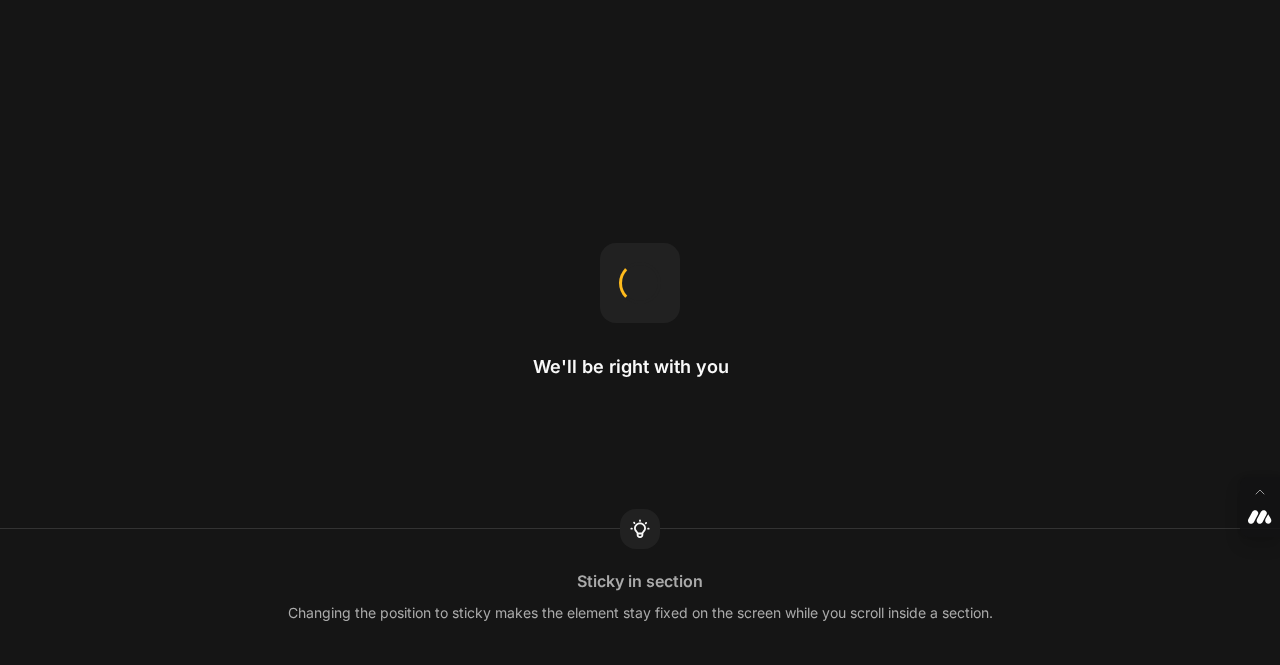 scroll, scrollTop: 0, scrollLeft: 0, axis: both 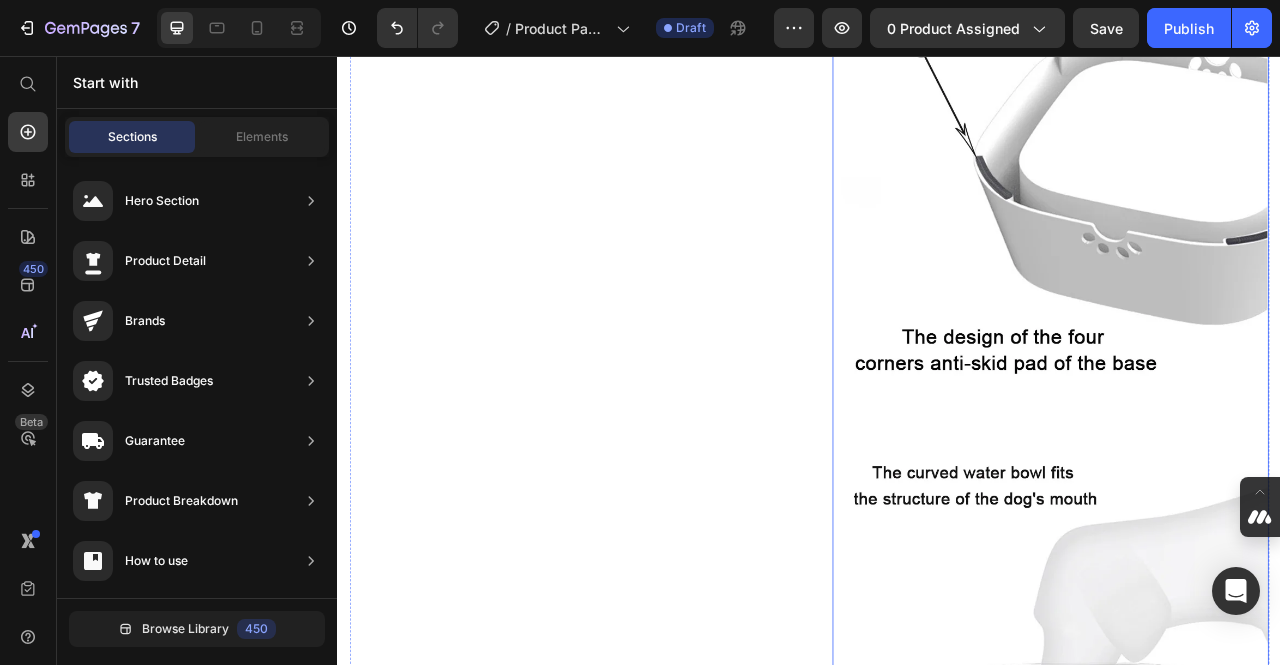 click at bounding box center [1244, 221] 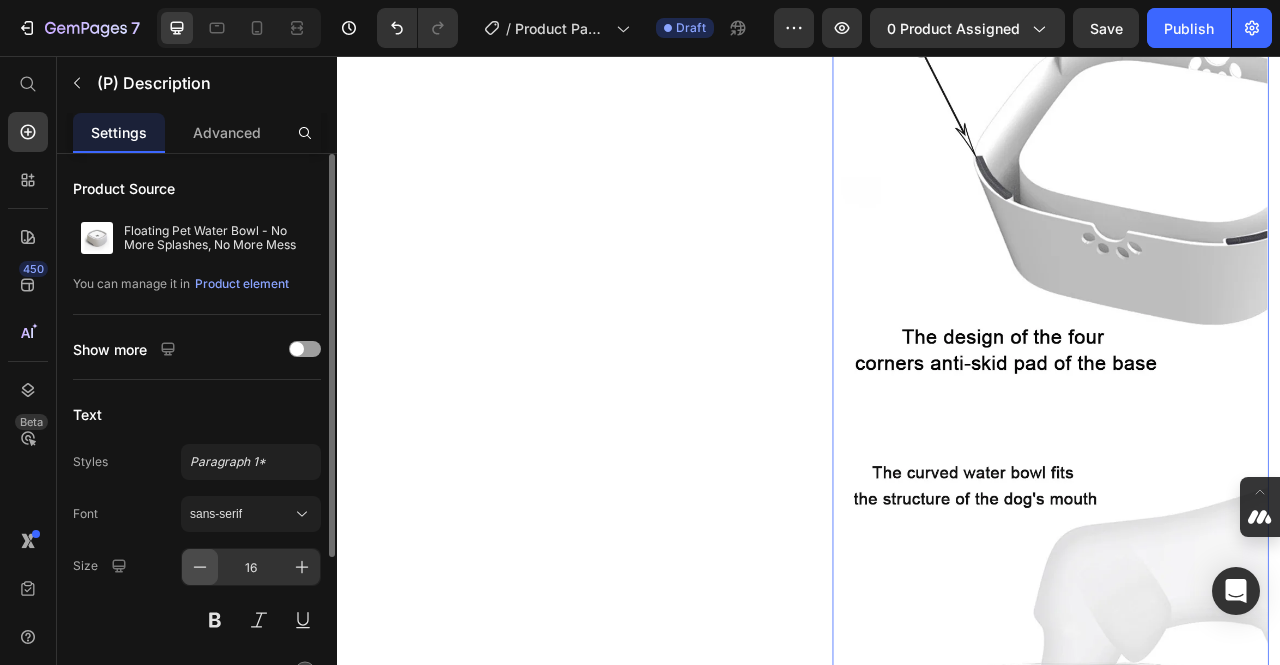 scroll, scrollTop: 200, scrollLeft: 0, axis: vertical 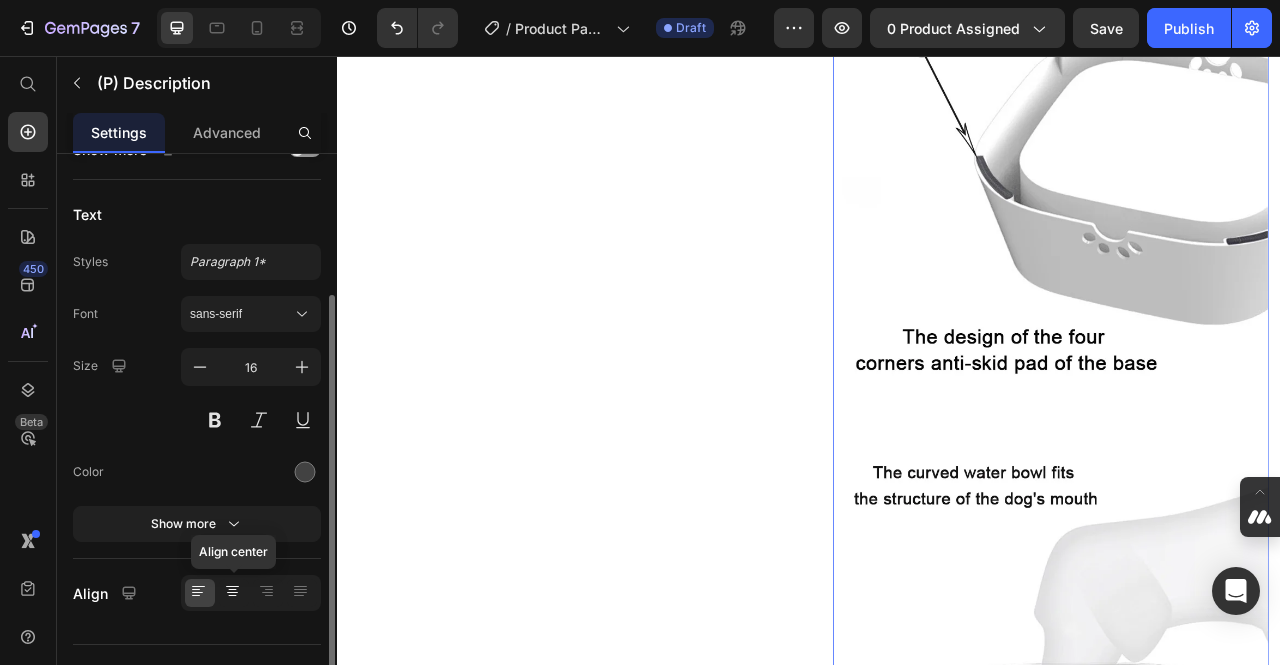 click 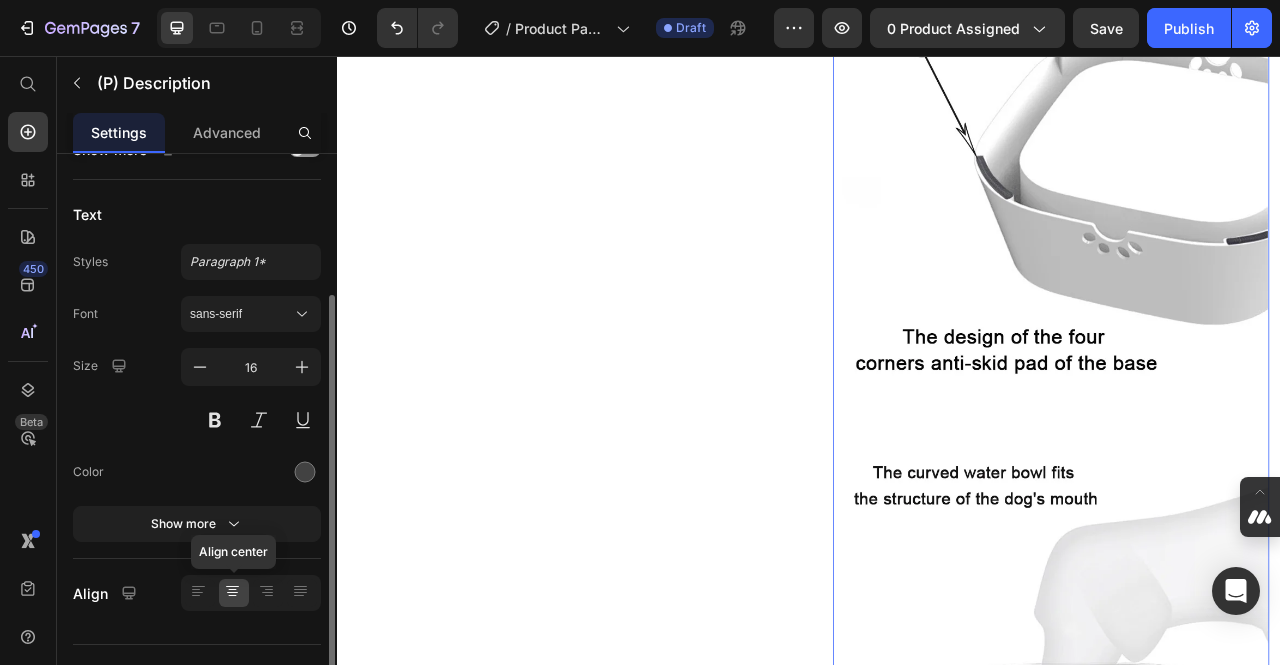 click 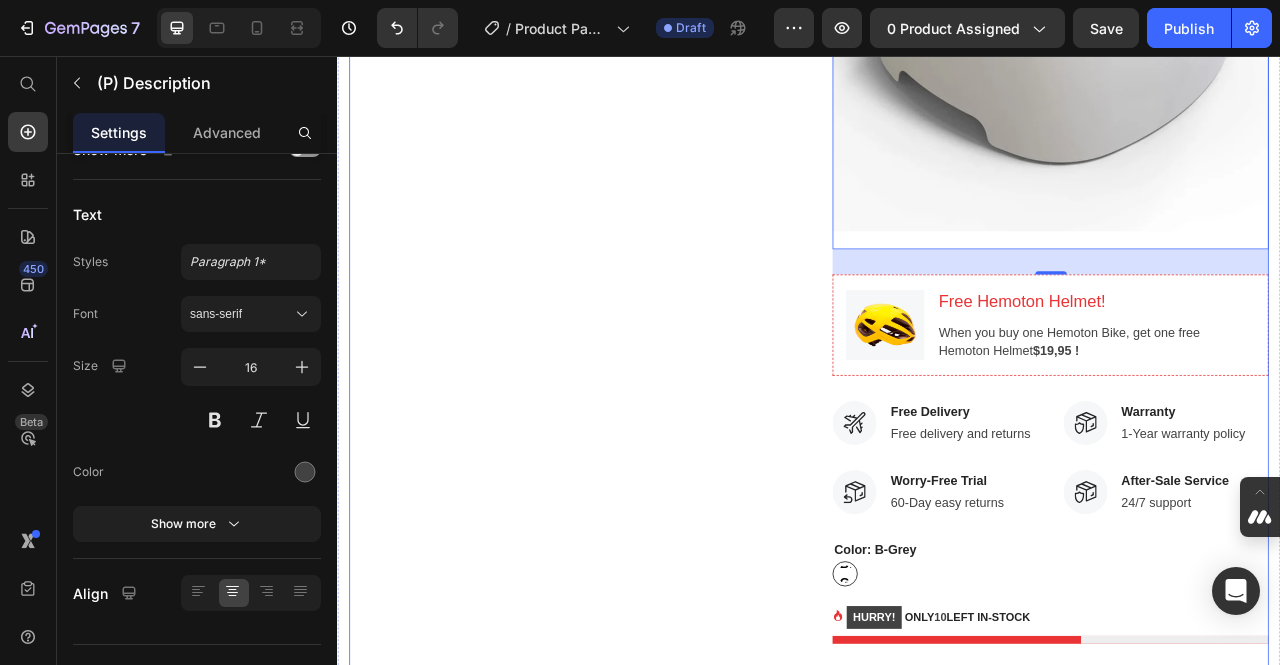 scroll, scrollTop: 12500, scrollLeft: 0, axis: vertical 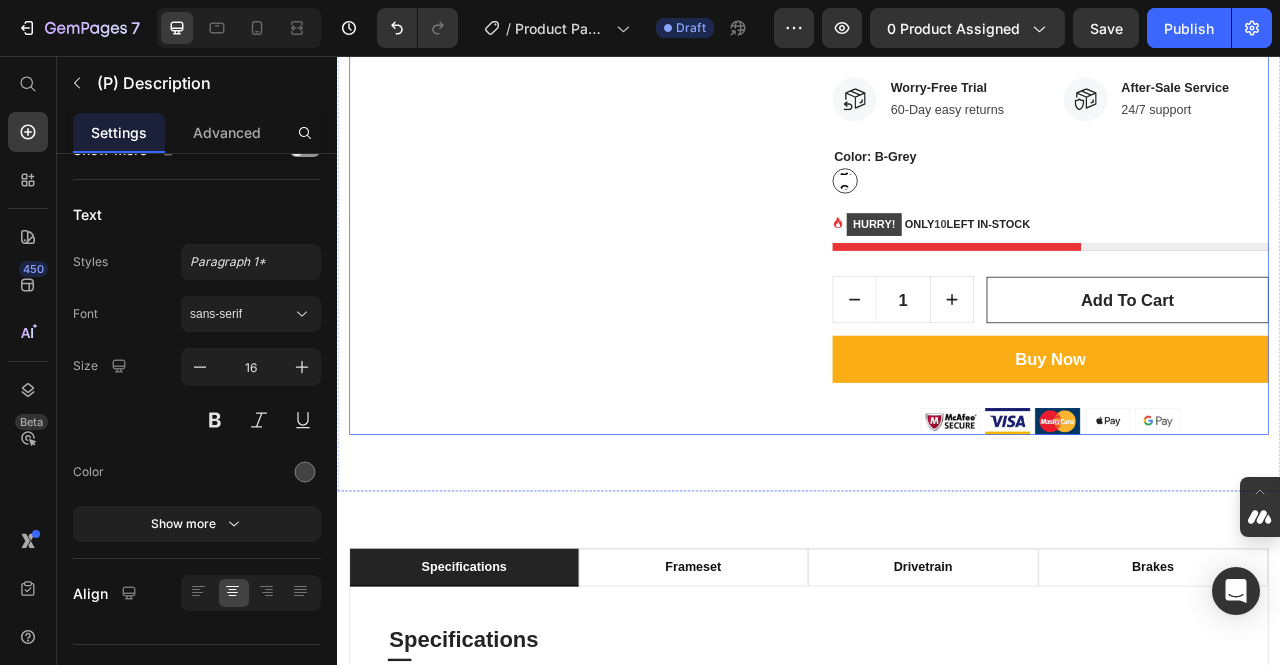 click on "Product Images" at bounding box center [629, -5863] 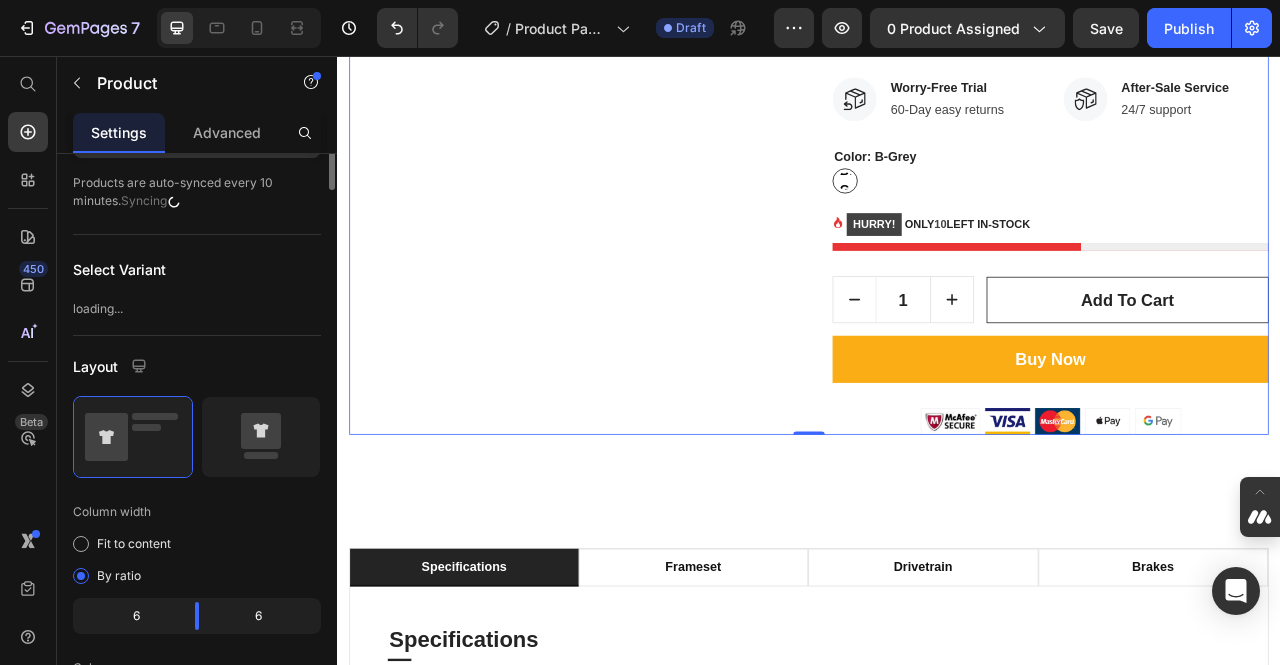 scroll, scrollTop: 0, scrollLeft: 0, axis: both 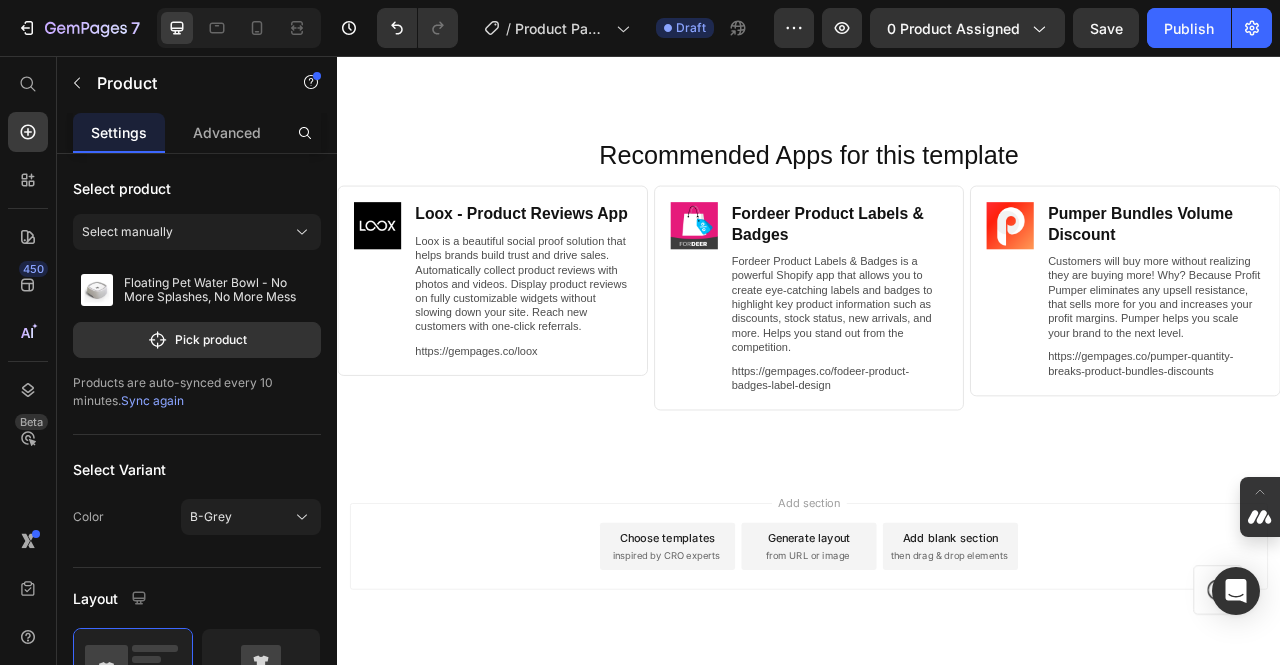 click on "inspired by CRO experts" at bounding box center [755, 692] 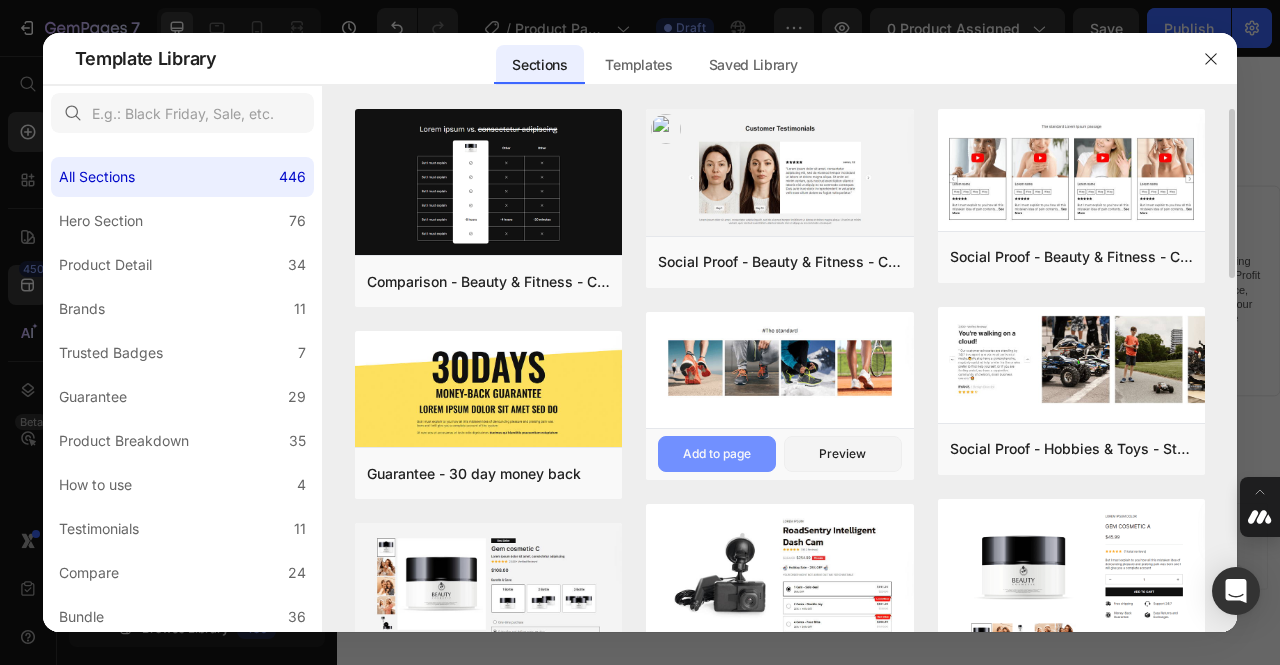scroll, scrollTop: 200, scrollLeft: 0, axis: vertical 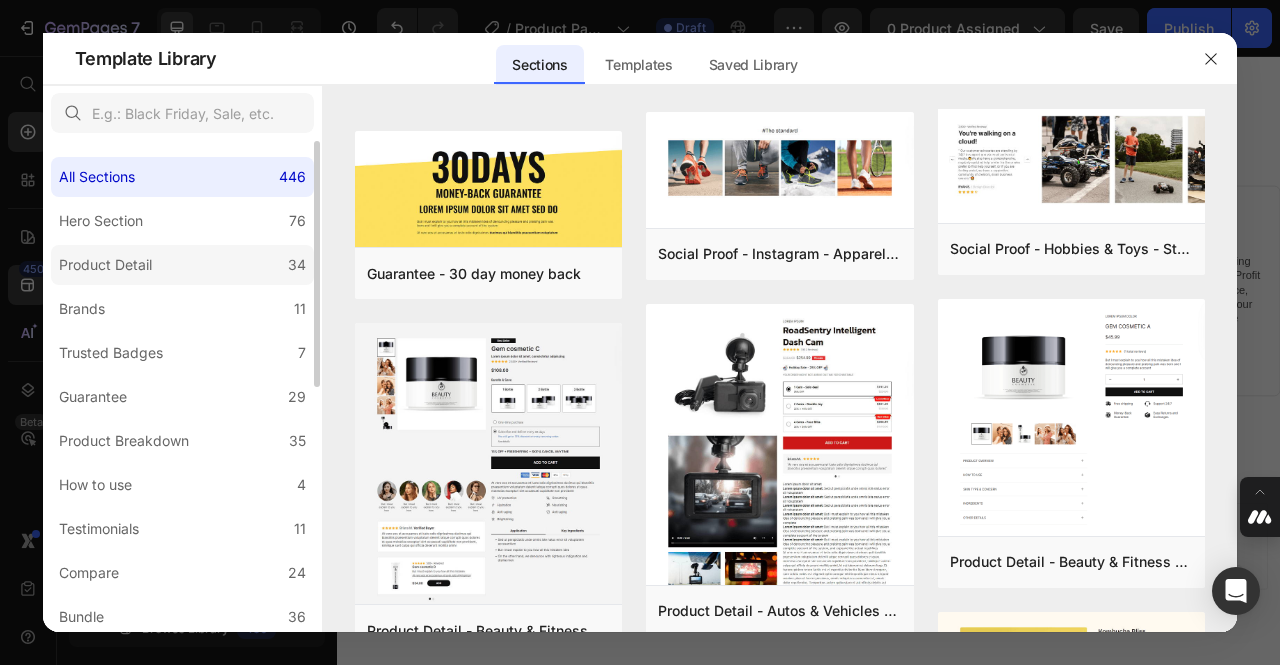 click on "Product Detail" at bounding box center [105, 265] 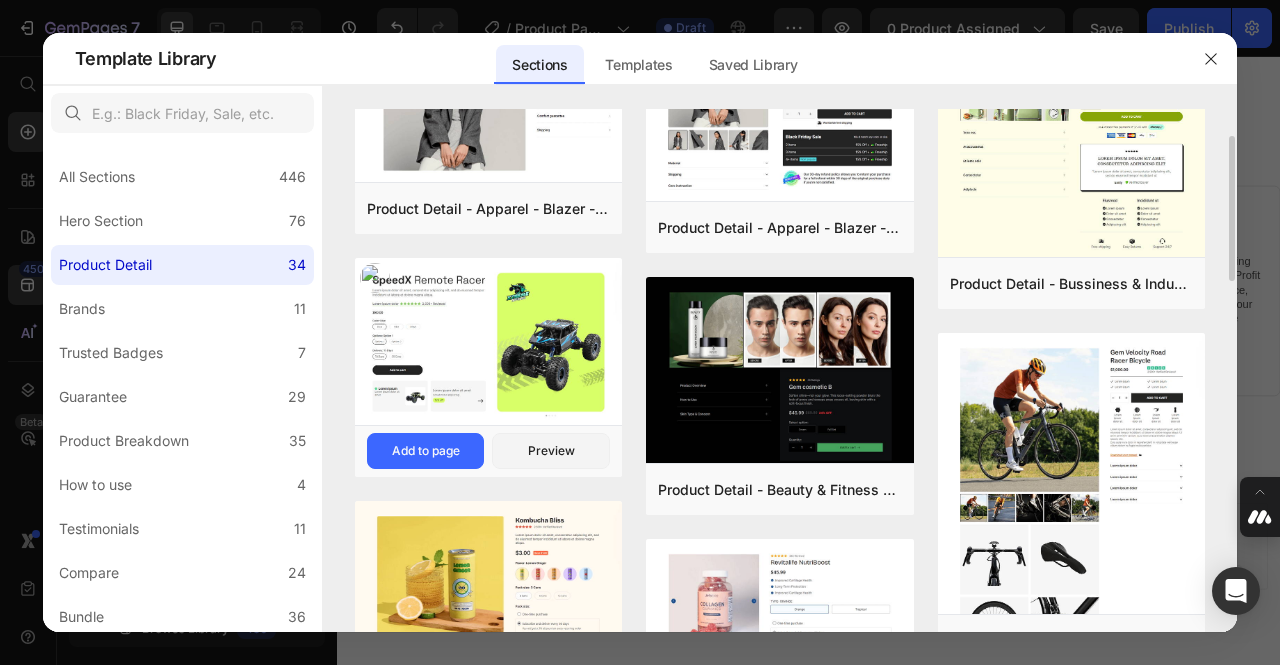scroll, scrollTop: 0, scrollLeft: 0, axis: both 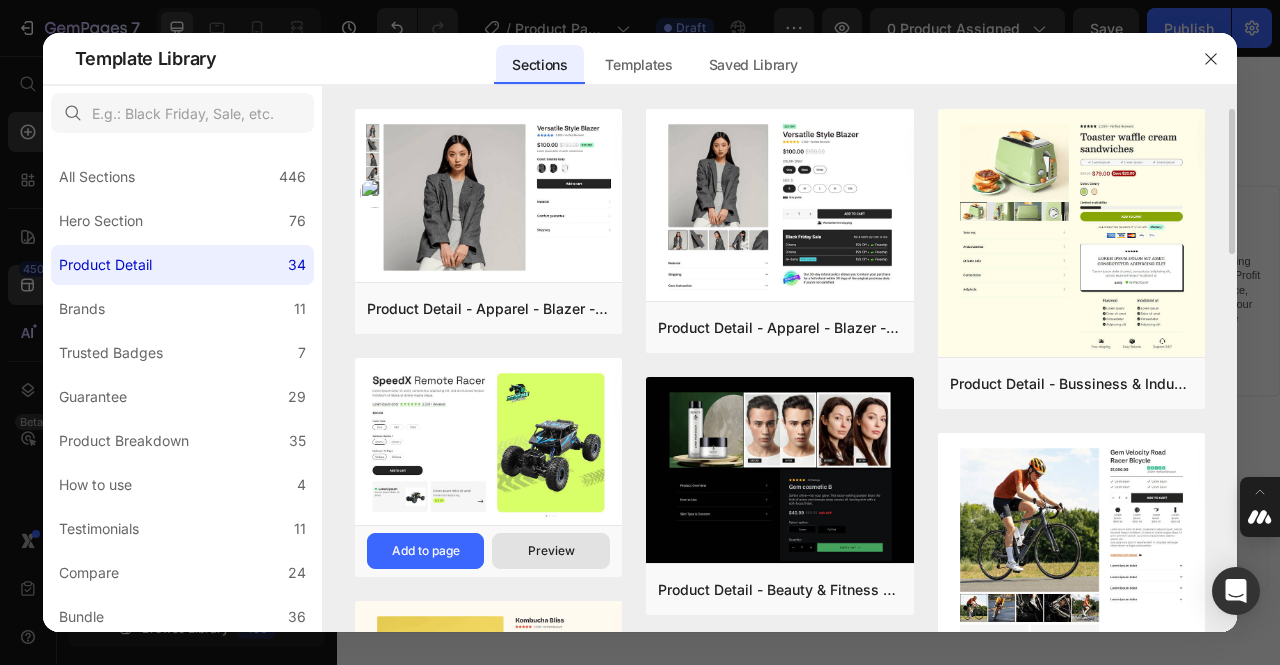 click on "Preview" at bounding box center [551, 551] 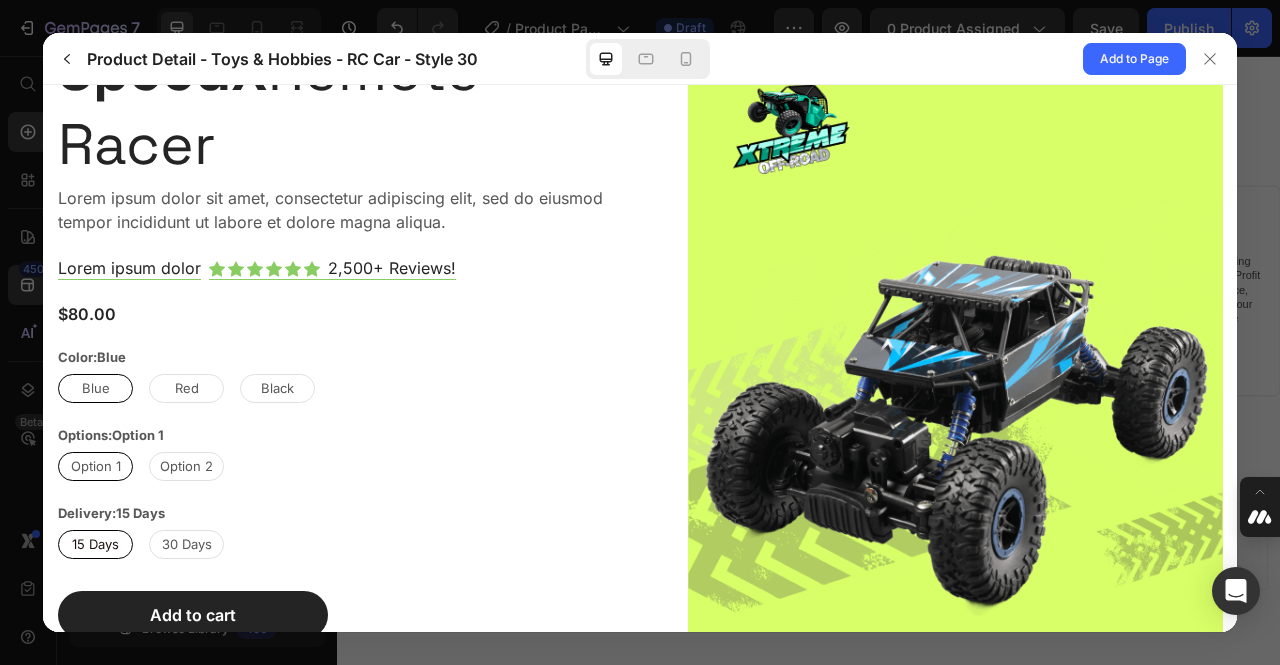 scroll, scrollTop: 124, scrollLeft: 0, axis: vertical 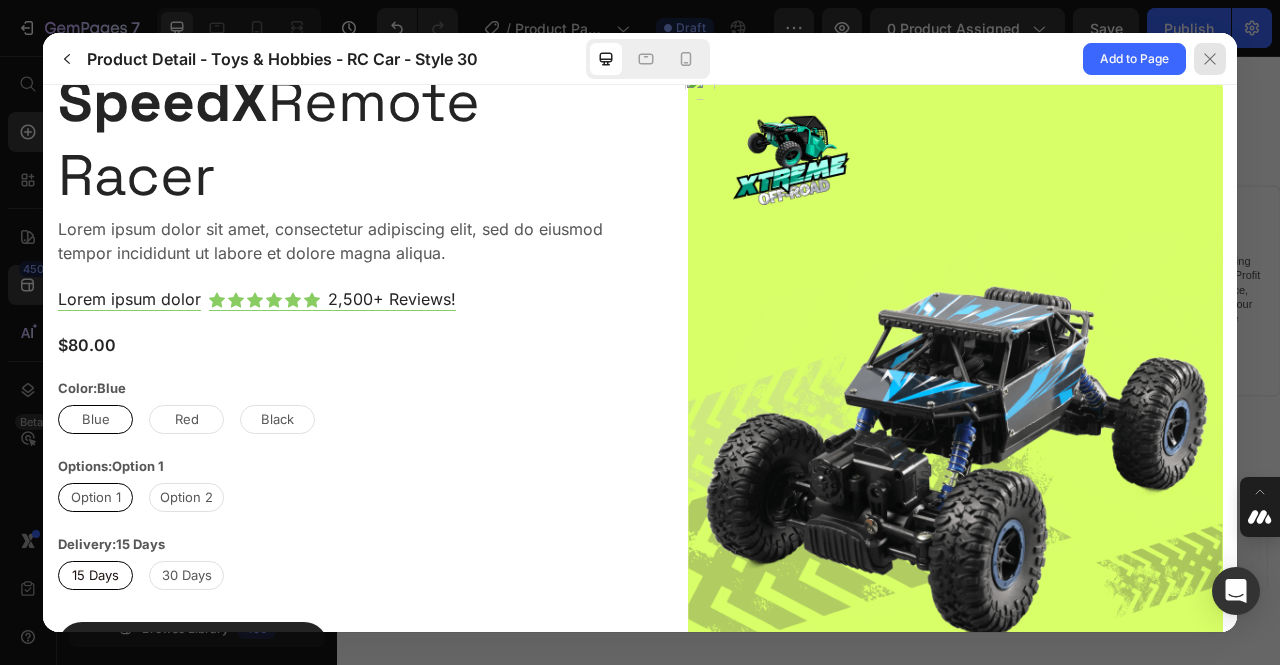 click at bounding box center (1210, 59) 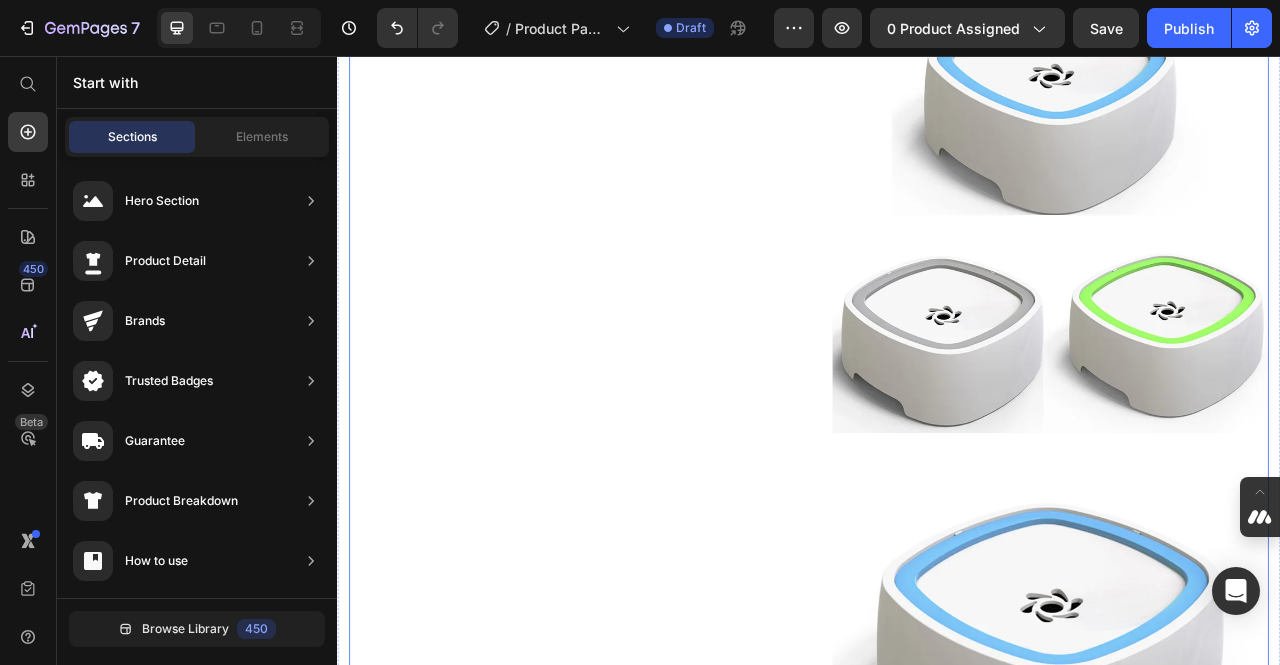 scroll, scrollTop: 9678, scrollLeft: 0, axis: vertical 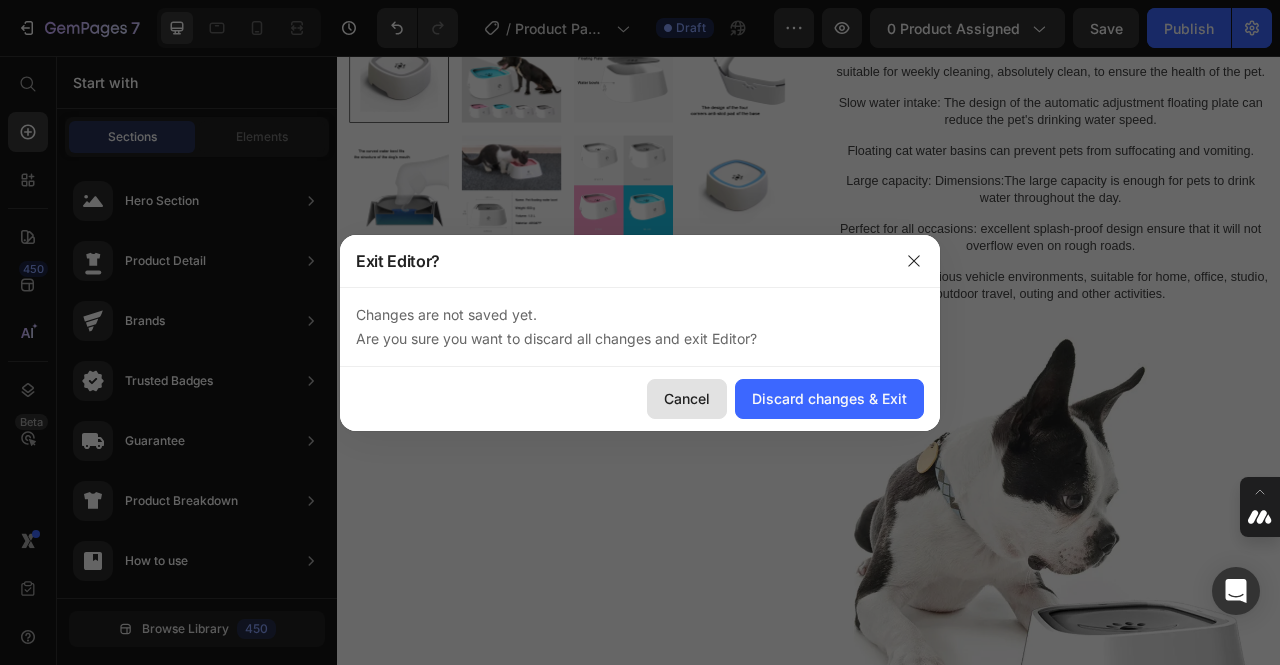 drag, startPoint x: 663, startPoint y: 408, endPoint x: 415, endPoint y: 448, distance: 251.2051 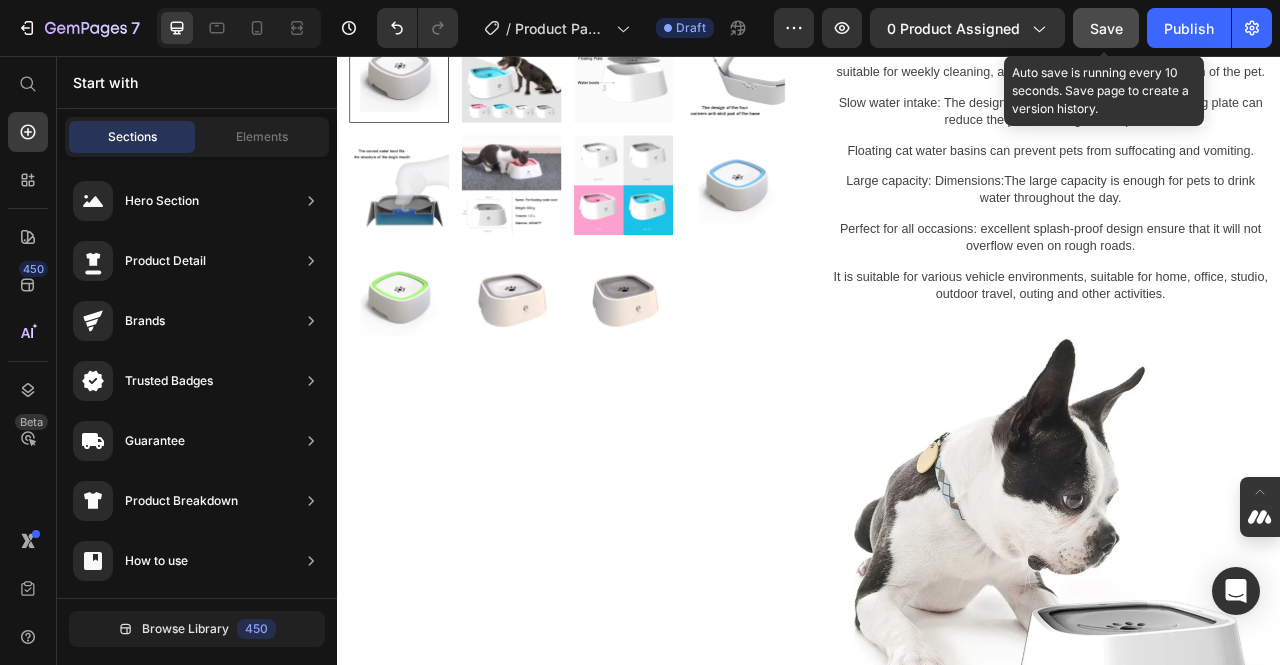 drag, startPoint x: 1111, startPoint y: 41, endPoint x: 901, endPoint y: 38, distance: 210.02142 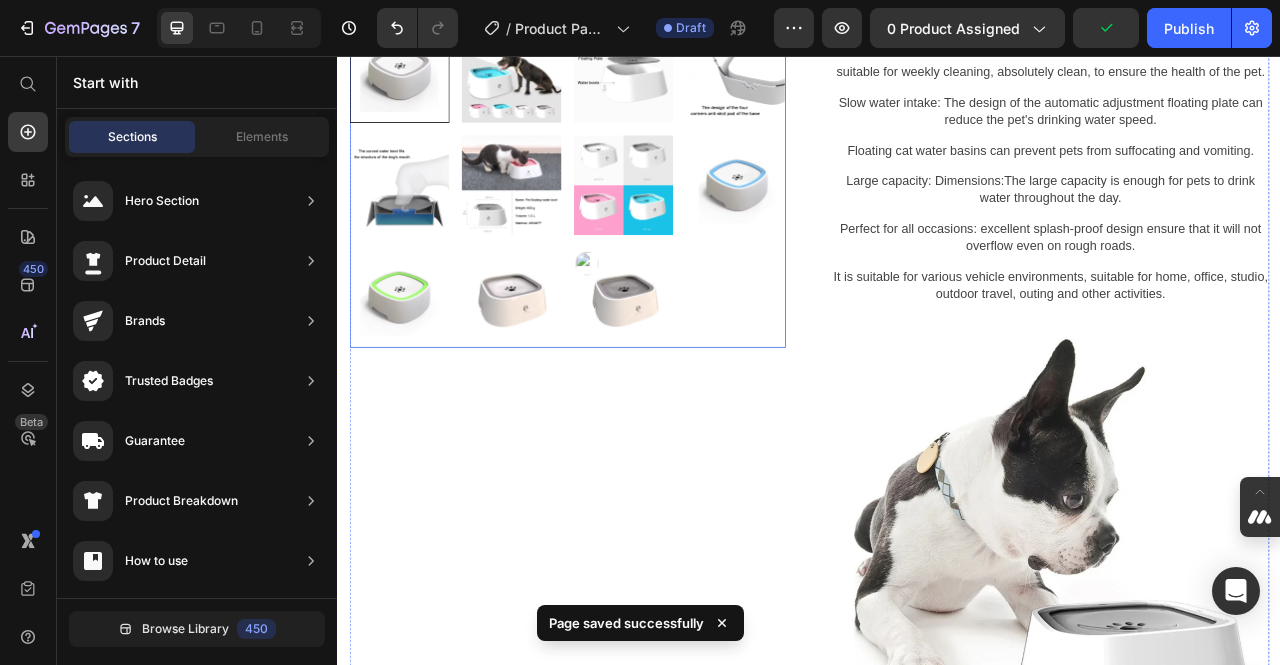 click at bounding box center (701, 363) 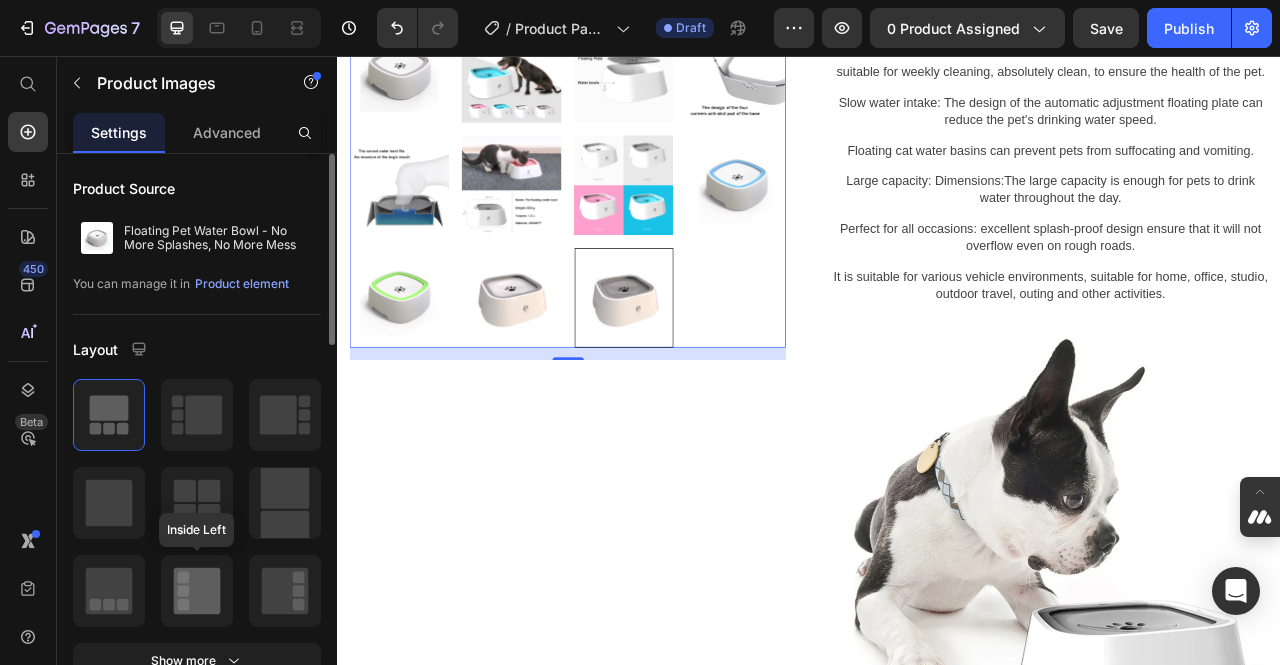 click 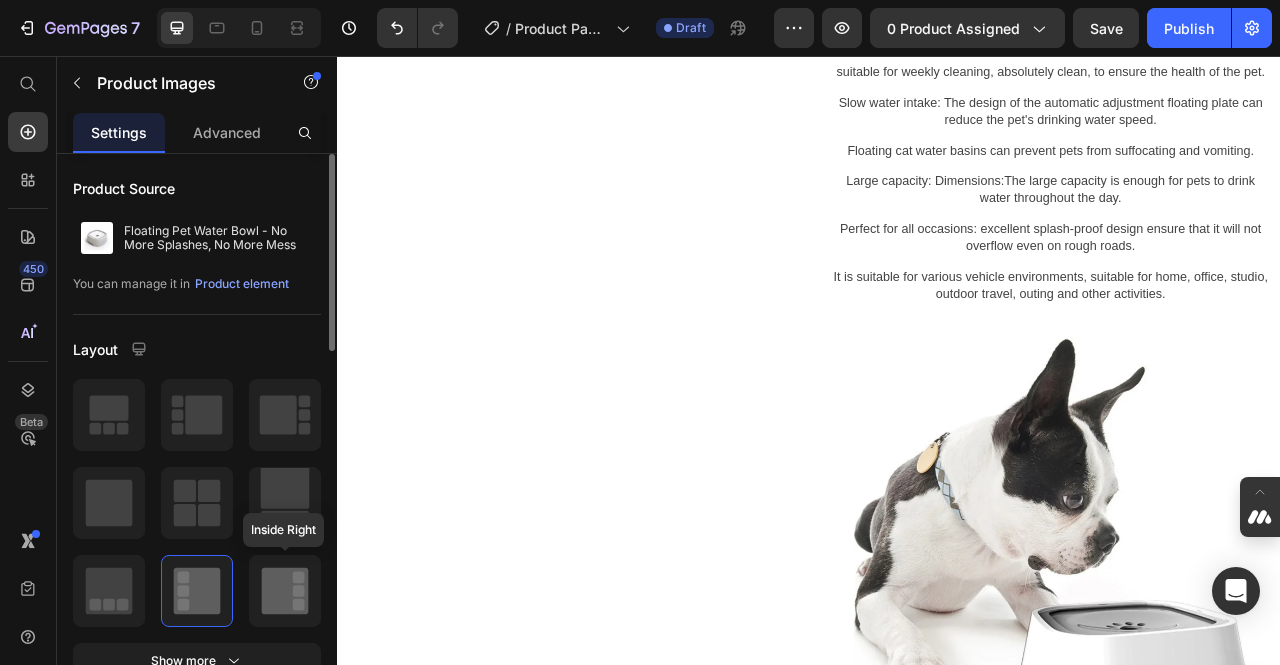 click 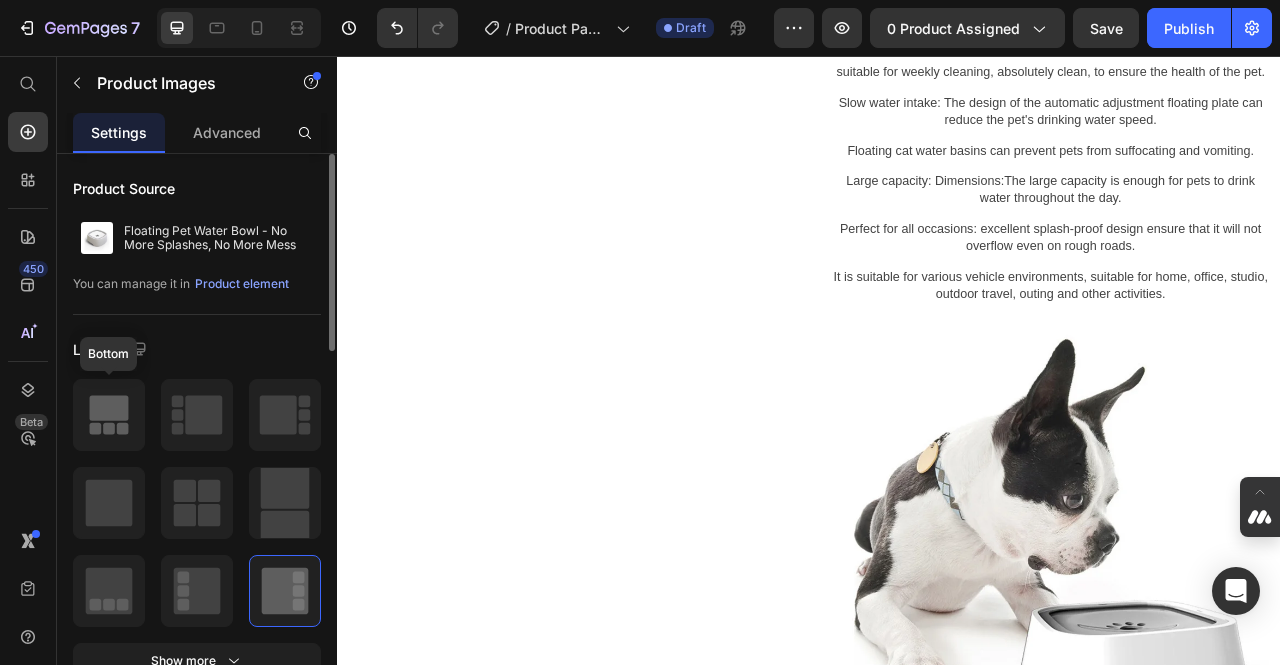 click 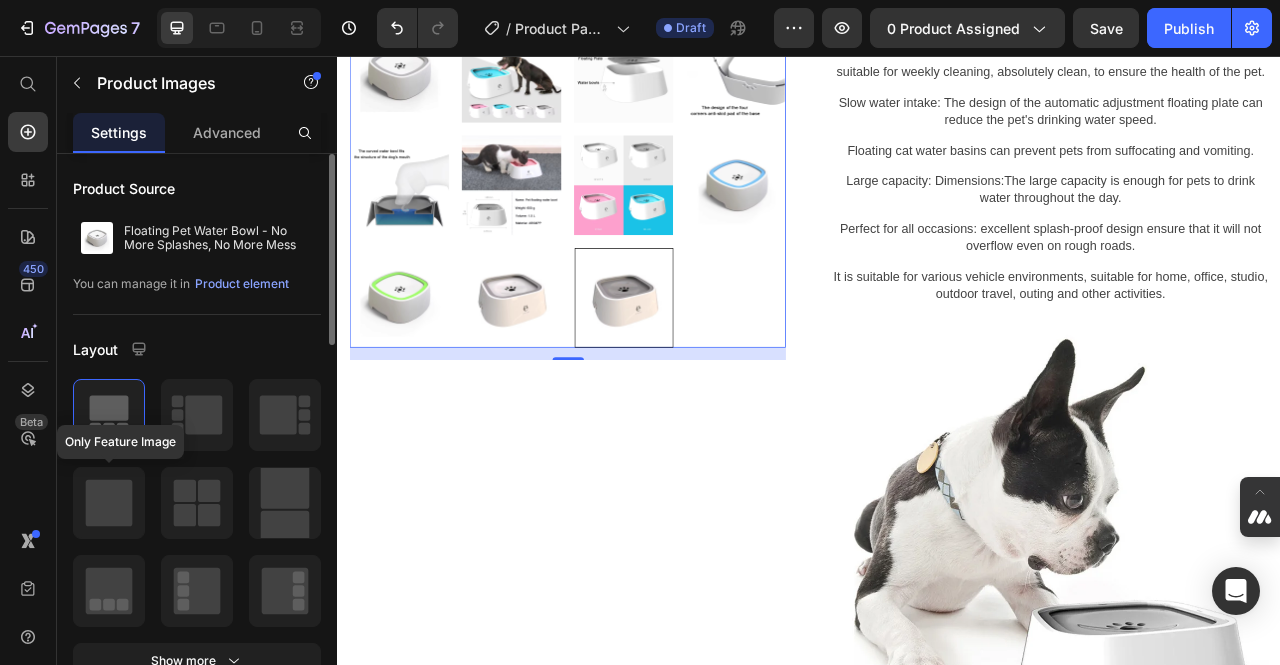 click 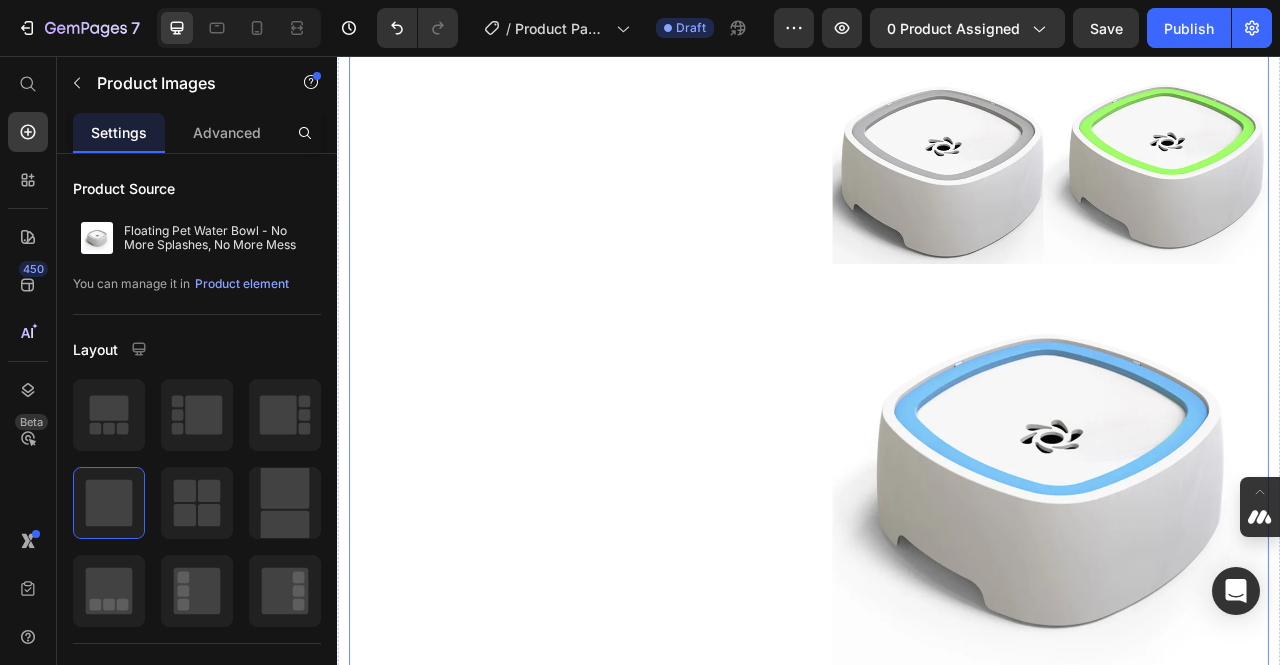 scroll, scrollTop: 10593, scrollLeft: 0, axis: vertical 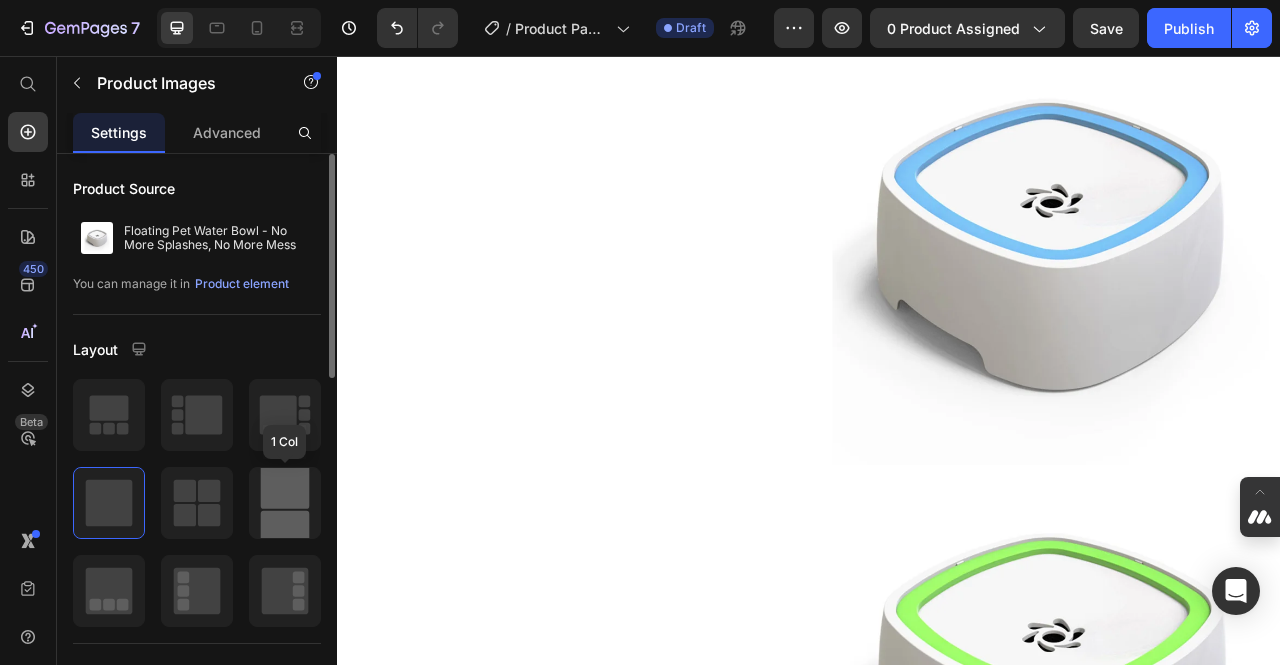 click 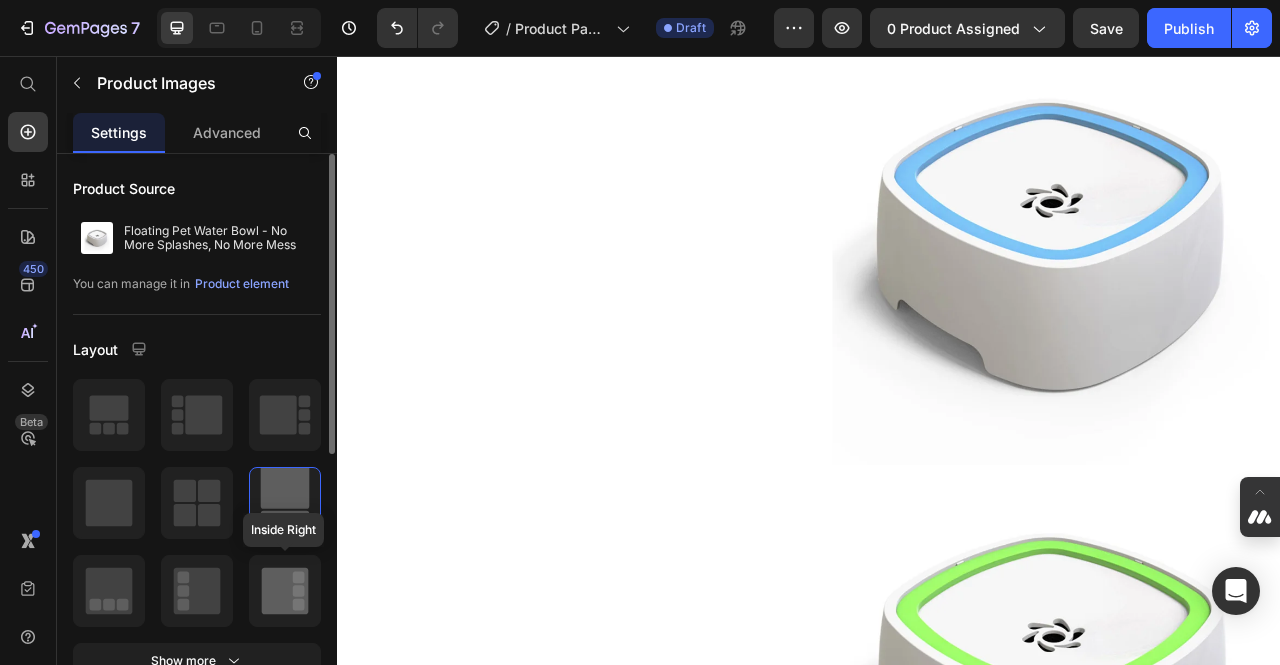 click 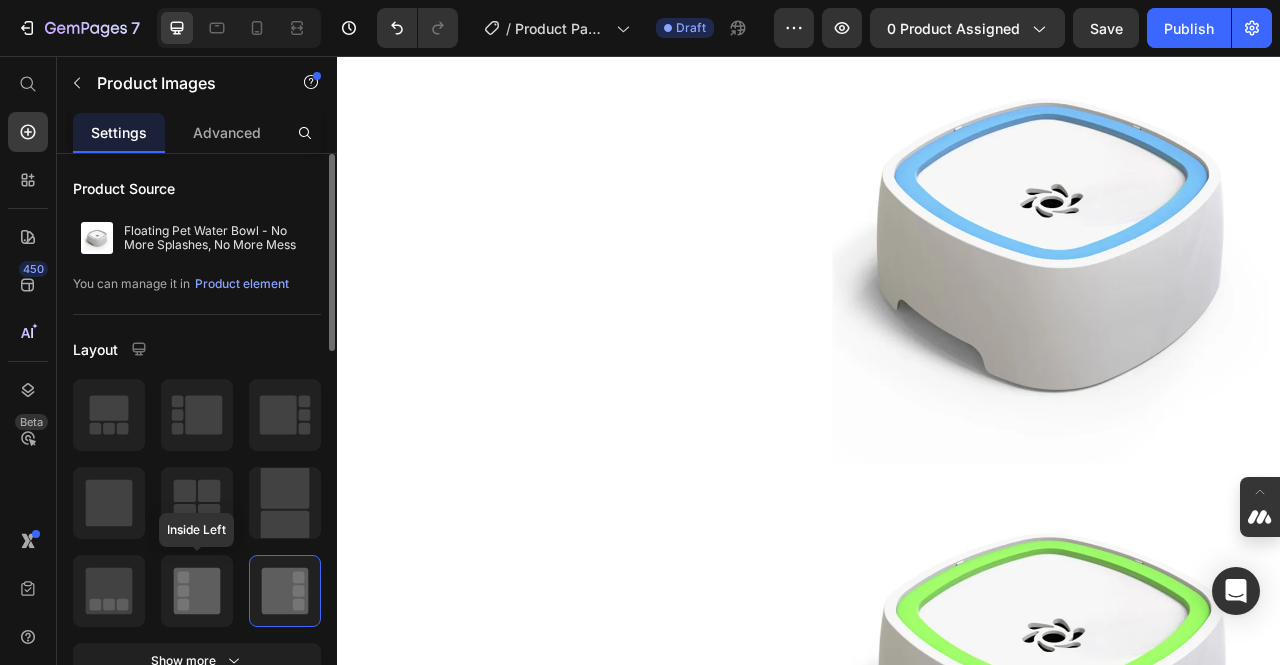 click 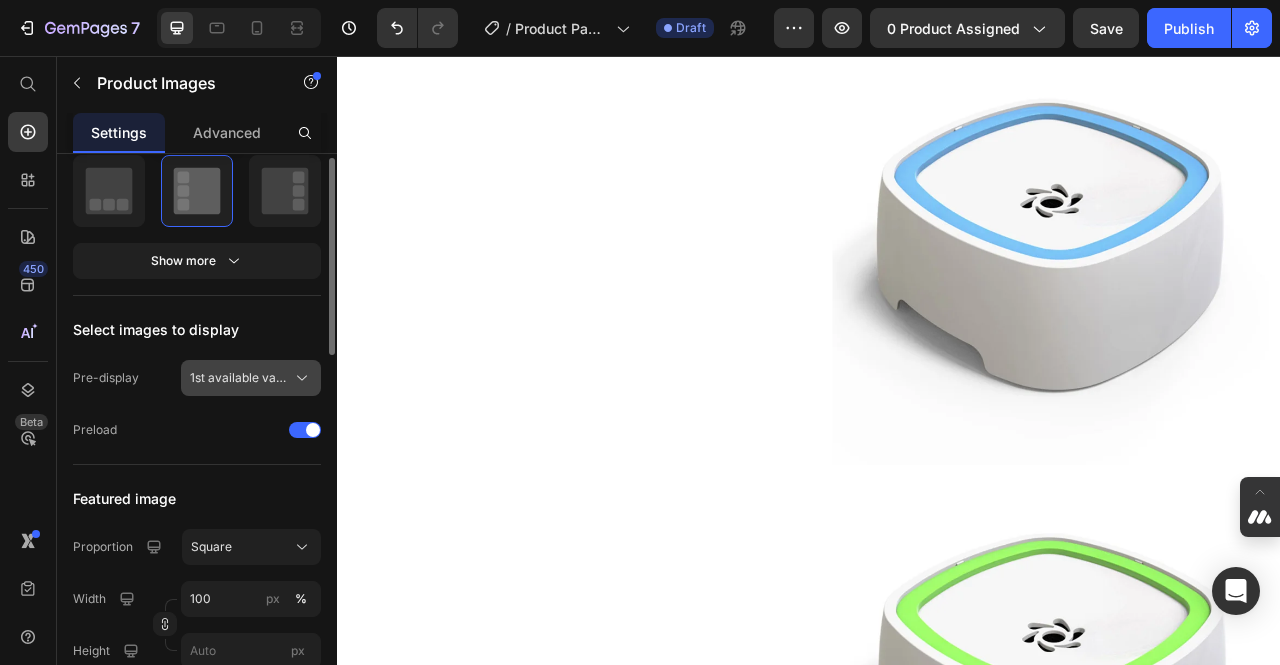 scroll, scrollTop: 300, scrollLeft: 0, axis: vertical 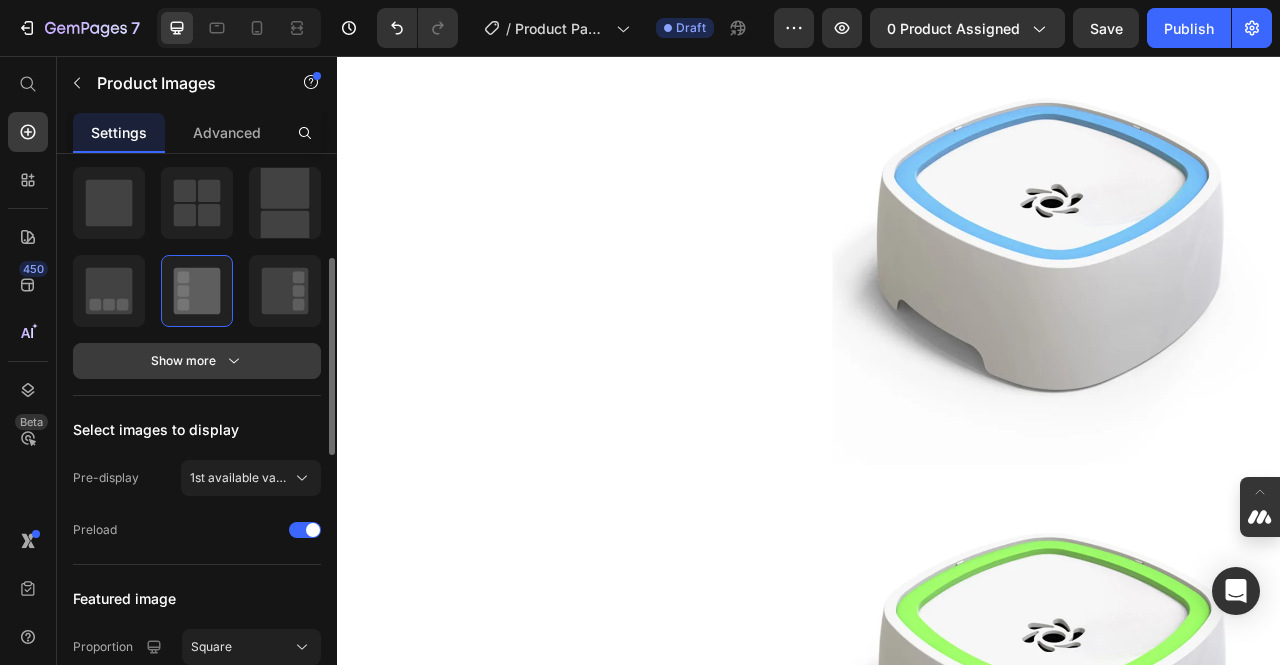 click on "Show more" at bounding box center [197, 361] 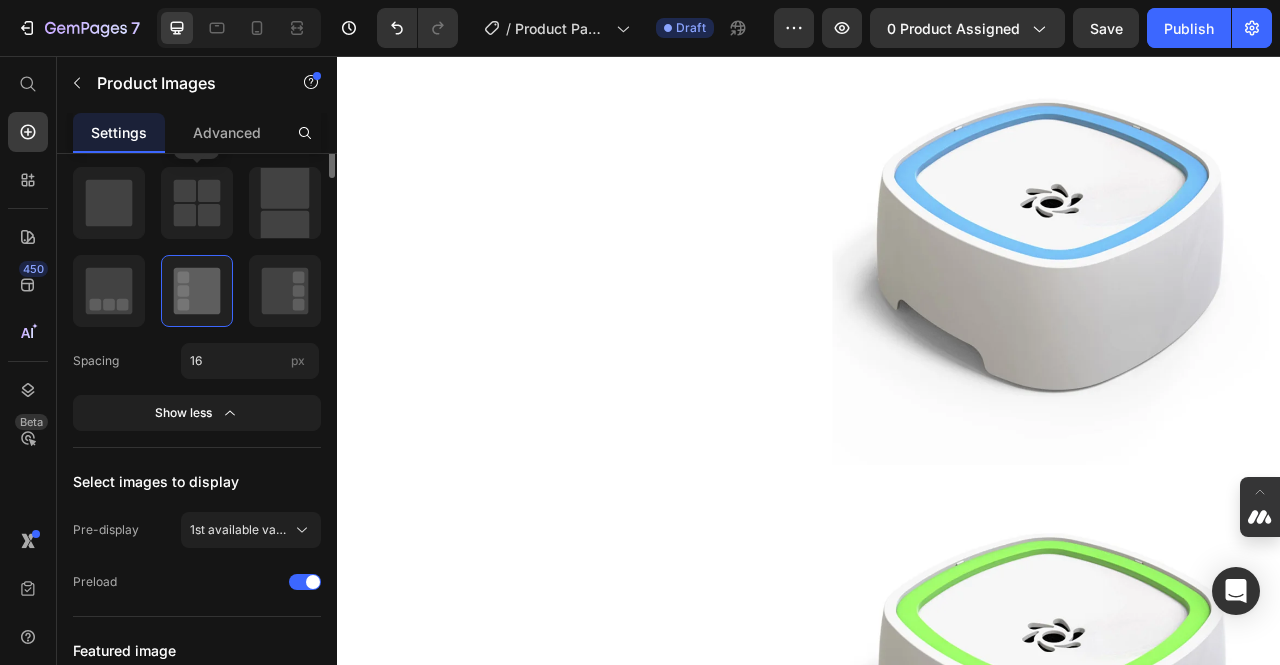 scroll, scrollTop: 0, scrollLeft: 0, axis: both 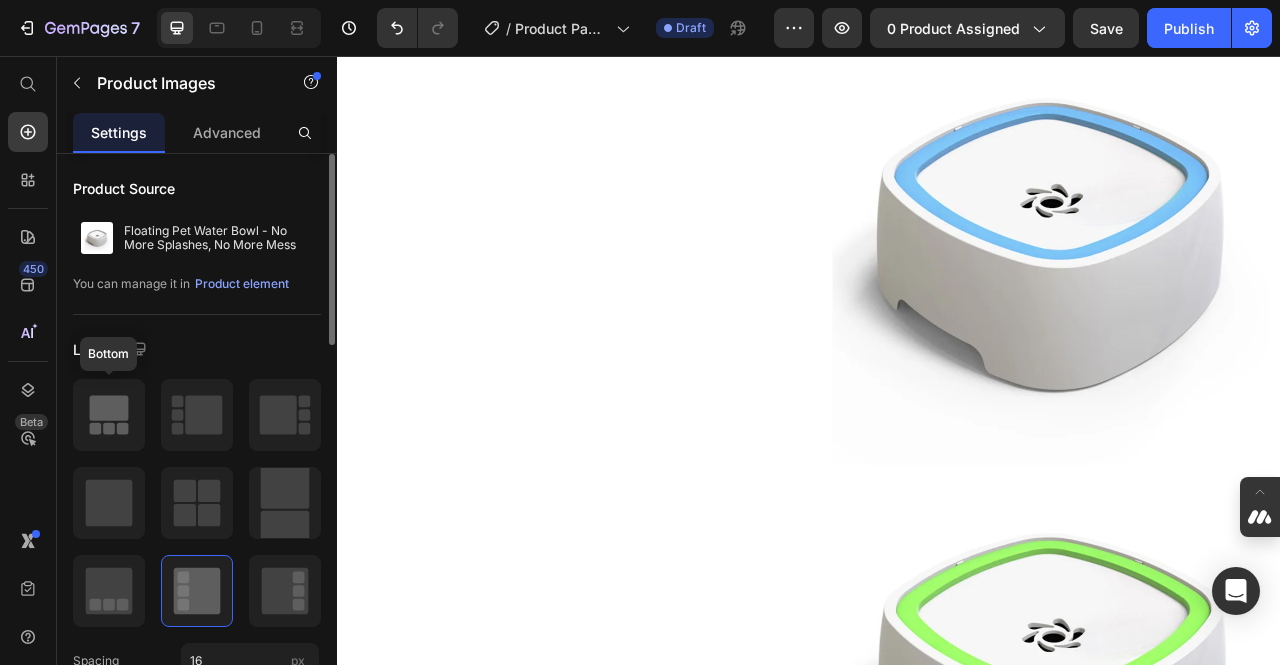 click 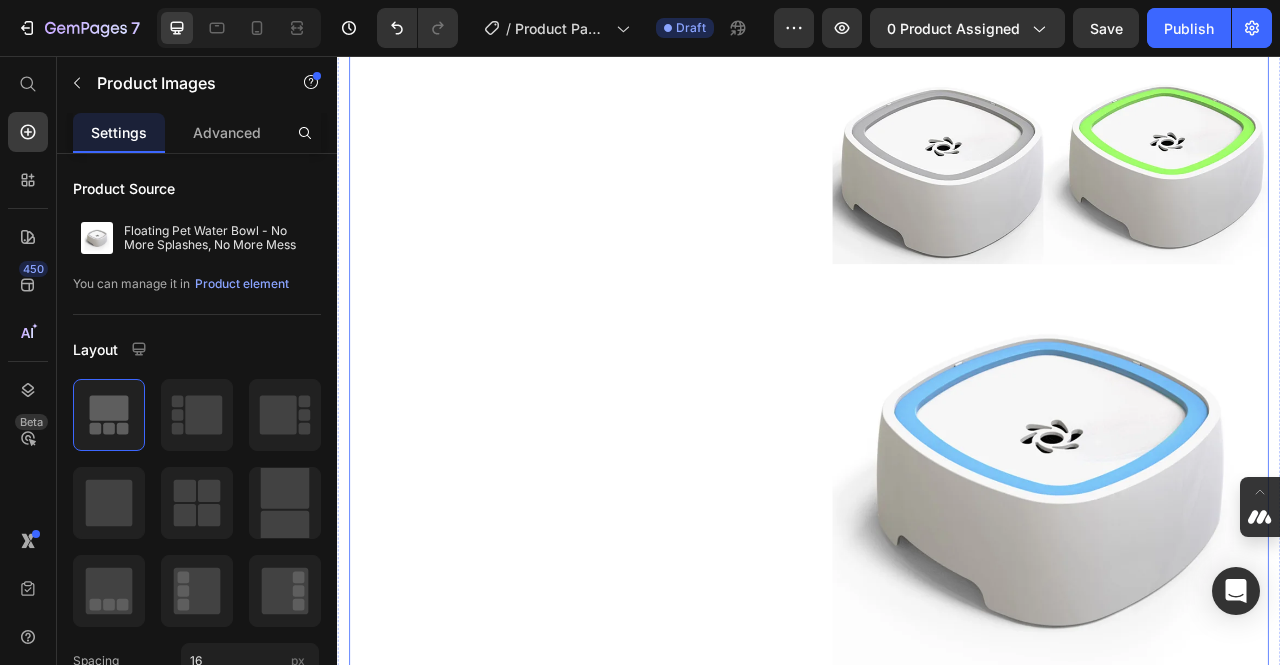 scroll, scrollTop: 9793, scrollLeft: 0, axis: vertical 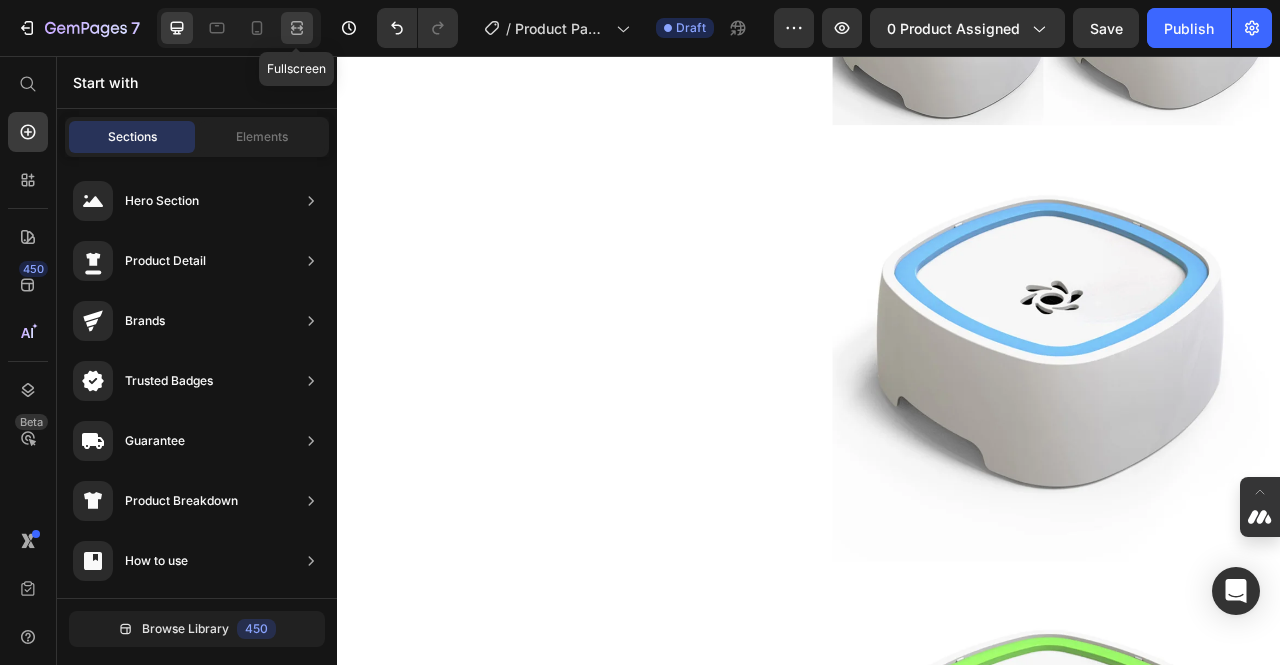 click 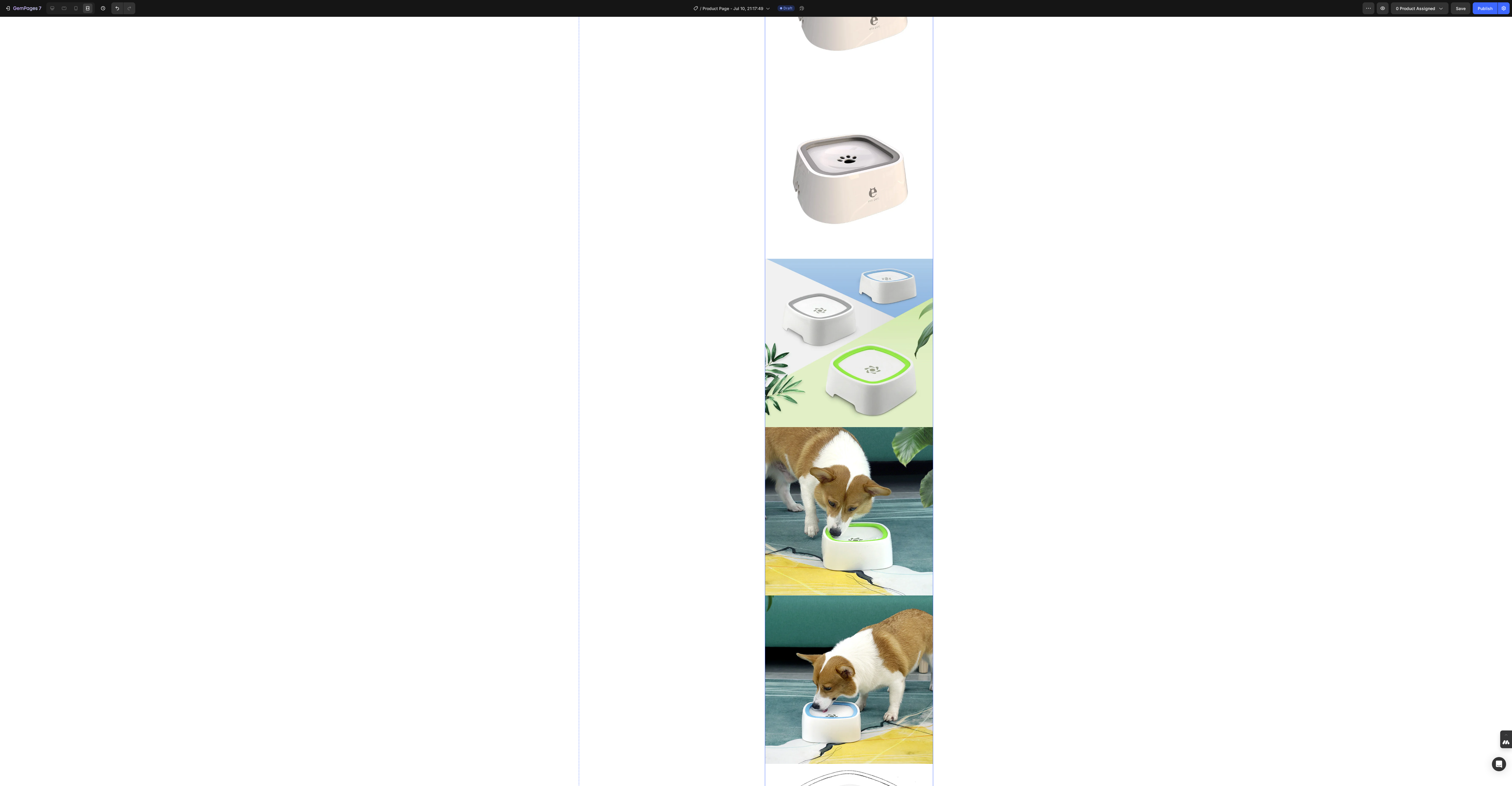 scroll, scrollTop: 2009, scrollLeft: 0, axis: vertical 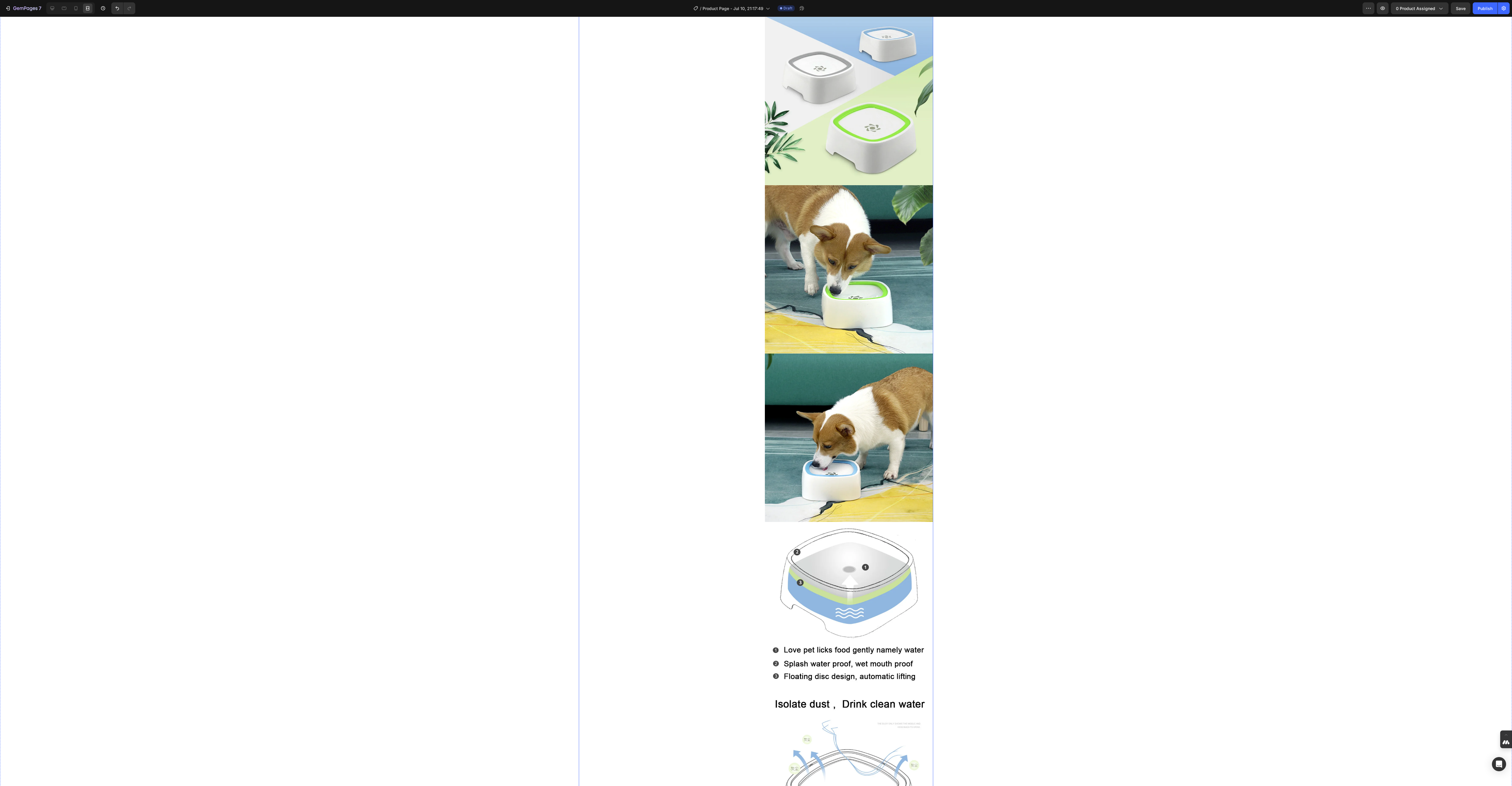 click at bounding box center (849, 269) 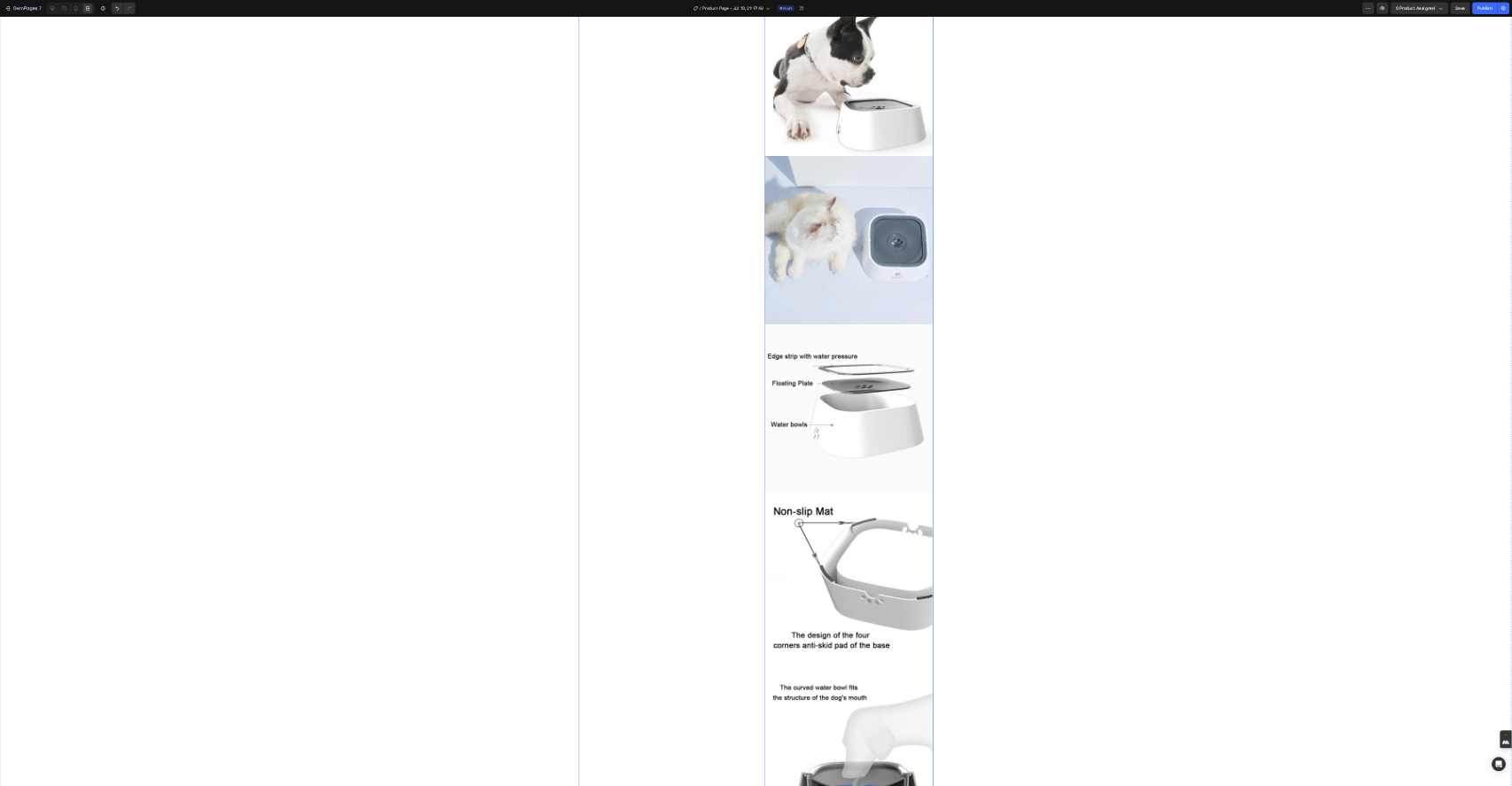 scroll, scrollTop: 354, scrollLeft: 0, axis: vertical 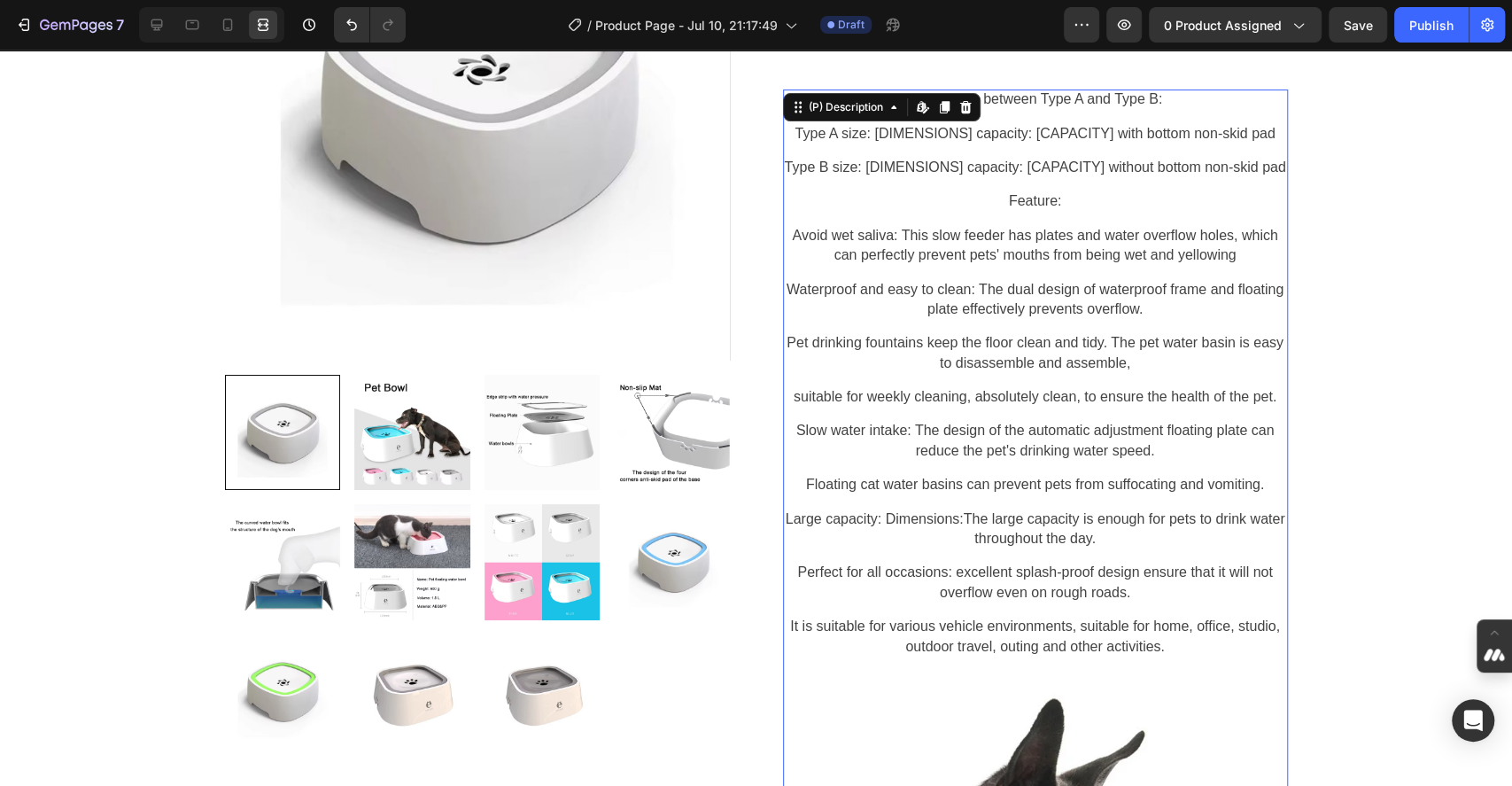 drag, startPoint x: 4478, startPoint y: 51, endPoint x: 773, endPoint y: 266, distance: 3711.2329 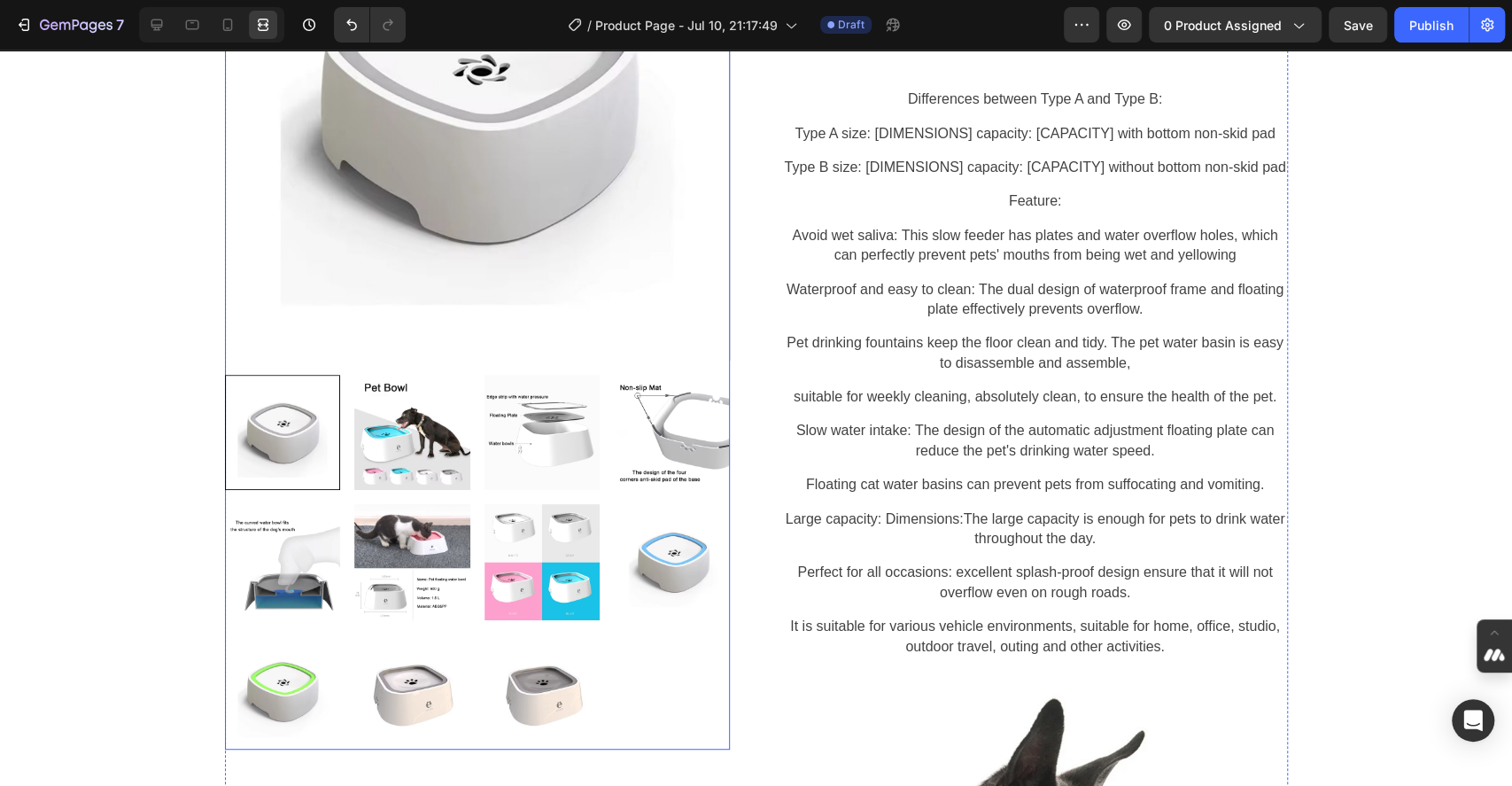 click at bounding box center [477, 108] 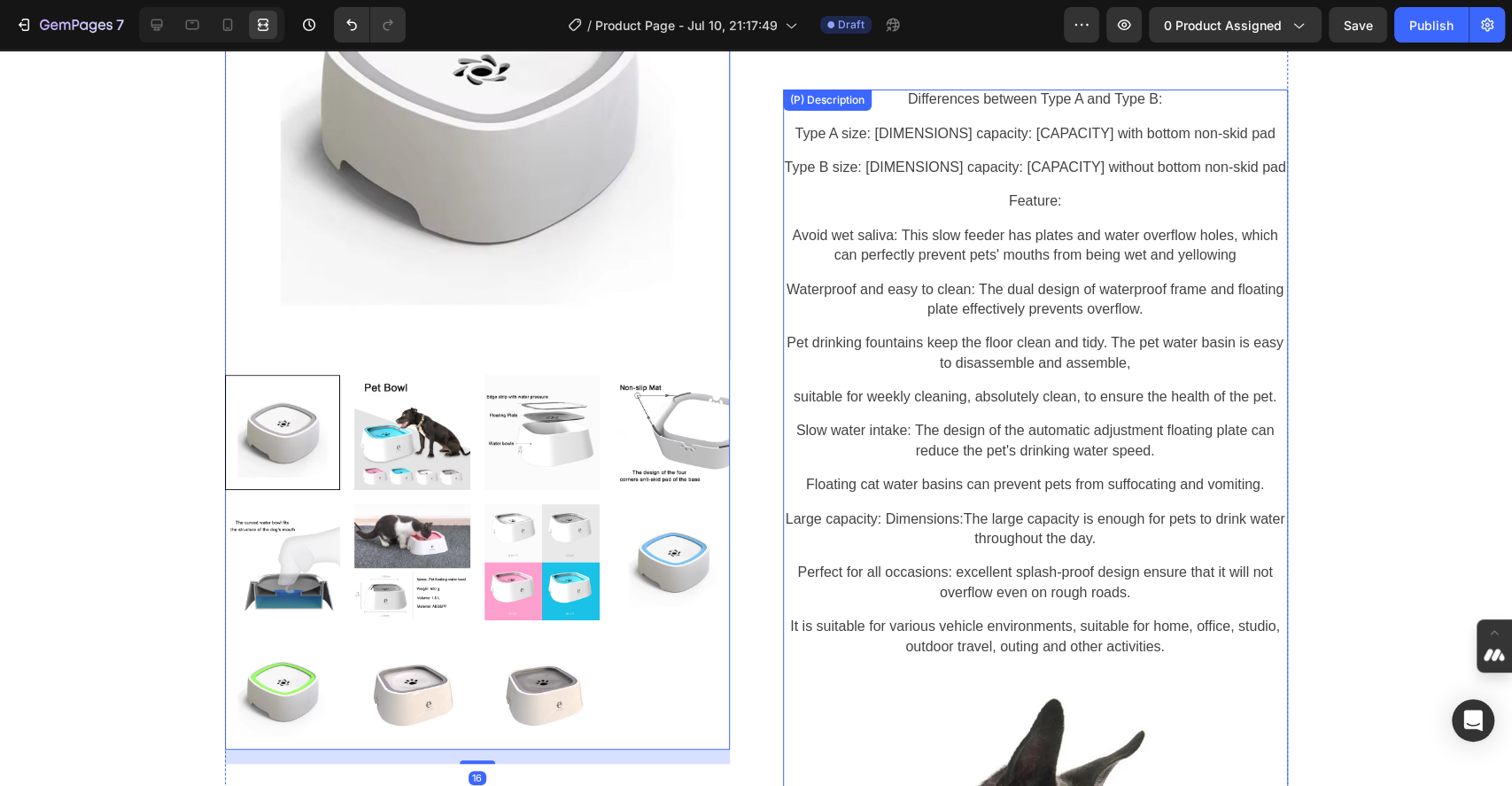 click on "Differences between Type A and Type B:
Type A size: 225mmX185mmX78mm capacity: 1.5l with bottom non-skid pad
Type B size: 190mmX181mmX80mm capacity: 1L without bottom non-skid pad
Feature:
Avoid wet saliva: This slow feeder has plates and water overflow holes, which can perfectly prevent pets' mouths from being wet and yellowing
Waterproof and easy to clean: The dual design of waterproof frame and floating plate effectively prevents overflow.
Pet drinking fountains keep the floor clean and tidy. The pet water basin is easy to disassemble and assemble,
suitable for weekly cleaning, absolutely clean, to ensure the health of the pet.
Slow water intake: The design of the automatic adjustment floating plate can reduce the pet's drinking water speed.
Floating cat water basins can prevent pets from suffocating and vomiting.
Large capacity: Dimensions:The large capacity is enough for pets to drink water throughout the day." at bounding box center (1035, 5431) 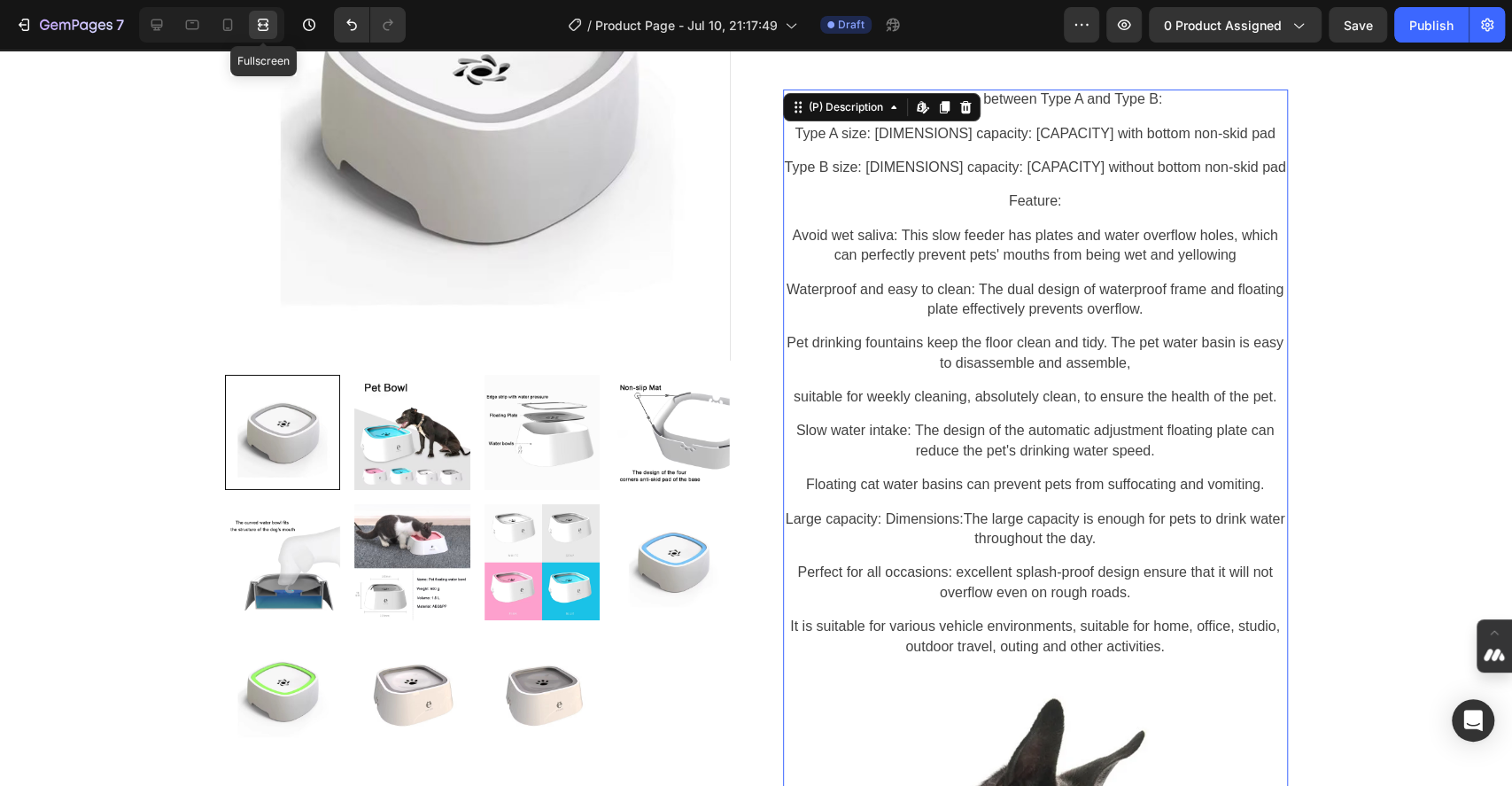 click 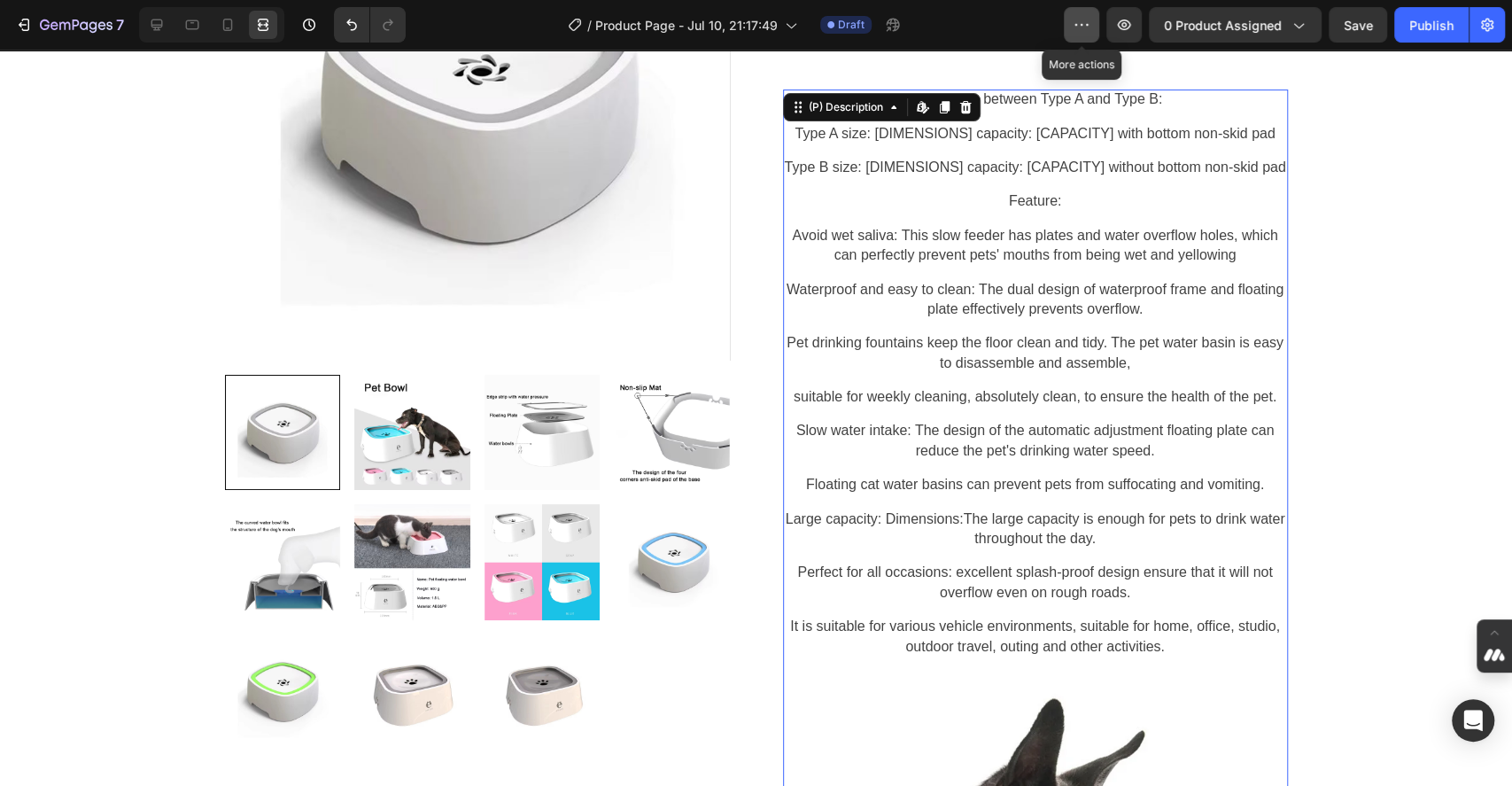 click 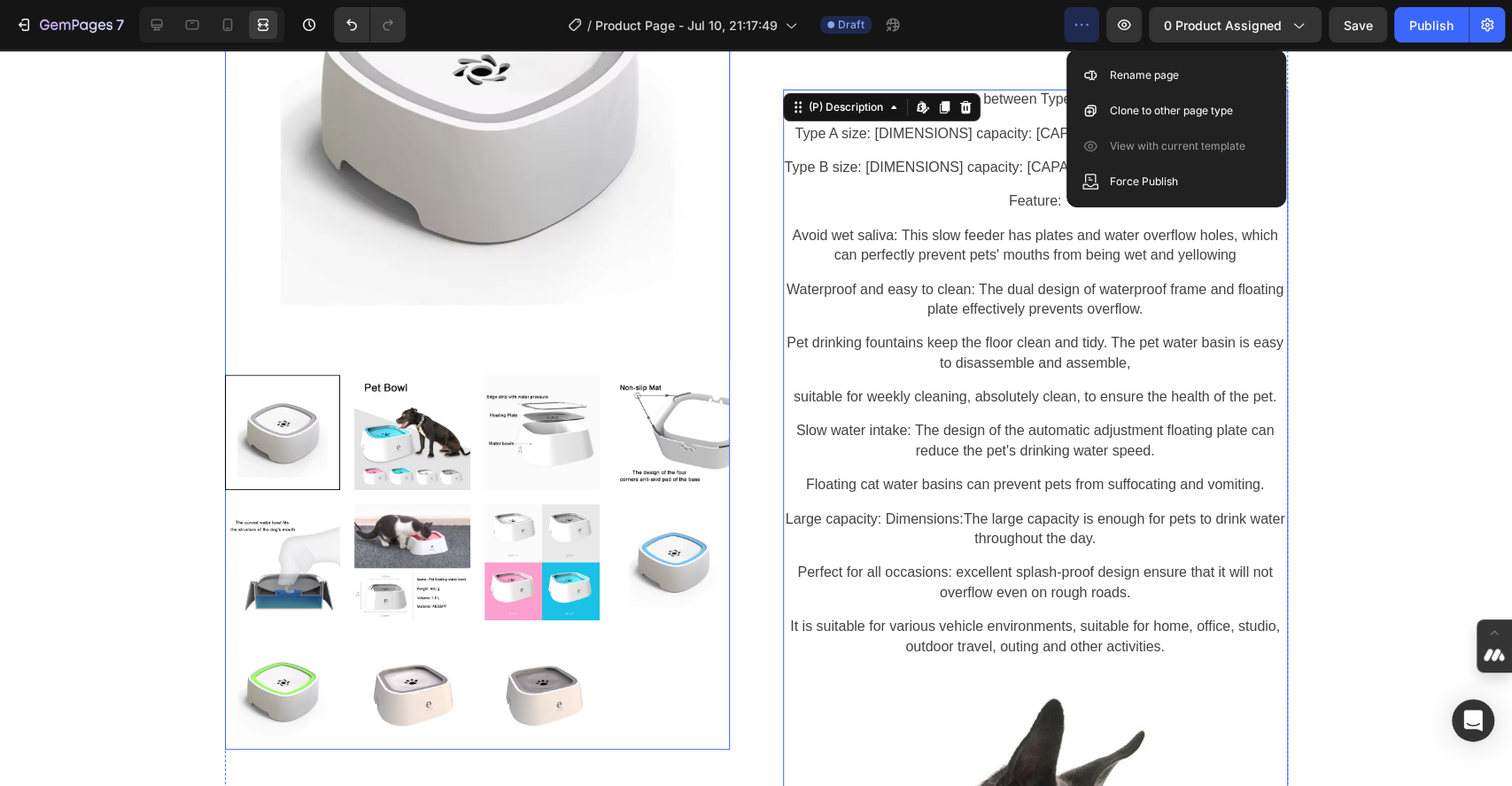 click at bounding box center [477, 108] 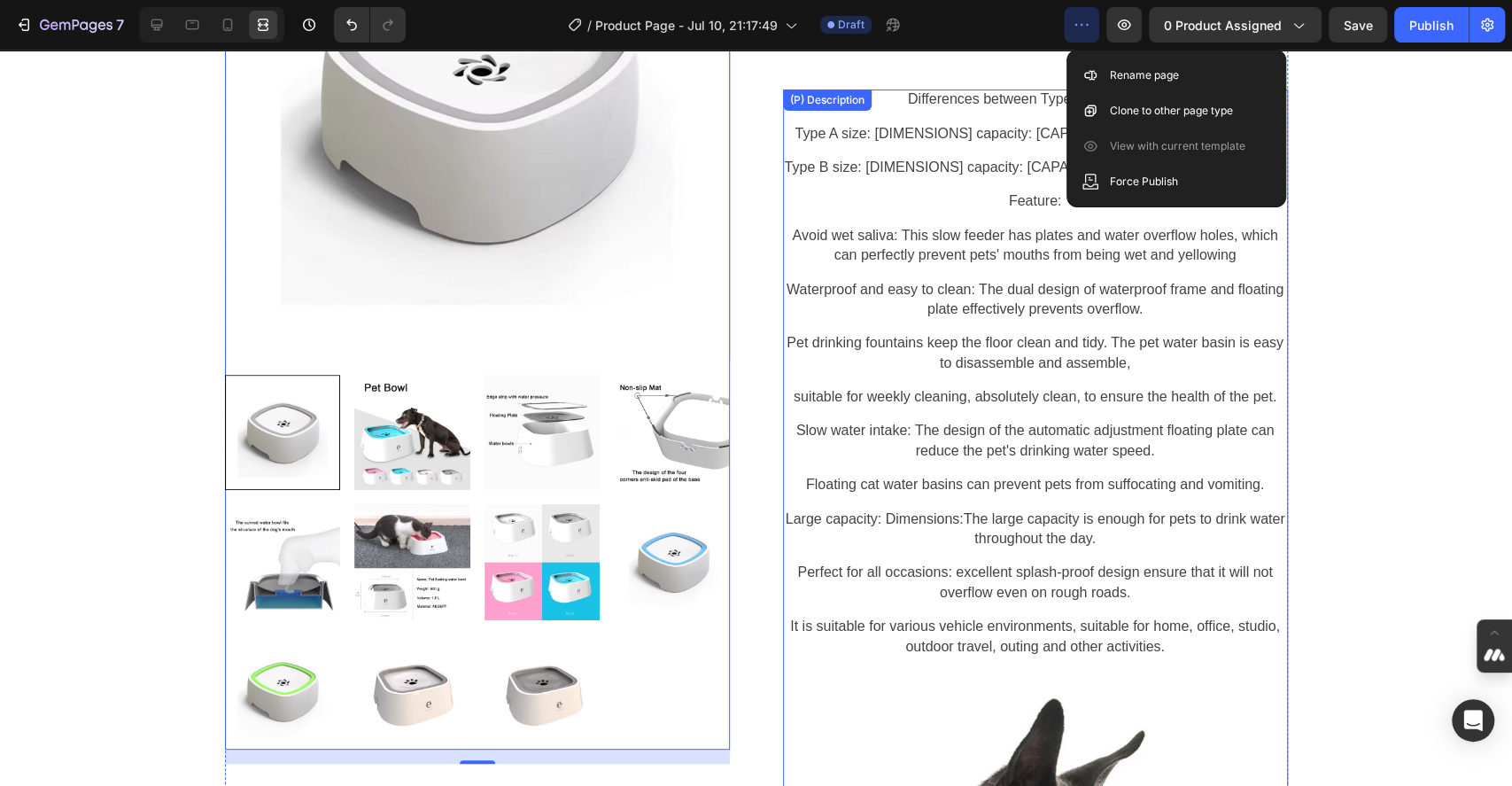 click on "Differences between Type A and Type B:
Type A size: 225mmX185mmX78mm capacity: 1.5l with bottom non-skid pad
Type B size: 190mmX181mmX80mm capacity: 1L without bottom non-skid pad
Feature:
Avoid wet saliva: This slow feeder has plates and water overflow holes, which can perfectly prevent pets' mouths from being wet and yellowing
Waterproof and easy to clean: The dual design of waterproof frame and floating plate effectively prevents overflow.
Pet drinking fountains keep the floor clean and tidy. The pet water basin is easy to disassemble and assemble,
suitable for weekly cleaning, absolutely clean, to ensure the health of the pet.
Slow water intake: The design of the automatic adjustment floating plate can reduce the pet's drinking water speed.
Floating cat water basins can prevent pets from suffocating and vomiting.
Large capacity: Dimensions:The large capacity is enough for pets to drink water throughout the day." at bounding box center [1035, 5431] 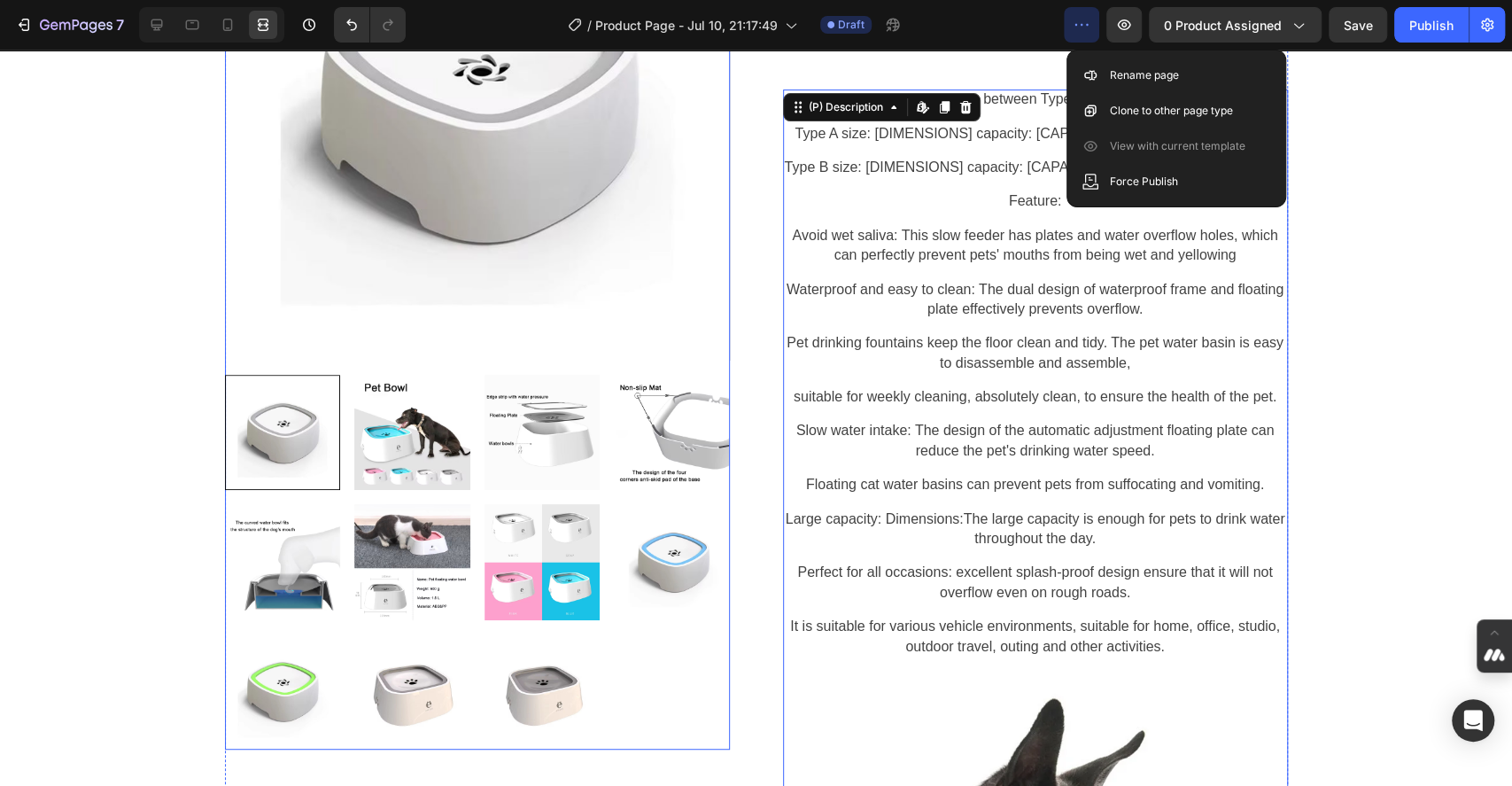 click at bounding box center (477, 108) 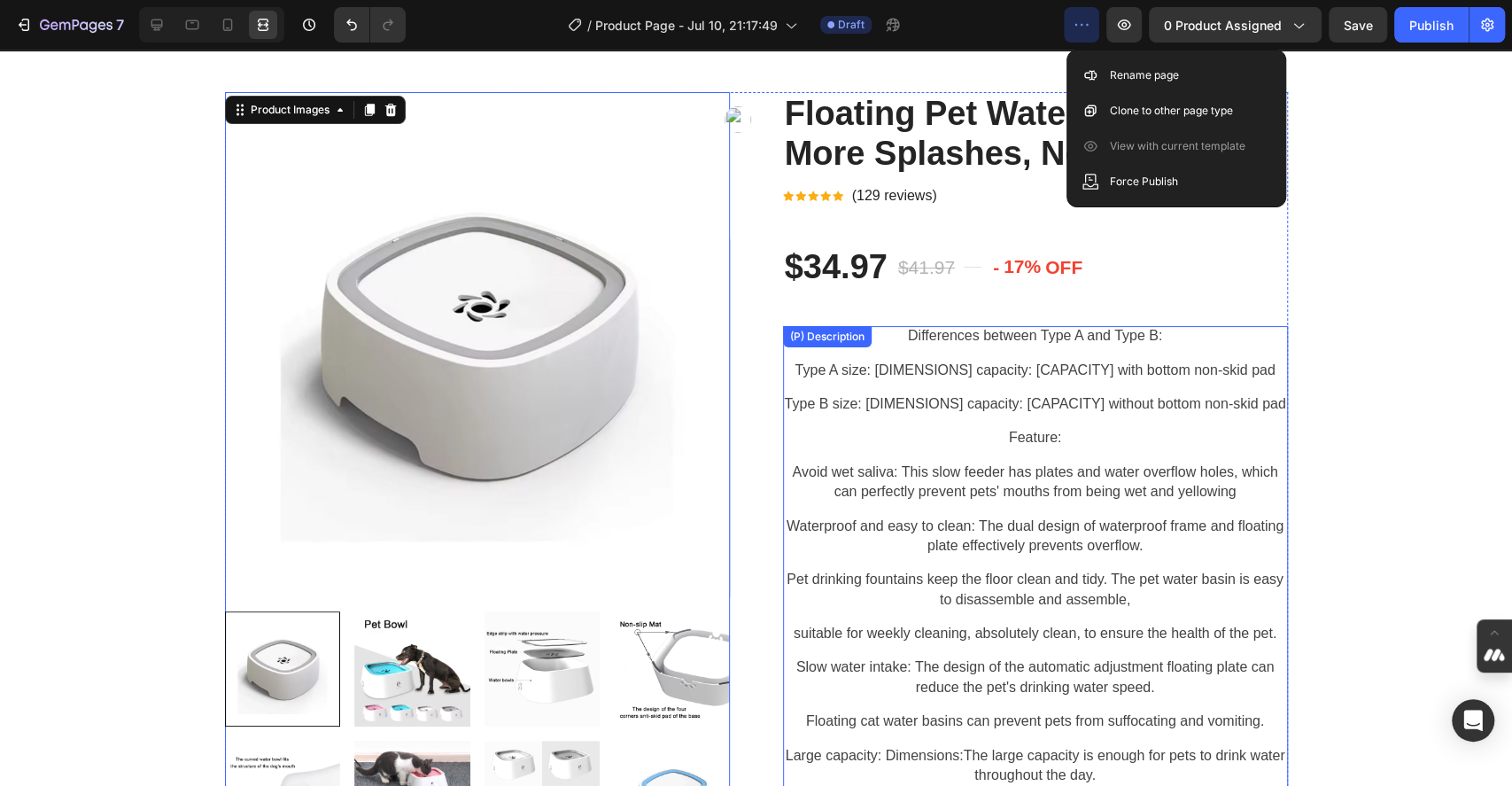 scroll, scrollTop: 0, scrollLeft: 0, axis: both 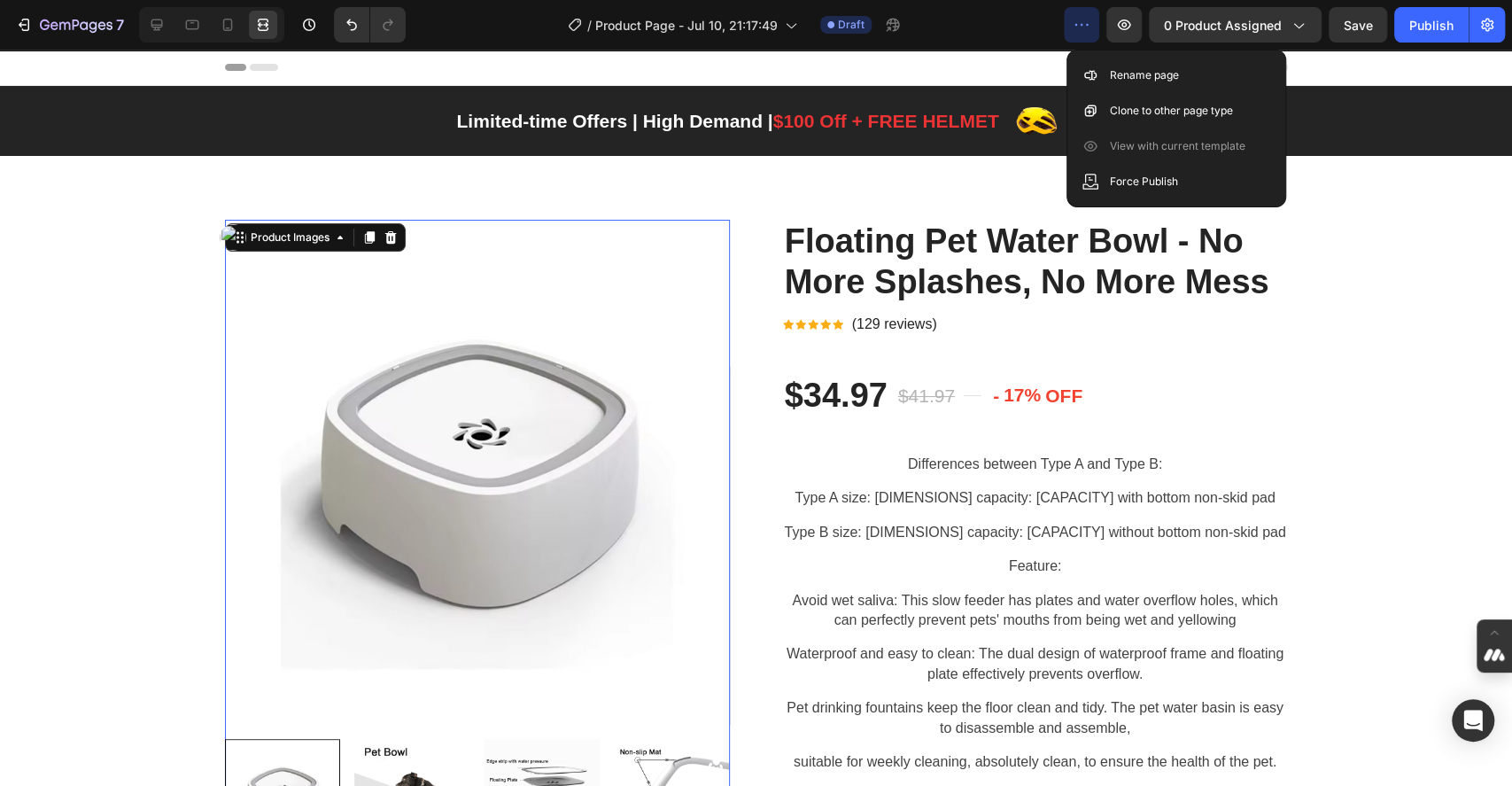 click at bounding box center [477, 472] 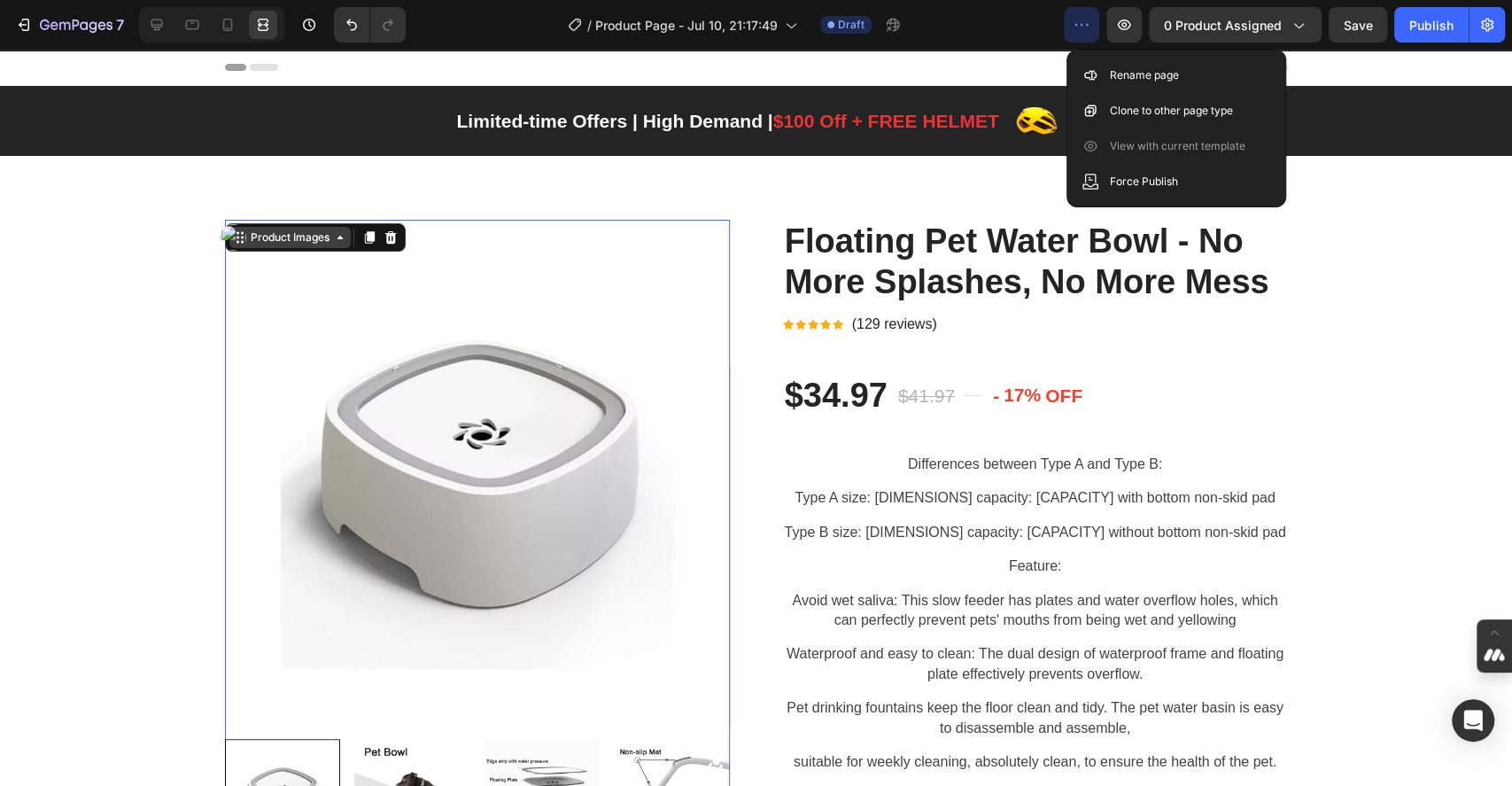 click 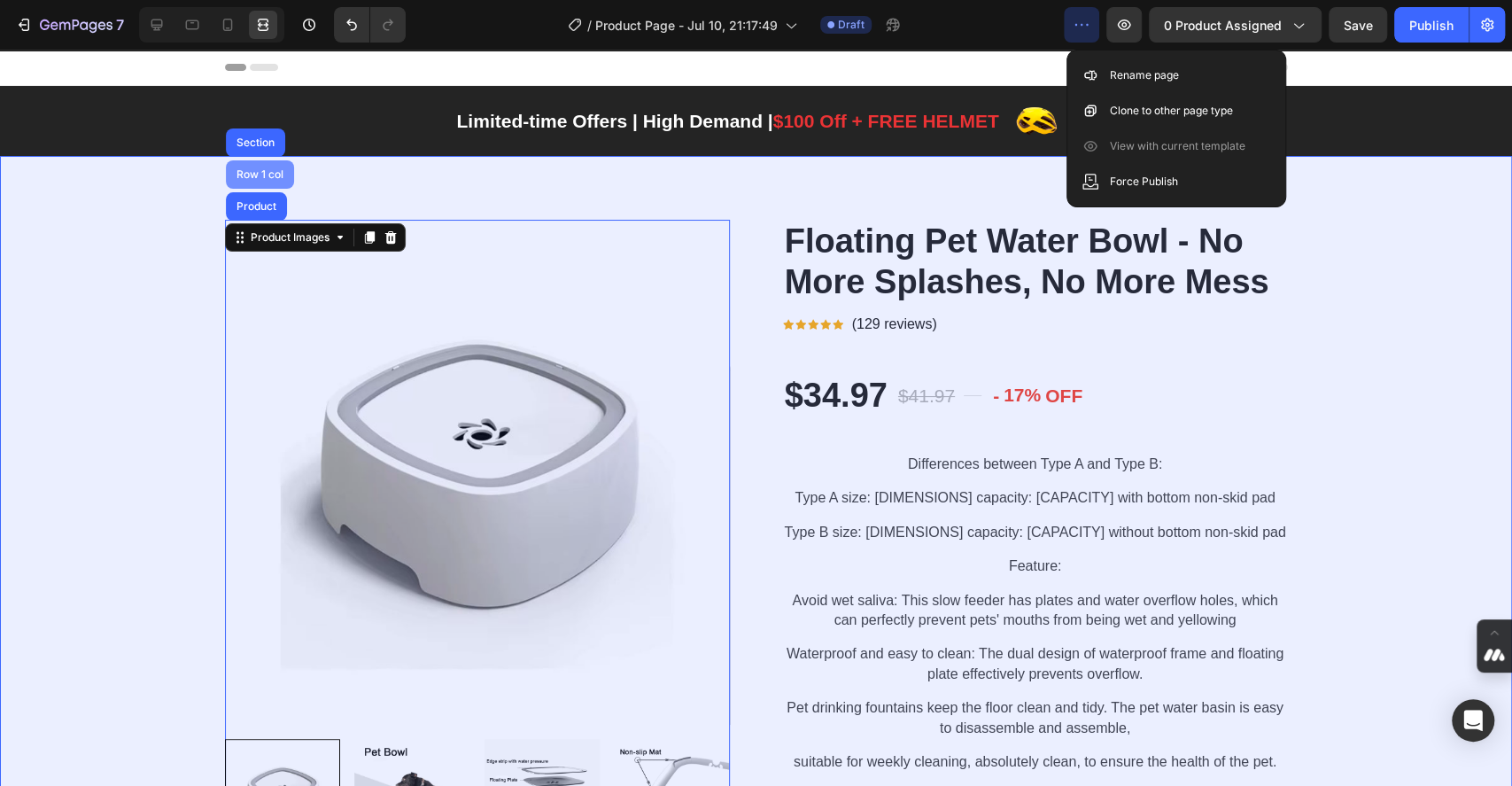 click on "Row 1 col" at bounding box center (260, 175) 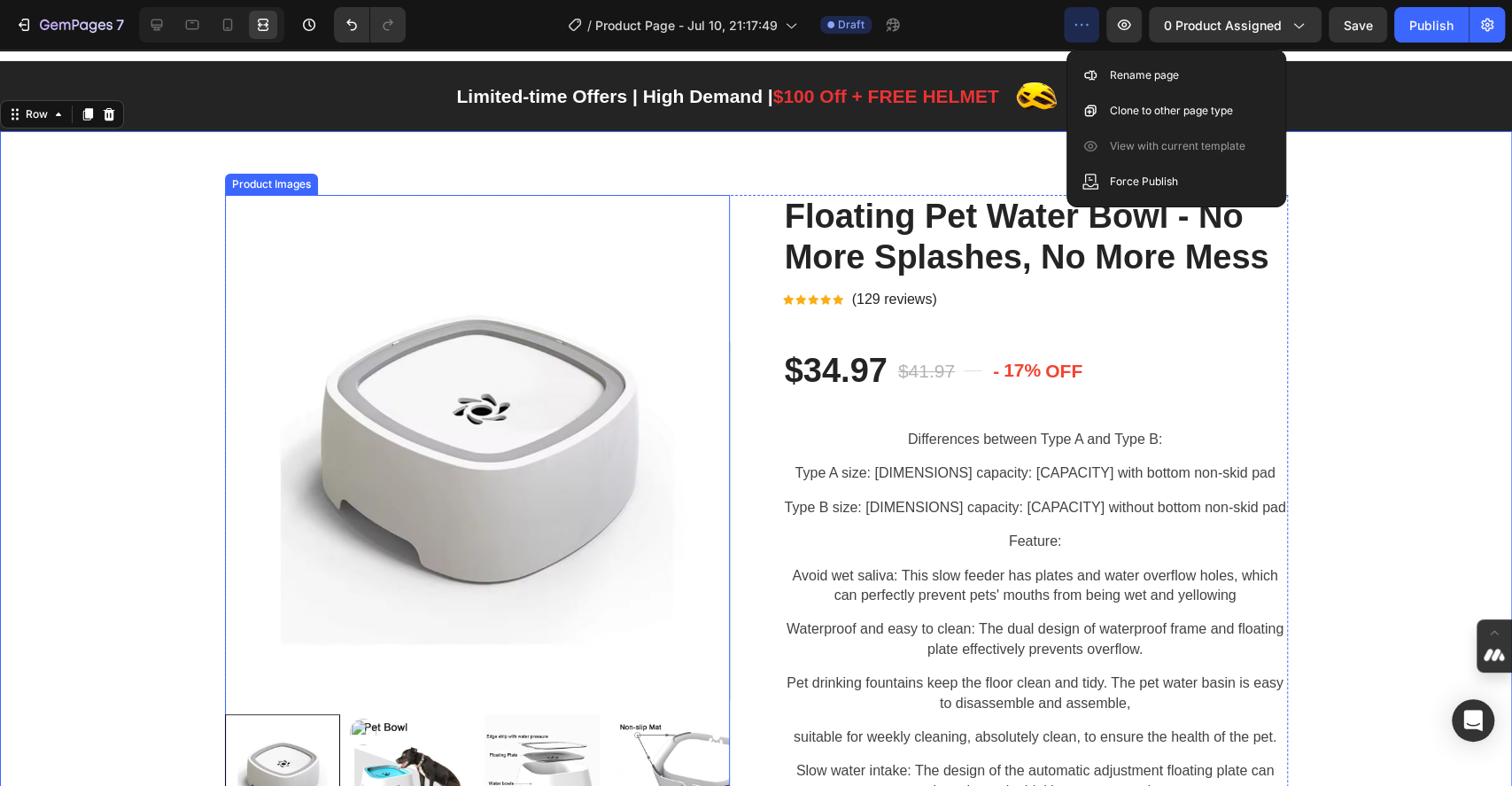 scroll, scrollTop: 0, scrollLeft: 0, axis: both 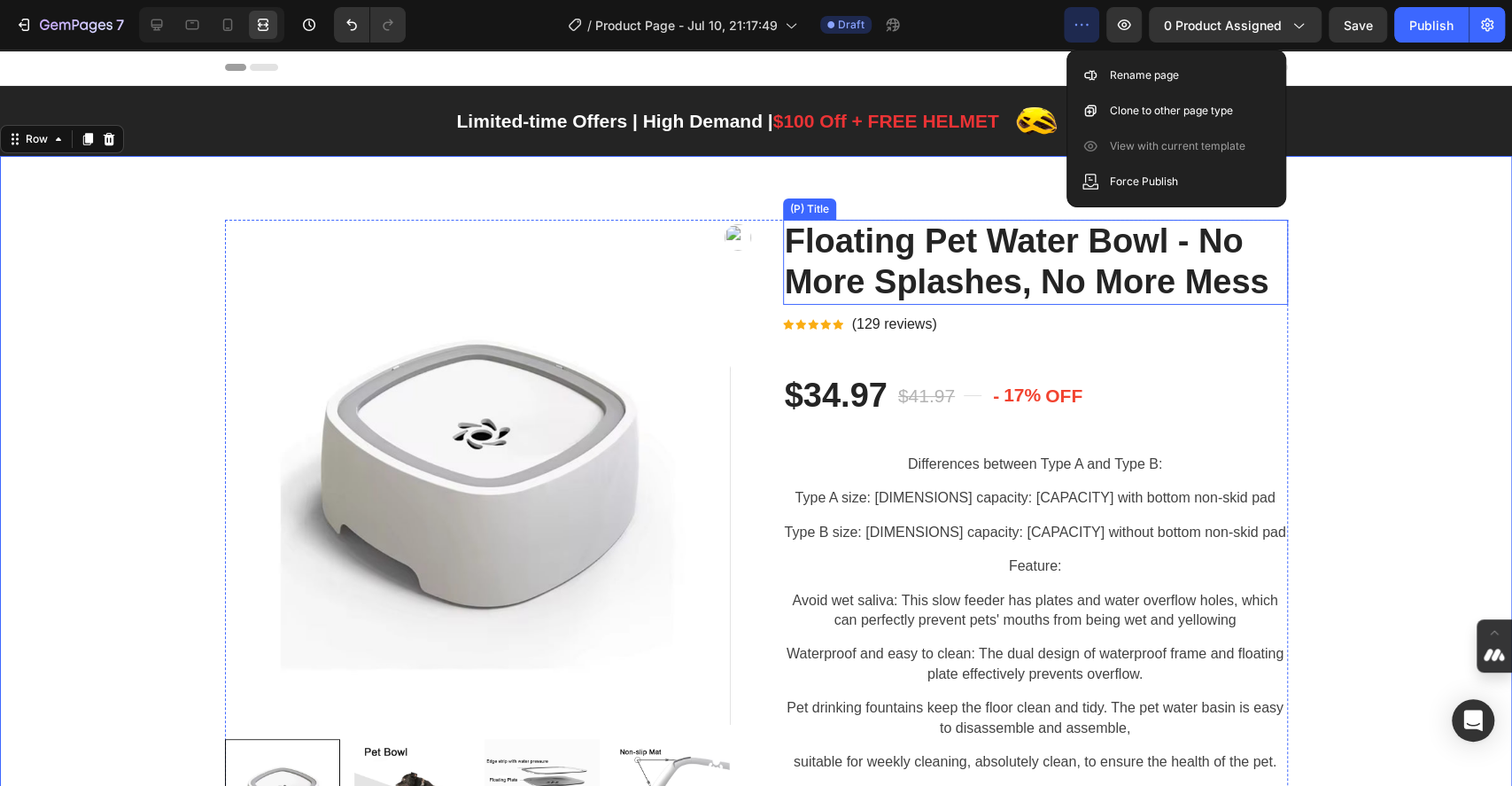click on "Floating Pet Water Bowl - No More Splashes, No More Mess" at bounding box center (1035, 261) 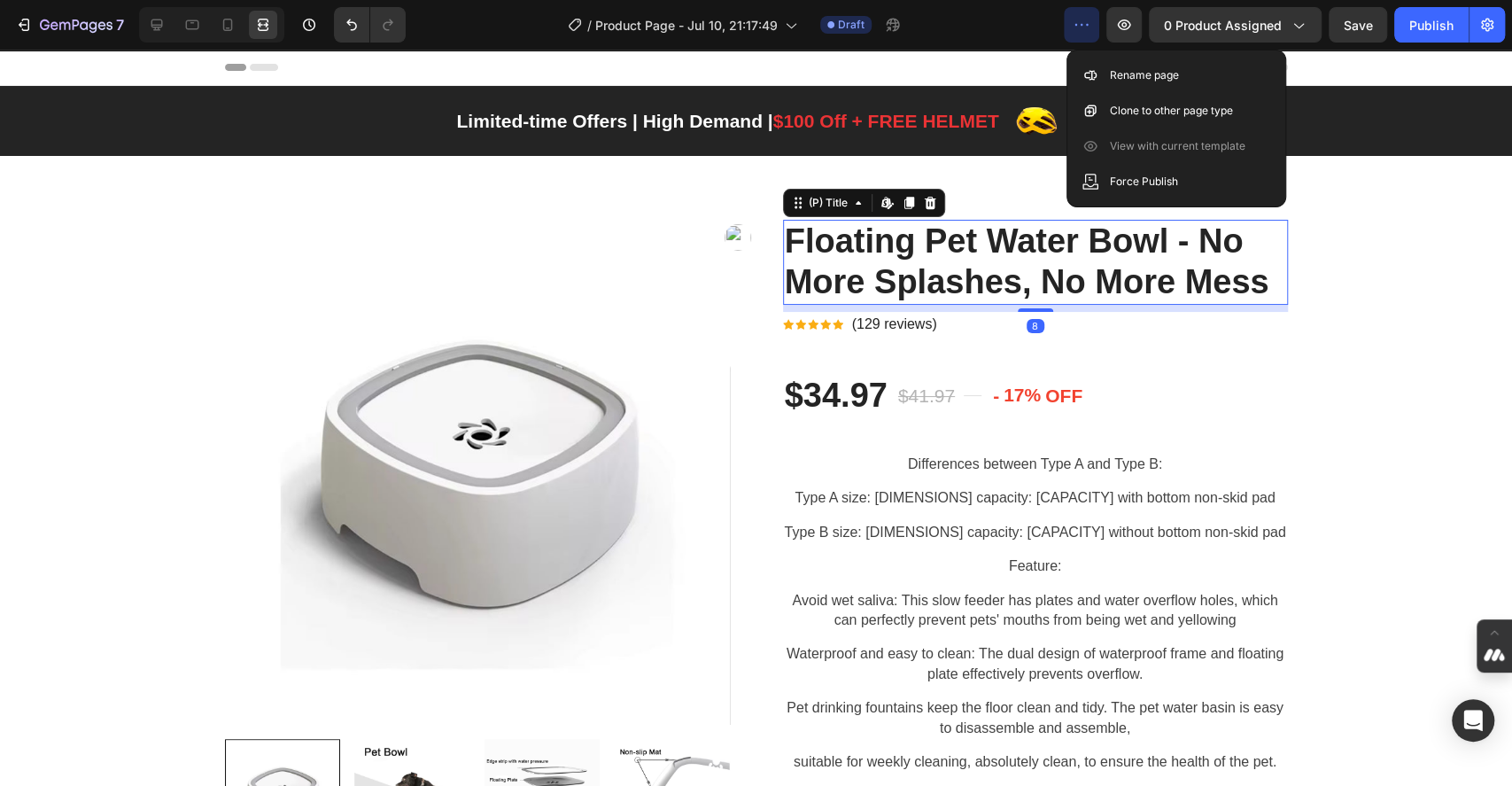 click on "Floating Pet Water Bowl - No More Splashes, No More Mess (P) Title   Edit content in Shopify 8                Icon                Icon                Icon                Icon                Icon Icon List Hoz (129 reviews) Text block Row $34.97 (P) Price $41.97 (P) Price                Title Line - 17% OFF (P) Tag Row Row
Differences between Type A and Type B:
Type A size: 225mmX185mmX78mm capacity: 1.5l with bottom non-skid pad
Type B size: 190mmX181mmX80mm capacity: 1L without bottom non-skid pad
Feature:
Avoid wet saliva: This slow feeder has plates and water overflow holes, which can perfectly prevent pets' mouths from being wet and yellowing
Waterproof and easy to clean: The dual design of waterproof frame and floating plate effectively prevents overflow.
Pet drinking fountains keep the floor clean and tidy. The pet water basin is easy to disassemble and assemble,
suitable for weekly cleaning, absolutely clean, to ensure the health of the pet." at bounding box center (1035, 6014) 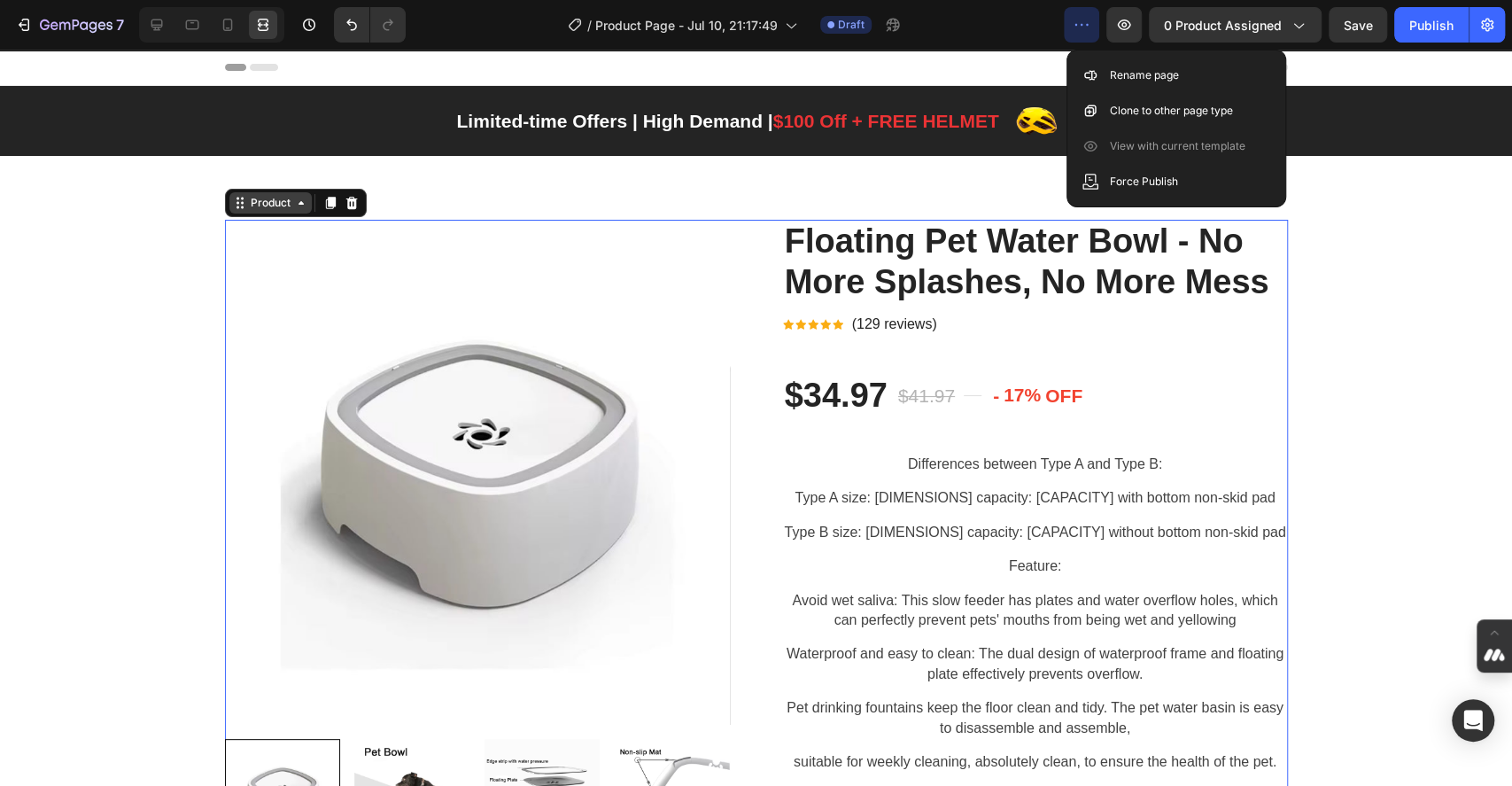 click 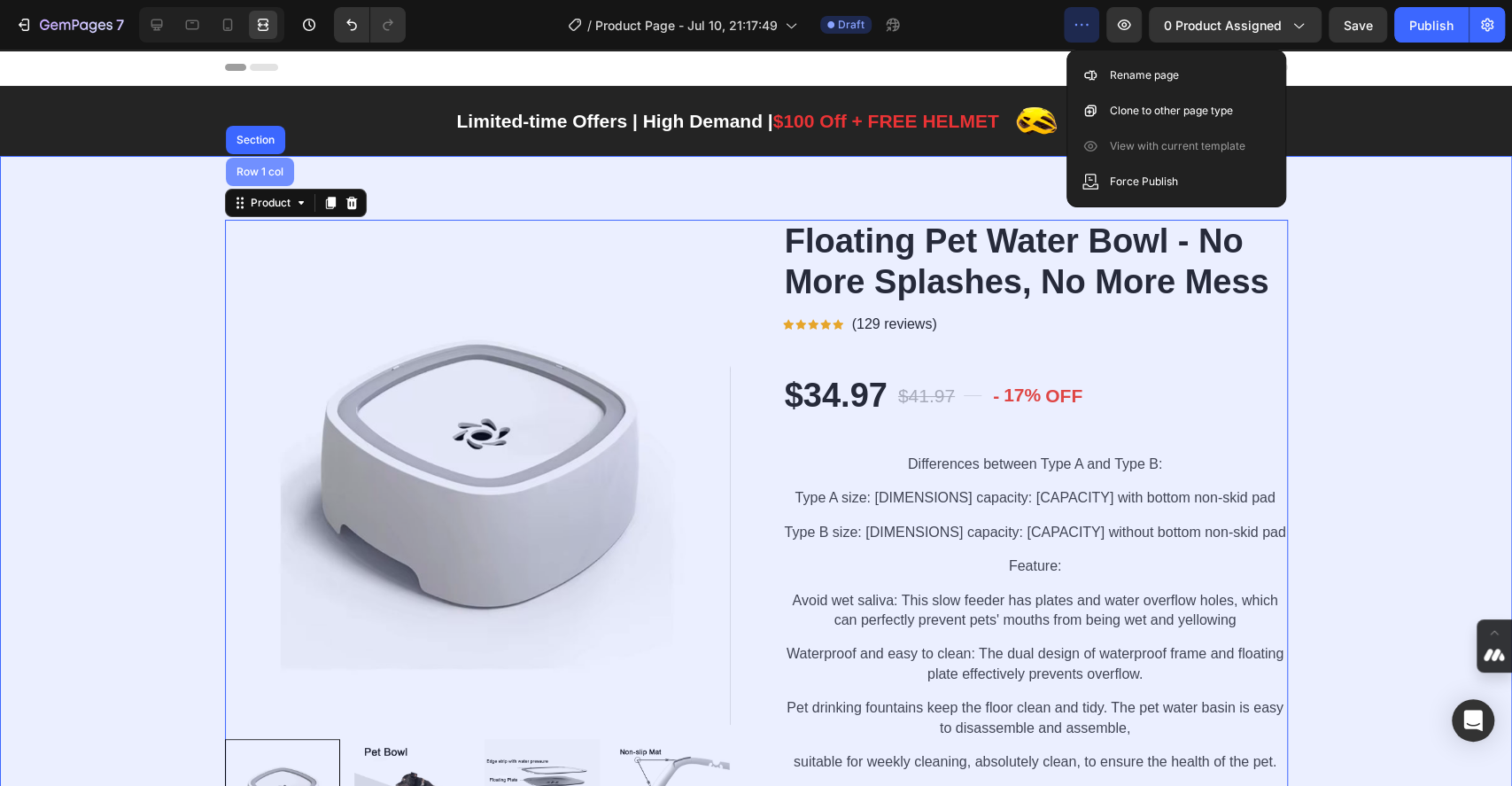 click on "Row 1 col" at bounding box center [260, 172] 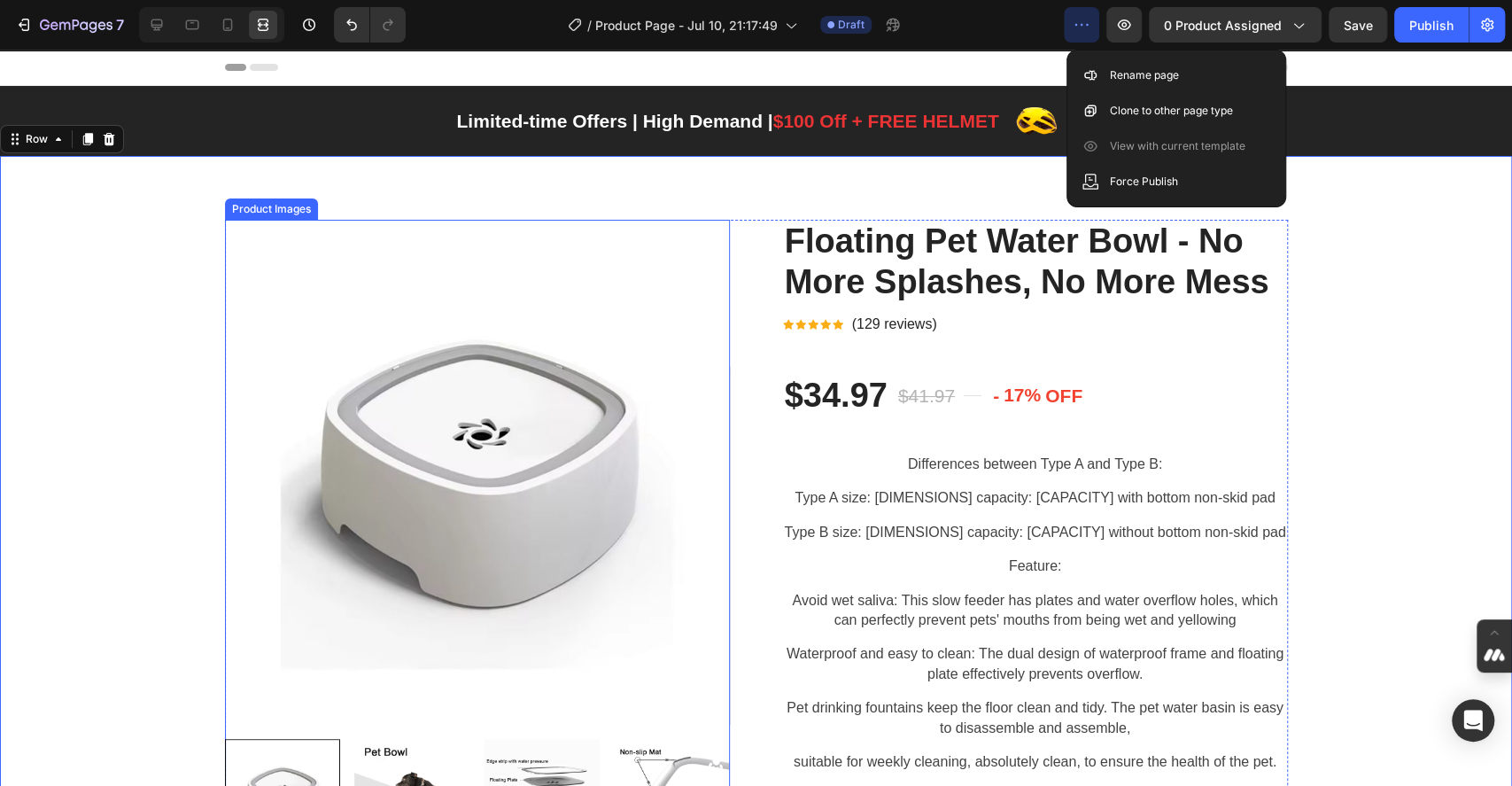 click on "Product Images" at bounding box center (271, 209) 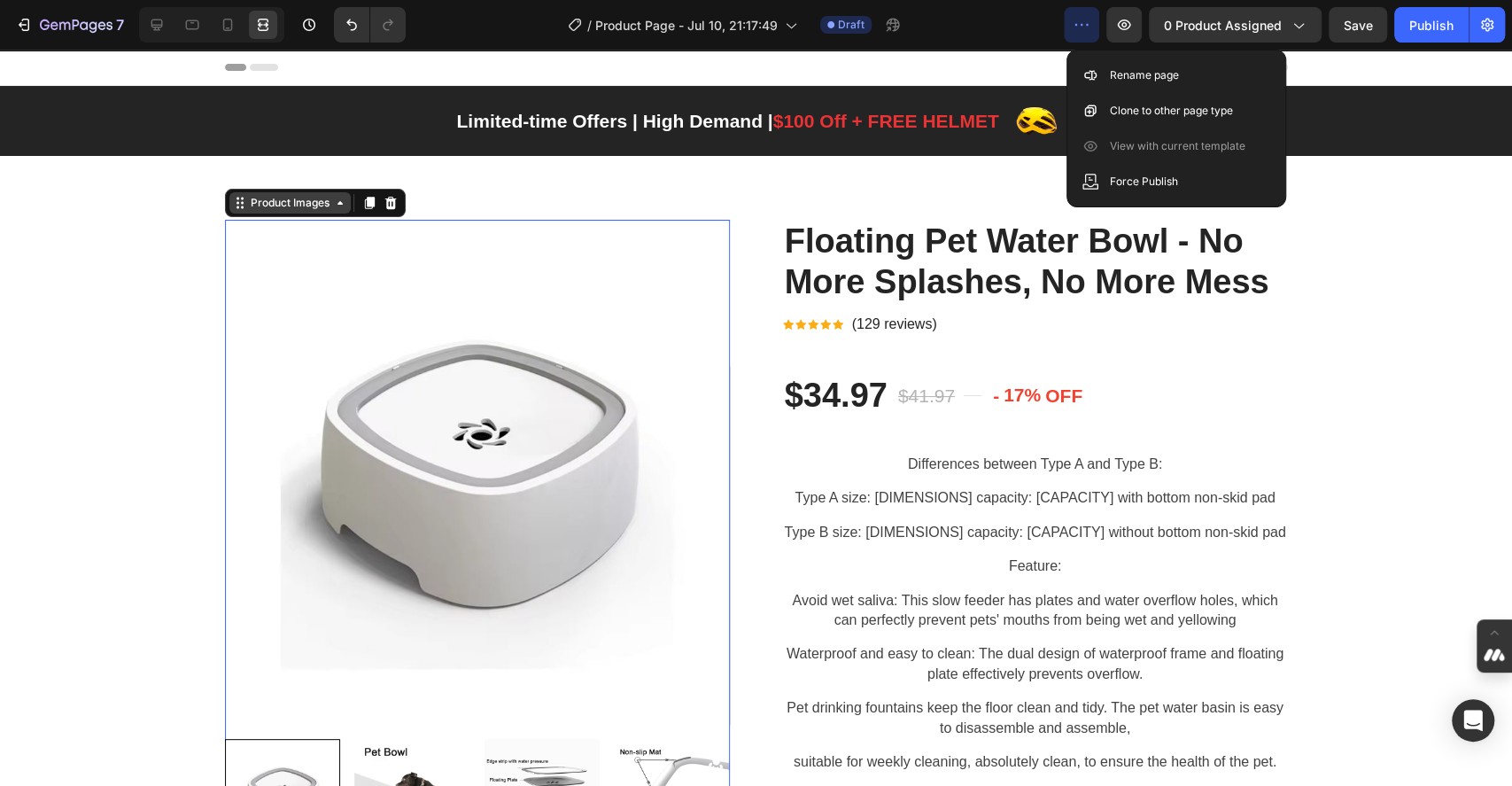 click on "Product Images" at bounding box center (290, 203) 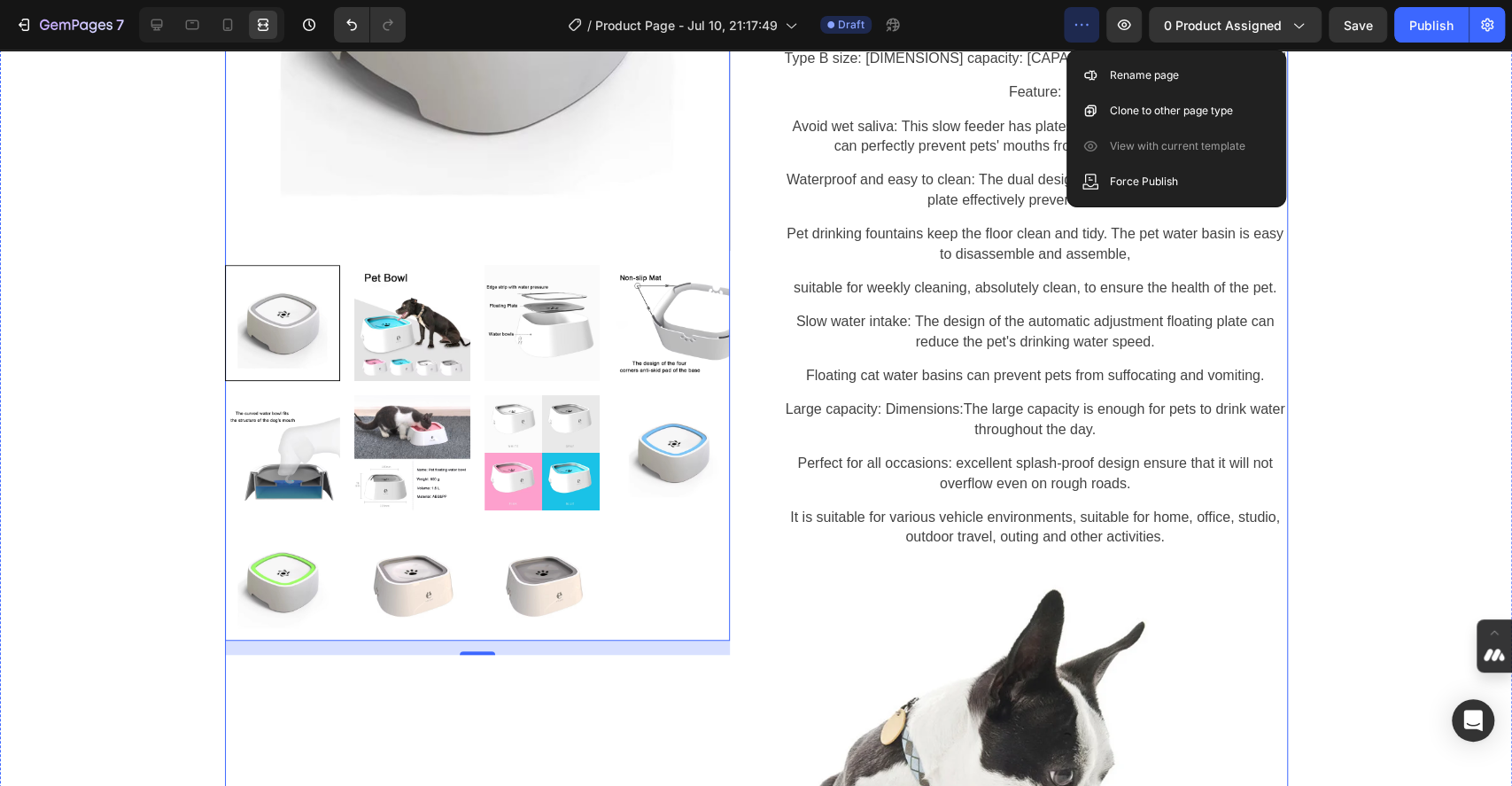 scroll, scrollTop: 472, scrollLeft: 0, axis: vertical 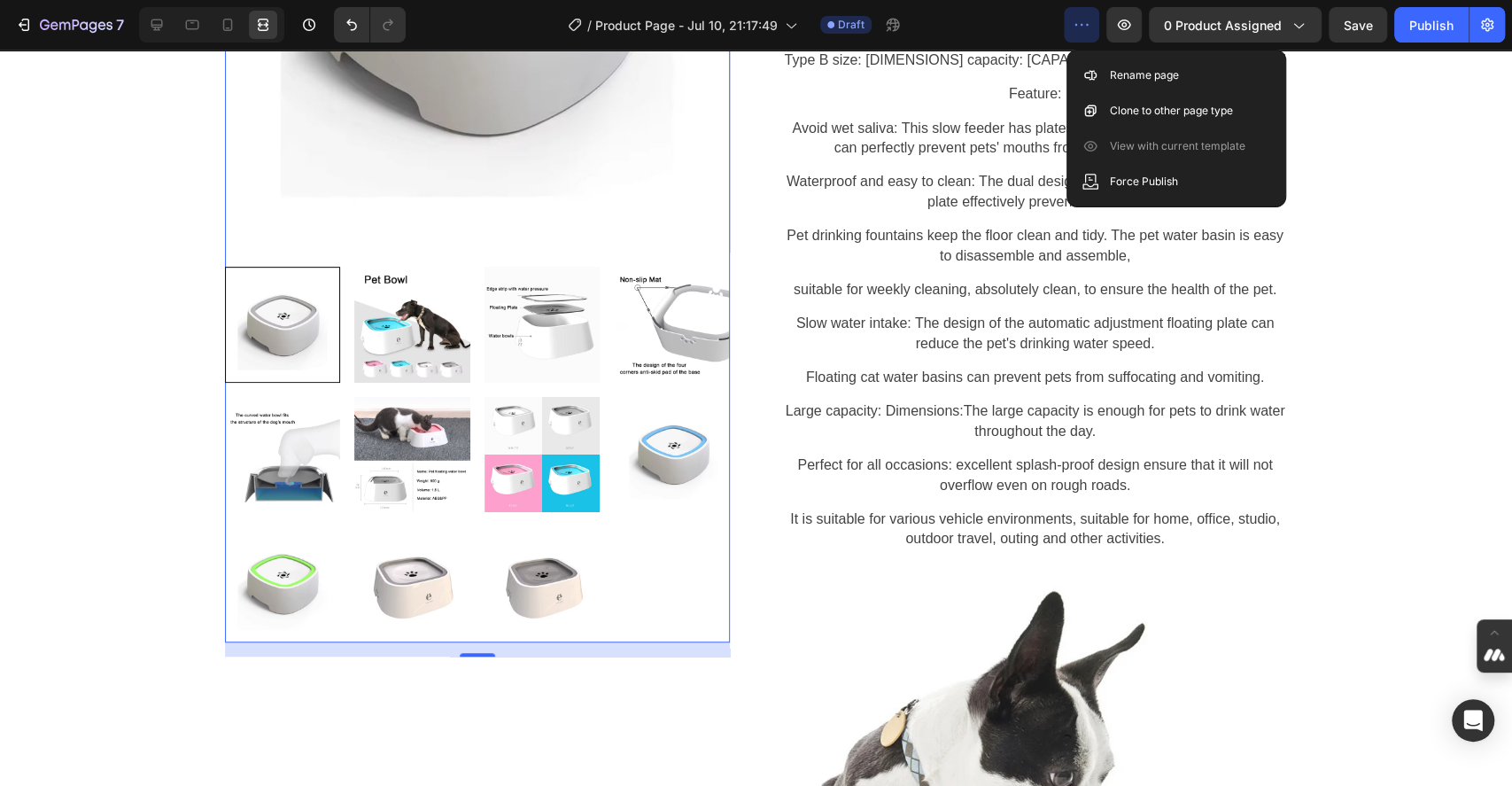 click on "16" at bounding box center [477, 650] 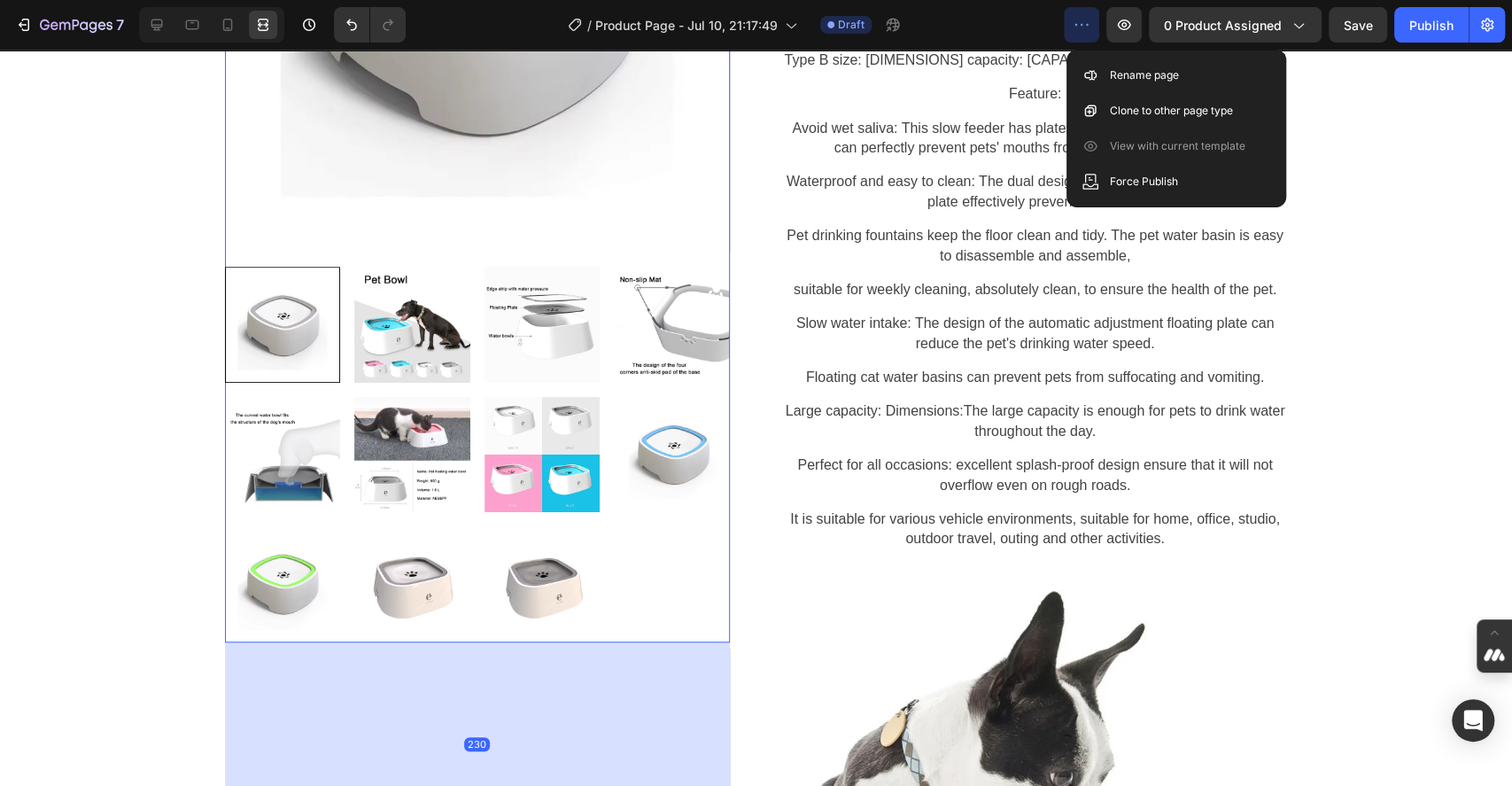 drag, startPoint x: 475, startPoint y: 651, endPoint x: 438, endPoint y: 841, distance: 193.56911 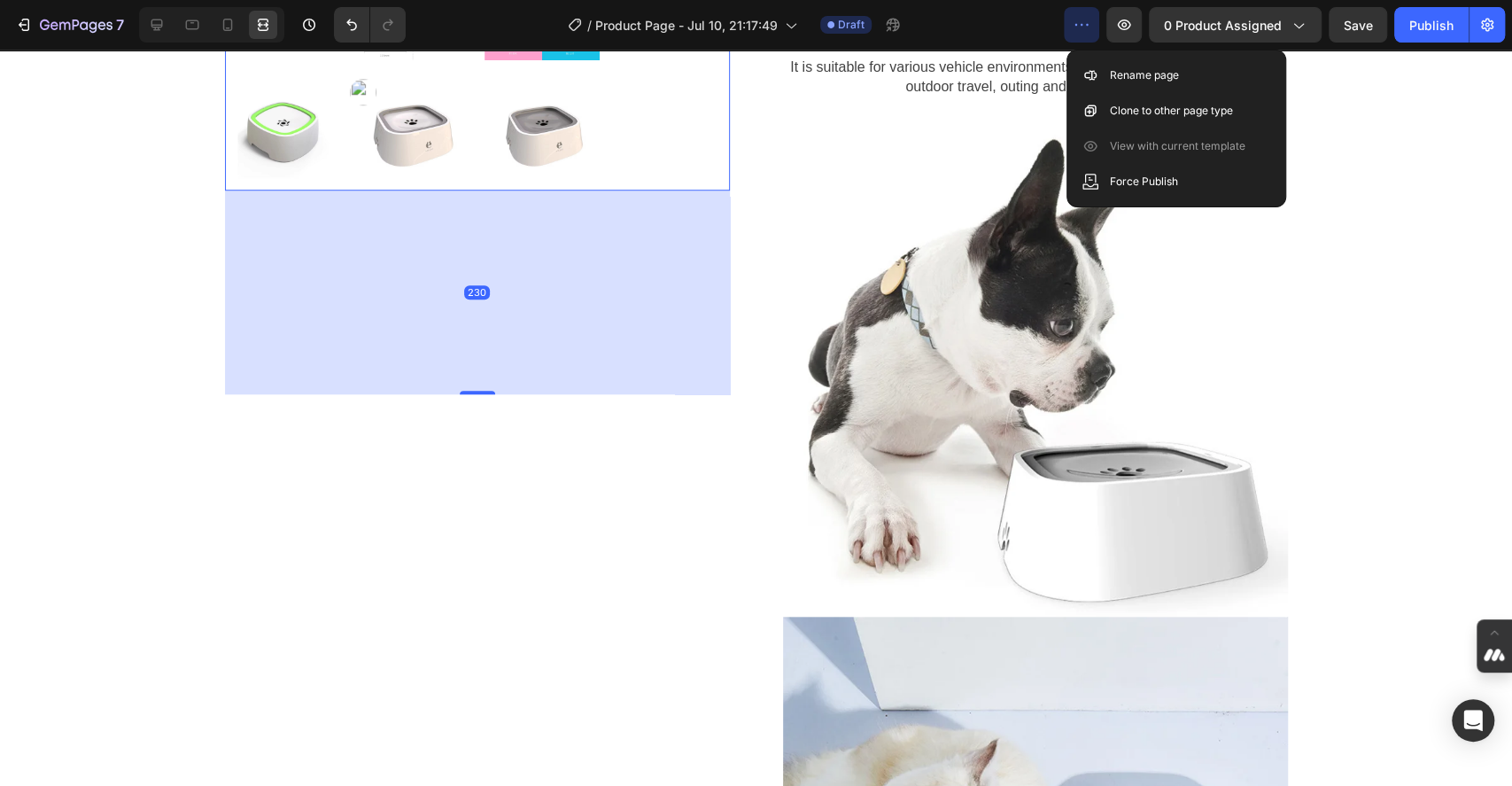 scroll, scrollTop: 945, scrollLeft: 0, axis: vertical 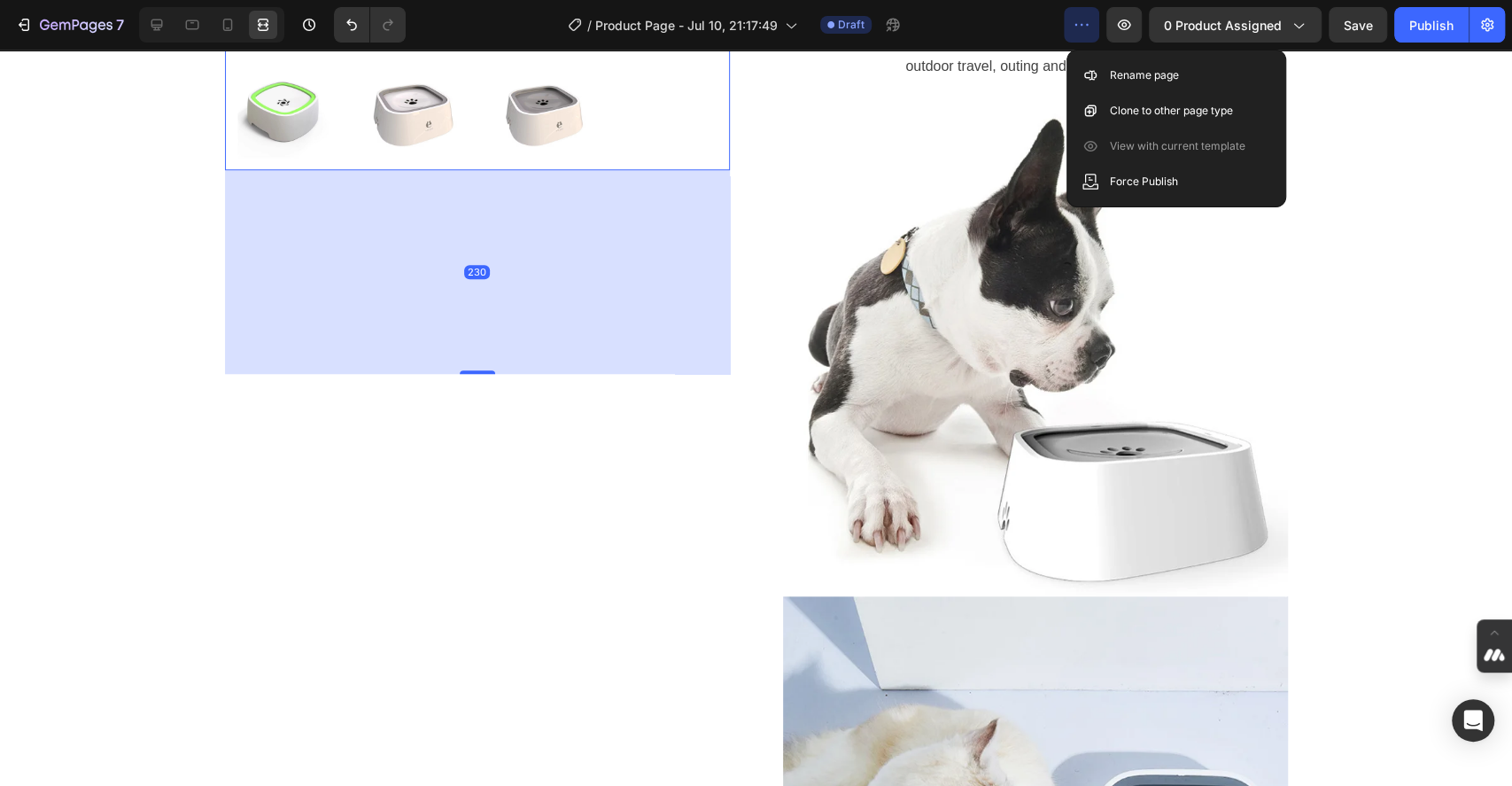 click on "Product Images Product Row 1 col Section   230" at bounding box center [477, 5070] 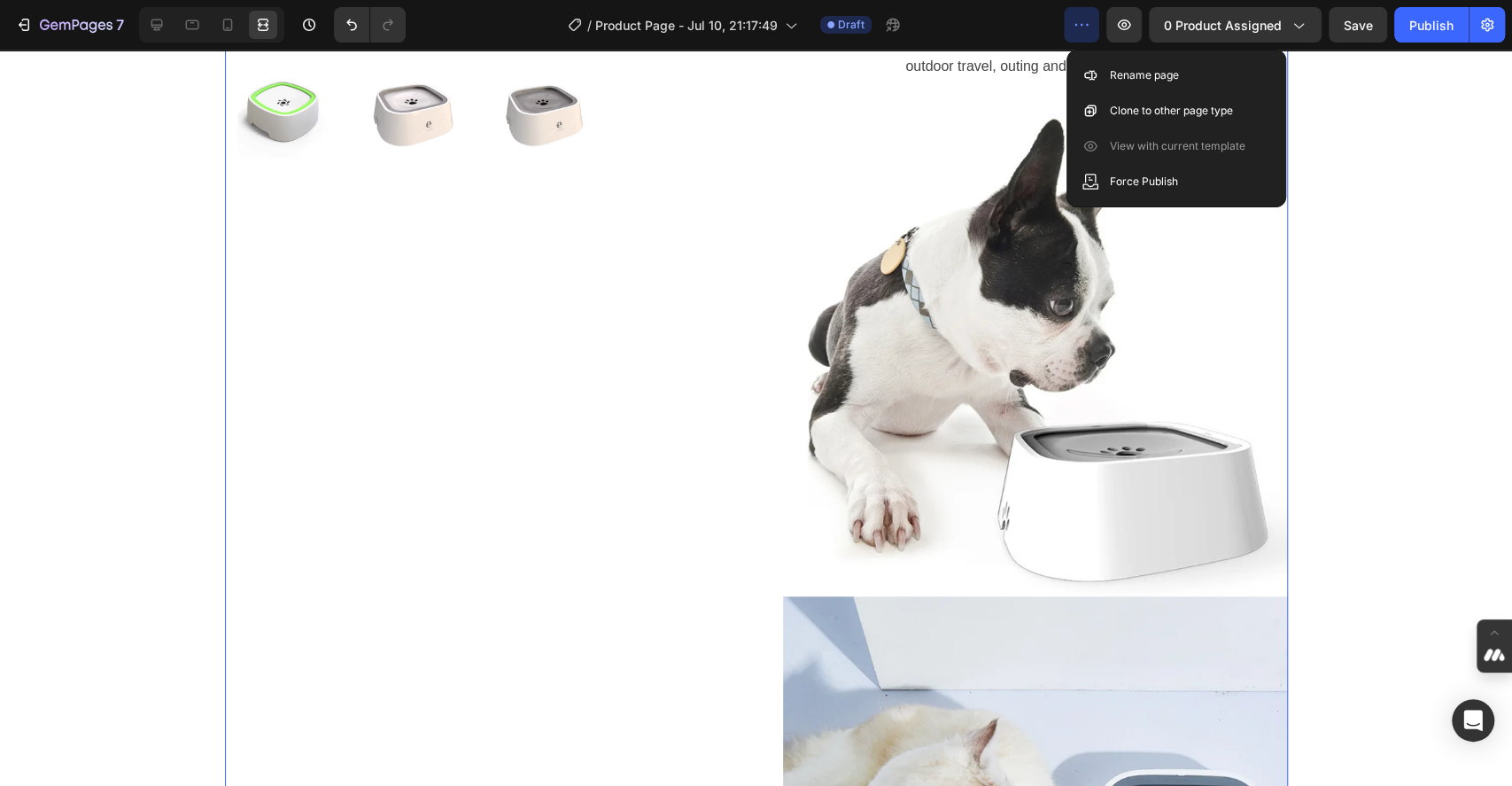 click on "Product Images" at bounding box center [477, 5070] 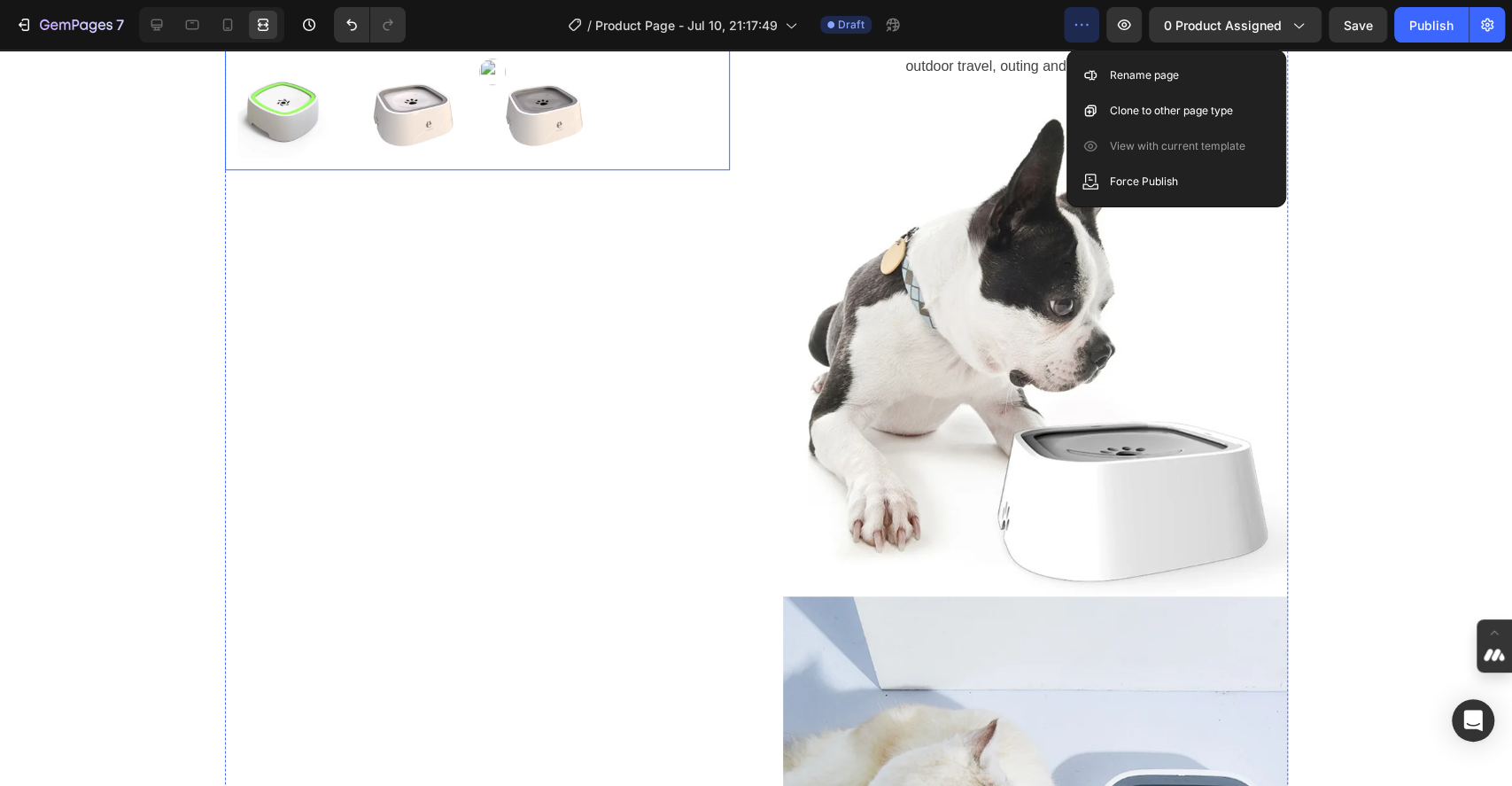 click at bounding box center (542, 112) 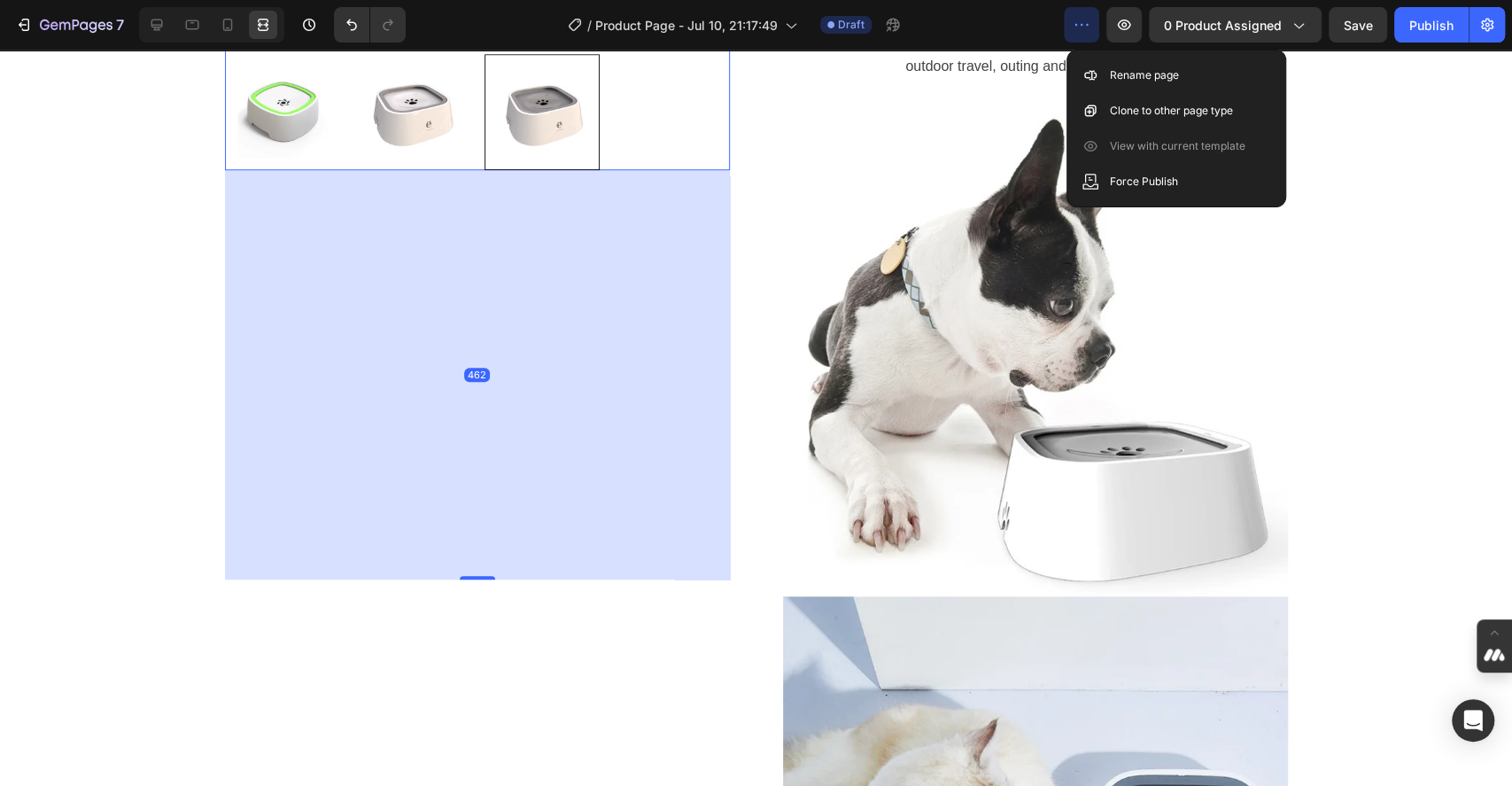 drag, startPoint x: 466, startPoint y: 371, endPoint x: 1111, endPoint y: 332, distance: 646.178 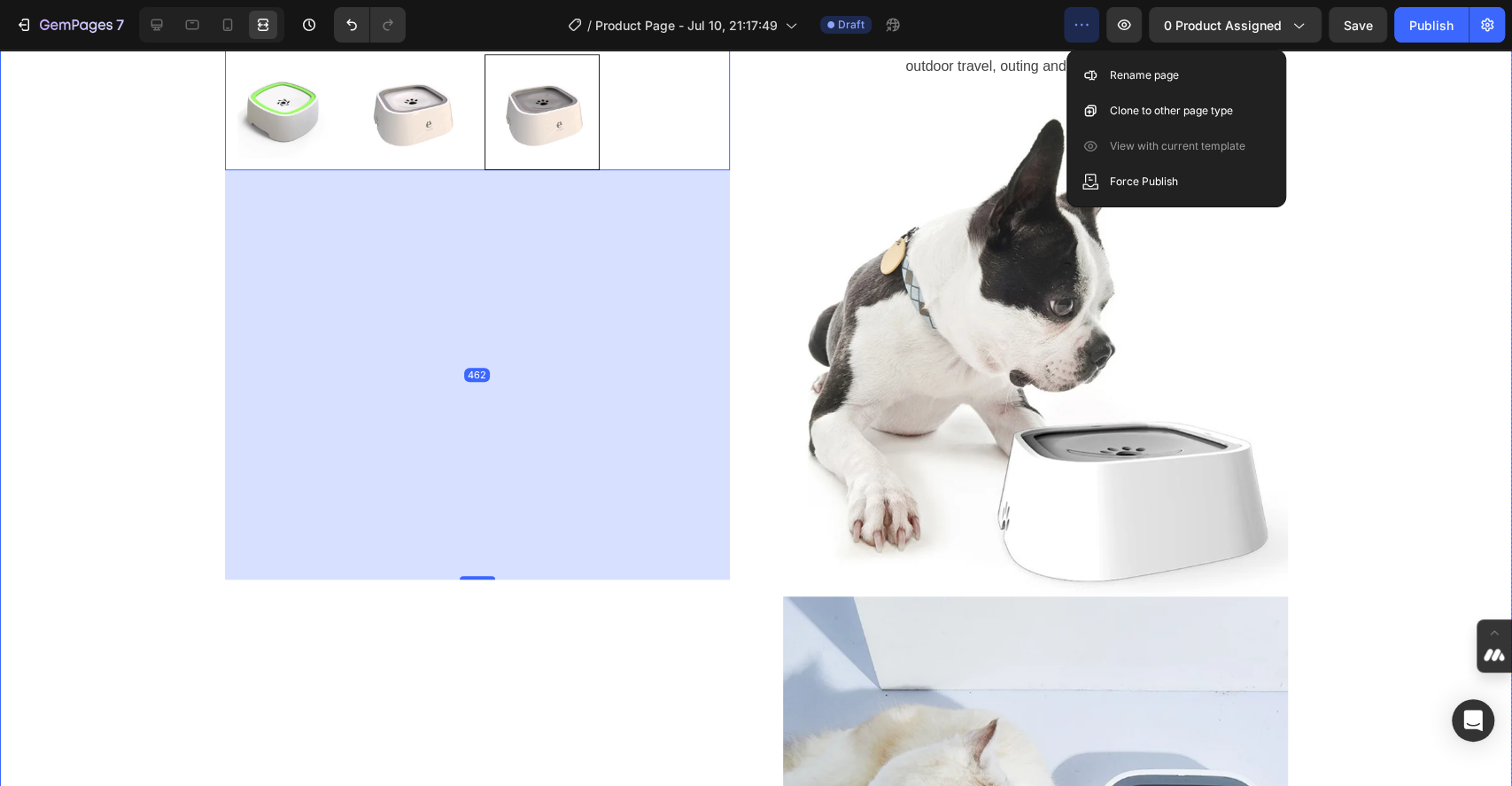 click on "Product Images   462 Floating Pet Water Bowl - No More Splashes, No More Mess (P) Title                Icon                Icon                Icon                Icon                Icon Icon List Hoz (129 reviews) Text block Row $34.97 (P) Price $41.97 (P) Price                Title Line - 17% OFF (P) Tag Row Row
Differences between Type A and Type B:
Type A size: 225mmX185mmX78mm capacity: 1.5l with bottom non-skid pad
Type B size: 190mmX181mmX80mm capacity: 1L without bottom non-skid pad
Feature:
Avoid wet saliva: This slow feeder has plates and water overflow holes, which can perfectly prevent pets' mouths from being wet and yellowing
Waterproof and easy to clean: The dual design of waterproof frame and floating plate effectively prevents overflow.
Pet drinking fountains keep the floor clean and tidy. The pet water basin is easy to disassemble and assemble,
suitable for weekly cleaning, absolutely clean, to ensure the health of the pet." at bounding box center [756, 5070] 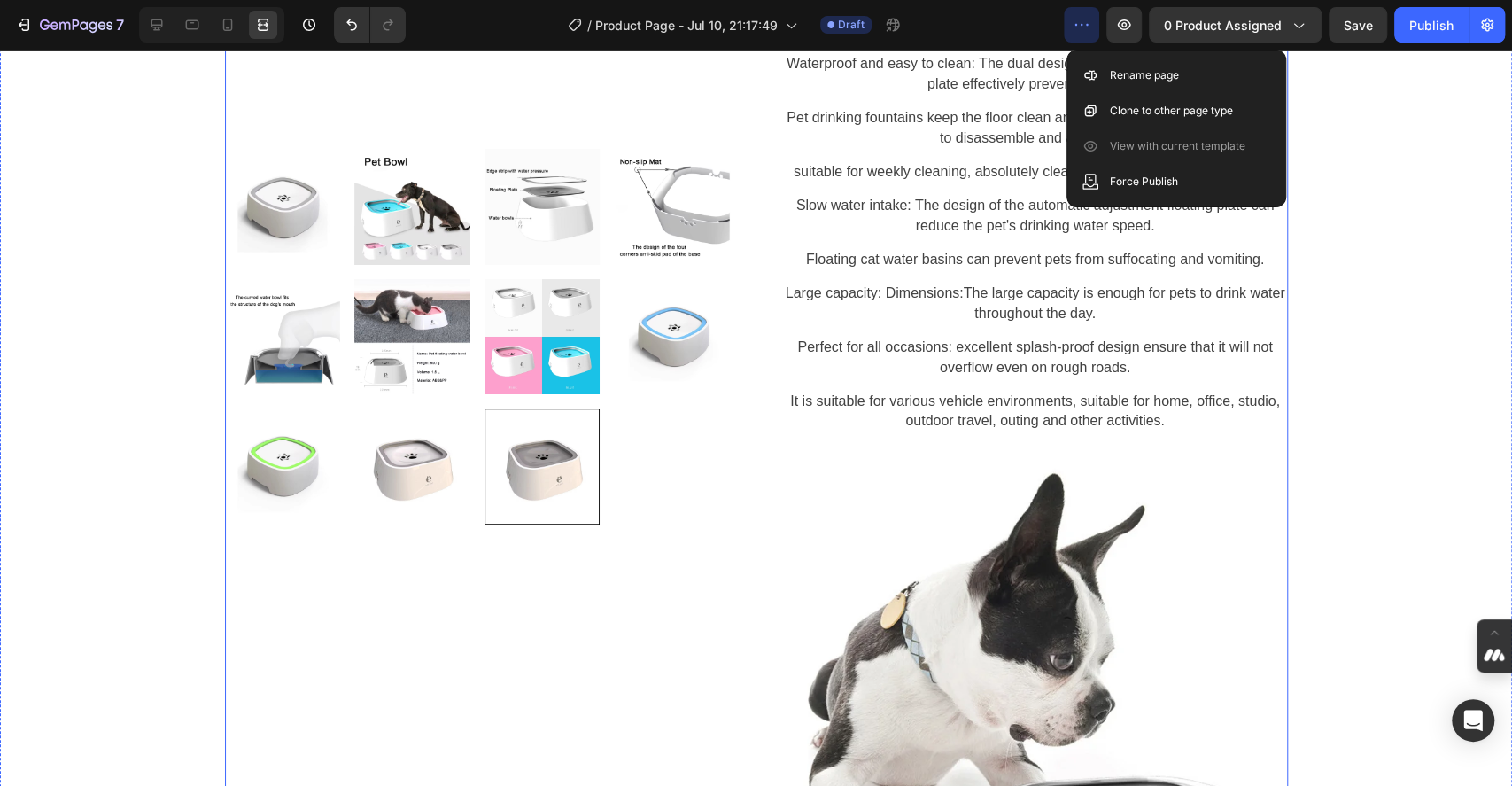 scroll, scrollTop: 118, scrollLeft: 0, axis: vertical 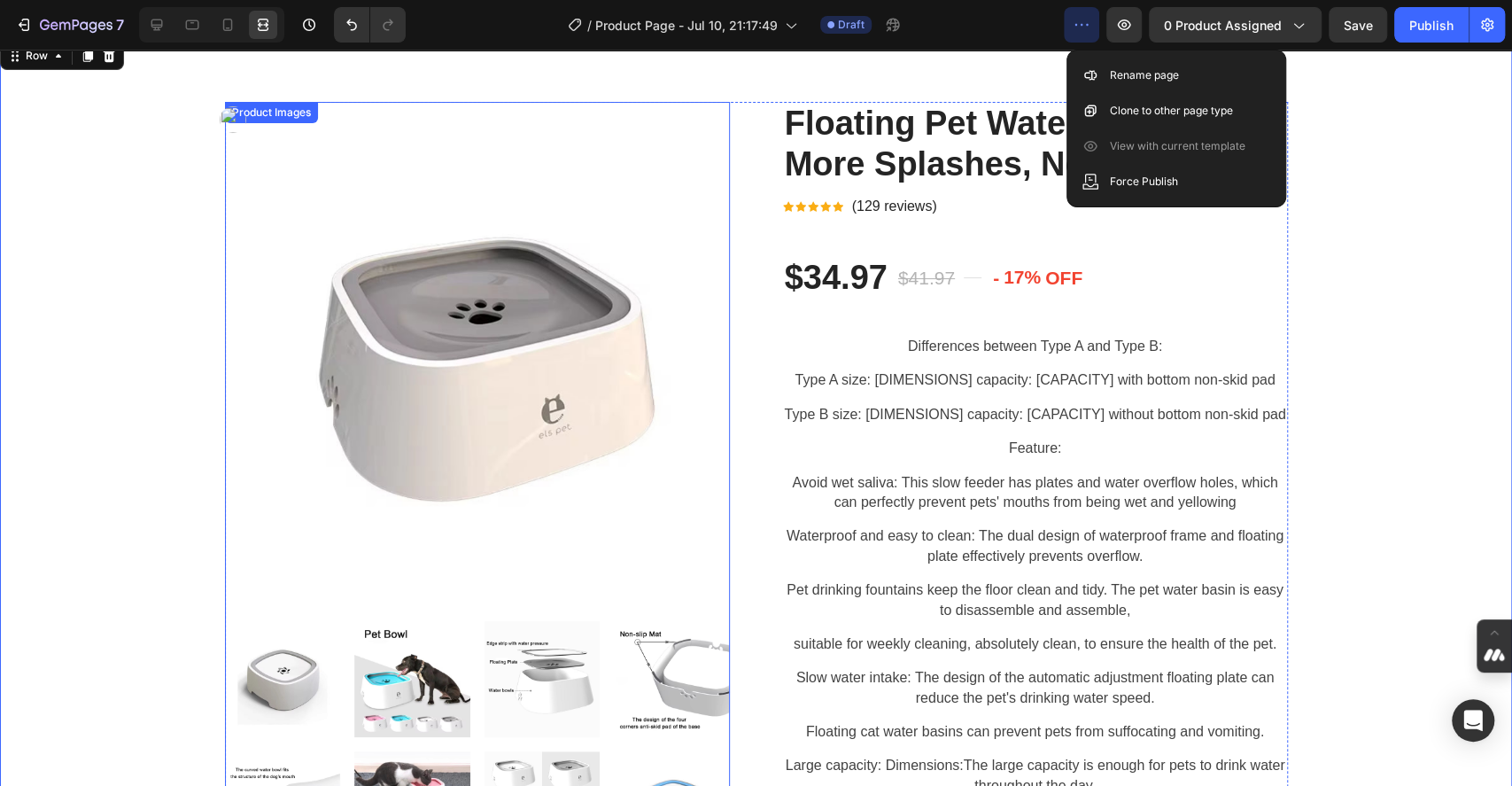 click at bounding box center [477, 354] 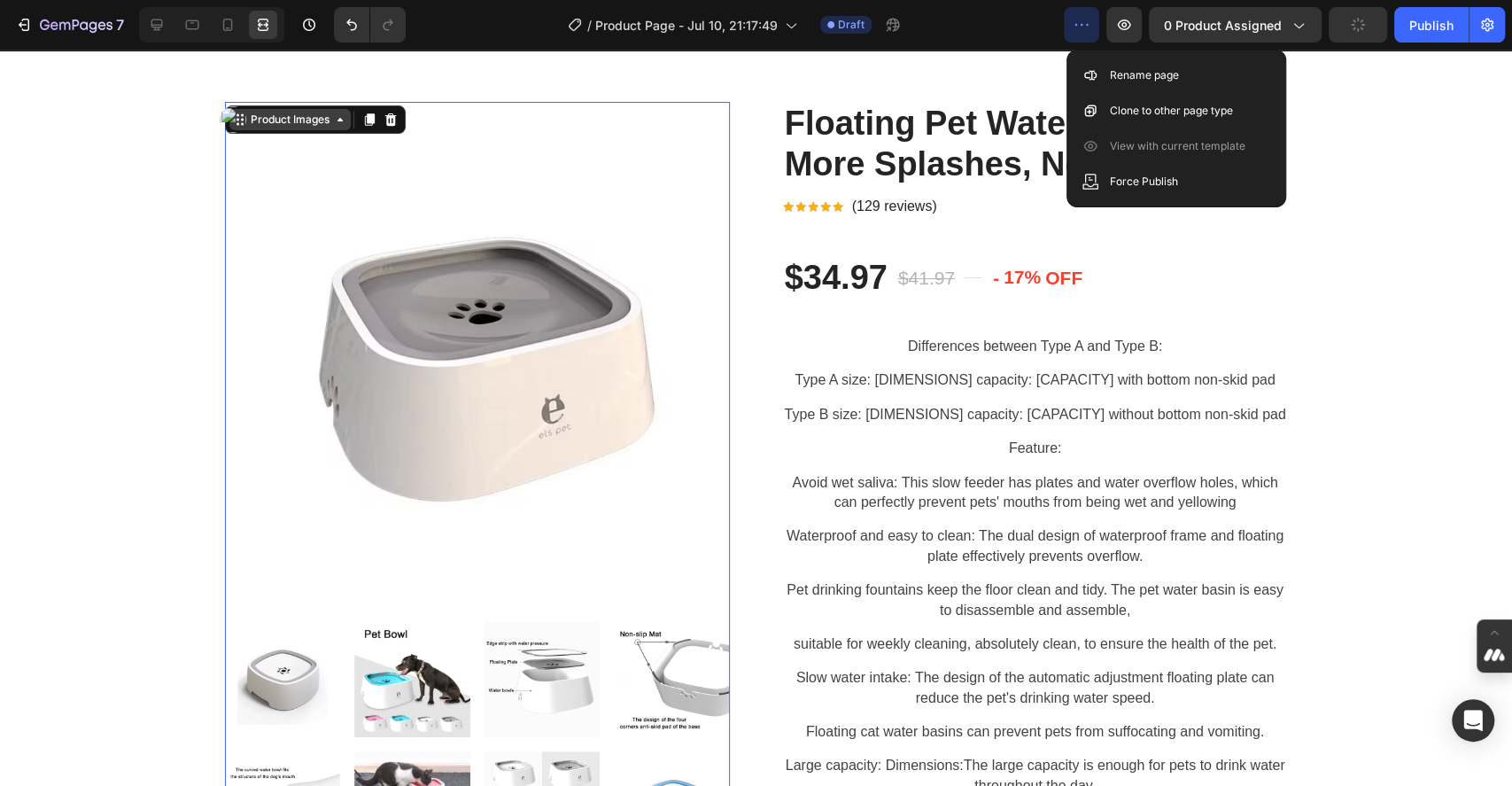 click 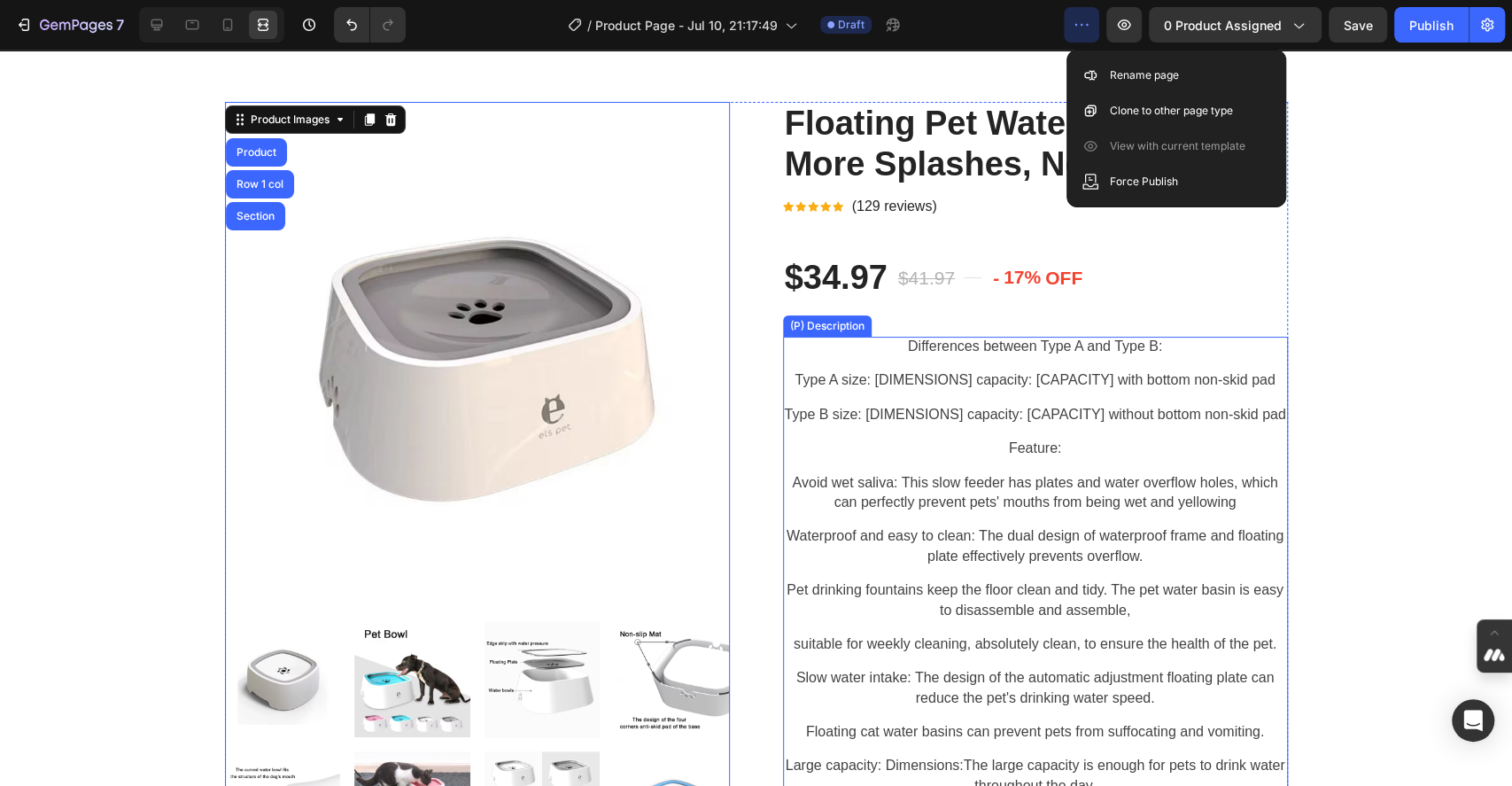 click on "Differences between Type A and Type B:" at bounding box center [1035, 346] 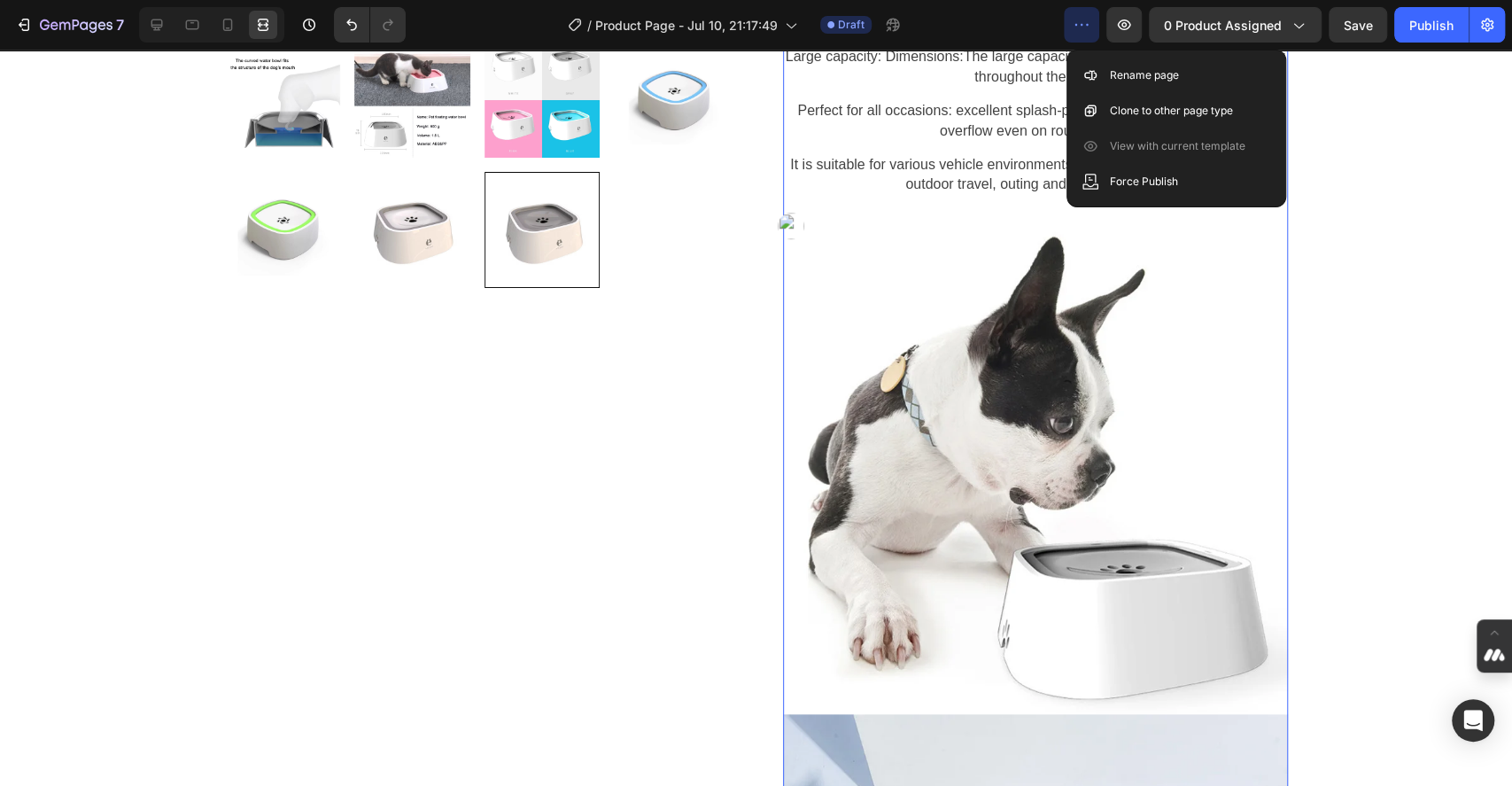 scroll, scrollTop: 1063, scrollLeft: 0, axis: vertical 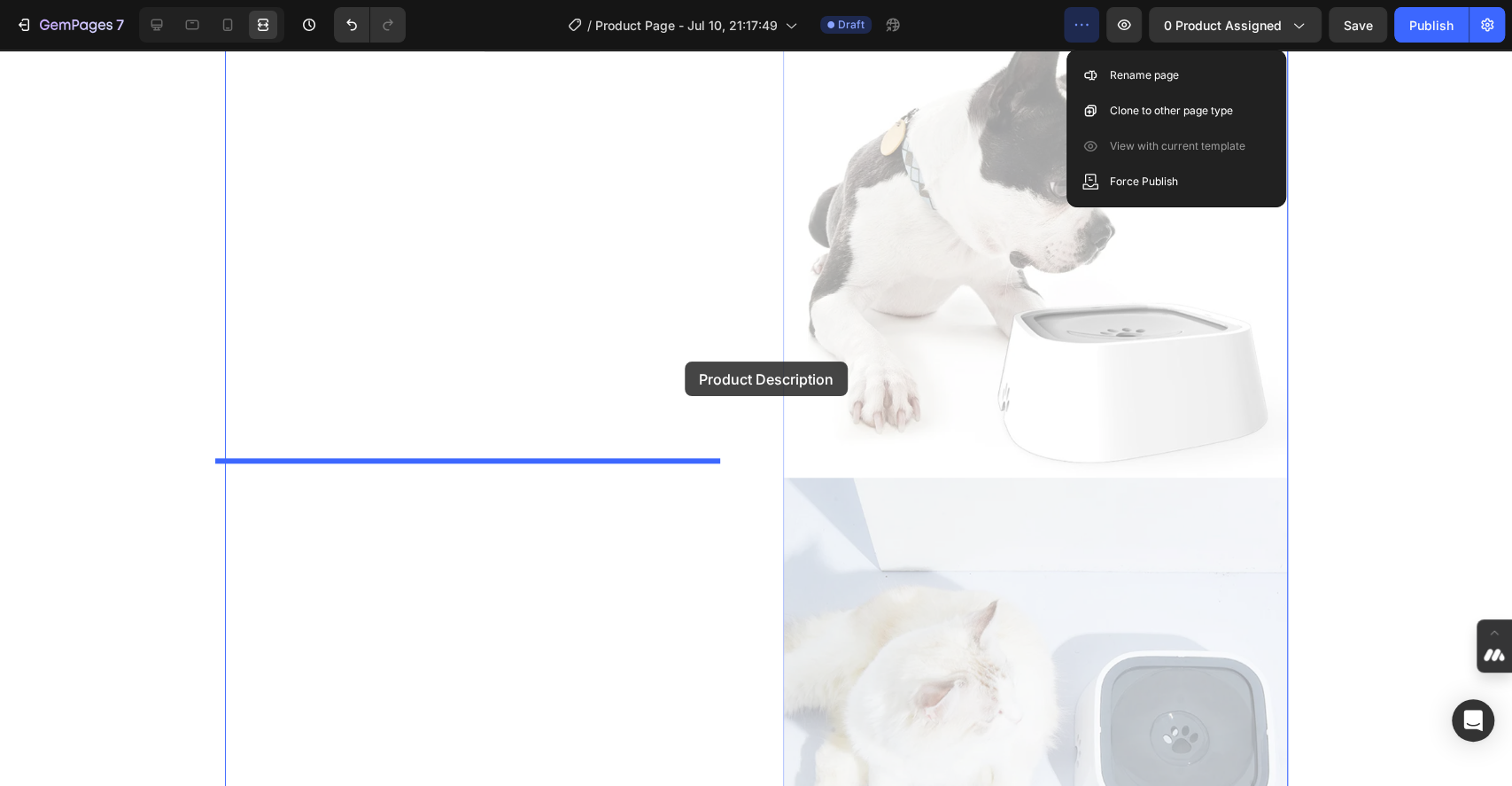 click at bounding box center [756, 7870] 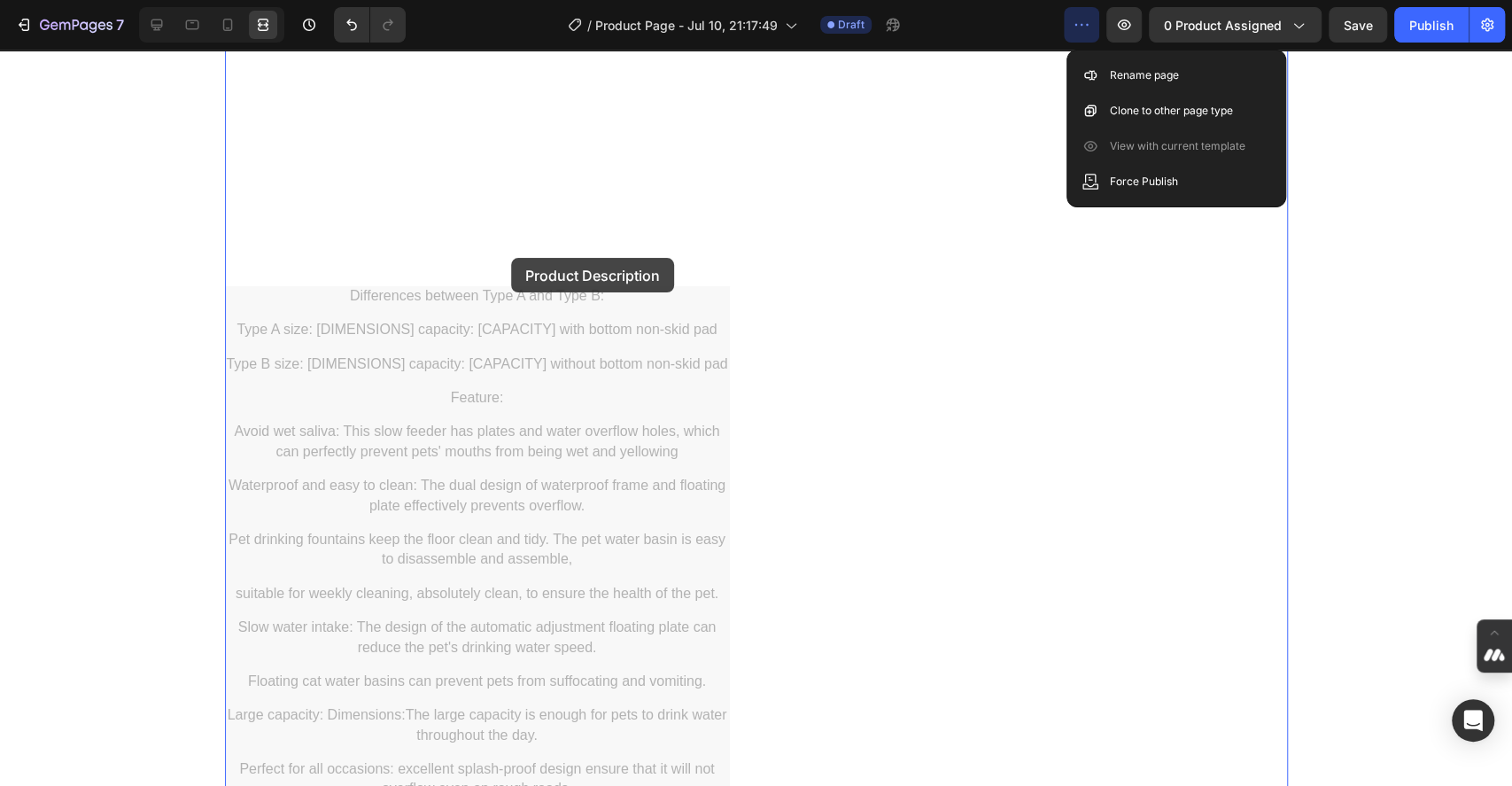 scroll, scrollTop: 1207, scrollLeft: 0, axis: vertical 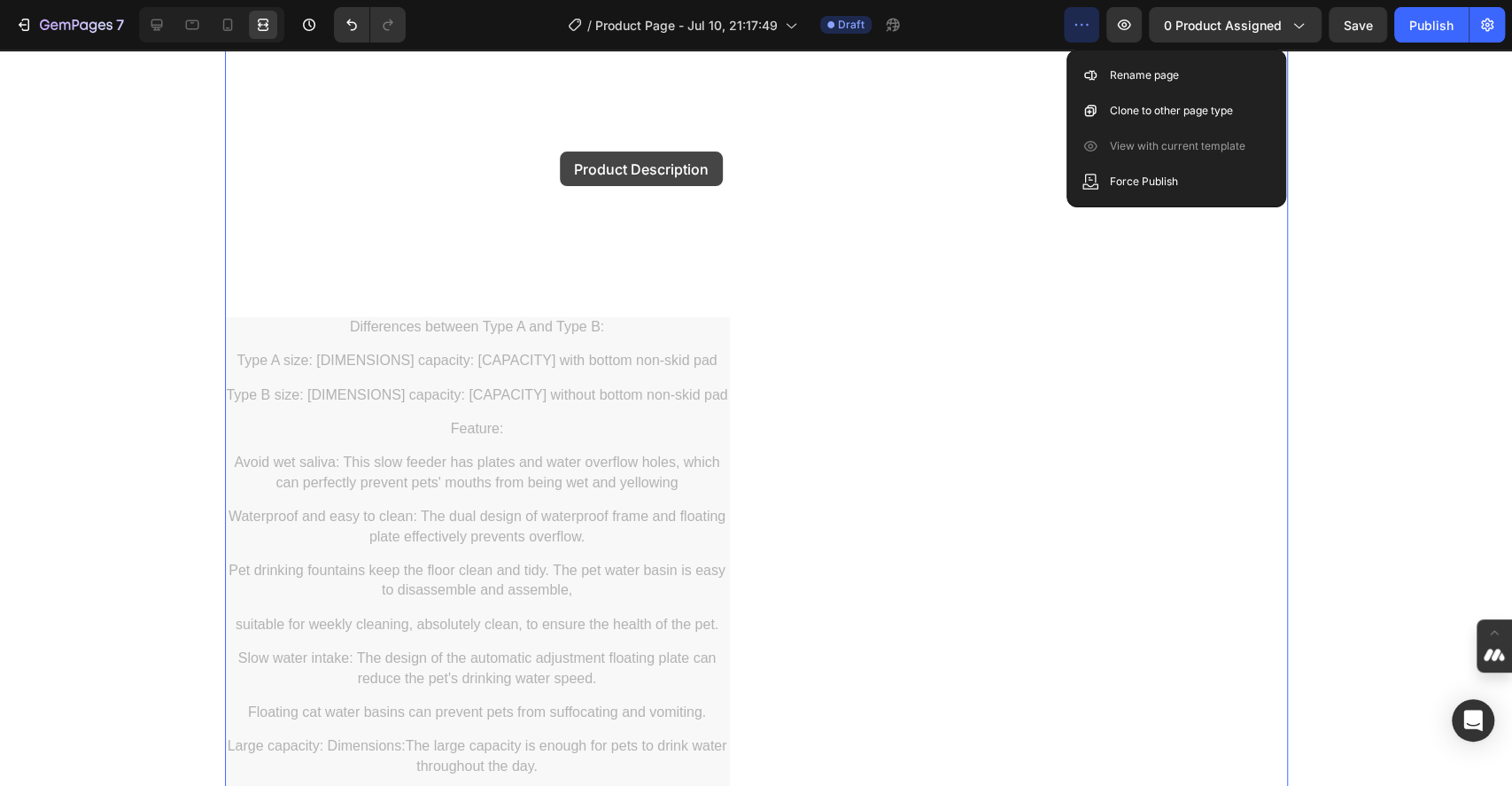 drag, startPoint x: 517, startPoint y: 393, endPoint x: 560, endPoint y: 152, distance: 244.80605 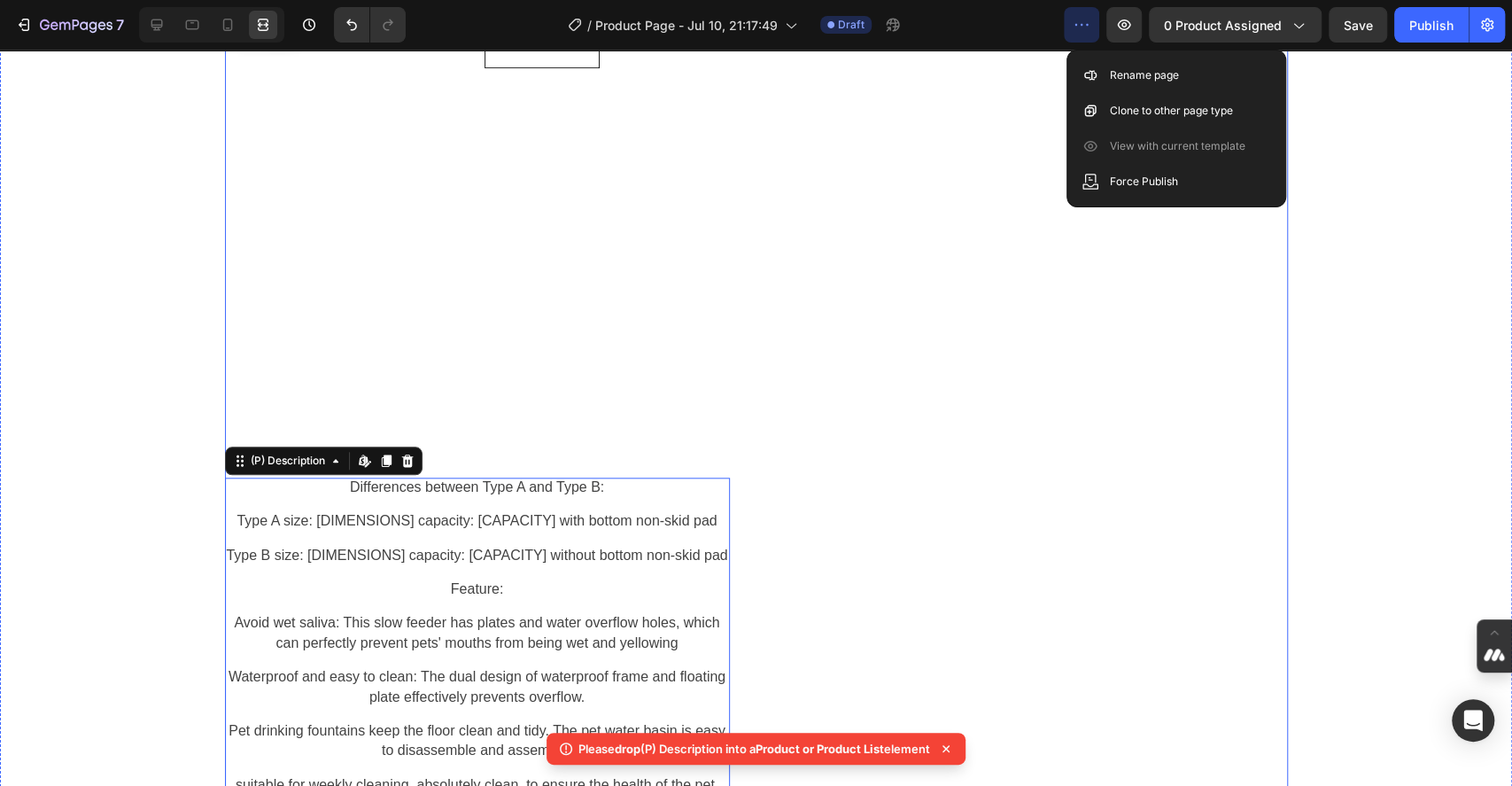 scroll, scrollTop: 971, scrollLeft: 0, axis: vertical 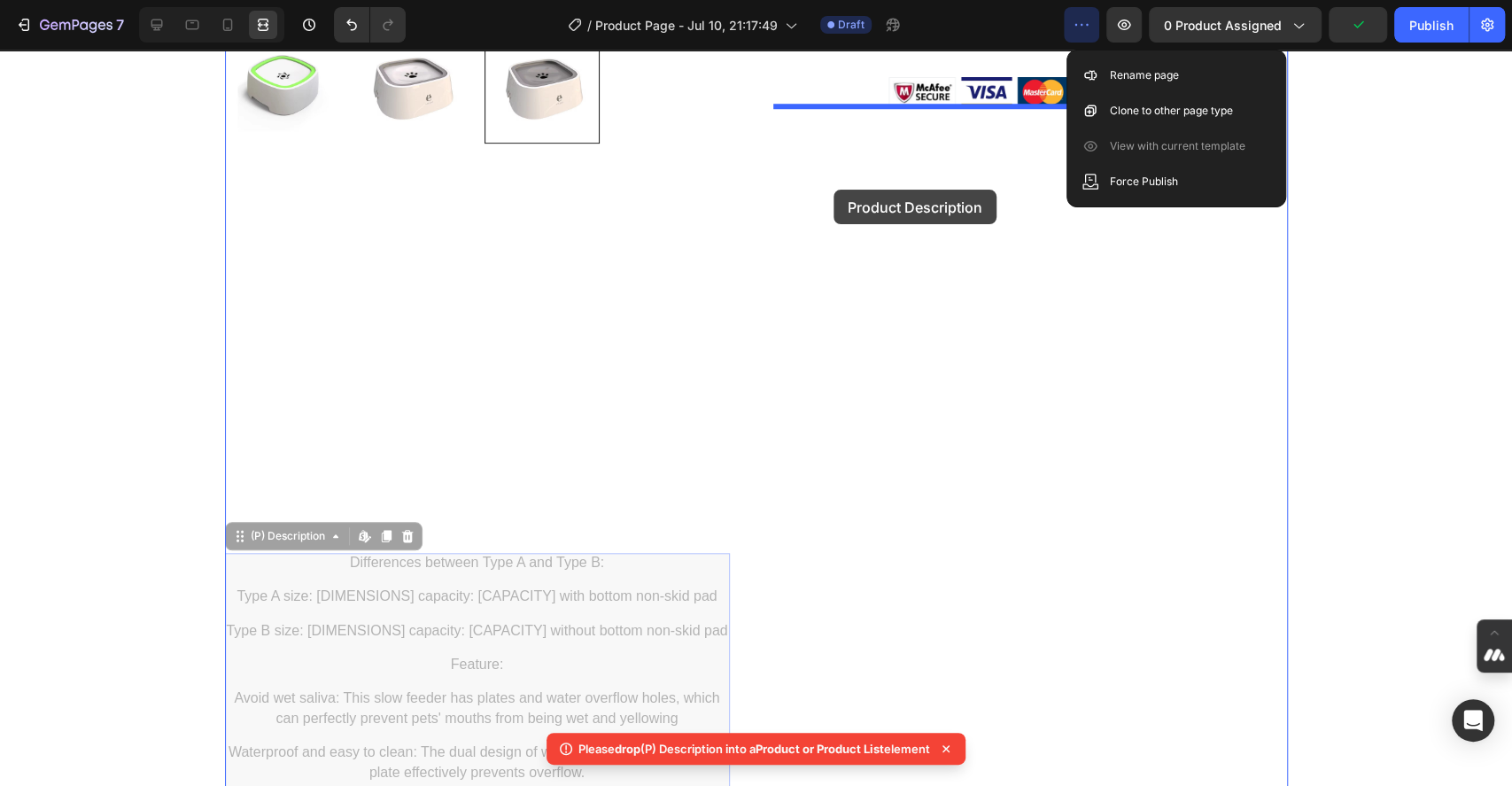 drag, startPoint x: 295, startPoint y: 538, endPoint x: 834, endPoint y: 190, distance: 641.5801 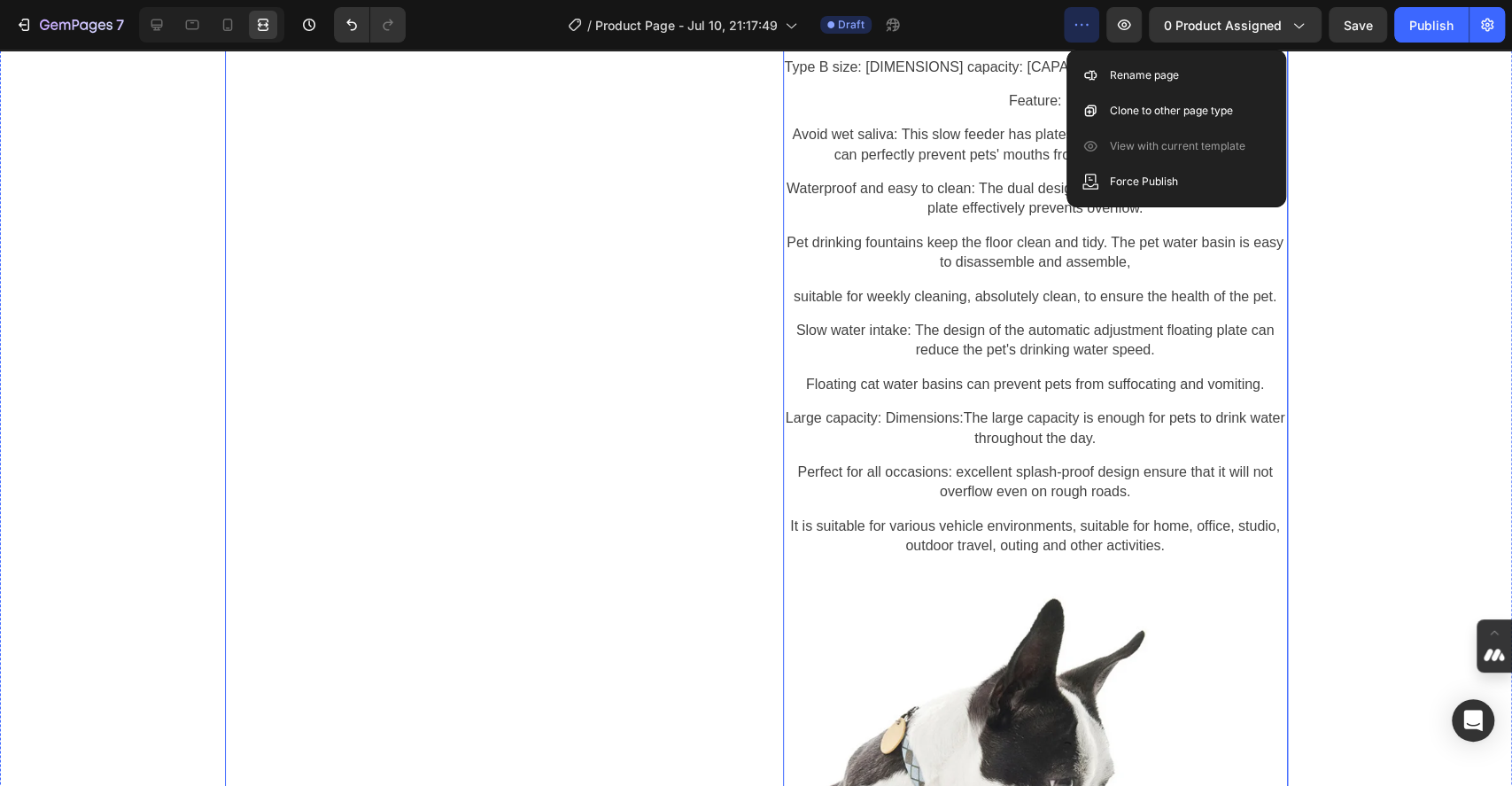 scroll, scrollTop: 617, scrollLeft: 0, axis: vertical 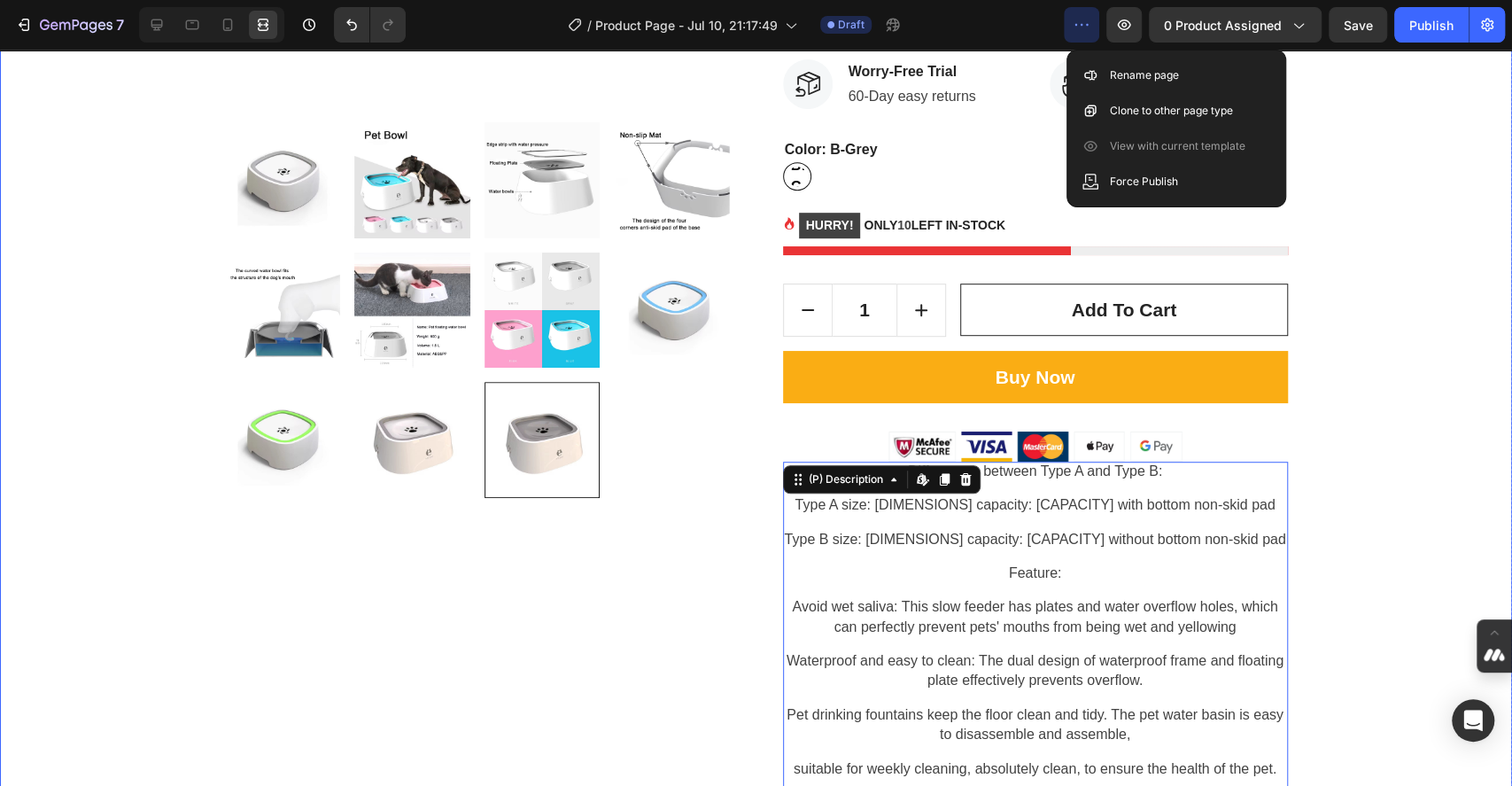 click on "Product Images Floating Pet Water Bowl - No More Splashes, No More Mess (P) Title                Icon                Icon                Icon                Icon                Icon Icon List Hoz (129 reviews) Text block Row $34.97 (P) Price $41.97 (P) Price                Title Line - 17% OFF (P) Tag Row Row Image Free Hemoton Helmet! Heading When you buy one Hemoton Bike, get one free Hemoton Helmet  $19,95 ! Text block Row Image Free Delivery Text block Free delivery and returns Text block Row Image Worry-Free Trial Text block 60-Day easy returns Text block Row Image Warranty Text block 1-Year warranty policy Text block Row Image After-Sale Service Text block 24/7 support Text block Row Row Color: B-Grey B-Grey B-Grey B-Grey (P) Variants & Swatches
HURRY!  ONLY  10  LEFT IN-STOCK (P) Stock Counter 1 Product Quantity add to cart (P) Cart Button Row Buy Now (P) Cart Button Image
Differences between Type A and Type B:
Feature:" at bounding box center (756, 5397) 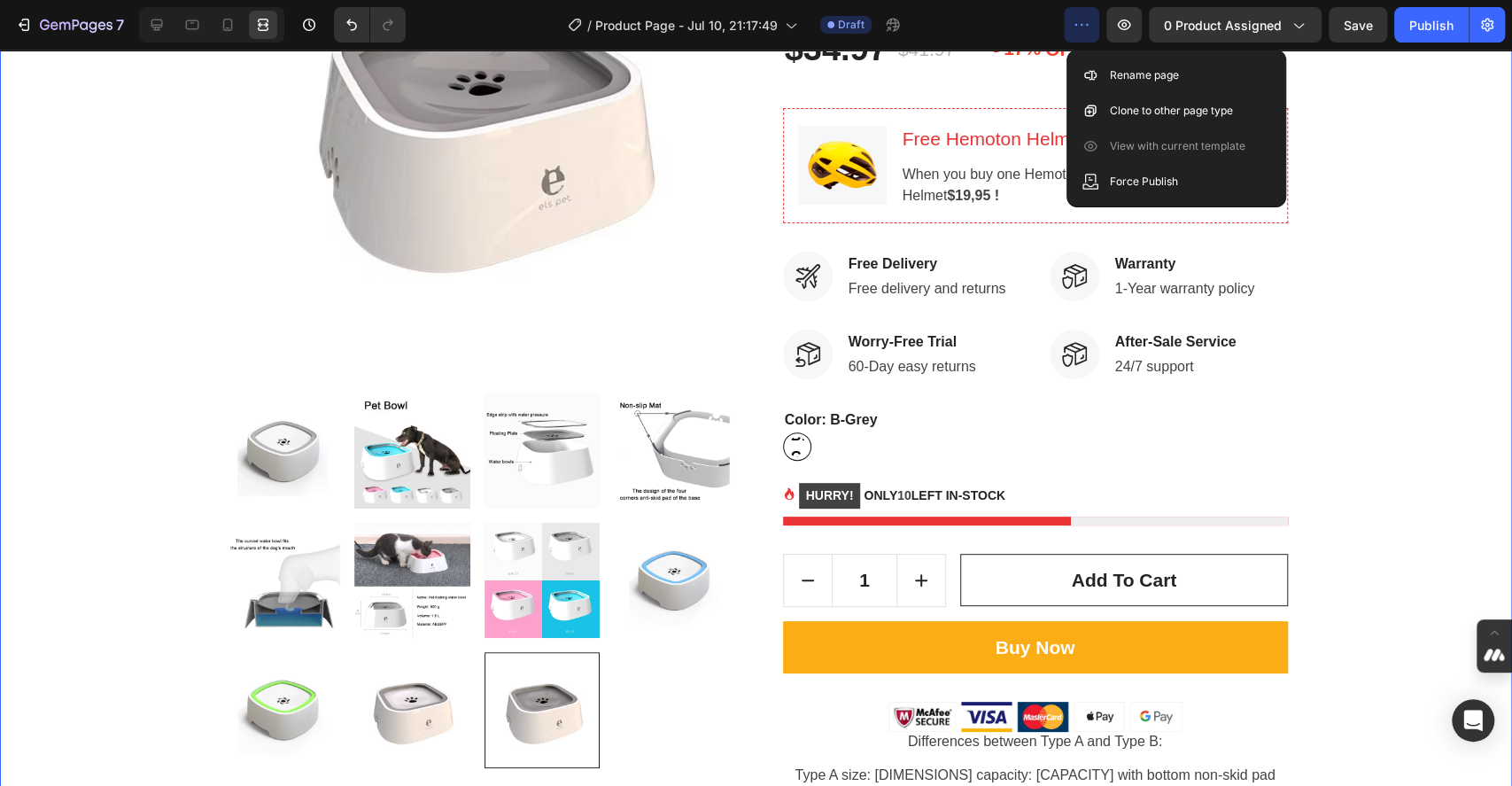 scroll, scrollTop: 262, scrollLeft: 0, axis: vertical 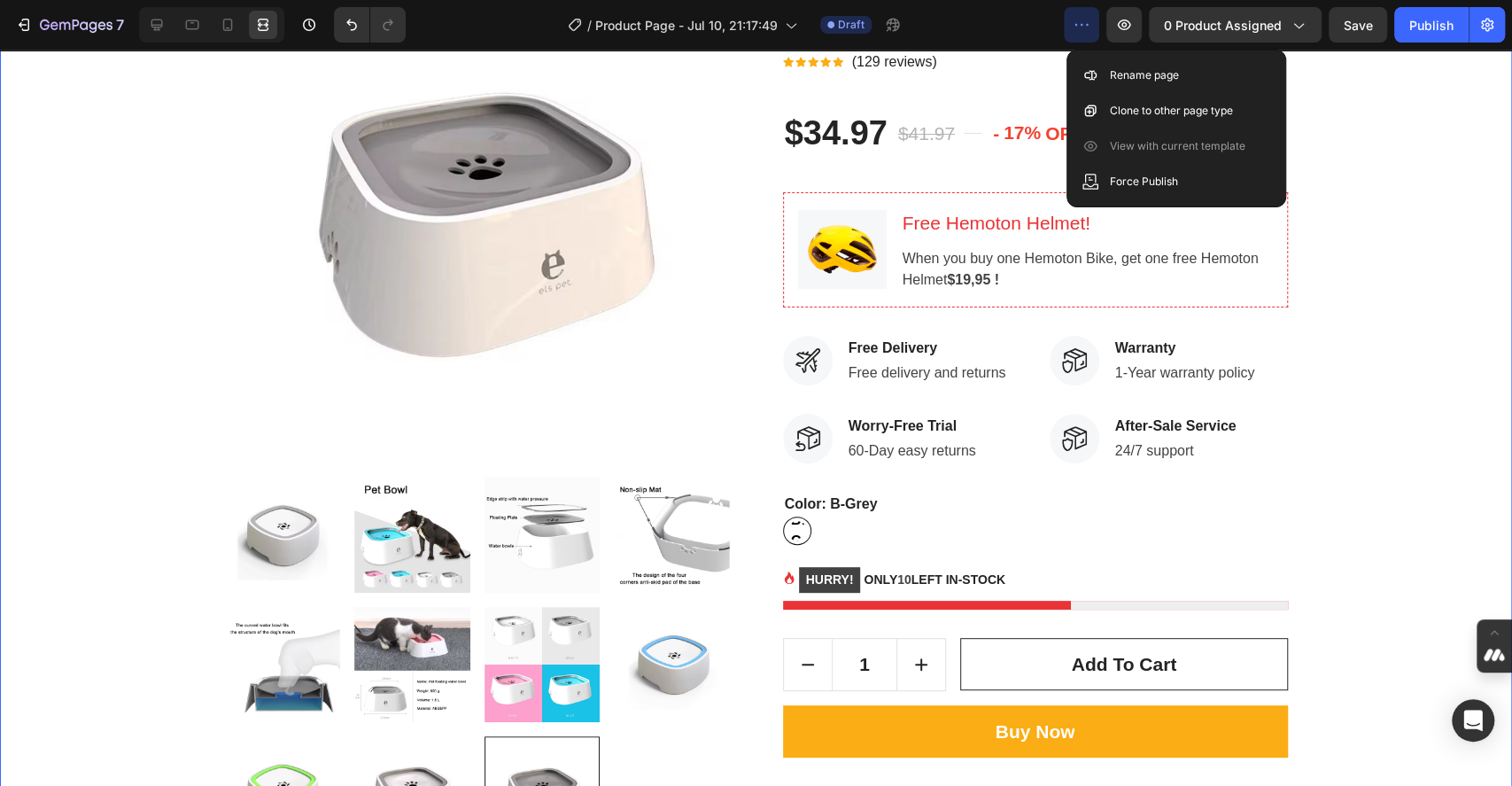 click on "Product Images Floating Pet Water Bowl - No More Splashes, No More Mess (P) Title                Icon                Icon                Icon                Icon                Icon Icon List Hoz (129 reviews) Text block Row $34.97 (P) Price $41.97 (P) Price                Title Line - 17% OFF (P) Tag Row Row Image Free Hemoton Helmet! Heading When you buy one Hemoton Bike, get one free Hemoton Helmet  $19,95 ! Text block Row Image Free Delivery Text block Free delivery and returns Text block Row Image Worry-Free Trial Text block 60-Day easy returns Text block Row Image Warranty Text block 1-Year warranty policy Text block Row Image After-Sale Service Text block 24/7 support Text block Row Row Color: B-Grey B-Grey B-Grey B-Grey (P) Variants & Swatches
HURRY!  ONLY  10  LEFT IN-STOCK (P) Stock Counter 1 Product Quantity add to cart (P) Cart Button Row Buy Now (P) Cart Button Image
Differences between Type A and Type B:
Feature:" at bounding box center [756, 5752] 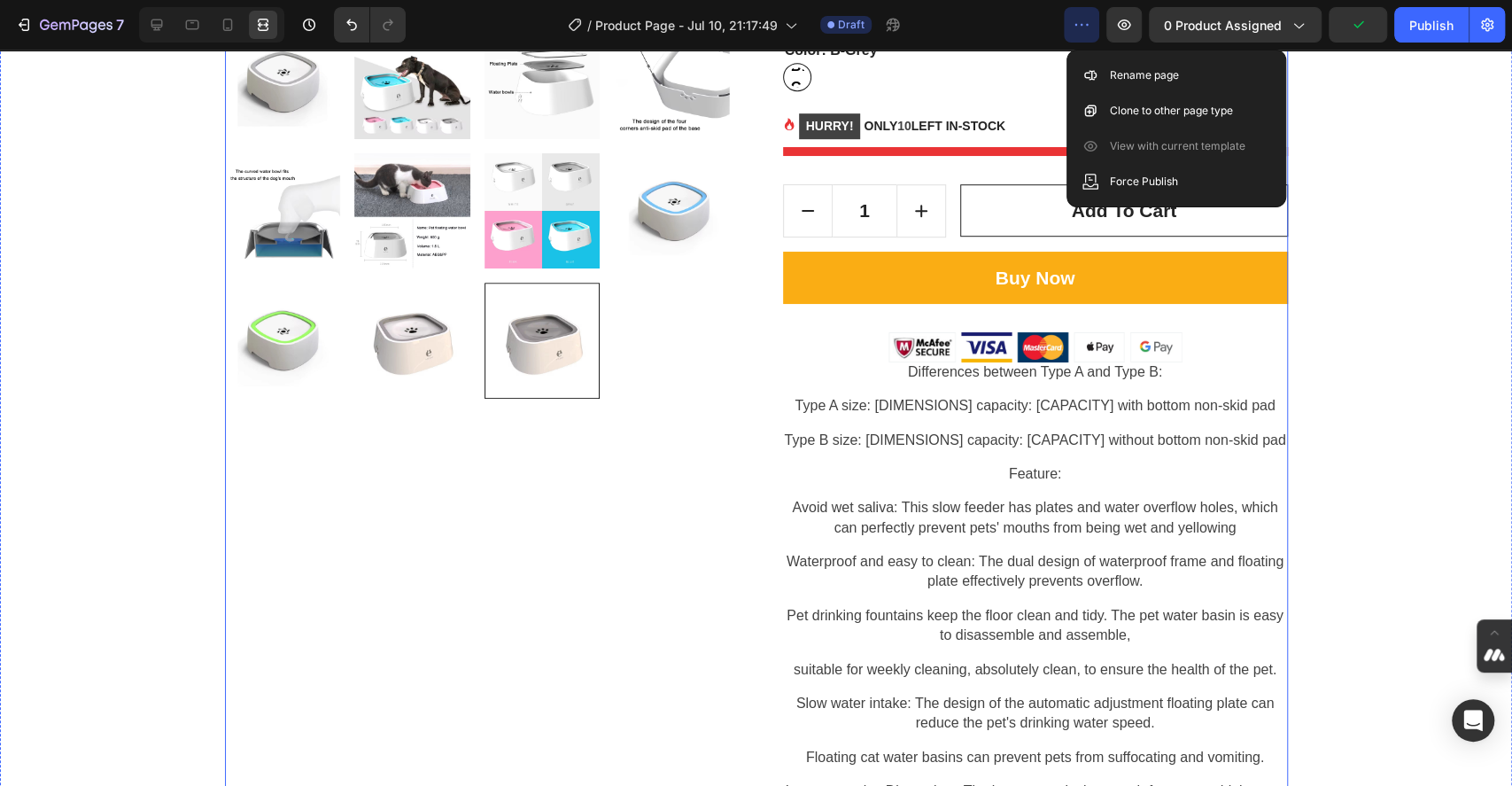 scroll, scrollTop: 735, scrollLeft: 0, axis: vertical 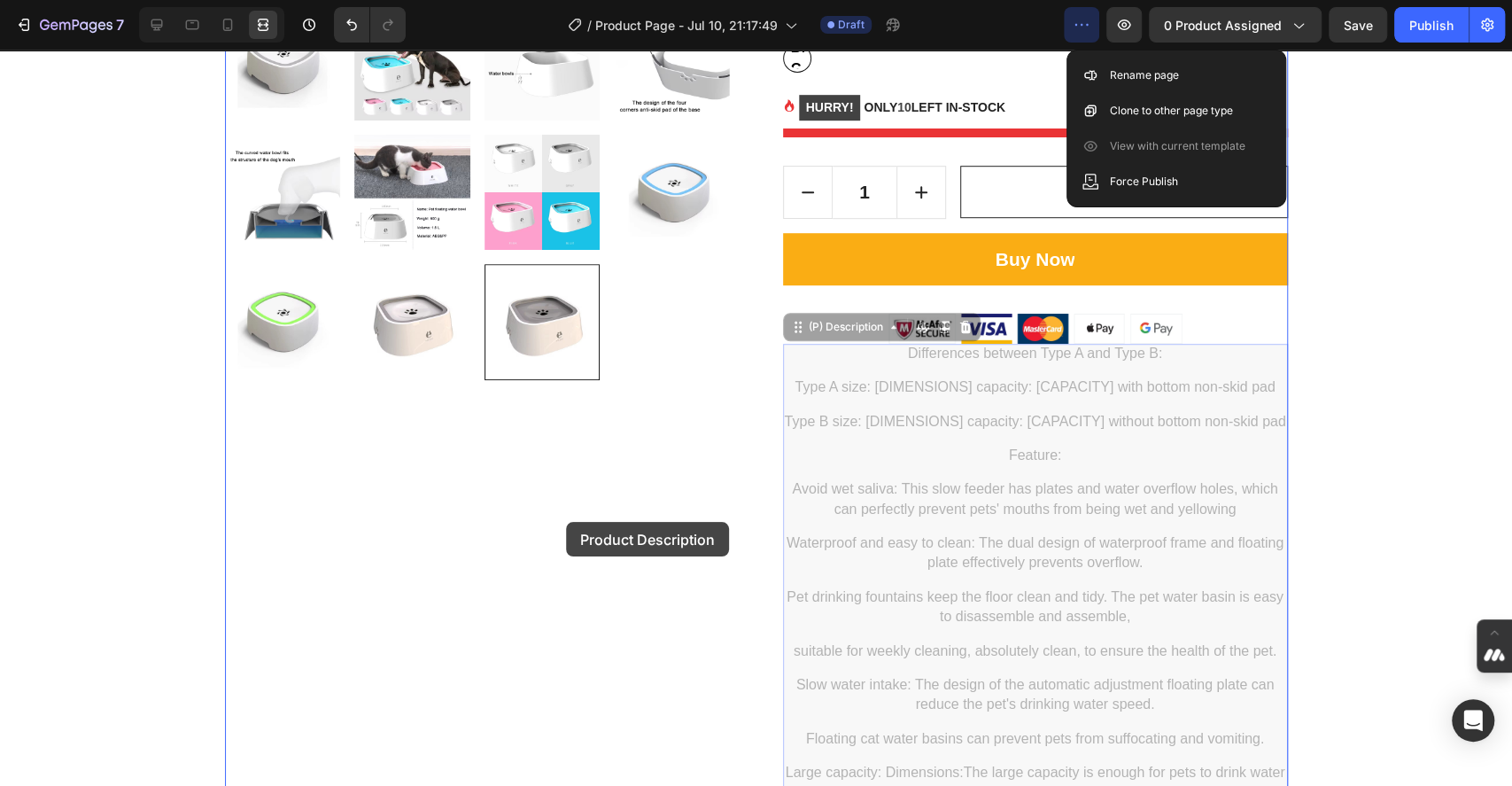 drag, startPoint x: 817, startPoint y: 408, endPoint x: 566, endPoint y: 522, distance: 275.67553 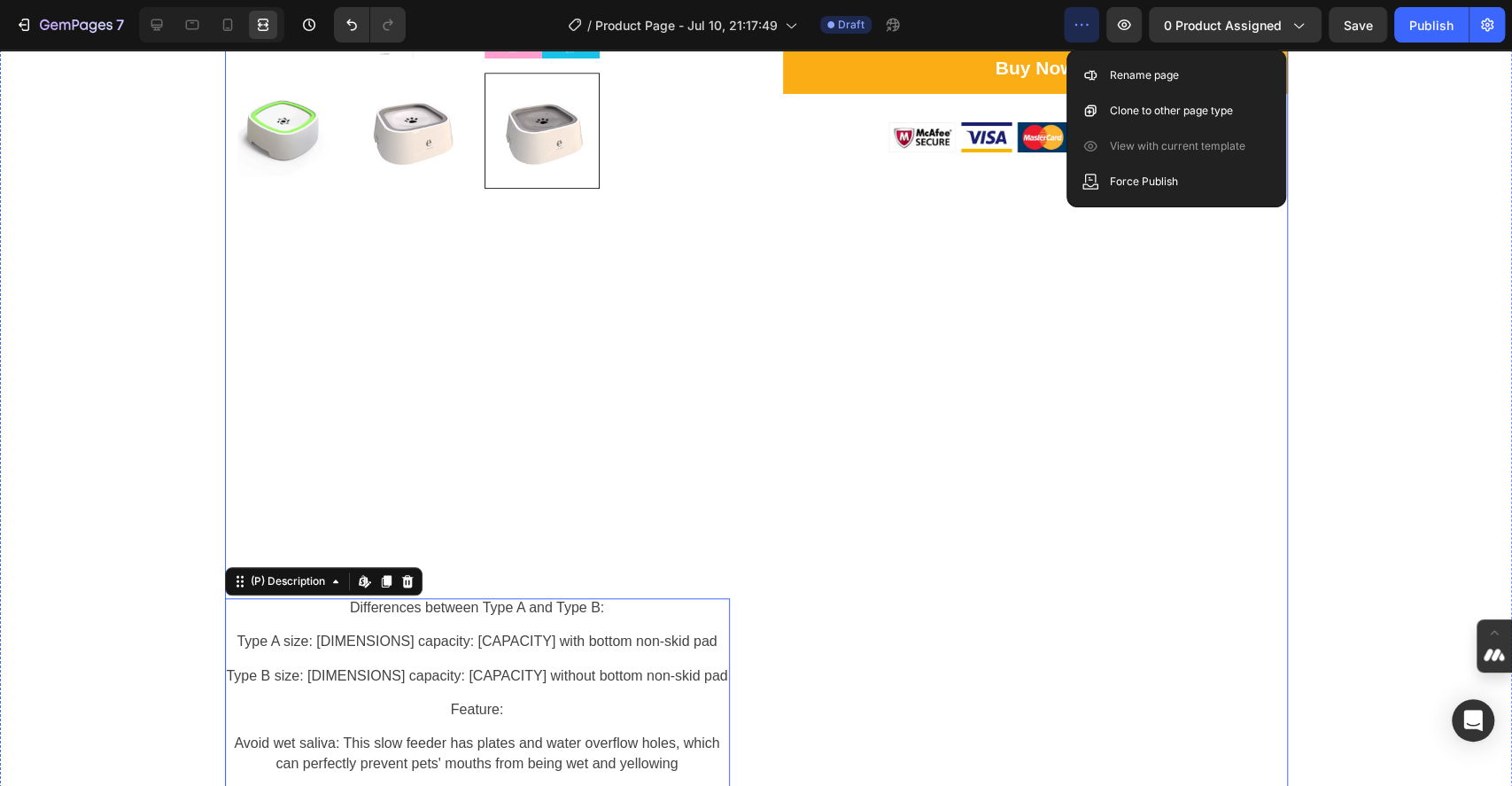 scroll, scrollTop: 852, scrollLeft: 0, axis: vertical 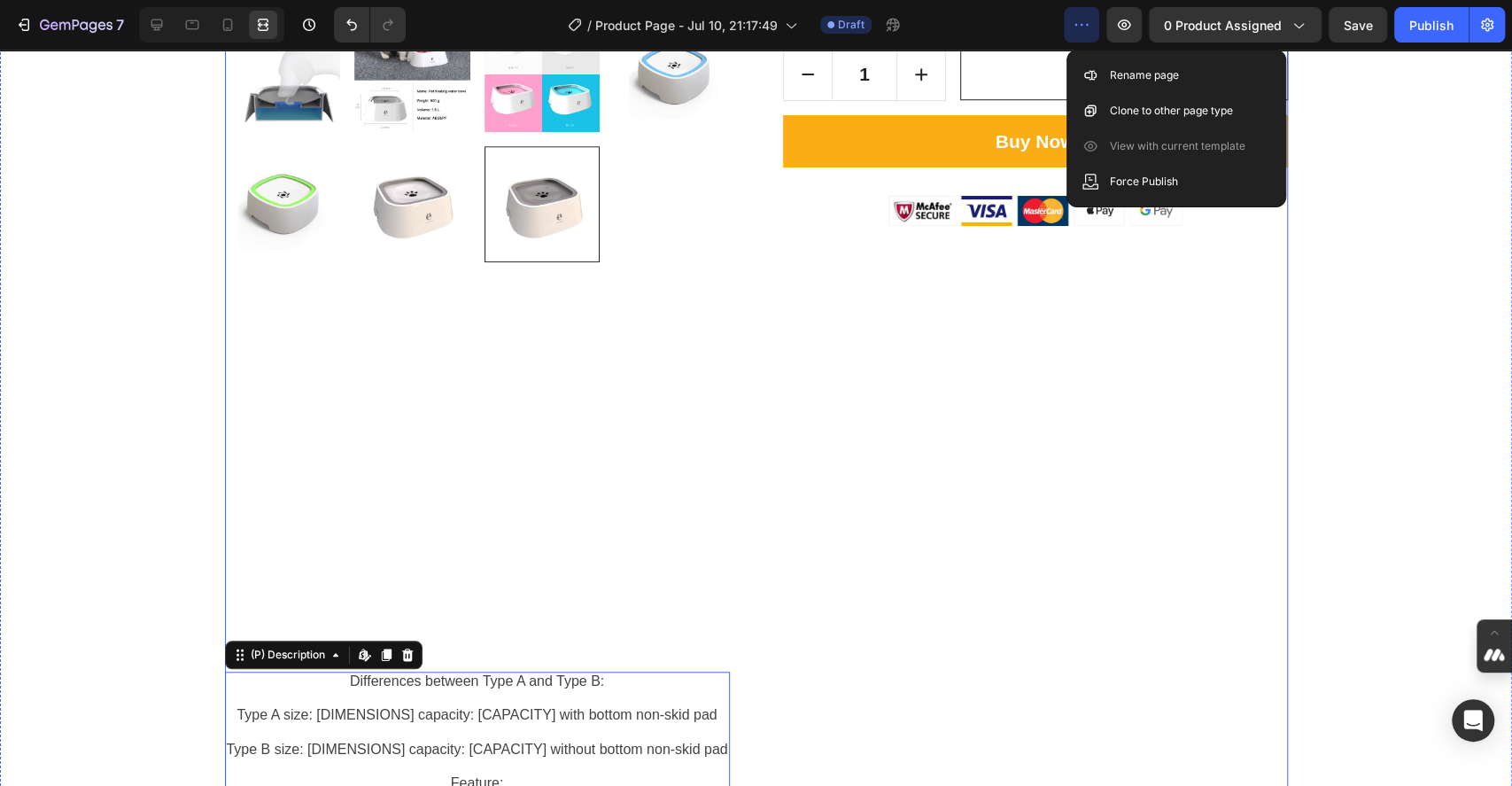 click on "Product Images
Differences between Type A and Type B:
Type A size: 225mmX185mmX78mm capacity: 1.5l with bottom non-skid pad
Type B size: 190mmX181mmX80mm capacity: 1L without bottom non-skid pad
Feature:
Avoid wet saliva: This slow feeder has plates and water overflow holes, which can perfectly prevent pets' mouths from being wet and yellowing
Waterproof and easy to clean: The dual design of waterproof frame and floating plate effectively prevents overflow.
Pet drinking fountains keep the floor clean and tidy. The pet water basin is easy to disassemble and assemble,
suitable for weekly cleaning, absolutely clean, to ensure the health of the pet.
Slow water intake: The design of the automatic adjustment floating plate can reduce the pet's drinking water speed.
Floating cat water basins can prevent pets from suffocating and vomiting.
Large capacity: Dimensions:The large capacity is enough for pets to drink water throughout the day." at bounding box center [477, 5385] 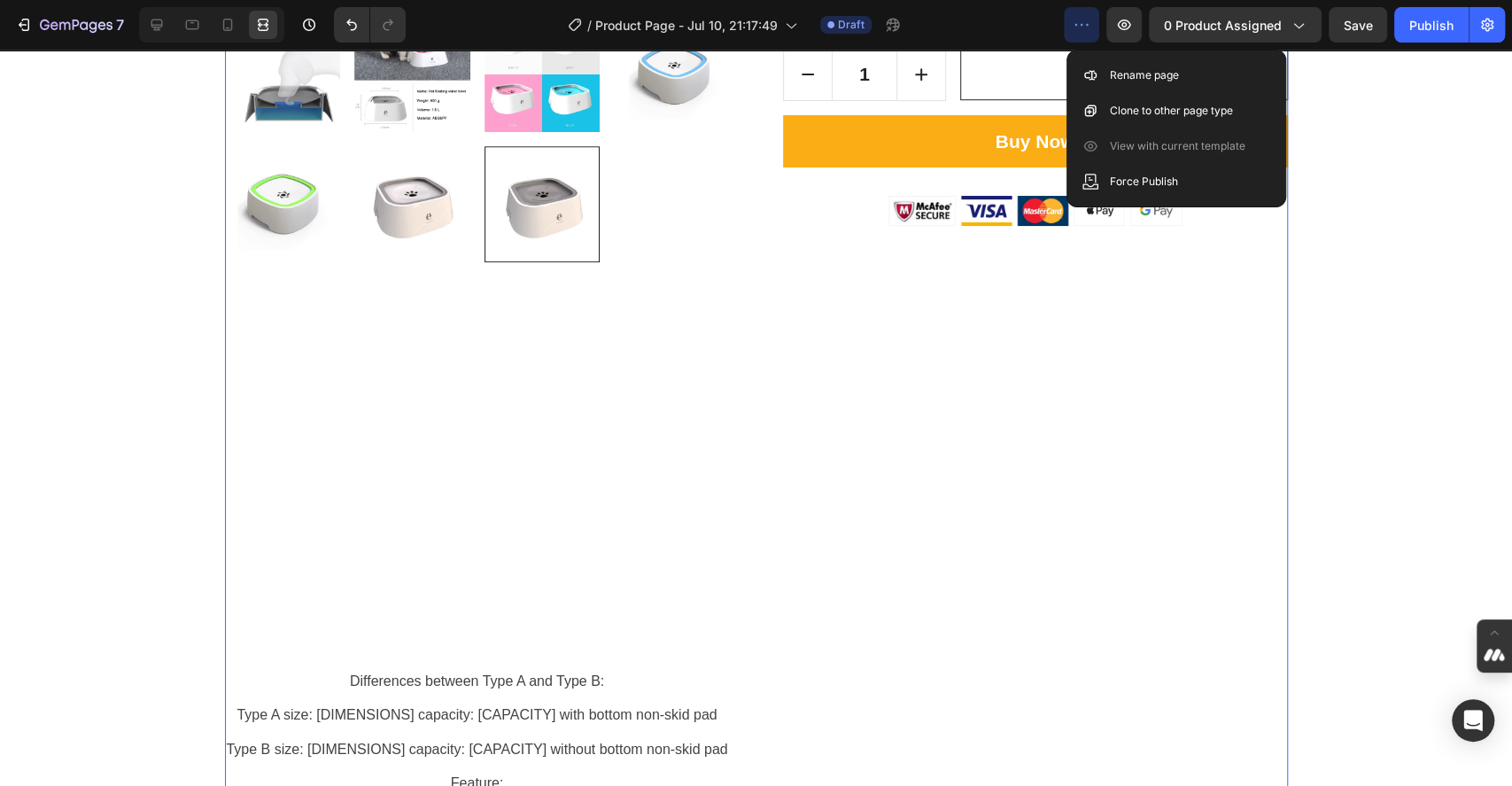 click on "Product Images
Differences between Type A and Type B:
Type A size: 225mmX185mmX78mm capacity: 1.5l with bottom non-skid pad
Type B size: 190mmX181mmX80mm capacity: 1L without bottom non-skid pad
Feature:
Avoid wet saliva: This slow feeder has plates and water overflow holes, which can perfectly prevent pets' mouths from being wet and yellowing
Waterproof and easy to clean: The dual design of waterproof frame and floating plate effectively prevents overflow.
Pet drinking fountains keep the floor clean and tidy. The pet water basin is easy to disassemble and assemble,
suitable for weekly cleaning, absolutely clean, to ensure the health of the pet.
Slow water intake: The design of the automatic adjustment floating plate can reduce the pet's drinking water speed.
Floating cat water basins can prevent pets from suffocating and vomiting.
Large capacity: Dimensions:The large capacity is enough for pets to drink water throughout the day." at bounding box center (477, 5385) 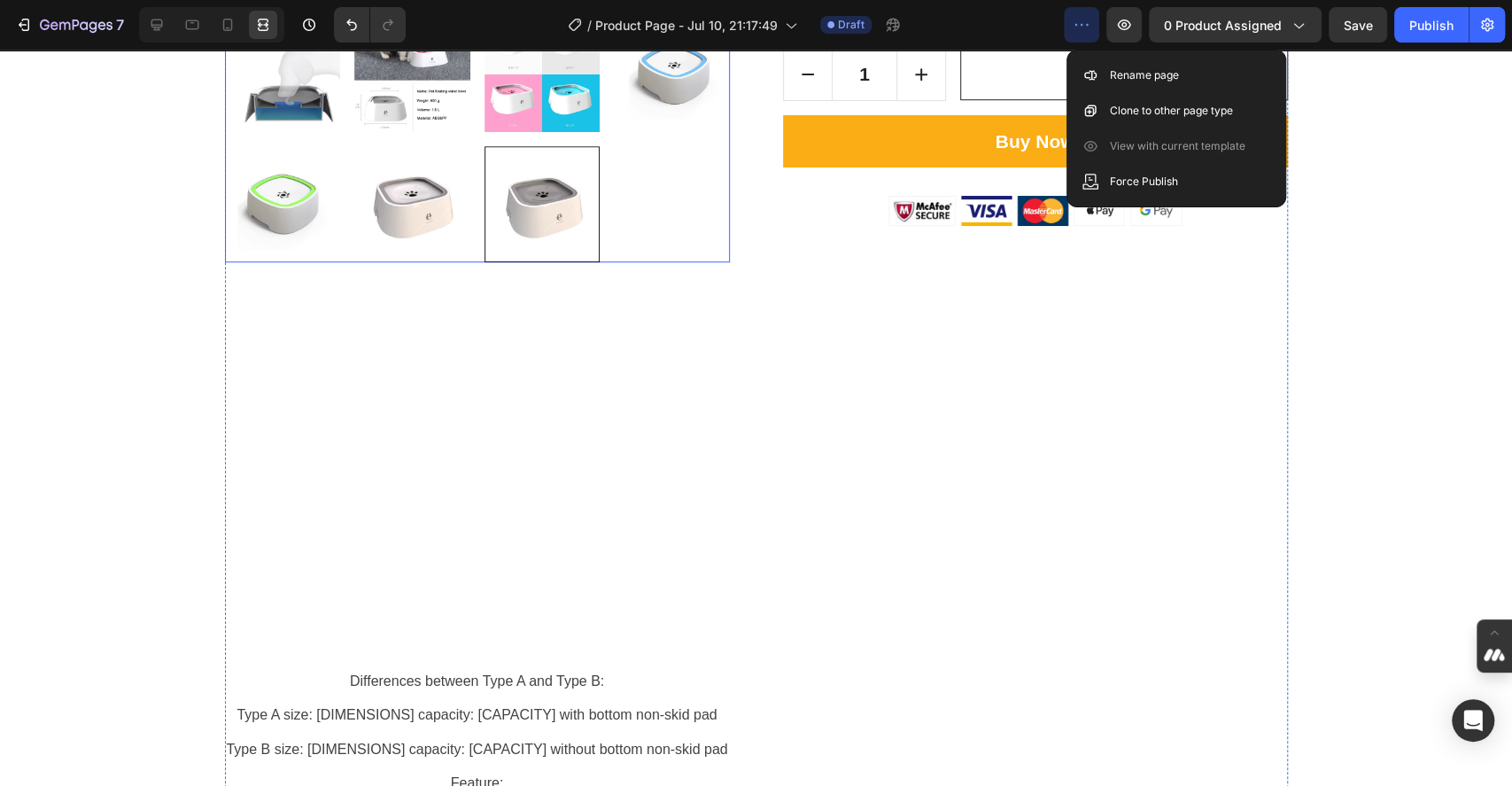 click at bounding box center [477, 74] 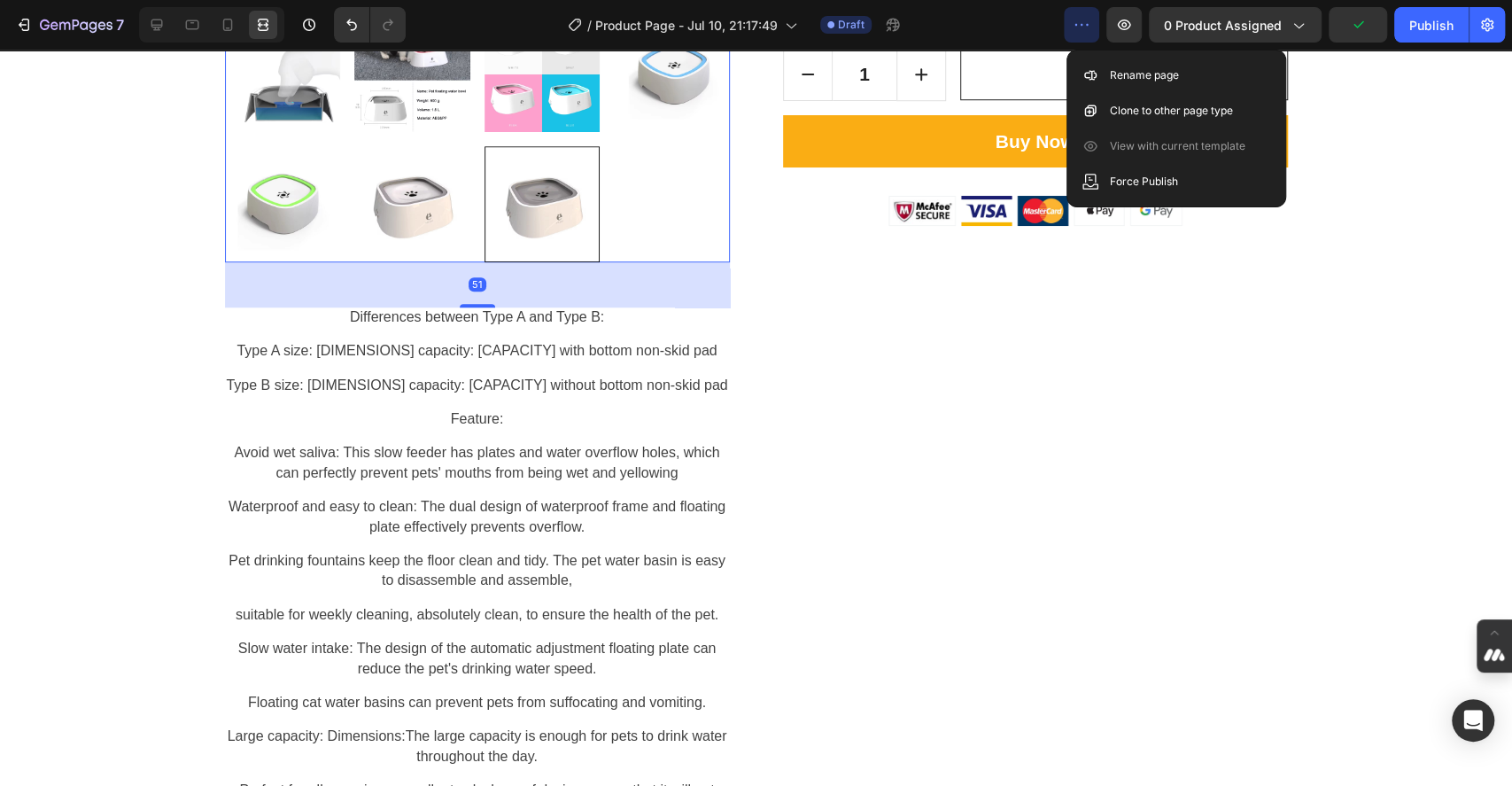drag, startPoint x: 465, startPoint y: 666, endPoint x: 501, endPoint y: 302, distance: 365.77589 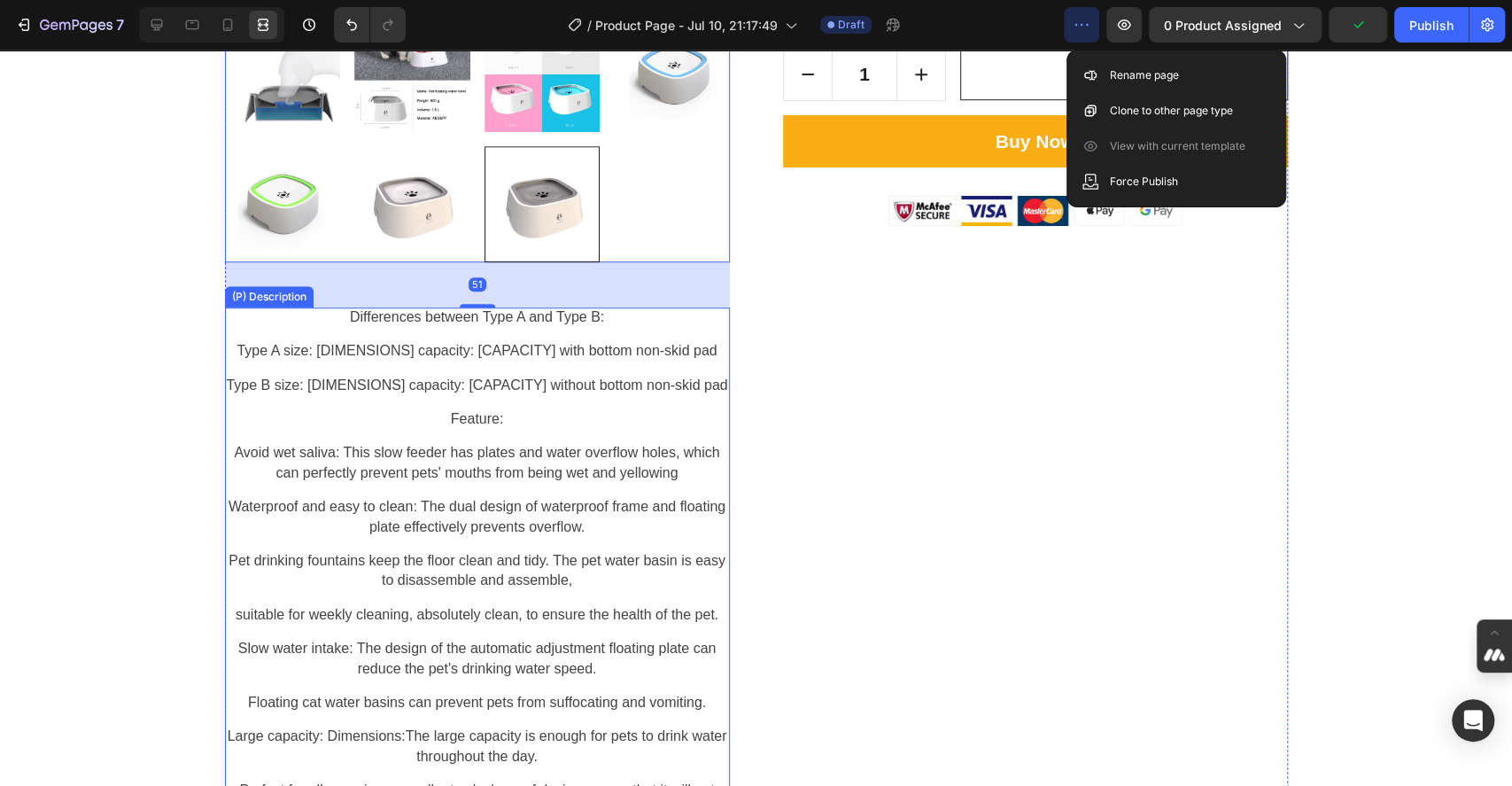 click on "Avoid wet saliva: This slow feeder has plates and water overflow holes, which can perfectly prevent pets' mouths from being wet and yellowing" at bounding box center [477, 463] 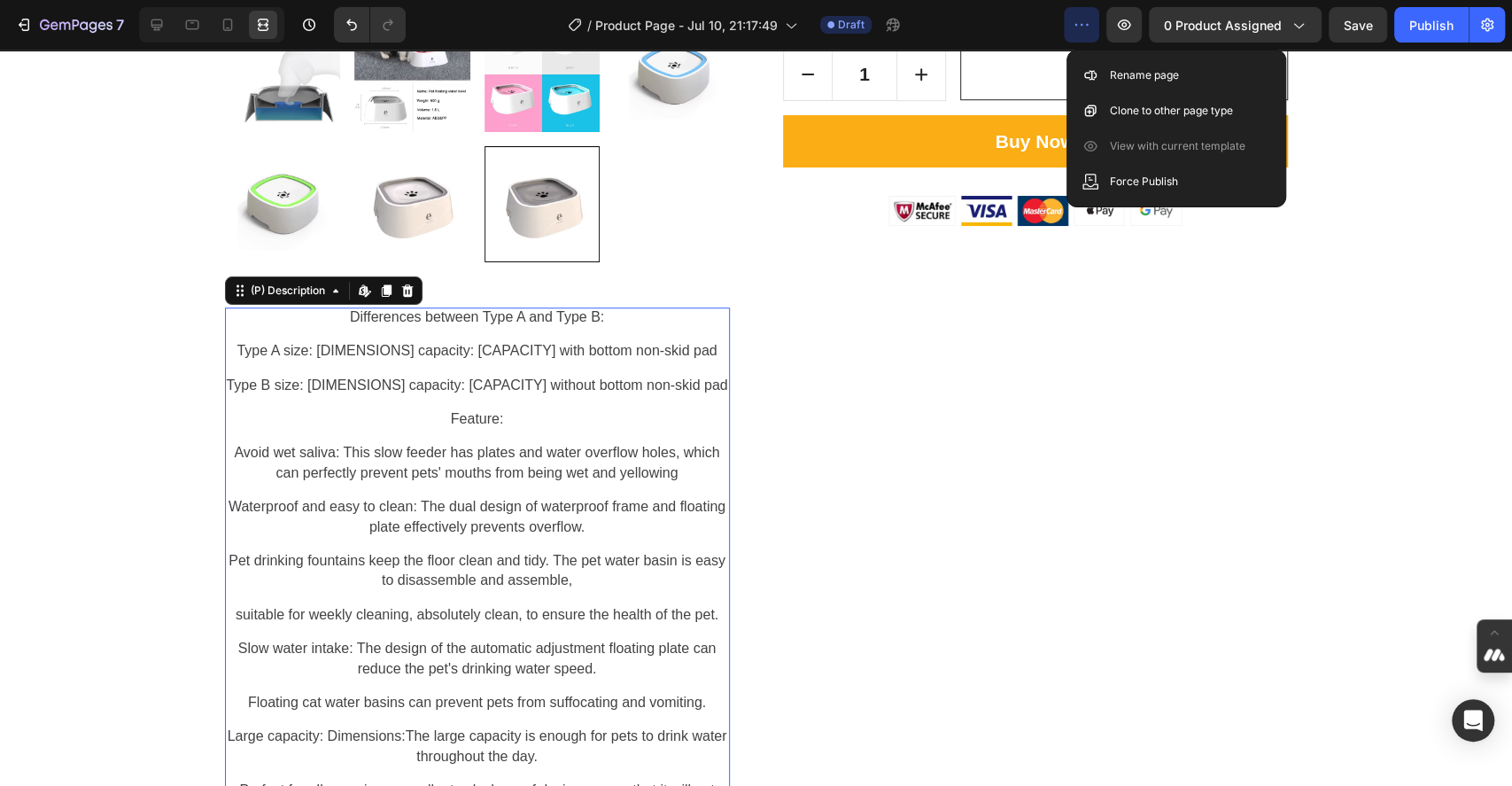 click on "suitable for weekly cleaning, absolutely clean, to ensure the health of the pet." at bounding box center (477, 614) 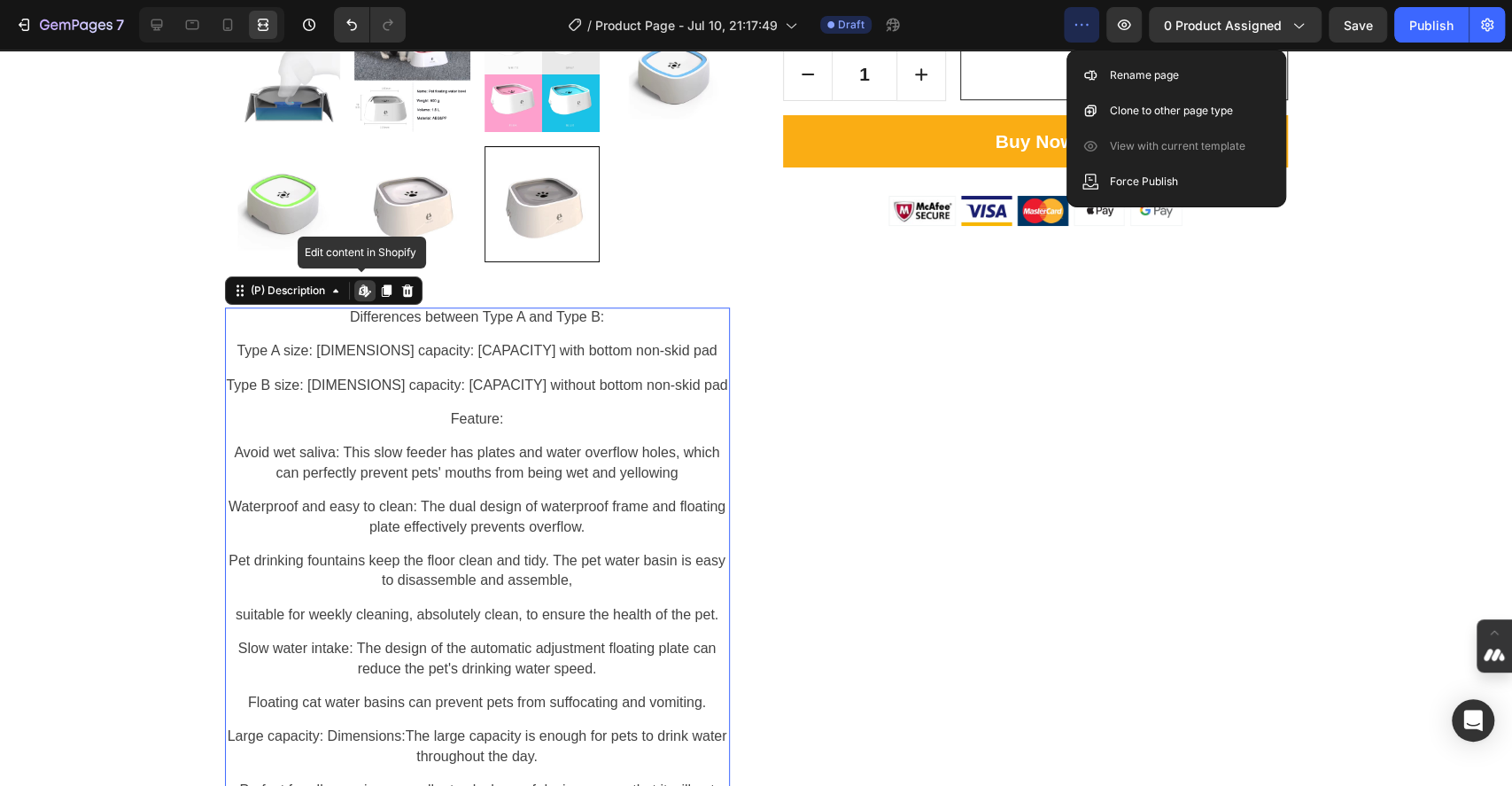 click on "suitable for weekly cleaning, absolutely clean, to ensure the health of the pet." at bounding box center [477, 615] 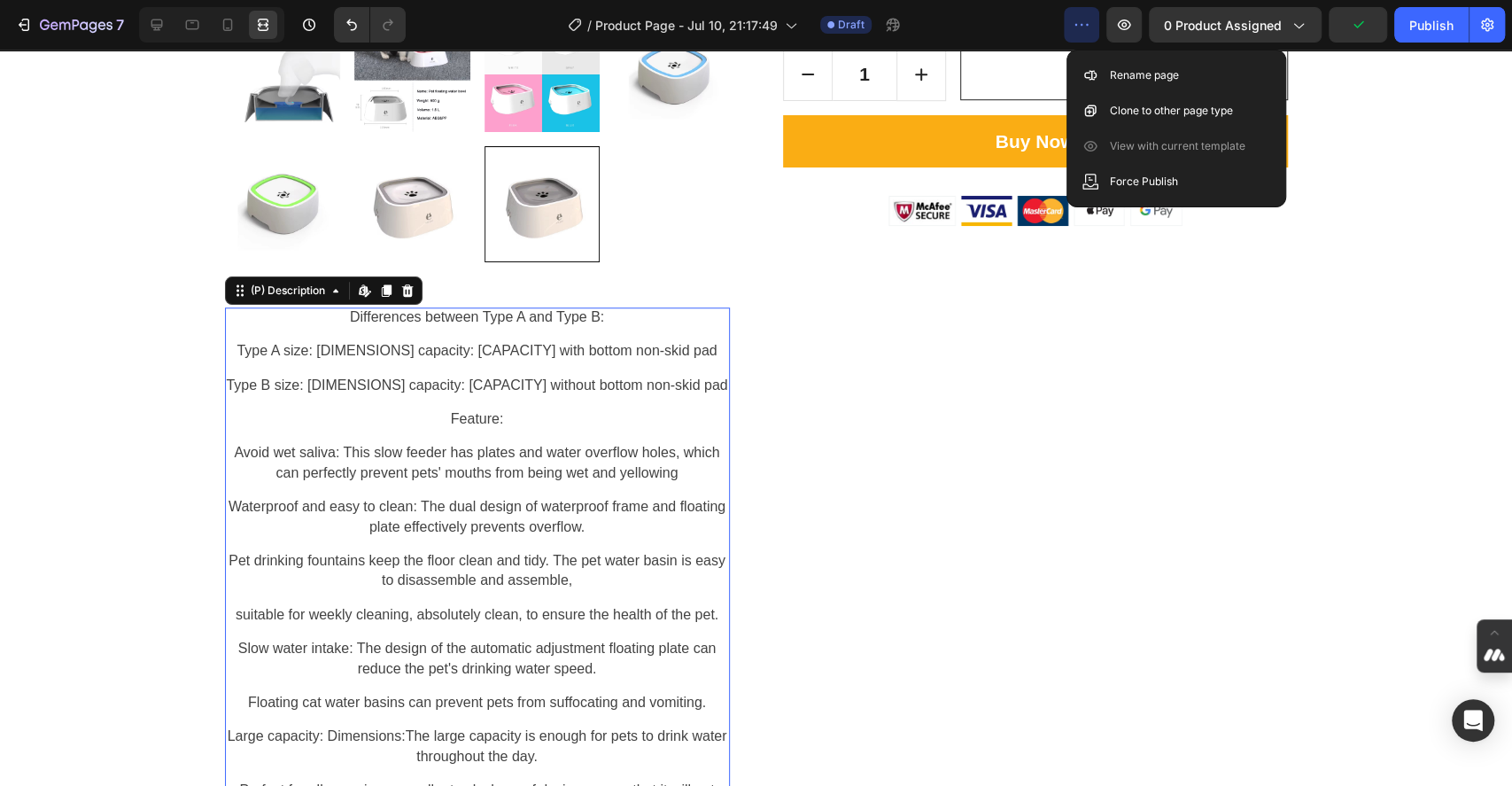 click on "Feature:" at bounding box center (477, 419) 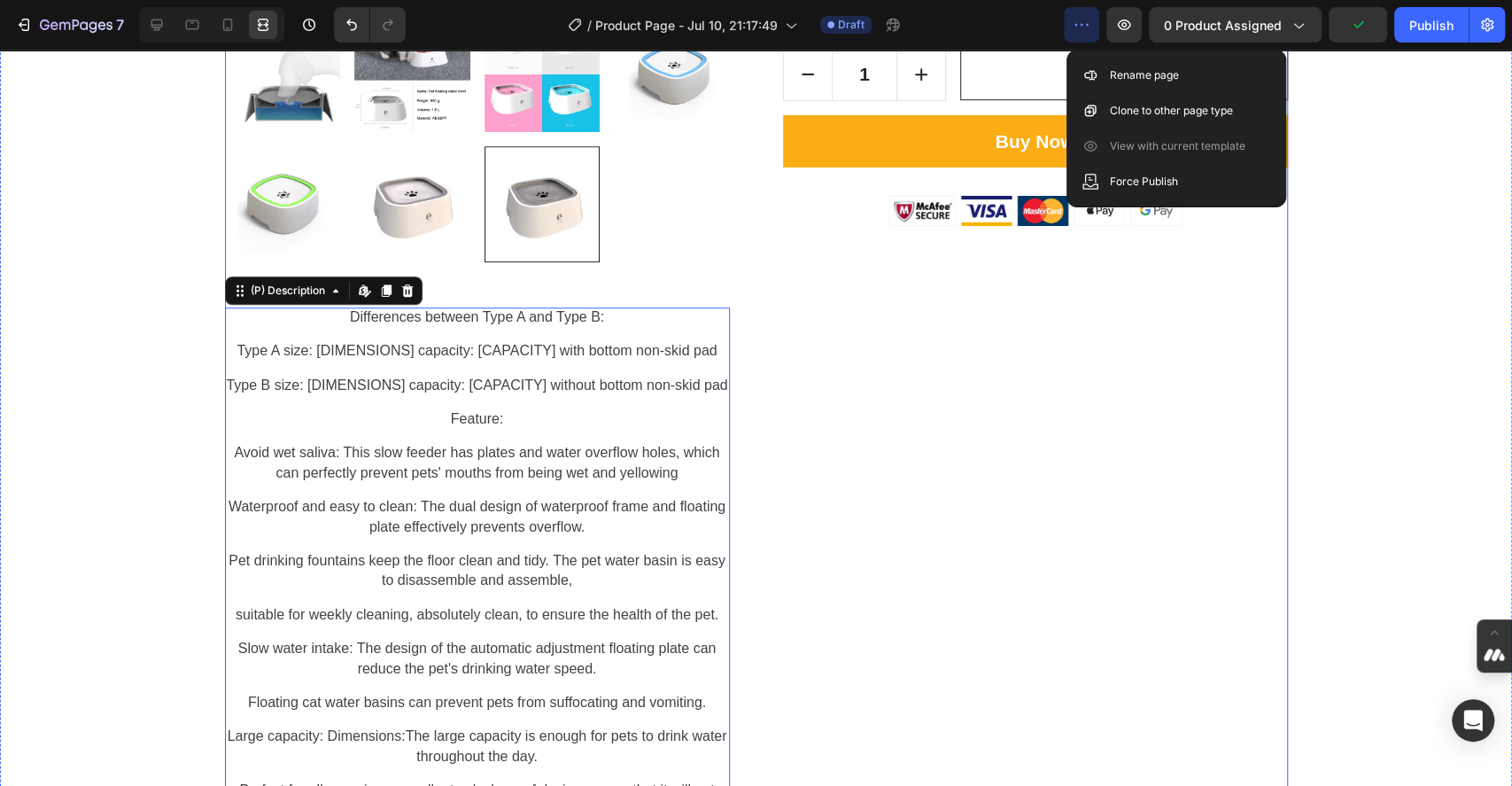 click on "Product Images
Differences between Type A and Type B:
Type A size: 225mmX185mmX78mm capacity: 1.5l with bottom non-skid pad
Type B size: 190mmX181mmX80mm capacity: 1L without bottom non-skid pad
Feature:
Avoid wet saliva: This slow feeder has plates and water overflow holes, which can perfectly prevent pets' mouths from being wet and yellowing
Waterproof and easy to clean: The dual design of waterproof frame and floating plate effectively prevents overflow.
Pet drinking fountains keep the floor clean and tidy. The pet water basin is easy to disassemble and assemble,
suitable for weekly cleaning, absolutely clean, to ensure the health of the pet.
Slow water intake: The design of the automatic adjustment floating plate can reduce the pet's drinking water speed.
Floating cat water basins can prevent pets from suffocating and vomiting.
Large capacity: Dimensions:The large capacity is enough for pets to drink water throughout the day." at bounding box center (756, 5202) 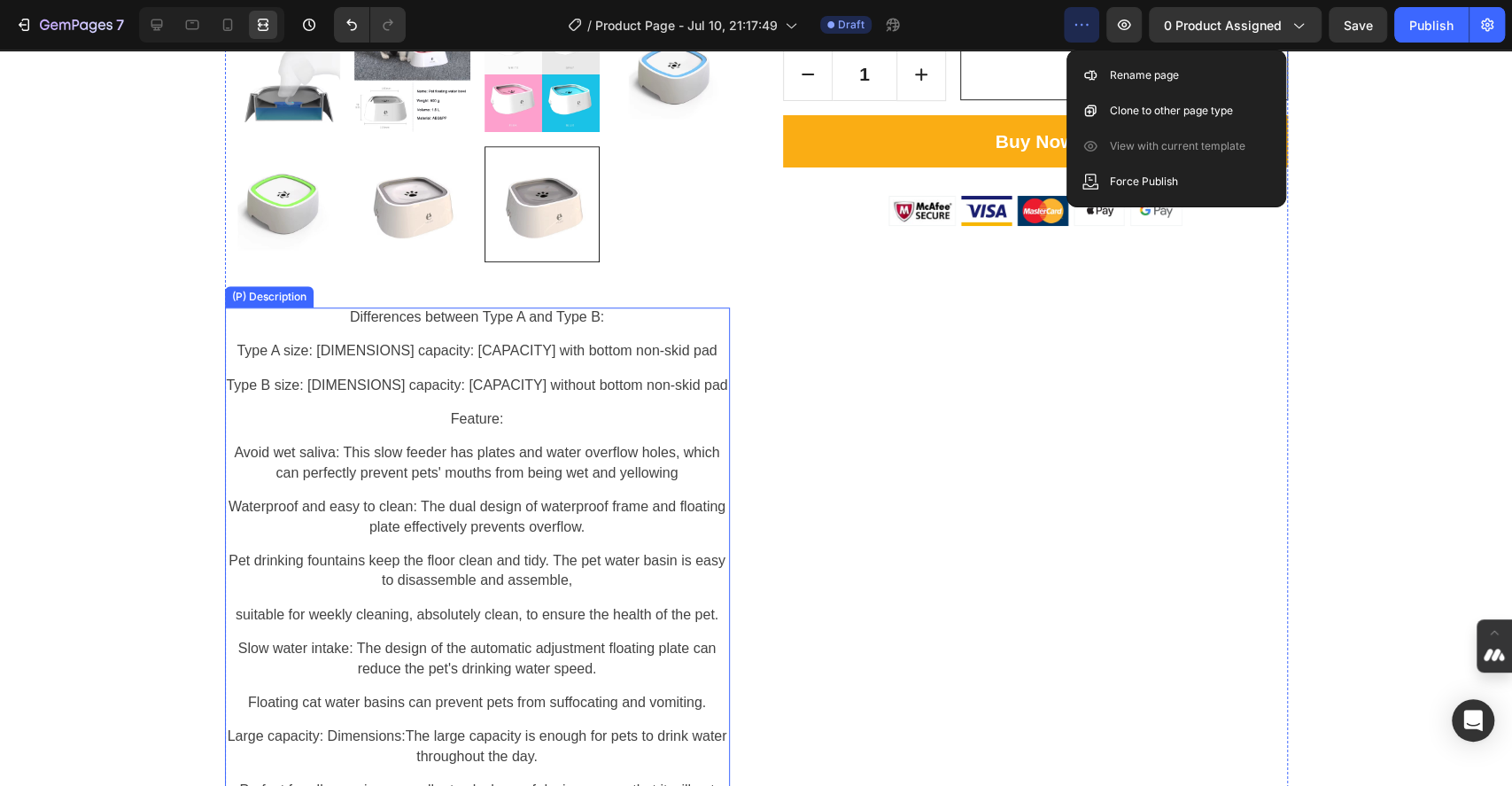 click on "Feature:" at bounding box center [477, 419] 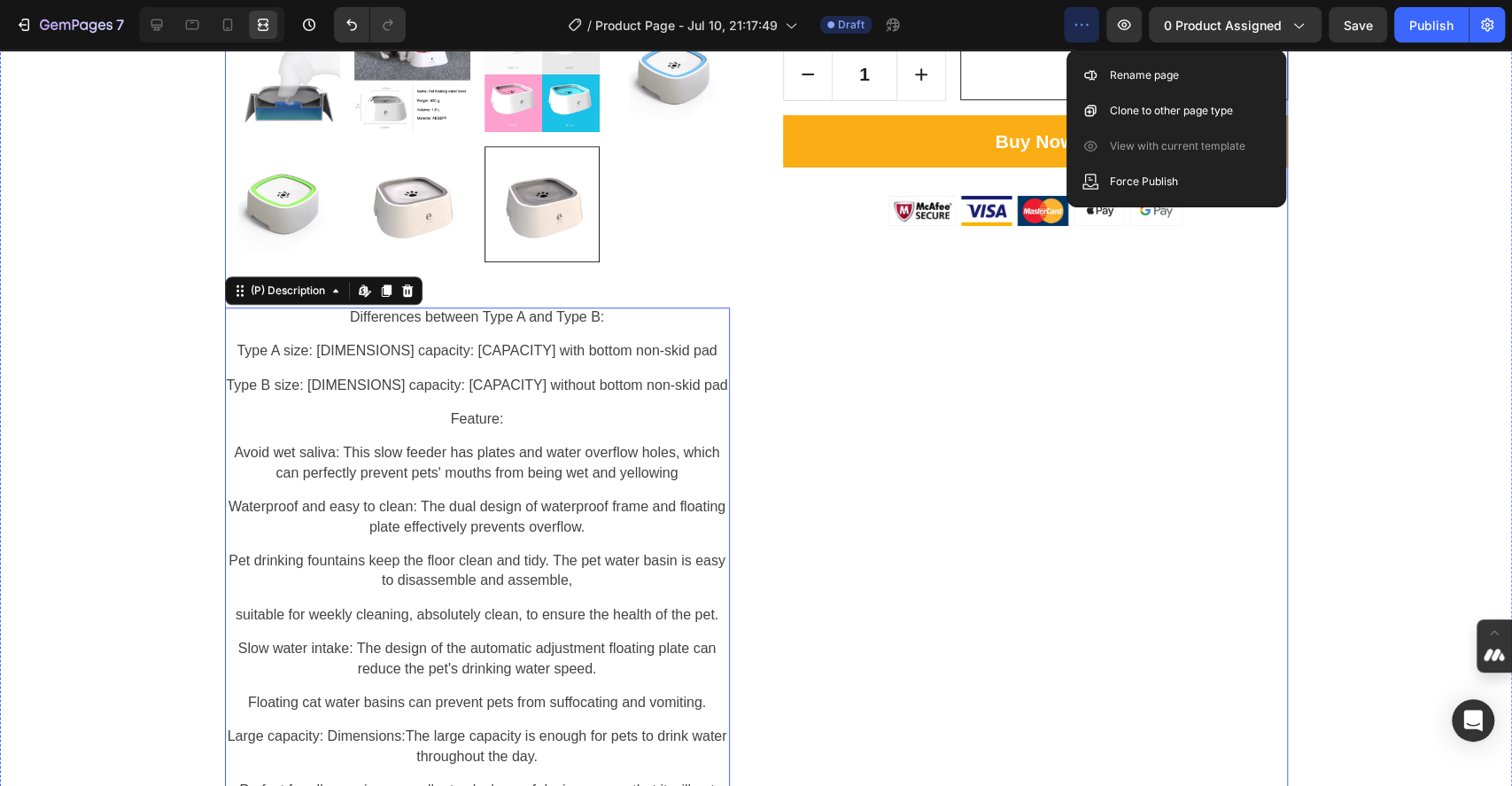 click on "Floating Pet Water Bowl - No More Splashes, No More Mess (P) Title                Icon                Icon                Icon                Icon                Icon Icon List Hoz (129 reviews) Text block Row $34.97 (P) Price $41.97 (P) Price                Title Line - 17% OFF (P) Tag Row Row Image Free Hemoton Helmet! Heading When you buy one Hemoton Bike, get one free Hemoton Helmet  $19,95 ! Text block Row Image Free Delivery Text block Free delivery and returns Text block Row Image Worry-Free Trial Text block 60-Day easy returns Text block Row Image Warranty Text block 1-Year warranty policy Text block Row Image After-Sale Service Text block 24/7 support Text block Row Row Color: B-Grey B-Grey B-Grey B-Grey (P) Variants & Swatches
HURRY!  ONLY  10  LEFT IN-STOCK (P) Stock Counter 1 Product Quantity add to cart (P) Cart Button Row Buy Now (P) Cart Button Image" at bounding box center [1035, 5202] 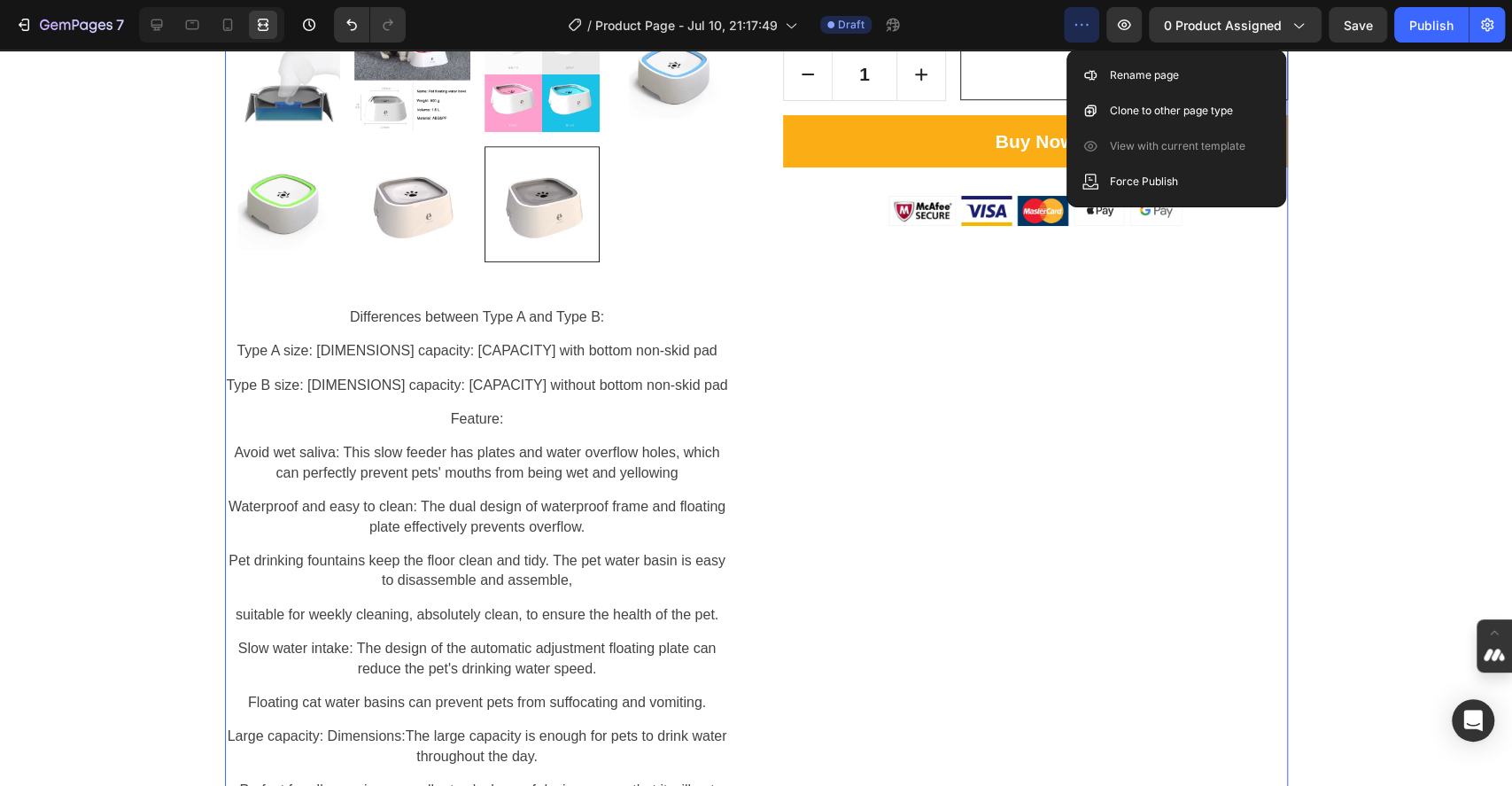 click on "Floating Pet Water Bowl - No More Splashes, No More Mess (P) Title                Icon                Icon                Icon                Icon                Icon Icon List Hoz (129 reviews) Text block Row $34.97 (P) Price $41.97 (P) Price                Title Line - 17% OFF (P) Tag Row Row Image Free Hemoton Helmet! Heading When you buy one Hemoton Bike, get one free Hemoton Helmet  $19,95 ! Text block Row Image Free Delivery Text block Free delivery and returns Text block Row Image Worry-Free Trial Text block 60-Day easy returns Text block Row Image Warranty Text block 1-Year warranty policy Text block Row Image After-Sale Service Text block 24/7 support Text block Row Row Color: B-Grey B-Grey B-Grey B-Grey (P) Variants & Swatches
HURRY!  ONLY  10  LEFT IN-STOCK (P) Stock Counter 1 Product Quantity add to cart (P) Cart Button Row Buy Now (P) Cart Button Image" at bounding box center [1035, 5202] 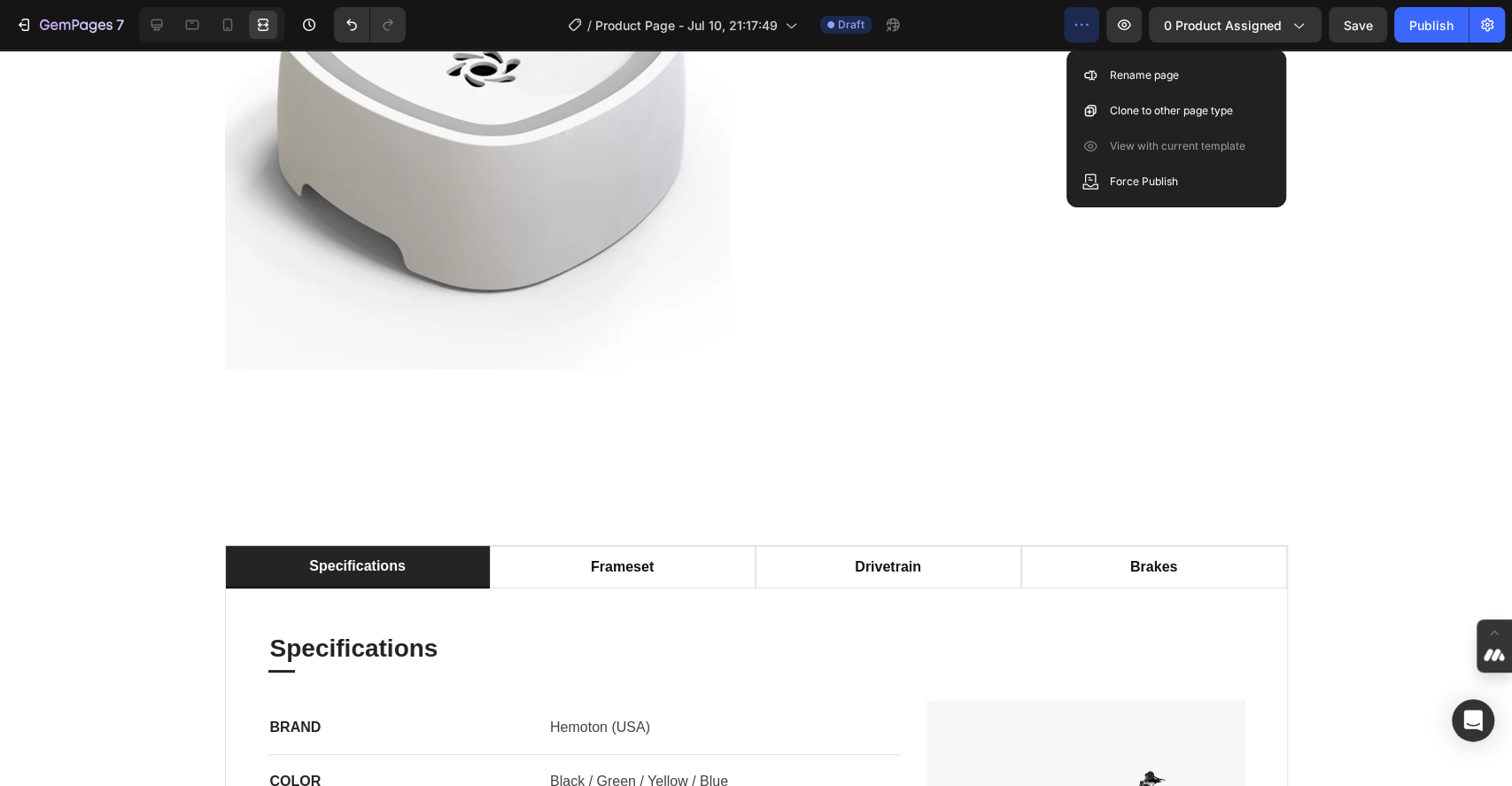 scroll, scrollTop: 11257, scrollLeft: 0, axis: vertical 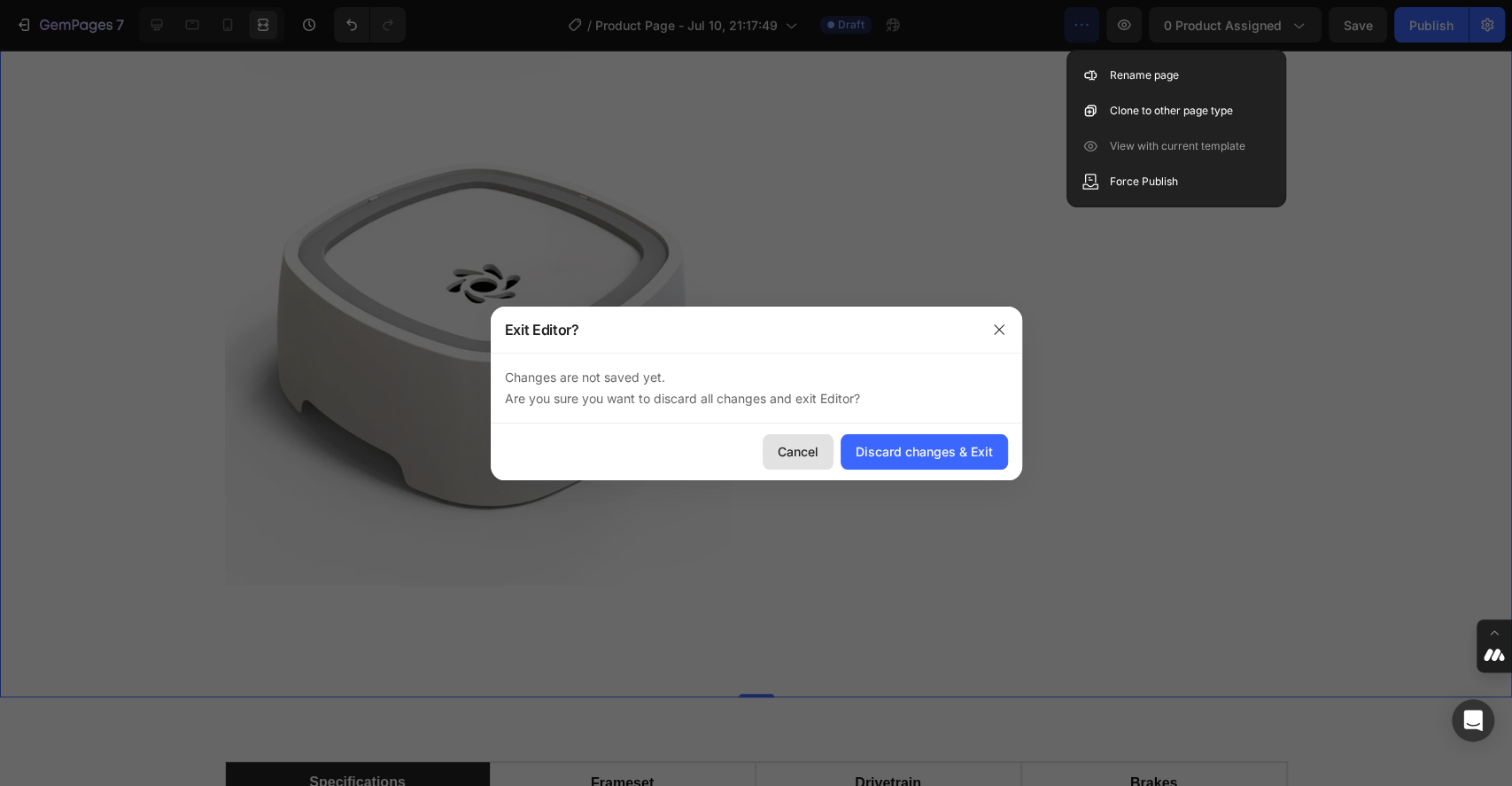 click on "Cancel" 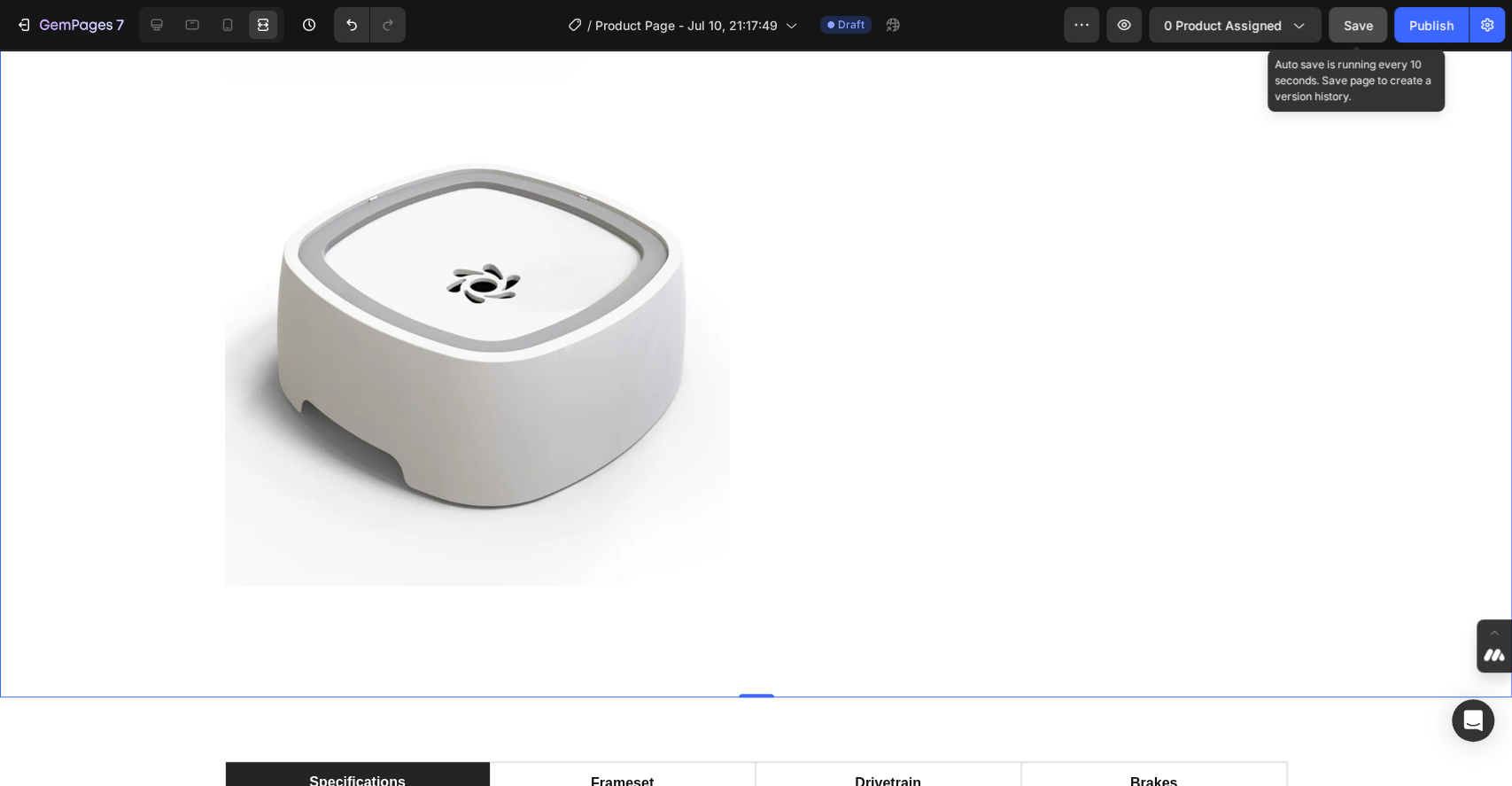 click on "Save" 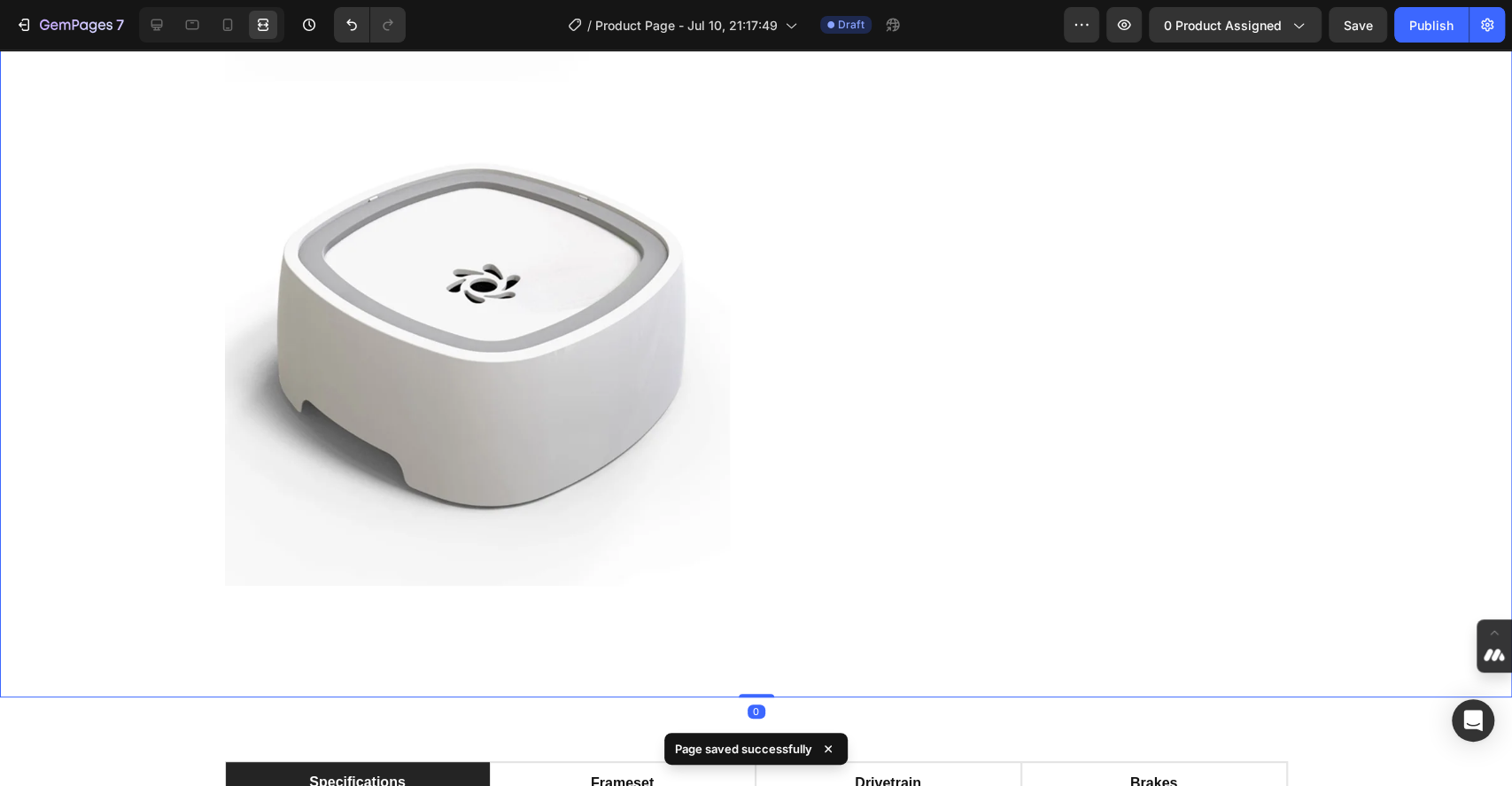 click on "Product Images
Differences between Type A and Type B:
Type A size: 225mmX185mmX78mm capacity: 1.5l with bottom non-skid pad
Type B size: 190mmX181mmX80mm capacity: 1L without bottom non-skid pad
Feature:
Avoid wet saliva: This slow feeder has plates and water overflow holes, which can perfectly prevent pets' mouths from being wet and yellowing
Waterproof and easy to clean: The dual design of waterproof frame and floating plate effectively prevents overflow.
Pet drinking fountains keep the floor clean and tidy. The pet water basin is easy to disassemble and assemble,
suitable for weekly cleaning, absolutely clean, to ensure the health of the pet.
Slow water intake: The design of the automatic adjustment floating plate can reduce the pet's drinking water speed.
Floating cat water basins can prevent pets from suffocating and vomiting.
Large capacity: Dimensions:The large capacity is enough for pets to drink water throughout the day." at bounding box center (756, -5202) 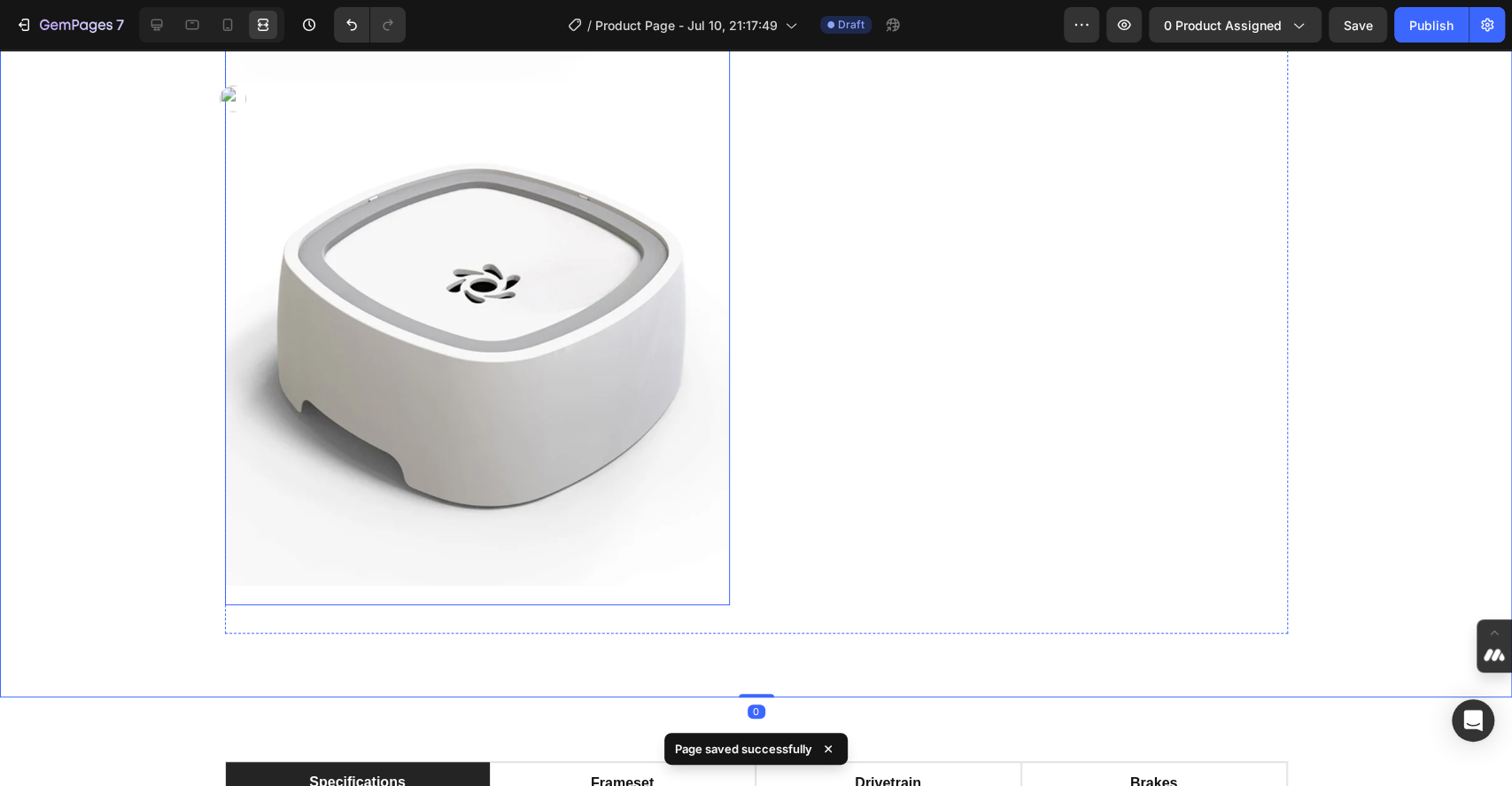 click at bounding box center (477, 333) 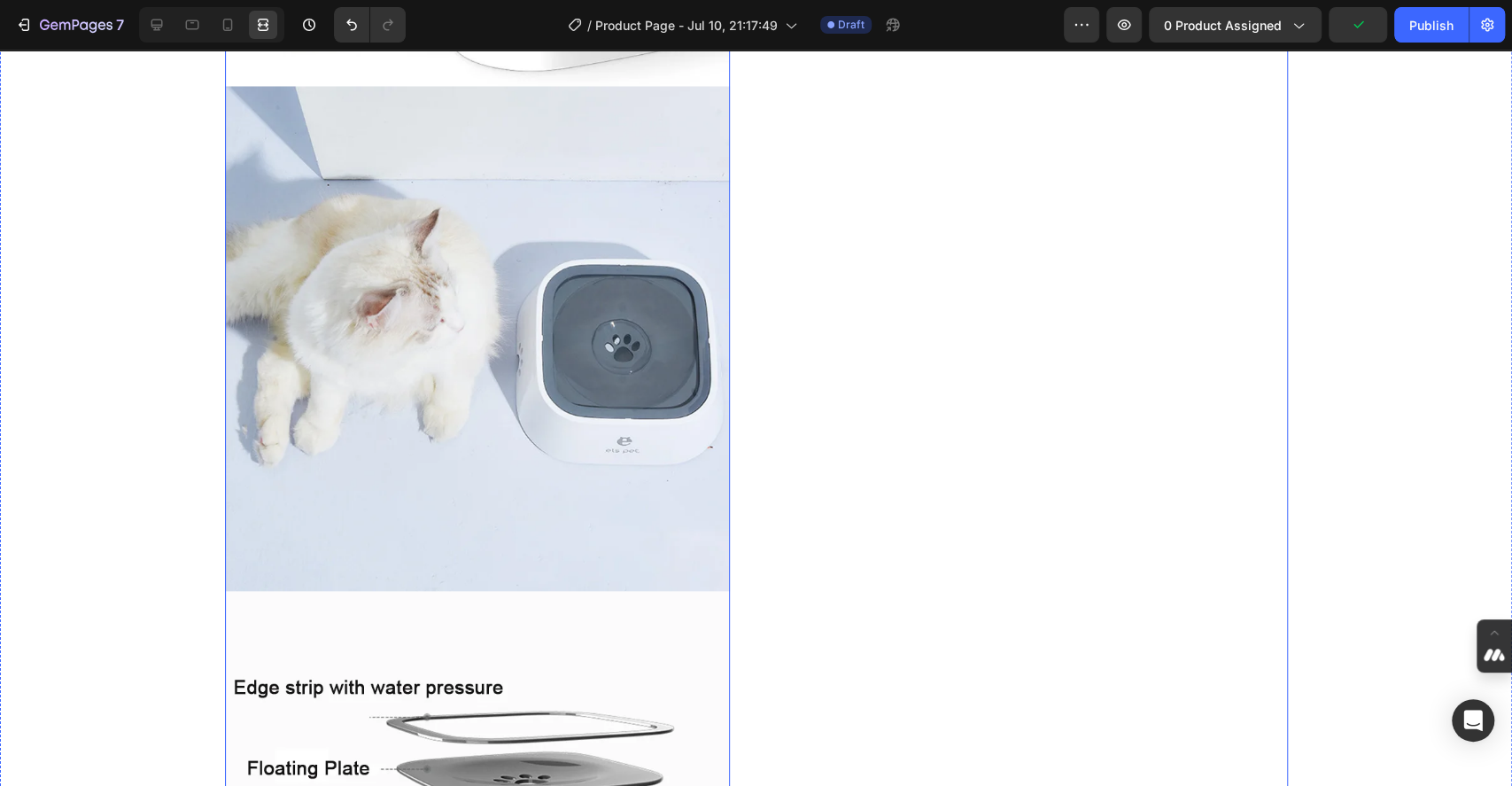 scroll, scrollTop: 1924, scrollLeft: 0, axis: vertical 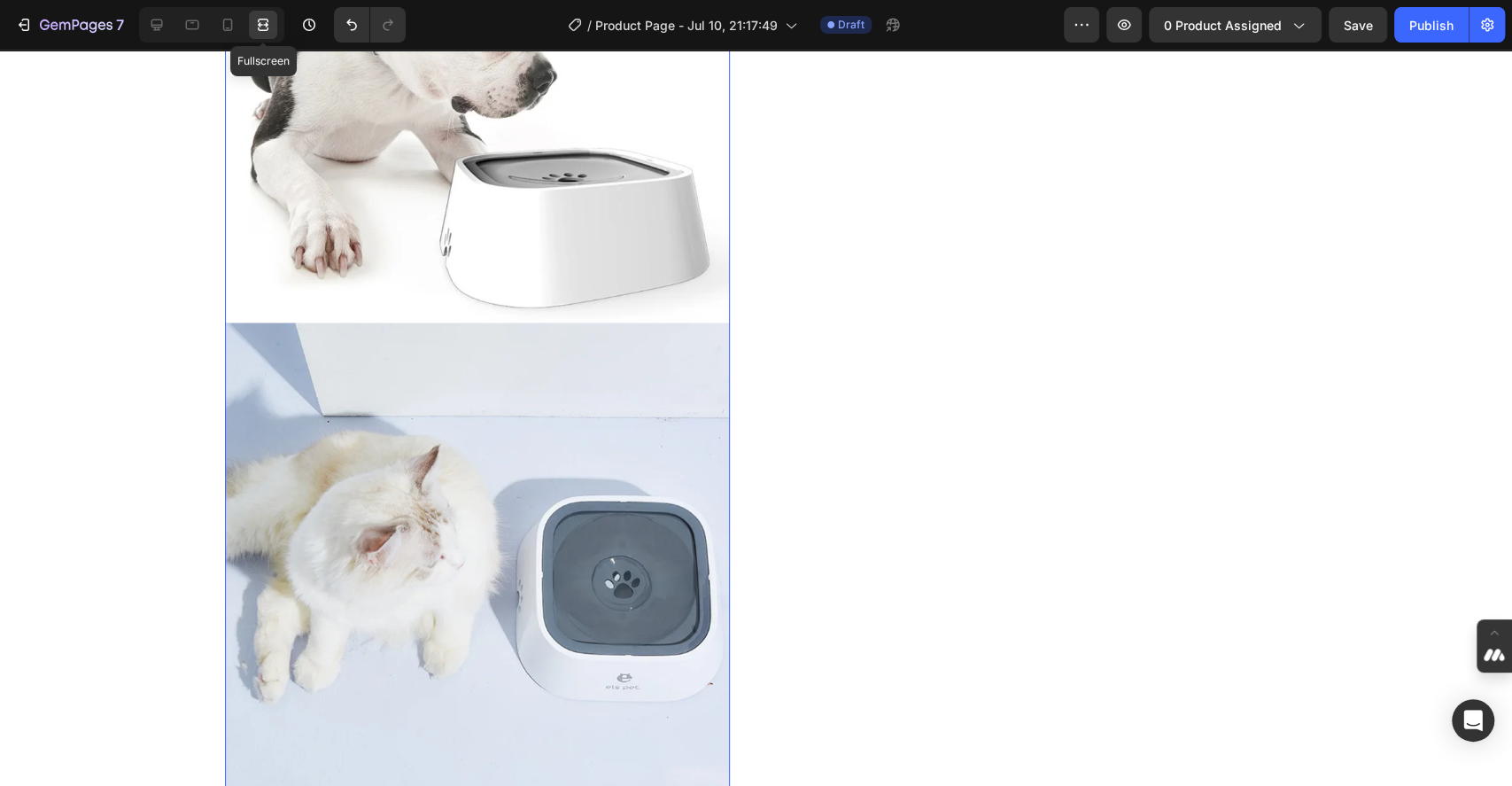 click 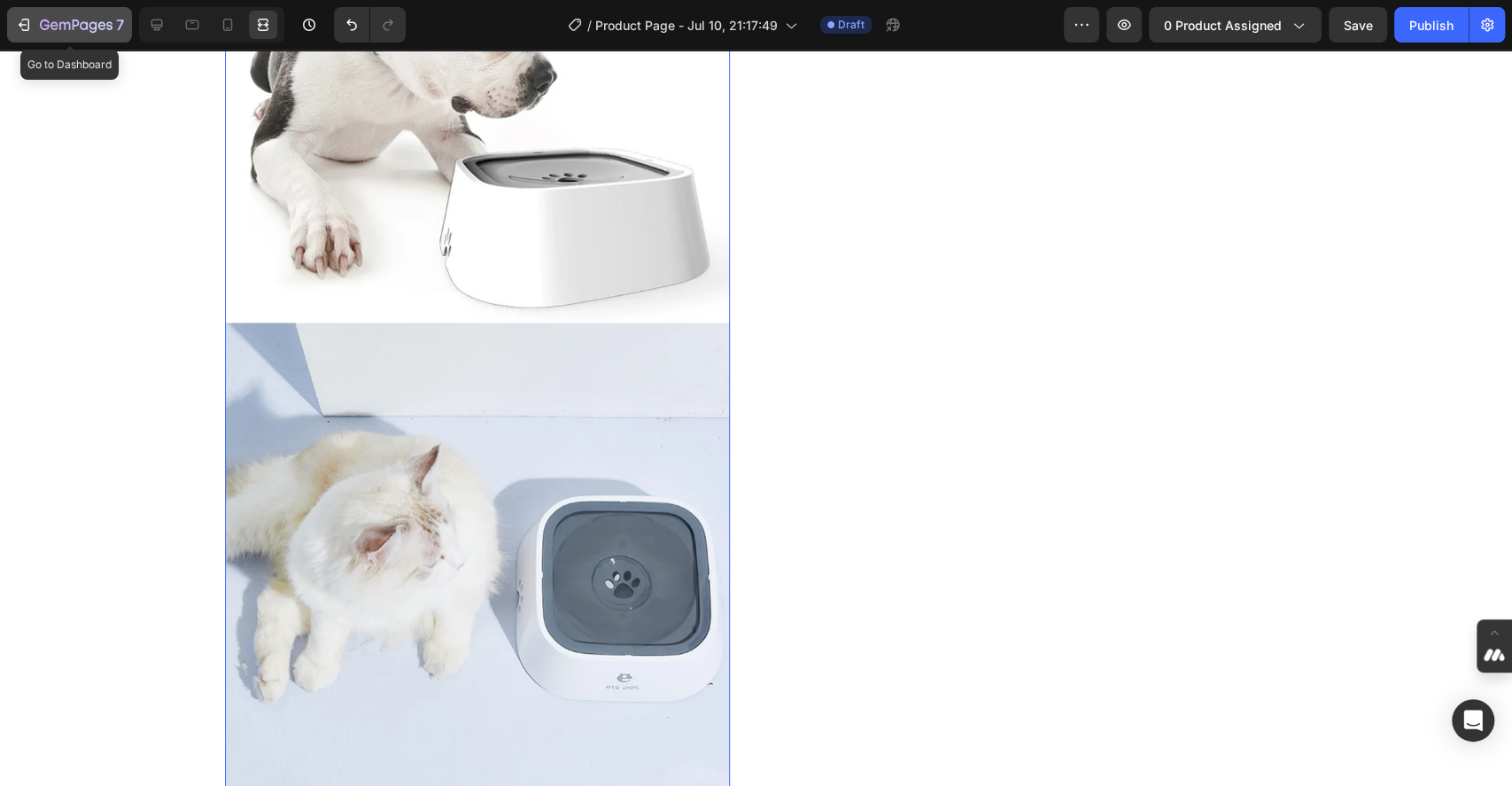 click 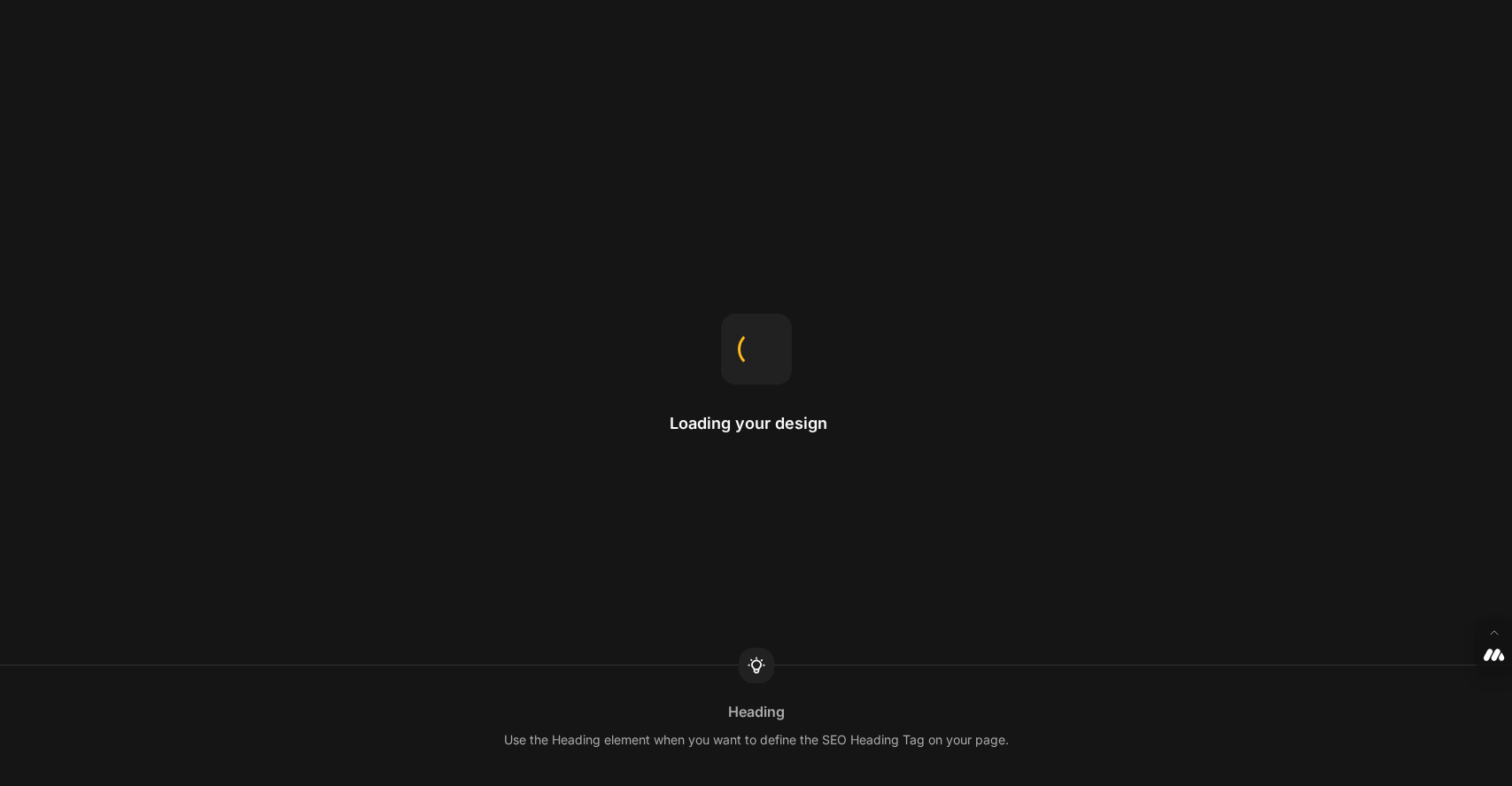 scroll, scrollTop: 0, scrollLeft: 0, axis: both 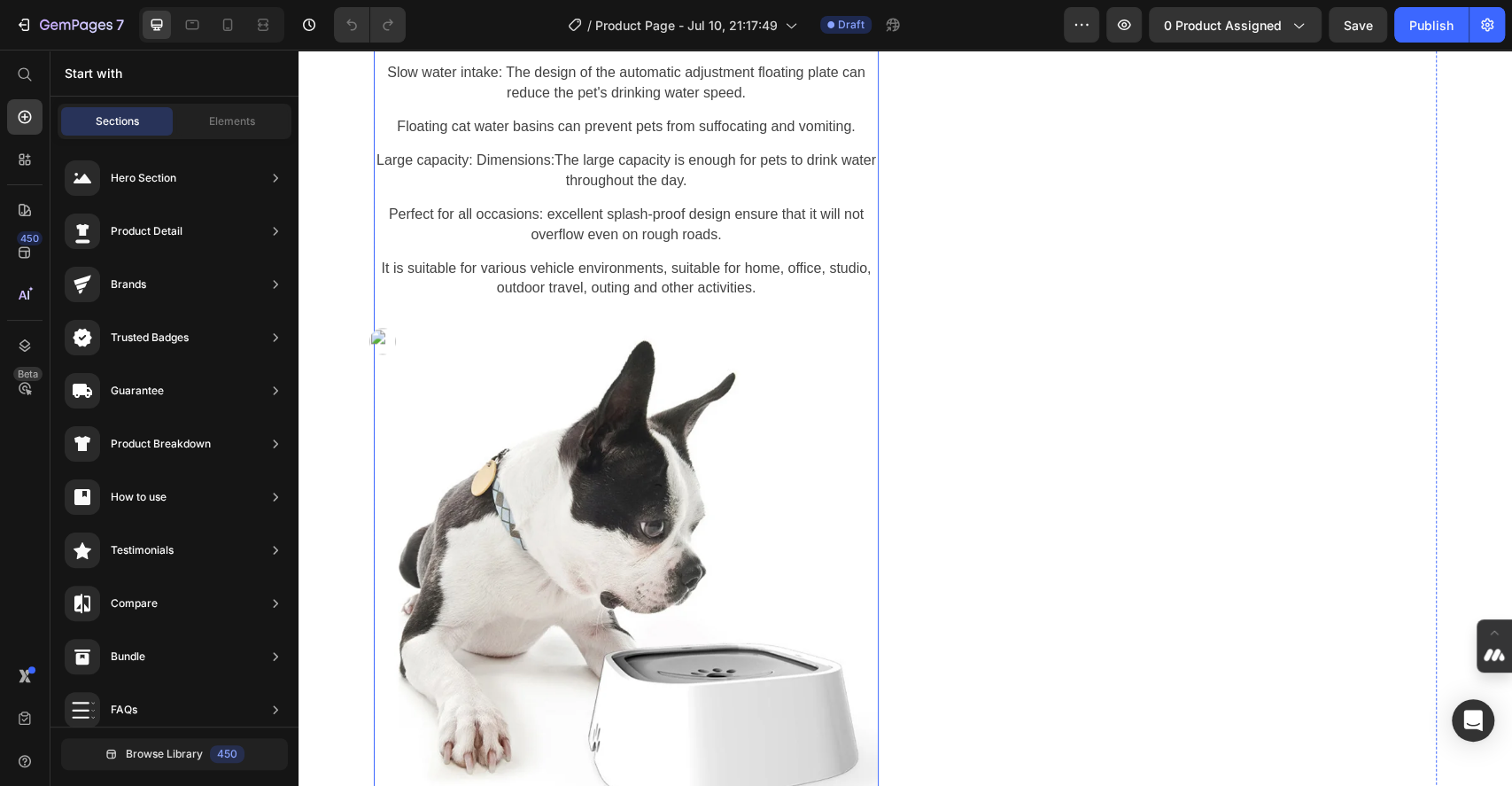 click at bounding box center [626, 565] 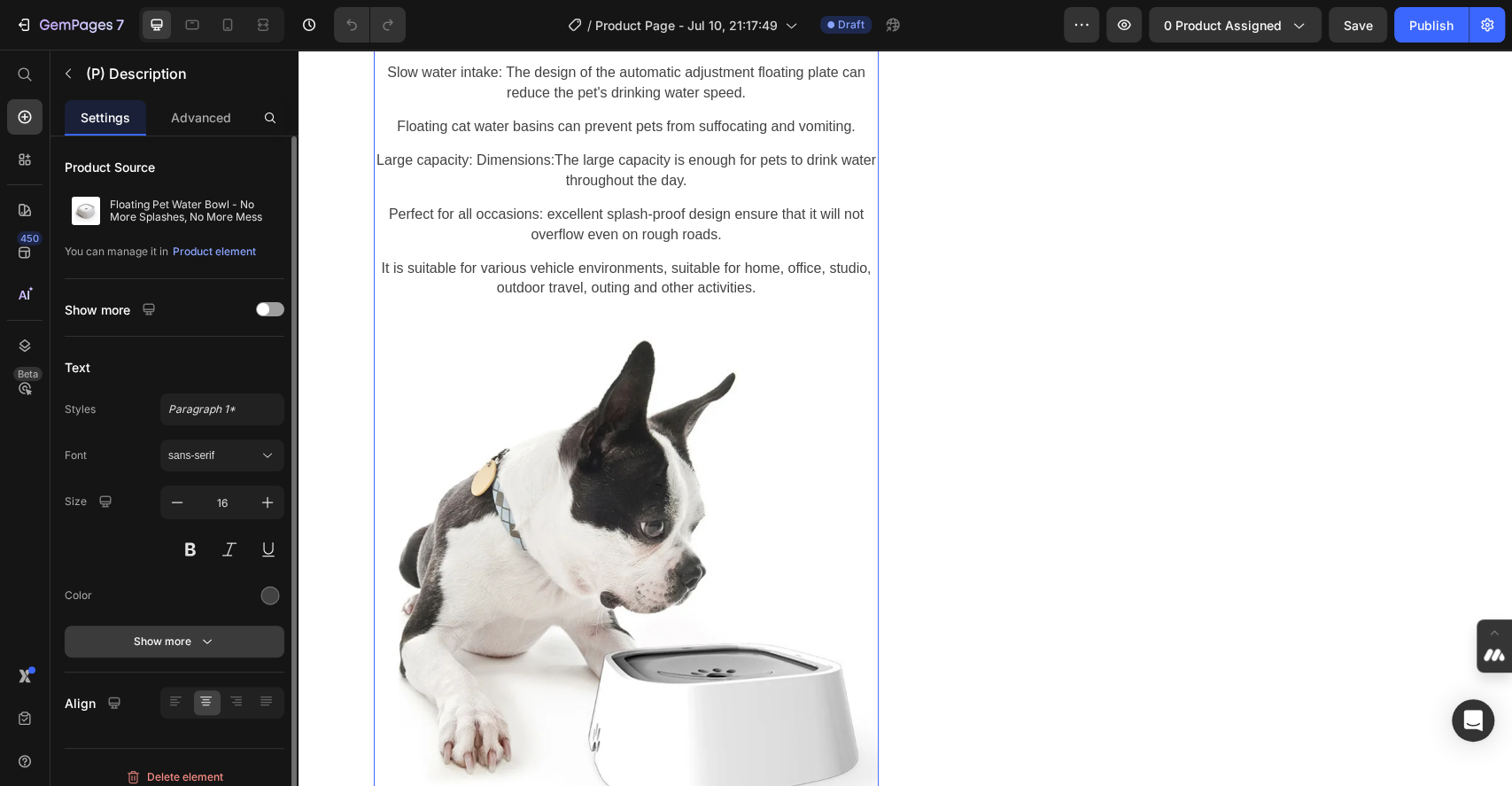 click on "Show more" at bounding box center (174, 642) 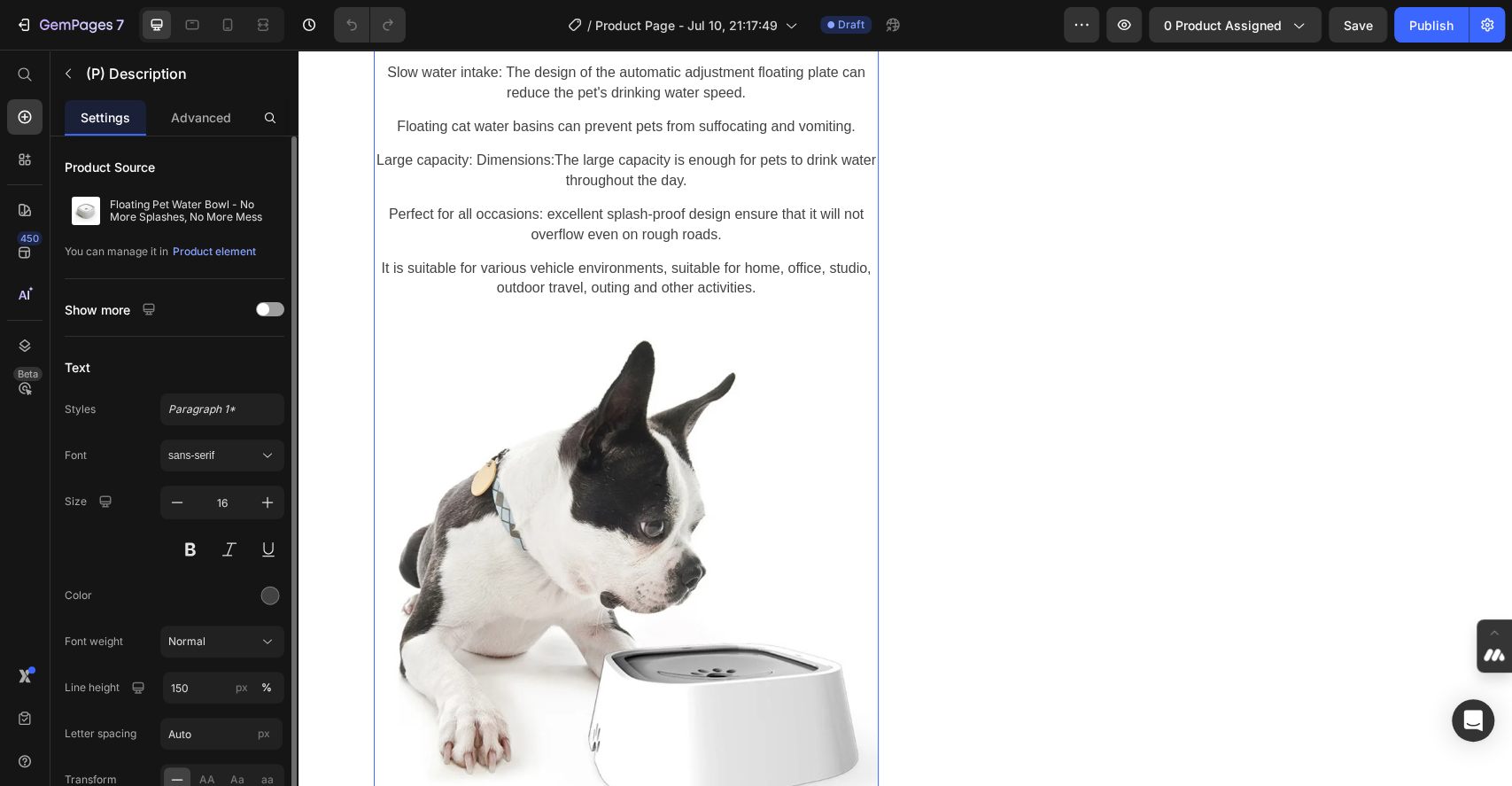 scroll, scrollTop: 197, scrollLeft: 0, axis: vertical 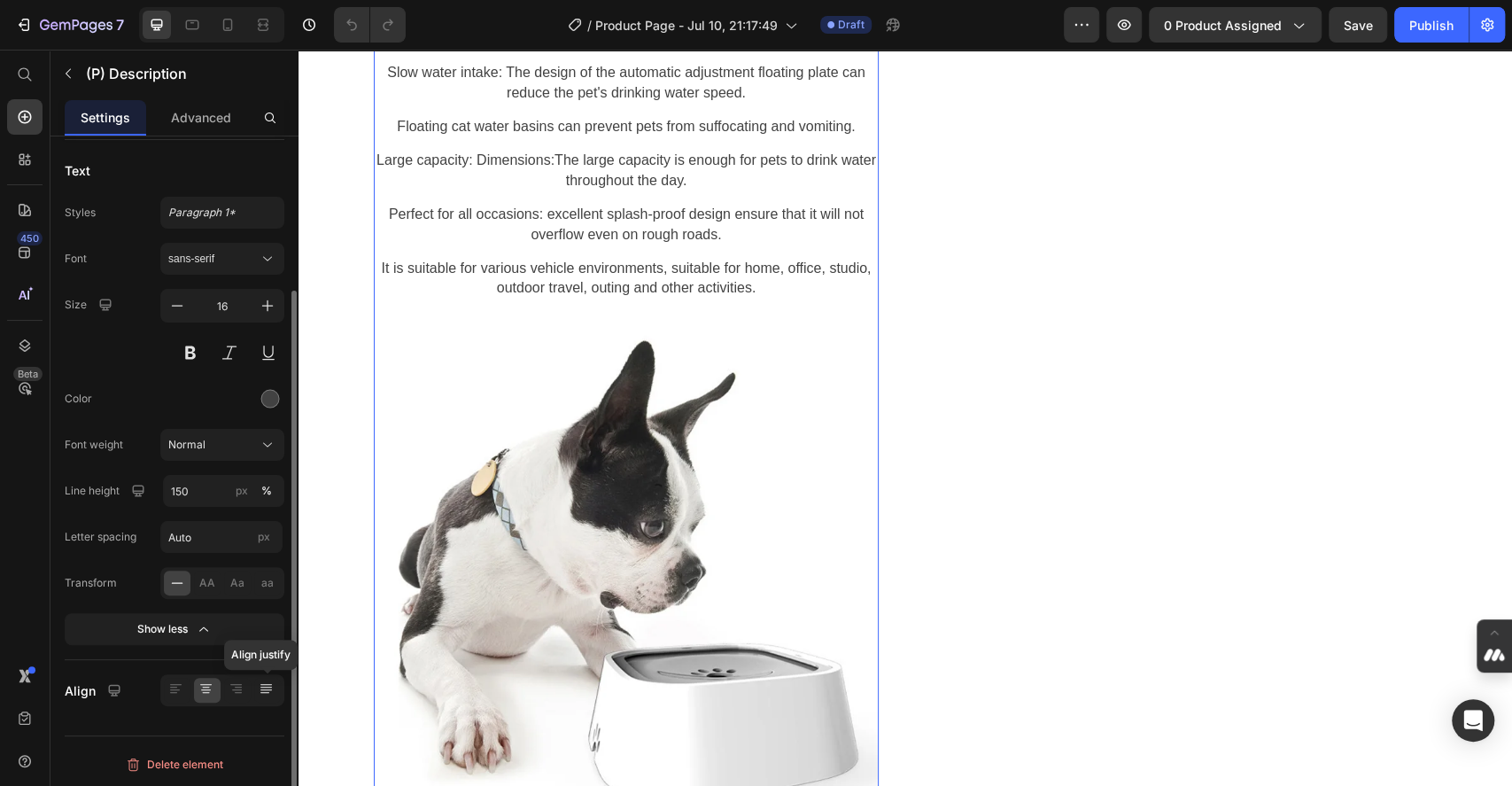 click 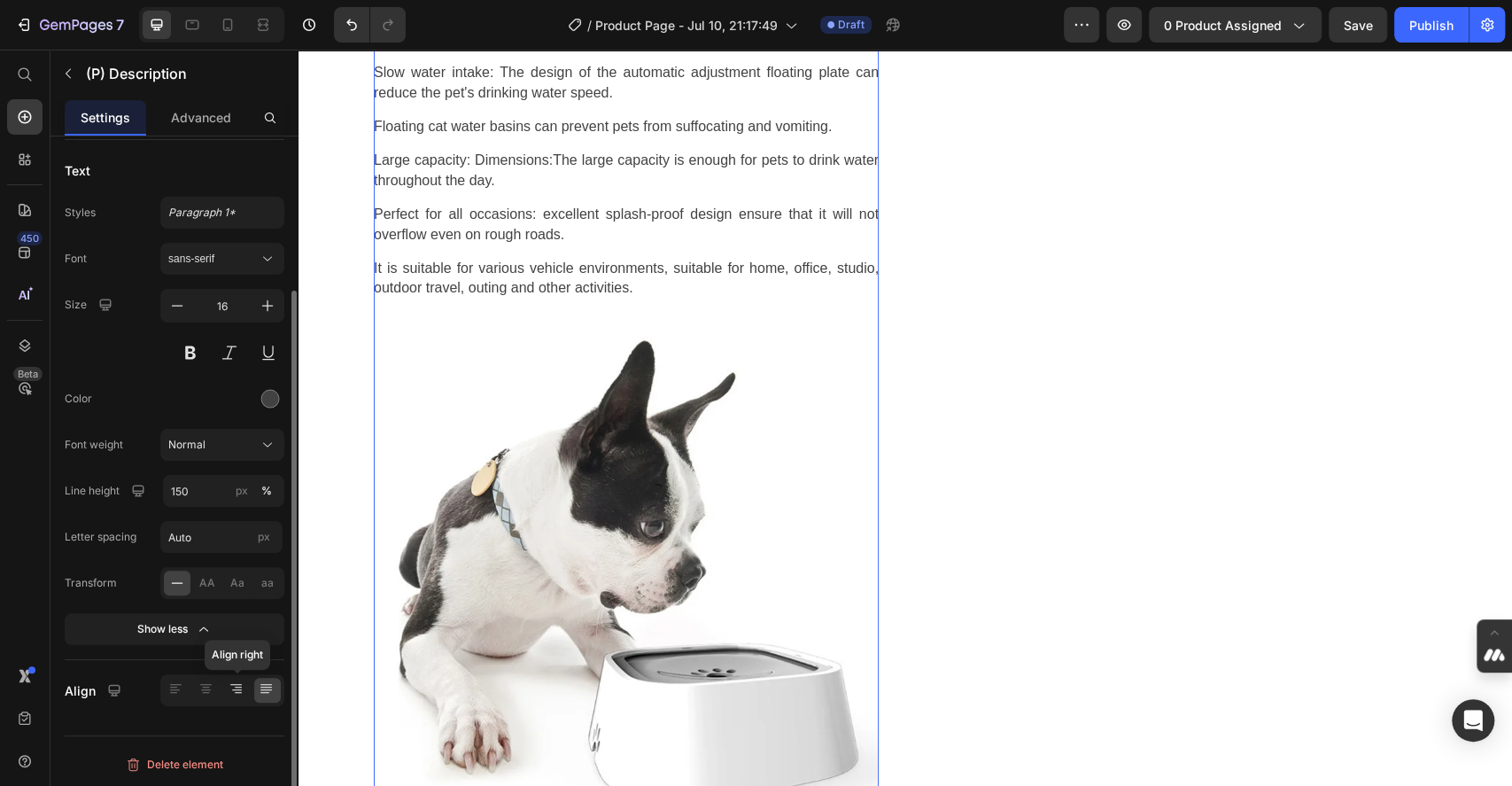 click 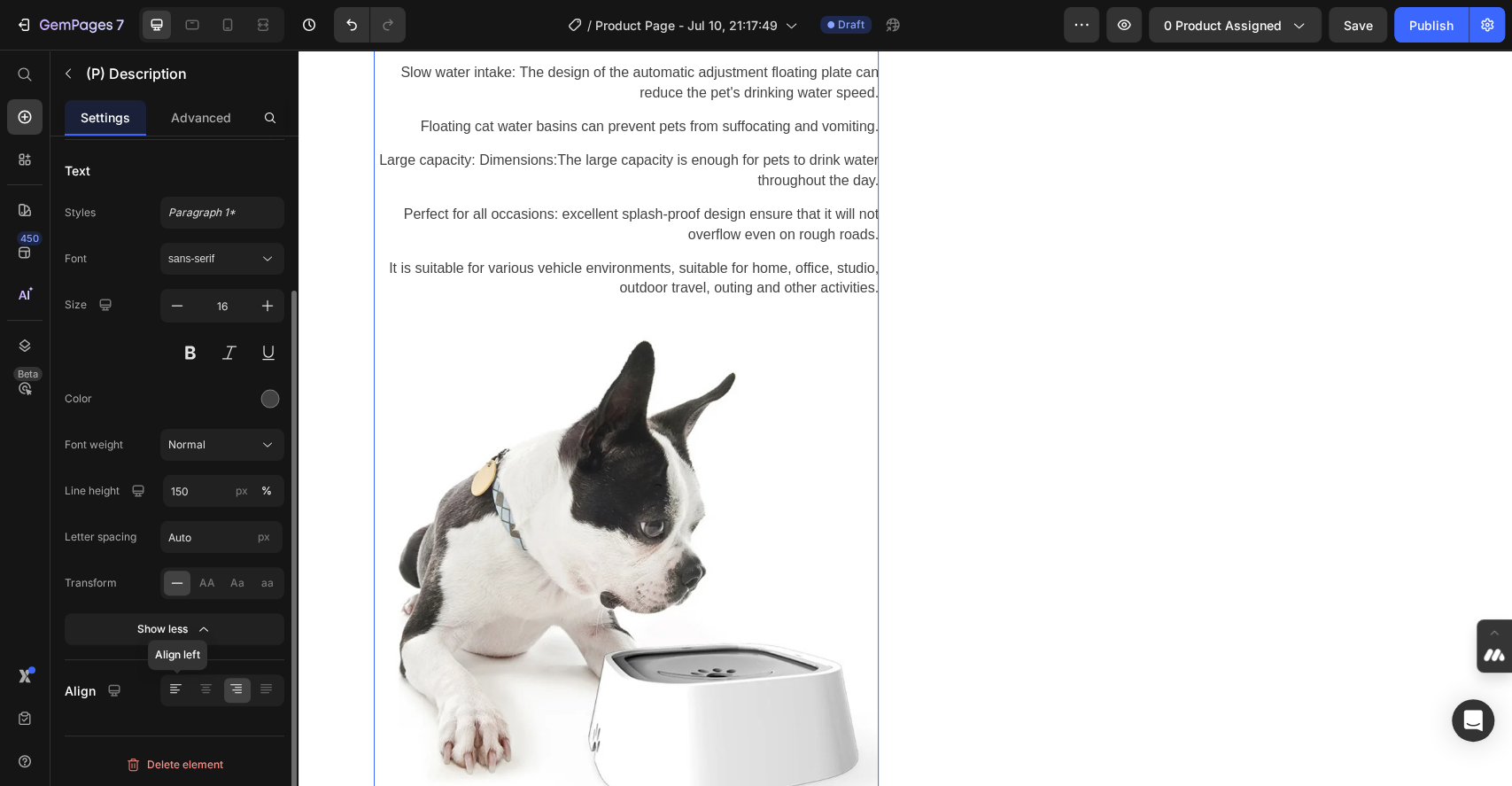 click 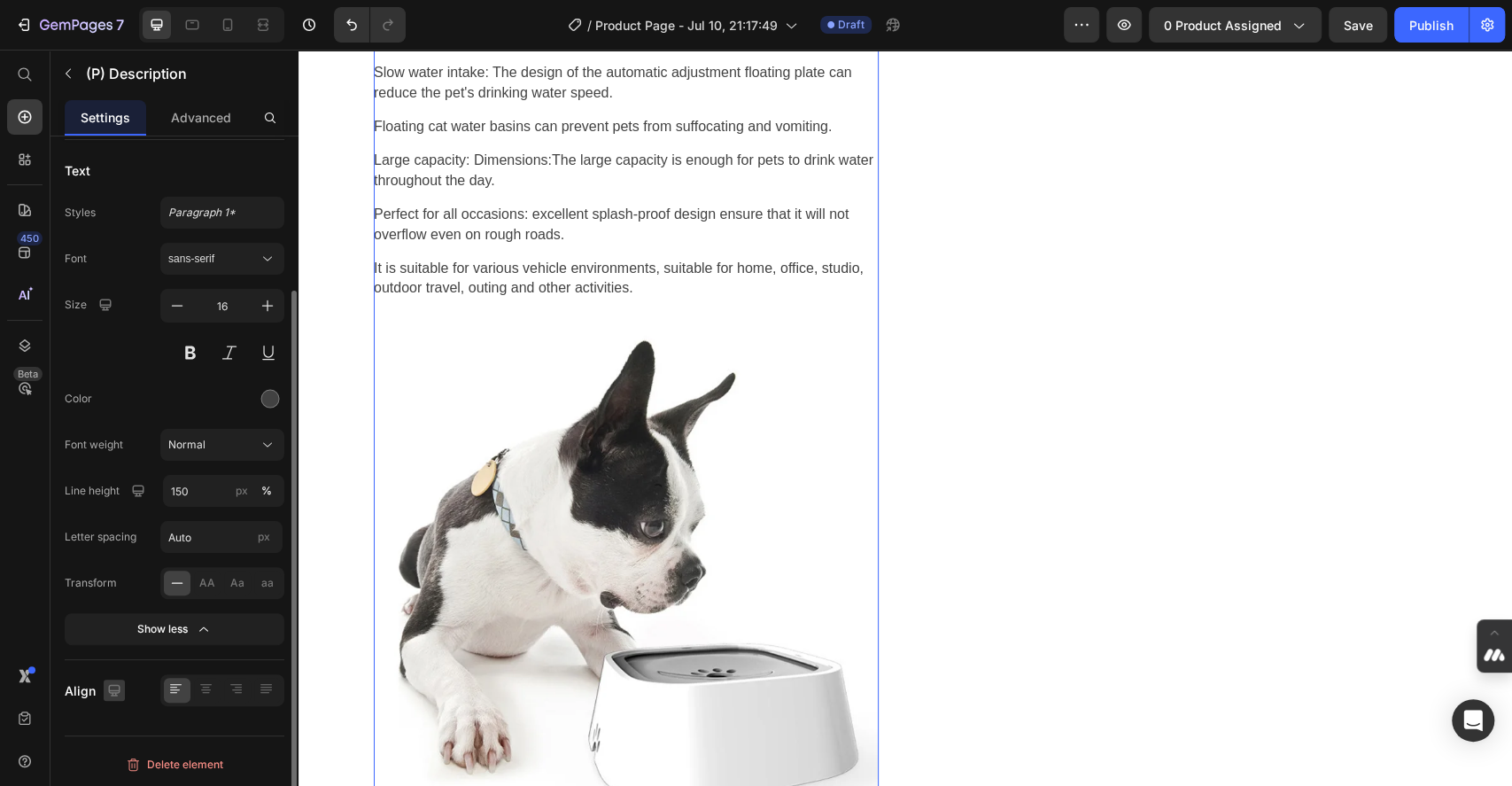 click 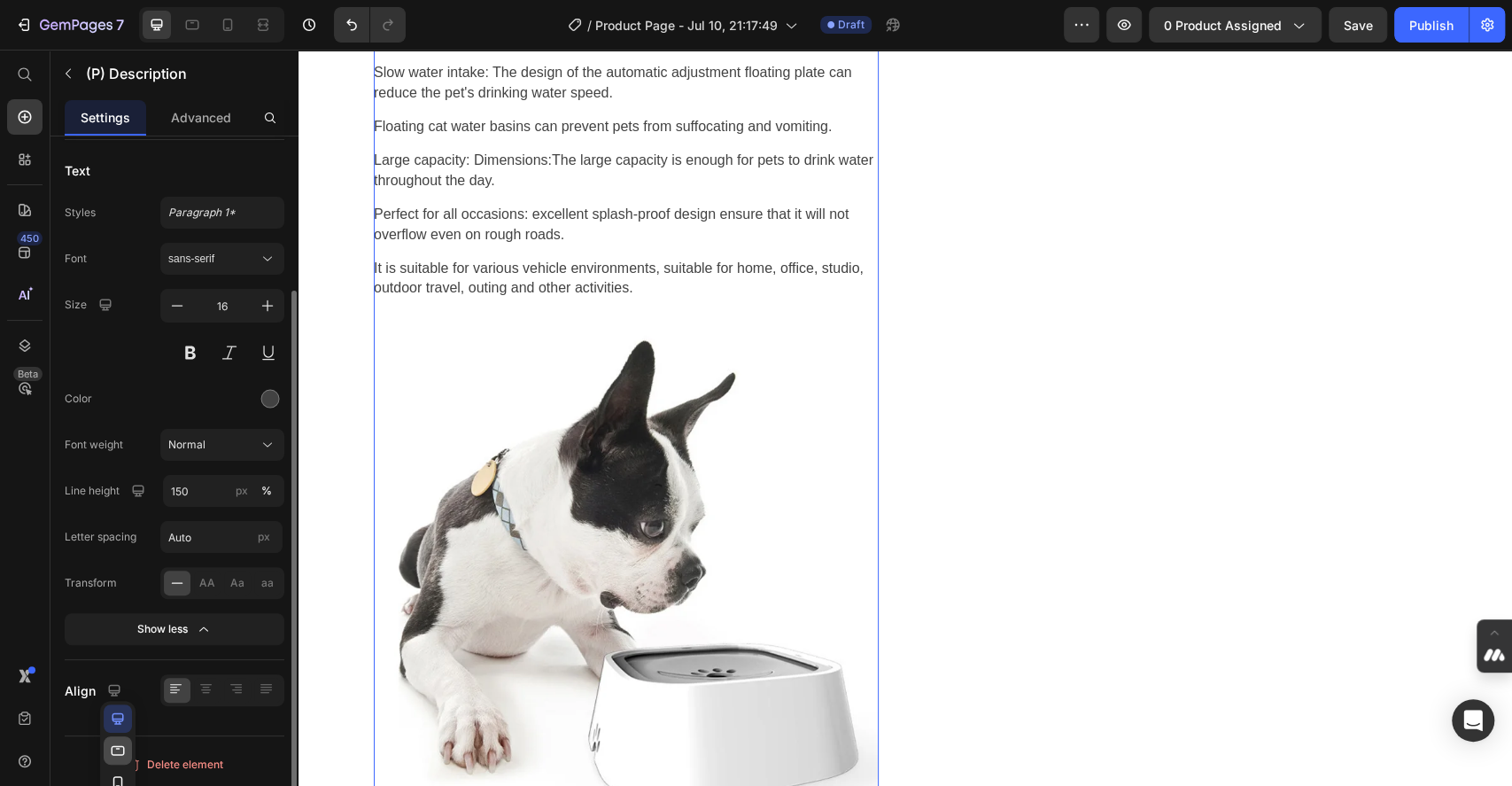 click 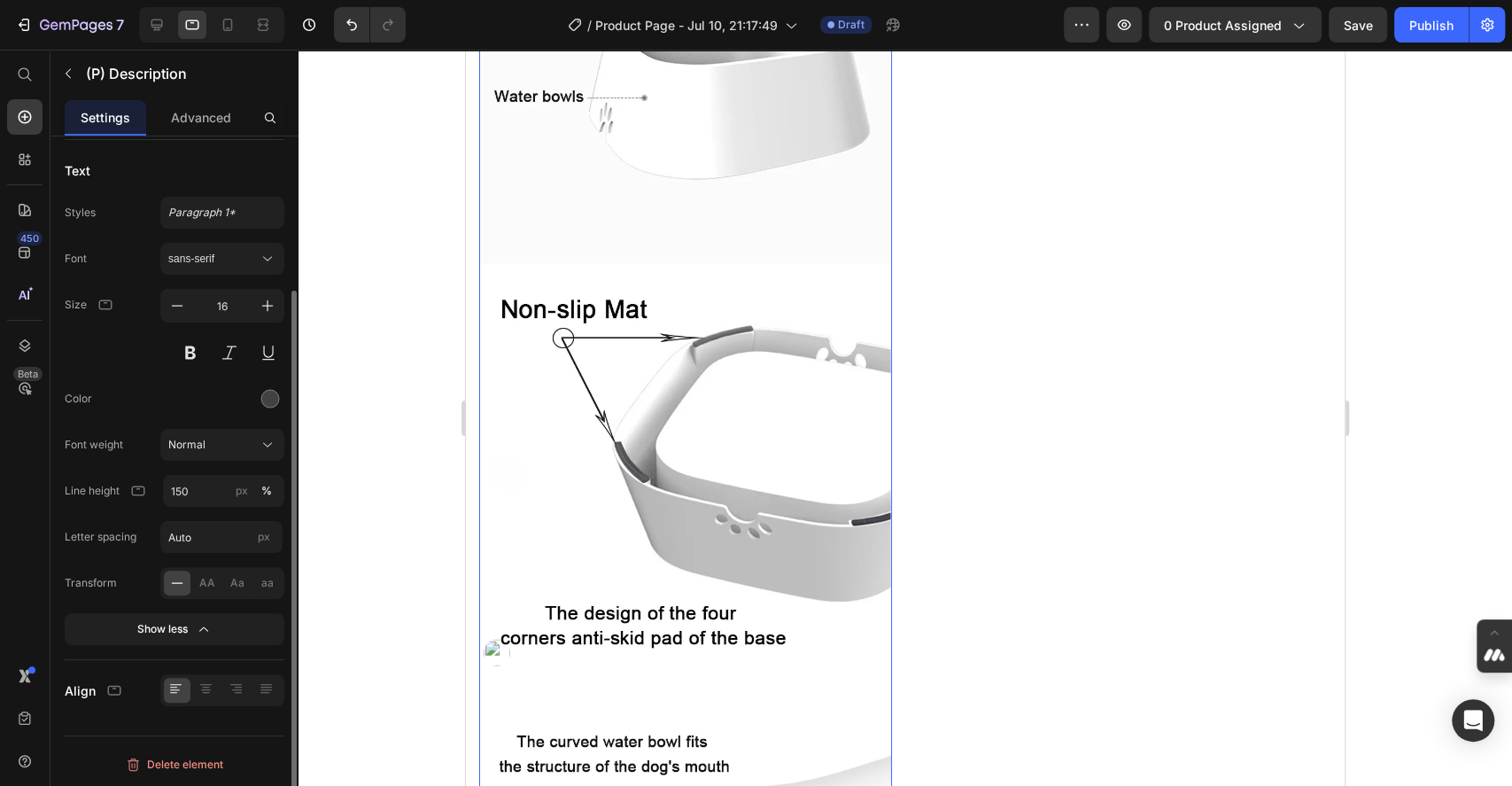 scroll, scrollTop: 3108, scrollLeft: 0, axis: vertical 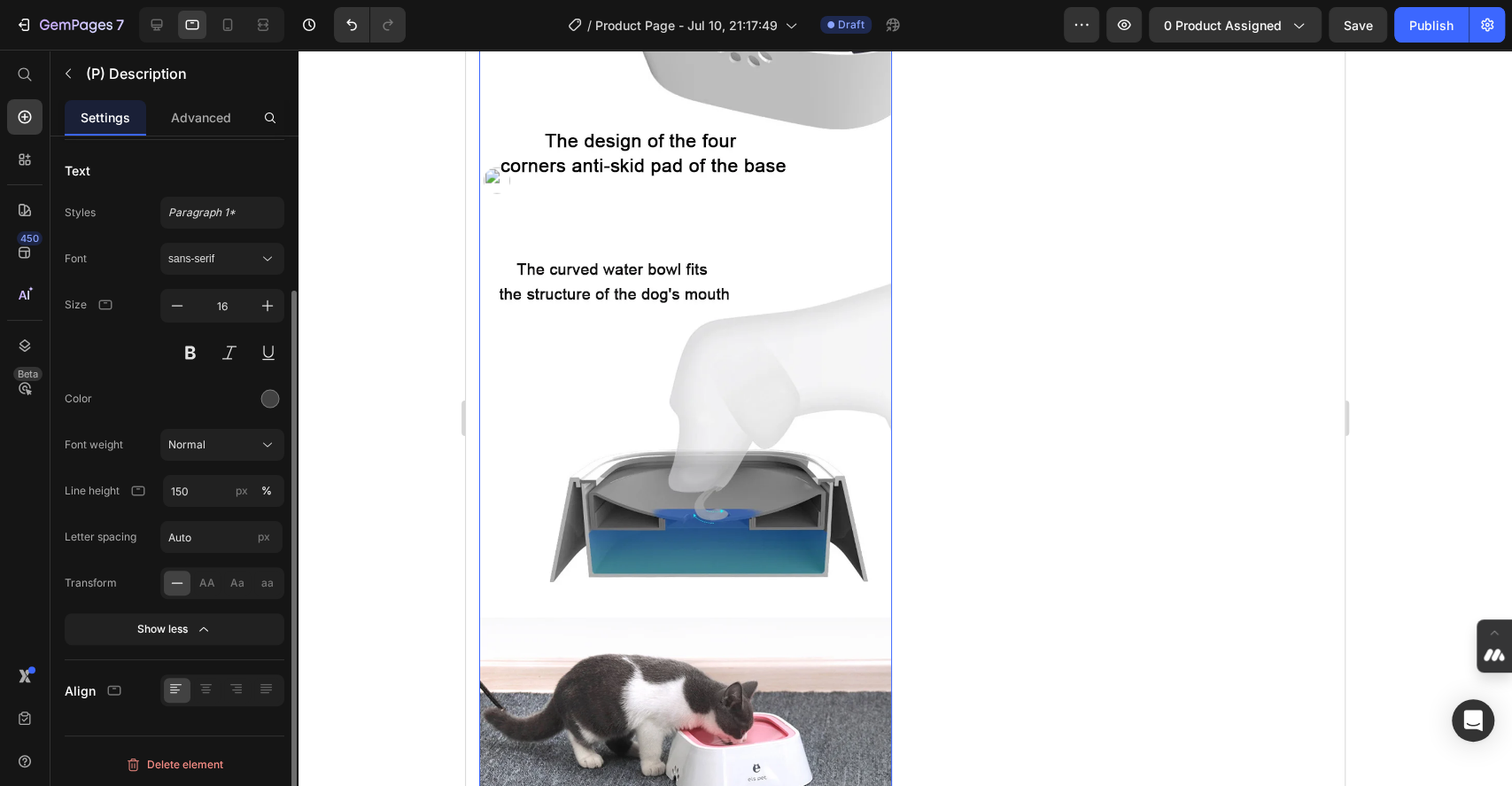 click on "Align" at bounding box center (80, 690) 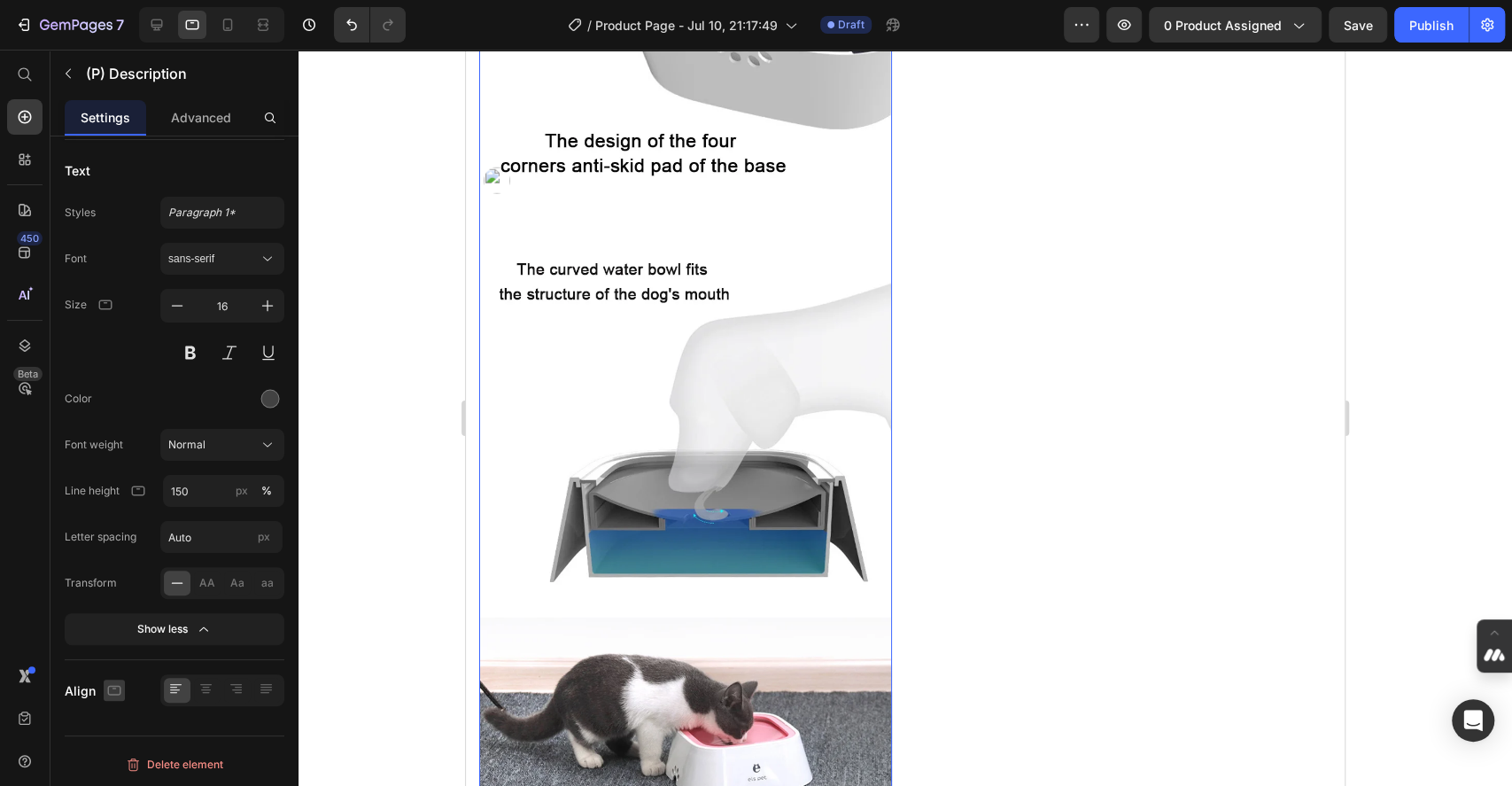 click at bounding box center [114, 690] 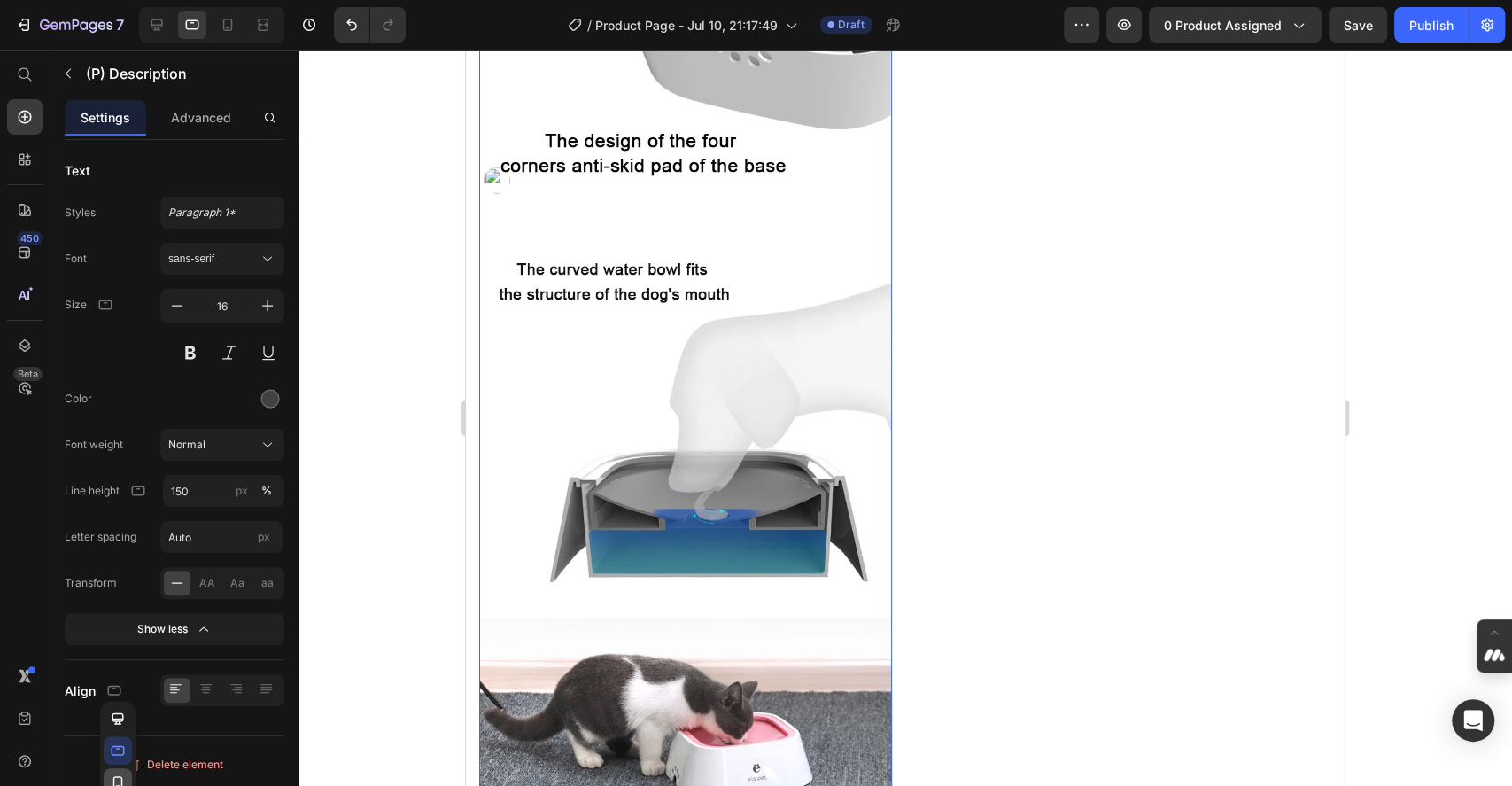 click 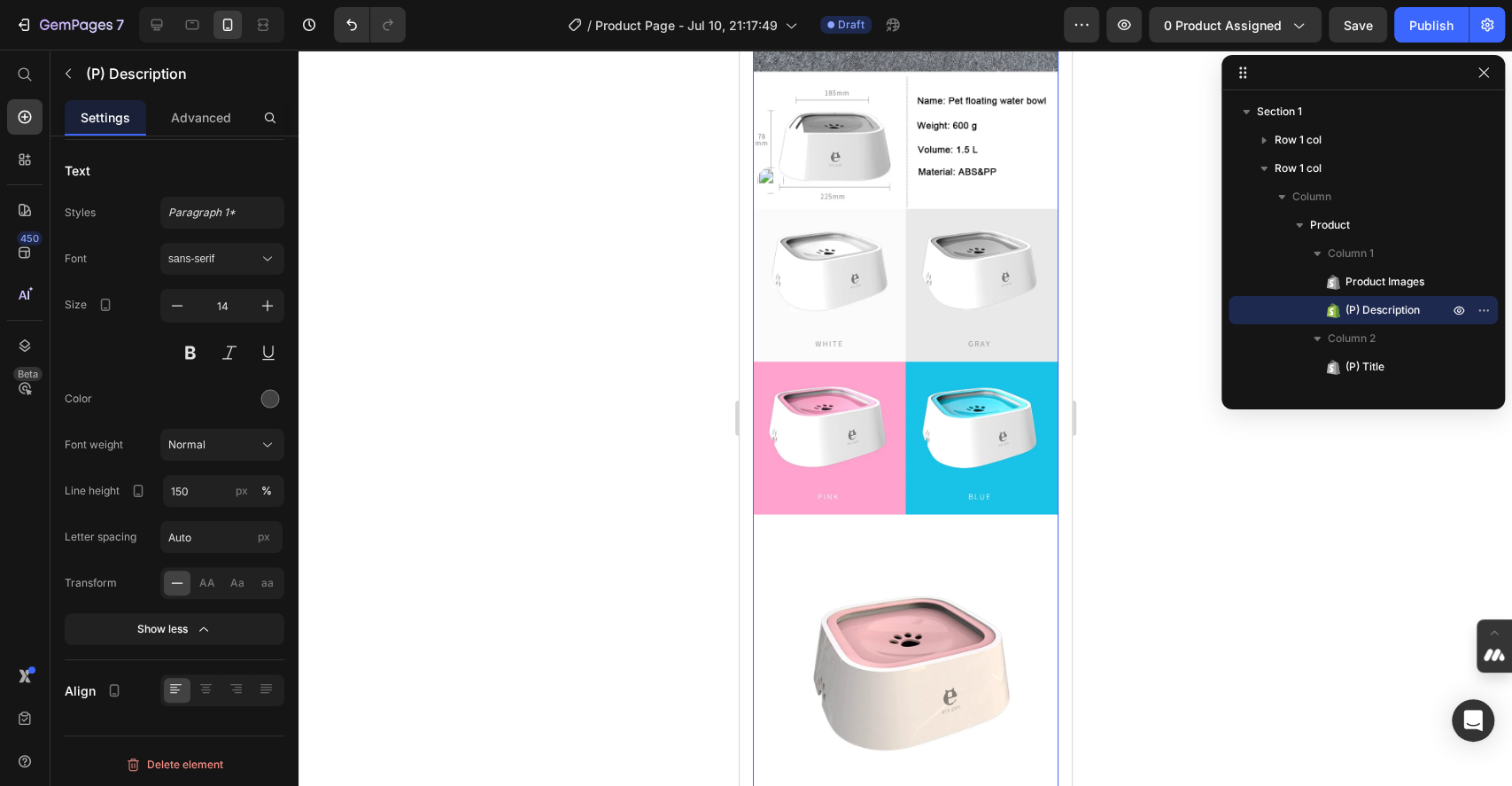 scroll, scrollTop: 8, scrollLeft: 0, axis: vertical 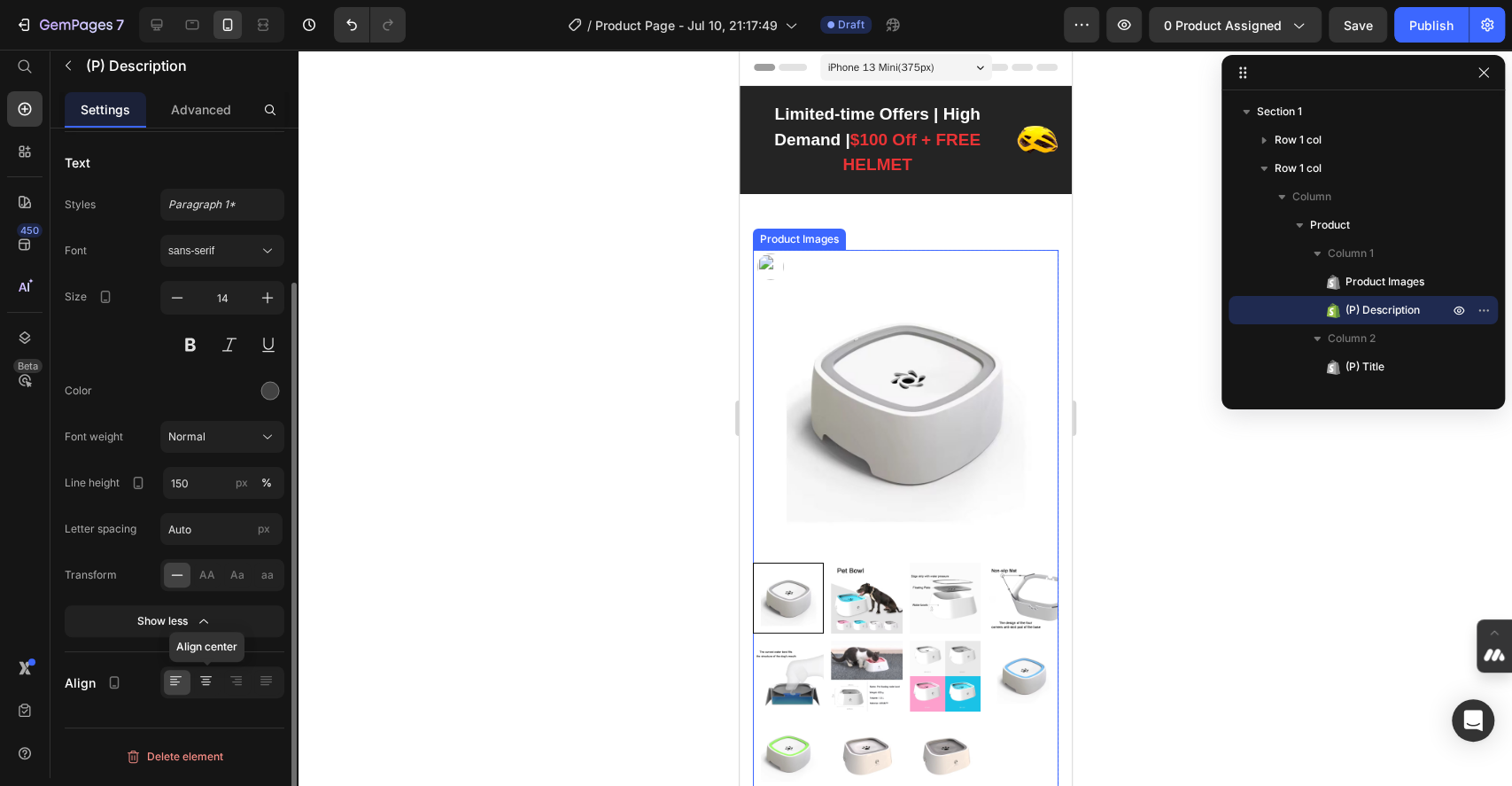 click 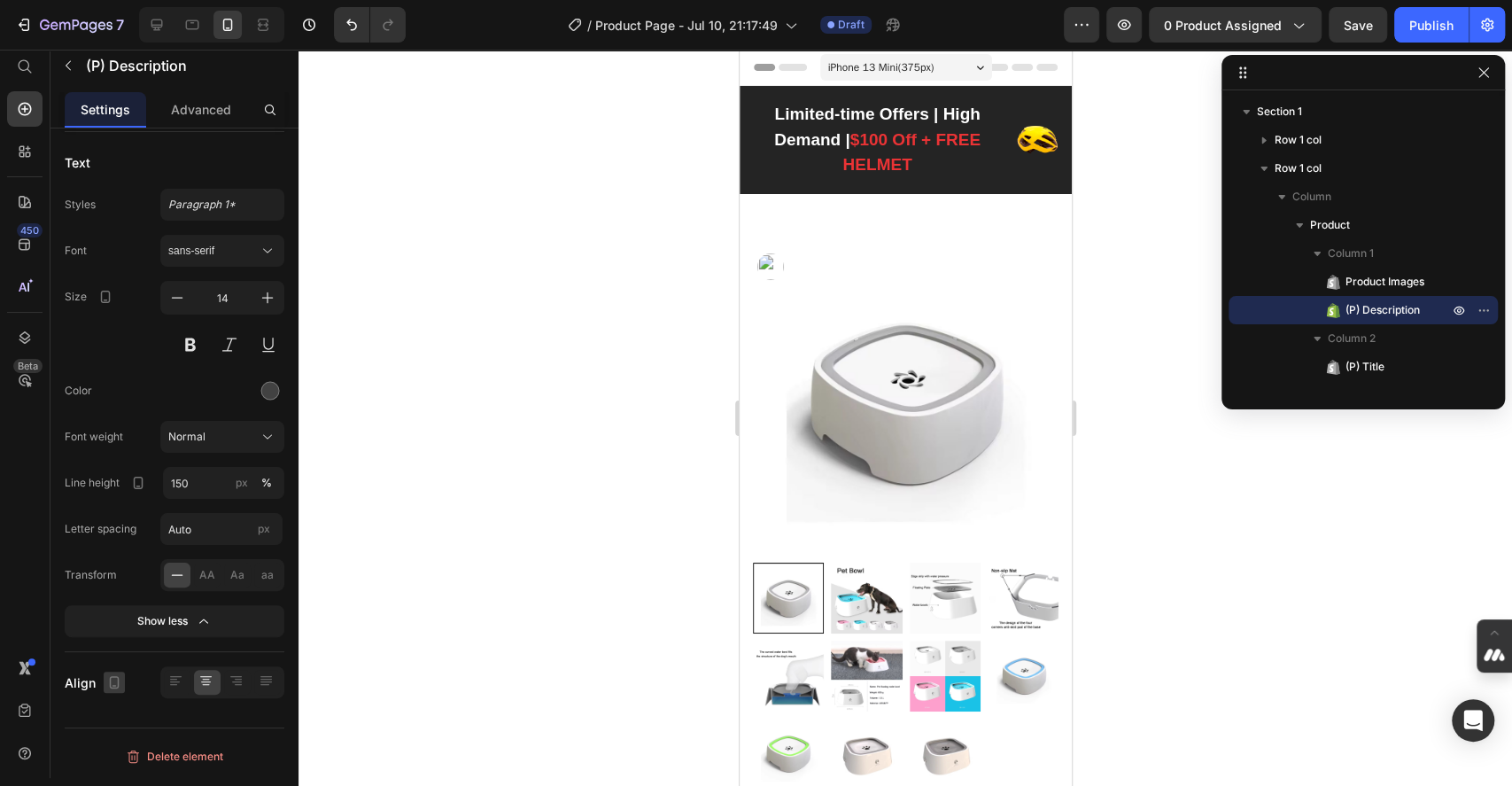 click 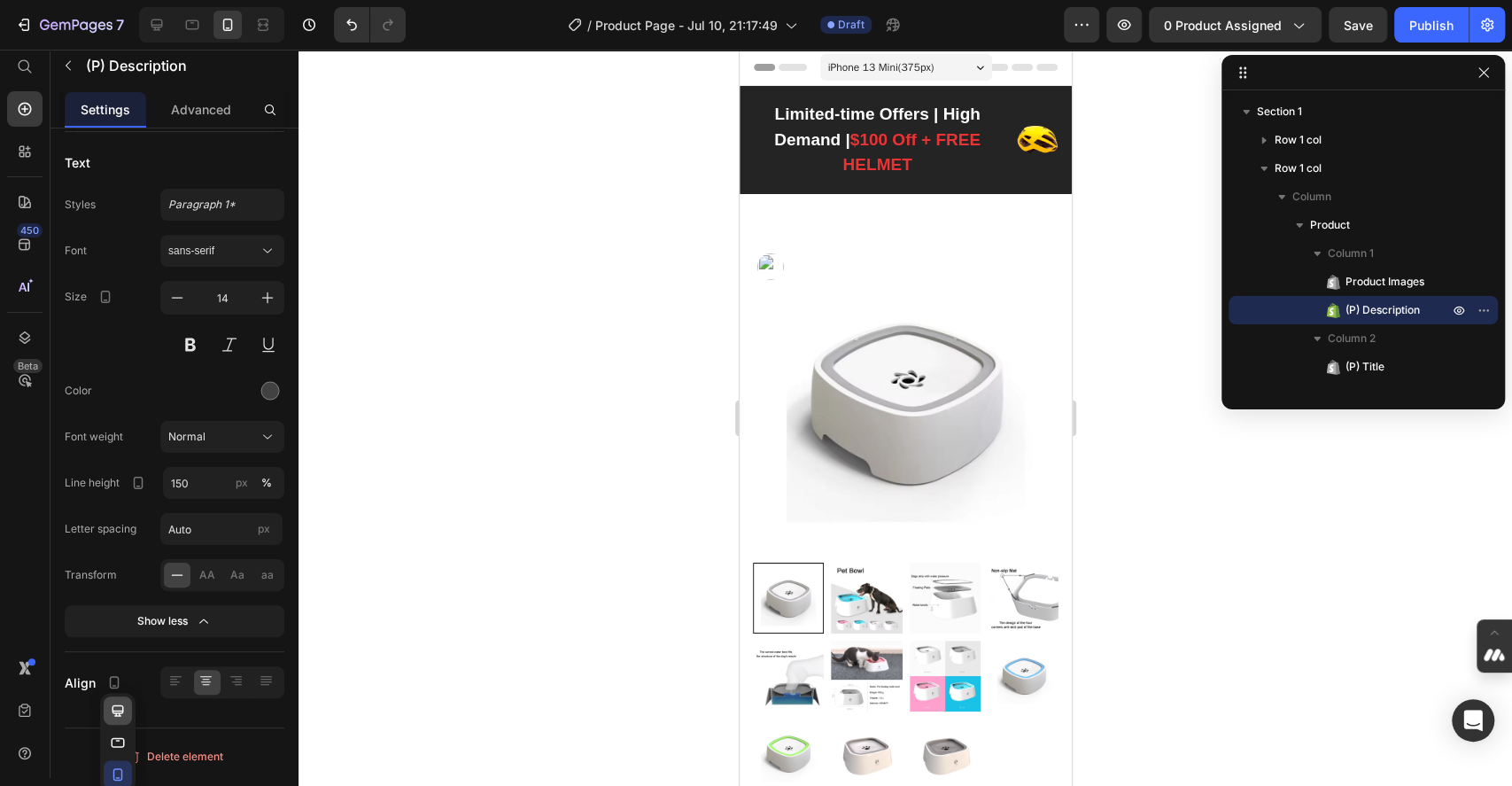 click 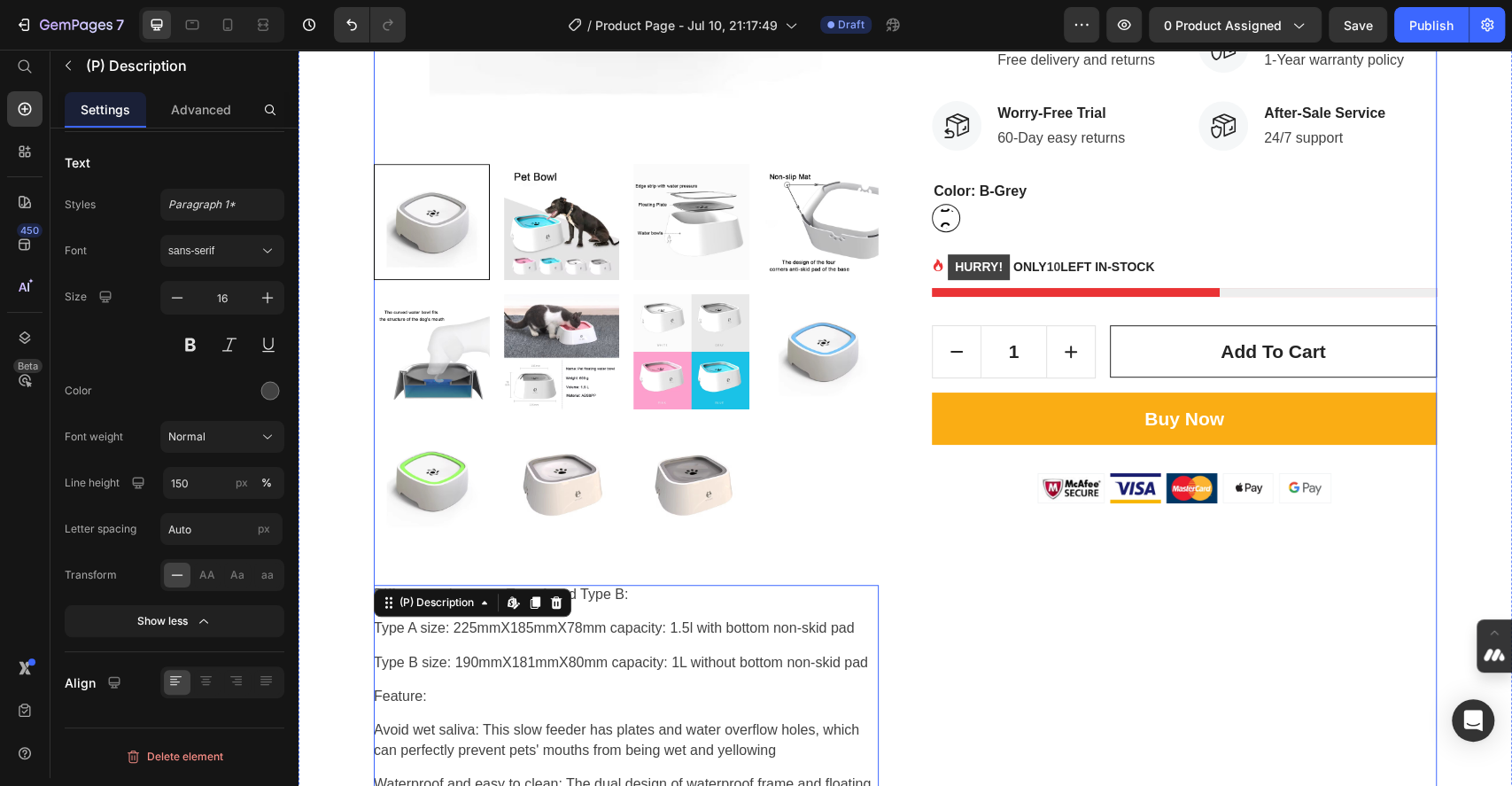 scroll, scrollTop: 812, scrollLeft: 0, axis: vertical 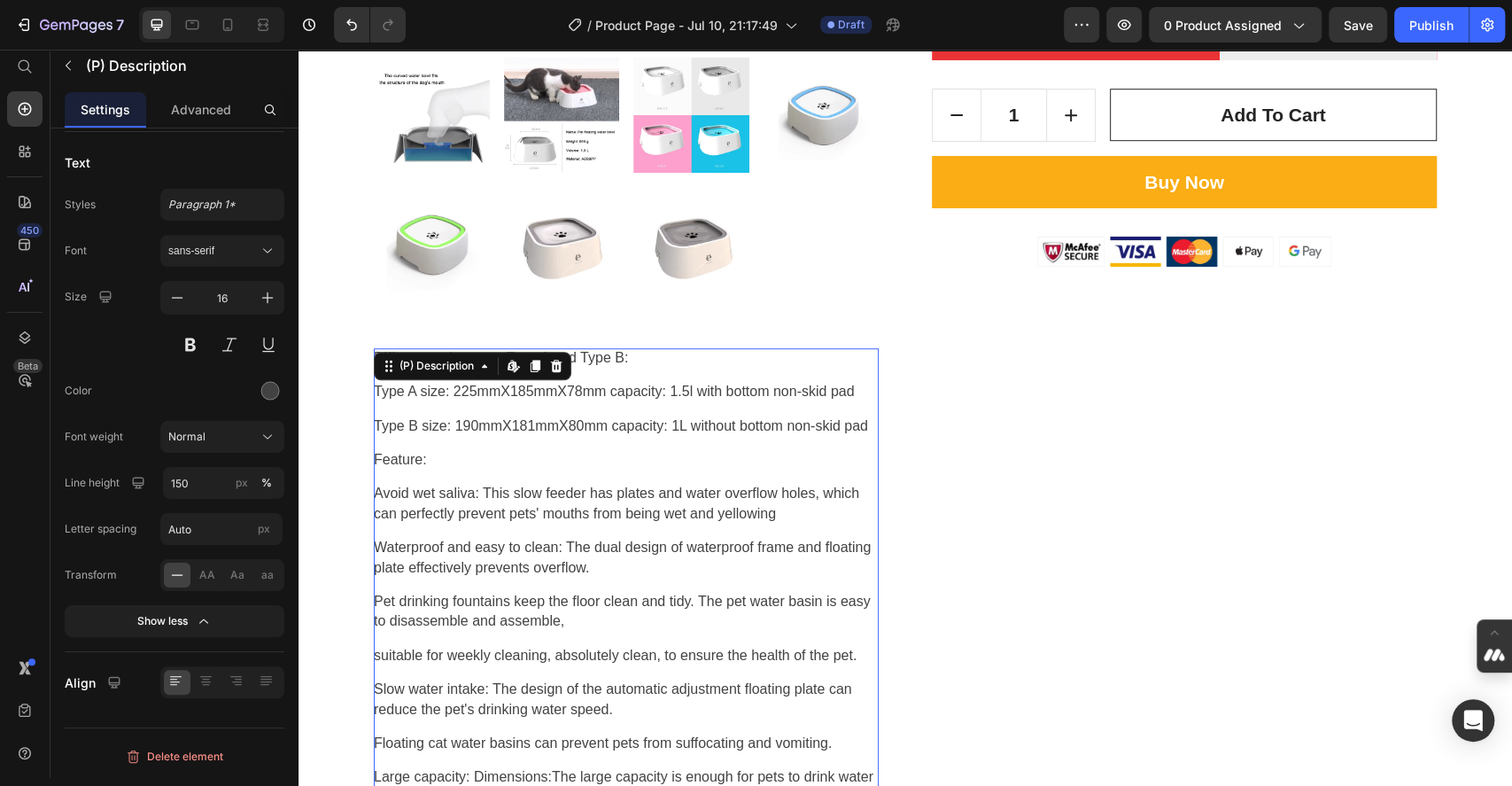 click on "Differences between Type A and Type B:
Type A size: 225mmX185mmX78mm capacity: 1.5l with bottom non-skid pad
Type B size: 190mmX181mmX80mm capacity: 1L without bottom non-skid pad
Feature:
Avoid wet saliva: This slow feeder has plates and water overflow holes, which can perfectly prevent pets' mouths from being wet and yellowing
Waterproof and easy to clean: The dual design of waterproof frame and floating plate effectively prevents overflow.
Pet drinking fountains keep the floor clean and tidy. The pet water basin is easy to disassemble and assemble,
suitable for weekly cleaning, absolutely clean, to ensure the health of the pet.
Slow water intake: The design of the automatic adjustment floating plate can reduce the pet's drinking water speed.
Floating cat water basins can prevent pets from suffocating and vomiting.
Large capacity: Dimensions:The large capacity is enough for pets to drink water throughout the day." at bounding box center [626, 5690] 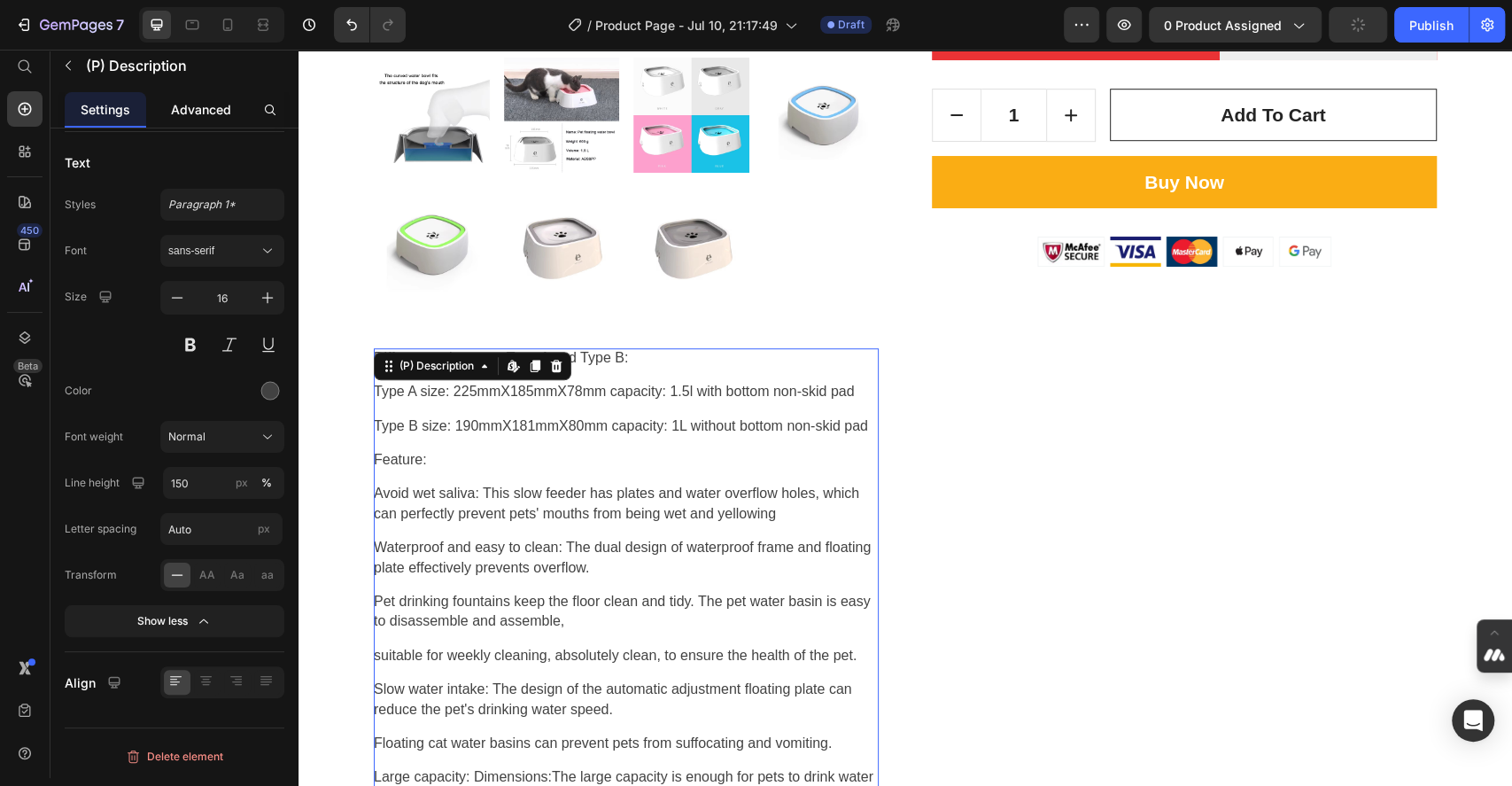 click on "Advanced" at bounding box center [201, 109] 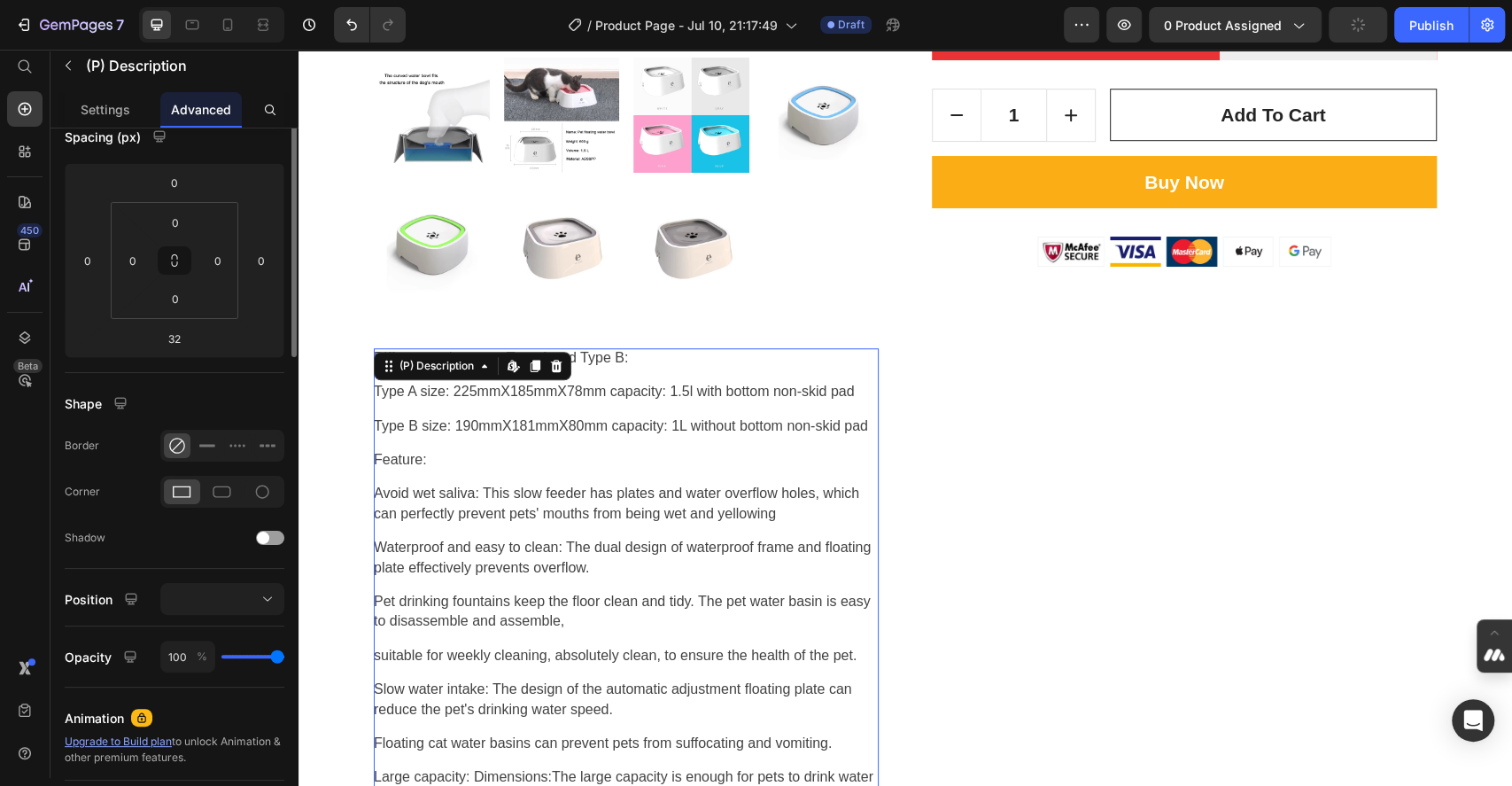 scroll, scrollTop: 0, scrollLeft: 0, axis: both 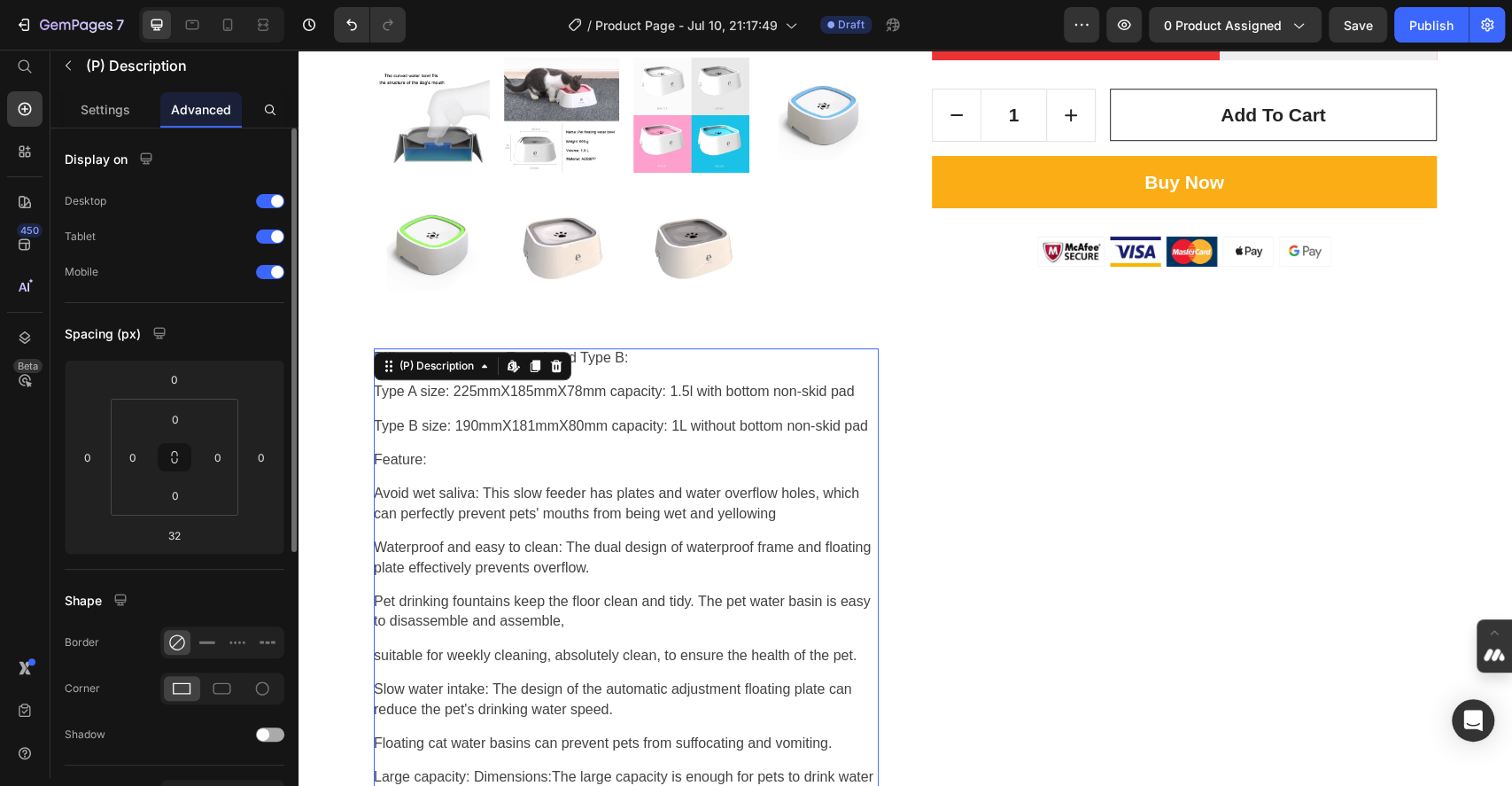 click at bounding box center (270, 735) 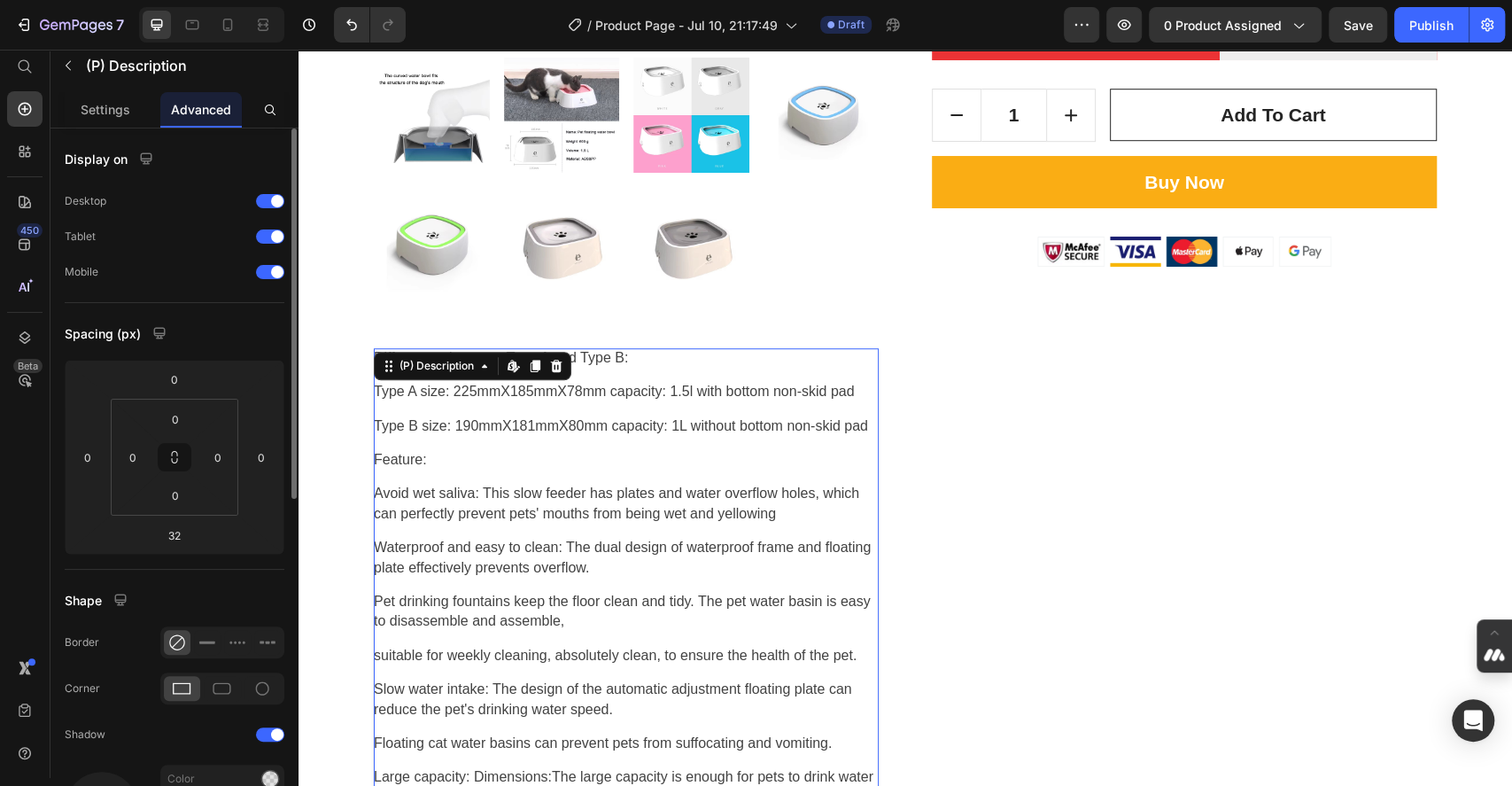 scroll, scrollTop: 236, scrollLeft: 0, axis: vertical 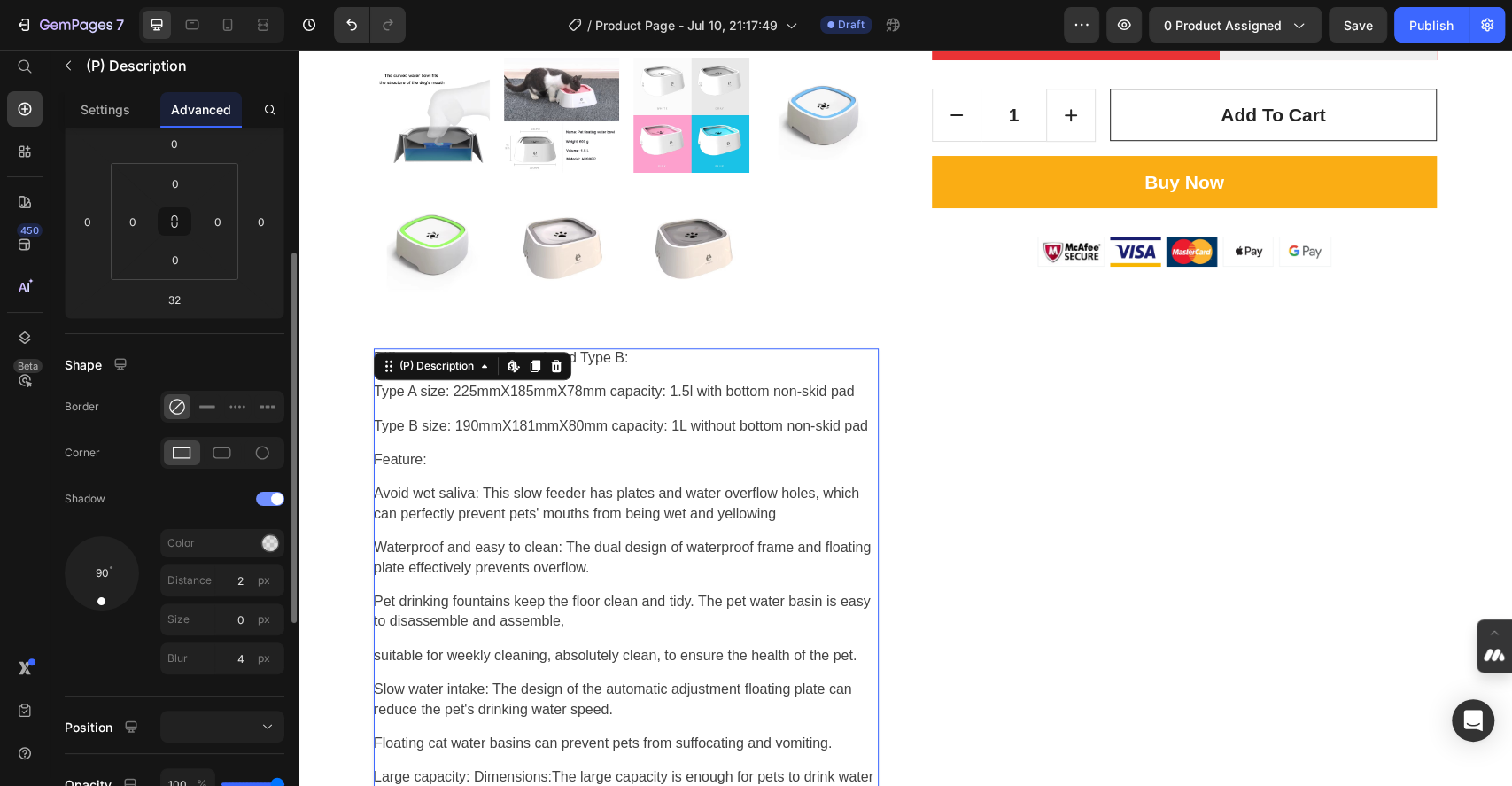click at bounding box center [270, 499] 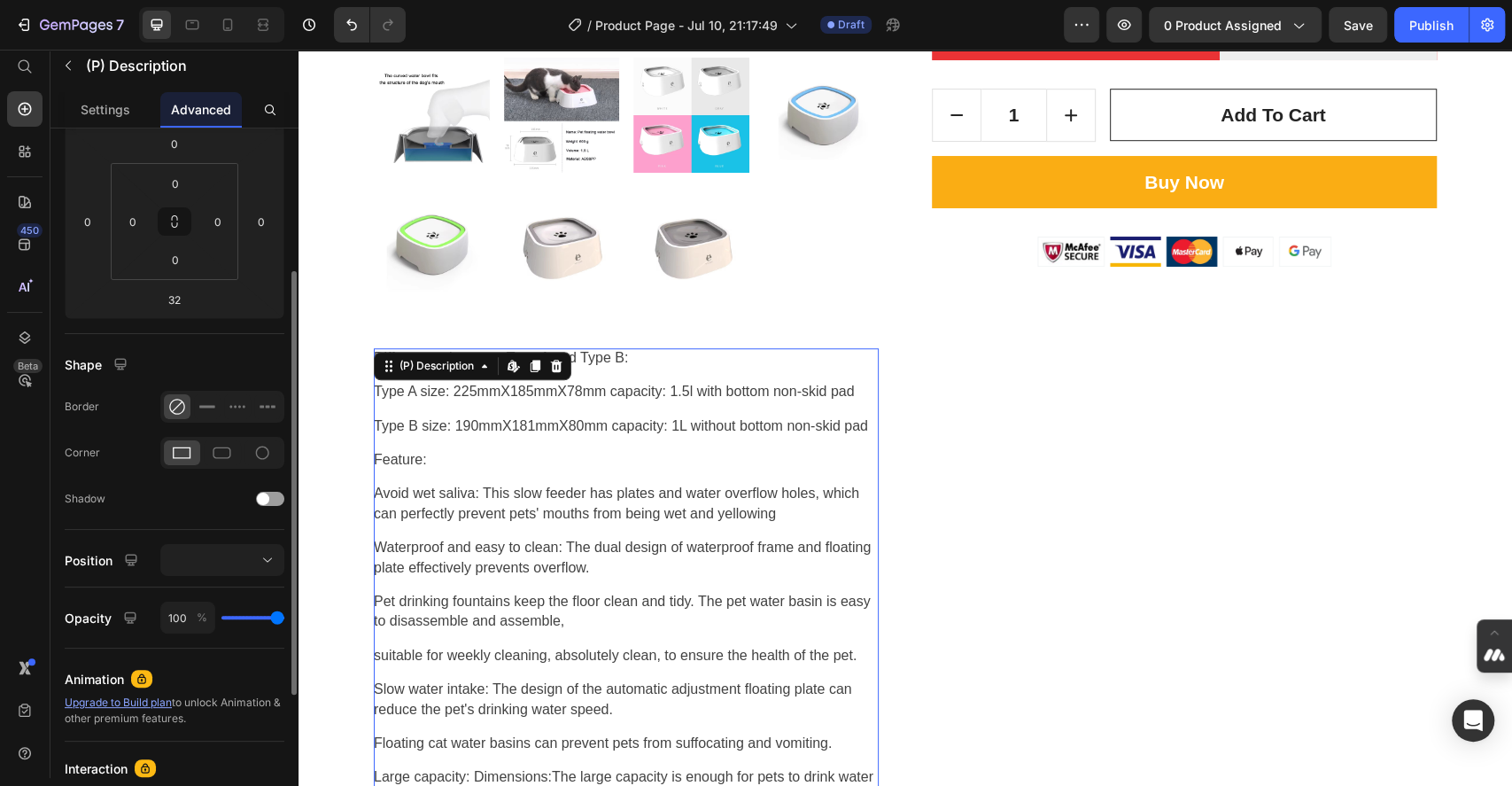 scroll, scrollTop: 455, scrollLeft: 0, axis: vertical 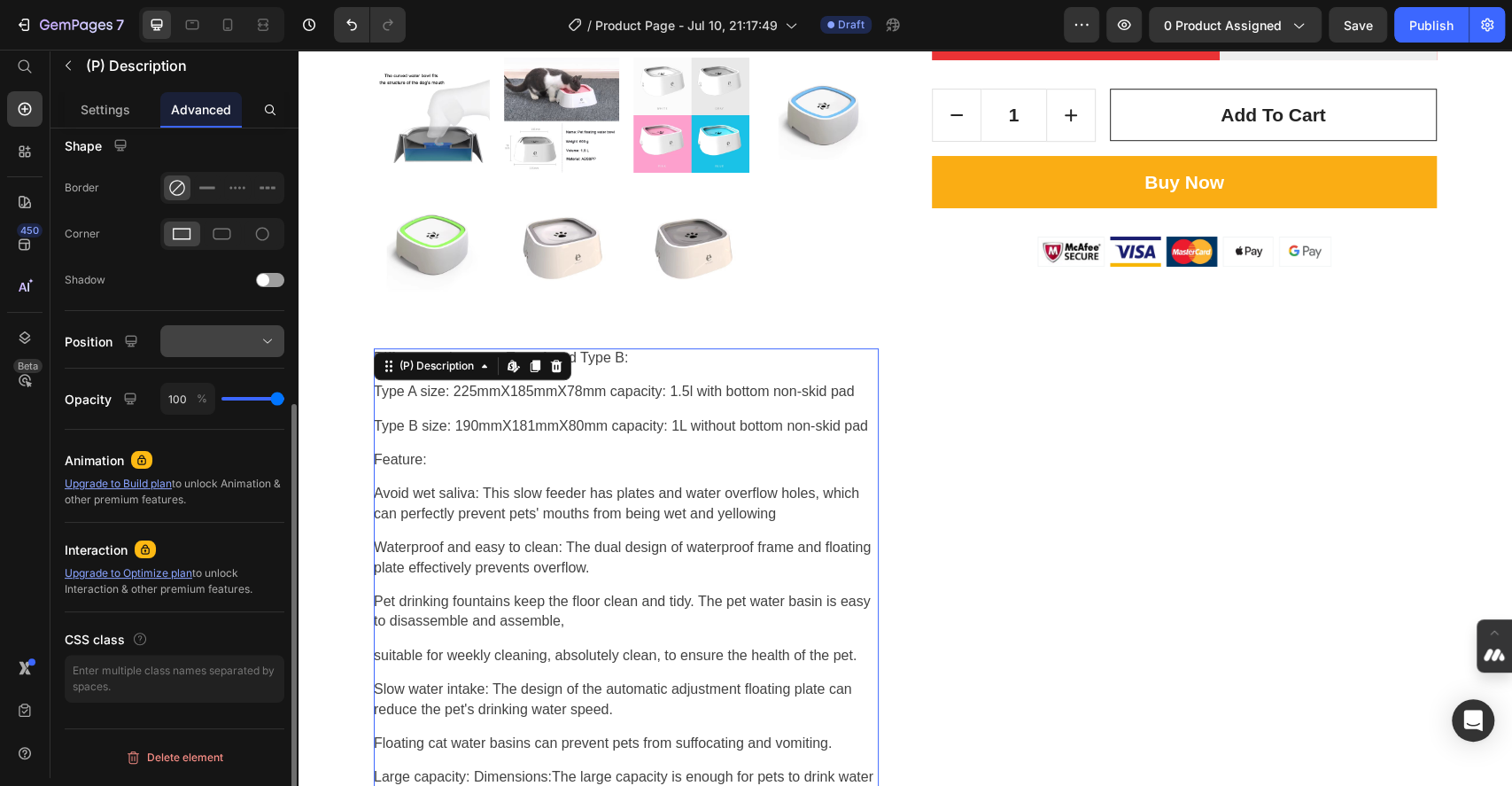 click at bounding box center (222, 341) 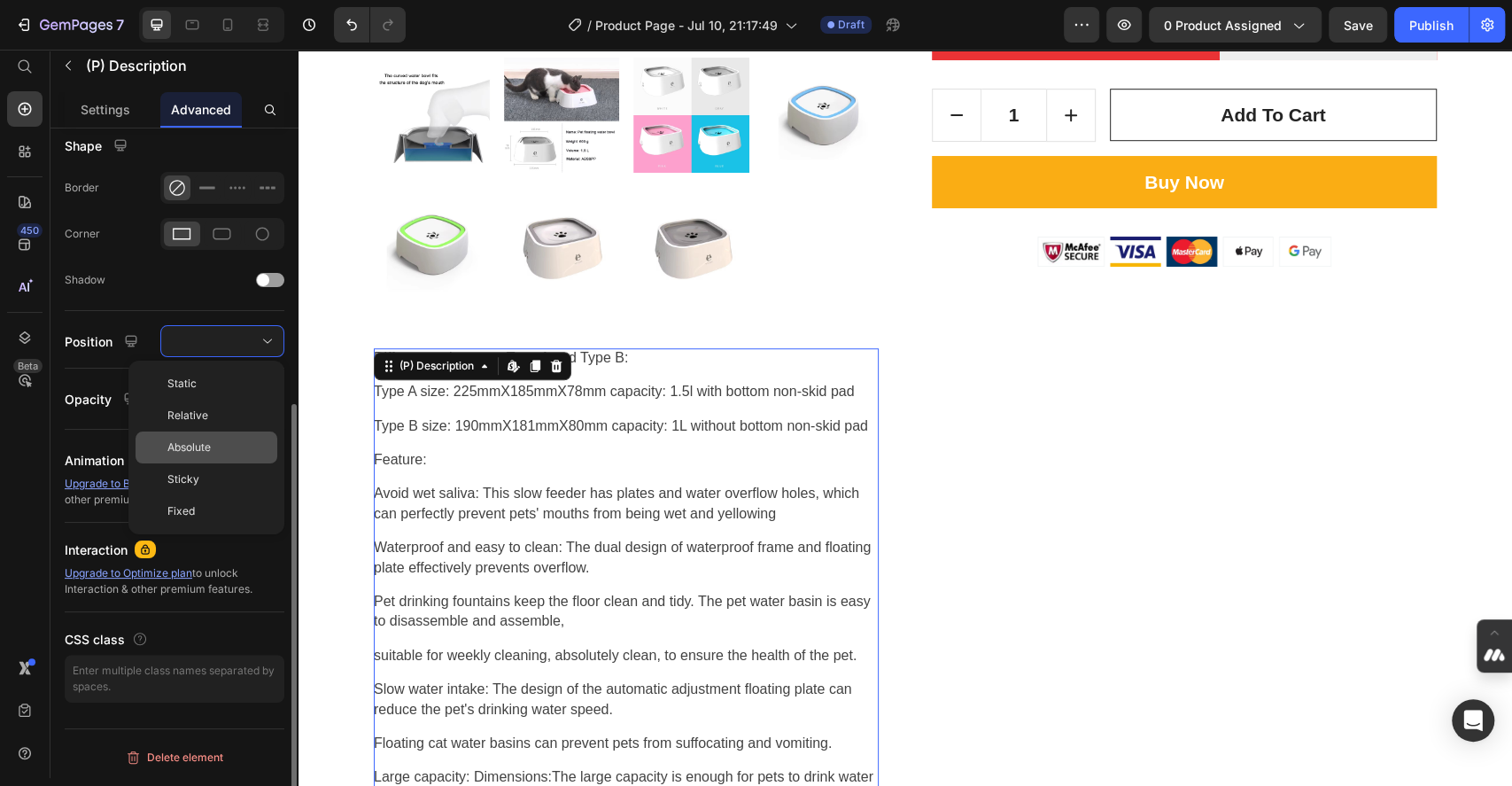 click on "Absolute" at bounding box center [219, 447] 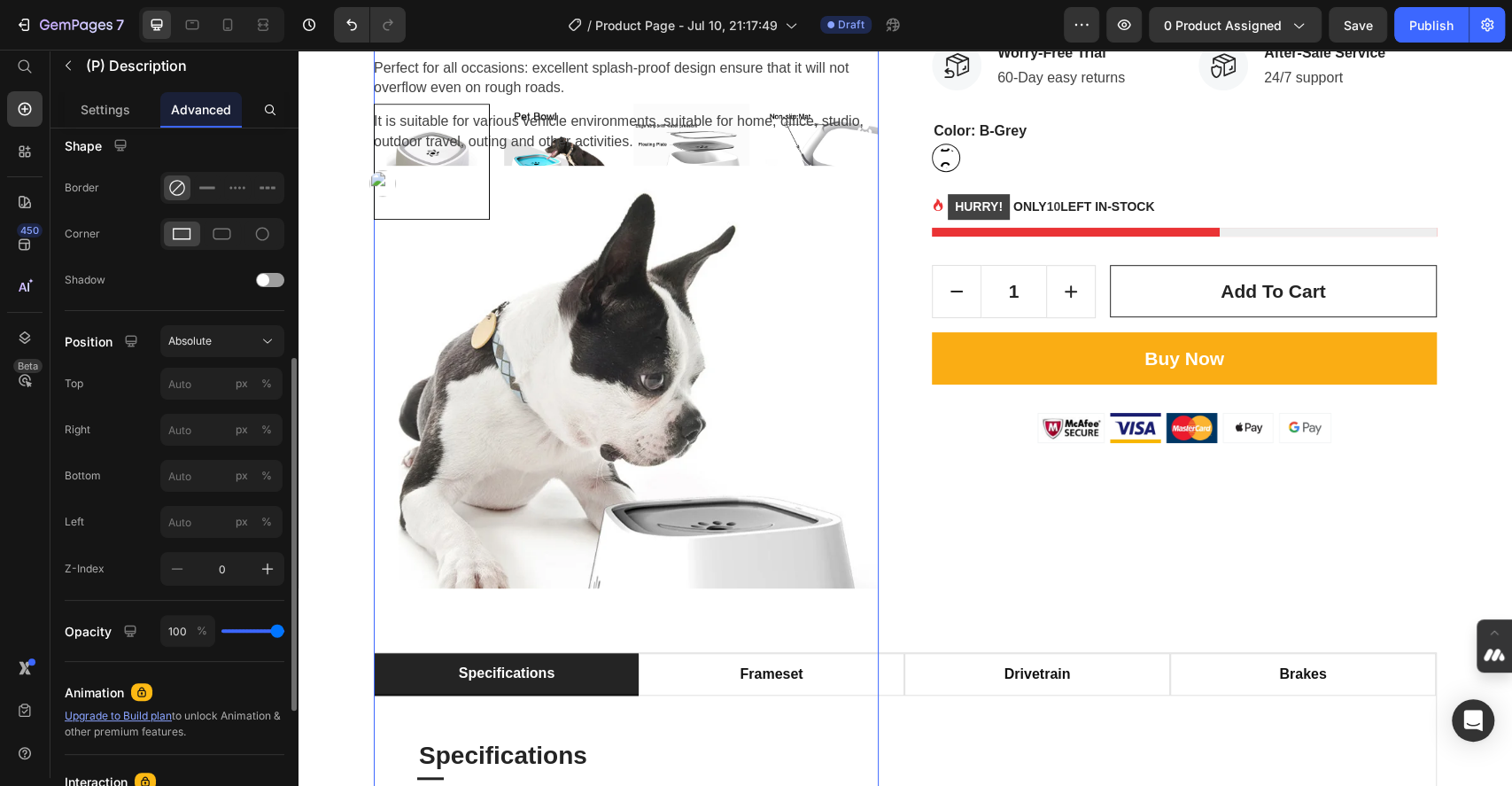 scroll, scrollTop: 694, scrollLeft: 0, axis: vertical 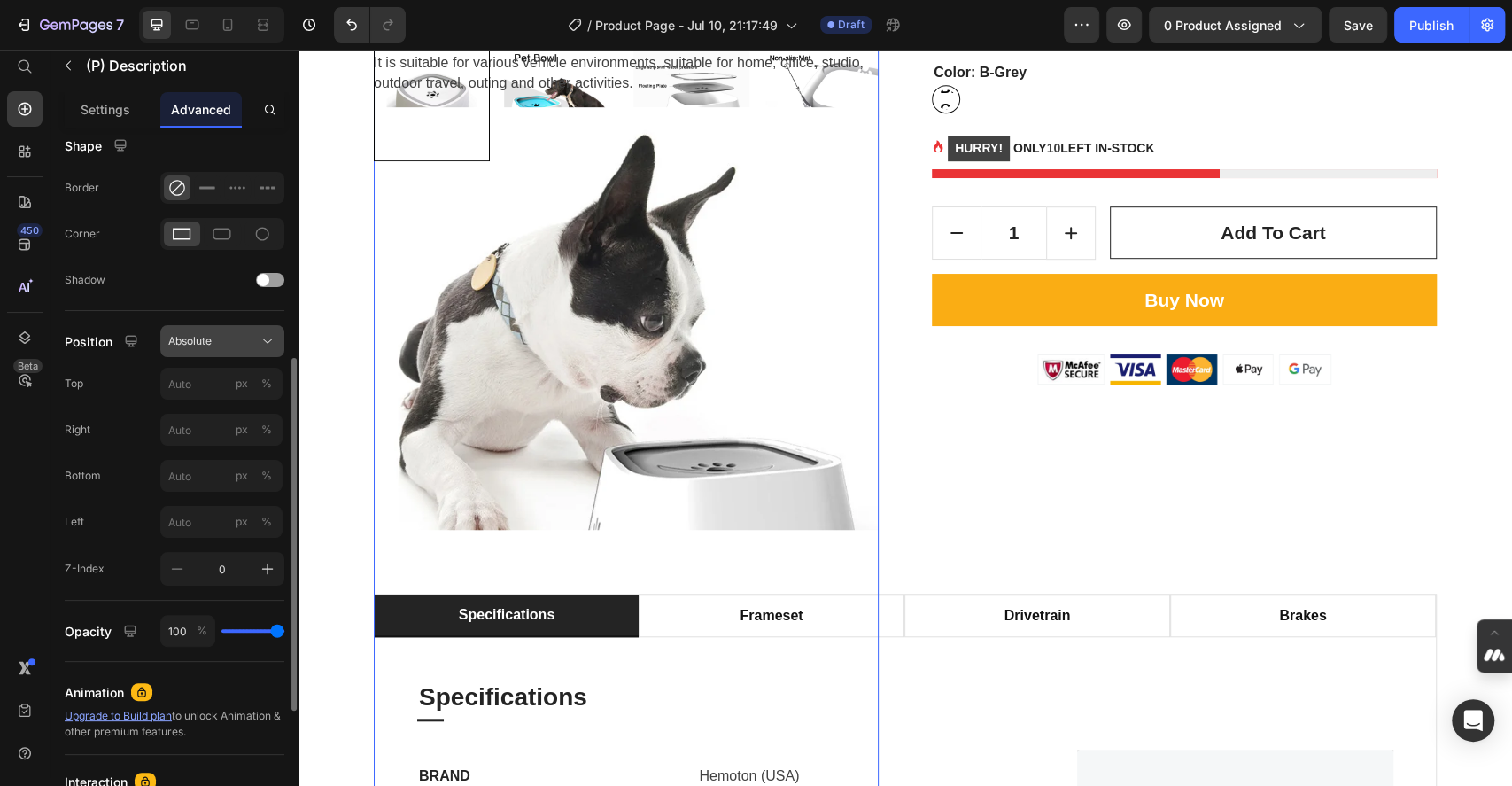 click on "Absolute" at bounding box center [190, 341] 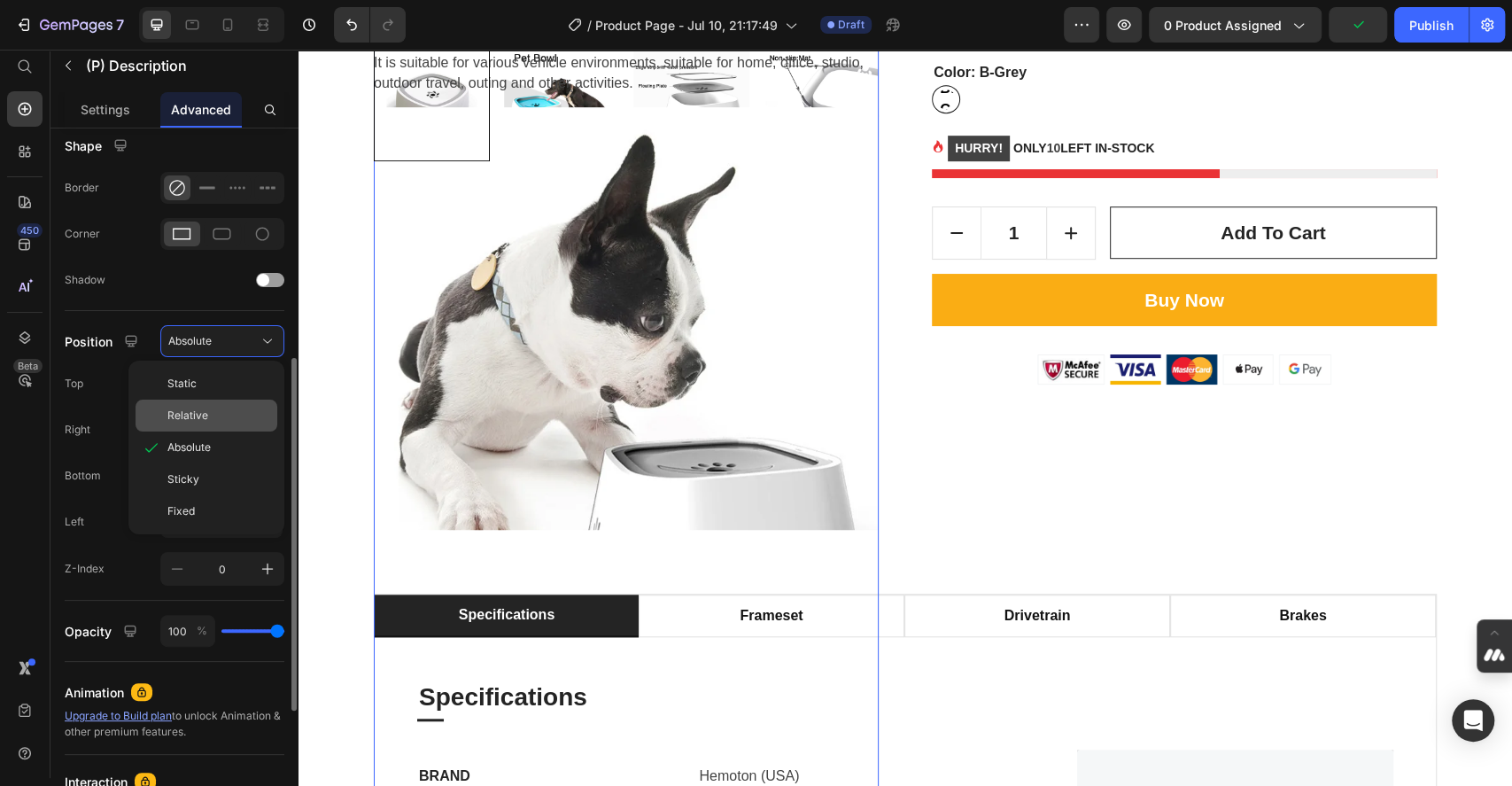 click on "Relative" at bounding box center [188, 416] 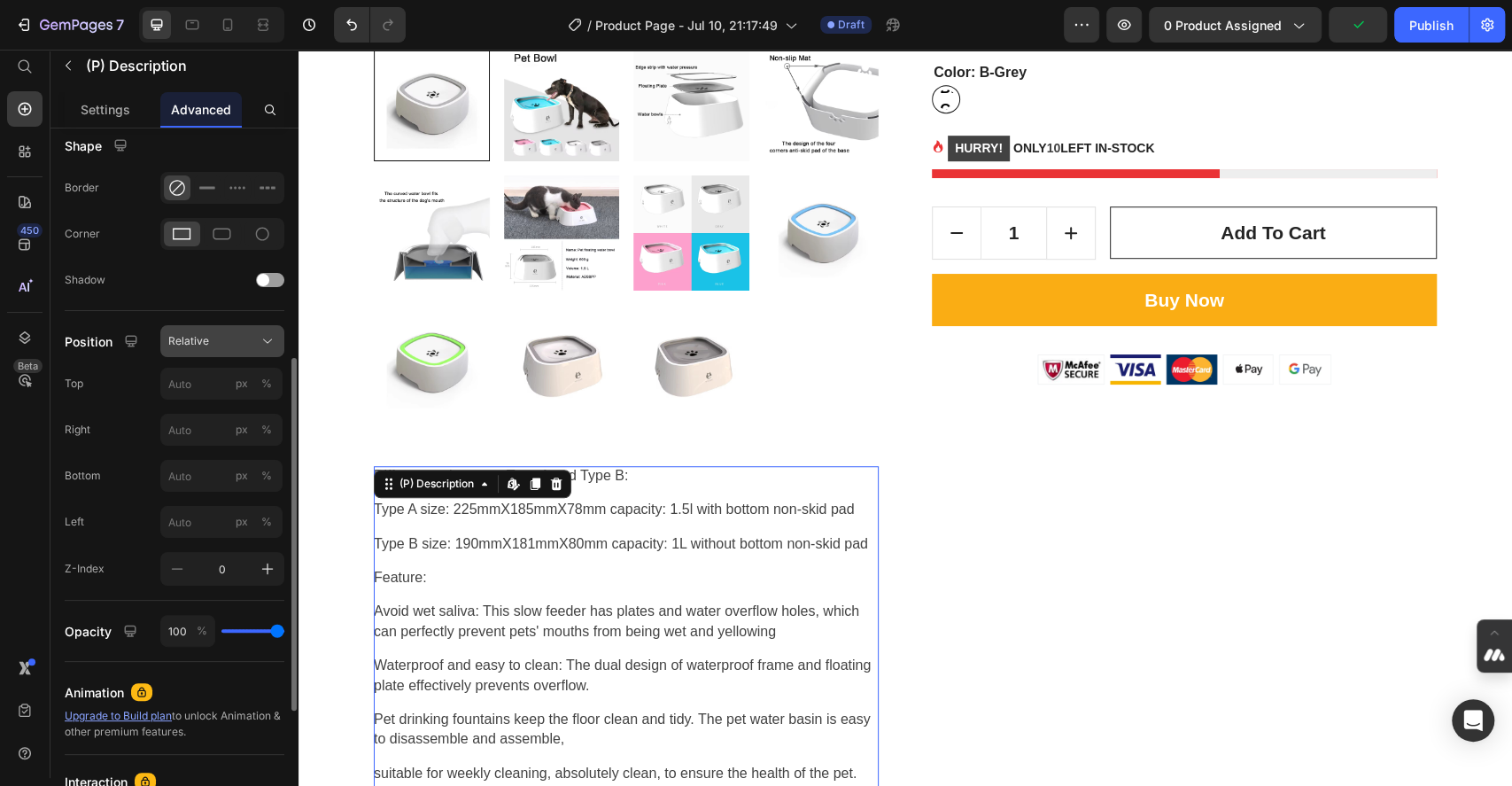 click on "Relative" 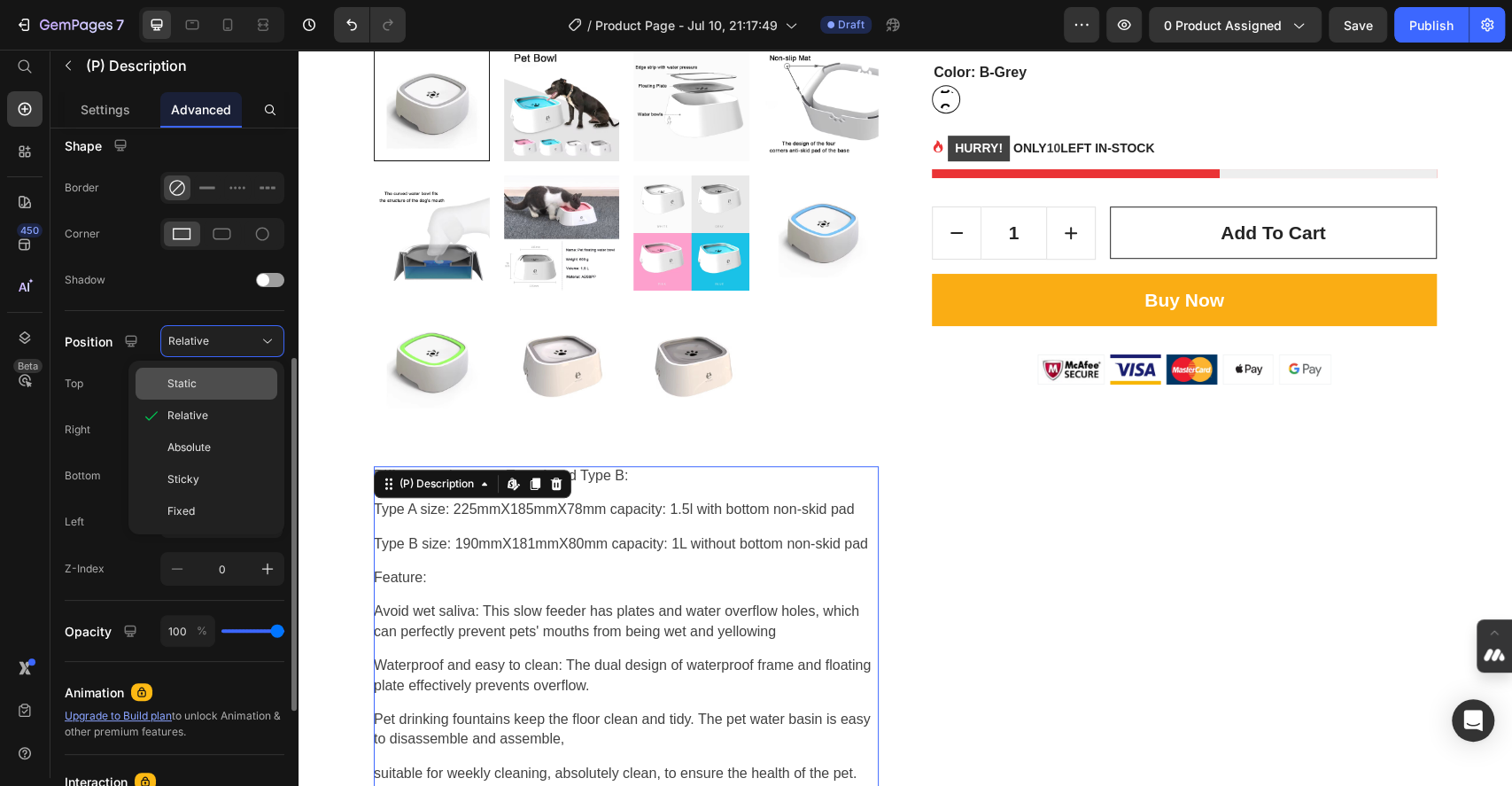 click on "Static" at bounding box center (219, 384) 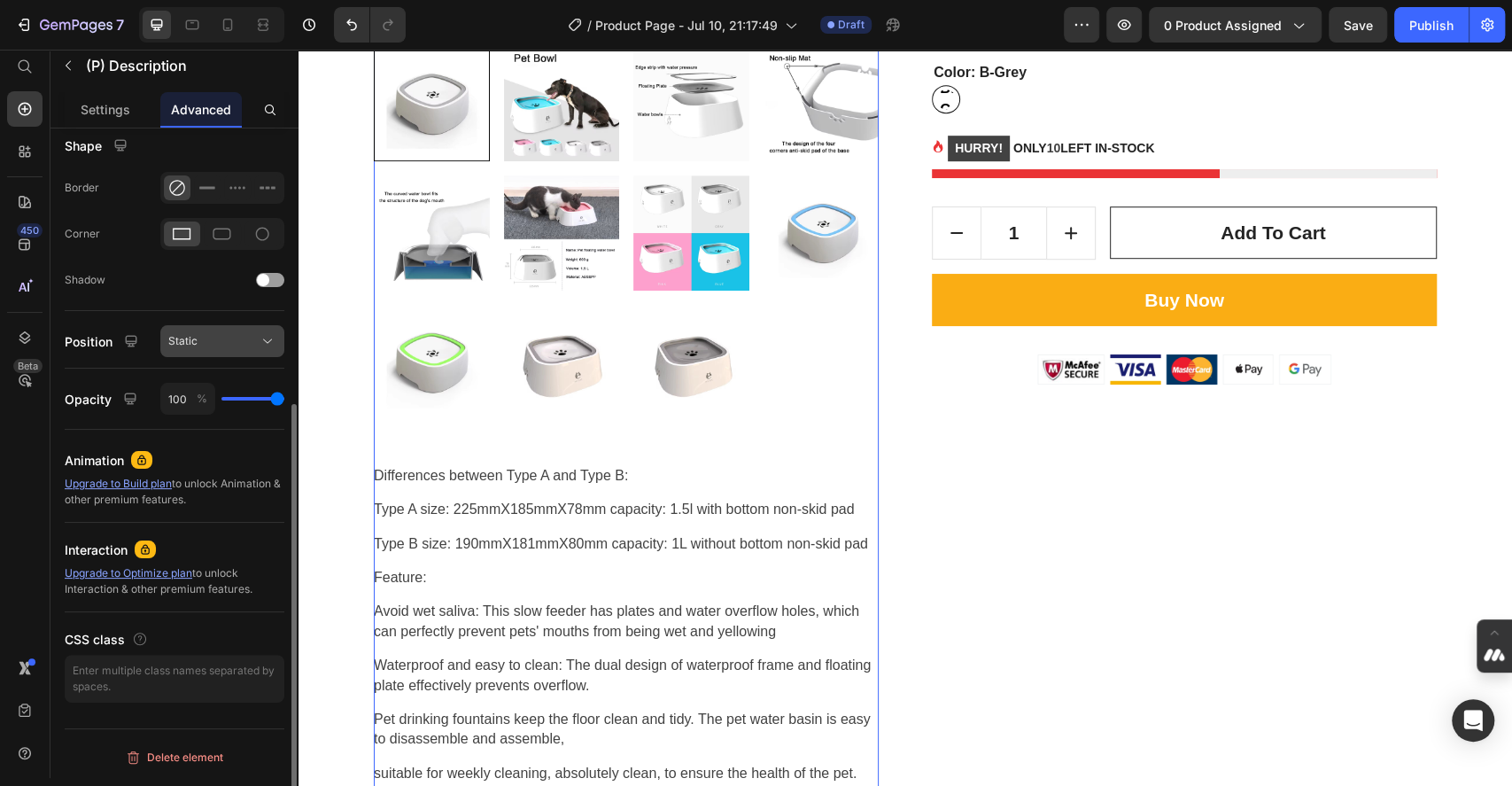click on "Static" 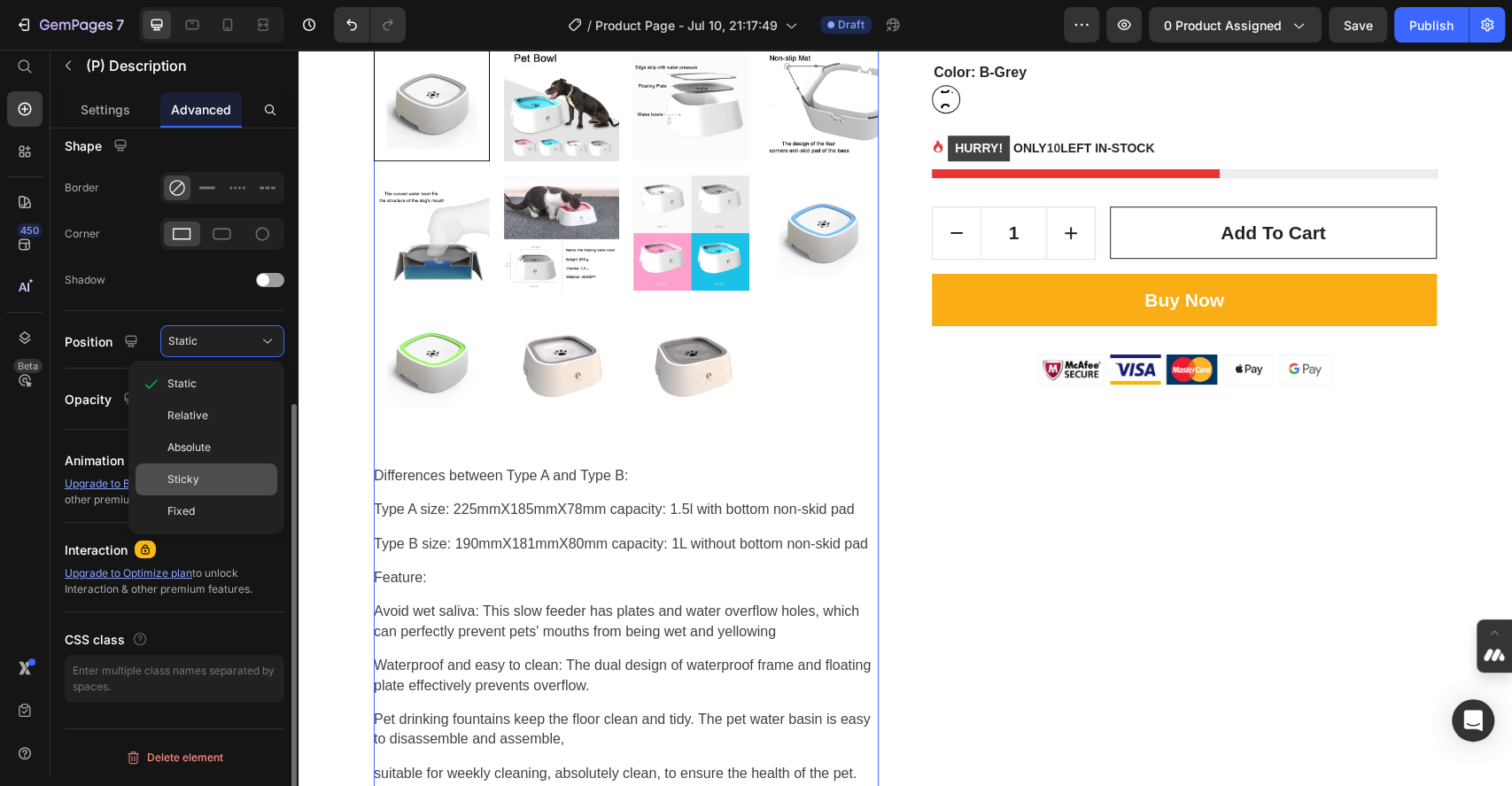 click on "Sticky" at bounding box center (183, 479) 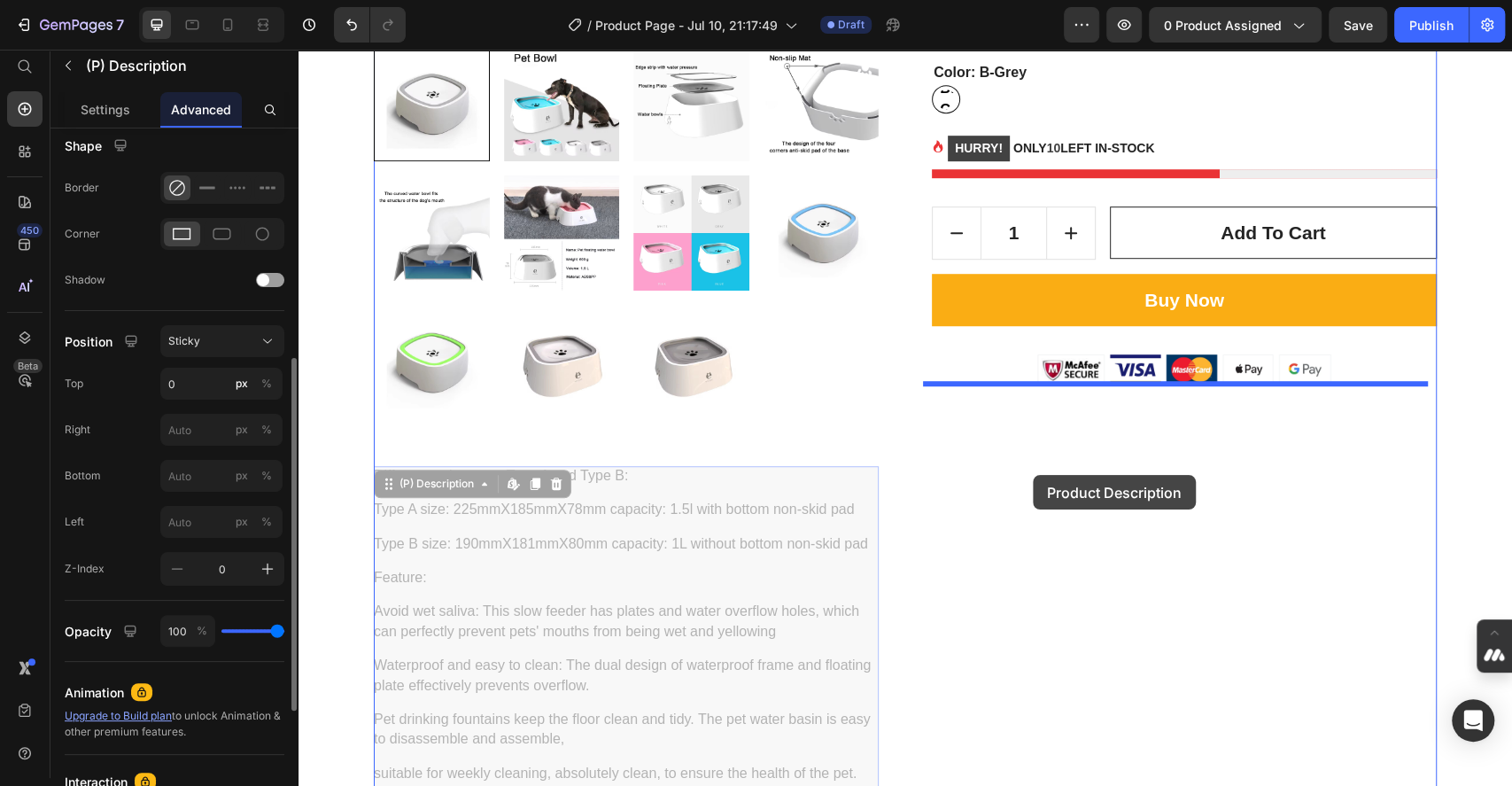 drag, startPoint x: 764, startPoint y: 521, endPoint x: 1033, endPoint y: 475, distance: 272.90475 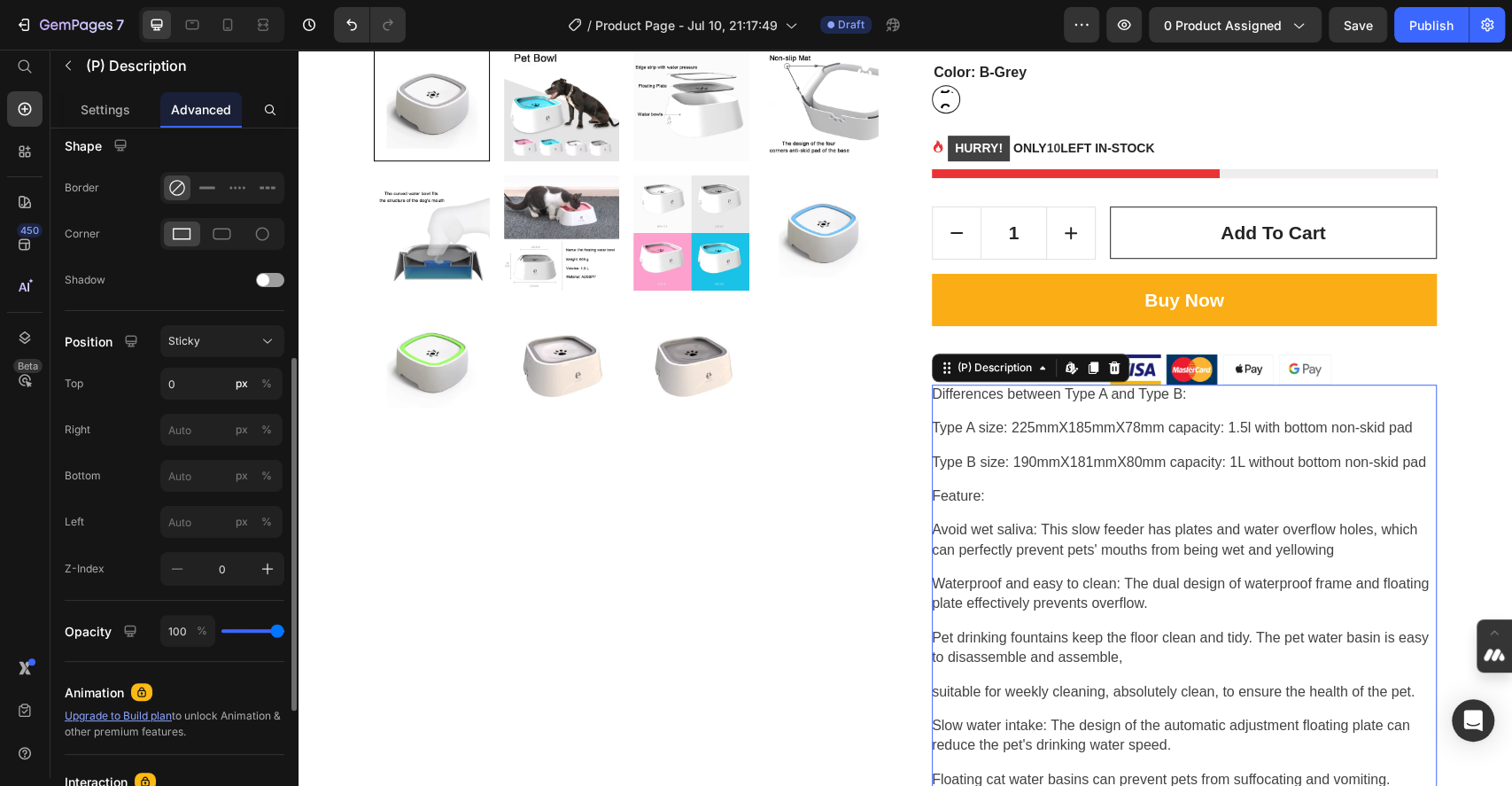 click on "Differences between Type A and Type B:
Type A size: 225mmX185mmX78mm capacity: 1.5l with bottom non-skid pad
Type B size: 190mmX181mmX80mm capacity: 1L without bottom non-skid pad
Feature:
Avoid wet saliva: This slow feeder has plates and water overflow holes, which can perfectly prevent pets' mouths from being wet and yellowing
Waterproof and easy to clean: The dual design of waterproof frame and floating plate effectively prevents overflow.
Pet drinking fountains keep the floor clean and tidy. The pet water basin is easy to disassemble and assemble,
suitable for weekly cleaning, absolutely clean, to ensure the health of the pet.
Slow water intake: The design of the automatic adjustment floating plate can reduce the pet's drinking water speed.
Floating cat water basins can prevent pets from suffocating and vomiting.
Large capacity: Dimensions:The large capacity is enough for pets to drink water throughout the day." at bounding box center (1184, 5726) 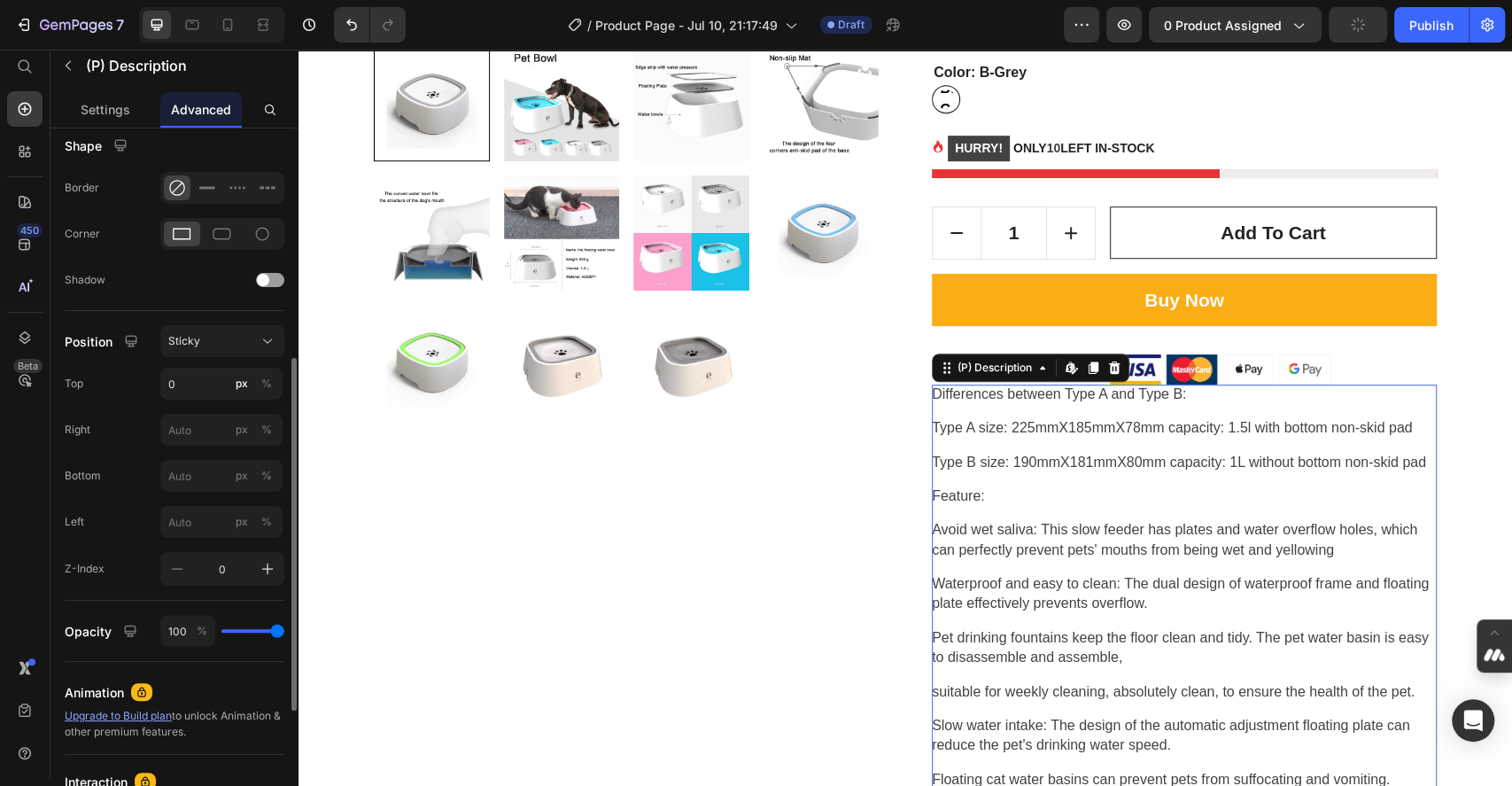 click on "Differences between Type A and Type B:
Type A size: 225mmX185mmX78mm capacity: 1.5l with bottom non-skid pad
Type B size: 190mmX181mmX80mm capacity: 1L without bottom non-skid pad
Feature:
Avoid wet saliva: This slow feeder has plates and water overflow holes, which can perfectly prevent pets' mouths from being wet and yellowing
Waterproof and easy to clean: The dual design of waterproof frame and floating plate effectively prevents overflow.
Pet drinking fountains keep the floor clean and tidy. The pet water basin is easy to disassemble and assemble,
suitable for weekly cleaning, absolutely clean, to ensure the health of the pet.
Slow water intake: The design of the automatic adjustment floating plate can reduce the pet's drinking water speed.
Floating cat water basins can prevent pets from suffocating and vomiting.
Large capacity: Dimensions:The large capacity is enough for pets to drink water throughout the day." at bounding box center [1184, 5726] 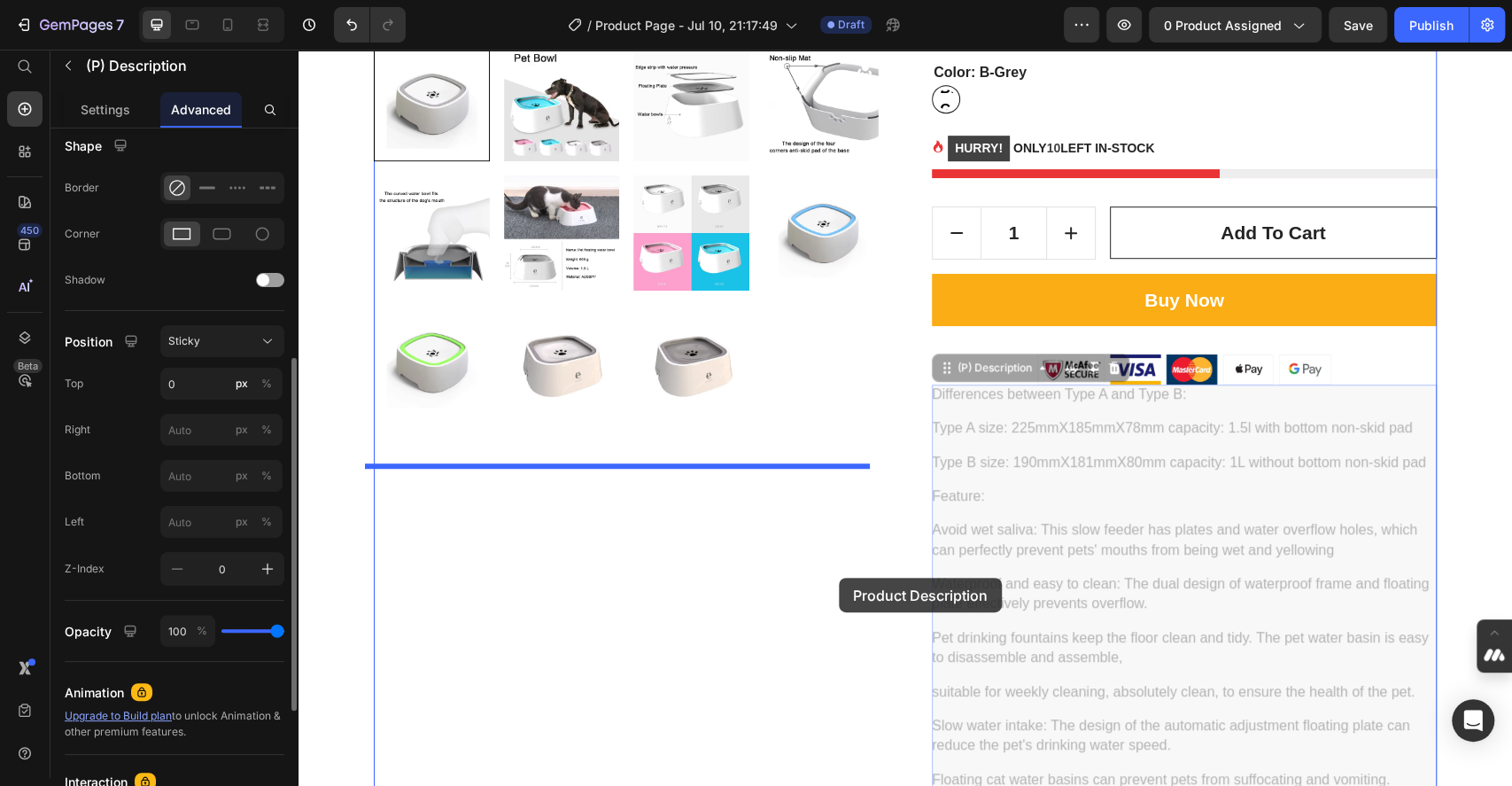 drag, startPoint x: 1011, startPoint y: 440, endPoint x: 839, endPoint y: 578, distance: 220.51757 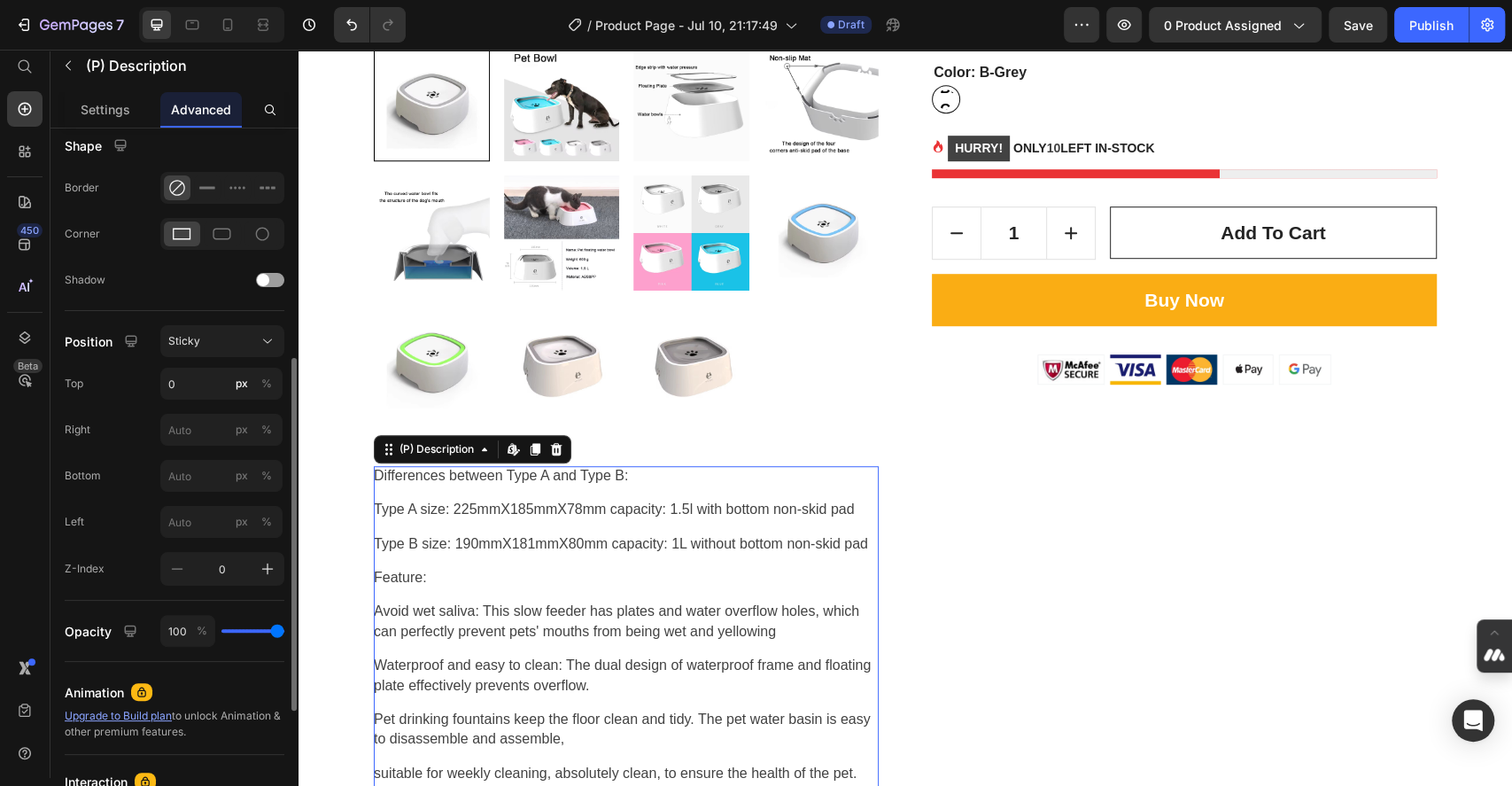 scroll, scrollTop: 457, scrollLeft: 0, axis: vertical 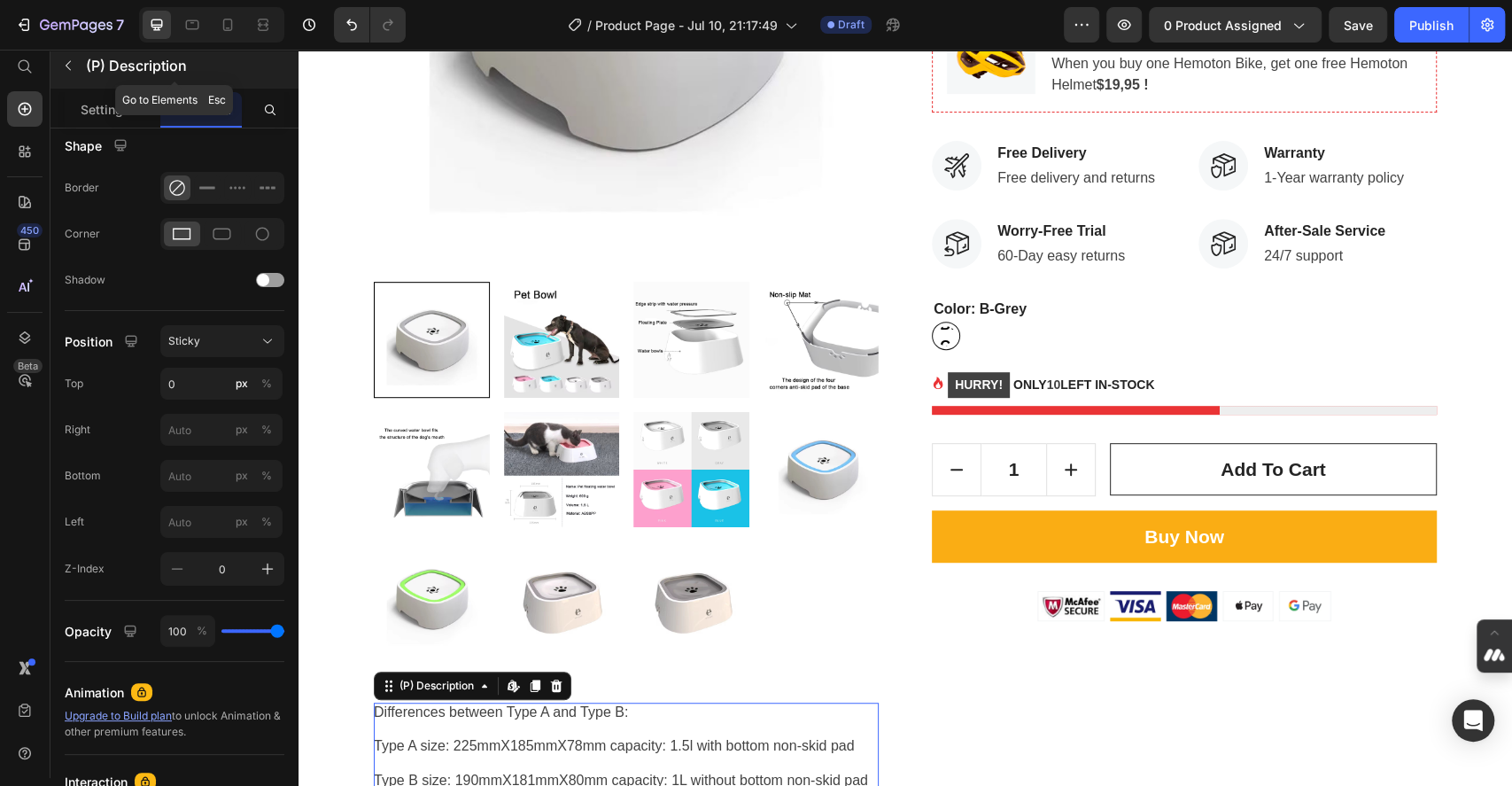click at bounding box center (68, 66) 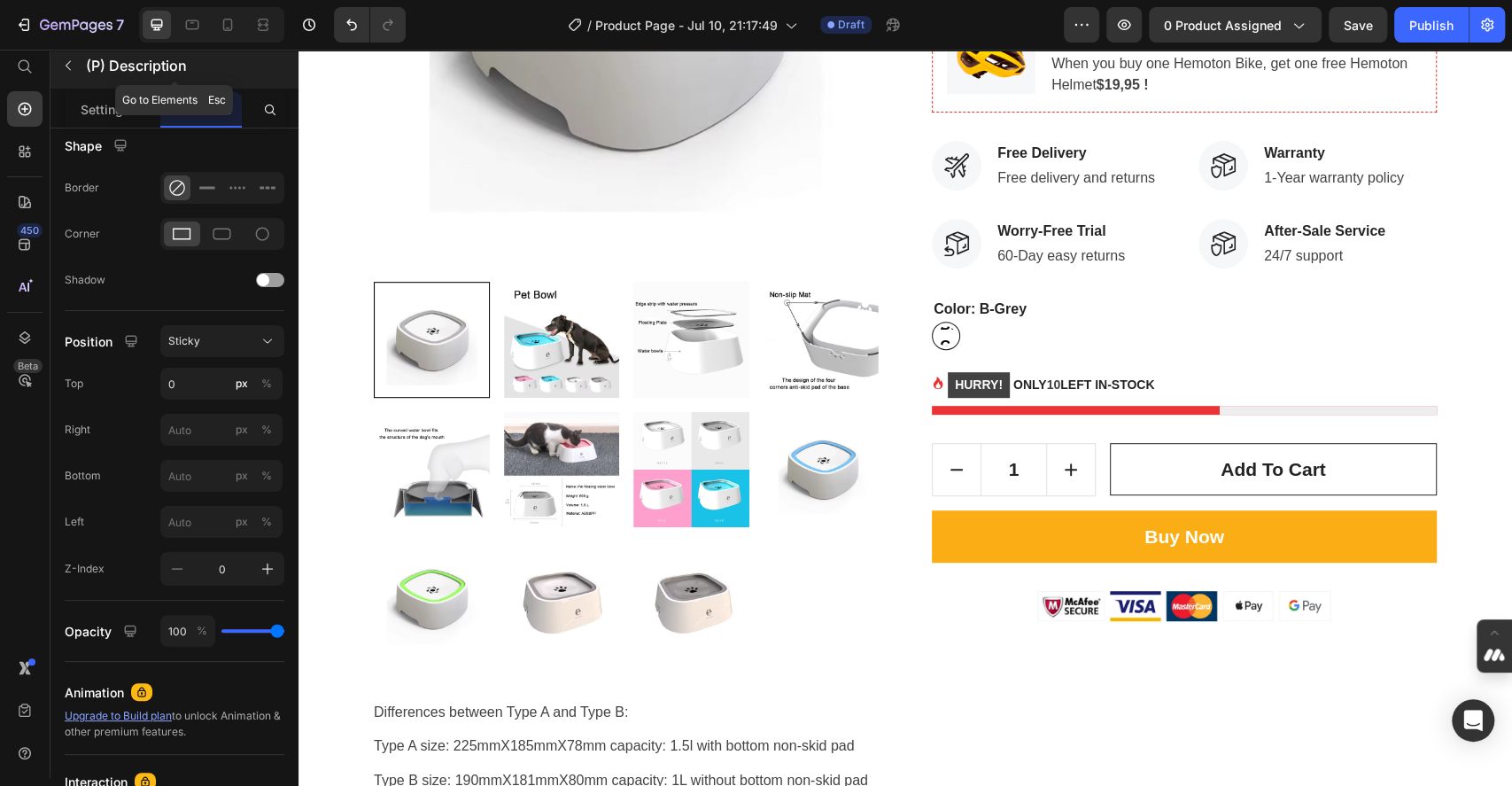 scroll, scrollTop: 0, scrollLeft: 0, axis: both 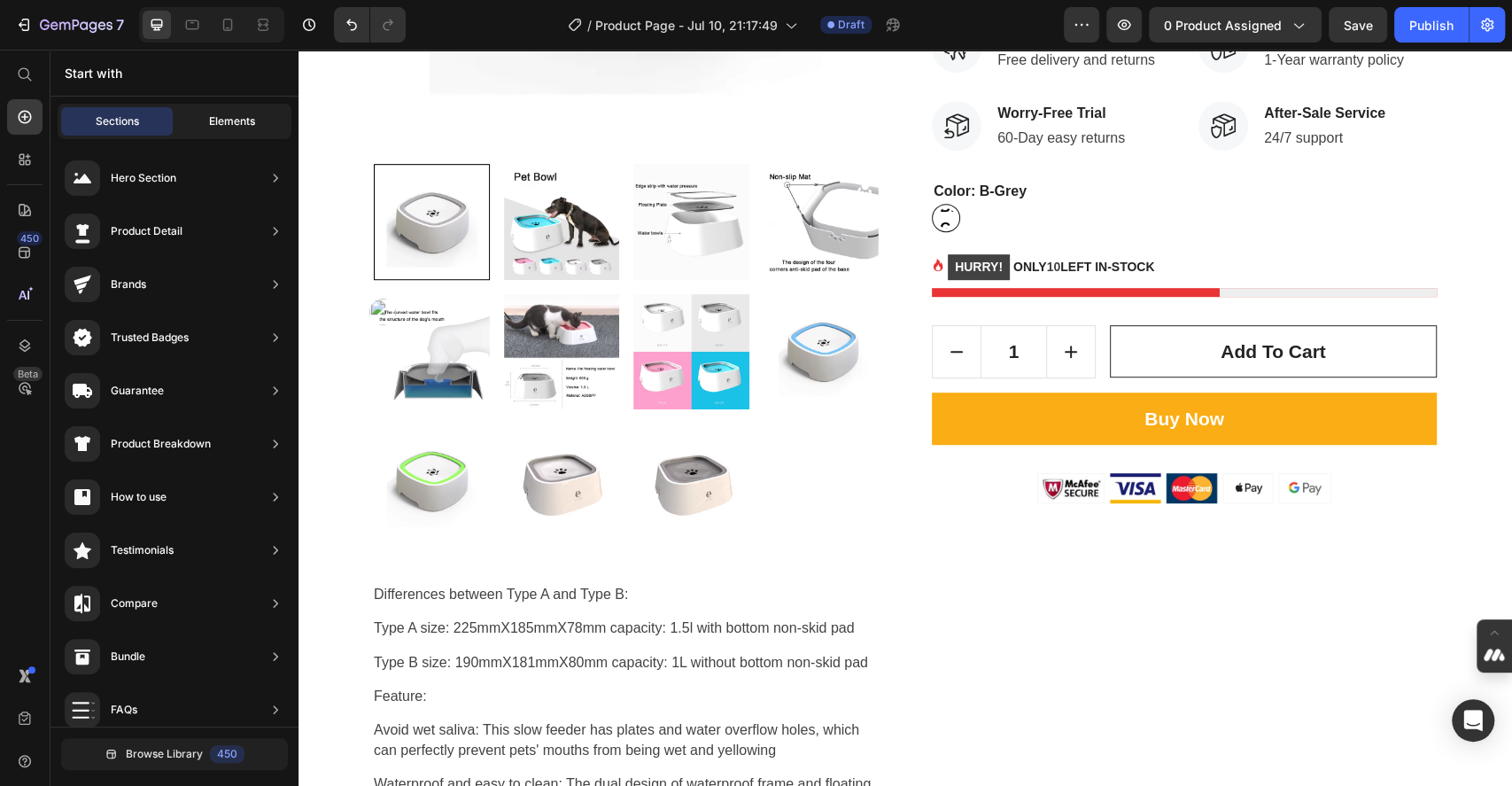 click on "Elements" 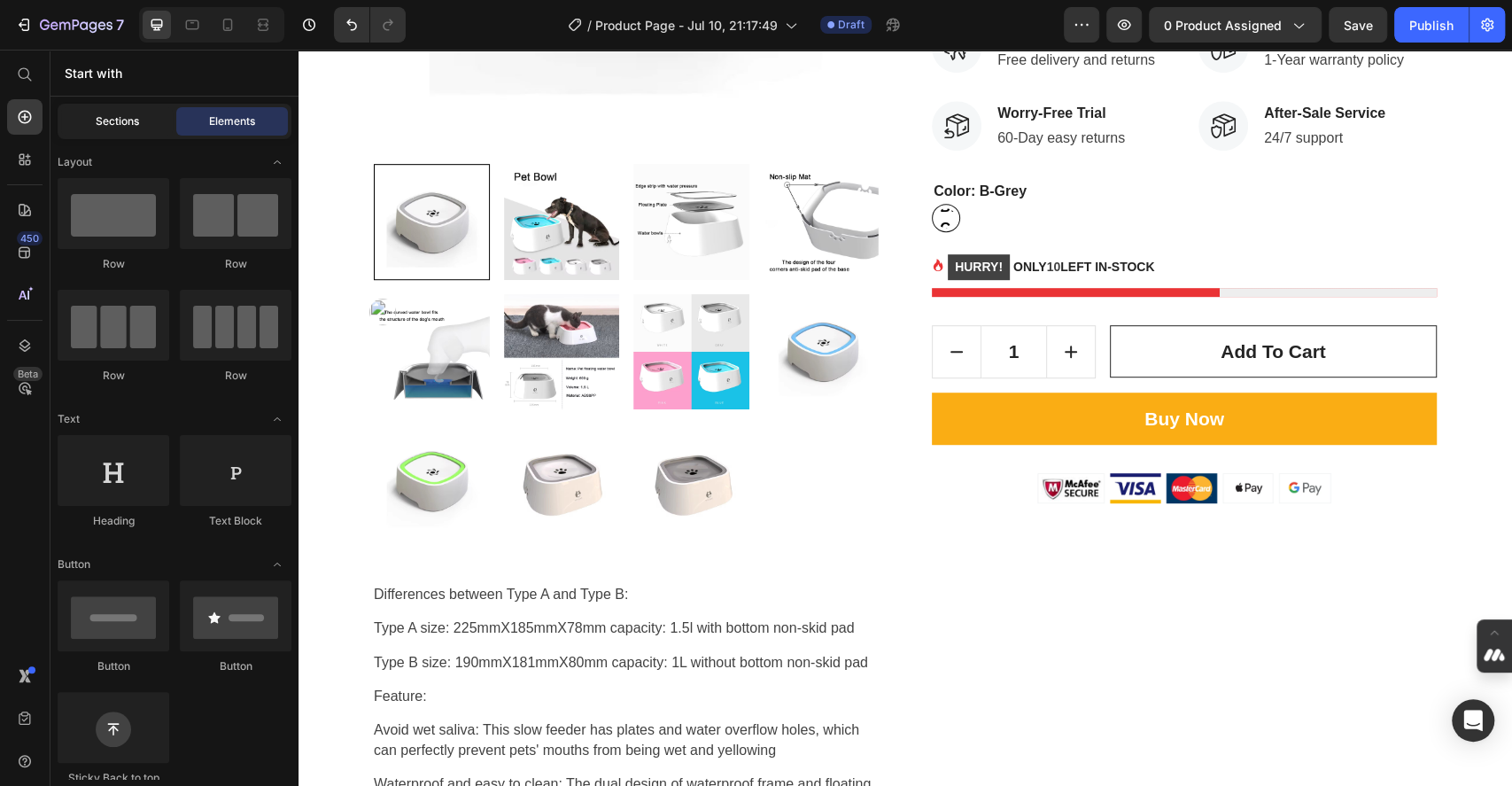 click on "Sections" 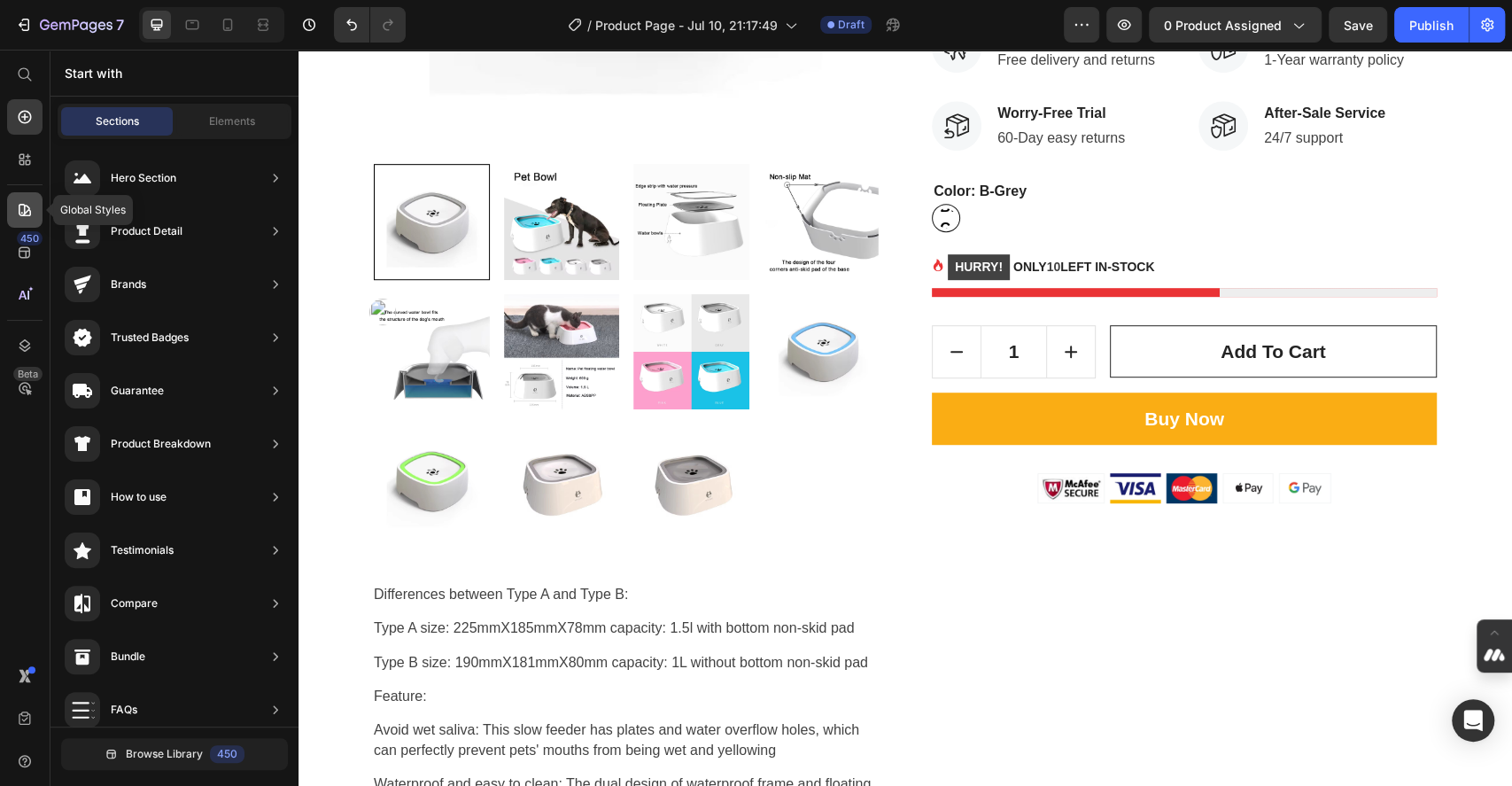 click 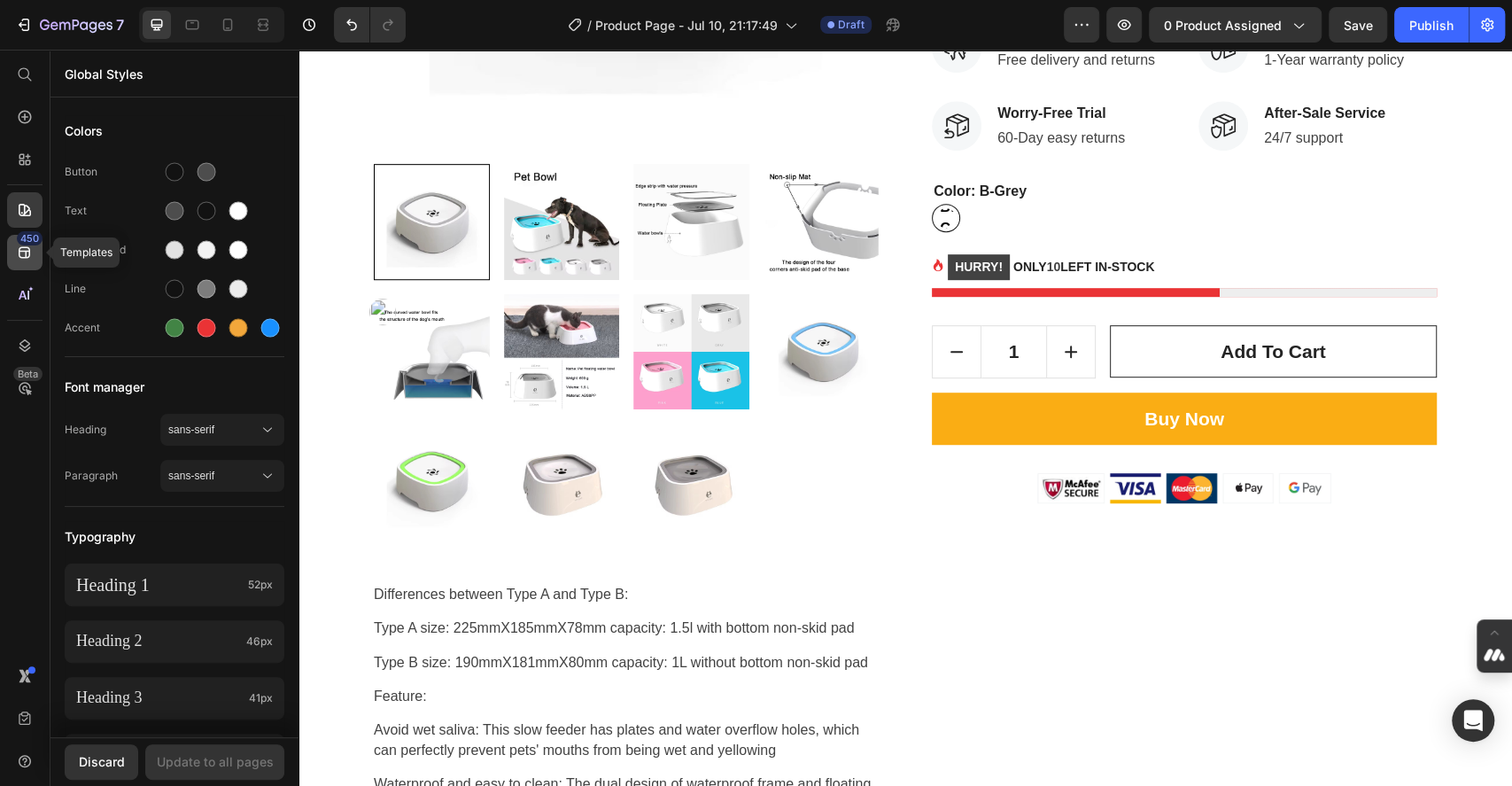 click 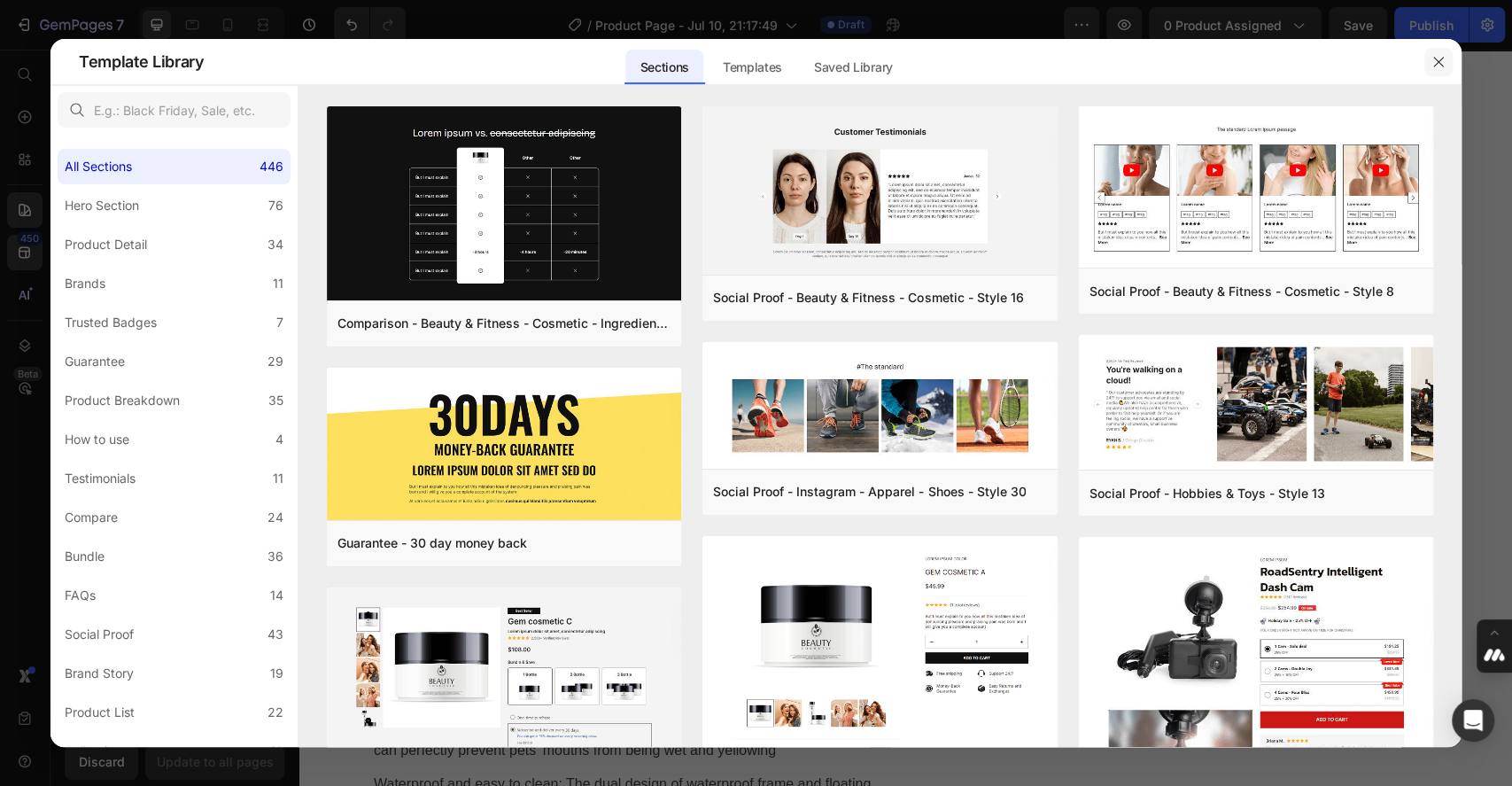 click at bounding box center (1438, 62) 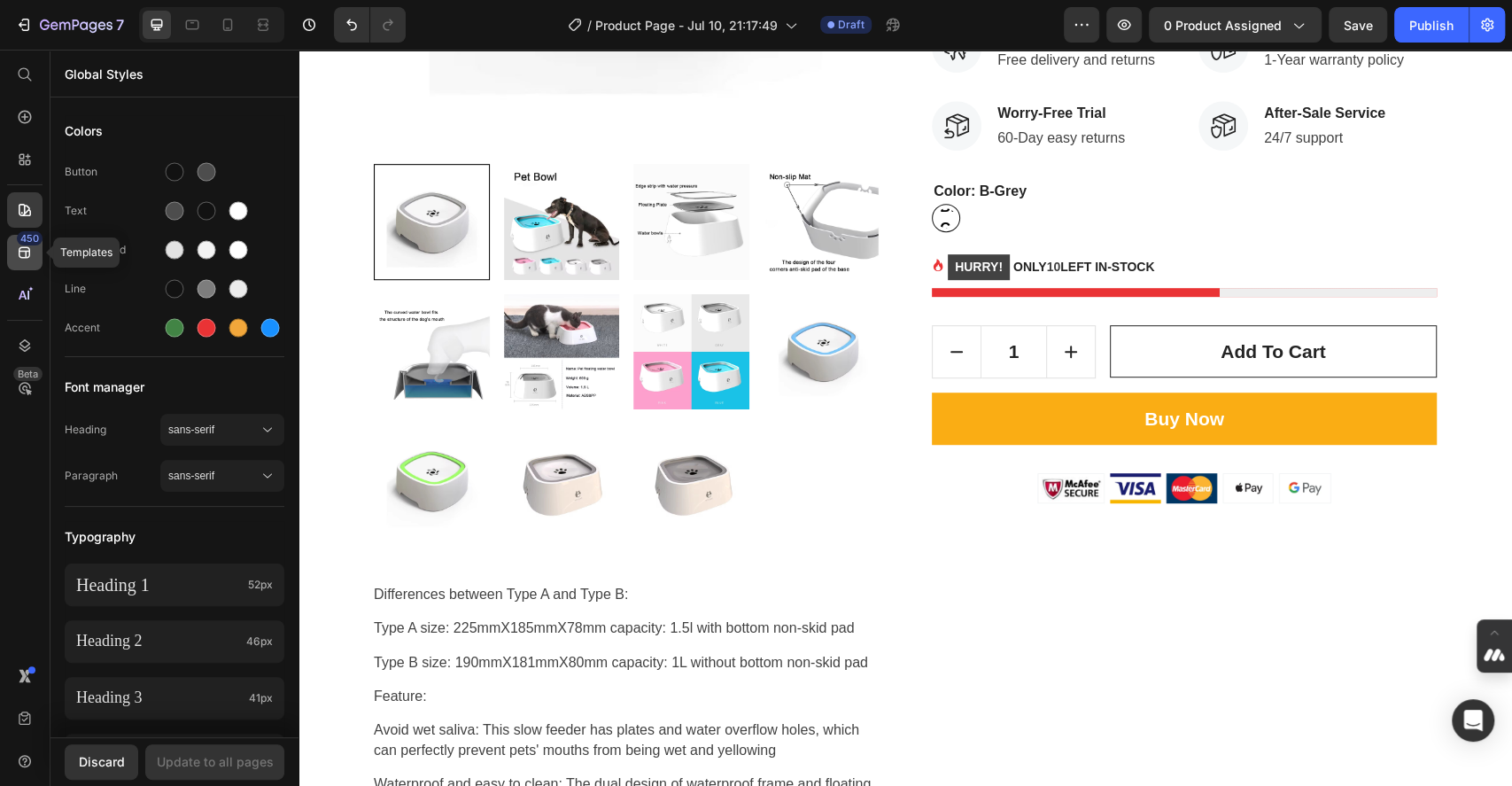 click 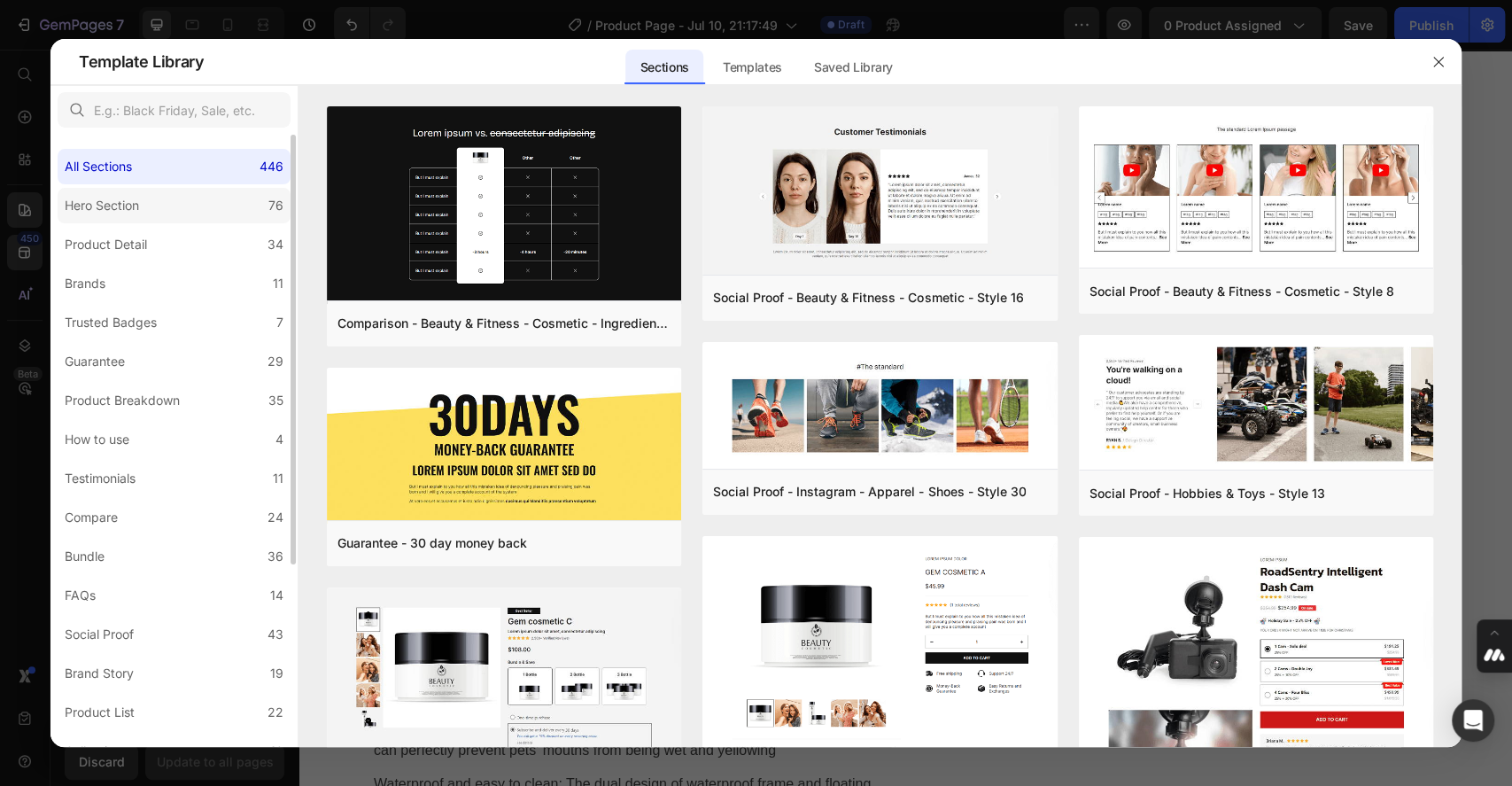 click on "Hero Section" at bounding box center (102, 206) 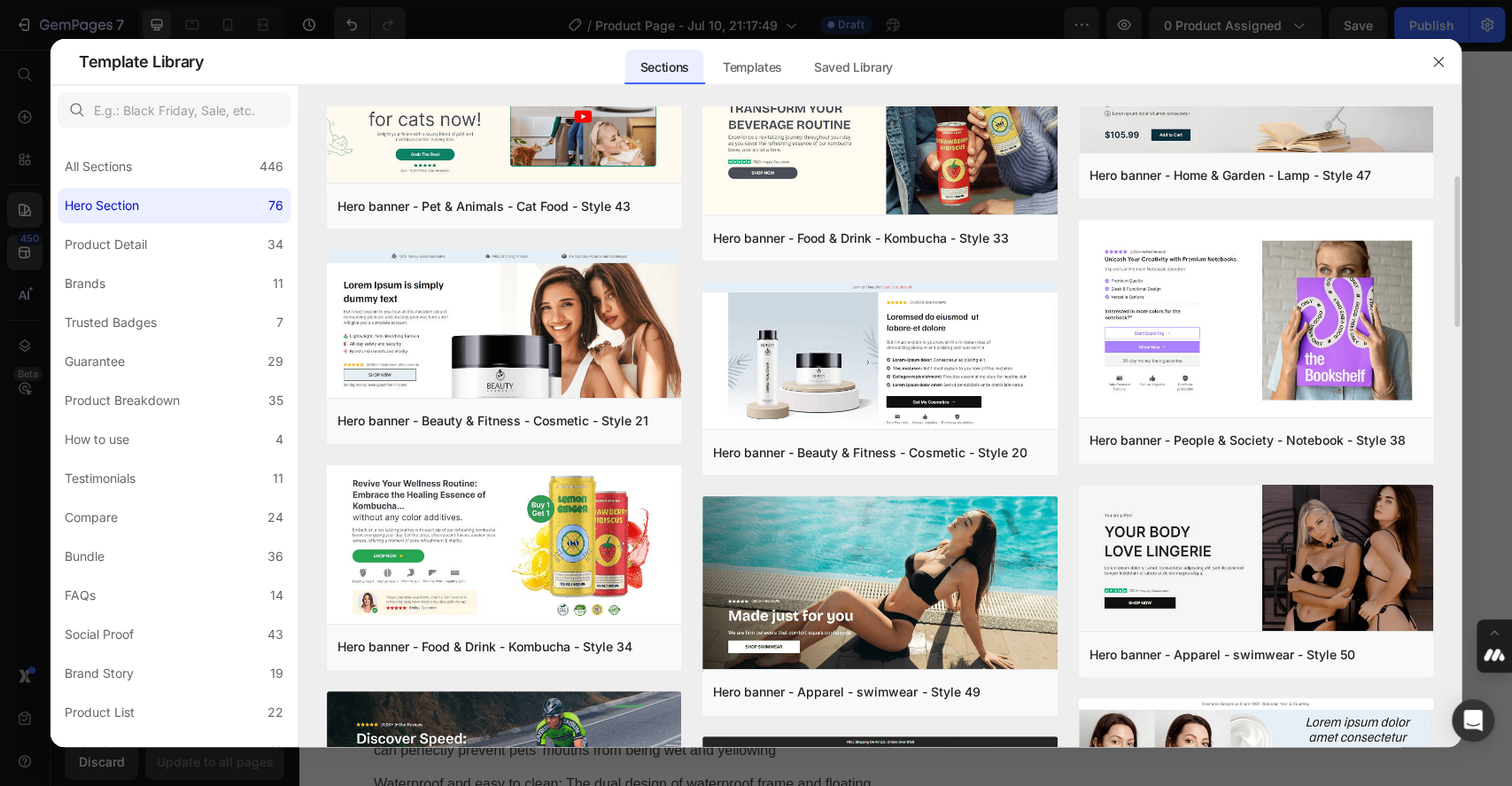 scroll, scrollTop: 64, scrollLeft: 0, axis: vertical 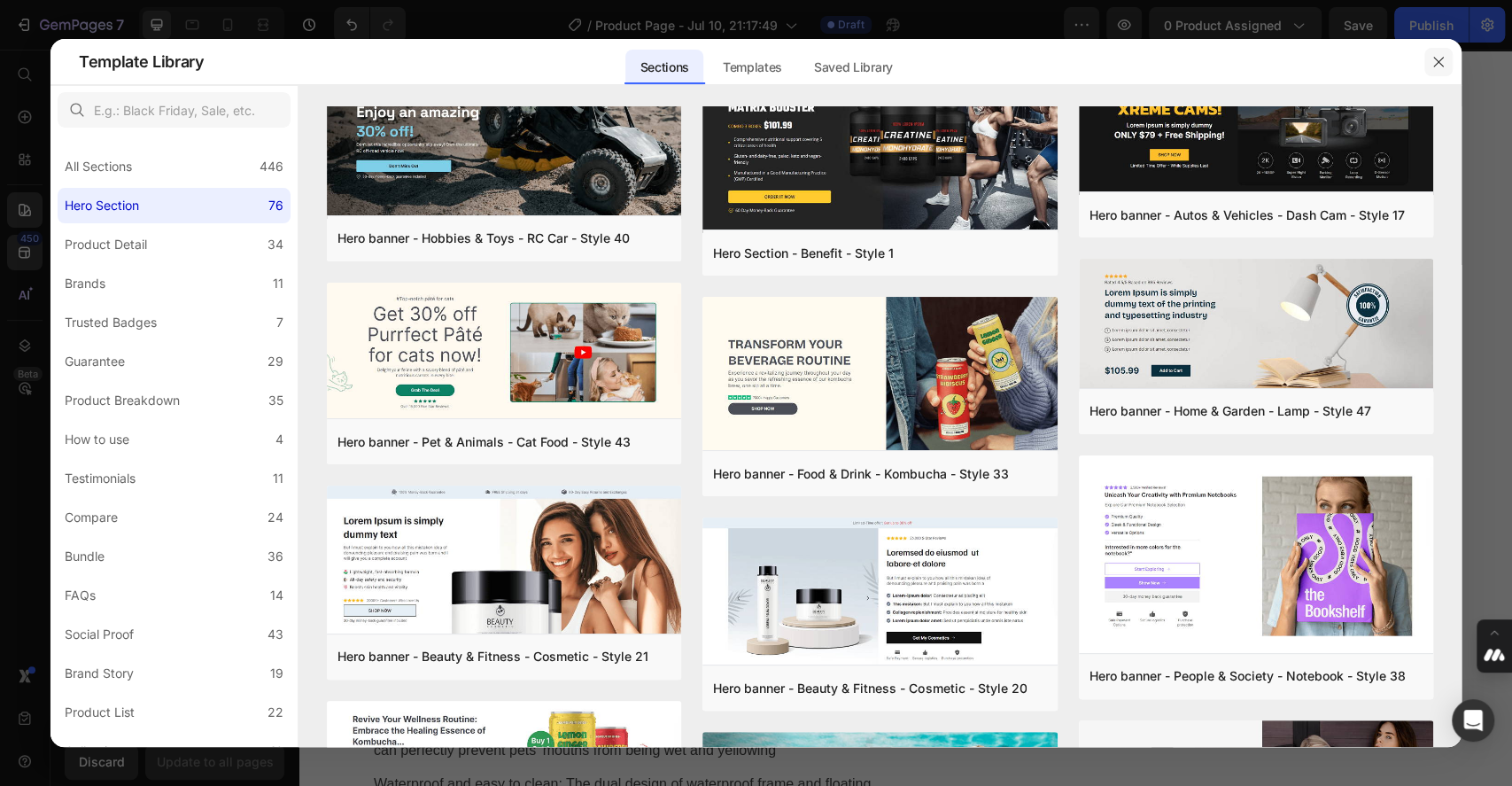 click 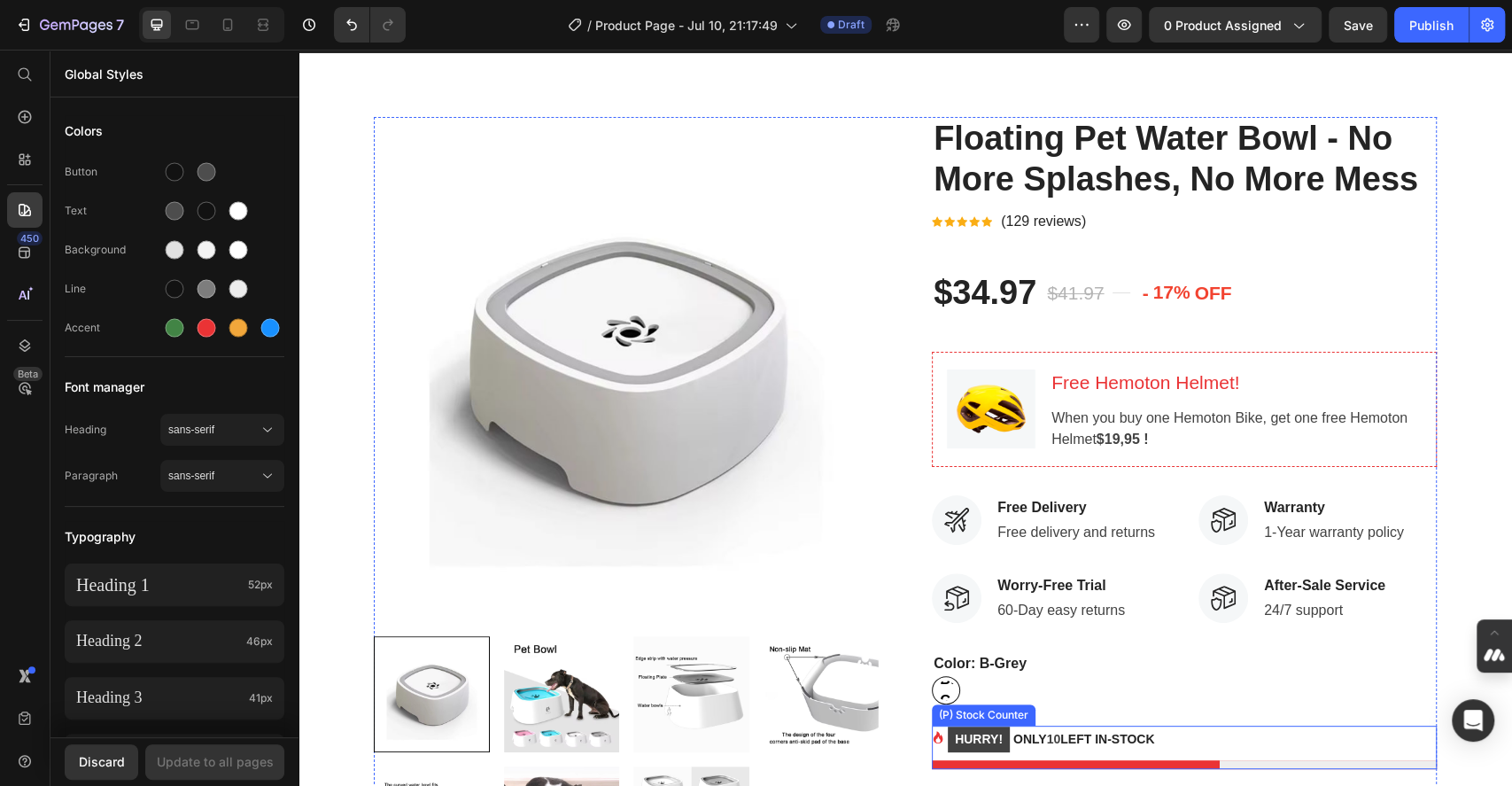 scroll, scrollTop: 0, scrollLeft: 0, axis: both 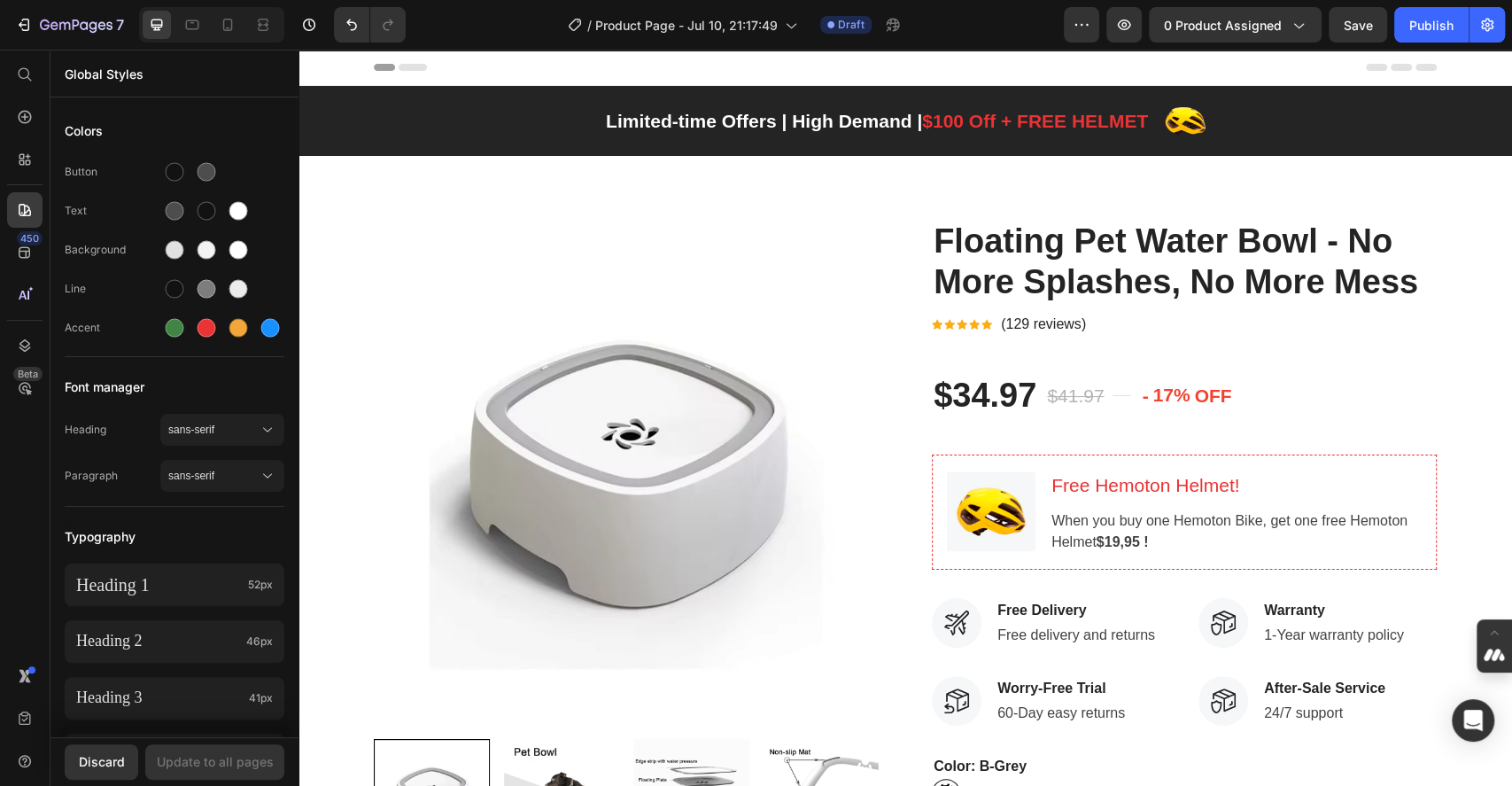 click on "Header" at bounding box center (905, 67) 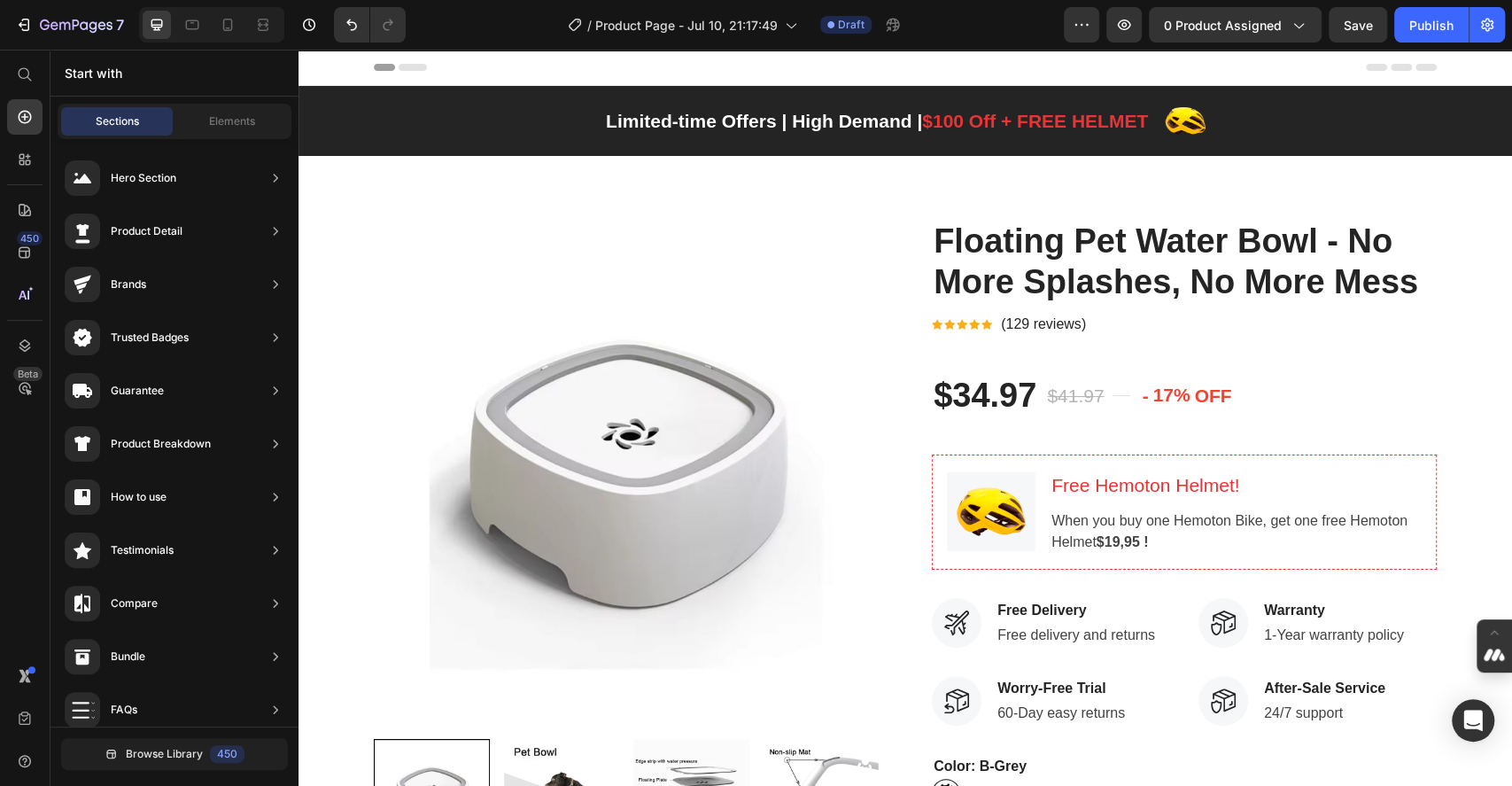 click on "Header" at bounding box center (349, 67) 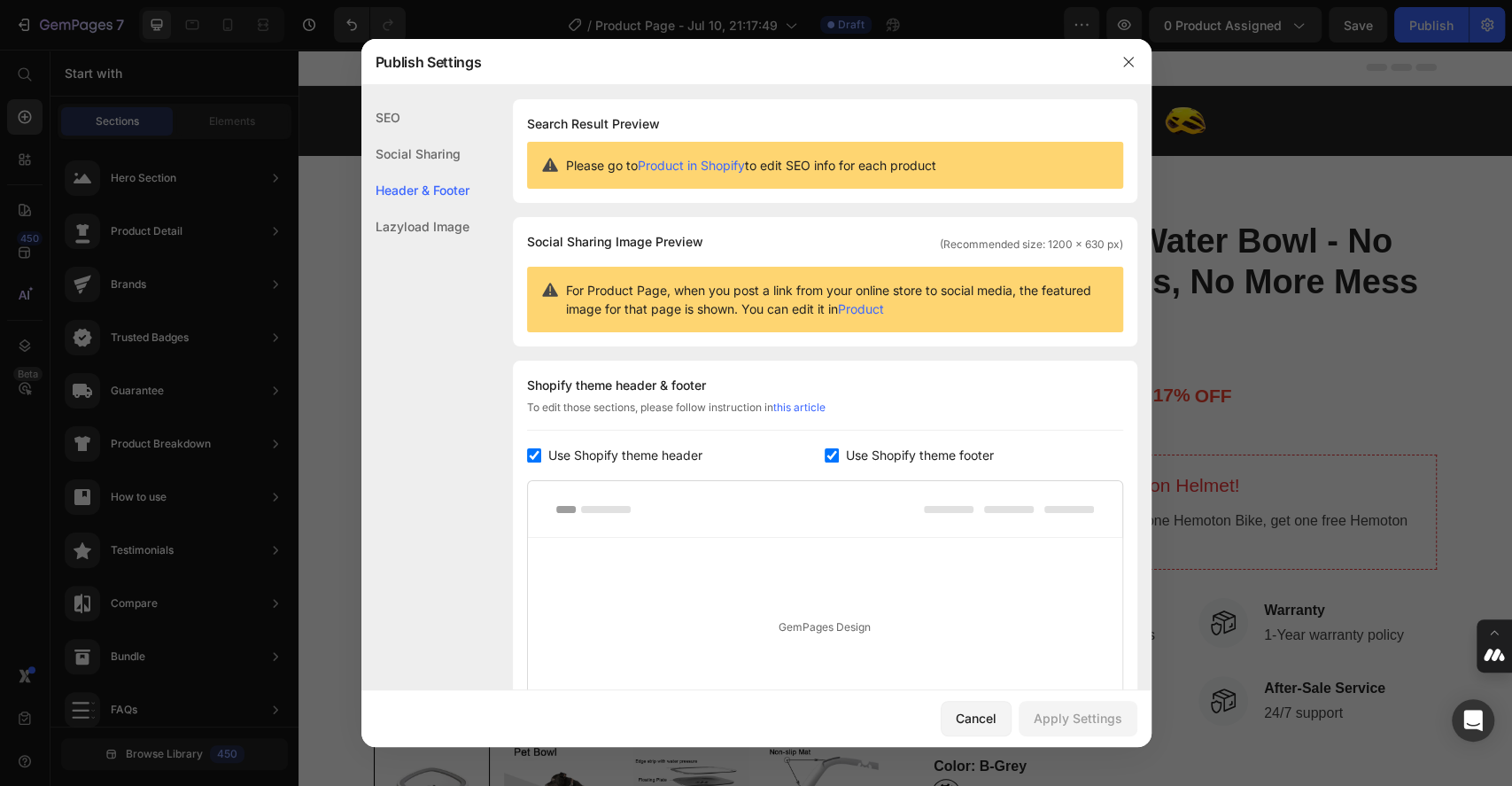 scroll, scrollTop: 228, scrollLeft: 0, axis: vertical 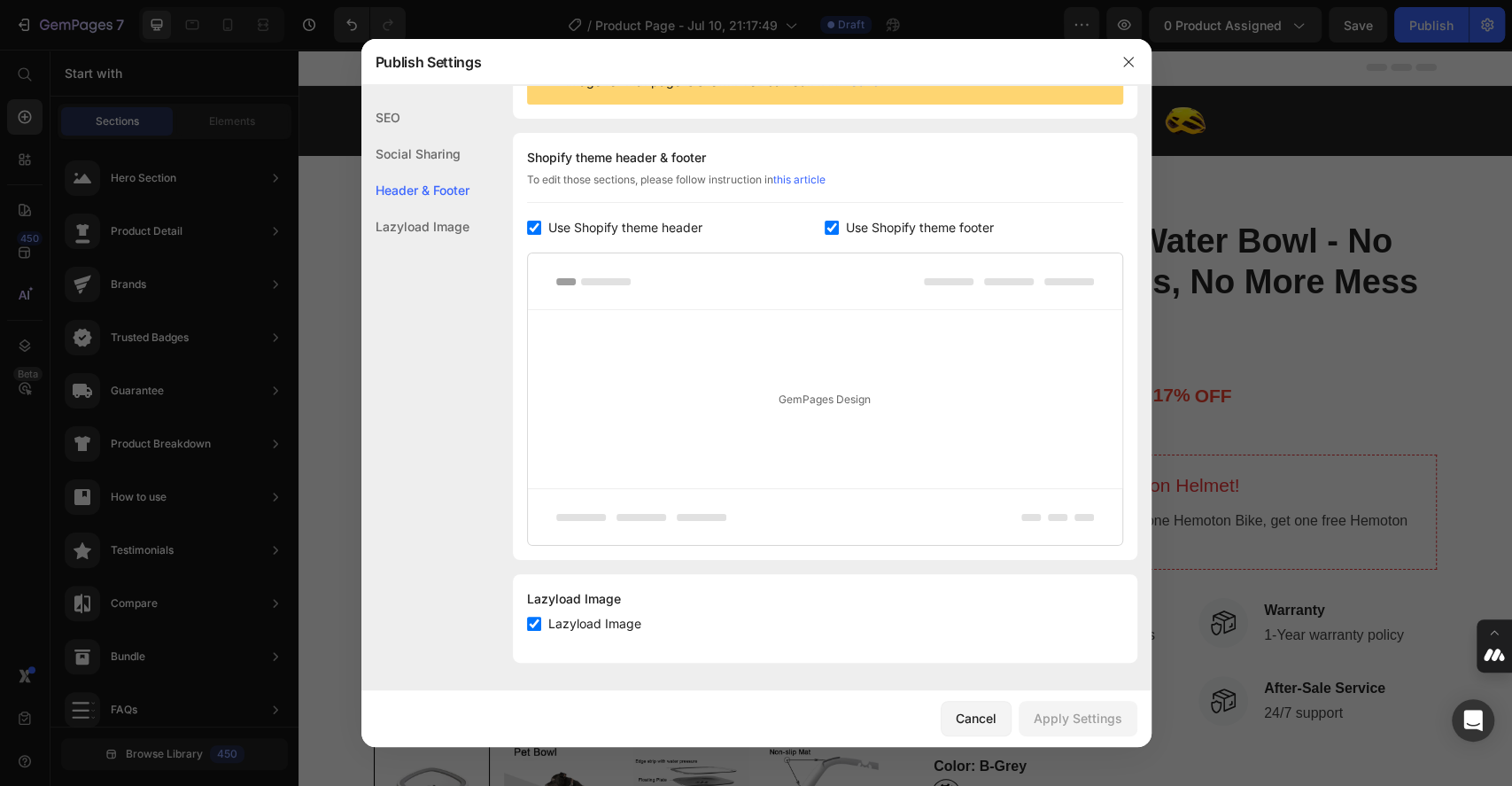 click on "Lazyload Image" 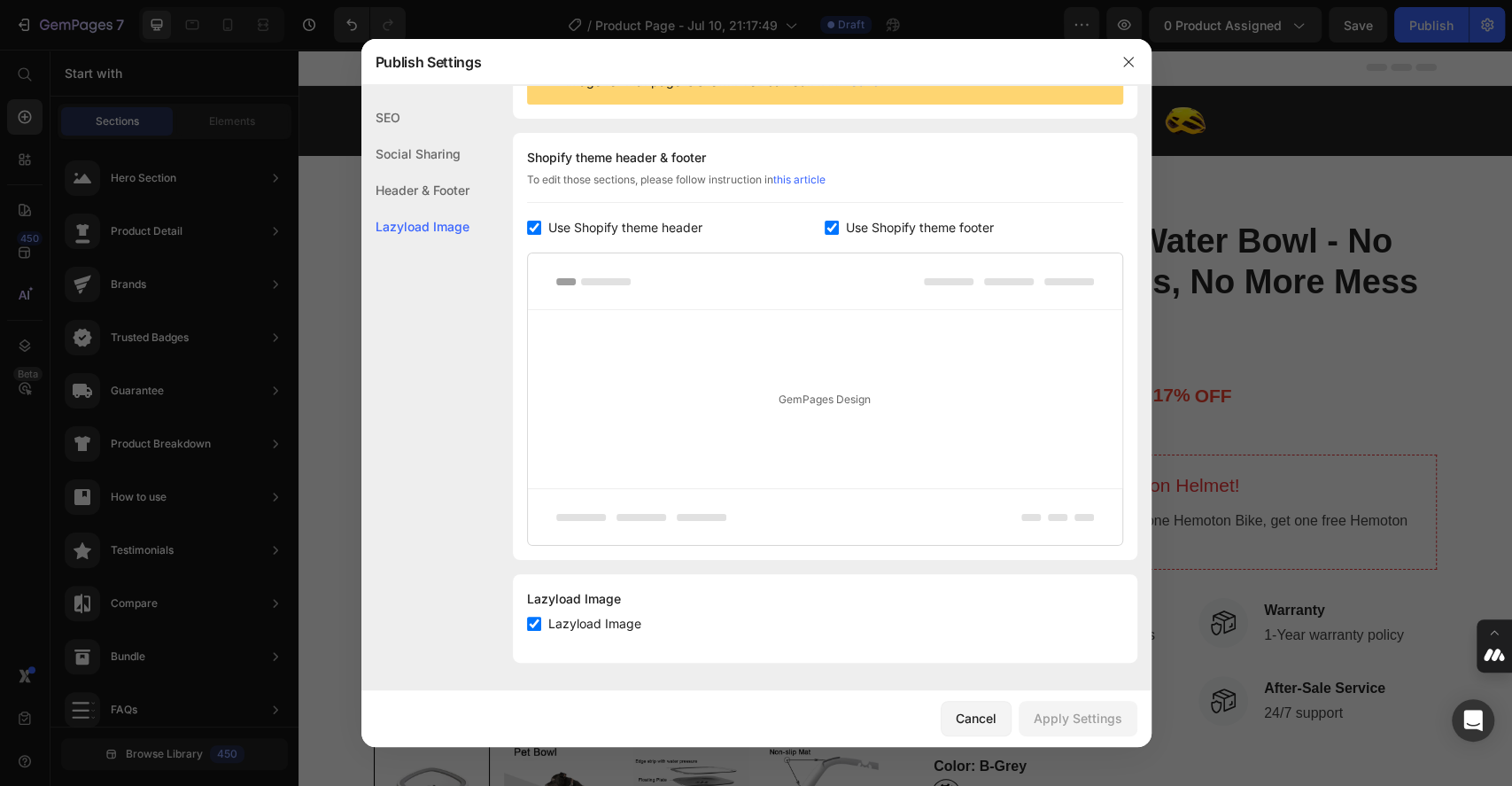 click on "Header & Footer" 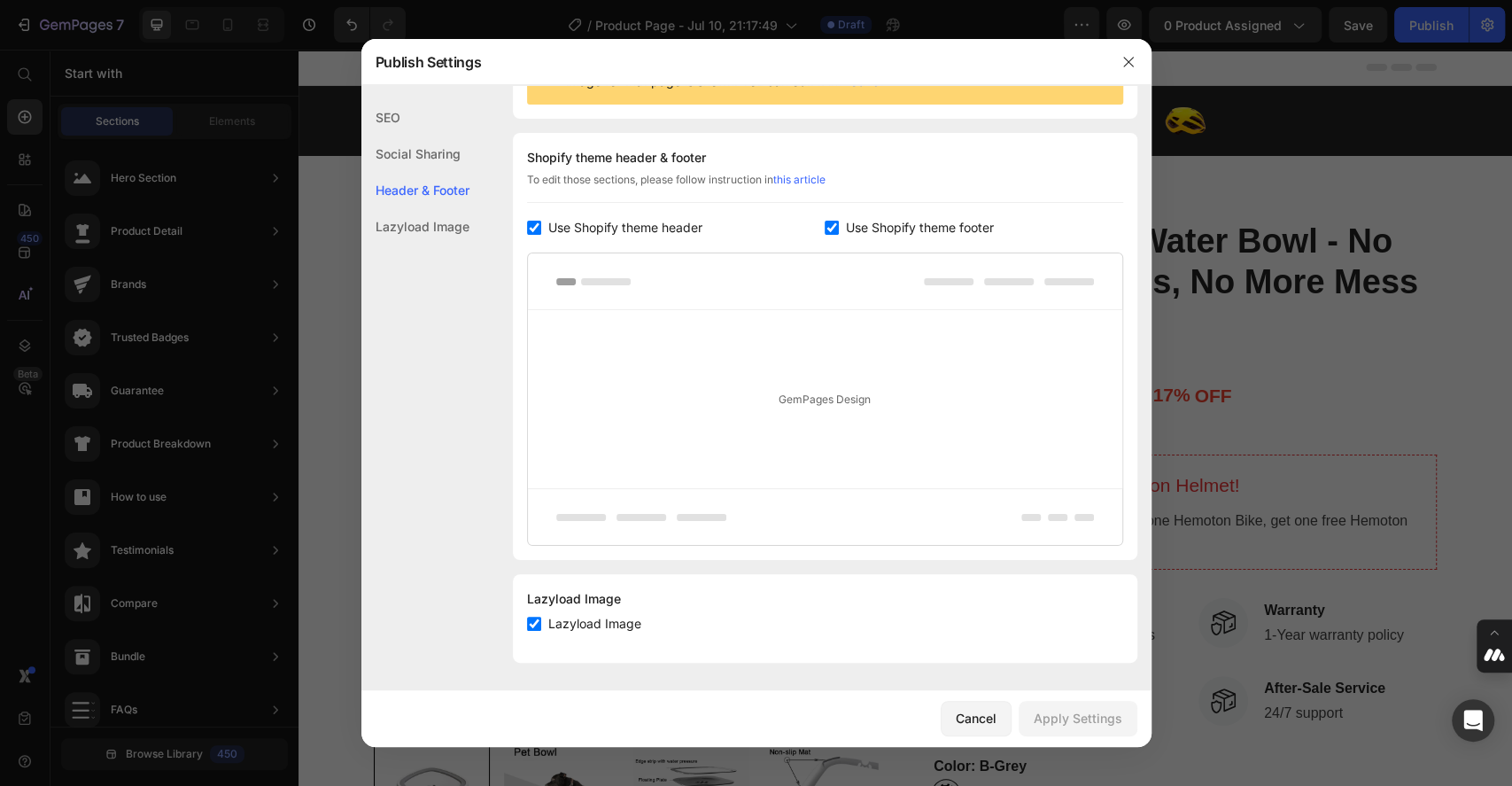 click on "Social Sharing" 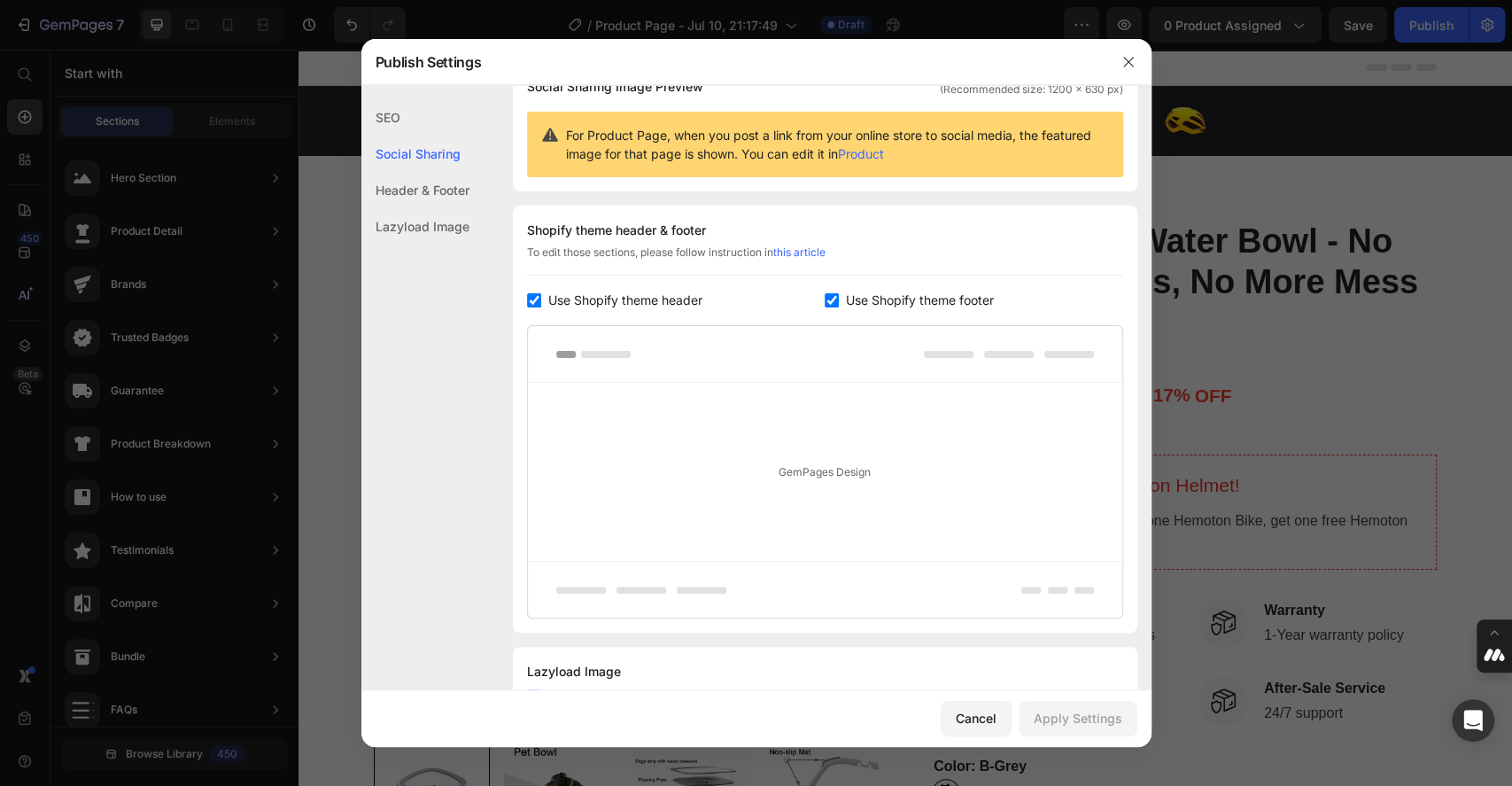 scroll, scrollTop: 113, scrollLeft: 0, axis: vertical 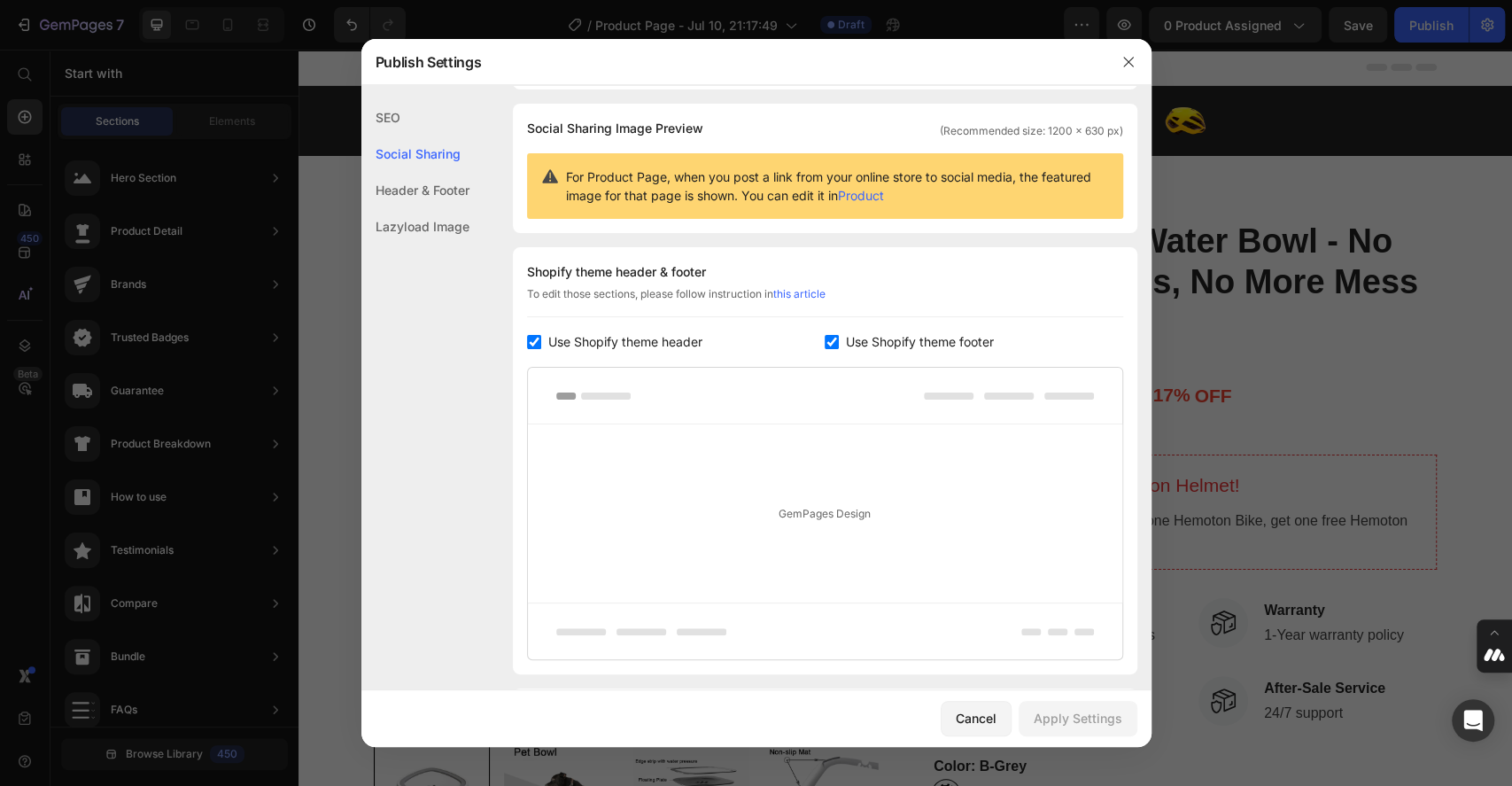 click on "SEO" 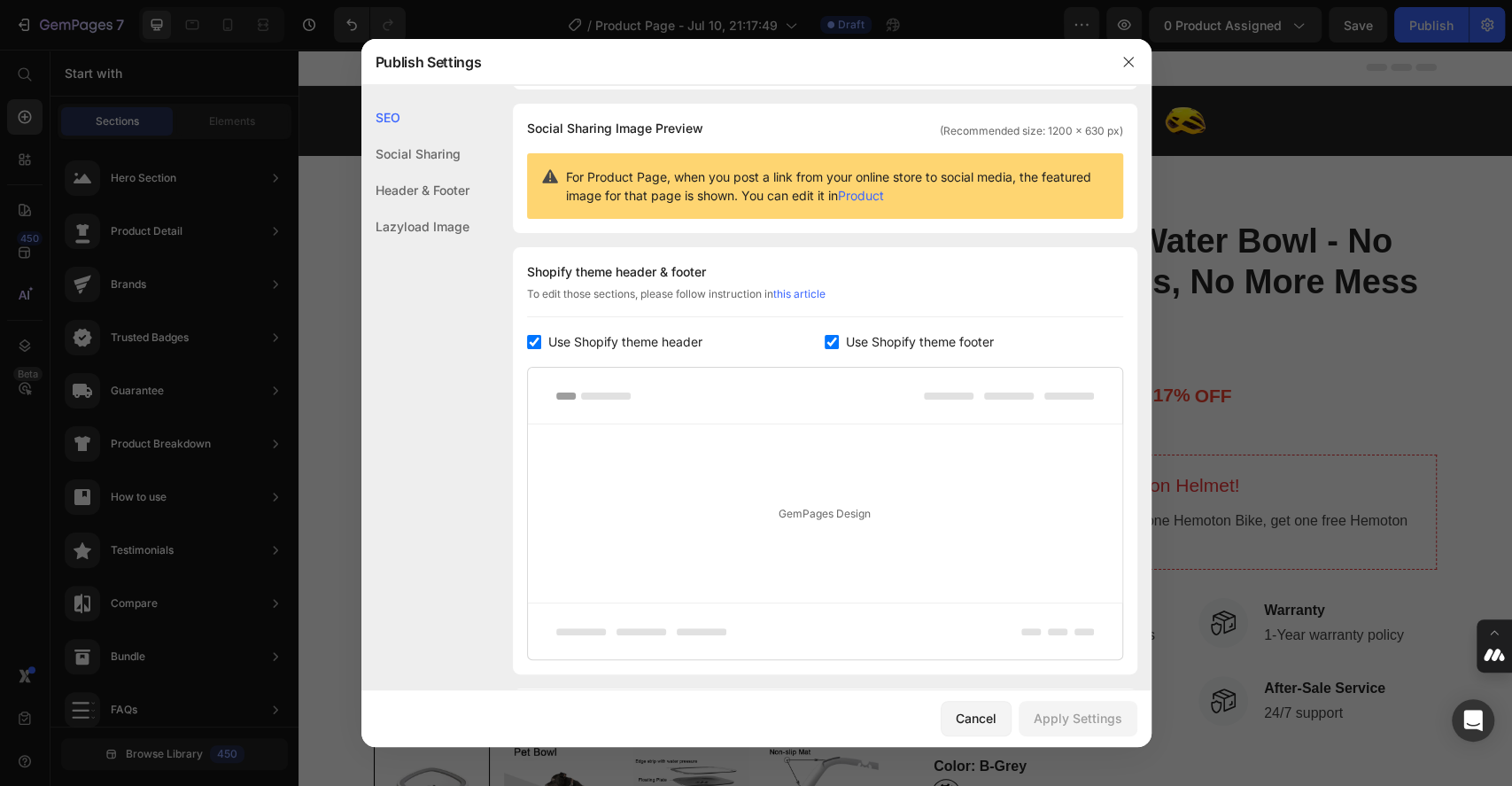 scroll, scrollTop: 0, scrollLeft: 0, axis: both 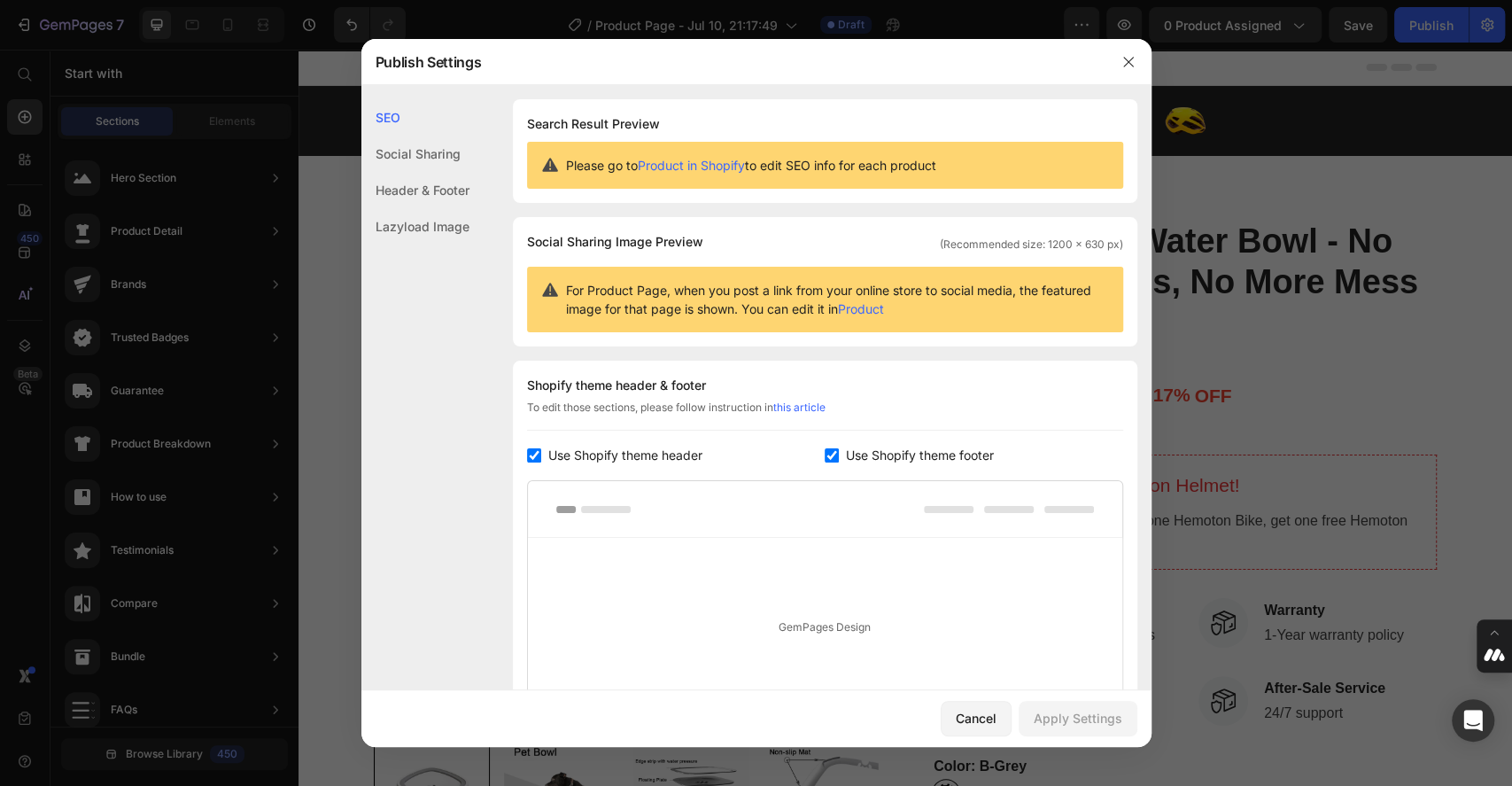 click on "Social Sharing" 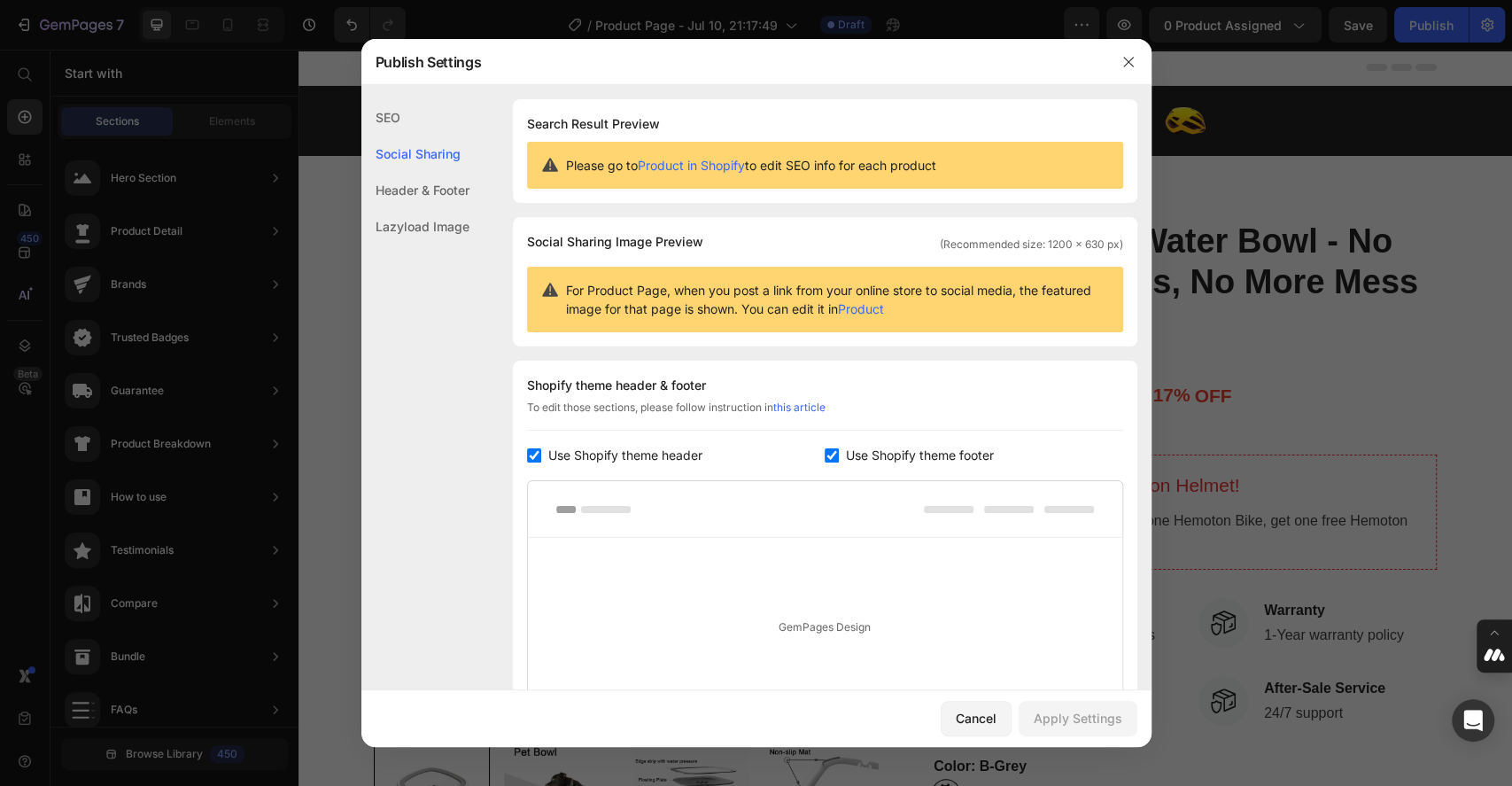 scroll, scrollTop: 113, scrollLeft: 0, axis: vertical 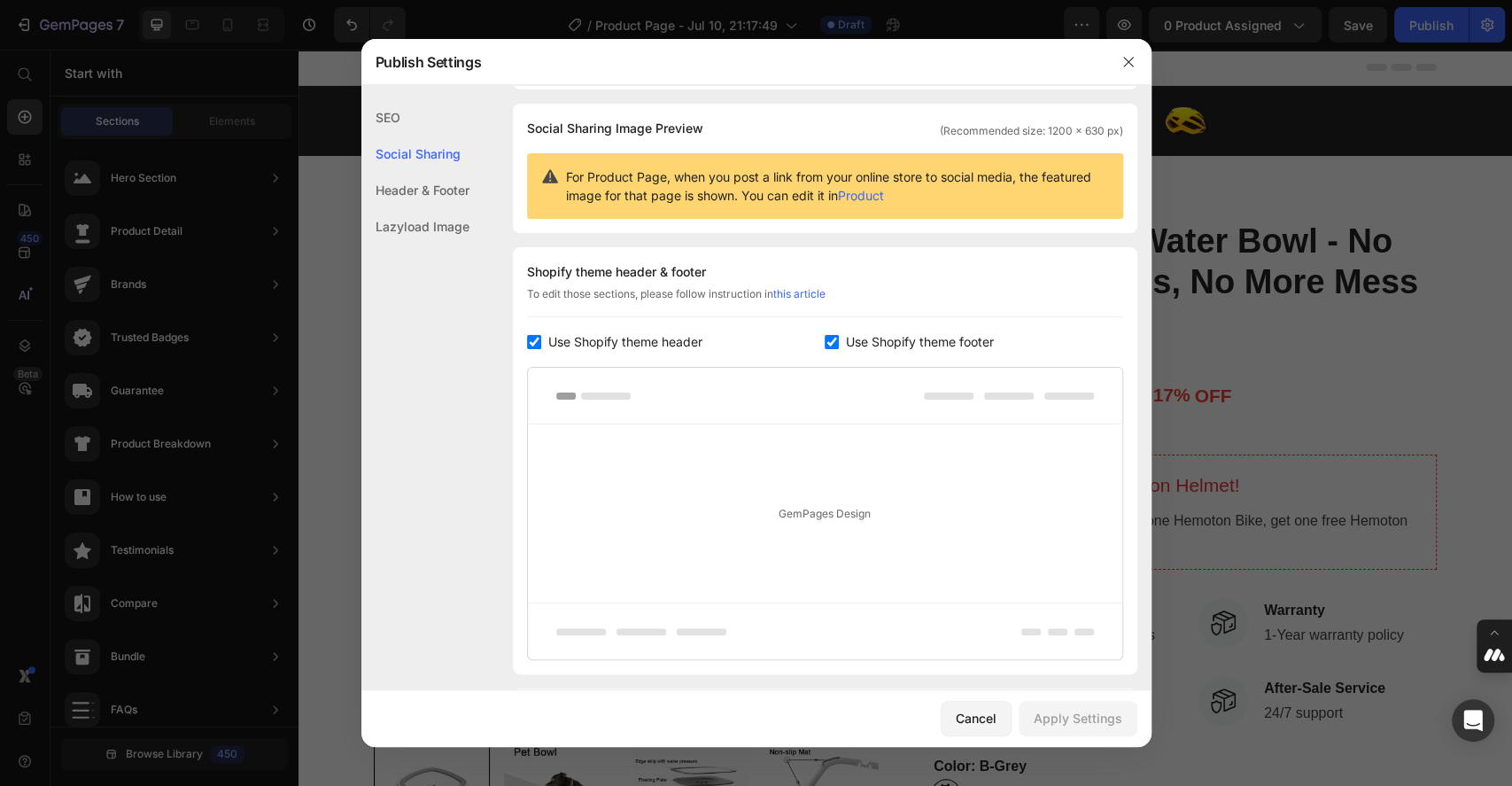 click on "Use Shopify theme header" at bounding box center [622, 342] 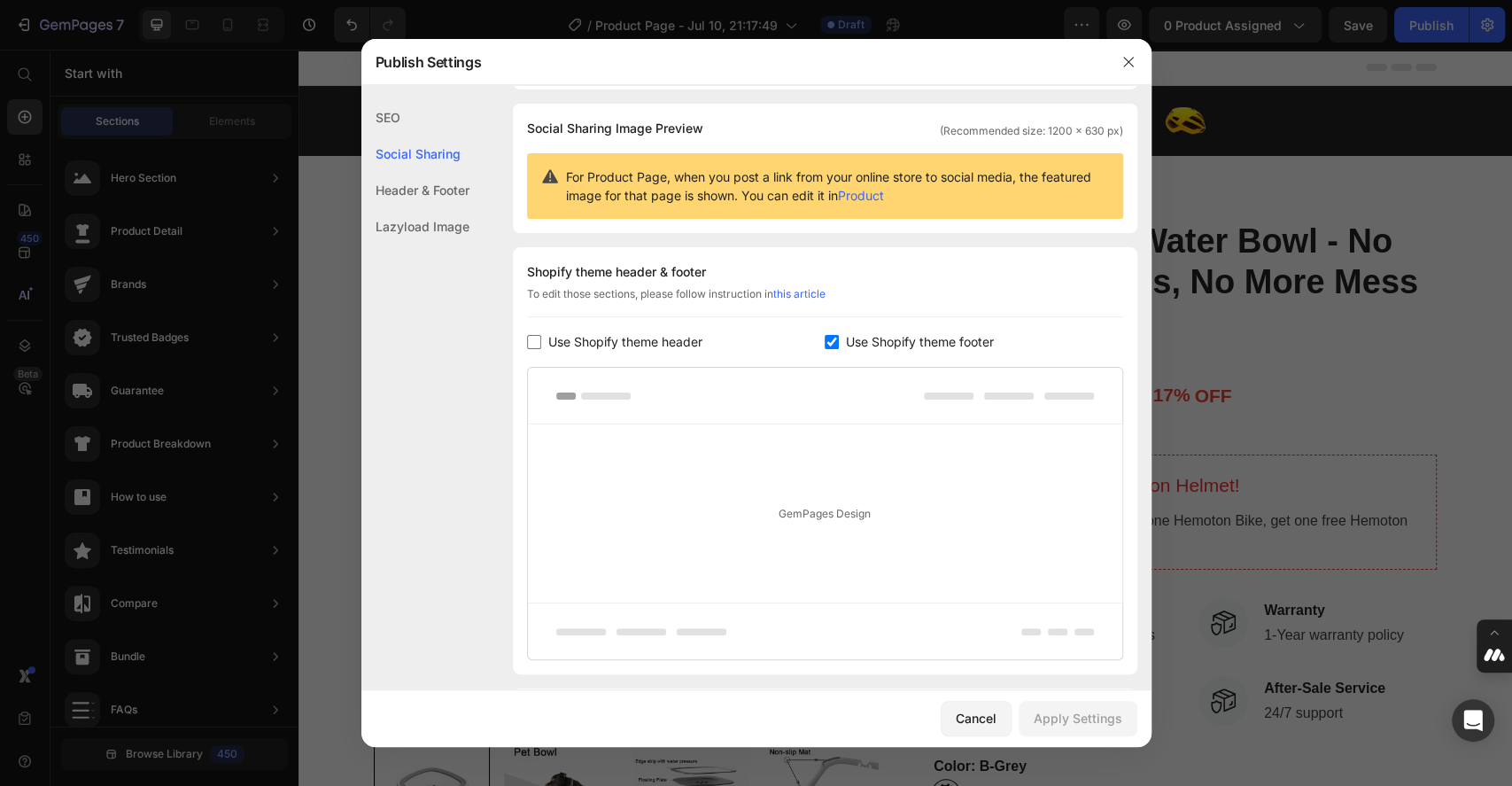 checkbox on "false" 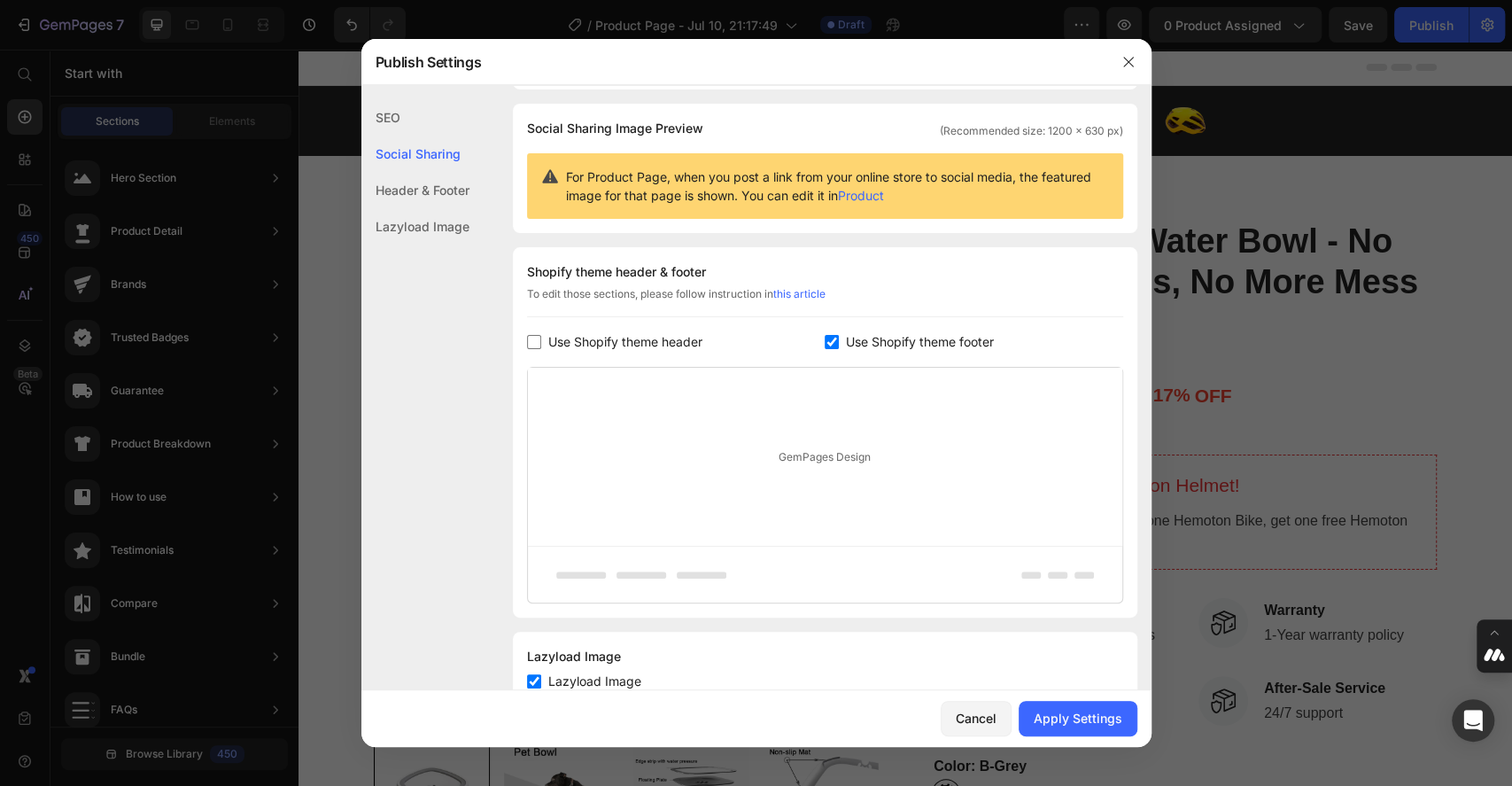 click at bounding box center (832, 342) 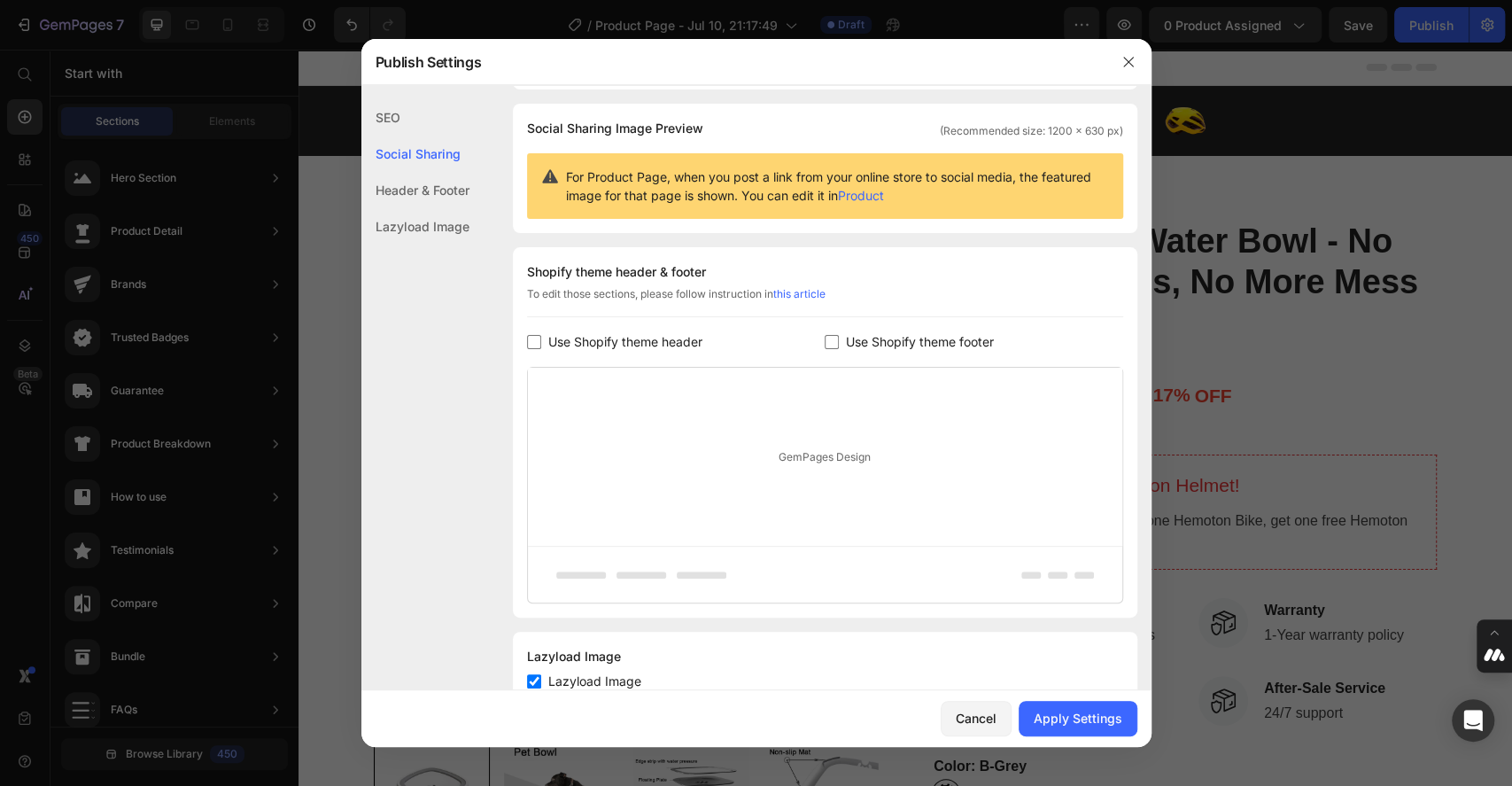 checkbox on "false" 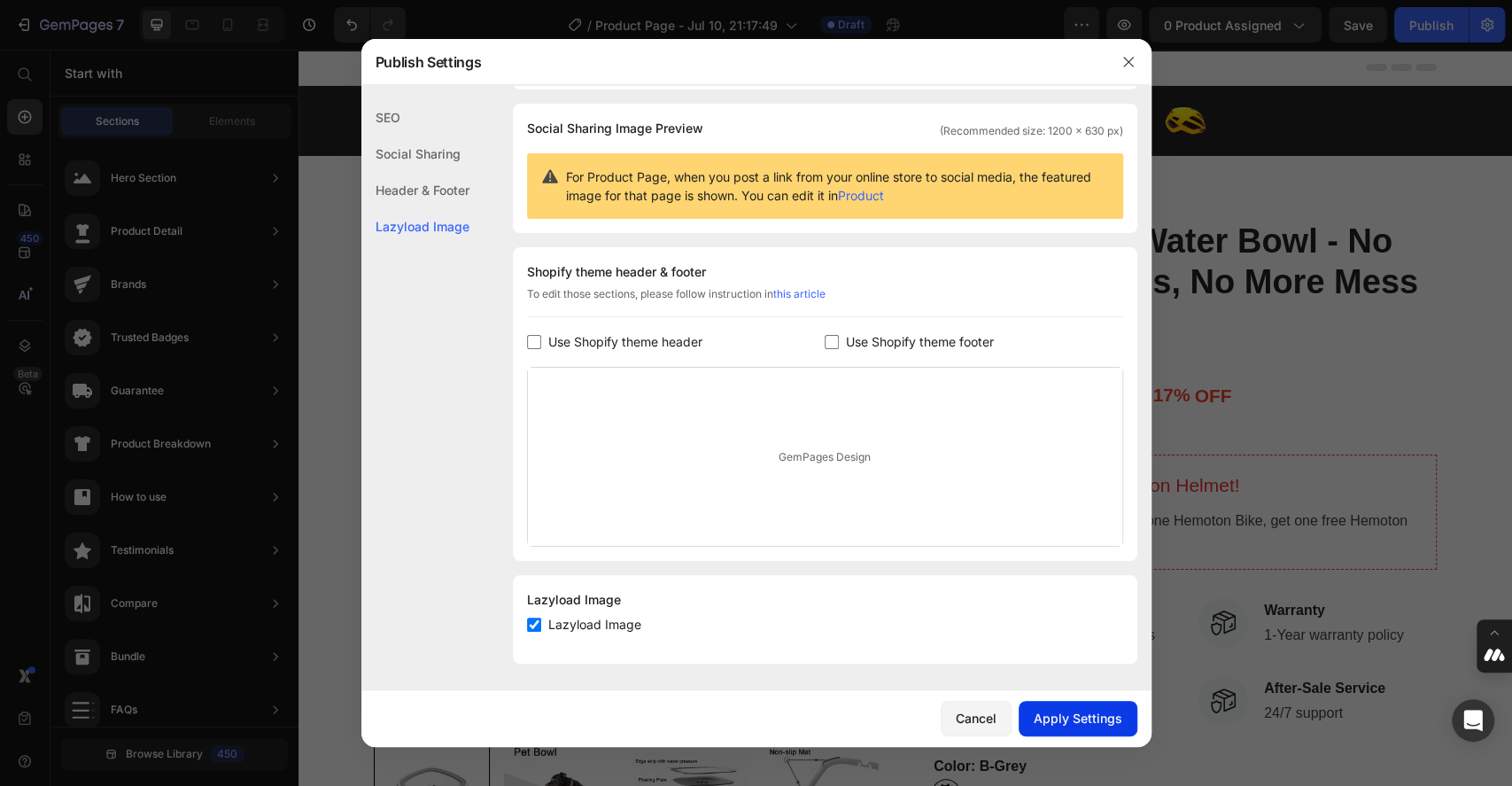 click on "Apply Settings" at bounding box center (1078, 718) 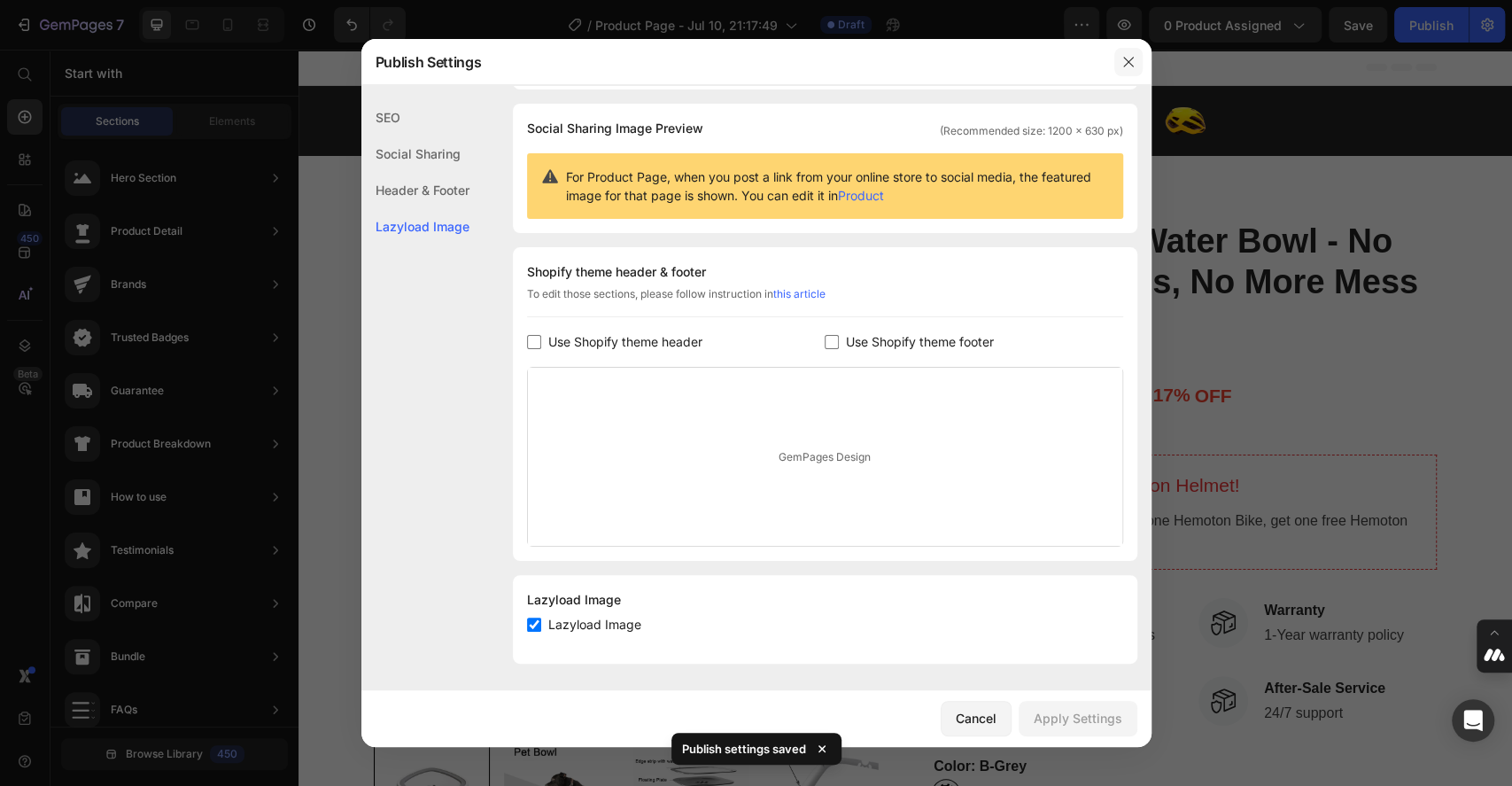 click 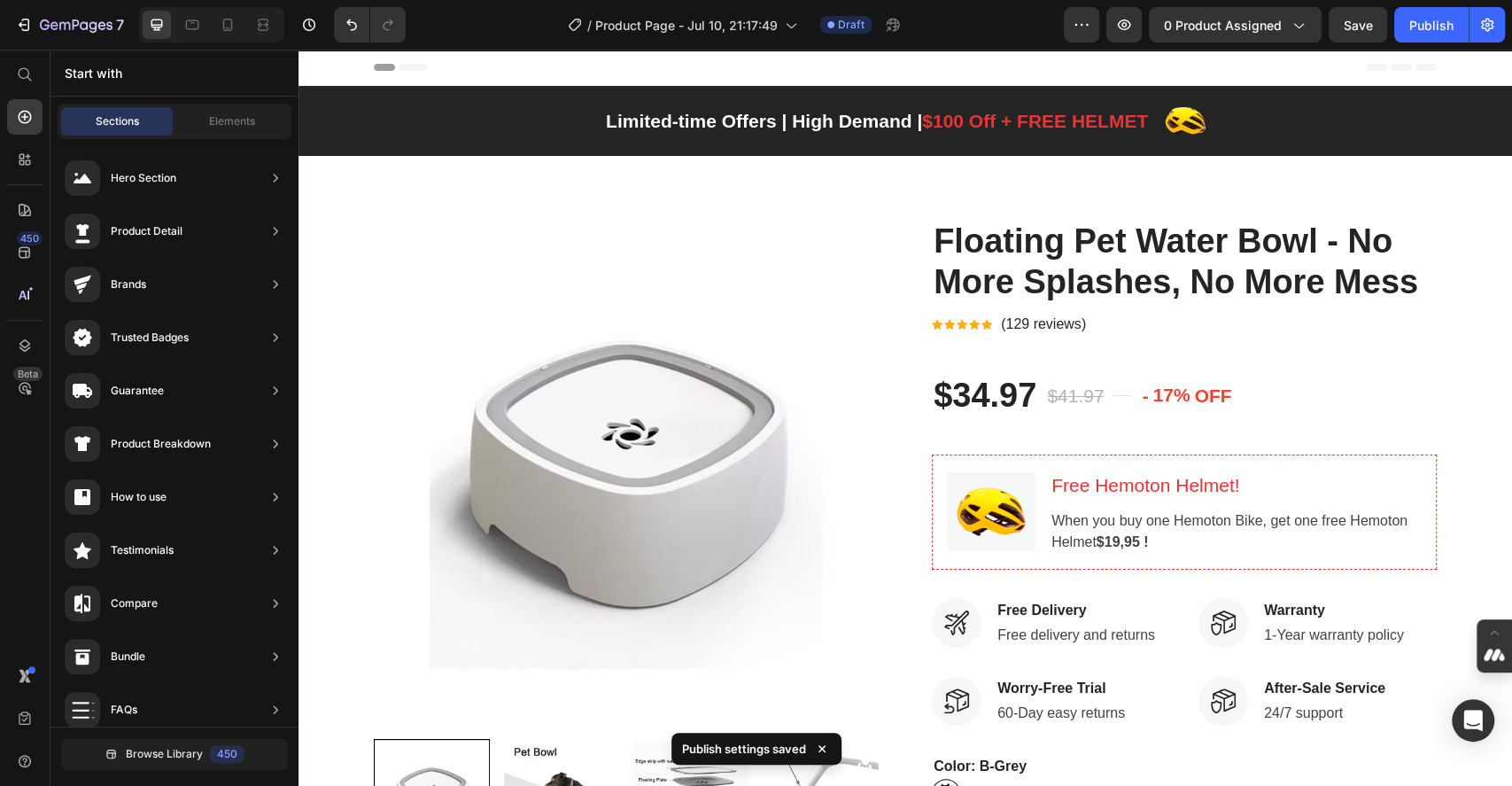 click on "Header" at bounding box center (905, 67) 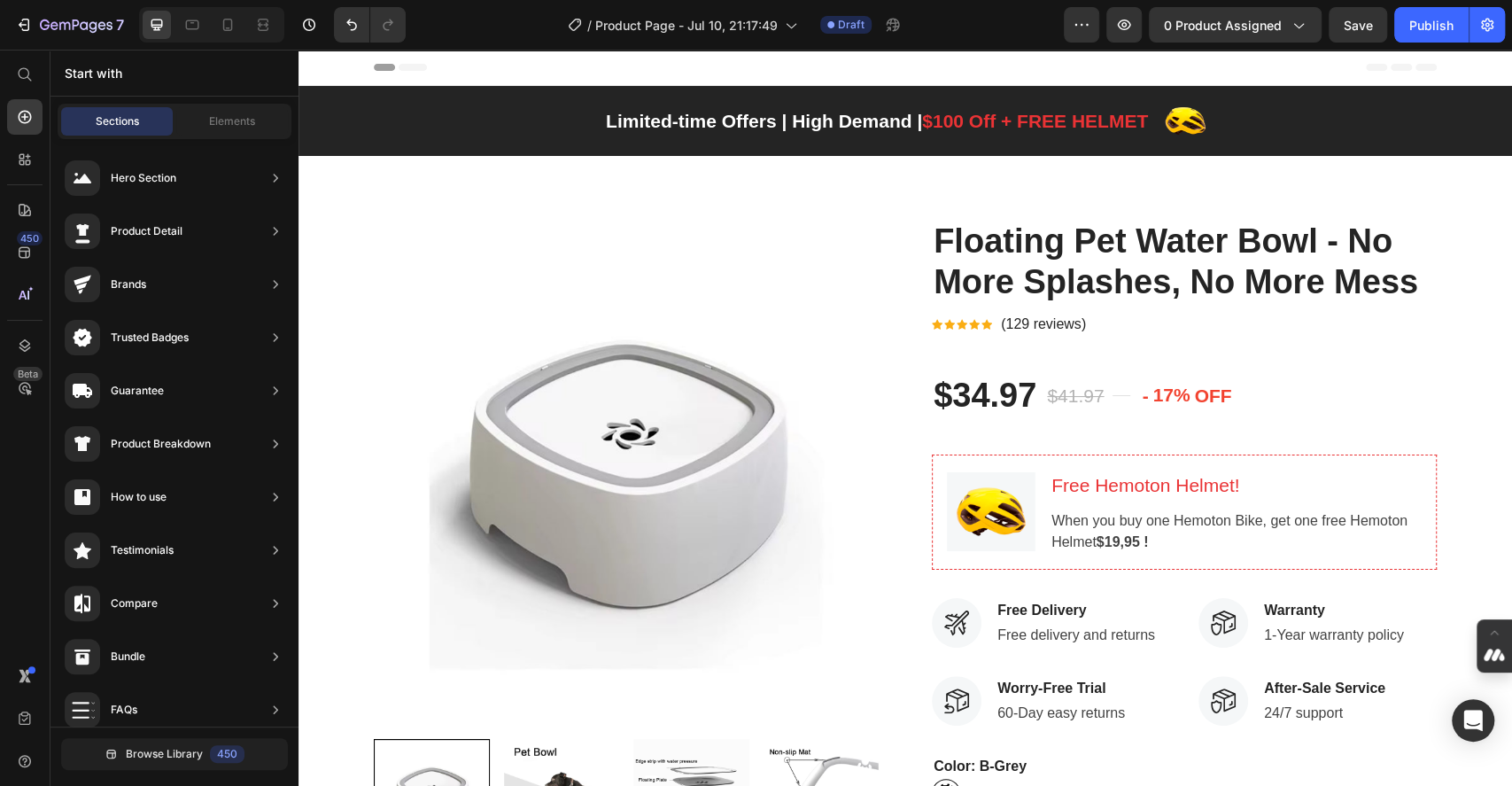 click on "Header" at bounding box center (905, 67) 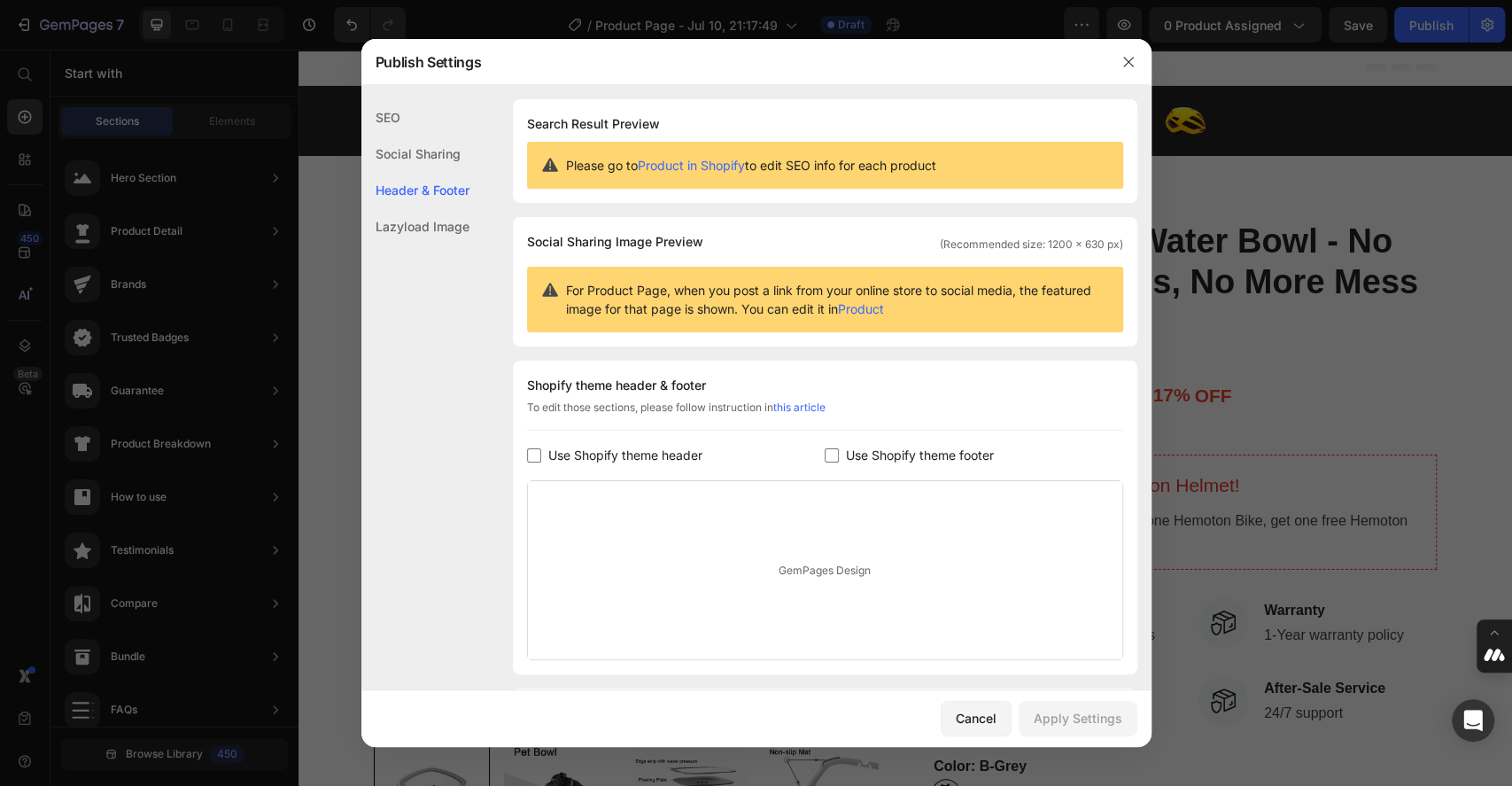 scroll, scrollTop: 114, scrollLeft: 0, axis: vertical 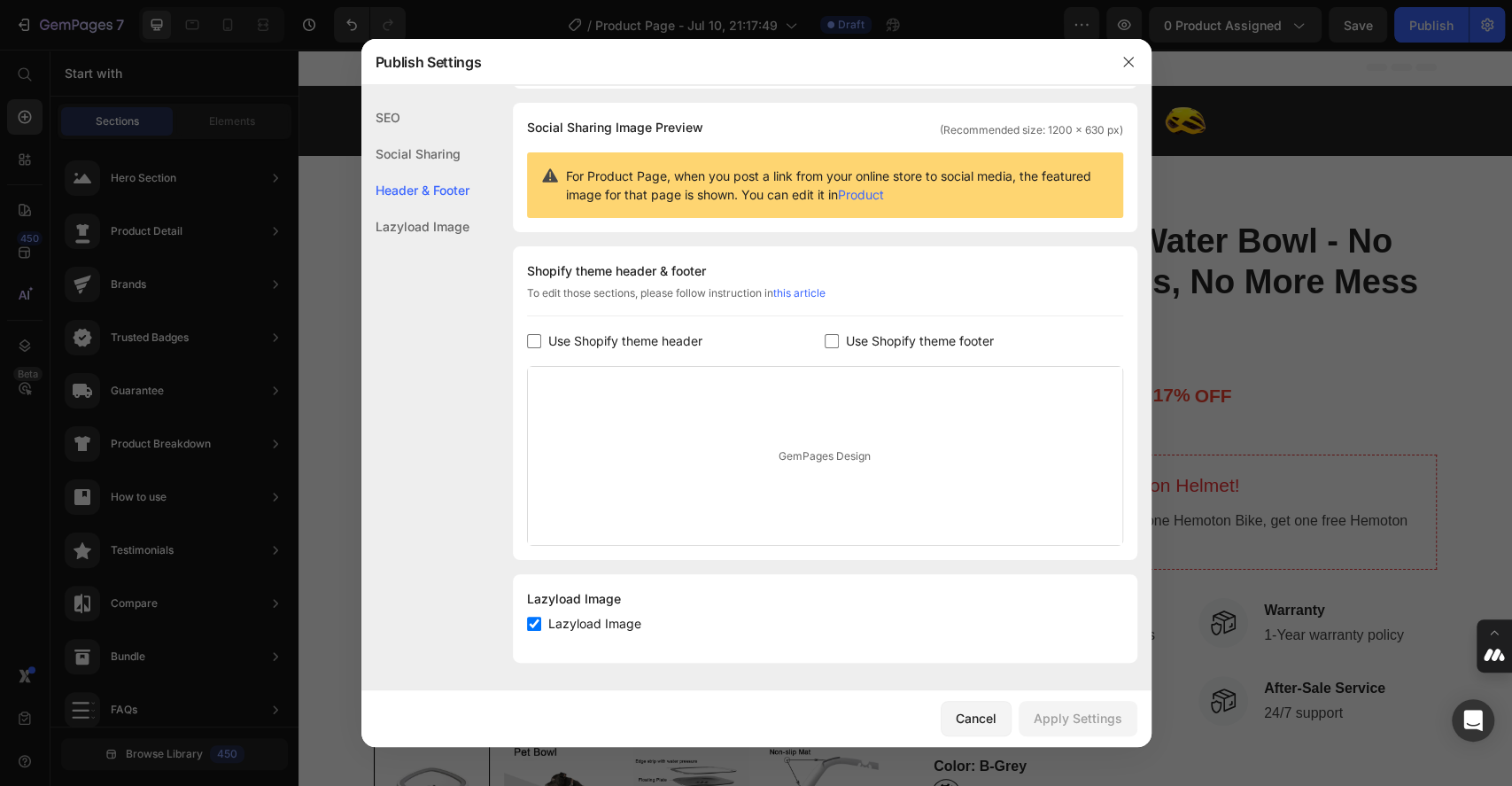 click at bounding box center [534, 341] 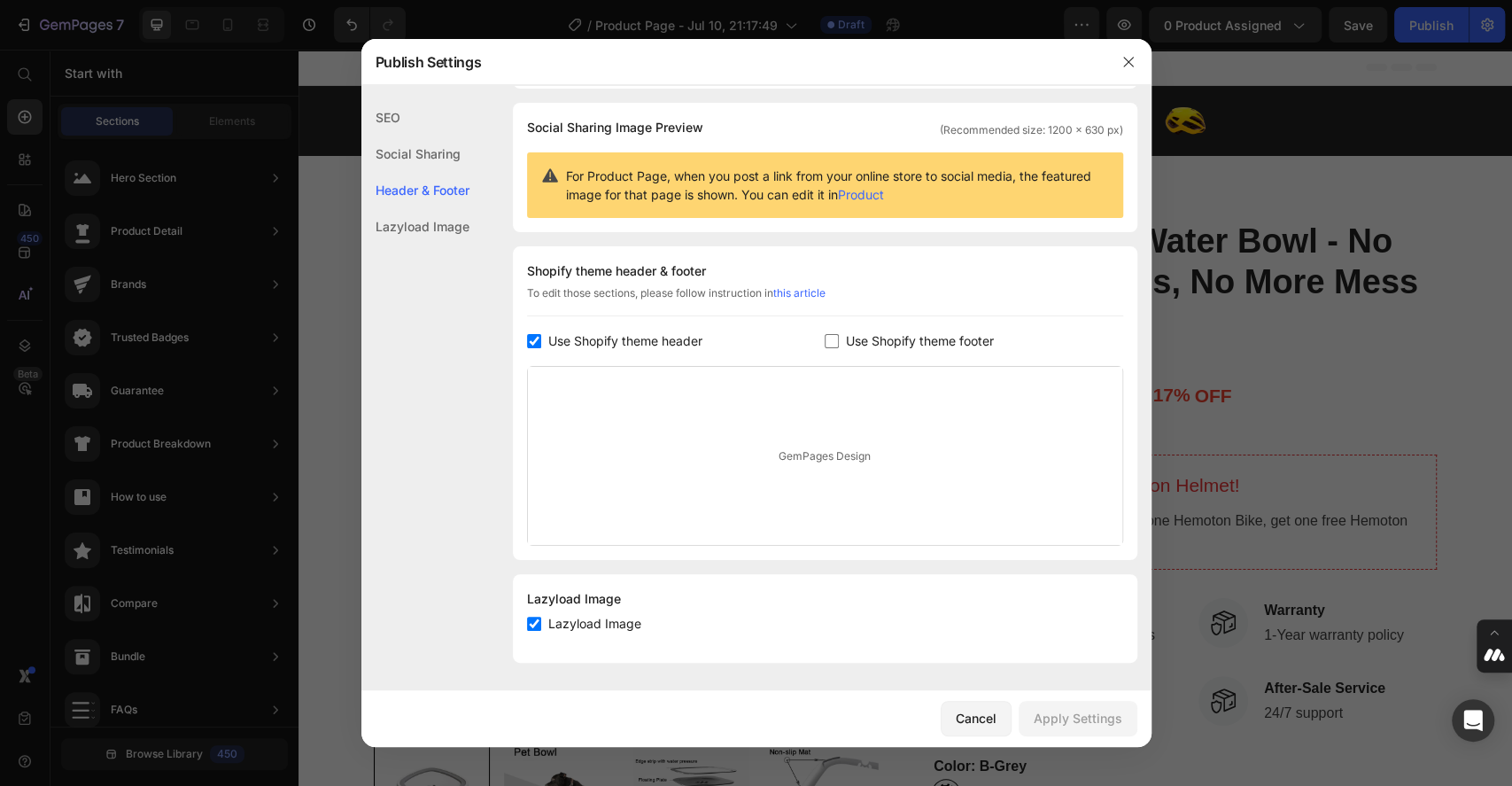 checkbox on "true" 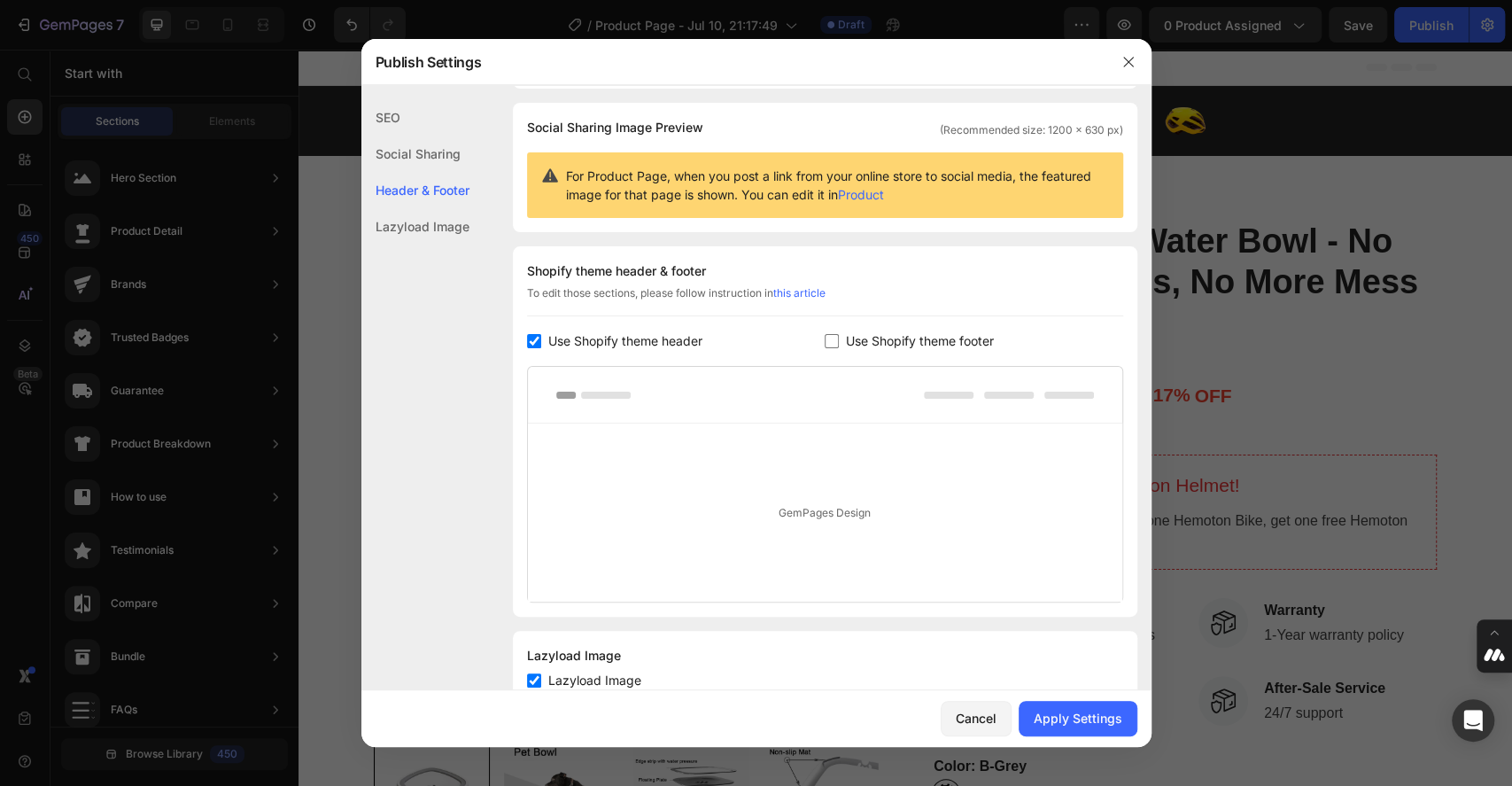 click on "Use Shopify theme footer" at bounding box center [973, 341] 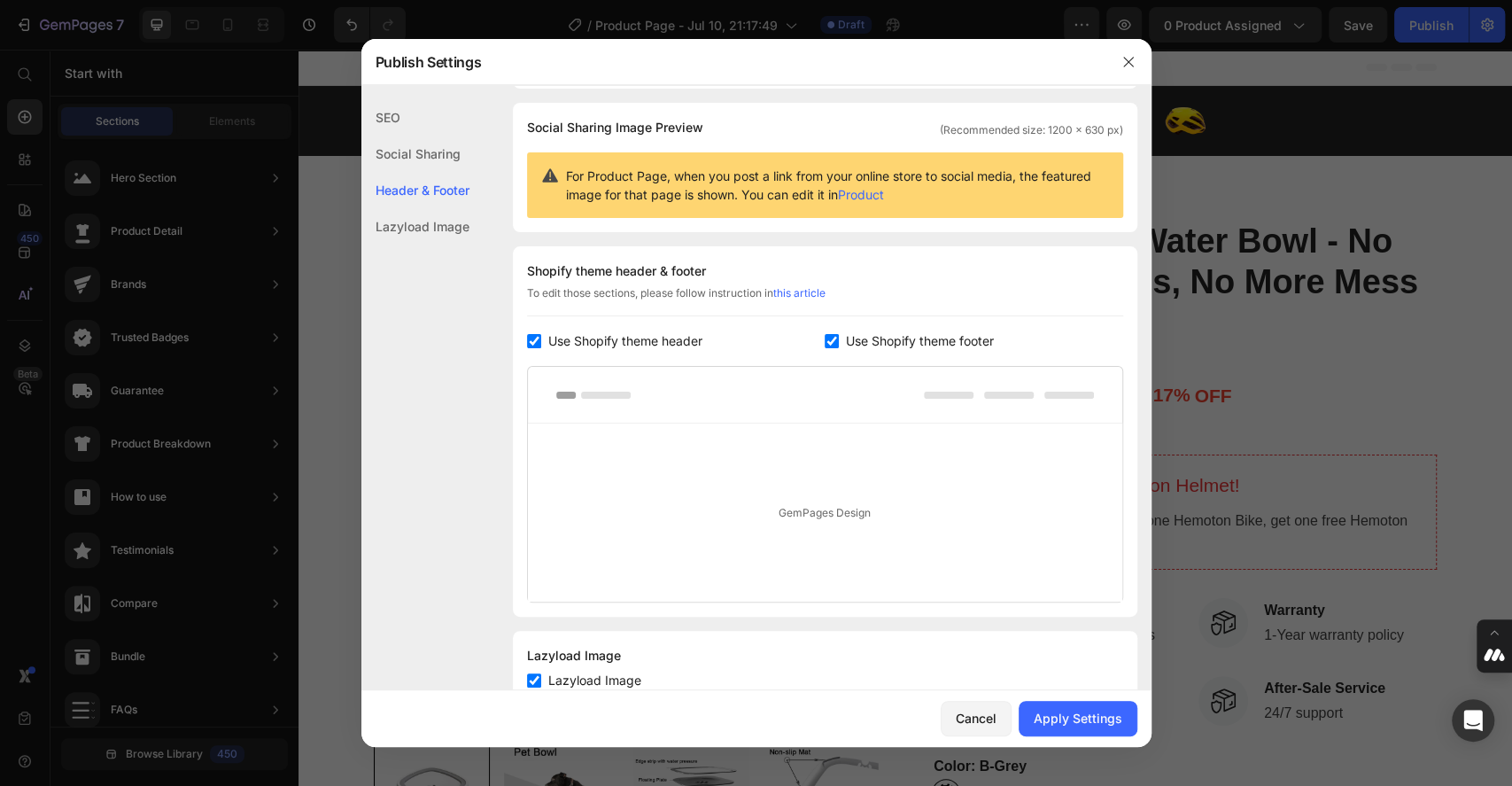 checkbox on "true" 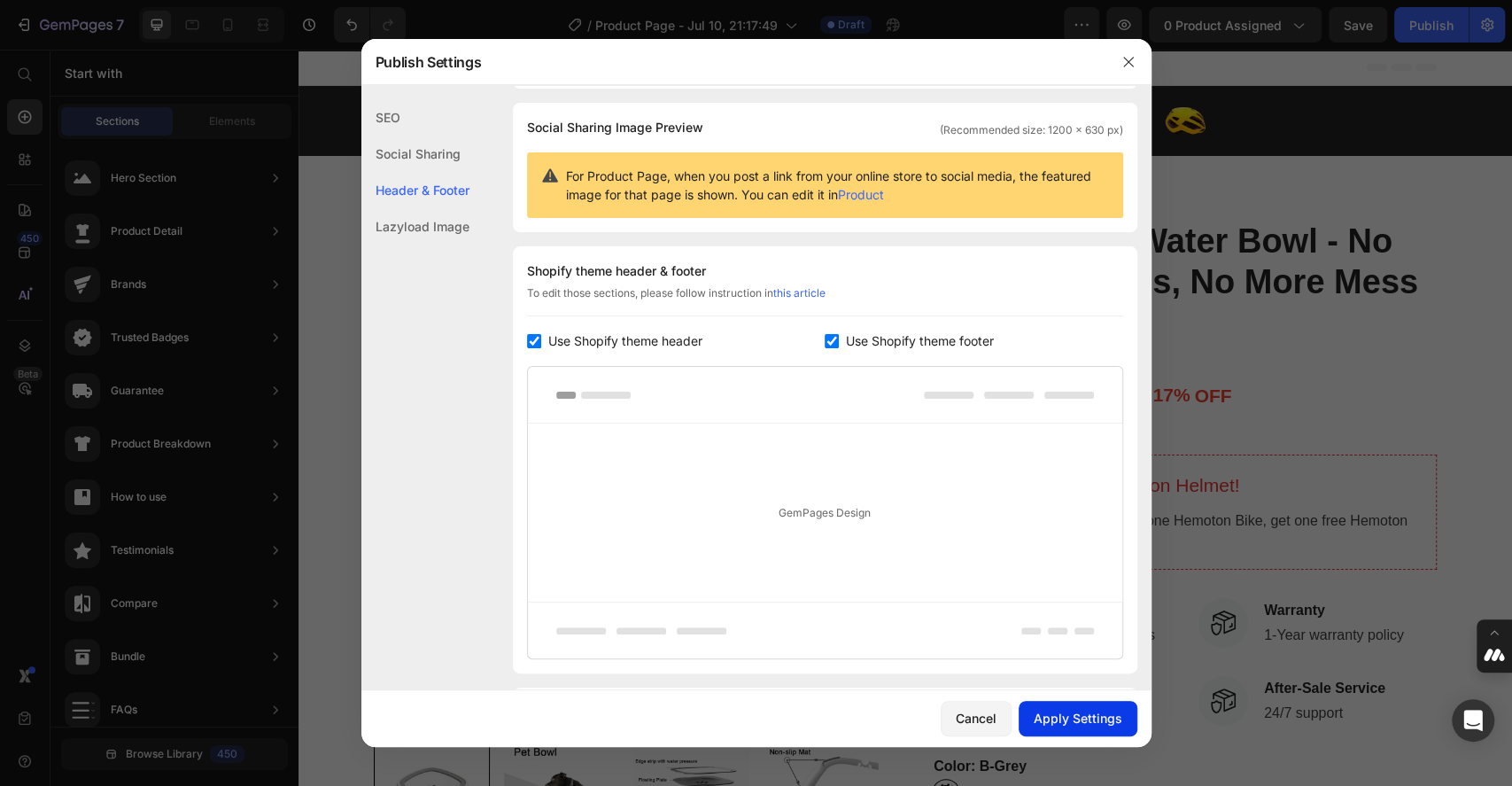 click on "Apply Settings" 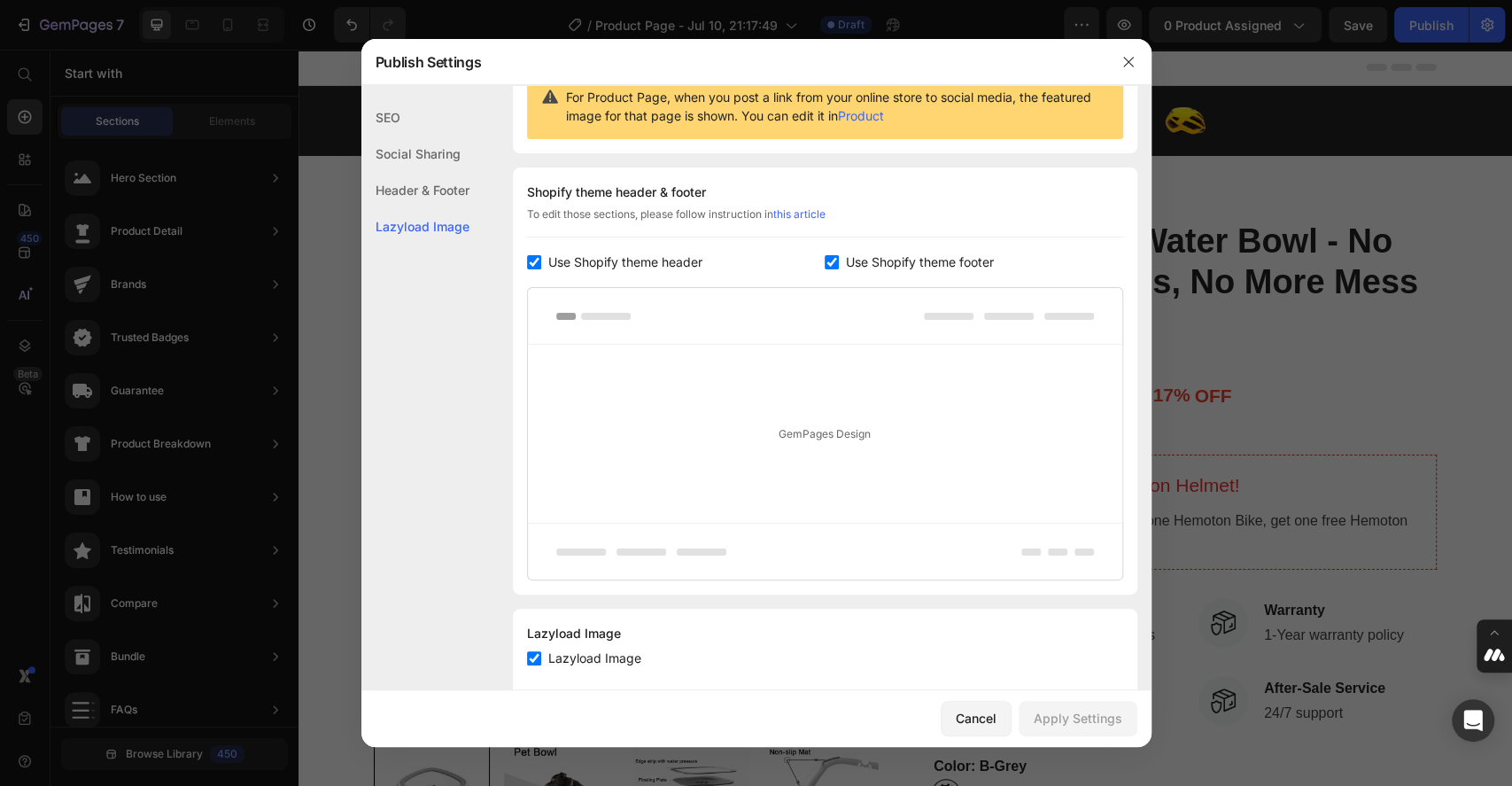 scroll, scrollTop: 228, scrollLeft: 0, axis: vertical 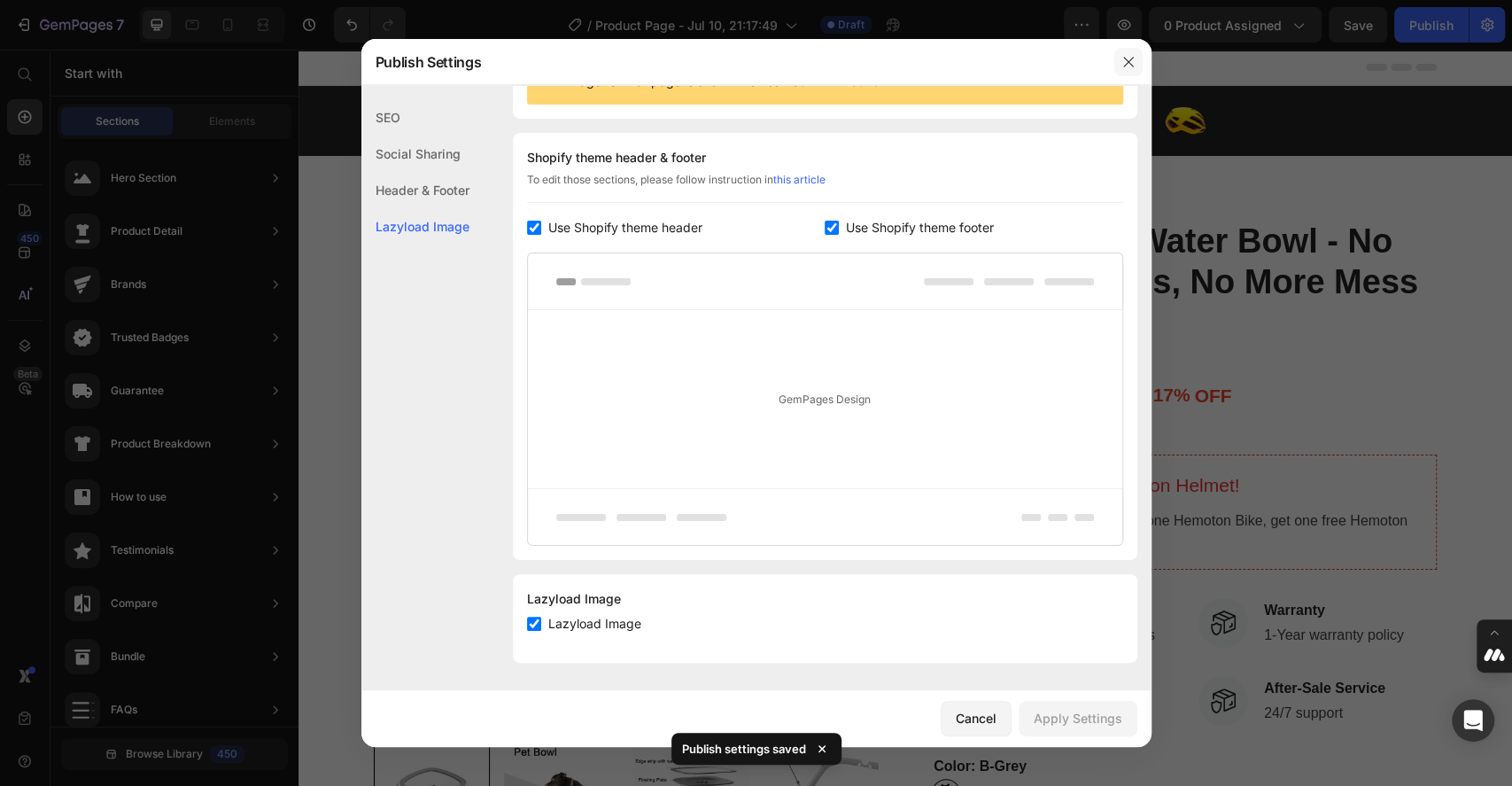 click at bounding box center (1128, 62) 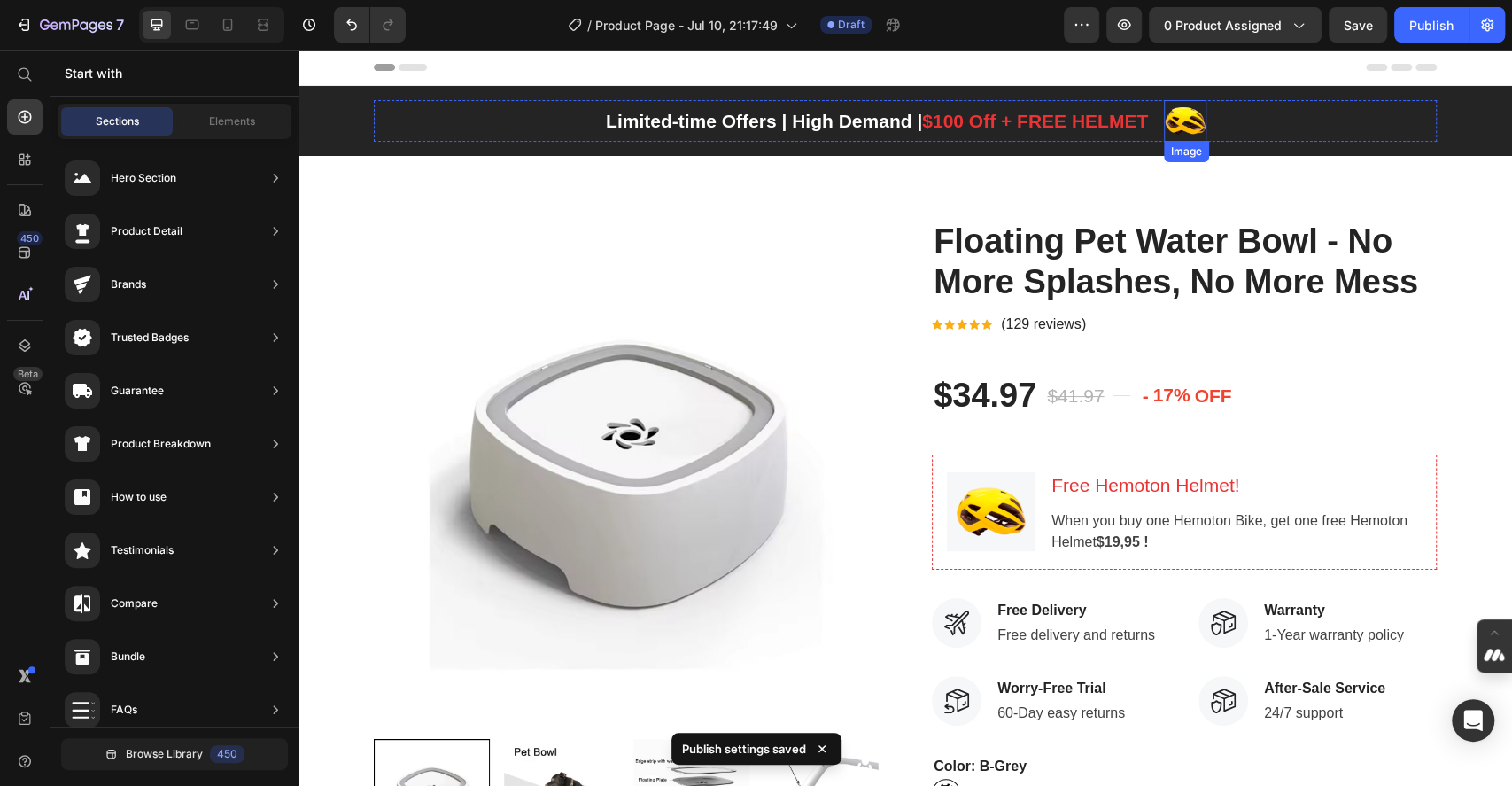 click at bounding box center (1185, 121) 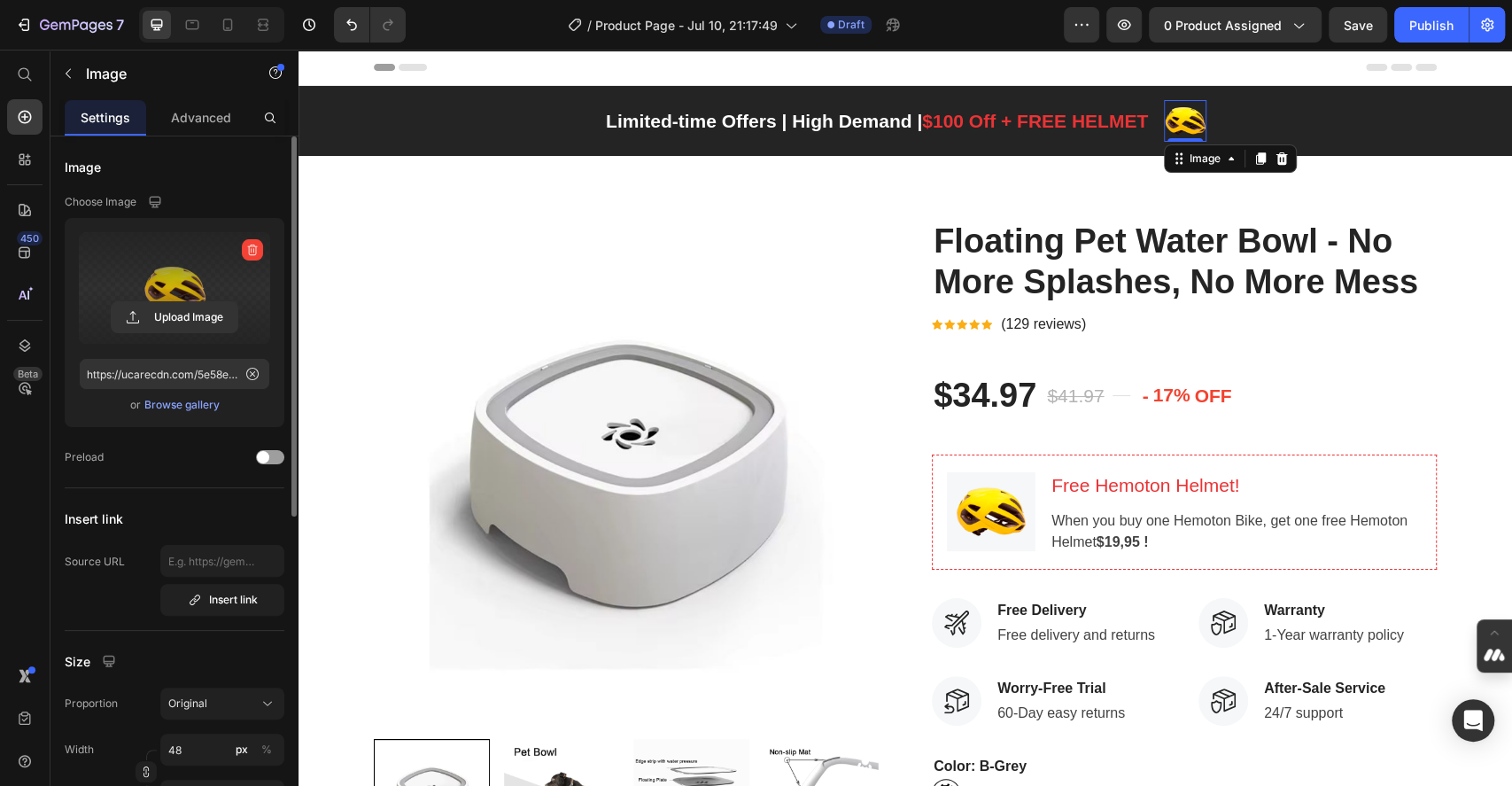click at bounding box center [252, 250] 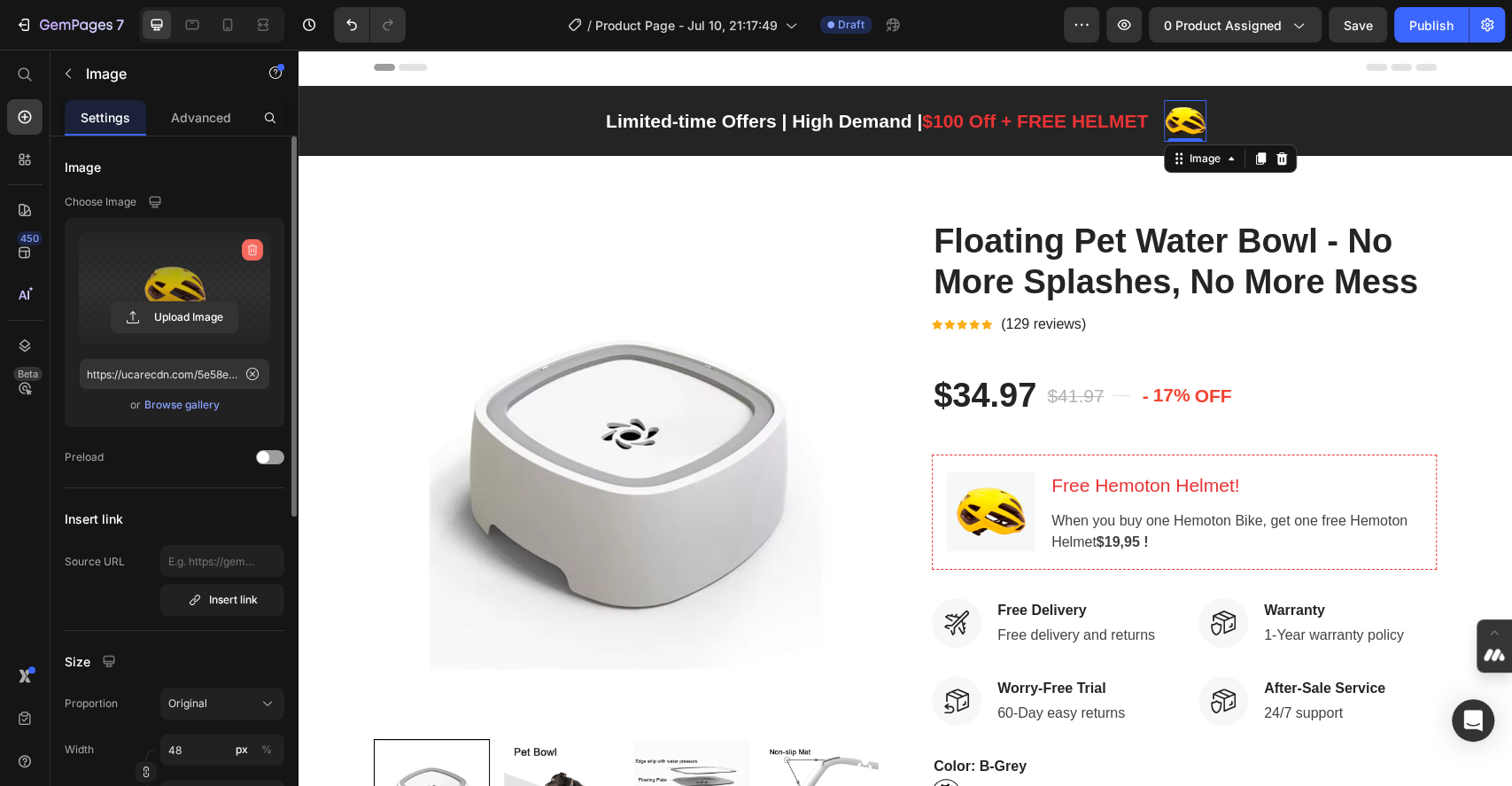 click 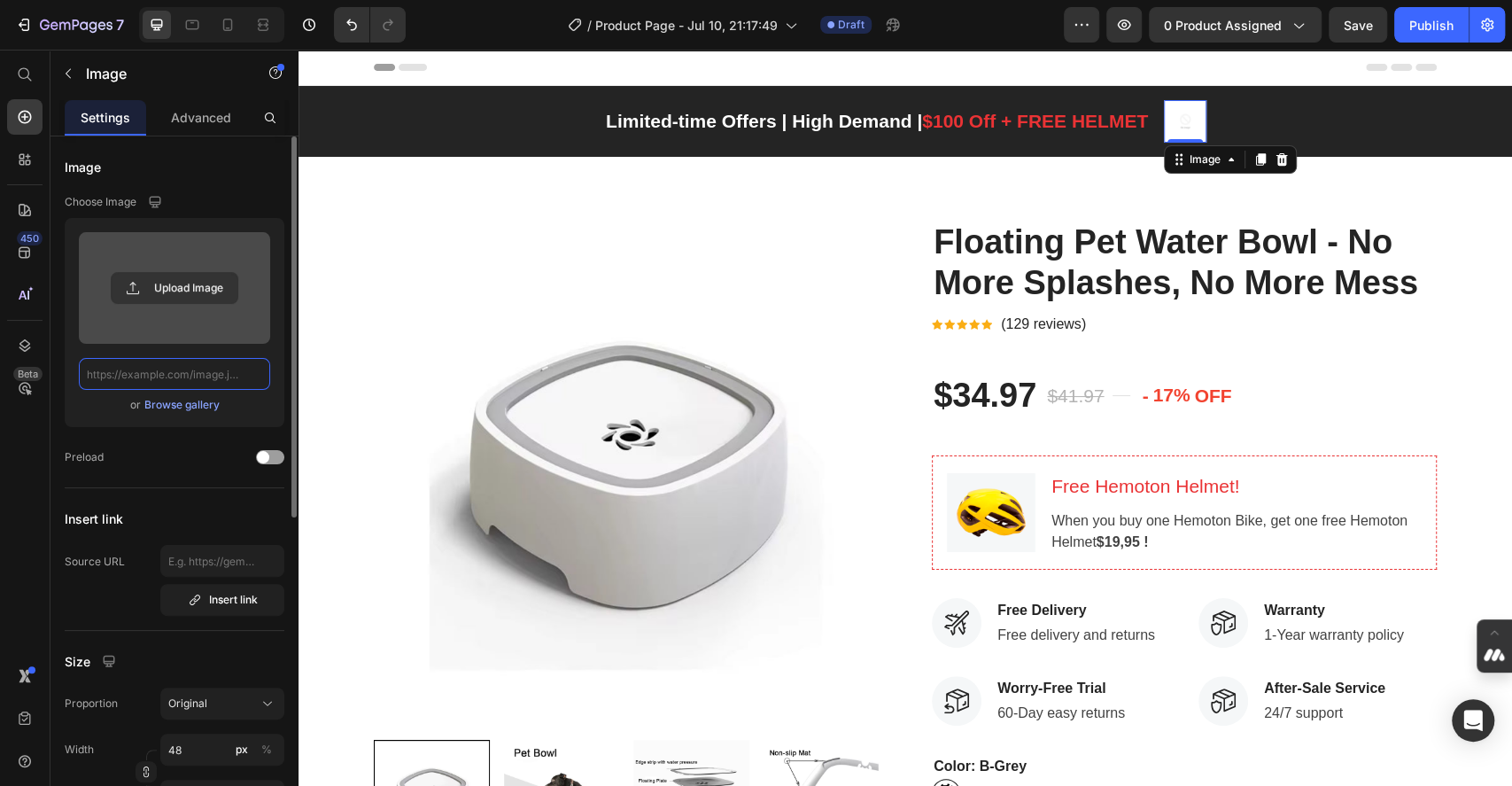 scroll, scrollTop: 0, scrollLeft: 0, axis: both 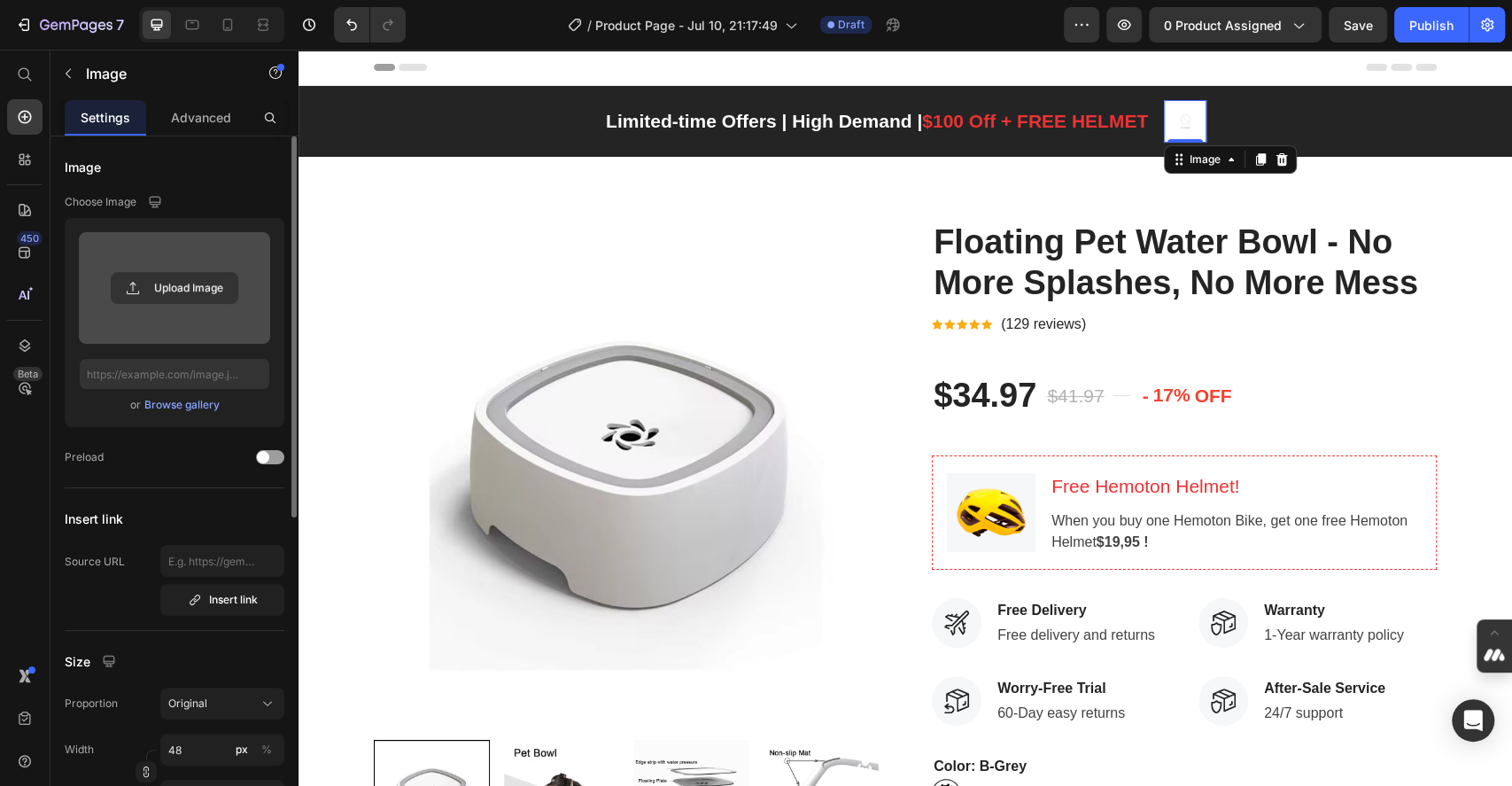click at bounding box center (174, 288) 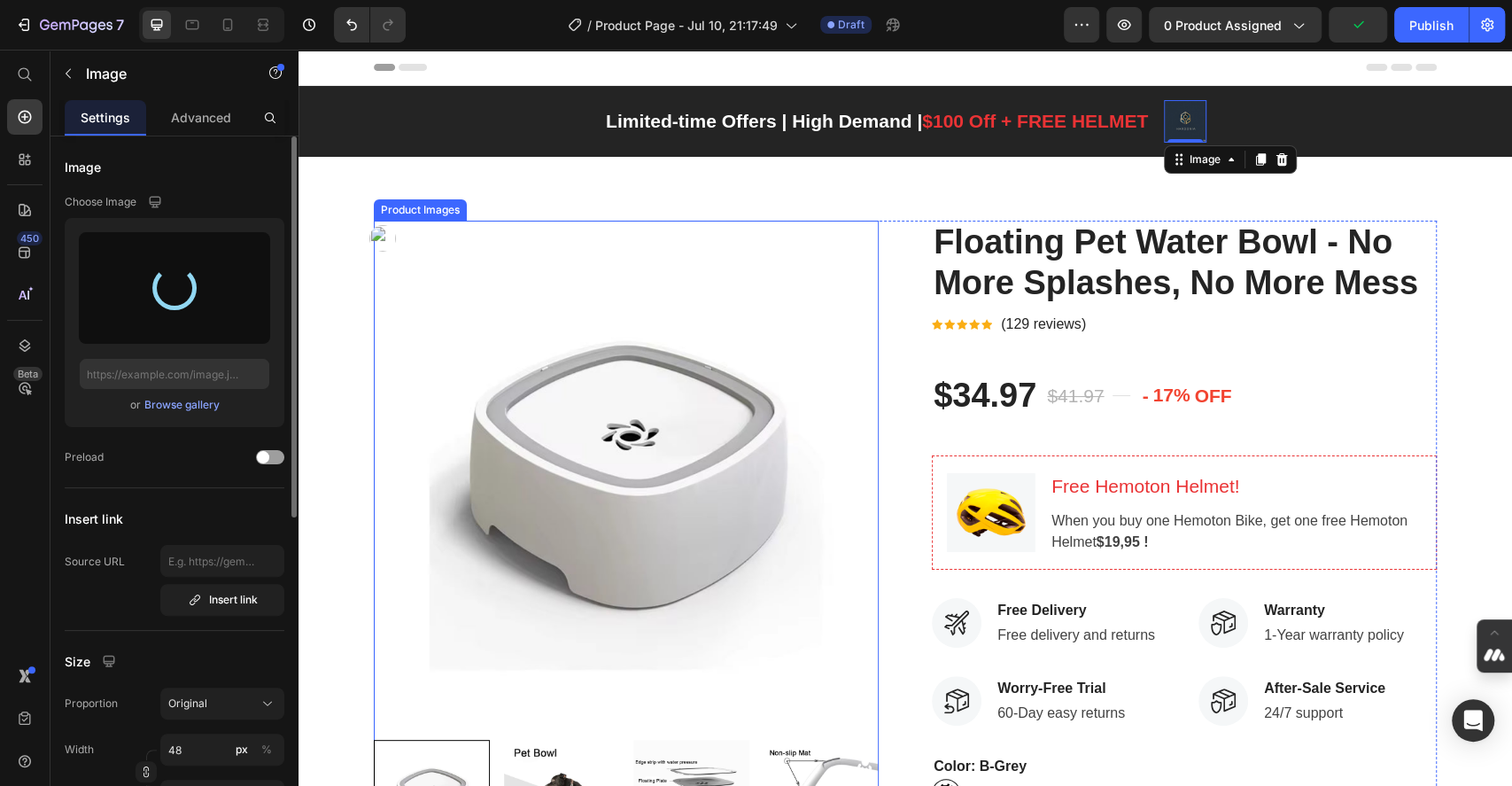 type on "https://cdn.shopify.com/s/files/1/0944/7918/8282/files/gempages_574898729035760484-14356487-8048-4cb1-8f82-a9ab0b44e5d8.jpg" 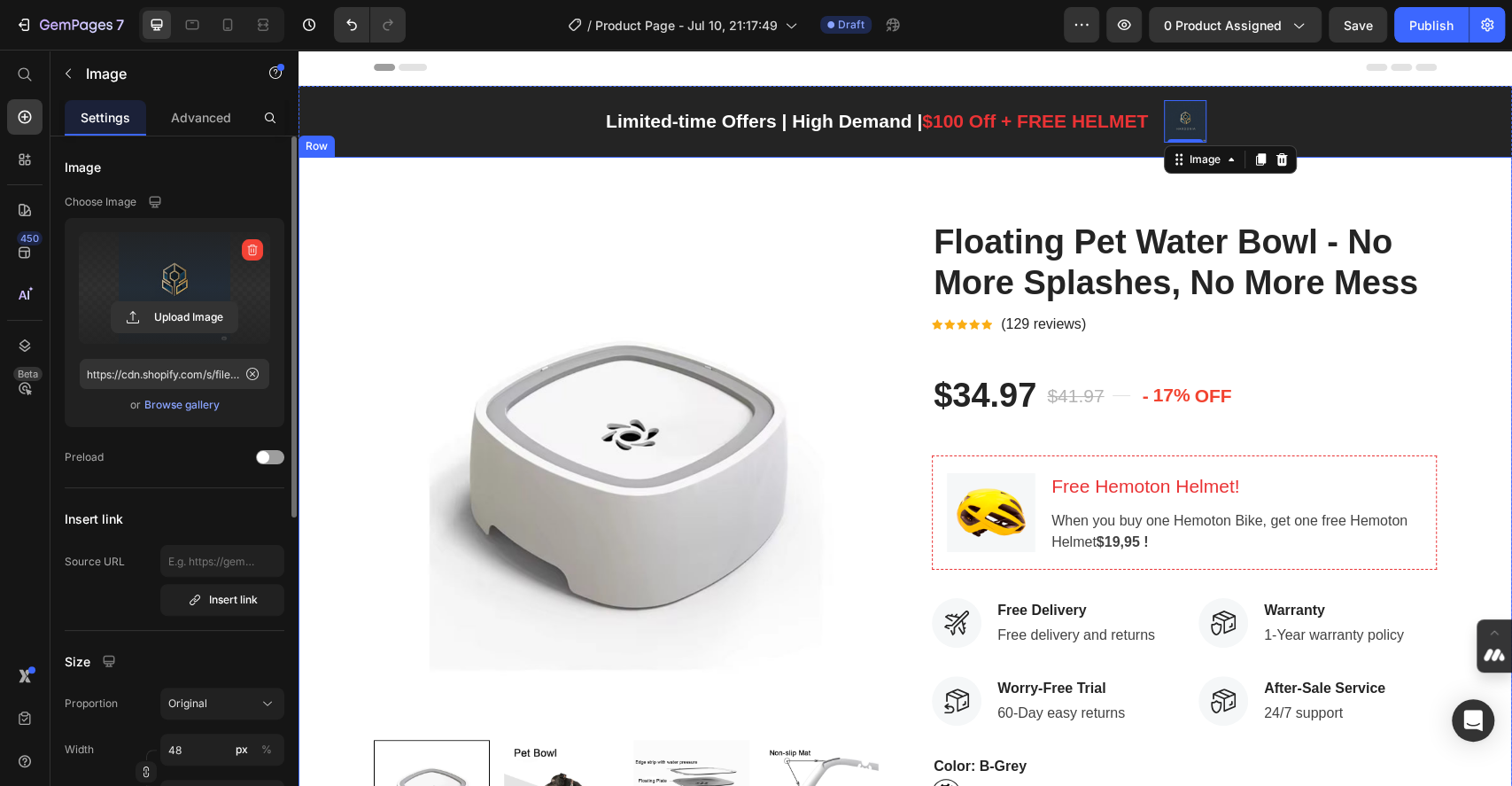 click on "Product Images
Differences between Type A and Type B:
Type A size: 225mmX185mmX78mm capacity: 1.5l with bottom non-skid pad
Type B size: 190mmX181mmX80mm capacity: 1L without bottom non-skid pad
Feature:
Avoid wet saliva: This slow feeder has plates and water overflow holes, which can perfectly prevent pets' mouths from being wet and yellowing
Waterproof and easy to clean: The dual design of waterproof frame and floating plate effectively prevents overflow.
Pet drinking fountains keep the floor clean and tidy. The pet water basin is easy to disassemble and assemble,
suitable for weekly cleaning, absolutely clean, to ensure the health of the pet.
Slow water intake: The design of the automatic adjustment floating plate can reduce the pet's drinking water speed.
Floating cat water basins can prevent pets from suffocating and vomiting.
Large capacity: Dimensions:The large capacity is enough for pets to drink water throughout the day." at bounding box center (905, 6056) 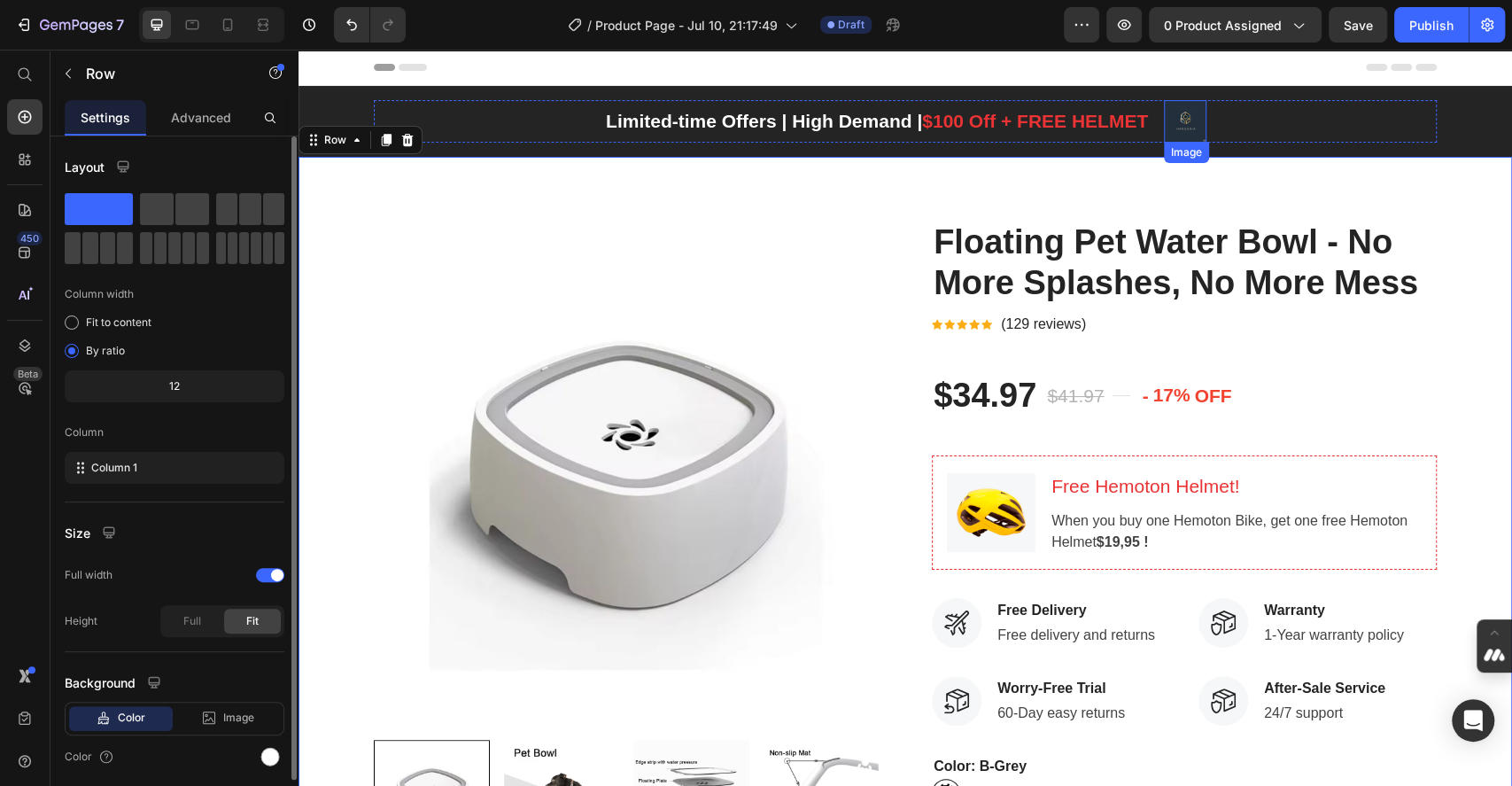 click on "Image" at bounding box center (1185, 121) 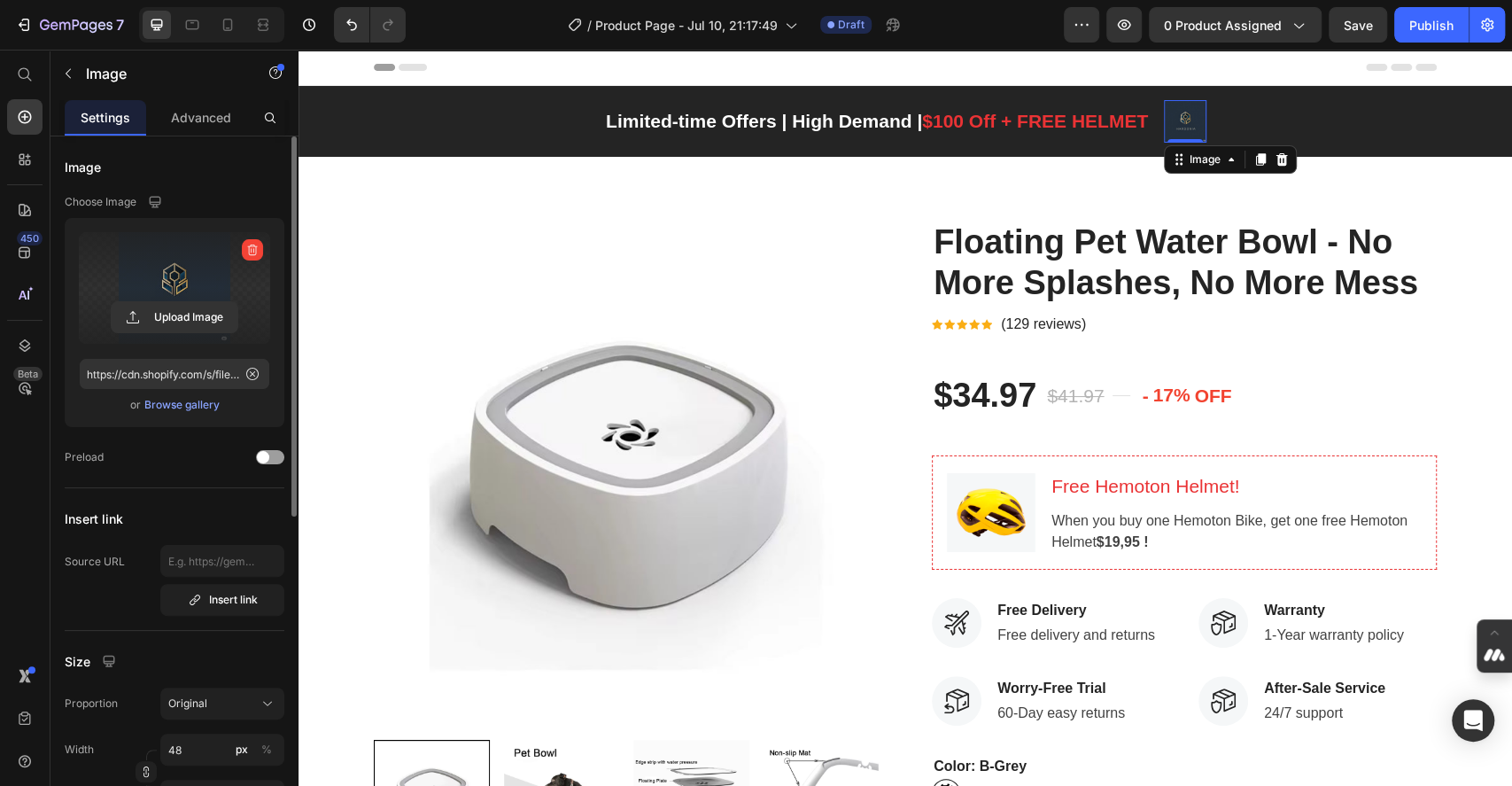 click at bounding box center (174, 288) 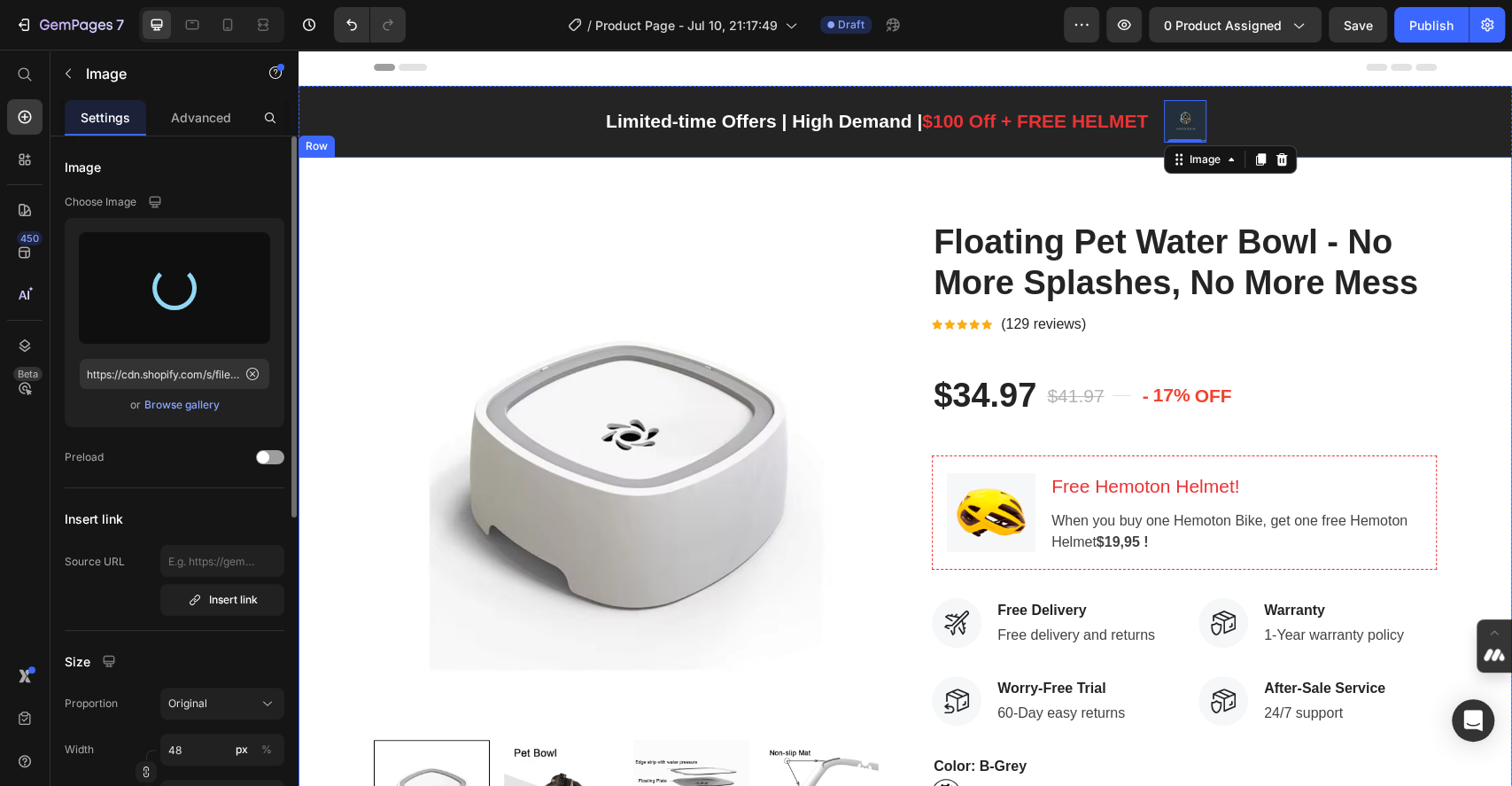 type on "https://cdn.shopify.com/s/files/1/0944/7918/8282/files/gempages_574898729035760484-94aeb3ec-4586-4208-8b26-1041f9635ad9.png" 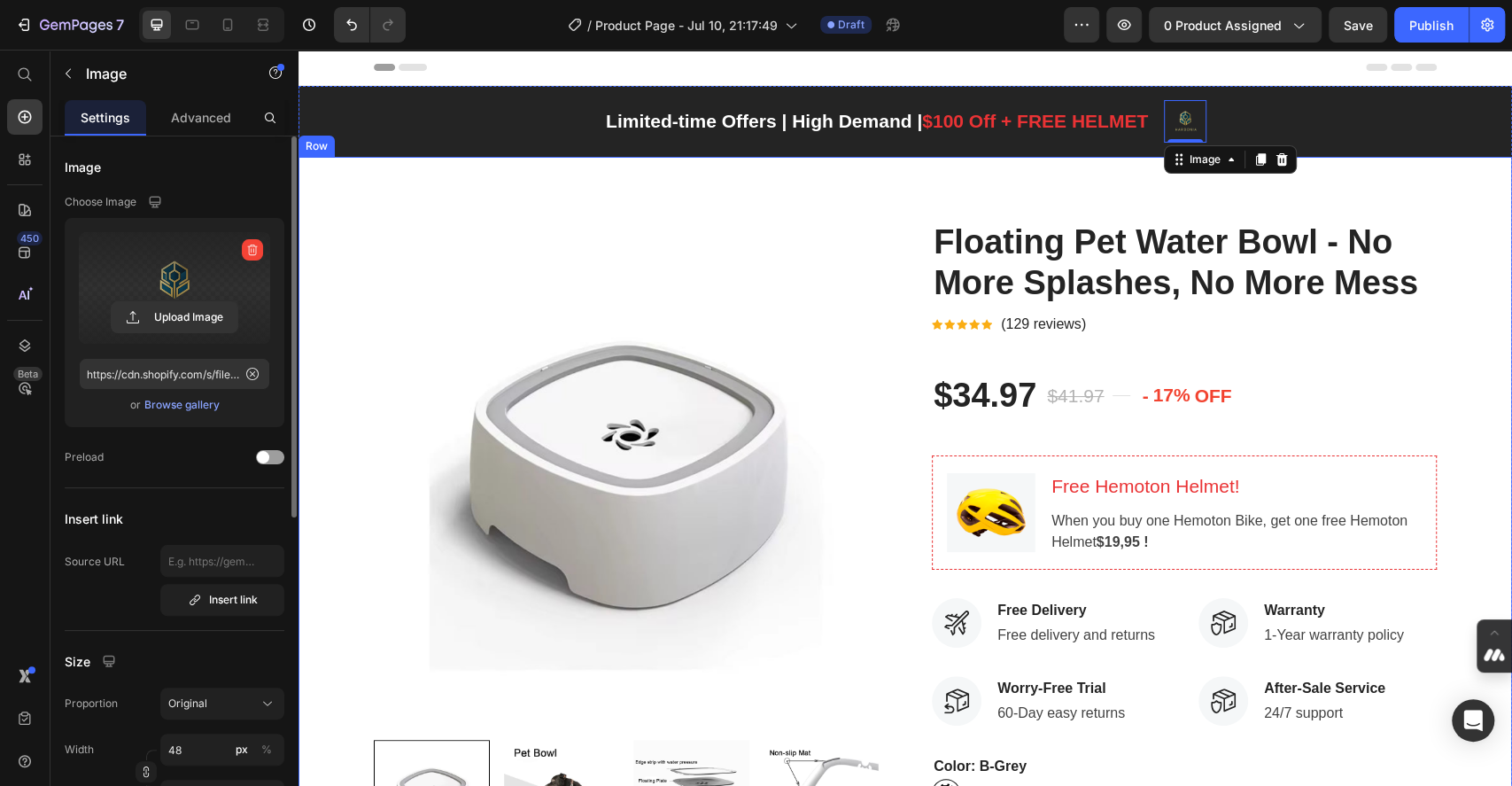 click on "Product Images
Differences between Type A and Type B:
Type A size: 225mmX185mmX78mm capacity: 1.5l with bottom non-skid pad
Type B size: 190mmX181mmX80mm capacity: 1L without bottom non-skid pad
Feature:
Avoid wet saliva: This slow feeder has plates and water overflow holes, which can perfectly prevent pets' mouths from being wet and yellowing
Waterproof and easy to clean: The dual design of waterproof frame and floating plate effectively prevents overflow.
Pet drinking fountains keep the floor clean and tidy. The pet water basin is easy to disassemble and assemble,
suitable for weekly cleaning, absolutely clean, to ensure the health of the pet.
Slow water intake: The design of the automatic adjustment floating plate can reduce the pet's drinking water speed.
Floating cat water basins can prevent pets from suffocating and vomiting.
Large capacity: Dimensions:The large capacity is enough for pets to drink water throughout the day." at bounding box center [905, 6056] 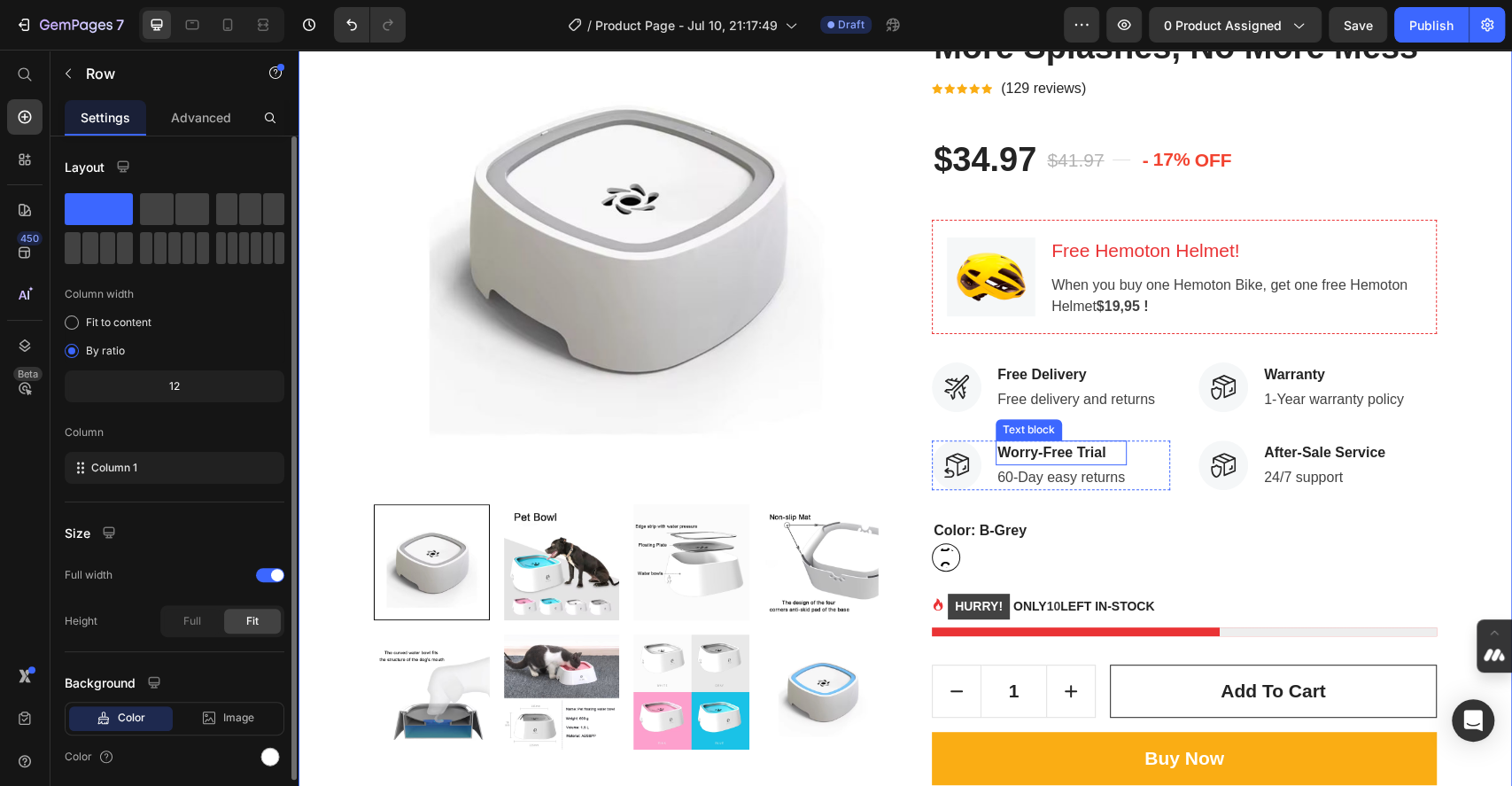 scroll, scrollTop: 590, scrollLeft: 0, axis: vertical 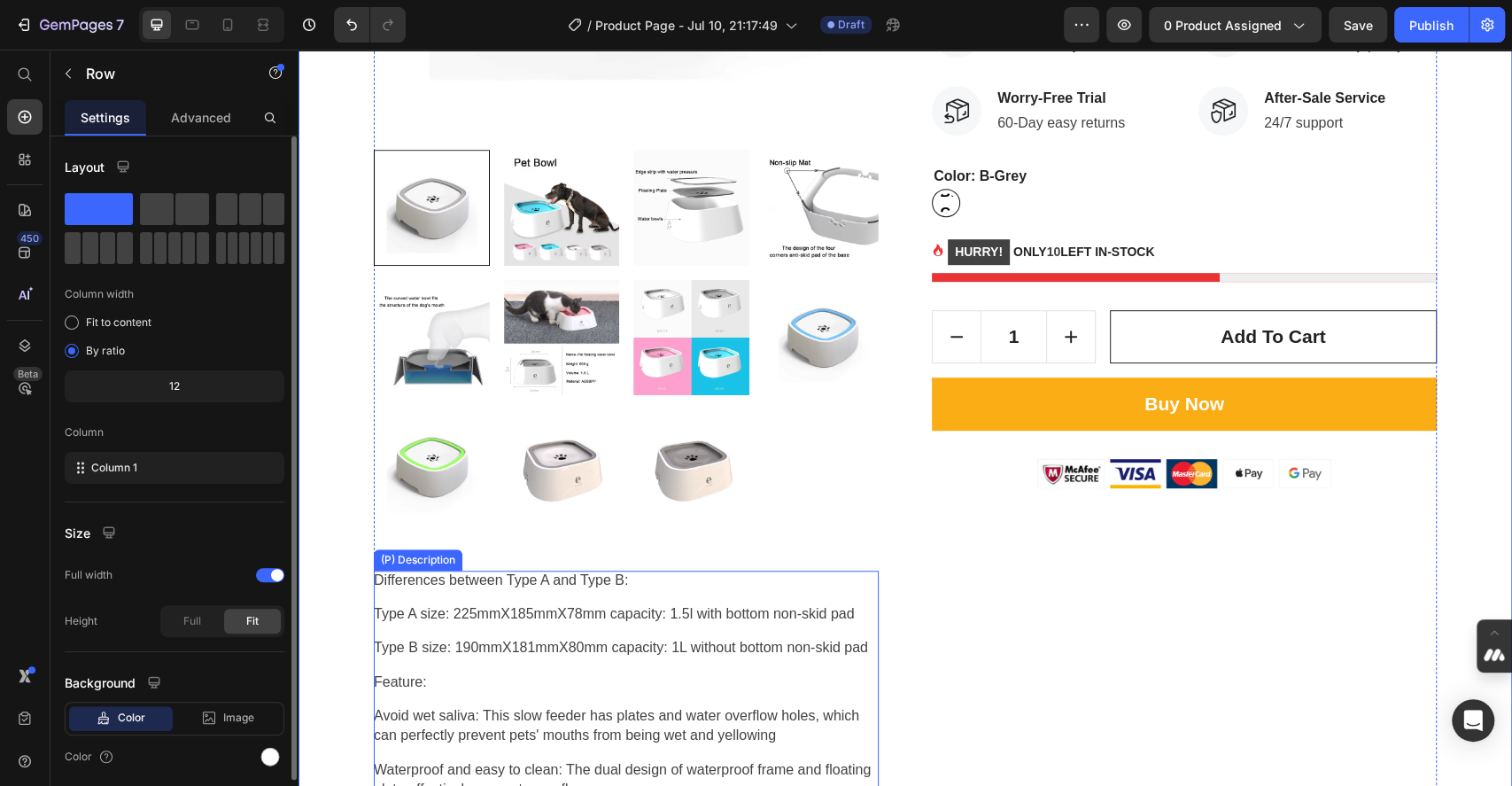 click on "Differences between Type A and Type B:
Type A size: 225mmX185mmX78mm capacity: 1.5l with bottom non-skid pad
Type B size: 190mmX181mmX80mm capacity: 1L without bottom non-skid pad
Feature:
Avoid wet saliva: This slow feeder has plates and water overflow holes, which can perfectly prevent pets' mouths from being wet and yellowing
Waterproof and easy to clean: The dual design of waterproof frame and floating plate effectively prevents overflow.
Pet drinking fountains keep the floor clean and tidy. The pet water basin is easy to disassemble and assemble,
suitable for weekly cleaning, absolutely clean, to ensure the health of the pet.
Slow water intake: The design of the automatic adjustment floating plate can reduce the pet's drinking water speed.
Floating cat water basins can prevent pets from suffocating and vomiting.
Large capacity: Dimensions:The large capacity is enough for pets to drink water throughout the day." at bounding box center [626, 5912] 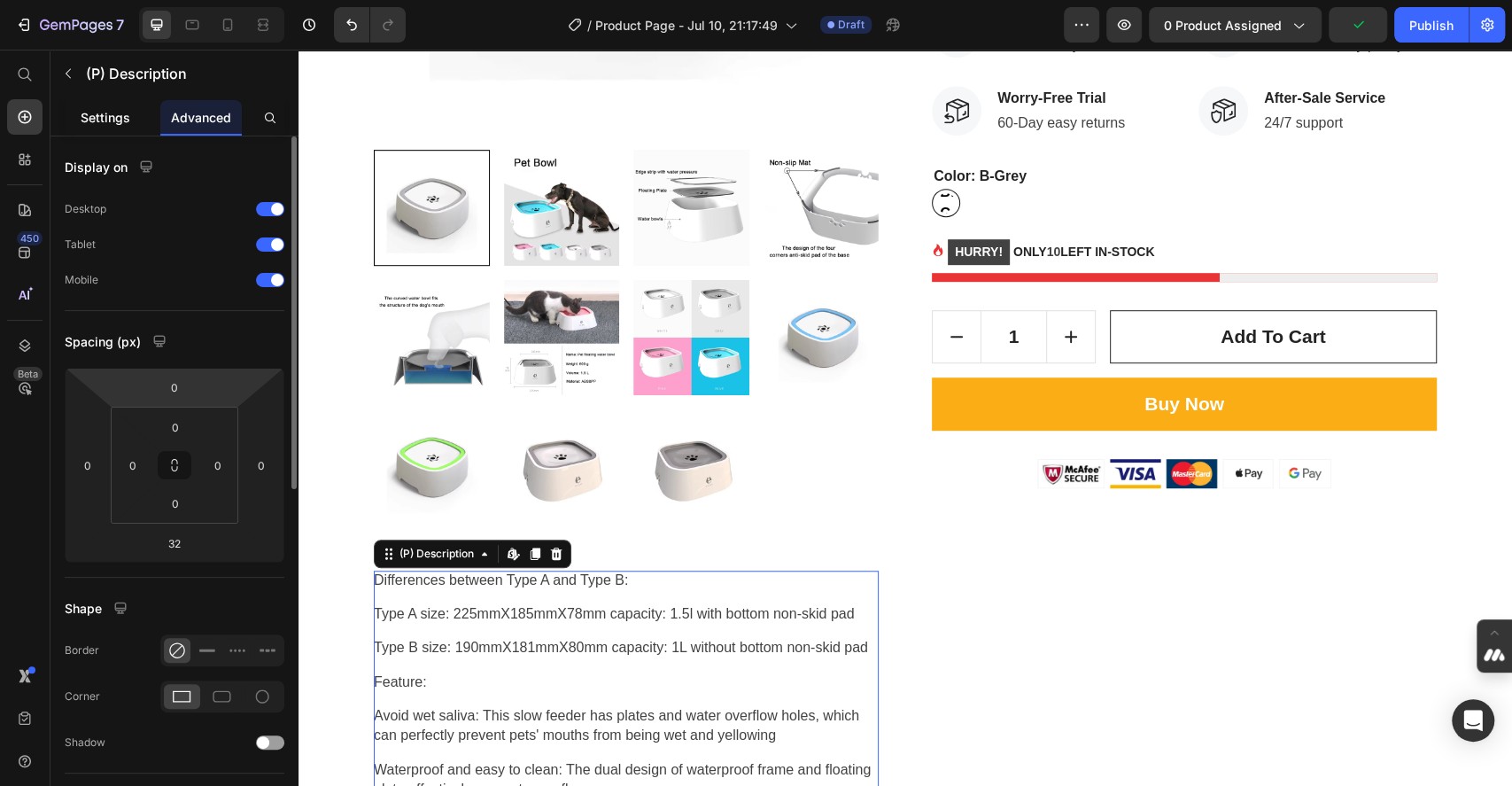 click on "Settings" 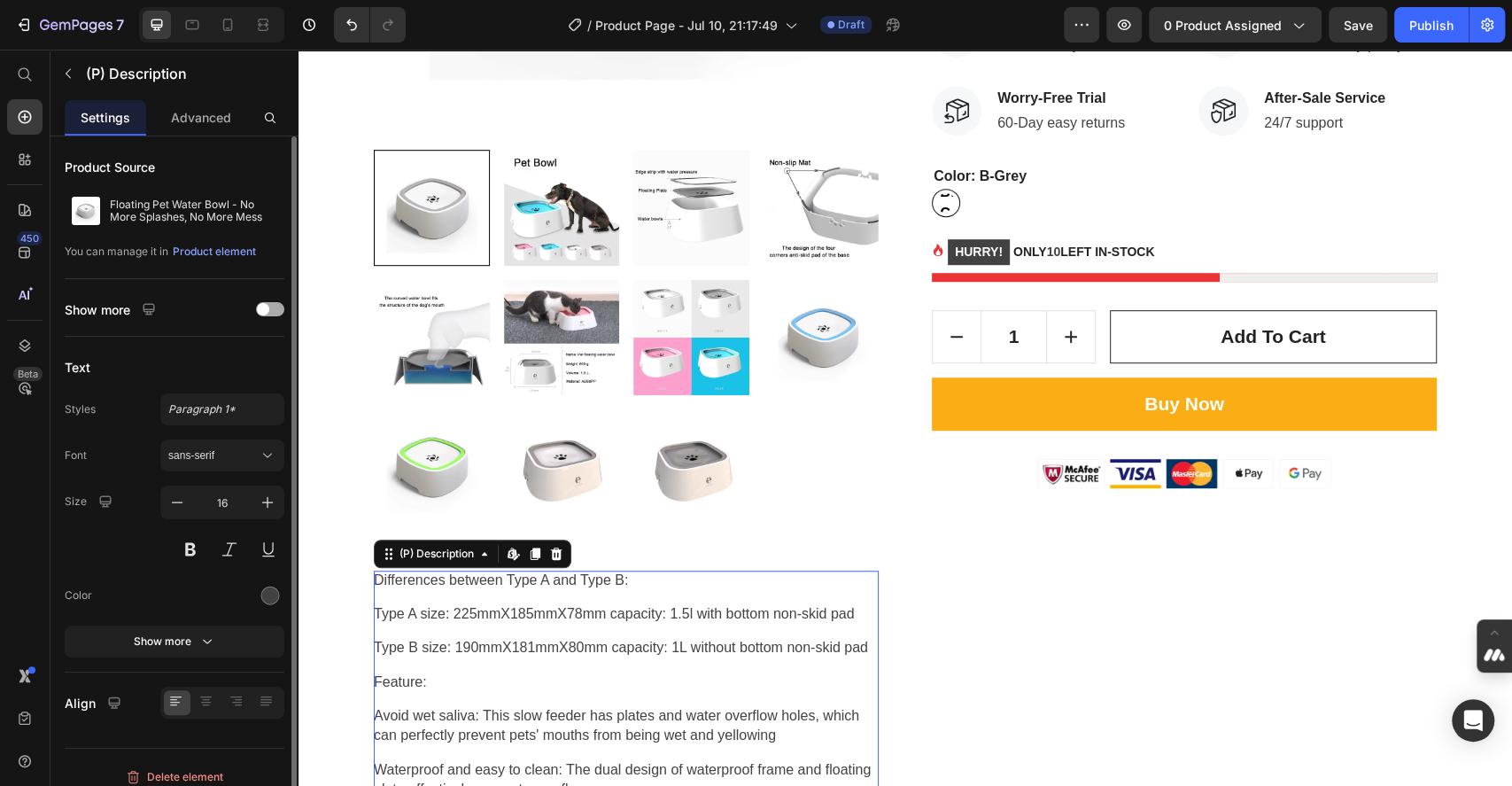 click at bounding box center (263, 309) 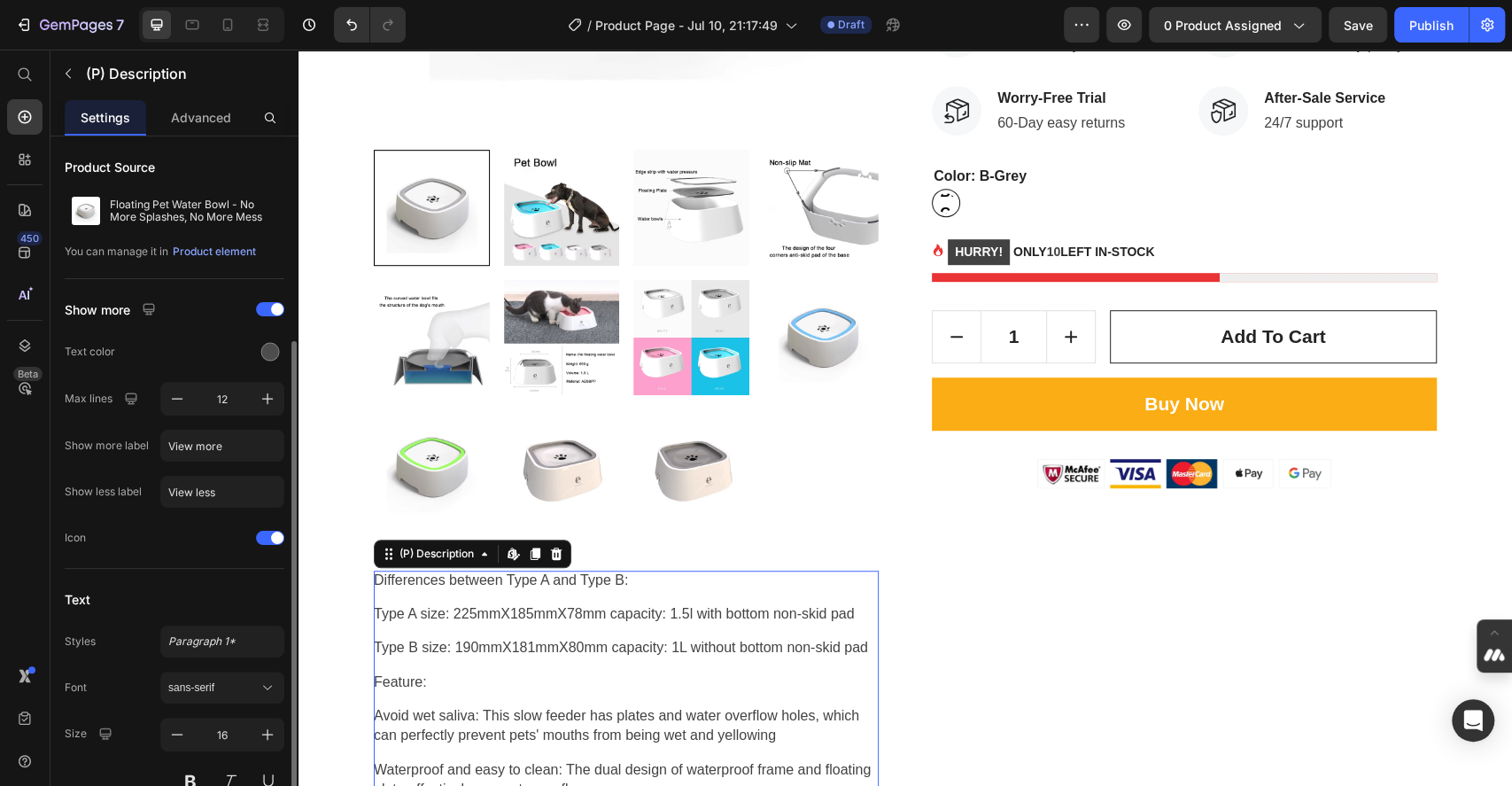 scroll, scrollTop: 236, scrollLeft: 0, axis: vertical 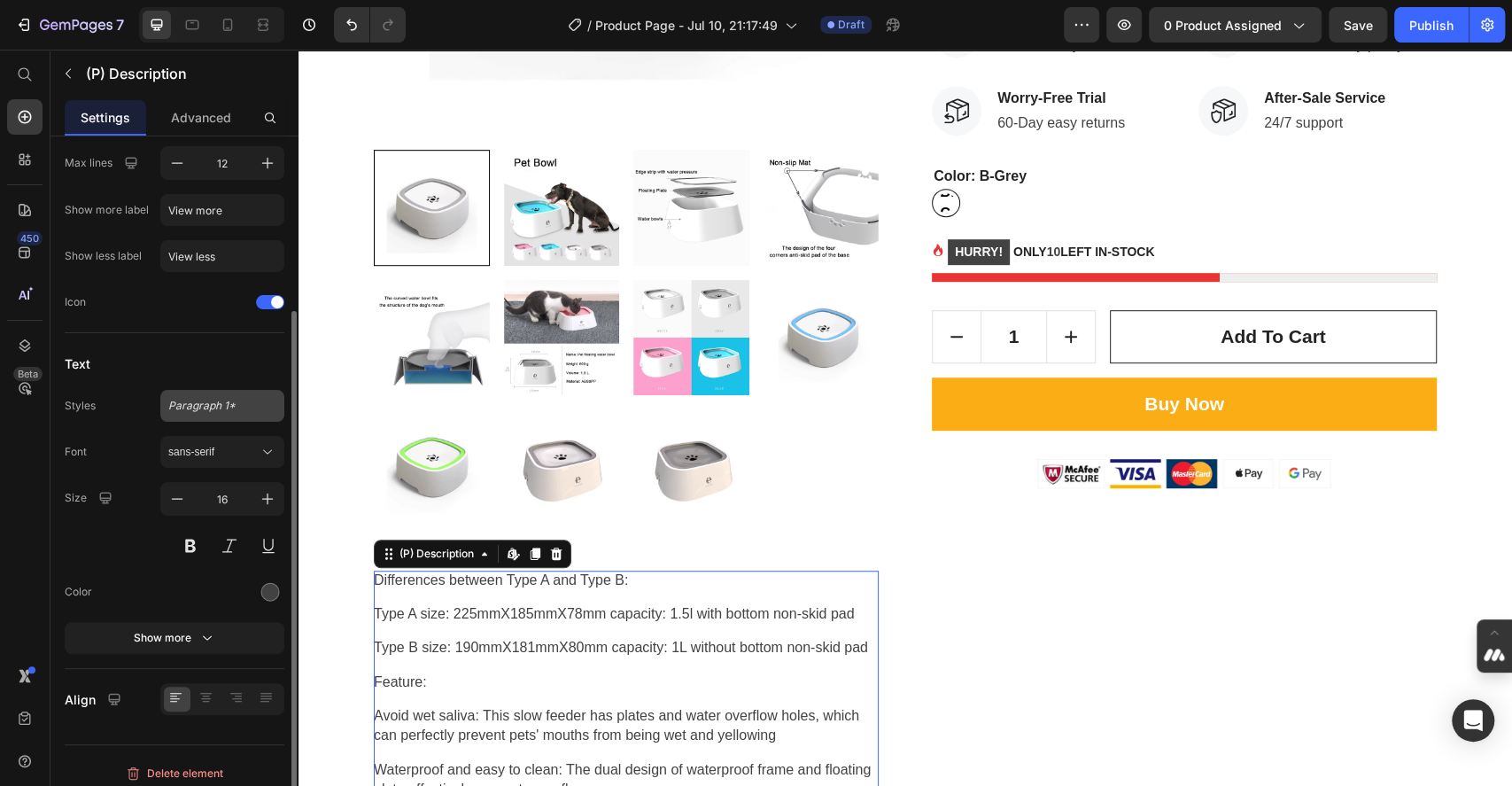 click on "Paragraph 1*" at bounding box center [212, 406] 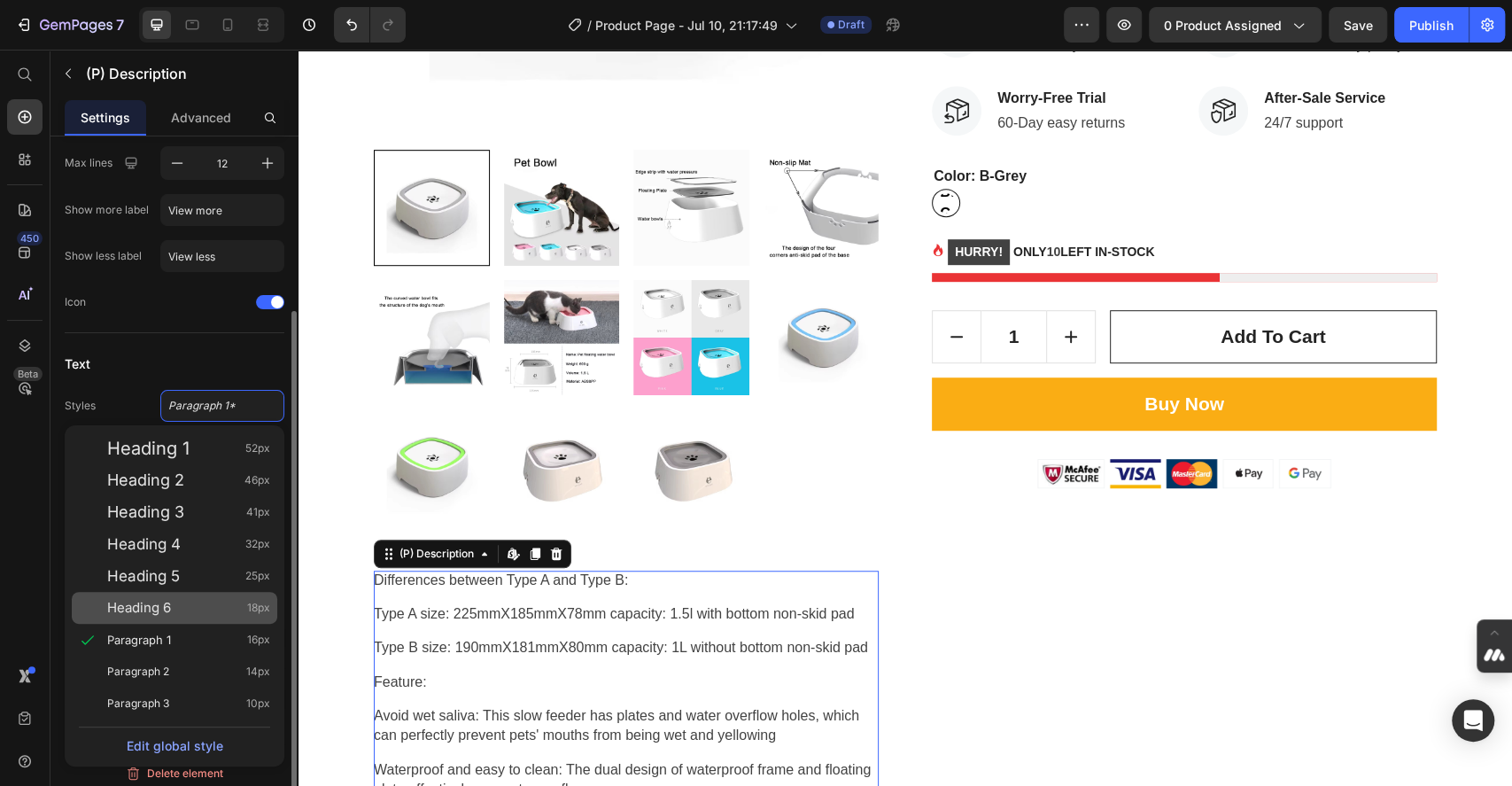 click on "Heading 6" at bounding box center (139, 608) 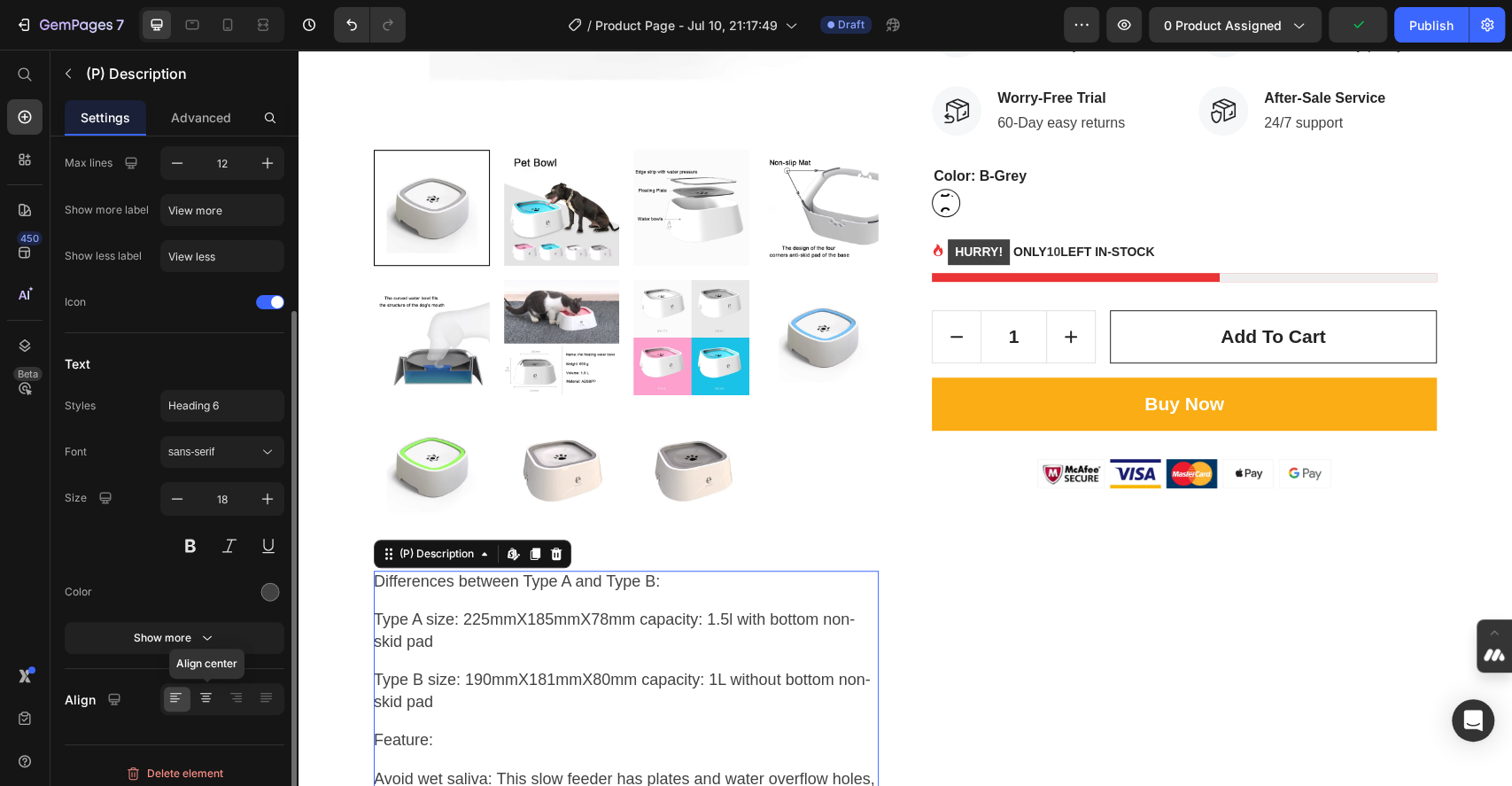 click 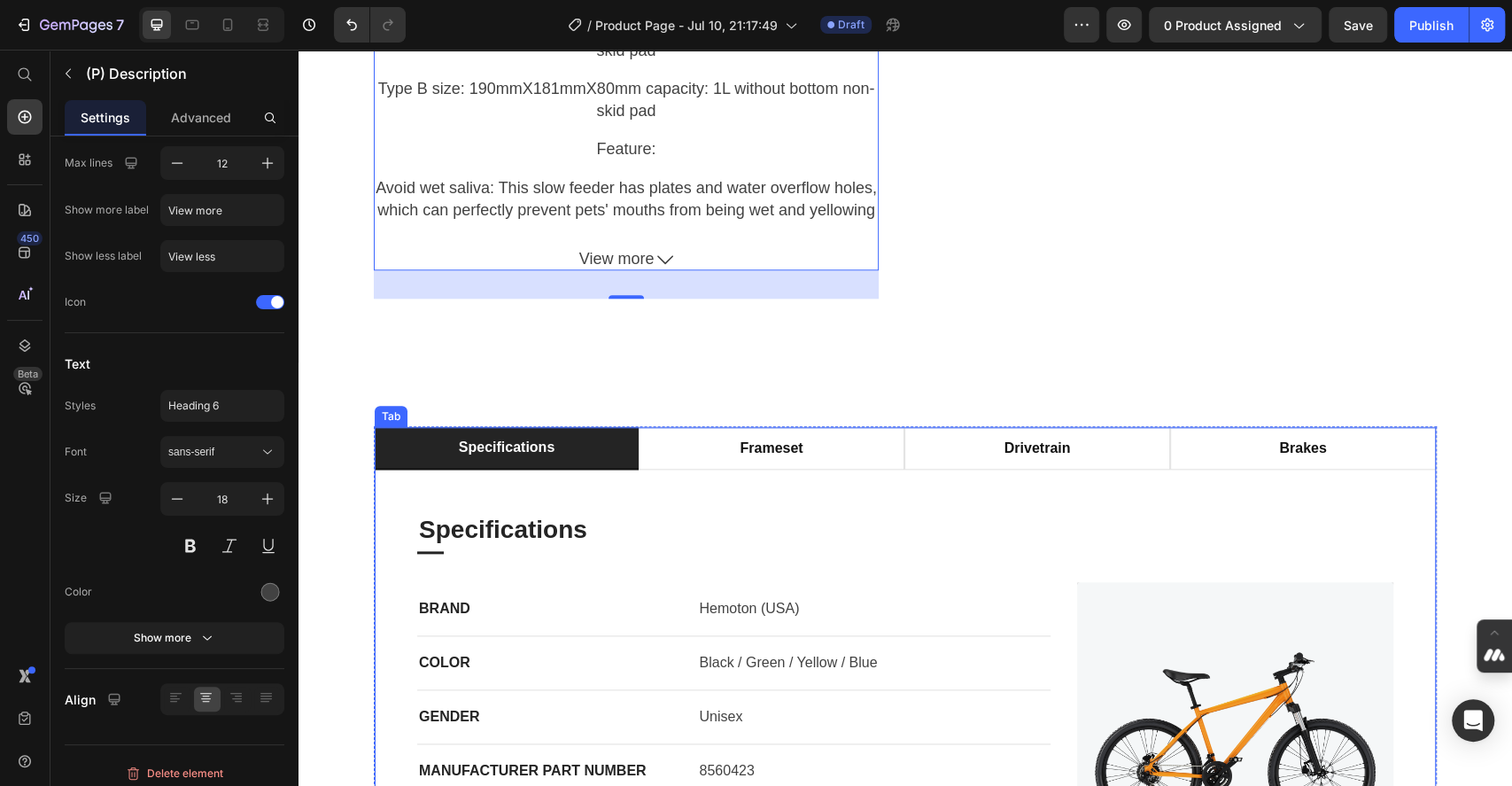 scroll, scrollTop: 827, scrollLeft: 0, axis: vertical 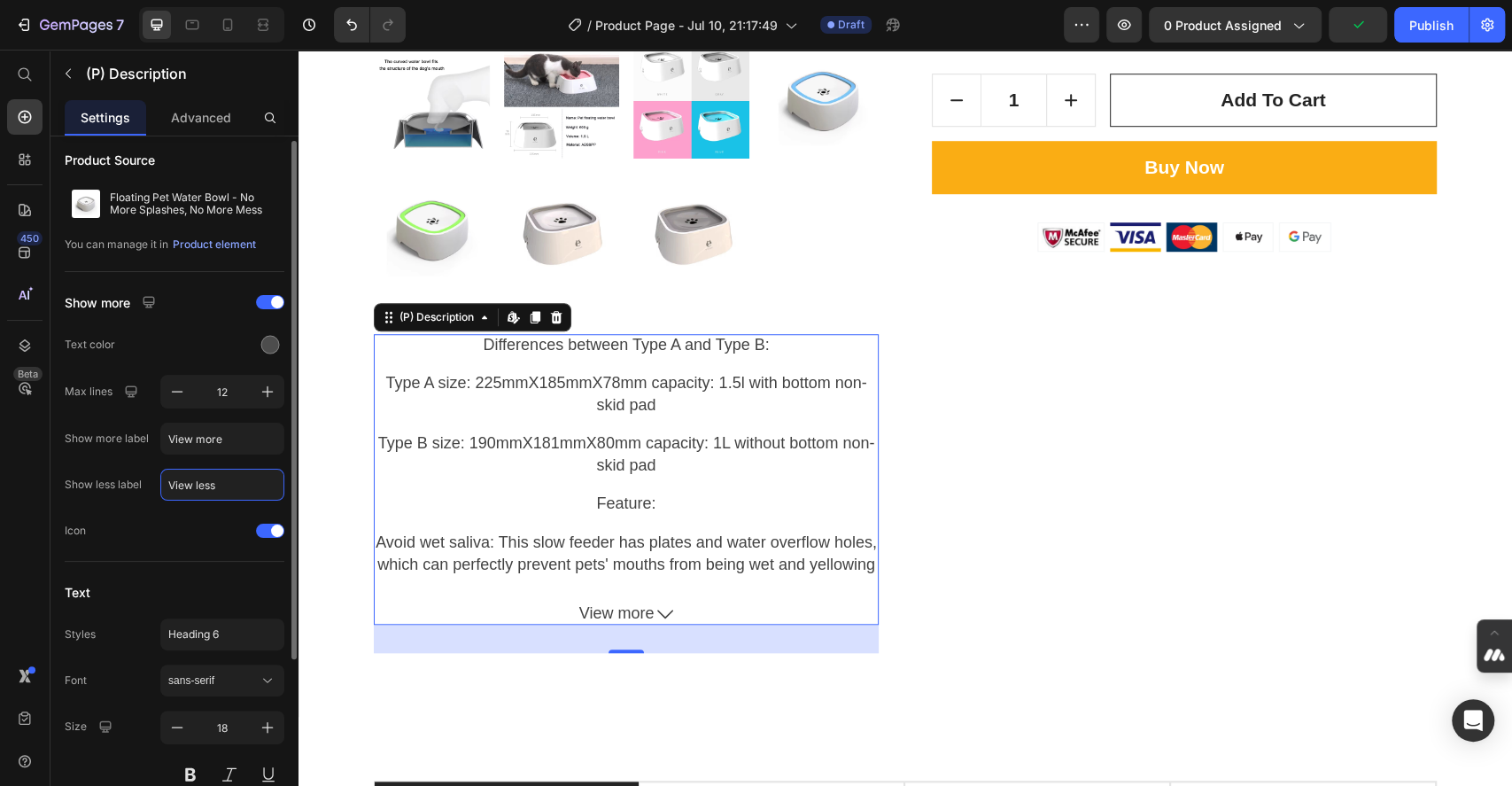 click on "View less" 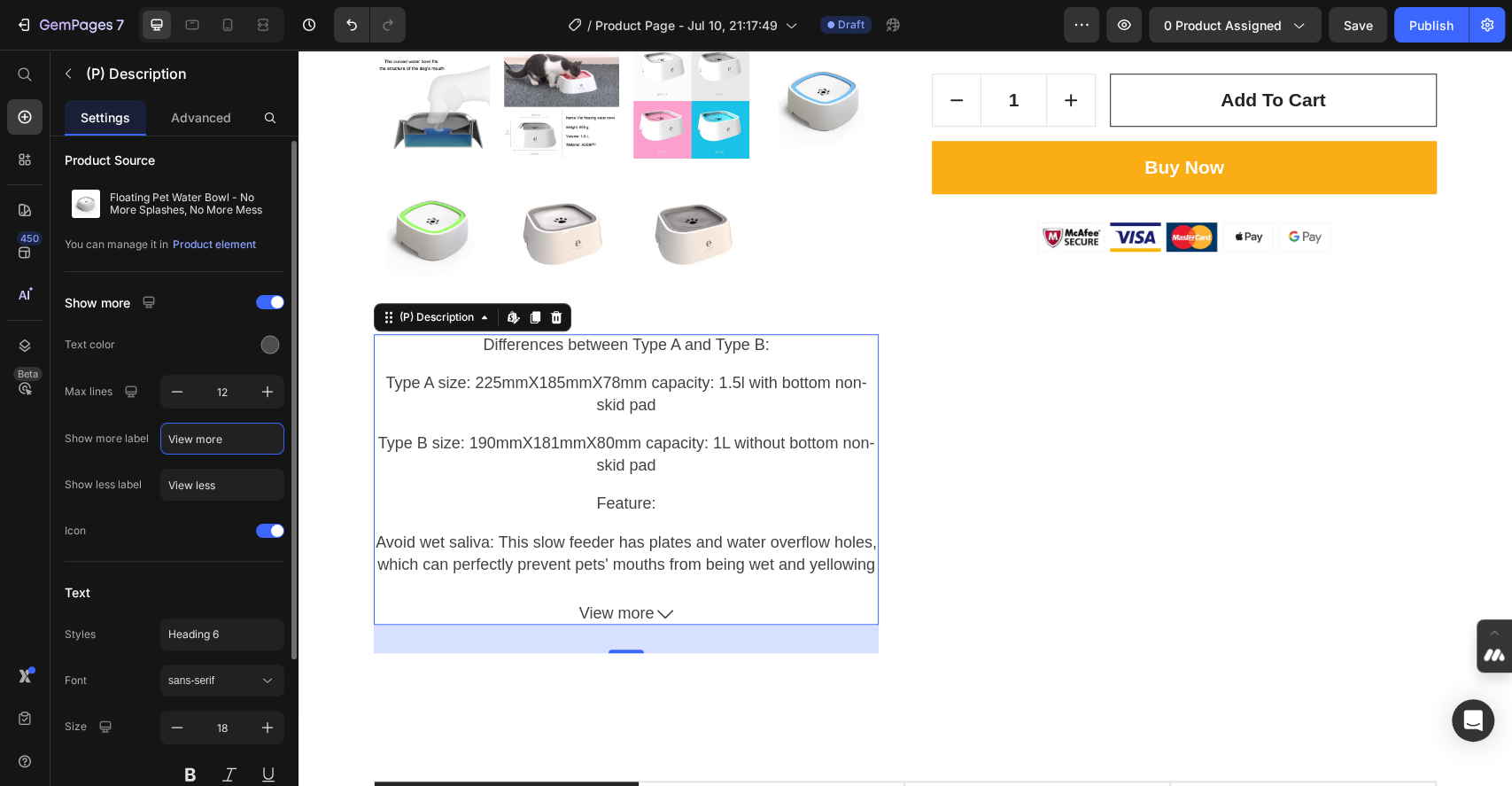 click on "View more" 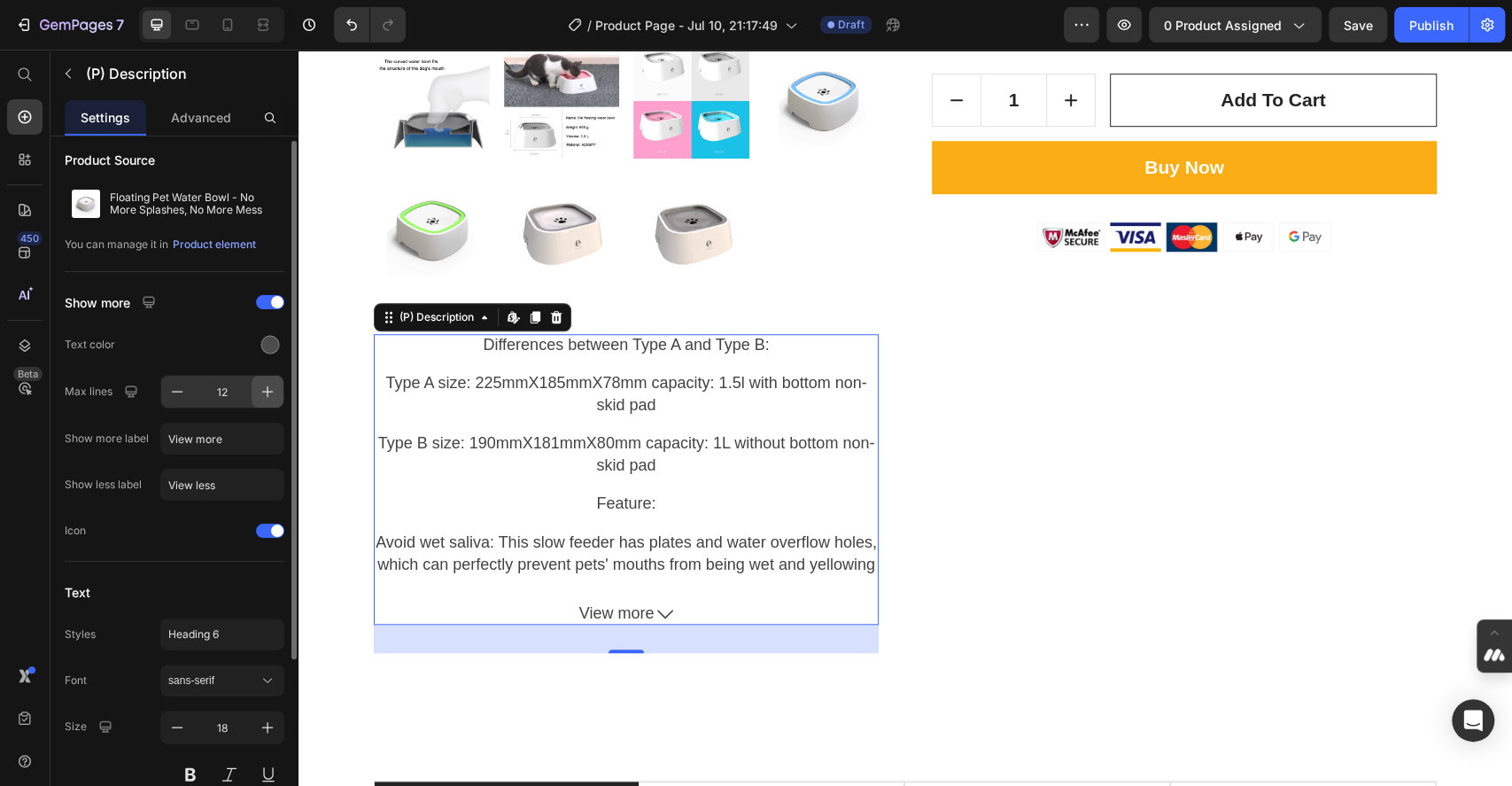 click at bounding box center (268, 392) 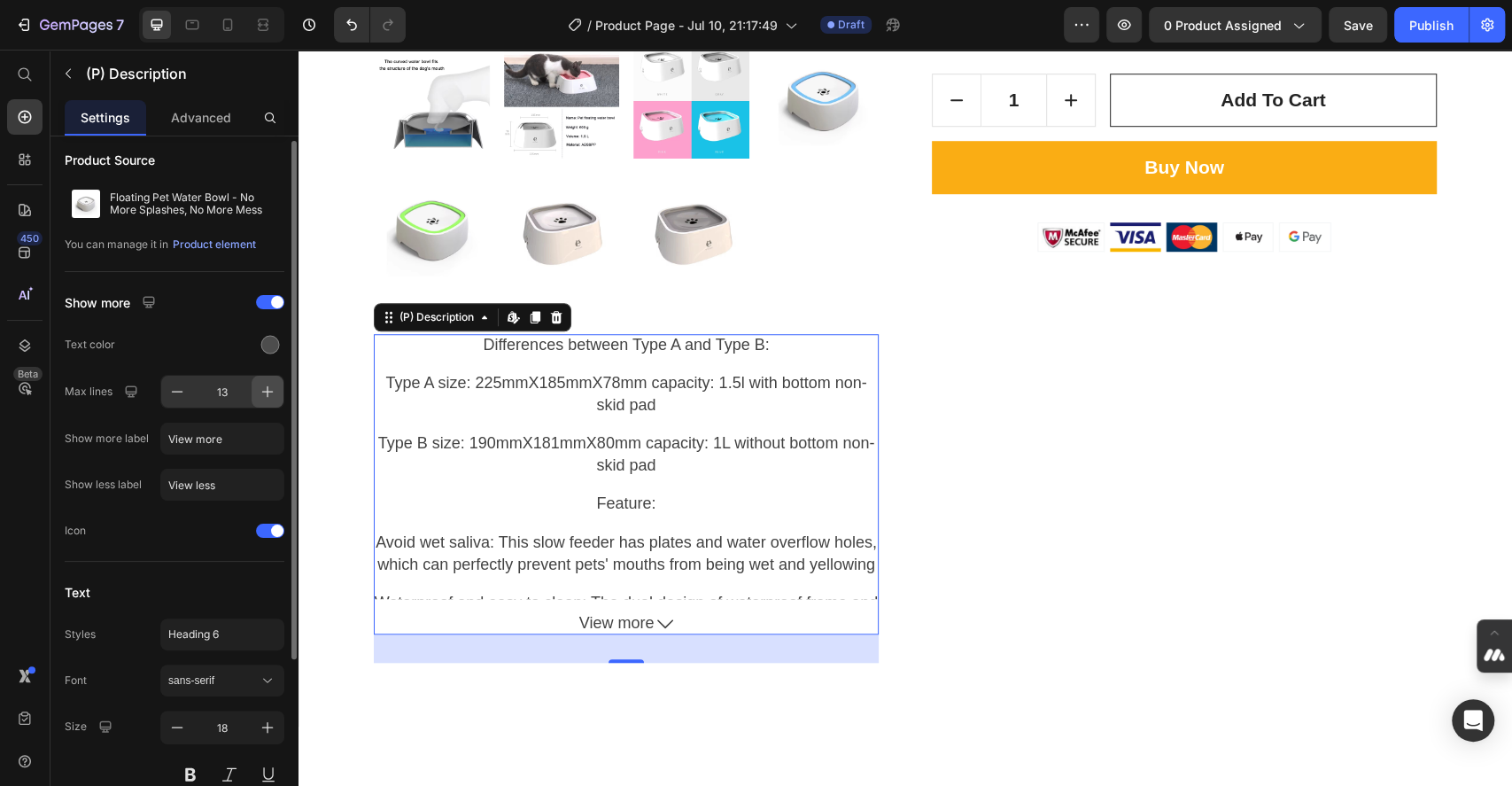 click at bounding box center [268, 392] 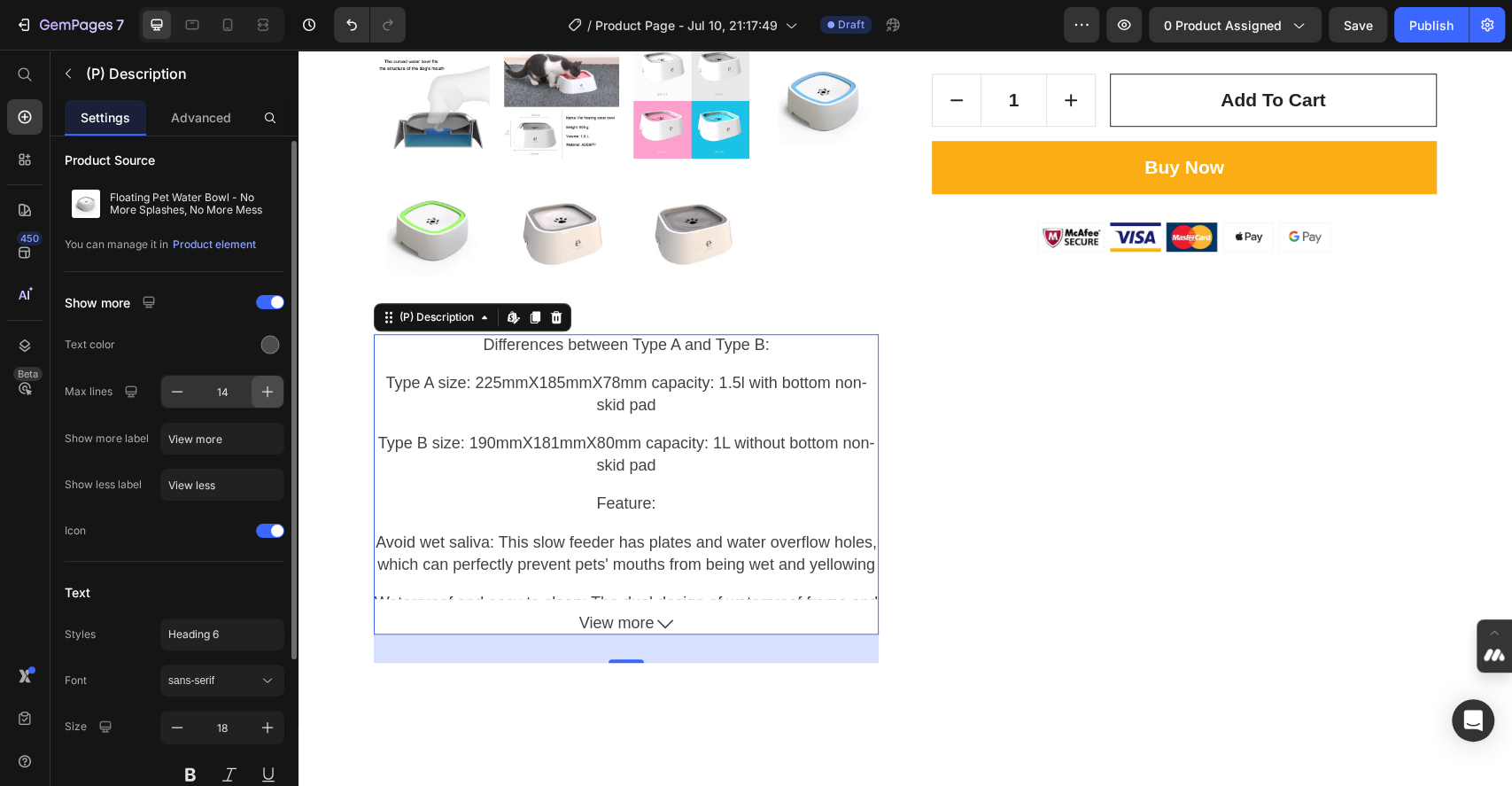 click at bounding box center (268, 392) 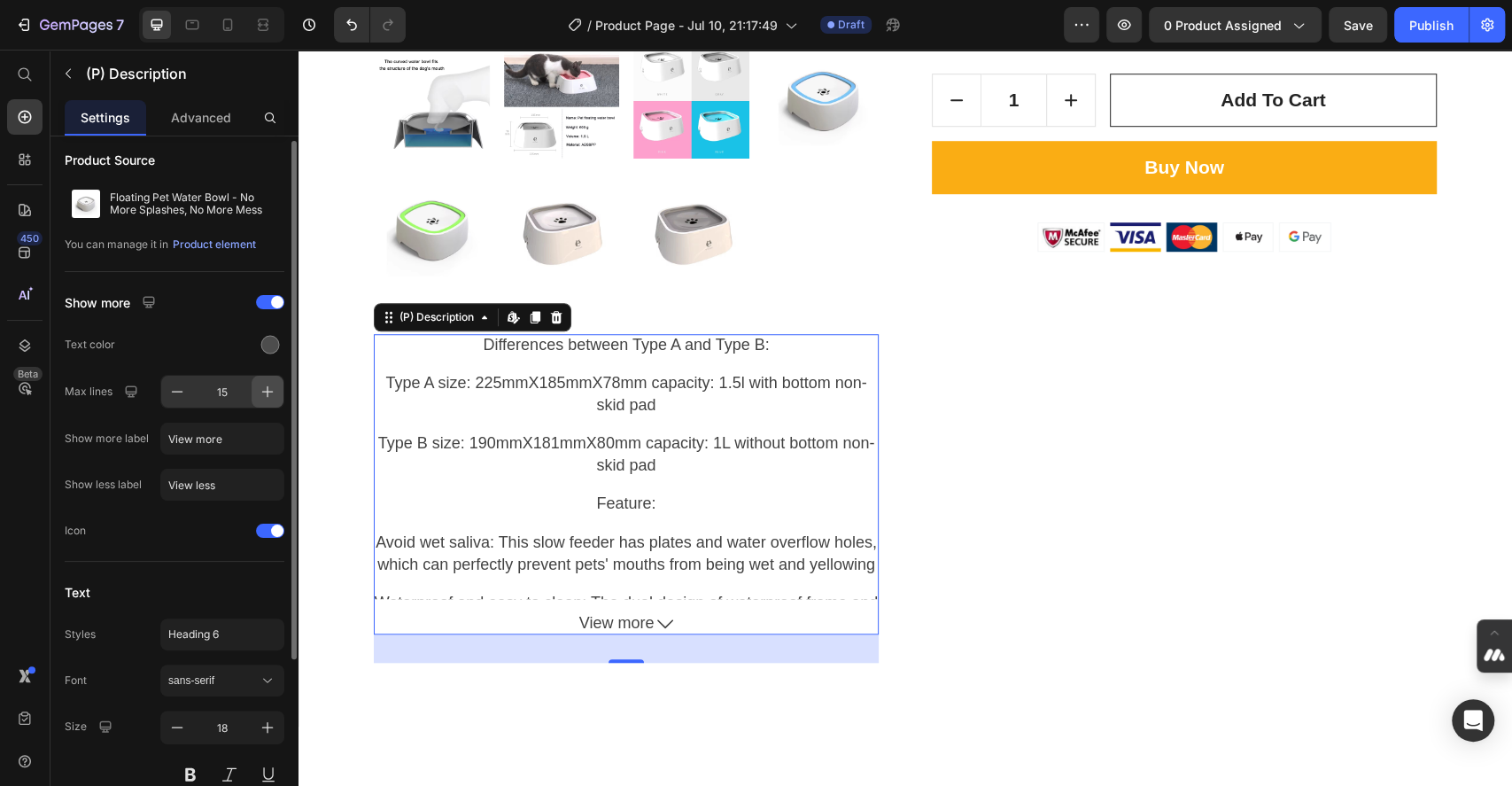 click at bounding box center (268, 392) 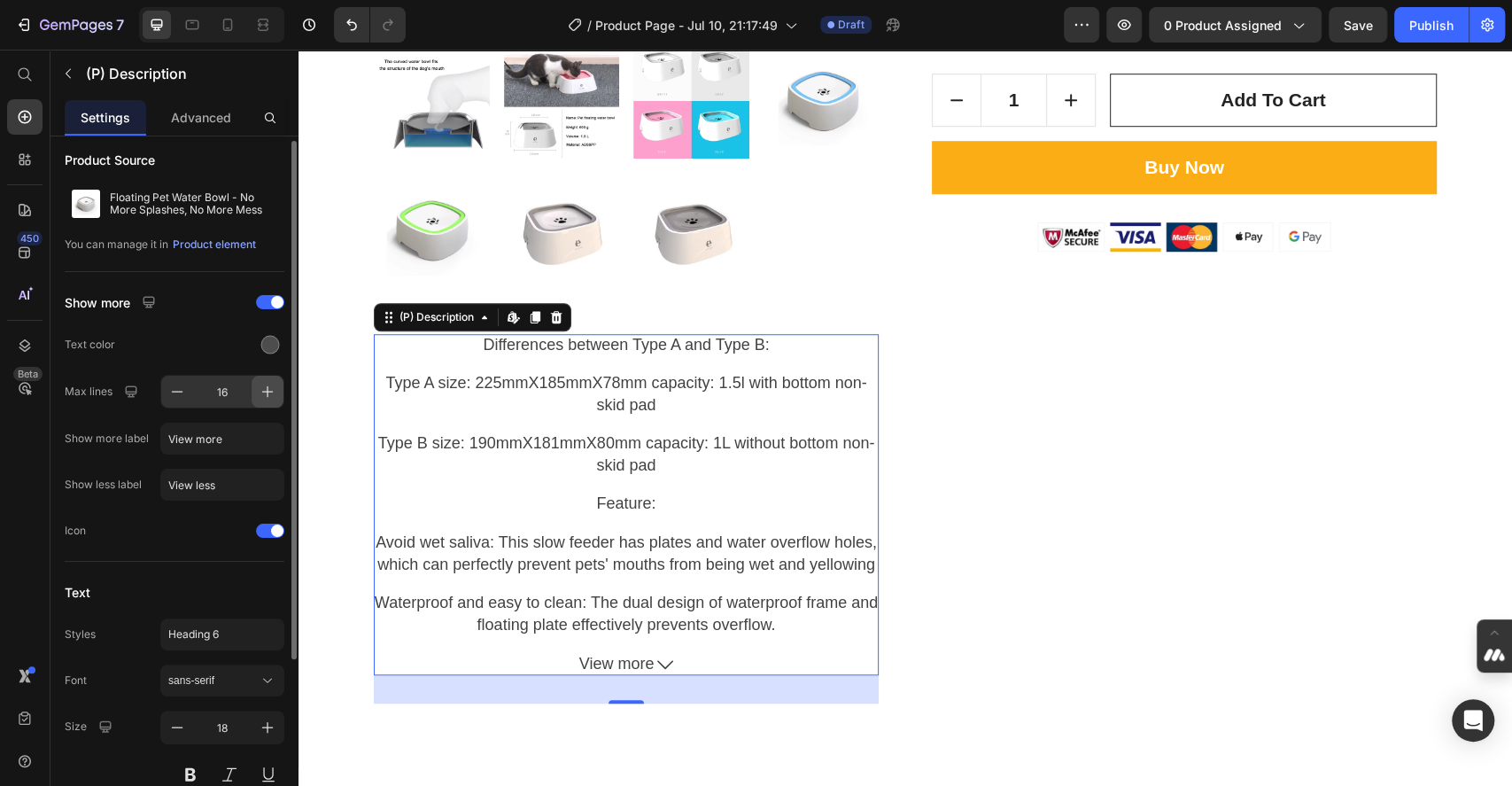 click at bounding box center [268, 392] 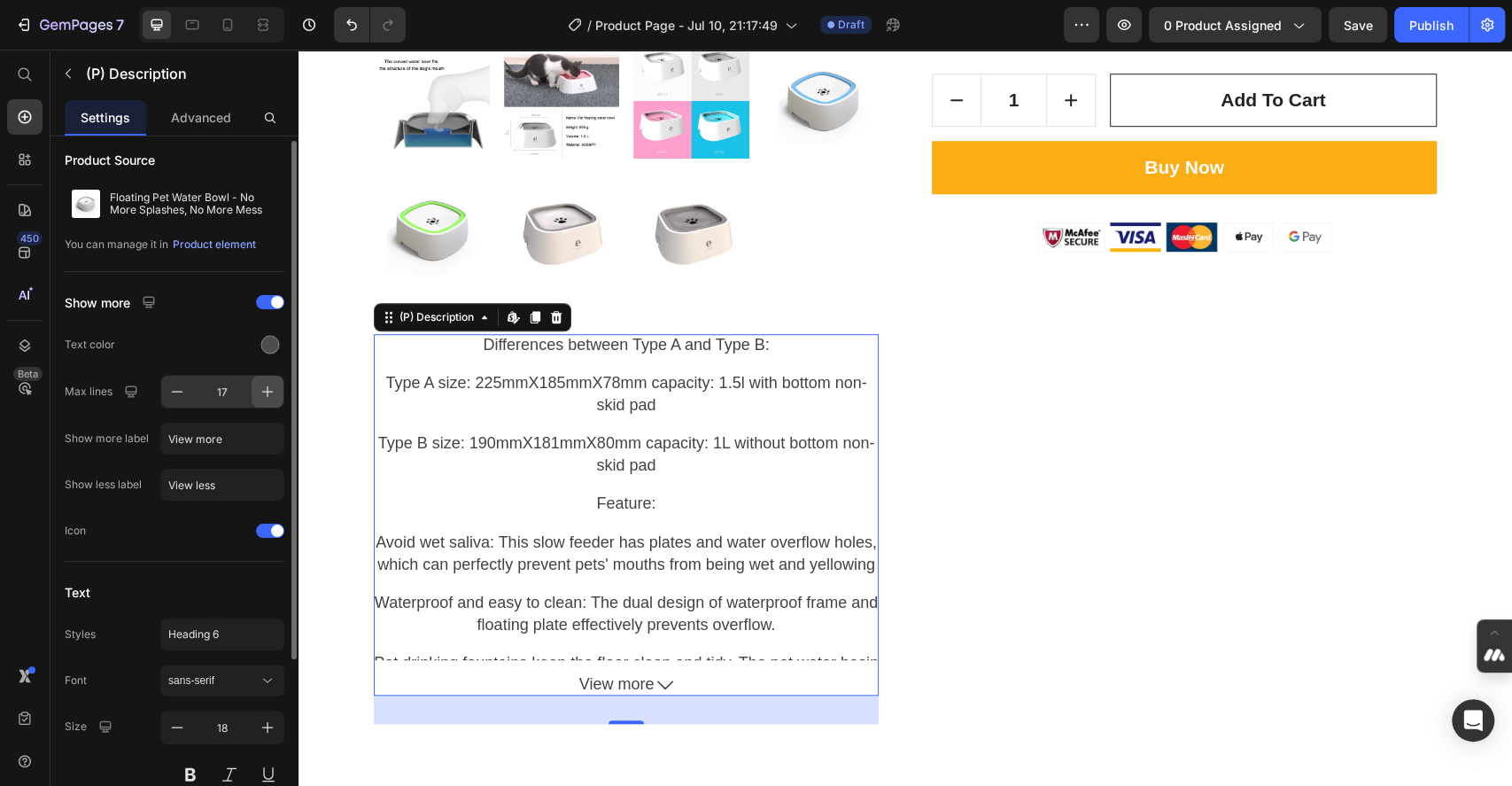 click at bounding box center [268, 392] 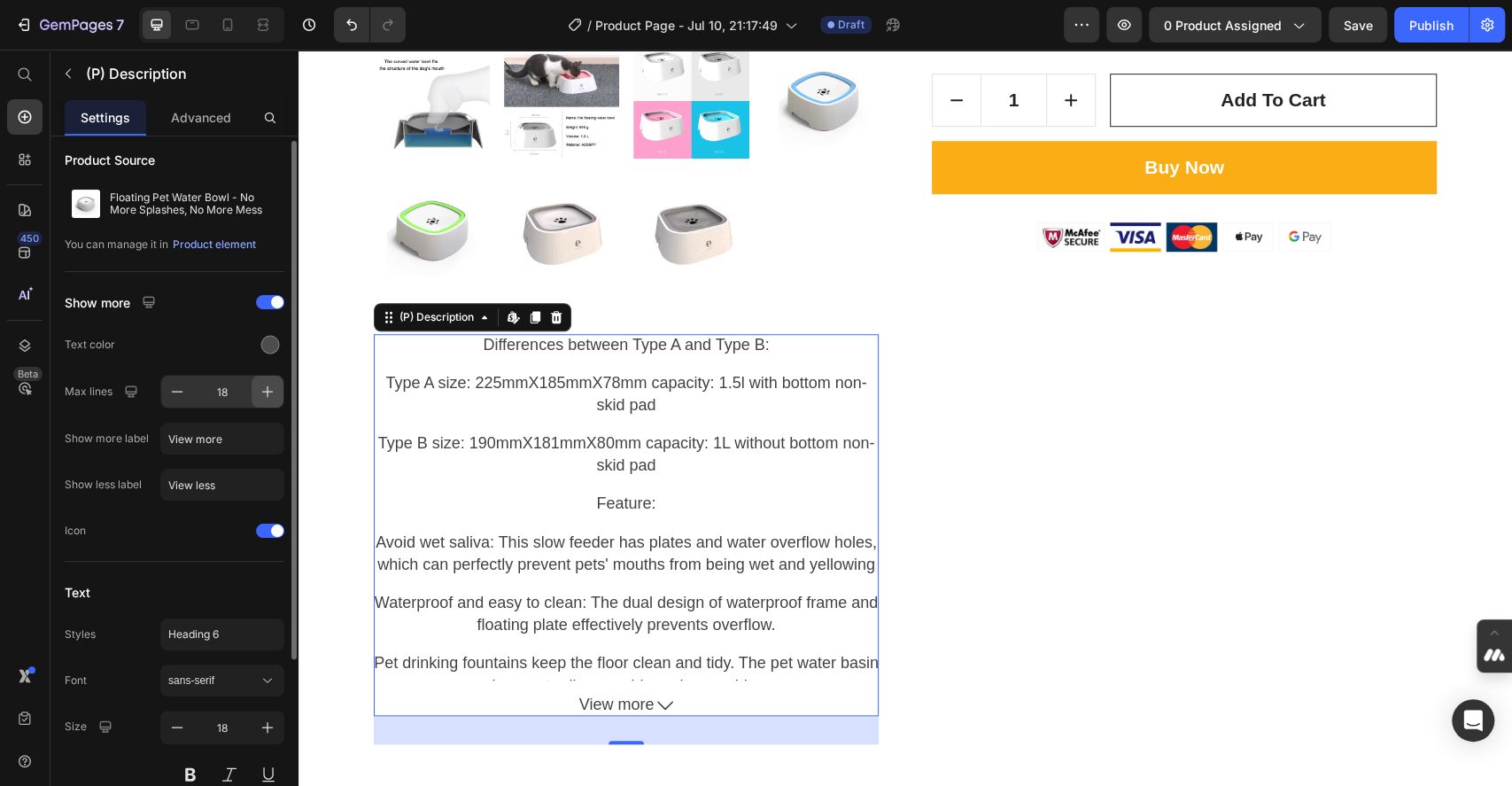 click at bounding box center [268, 392] 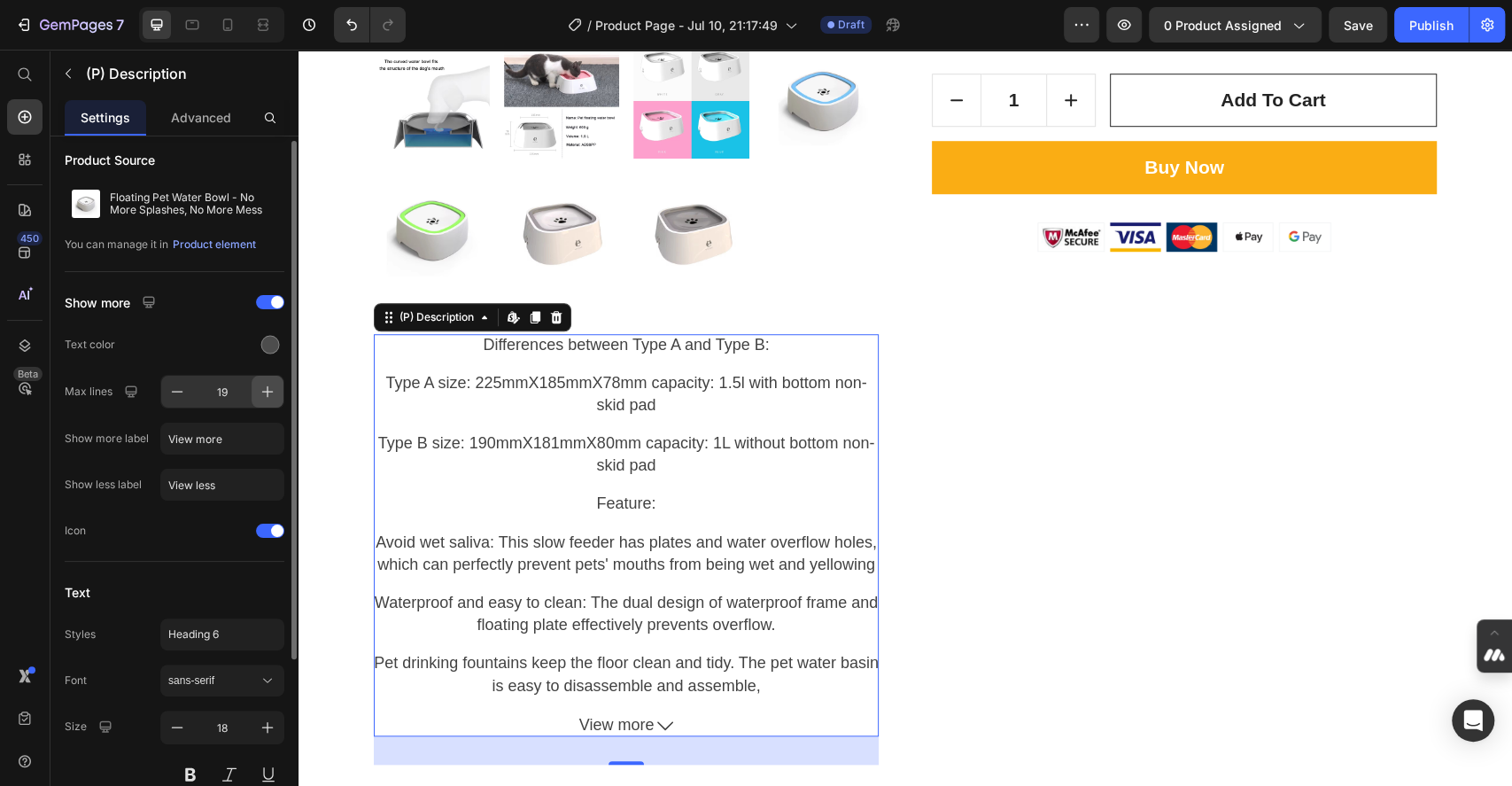 click at bounding box center (268, 392) 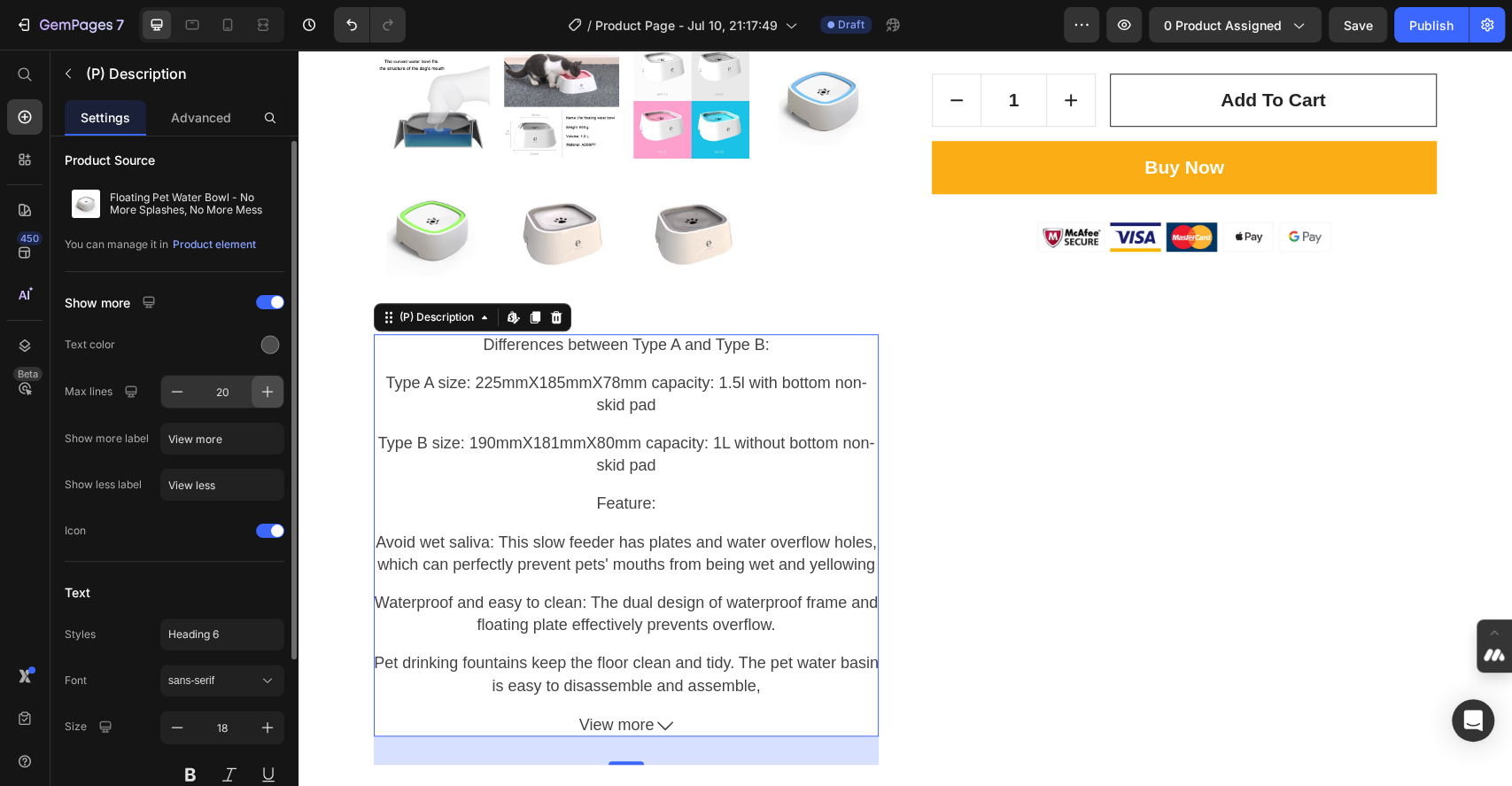 click at bounding box center (268, 392) 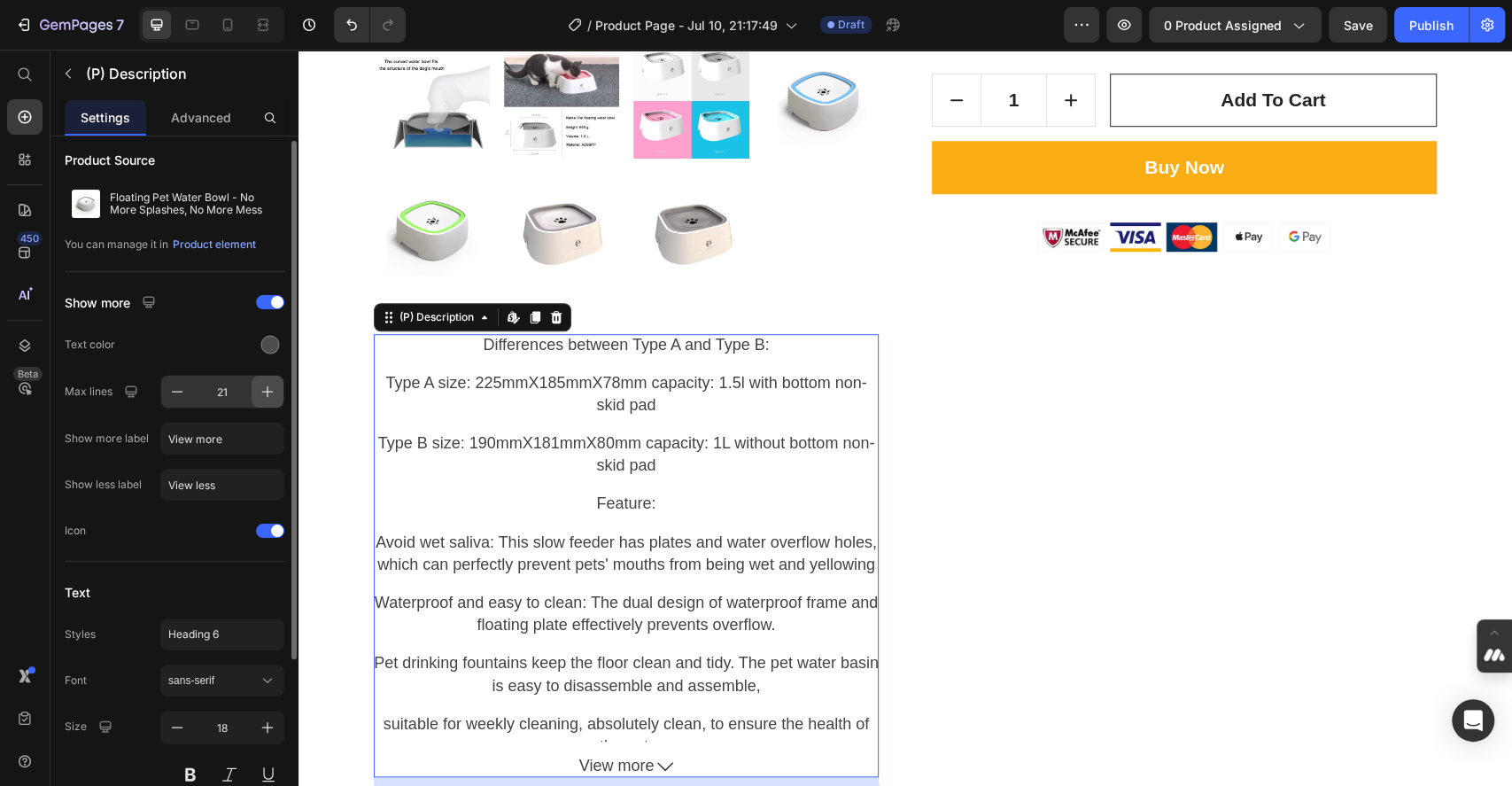 click at bounding box center (268, 392) 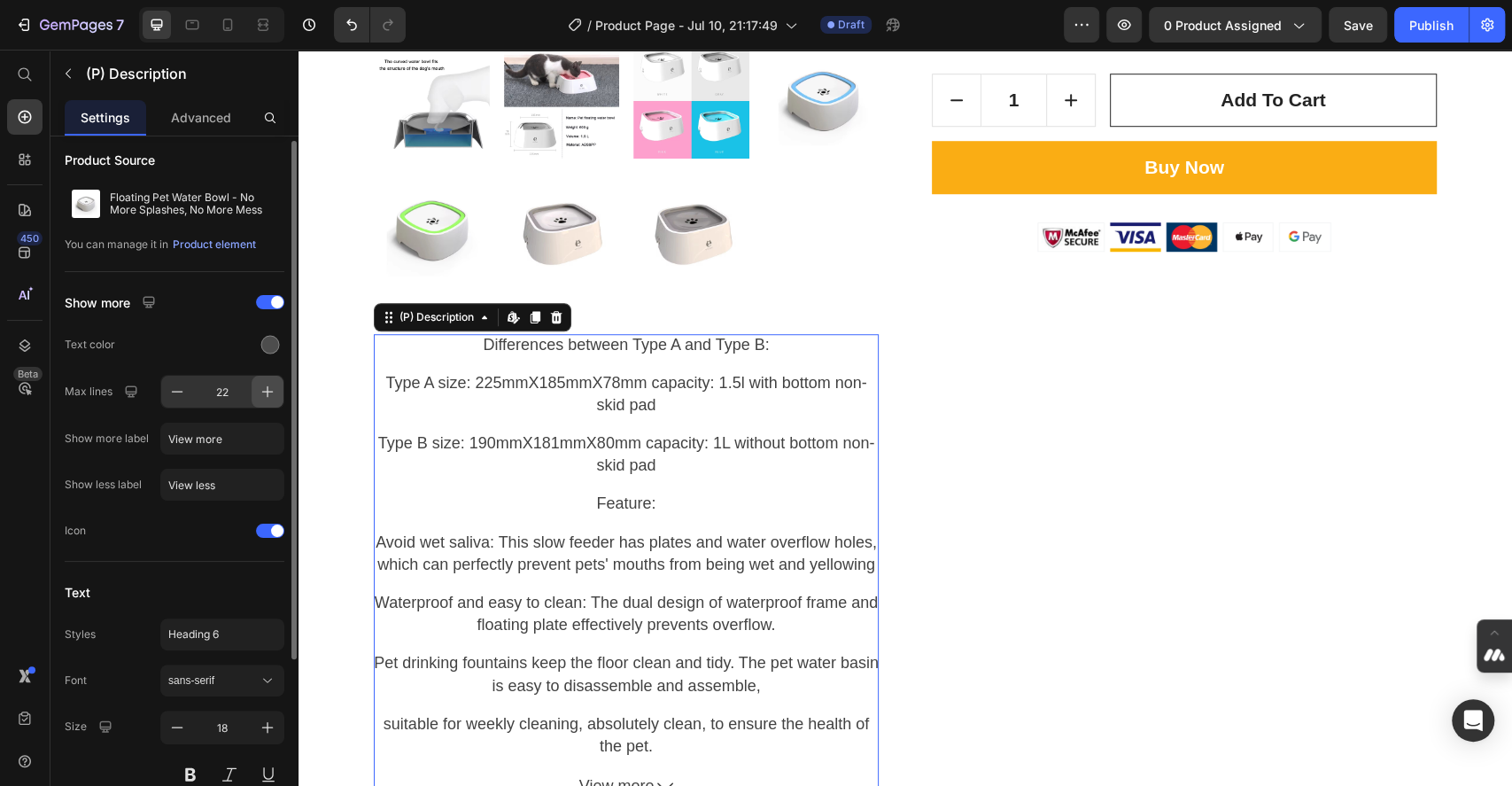 click at bounding box center (268, 392) 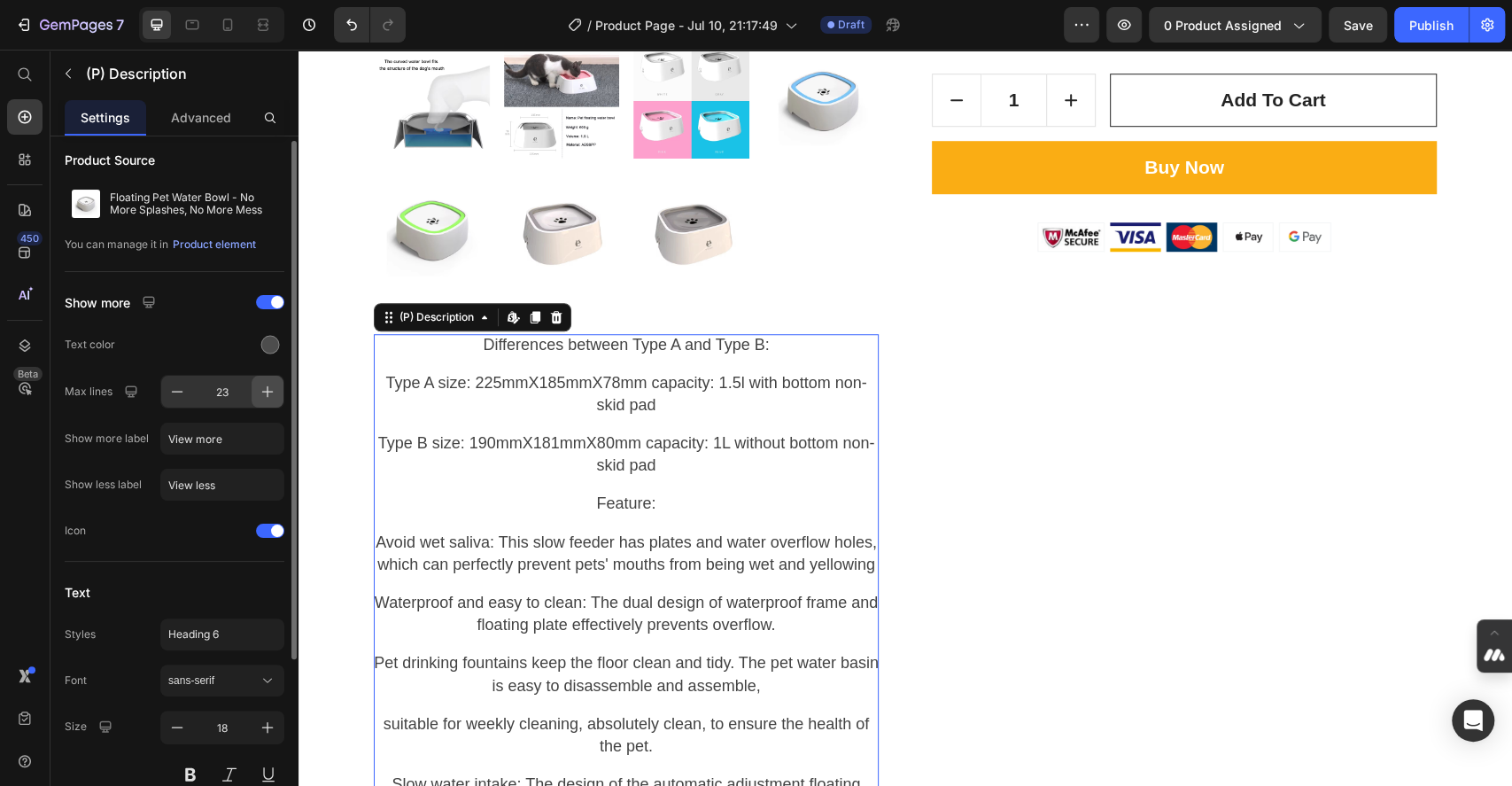click at bounding box center (268, 392) 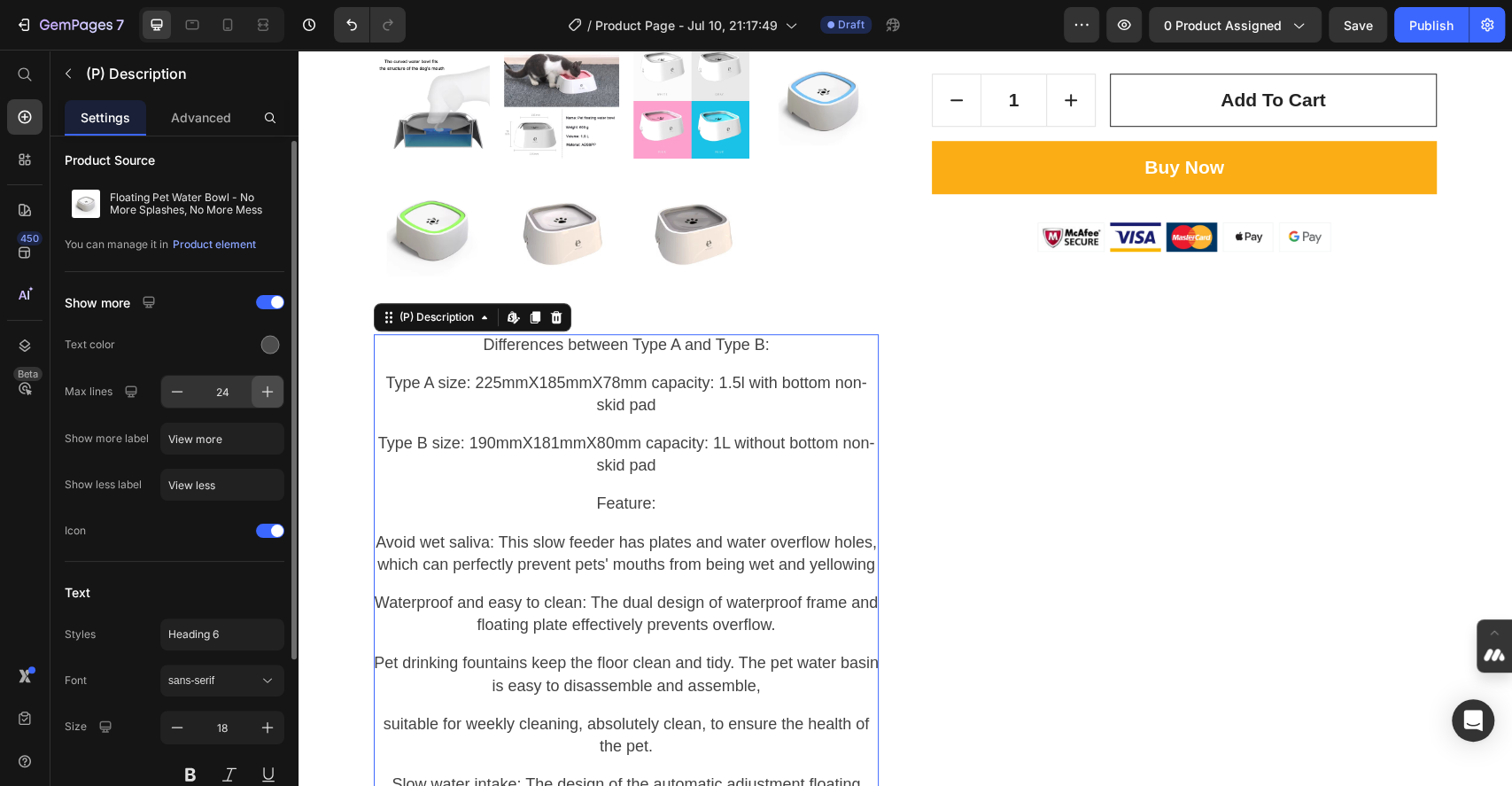 click at bounding box center (268, 392) 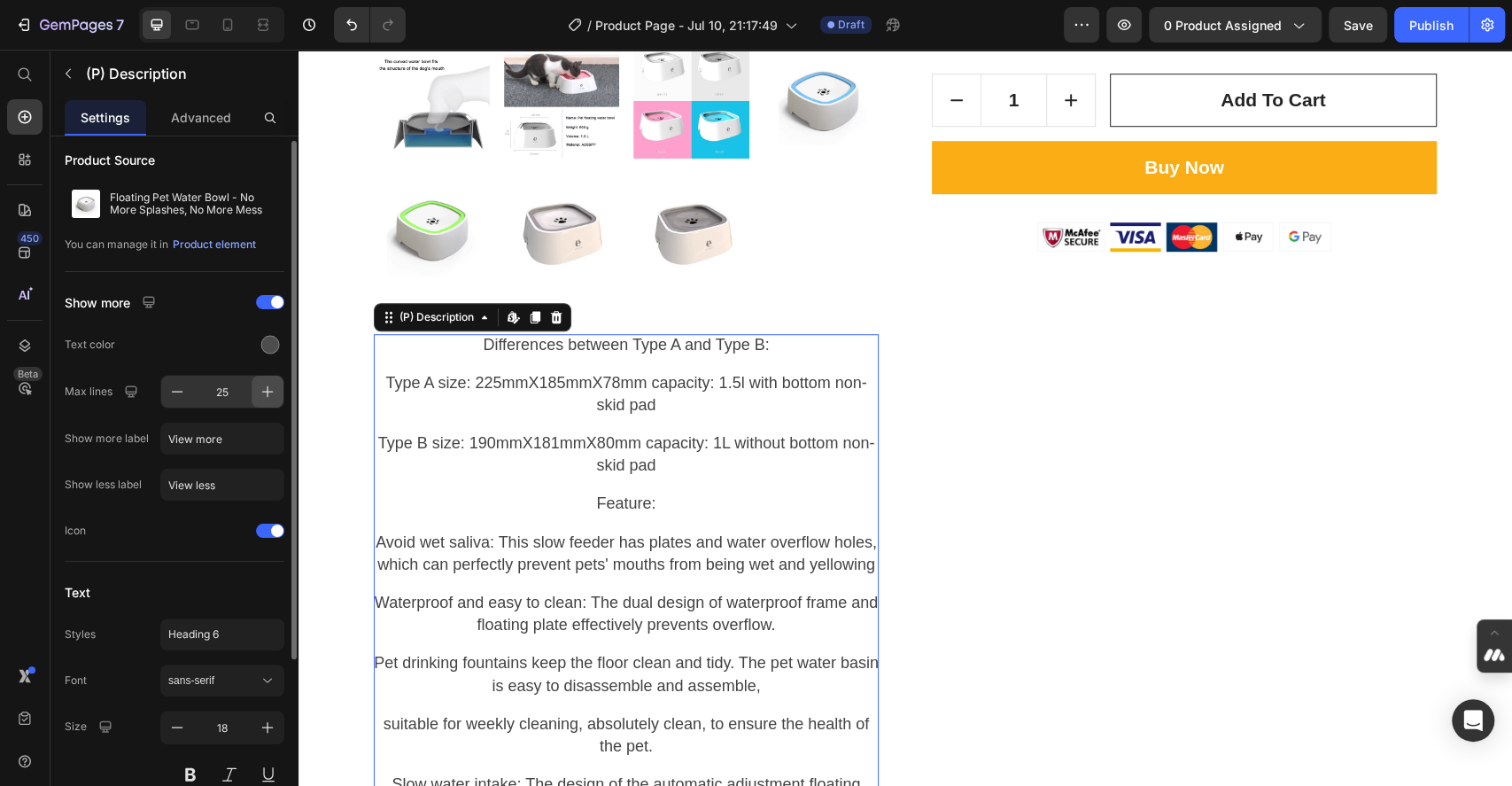 click at bounding box center (268, 392) 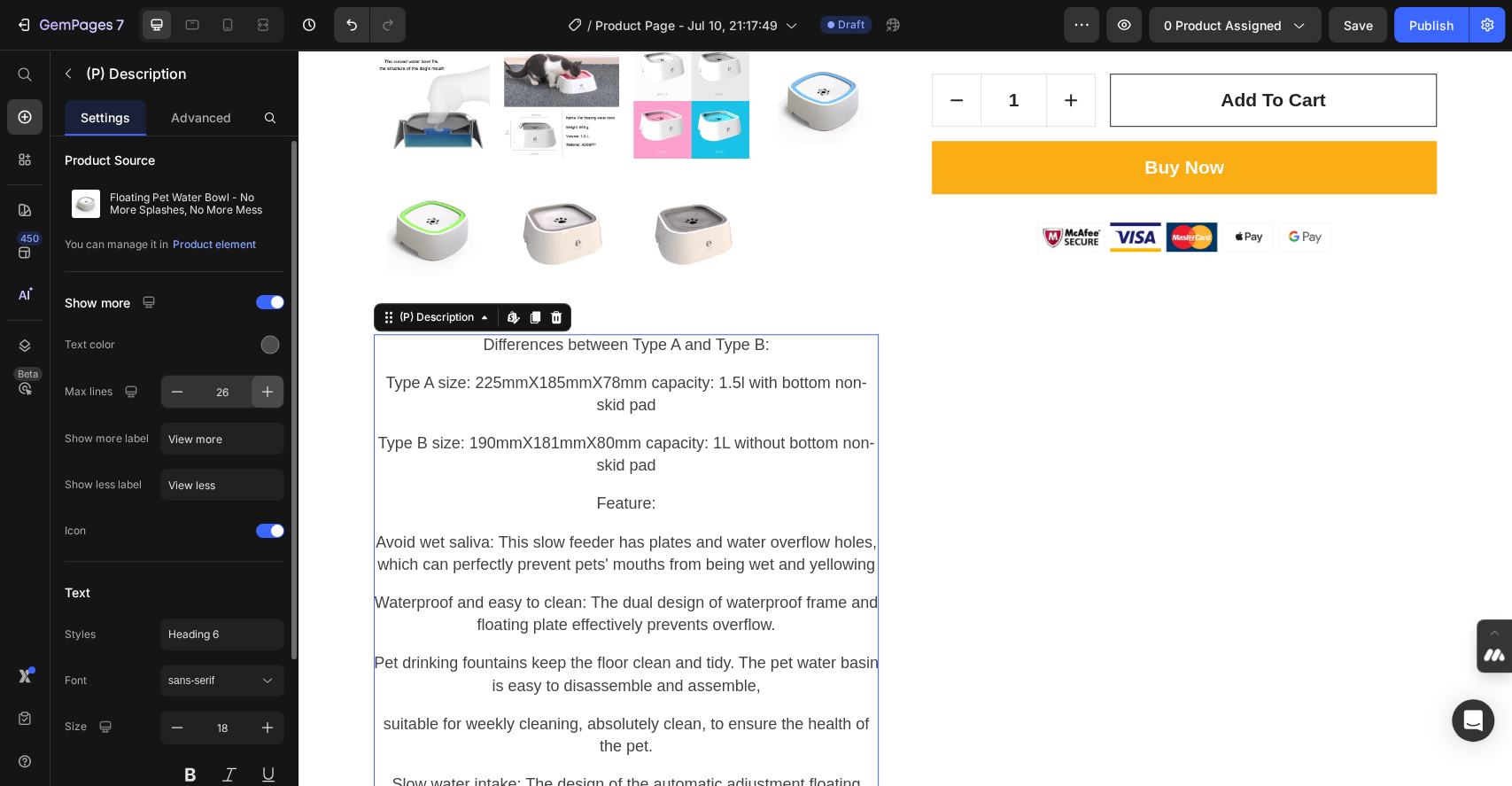 click at bounding box center [268, 392] 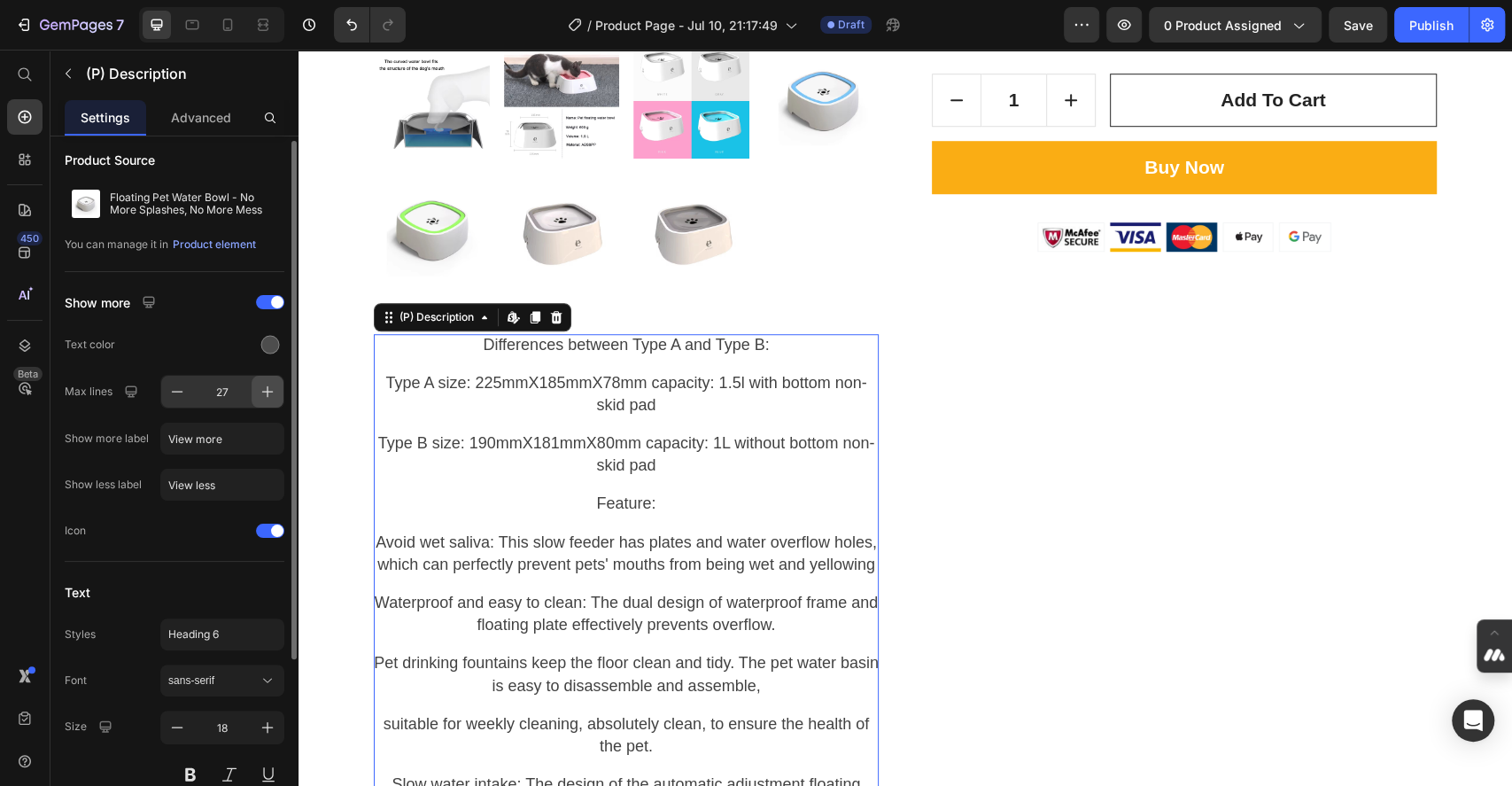 click at bounding box center (268, 392) 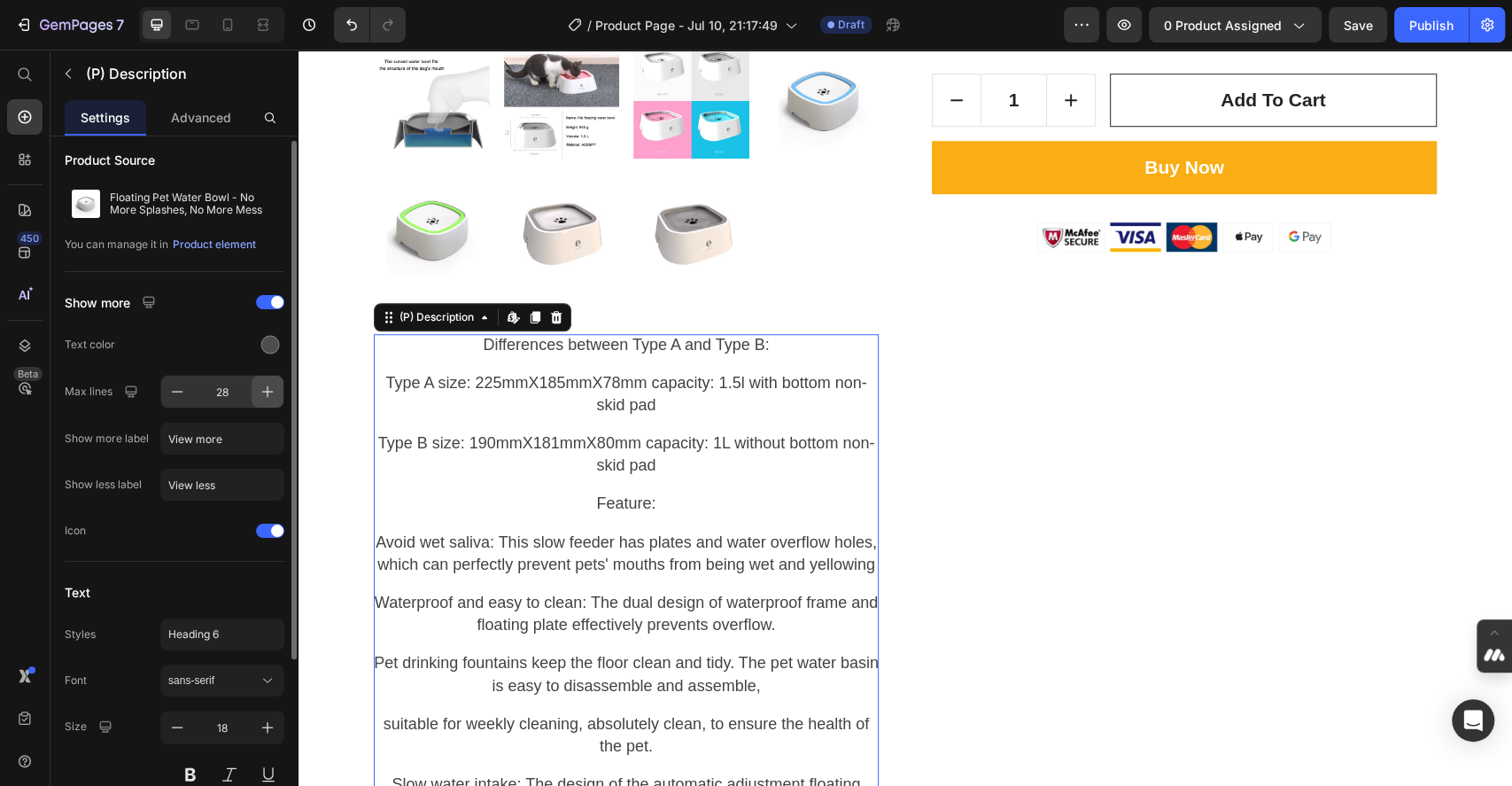 click at bounding box center [268, 392] 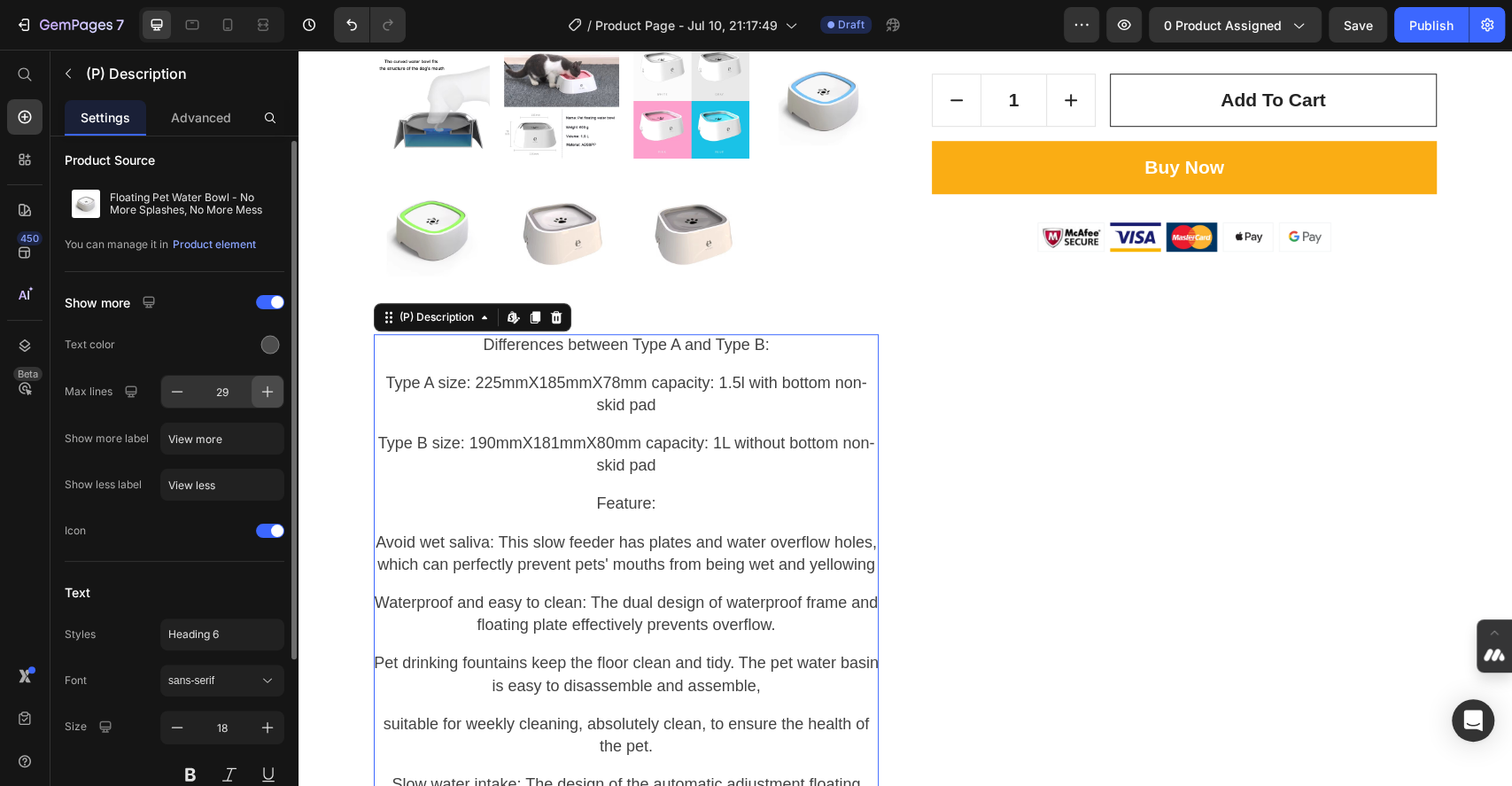 click at bounding box center [268, 392] 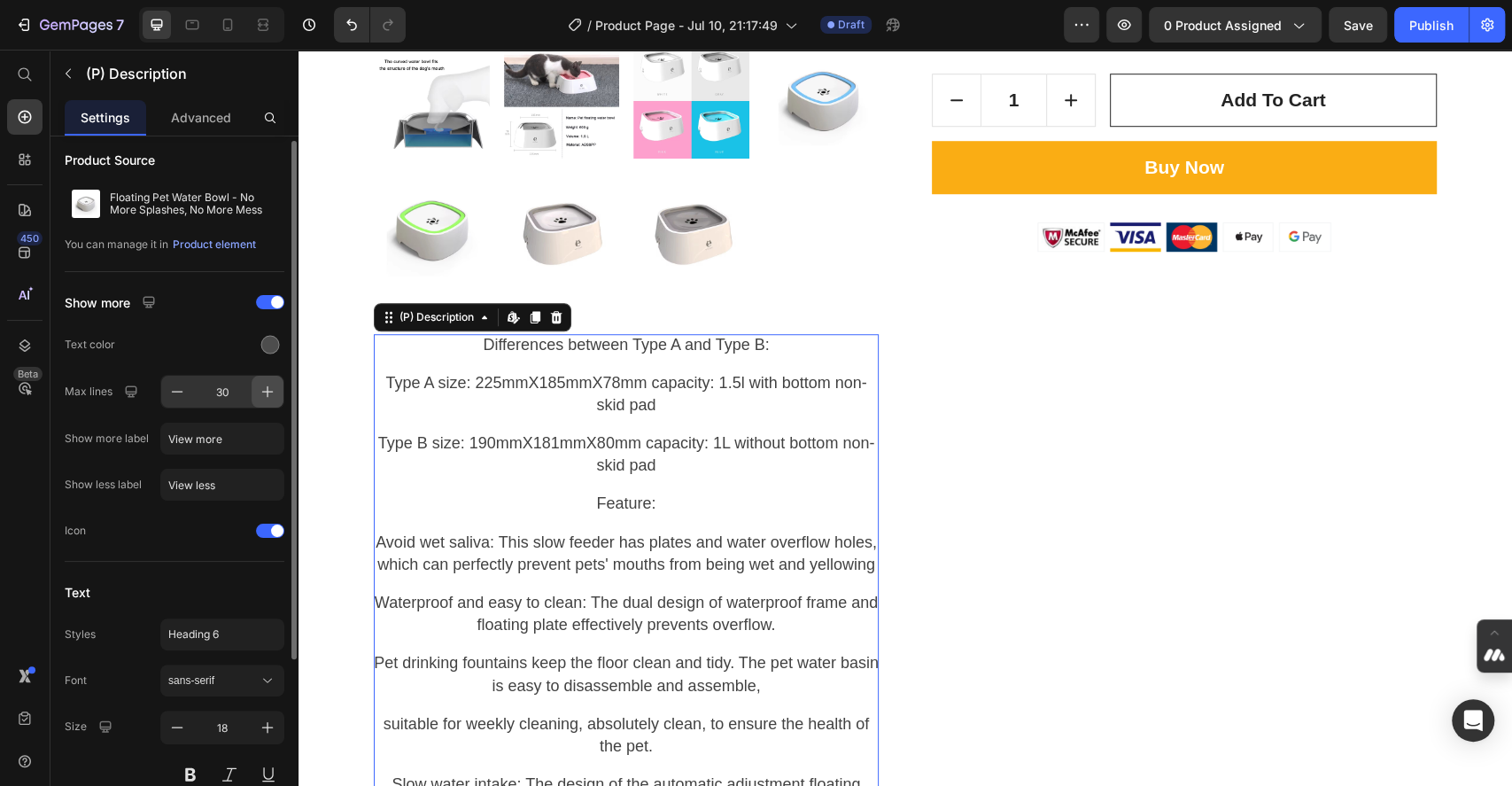click at bounding box center (268, 392) 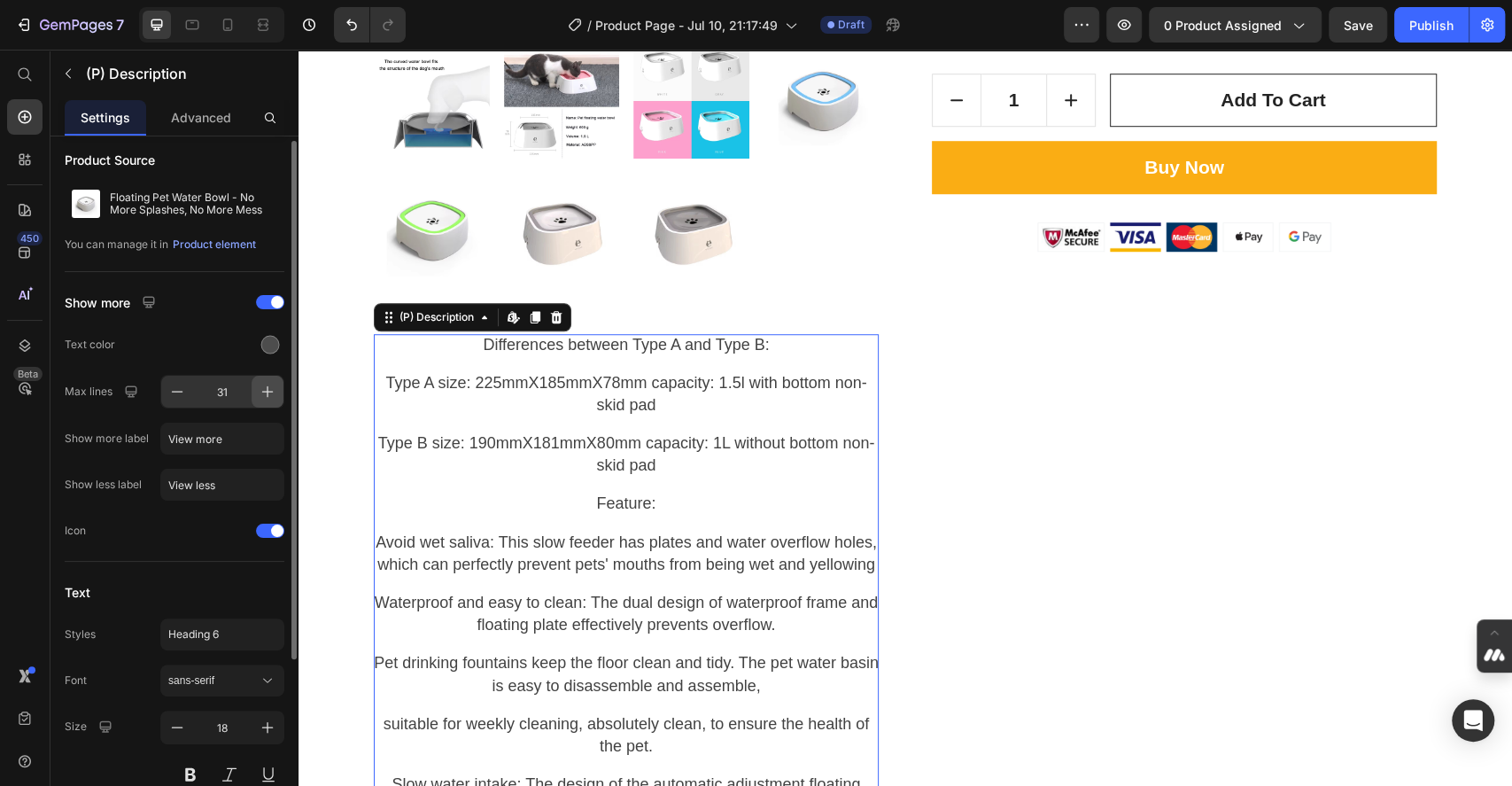click at bounding box center [268, 392] 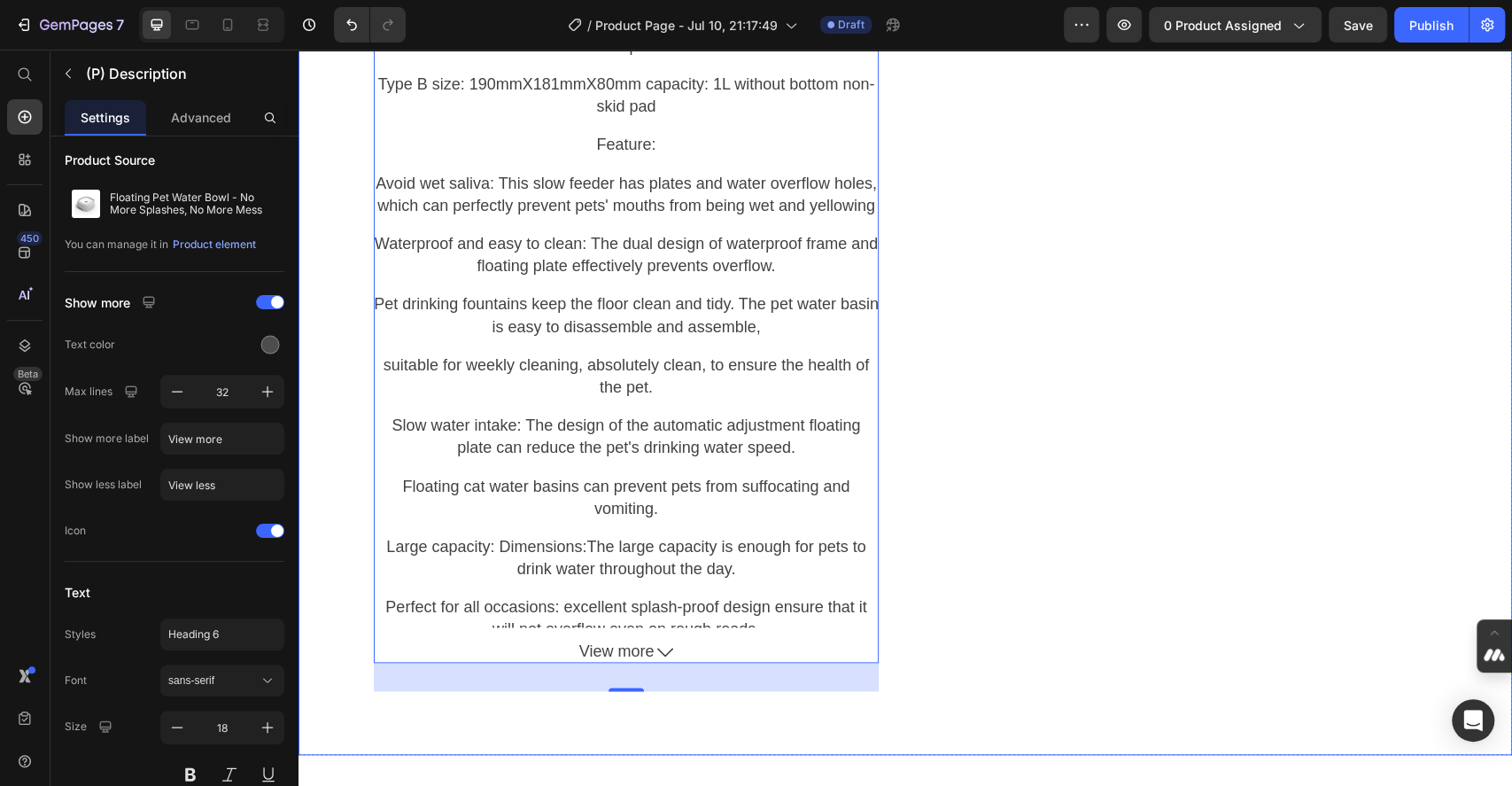 scroll, scrollTop: 1181, scrollLeft: 0, axis: vertical 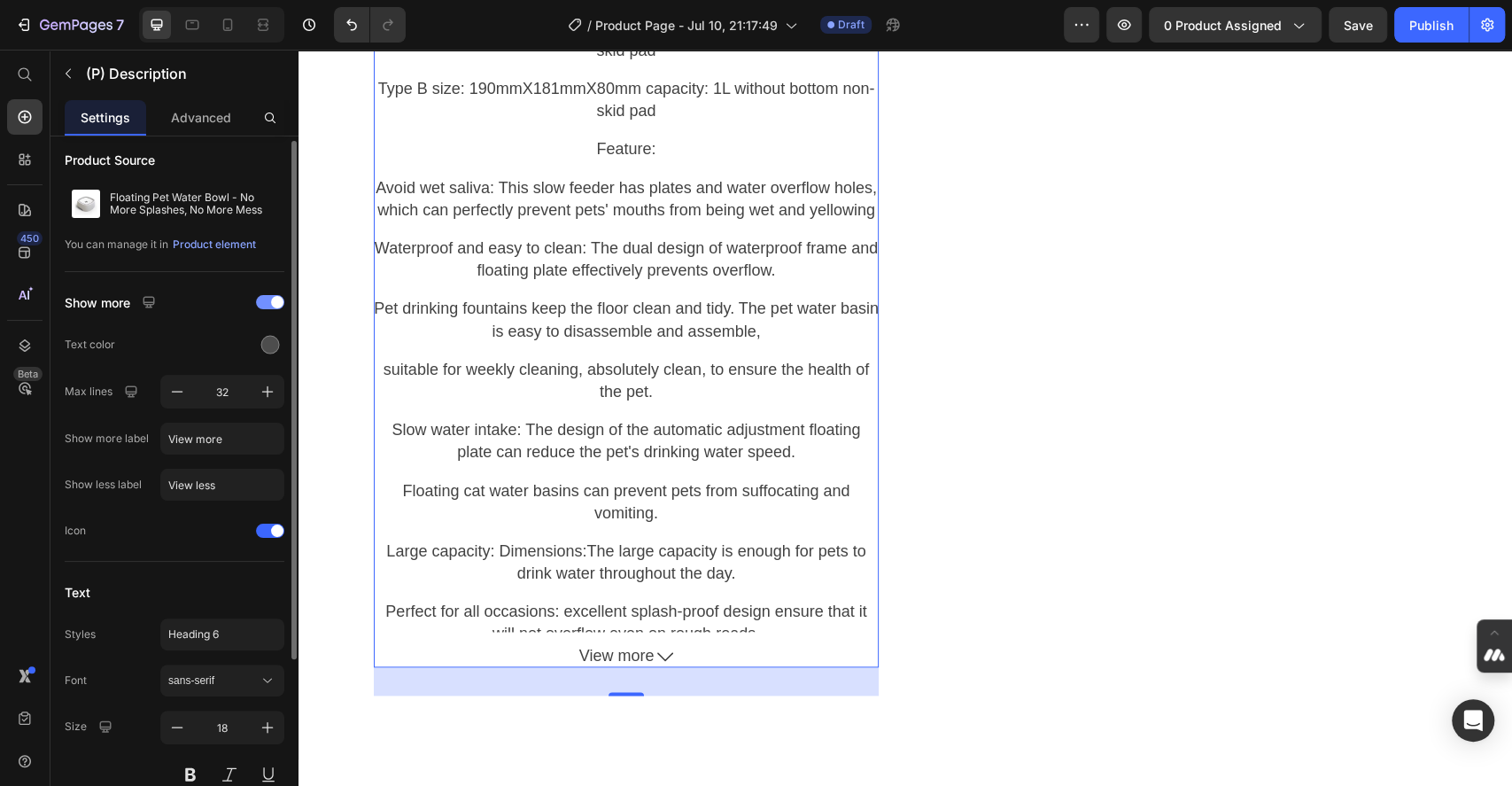 click at bounding box center (270, 302) 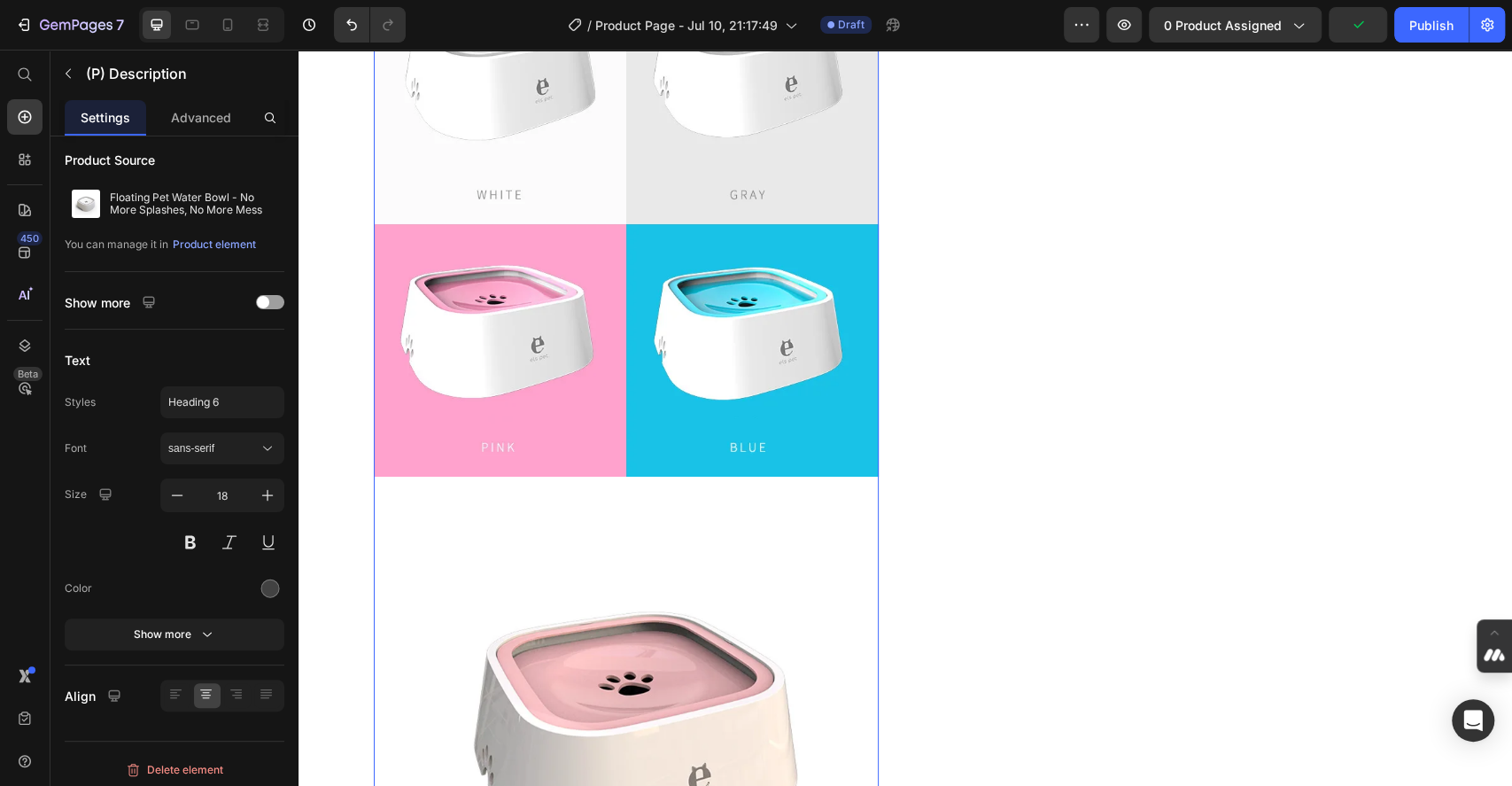scroll, scrollTop: 4608, scrollLeft: 0, axis: vertical 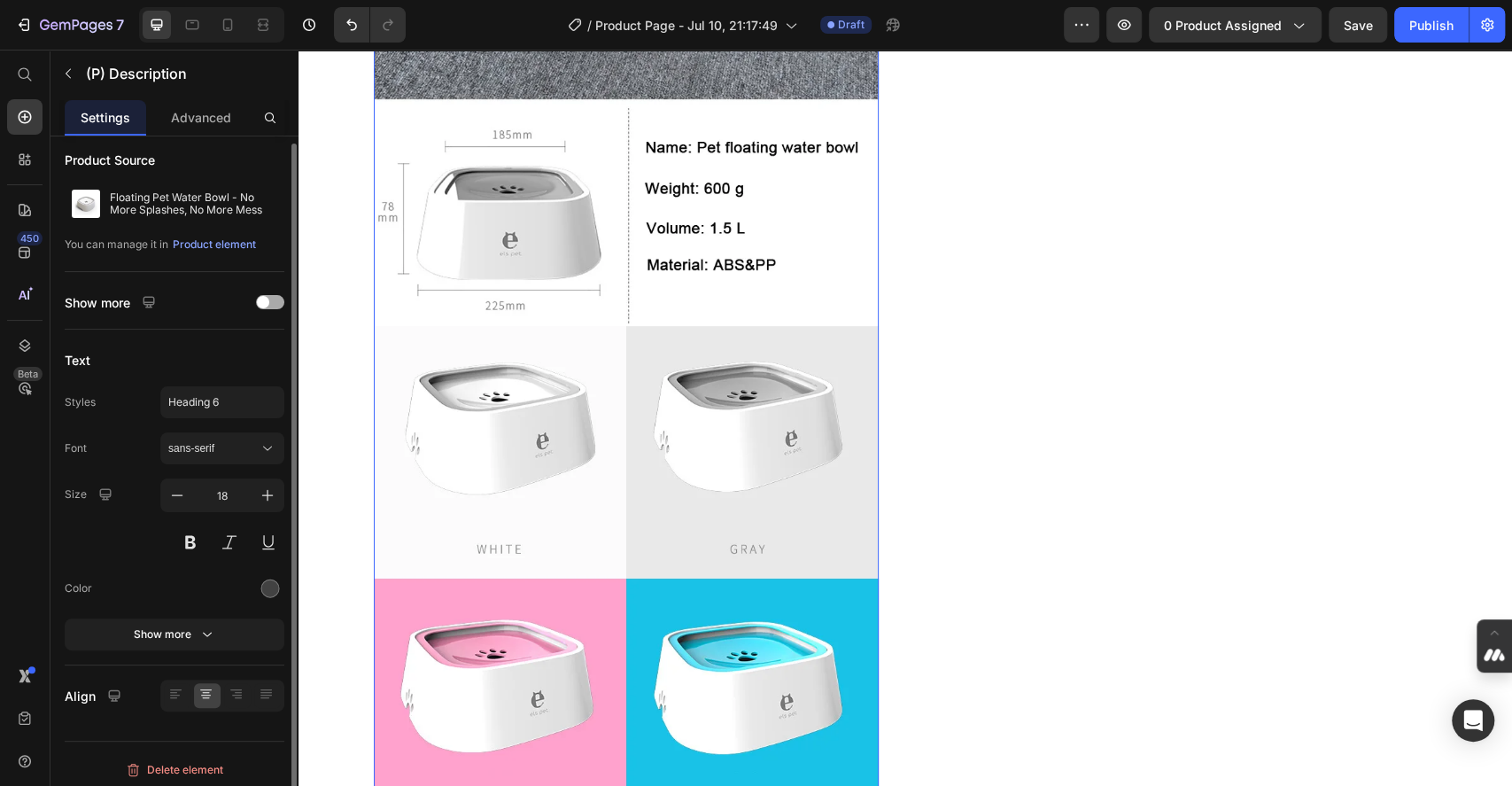 click at bounding box center (270, 302) 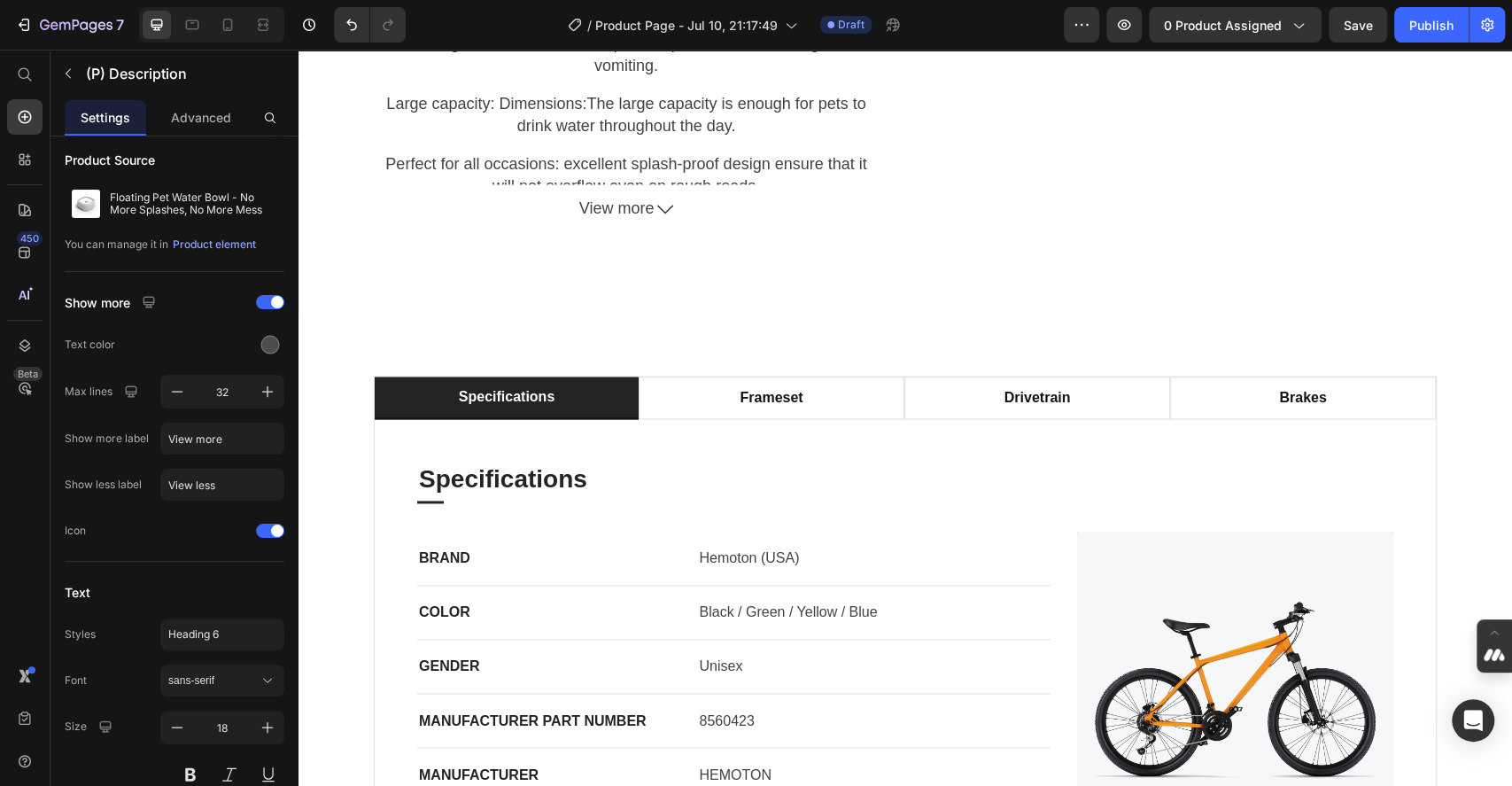 scroll, scrollTop: 2101, scrollLeft: 0, axis: vertical 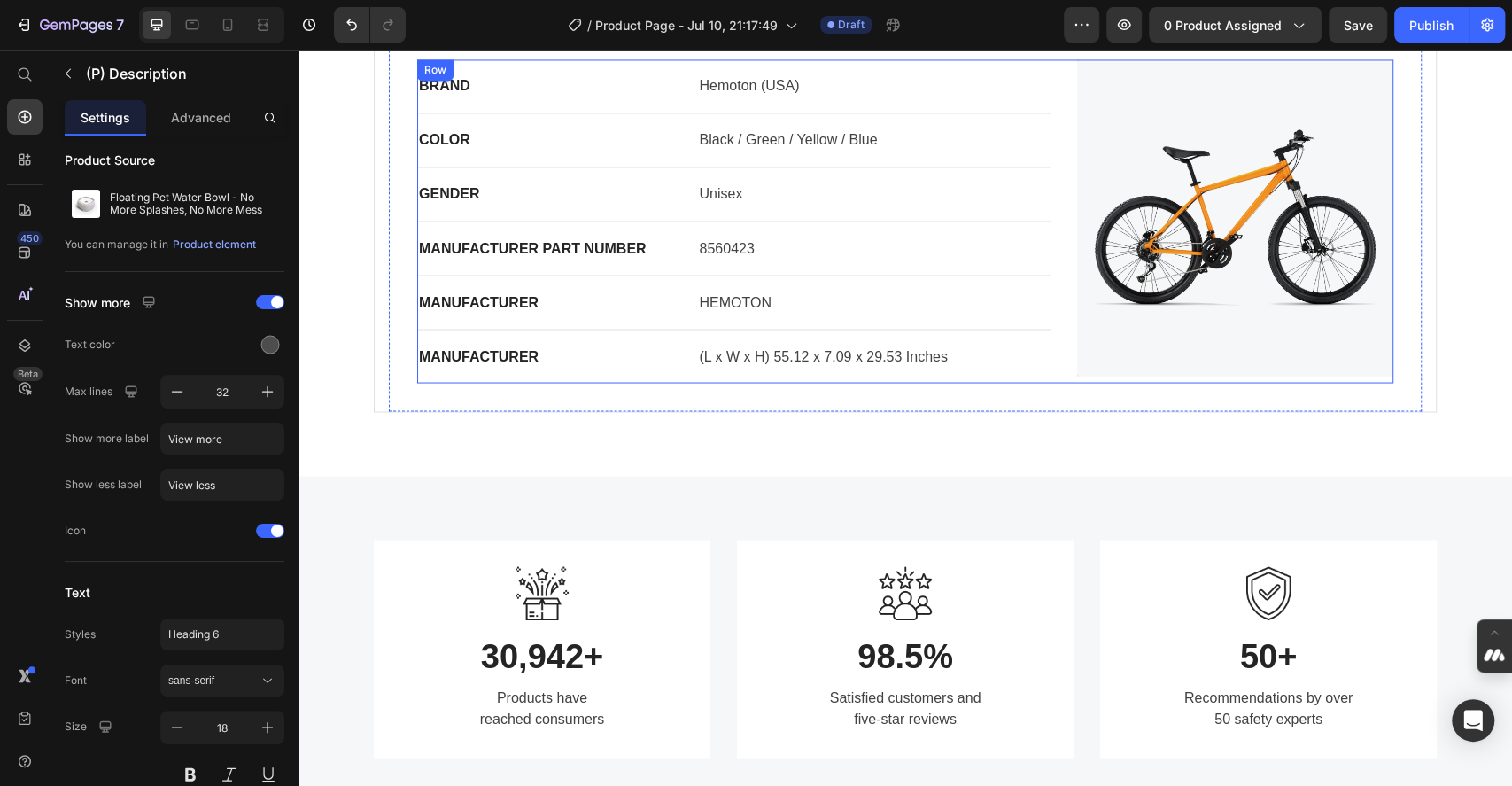 click at bounding box center (1235, 217) 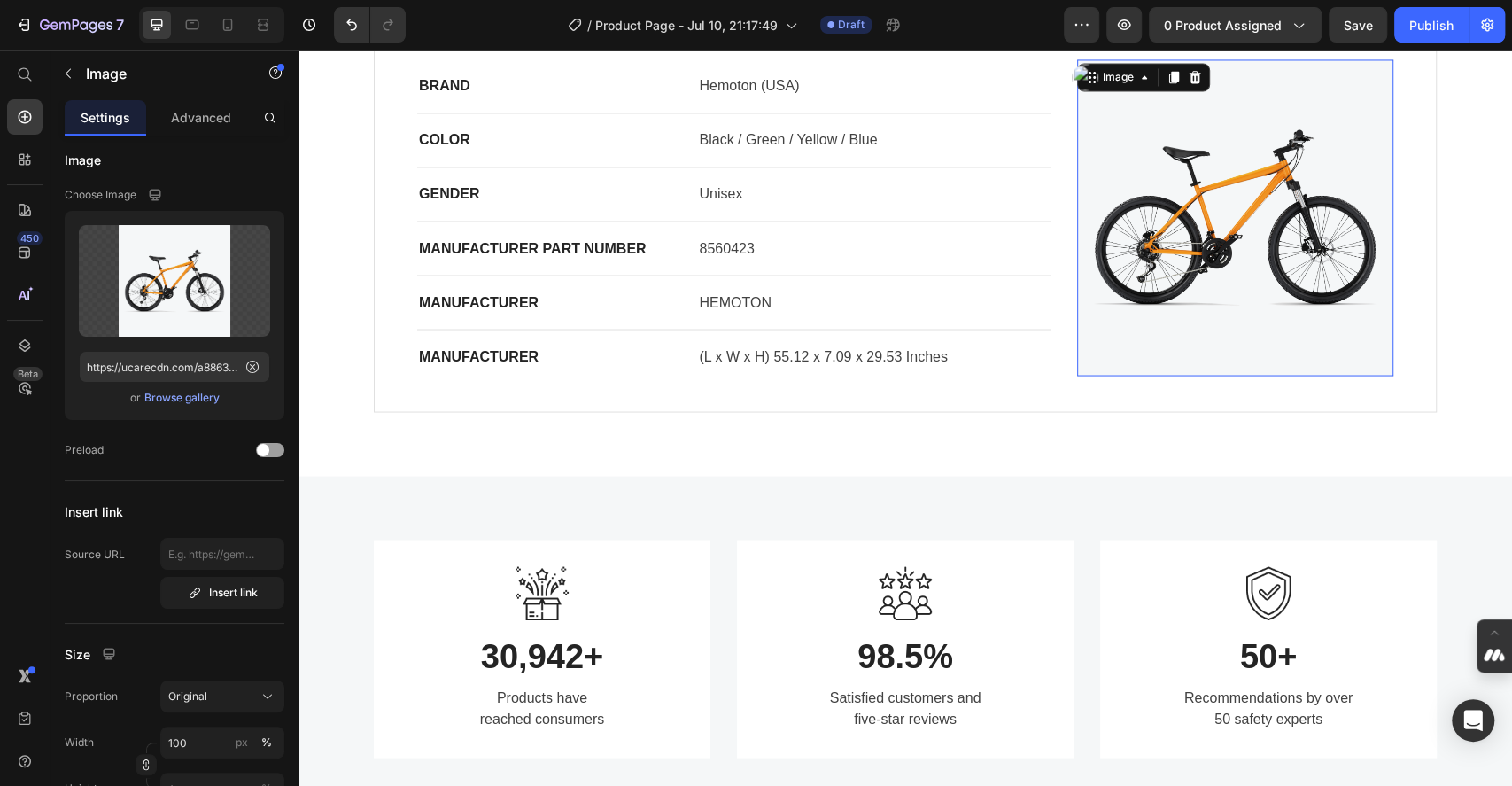 scroll, scrollTop: 0, scrollLeft: 0, axis: both 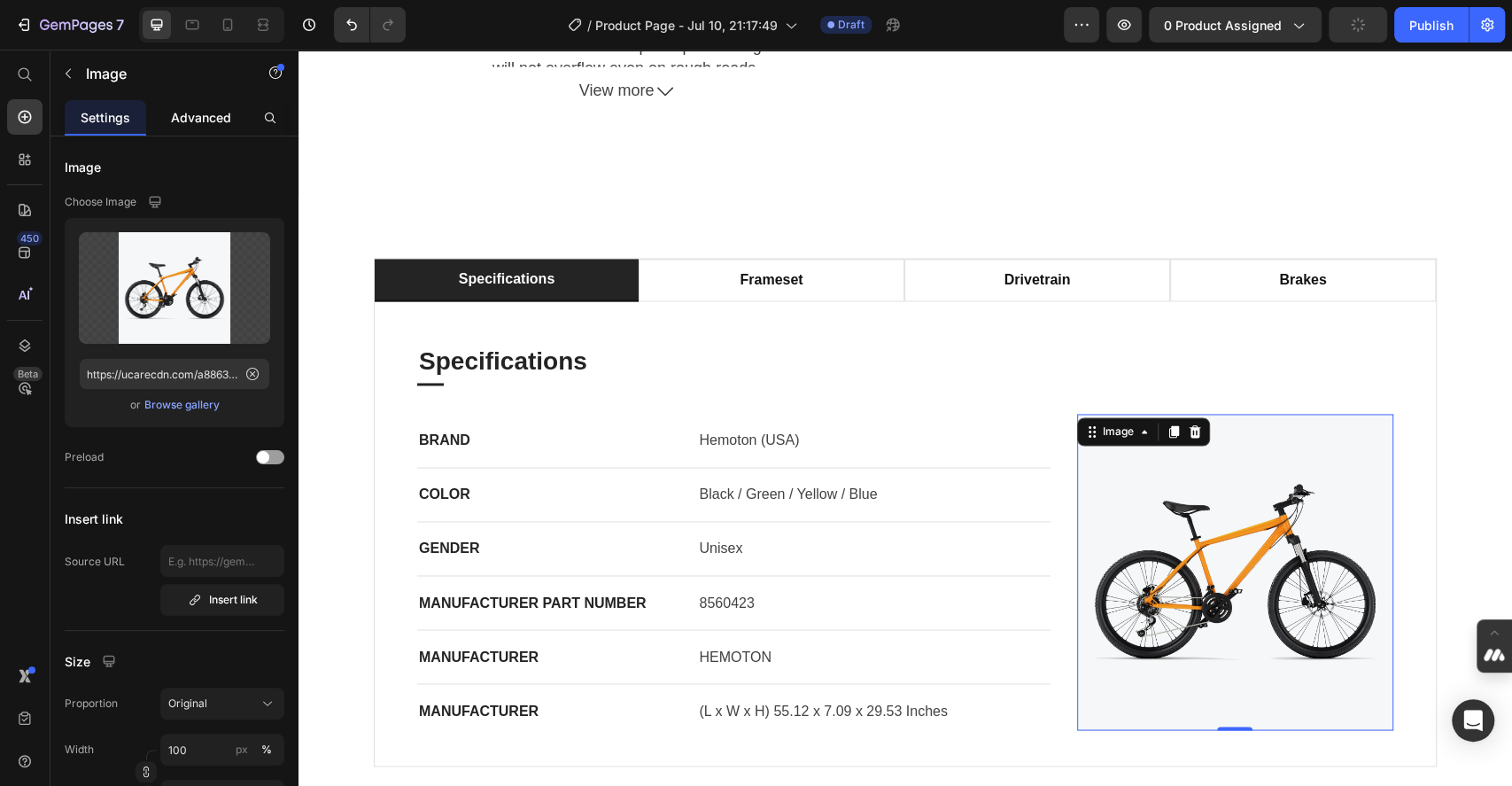 click on "Advanced" at bounding box center (201, 117) 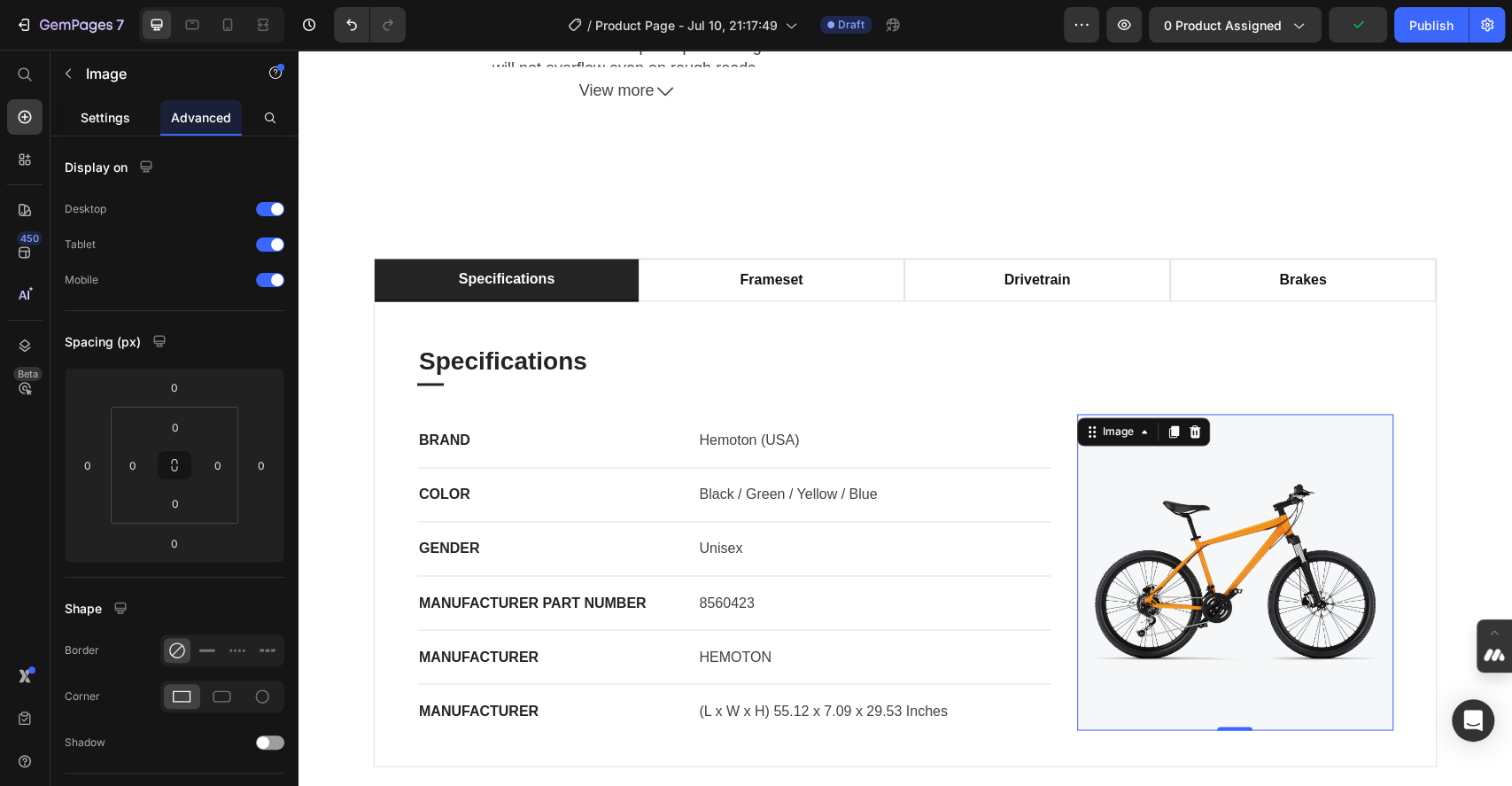 click on "Settings" 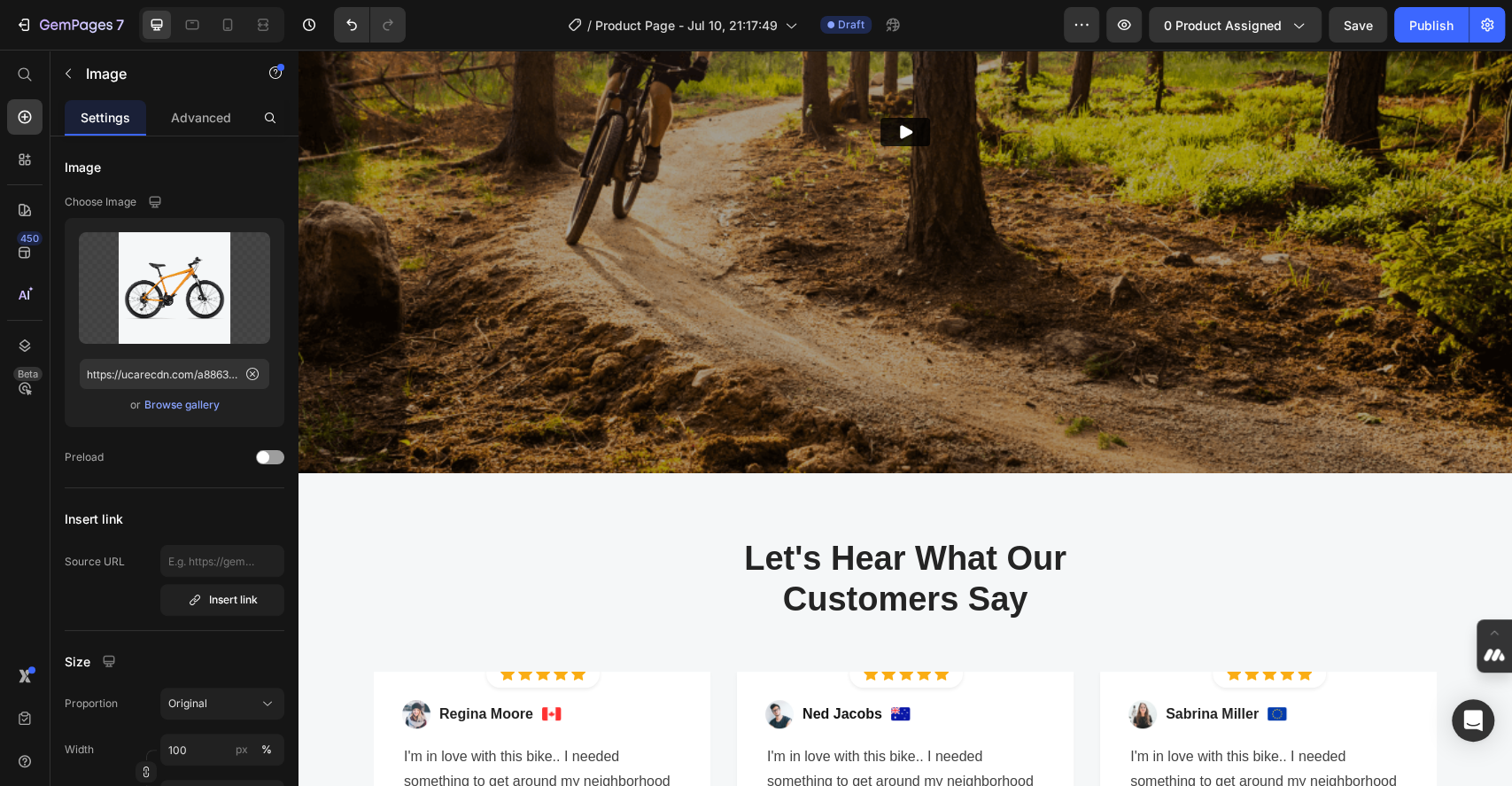 scroll, scrollTop: 5291, scrollLeft: 0, axis: vertical 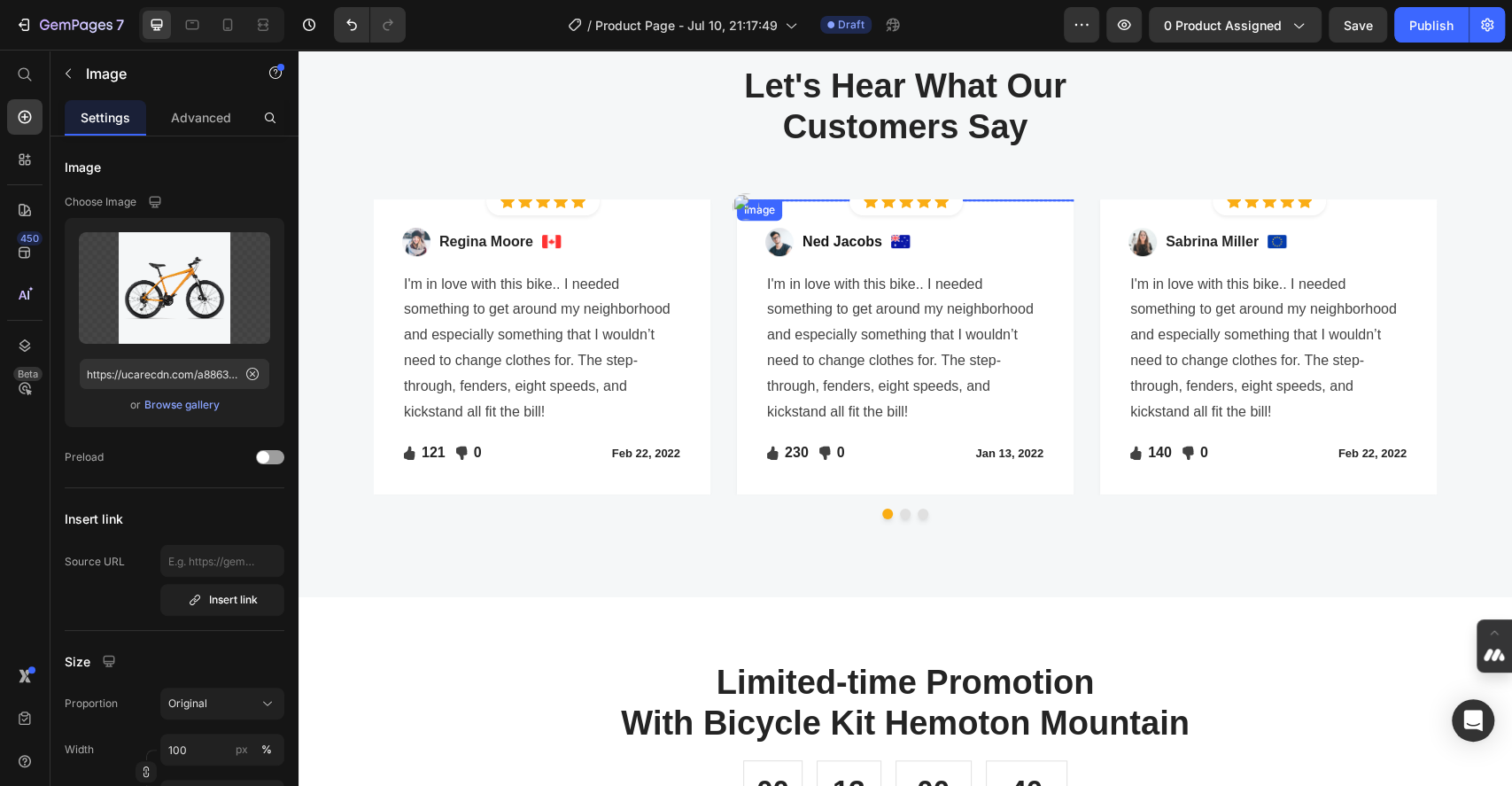 click at bounding box center [905, 199] 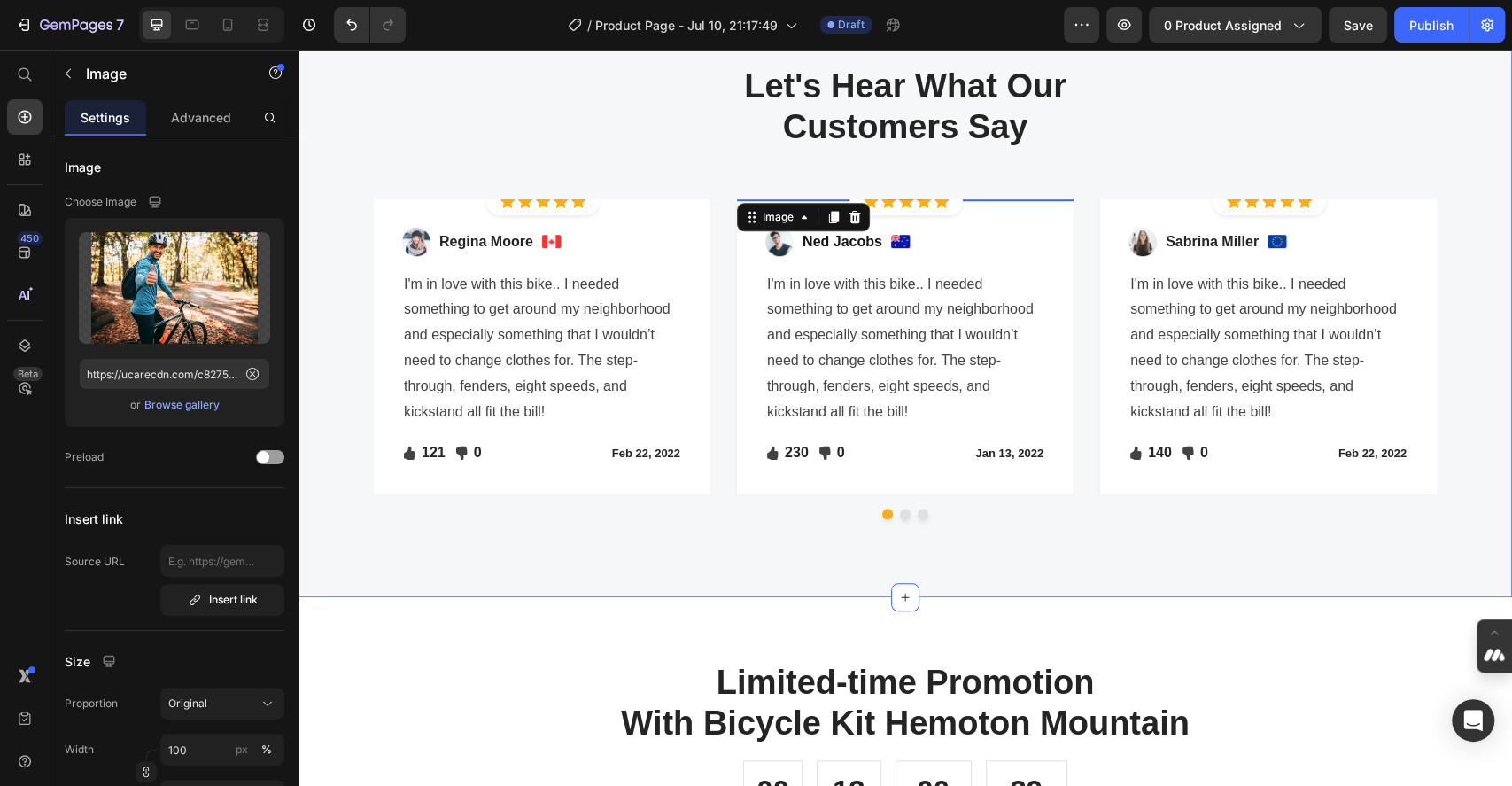 click on "Let's Hear What Our Customers Say" at bounding box center [905, 106] 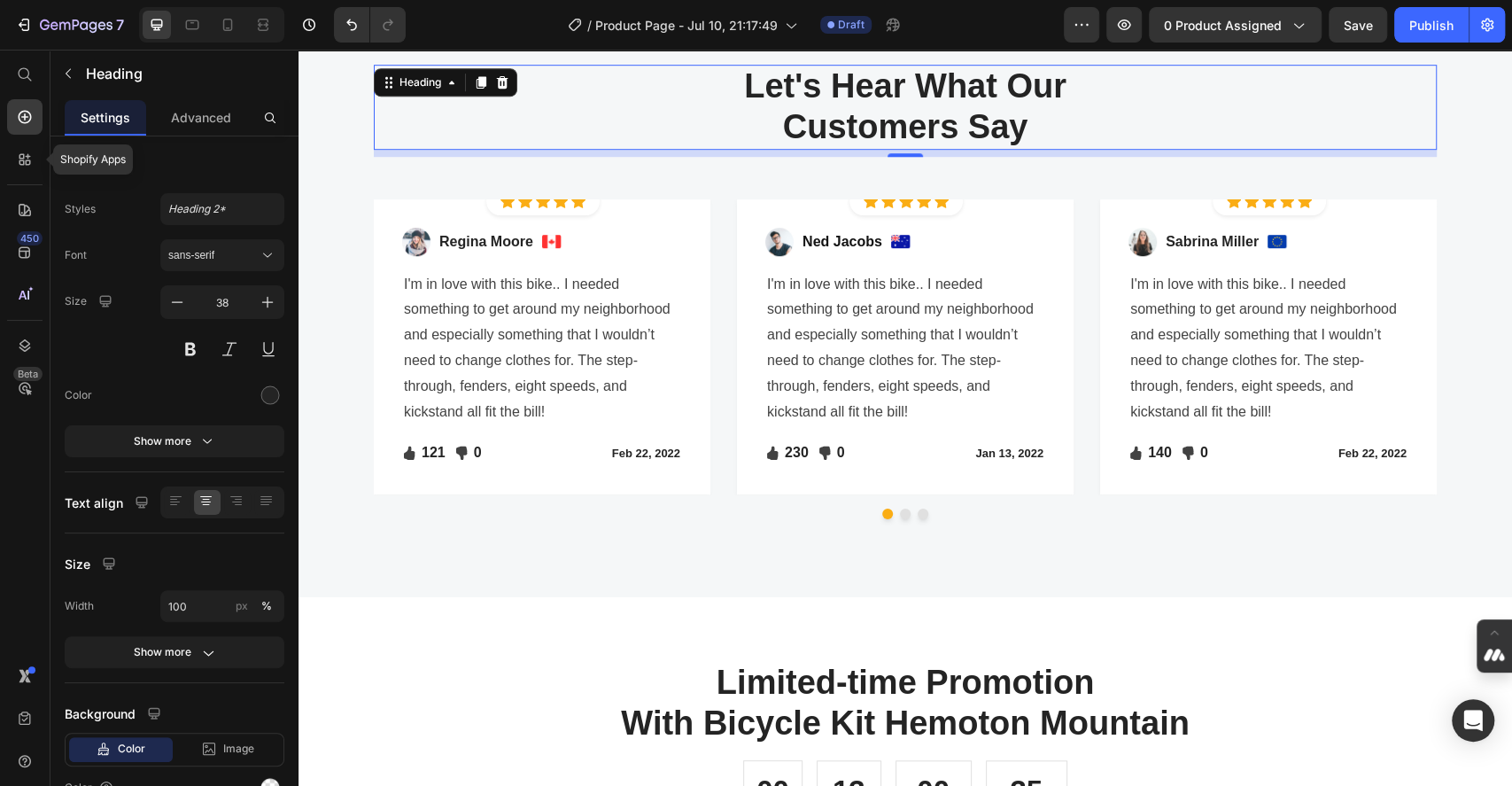 click 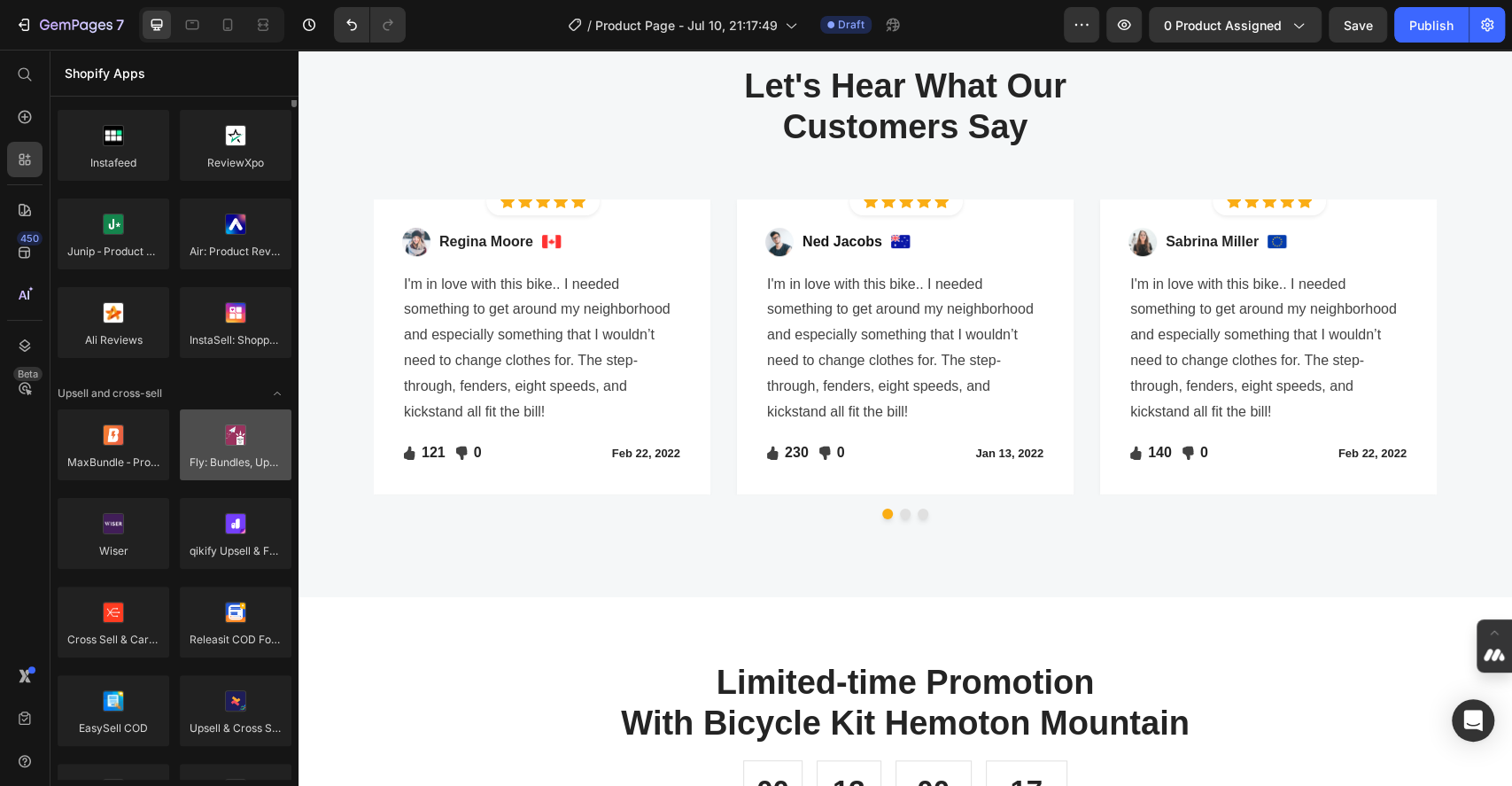 scroll, scrollTop: 354, scrollLeft: 0, axis: vertical 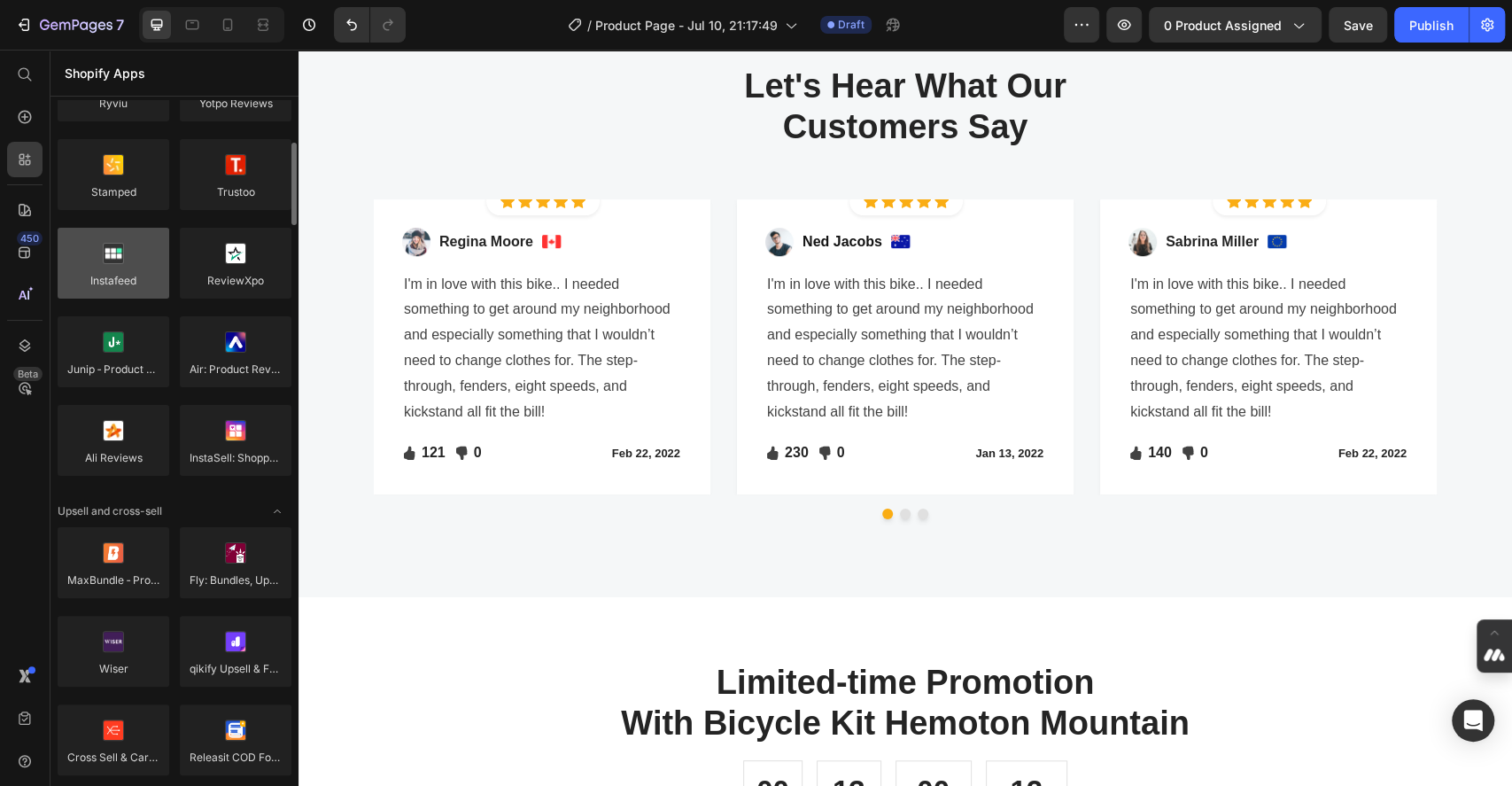 click at bounding box center [113, 263] 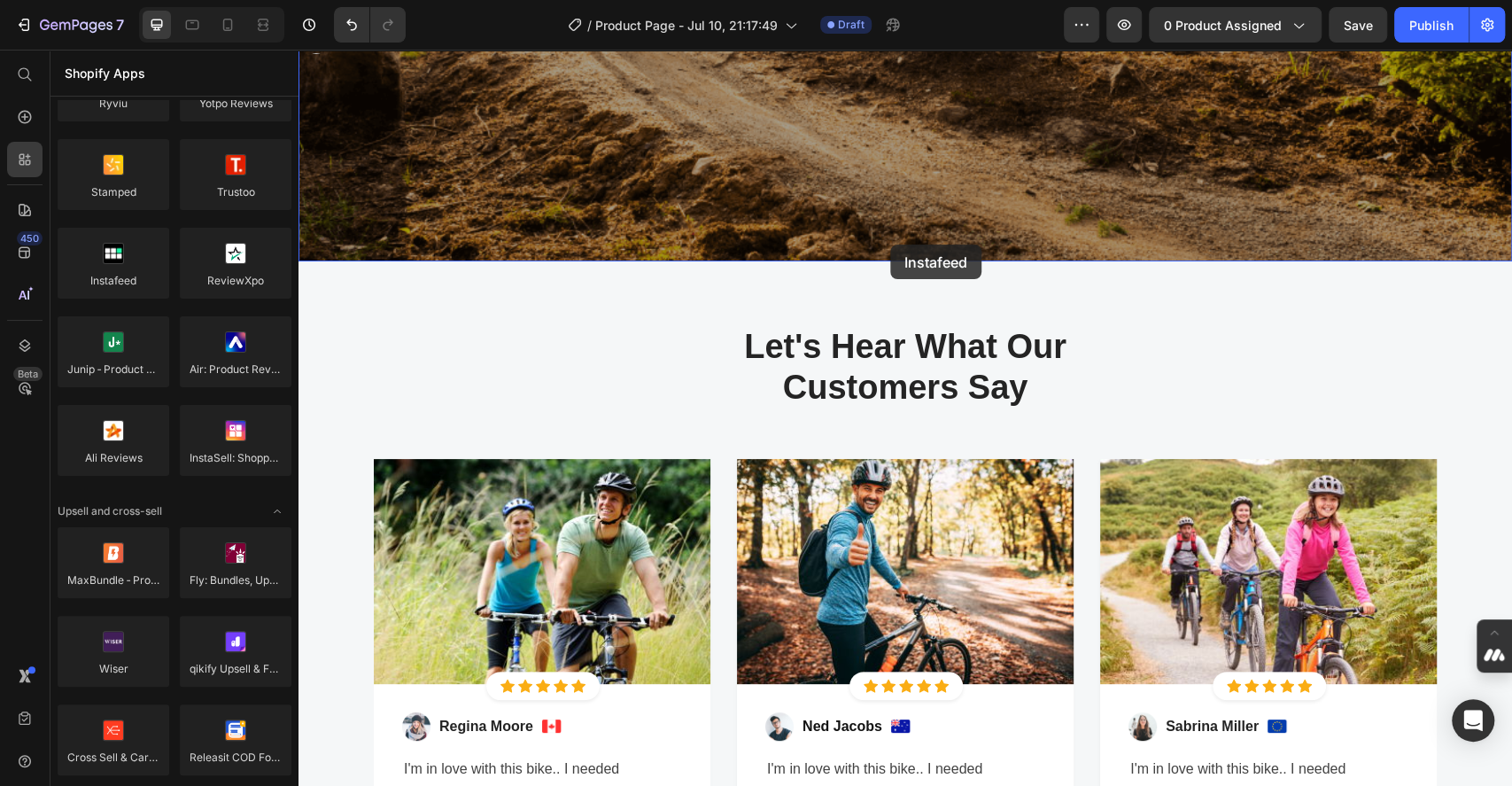 scroll, scrollTop: 4560, scrollLeft: 0, axis: vertical 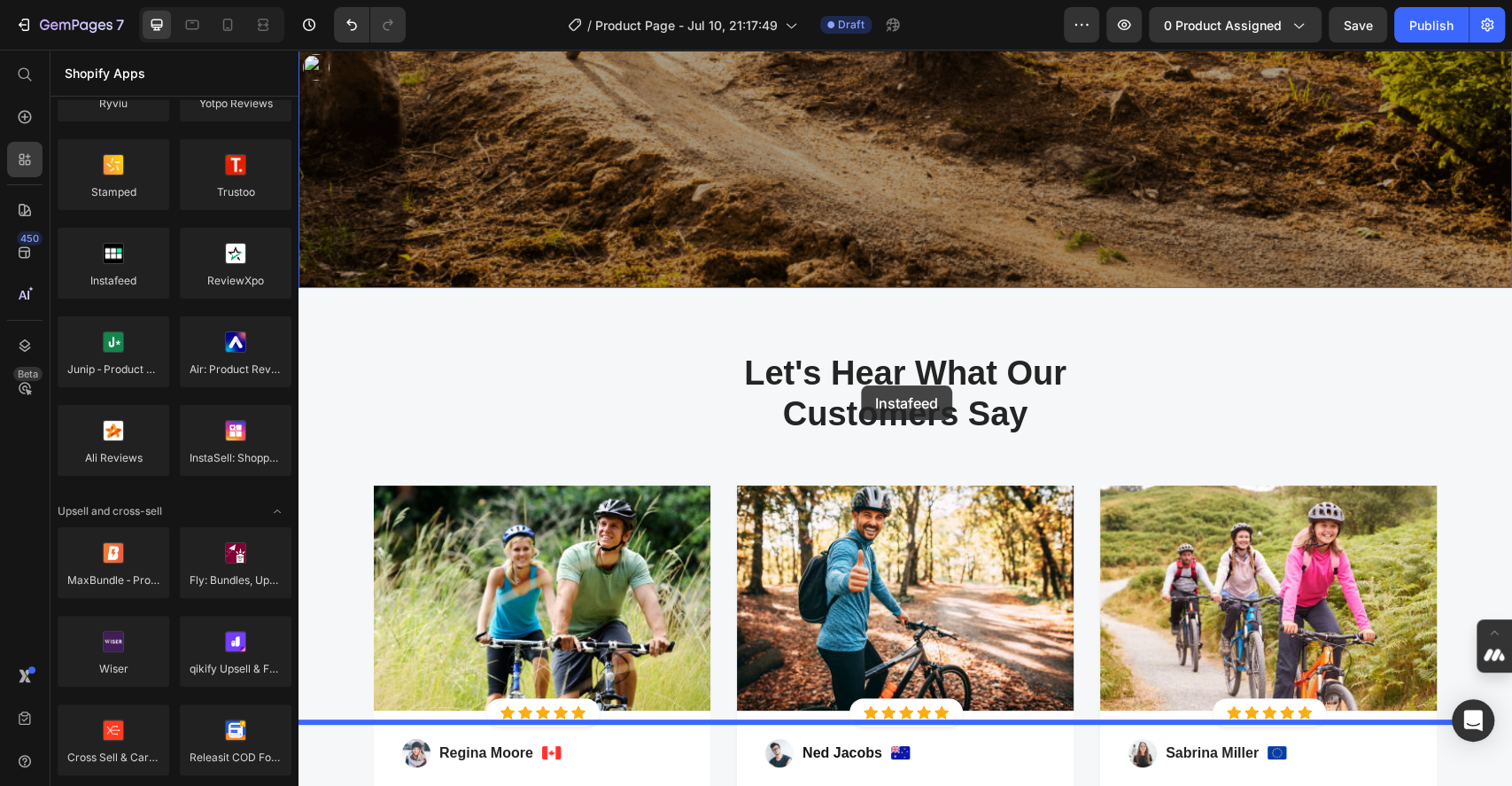 drag, startPoint x: 445, startPoint y: 338, endPoint x: 861, endPoint y: 385, distance: 418.64663 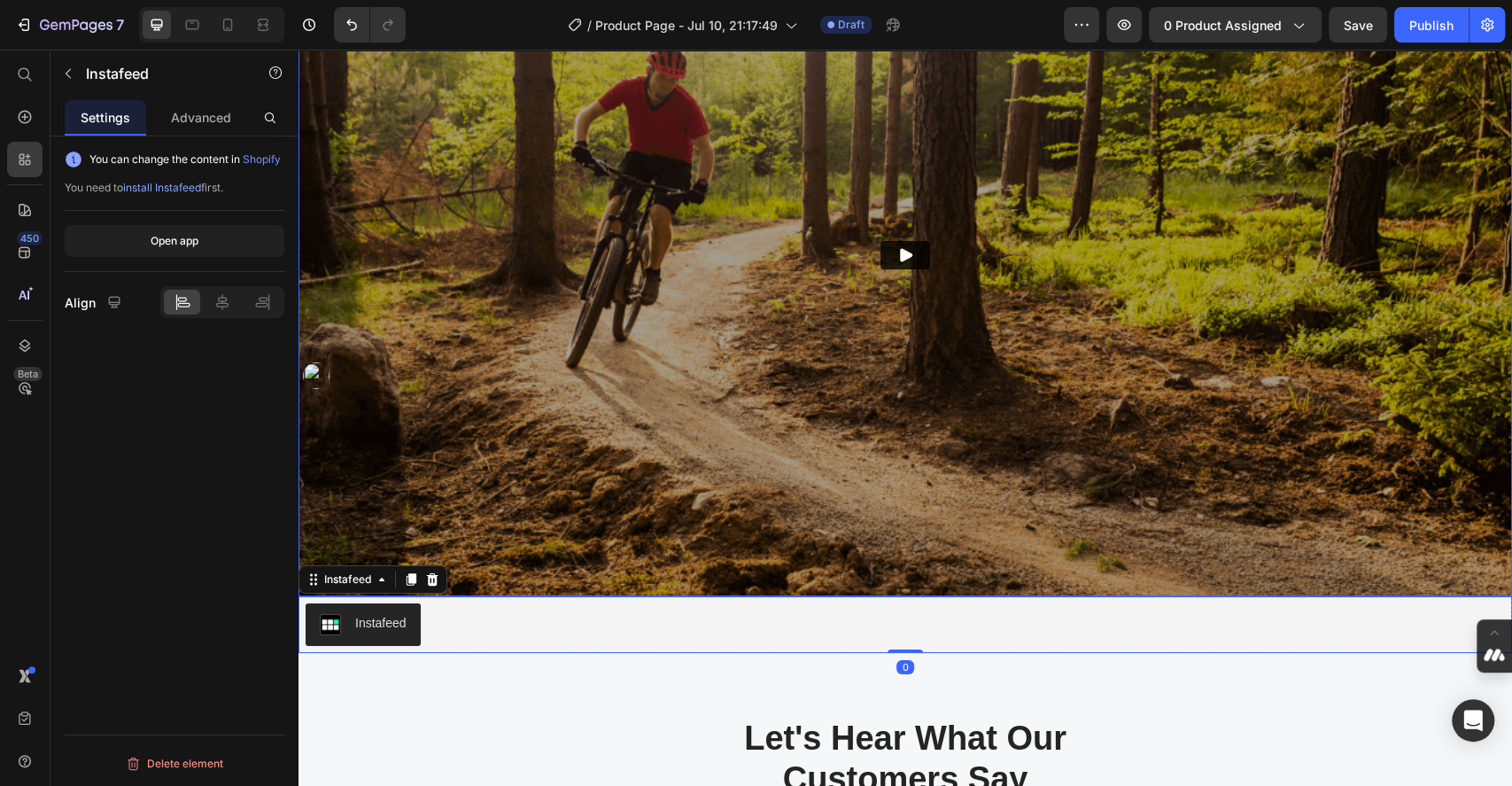 scroll, scrollTop: 4206, scrollLeft: 0, axis: vertical 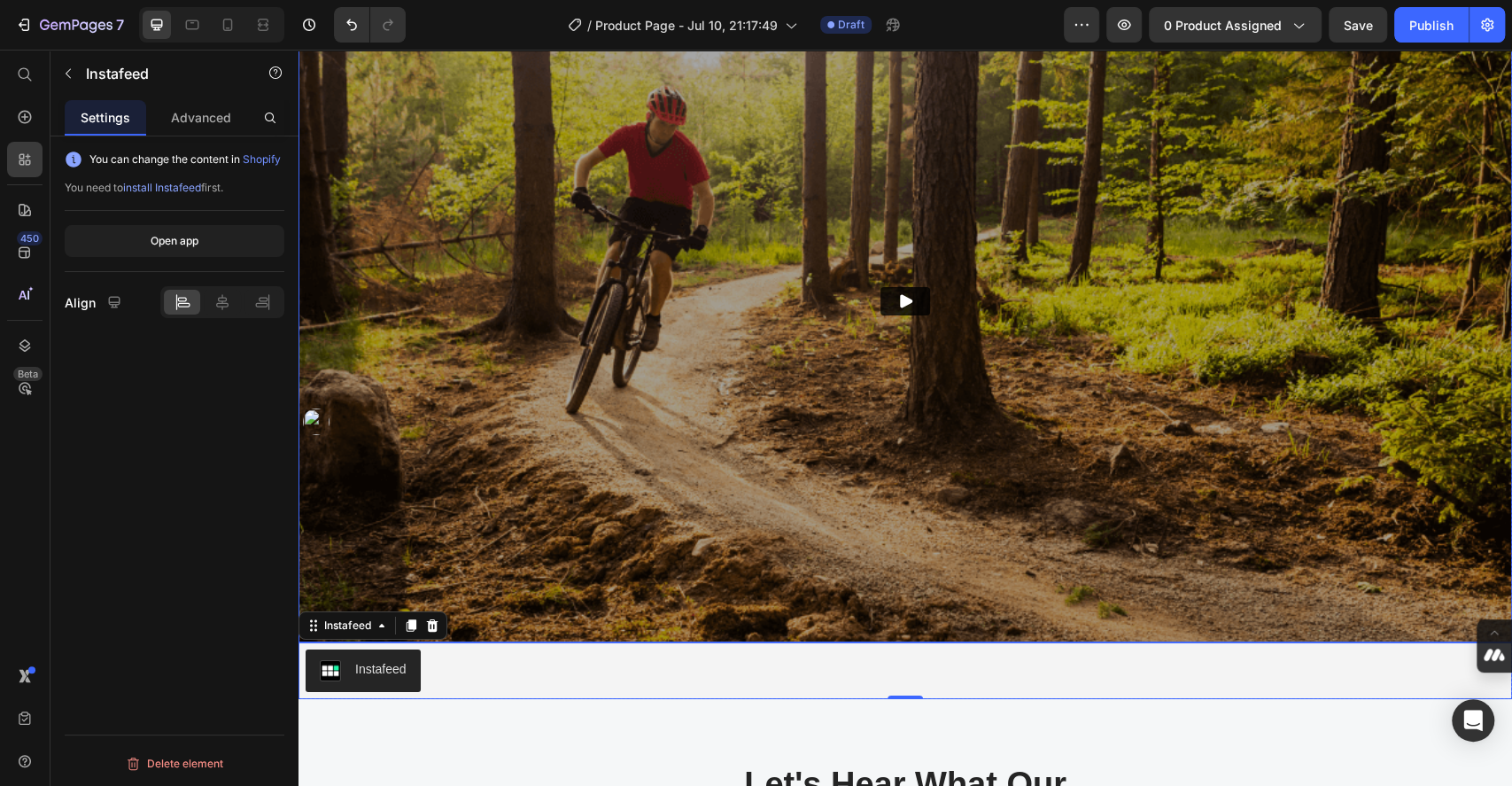 click at bounding box center [905, 300] 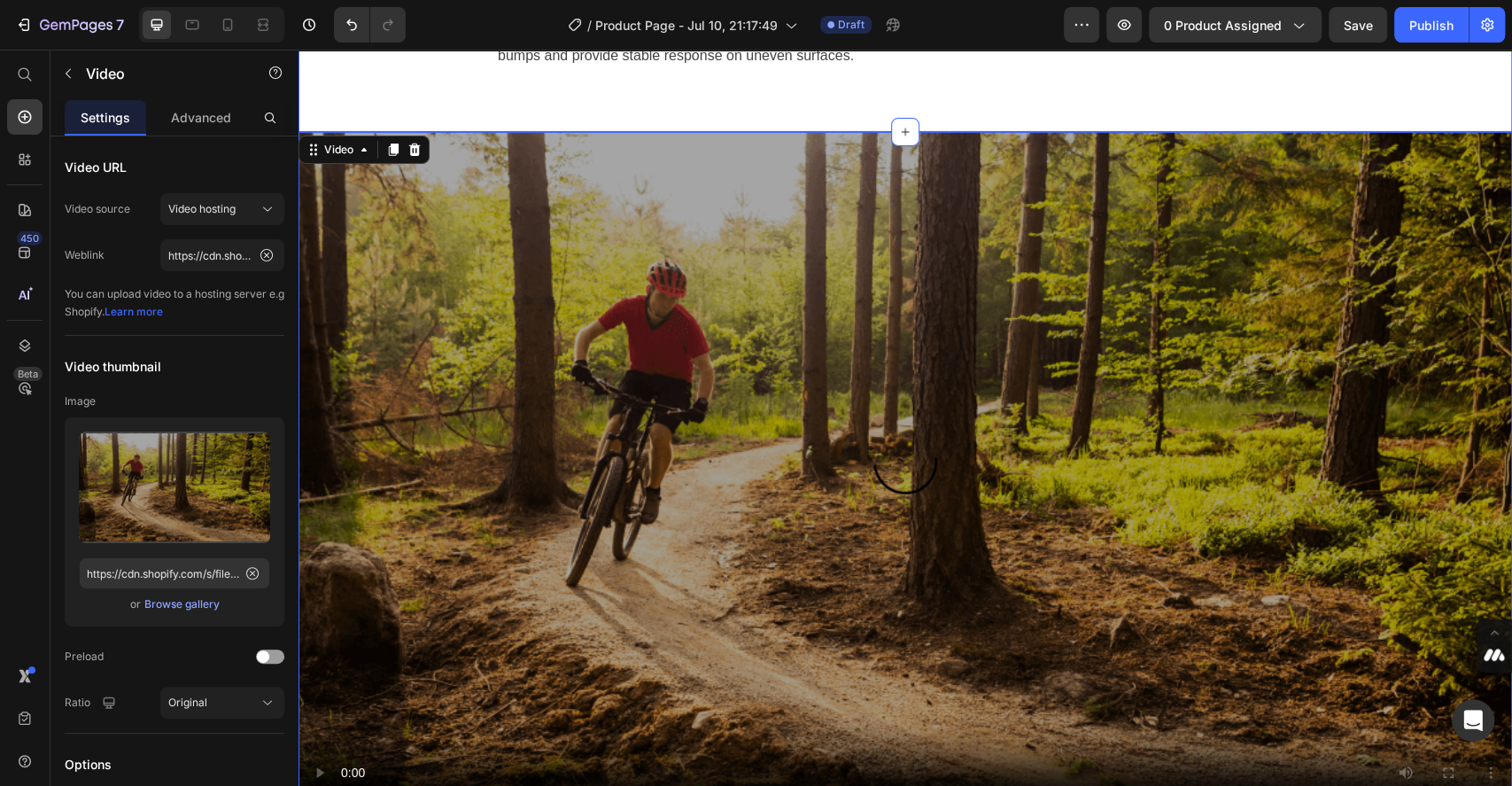 scroll, scrollTop: 4206, scrollLeft: 0, axis: vertical 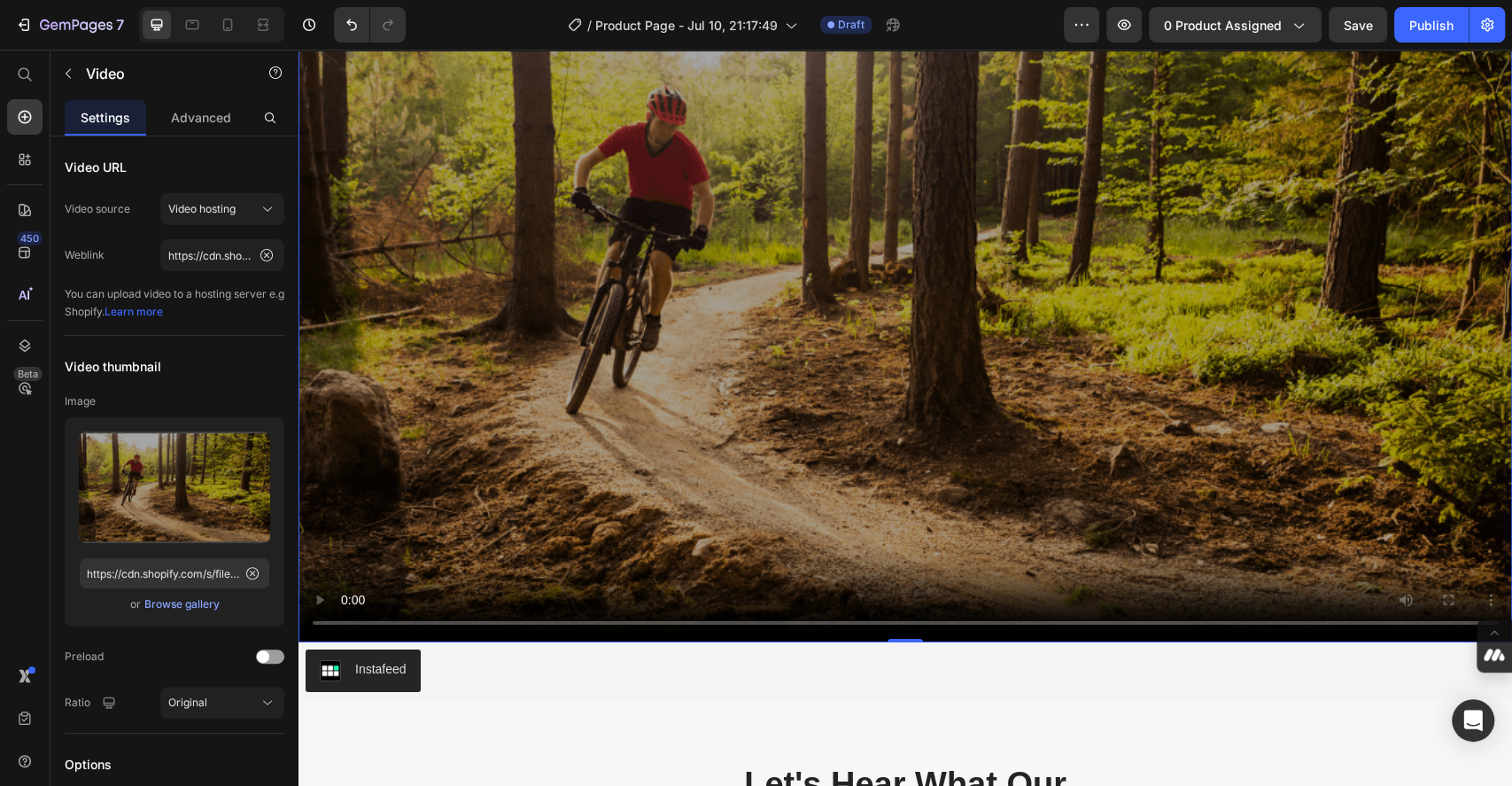click 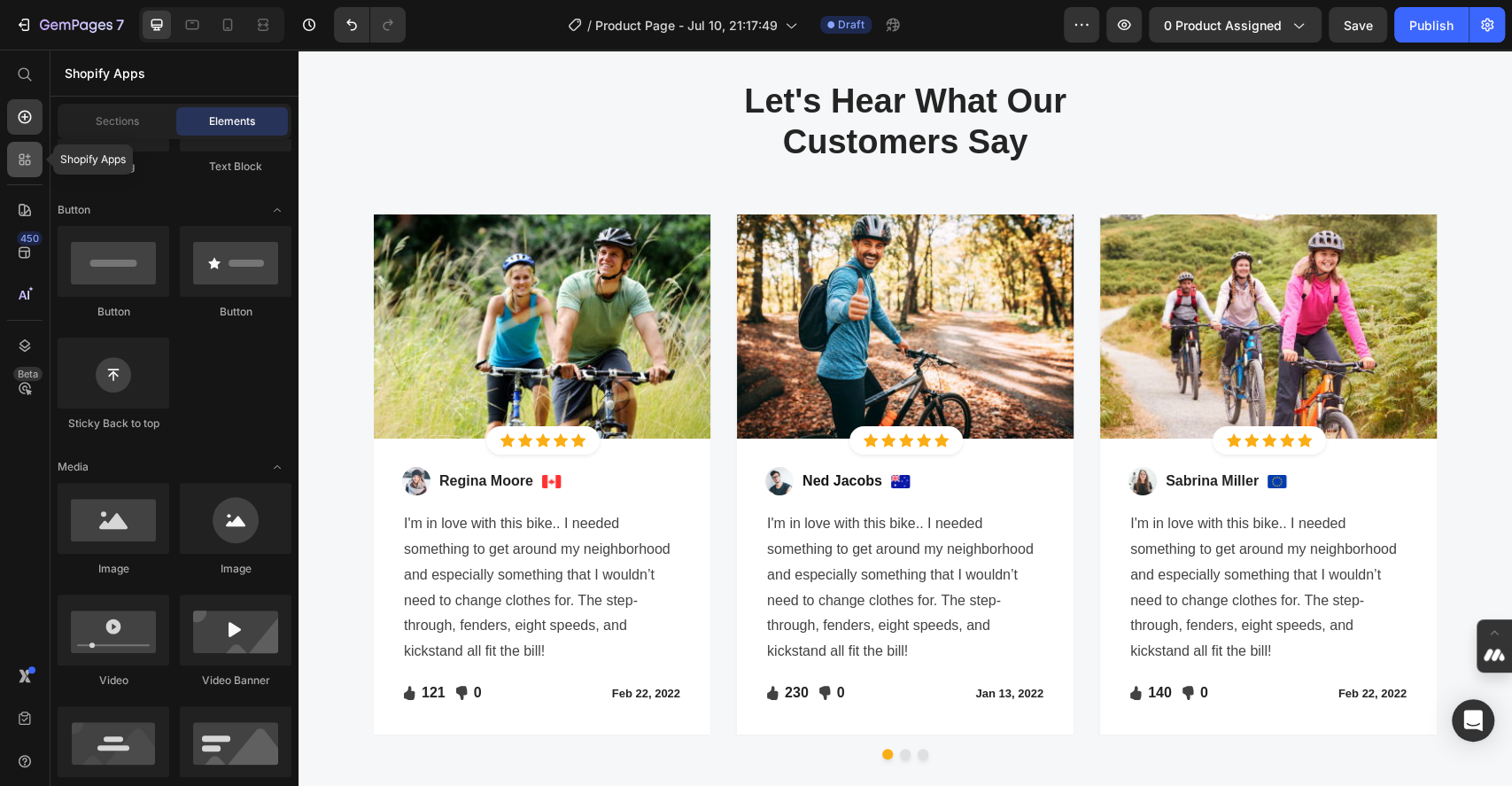 click 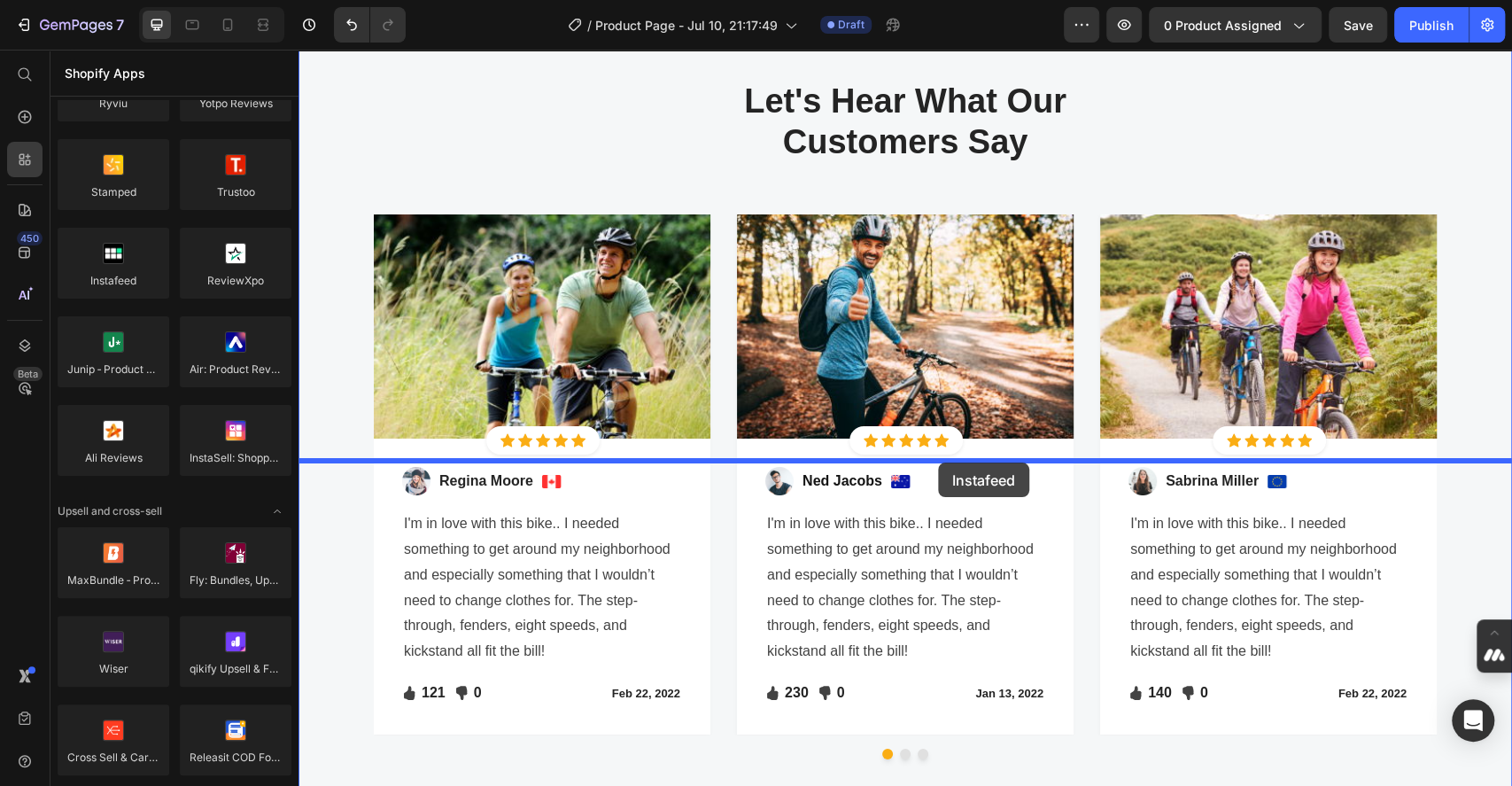 drag, startPoint x: 420, startPoint y: 318, endPoint x: 938, endPoint y: 463, distance: 537.9117 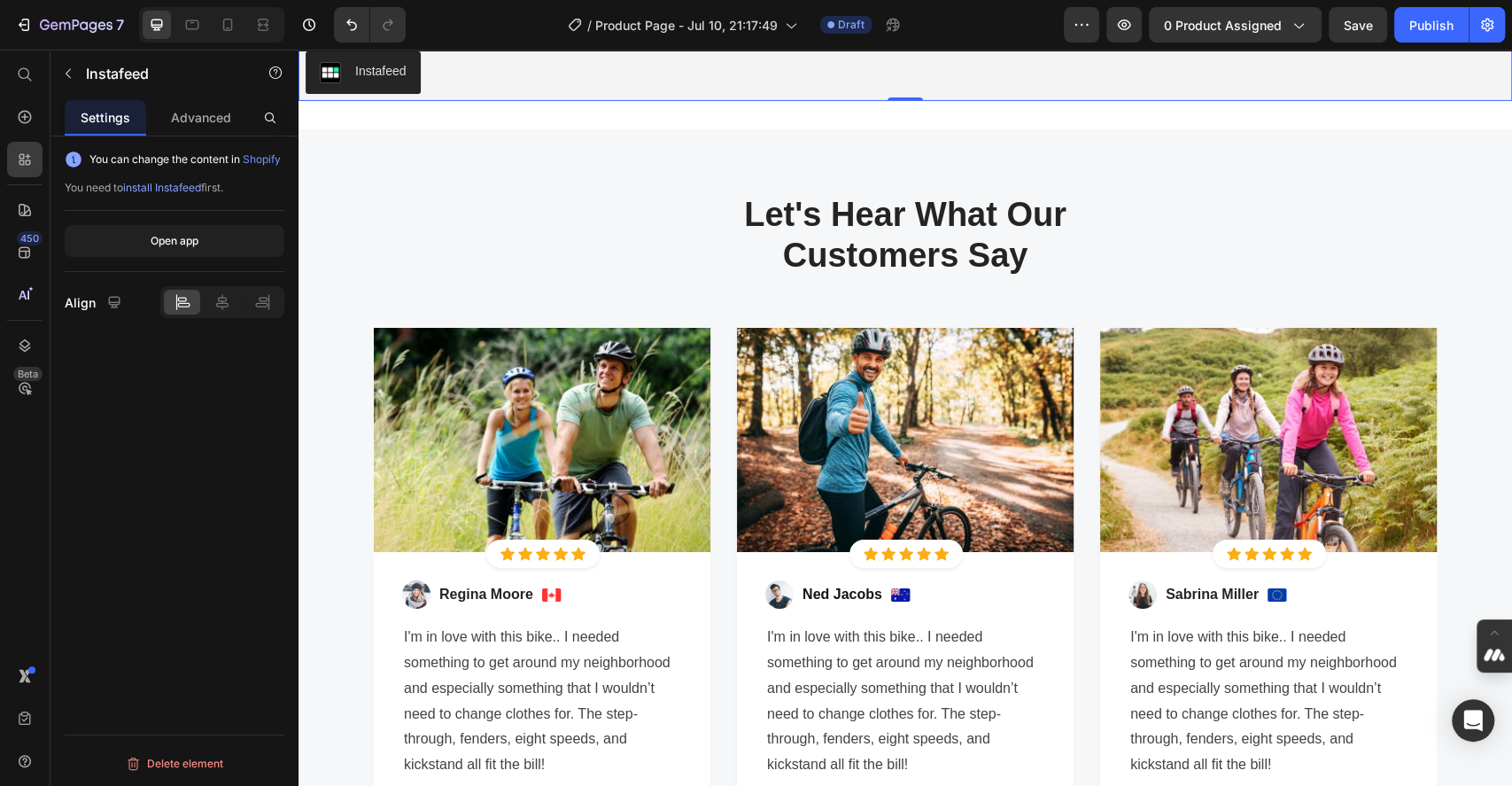 click on "Instafeed" at bounding box center (381, -14) 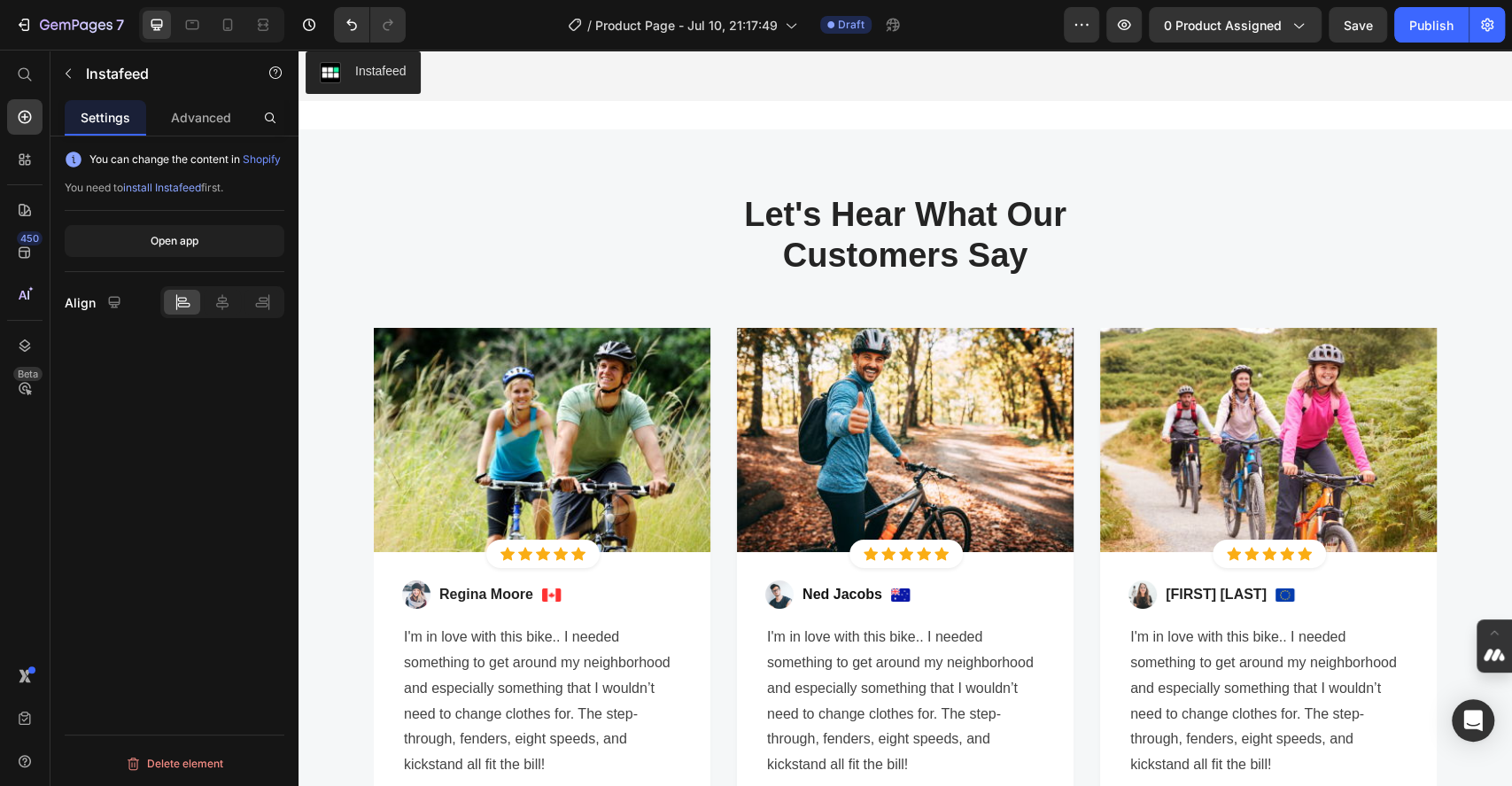 click 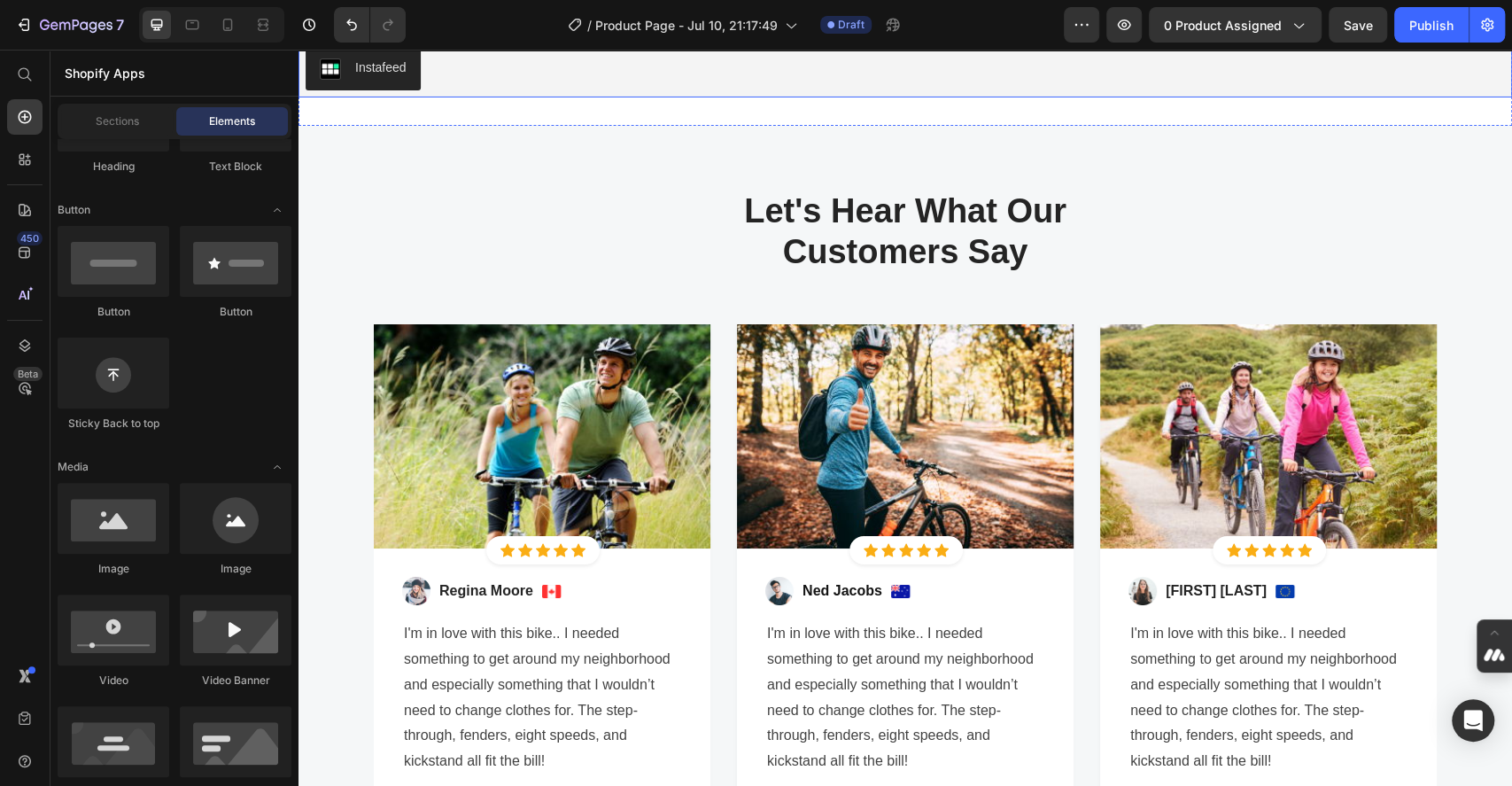 click on "Instafeed" at bounding box center [381, 67] 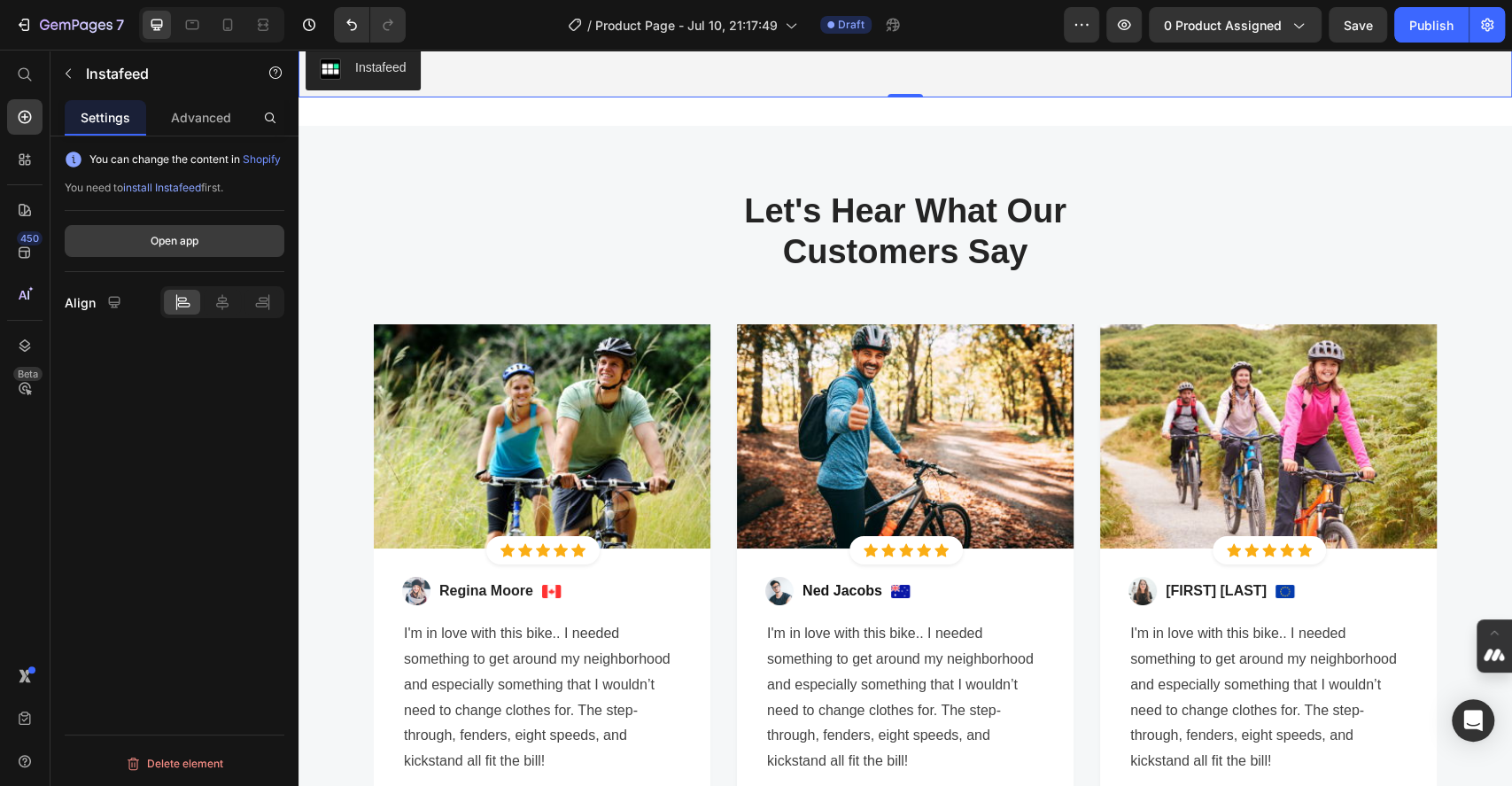 click on "Open app" at bounding box center (174, 241) 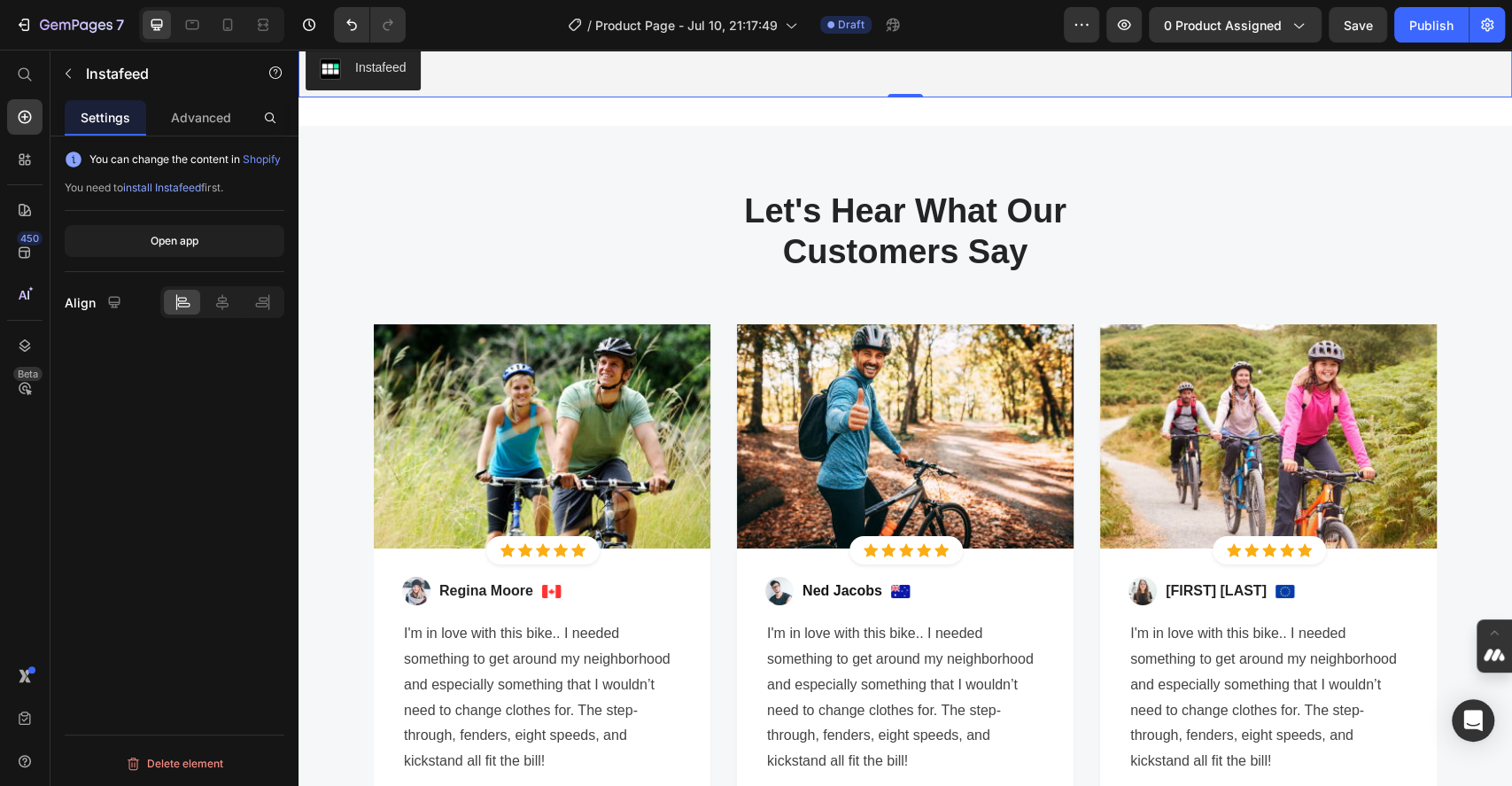 click at bounding box center [432, 24] 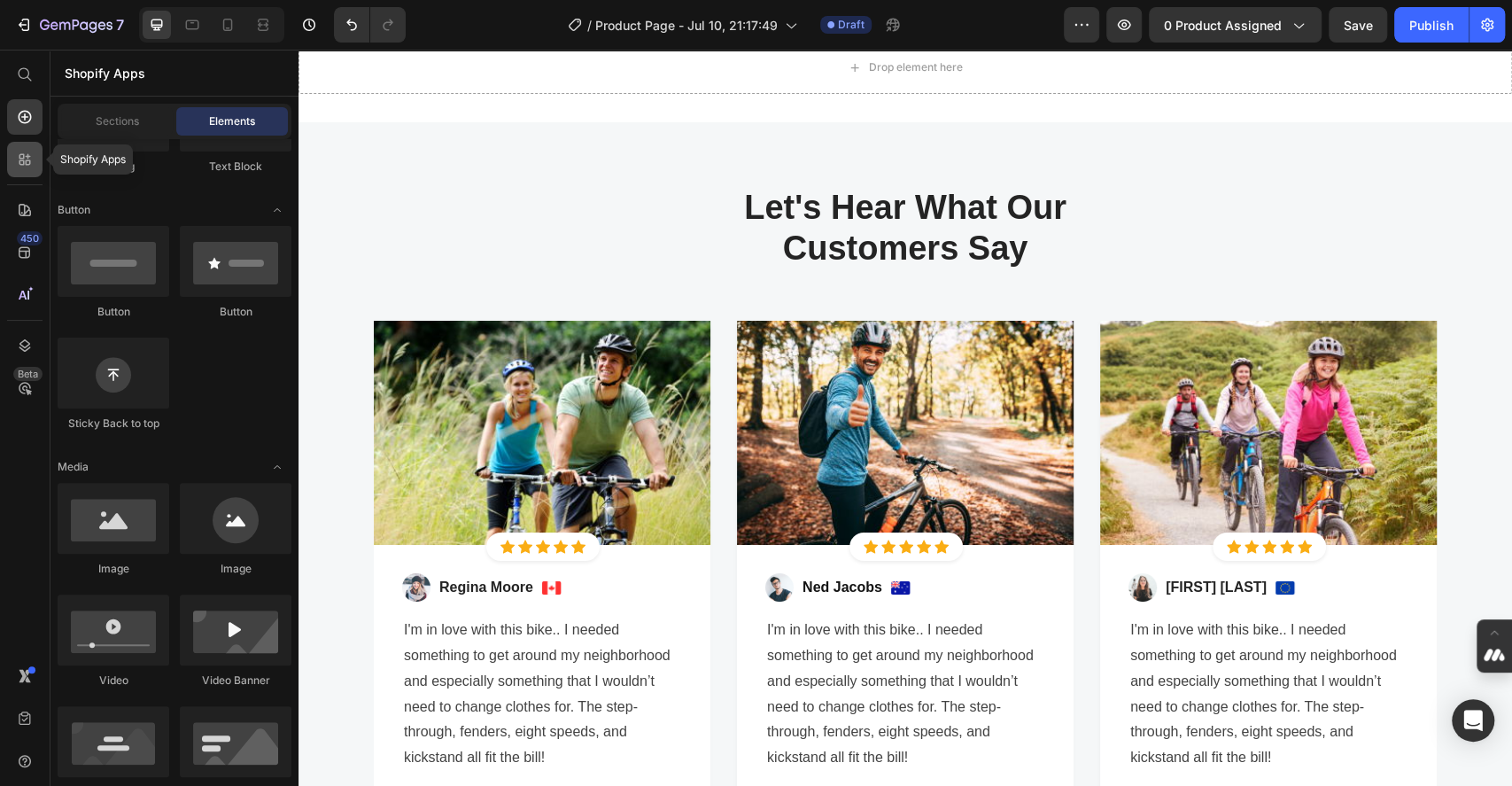 click 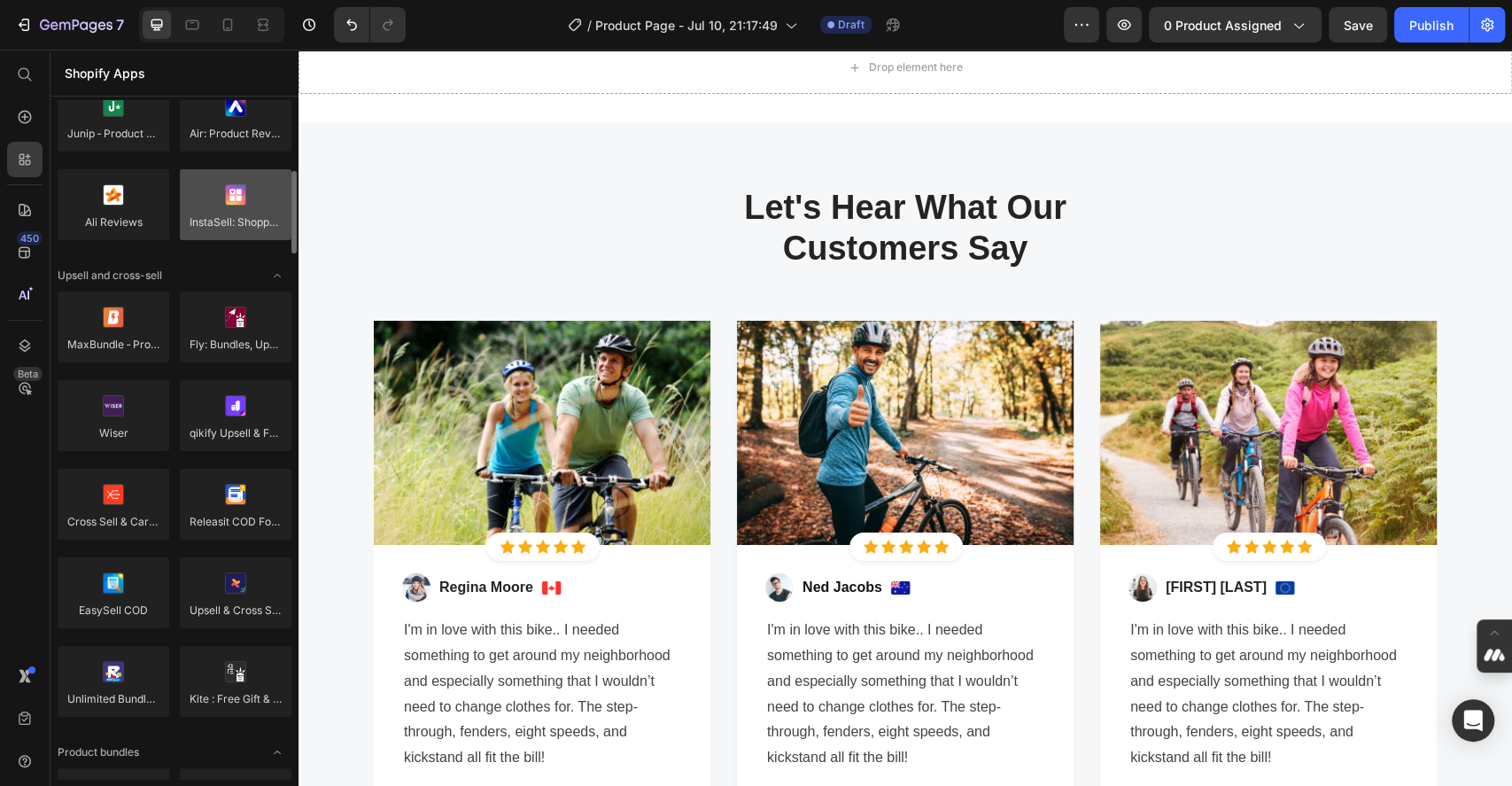 scroll, scrollTop: 472, scrollLeft: 0, axis: vertical 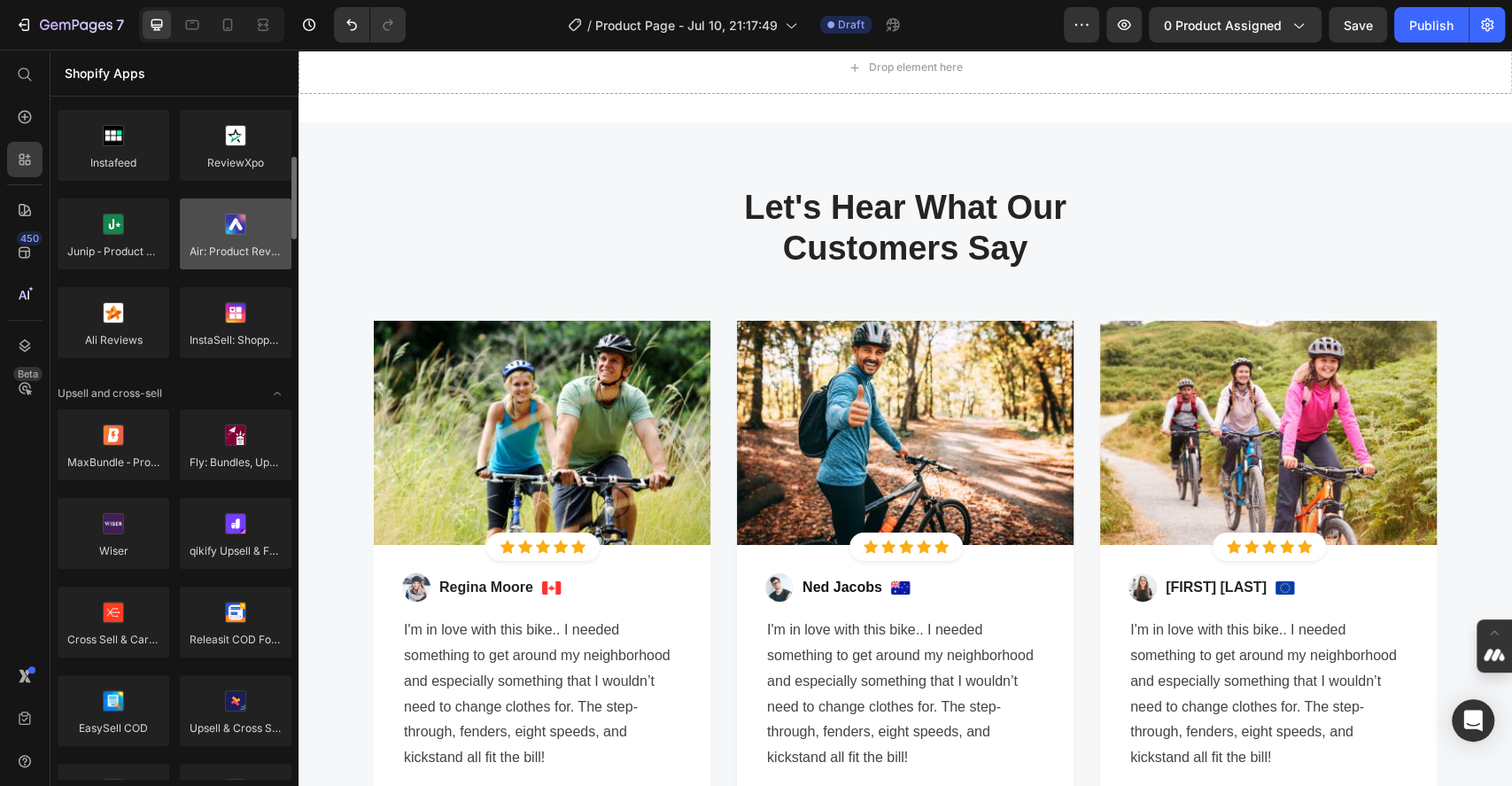 click at bounding box center (236, 234) 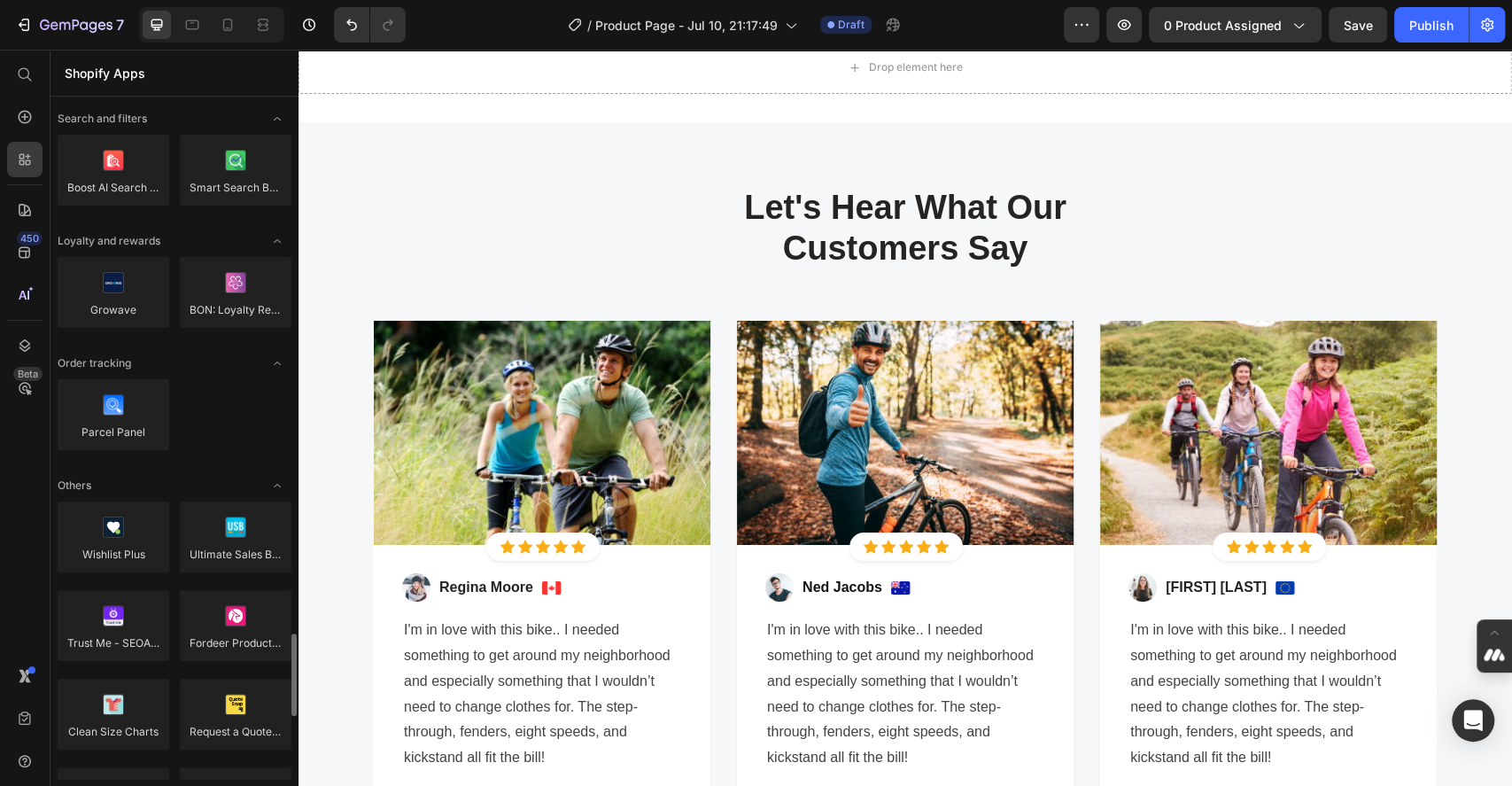 scroll, scrollTop: 3426, scrollLeft: 0, axis: vertical 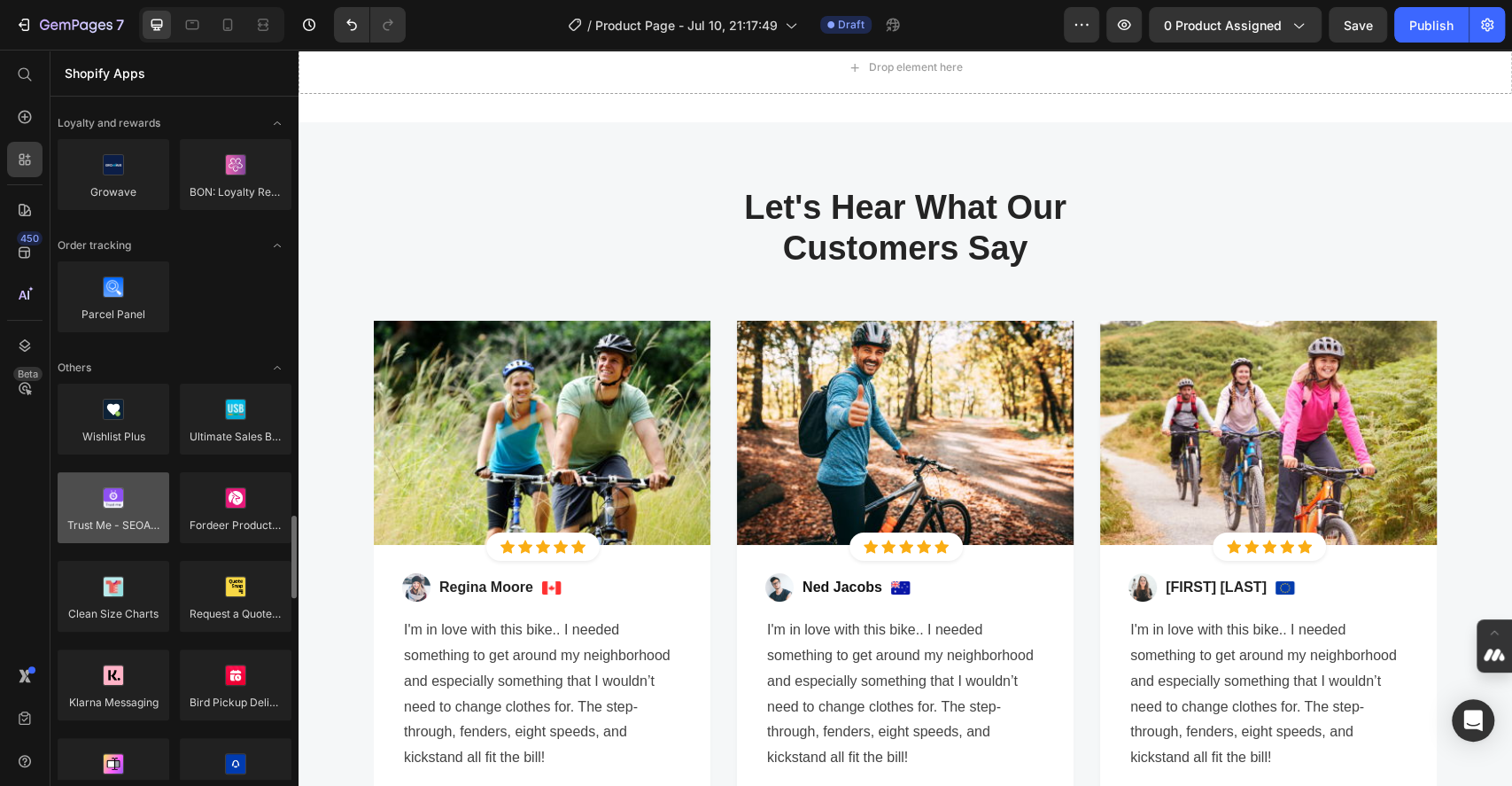 click at bounding box center [113, 508] 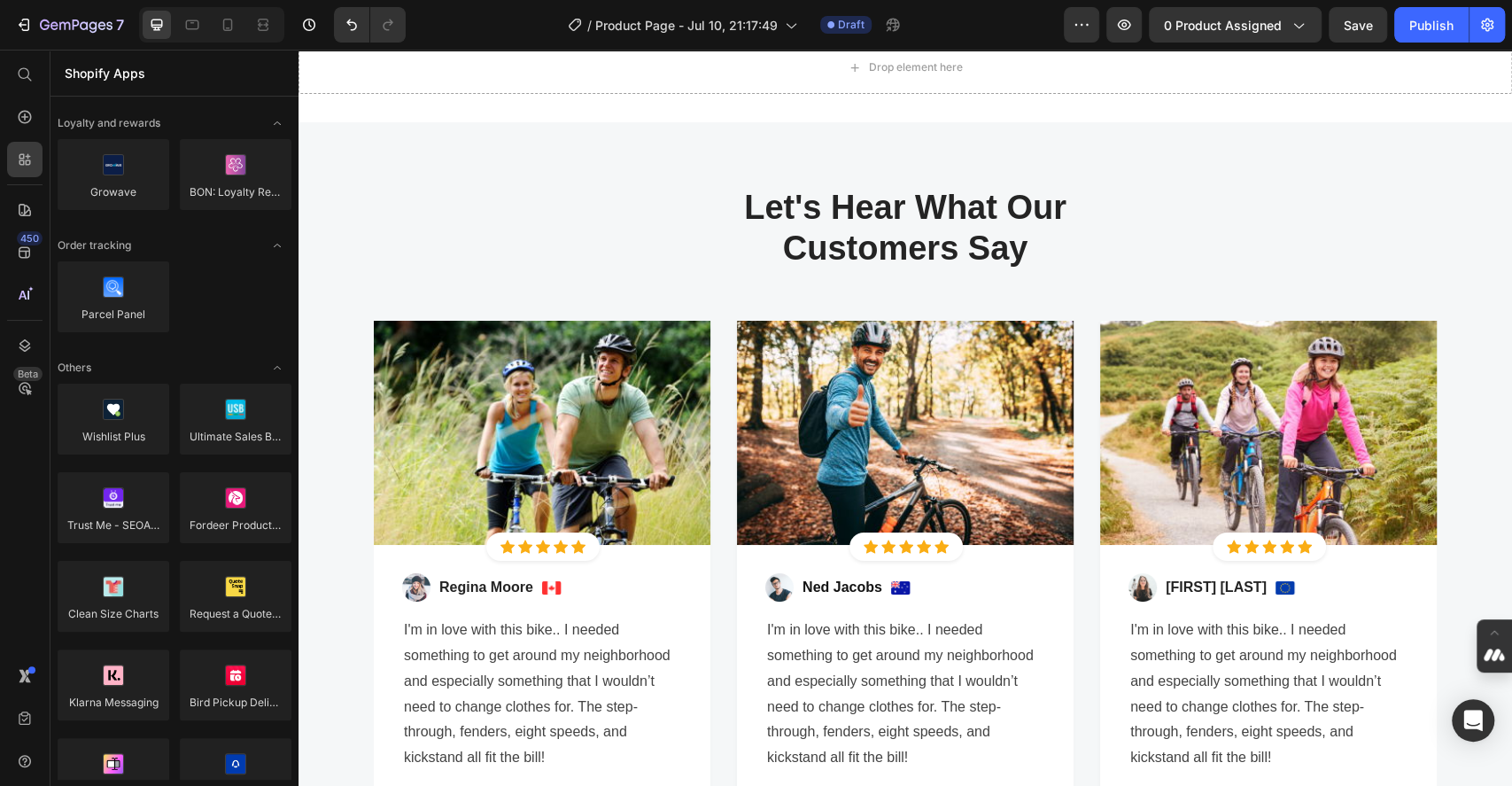 scroll, scrollTop: 3780, scrollLeft: 0, axis: vertical 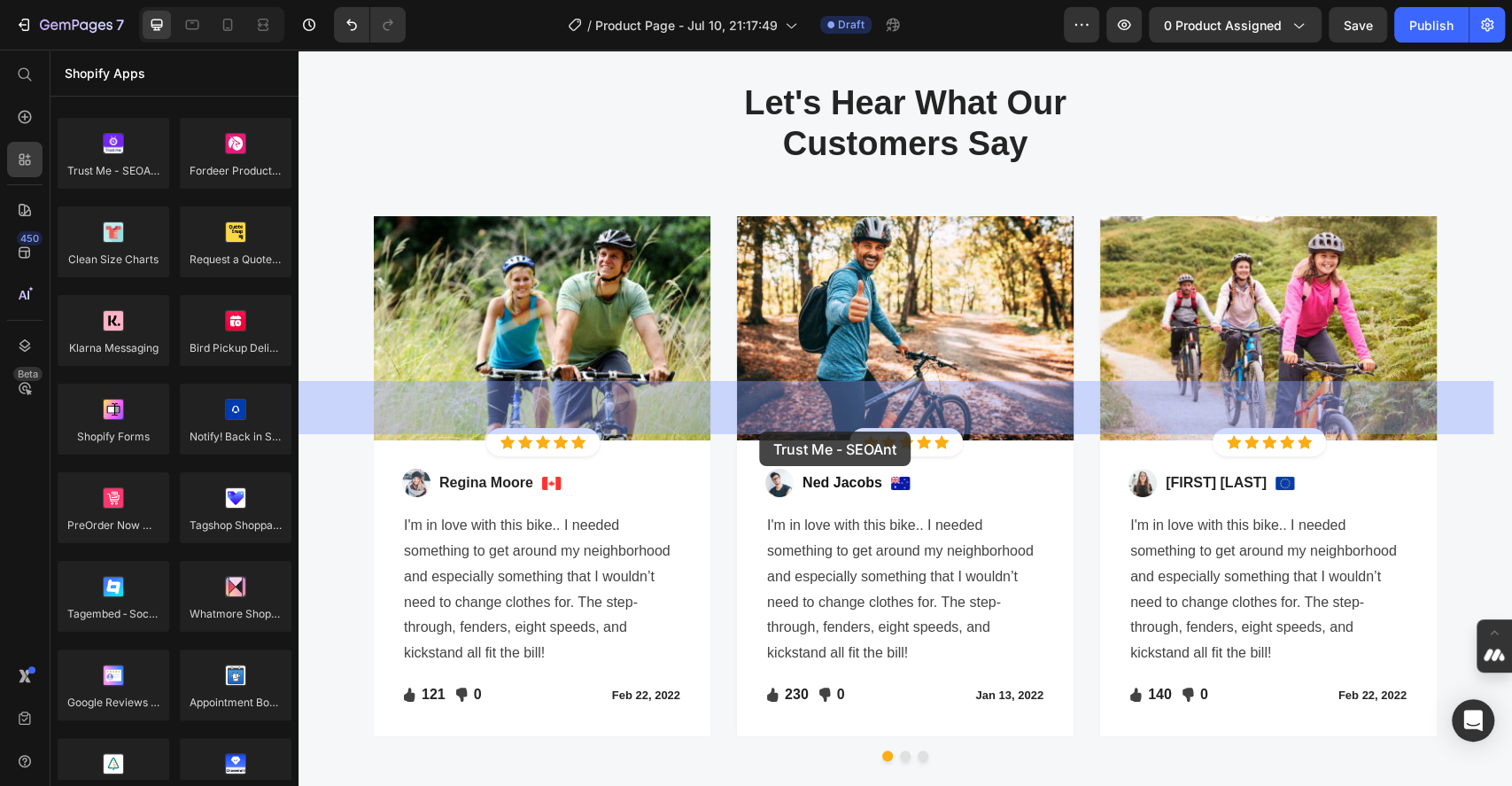 drag, startPoint x: 434, startPoint y: 198, endPoint x: 759, endPoint y: 432, distance: 400.476 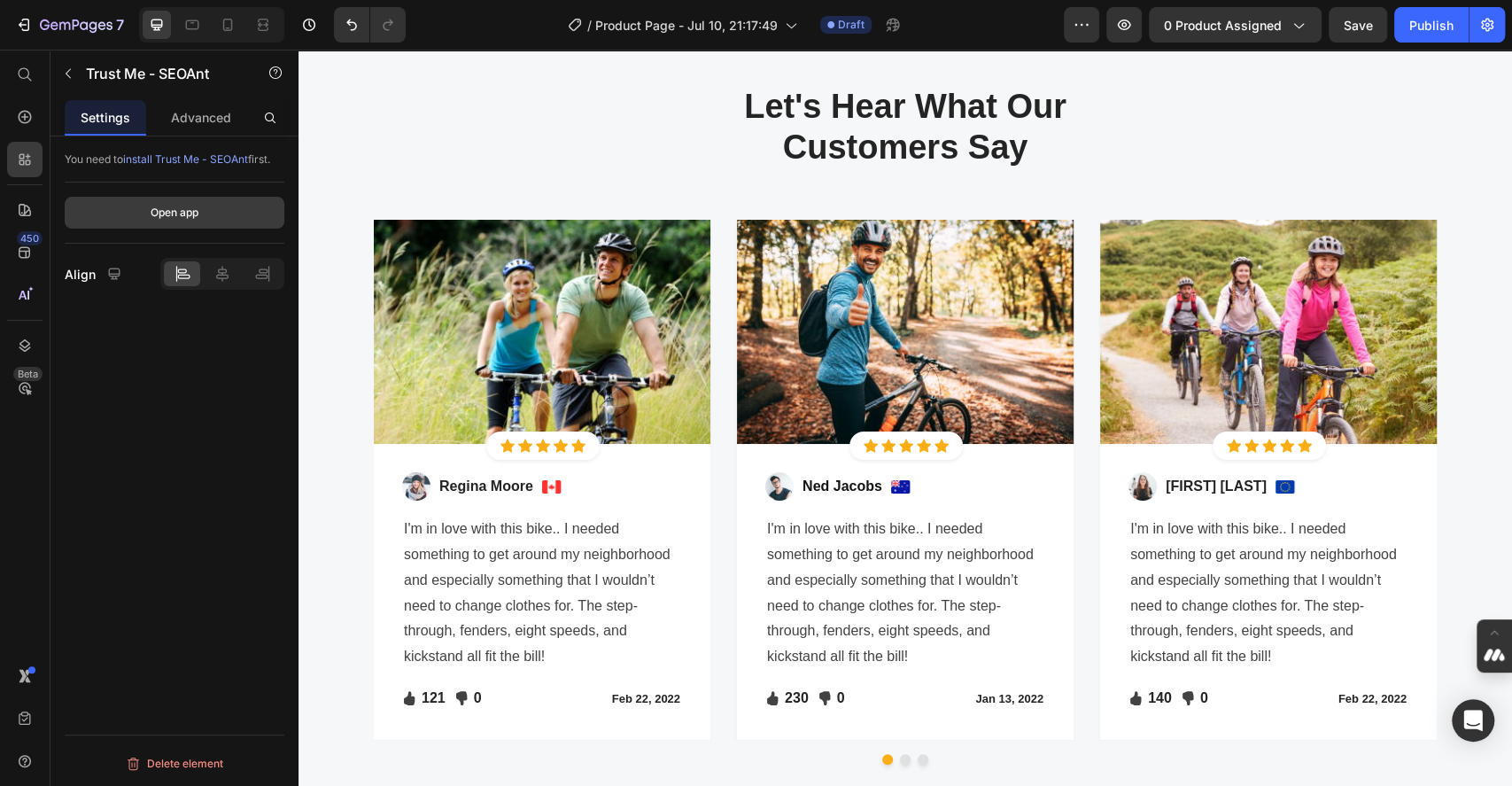 click on "Open app" at bounding box center (174, 213) 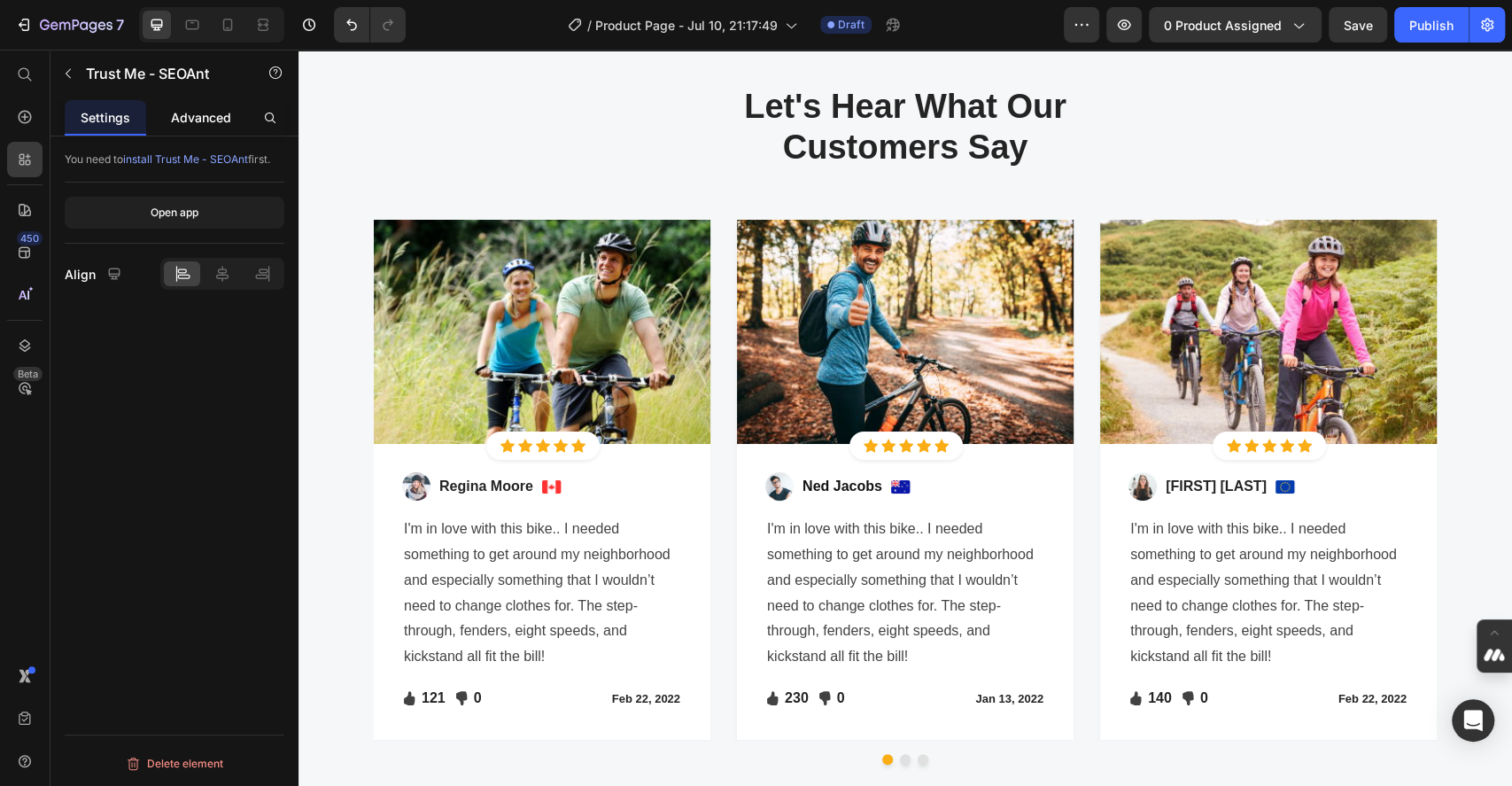click on "Advanced" at bounding box center [201, 117] 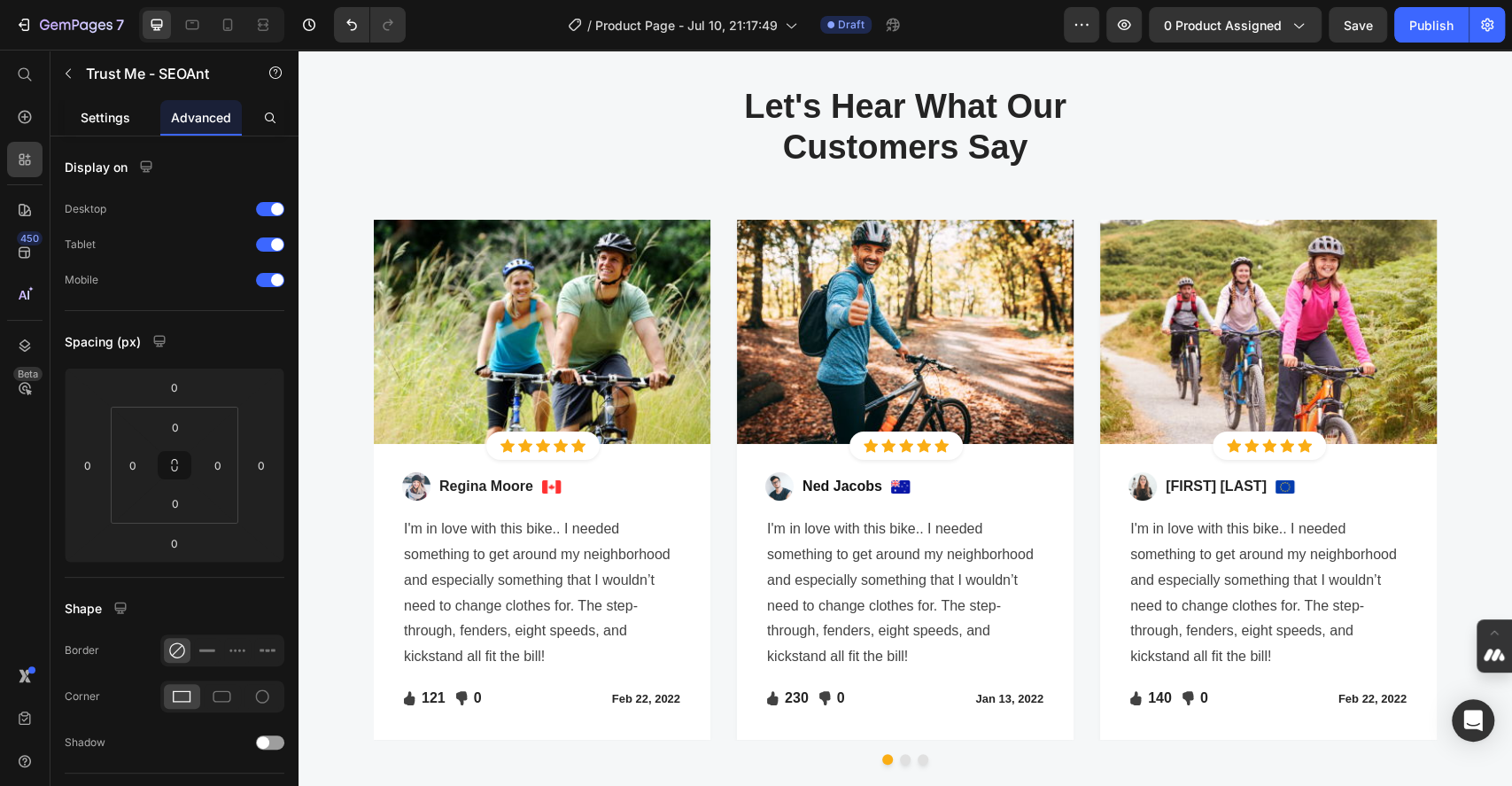 click on "Settings" 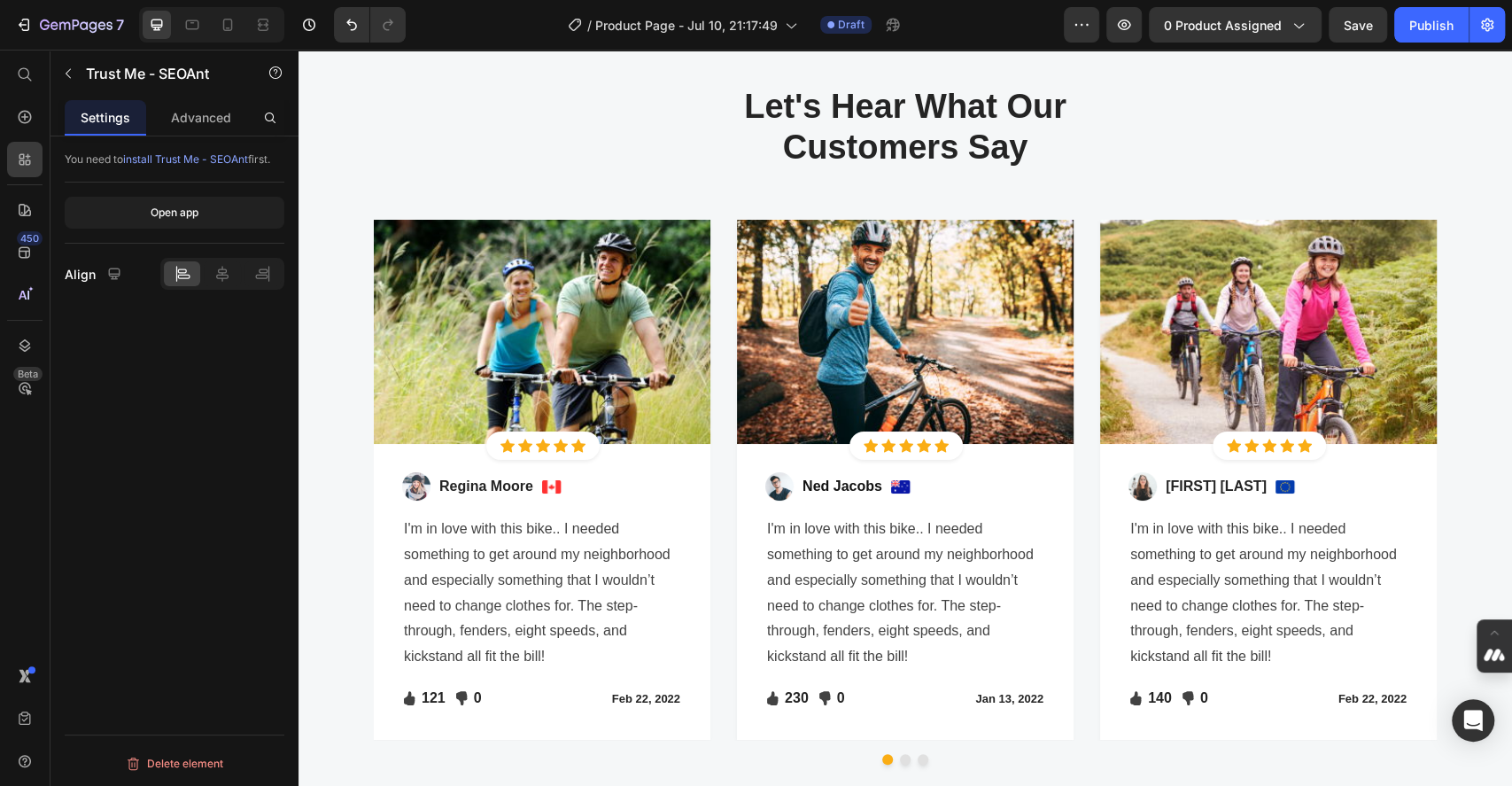 click on "install Trust Me - SEOAnt" at bounding box center (185, 159) 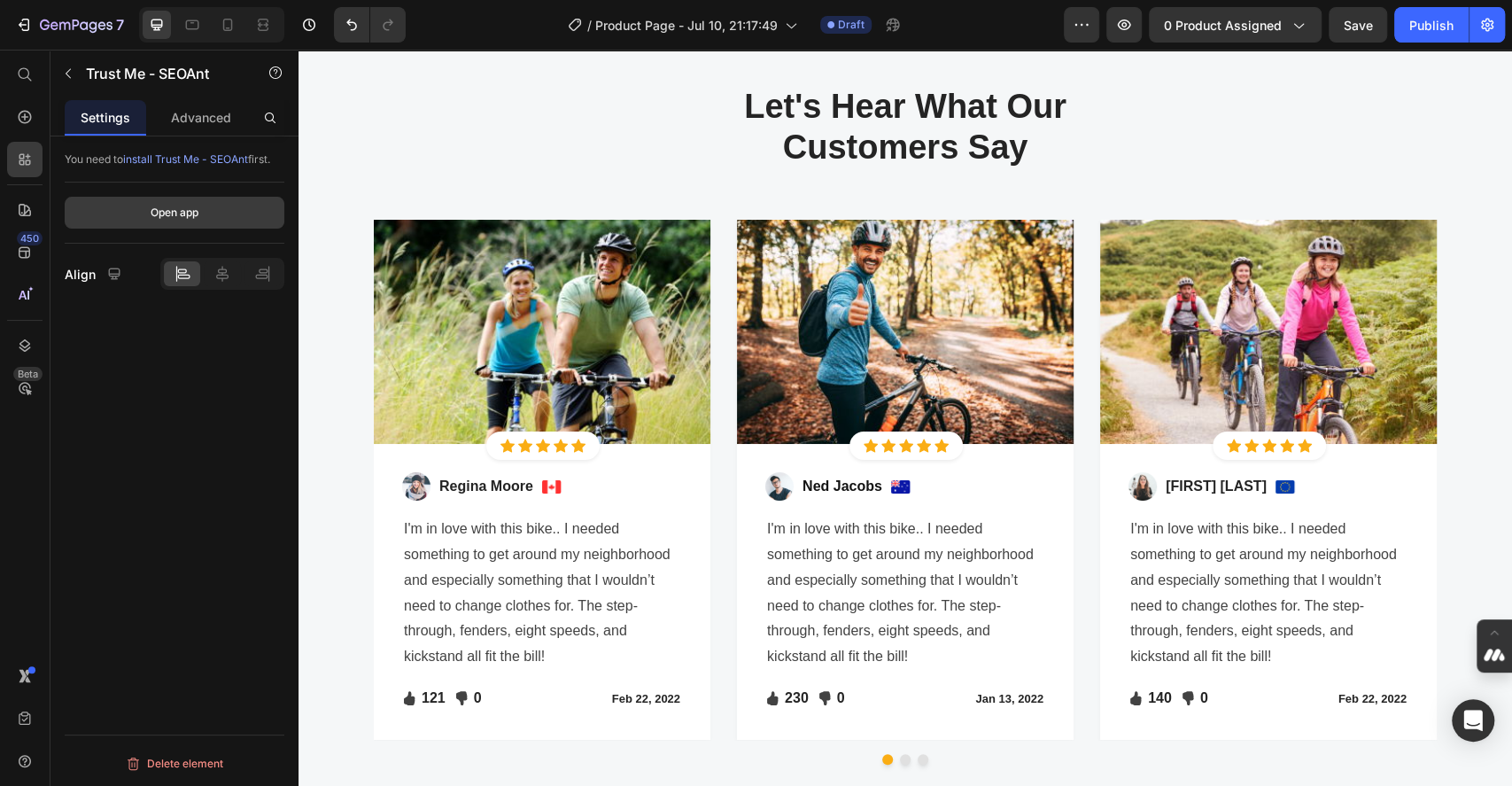 click on "Open app" at bounding box center (174, 213) 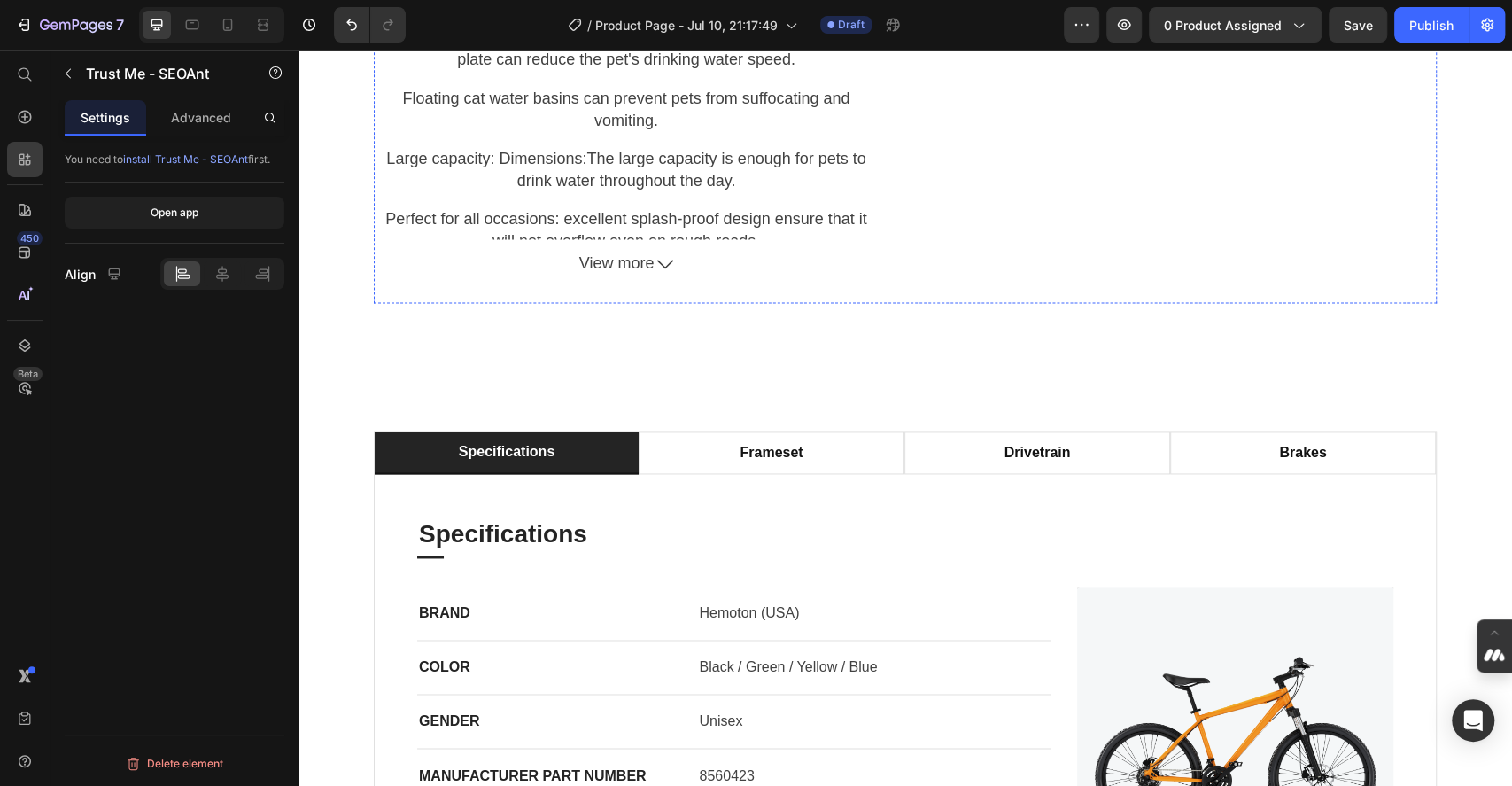 scroll, scrollTop: 1418, scrollLeft: 0, axis: vertical 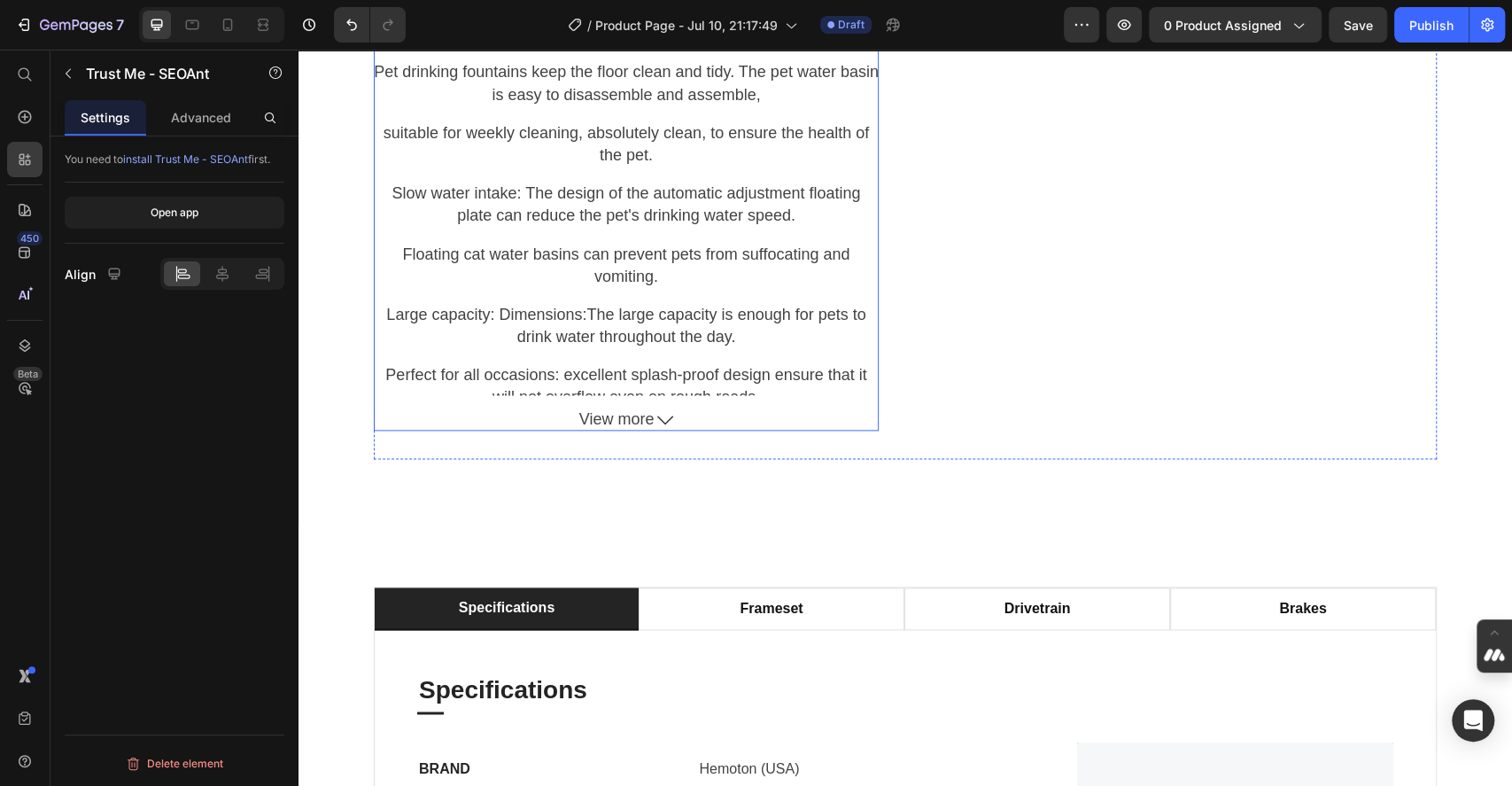 click on "Product Images
Differences between Type A and Type B:
Type A size: 225mmX185mmX78mm capacity: 1.5l with bottom non-skid pad
Type B size: 190mmX181mmX80mm capacity: 1L without bottom non-skid pad
Feature:
Avoid wet saliva: This slow feeder has plates and water overflow holes, which can perfectly prevent pets' mouths from being wet and yellowing
Waterproof and easy to clean: The dual design of waterproof frame and floating plate effectively prevents overflow.
Pet drinking fountains keep the floor clean and tidy. The pet water basin is easy to disassemble and assemble,
suitable for weekly cleaning, absolutely clean, to ensure the health of the pet.
Slow water intake: The design of the automatic adjustment floating plate can reduce the pet's drinking water speed.
Floating cat water basins can prevent pets from suffocating and vomiting.
Large capacity: Dimensions:The large capacity is enough for pets to drink water throughout the day." at bounding box center [905, -370] 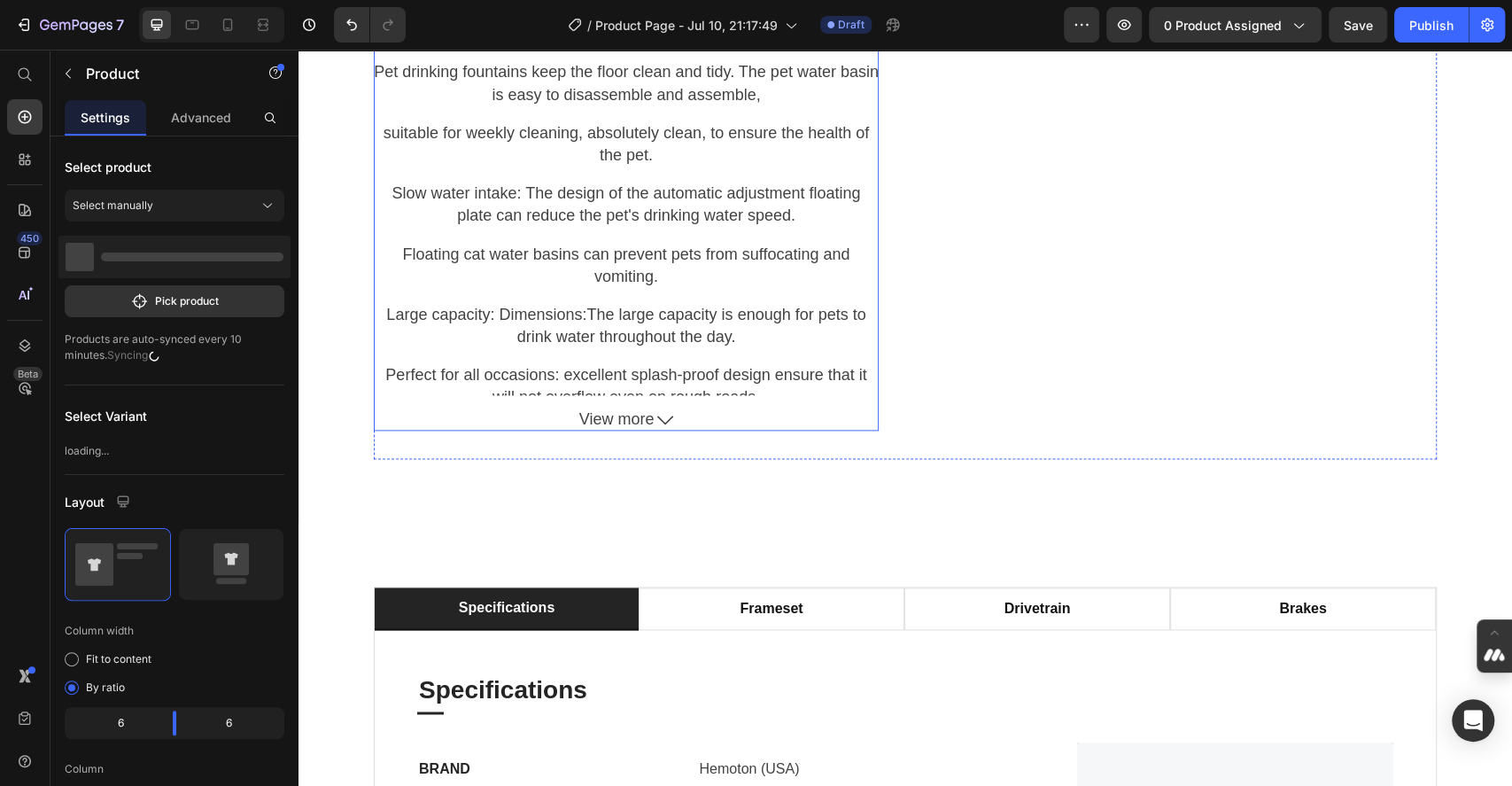 click on "Floating cat water basins can prevent pets from suffocating and vomiting." at bounding box center [626, 266] 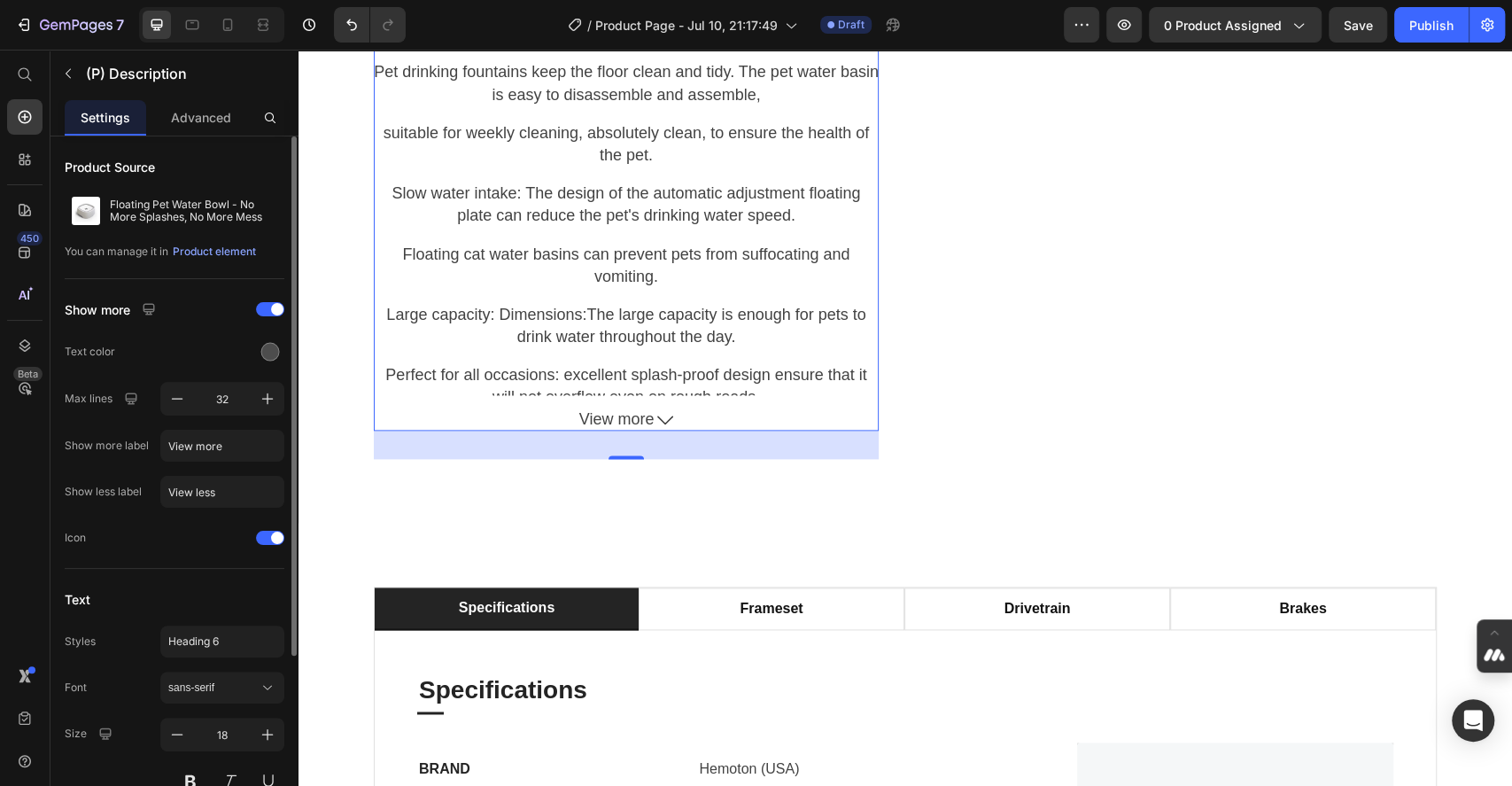 scroll, scrollTop: 118, scrollLeft: 0, axis: vertical 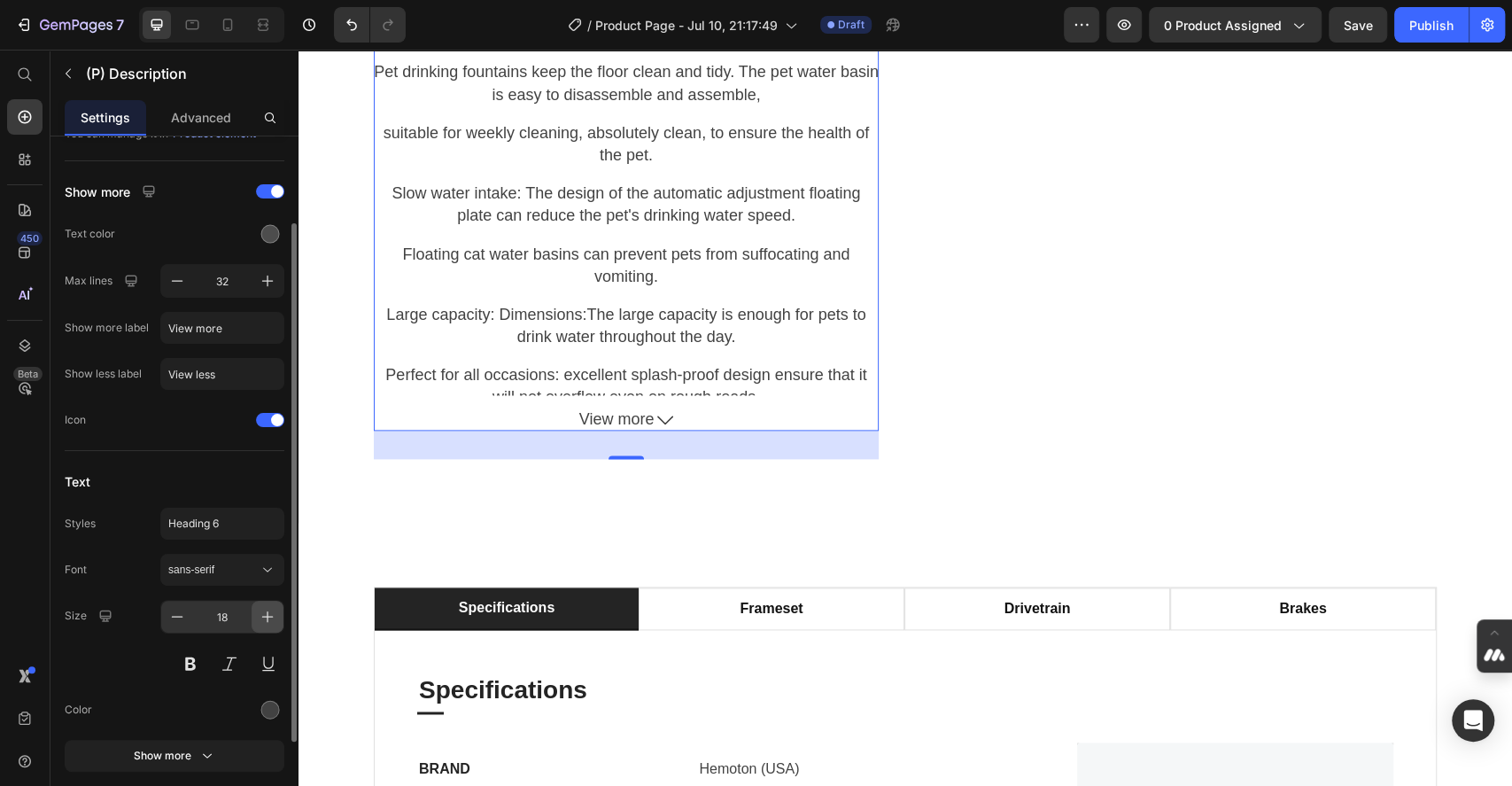 click 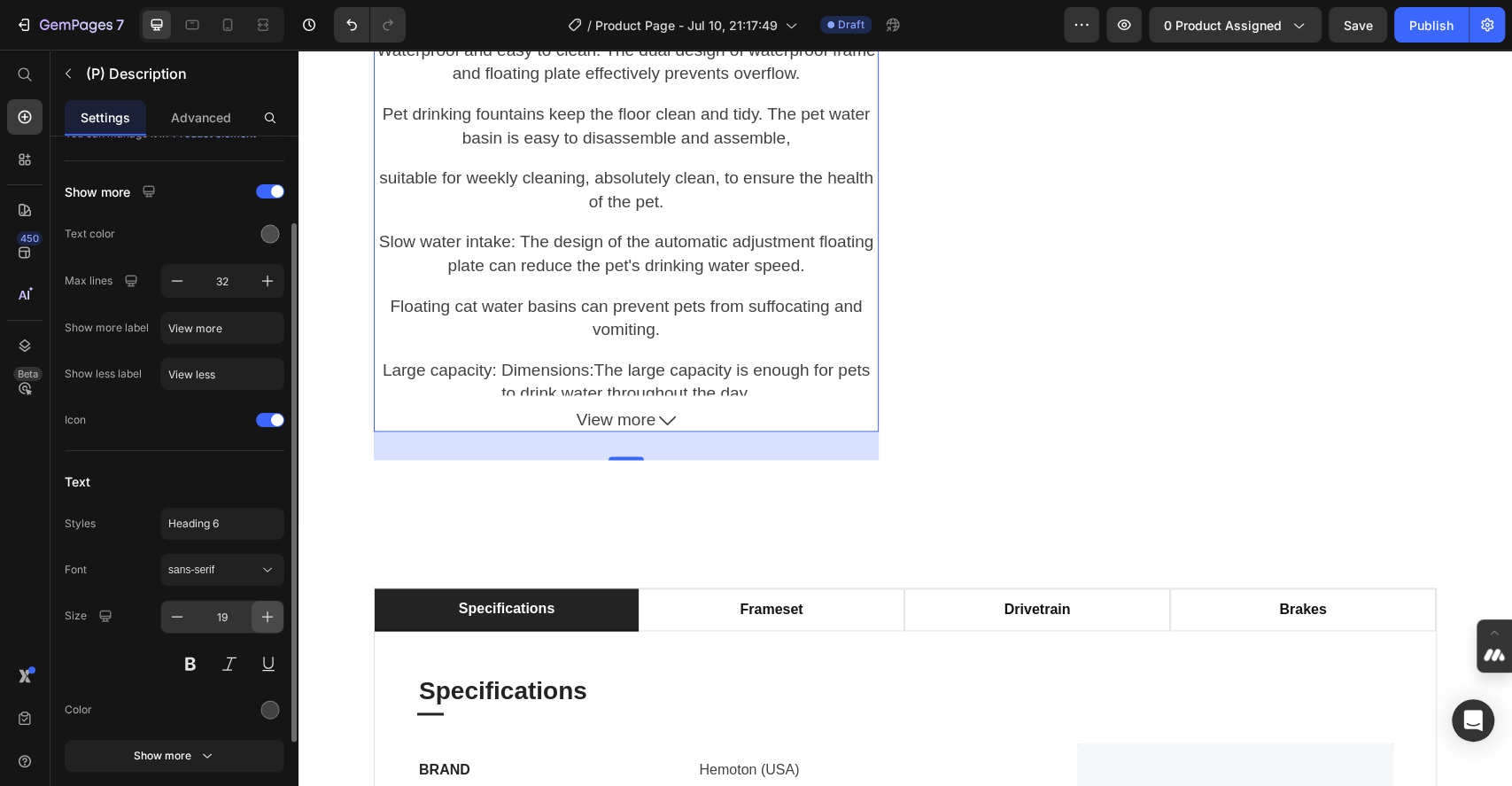 click 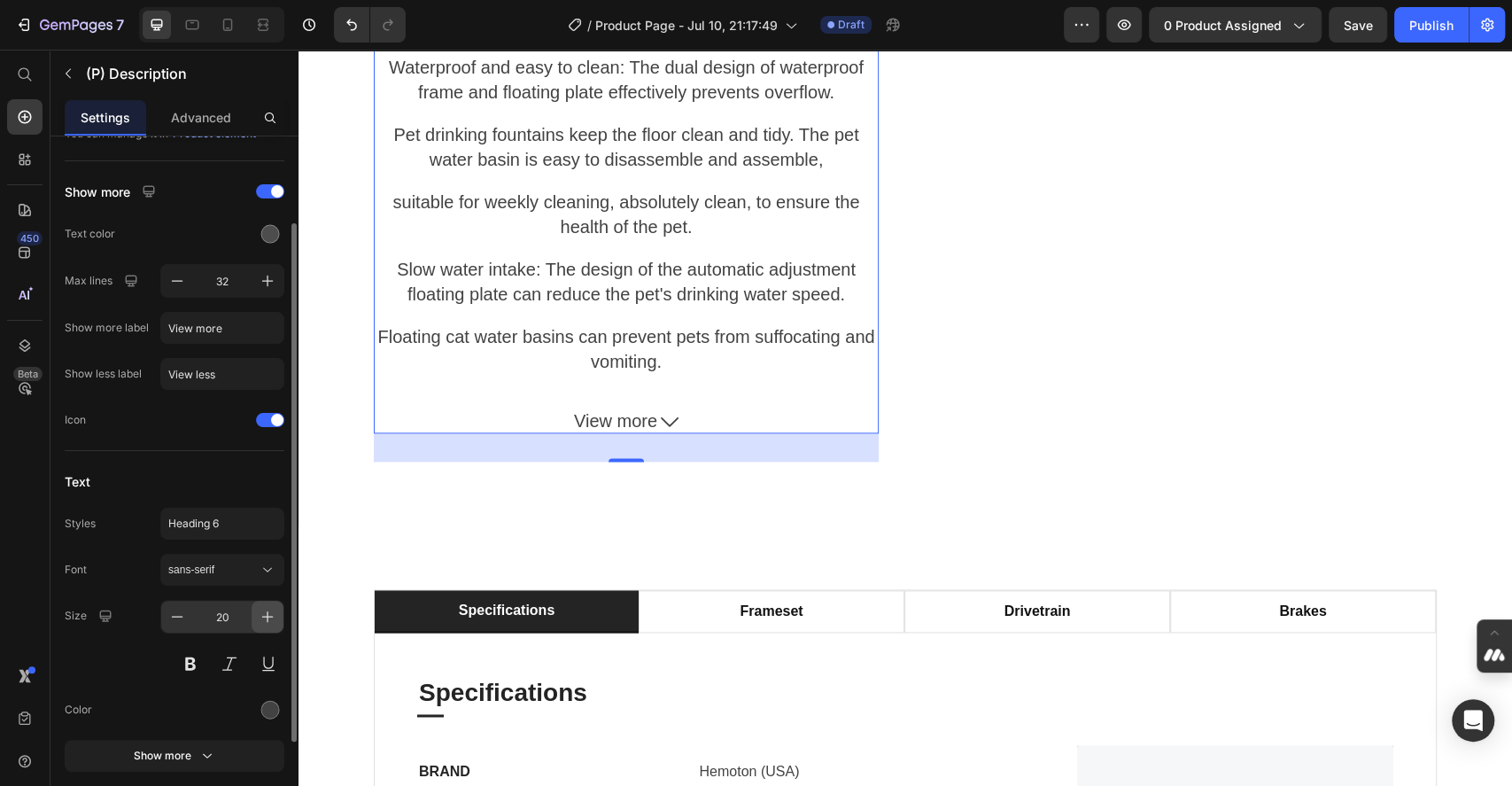 click 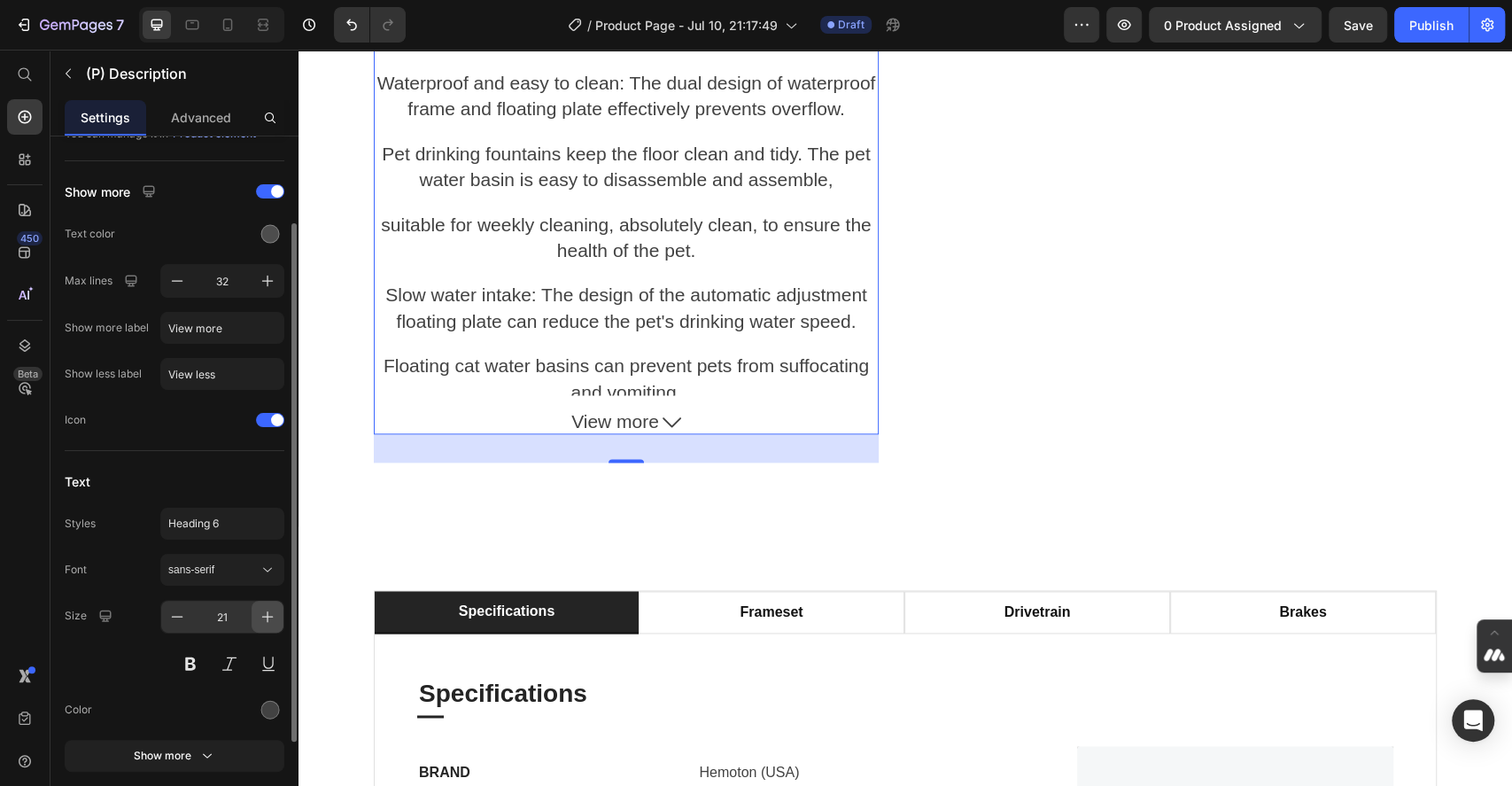 click 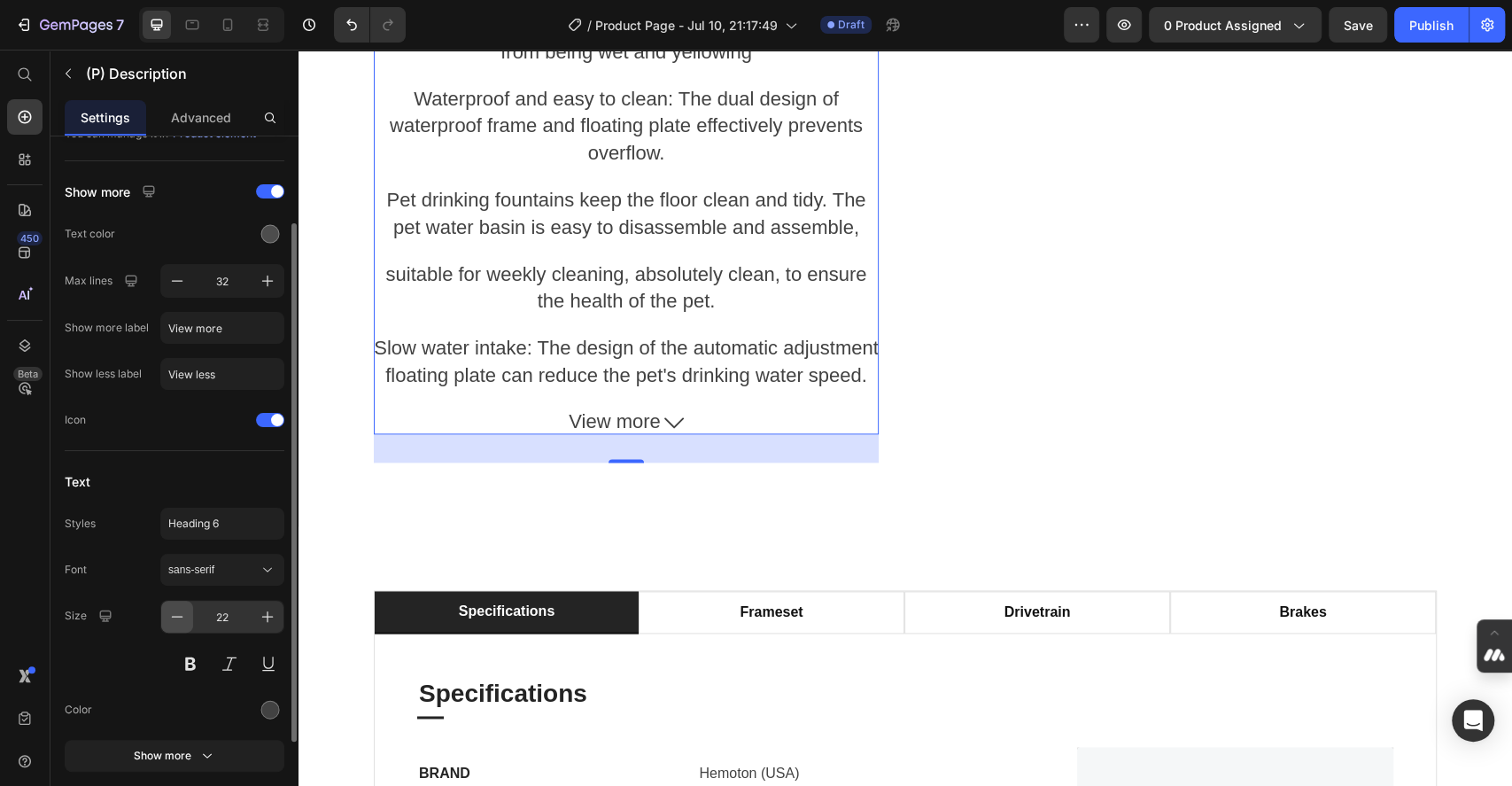click at bounding box center (177, 617) 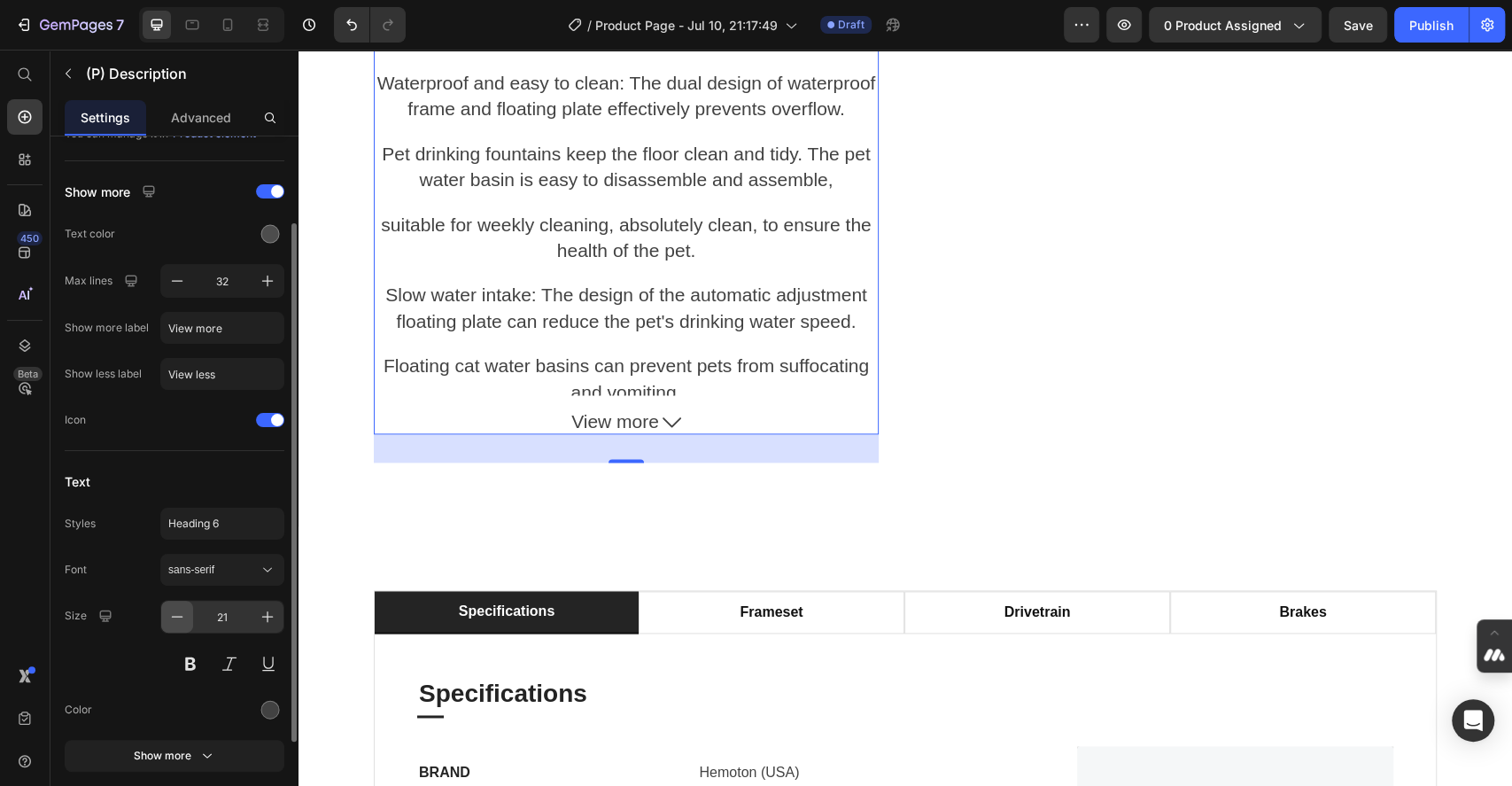 click at bounding box center [177, 617] 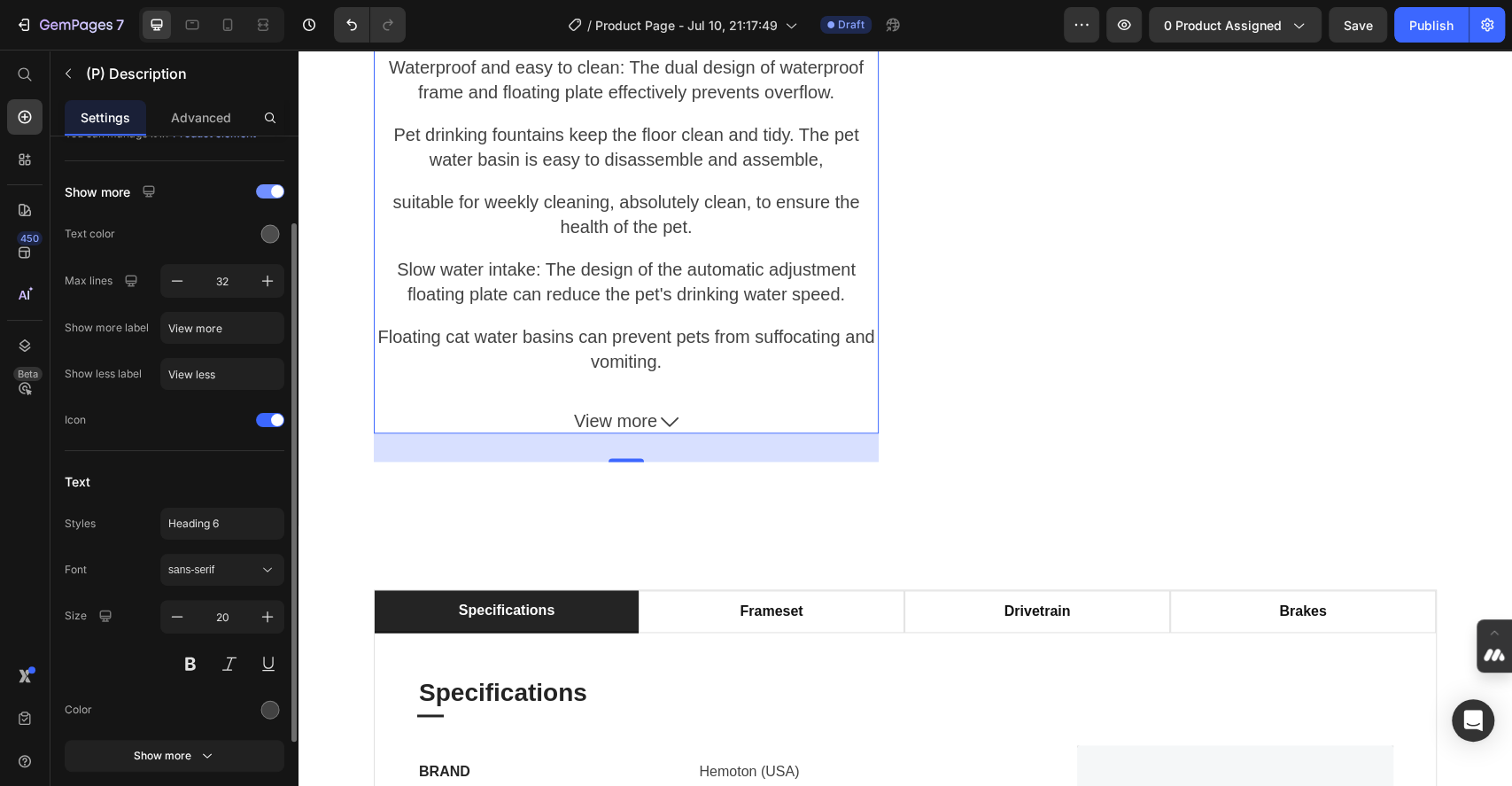 scroll, scrollTop: 0, scrollLeft: 0, axis: both 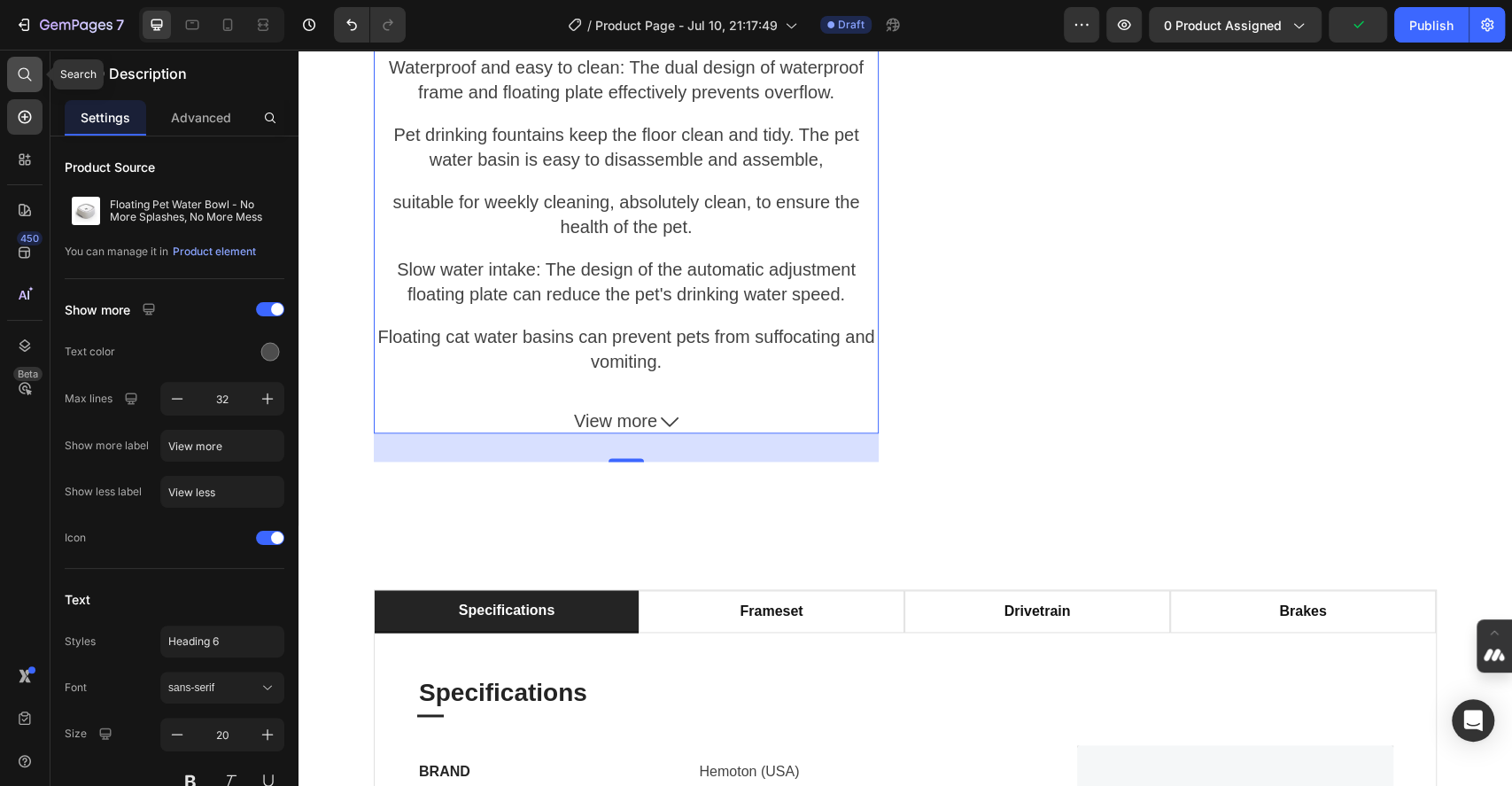 click 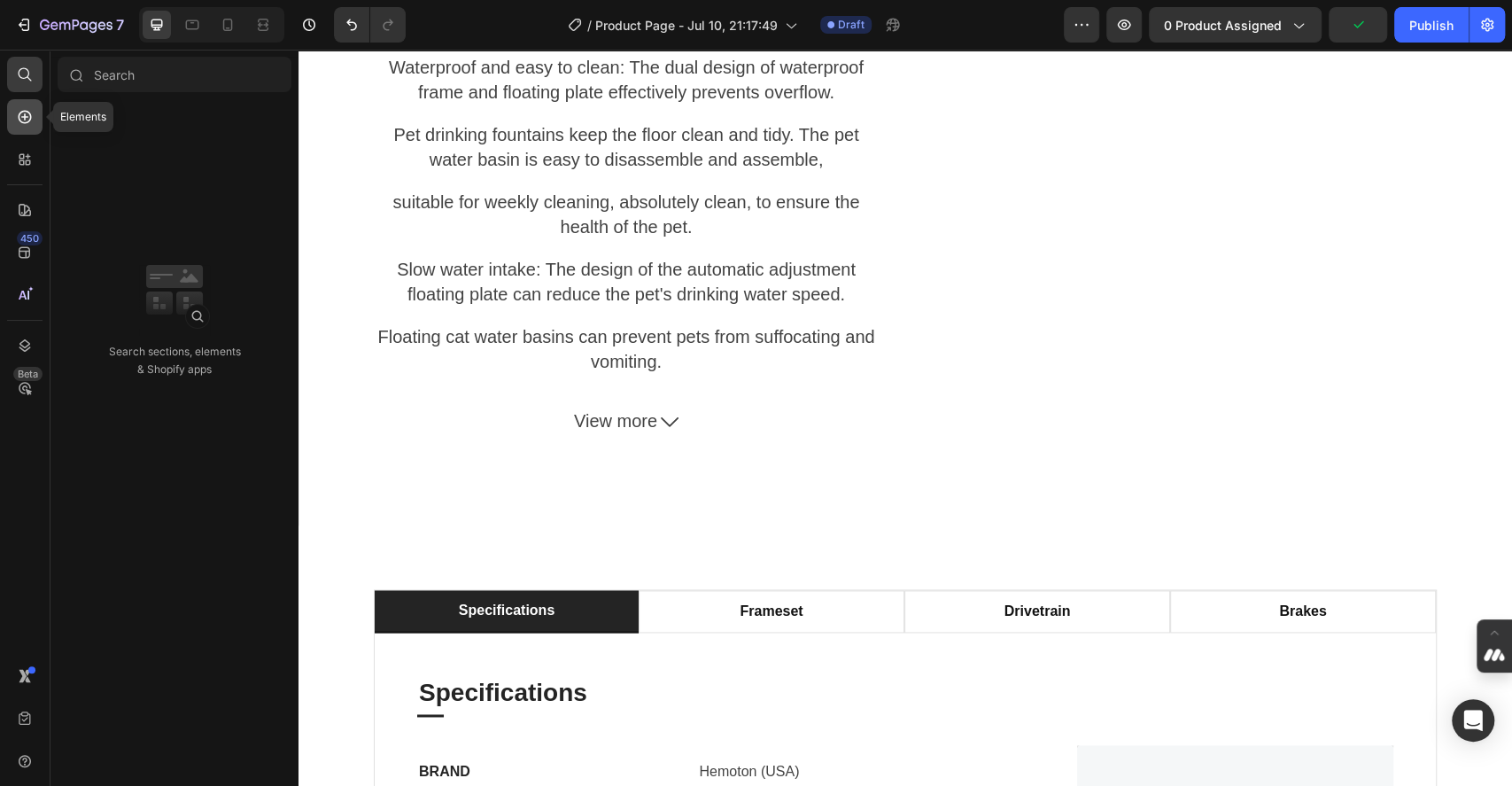 click 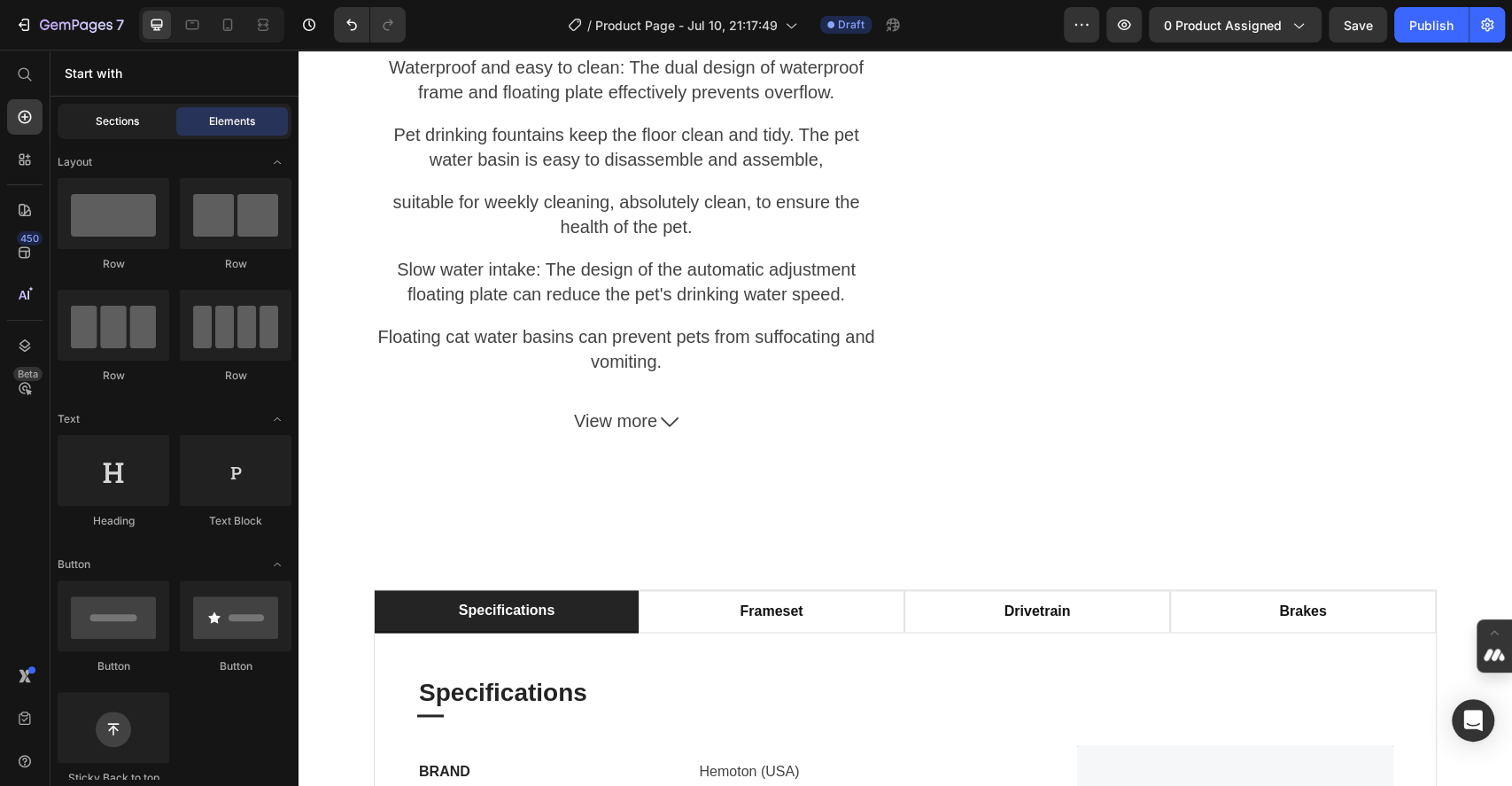 click on "Sections" 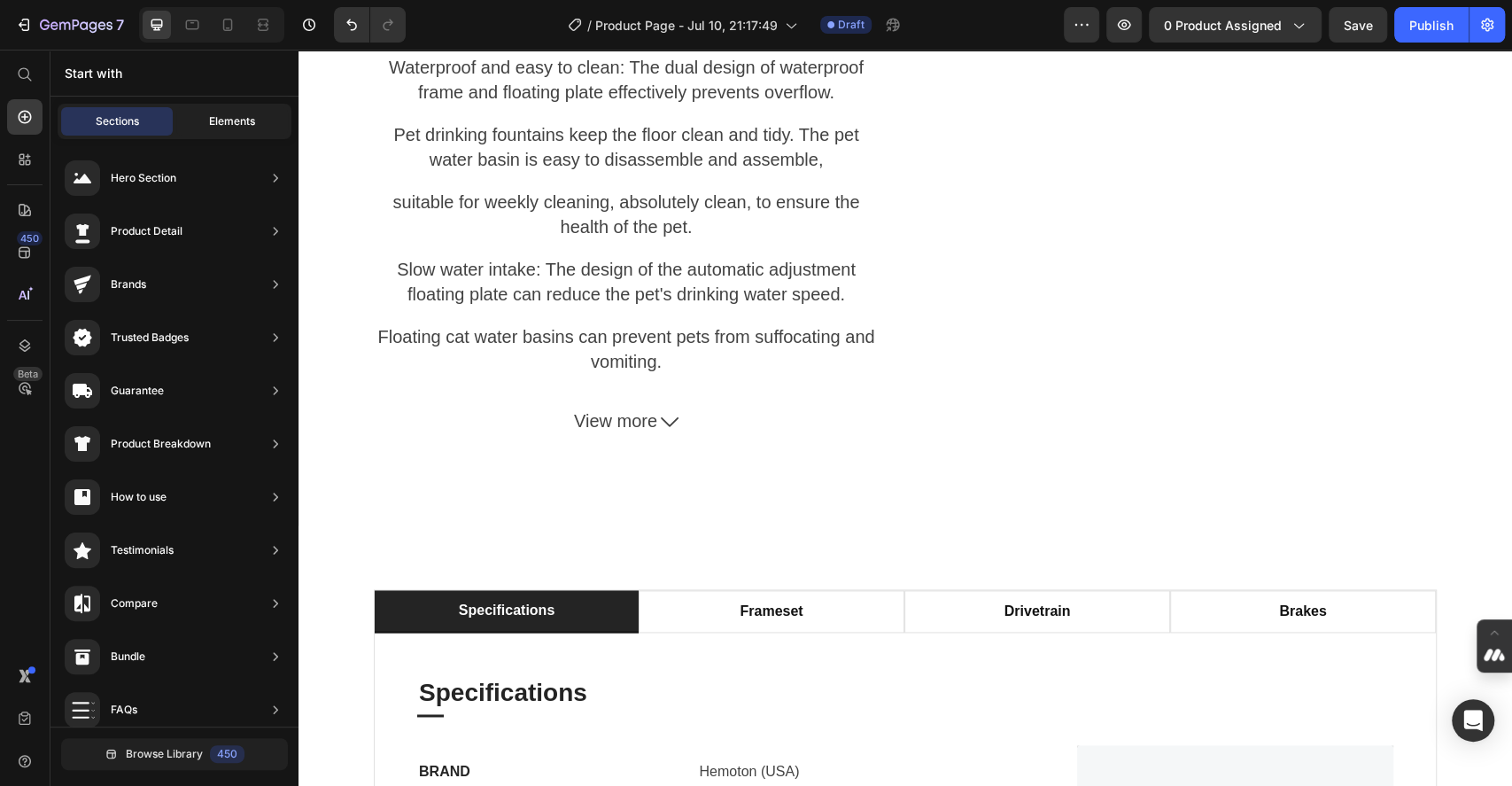 click on "Elements" at bounding box center (232, 121) 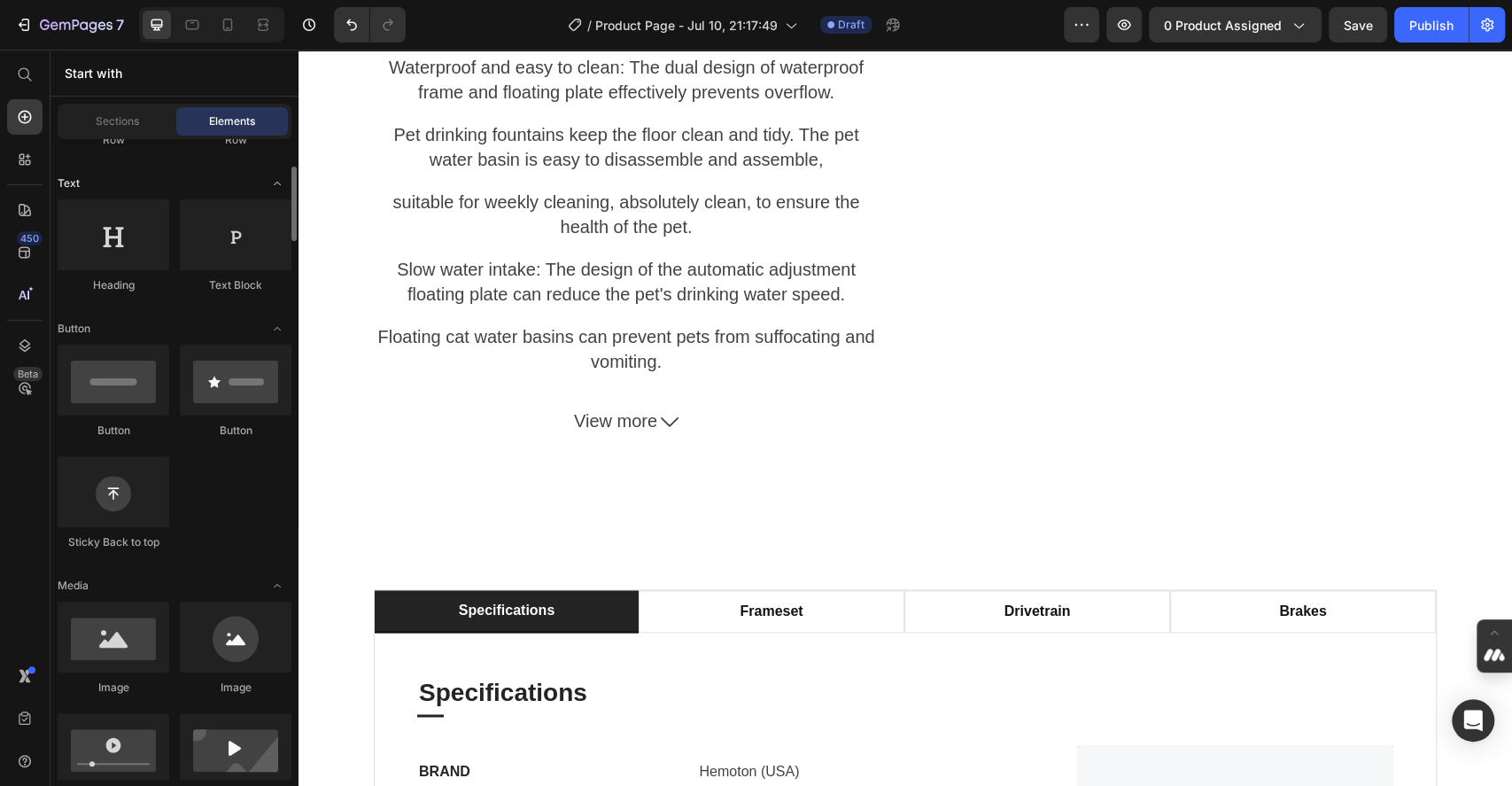 scroll, scrollTop: 0, scrollLeft: 0, axis: both 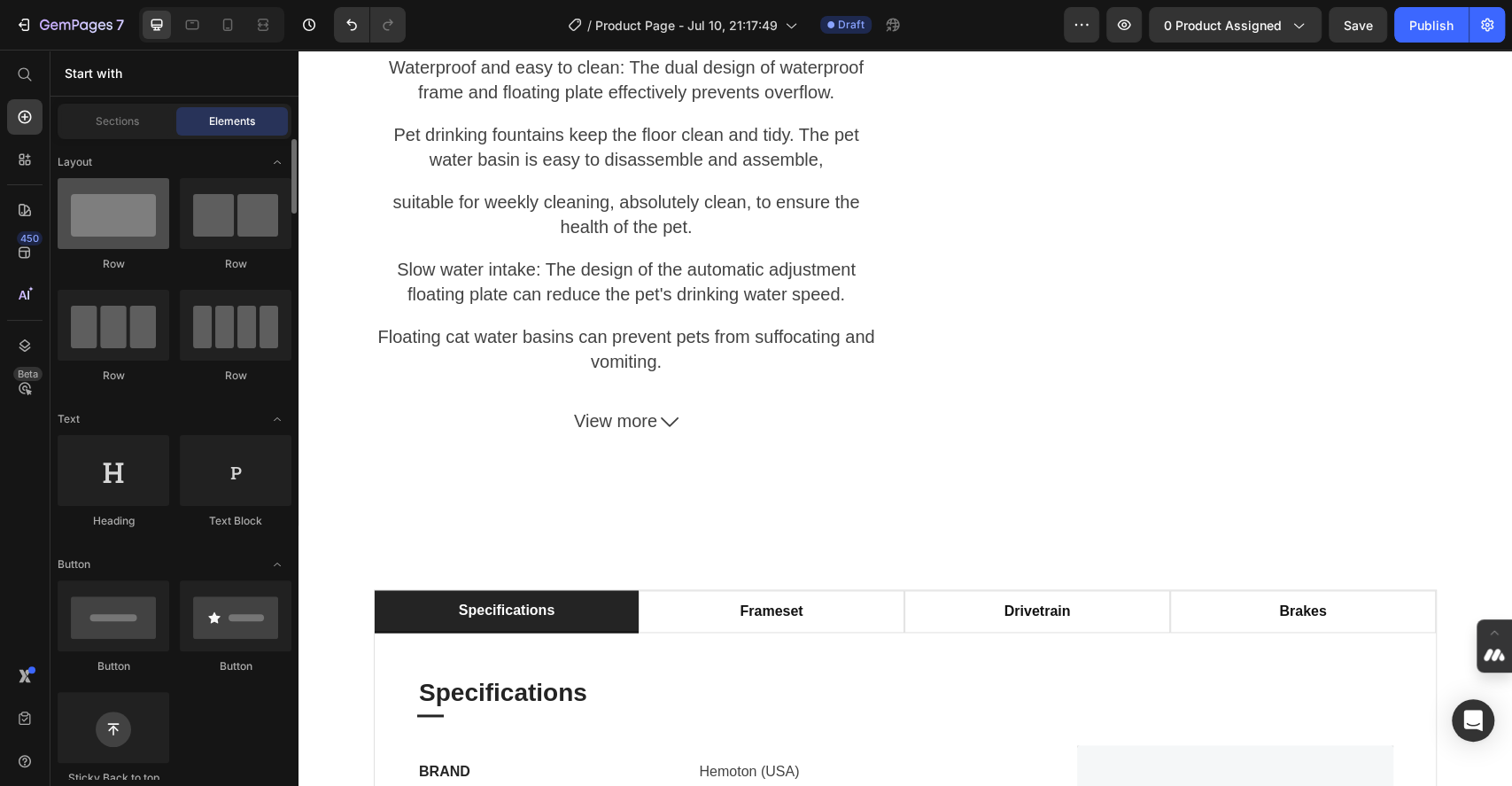 click at bounding box center (113, 214) 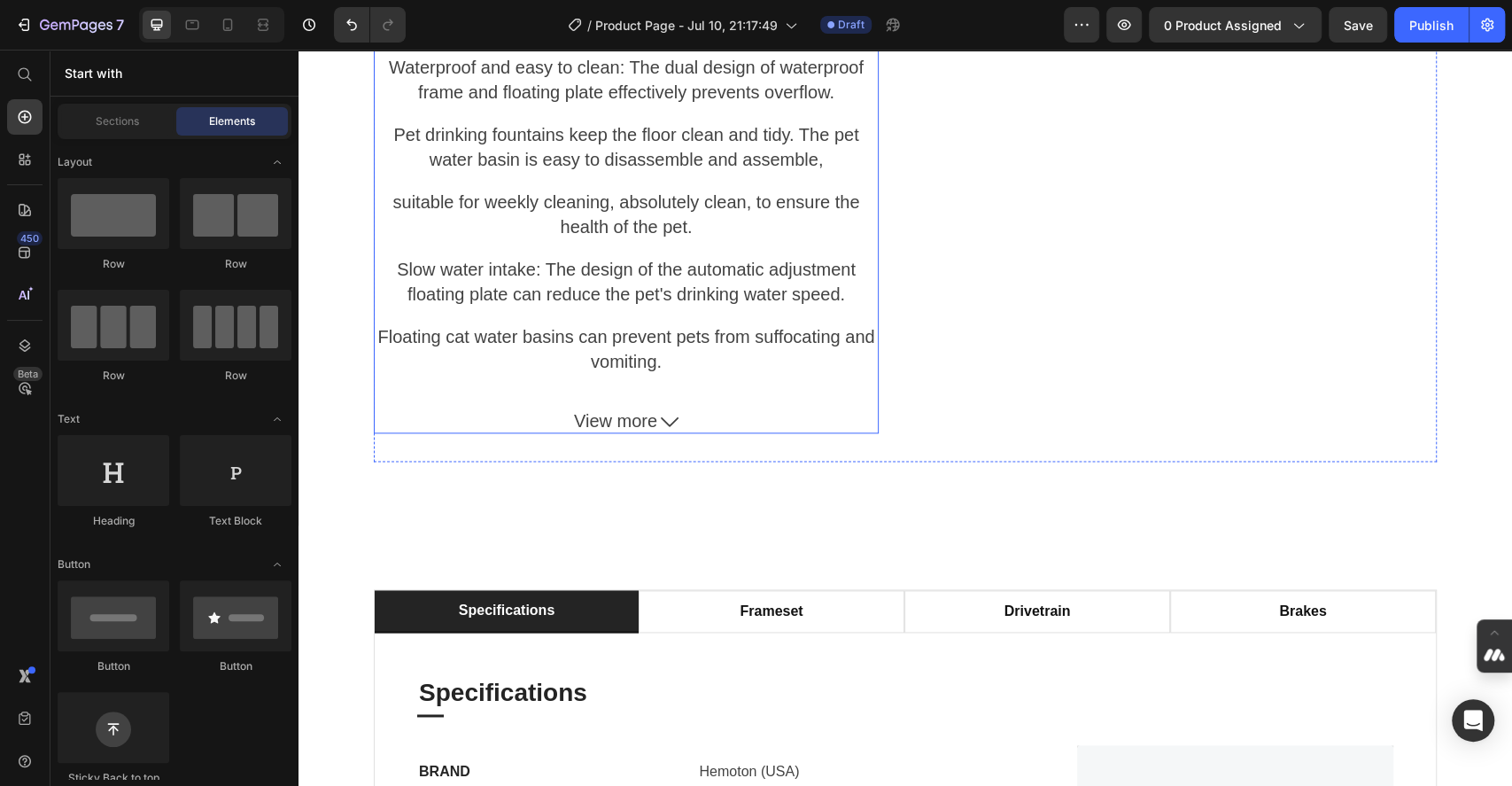 click on "Slow water intake: The design of the automatic adjustment floating plate can reduce the pet's drinking water speed." at bounding box center (626, 282) 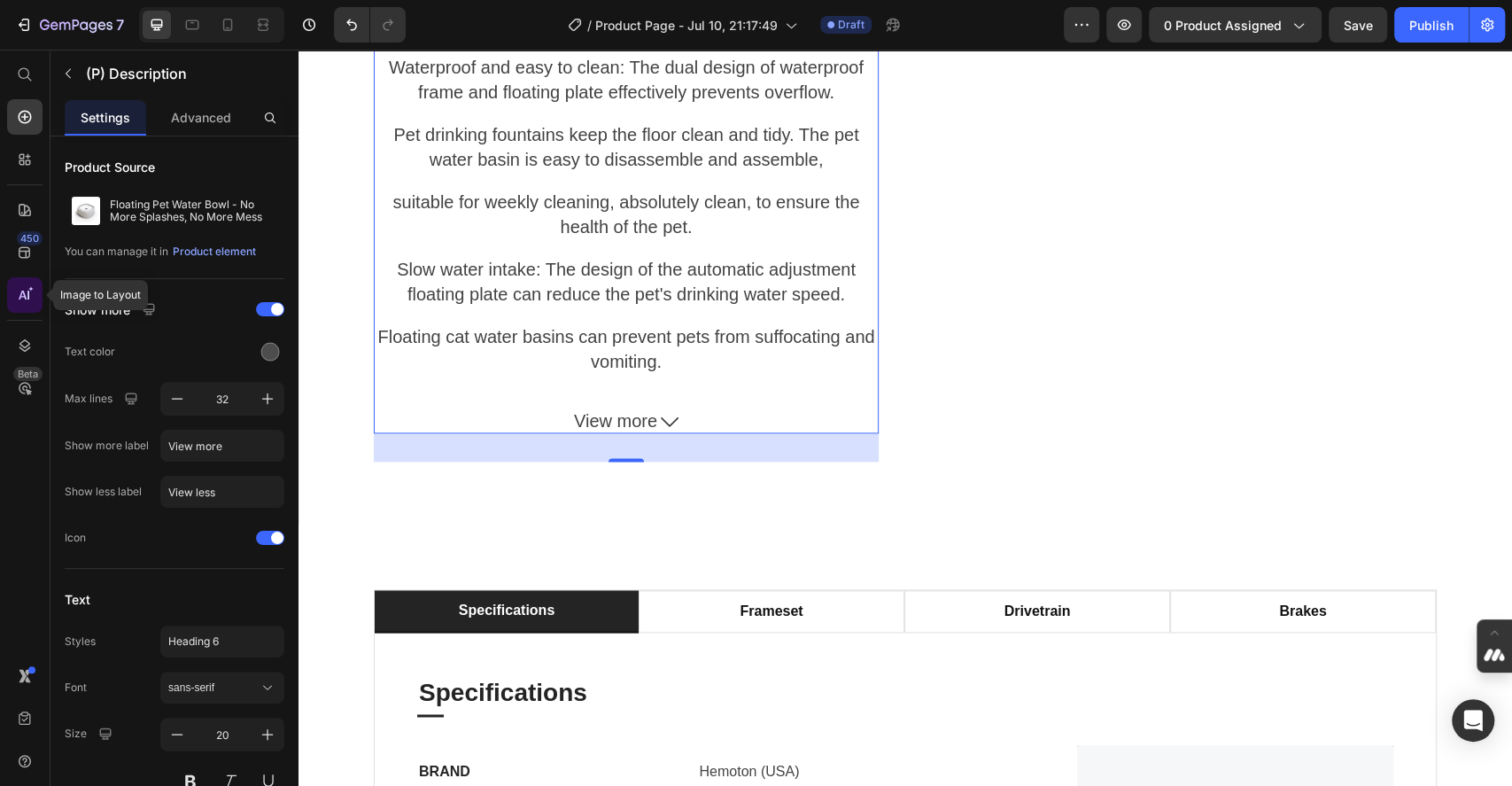 click 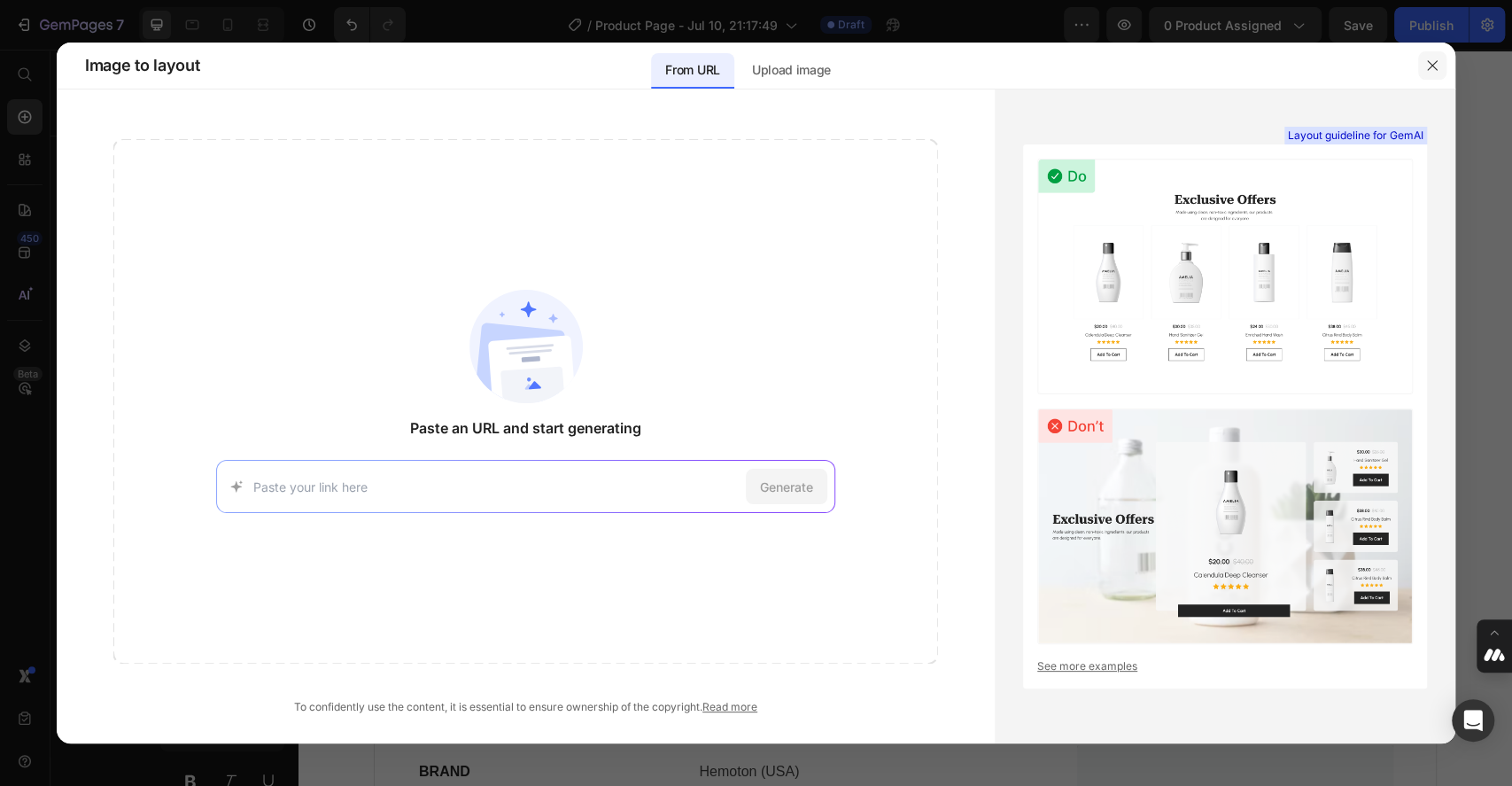 click at bounding box center (1432, 66) 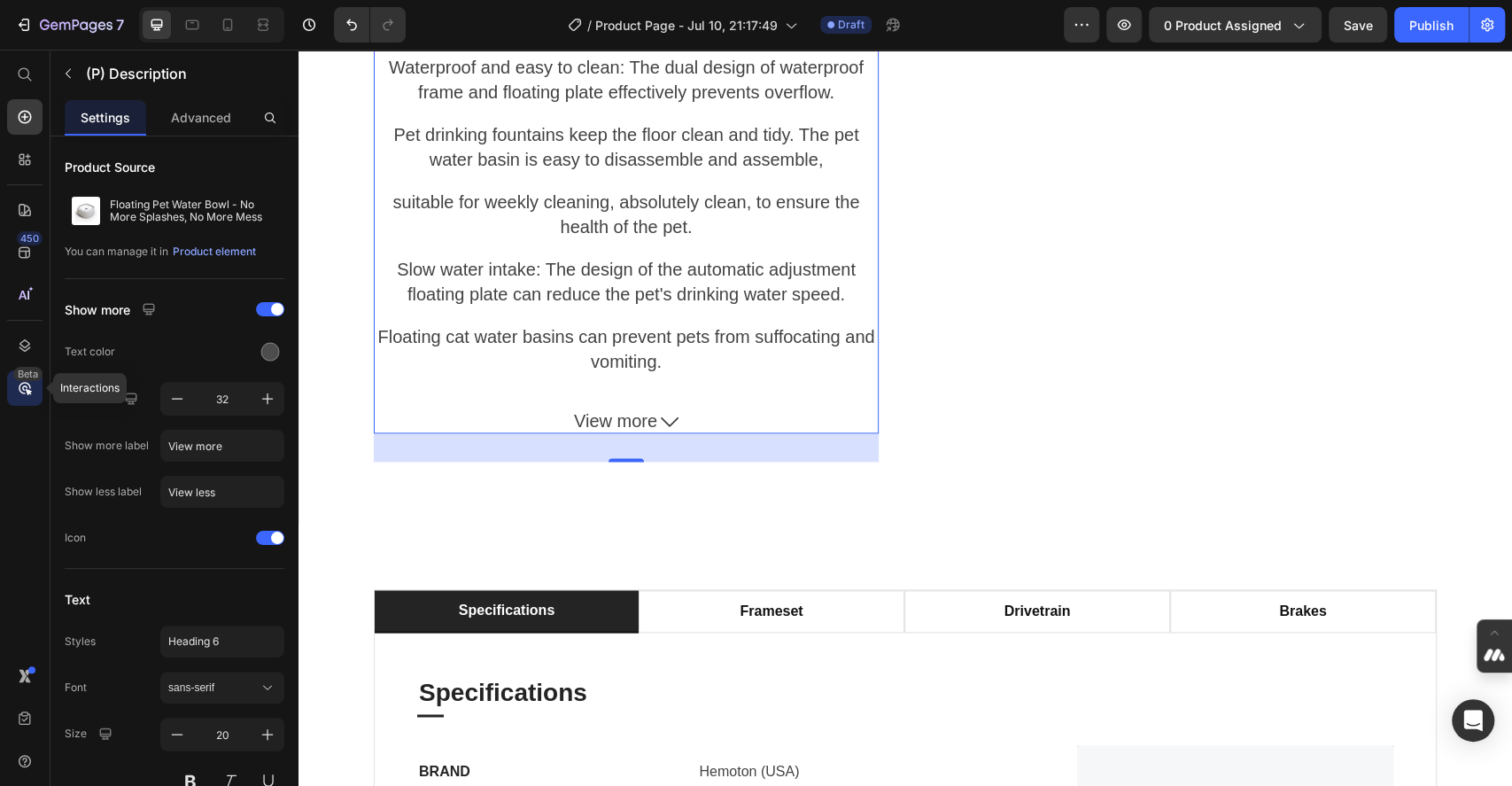 click on "Beta" 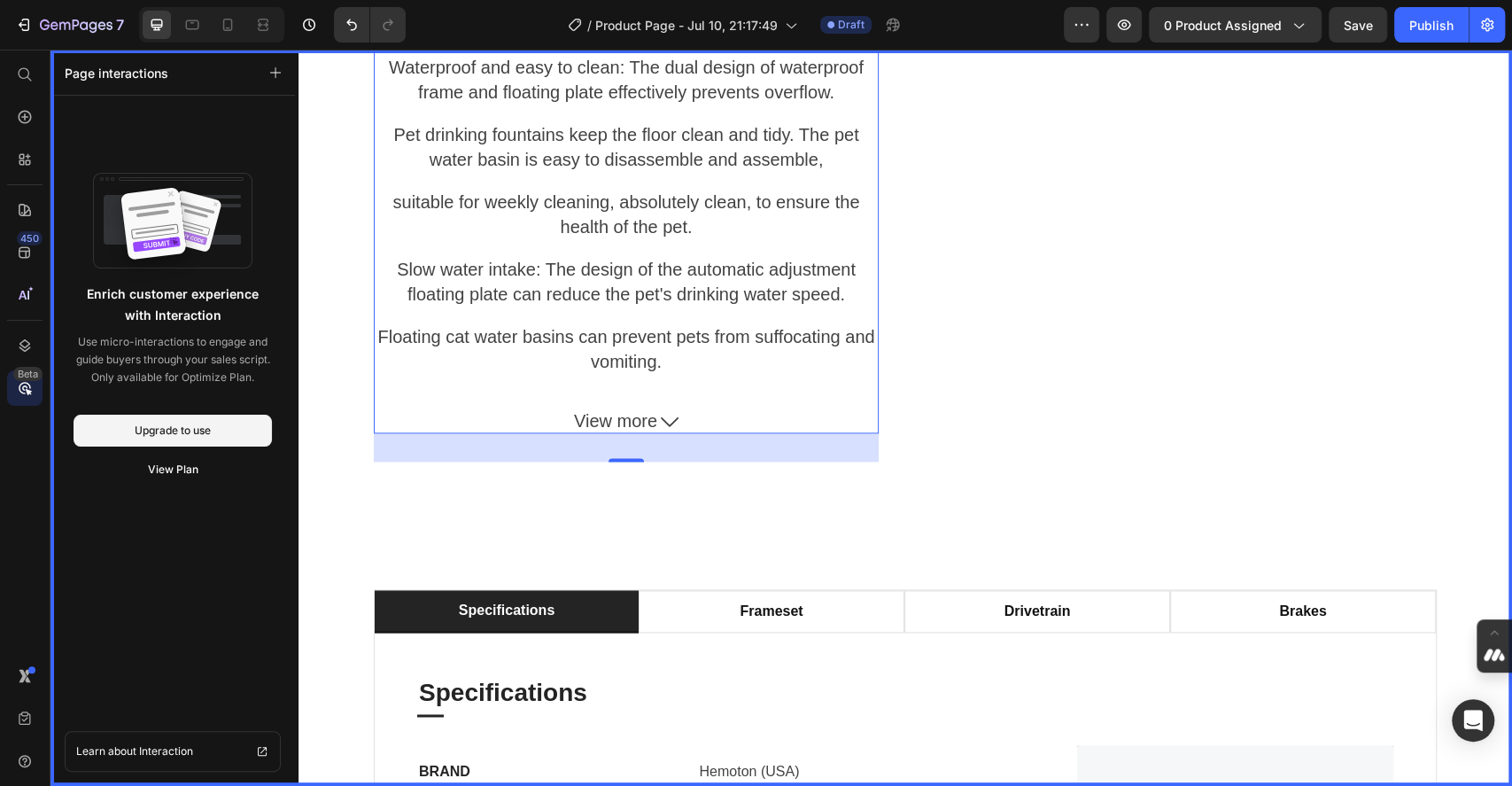 click on "Page interactions" at bounding box center (173, 73) 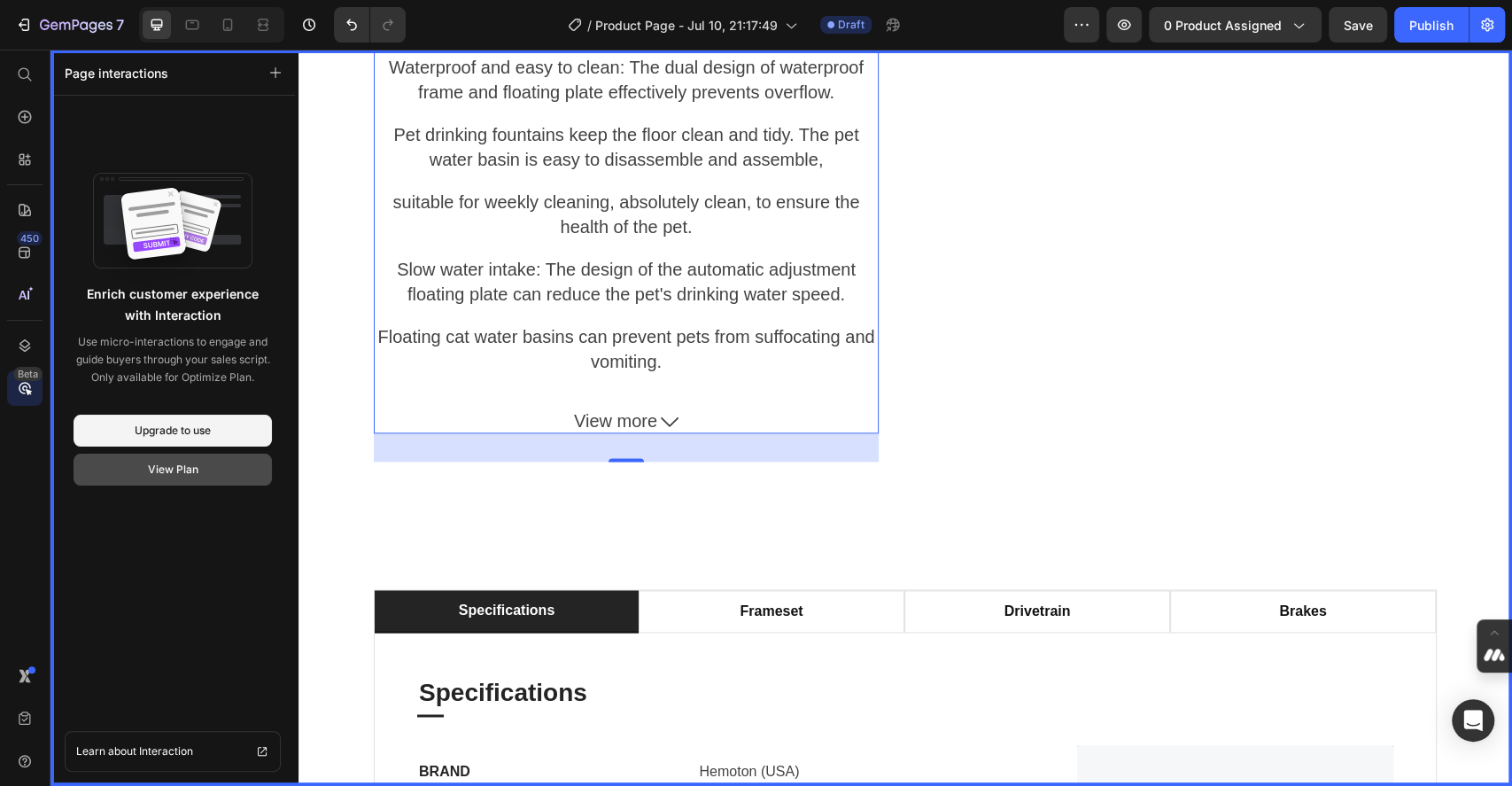 click on "View Plan" 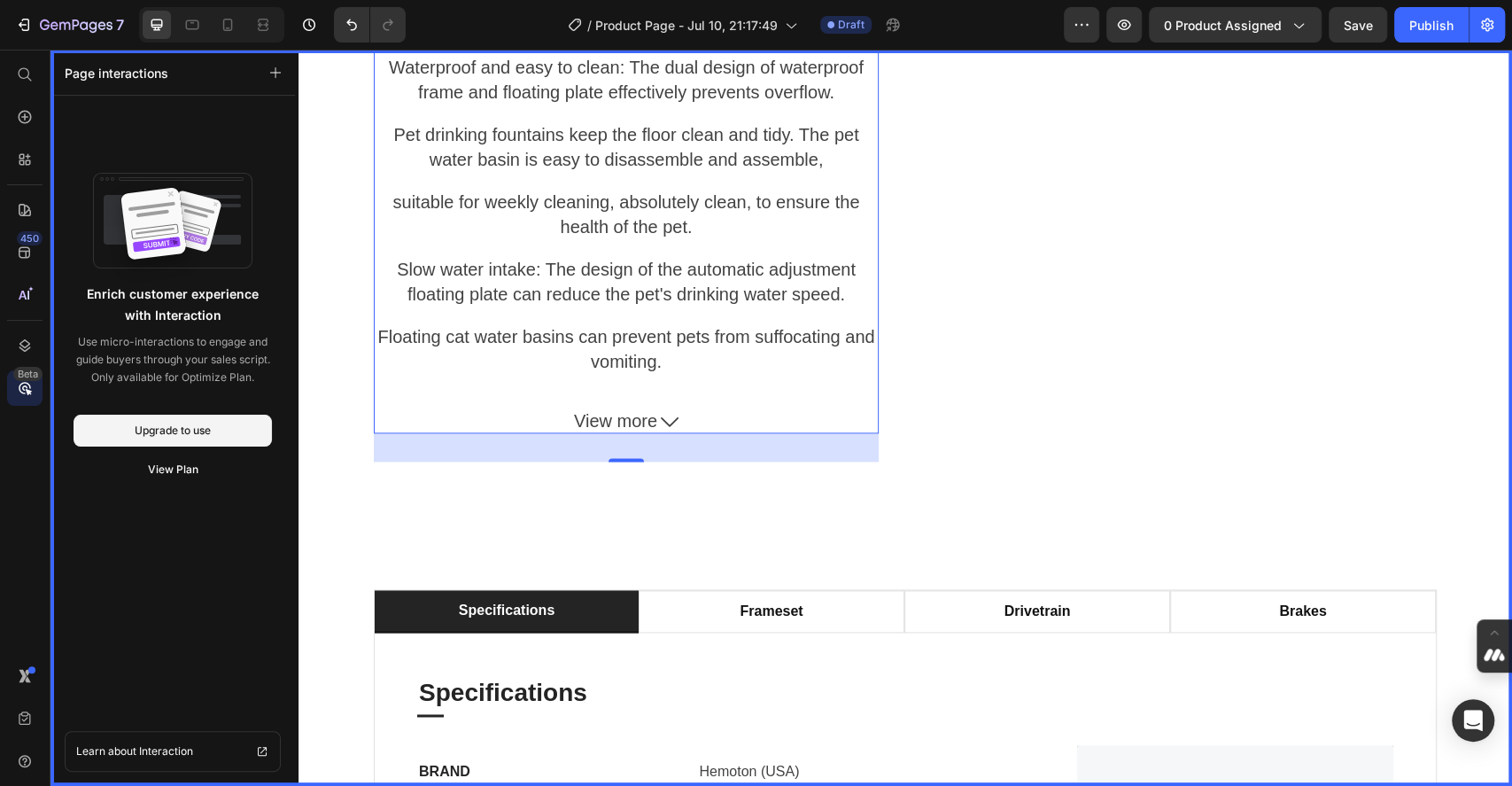 click on "450 Beta" at bounding box center [25, 417] 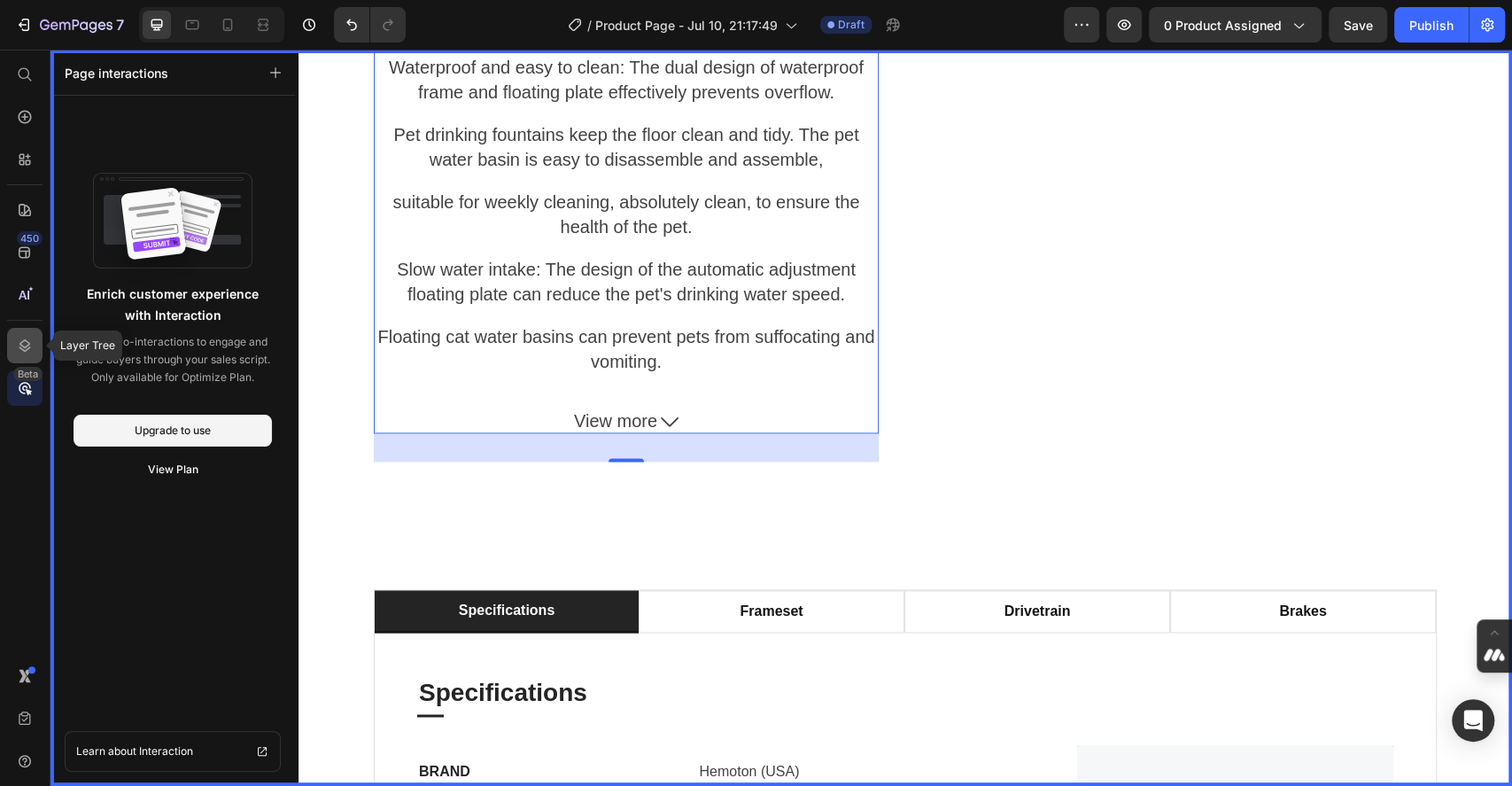 click 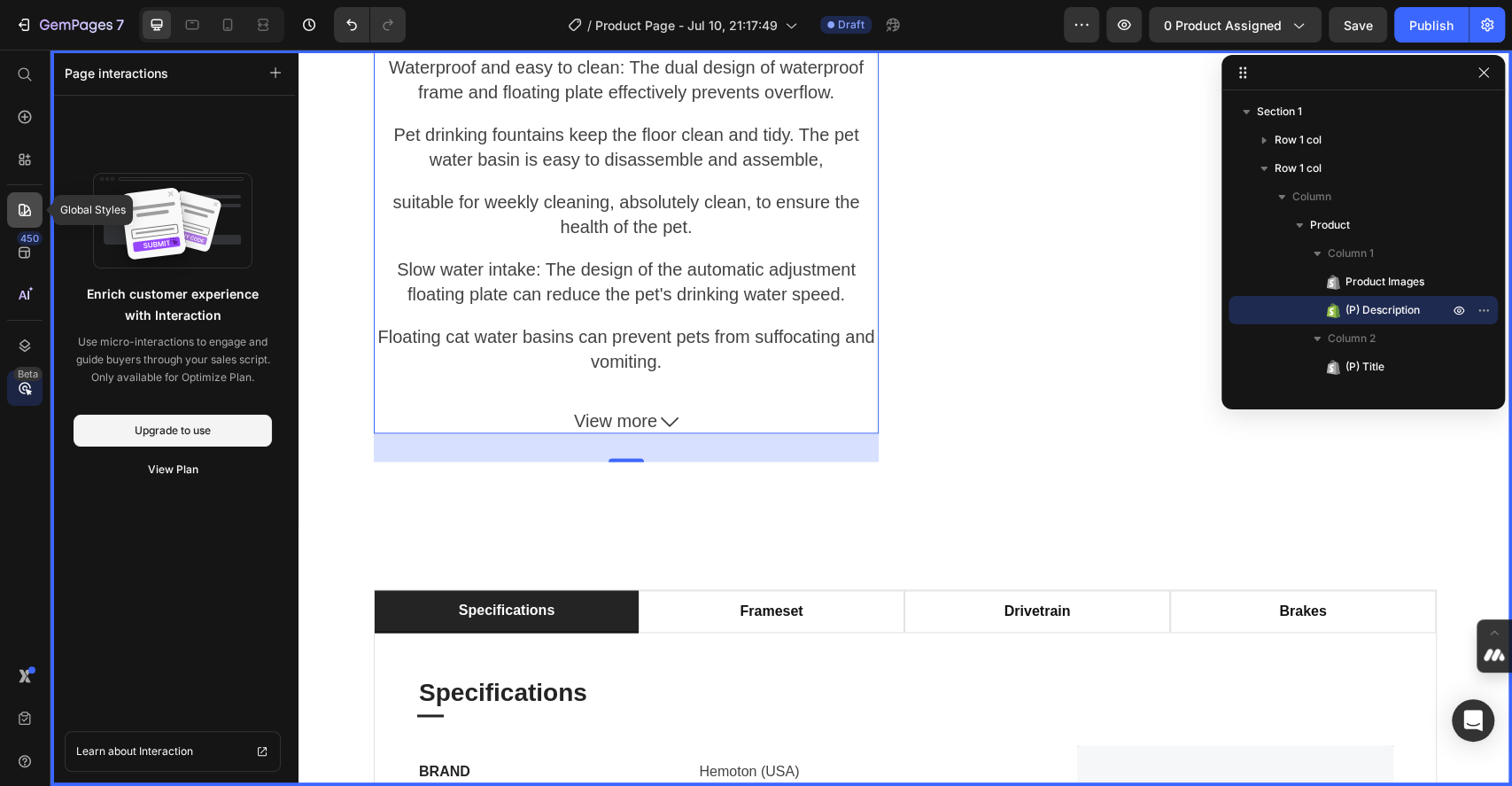click 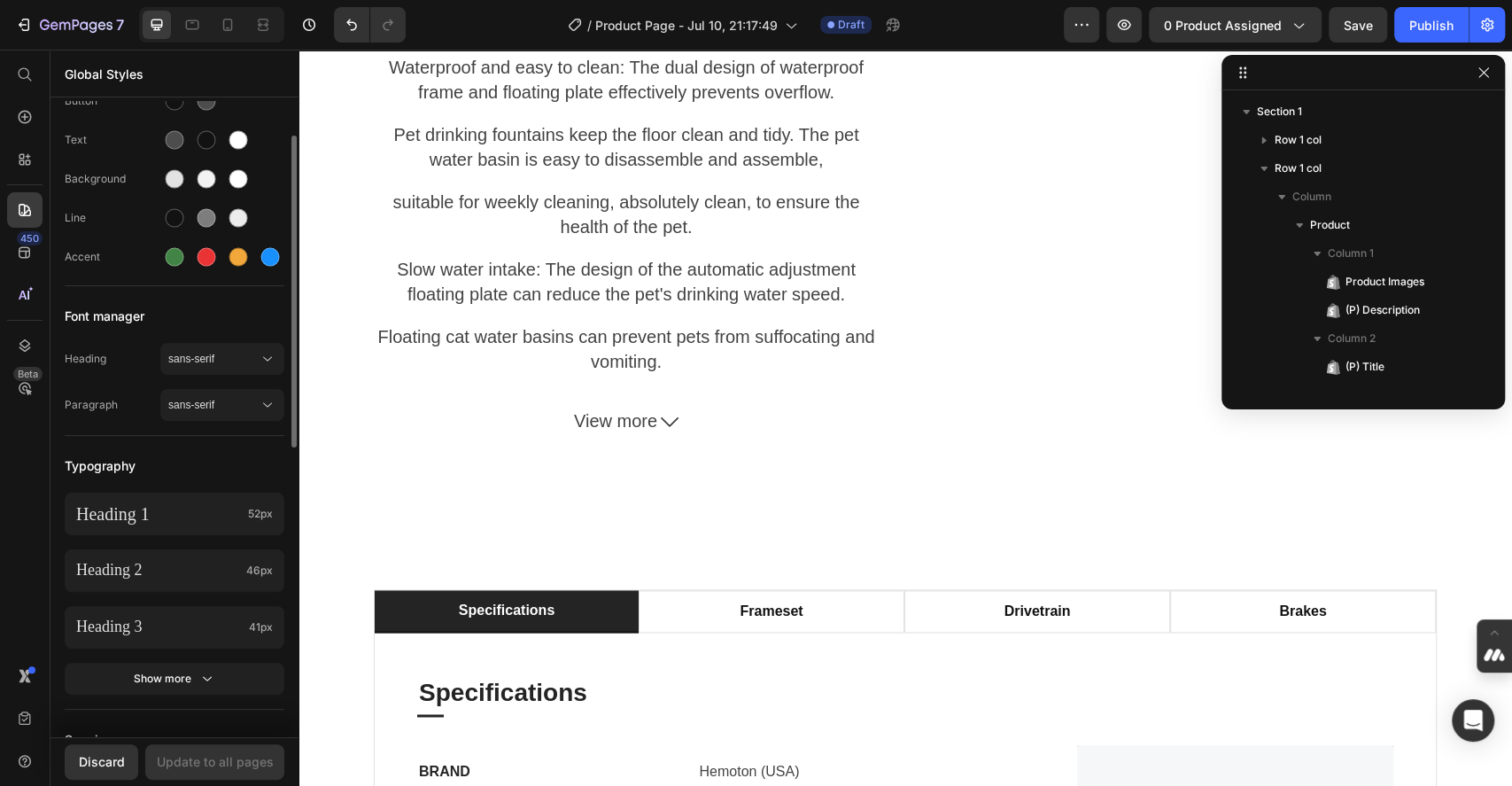 scroll, scrollTop: 0, scrollLeft: 0, axis: both 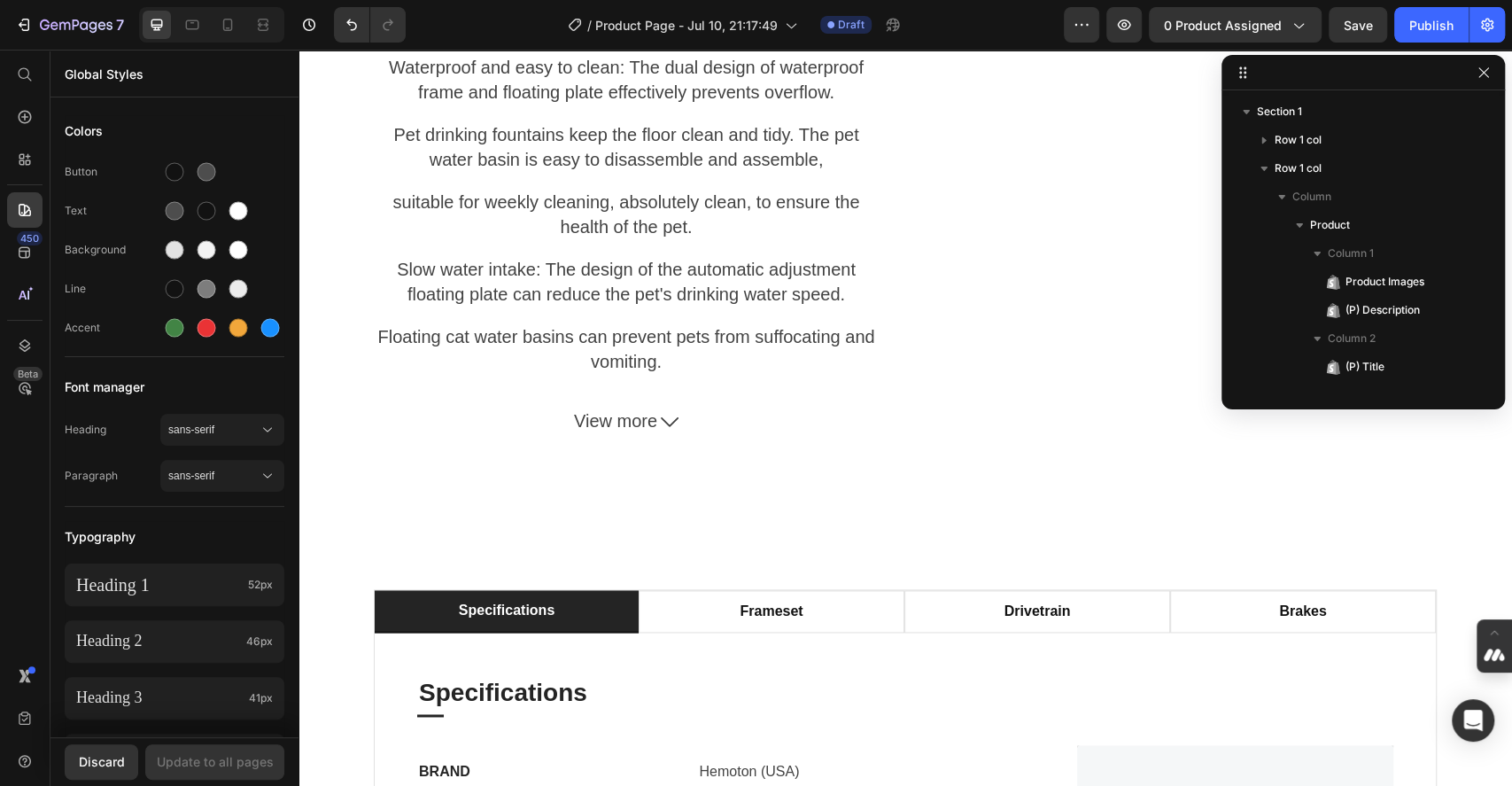 click on "450 Beta" at bounding box center (25, 417) 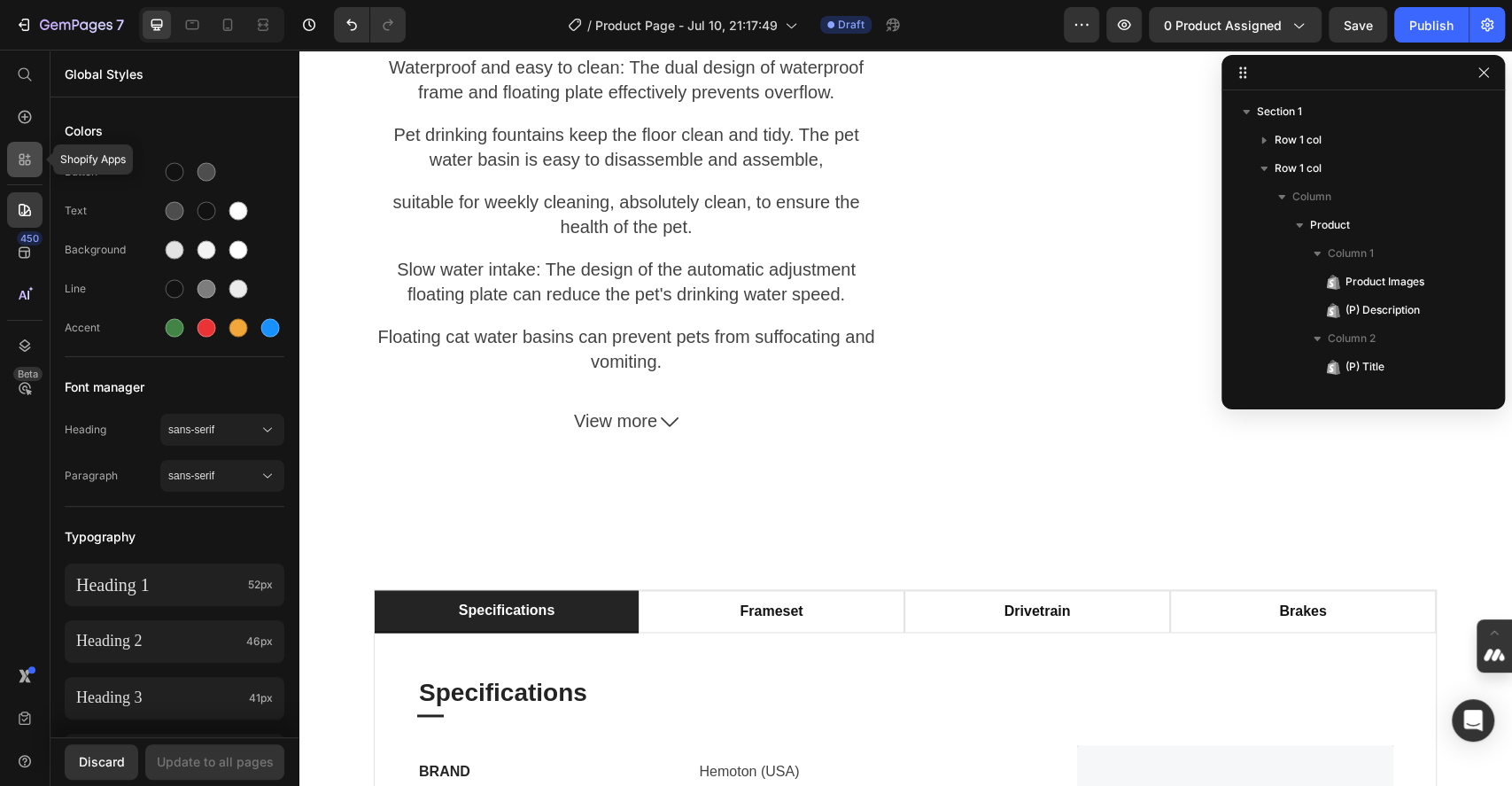 click 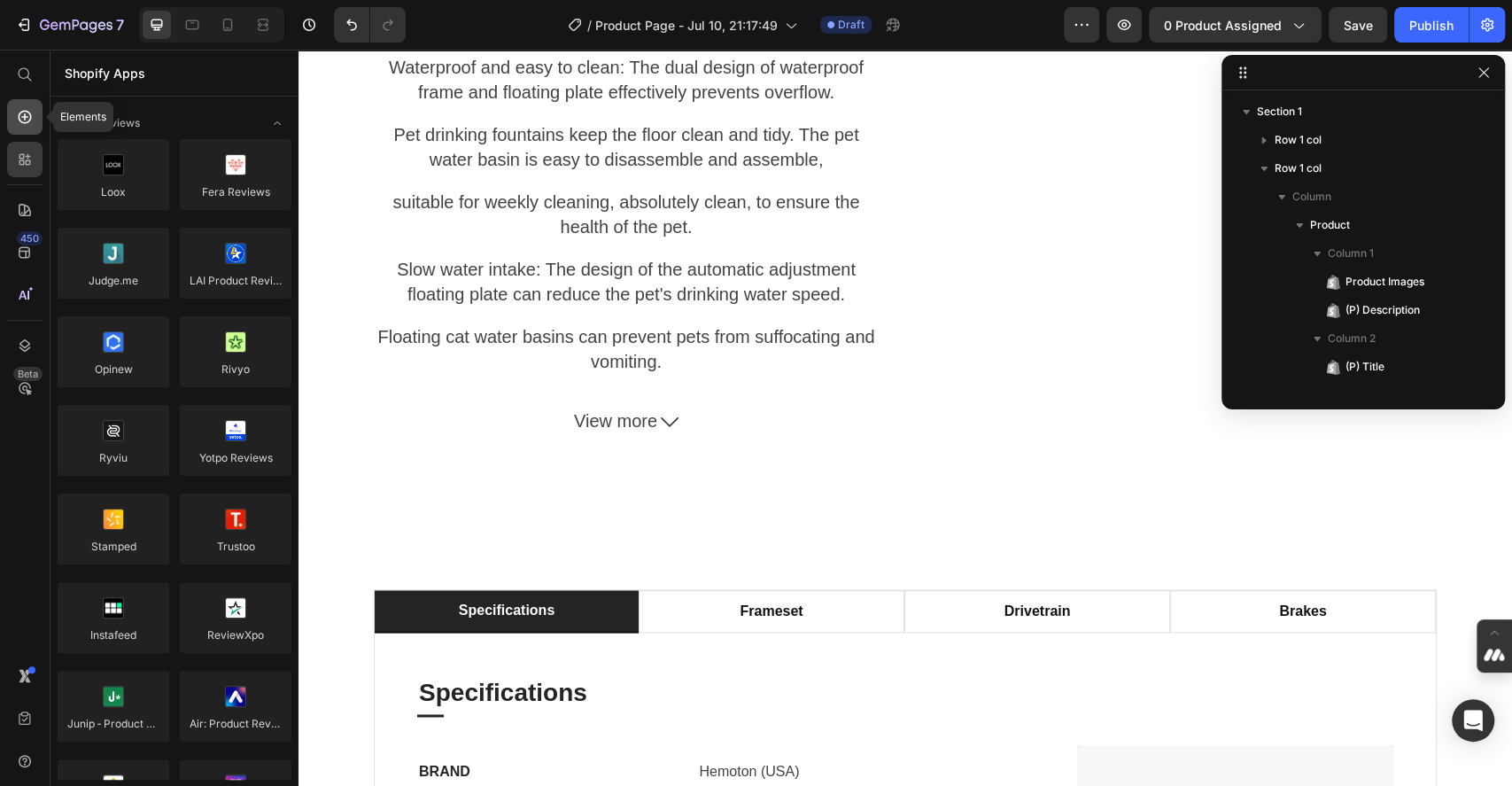 click 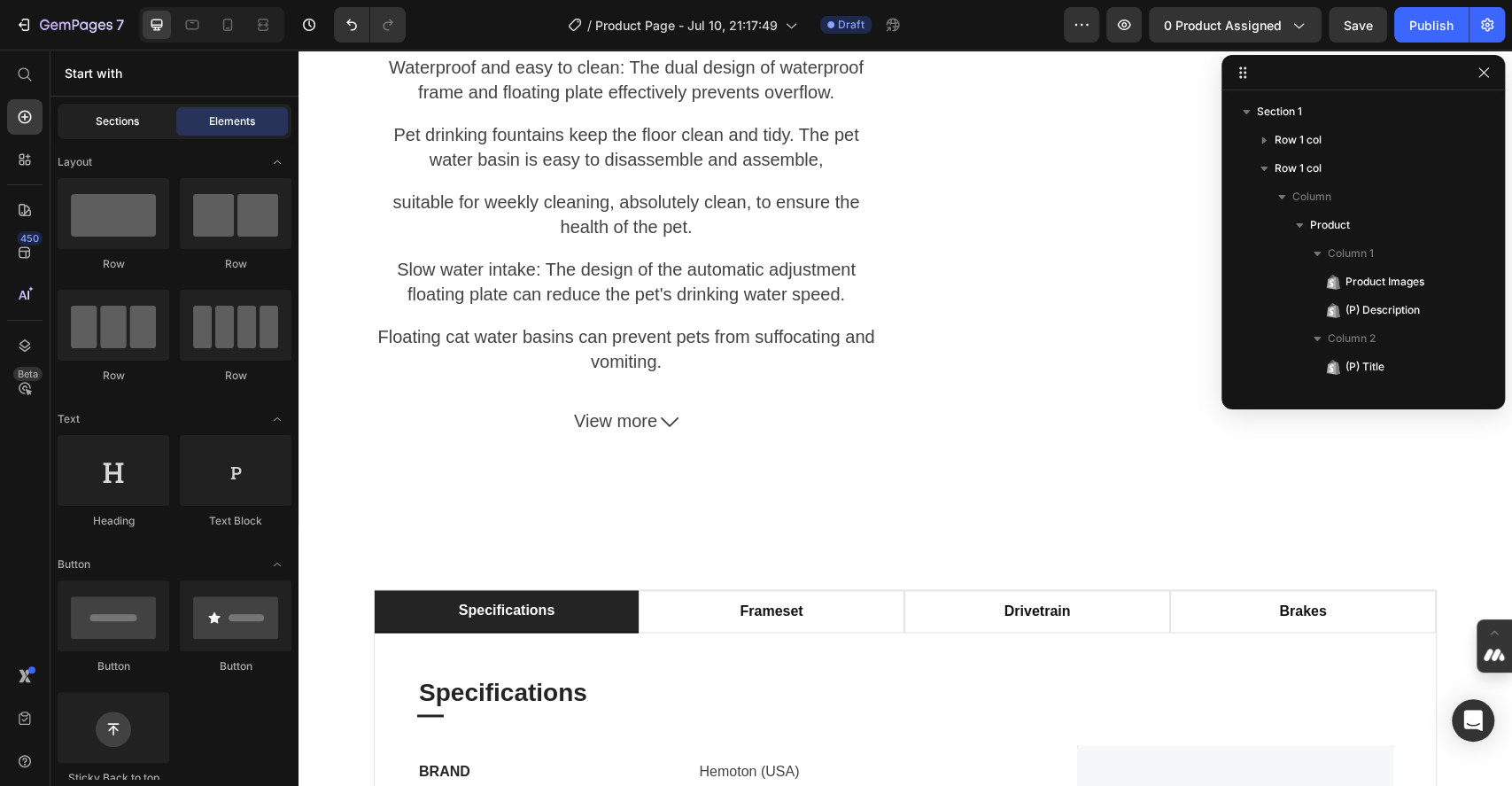 click on "Sections" 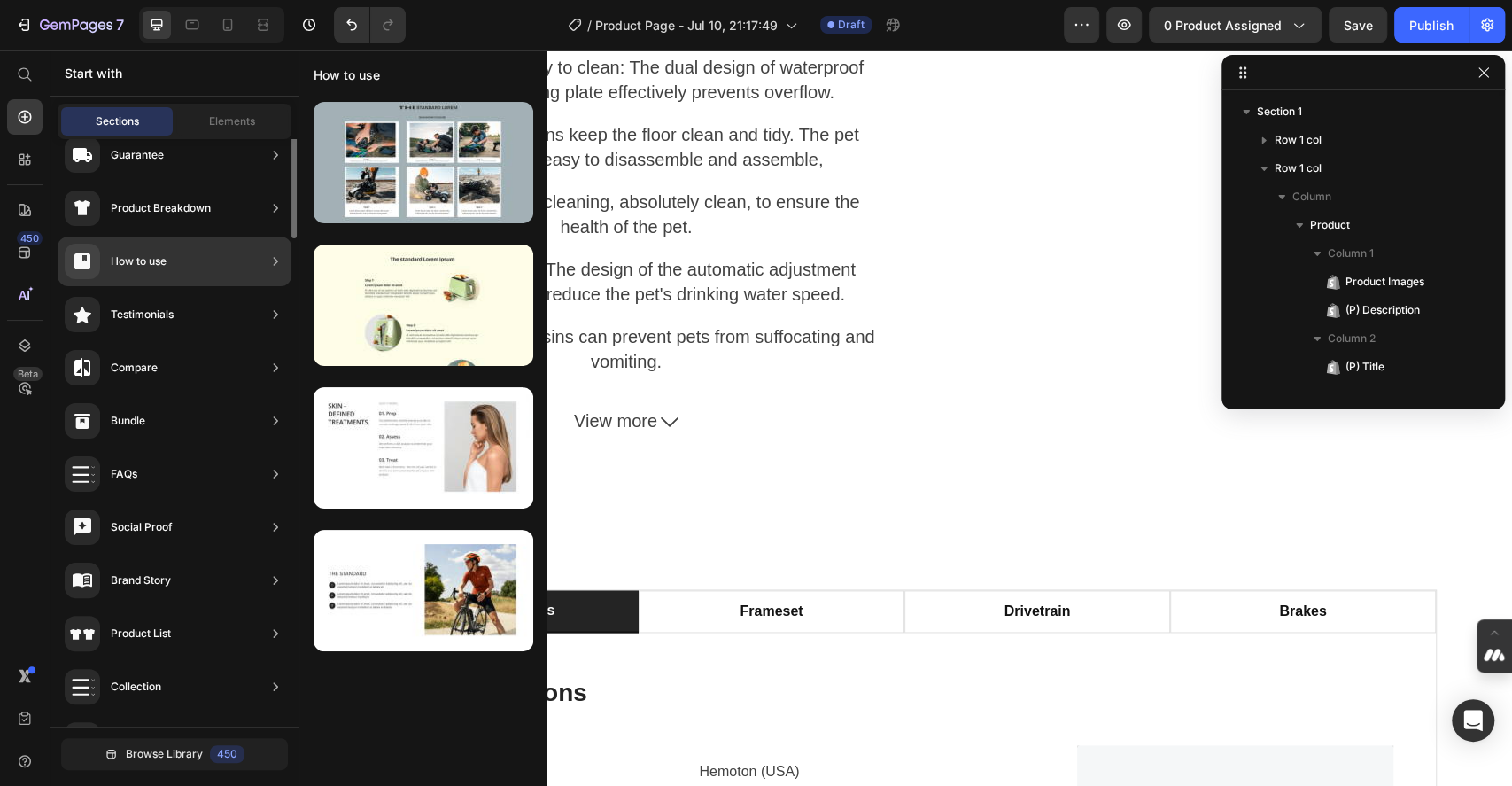 scroll, scrollTop: 0, scrollLeft: 0, axis: both 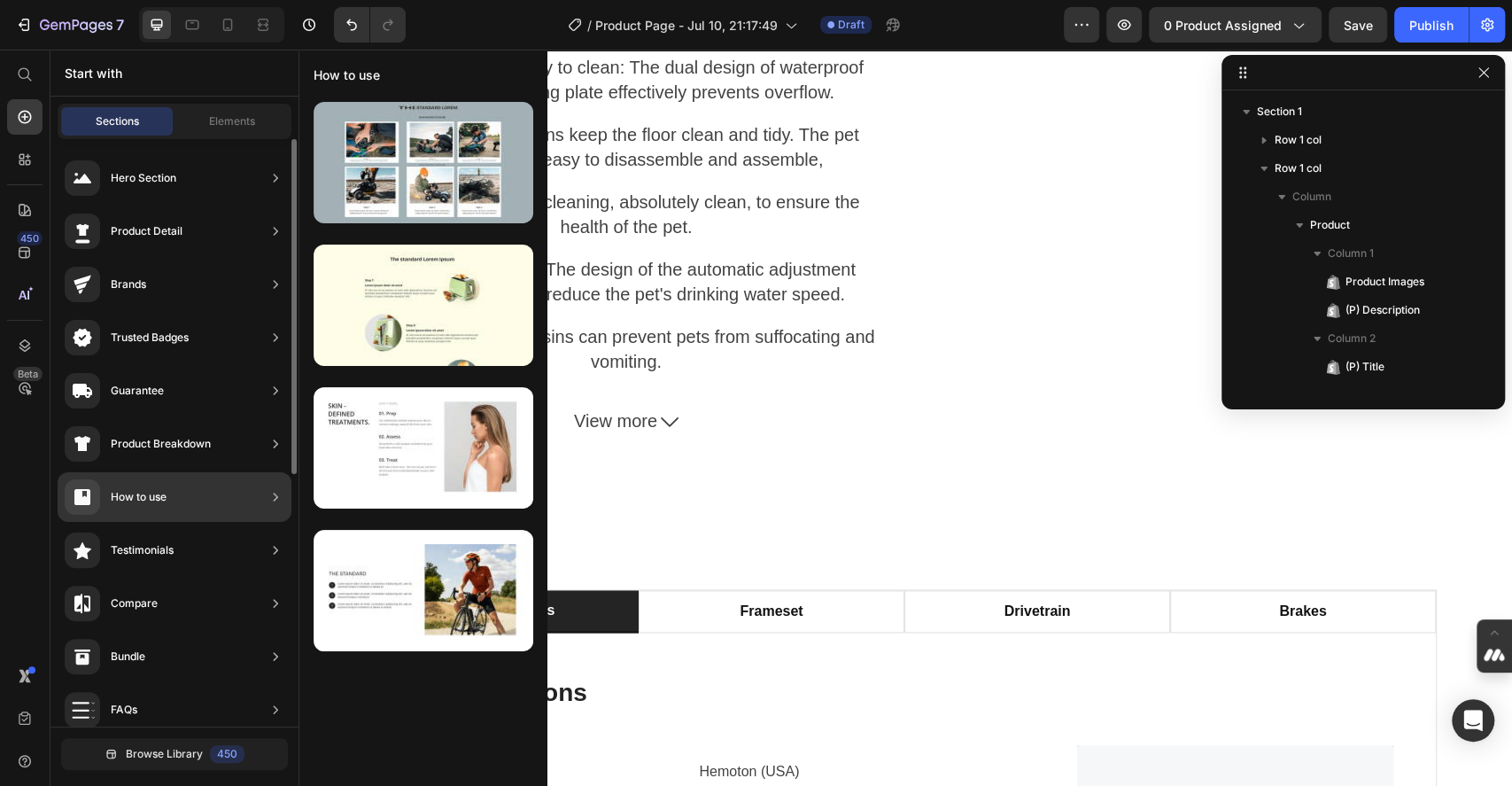 click on "Product Detail" at bounding box center (146, 231) 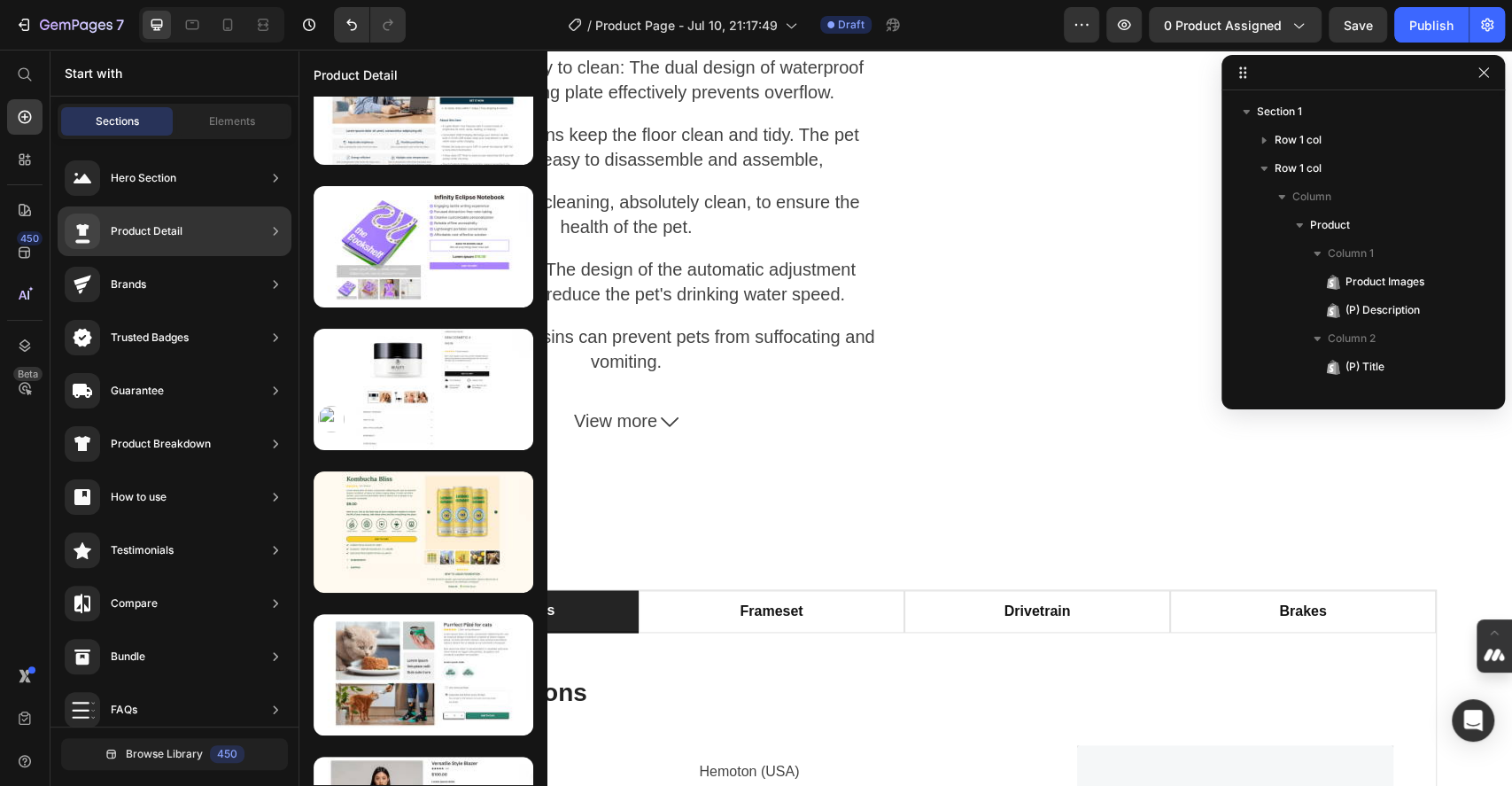 scroll, scrollTop: 2981, scrollLeft: 0, axis: vertical 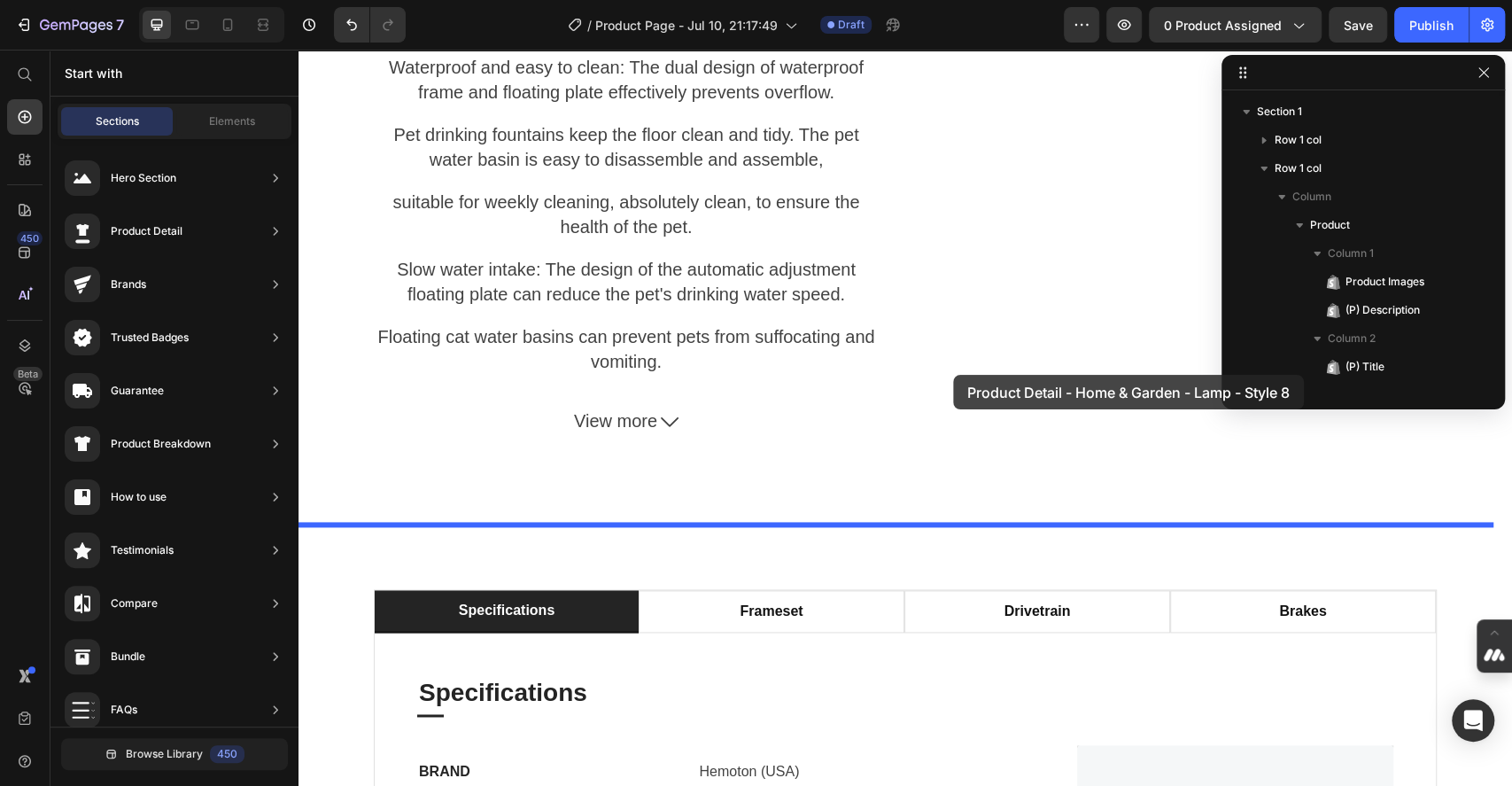 drag, startPoint x: 747, startPoint y: 629, endPoint x: 953, endPoint y: 375, distance: 327.03517 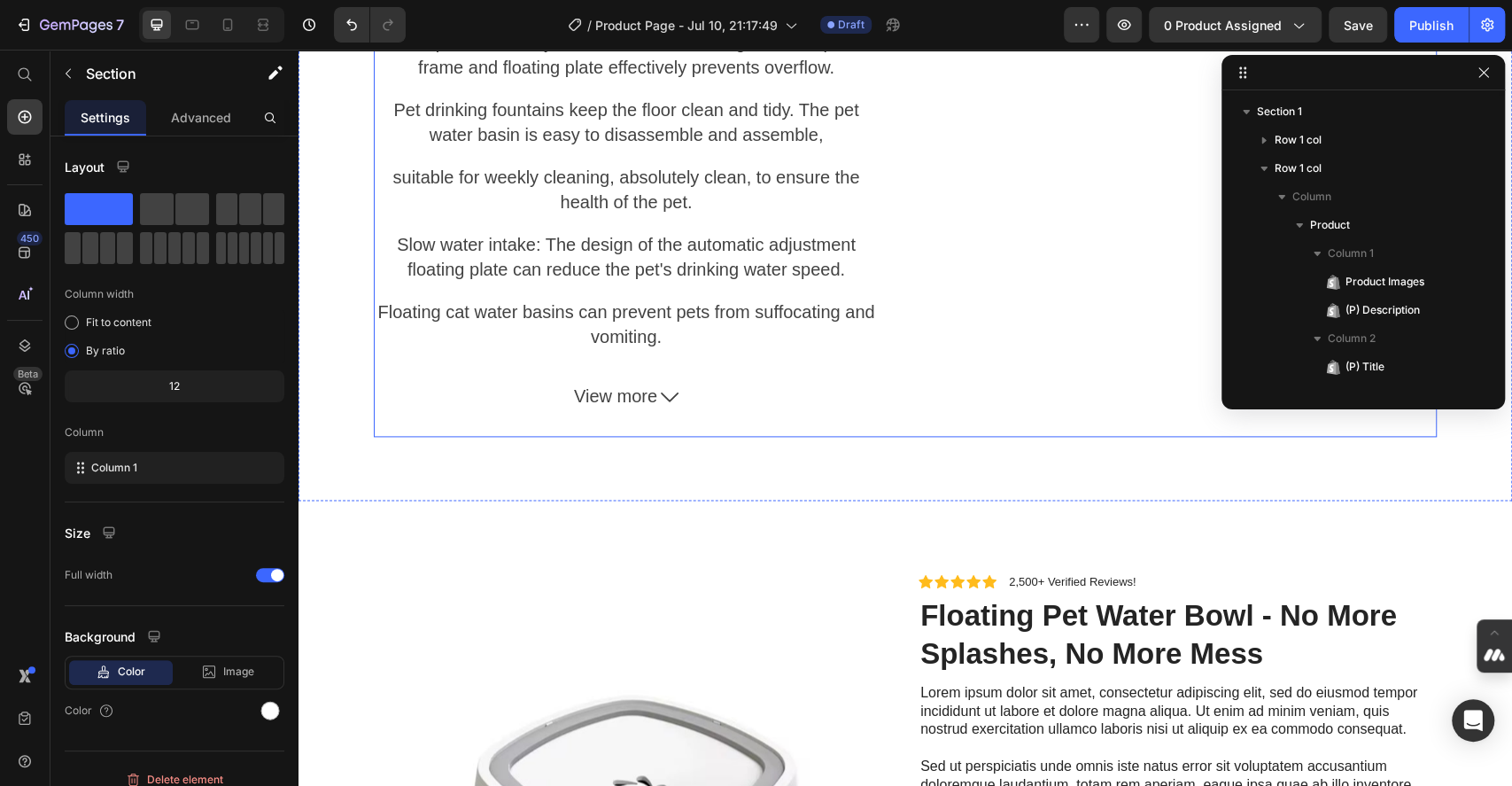 scroll, scrollTop: 420, scrollLeft: 0, axis: vertical 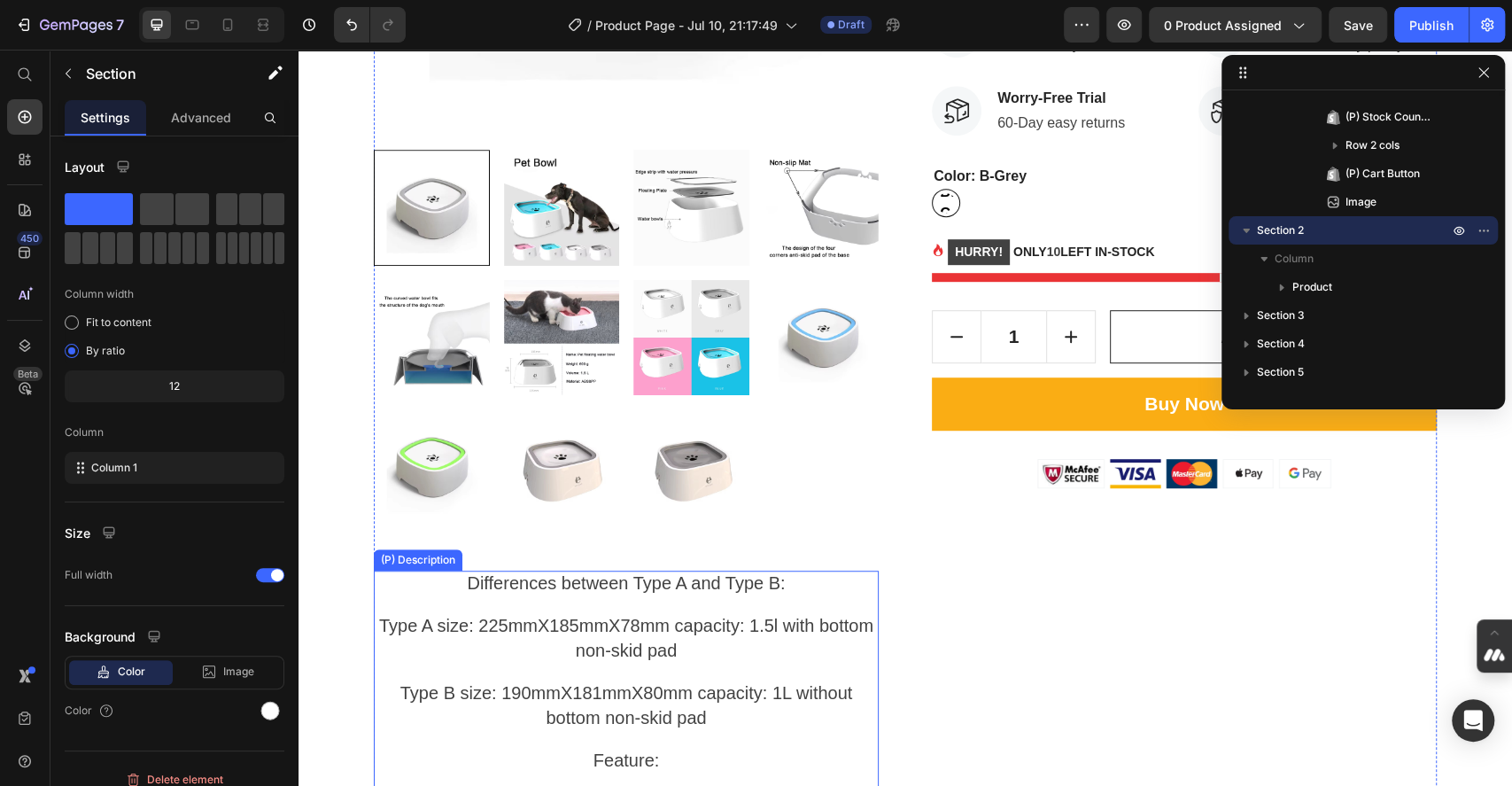 click on "Type A size: 225mmX185mmX78mm capacity: 1.5l with bottom non-skid pad" at bounding box center [626, 638] 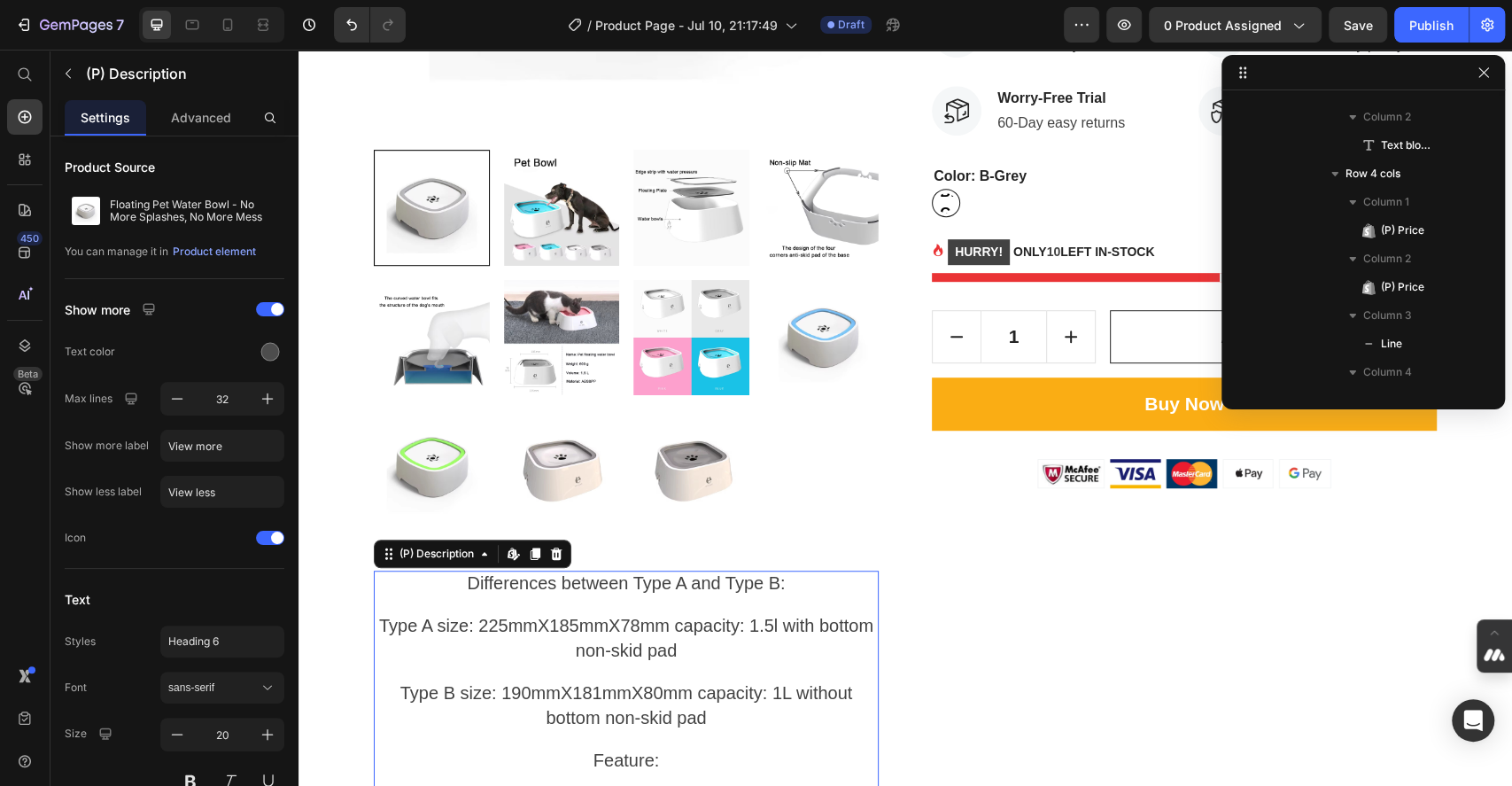 scroll, scrollTop: 136, scrollLeft: 0, axis: vertical 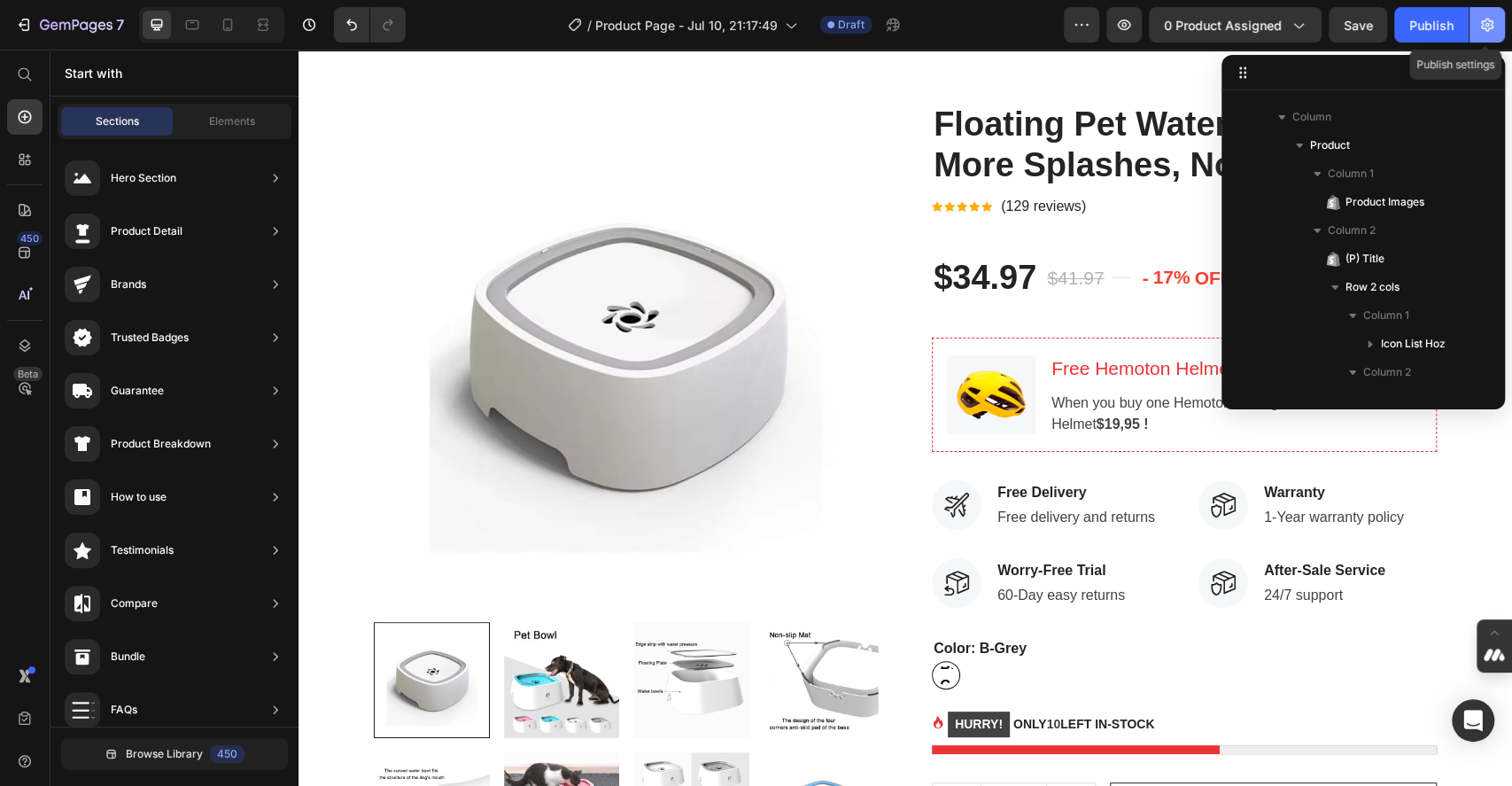 click 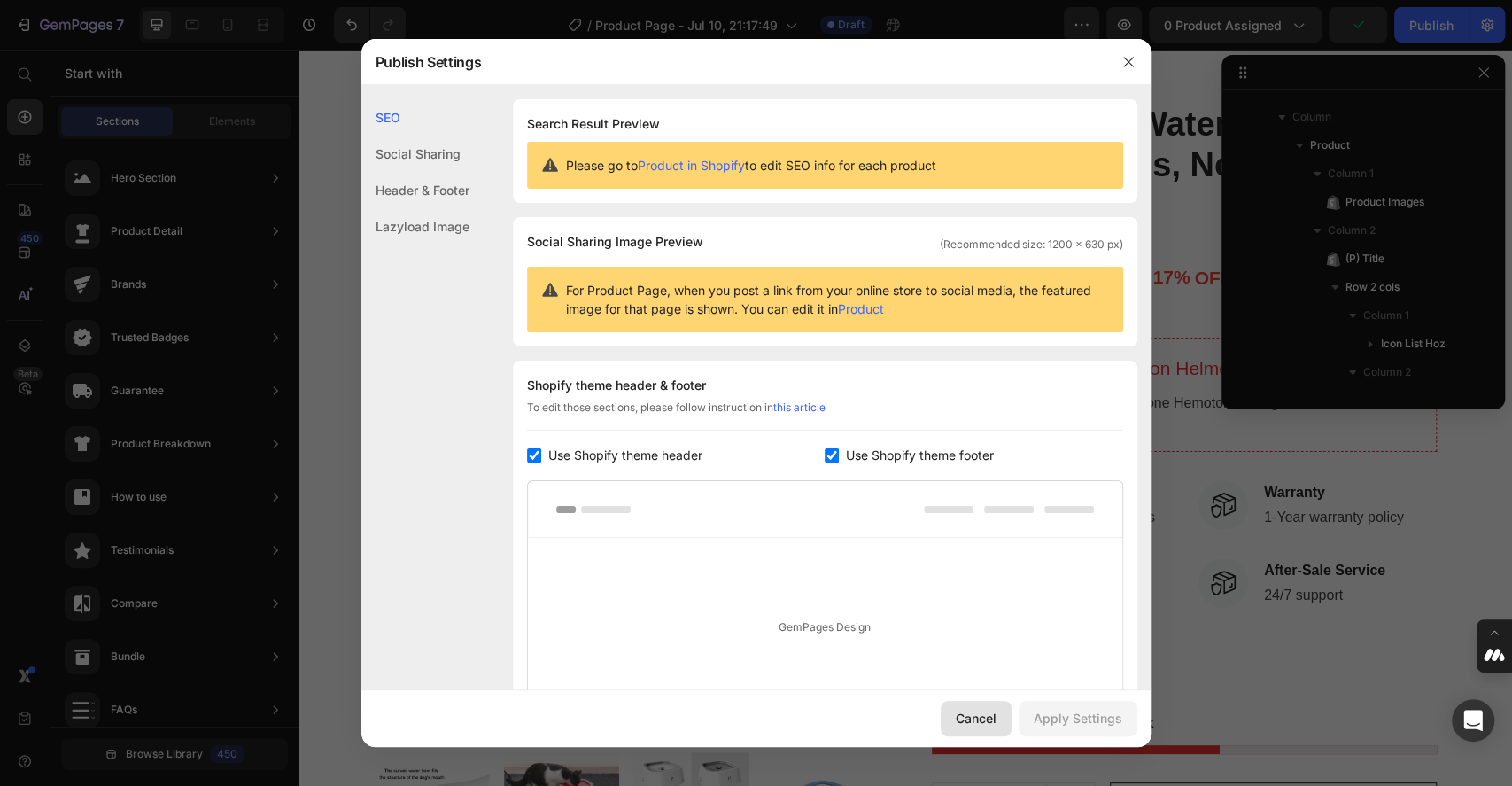 click on "Cancel" at bounding box center (976, 718) 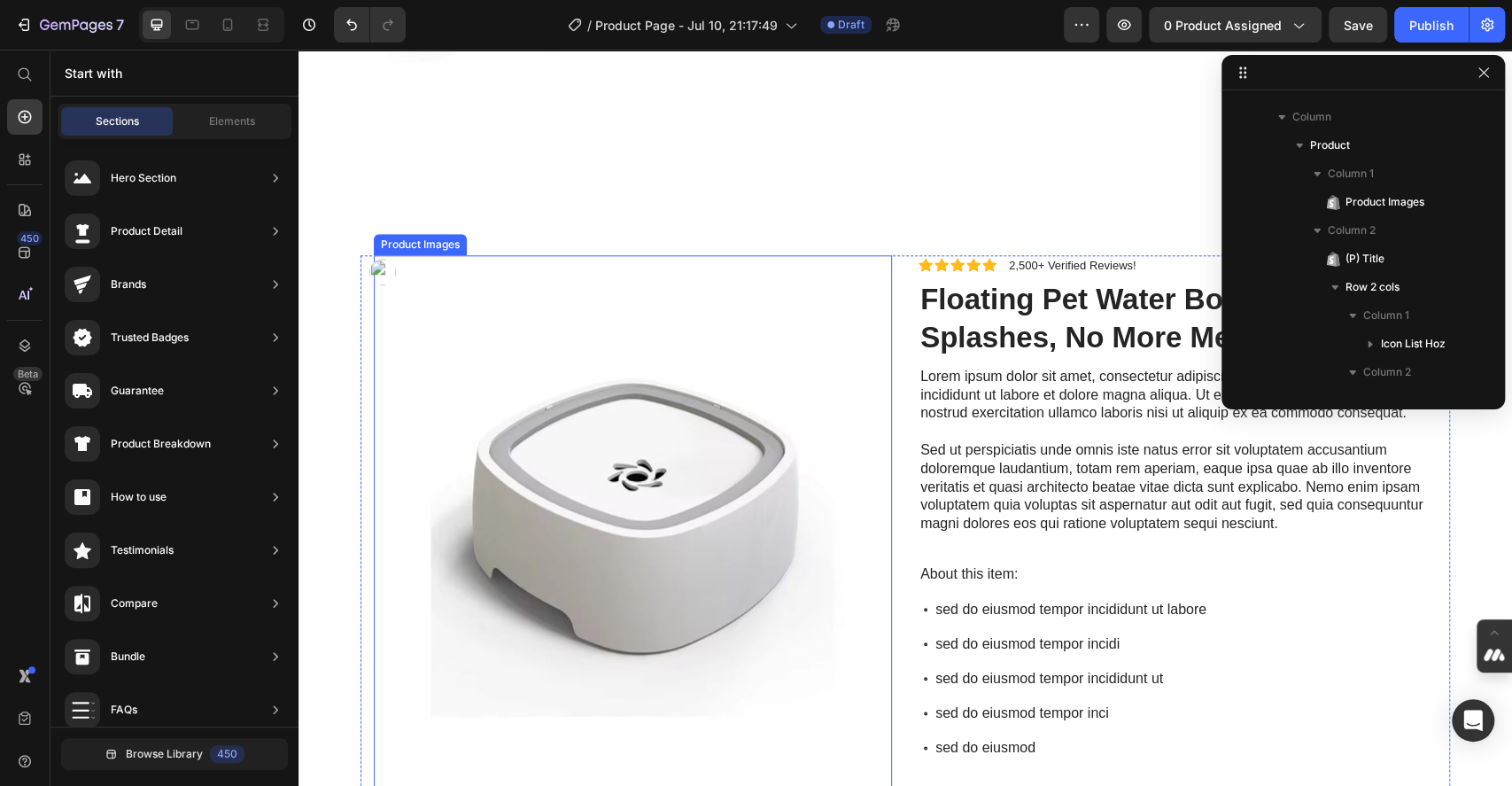 scroll, scrollTop: 1181, scrollLeft: 0, axis: vertical 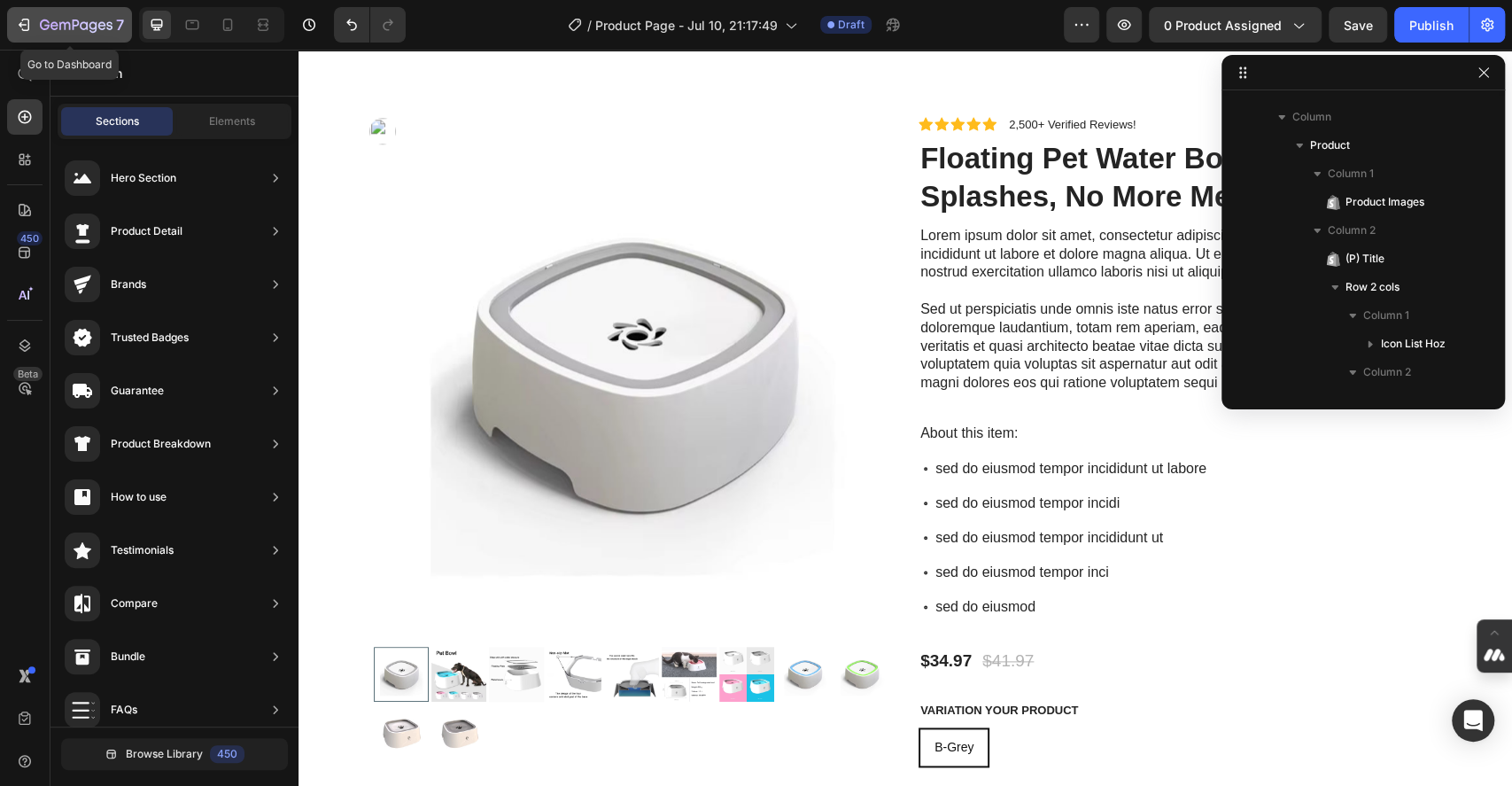 click 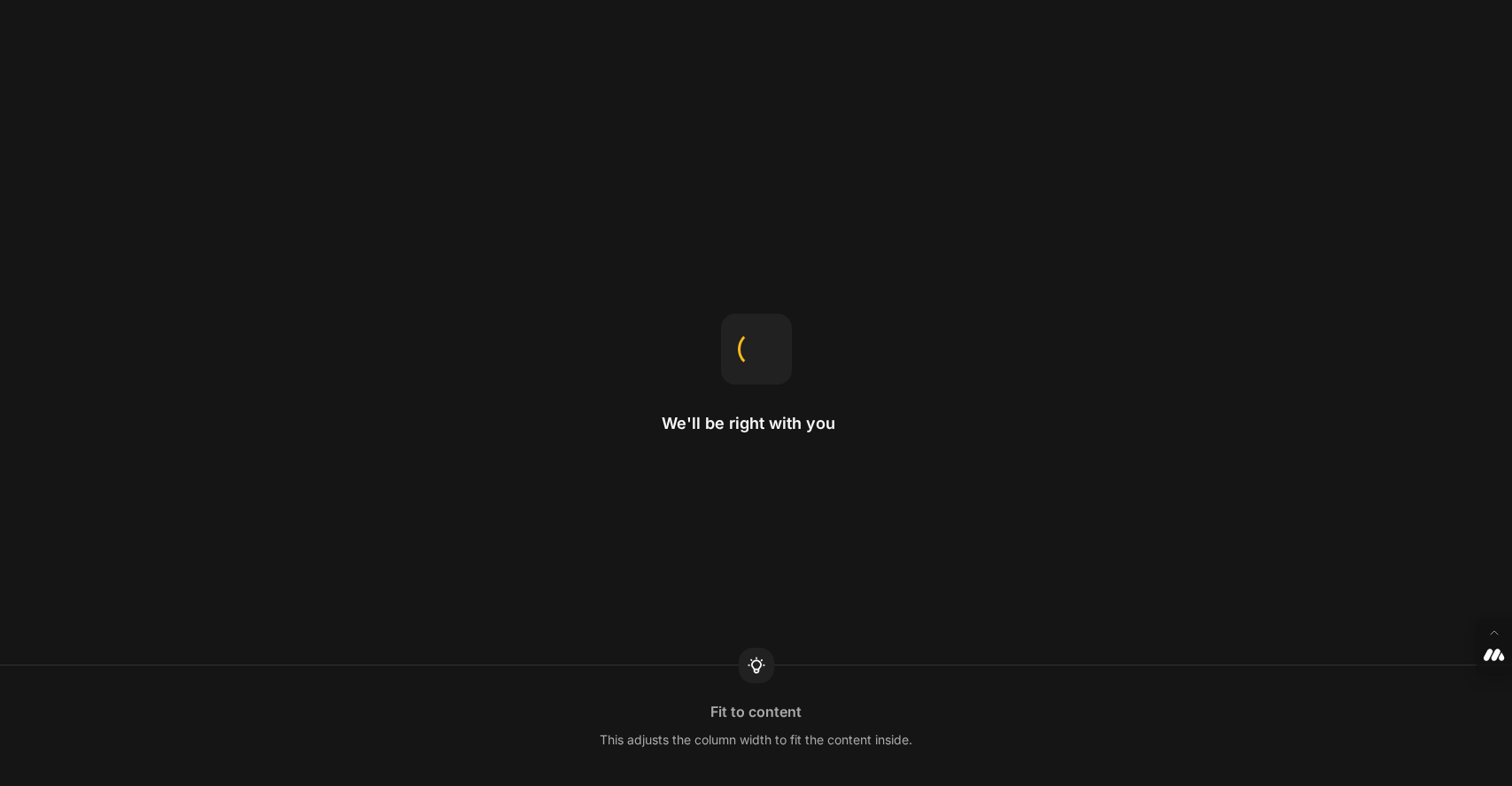 scroll, scrollTop: 0, scrollLeft: 0, axis: both 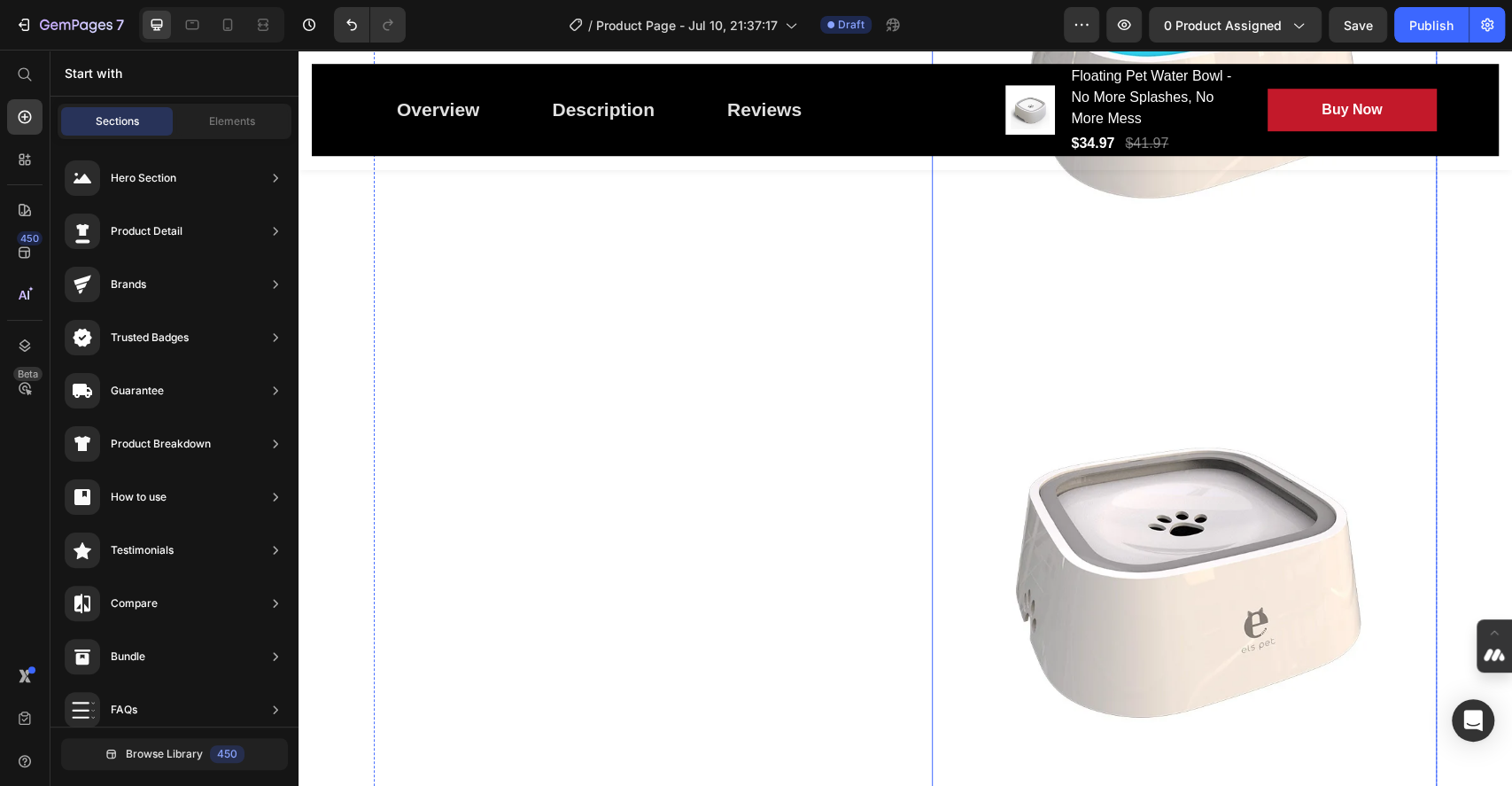 click at bounding box center (1184, 570) 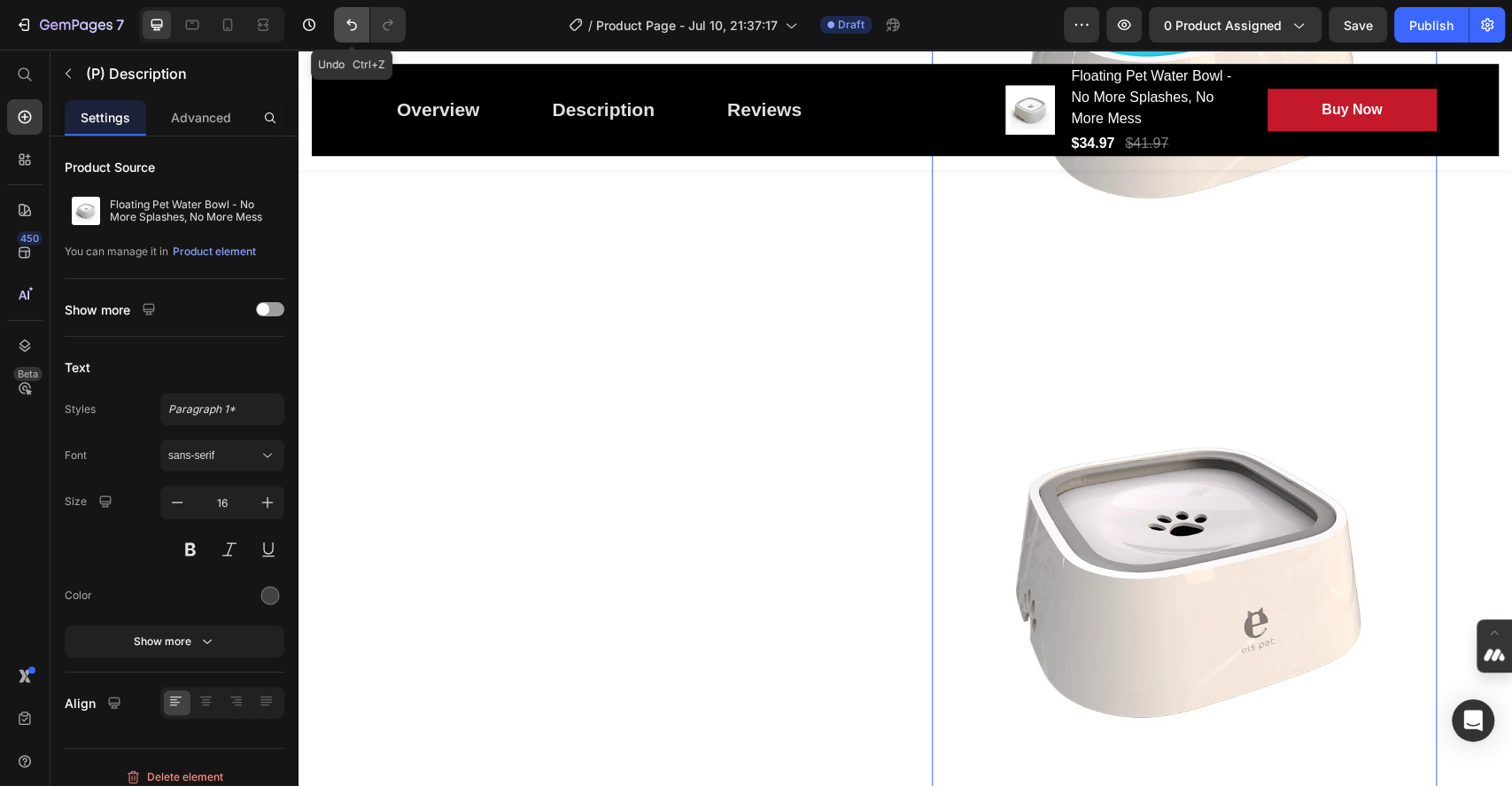 click 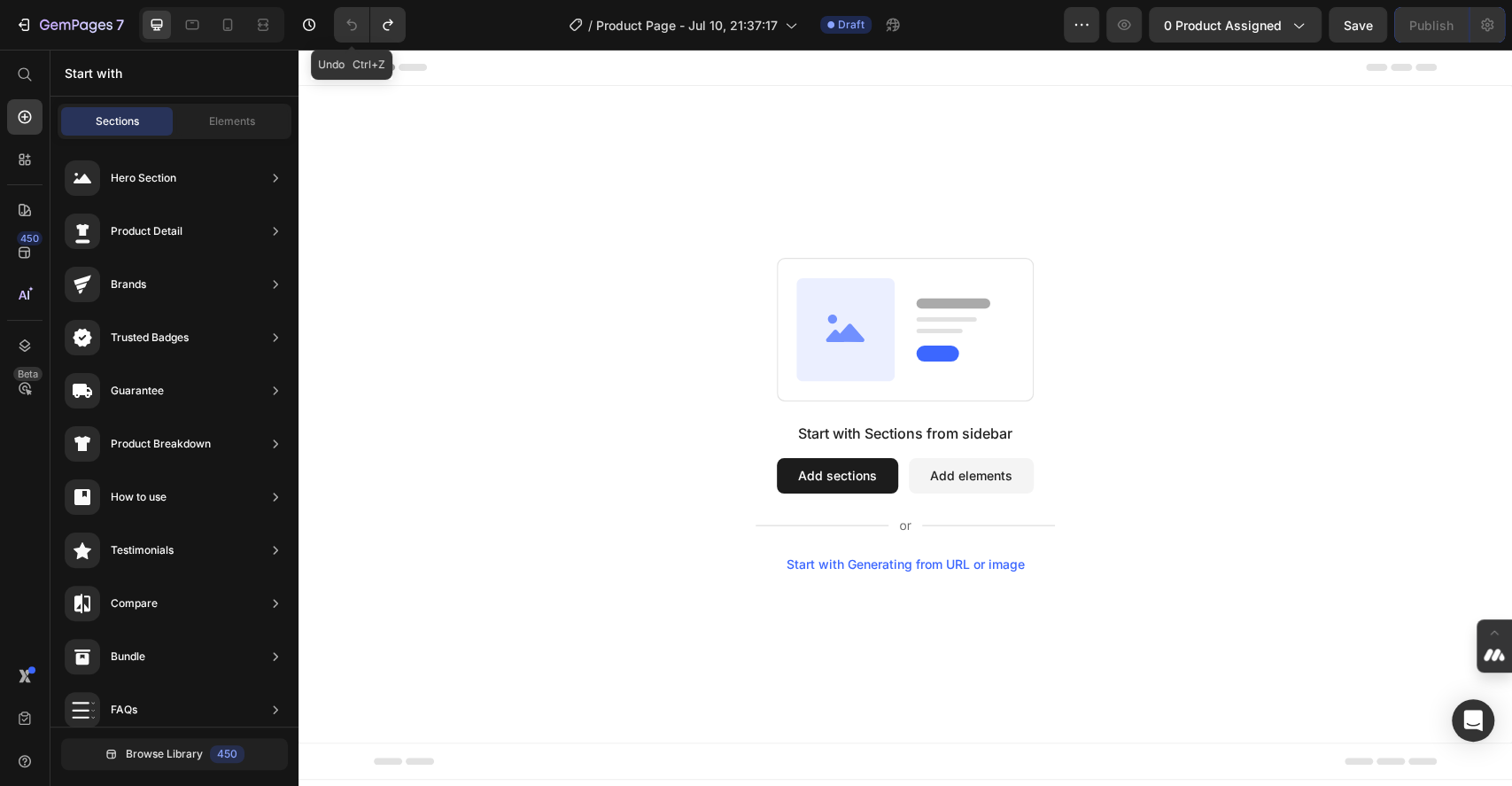 scroll, scrollTop: 0, scrollLeft: 0, axis: both 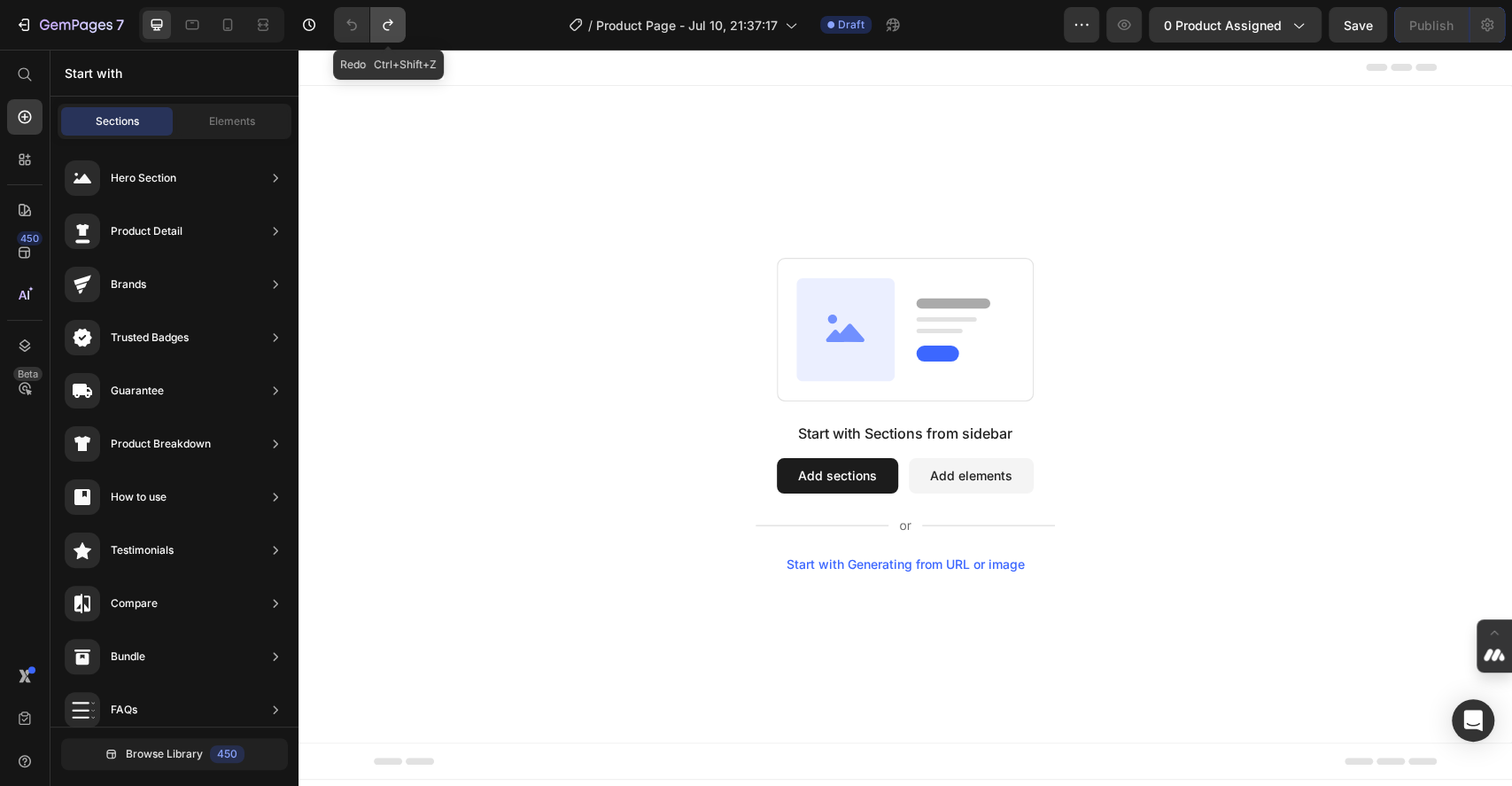 click 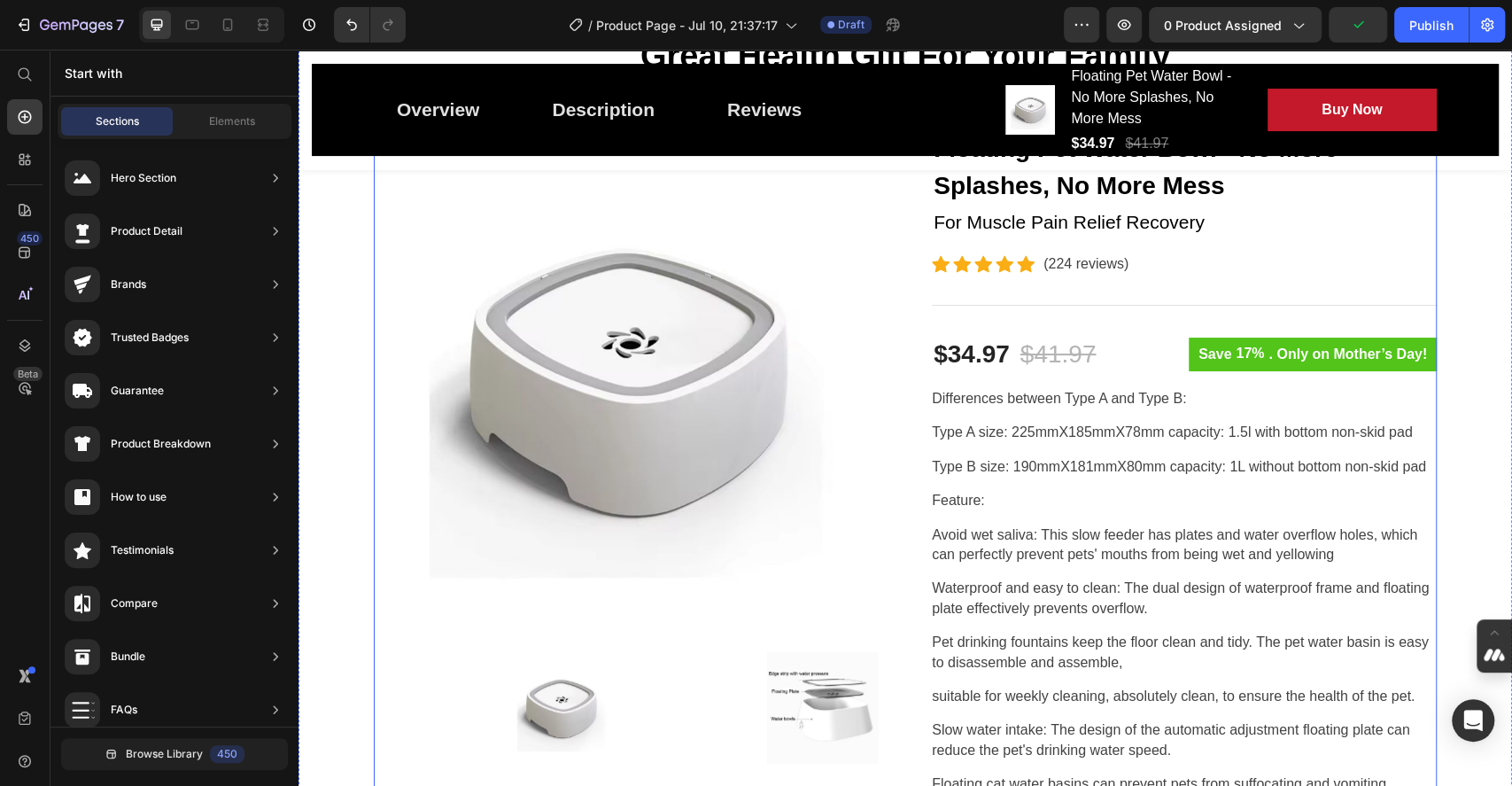 scroll, scrollTop: 0, scrollLeft: 0, axis: both 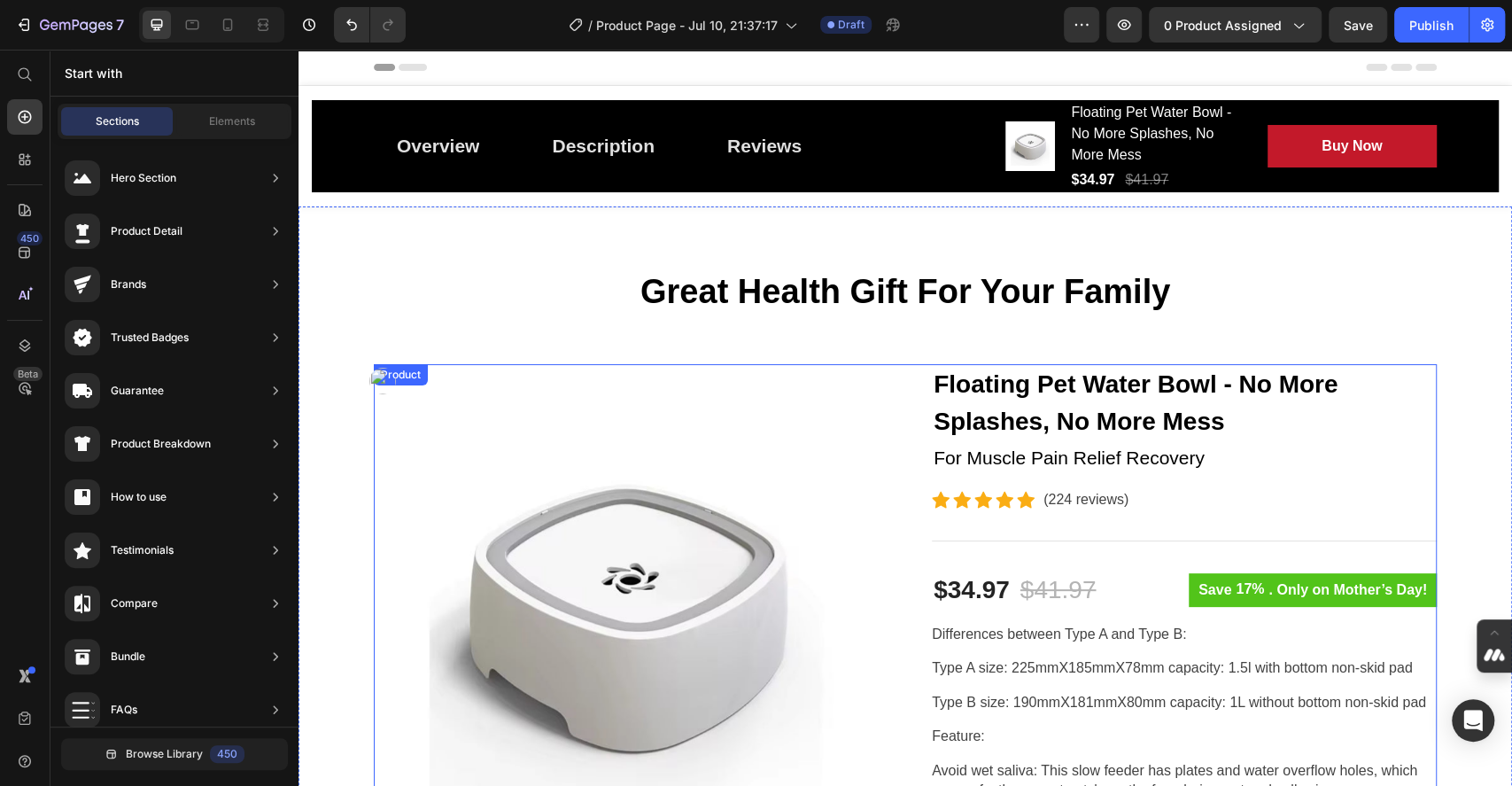 click at bounding box center (626, 617) 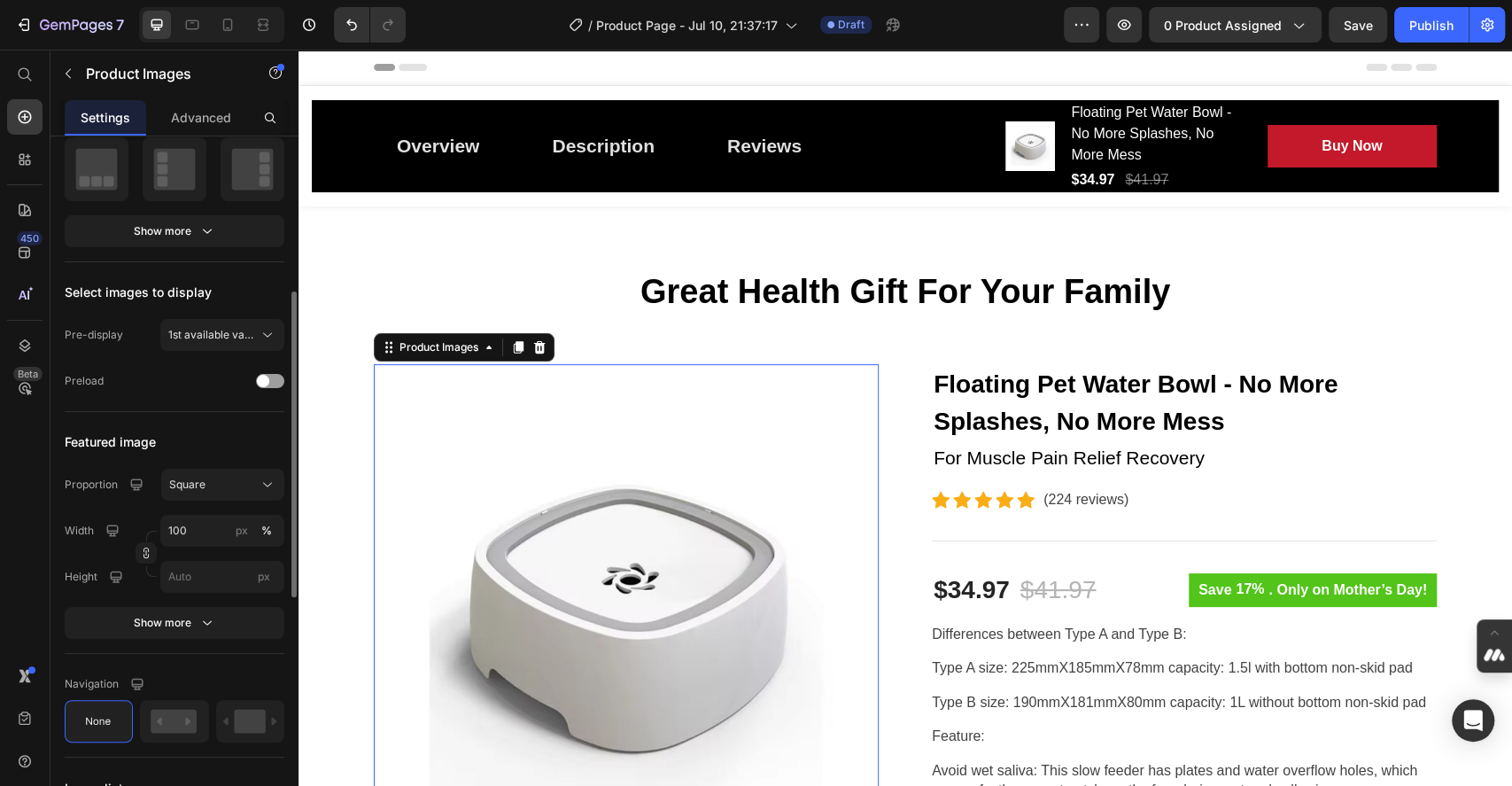 scroll, scrollTop: 118, scrollLeft: 0, axis: vertical 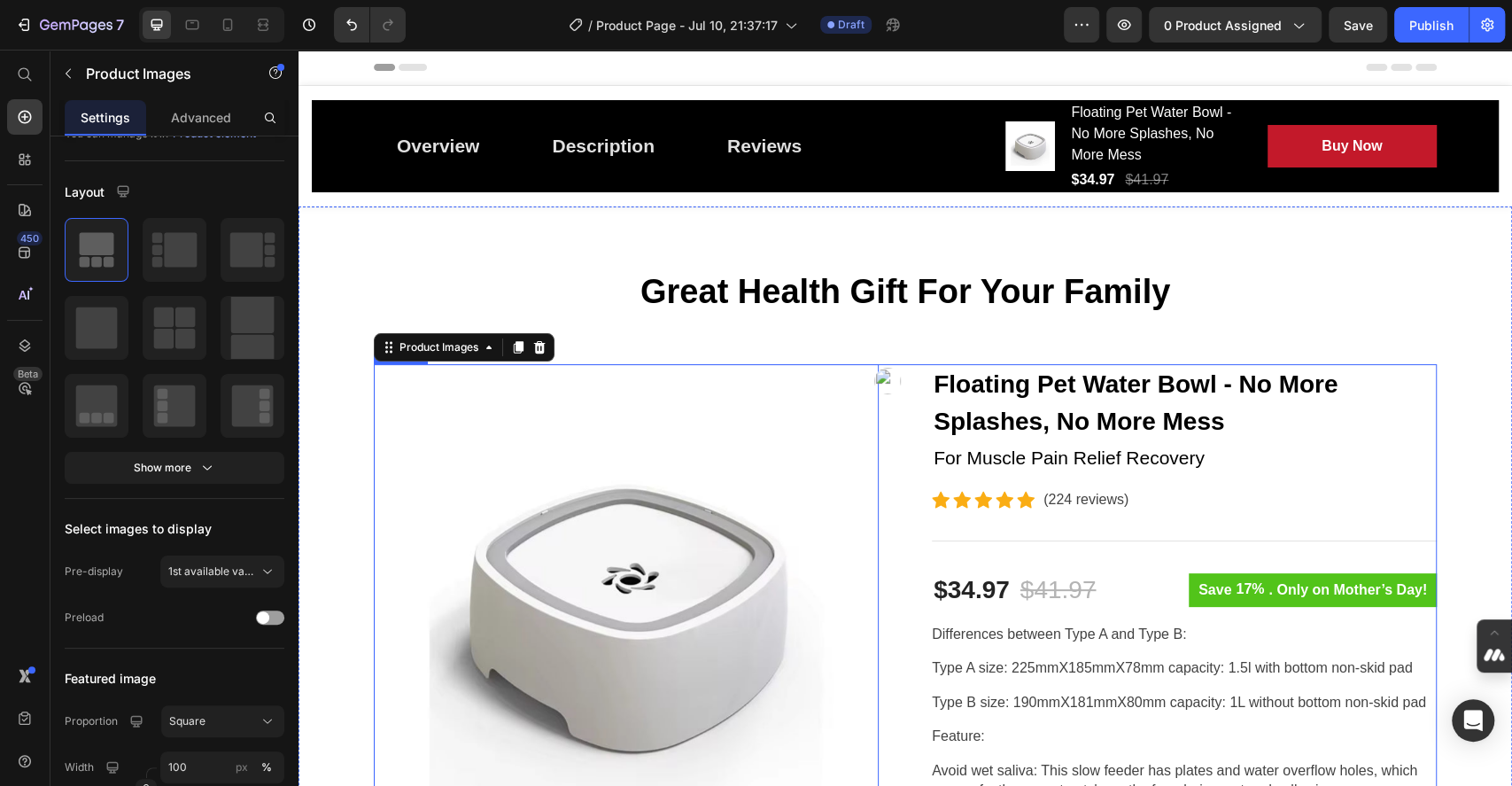 click on "Product Images   0 Floating Pet Water Bowl - No More Splashes, No More Mess (P) Title For Muscle Pain Relief Recovery Text block                Icon                Icon                Icon                Icon                Icon Icon List Hoz (224 reviews) Text block Row                Title Line $34.97 (P) Price $41.97 (P) Price Row Save 17% . Only on Mother’s Day! (P) Tag Row
Differences between Type A and Type B:
Type A size: 225mmX185mmX78mm capacity: 1.5l with bottom non-skid pad
Type B size: 190mmX181mmX80mm capacity: 1L without bottom non-skid pad
Feature:
Avoid wet saliva: This slow feeder has plates and water overflow holes, which can perfectly prevent pets' mouths from being wet and yellowing
Waterproof and easy to clean: The dual design of waterproof frame and floating plate effectively prevents overflow.
Pet drinking fountains keep the floor clean and tidy. The pet water basin is easy to disassemble and assemble," at bounding box center (905, 6137) 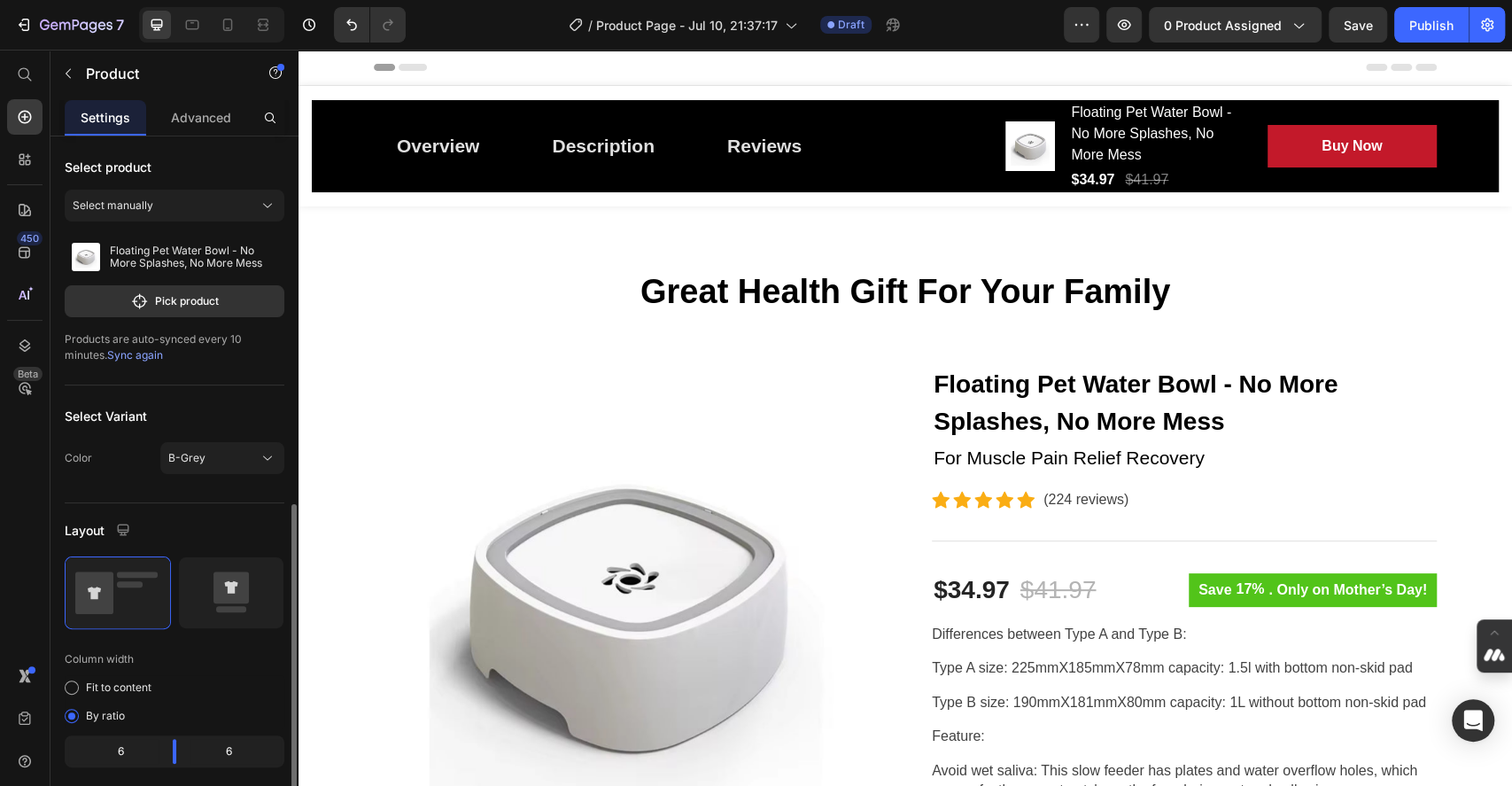 scroll, scrollTop: 236, scrollLeft: 0, axis: vertical 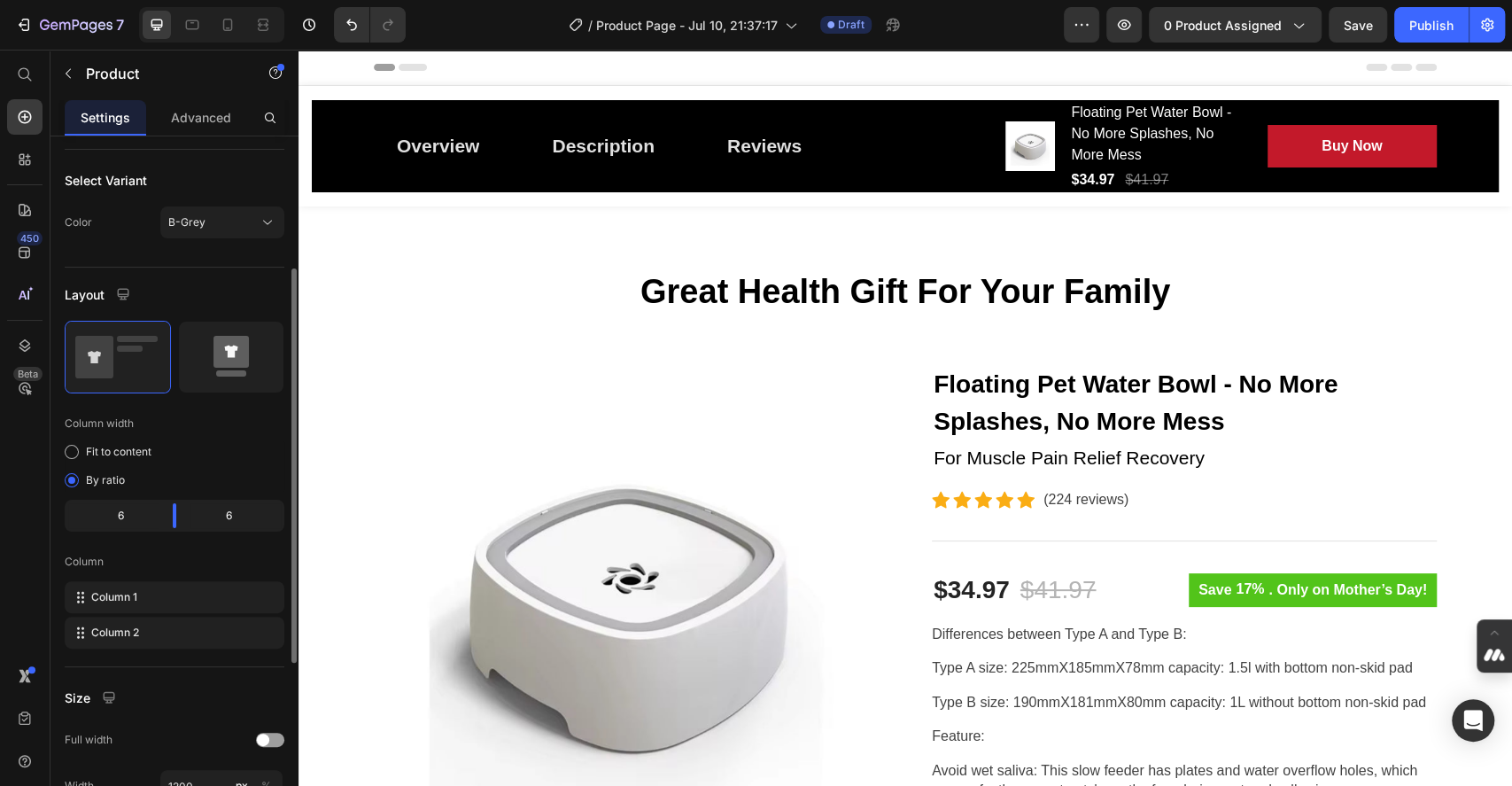 drag, startPoint x: 240, startPoint y: 356, endPoint x: 332, endPoint y: 304, distance: 105.67876 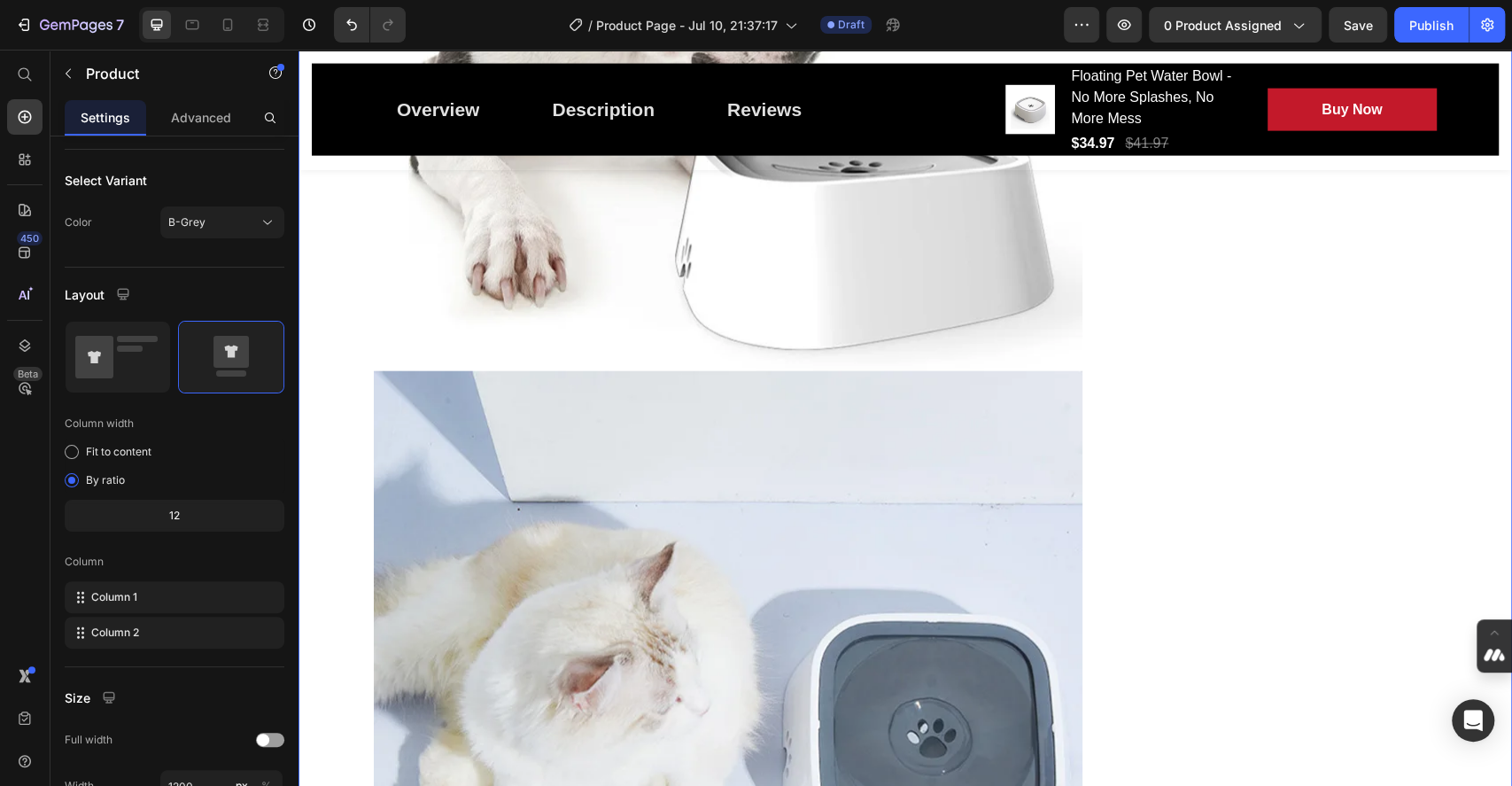 scroll, scrollTop: 2481, scrollLeft: 0, axis: vertical 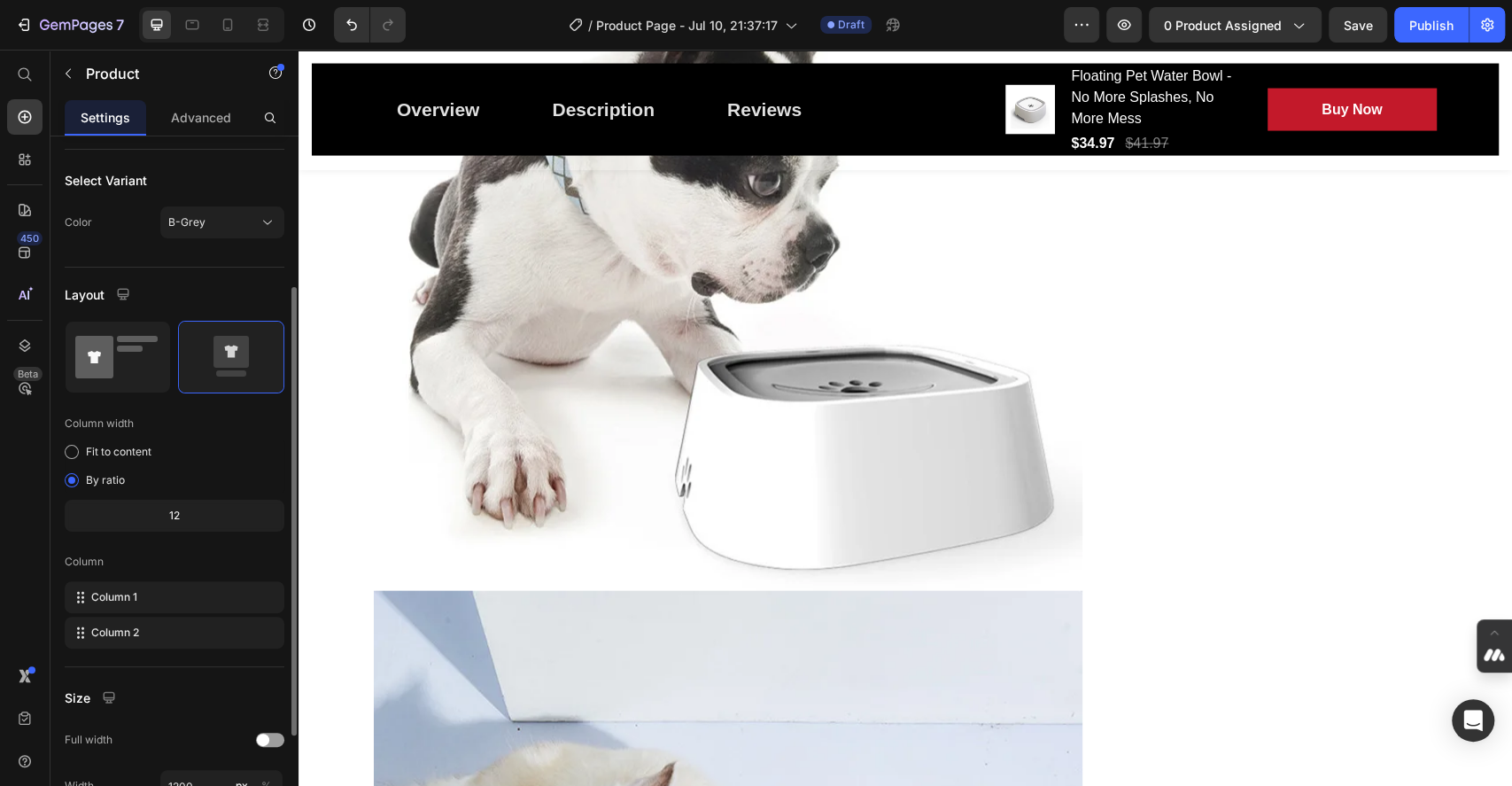 click 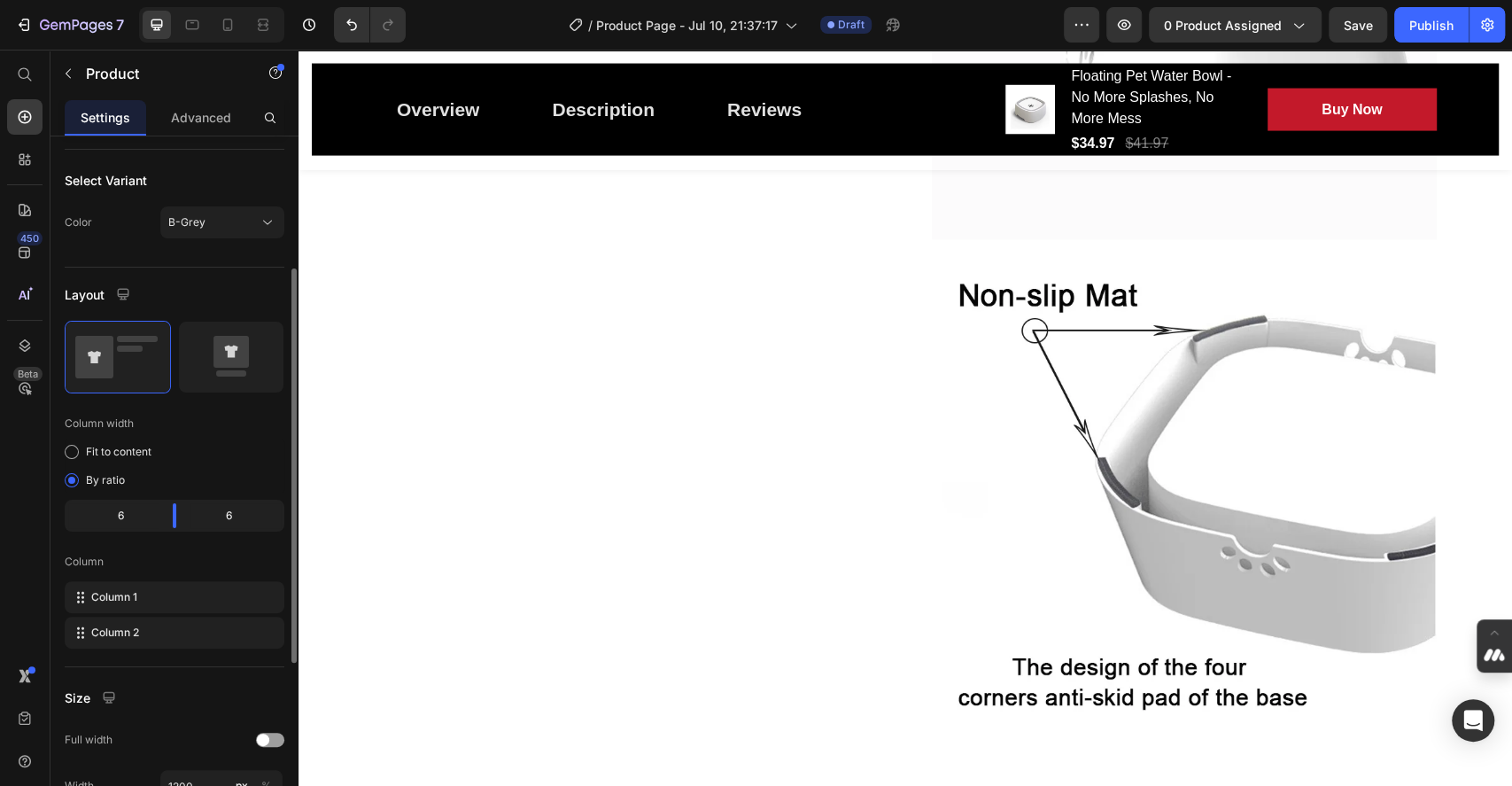scroll, scrollTop: 1323, scrollLeft: 0, axis: vertical 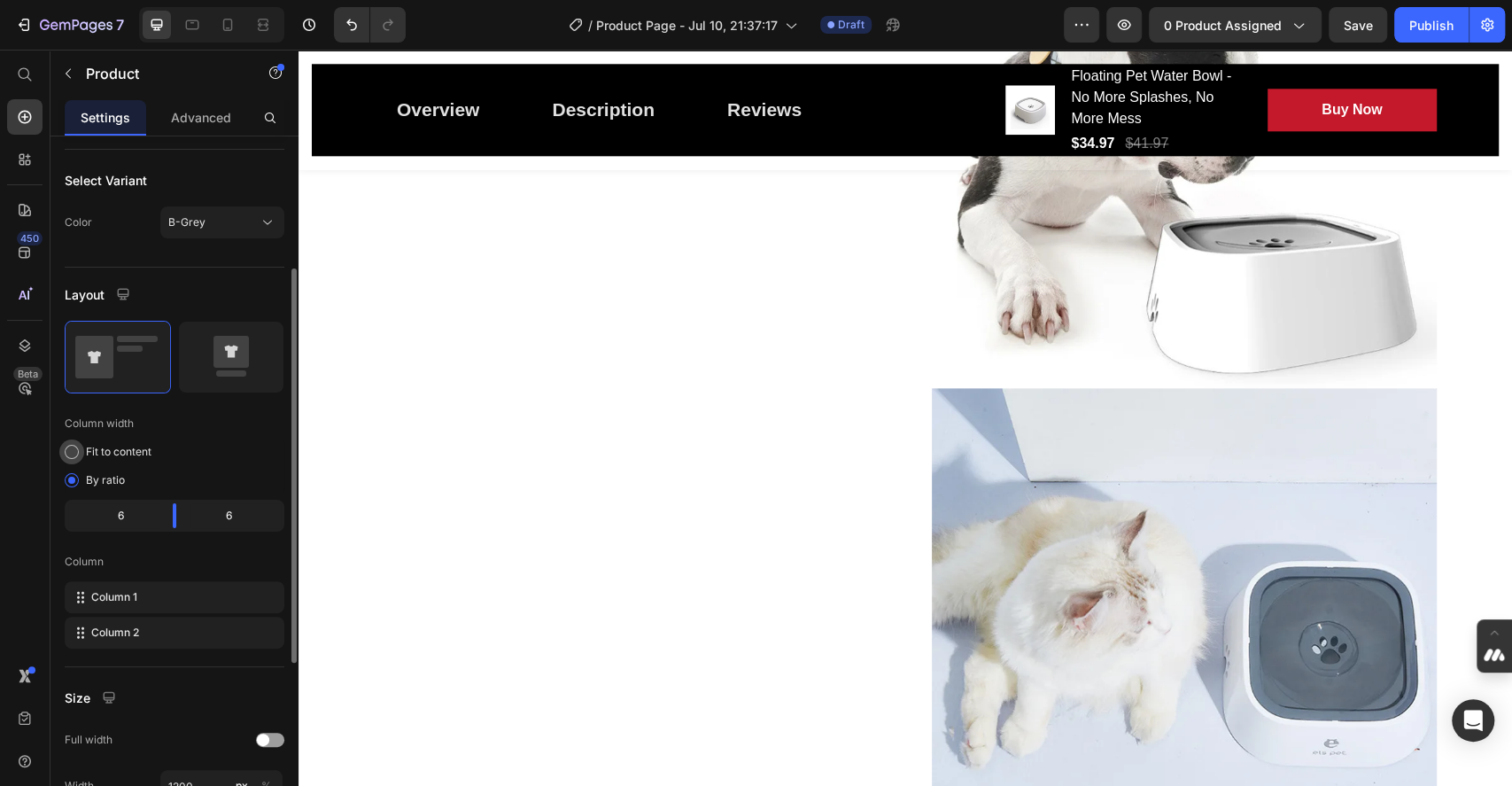 click on "Fit to content" at bounding box center (119, 452) 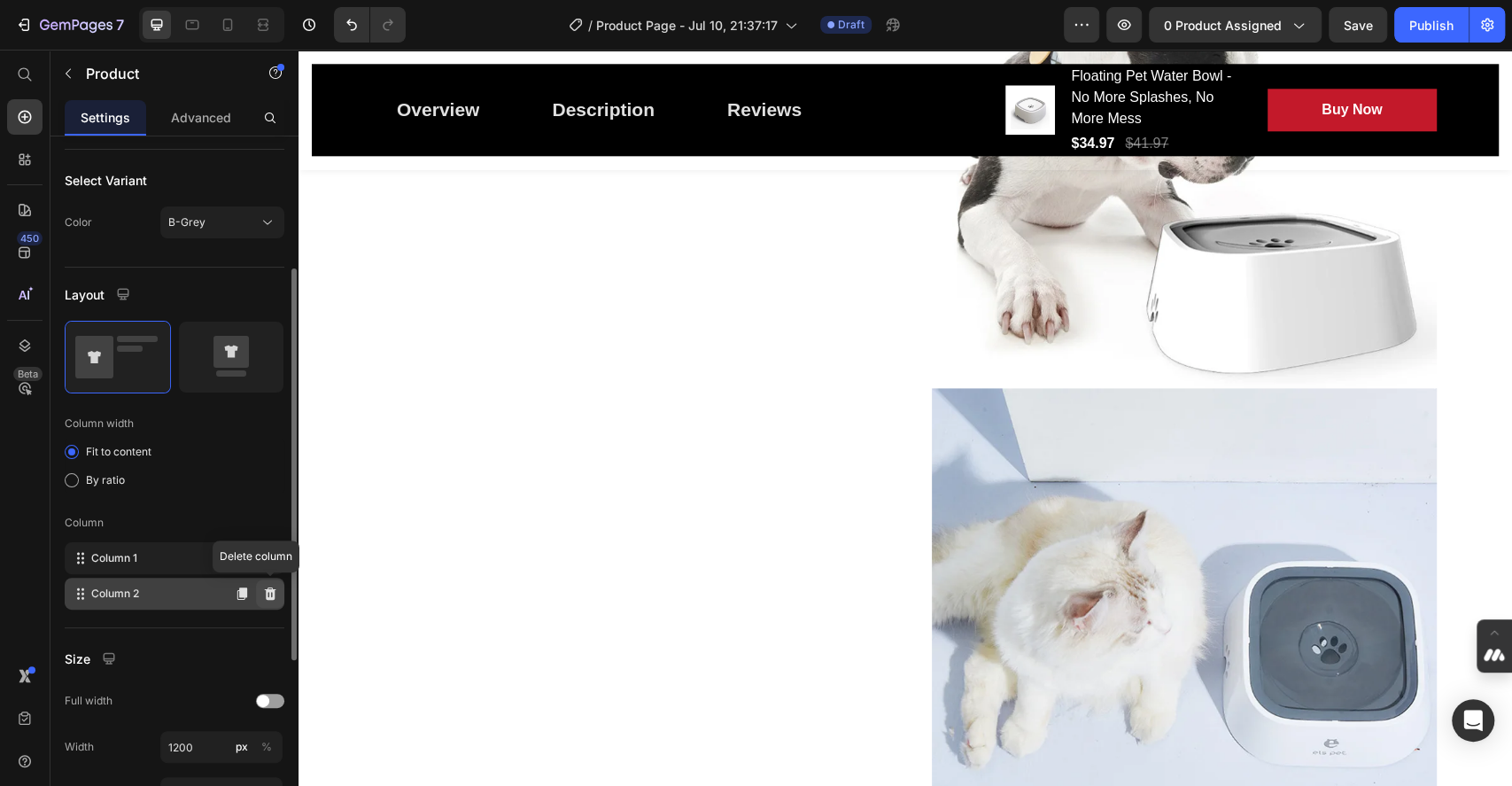 click 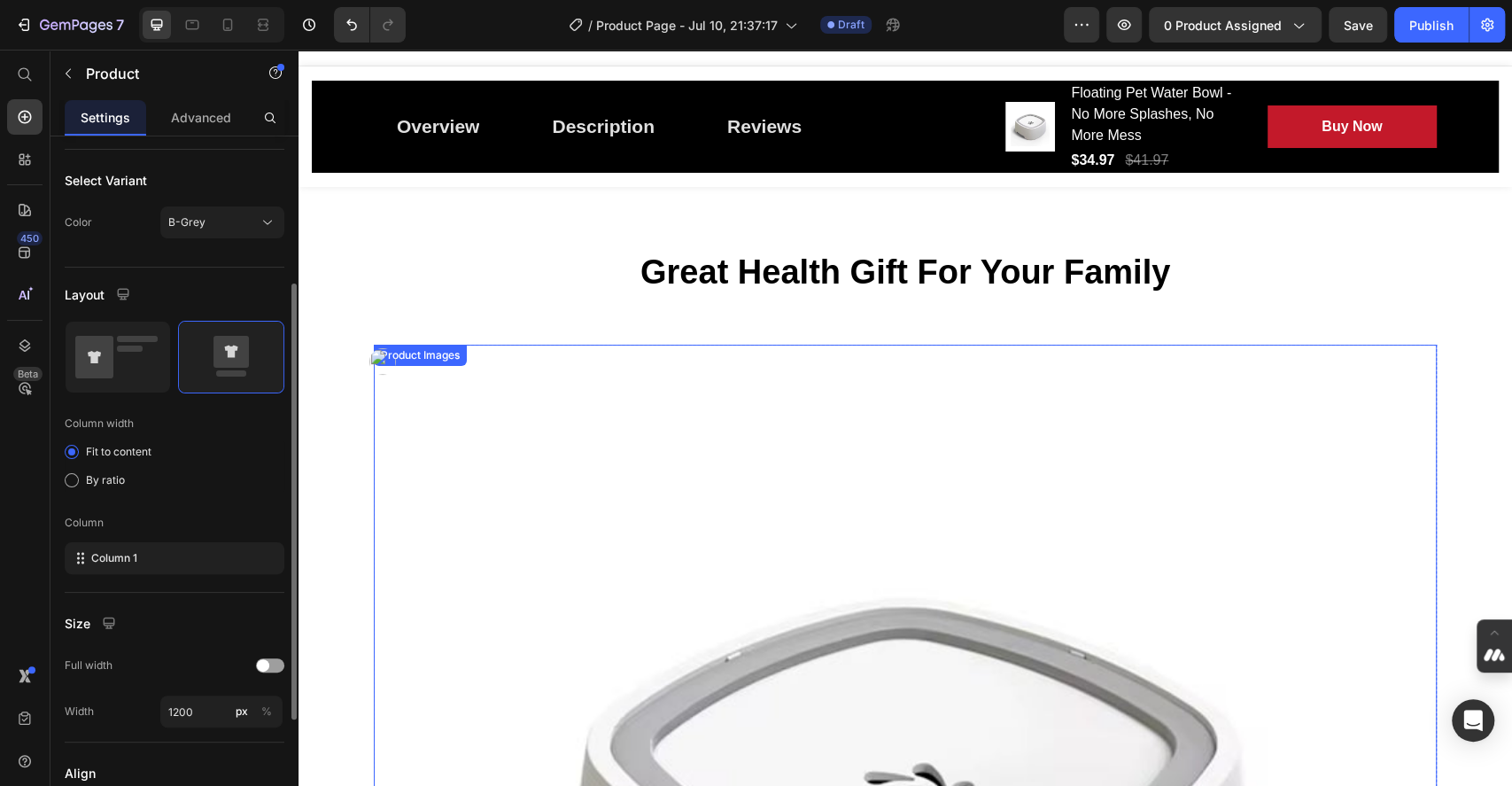 scroll, scrollTop: 0, scrollLeft: 0, axis: both 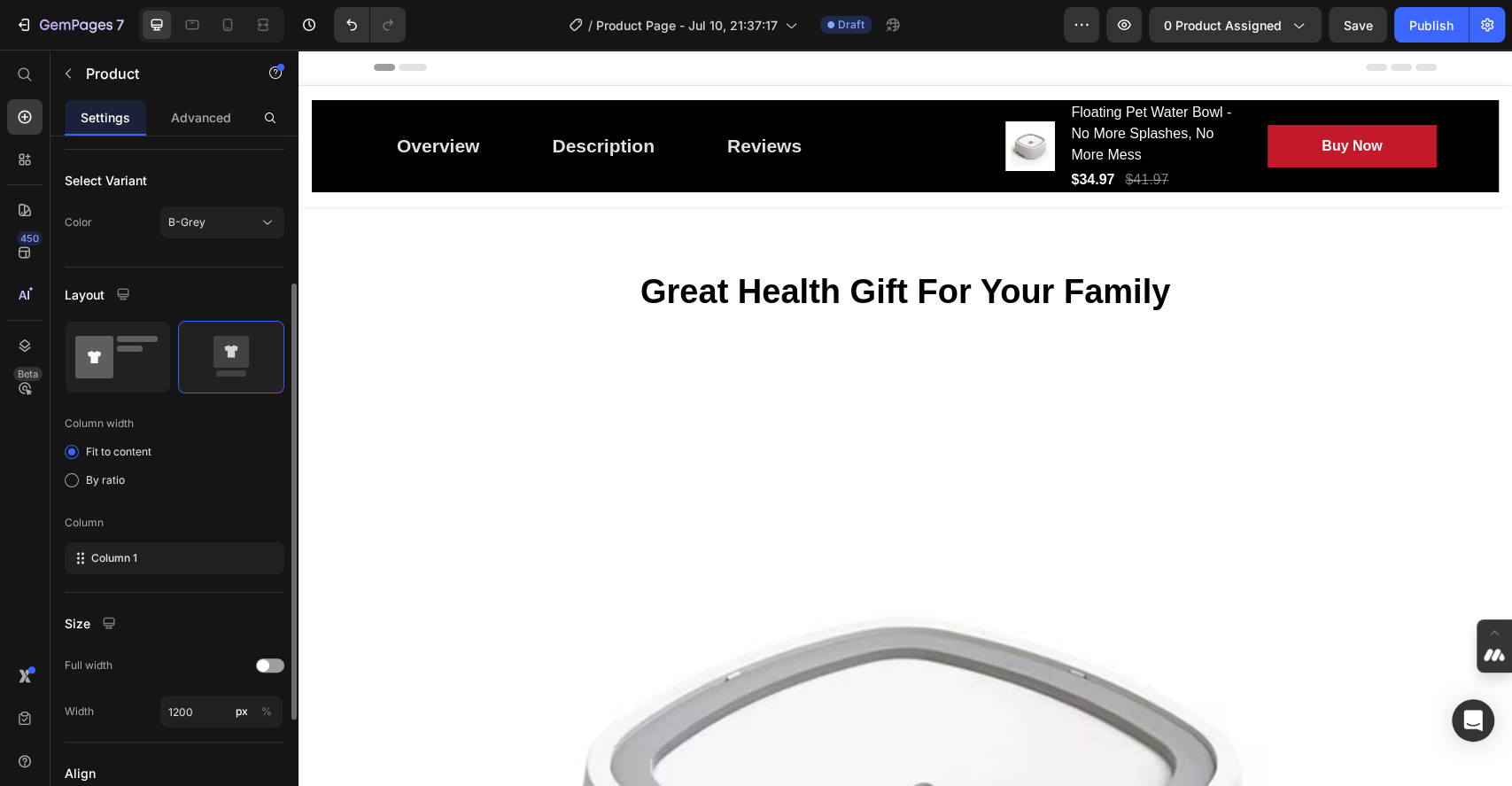 click 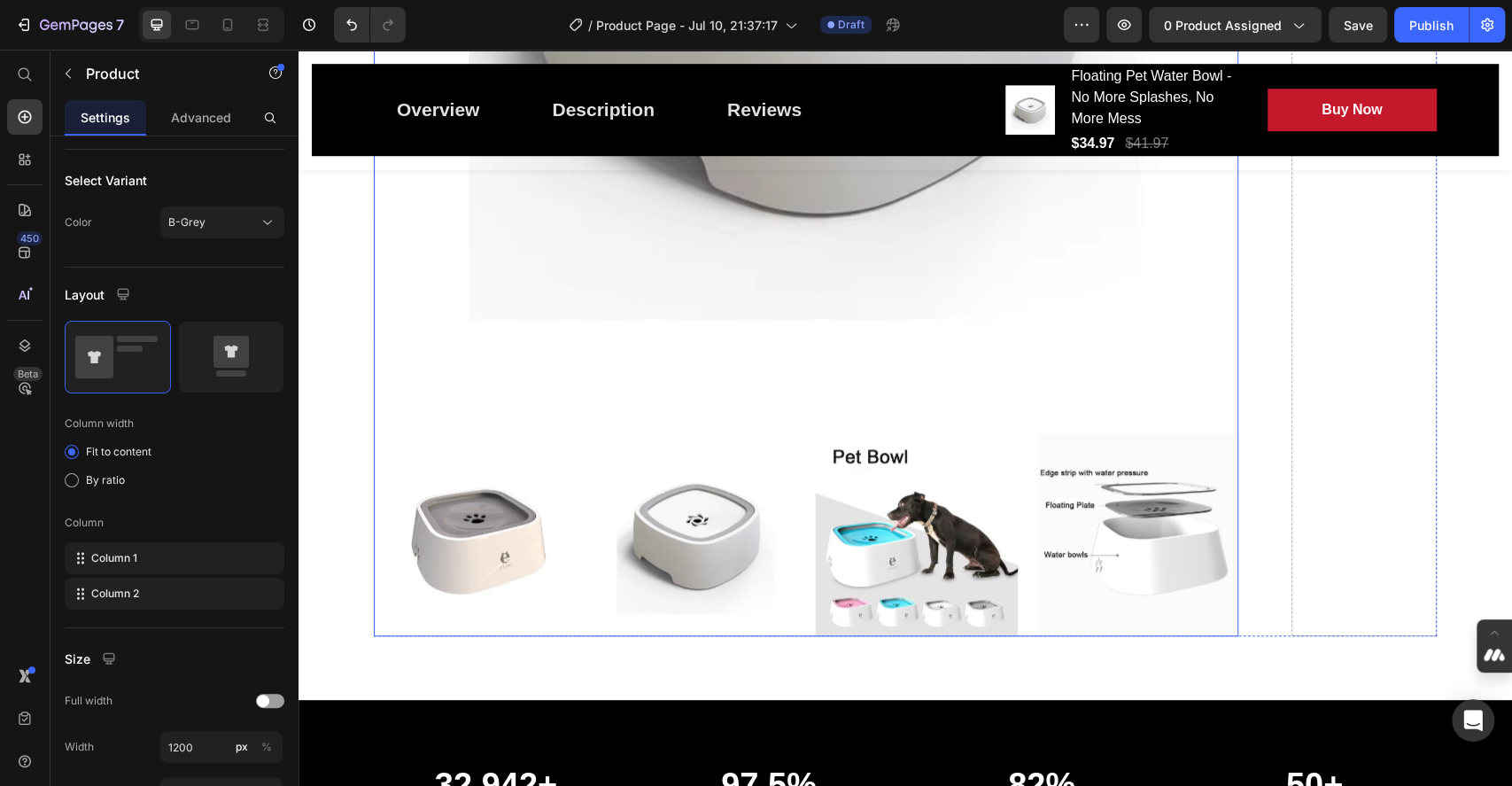 scroll, scrollTop: 827, scrollLeft: 0, axis: vertical 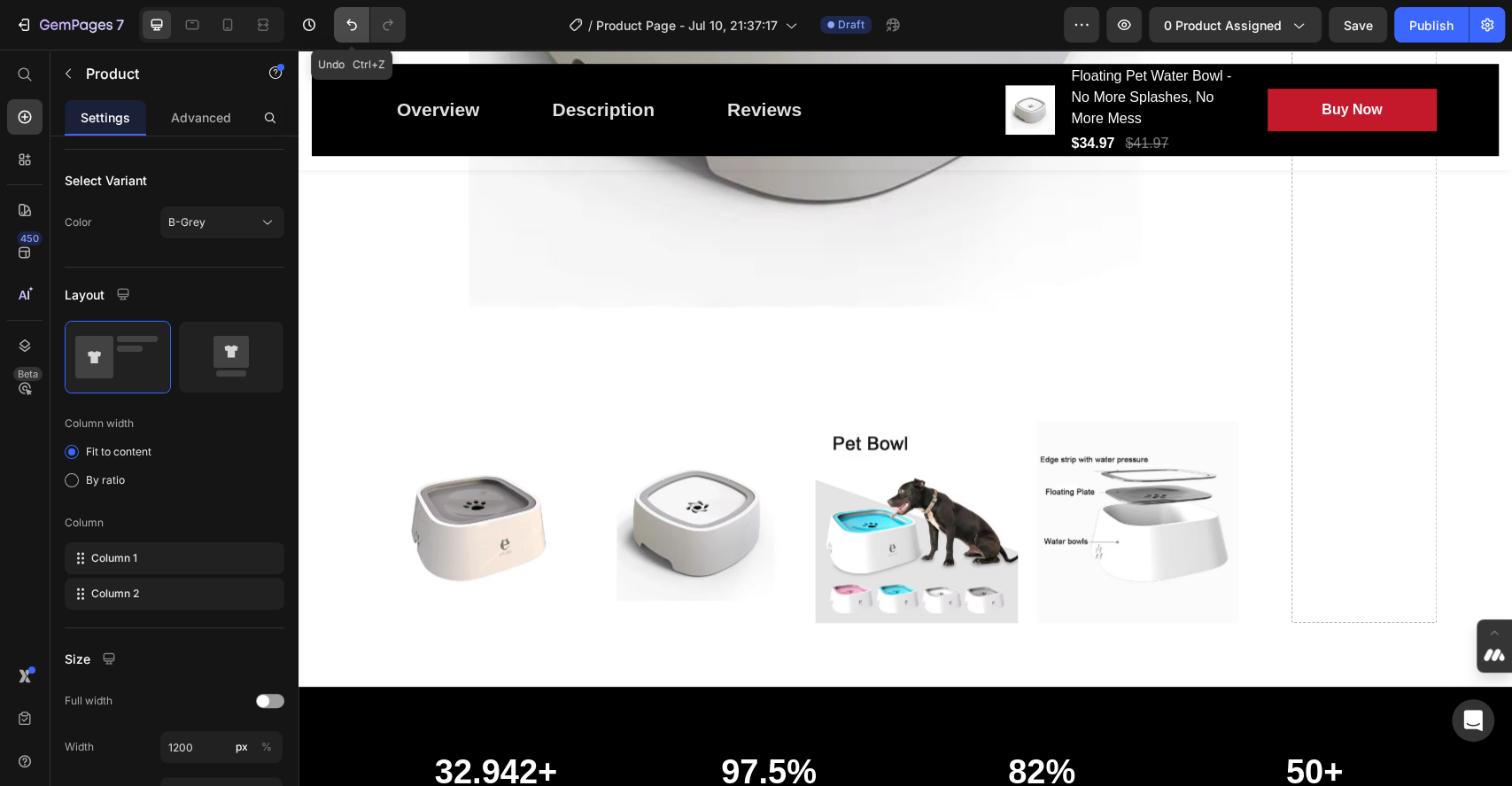 click 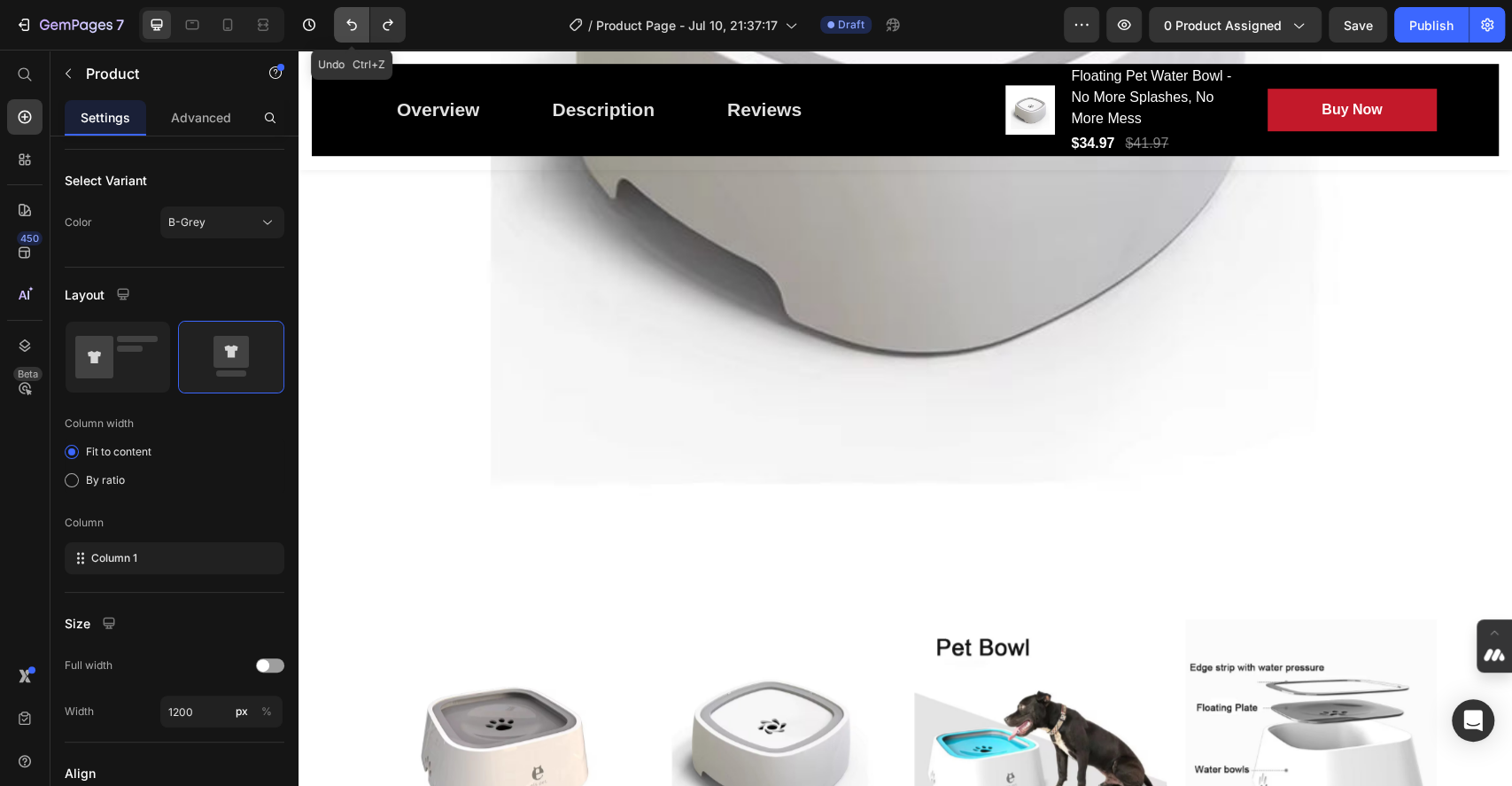 click 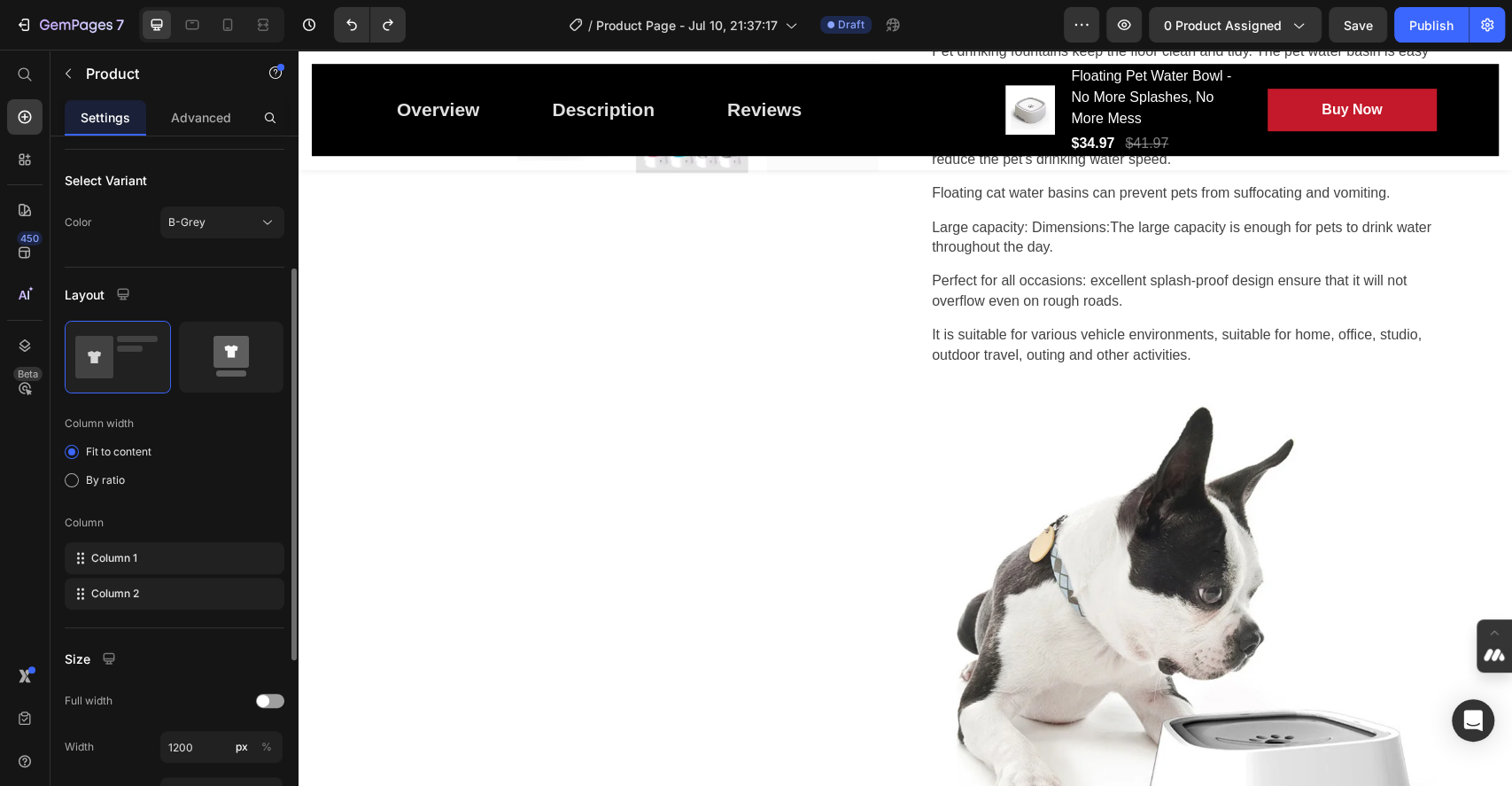 click 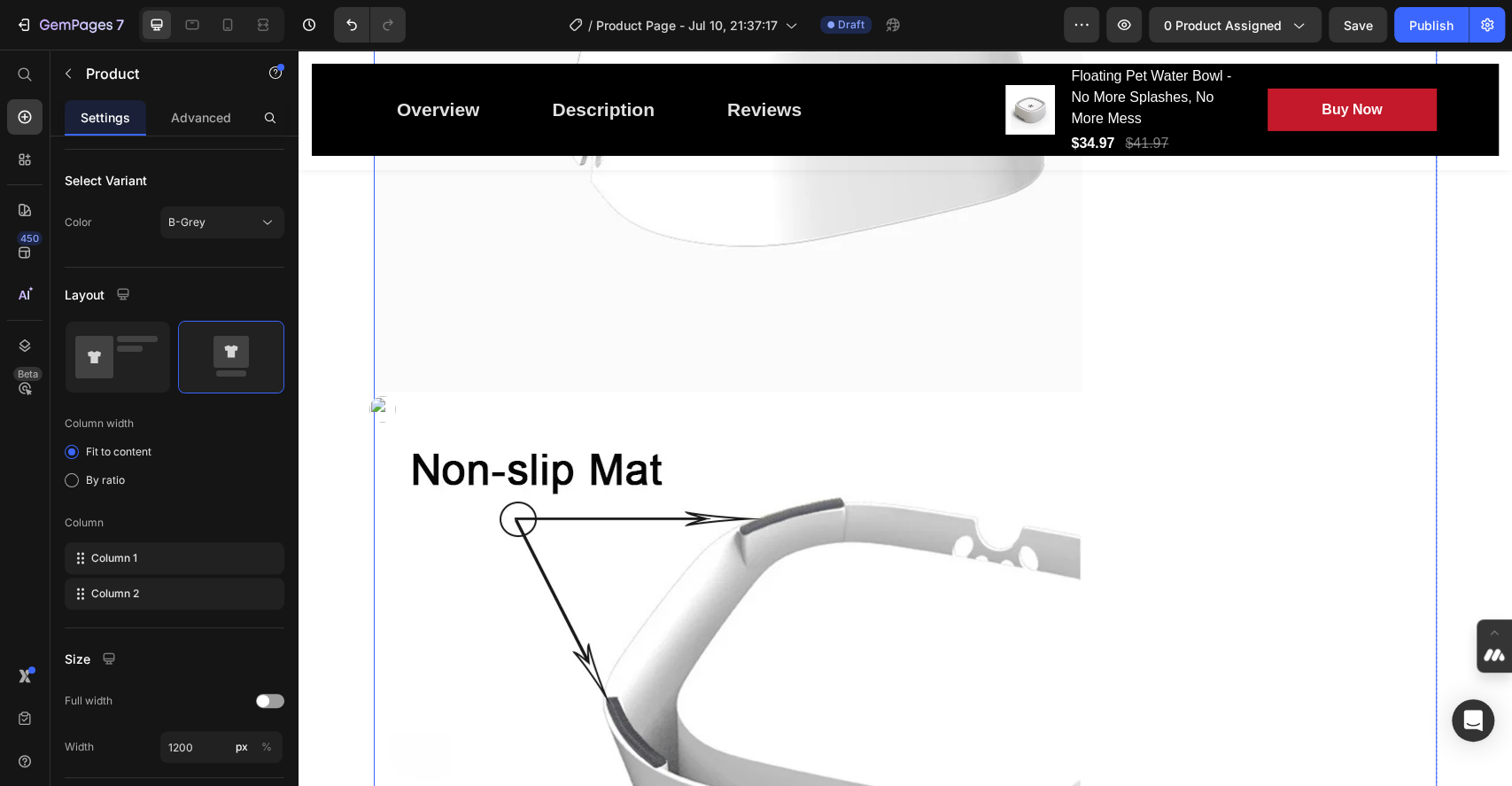 scroll, scrollTop: 4135, scrollLeft: 0, axis: vertical 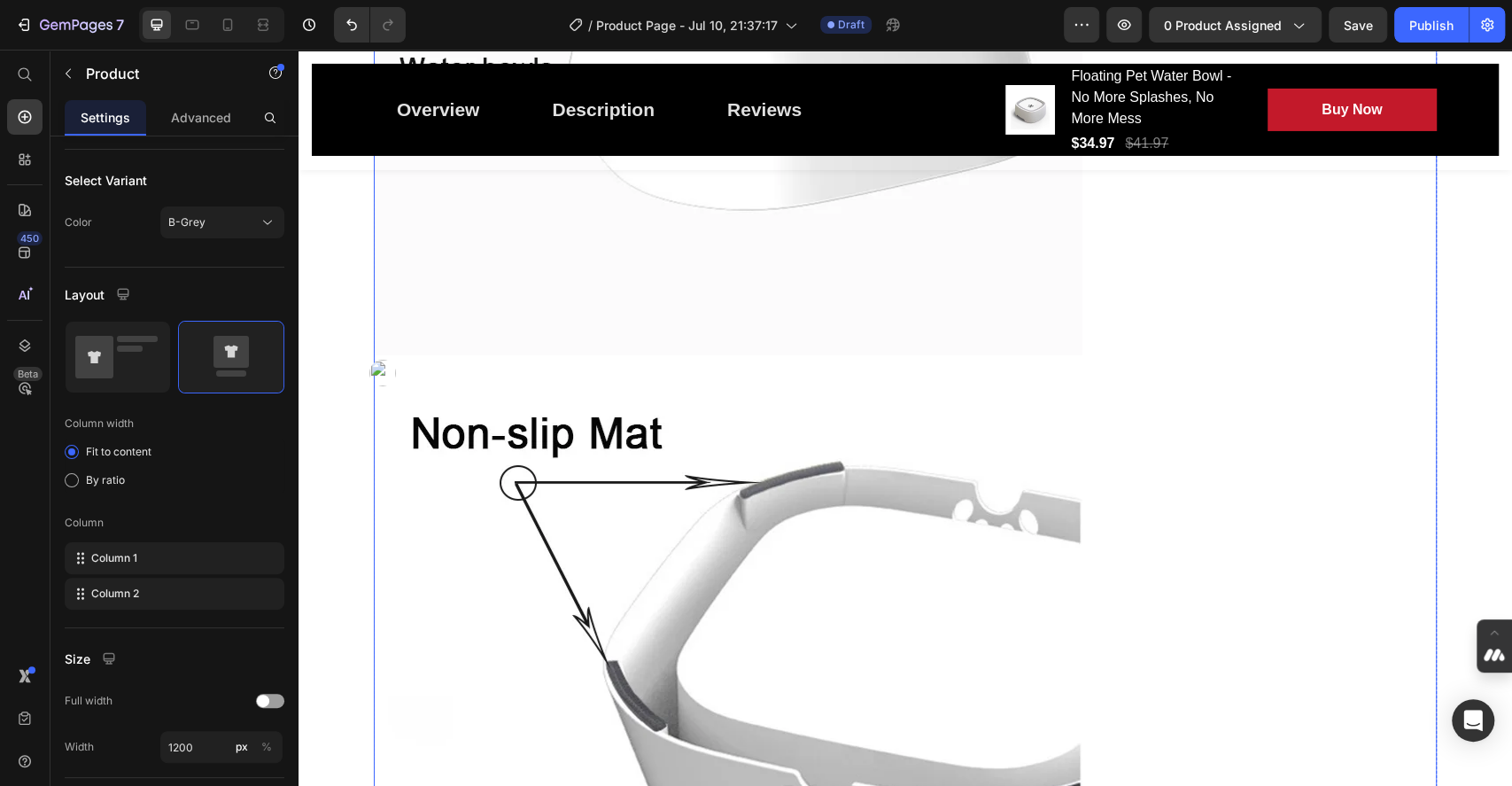 click at bounding box center (728, 710) 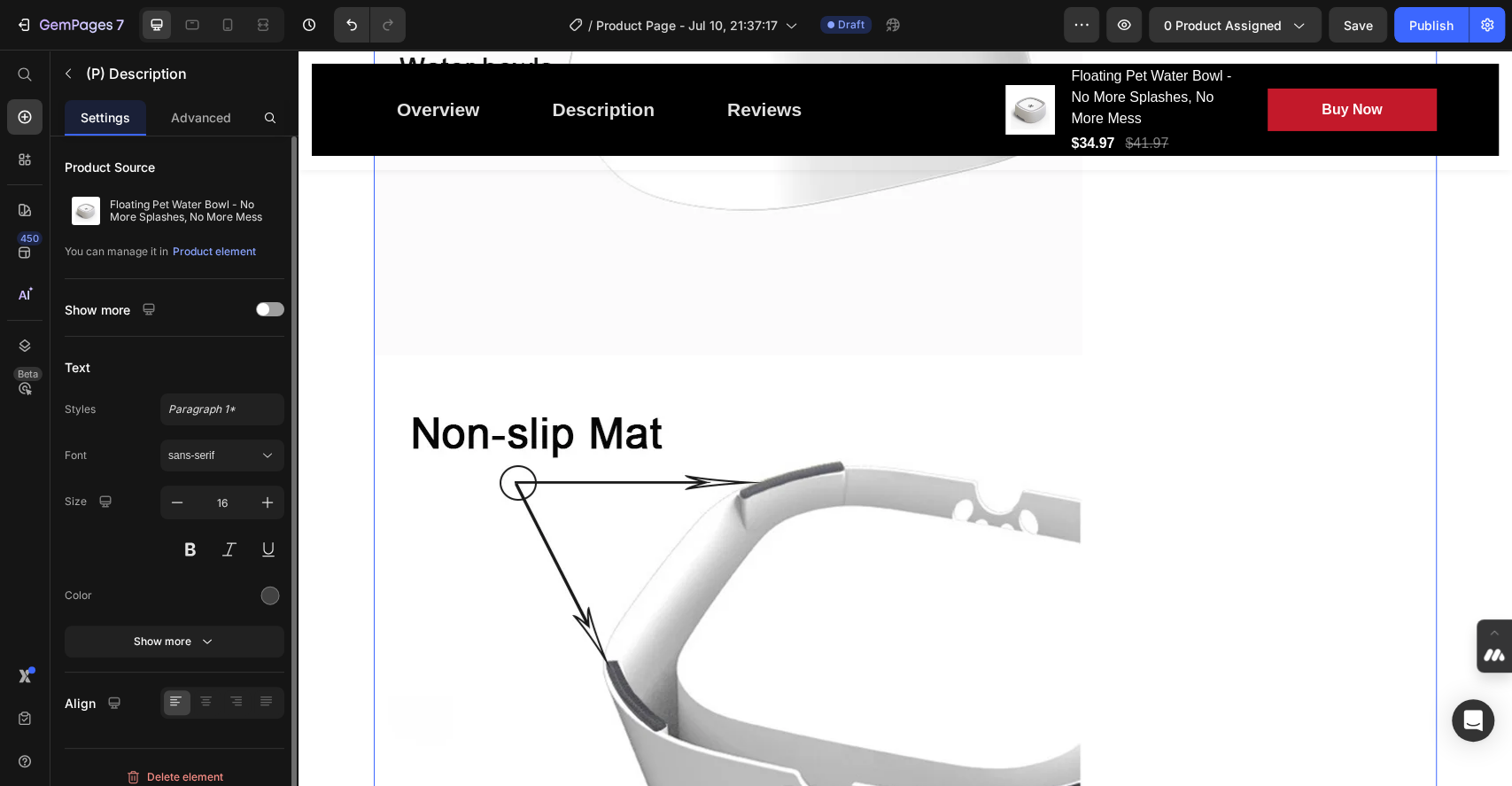 scroll, scrollTop: 12, scrollLeft: 0, axis: vertical 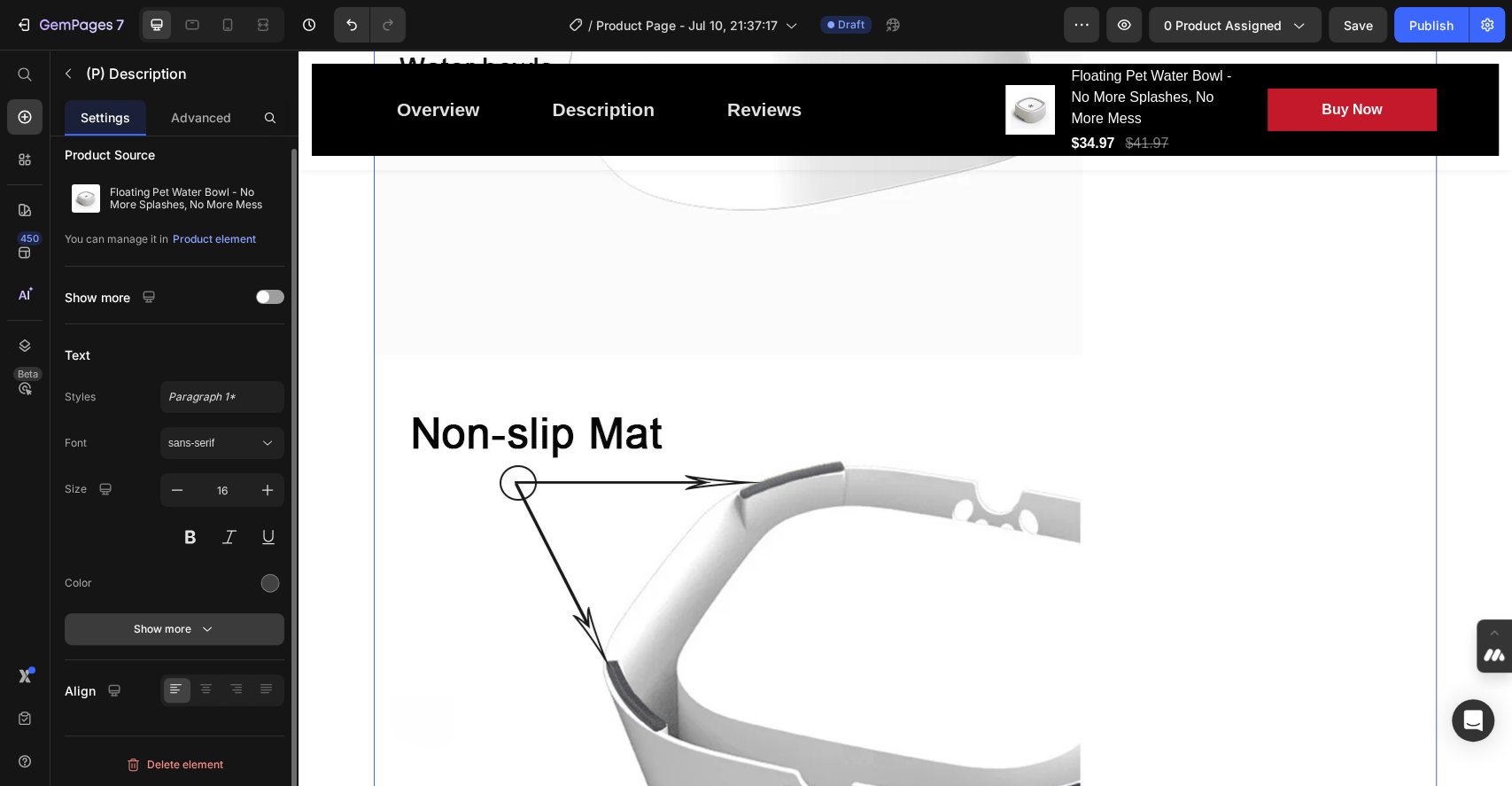 click on "Show more" at bounding box center [174, 629] 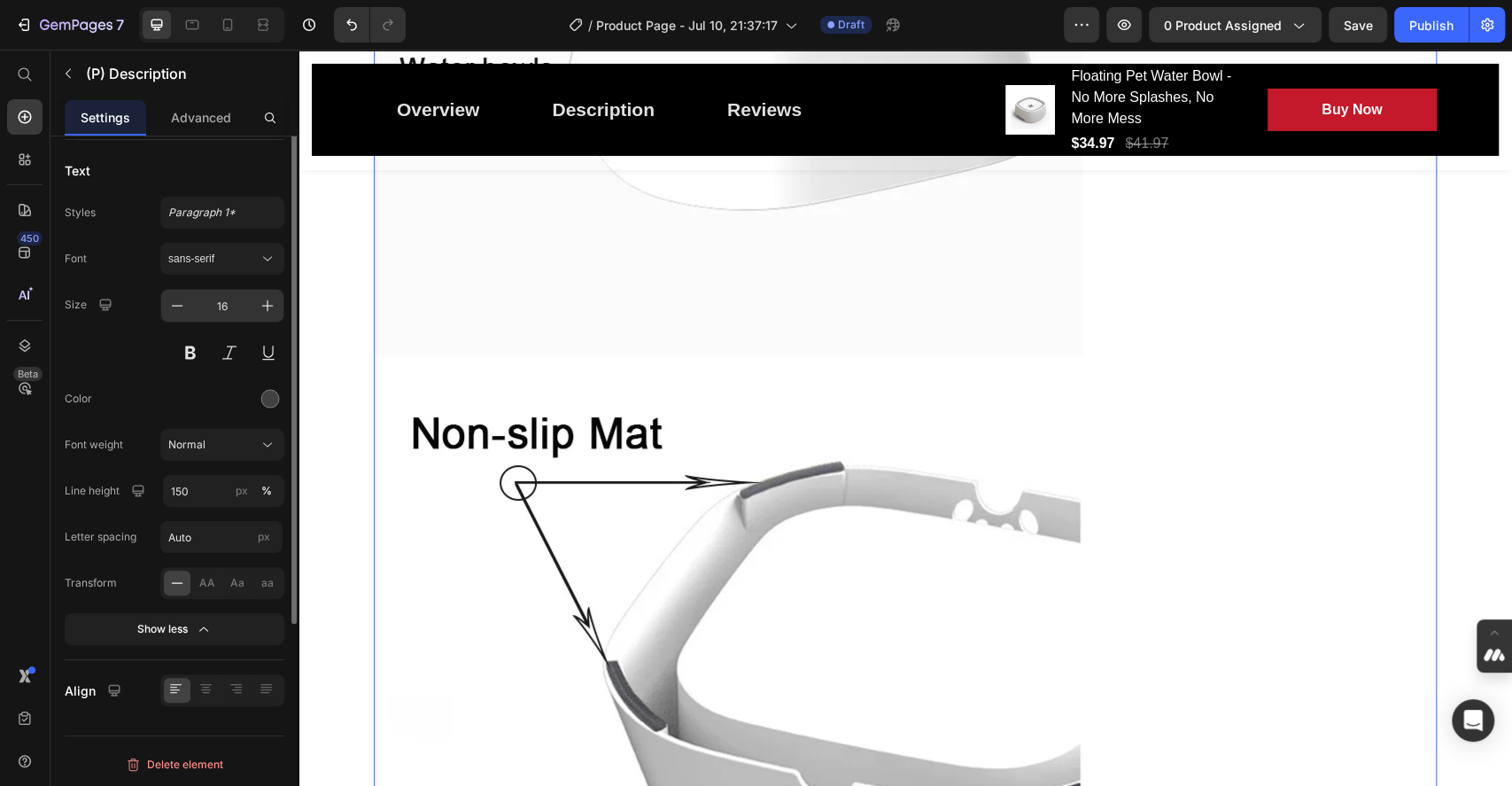scroll, scrollTop: 0, scrollLeft: 0, axis: both 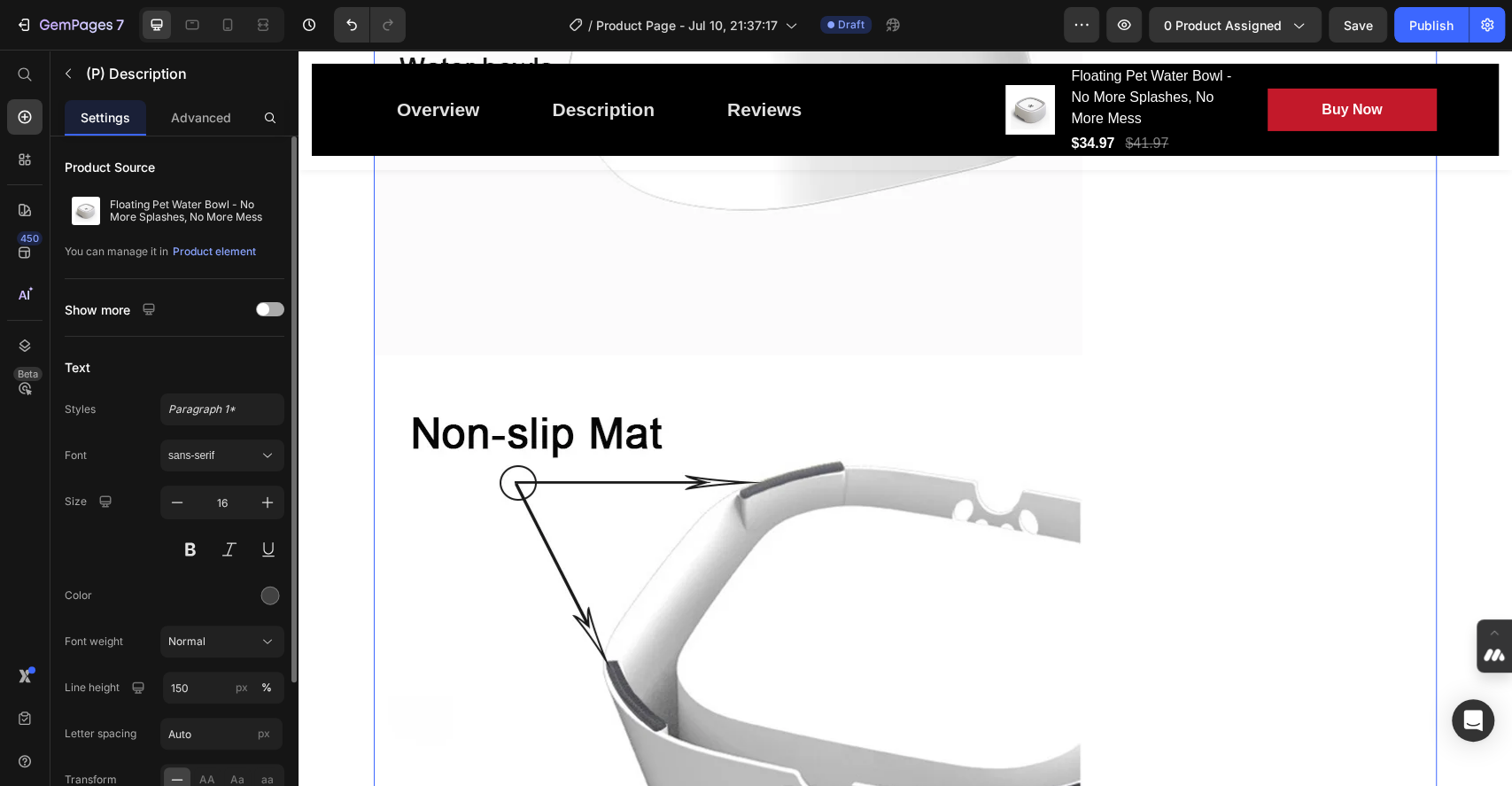 click at bounding box center (270, 309) 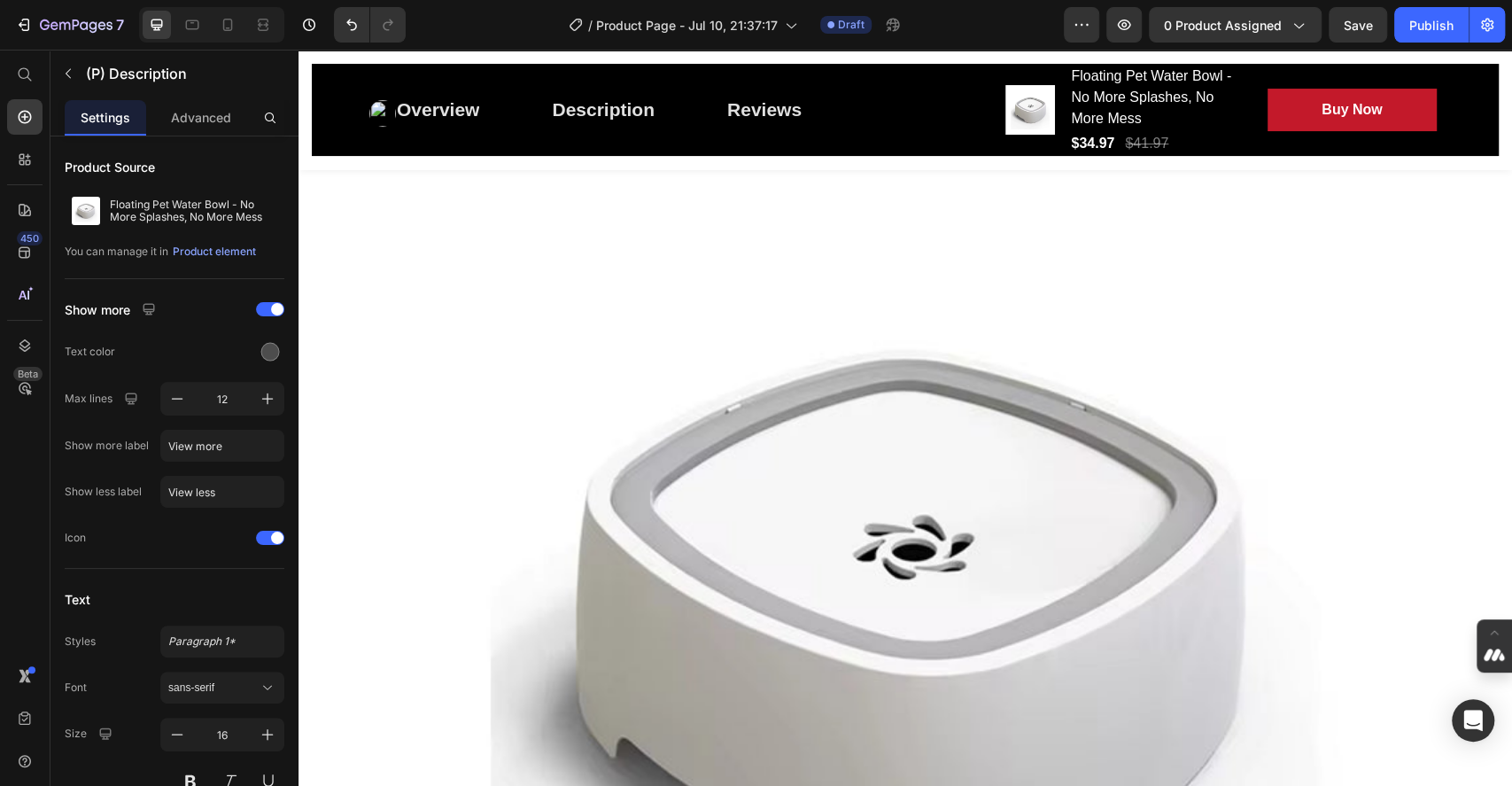 scroll, scrollTop: 740, scrollLeft: 0, axis: vertical 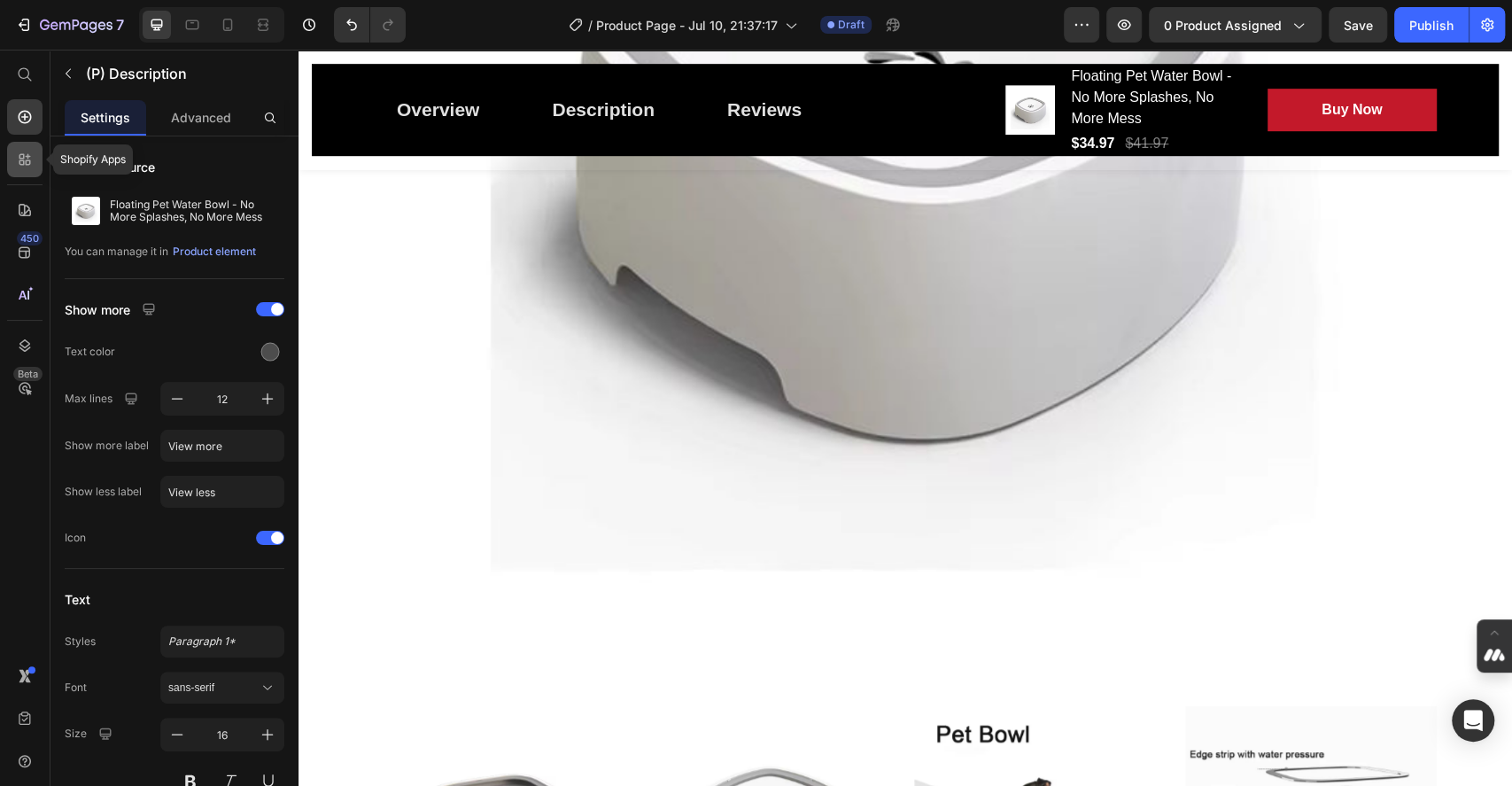 click 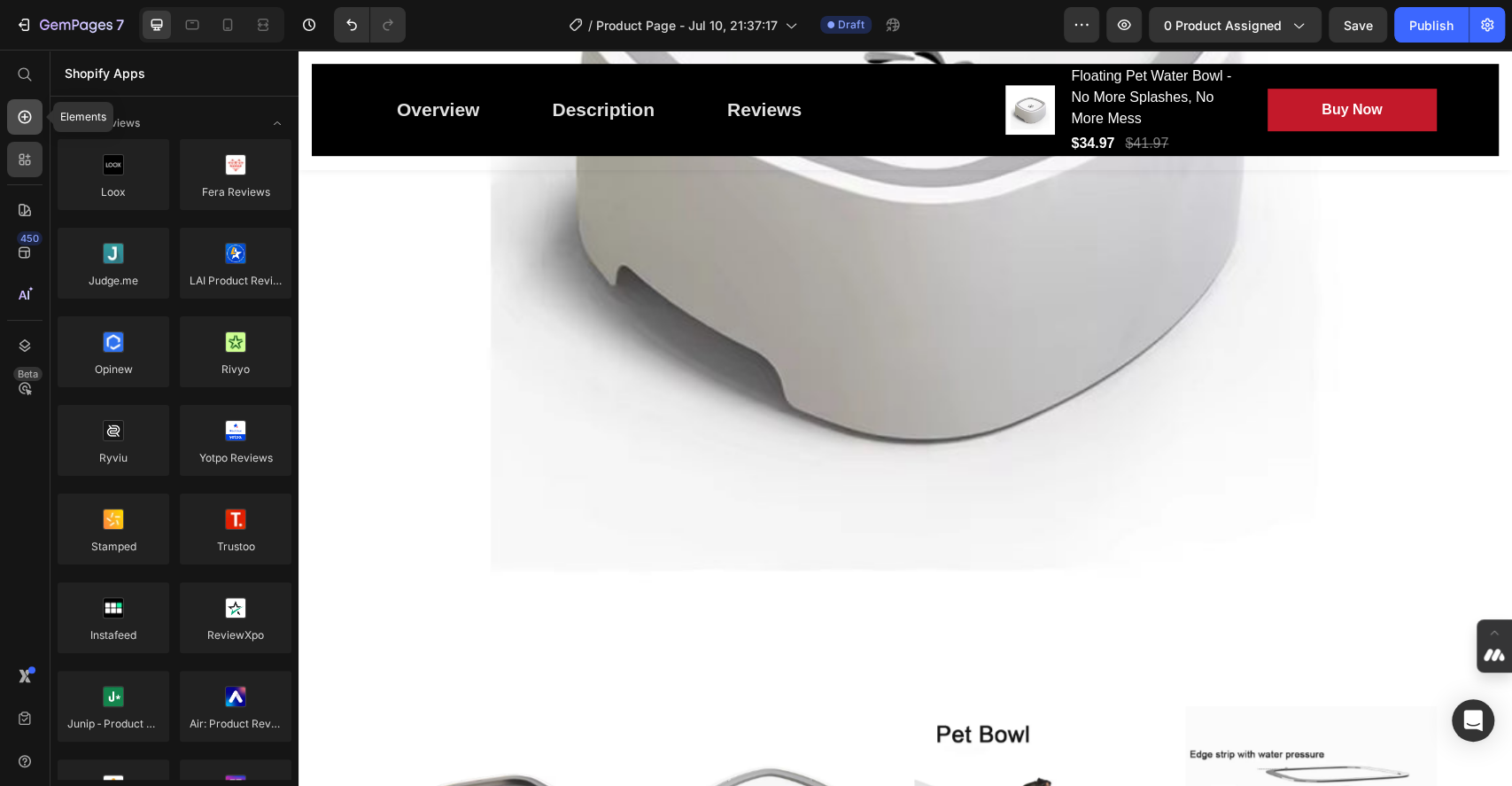 click 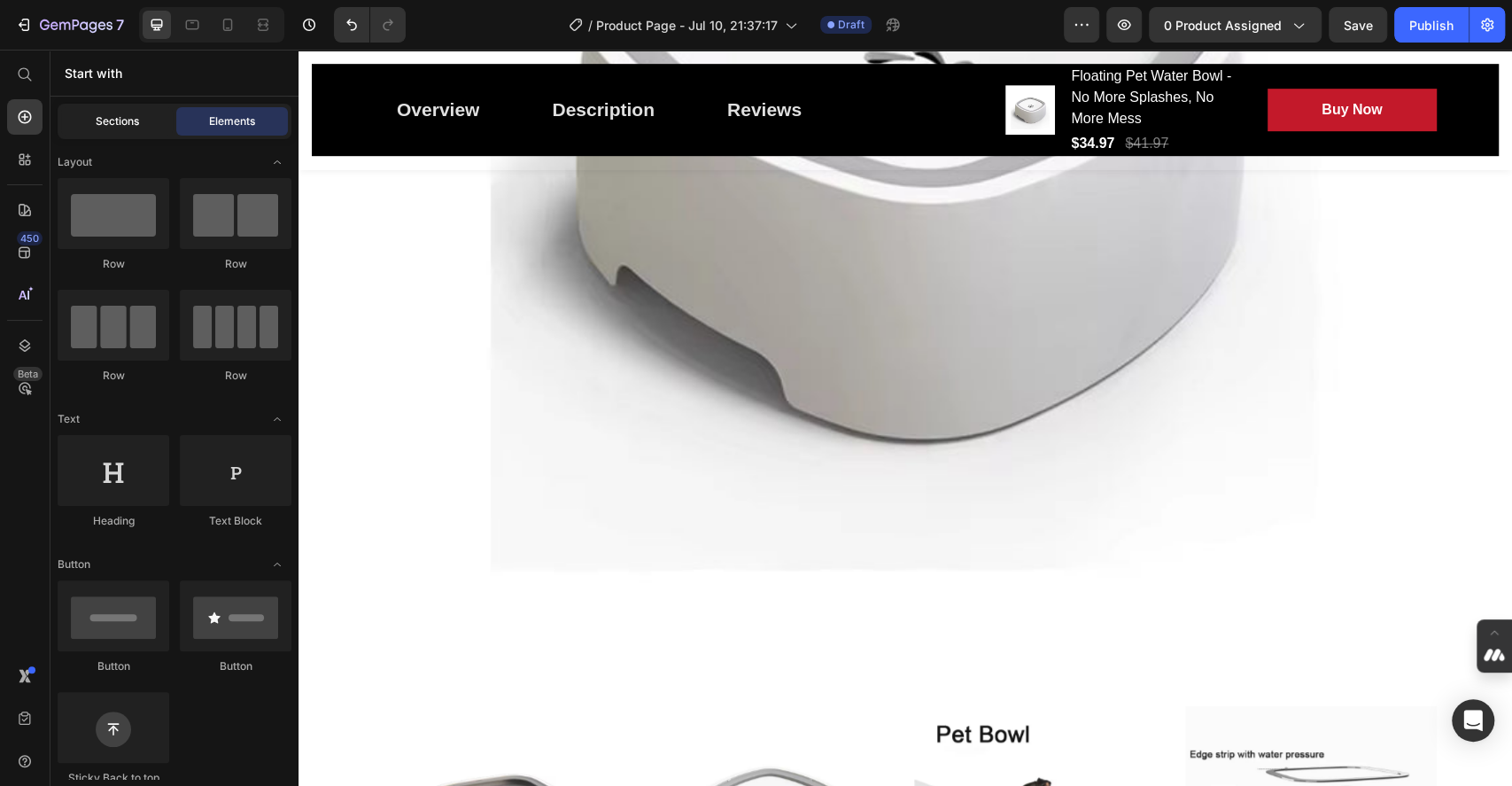 click on "Sections" 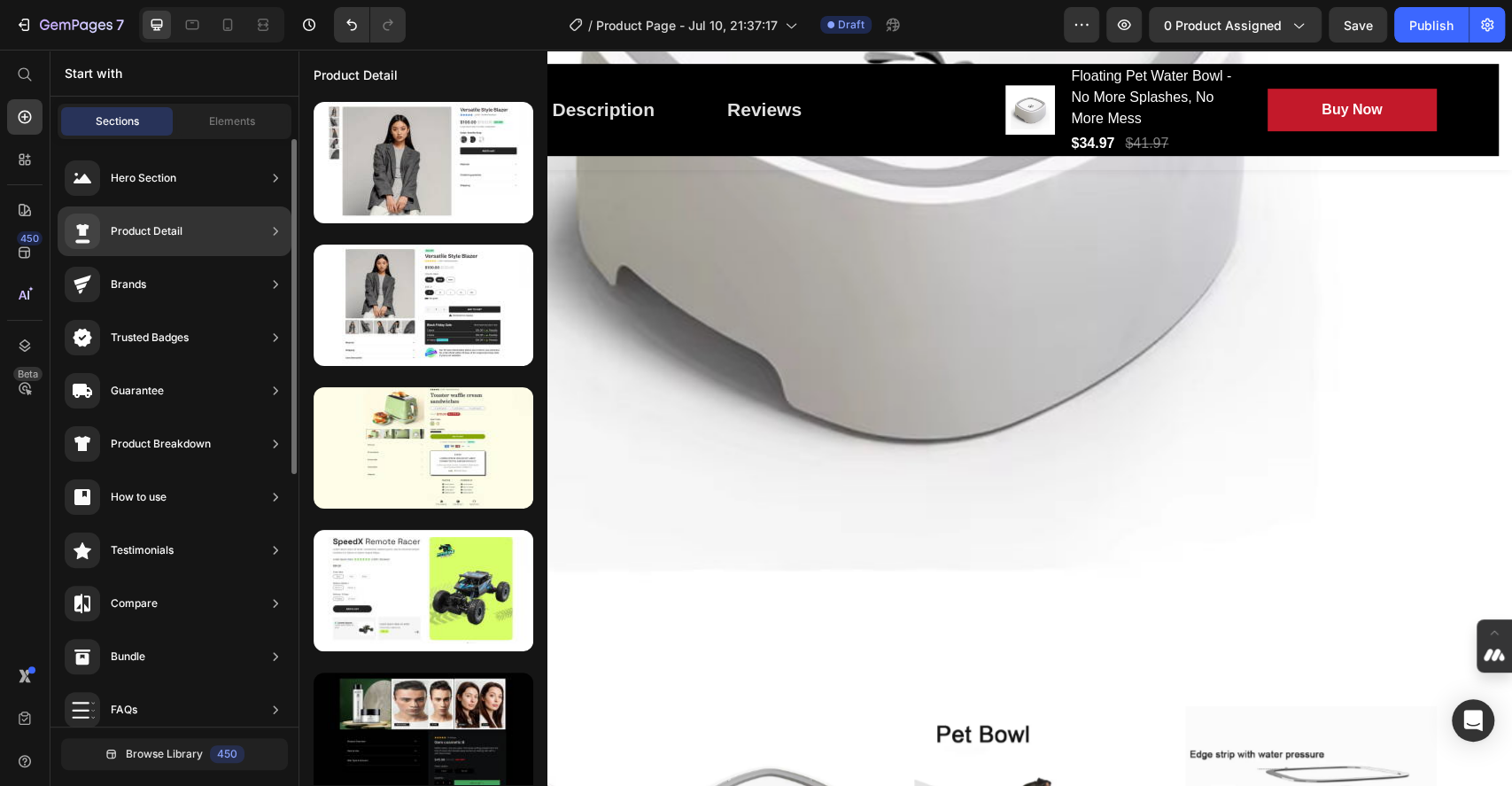 click on "Product Detail" at bounding box center [146, 231] 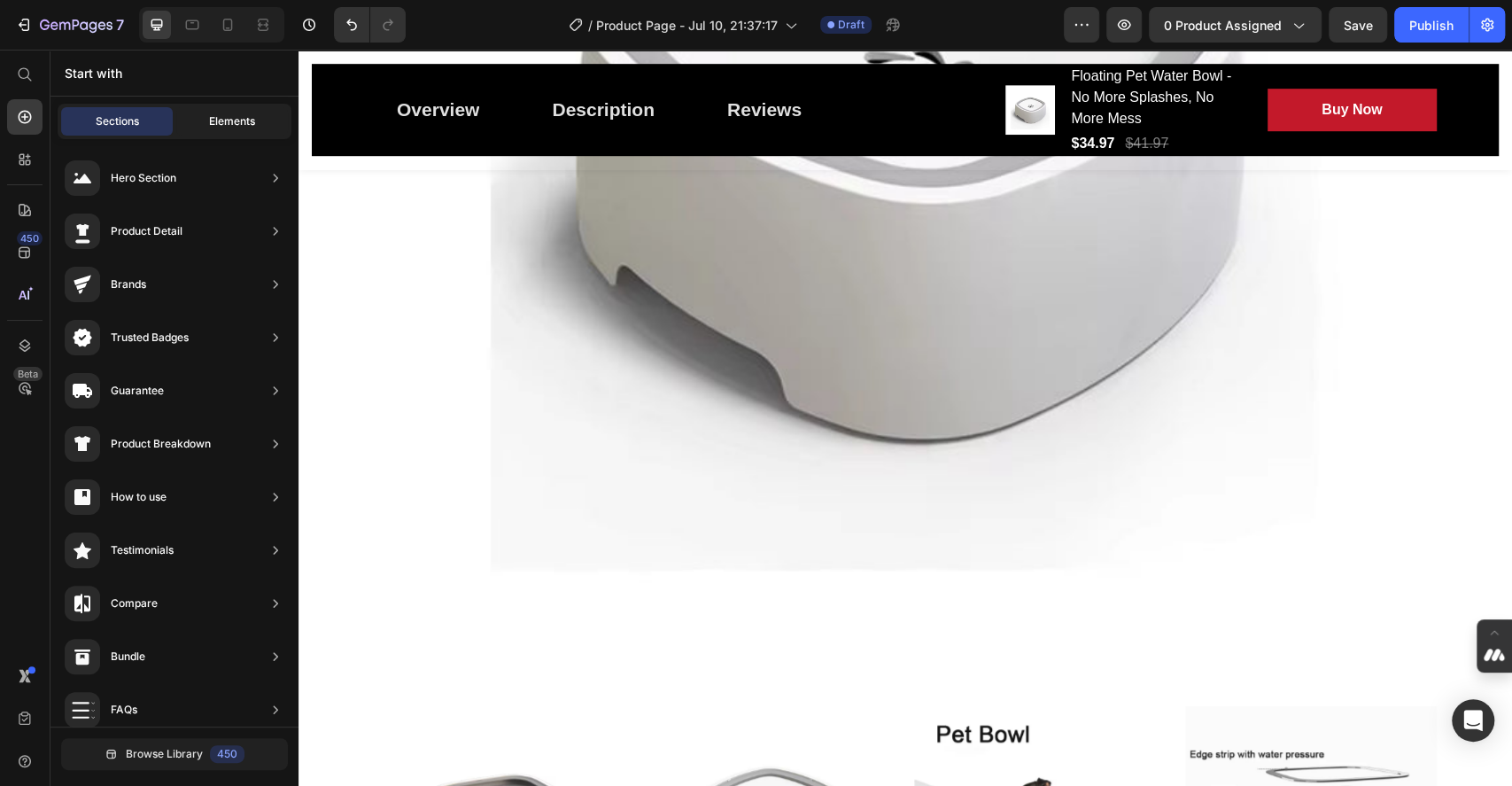 click on "Elements" 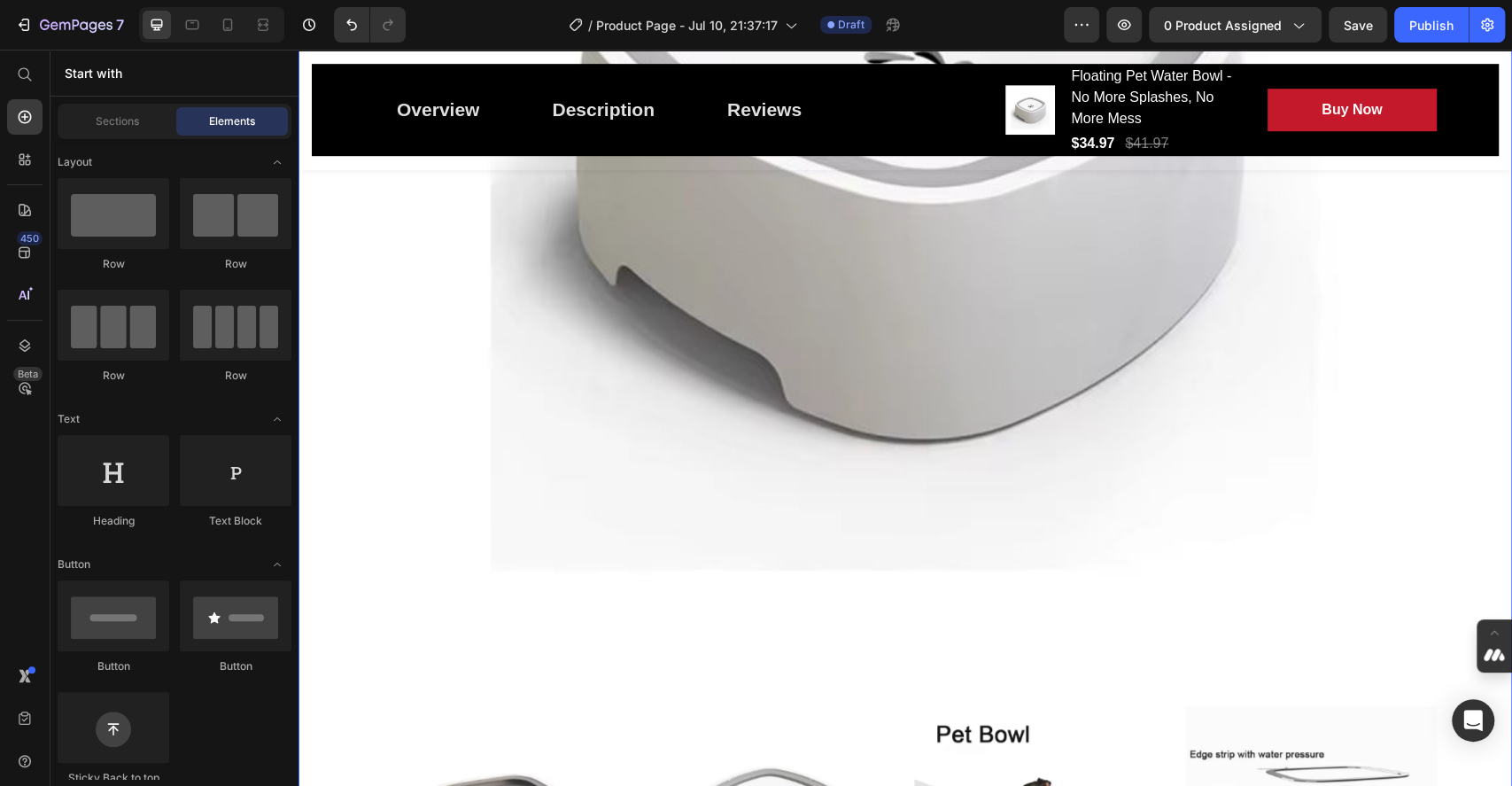 click at bounding box center [905, 156] 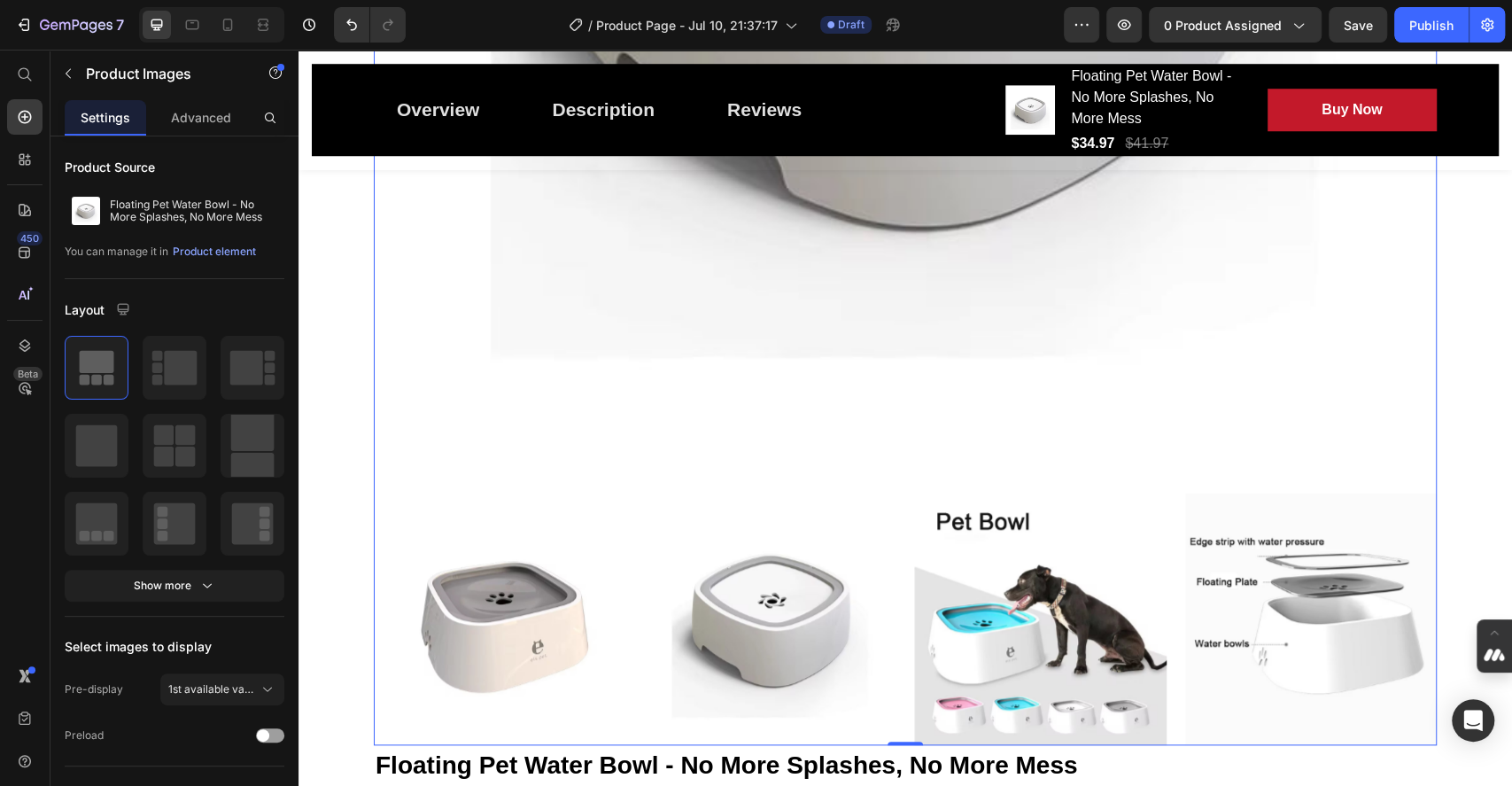 scroll, scrollTop: 977, scrollLeft: 0, axis: vertical 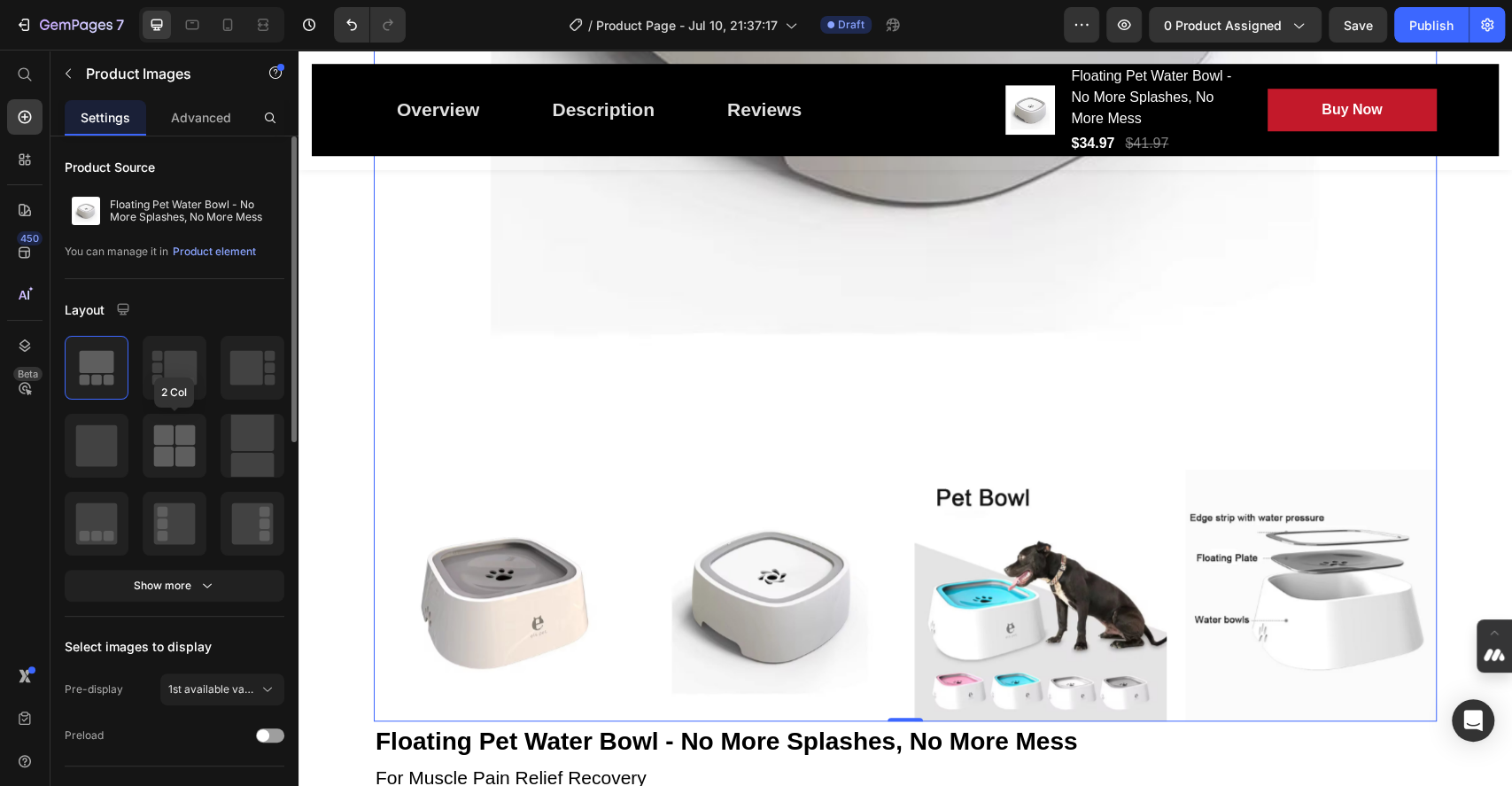 click 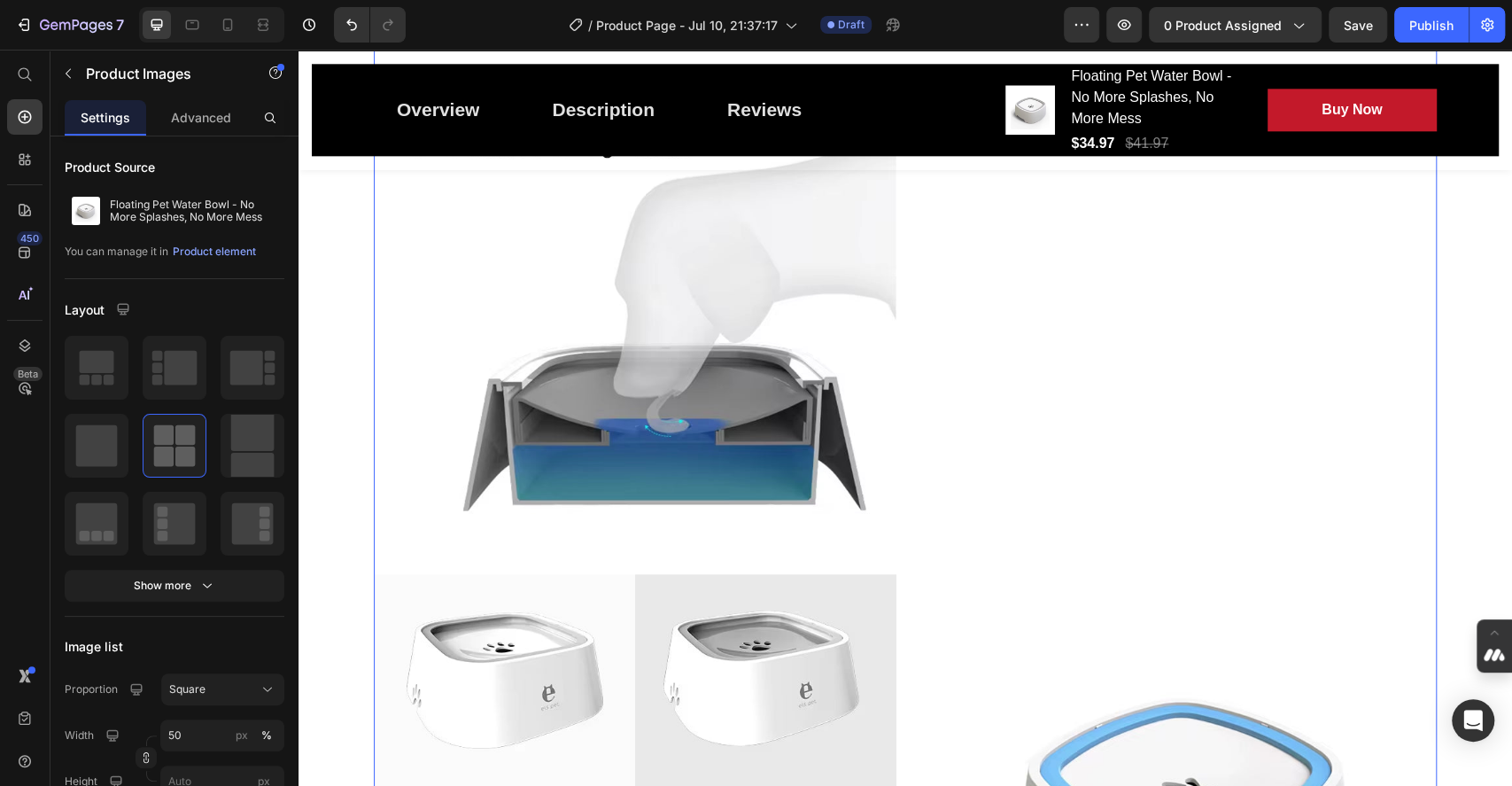 scroll, scrollTop: 1449, scrollLeft: 0, axis: vertical 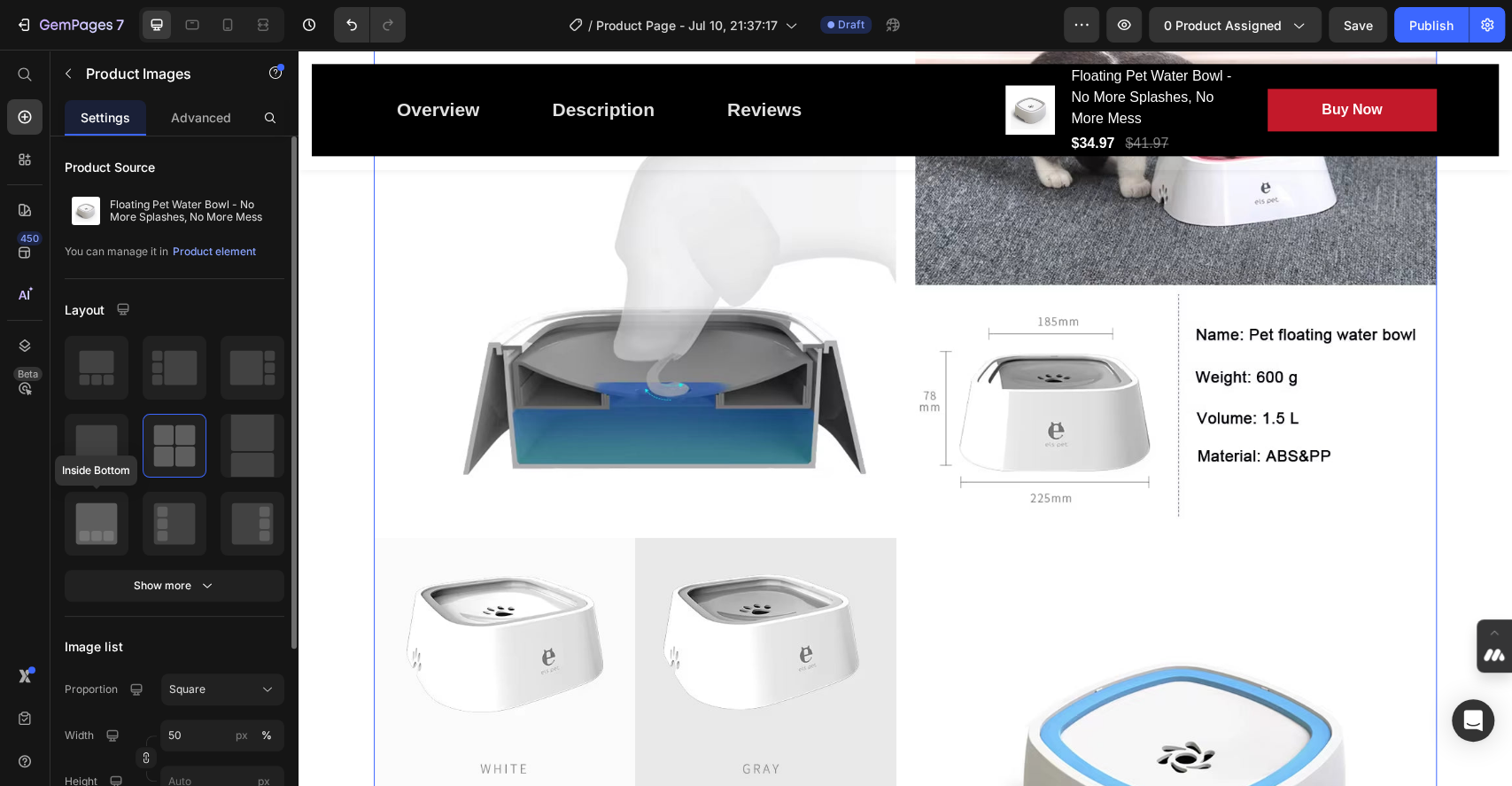 click 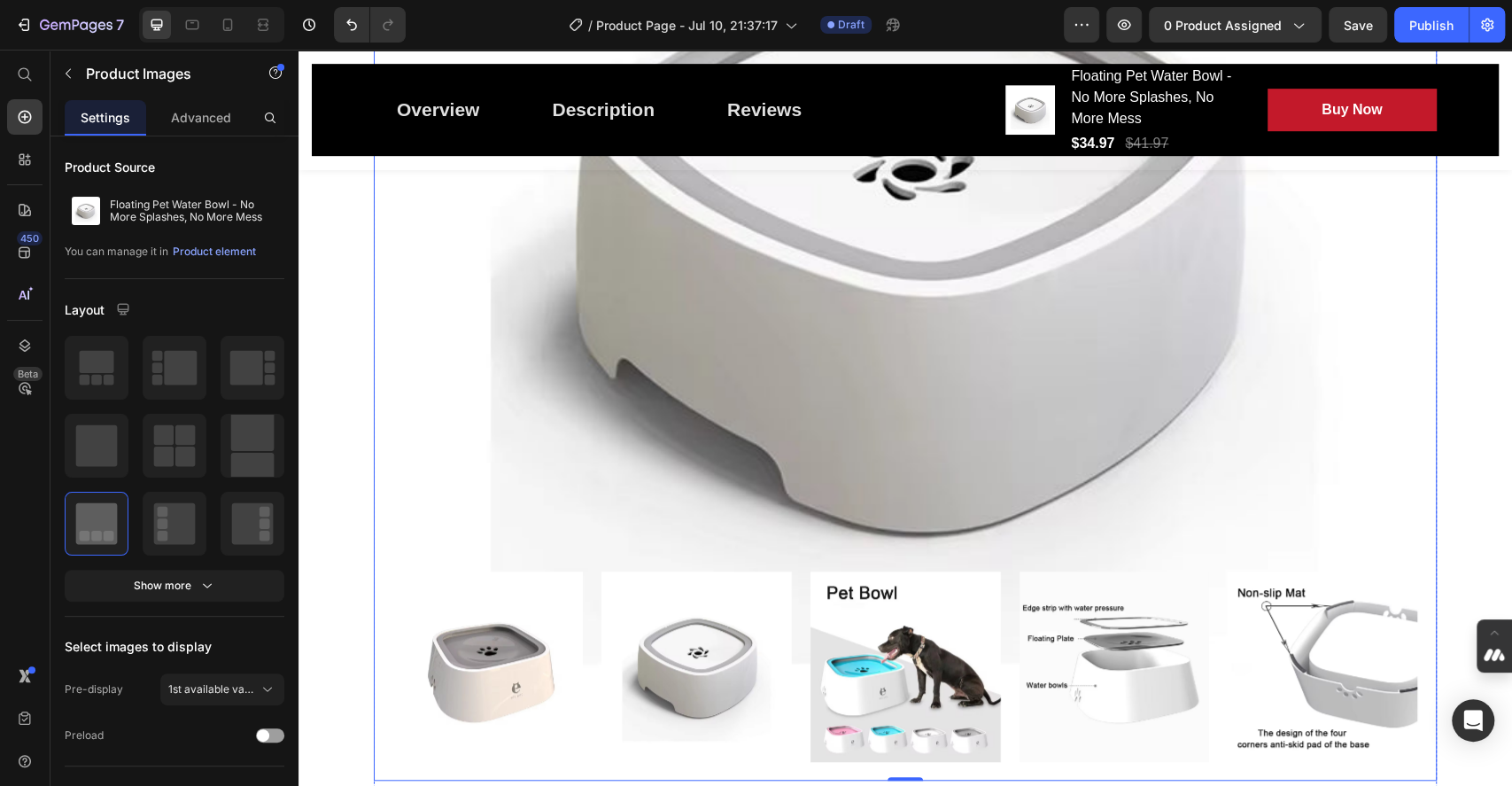 scroll, scrollTop: 622, scrollLeft: 0, axis: vertical 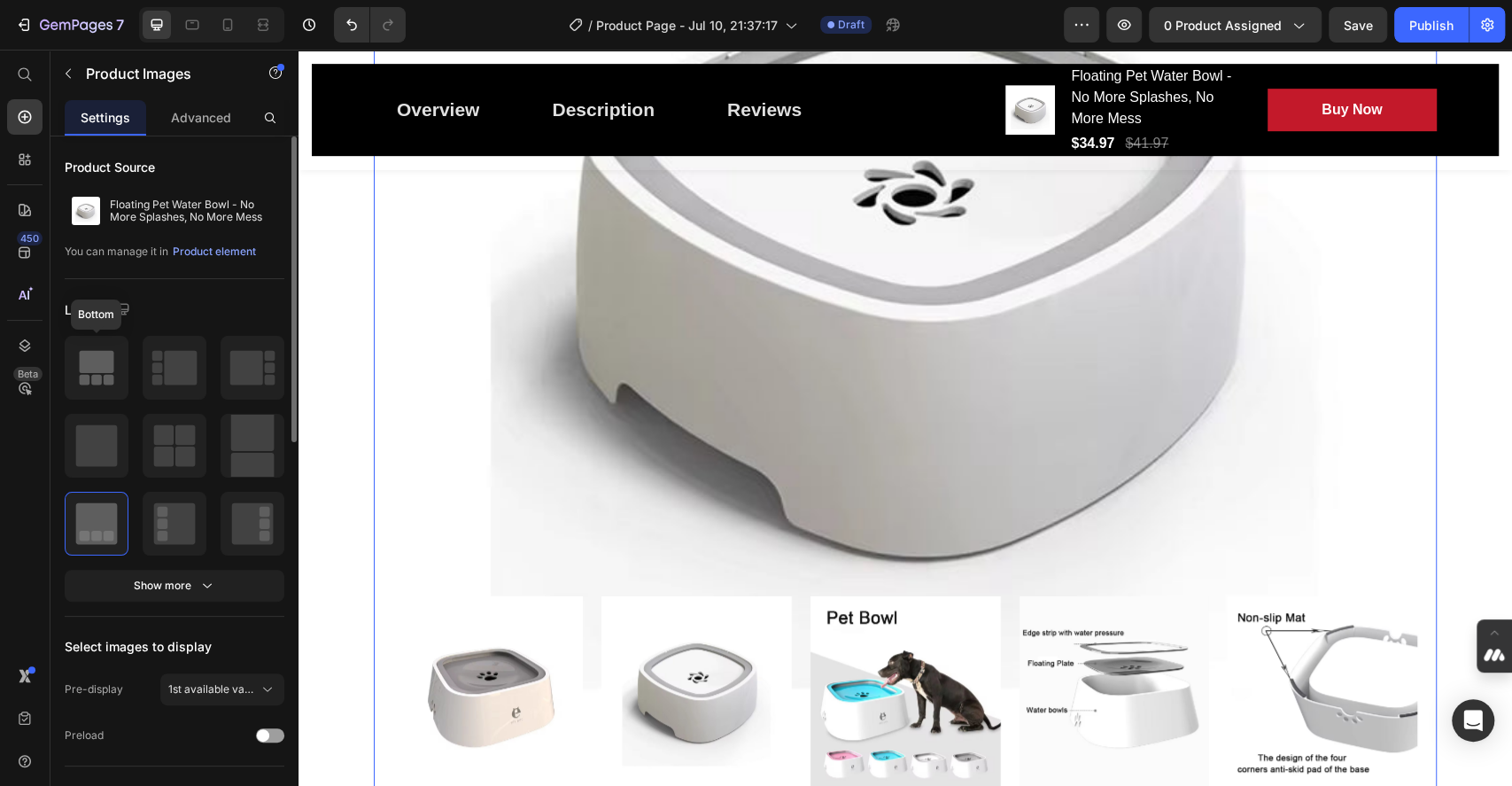click 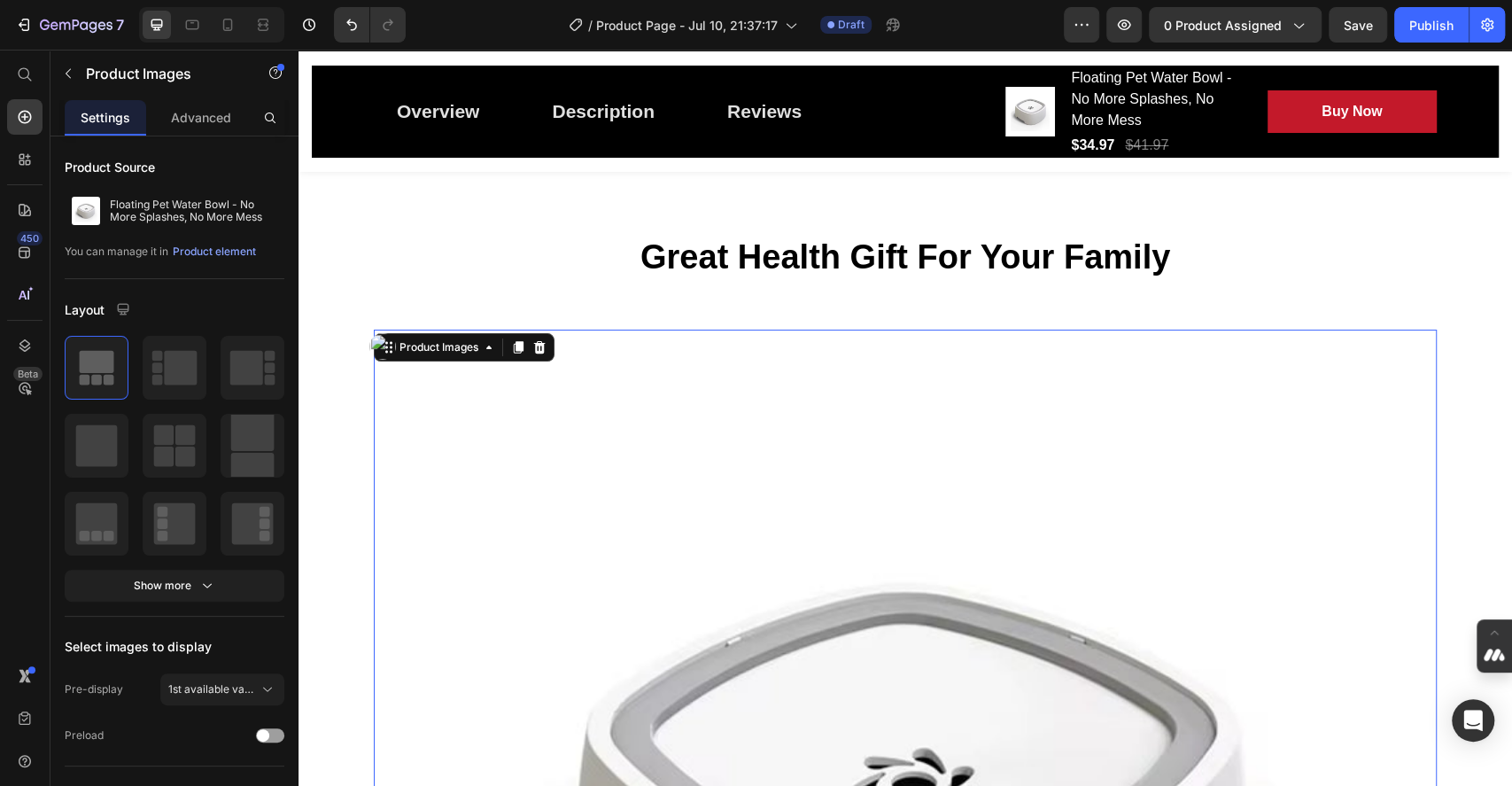 scroll, scrollTop: 0, scrollLeft: 0, axis: both 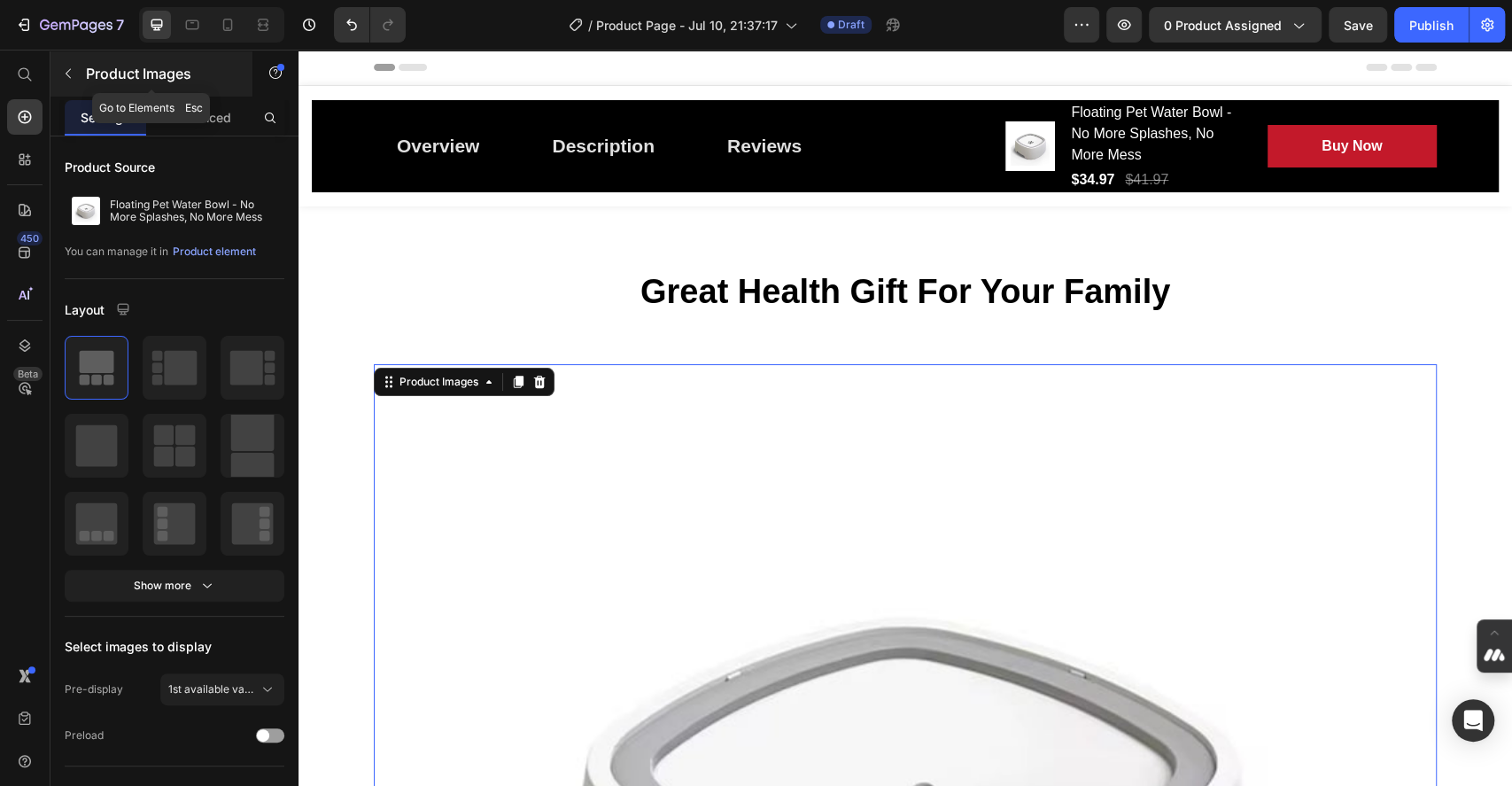 click at bounding box center (68, 74) 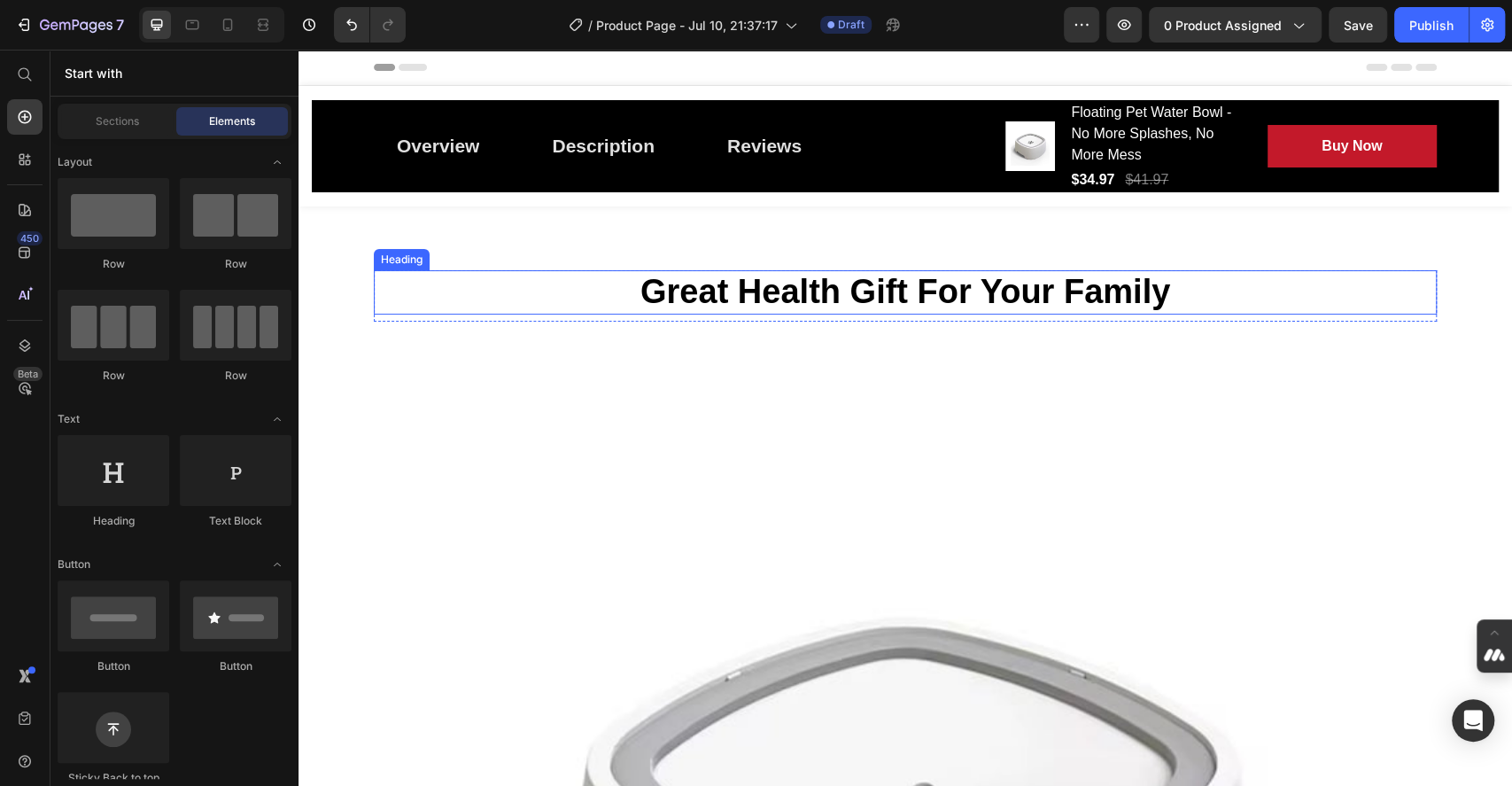 click on "Great Health Gift For Your Family" at bounding box center (905, 292) 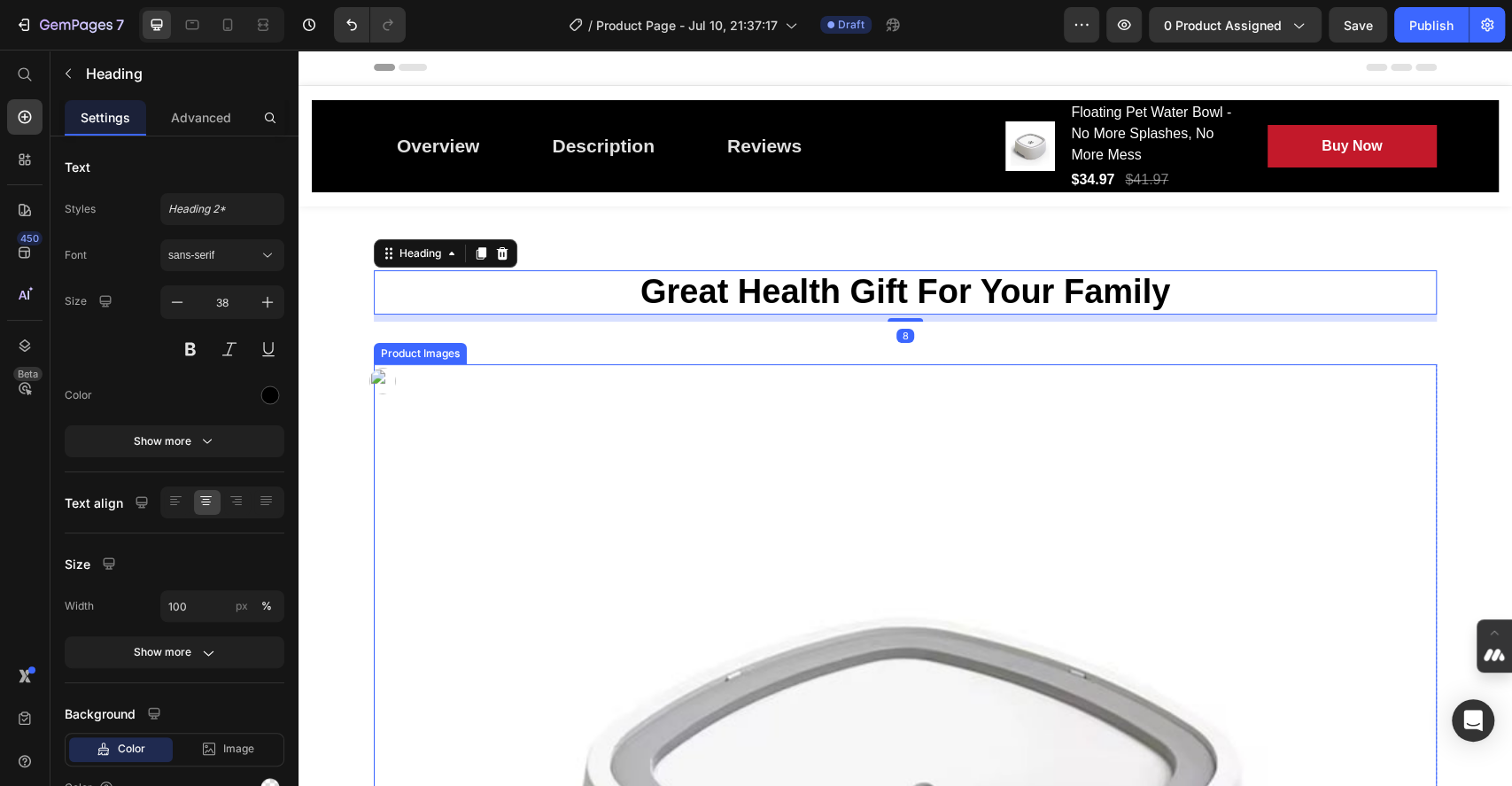 click at bounding box center [905, 896] 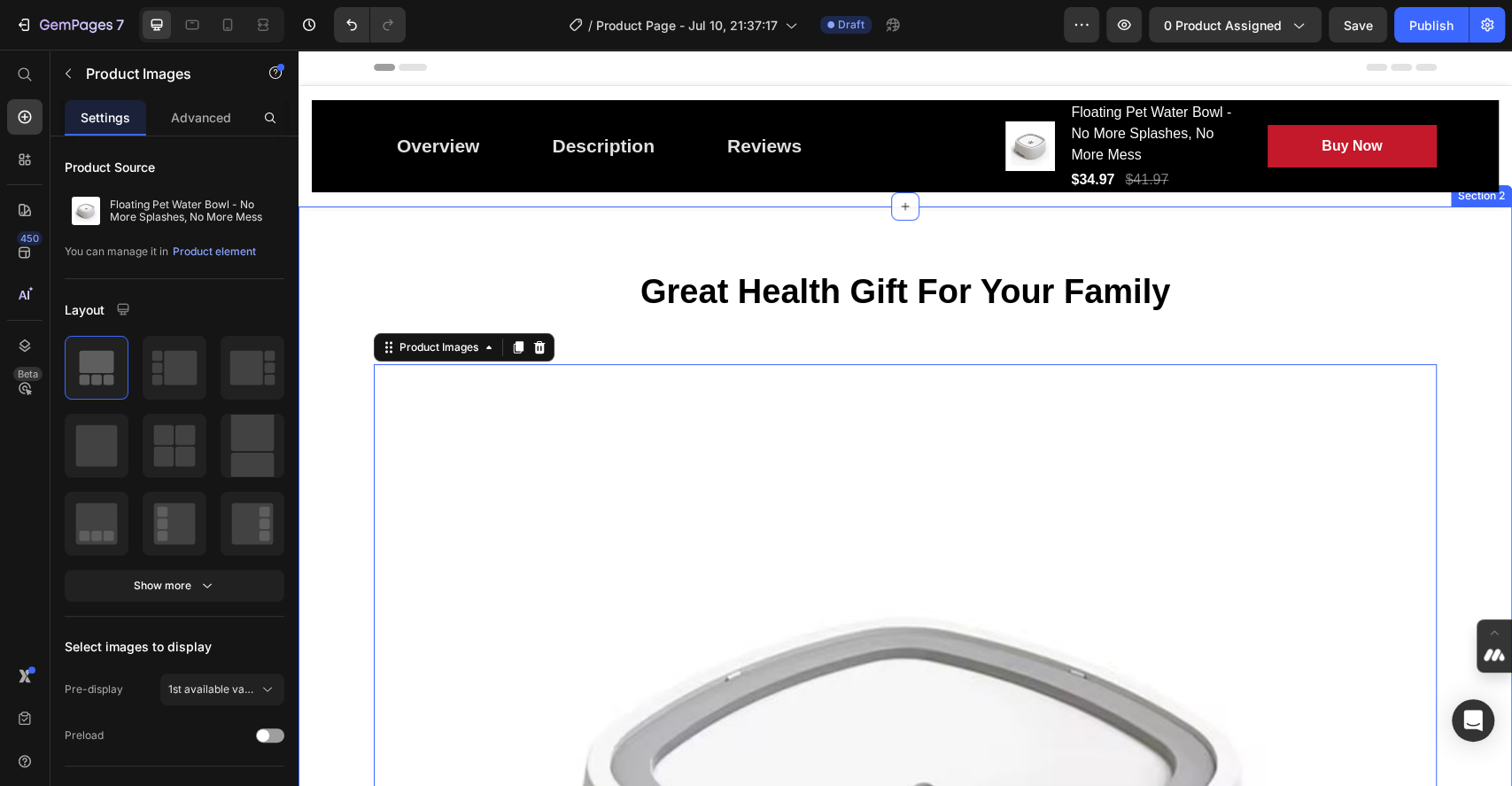 click on "Great Health Gift For Your Family Heading Row Product Images   0 Floating Pet Water Bowl - No More Splashes, No More Mess (P) Title For Muscle Pain Relief Recovery Text block                Icon                Icon                Icon                Icon                Icon Icon List Hoz (224 reviews) Text block Row                Title Line $34.97 (P) Price $41.97 (P) Price Row Save 17% . Only on Mother’s Day! (P) Tag Row
Differences between Type A and Type B:
Type A size: 225mmX185mmX78mm capacity: 1.5l with bottom non-skid pad
Type B size: 190mmX181mmX80mm capacity: 1L without bottom non-skid pad
Feature:
Avoid wet saliva: This slow feeder has plates and water overflow holes, which can perfectly prevent pets' mouths from being wet and yellowing
Waterproof and easy to clean: The dual design of waterproof frame and floating plate effectively prevents overflow.
Pet drinking fountains keep the floor clean and tidy. The pet water basin is easy to disassemble and assemble," at bounding box center [905, 1521] 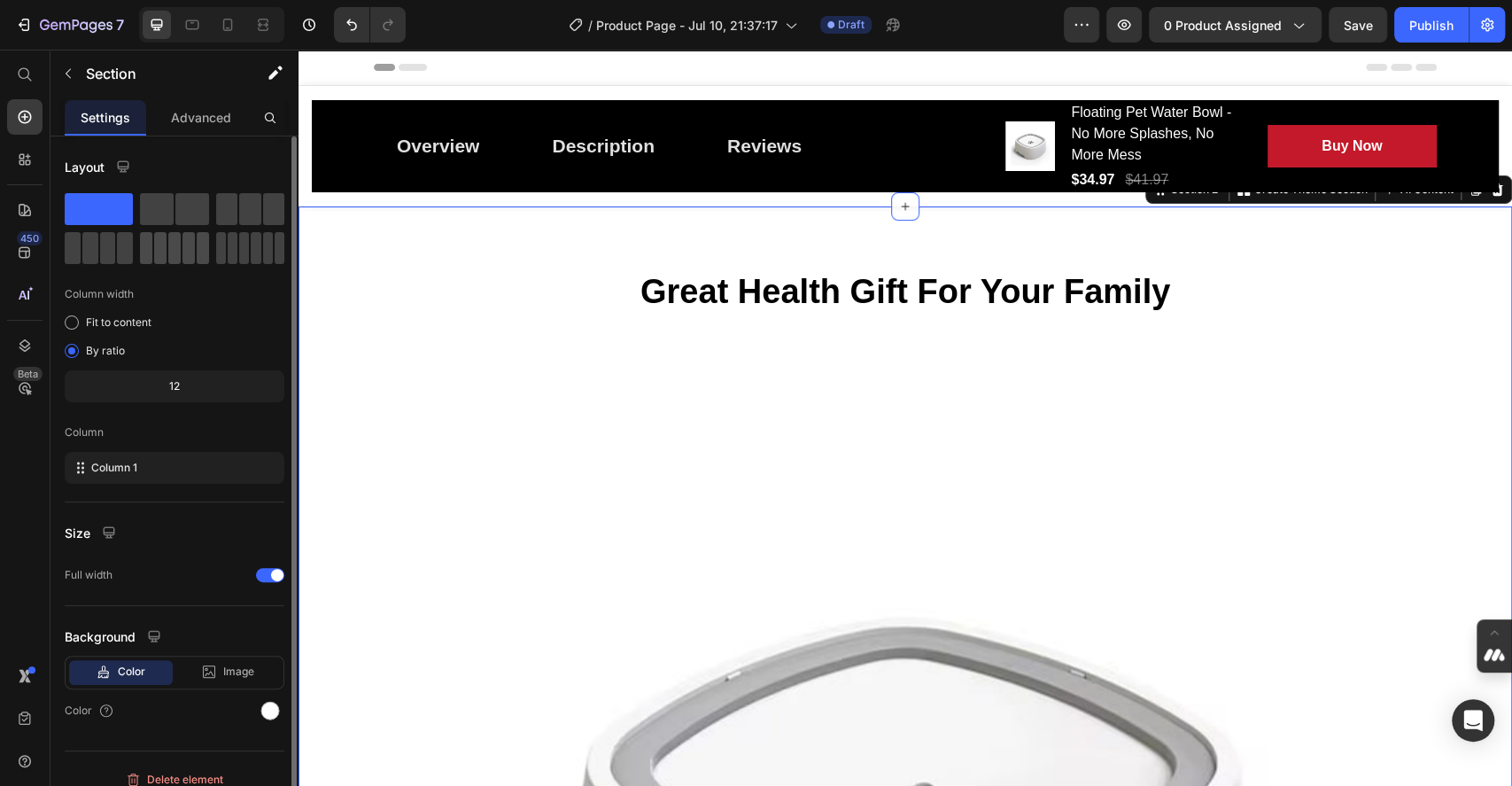 click 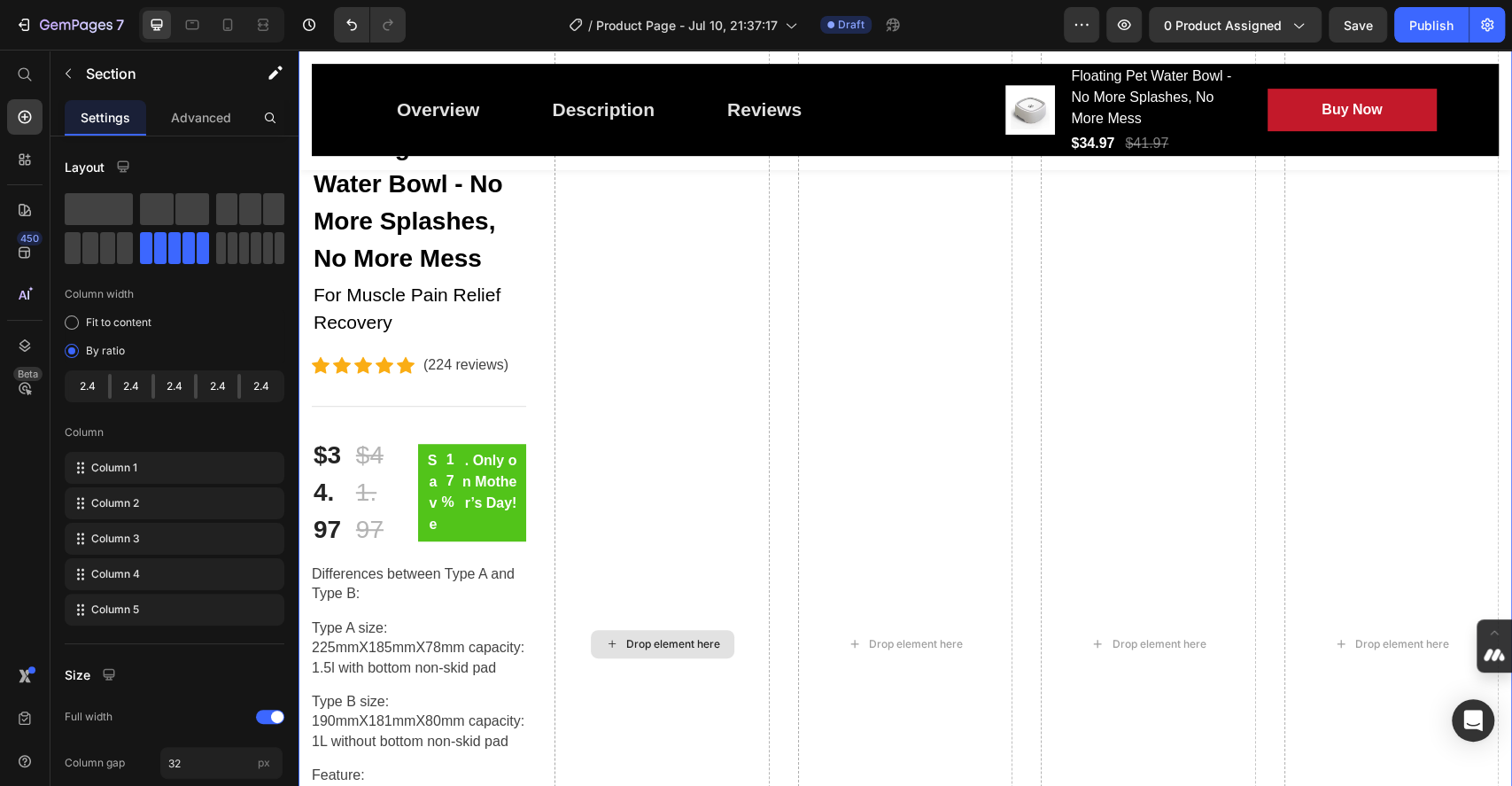 scroll, scrollTop: 236, scrollLeft: 0, axis: vertical 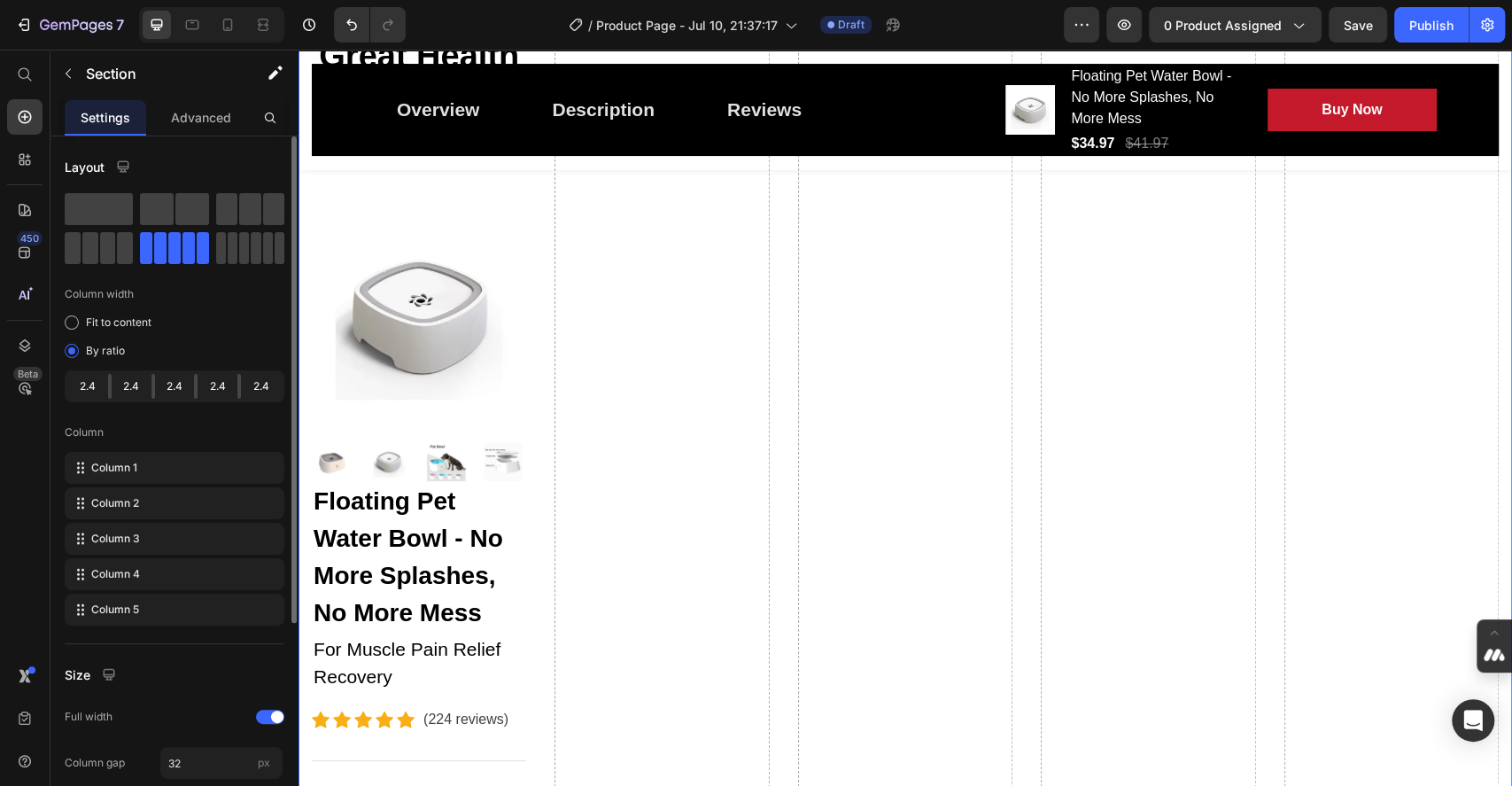 click on "Layout Column width Fit to content By ratio 2.4 2.4 2.4 2.4 2.4 Column Column 1 Column 2 Column 3 Column 4 Column 5" 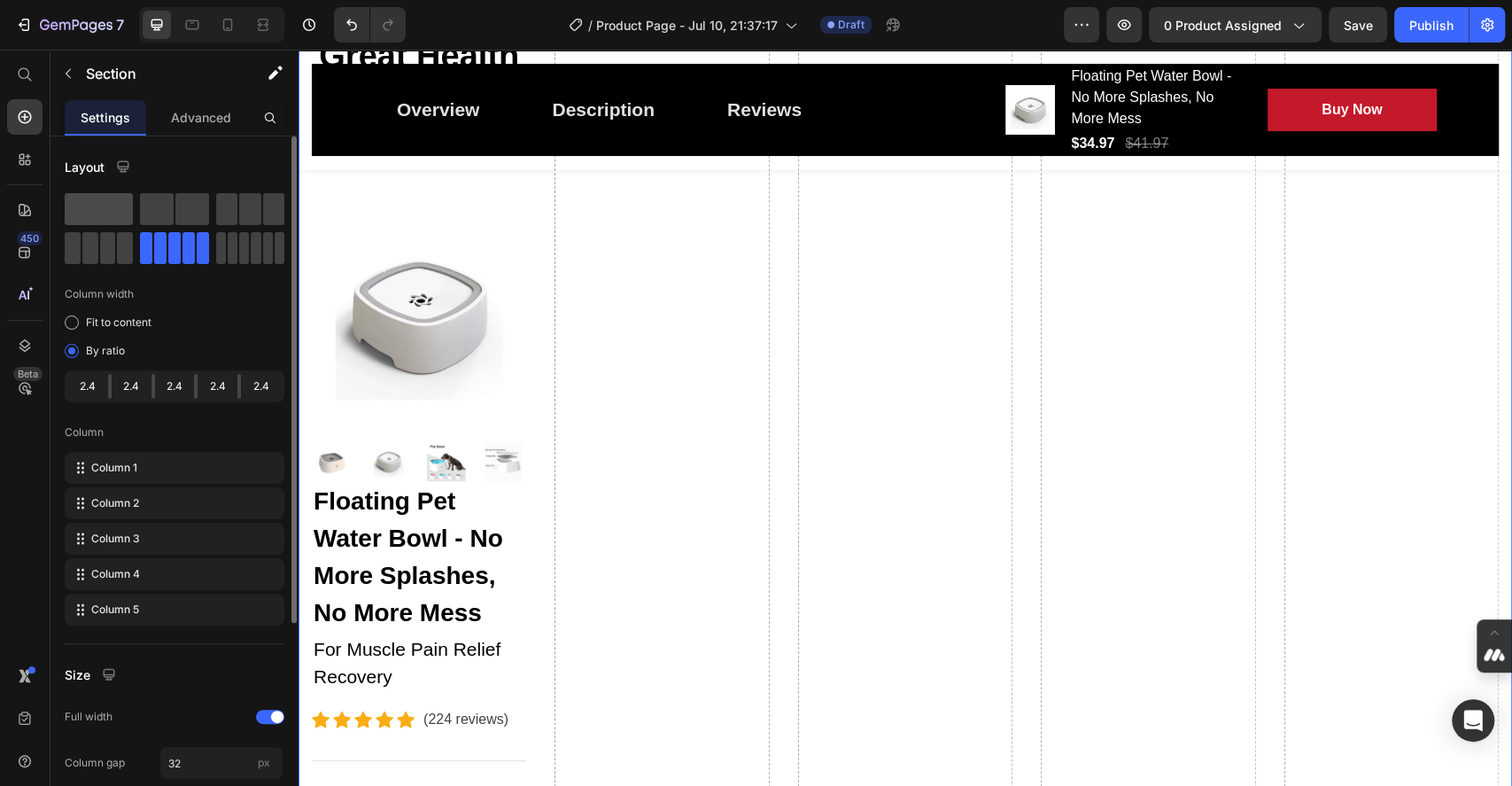 click 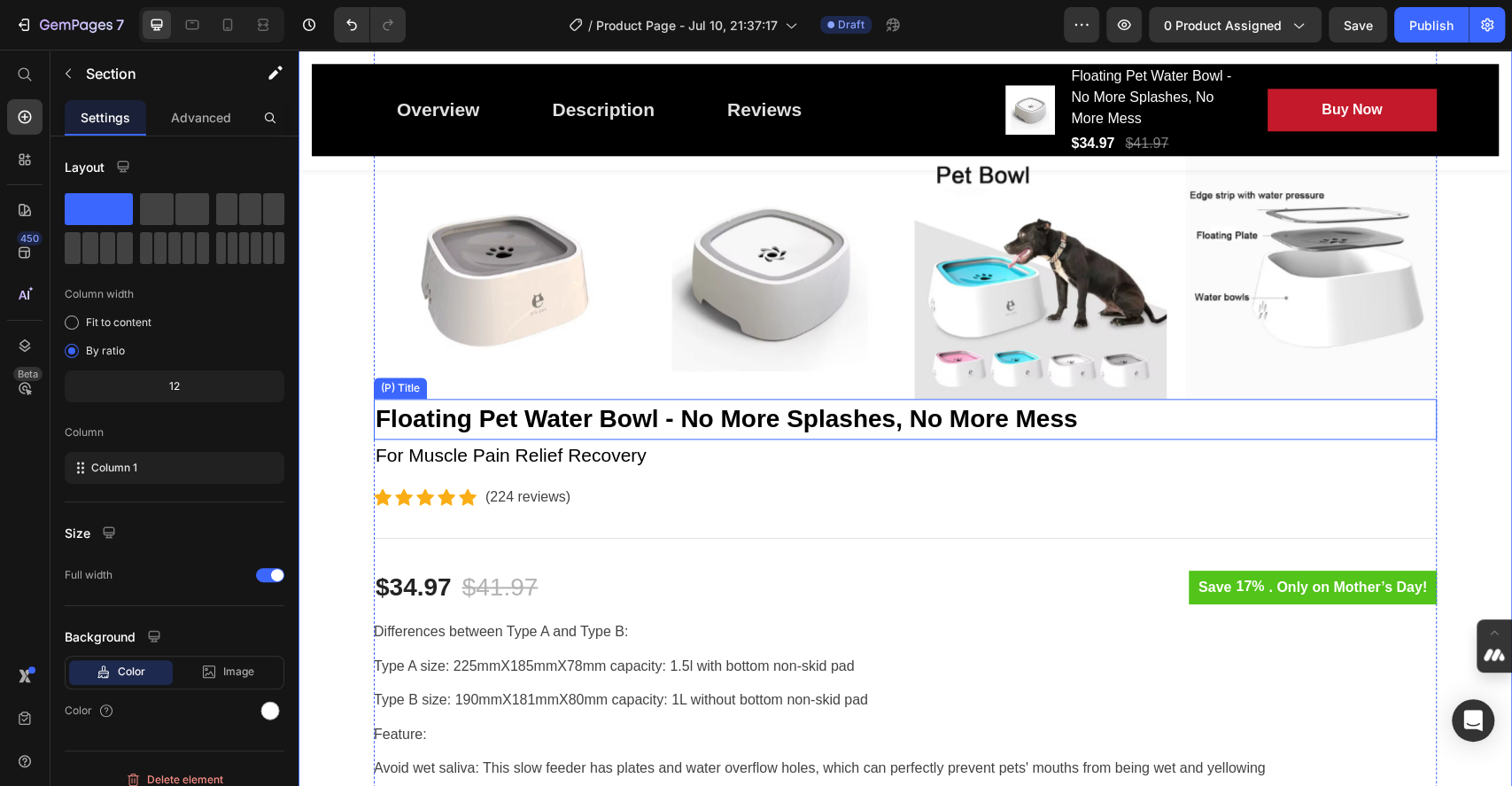 scroll, scrollTop: 945, scrollLeft: 0, axis: vertical 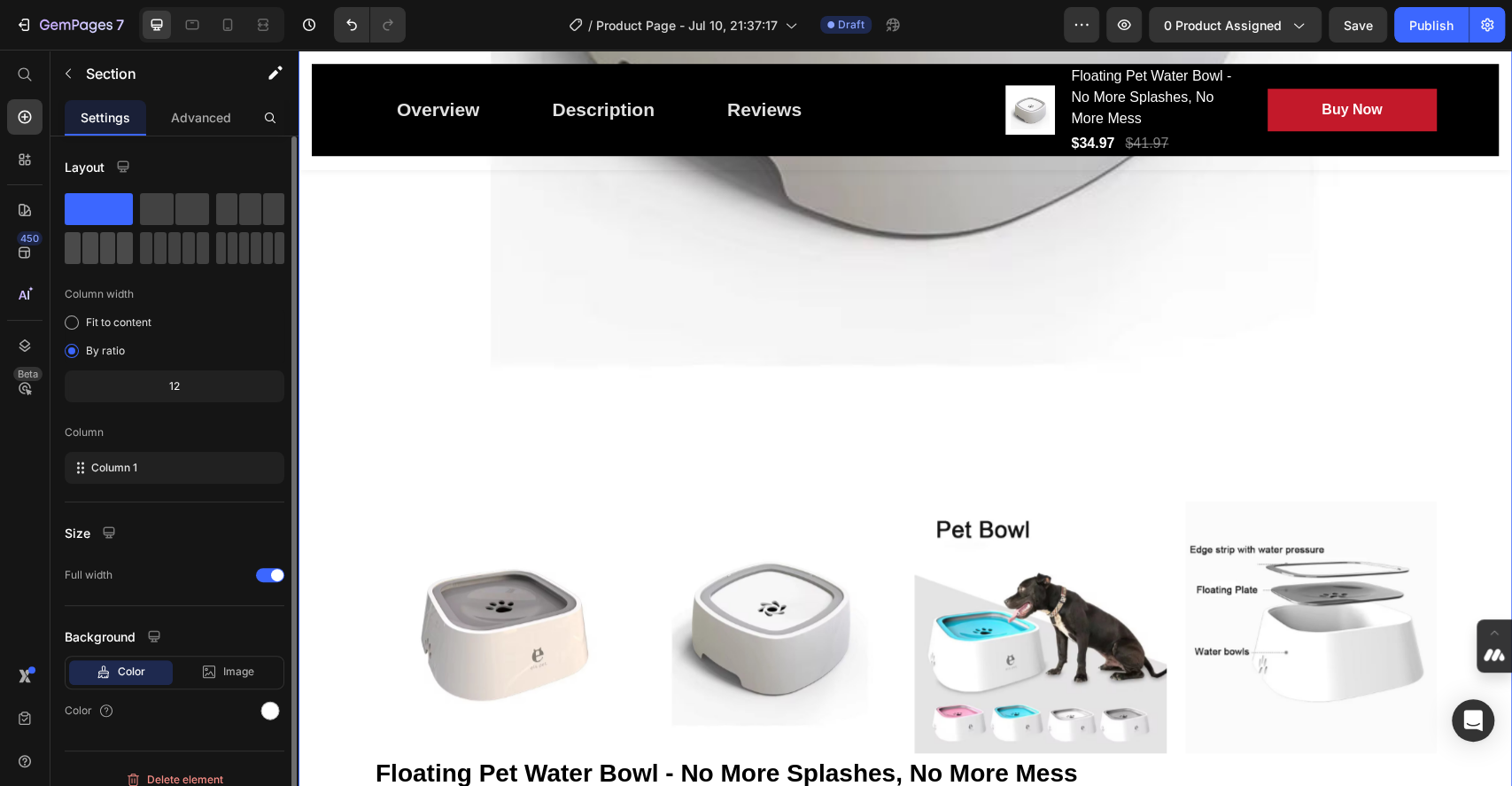 click 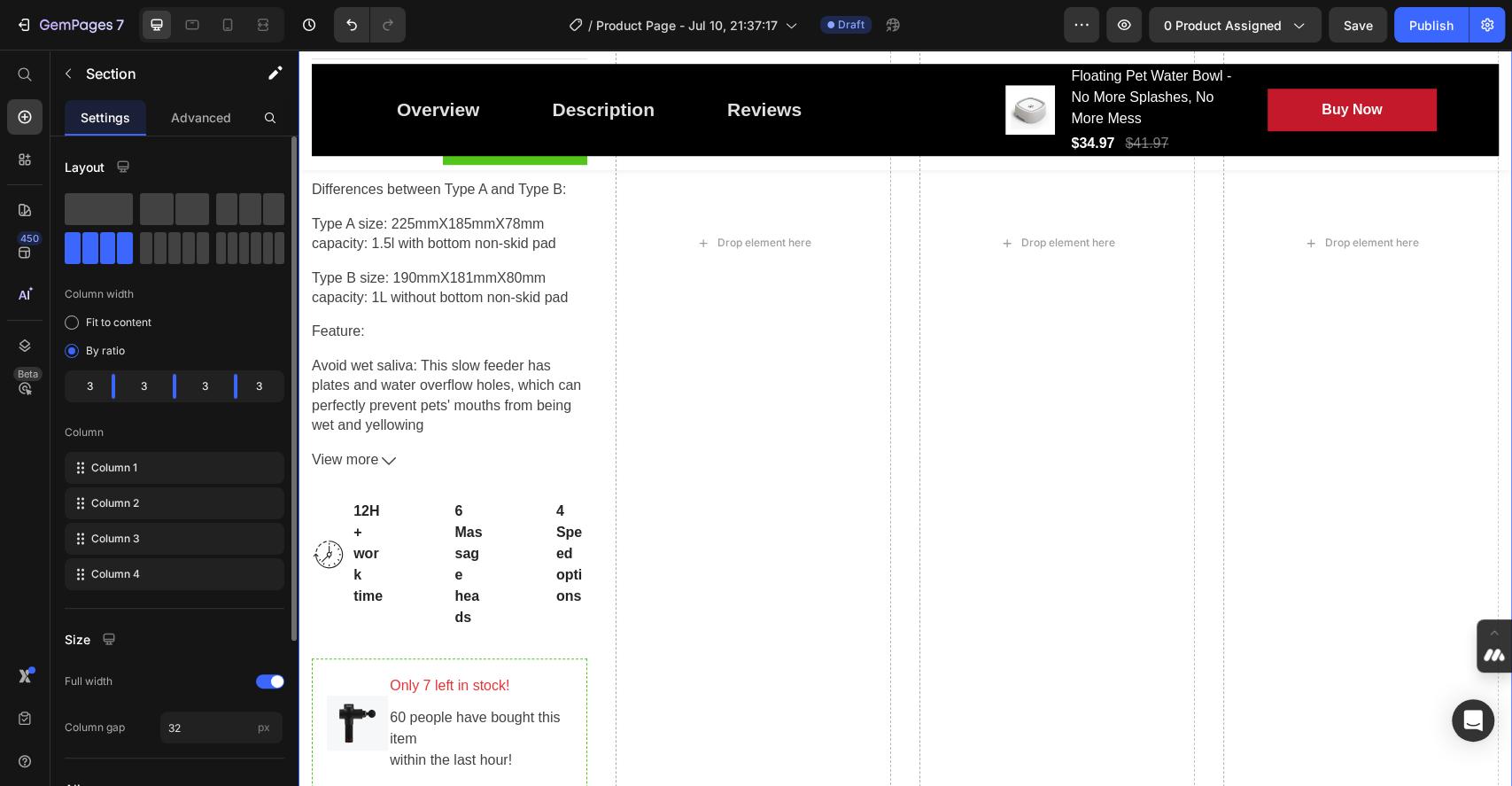 scroll, scrollTop: 747, scrollLeft: 0, axis: vertical 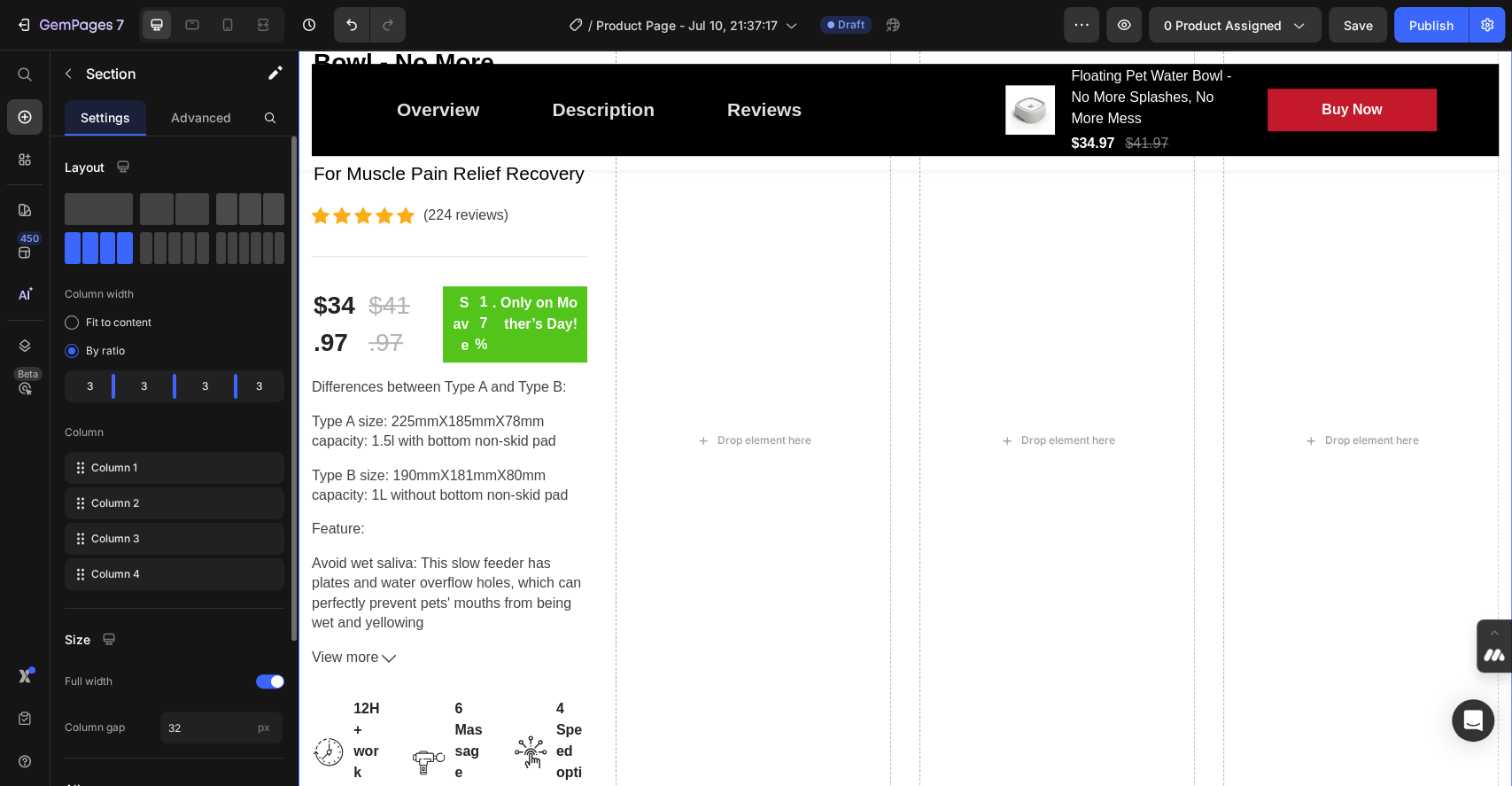 click 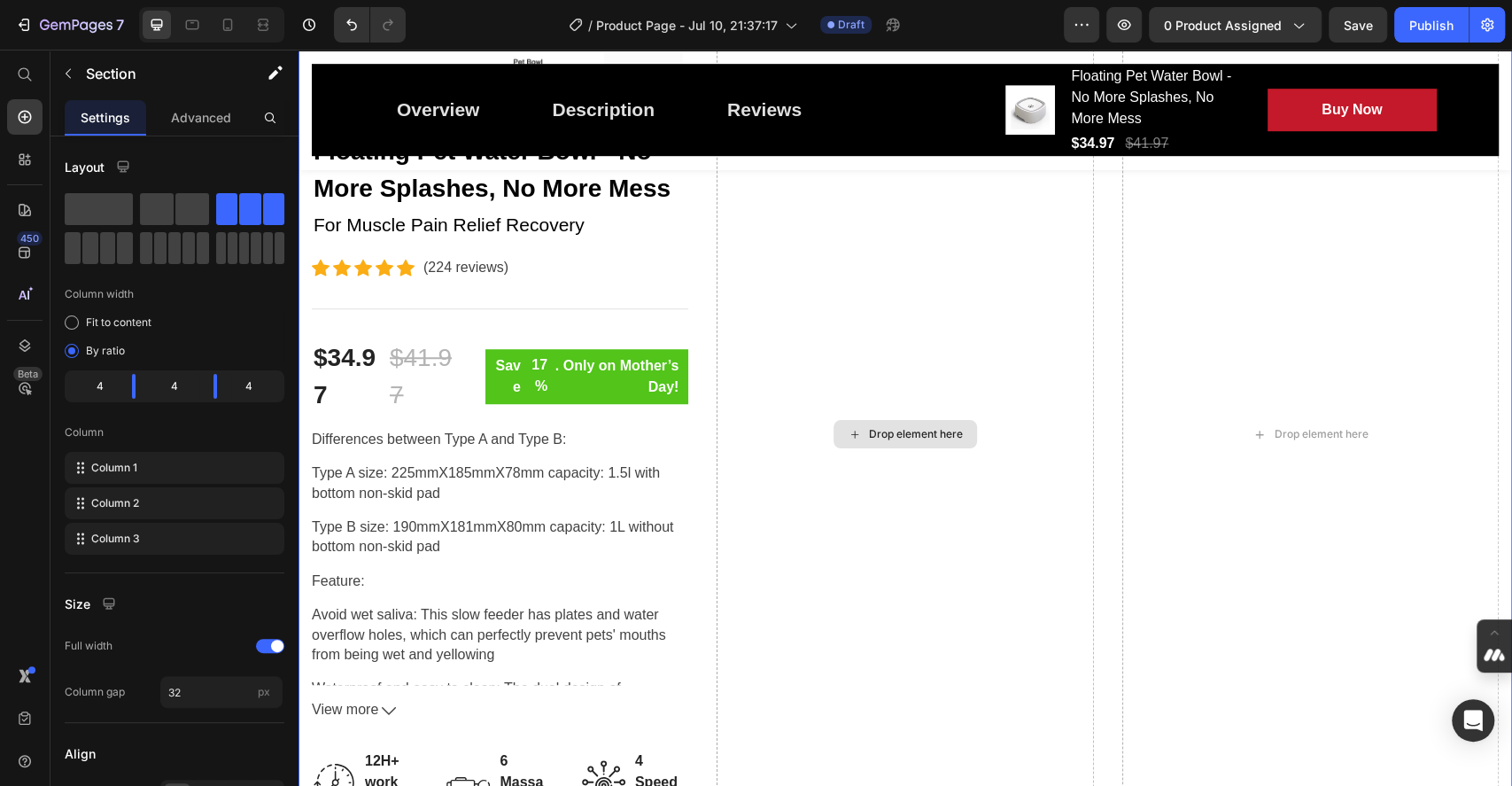 scroll, scrollTop: 831, scrollLeft: 0, axis: vertical 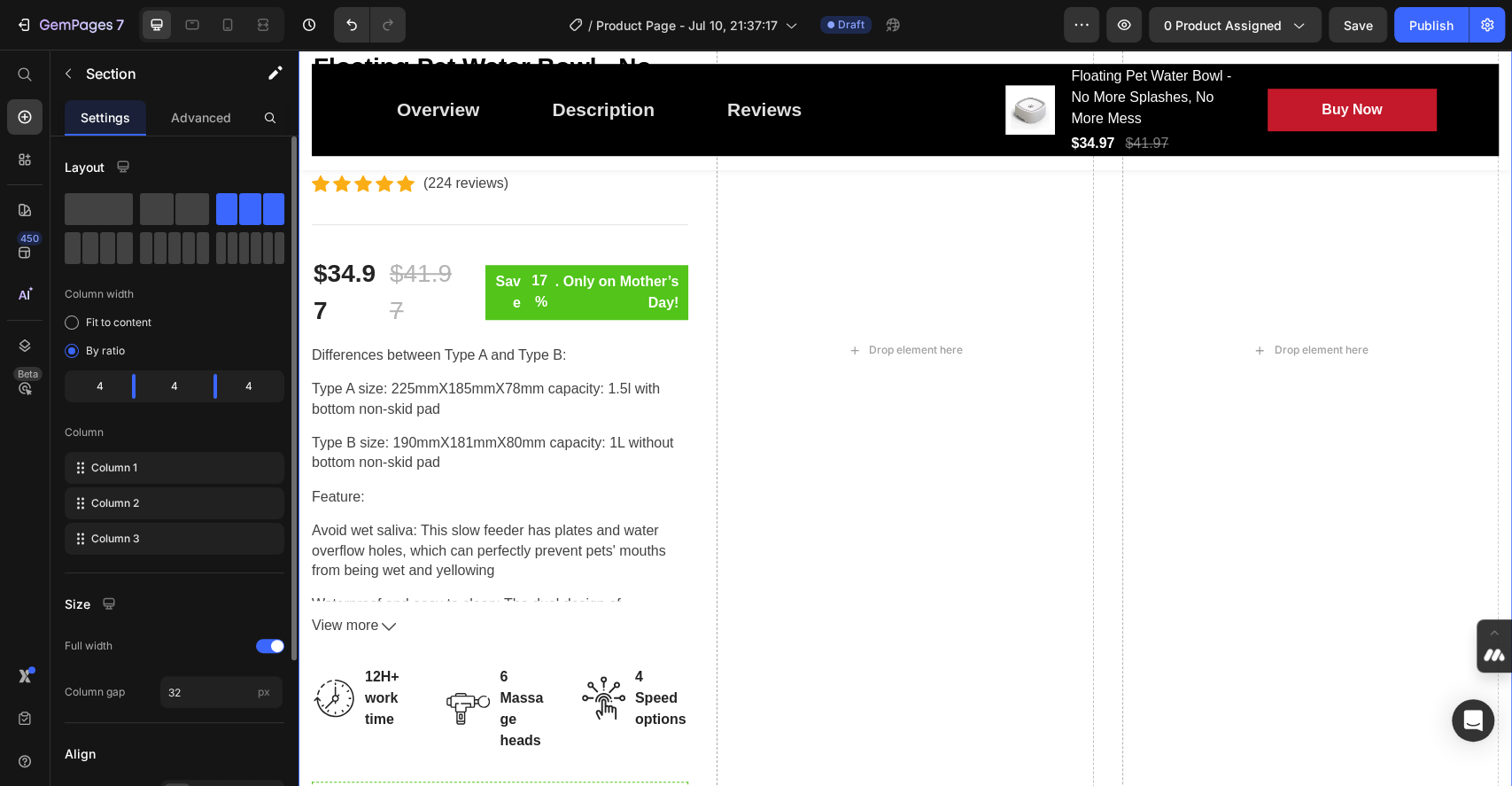 click on "Column width" at bounding box center (174, 294) 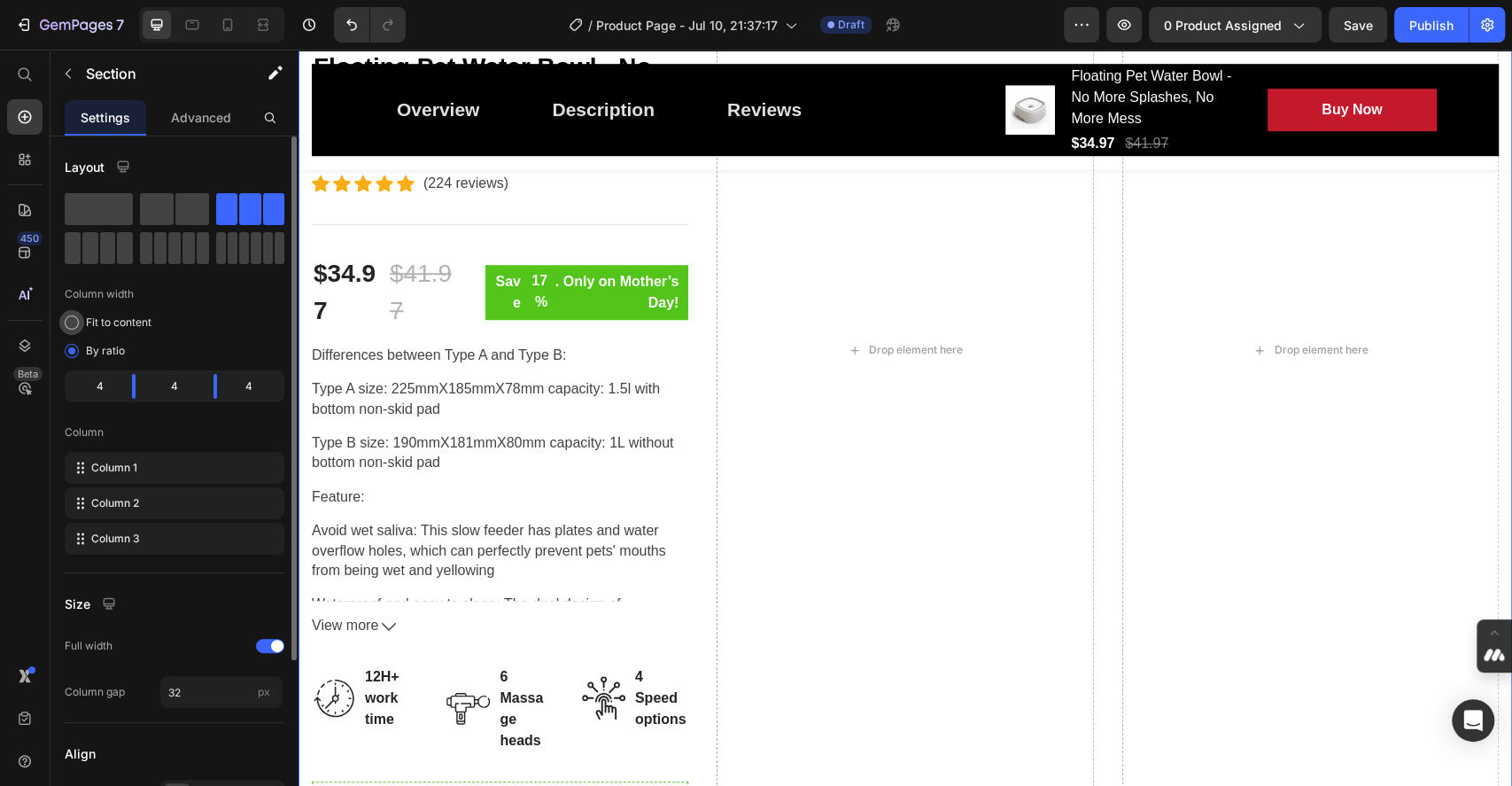 click at bounding box center [72, 323] 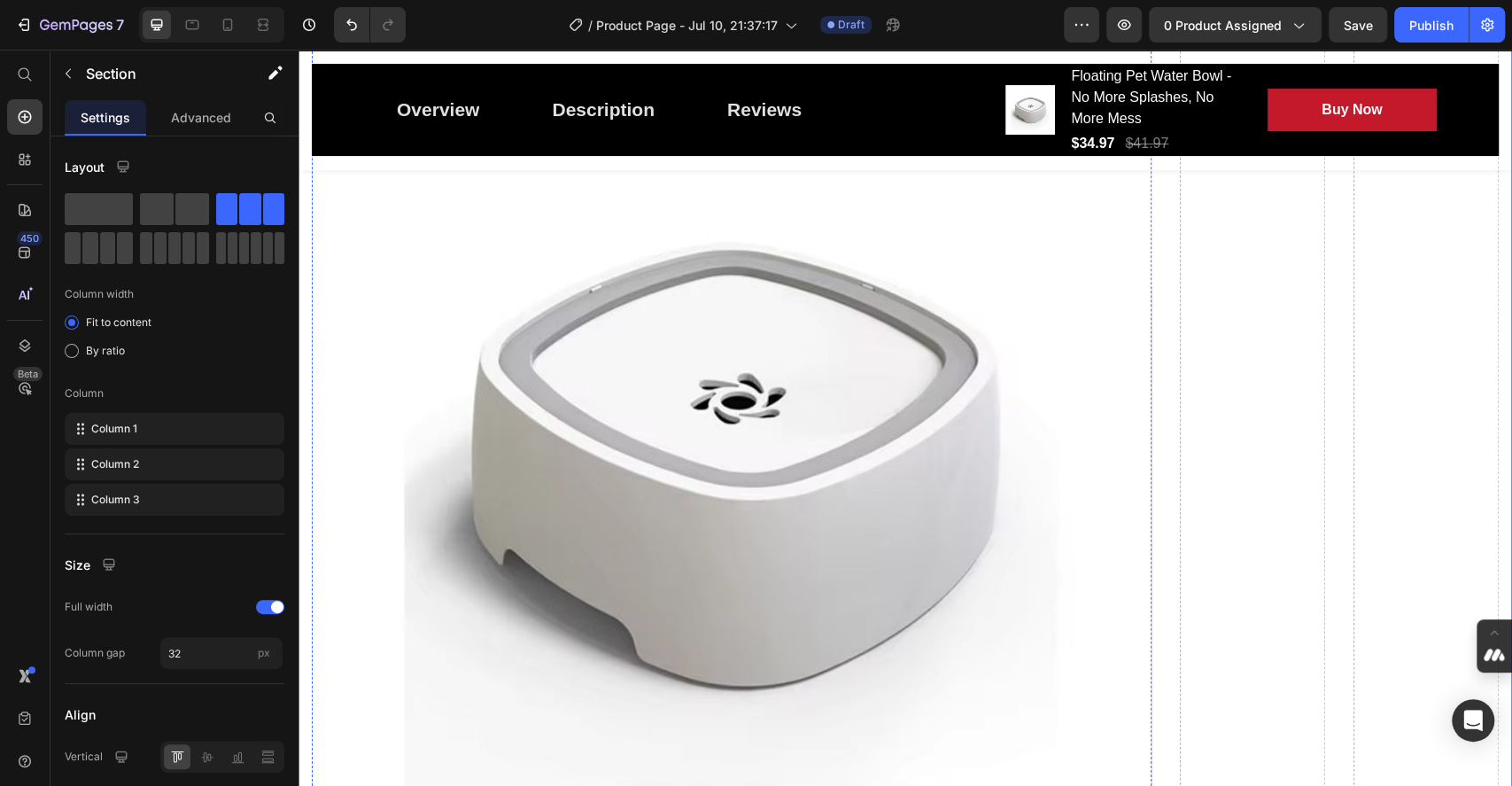 scroll, scrollTop: 174, scrollLeft: 0, axis: vertical 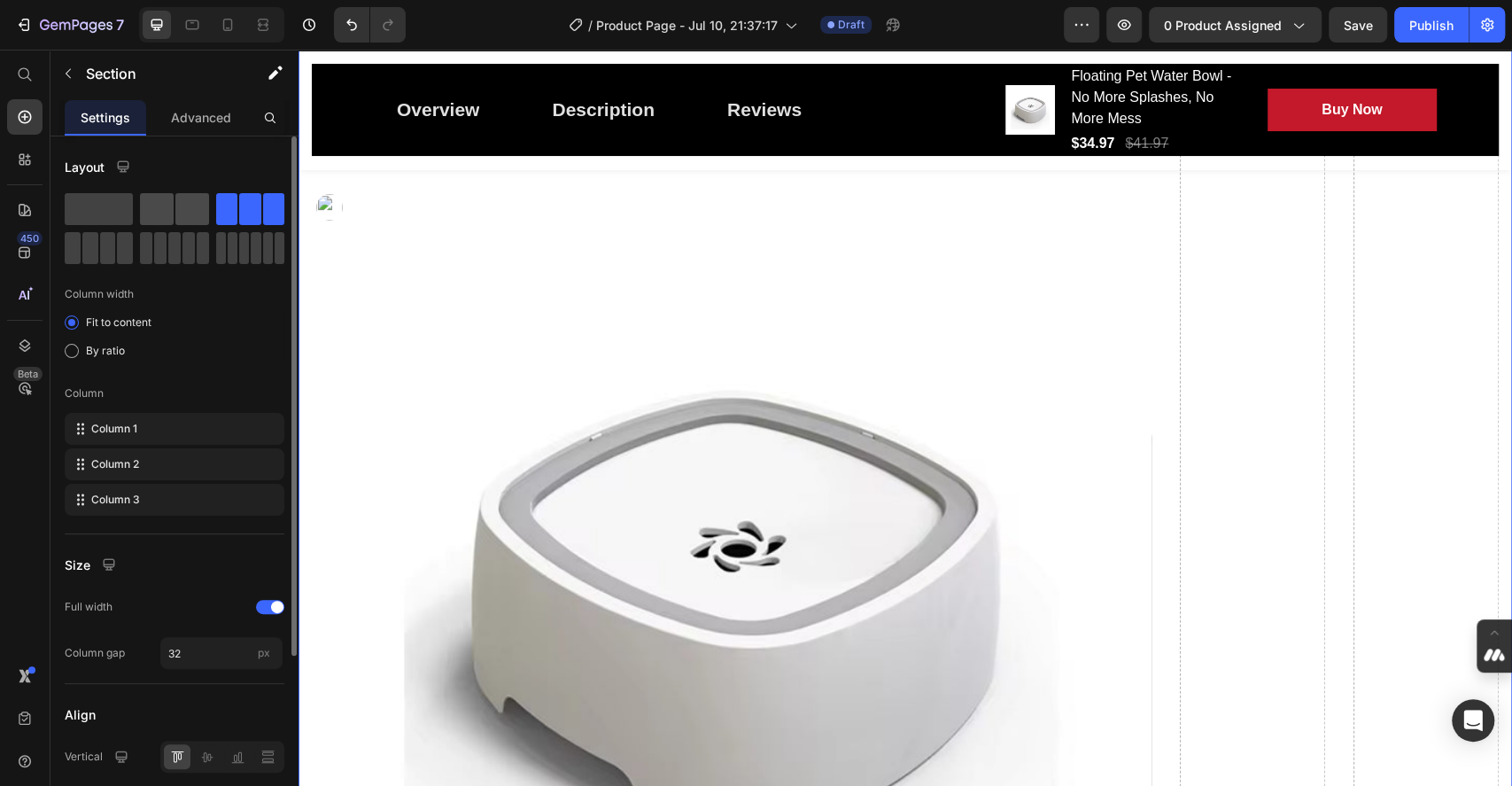 click 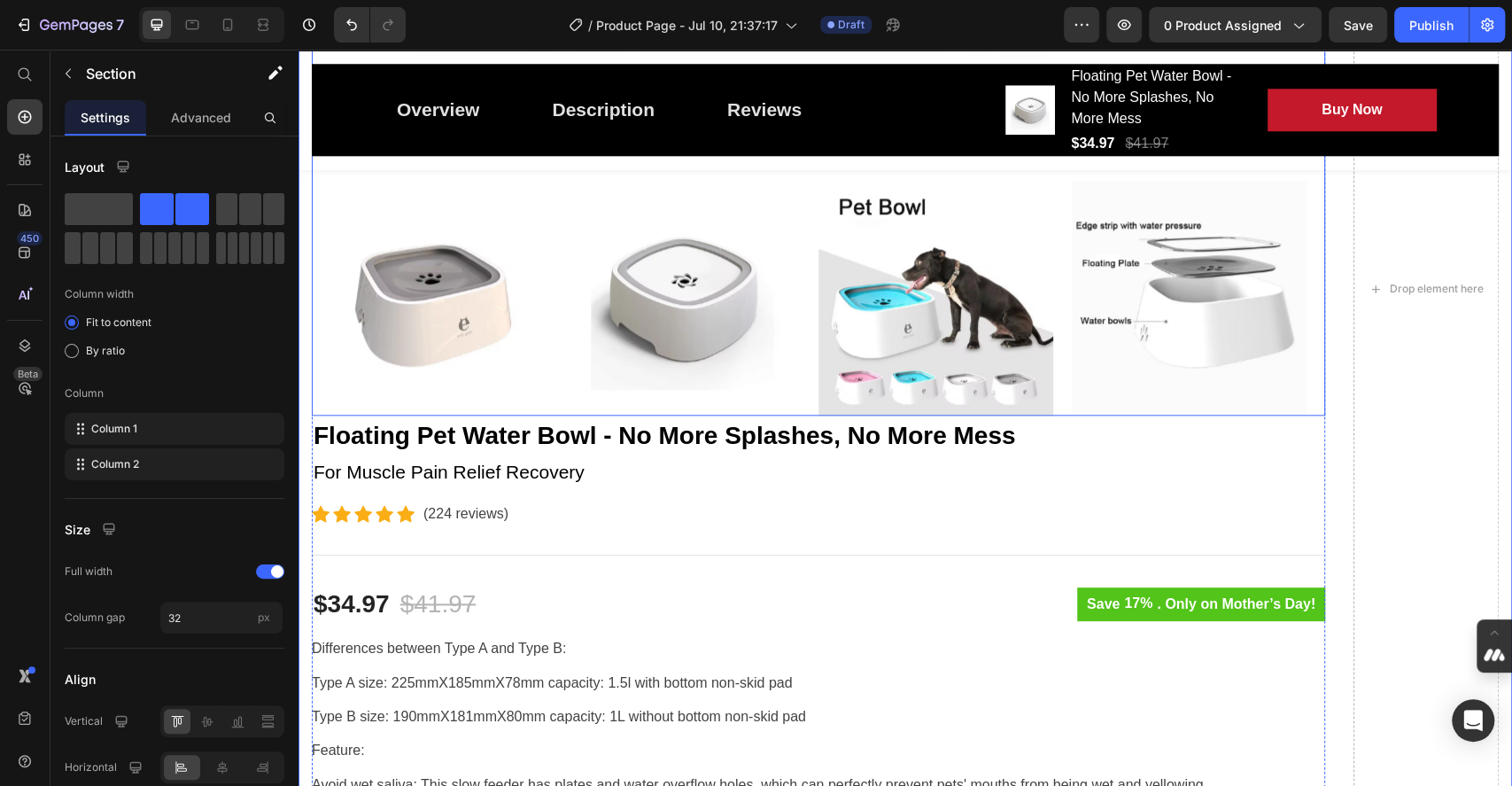 scroll, scrollTop: 1355, scrollLeft: 0, axis: vertical 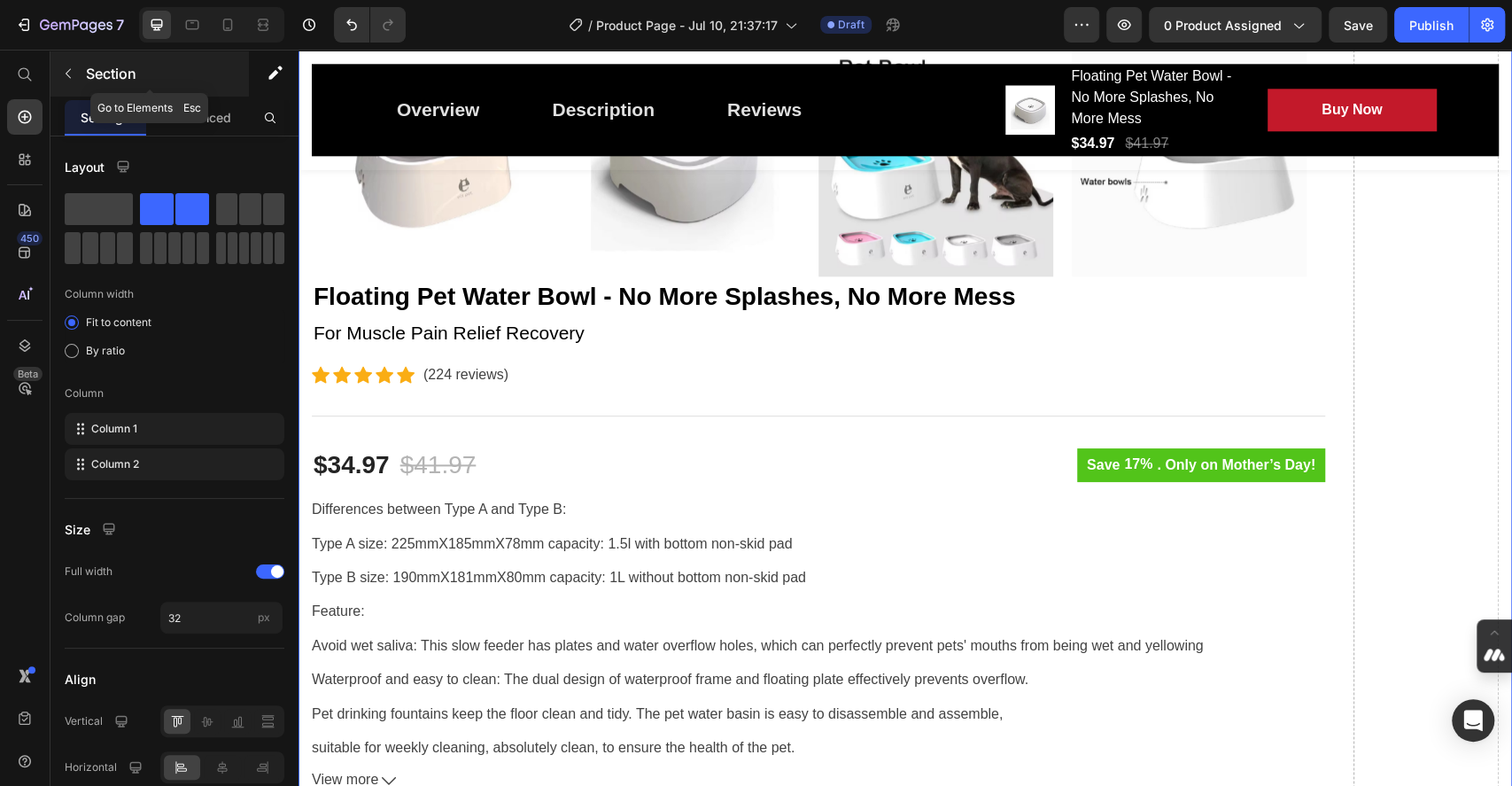 click 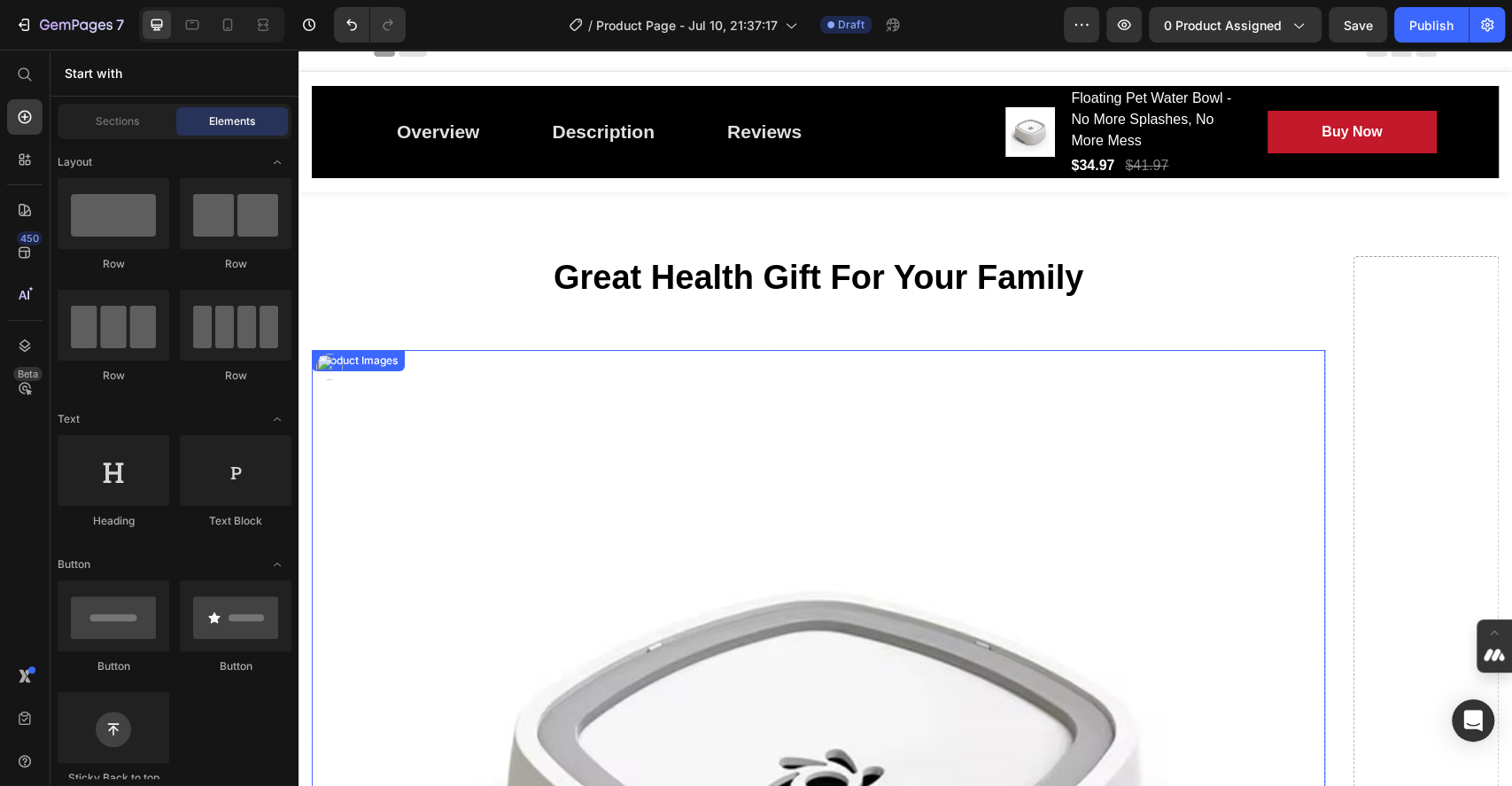 scroll, scrollTop: 0, scrollLeft: 0, axis: both 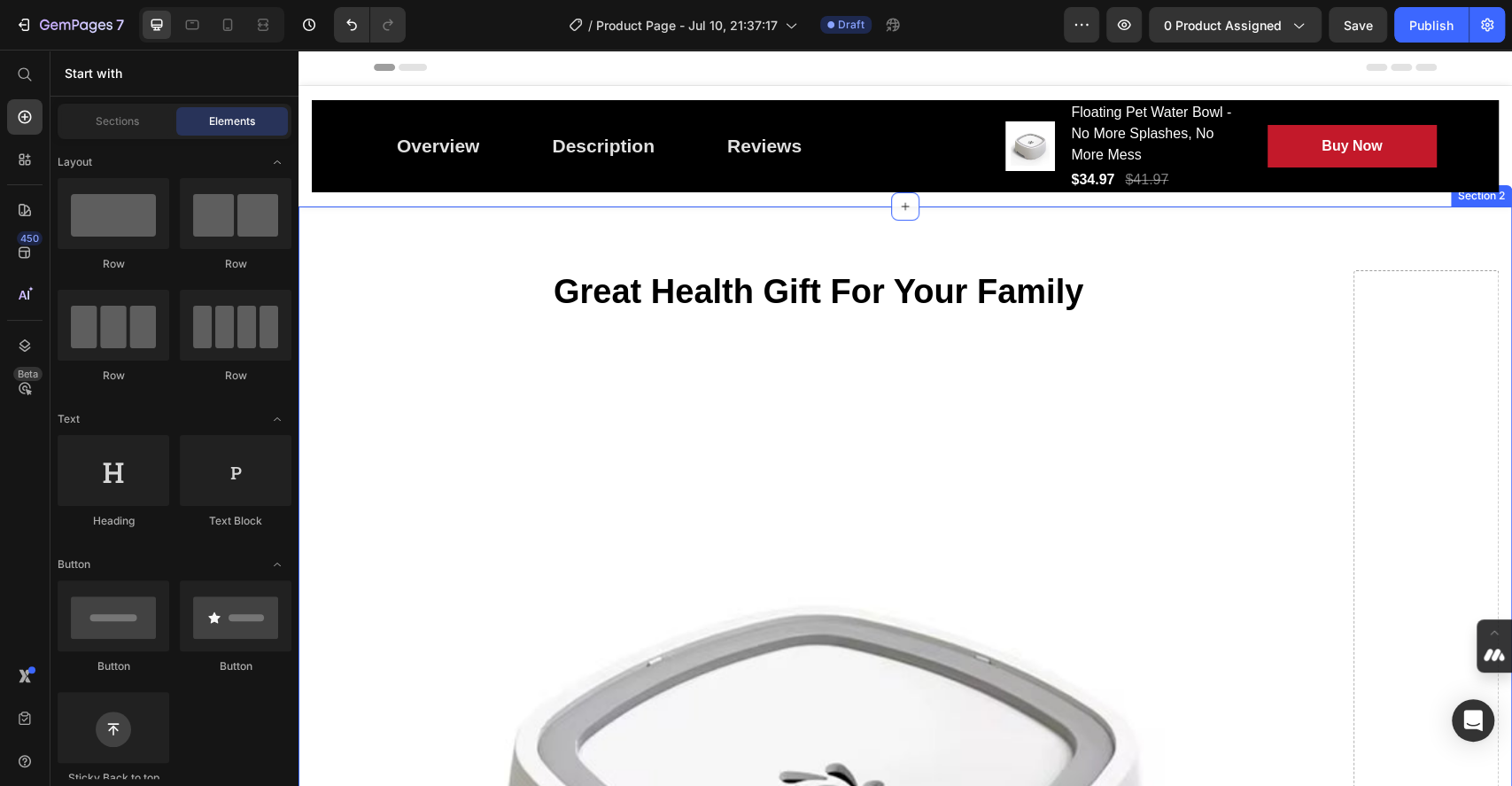 click on "Great Health Gift For Your Family Heading Row Product Images Floating Pet Water Bowl - No More Splashes, No More Mess (P) Title For Muscle Pain Relief Recovery Text block                Icon                Icon                Icon                Icon                Icon Icon List Hoz (224 reviews) Text block Row                Title Line $34.97 (P) Price $41.97 (P) Price Row Save 17% . Only on Mother’s Day! (P) Tag Row
Differences between Type A and Type B:
Type A size: 225mmX185mmX78mm capacity: 1.5l with bottom non-skid pad
Type B size: 190mmX181mmX80mm capacity: 1L without bottom non-skid pad
Feature:
Avoid wet saliva: This slow feeder has plates and water overflow holes, which can perfectly prevent pets' mouths from being wet and yellowing
Waterproof and easy to clean: The dual design of waterproof frame and floating plate effectively prevents overflow.
Pet drinking fountains keep the floor clean and tidy. The pet water basin is easy to disassemble and assemble," at bounding box center [905, 1505] 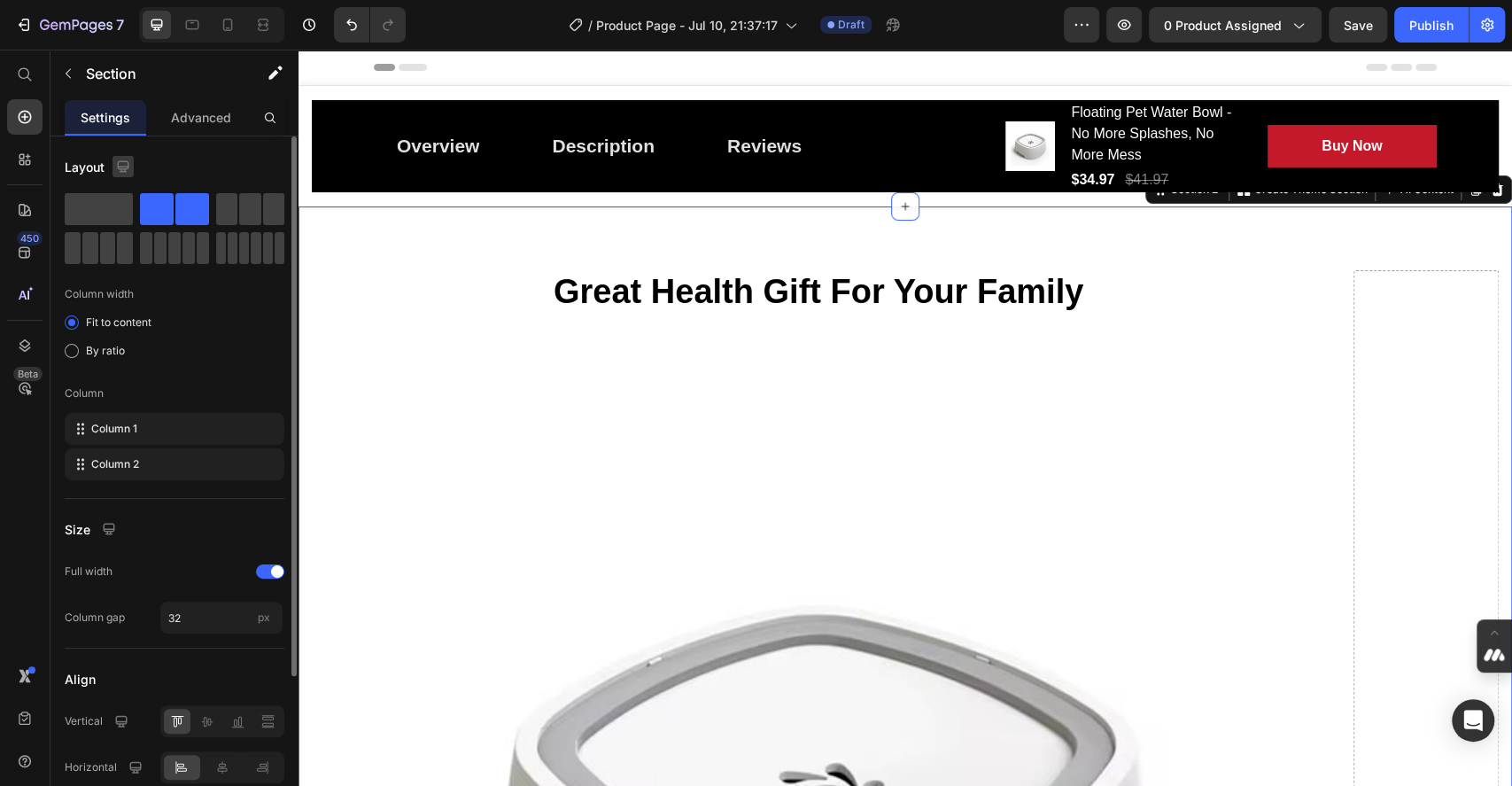 click 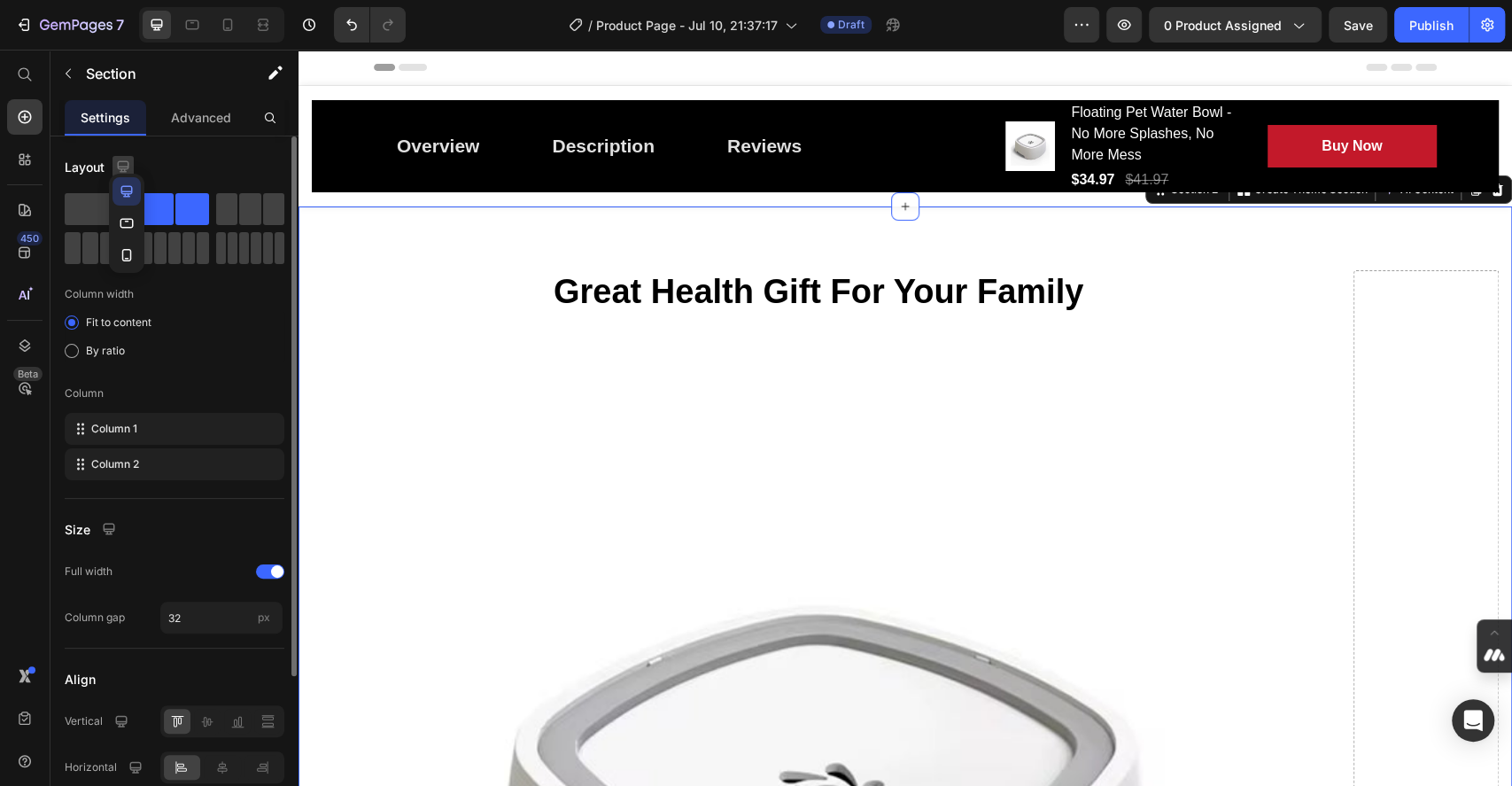 click 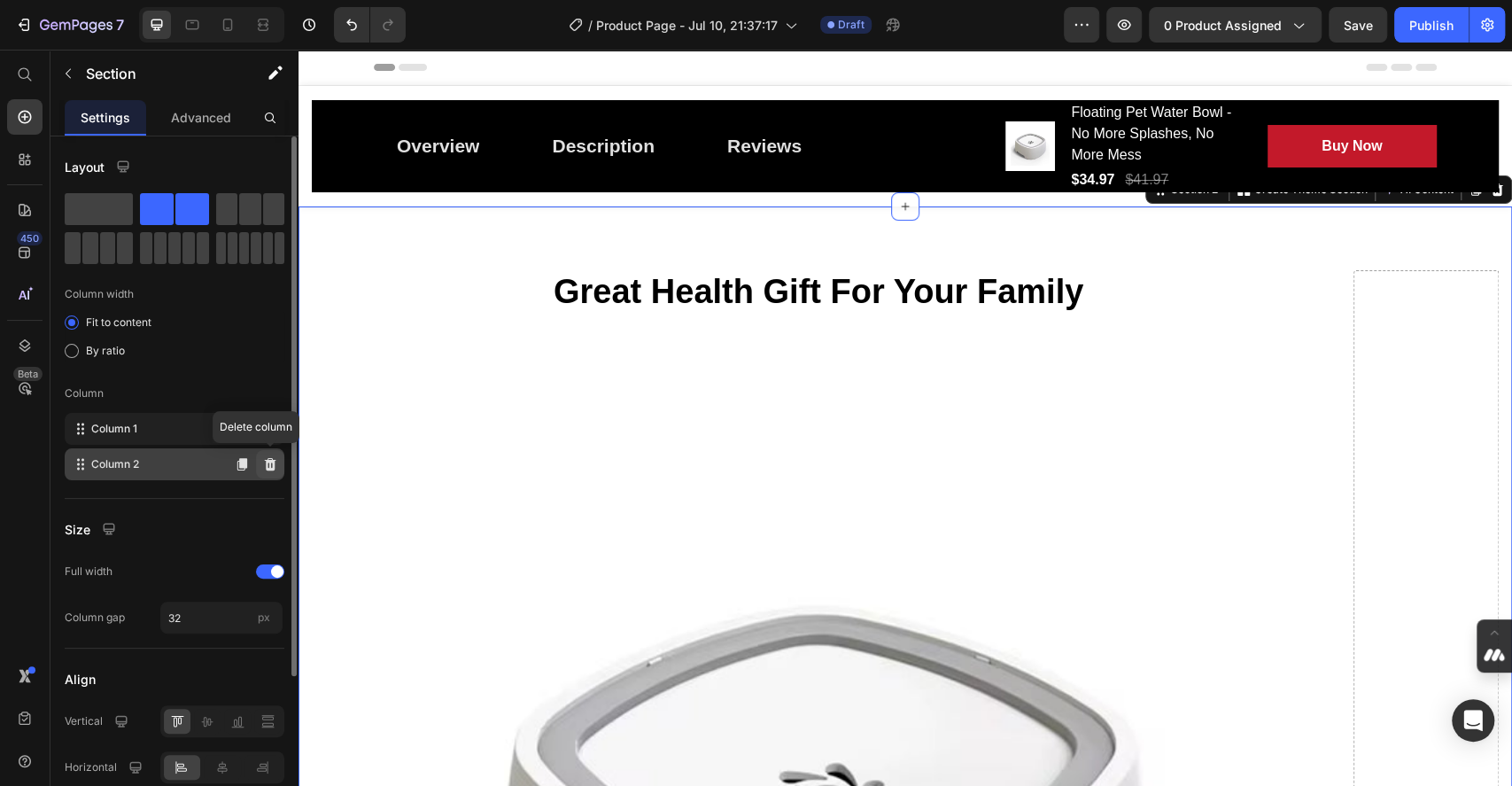 click 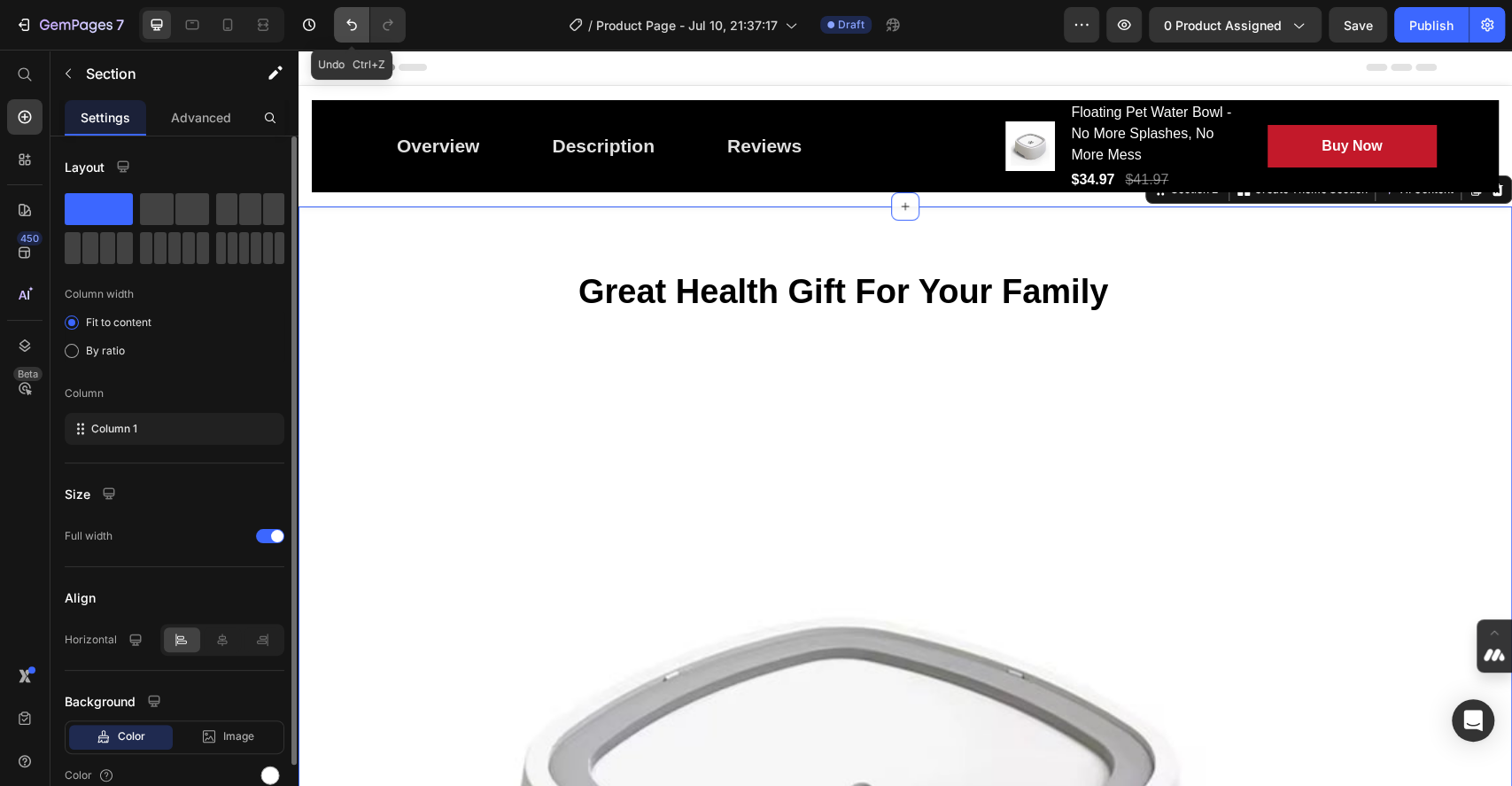 click 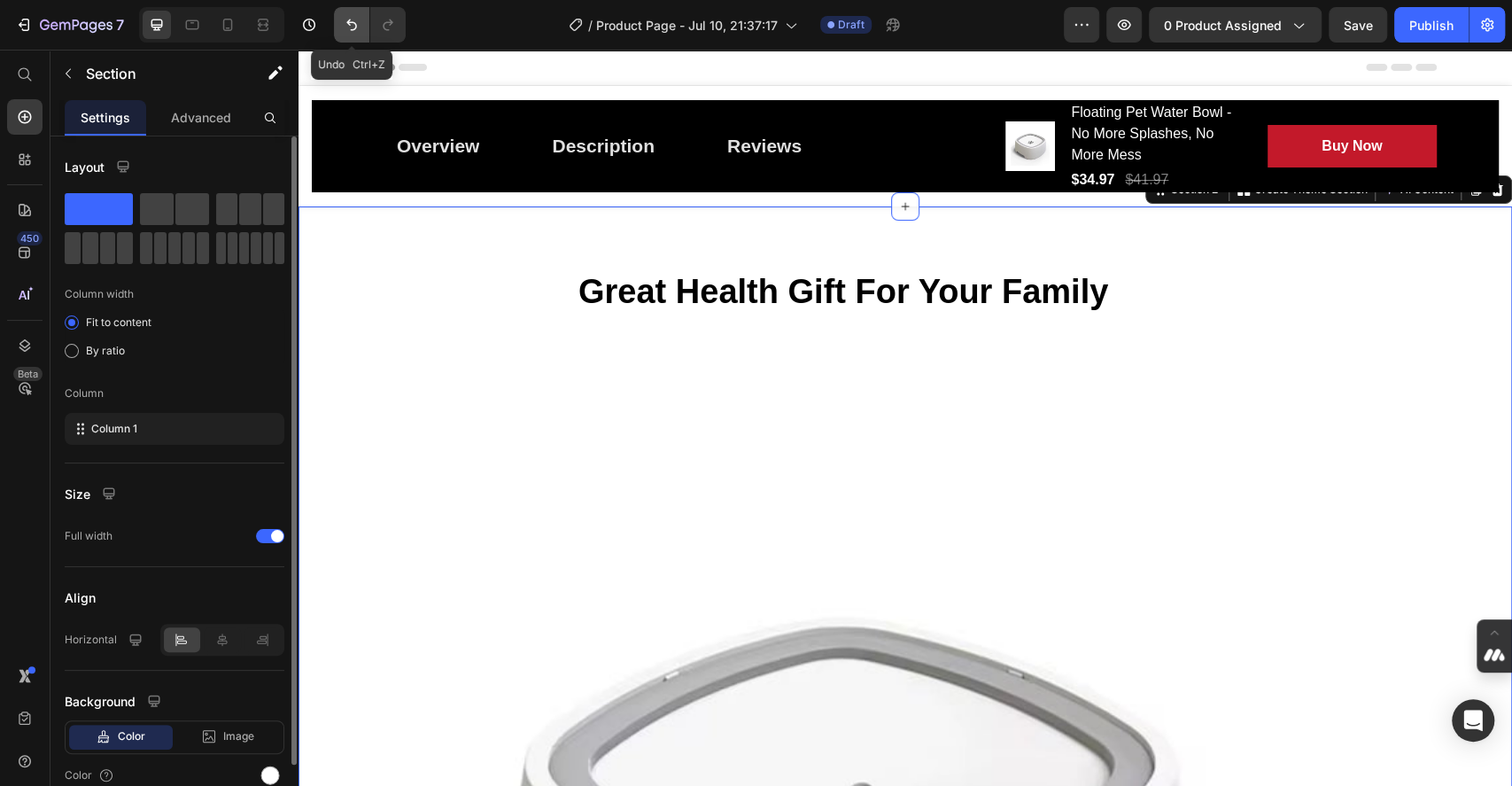 click 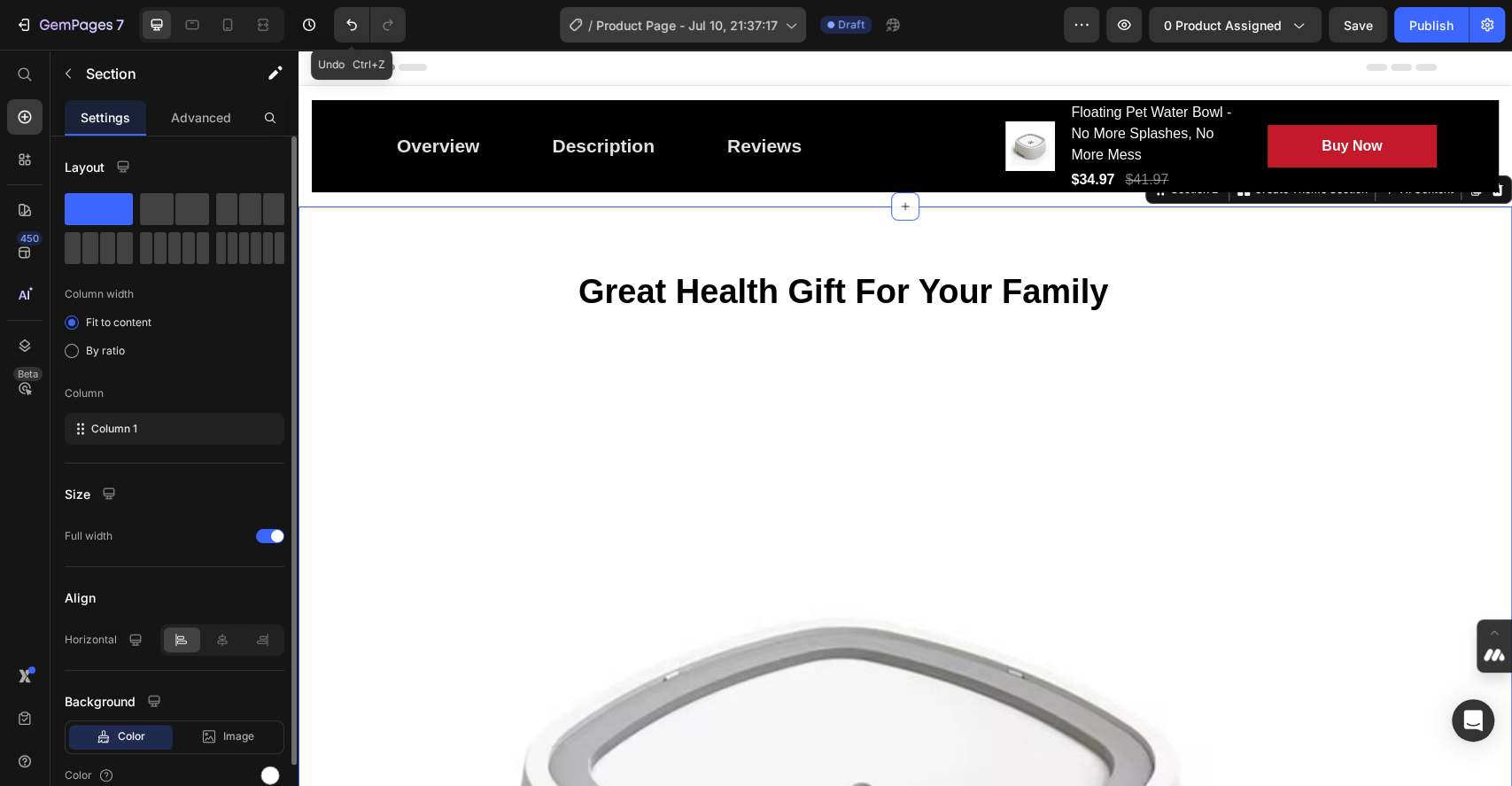 click on "/  Product Page - Jul 10, 21:37:17" 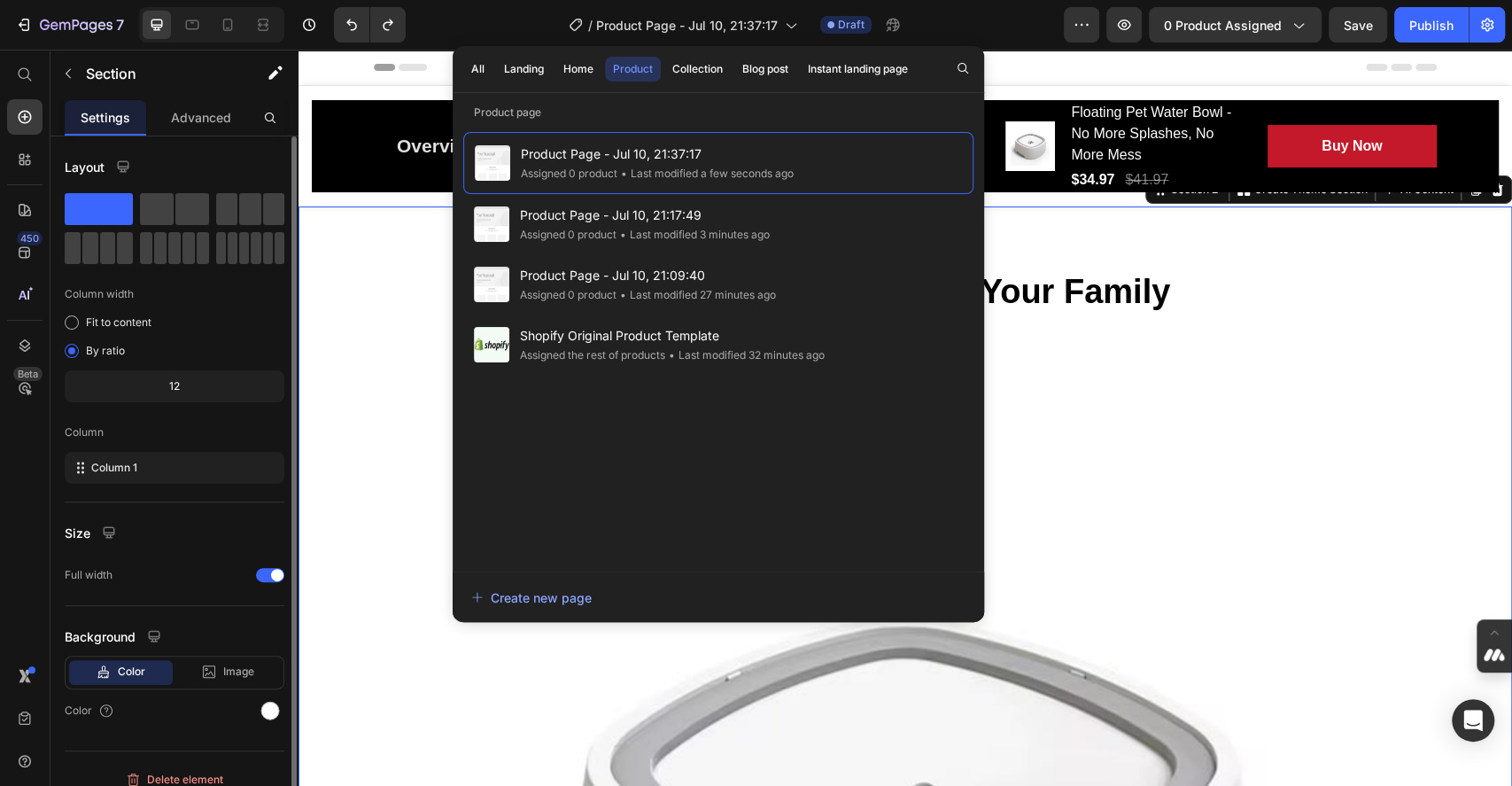 click on "Header" at bounding box center (905, 67) 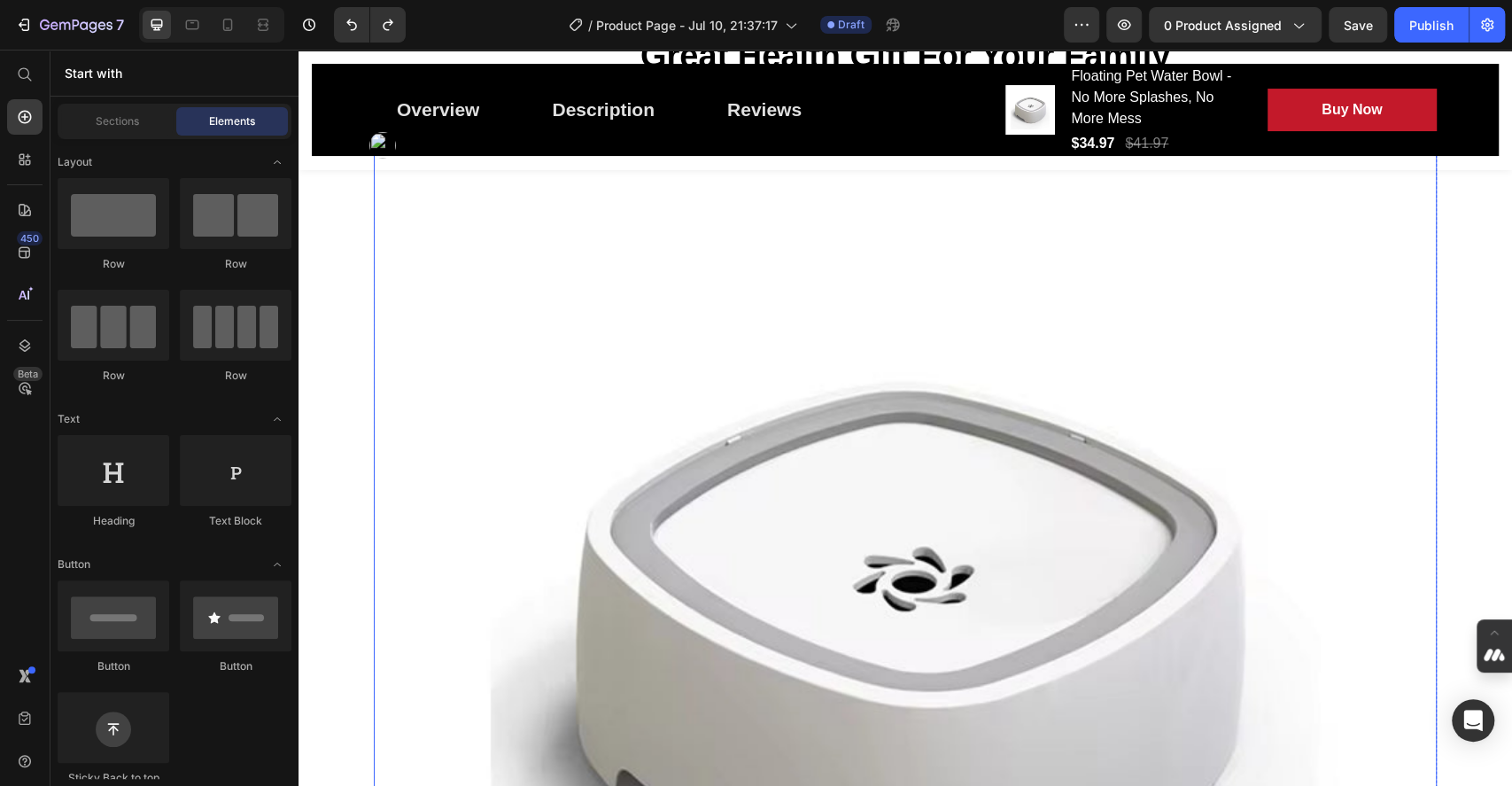 scroll, scrollTop: 0, scrollLeft: 0, axis: both 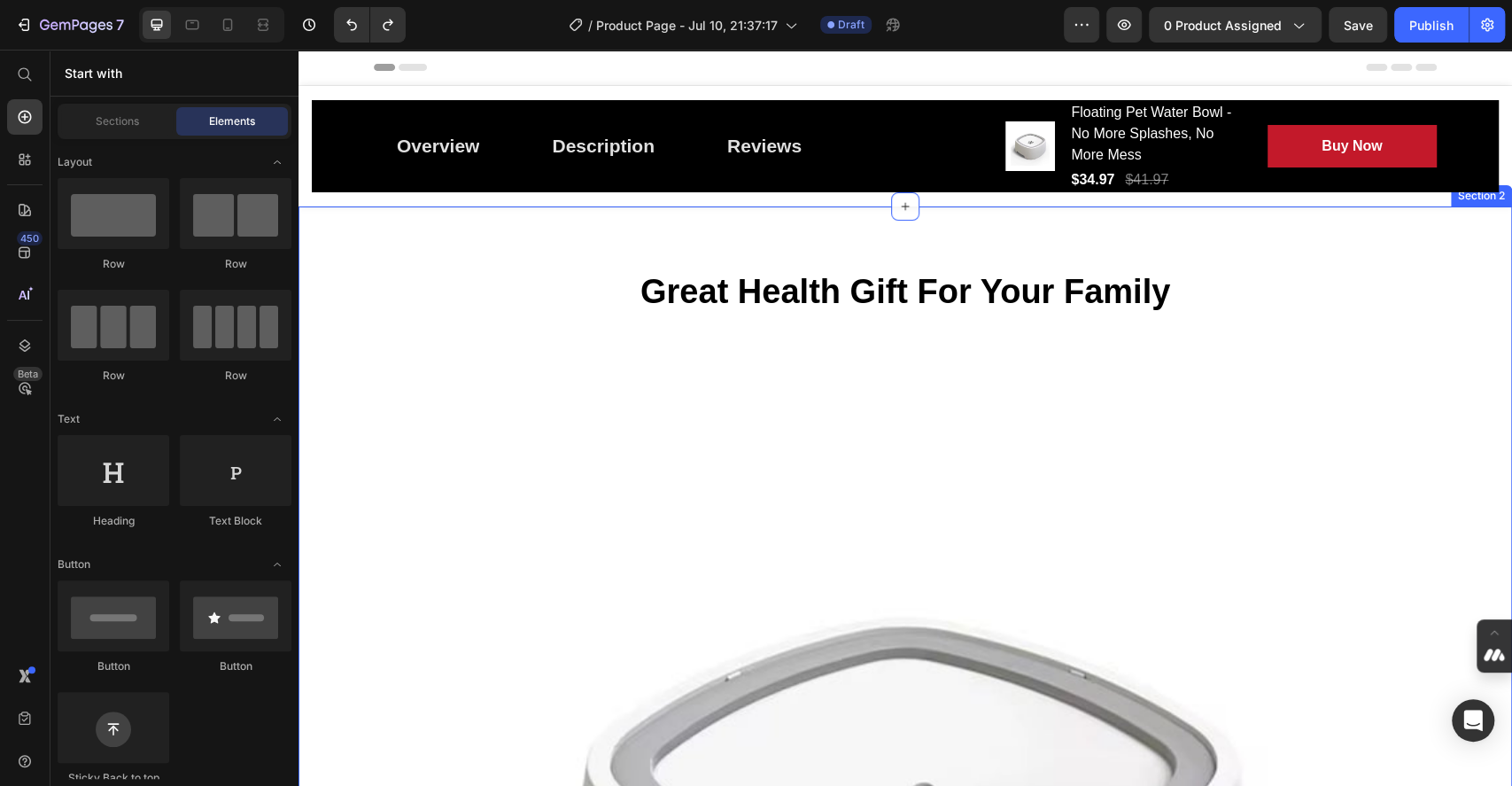 click on "Great Health Gift For Your Family Heading Row Product Images Floating Pet Water Bowl - No More Splashes, No More Mess (P) Title For Muscle Pain Relief Recovery Text block                Icon                Icon                Icon                Icon                Icon Icon List Hoz (224 reviews) Text block Row                Title Line $34.97 (P) Price $41.97 (P) Price Row Save 17% . Only on Mother’s Day! (P) Tag Row
Differences between Type A and Type B:
Type A size: 225mmX185mmX78mm capacity: 1.5l with bottom non-skid pad
Type B size: 190mmX181mmX80mm capacity: 1L without bottom non-skid pad
Feature:
Avoid wet saliva: This slow feeder has plates and water overflow holes, which can perfectly prevent pets' mouths from being wet and yellowing
Waterproof and easy to clean: The dual design of waterproof frame and floating plate effectively prevents overflow.
Pet drinking fountains keep the floor clean and tidy. The pet water basin is easy to disassemble and assemble," at bounding box center [905, 1537] 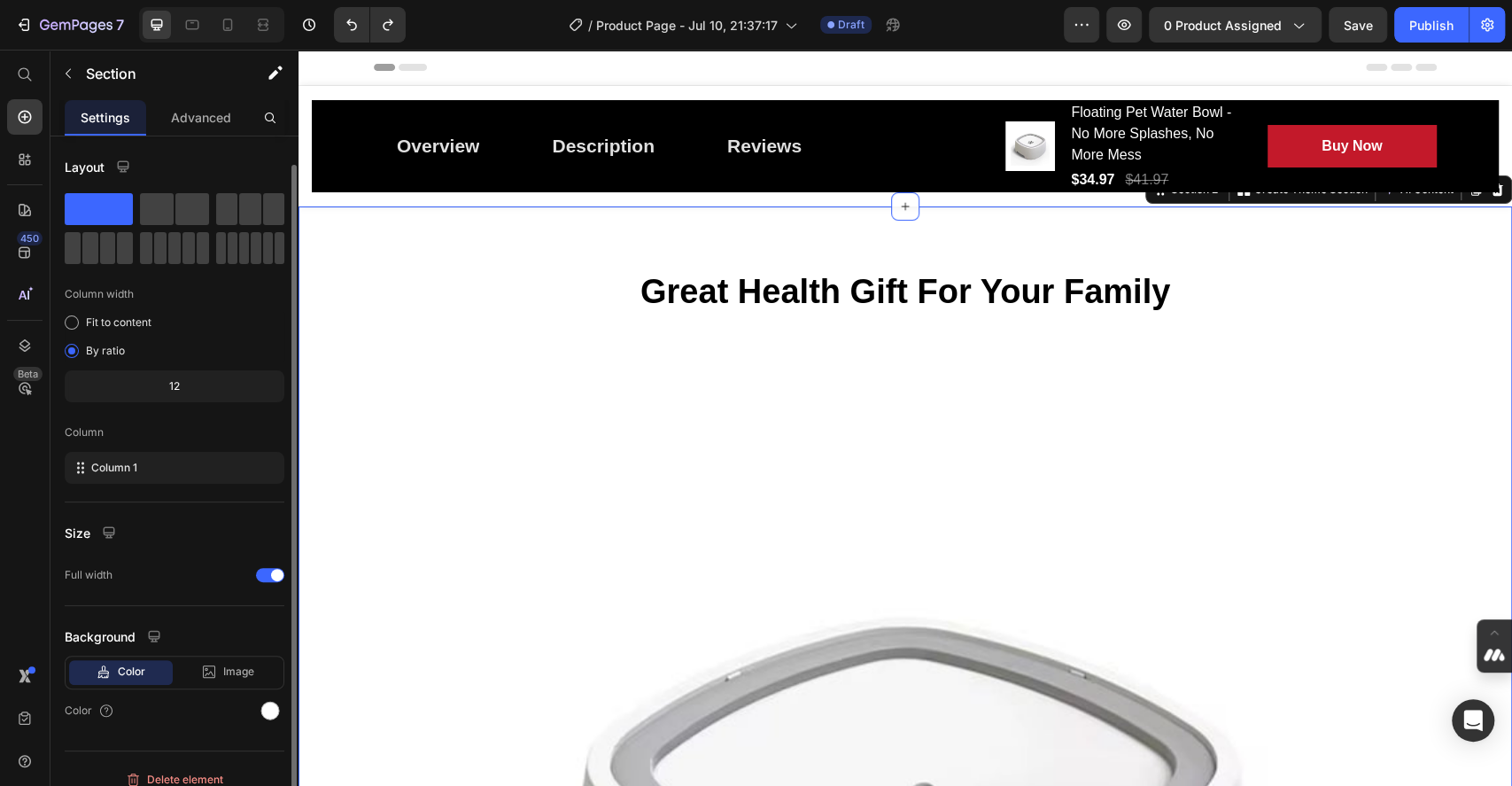 scroll, scrollTop: 14, scrollLeft: 0, axis: vertical 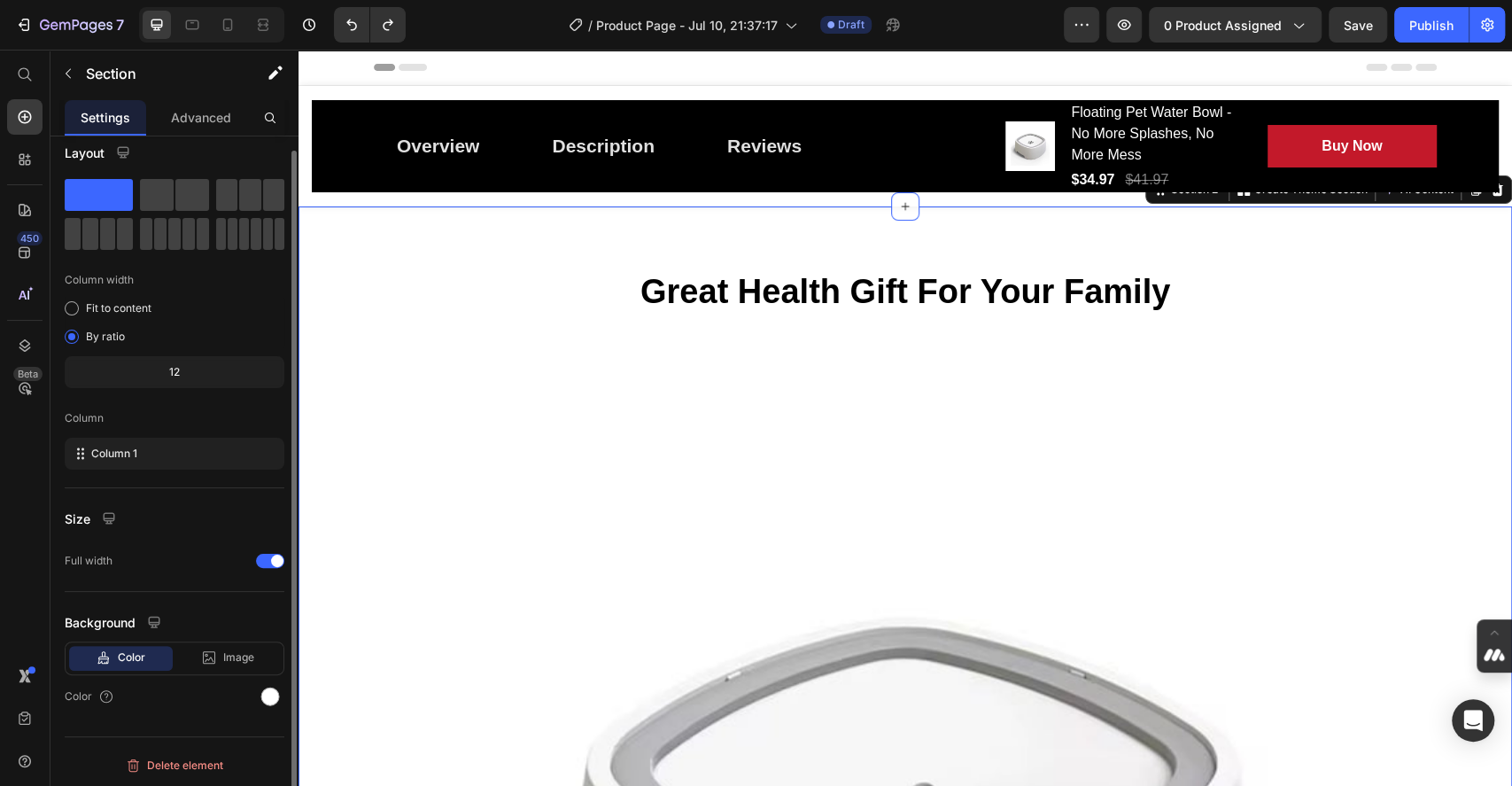 click on "12" at bounding box center (174, 372) 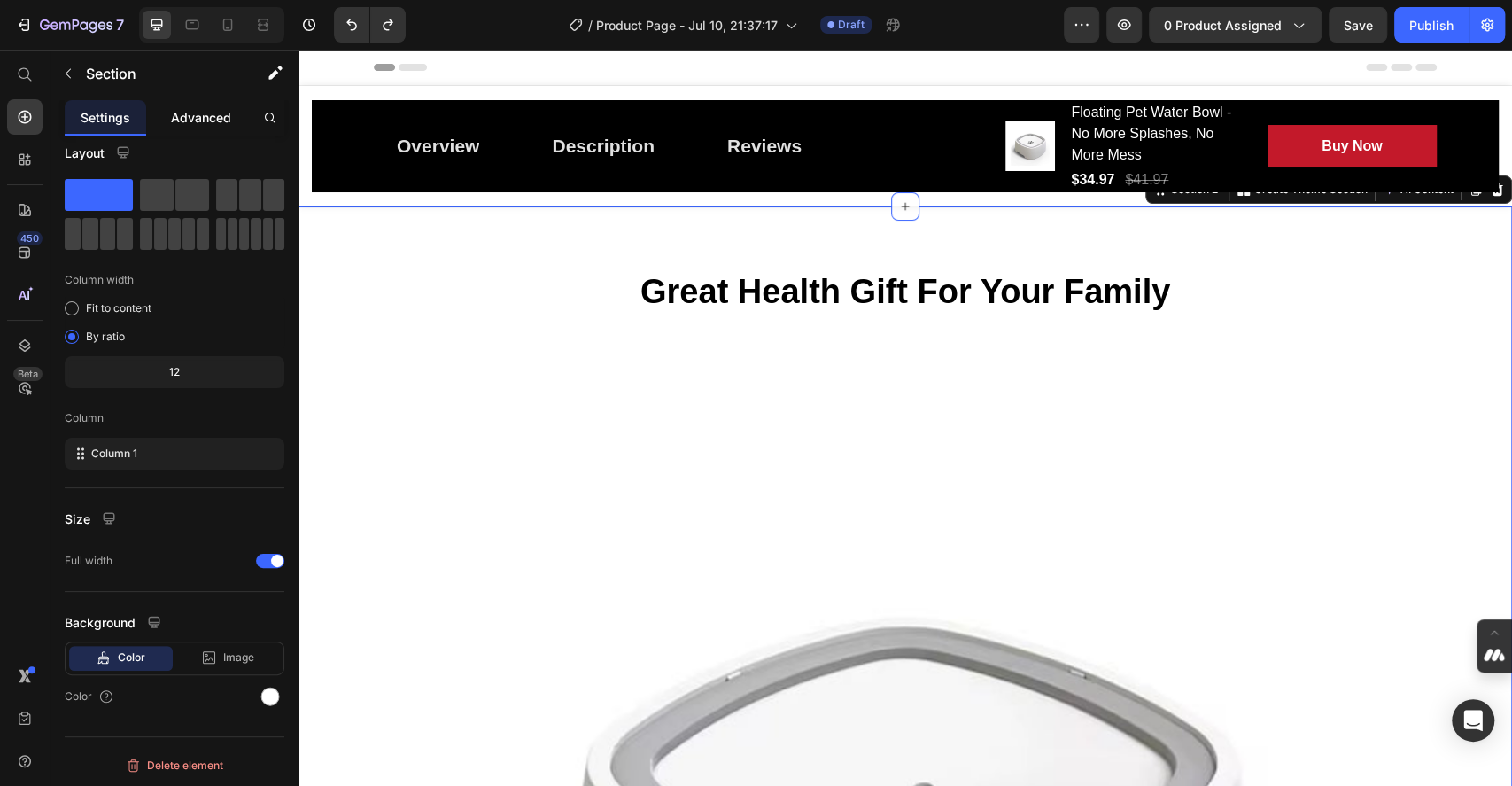 click on "Advanced" at bounding box center (201, 117) 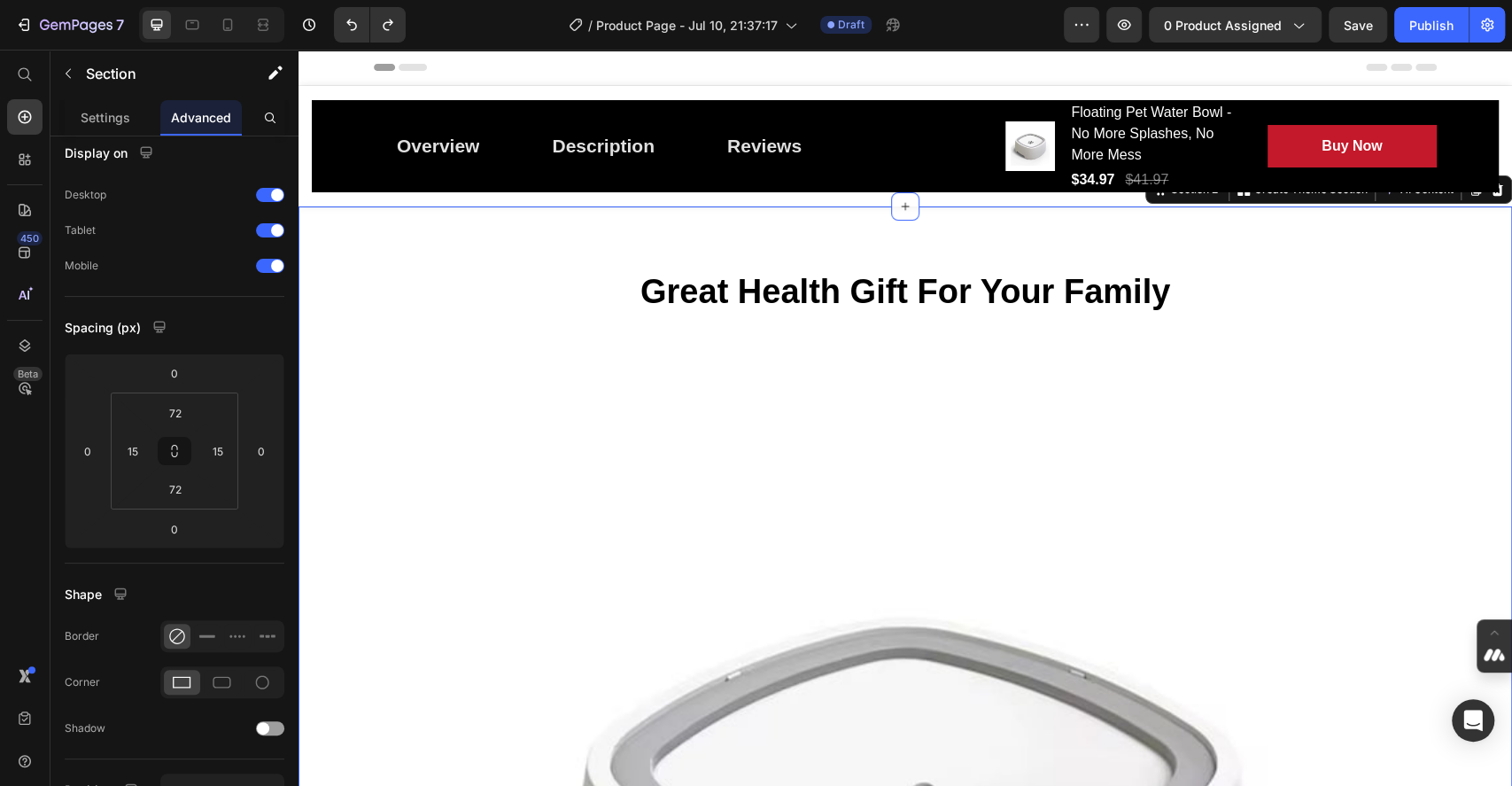 scroll, scrollTop: 0, scrollLeft: 0, axis: both 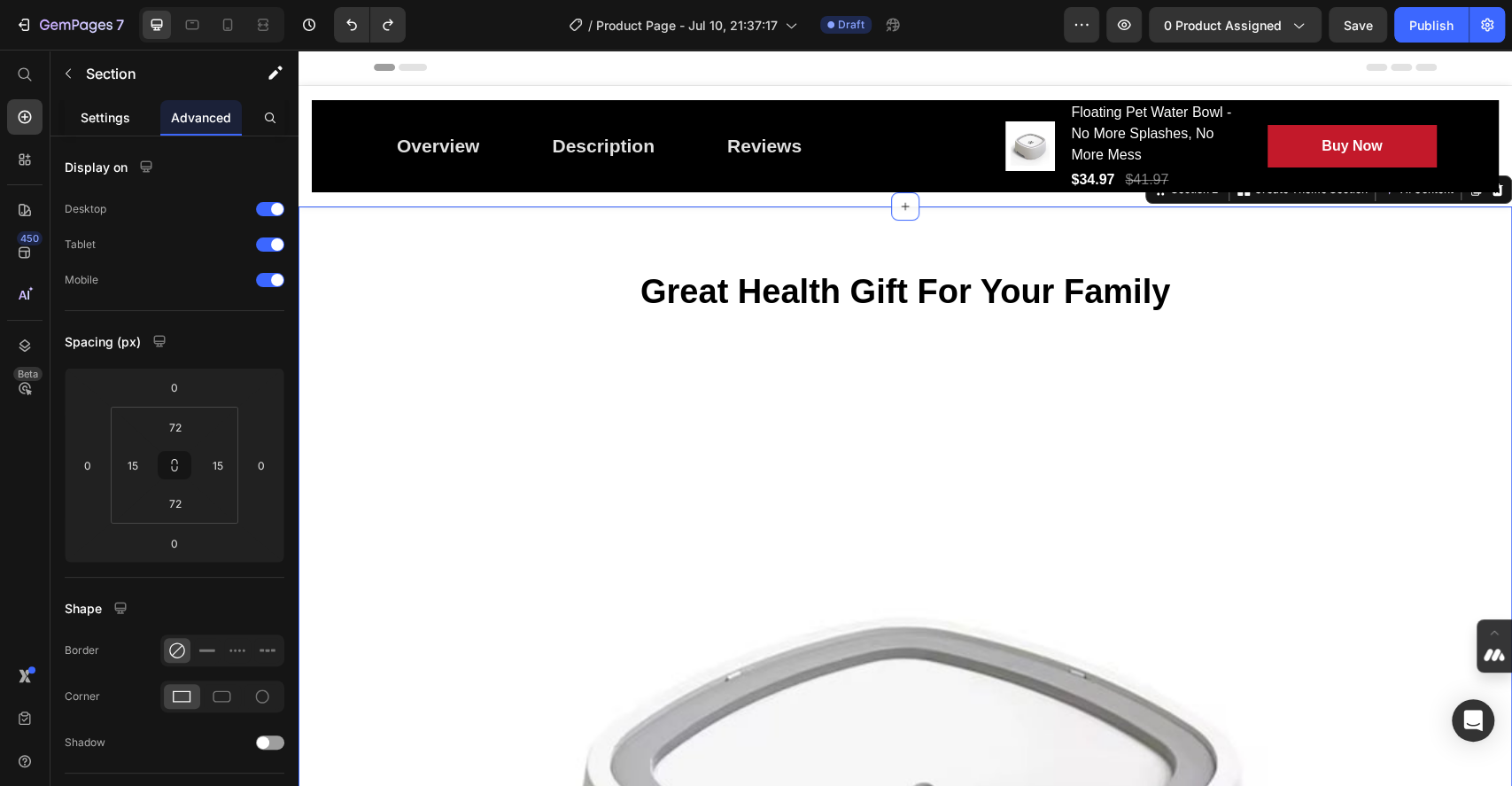 click on "Settings" at bounding box center (105, 117) 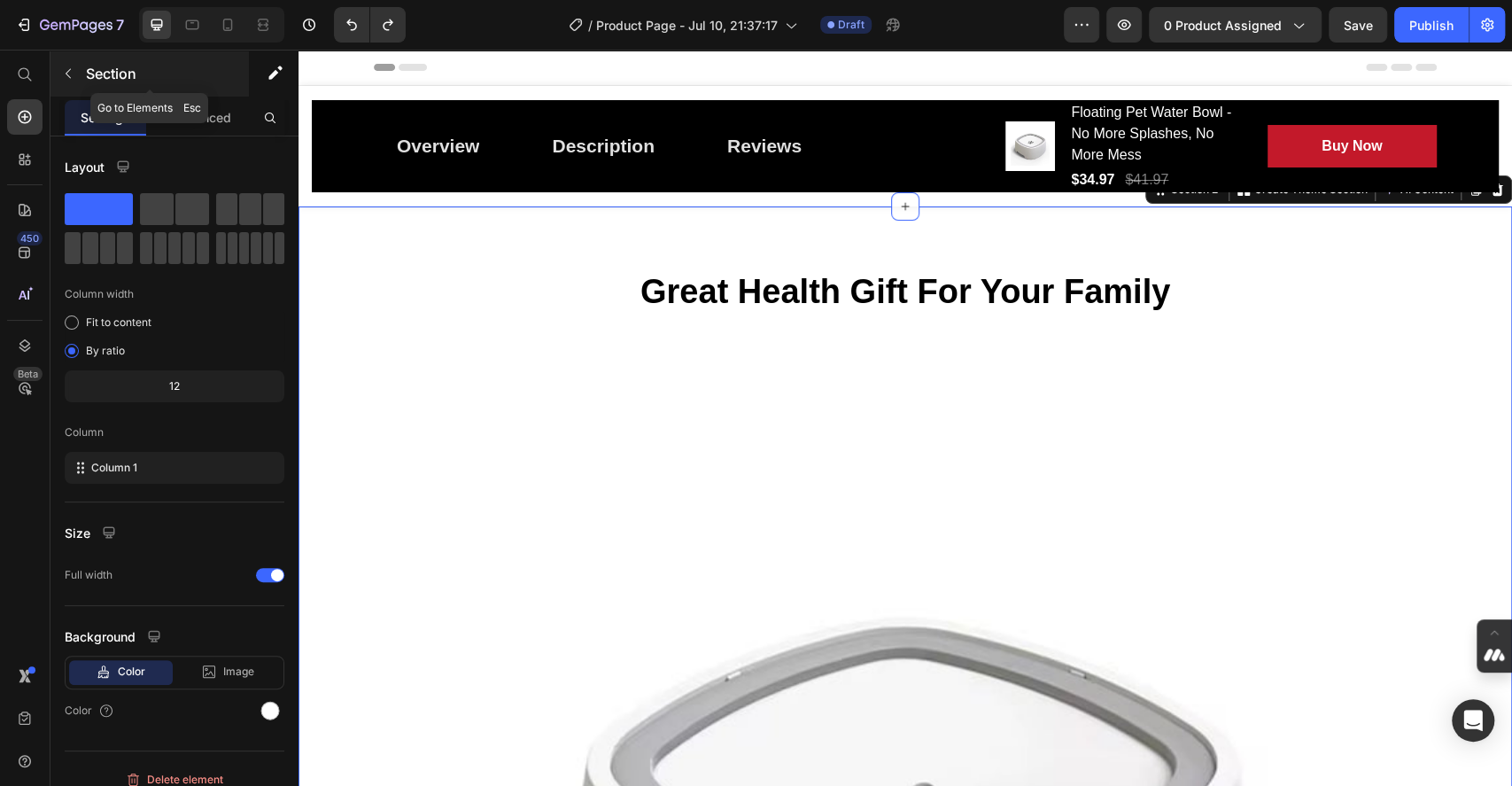 click 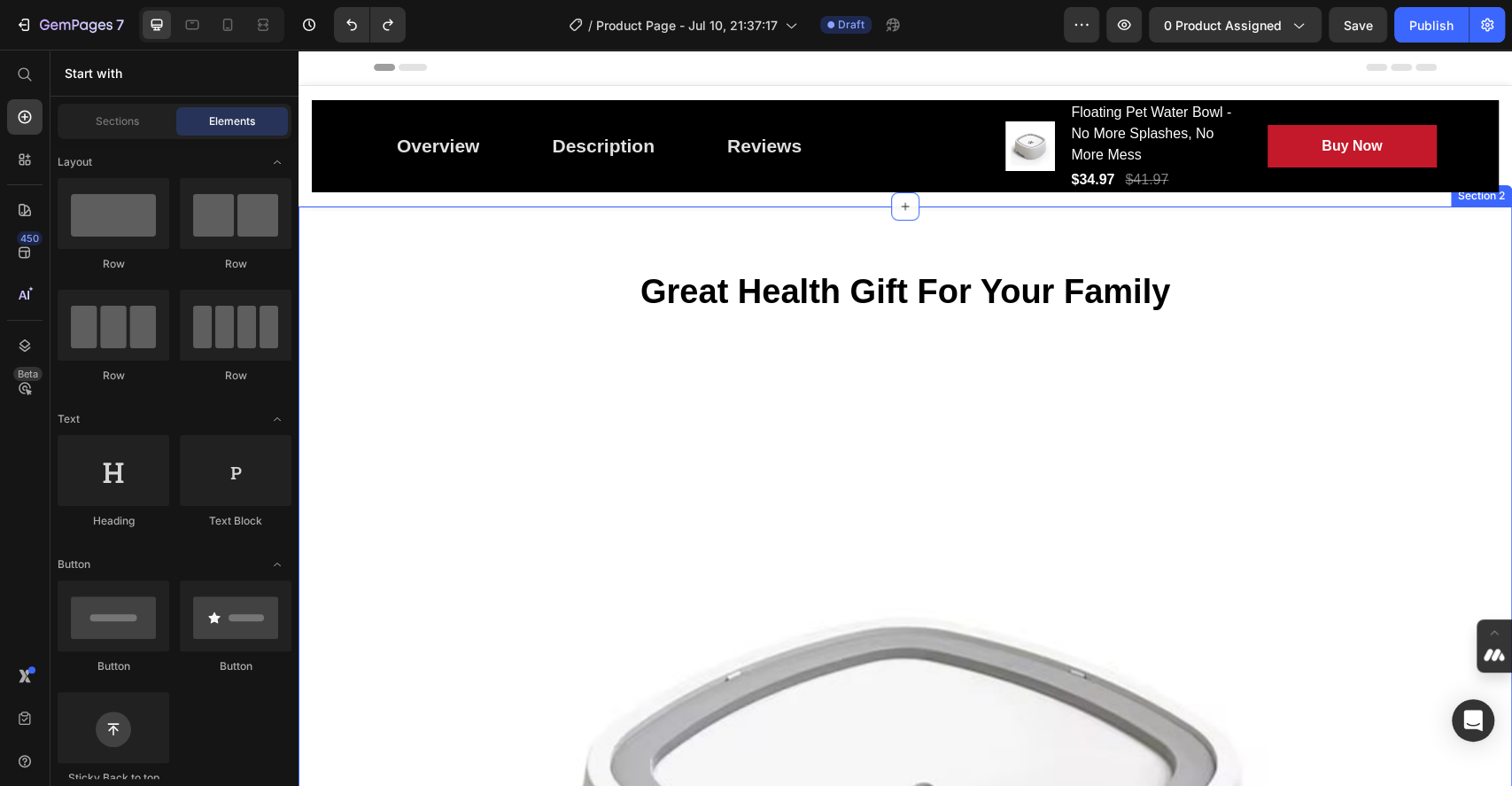 click on "Great Health Gift For Your Family Heading Row Product Images Floating Pet Water Bowl - No More Splashes, No More Mess (P) Title For Muscle Pain Relief Recovery Text block                Icon                Icon                Icon                Icon                Icon Icon List Hoz (224 reviews) Text block Row                Title Line $34.97 (P) Price $41.97 (P) Price Row Save 17% . Only on Mother’s Day! (P) Tag Row
Differences between Type A and Type B:
Type A size: 225mmX185mmX78mm capacity: 1.5l with bottom non-skid pad
Type B size: 190mmX181mmX80mm capacity: 1L without bottom non-skid pad
Feature:
Avoid wet saliva: This slow feeder has plates and water overflow holes, which can perfectly prevent pets' mouths from being wet and yellowing
Waterproof and easy to clean: The dual design of waterproof frame and floating plate effectively prevents overflow.
Pet drinking fountains keep the floor clean and tidy. The pet water basin is easy to disassemble and assemble," at bounding box center [905, 1537] 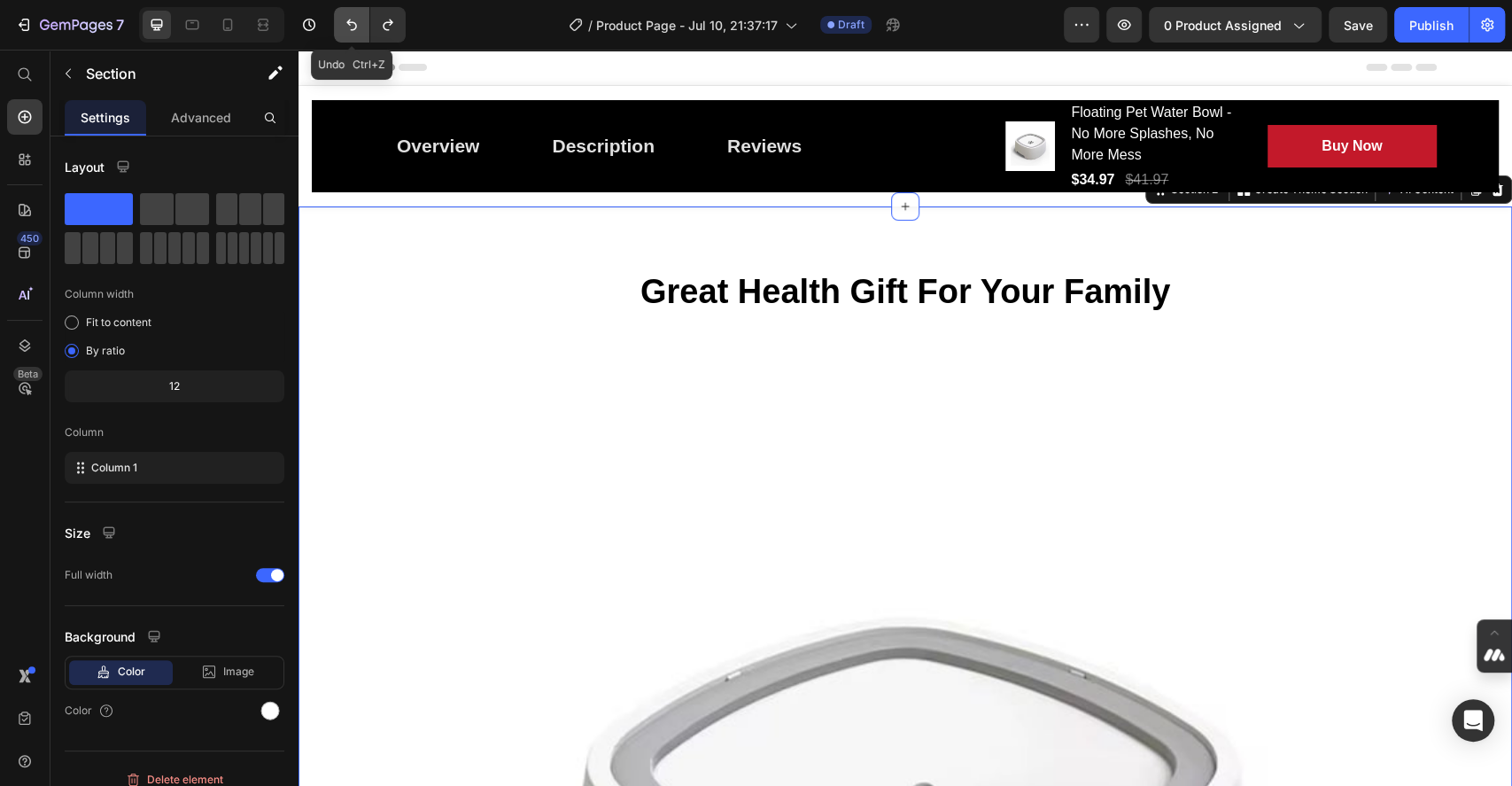 click 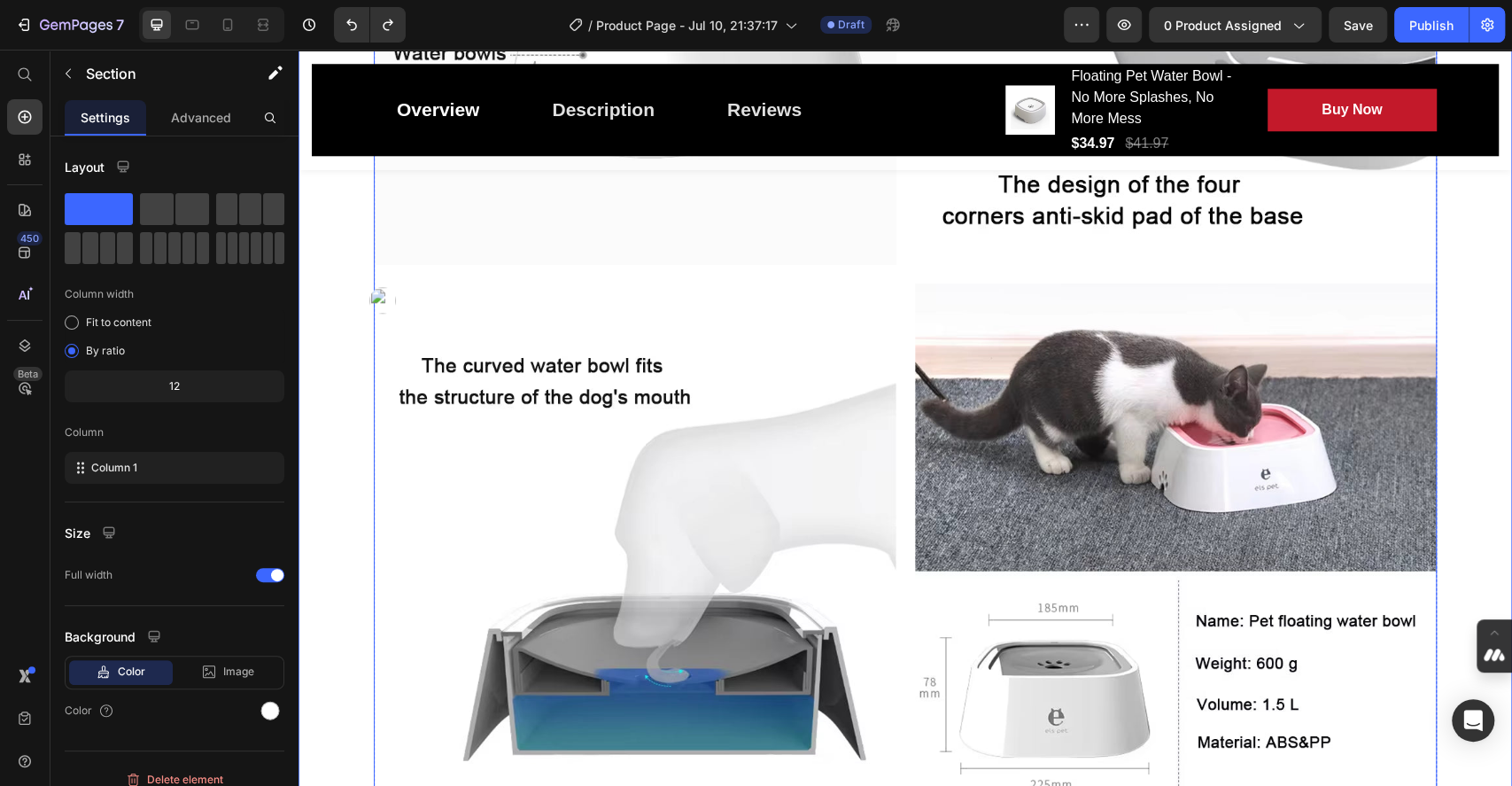 scroll, scrollTop: 1181, scrollLeft: 0, axis: vertical 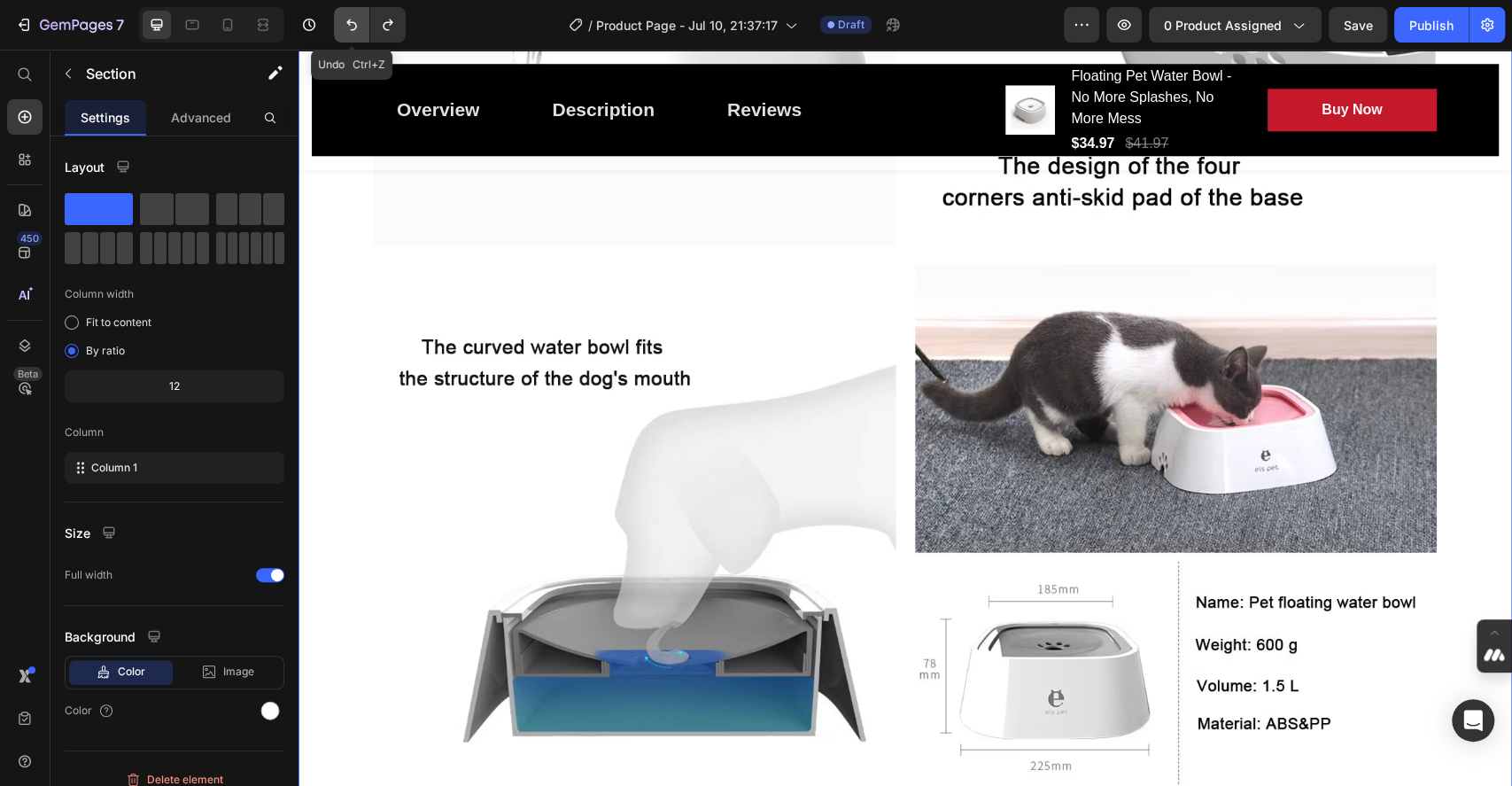 click 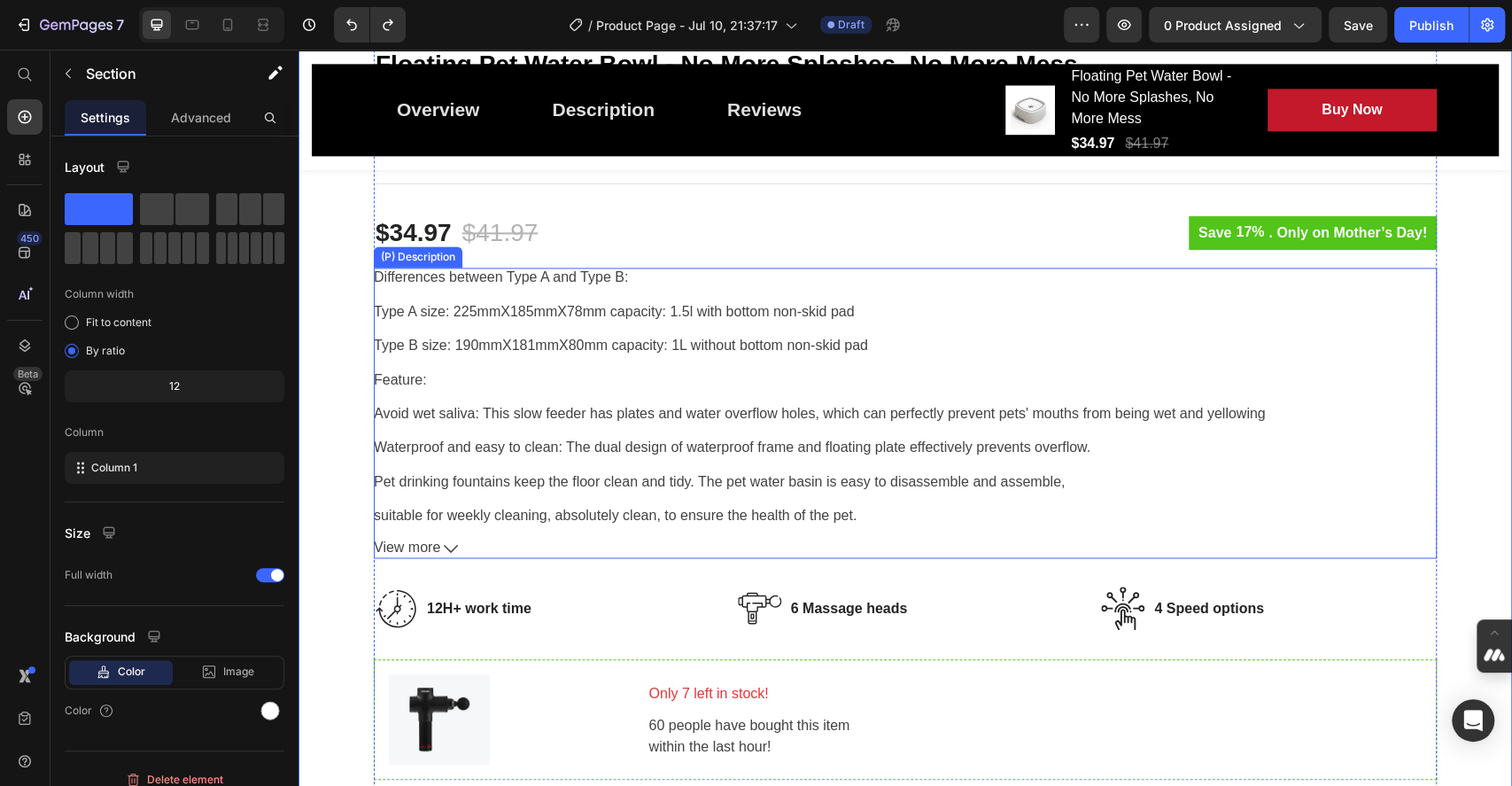 scroll, scrollTop: 1299, scrollLeft: 0, axis: vertical 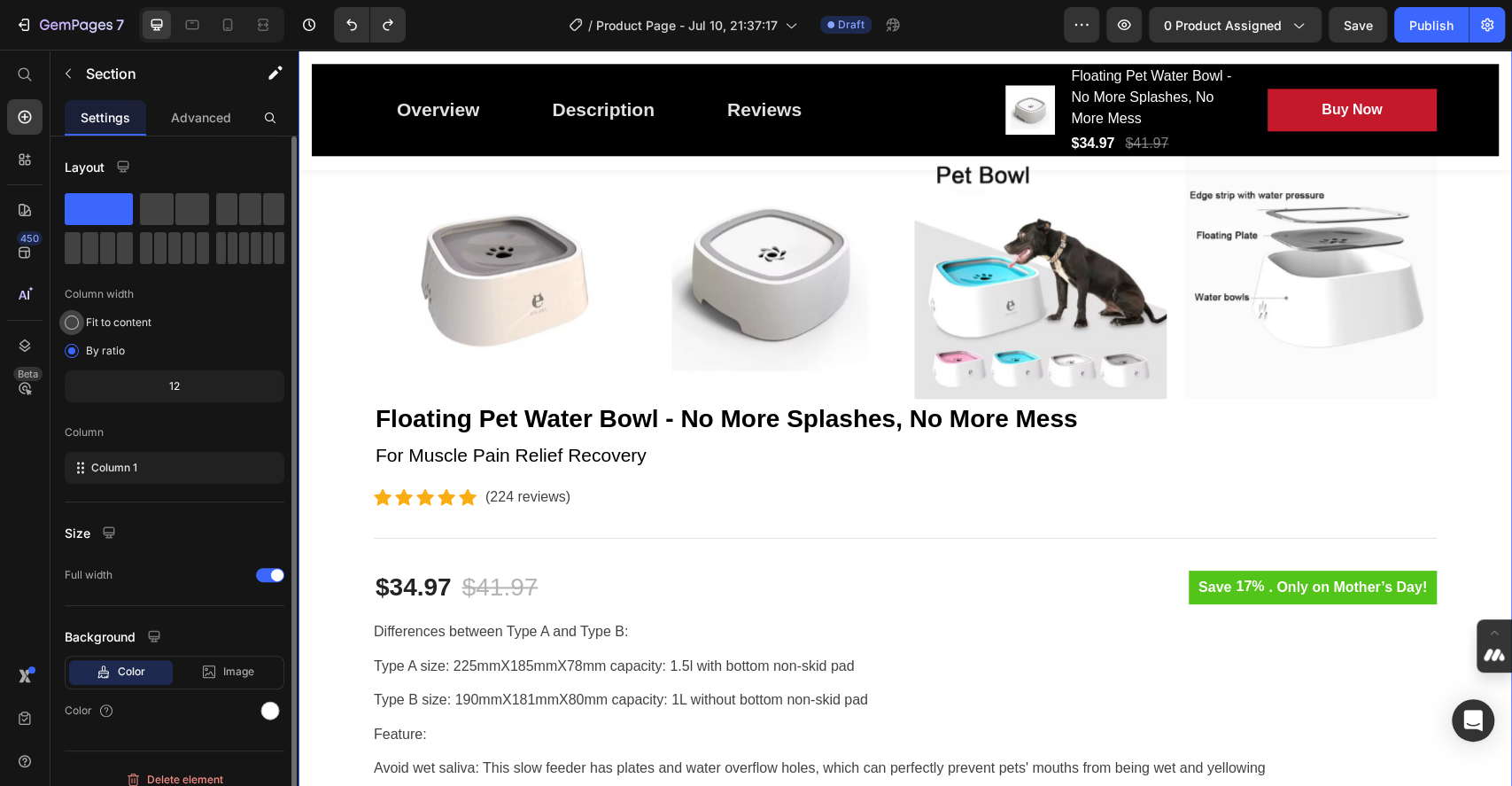 click on "Fit to content" 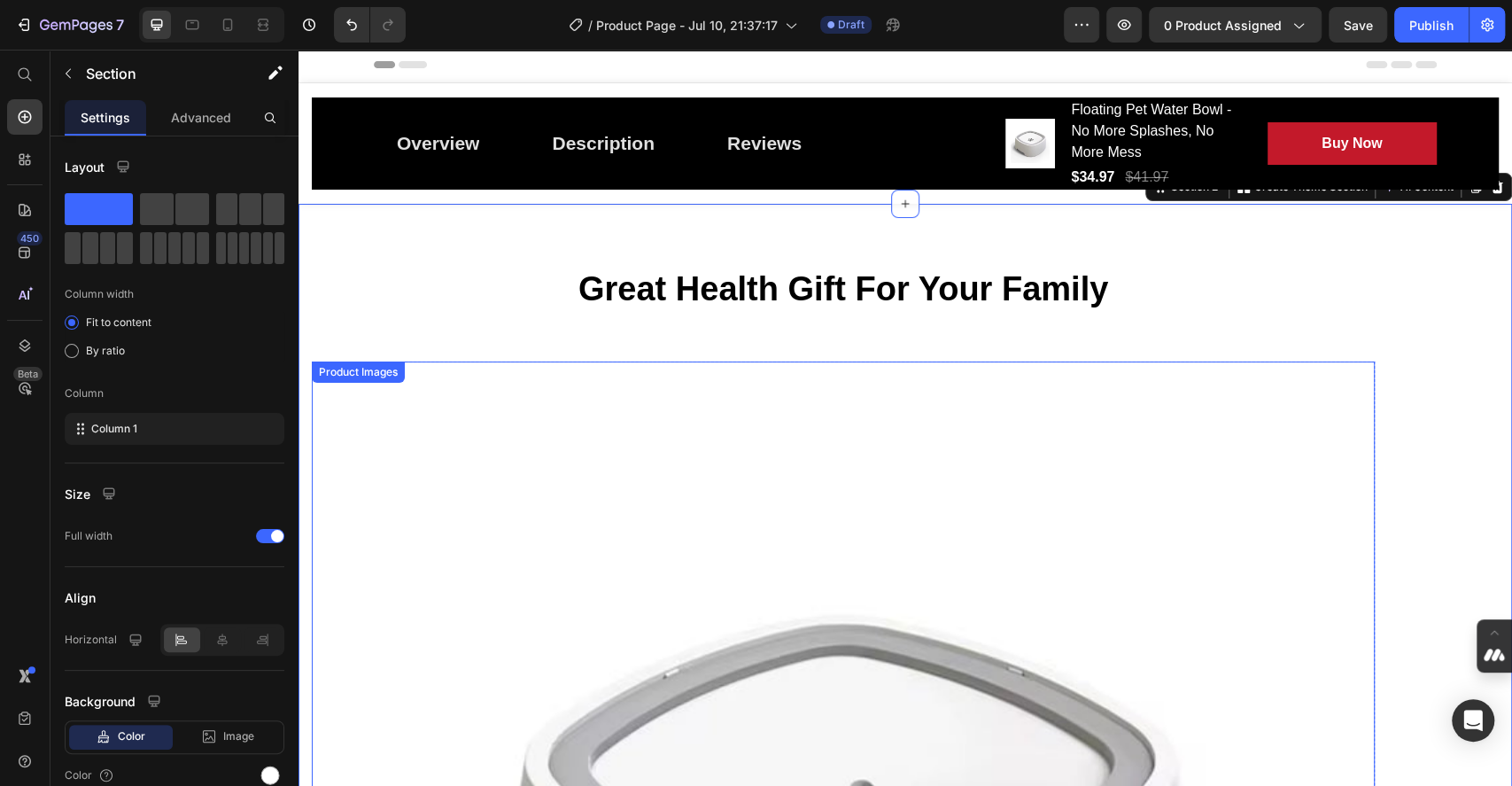 scroll, scrollTop: 0, scrollLeft: 0, axis: both 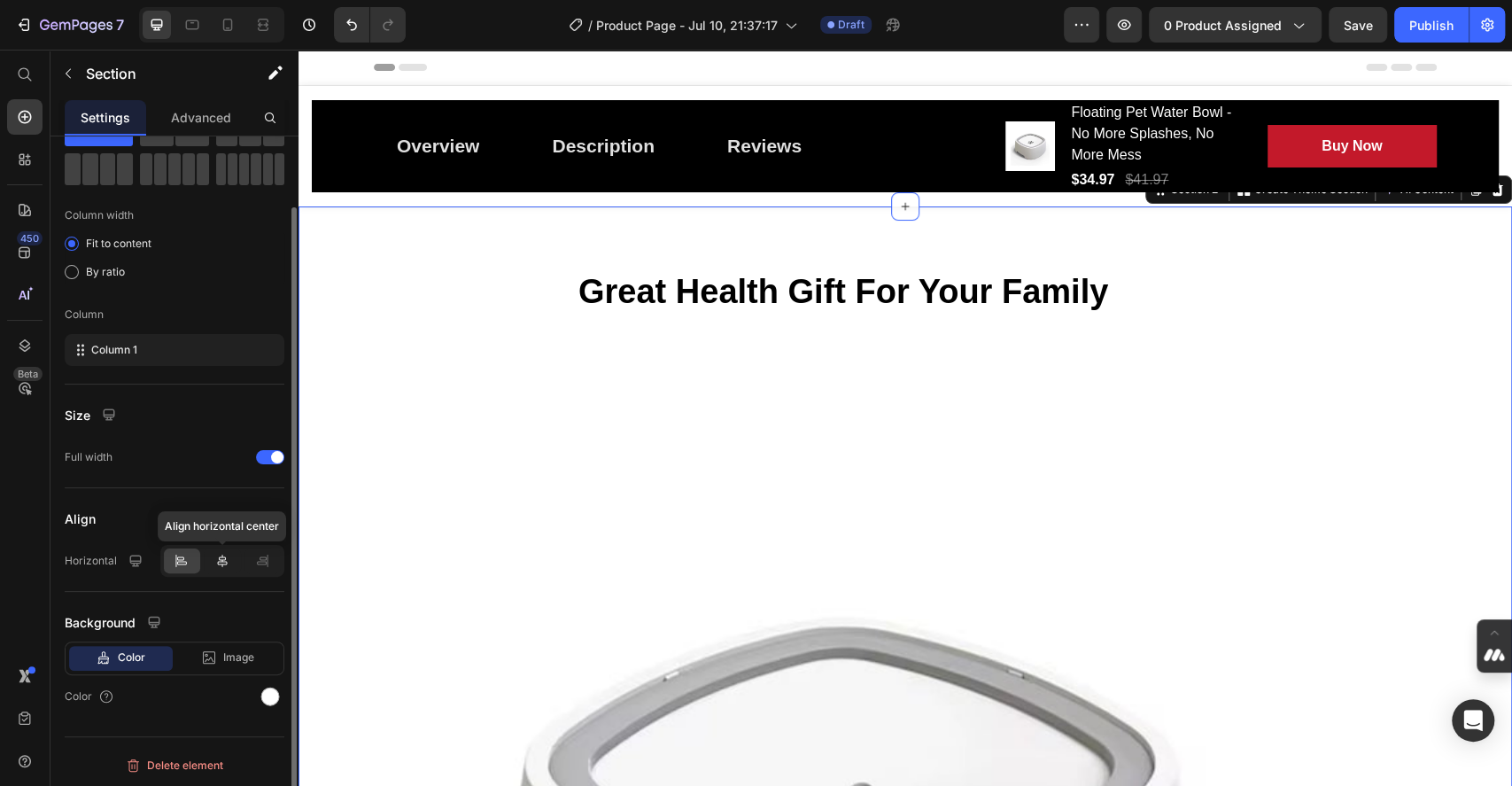 click 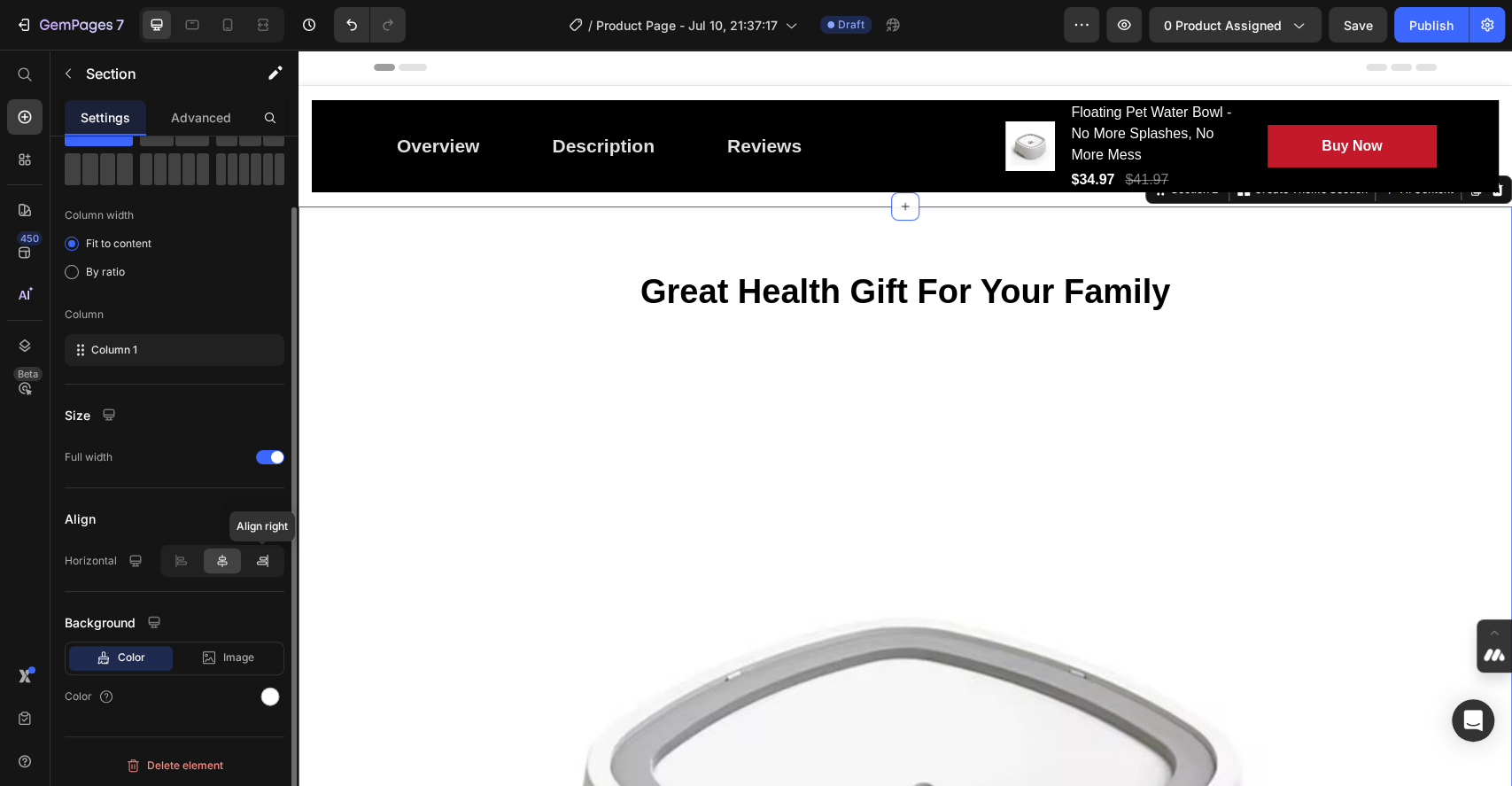 click 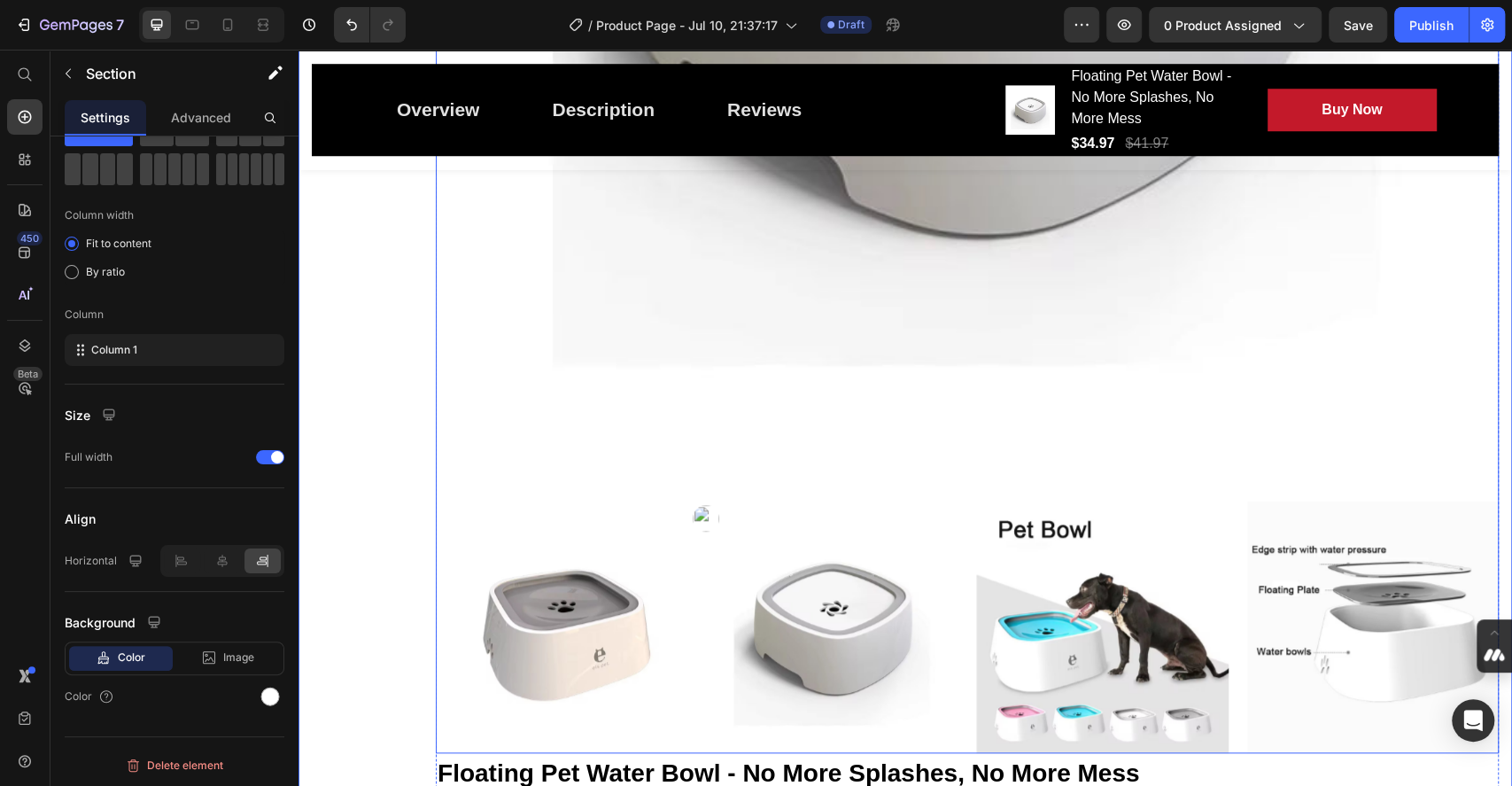 scroll, scrollTop: 1418, scrollLeft: 0, axis: vertical 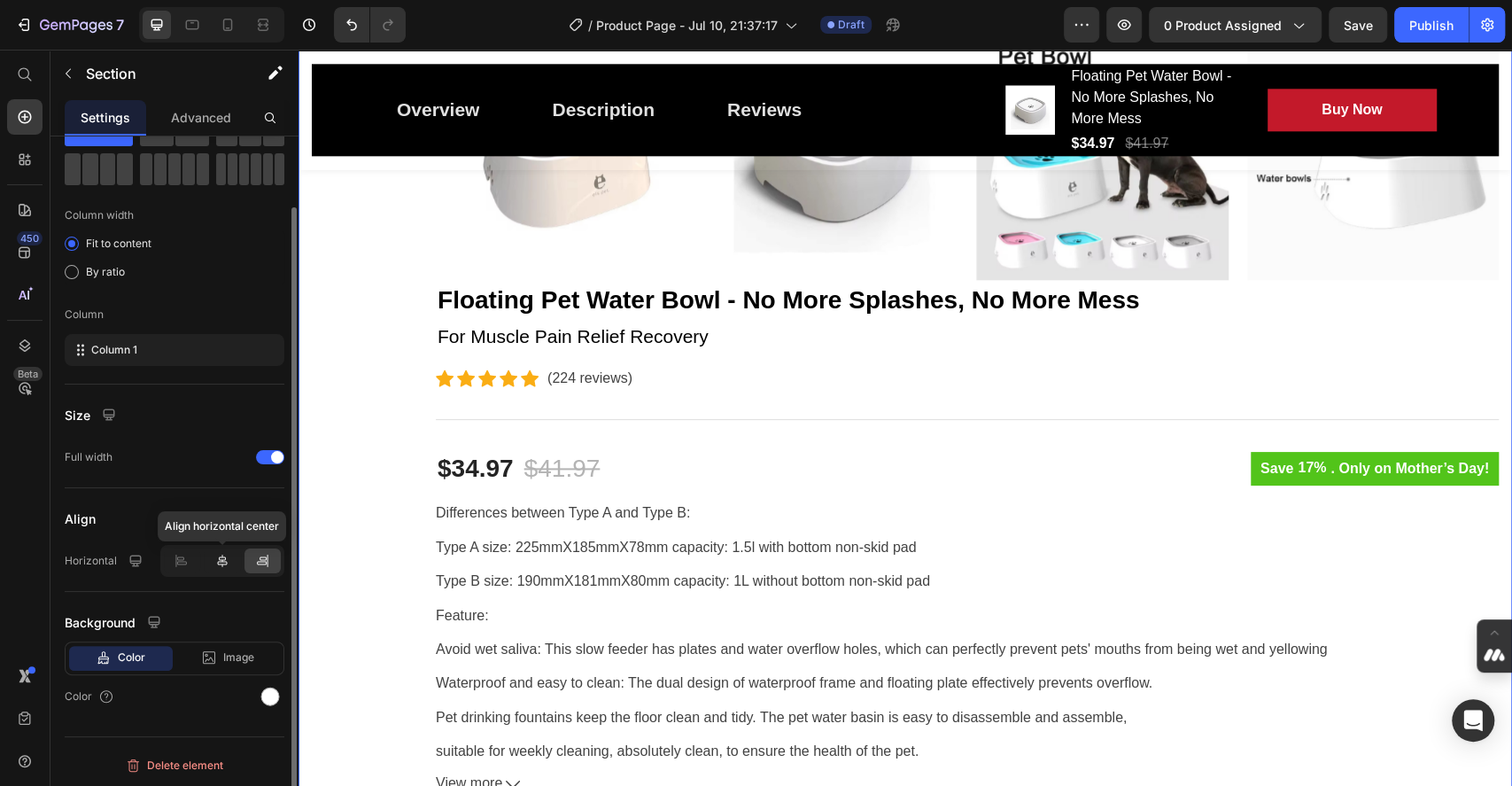 click 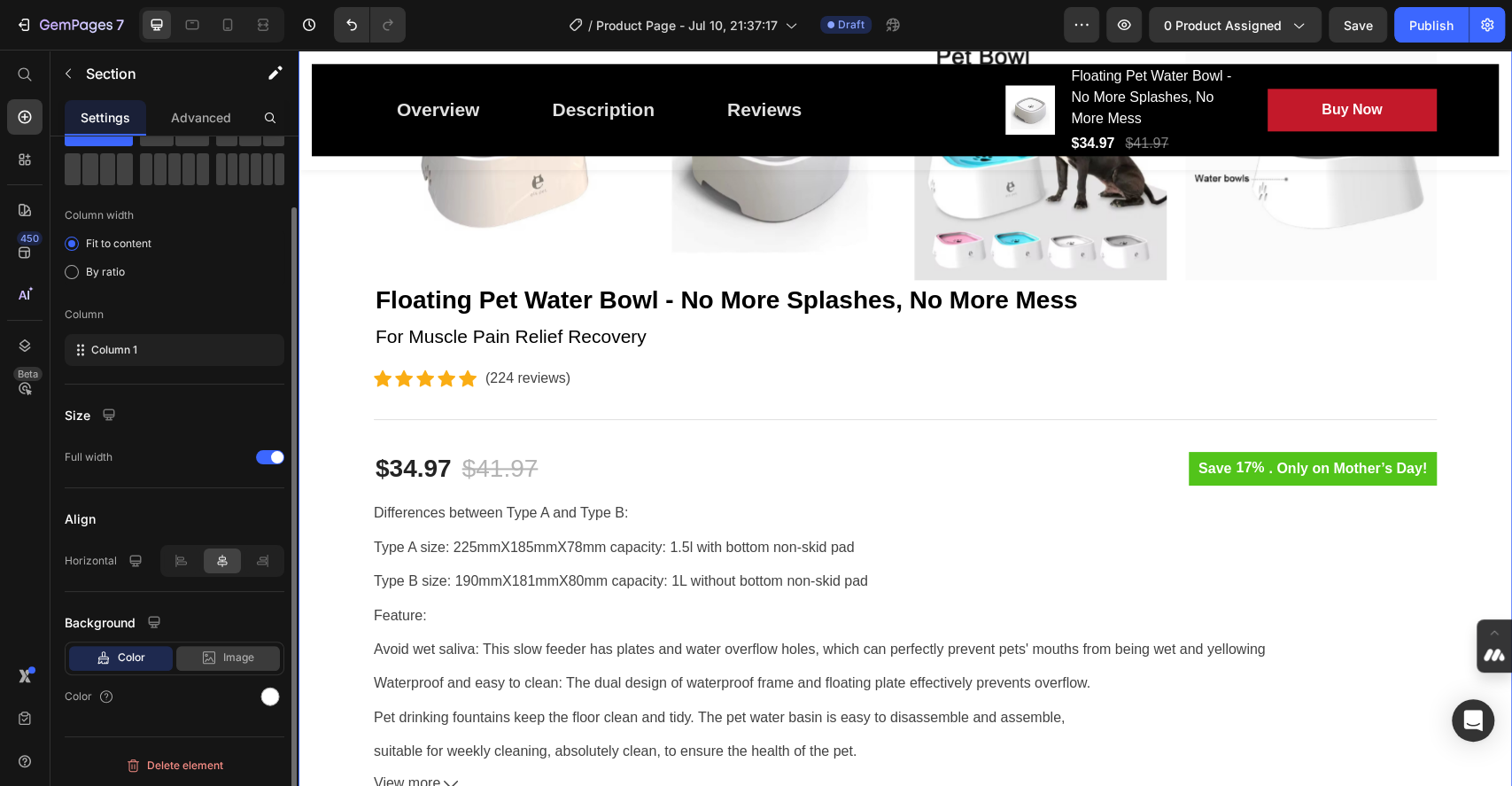 click on "Image" 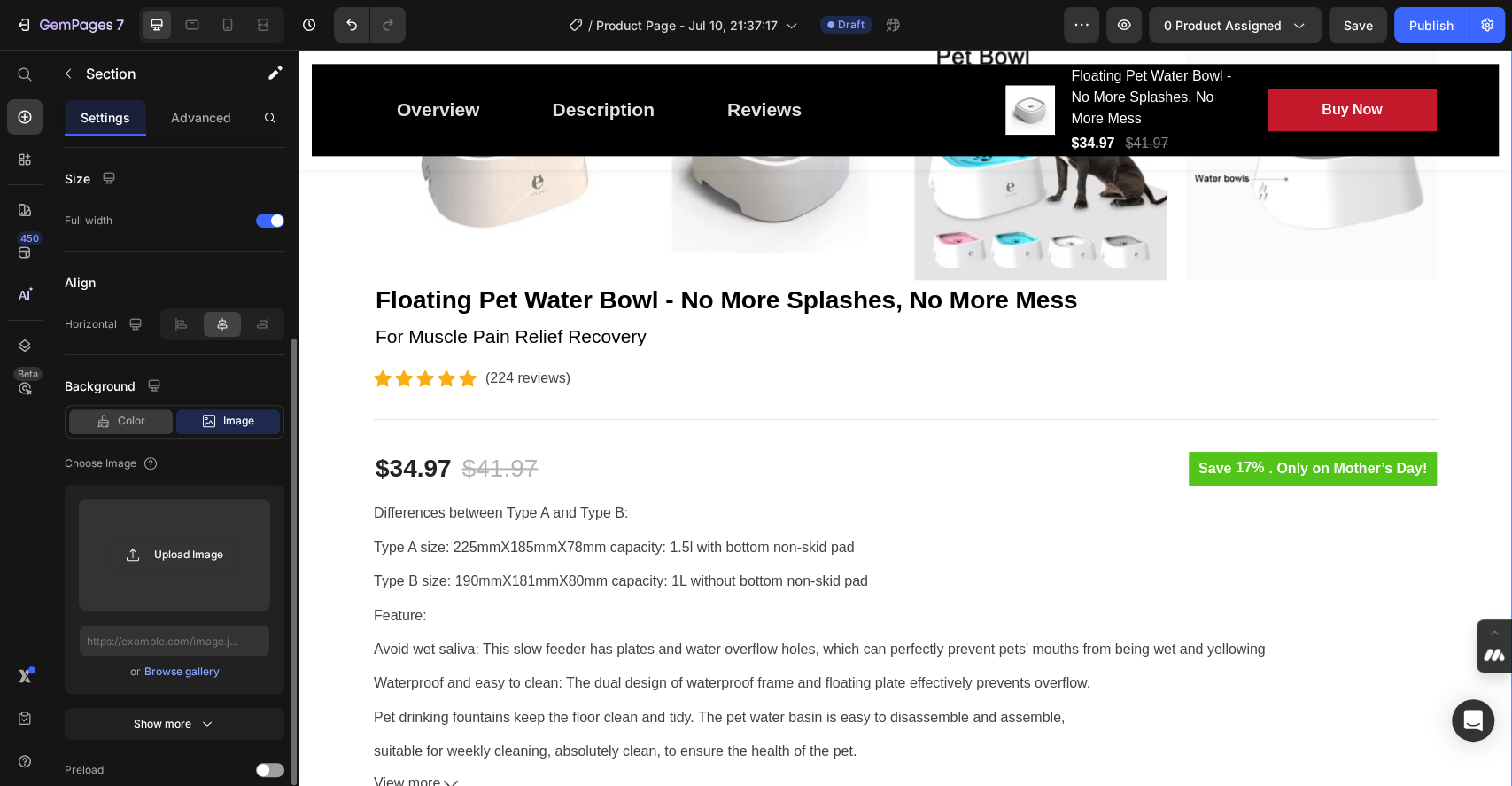 click on "Color" at bounding box center [131, 421] 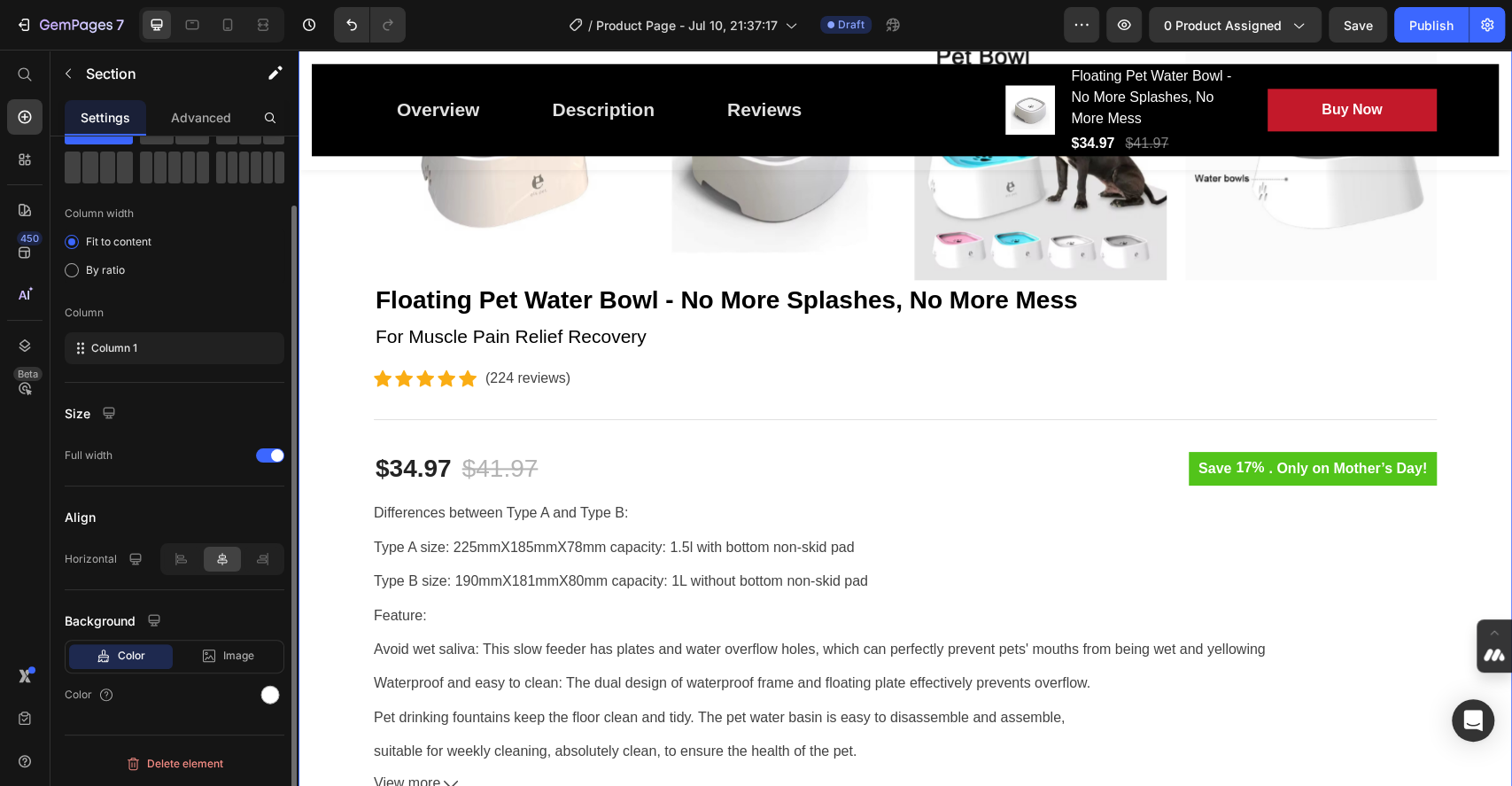 scroll, scrollTop: 79, scrollLeft: 0, axis: vertical 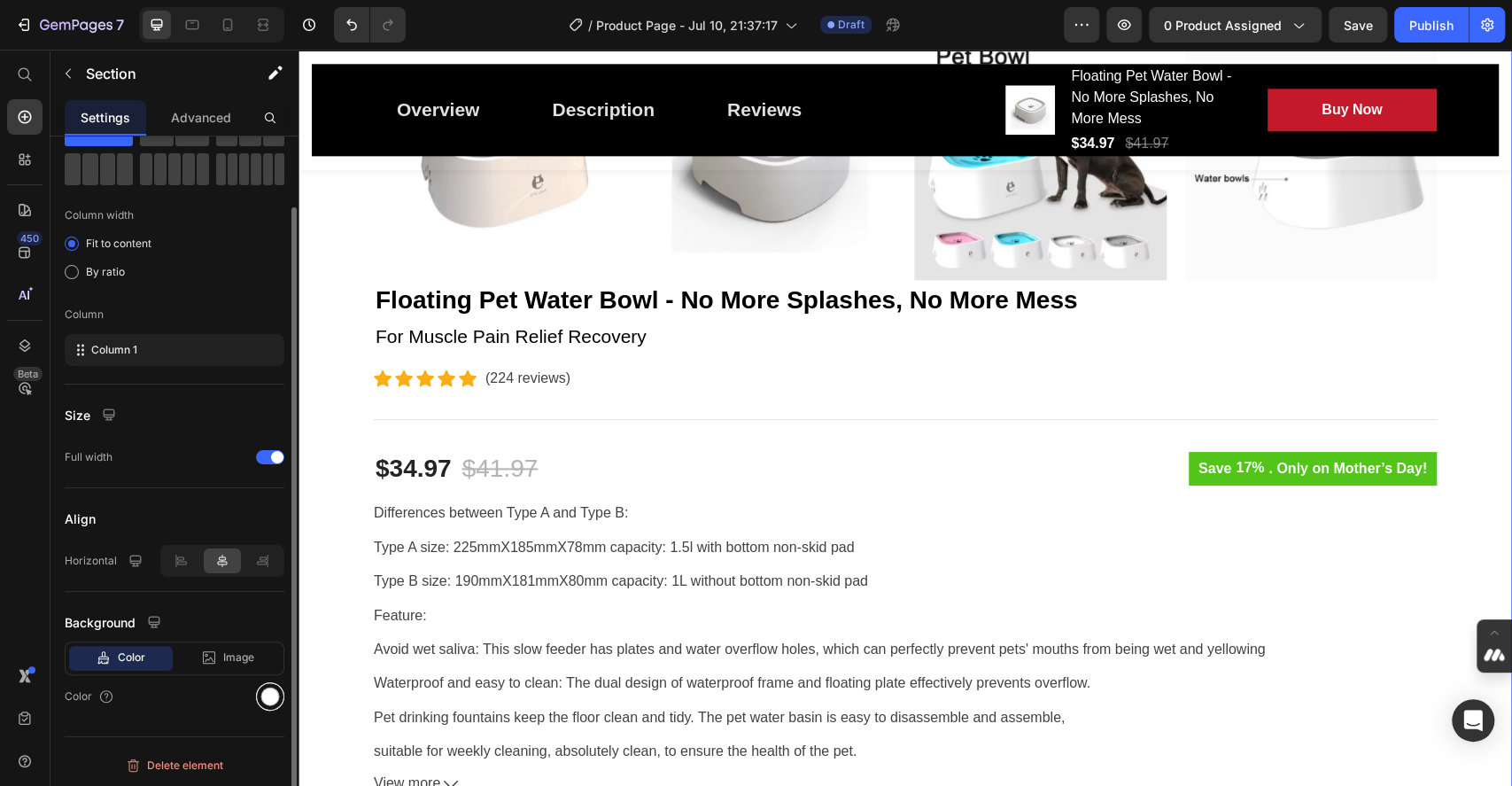click at bounding box center (270, 697) 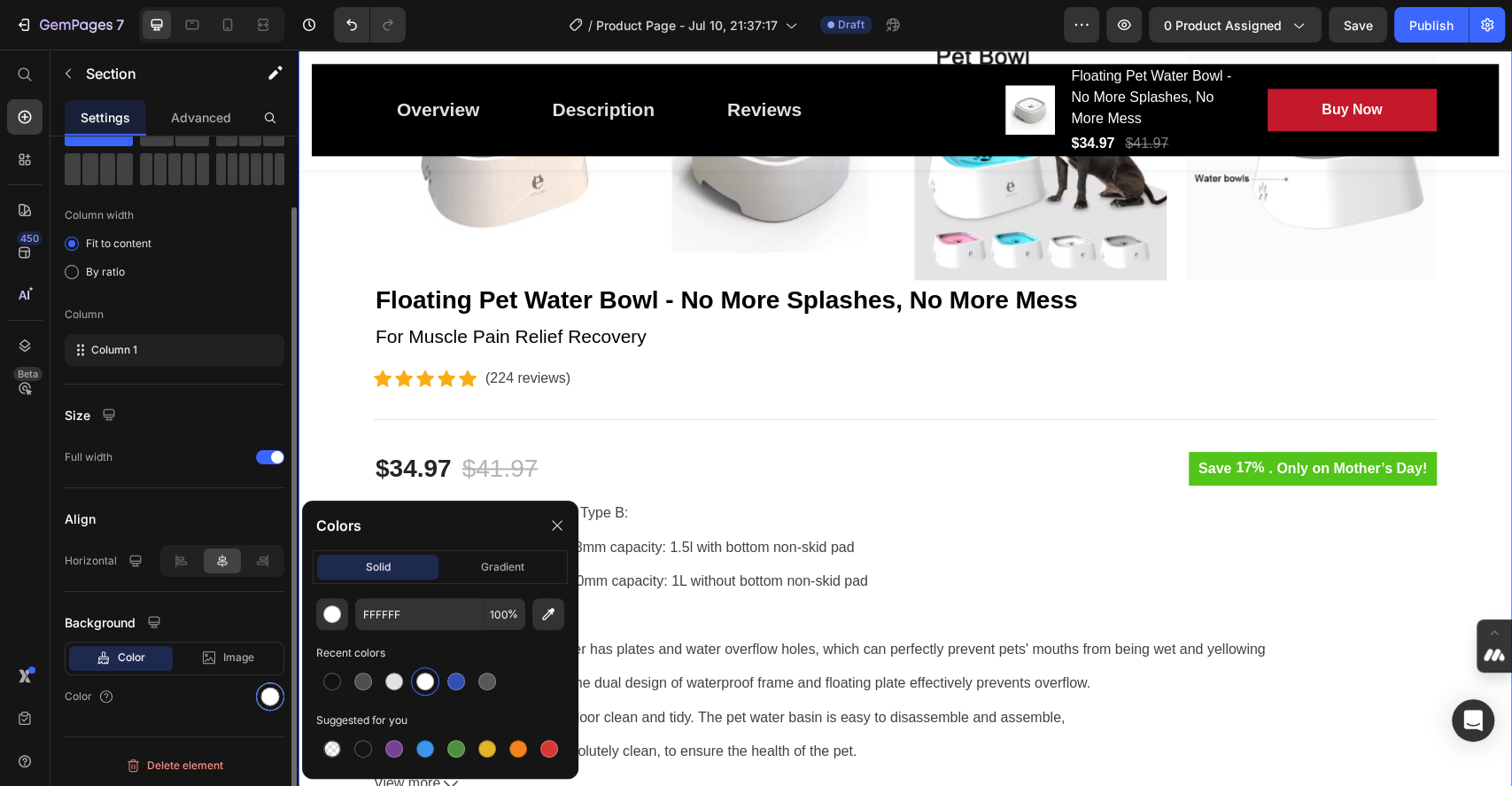 click at bounding box center (270, 697) 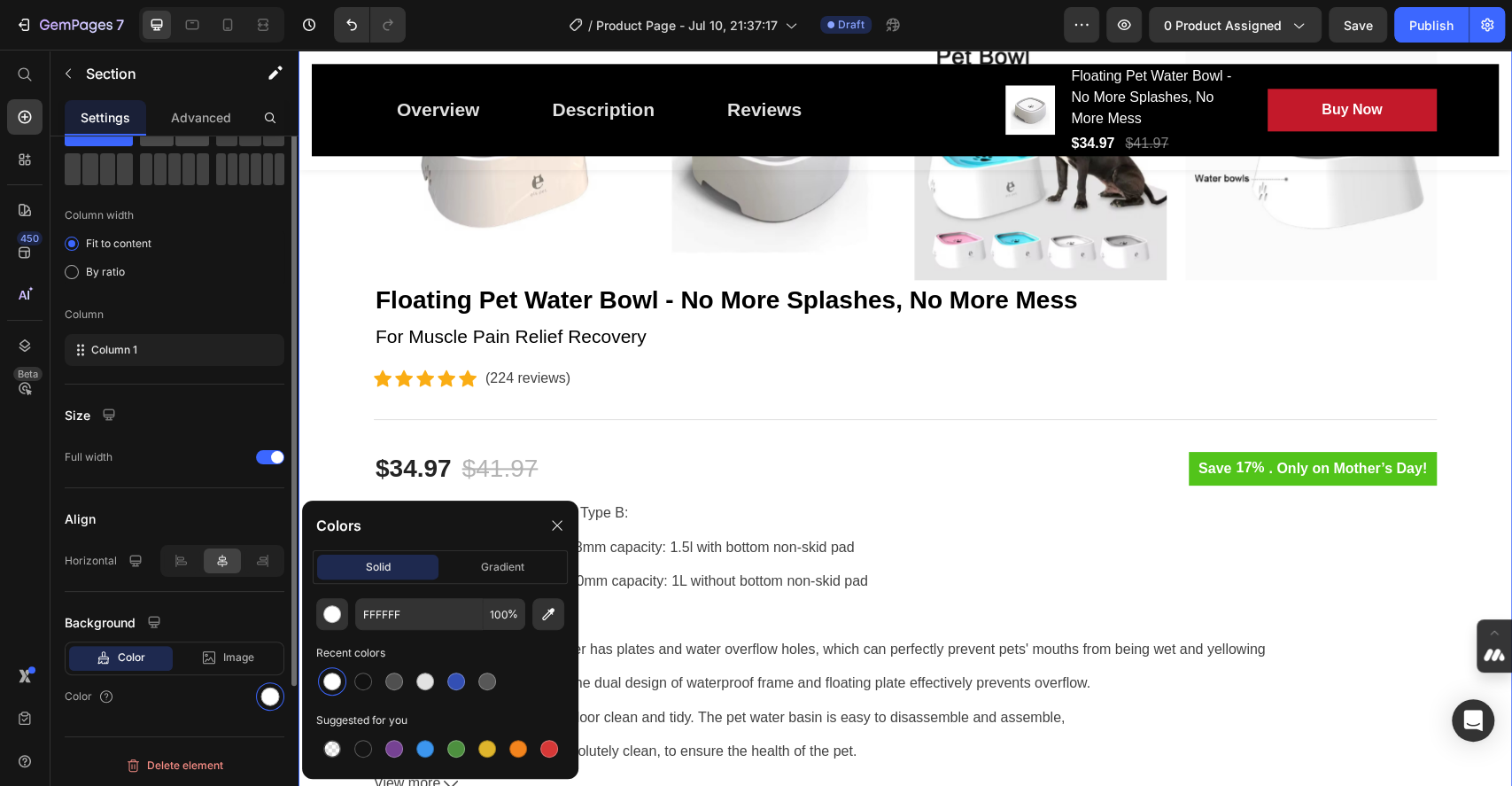 scroll, scrollTop: 0, scrollLeft: 0, axis: both 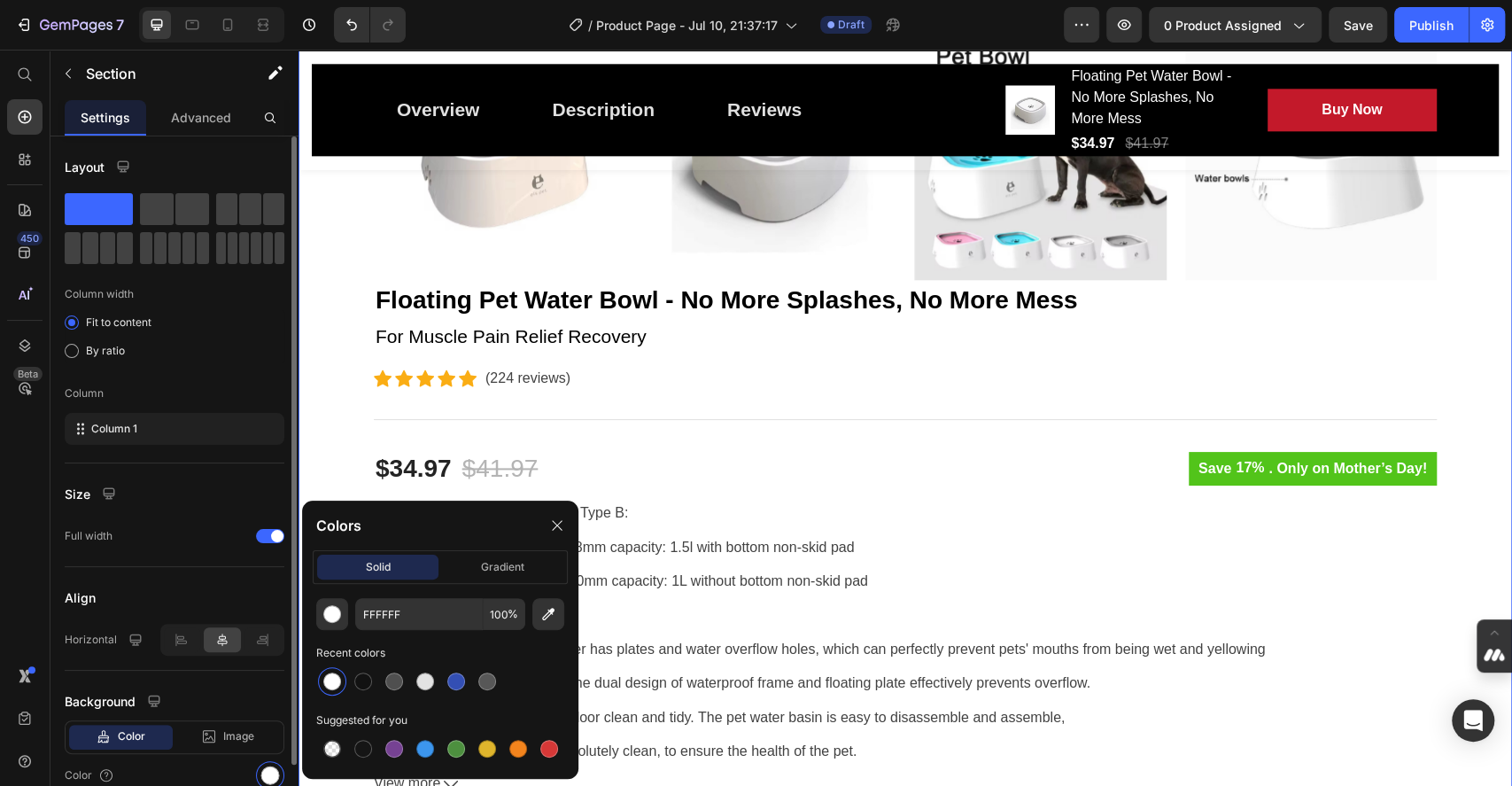 click on "Layout" at bounding box center [84, 167] 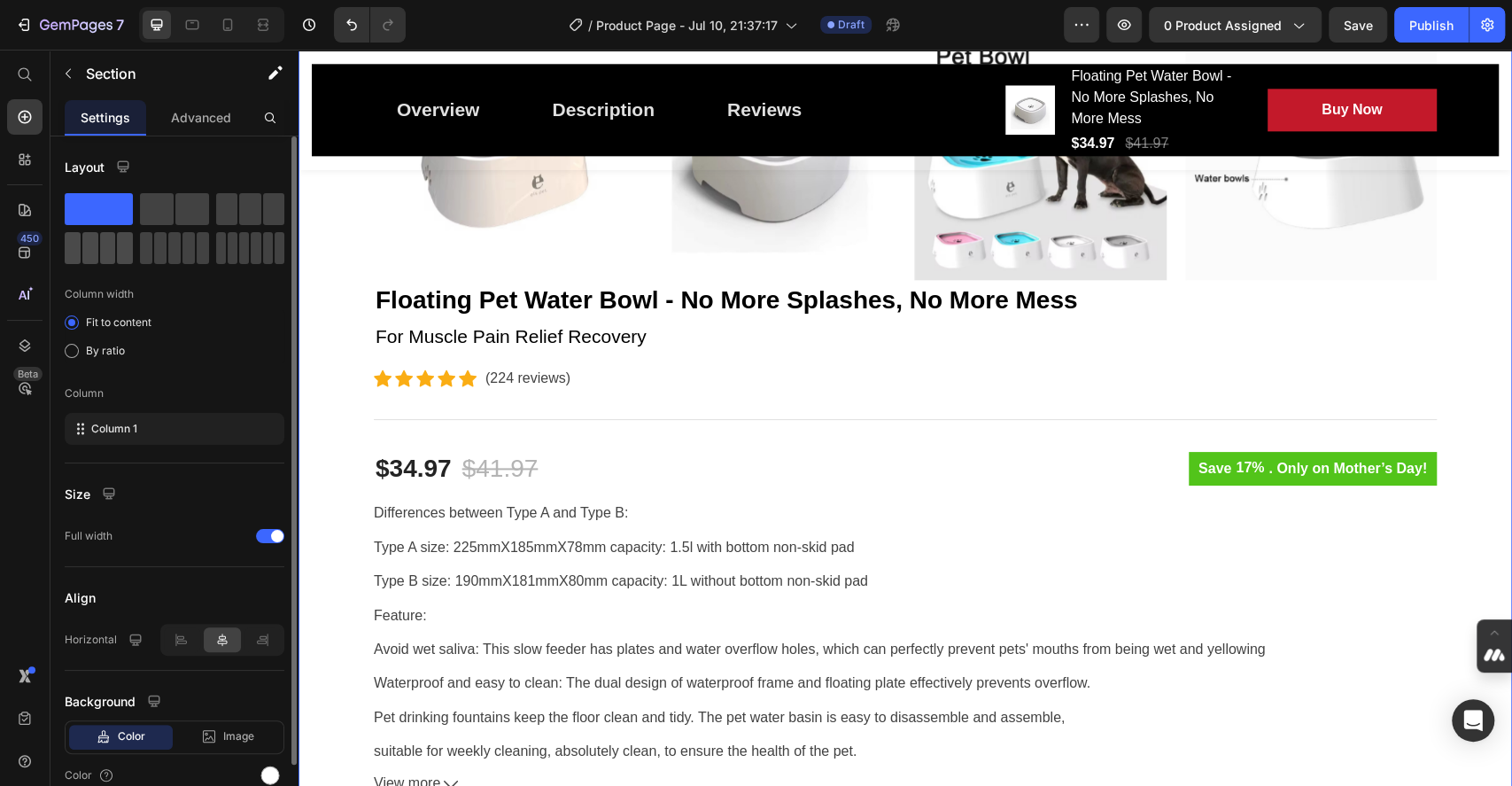 click 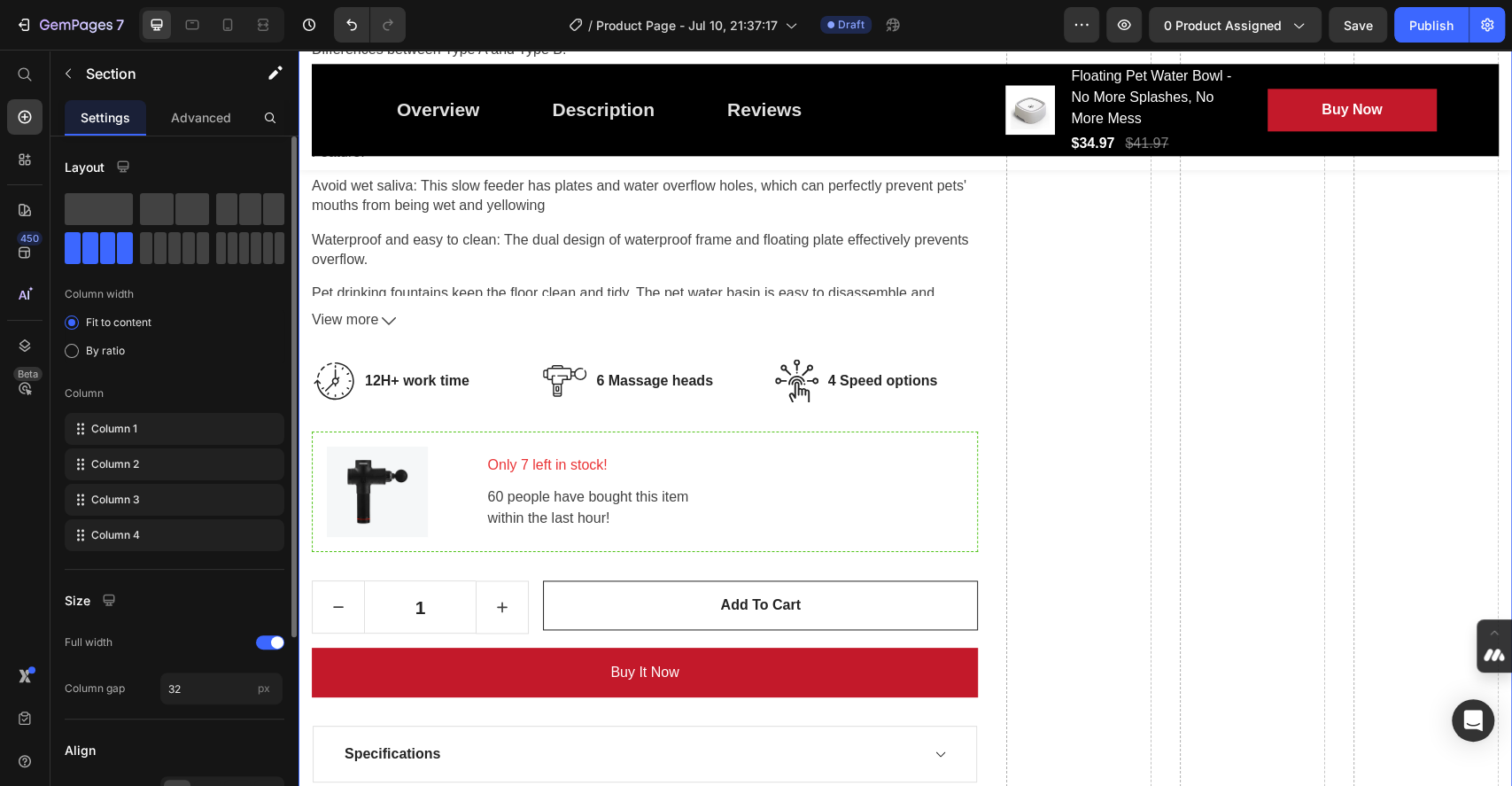 scroll, scrollTop: 1003, scrollLeft: 0, axis: vertical 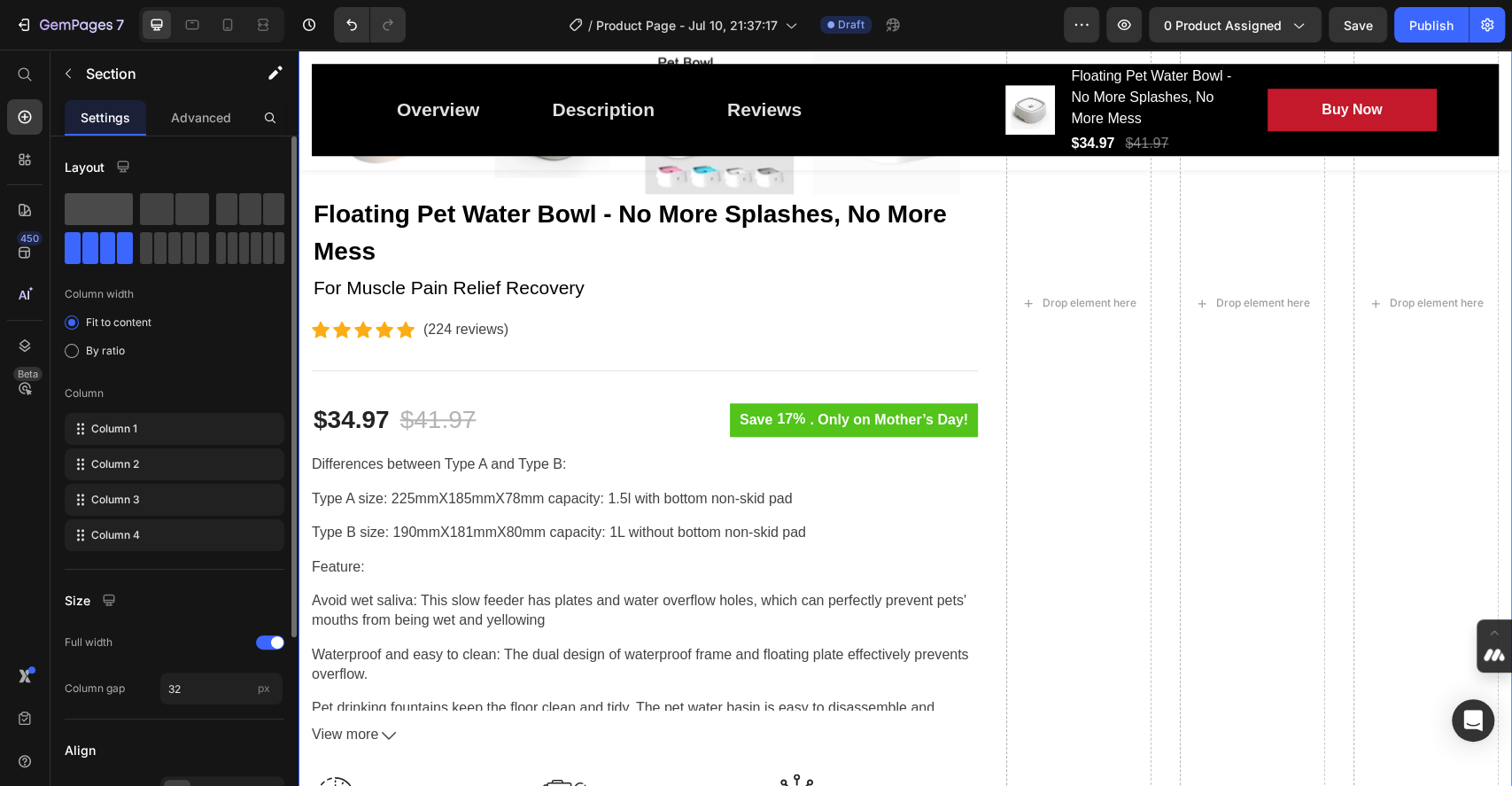 click 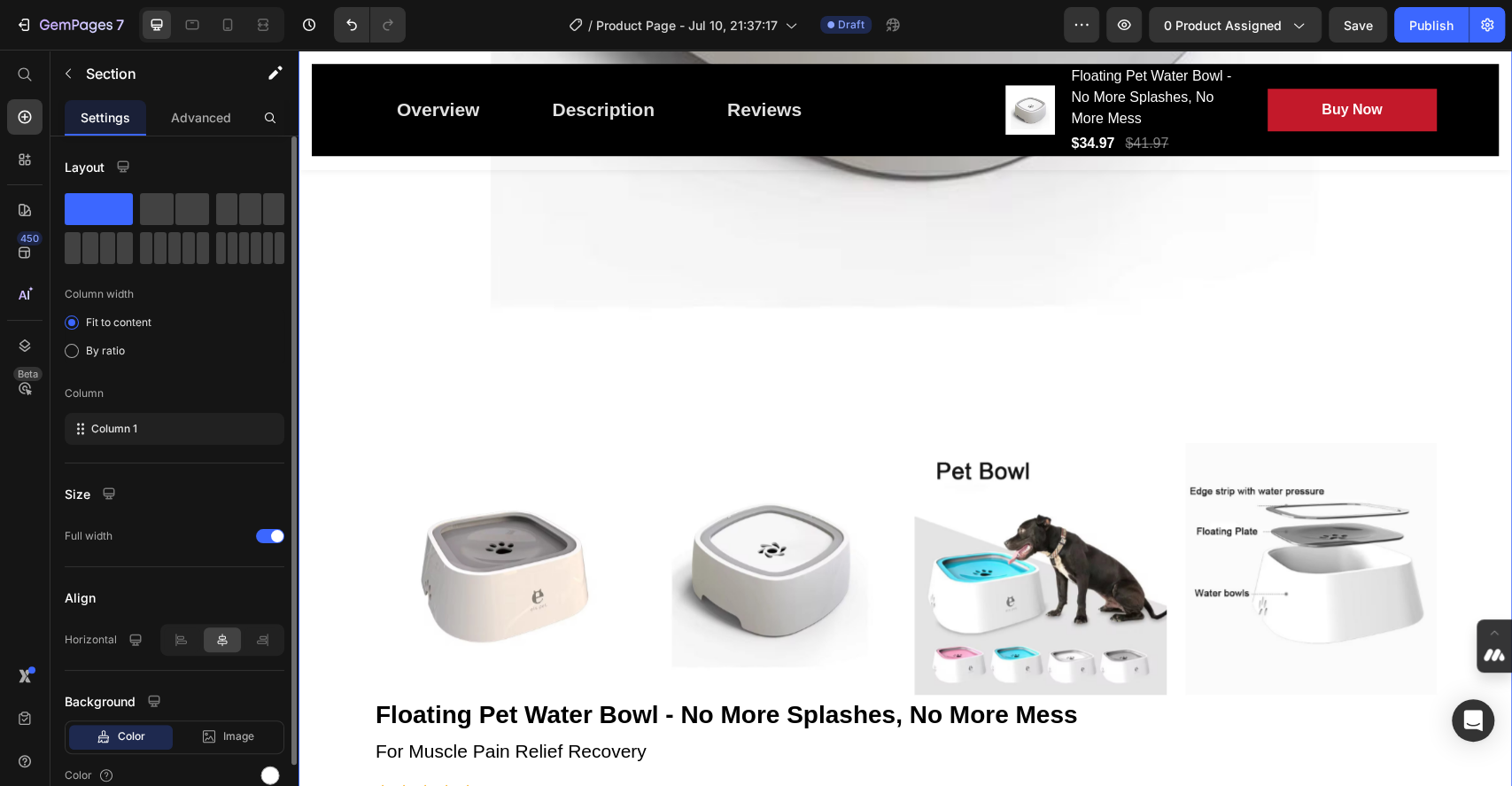scroll, scrollTop: 1418, scrollLeft: 0, axis: vertical 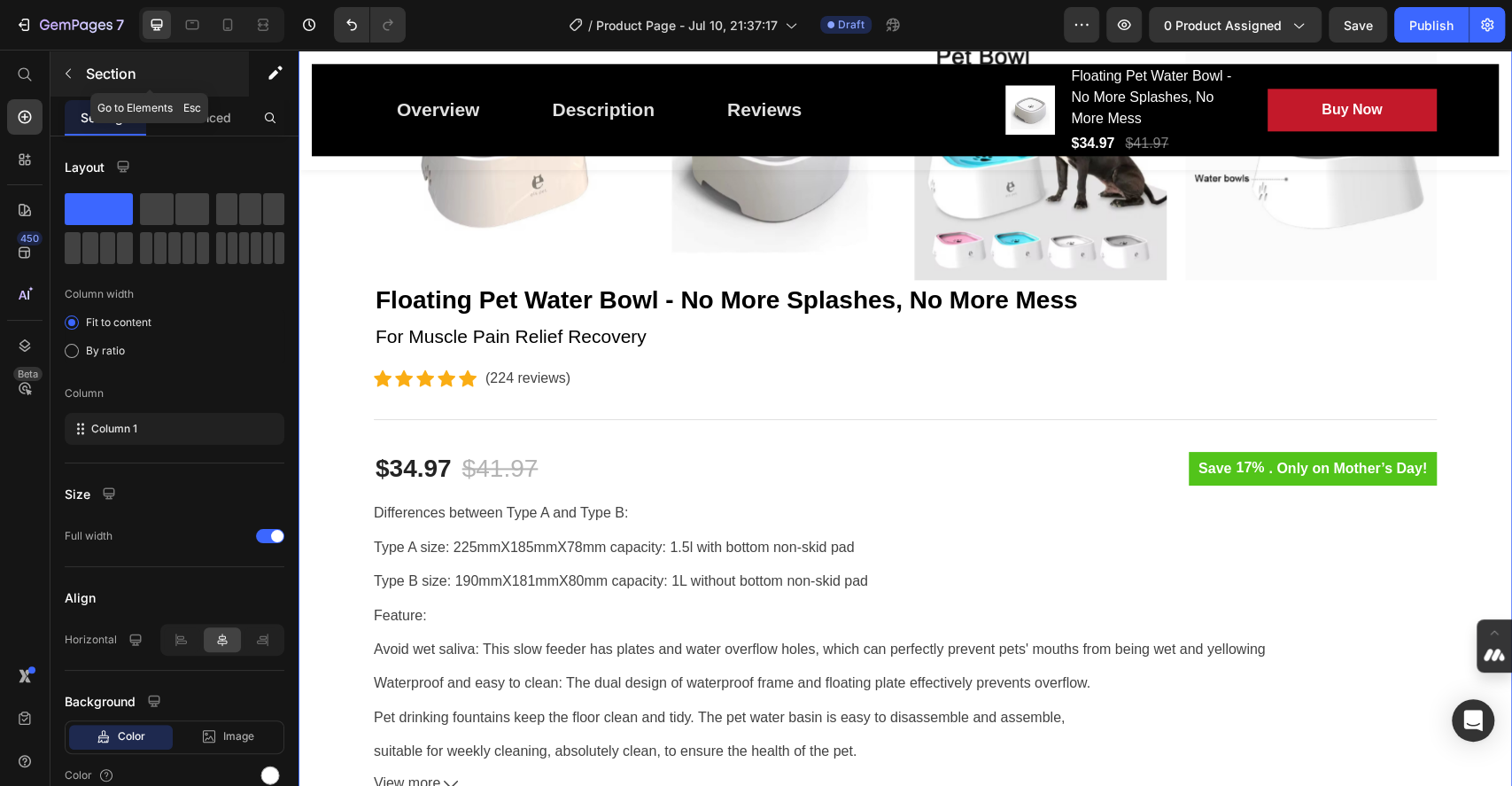 click on "Section" at bounding box center (166, 74) 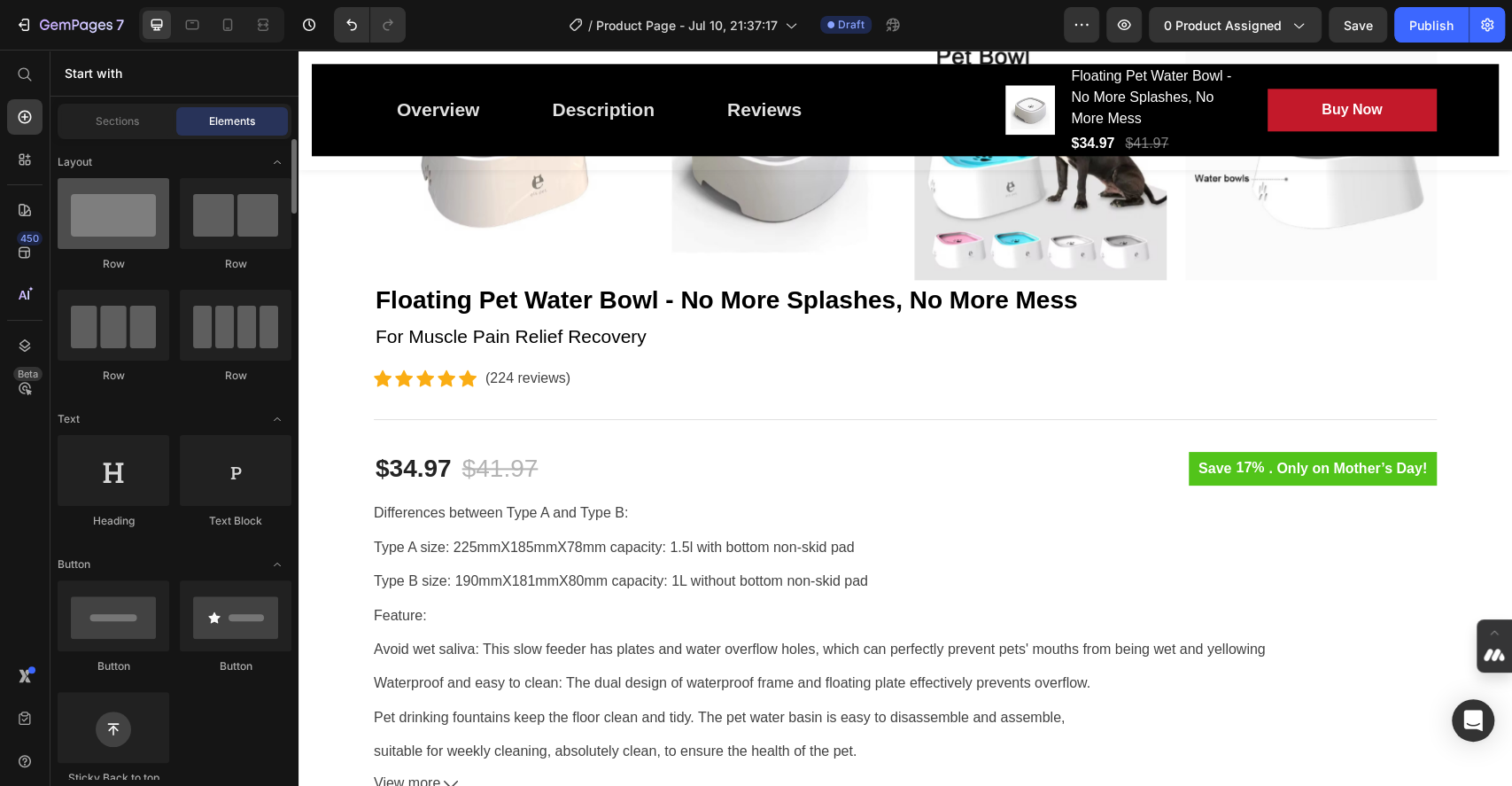 click at bounding box center (113, 214) 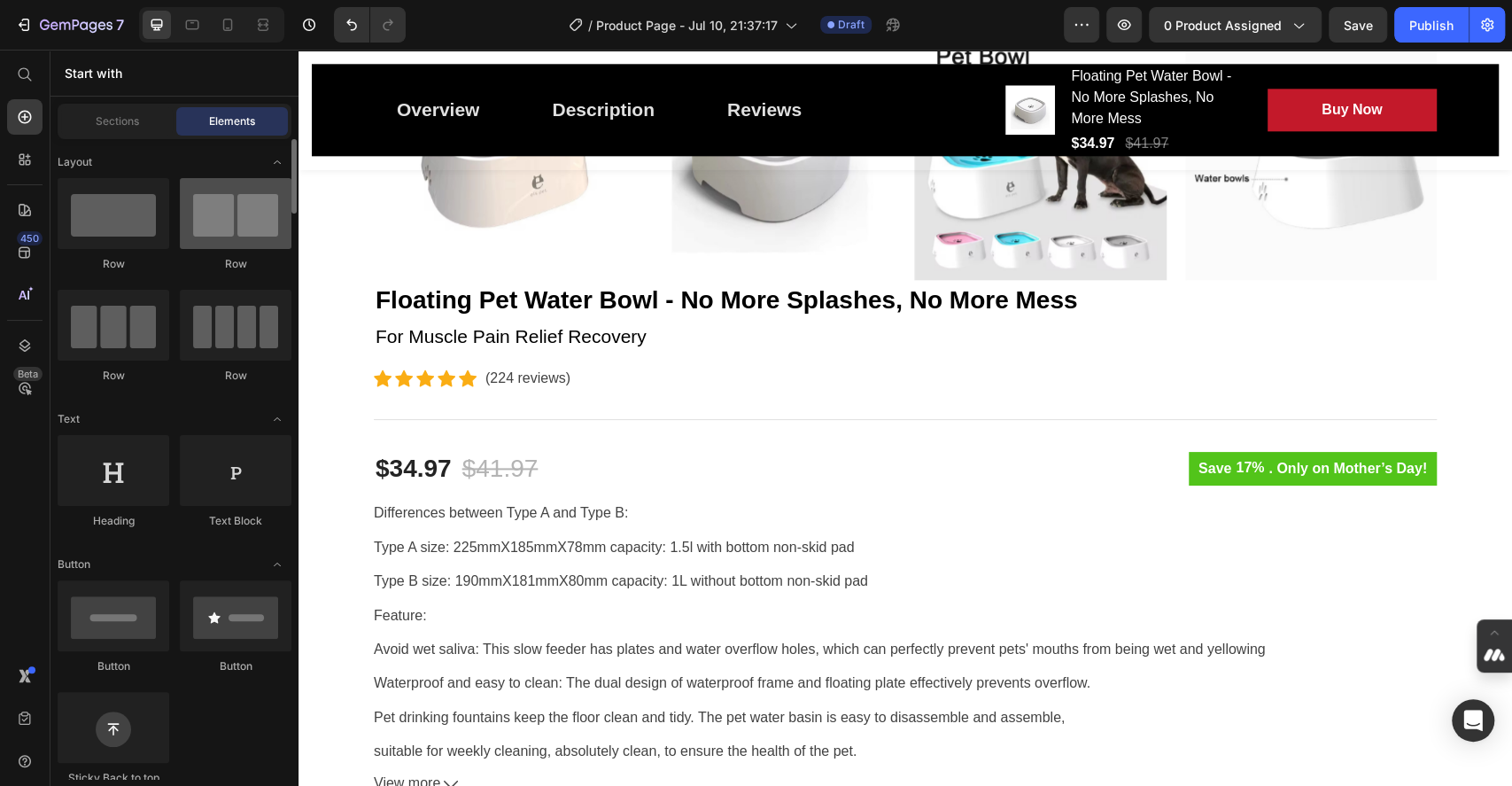 click at bounding box center (236, 214) 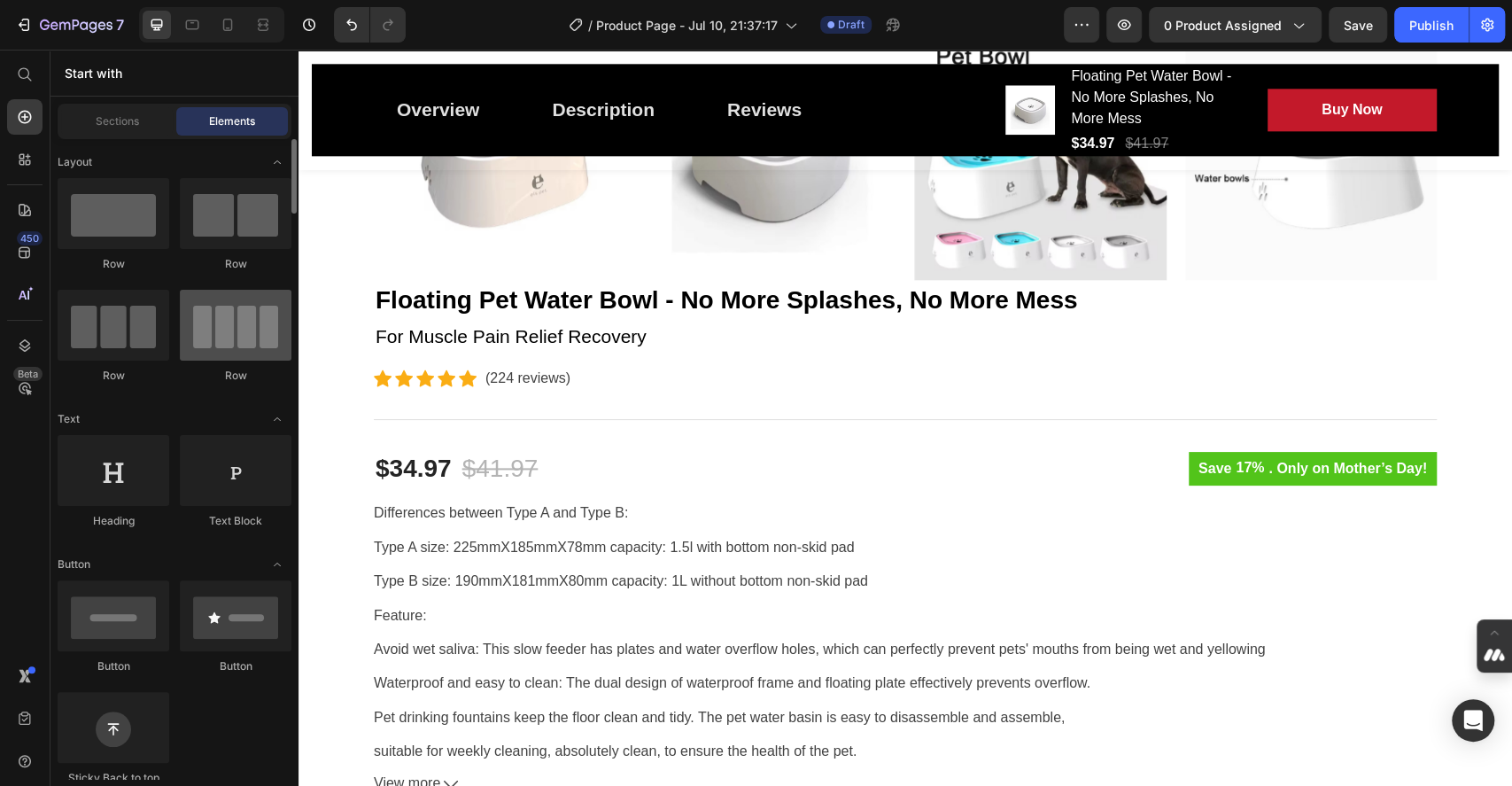 click at bounding box center [236, 325] 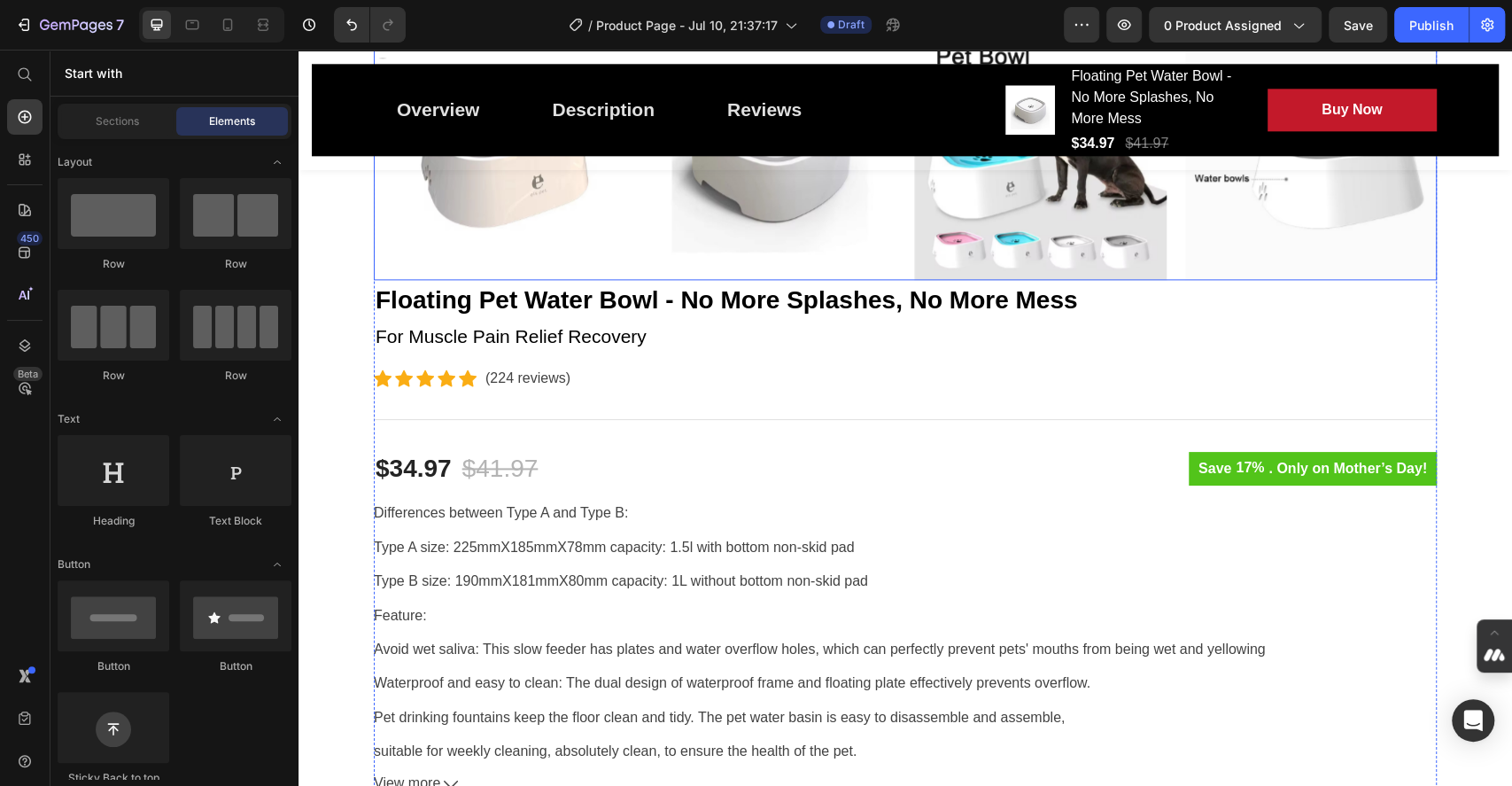 click at bounding box center [500, 154] 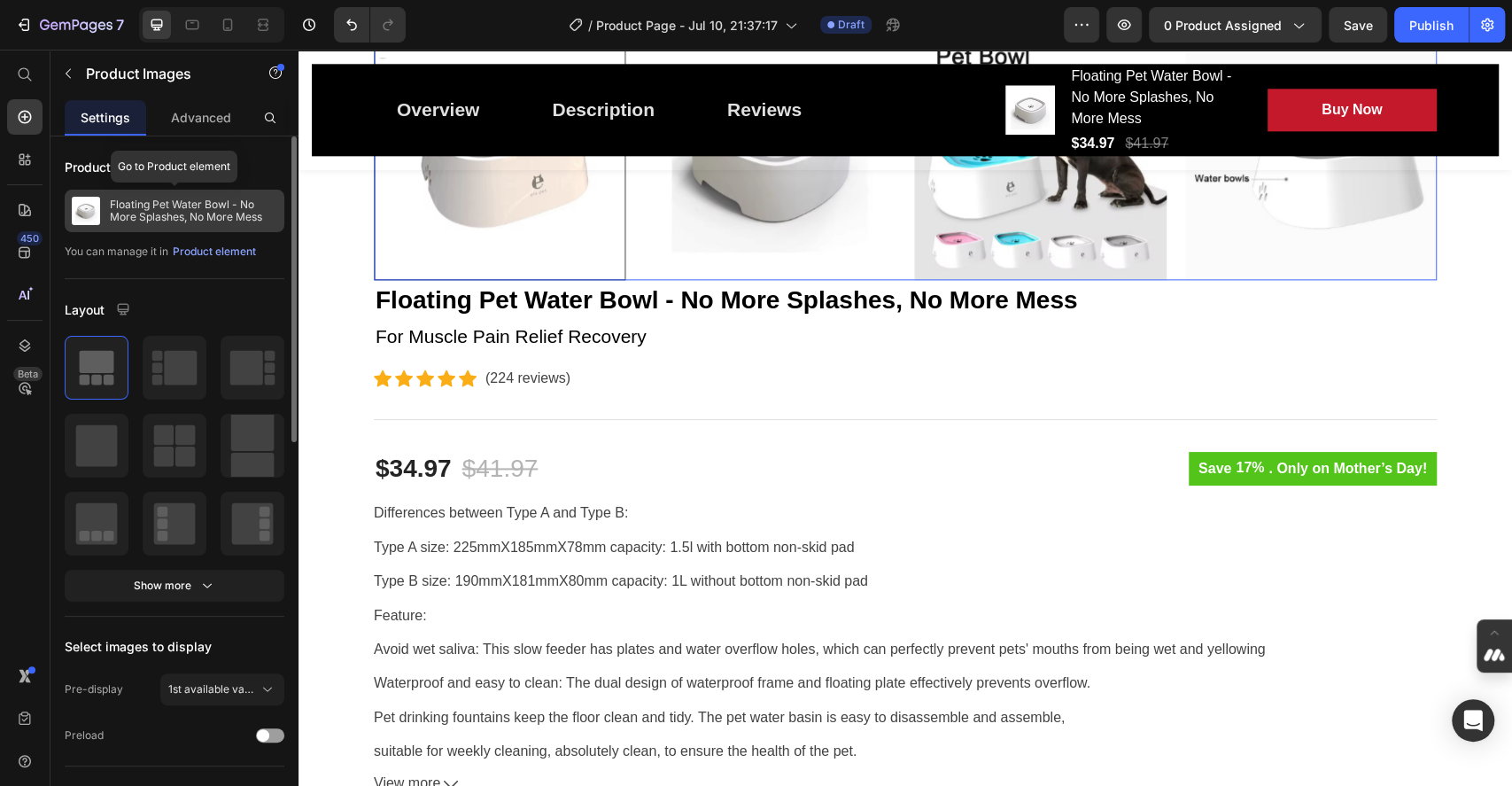 click on "Floating Pet Water Bowl - No More Splashes, No More Mess" at bounding box center (193, 211) 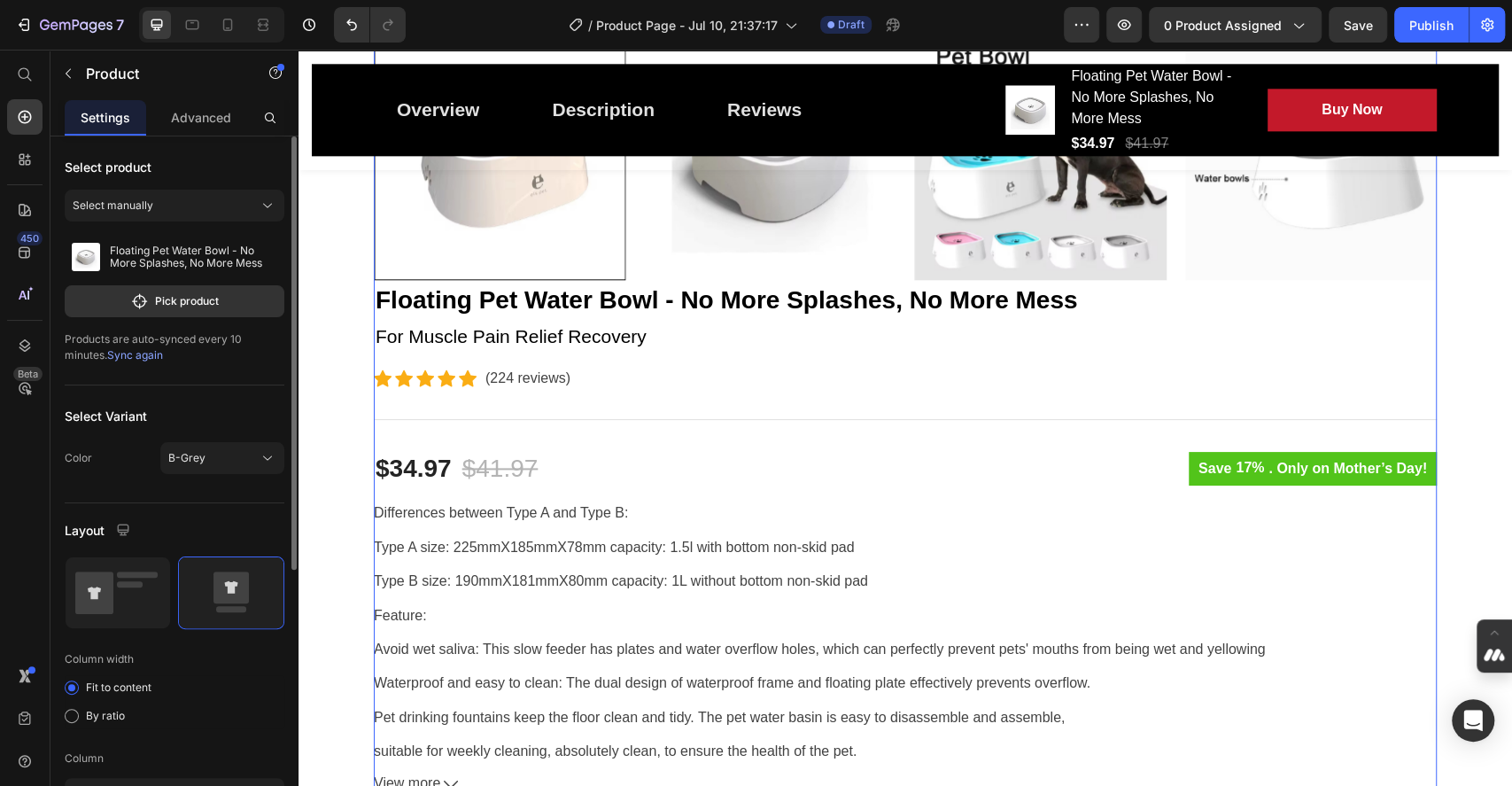 click on "Floating Pet Water Bowl - No More Splashes, No More Mess (P) Title For Muscle Pain Relief Recovery Text block                Icon                Icon                Icon                Icon                Icon Icon List Hoz (224 reviews) Text block Row                Title Line $34.97 (P) Price $41.97 (P) Price Row Save 17% . Only on Mother’s Day! (P) Tag Row
Differences between Type A and Type B:
Type A size: 225mmX185mmX78mm capacity: 1.5l with bottom non-skid pad
Type B size: 190mmX181mmX80mm capacity: 1L without bottom non-skid pad
Feature:
Avoid wet saliva: This slow feeder has plates and water overflow holes, which can perfectly prevent pets' mouths from being wet and yellowing
Waterproof and easy to clean: The dual design of waterproof frame and floating plate effectively prevents overflow.
Pet drinking fountains keep the floor clean and tidy. The pet water basin is easy to disassemble and assemble,
Image 1" at bounding box center [905, 834] 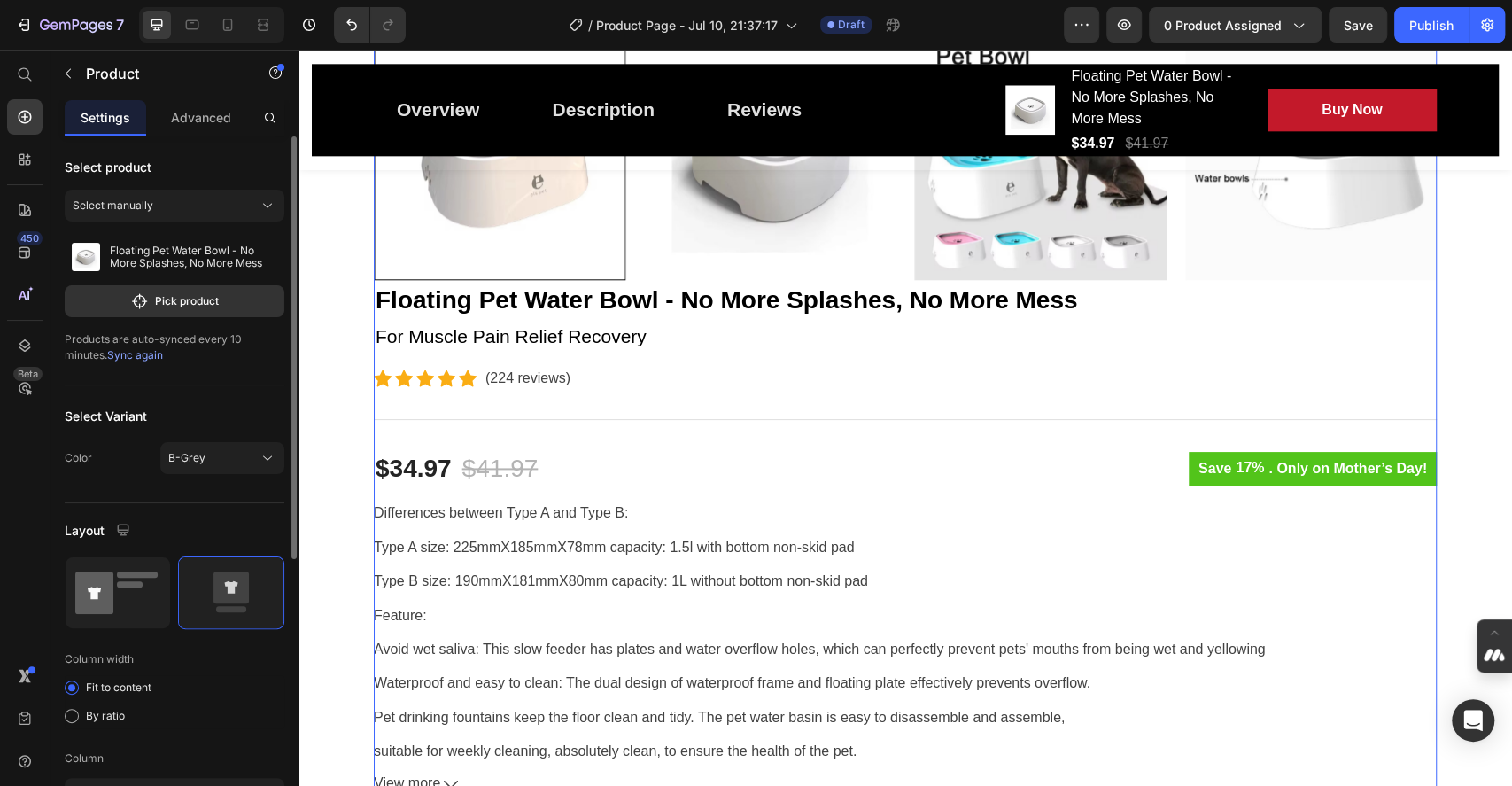 click 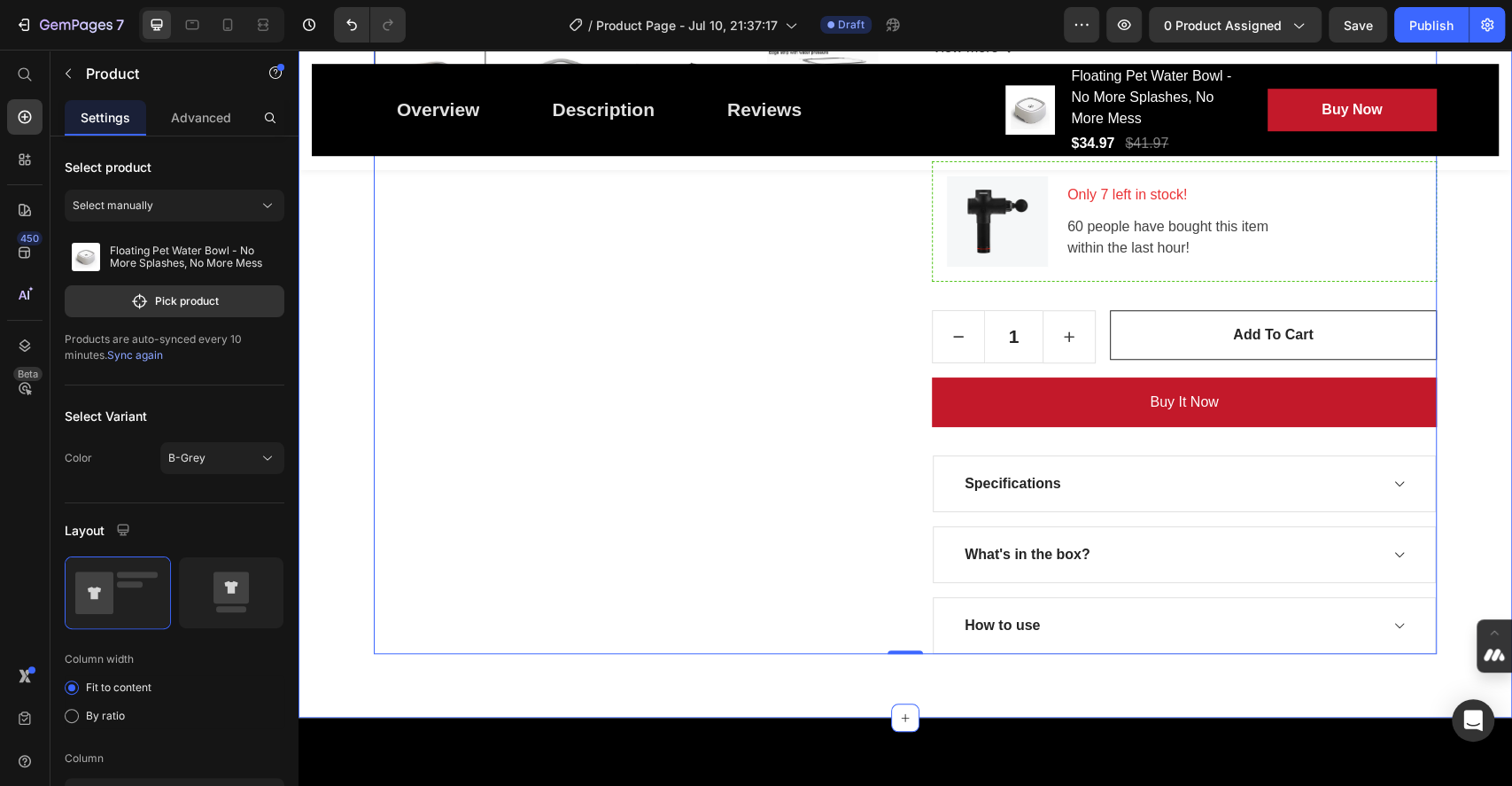 scroll, scrollTop: 860, scrollLeft: 0, axis: vertical 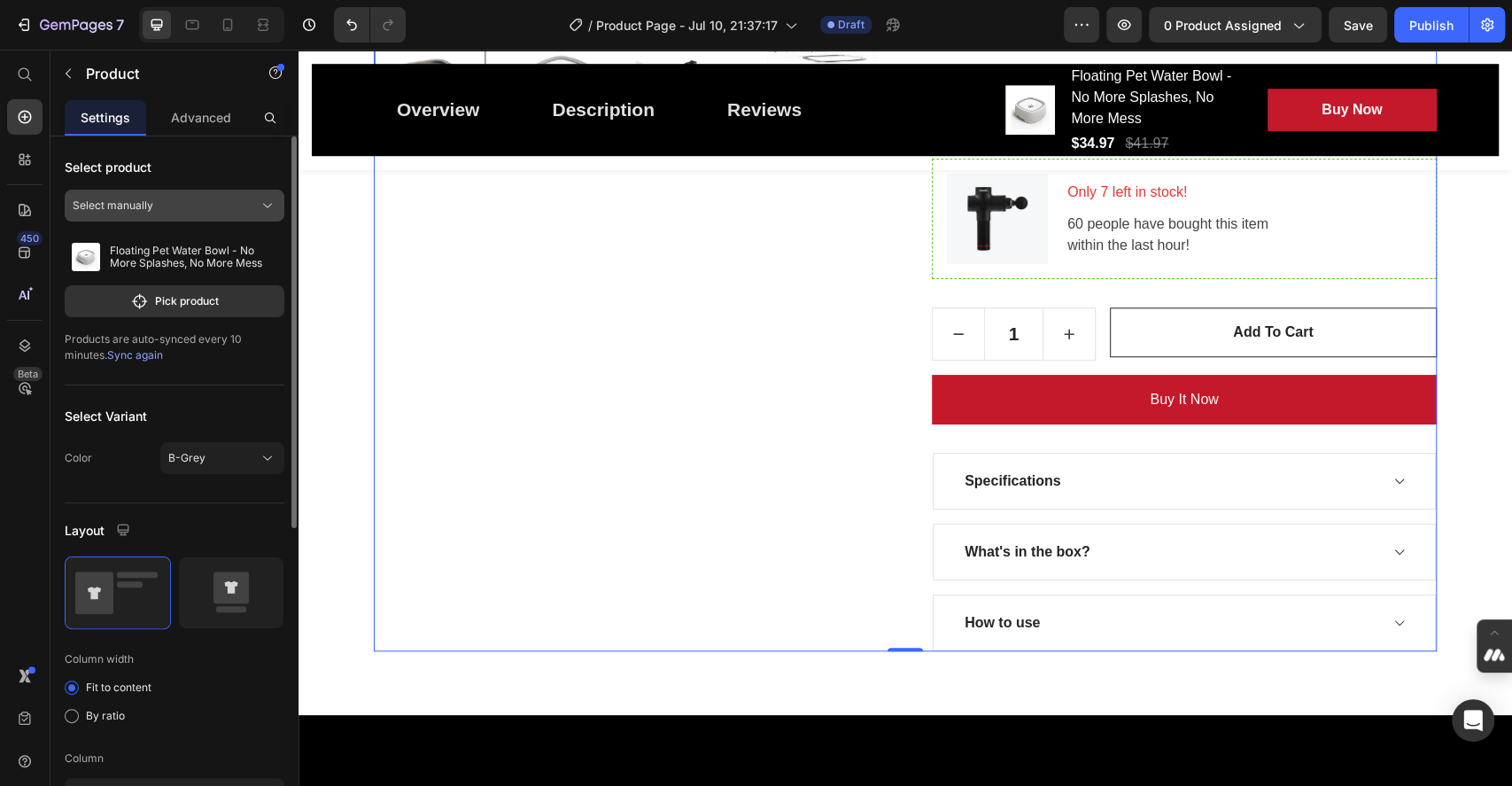 click on "Select manually" at bounding box center [174, 206] 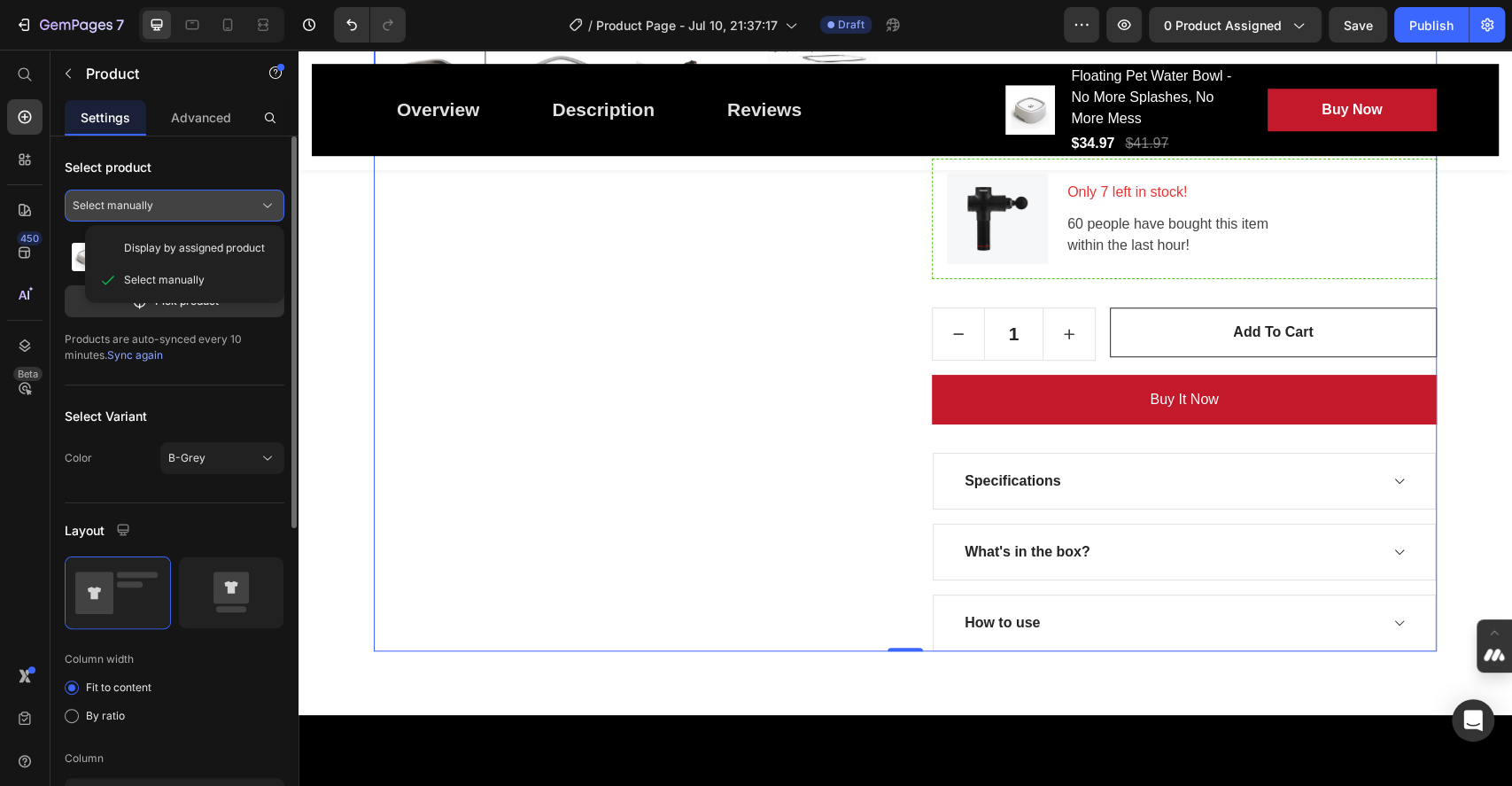 click on "Select manually" at bounding box center [174, 206] 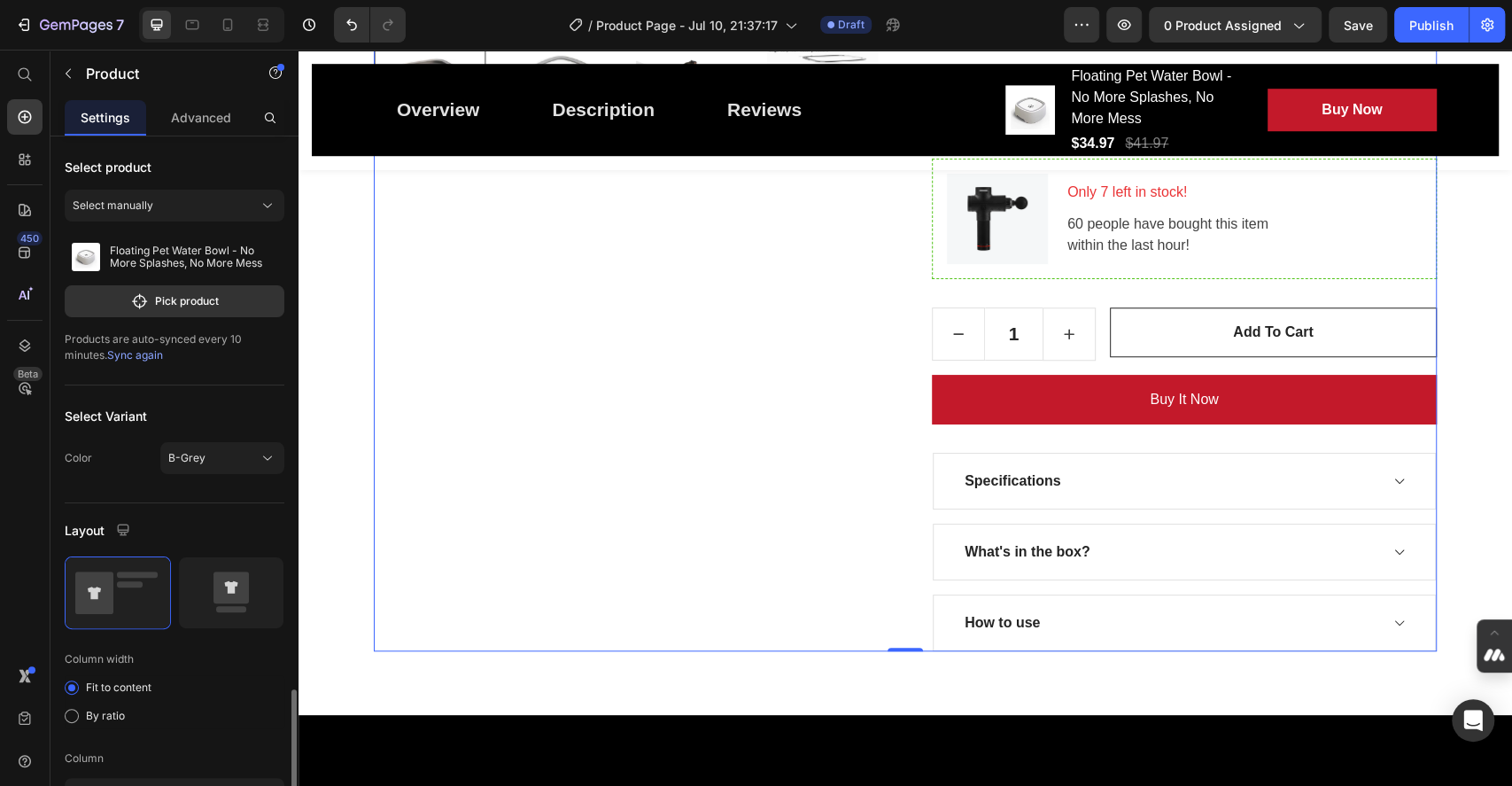 scroll, scrollTop: 354, scrollLeft: 0, axis: vertical 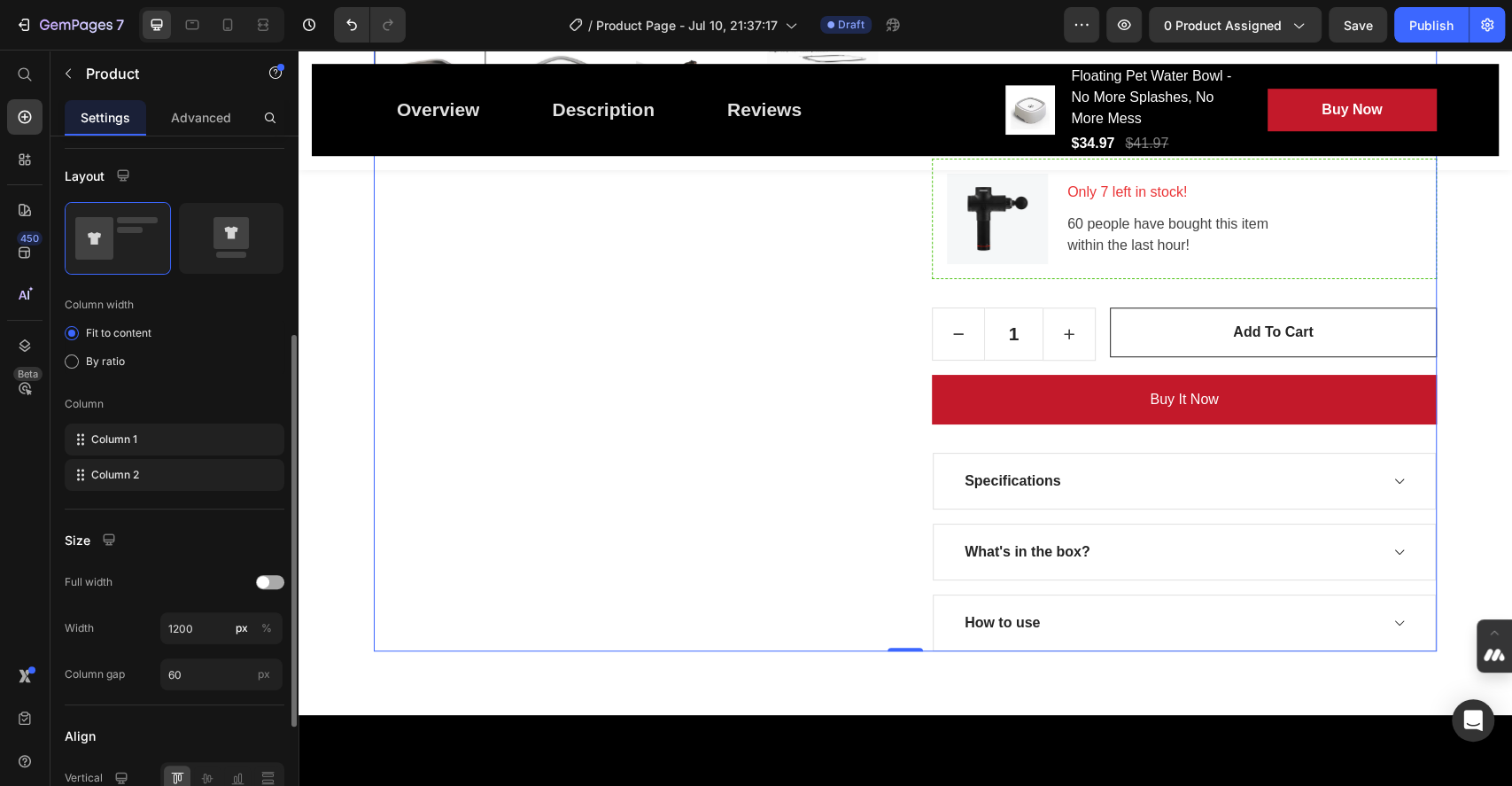 click at bounding box center [263, 582] 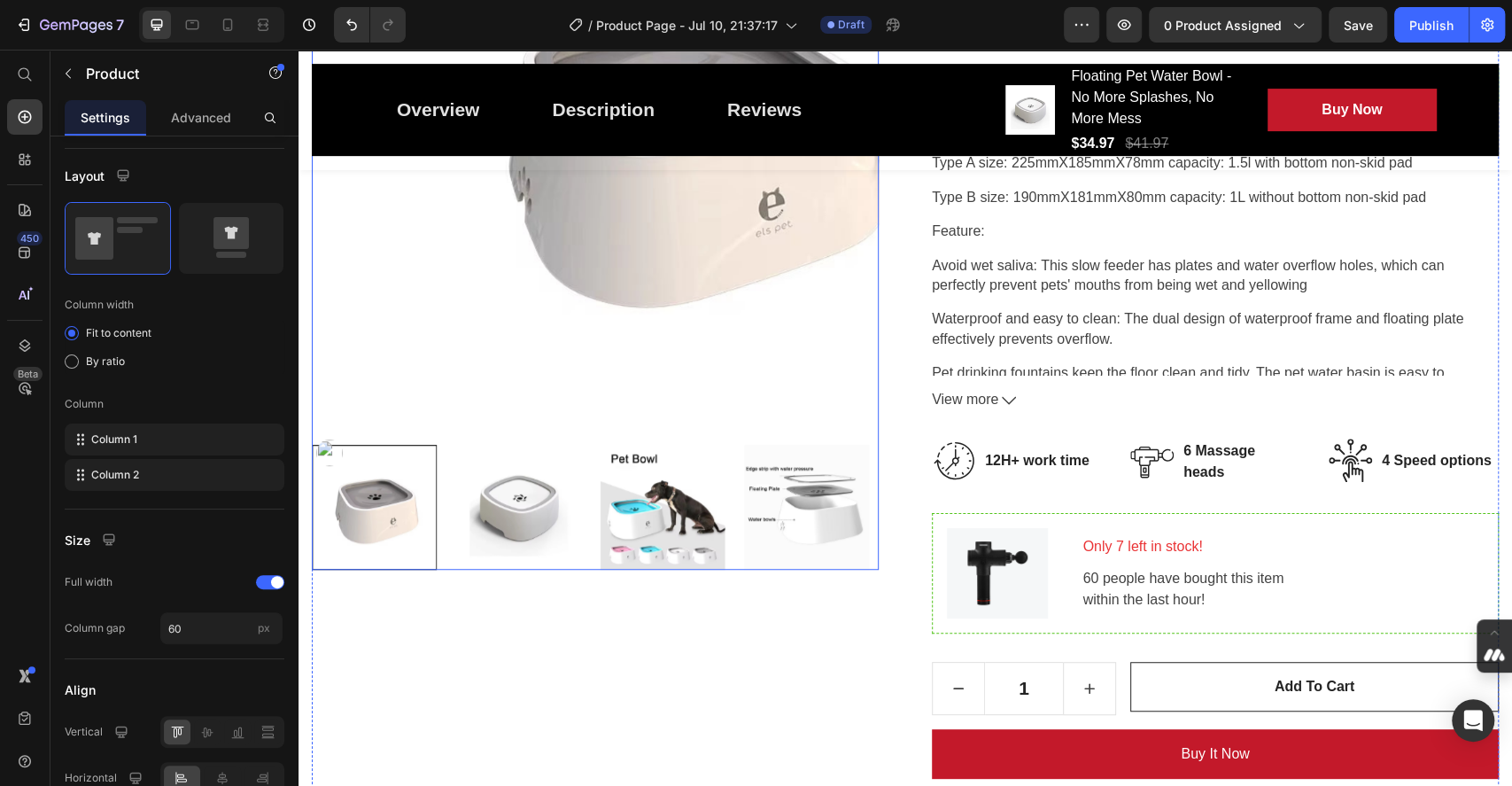 scroll, scrollTop: 624, scrollLeft: 0, axis: vertical 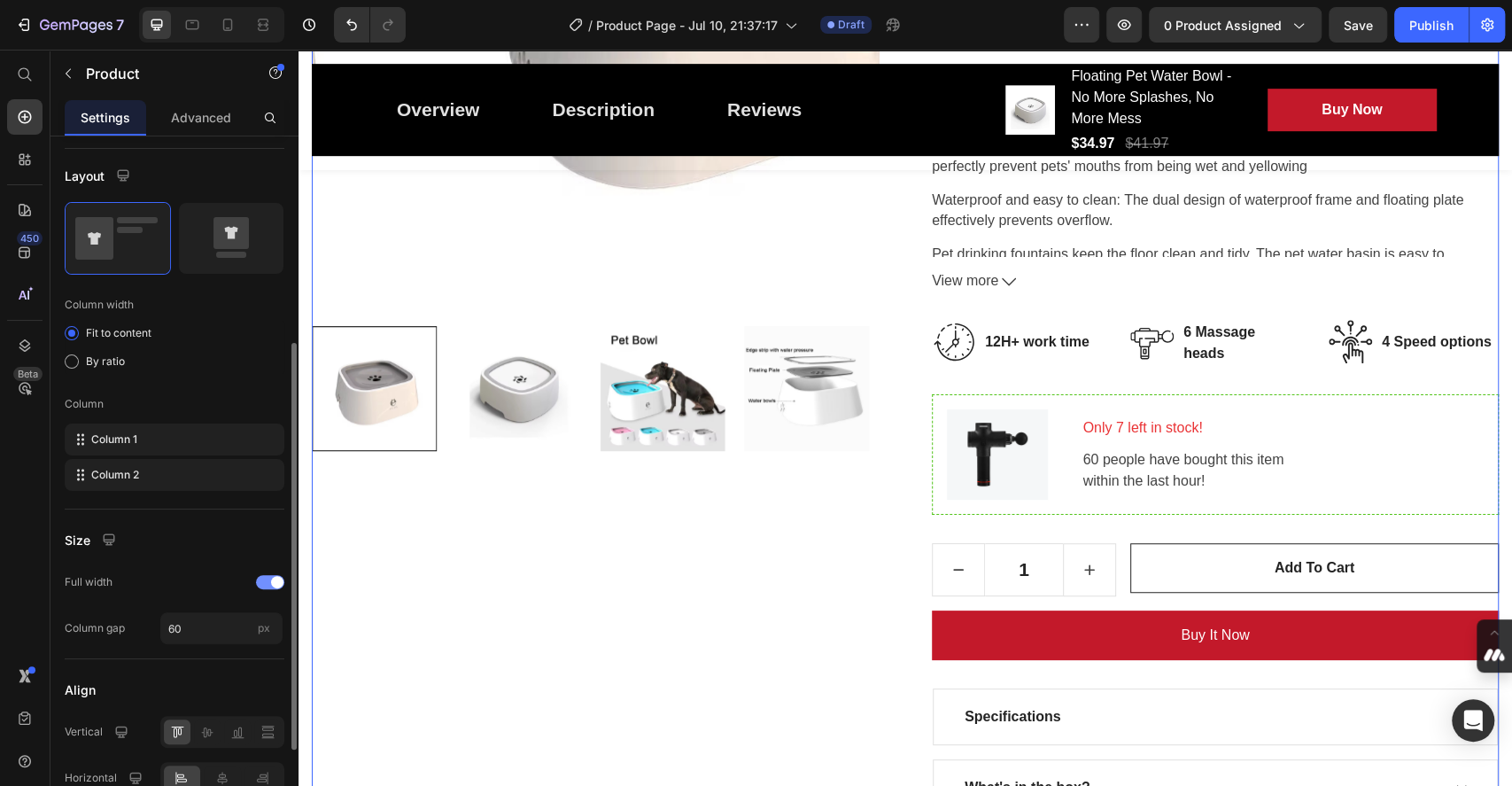 click at bounding box center [270, 582] 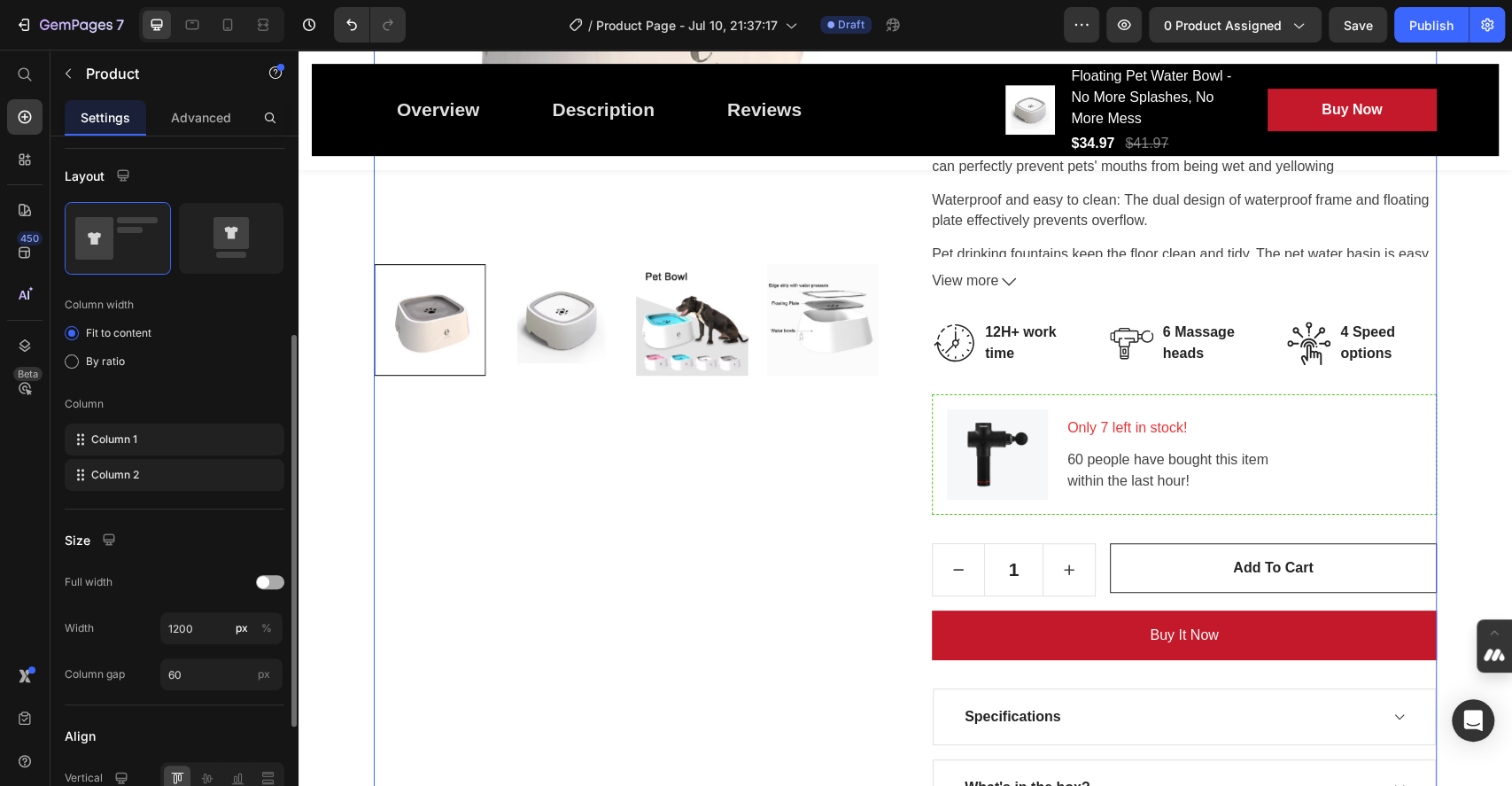 click at bounding box center [270, 582] 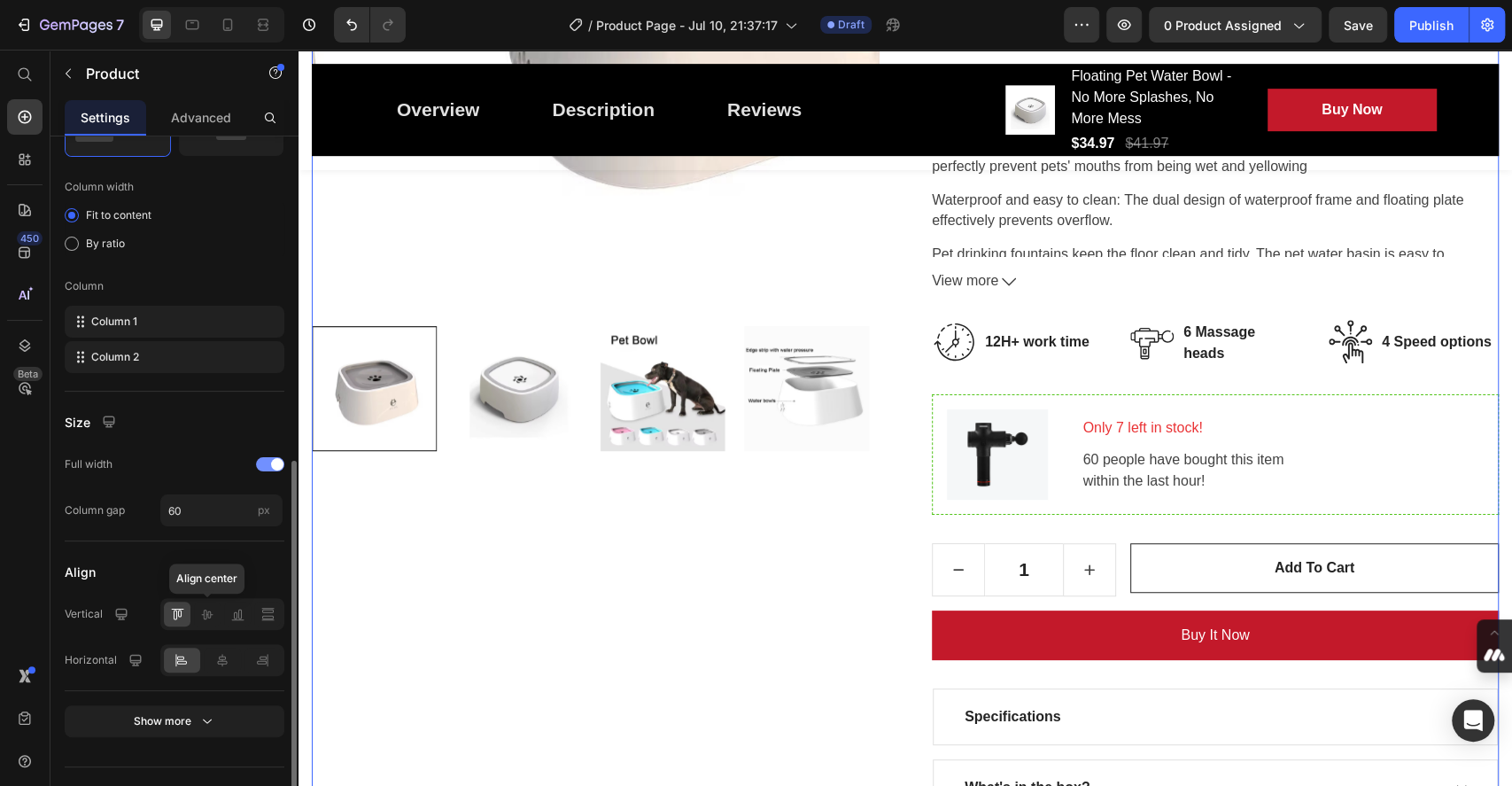 scroll, scrollTop: 503, scrollLeft: 0, axis: vertical 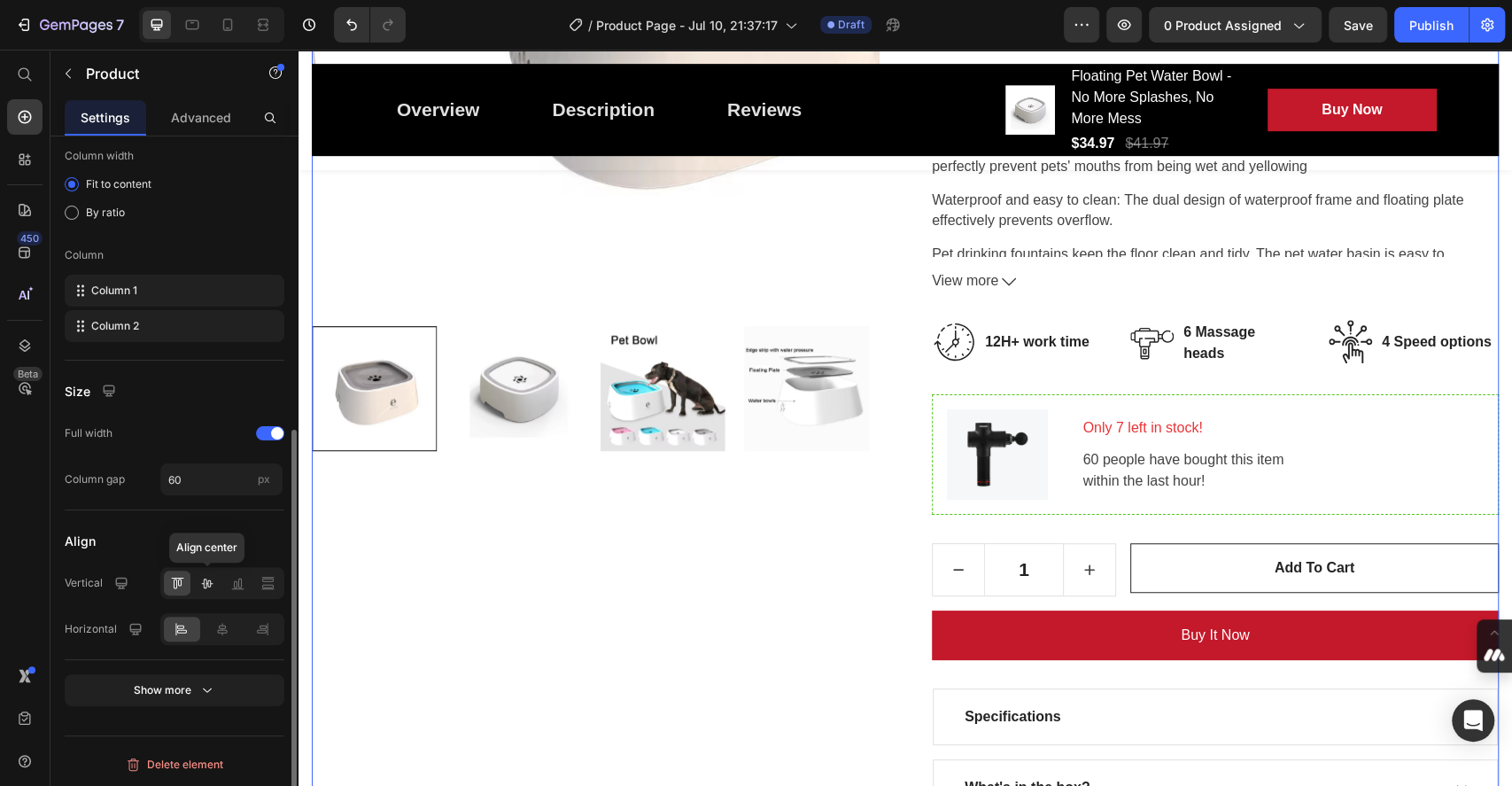 click 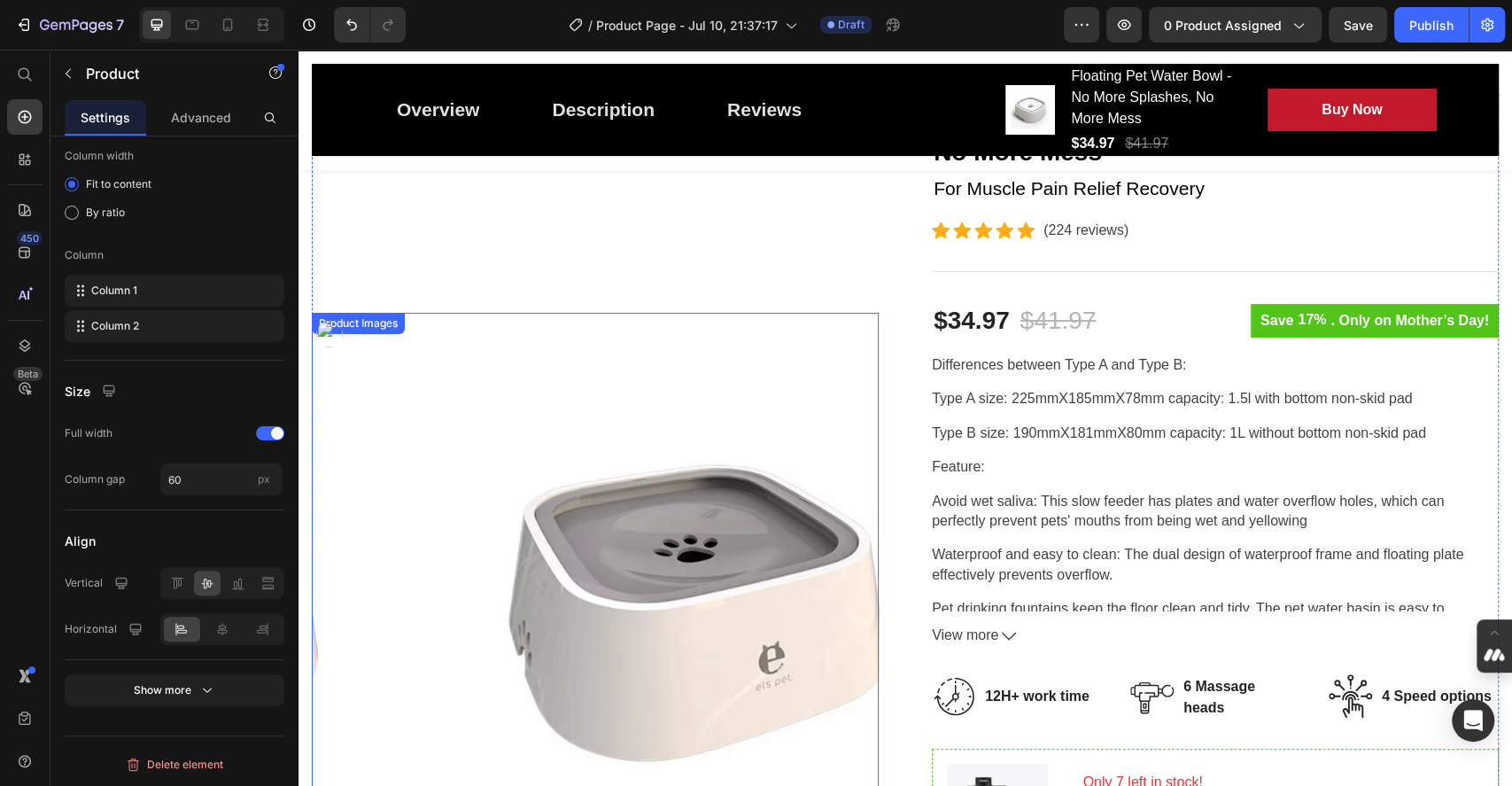 scroll, scrollTop: 505, scrollLeft: 0, axis: vertical 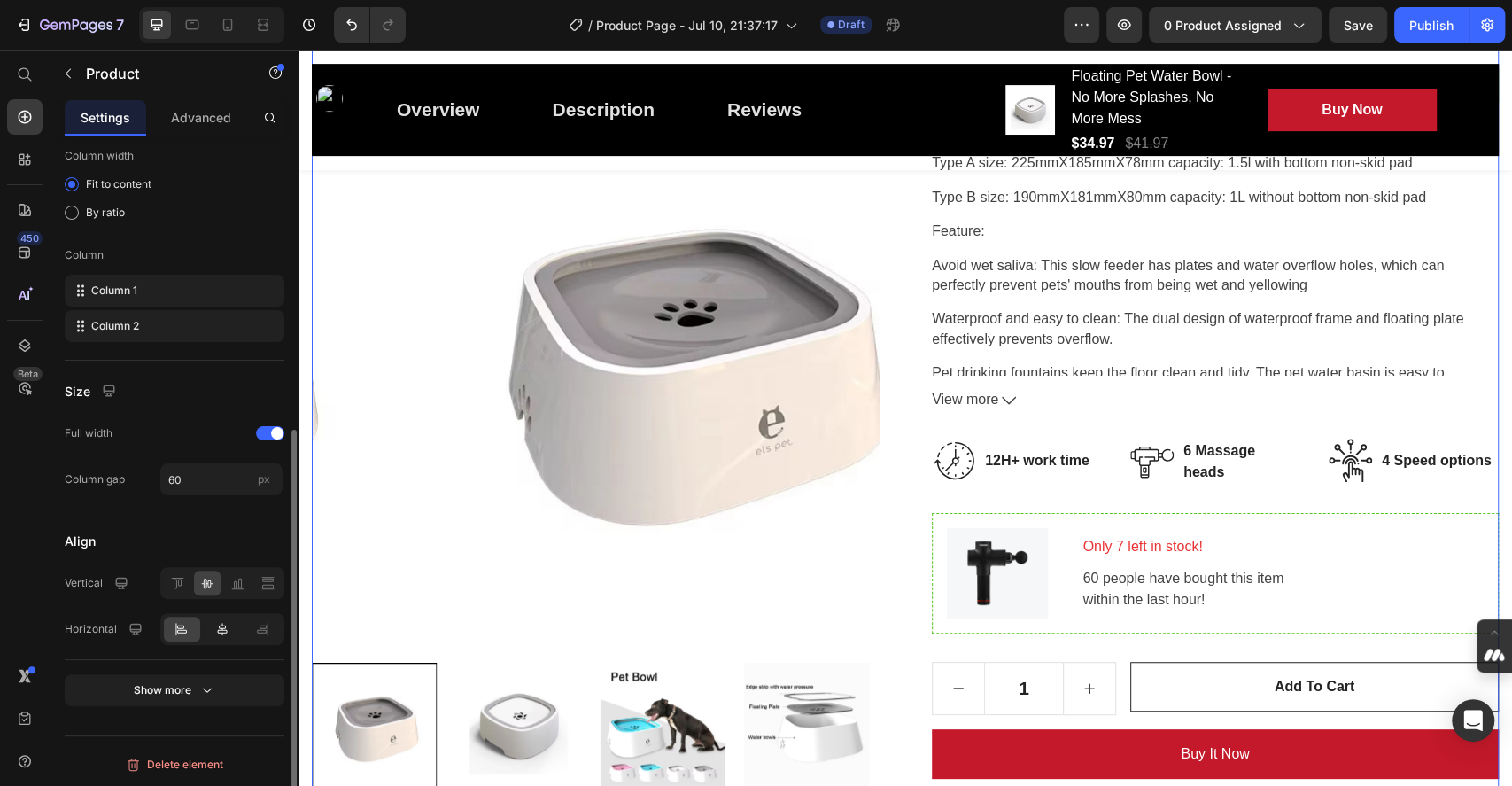 click 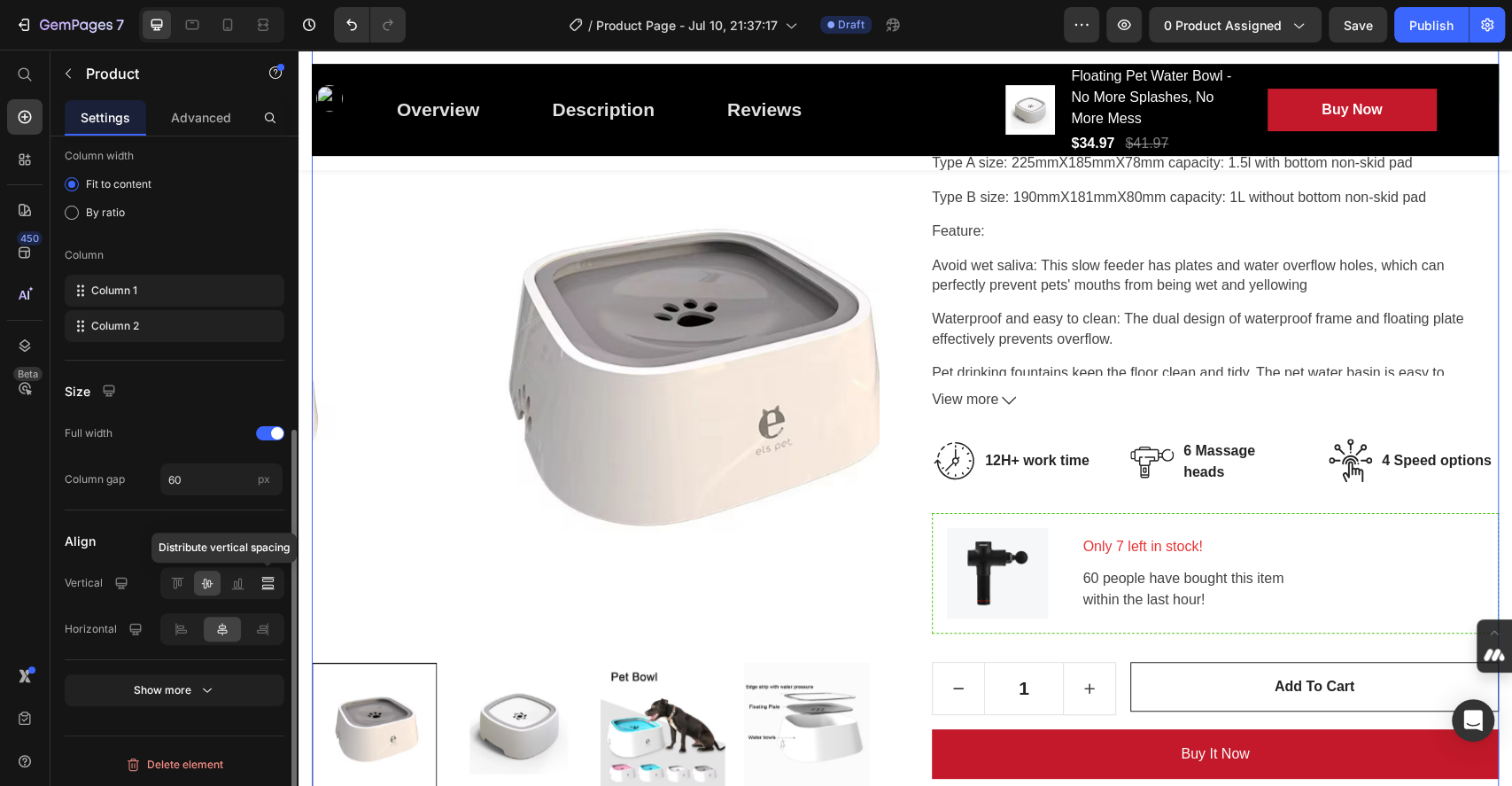 click 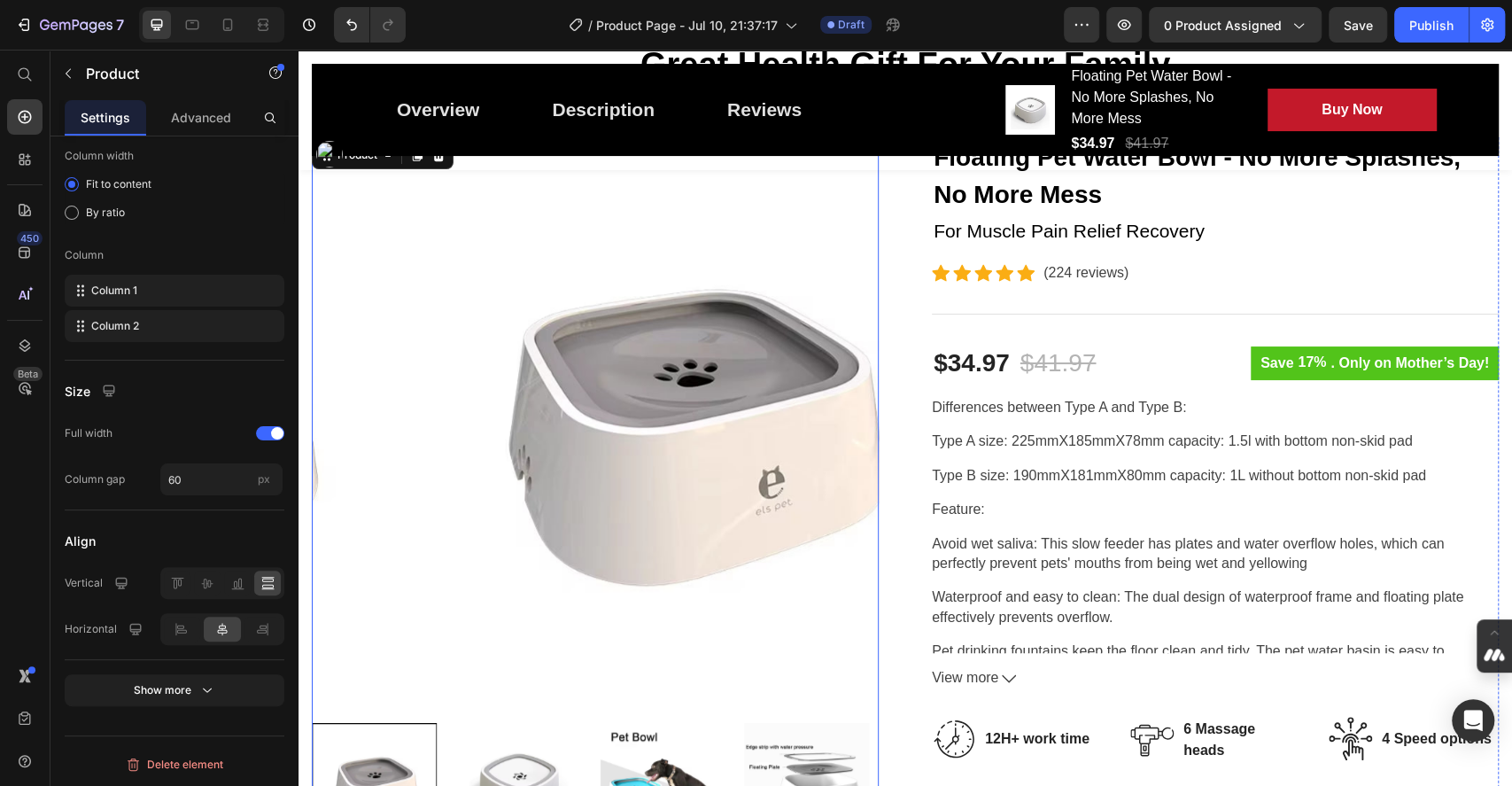 scroll, scrollTop: 236, scrollLeft: 0, axis: vertical 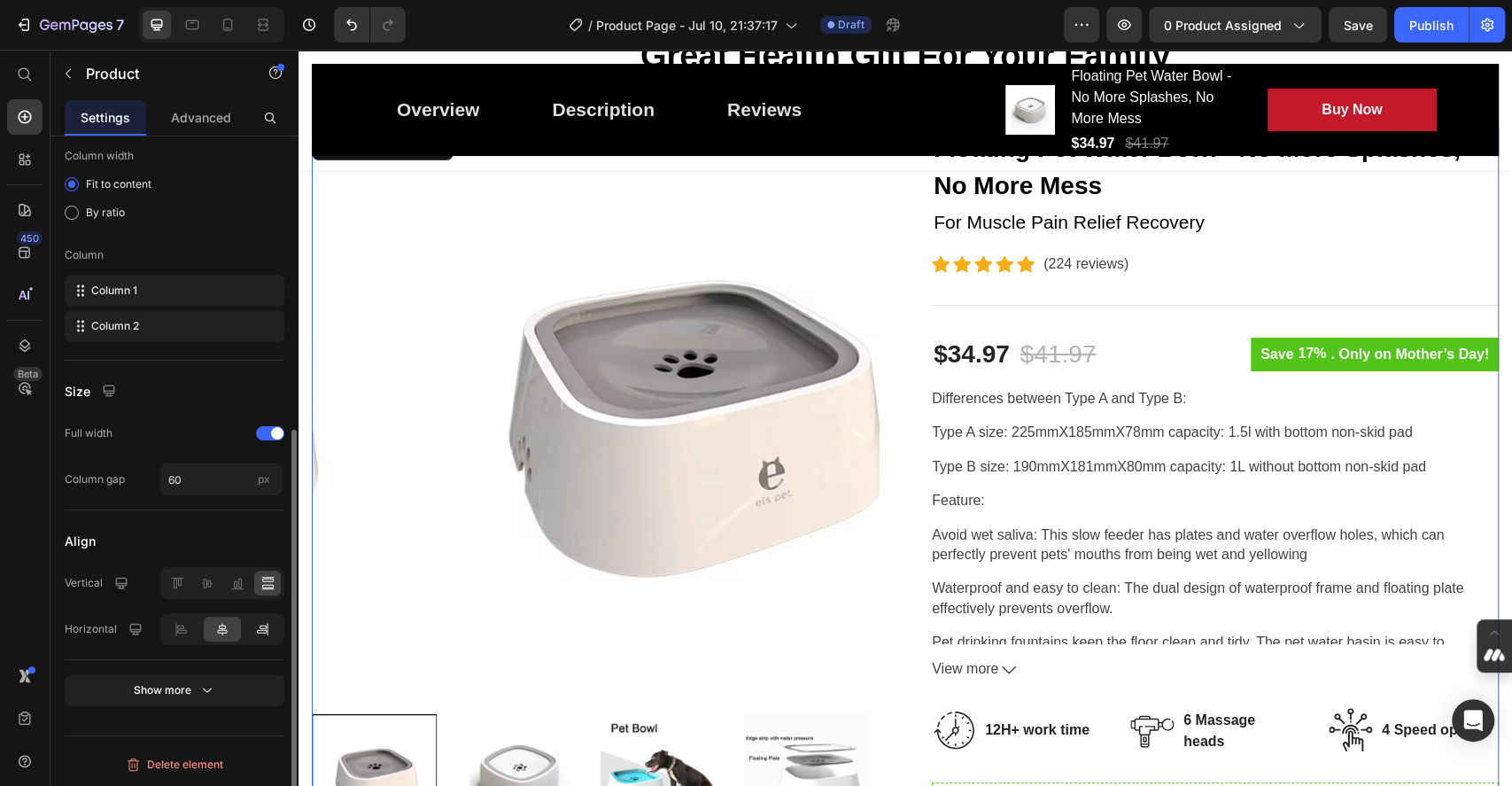click 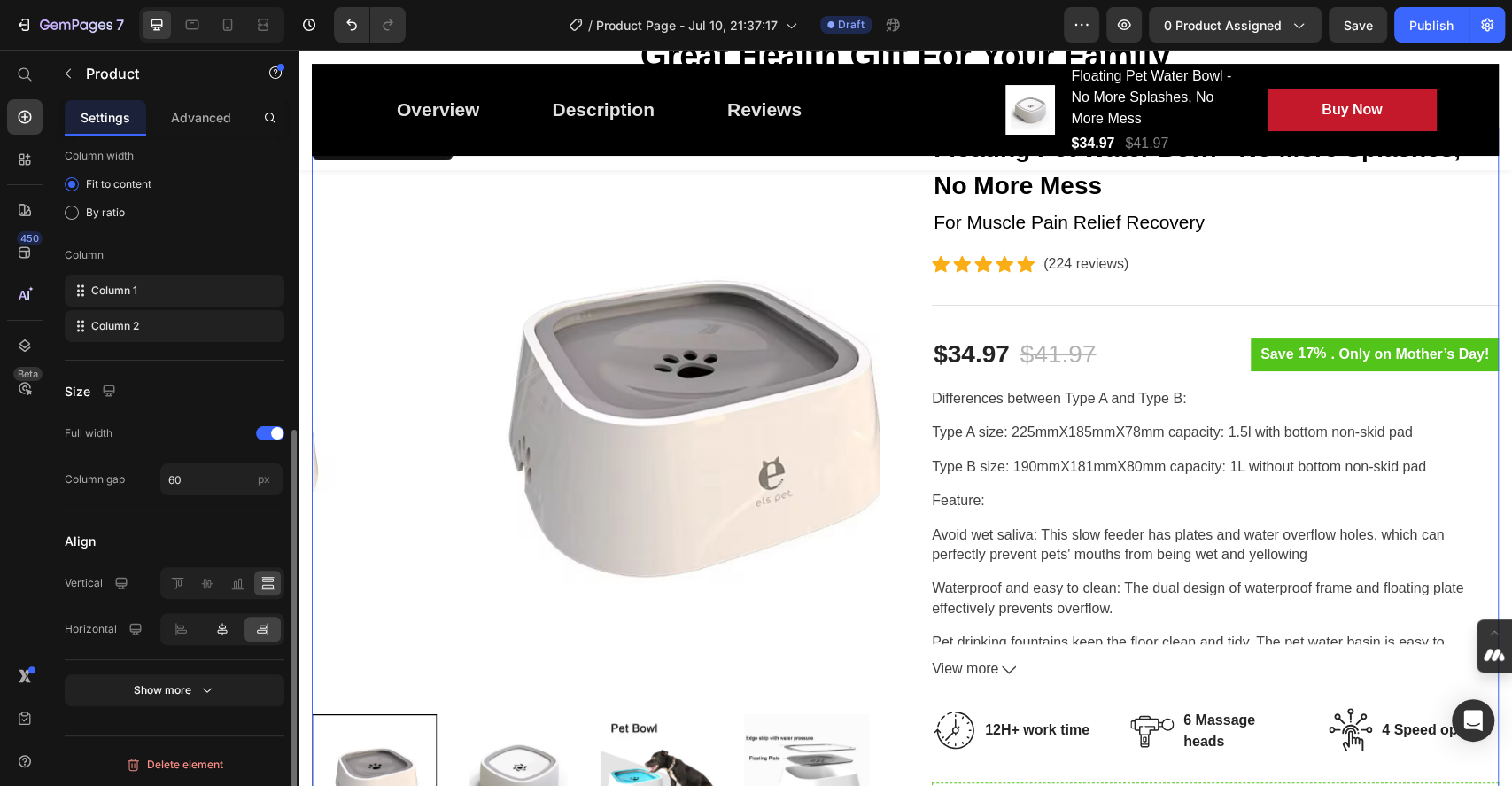 click 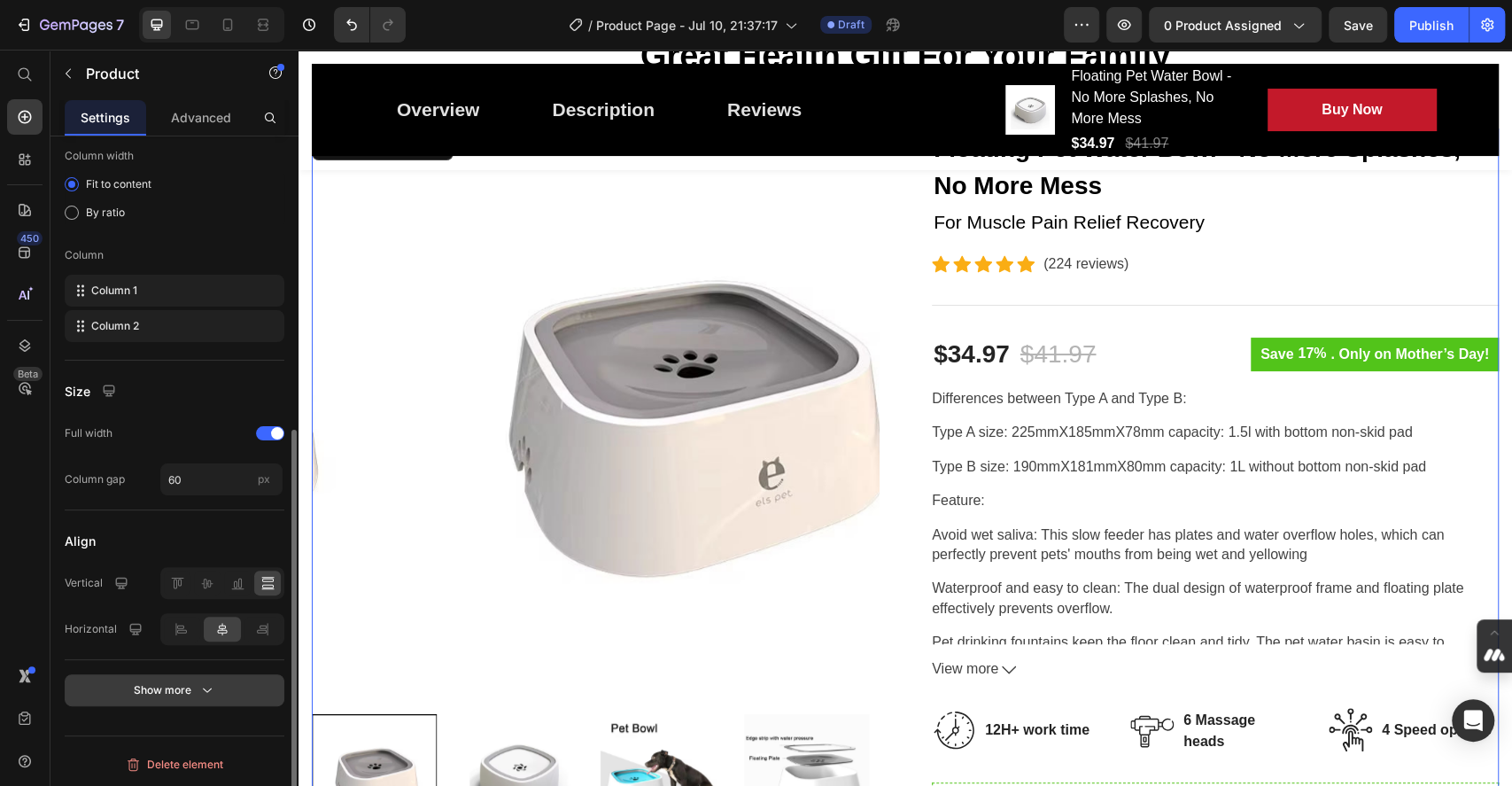 click 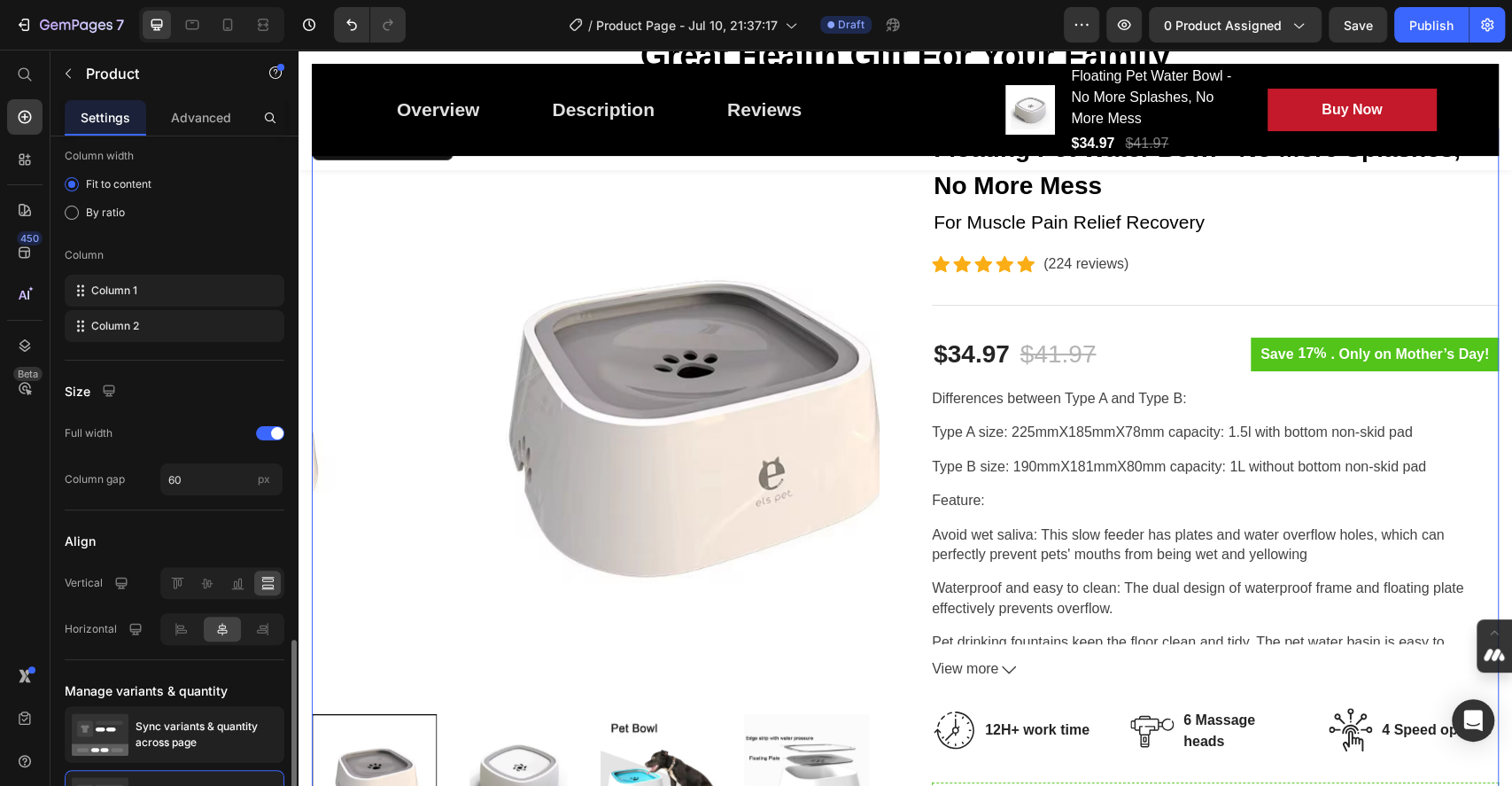 scroll, scrollTop: 665, scrollLeft: 0, axis: vertical 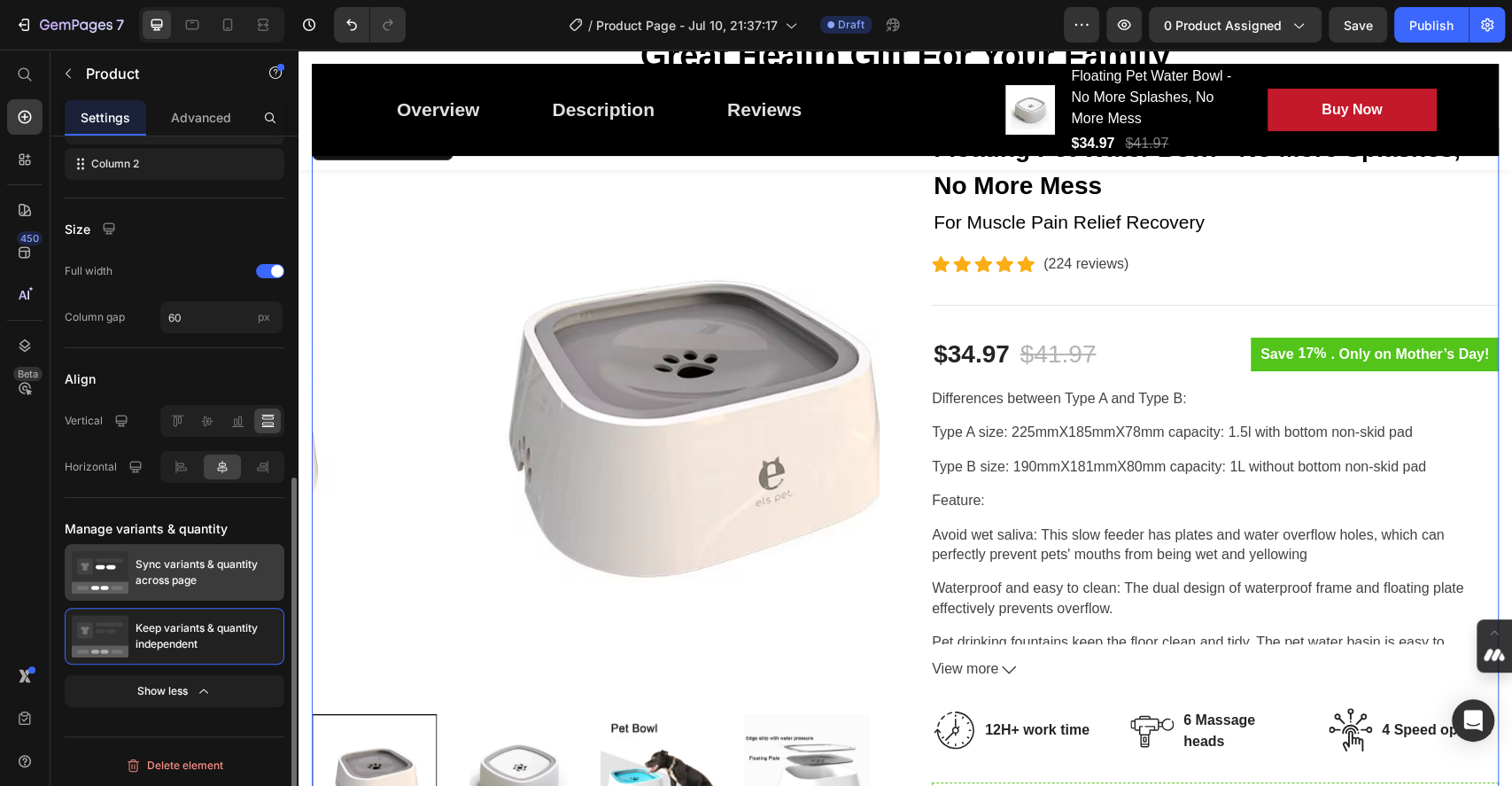 click on "Sync variants & quantity across page" at bounding box center (206, 572) 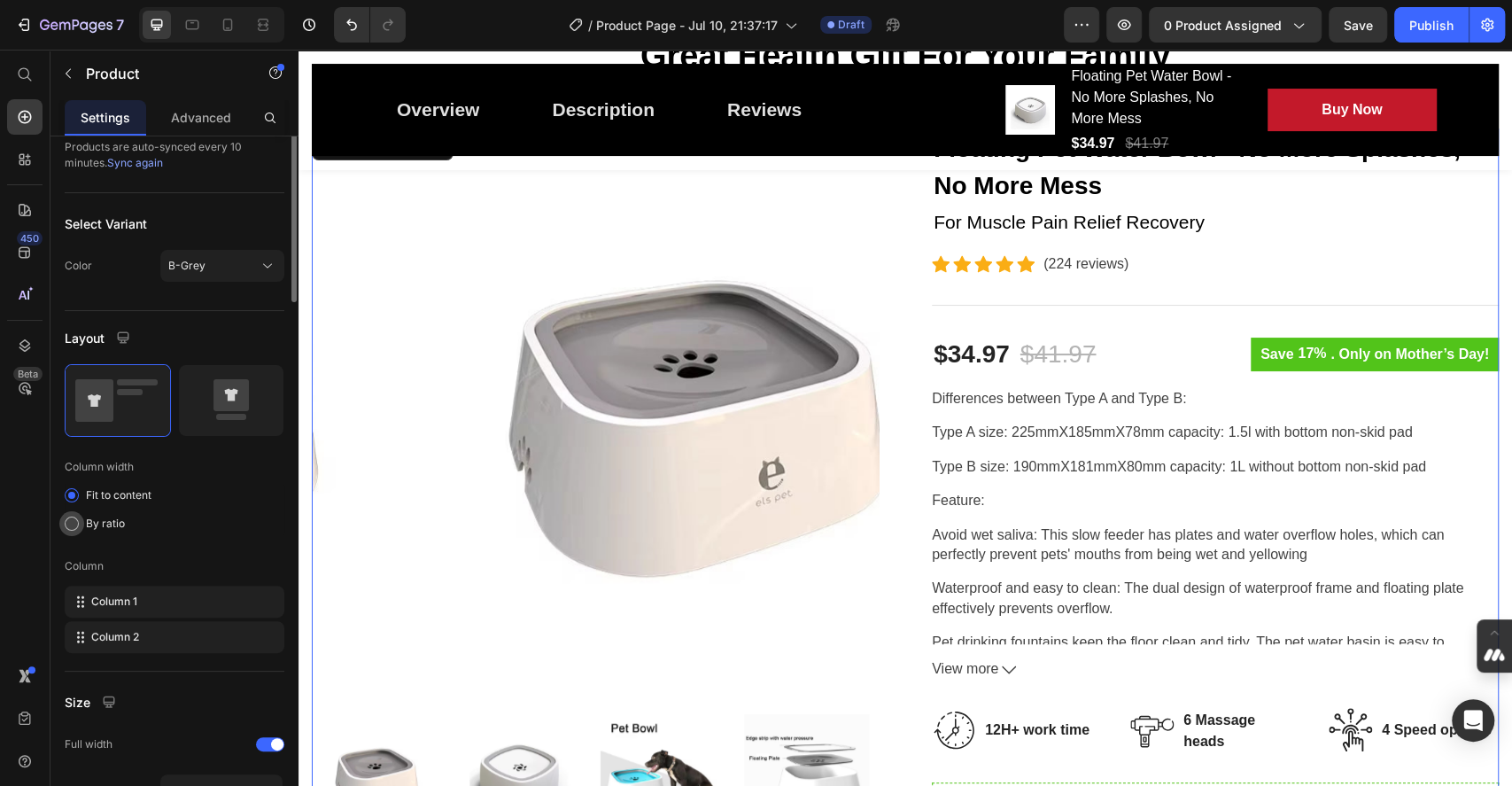 scroll, scrollTop: 0, scrollLeft: 0, axis: both 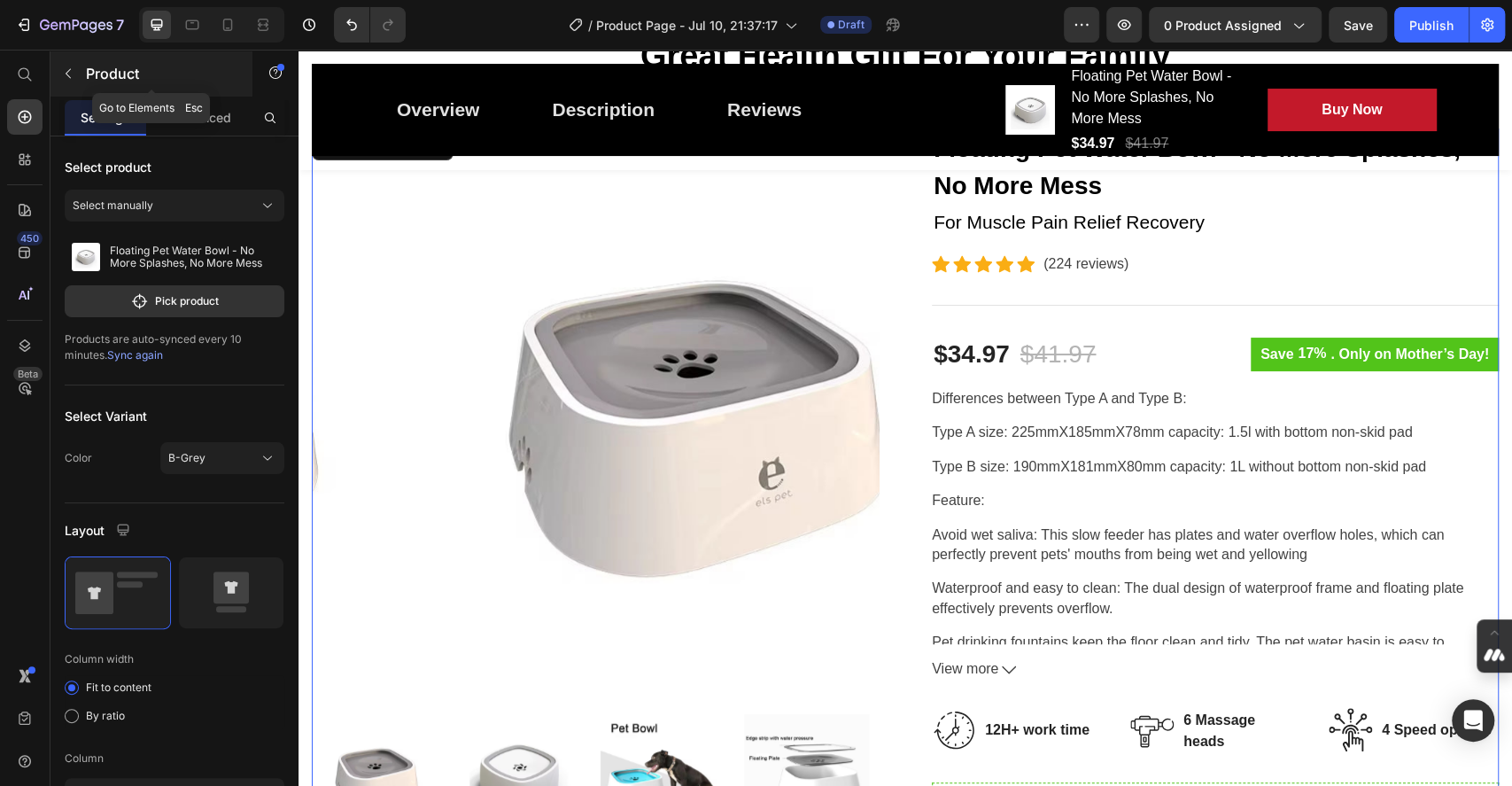 click 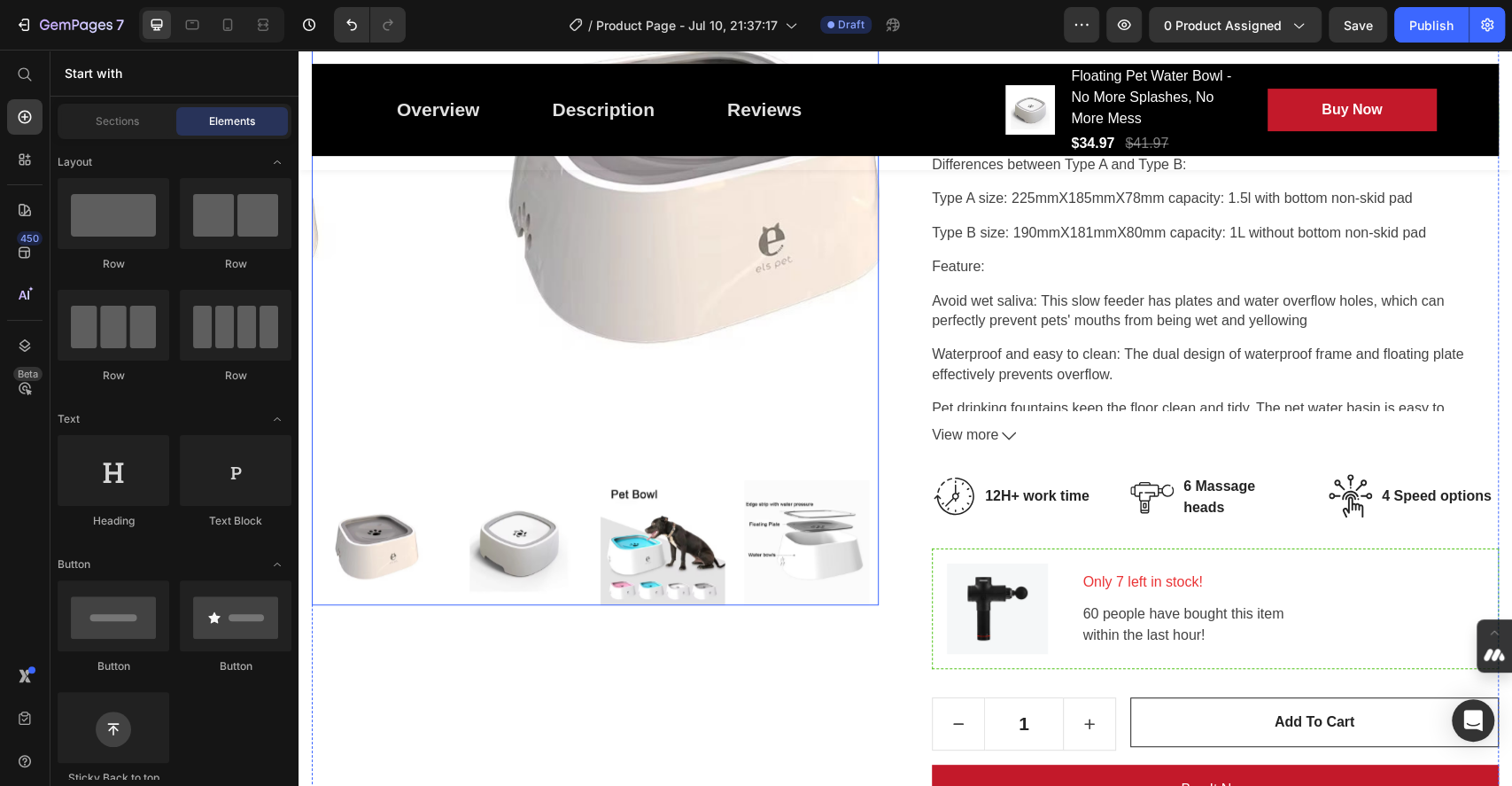 scroll, scrollTop: 472, scrollLeft: 0, axis: vertical 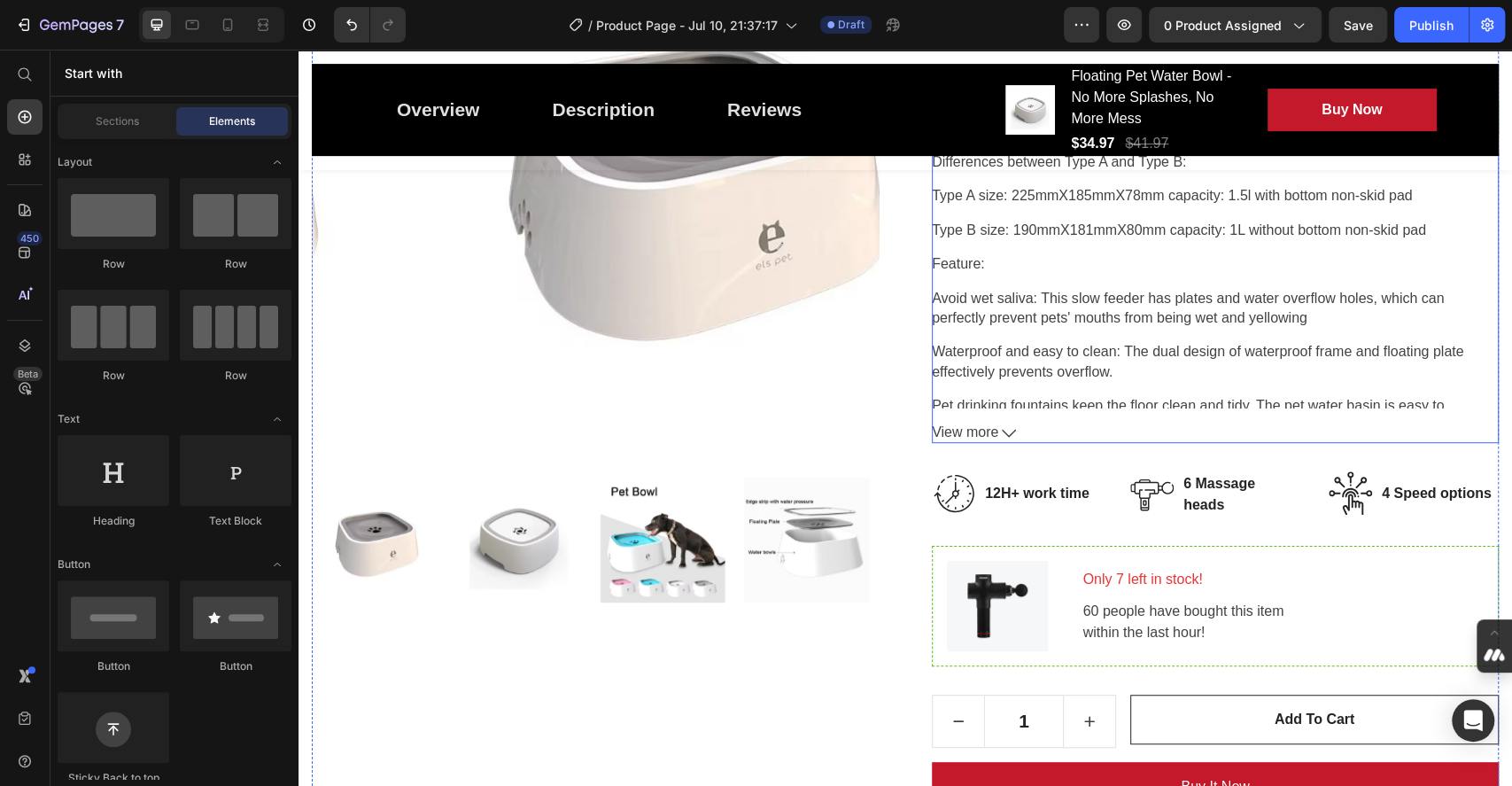 click 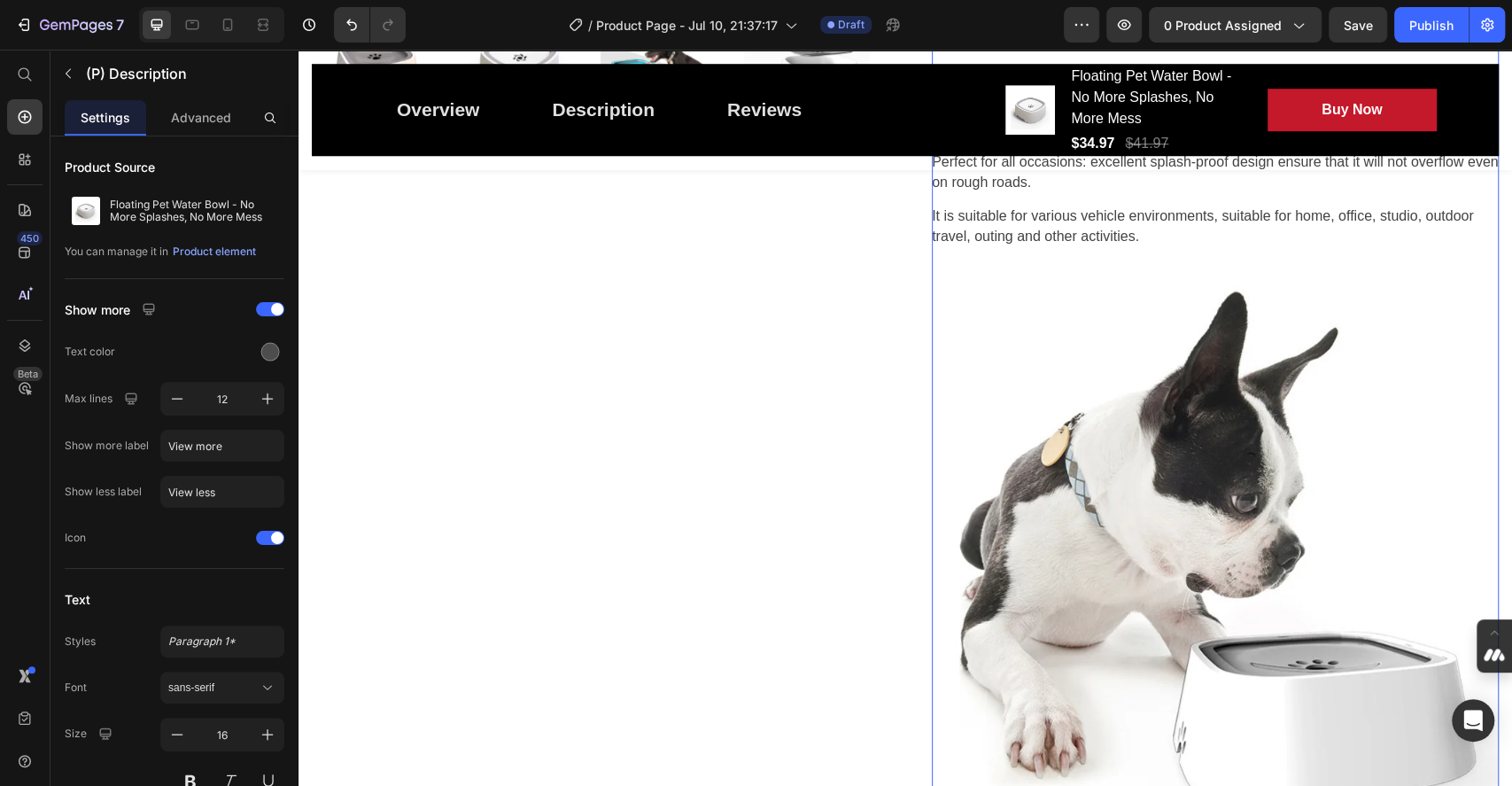 scroll, scrollTop: 945, scrollLeft: 0, axis: vertical 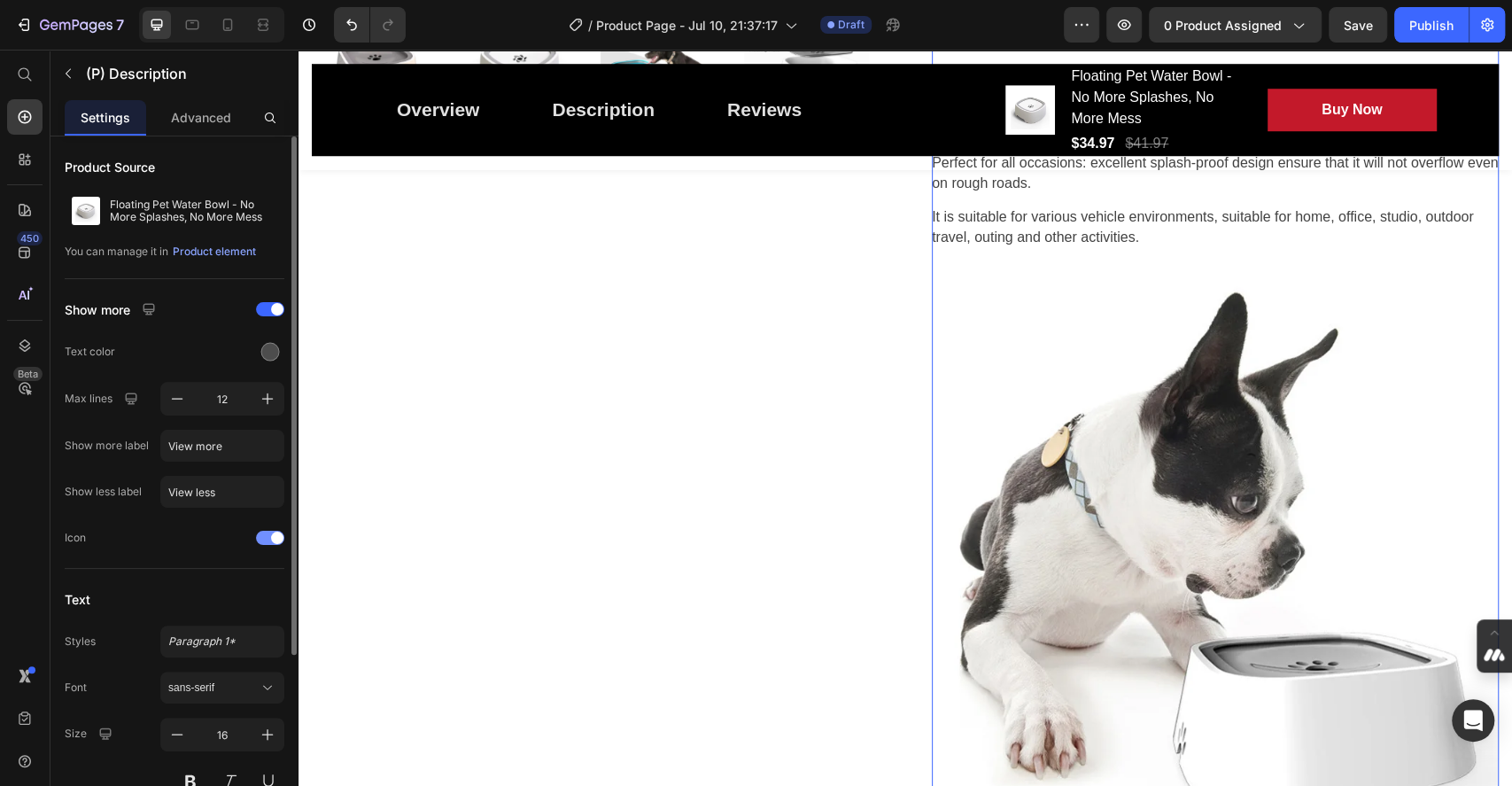 click at bounding box center (270, 538) 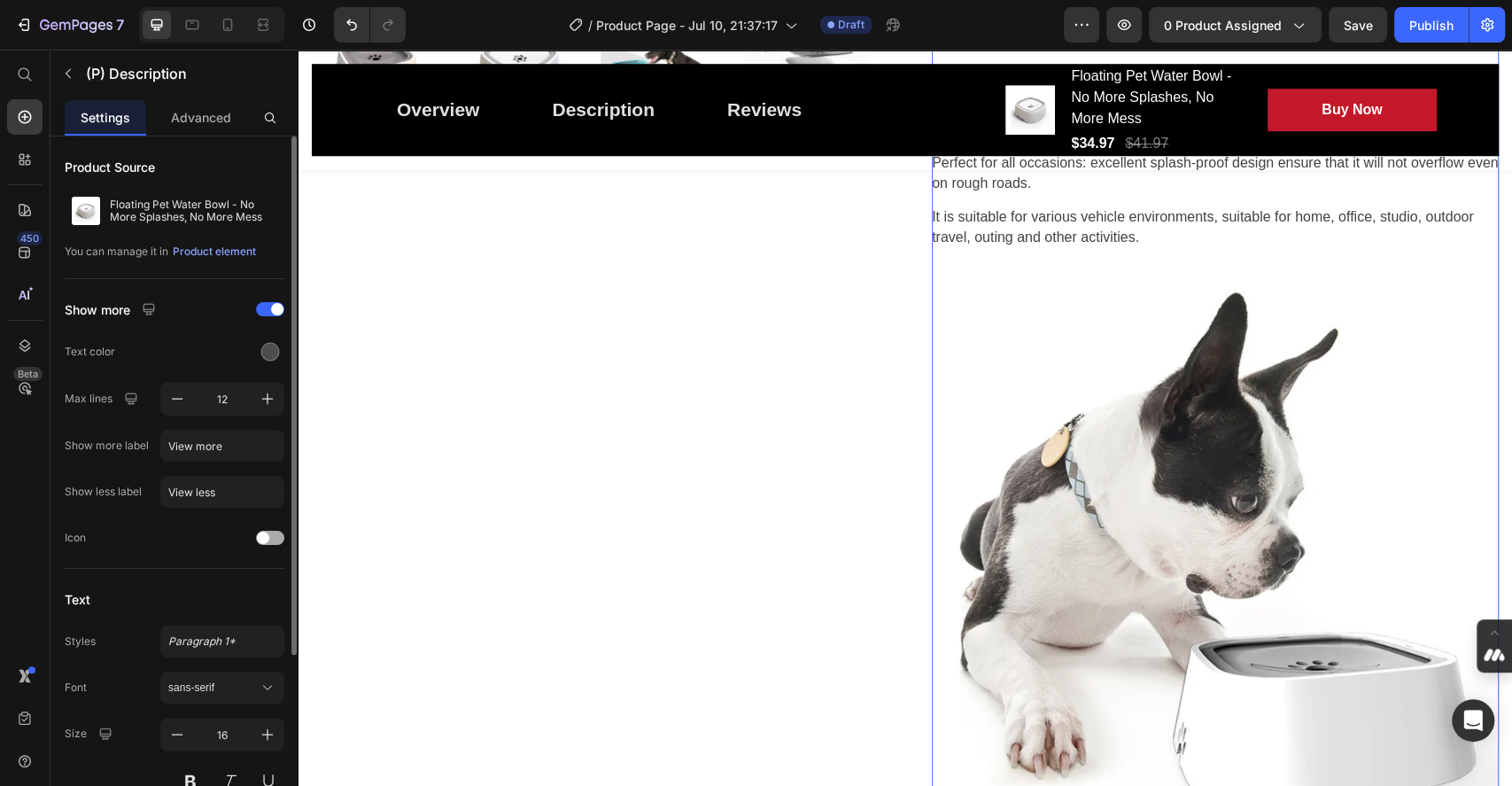 click at bounding box center (263, 538) 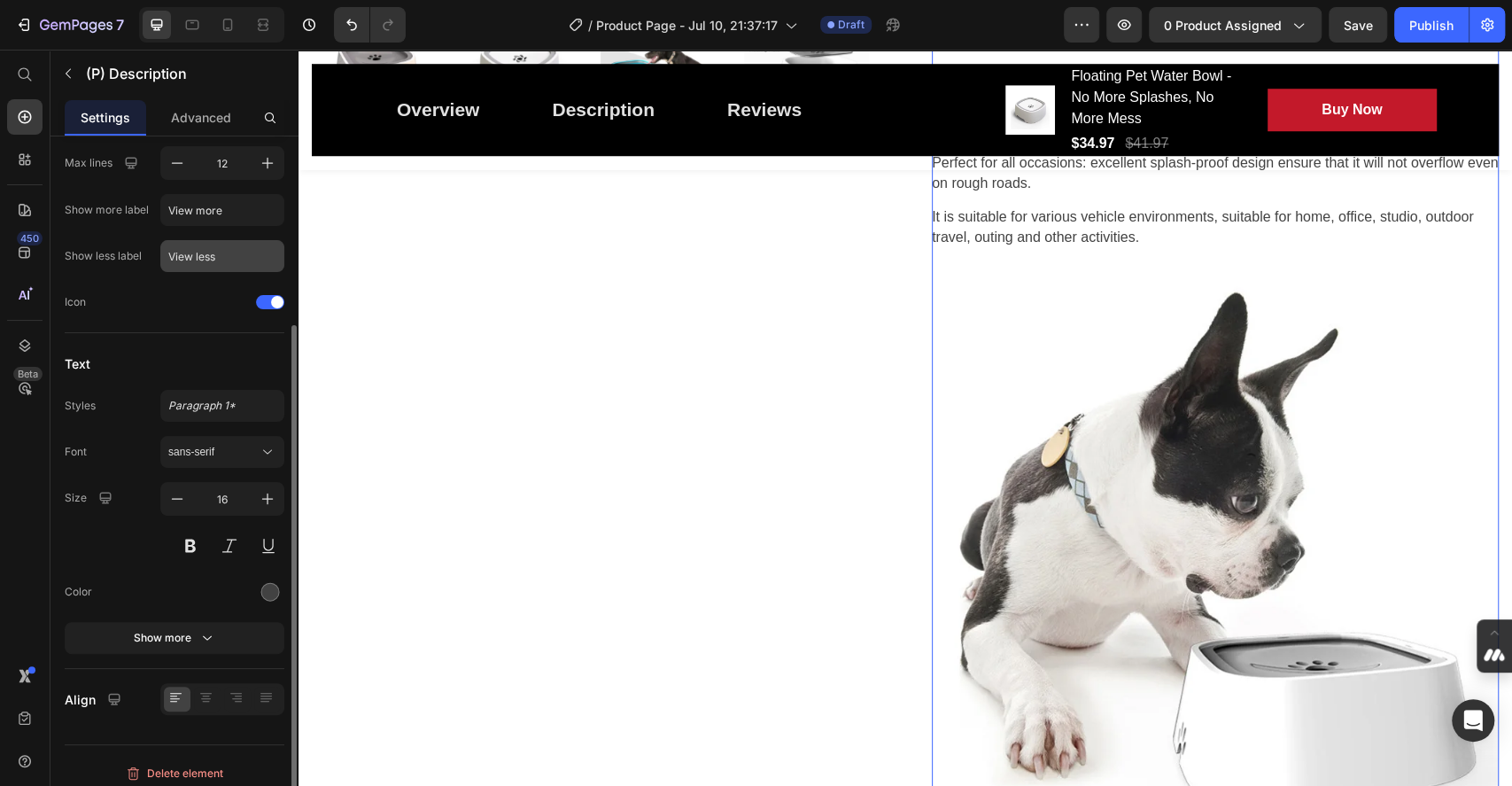 scroll, scrollTop: 244, scrollLeft: 0, axis: vertical 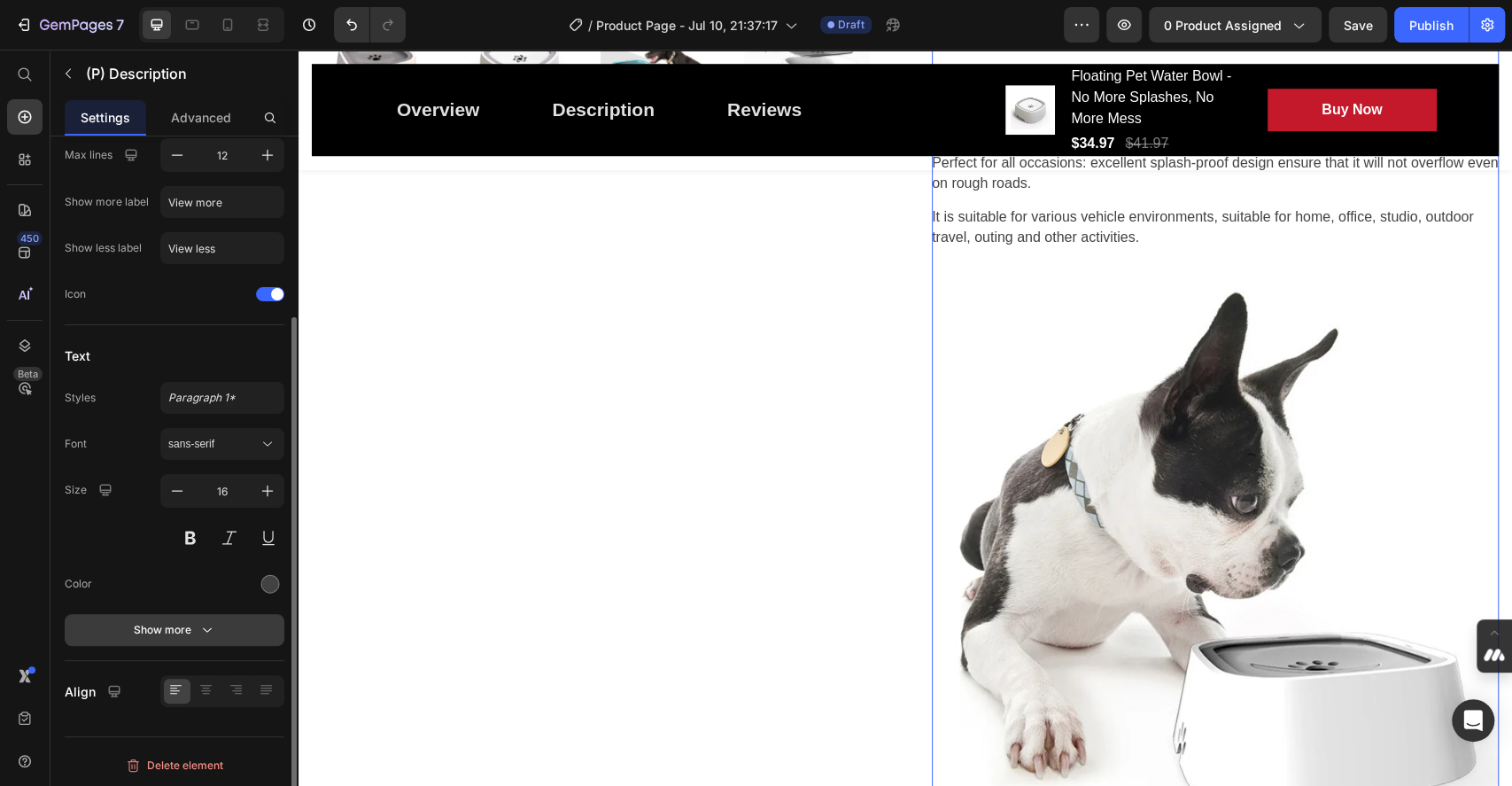 click on "Show more" at bounding box center (174, 630) 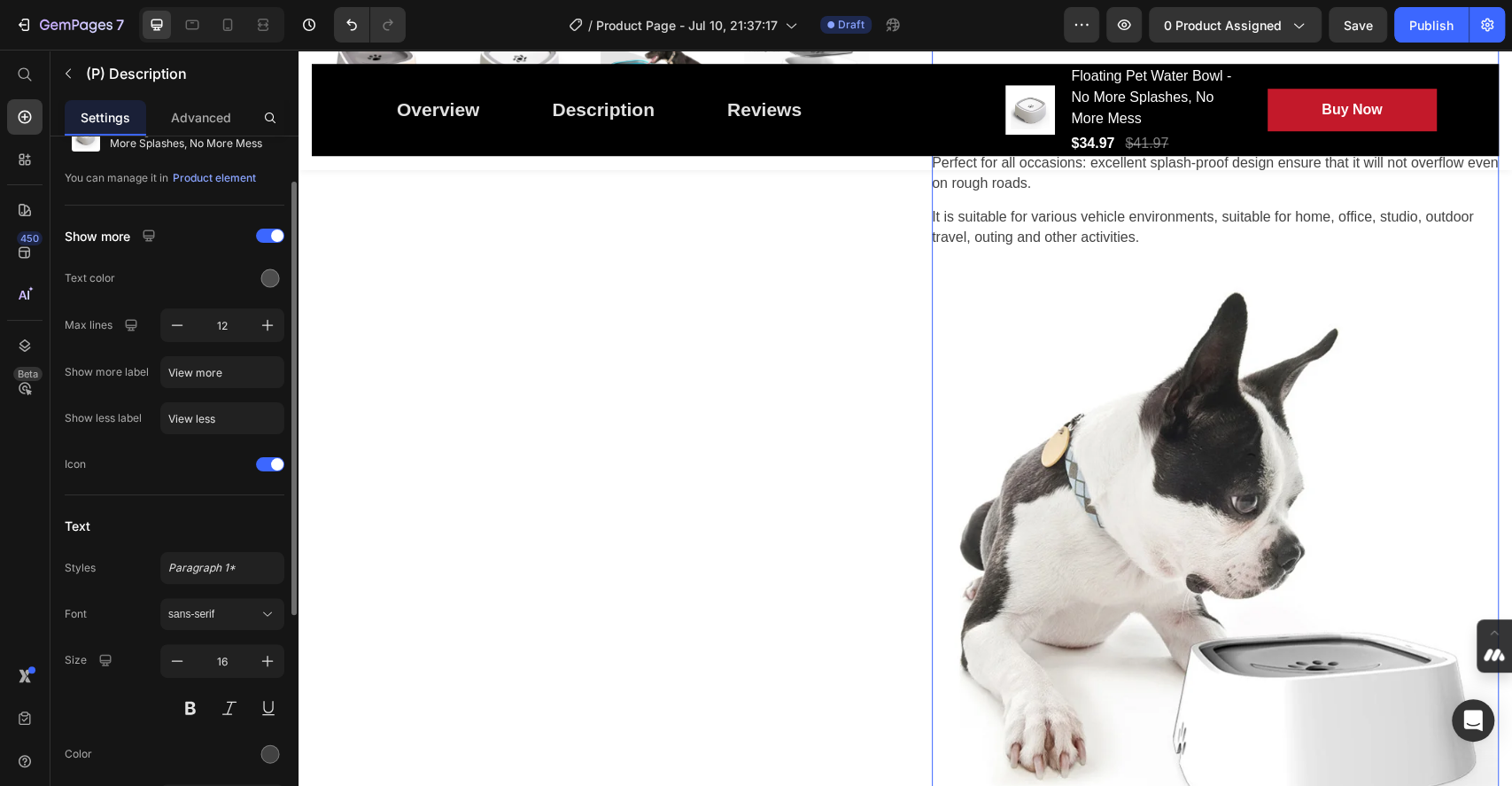 scroll, scrollTop: 0, scrollLeft: 0, axis: both 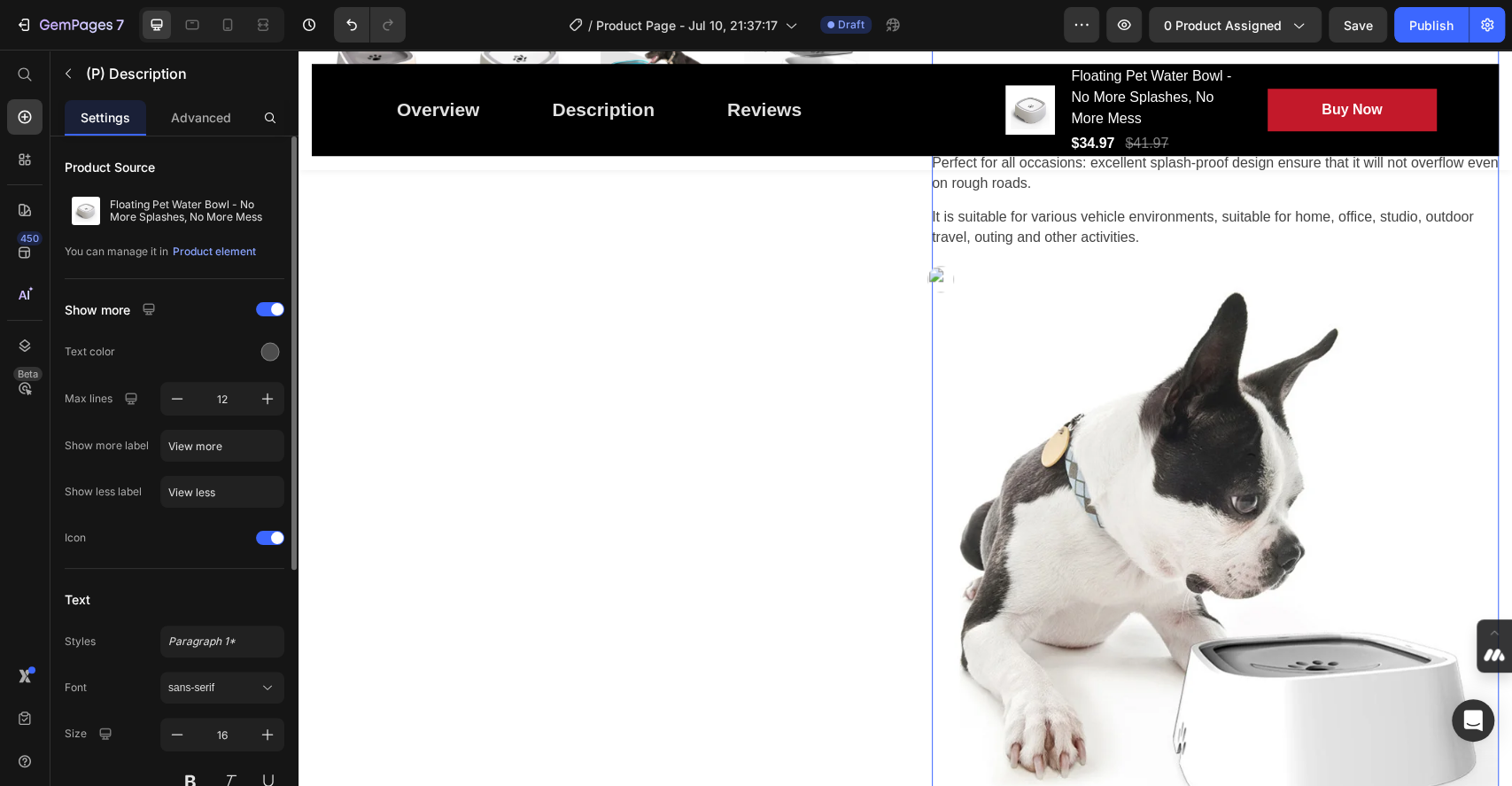 click at bounding box center [1215, 545] 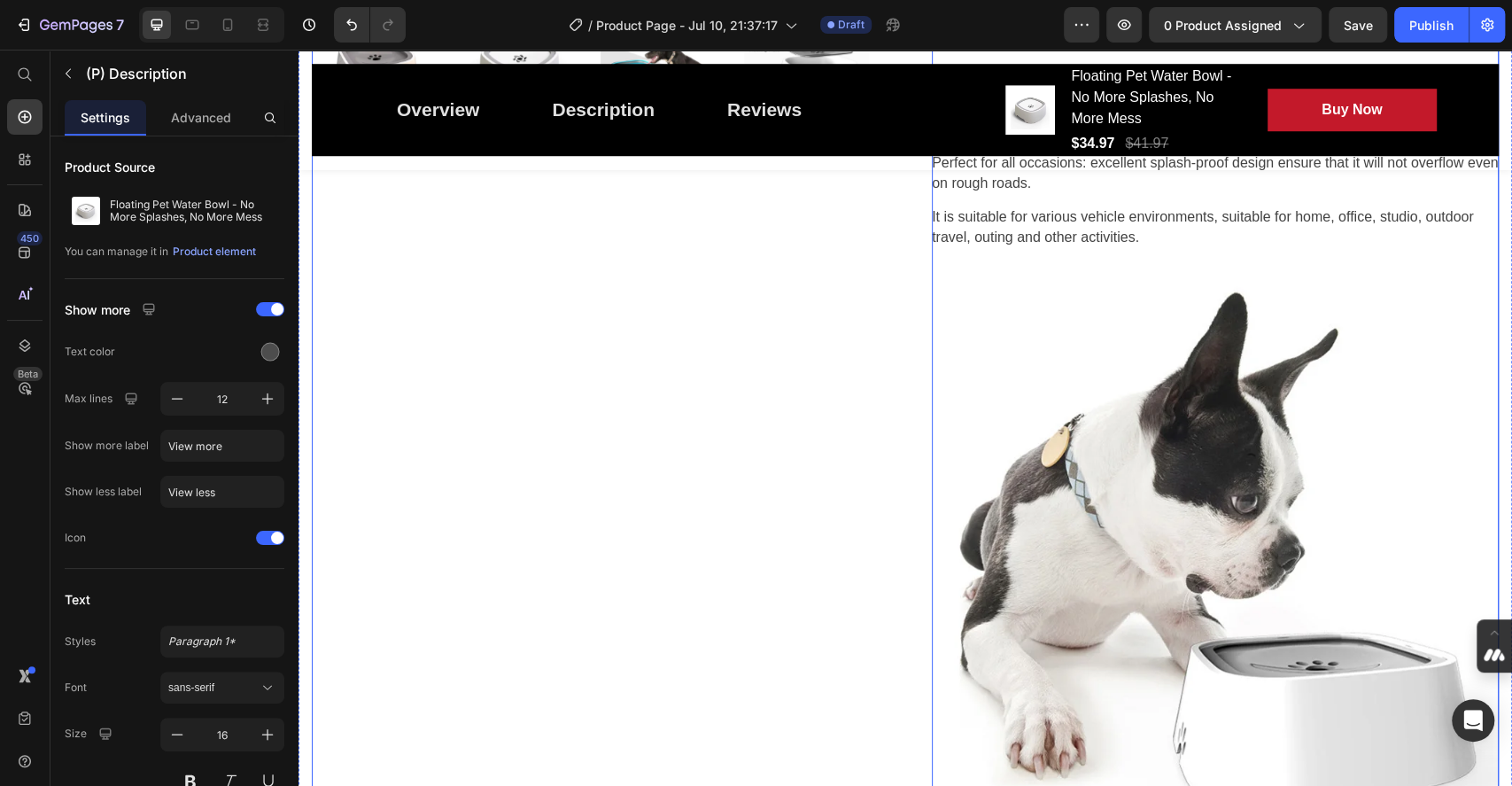 scroll, scrollTop: 472, scrollLeft: 0, axis: vertical 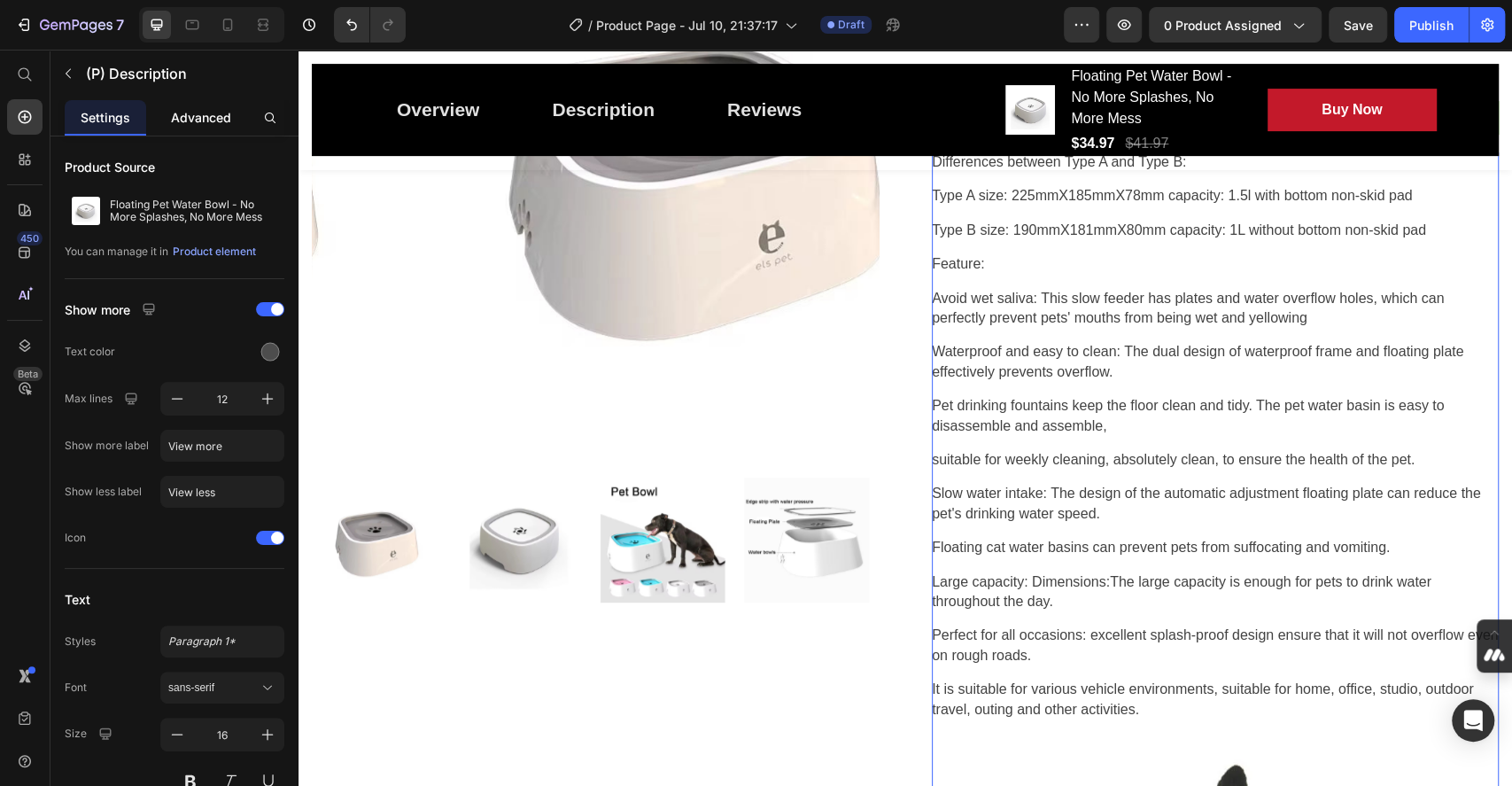 click on "Advanced" at bounding box center (201, 117) 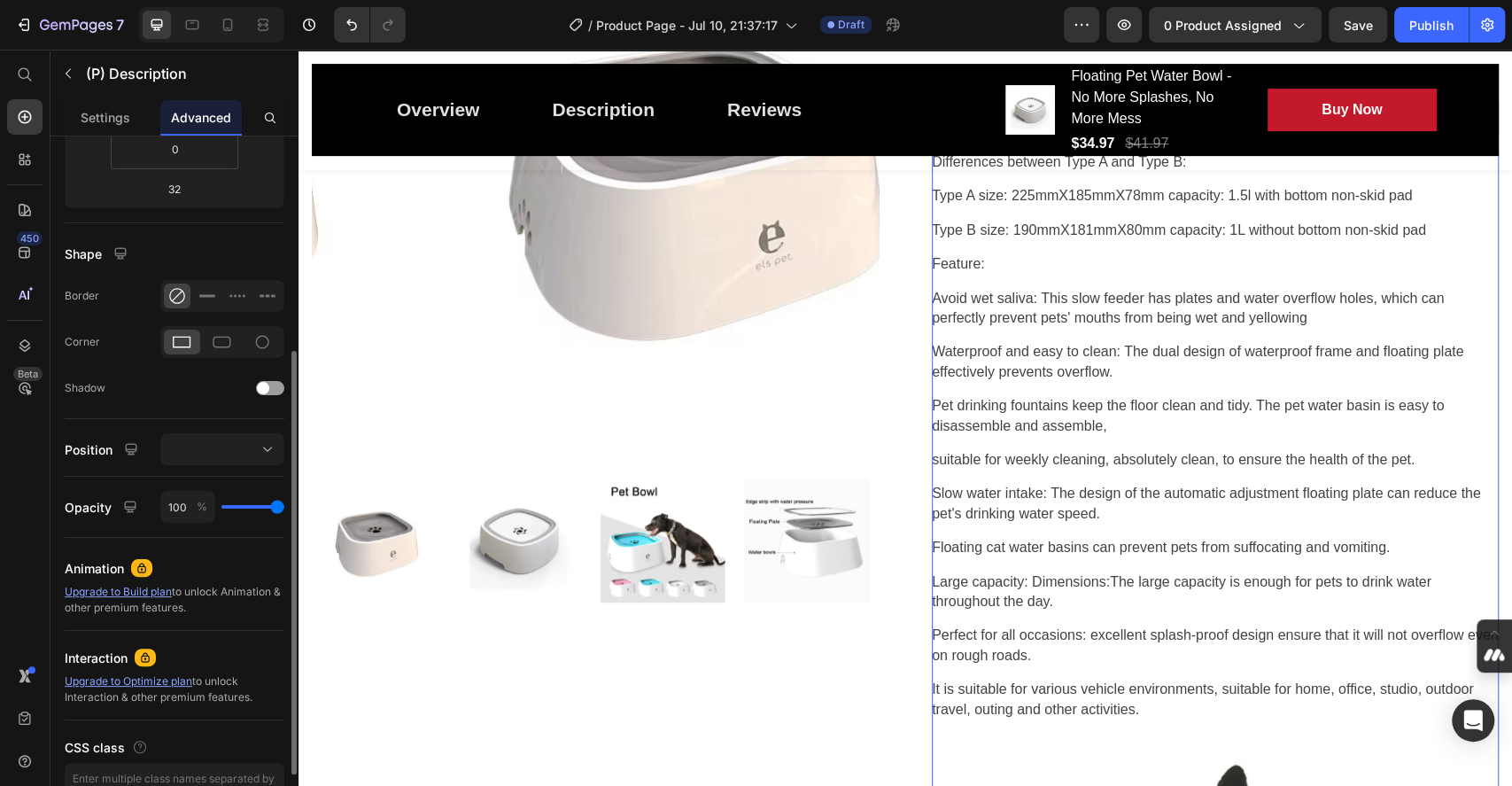 scroll, scrollTop: 455, scrollLeft: 0, axis: vertical 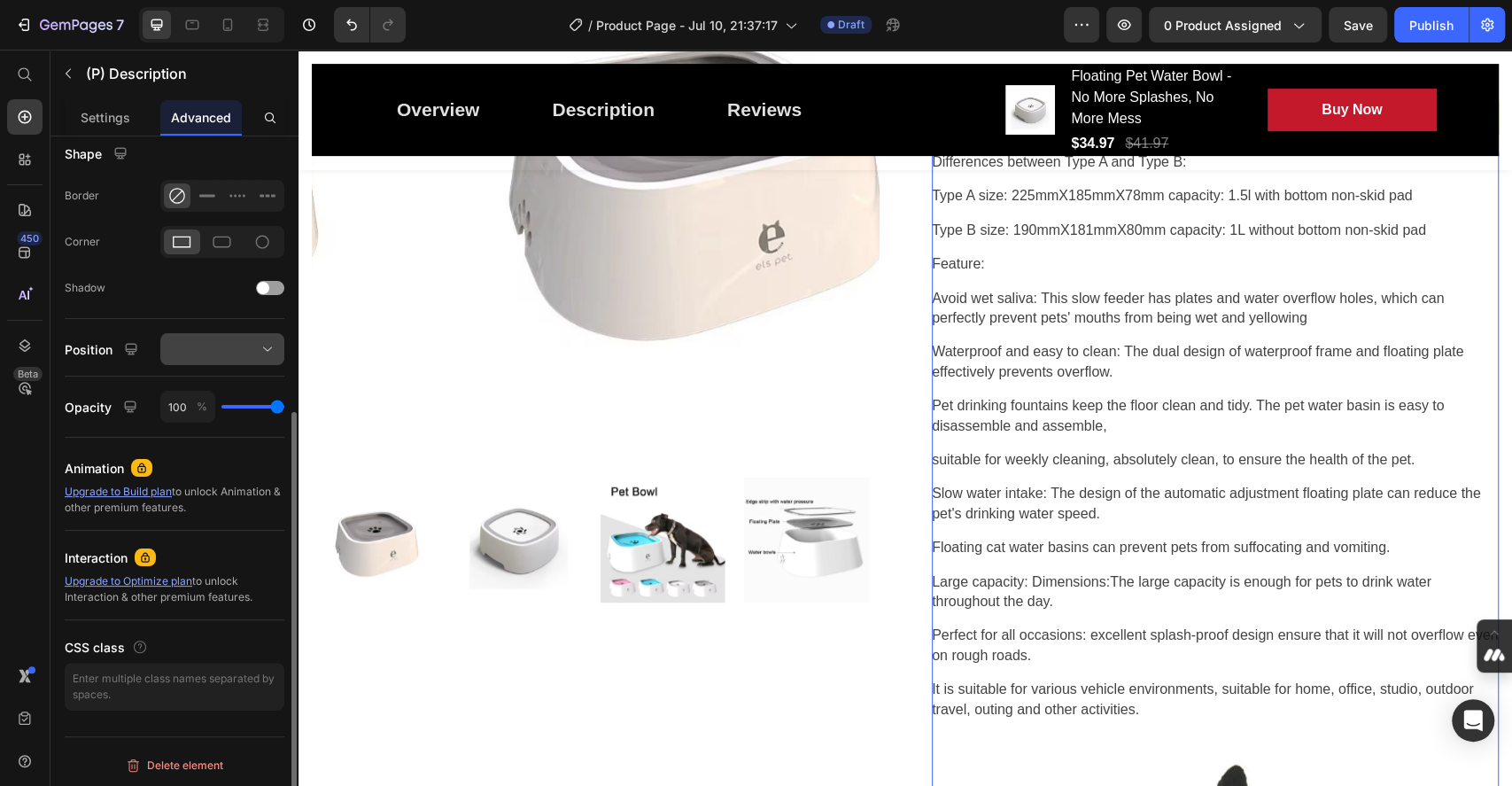 click at bounding box center [222, 349] 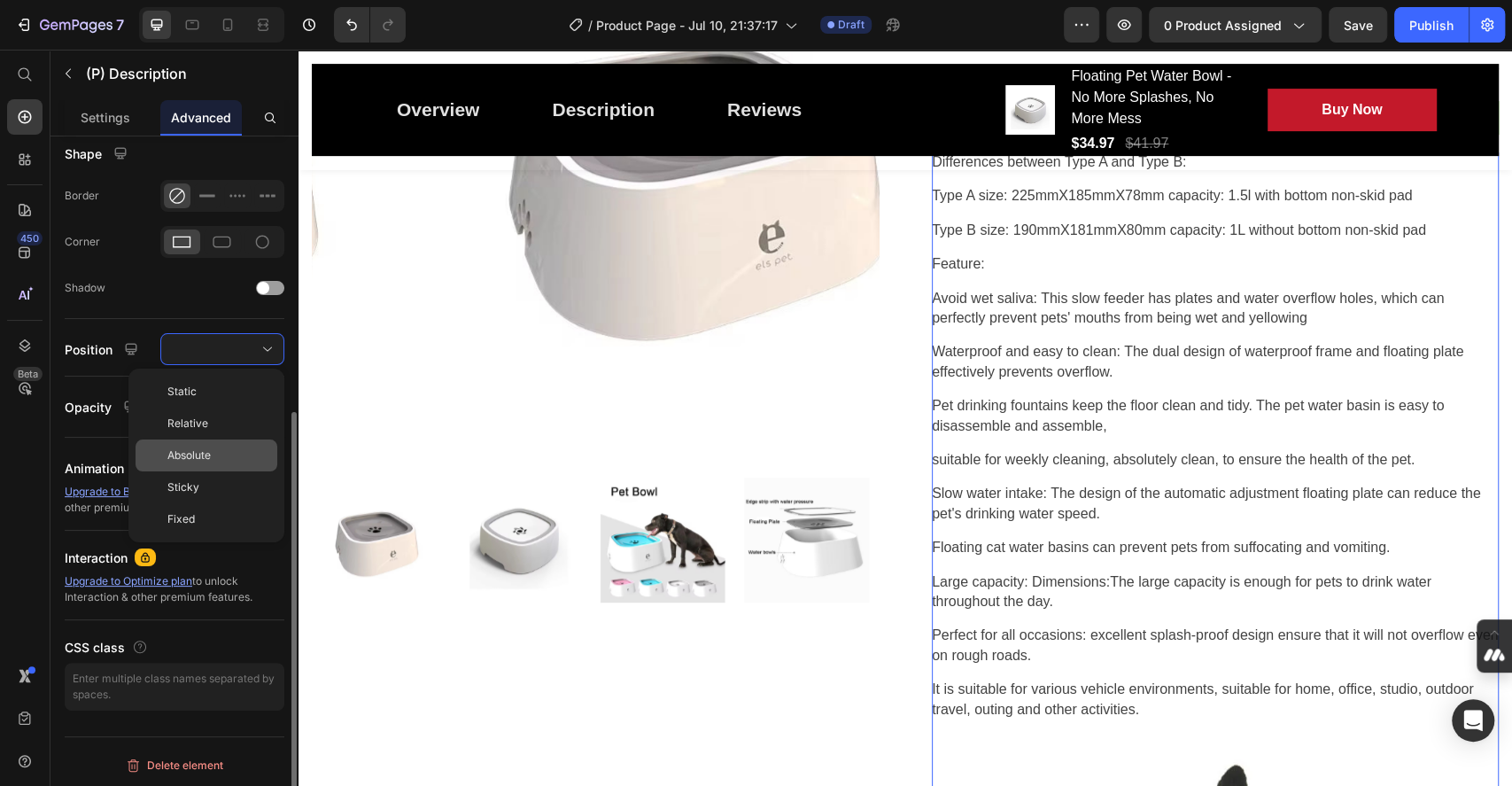click on "Absolute" 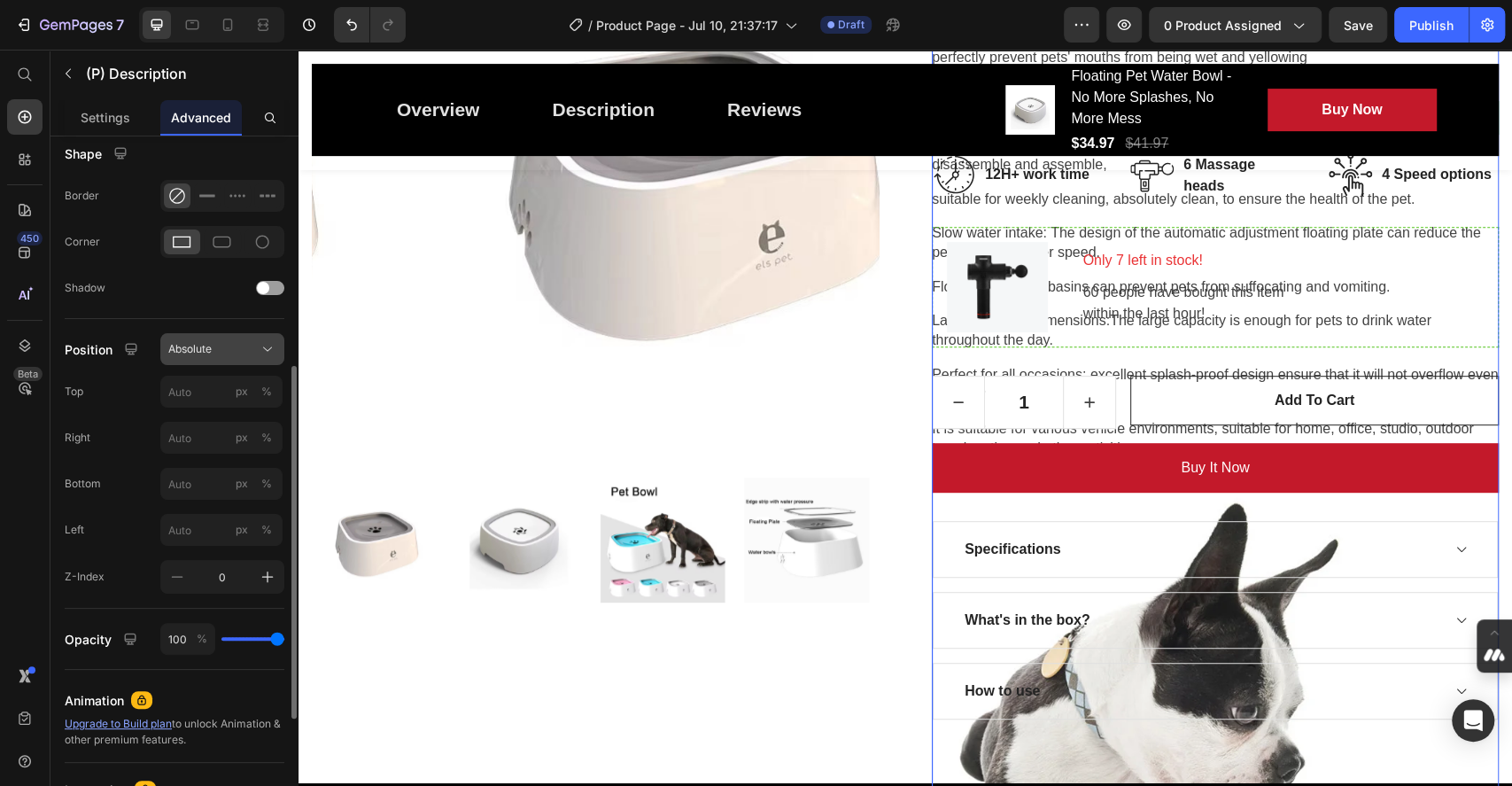 click on "Absolute" at bounding box center (222, 349) 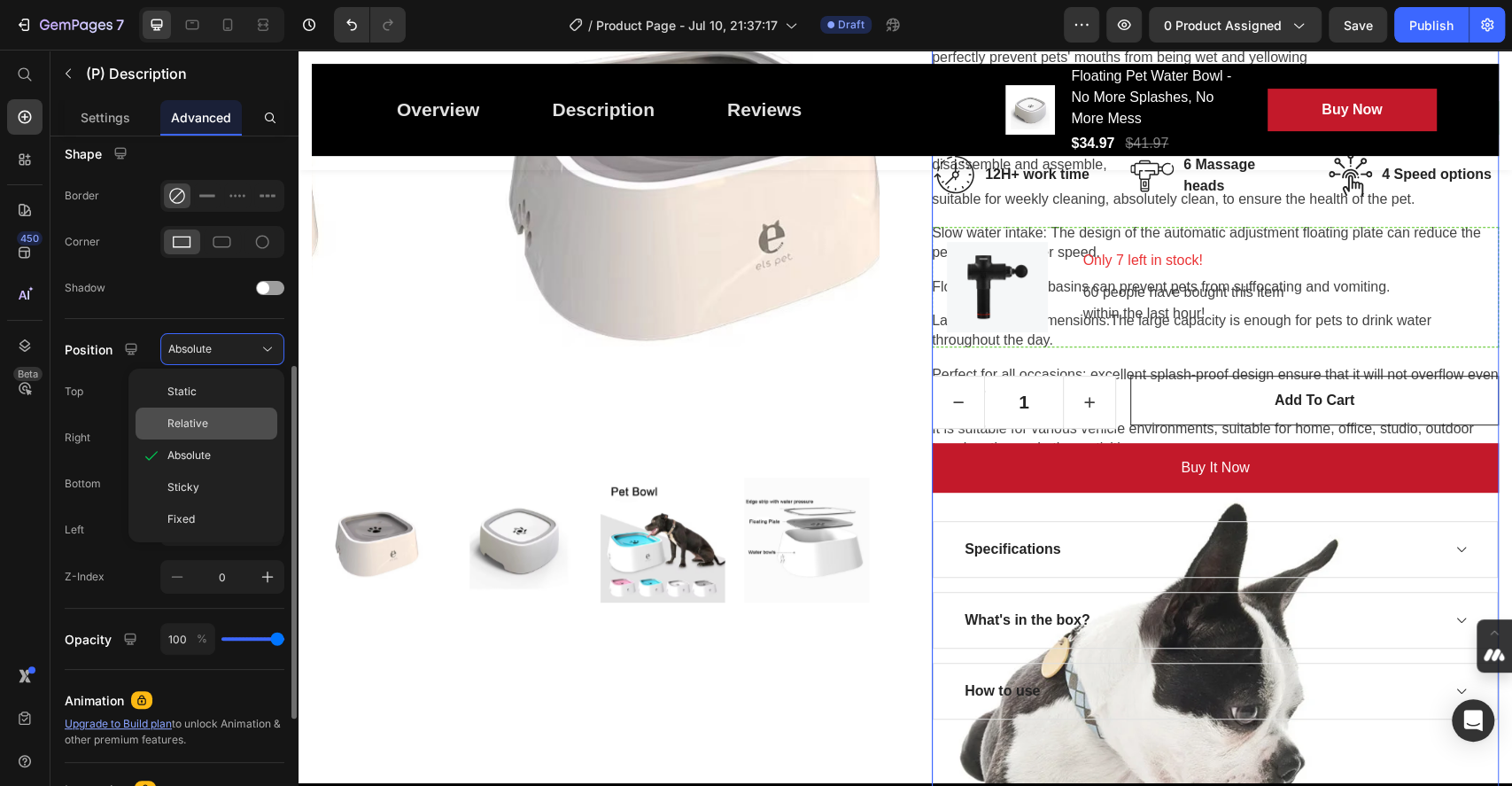 click on "Relative" 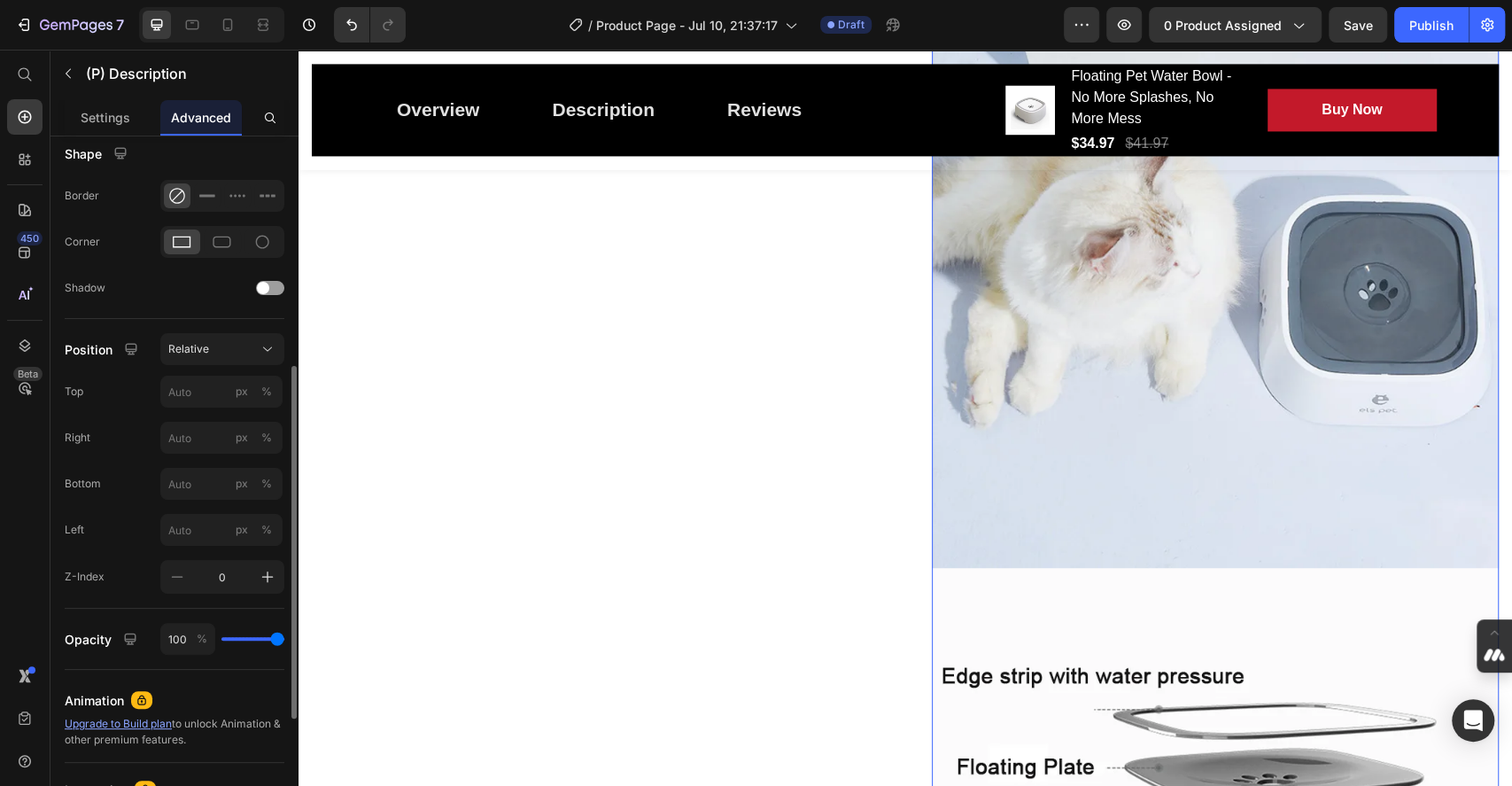 scroll, scrollTop: 2245, scrollLeft: 0, axis: vertical 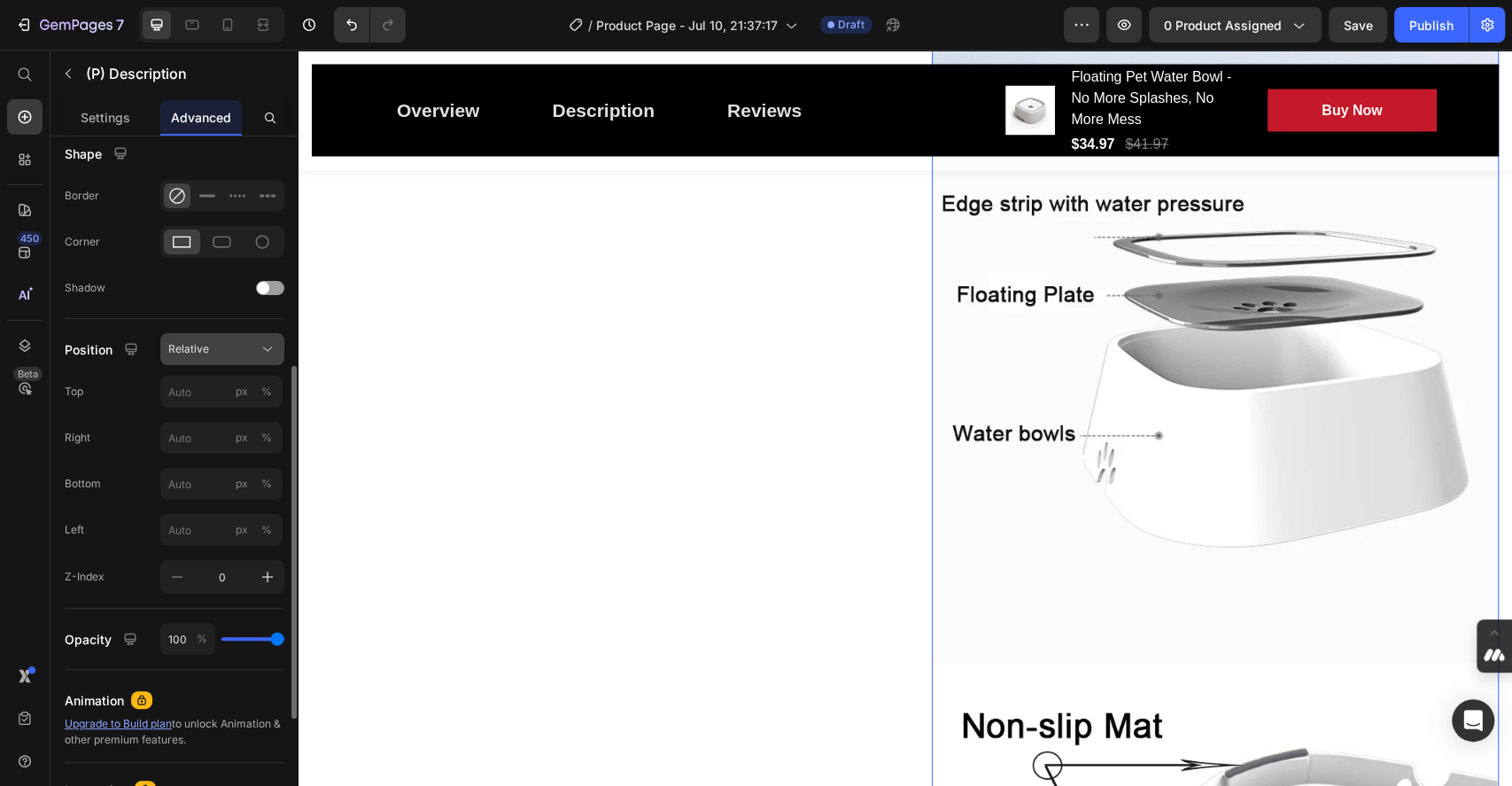 click on "Relative" at bounding box center (189, 349) 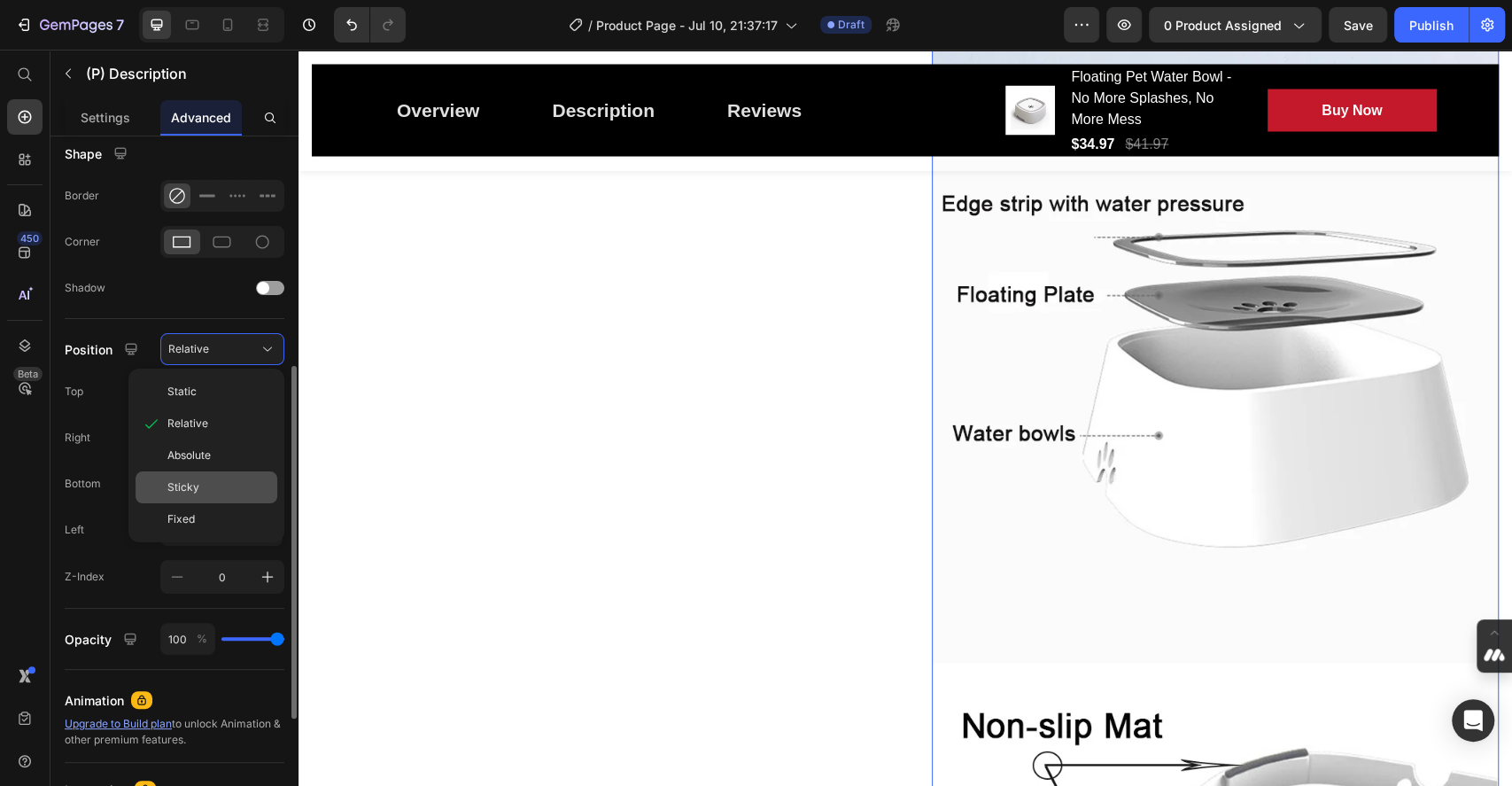 click on "Sticky" 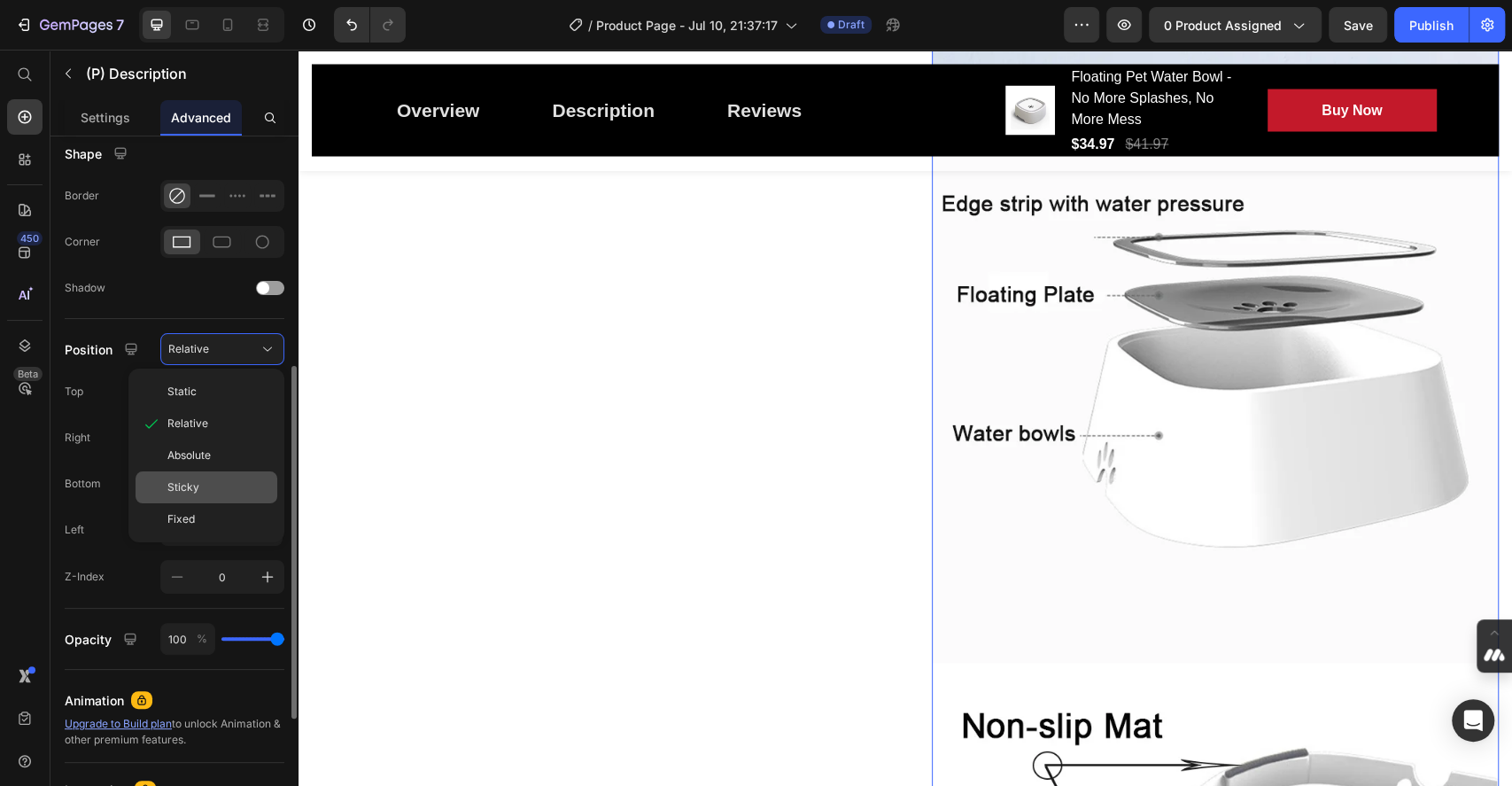 type on "0" 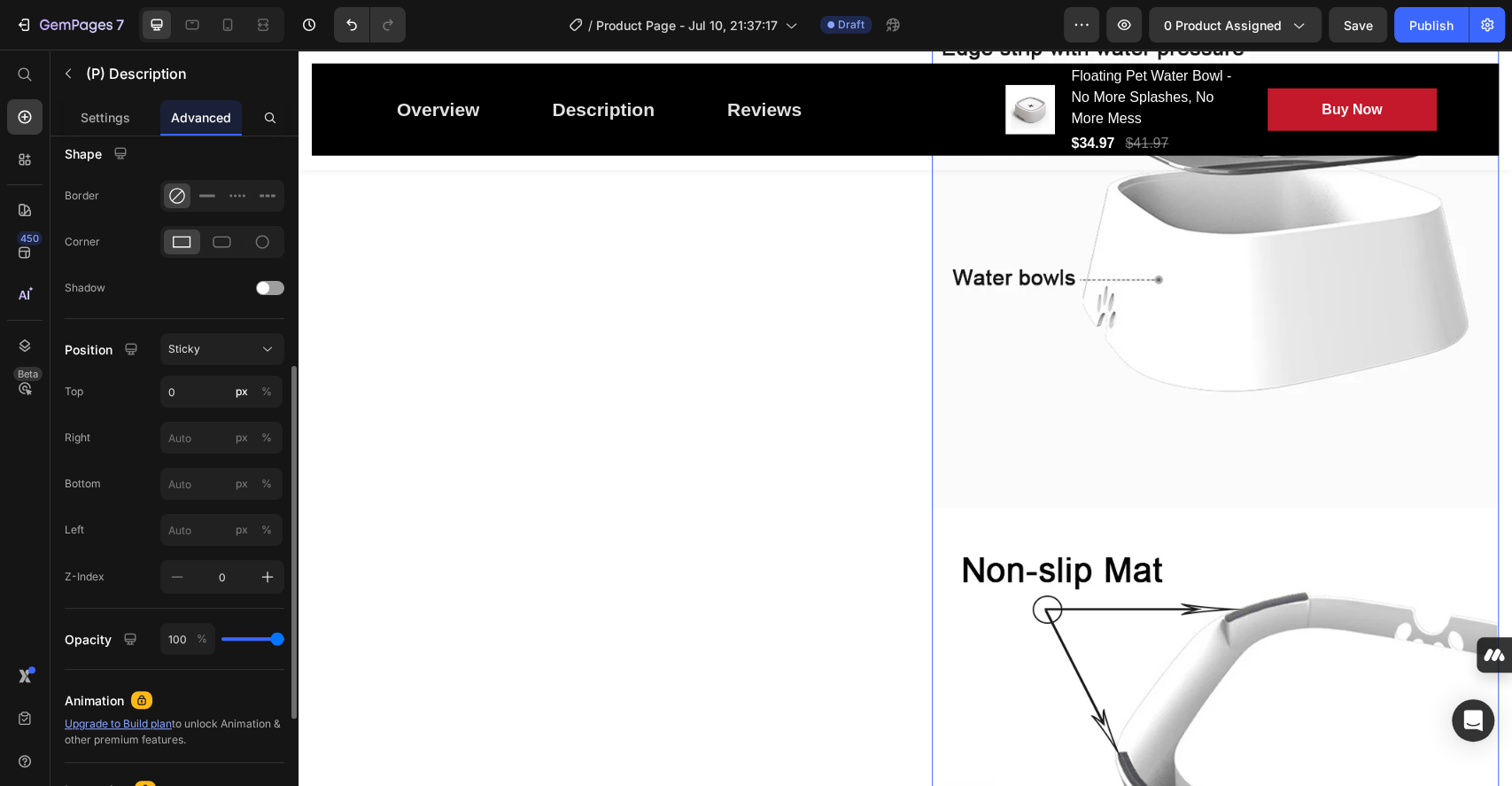 scroll, scrollTop: 3190, scrollLeft: 0, axis: vertical 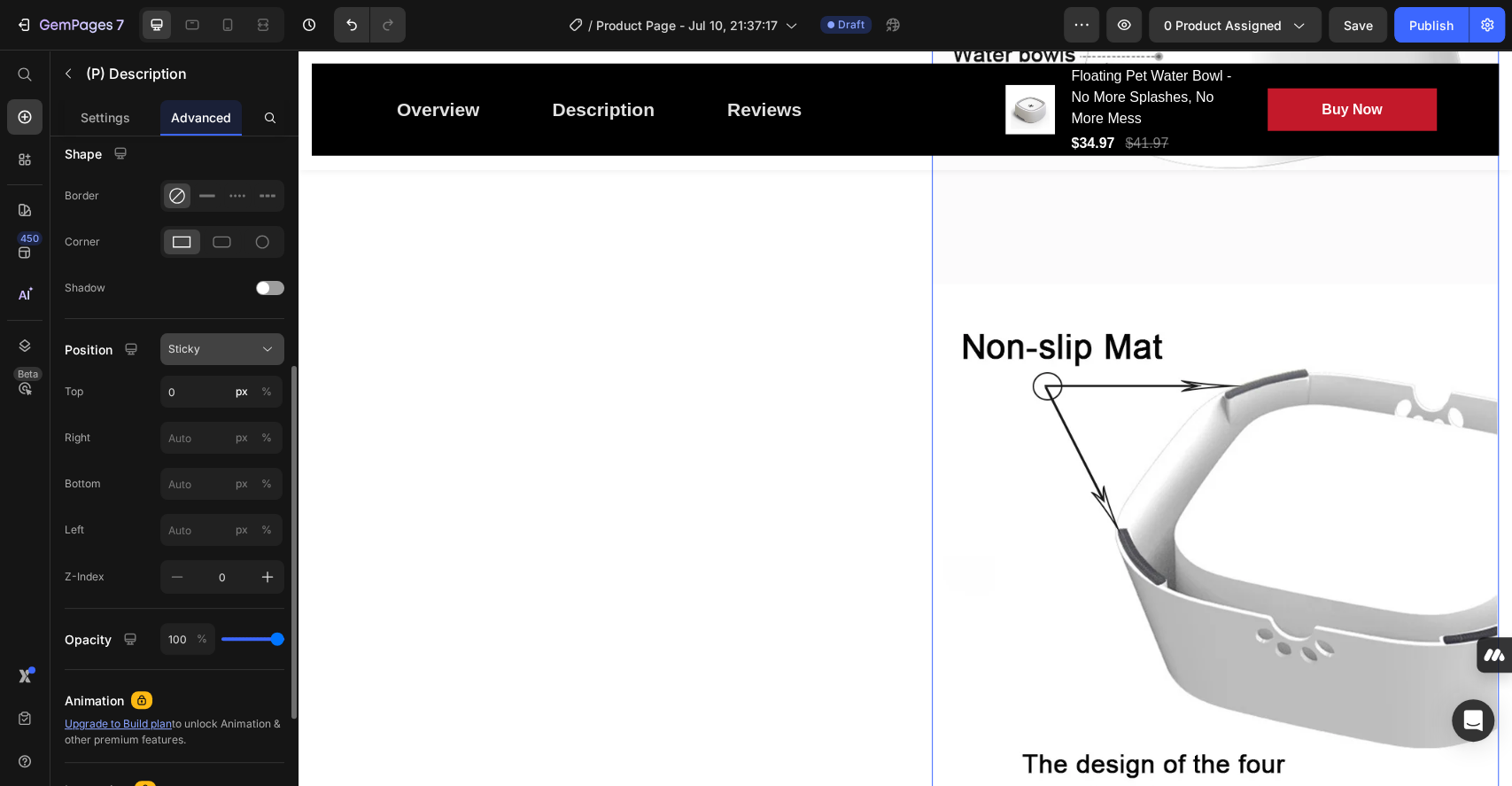 click on "Sticky" 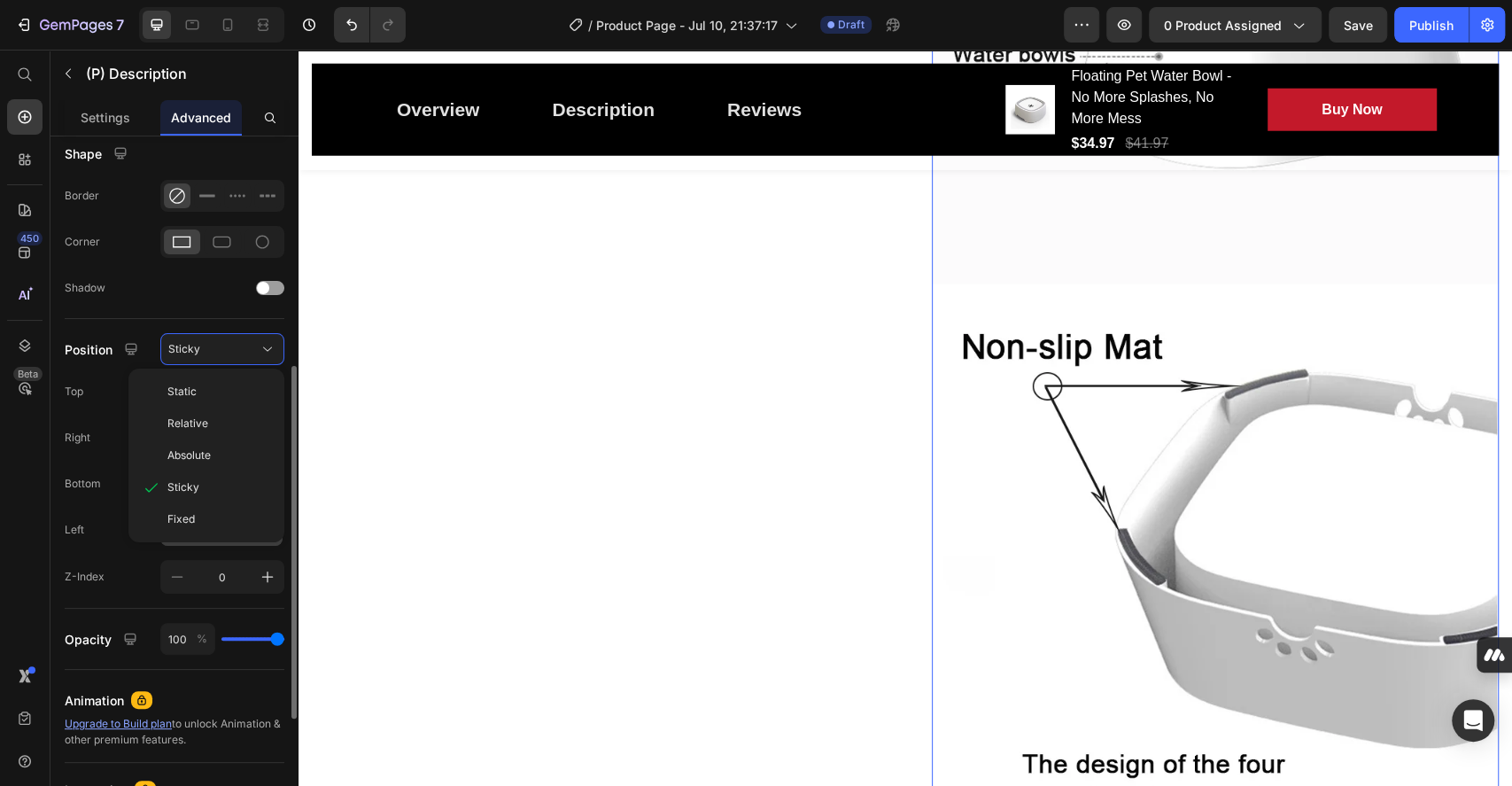 click on "Fixed" 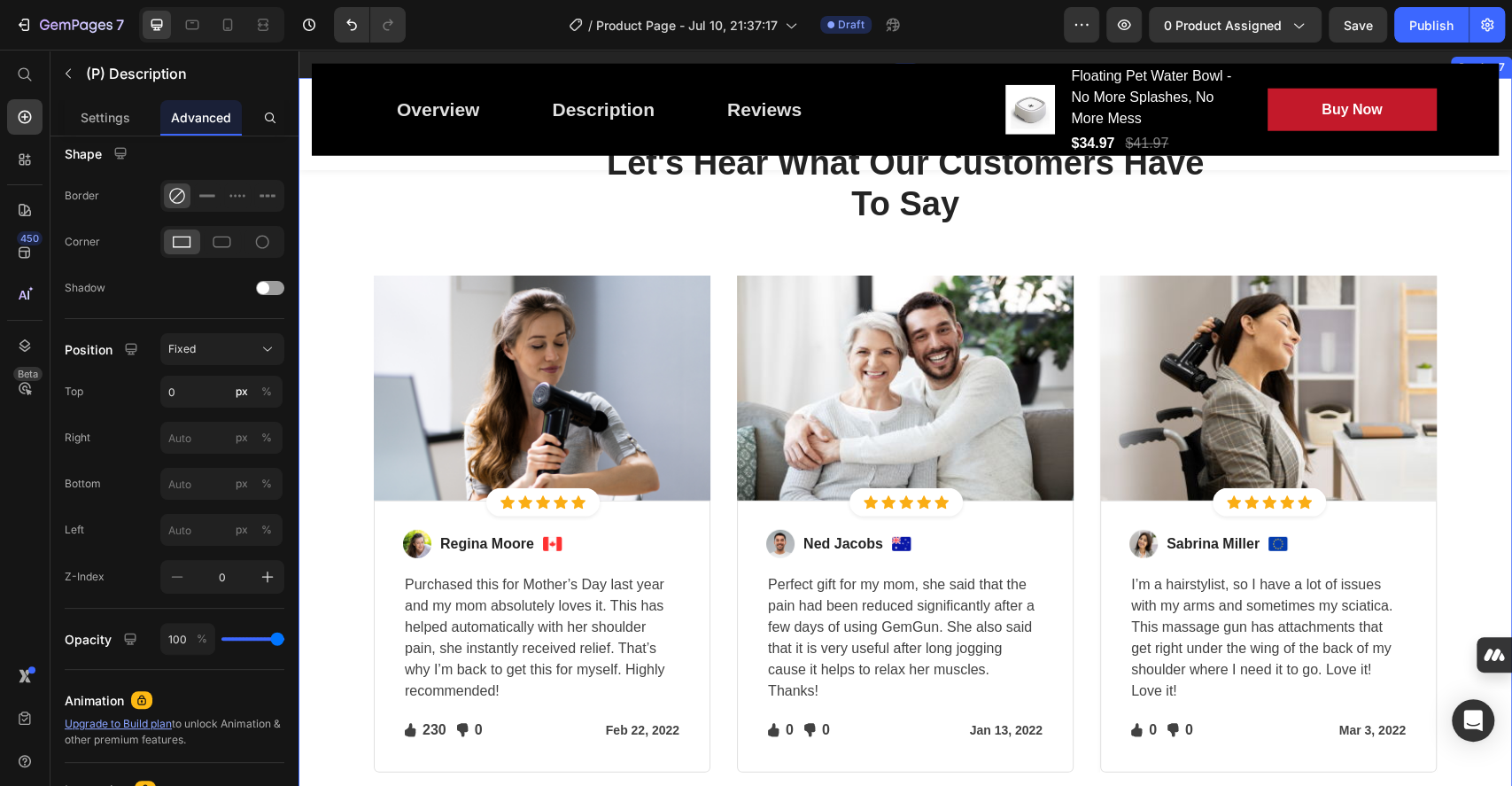 scroll, scrollTop: 284, scrollLeft: 0, axis: vertical 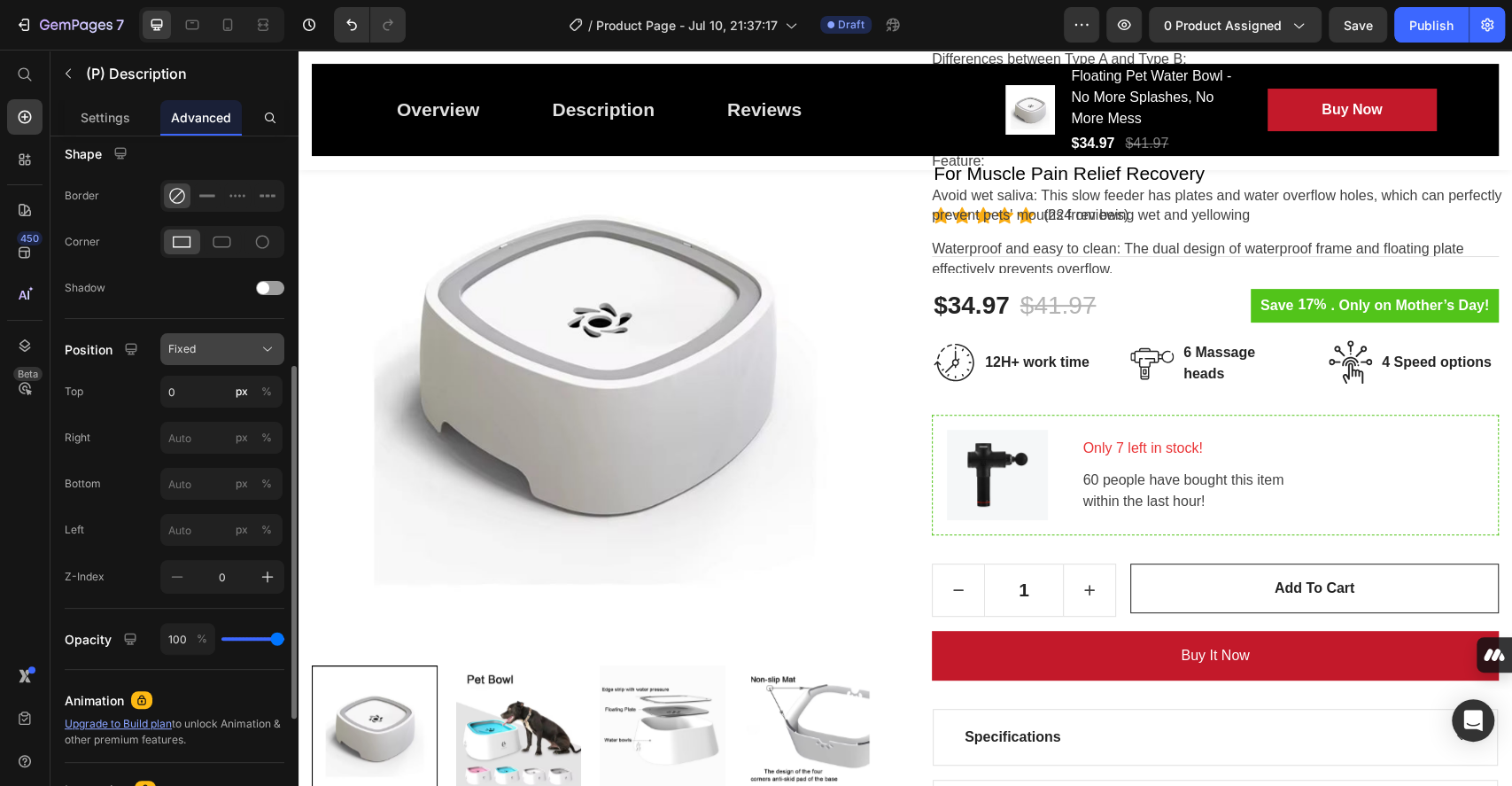 click on "Fixed" 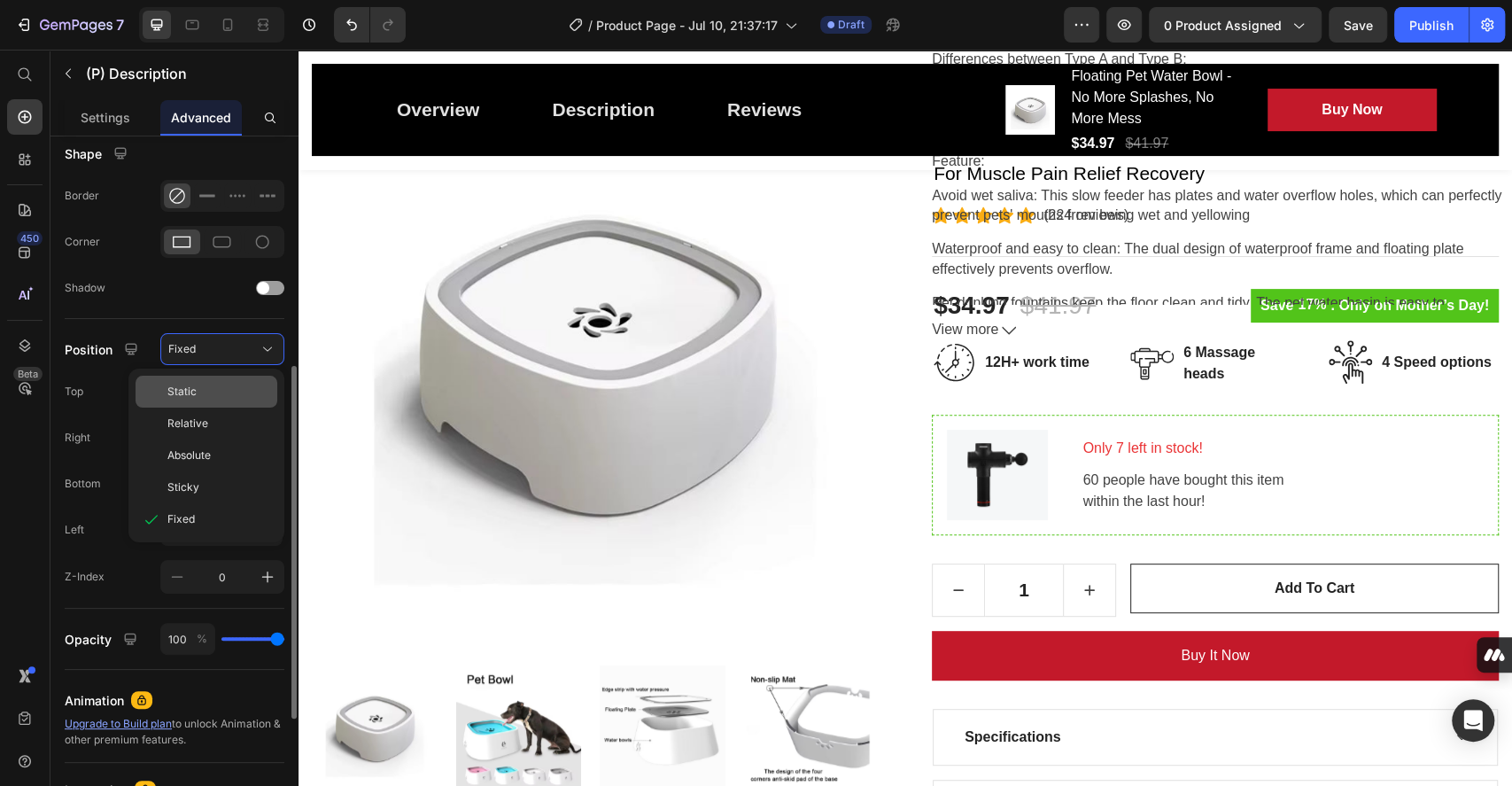 scroll, scrollTop: 638, scrollLeft: 0, axis: vertical 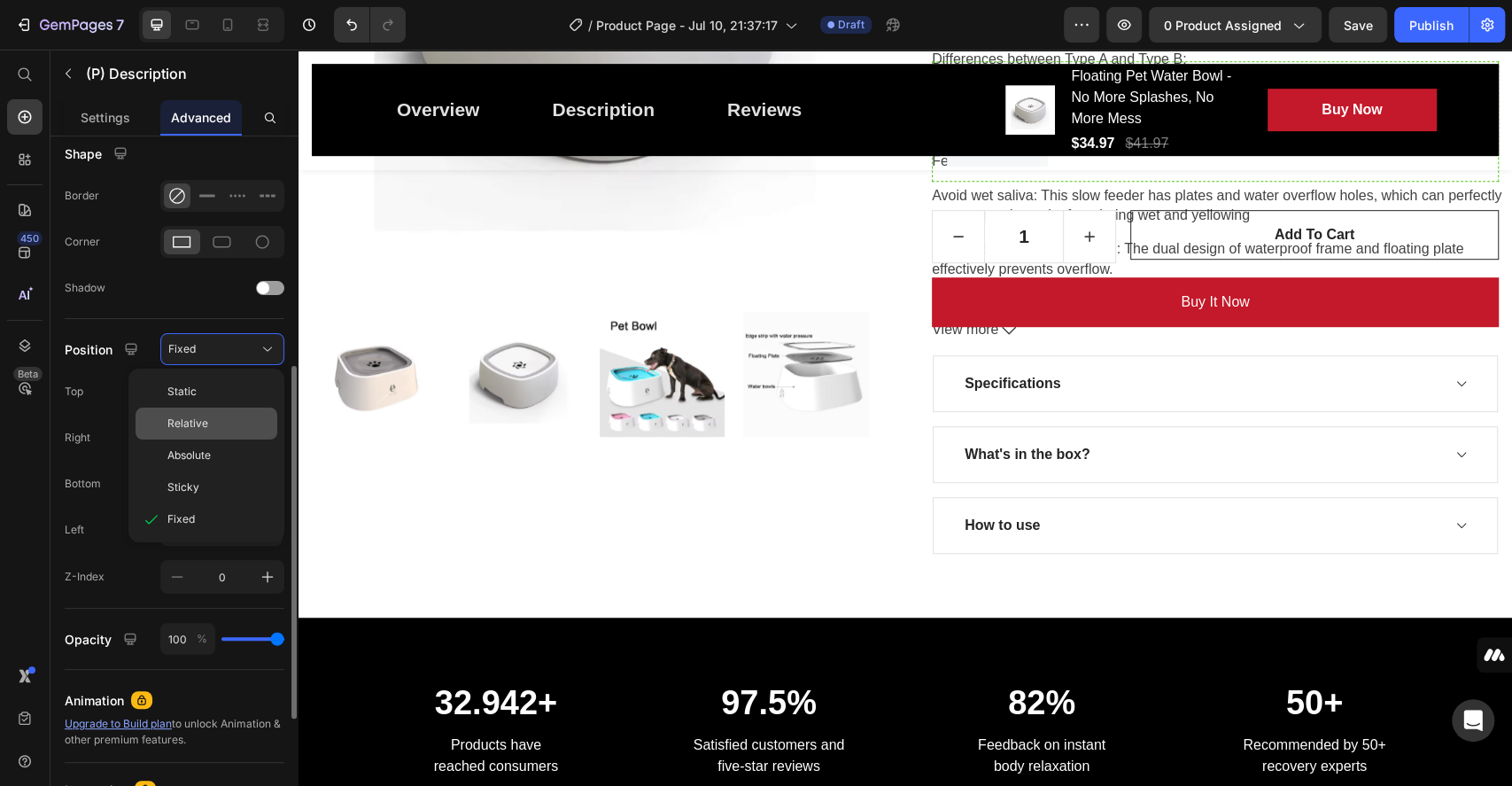 click on "Relative" at bounding box center (219, 424) 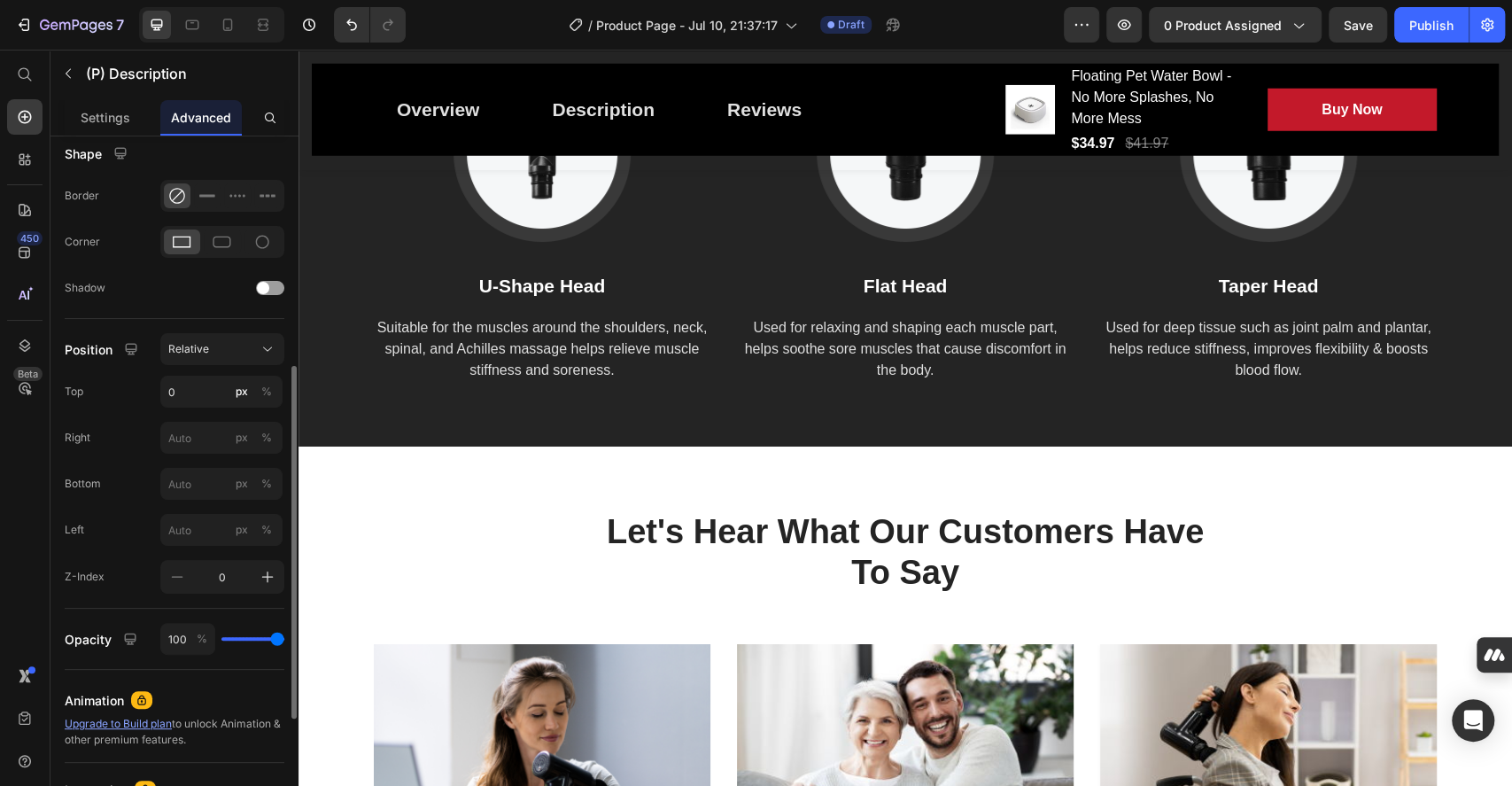 scroll, scrollTop: 3190, scrollLeft: 0, axis: vertical 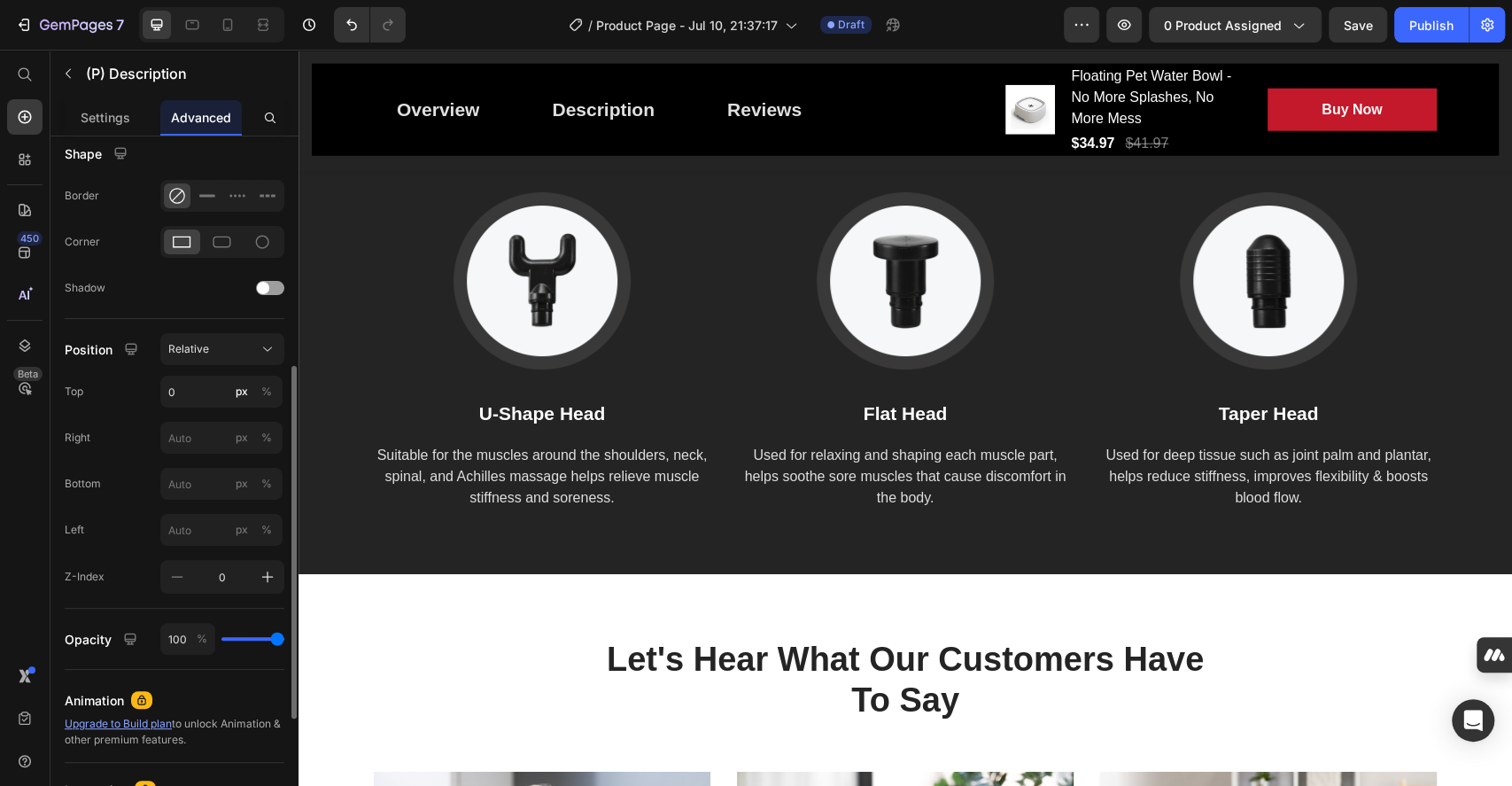 click on "How Gemgun Massage Heads Work" at bounding box center [905, 121] 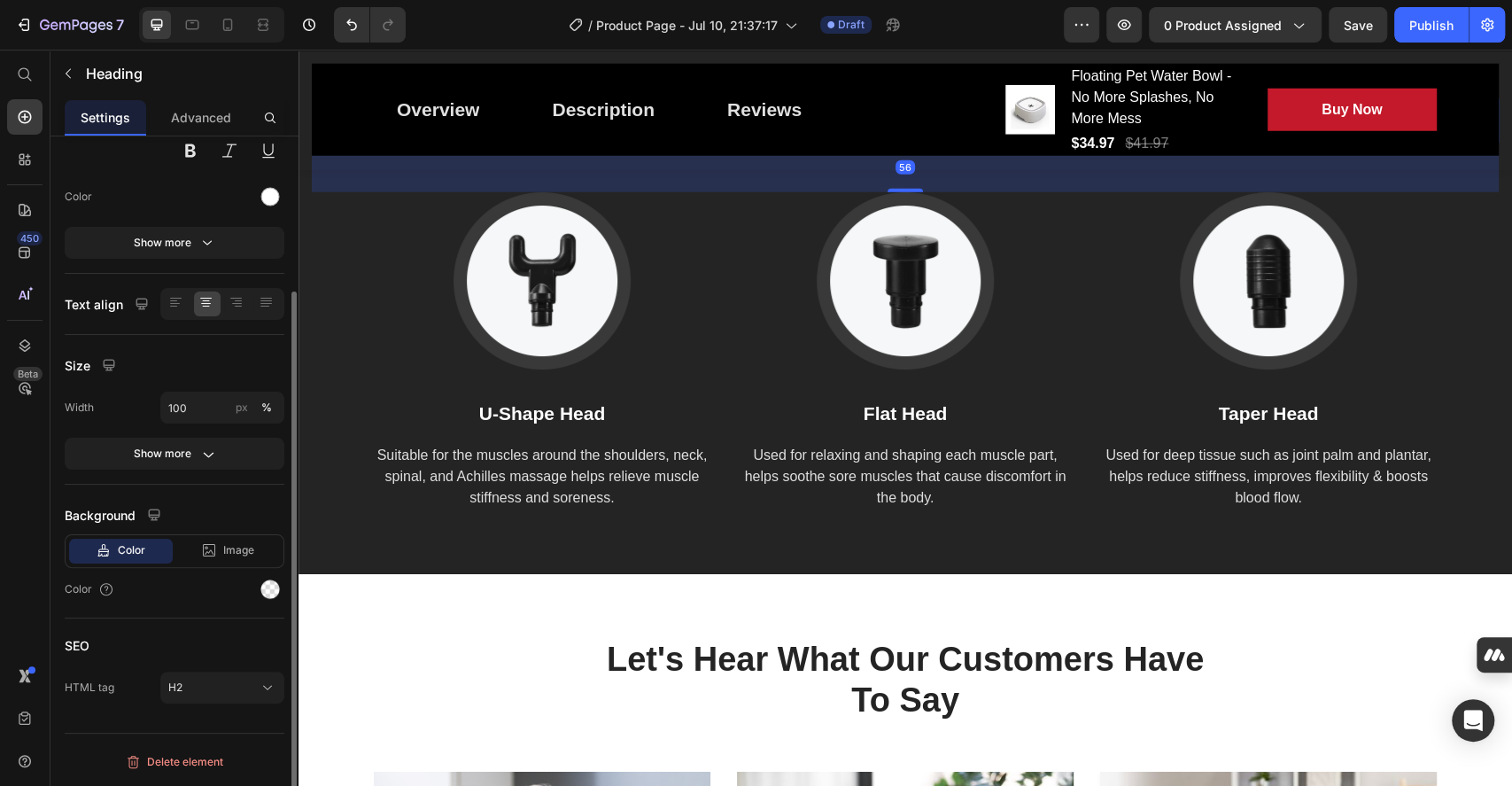 scroll, scrollTop: 0, scrollLeft: 0, axis: both 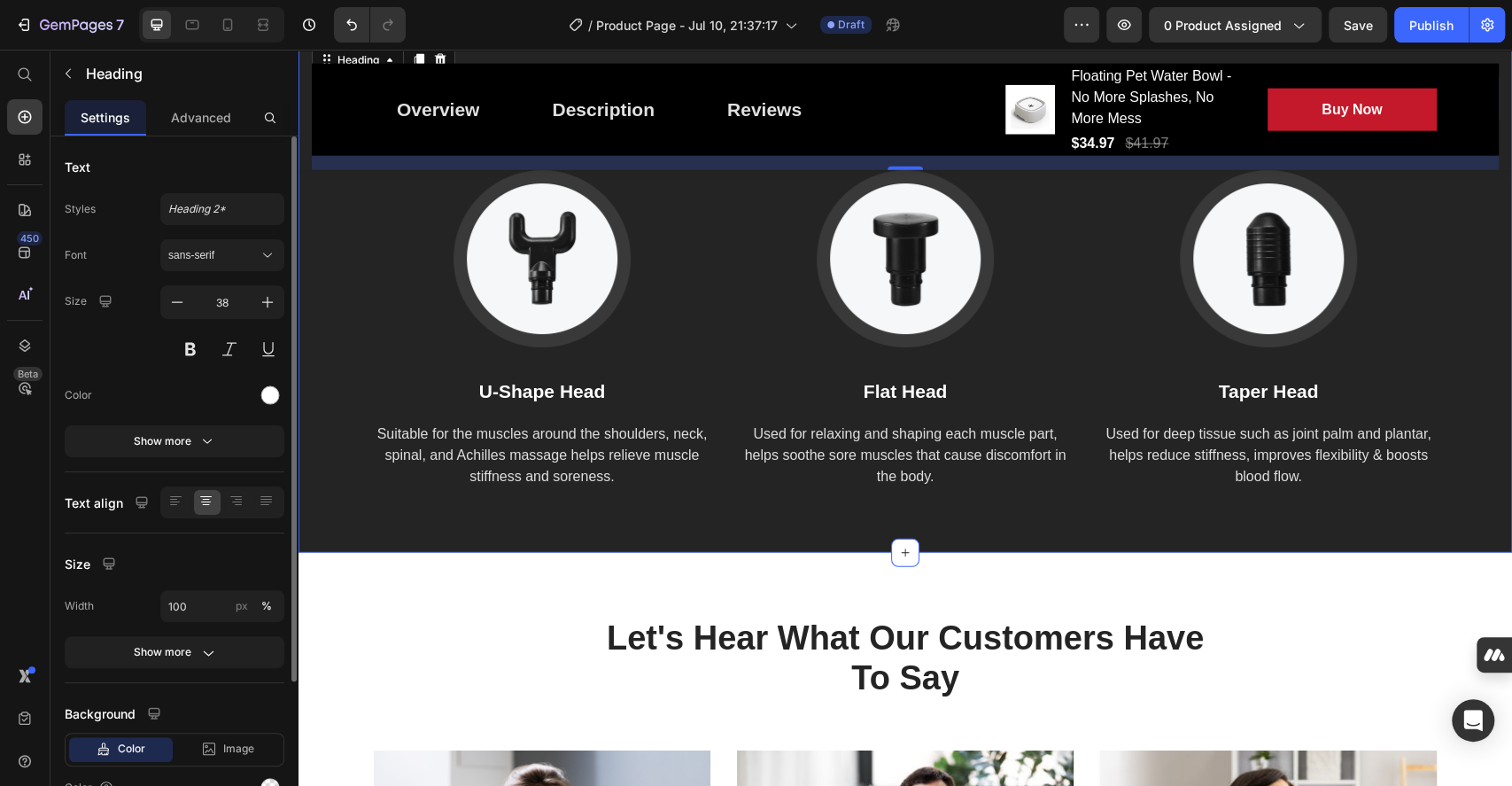 click on "How Gemgun Massage Heads Work Heading   56 Image U-Shape Head Text block Suitable for the muscles around the shoulders, neck, spinal, and Achilles massage helps relieve muscle stiffness and soreness. Text block Image Flat Head Text block Used for relaxing and shaping each muscle part, helps soothe sore muscles that cause discomfort in the body. Text block Image Taper Head Text block Used for deep tissue such as joint palm and plantar, helps reduce stiffness, improves flexibility & boosts blood flow. Text block Row Section 6" at bounding box center (905, 283) 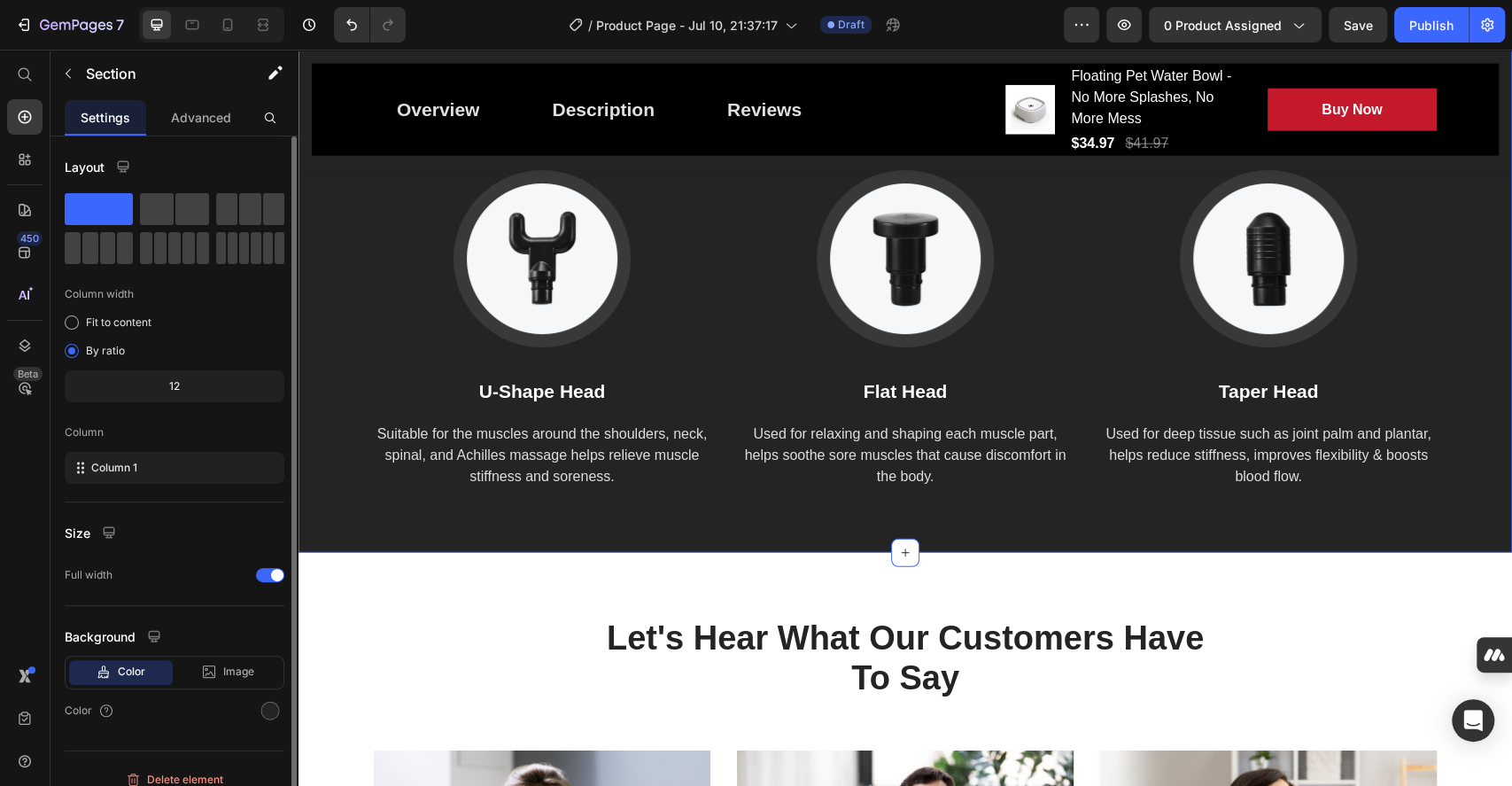 click on "AI Content" at bounding box center (1418, -4) 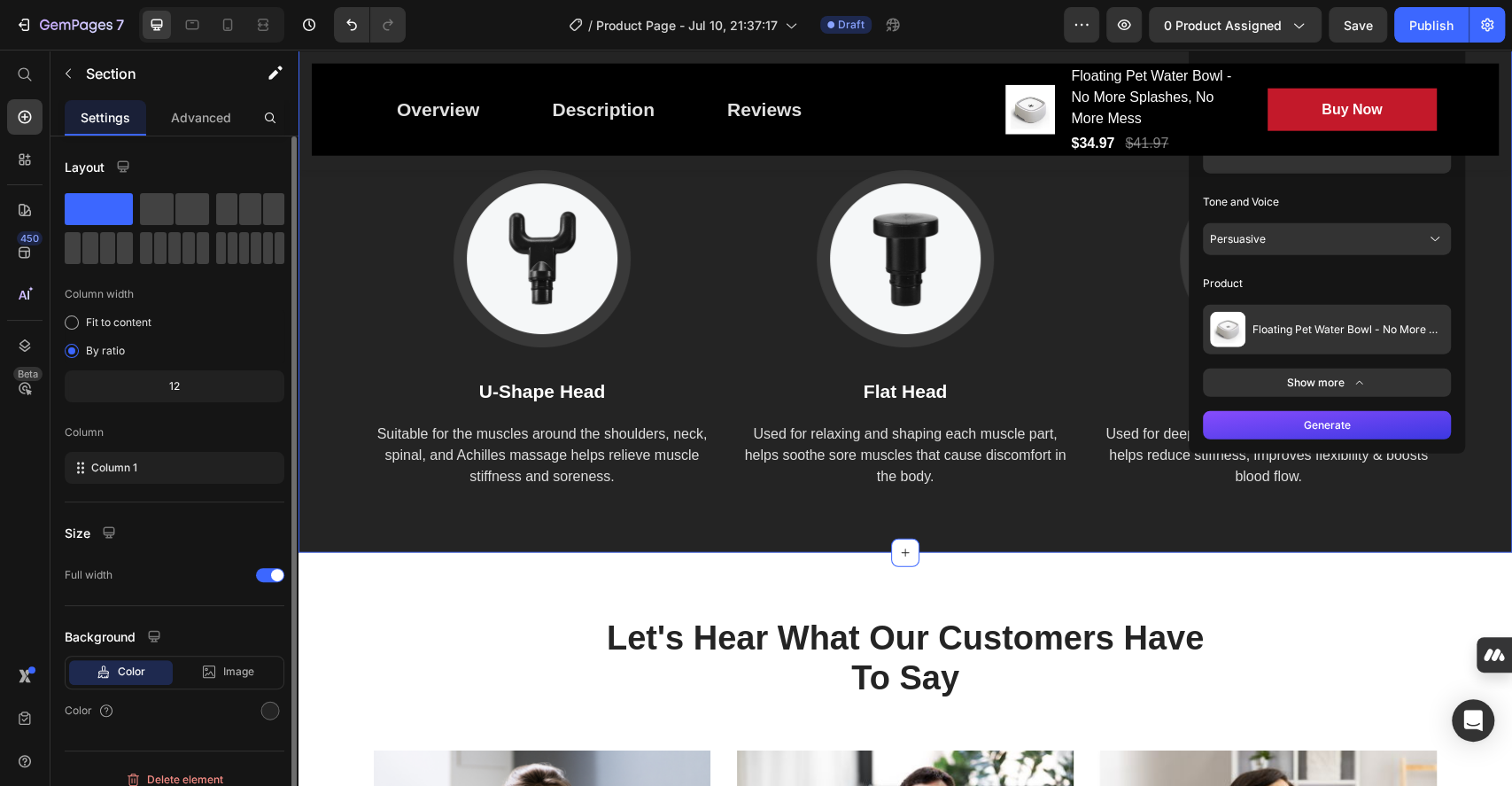 click at bounding box center [1327, 138] 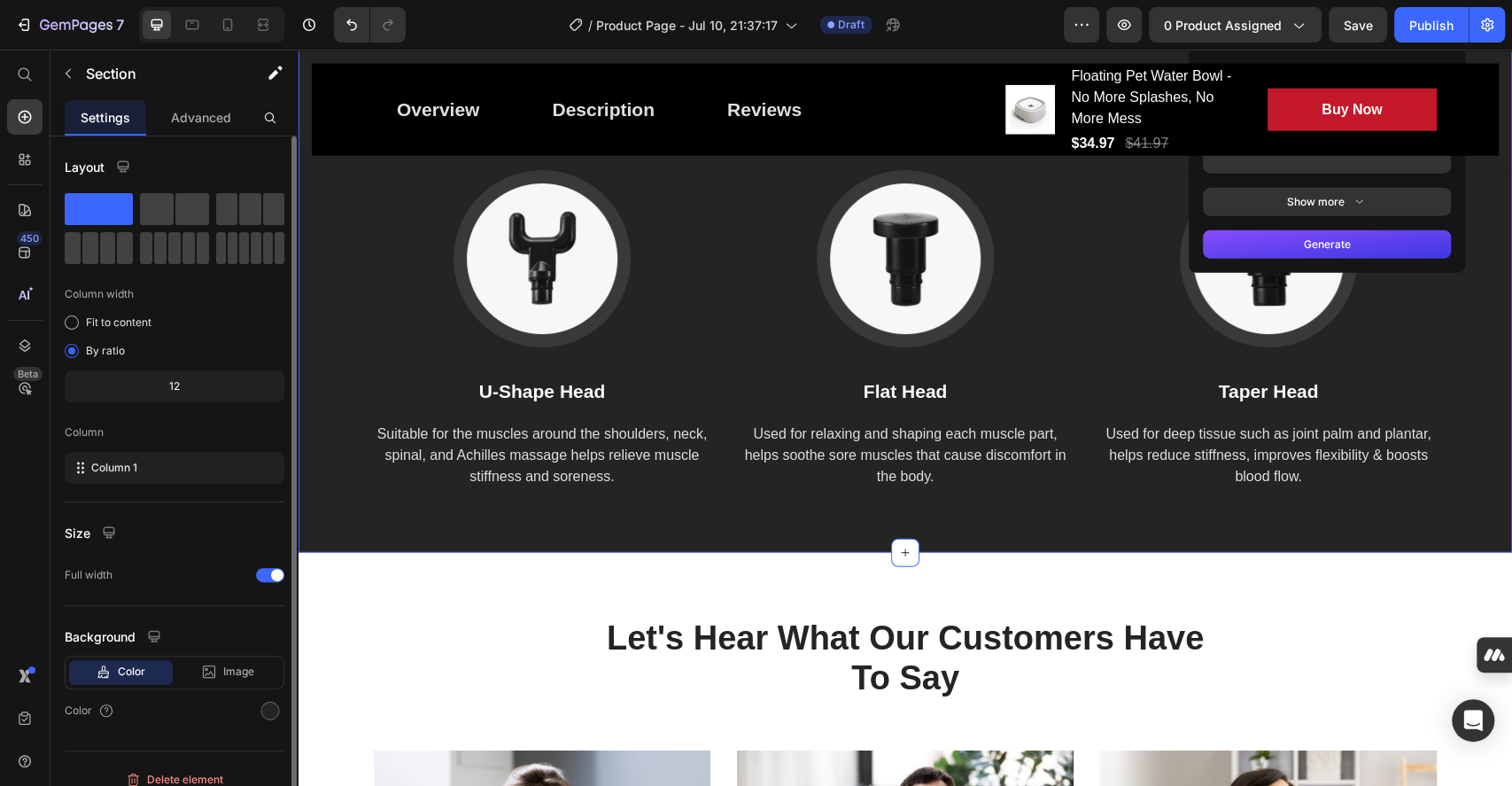 click at bounding box center (1327, 138) 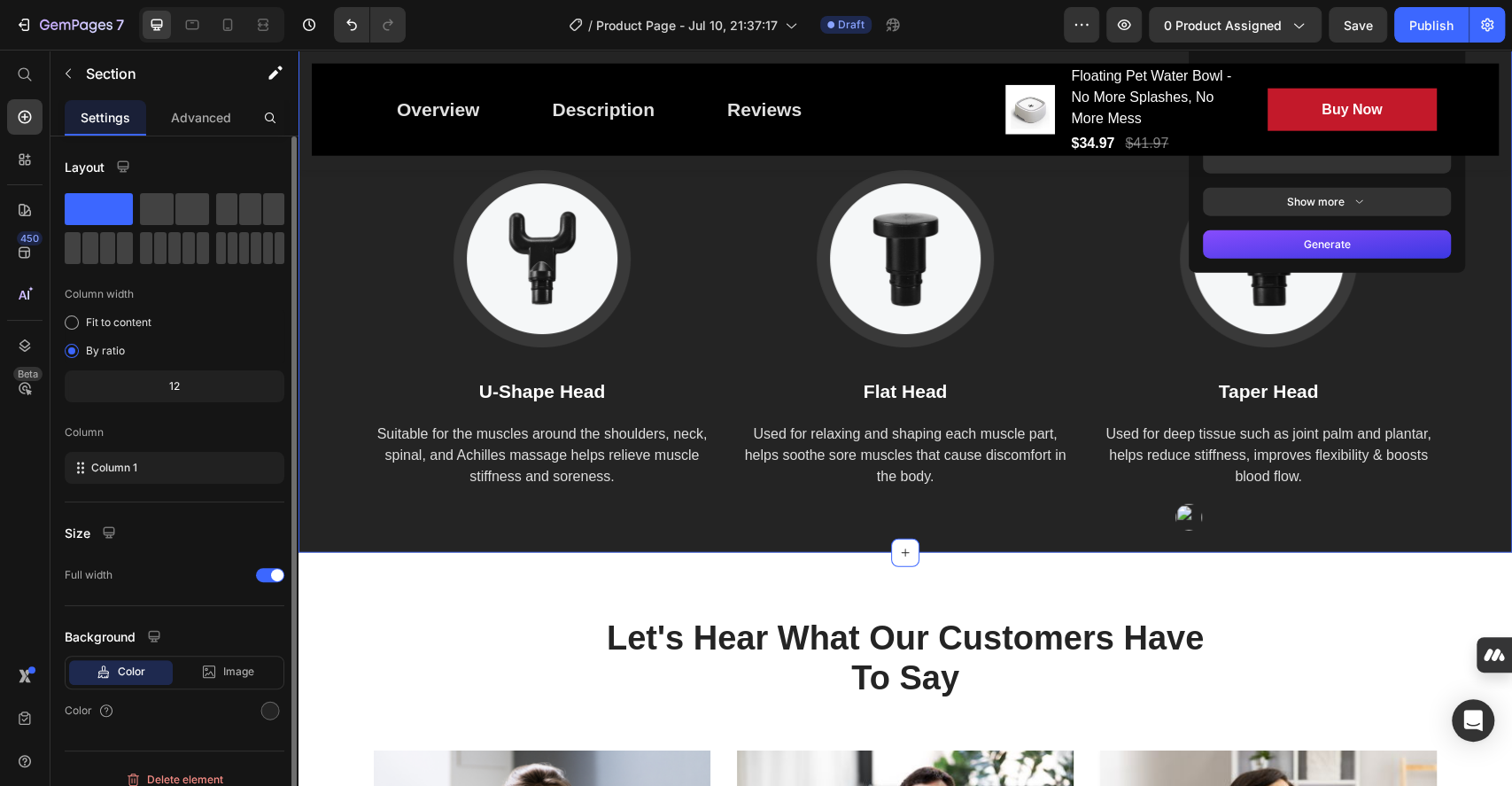 type on "Generate instructions on how to use properly" 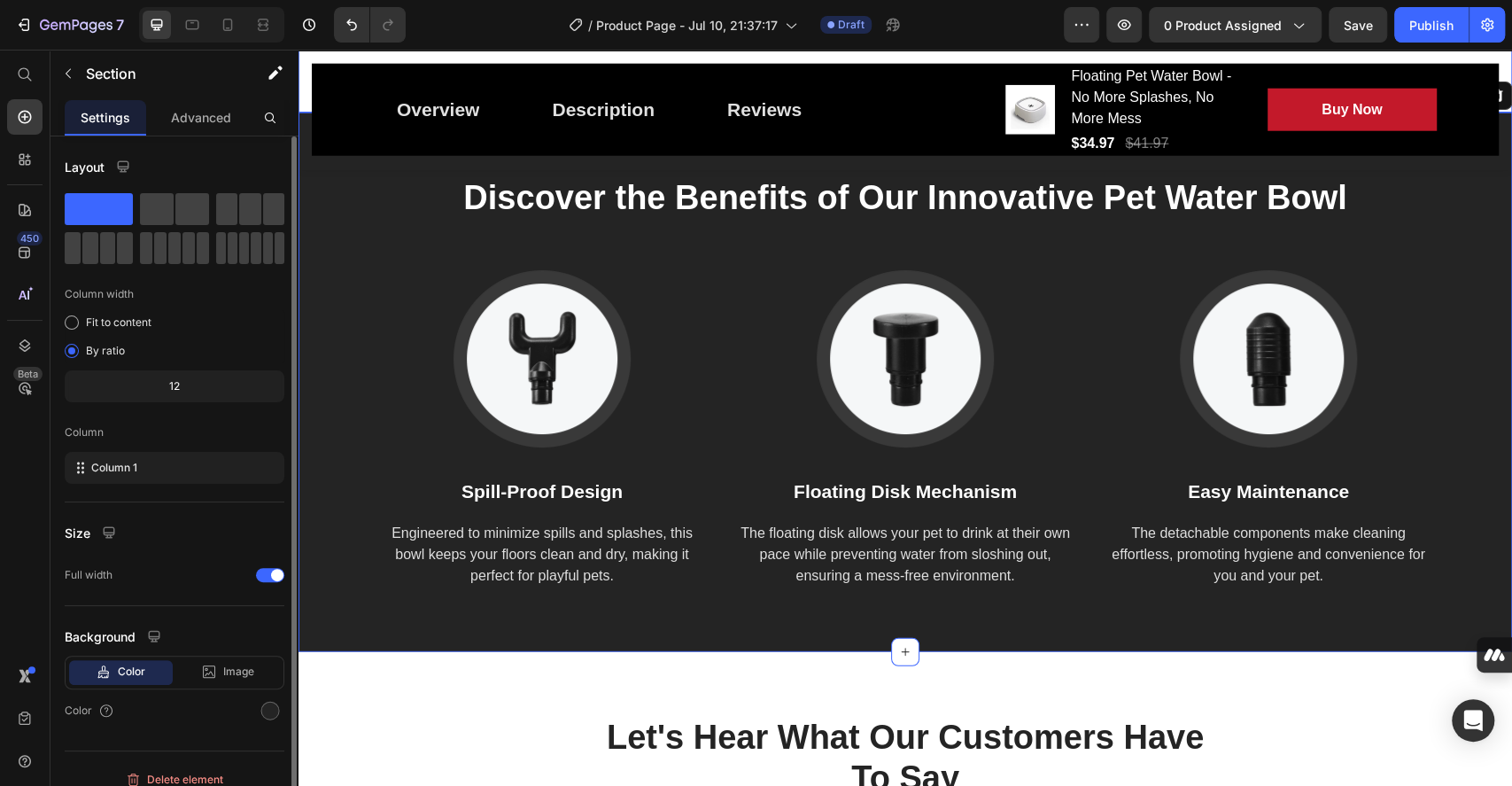 scroll, scrollTop: 3190, scrollLeft: 0, axis: vertical 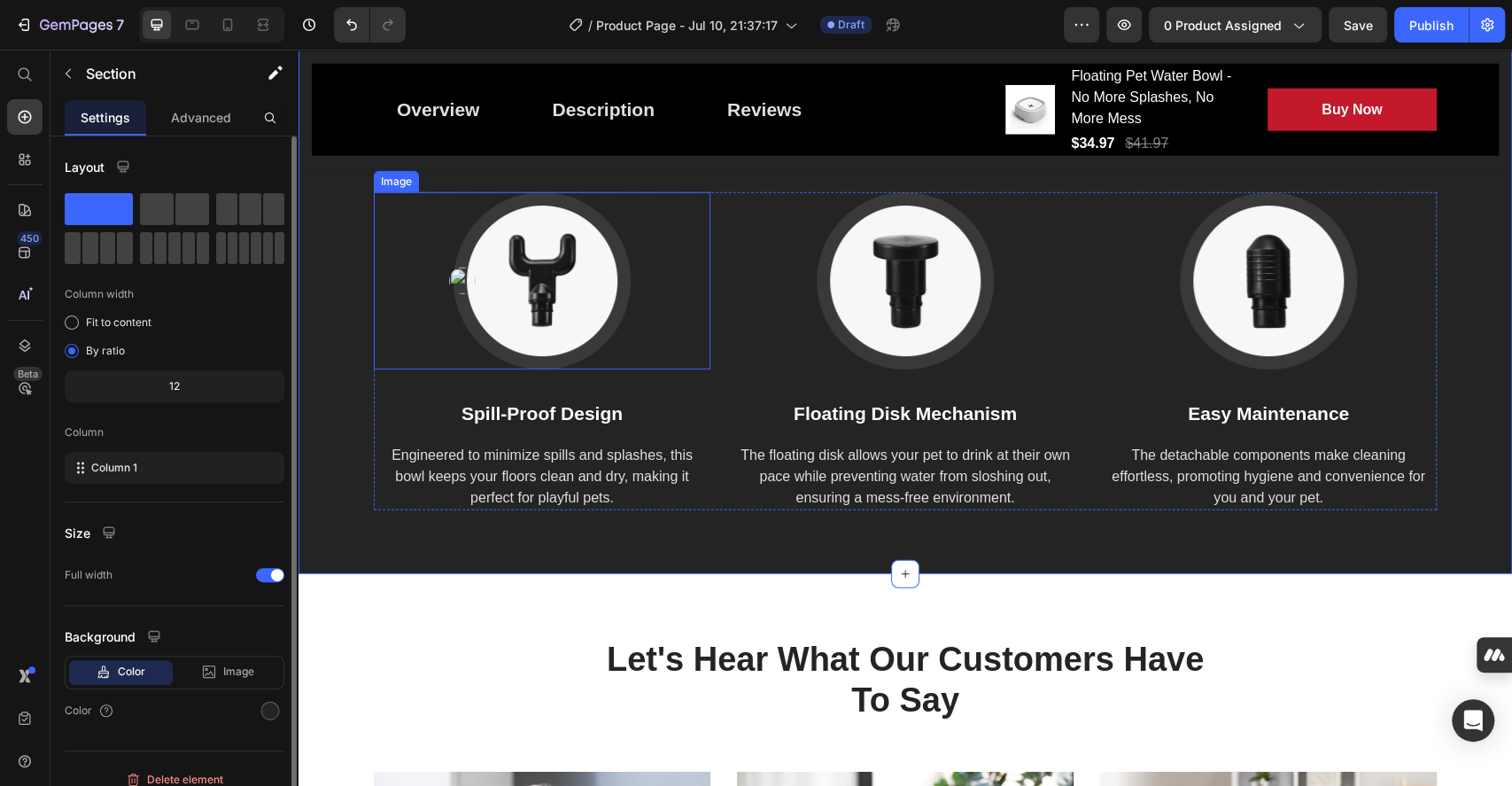click at bounding box center [542, 281] 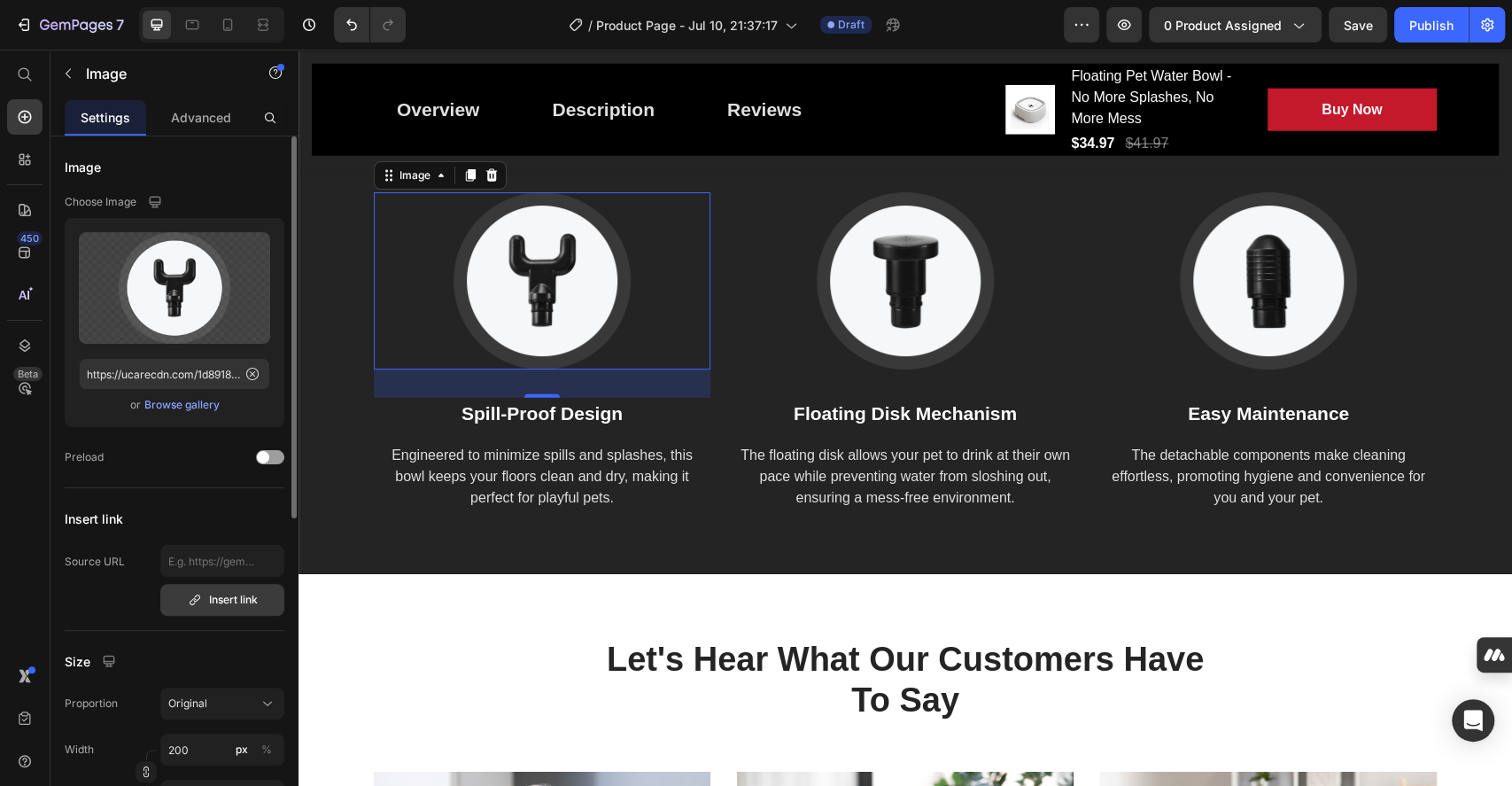 click on "Insert link" at bounding box center [222, 600] 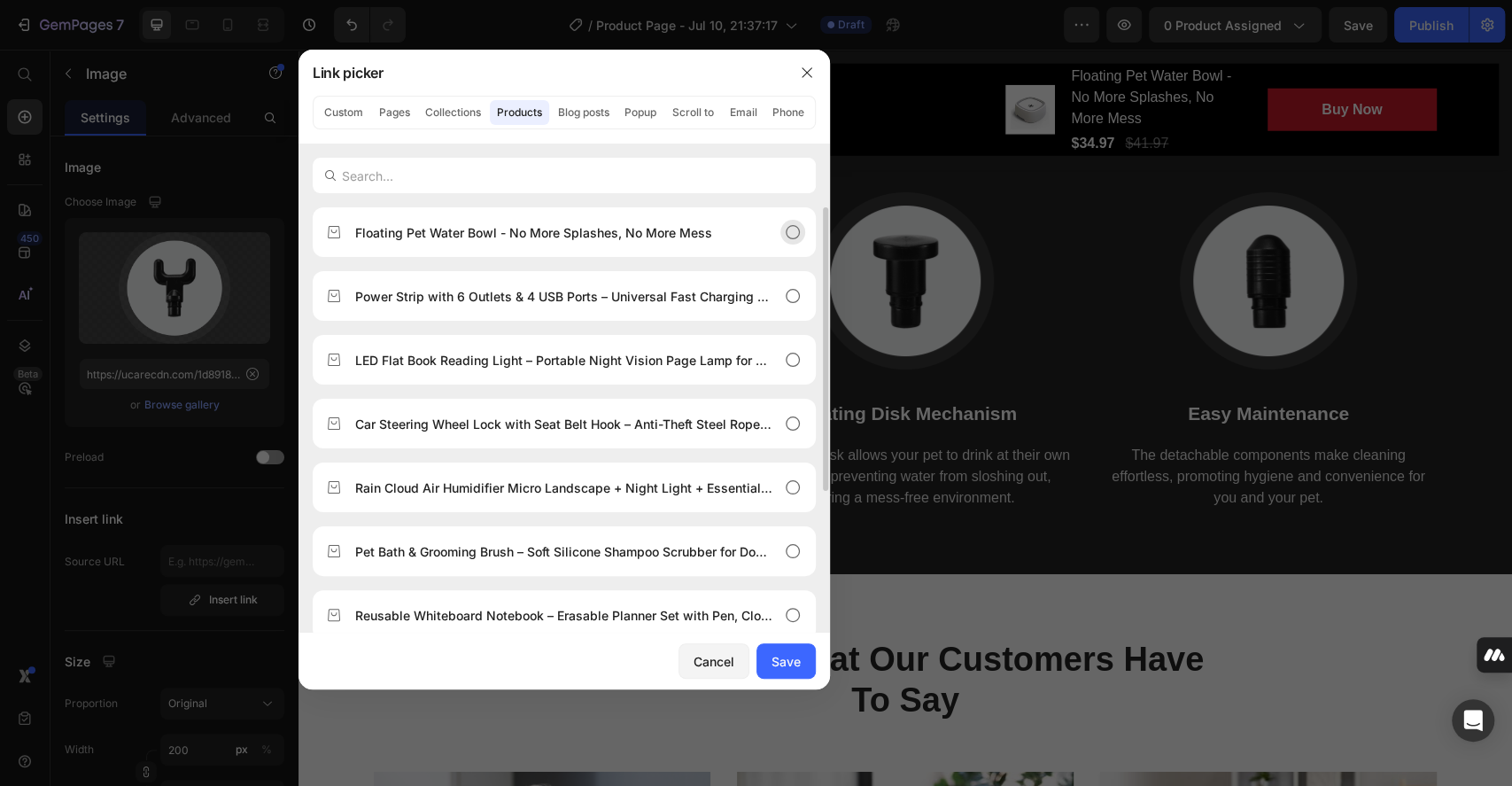 click on "Floating Pet Water Bowl - No More Splashes, No More Mess" at bounding box center [533, 232] 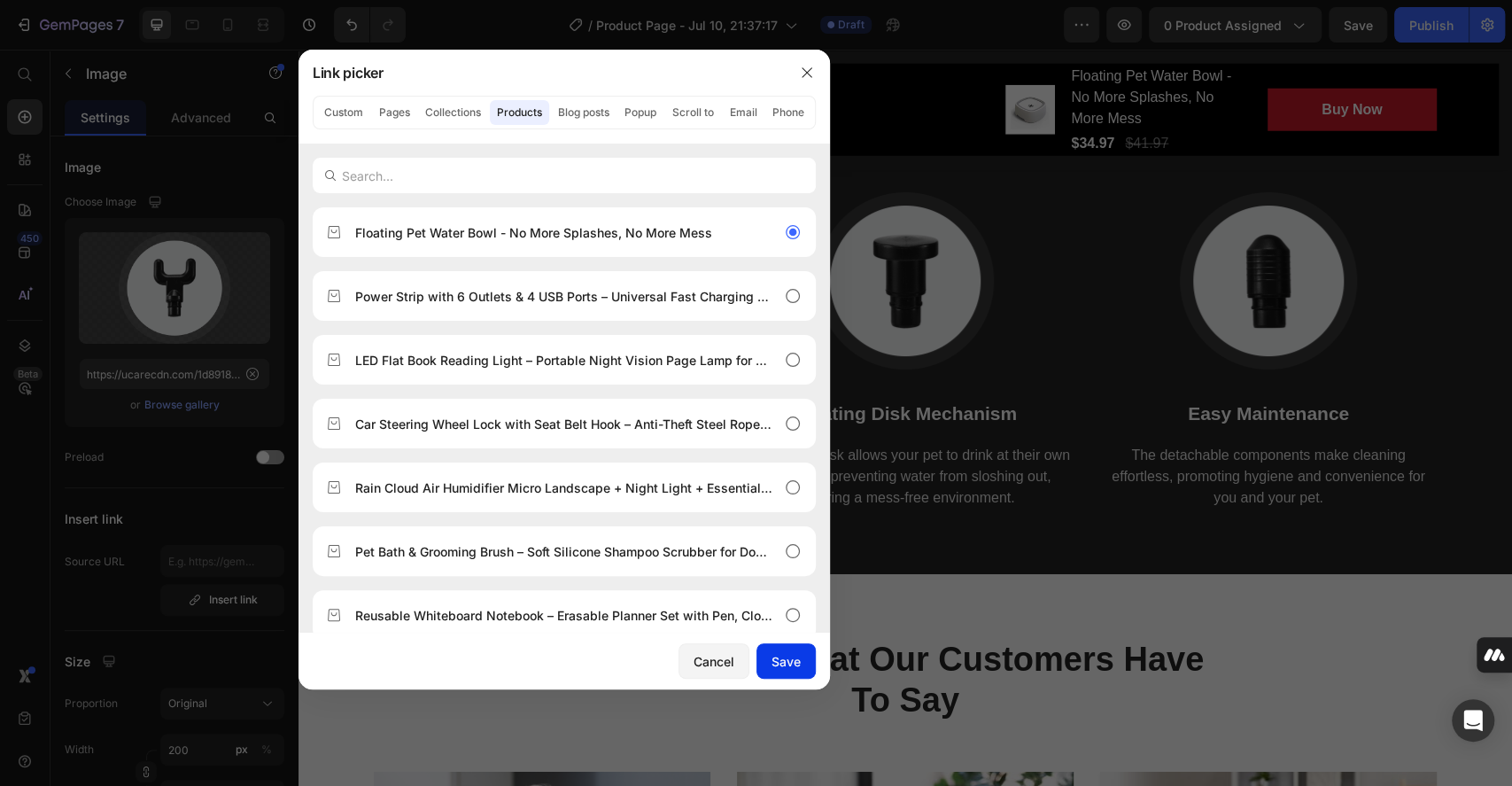 click on "Save" at bounding box center [786, 661] 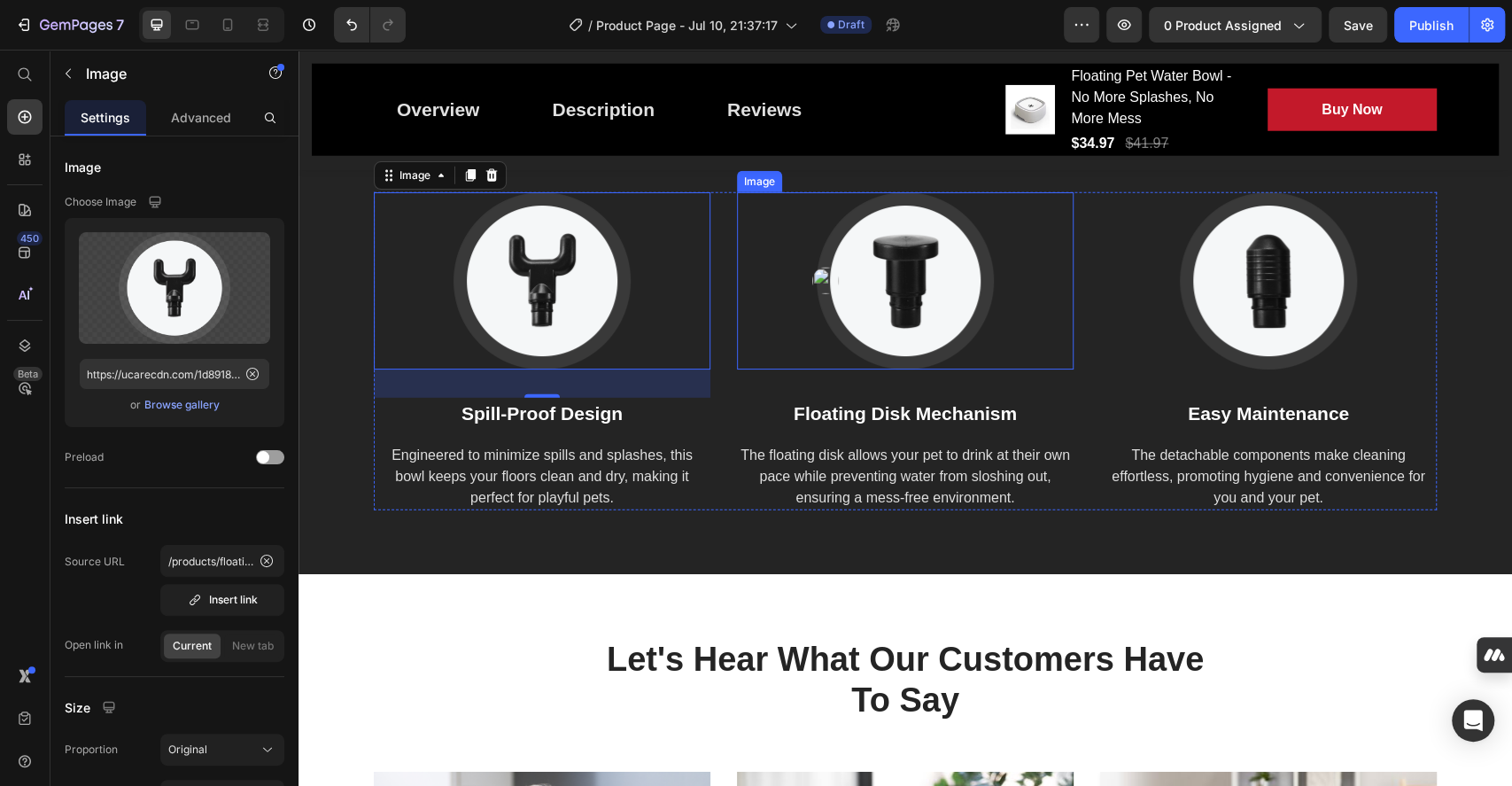 click at bounding box center [905, 281] 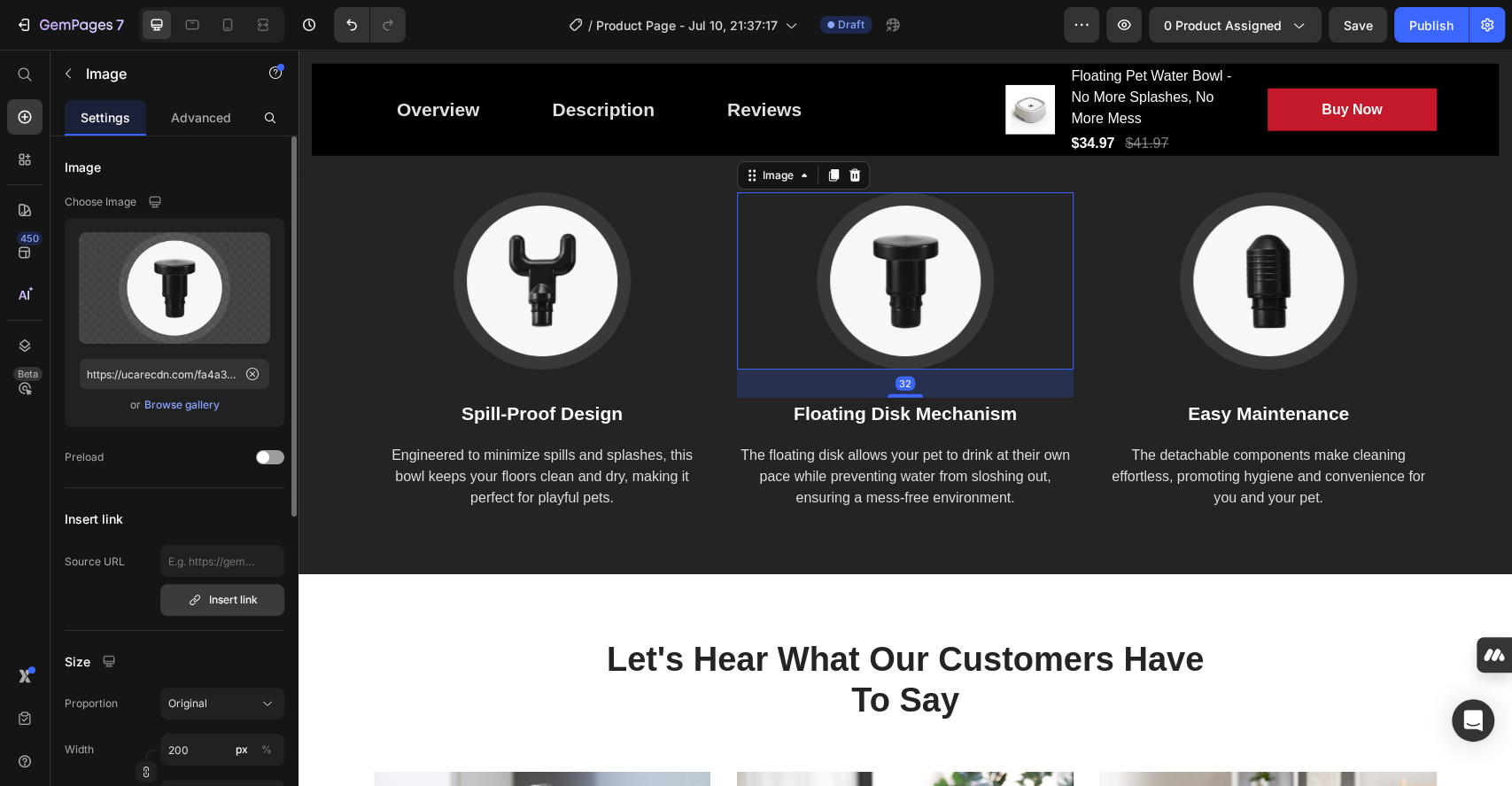 click on "Insert link" at bounding box center (222, 600) 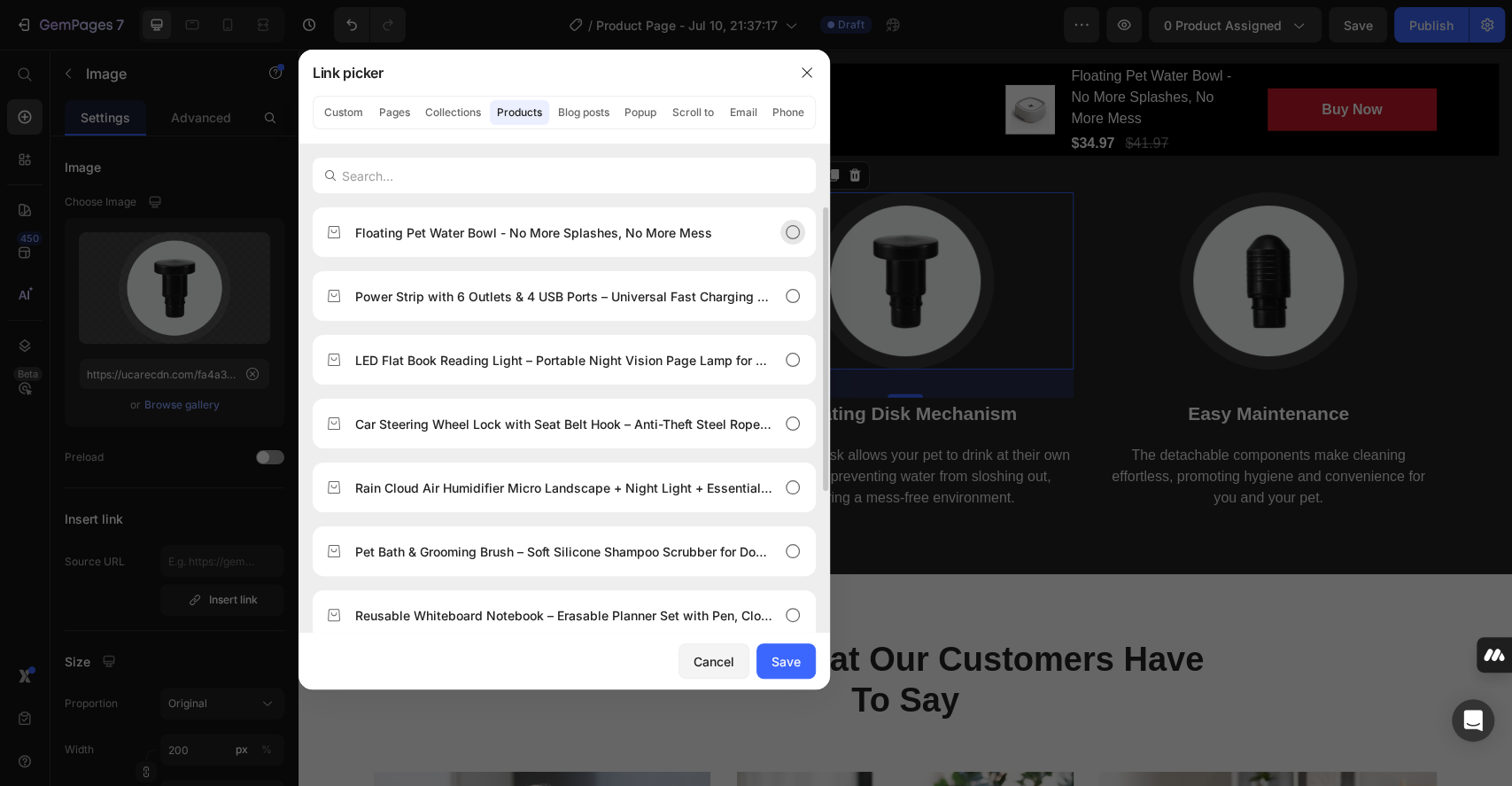 click 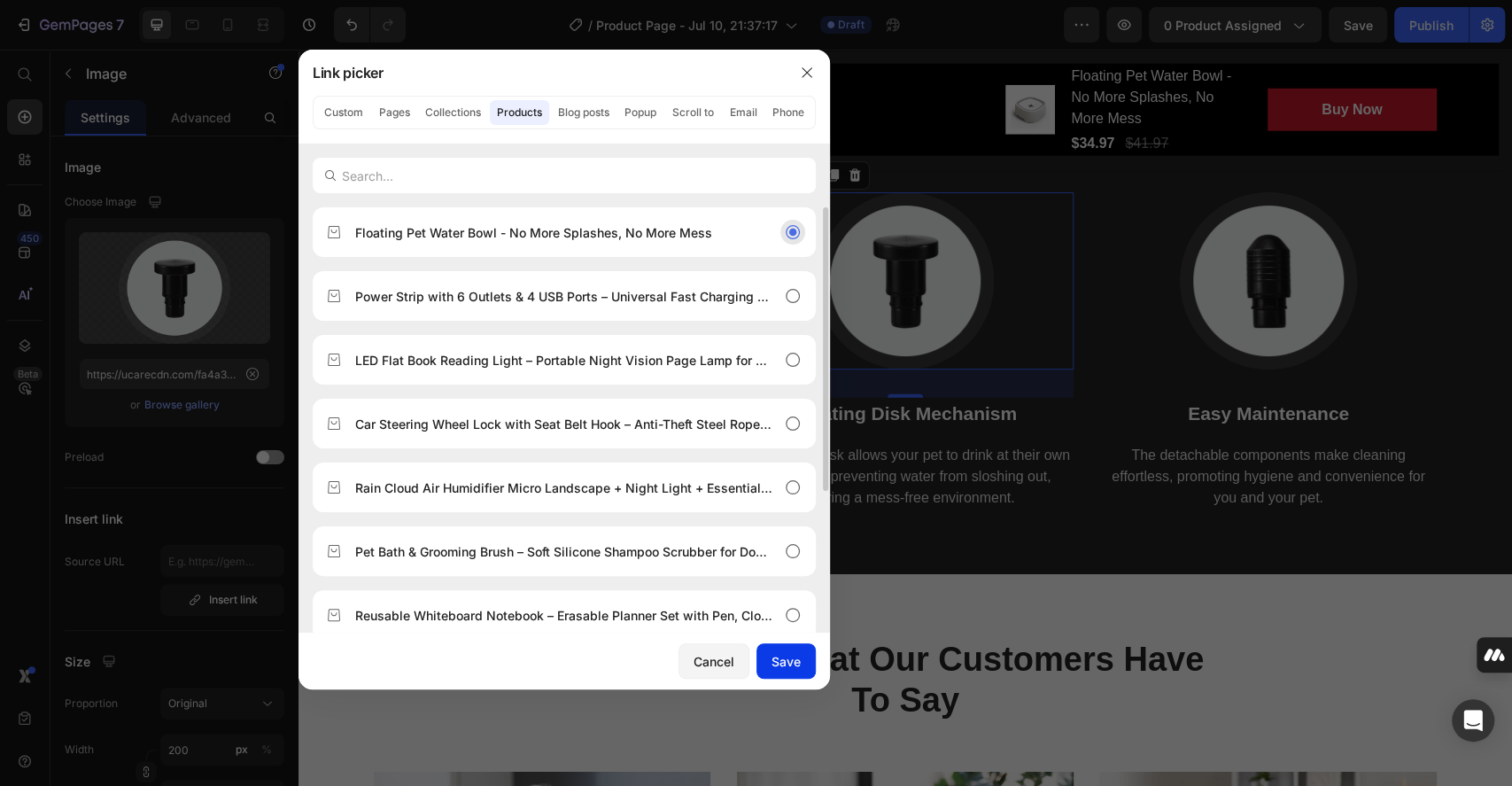 click on "Save" 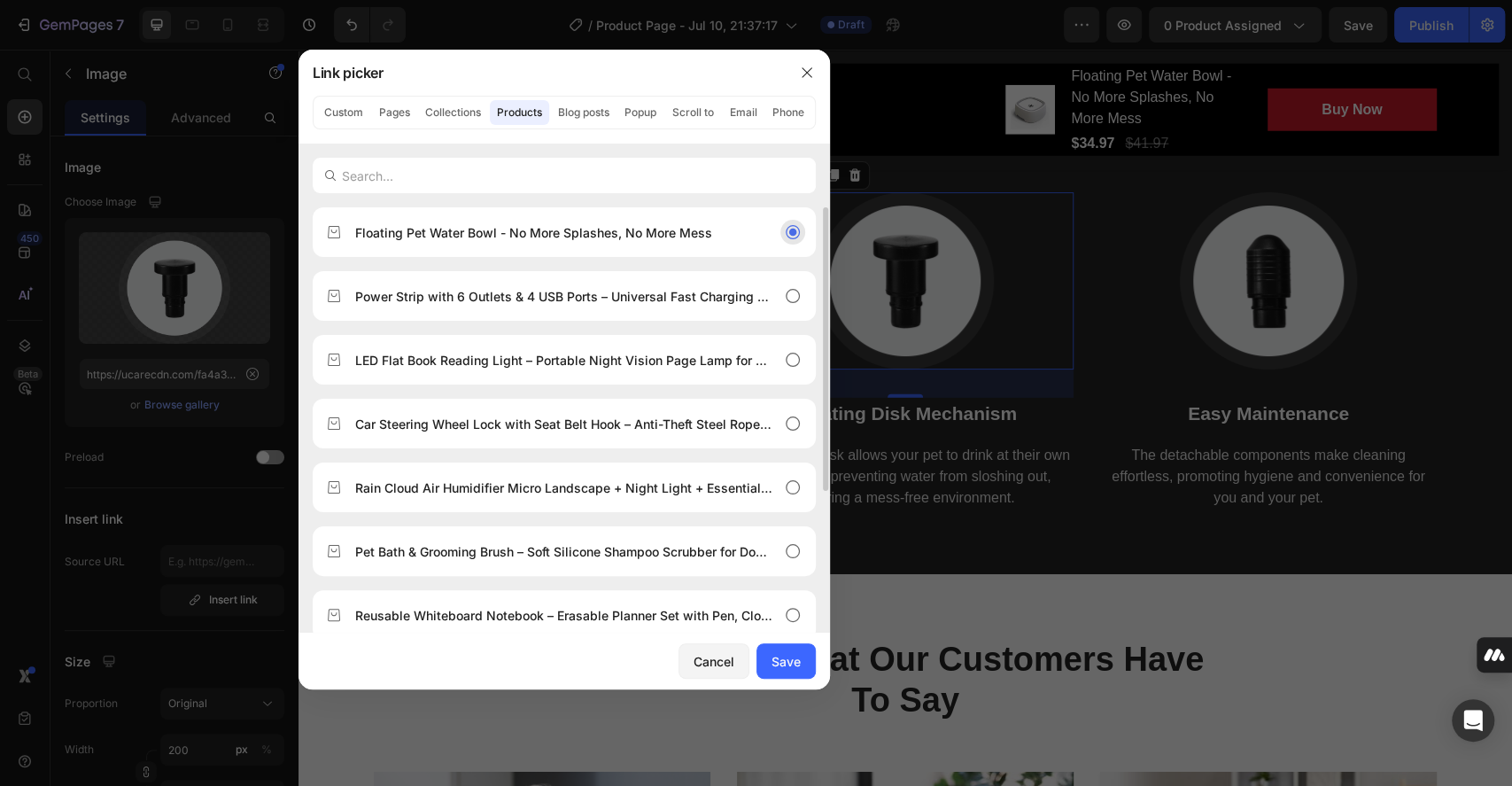 type on "/products/floating-pet-water-bowl-no-more-splashes-no-more-mess" 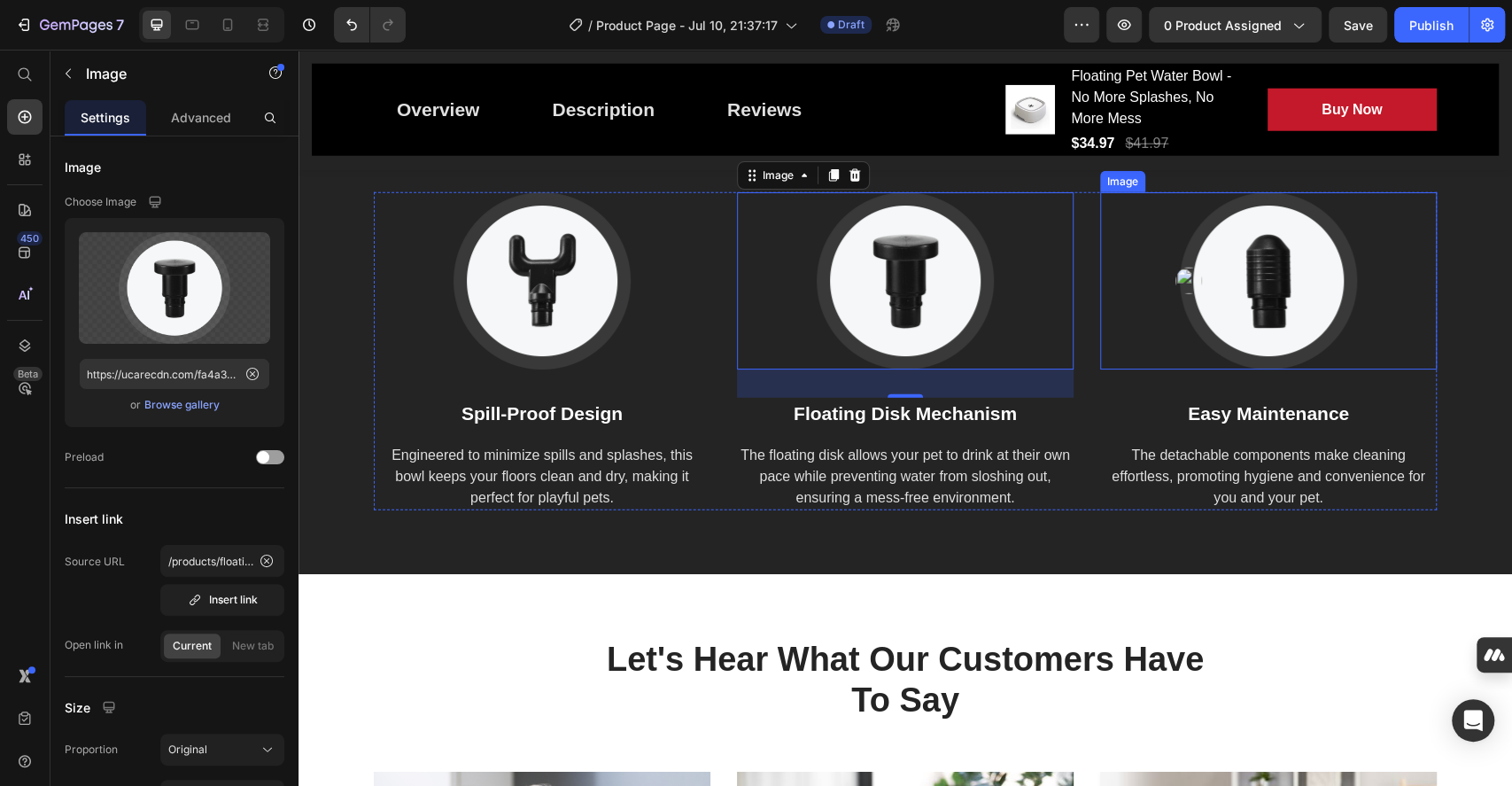 click at bounding box center [1268, 281] 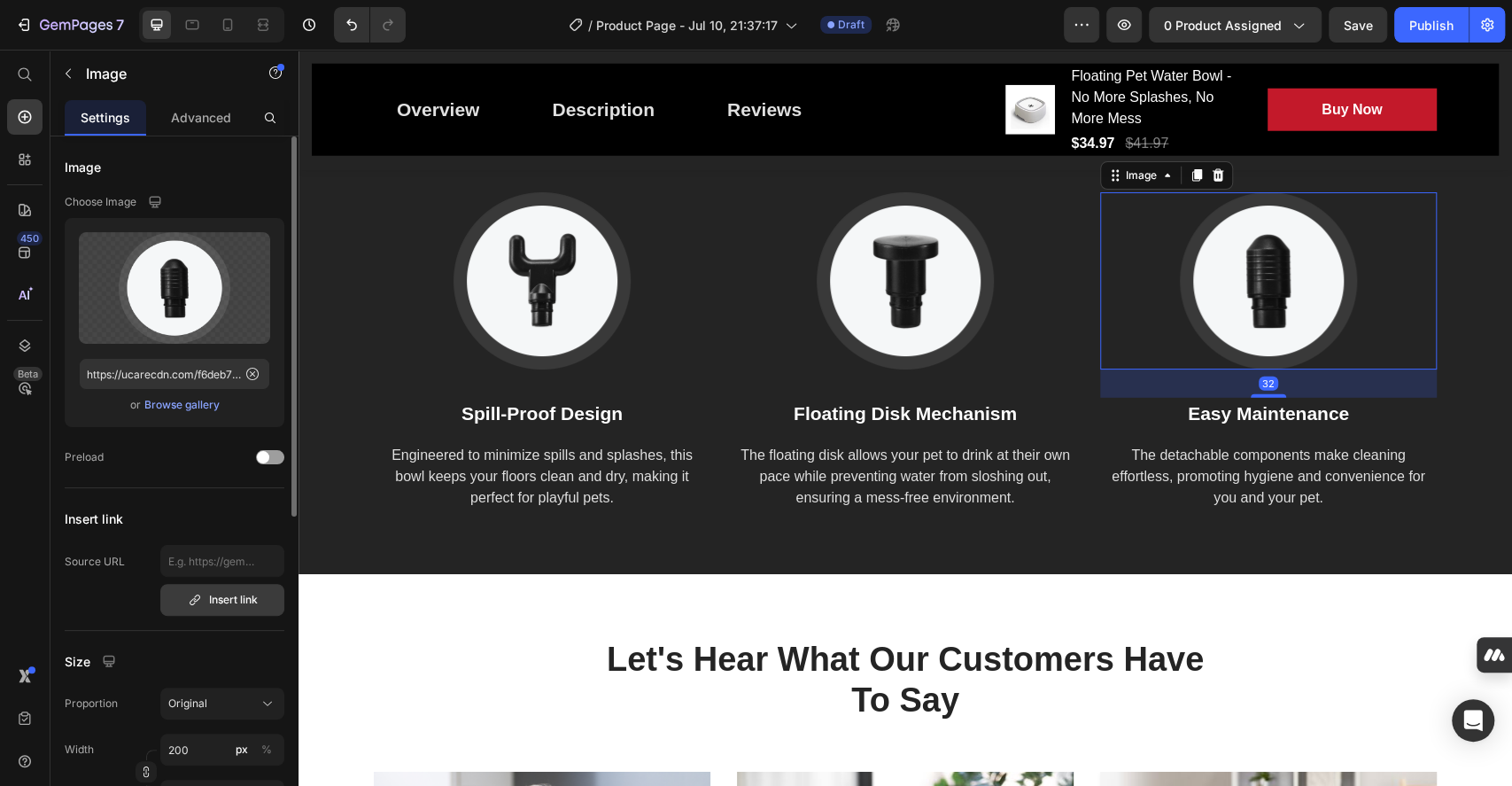 click on "Insert link" at bounding box center (222, 600) 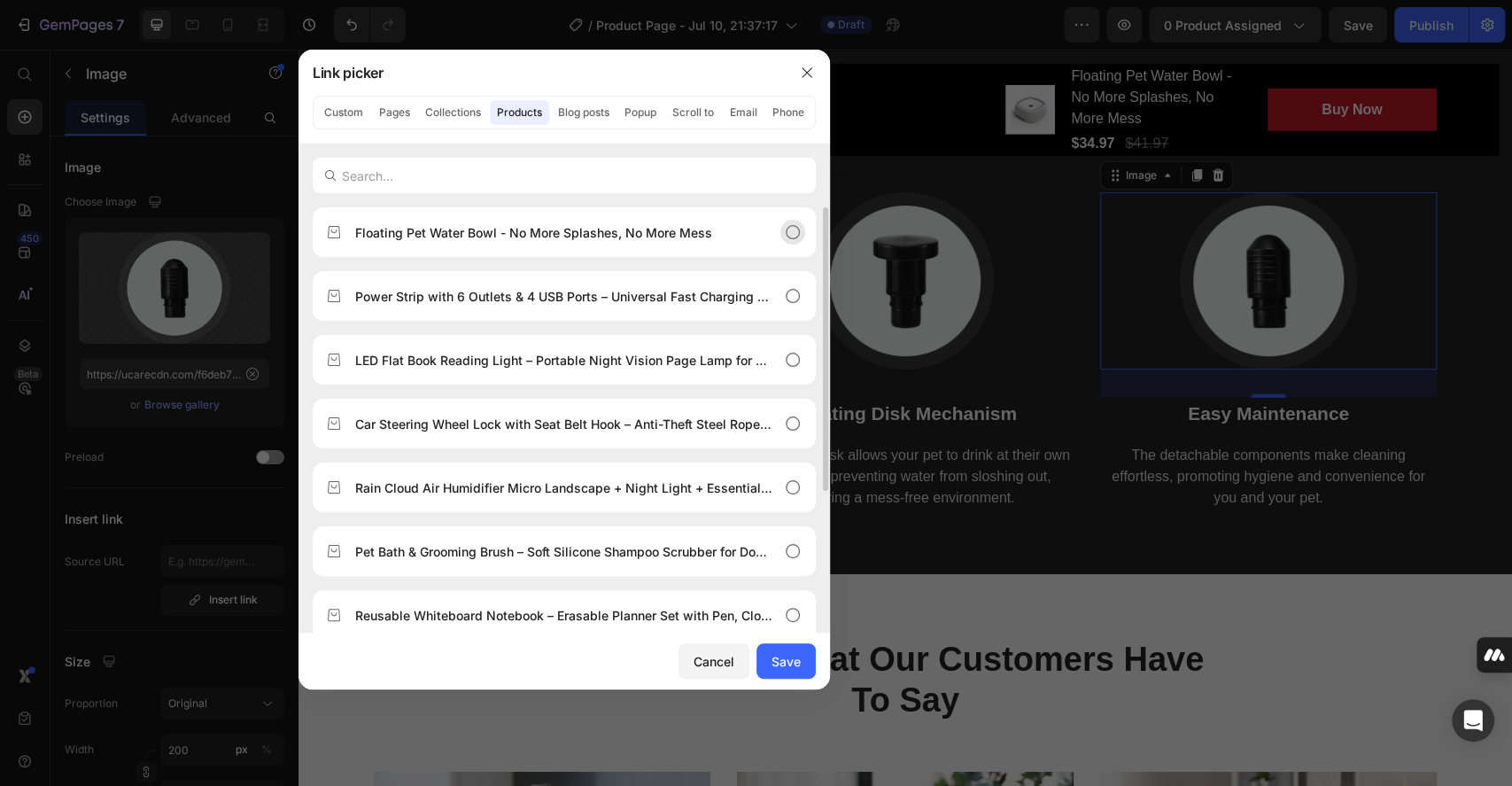 click 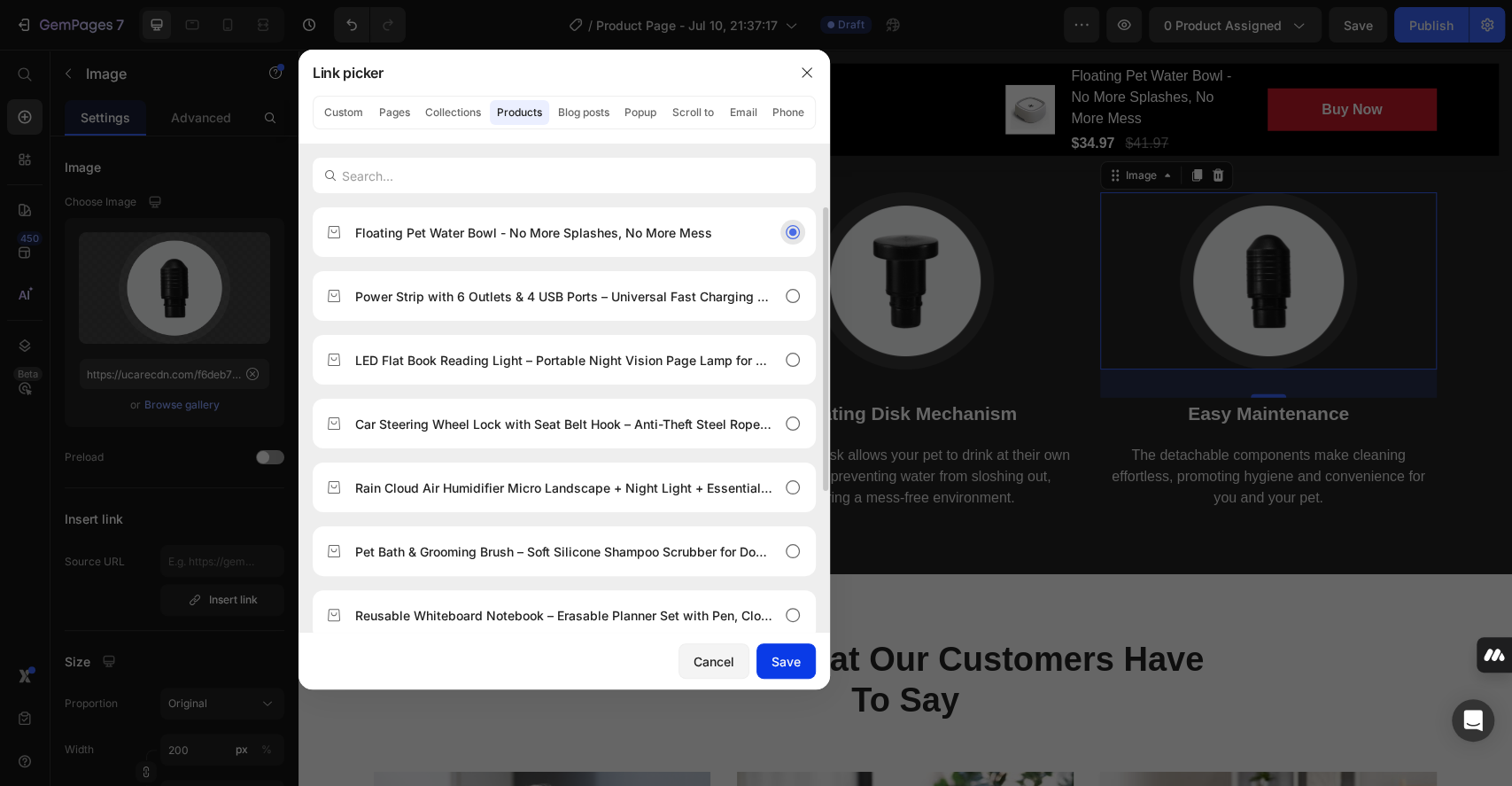 click on "Save" at bounding box center [786, 661] 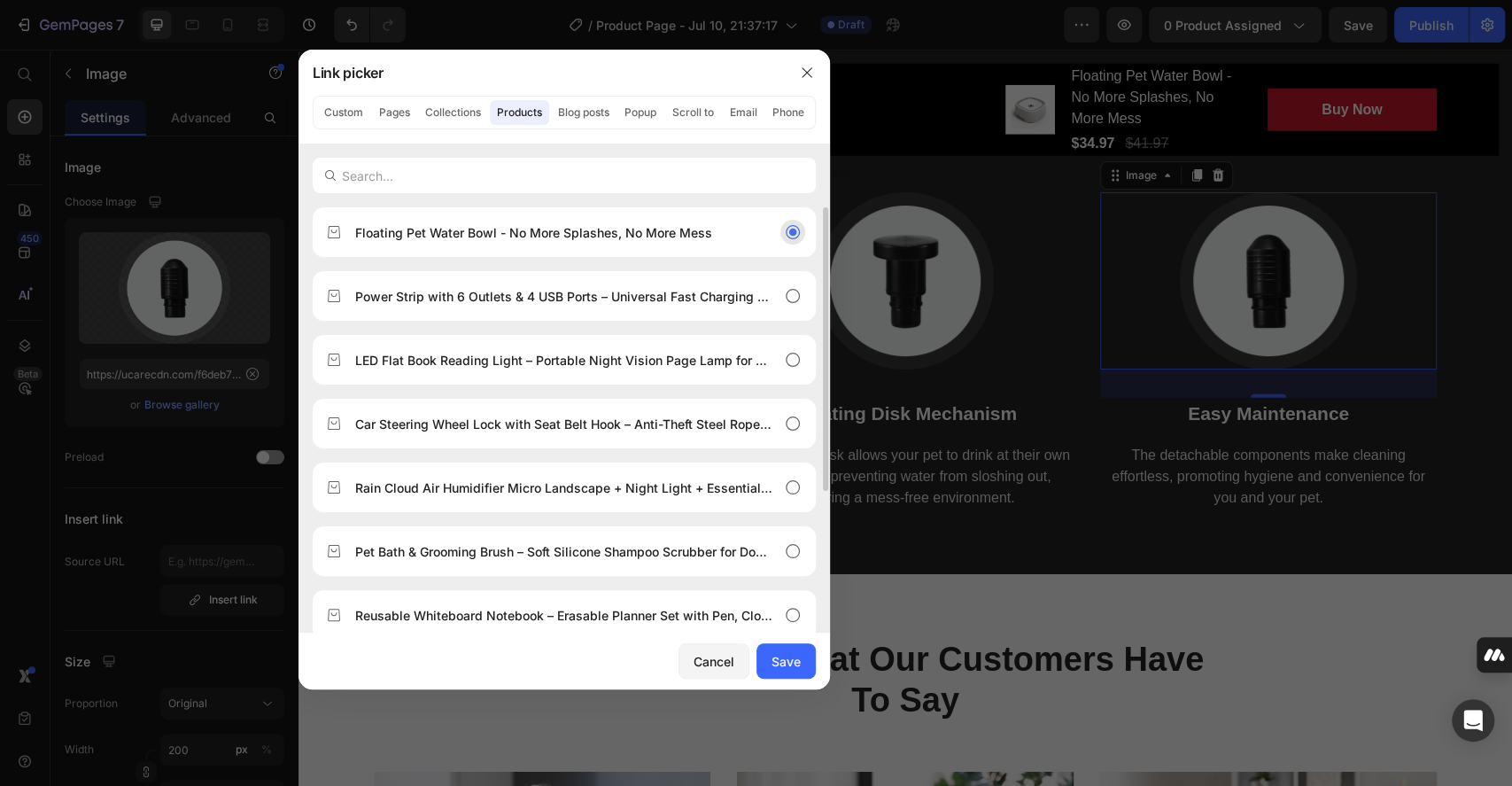 type on "/products/floating-pet-water-bowl-no-more-splashes-no-more-mess" 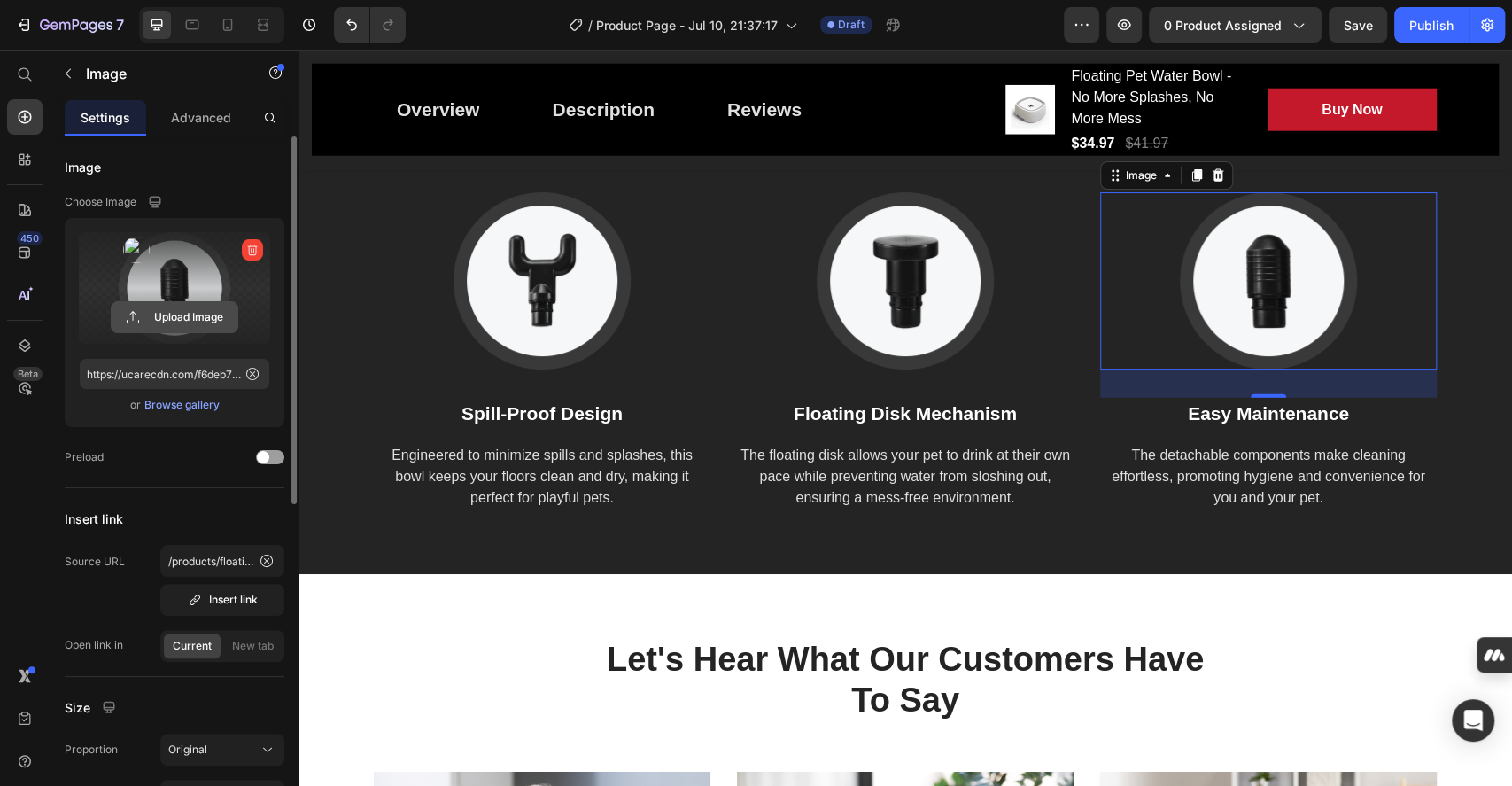 click 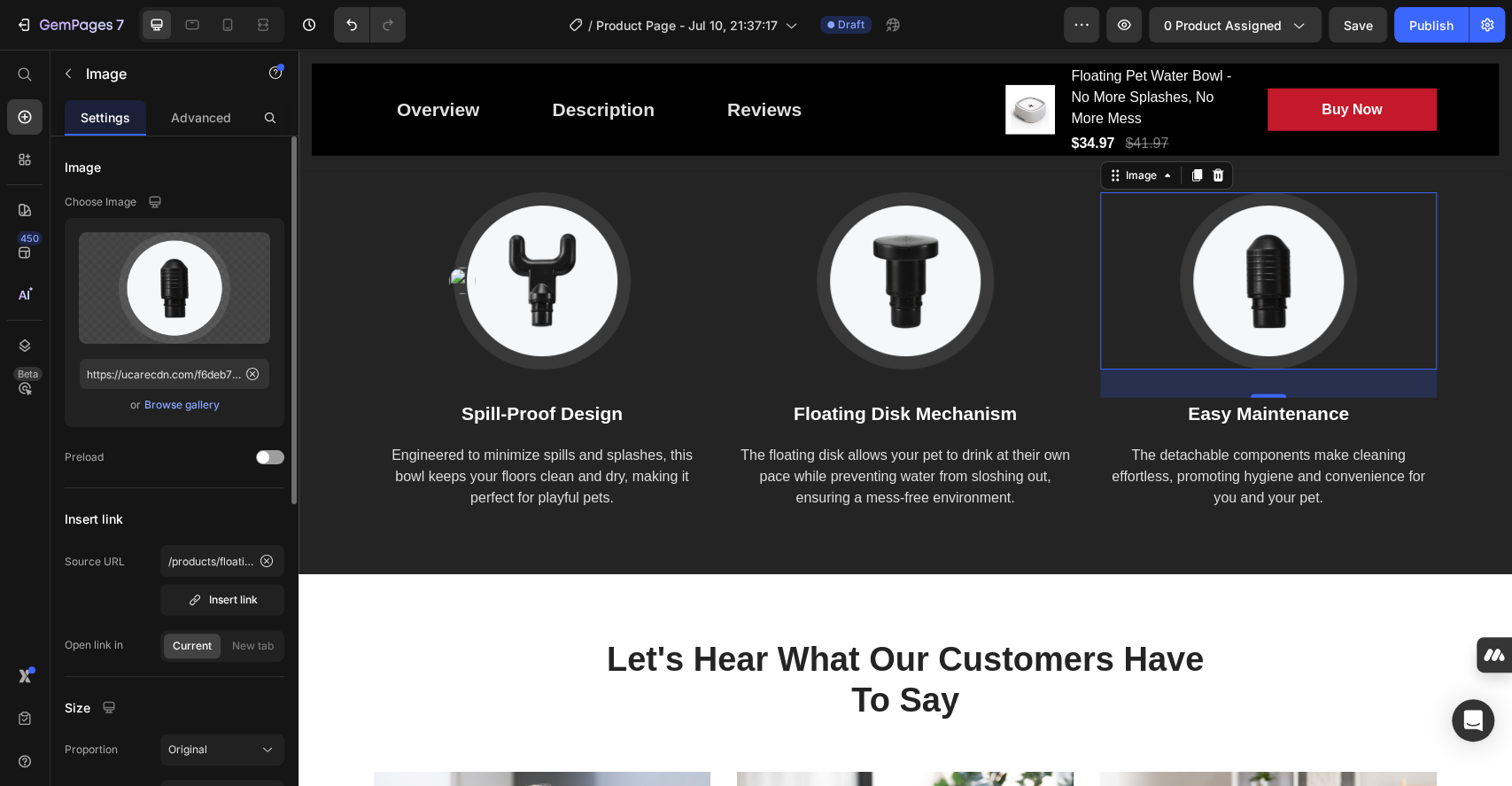 click on "Browse gallery" at bounding box center (182, 405) 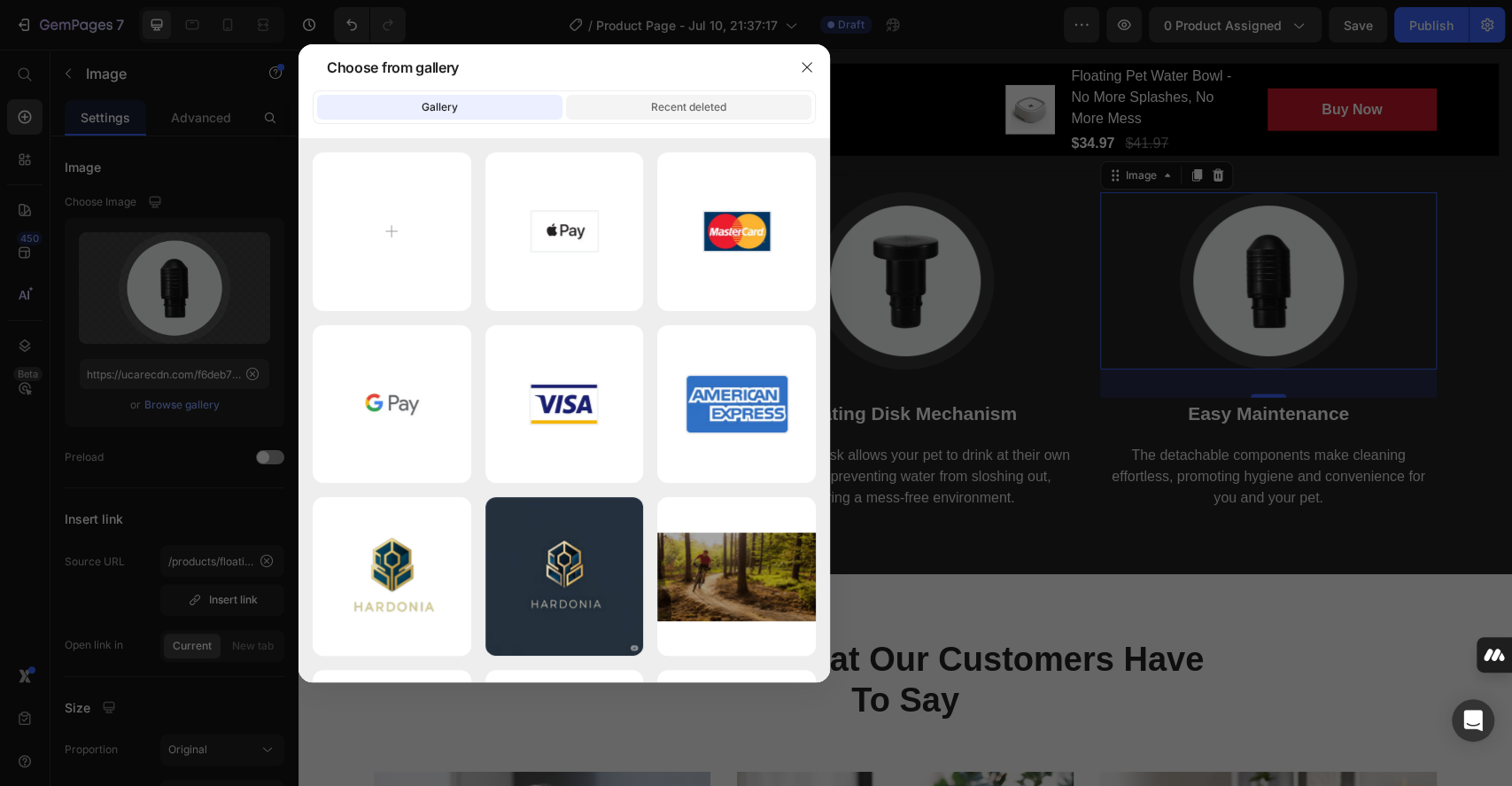 click on "Recent deleted" 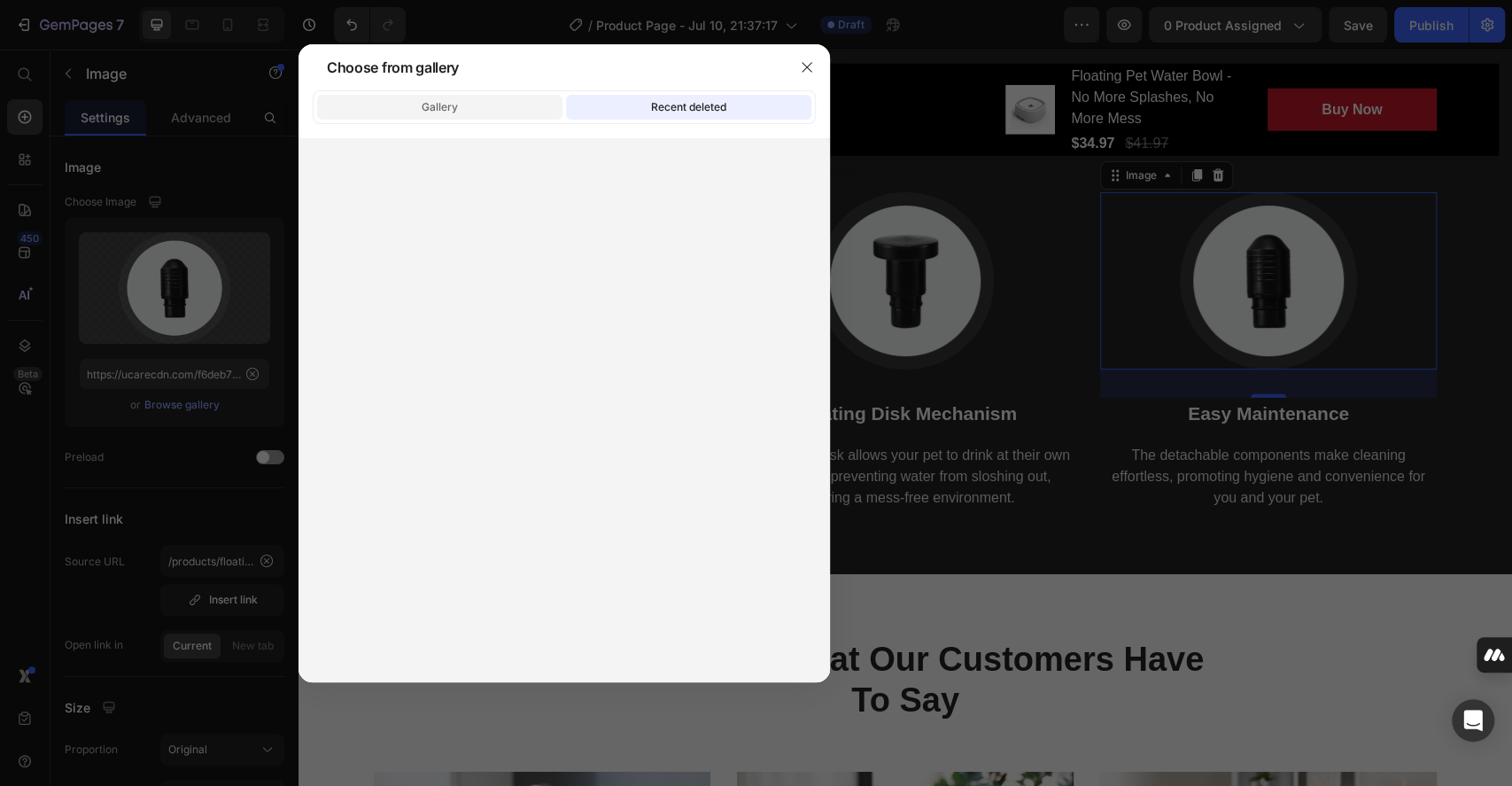click on "Gallery" 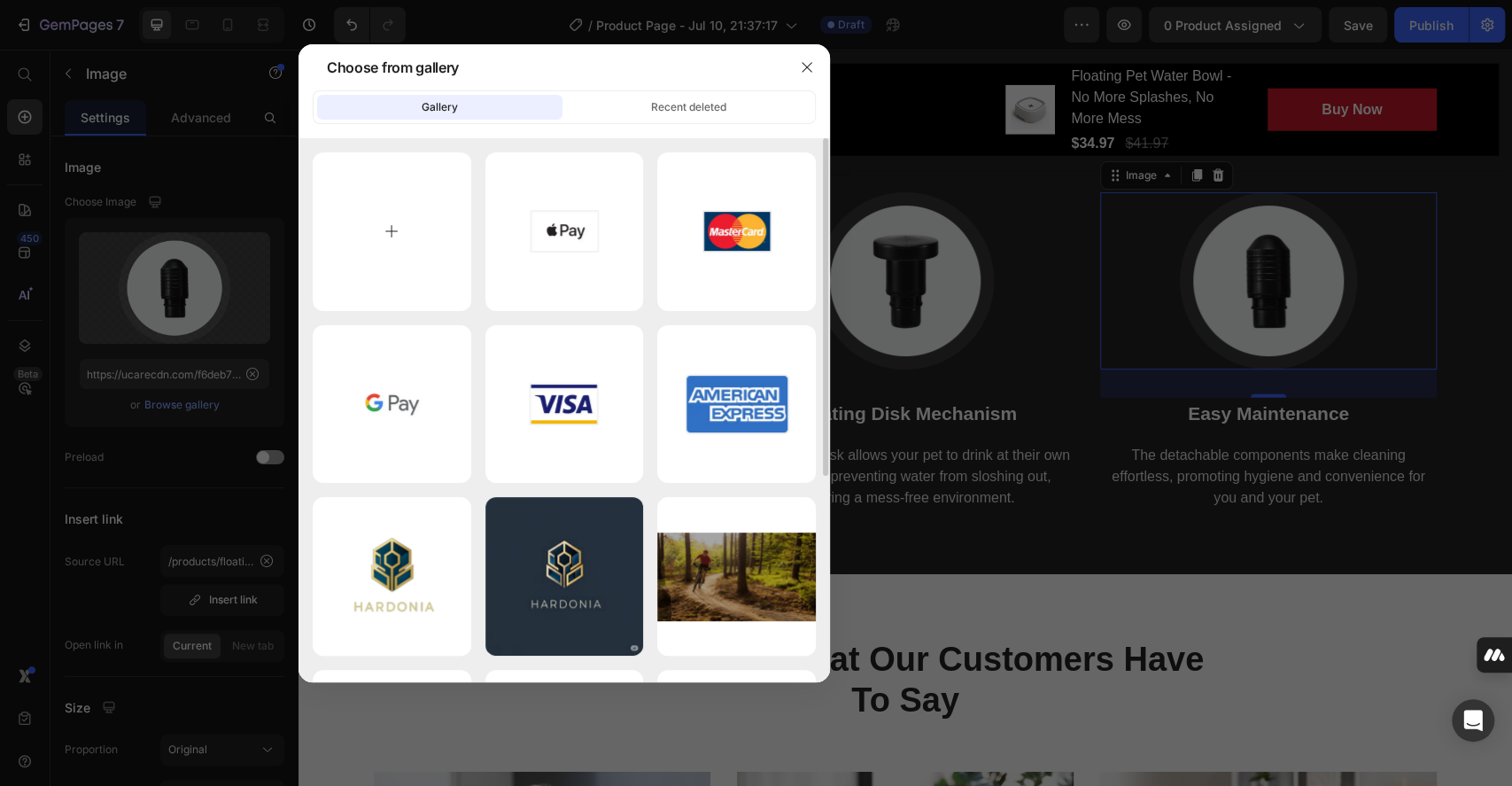 scroll, scrollTop: 332, scrollLeft: 0, axis: vertical 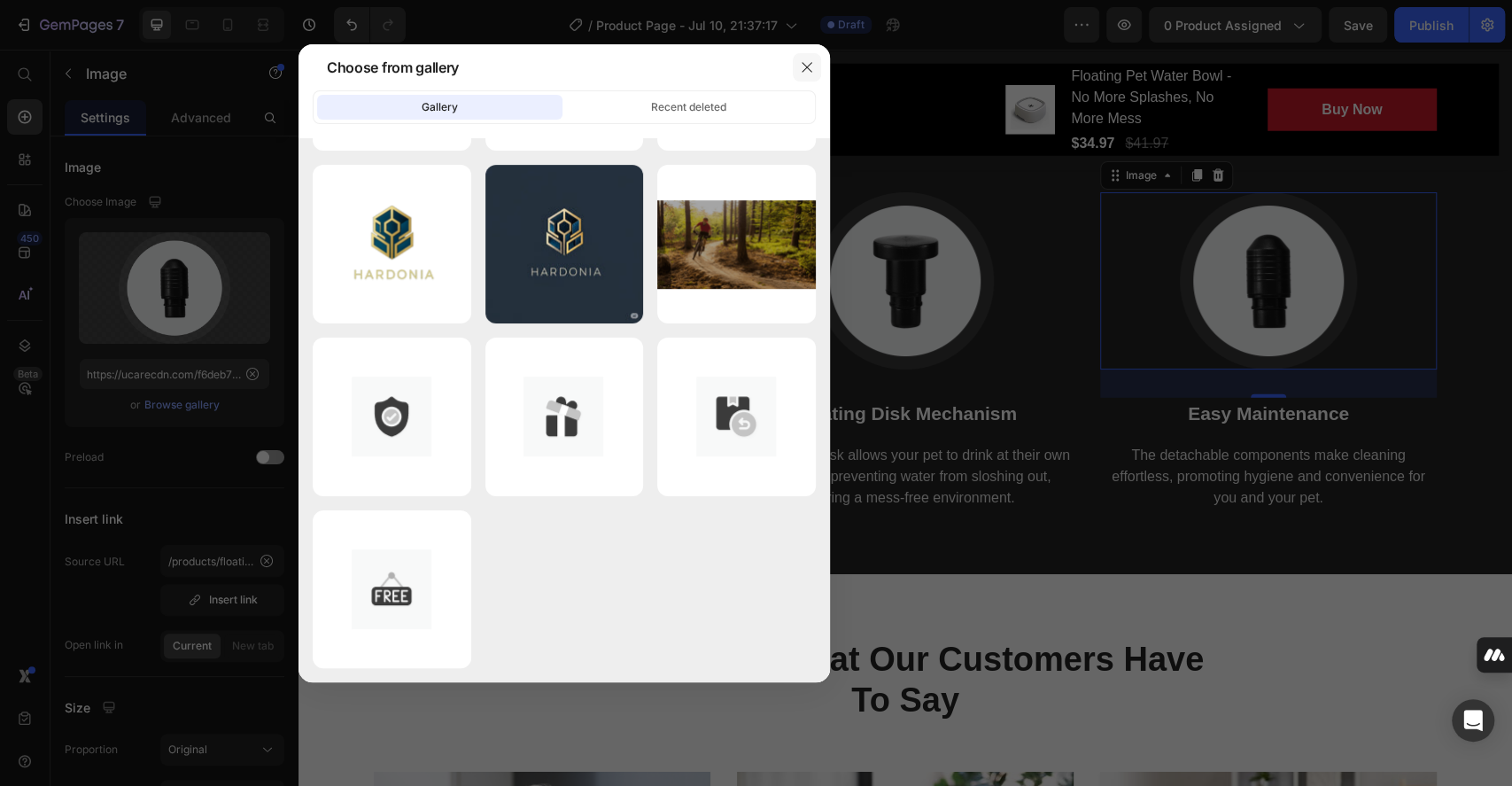 click at bounding box center (807, 67) 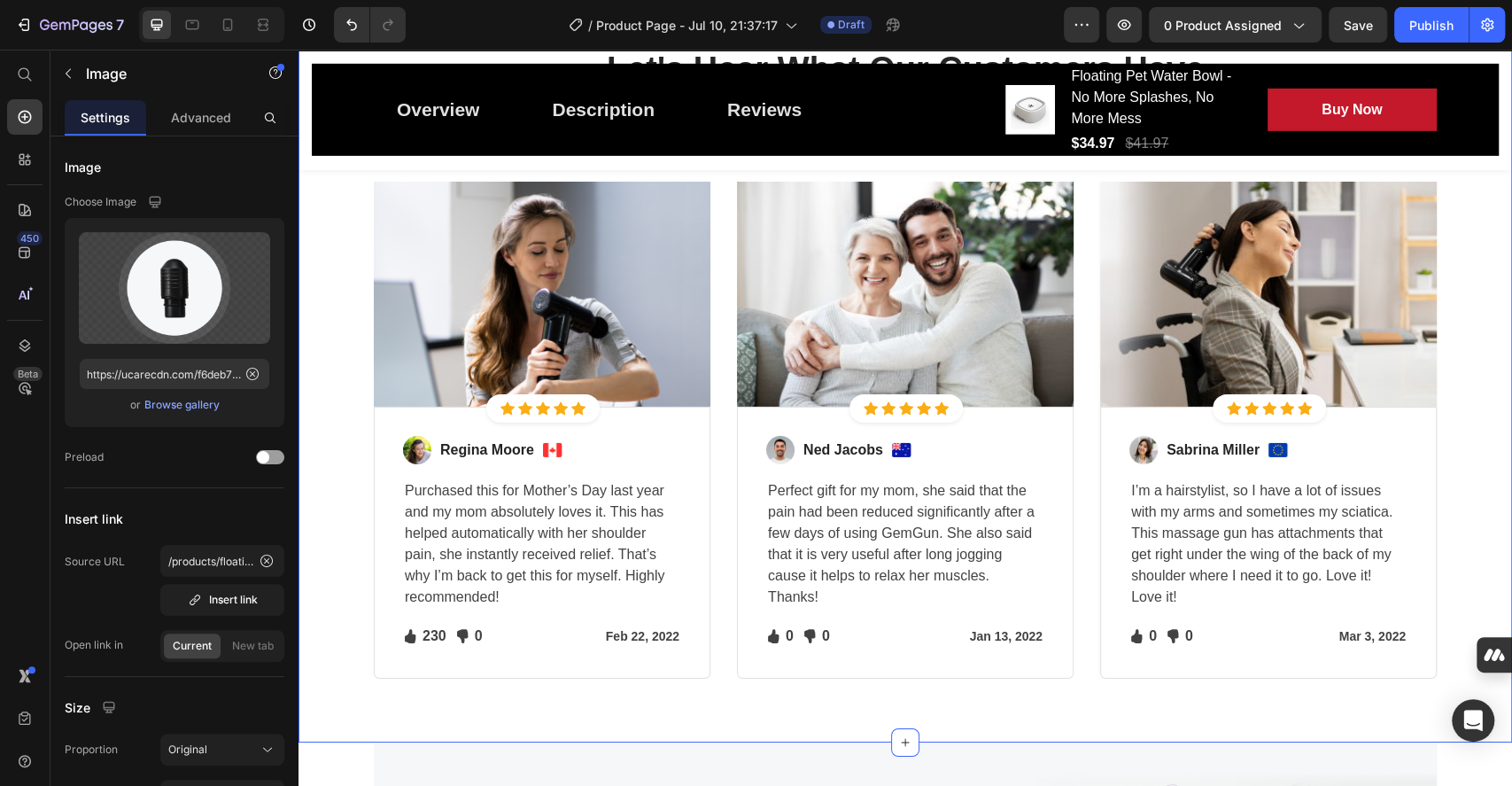 scroll, scrollTop: 3545, scrollLeft: 0, axis: vertical 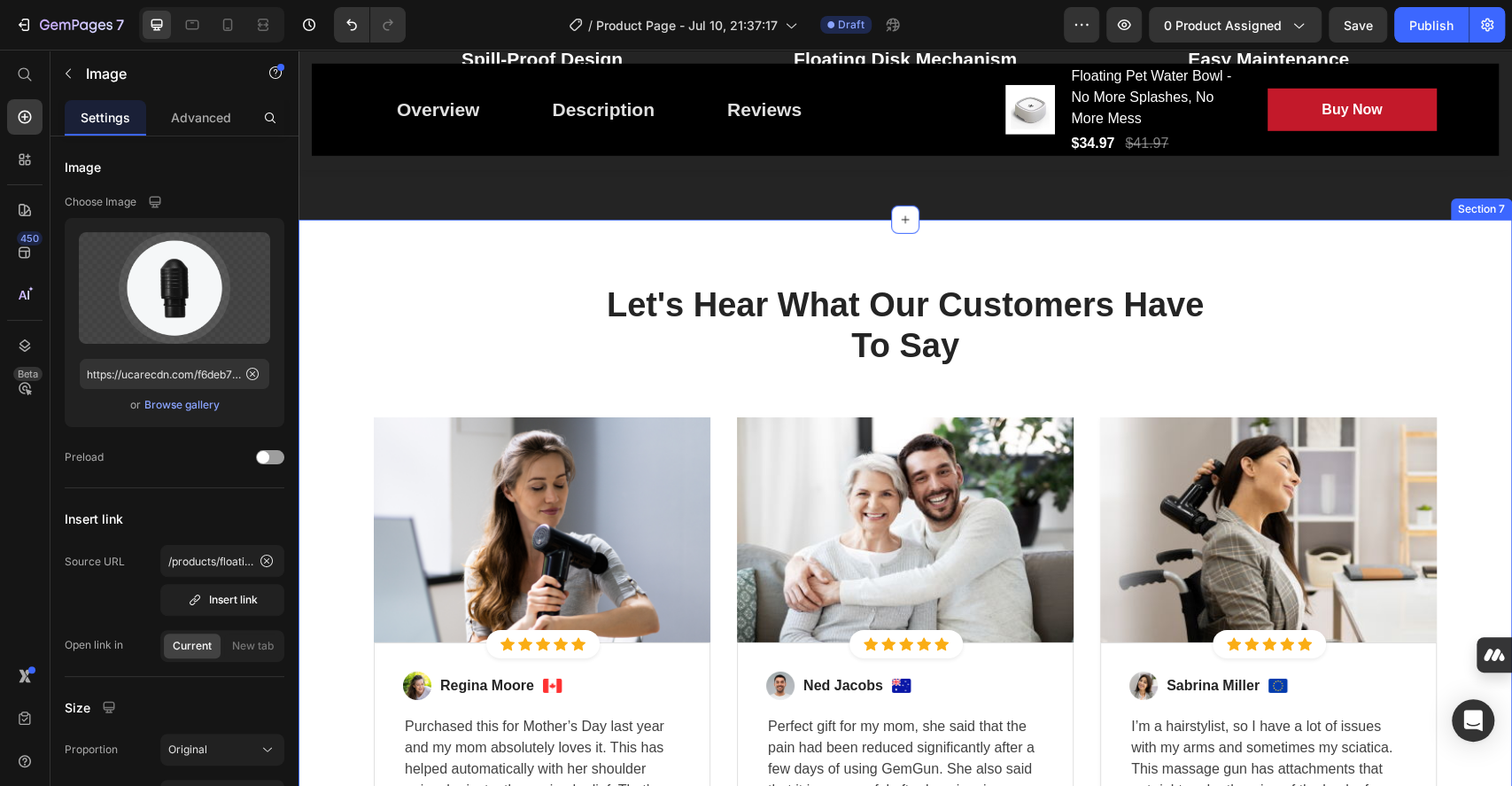 click on "Let's Hear What Our Customers Have To Say Heading Row Image                Icon                Icon                Icon                Icon                Icon Icon List Hoz Row Row Image Regina Moore Text block Image Row Purchased this for Mother’s Day last year and my mom absolutely loves it. This has helped automatically with her shoulder pain, she instantly received relief. That’s why I’m back to get this for myself. Highly recommended! Text block
Icon 230 Text block Icon List
Icon 0 Text block Icon List Row Feb 22, 2022 Text block Row Row Row Image                Icon                Icon                Icon                Icon                Icon Icon List Hoz Row Row Image Ned Jacobs Text block Image Row Perfect gift for my mom, she said that the pain had been reduced significantly after a few days of using GemGun. She also said that it is very useful after long jogging cause it helps to relax her muscles. Thanks! Text block
Icon 0 Text block Icon 0" at bounding box center (905, 599) 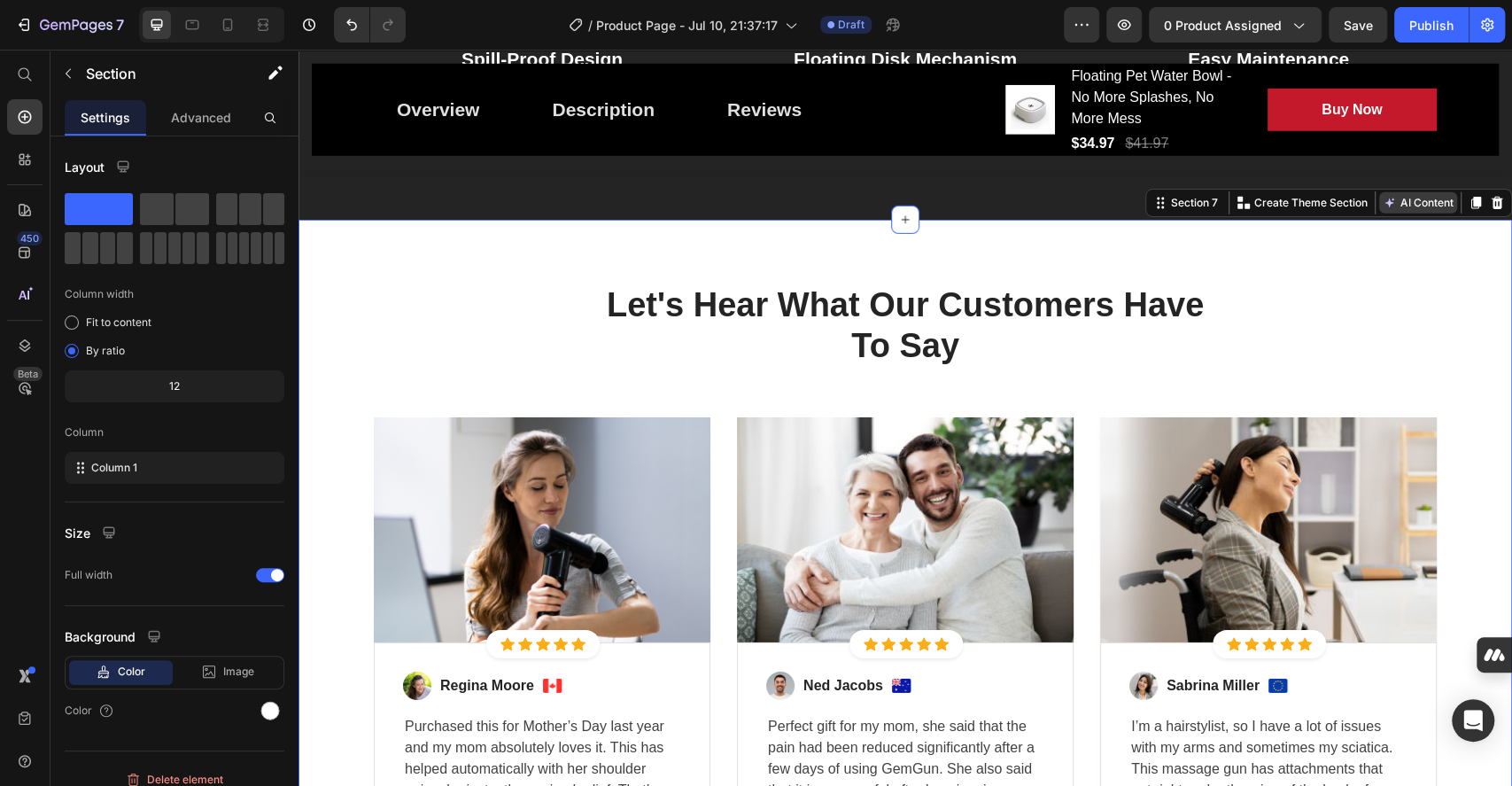 click on "AI Content" at bounding box center [1418, 203] 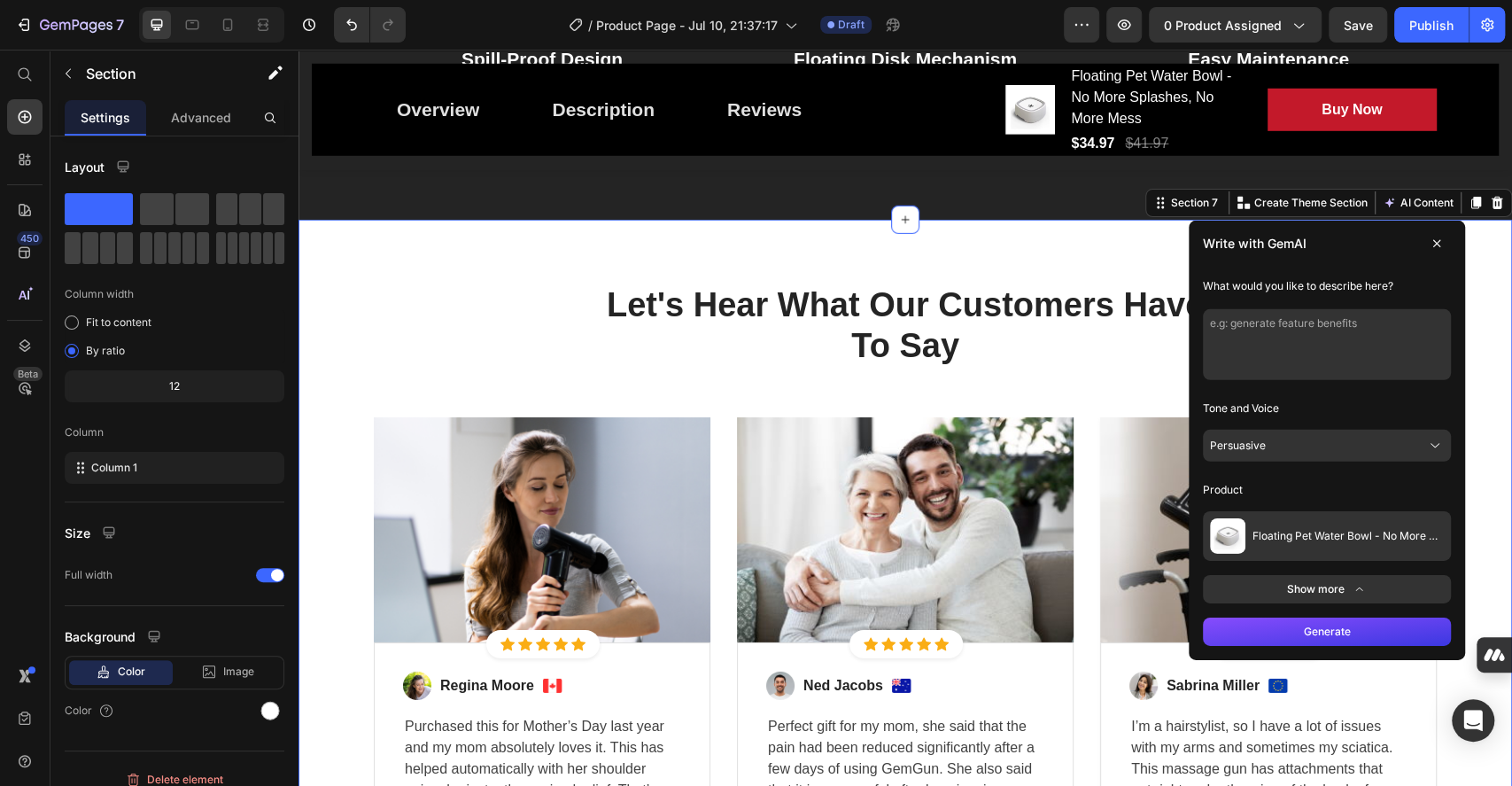 drag, startPoint x: 1344, startPoint y: 399, endPoint x: 1101, endPoint y: 384, distance: 243.46252 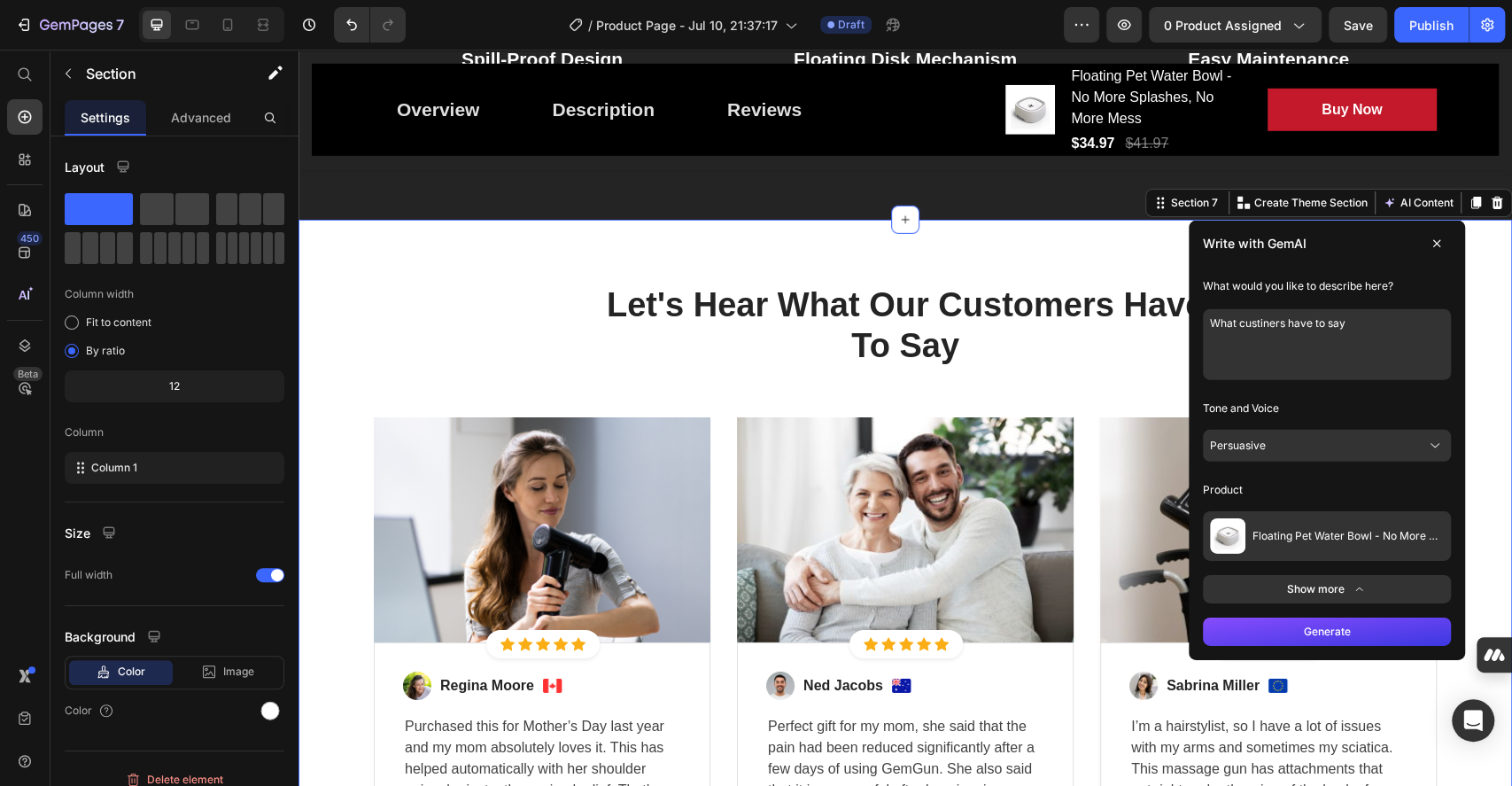 click on "What custiners have to say" at bounding box center [1327, 345] 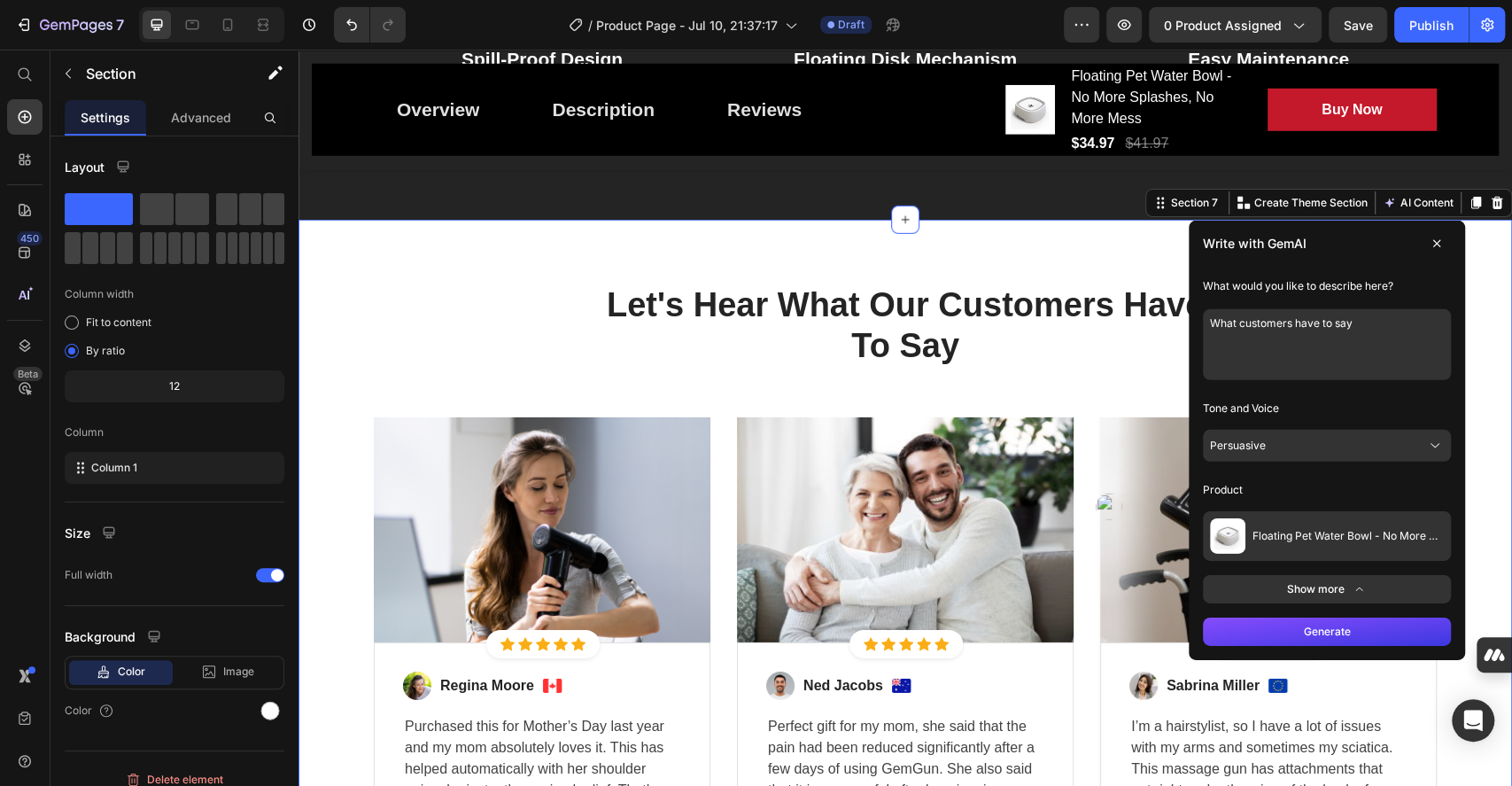 type on "What customers have to say" 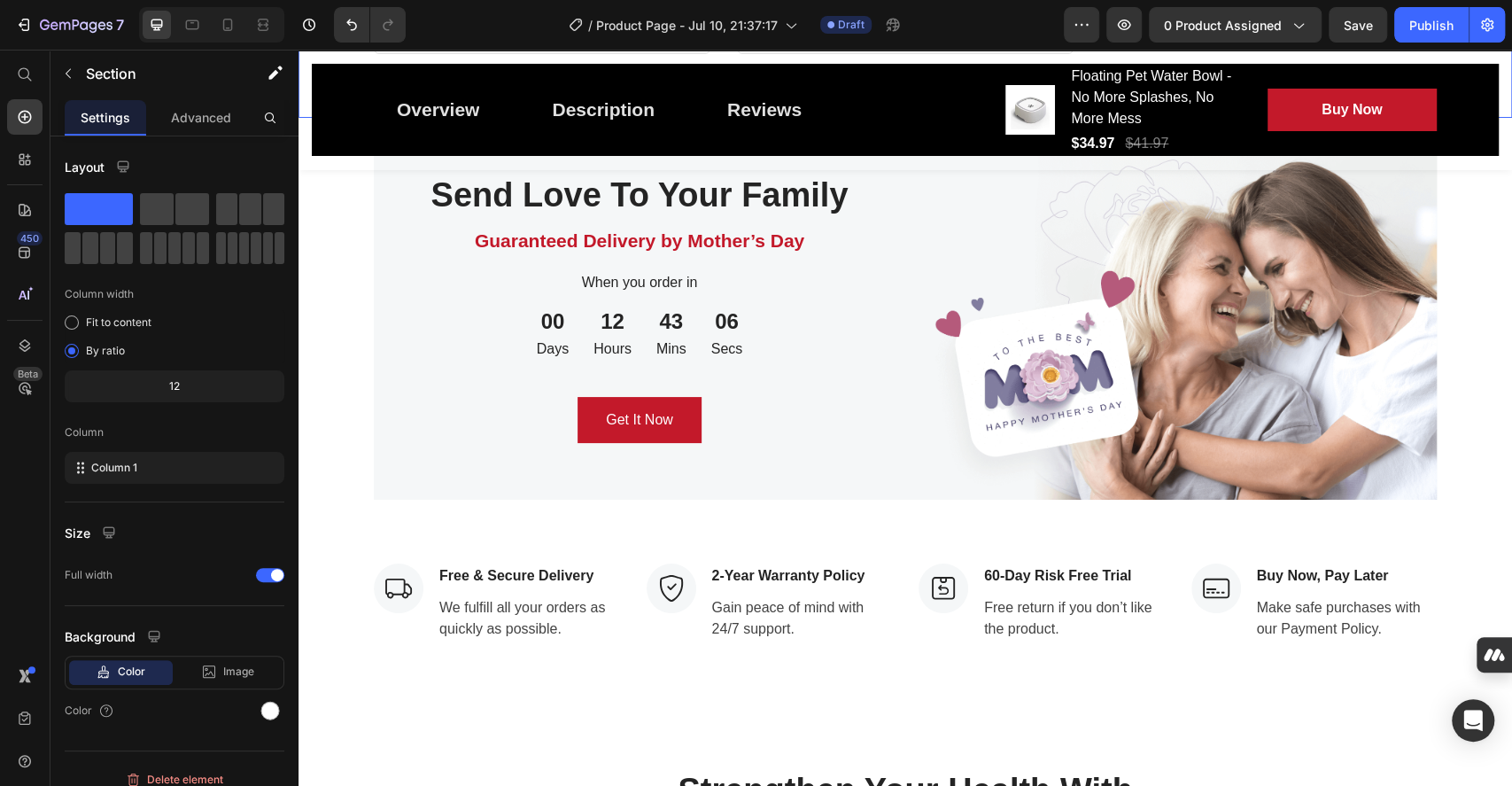 scroll, scrollTop: 4135, scrollLeft: 0, axis: vertical 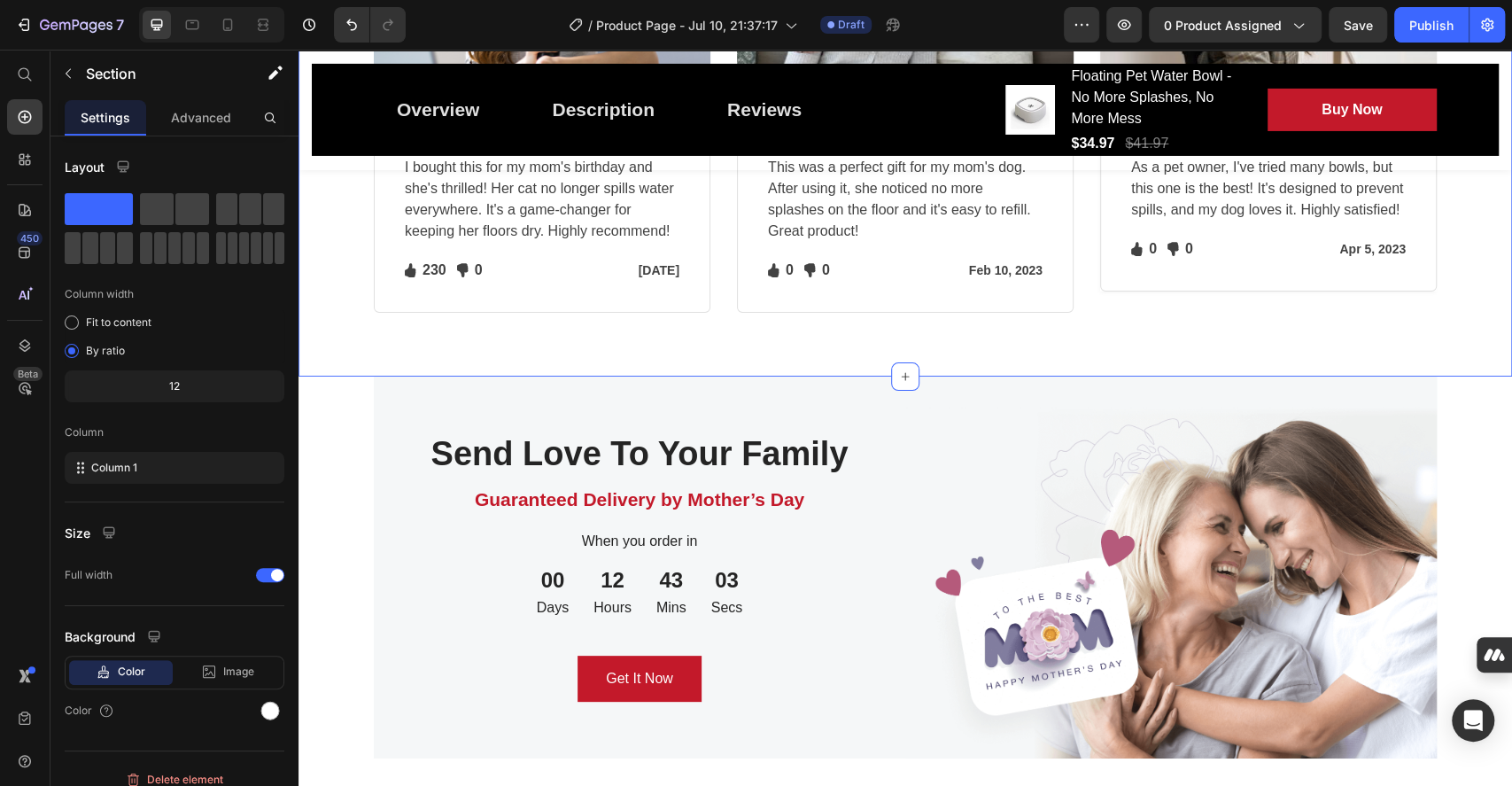 click on "Discover What Pet Owners Are Saying Heading Row Image                Icon                Icon                Icon                Icon                Icon Icon List Hoz Row Row Image Regina Moore Text block Image Row I bought this for my mom's birthday and she's thrilled! Her cat no longer spills water everywhere. It's a game-changer for keeping her floors dry. Highly recommend! Text block
Icon 230 Text block Icon List
Icon 0 Text block Icon List Row Mar 15, 2023 Text block Row Row Row Image                Icon                Icon                Icon                Icon                Icon Icon List Hoz Row Row Image Ned Jacobs Text block Image Row This was a perfect gift for my mom's dog. After using it, she noticed no more splashes on the floor and it's easy to refill. Great product! Text block
Icon 0 Text block Icon List
Icon 0 Text block Icon List Row Feb 10, 2023 Text block Row Row Row Image                Icon                Icon Icon Icon 0" at bounding box center (905, 39) 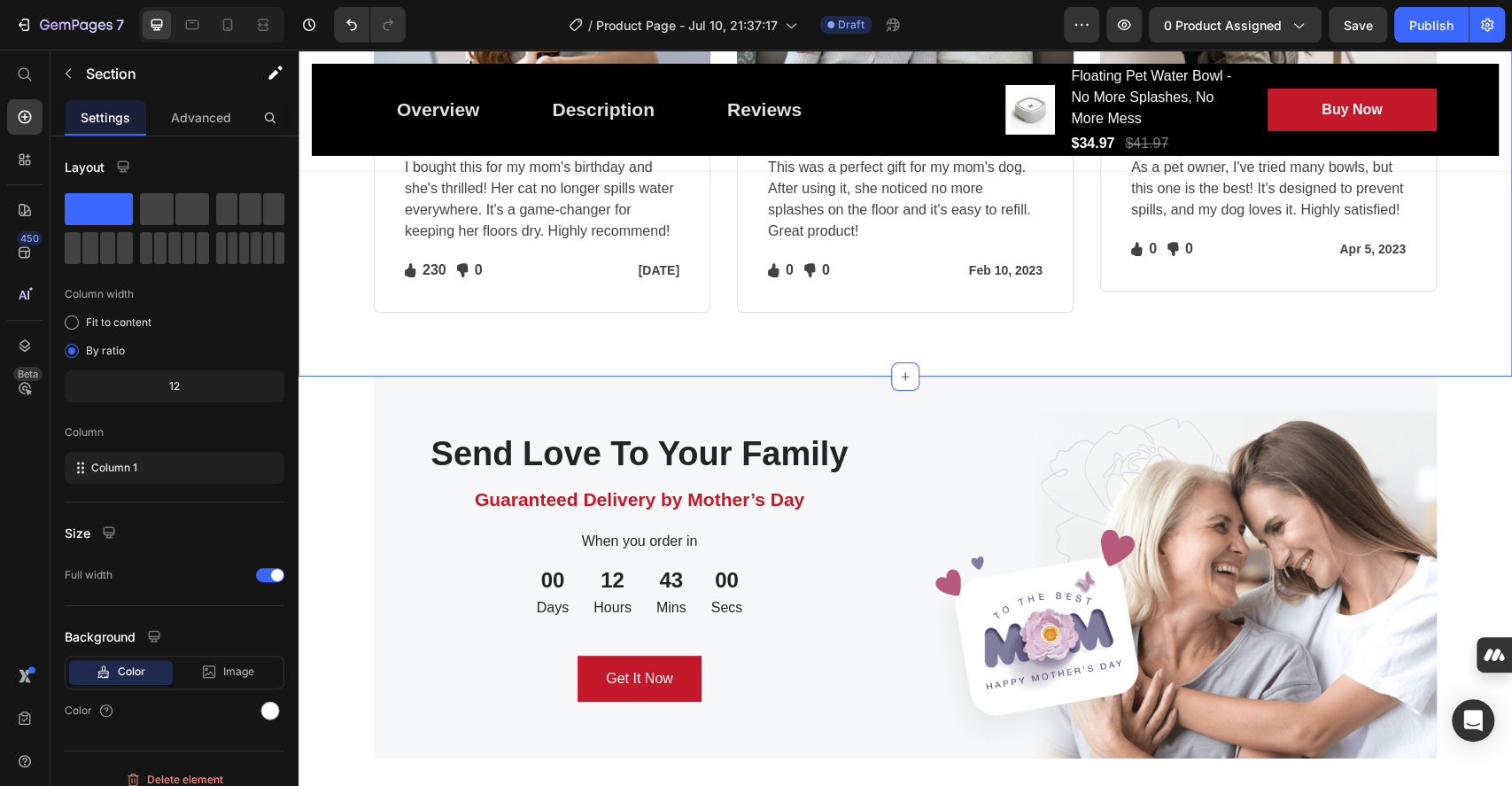 click on "Send Love To Your Family Heading Guaranteed Delivery by Mother’s Day Text block When you order in Text block 00 Days 12 Hours 43 Mins 00 Secs CountDown Timer Get It Now Button Row Image Row" at bounding box center (905, 567) 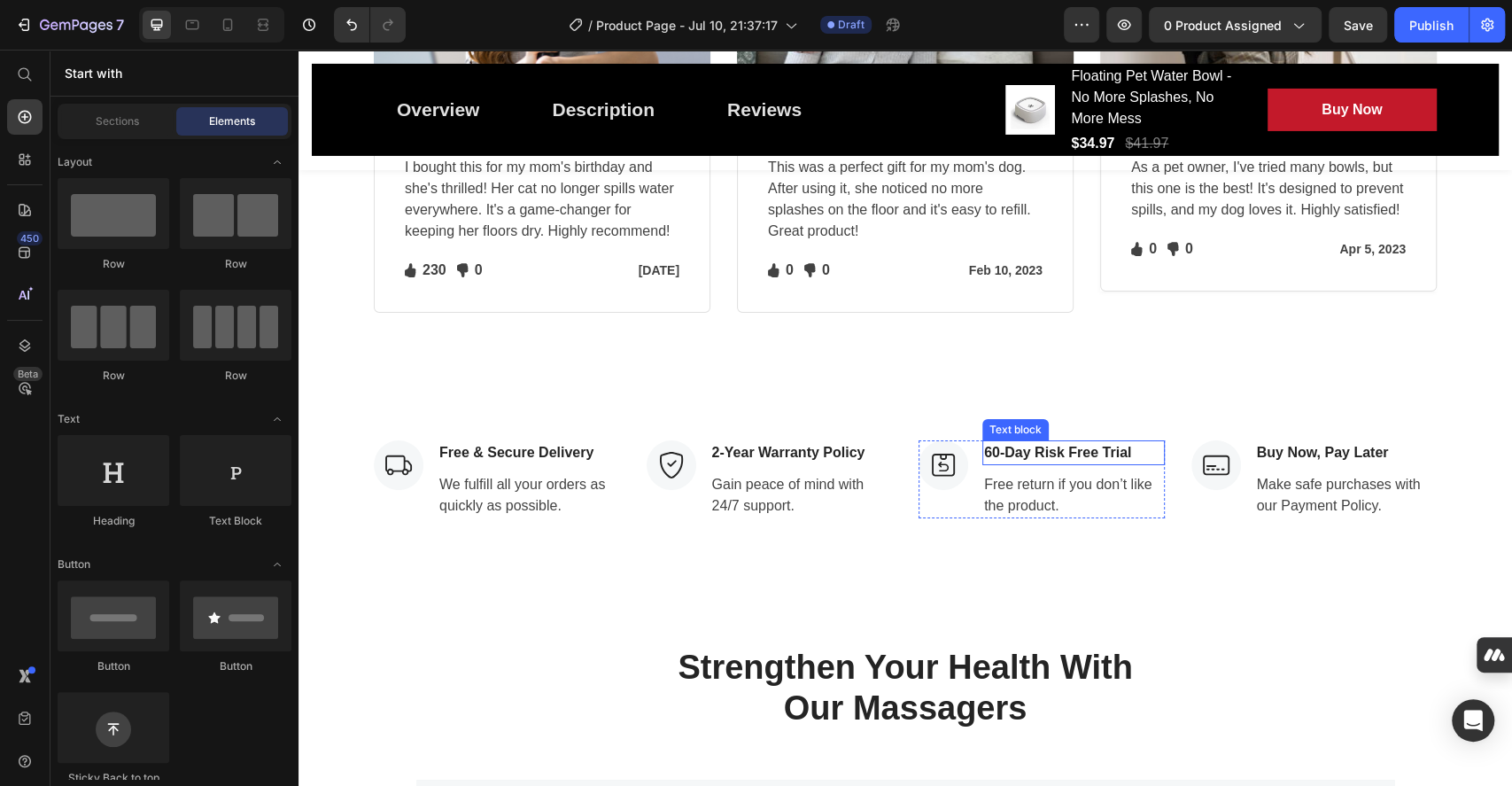 click on "60-Day Risk Free Trial" at bounding box center [1074, 453] 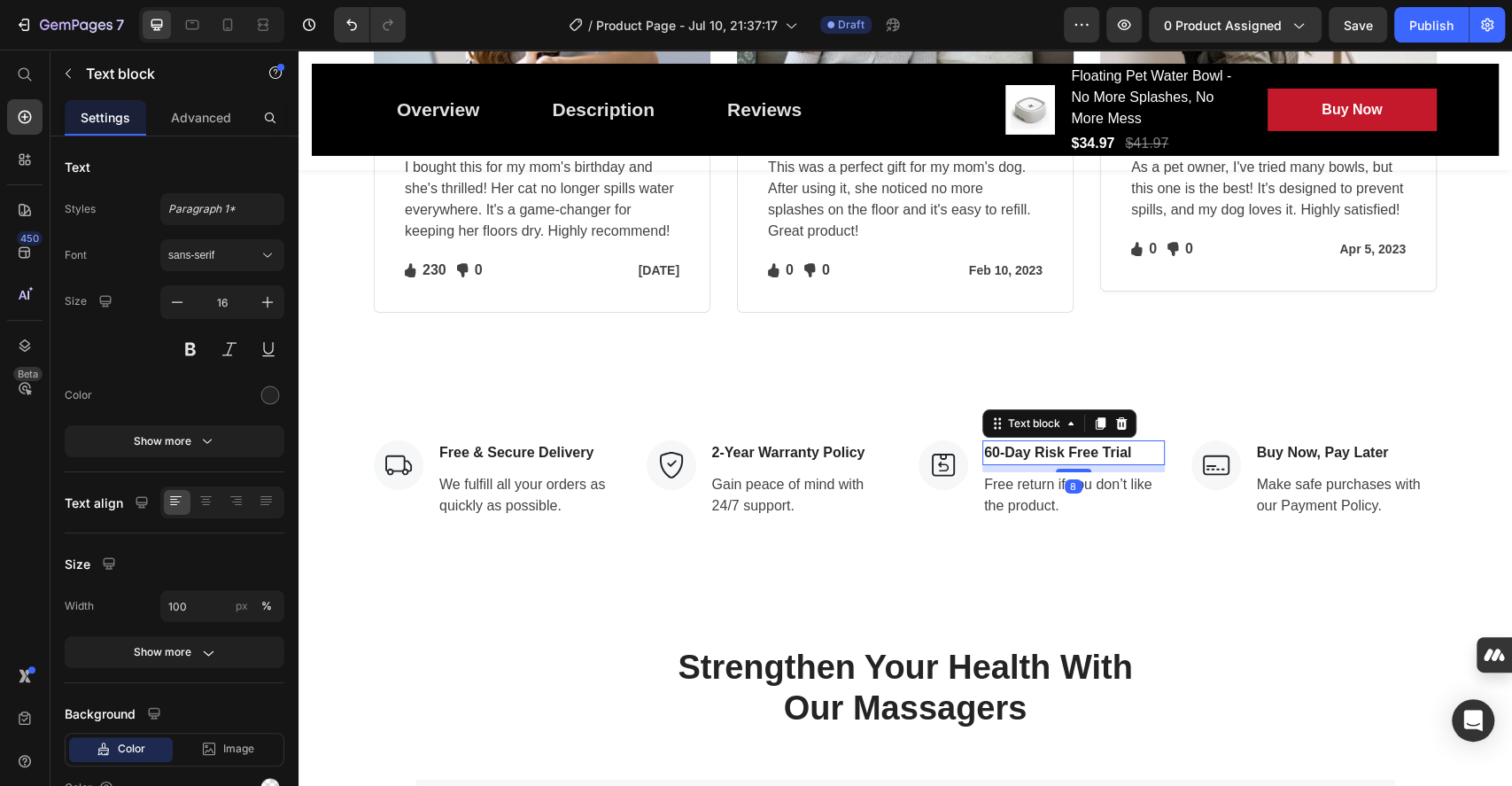 click on "60-Day Risk Free Trial" at bounding box center [1074, 453] 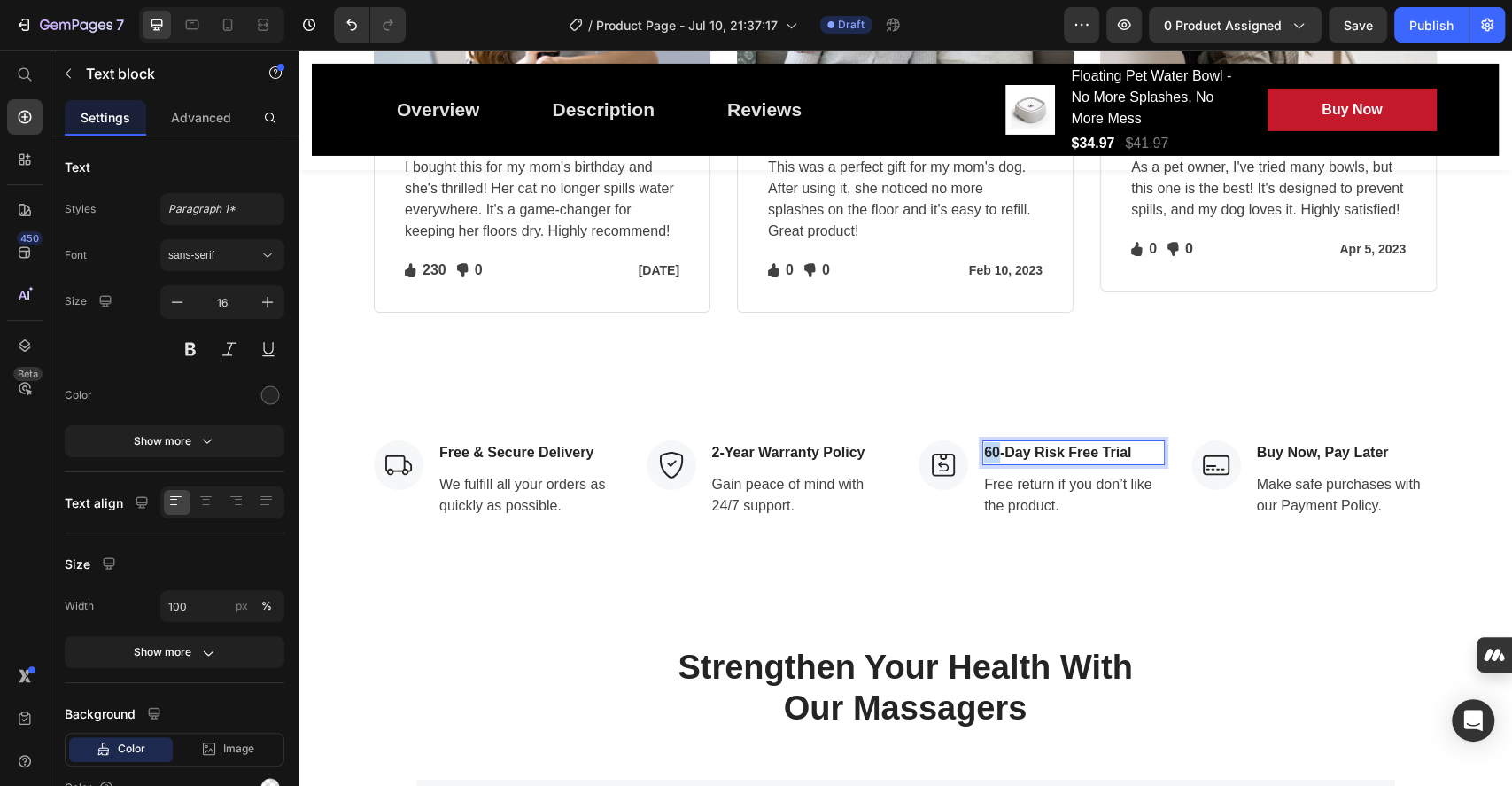 click on "60-Day Risk Free Trial" at bounding box center (1074, 453) 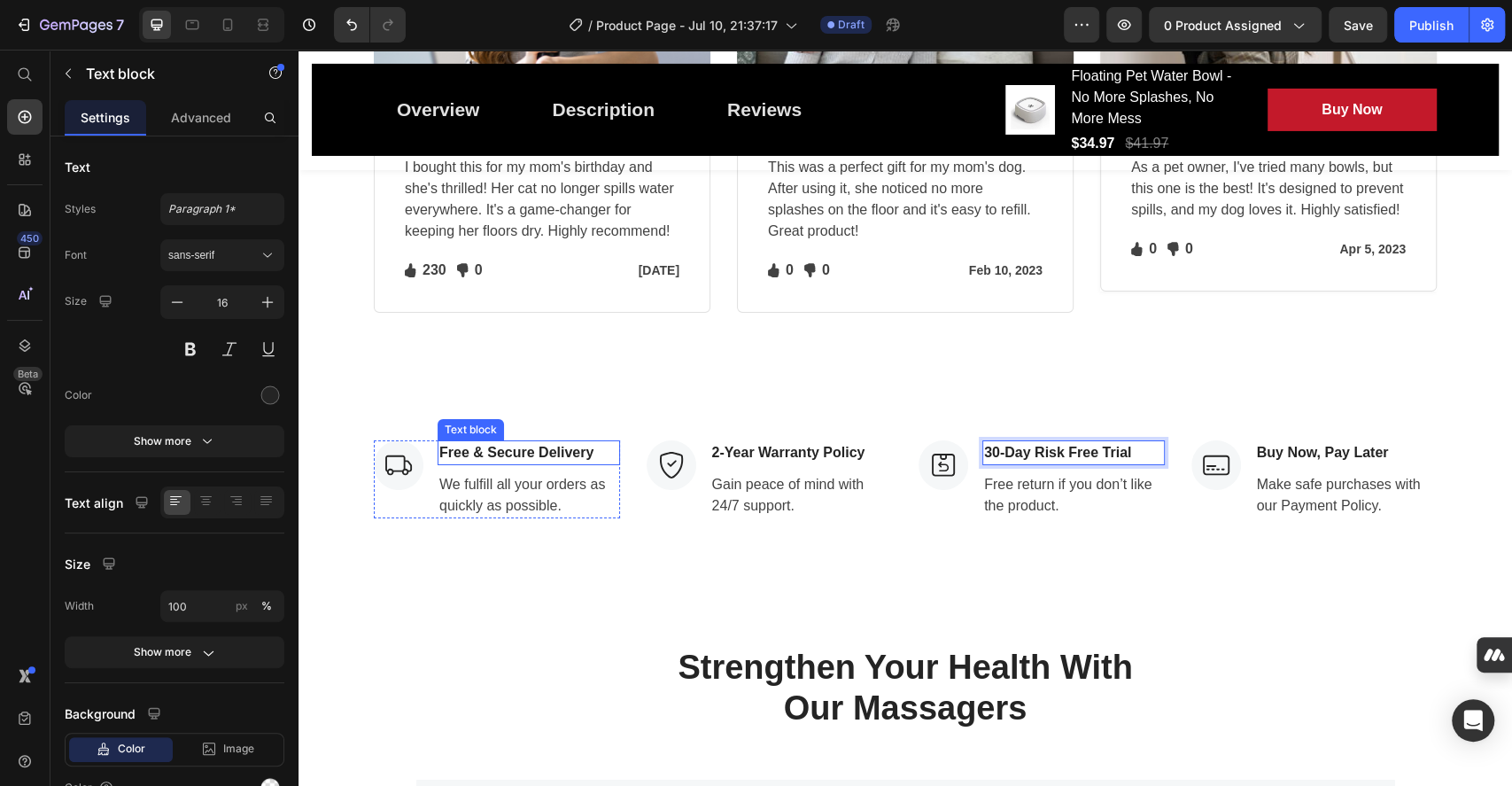 click on "Free & Secure Delivery" at bounding box center [529, 453] 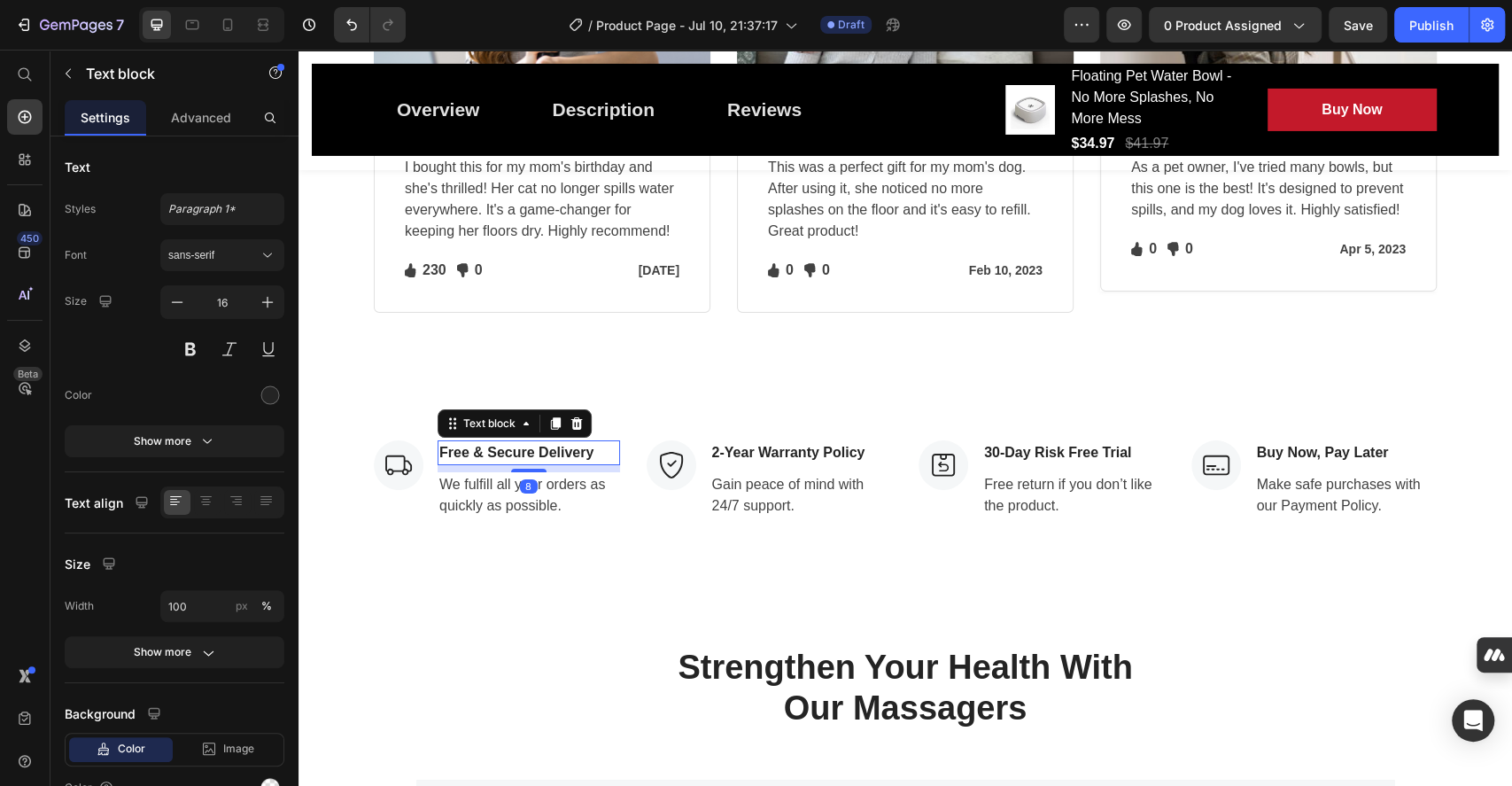 click on "Free & Secure Delivery" at bounding box center [529, 453] 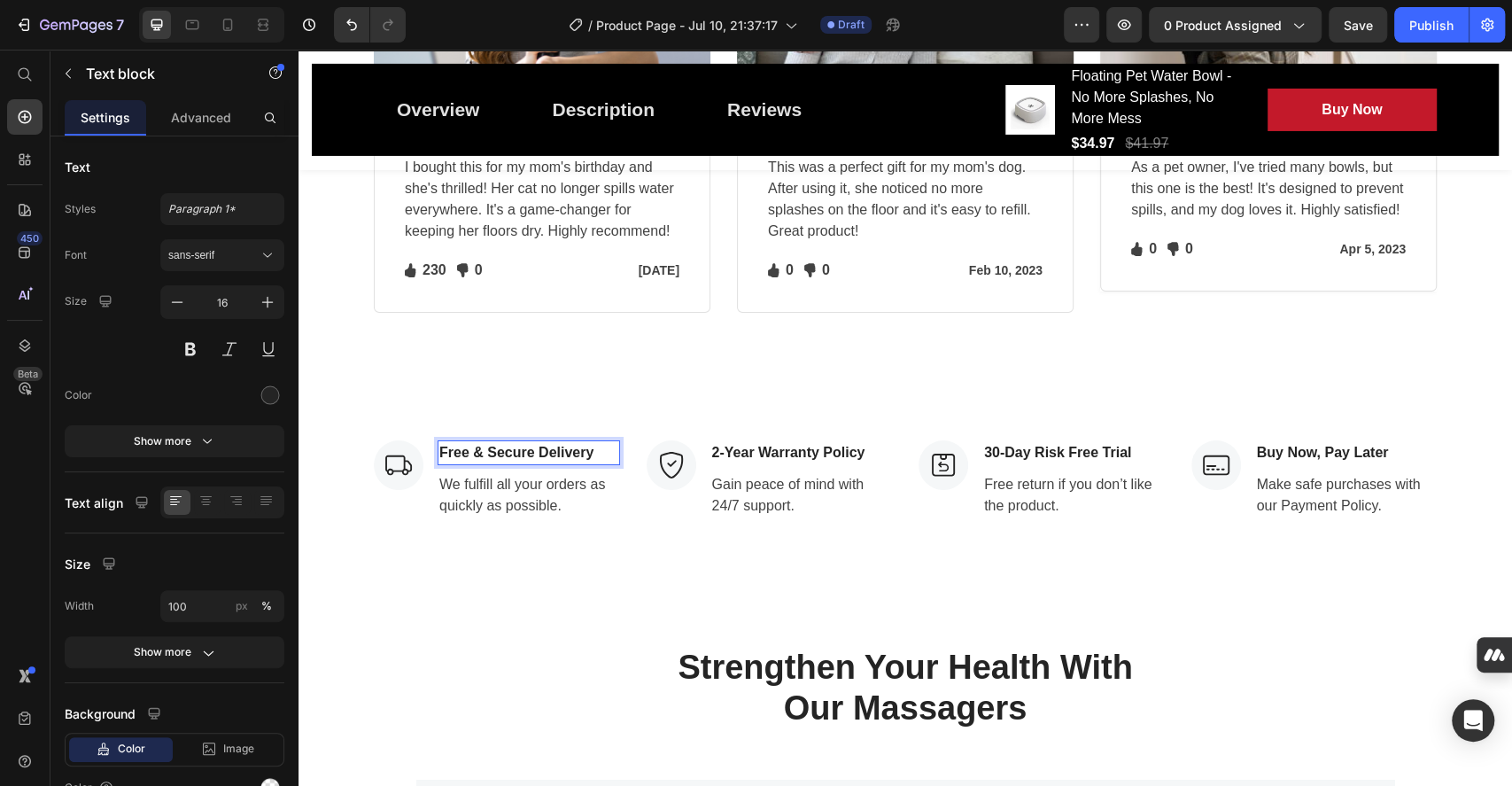 click on "Free & Secure Delivery" at bounding box center (529, 453) 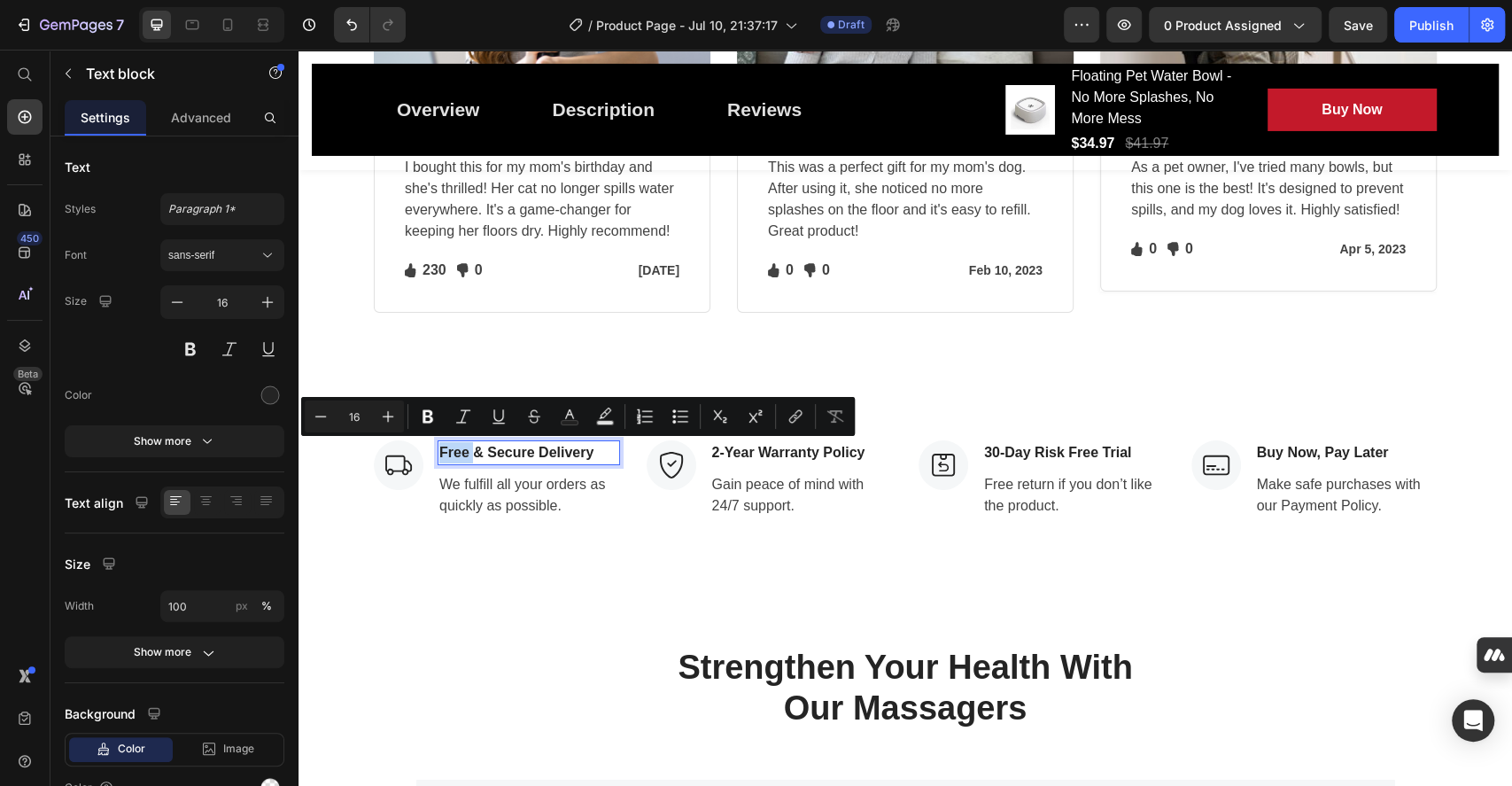 click on "Free & Secure Delivery" at bounding box center [529, 453] 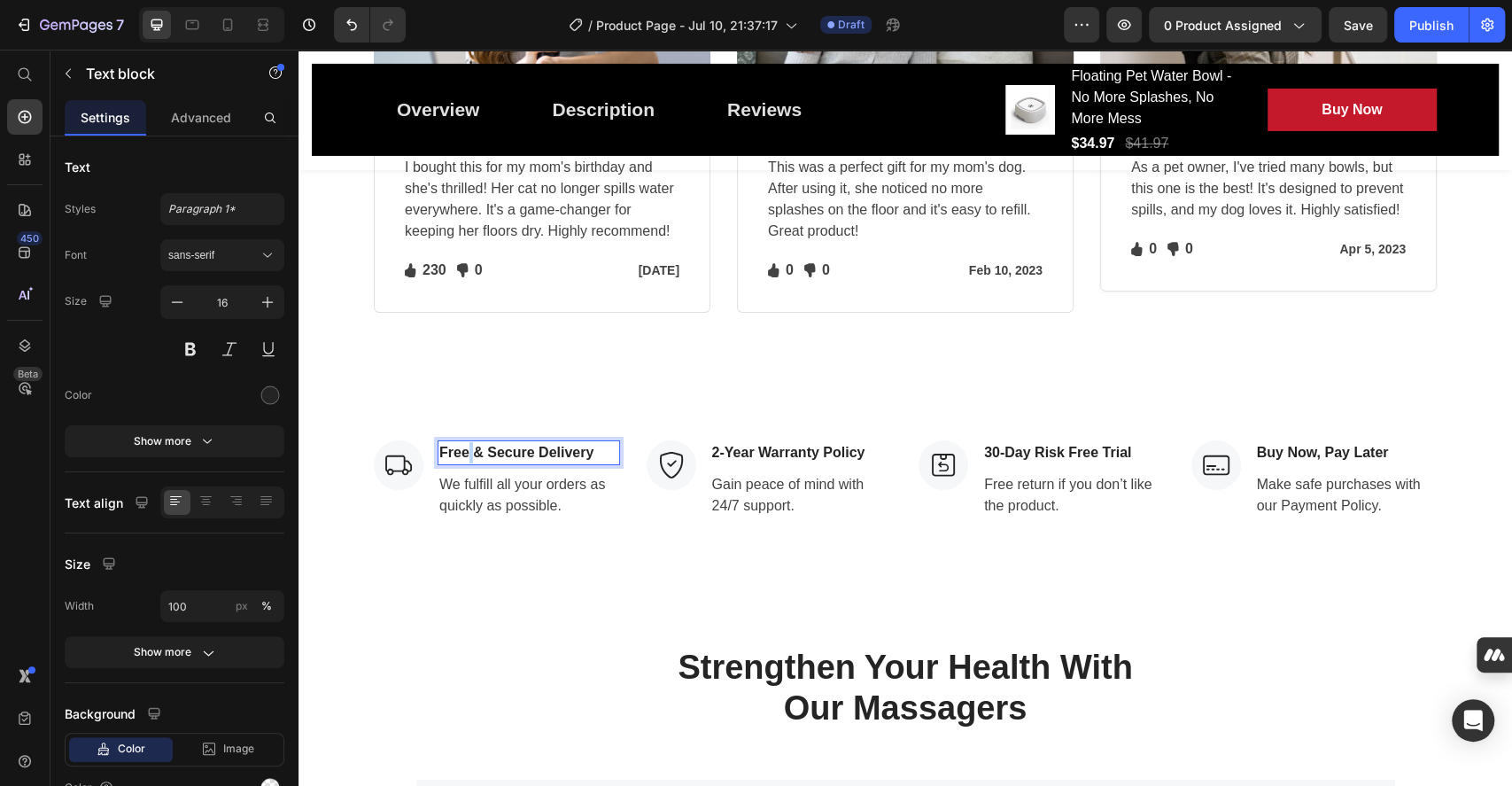 click on "Free & Secure Delivery" at bounding box center [529, 453] 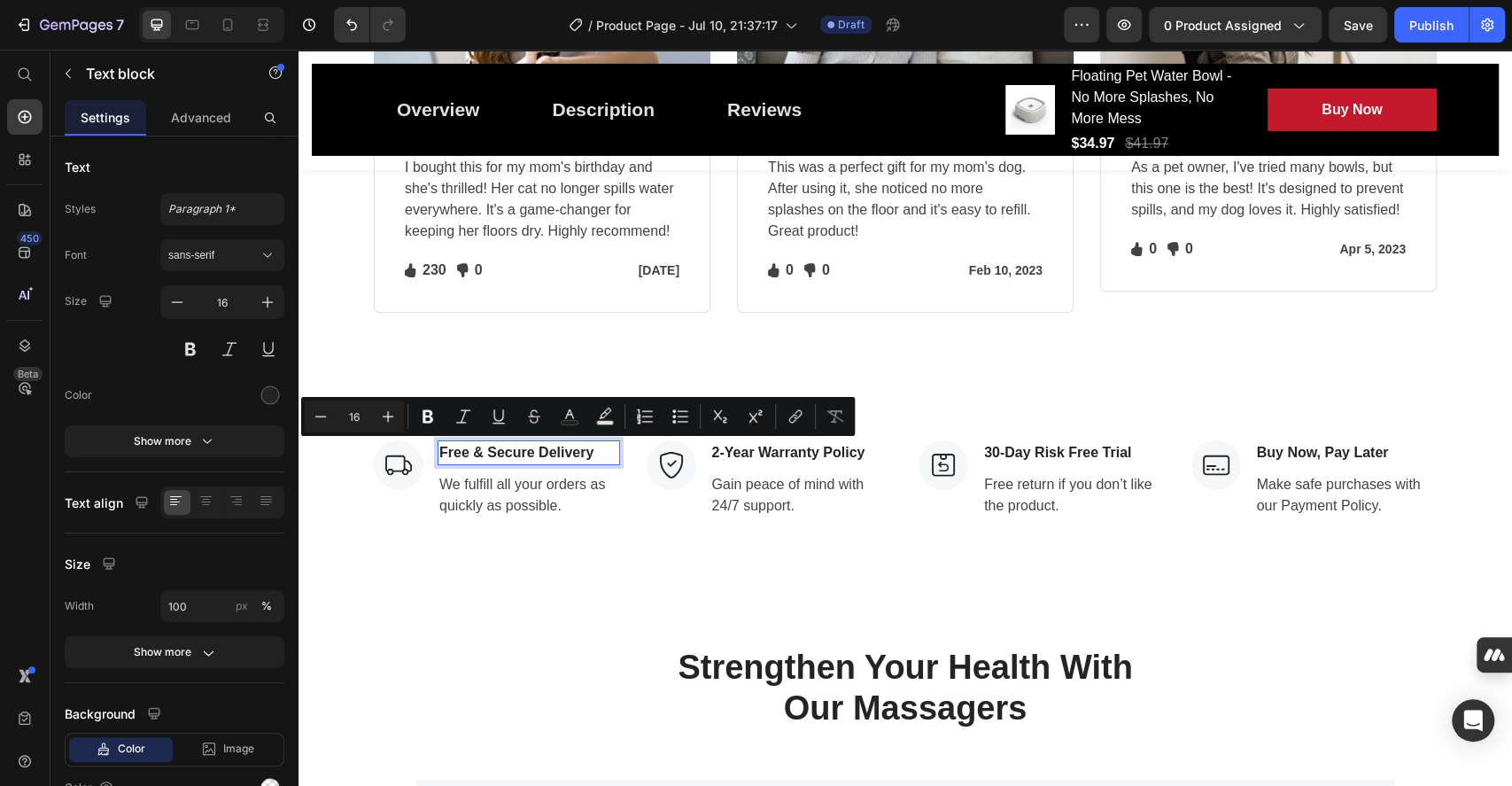 click on "Free & Secure Delivery" at bounding box center (529, 453) 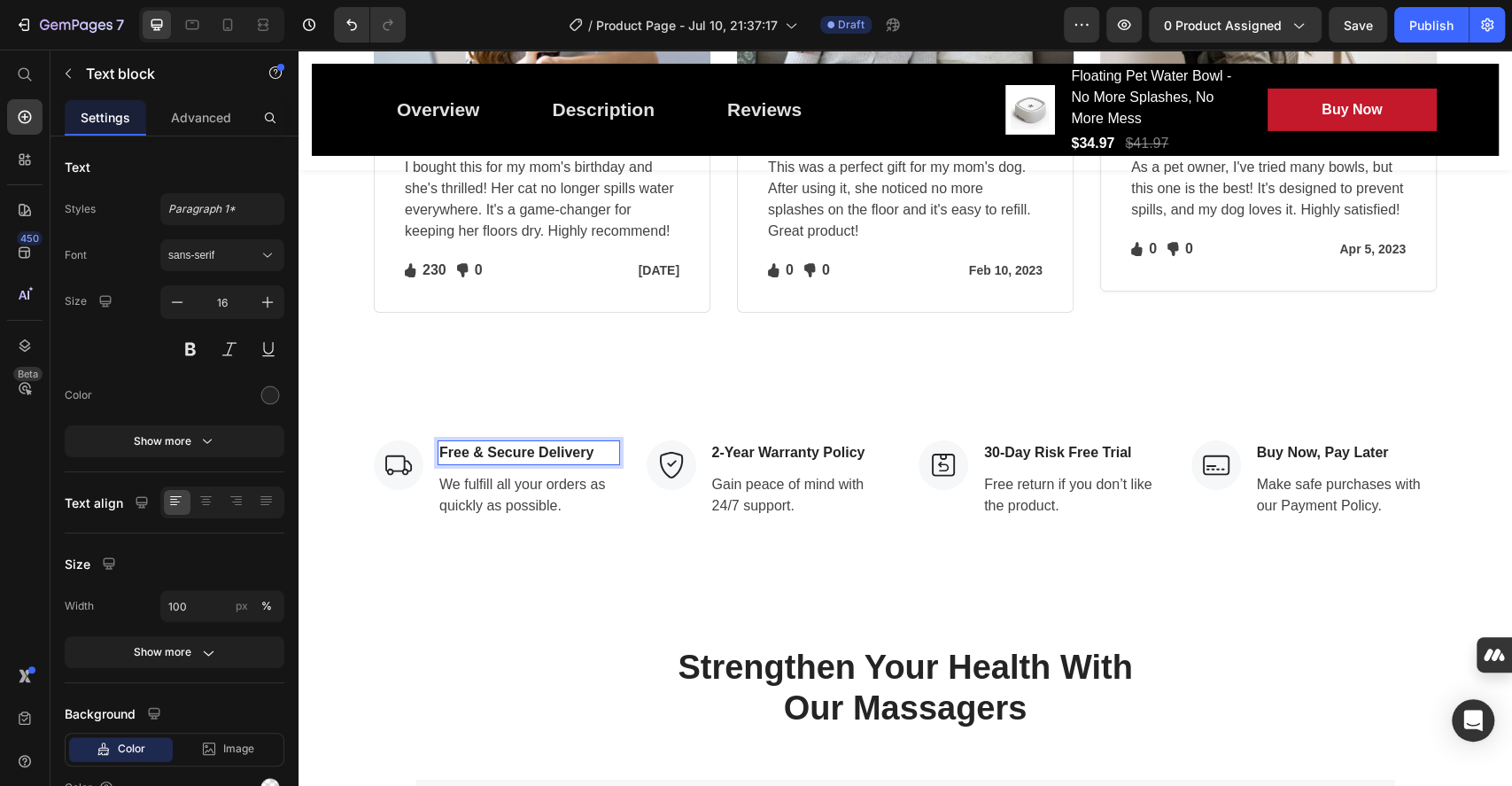 click on "Free & Secure Delivery" at bounding box center (529, 453) 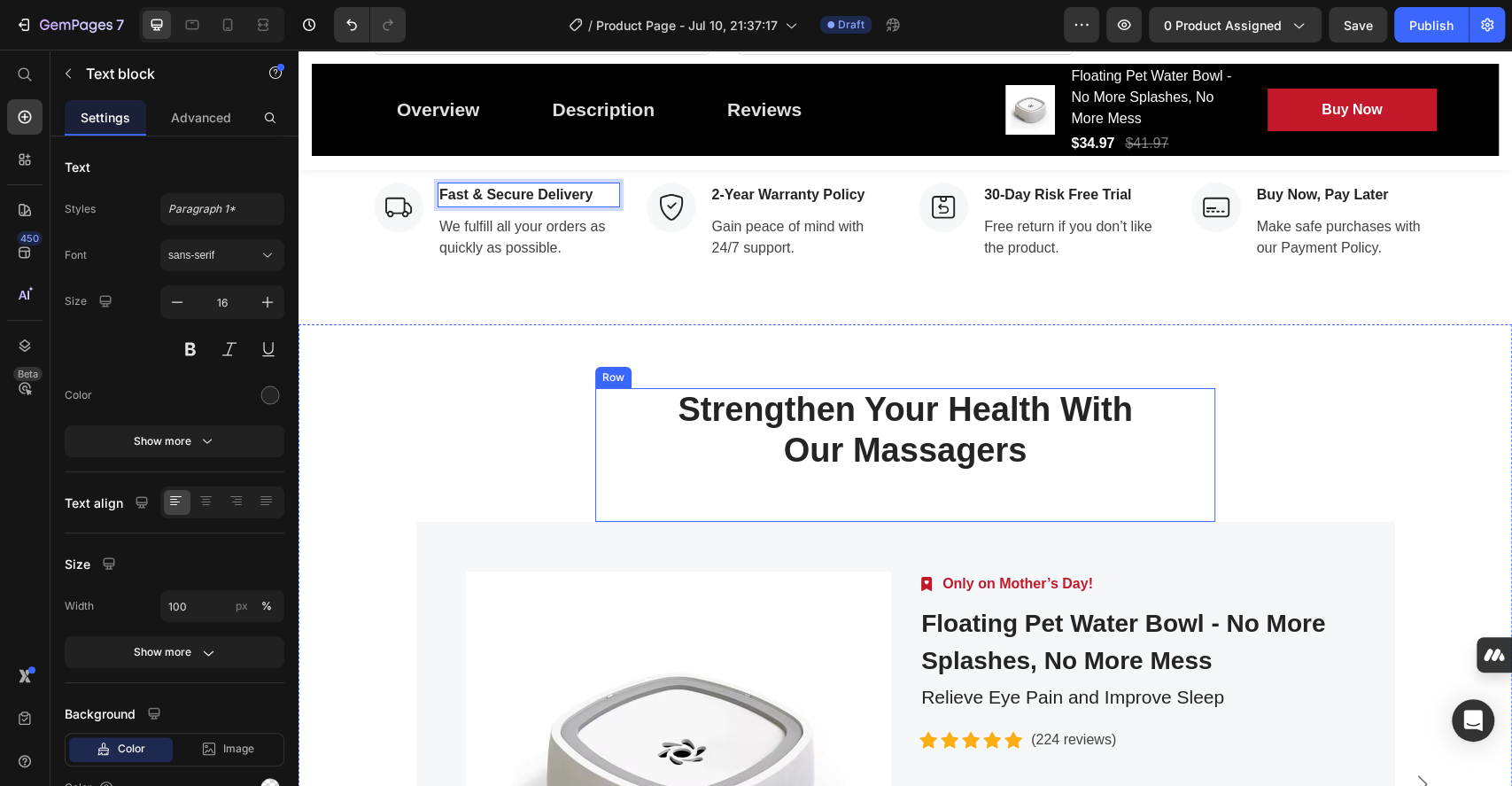 scroll, scrollTop: 4371, scrollLeft: 0, axis: vertical 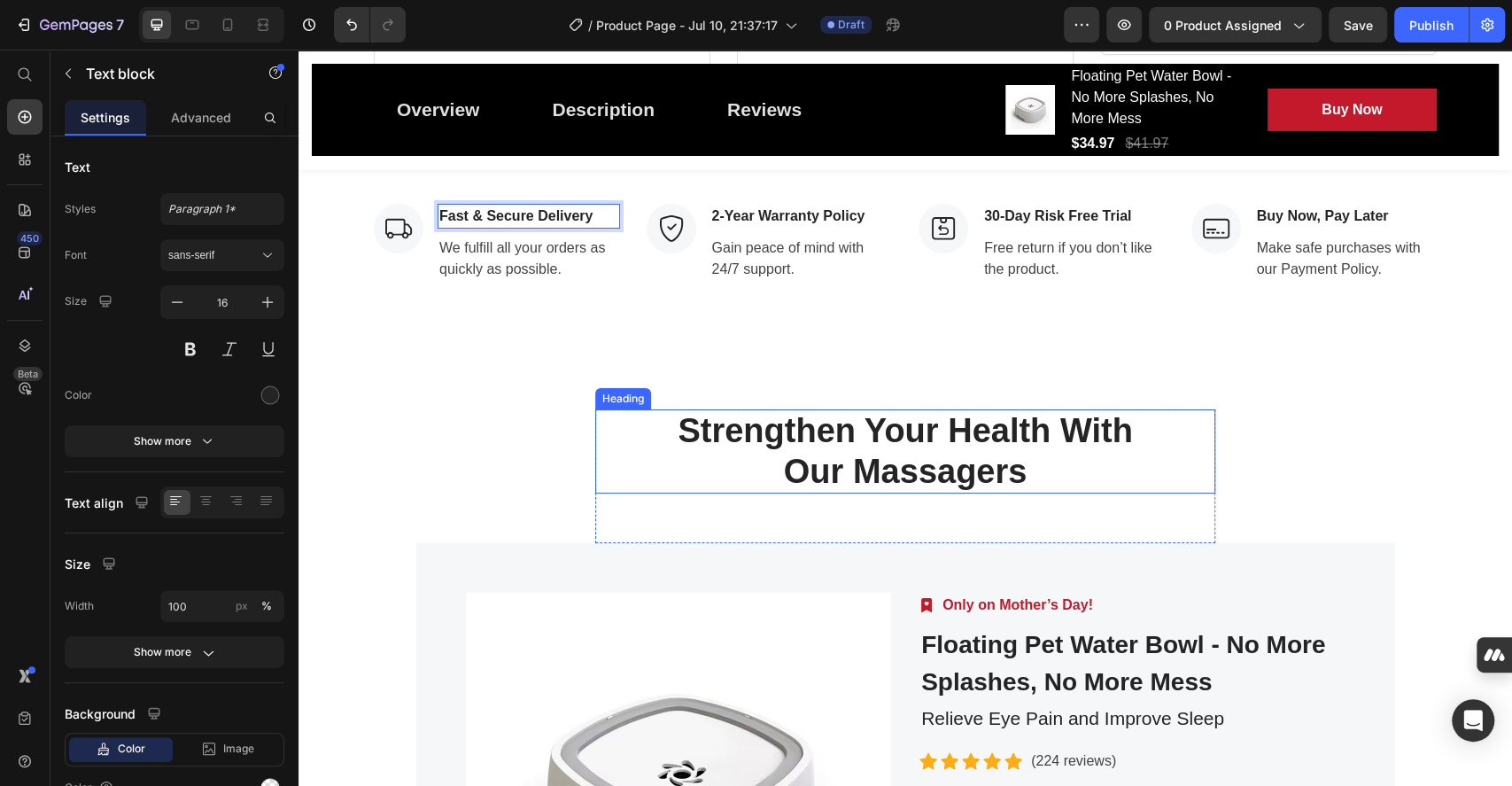 click on "Strengthen Your Health With  Our Massagers" at bounding box center [905, 451] 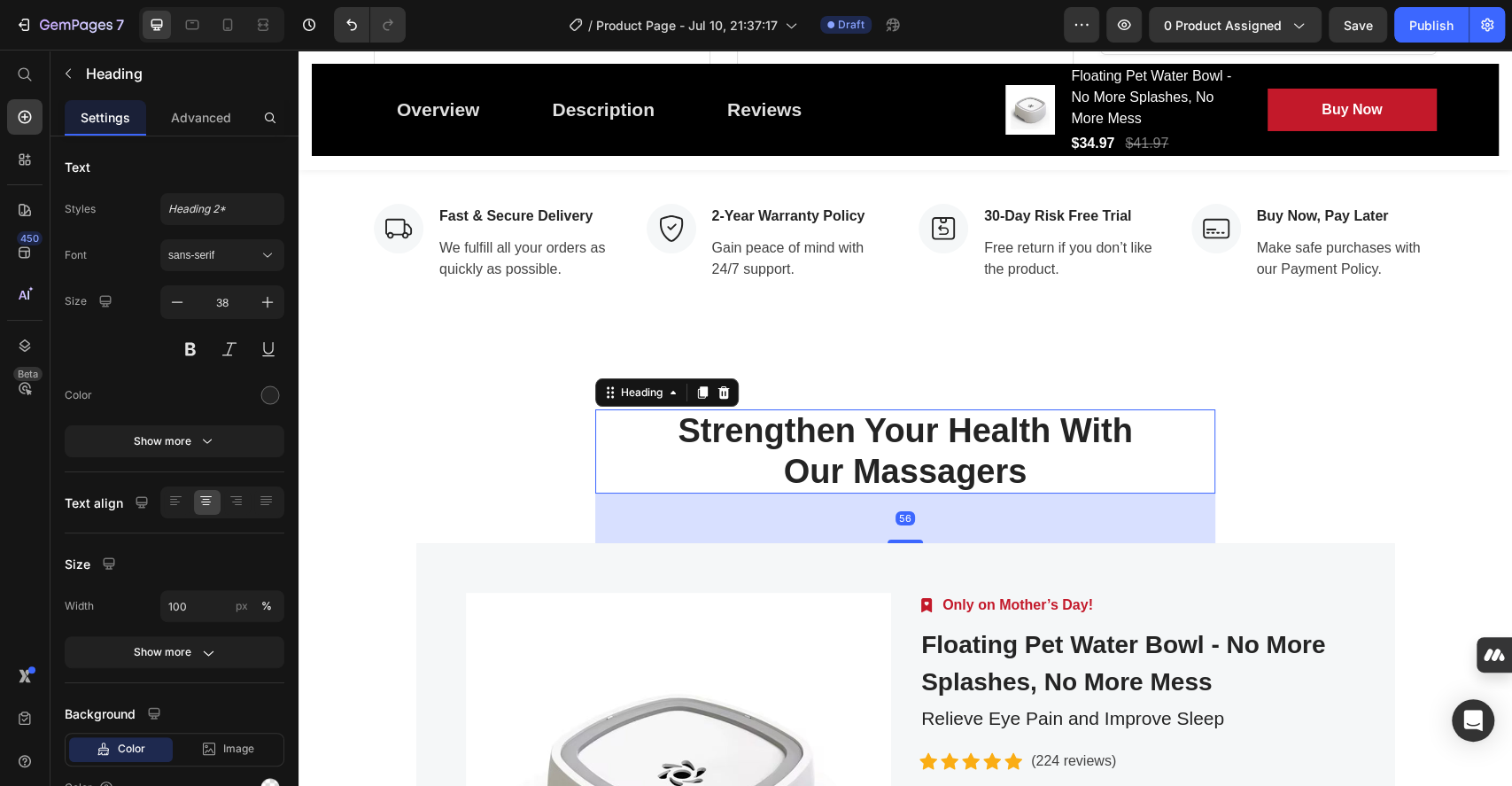 click on "Strengthen Your Health With  Our Massagers" at bounding box center (905, 451) 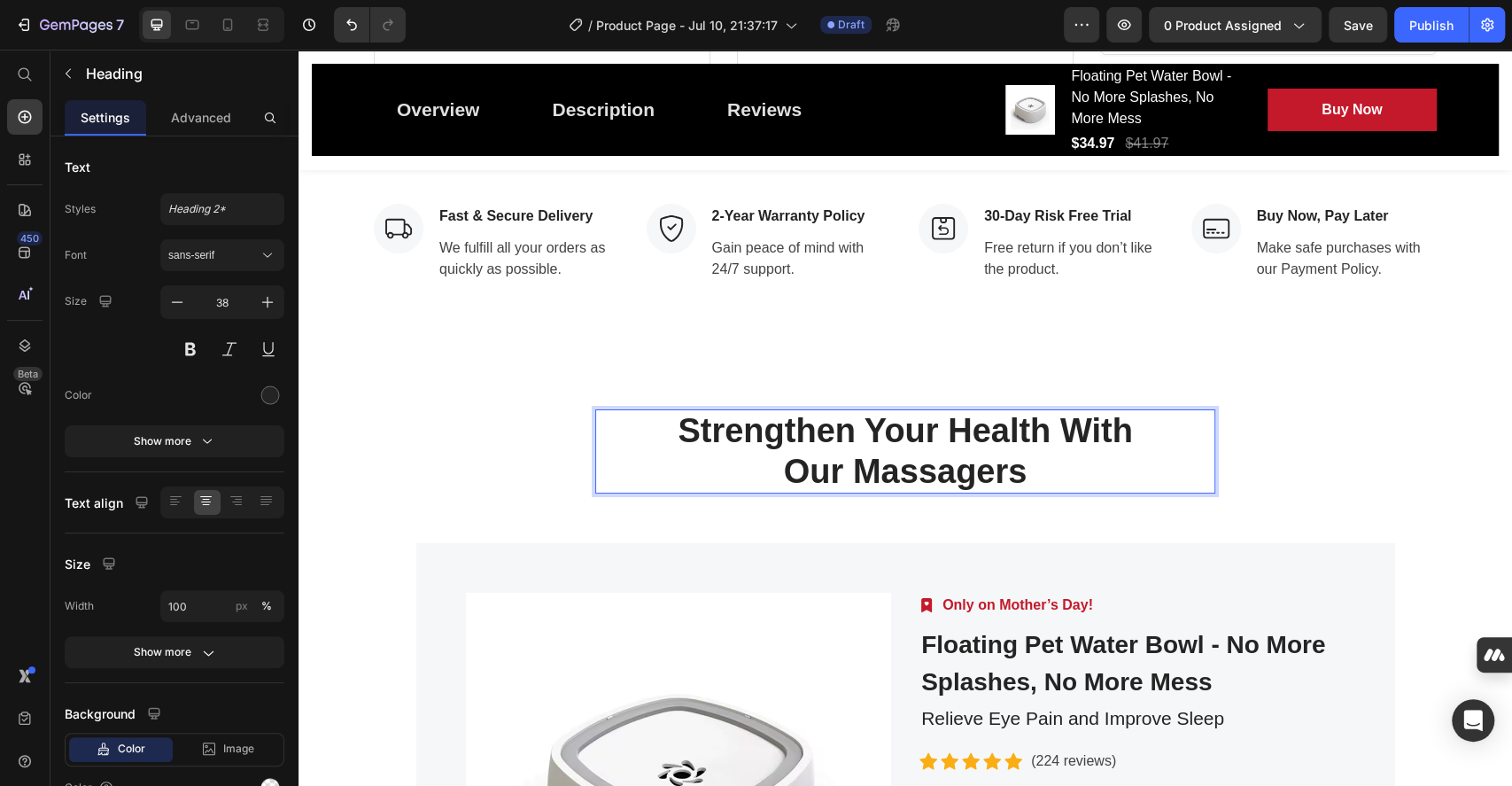 click on "Strengthen Your Health With  Our Massagers" at bounding box center (905, 451) 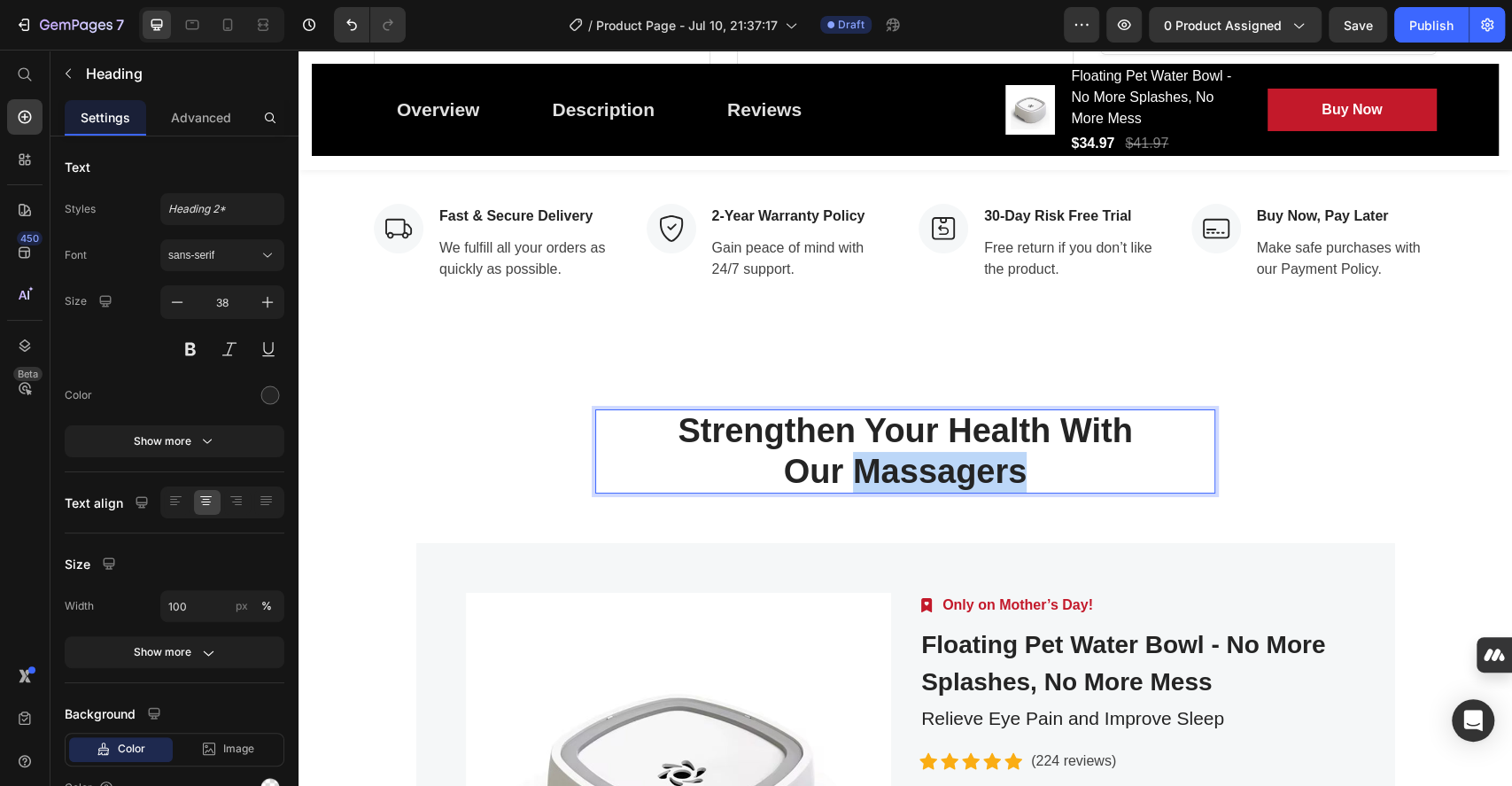 click on "Strengthen Your Health With  Our Massagers" at bounding box center [905, 451] 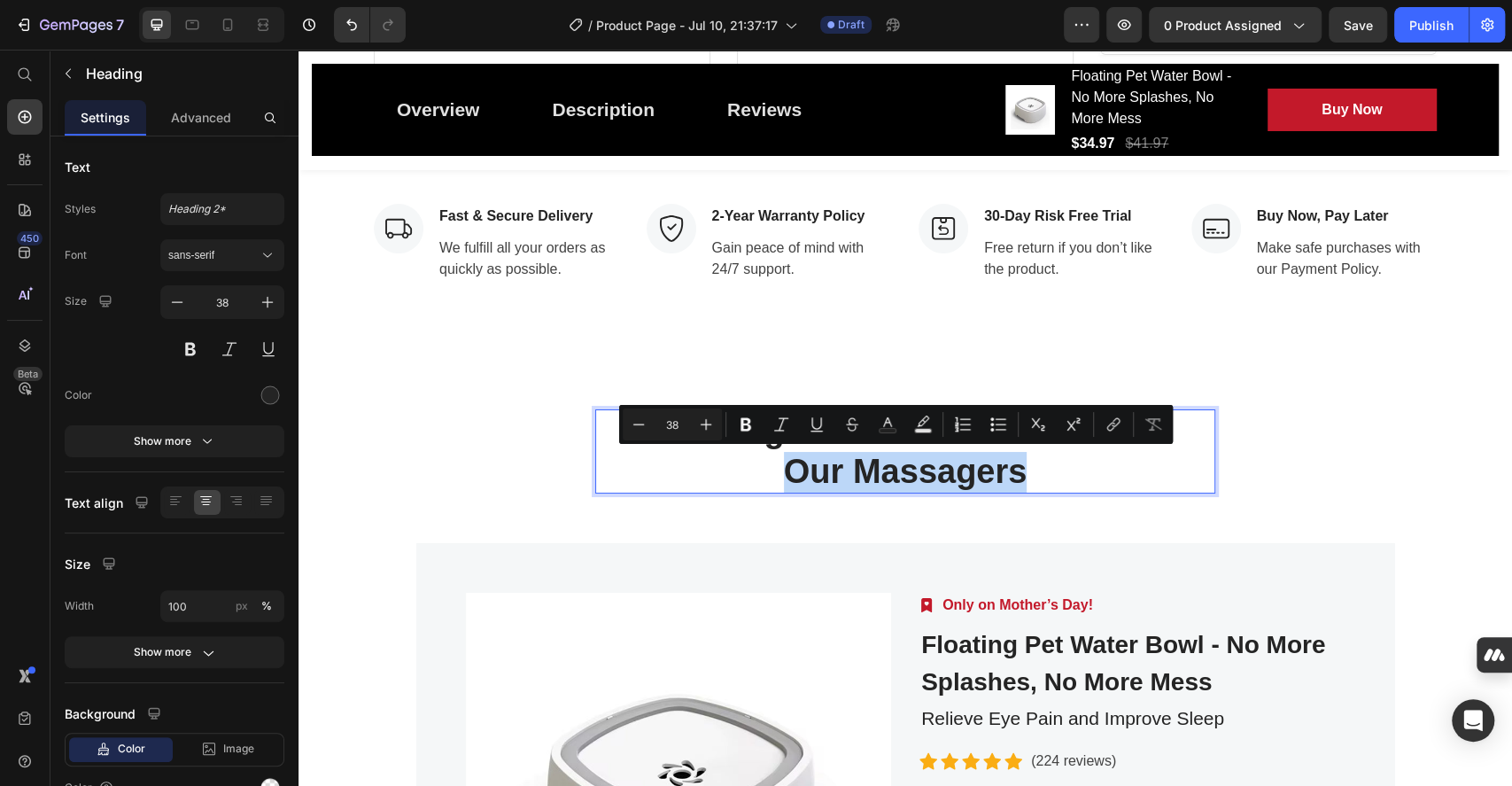 click on "Strengthen Your Health With  Our Massagers" at bounding box center (905, 451) 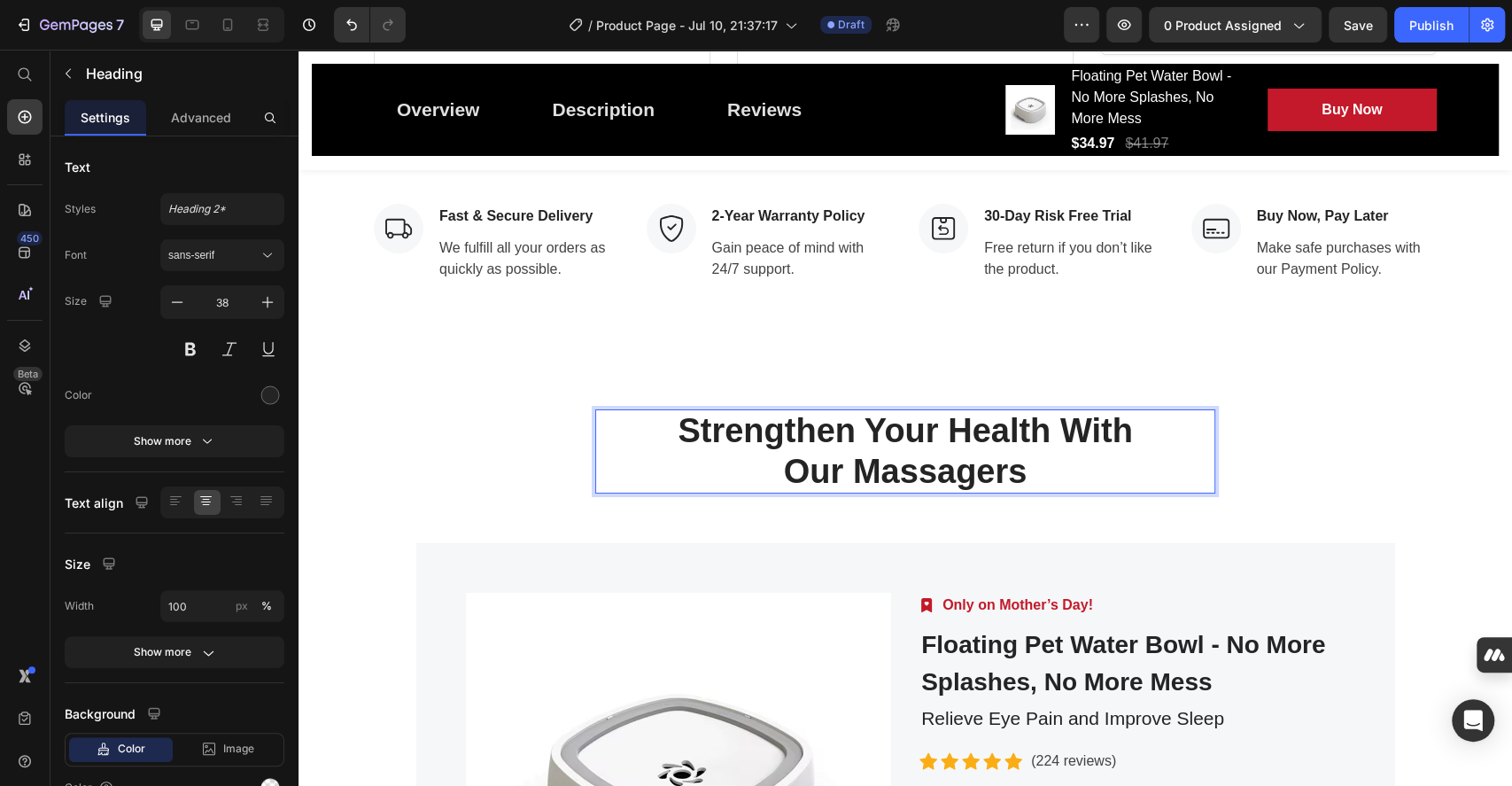 click on "Strengthen Your Health With  Our Massagers" at bounding box center (905, 451) 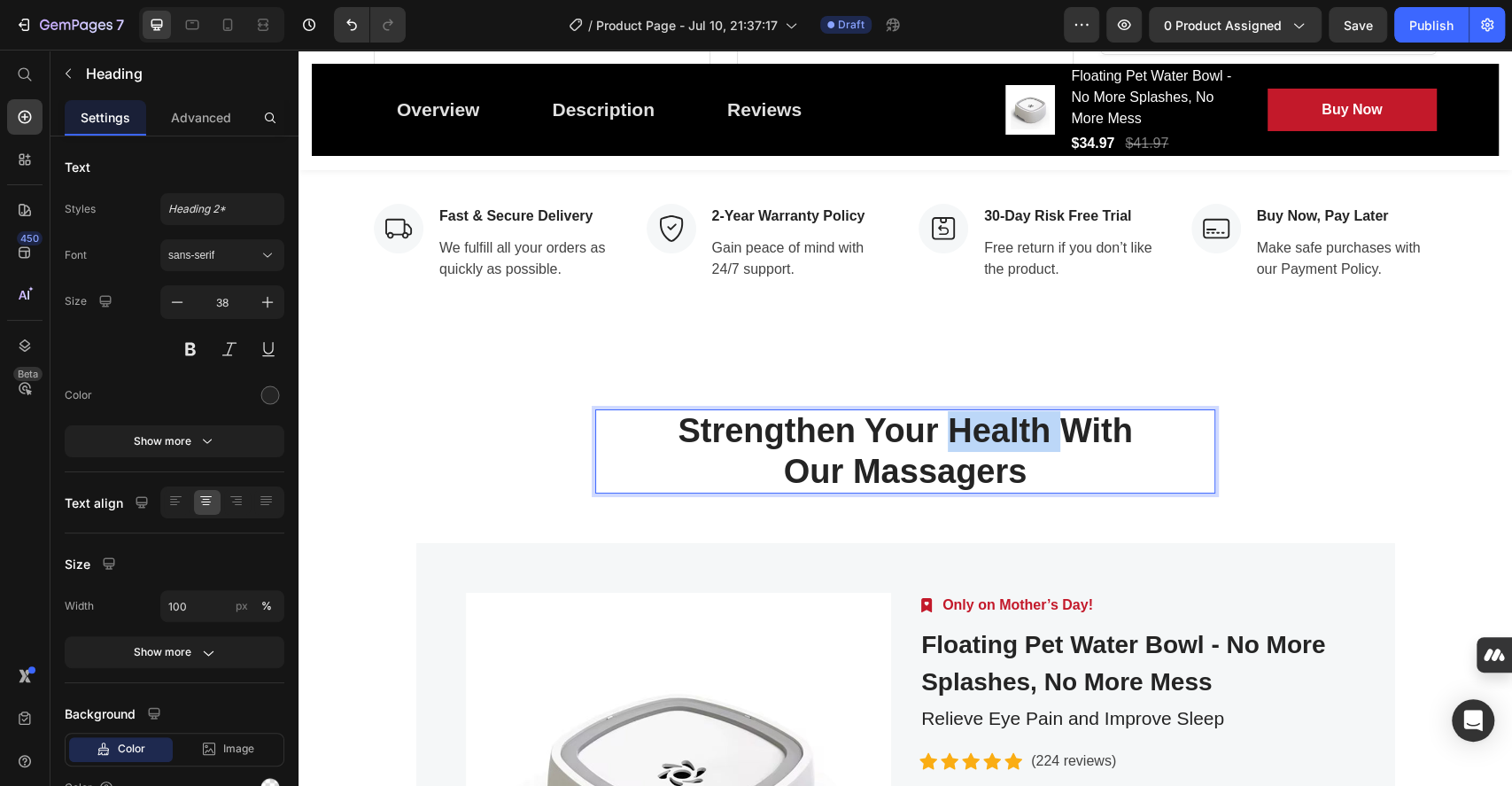 click on "Strengthen Your Health With  Our Massagers" at bounding box center [905, 451] 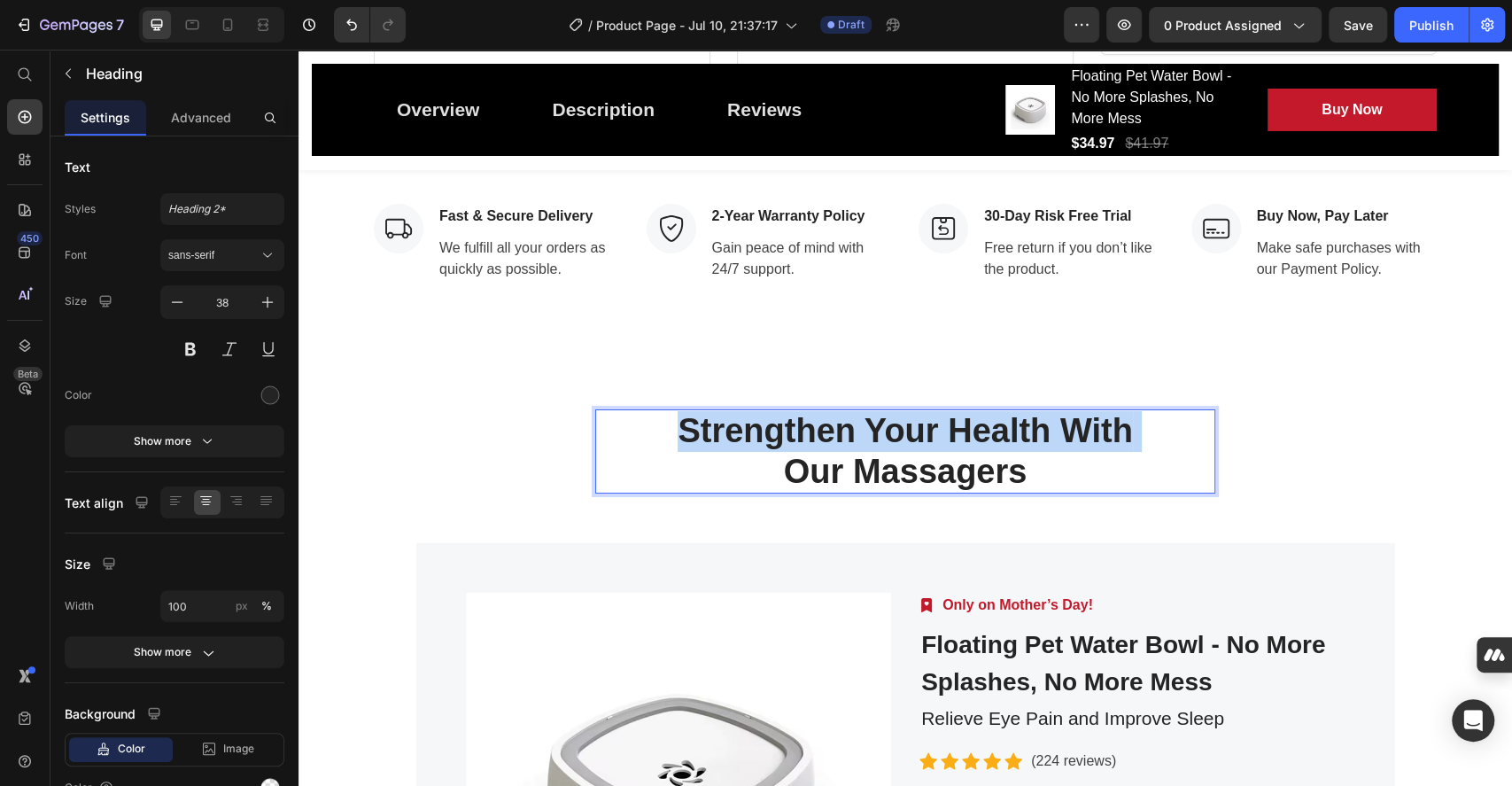 click on "Strengthen Your Health With  Our Massagers" at bounding box center [905, 451] 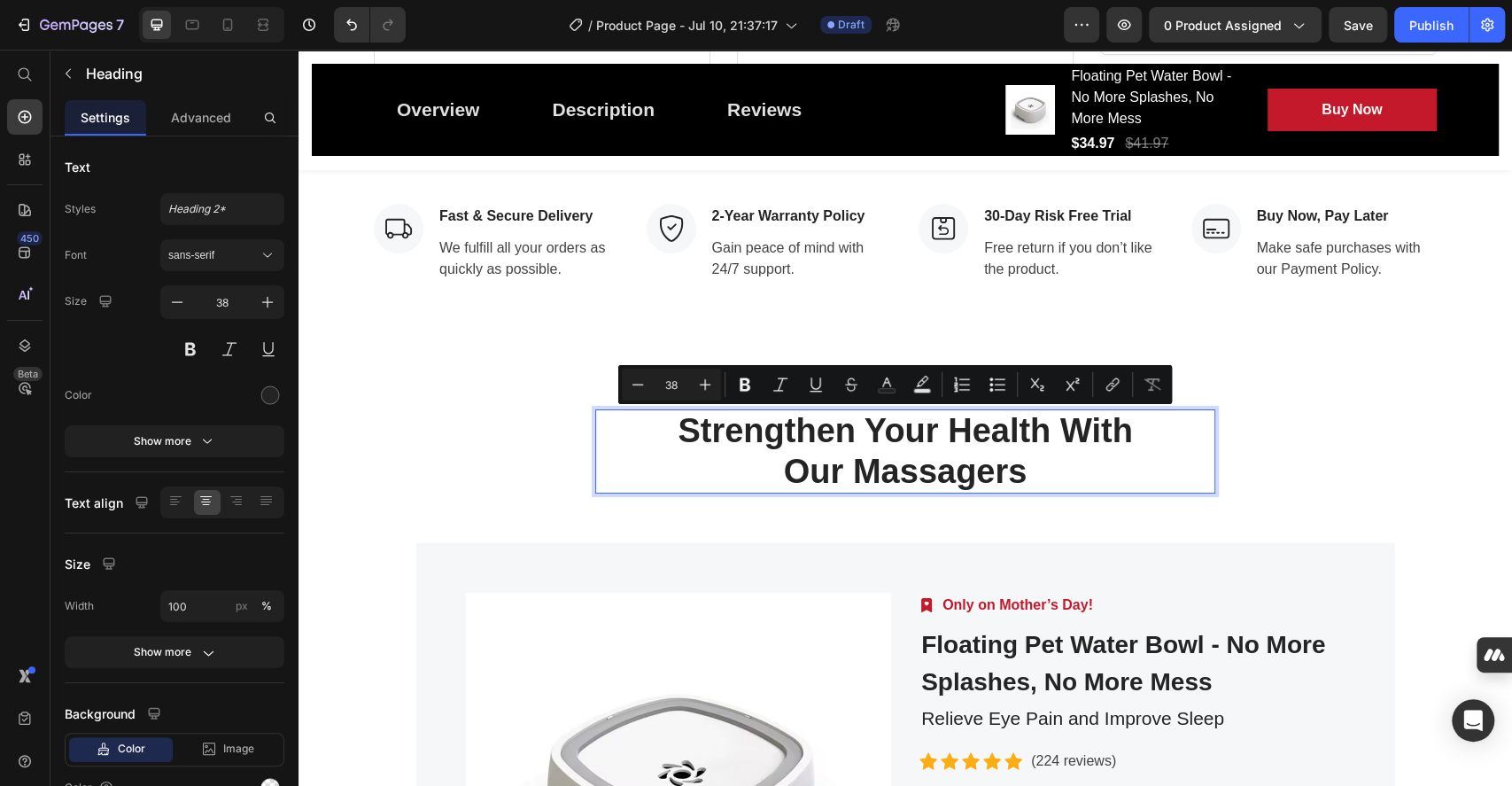 click on "Strengthen Your Health With  Our Massagers" at bounding box center (905, 451) 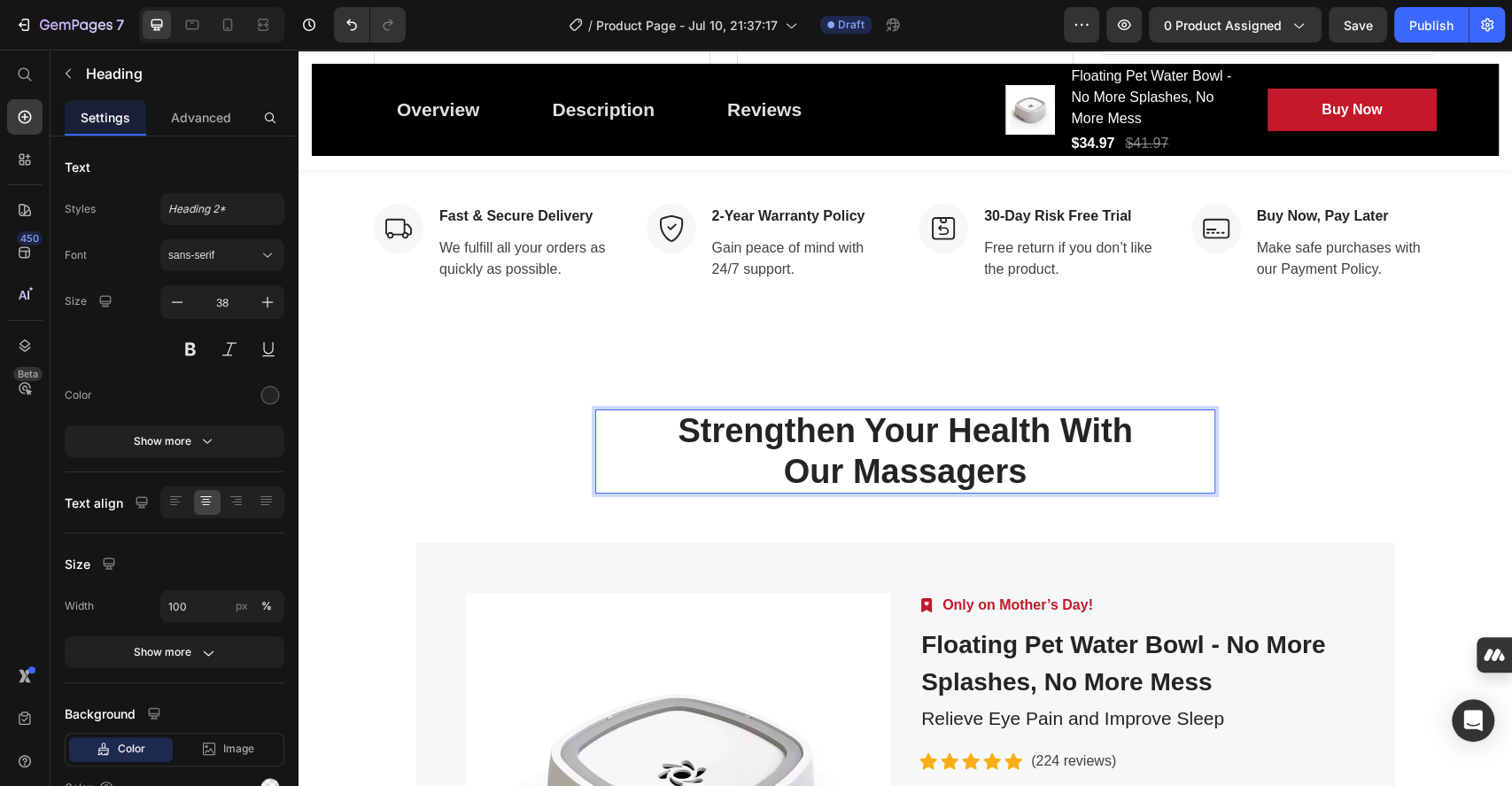click on "Strengthen Your Health With  Our Massagers Heading   56 Row
Product Images Image Only on Mother’s Day! Text block Row Floating Pet Water Bowl - No More Splashes, No More Mess (P) Title Relieve Eye Pain and Improve Sleep Text block                Icon                Icon                Icon                Icon                Icon Icon List Hoz (224 reviews) Text block Row $34.97 (P) Price $41.97 (P) Price Row Buy Now (P) Cart Button Row Product Product Images Image Only on Mother’s Day! Text block Row Floating Pet Water Bowl - No More Splashes, No More Mess (P) Title Relieve Eye Pain and Improve Sleep Text block                Icon                Icon                Icon                Icon                Icon Icon List Hoz (224 reviews) Text block Row $34.97 (P) Price $41.97 (P) Price Row Buy Now (P) Cart Button Row Product Product Images Image Only on Mother’s Day! Text block Row Floating Pet Water Bowl - No More Splashes, No More Mess (P) Title Relieve Eye Pain and Improve Sleep Icon" at bounding box center [905, 738] 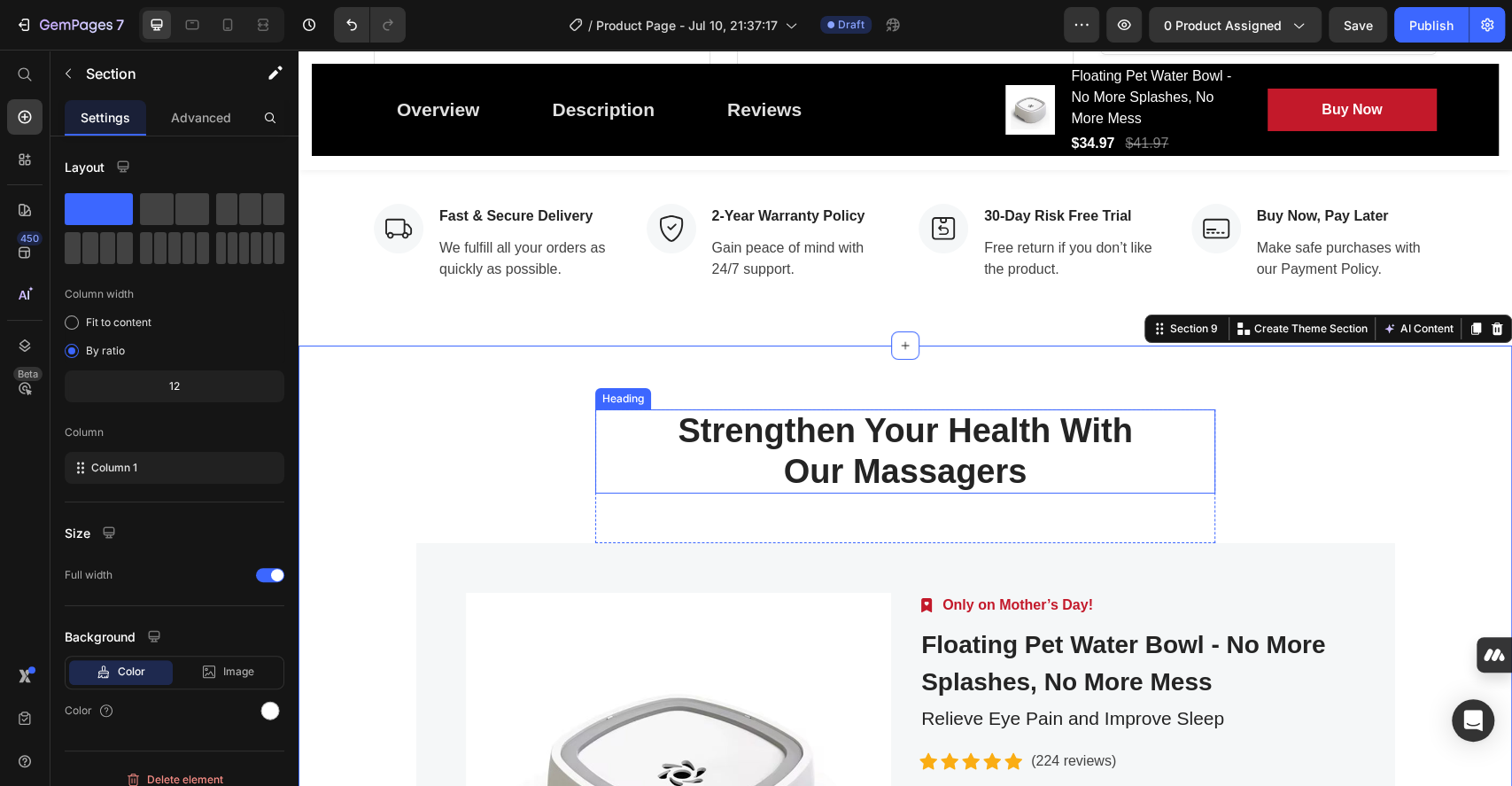 click on "Strengthen Your Health With  Our Massagers" at bounding box center (905, 451) 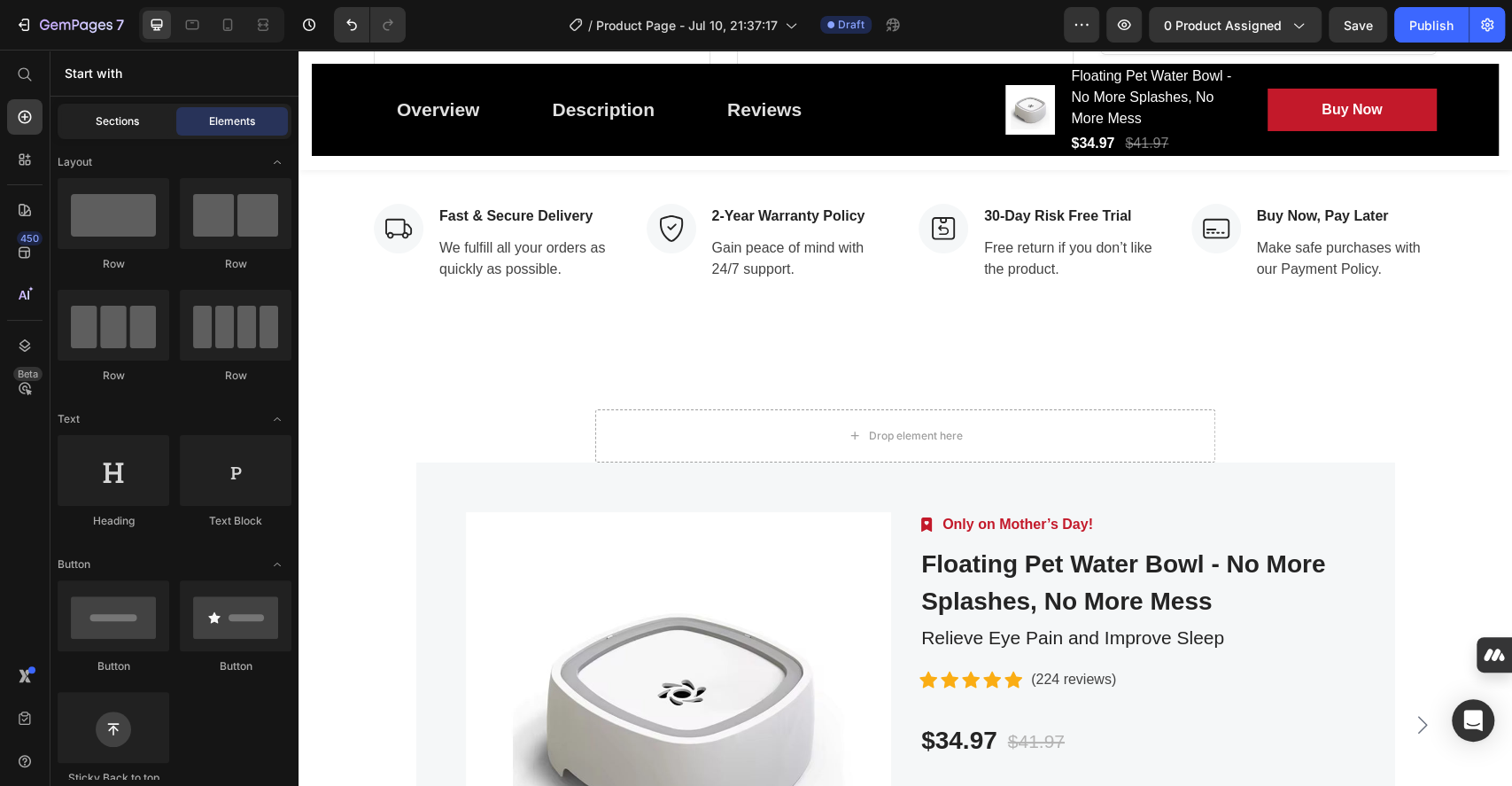 click on "Sections" at bounding box center [117, 121] 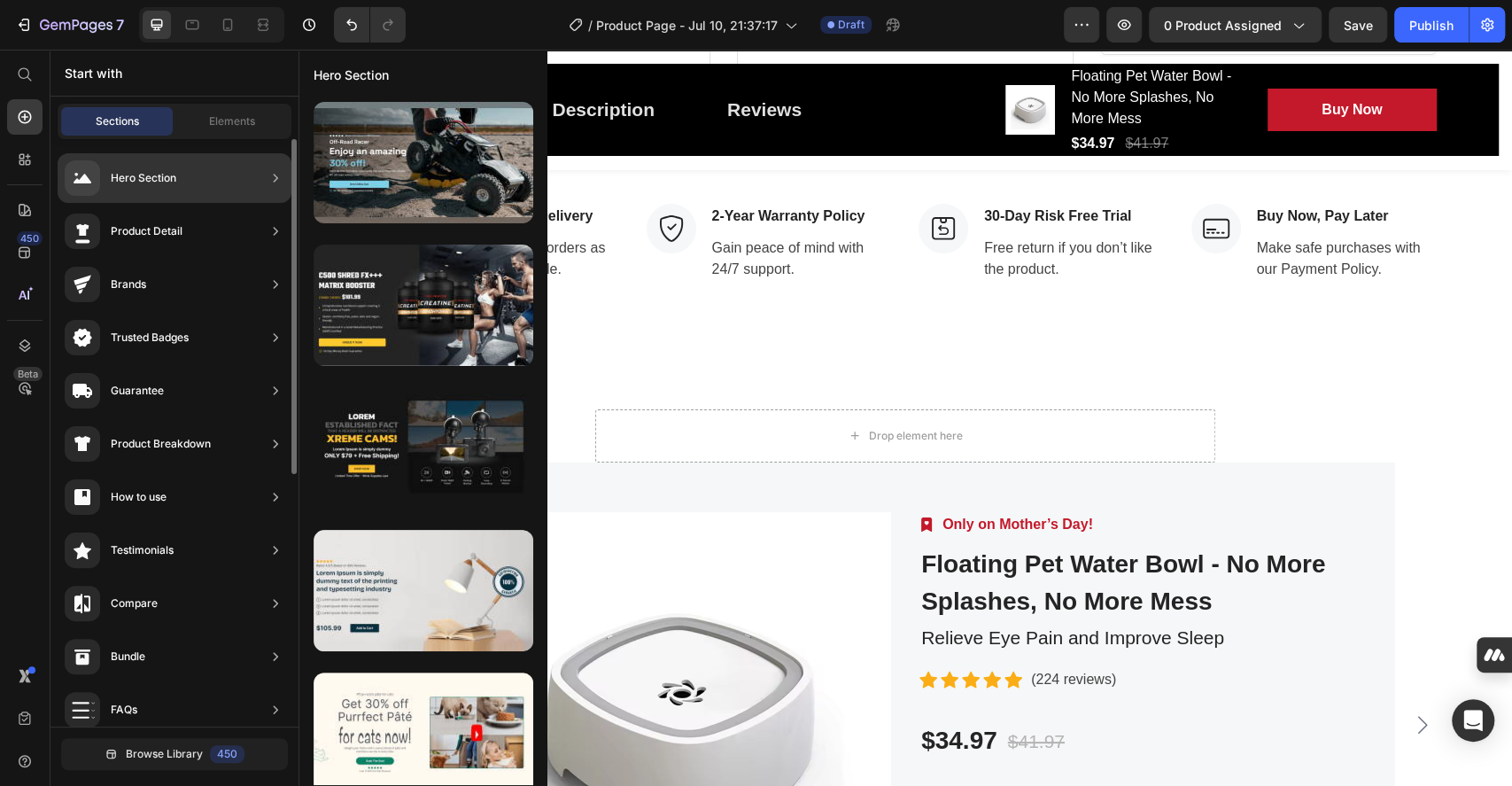 click on "Trusted Badges" at bounding box center [127, 338] 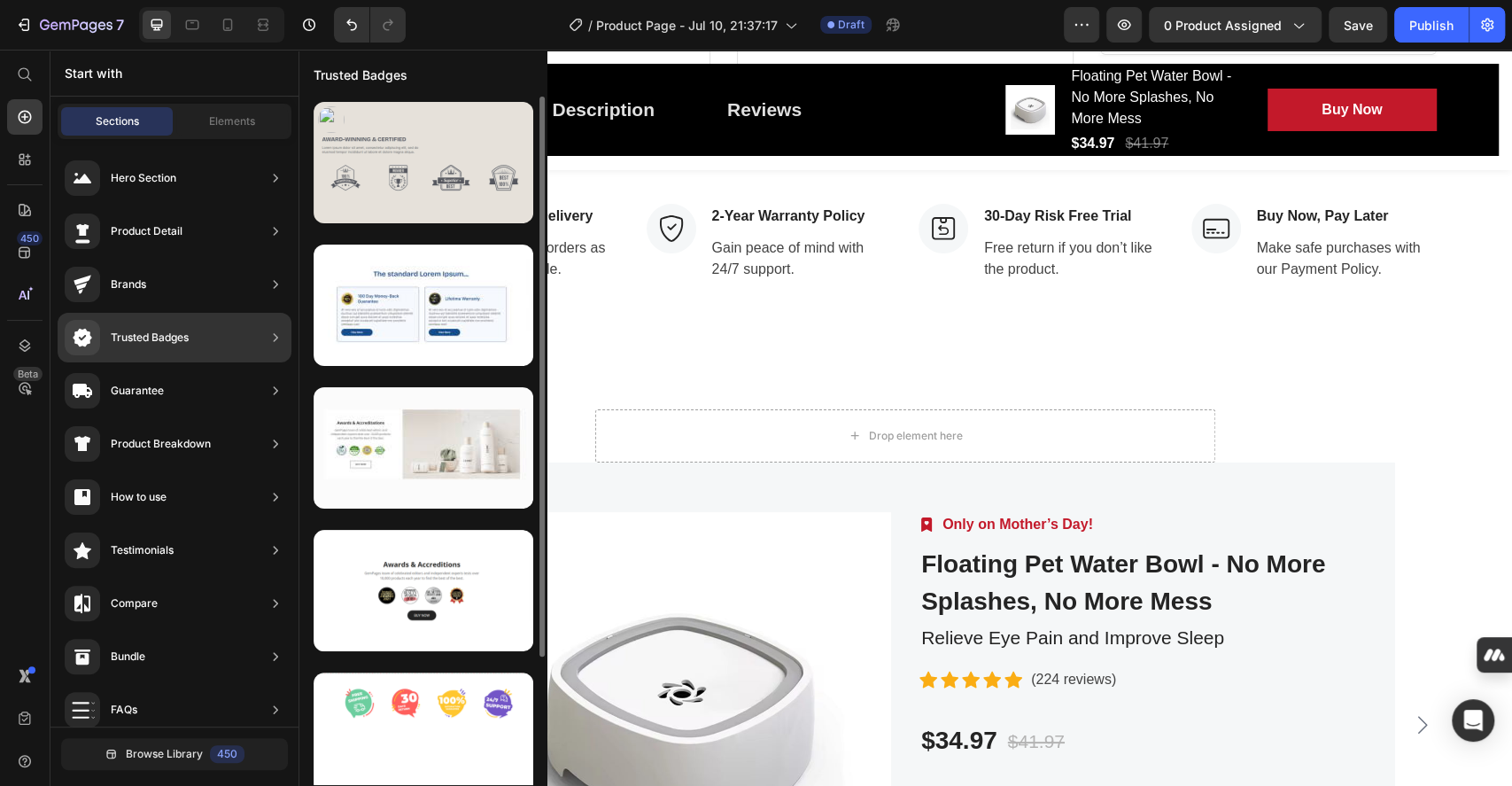 click at bounding box center [423, 162] 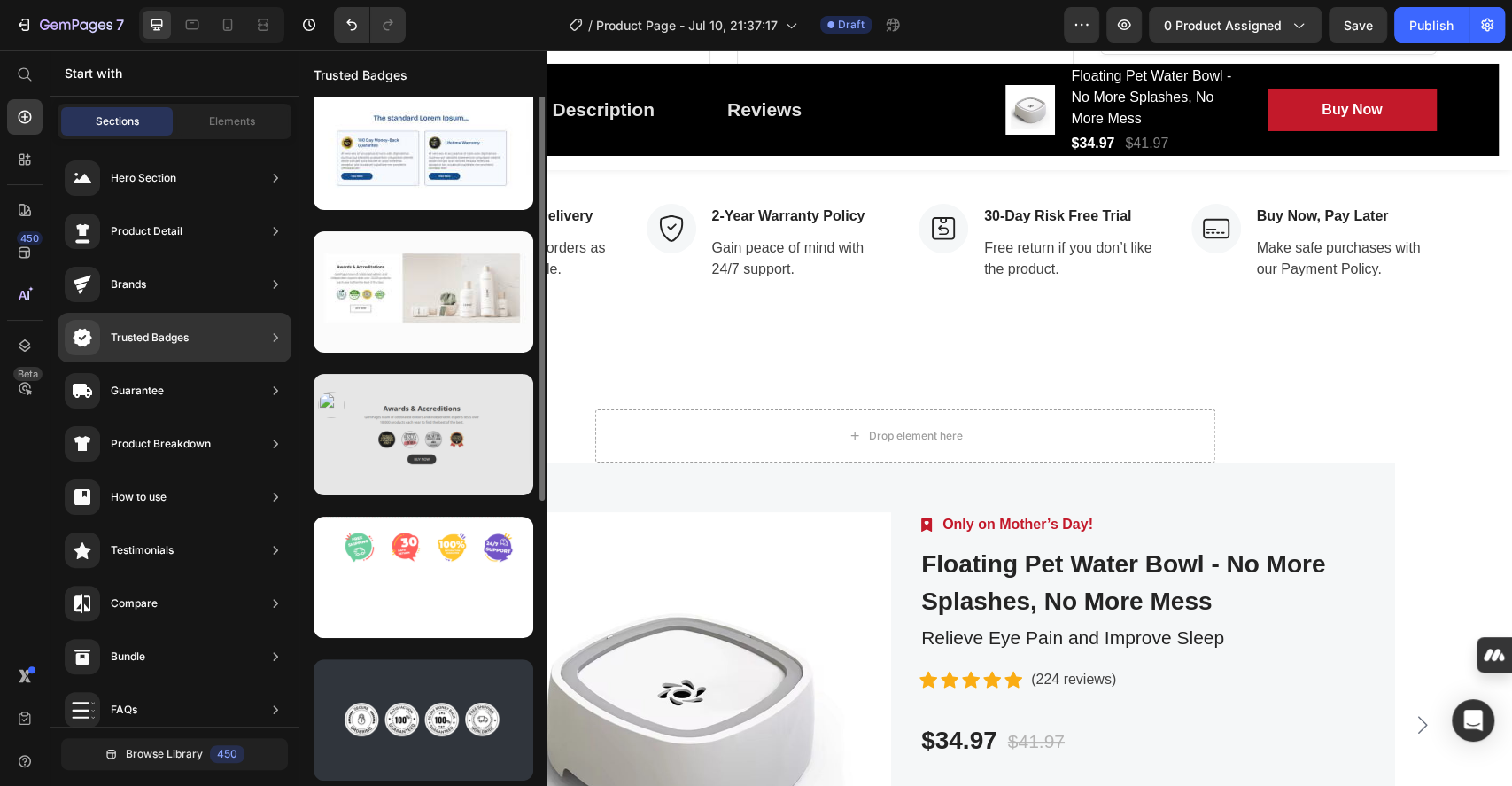 scroll, scrollTop: 0, scrollLeft: 0, axis: both 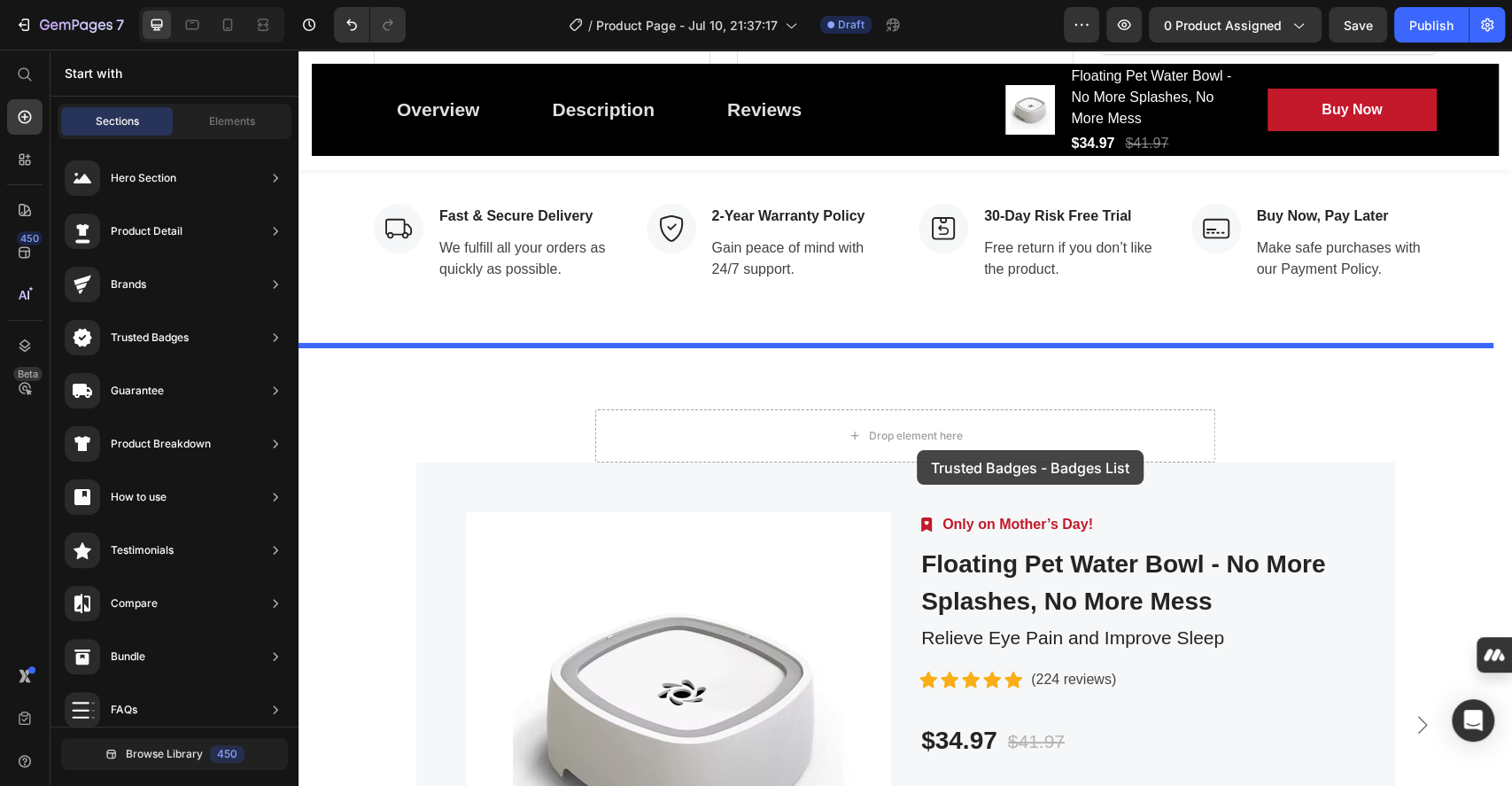 drag, startPoint x: 756, startPoint y: 260, endPoint x: 917, endPoint y: 449, distance: 248.27807 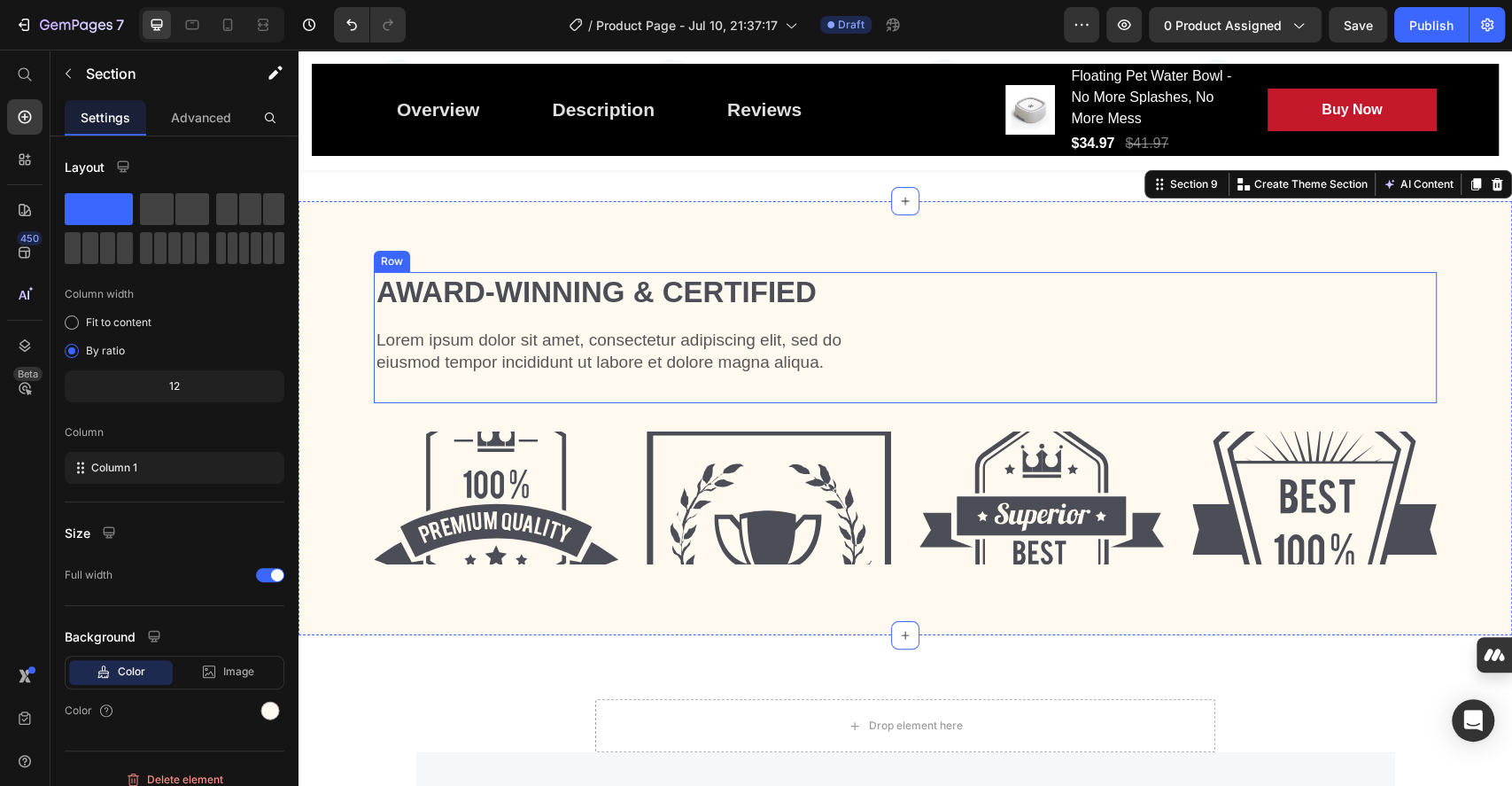 scroll, scrollTop: 4489, scrollLeft: 0, axis: vertical 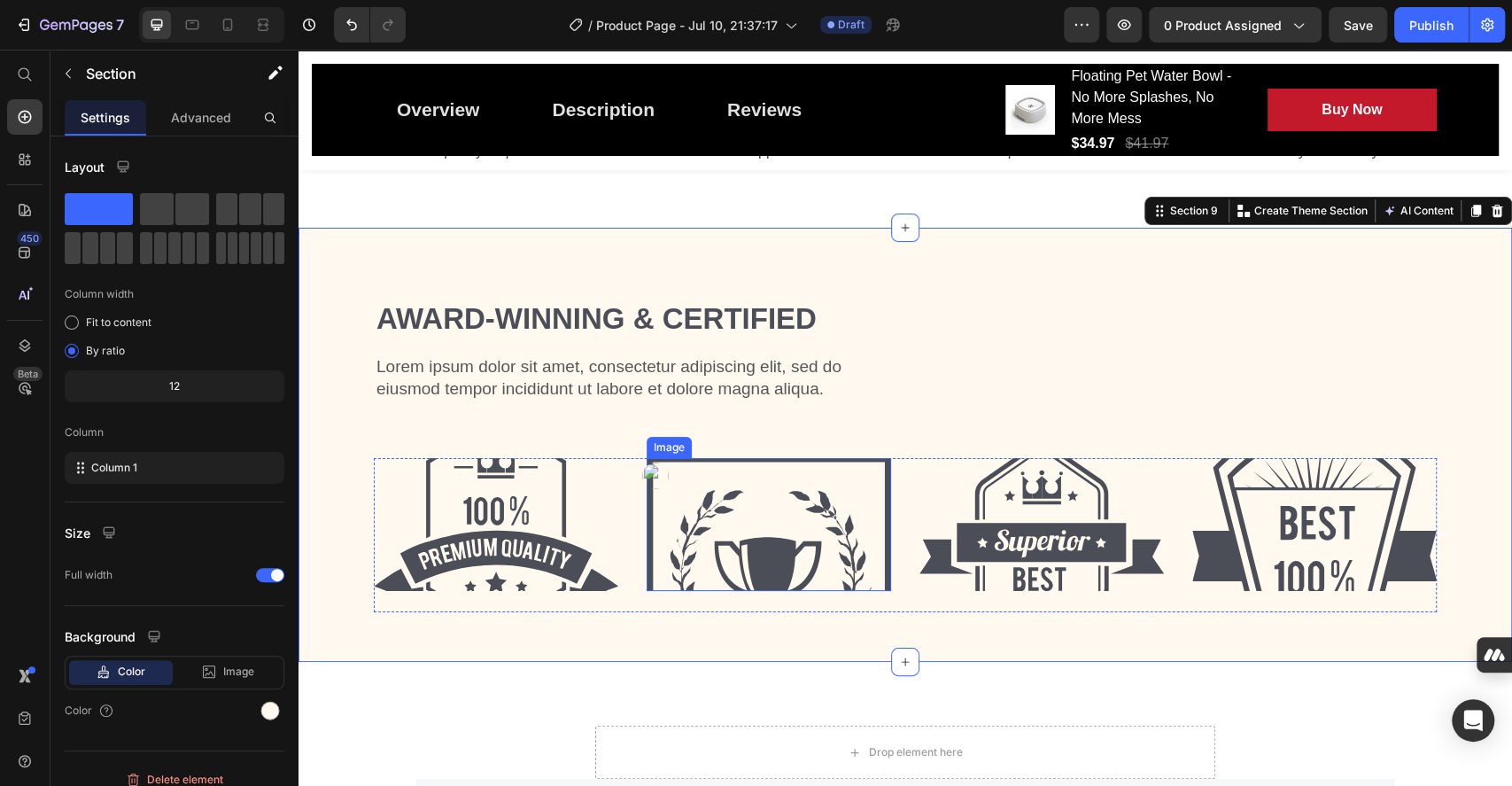 click at bounding box center [769, 525] 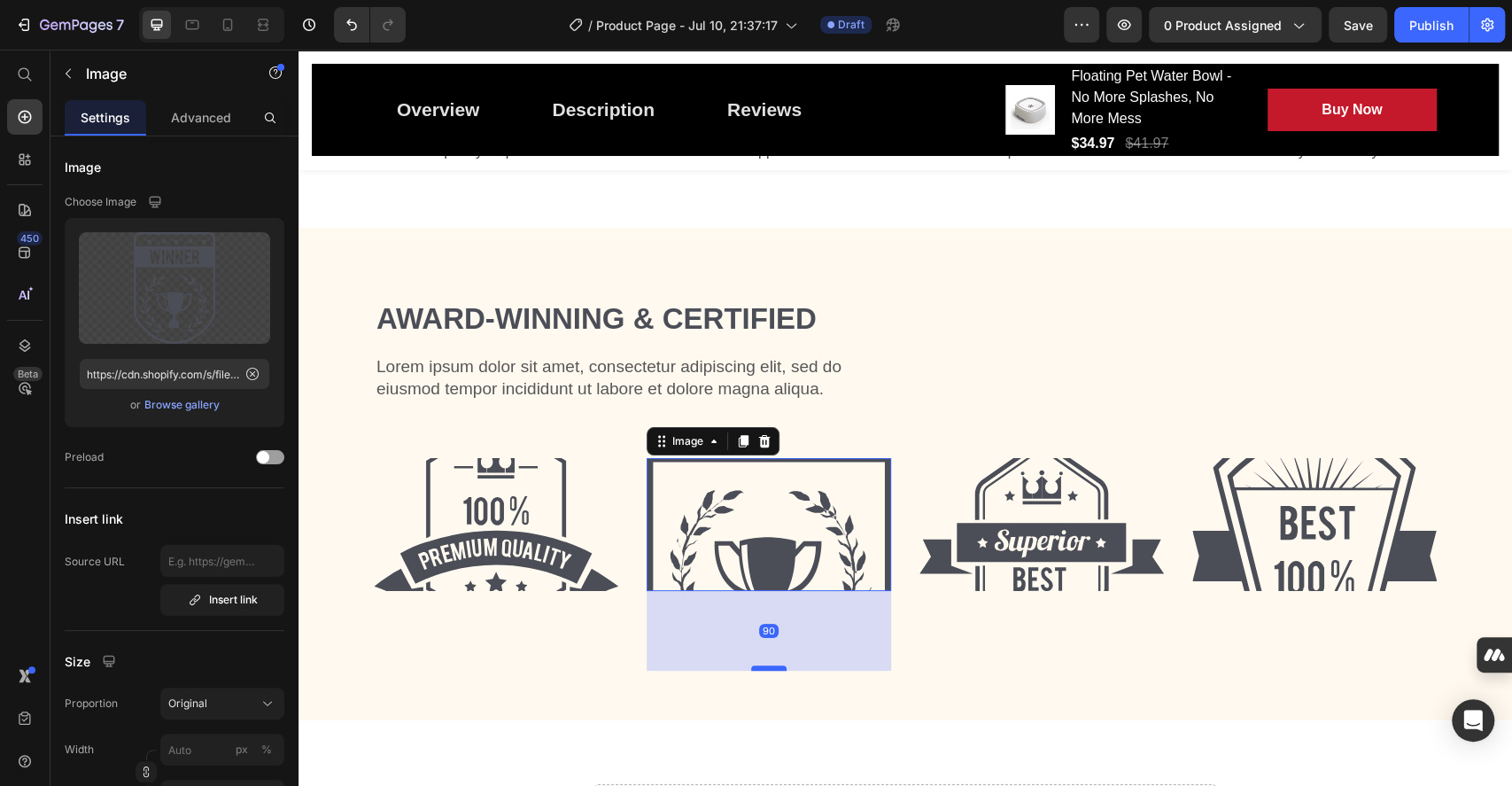 drag, startPoint x: 760, startPoint y: 609, endPoint x: 766, endPoint y: 684, distance: 75.23962 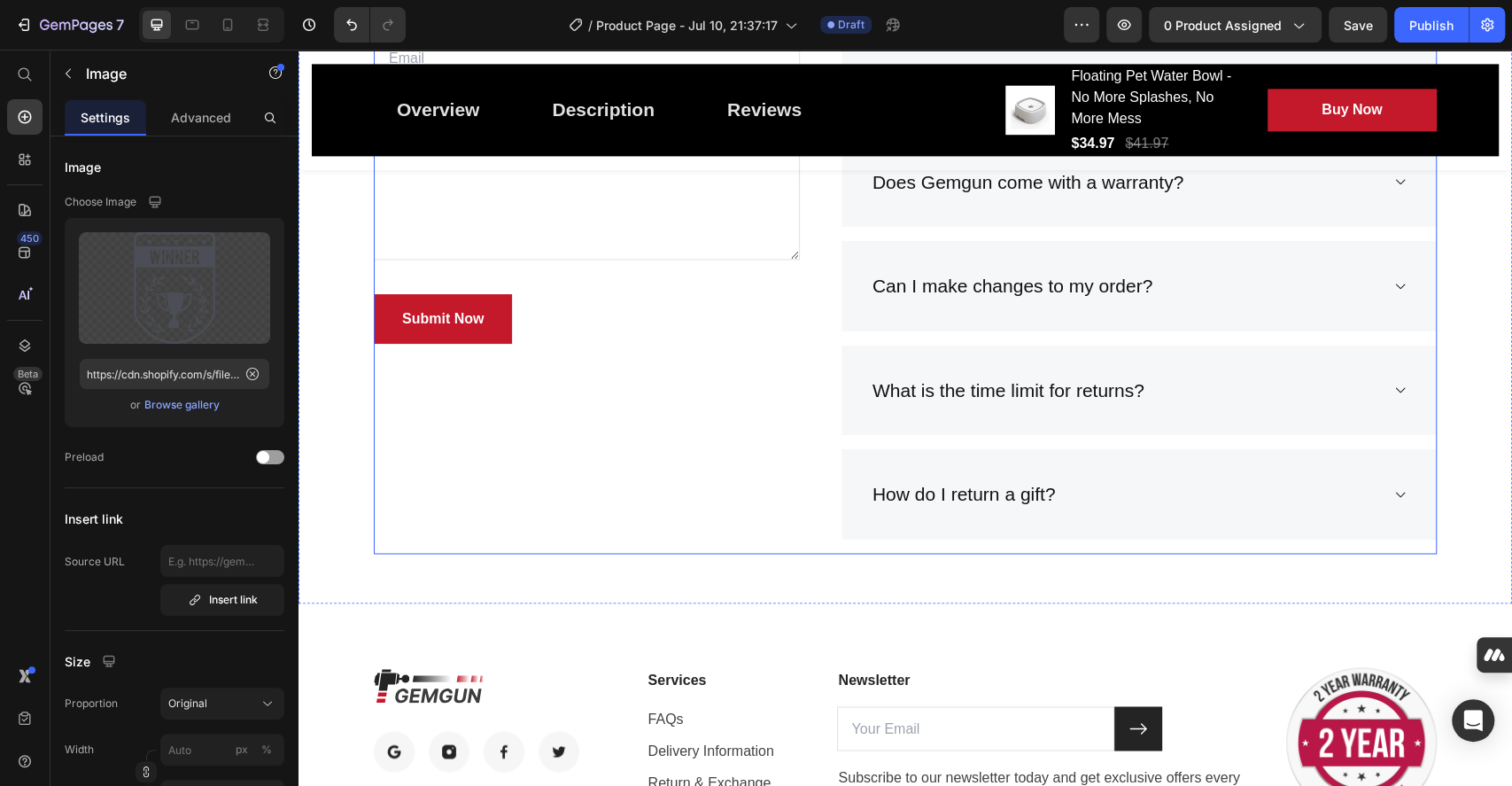 scroll, scrollTop: 5645, scrollLeft: 0, axis: vertical 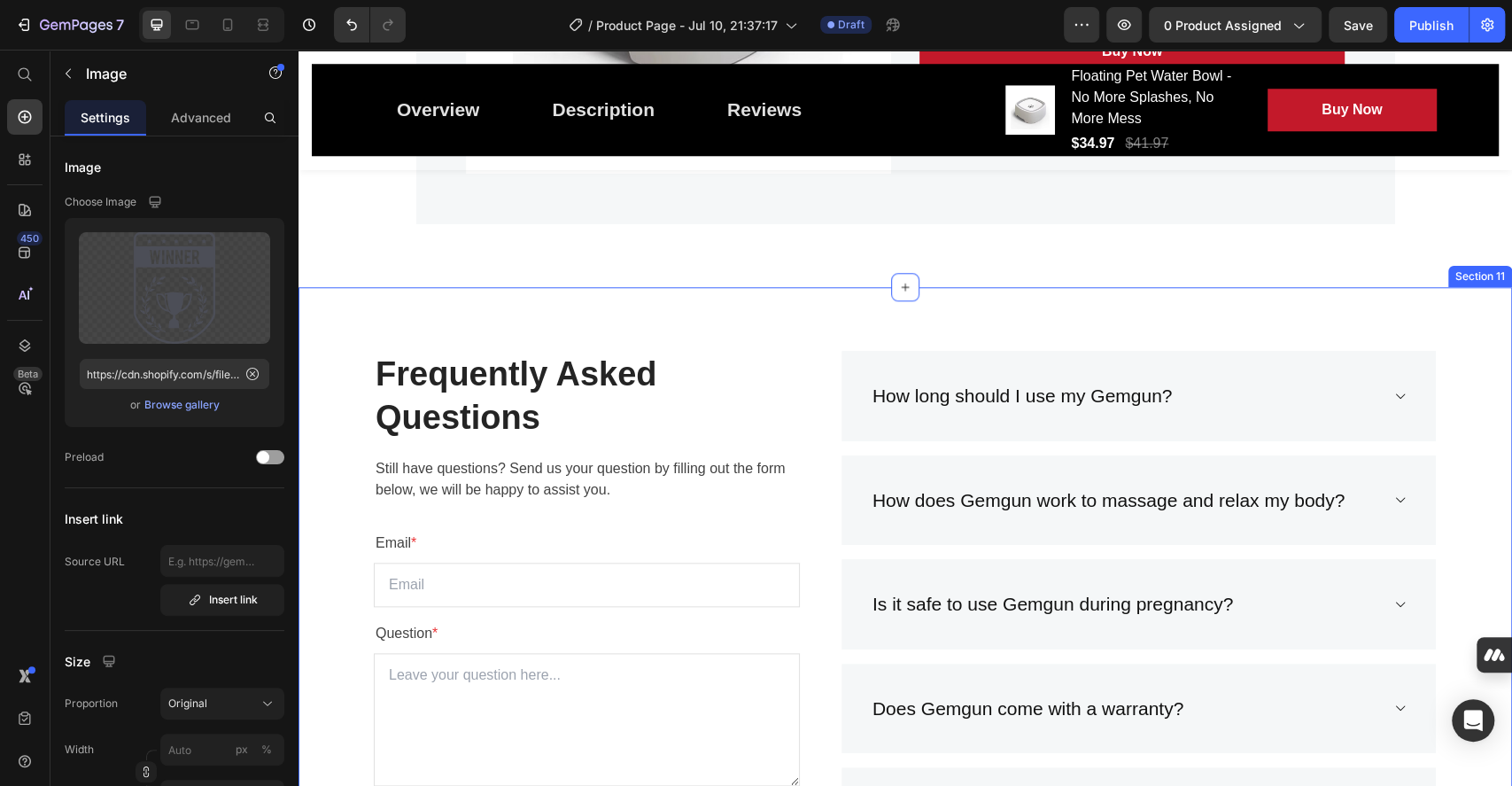 click on "Frequently Asked Questions Heading Still have questions? Send us your question by filling out the form below, we will be happy to assist you. Text block Email  * Text block Email Field Question  * Text block Text Area Submit Now Submit Button Contact Form
How long should I use my Gemgun?
How does Gemgun work to massage and relax my body?
Is it safe to use Gemgun during pregnancy?
Does Gemgun come with a warranty?
Can I make changes to my order?
What is the time limit for returns?
How do I return a gift? Accordion Row Section 11" at bounding box center [905, 708] 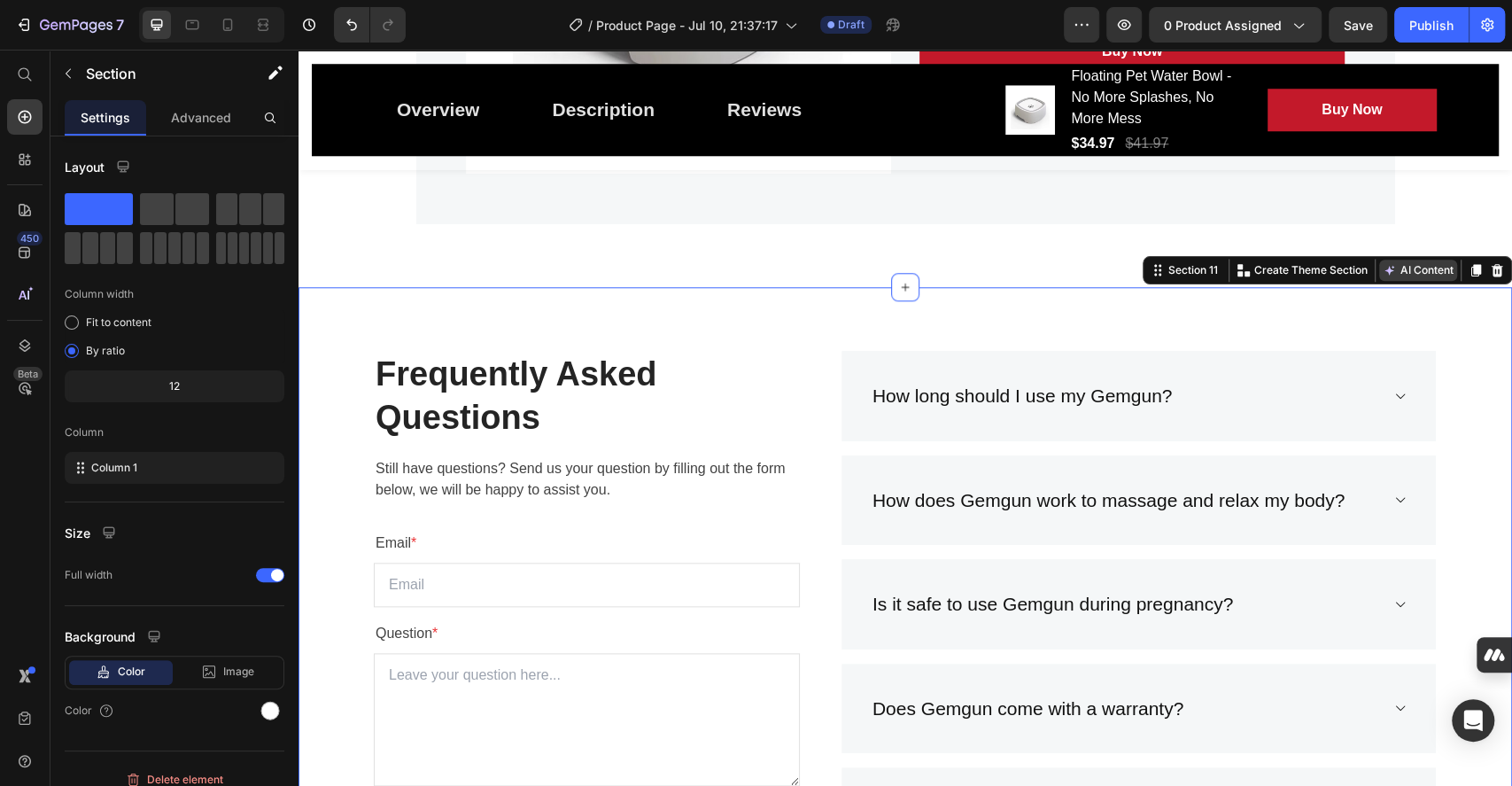 click on "AI Content" at bounding box center (1418, 270) 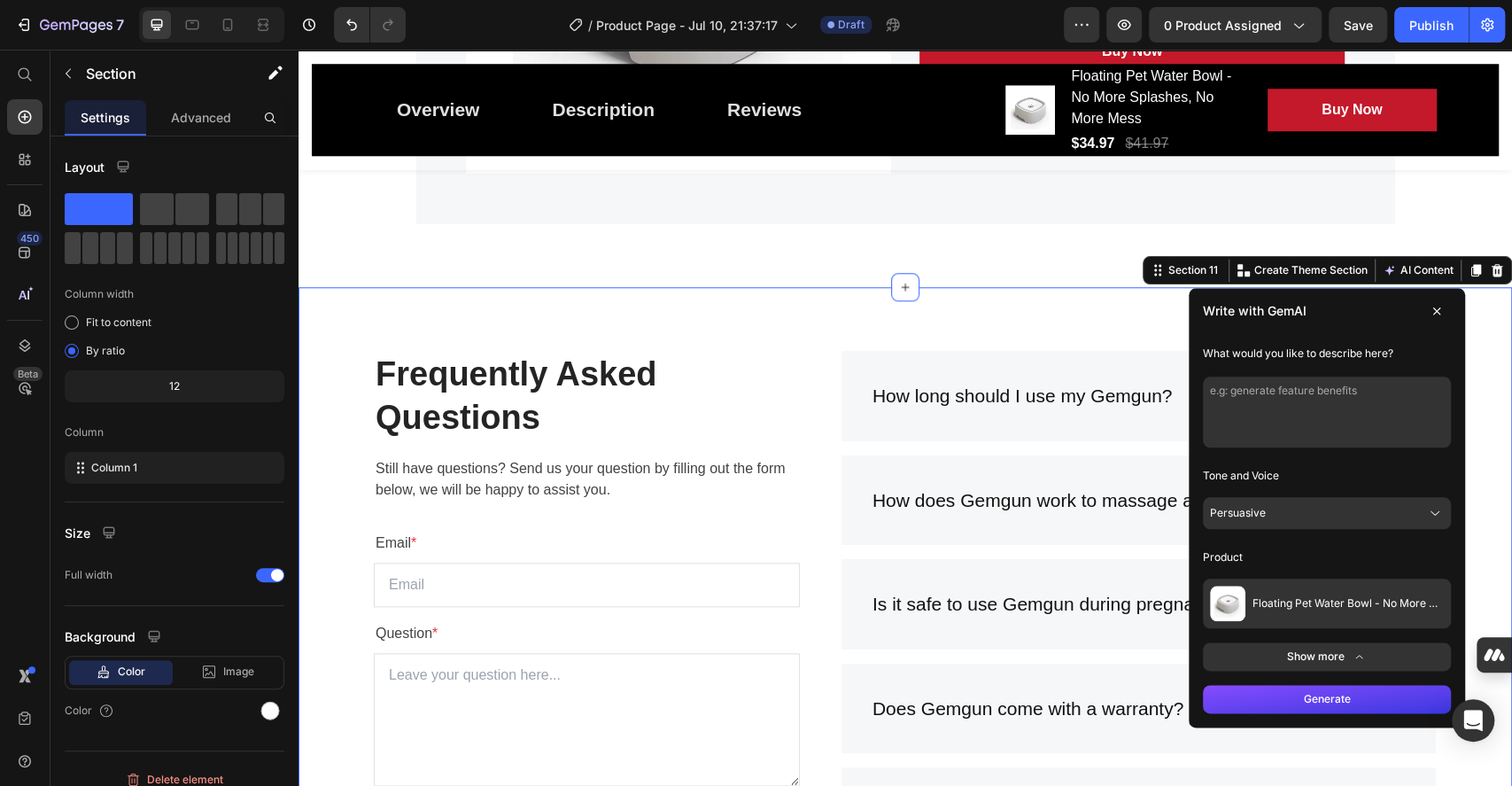 click at bounding box center (1327, 412) 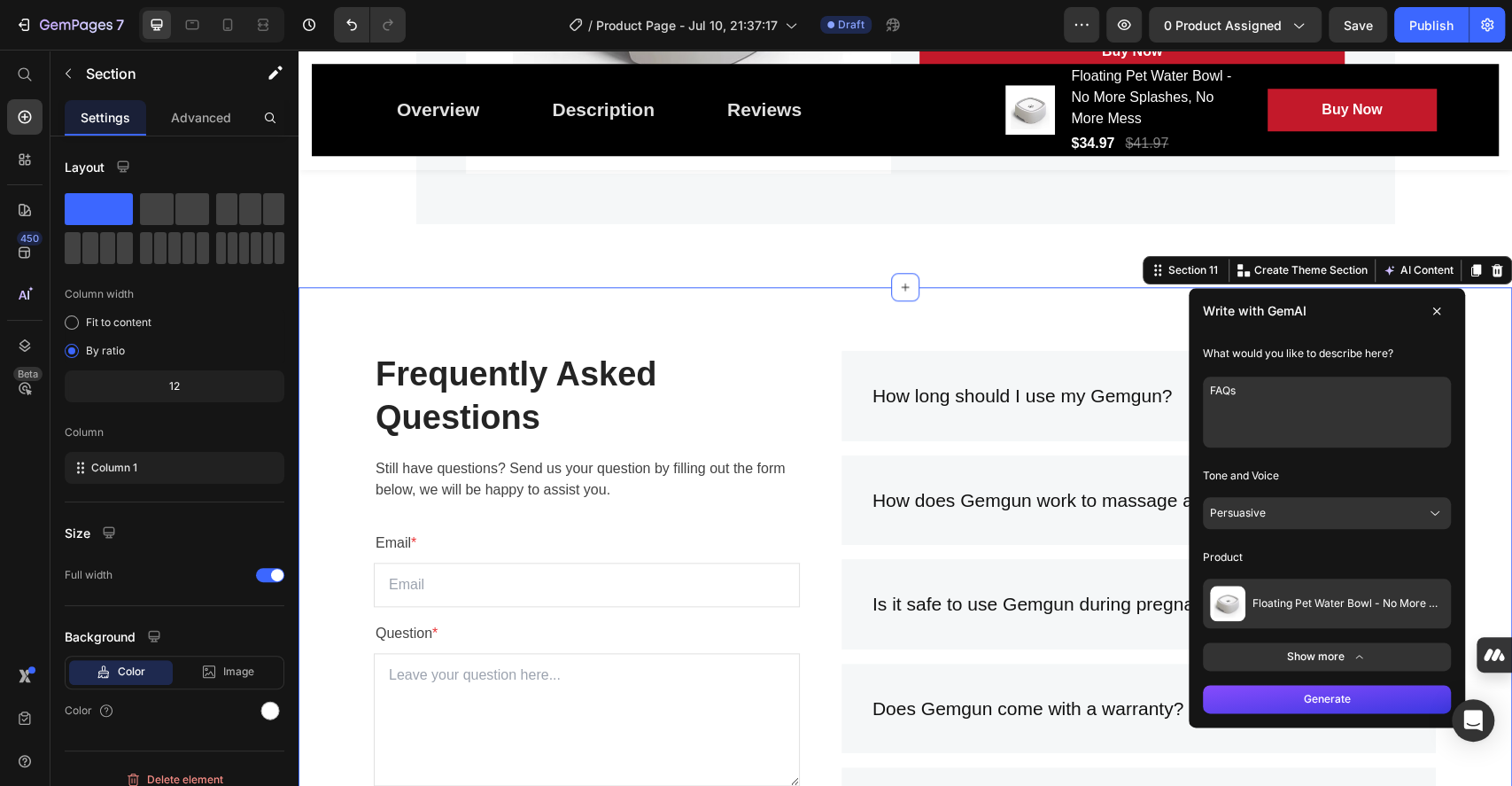 type on "FAQs" 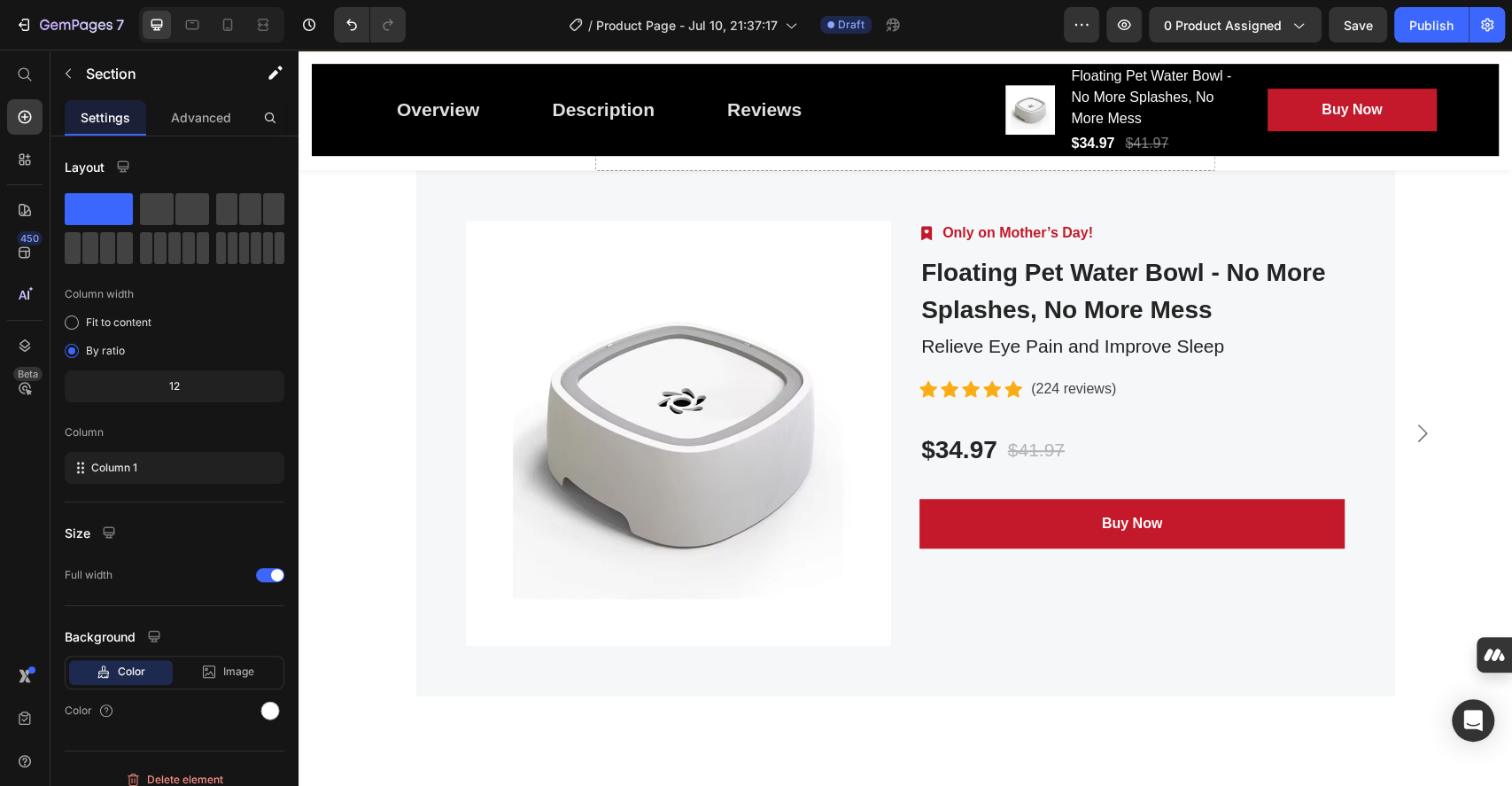 scroll, scrollTop: 4581, scrollLeft: 0, axis: vertical 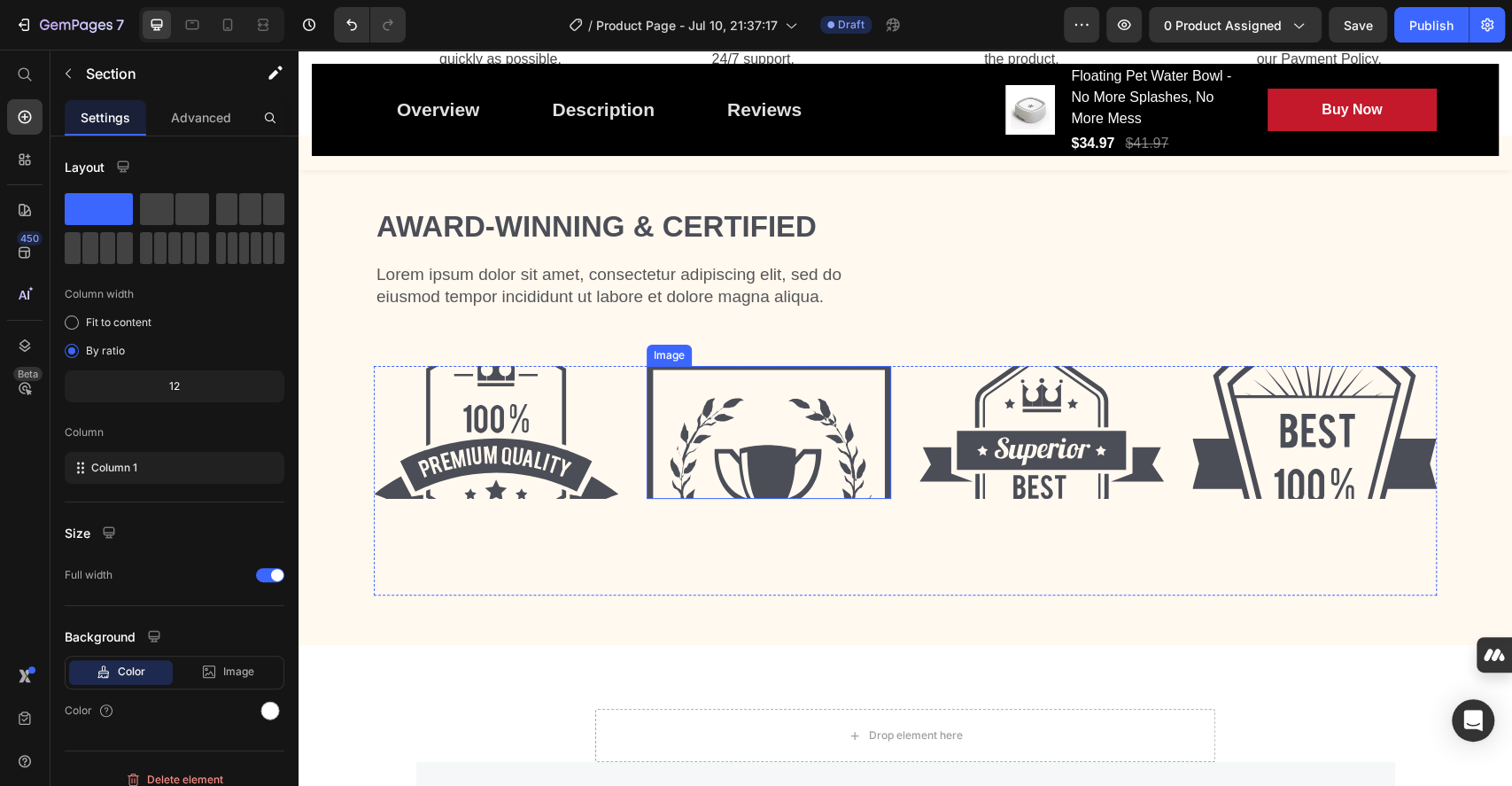 click at bounding box center [769, 432] 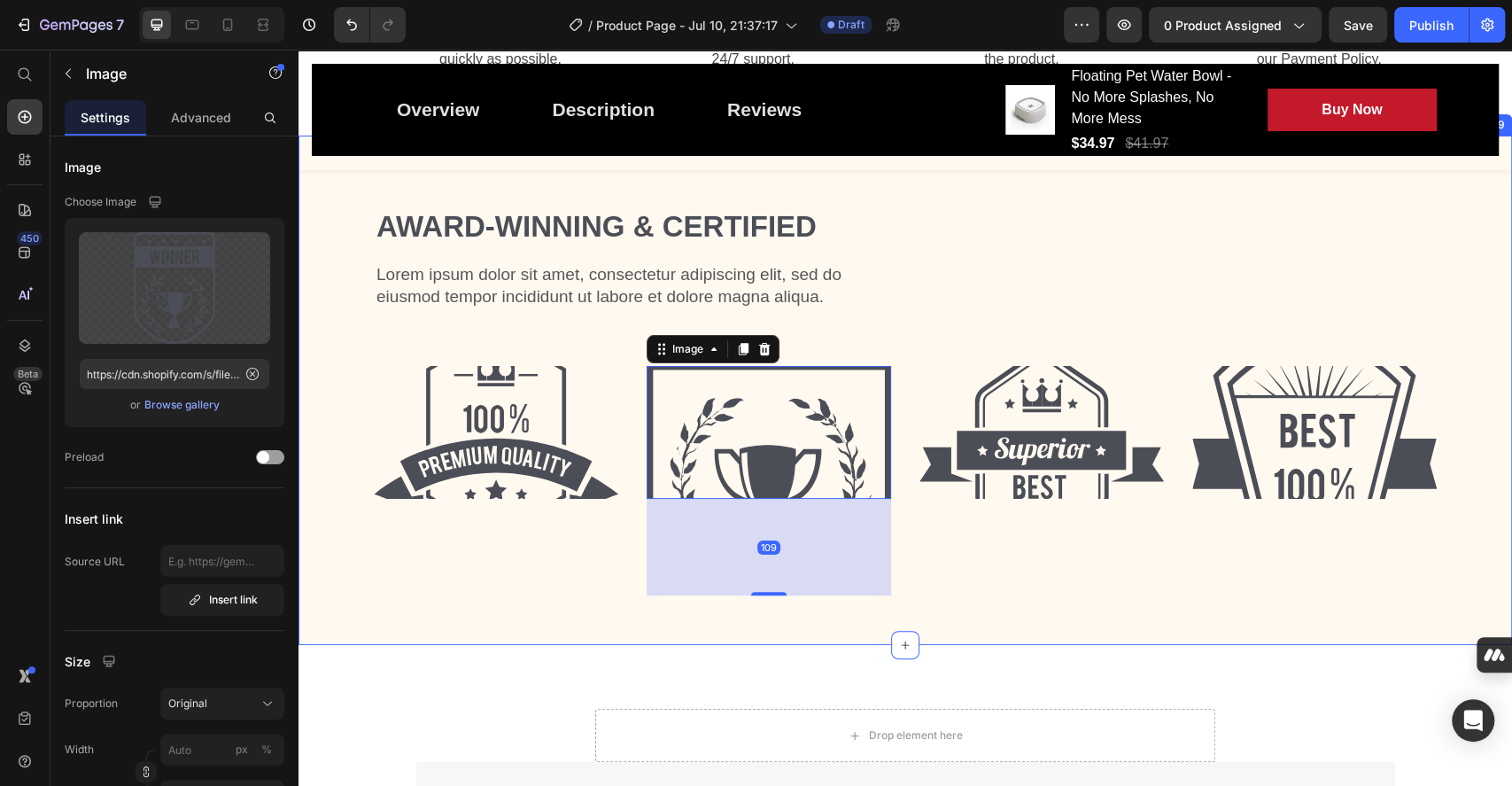 click on "Award-winning & Certified Heading Lorem ipsum dolor sit amet, consectetur adipiscing elit, sed do eiusmod tempor incididunt ut labore et dolore magna aliqua. Text Block Row" at bounding box center [905, 272] 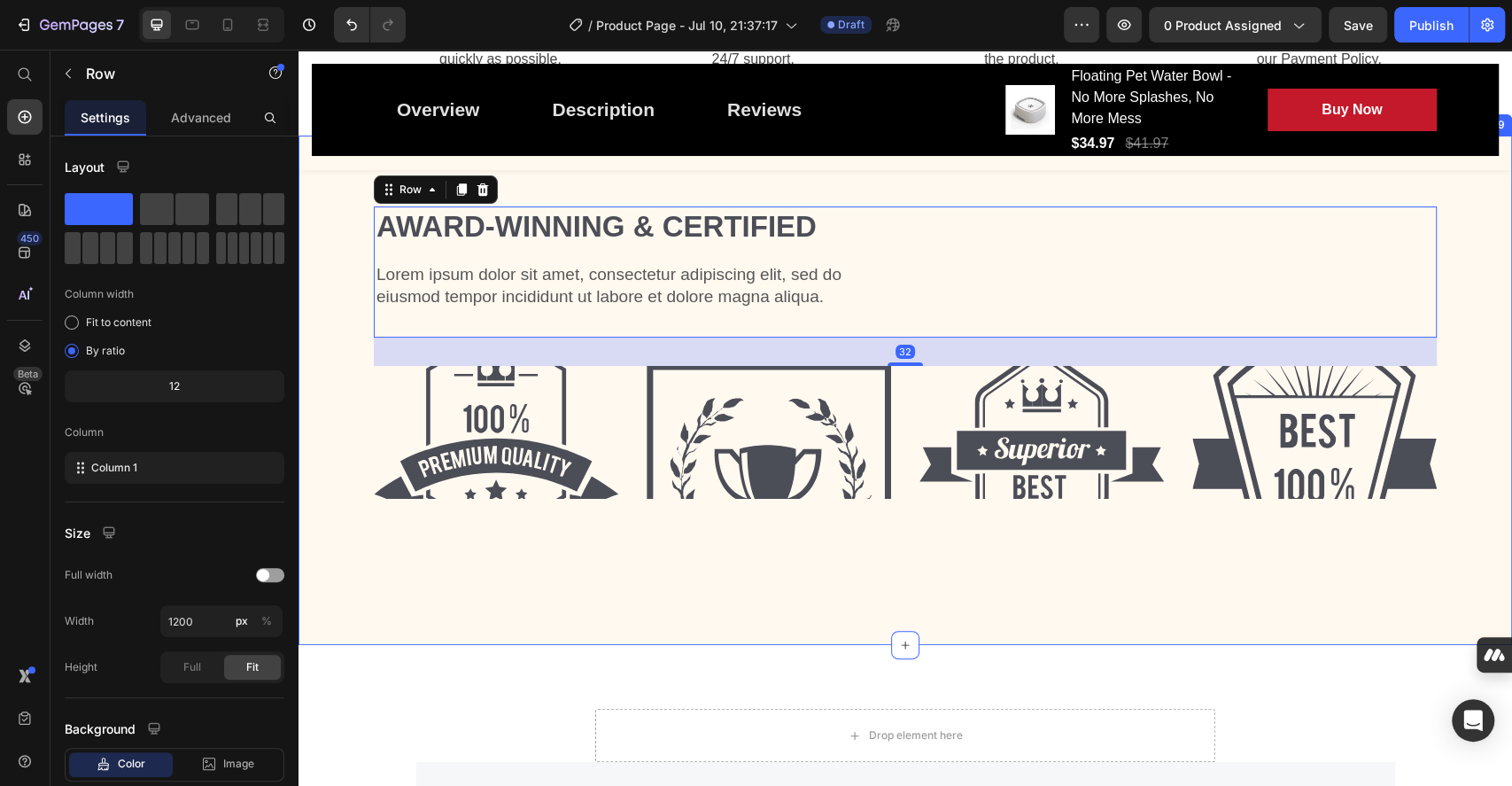 click on "Overview Button Description Button Reviews Button Row Product Images Floating Pet Water Bowl - No More Splashes, No More Mess (P) Title $34.97 (P) Price $41.97 (P) Price Row Buy Now (P) Cart Button Row Row Product Sticky" at bounding box center (905, 110) 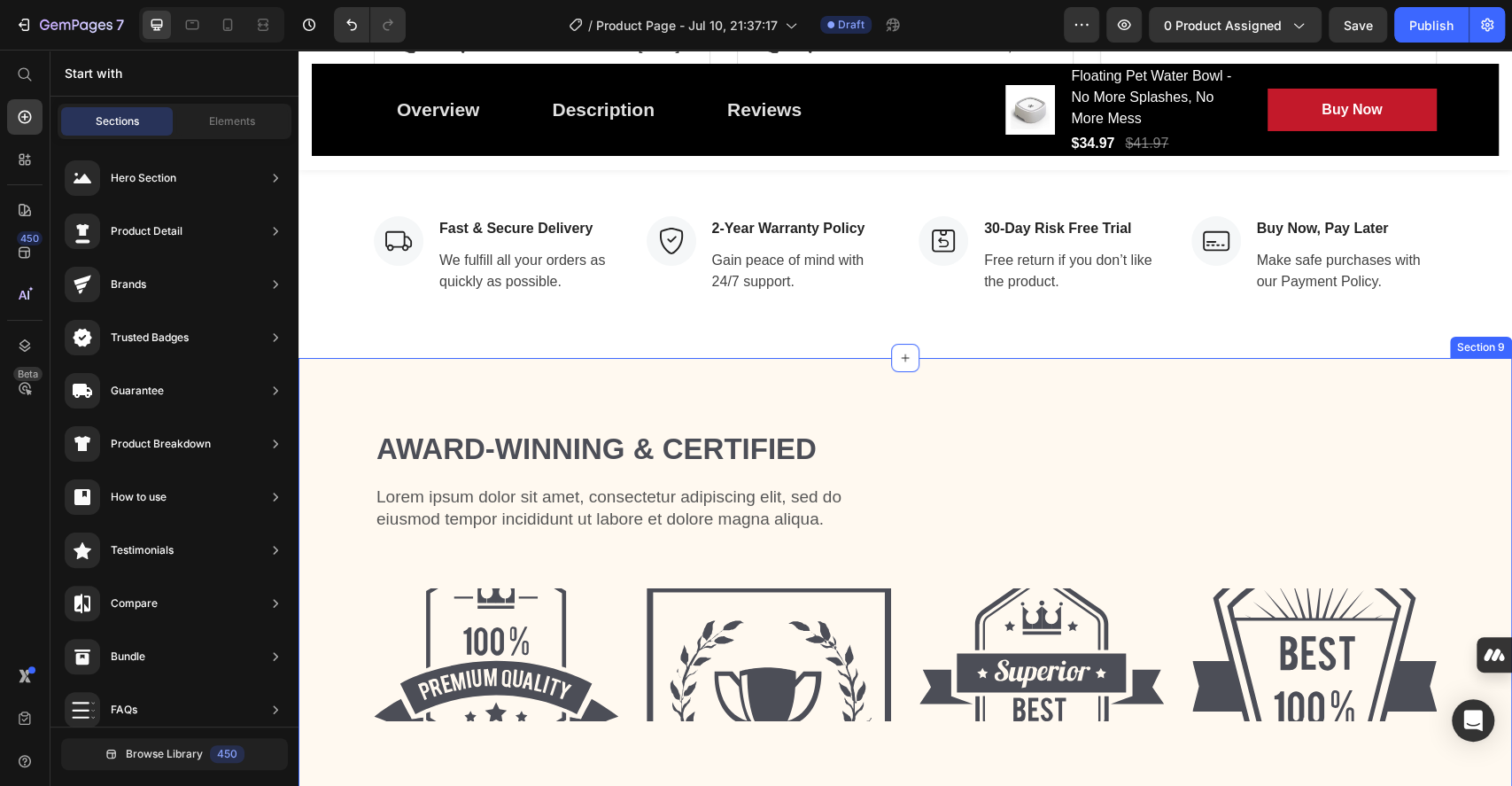 scroll, scrollTop: 4346, scrollLeft: 0, axis: vertical 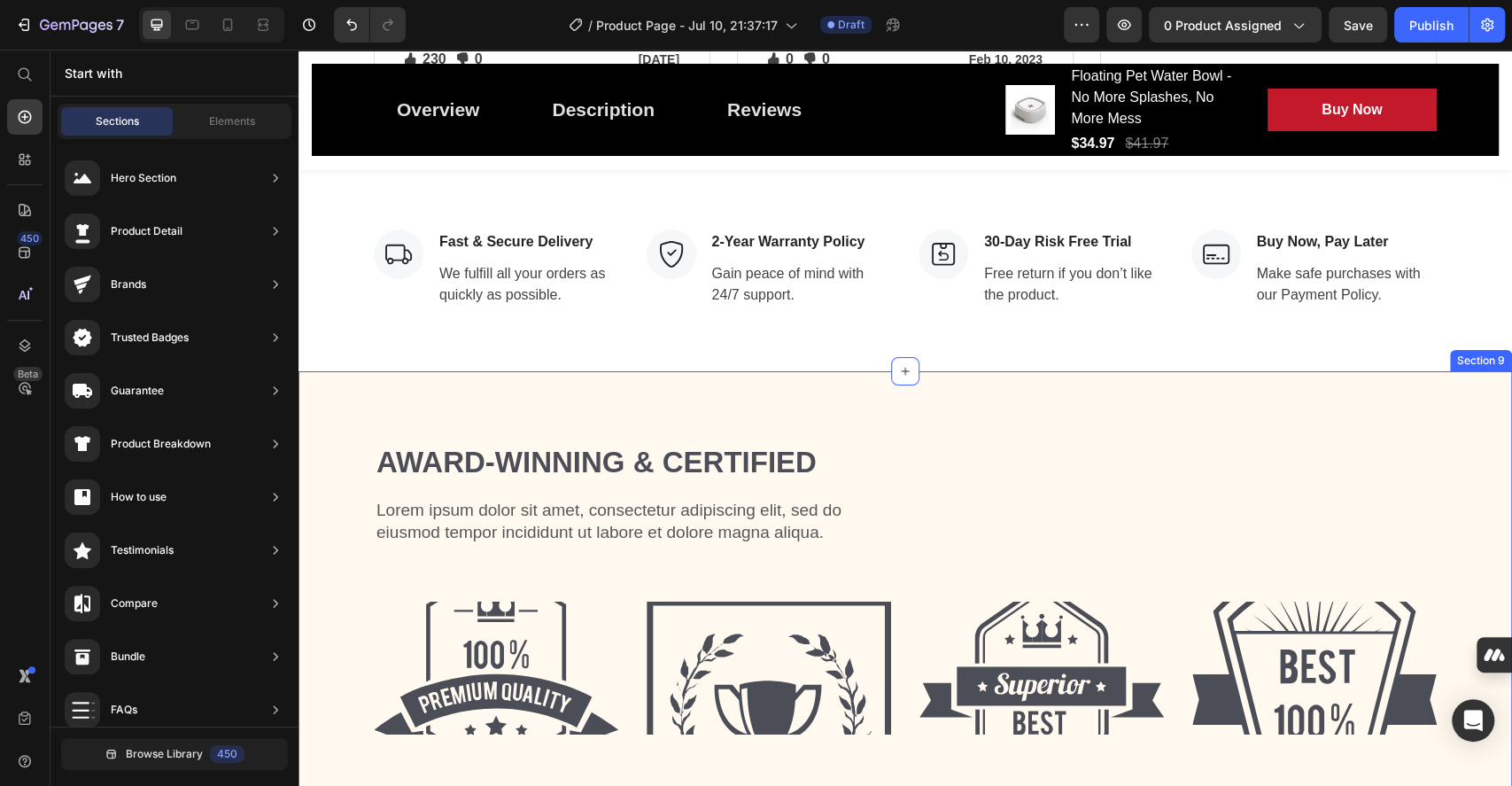 click on "Award-winning & Certified Heading Lorem ipsum dolor sit amet, consectetur adipiscing elit, sed do eiusmod tempor incididunt ut labore et dolore magna aliqua. Text Block Row Row Image Image Image Image Row Section 9" at bounding box center [905, 626] 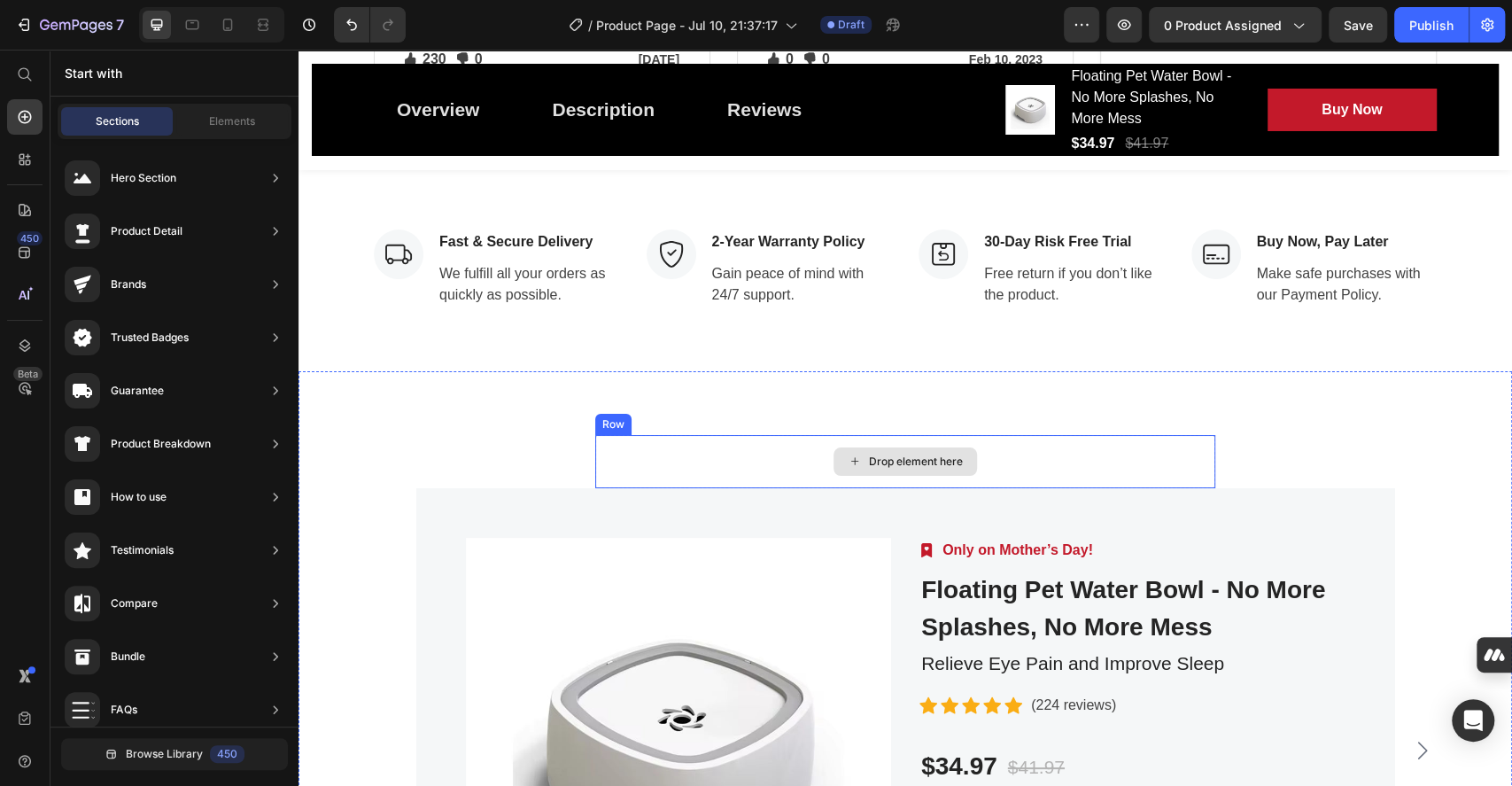 click on "Drop element here" at bounding box center (905, 462) 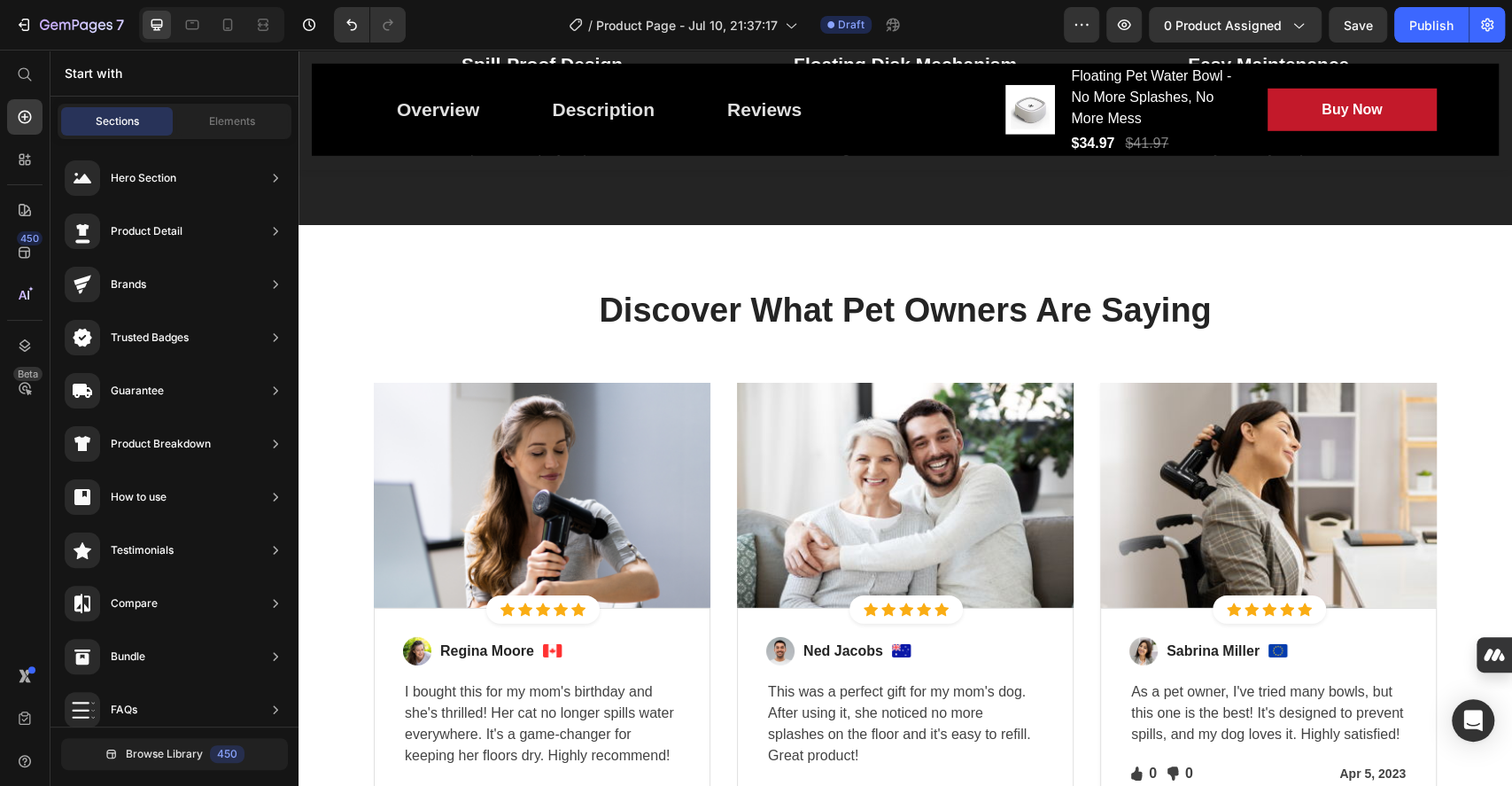scroll, scrollTop: 3518, scrollLeft: 0, axis: vertical 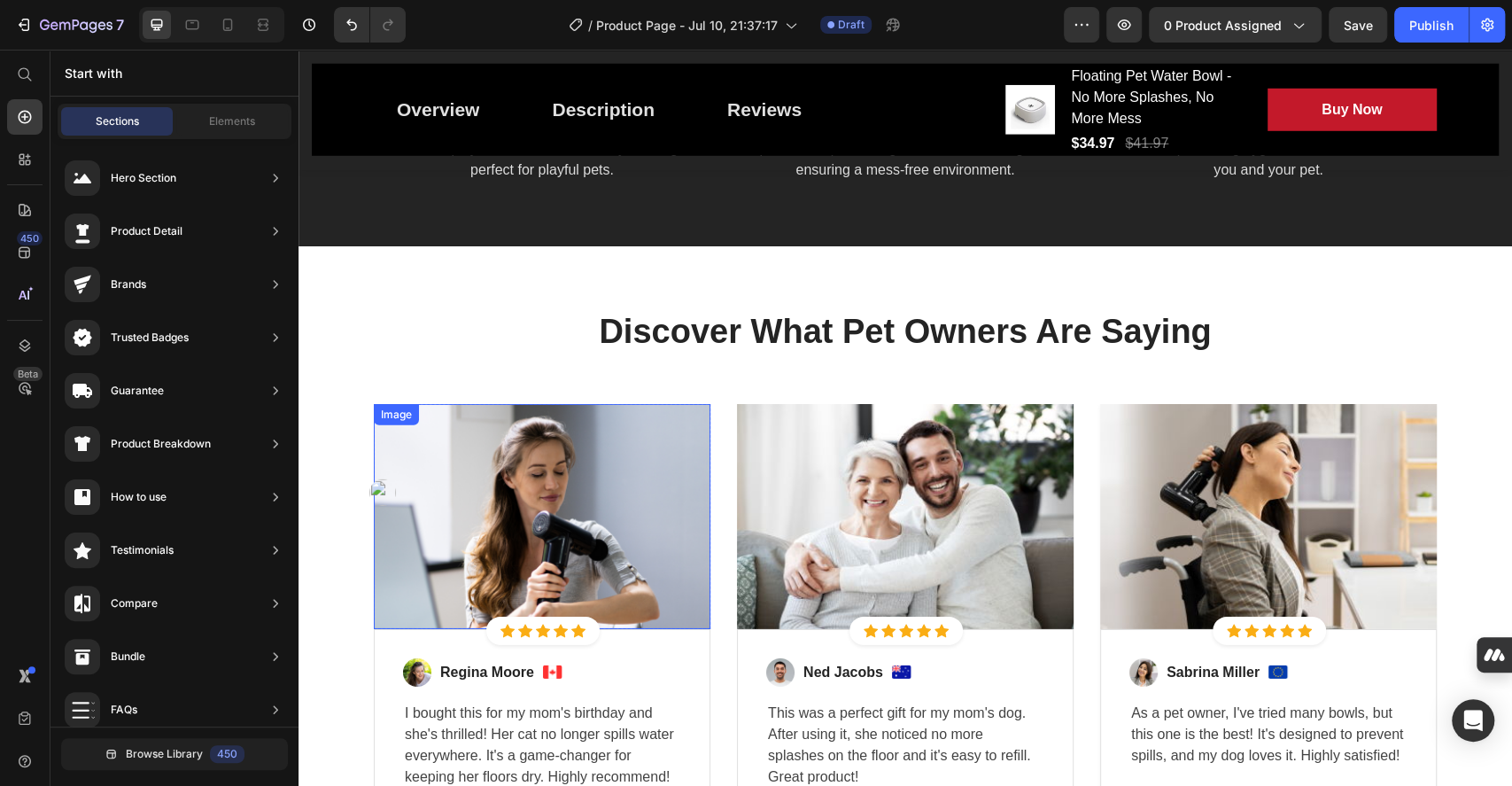 click at bounding box center (542, 517) 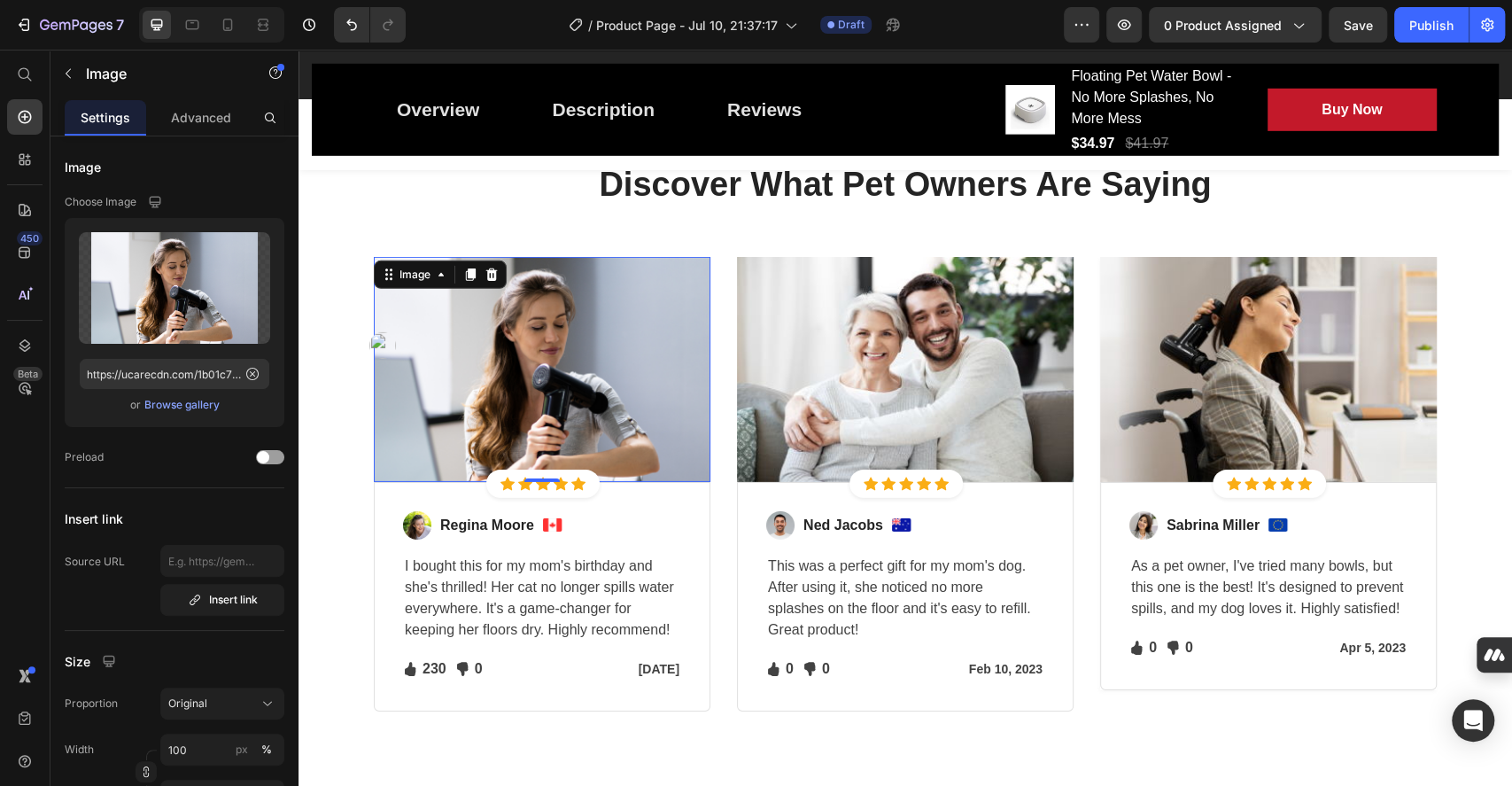 scroll, scrollTop: 3755, scrollLeft: 0, axis: vertical 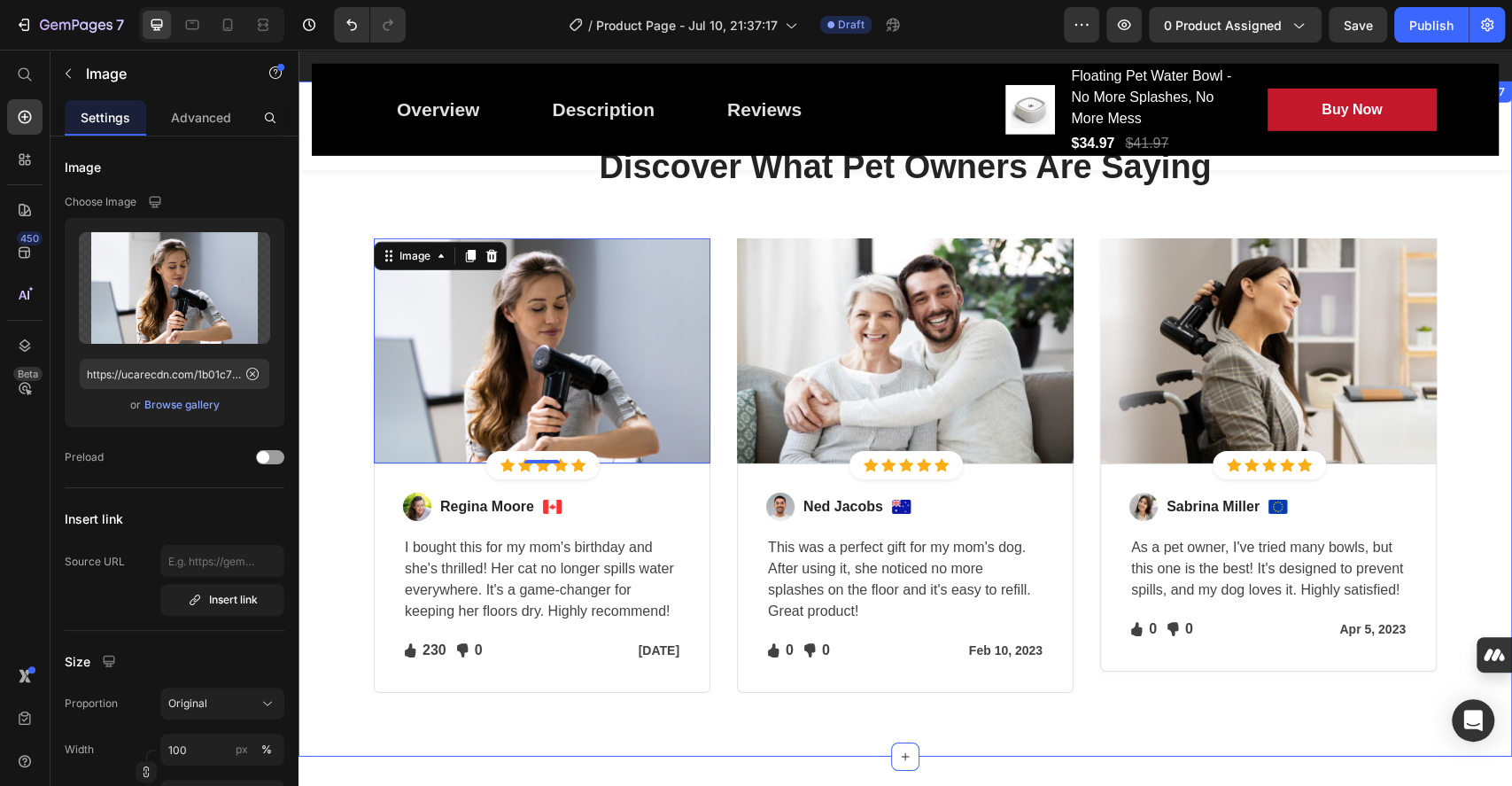 click on "Discover What Pet Owners Are Saying Heading Row Image   0                Icon                Icon                Icon                Icon                Icon Icon List Hoz Row Row Image Regina Moore Text block Image Row I bought this for my mom's birthday and she's thrilled! Her cat no longer spills water everywhere. It's a game-changer for keeping her floors dry. Highly recommend! Text block
Icon 230 Text block Icon List
Icon 0 Text block Icon List Row Mar 15, 2023 Text block Row Row Row Image                Icon                Icon                Icon                Icon                Icon Icon List Hoz Row Row Image Ned Jacobs Text block Image Row This was a perfect gift for my mom's dog. After using it, she noticed no more splashes on the floor and it's easy to refill. Great product! Text block
Icon 0 Text block Icon List
Icon 0 Text block Icon List Row Feb 10, 2023 Text block Row Row Row Image                Icon                Icon Icon 0" at bounding box center (905, 419) 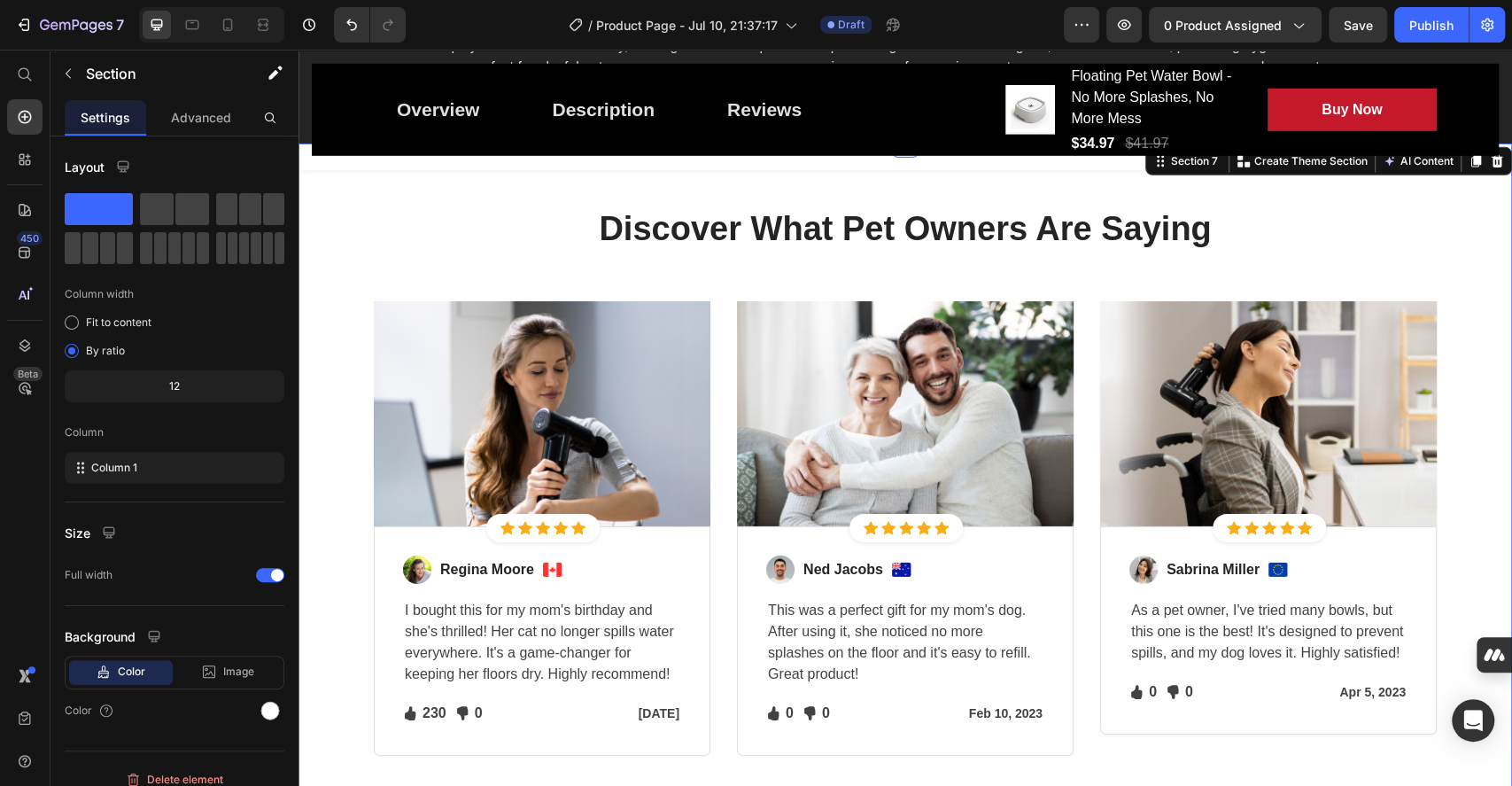scroll, scrollTop: 3518, scrollLeft: 0, axis: vertical 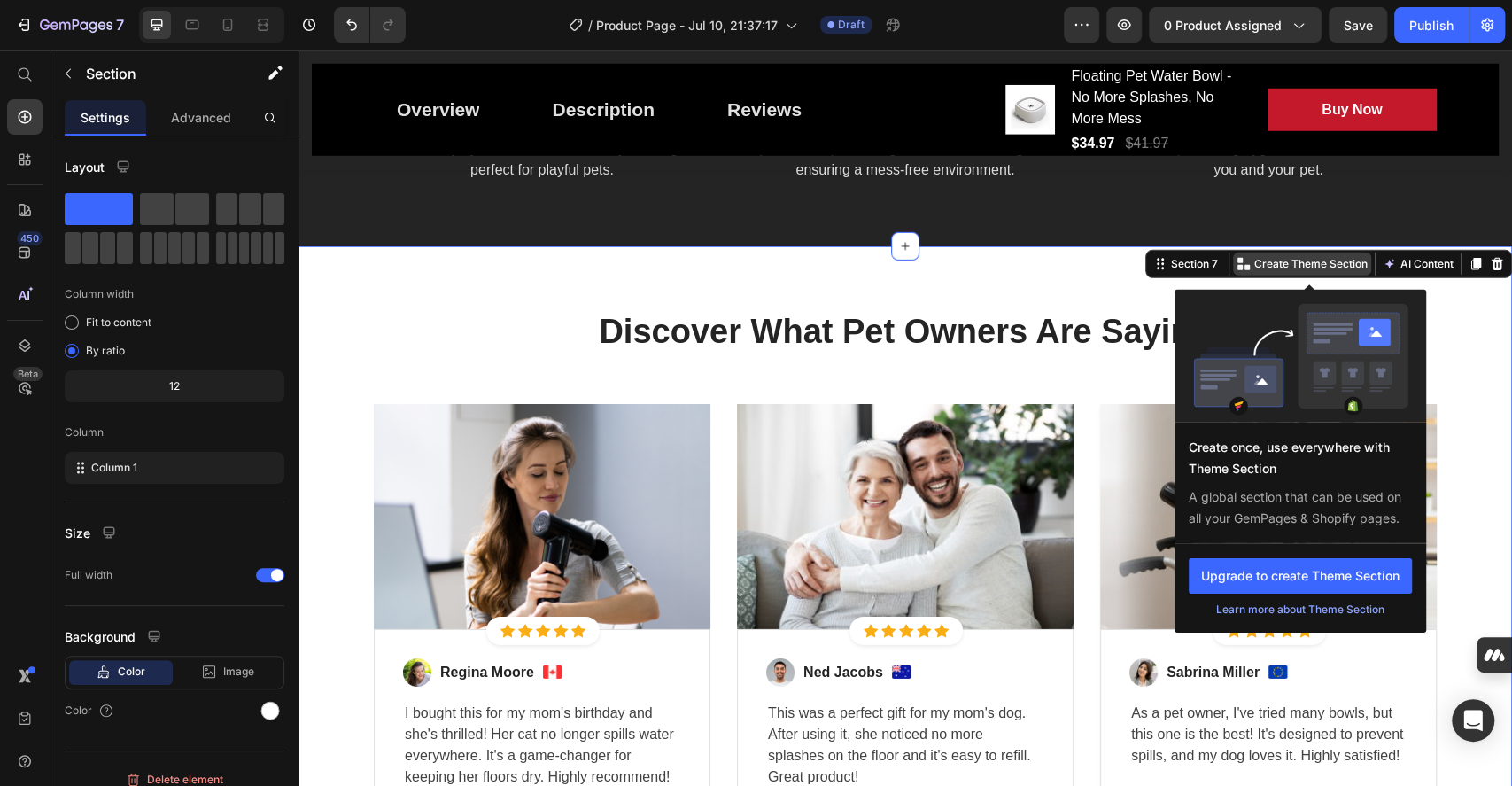 click on "Create Theme Section" at bounding box center (1311, 264) 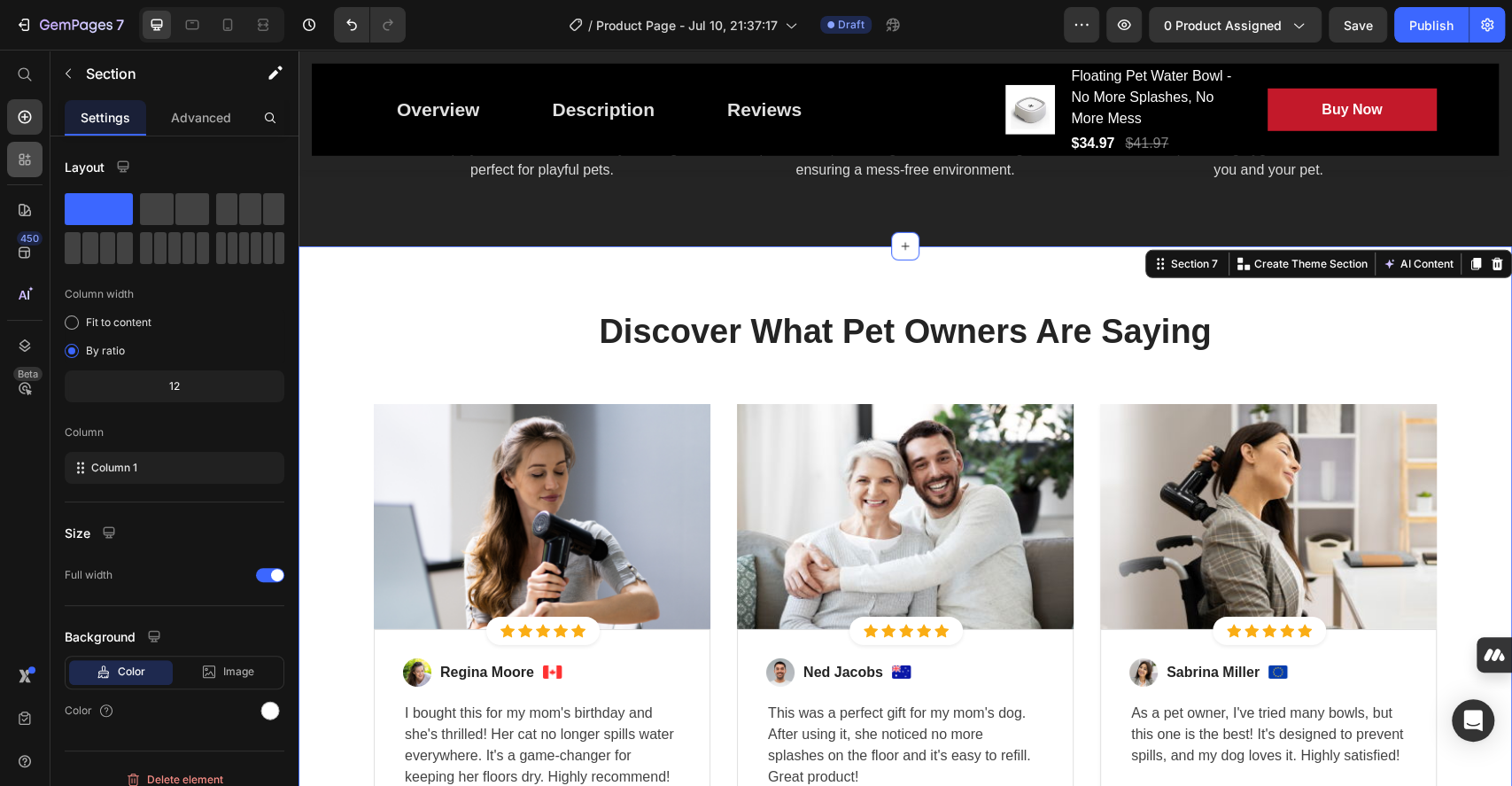 click 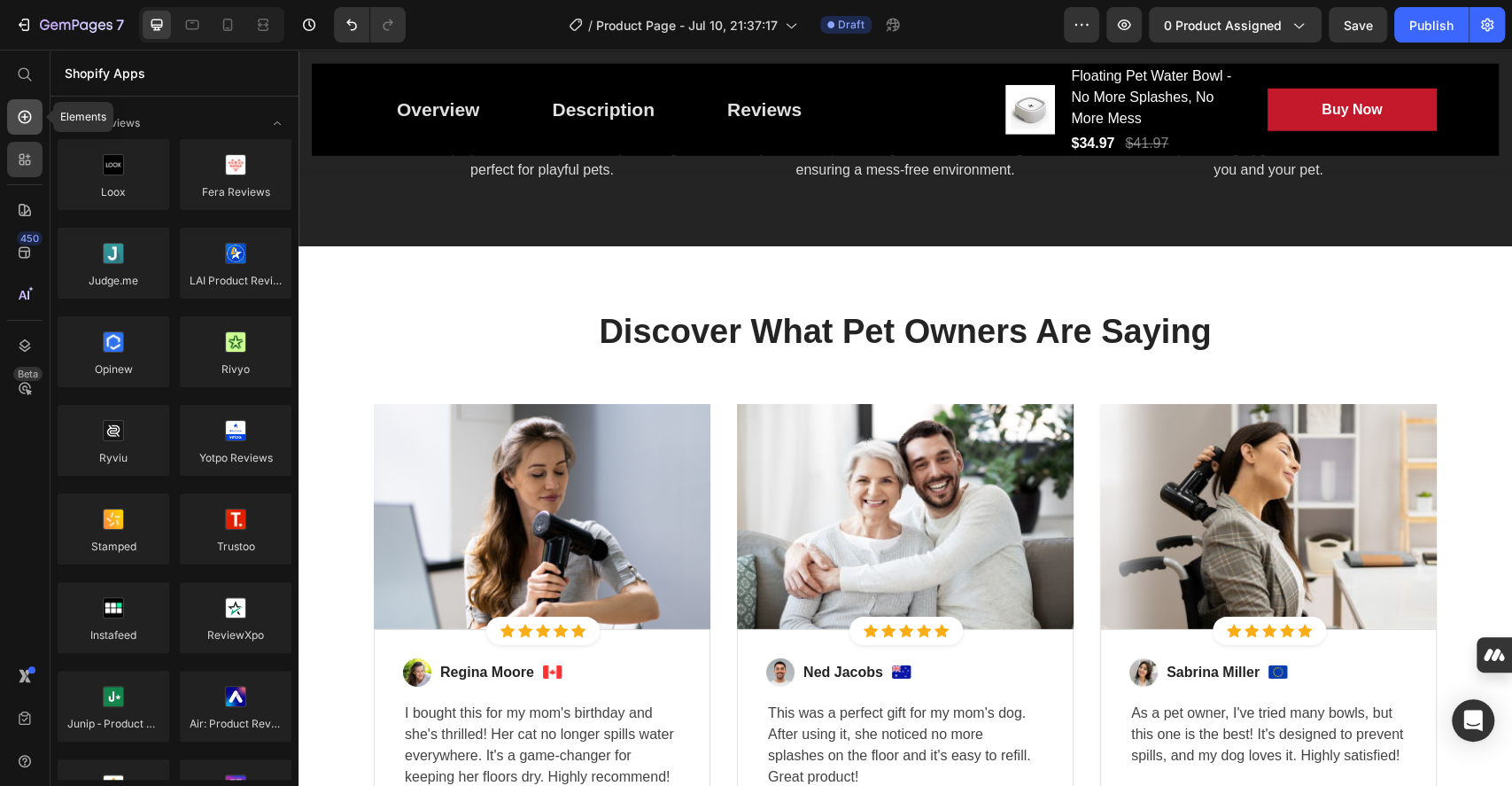 click 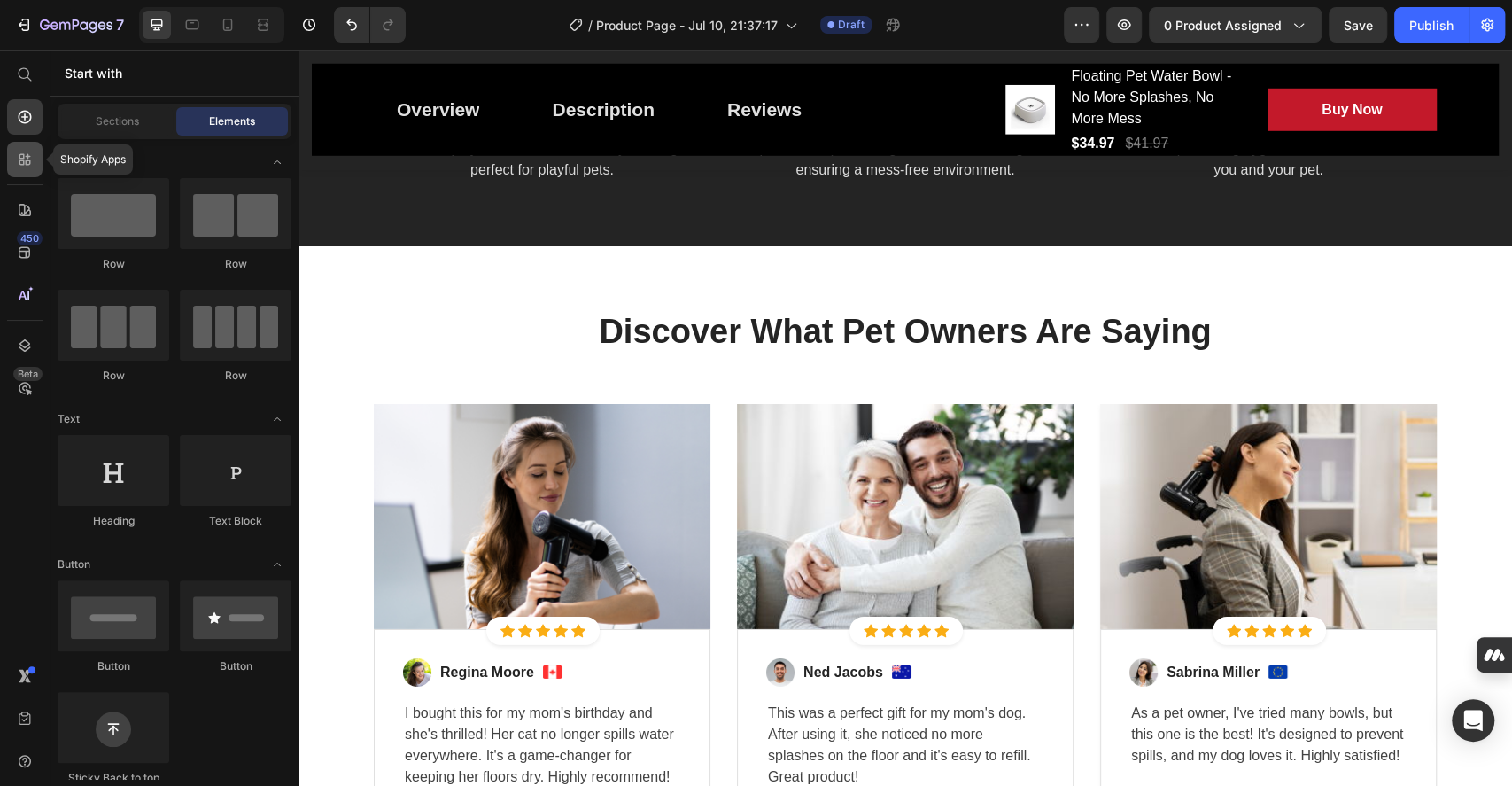 click 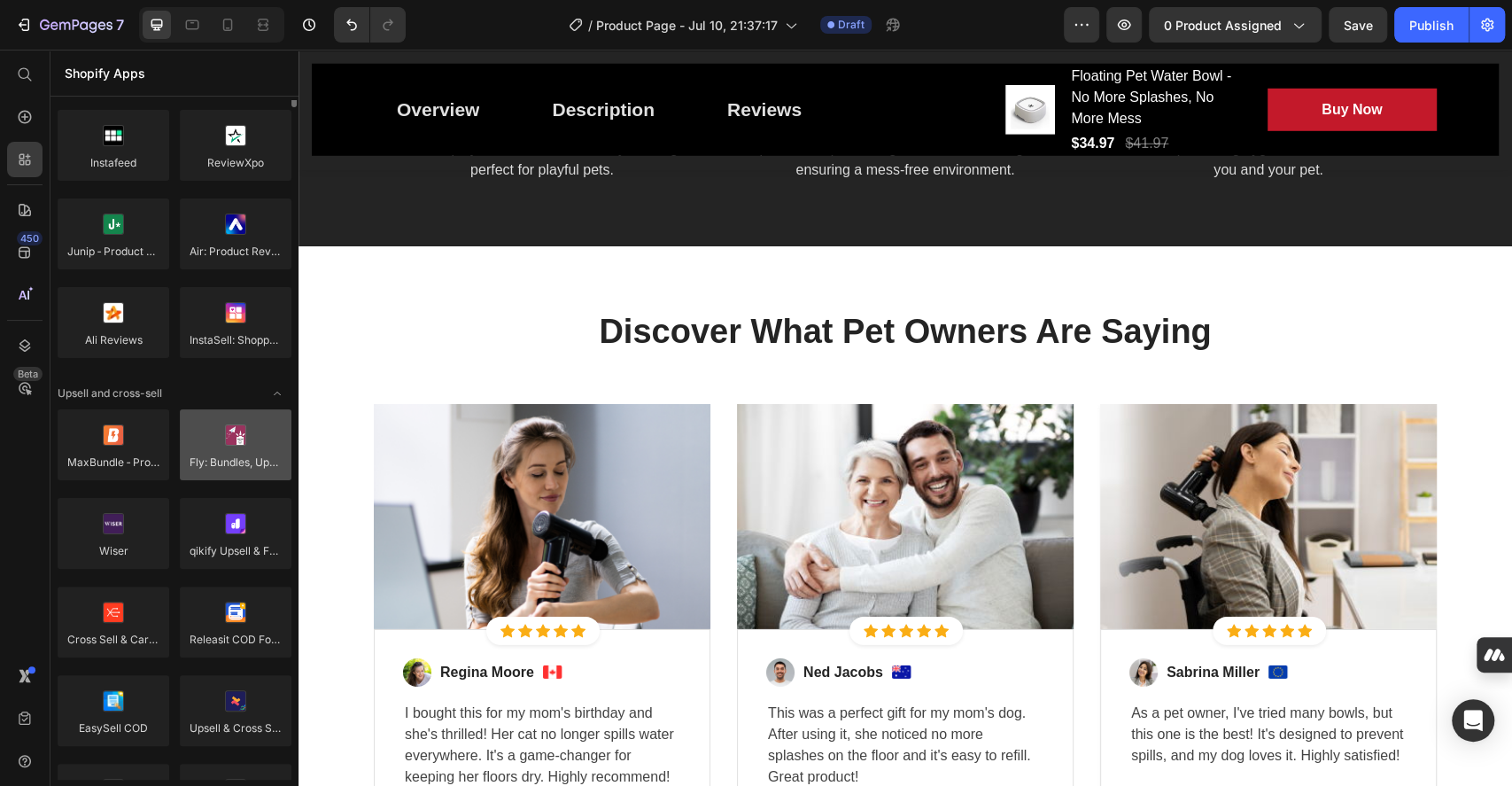 scroll, scrollTop: 354, scrollLeft: 0, axis: vertical 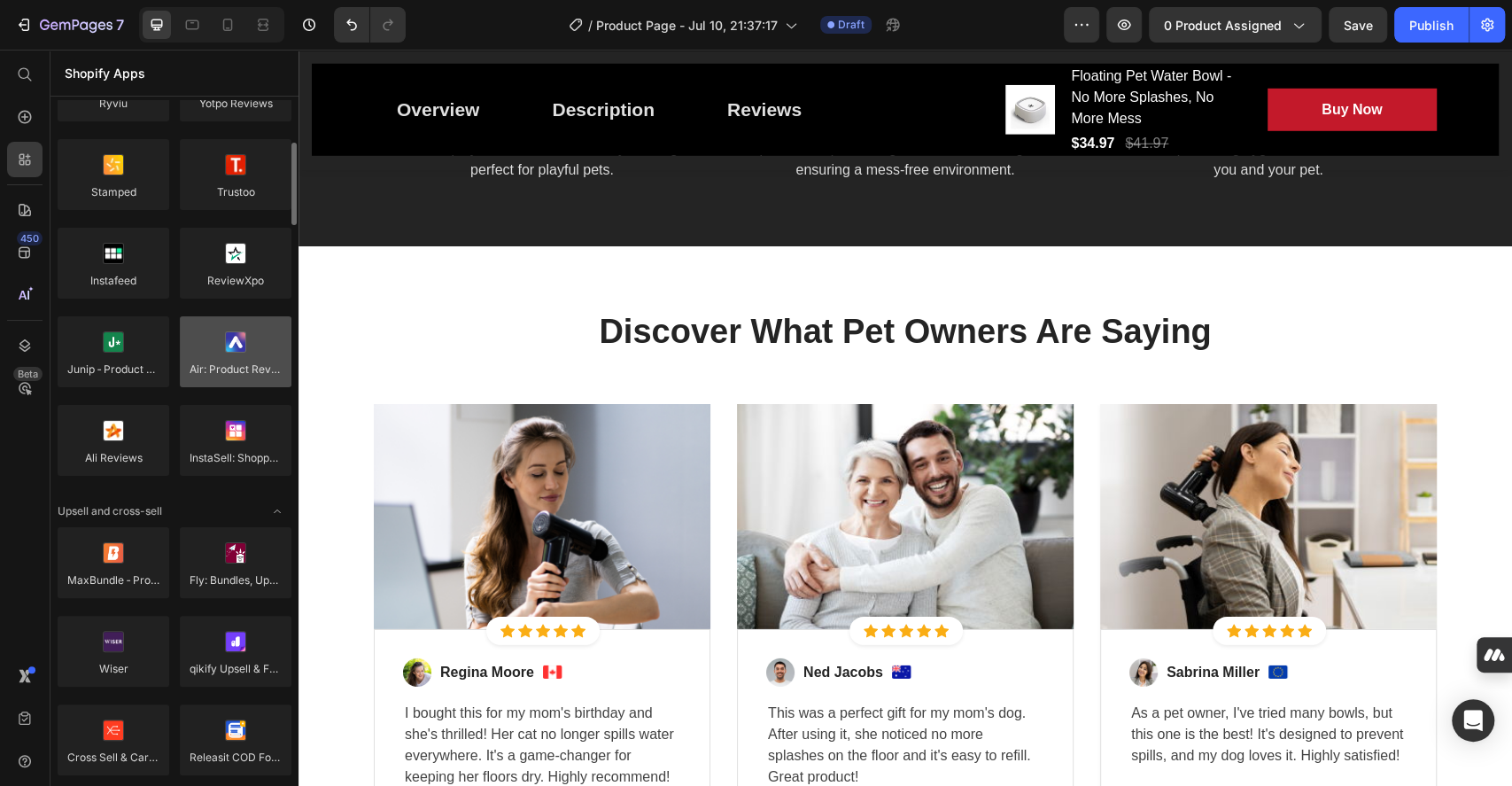 click at bounding box center (236, 352) 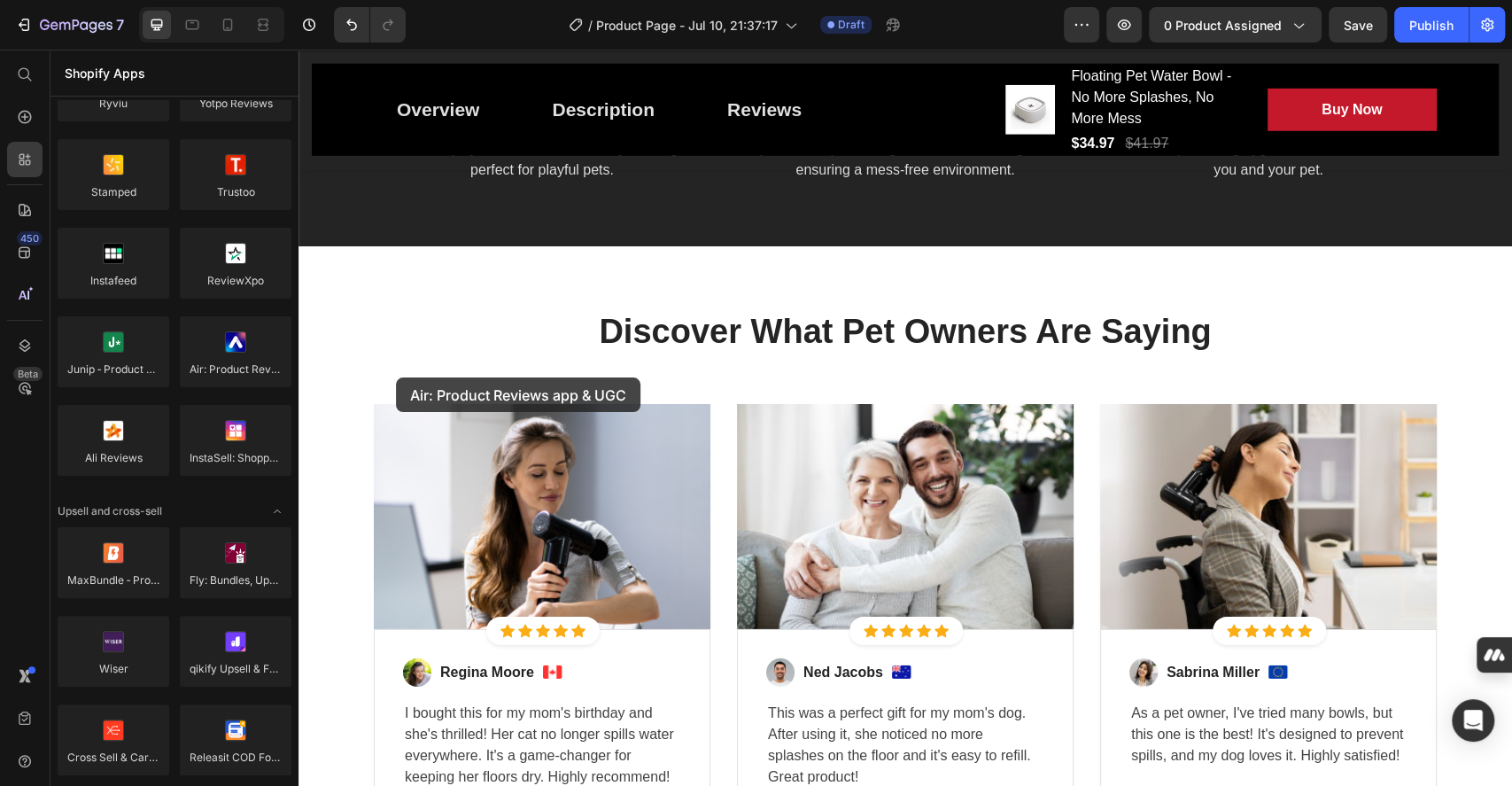 drag, startPoint x: 530, startPoint y: 401, endPoint x: 693, endPoint y: 419, distance: 163.99085 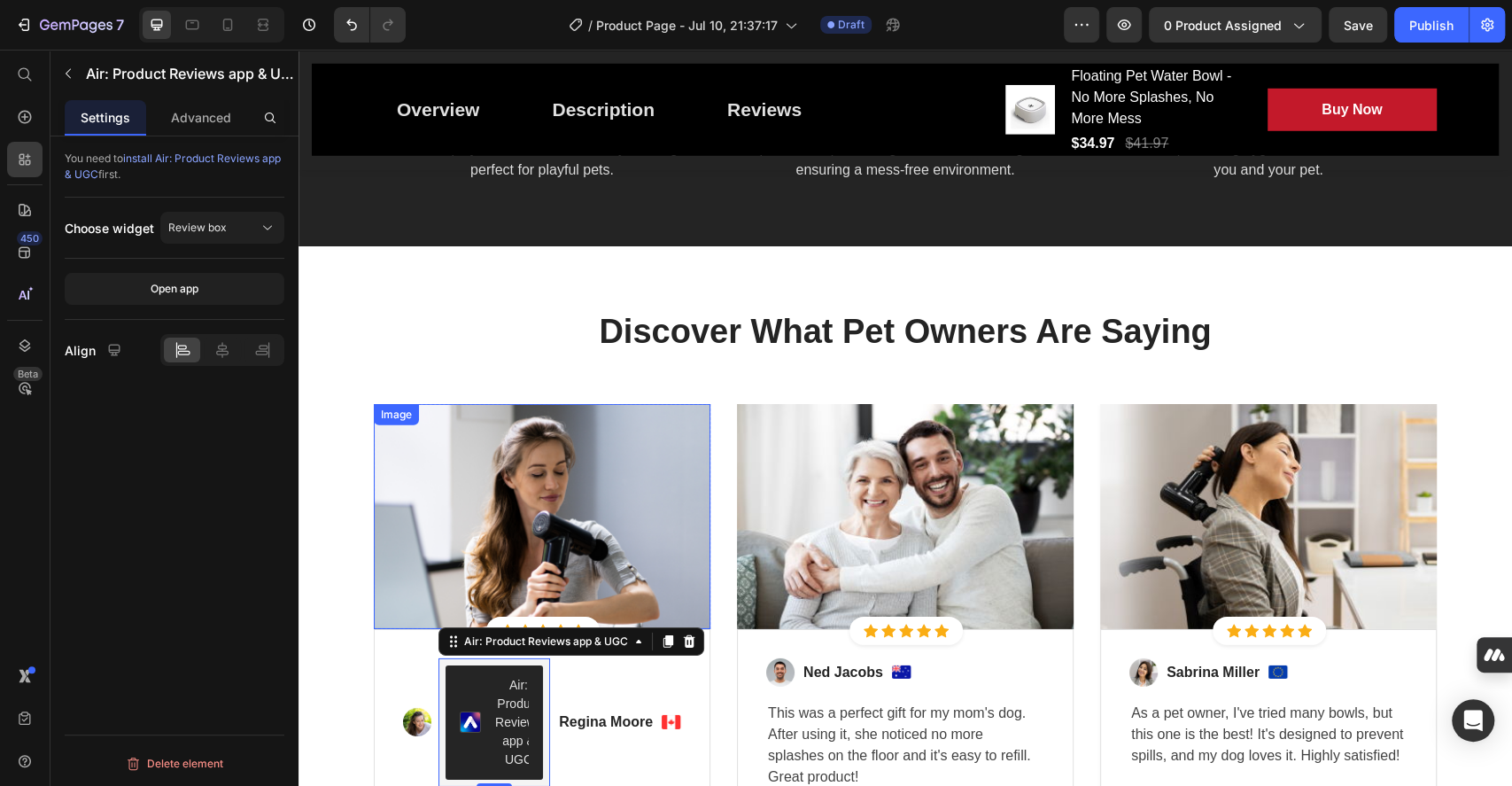 click on "Air: Product Reviews app & UGC" at bounding box center [512, 722] 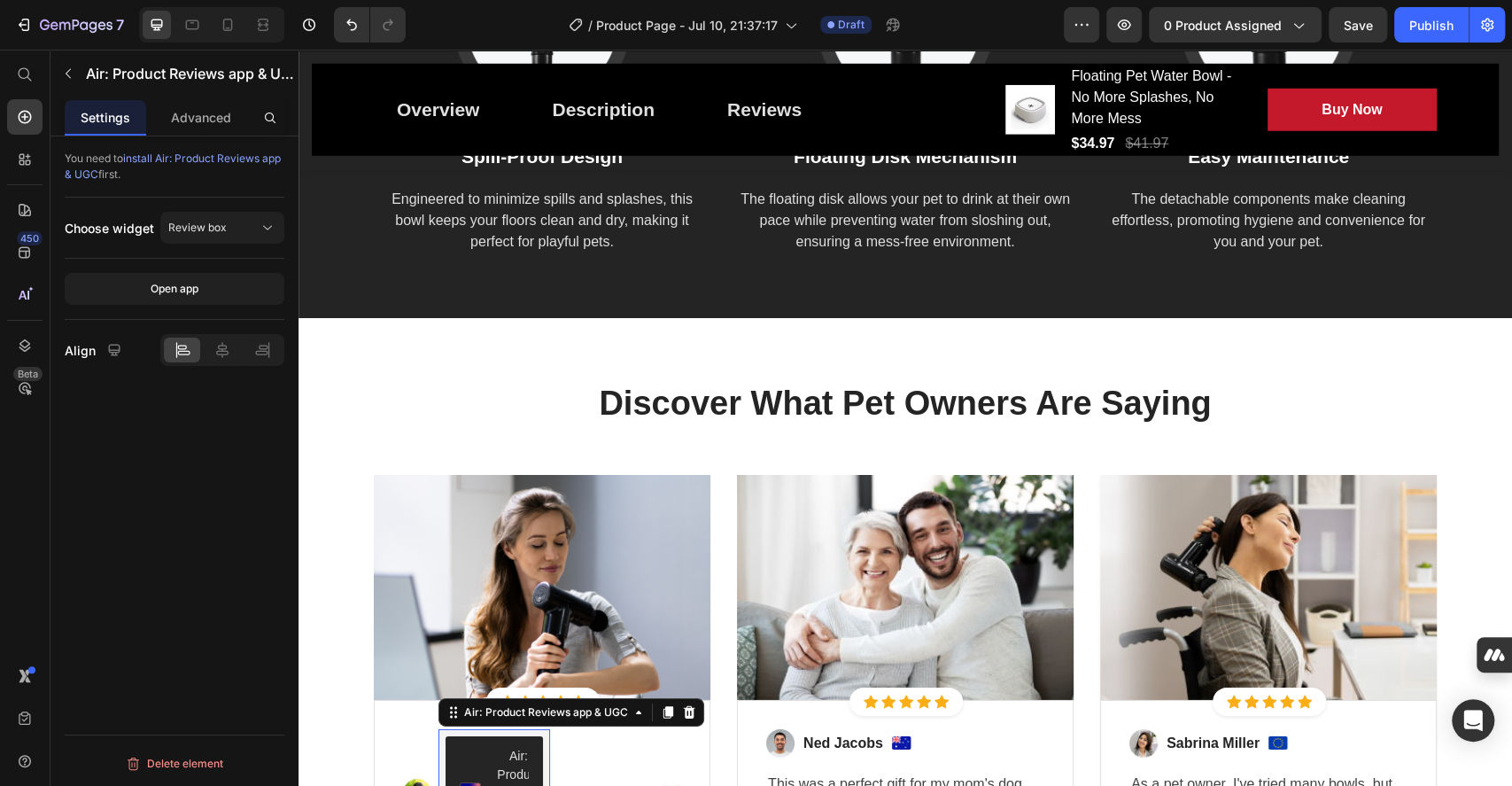 scroll, scrollTop: 3755, scrollLeft: 0, axis: vertical 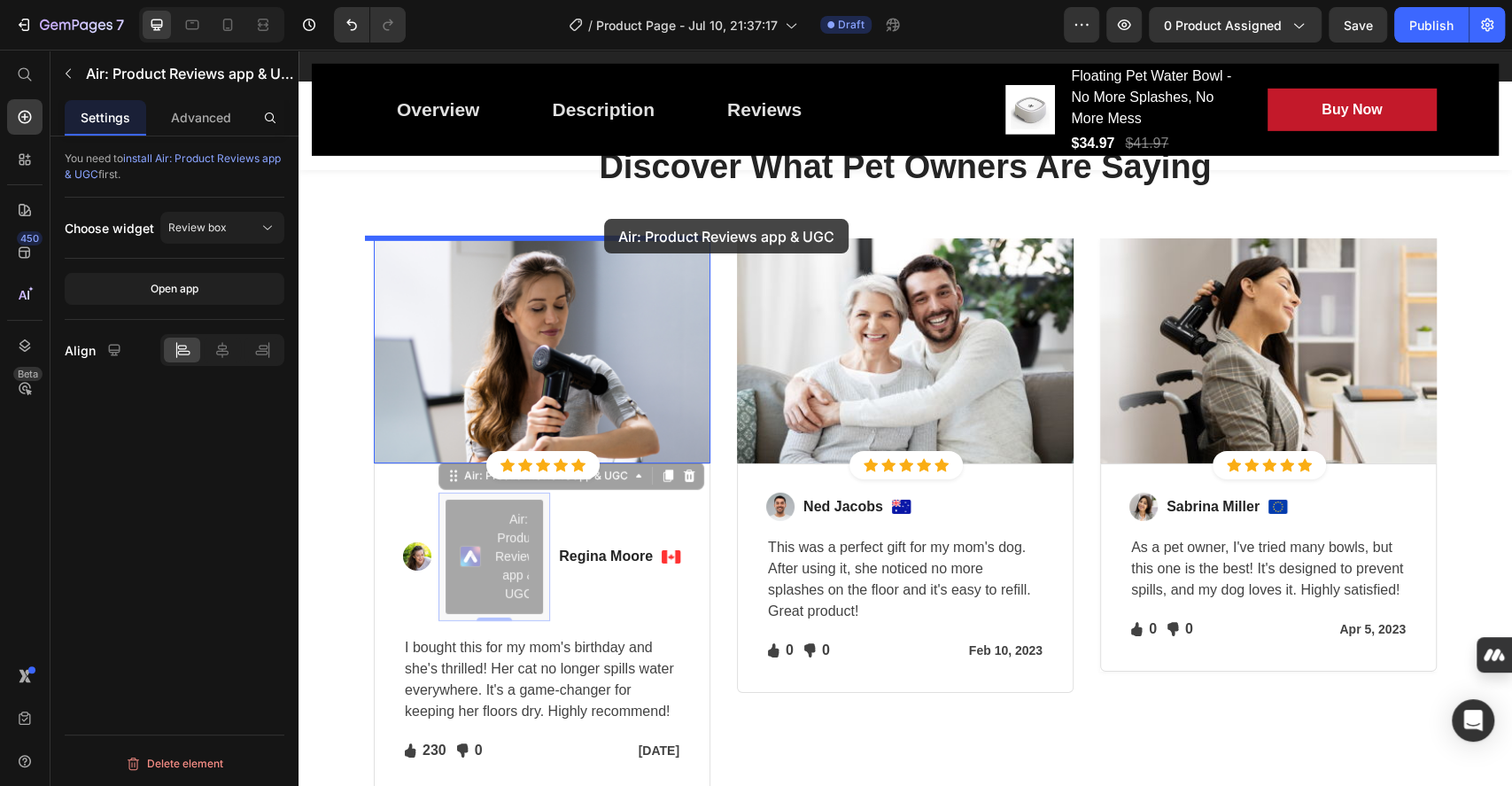 drag, startPoint x: 489, startPoint y: 549, endPoint x: 487, endPoint y: 303, distance: 246.0081 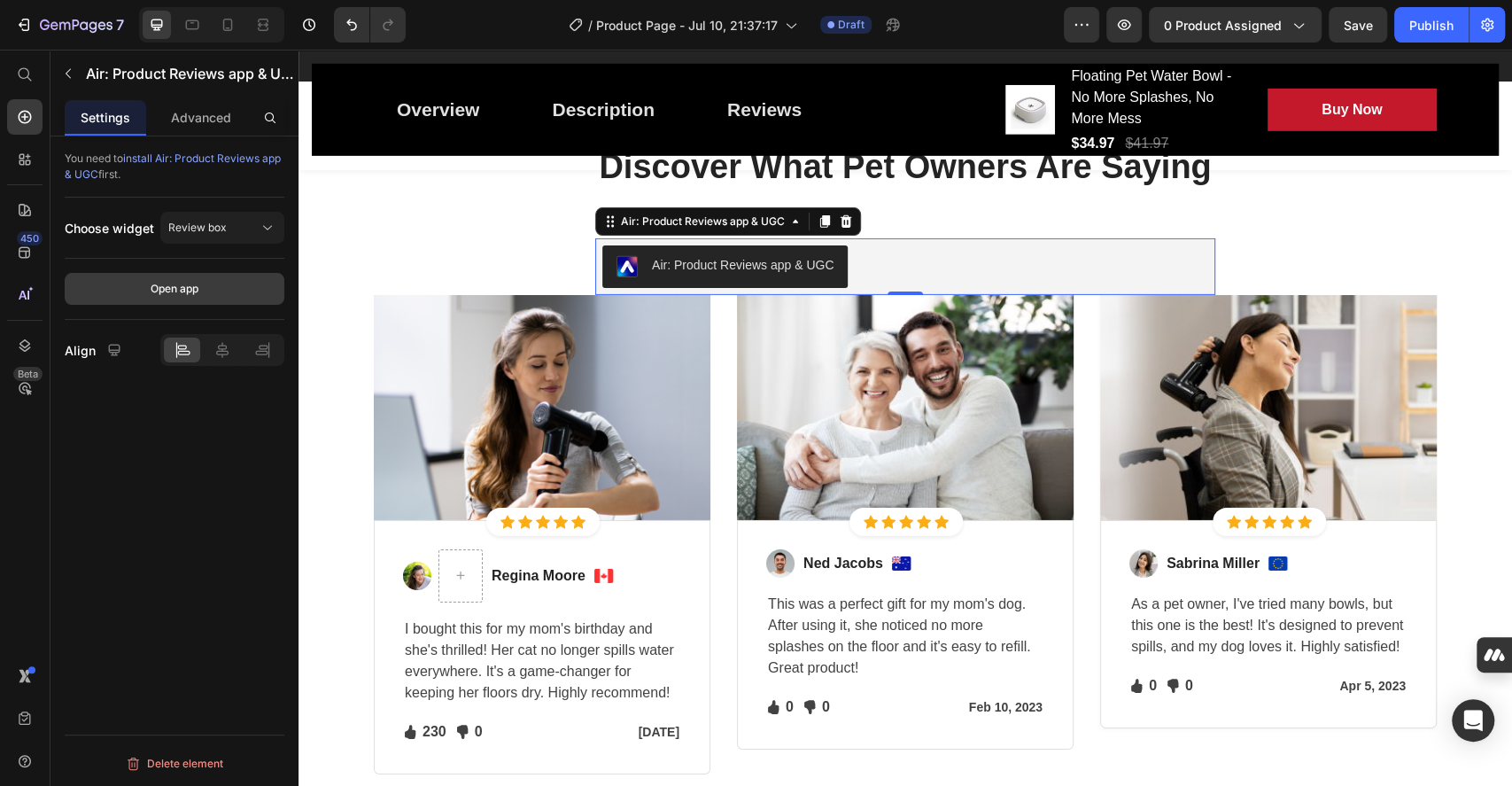 click on "Open app" at bounding box center [174, 289] 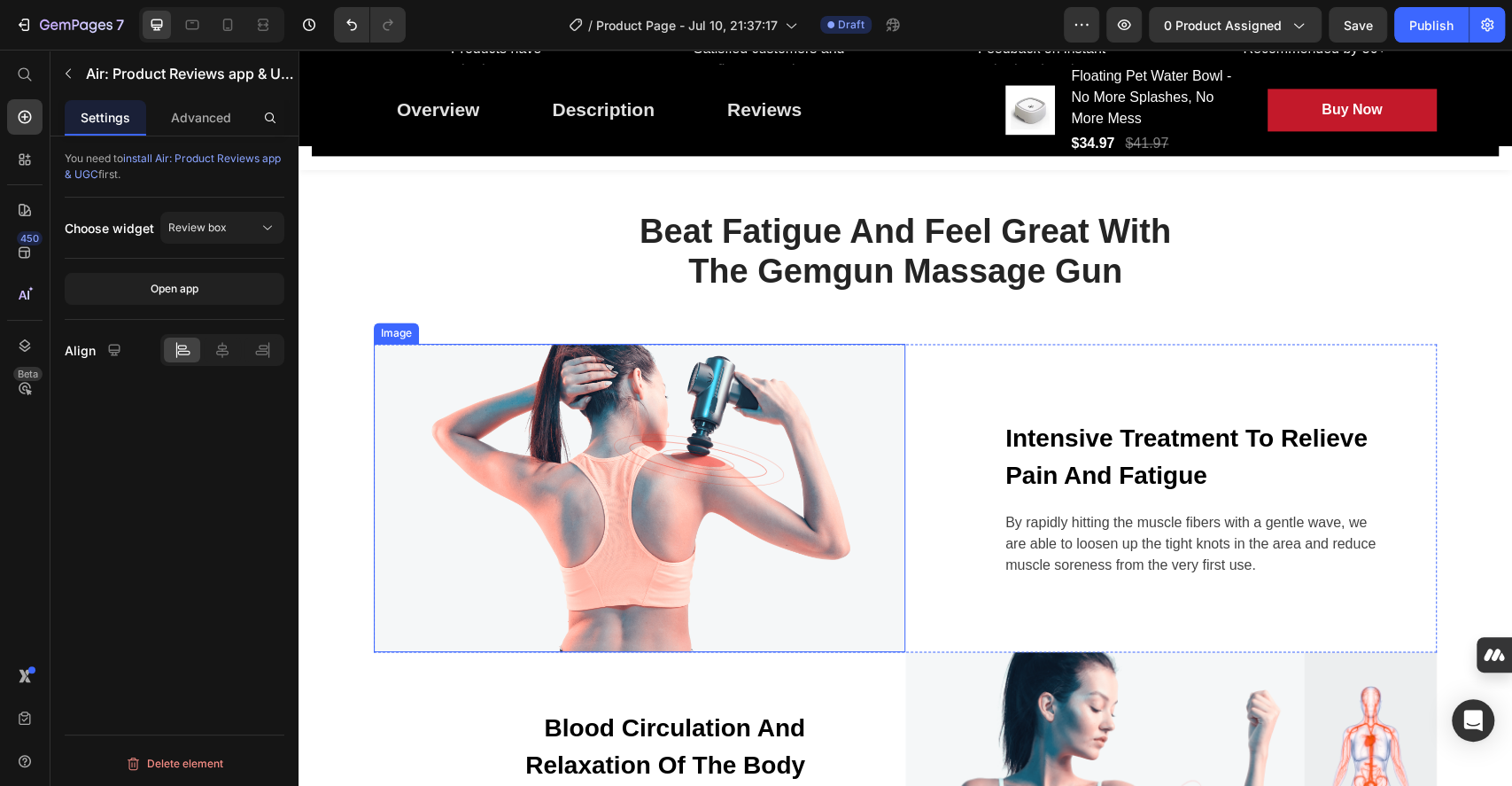 scroll, scrollTop: 1772, scrollLeft: 0, axis: vertical 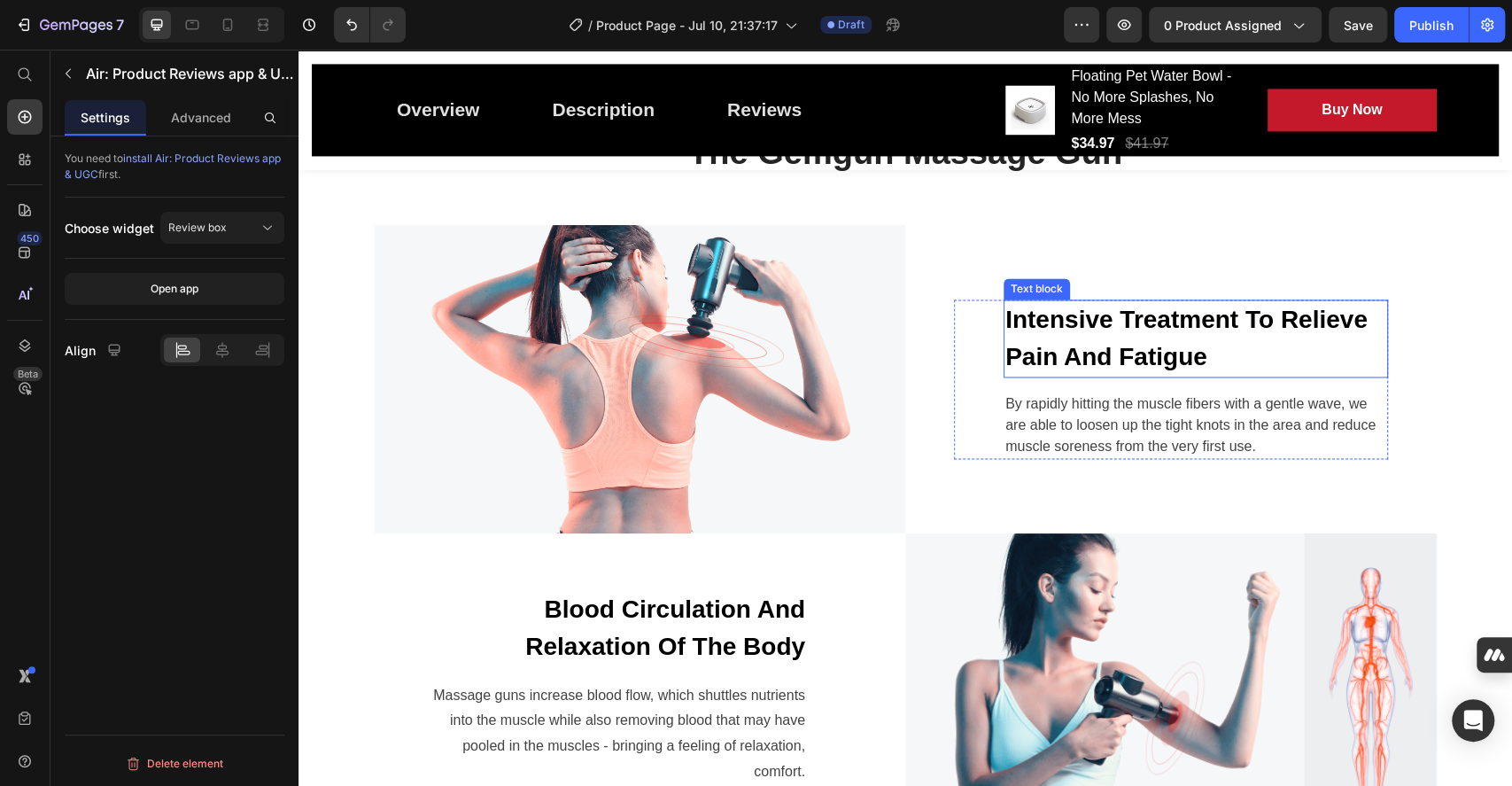 click on "Intensive Treatment To Relieve Pain And Fatigue" at bounding box center [1196, 339] 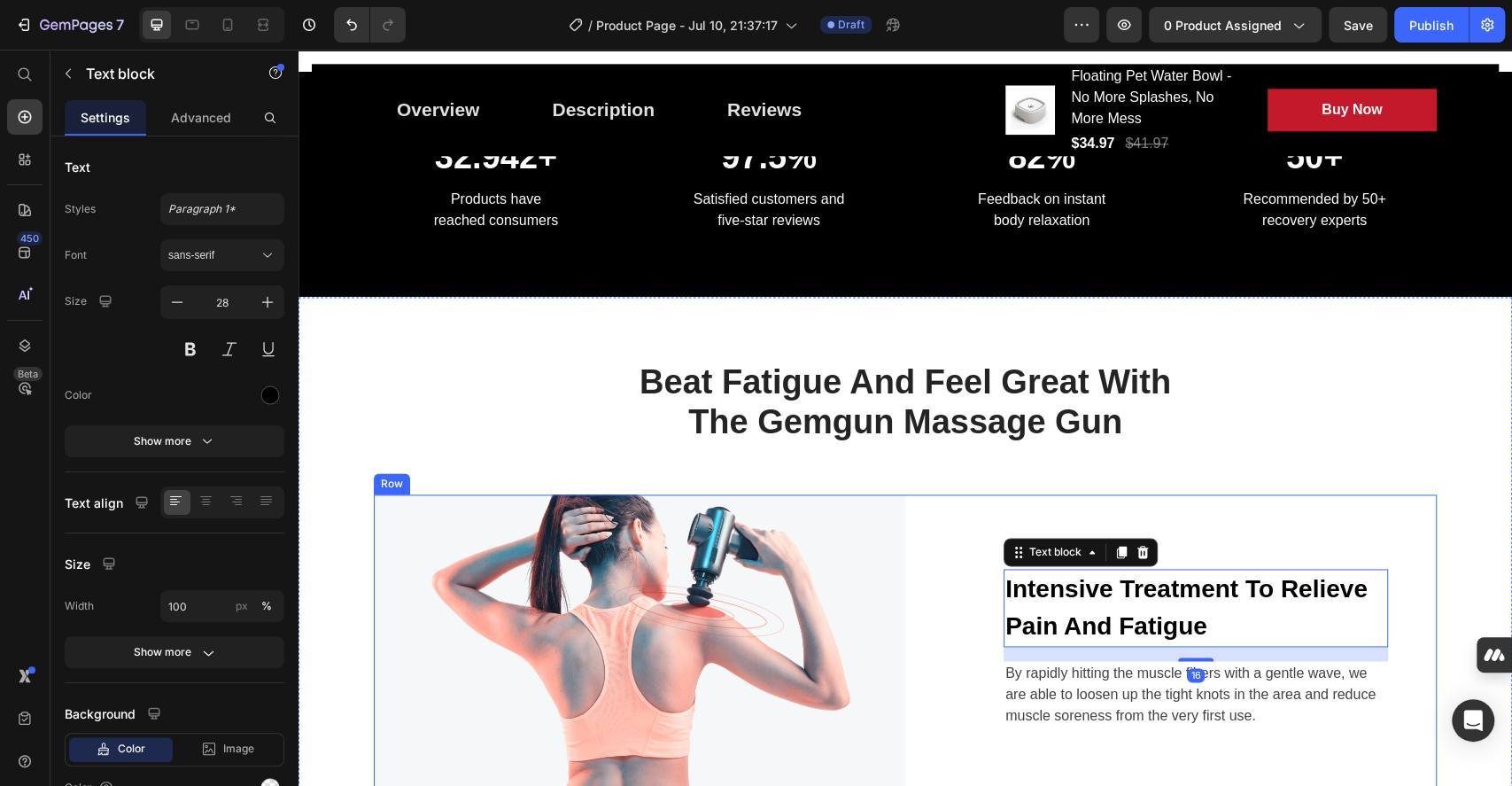scroll, scrollTop: 1418, scrollLeft: 0, axis: vertical 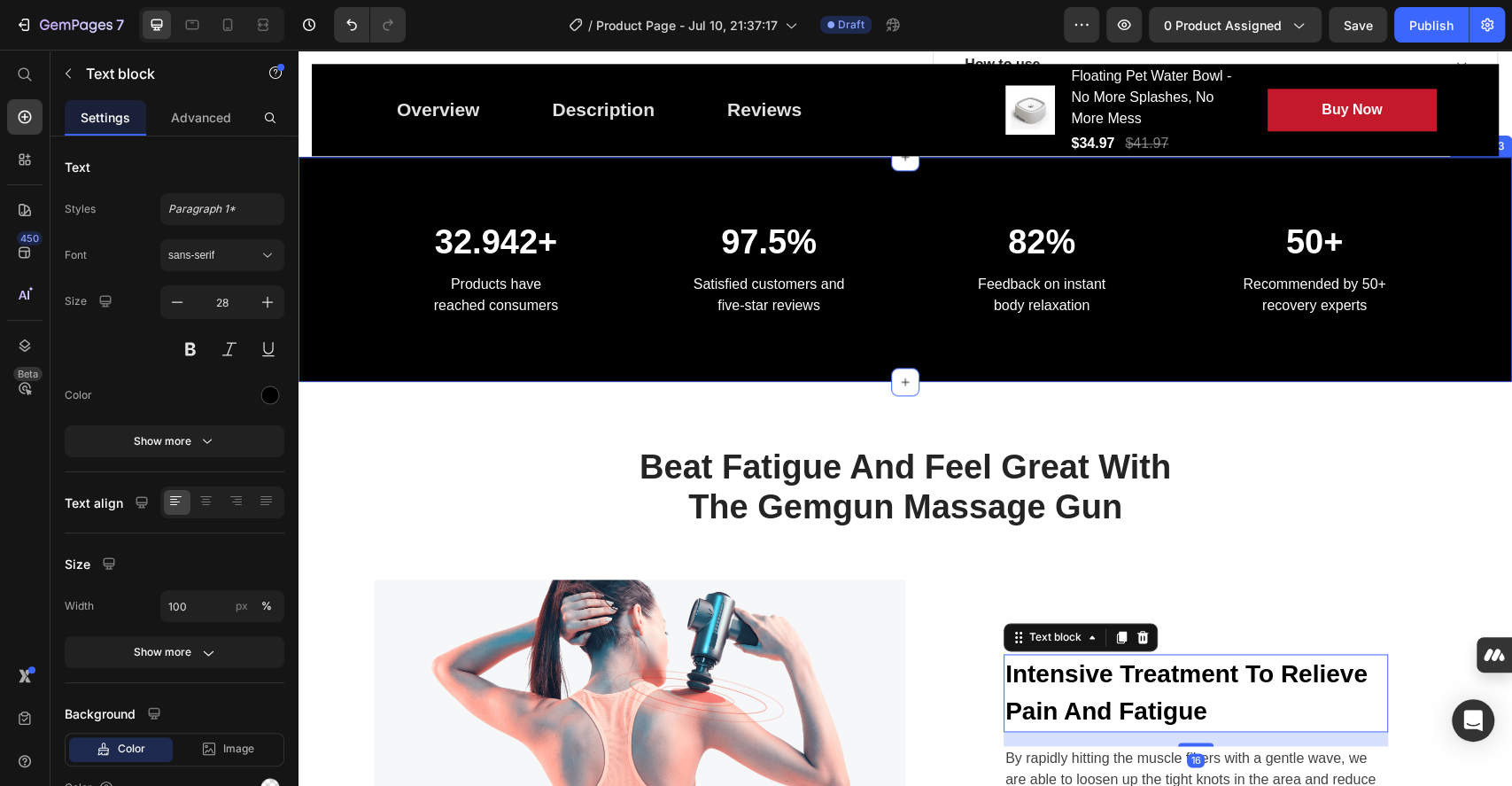 click on "Beat Fatigue And Feel Great With The Gemgun Massage Gun Heading Row Image Intensive Treatment To Relieve Pain And Fatigue Text block   16 By rapidly hitting the muscle fibers with a gentle wave, we are able to loosen up the tight knots in the area and reduce muscle soreness from the very first use. Text block Row Row Blood Circulation And Relaxation Of The Body Text block Massage guns increase blood flow, which shuttles nutrients into the muscle while also removing blood that may have pooled in the muscles - bringing a feeling of relaxation, comfort. Text block Row Image Row Section 4" at bounding box center (905, 821) 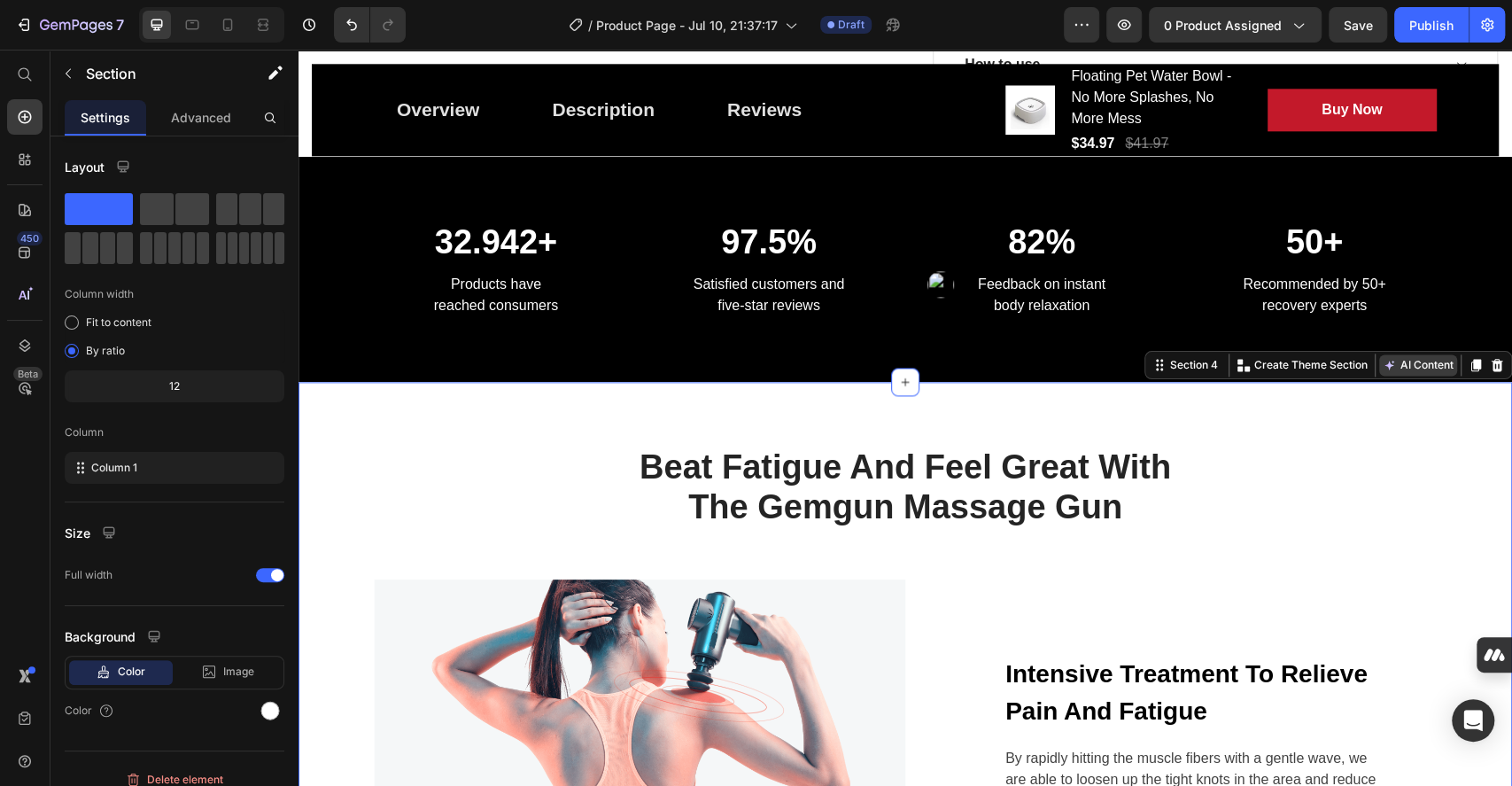 click on "AI Content" at bounding box center (1418, 365) 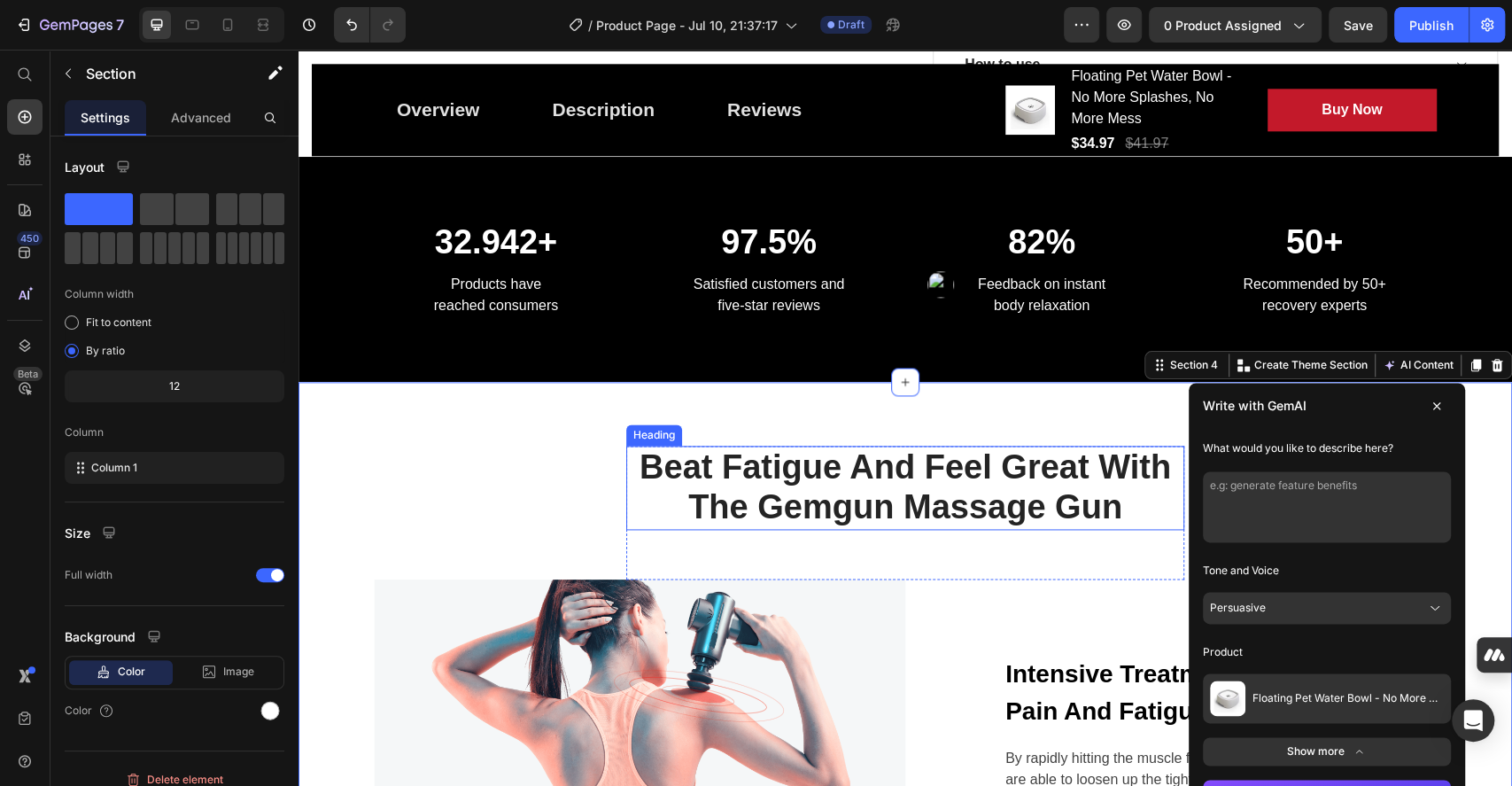drag, startPoint x: 1339, startPoint y: 483, endPoint x: 1167, endPoint y: 477, distance: 172.10462 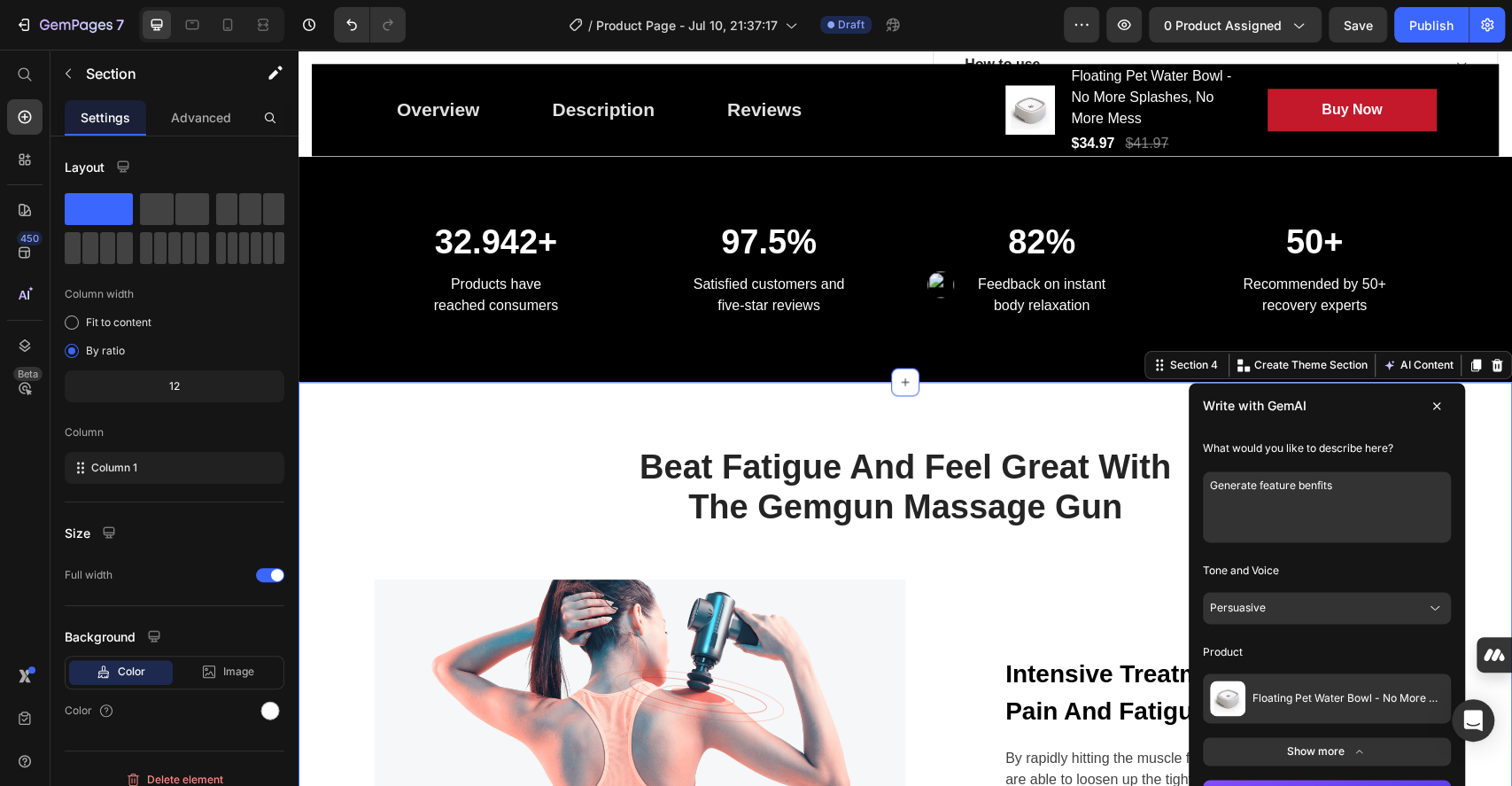scroll, scrollTop: 1536, scrollLeft: 0, axis: vertical 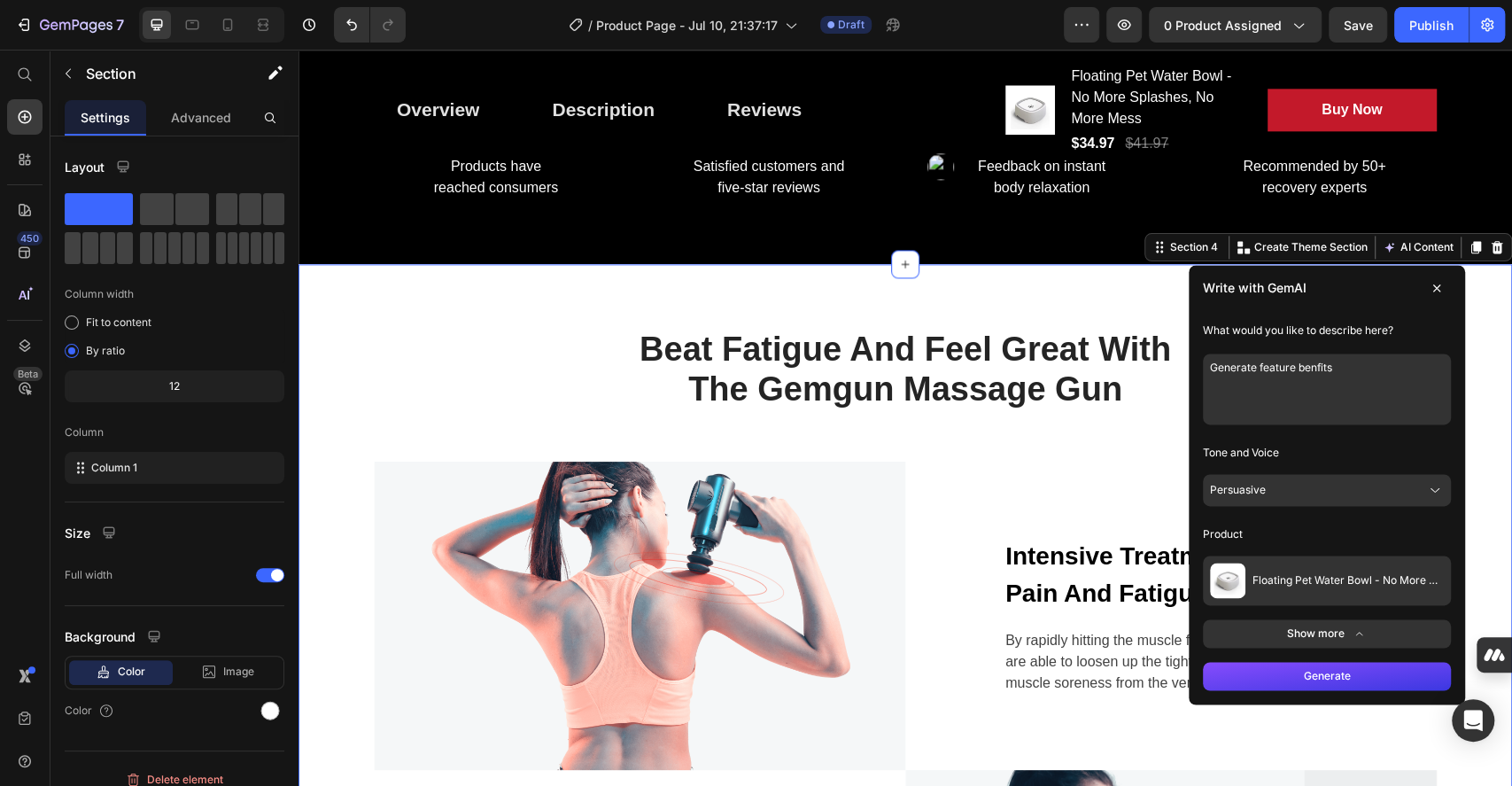 type on "Generate feature benfits" 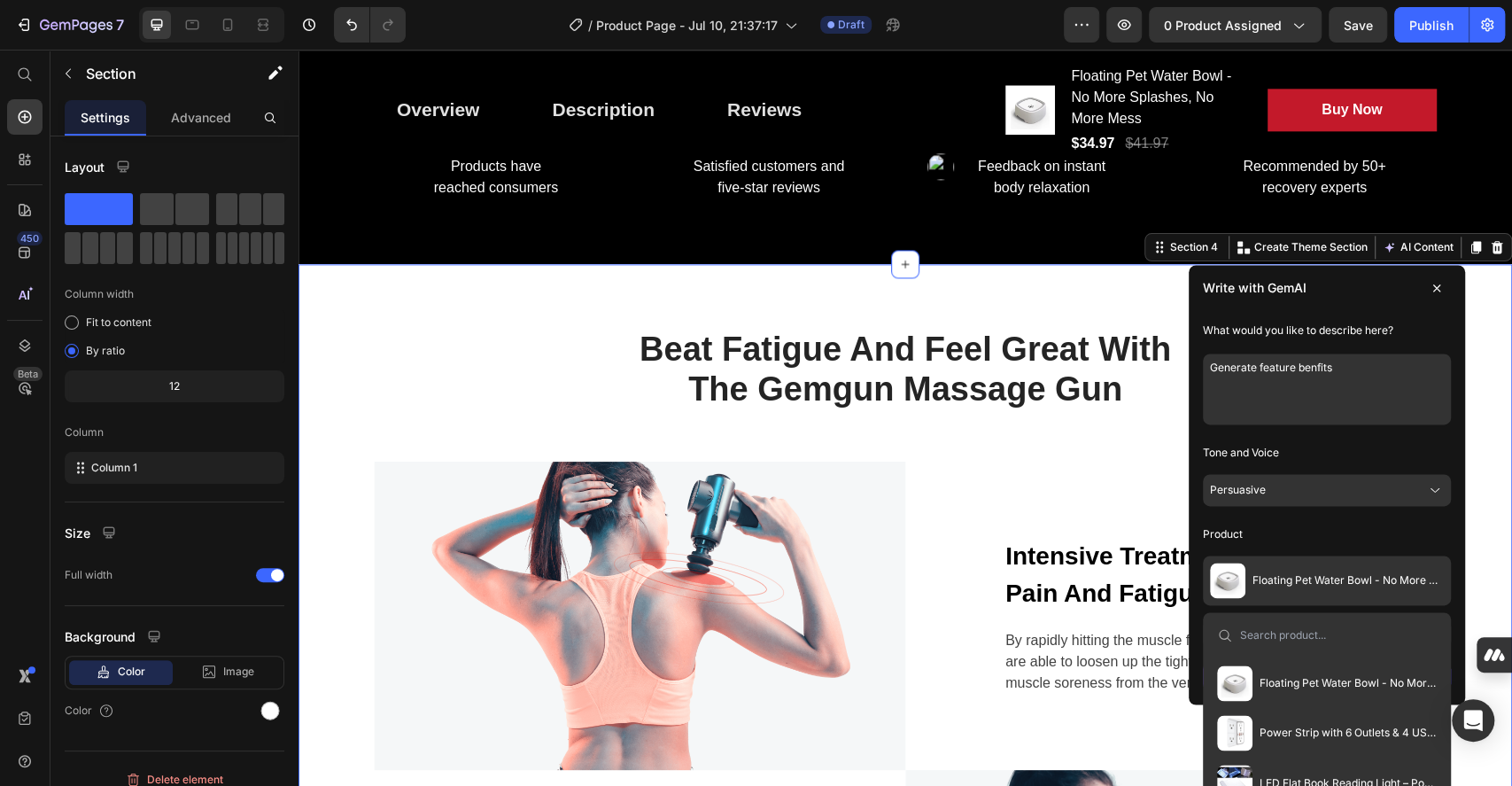 scroll, scrollTop: 1890, scrollLeft: 0, axis: vertical 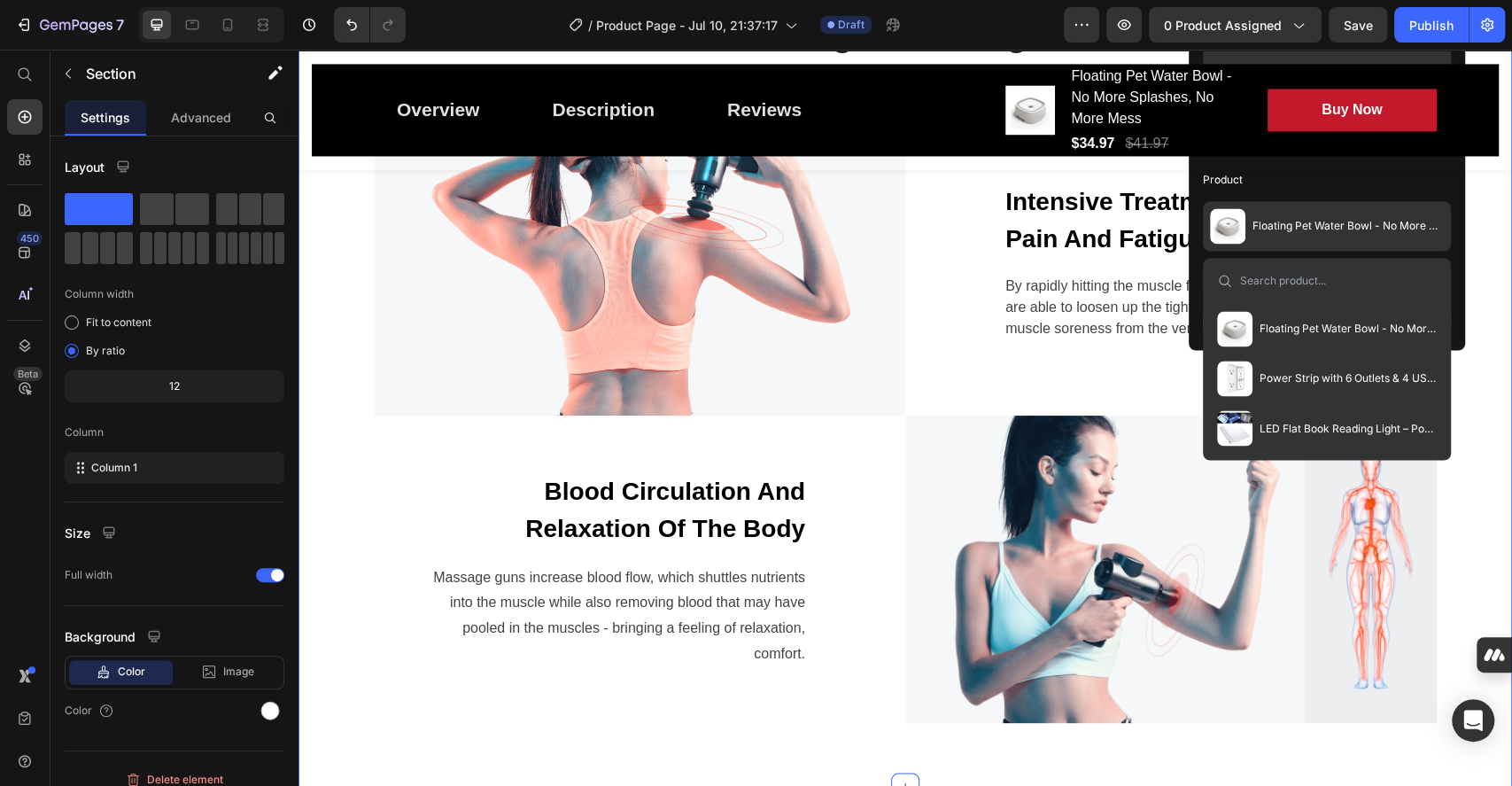 click on "Product" at bounding box center [1327, 180] 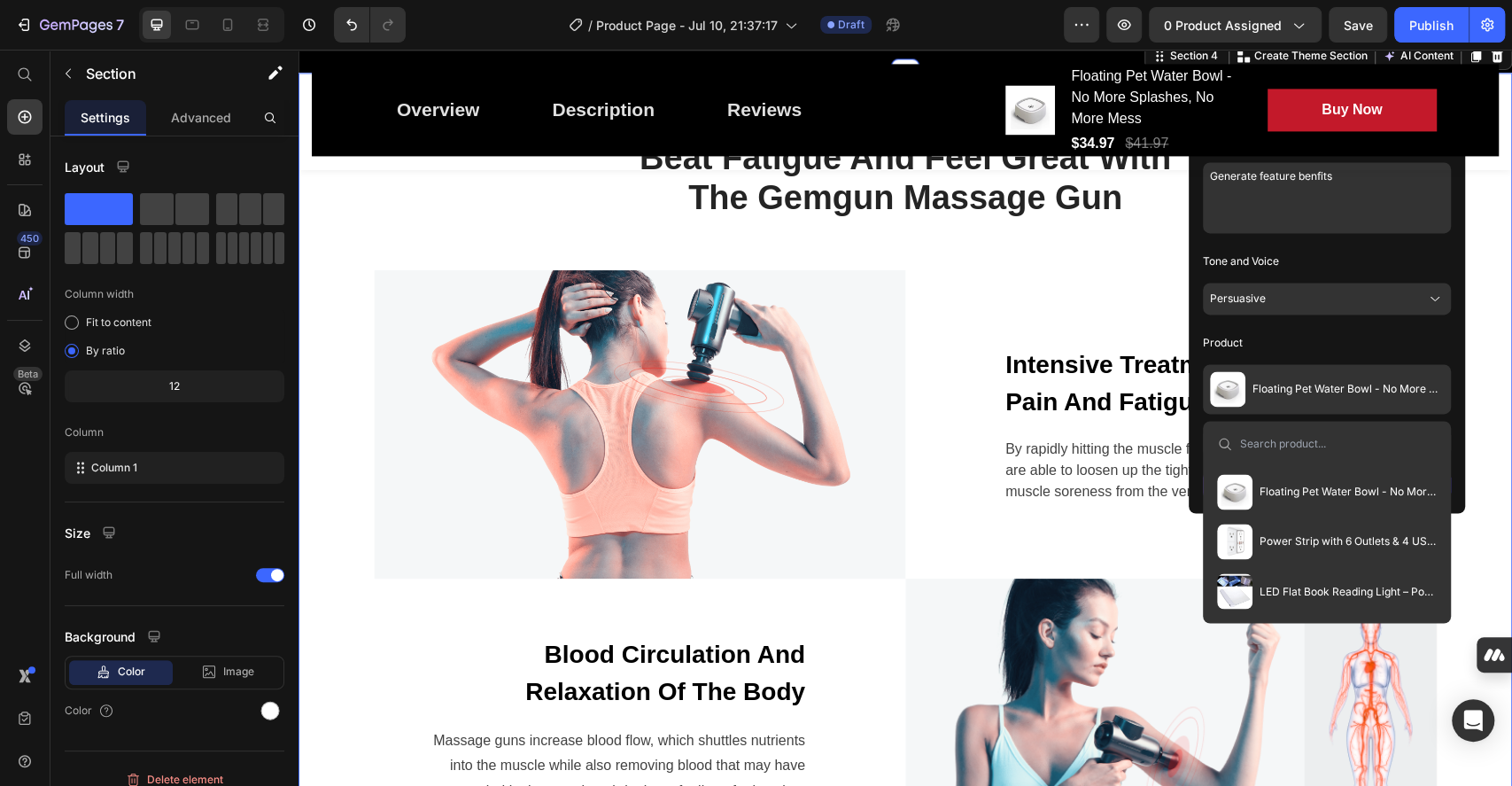 scroll, scrollTop: 1654, scrollLeft: 0, axis: vertical 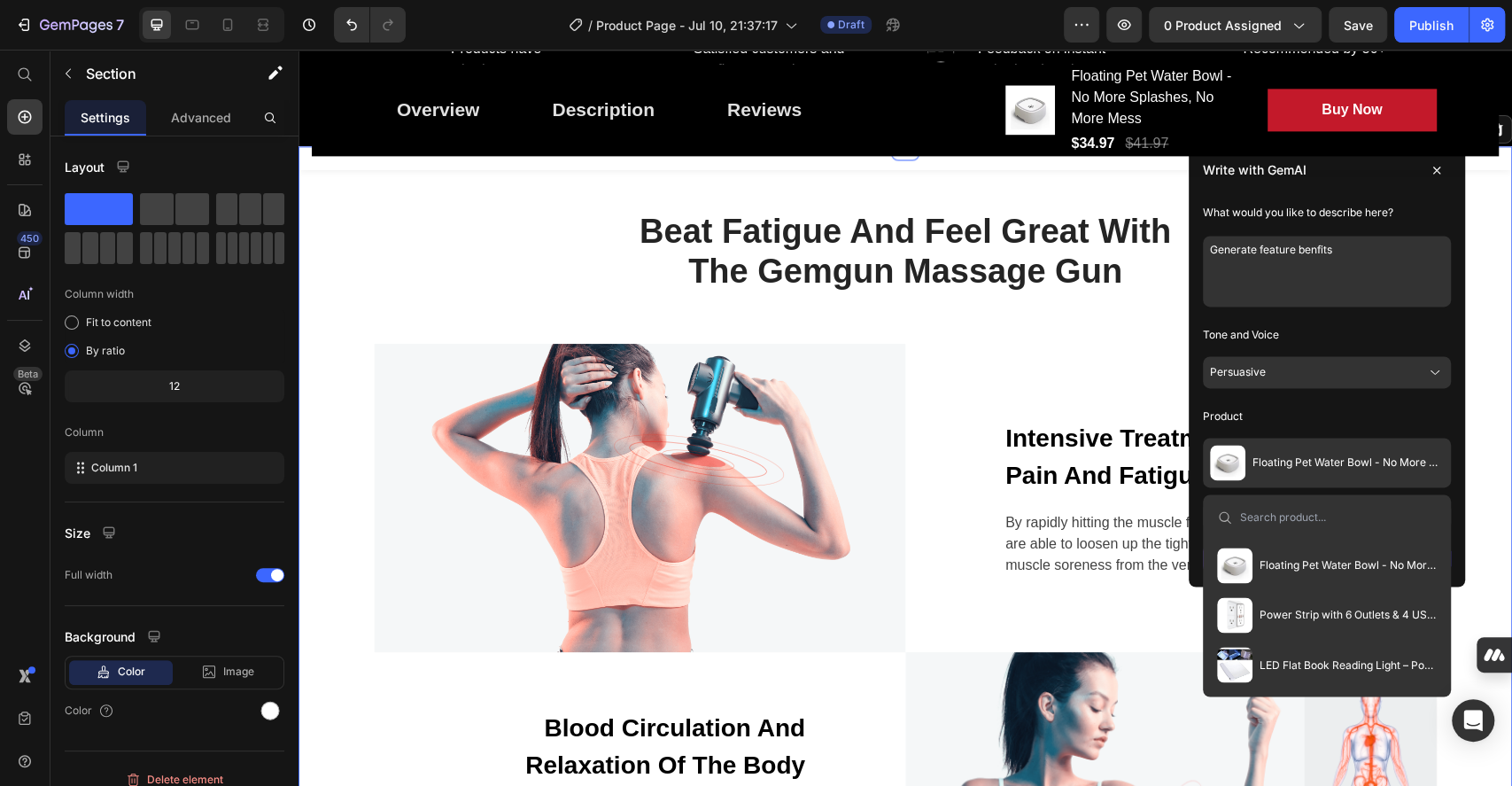 click on "Product" at bounding box center (1327, 416) 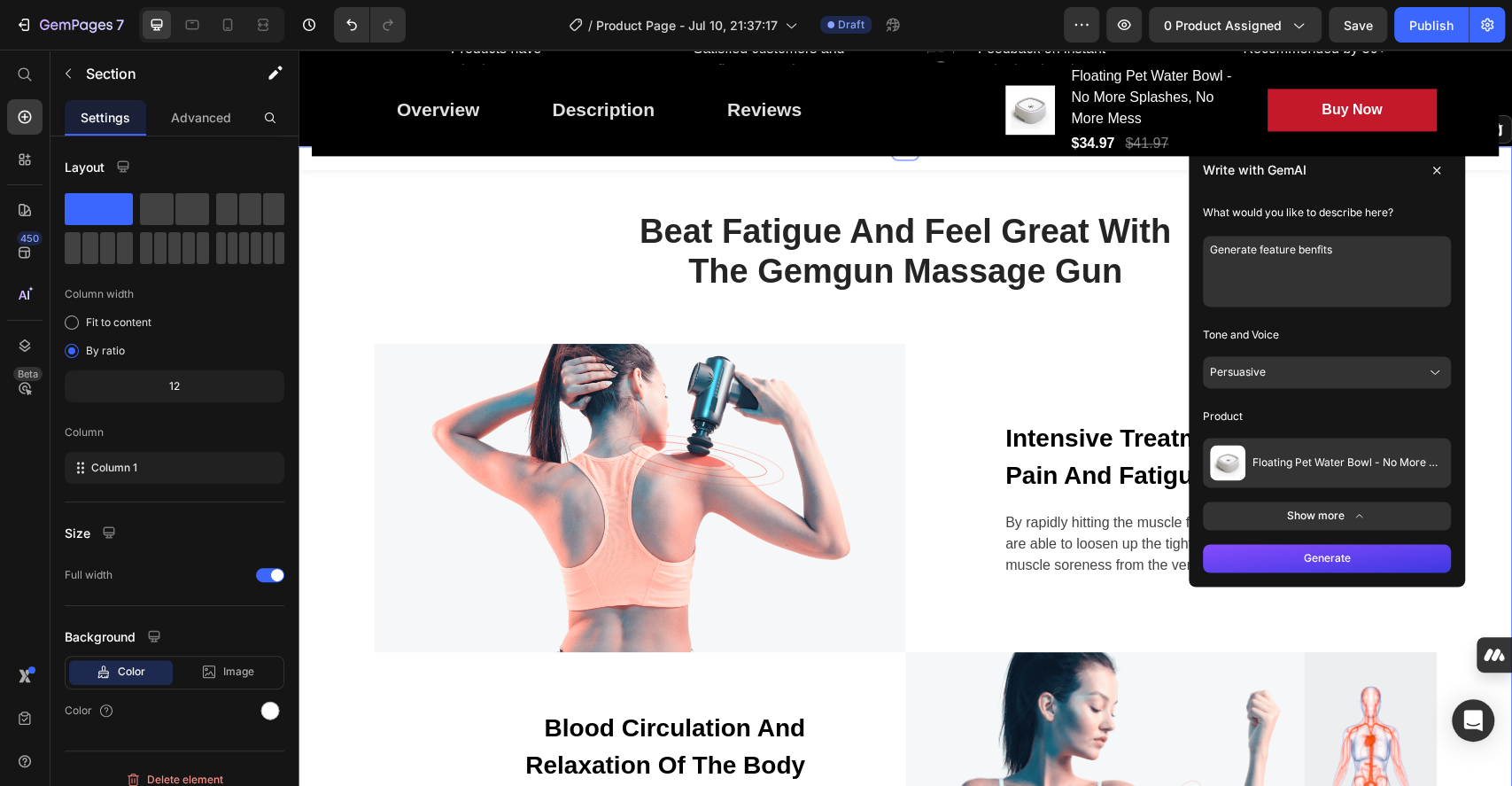 click on "Show more" at bounding box center (1327, 516) 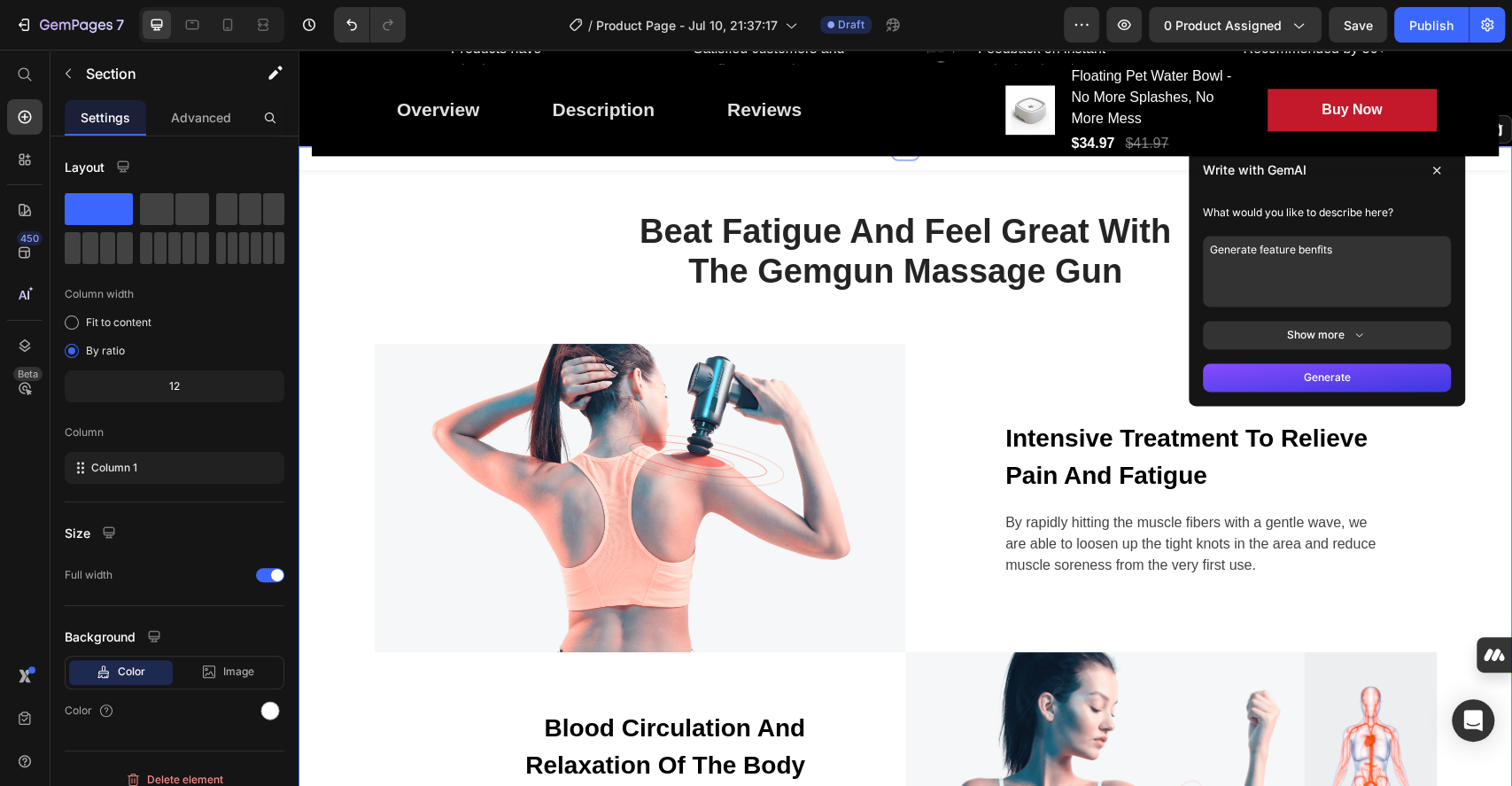 click on "Generate" at bounding box center (1327, 377) 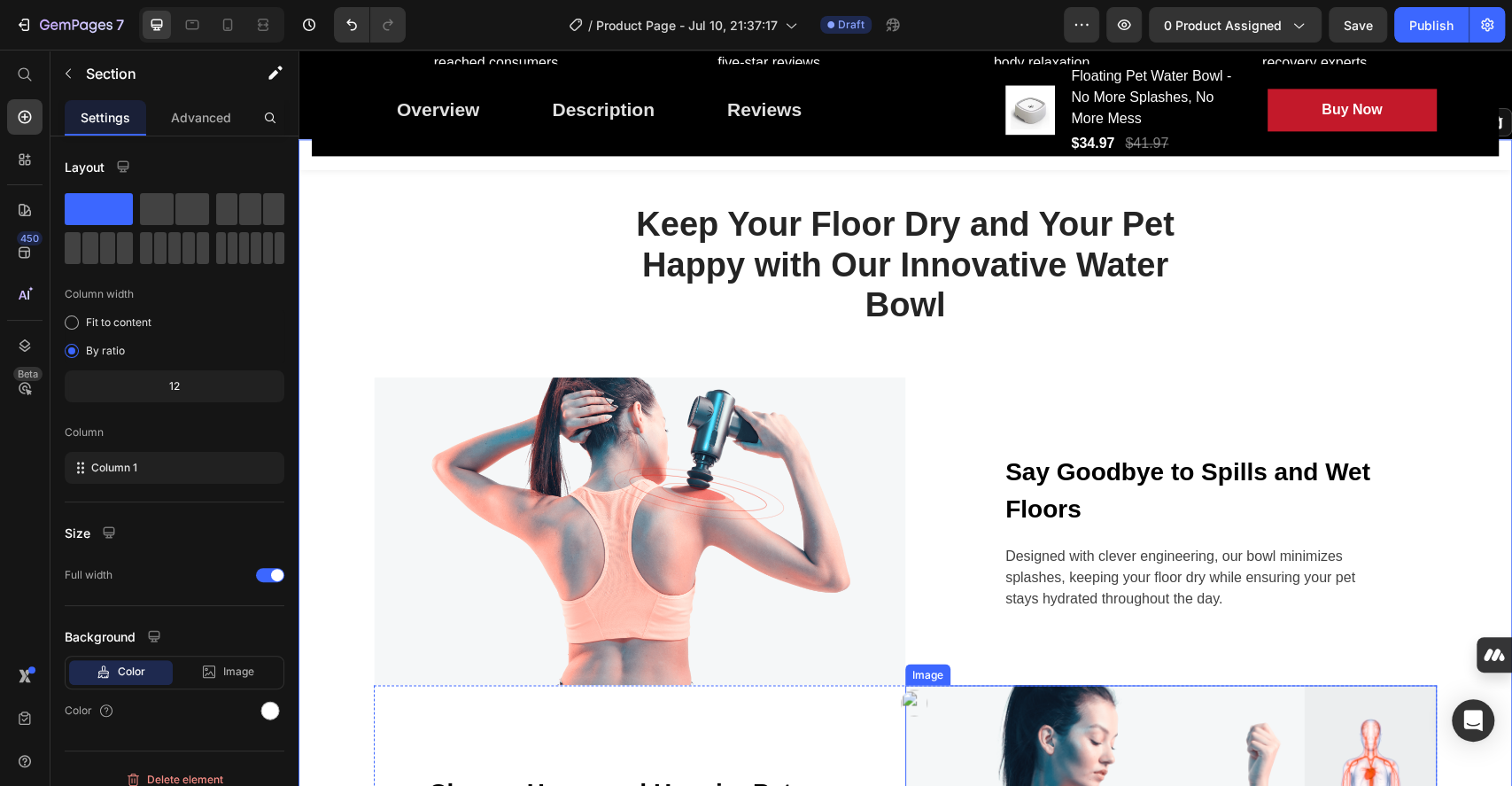scroll, scrollTop: 2049, scrollLeft: 0, axis: vertical 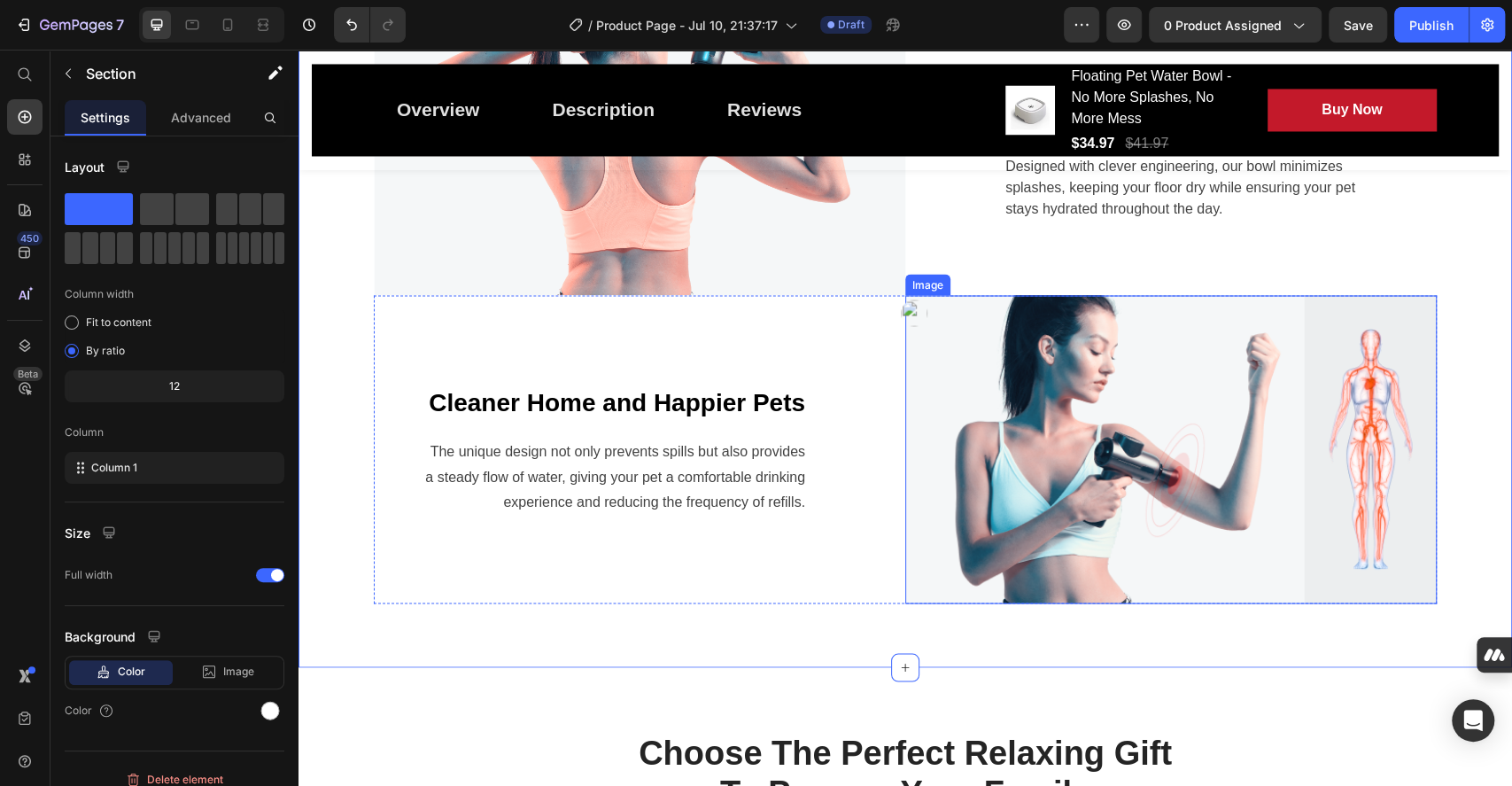 click at bounding box center [1171, 448] 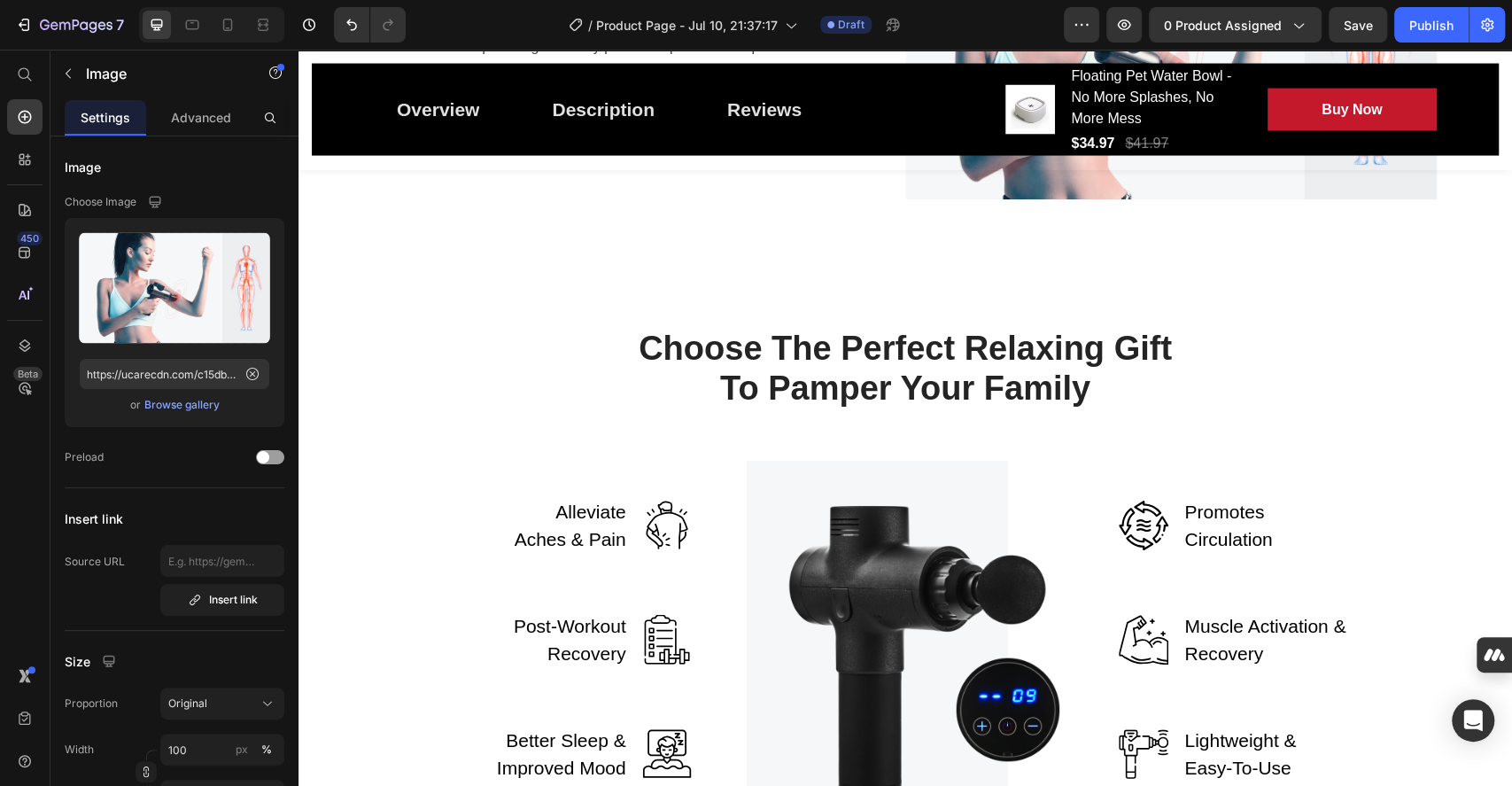 scroll, scrollTop: 2926, scrollLeft: 0, axis: vertical 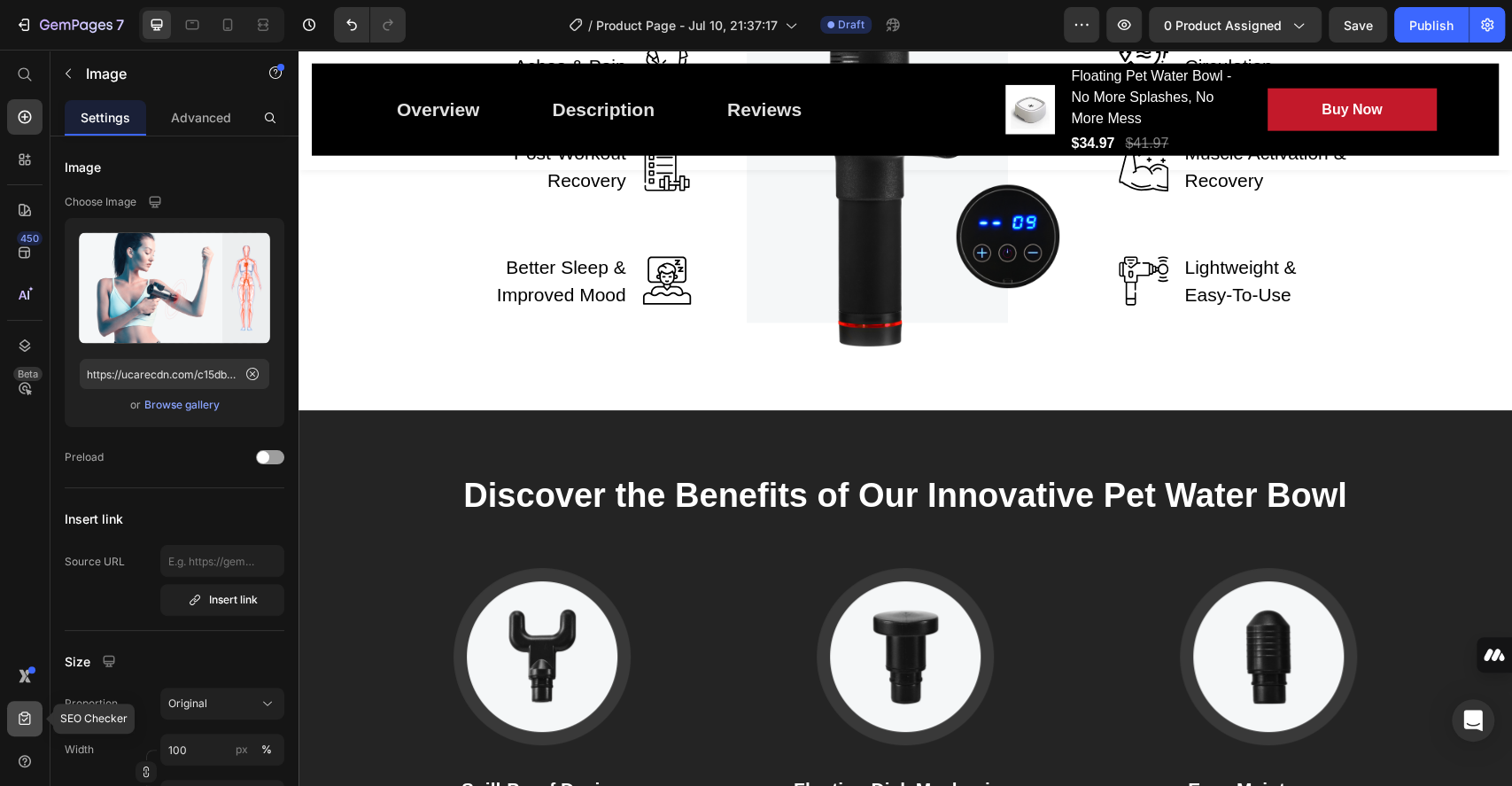 click 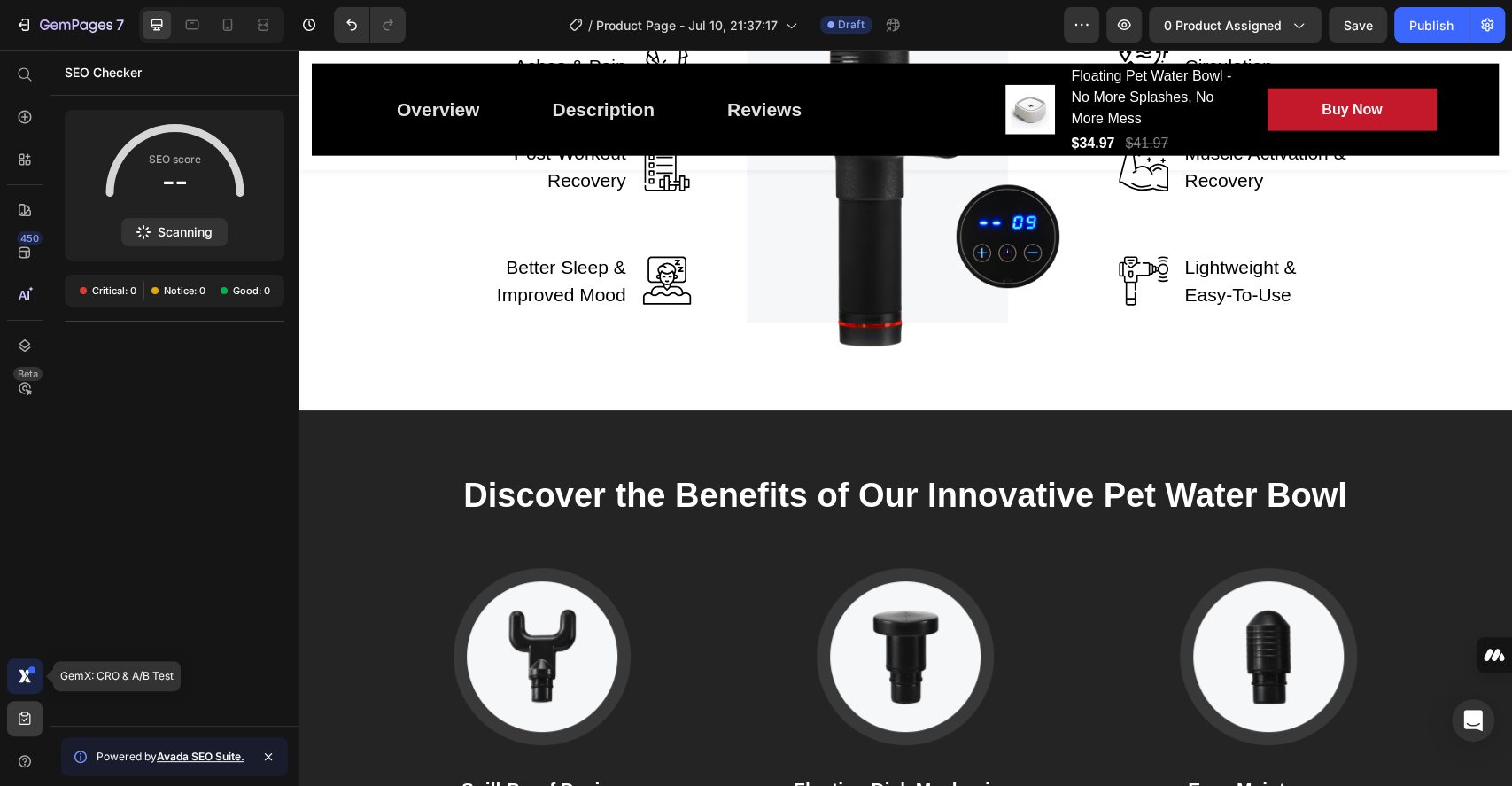 click 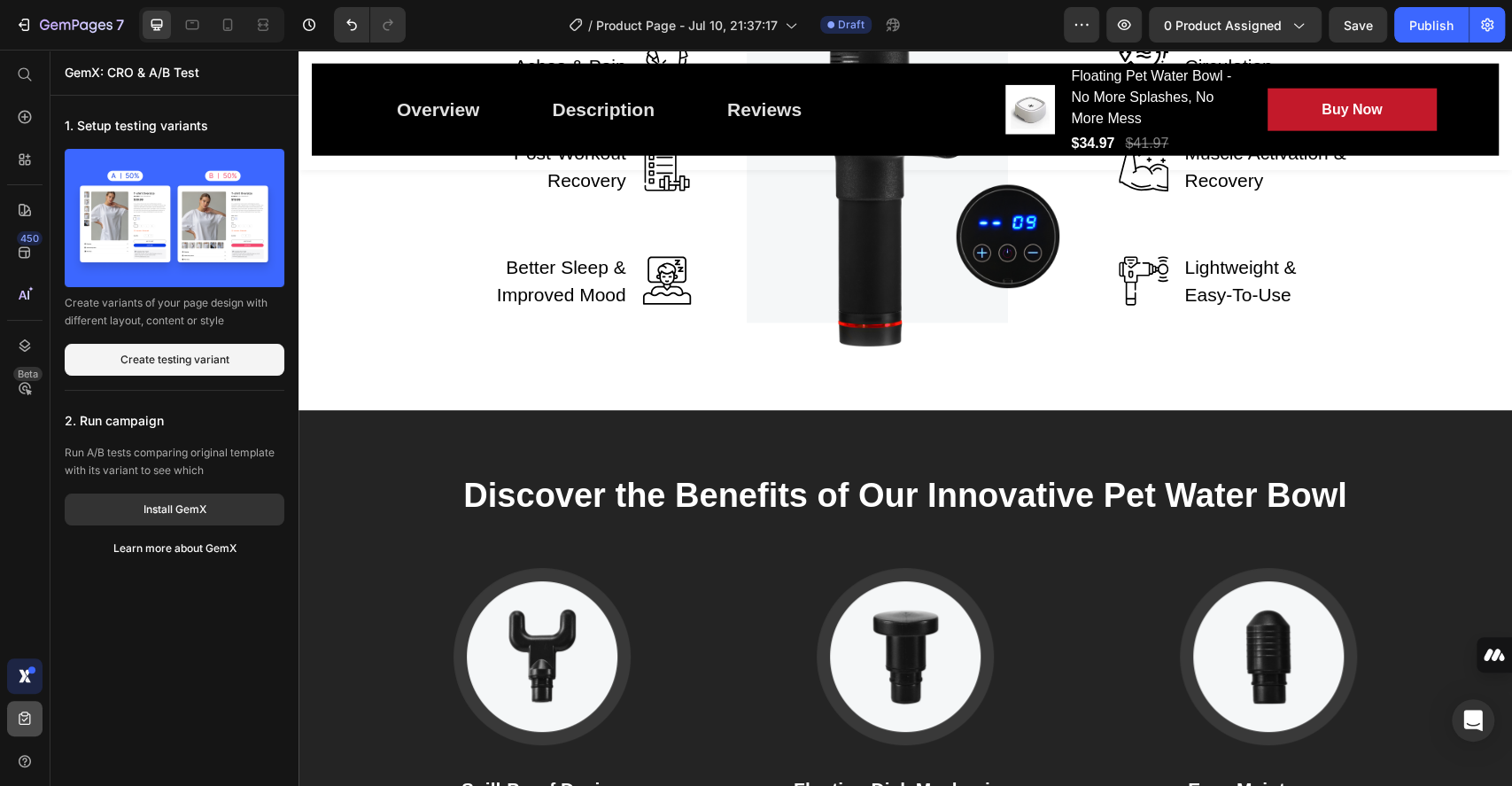 click 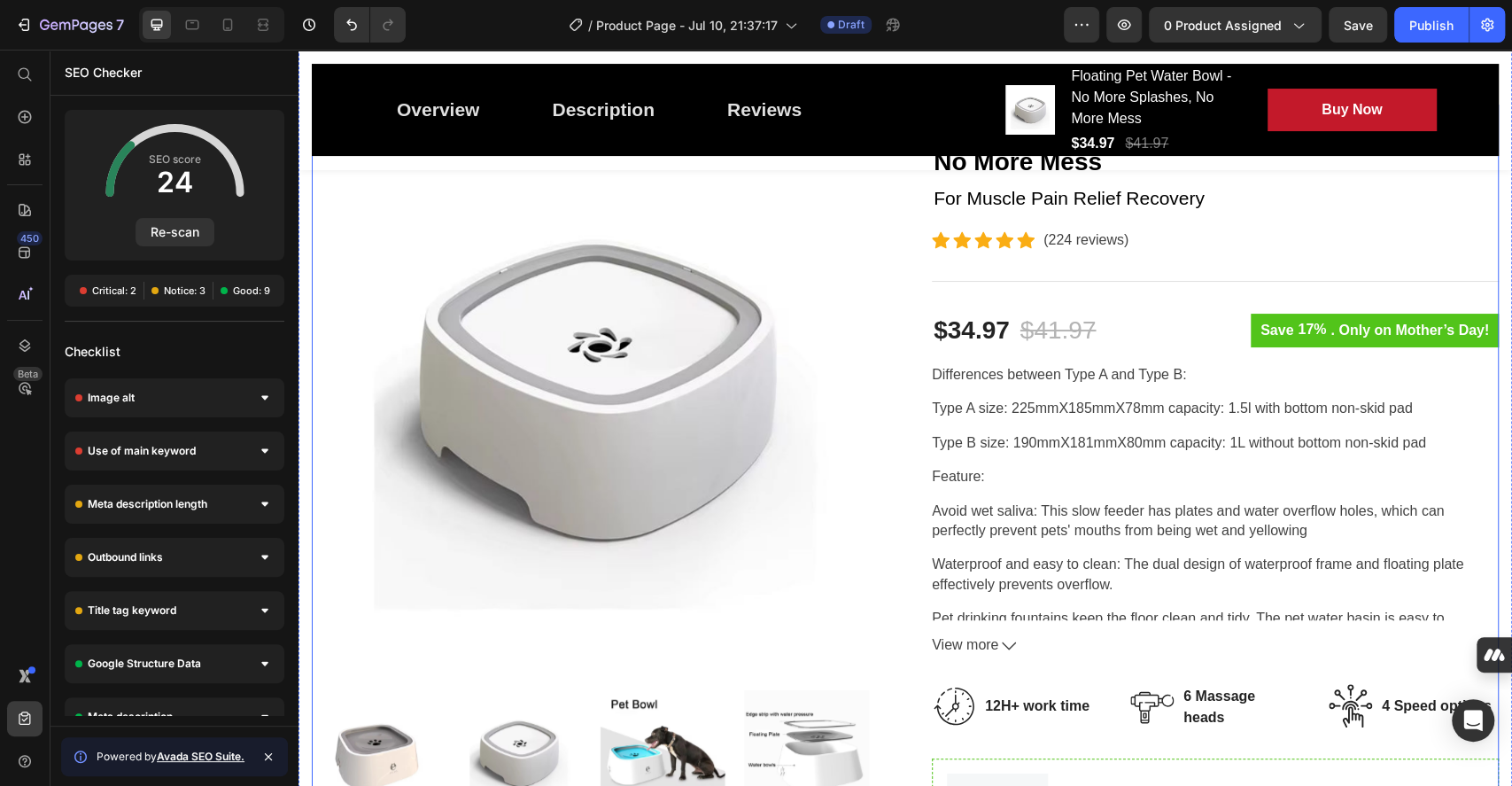scroll, scrollTop: 0, scrollLeft: 0, axis: both 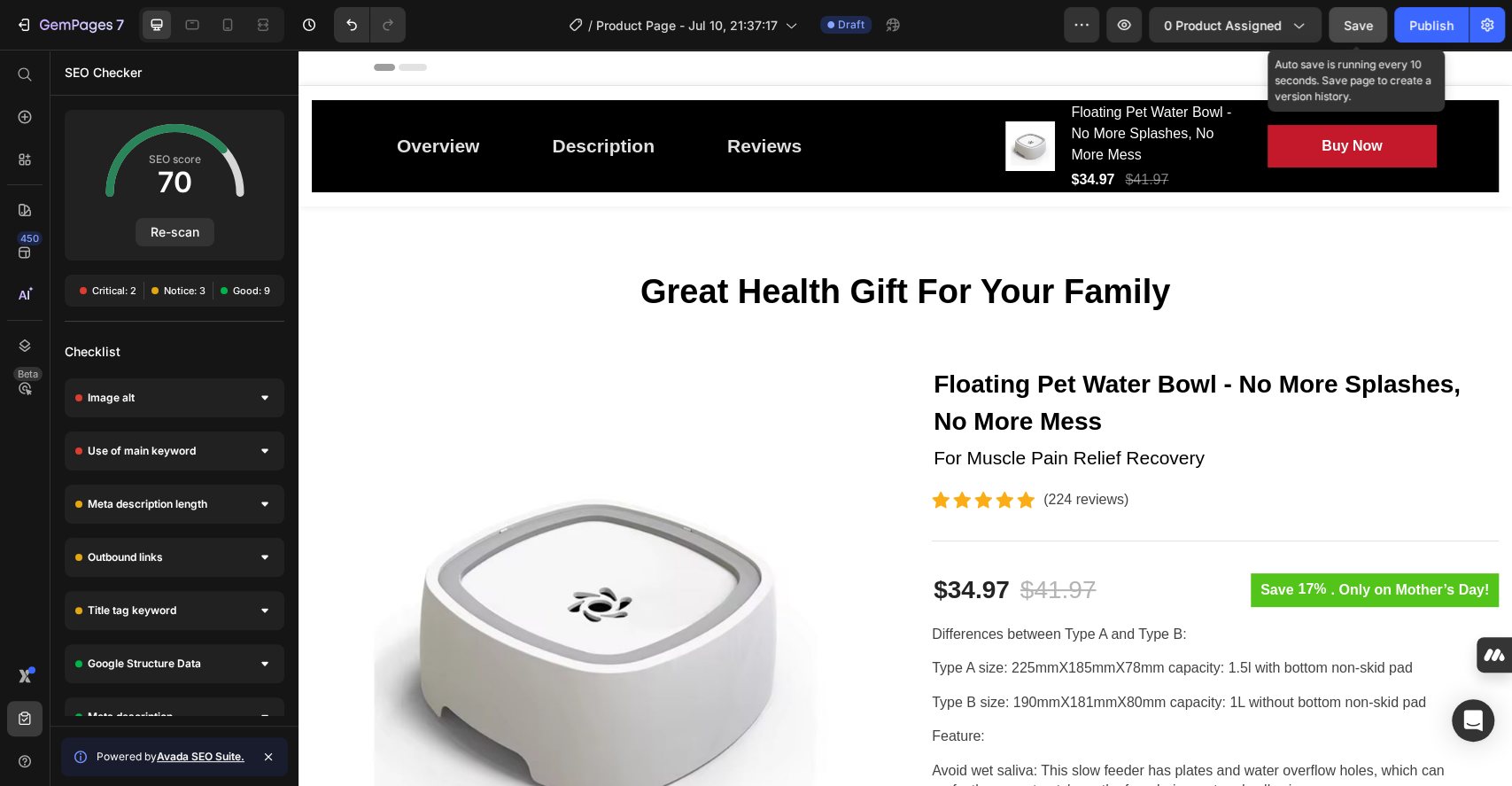 click on "Save" at bounding box center (1358, 25) 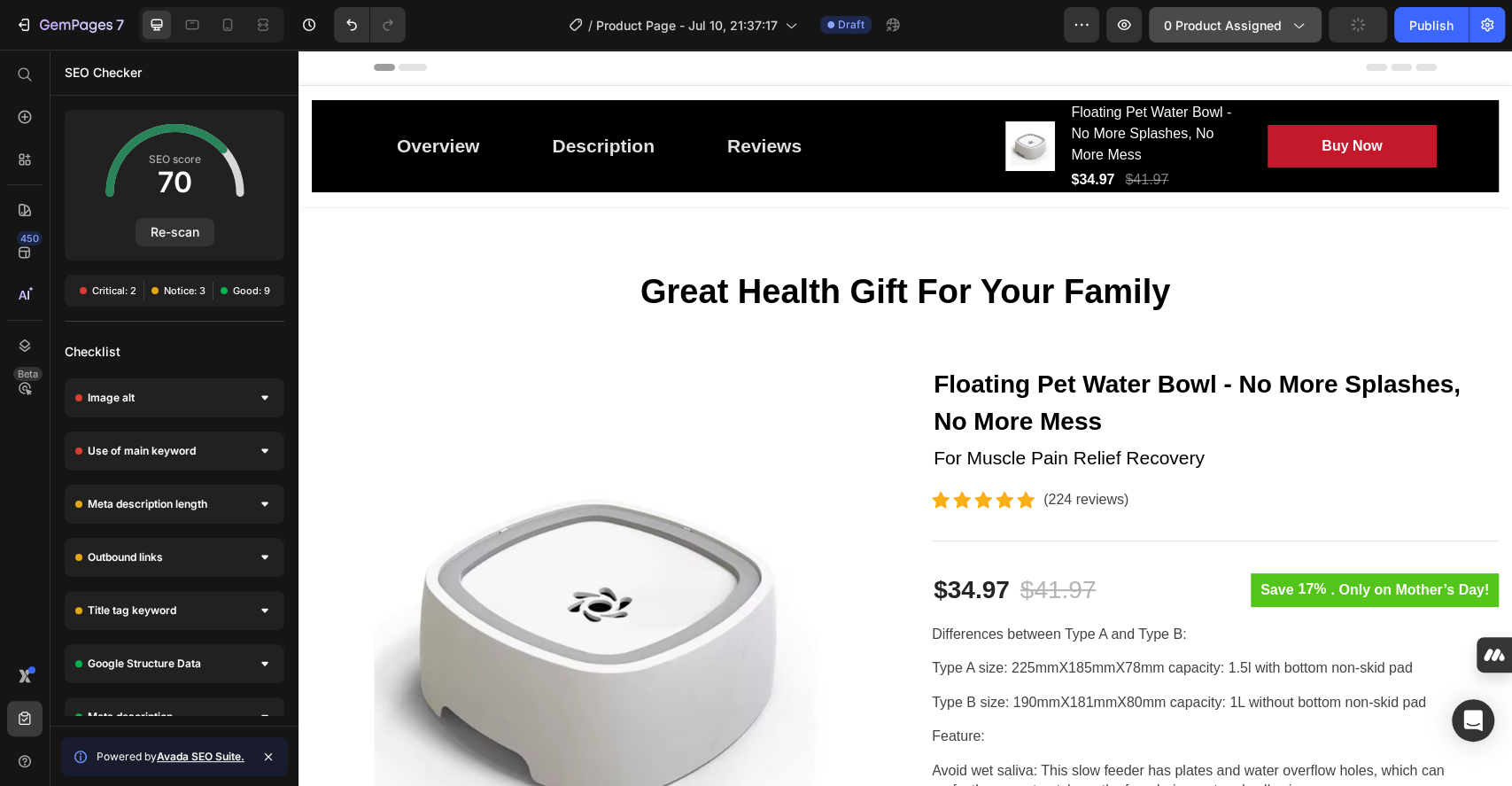 click 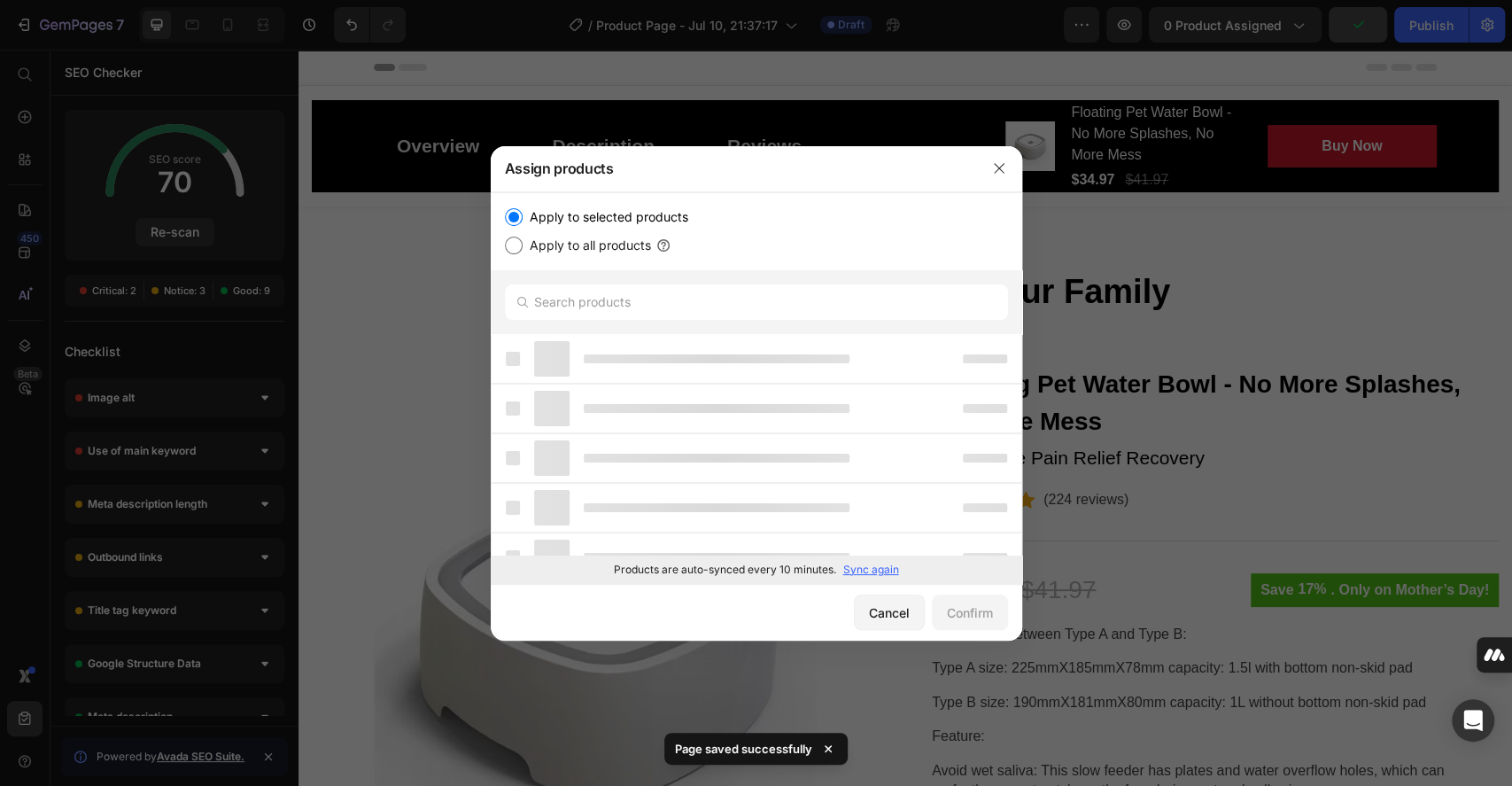click at bounding box center [756, 393] 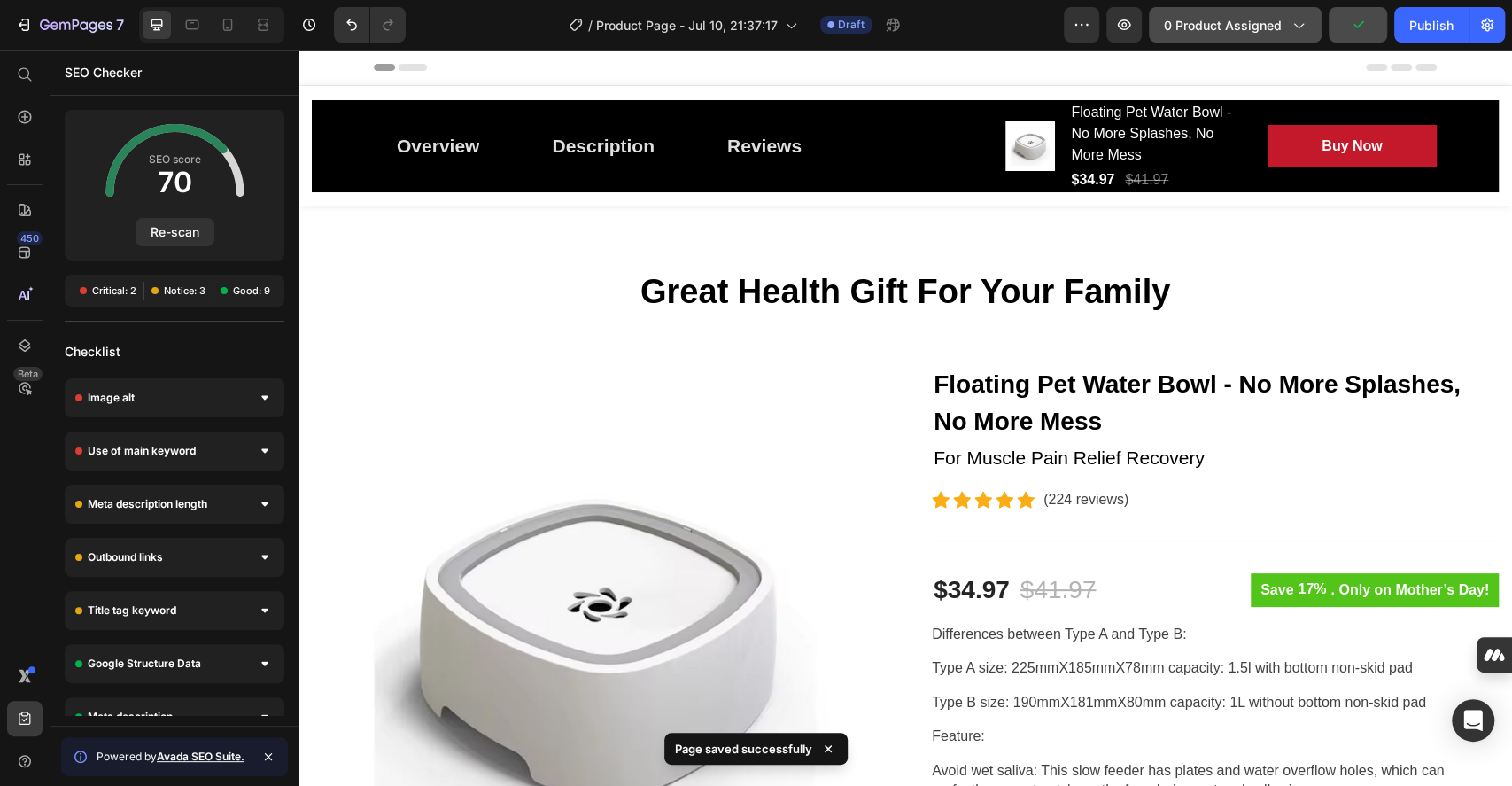 click on "0 product assigned" at bounding box center (1235, 25) 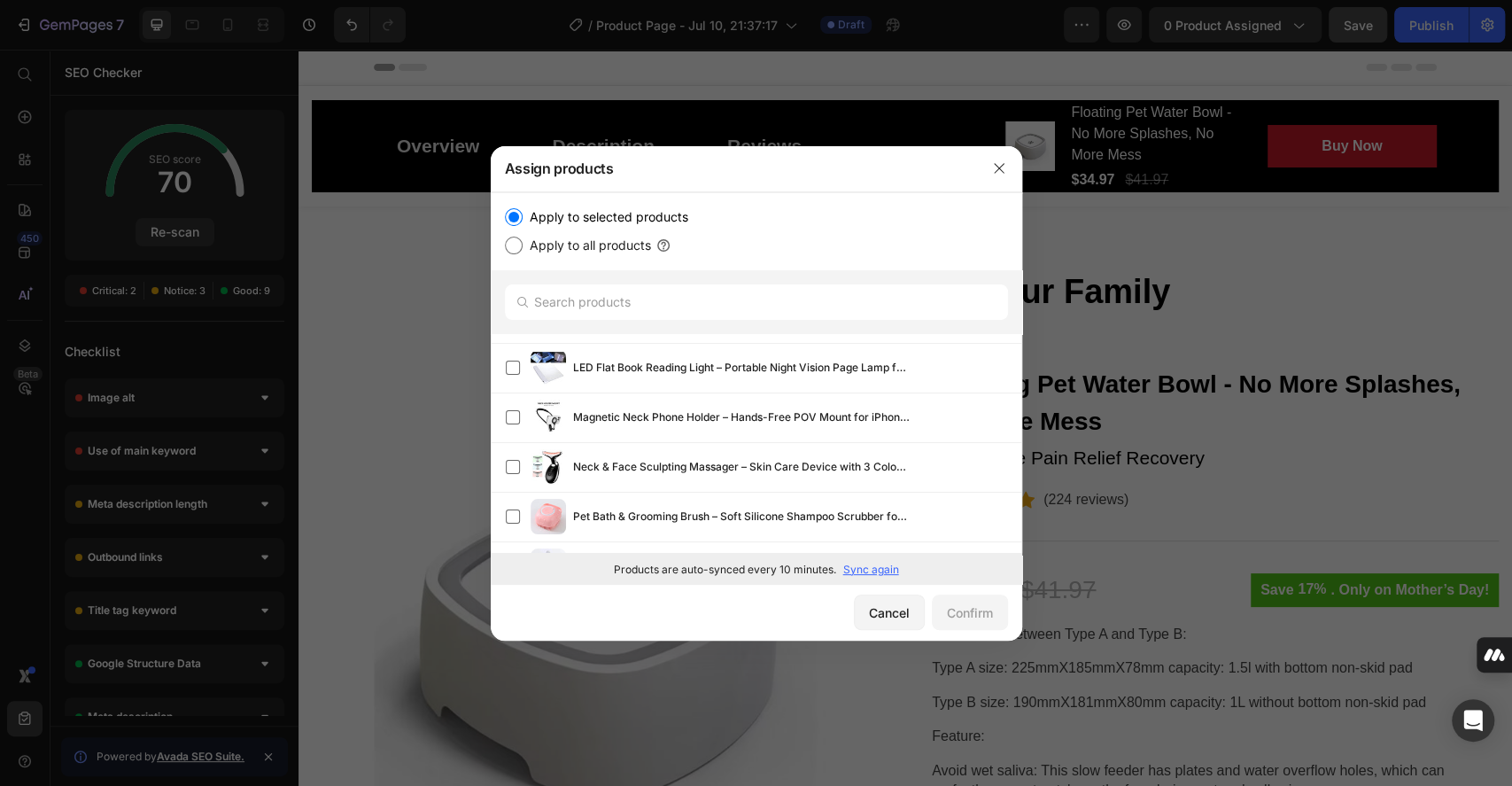 scroll, scrollTop: 121, scrollLeft: 0, axis: vertical 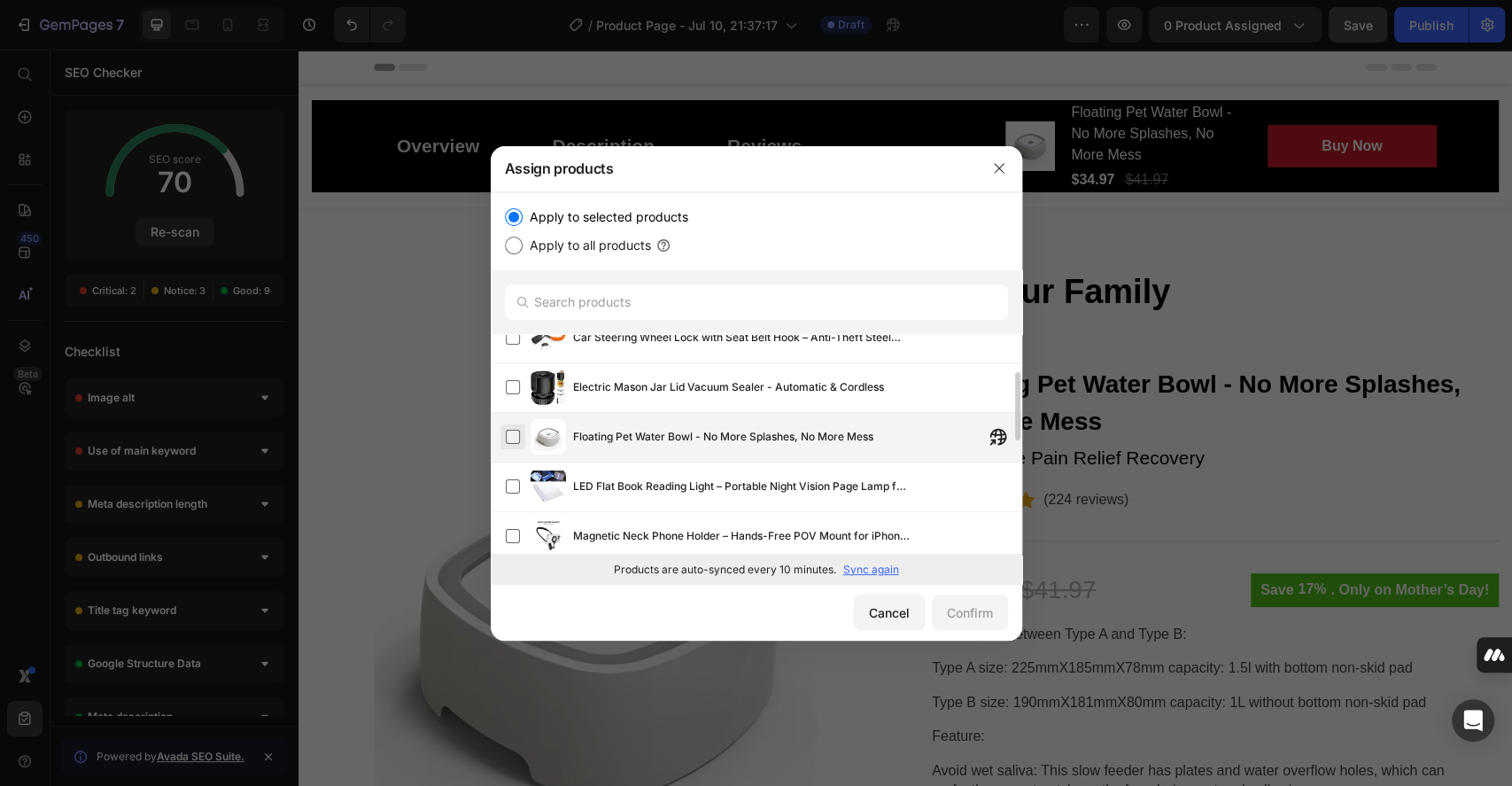 click at bounding box center (513, 437) 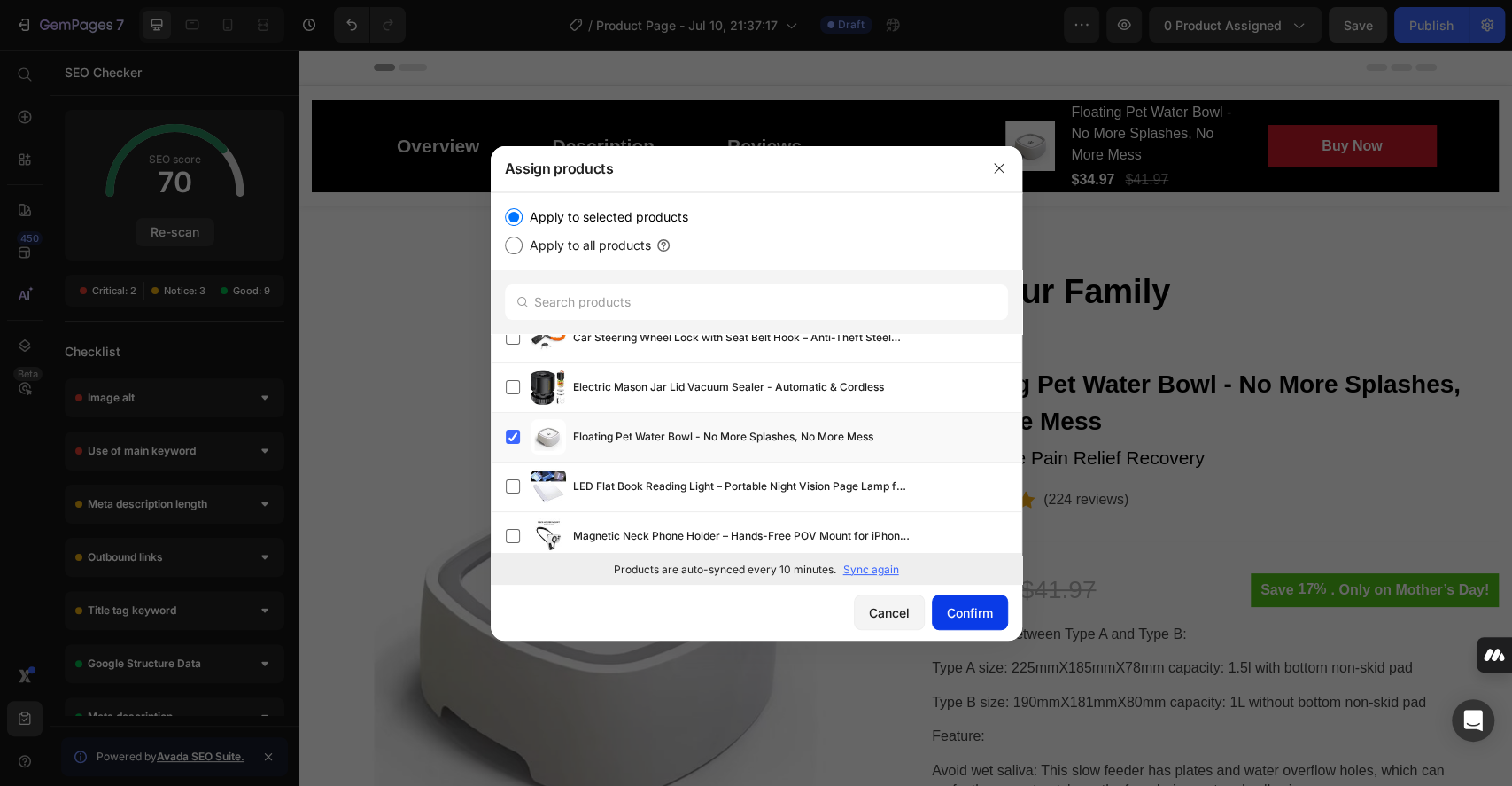 click on "Confirm" at bounding box center (970, 612) 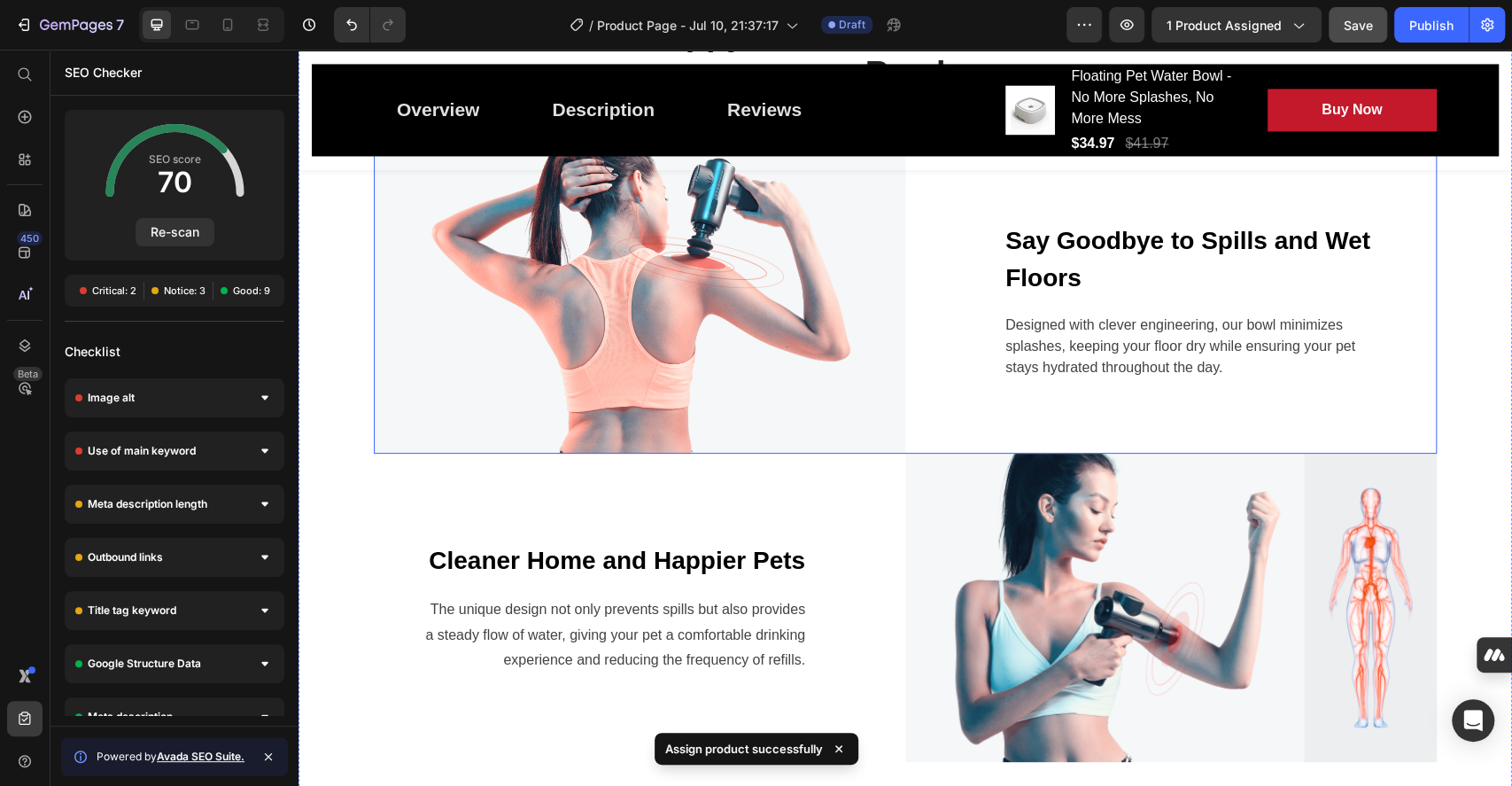 scroll, scrollTop: 2245, scrollLeft: 0, axis: vertical 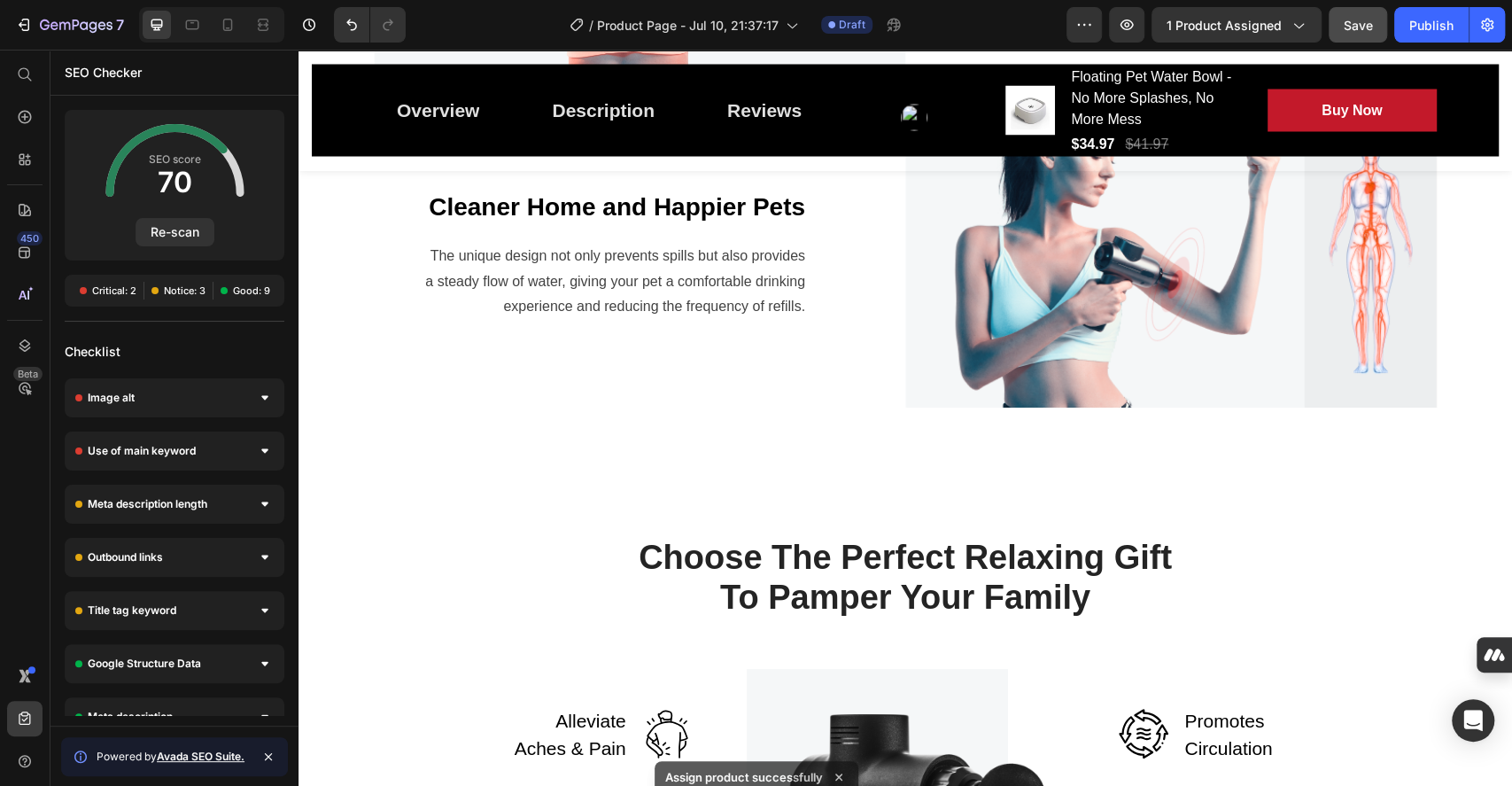 click at bounding box center [1171, 253] 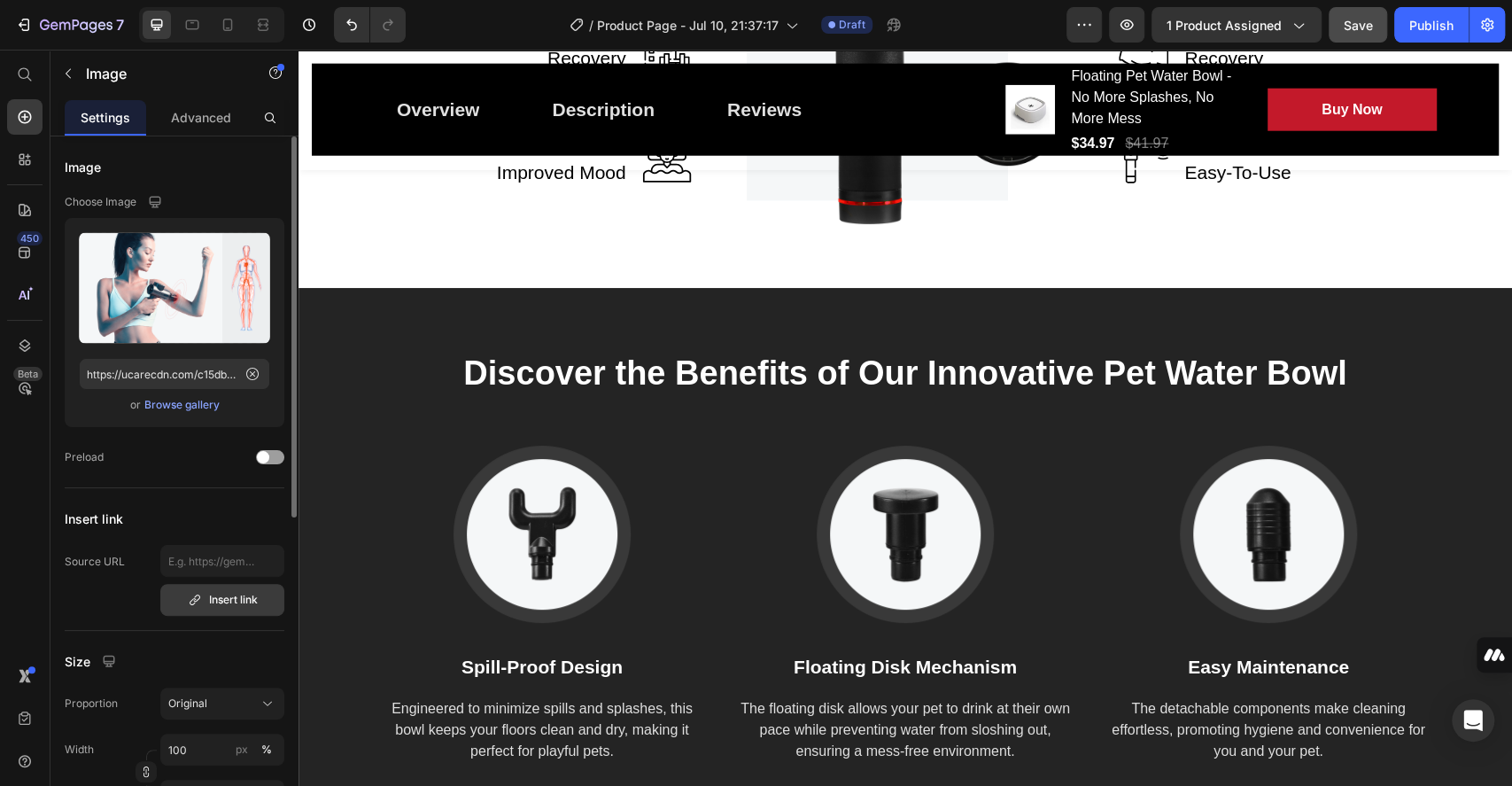 scroll, scrollTop: 3426, scrollLeft: 0, axis: vertical 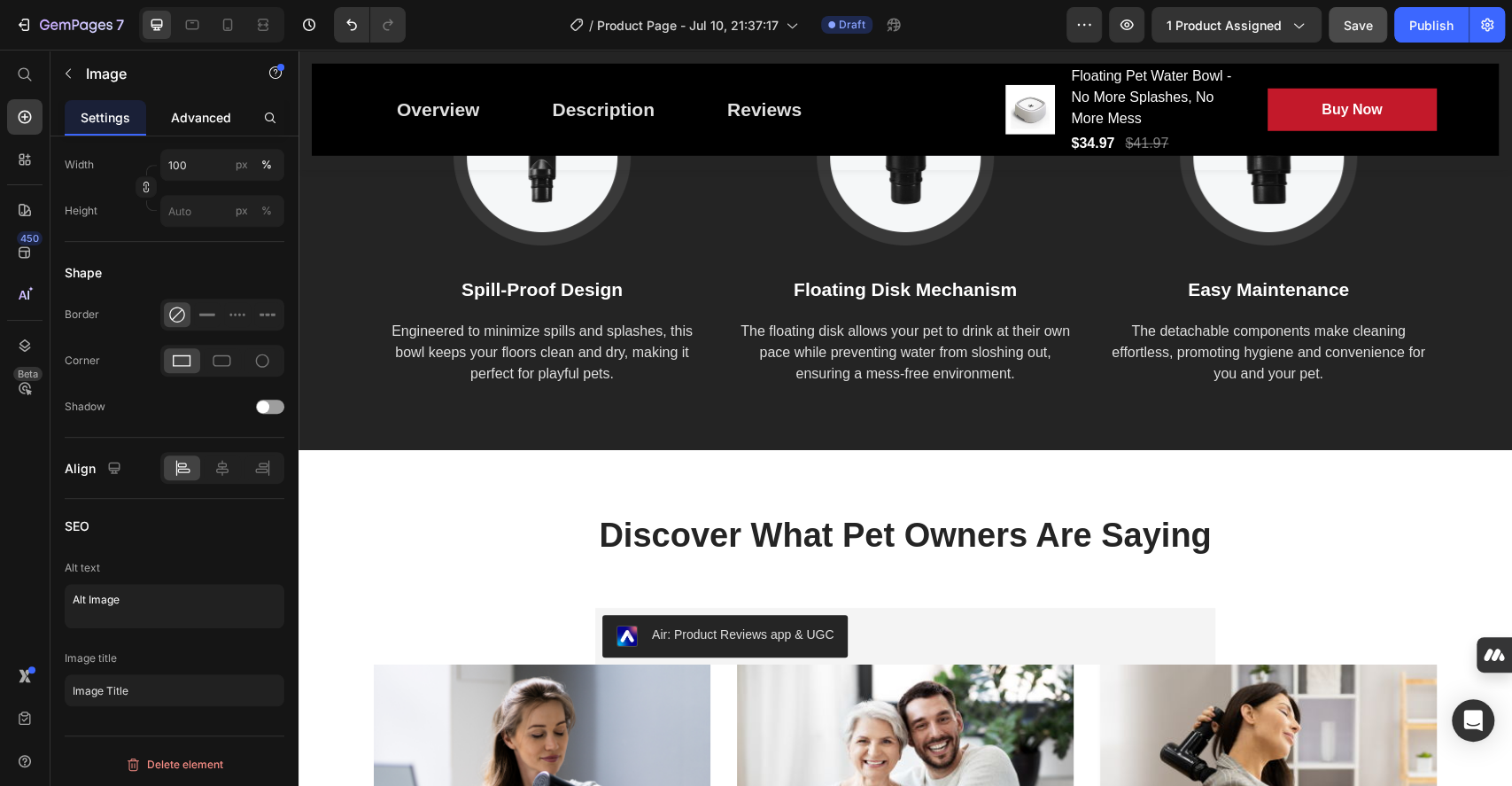click on "Advanced" at bounding box center [201, 117] 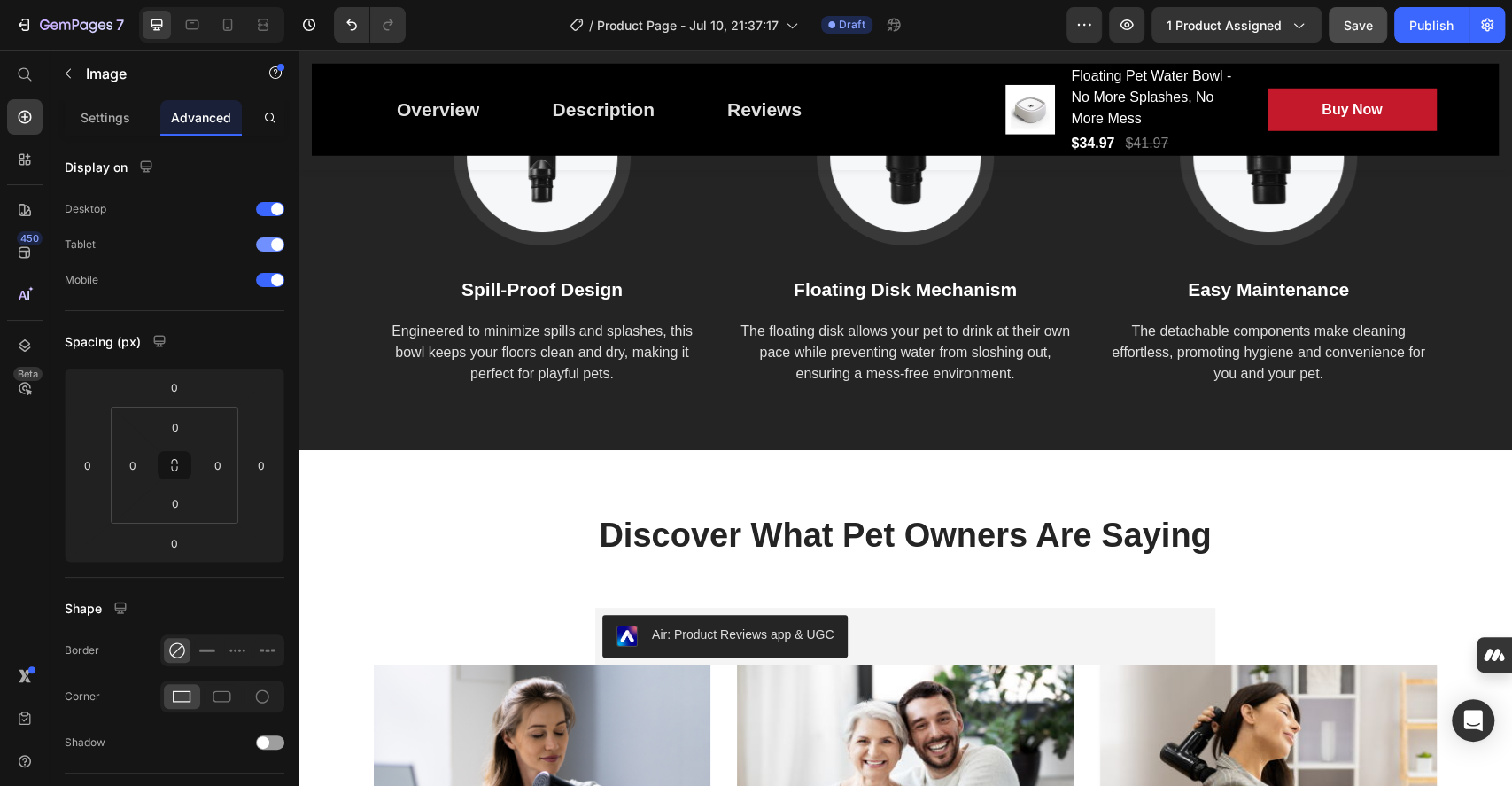 scroll, scrollTop: 455, scrollLeft: 0, axis: vertical 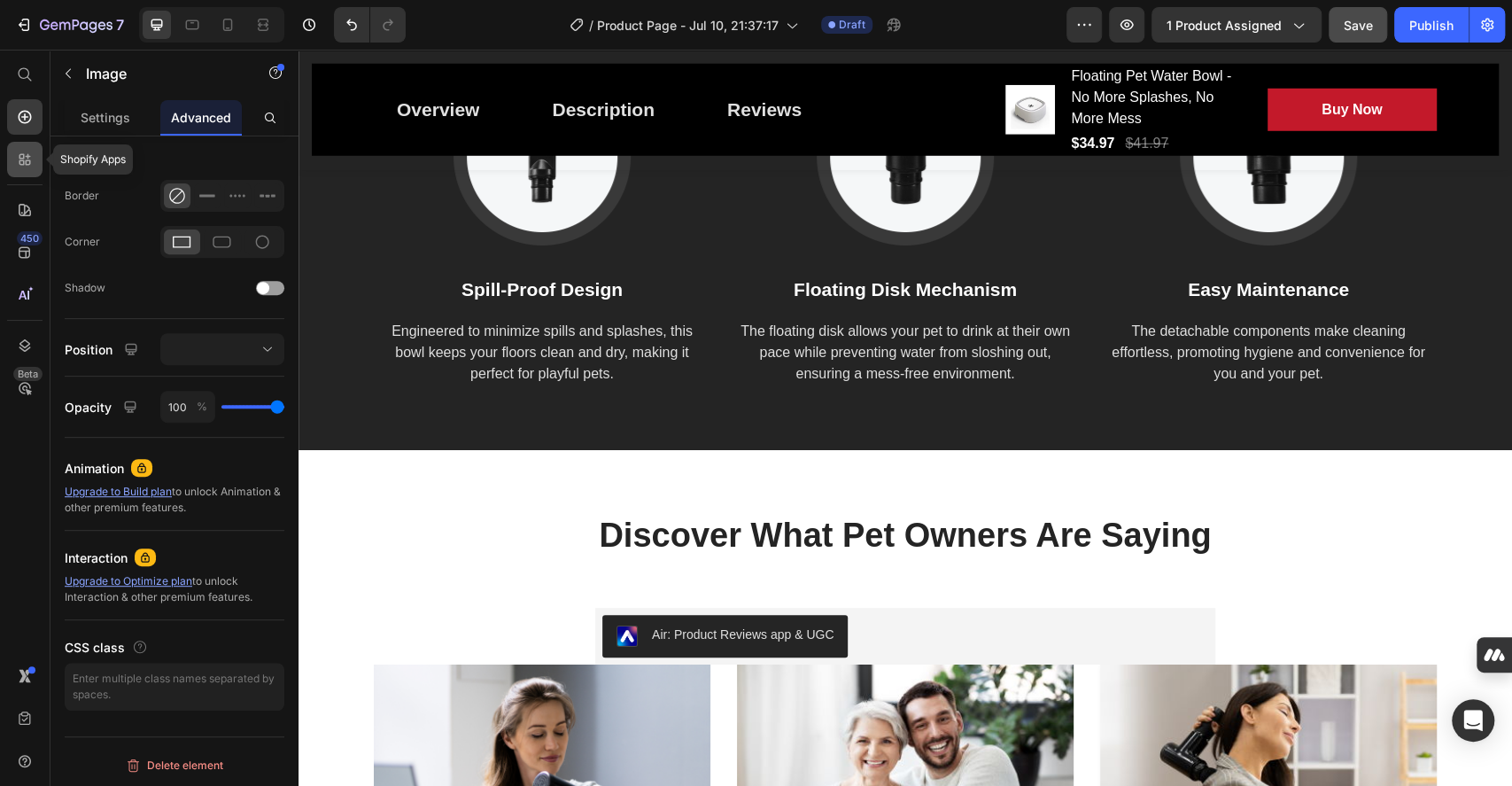 click 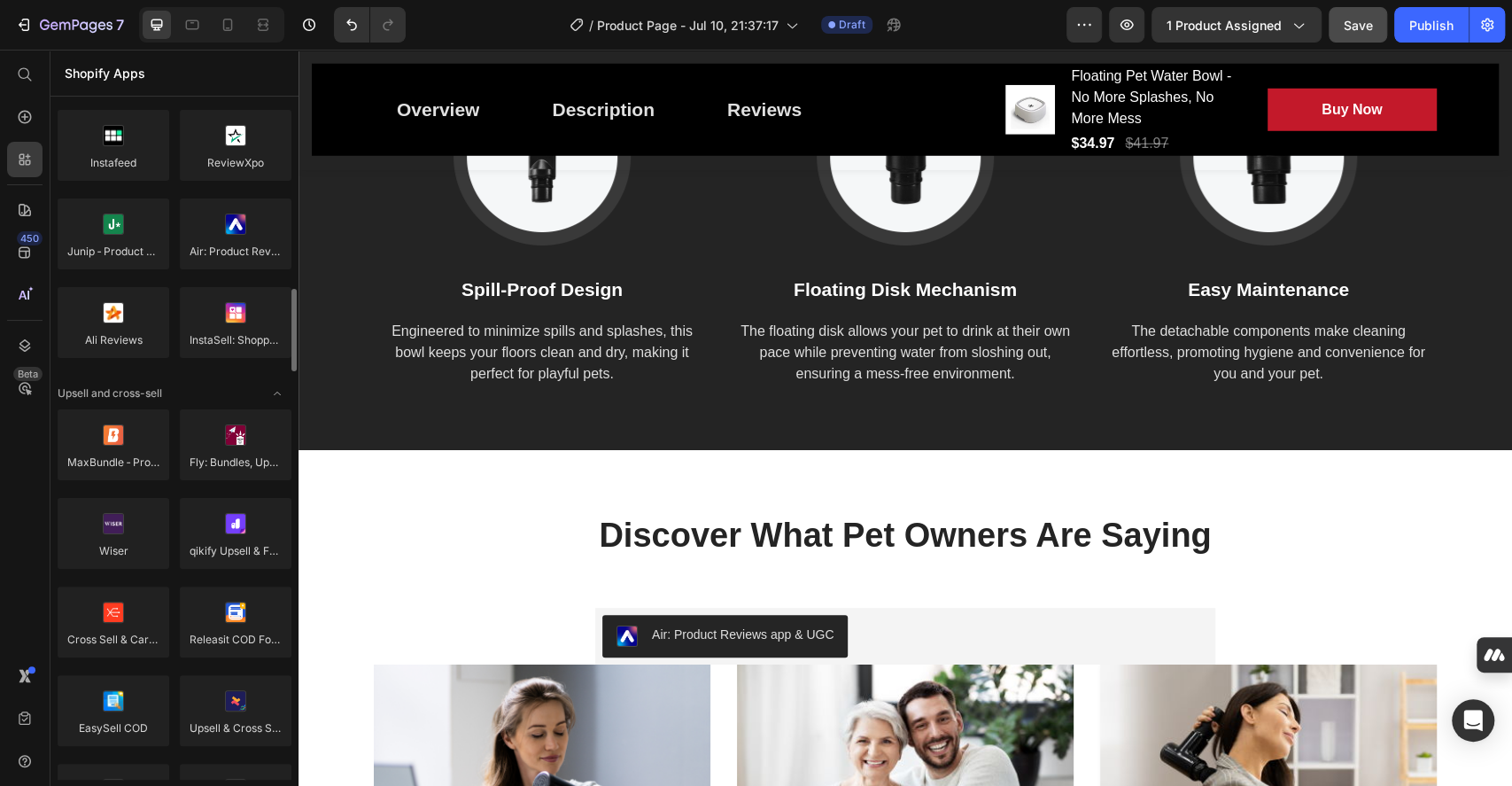 scroll, scrollTop: 590, scrollLeft: 0, axis: vertical 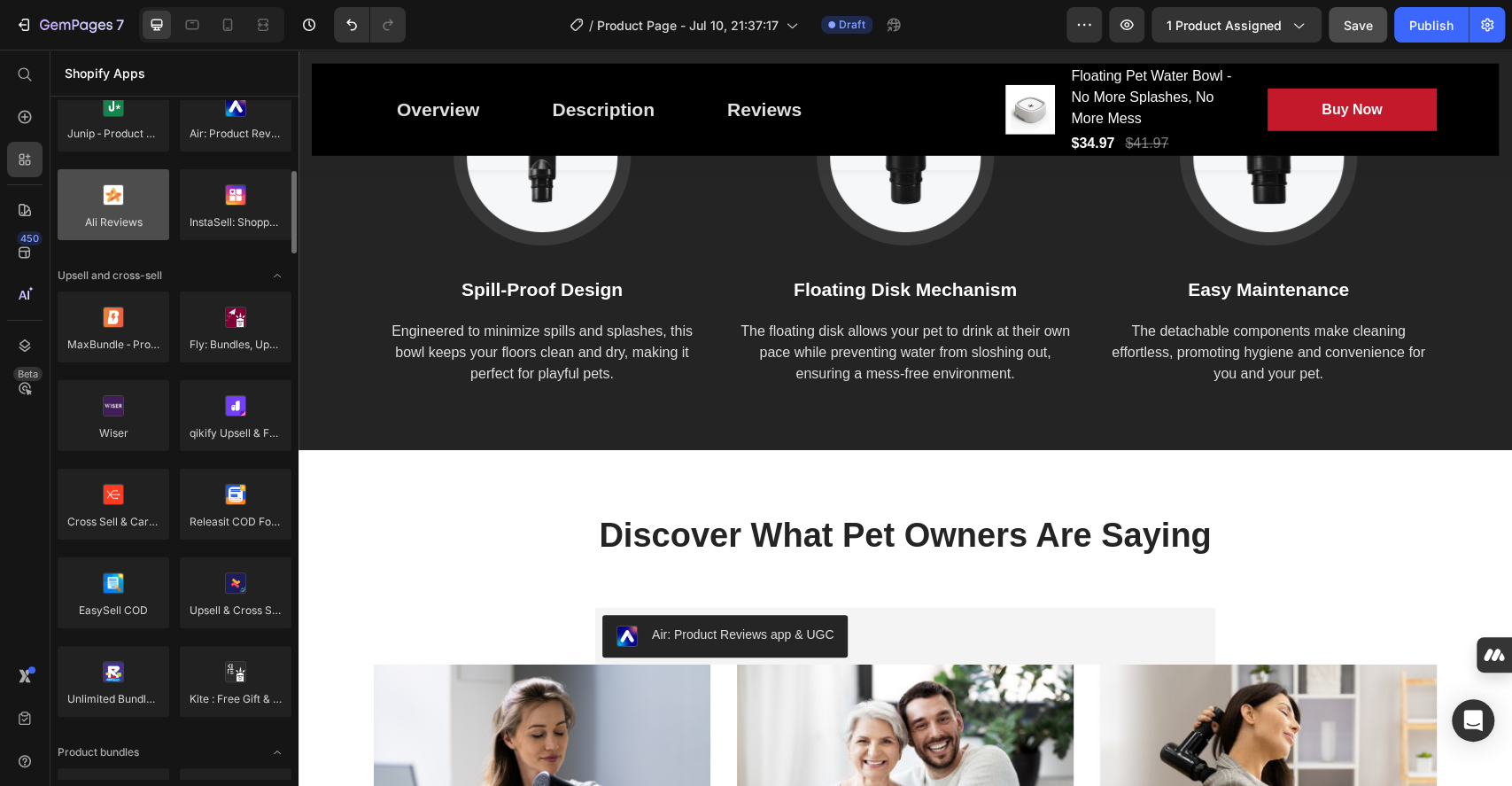 click at bounding box center [113, 205] 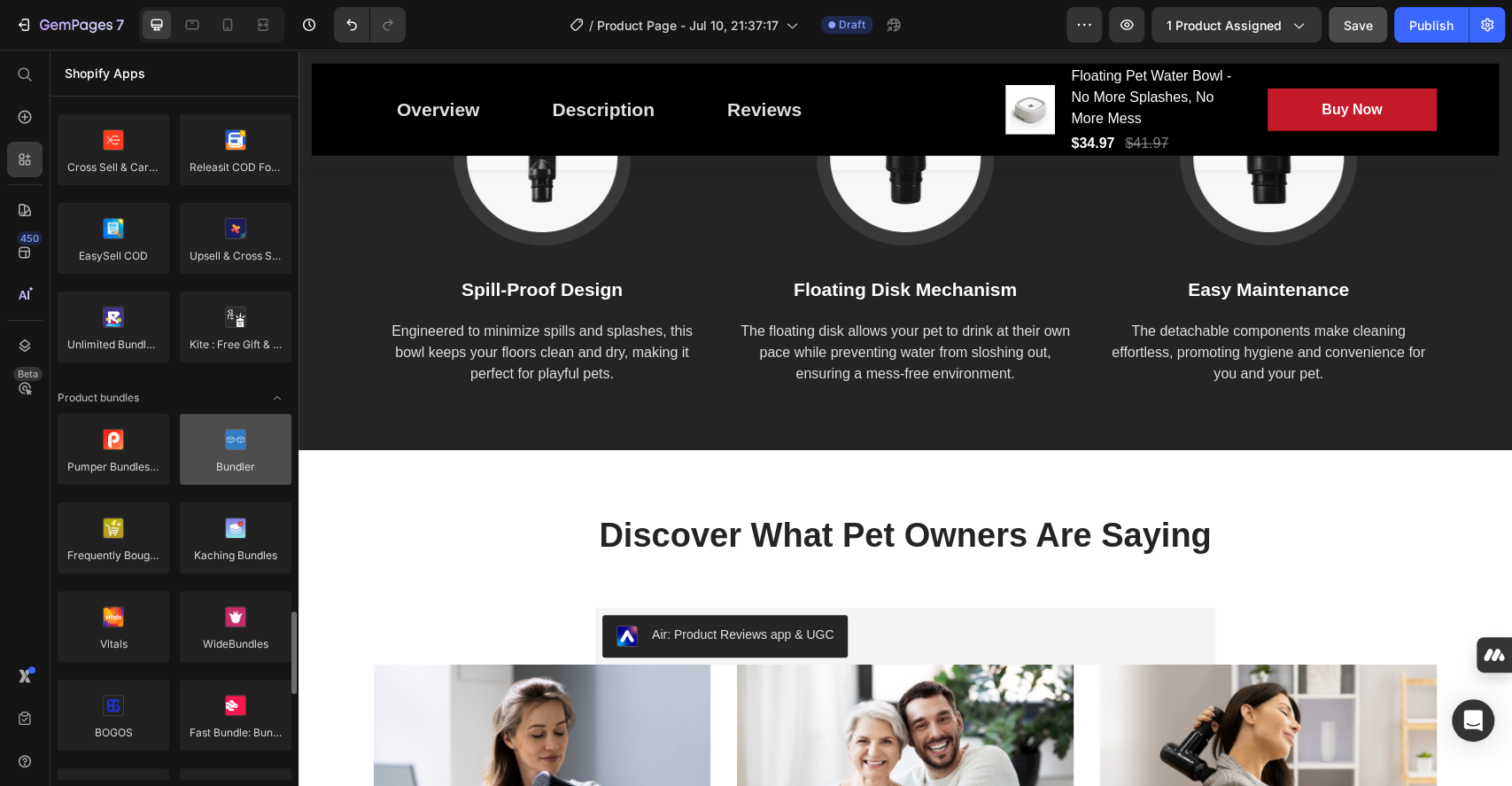 scroll, scrollTop: 1299, scrollLeft: 0, axis: vertical 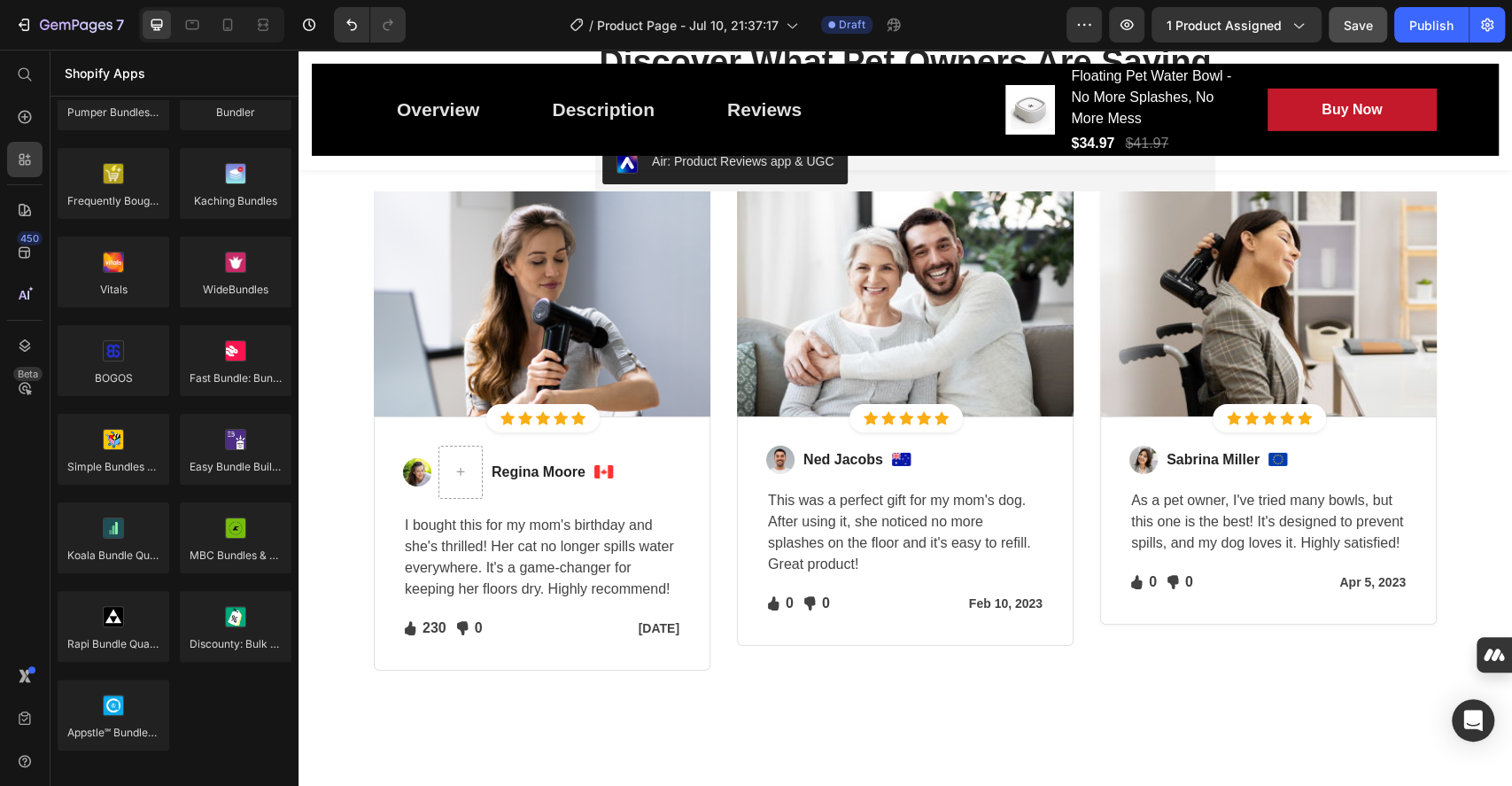 click on "Overview Button Description Button Reviews Button Row Product Images Floating Pet Water Bowl - No More Splashes, No More Mess (P) Title $34.97 (P) Price $41.97 (P) Price Row Buy Now (P) Cart Button Row Row Product Sticky" at bounding box center [905, 110] 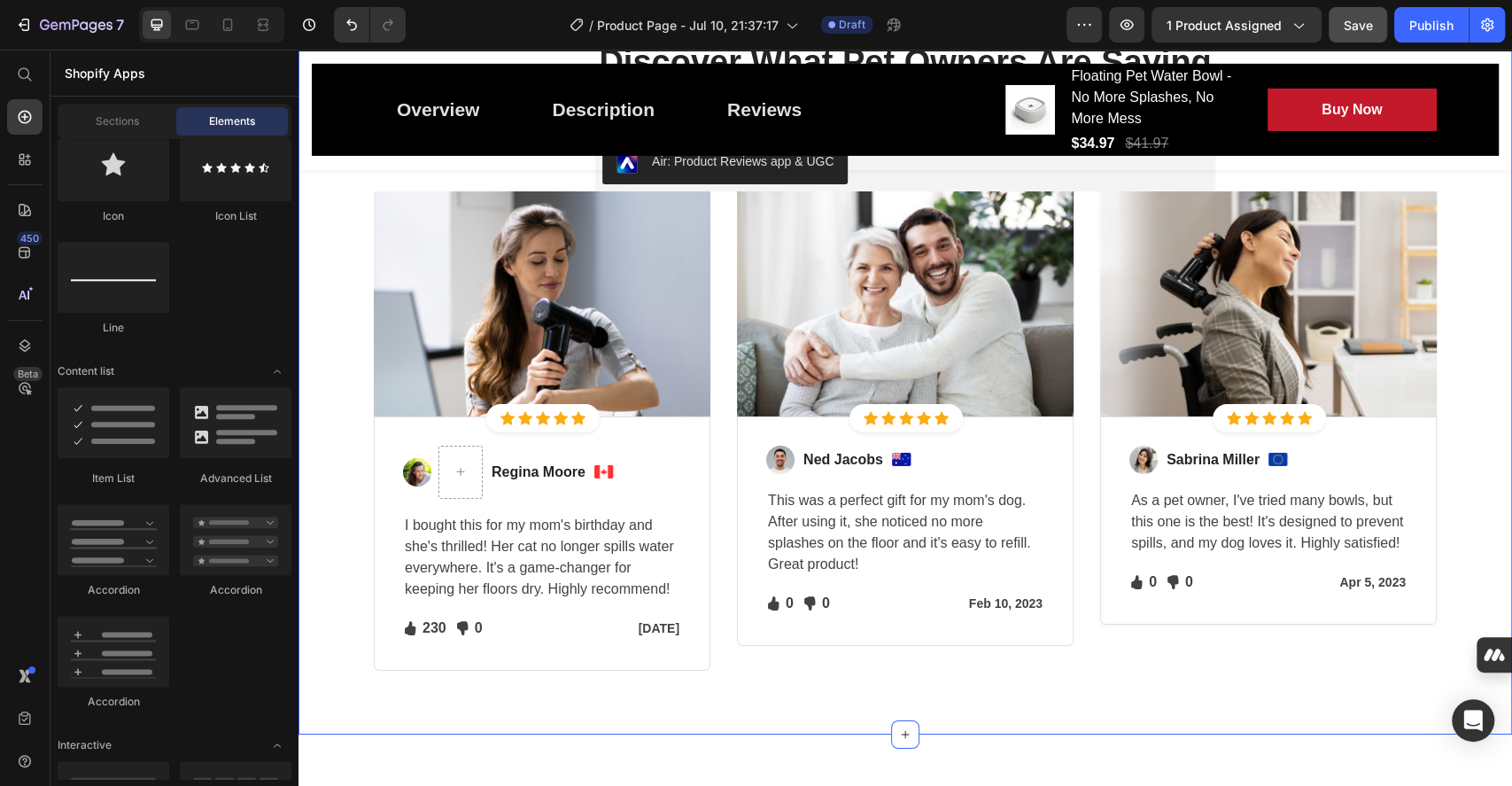 scroll, scrollTop: 3545, scrollLeft: 0, axis: vertical 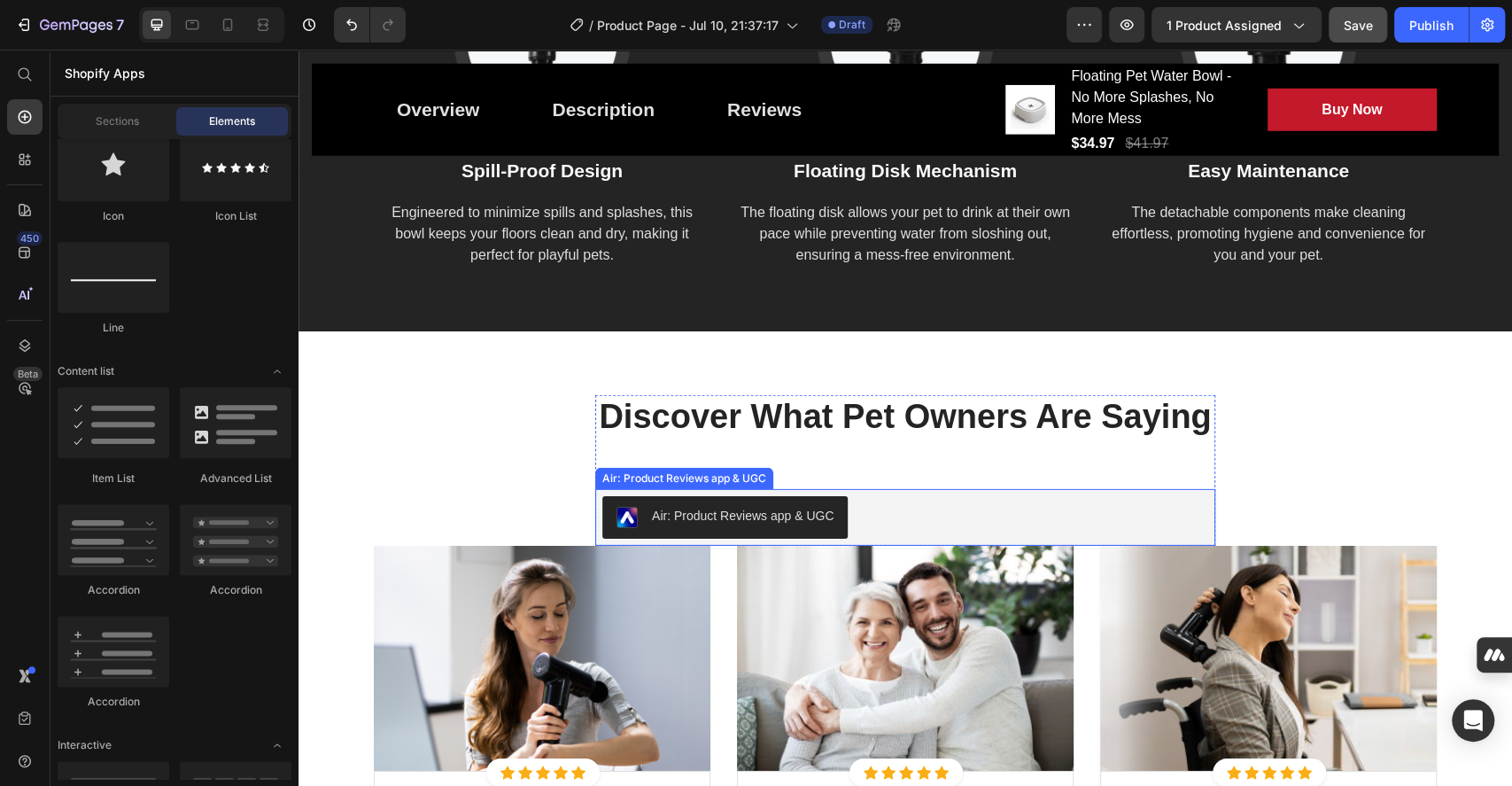 click on "Air: Product Reviews app & UGC" at bounding box center (742, 516) 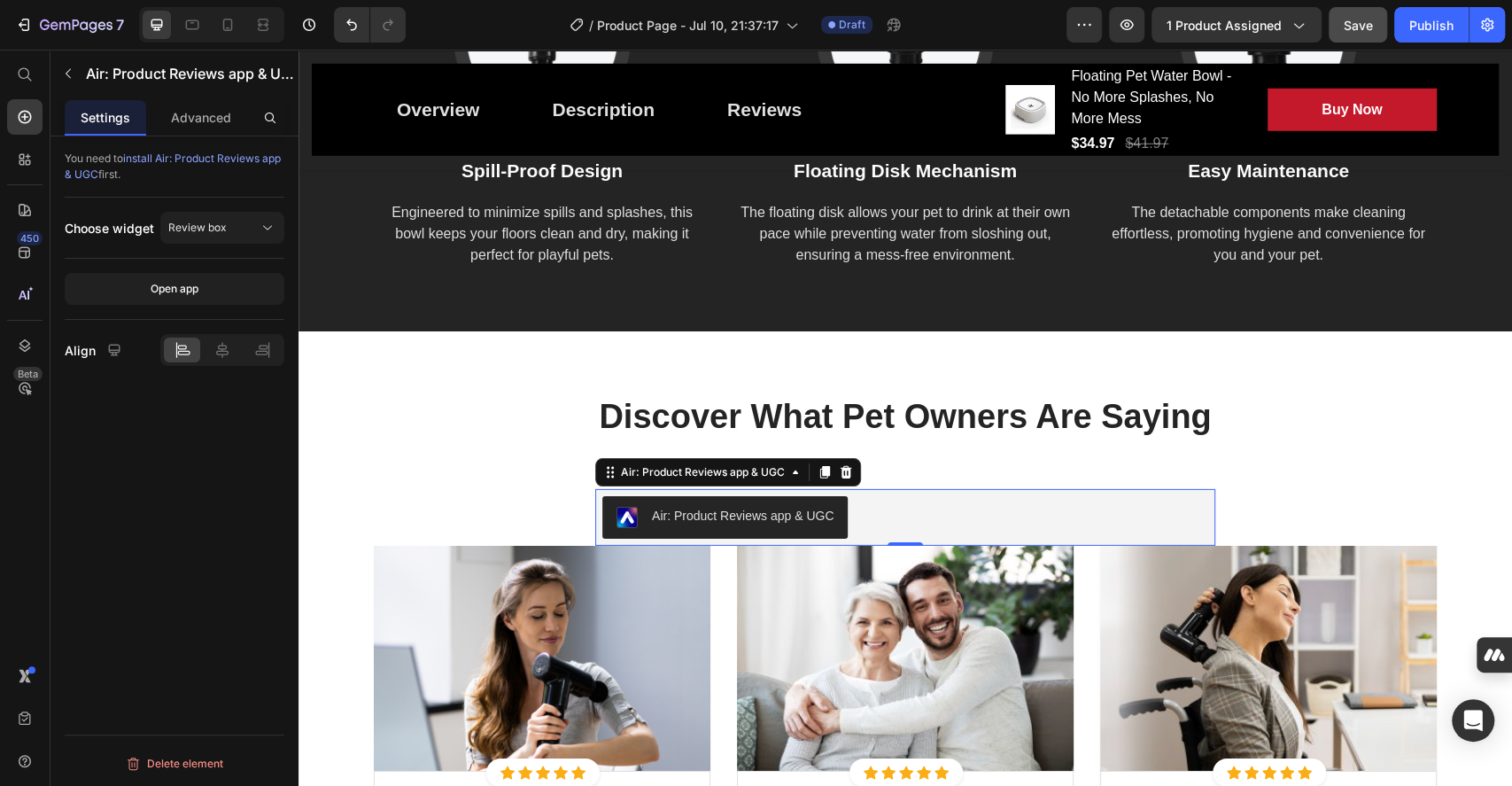 scroll, scrollTop: 0, scrollLeft: 0, axis: both 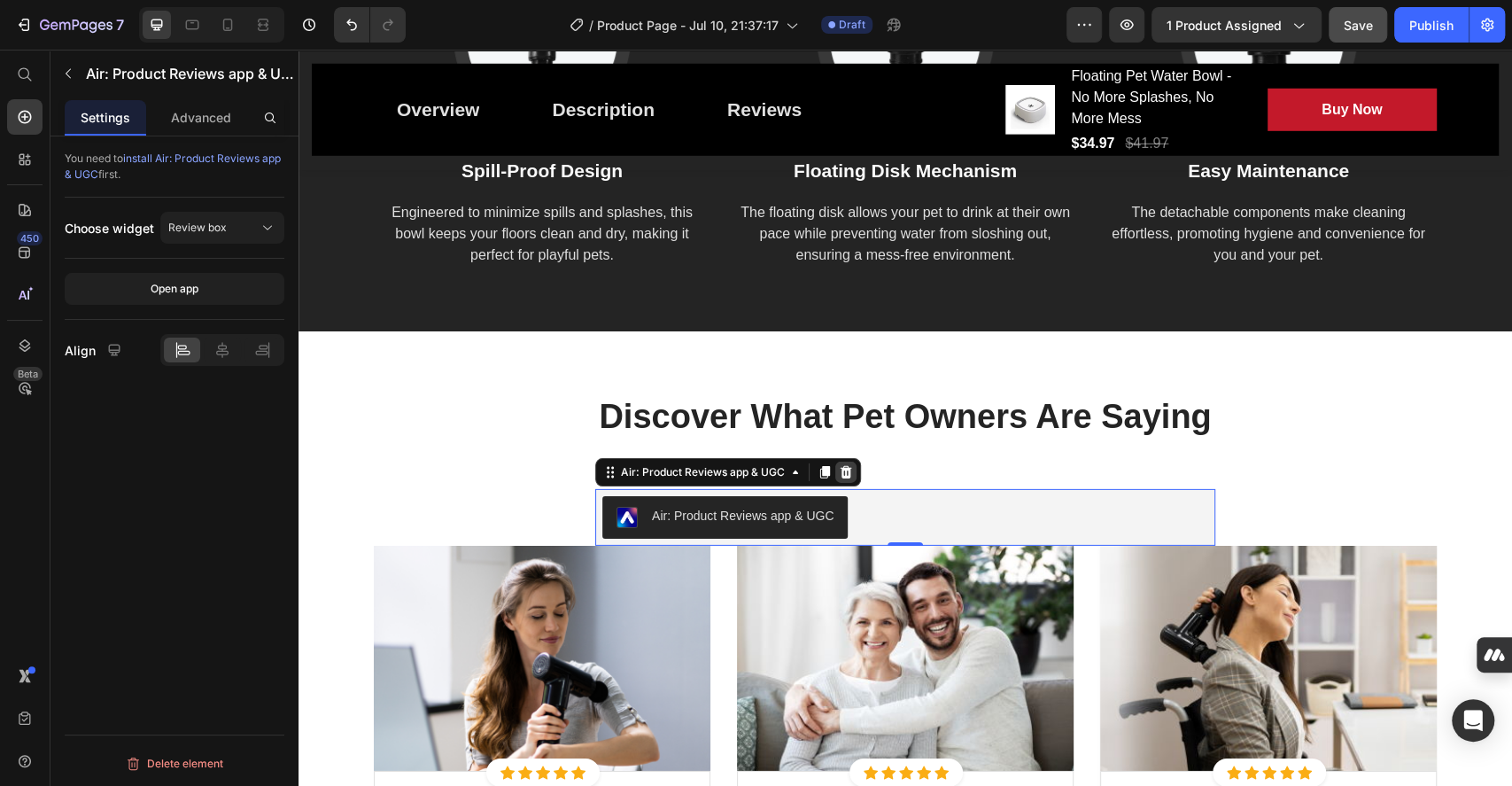 click at bounding box center (846, 472) 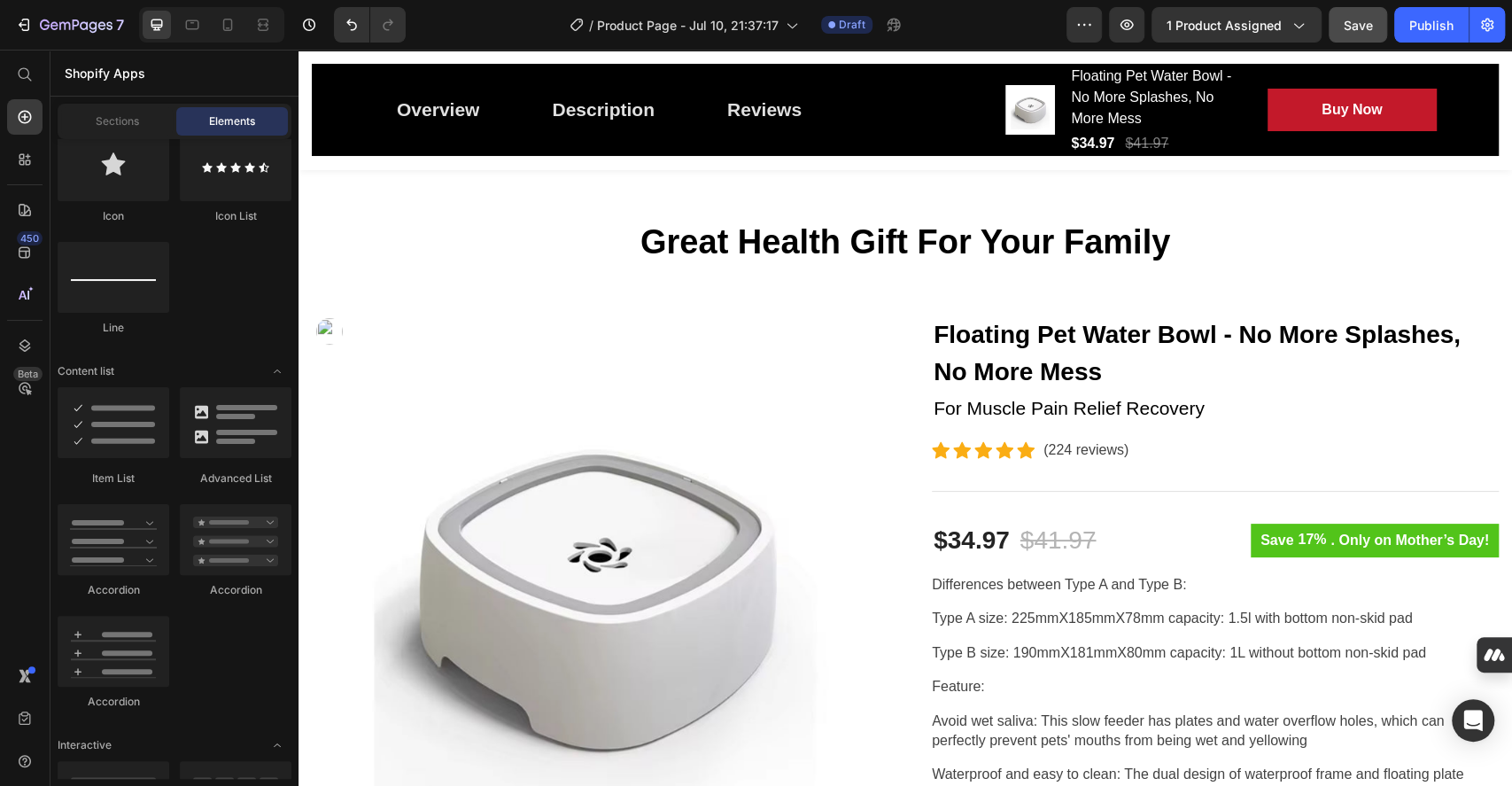 scroll, scrollTop: 0, scrollLeft: 0, axis: both 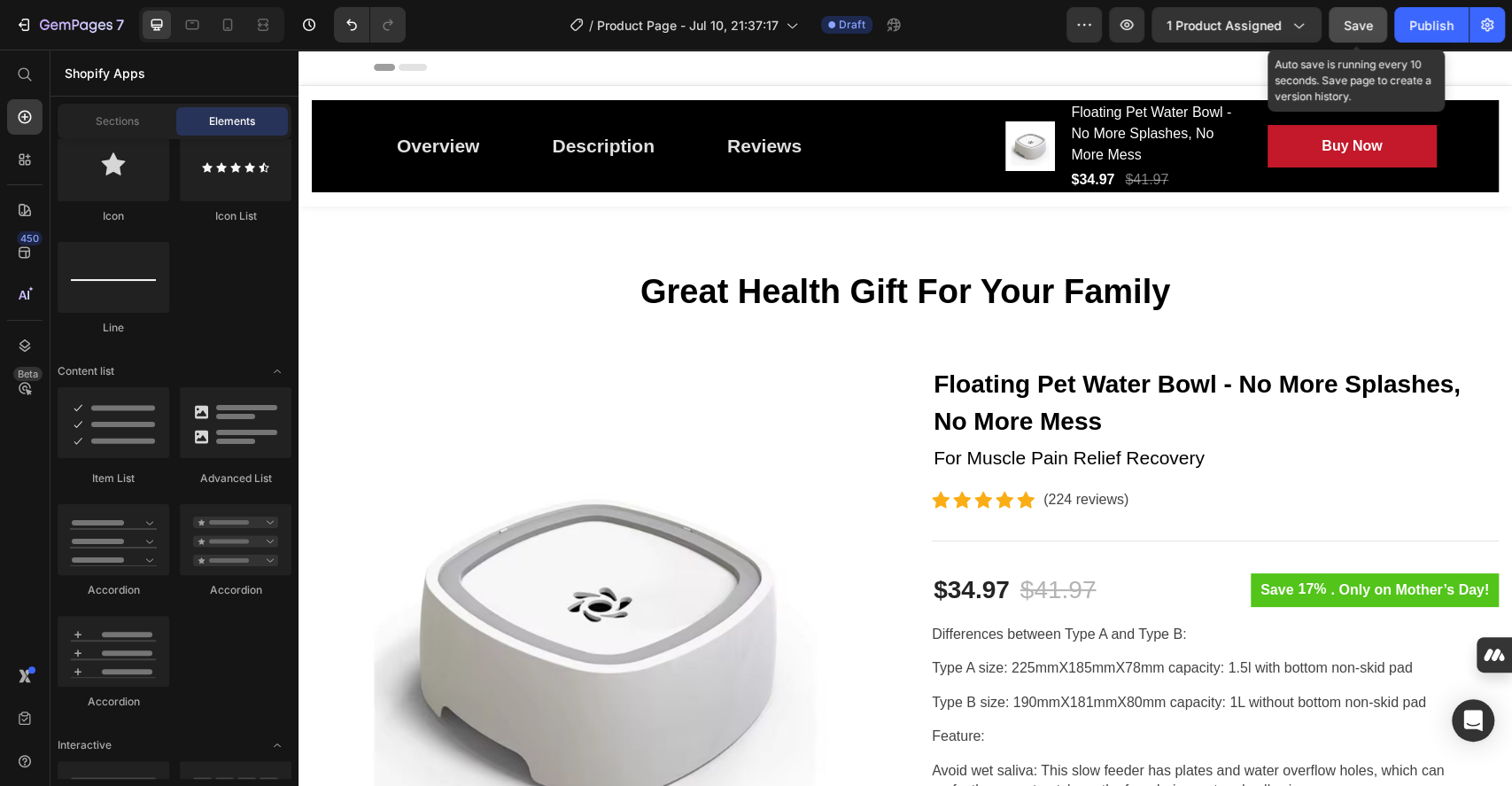 click on "Save" at bounding box center (1358, 25) 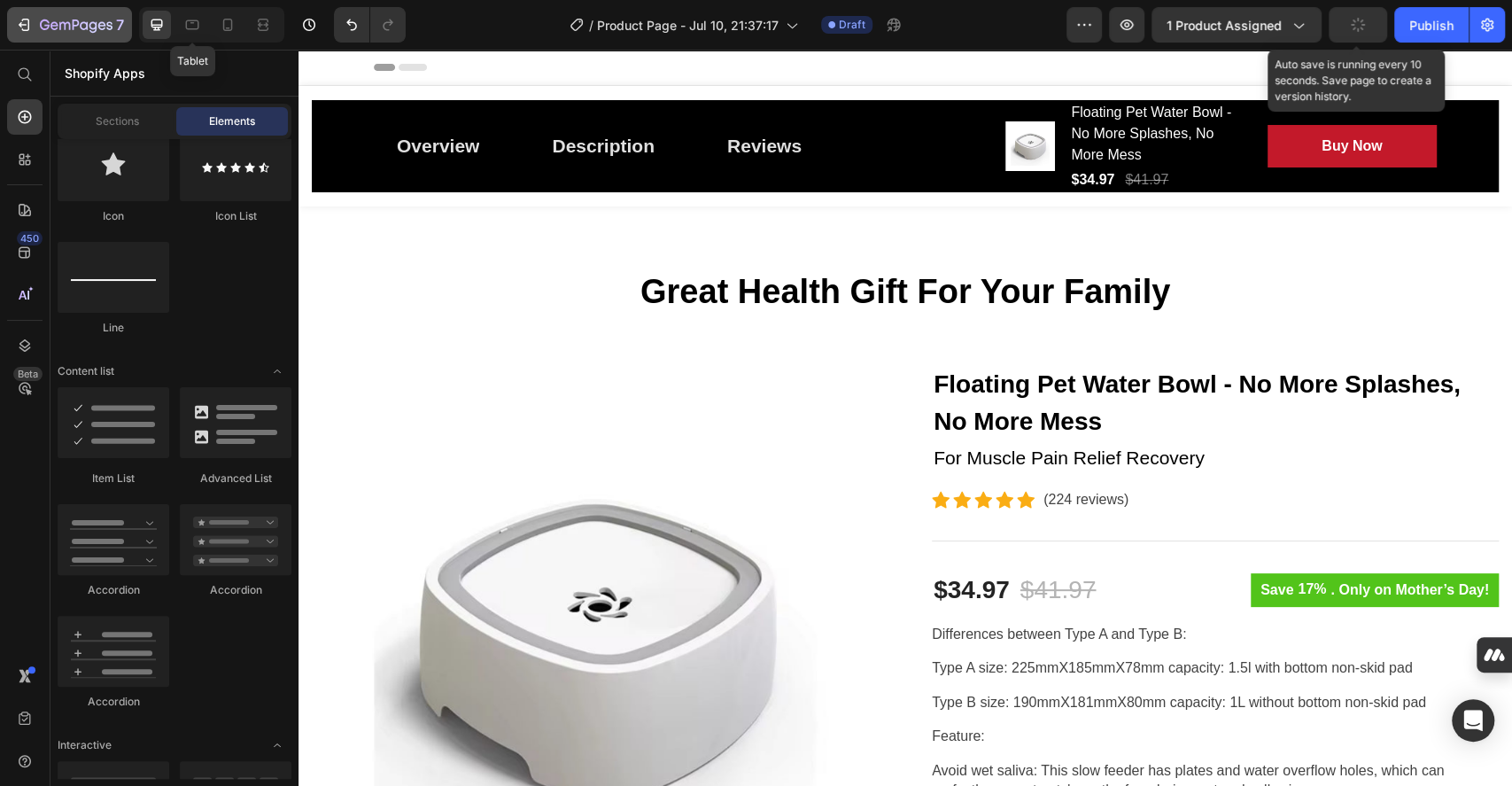 click on "7" at bounding box center [69, 25] 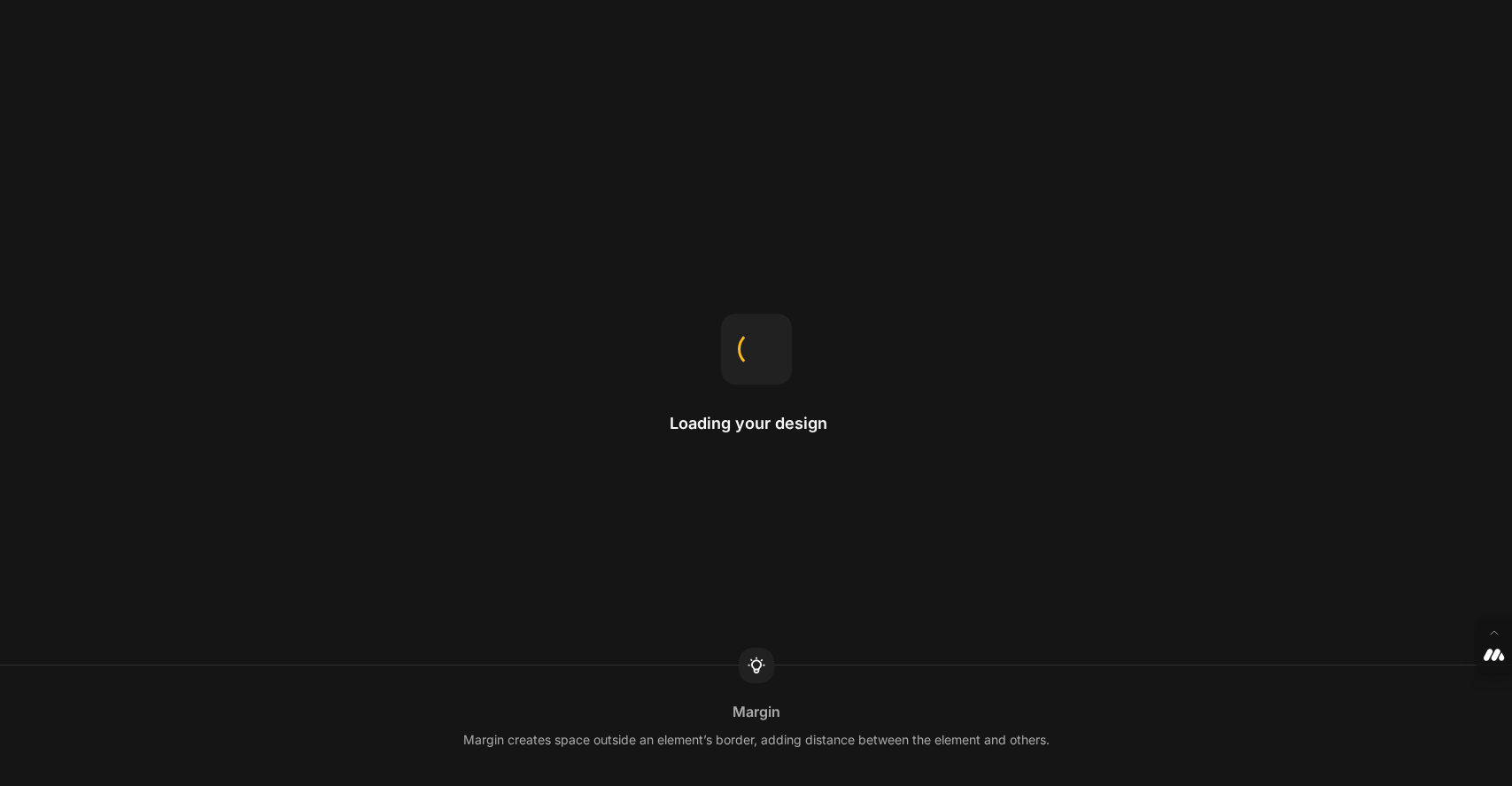 scroll, scrollTop: 0, scrollLeft: 0, axis: both 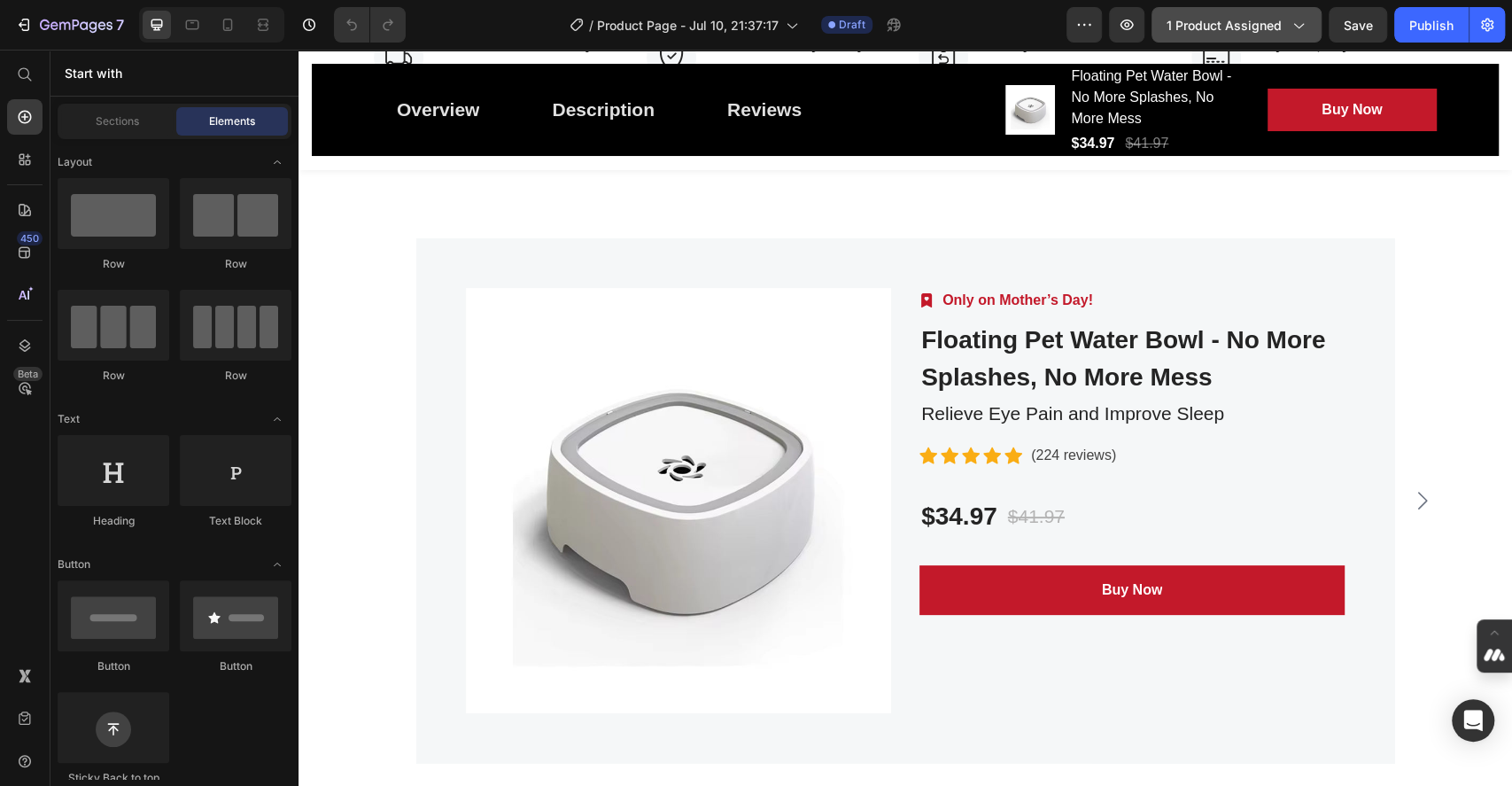click 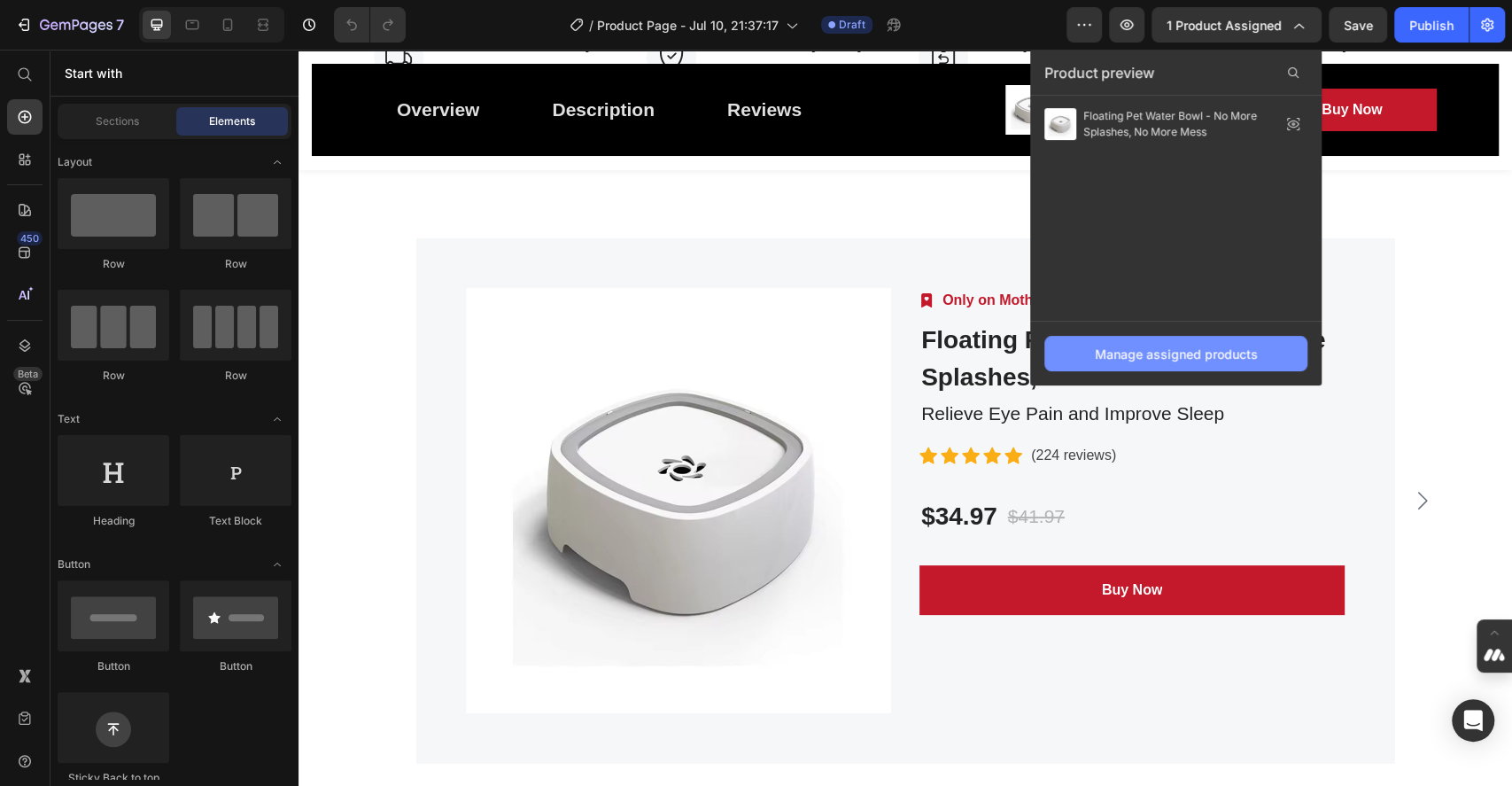 click on "Manage assigned products" at bounding box center (1176, 354) 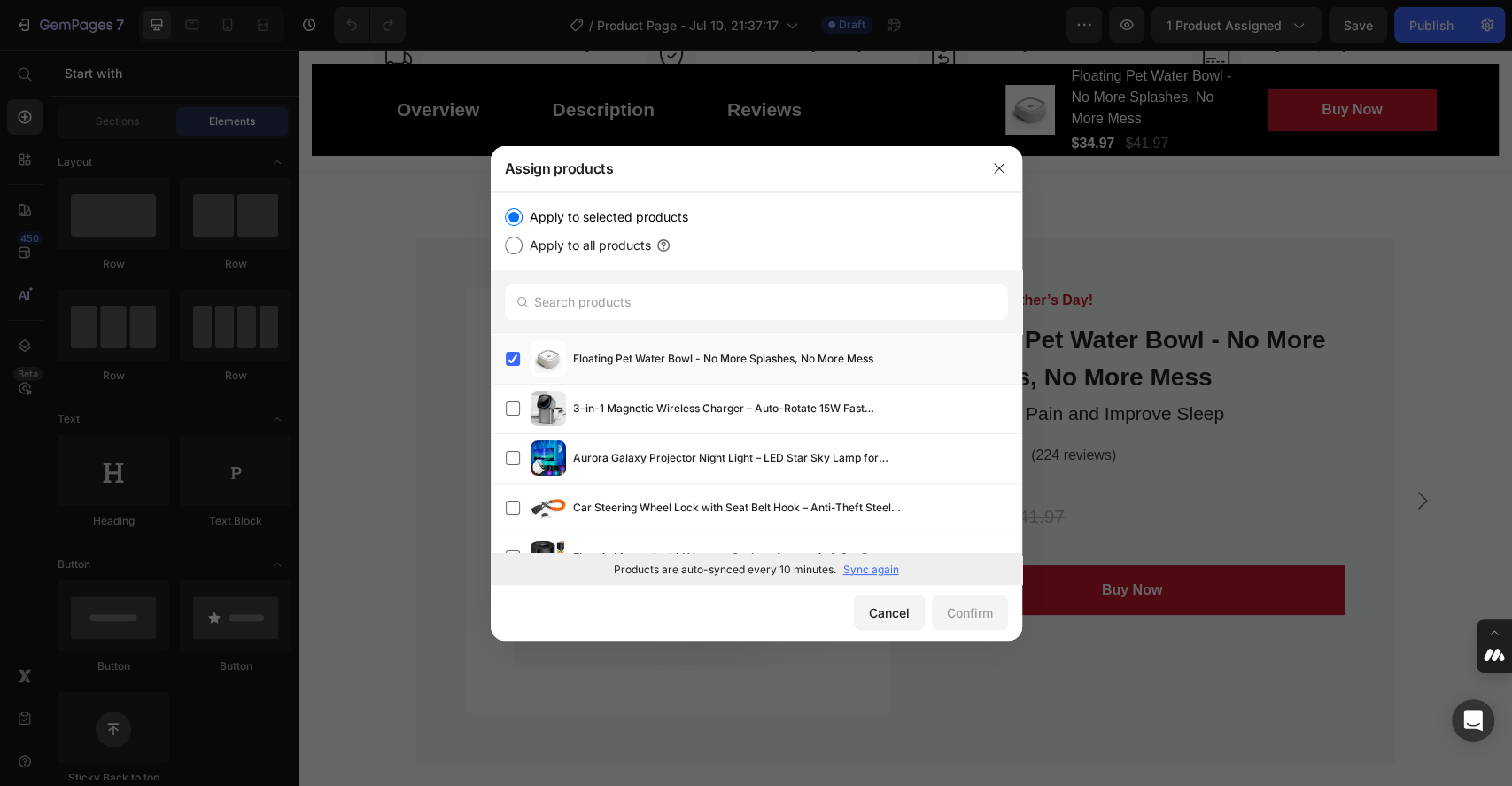 click on "Apply to all products" at bounding box center (586, 245) 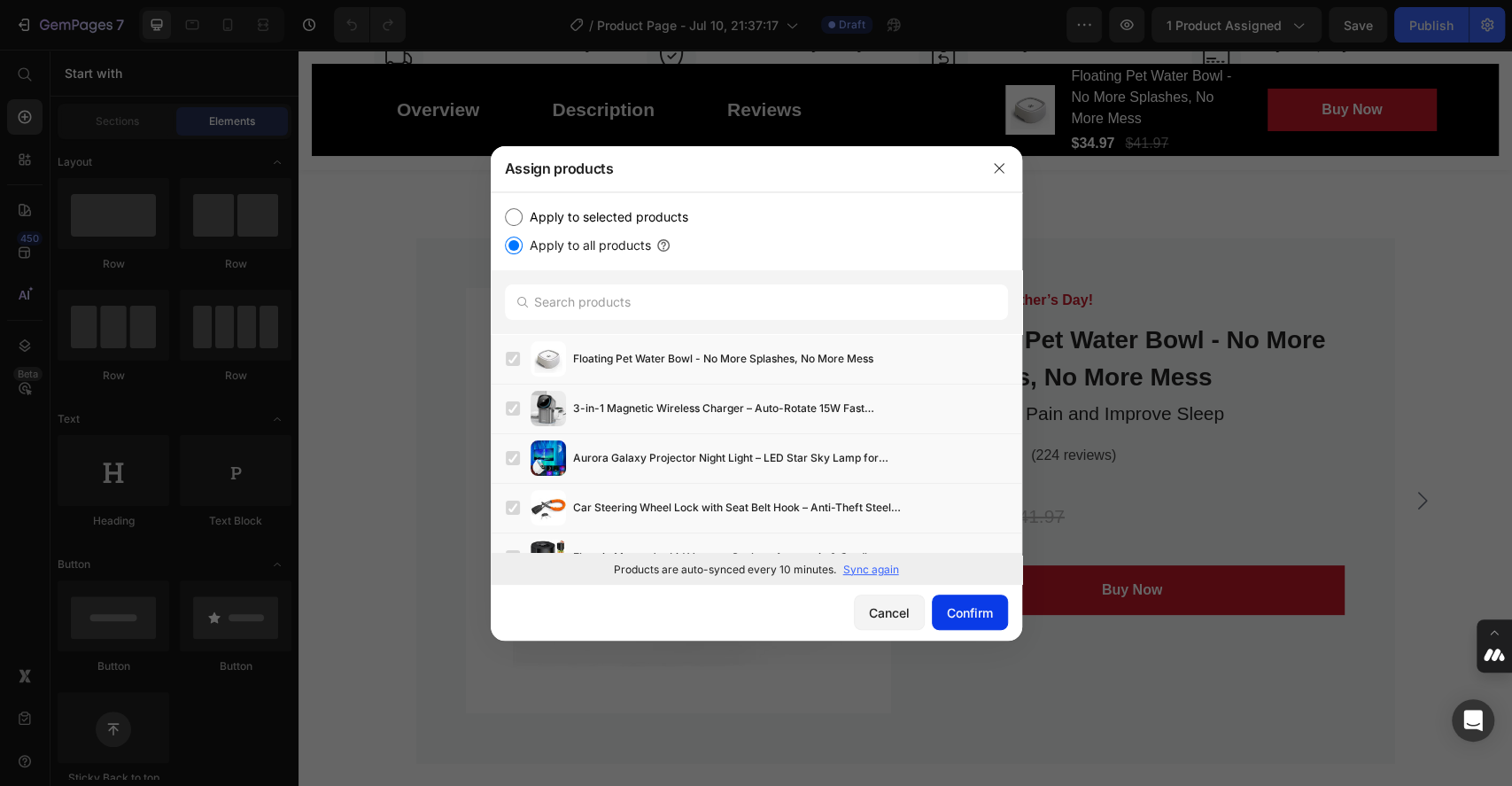 click on "Confirm" at bounding box center (970, 612) 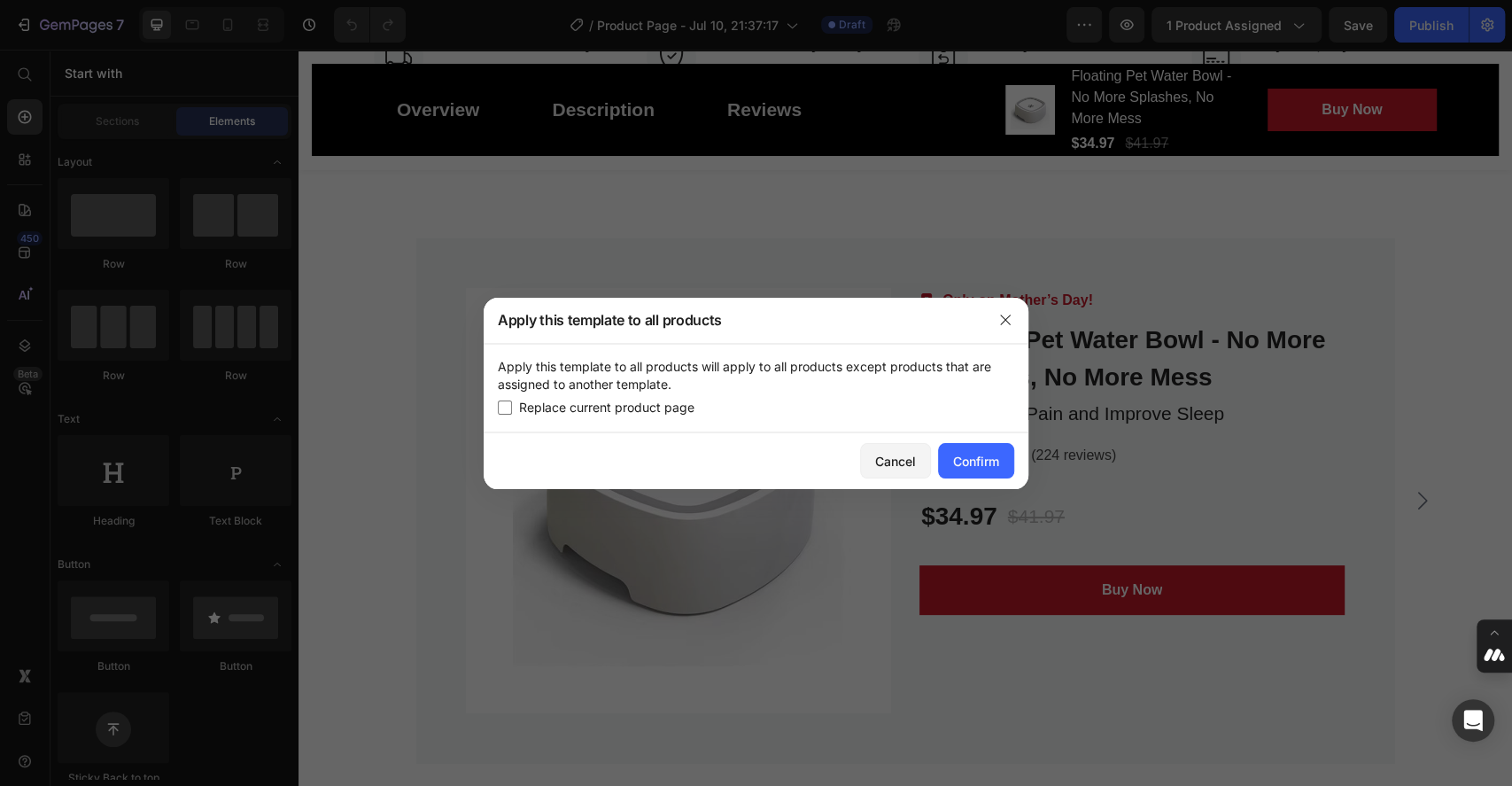 click on "Replace current product page" at bounding box center [607, 408] 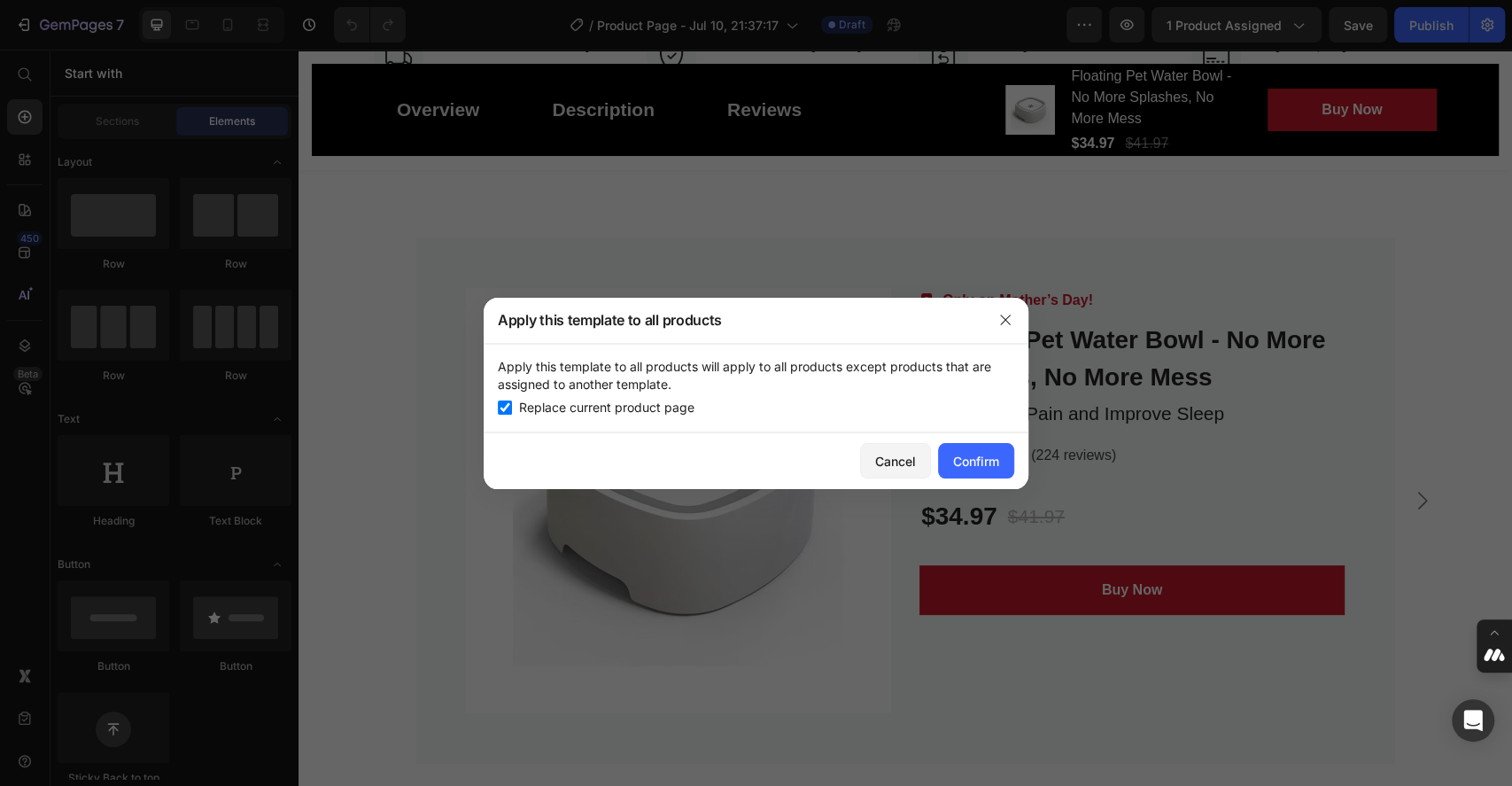 checkbox on "true" 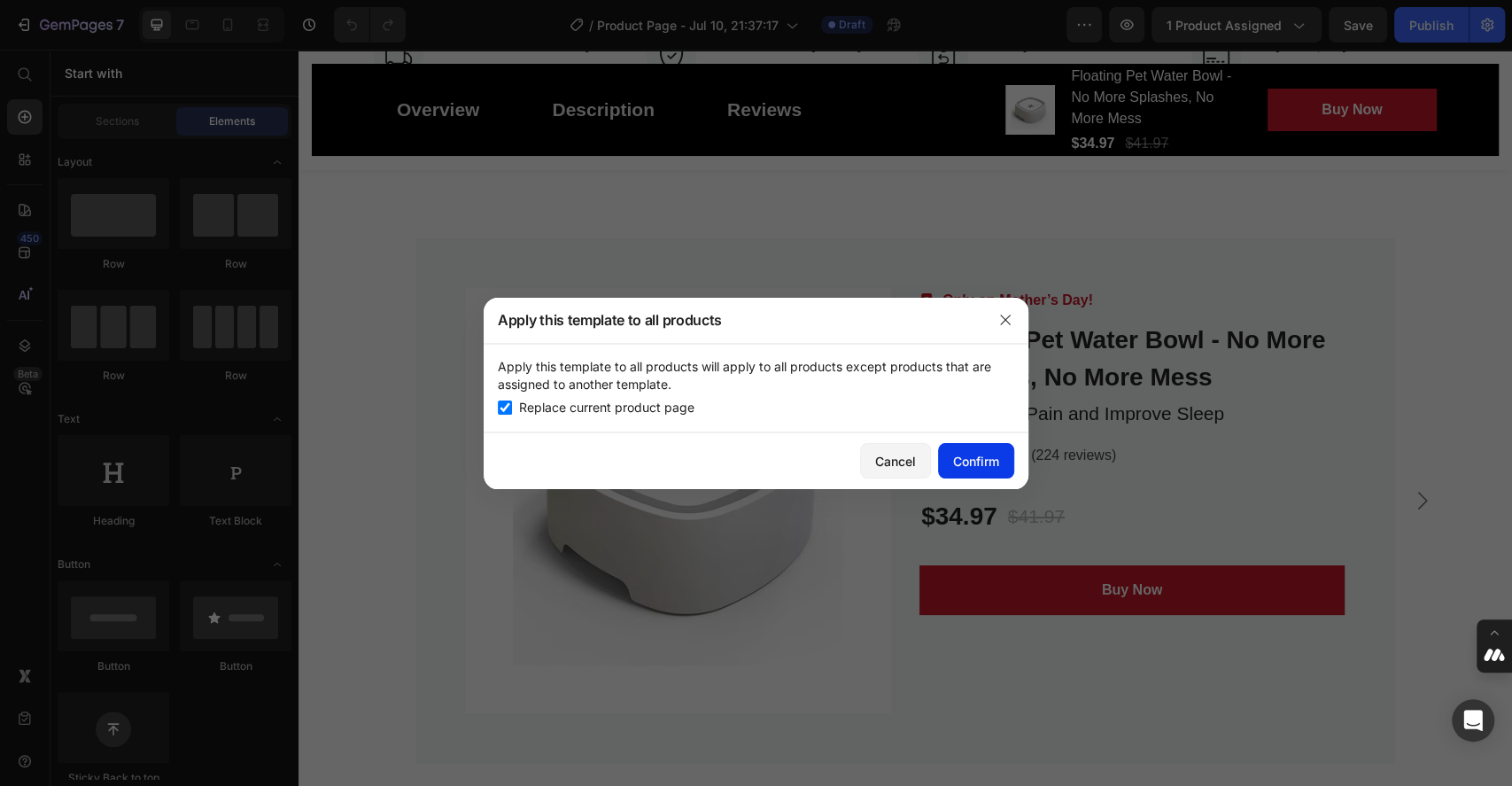 click on "Confirm" 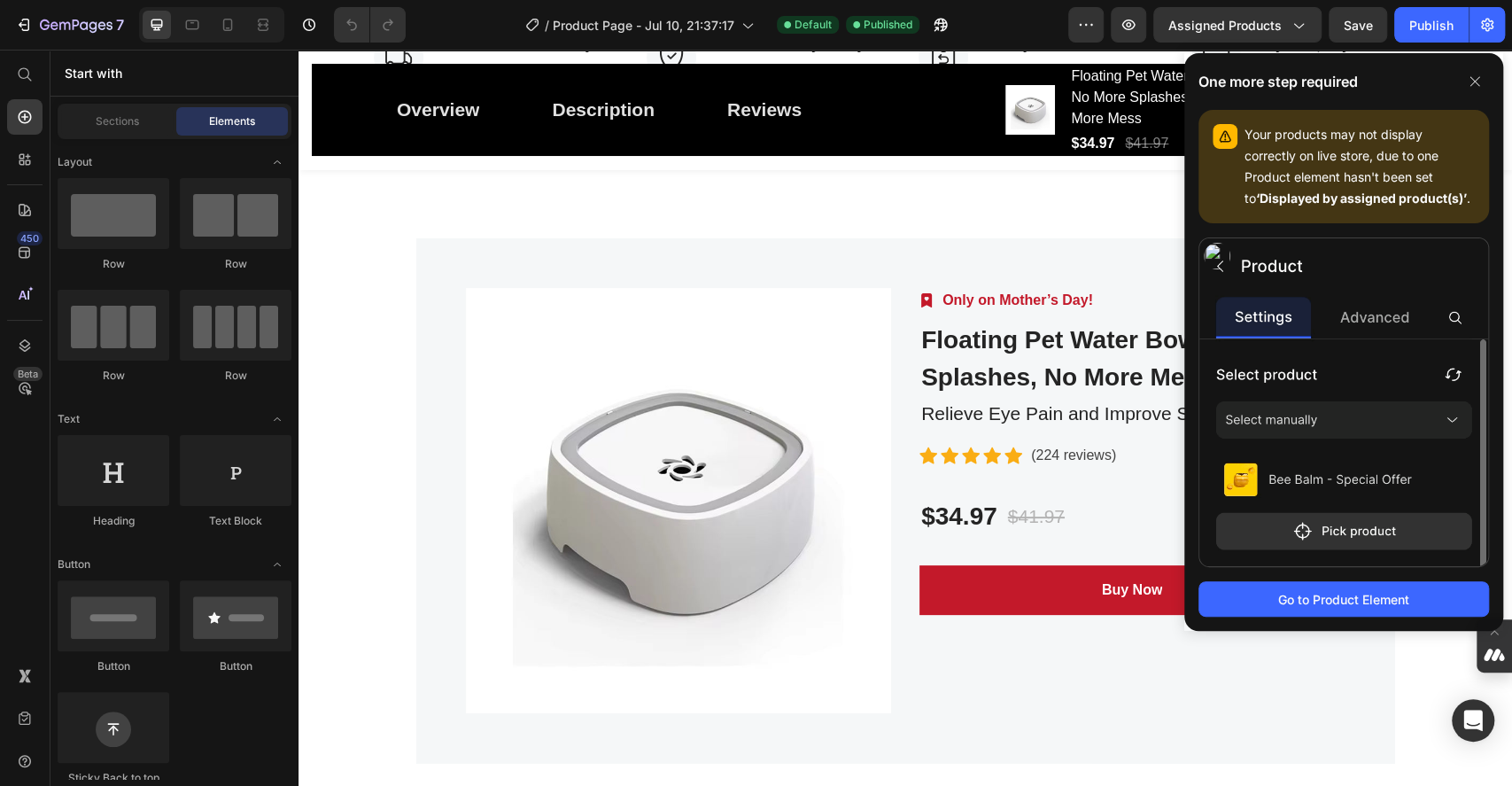 click 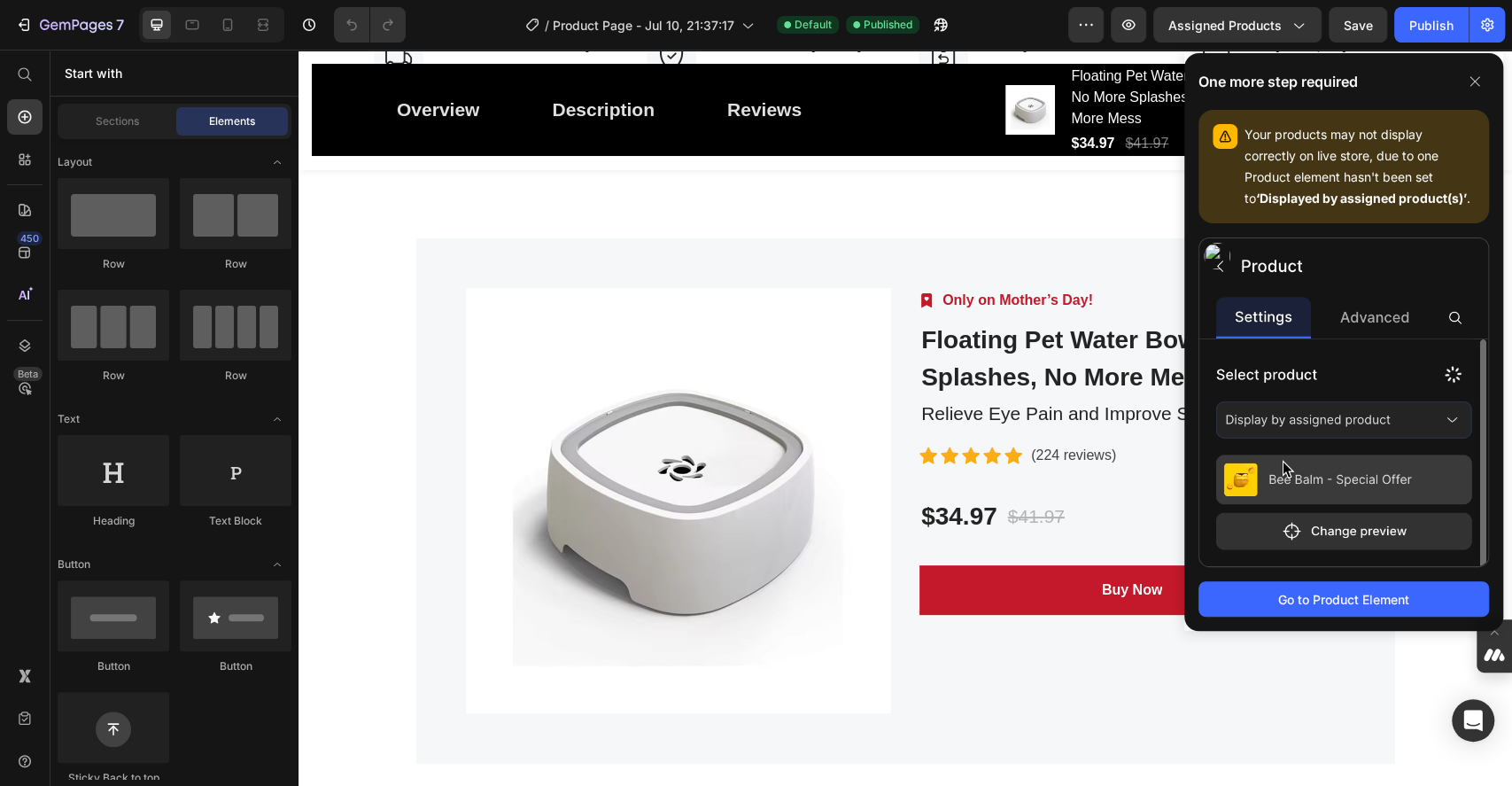 click 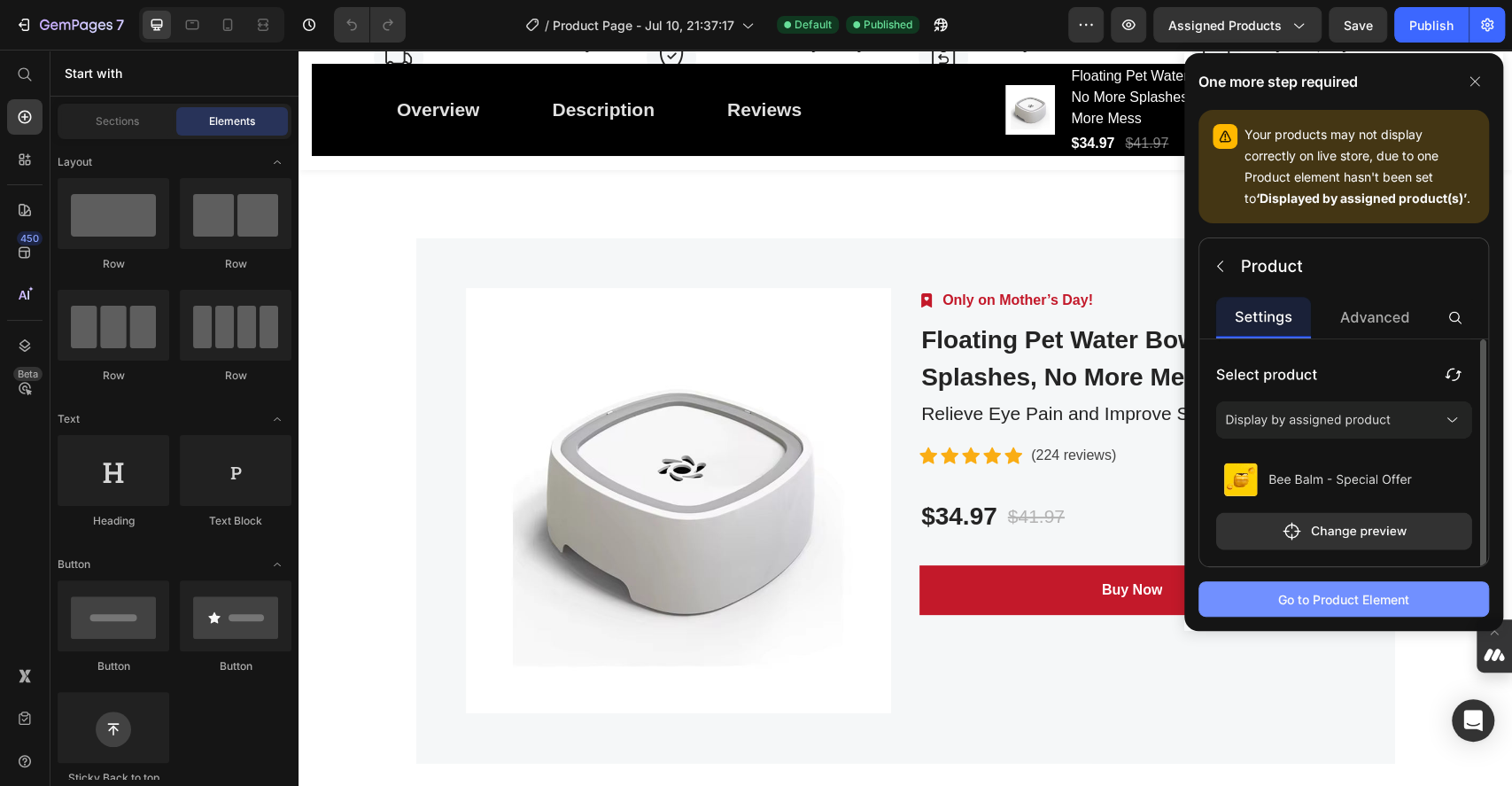 click on "Go to Product Element" at bounding box center [1344, 599] 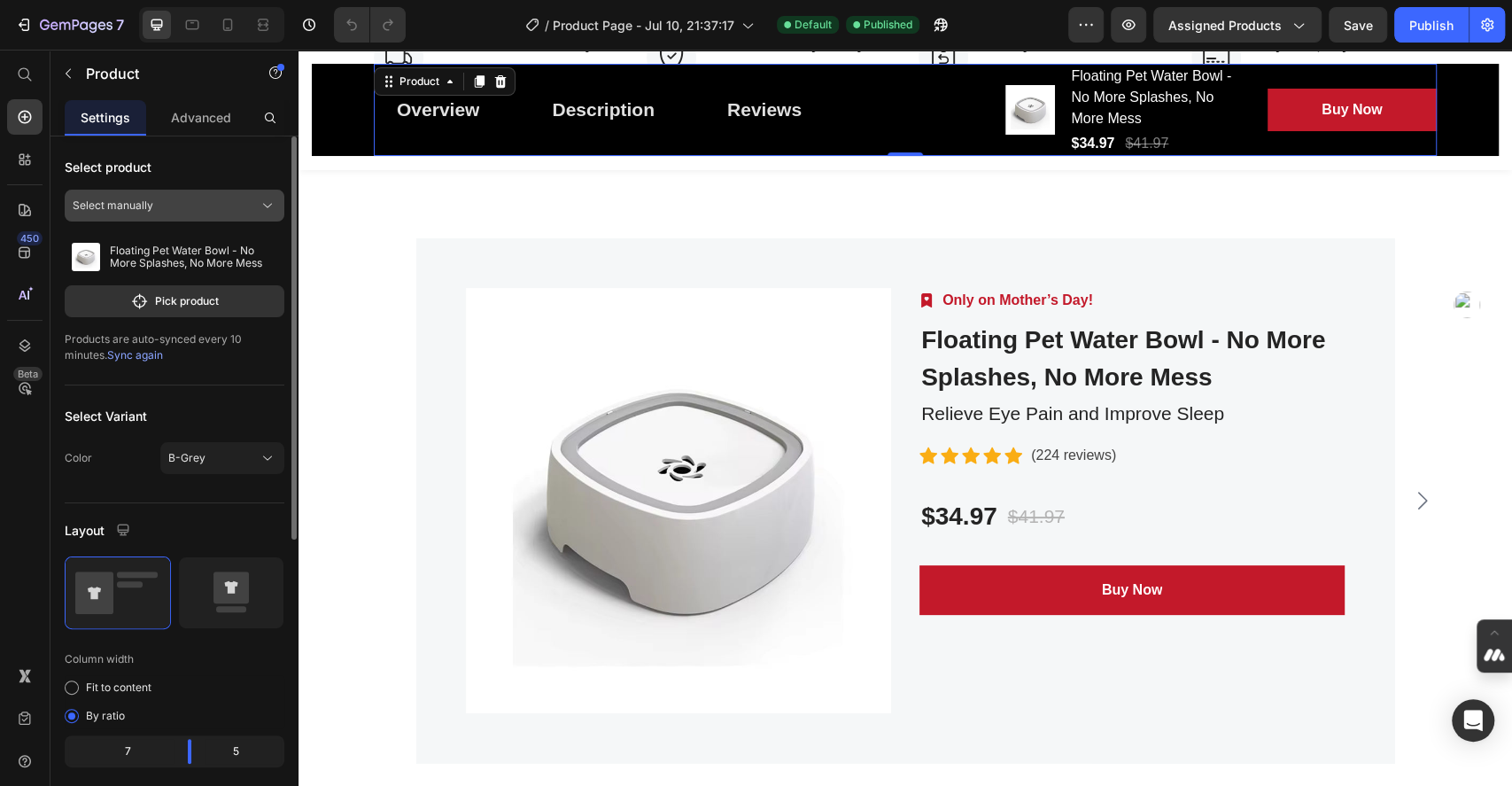 click on "Select manually" 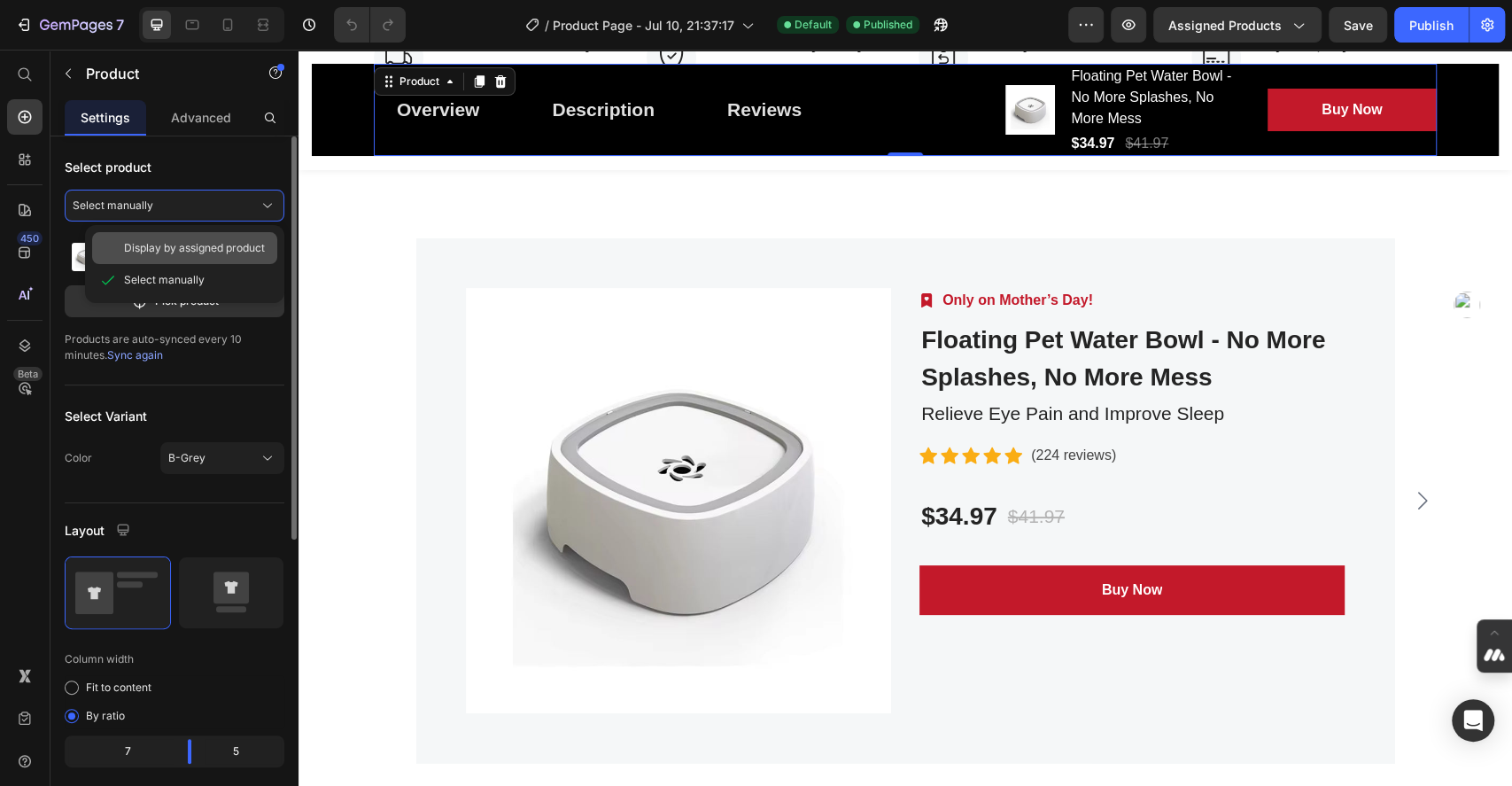 click on "Display by assigned product" 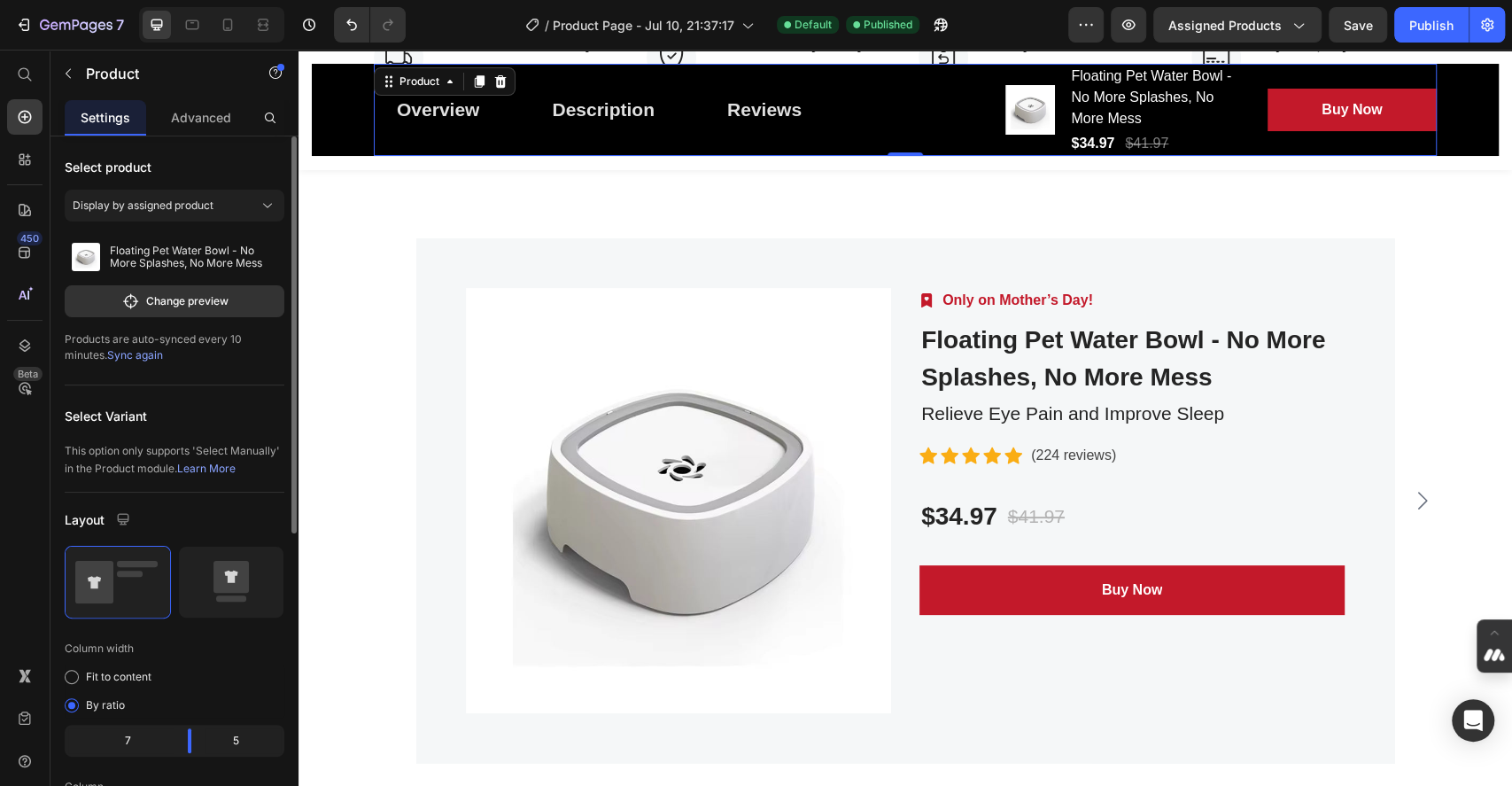click on "Sync again" at bounding box center [135, 354] 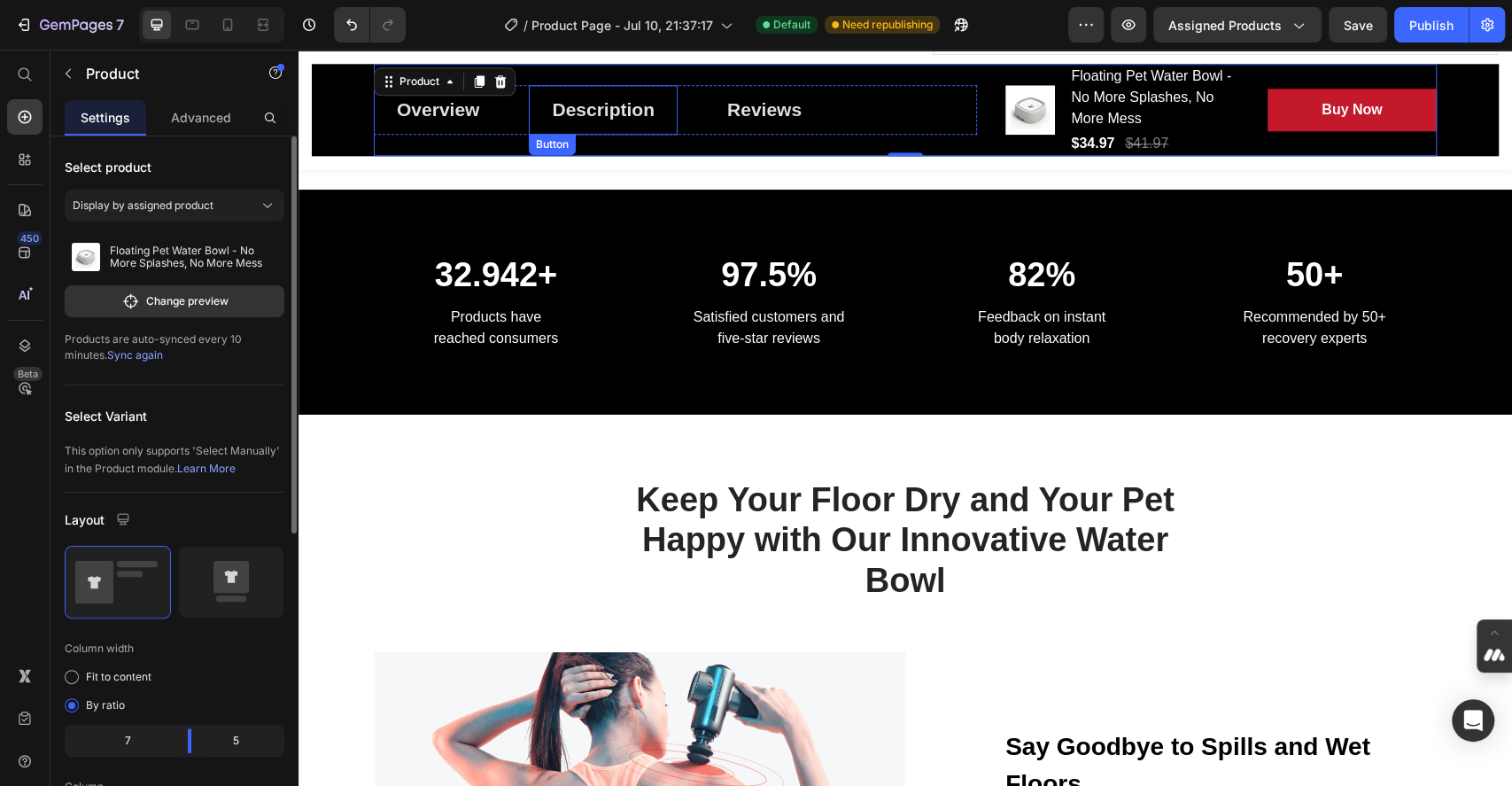 scroll, scrollTop: 1174, scrollLeft: 0, axis: vertical 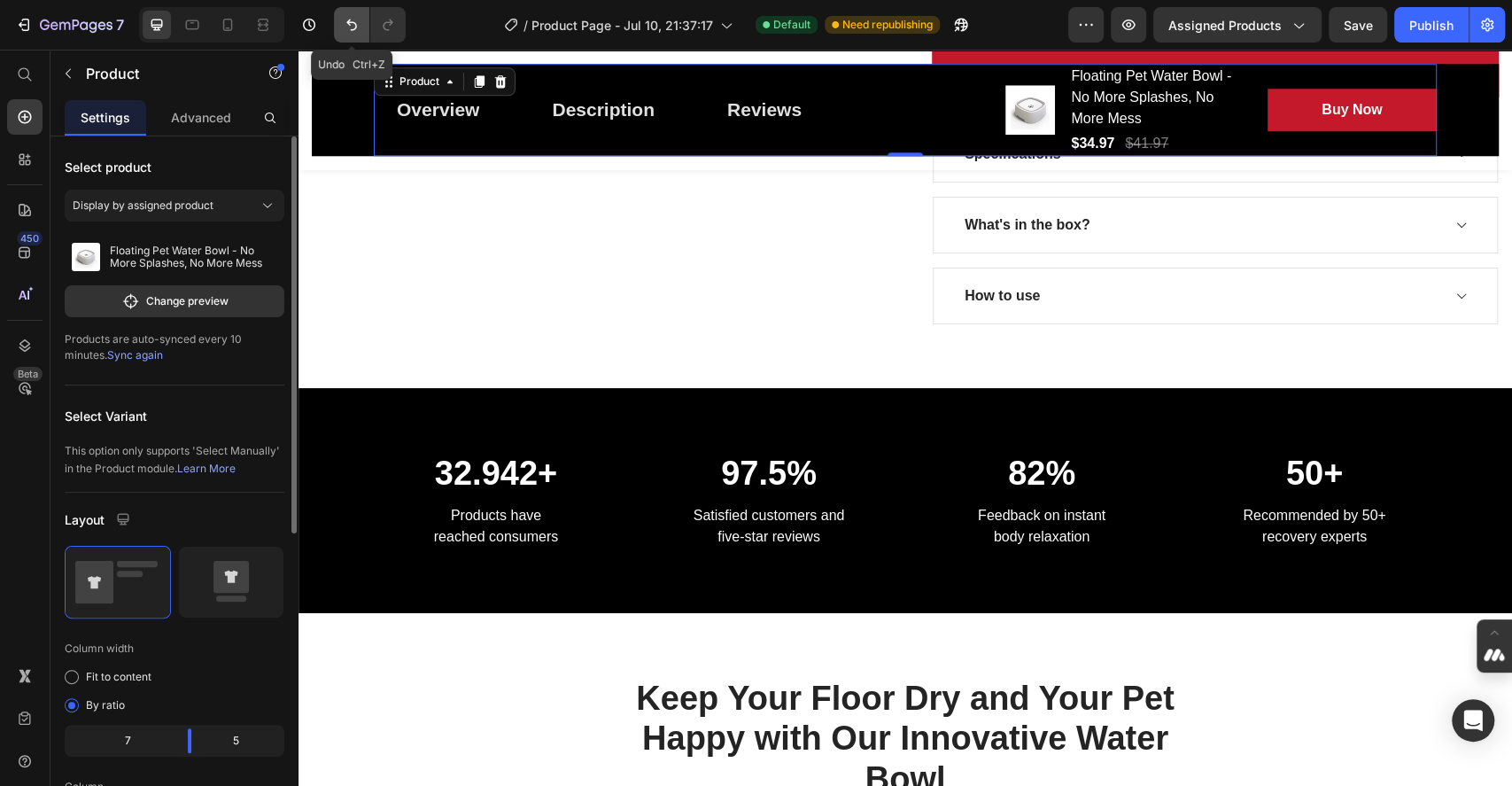 click 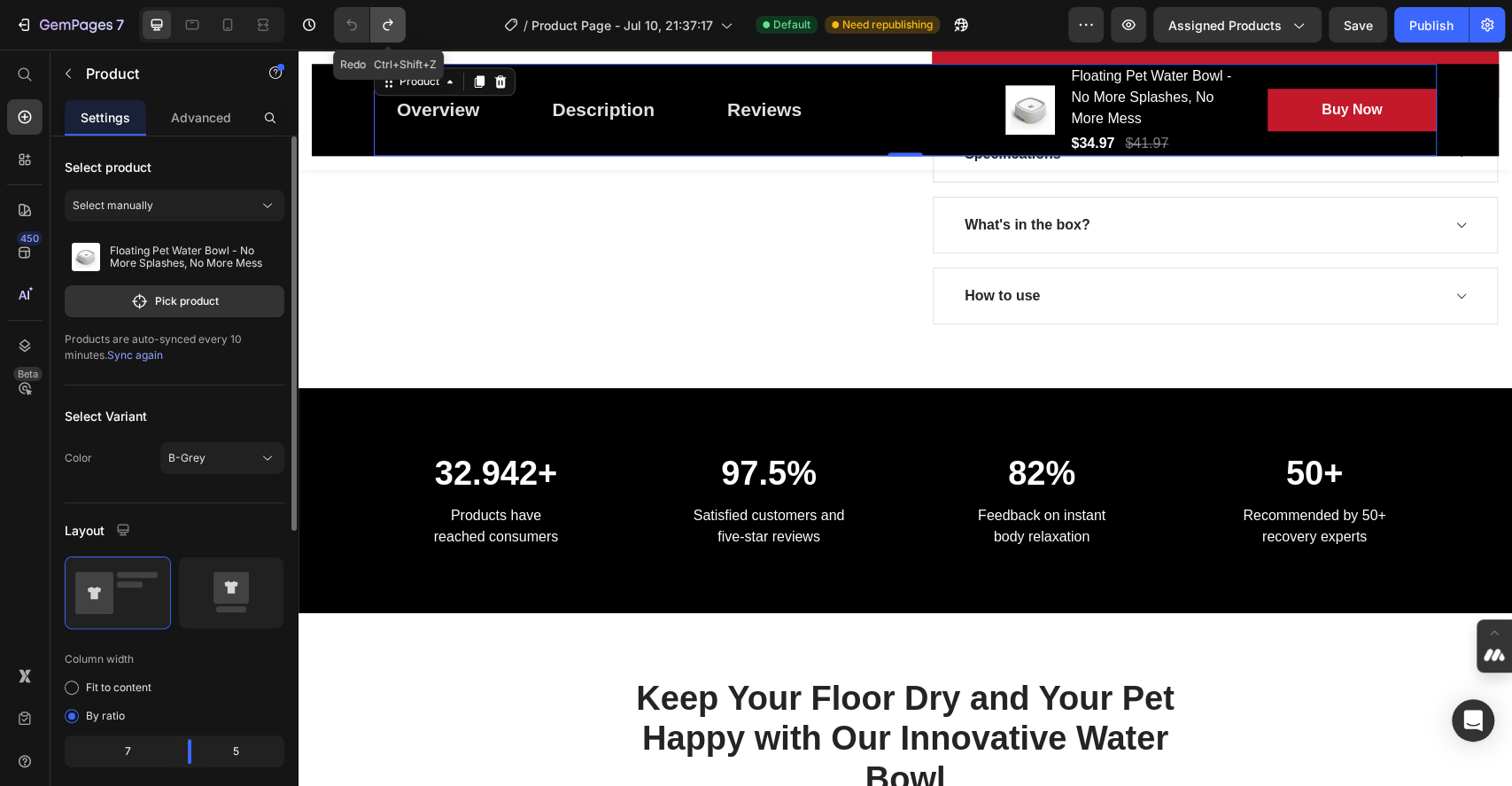click 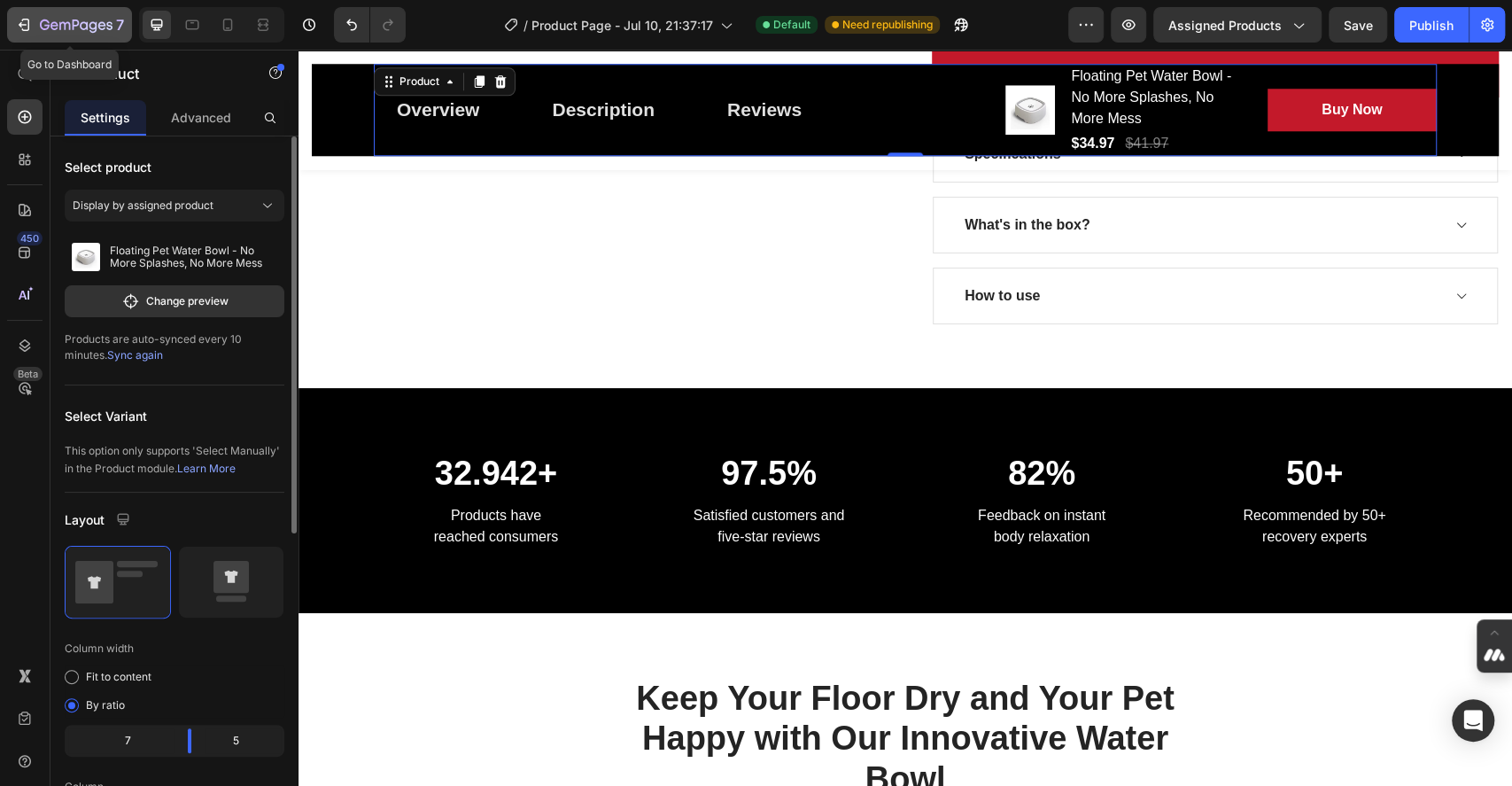 click 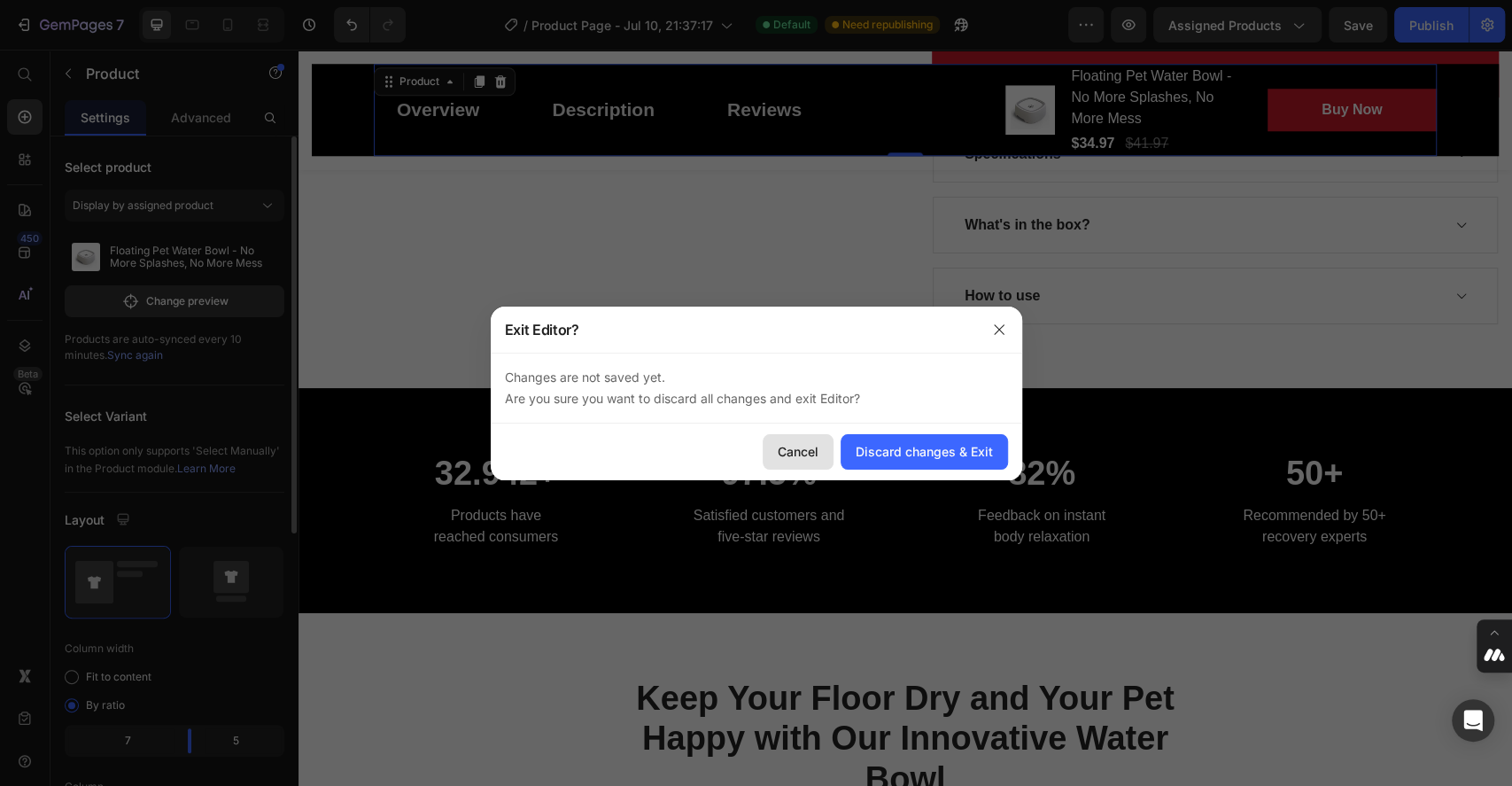 click on "Cancel" at bounding box center (798, 451) 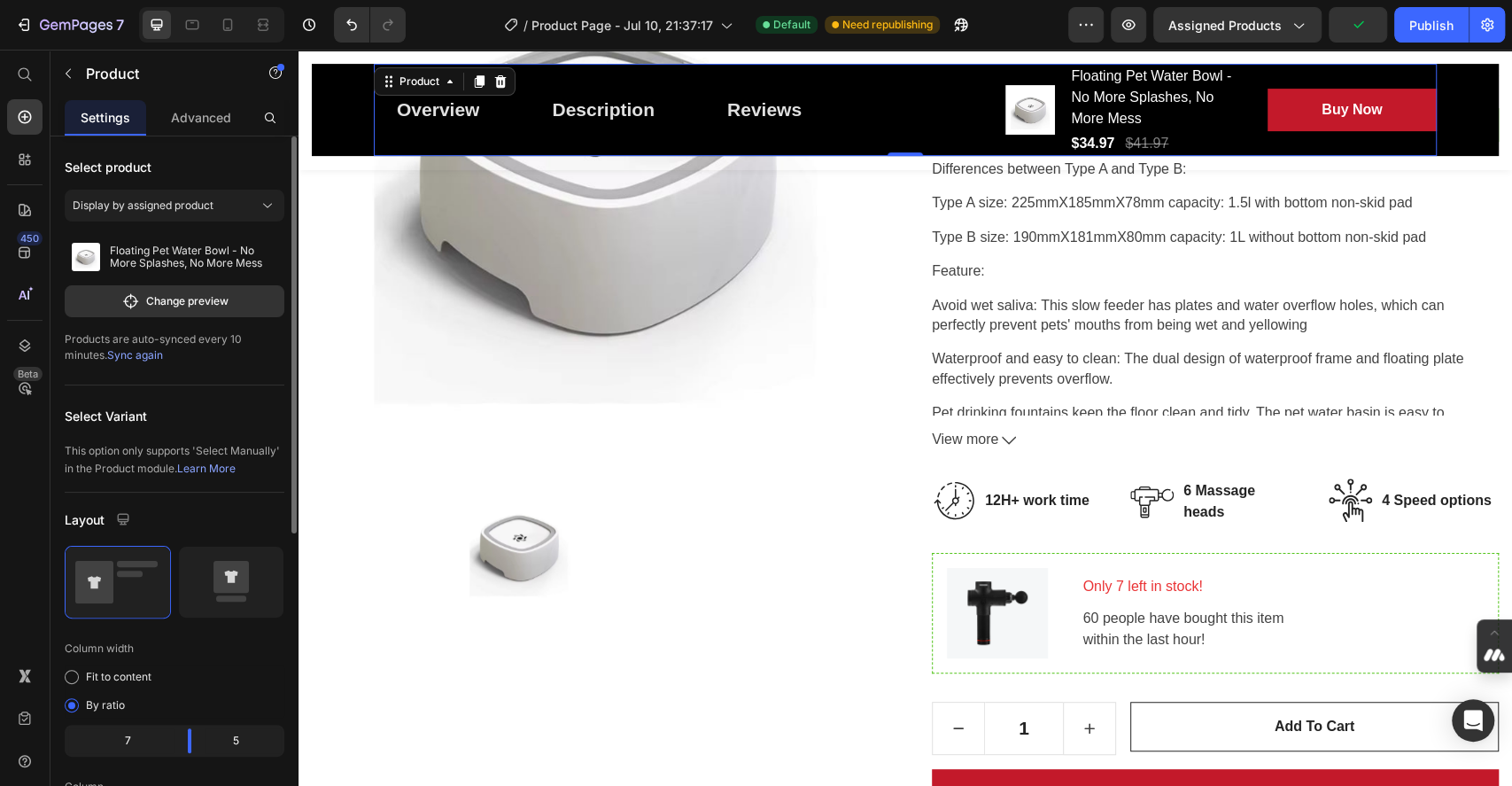 scroll, scrollTop: 0, scrollLeft: 0, axis: both 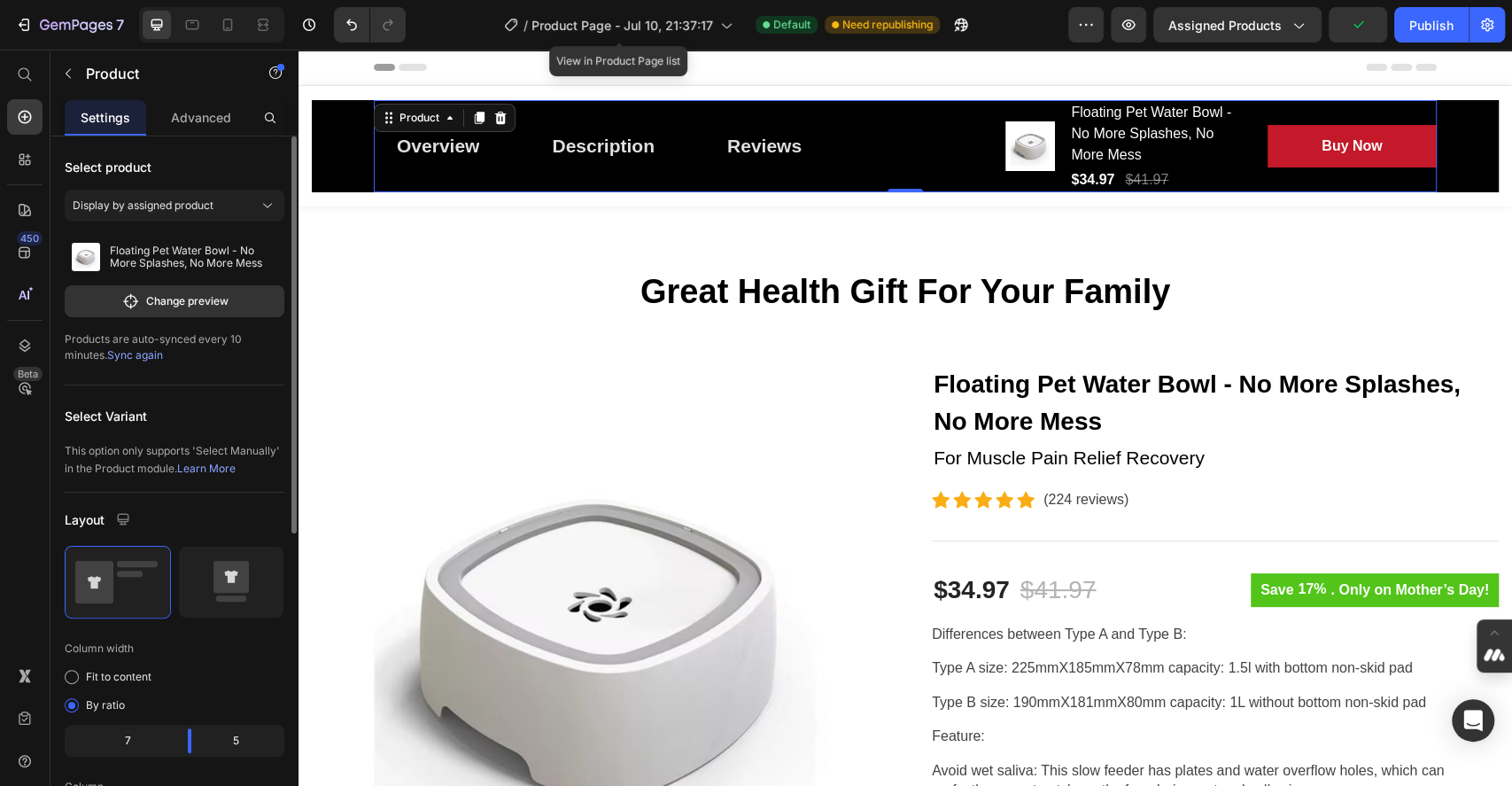 click on "Header" at bounding box center [905, 67] 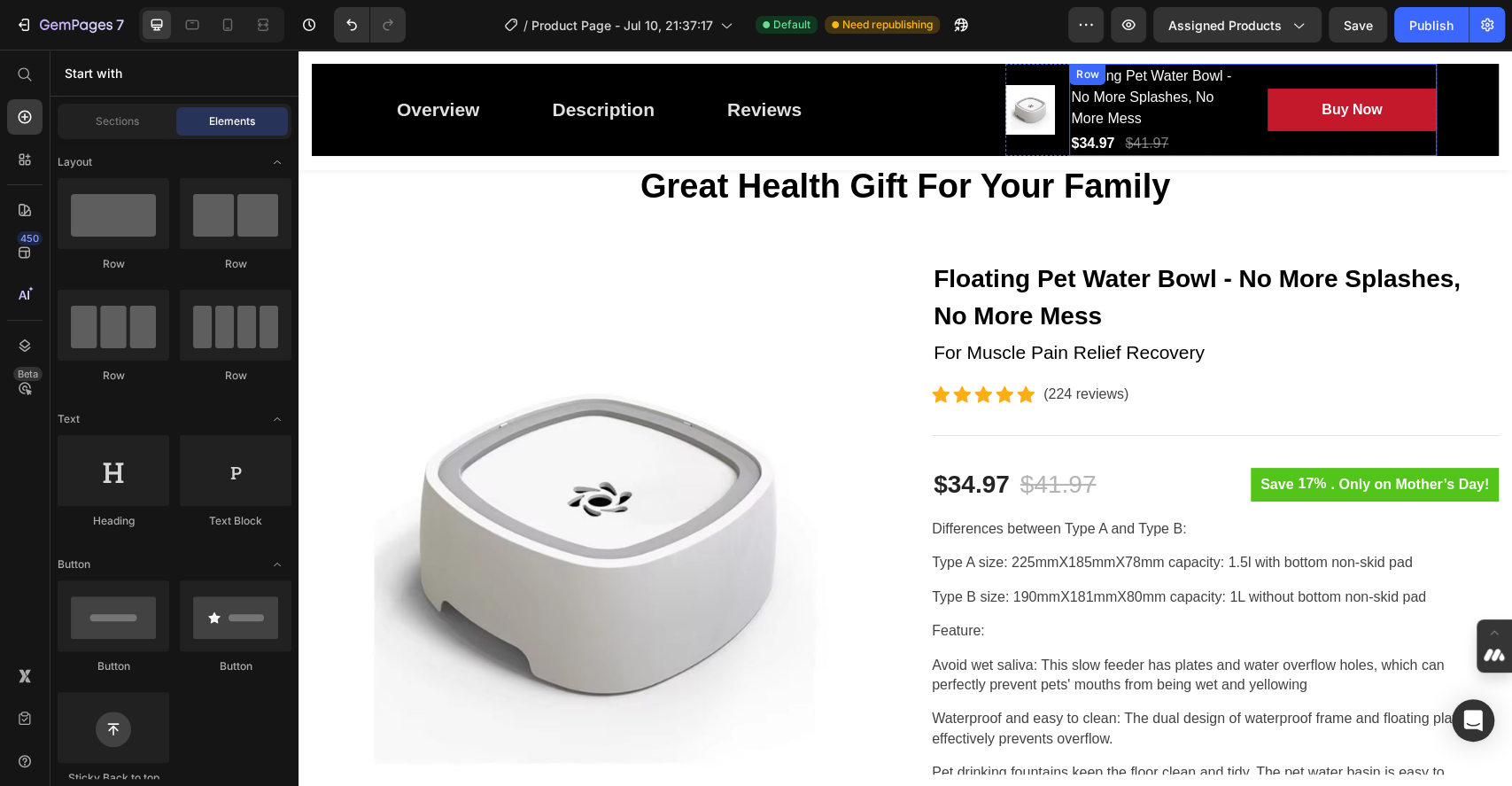 scroll, scrollTop: 0, scrollLeft: 0, axis: both 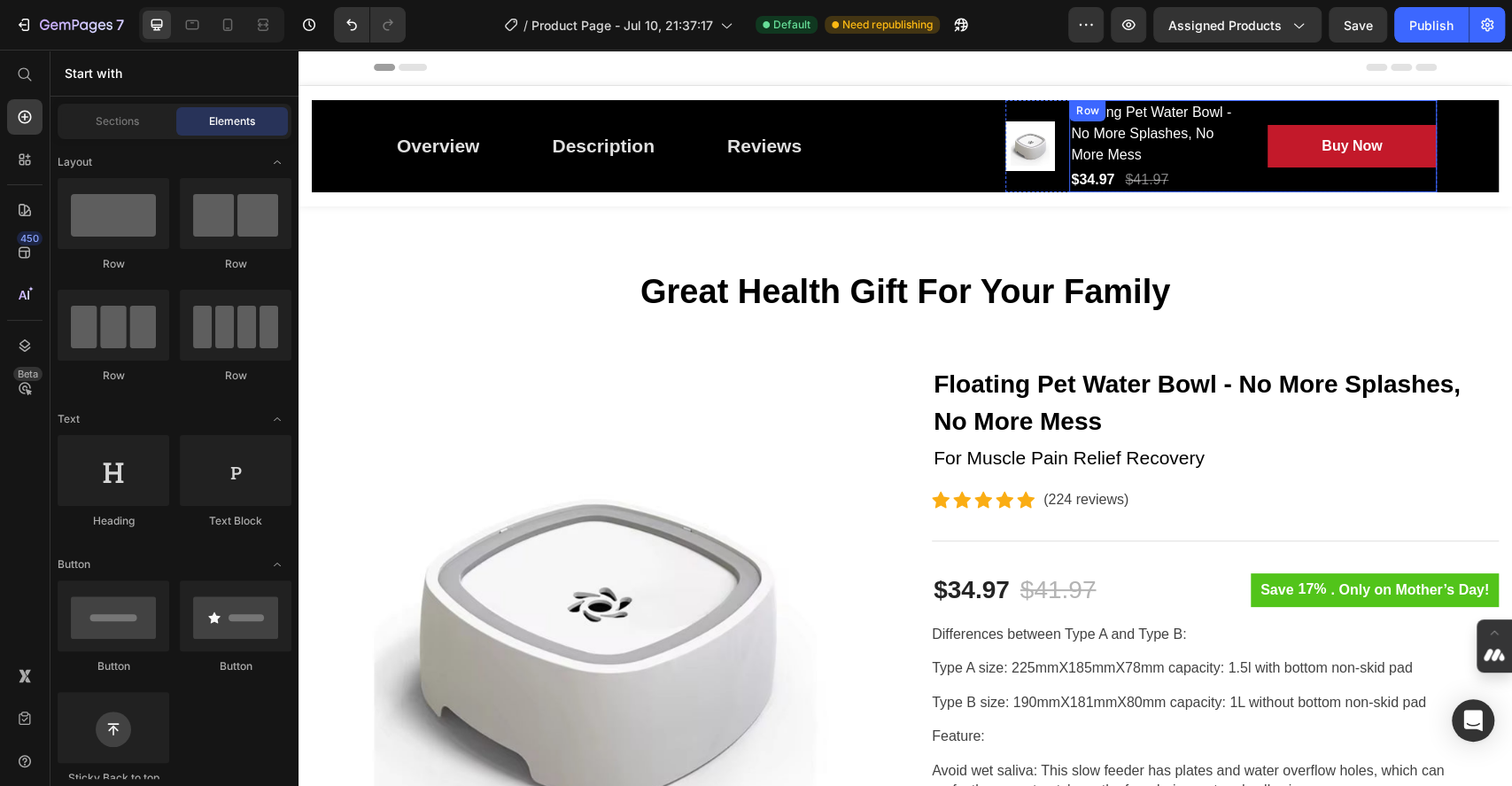 click on "Buy Now (P) Cart Button" at bounding box center (1352, 146) 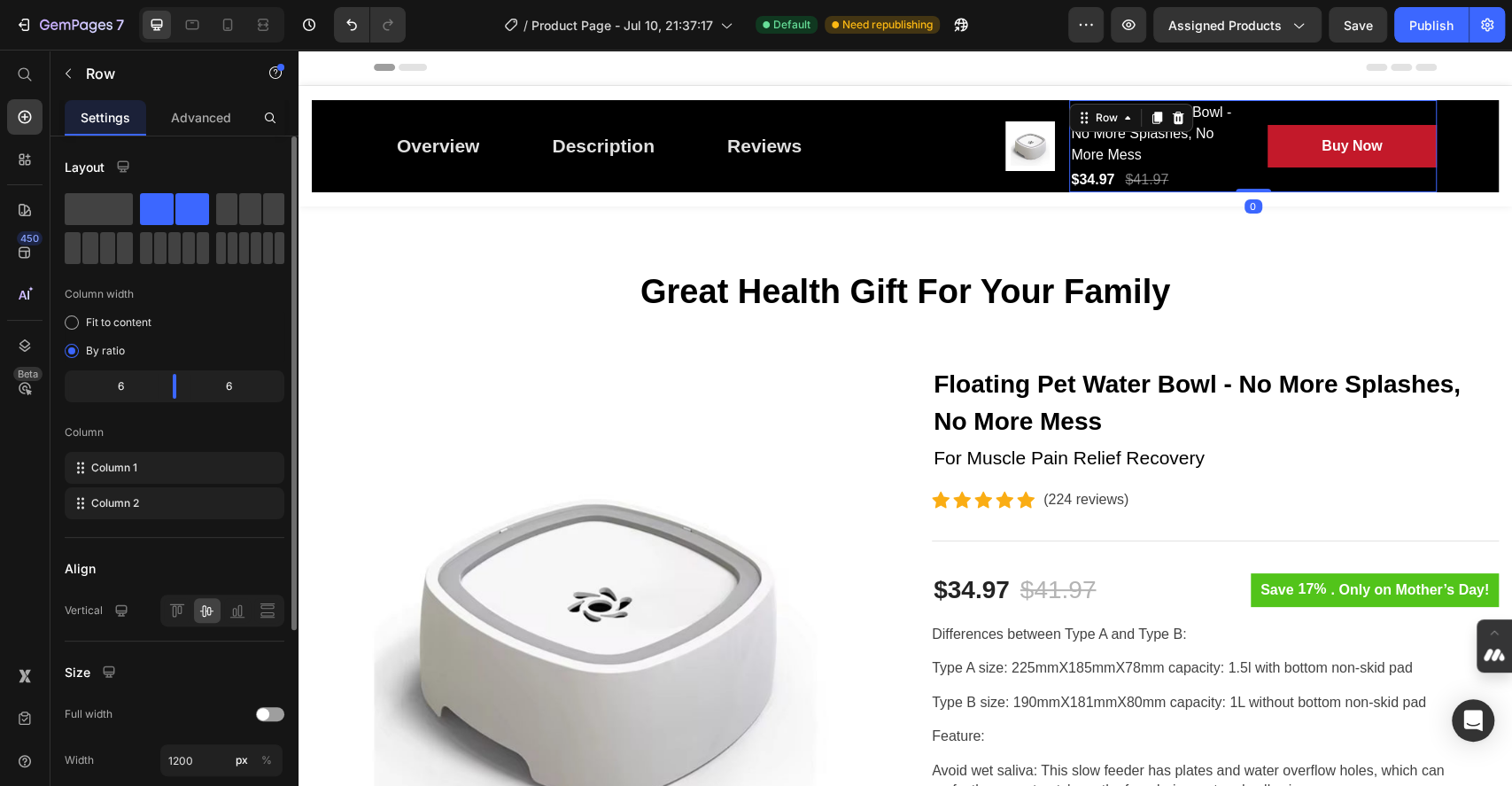 click on "Overview Button Description Button Reviews Button Row Product Images Floating Pet Water Bowl - No More Splashes, No More Mess (P) Title $34.97 (P) Price $41.97 (P) Price Row Buy Now (P) Cart Button Row 0 Row Product Sticky" at bounding box center [905, 146] 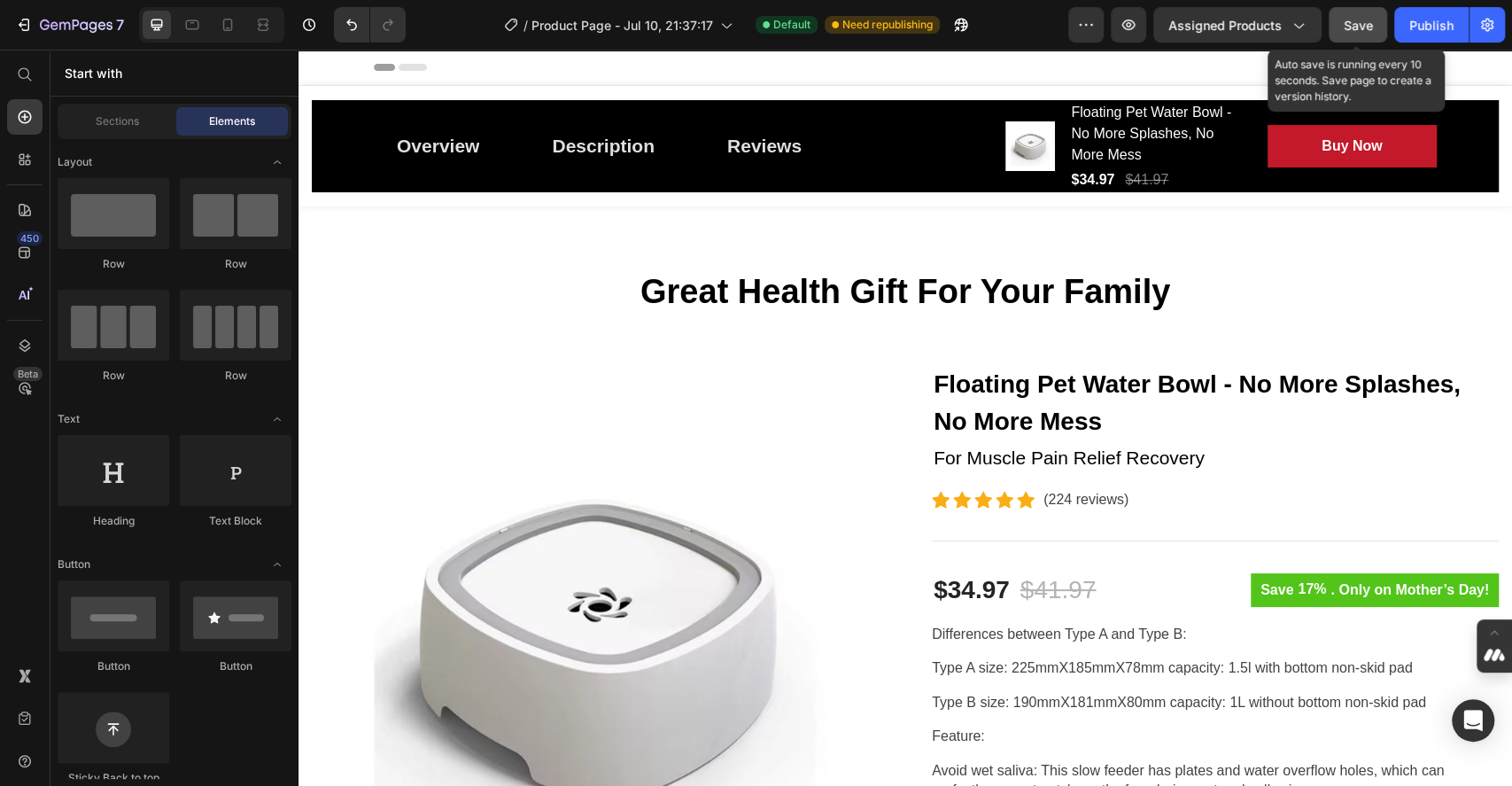 drag, startPoint x: 1141, startPoint y: 2, endPoint x: 1340, endPoint y: 14, distance: 199.36148 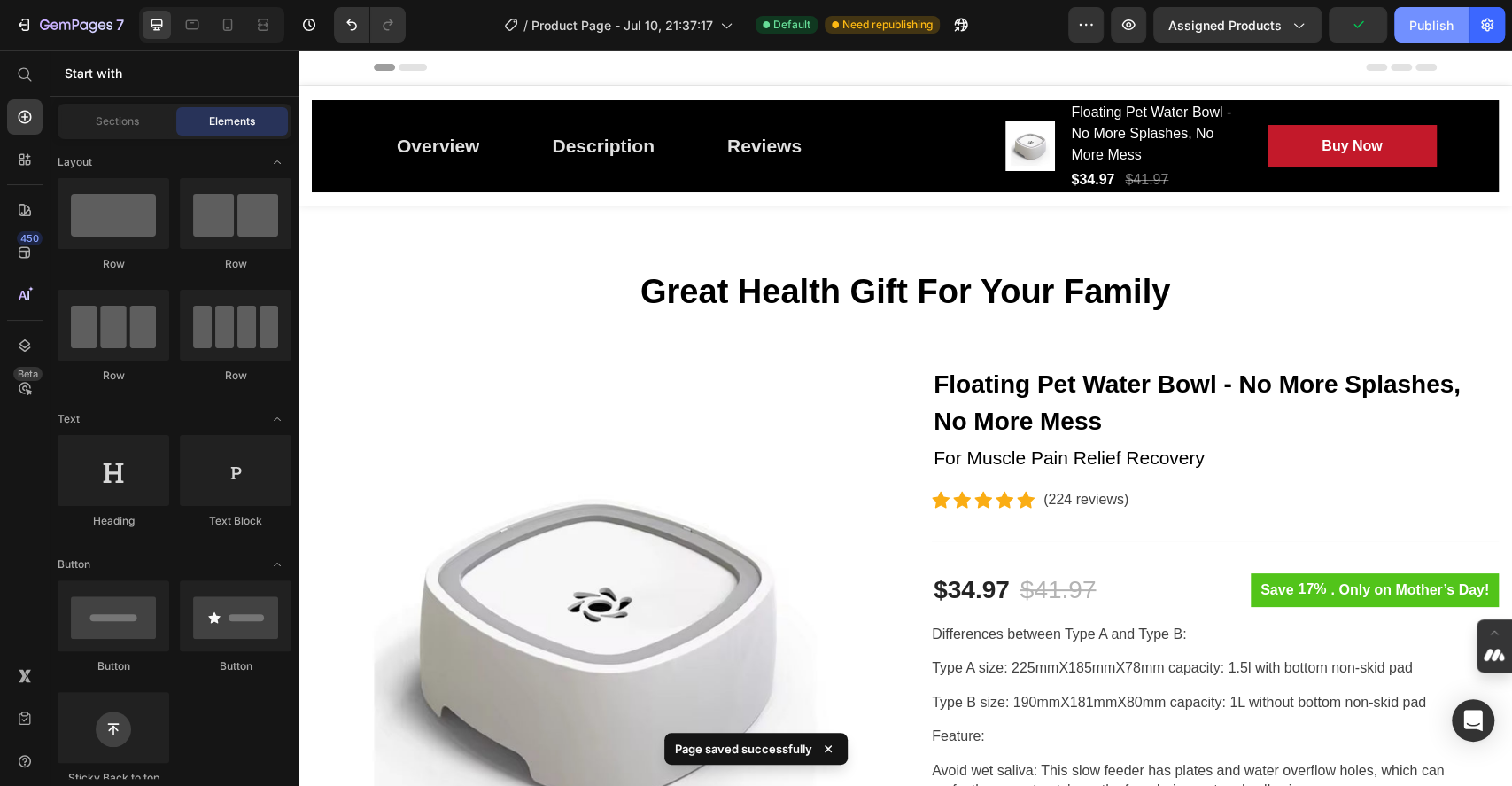click on "Publish" at bounding box center (1431, 25) 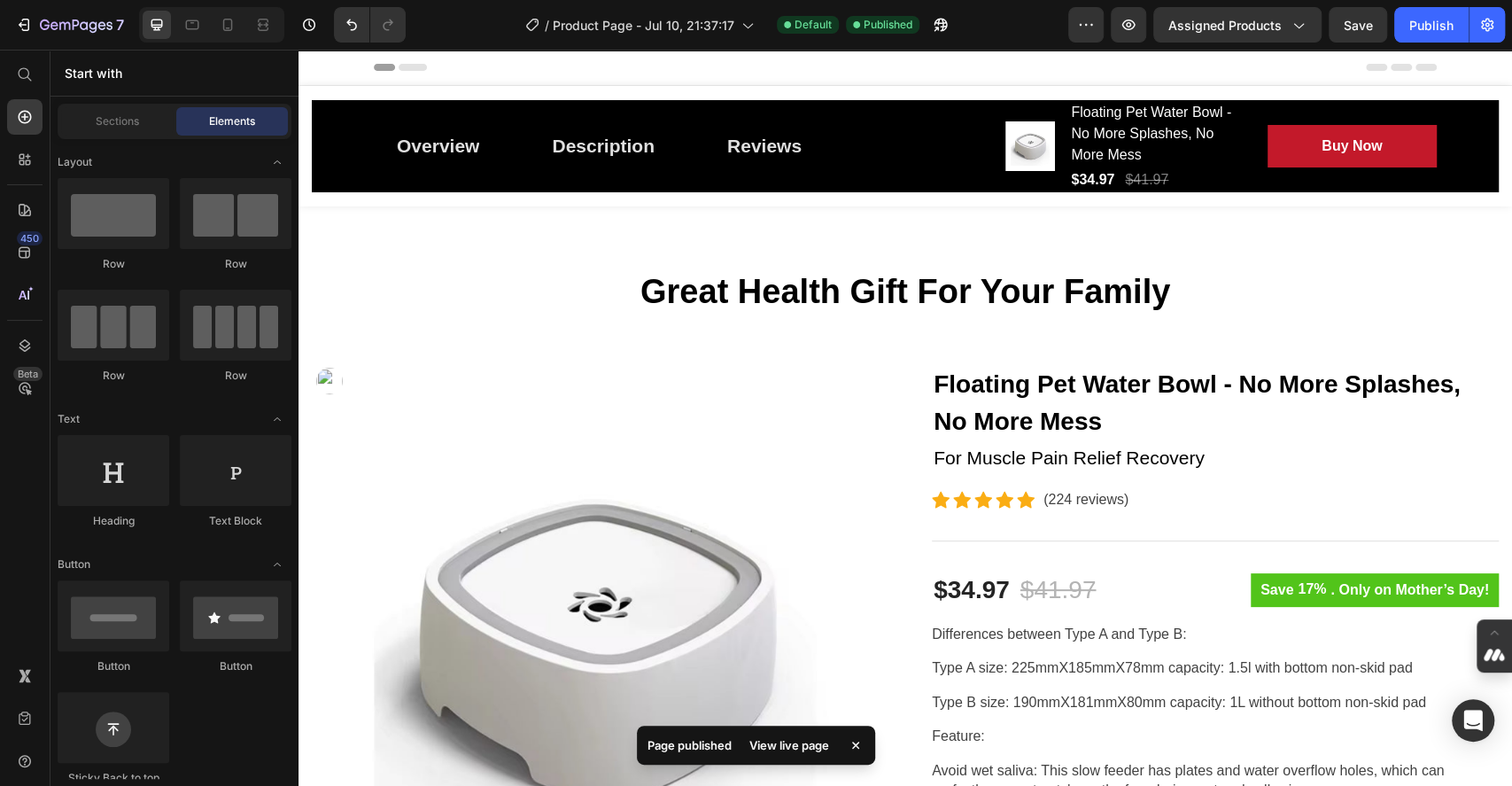 click on "View live page" at bounding box center [789, 745] 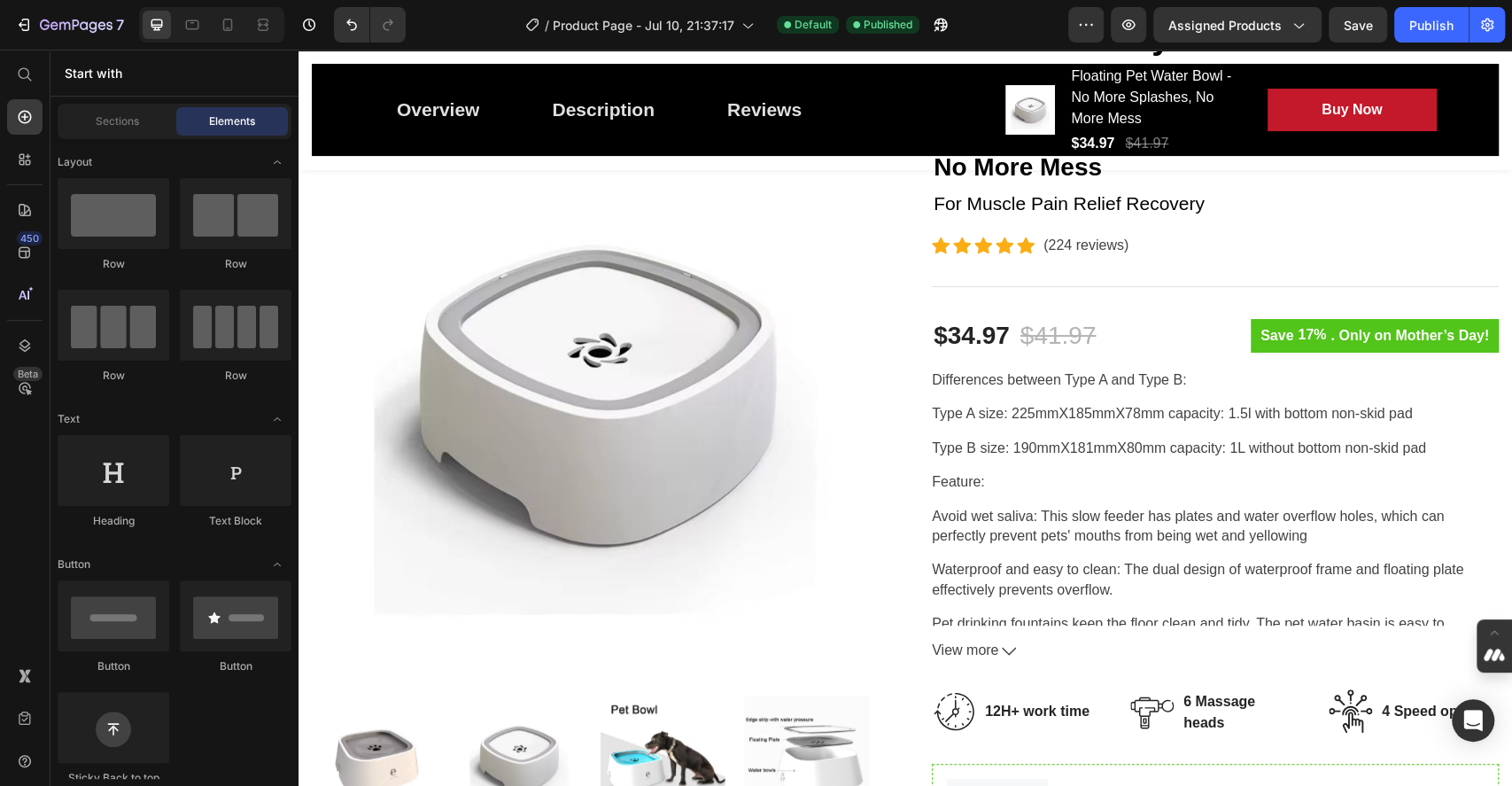 scroll, scrollTop: 0, scrollLeft: 0, axis: both 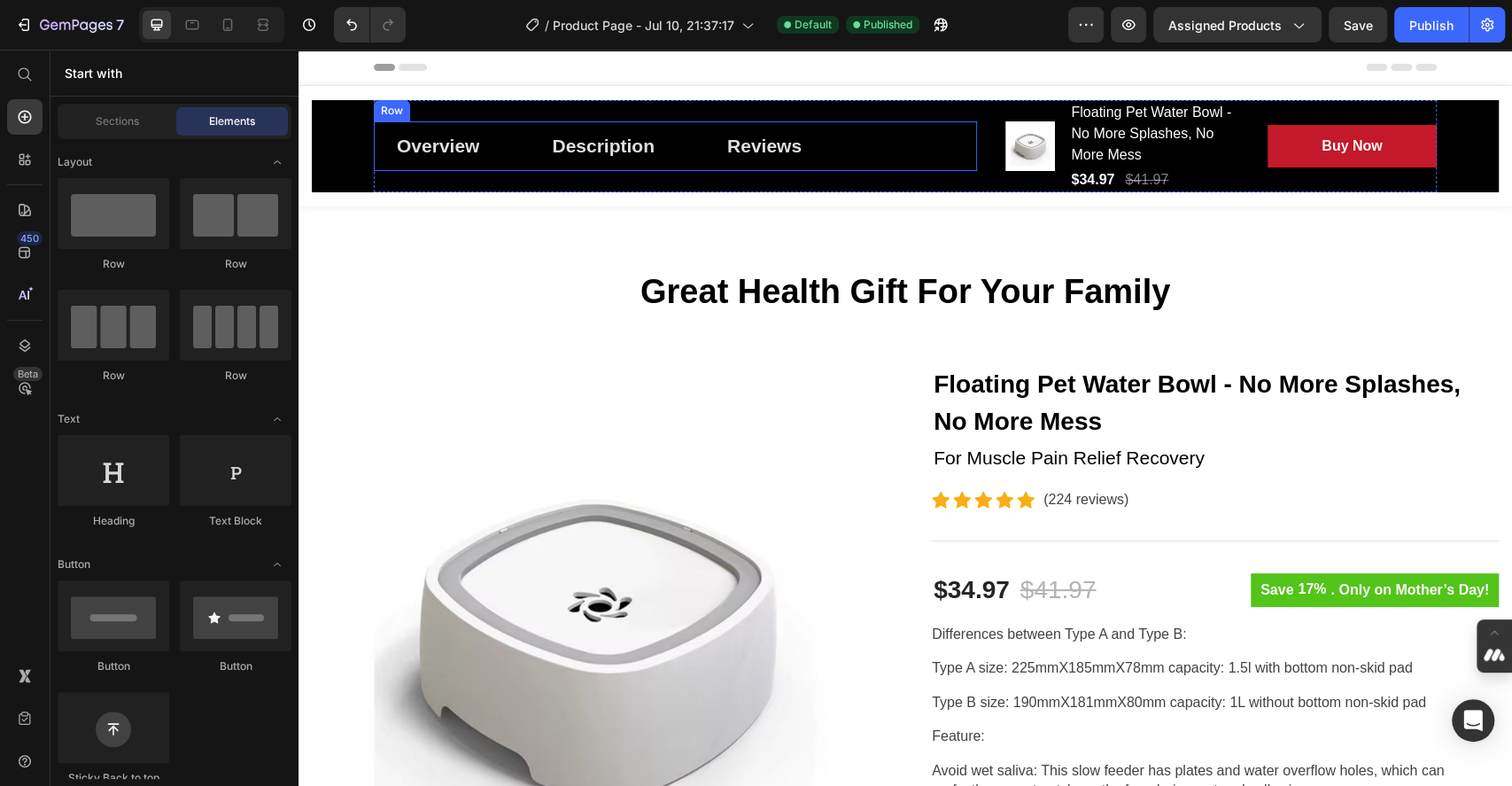 click on "Overview Button Description Button Reviews Button Row" at bounding box center (675, 146) 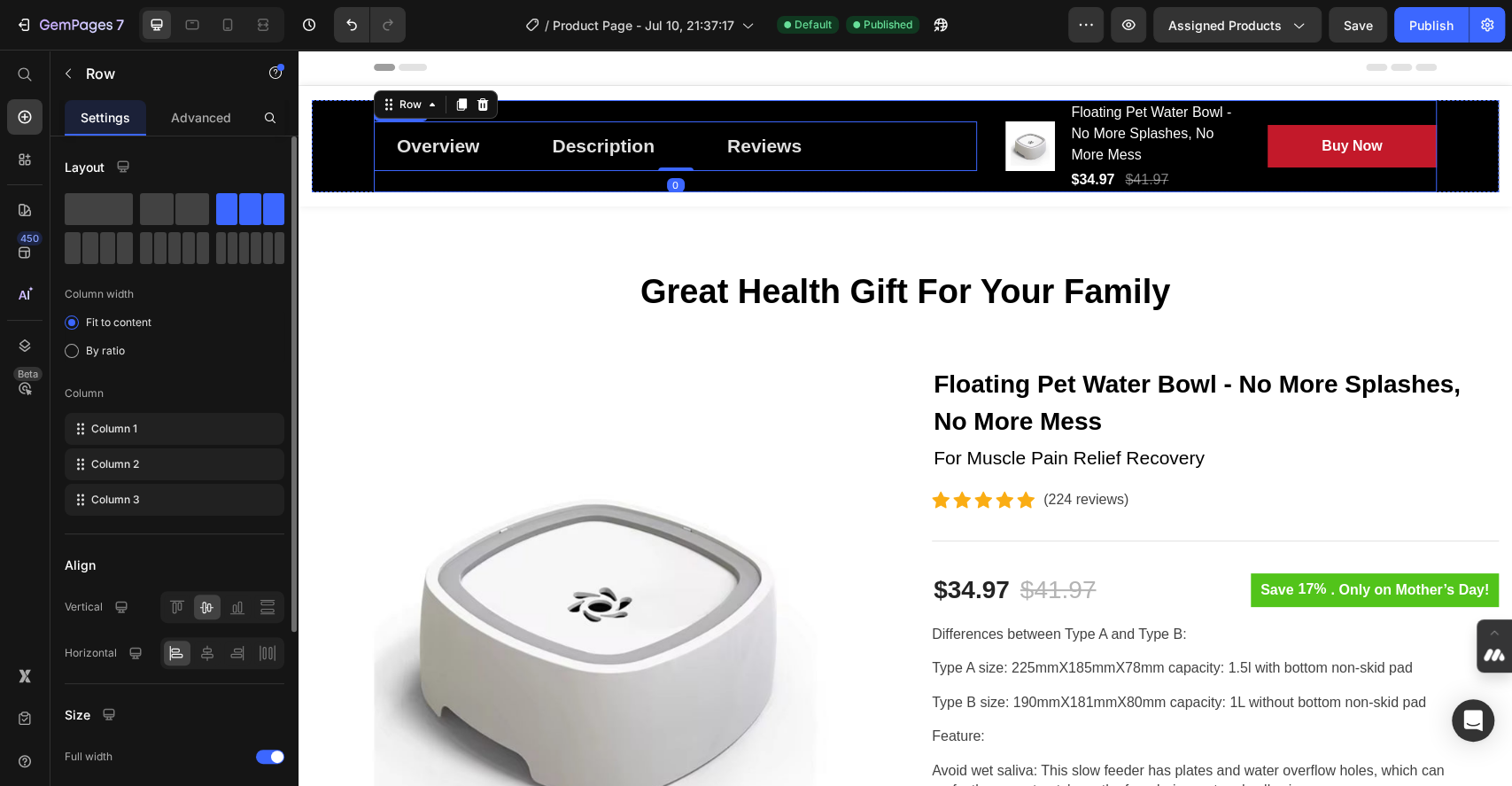 click on "Overview Button Description Button Reviews Button Row   0" at bounding box center [675, 146] 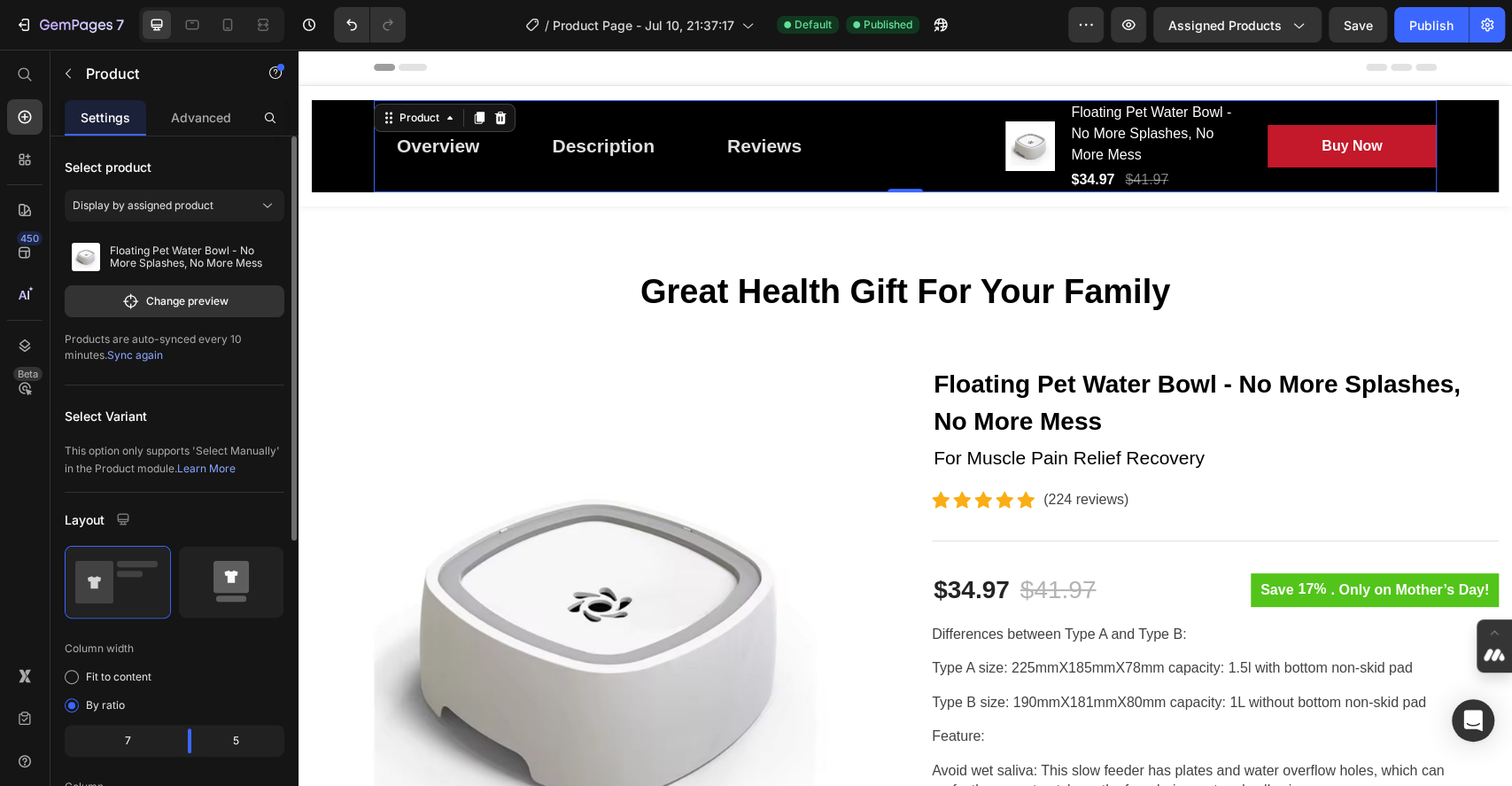click 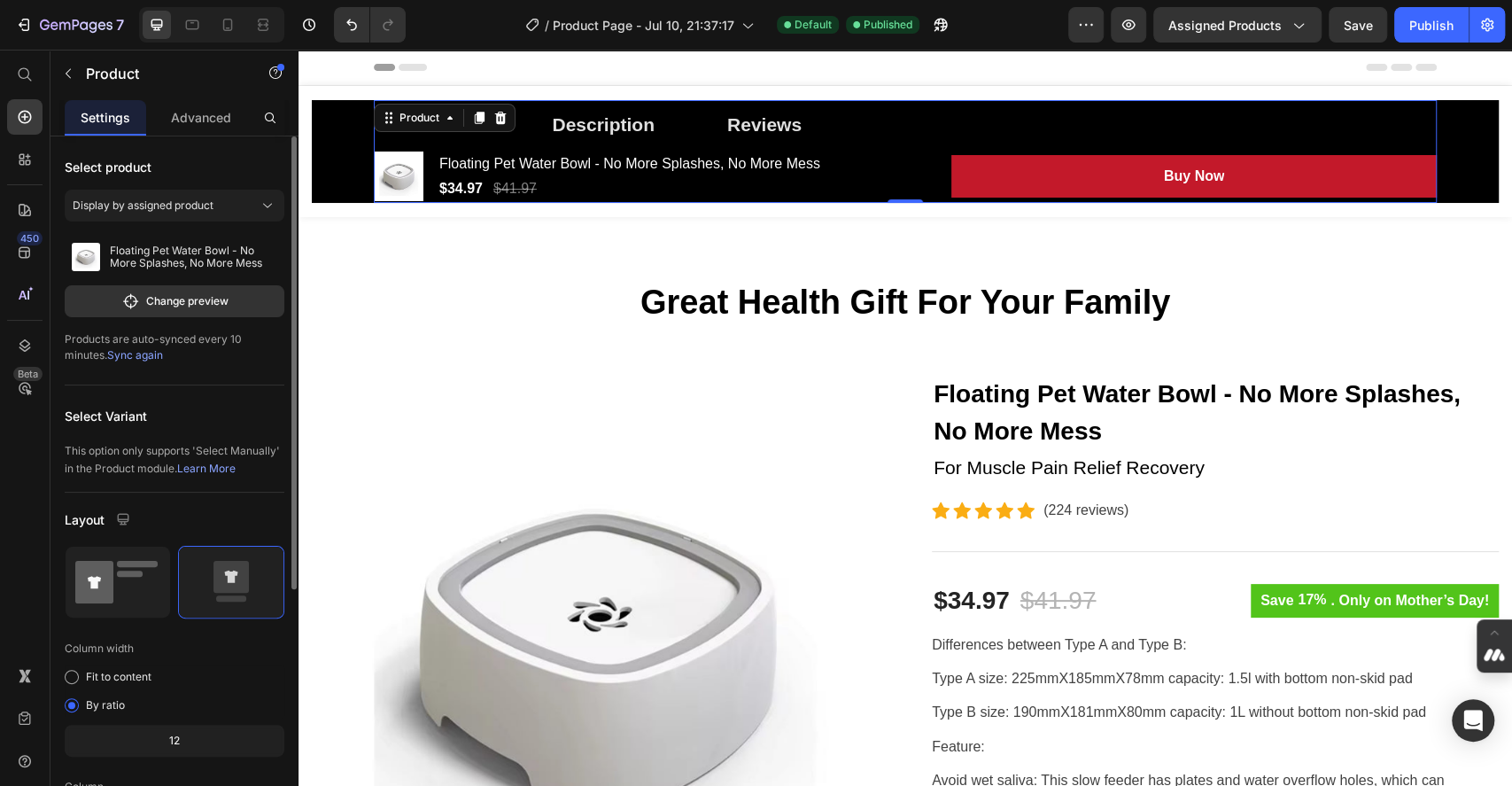 click 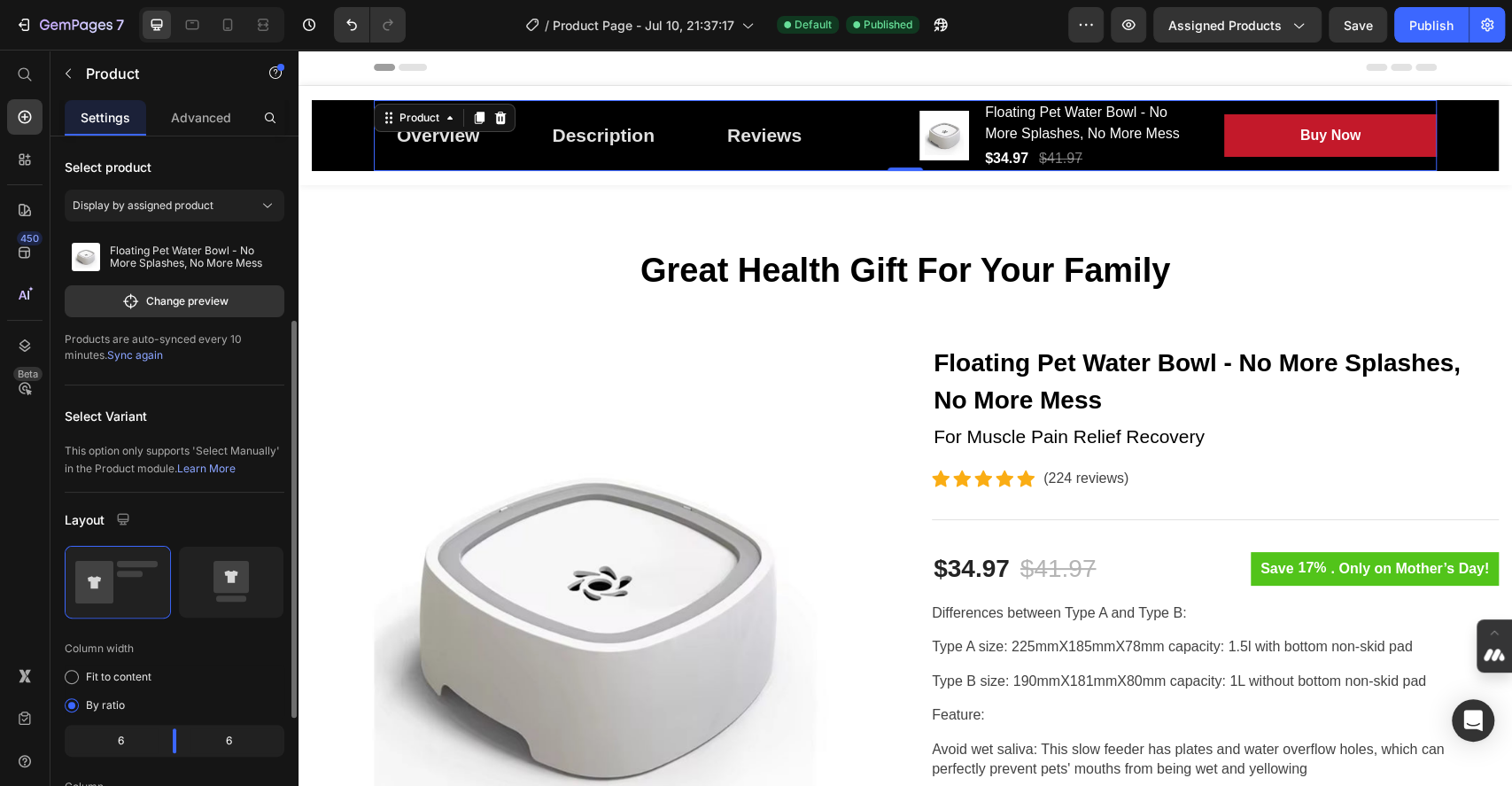 scroll, scrollTop: 118, scrollLeft: 0, axis: vertical 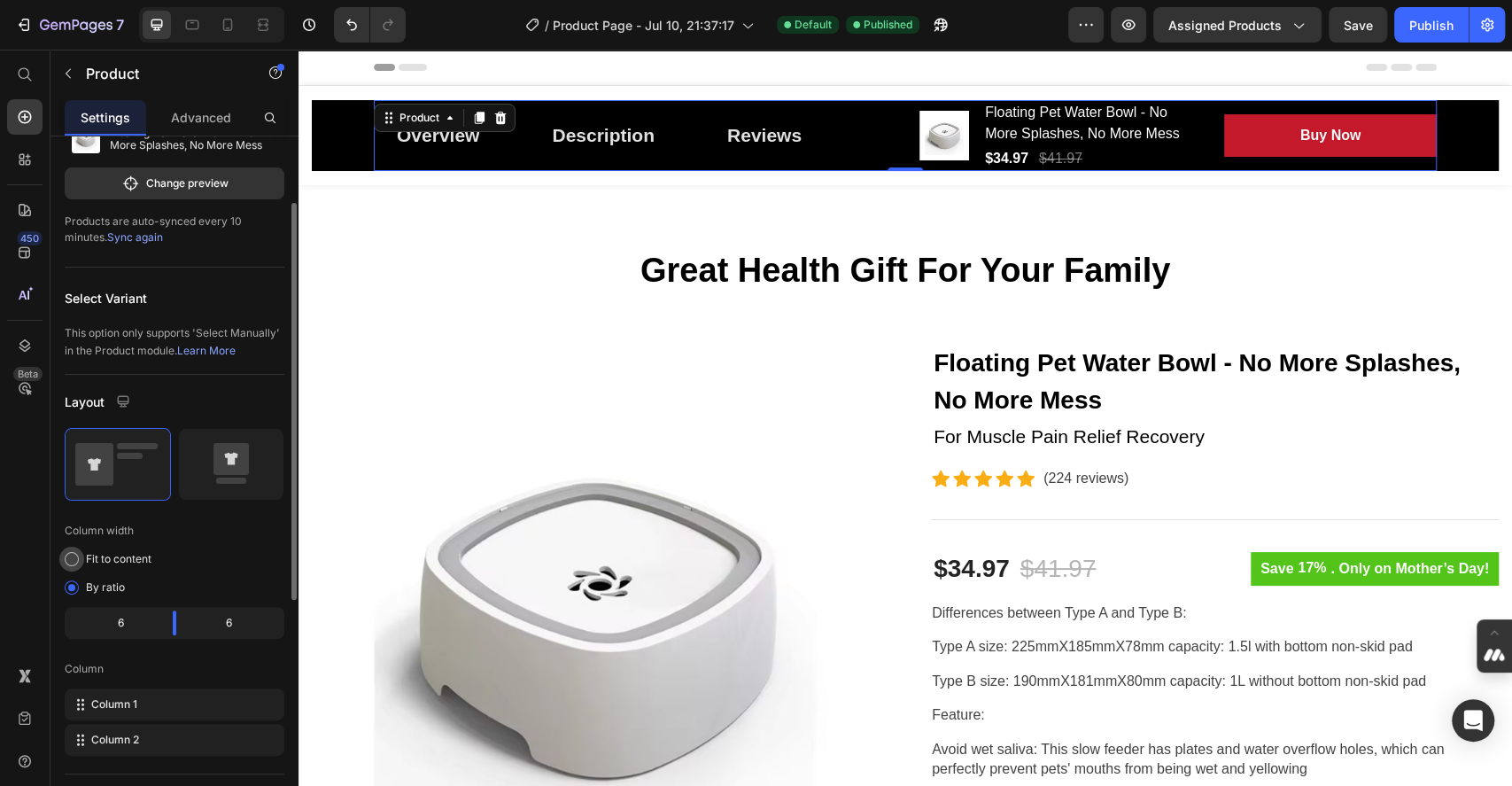 click on "Fit to content" at bounding box center [119, 559] 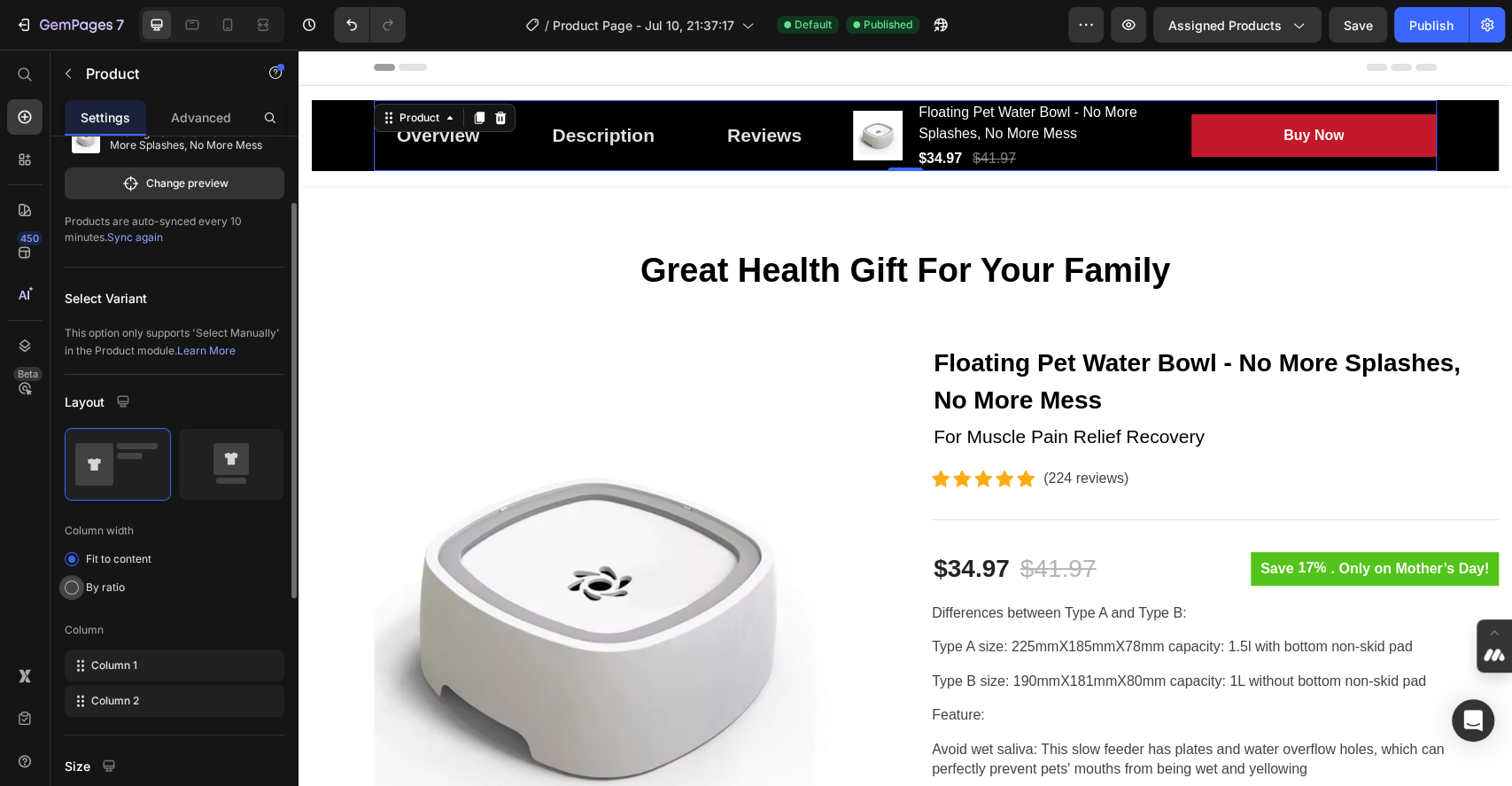 click on "By ratio" 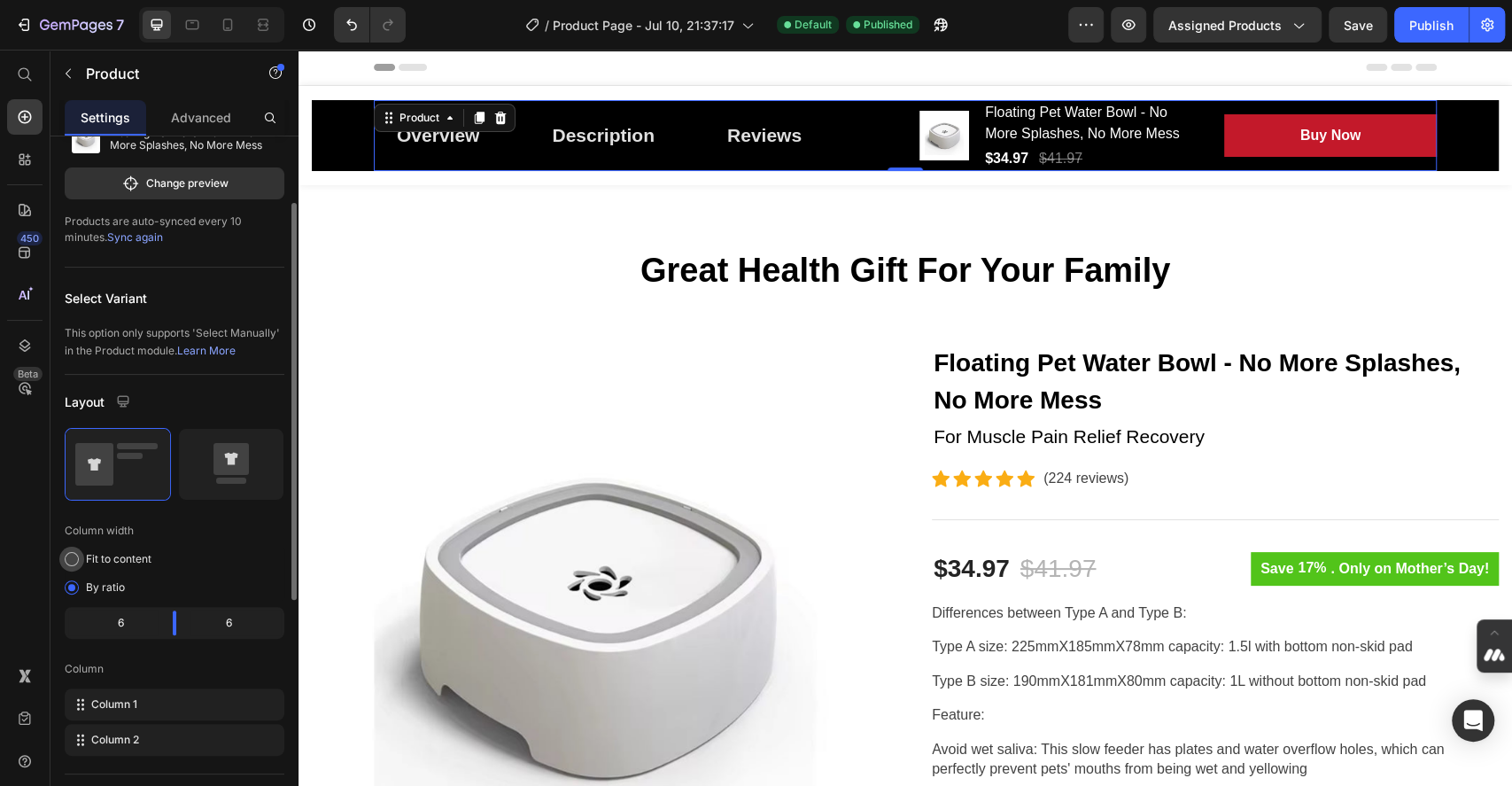 click on "Fit to content" at bounding box center (119, 559) 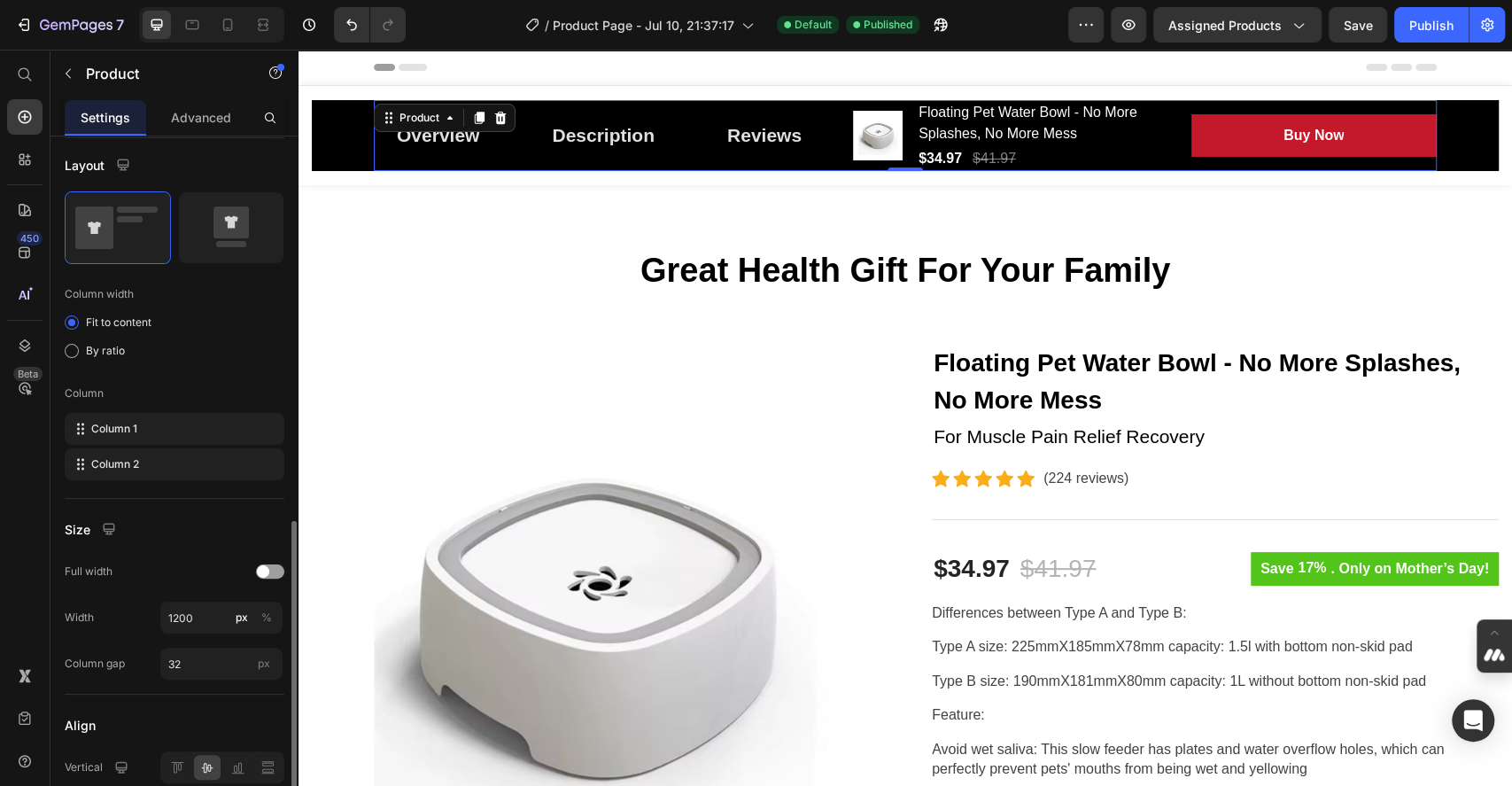 scroll, scrollTop: 472, scrollLeft: 0, axis: vertical 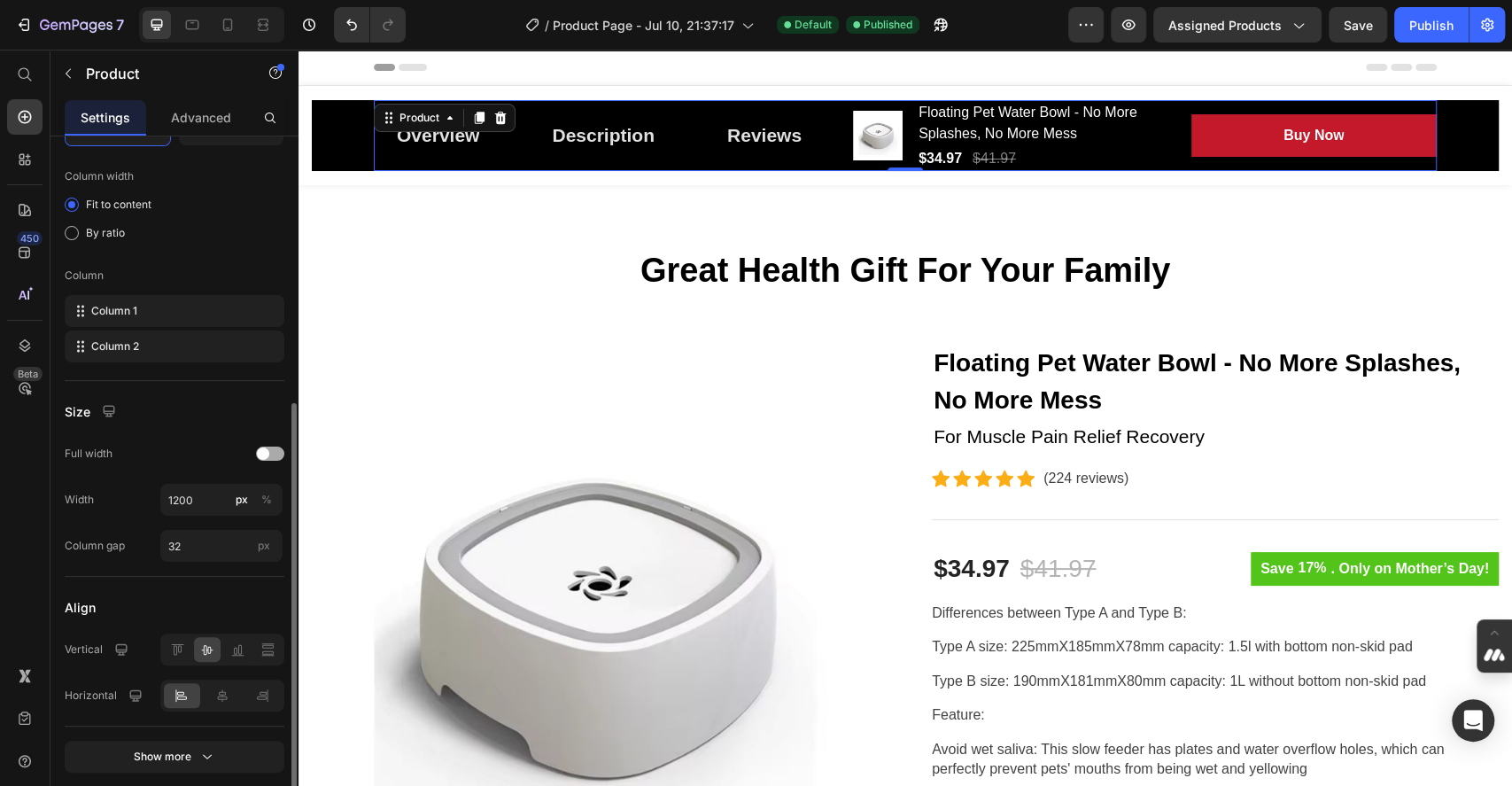 click at bounding box center [270, 454] 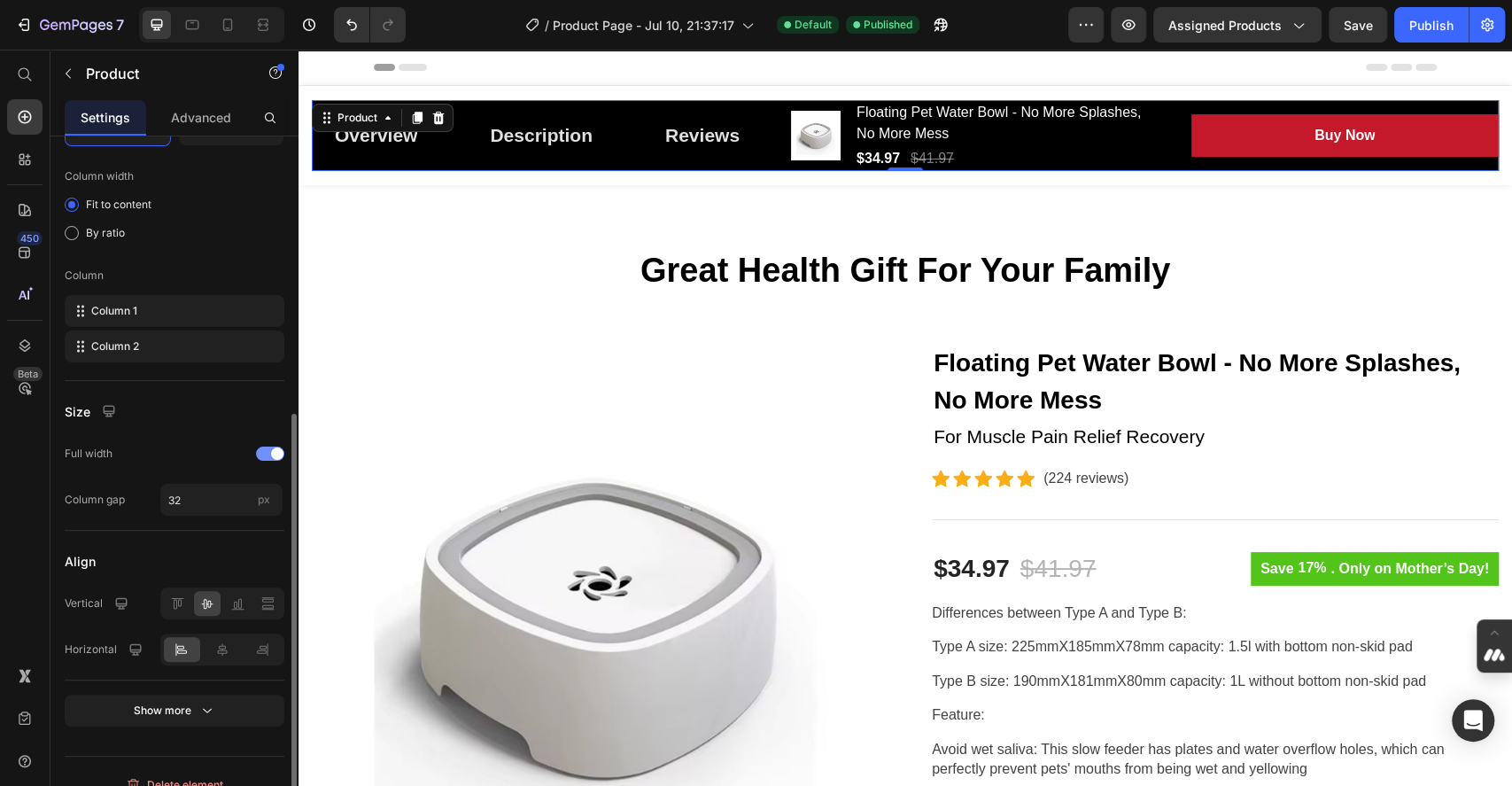 click at bounding box center (270, 454) 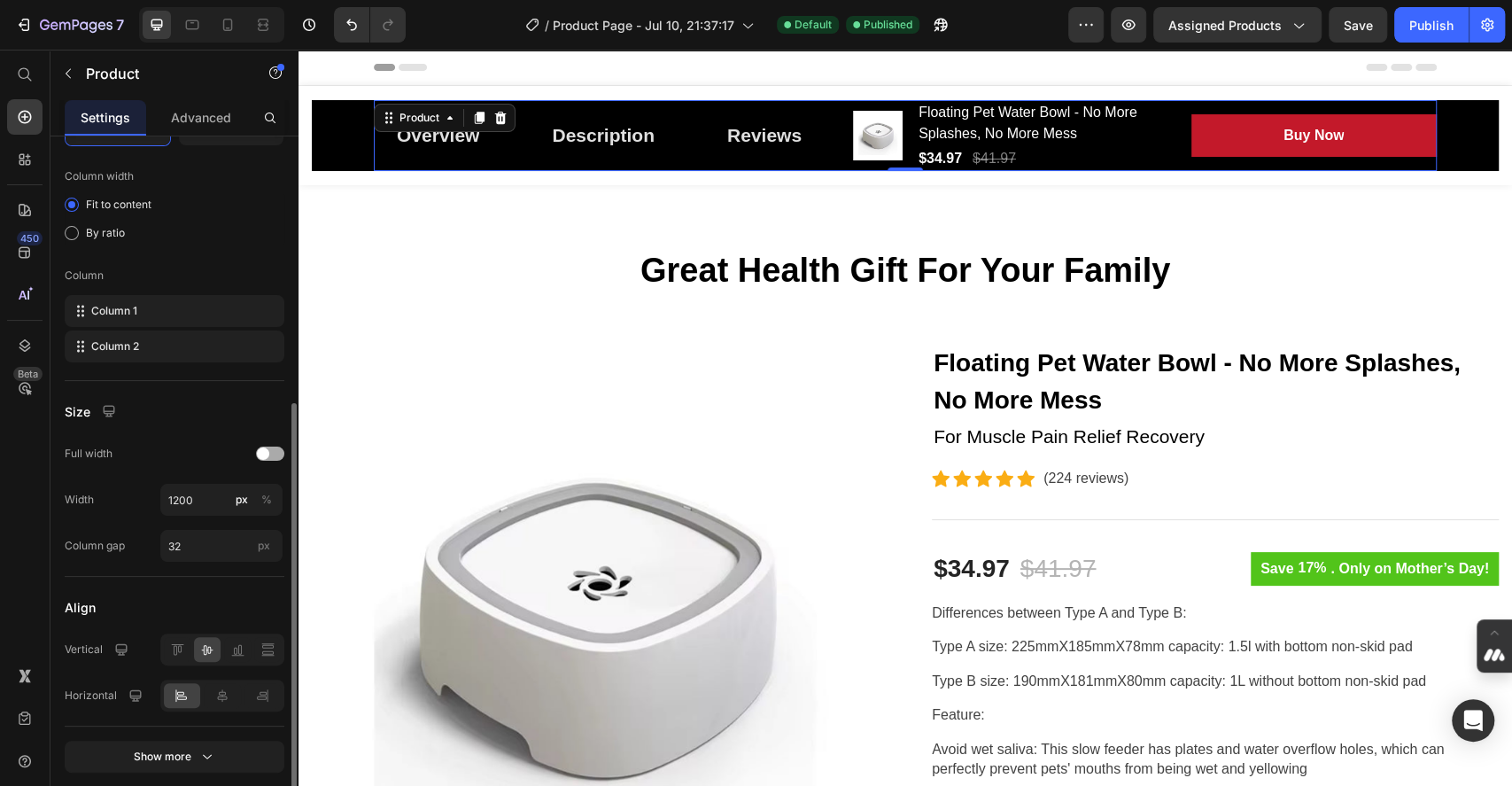 click at bounding box center [270, 454] 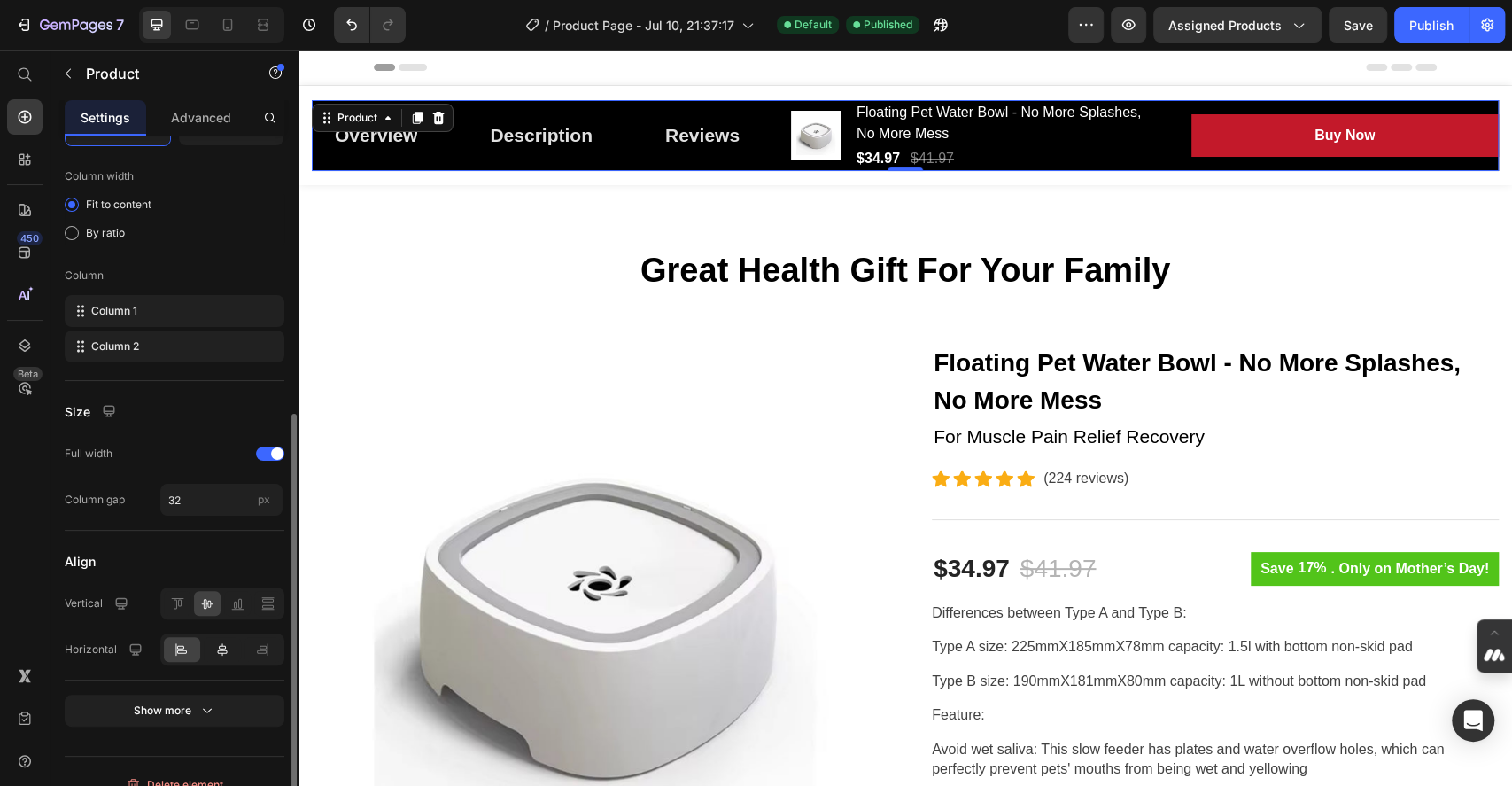 click 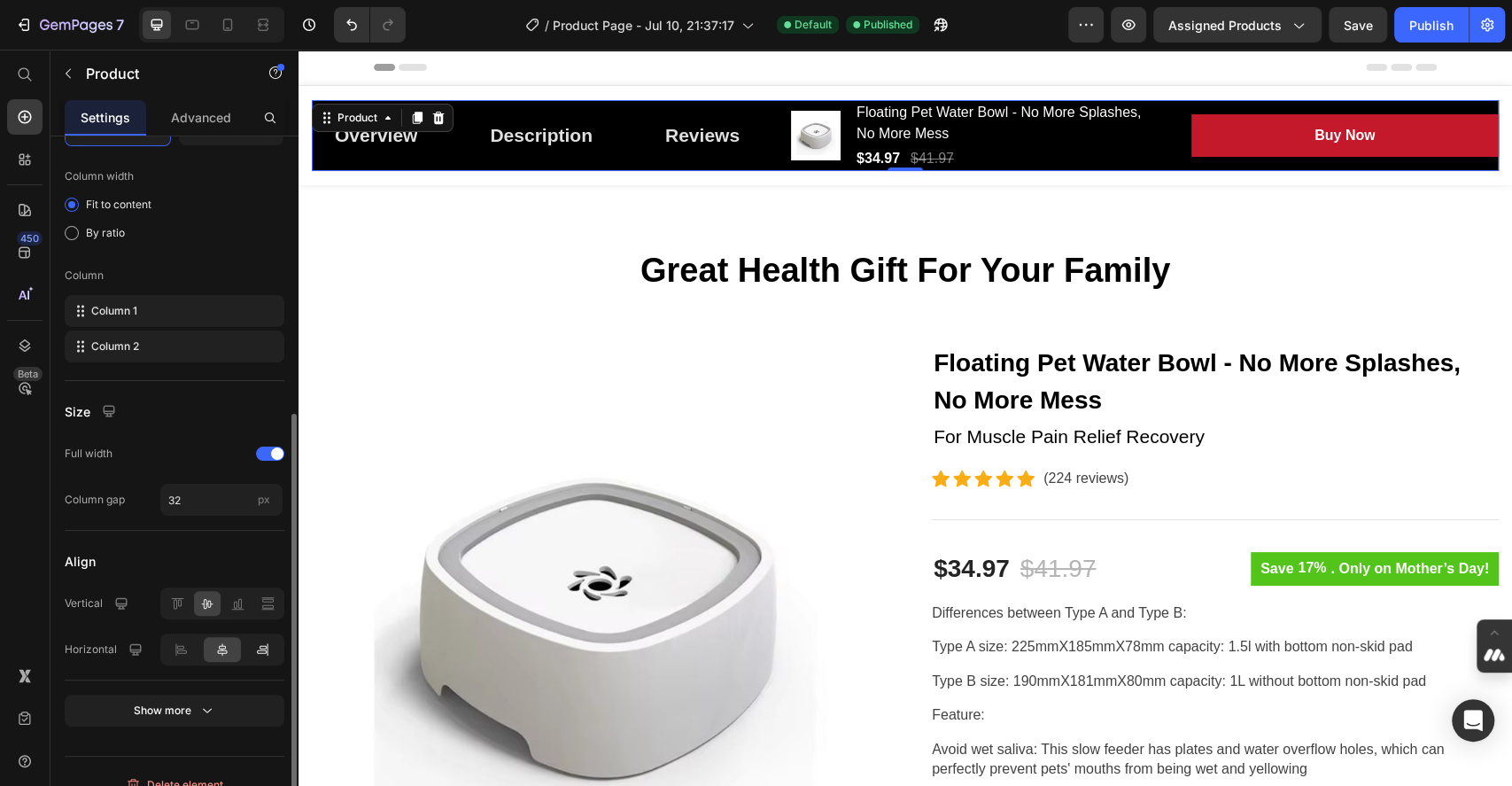 click 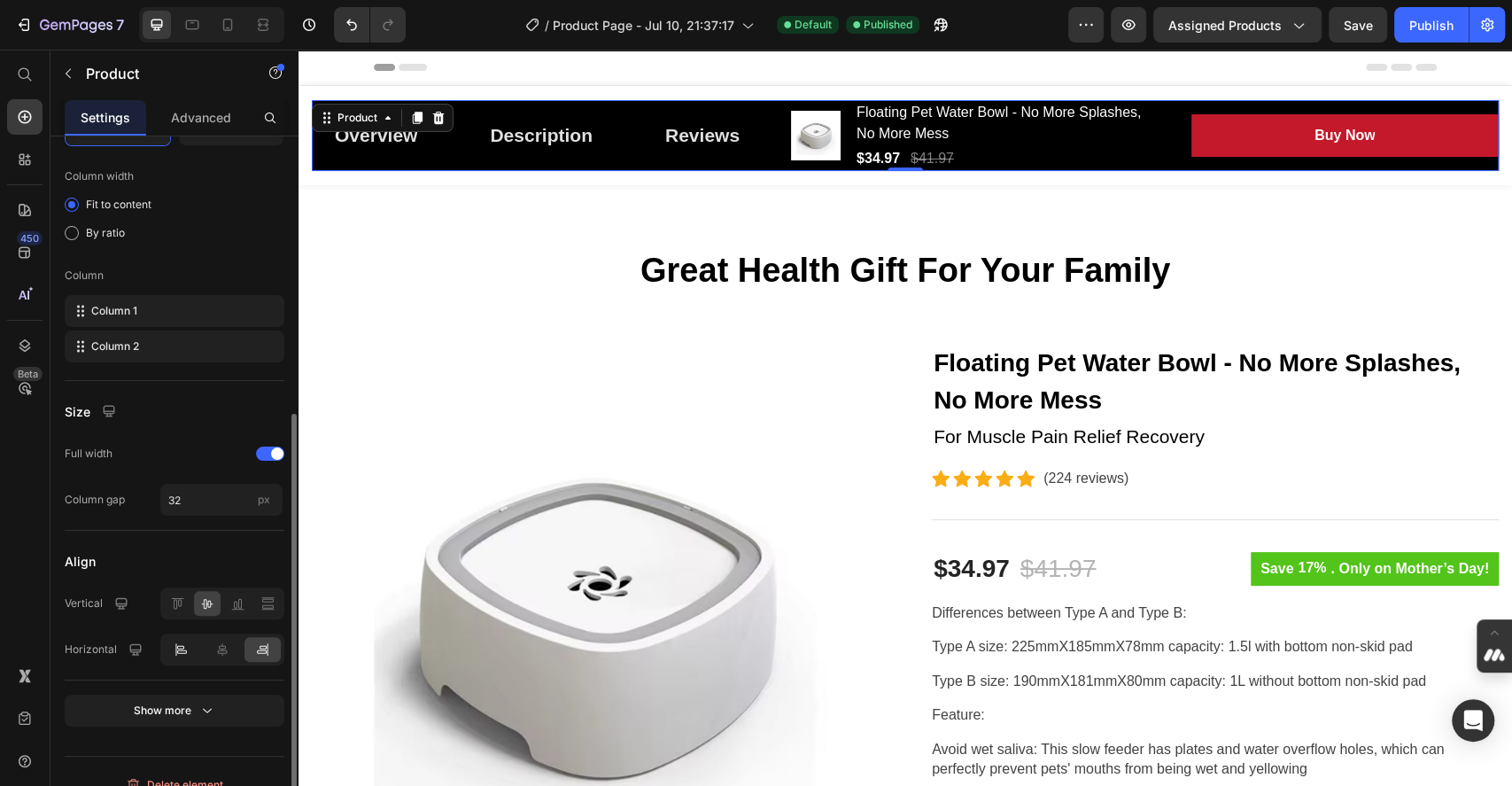 click 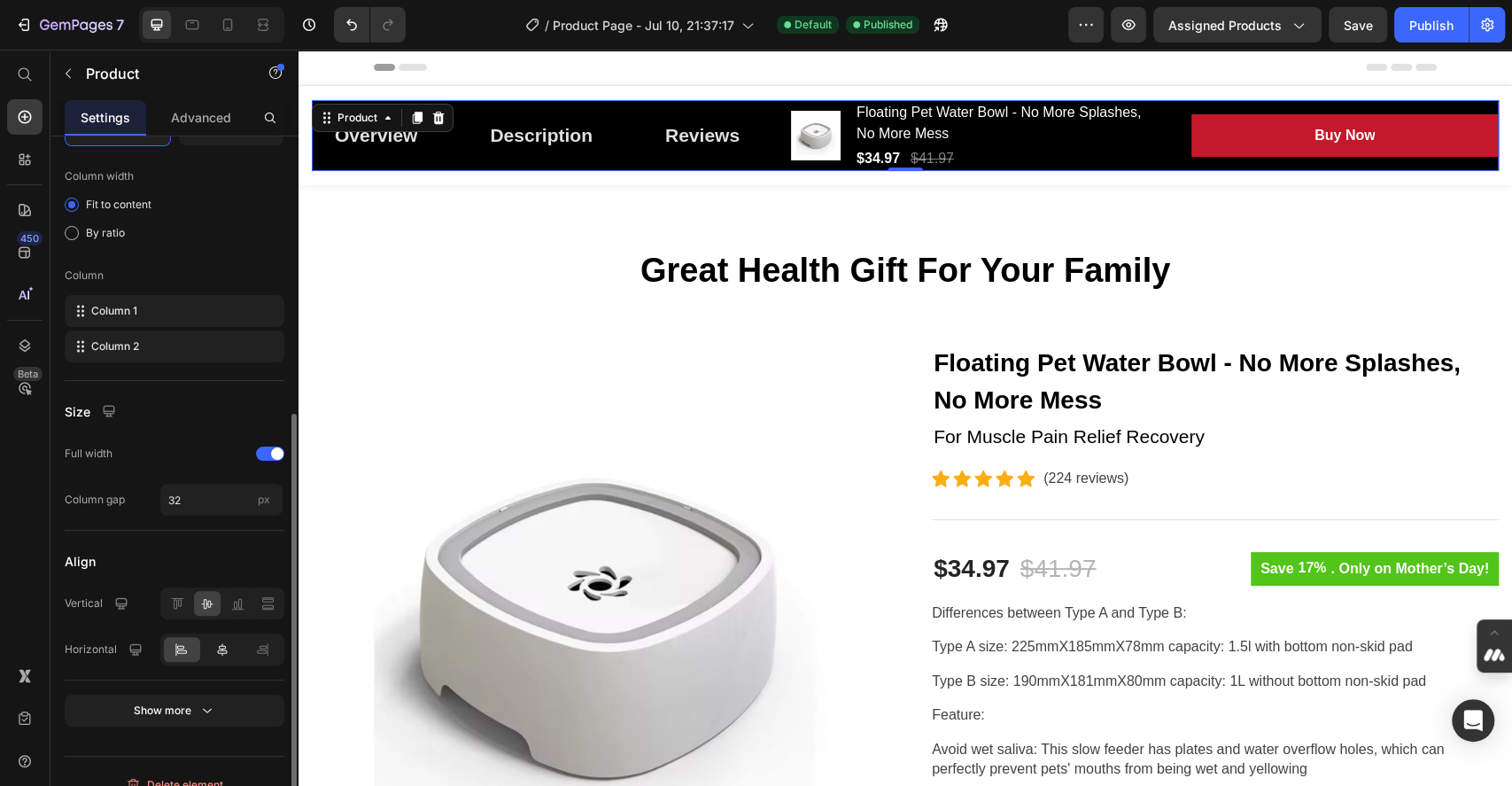 click 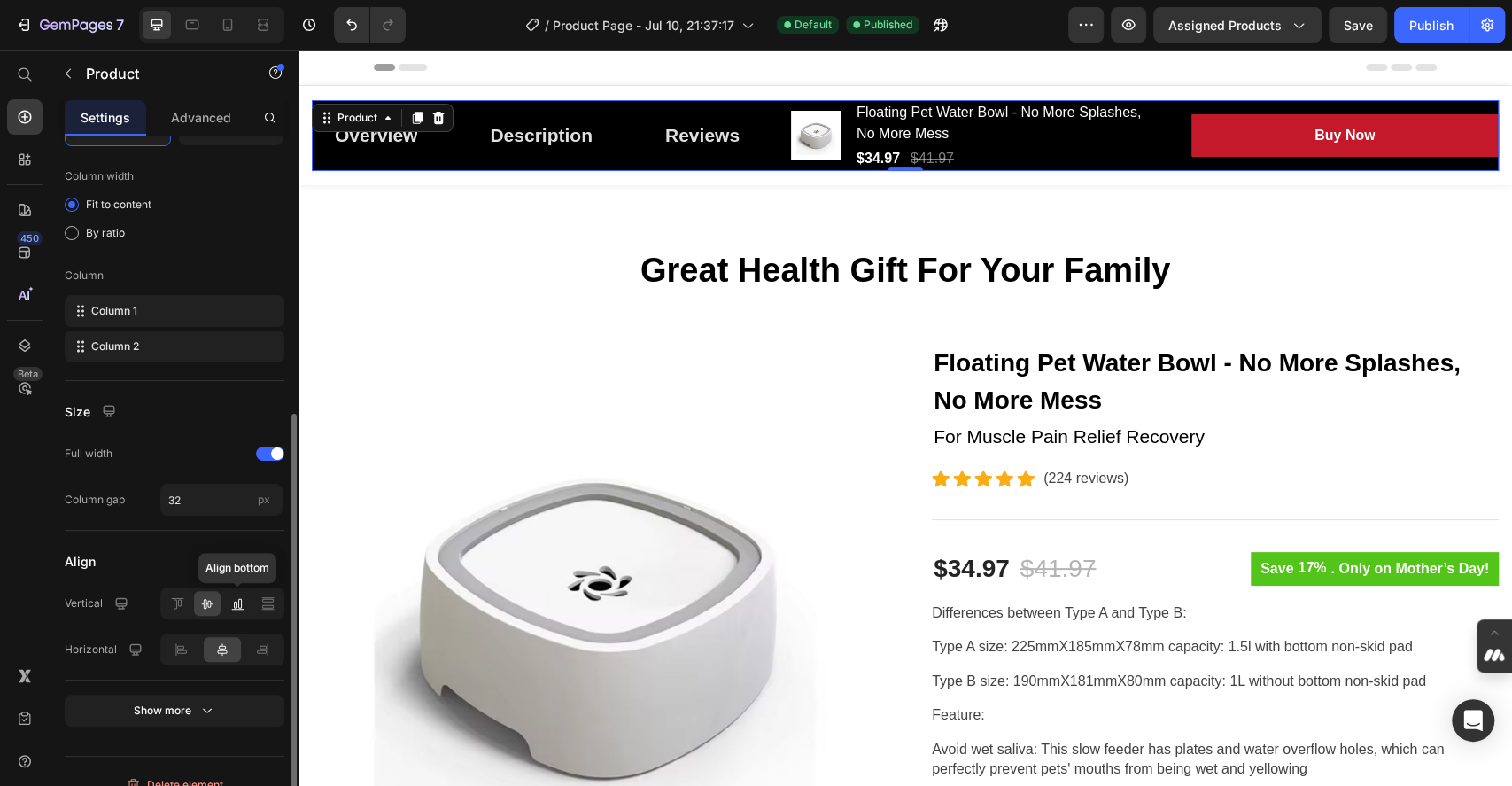 click 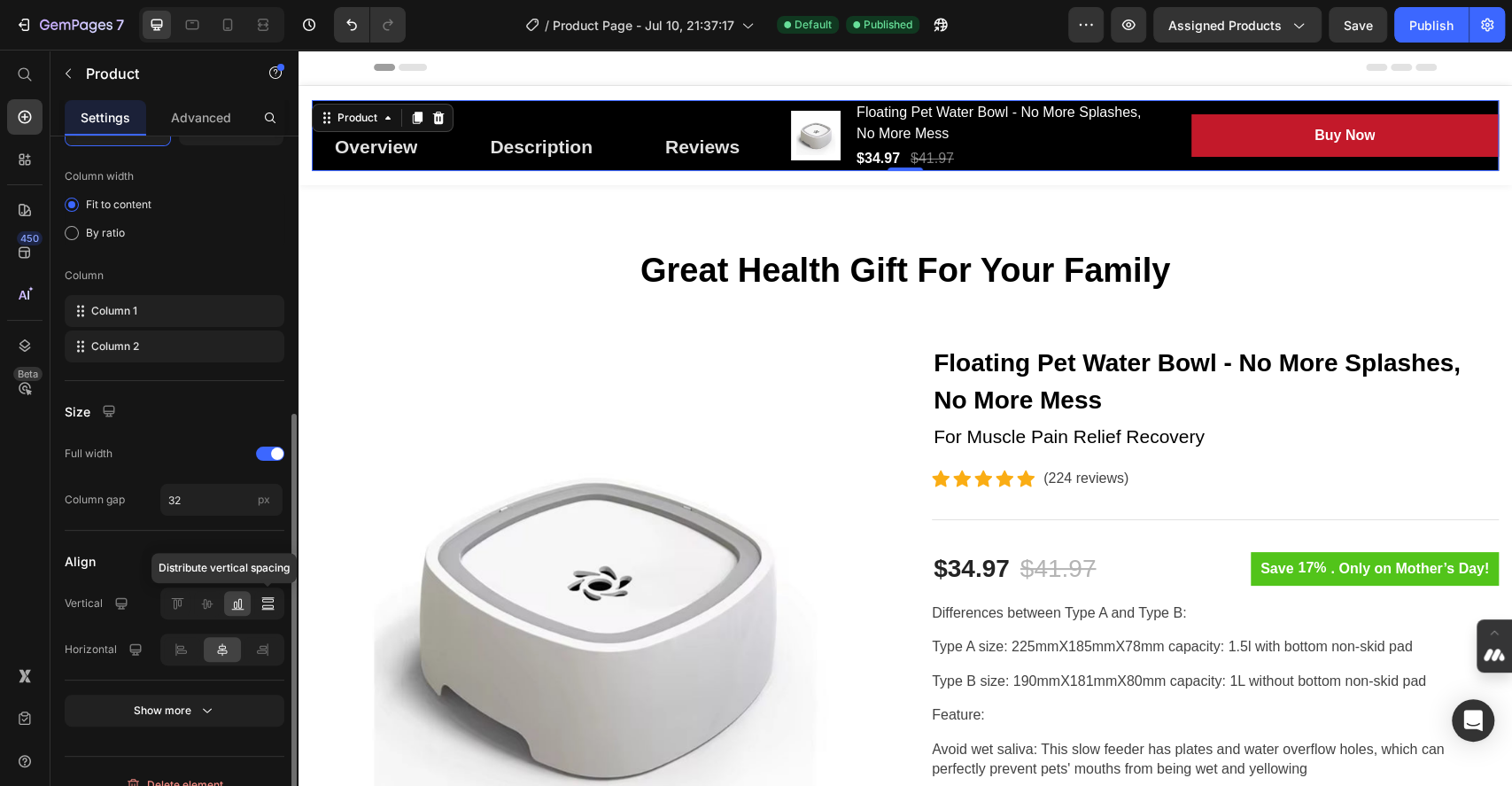 click 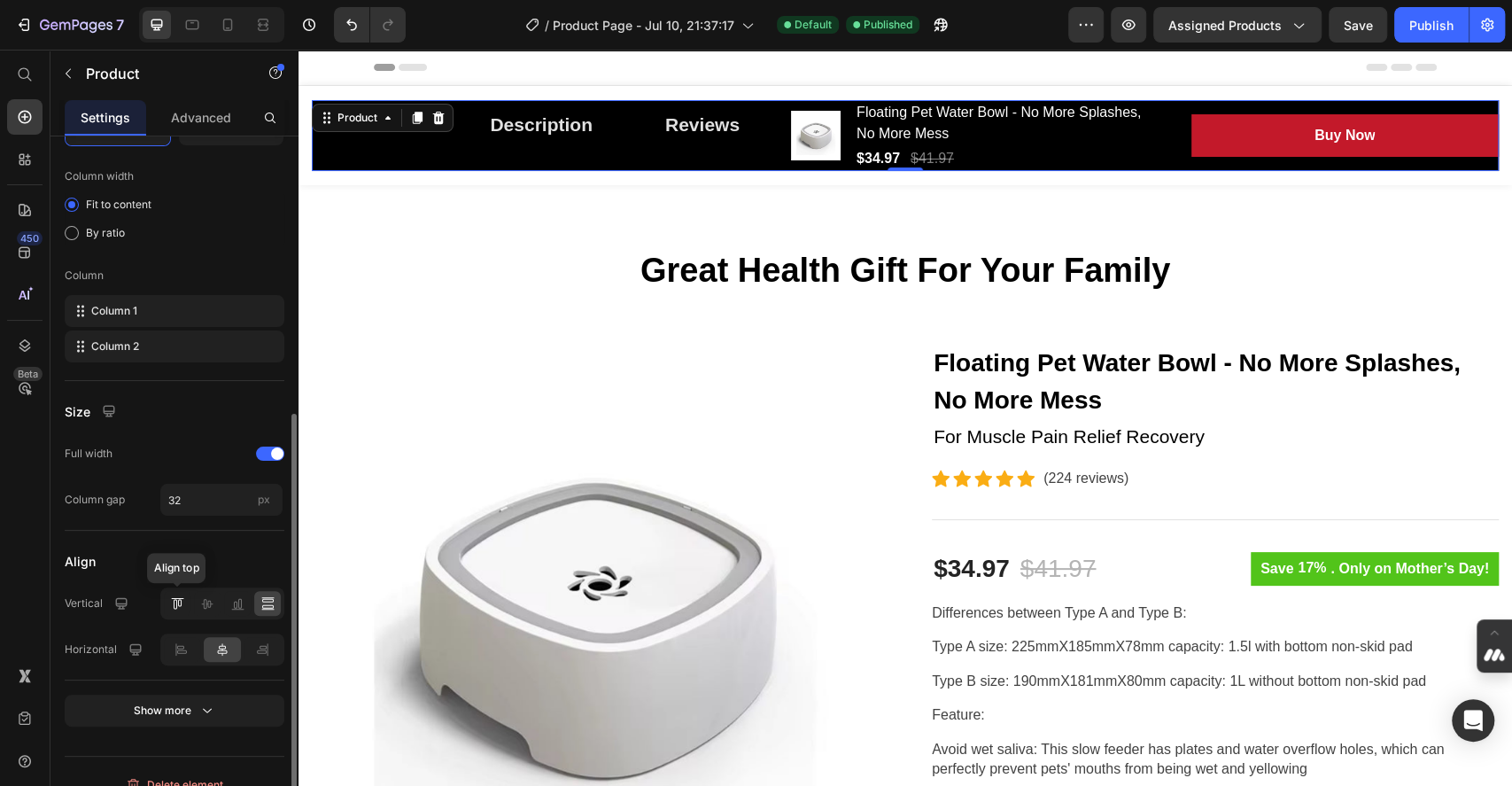 click 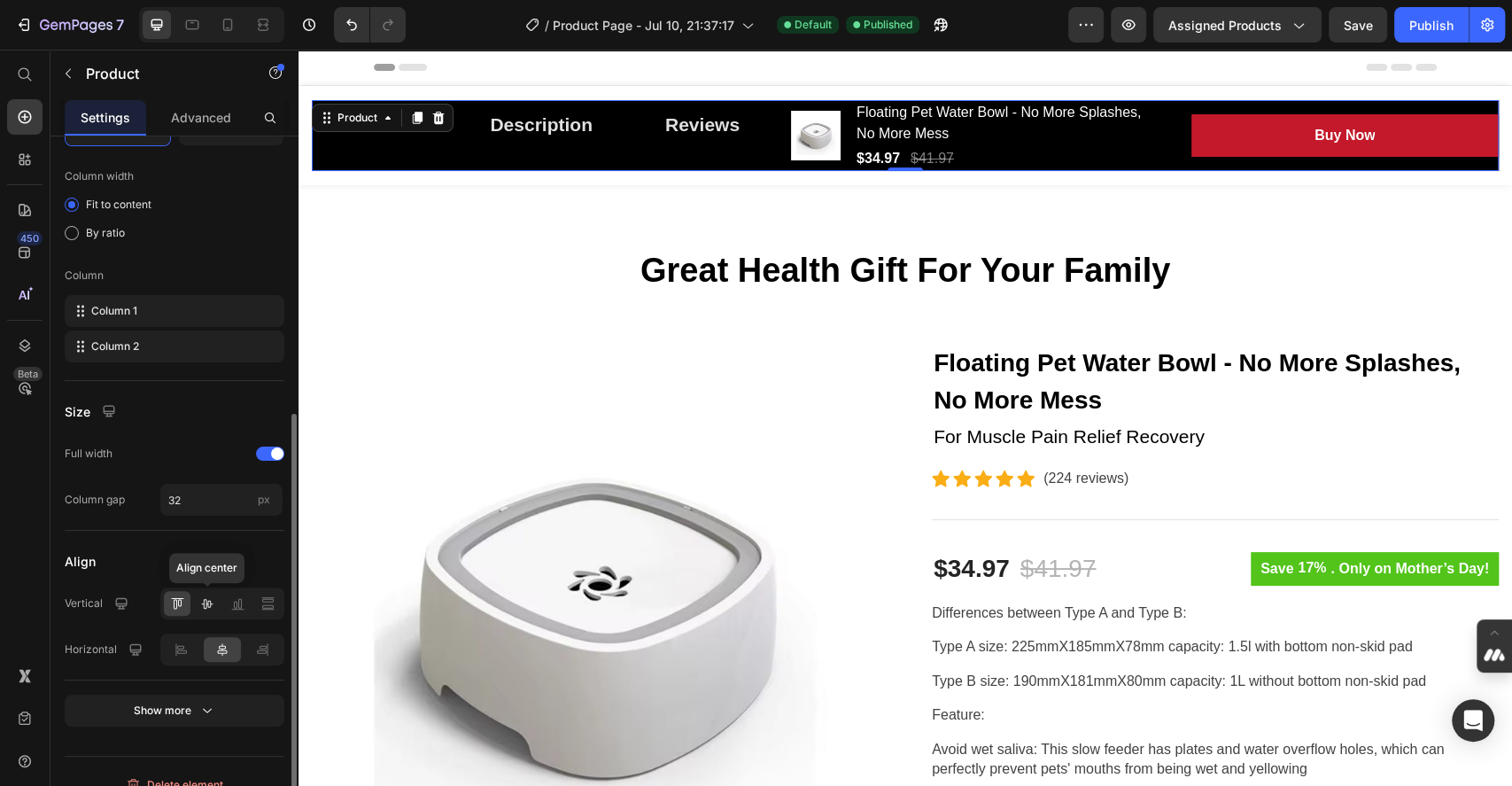 click 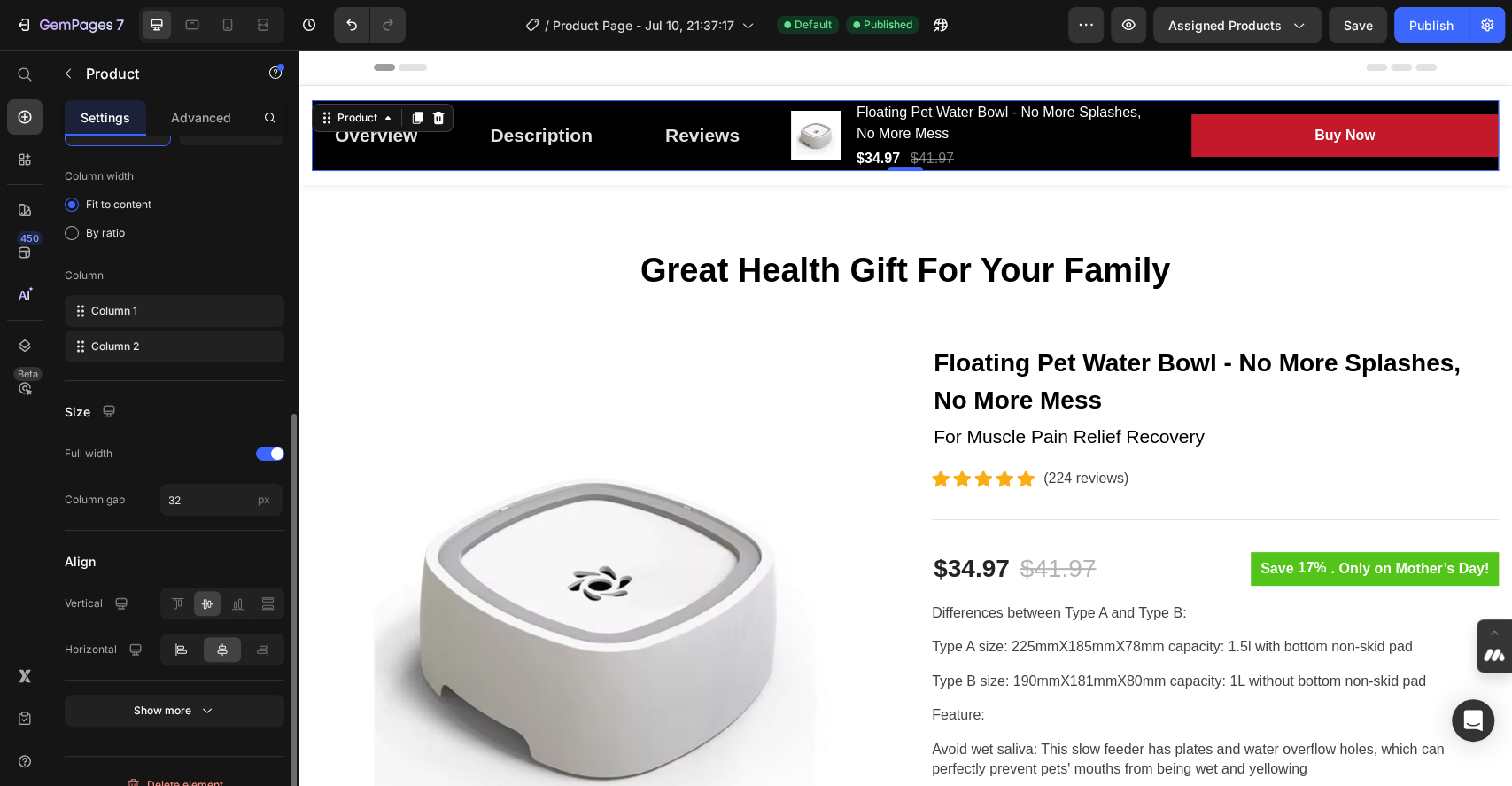 click 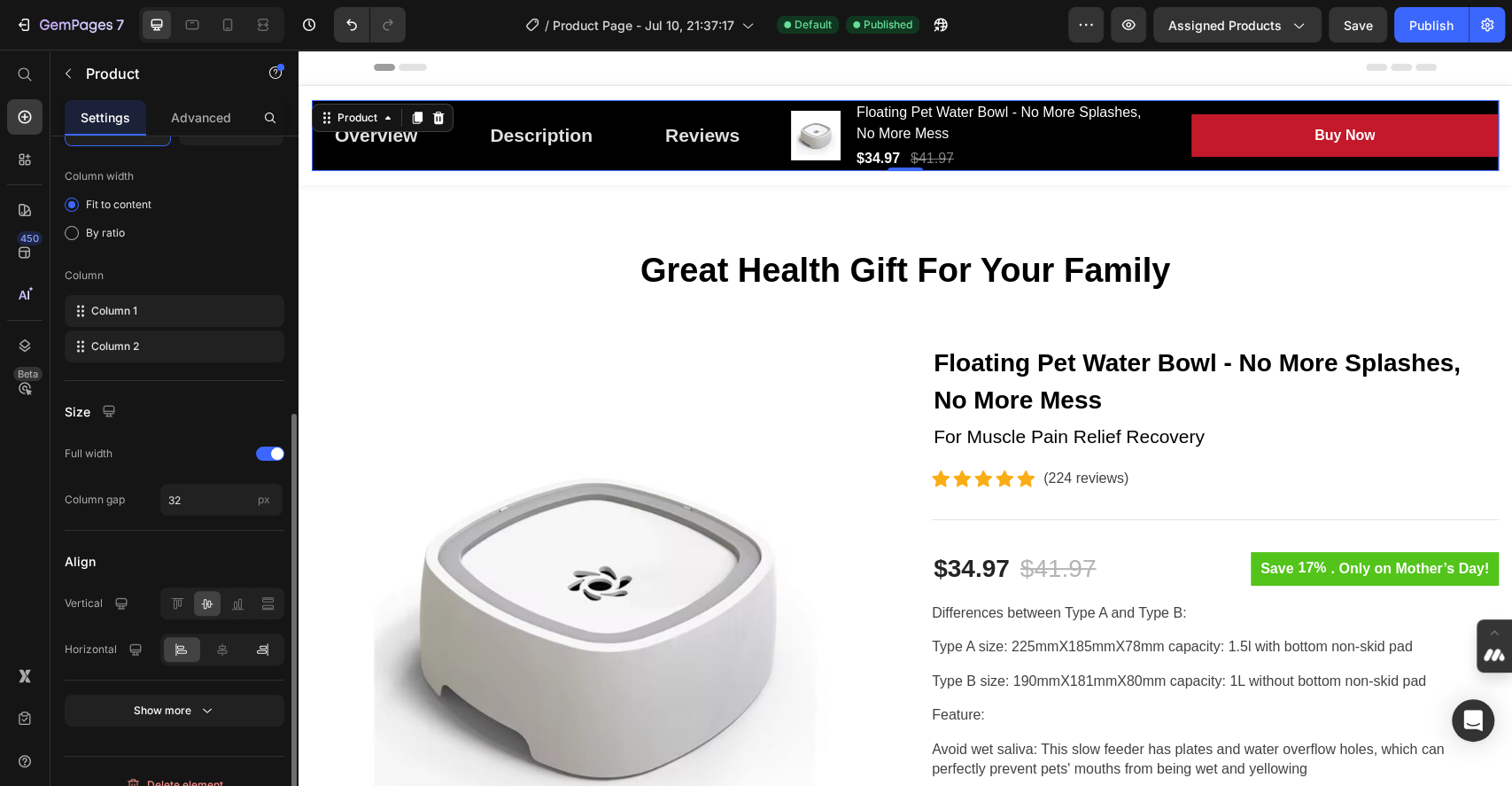 click 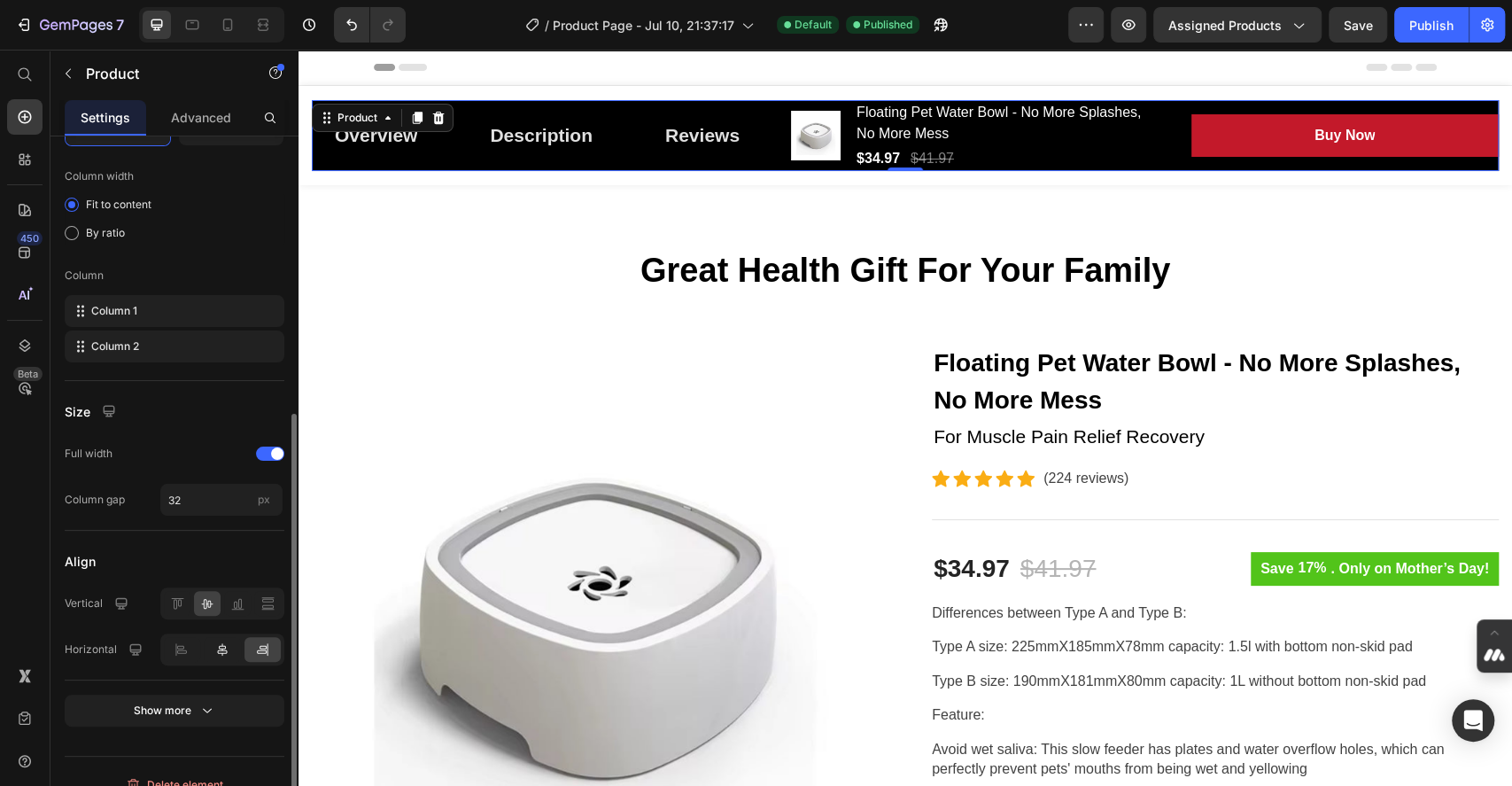 click 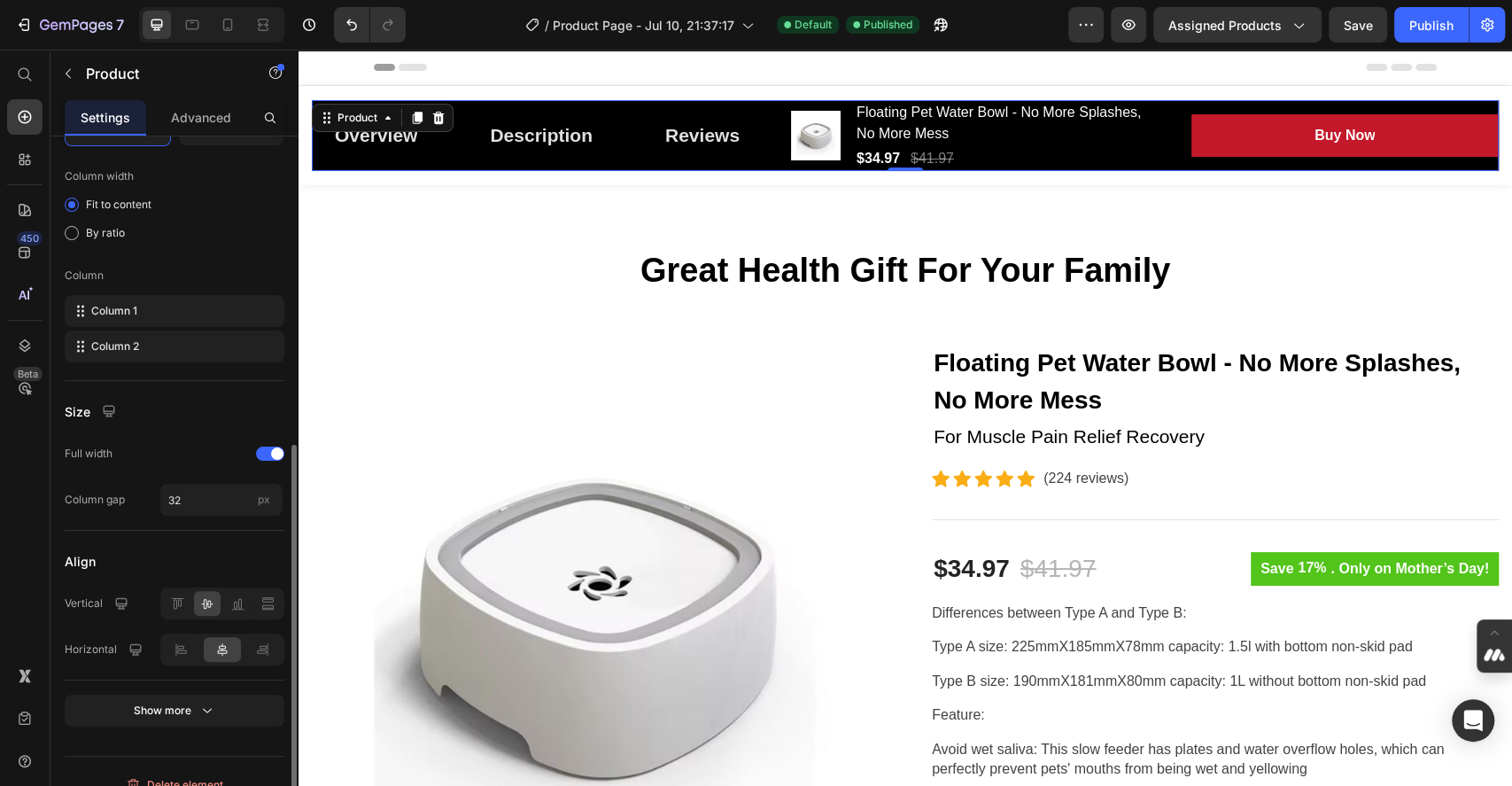 scroll, scrollTop: 492, scrollLeft: 0, axis: vertical 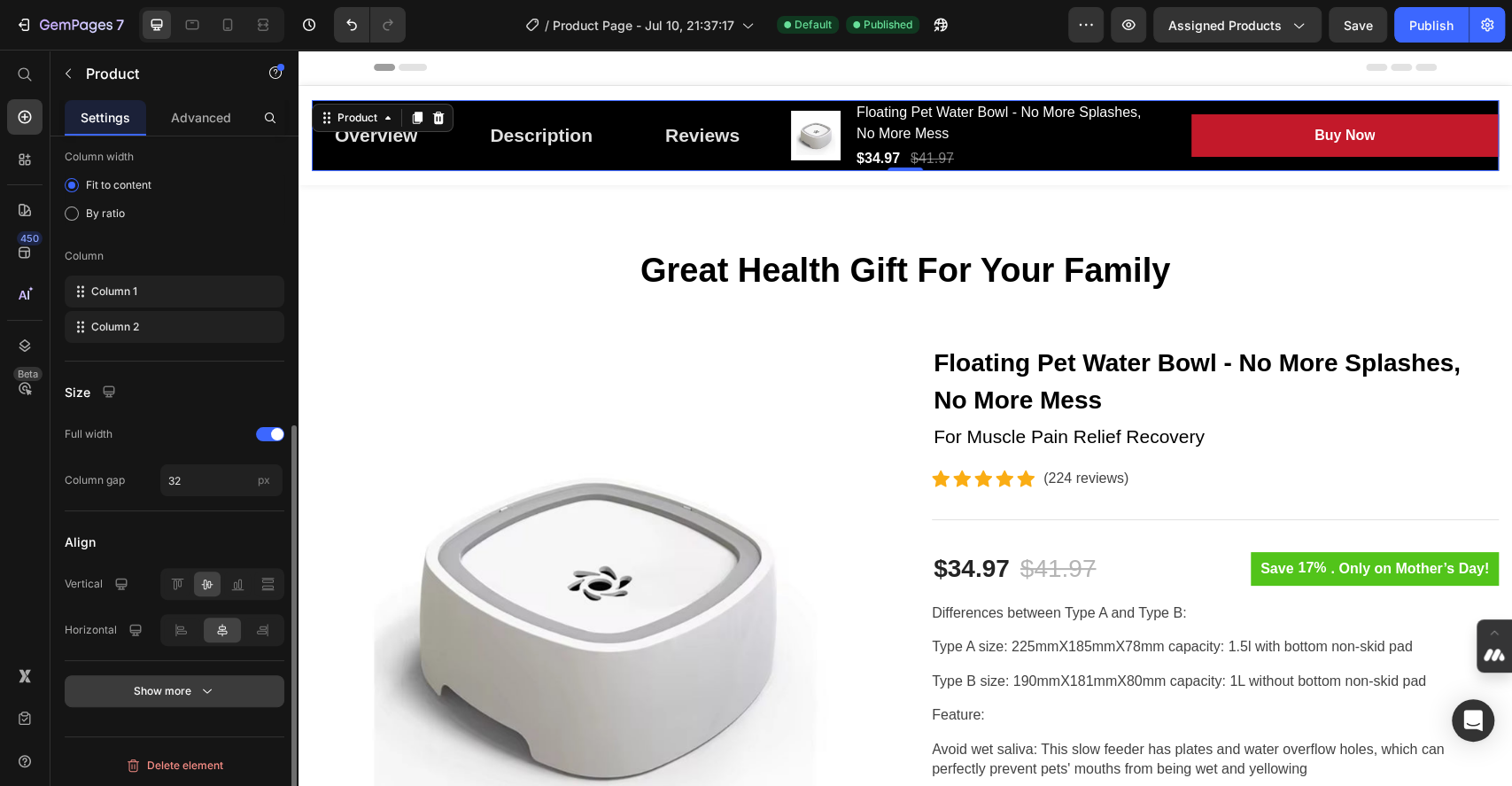 click on "Show more" at bounding box center (174, 691) 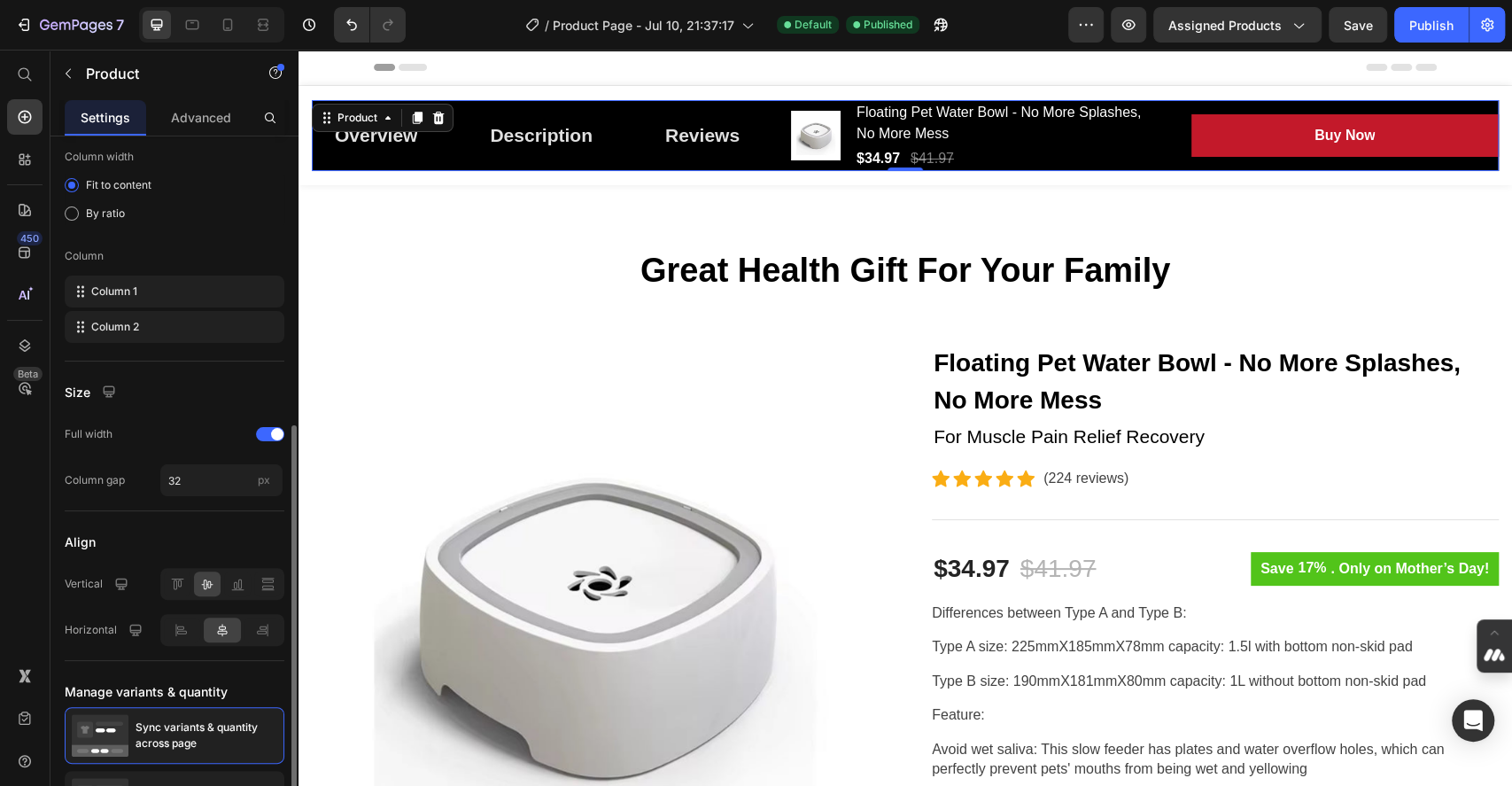 scroll, scrollTop: 655, scrollLeft: 0, axis: vertical 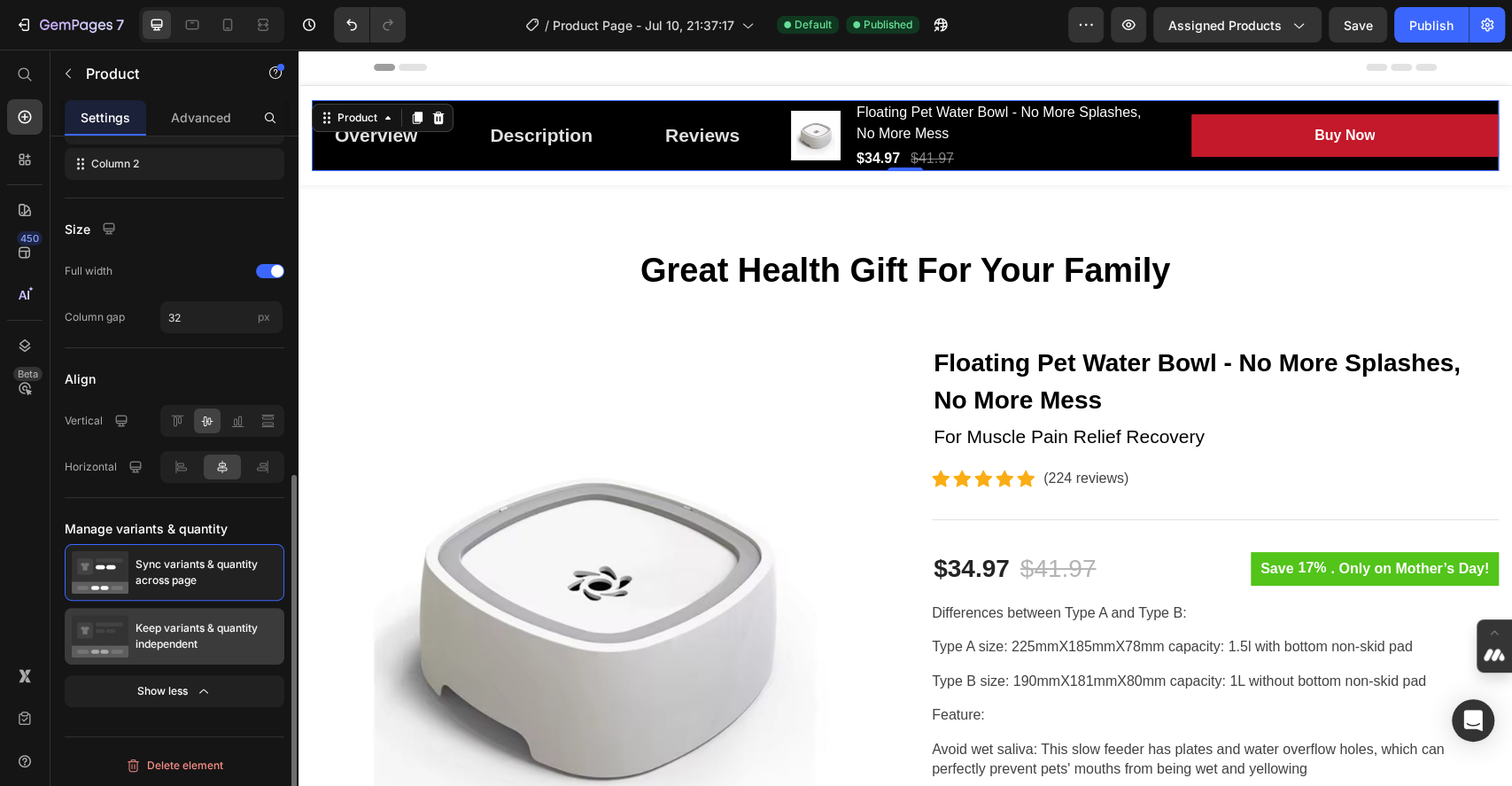 click on "Keep variants & quantity independent" at bounding box center [206, 636] 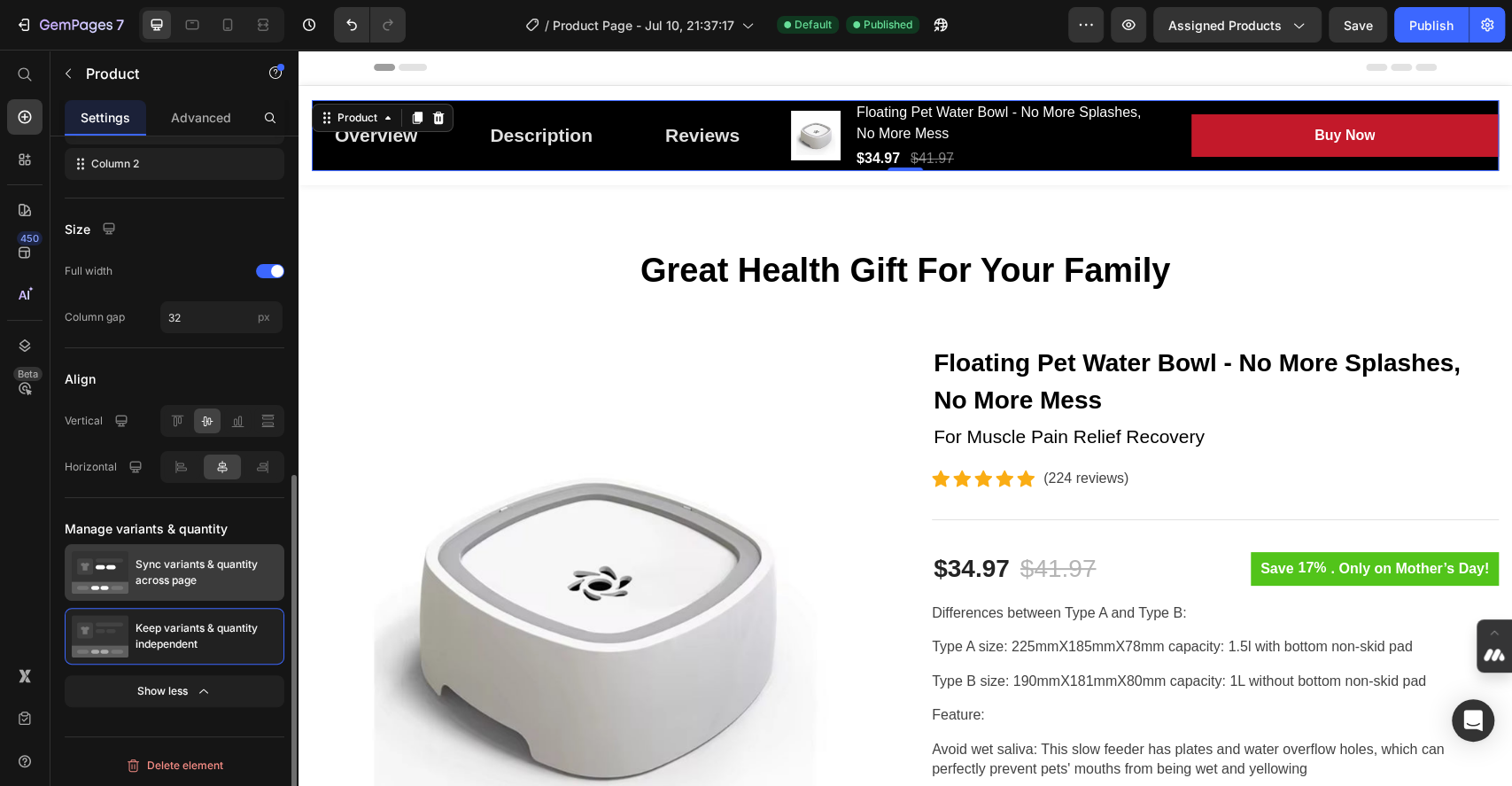 click on "Sync variants & quantity across page" at bounding box center (206, 572) 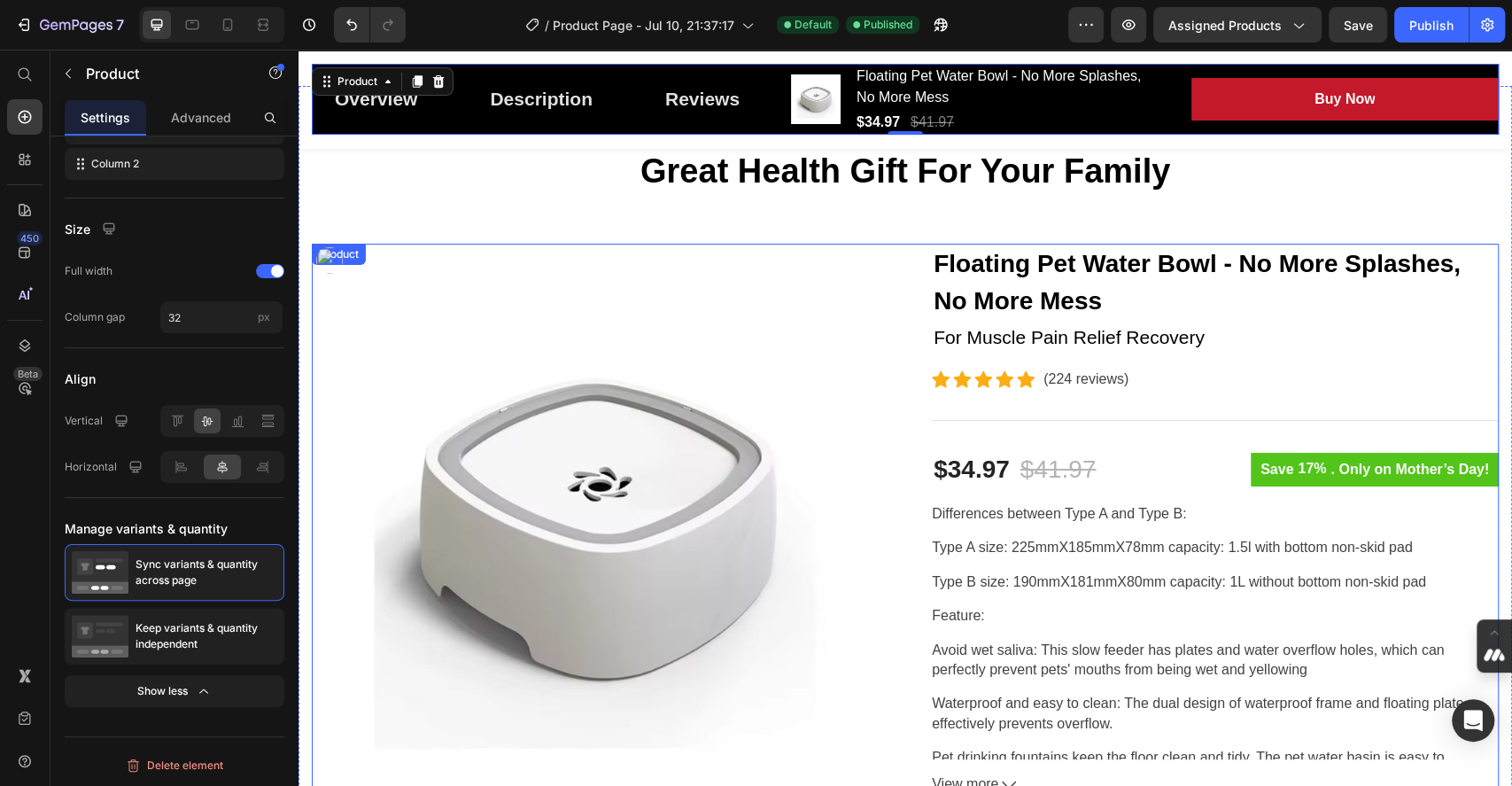 scroll, scrollTop: 0, scrollLeft: 0, axis: both 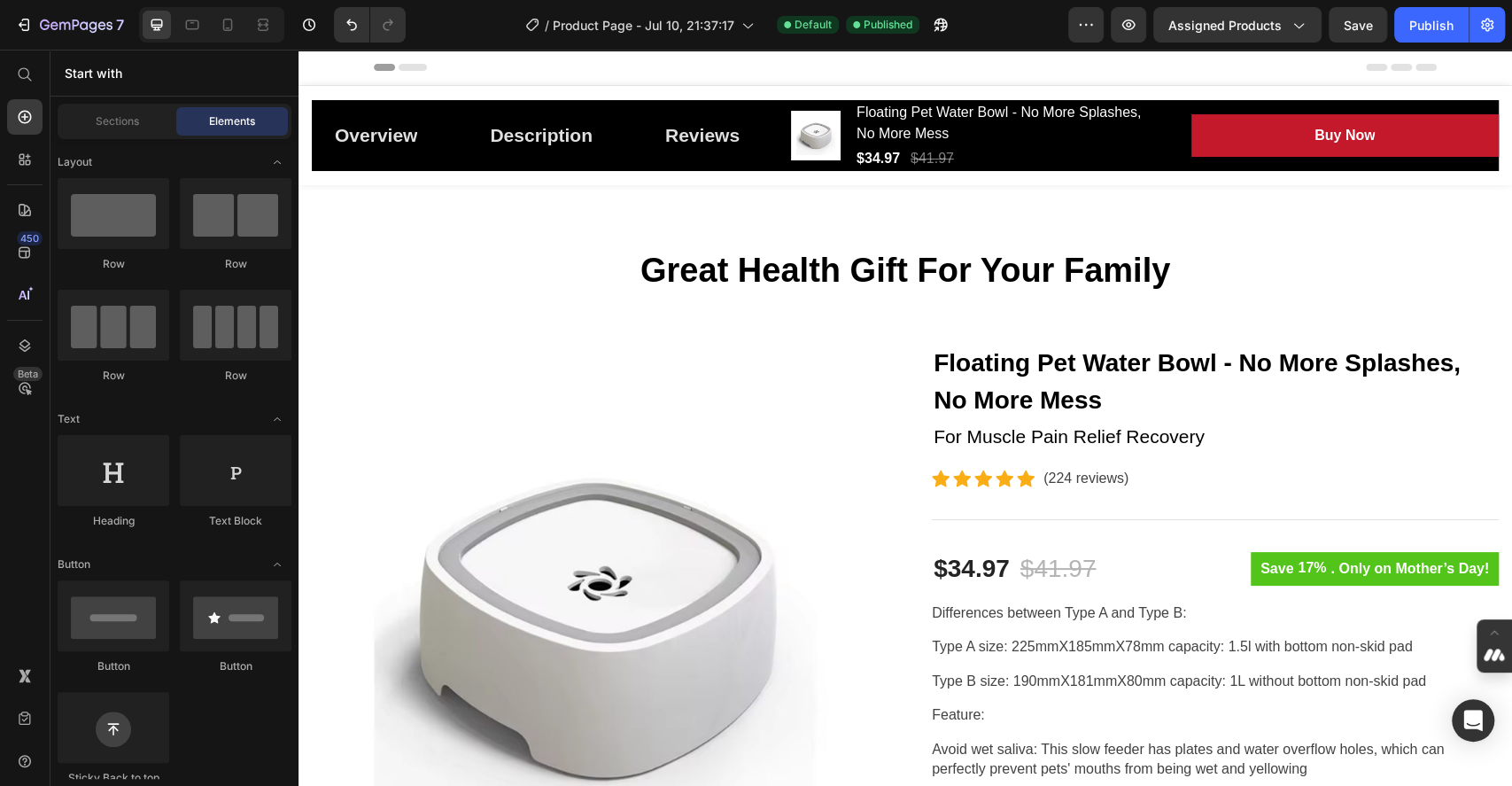 click on "Overview Button Description Button Reviews Button Row Product Images Floating Pet Water Bowl - No More Splashes, No More Mess (P) Title $34.97 (P) Price $41.97 (P) Price Row Buy Now (P) Cart Button Row Row Product Sticky" at bounding box center (905, 136) 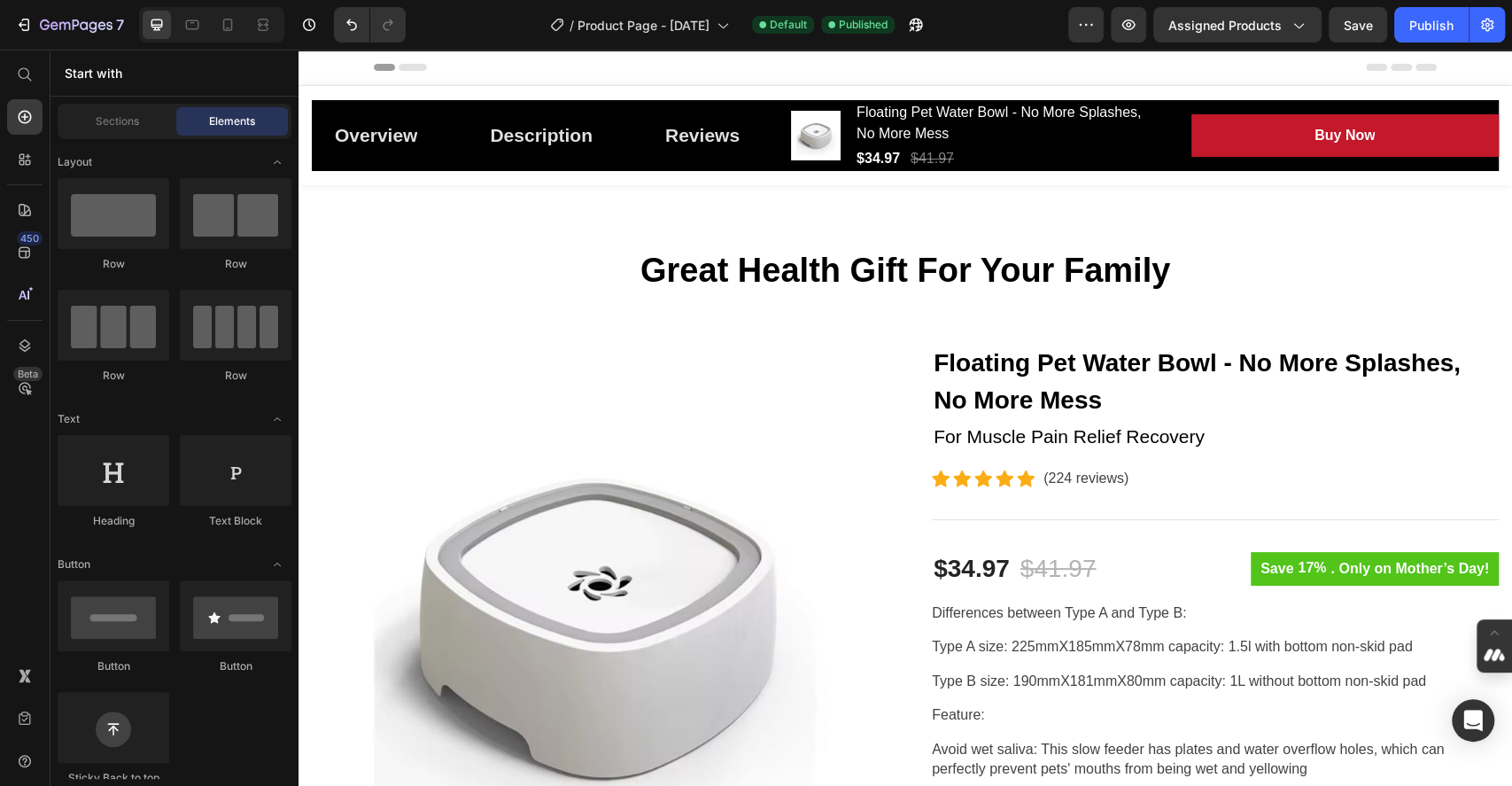 click on "Header" at bounding box center (349, 67) 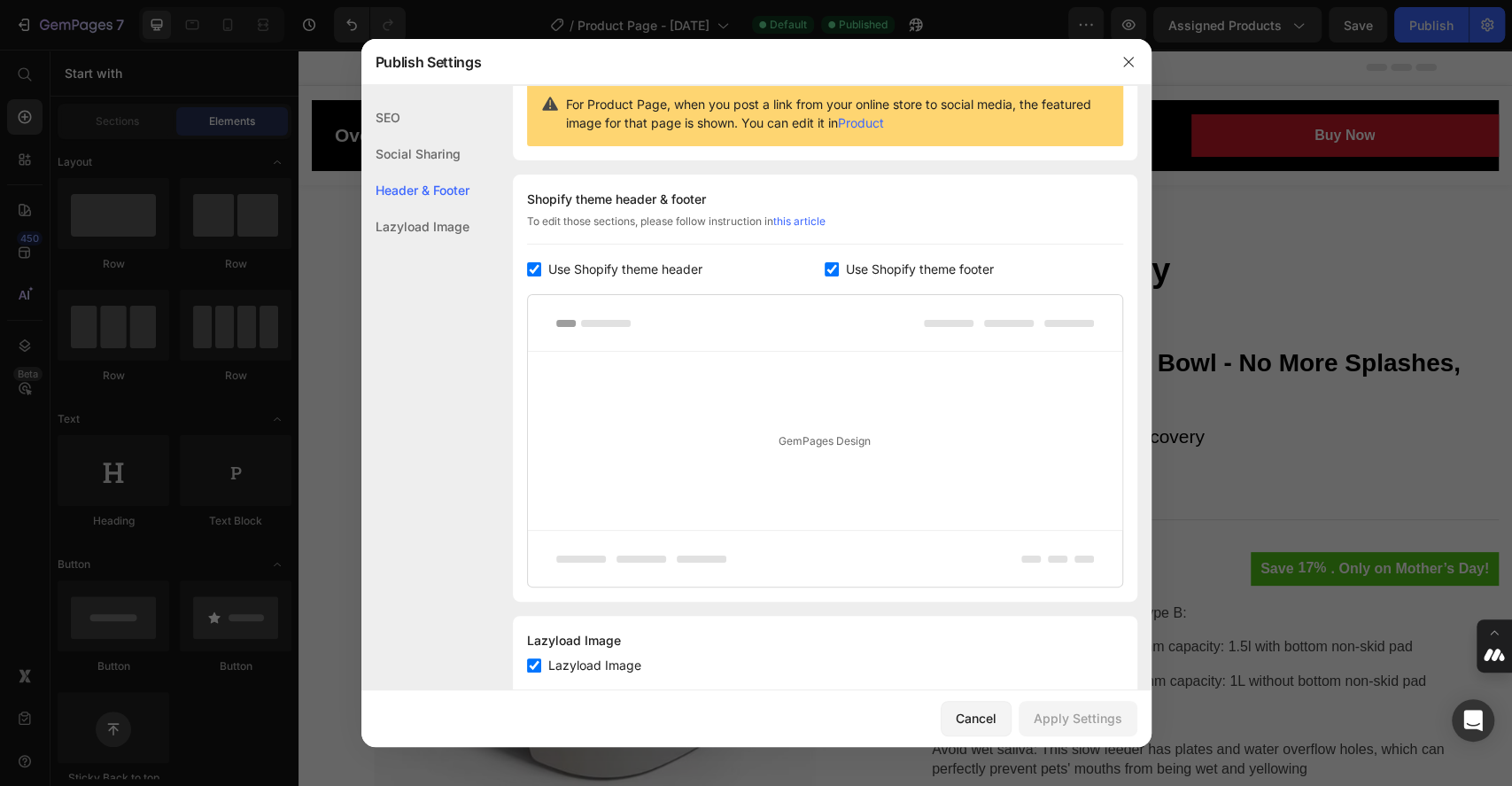 scroll, scrollTop: 228, scrollLeft: 0, axis: vertical 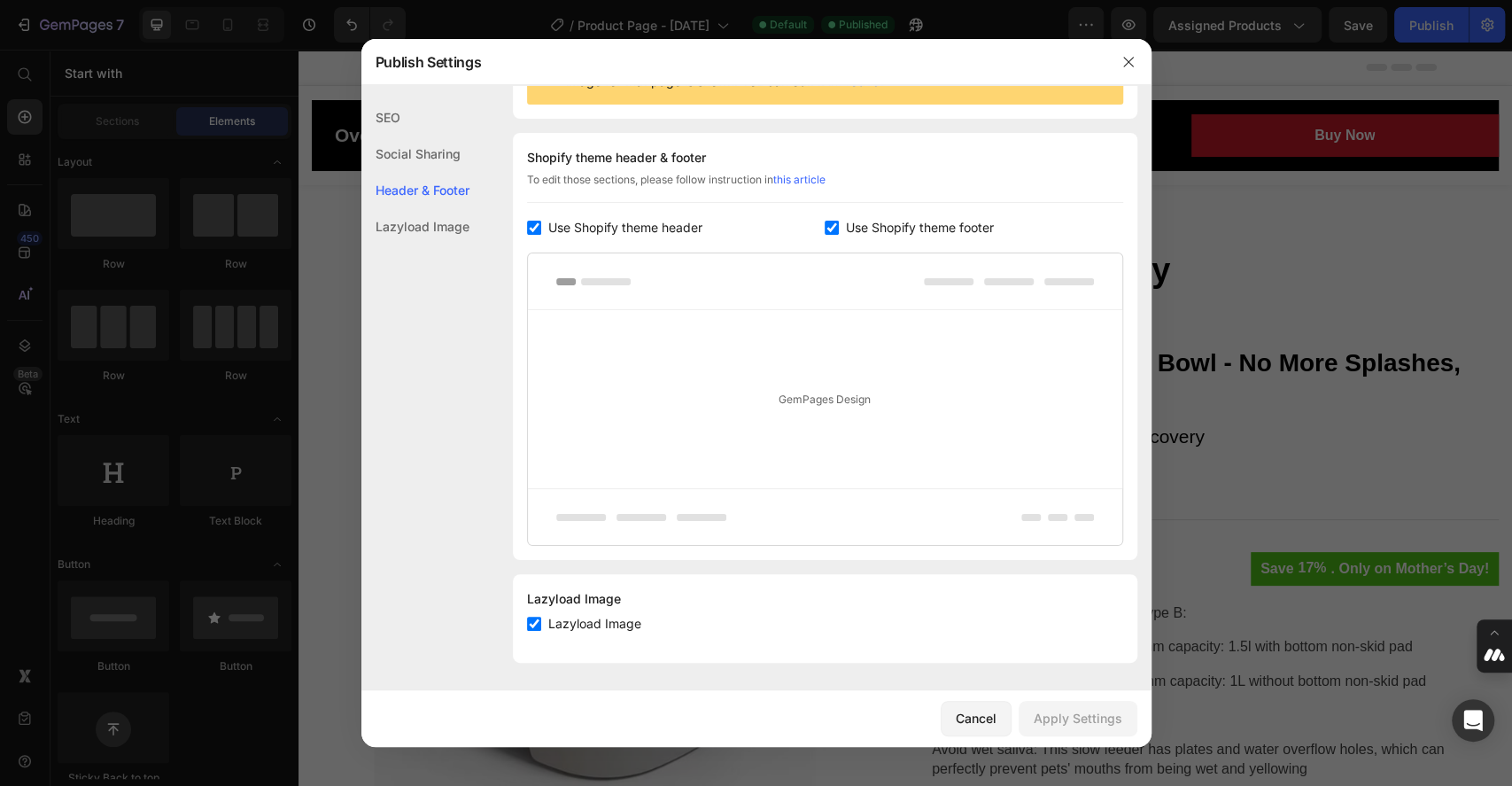 click on "Lazyload Image" 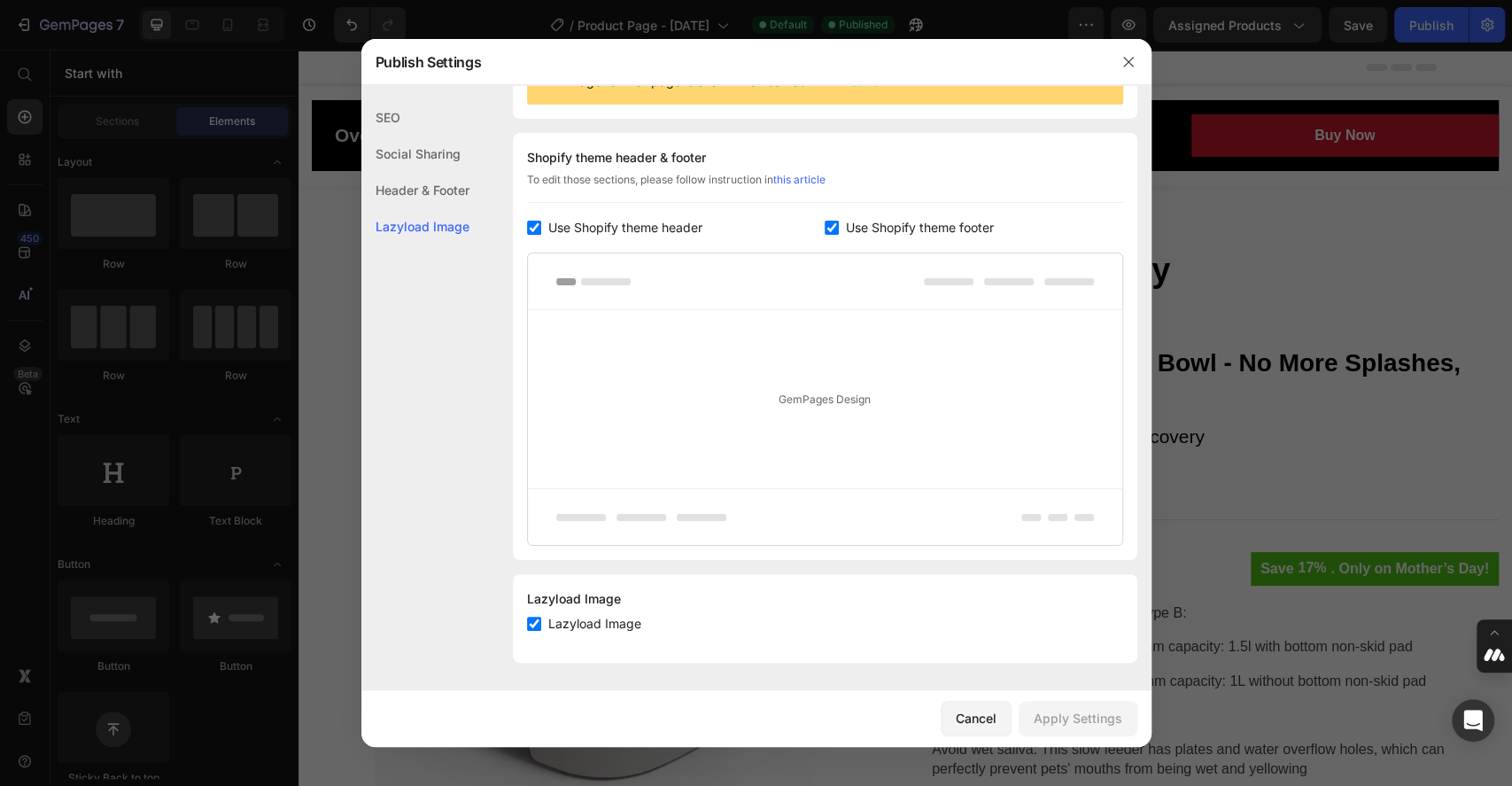 click on "Lazyload Image" 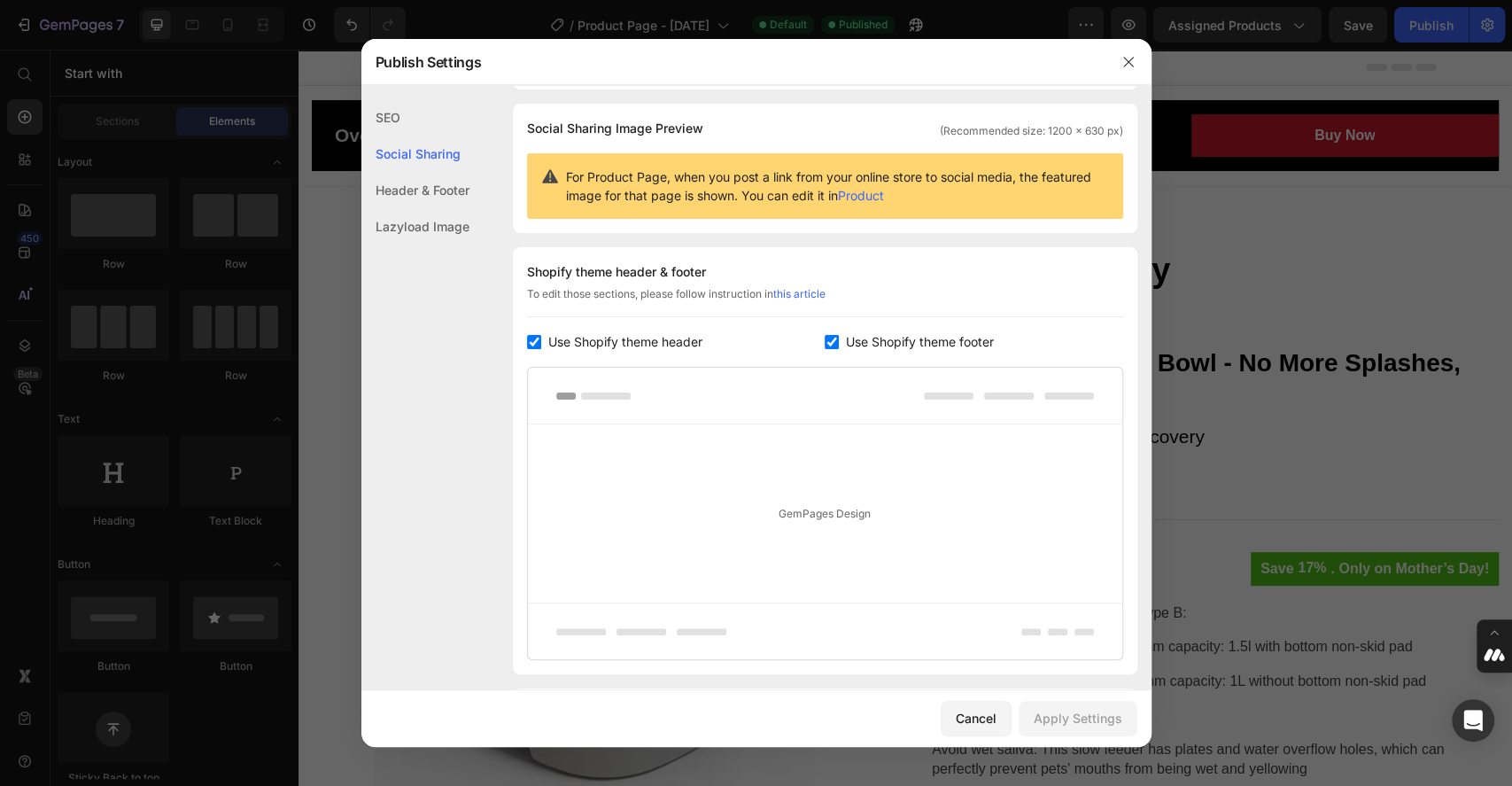 click on "SEO" 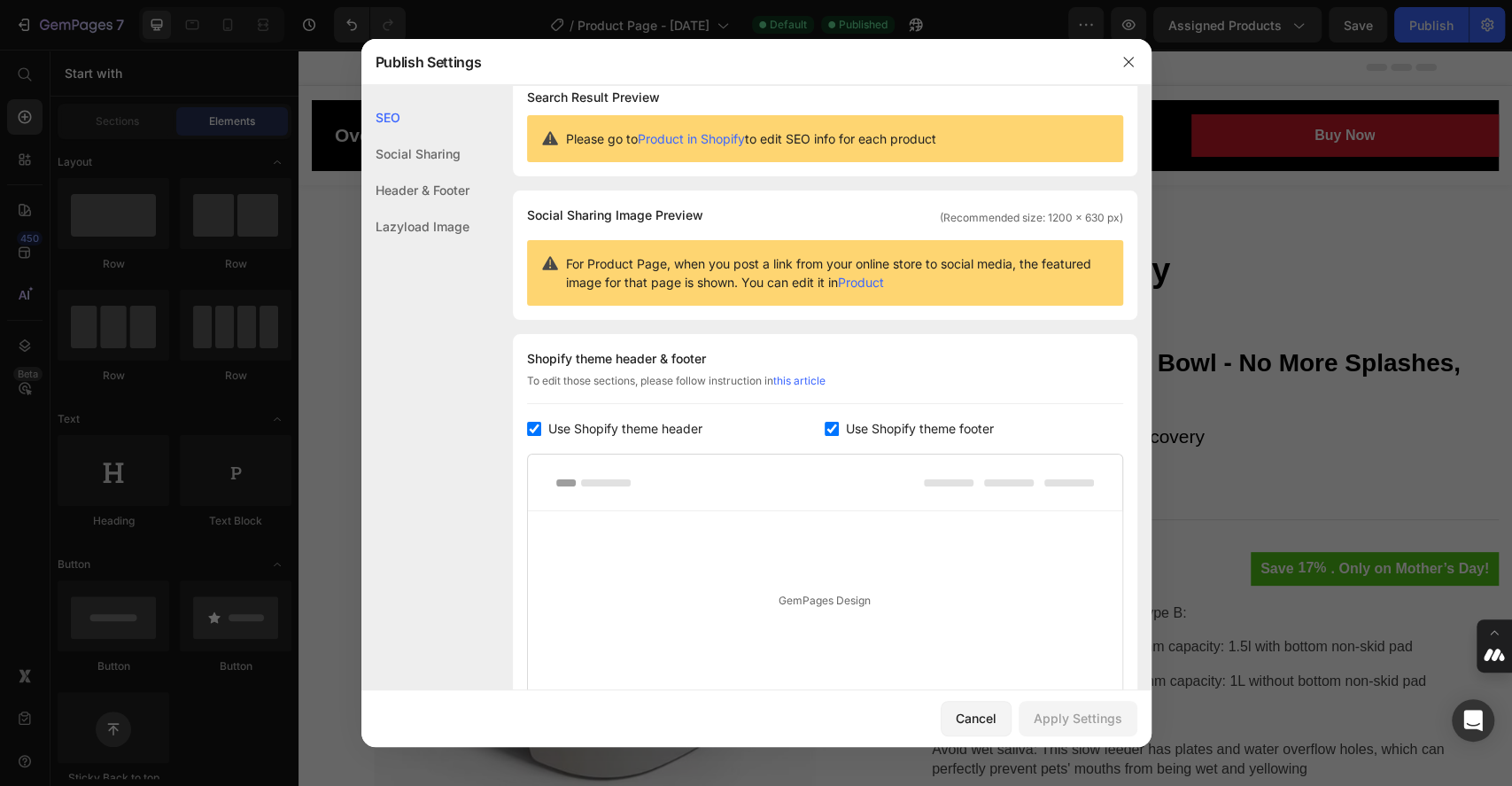 scroll, scrollTop: 0, scrollLeft: 0, axis: both 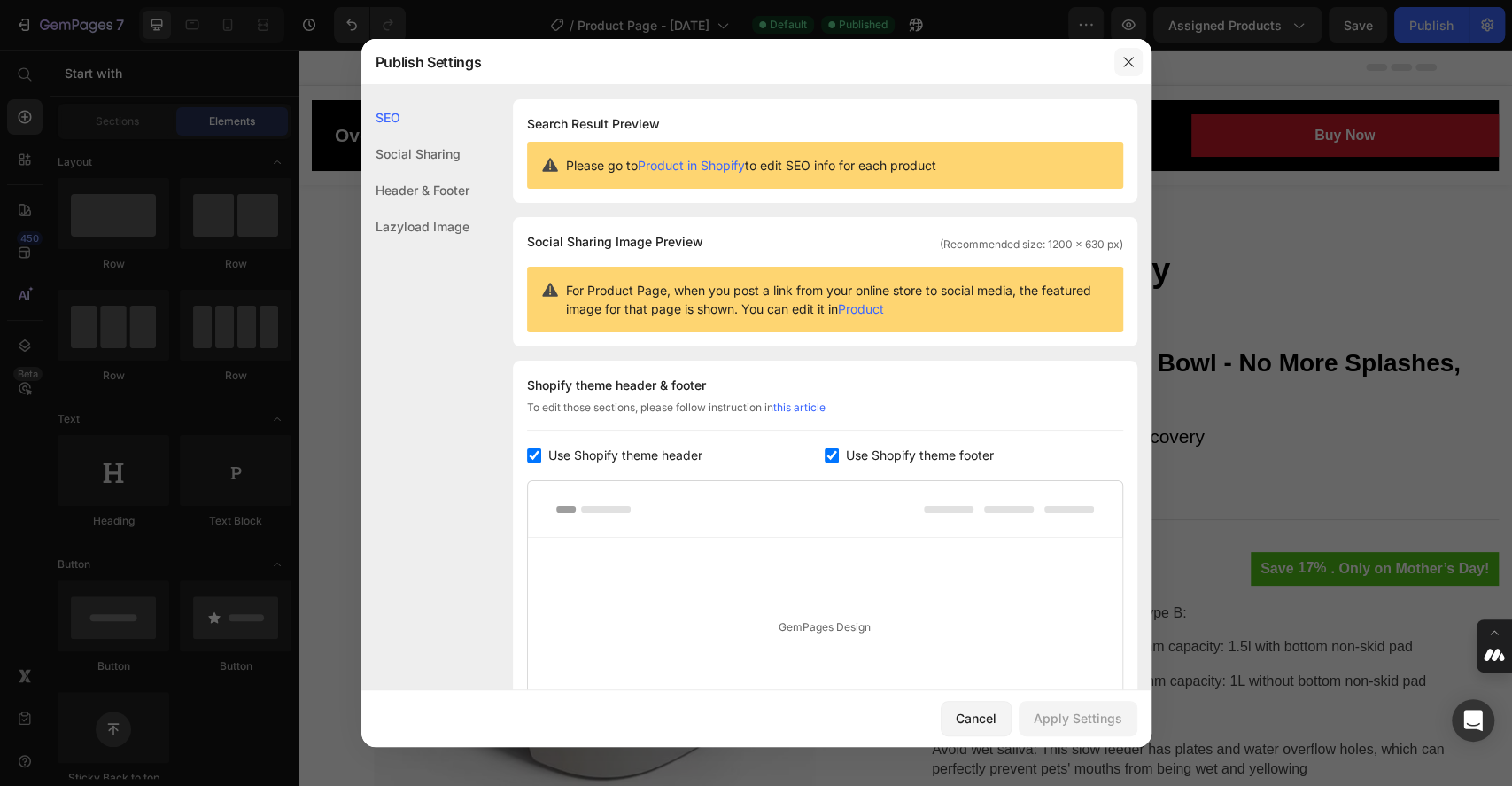 click at bounding box center [1128, 62] 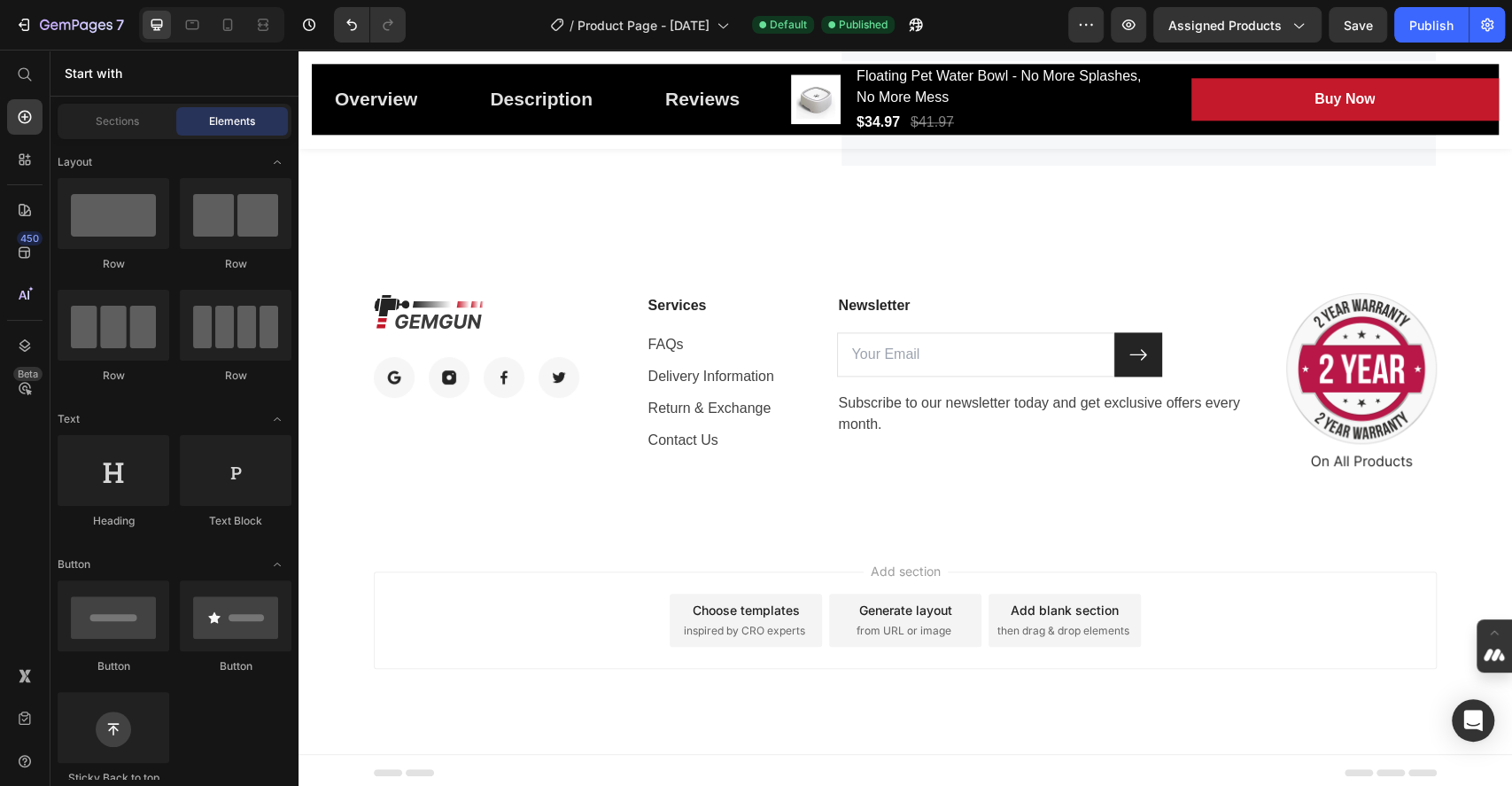 scroll, scrollTop: 6028, scrollLeft: 0, axis: vertical 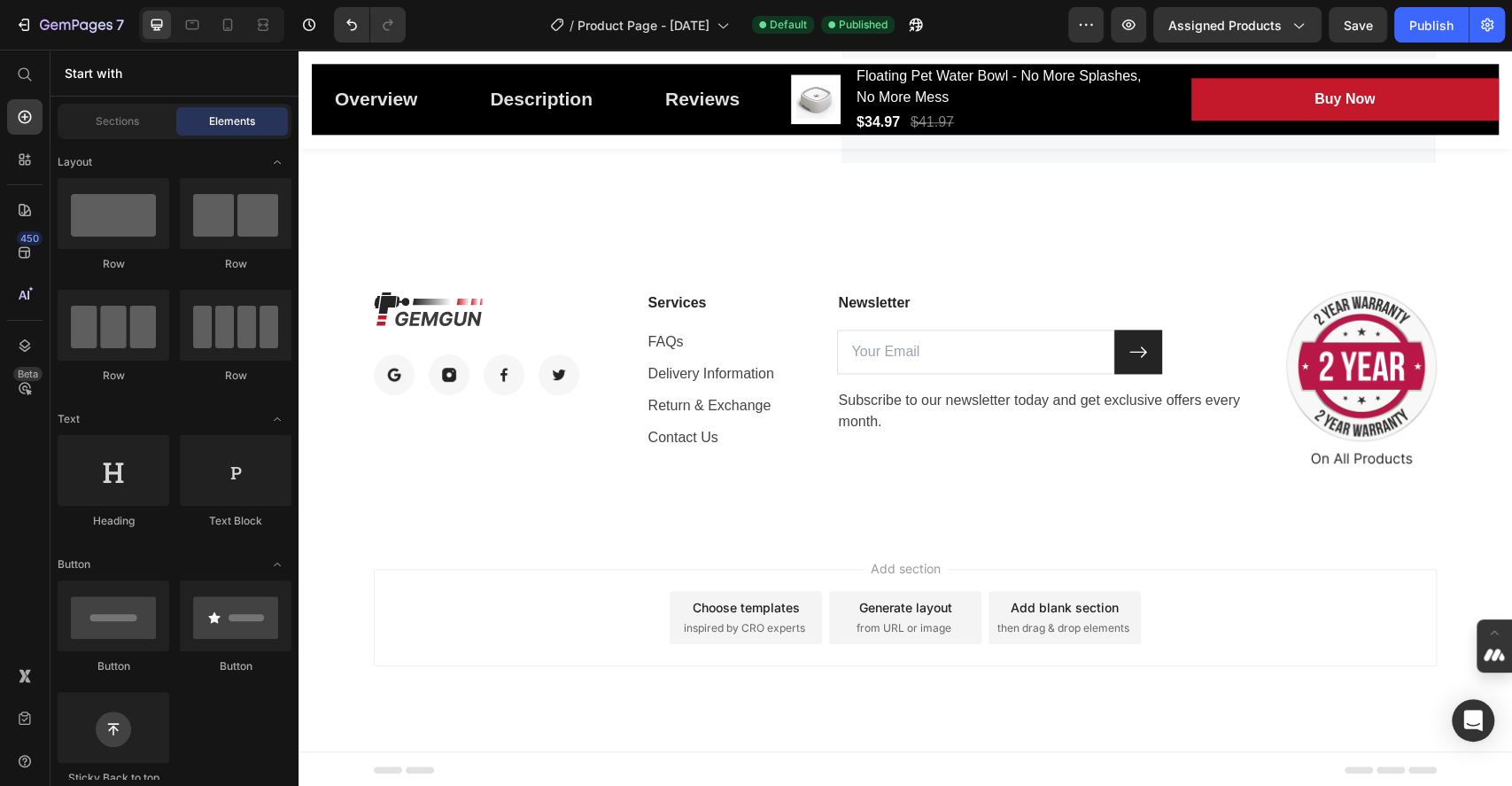 click on "Add section" at bounding box center (905, 568) 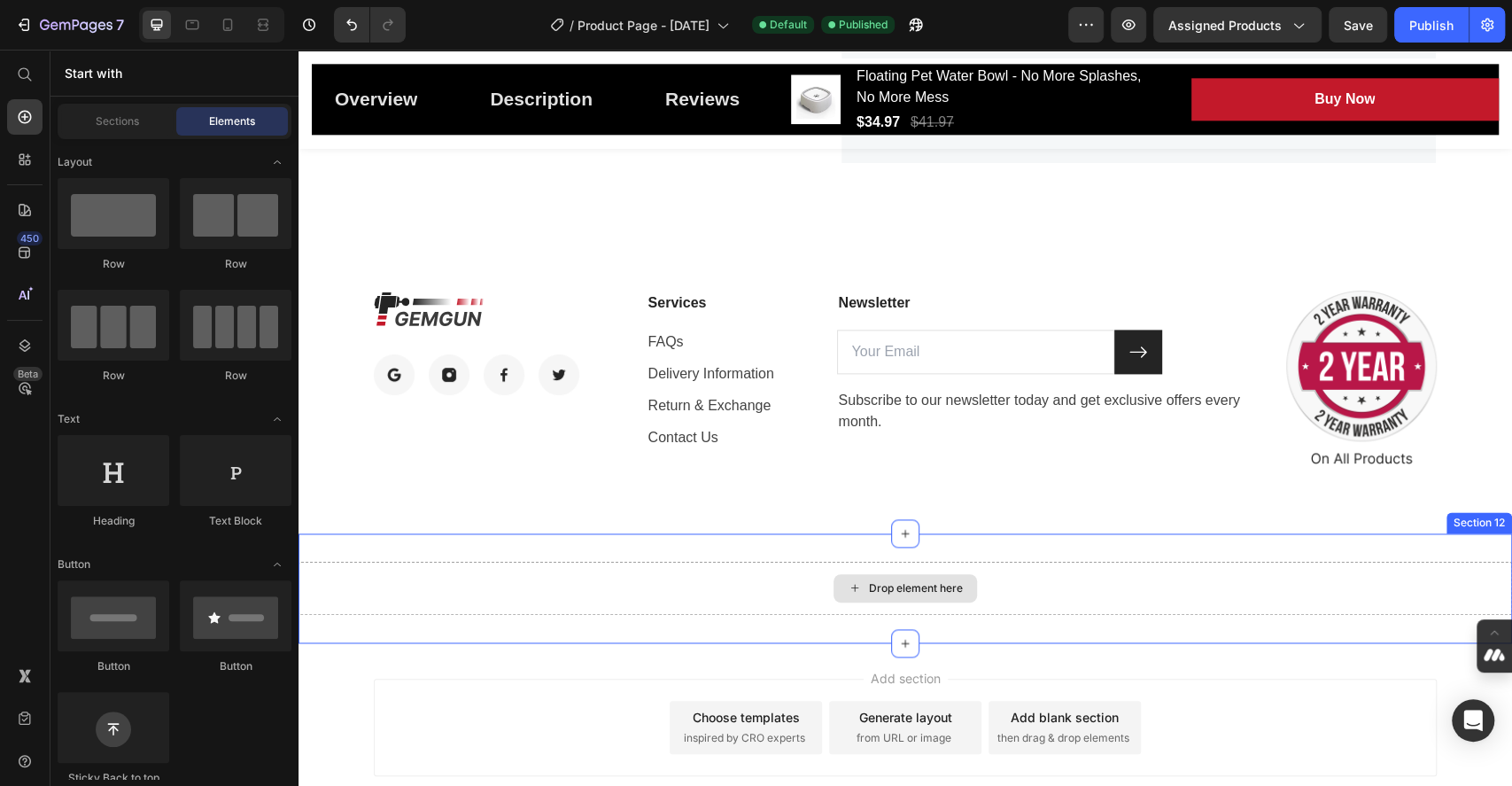 click on "Drop element here" at bounding box center [916, 588] 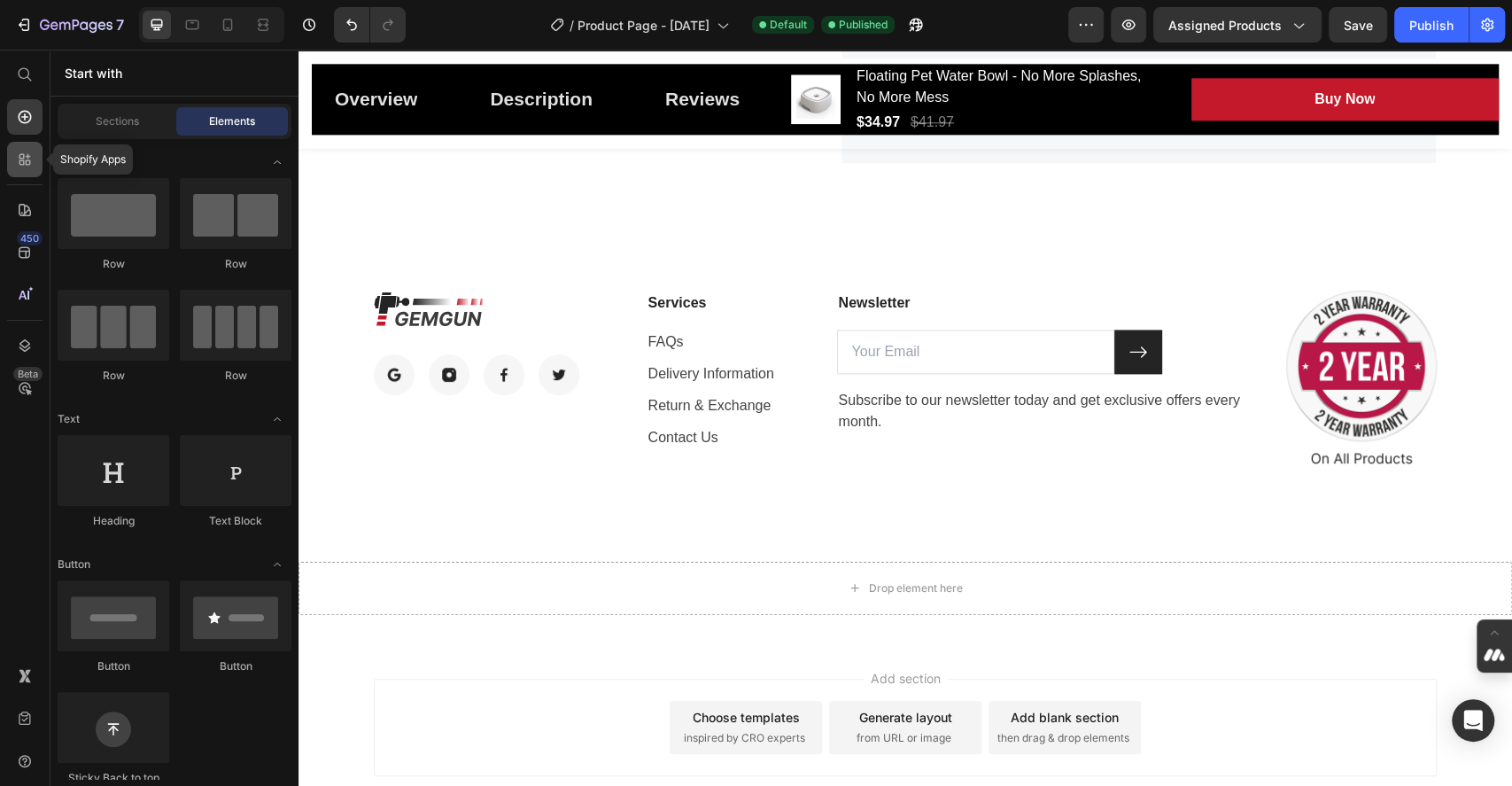 click 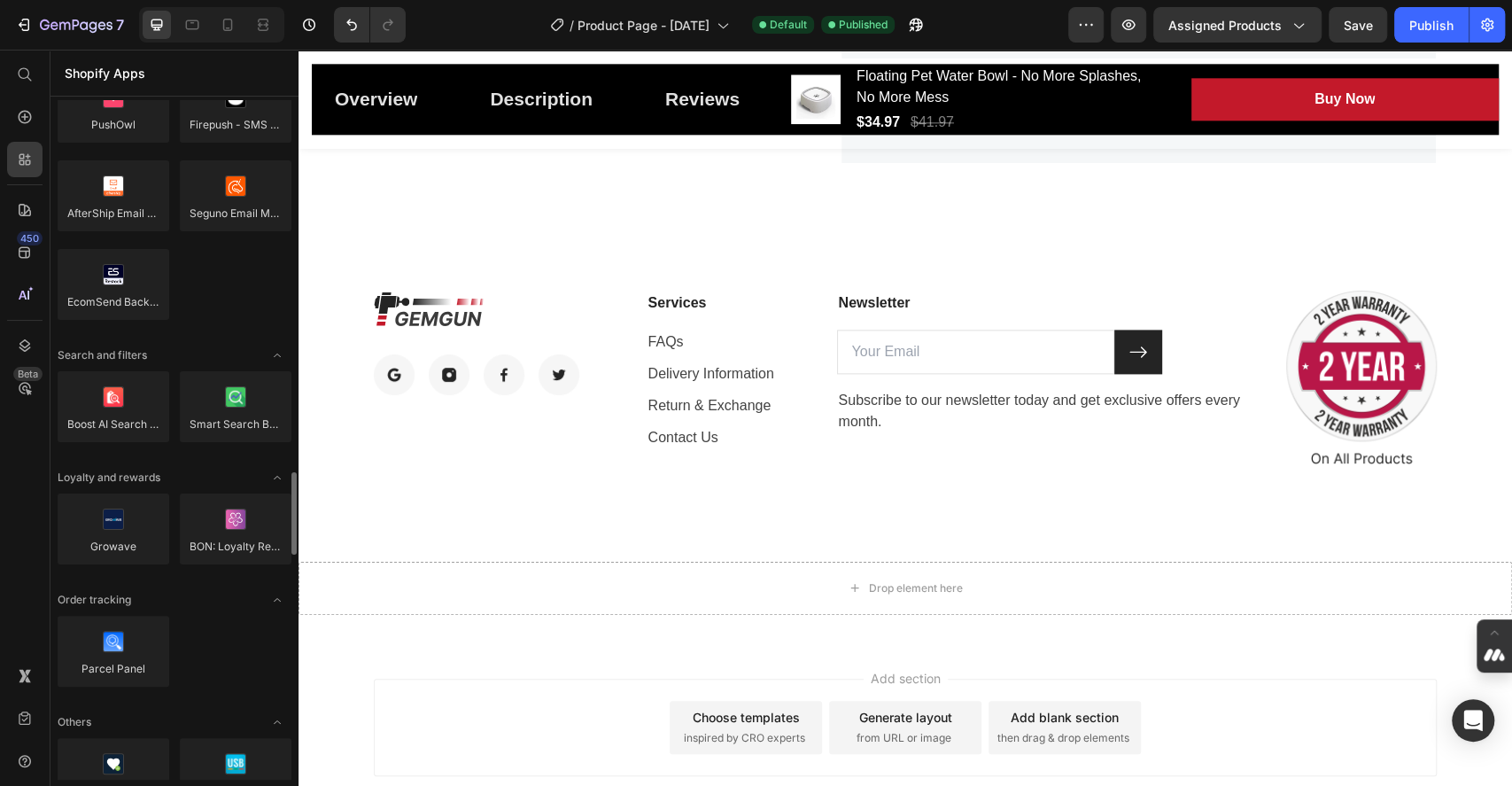 scroll, scrollTop: 3426, scrollLeft: 0, axis: vertical 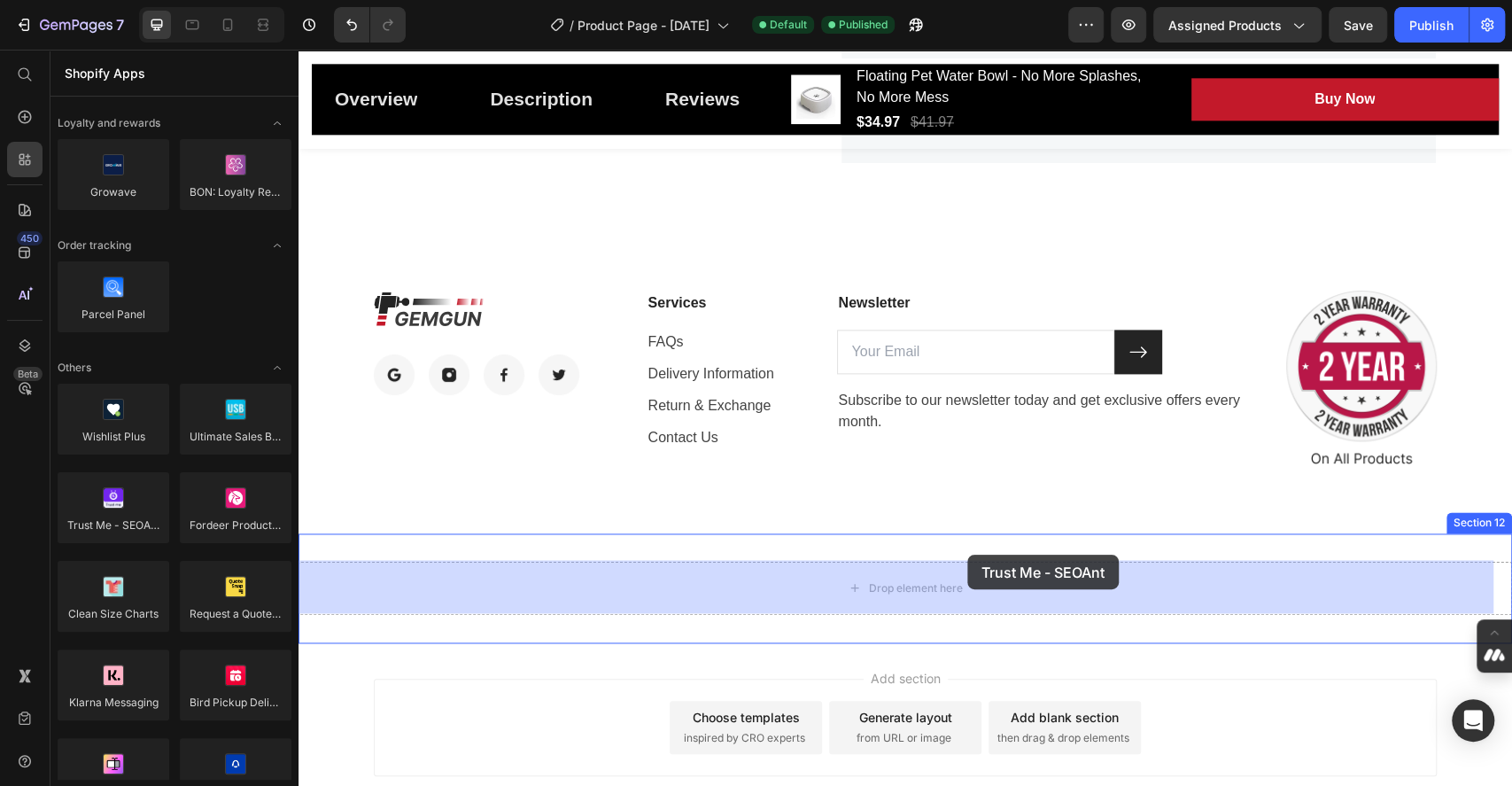 drag, startPoint x: 407, startPoint y: 570, endPoint x: 967, endPoint y: 555, distance: 560.2009 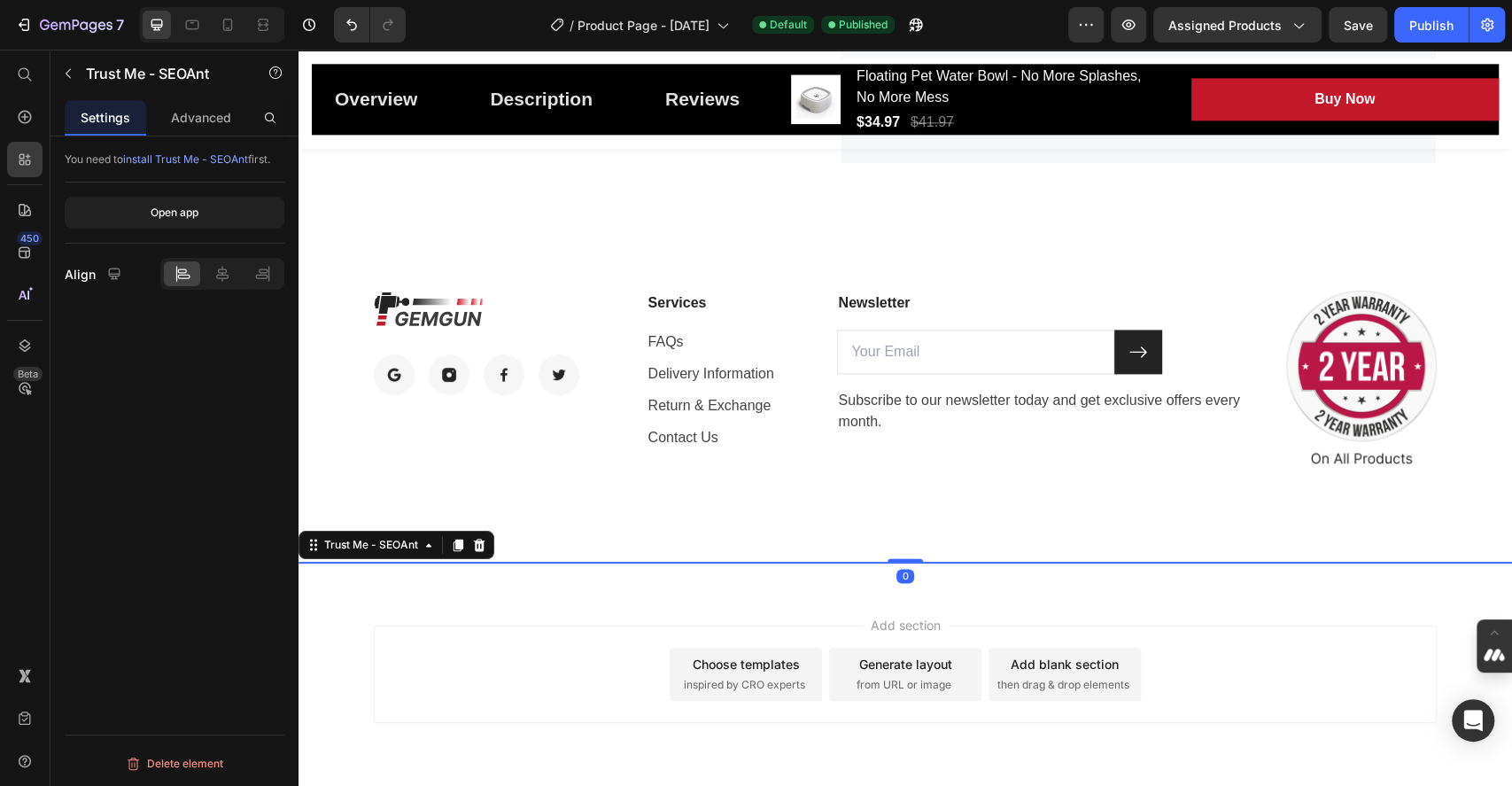 scroll, scrollTop: 0, scrollLeft: 0, axis: both 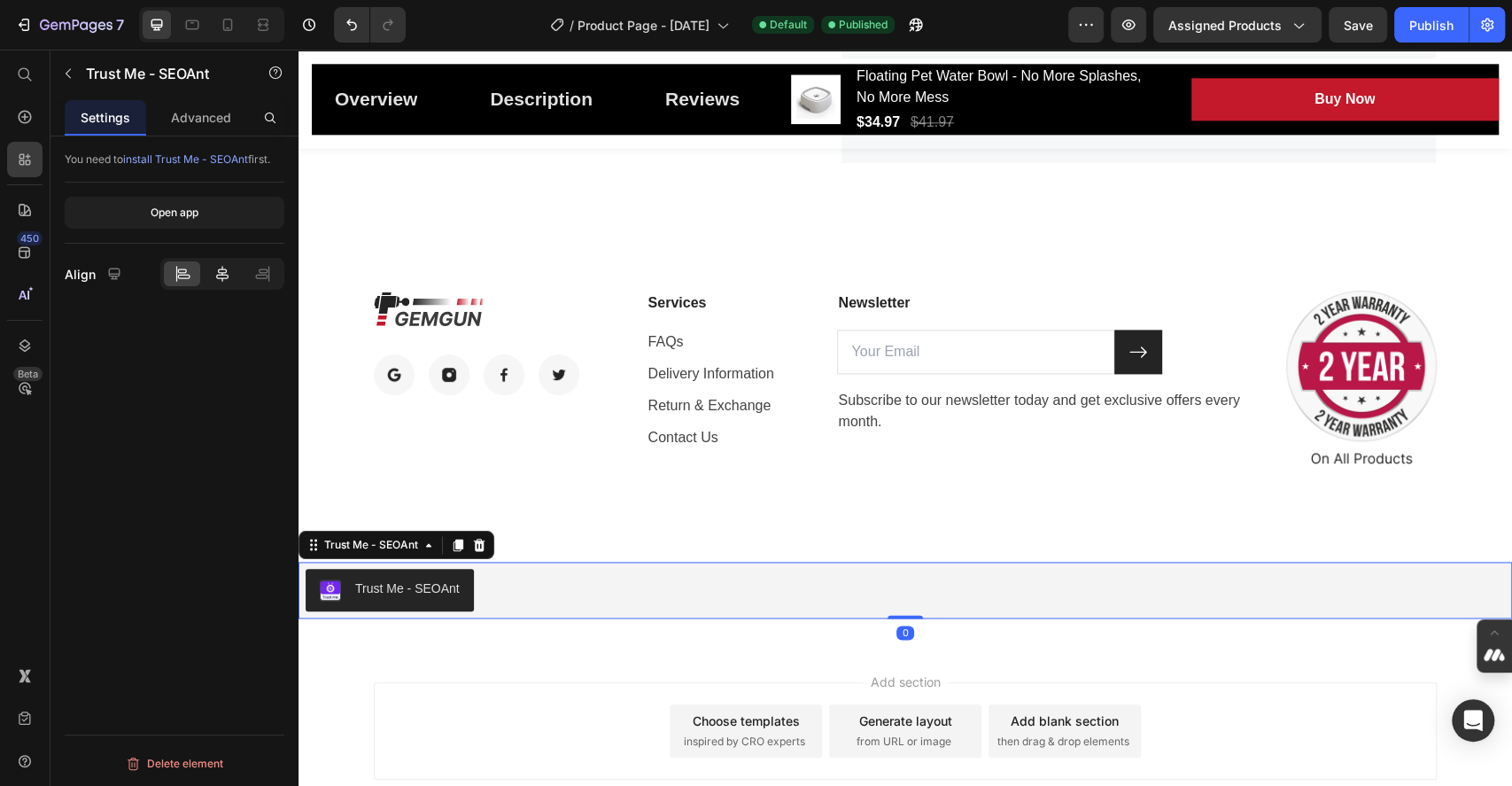 click 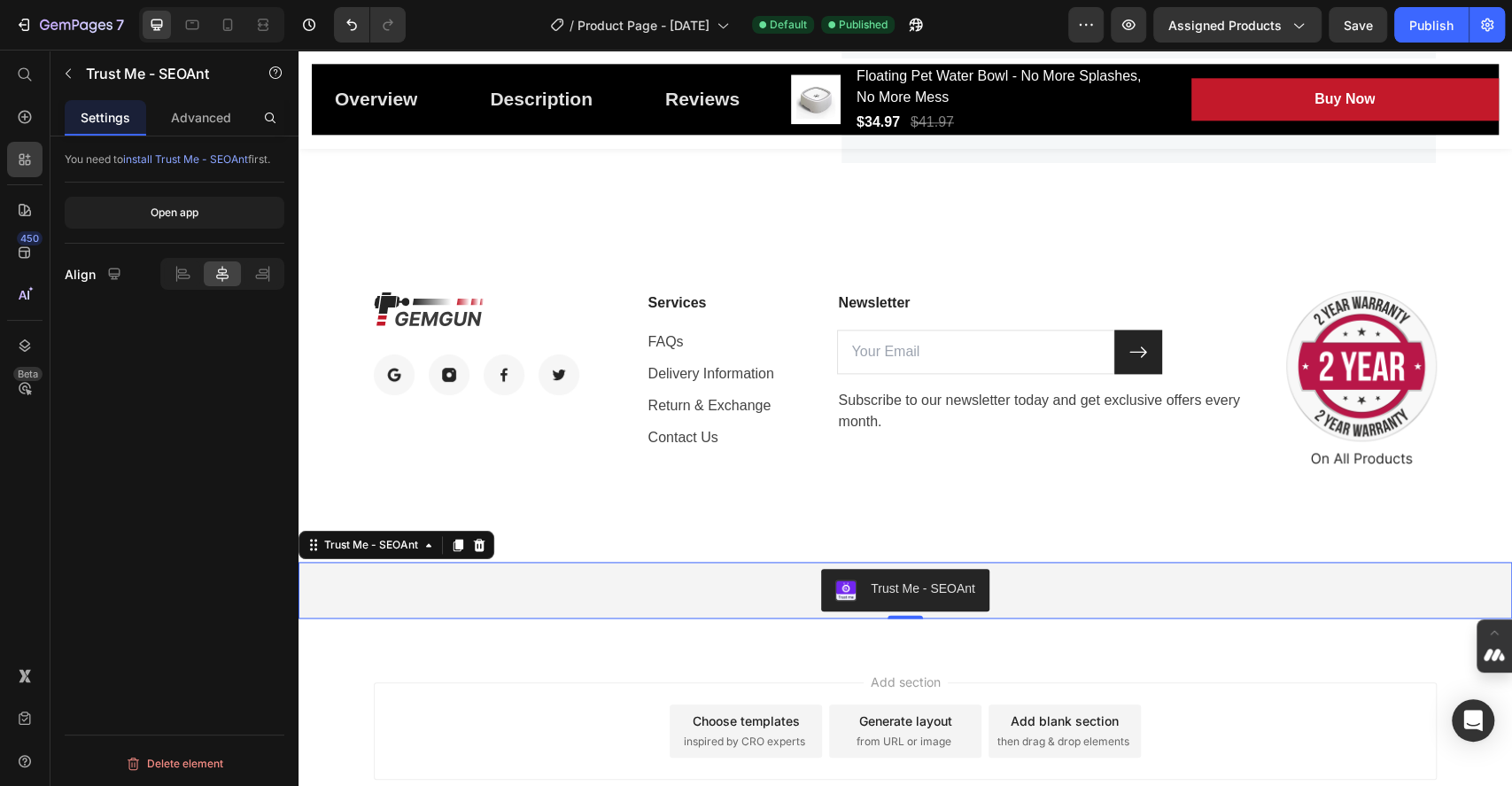 click on "install Trust Me - SEOAnt" at bounding box center (185, 159) 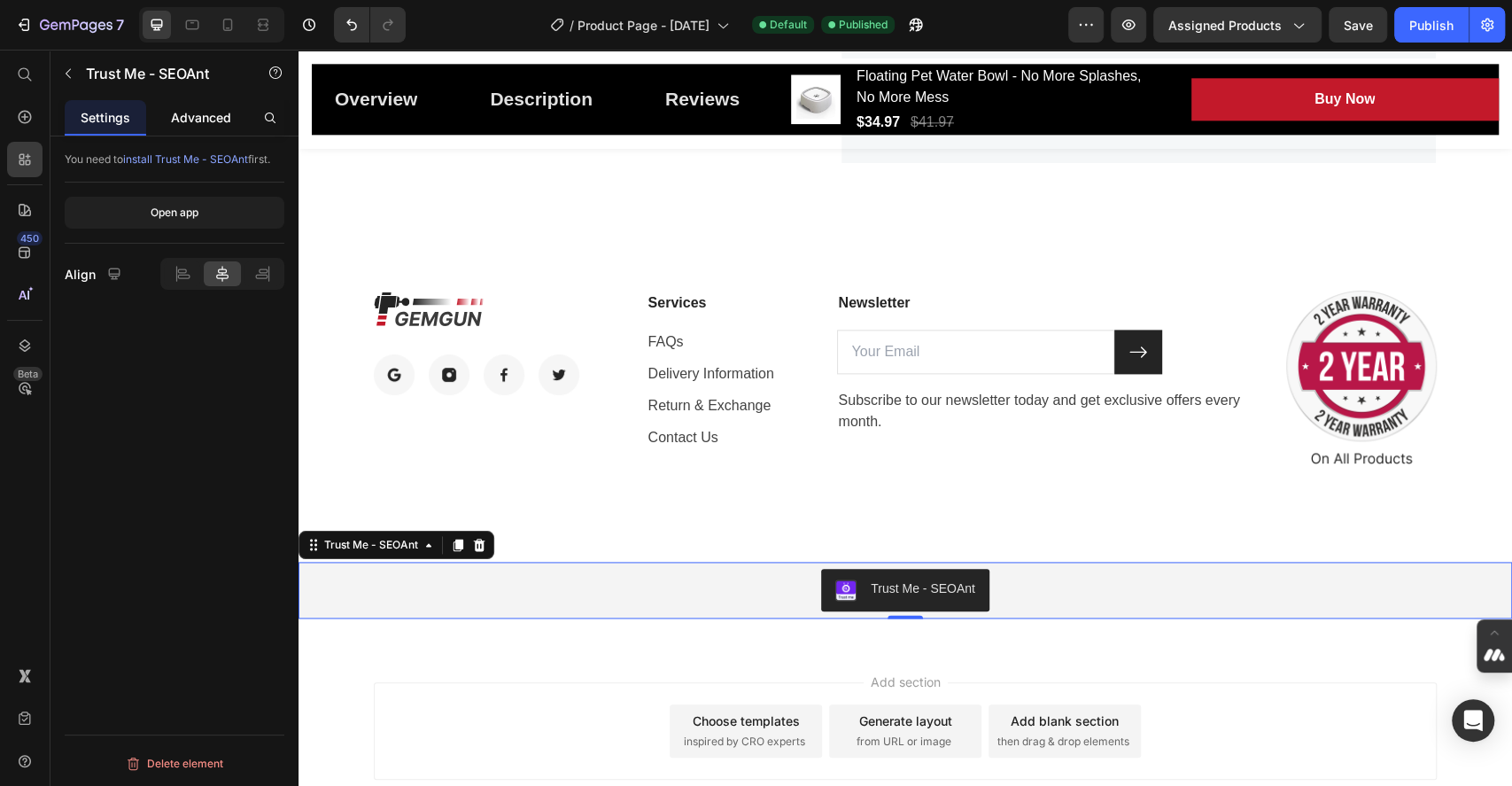 click on "Advanced" at bounding box center (201, 117) 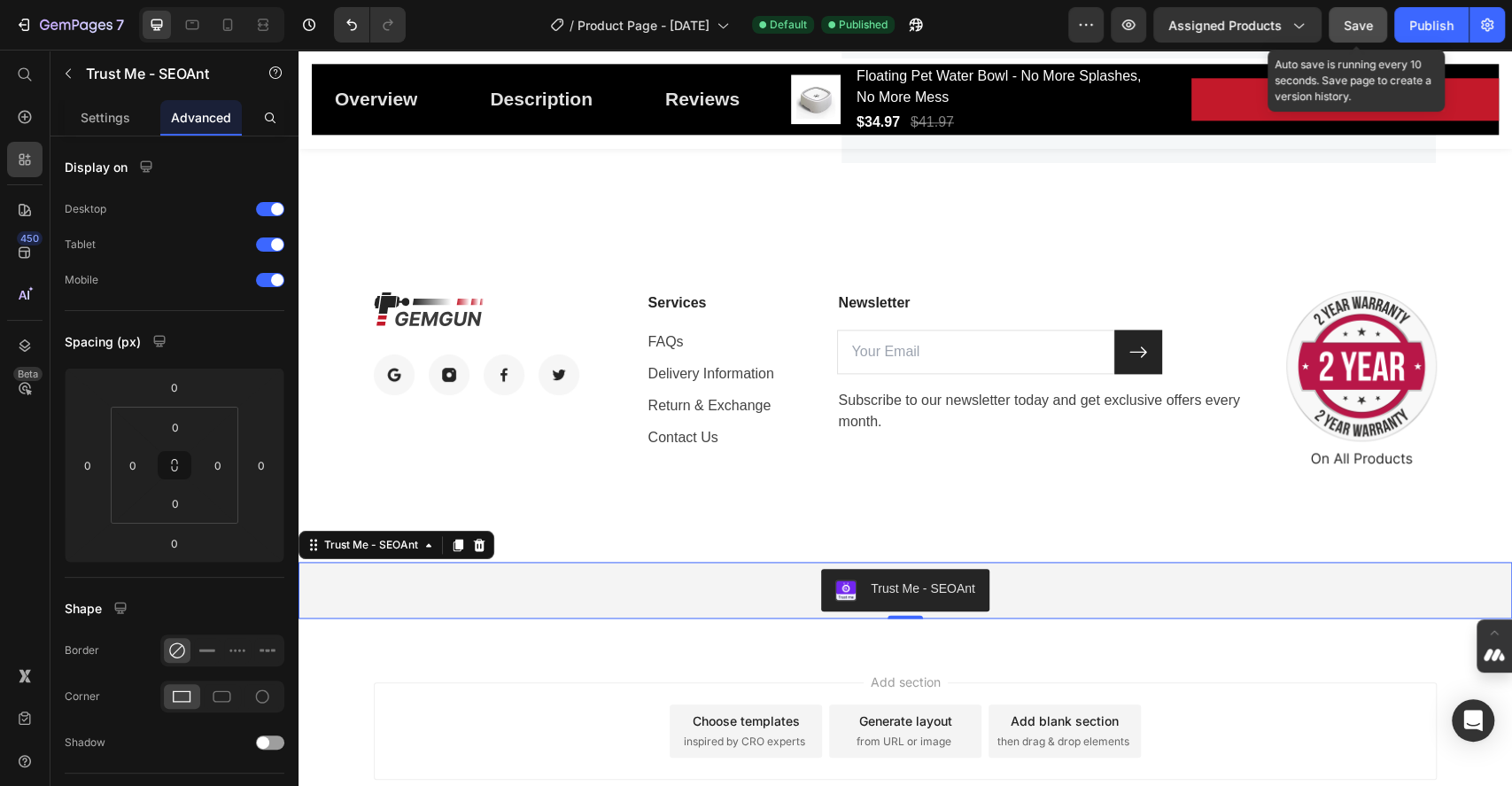 click on "Save" 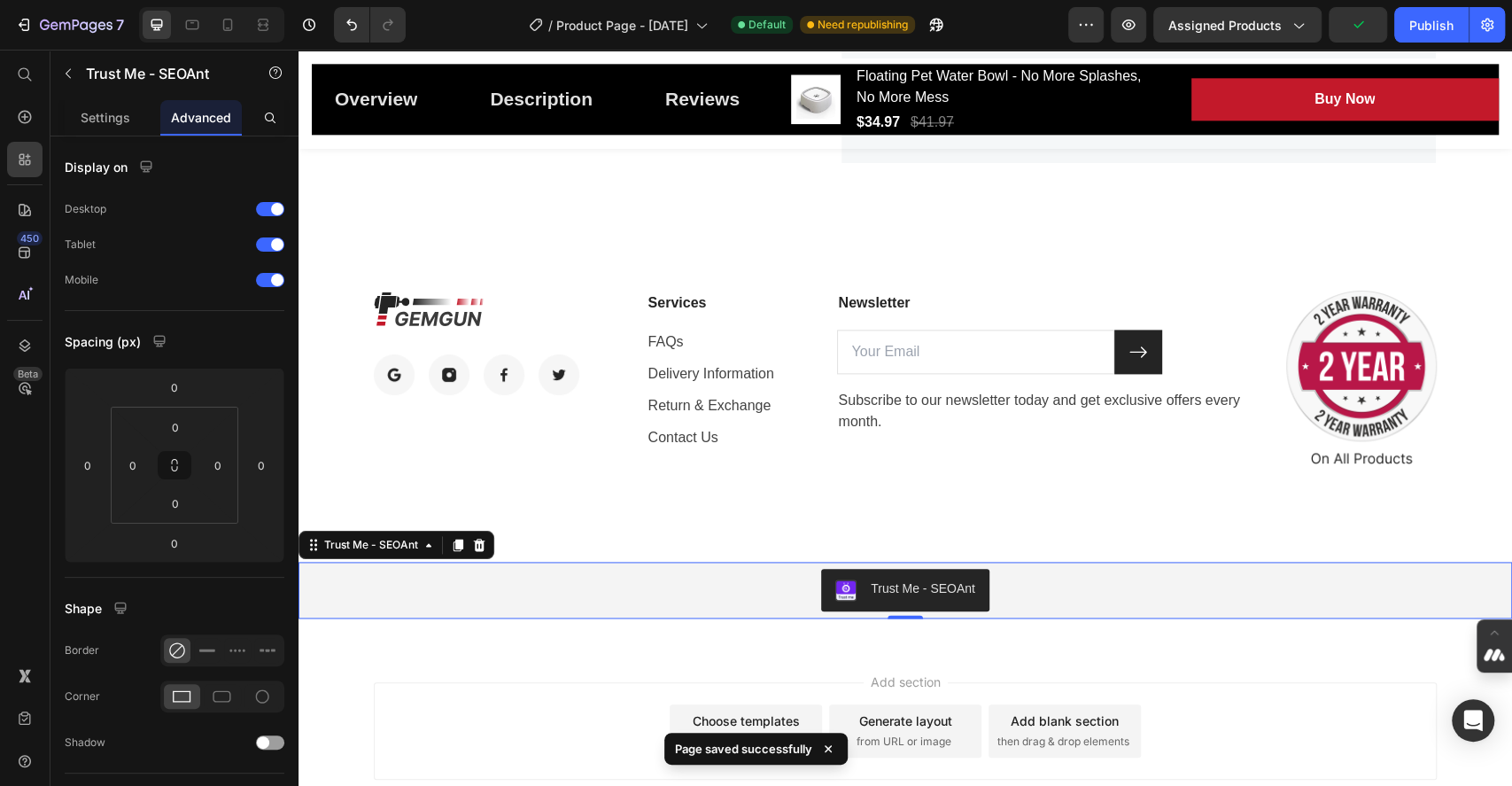 click on "Trust Me - SEOAnt" at bounding box center [923, 588] 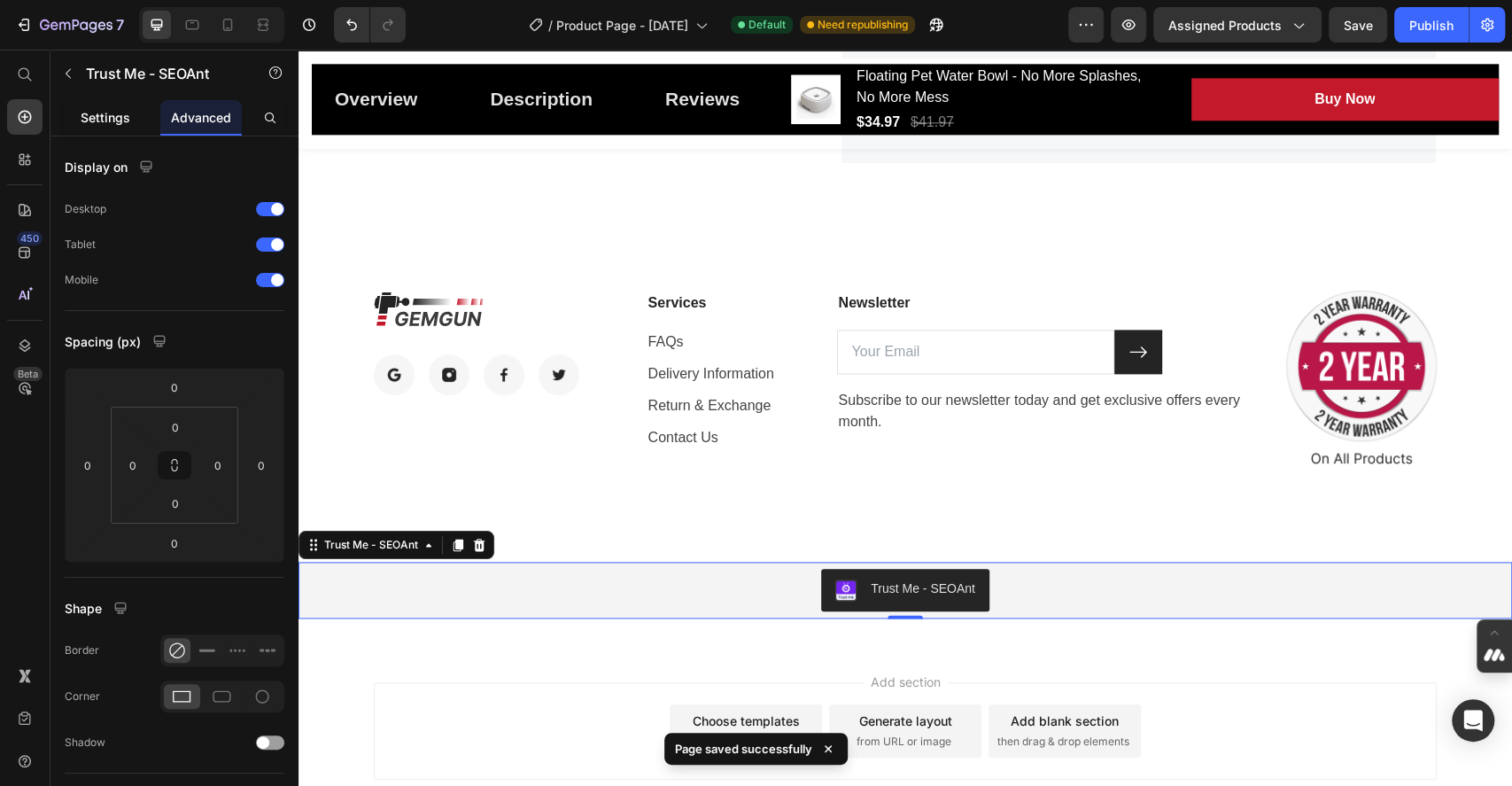 click on "Settings" at bounding box center [105, 117] 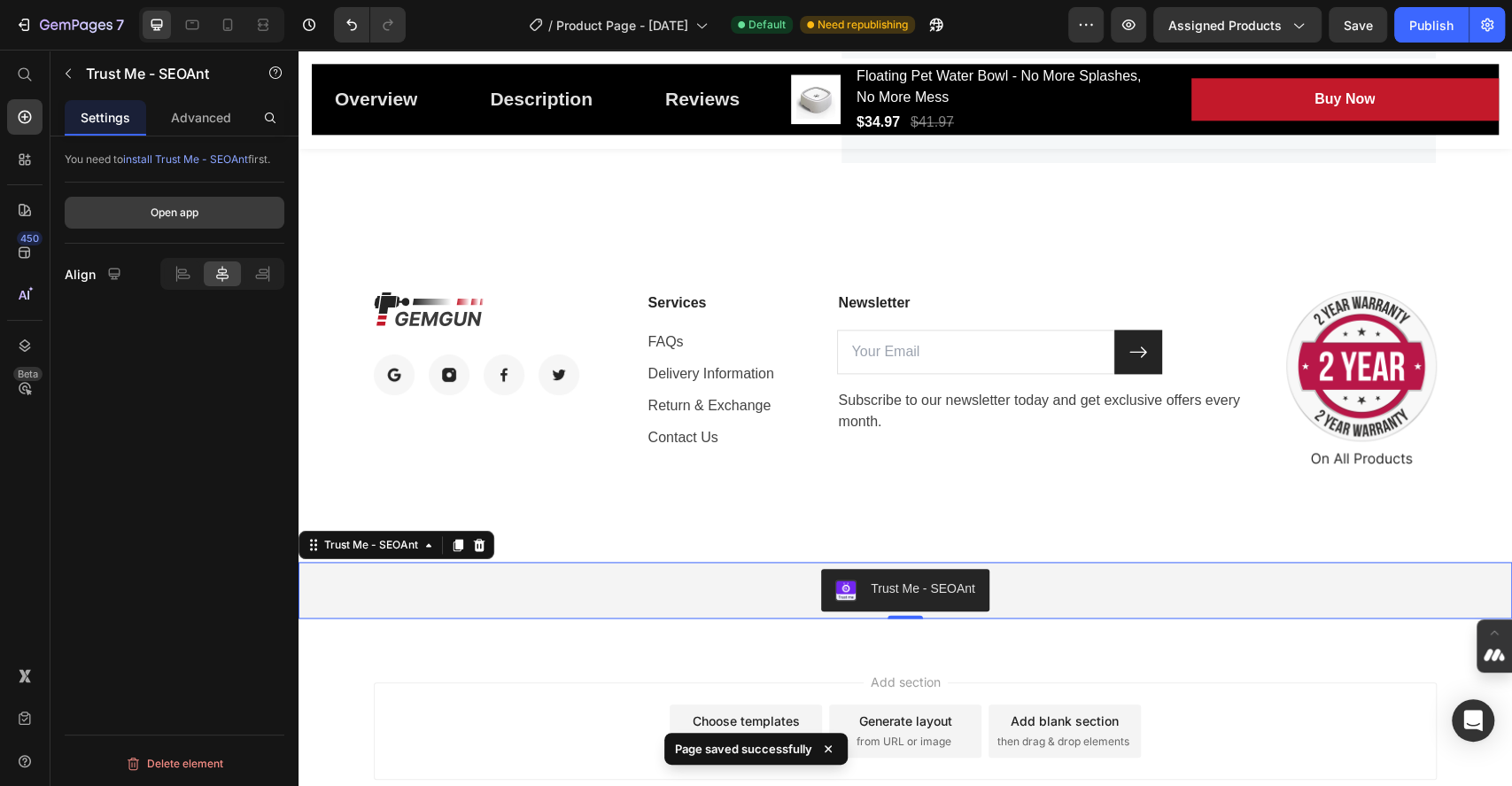click on "Open app" at bounding box center [174, 213] 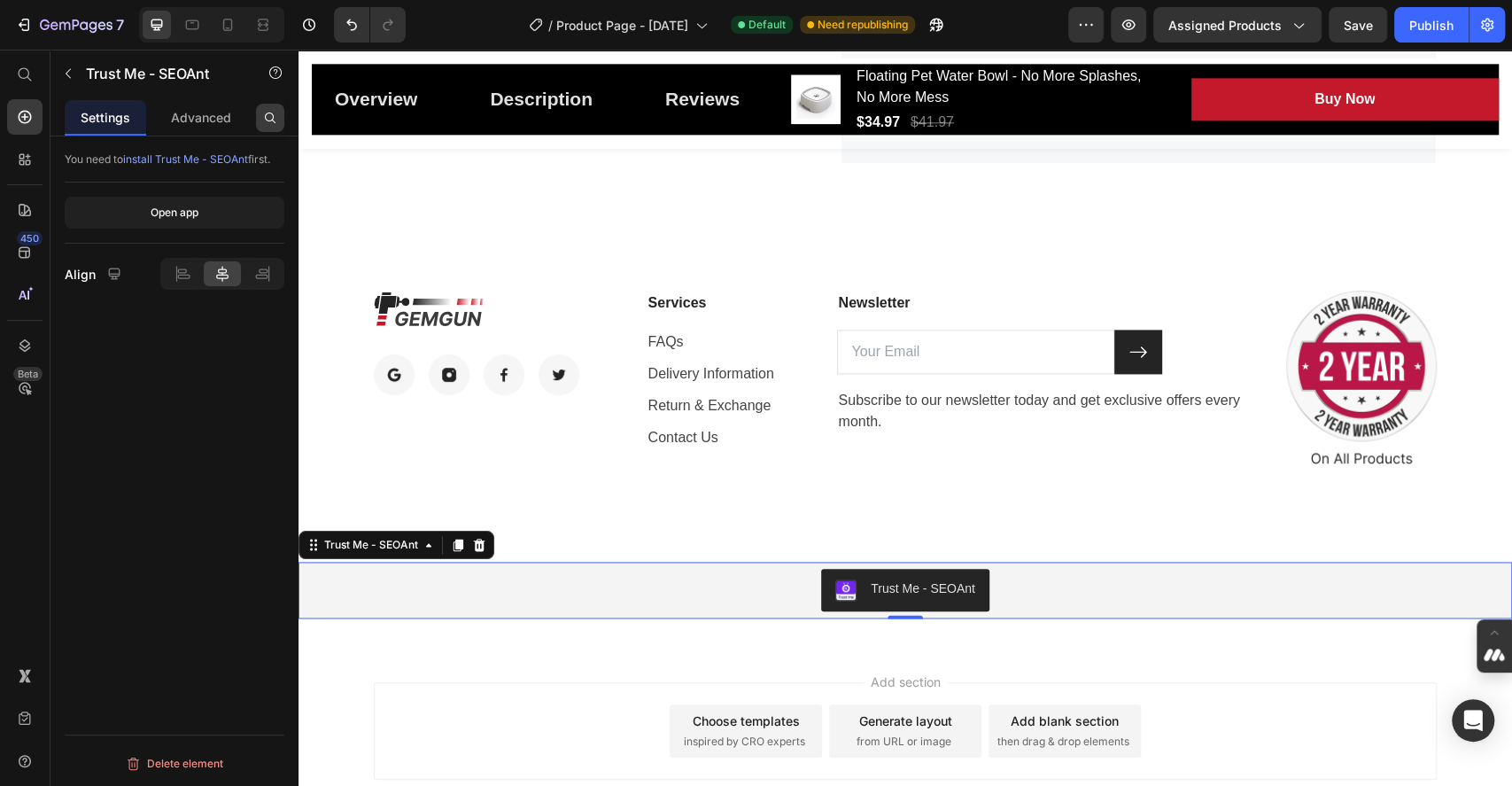 click at bounding box center [270, 118] 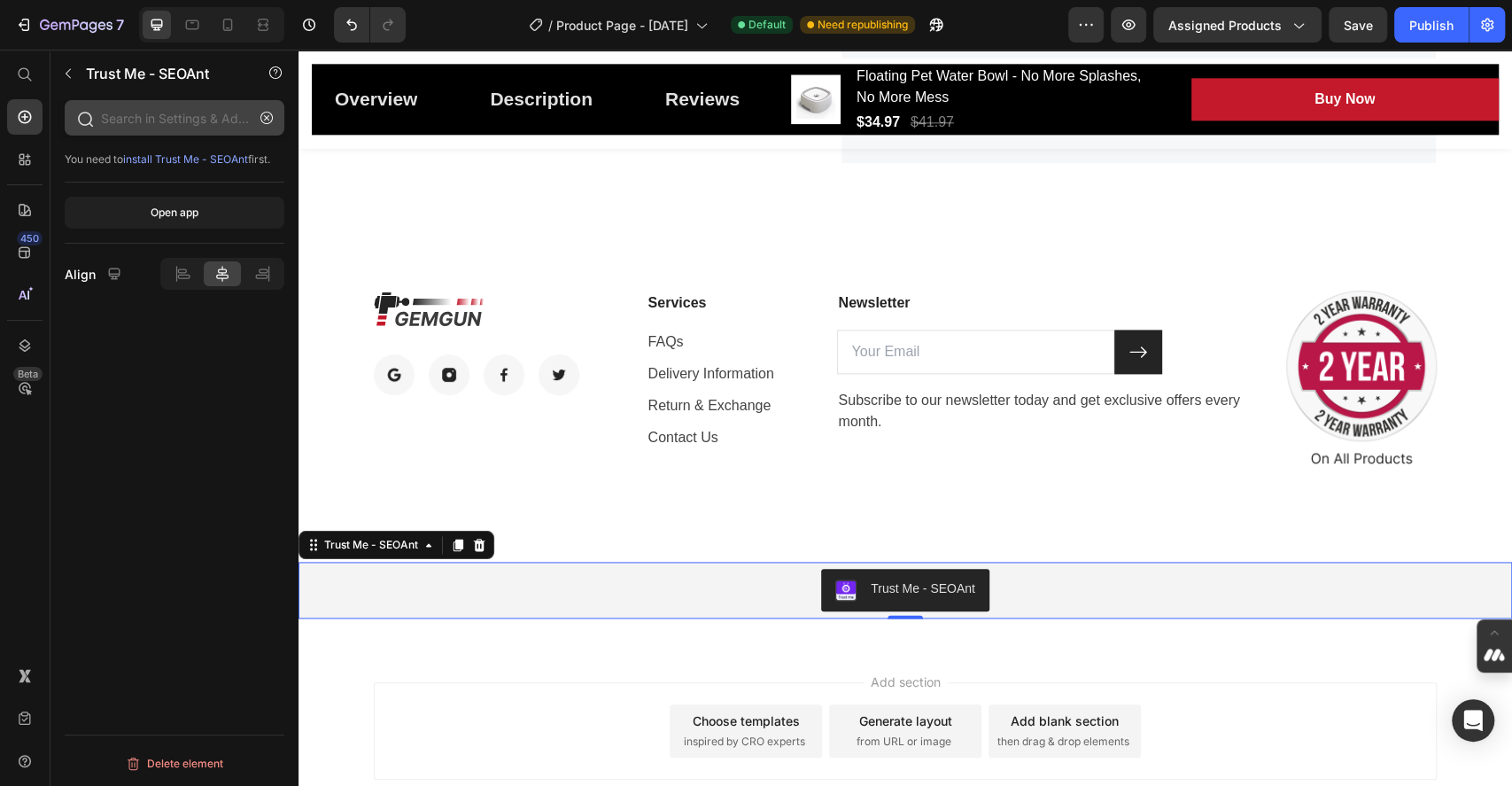 click 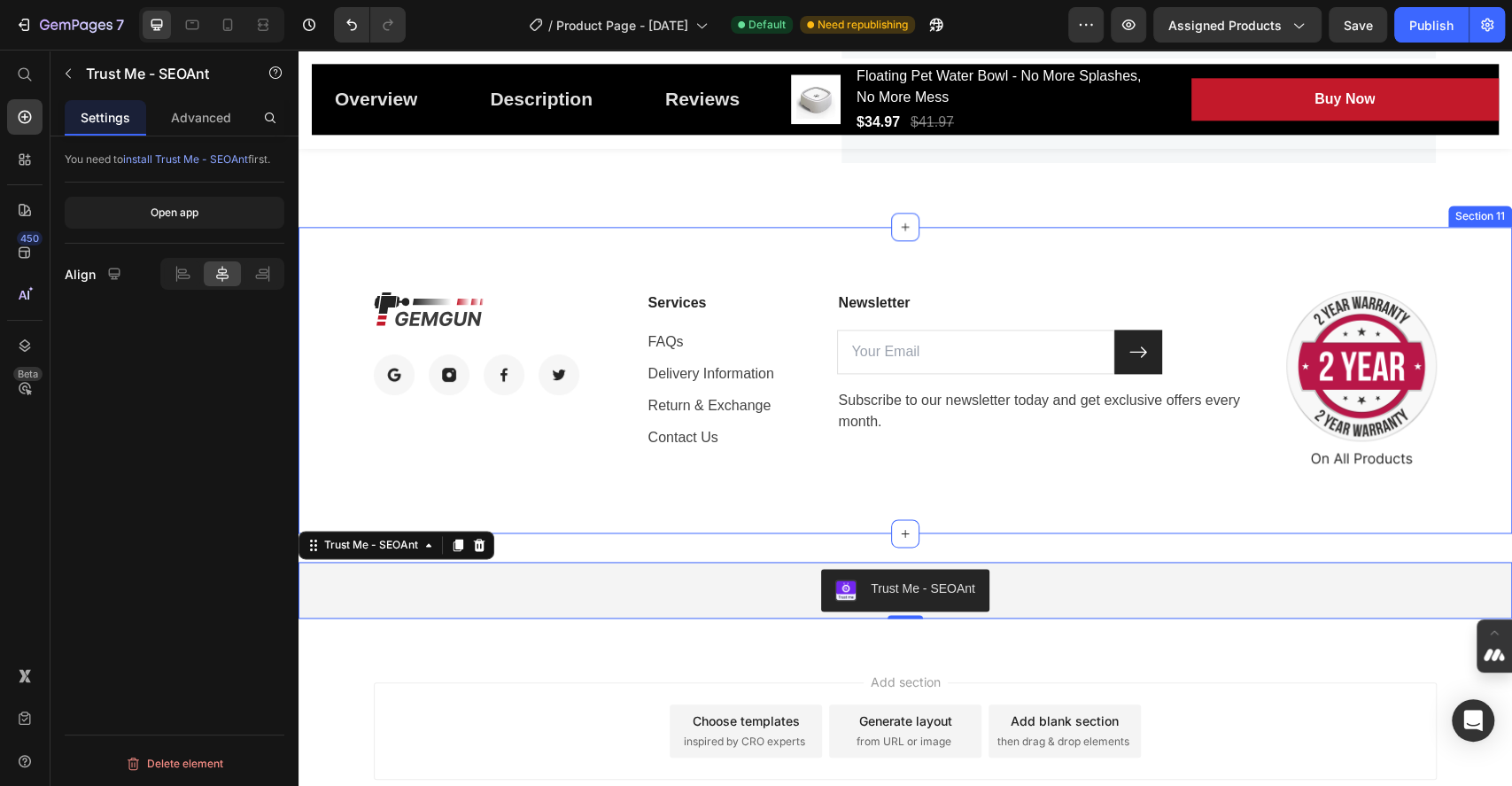 click on "Image Image Image Image Image Row Services Text block FAQs Text block Delivery Information Text block Return & Exchange  Text block Contact Us Text block Newsletter Text block Email Field
Submit Button Row Subscribe to our newsletter today and get exclusive offers every month. Text block Newsletter Image Row Section 11" at bounding box center (905, 380) 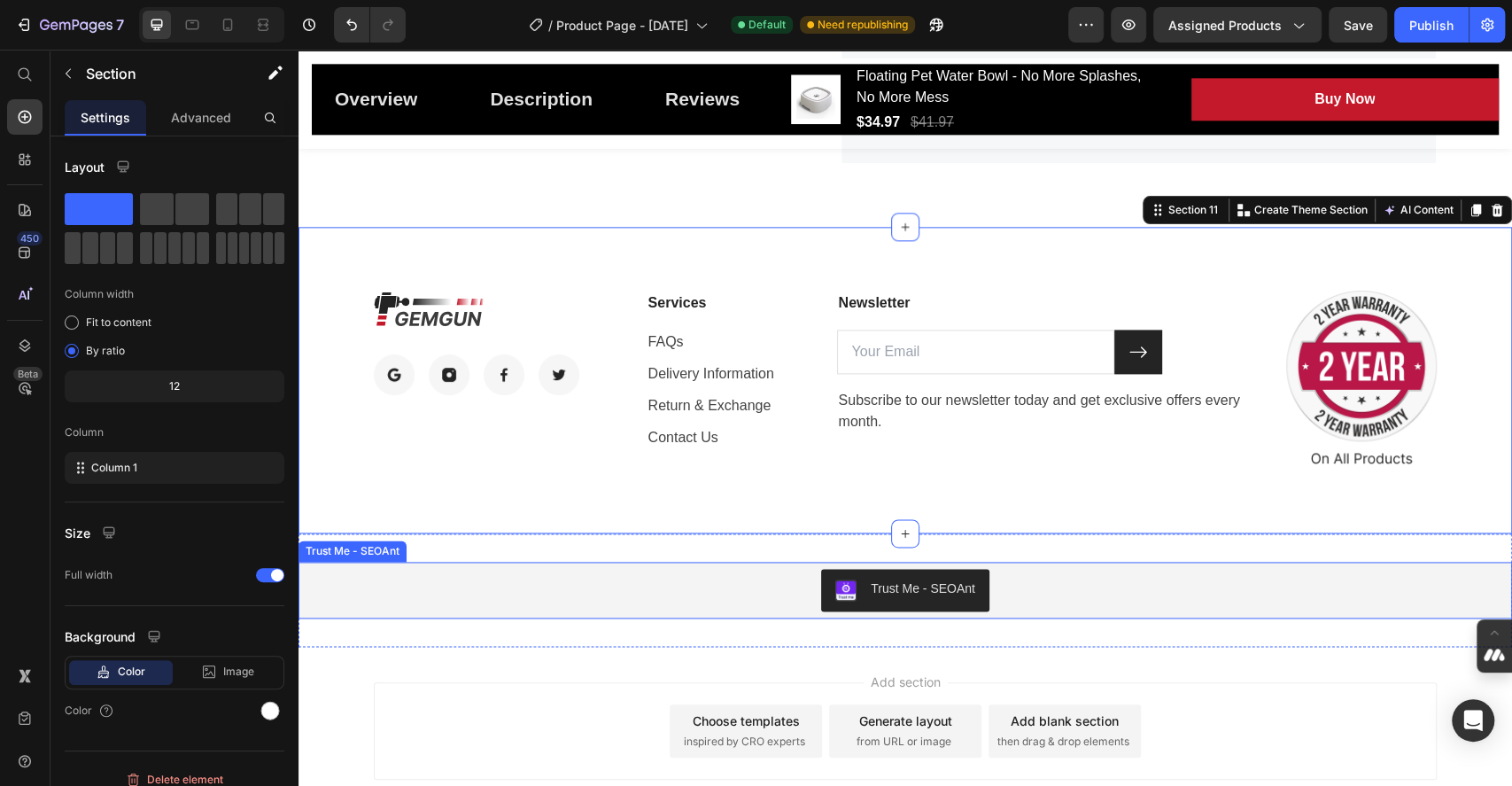 click on "Trust Me - SEOAnt" at bounding box center (923, 588) 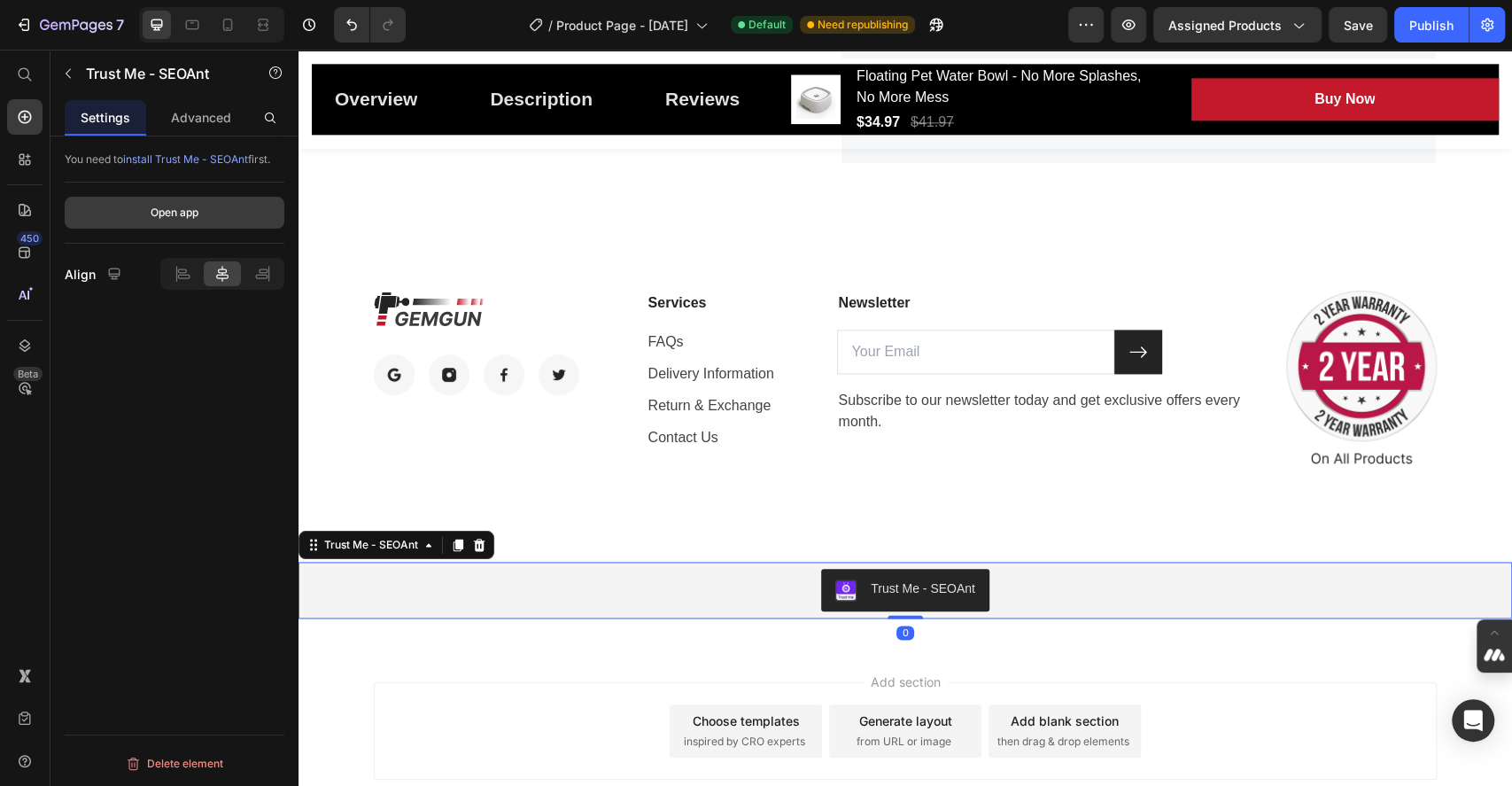 click on "Open app" at bounding box center (174, 213) 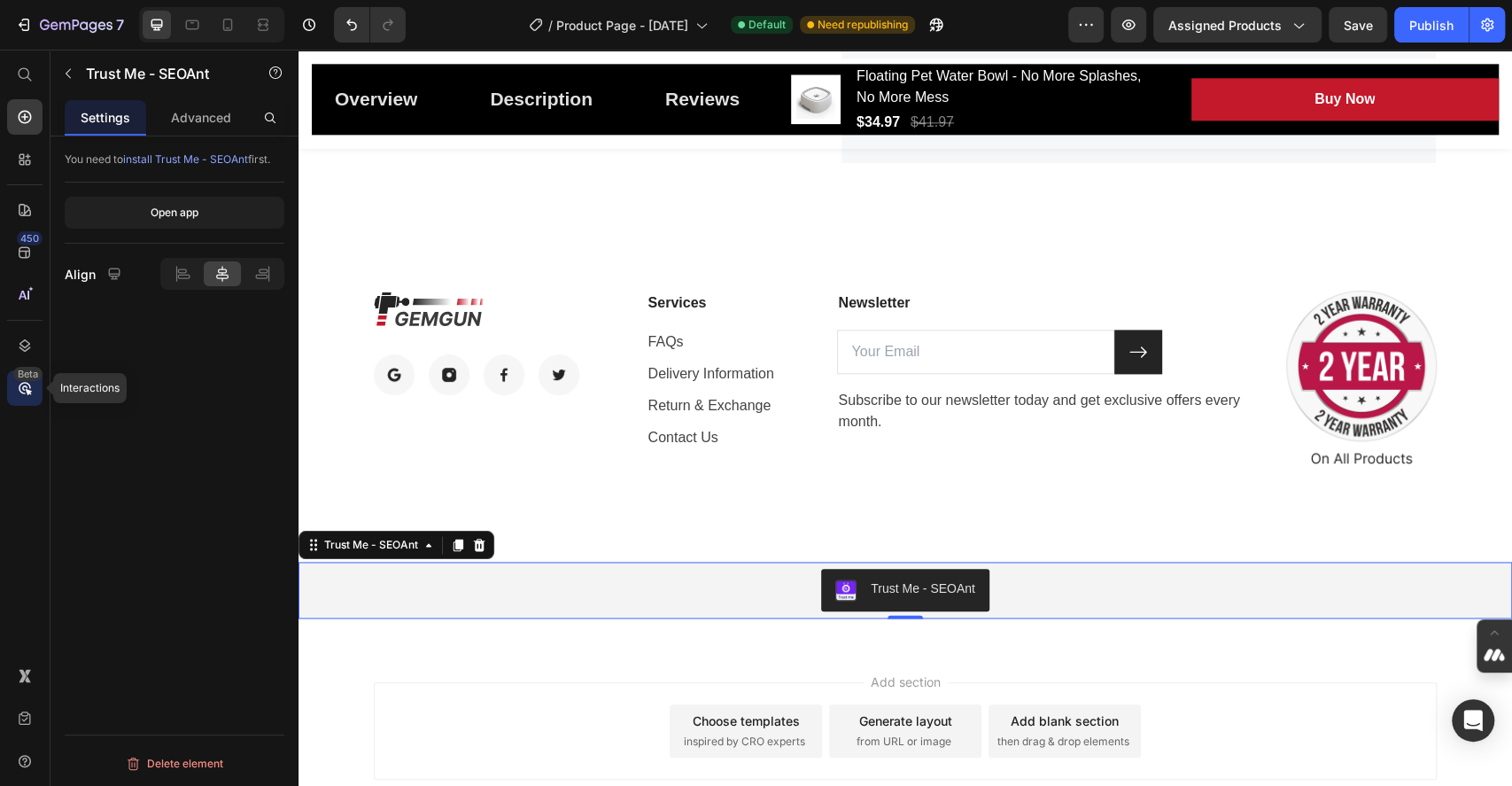 click 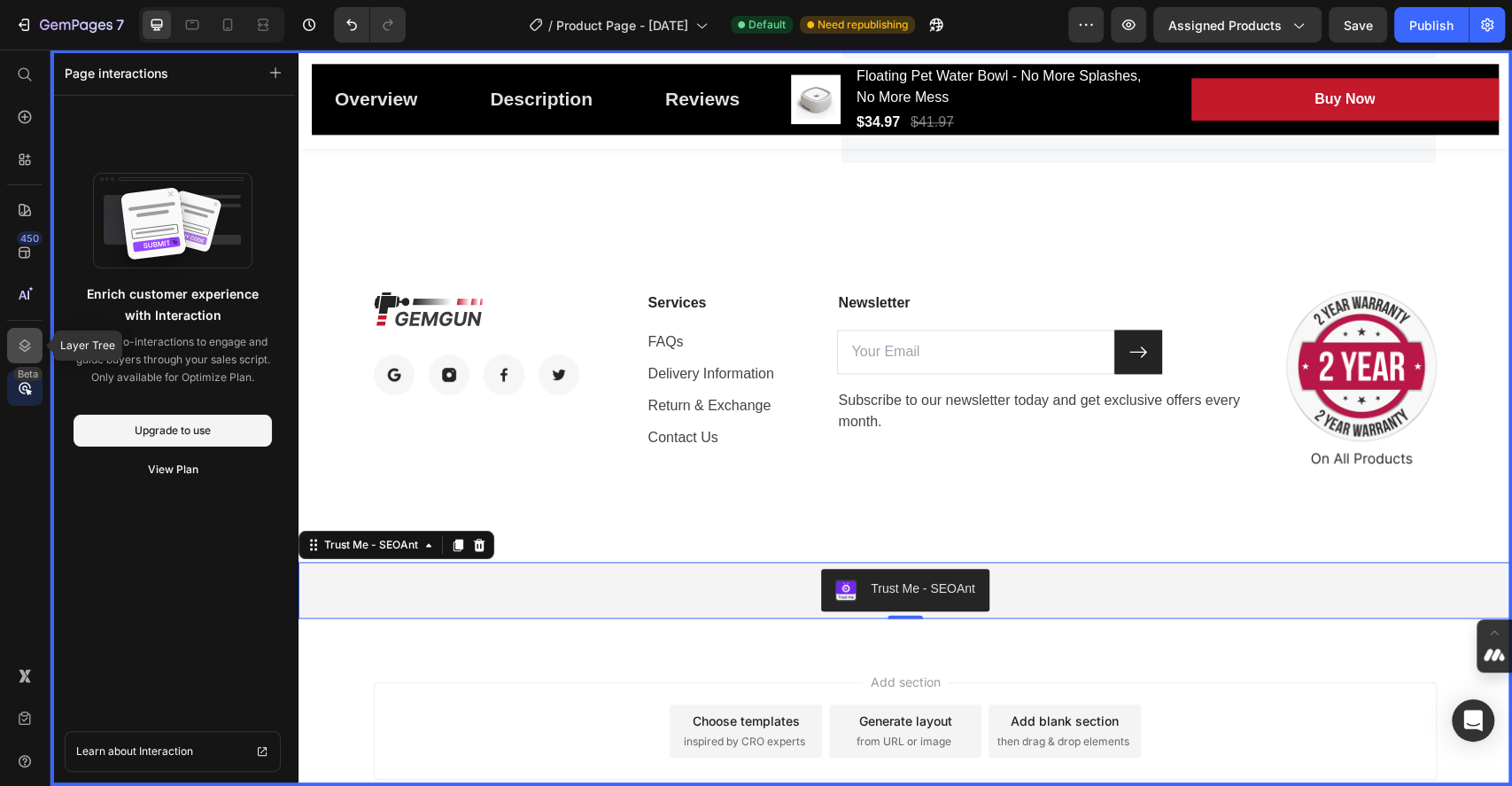 click 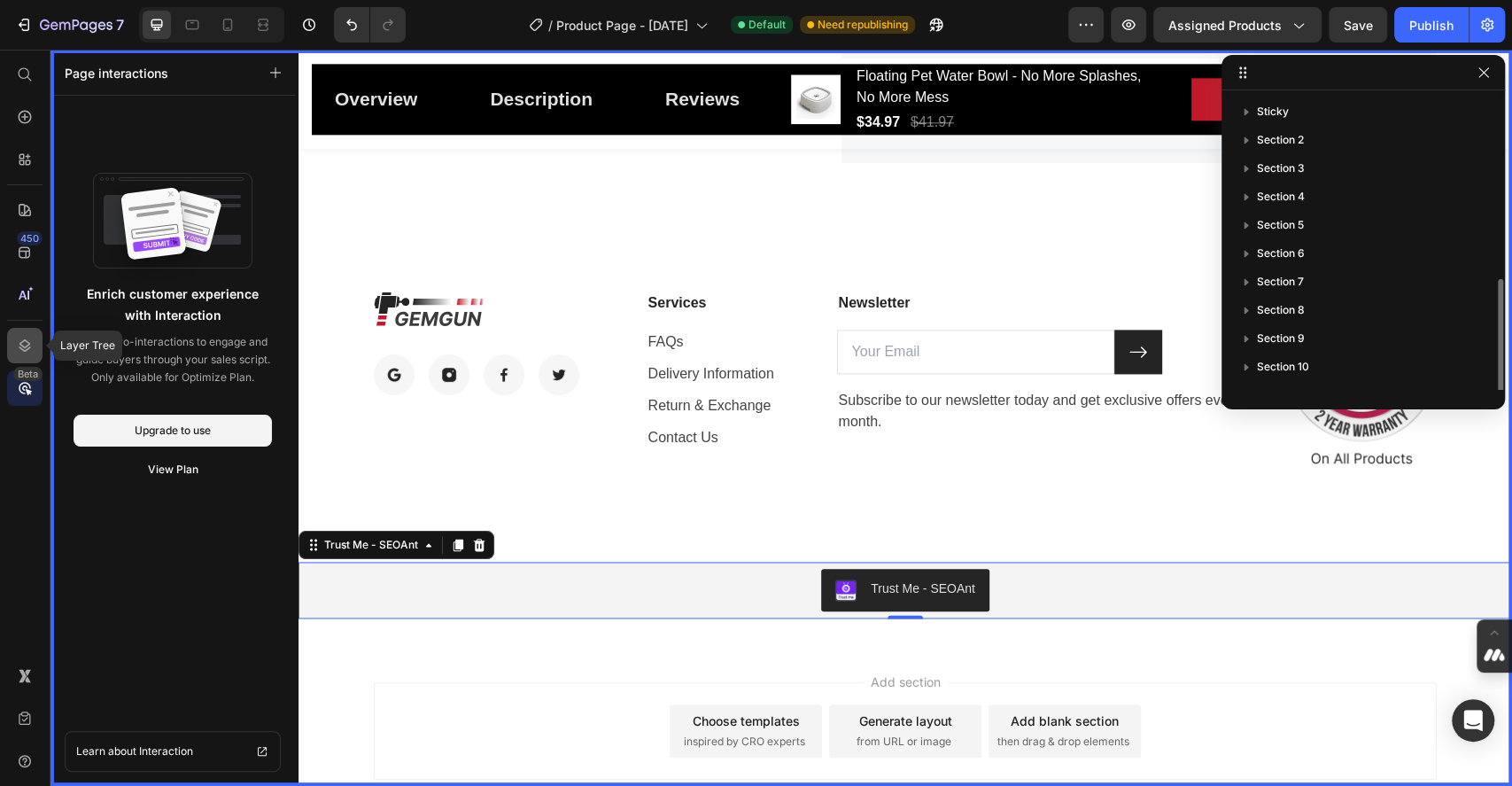 scroll, scrollTop: 105, scrollLeft: 0, axis: vertical 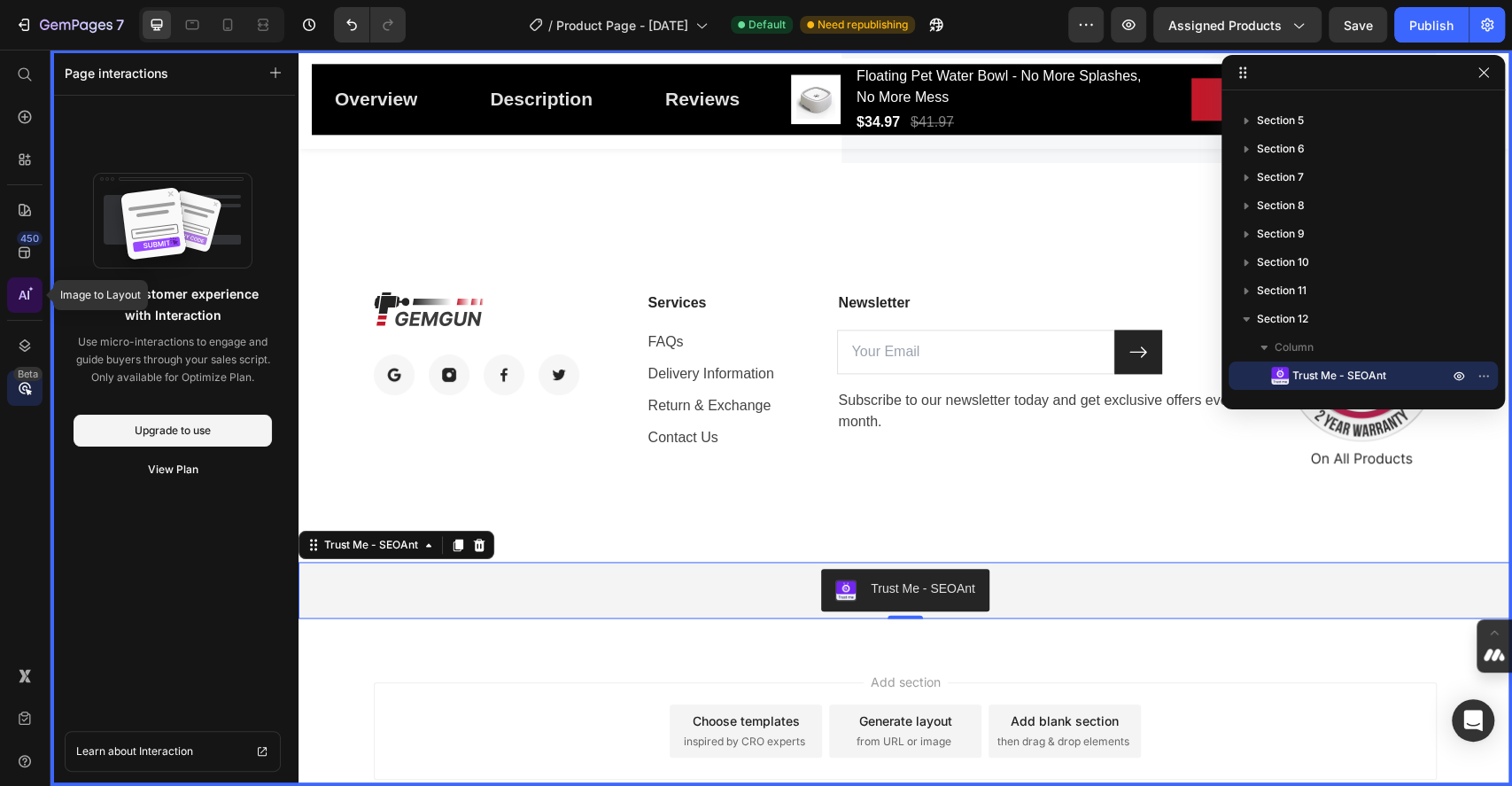 click 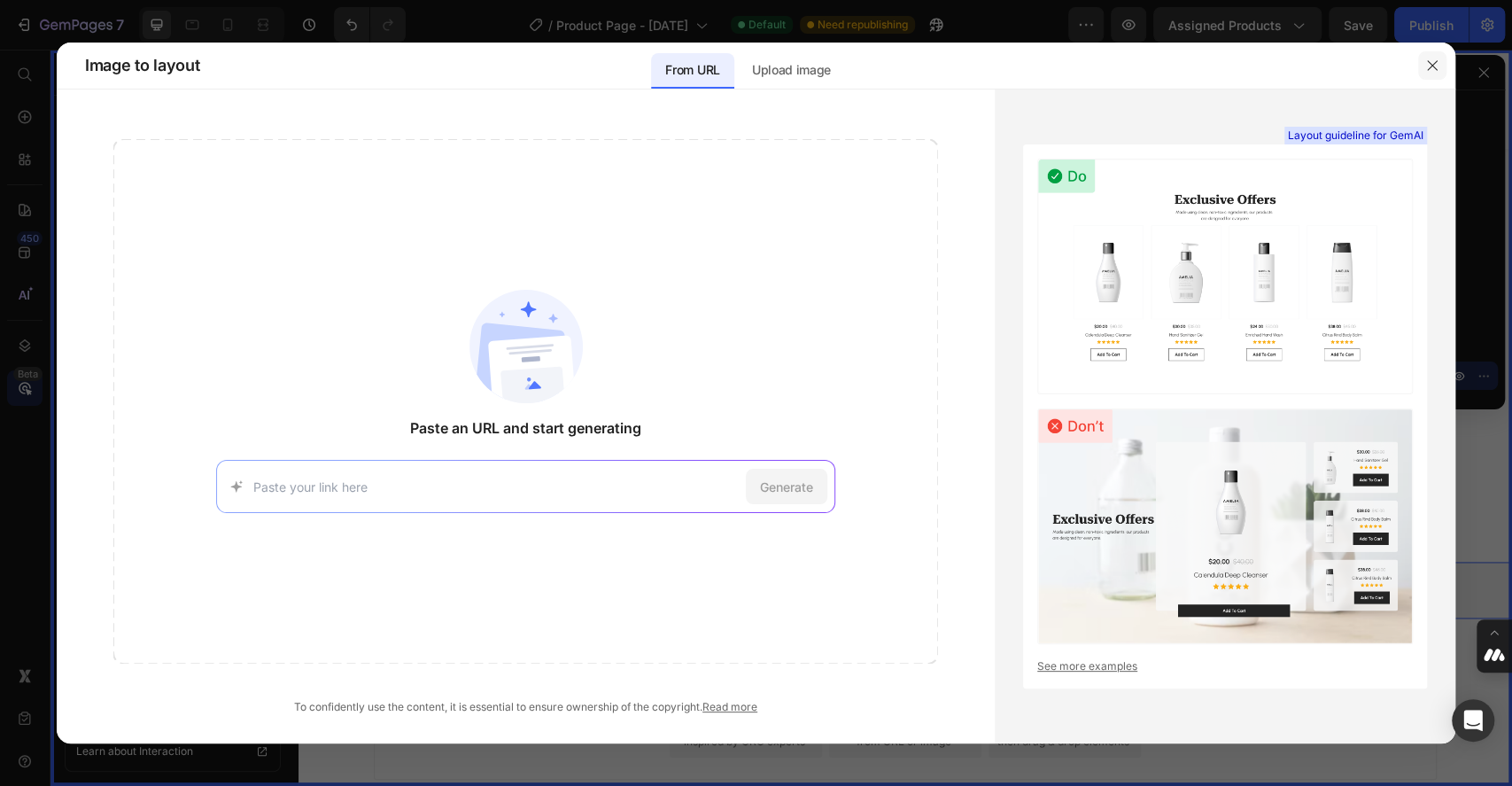 click 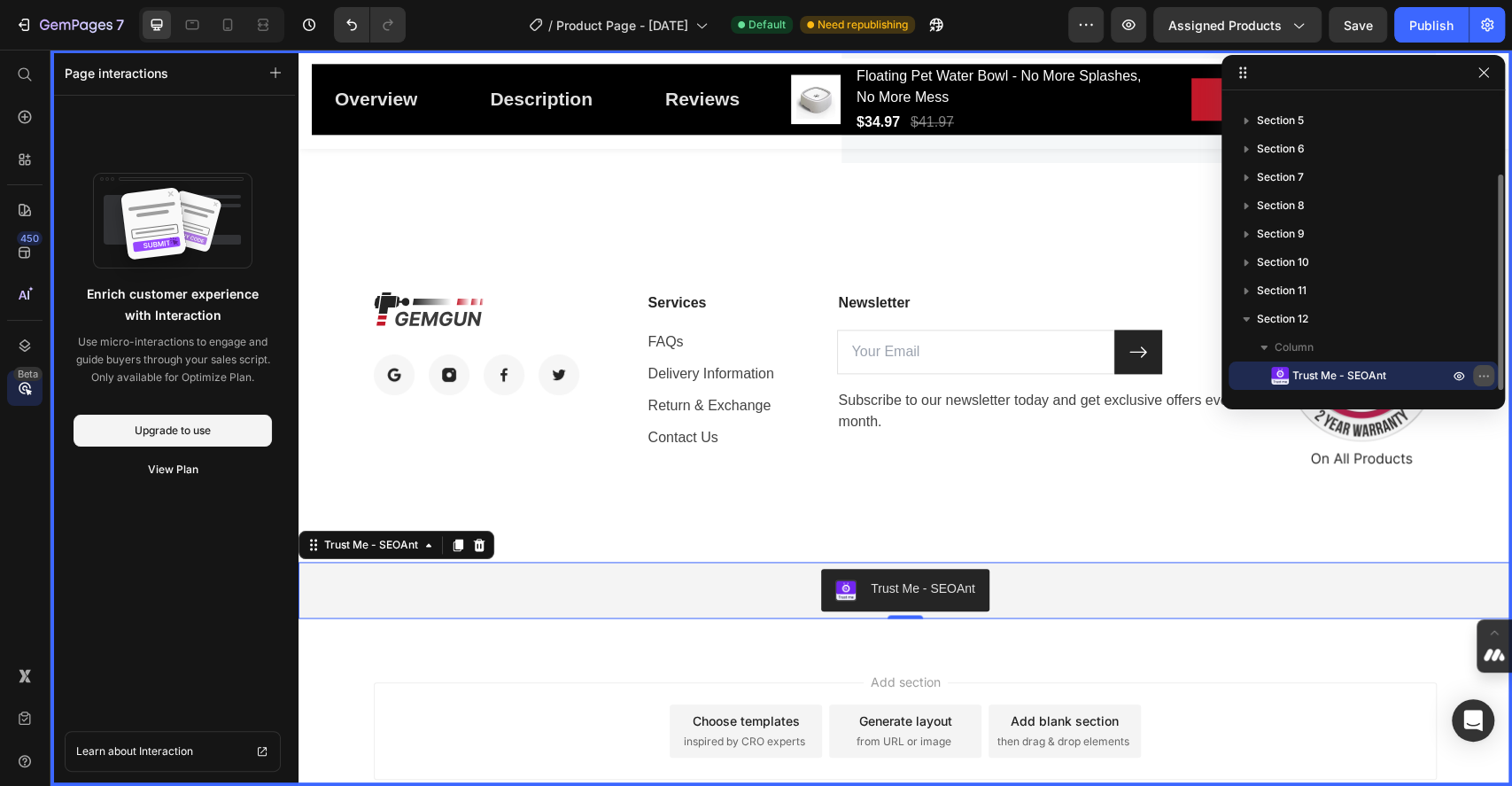 click 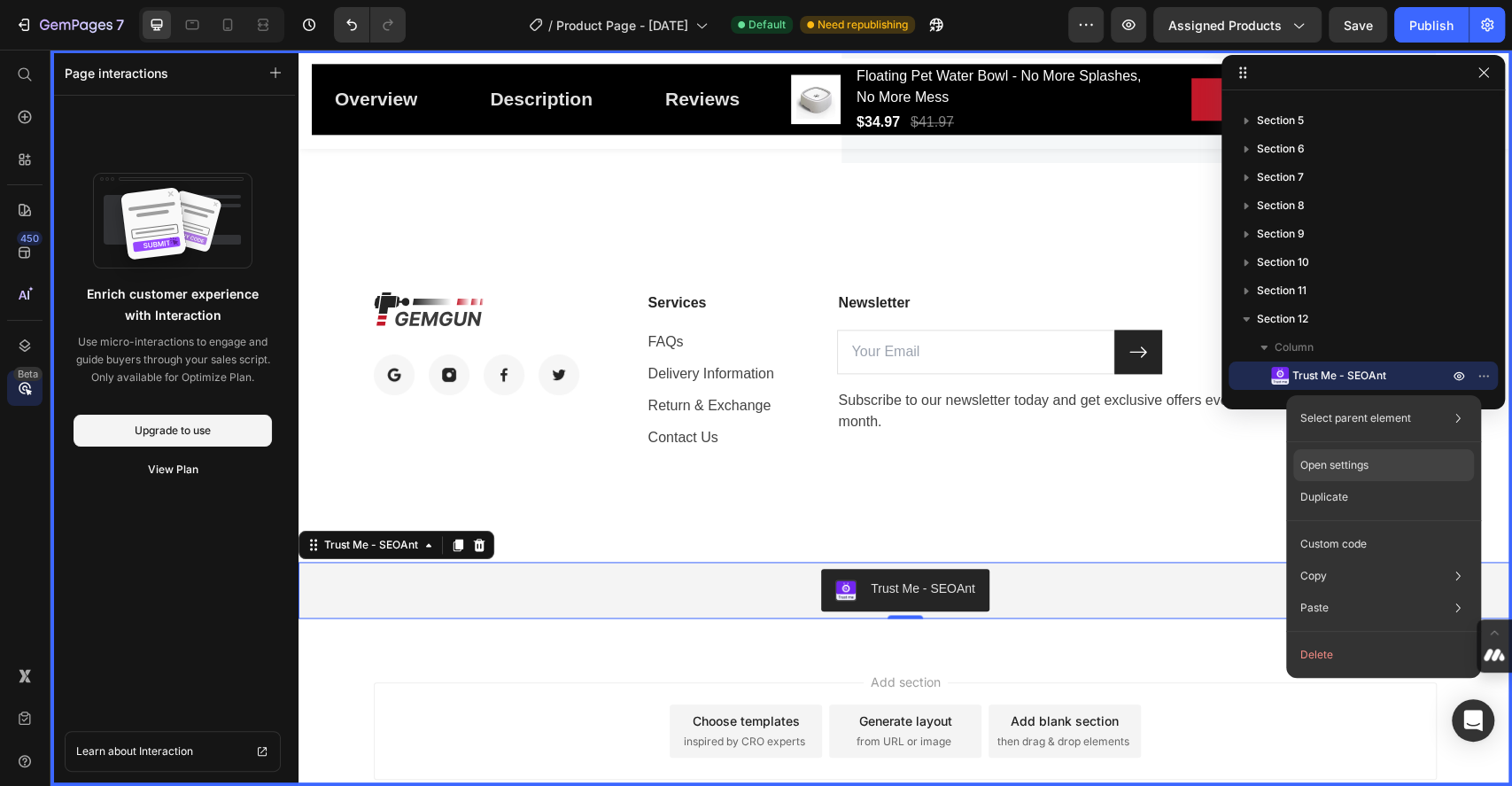 click on "Open settings" at bounding box center [1334, 465] 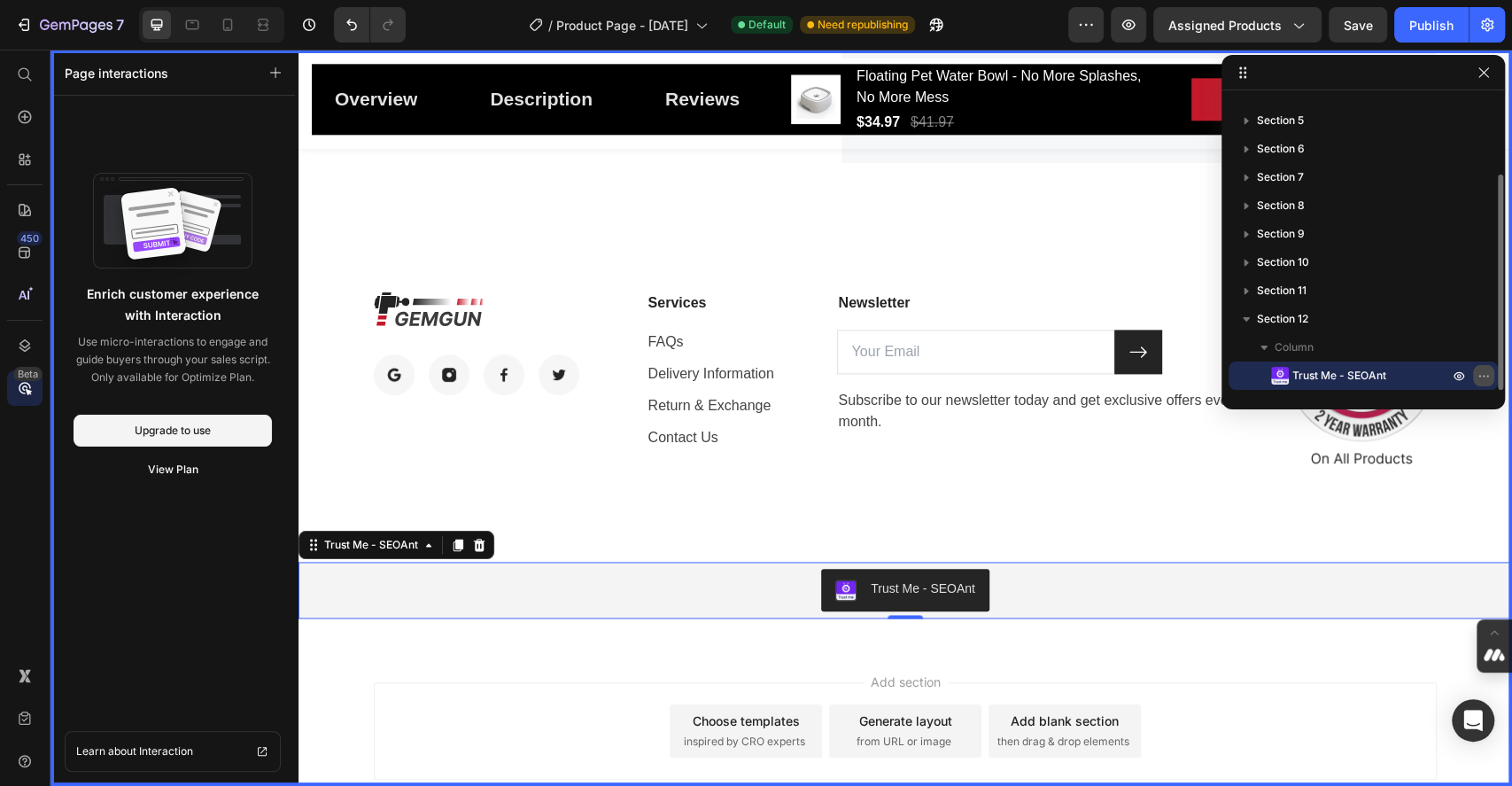 click at bounding box center (1484, 376) 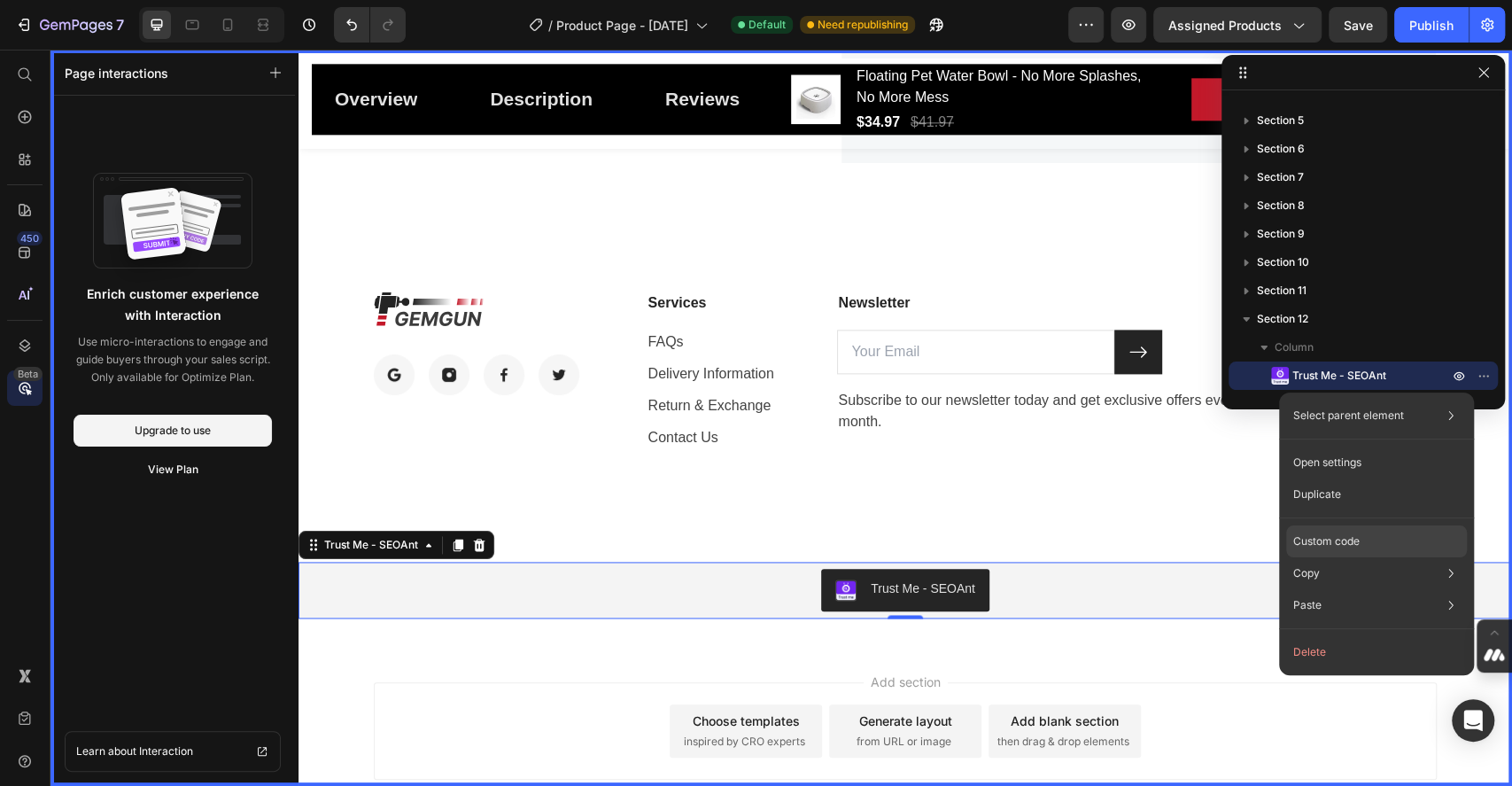 click on "Custom code" at bounding box center (1326, 541) 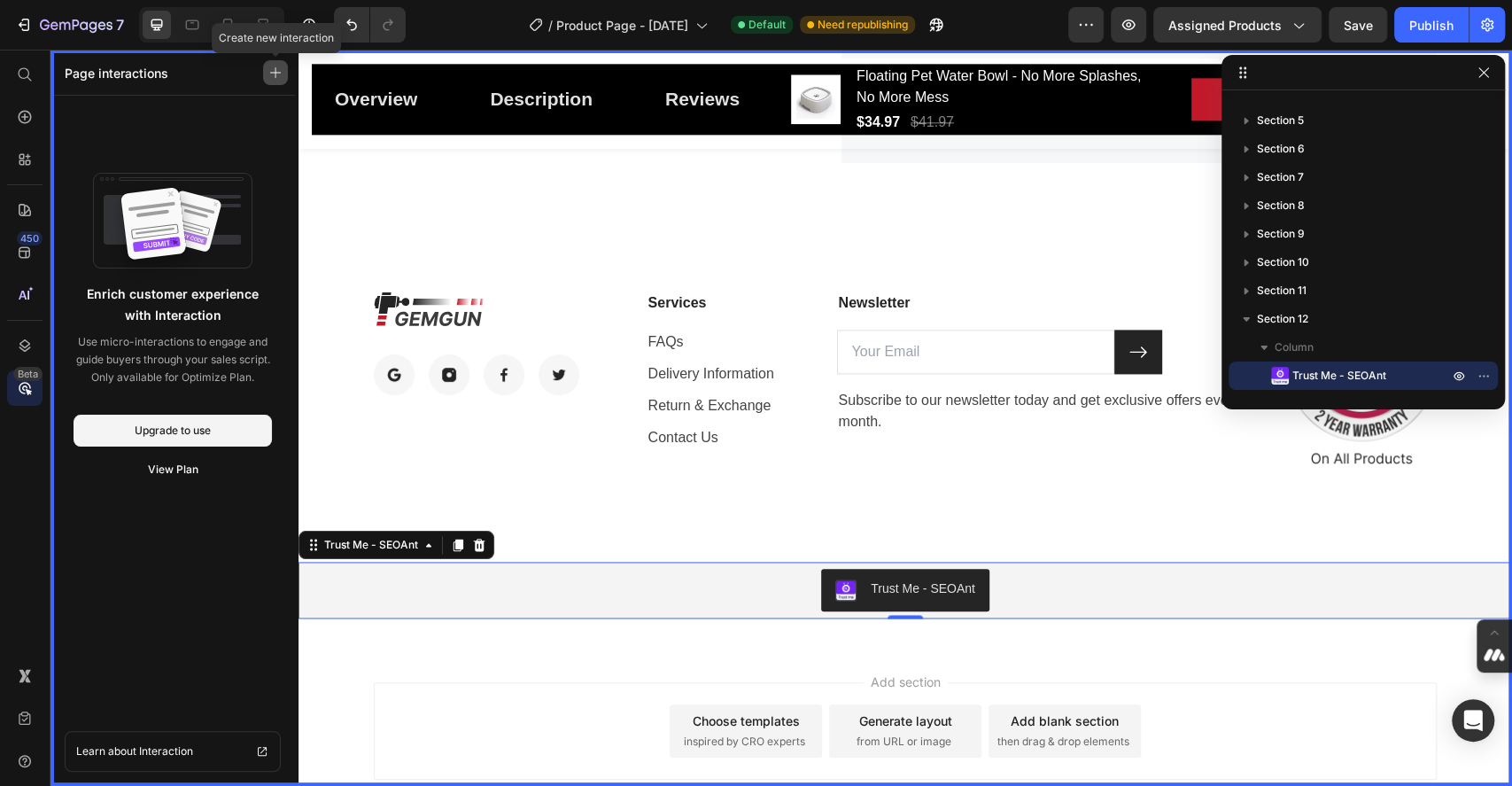 click 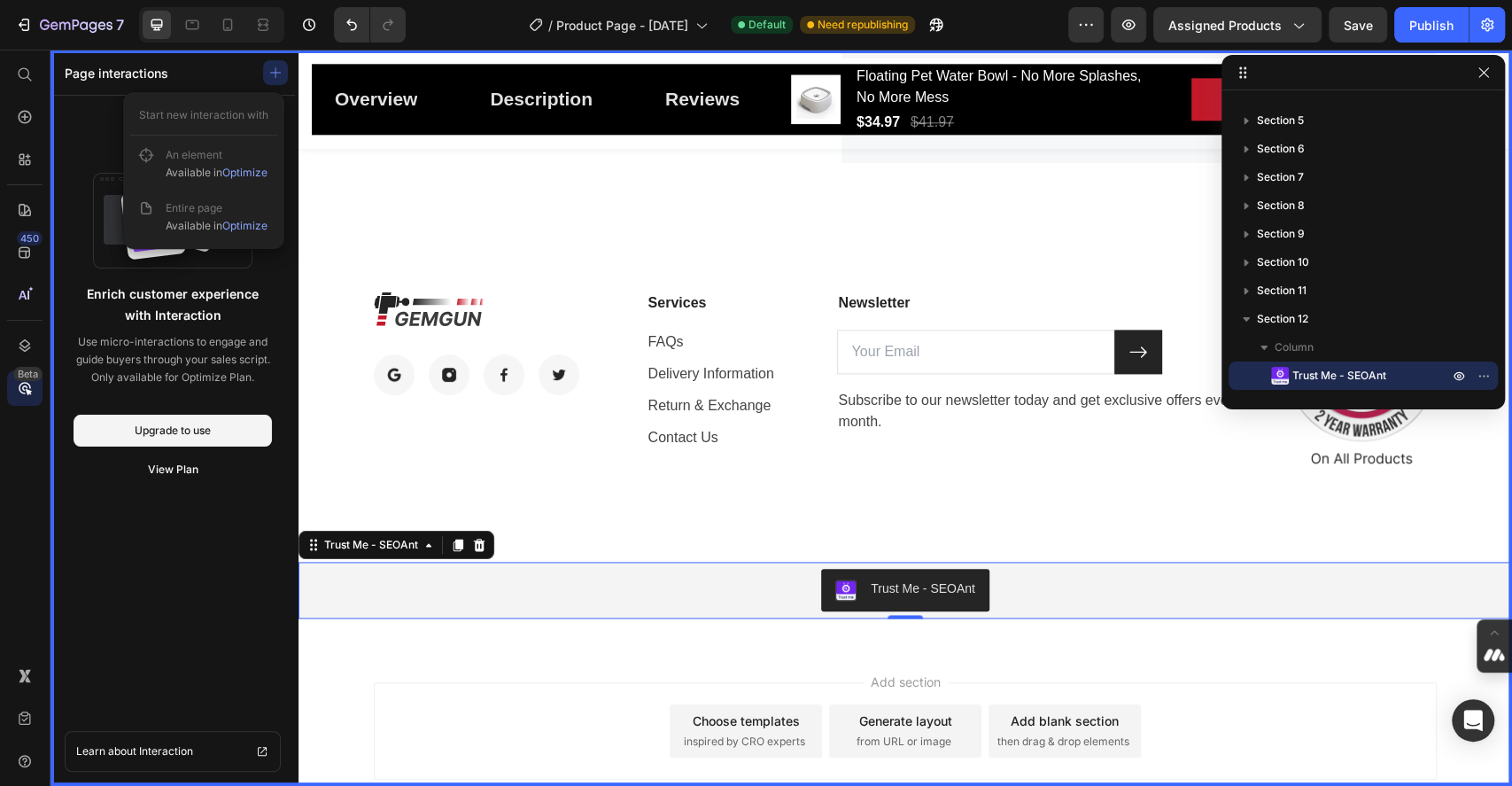 click at bounding box center (905, 417) 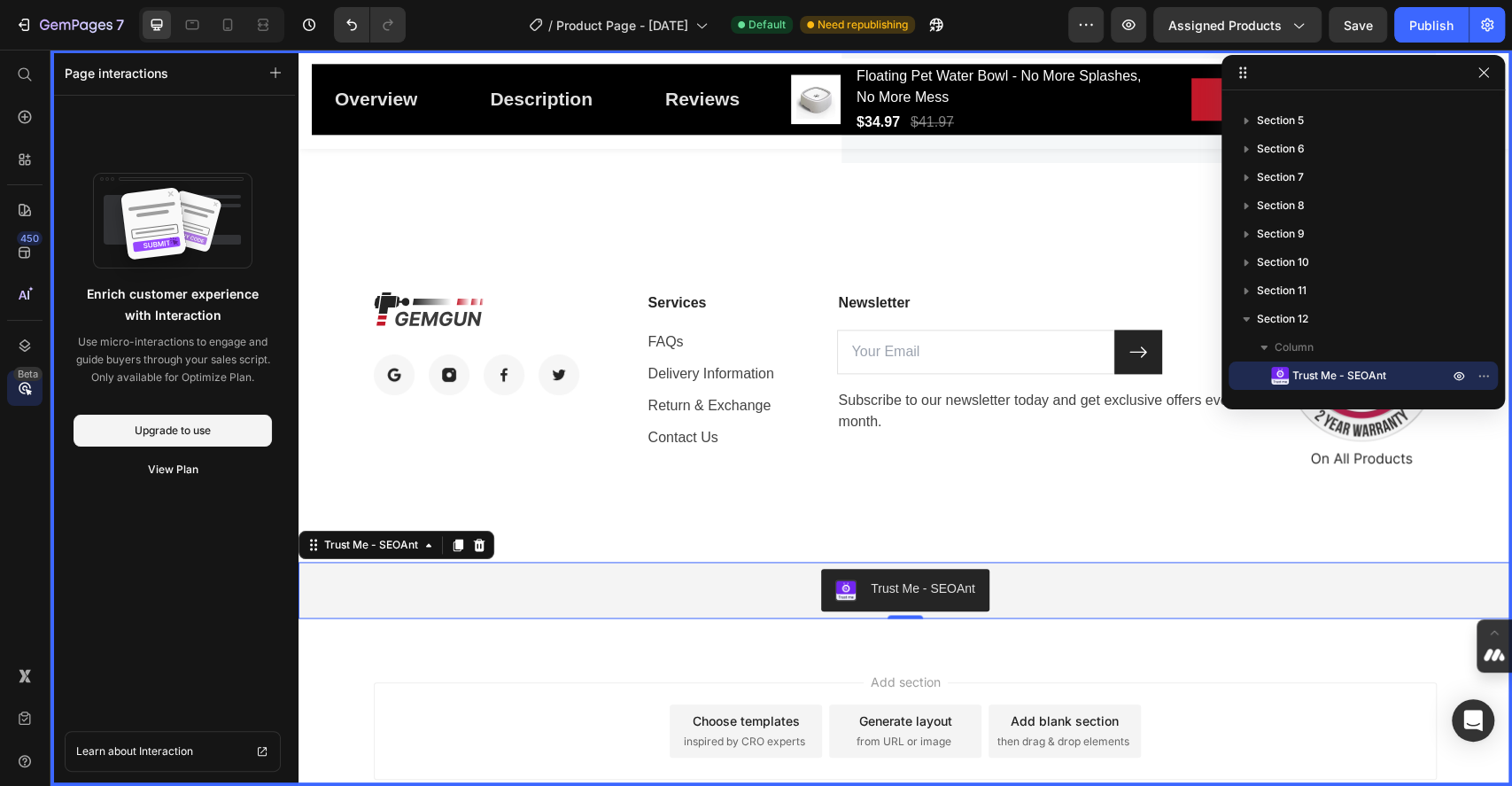 drag, startPoint x: 345, startPoint y: 216, endPoint x: 323, endPoint y: 321, distance: 107.28001 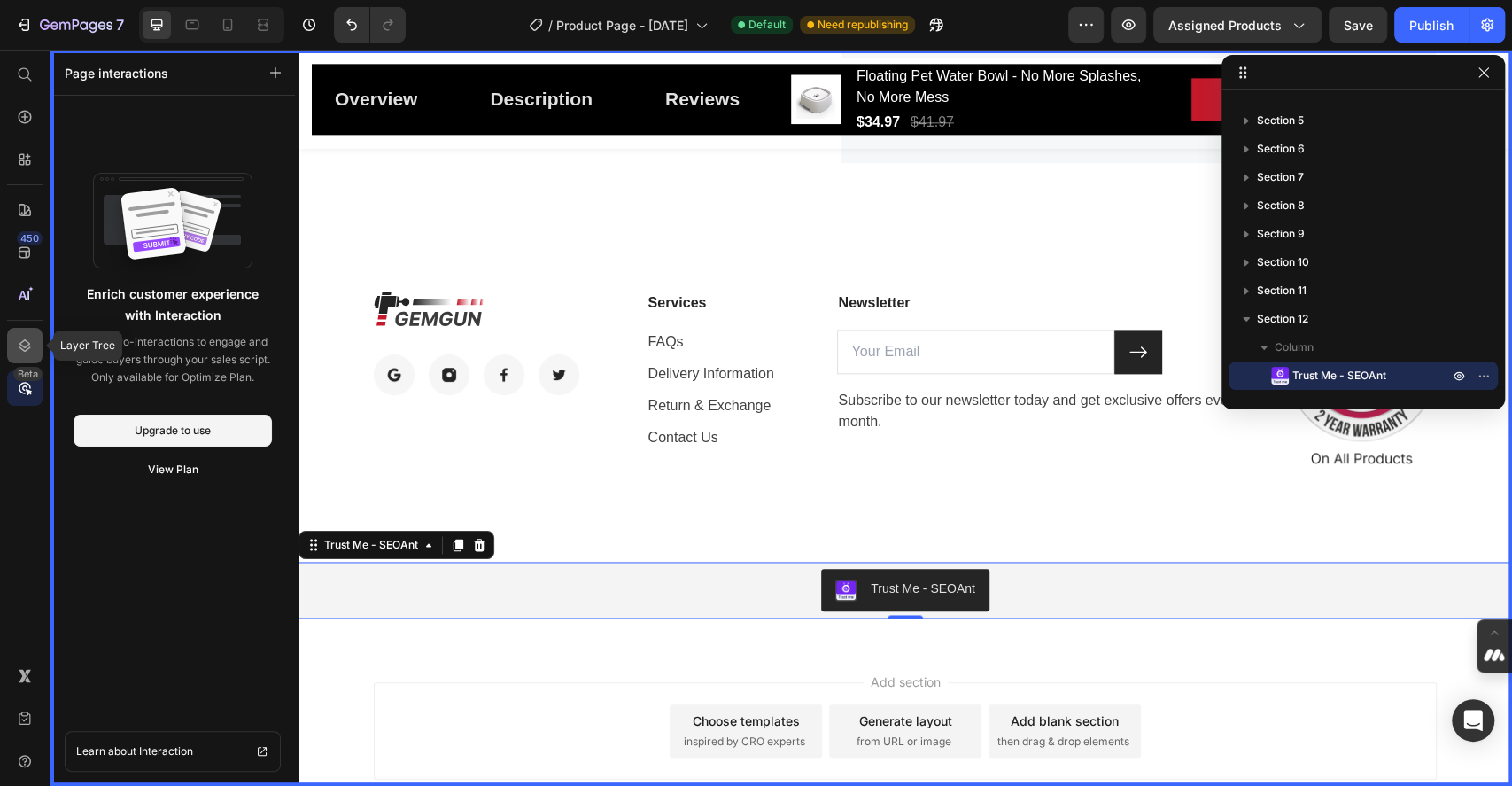 click 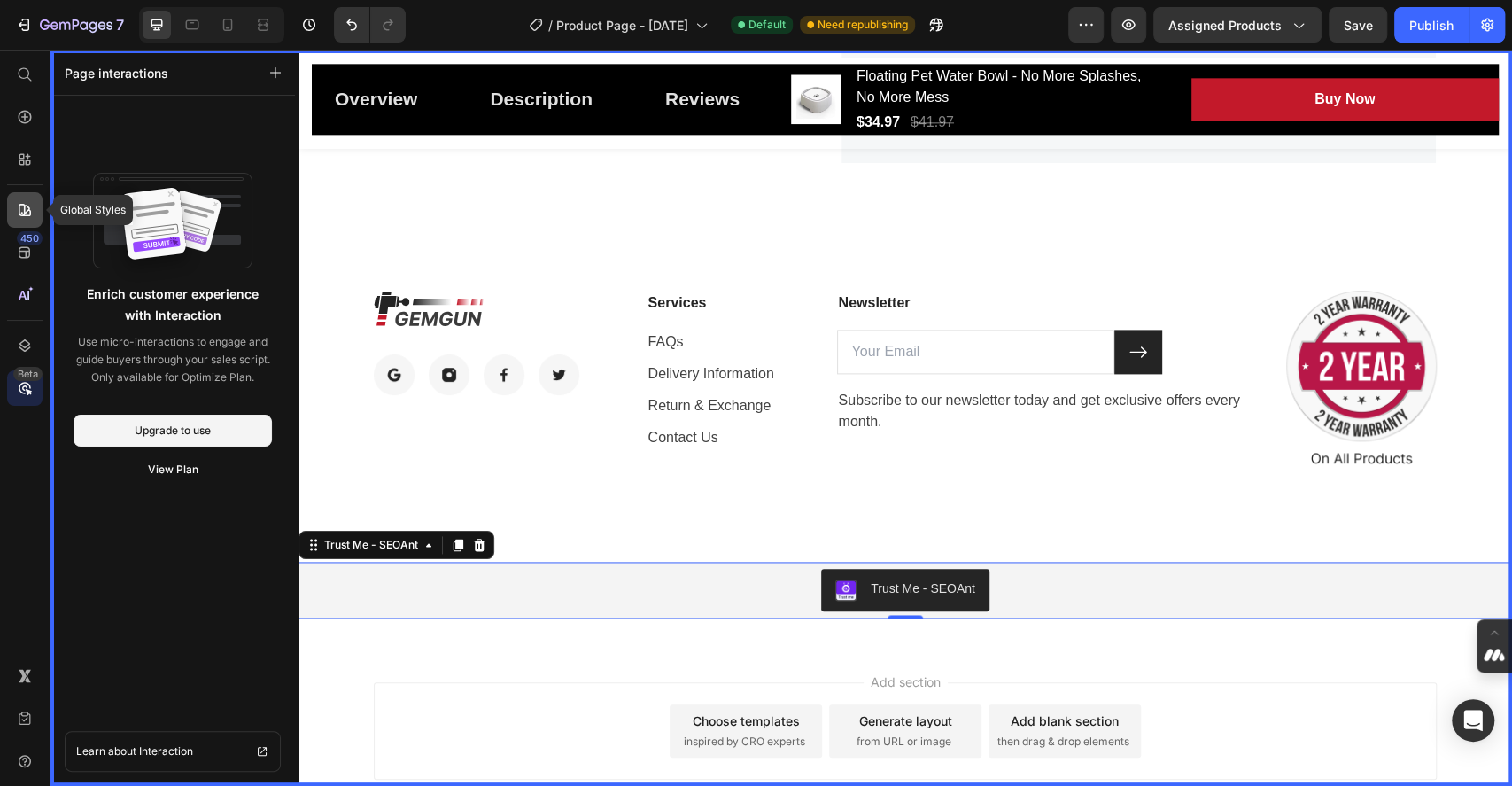 click 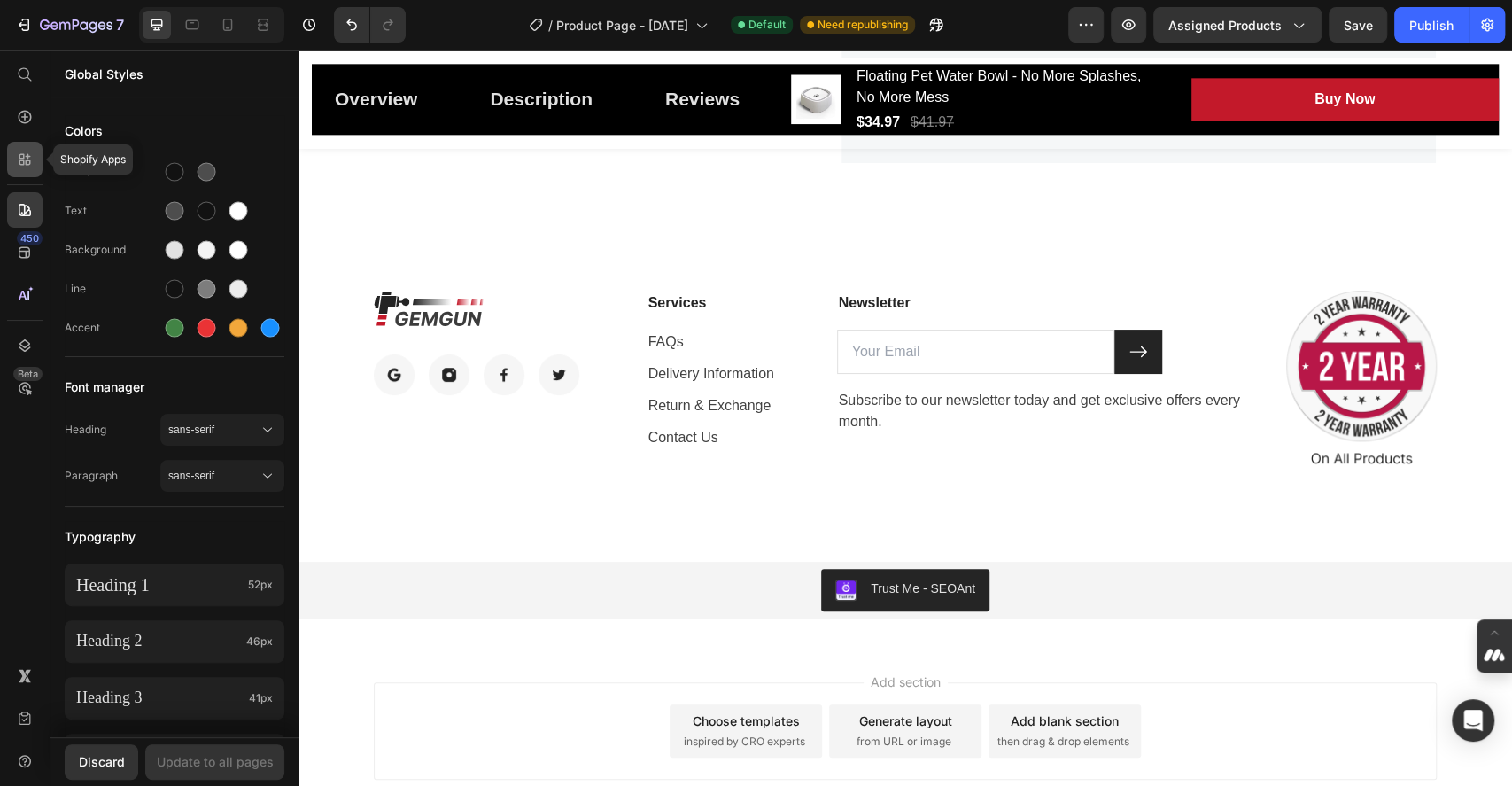 click 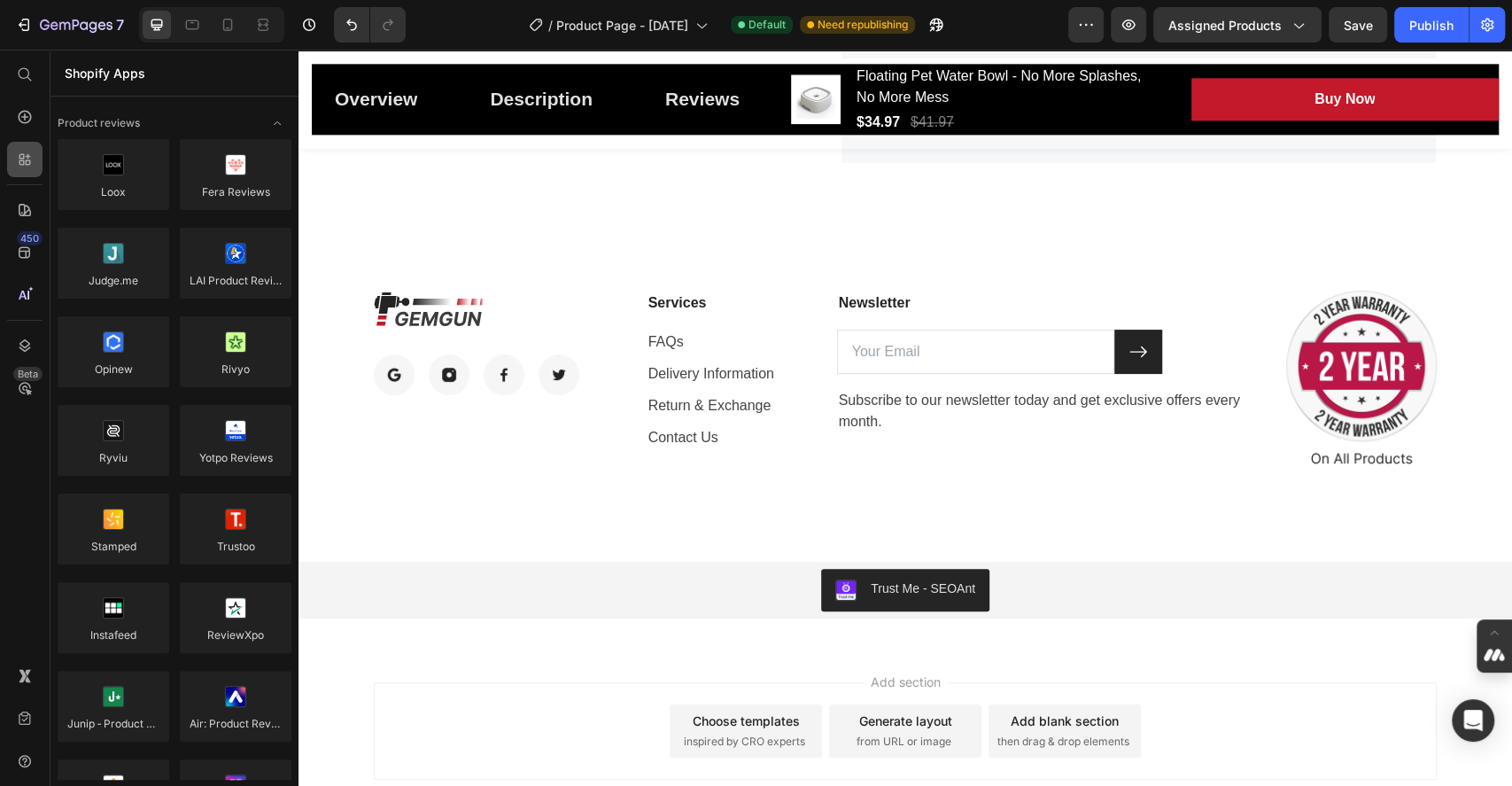 scroll, scrollTop: 3426, scrollLeft: 0, axis: vertical 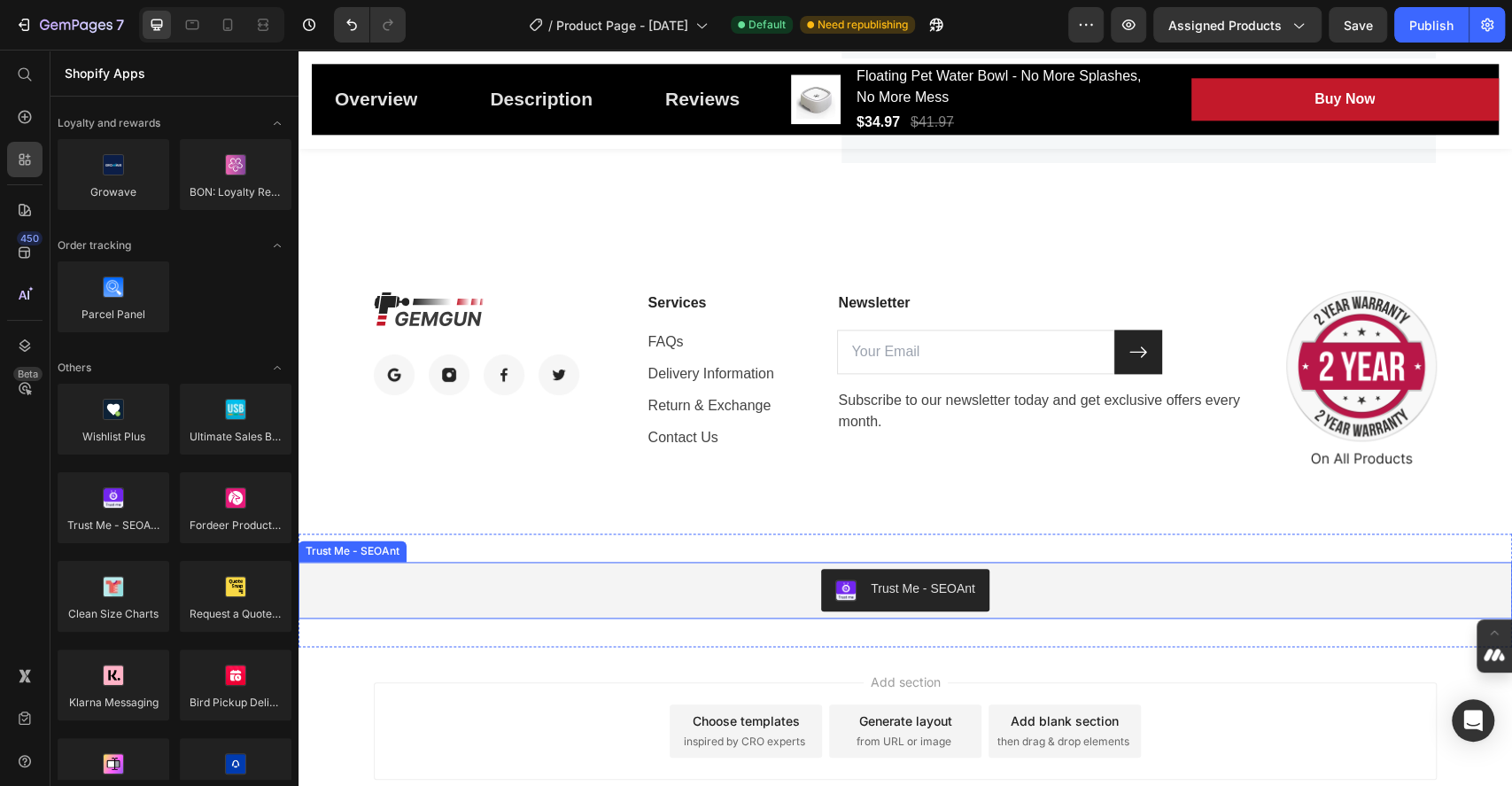 click on "Trust Me - SEOAnt" at bounding box center (905, 590) 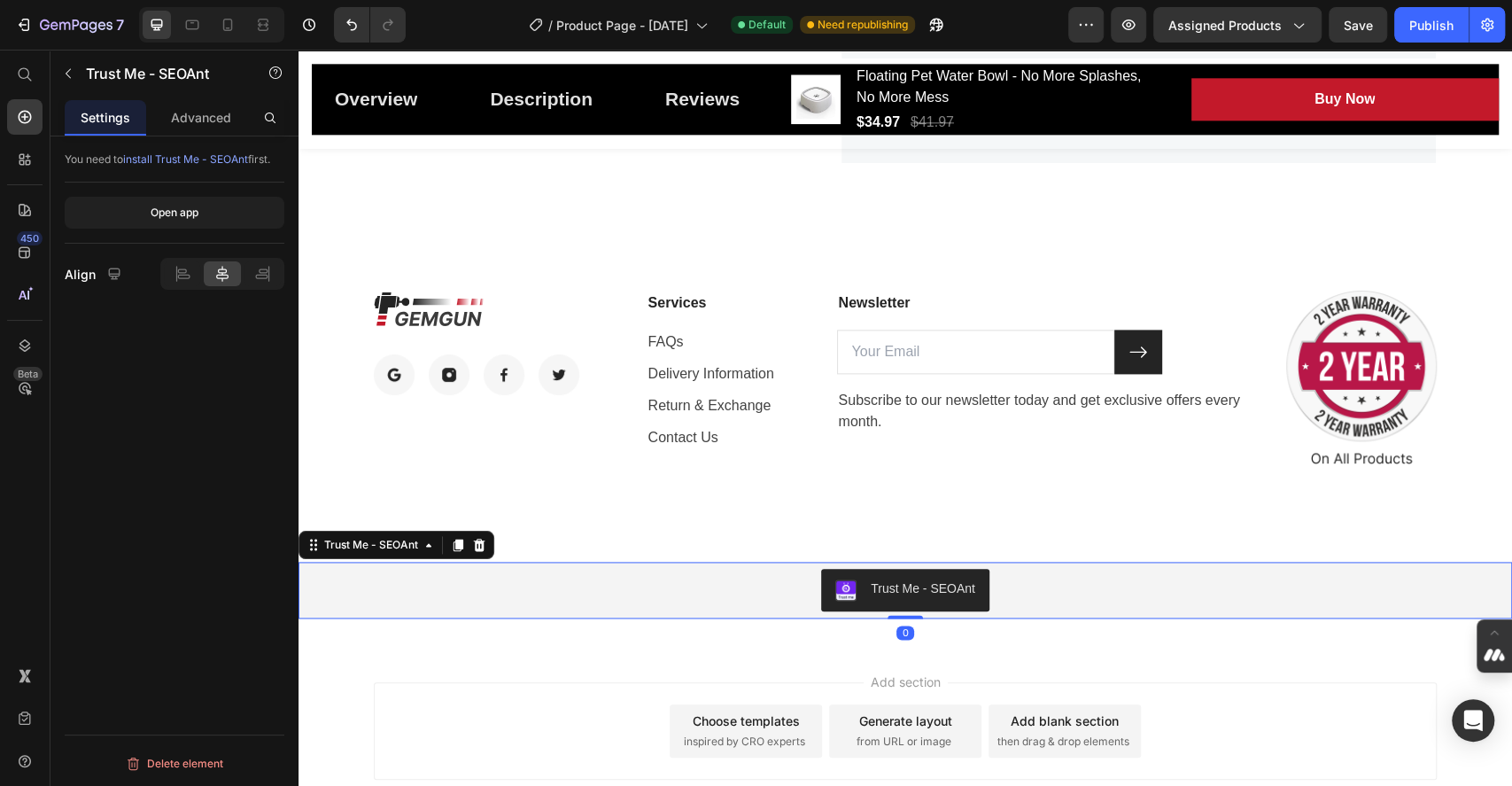 click on "Trust Me - SEOAnt" at bounding box center [923, 588] 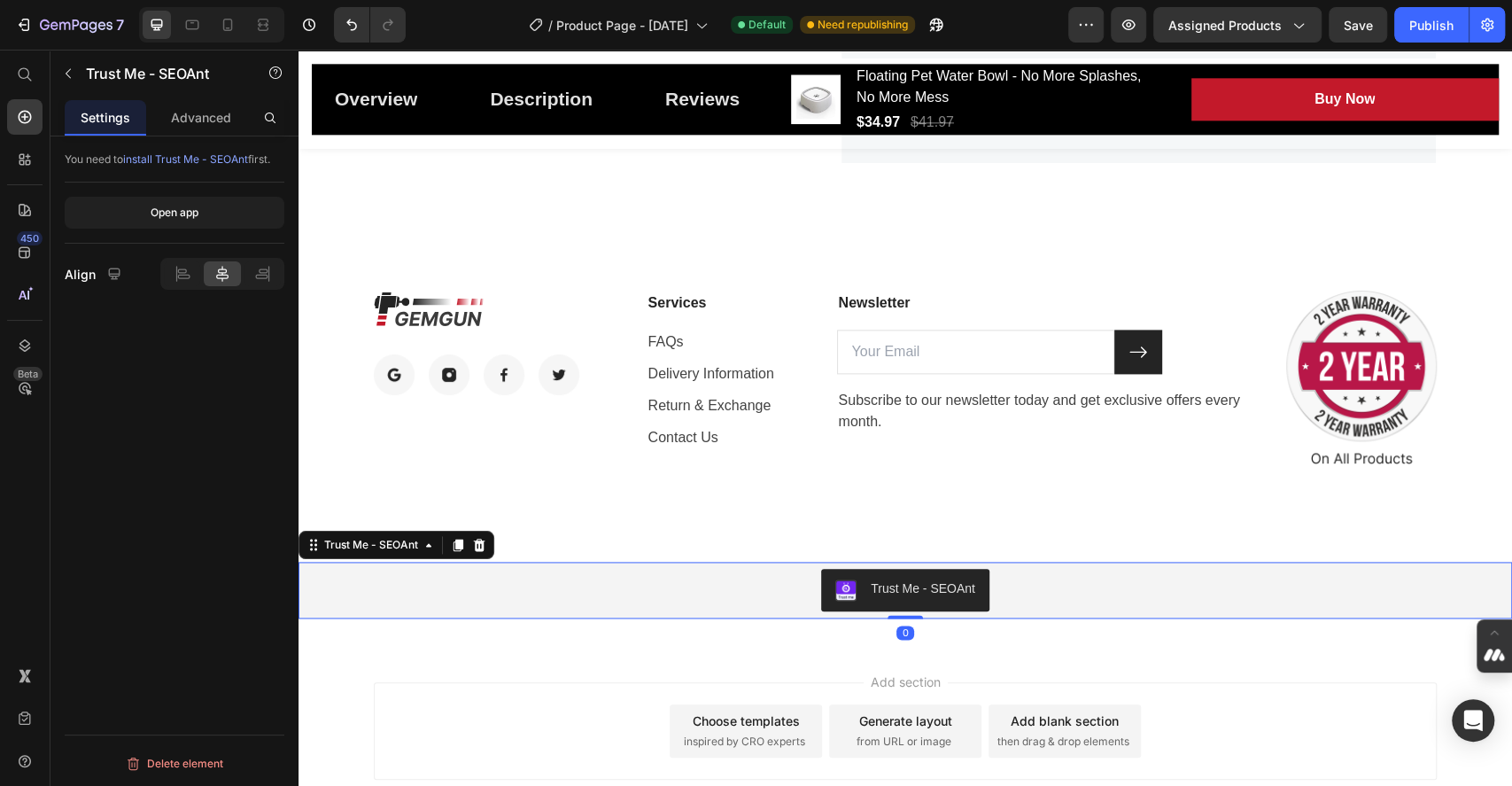 click on "Trust Me - SEOAnt" at bounding box center (923, 588) 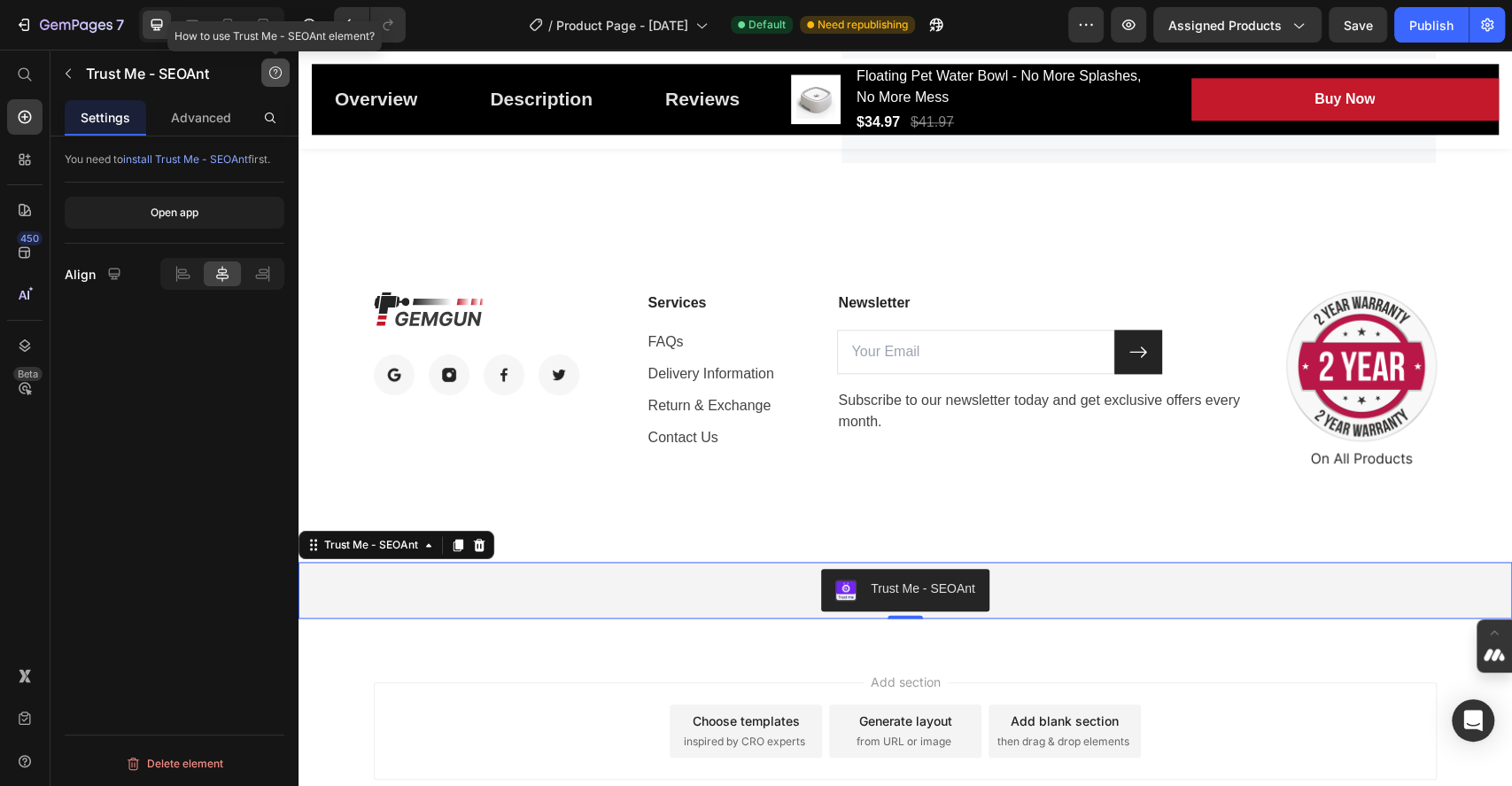 click at bounding box center (275, 73) 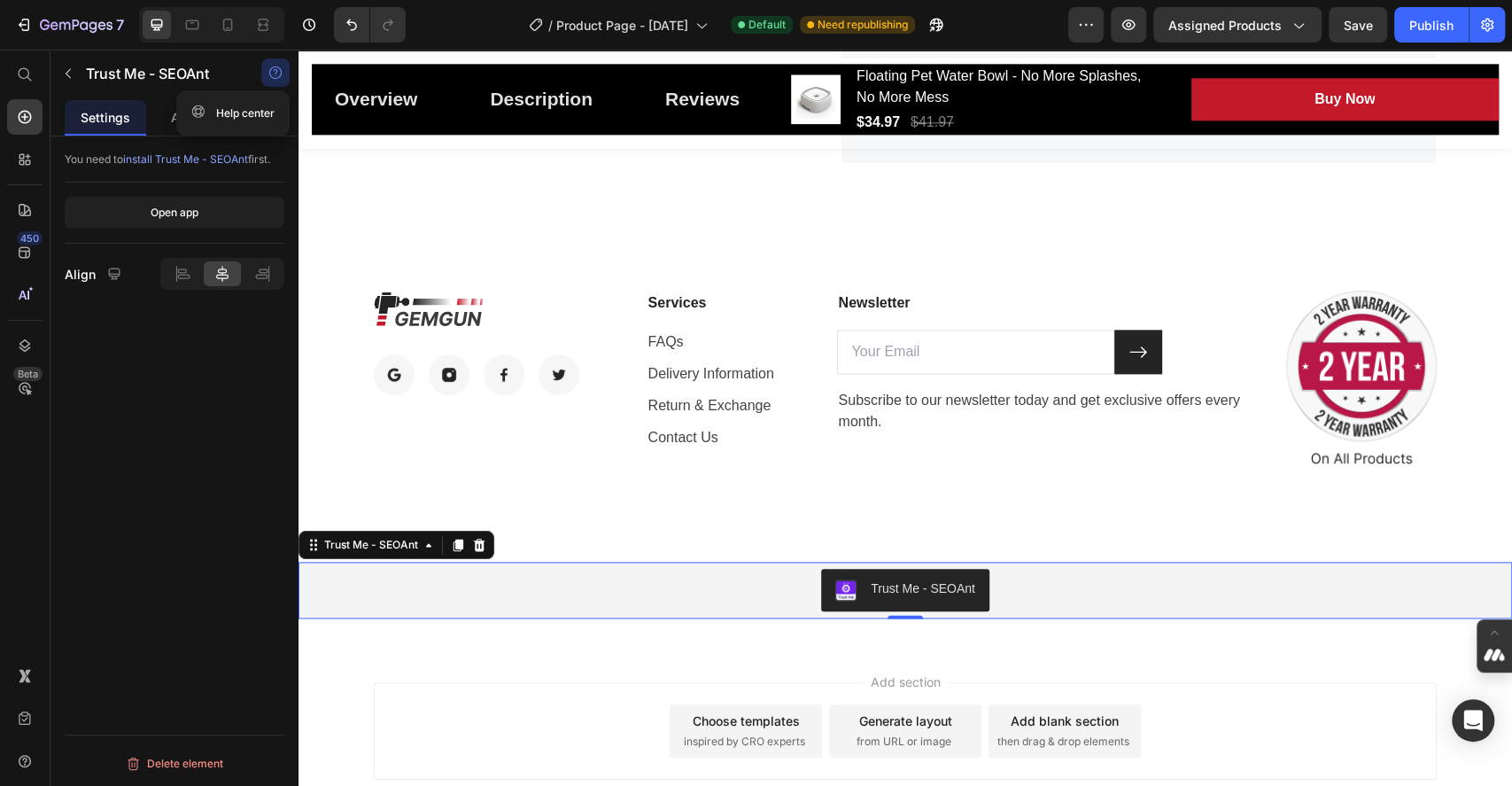 click at bounding box center (275, 73) 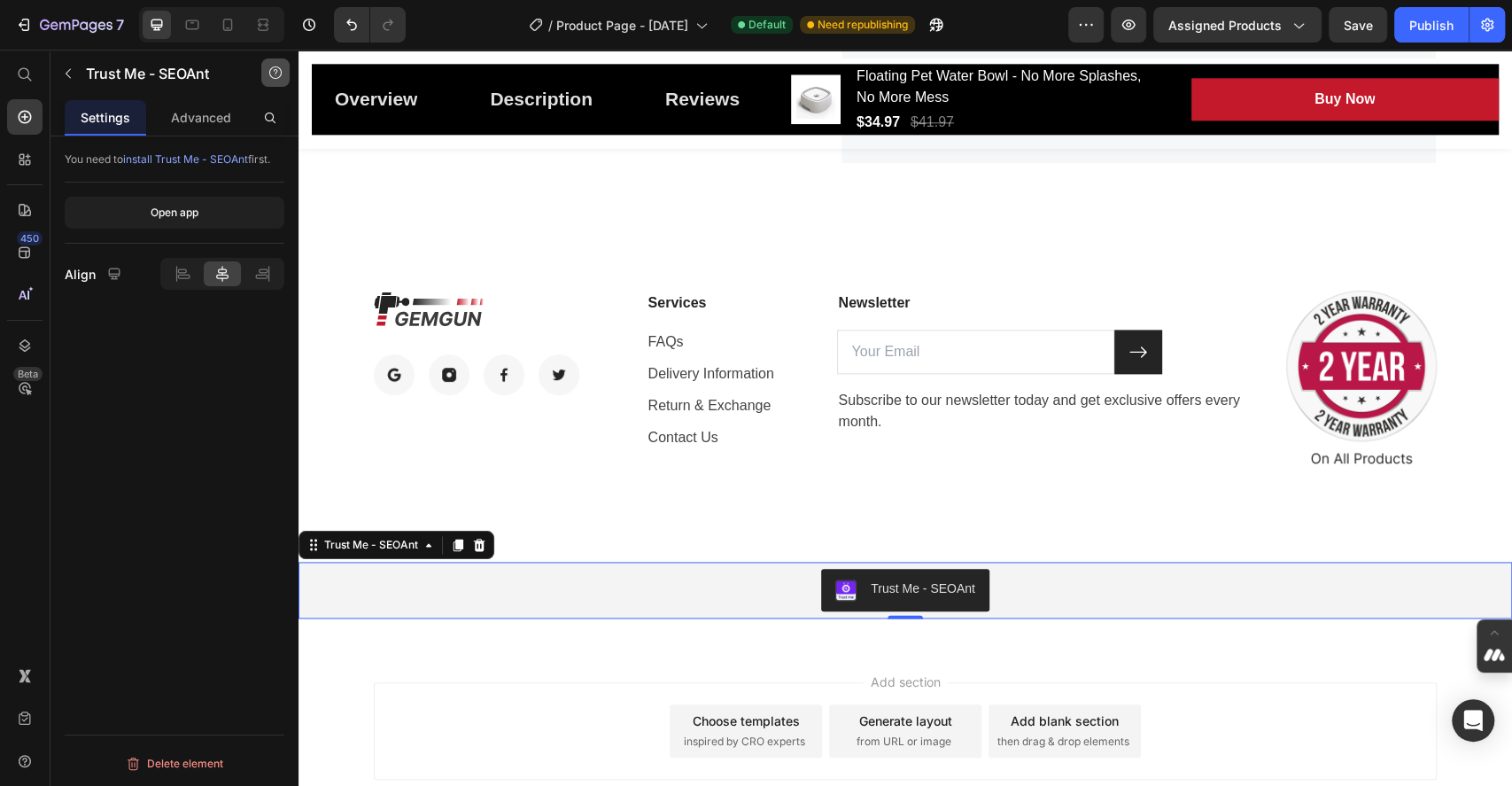 click at bounding box center [275, 73] 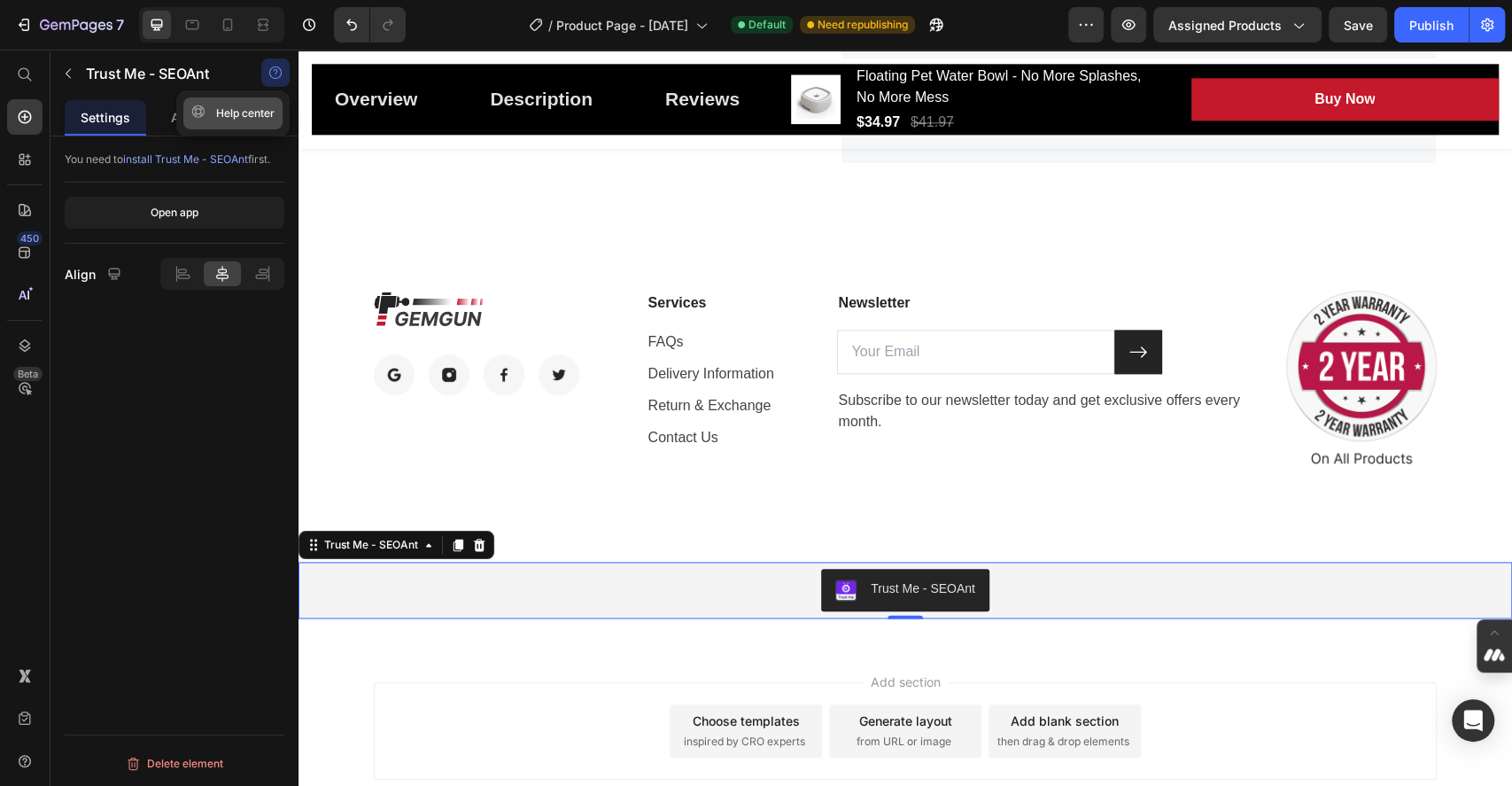 click on "Help center" at bounding box center [233, 113] 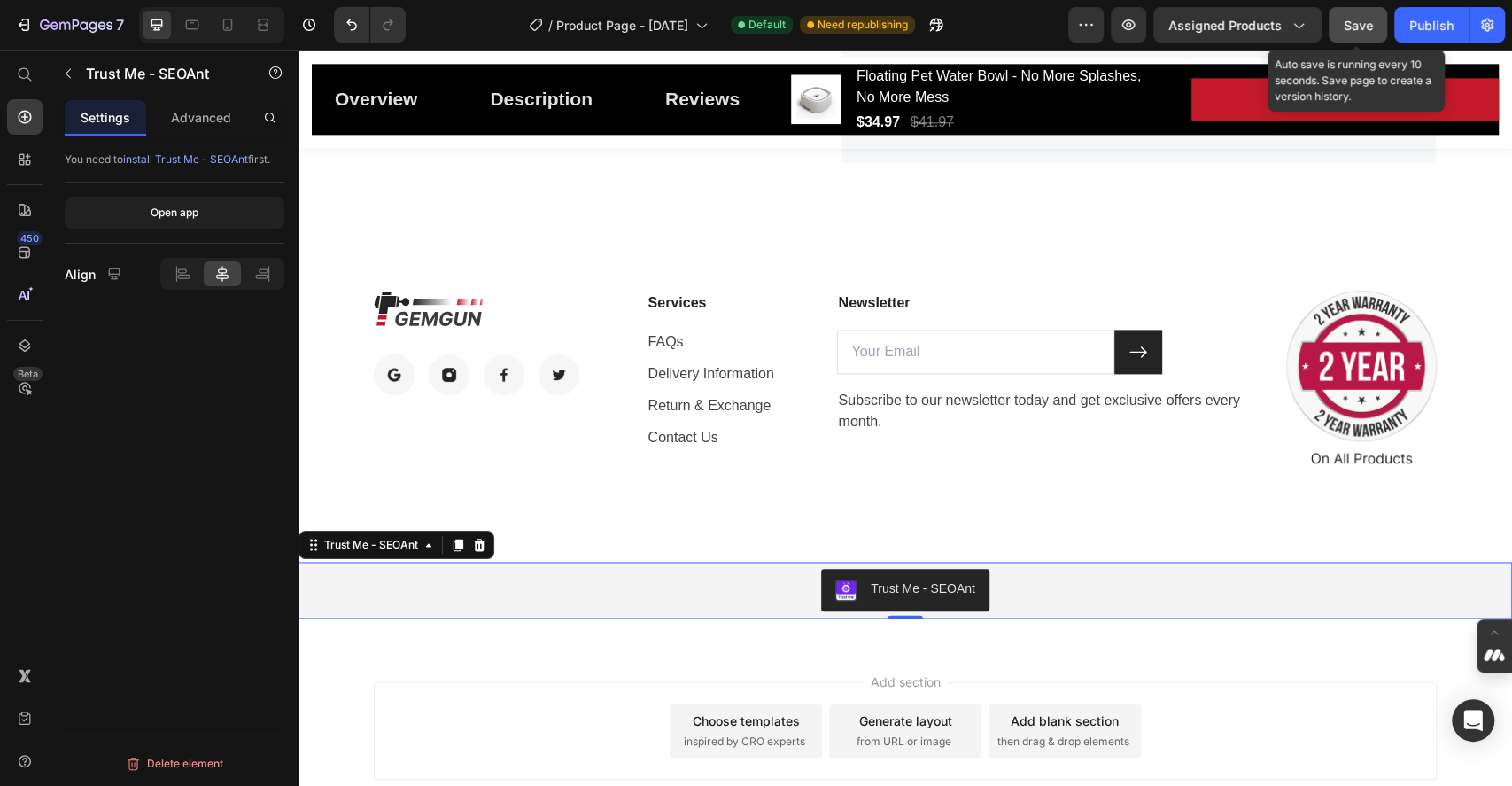 click on "Save" 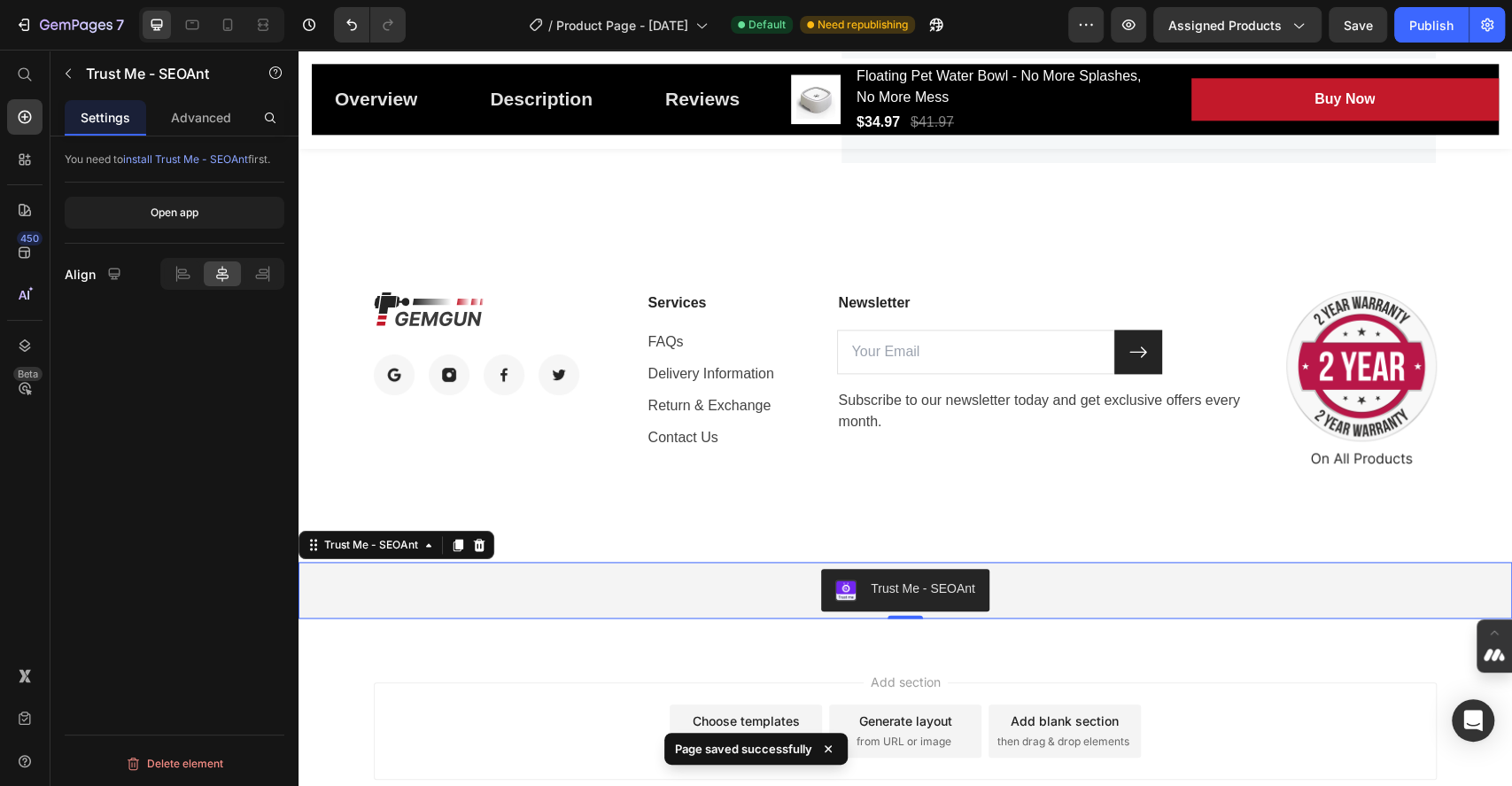 click on "install Trust Me - SEOAnt" at bounding box center (185, 159) 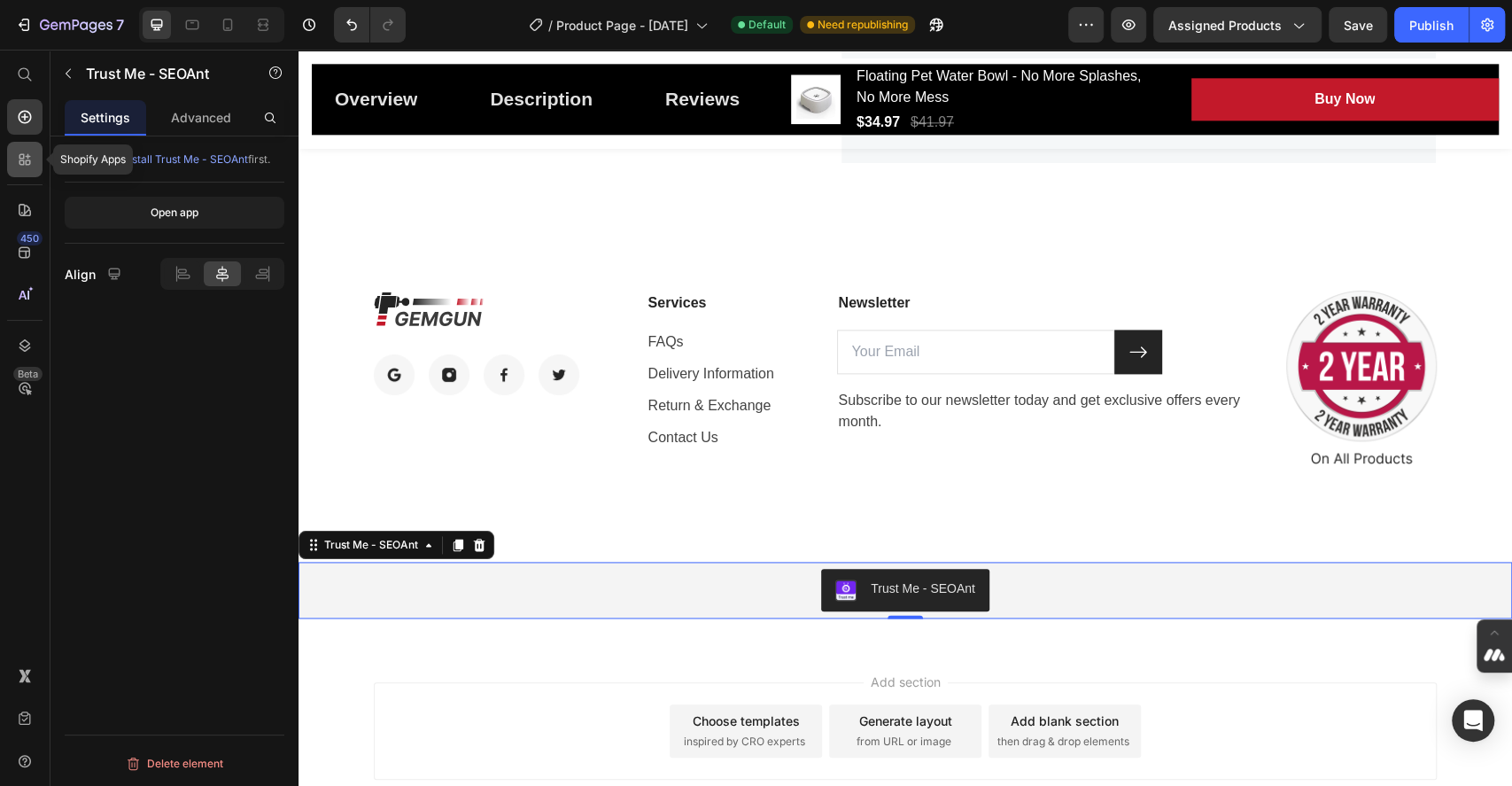 click 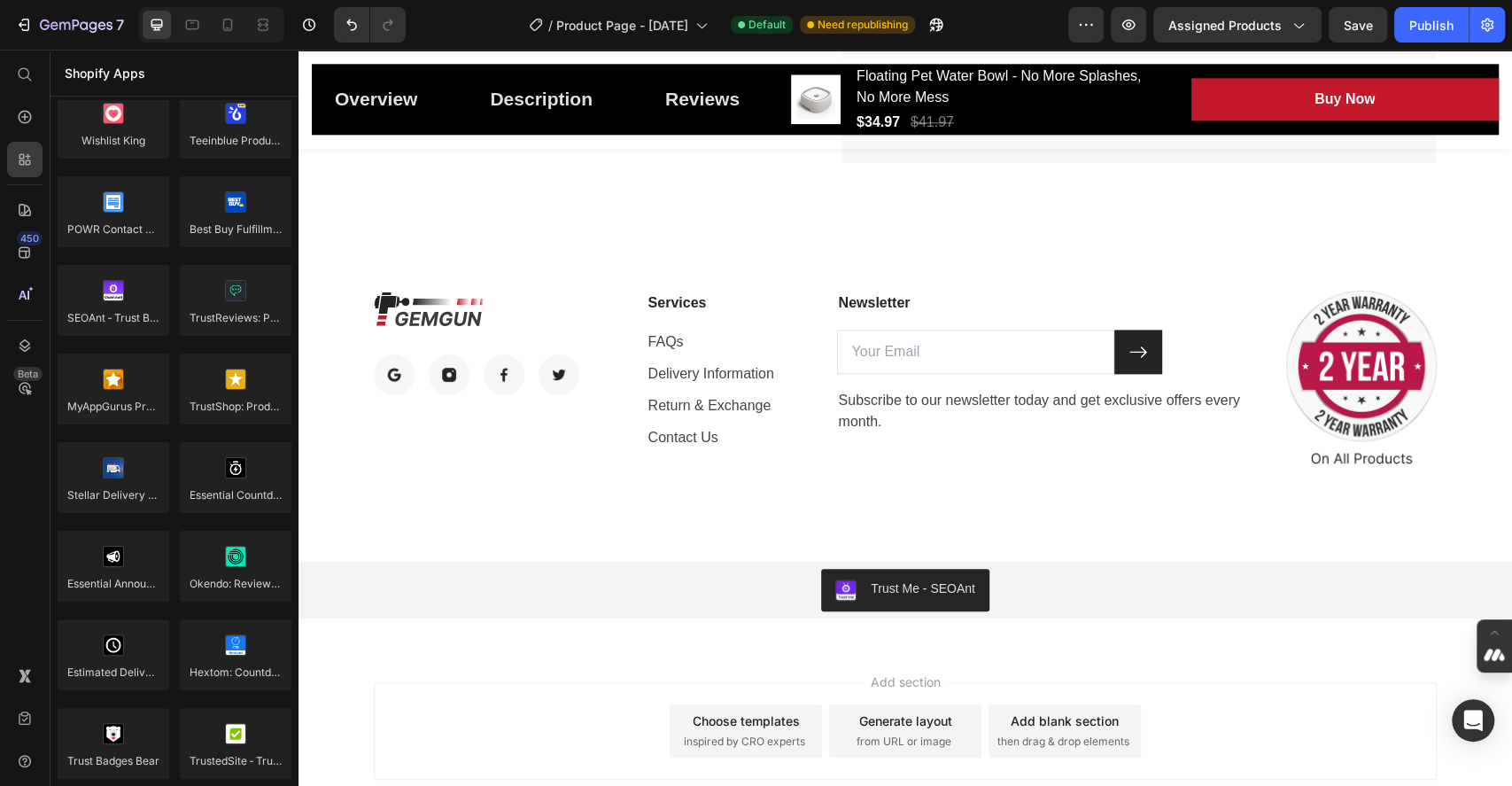 scroll, scrollTop: 4922, scrollLeft: 0, axis: vertical 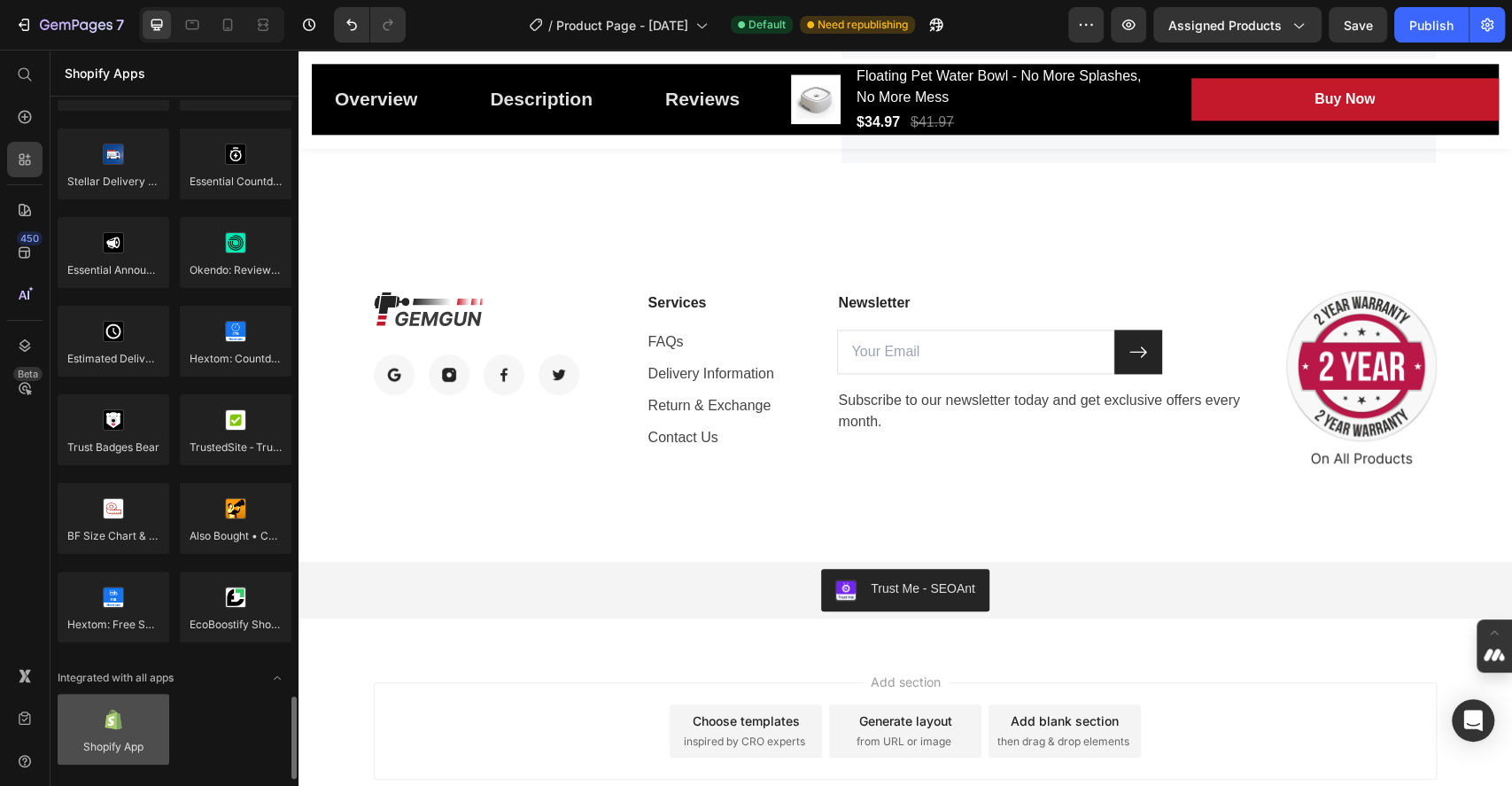 click at bounding box center [113, 729] 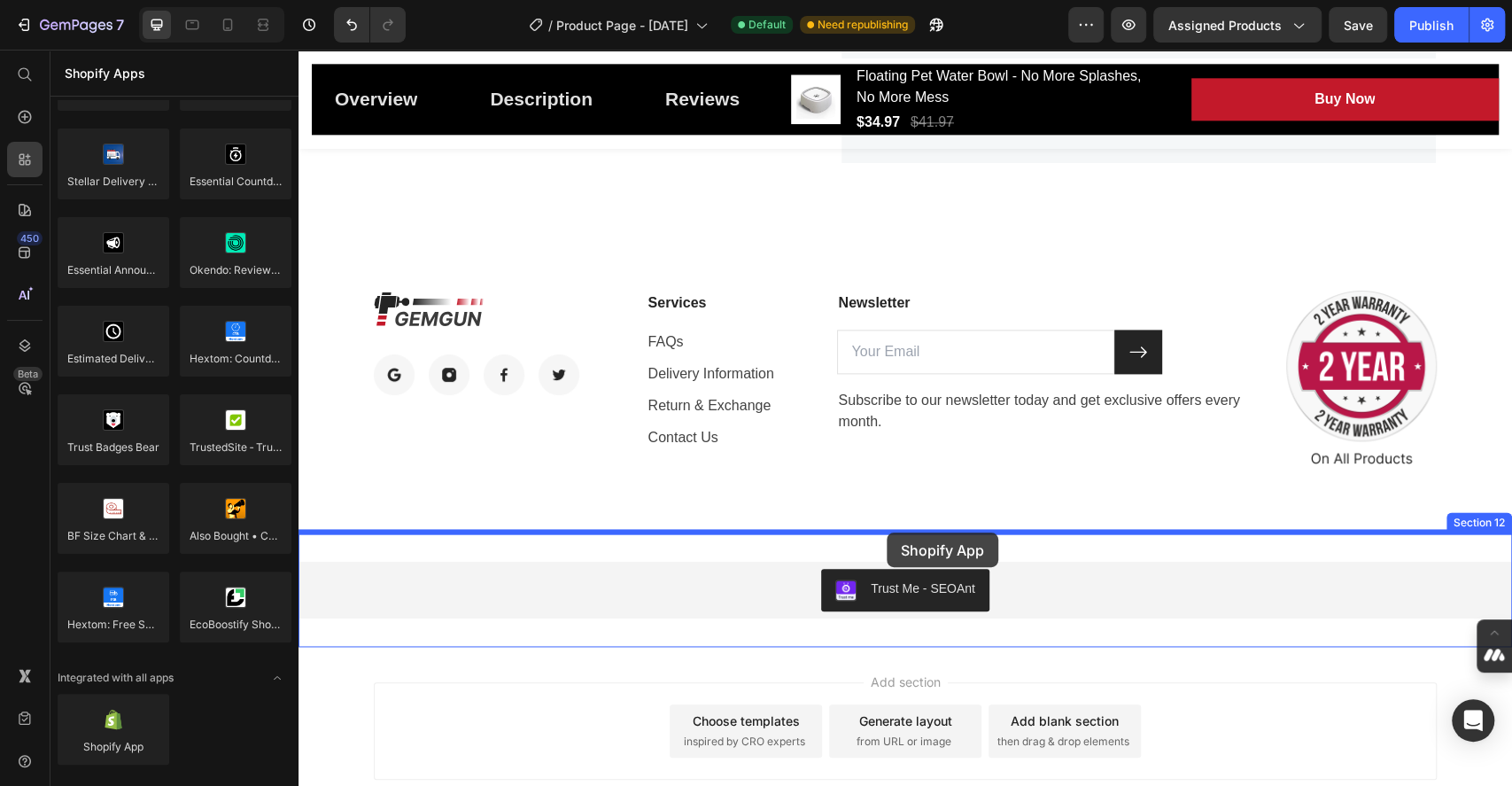 drag, startPoint x: 415, startPoint y: 776, endPoint x: 887, endPoint y: 535, distance: 529.967 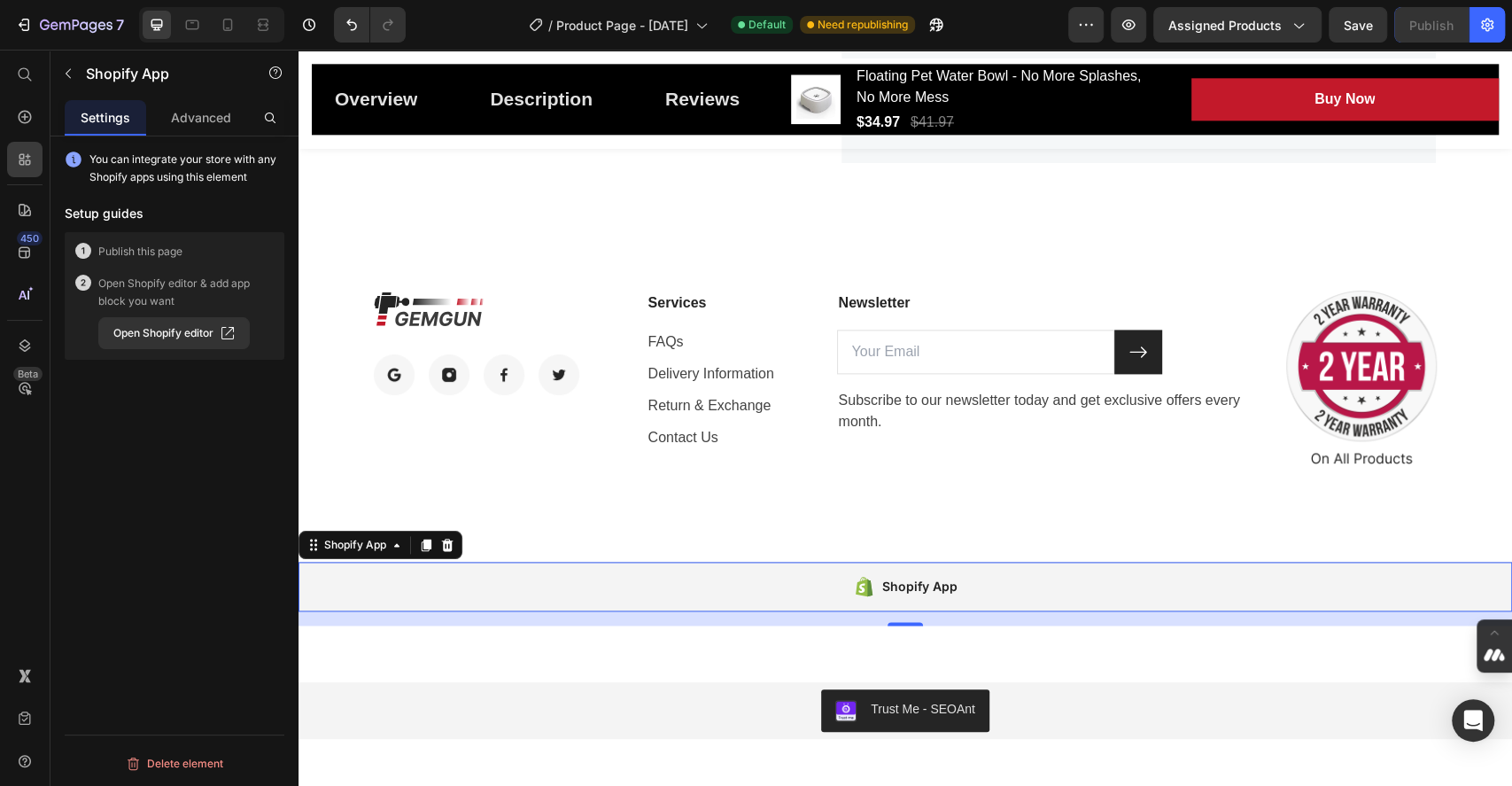click on "Shopify App" at bounding box center [919, 587] 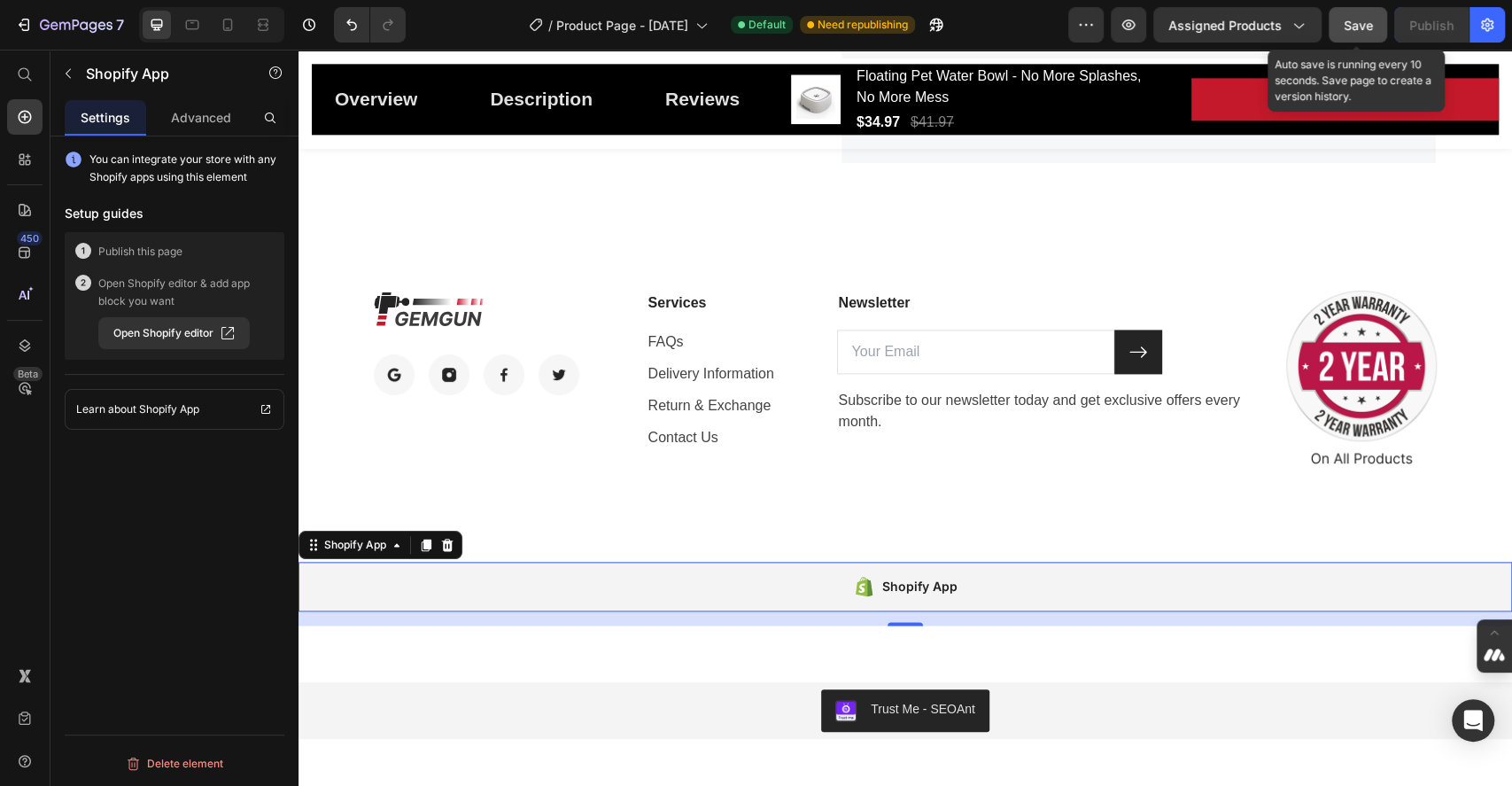 click on "Save" at bounding box center (1358, 25) 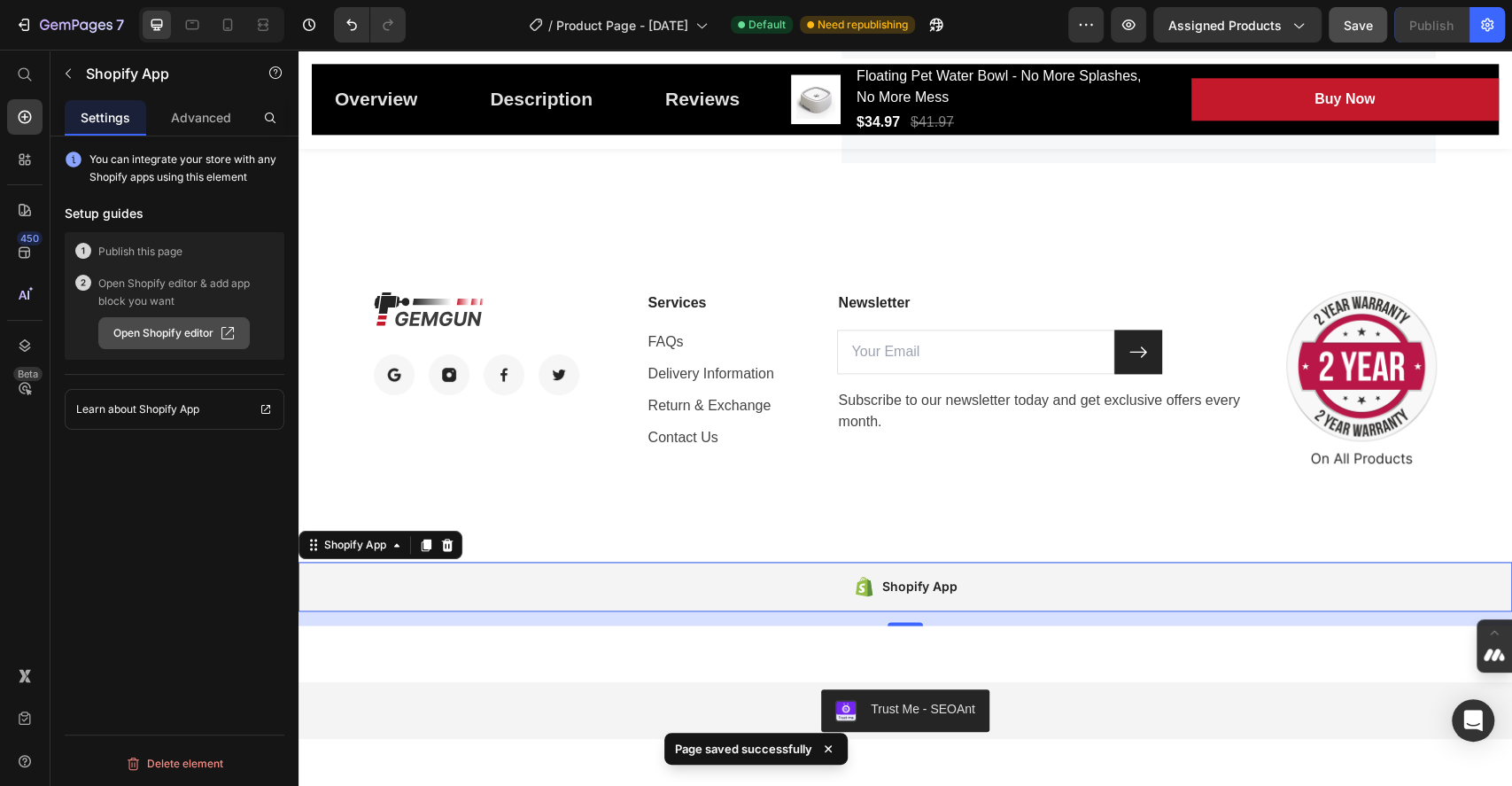 click on "Open Shopify editor" at bounding box center (174, 333) 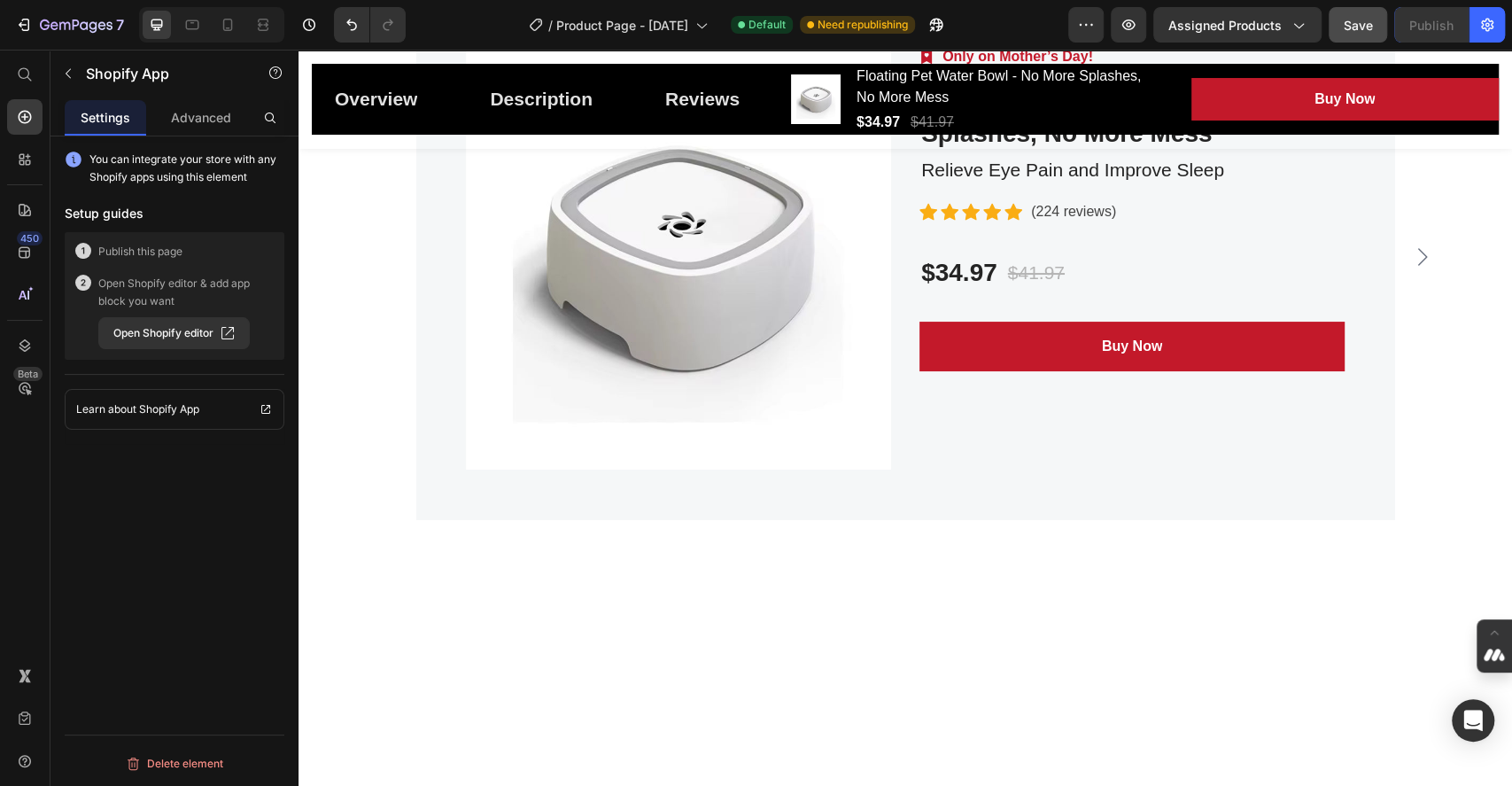 scroll, scrollTop: 3944, scrollLeft: 0, axis: vertical 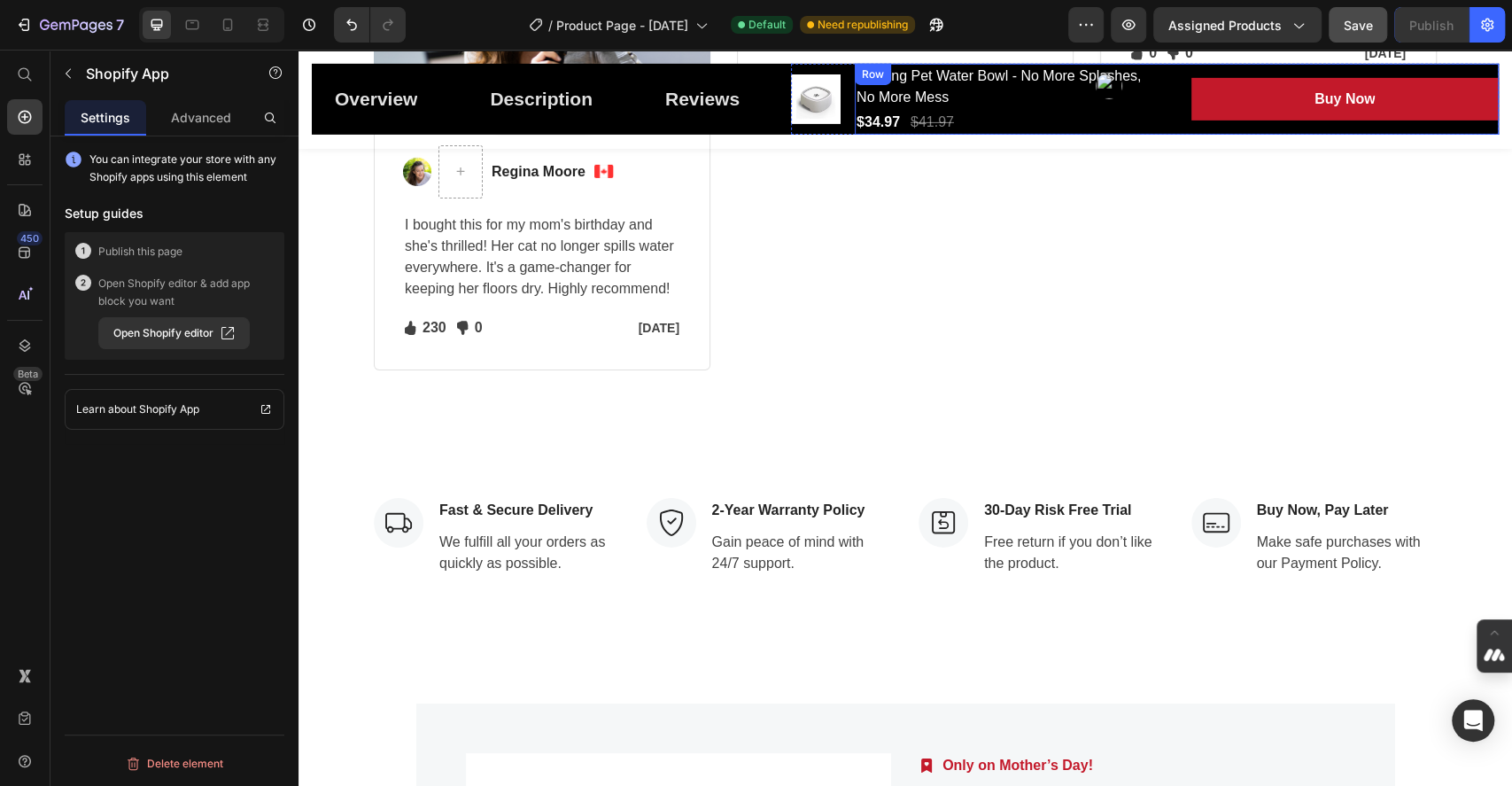 click on "Floating Pet Water Bowl - No More Splashes, No More Mess (P) Title $34.97 (P) Price $41.97 (P) Price Row Buy Now (P) Cart Button Row" at bounding box center (1176, 99) 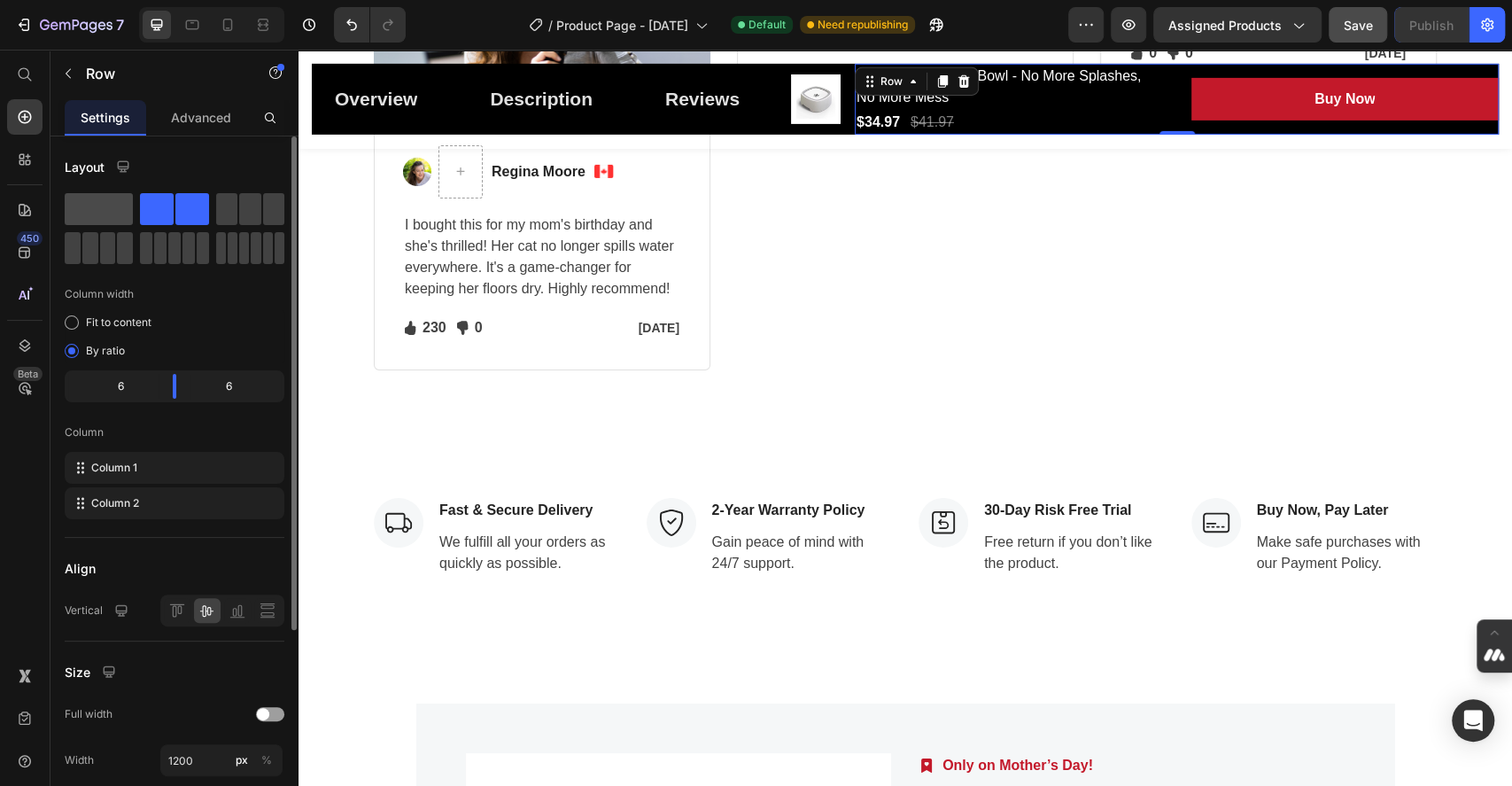 click 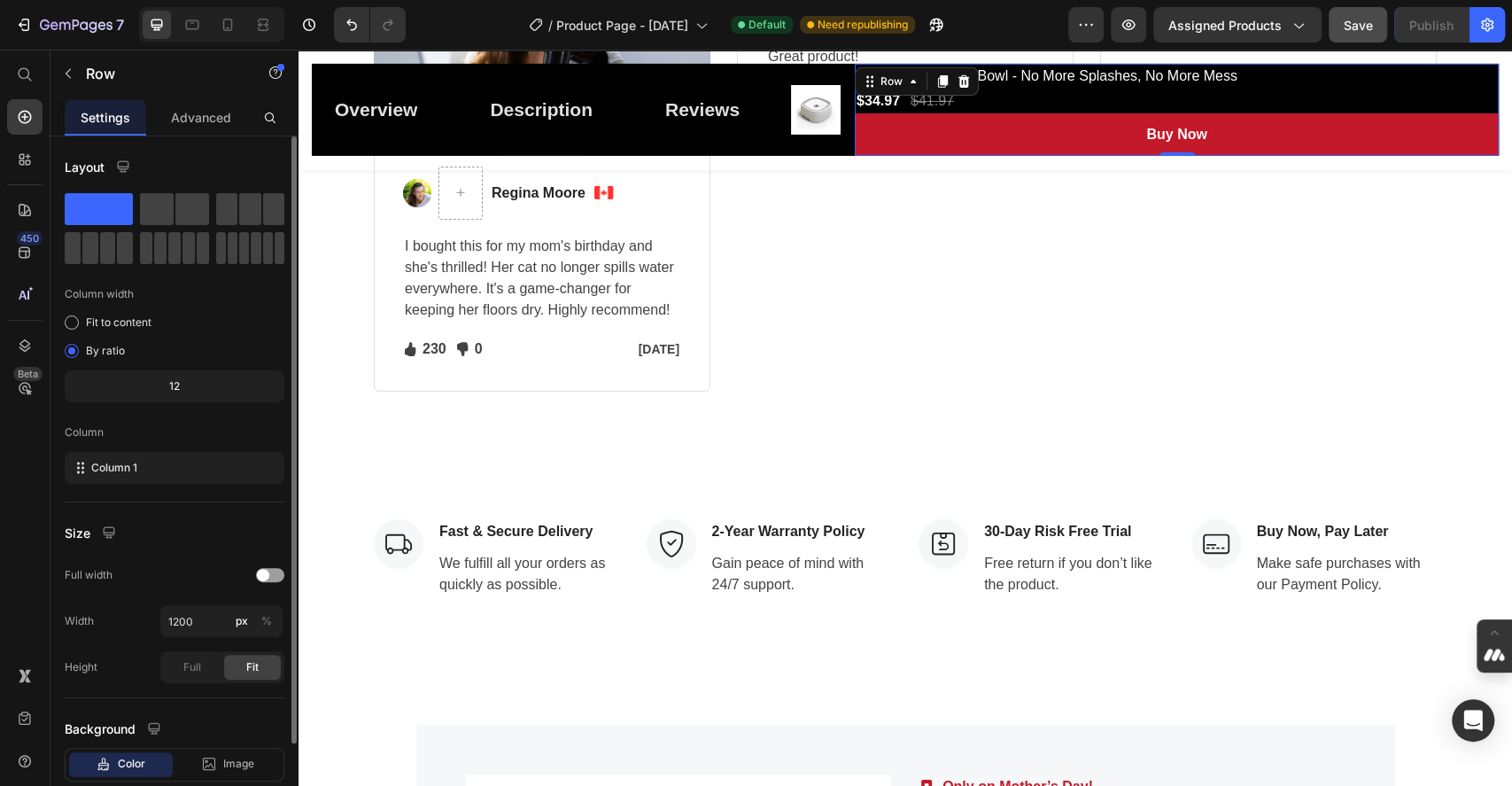 scroll, scrollTop: 3965, scrollLeft: 0, axis: vertical 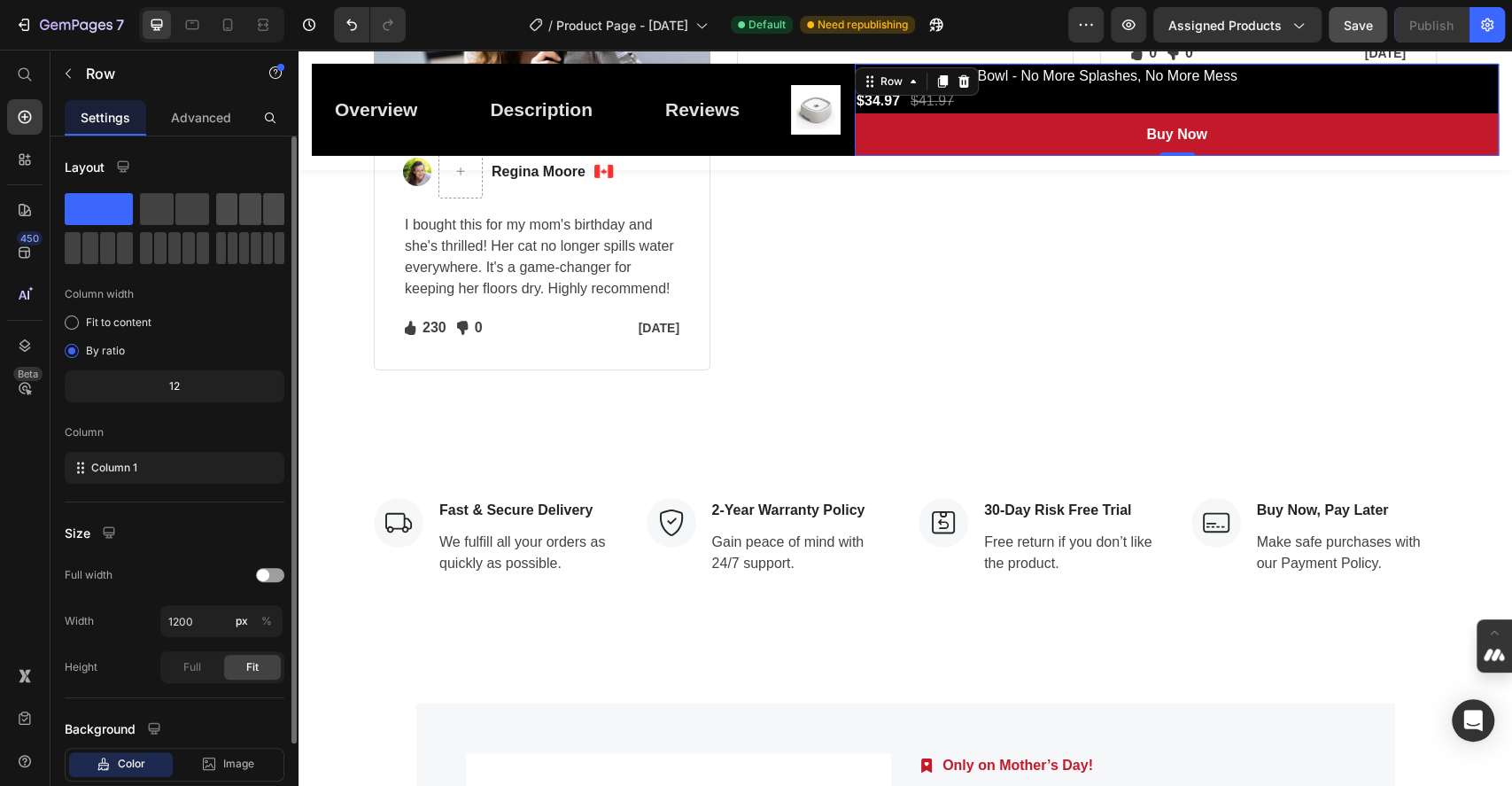 click 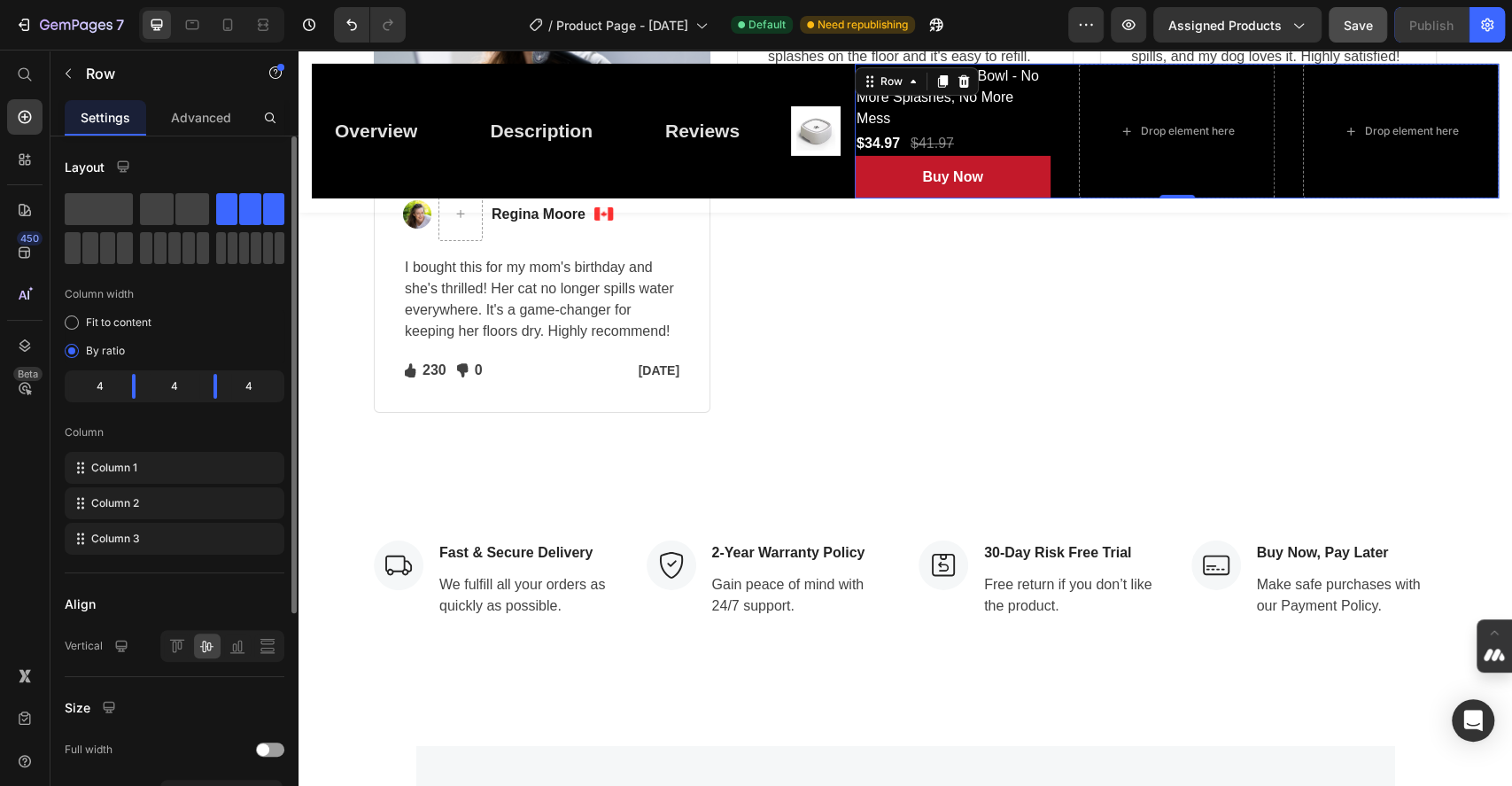 scroll, scrollTop: 4008, scrollLeft: 0, axis: vertical 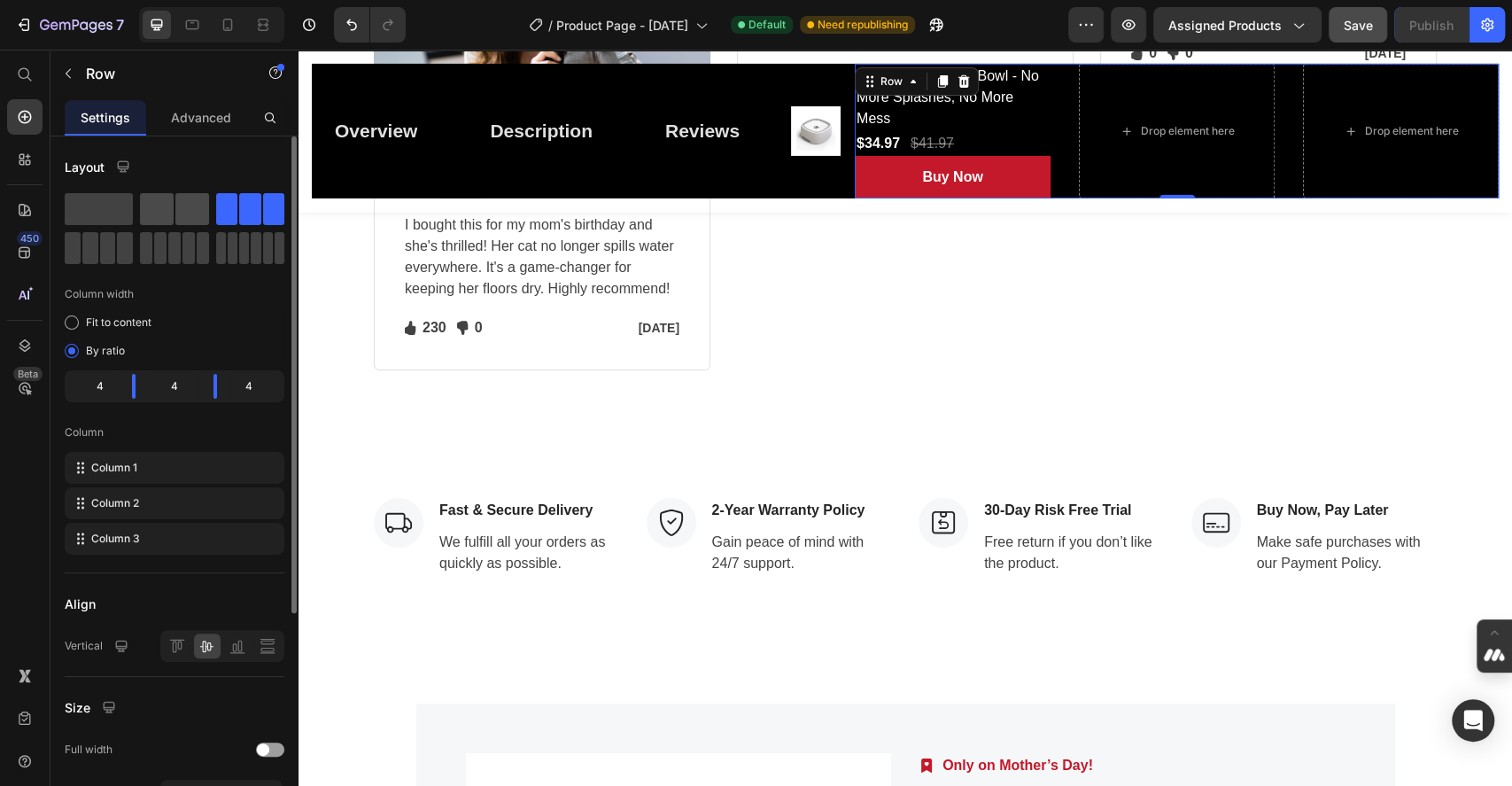 click 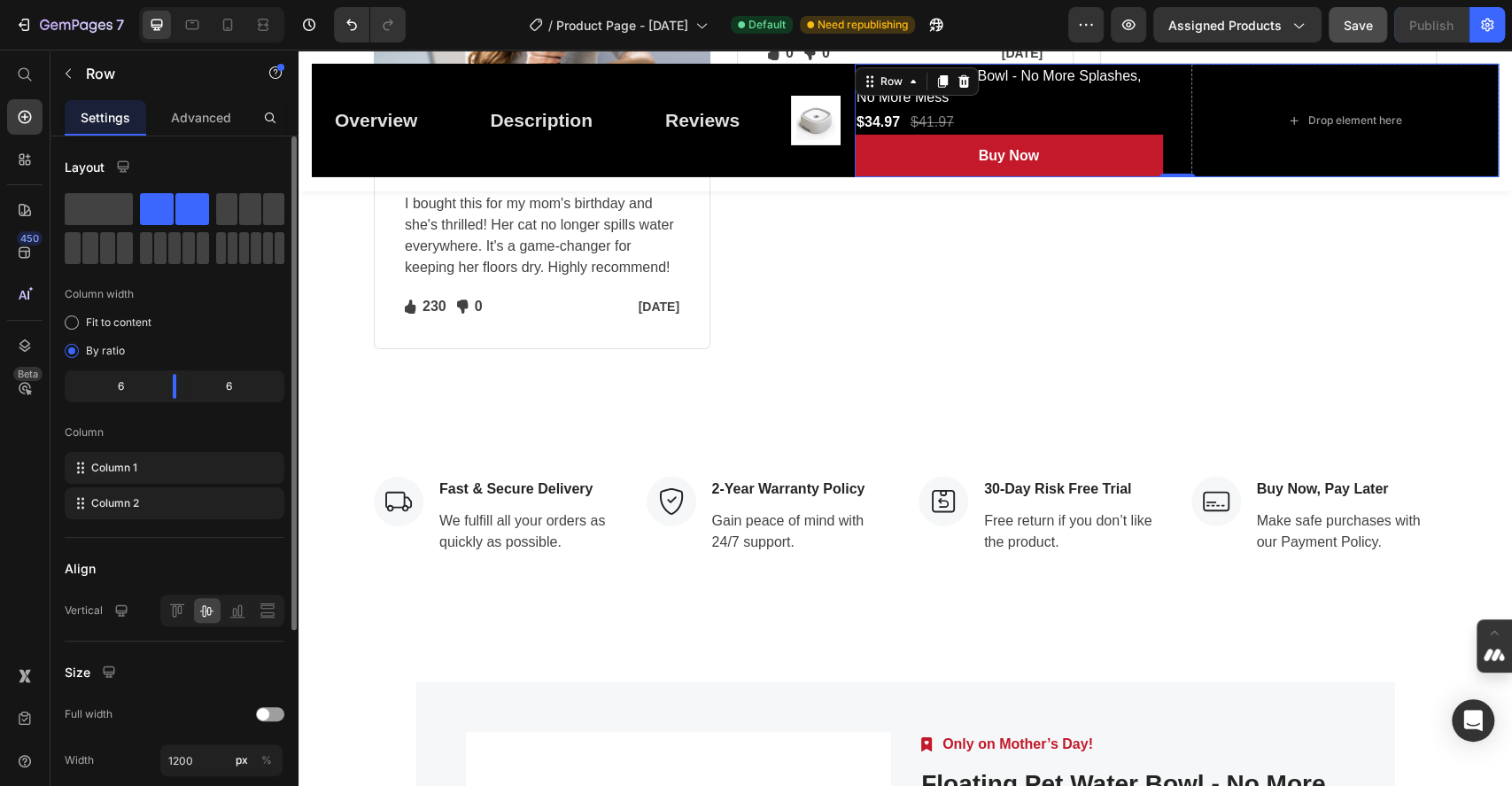 scroll, scrollTop: 3987, scrollLeft: 0, axis: vertical 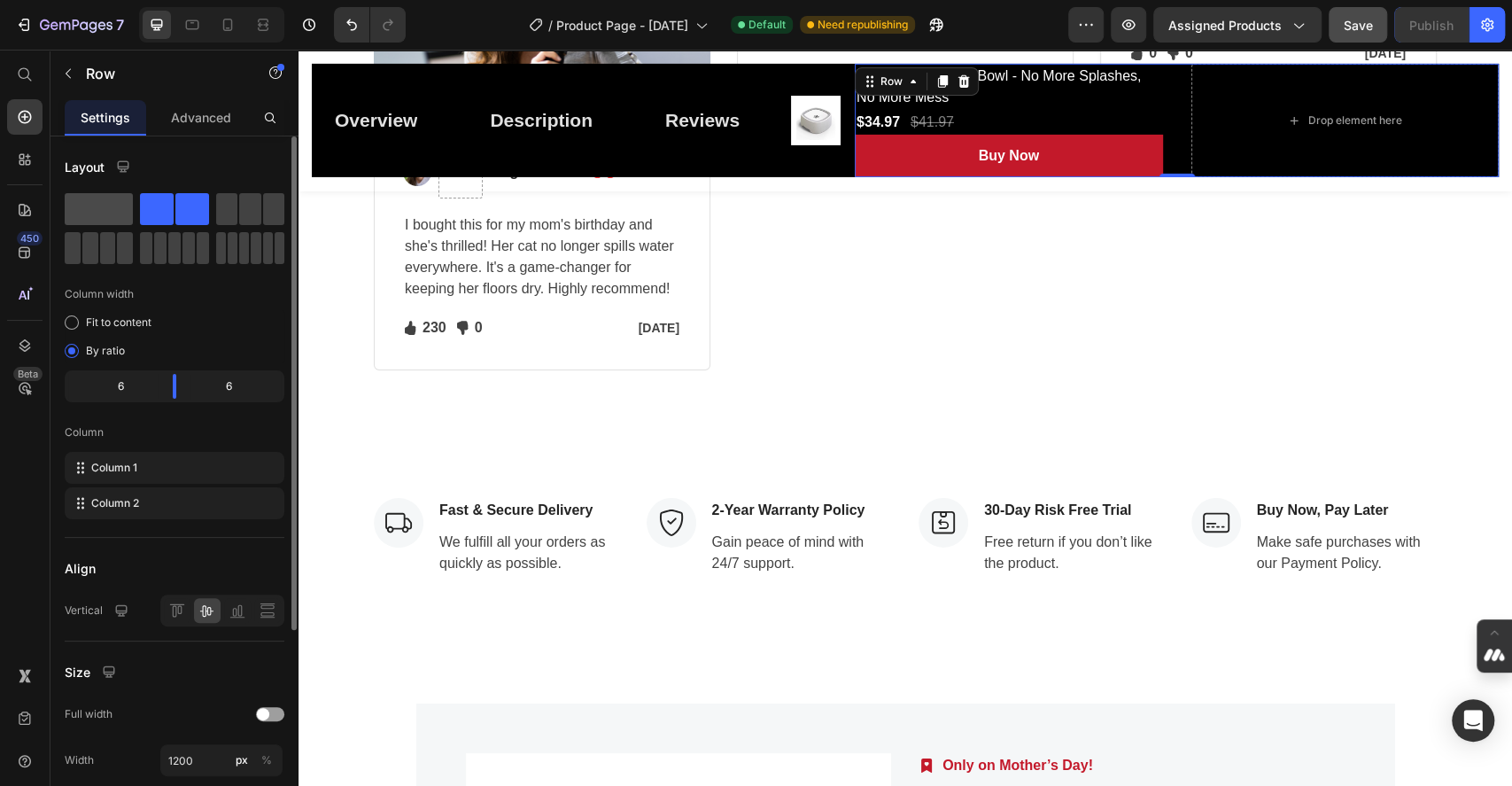 click 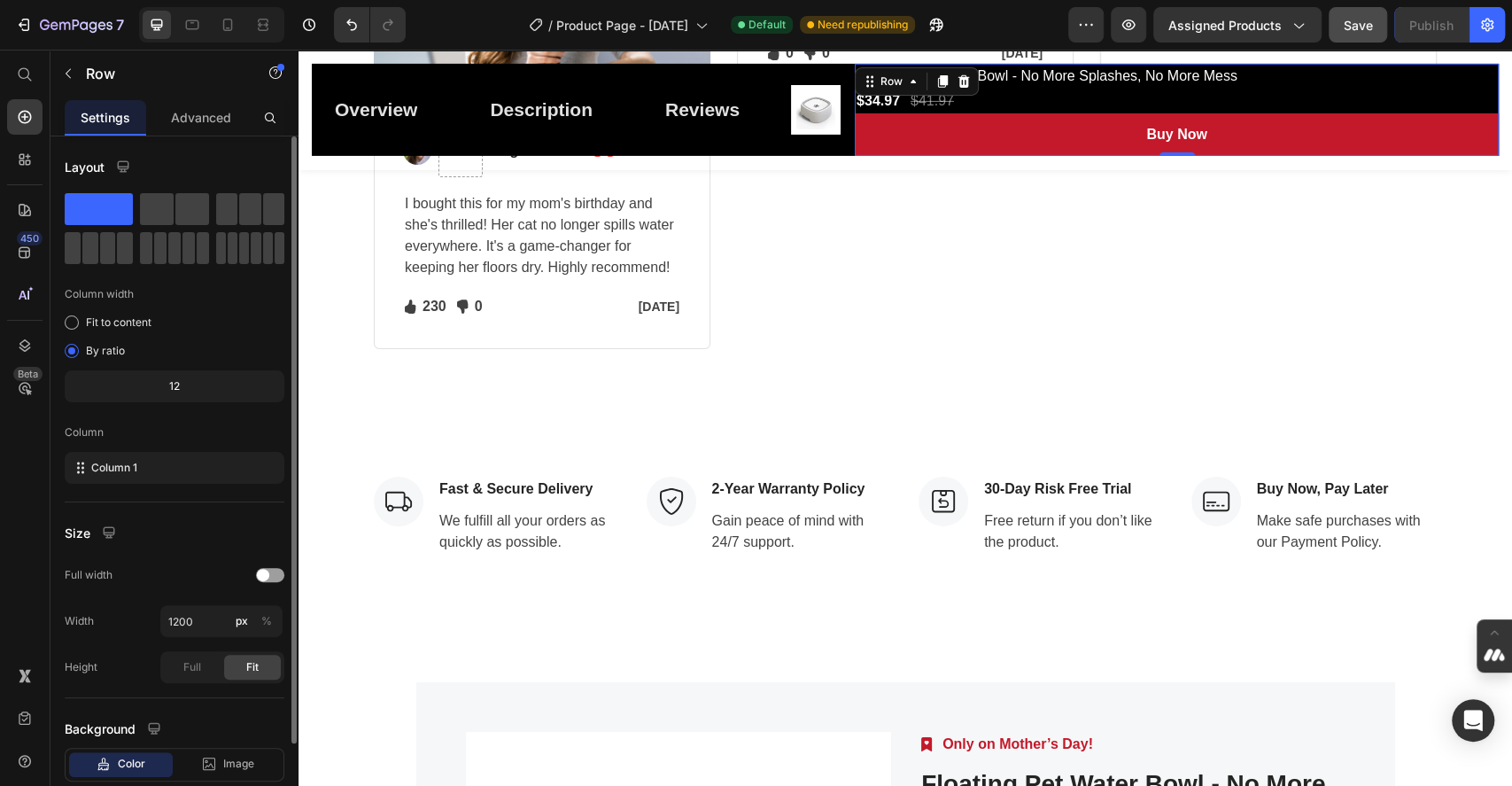 scroll, scrollTop: 3965, scrollLeft: 0, axis: vertical 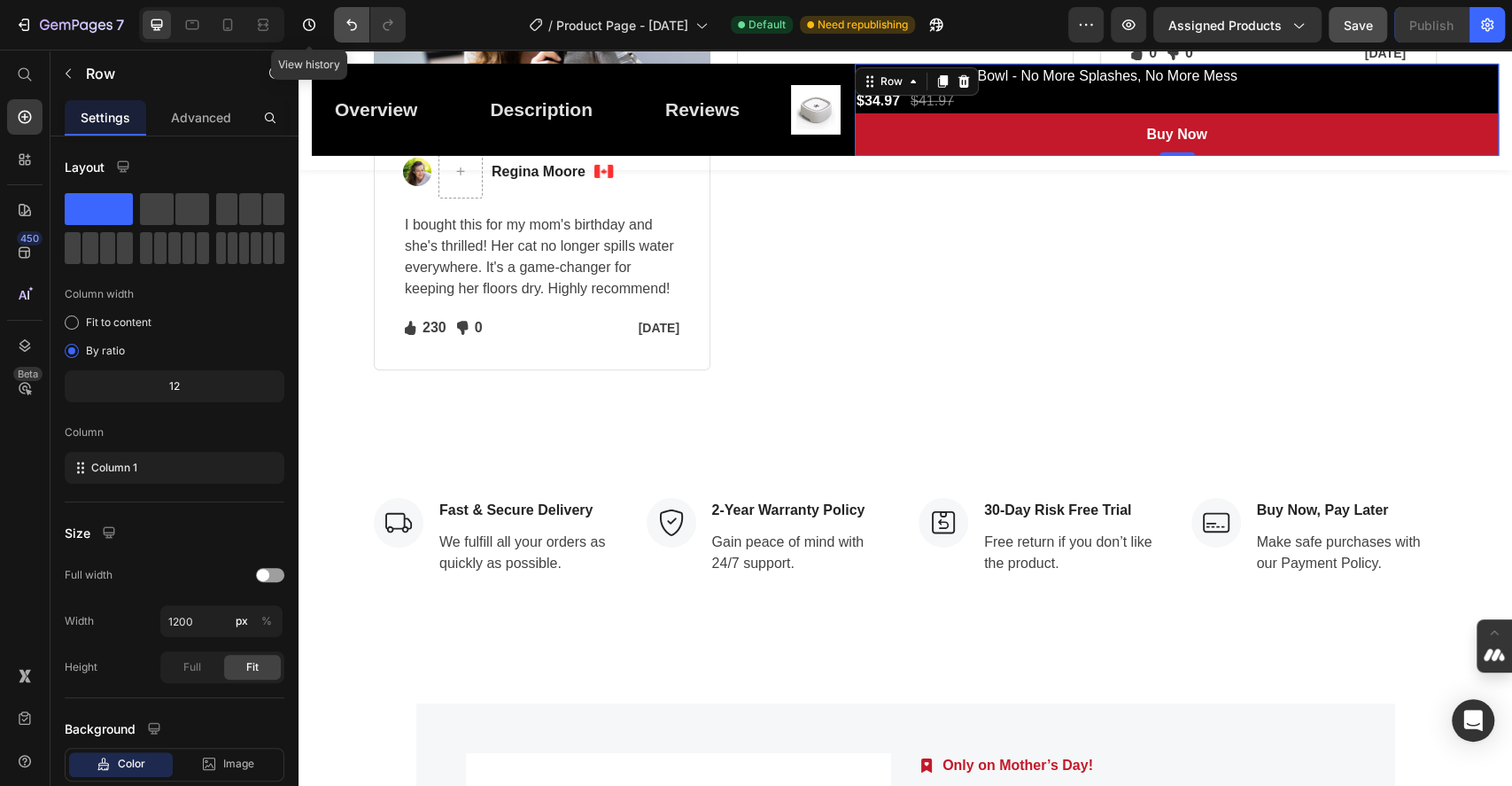 click 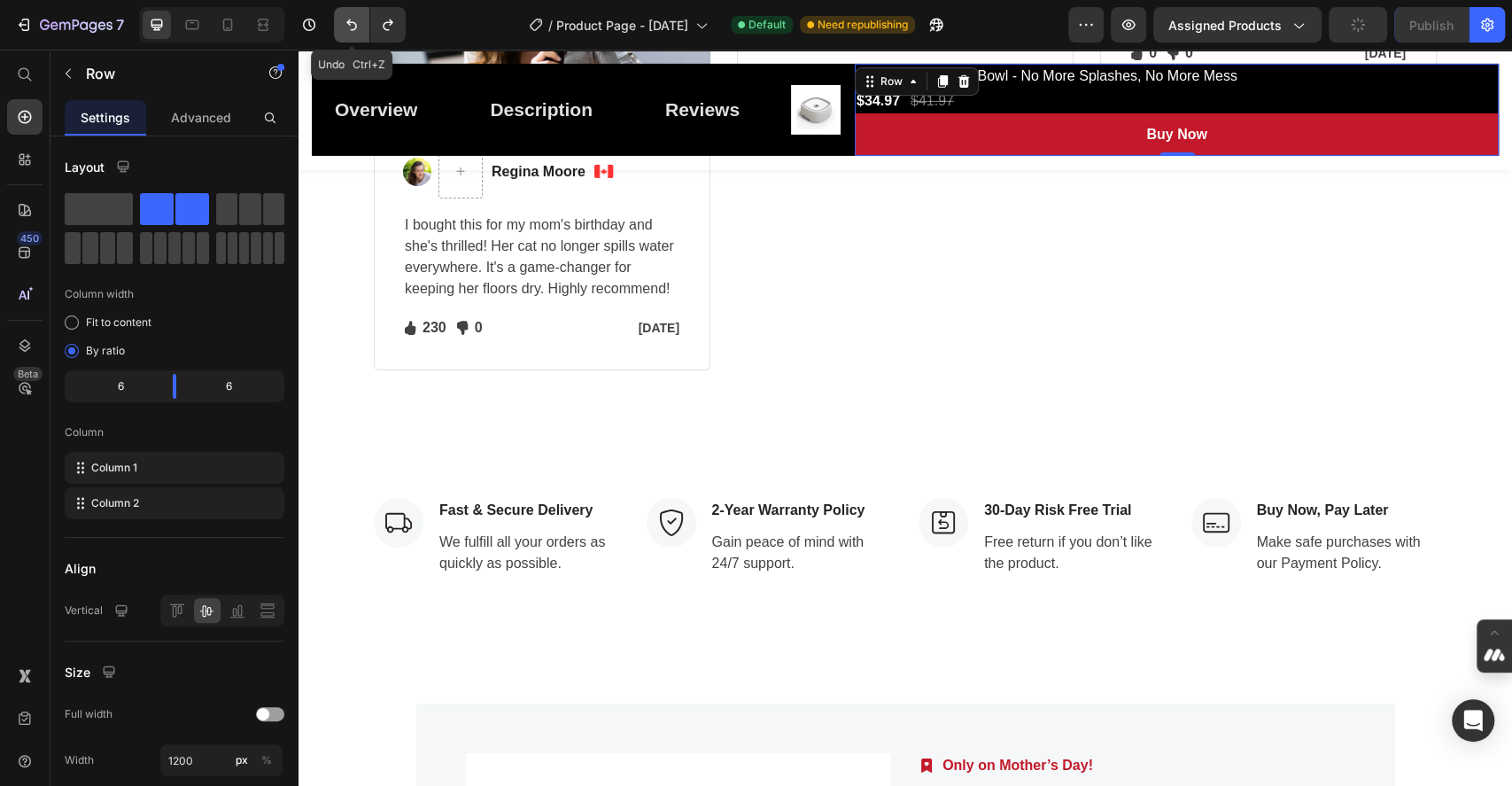 click 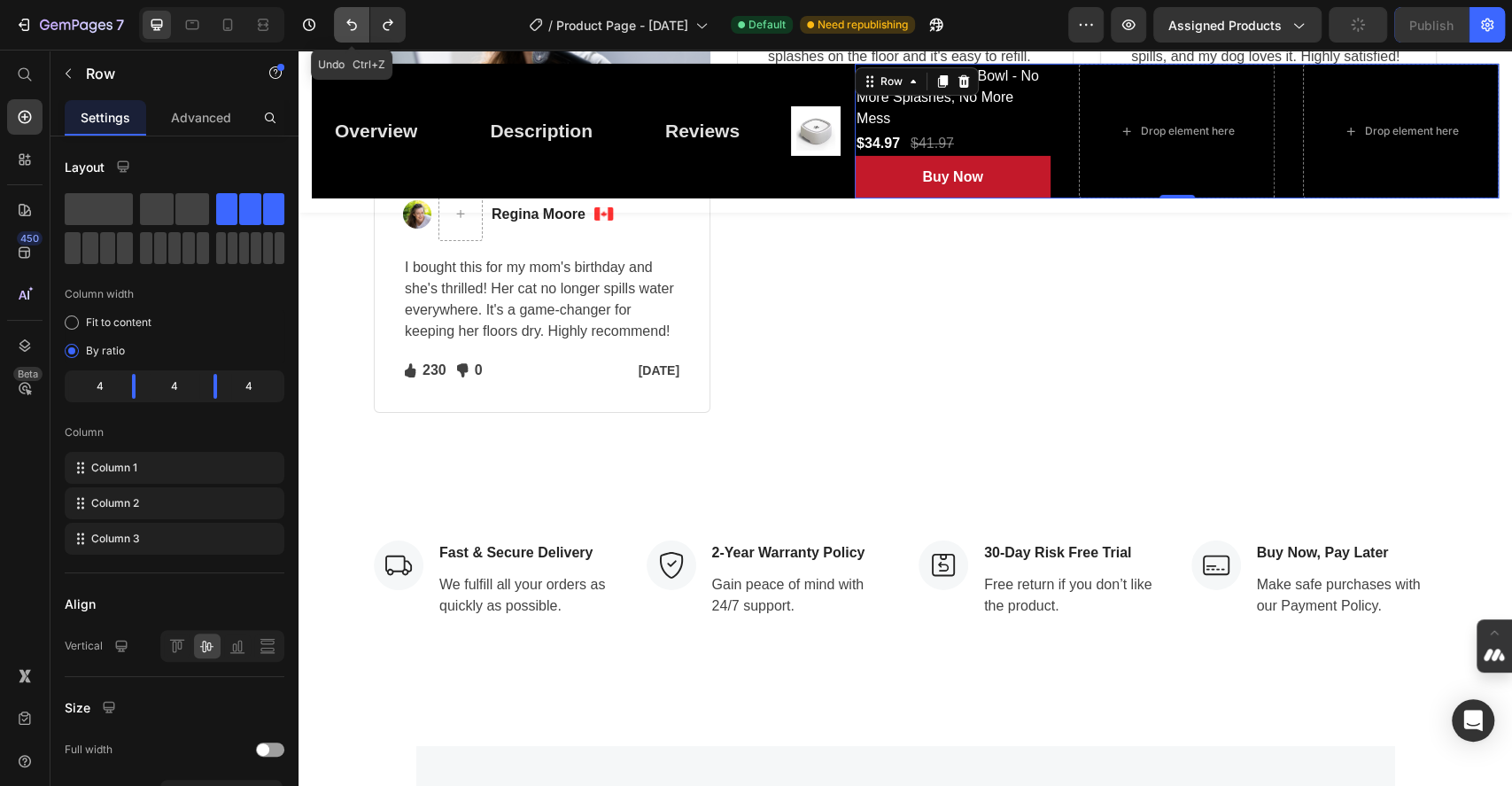 click 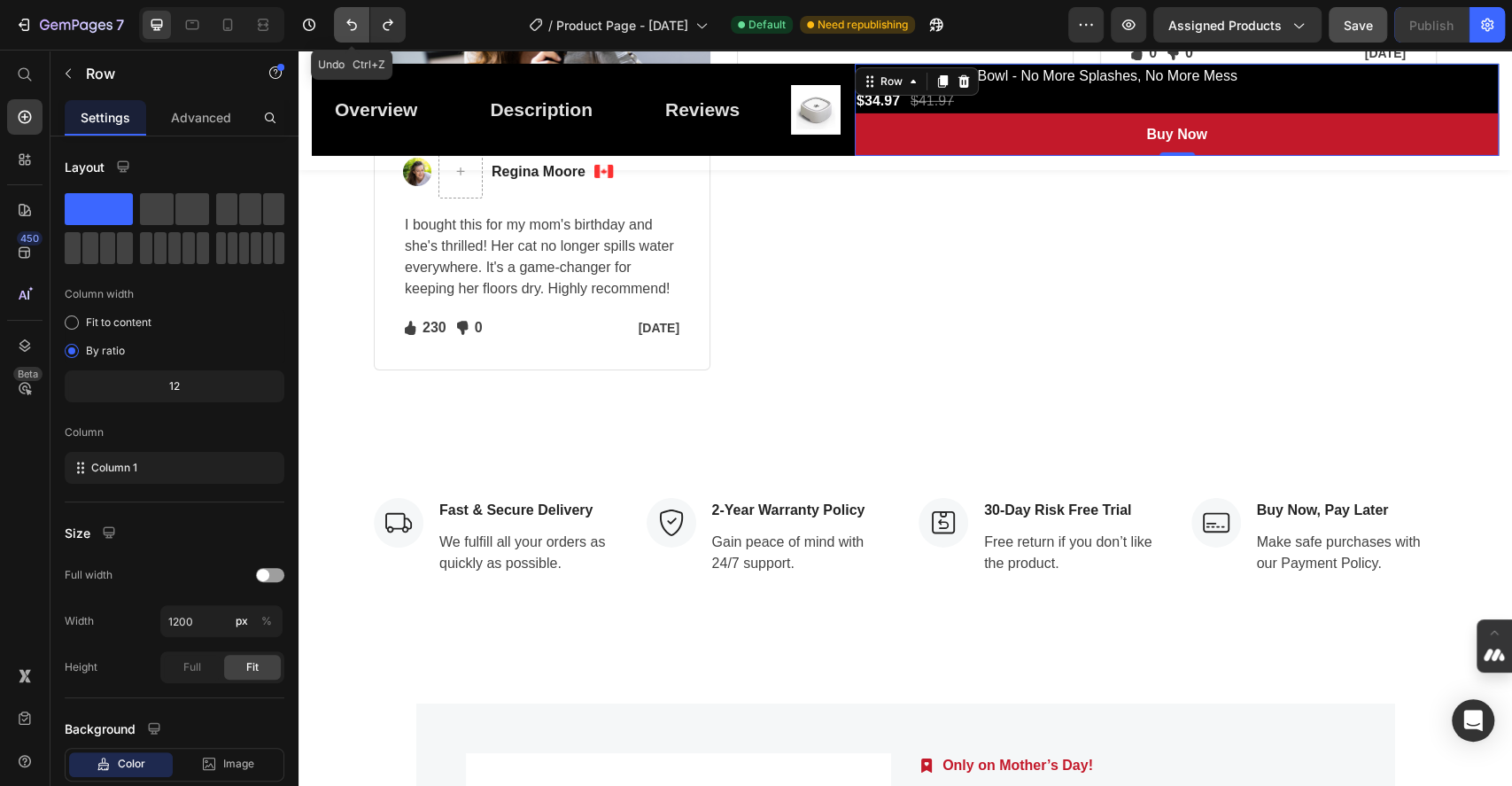 click 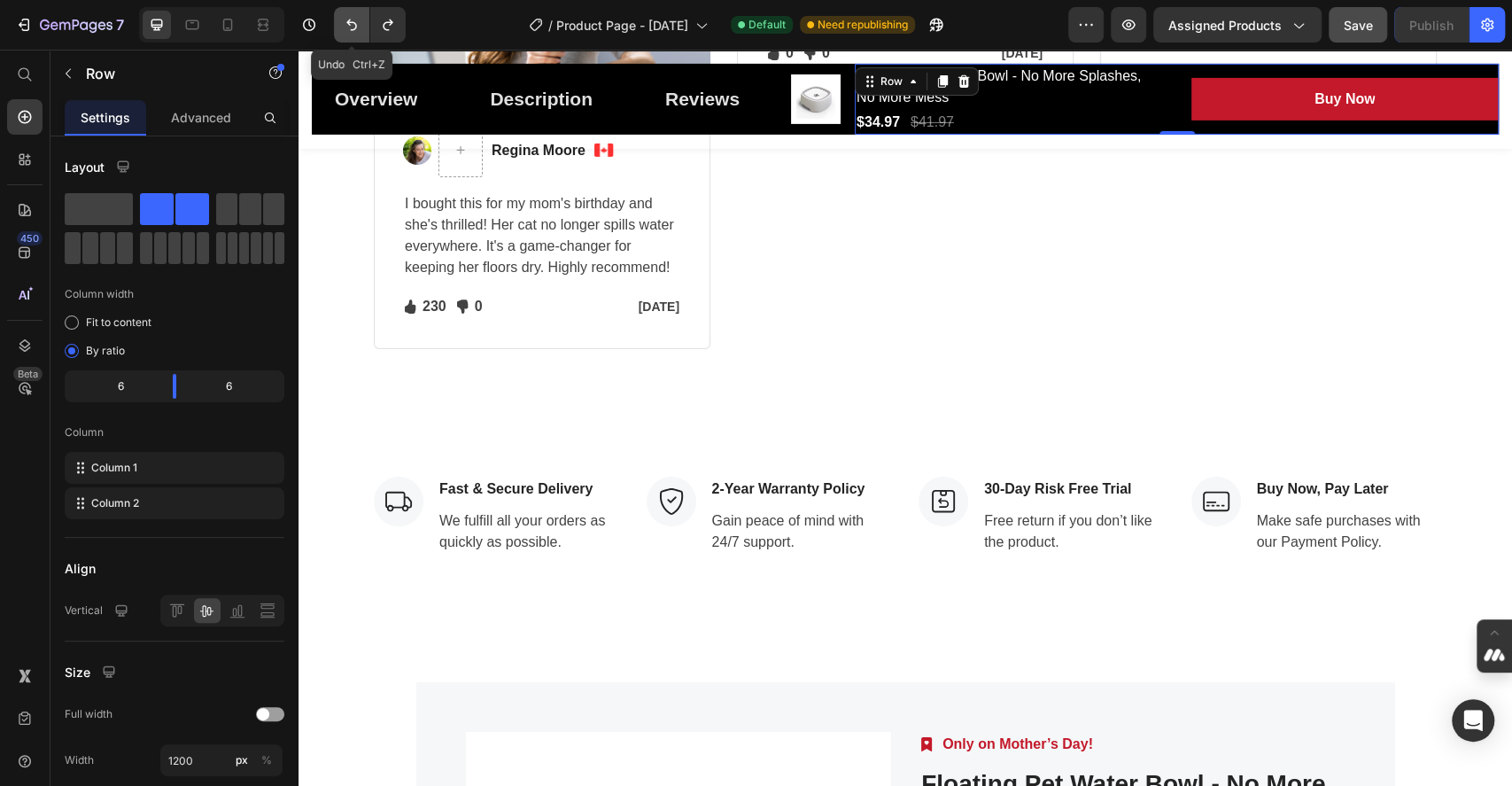 scroll, scrollTop: 3944, scrollLeft: 0, axis: vertical 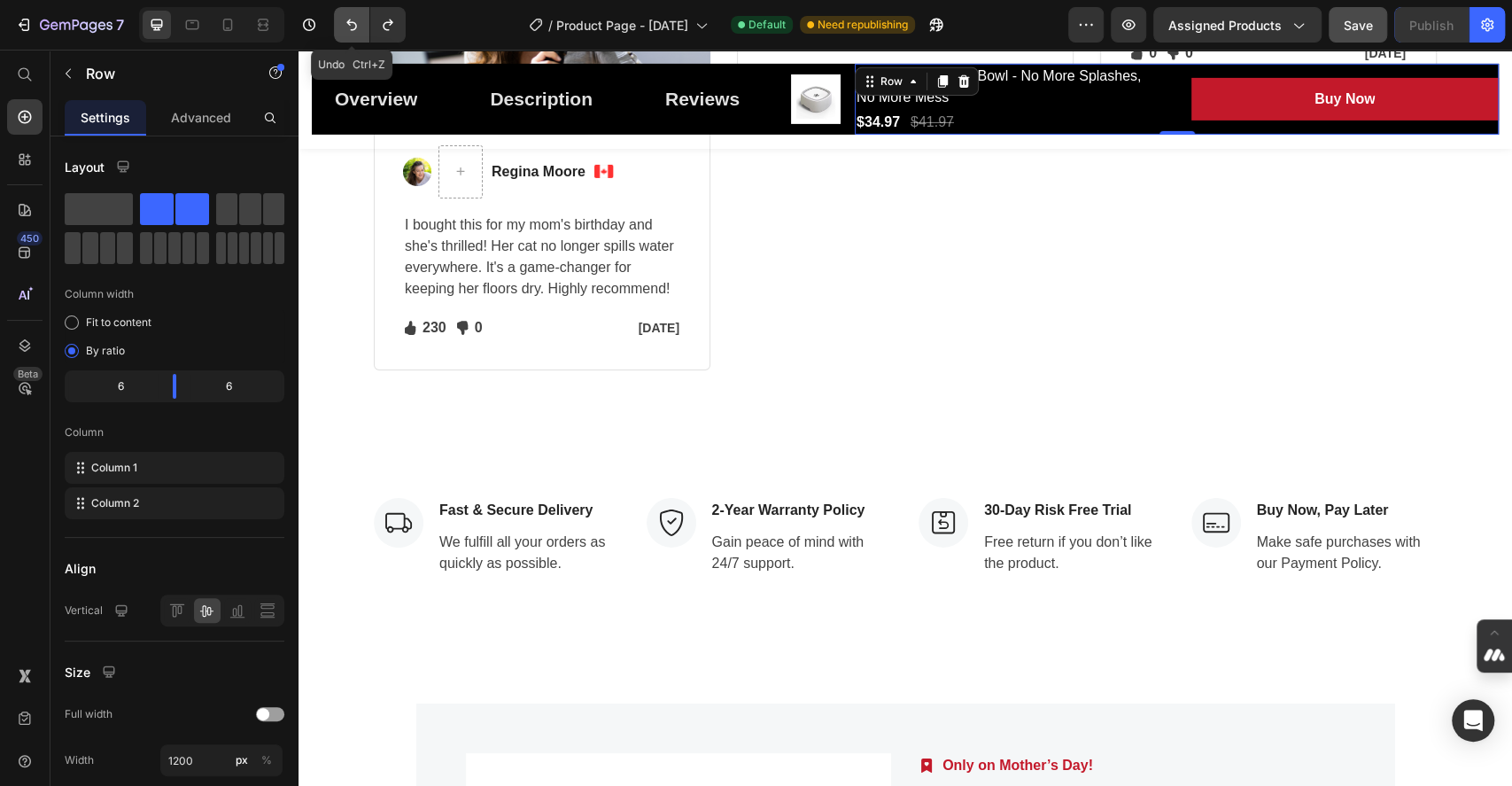 click 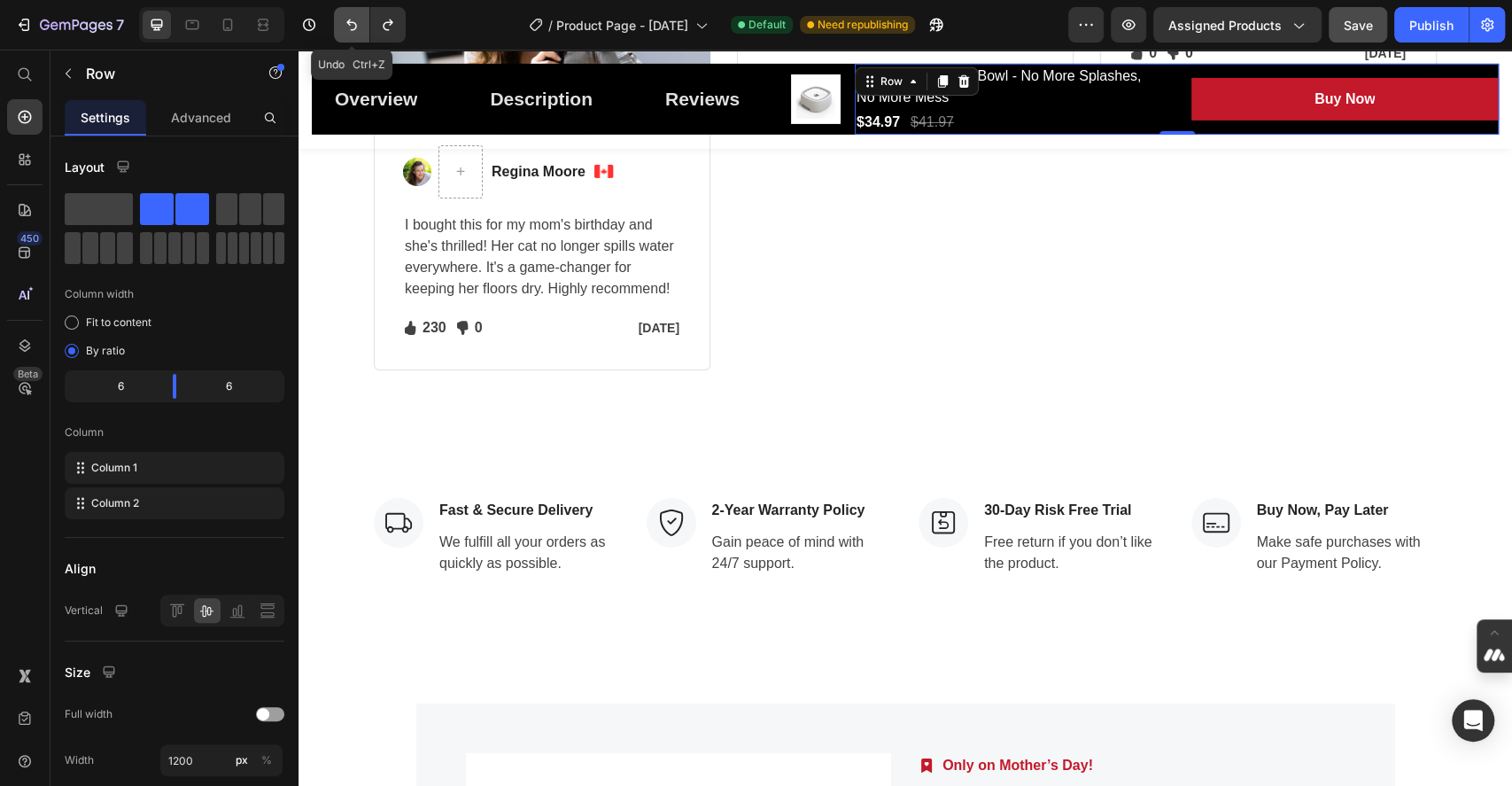 click 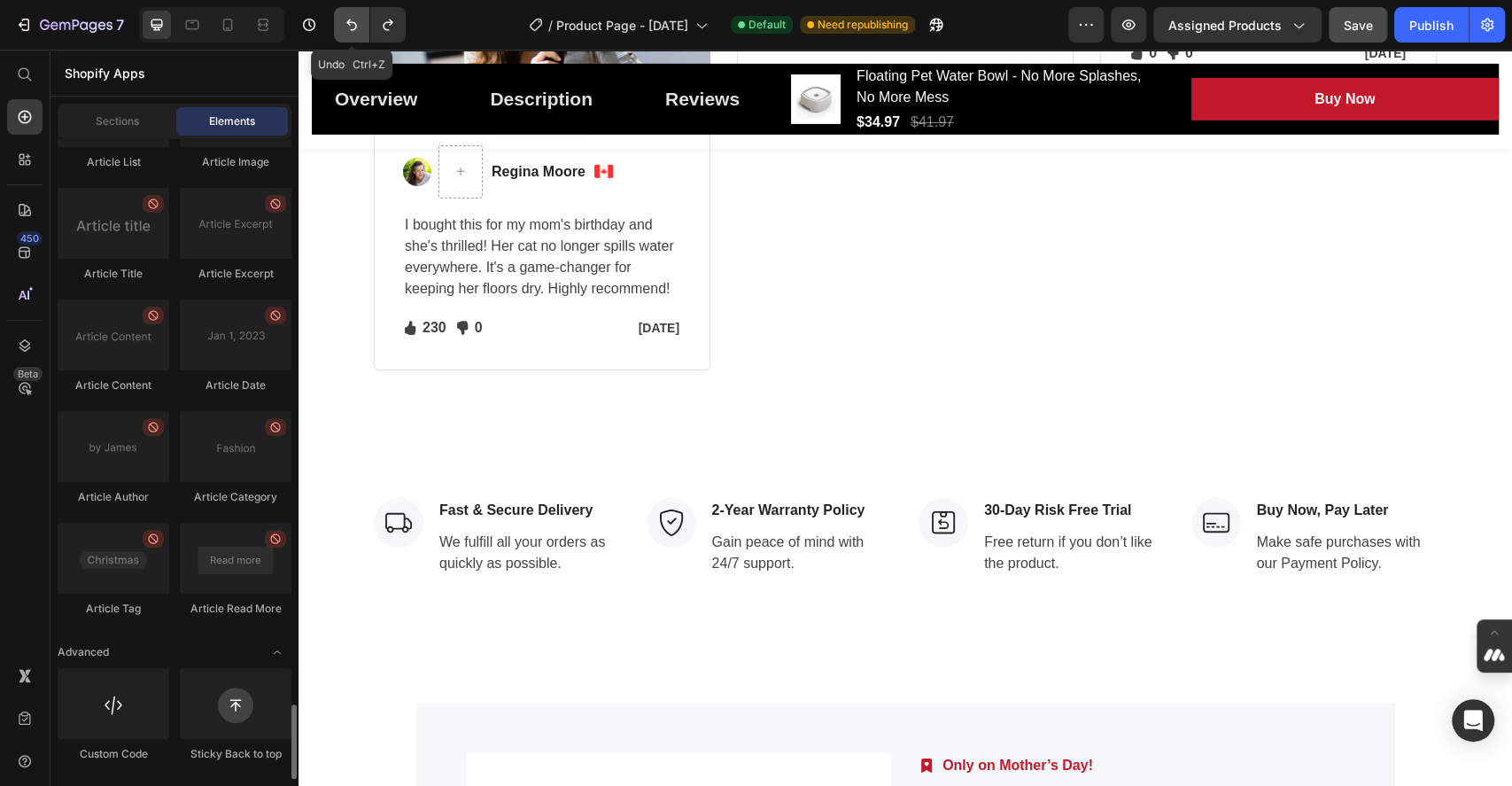 scroll, scrollTop: 4841, scrollLeft: 0, axis: vertical 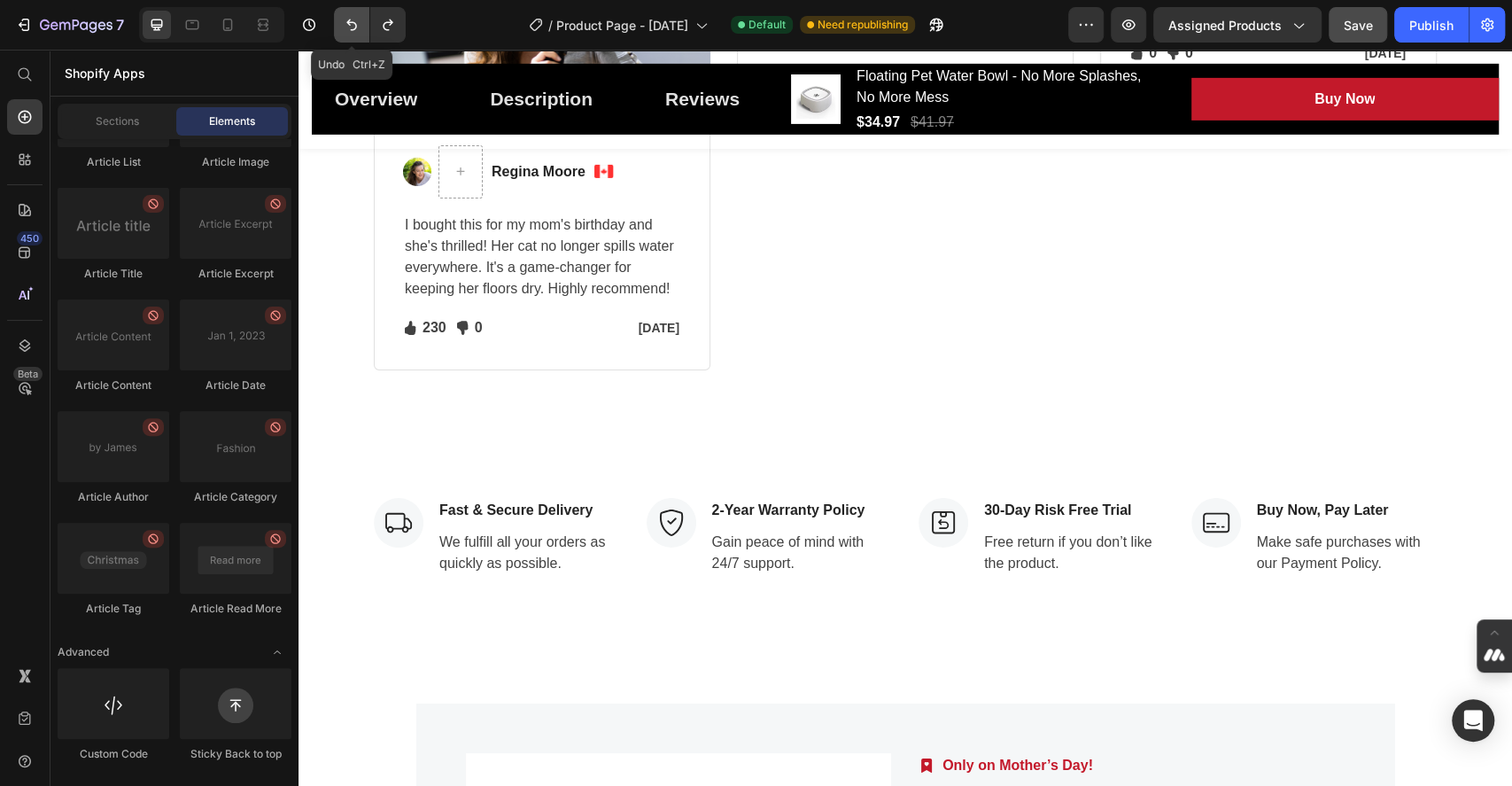click 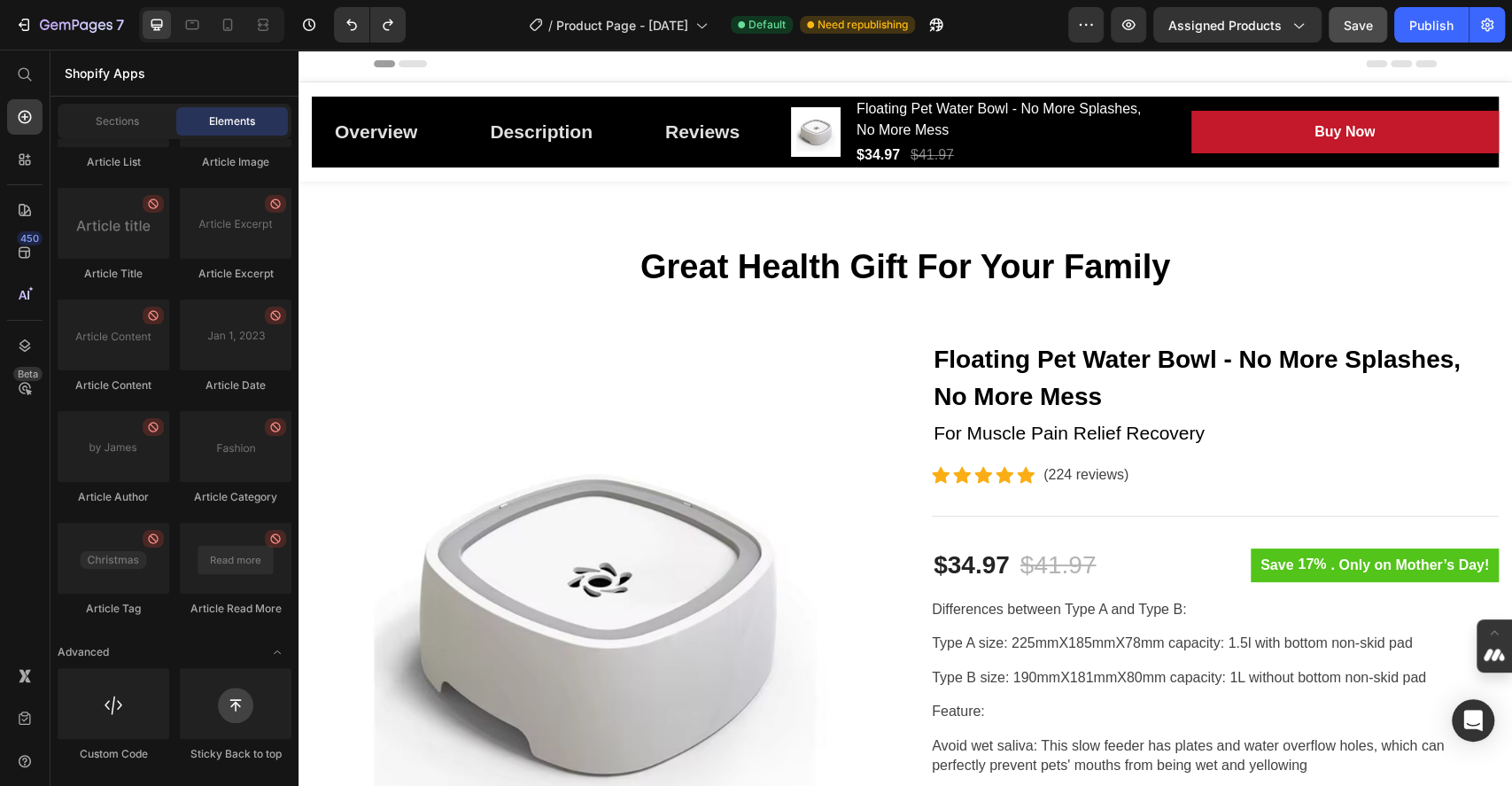scroll, scrollTop: 0, scrollLeft: 0, axis: both 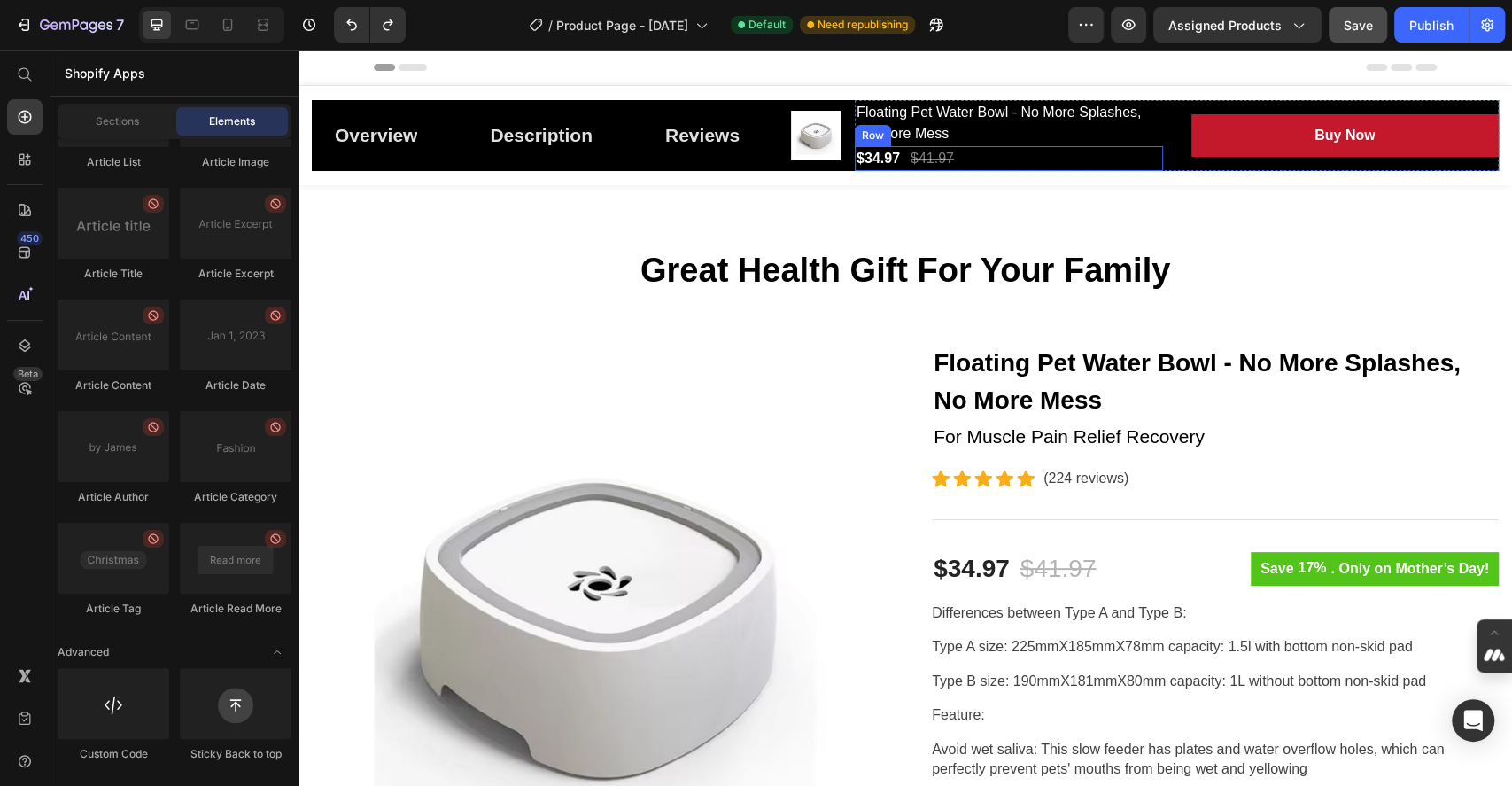 click on "$34.97 (P) Price $41.97 (P) Price Row" at bounding box center (1009, 159) 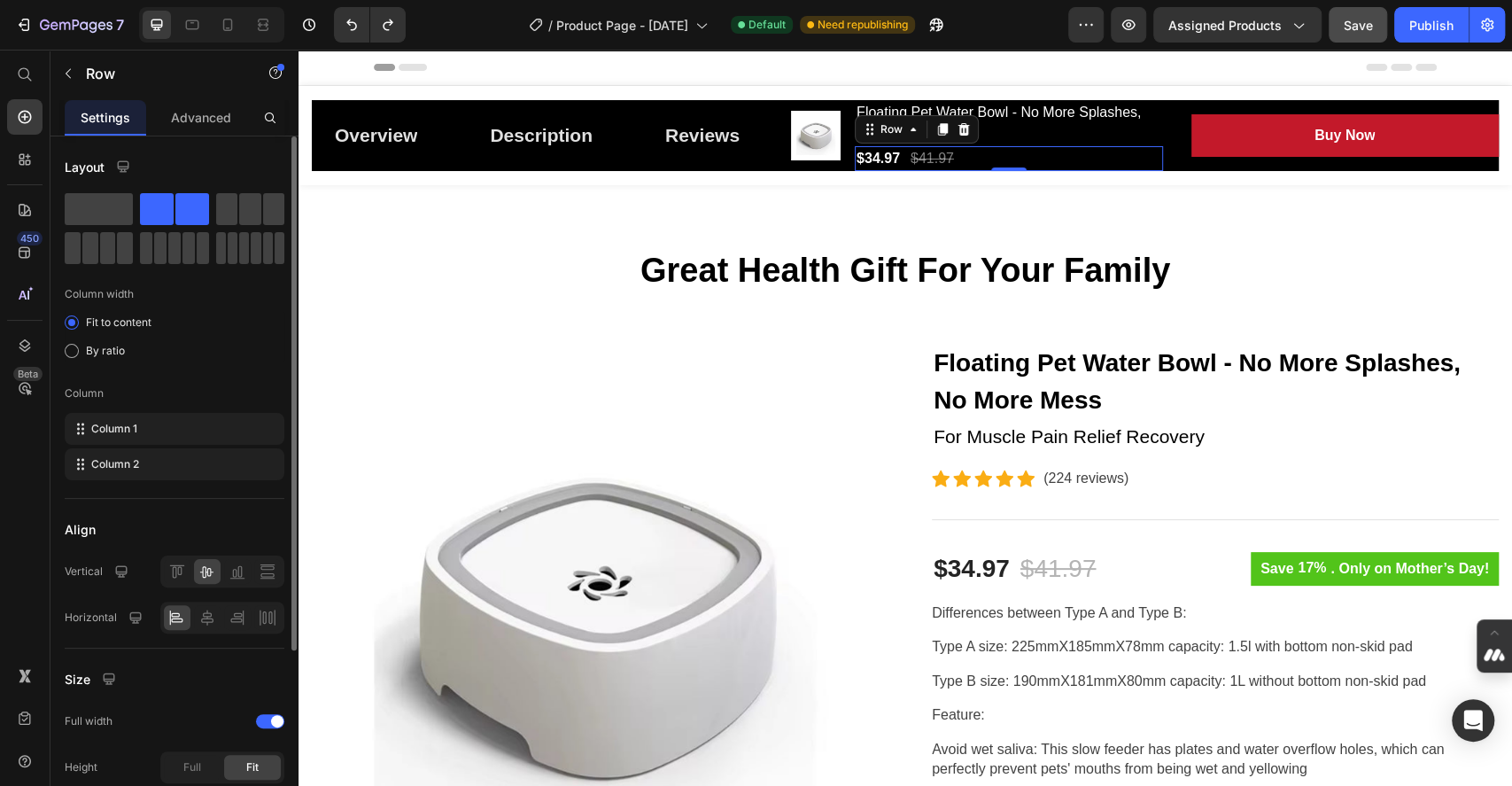 scroll, scrollTop: 253, scrollLeft: 0, axis: vertical 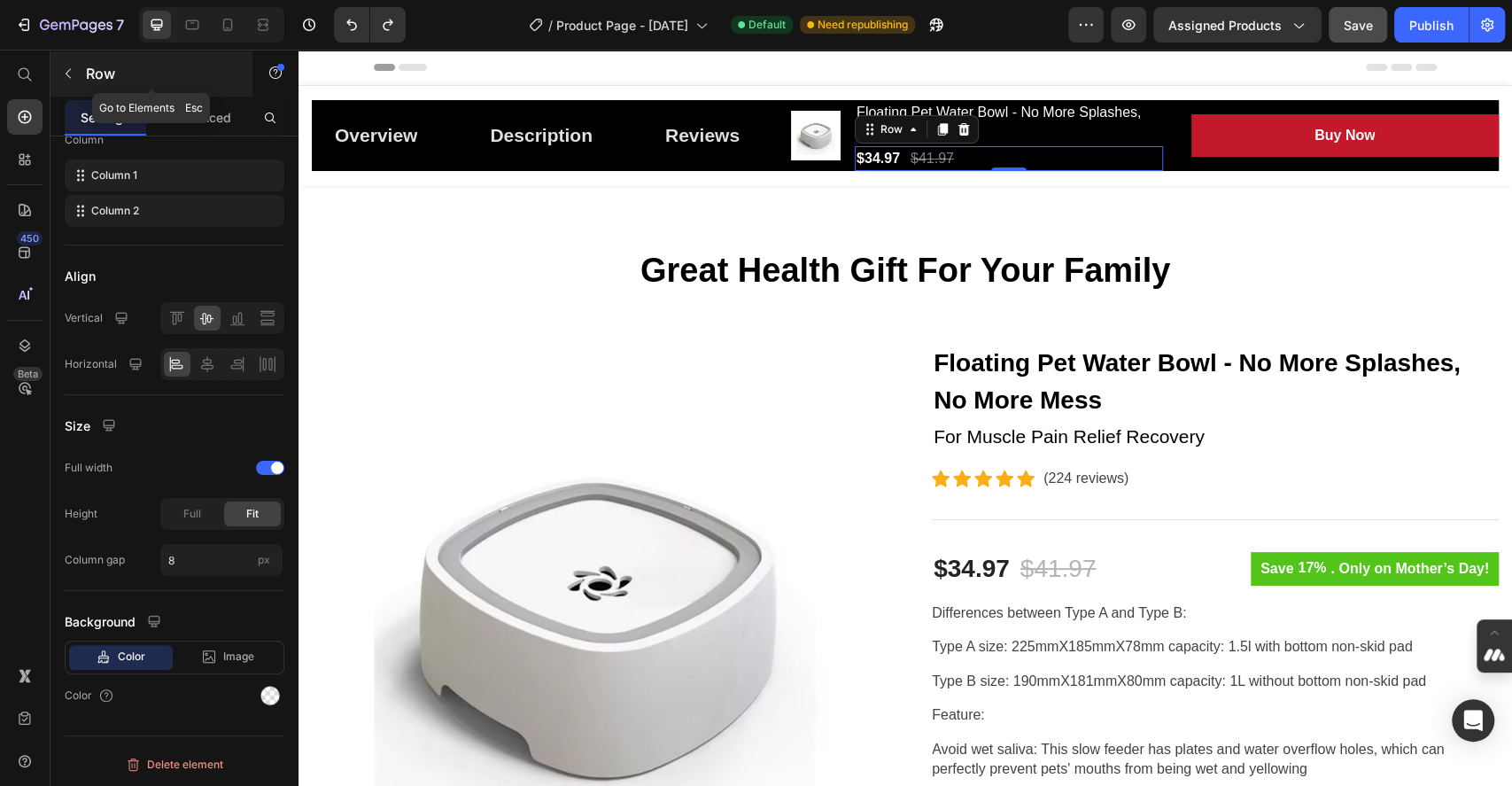 click at bounding box center (68, 74) 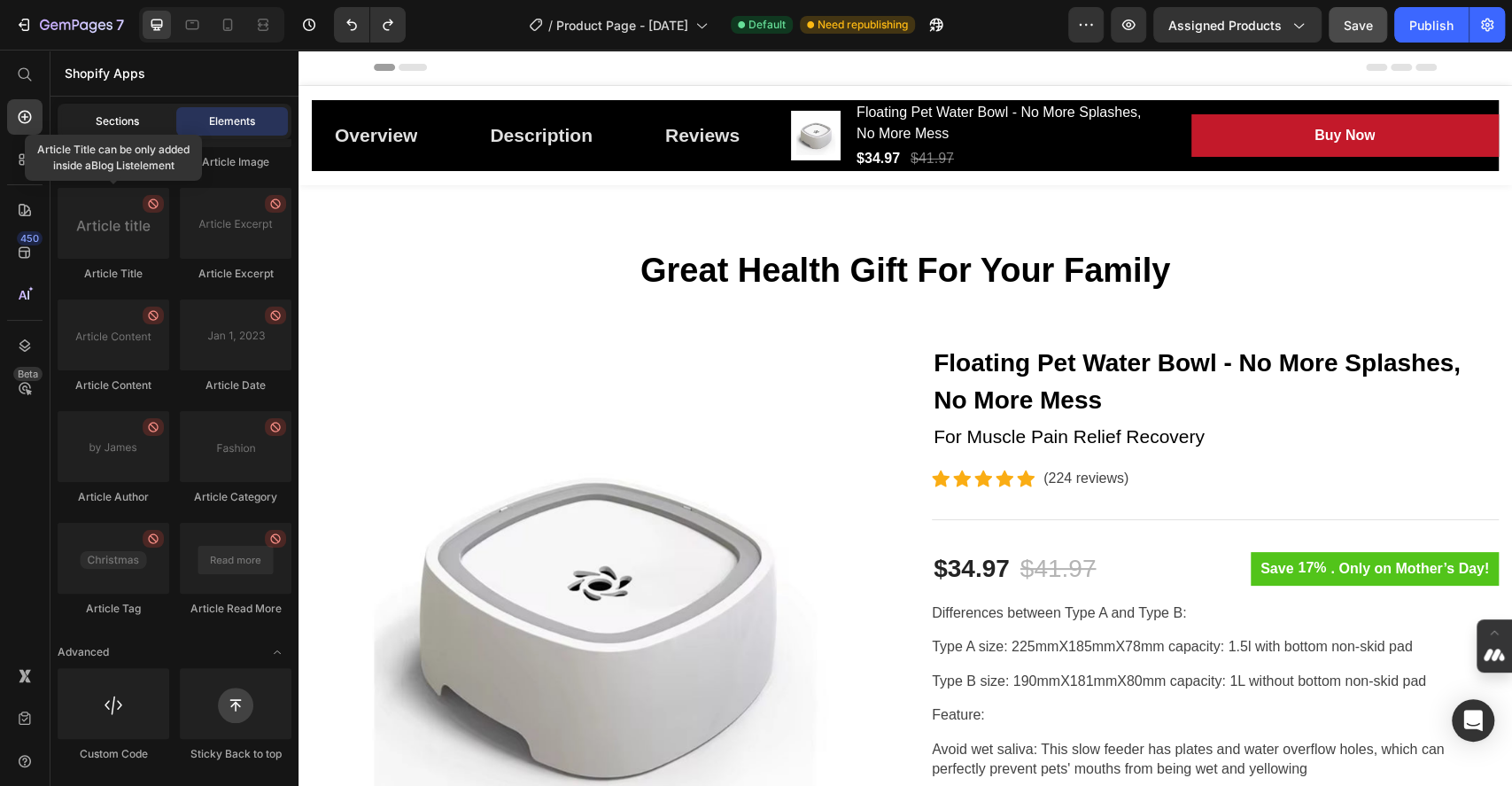 click on "Sections" 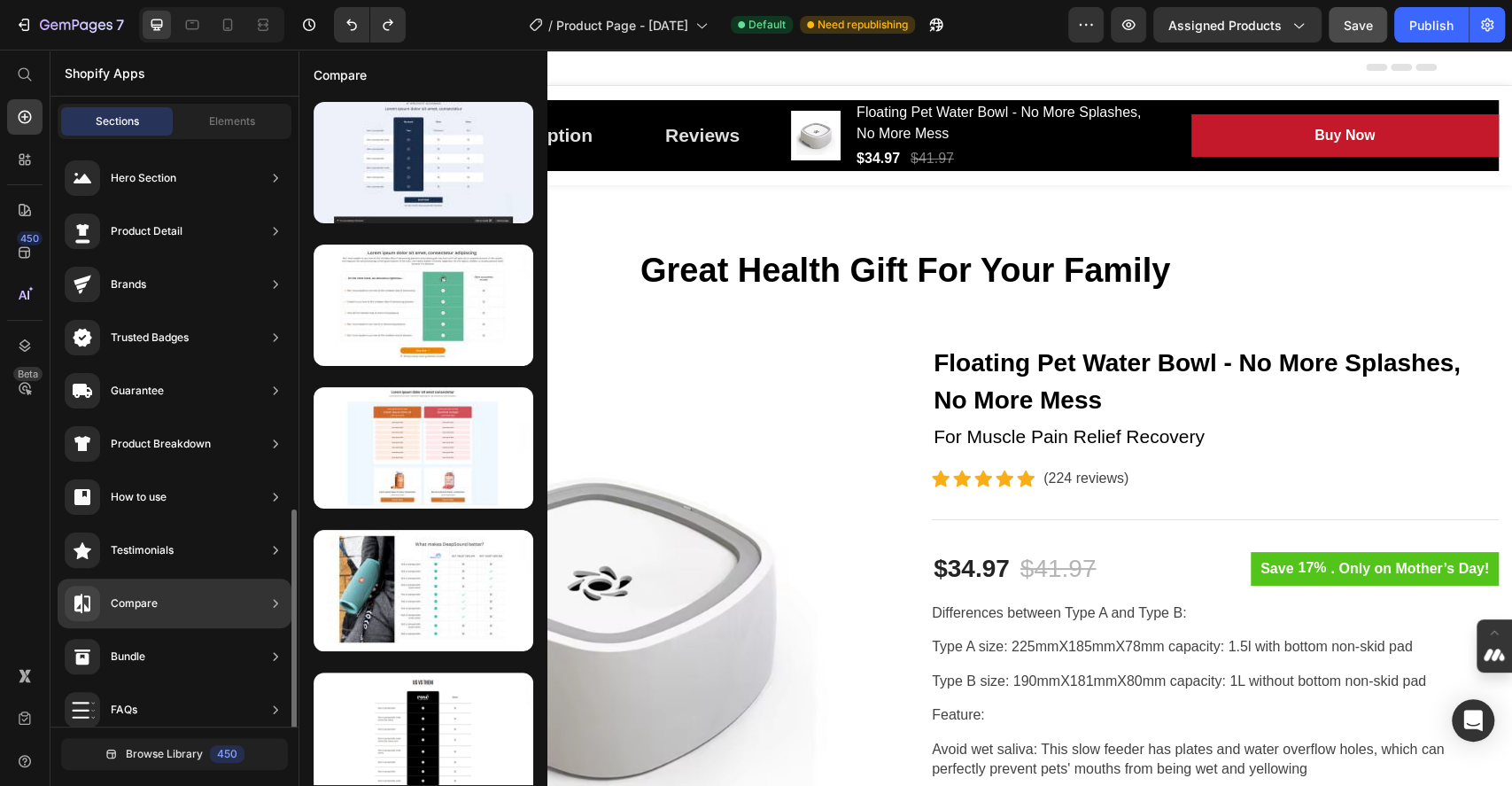scroll, scrollTop: 354, scrollLeft: 0, axis: vertical 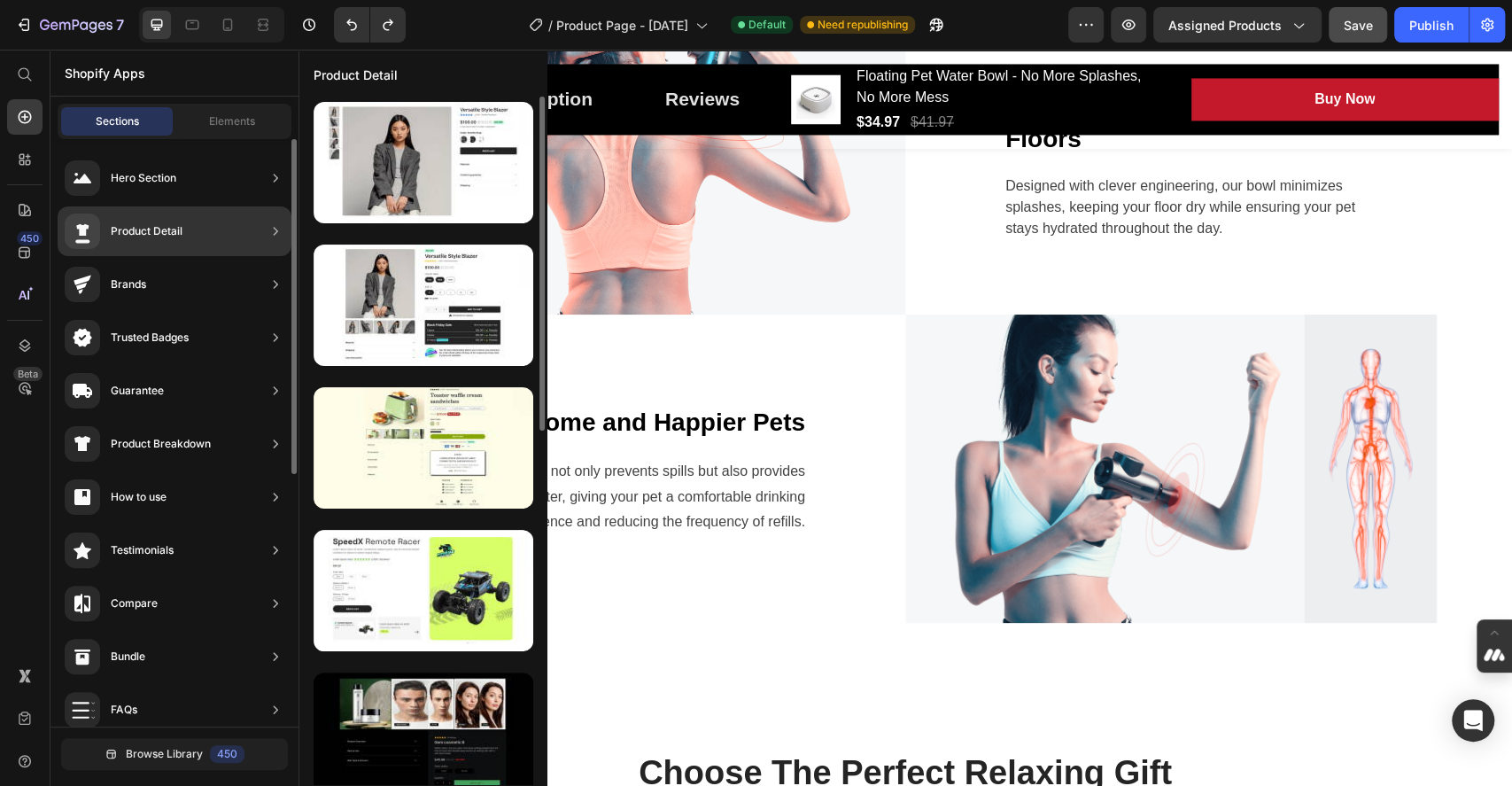 click 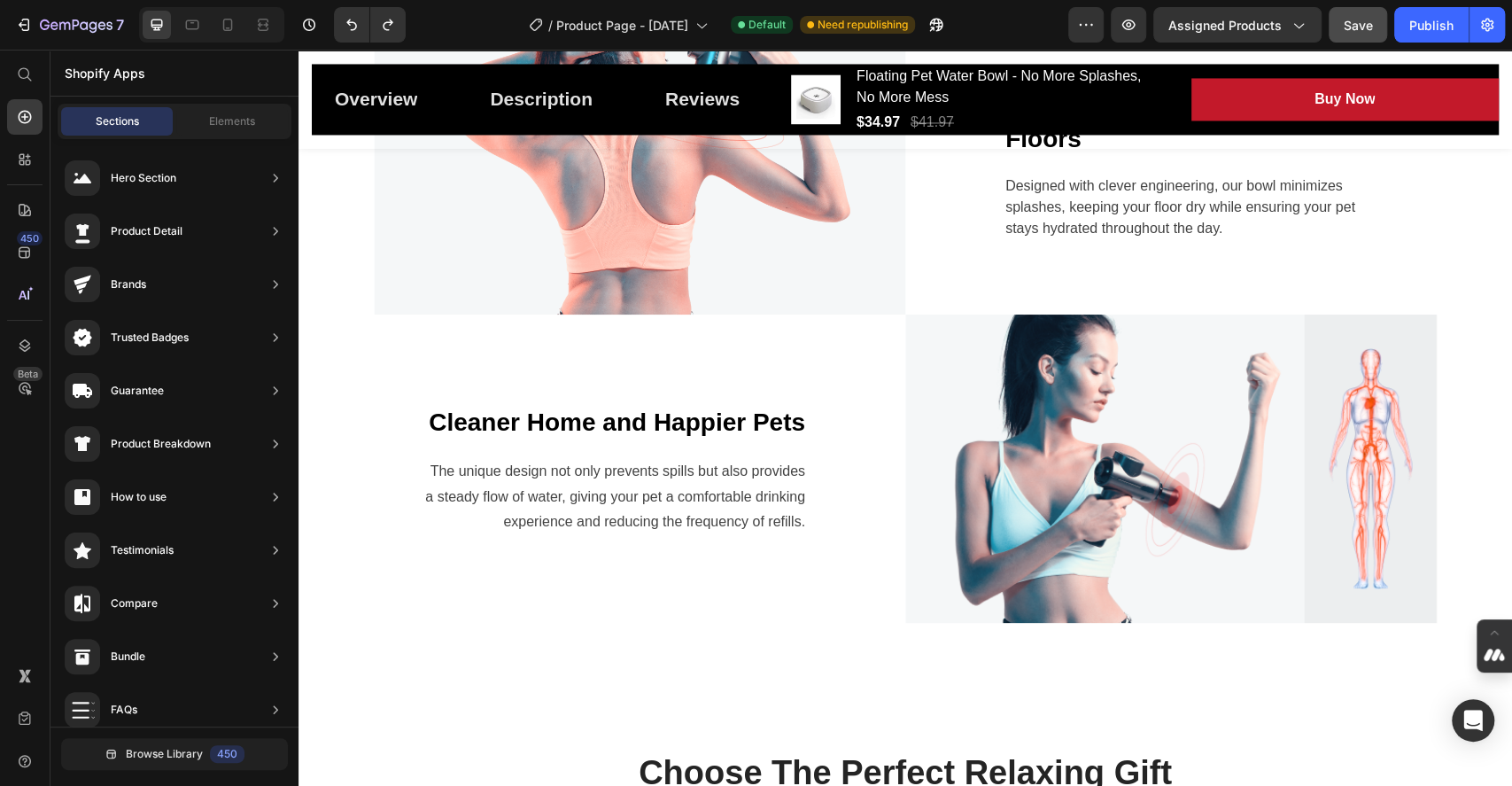 click on "Shopify Apps" at bounding box center (174, 73) 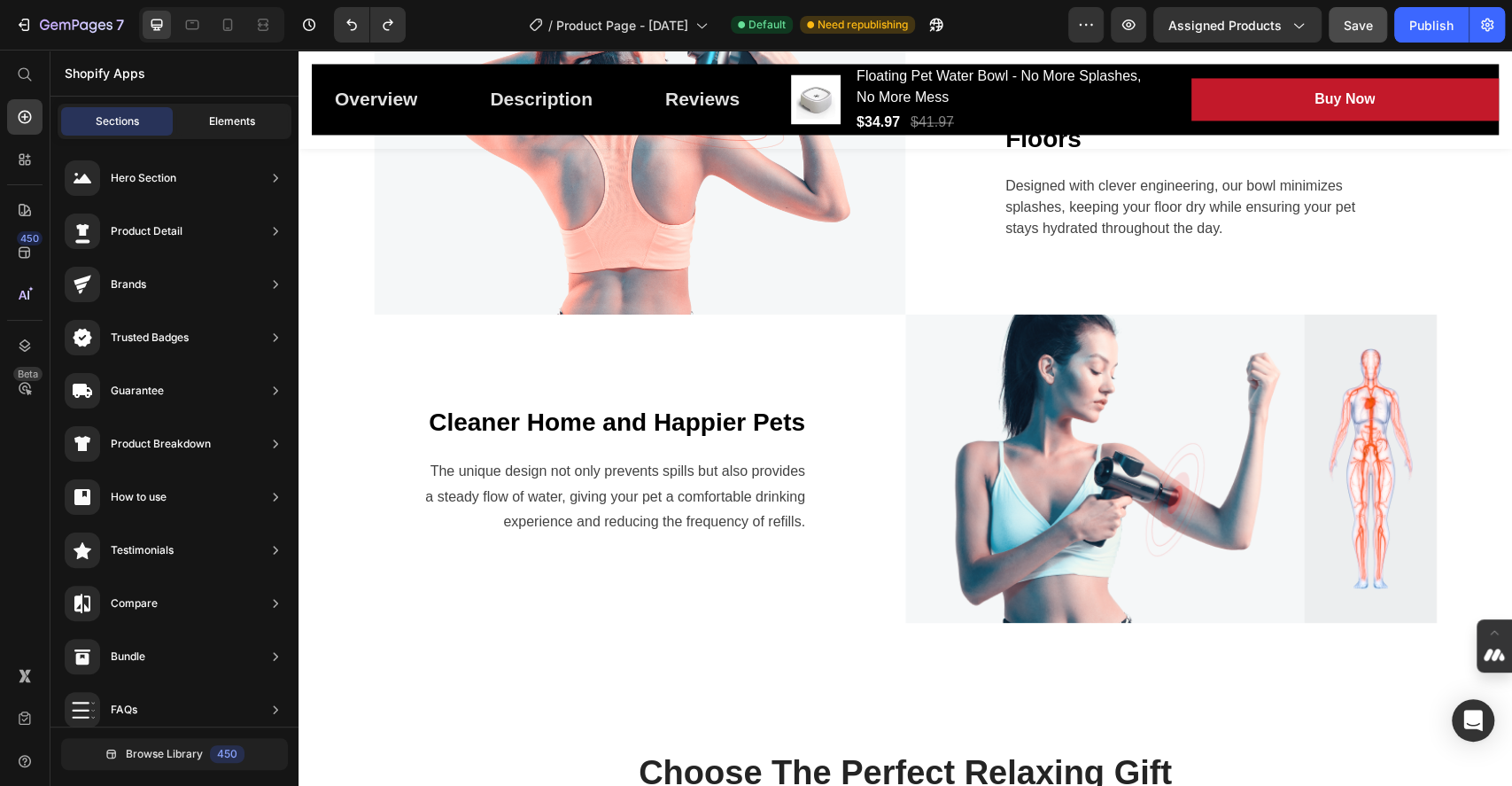 click on "Elements" at bounding box center (232, 121) 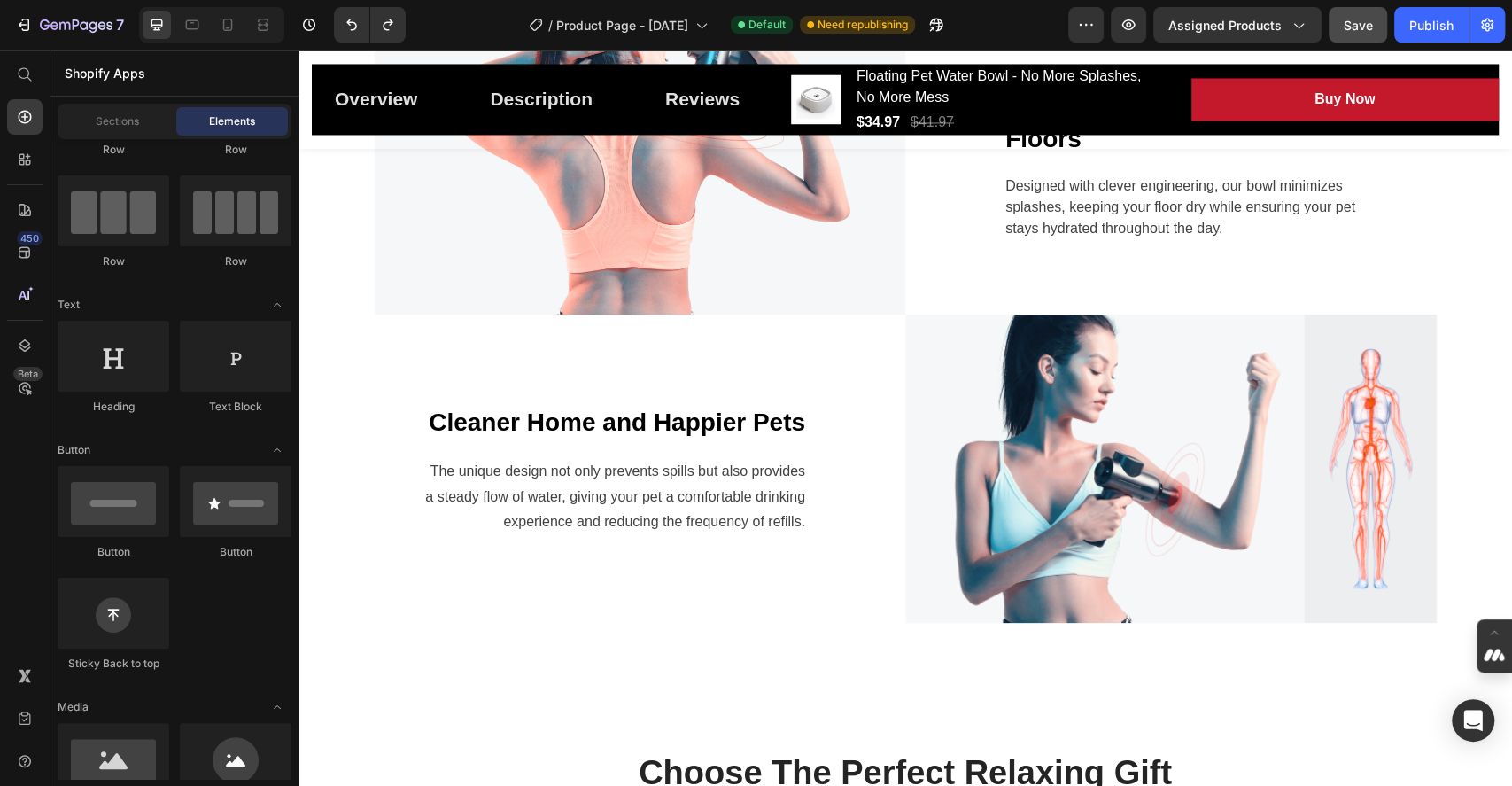 scroll, scrollTop: 0, scrollLeft: 0, axis: both 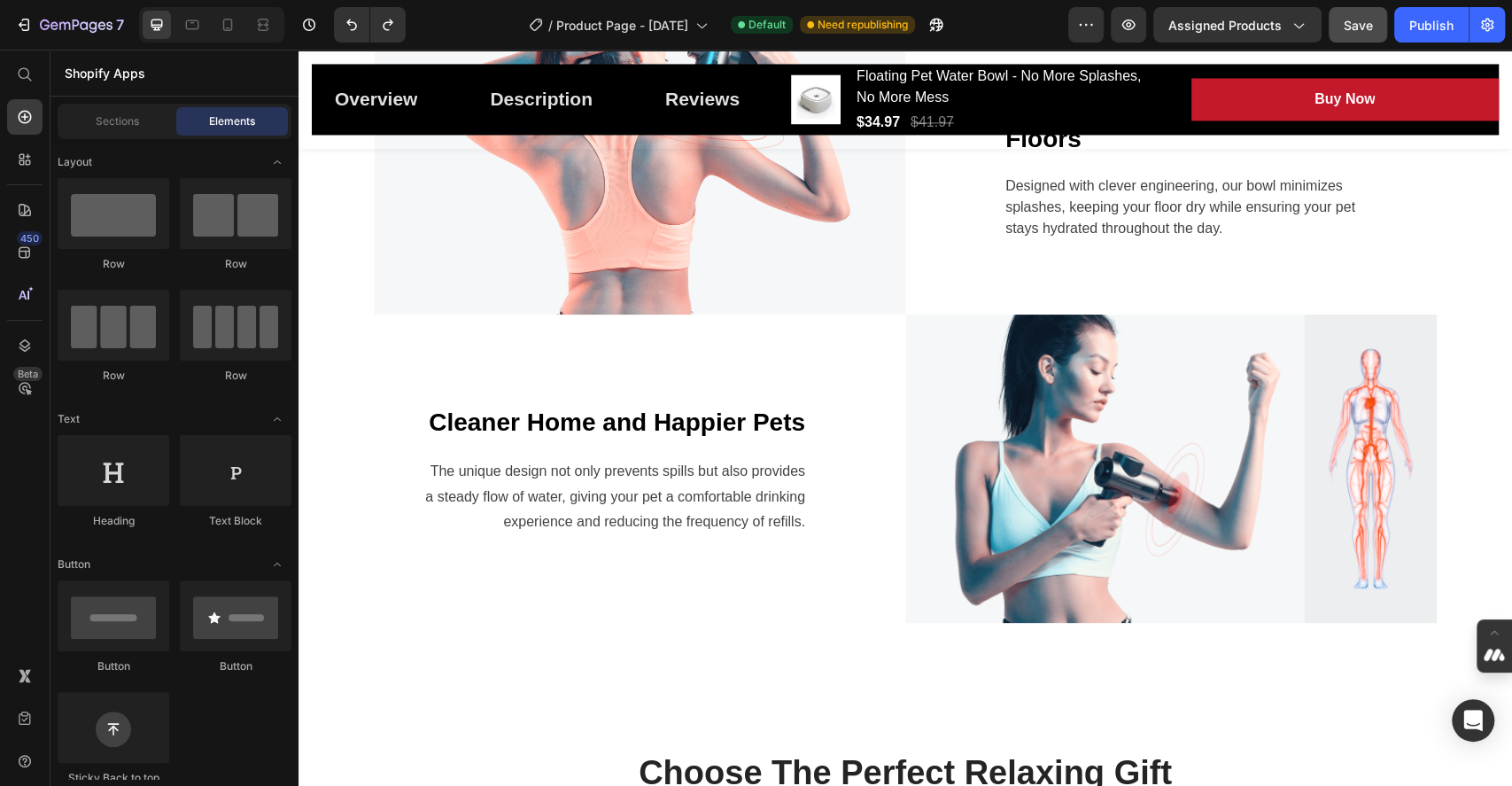 click on "Shopify Apps" at bounding box center (174, 73) 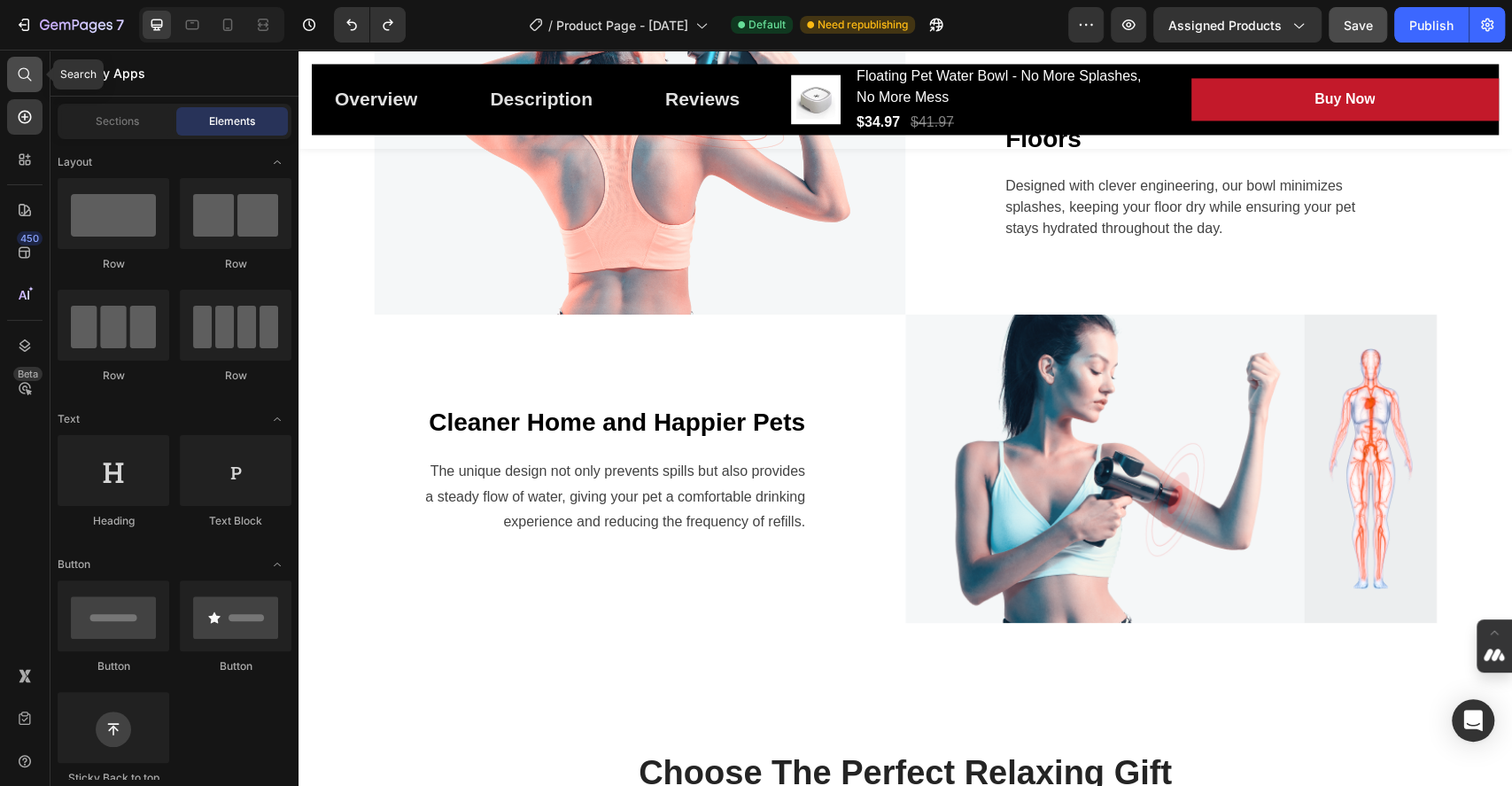 click 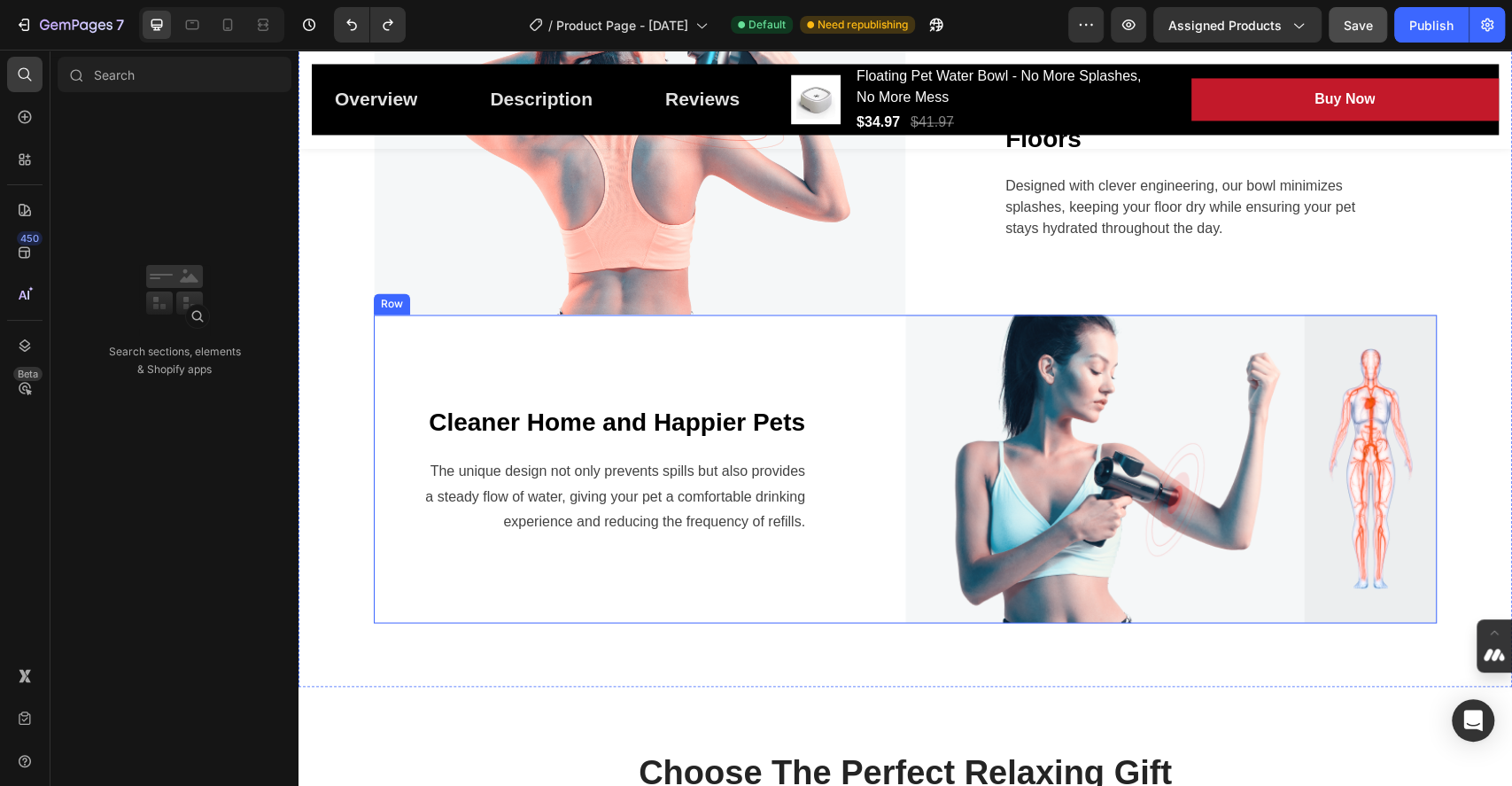 click on "Cleaner Home and Happier Pets Text block The unique design not only prevents spills but also provides a steady flow of water, giving your pet a comfortable drinking experience and reducing the frequency of refills. Text block Row" at bounding box center (640, 468) 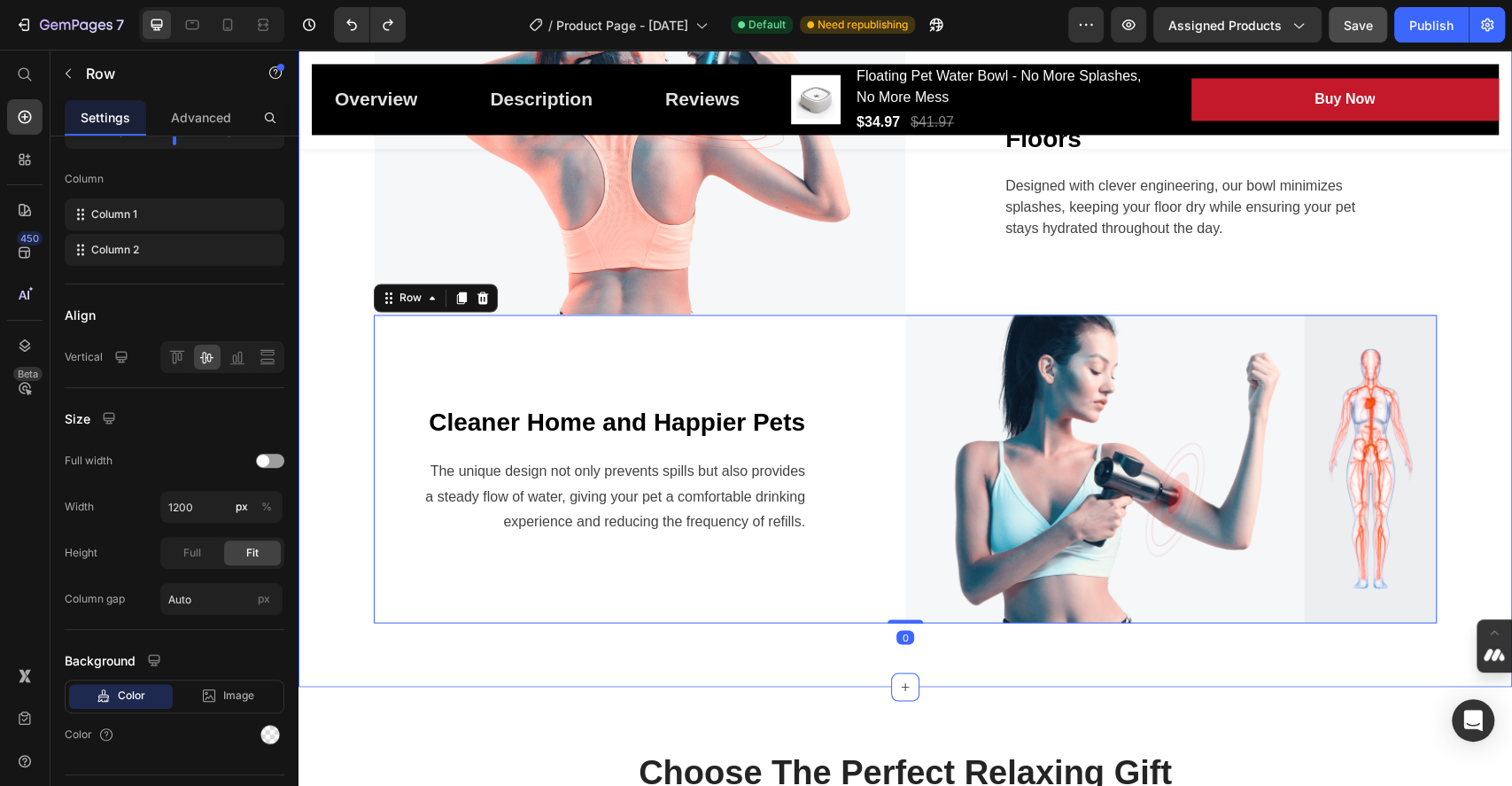 click on "Keep Your Floor Dry and Your Pet Happy with Our Innovative Water Bowl Heading Row Image Say Goodbye to Spills and Wet Floors Text block Designed with clever engineering, our bowl minimizes splashes, keeping your floor dry while ensuring your pet stays hydrated throughout the day. Text block Row Row Cleaner Home and Happier Pets Text block The unique design not only prevents spills but also provides a steady flow of water, giving your pet a comfortable drinking experience and reducing the frequency of refills. Text block Row Image Row   0" at bounding box center (905, 228) 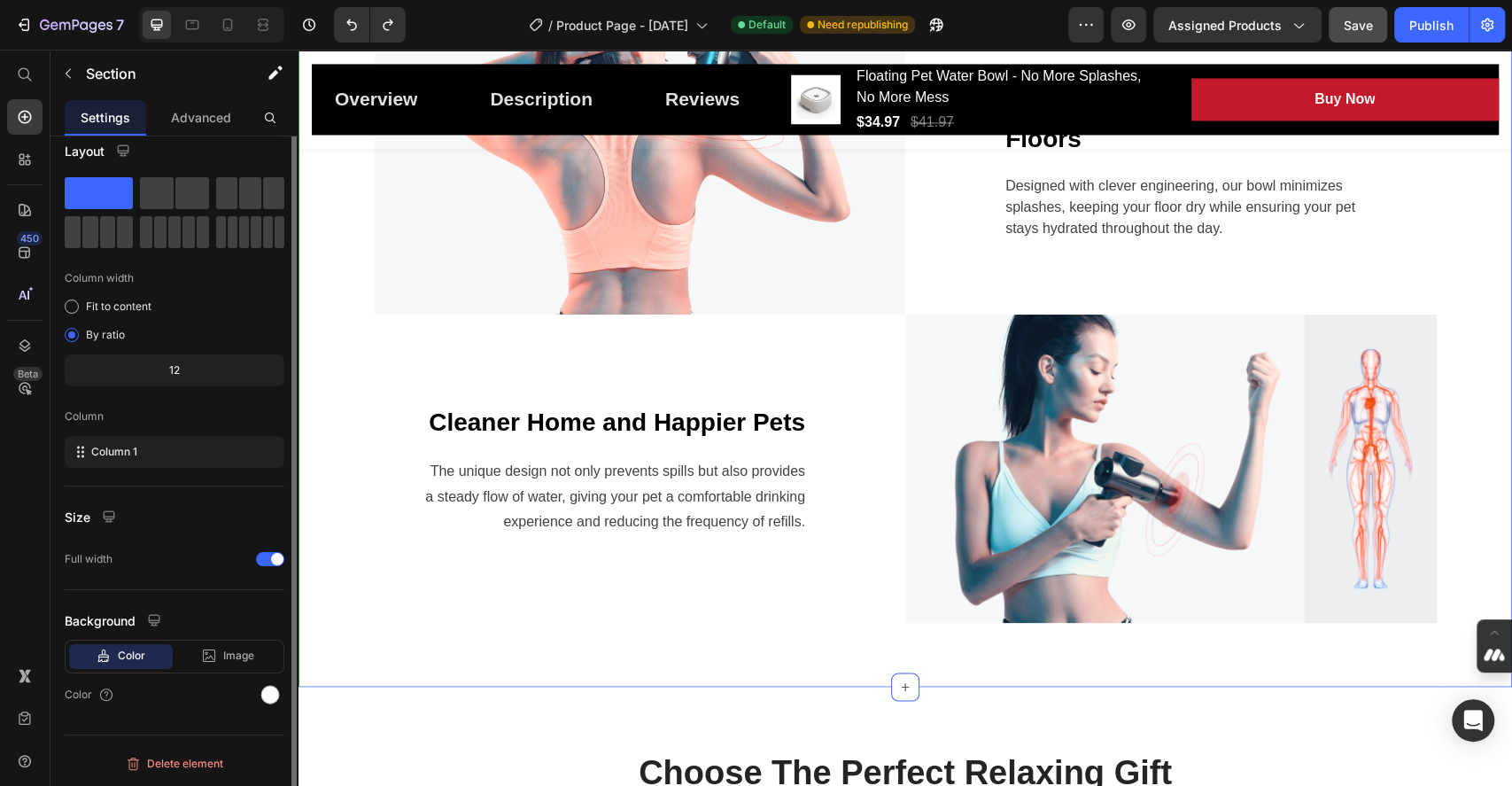 scroll, scrollTop: 0, scrollLeft: 0, axis: both 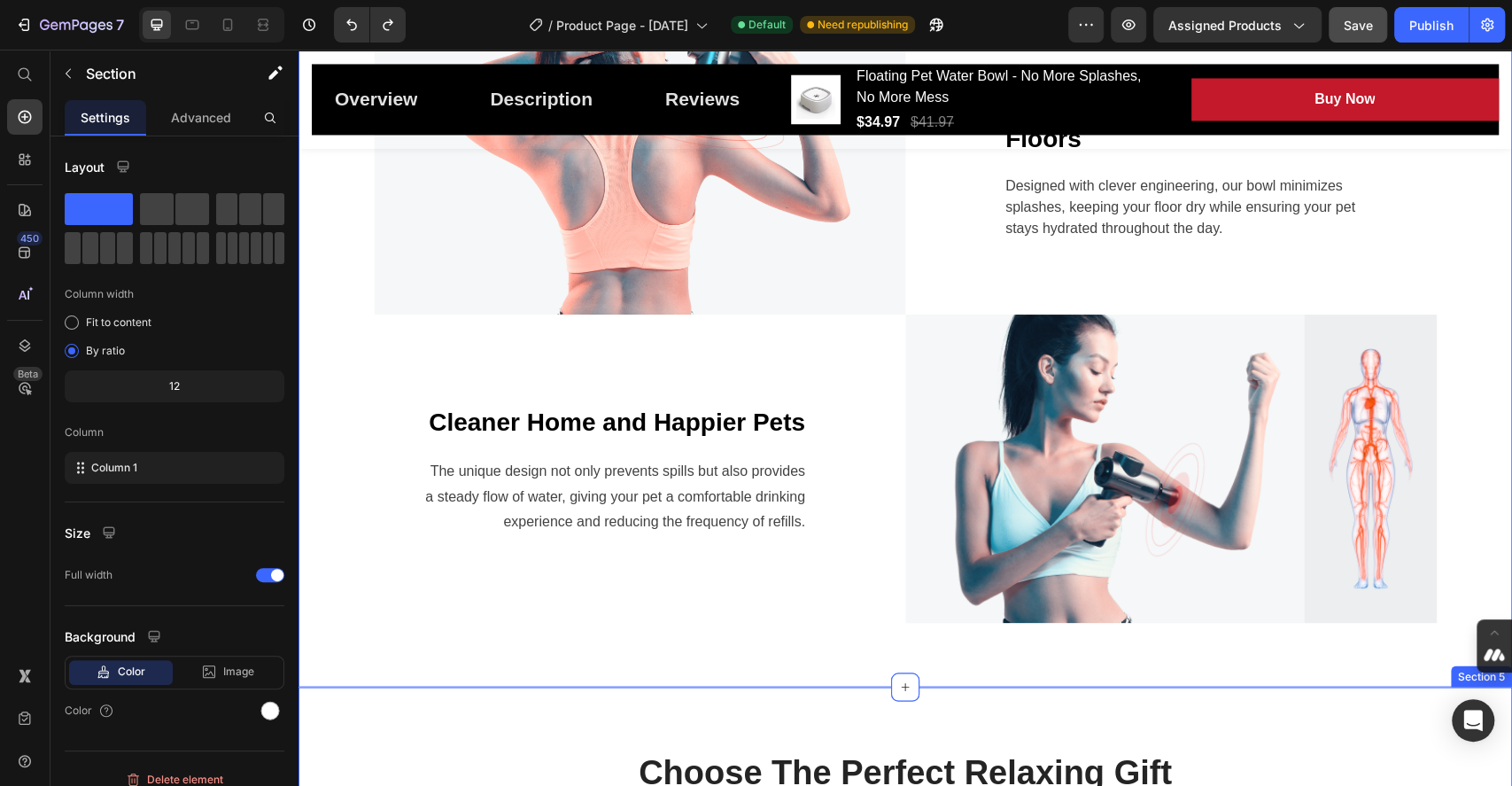 click on "Choose The Perfect Relaxing Gift To Pamper Your Family Heading Row Alleviate Aches & Pain Text block Image Row Post-Workout Recovery Text block Image Row Better Sleep & Improved Mood Text block Image Row Image Image Promotes Circulation Text block Row Image Muscle Activation & Recovery Text block Row Image Lightweight & Easy-To-Use Text block Row Row" at bounding box center [905, 961] 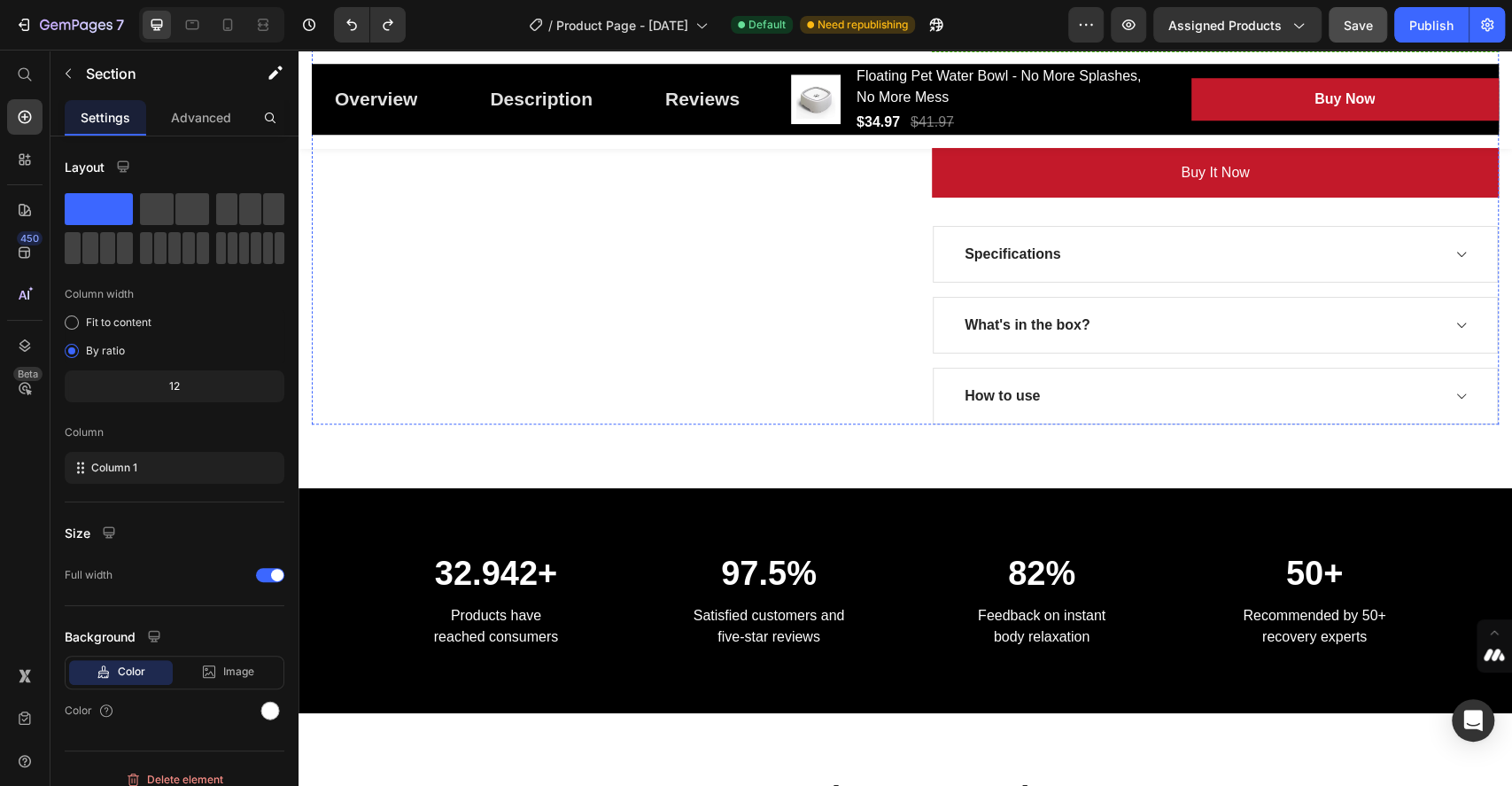 scroll, scrollTop: 620, scrollLeft: 0, axis: vertical 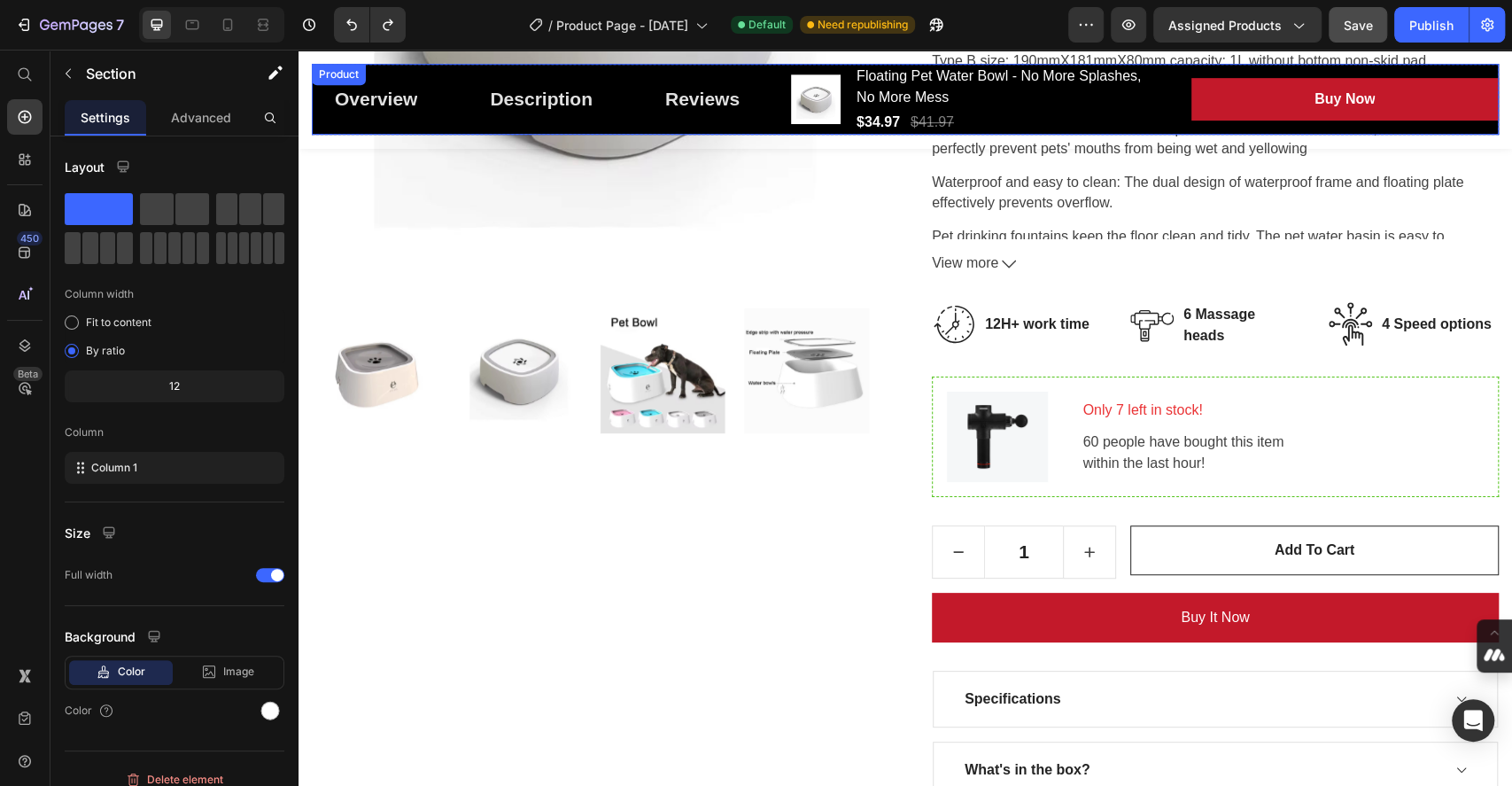 click on "Overview Button Description Button Reviews Button Row" at bounding box center [537, 99] 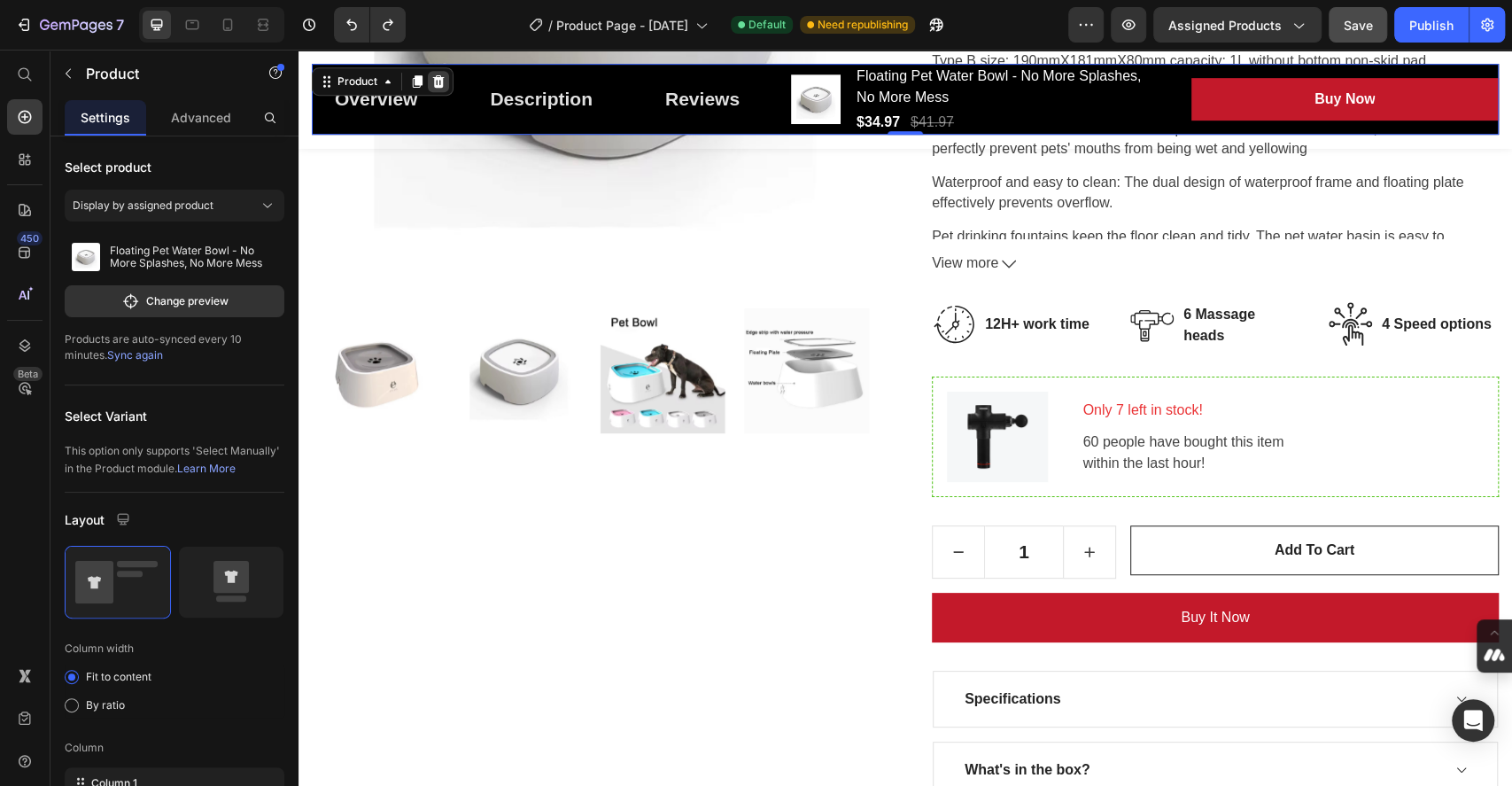 click 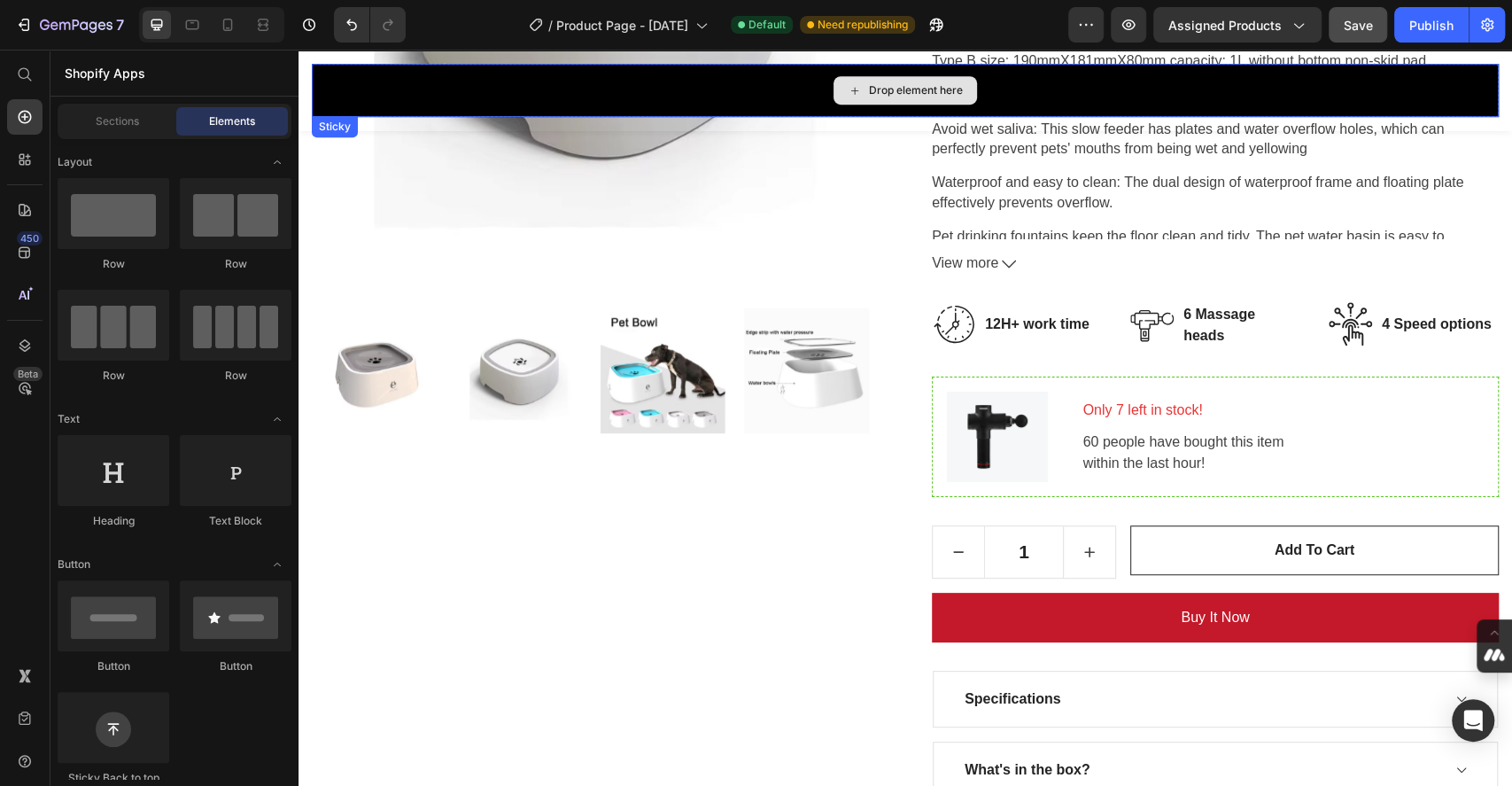 click on "Drop element here" at bounding box center (905, 90) 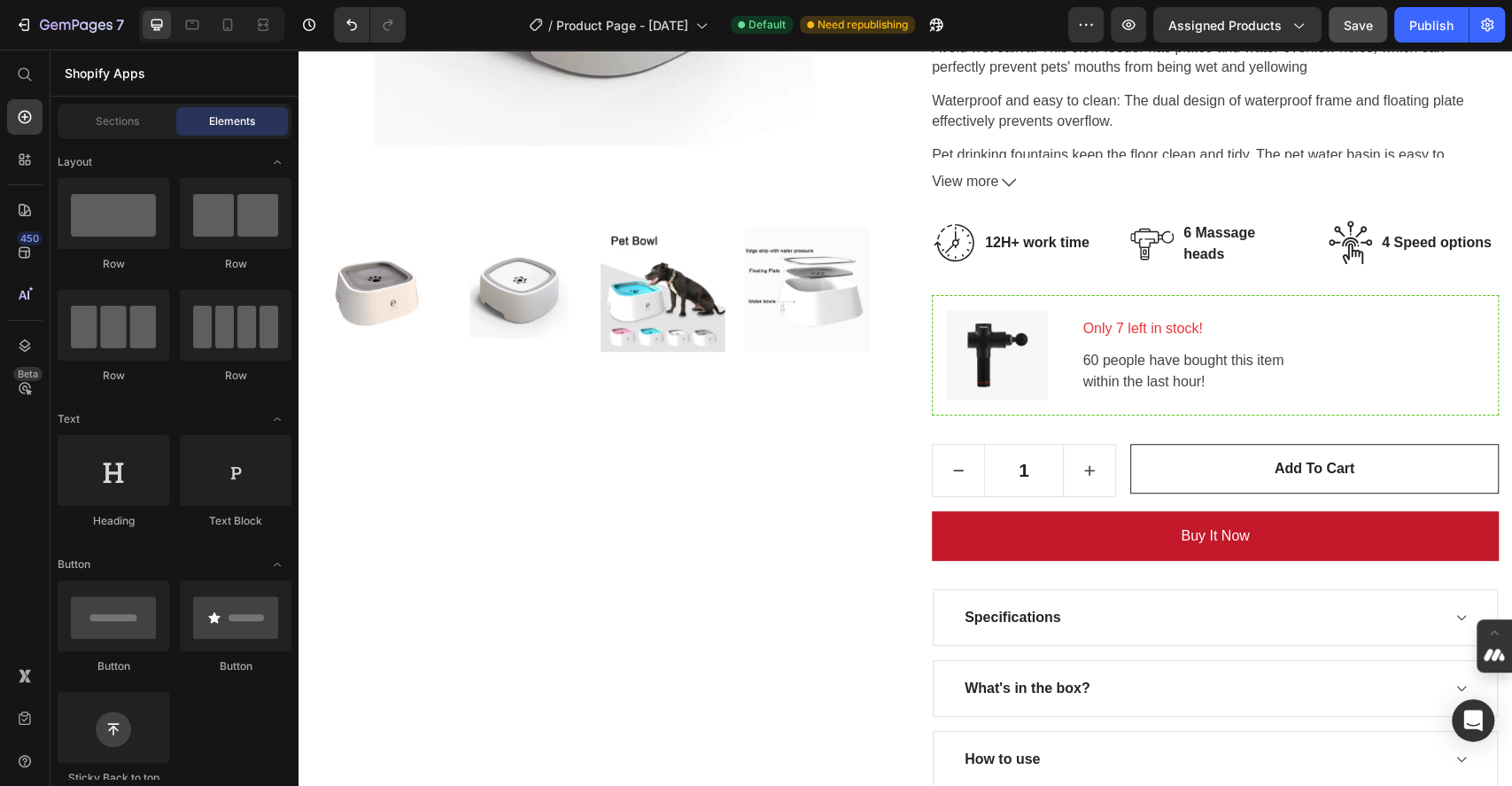 scroll, scrollTop: 521, scrollLeft: 0, axis: vertical 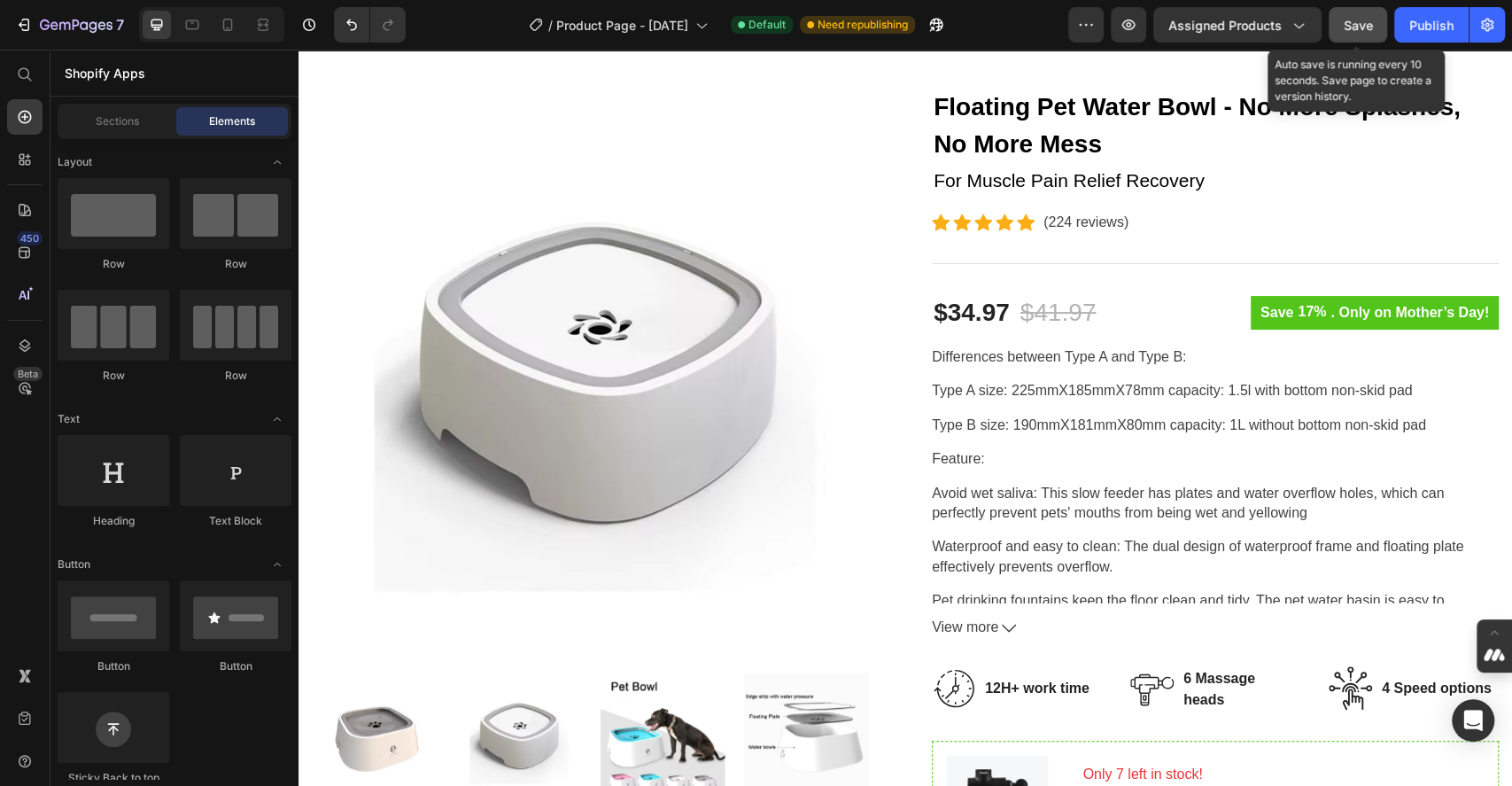 click on "Save" at bounding box center (1358, 25) 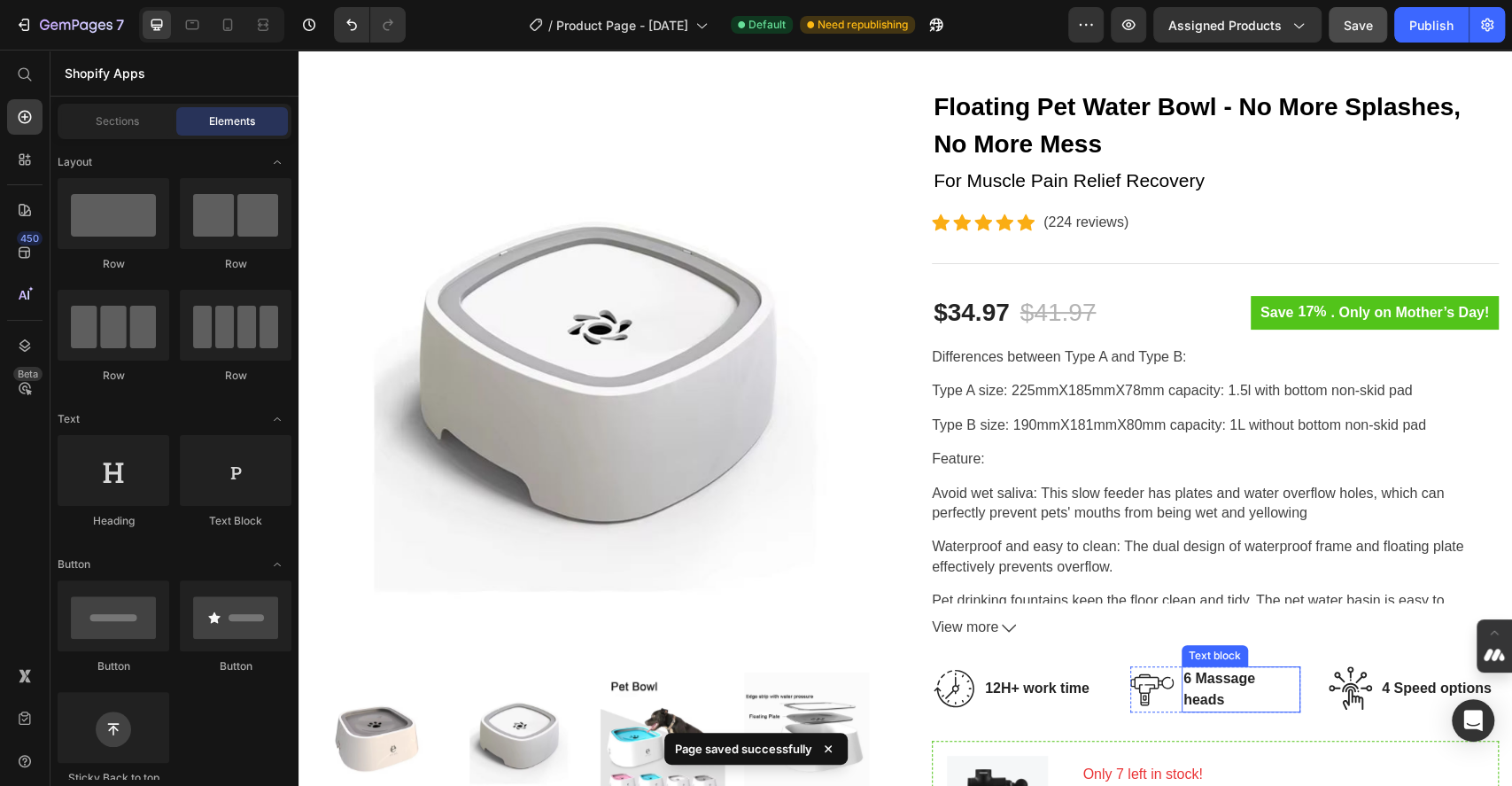 click on "6 Massage heads" at bounding box center (1241, 689) 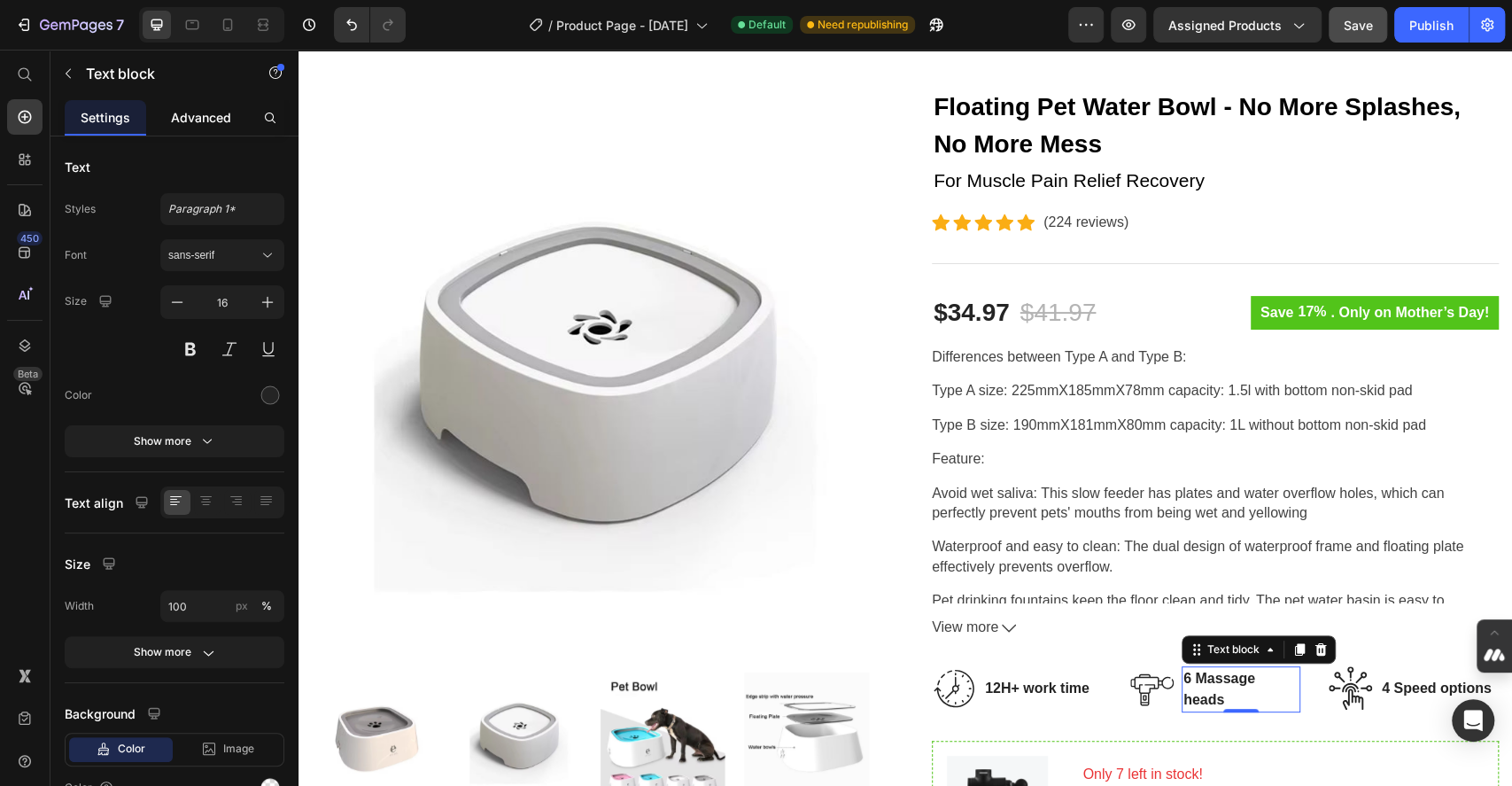 click on "Advanced" 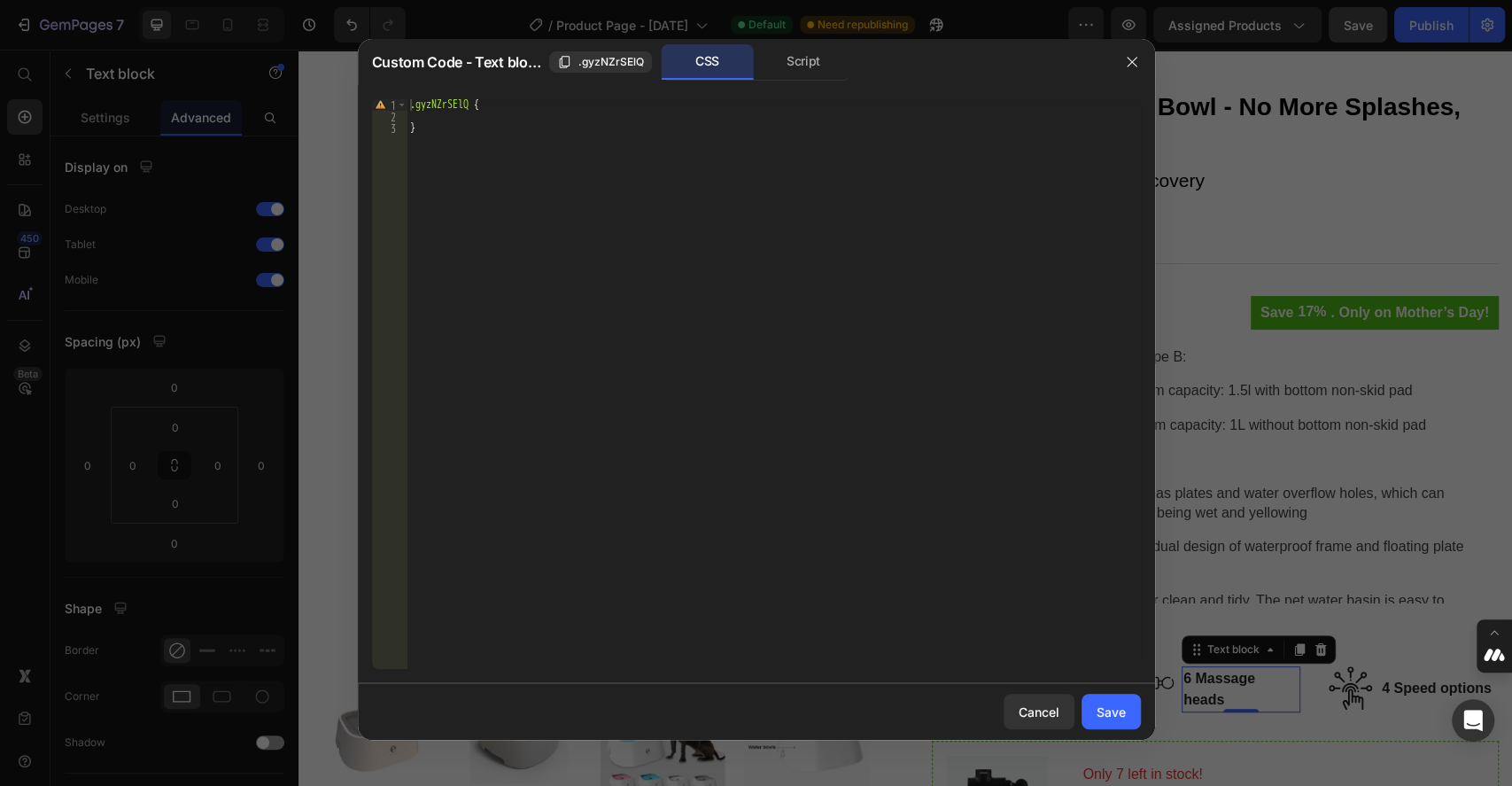 click at bounding box center [756, 393] 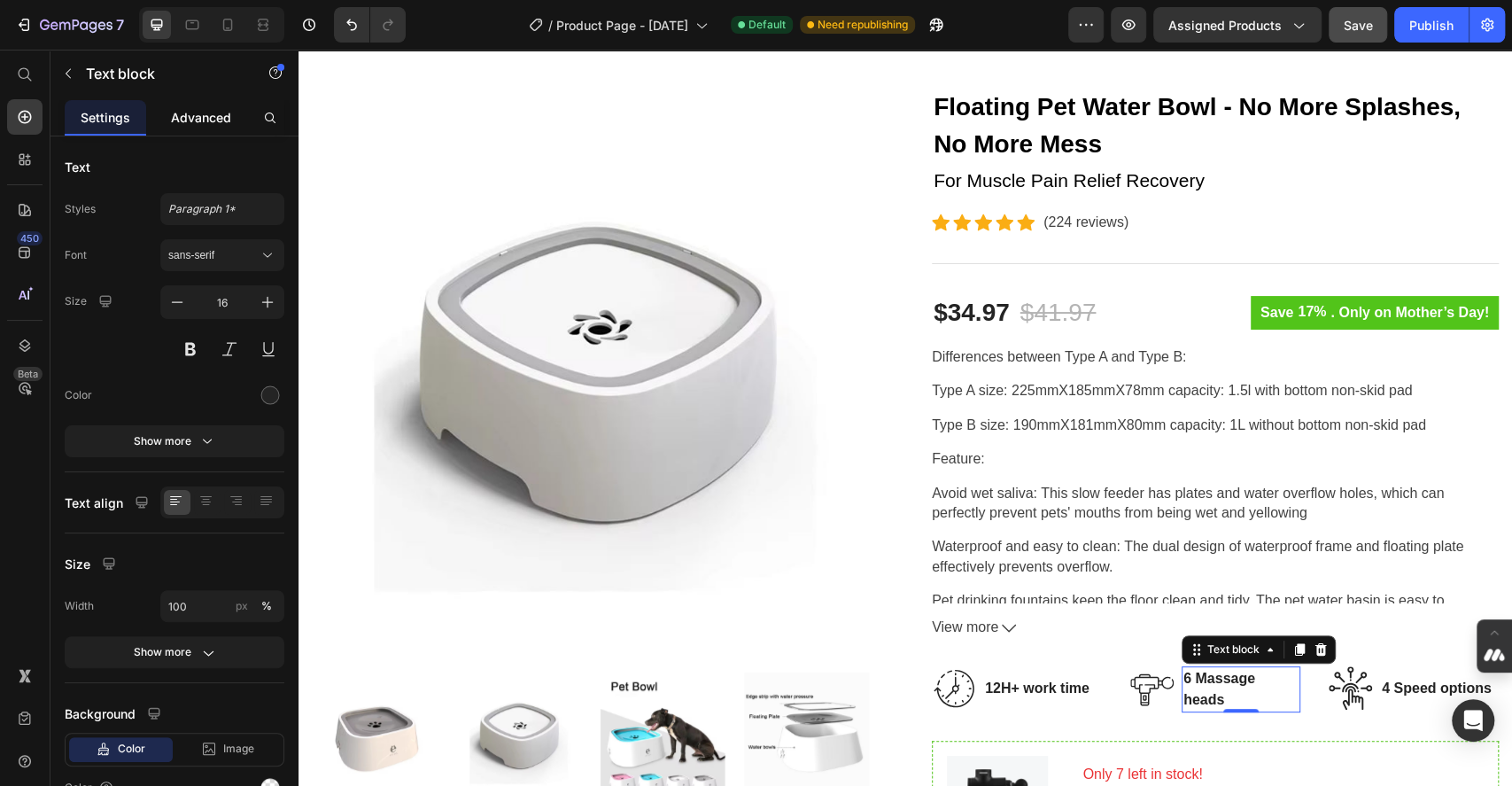 click on "Advanced" 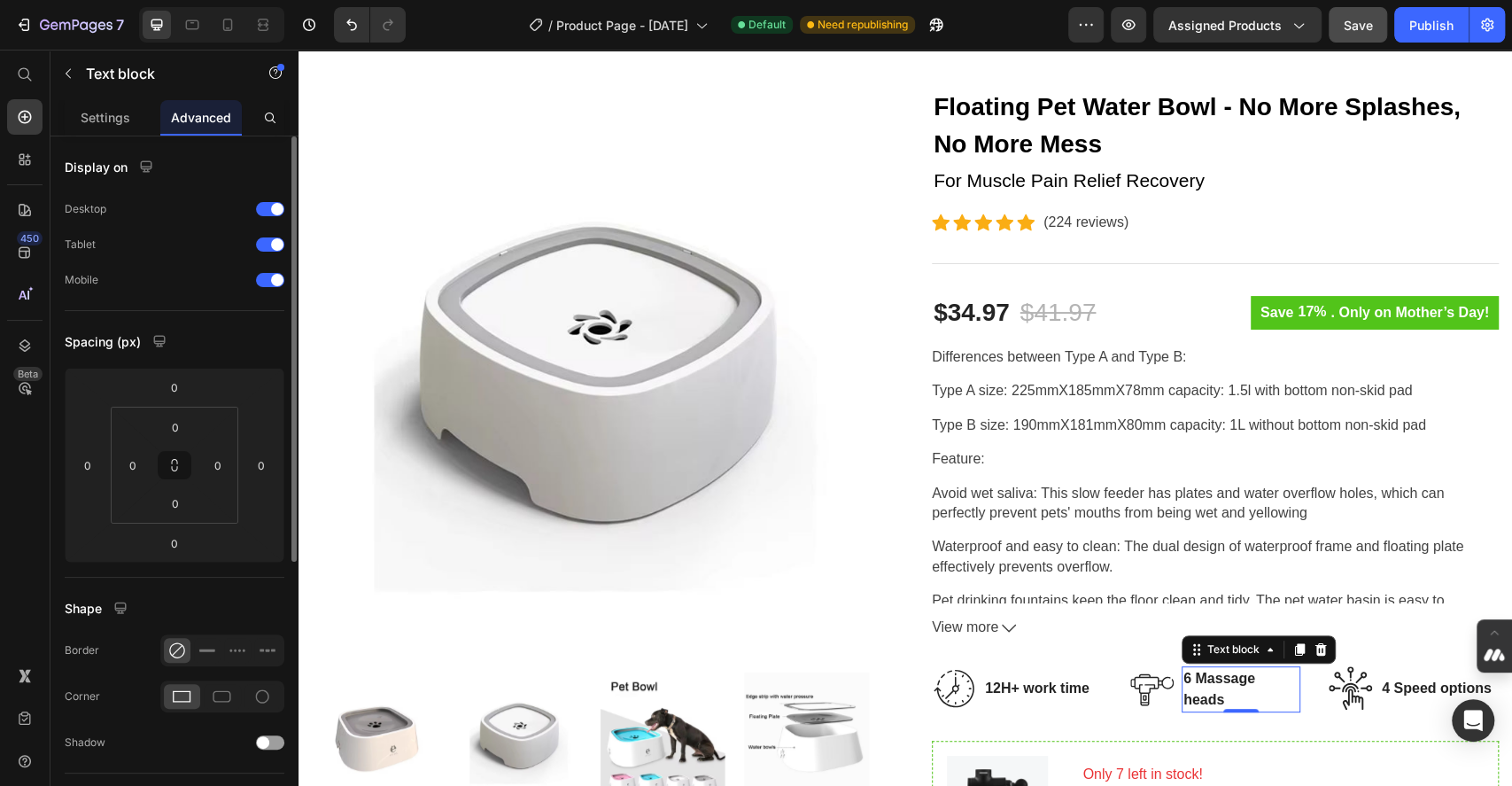 scroll, scrollTop: 455, scrollLeft: 0, axis: vertical 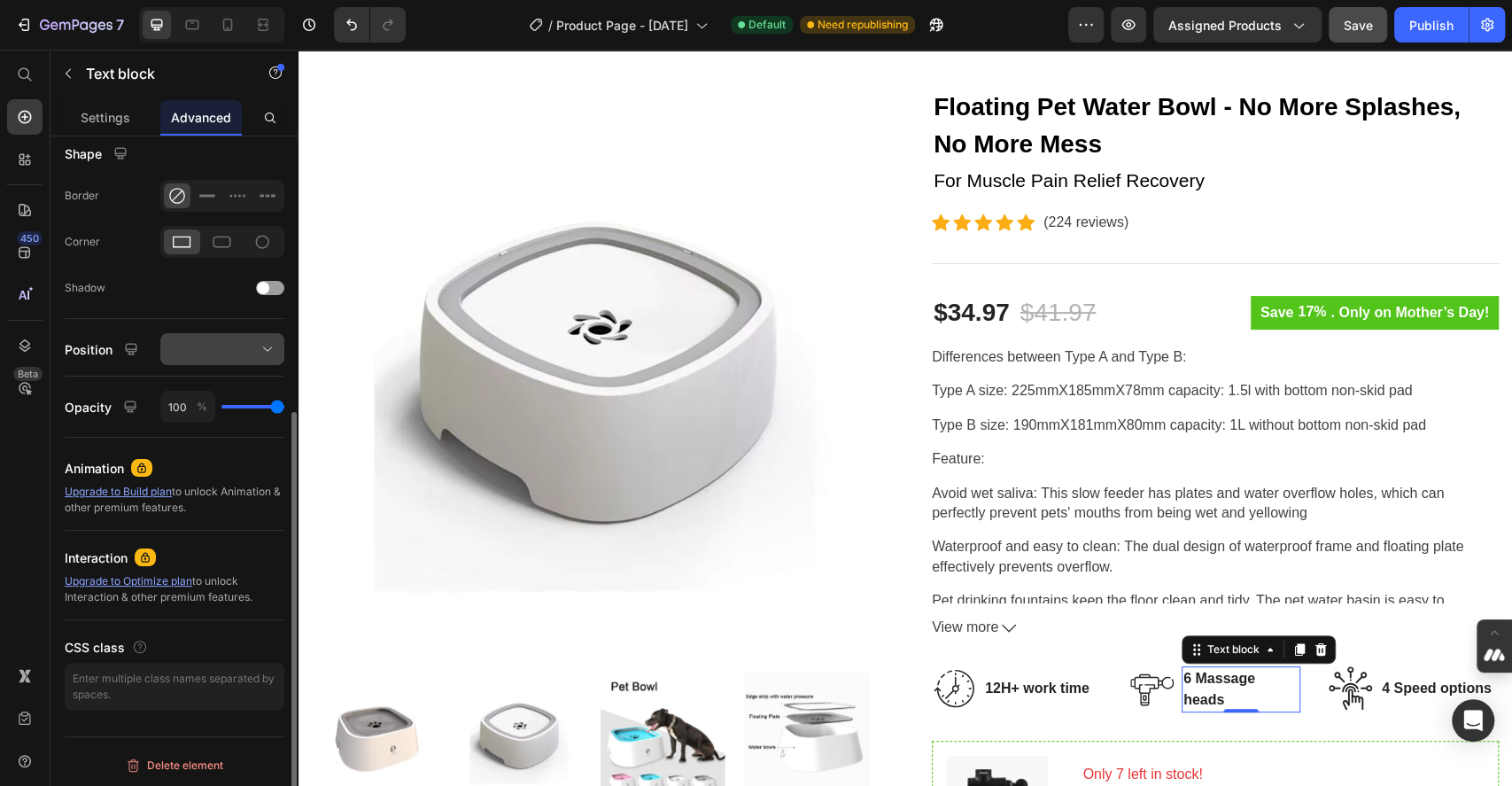 click at bounding box center (222, 349) 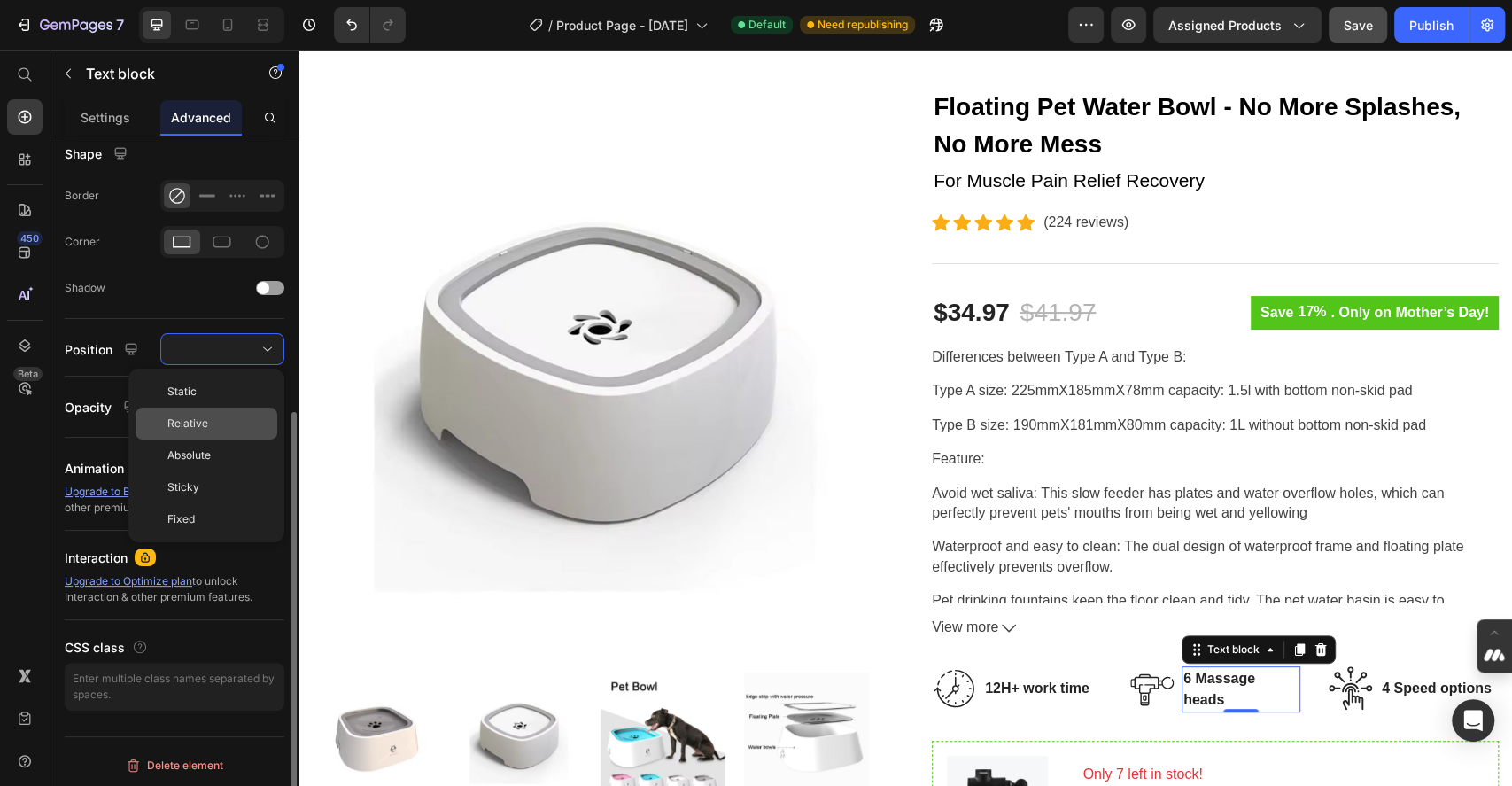 click on "Relative" at bounding box center [219, 424] 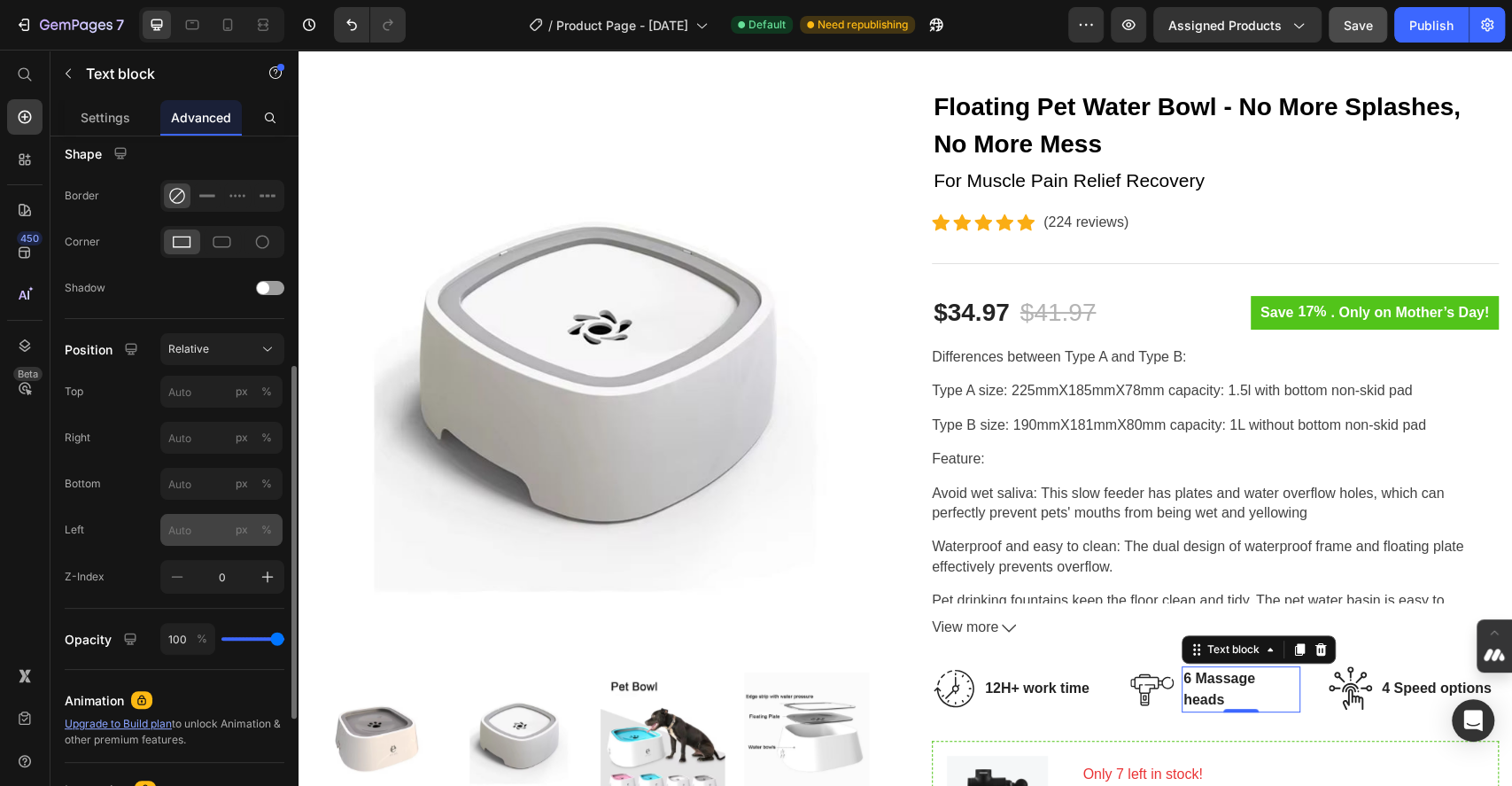scroll, scrollTop: 687, scrollLeft: 0, axis: vertical 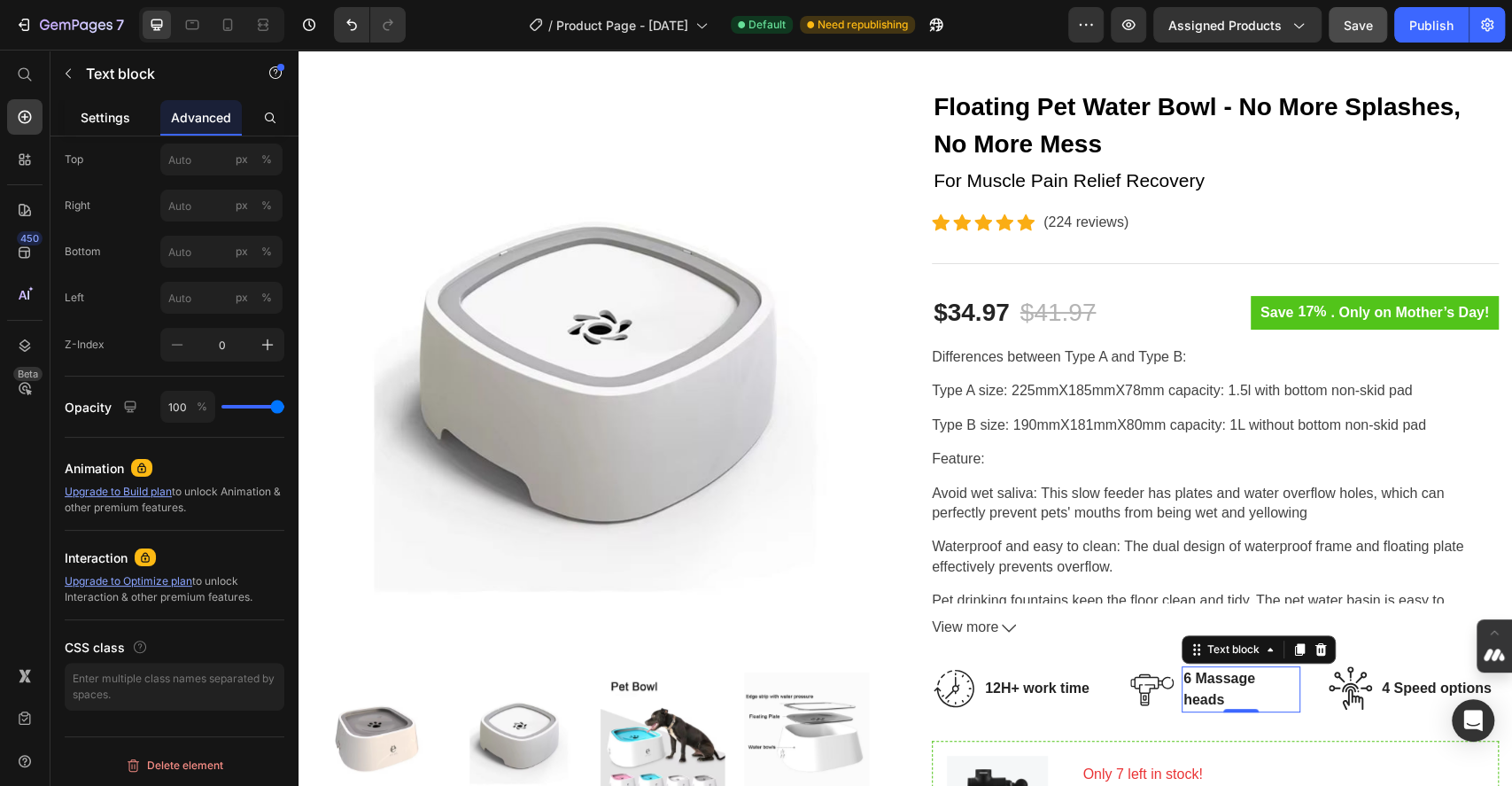 click on "Settings" at bounding box center [105, 117] 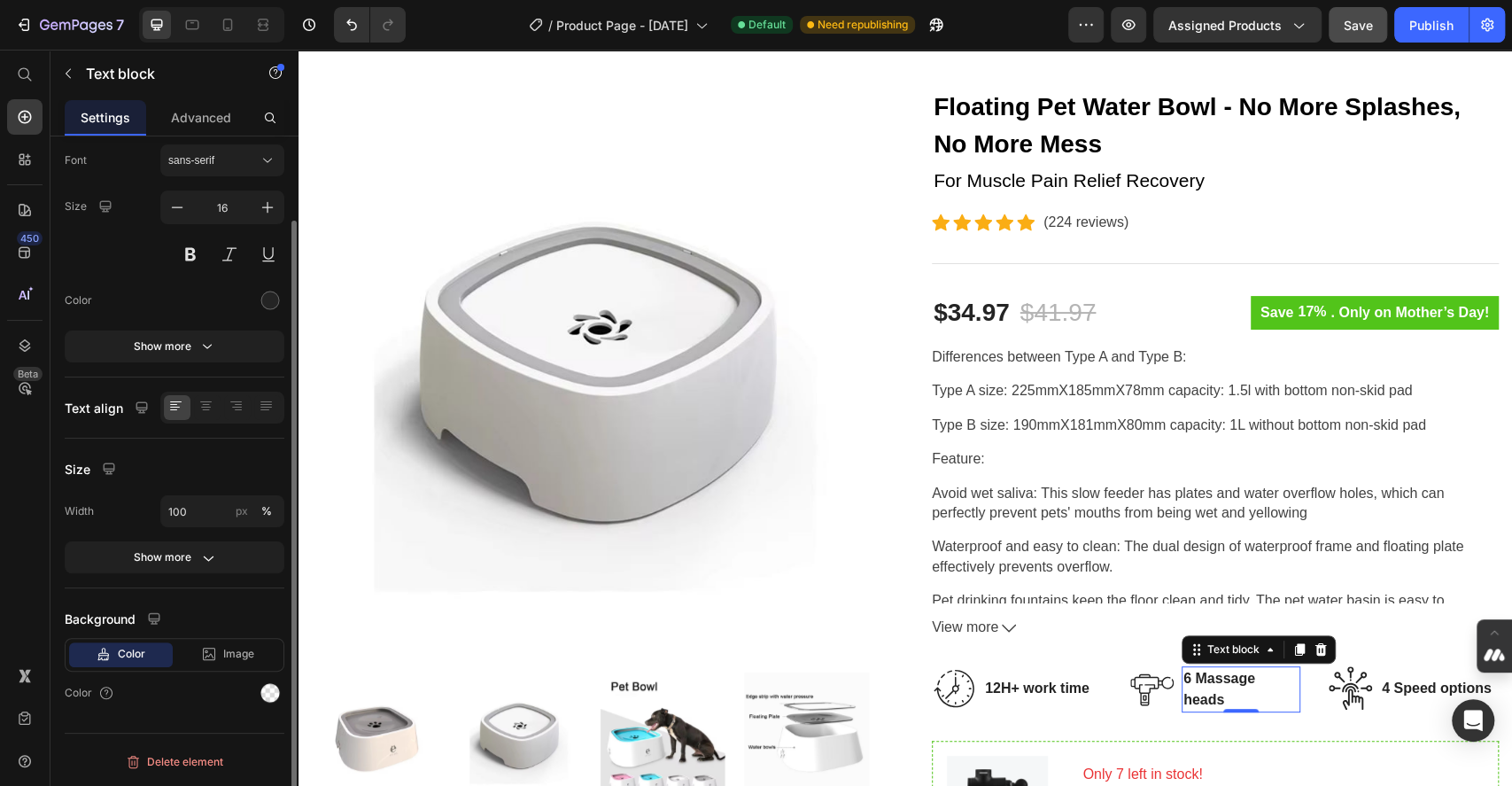 scroll, scrollTop: 0, scrollLeft: 0, axis: both 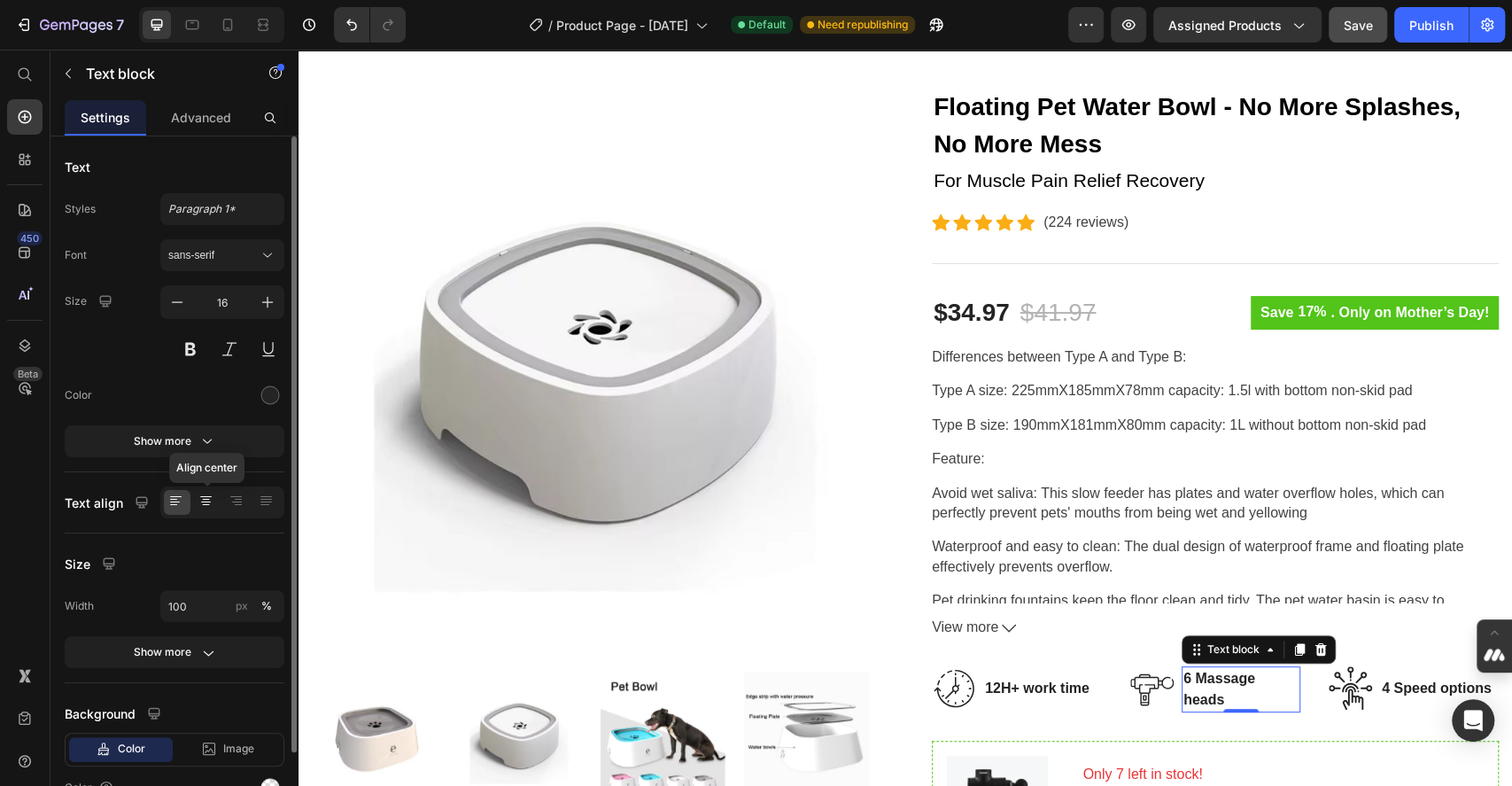 click 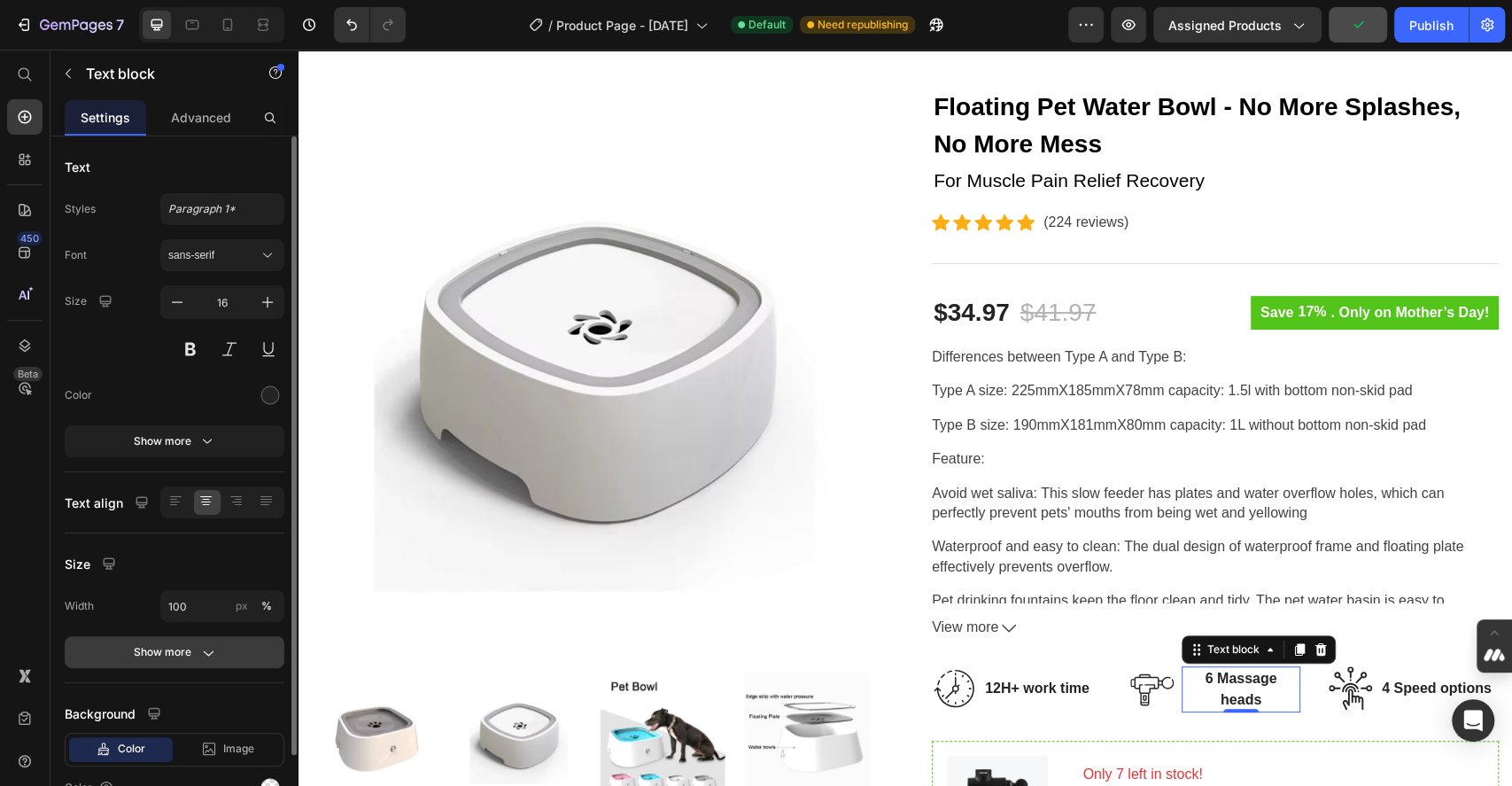 click on "Show more" 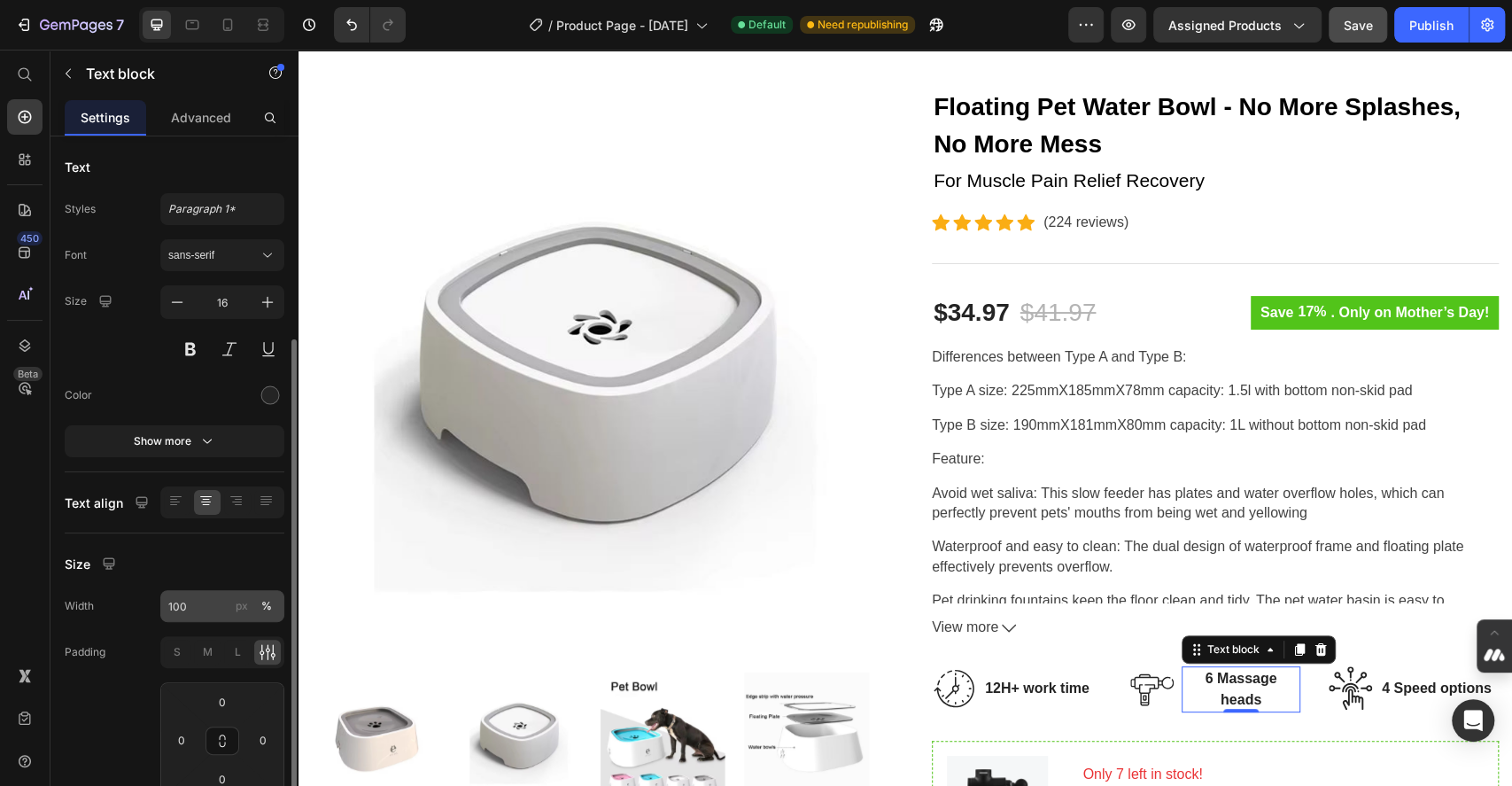 scroll, scrollTop: 269, scrollLeft: 0, axis: vertical 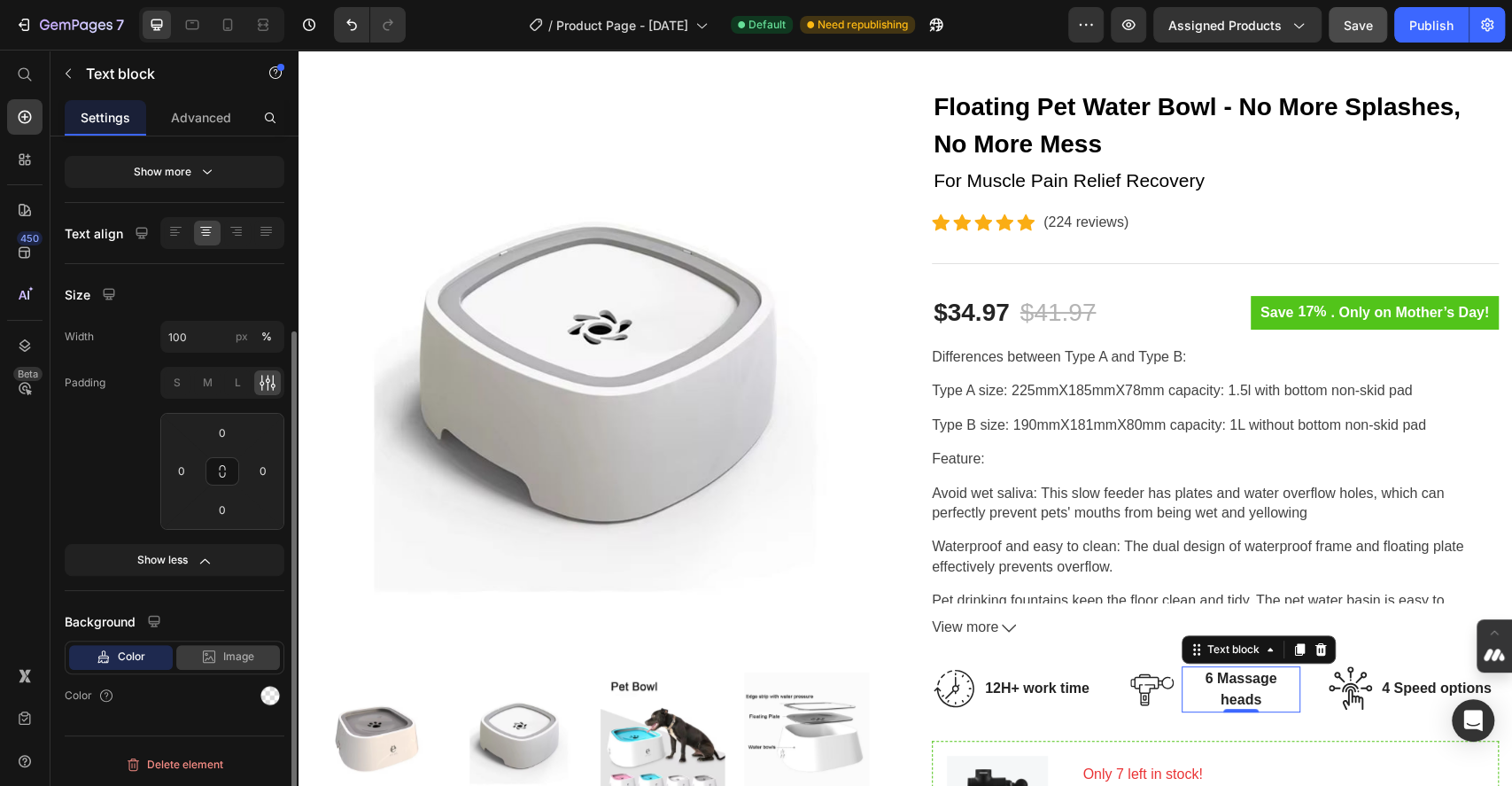 click on "Image" 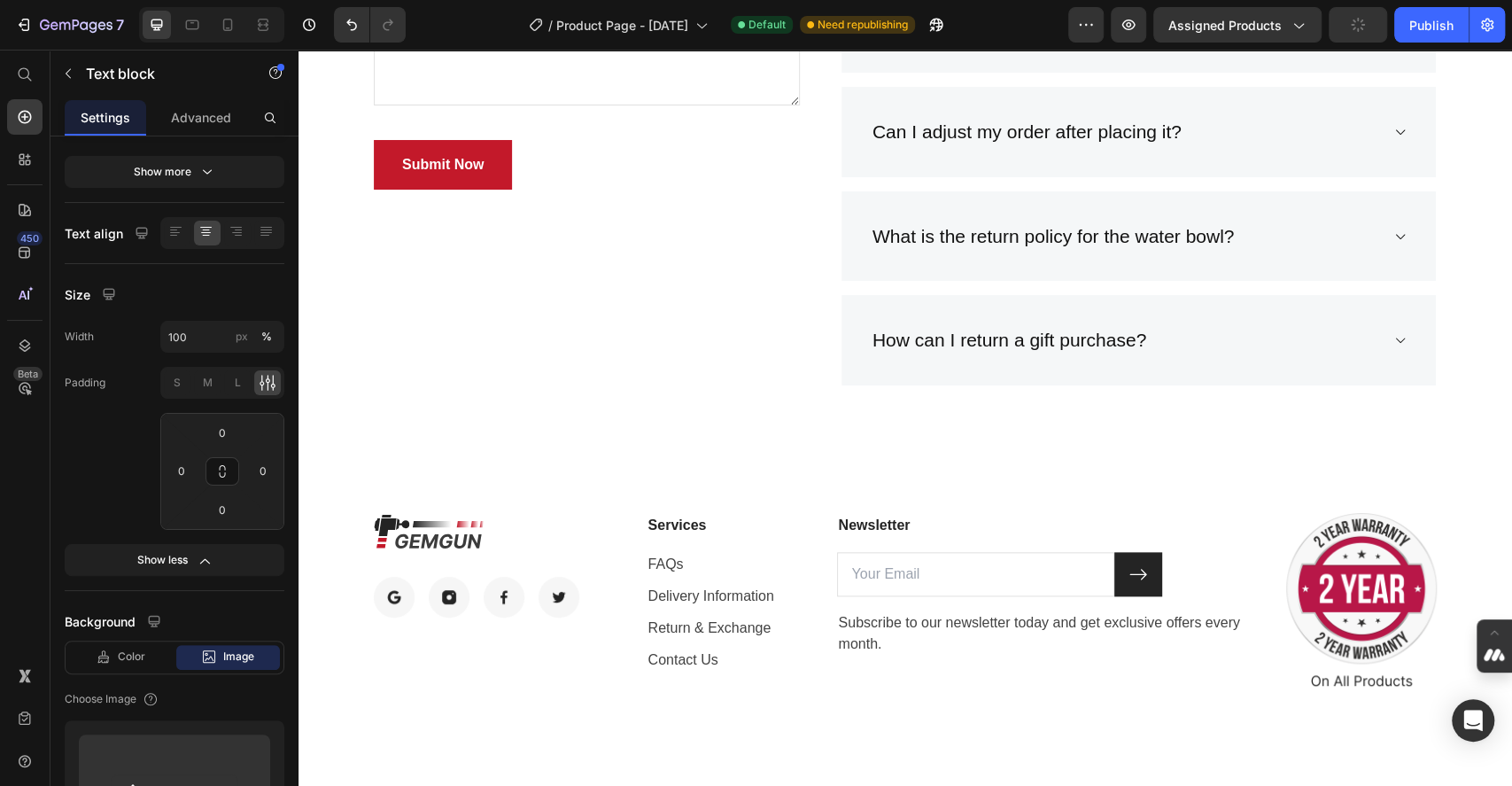 scroll, scrollTop: 5929, scrollLeft: 0, axis: vertical 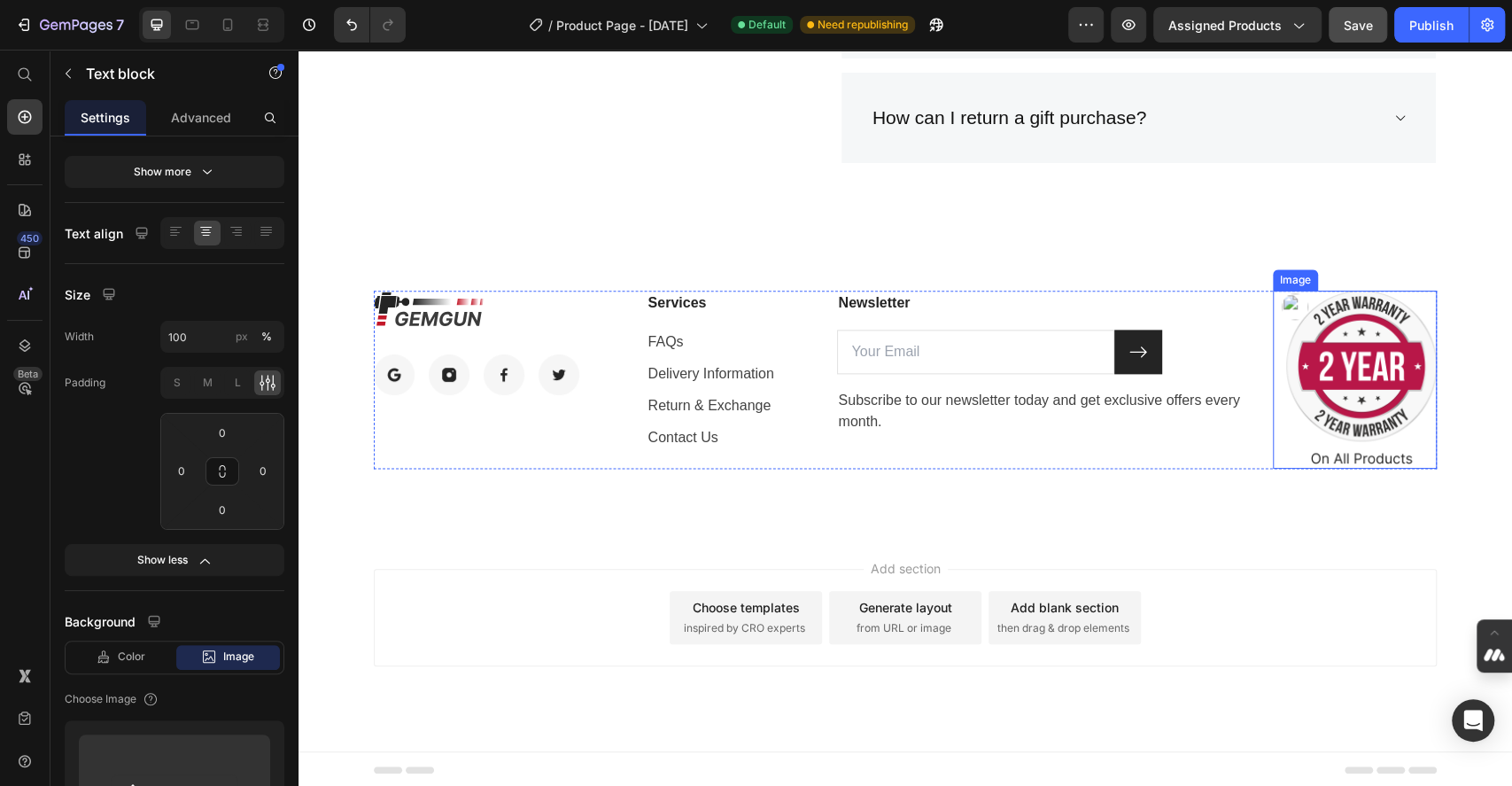 click at bounding box center (1354, 379) 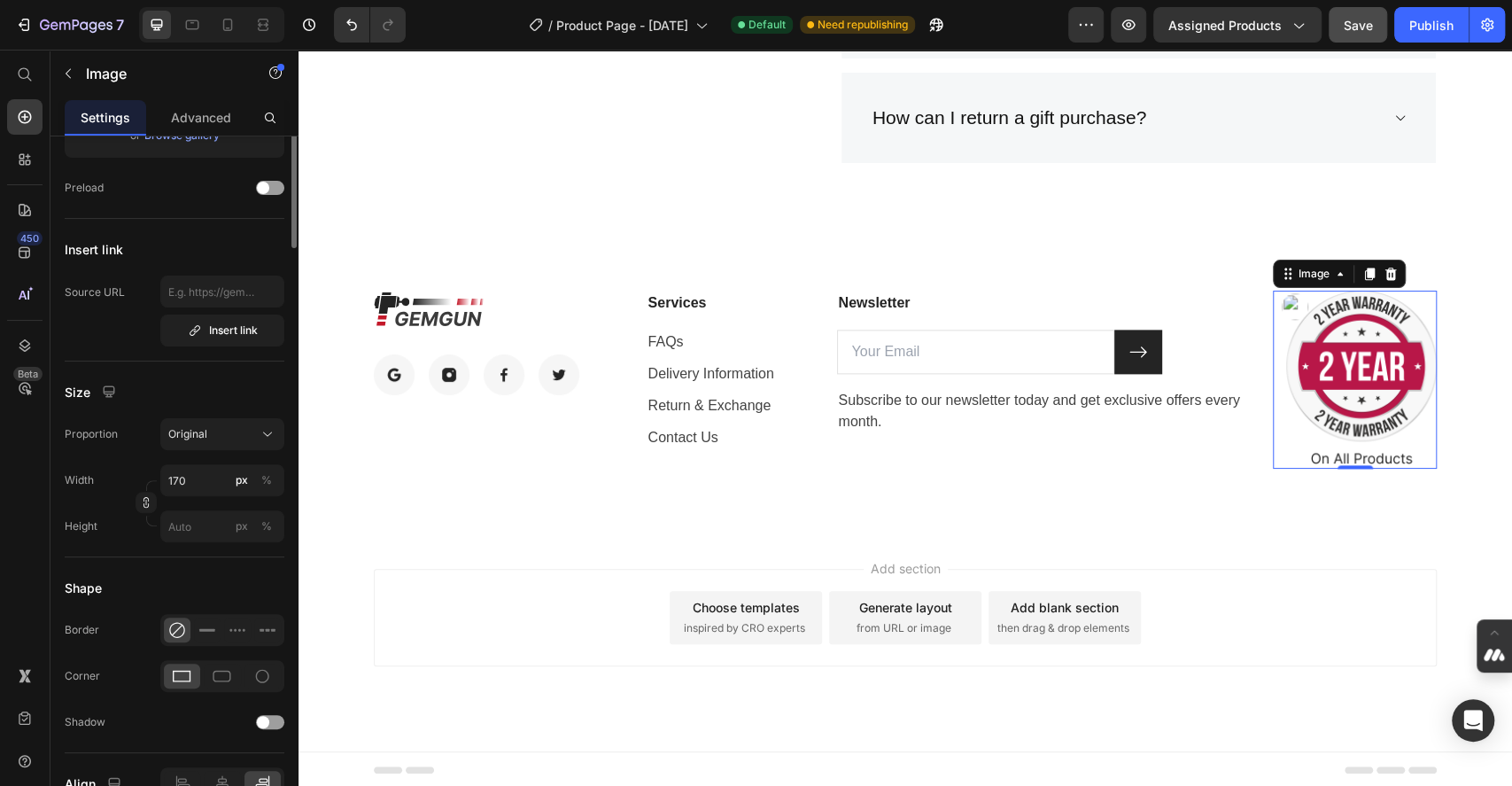 scroll, scrollTop: 0, scrollLeft: 0, axis: both 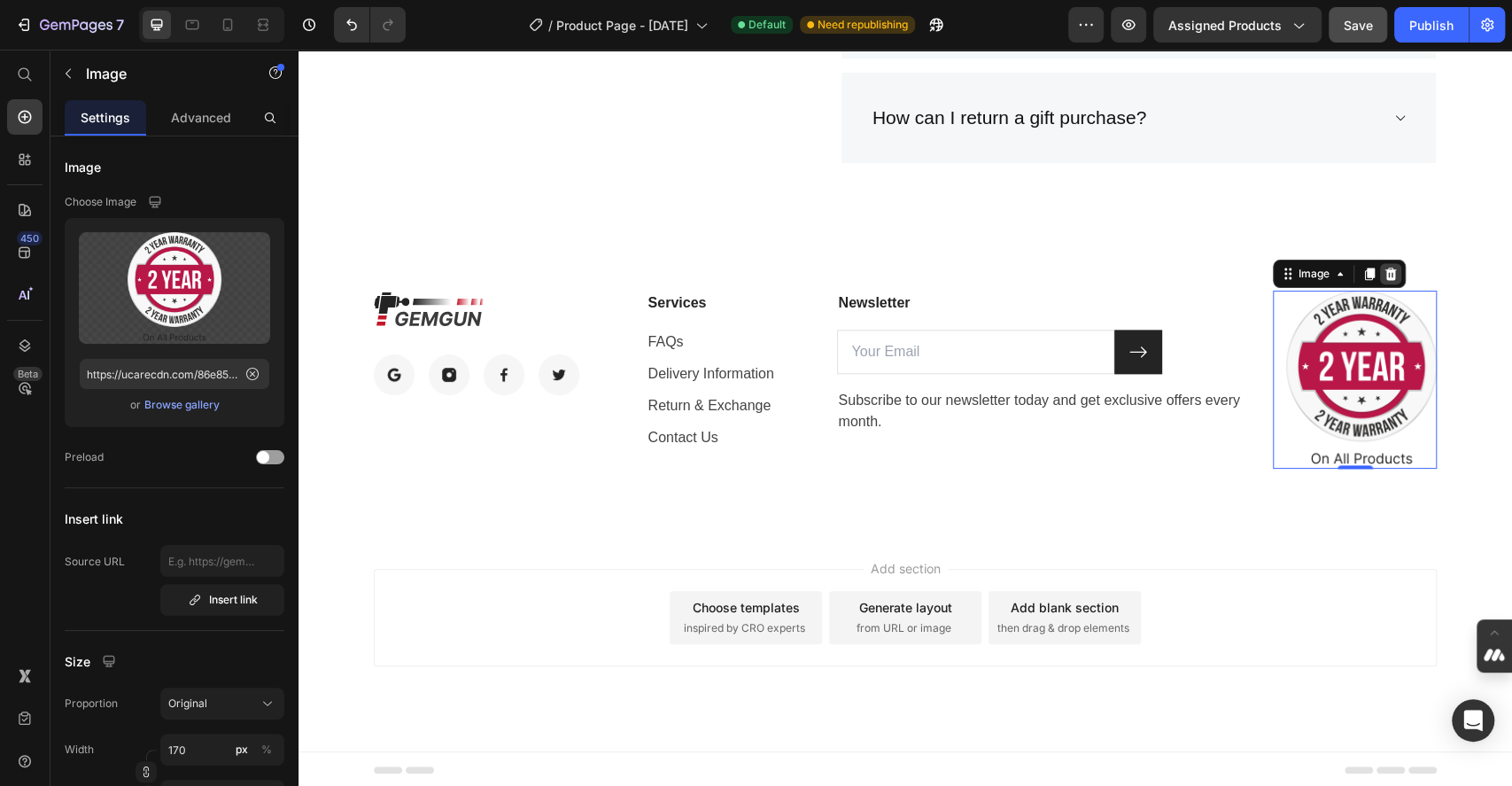 click 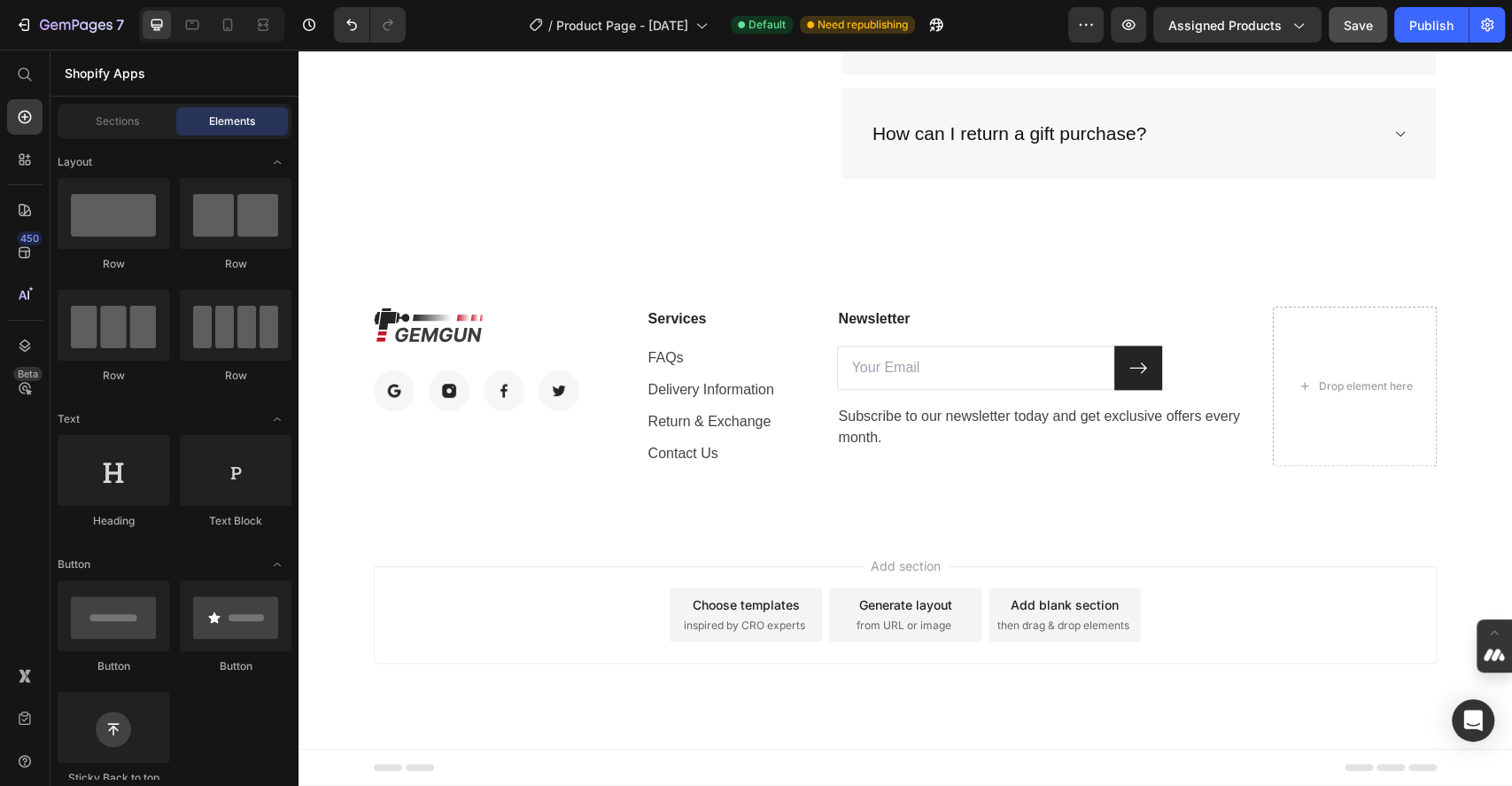 scroll, scrollTop: 5911, scrollLeft: 0, axis: vertical 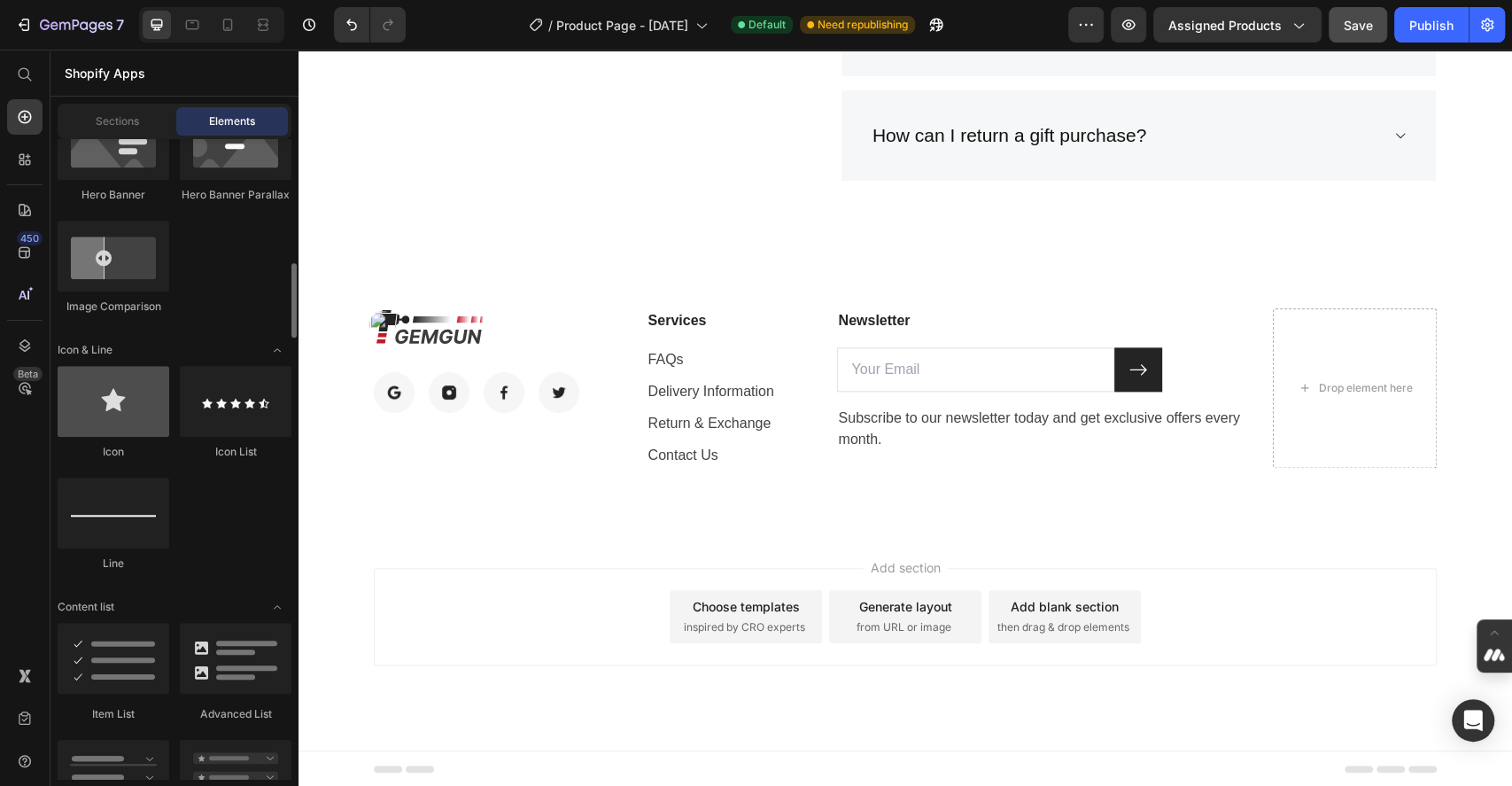 click at bounding box center [113, 401] 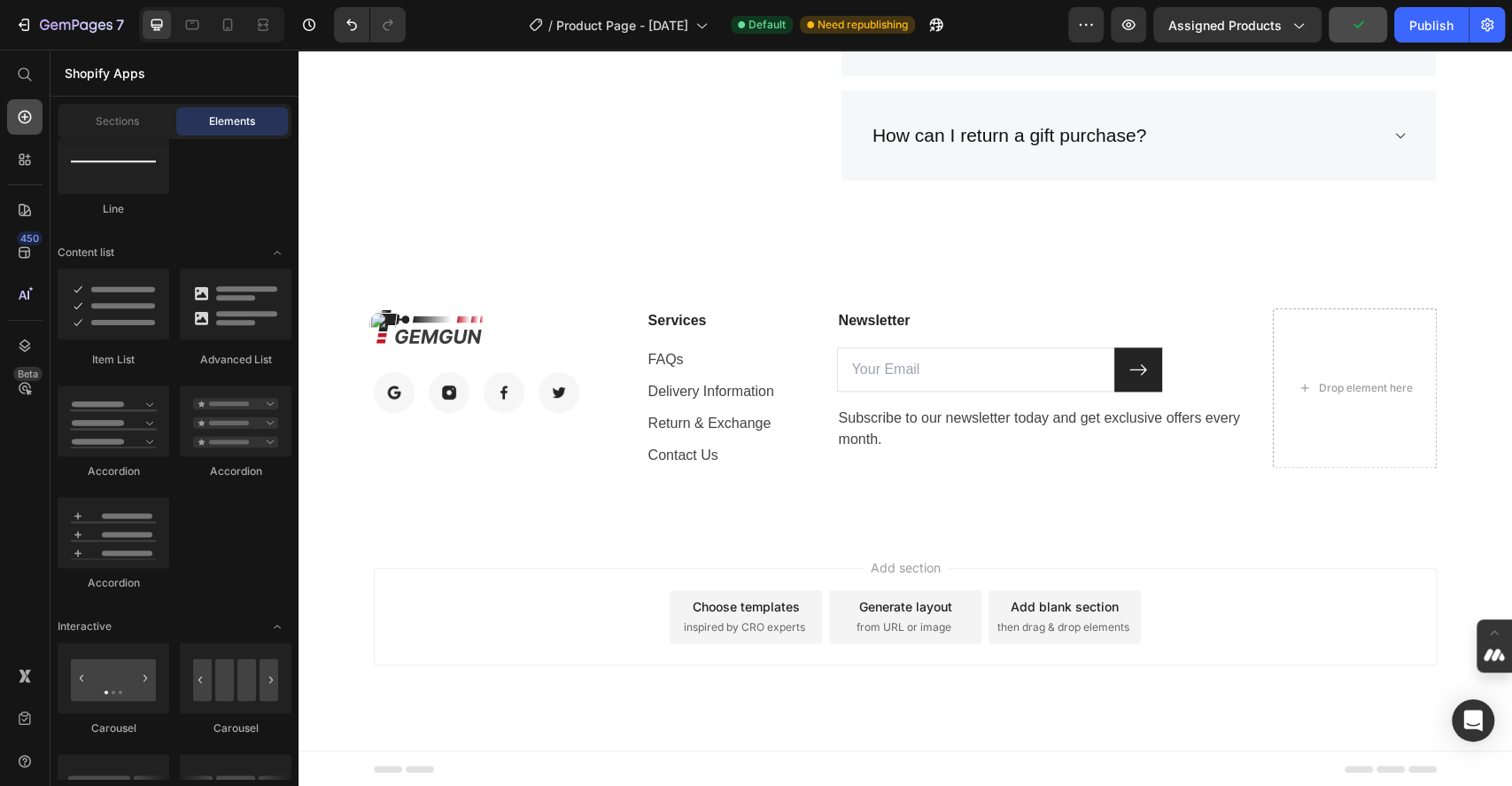 click 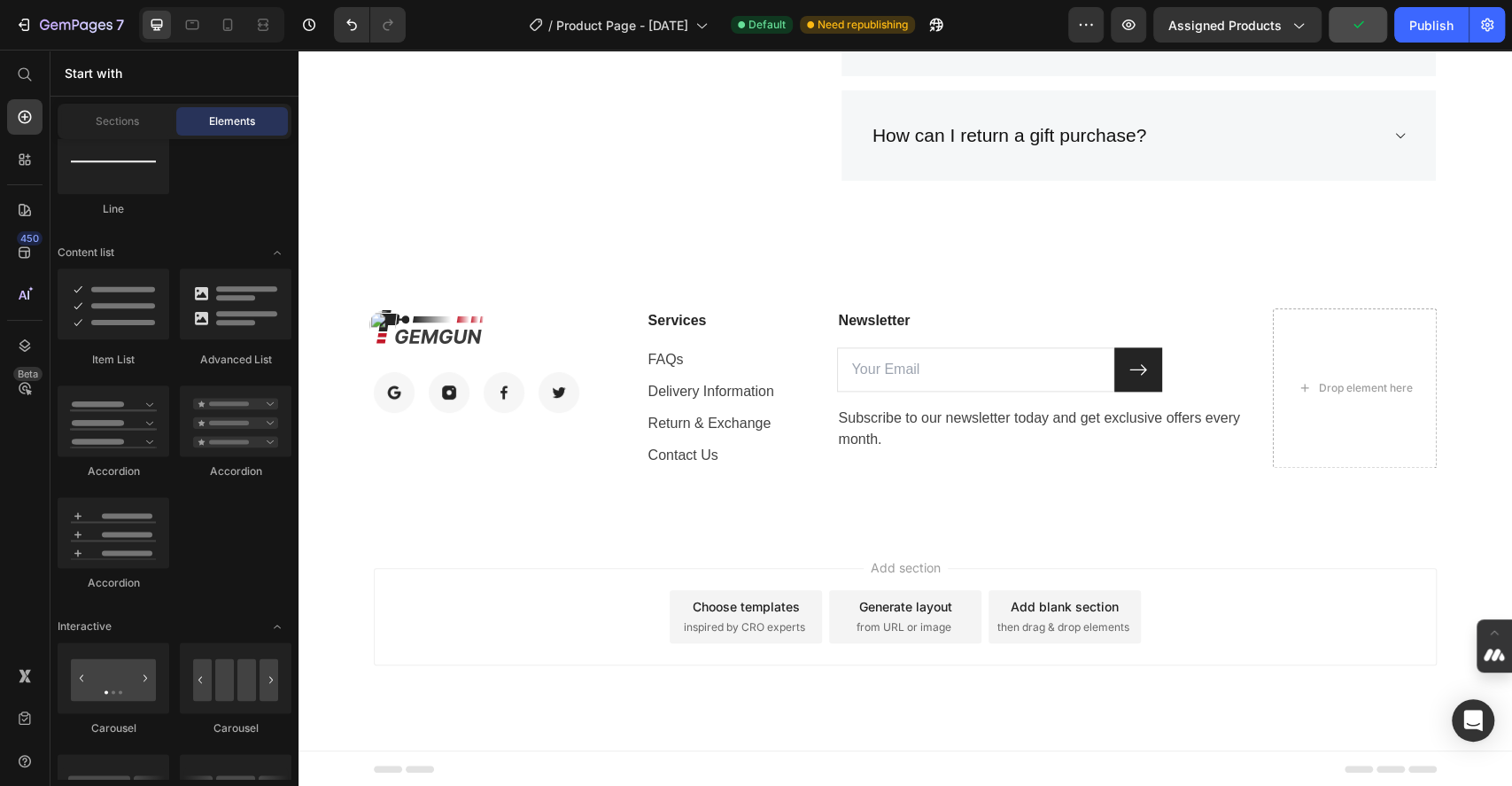 click on "Elements" at bounding box center [232, 121] 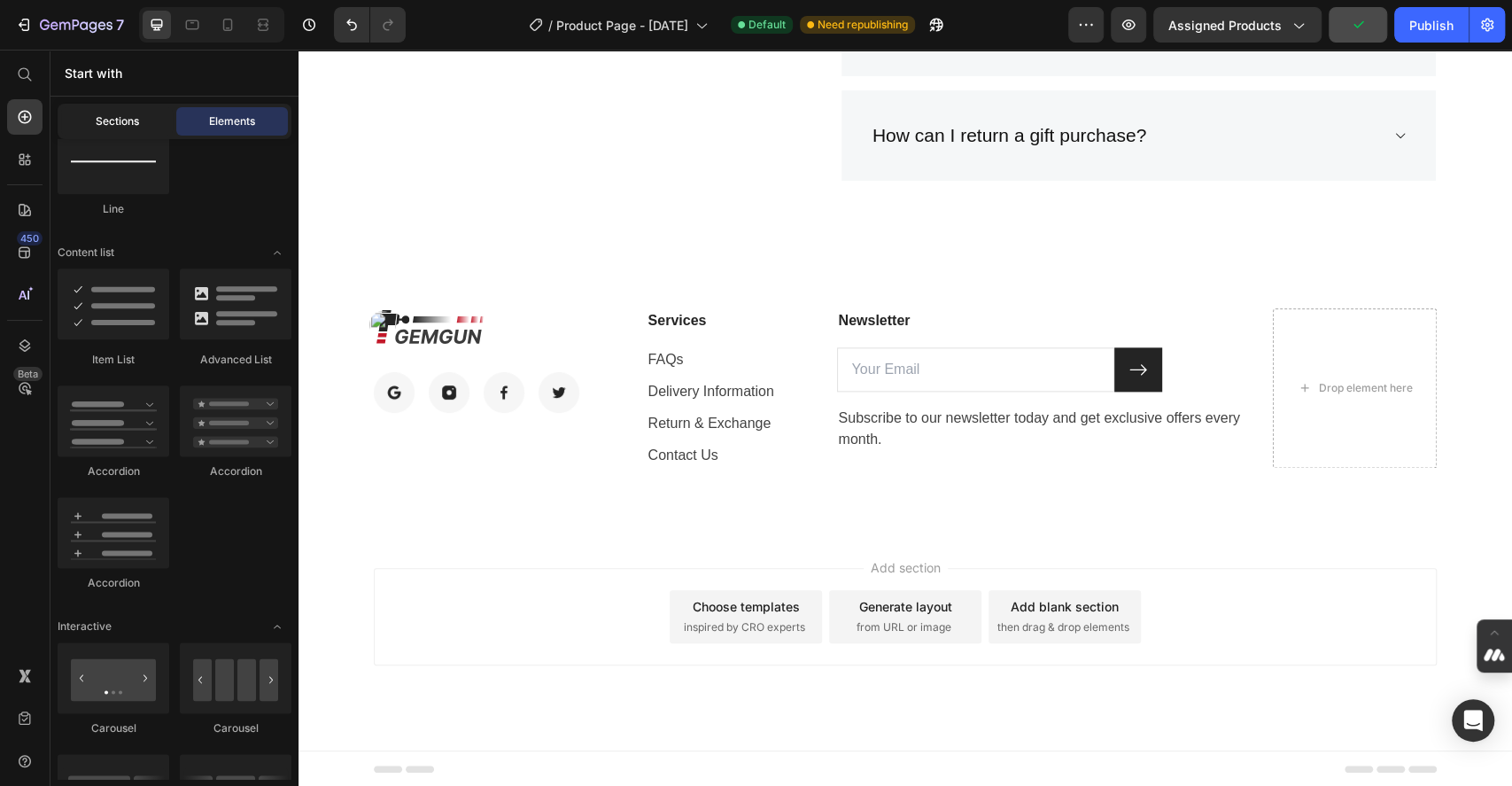 click on "Sections" at bounding box center (117, 121) 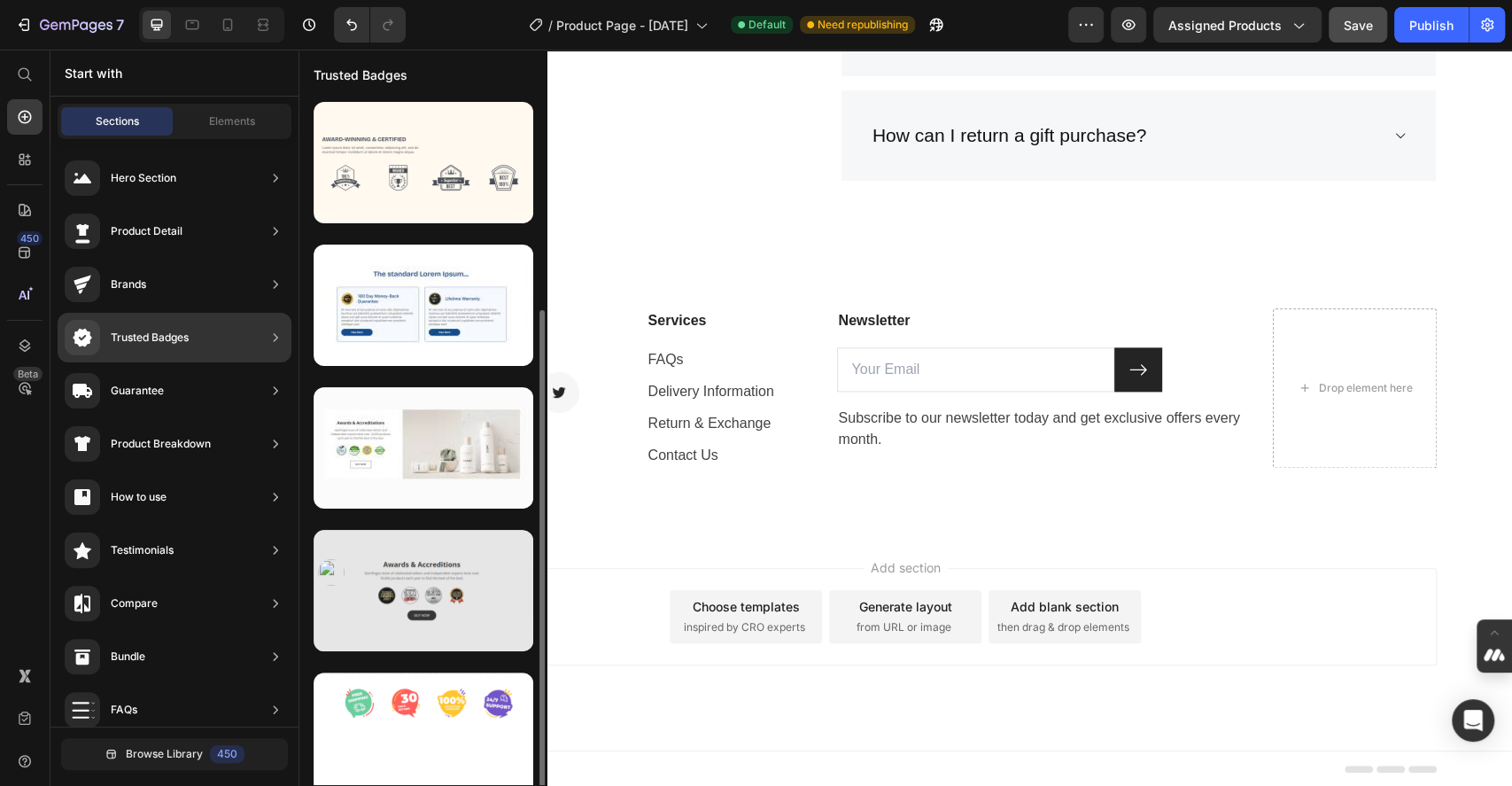 scroll, scrollTop: 156, scrollLeft: 0, axis: vertical 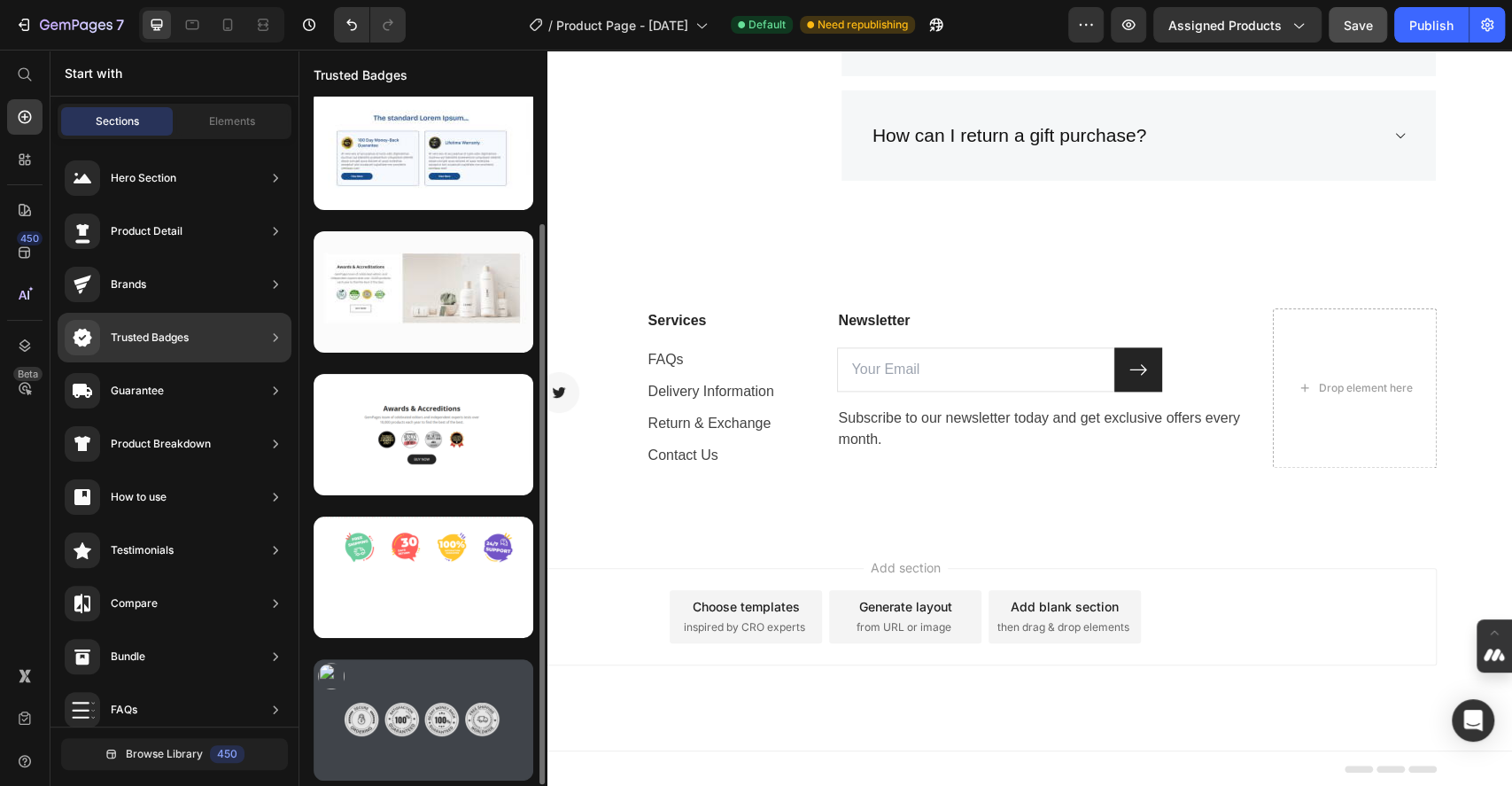 click at bounding box center (423, 720) 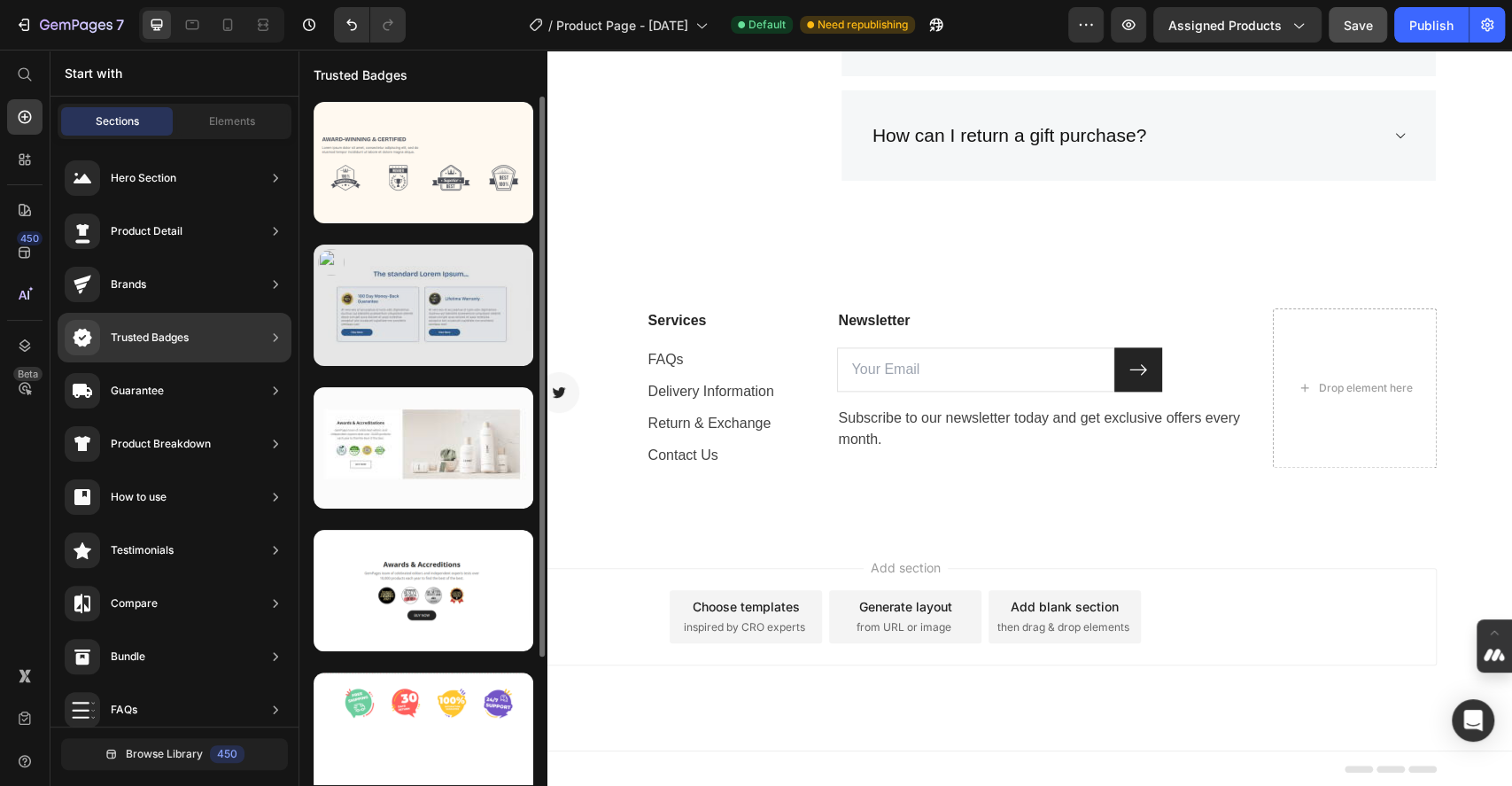 scroll, scrollTop: 118, scrollLeft: 0, axis: vertical 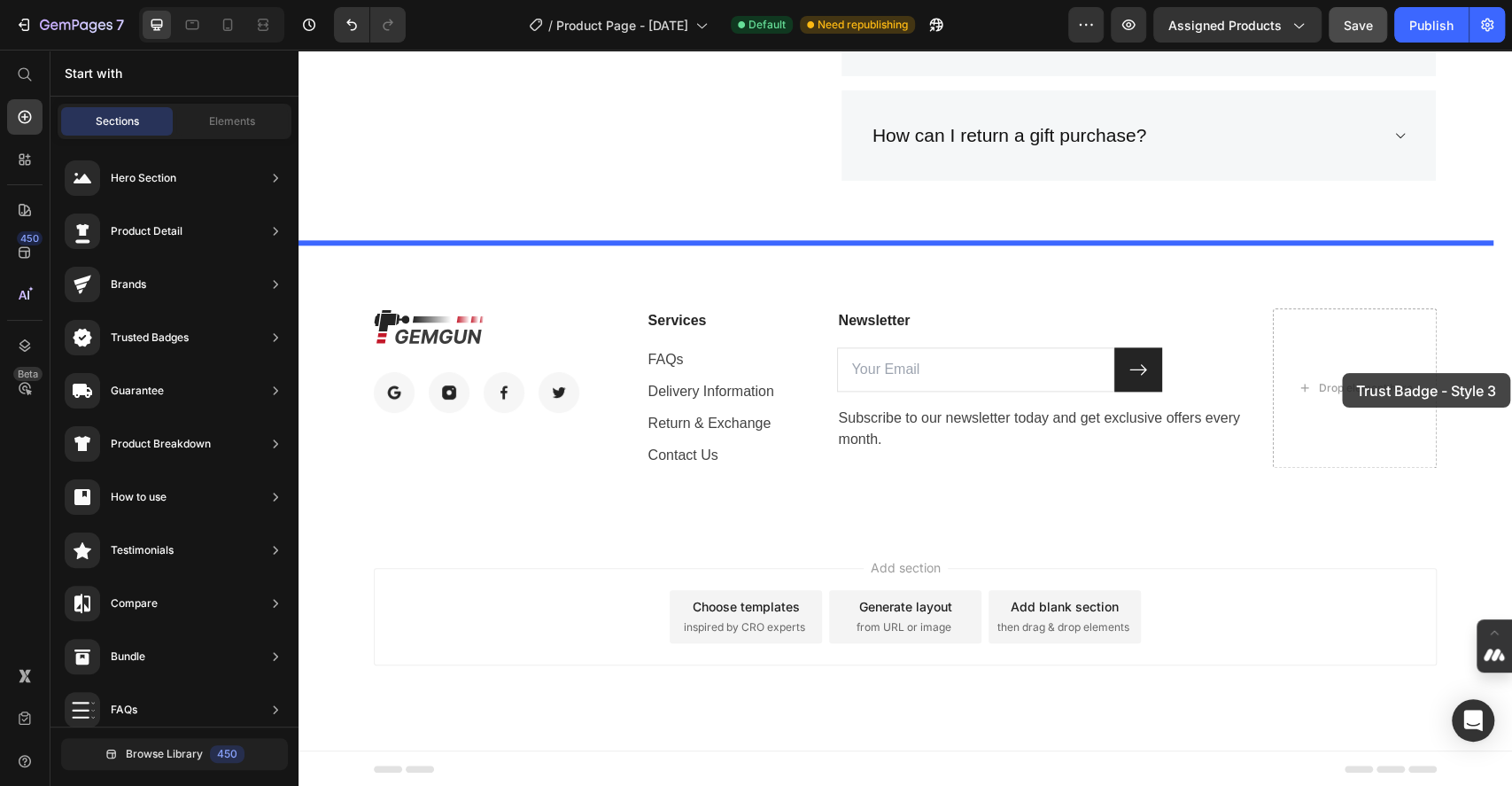 drag, startPoint x: 1305, startPoint y: 443, endPoint x: 1342, endPoint y: 373, distance: 79.177017 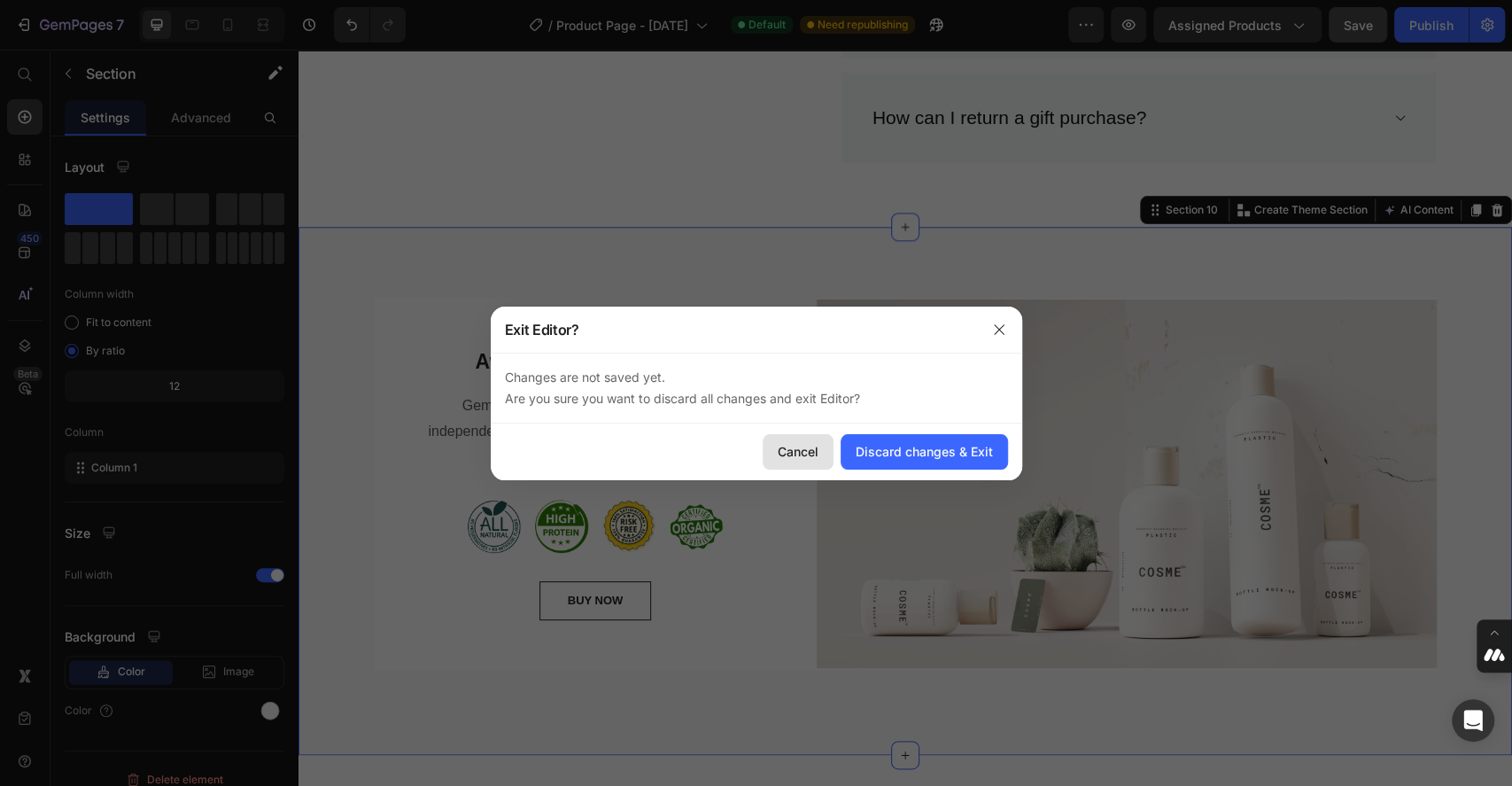 click on "Cancel" at bounding box center (798, 451) 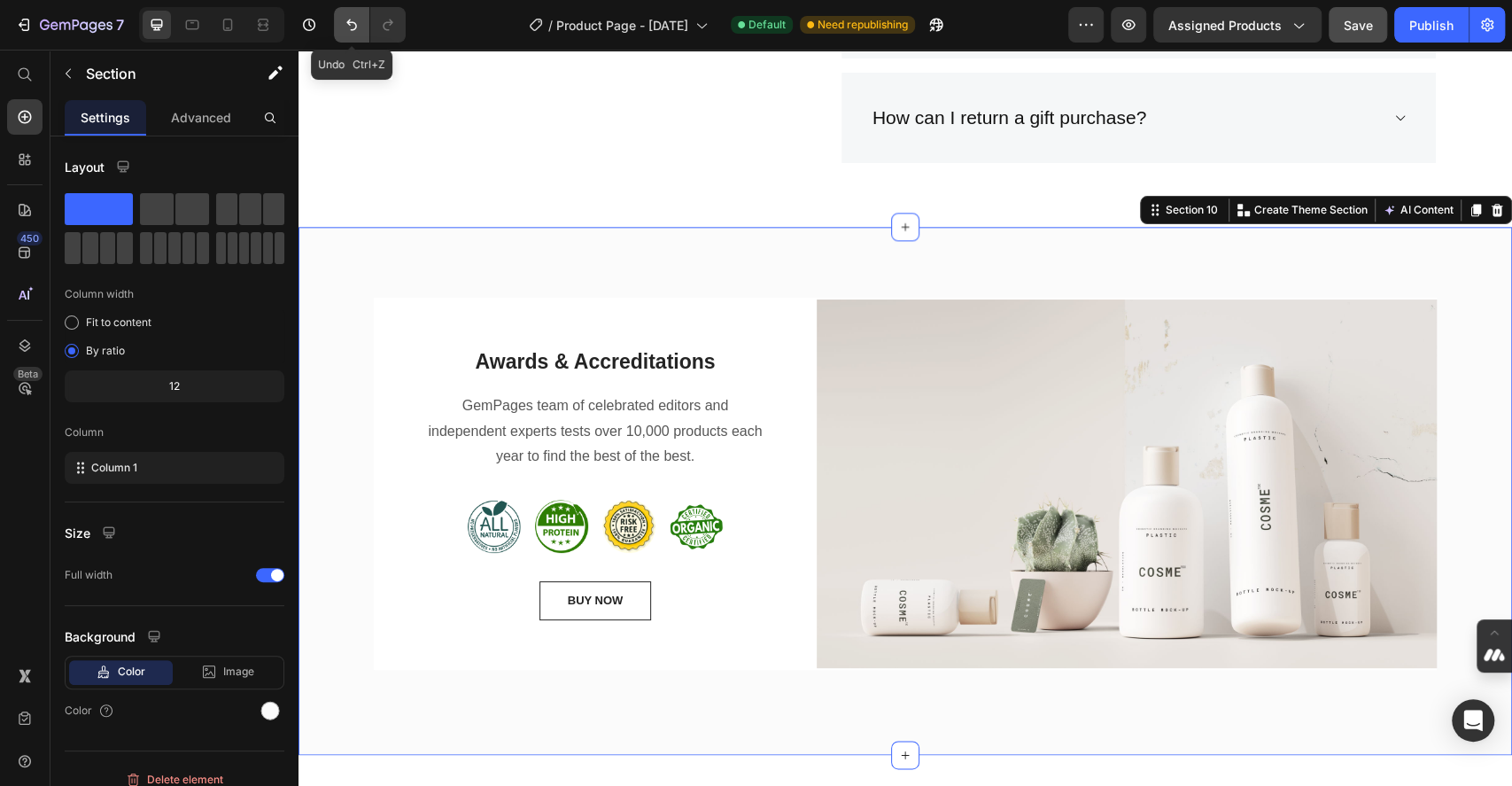 click 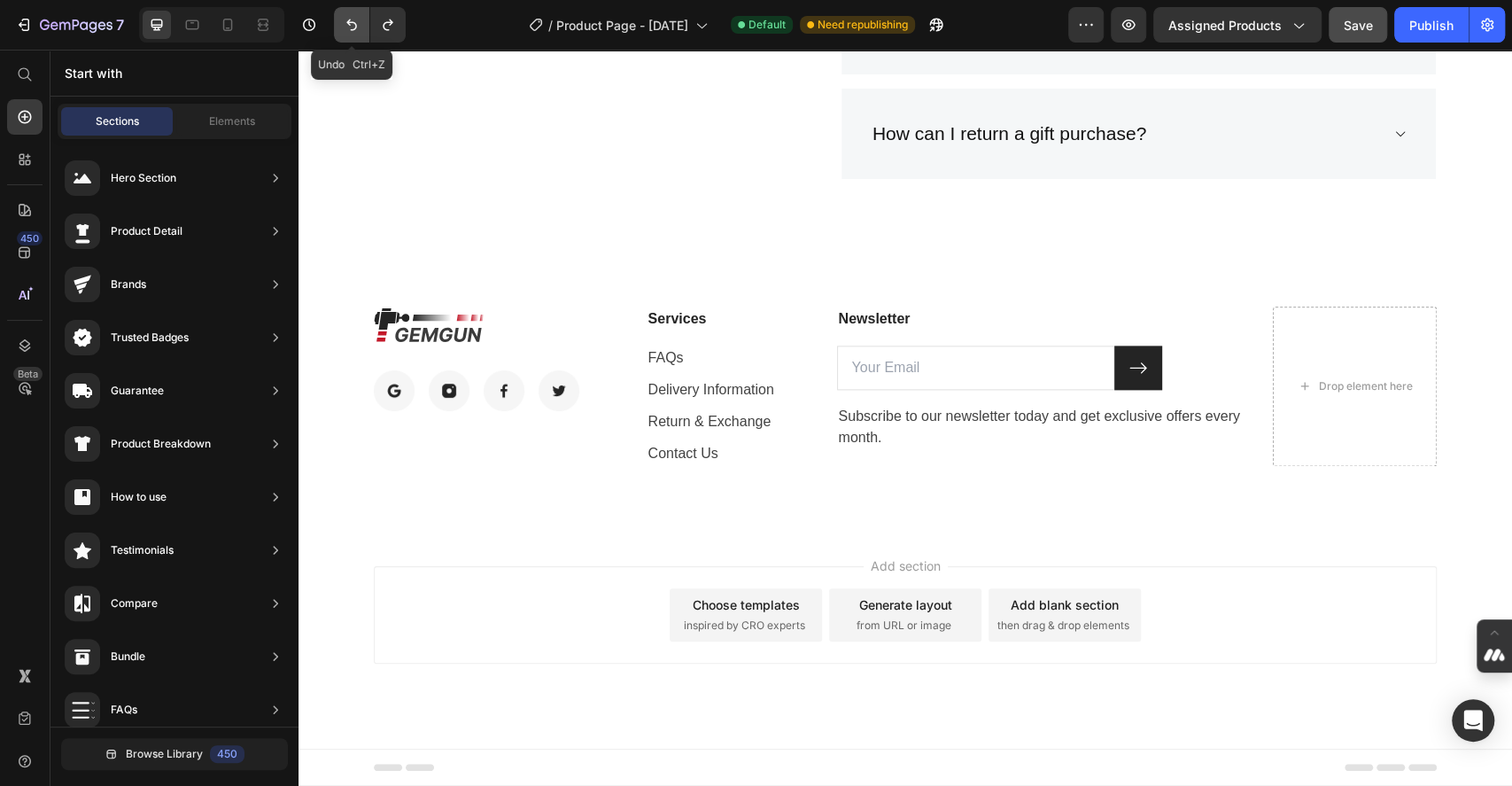 scroll, scrollTop: 5911, scrollLeft: 0, axis: vertical 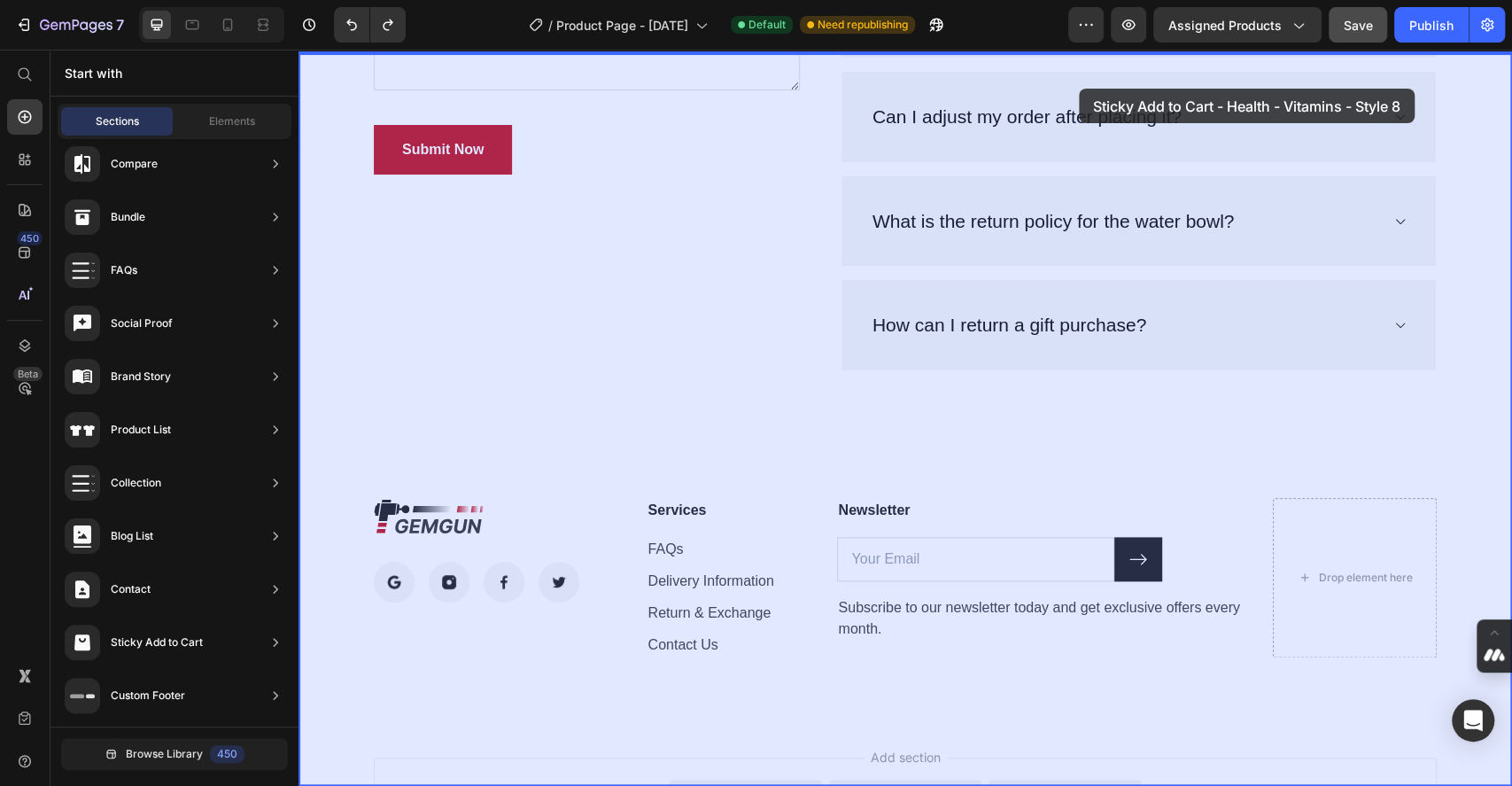 drag, startPoint x: 780, startPoint y: 256, endPoint x: 1079, endPoint y: 89, distance: 342.47628 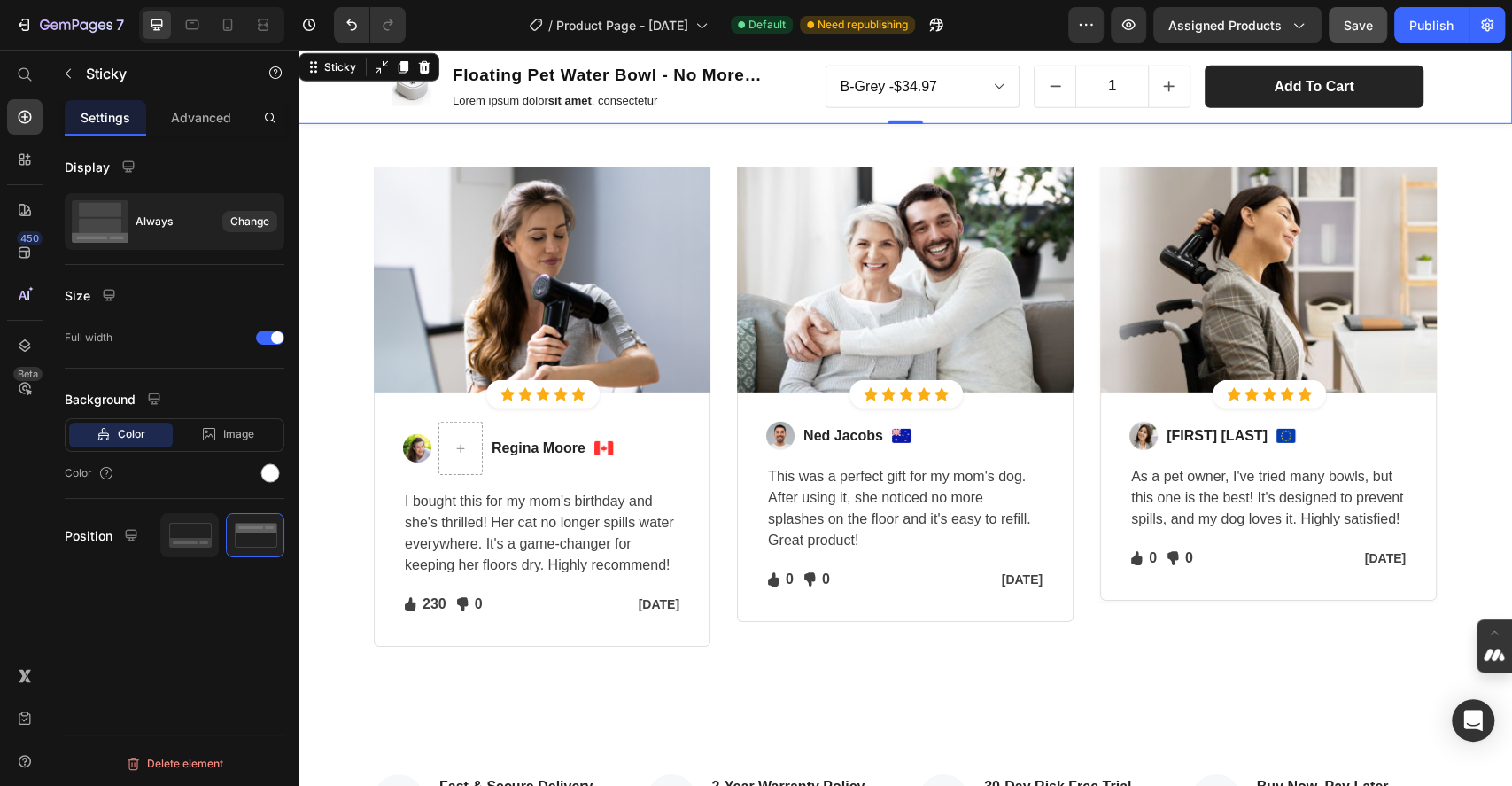 scroll, scrollTop: 3509, scrollLeft: 0, axis: vertical 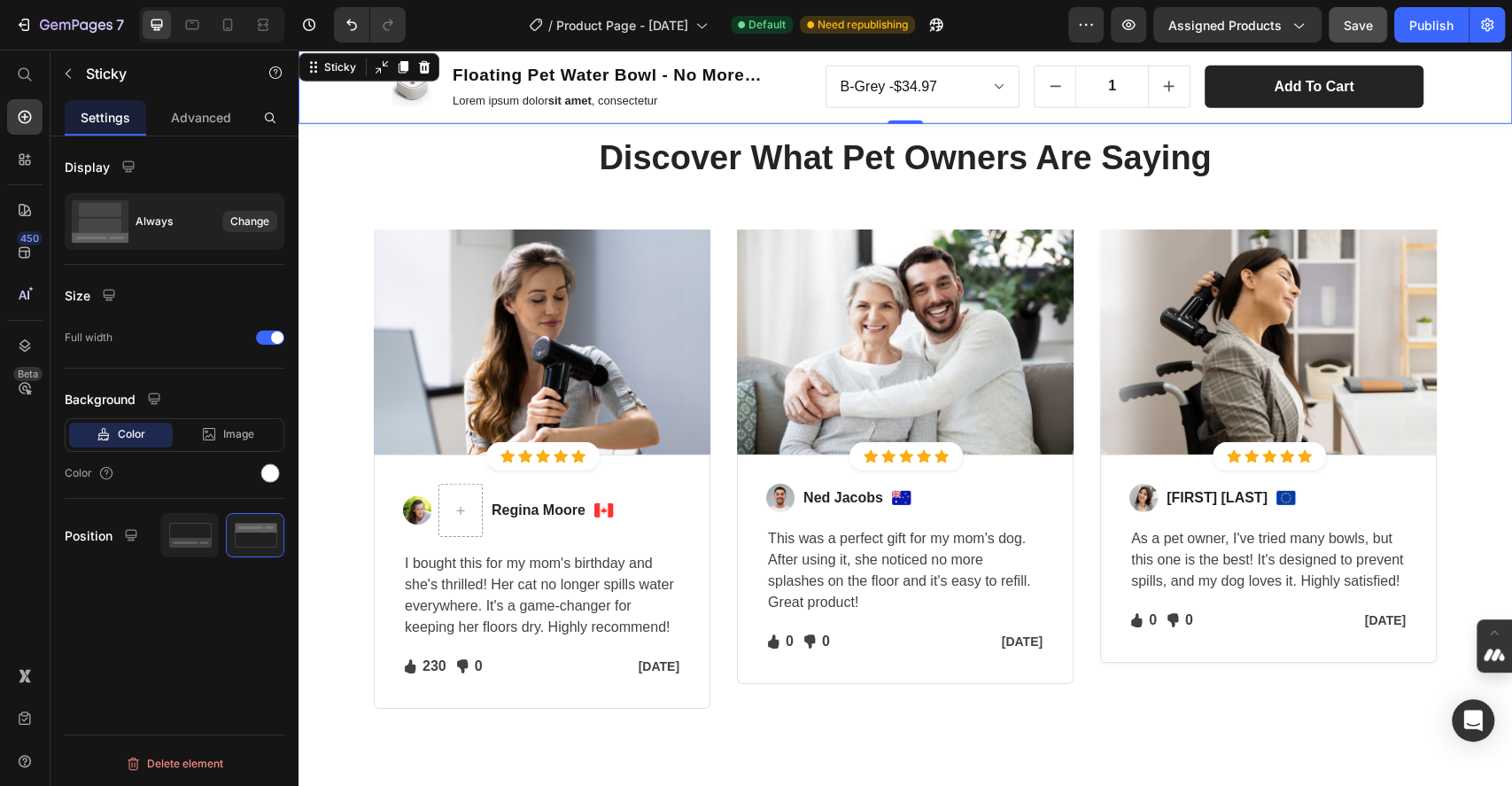 click on "Product Images Floating Pet Water Bowl - No More Splashes, No More Mess Product Title Lorem ipsum dolor  sit amet , consectetur  Text Block Row B-Grey -  $34.97   Product Variants & Swatches 1 Product Quantity add to cart Product Cart Button Row Row Product" at bounding box center [905, 87] 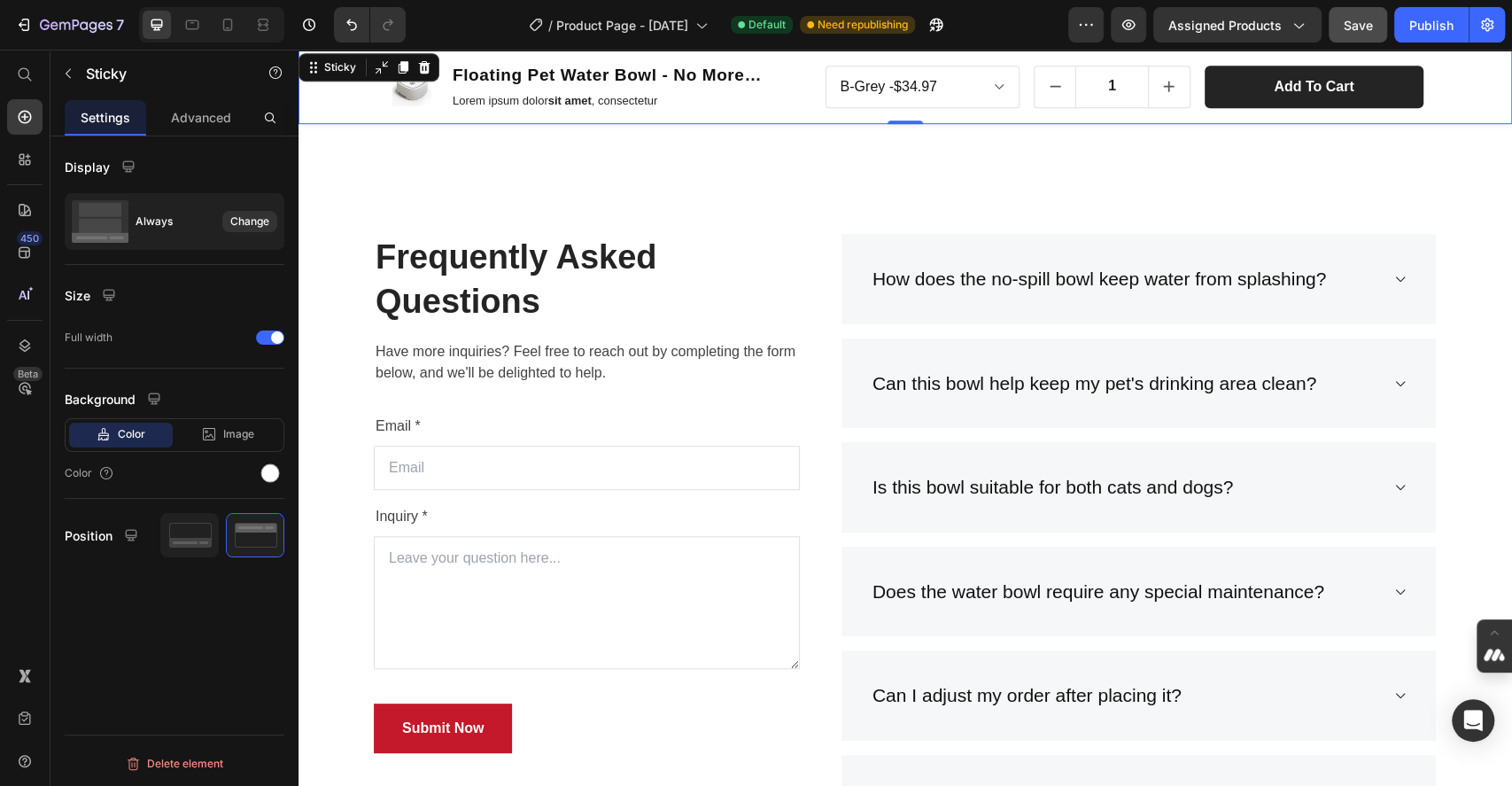 scroll, scrollTop: 5399, scrollLeft: 0, axis: vertical 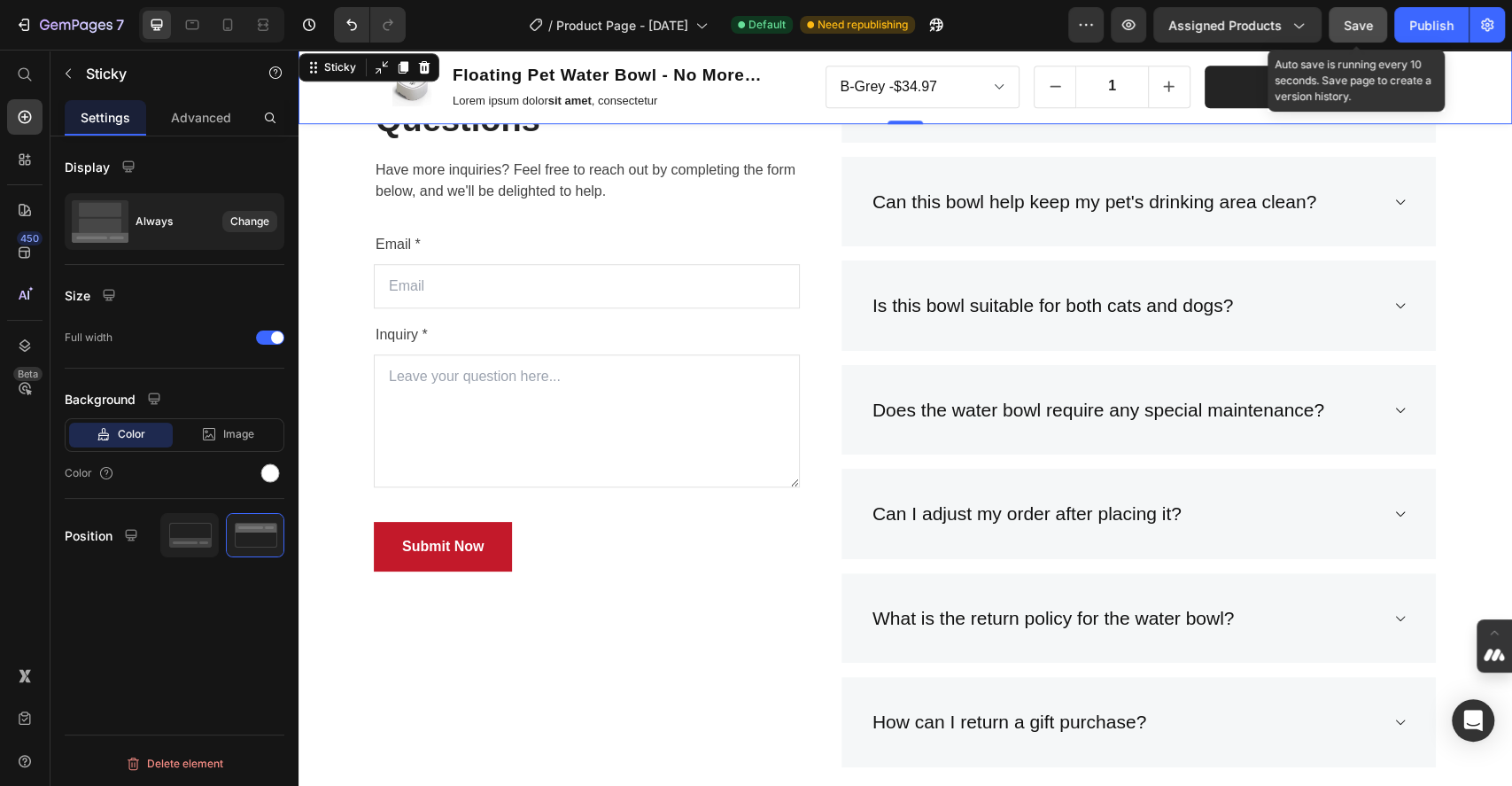 click on "Save" 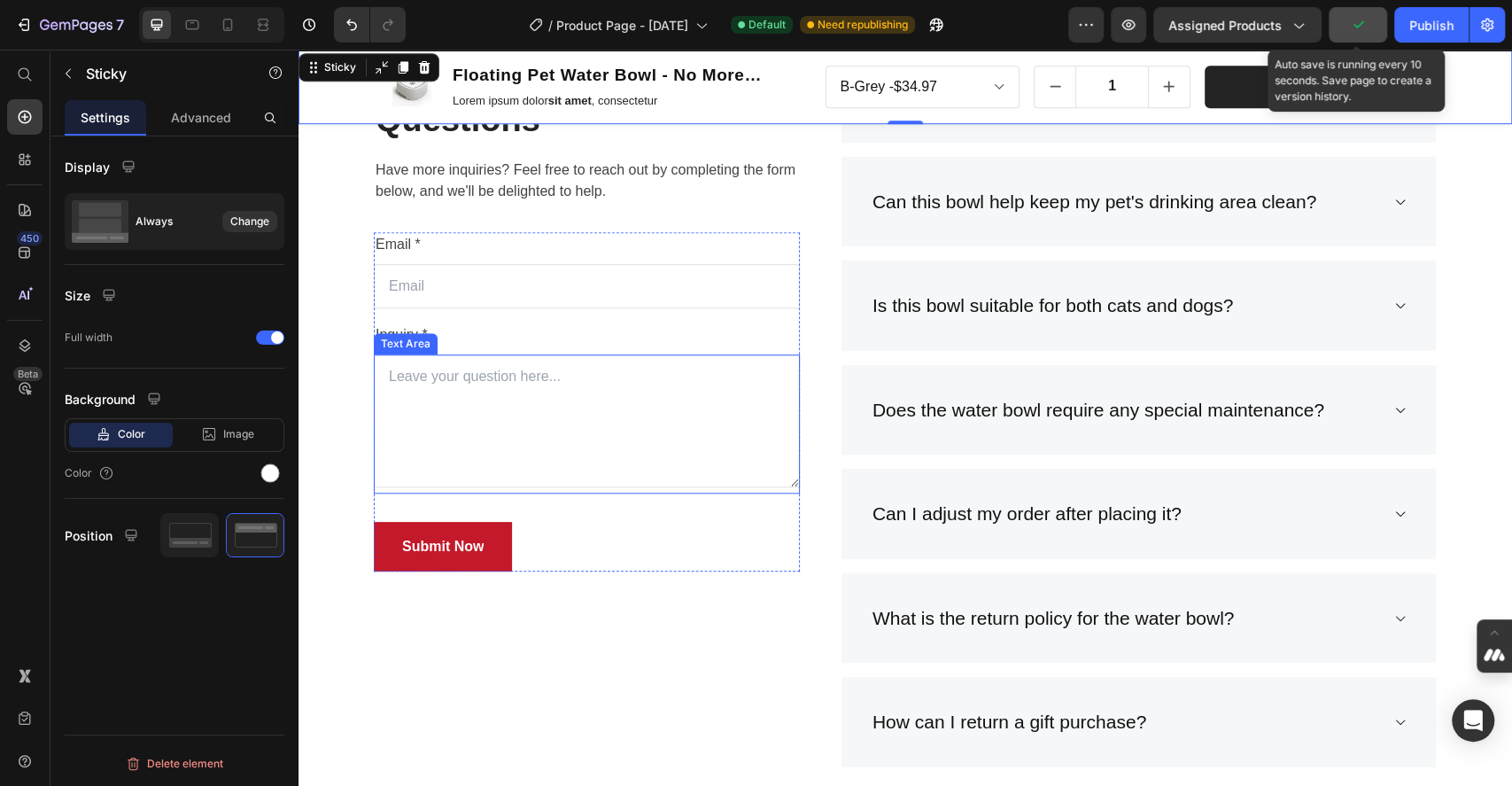 scroll, scrollTop: 5872, scrollLeft: 0, axis: vertical 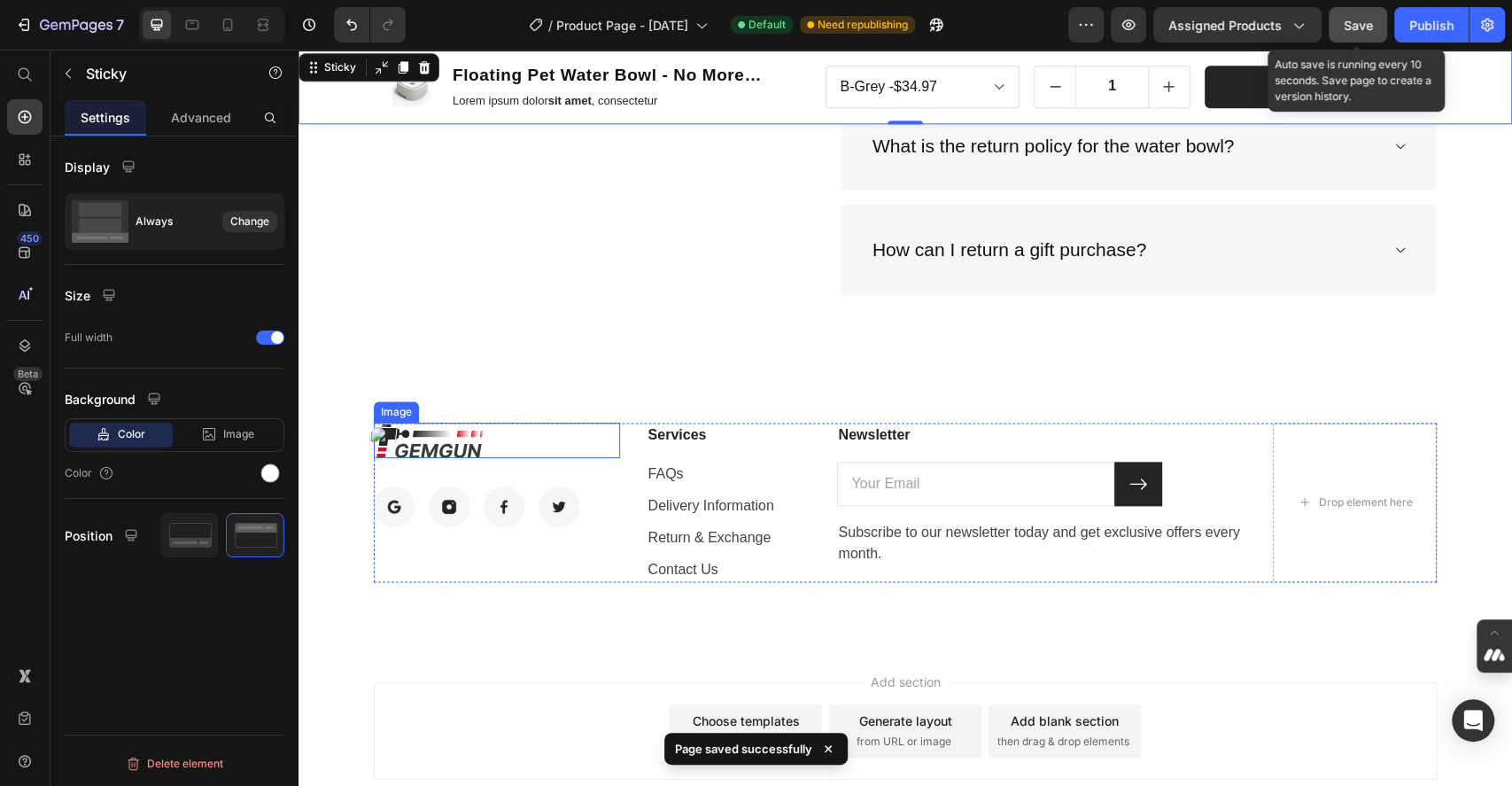 click at bounding box center [497, 440] 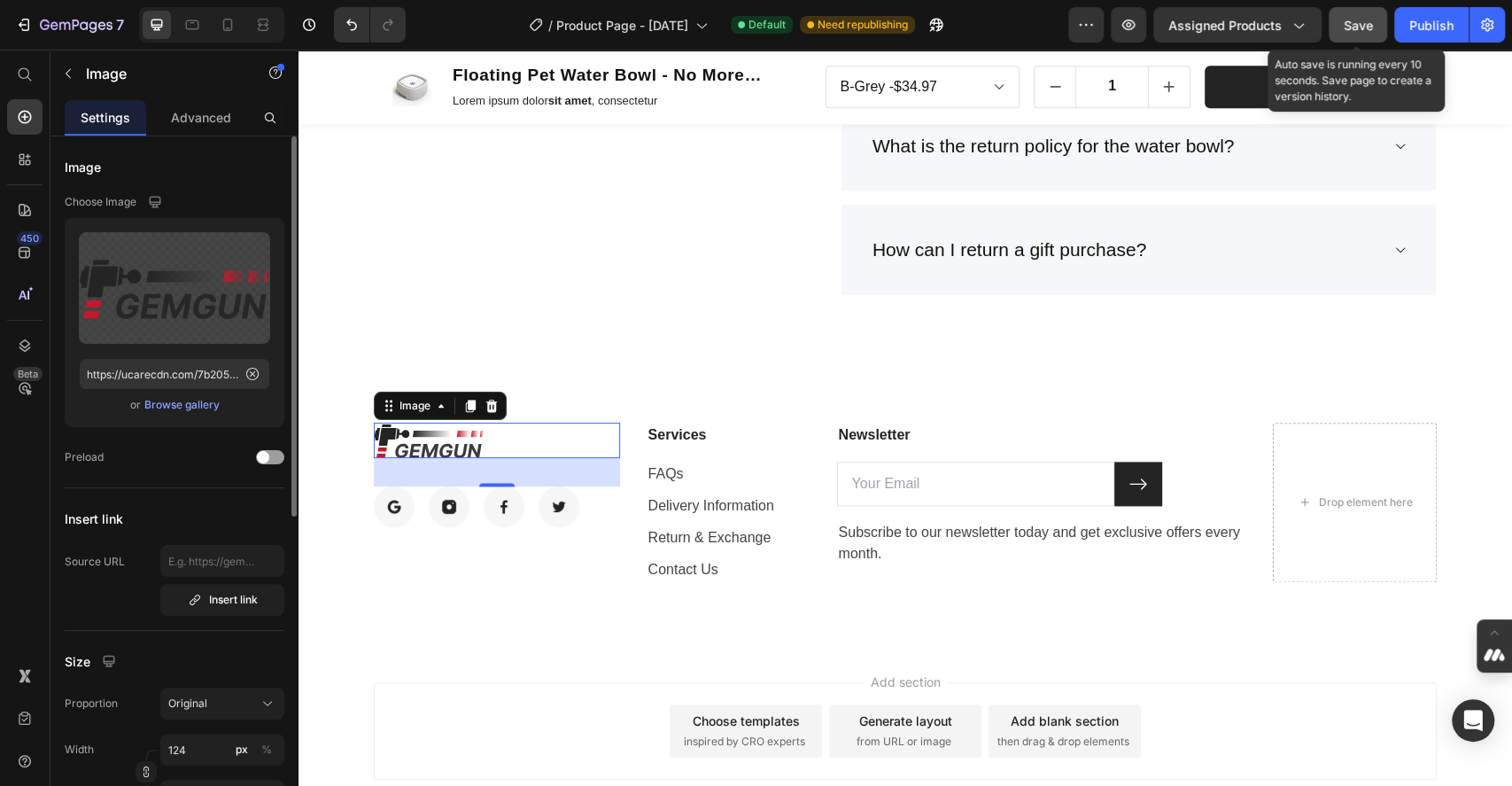 click 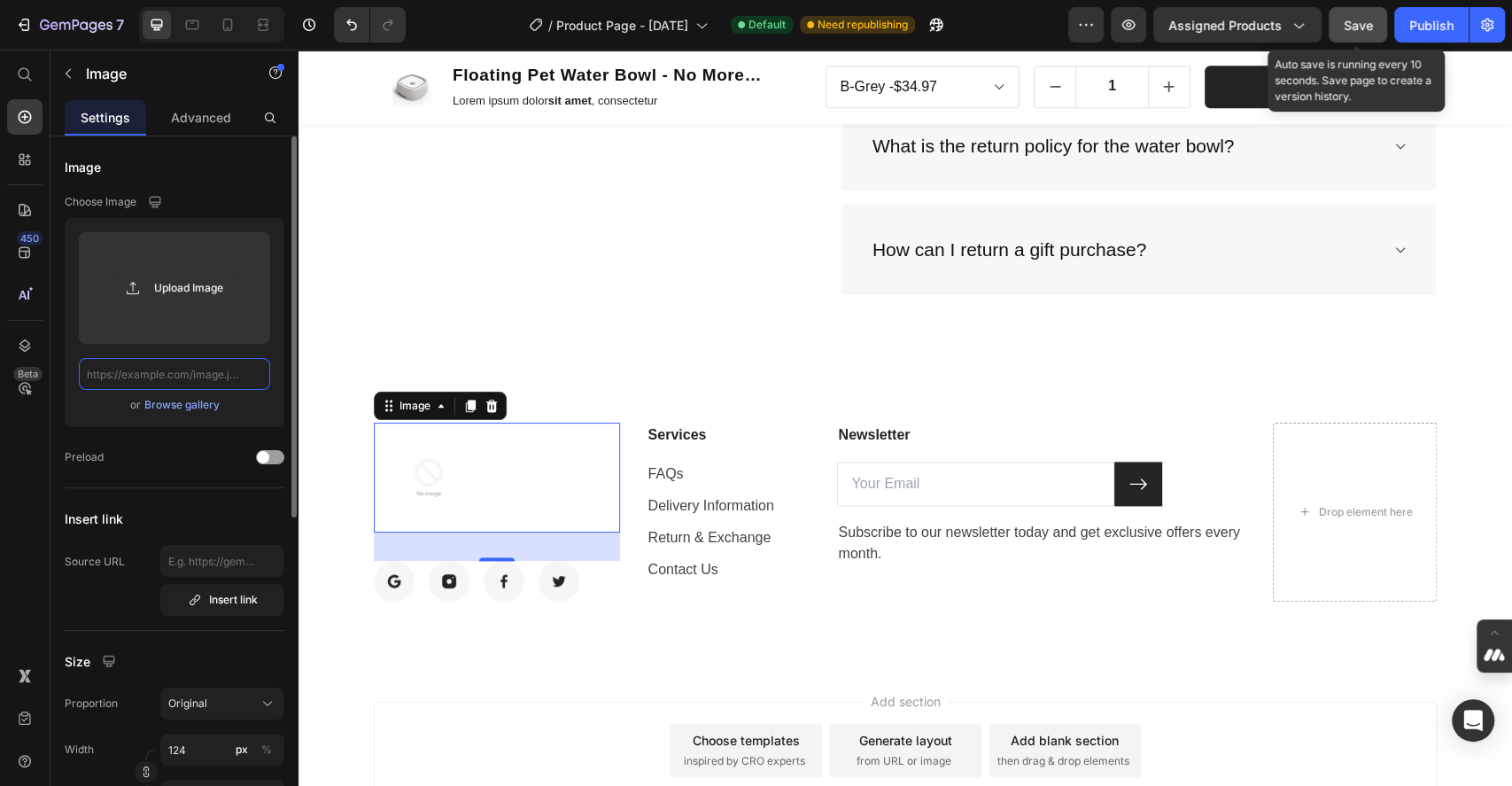 scroll, scrollTop: 0, scrollLeft: 0, axis: both 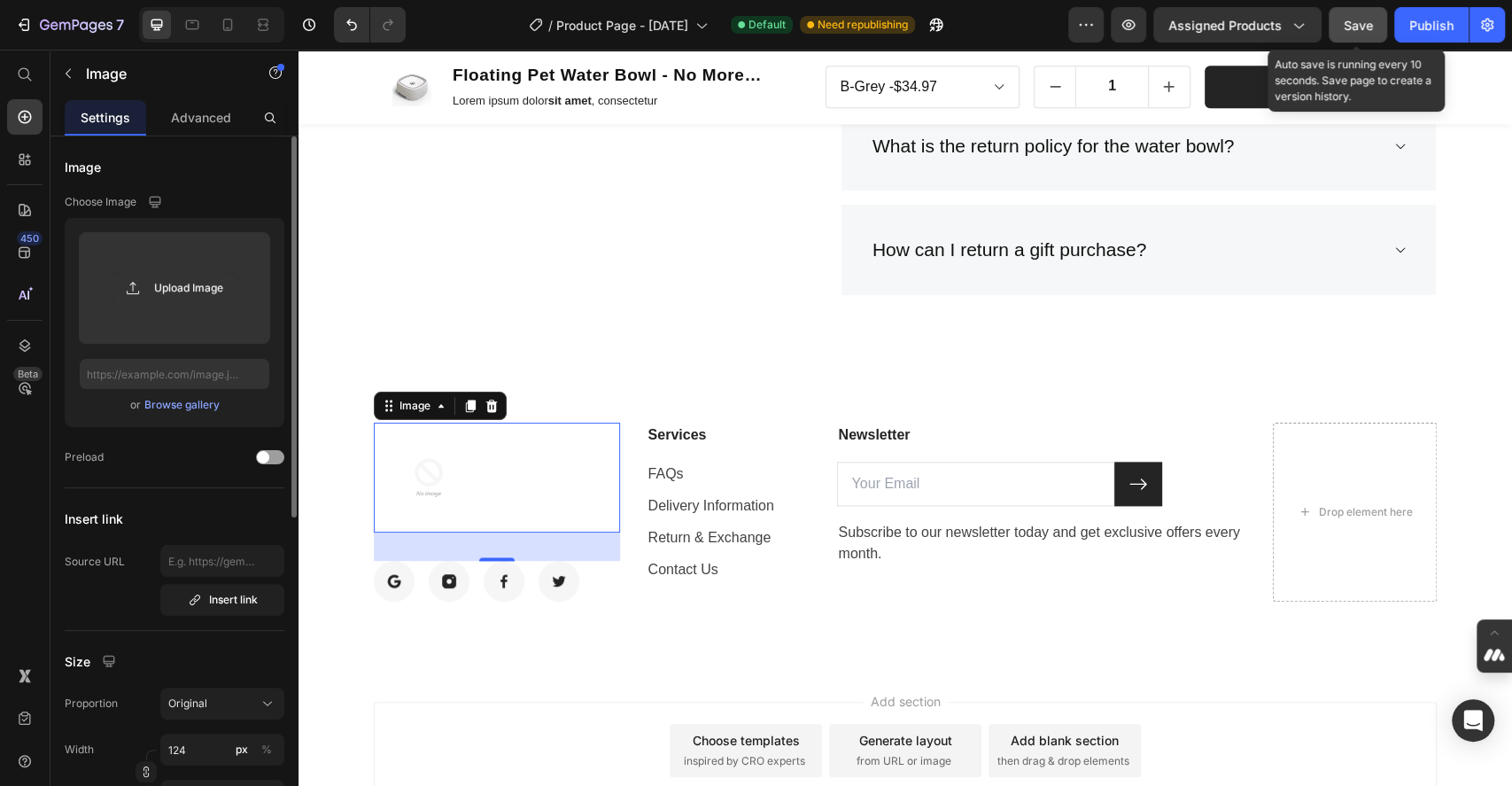 click on "Browse gallery" at bounding box center (182, 405) 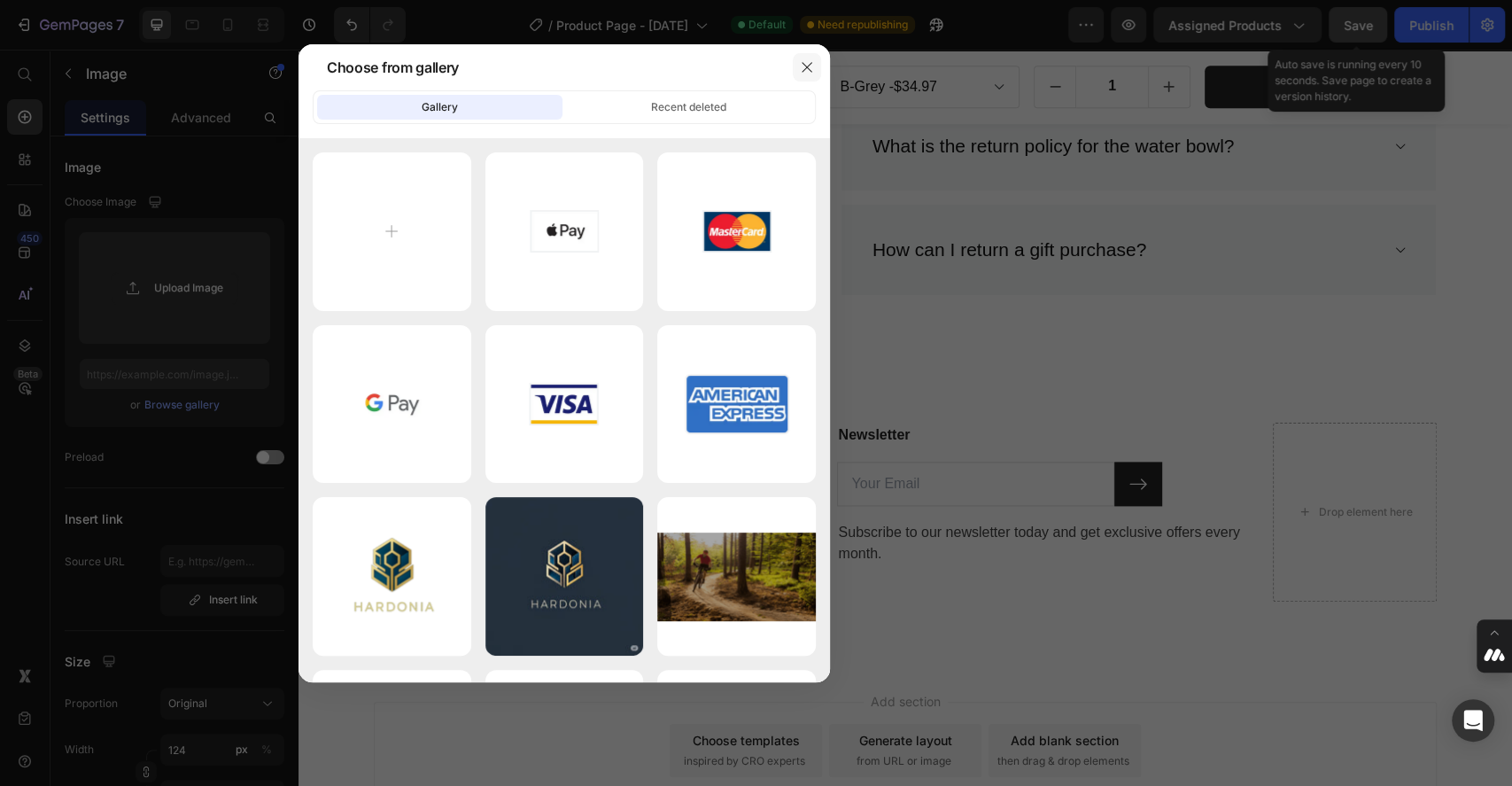 click 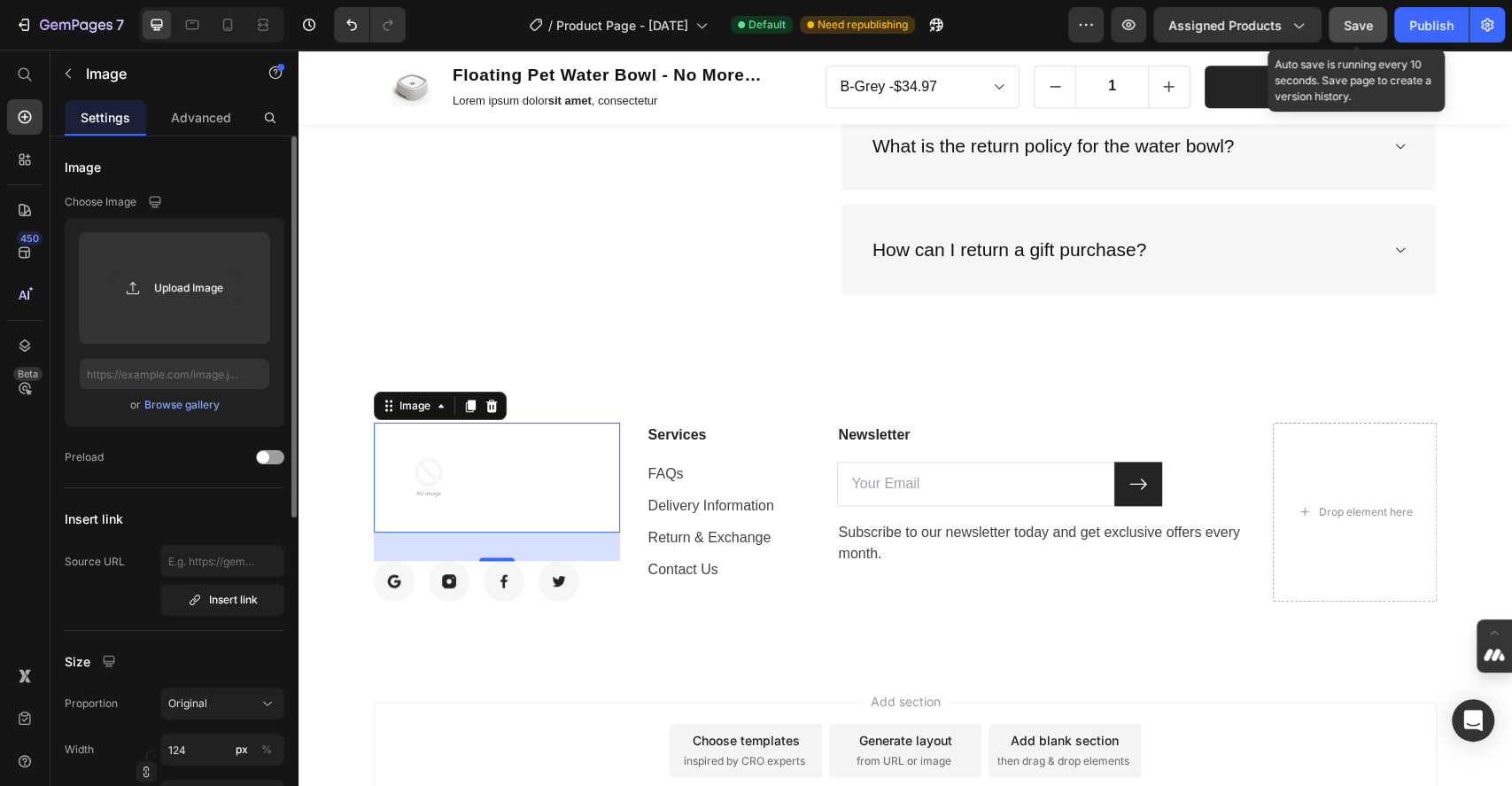 click on "Browse gallery" at bounding box center [182, 405] 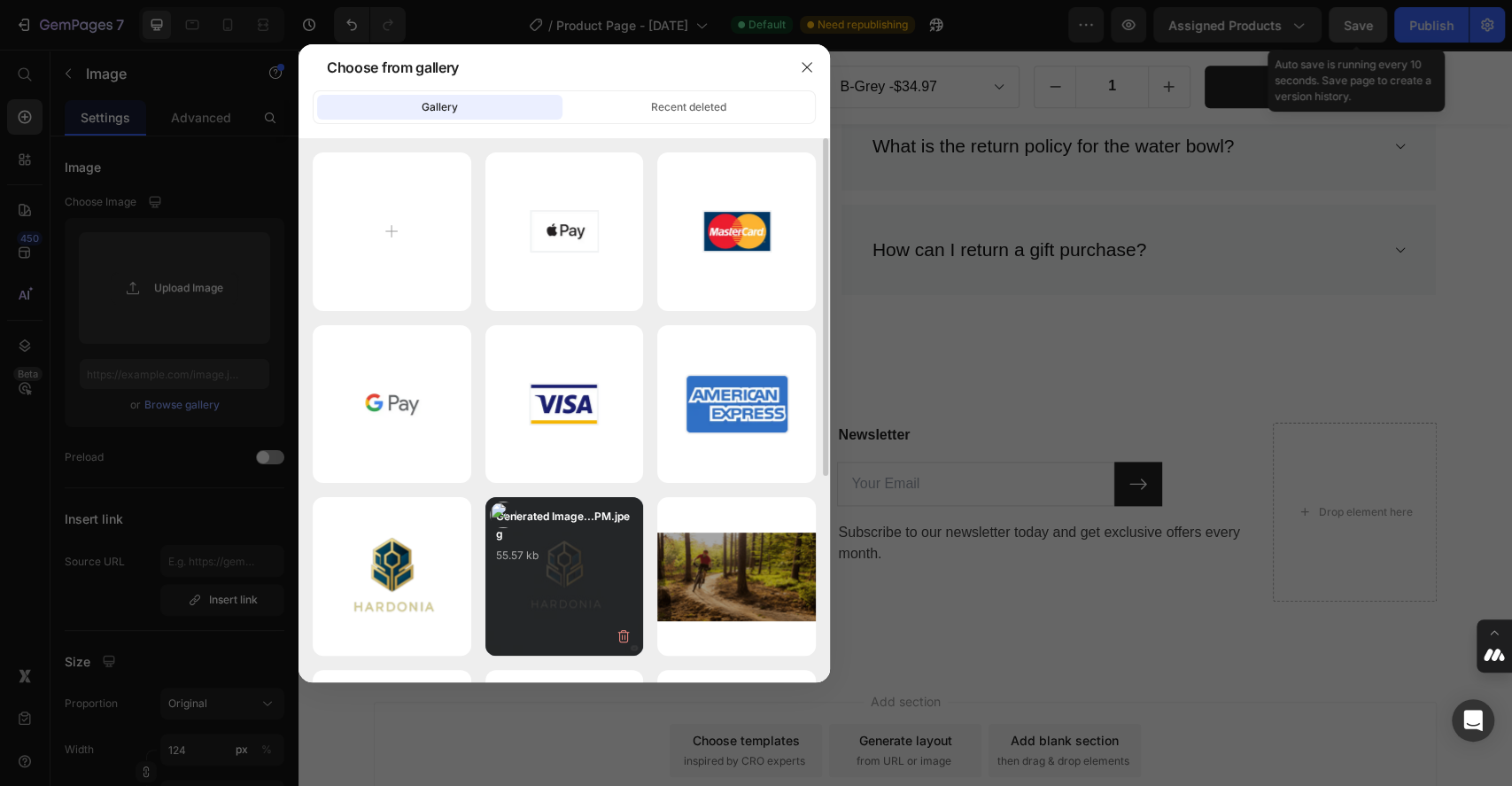 click on "Generated Image...PM.jpeg 55.57 kb" at bounding box center (564, 543) 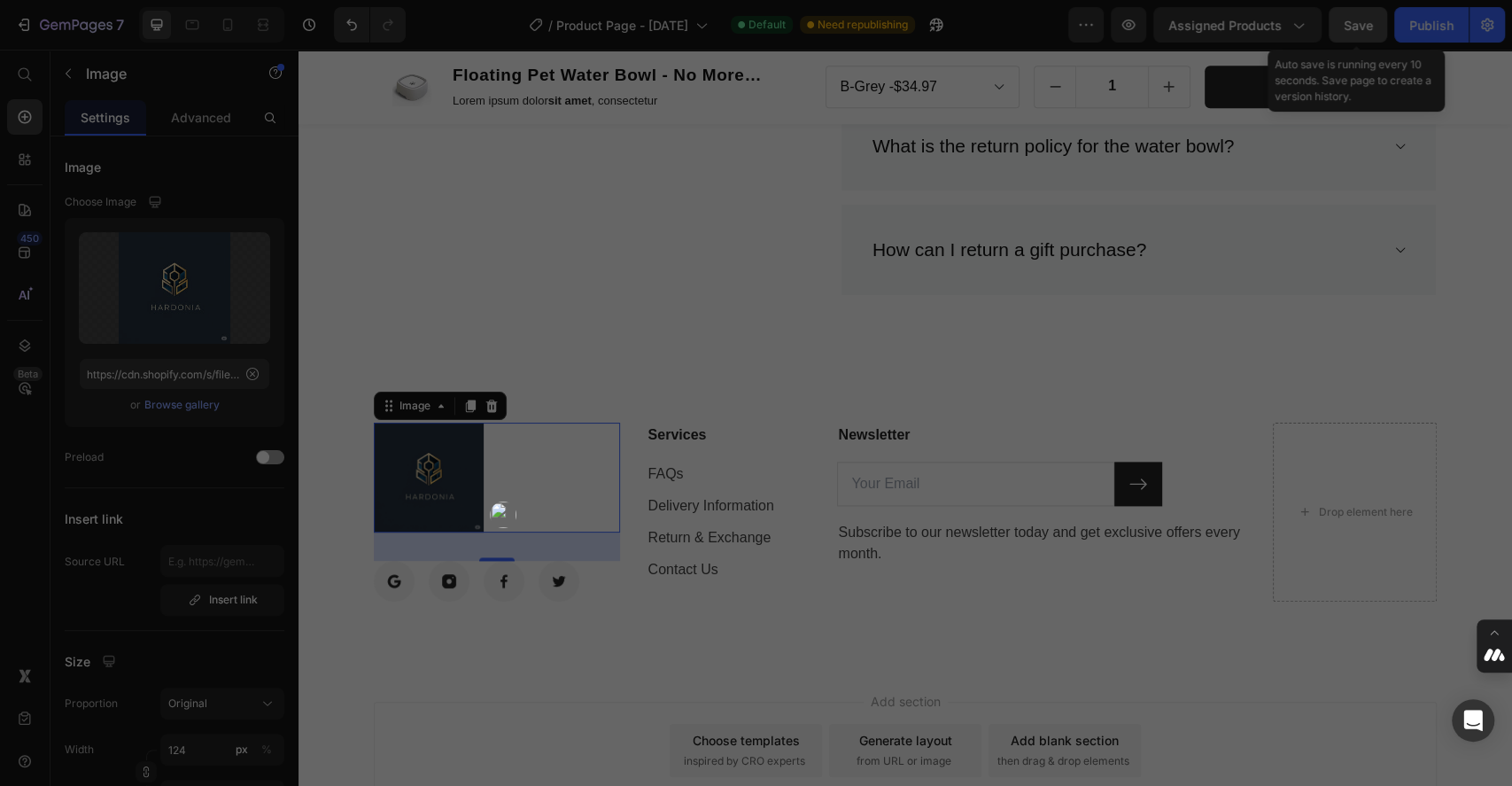 click on "Generated Image...PM.jpeg 55.57 kb" at bounding box center (564, 543) 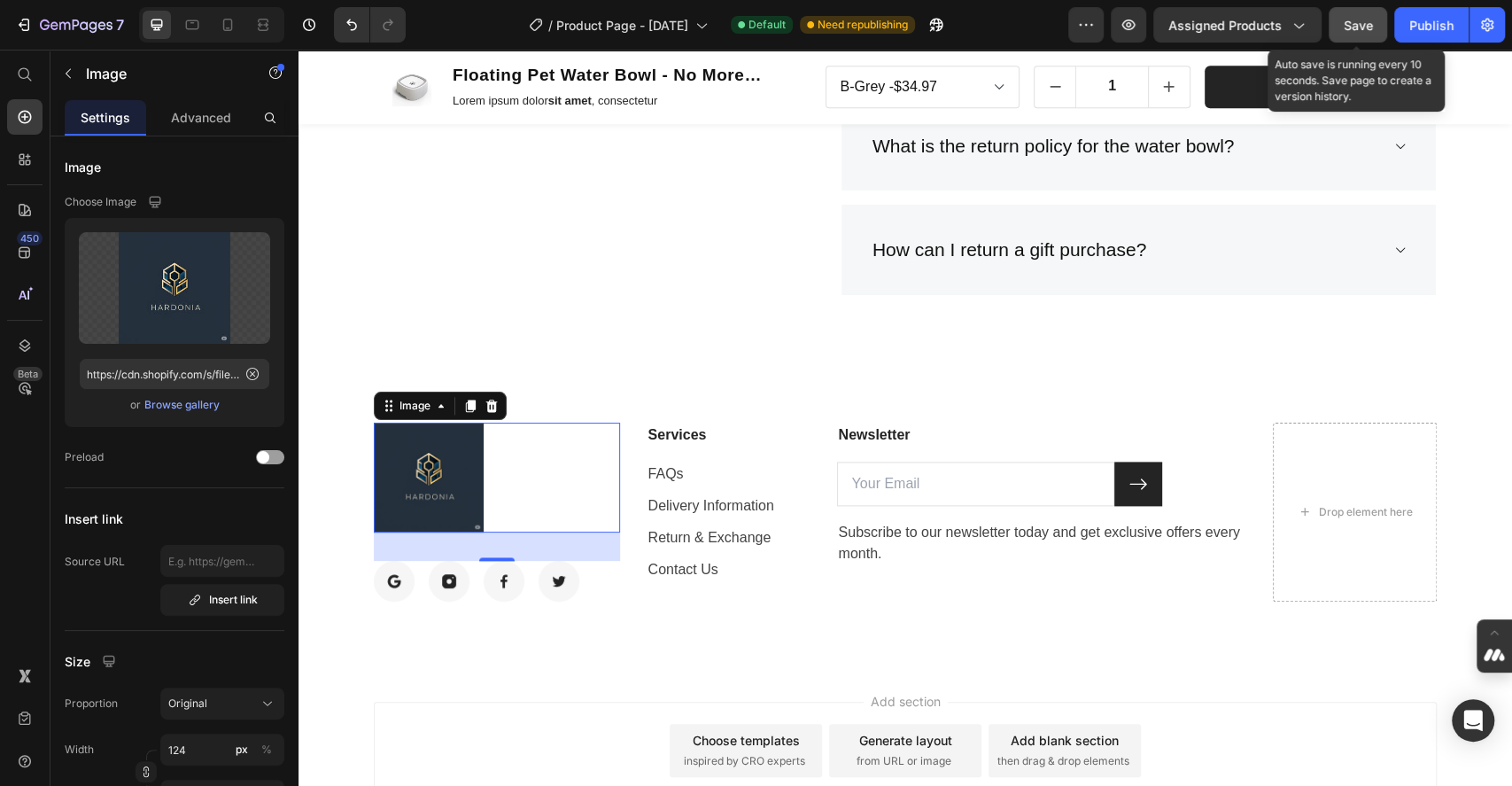 click at bounding box center (497, 478) 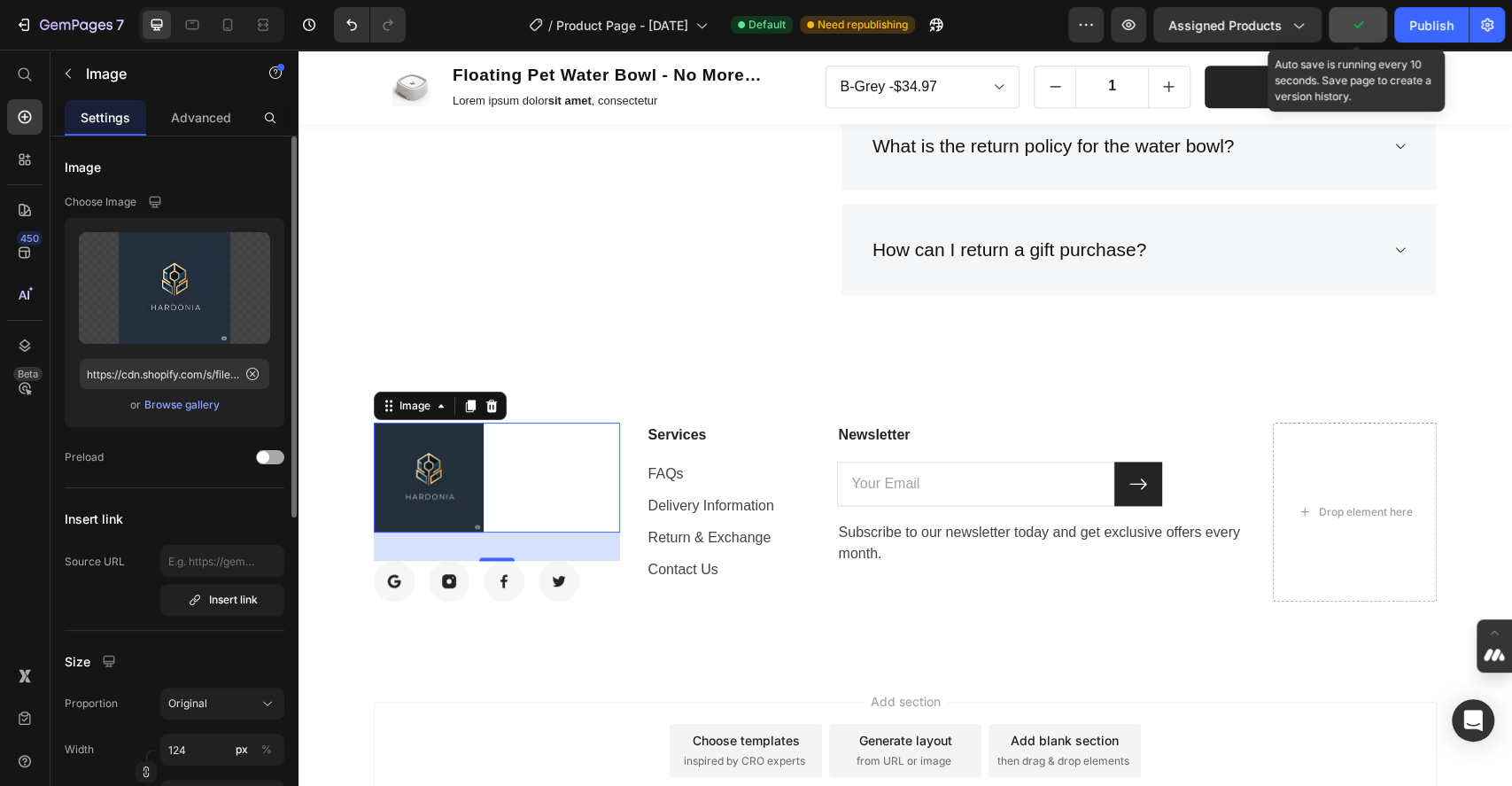 click at bounding box center [263, 457] 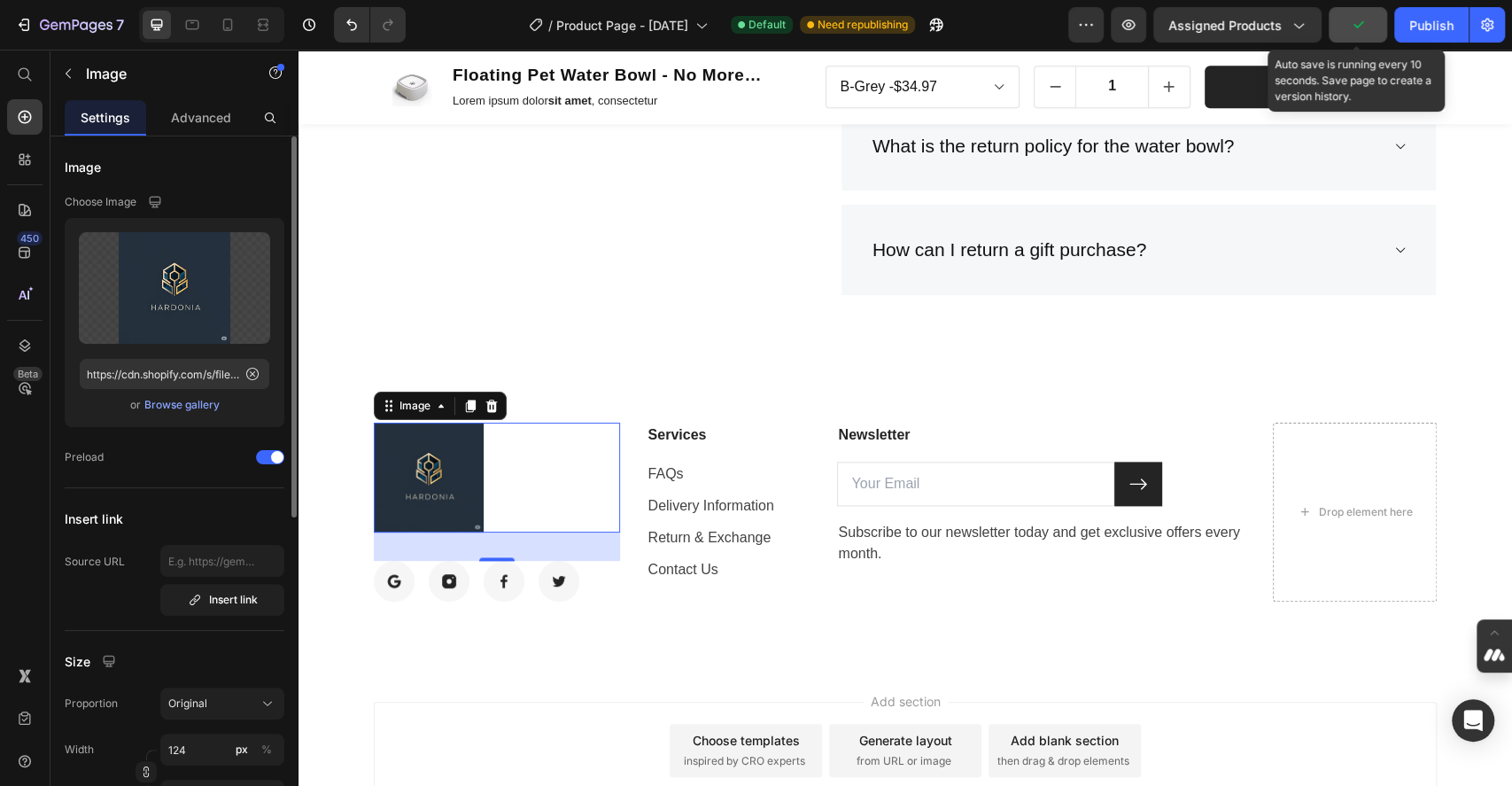 scroll, scrollTop: 236, scrollLeft: 0, axis: vertical 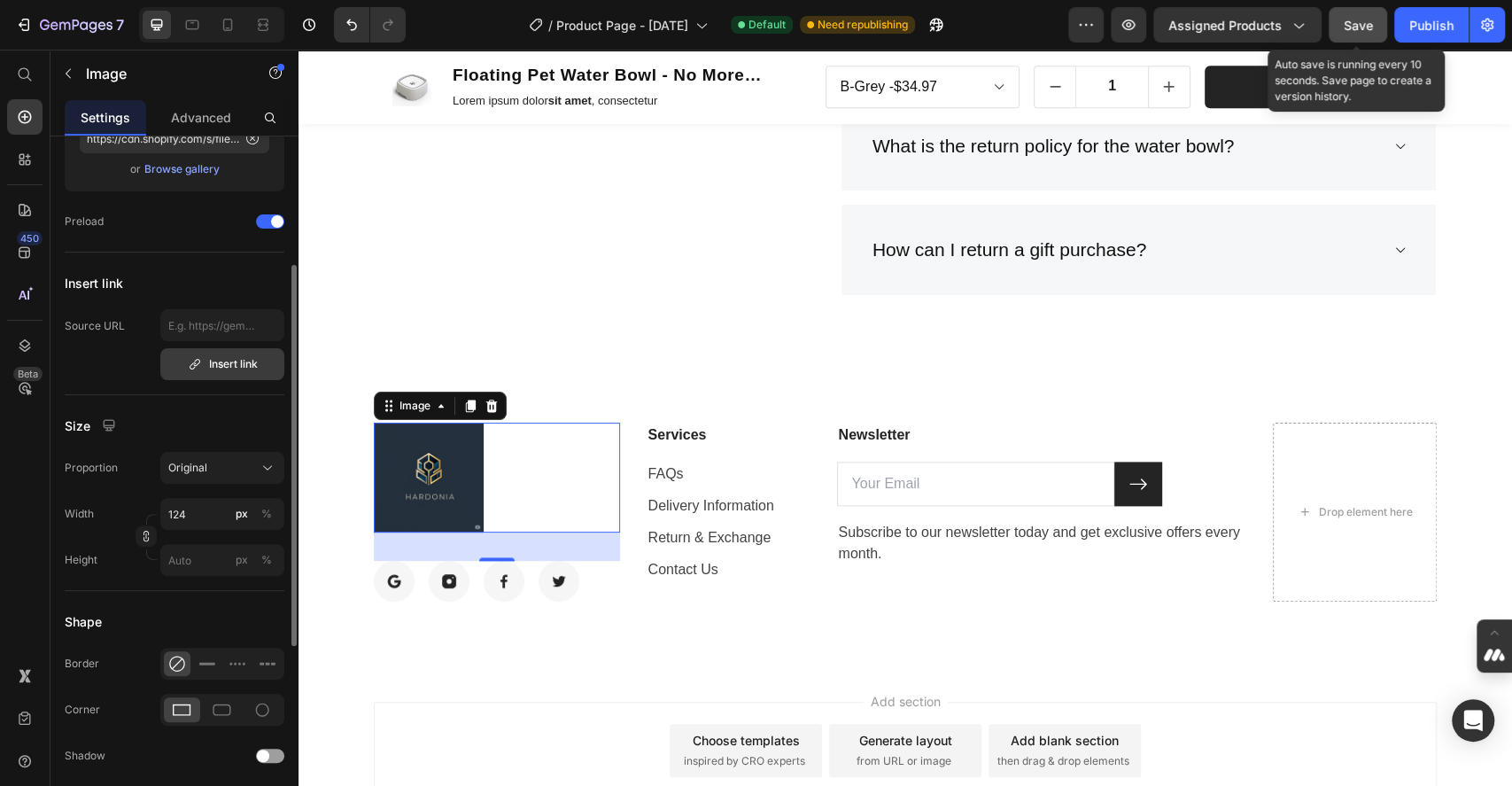 click on "Insert link" at bounding box center [222, 364] 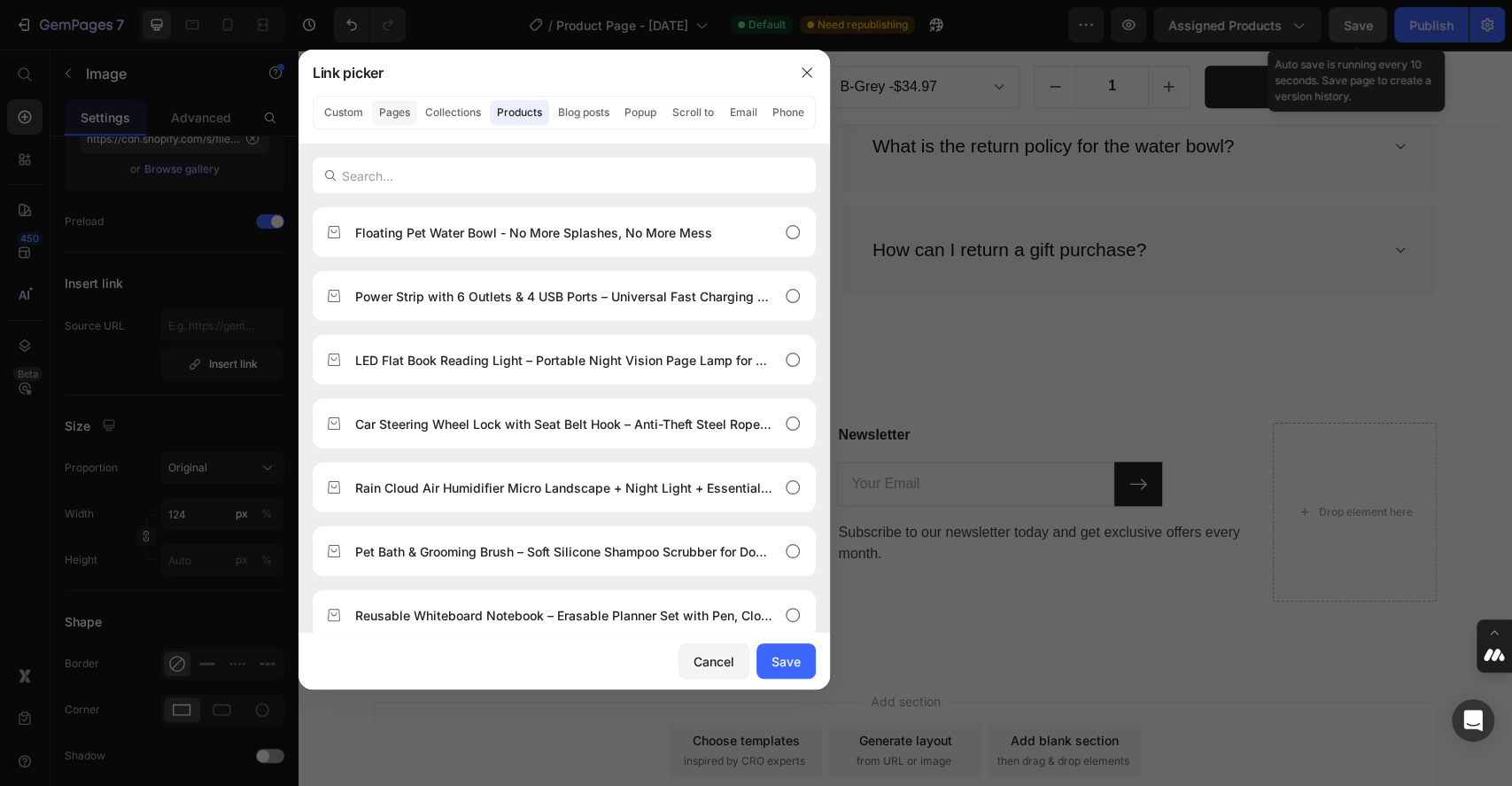 click on "Pages" 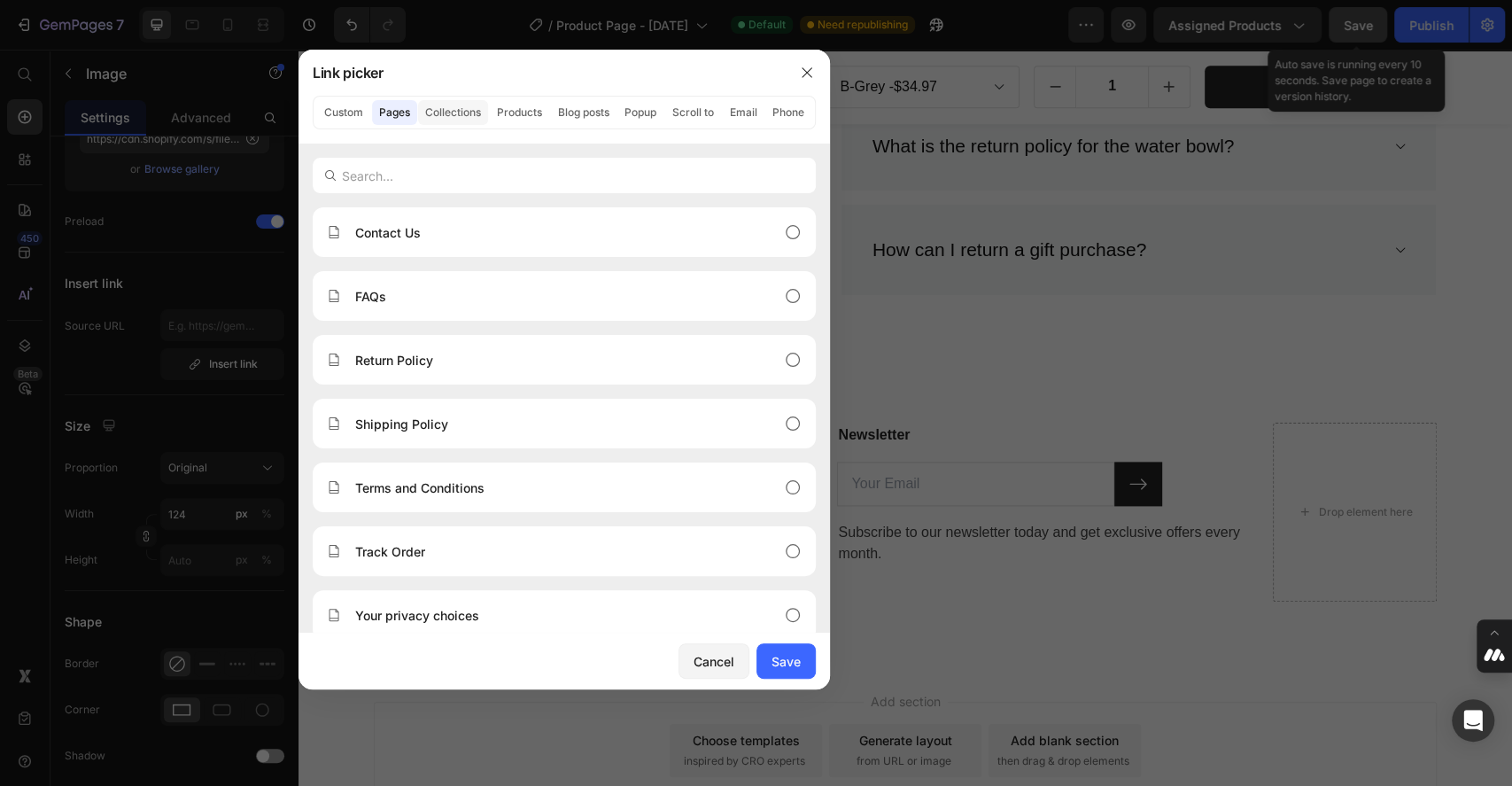click on "Collections" 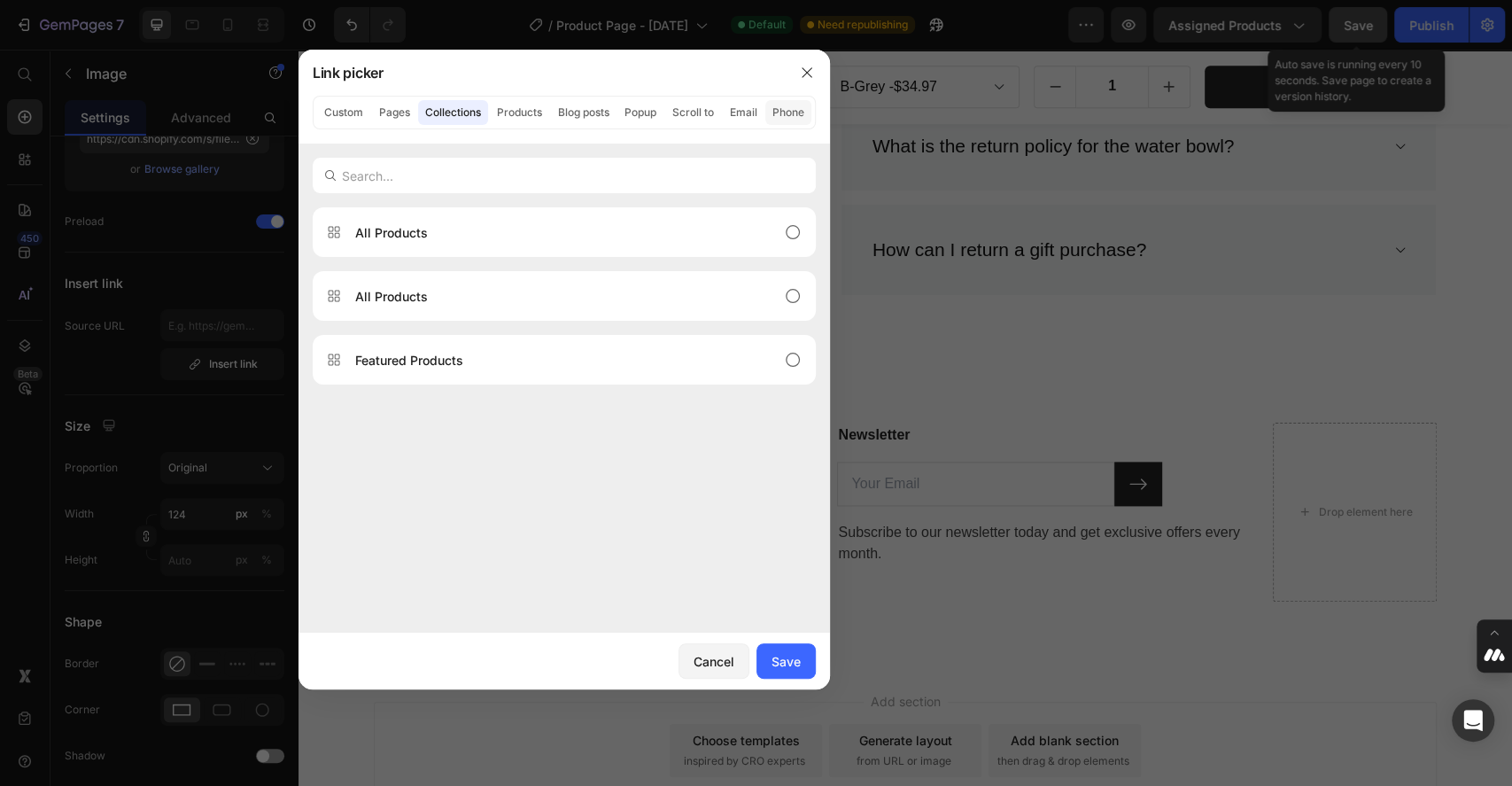 click on "Phone" 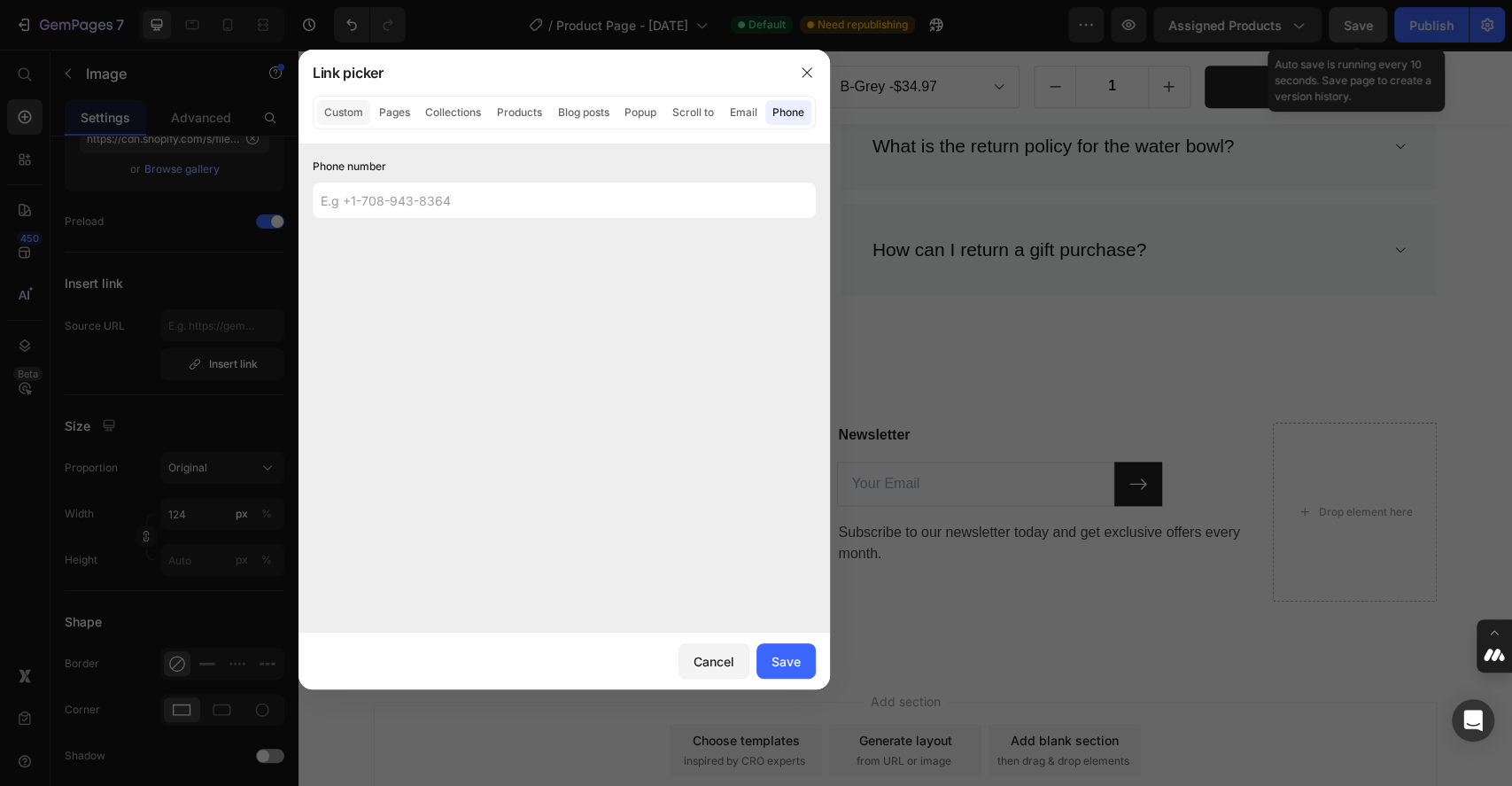 click on "Custom" 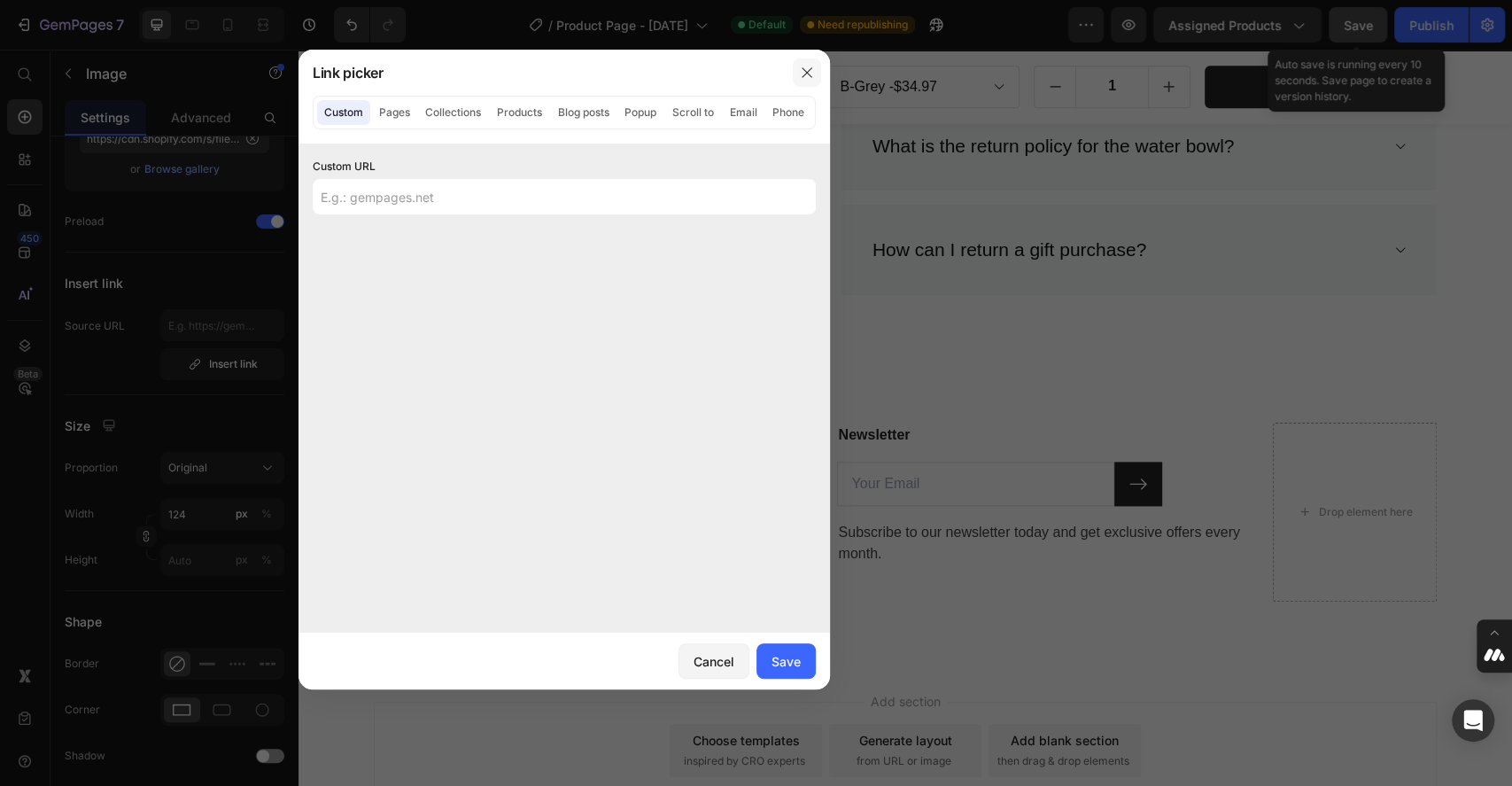click 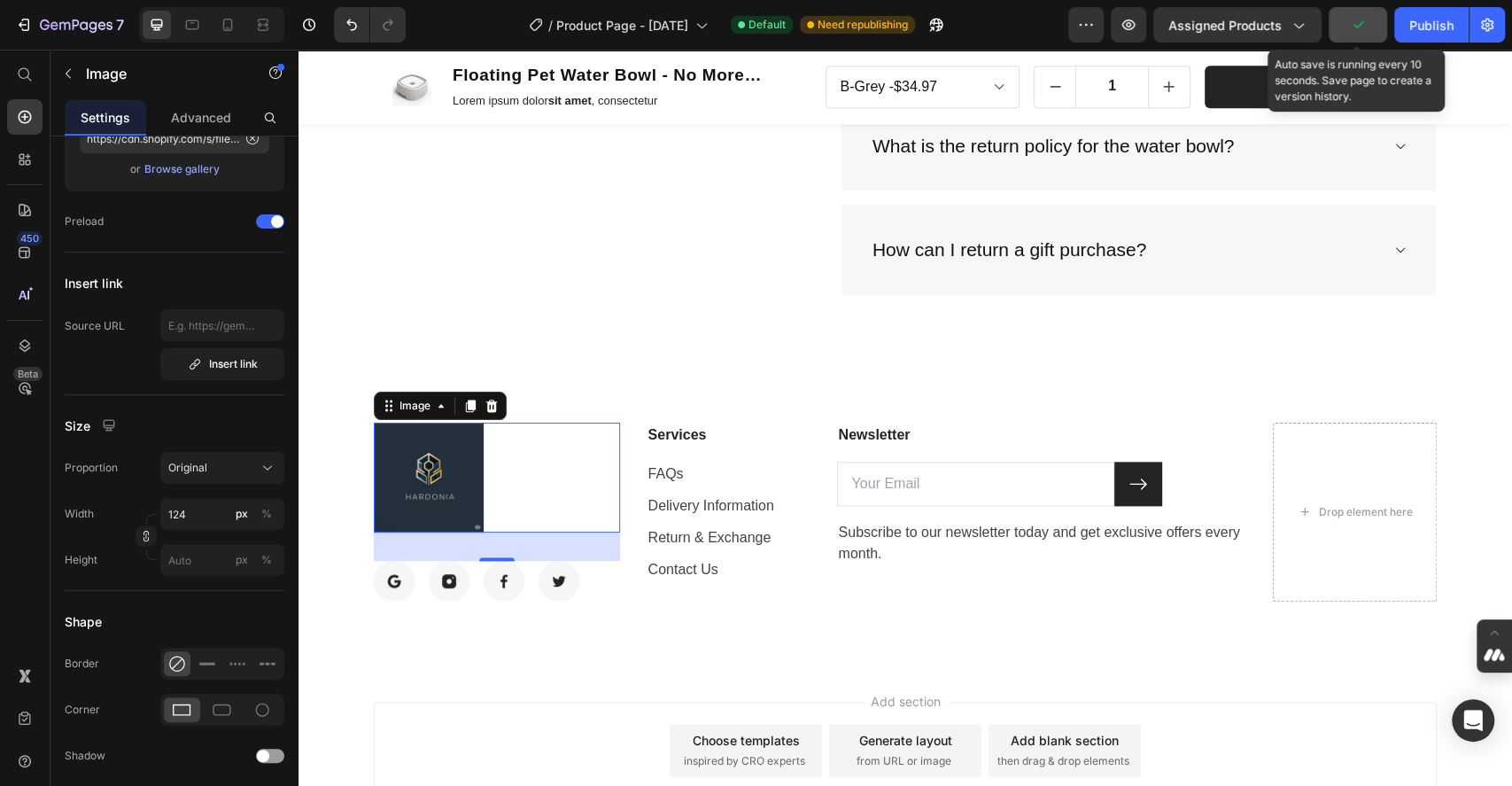 click at bounding box center (497, 478) 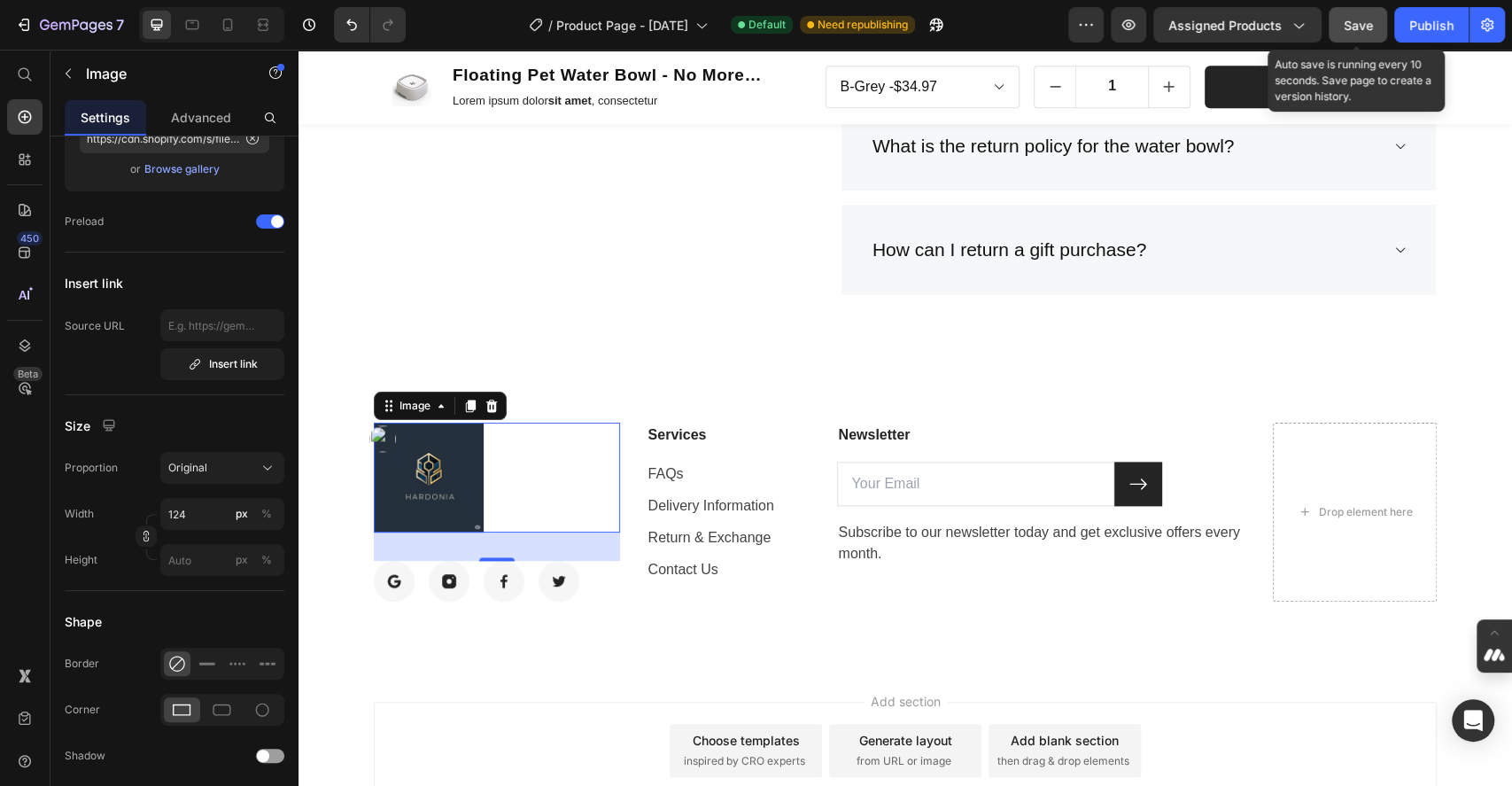click at bounding box center (497, 478) 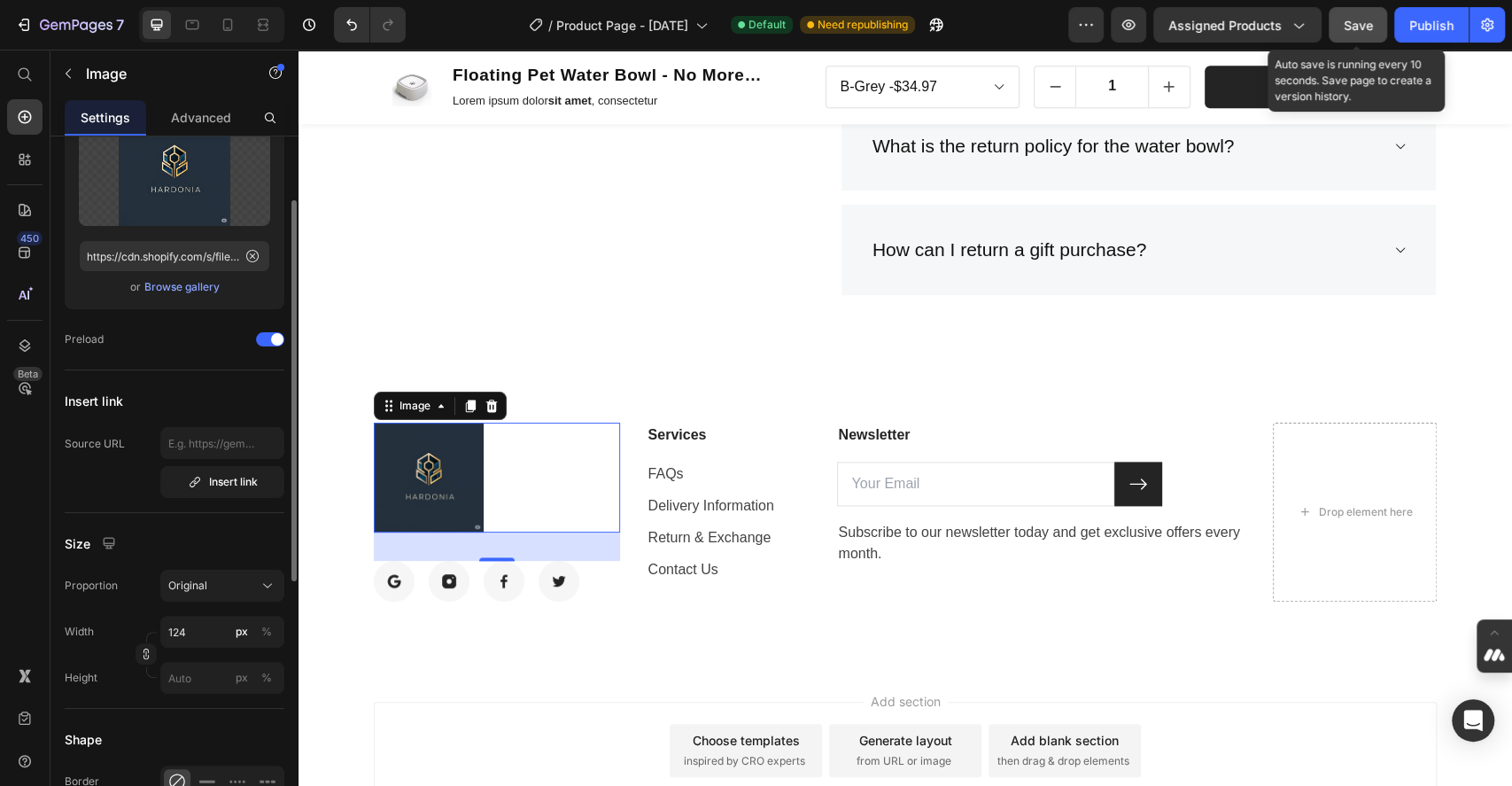 scroll, scrollTop: 354, scrollLeft: 0, axis: vertical 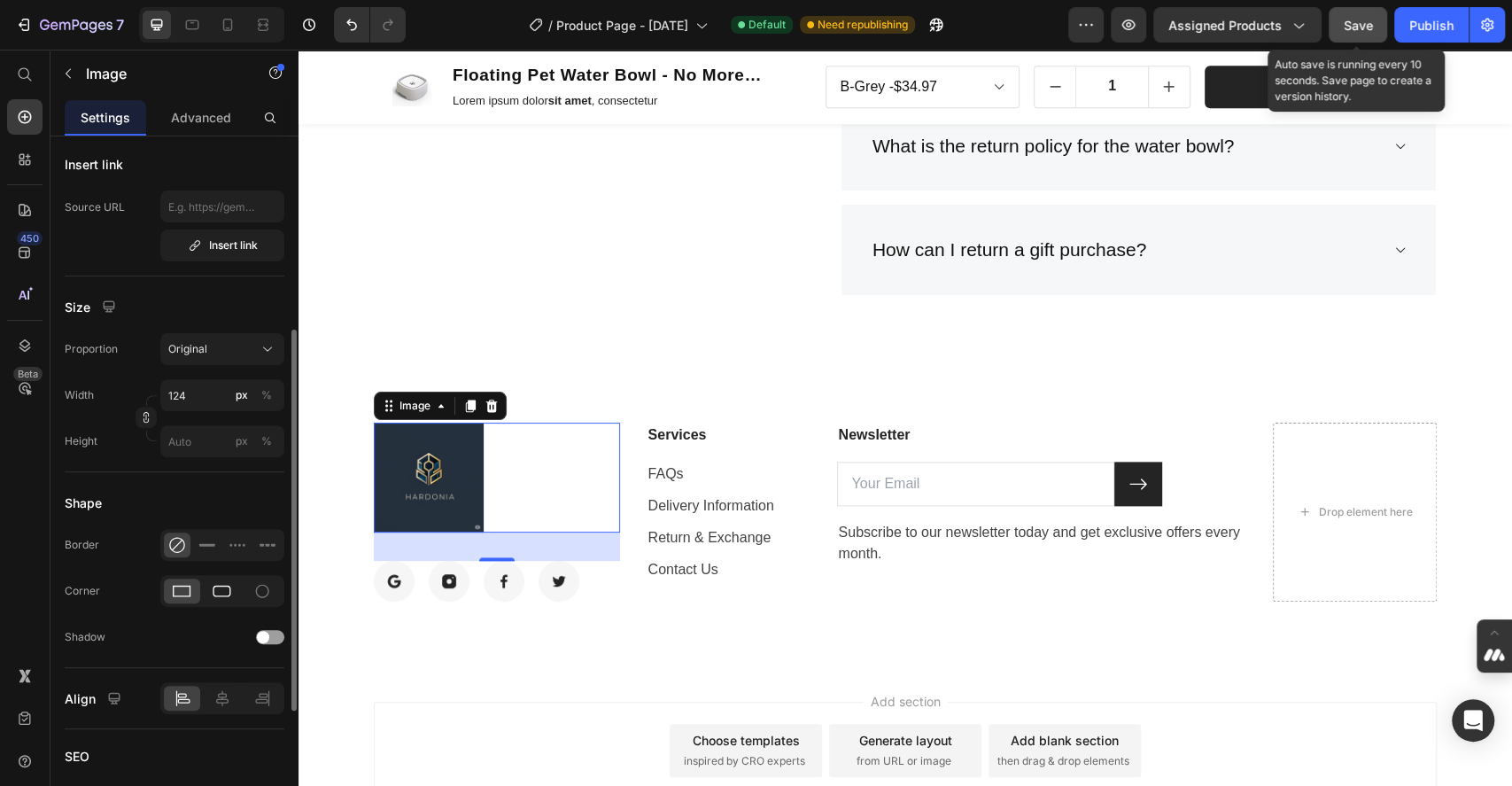 click 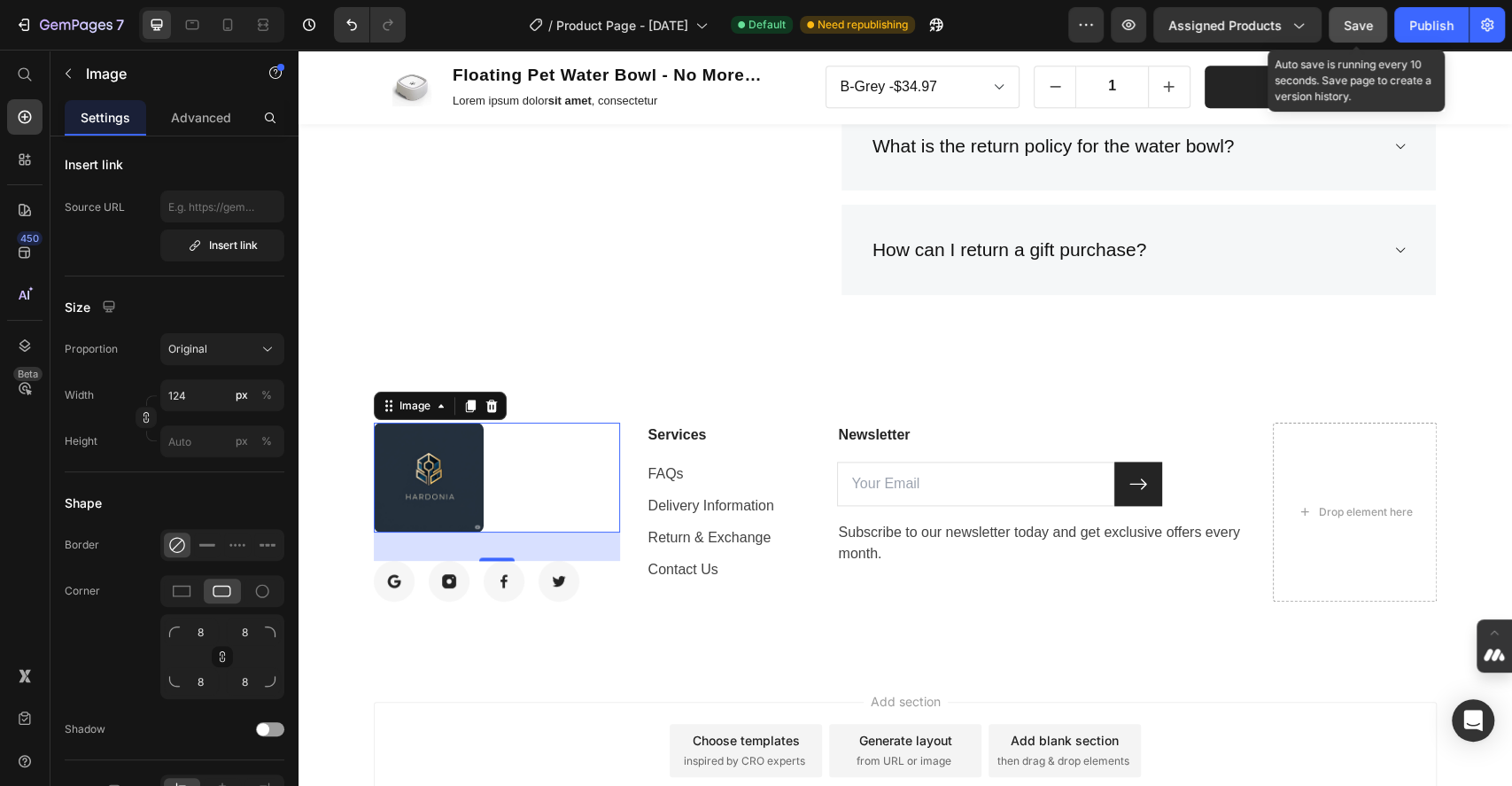 scroll, scrollTop: 677, scrollLeft: 0, axis: vertical 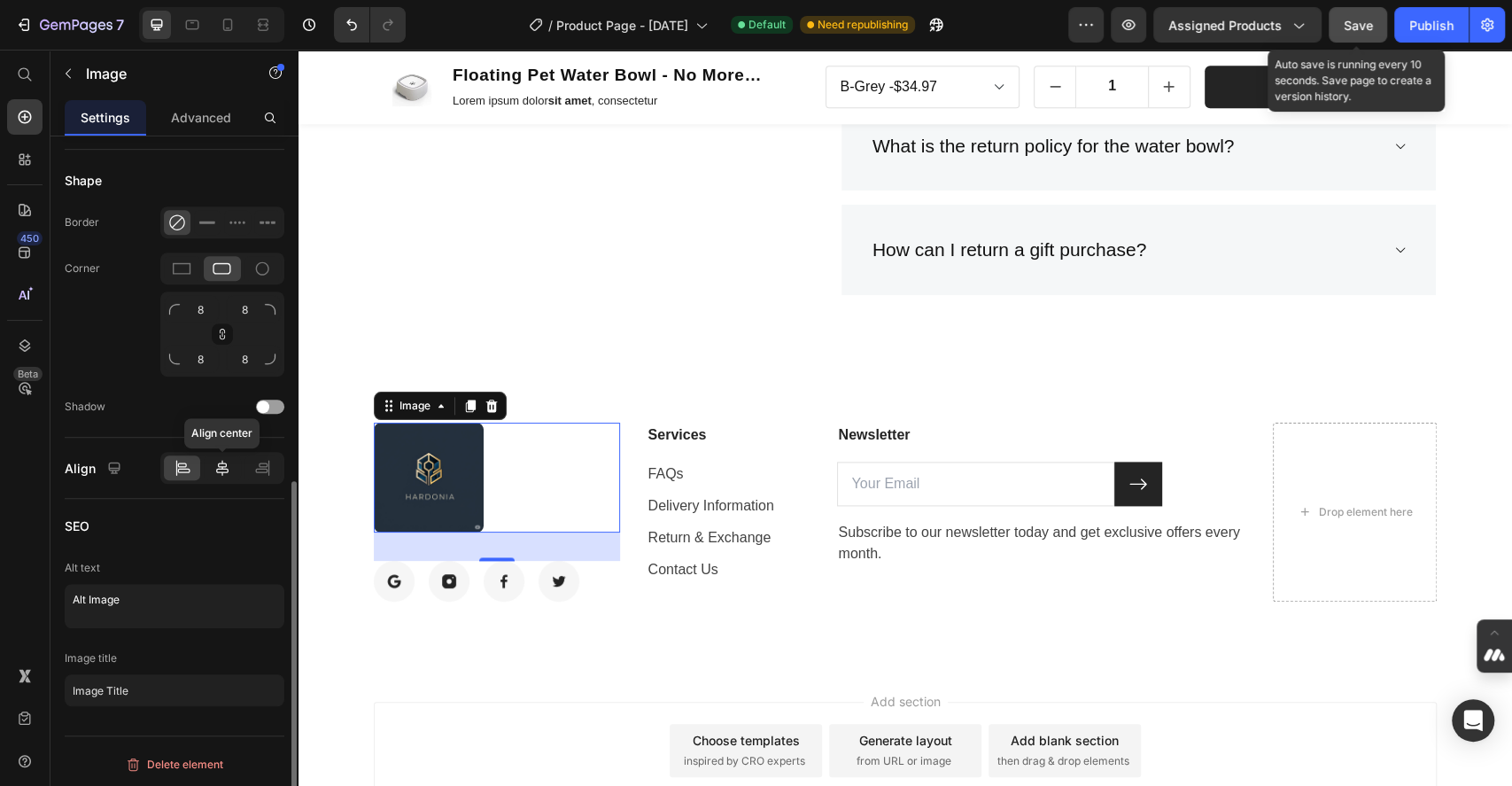 click 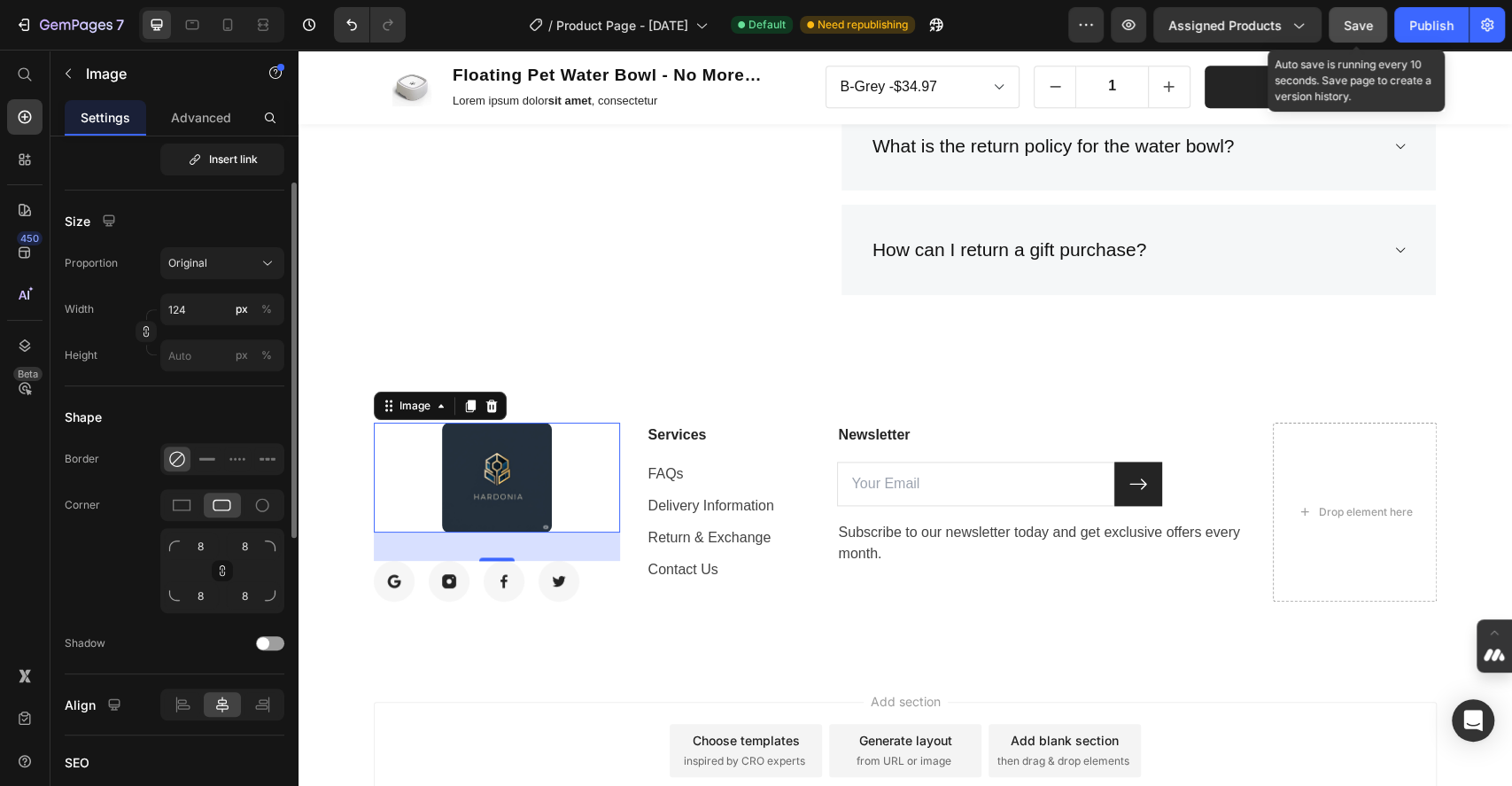 scroll, scrollTop: 323, scrollLeft: 0, axis: vertical 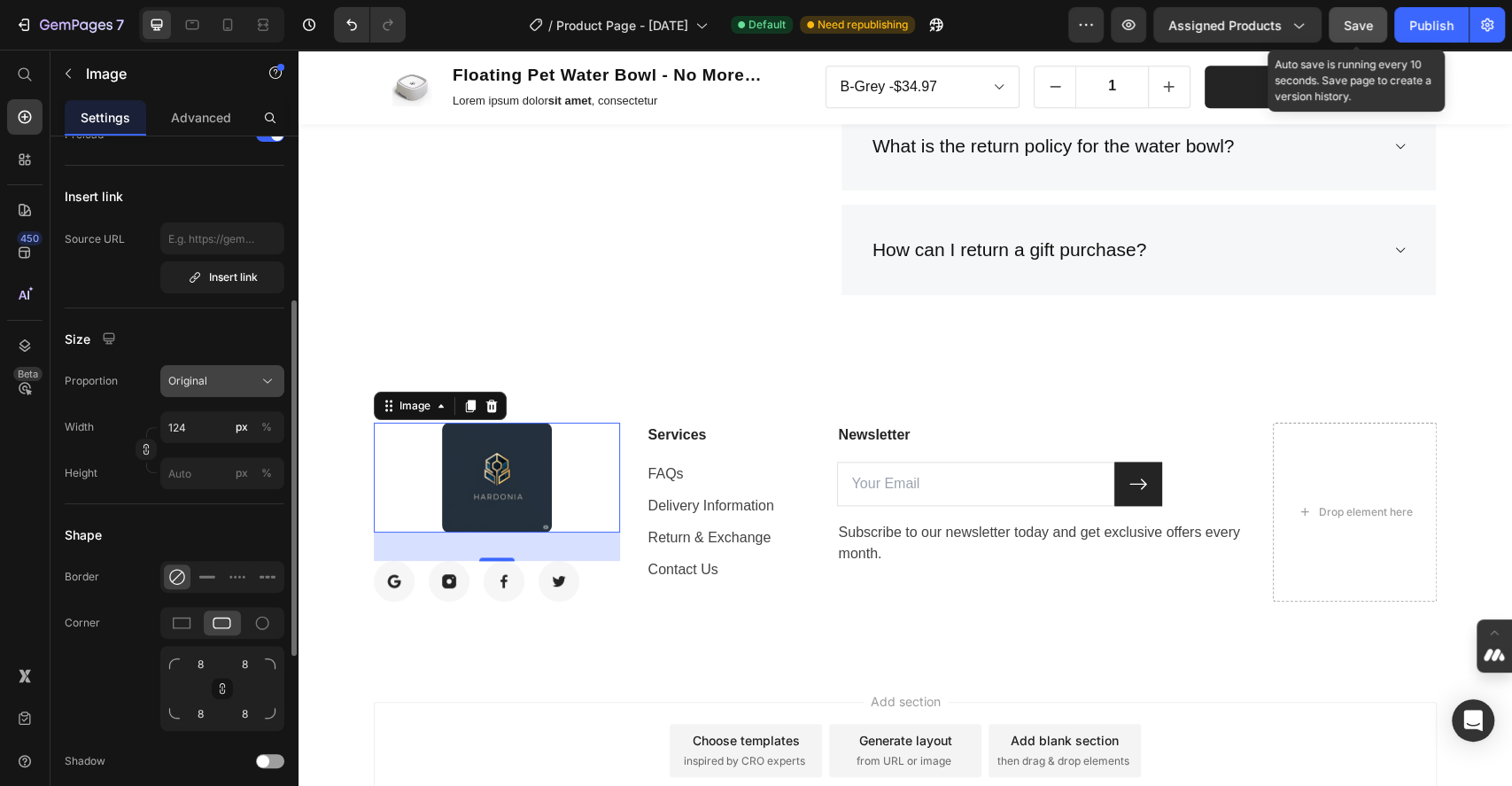 click on "Original" 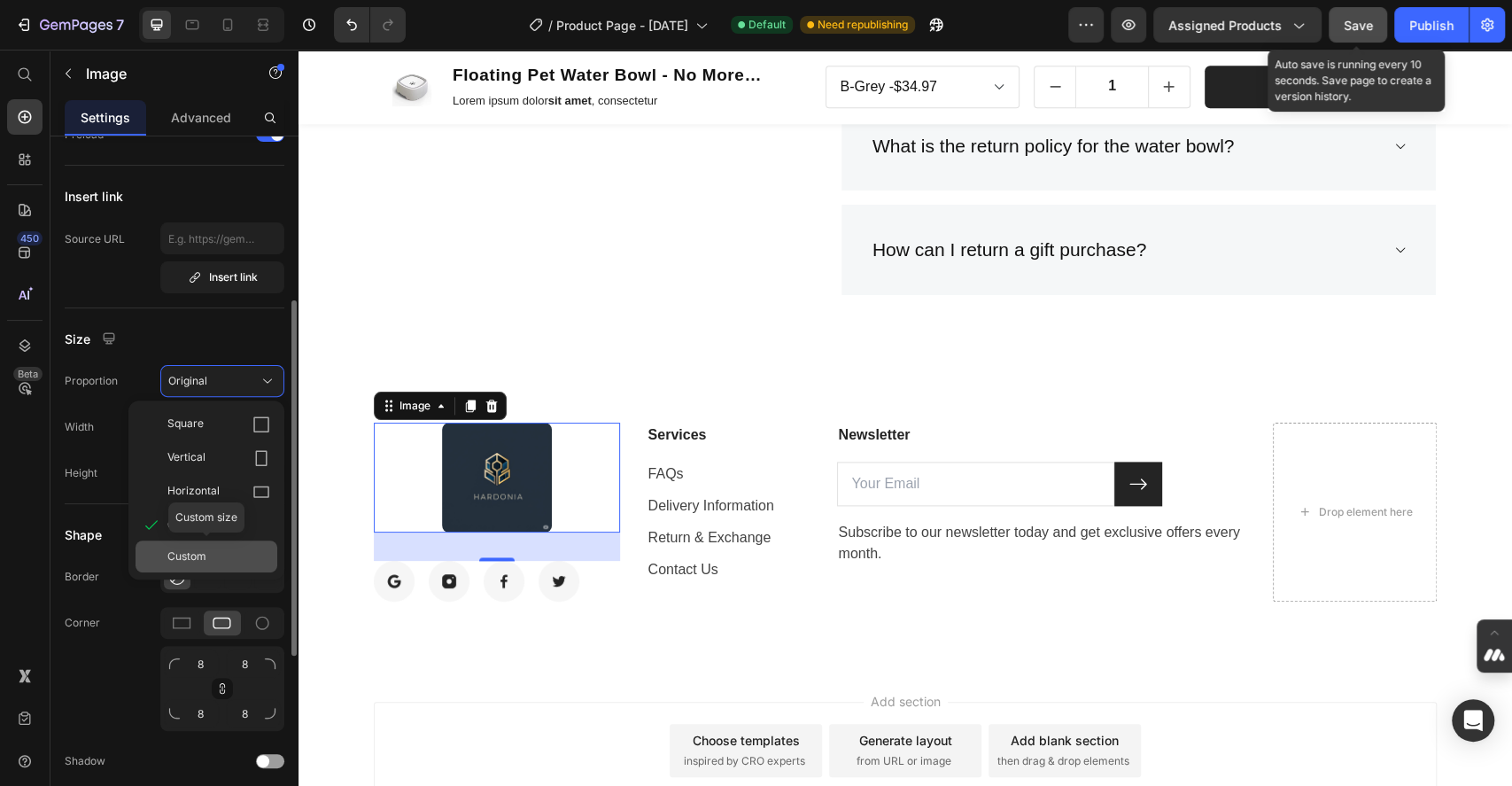 click on "Custom" at bounding box center [187, 556] 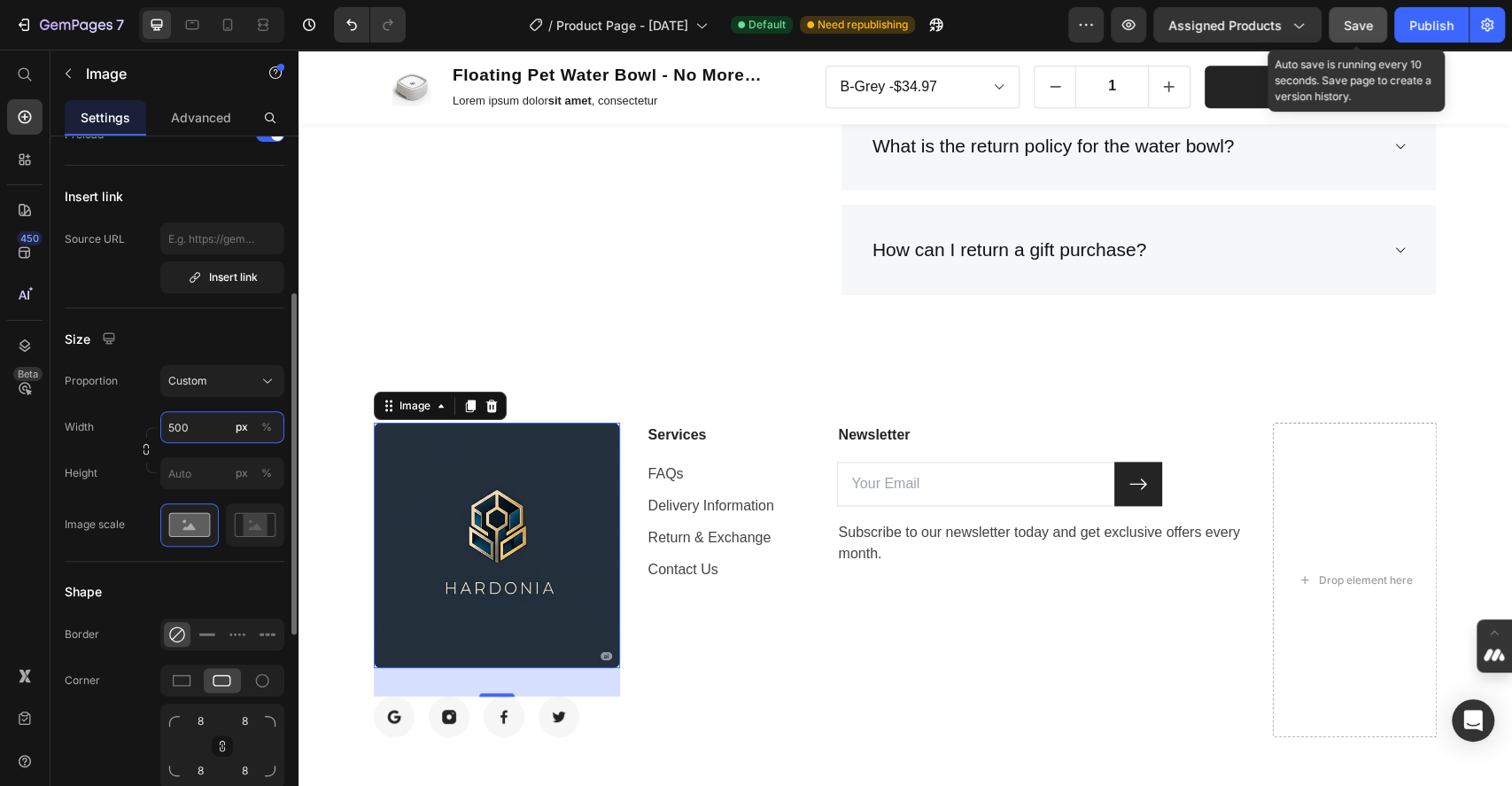 drag, startPoint x: 198, startPoint y: 434, endPoint x: 133, endPoint y: 412, distance: 68.6222 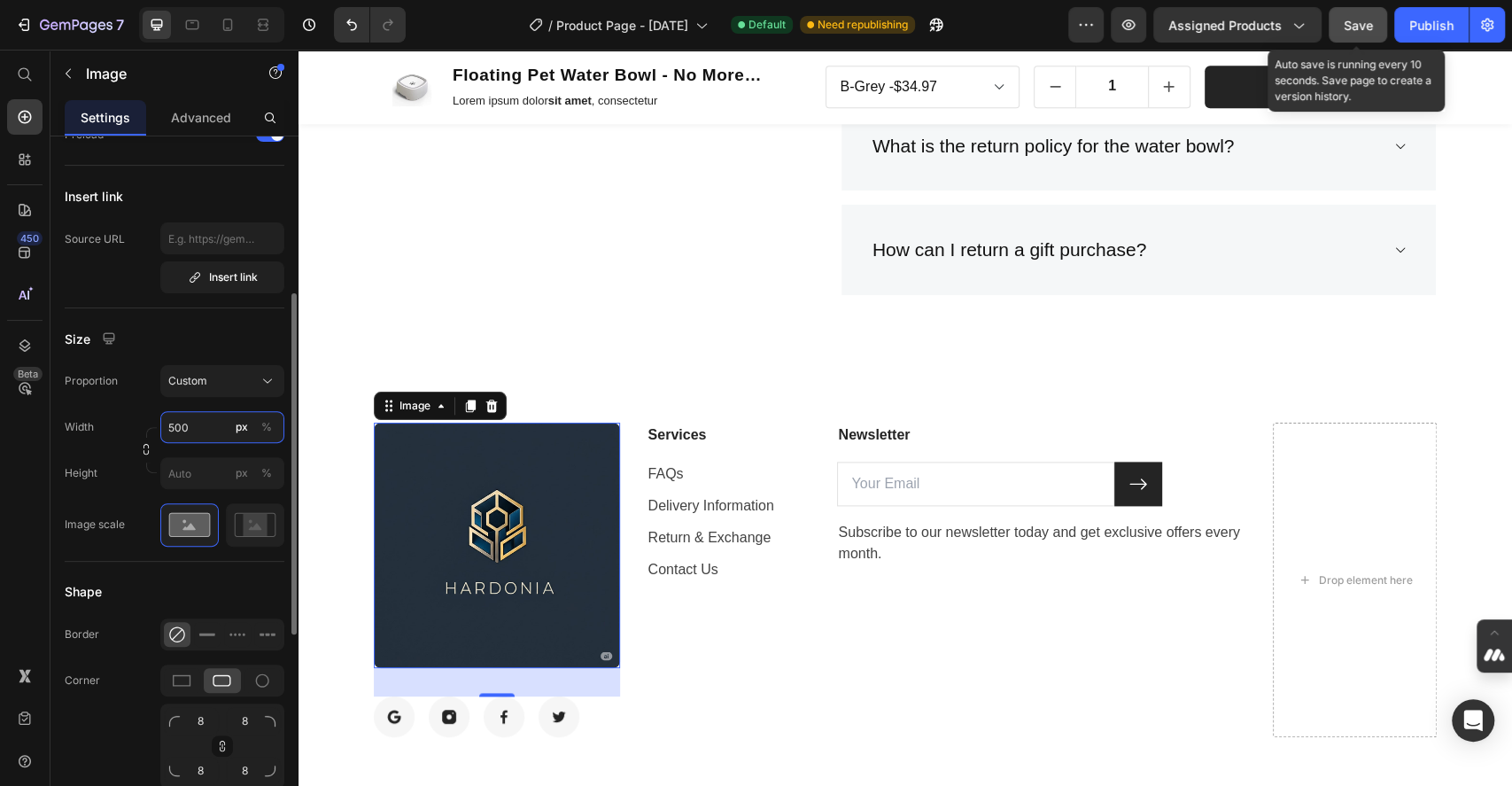 click on "Width 500 px %" at bounding box center (174, 427) 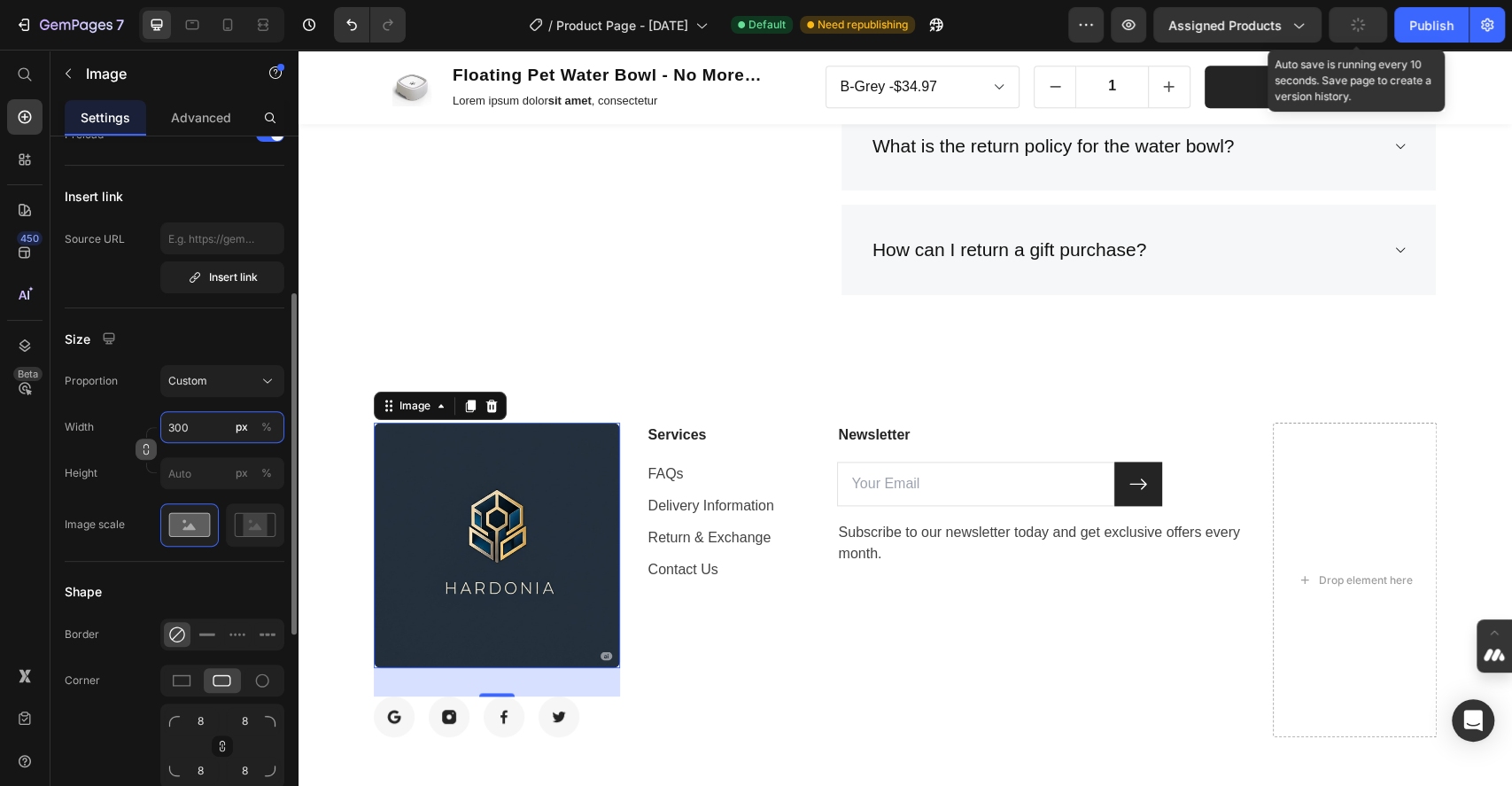 type on "124" 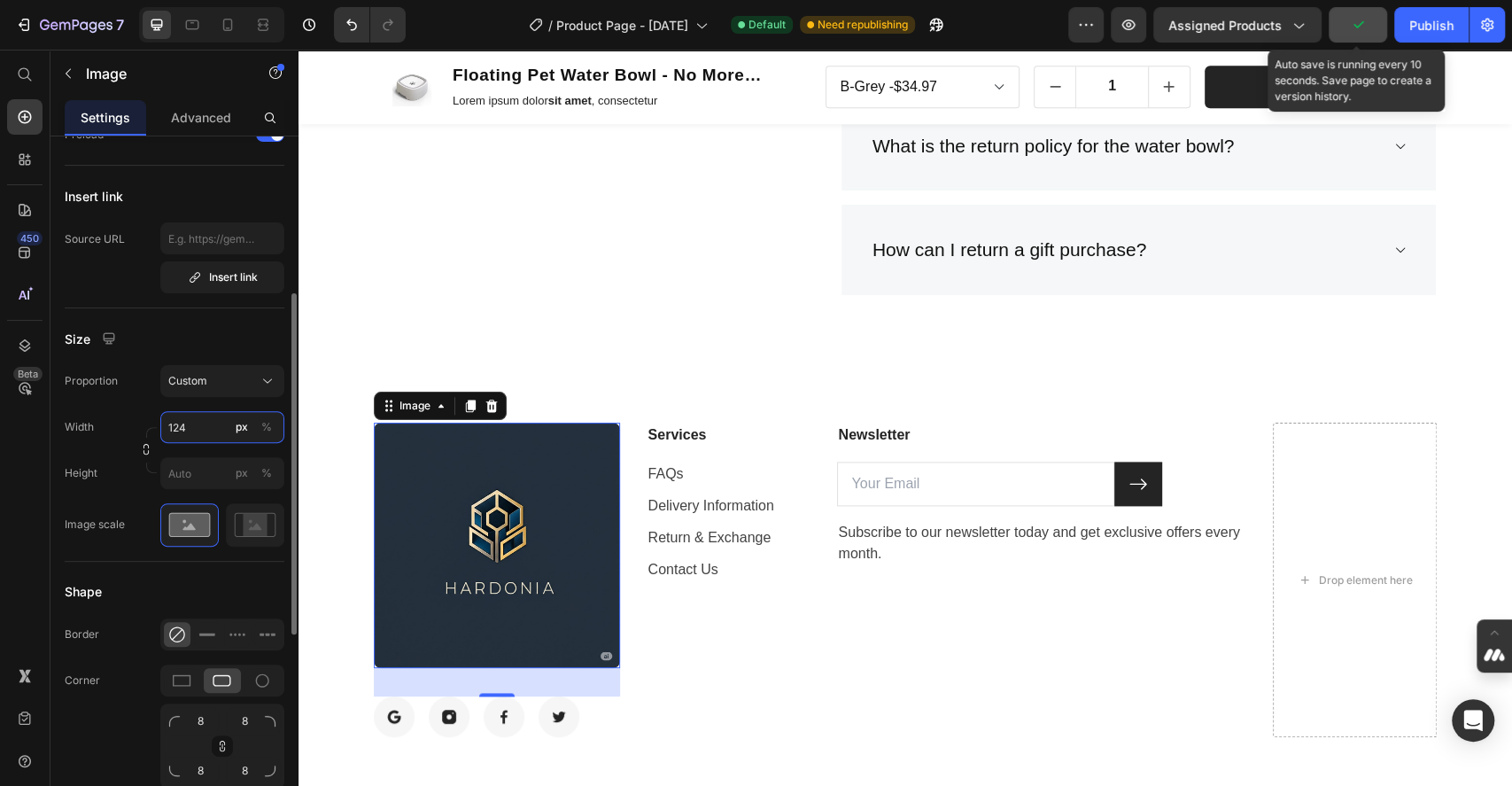 click on "124" at bounding box center [222, 427] 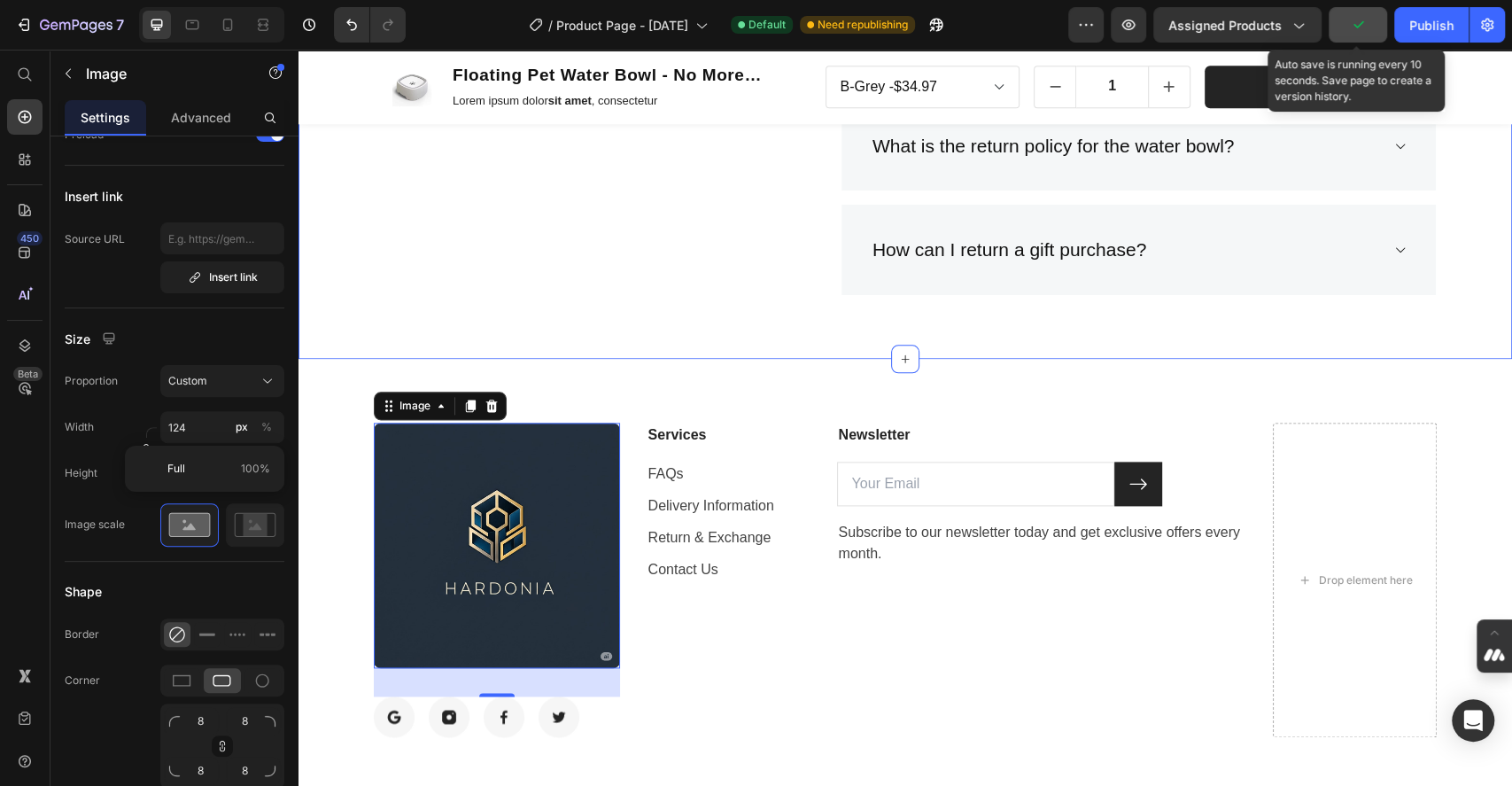 click on "Frequently Asked Questions Heading Have more inquiries? Feel free to reach out by completing the form below, and we'll be delighted to help. Text block Email * Text block Email Field Inquiry * Text block Text Area Submit Now Submit Button Contact Form
How does the no-spill bowl keep water from splashing?
Can this bowl help keep my pet's drinking area clean?
Is this bowl suitable for both cats and dogs?
Does the water bowl require any special maintenance?
Can I adjust my order after placing it?
What is the return policy for the water bowl?
How can I return a gift purchase? Accordion Row Section 10" at bounding box center [905, -63] 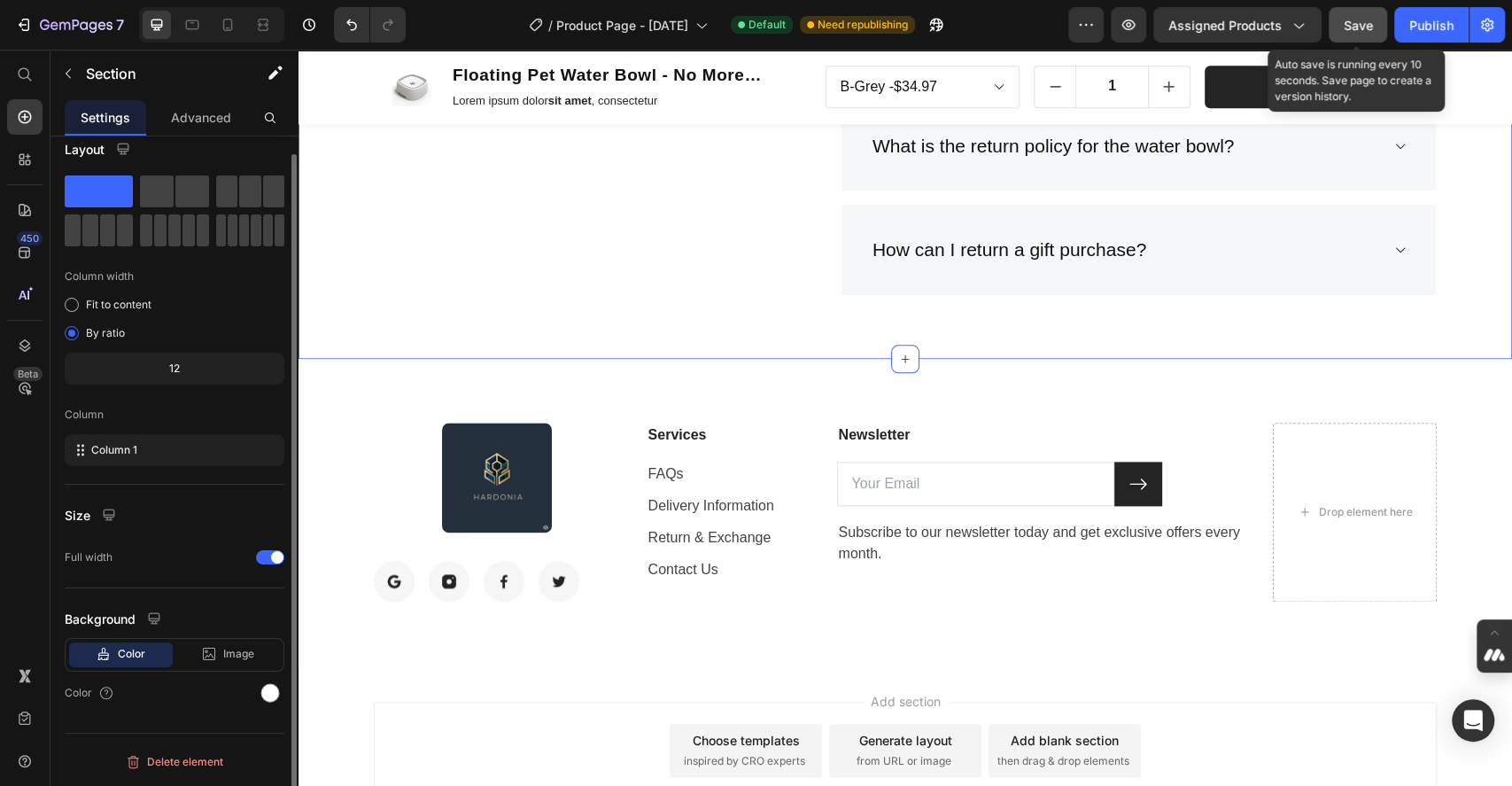 scroll, scrollTop: 0, scrollLeft: 0, axis: both 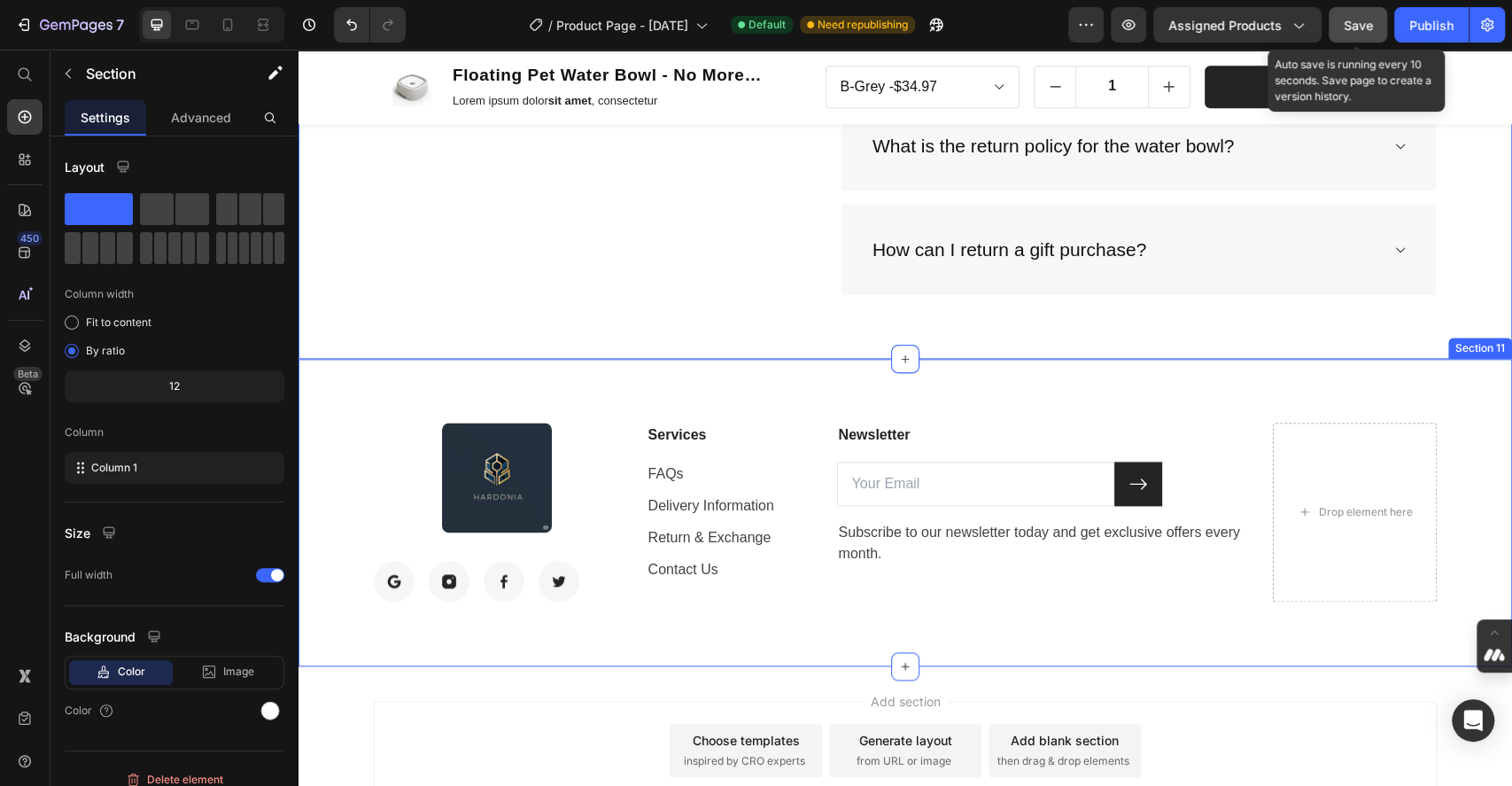click on "Image Image Image Image Image Row Services Text block FAQs Text block Delivery Information Text block Return & Exchange  Text block Contact Us Text block Newsletter Text block Email Field
Submit Button Row Subscribe to our newsletter today and get exclusive offers every month. Text block Newsletter
Drop element here Row Section 11" at bounding box center (905, 512) 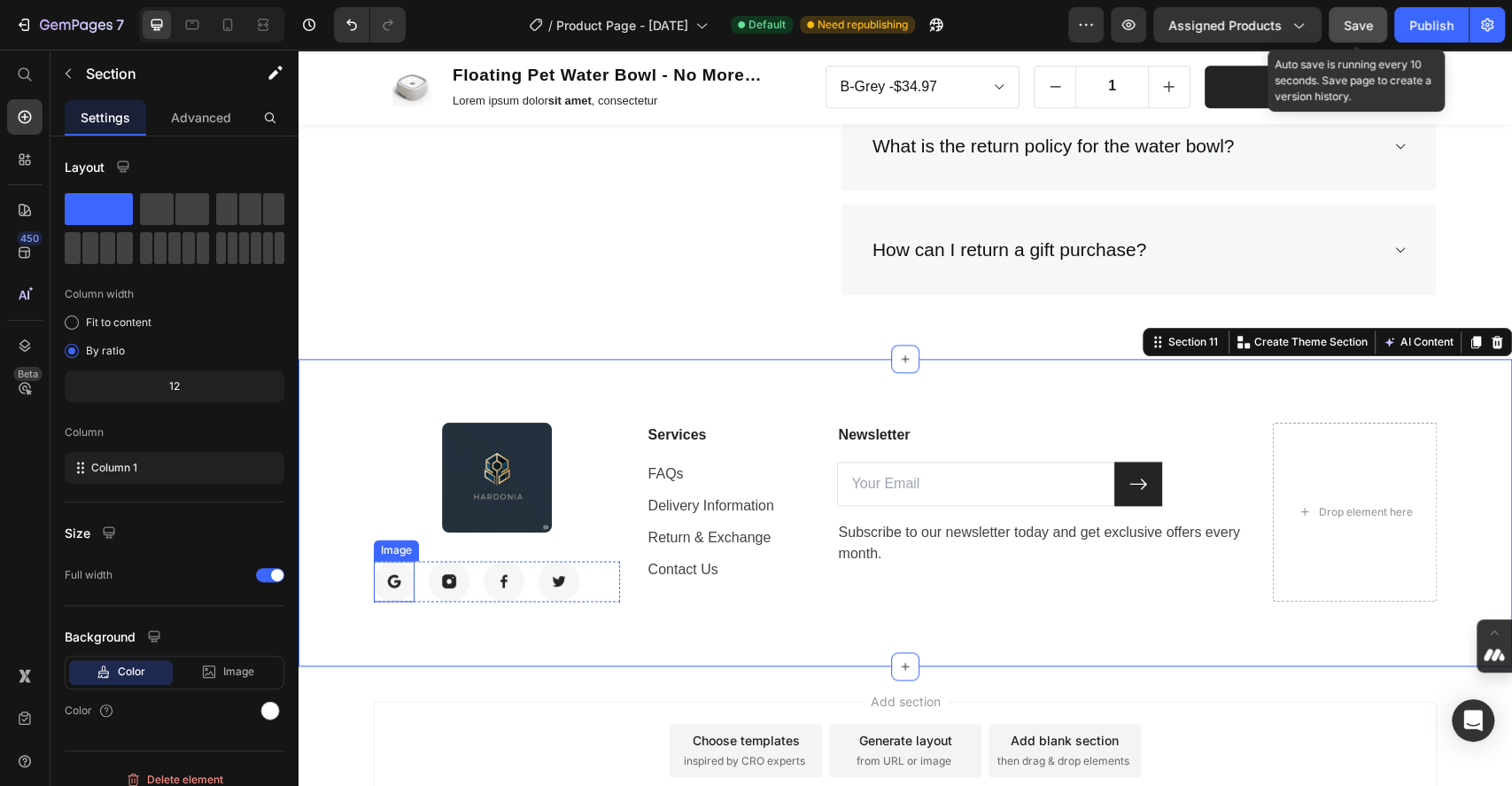 click at bounding box center (394, 581) 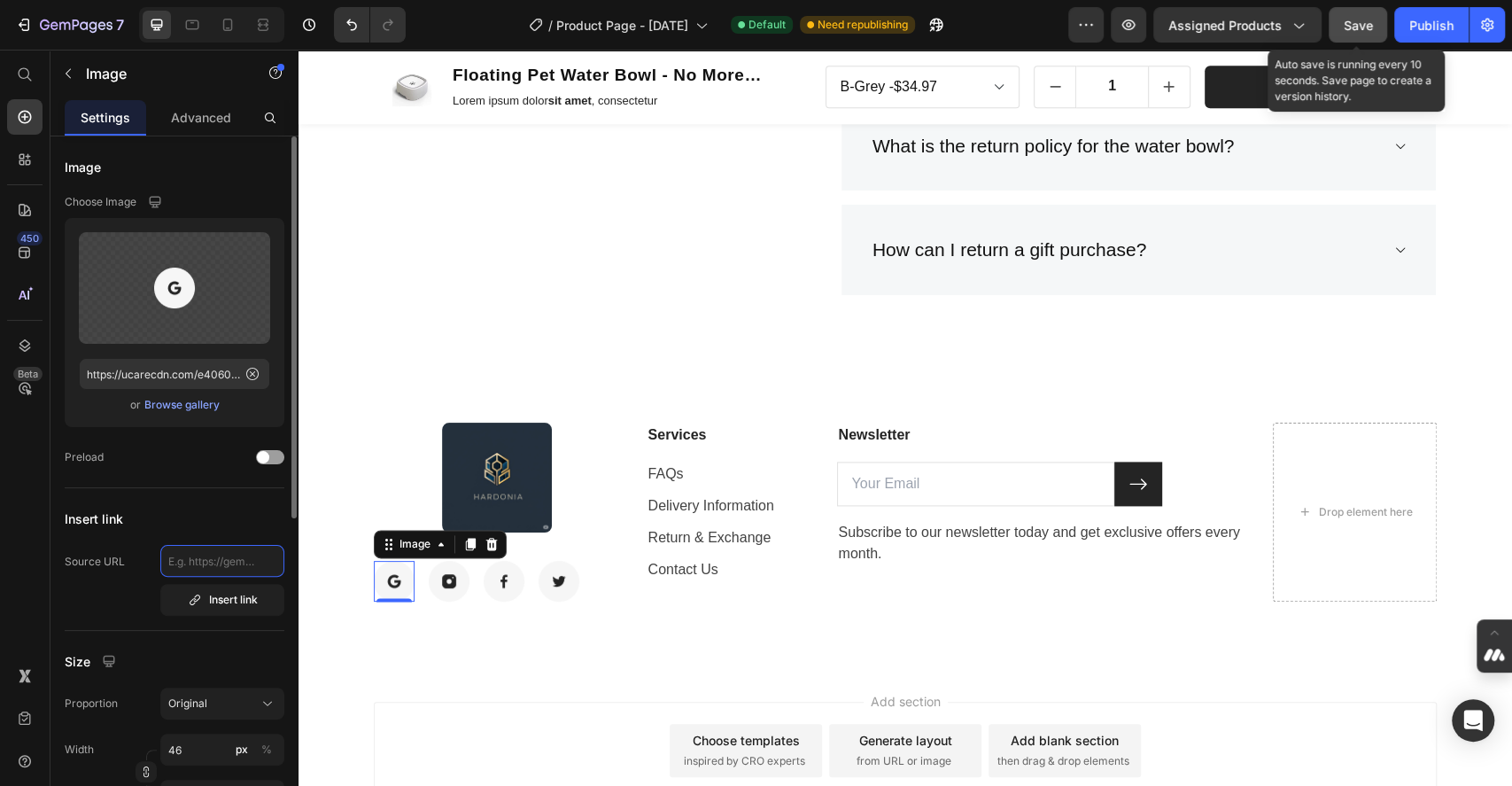 click 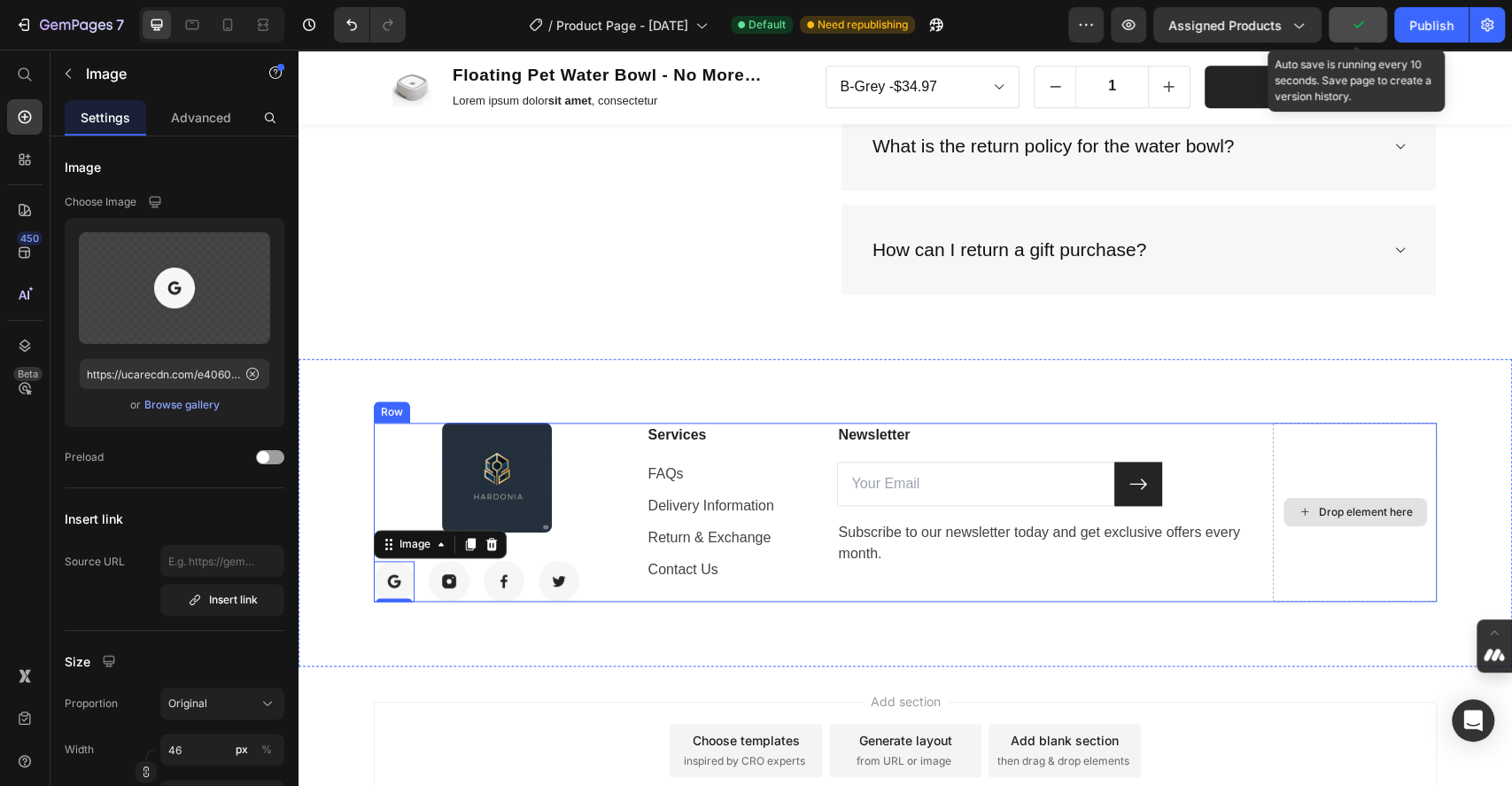 click on "Drop element here" at bounding box center [1366, 512] 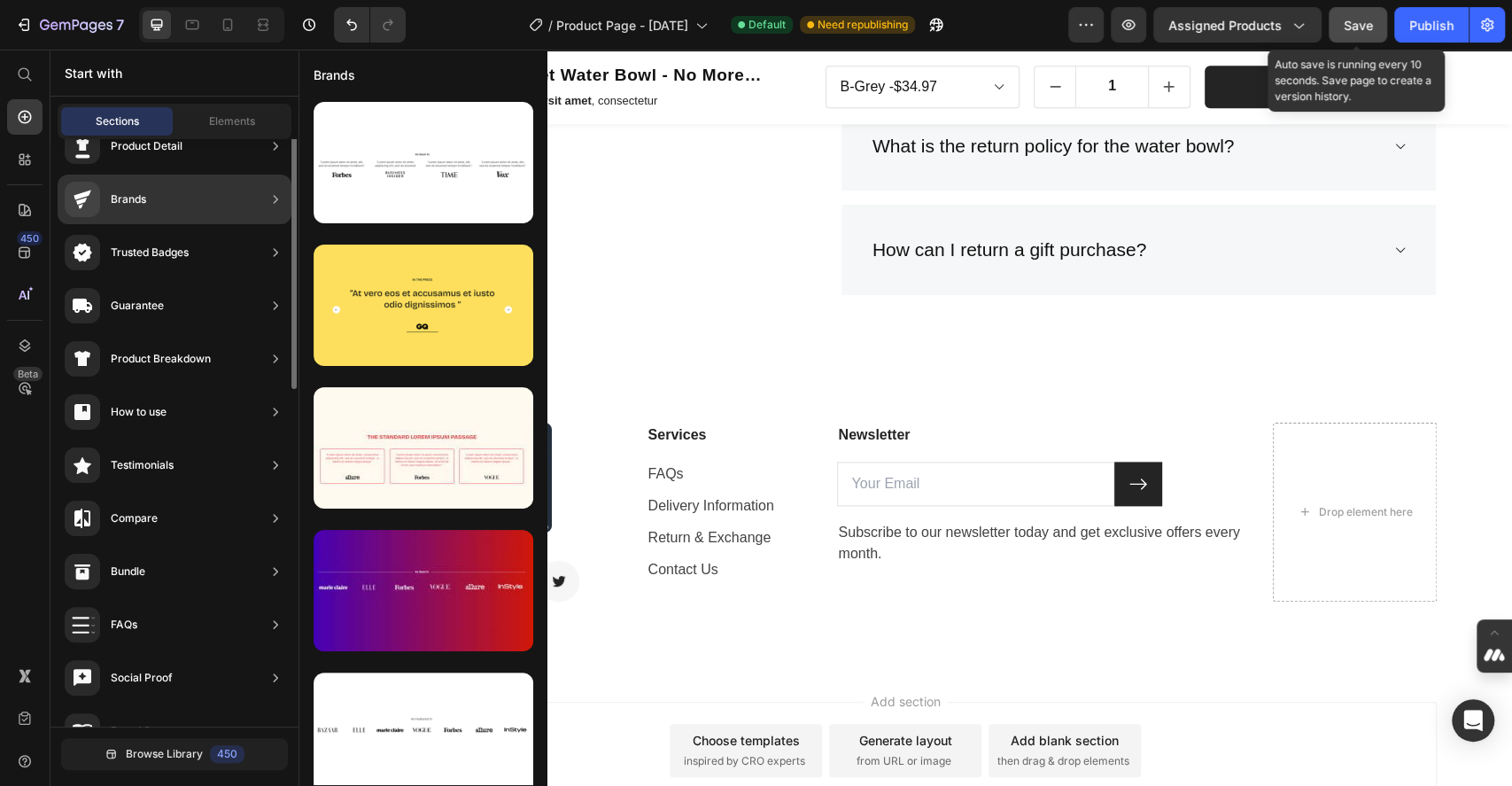 scroll, scrollTop: 0, scrollLeft: 0, axis: both 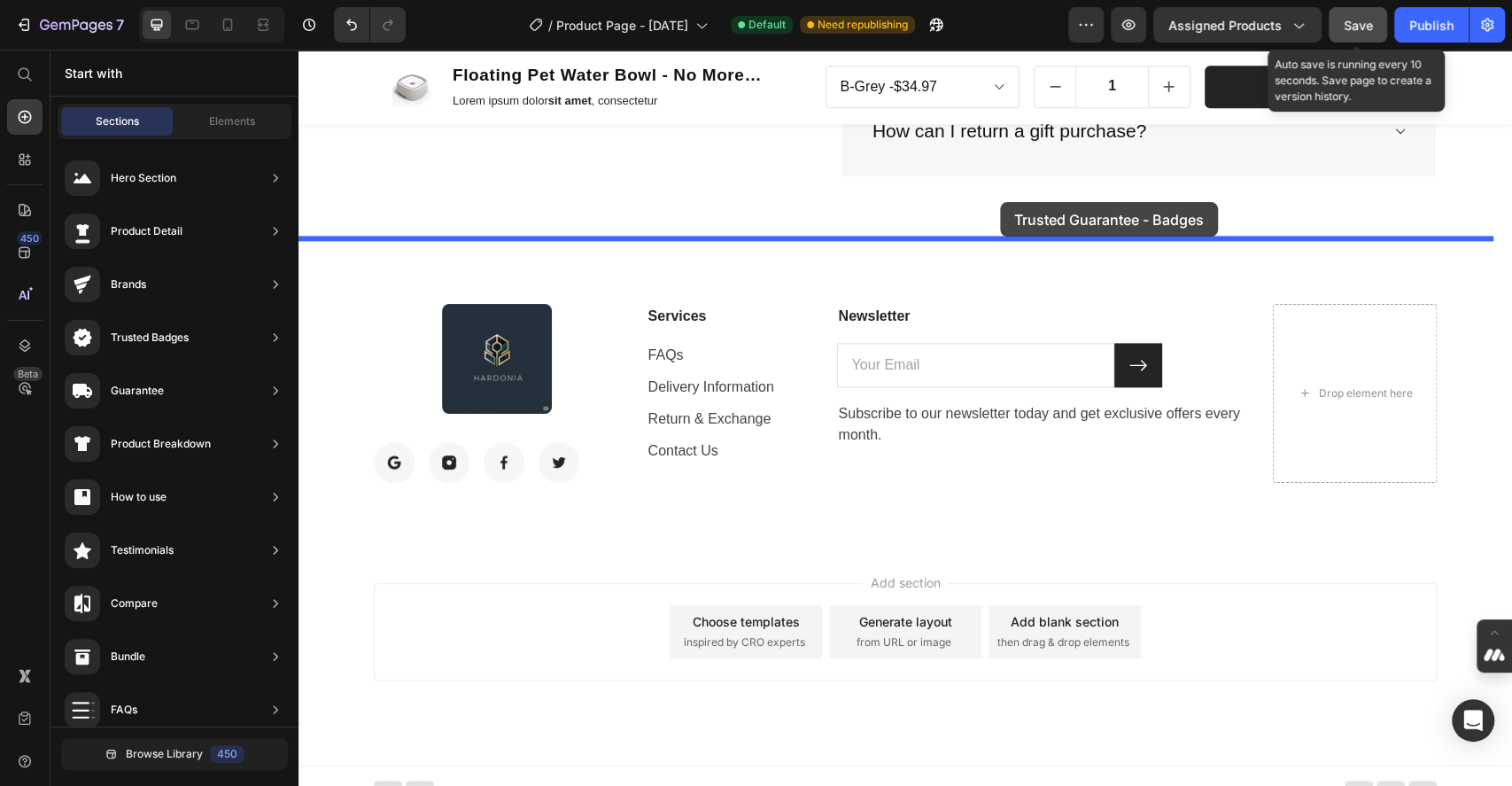 drag, startPoint x: 740, startPoint y: 767, endPoint x: 1000, endPoint y: 202, distance: 621.9526 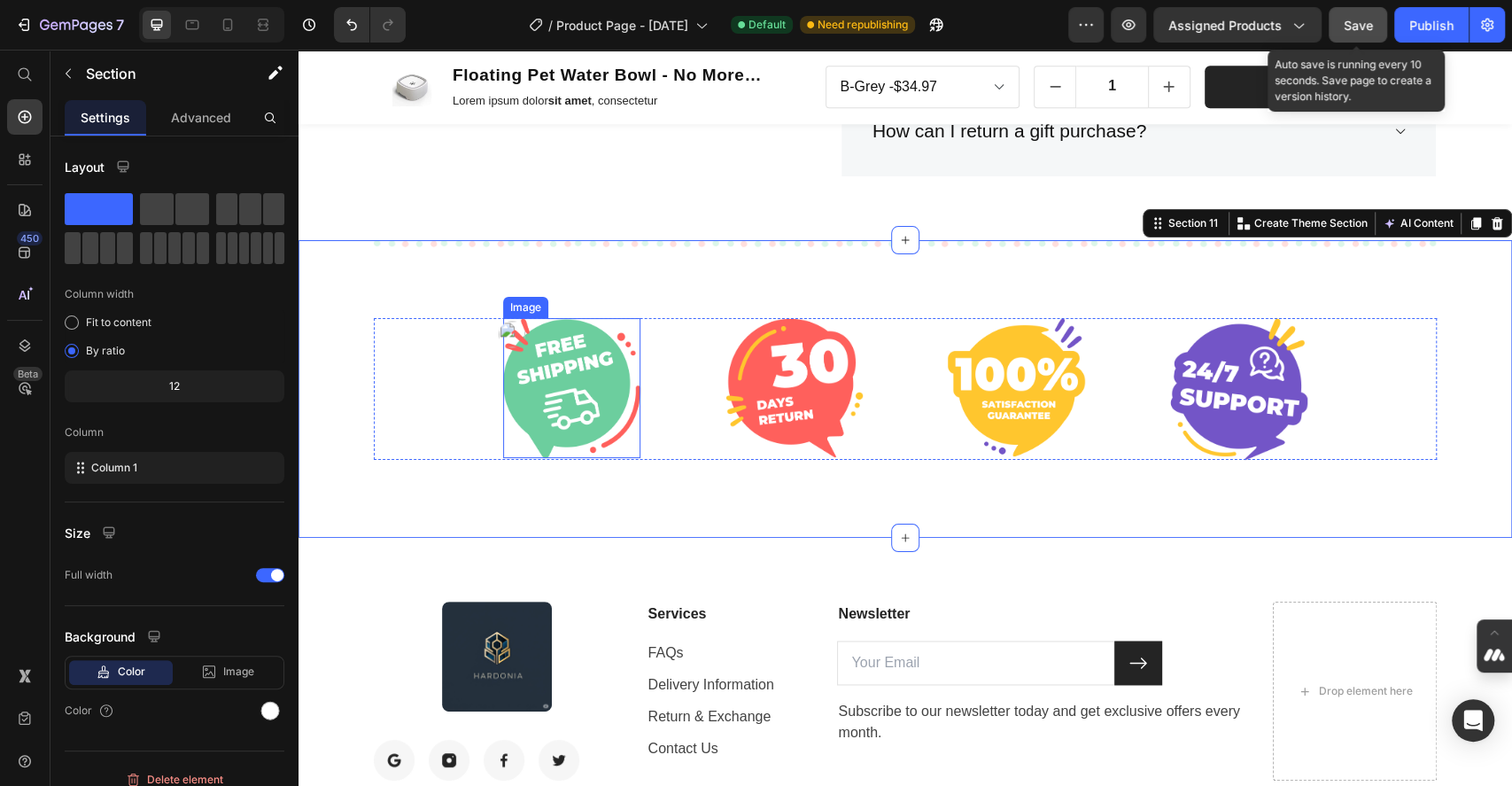 click at bounding box center [571, 388] 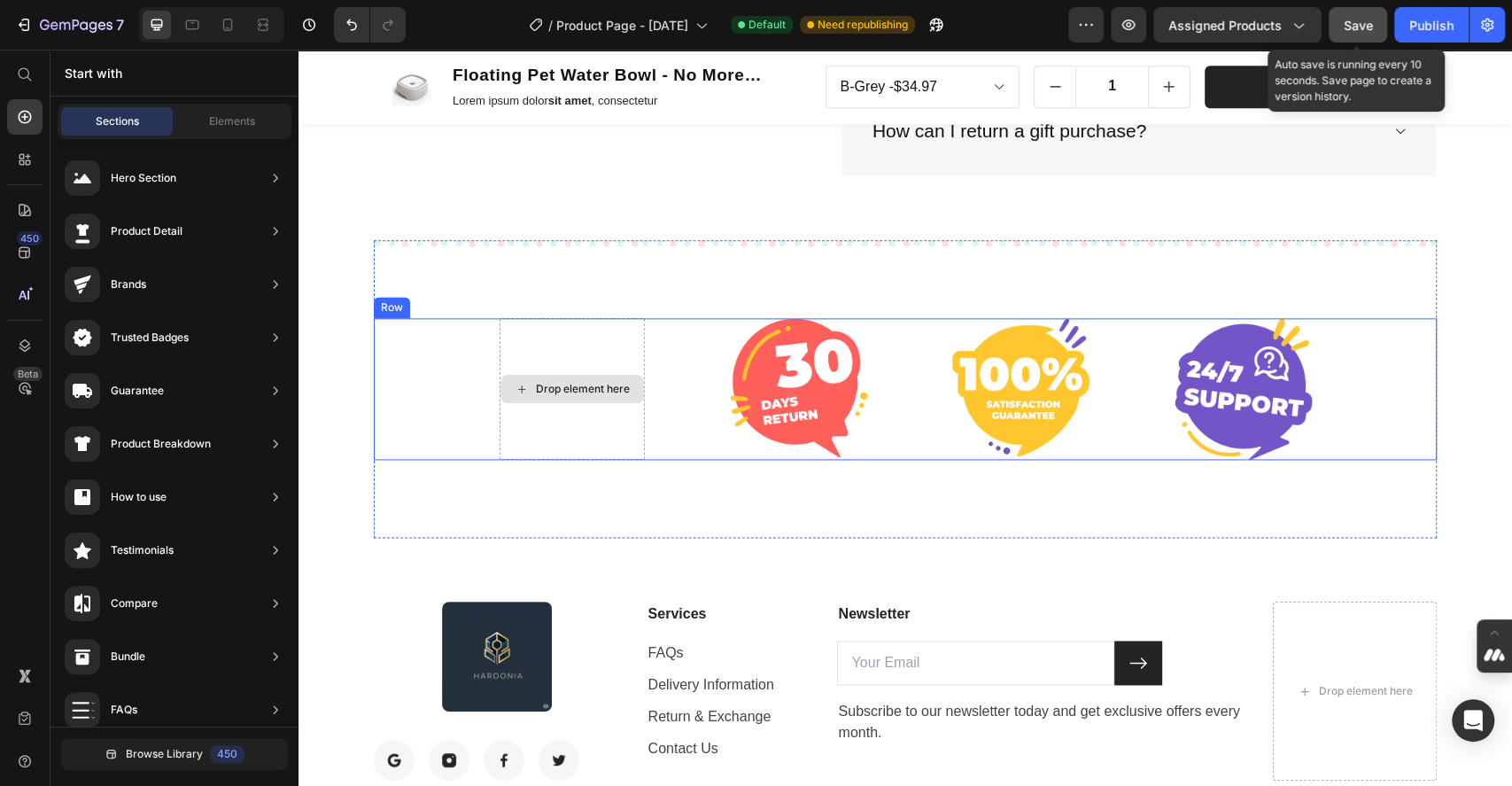 click on "Drop element here" at bounding box center (572, 389) 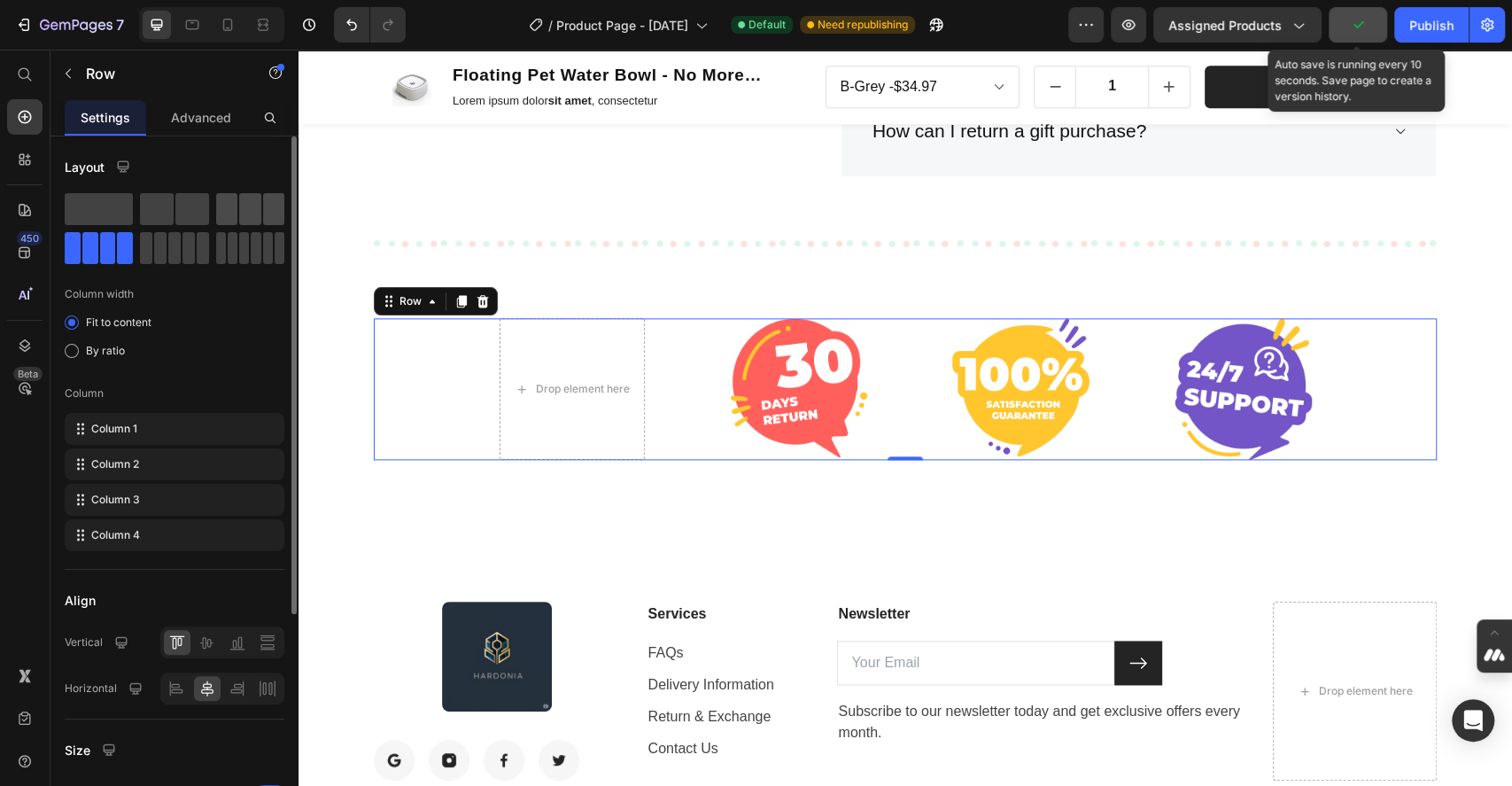 click 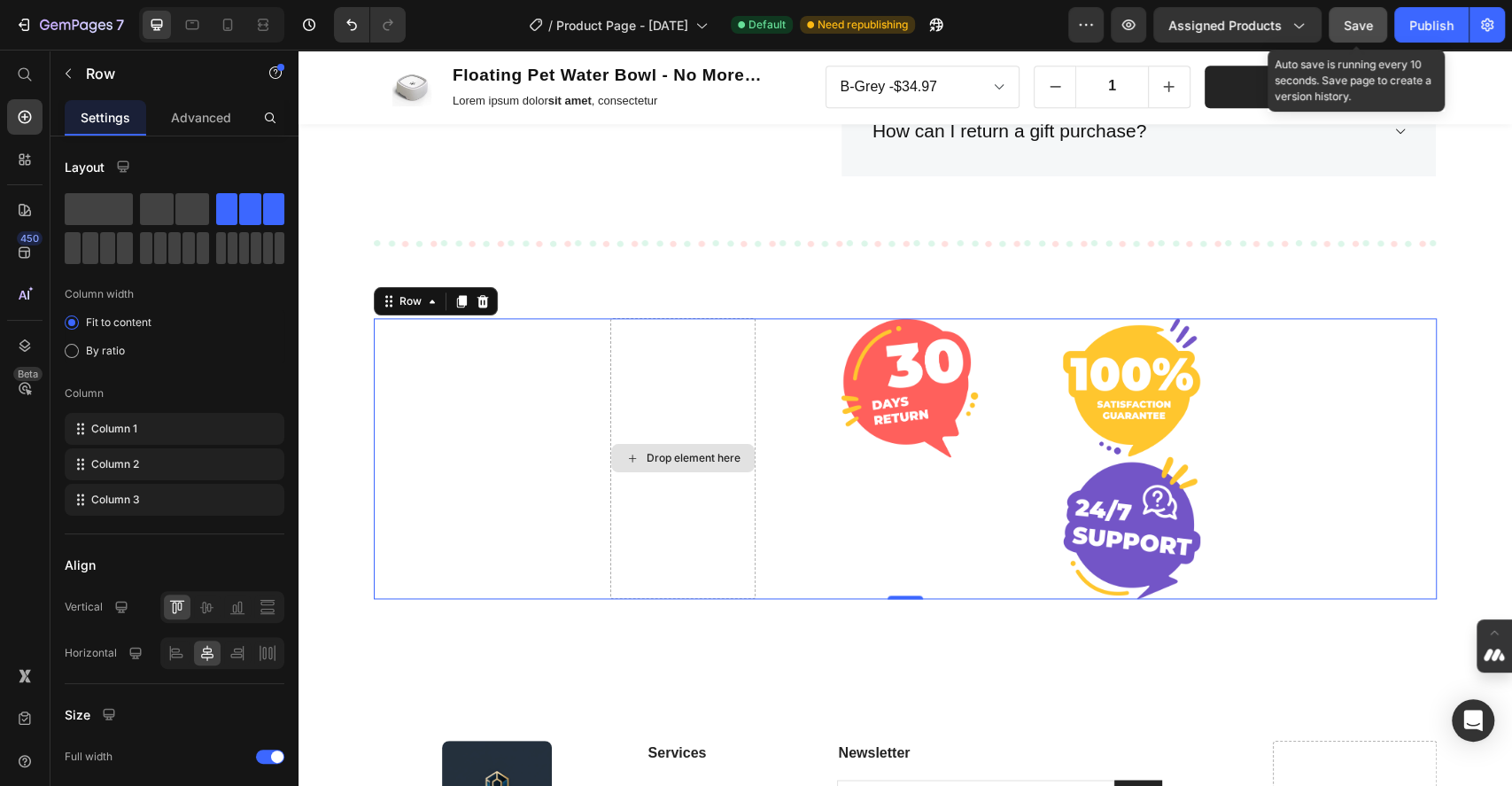 click on "Drop element here" at bounding box center (683, 458) 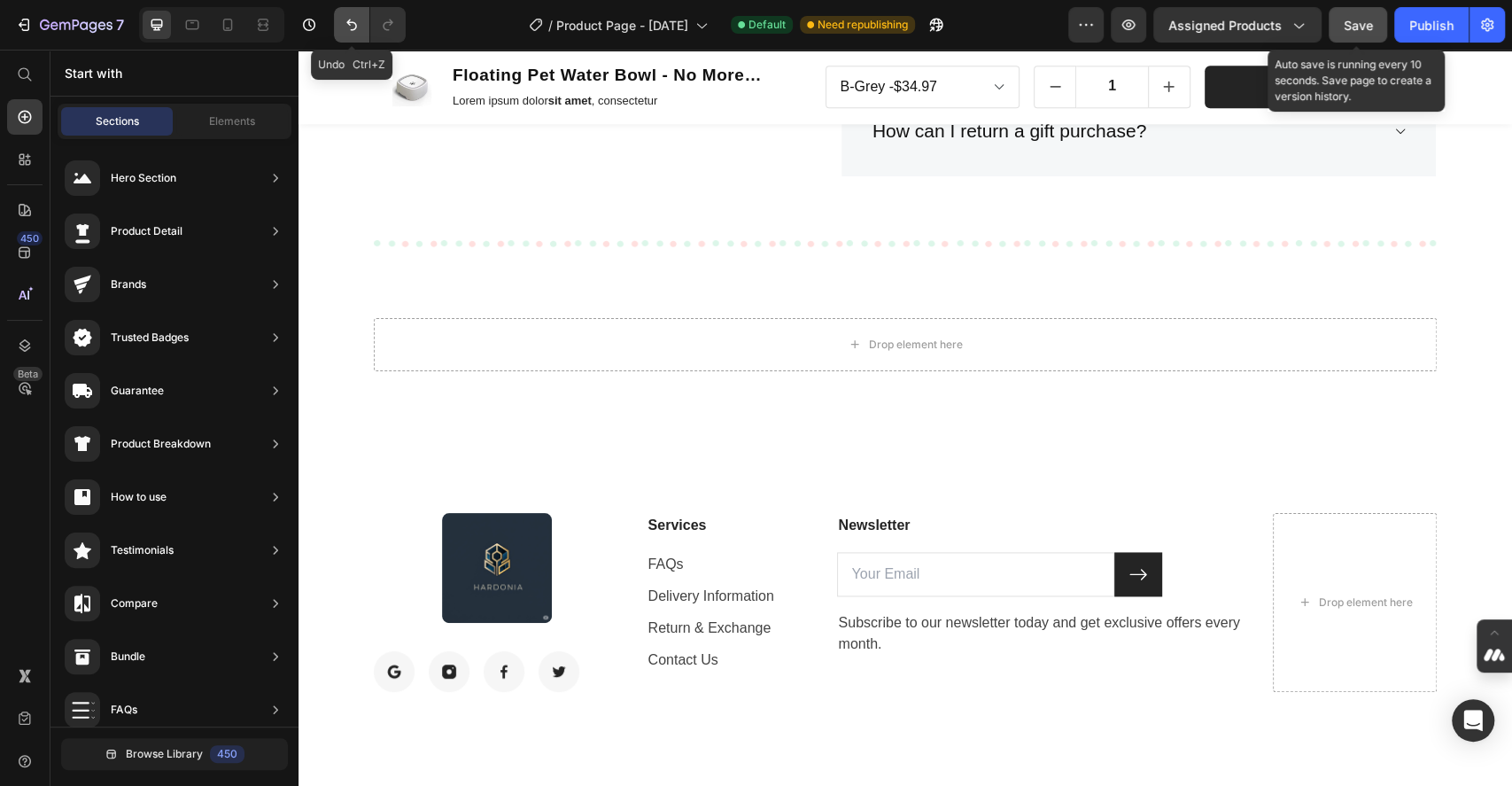 click 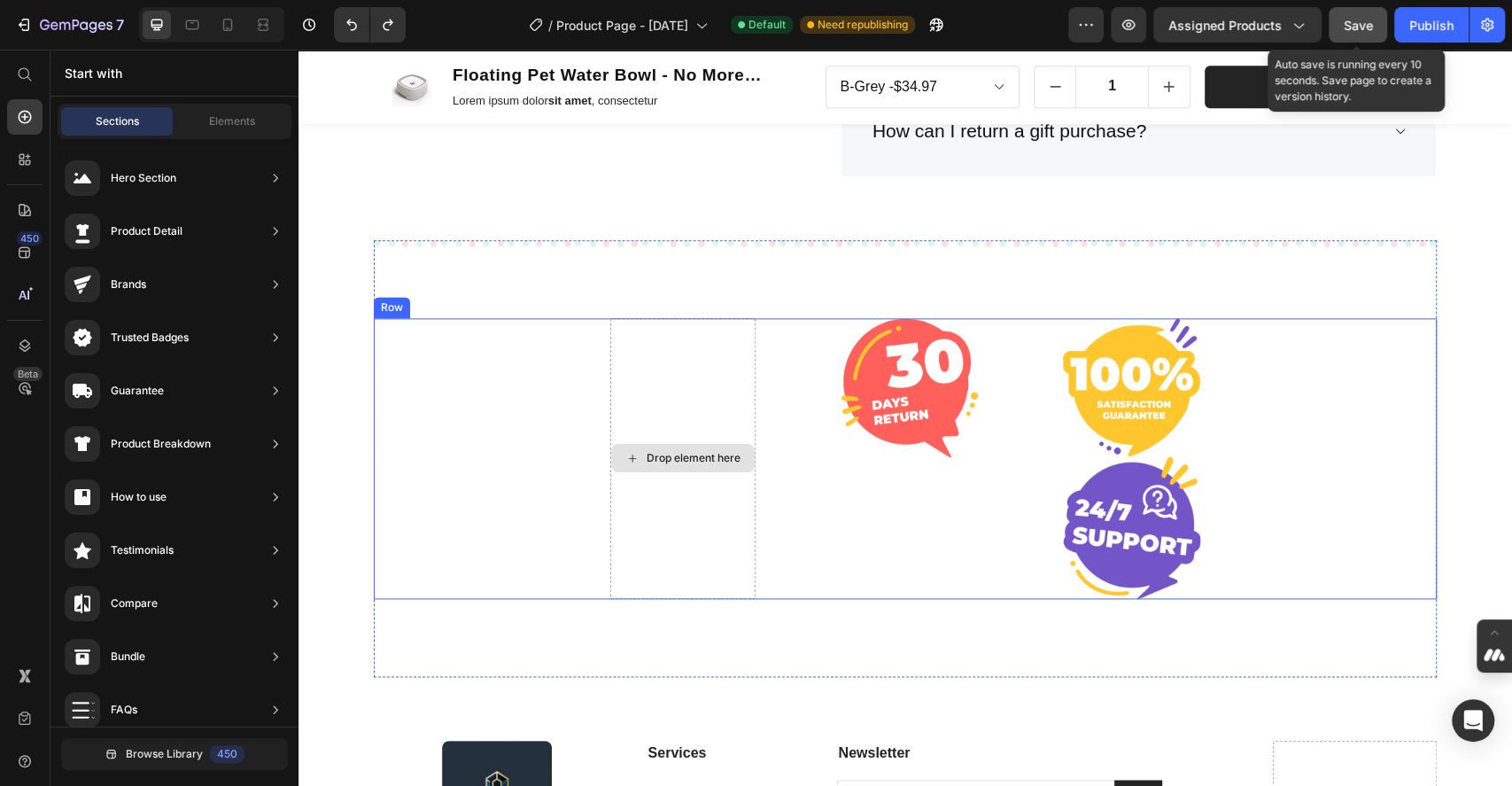 click on "Drop element here" at bounding box center [683, 458] 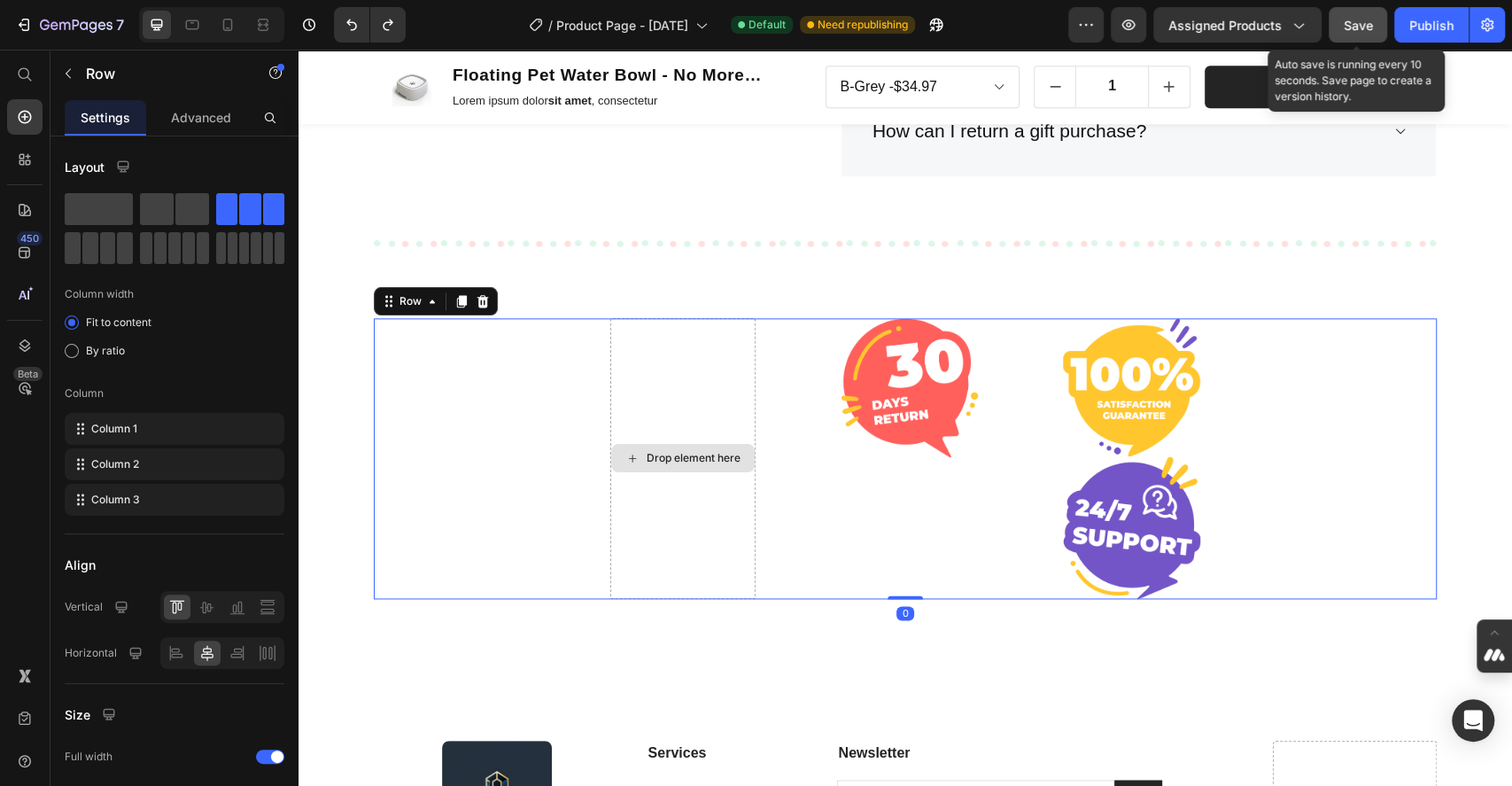 click on "Drop element here" at bounding box center (683, 458) 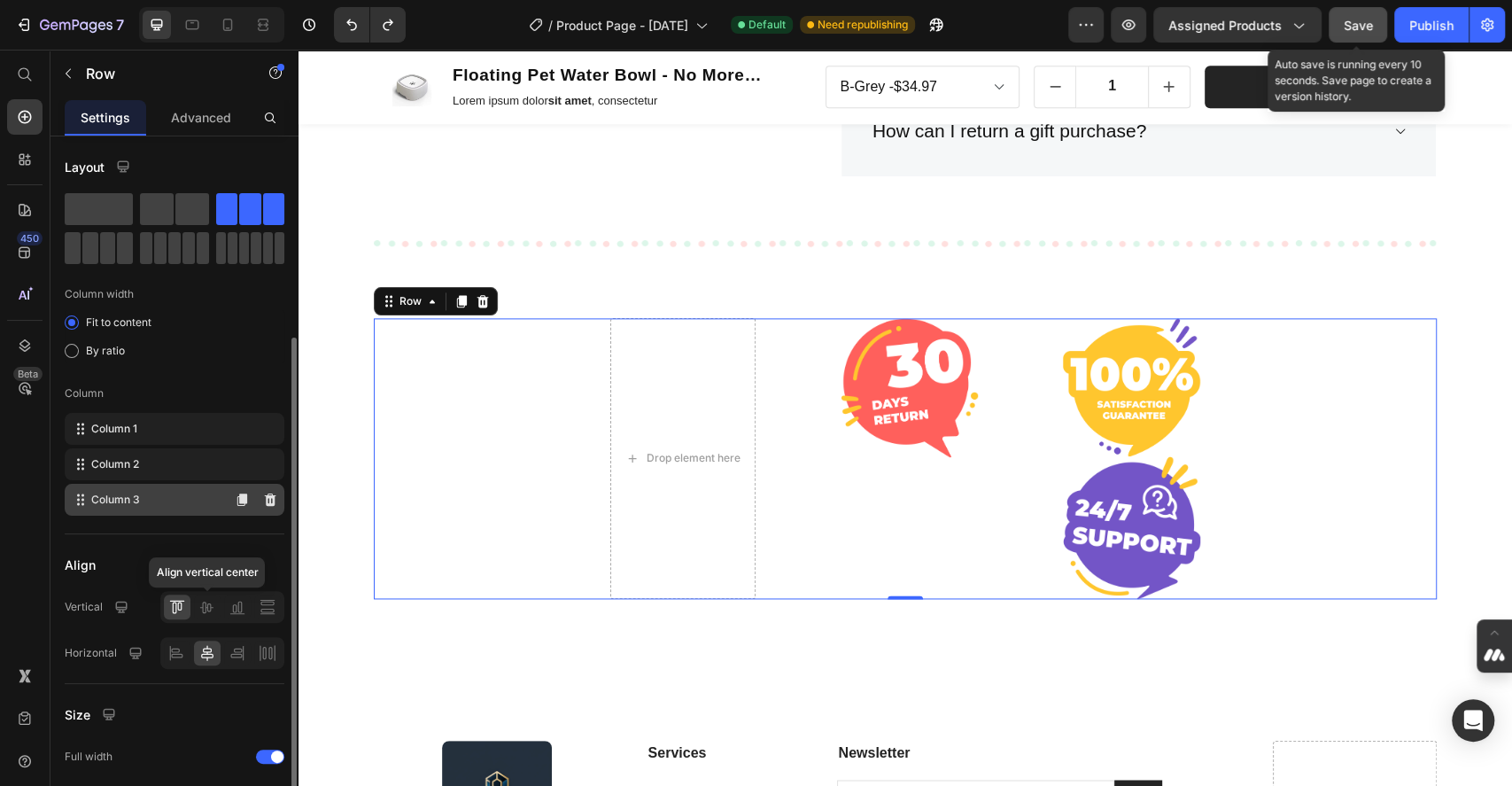 scroll, scrollTop: 118, scrollLeft: 0, axis: vertical 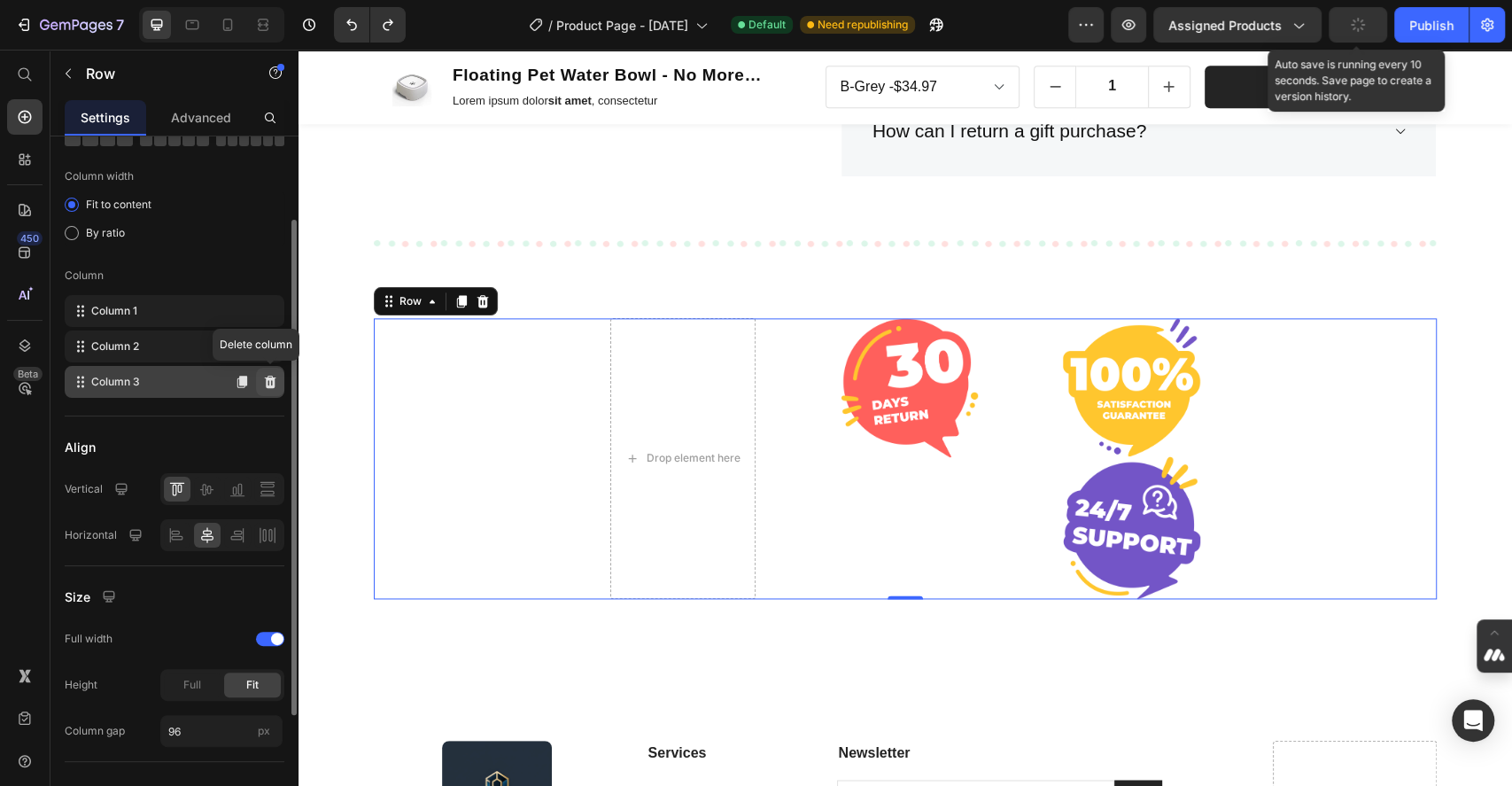 click 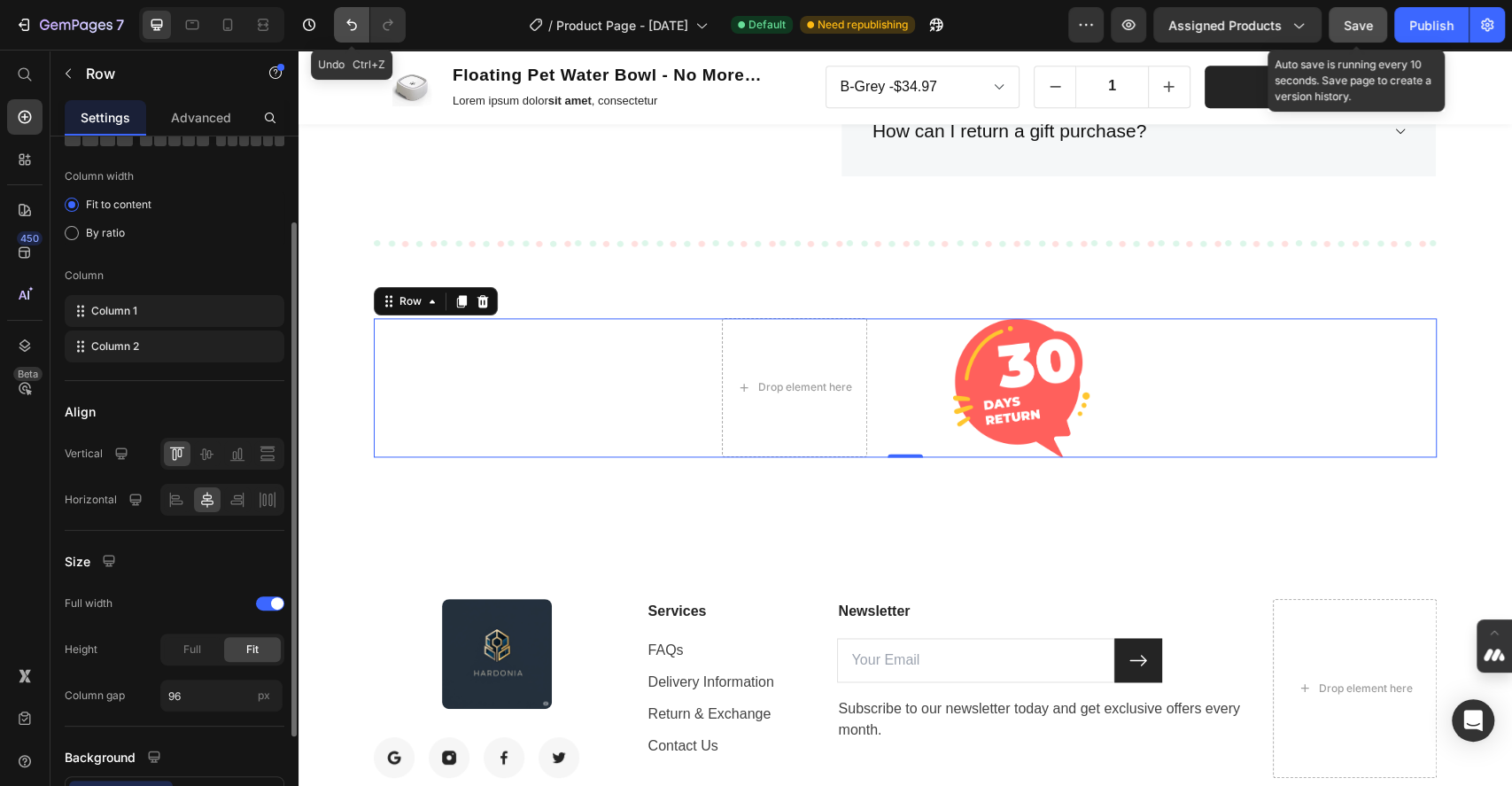 click 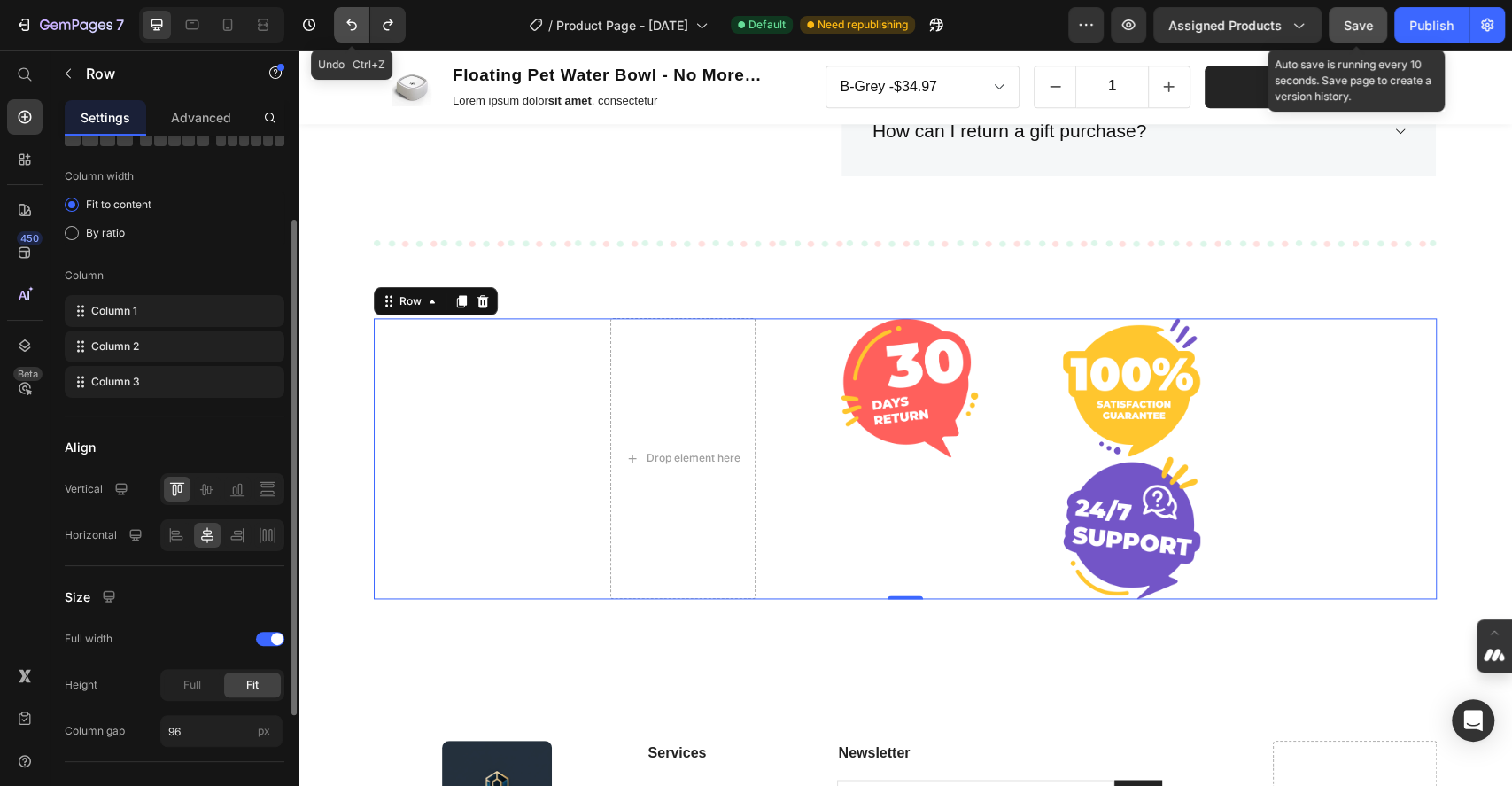 click 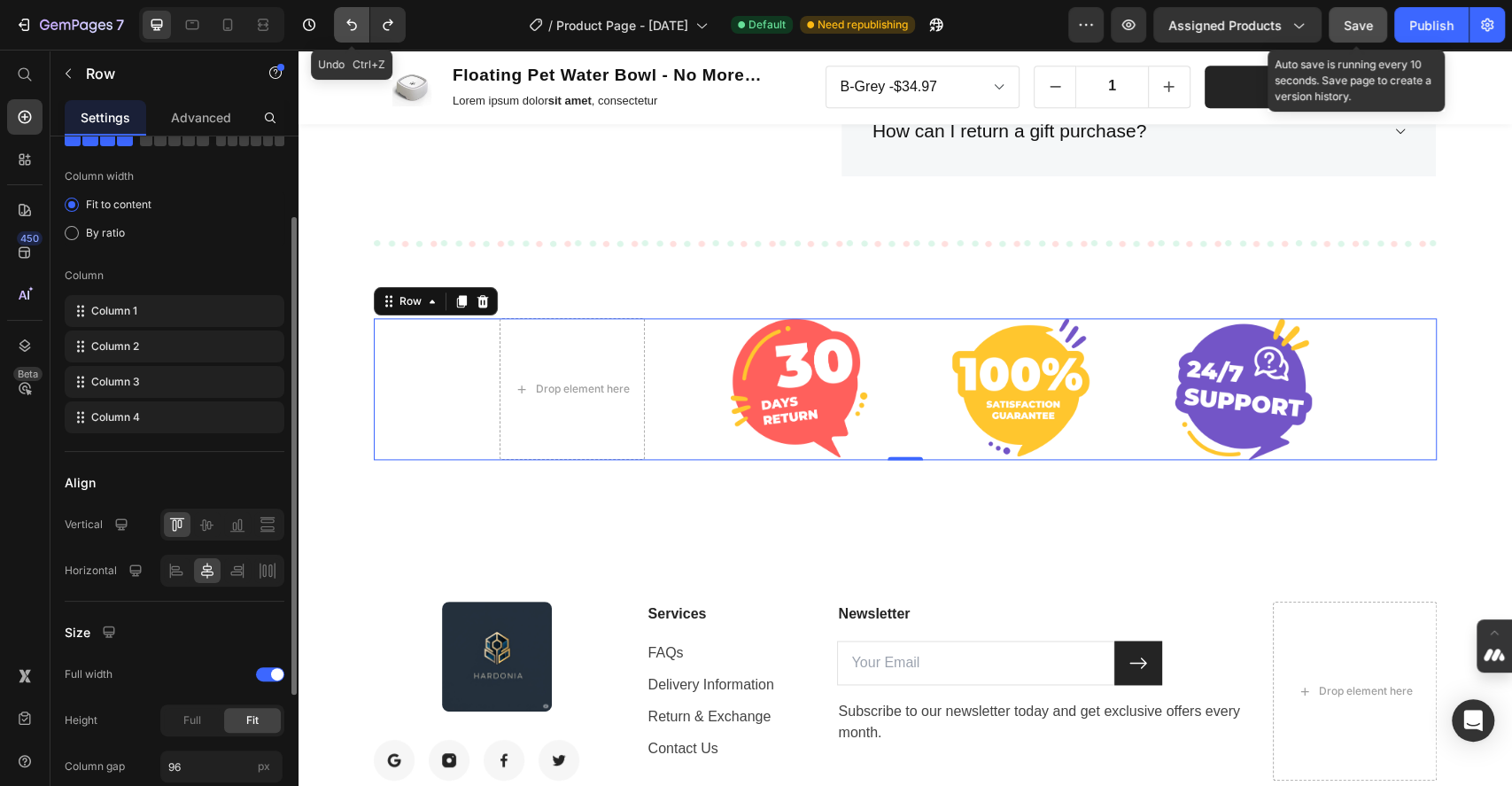 click 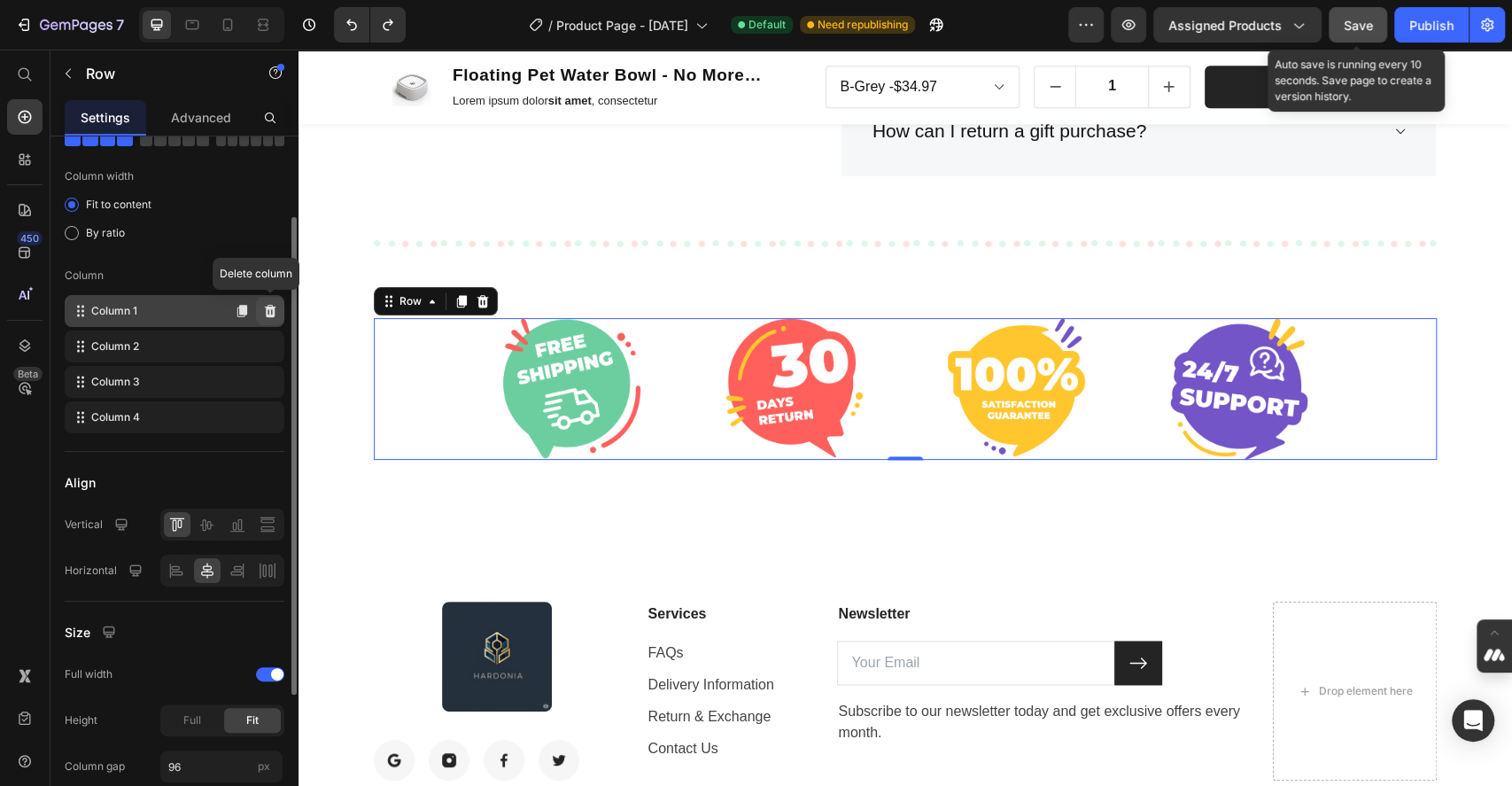 click 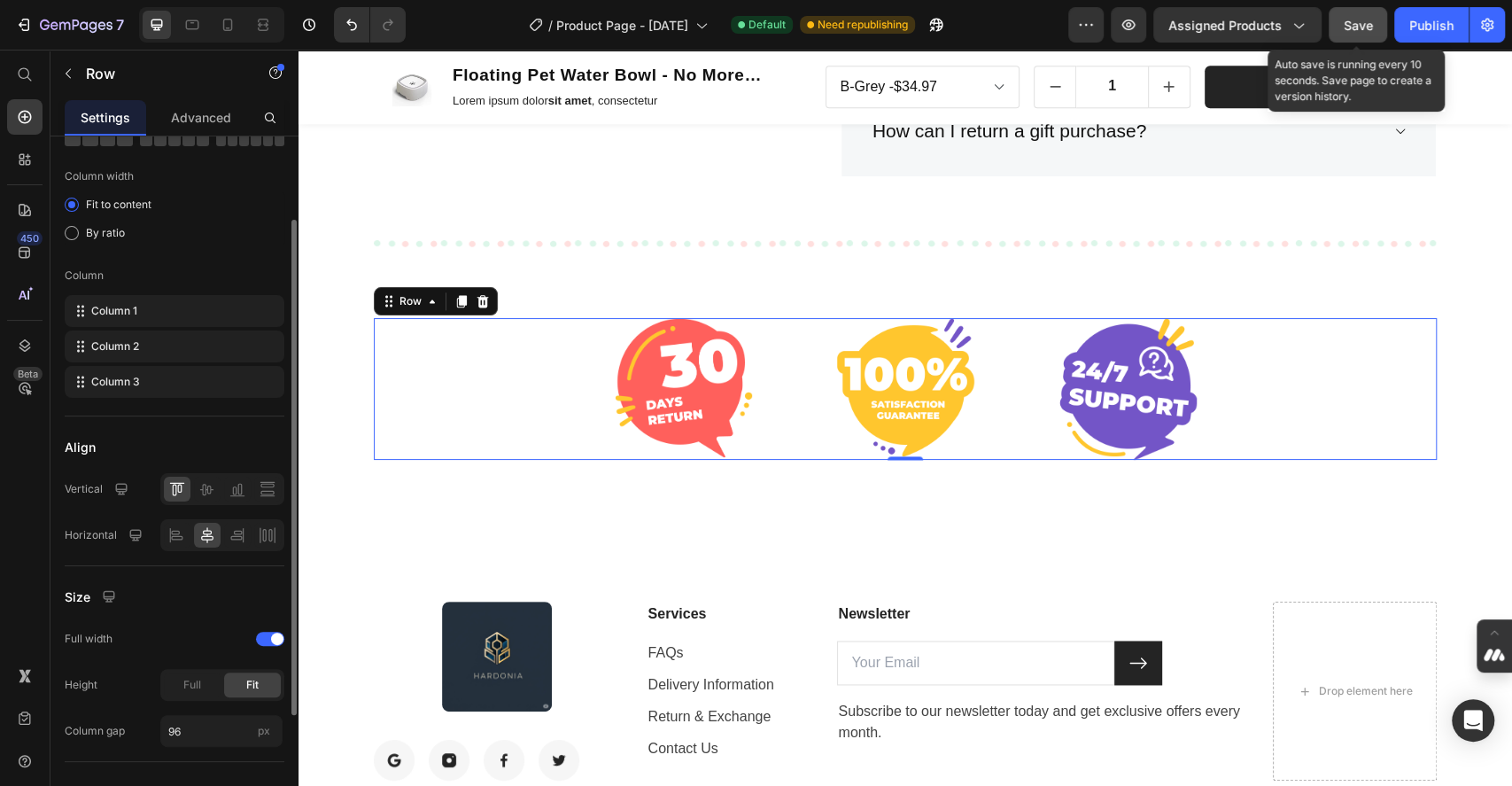 click on "Image Image Image Row   0" at bounding box center (905, 389) 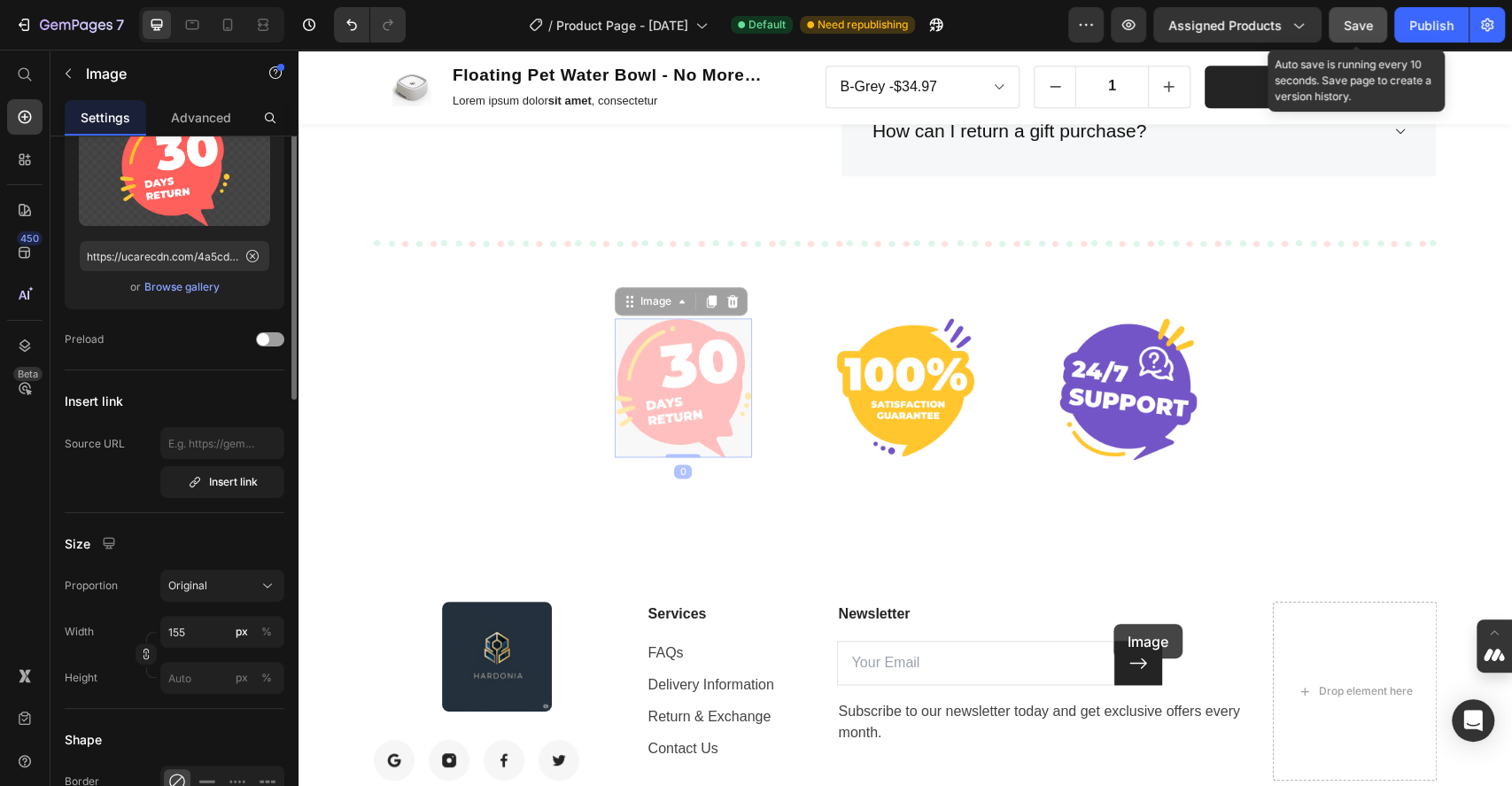 scroll, scrollTop: 0, scrollLeft: 0, axis: both 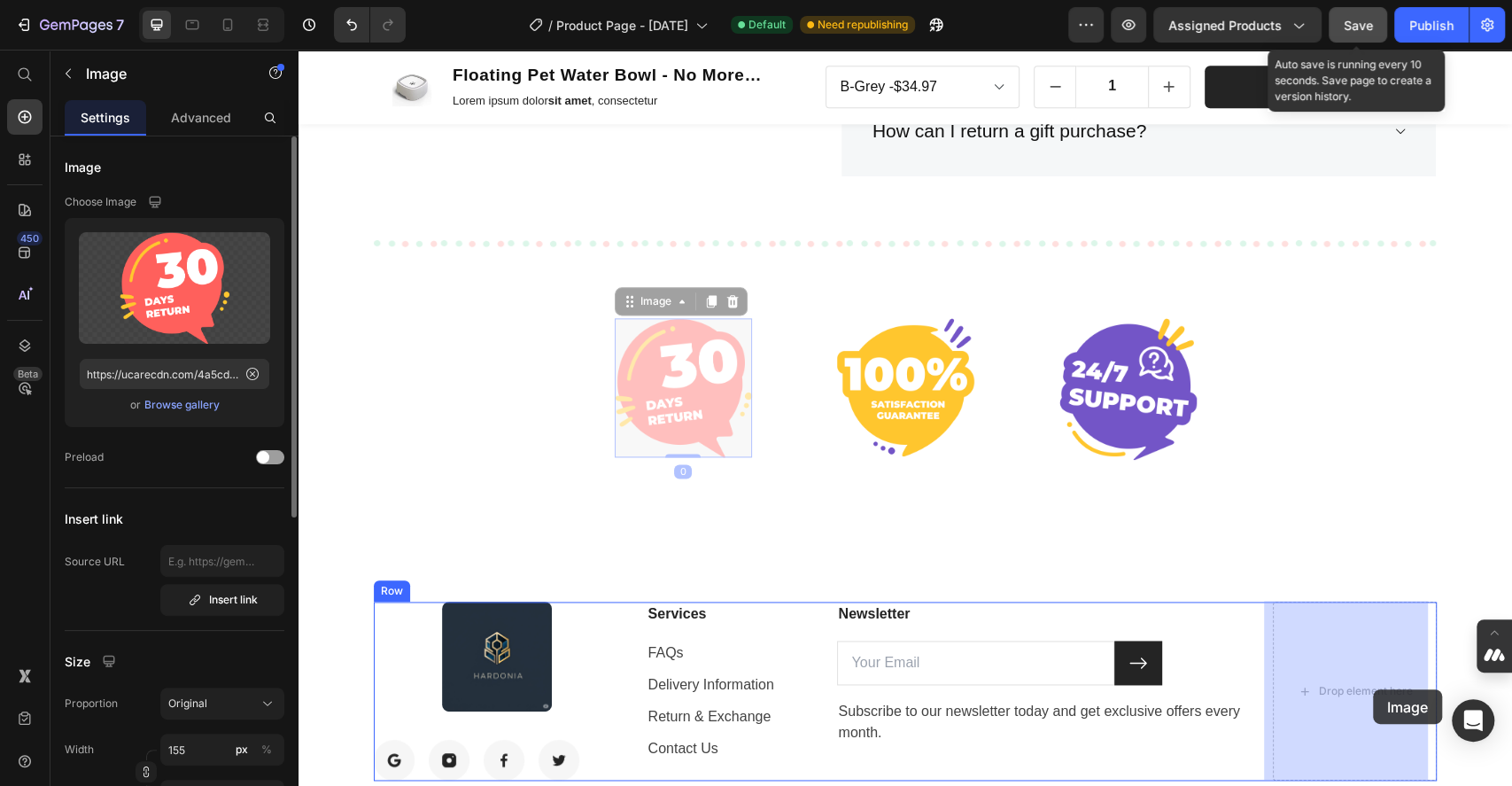 drag, startPoint x: 666, startPoint y: 368, endPoint x: 1372, endPoint y: 689, distance: 775.5495 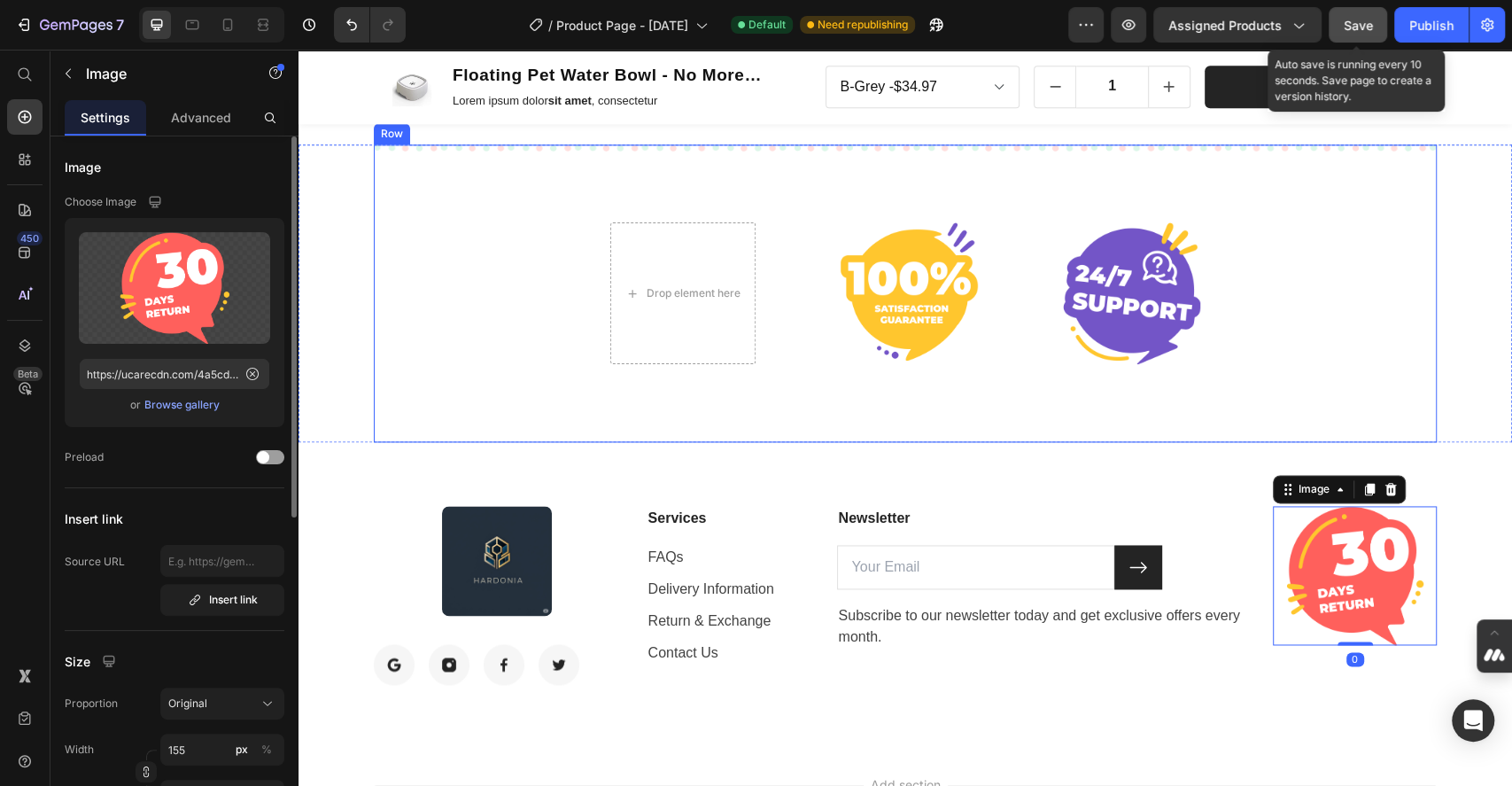 scroll, scrollTop: 6226, scrollLeft: 0, axis: vertical 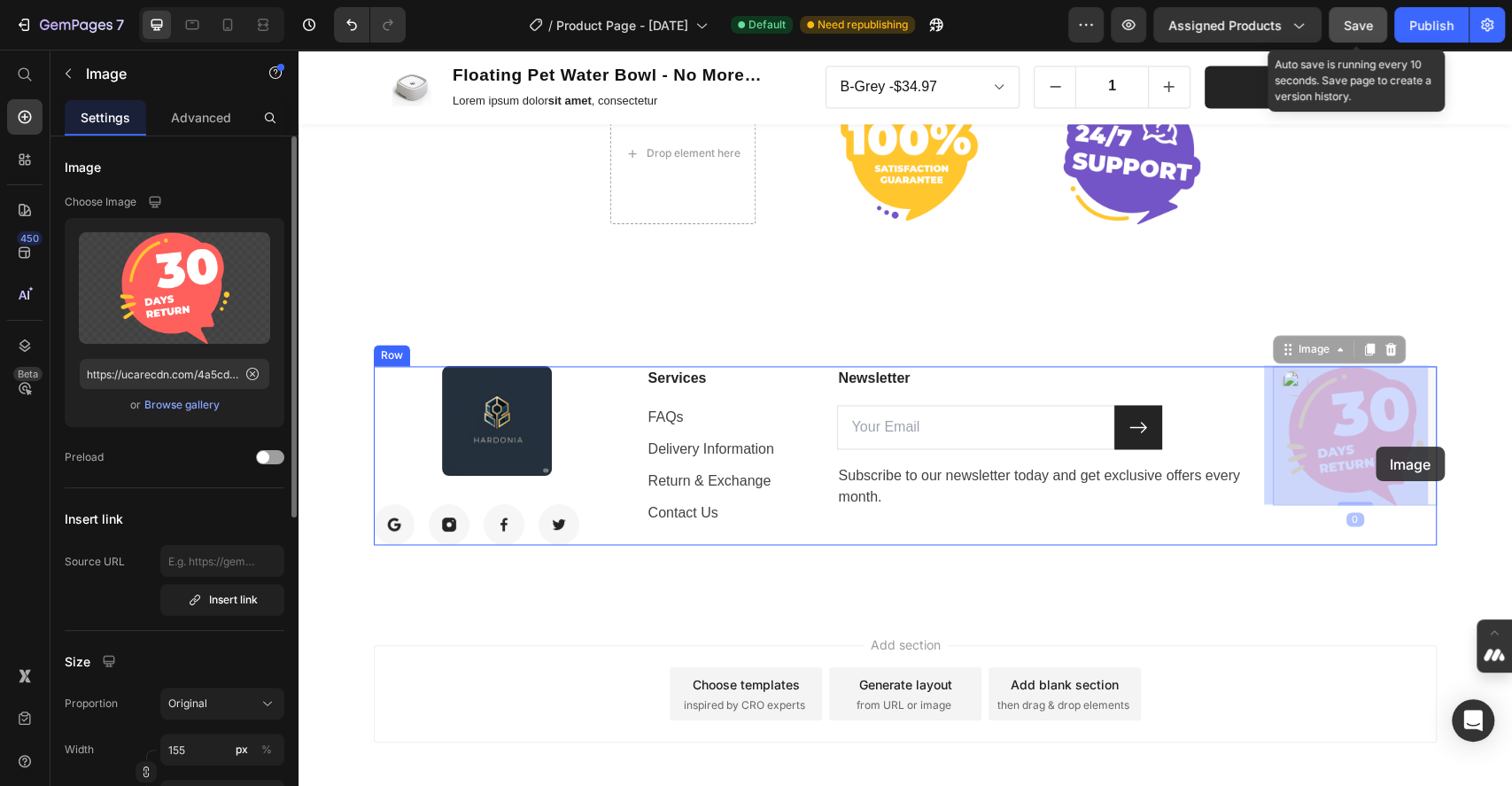 drag, startPoint x: 1380, startPoint y: 430, endPoint x: 1376, endPoint y: 447, distance: 17.464249 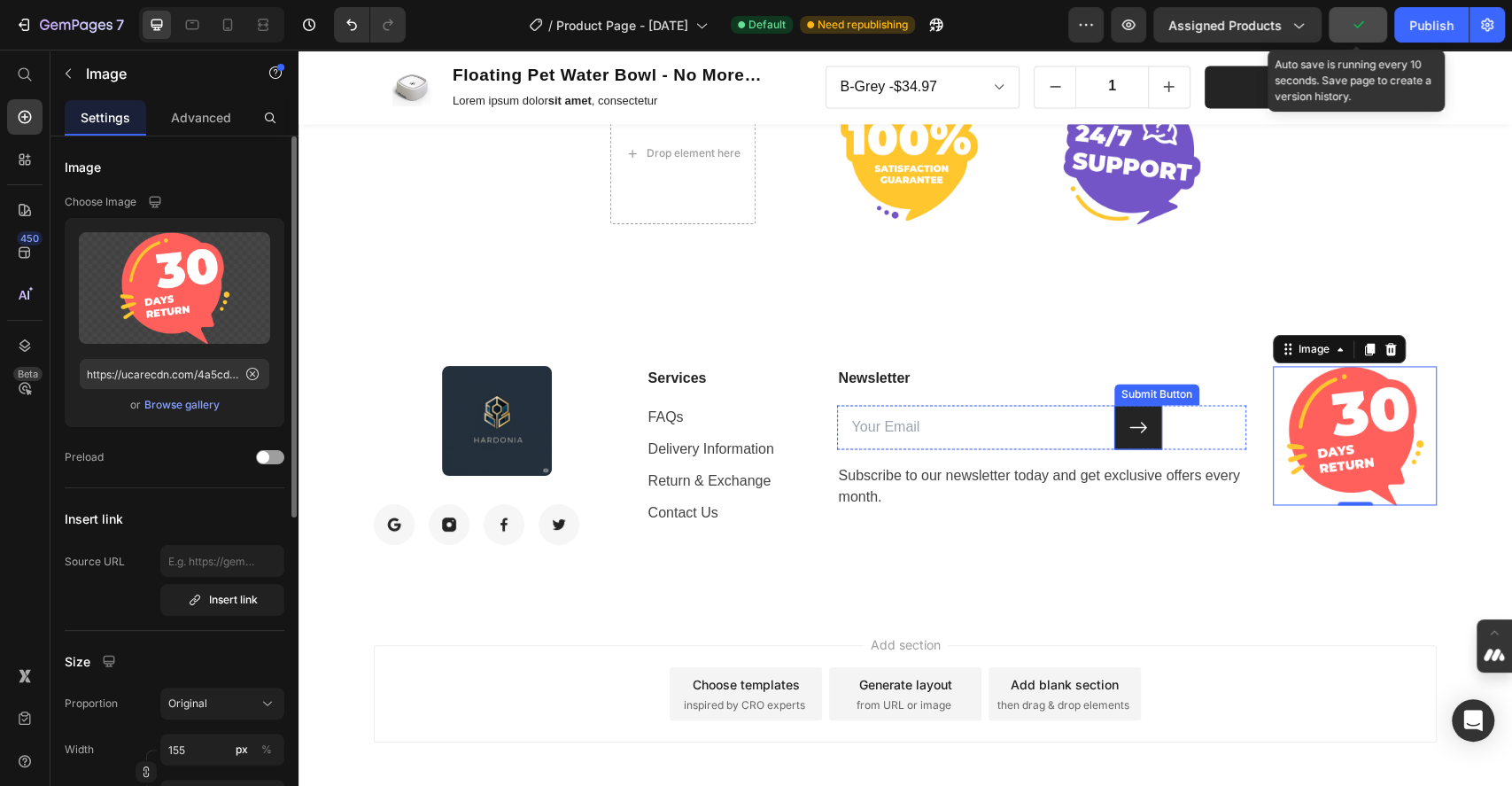 scroll, scrollTop: 5990, scrollLeft: 0, axis: vertical 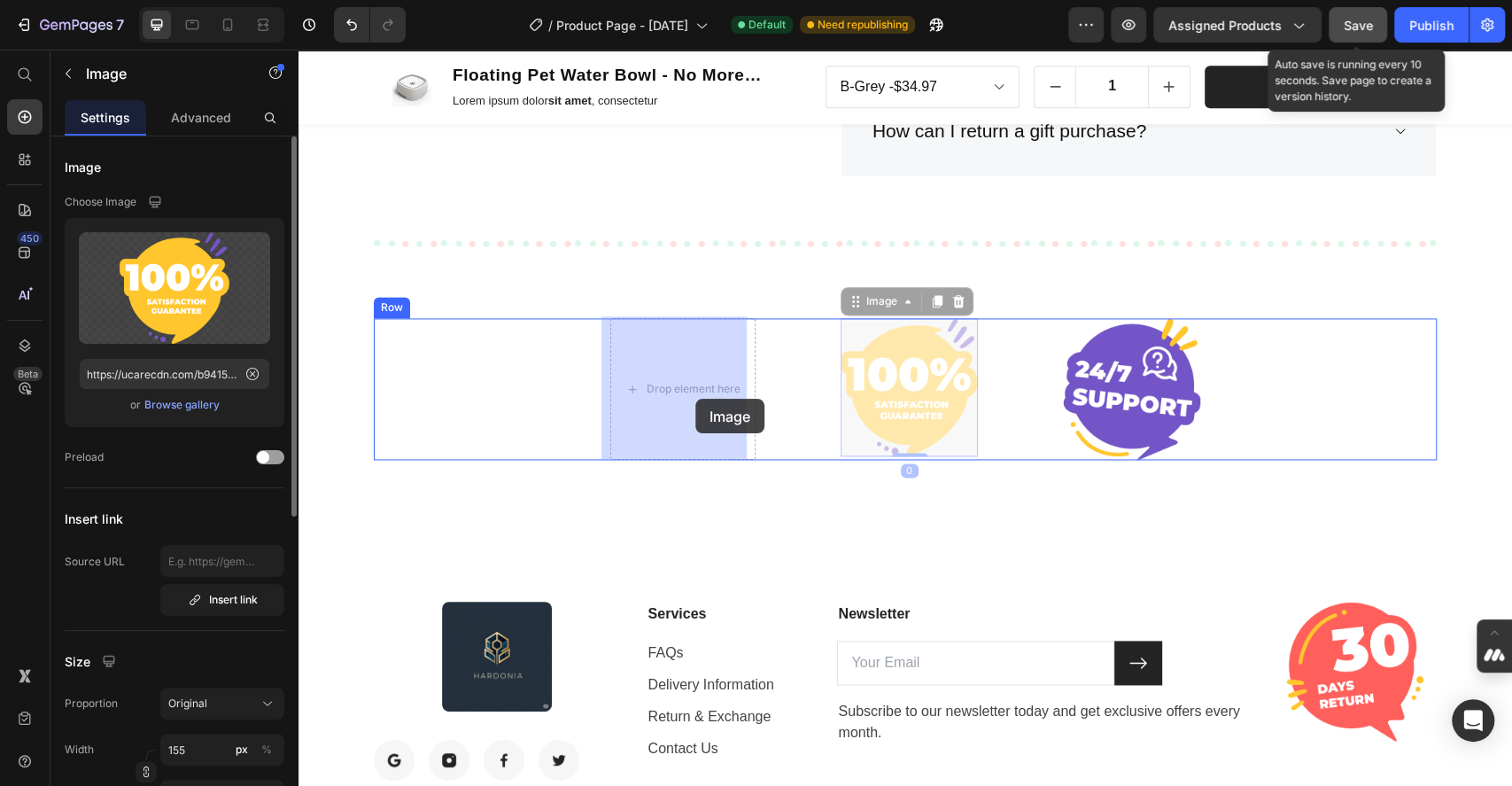 drag, startPoint x: 890, startPoint y: 385, endPoint x: 693, endPoint y: 398, distance: 197.42847 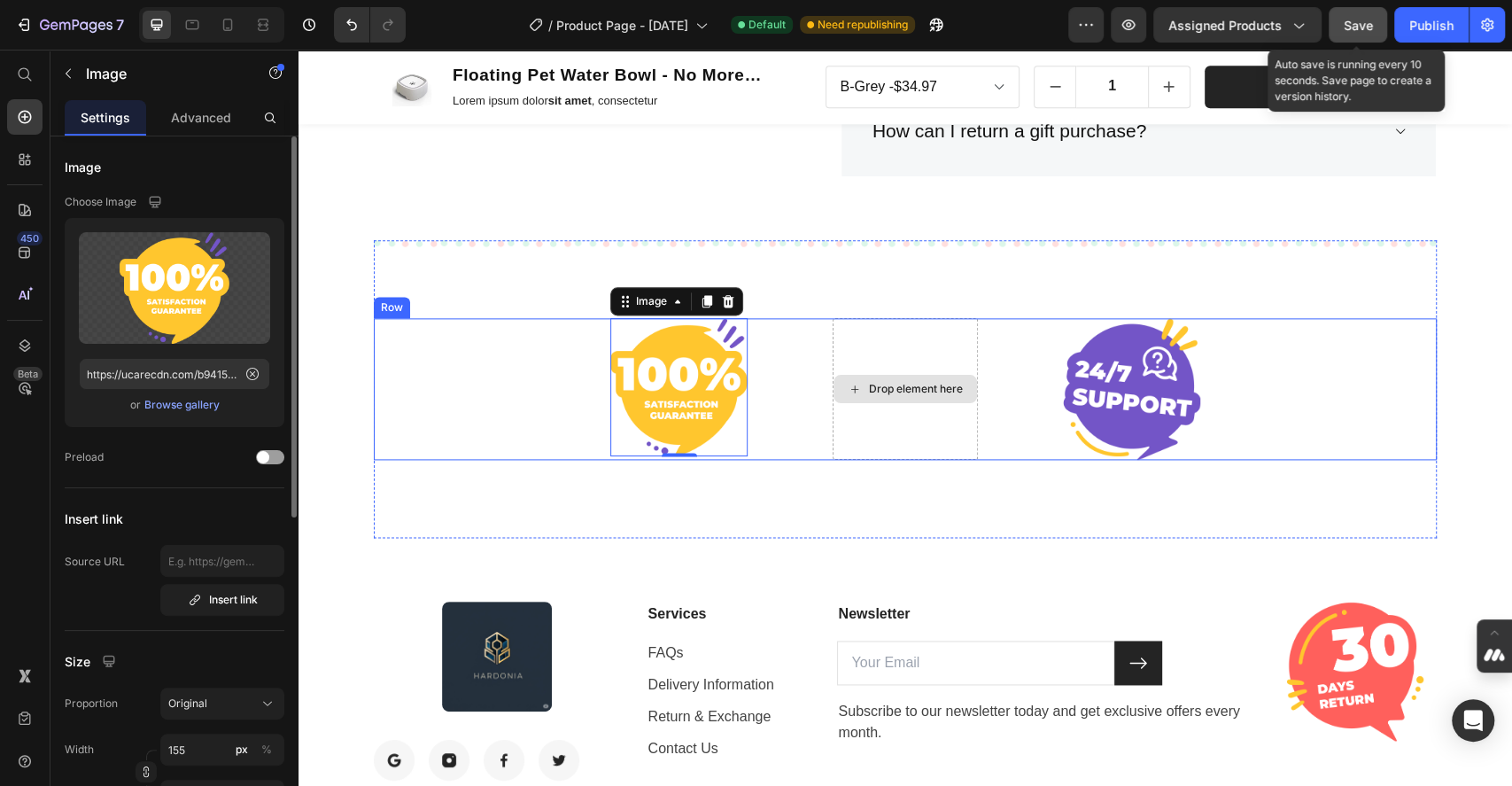 click on "Drop element here" at bounding box center (916, 389) 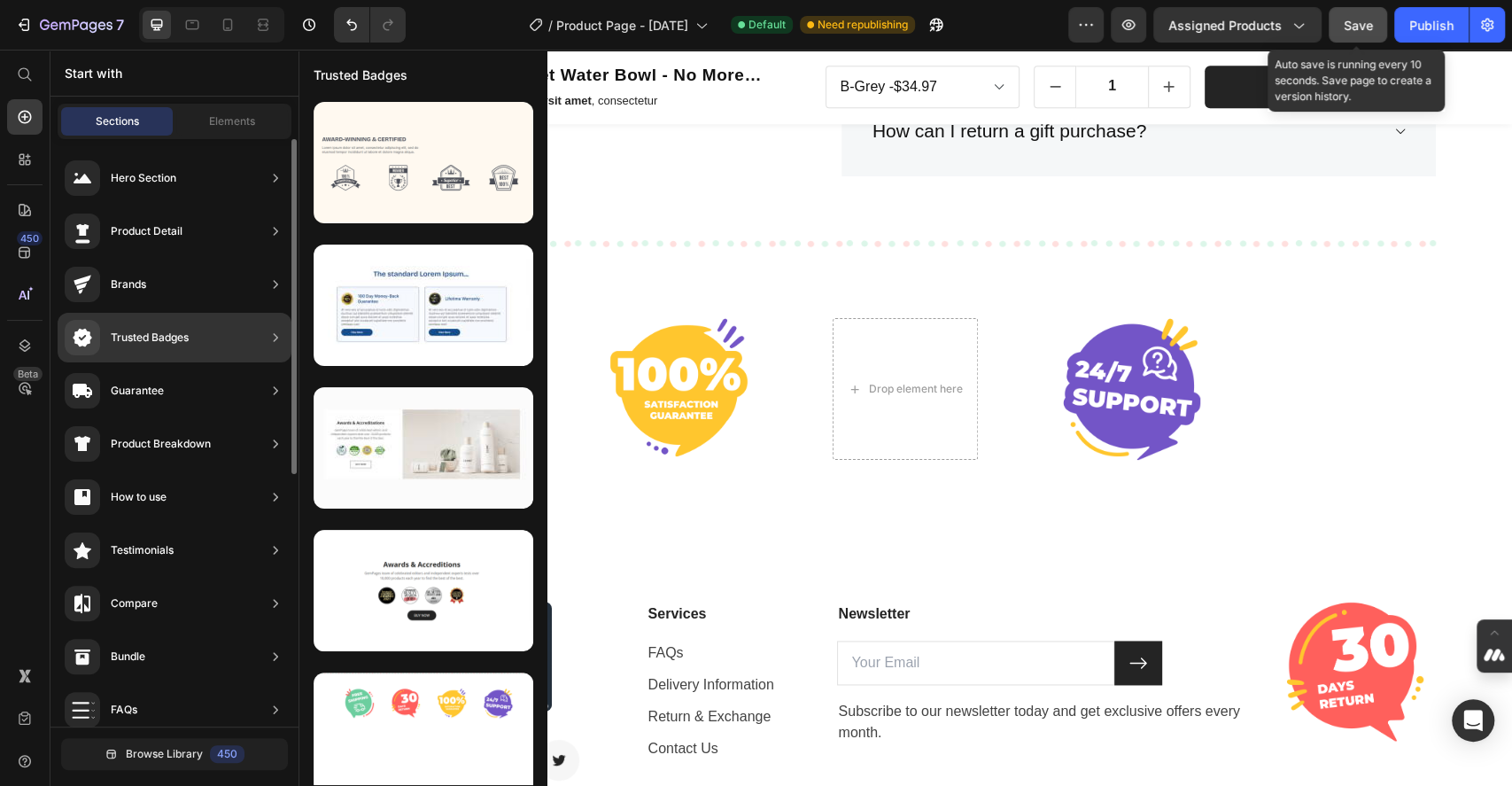 click on "Trusted Badges" at bounding box center [150, 338] 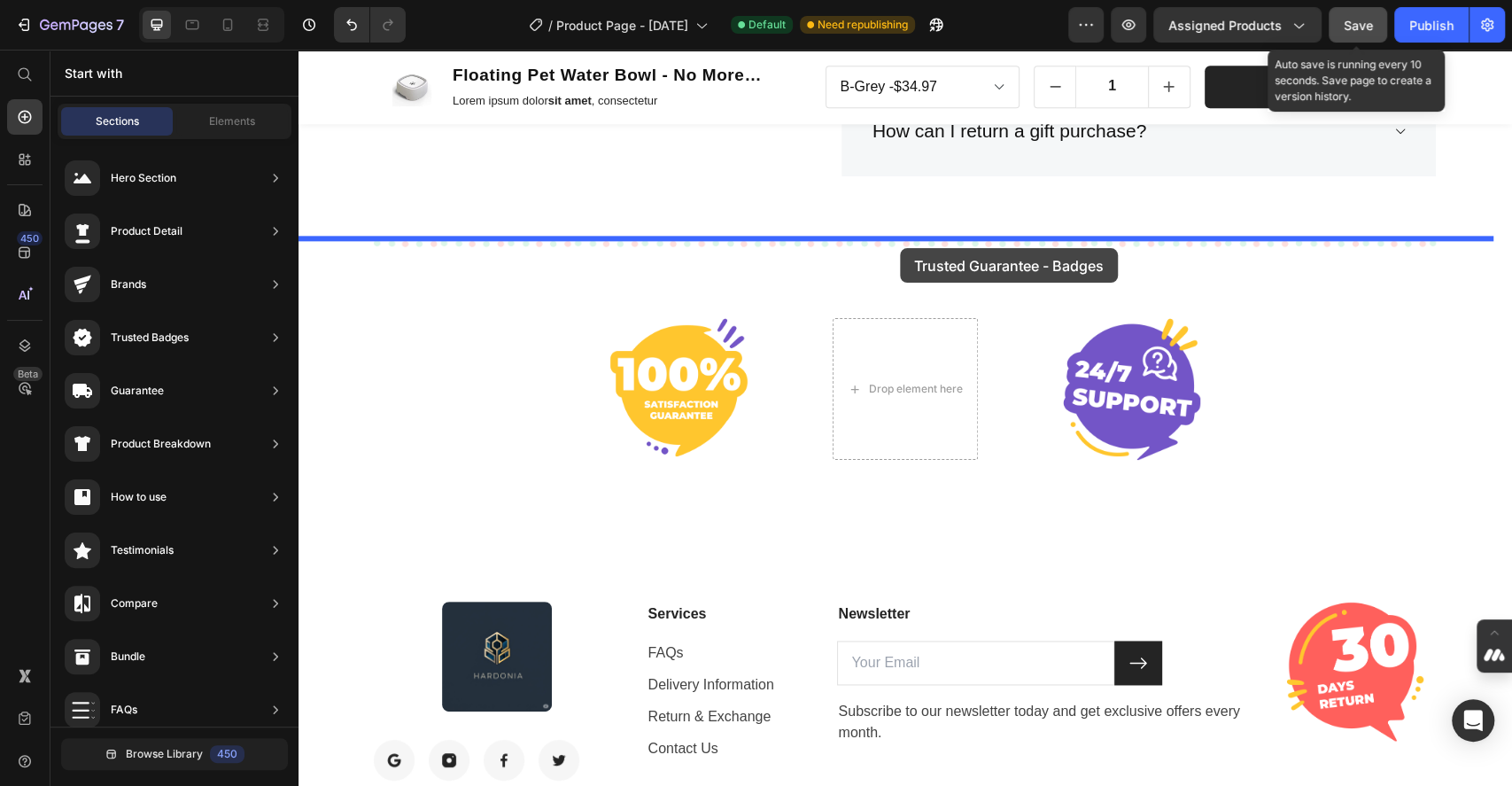 drag, startPoint x: 718, startPoint y: 788, endPoint x: 900, endPoint y: 248, distance: 569.84559 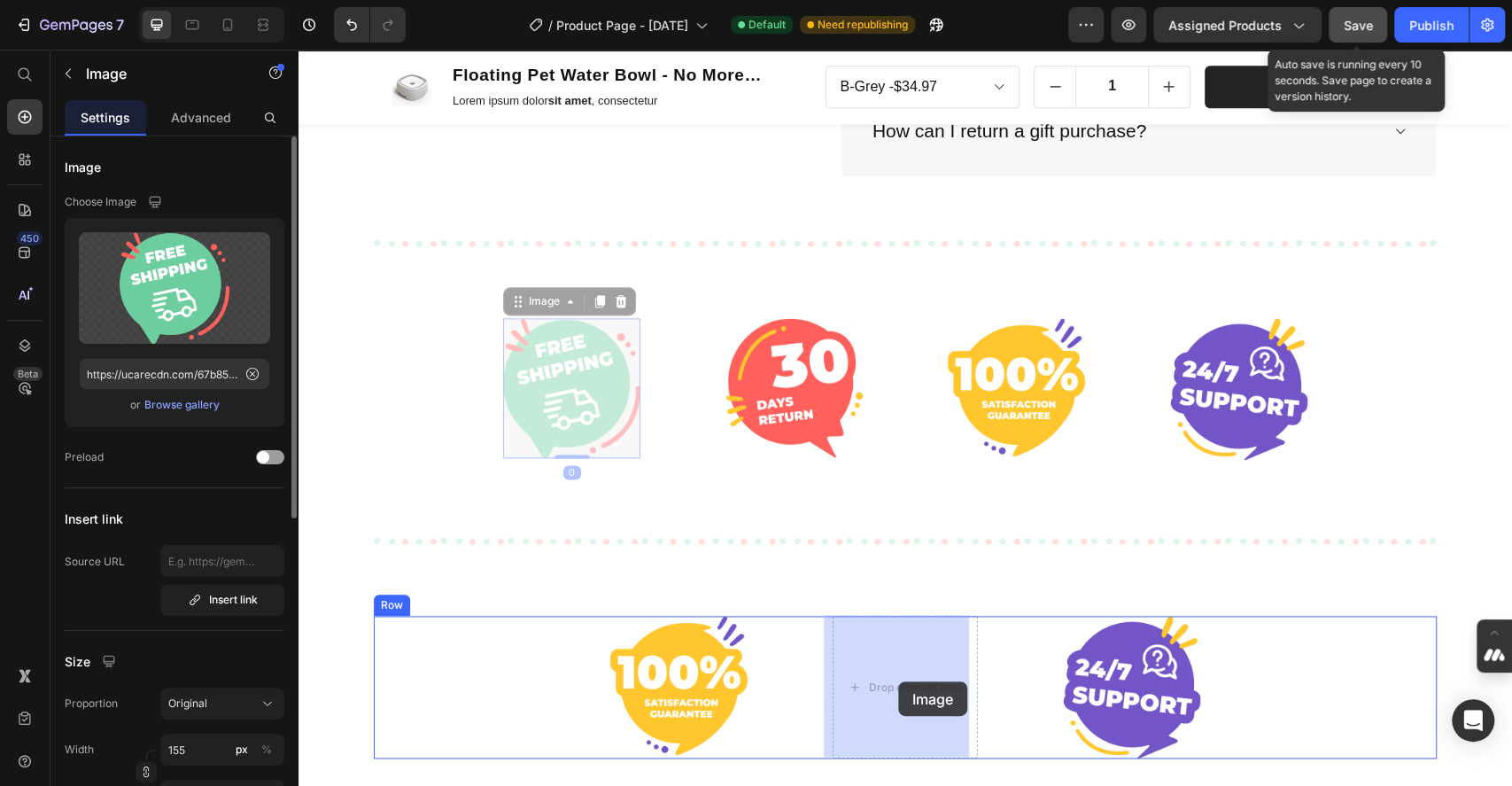 drag, startPoint x: 571, startPoint y: 370, endPoint x: 898, endPoint y: 681, distance: 451.27597 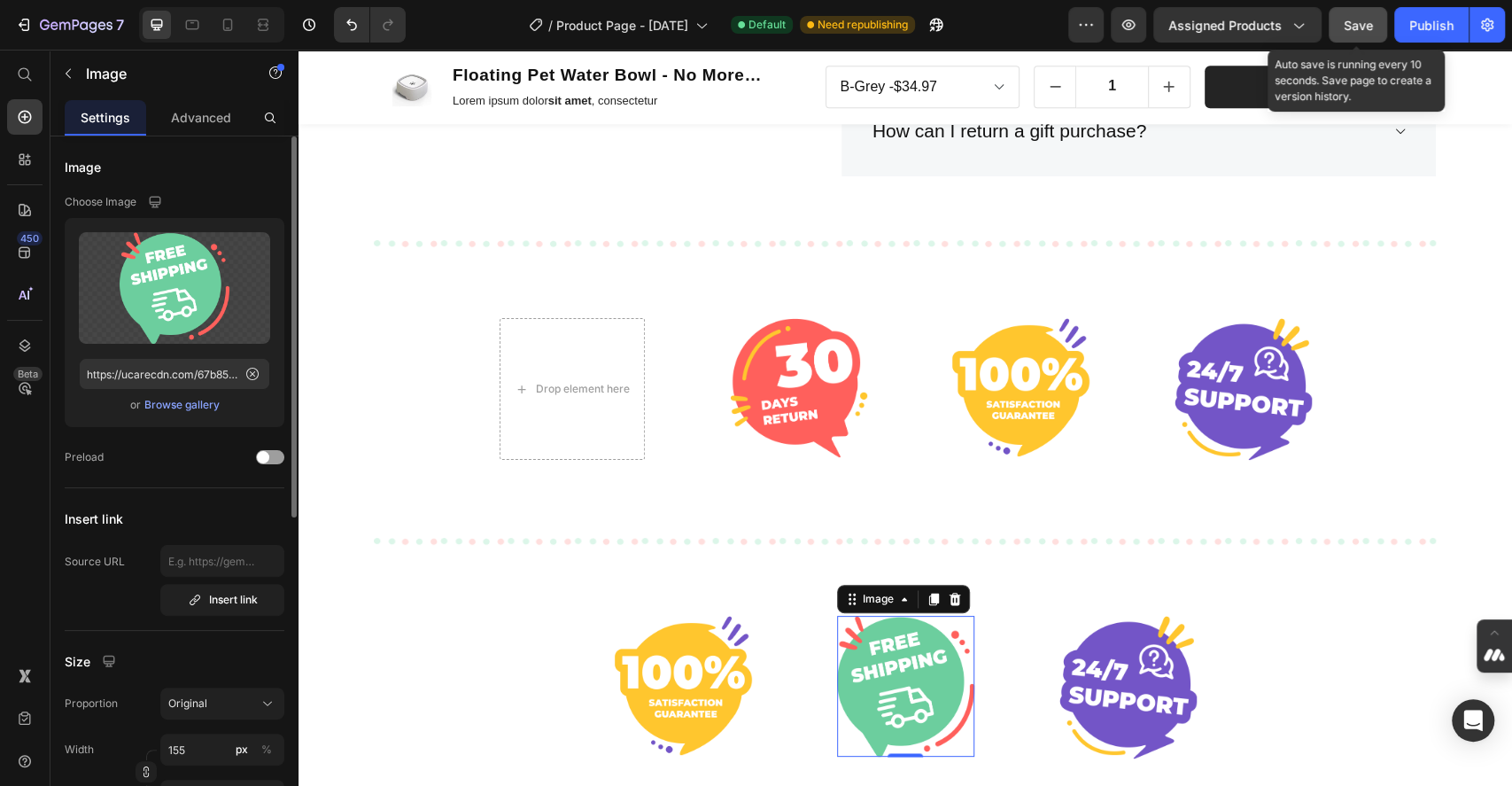 click on "Browse gallery" at bounding box center (182, 405) 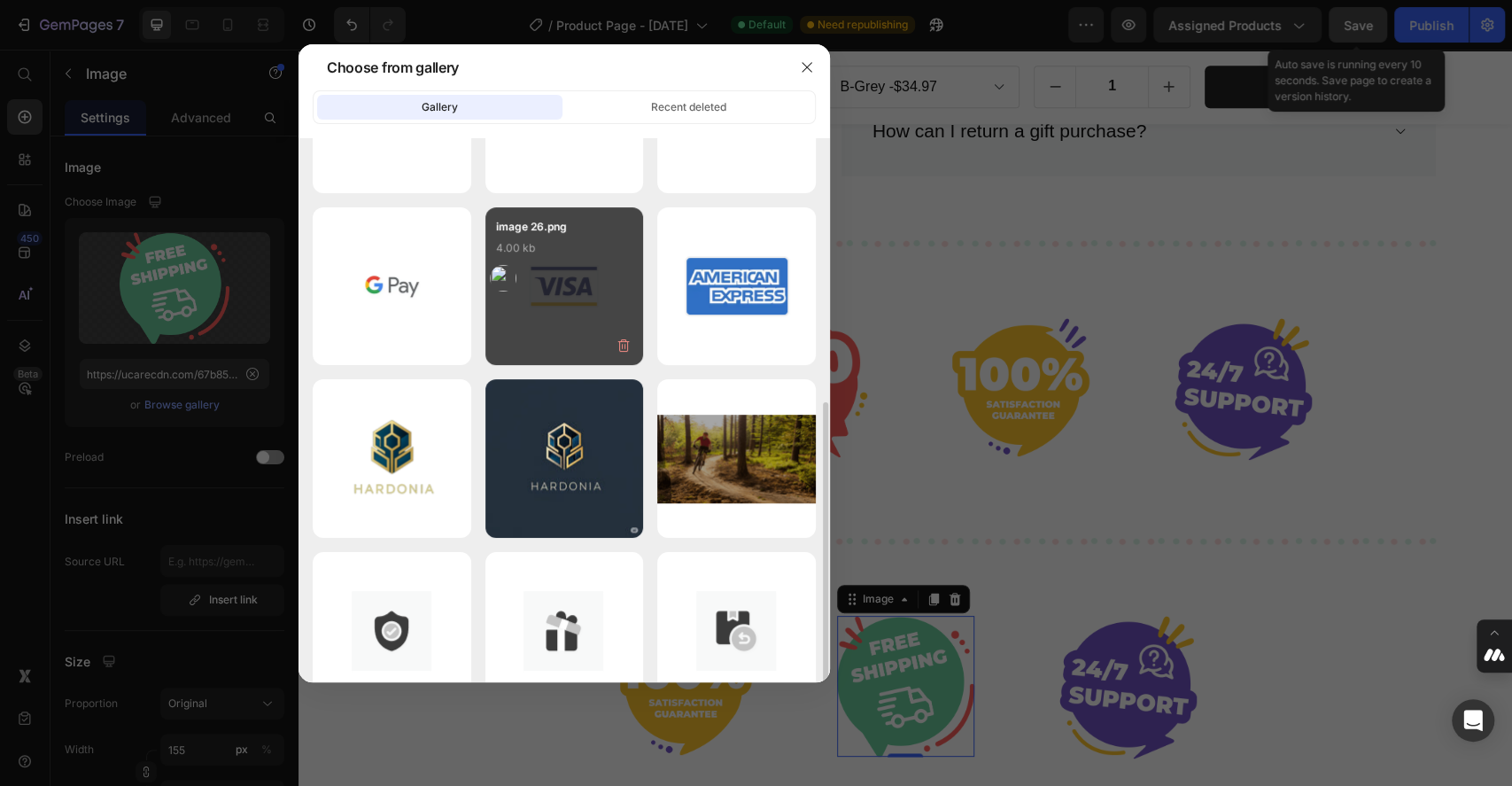 scroll, scrollTop: 332, scrollLeft: 0, axis: vertical 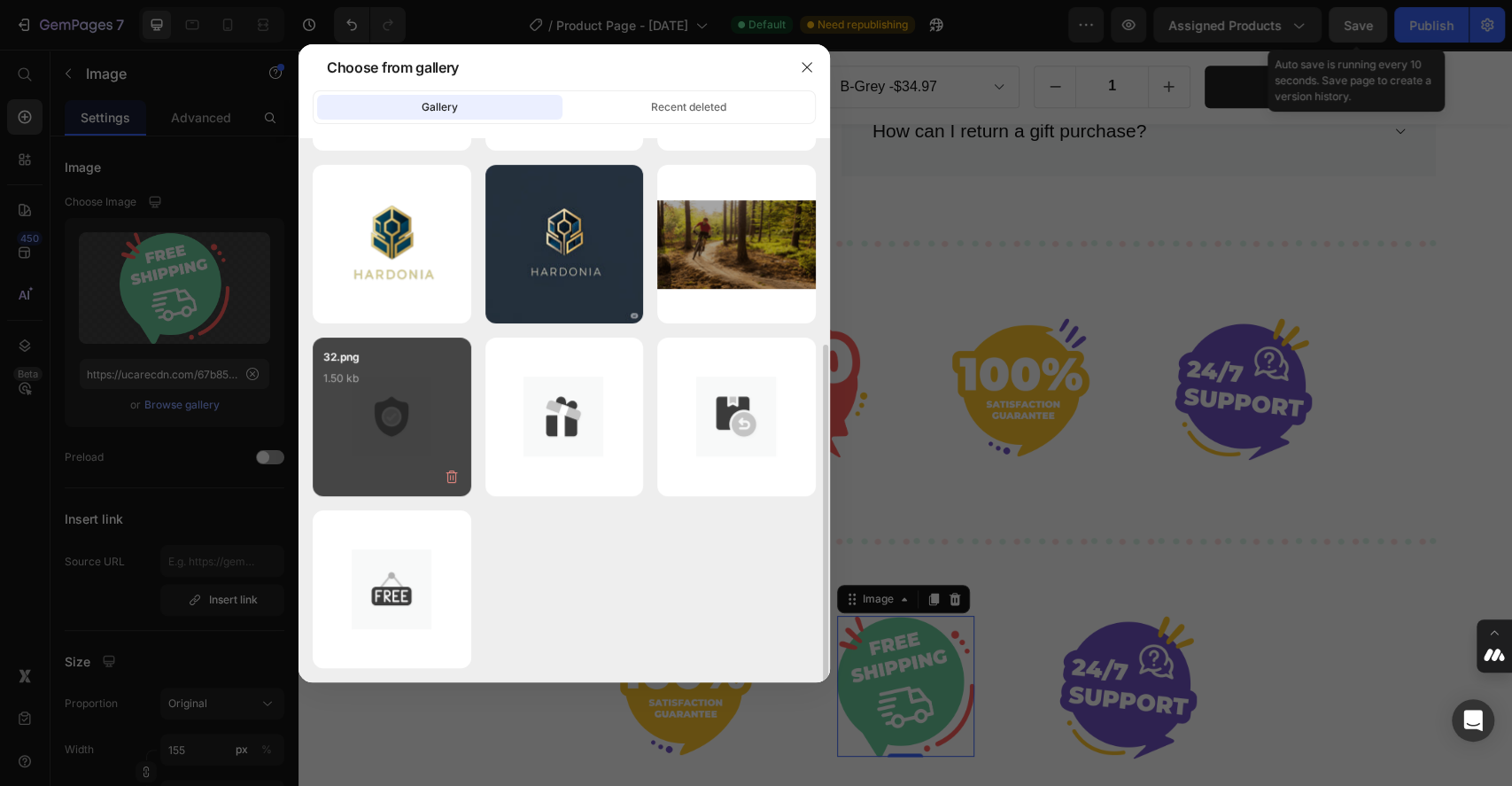 click on "32.png 1.50 kb" at bounding box center (392, 384) 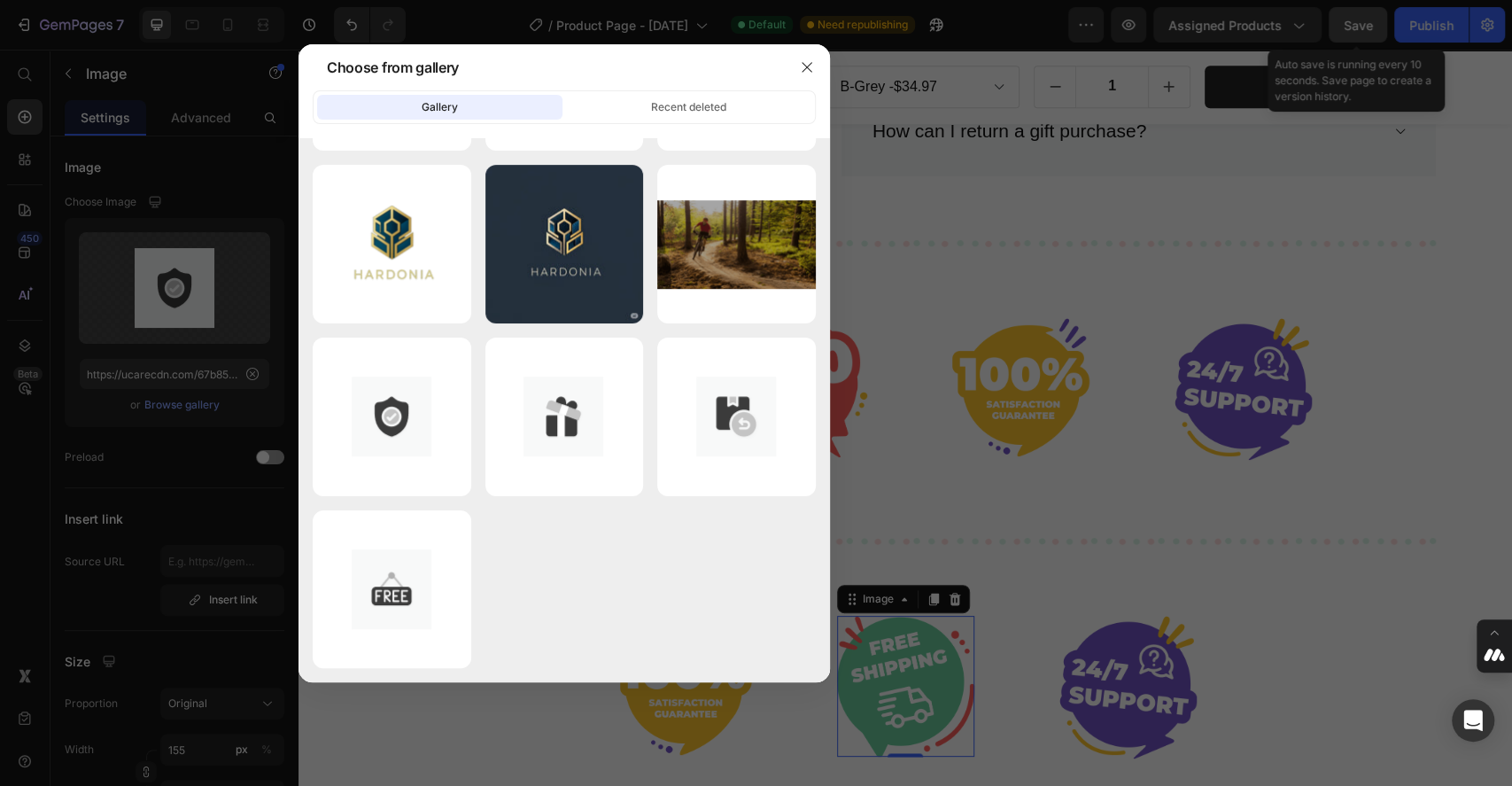 type on "https://cdn.shopify.com/s/files/1/0944/7918/8282/files/gempages_574898729035760484-54436f14-7633-4dba-8478-24ff406c71e0.png" 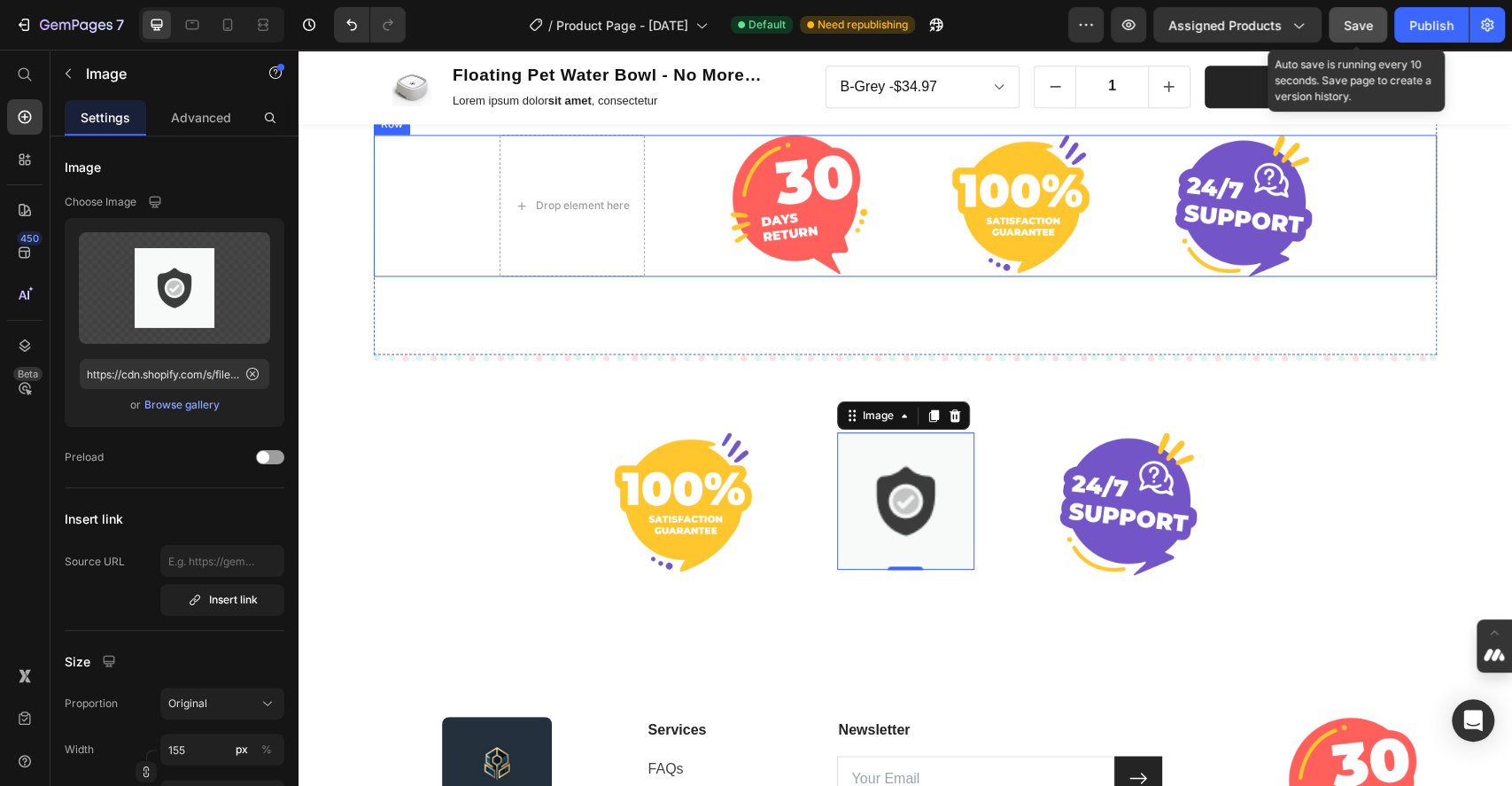 scroll, scrollTop: 6226, scrollLeft: 0, axis: vertical 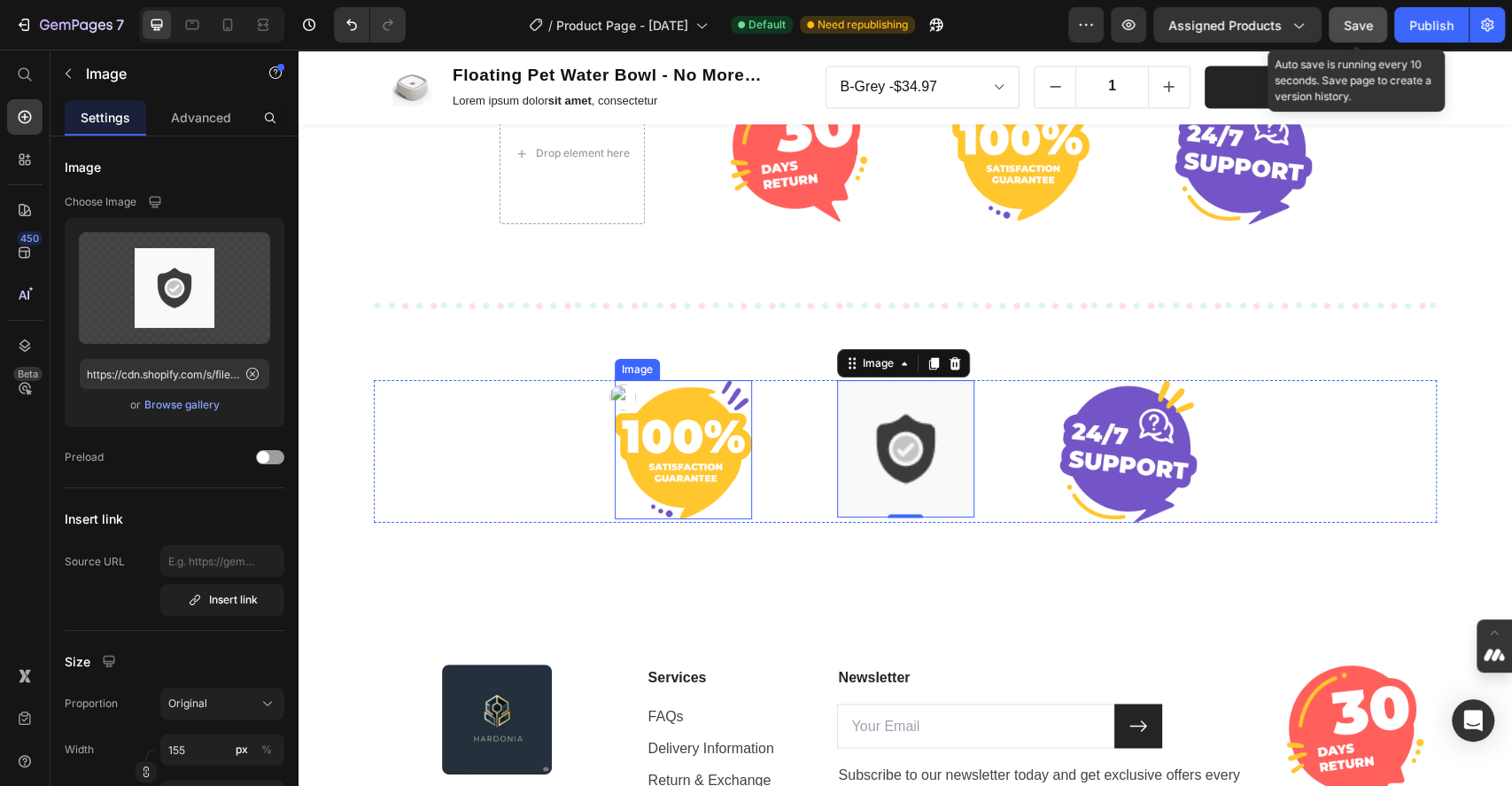 click at bounding box center [683, 449] 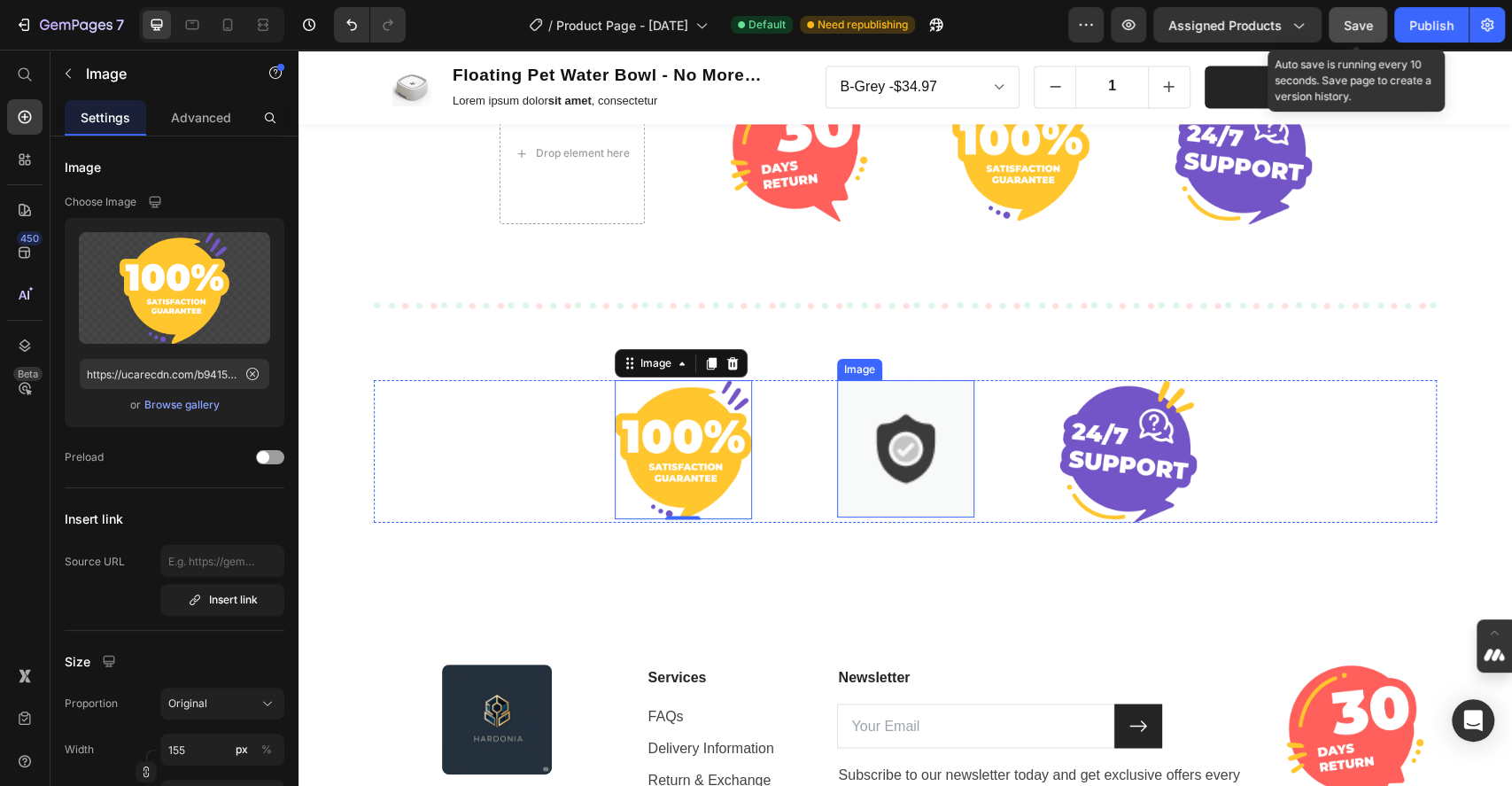 click on "Image   0 Image Image Row" at bounding box center (905, 451) 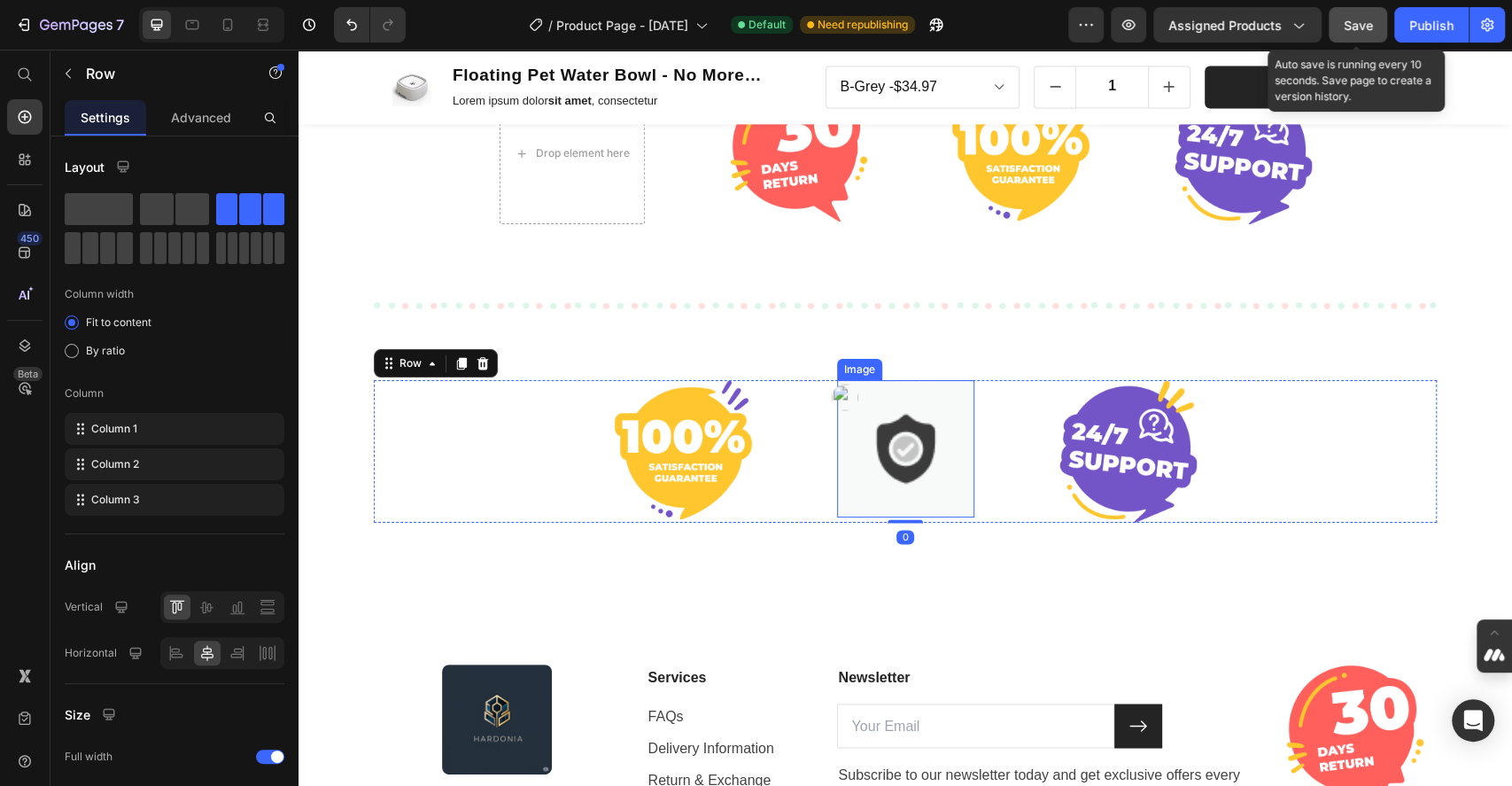 click at bounding box center (905, 448) 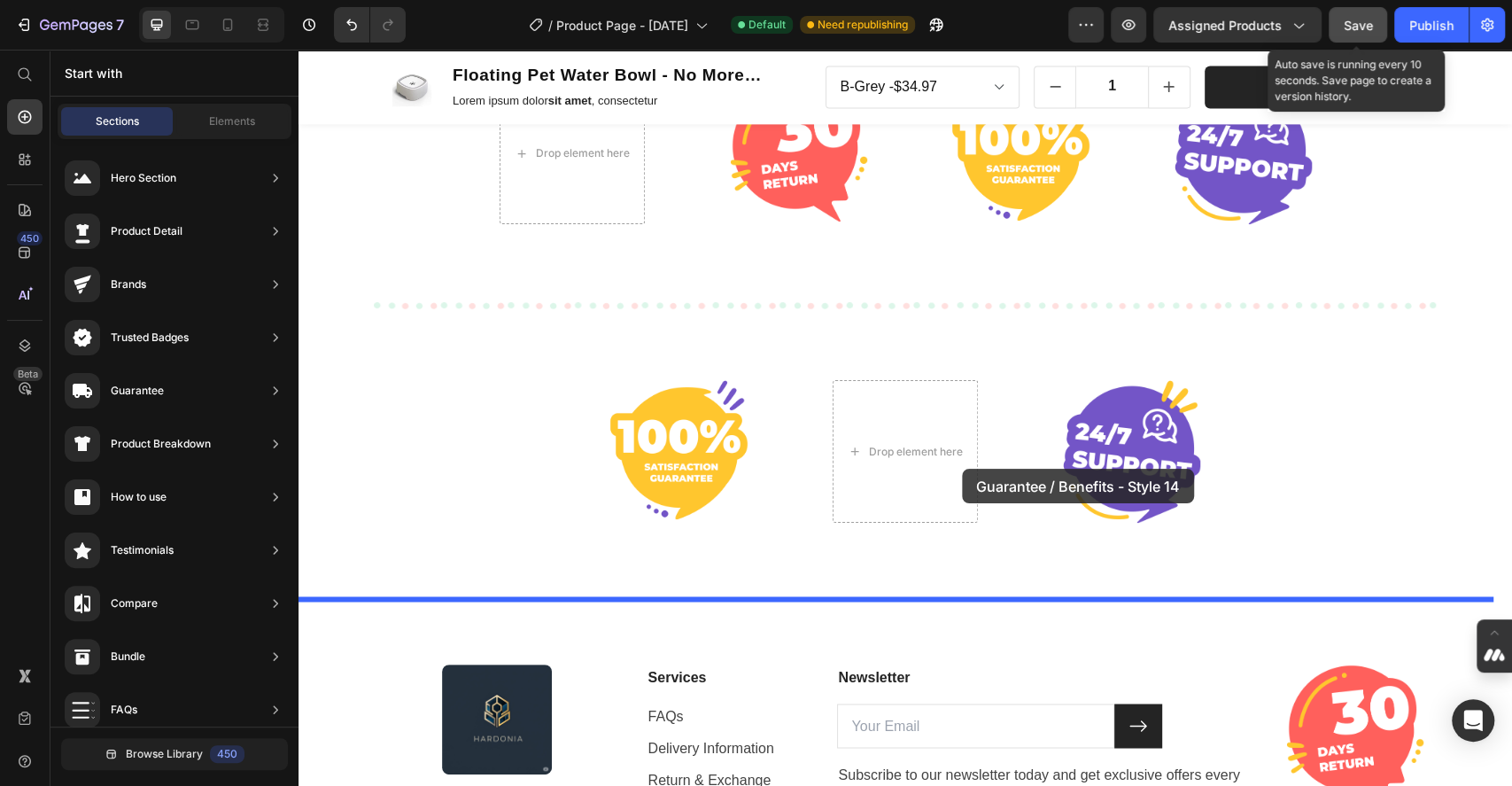 drag, startPoint x: 689, startPoint y: 656, endPoint x: 962, endPoint y: 469, distance: 330.90482 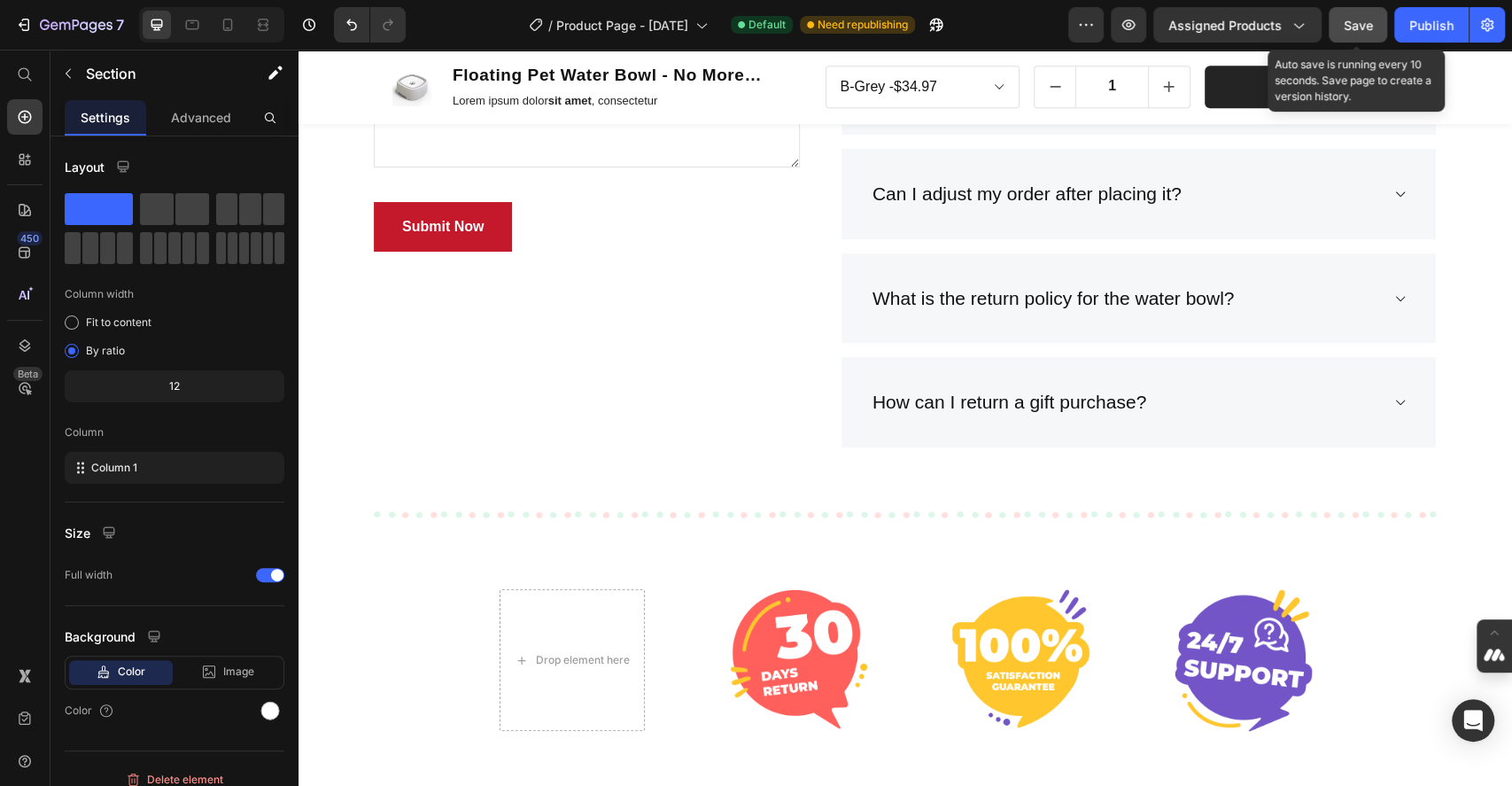 scroll, scrollTop: 6309, scrollLeft: 0, axis: vertical 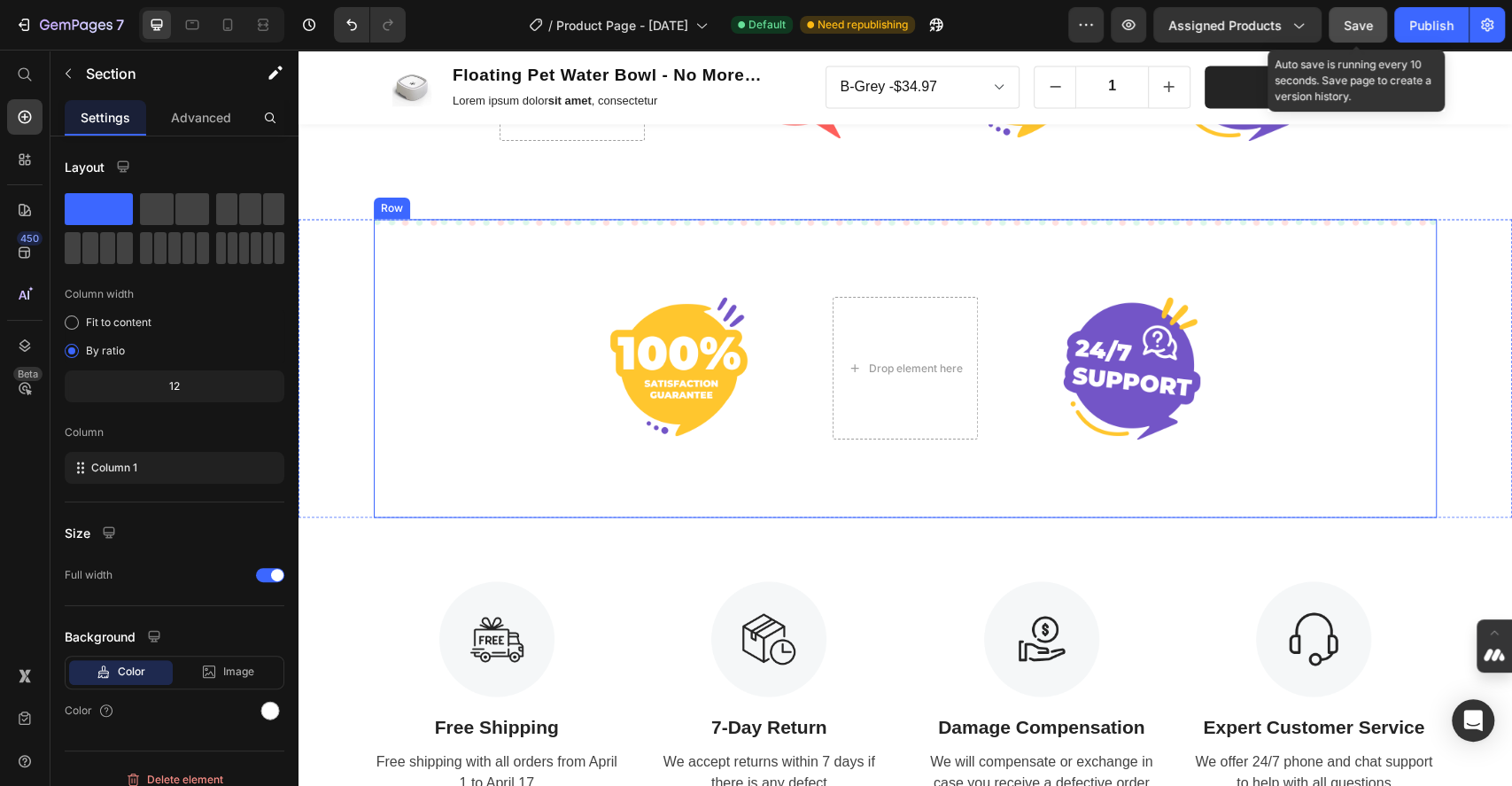click on "Image
Drop element here Image Row Row" at bounding box center [905, 368] 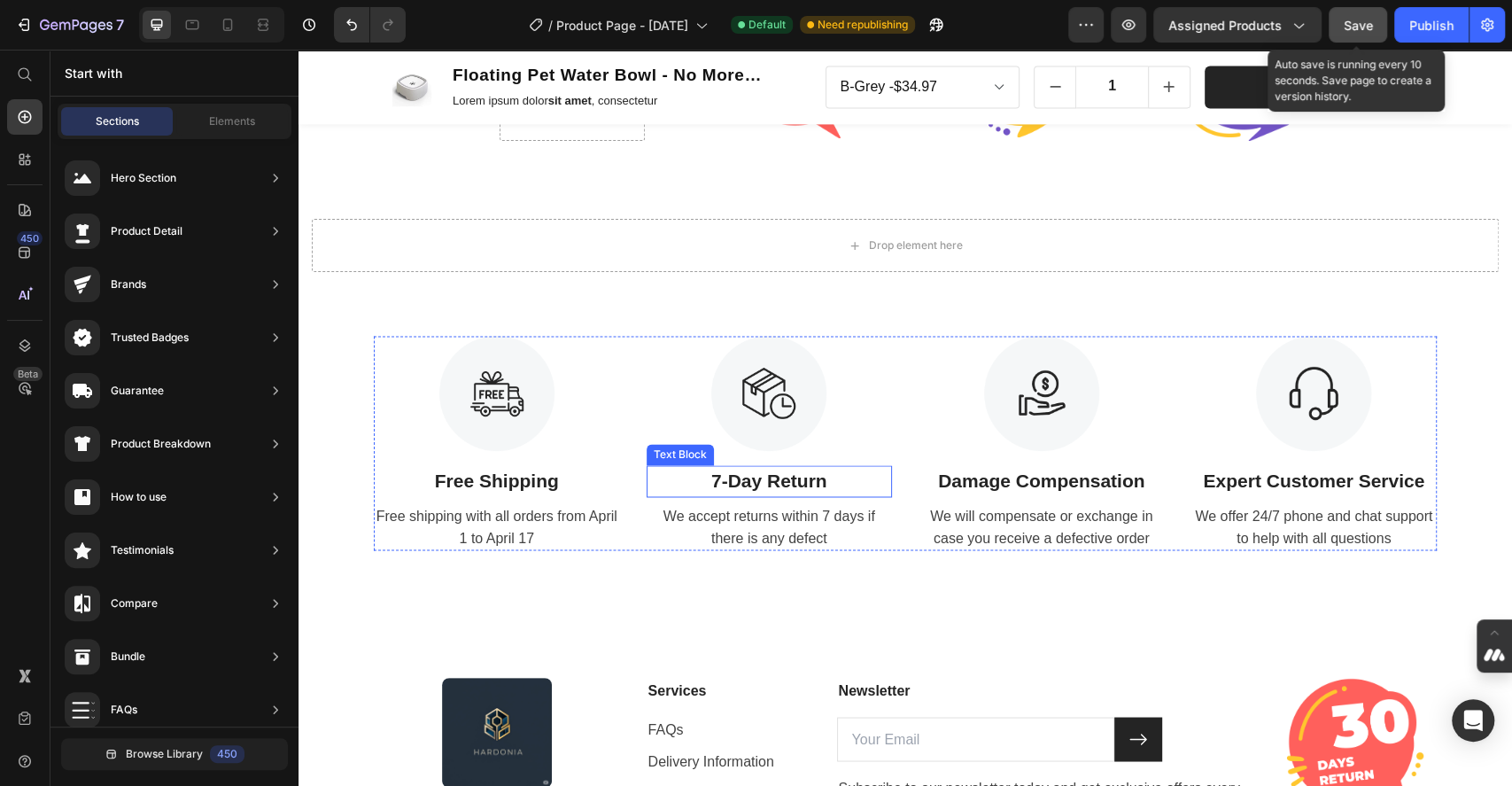 click on "7-Day Return" at bounding box center (770, 481) 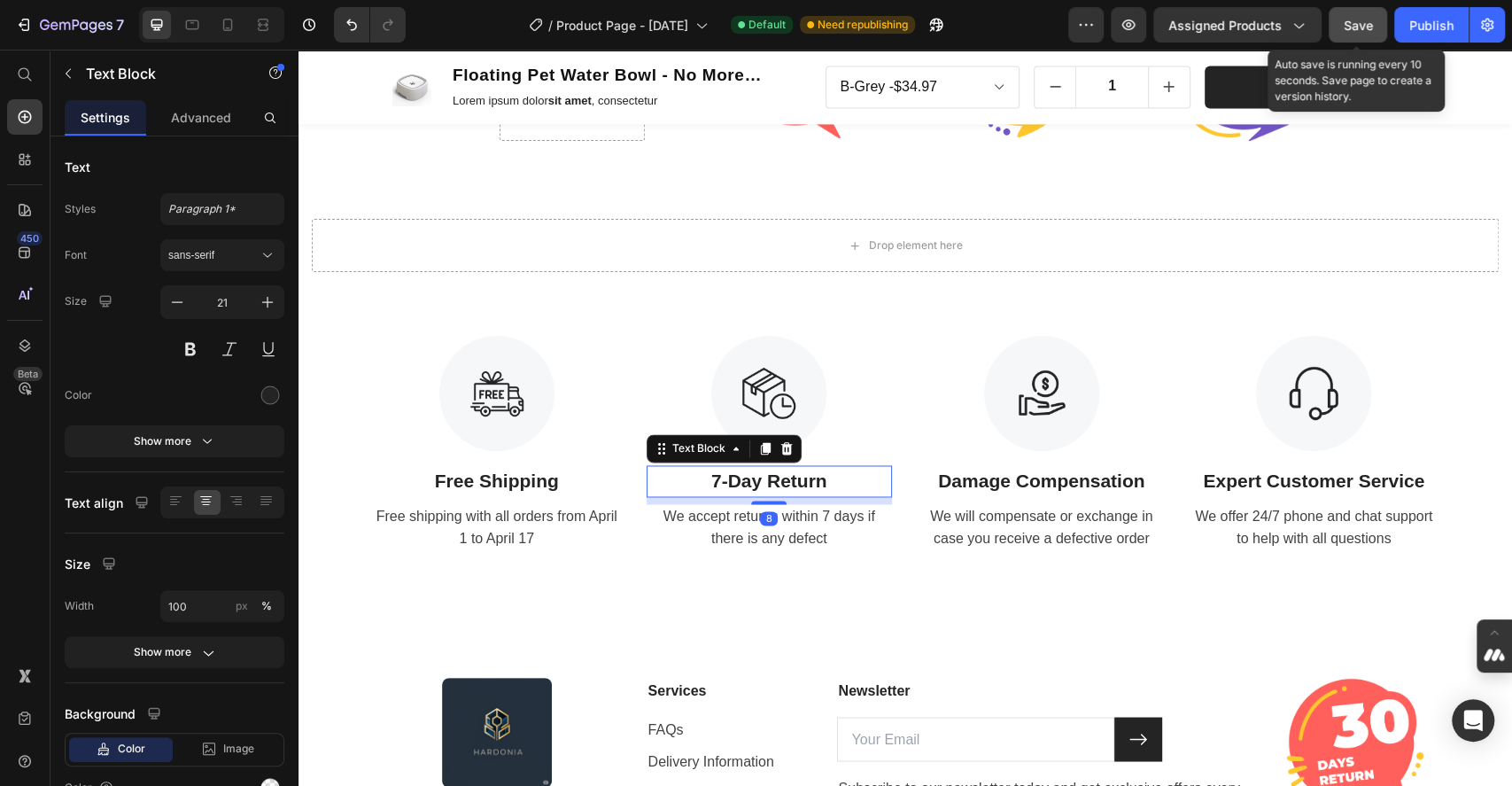 click on "7-Day Return" at bounding box center [770, 481] 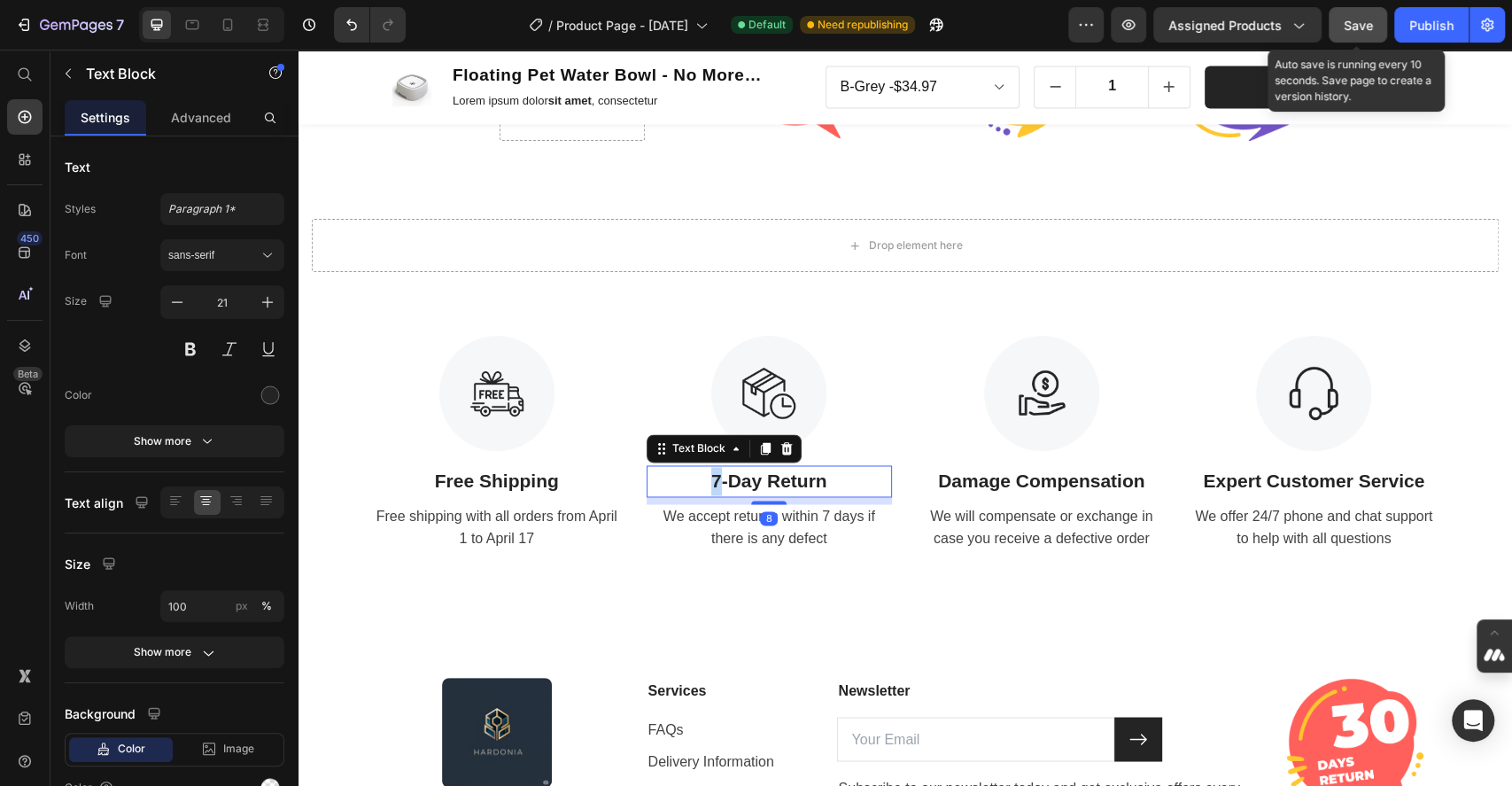 click on "7-Day Return" at bounding box center [770, 481] 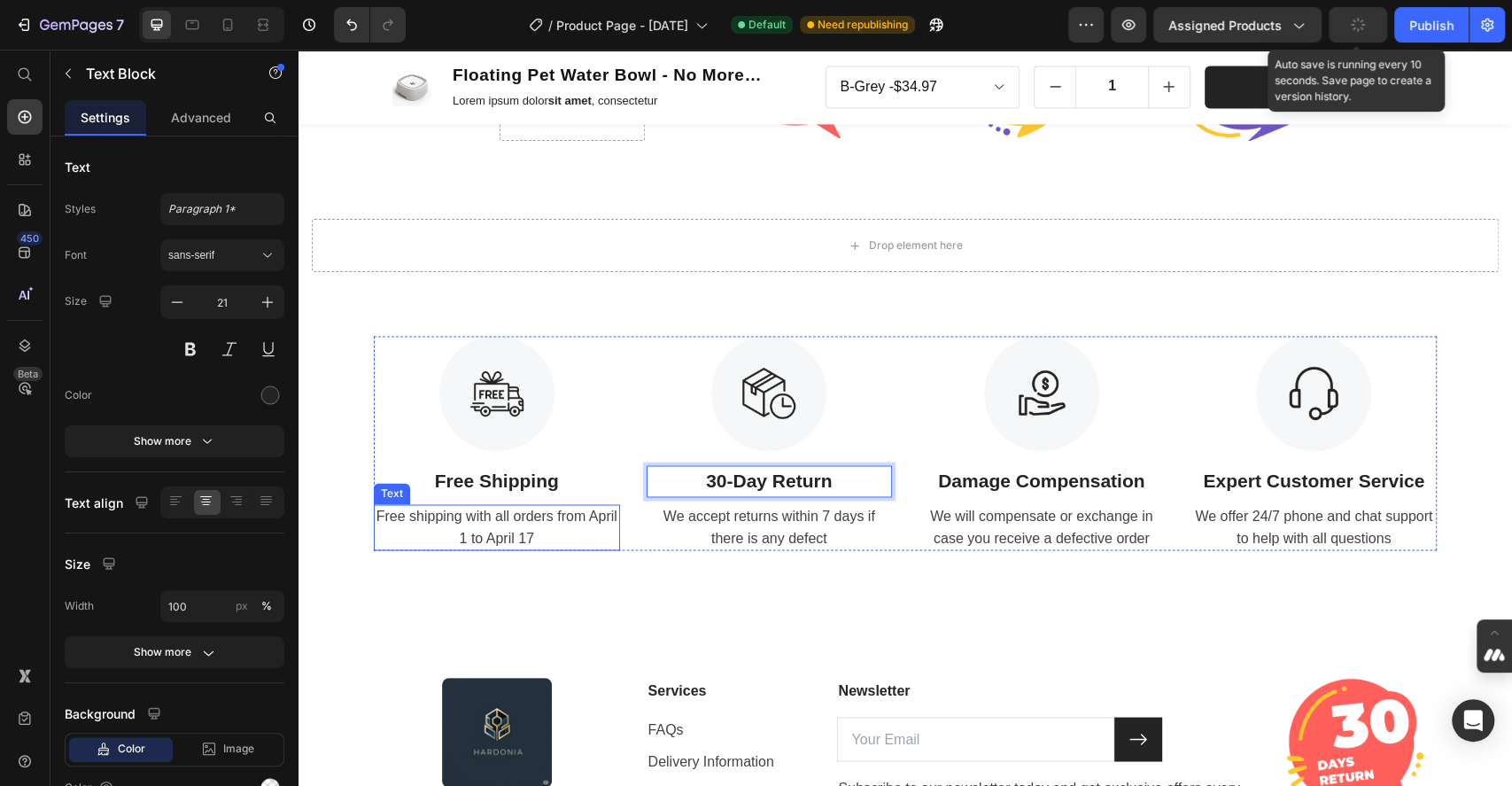 click on "Free Shipping" at bounding box center [497, 481] 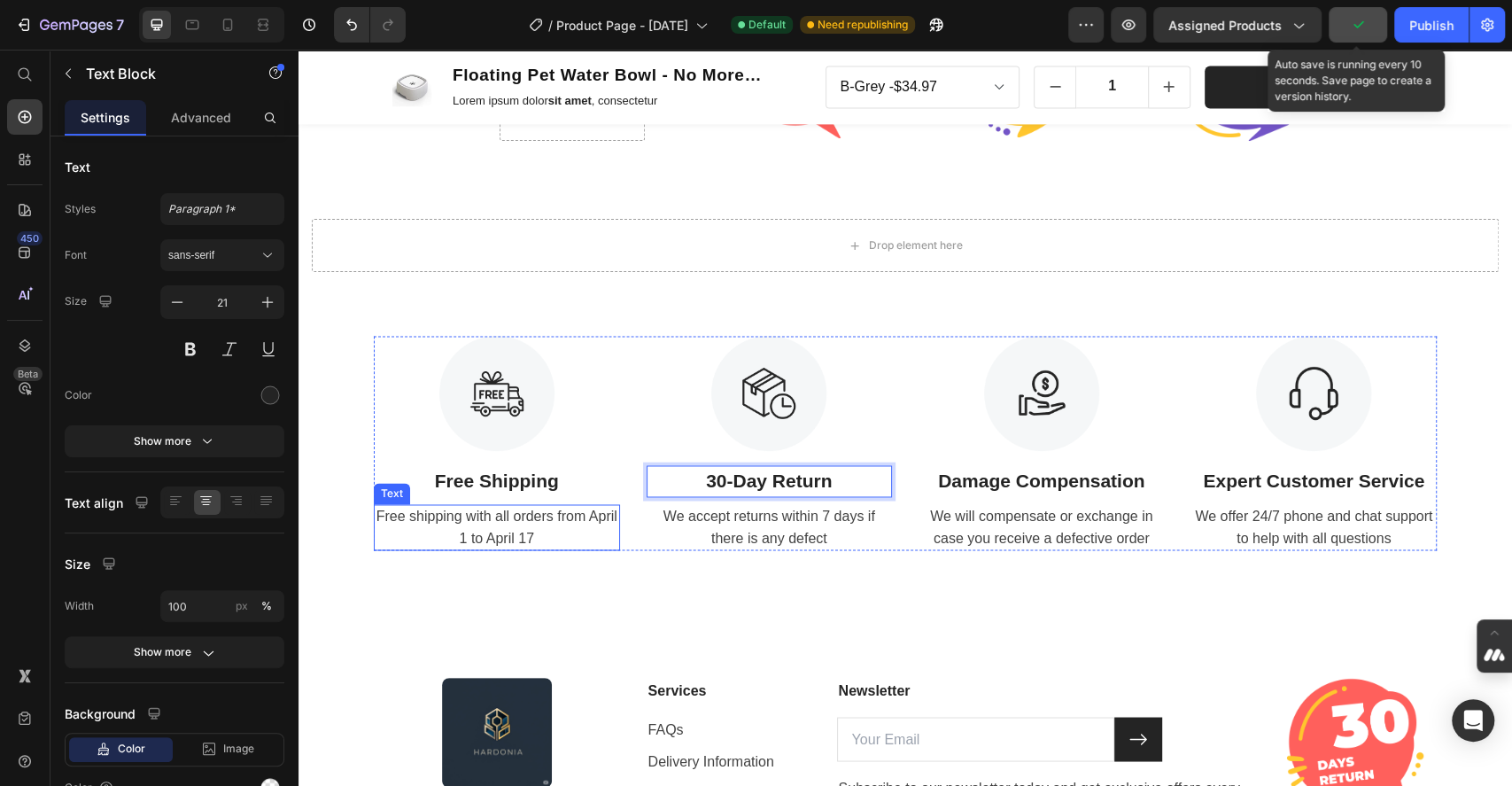 click on "Free Shipping" at bounding box center [497, 481] 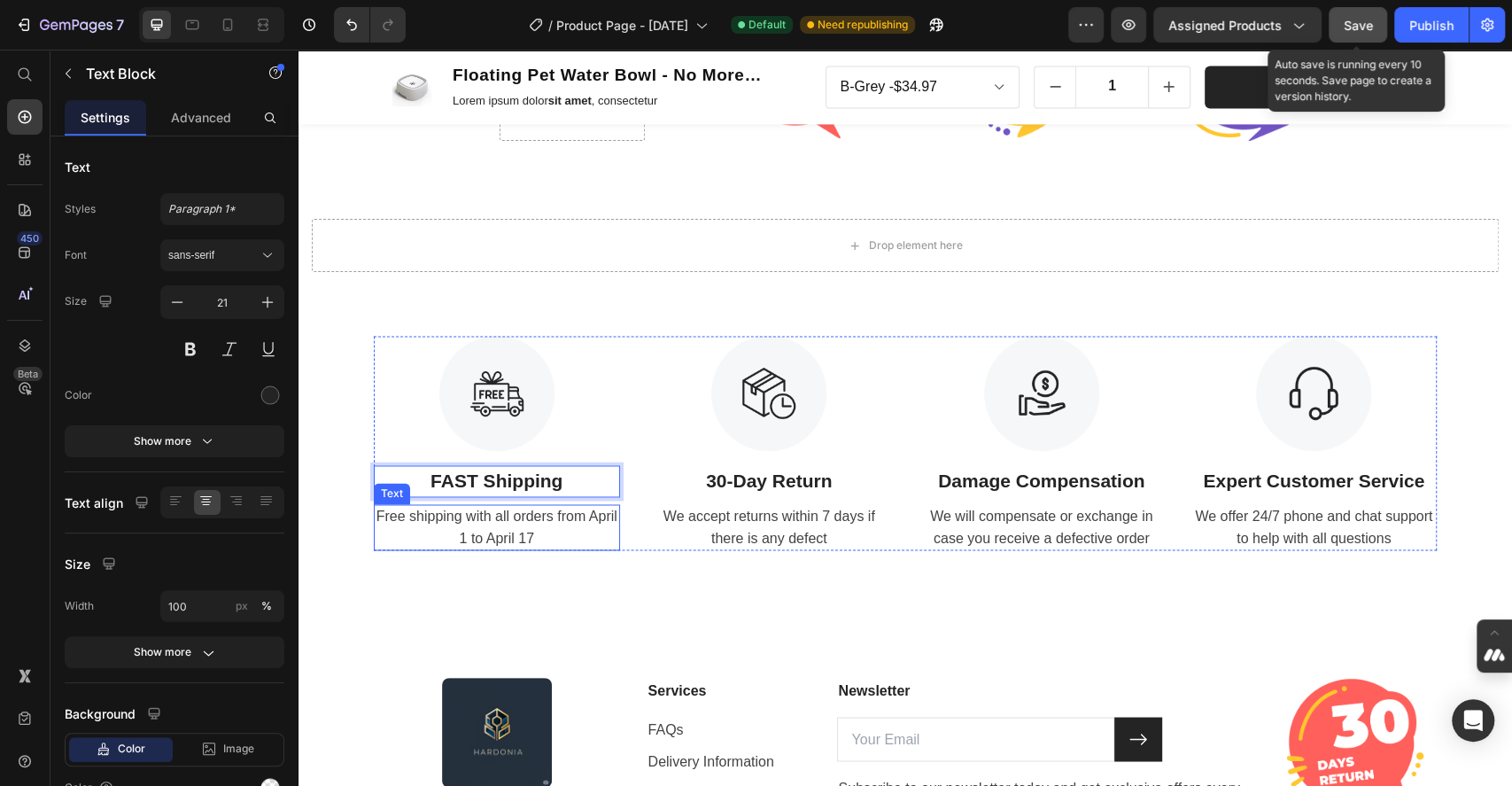 click on "Free shipping with all orders
from April 1 to April 17" at bounding box center [497, 527] 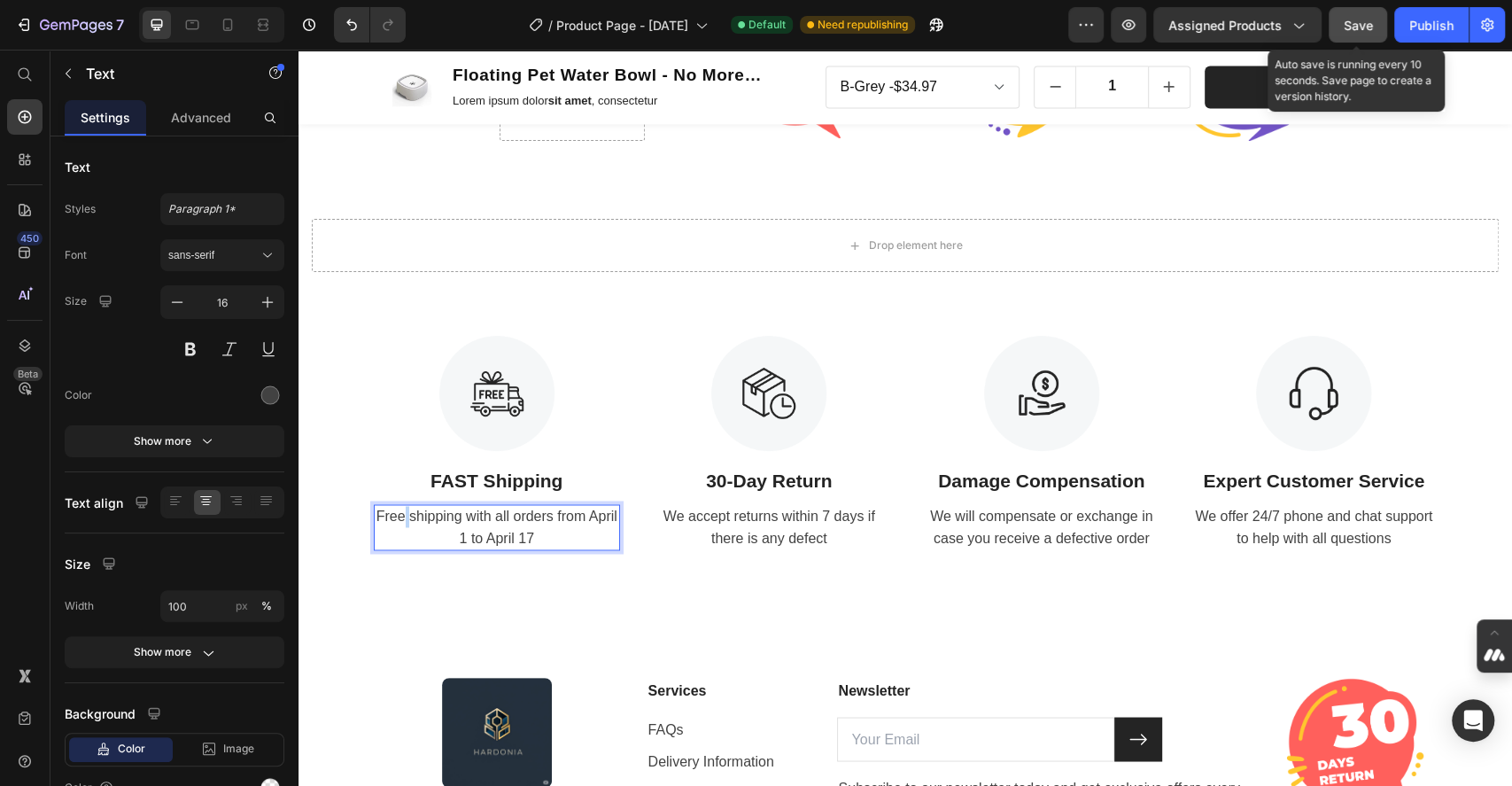 click on "Free shipping with all orders from April 1 to April 17" at bounding box center [497, 527] 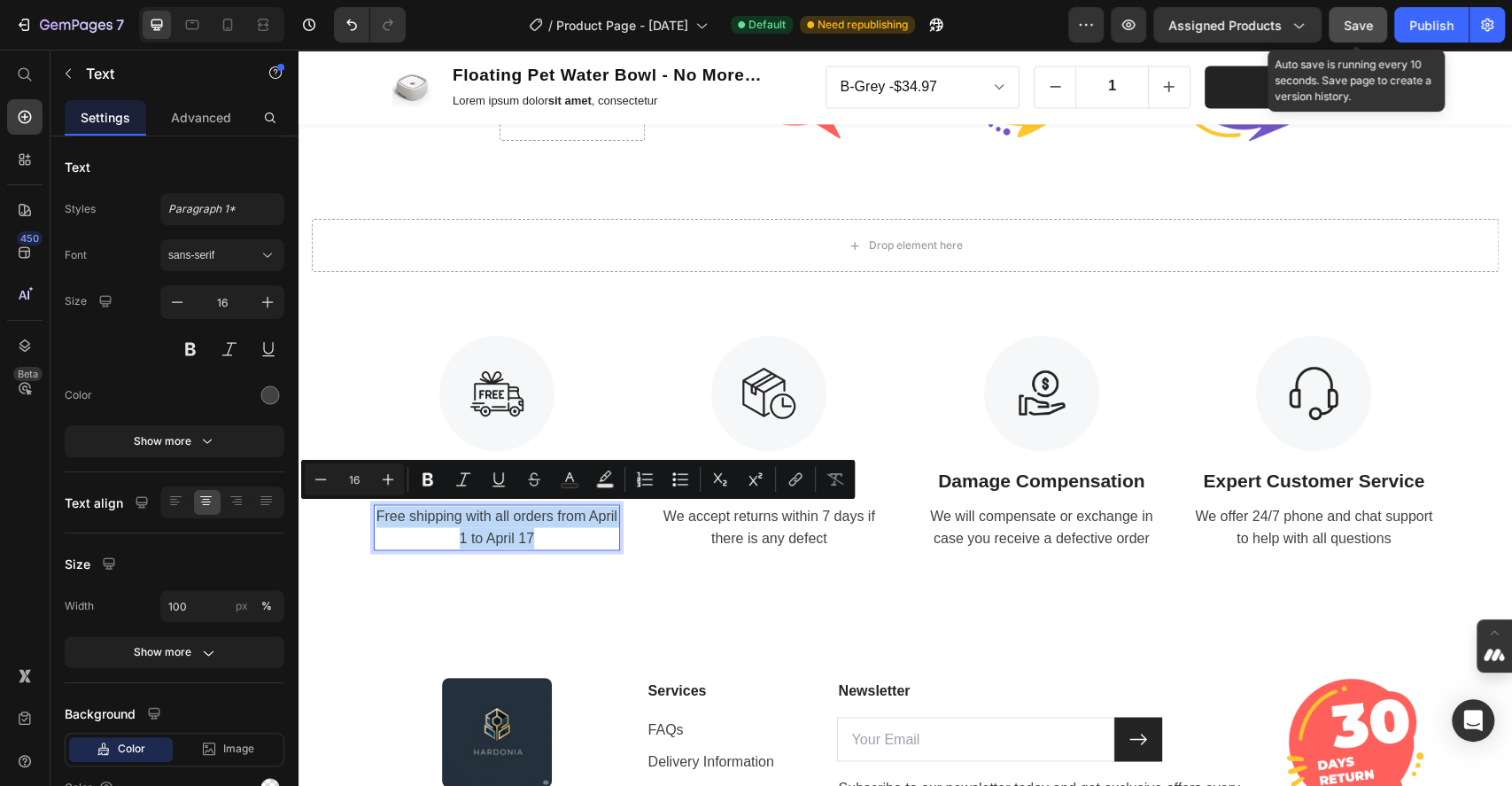 click on "Free shipping with all orders from April 1 to April 17" at bounding box center (497, 527) 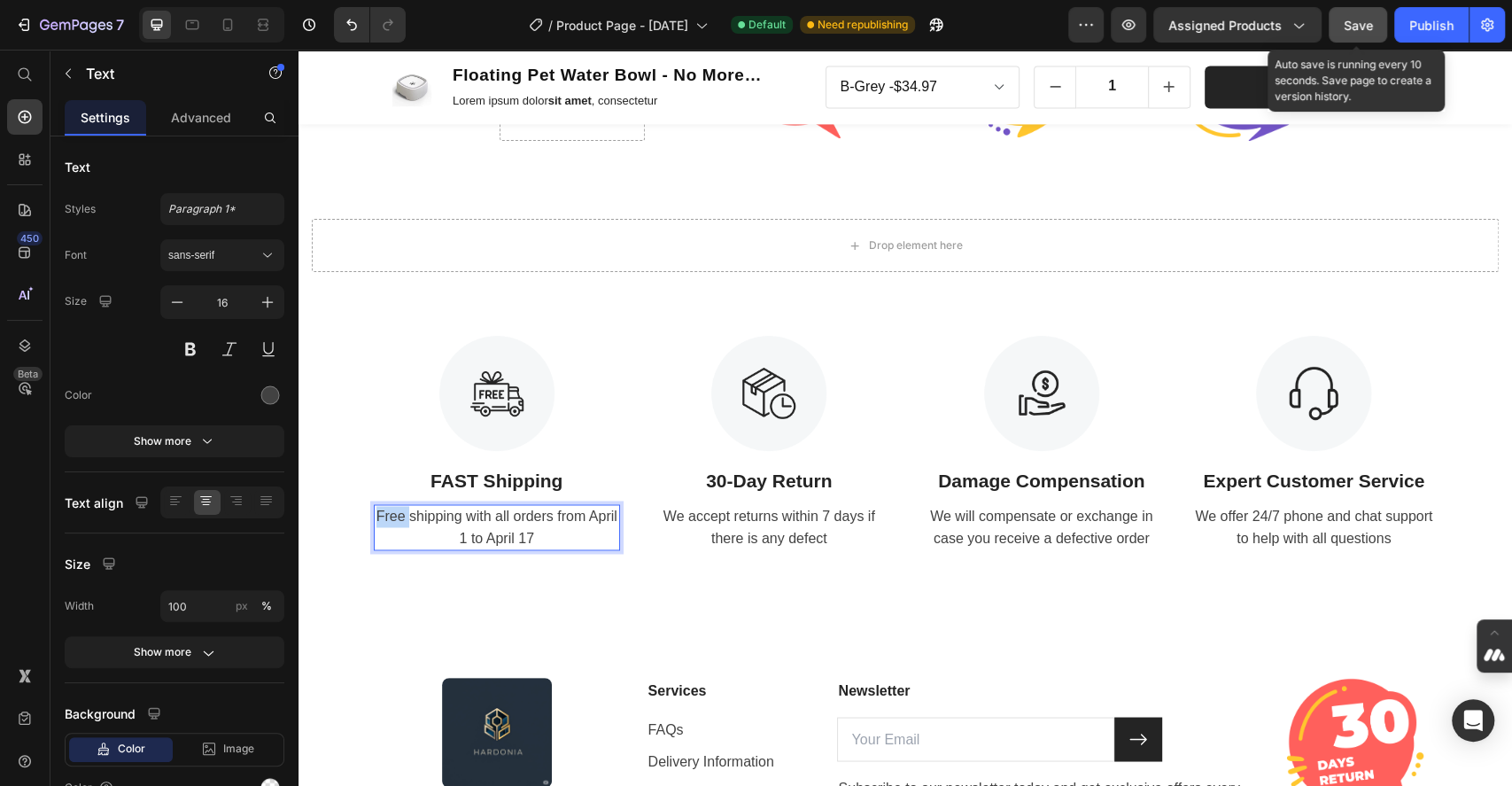 click on "Free shipping with all orders from April 1 to April 17" at bounding box center (497, 527) 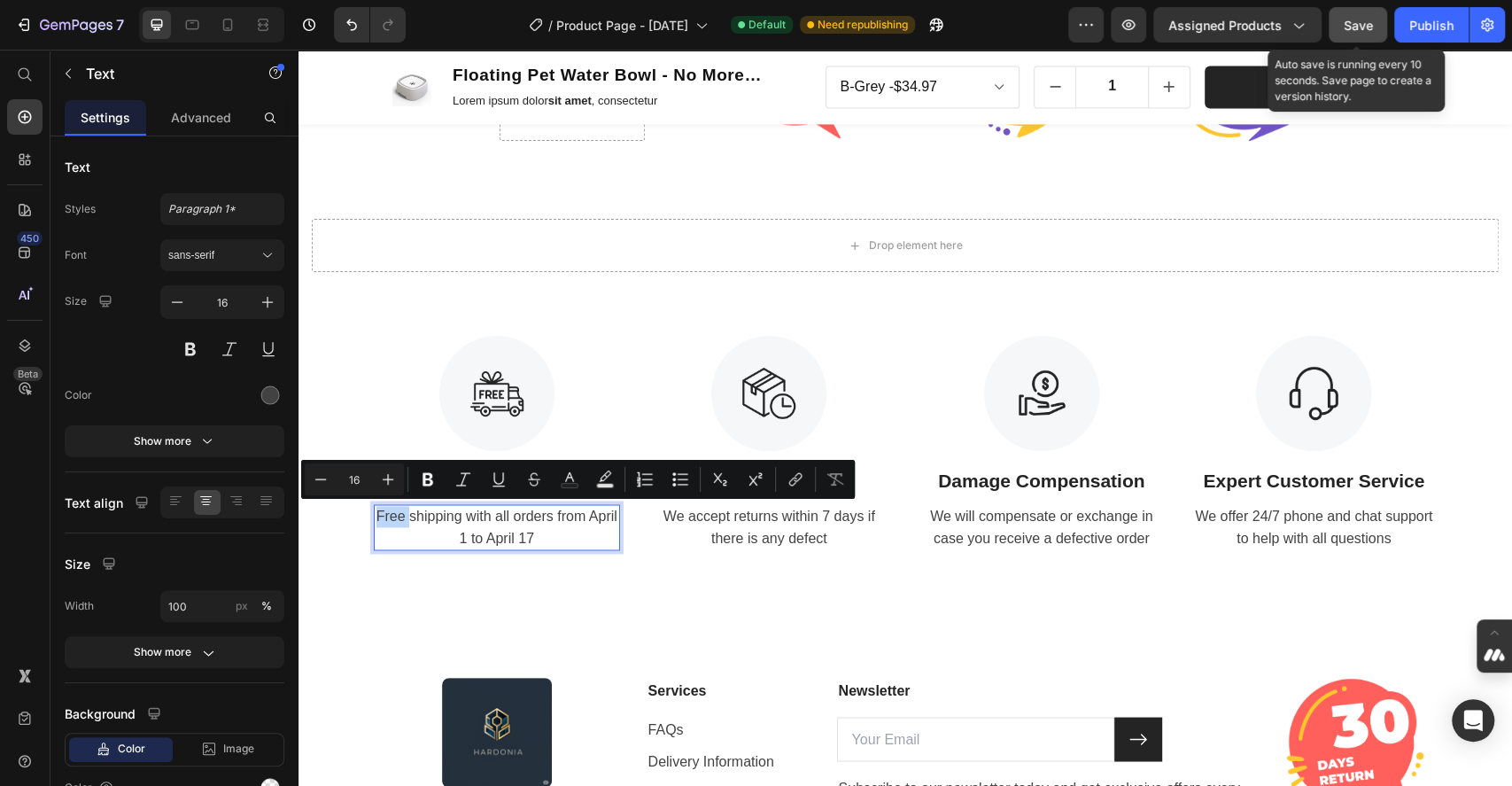 click on "Free shipping with all orders from April 1 to April 17" at bounding box center (497, 527) 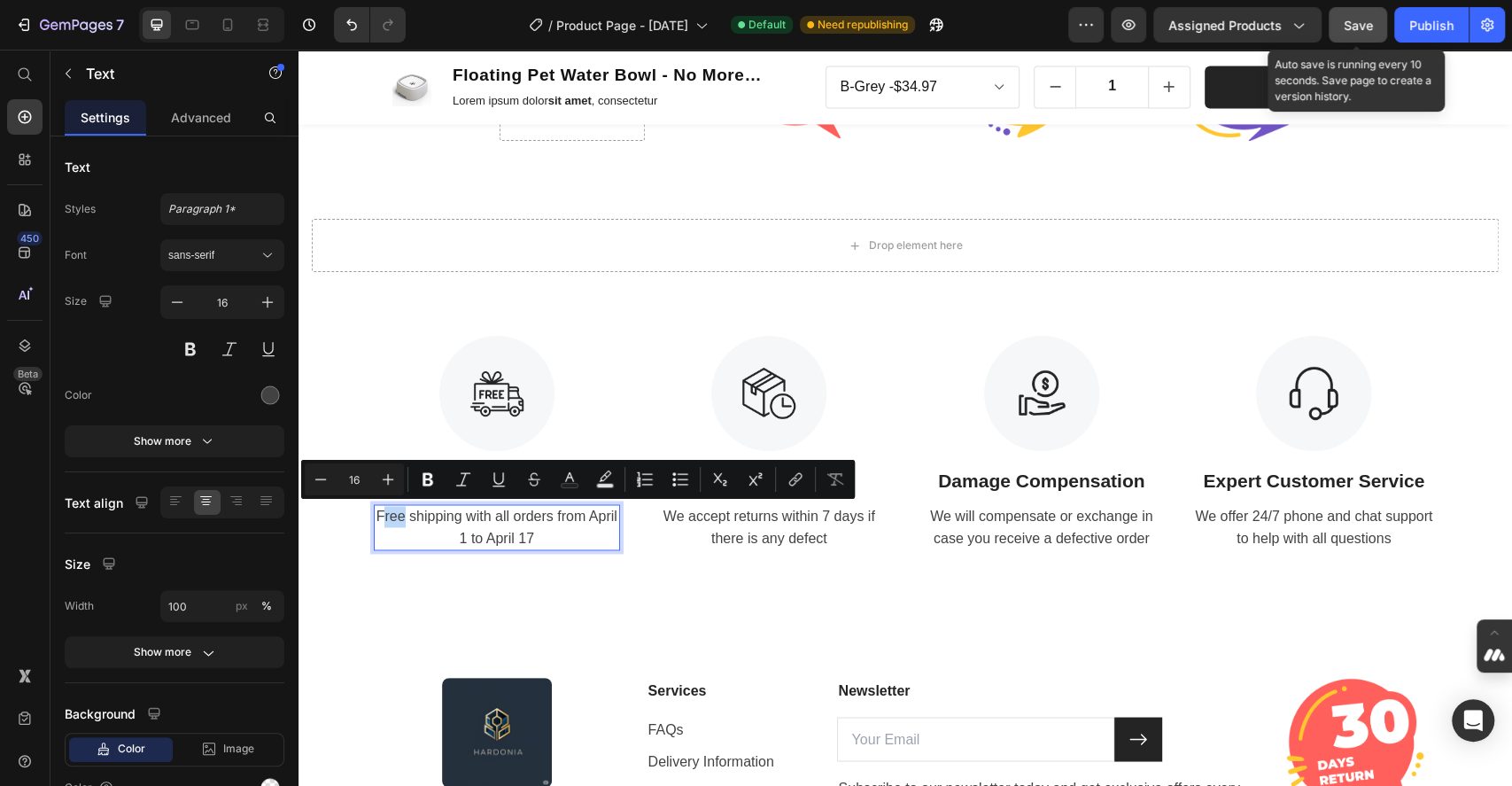 drag, startPoint x: 397, startPoint y: 510, endPoint x: 376, endPoint y: 521, distance: 23.70654 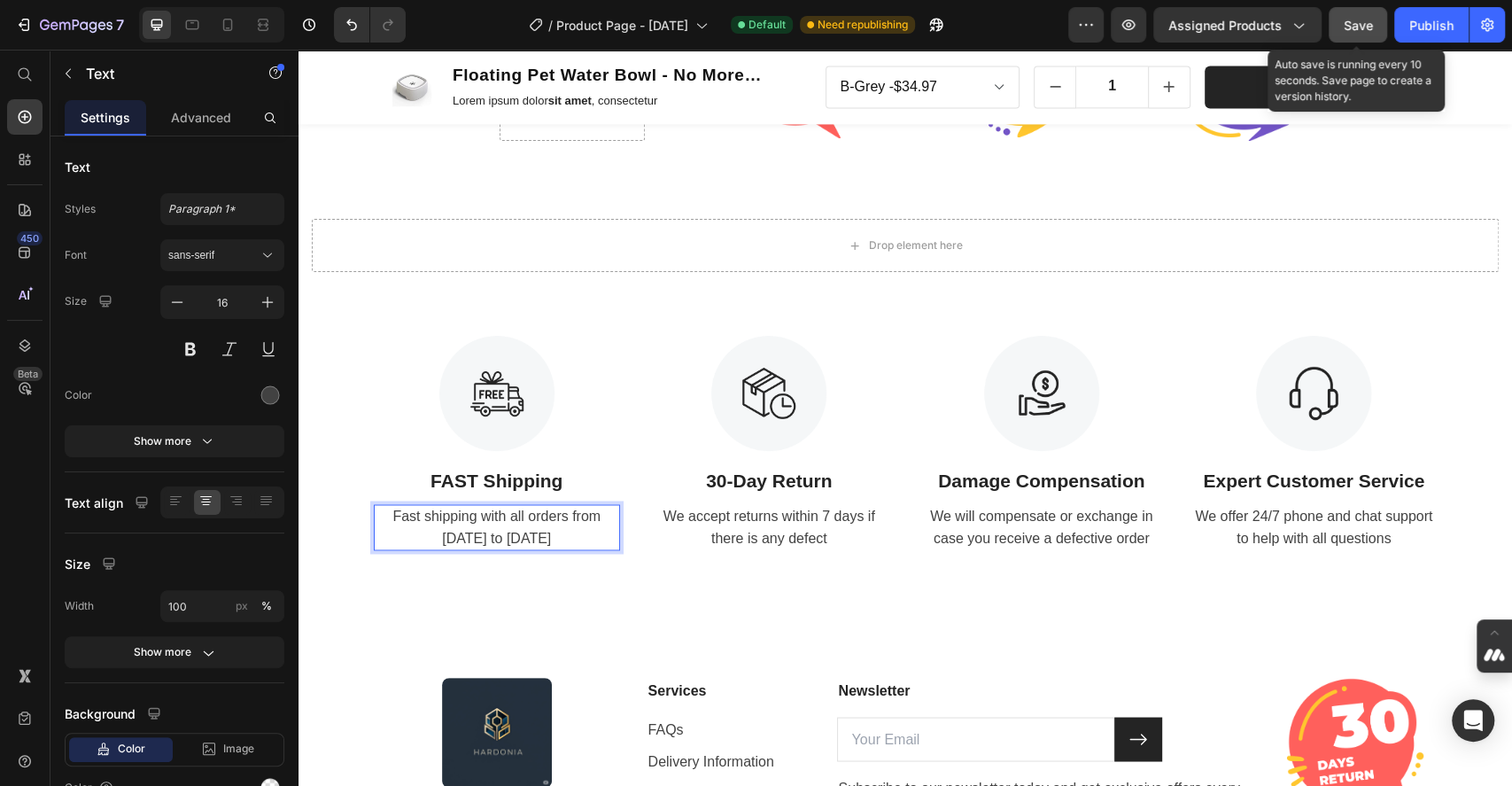 click on "Fast shipping with all orders from April 1 to April 17" at bounding box center (497, 527) 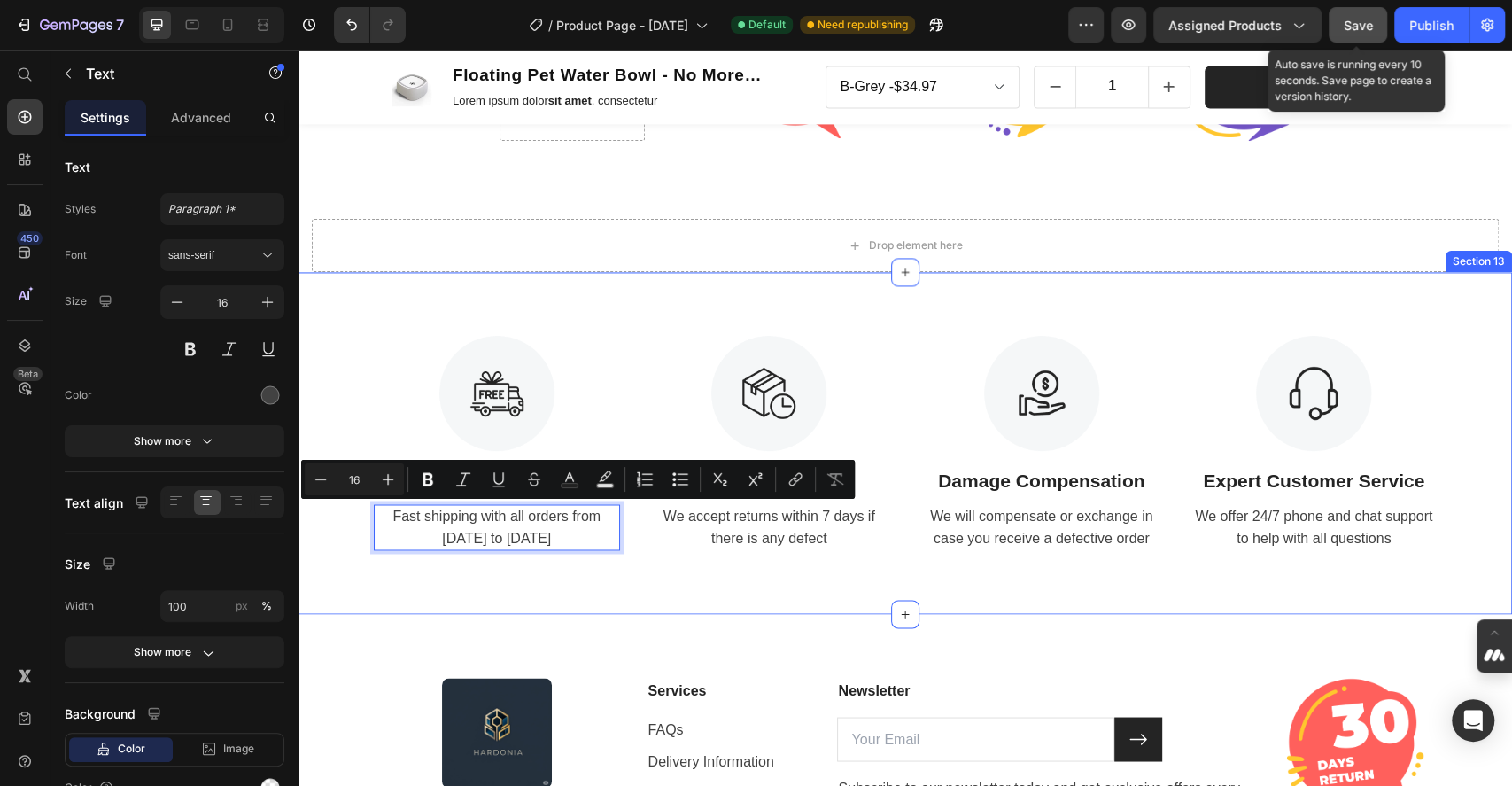 drag, startPoint x: 457, startPoint y: 509, endPoint x: 545, endPoint y: 564, distance: 103.77379 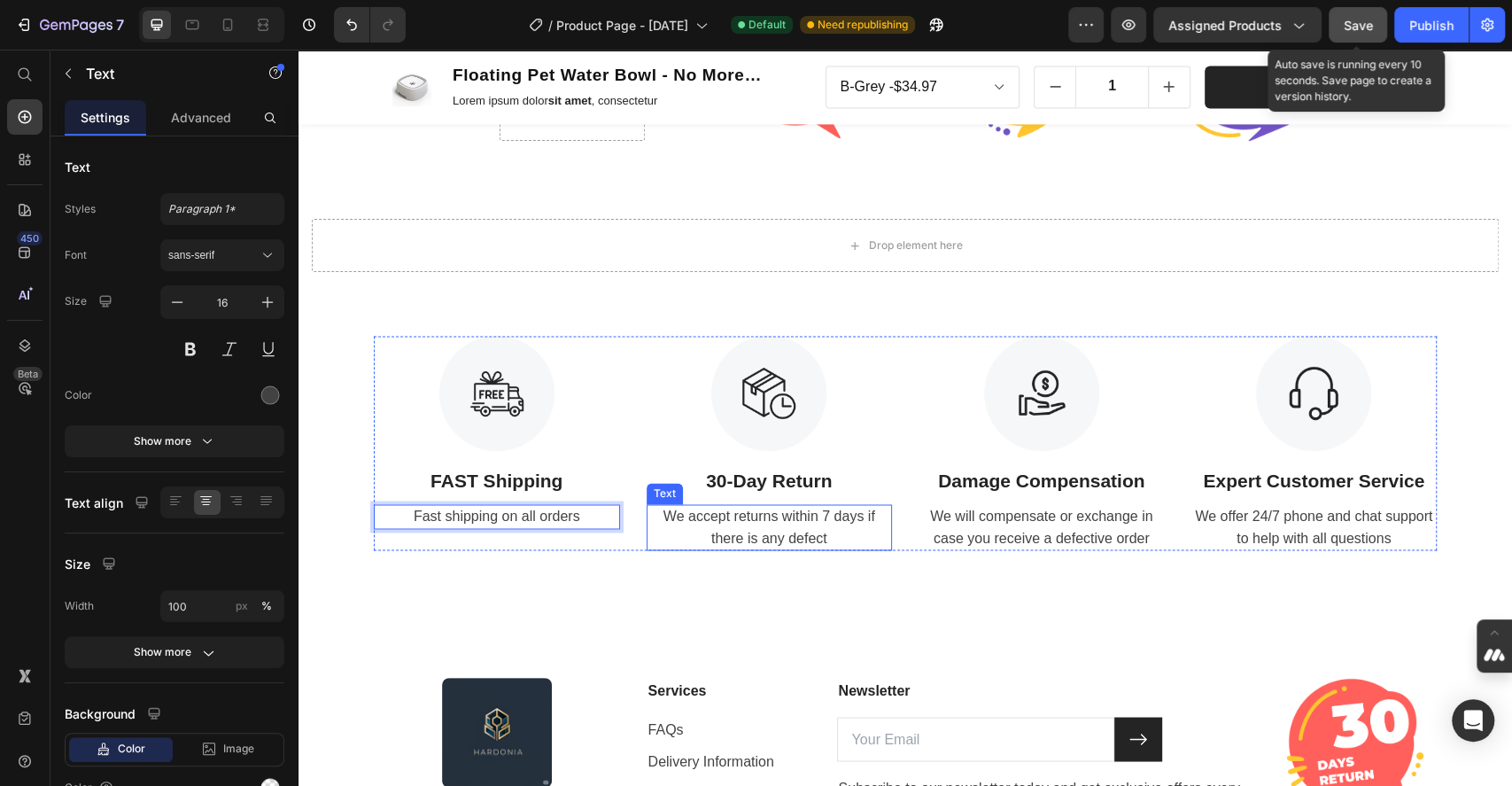 click on "We accept returns within 7 days
if there is any defect" at bounding box center (770, 527) 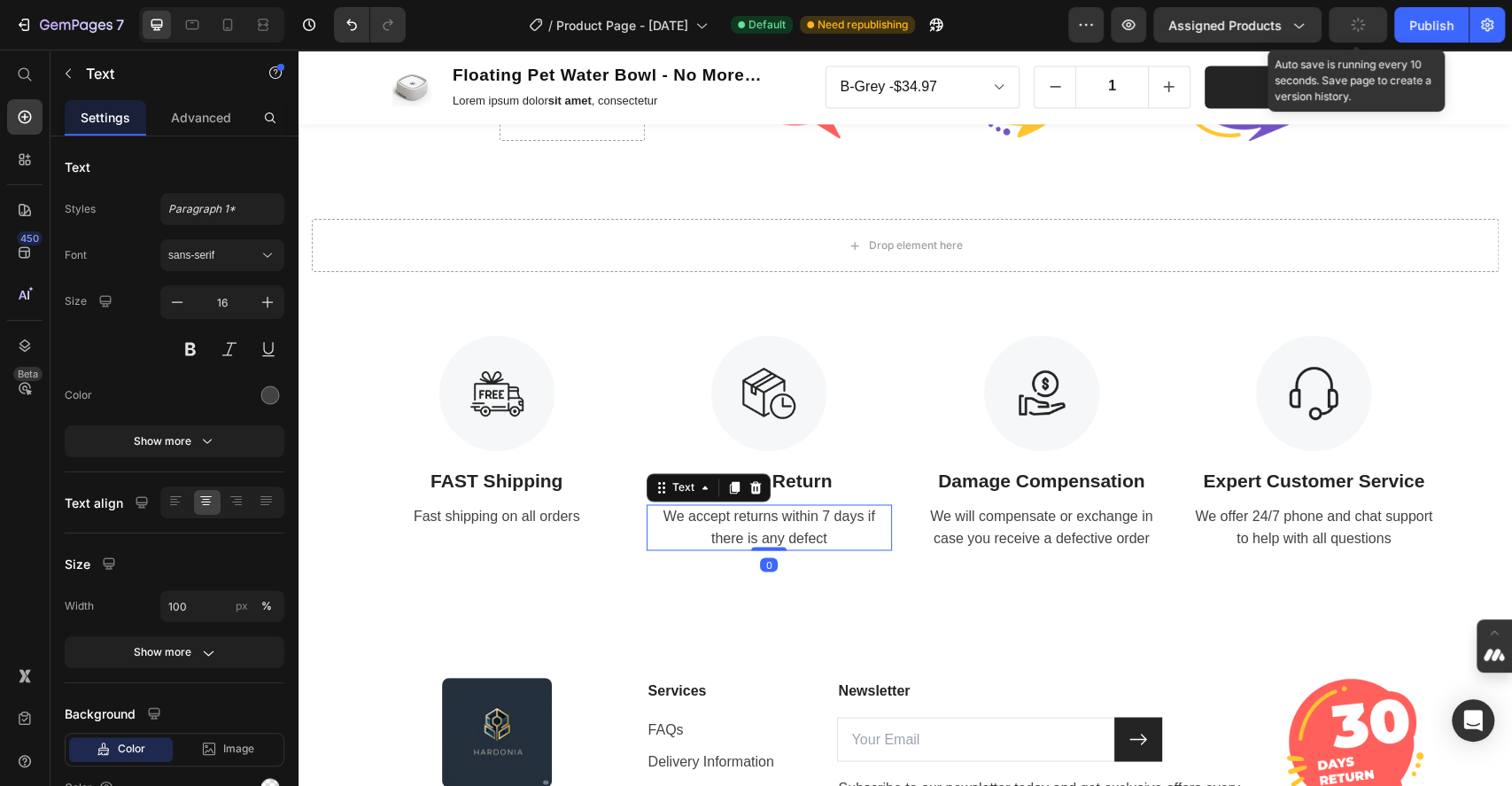 click on "We accept returns within 7 days if there is any defect" at bounding box center (770, 527) 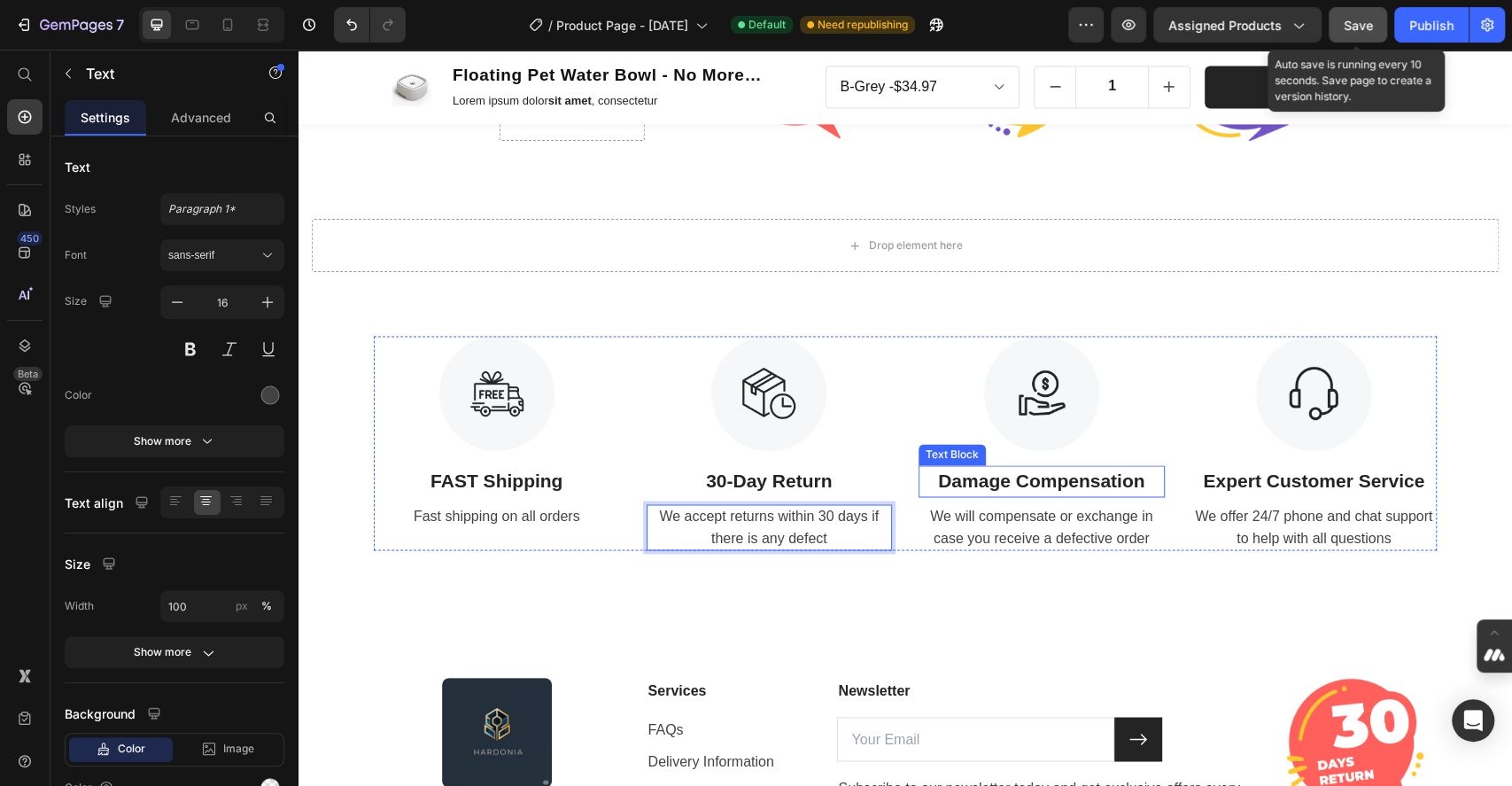 scroll, scrollTop: 6428, scrollLeft: 0, axis: vertical 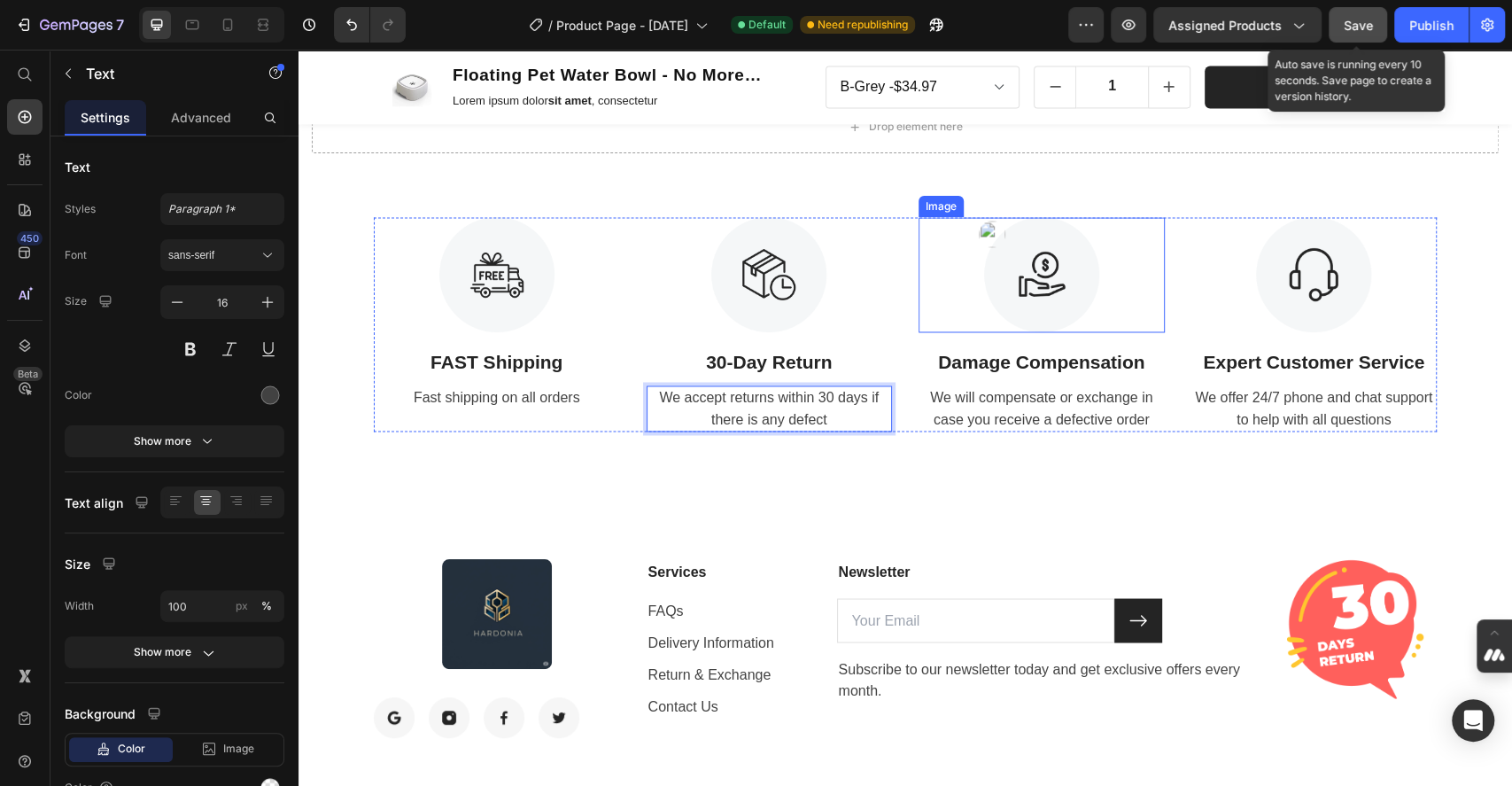 click at bounding box center (1042, 275) 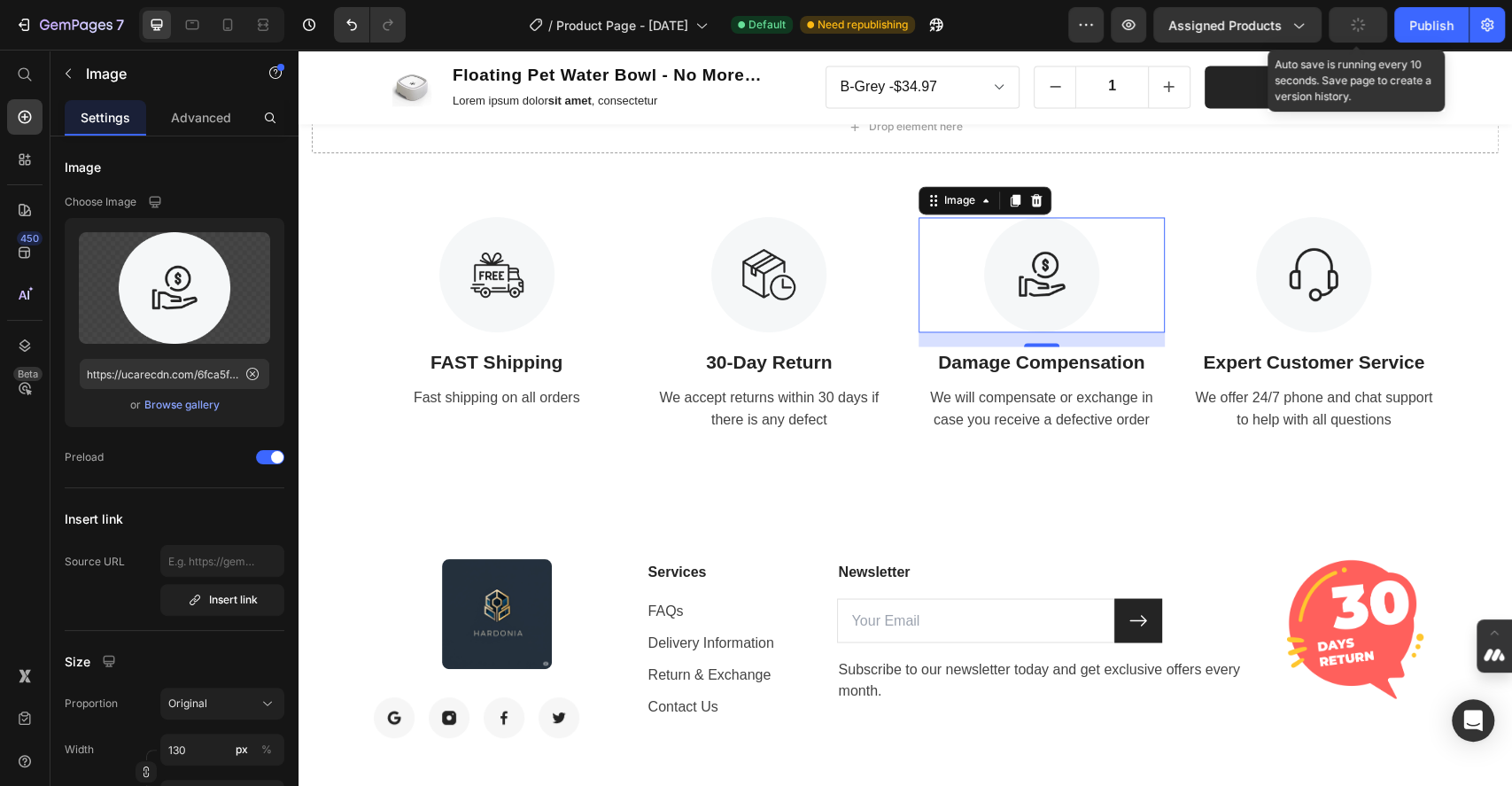 click 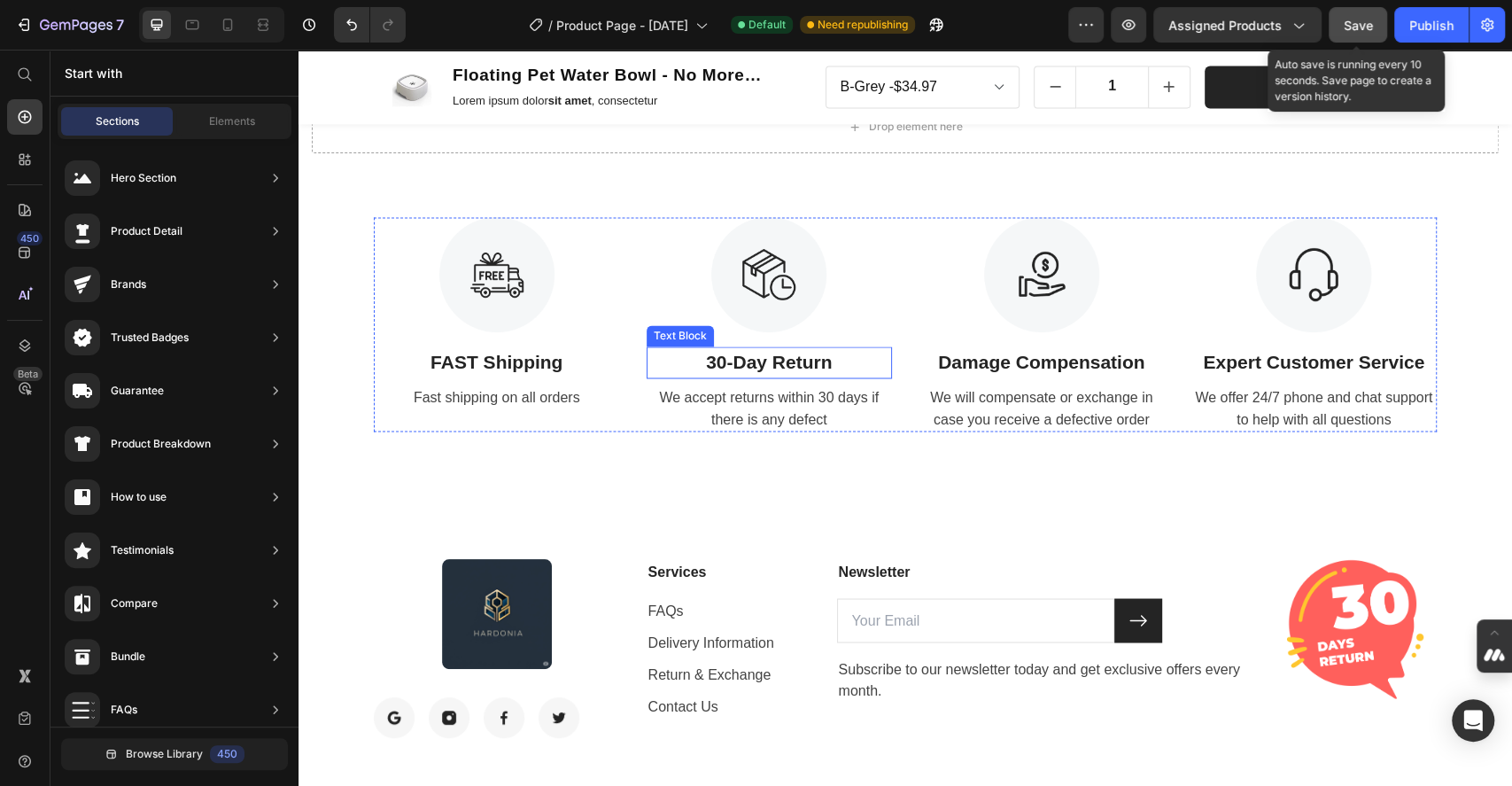 click on "30-Day Return" at bounding box center (770, 362) 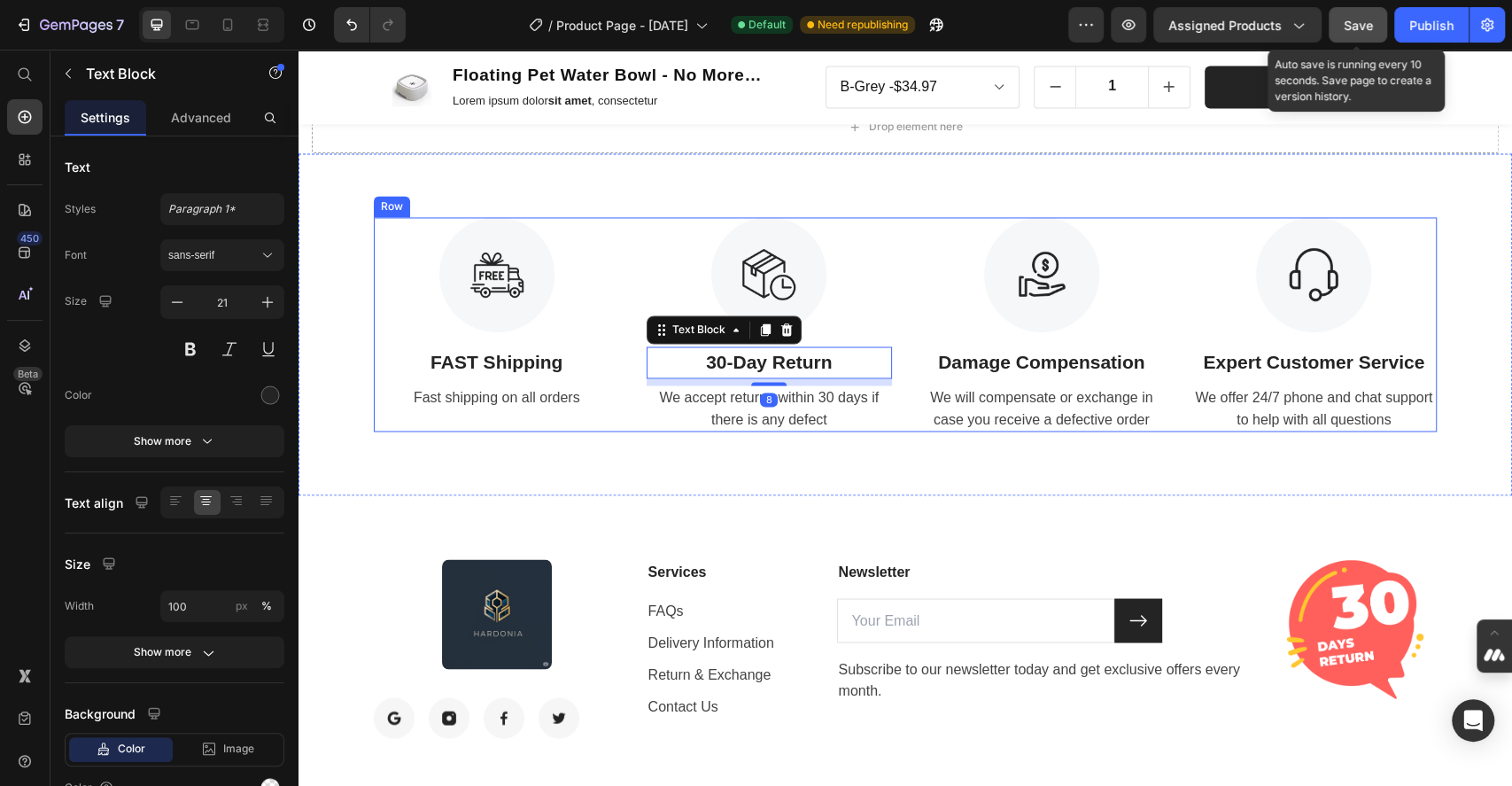 click on "Image FAST Shipping Text Block Fast shipping on all orders Text Image 30-Day Return Text Block   8 We accept returns within 30 days if there is any defect Text Image Damage Compensation Text Block We will compensate or exchange in case you receive a defective order Text Image Expert Customer Service Text Block We offer 24/7 phone and chat support to help with all questions Text Row" at bounding box center [905, 324] 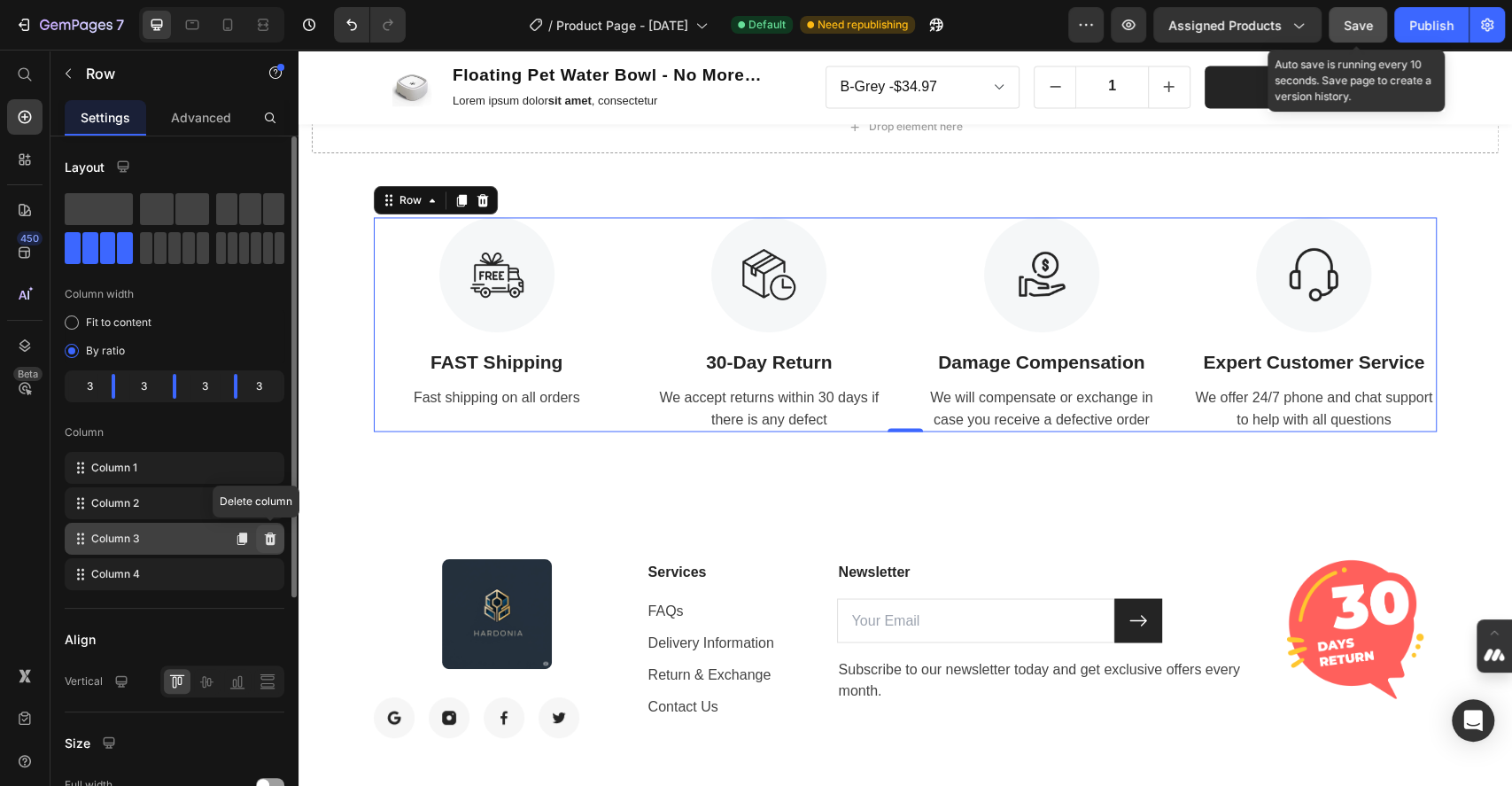click 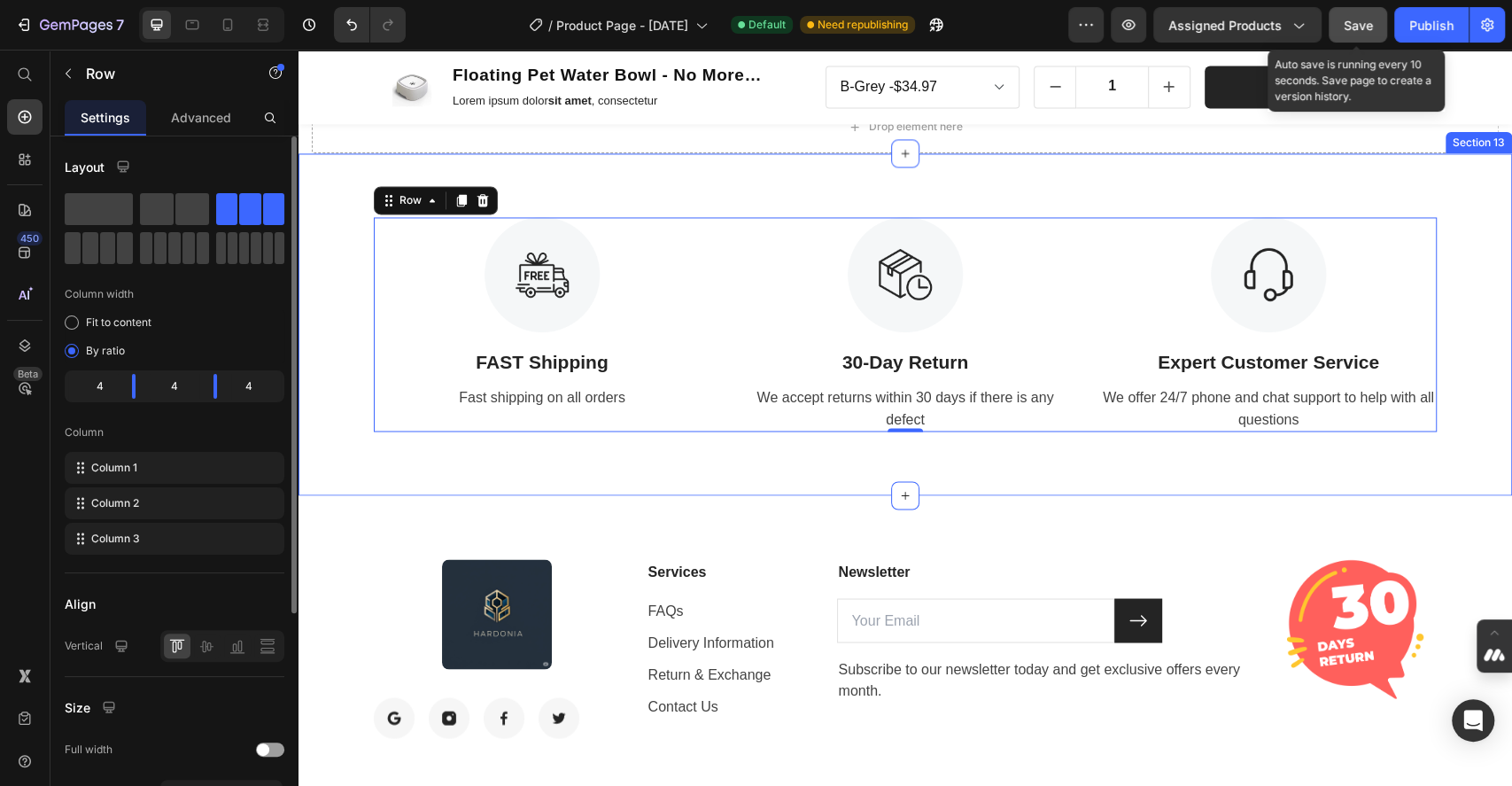 click on "We accept returns within 30 days if there is any defect" at bounding box center (905, 409) 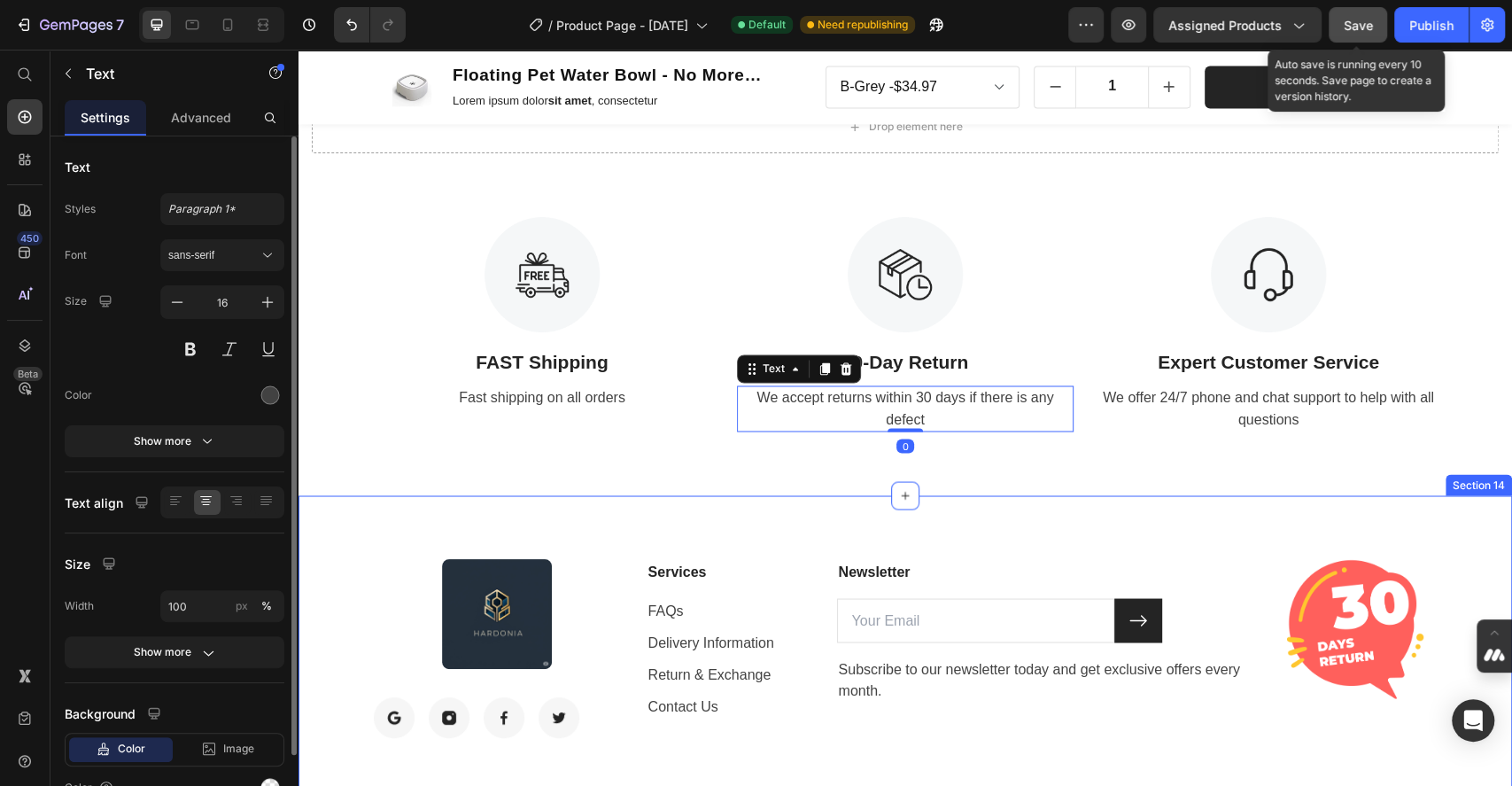 click on "Image Image Image Image Image Row Services Text block FAQs Text block Delivery Information Text block Return & Exchange  Text block Contact Us Text block Newsletter Text block Email Field
Submit Button Row Subscribe to our newsletter today and get exclusive offers every month. Text block Newsletter Image Row Section 14" at bounding box center [905, 649] 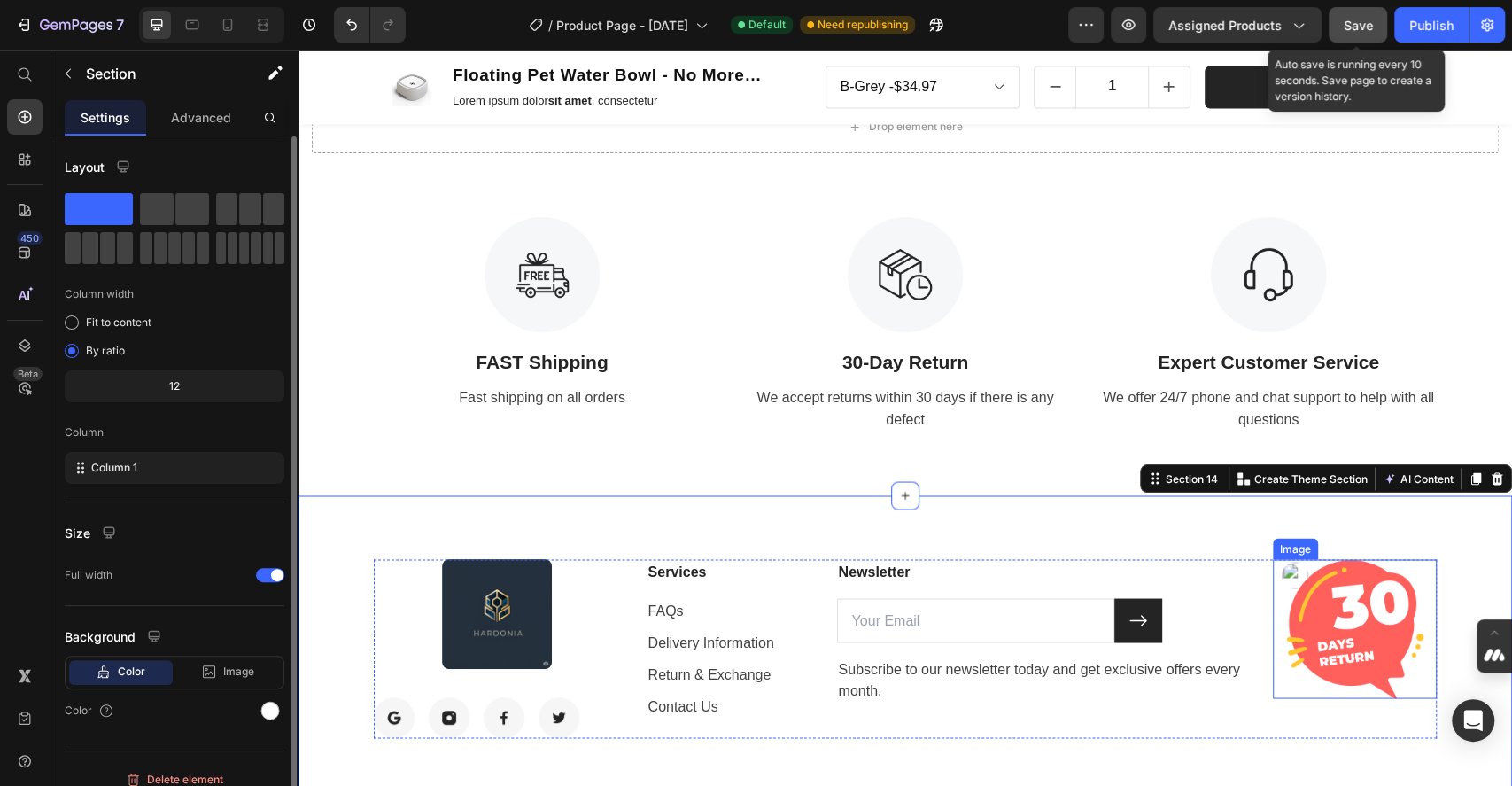 click at bounding box center (1354, 628) 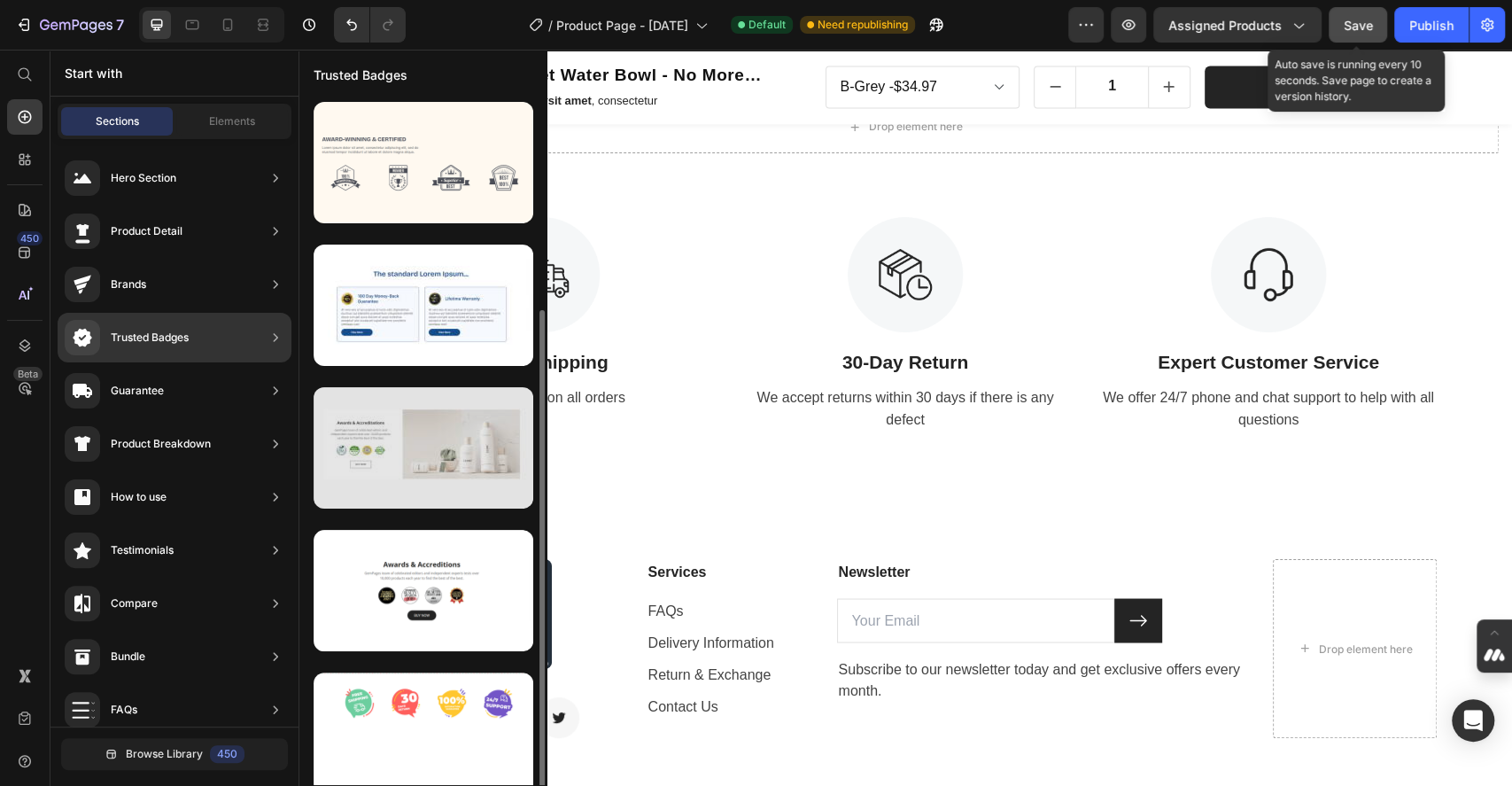 scroll, scrollTop: 156, scrollLeft: 0, axis: vertical 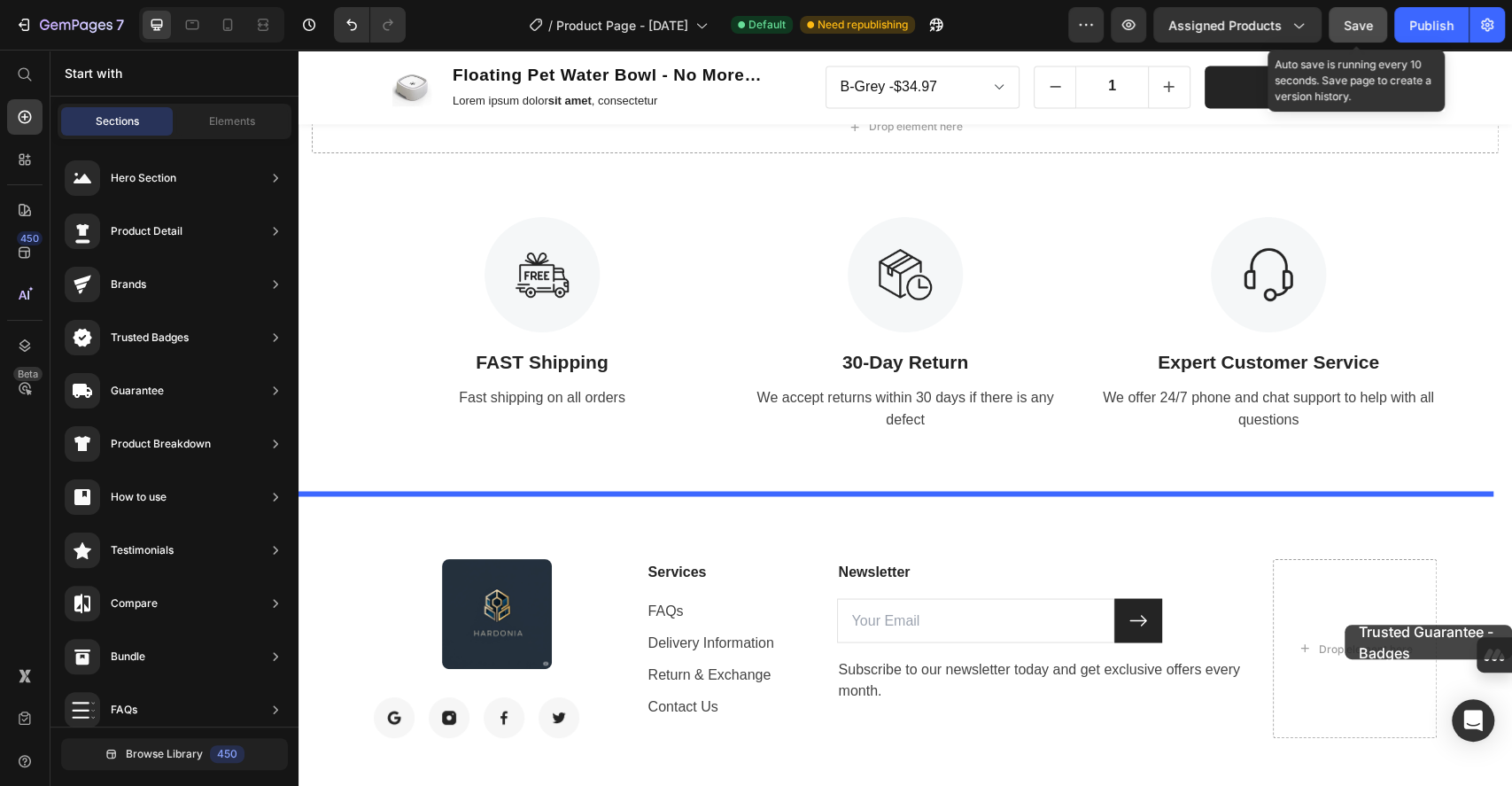 drag, startPoint x: 688, startPoint y: 626, endPoint x: 1345, endPoint y: 625, distance: 657.0008 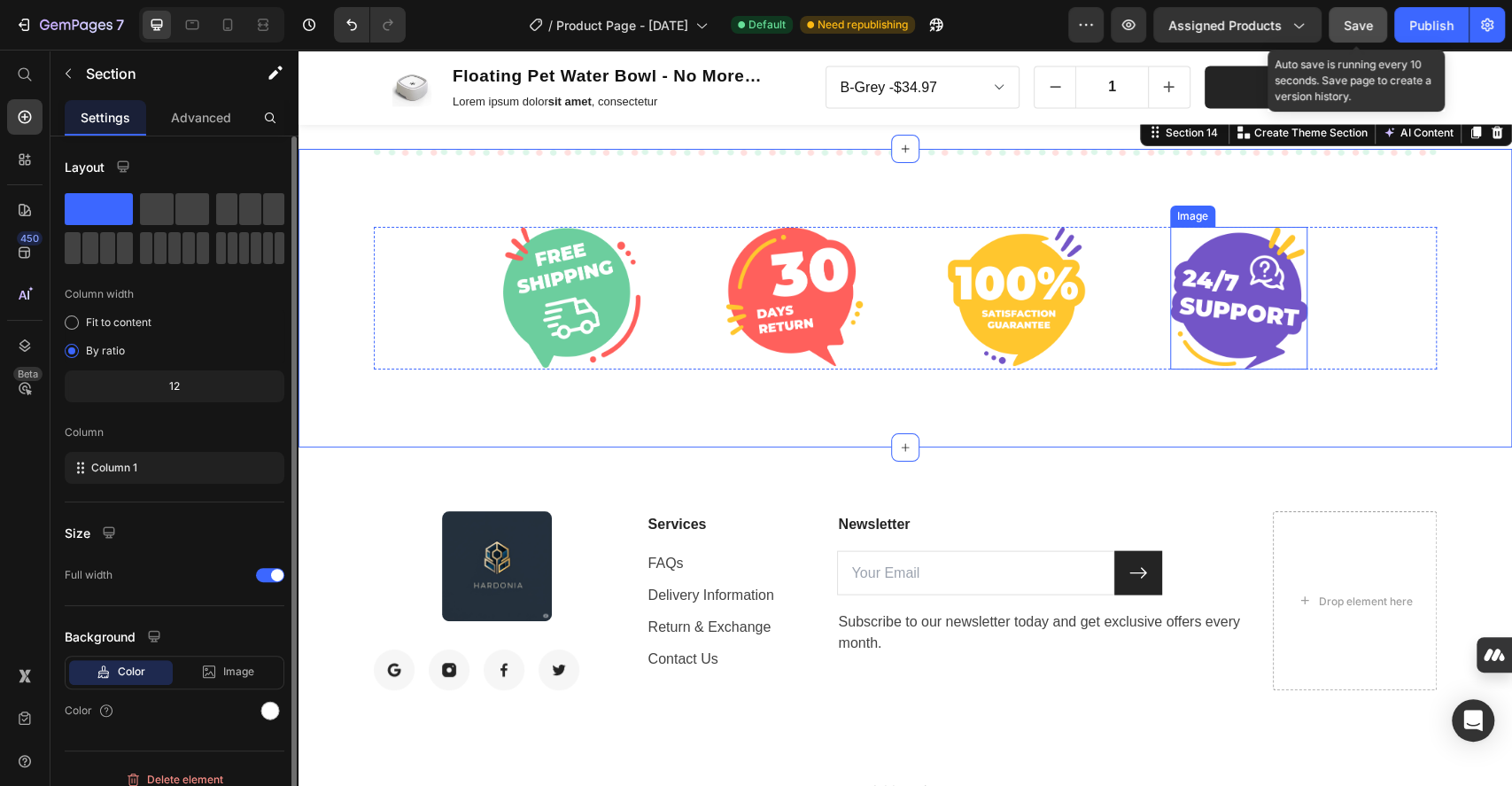 scroll, scrollTop: 6782, scrollLeft: 0, axis: vertical 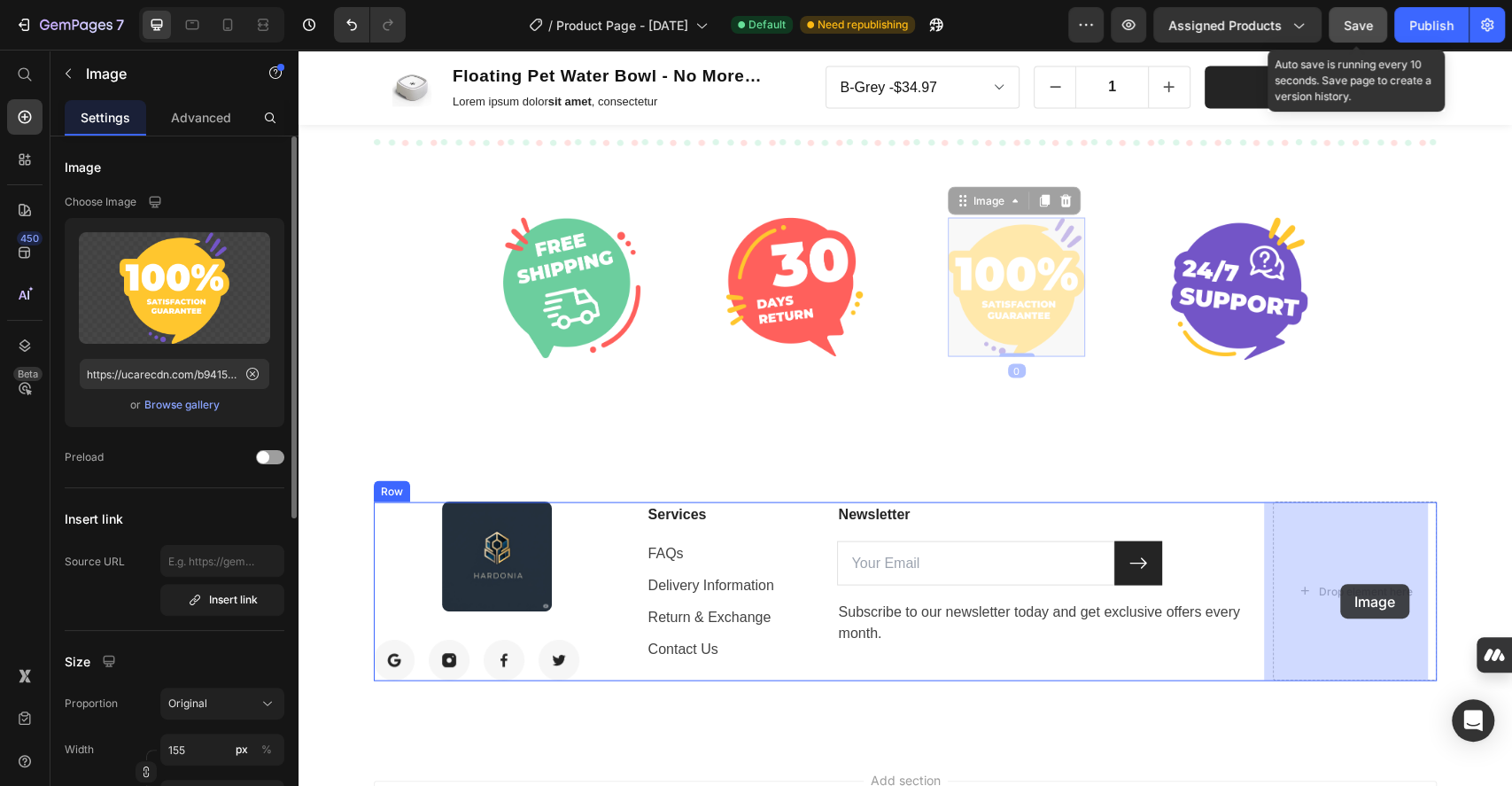 drag, startPoint x: 1018, startPoint y: 300, endPoint x: 1340, endPoint y: 584, distance: 429.3483 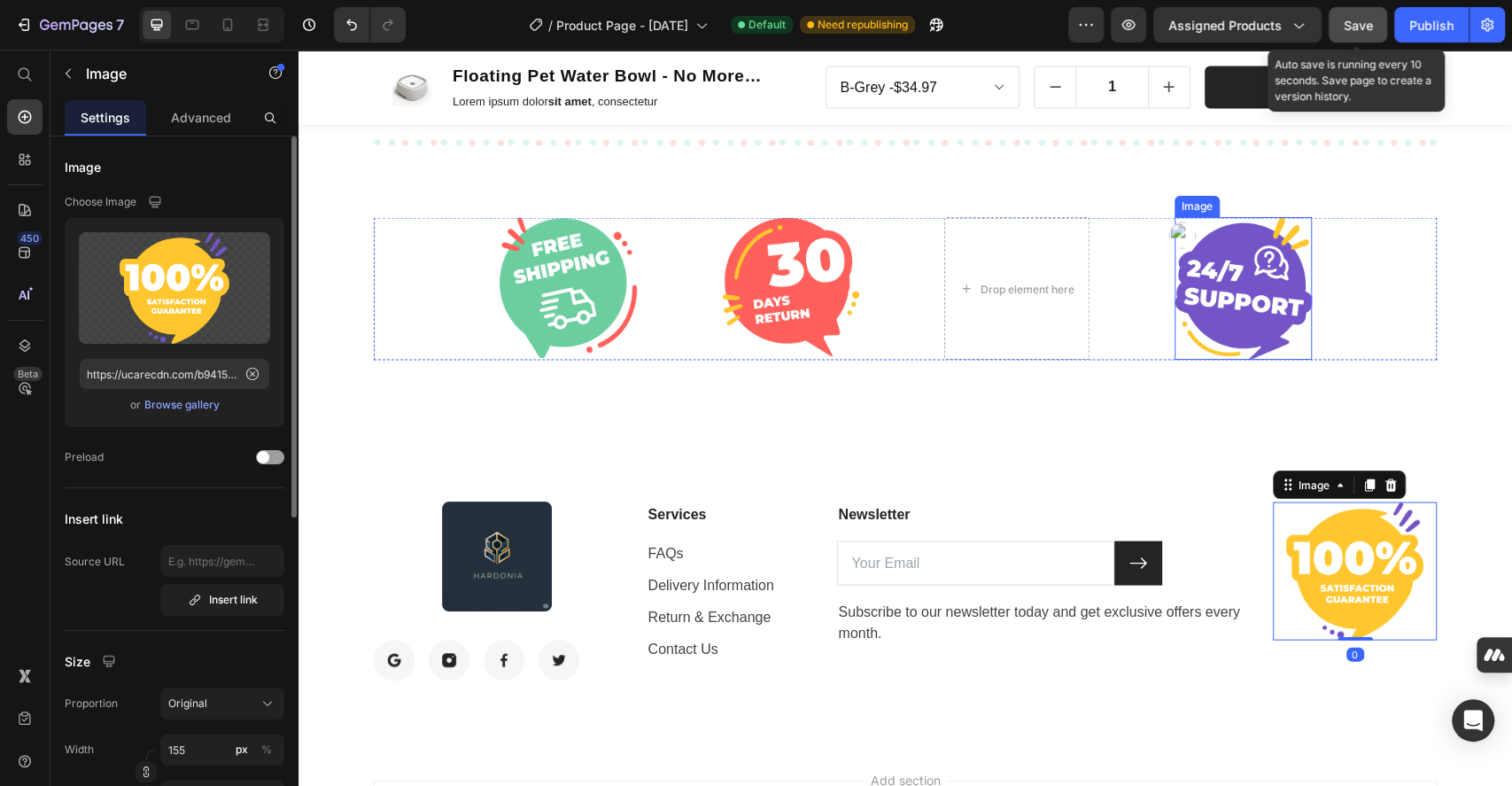 click at bounding box center [1243, 288] 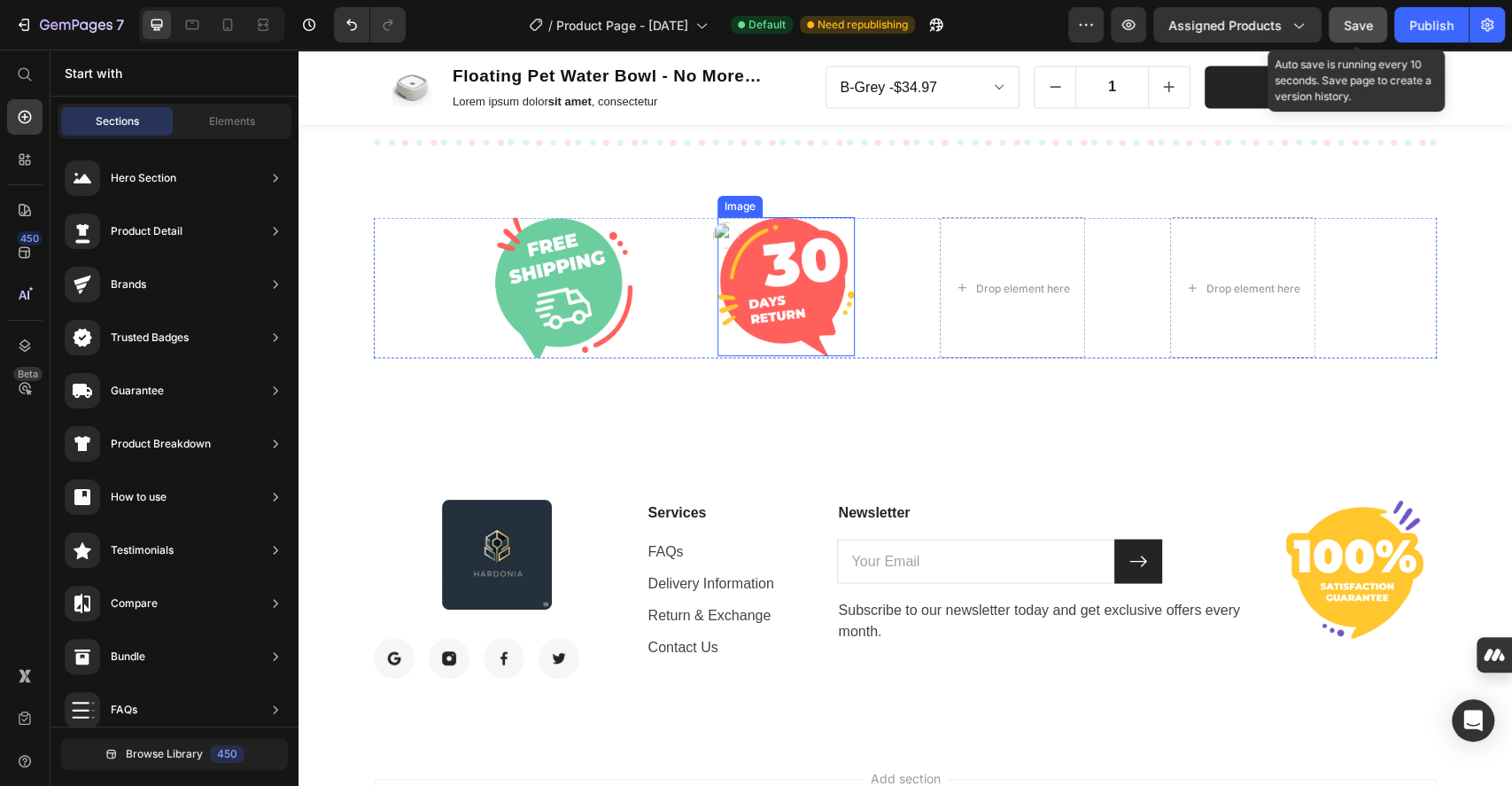click at bounding box center [786, 286] 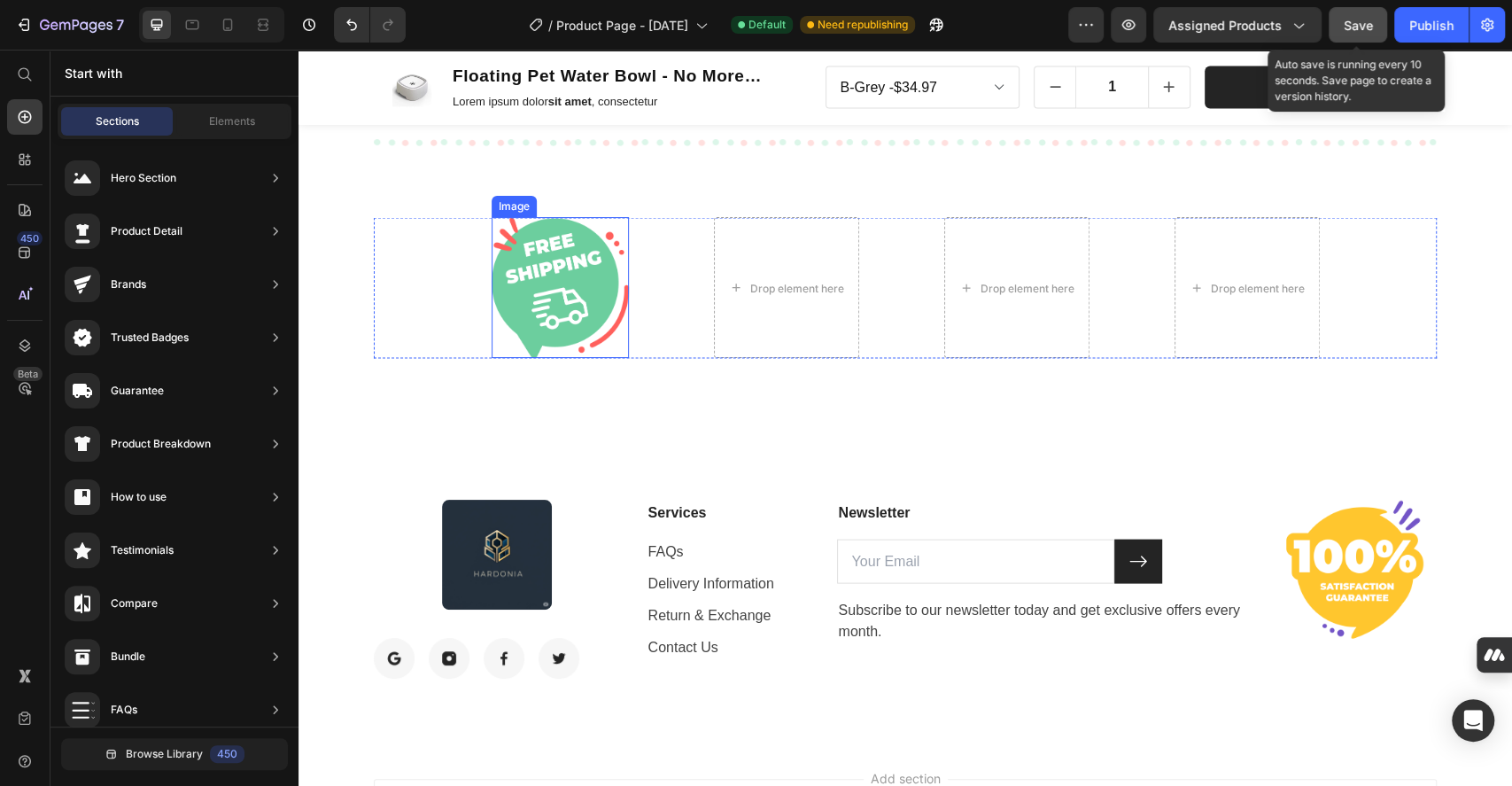 click at bounding box center [560, 287] 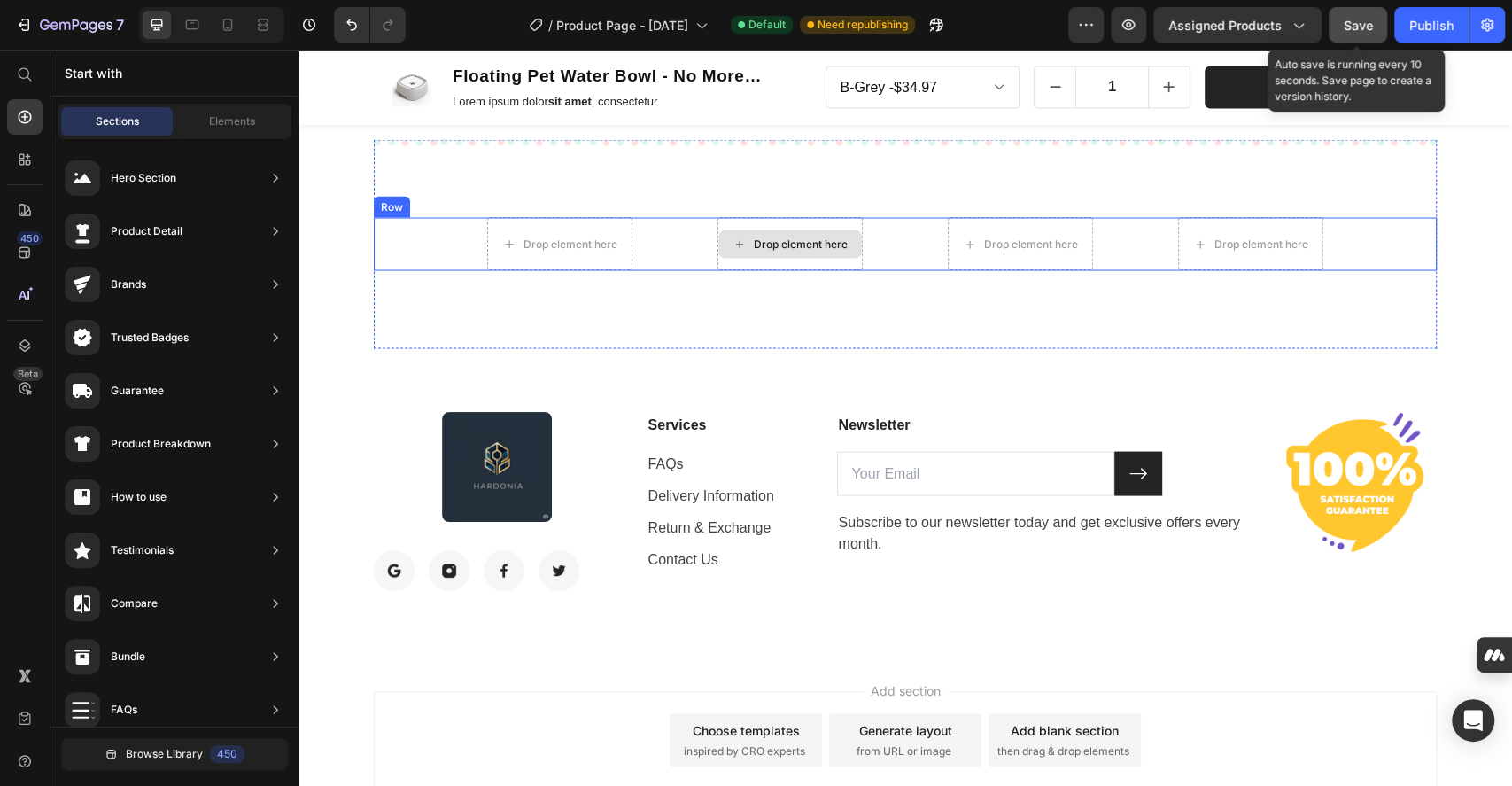 click on "Drop element here" at bounding box center [790, 244] 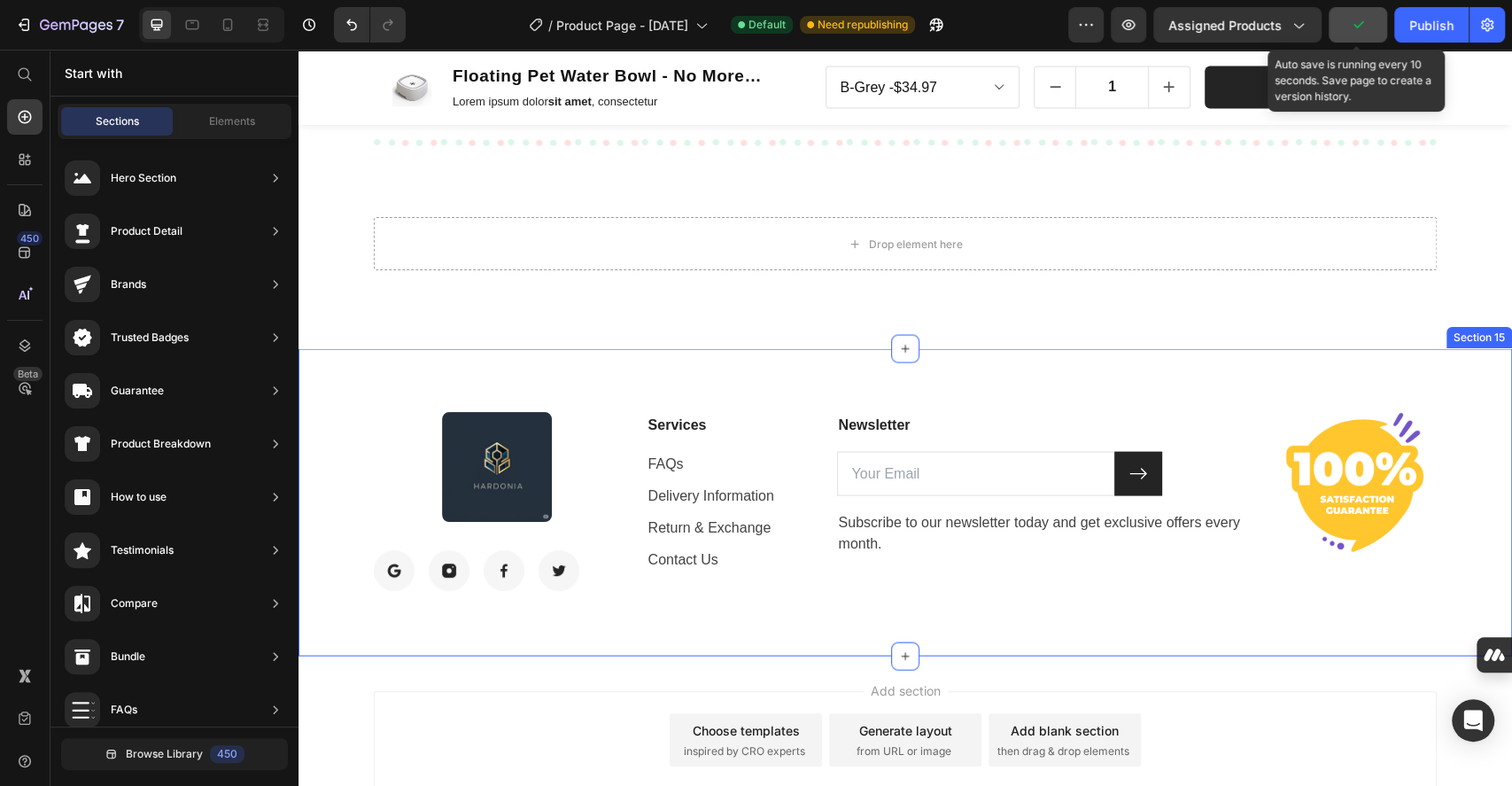scroll, scrollTop: 6907, scrollLeft: 0, axis: vertical 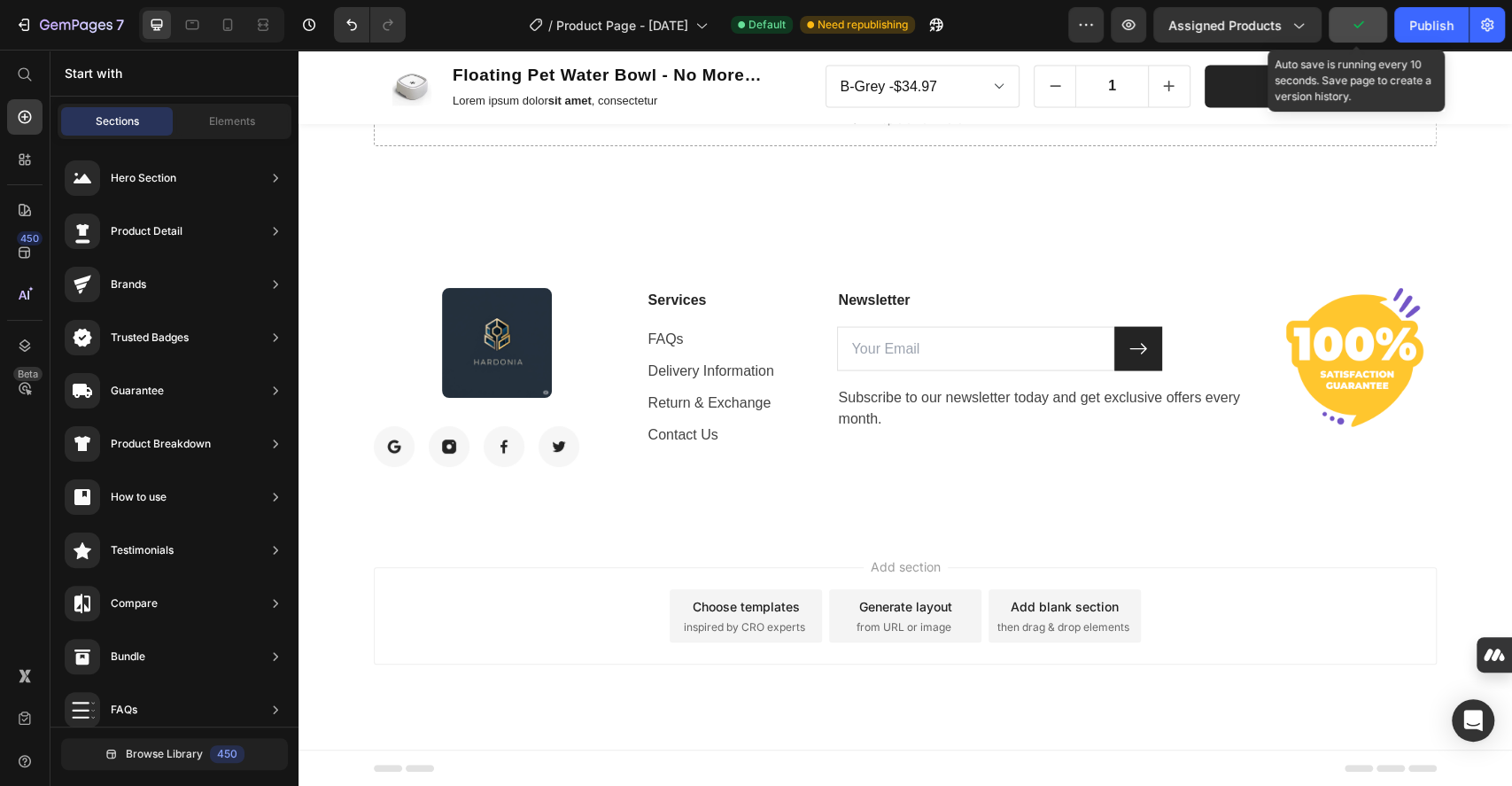 click on "Add section" at bounding box center [905, 566] 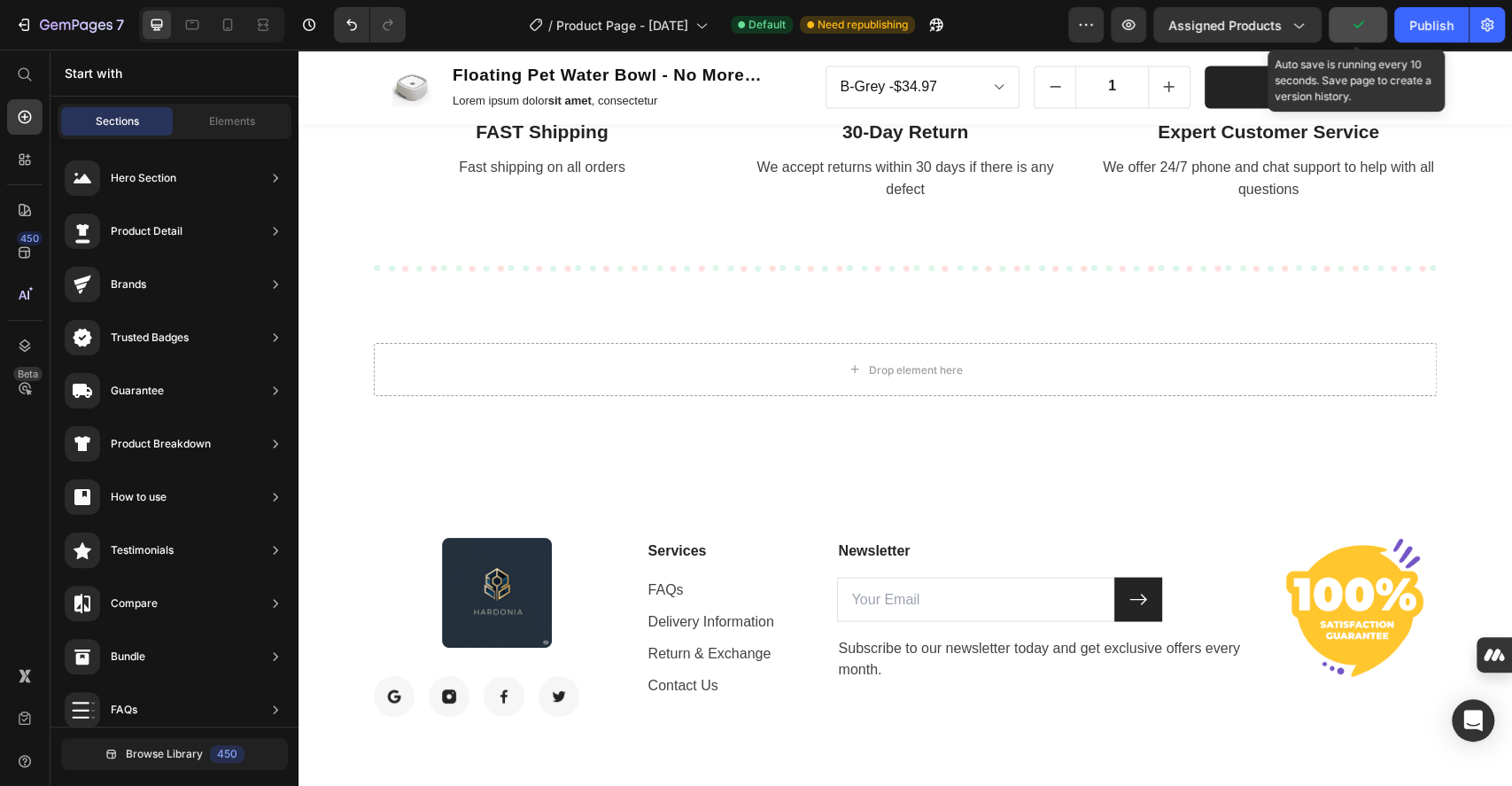 scroll, scrollTop: 6552, scrollLeft: 0, axis: vertical 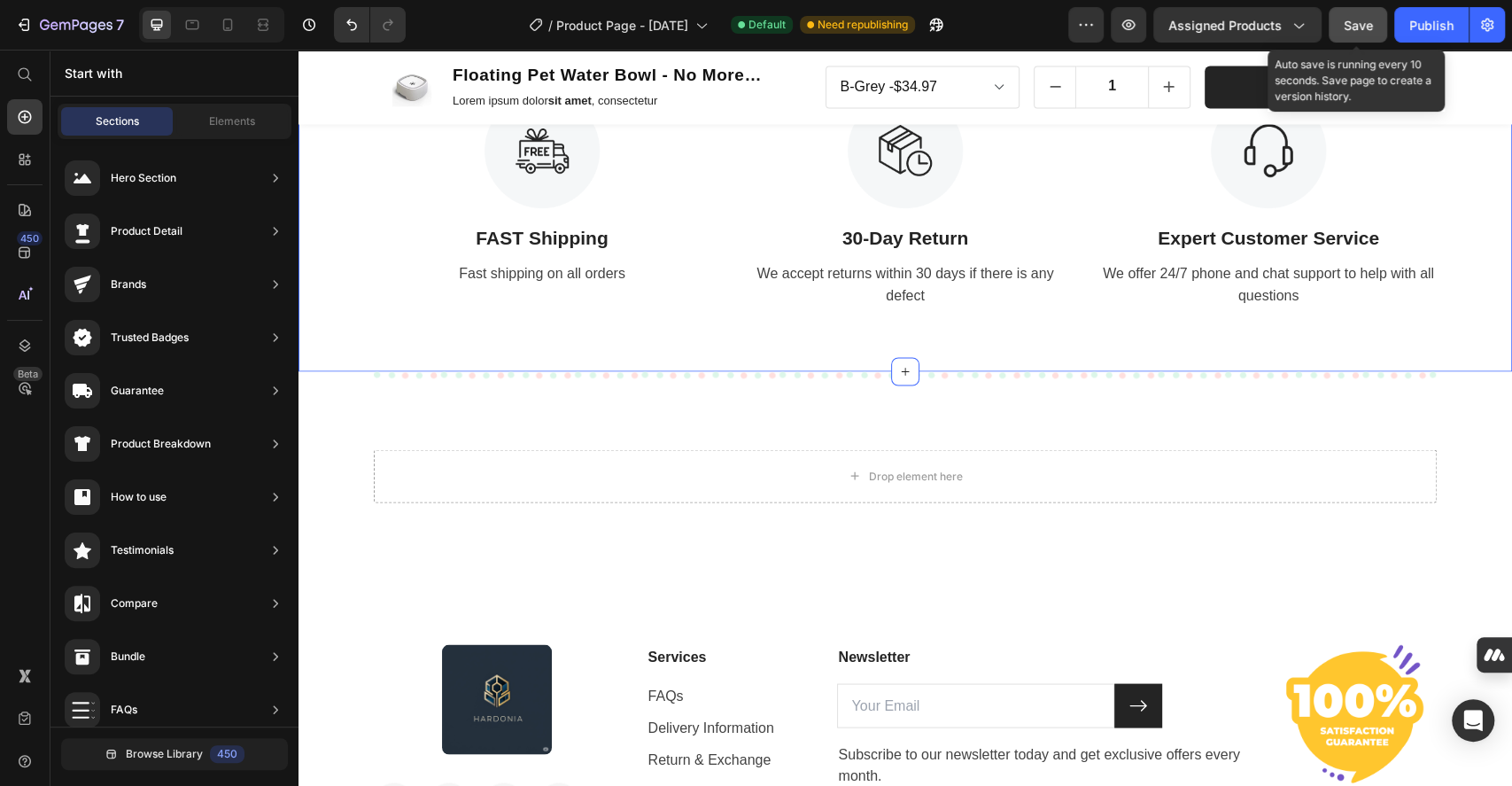 click on "Image FAST Shipping Text Block Fast shipping on all orders Text Image 30-Day Return Text Block We accept returns within 30 days if there is any defect Text Image Expert Customer Service Text Block We offer 24/7 phone and chat support to help with all questions Text Row Section 13" at bounding box center [905, 200] 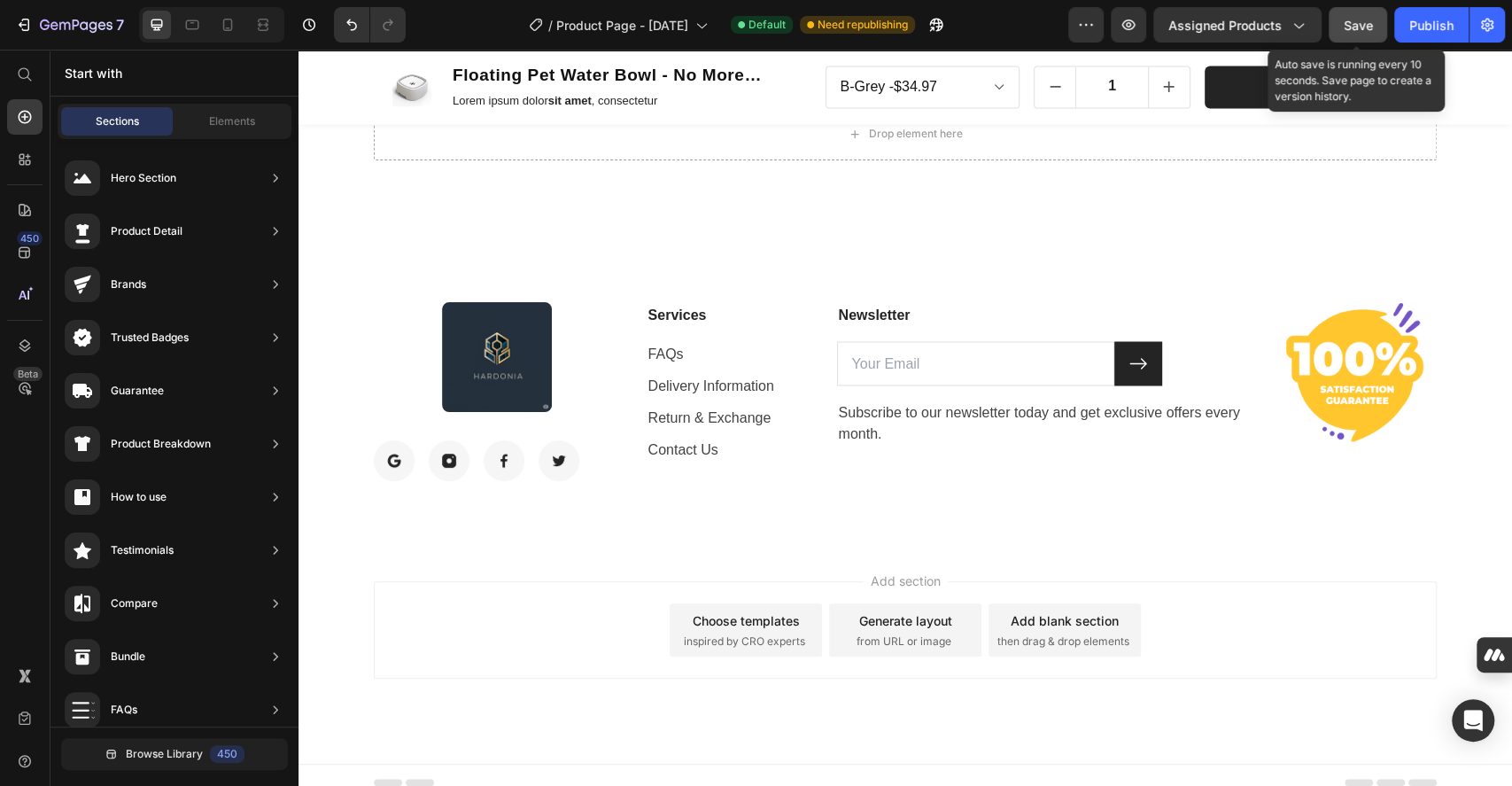 scroll, scrollTop: 6210, scrollLeft: 0, axis: vertical 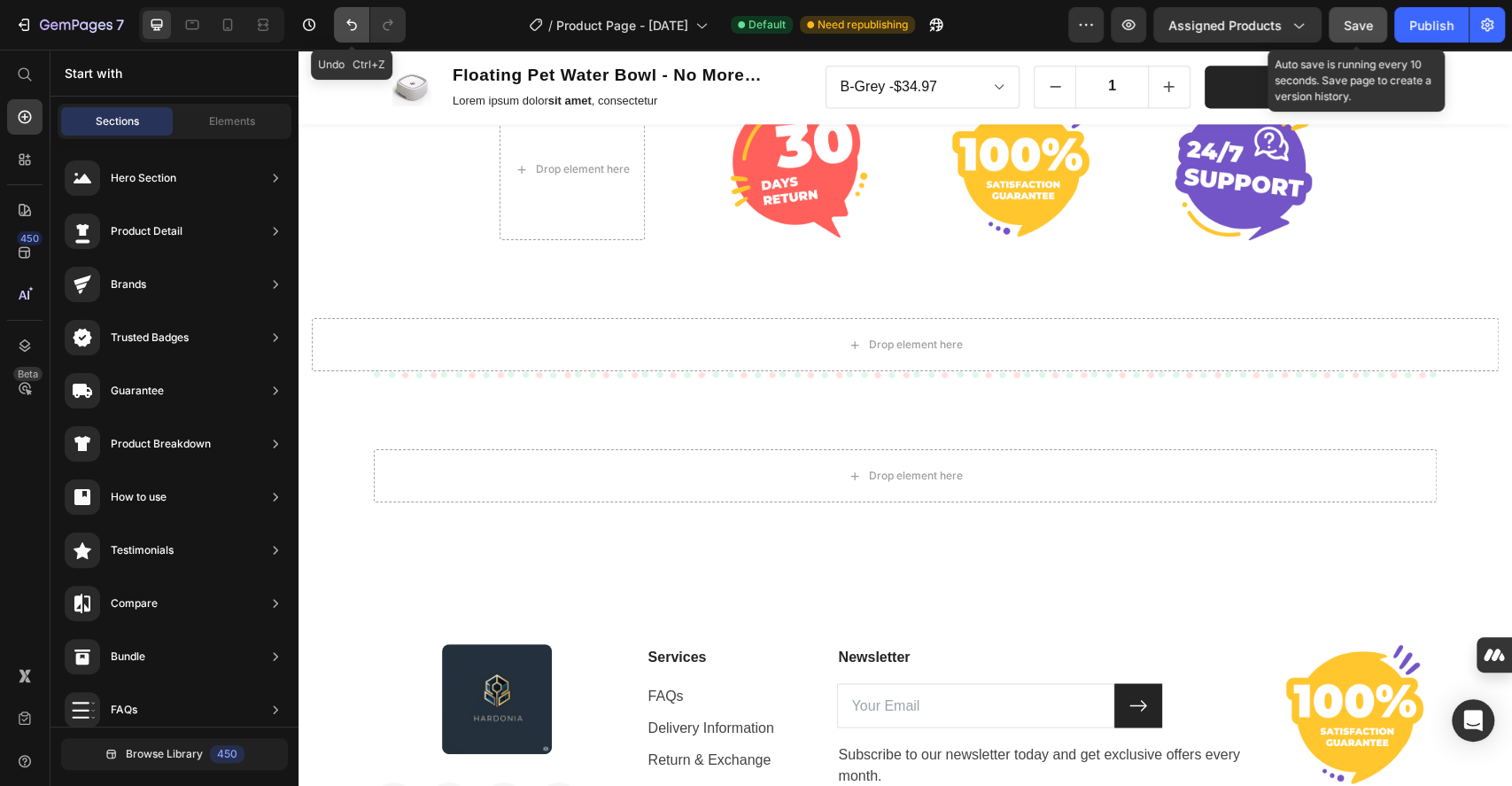 click 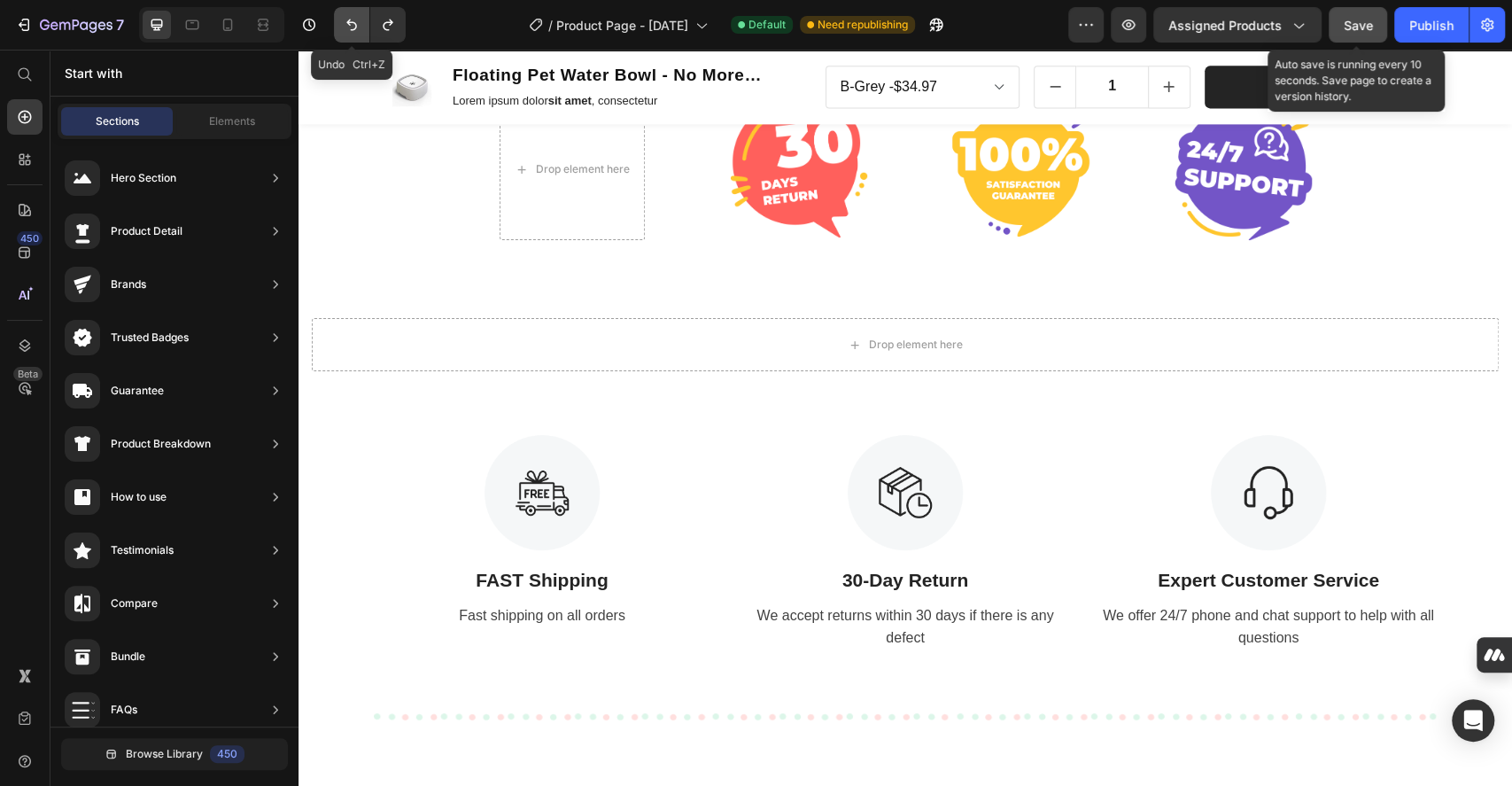 scroll, scrollTop: 6552, scrollLeft: 0, axis: vertical 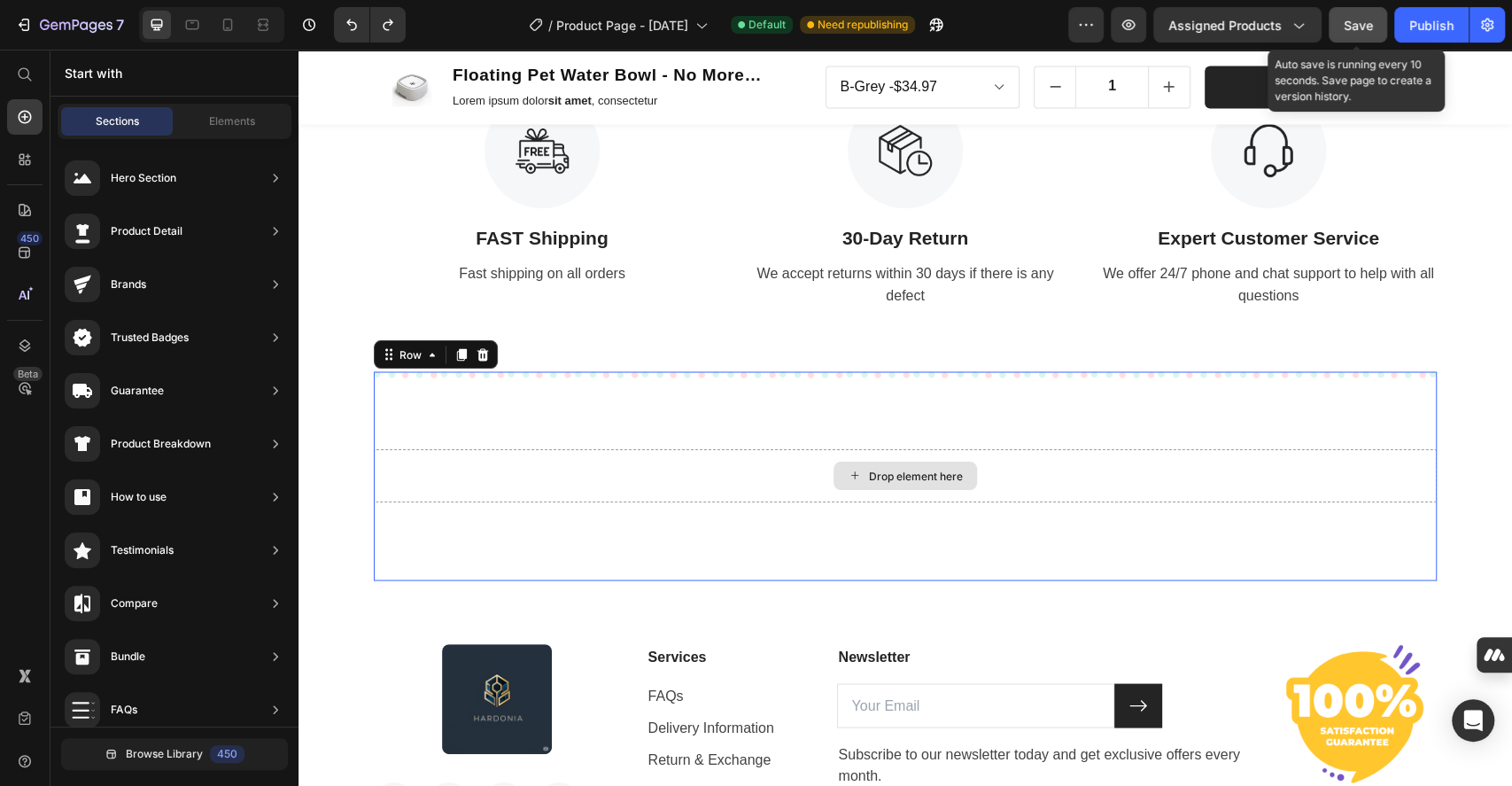click on "Drop element here" at bounding box center [905, 476] 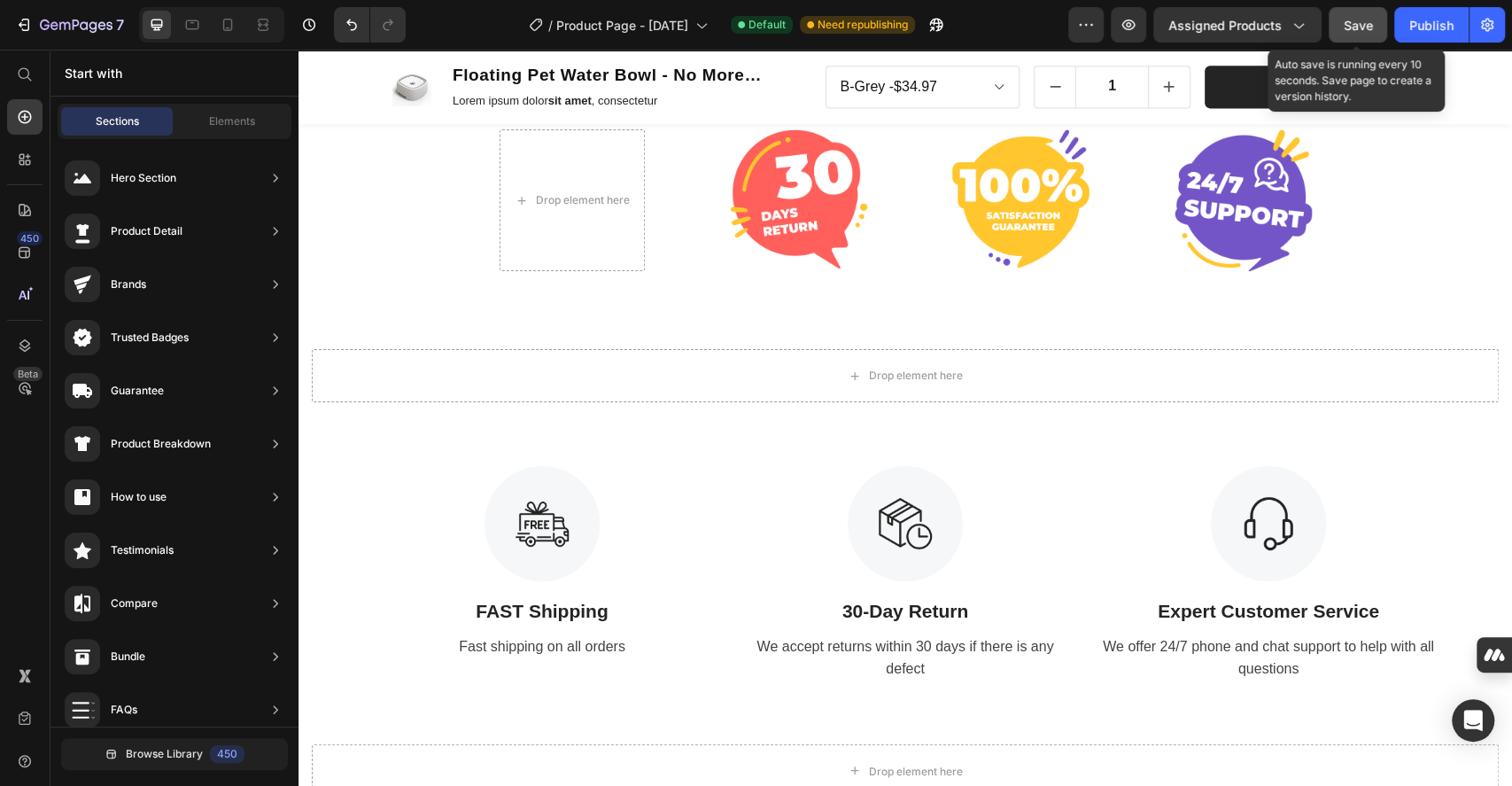 scroll, scrollTop: 5962, scrollLeft: 0, axis: vertical 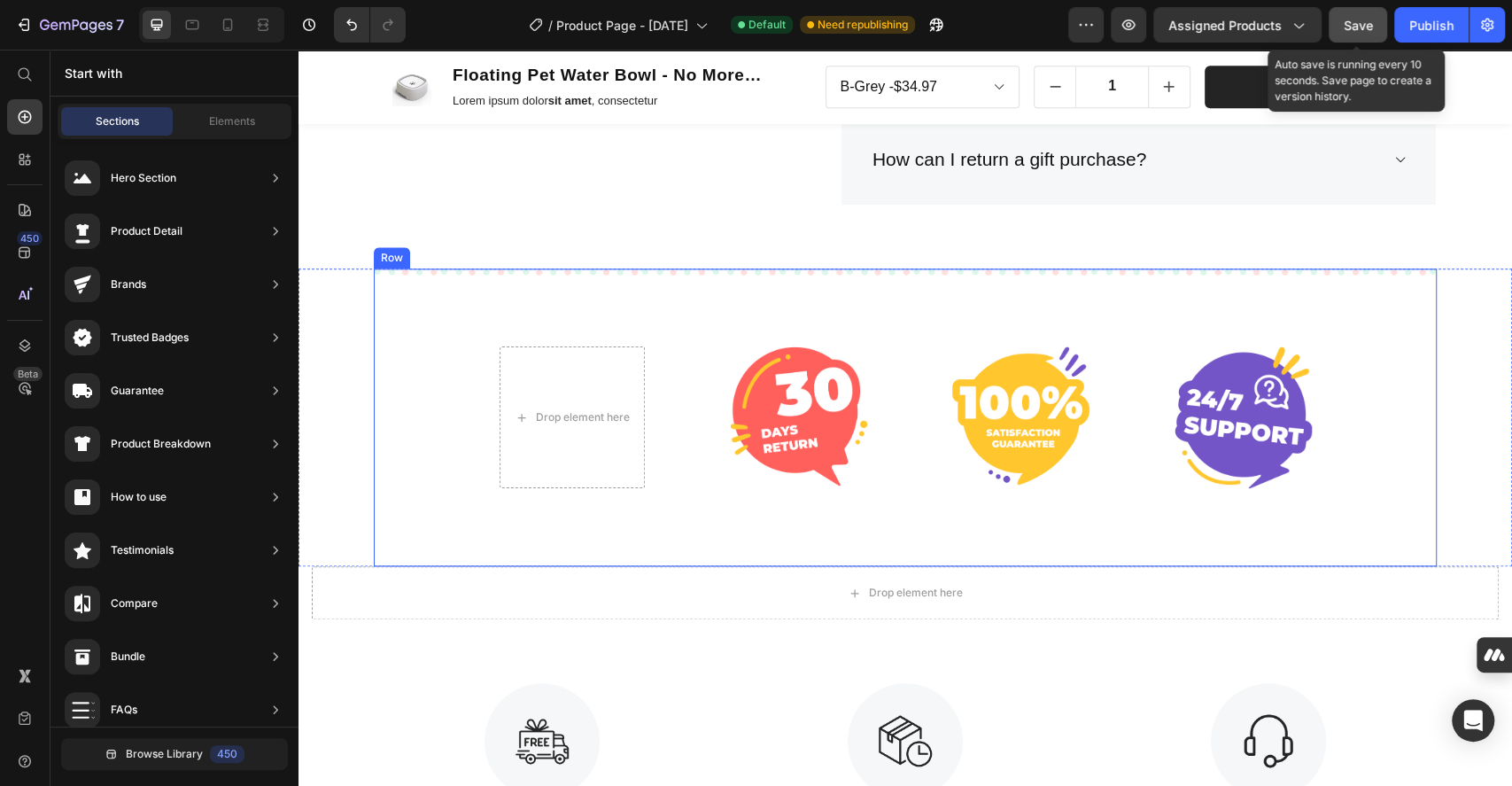 click on "Drop element here Image Image Image Row Row" at bounding box center (905, 417) 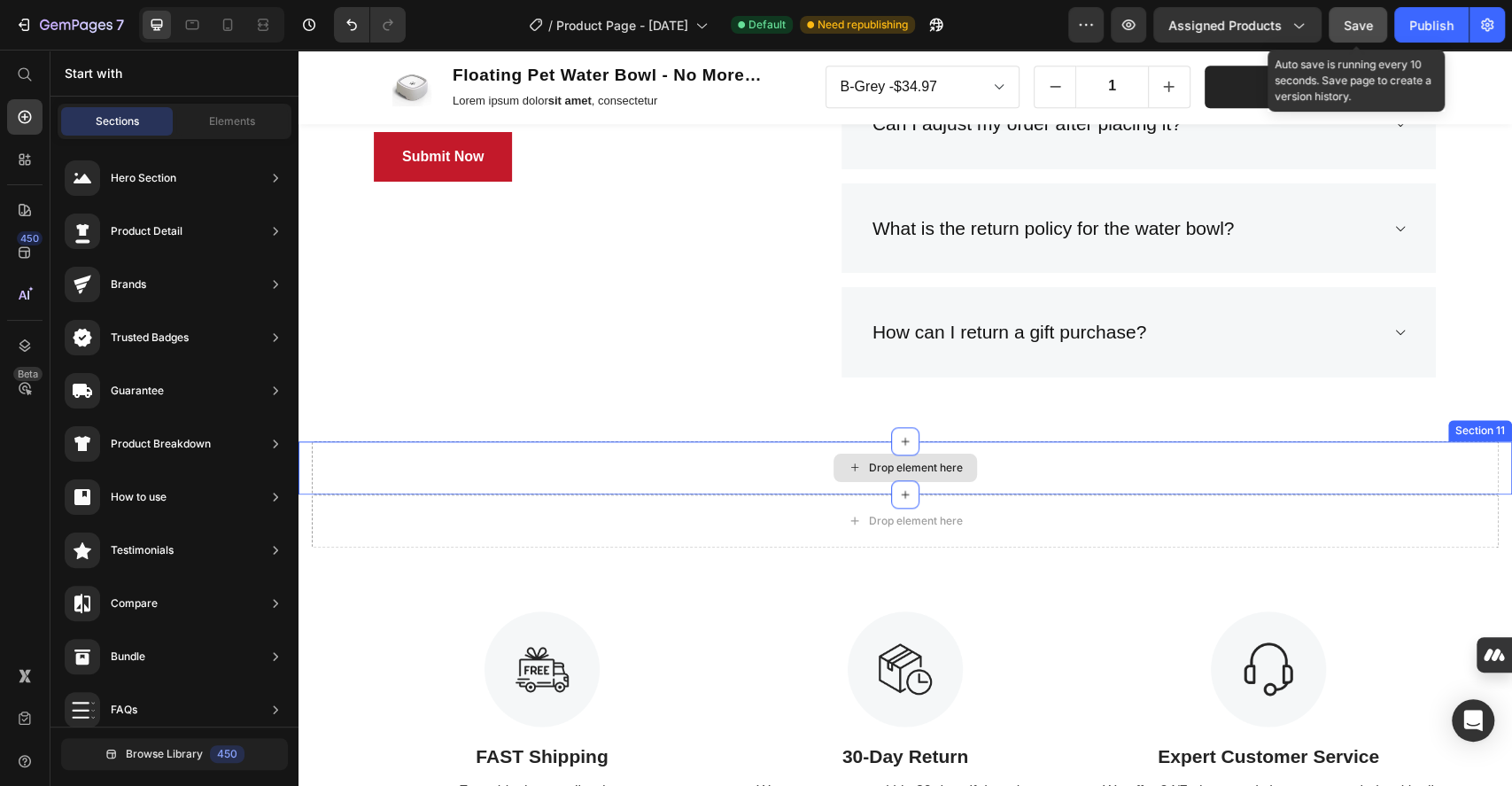 scroll, scrollTop: 5725, scrollLeft: 0, axis: vertical 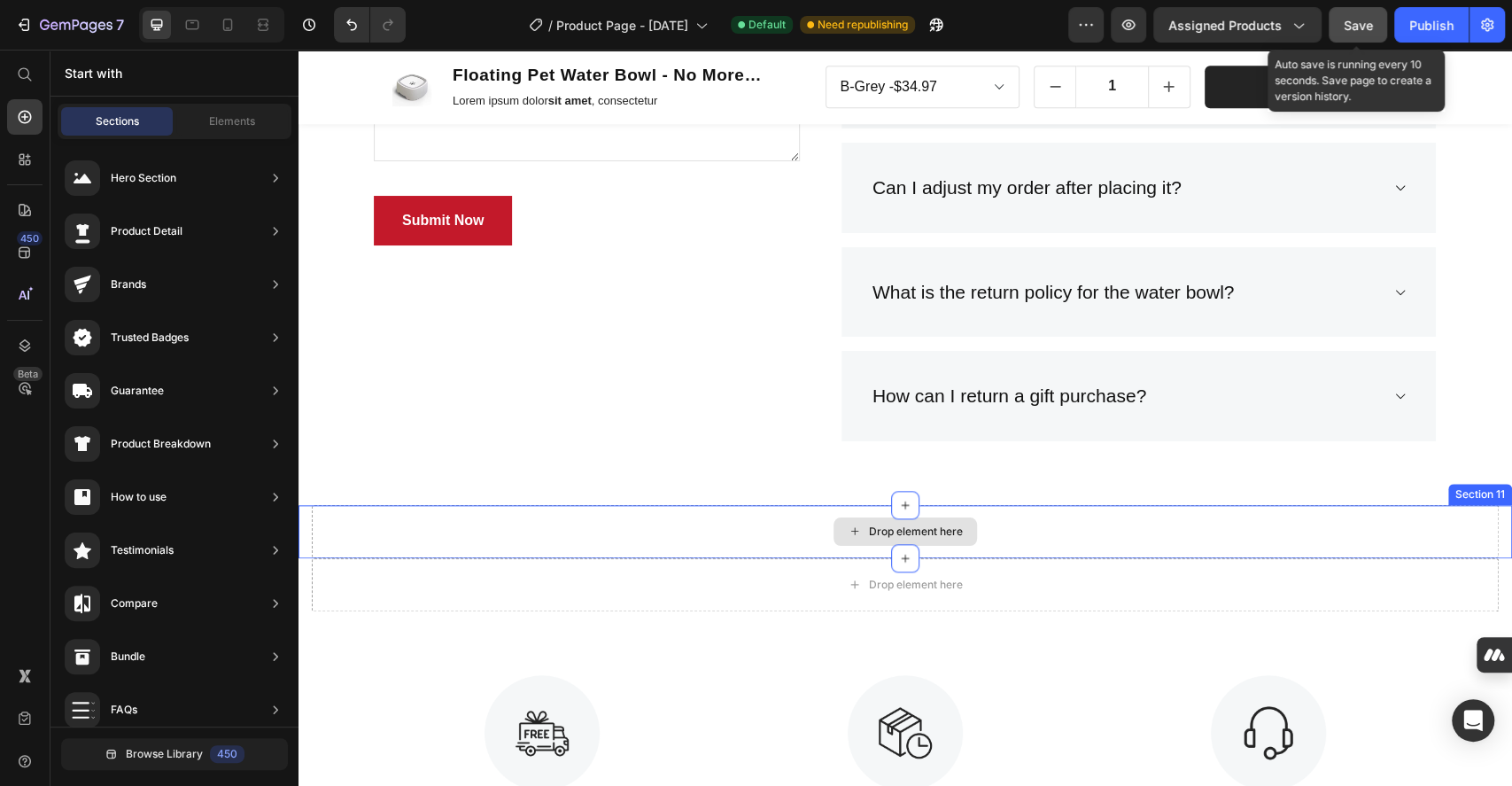 click on "Drop element here" at bounding box center (916, 532) 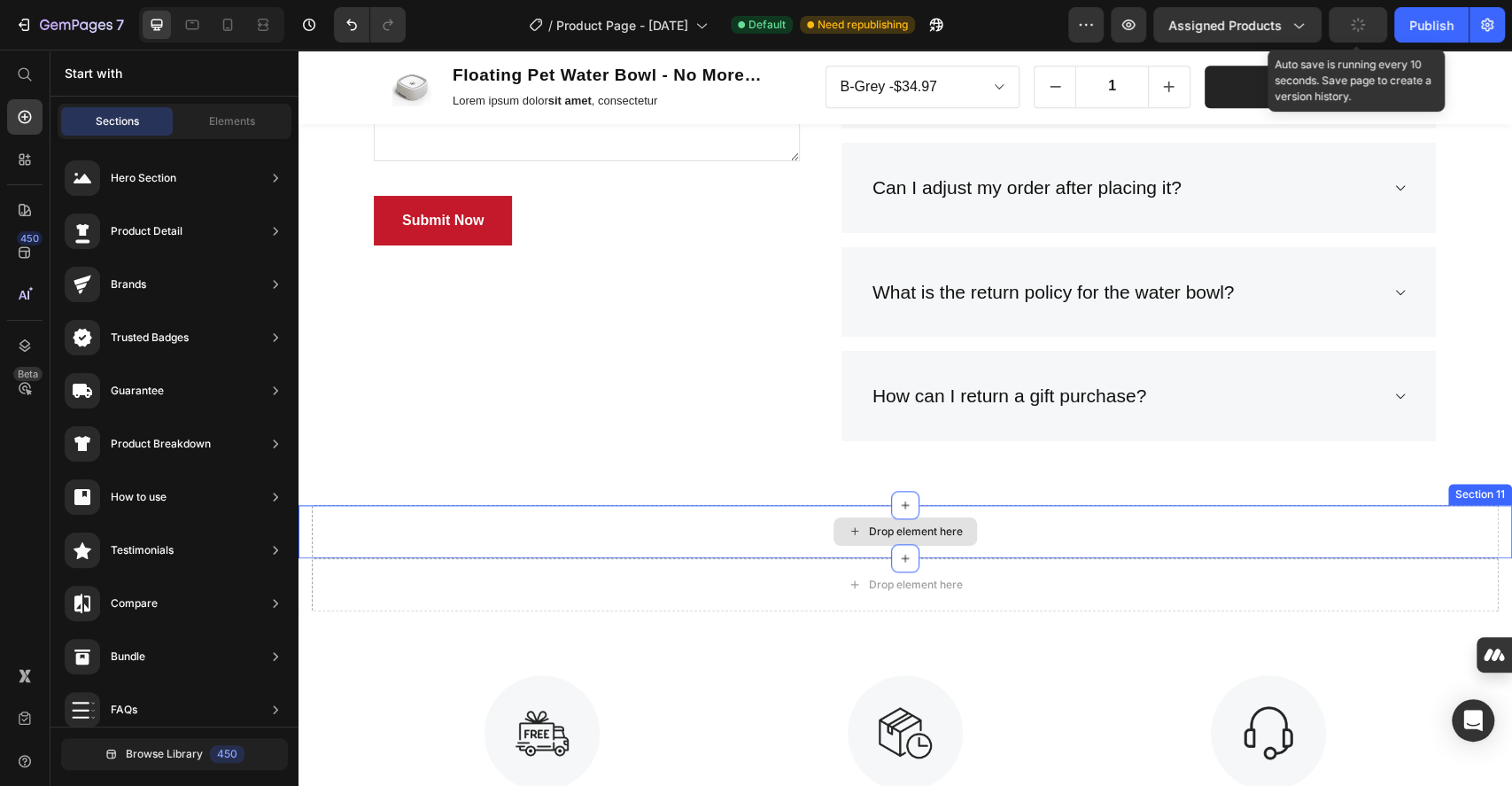 click on "Drop element here" at bounding box center [905, 532] 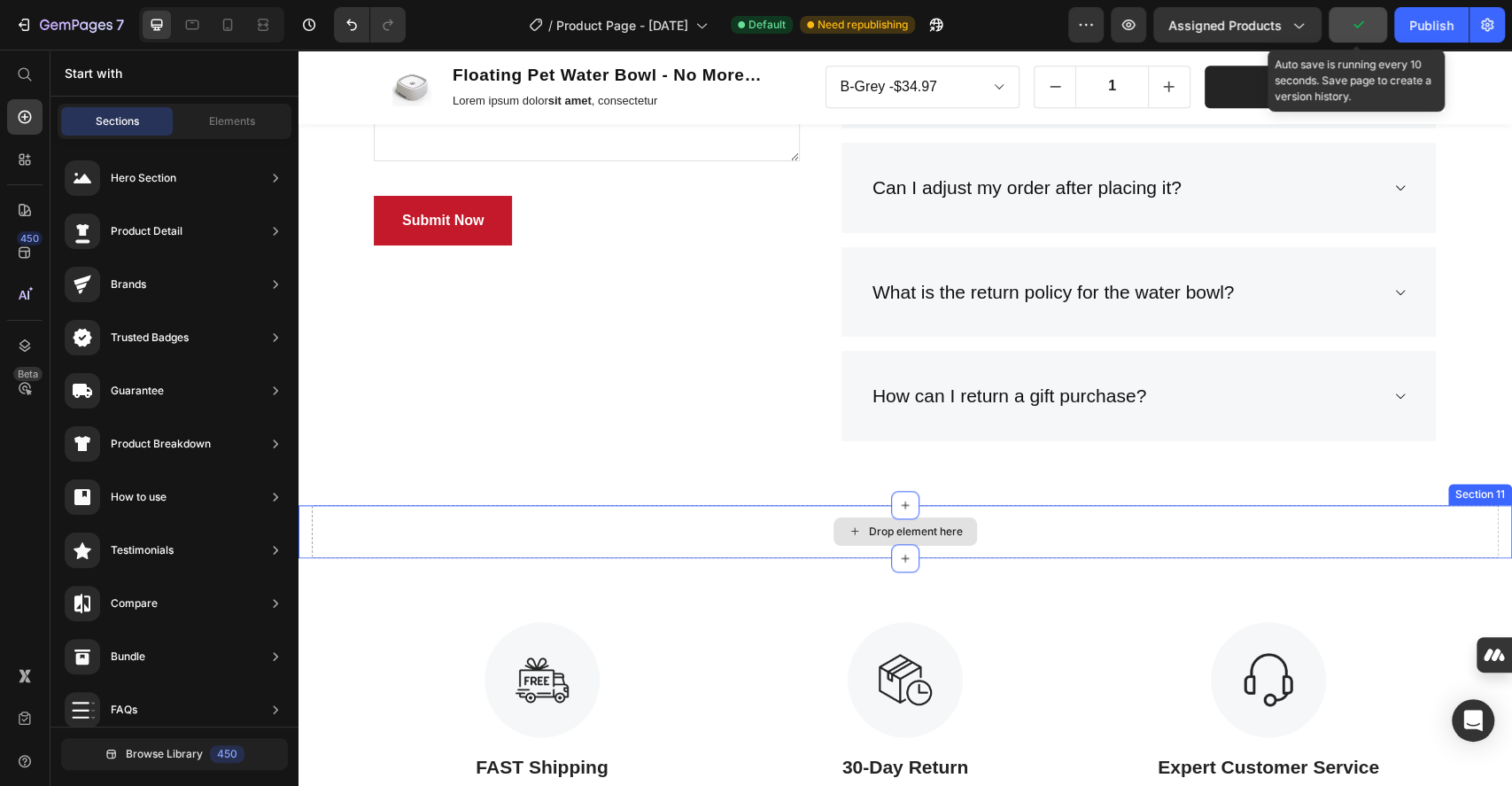 click on "Drop element here" at bounding box center (905, 532) 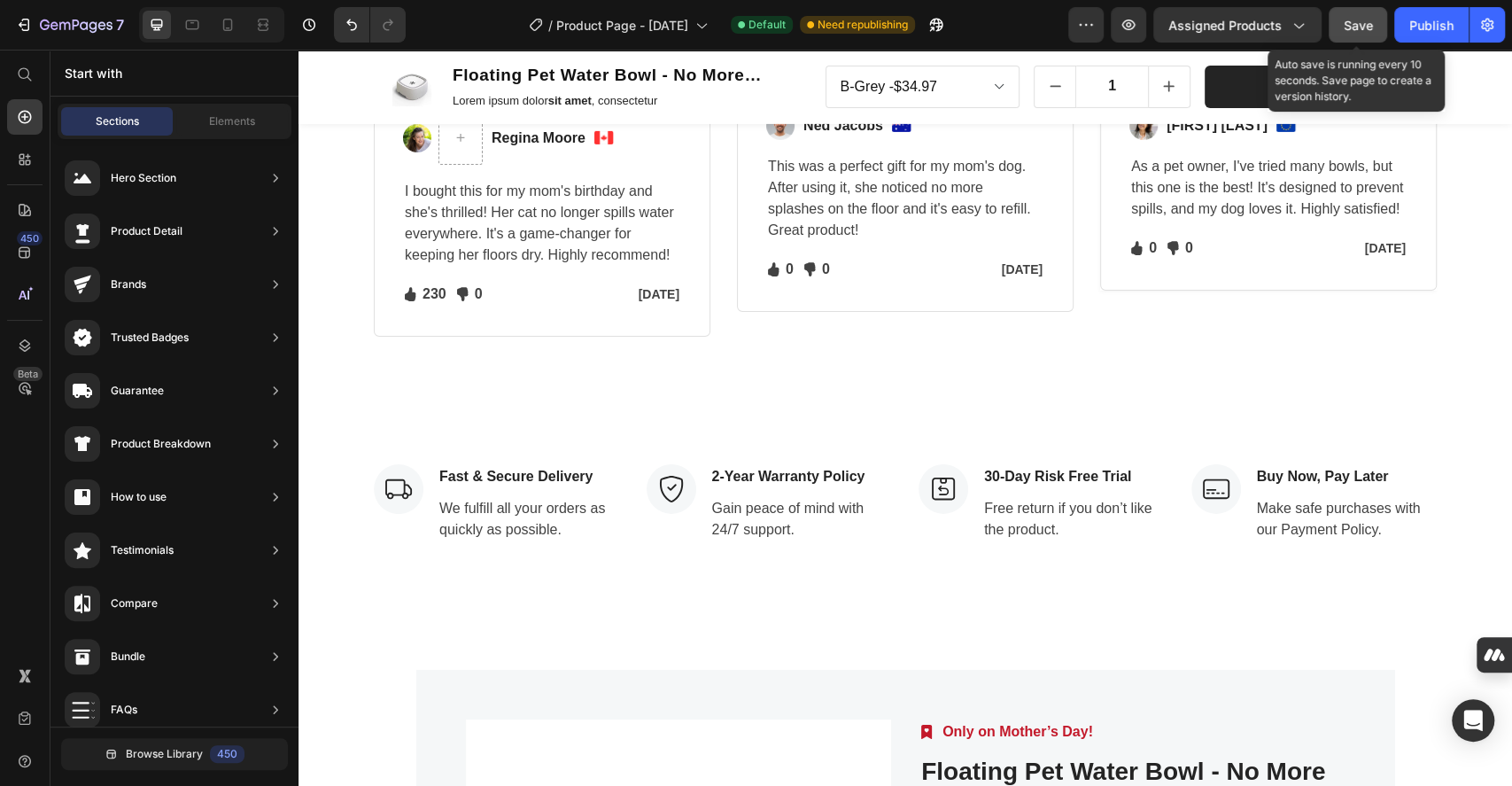 scroll, scrollTop: 4071, scrollLeft: 0, axis: vertical 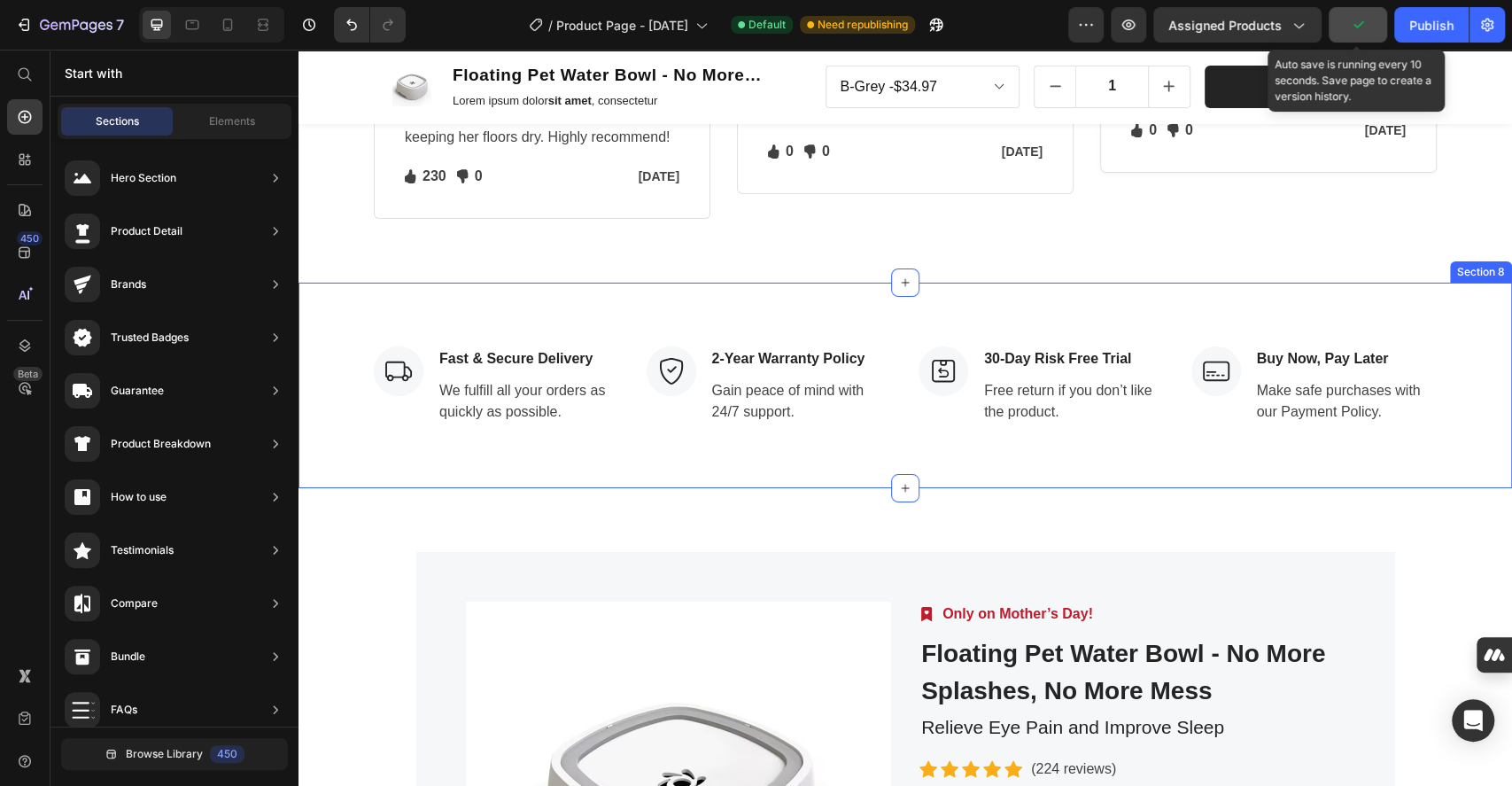 click on "Image Fast & Secure Delivery Text block We fulfill all your orders as quickly as possible. Text block Row Image 2-Year Warranty Policy Text block Gain peace of mind with 24/7 support. Text block Row Image 30-Day Risk Free Trial Text block Free return if you don’t like the product. Text block Row Image Buy Now, Pay Later Text block Make safe purchases with our Payment Policy. Text block Row Row Section 8" at bounding box center (905, 385) 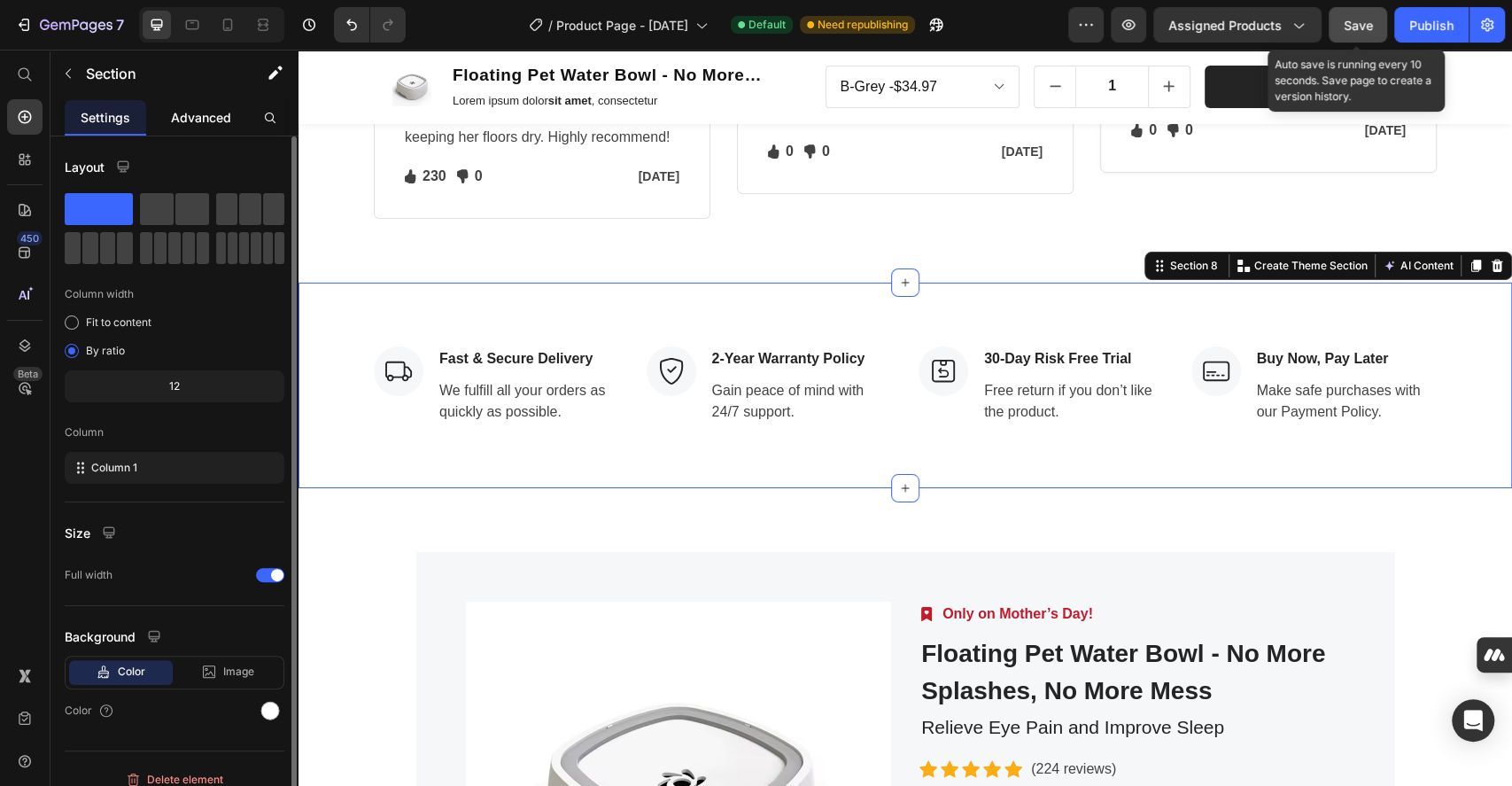 click on "Advanced" at bounding box center [201, 117] 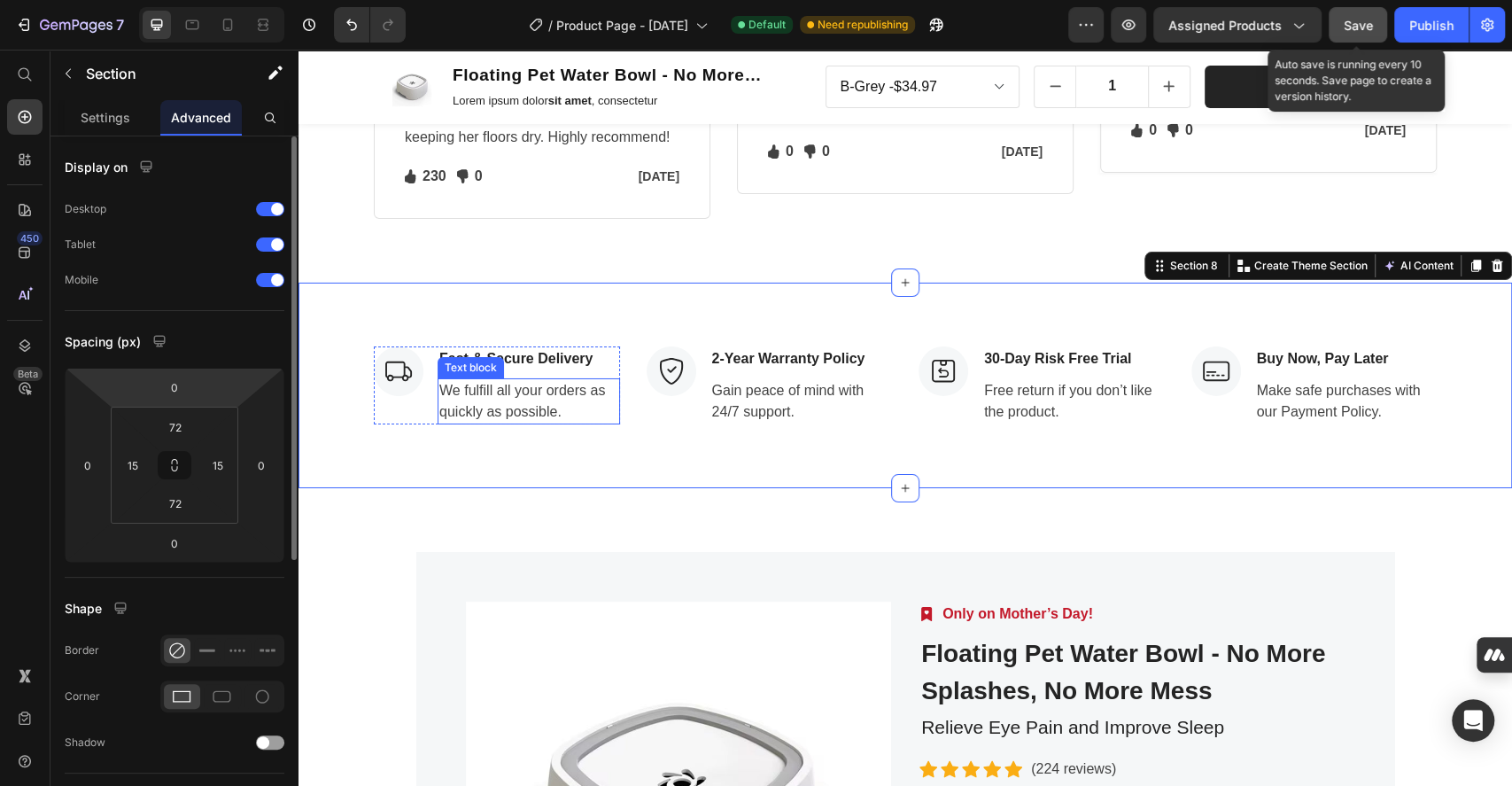 click on "Fast & Secure Delivery" at bounding box center [529, 359] 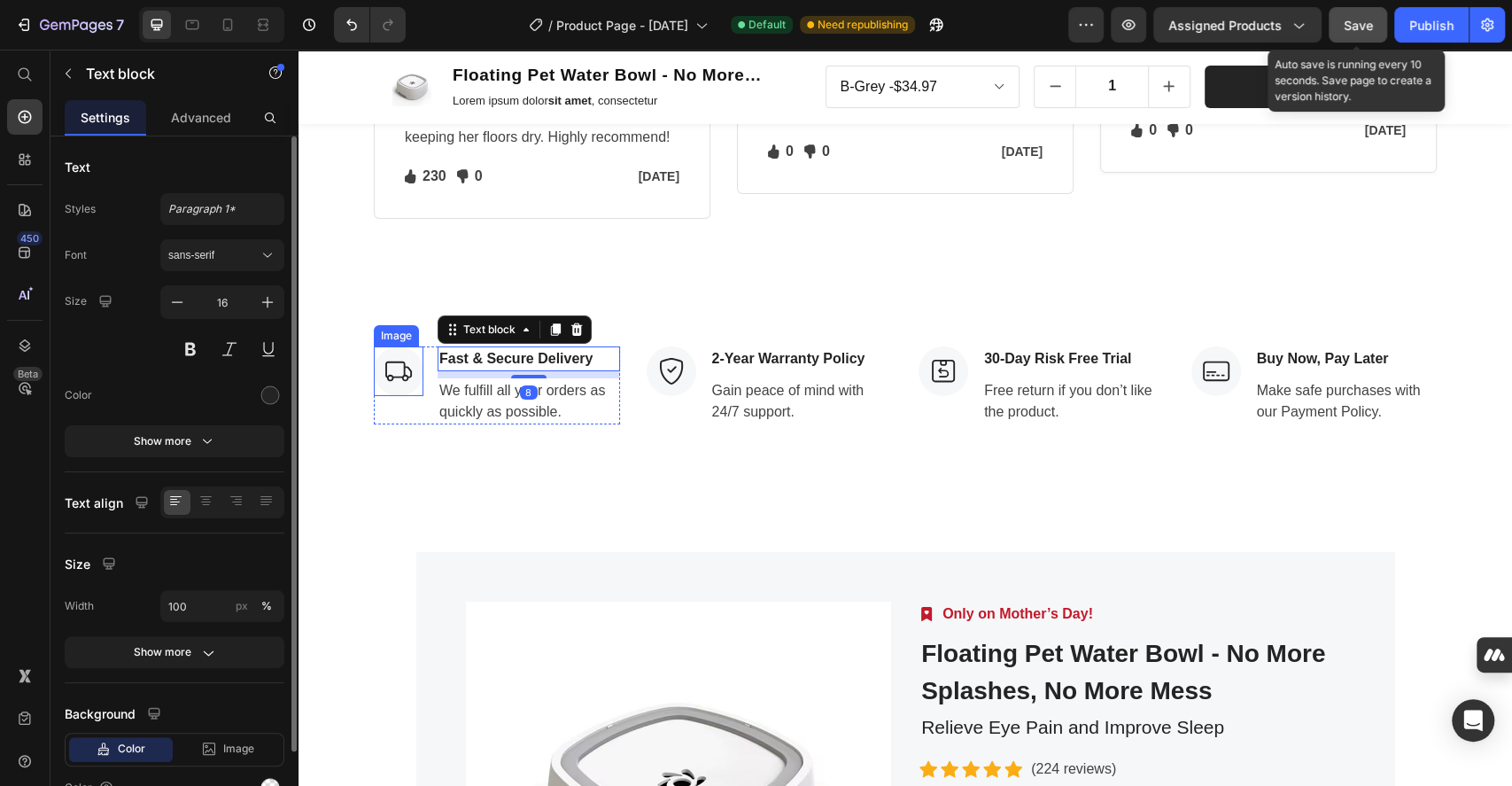 click at bounding box center (399, 371) 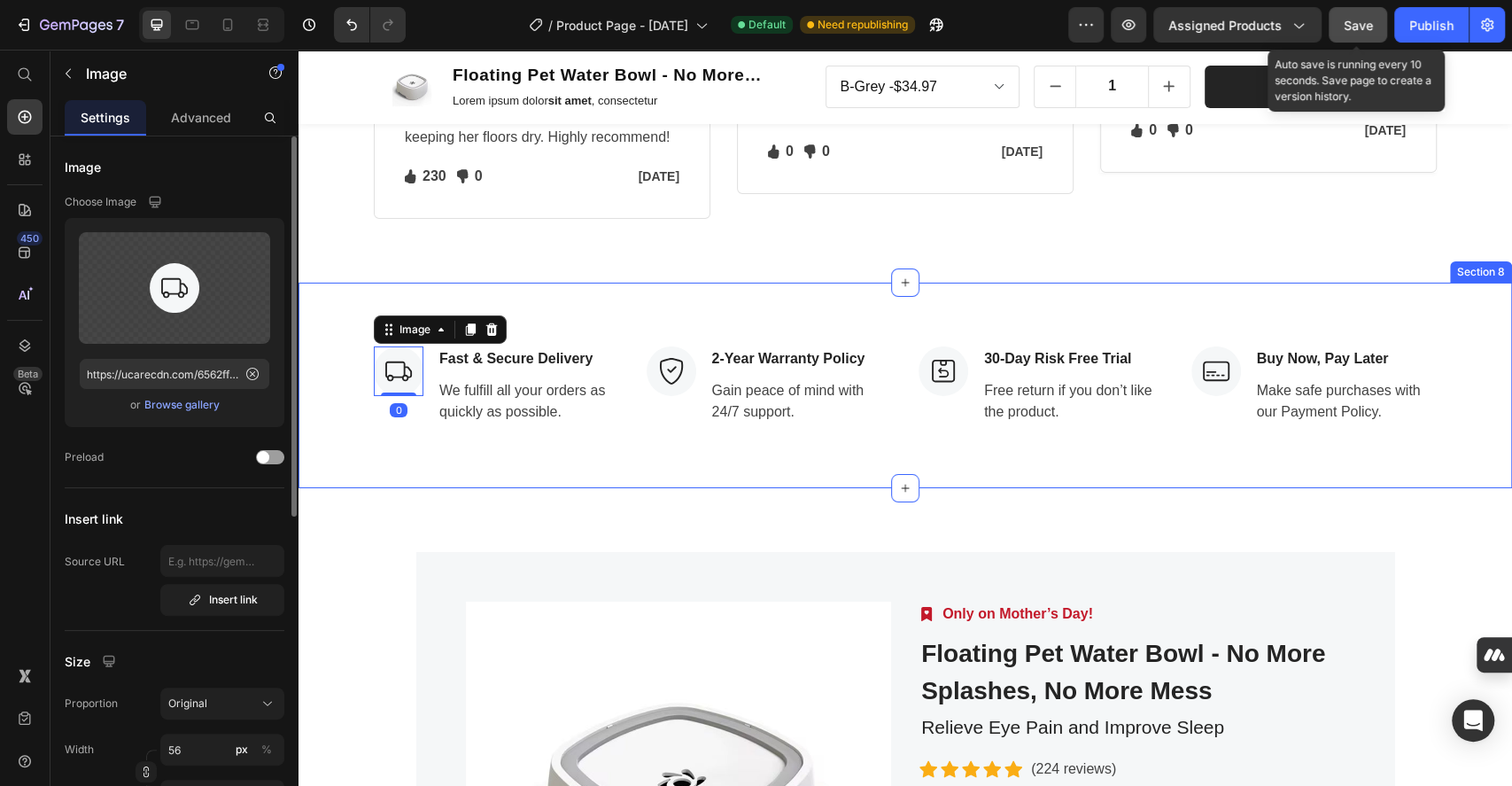 click on "Image   0 Fast & Secure Delivery Text block We fulfill all your orders as quickly as possible. Text block Row Image 2-Year Warranty Policy Text block Gain peace of mind with 24/7 support. Text block Row Image 30-Day Risk Free Trial Text block Free return if you don’t like the product. Text block Row Image Buy Now, Pay Later Text block Make safe purchases with our Payment Policy. Text block Row Row Section 8" at bounding box center [905, 385] 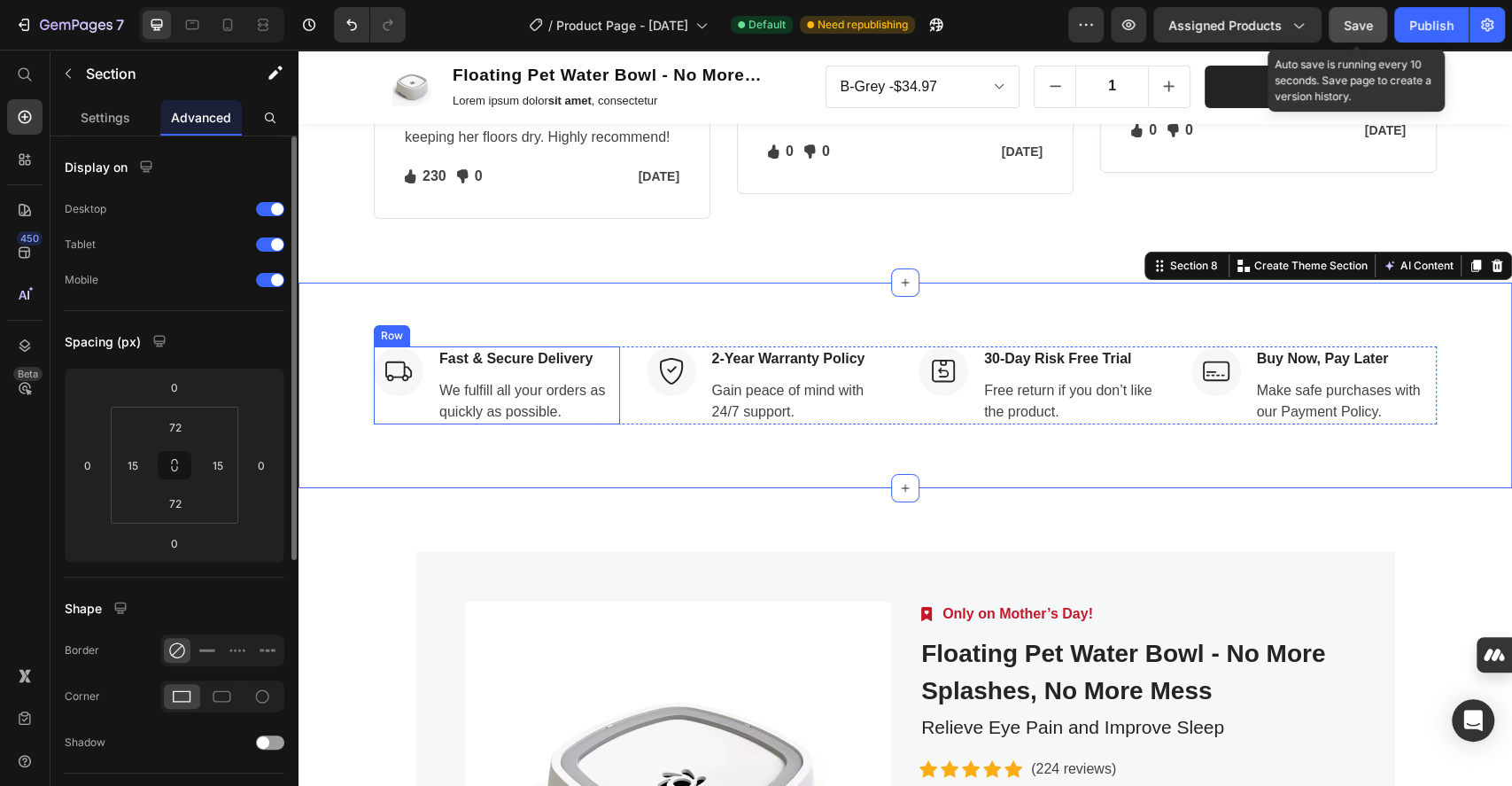 click on "Image Fast & Secure Delivery Text block We fulfill all your orders as quickly as possible. Text block Row" at bounding box center [497, 385] 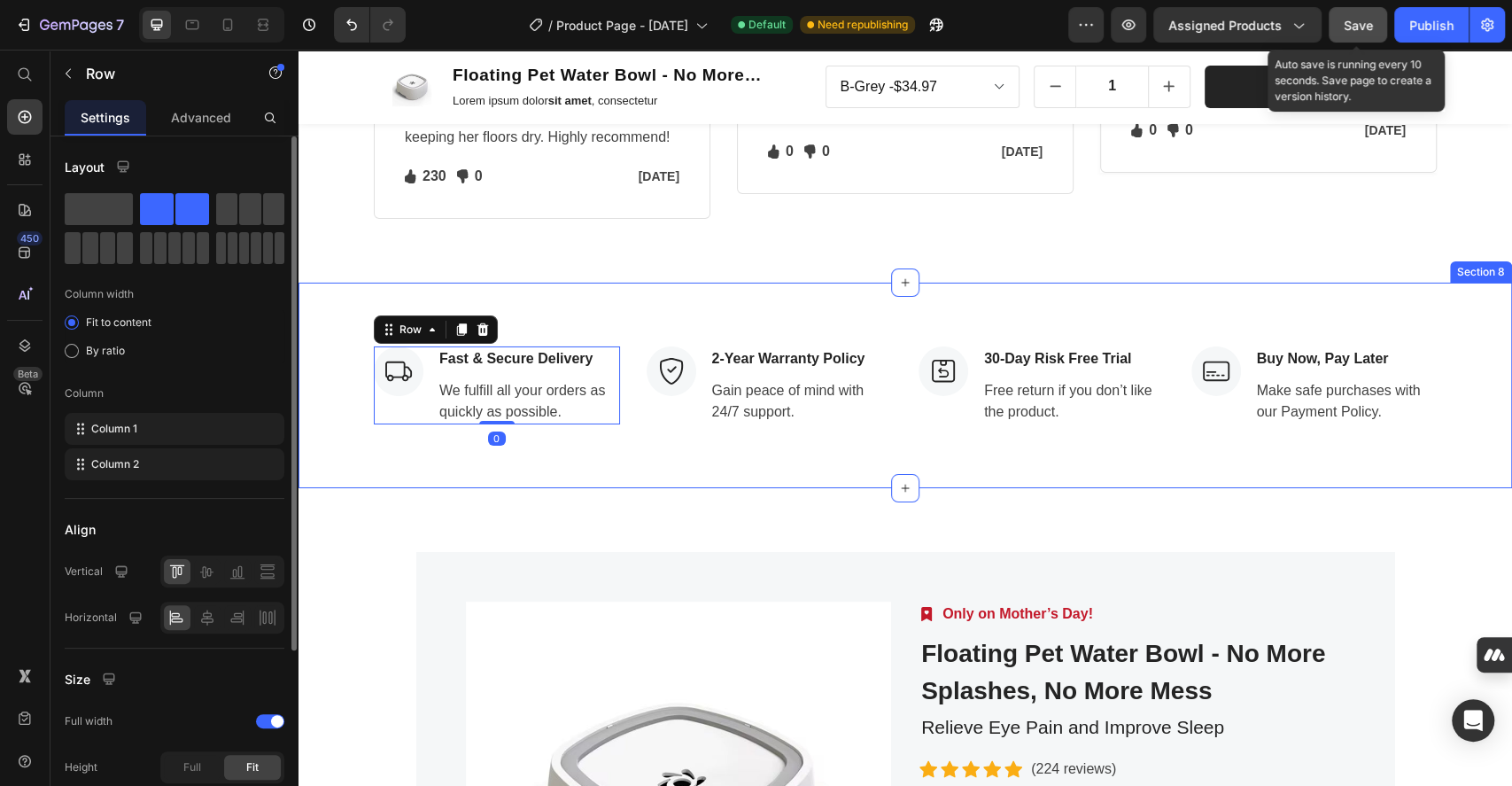 click on "Discover What Pet Owners Are Saying Heading Row Image                Icon                Icon                Icon                Icon                Icon Icon List Hoz Row Row Image
Regina Moore Text block Image Row I bought this for my mom's birthday and she's thrilled! Her cat no longer spills water everywhere. It's a game-changer for keeping her floors dry. Highly recommend! Text block
Icon 230 Text block Icon List
Icon 0 Text block Icon List Row Mar 15, 2023 Text block Row Row Row Image                Icon                Icon                Icon                Icon                Icon Icon List Hoz Row Row Image Ned Jacobs Text block Image Row This was a perfect gift for my mom's dog. After using it, she noticed no more splashes on the floor and it's easy to refill. Great product! Text block
Icon 0 Text block Icon List
Icon 0 Text block Icon List Row Feb 10, 2023 Text block Row Row Row Image                Icon Icon Icon Row" at bounding box center (905, -68) 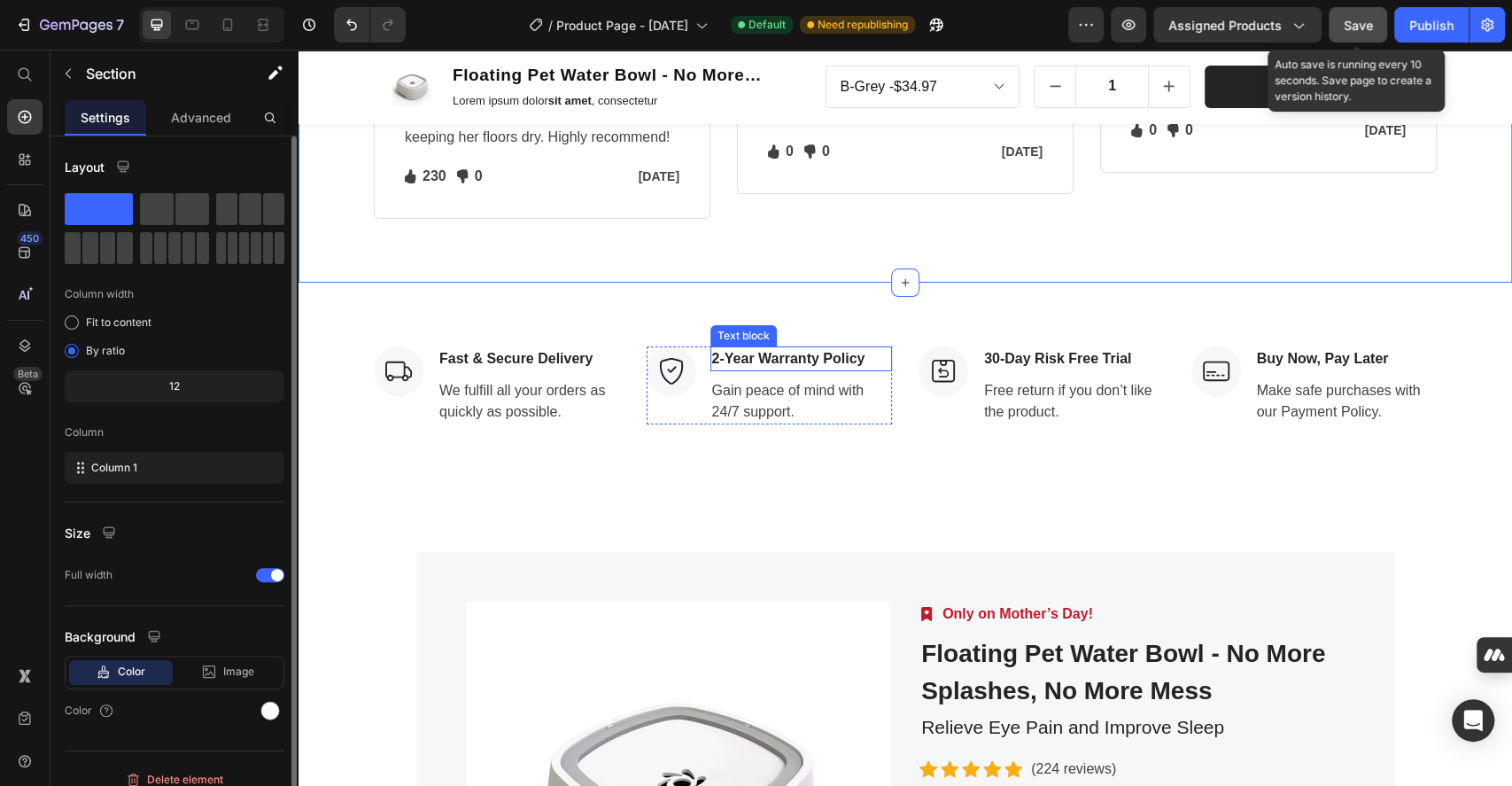 click on "2-Year Warranty Policy" at bounding box center [802, 359] 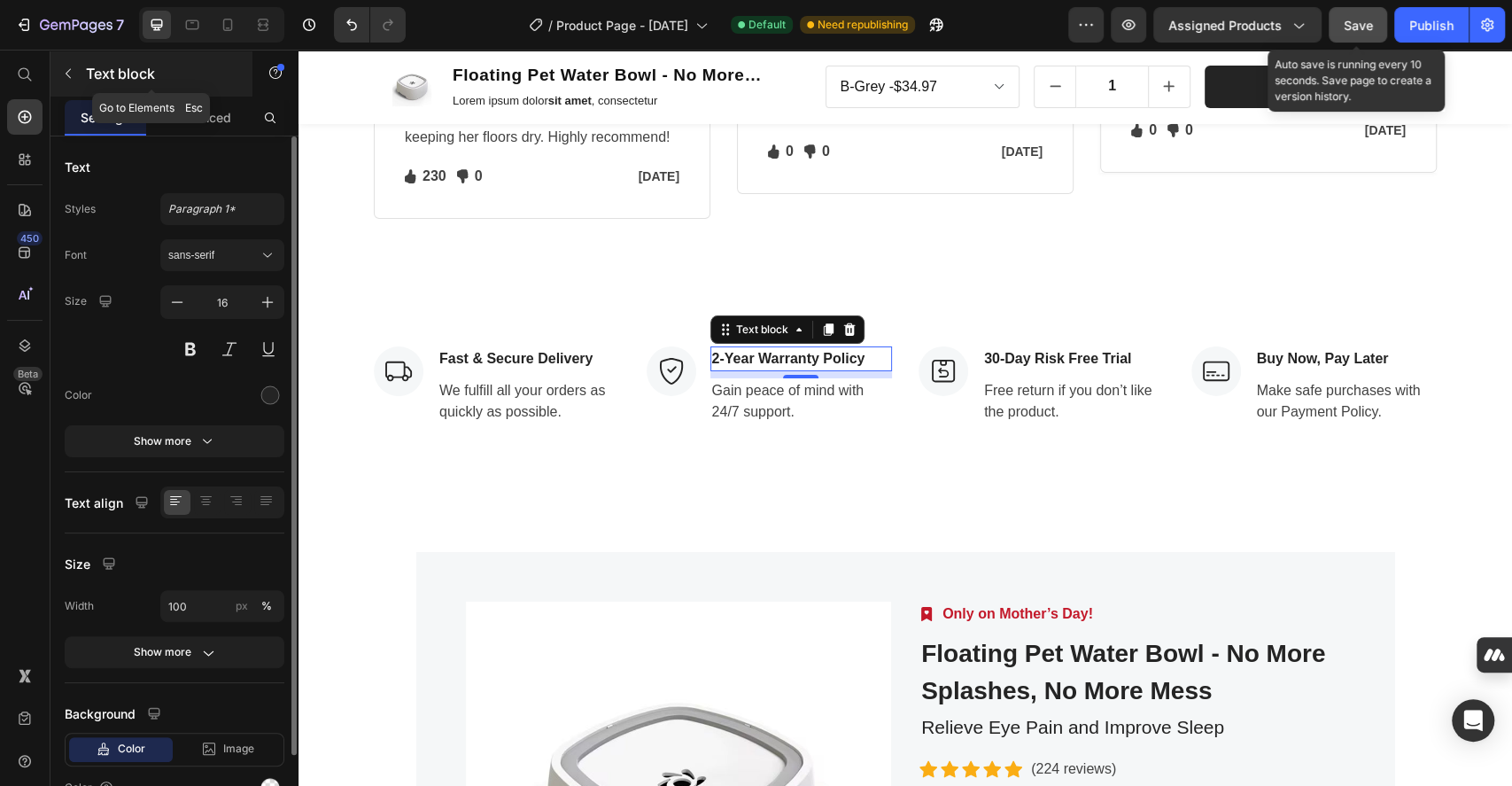 click at bounding box center (68, 74) 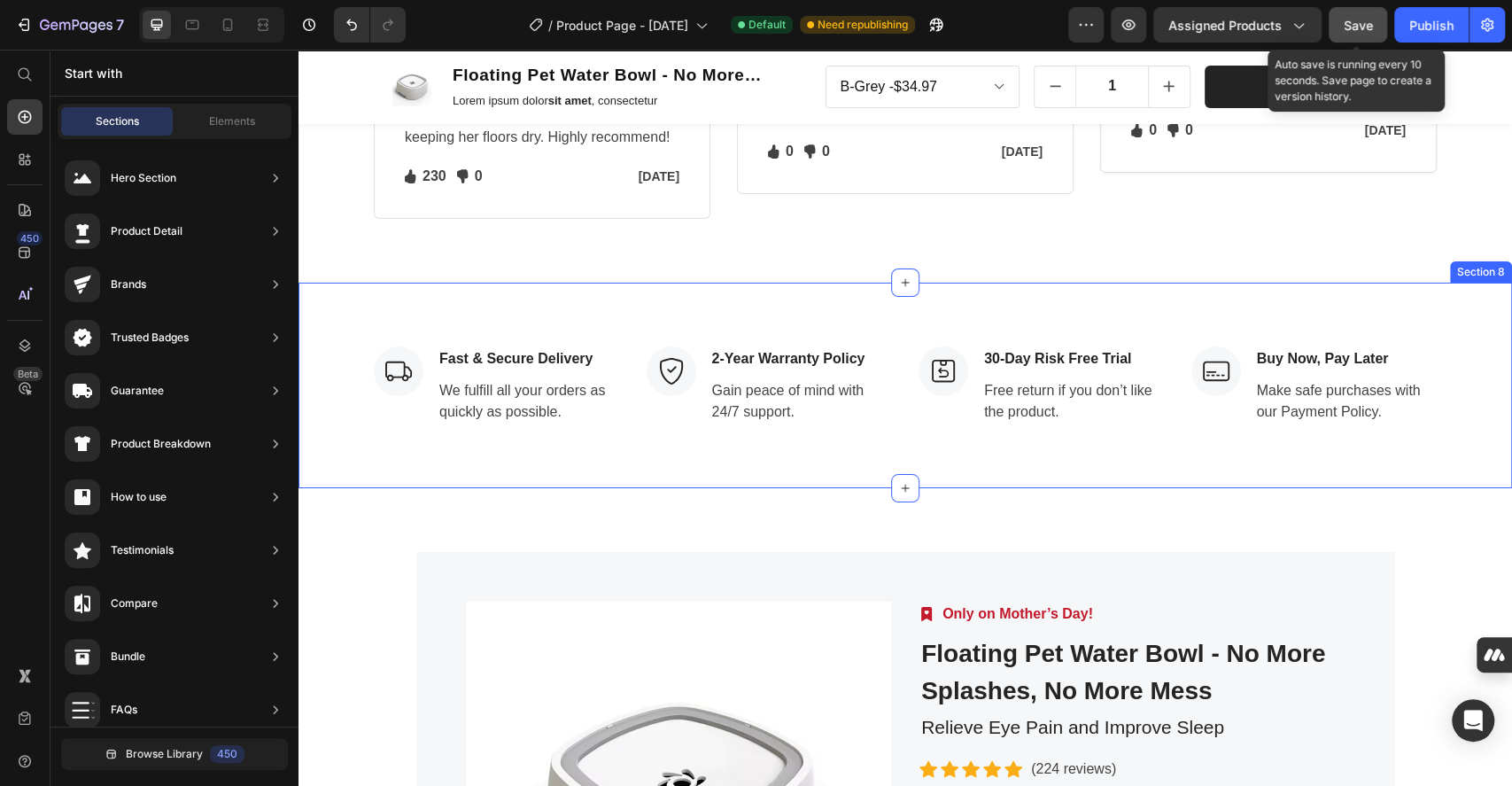 click on "Image Fast & Secure Delivery Text block We fulfill all your orders as quickly as possible. Text block Row Image 2-Year Warranty Policy Text block Gain peace of mind with 24/7 support. Text block Row Image 30-Day Risk Free Trial Text block Free return if you don’t like the product. Text block Row Image Buy Now, Pay Later Text block Make safe purchases with our Payment Policy. Text block Row Row Section 8" at bounding box center [905, 385] 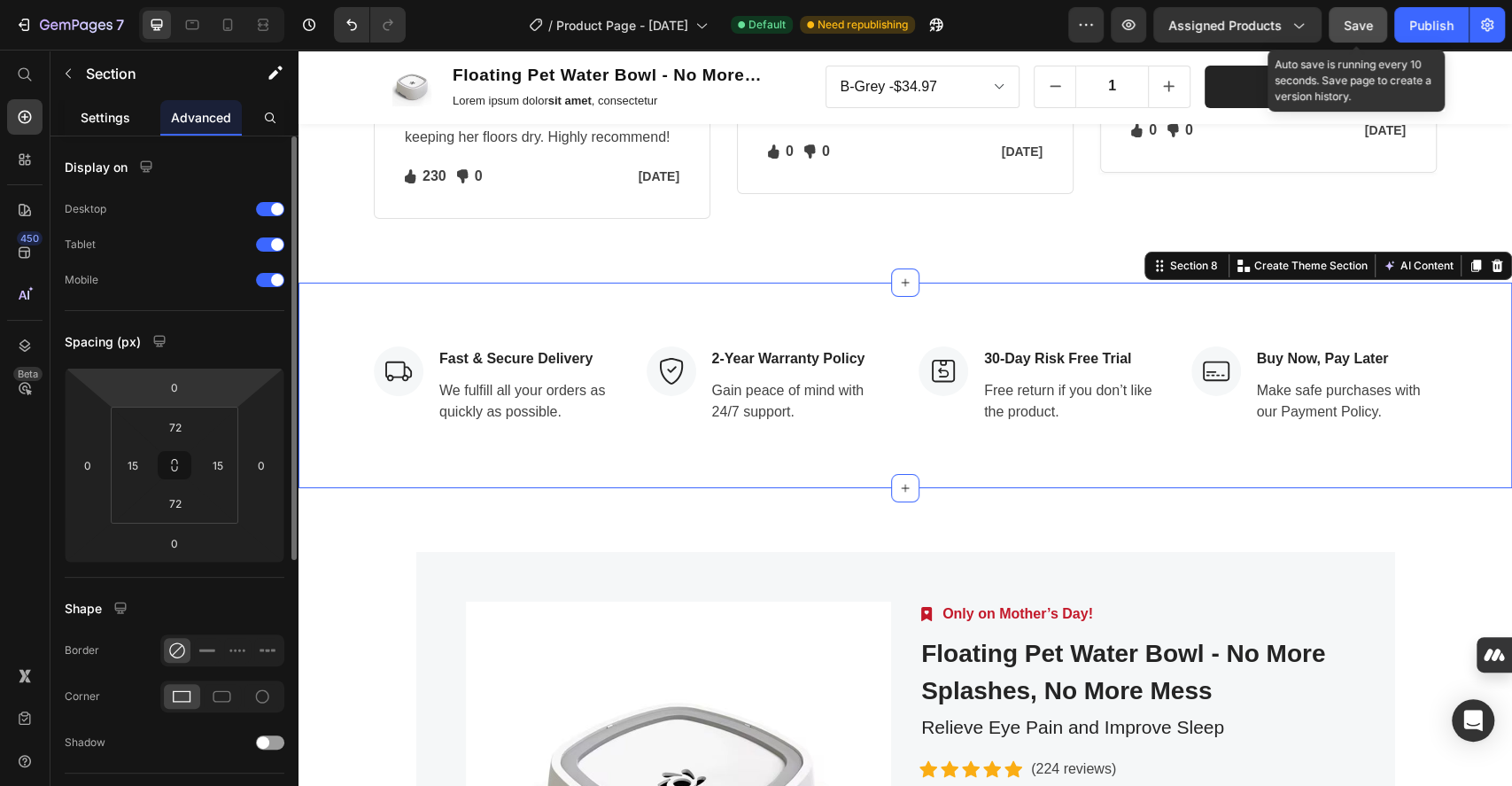 click on "Settings" at bounding box center (105, 117) 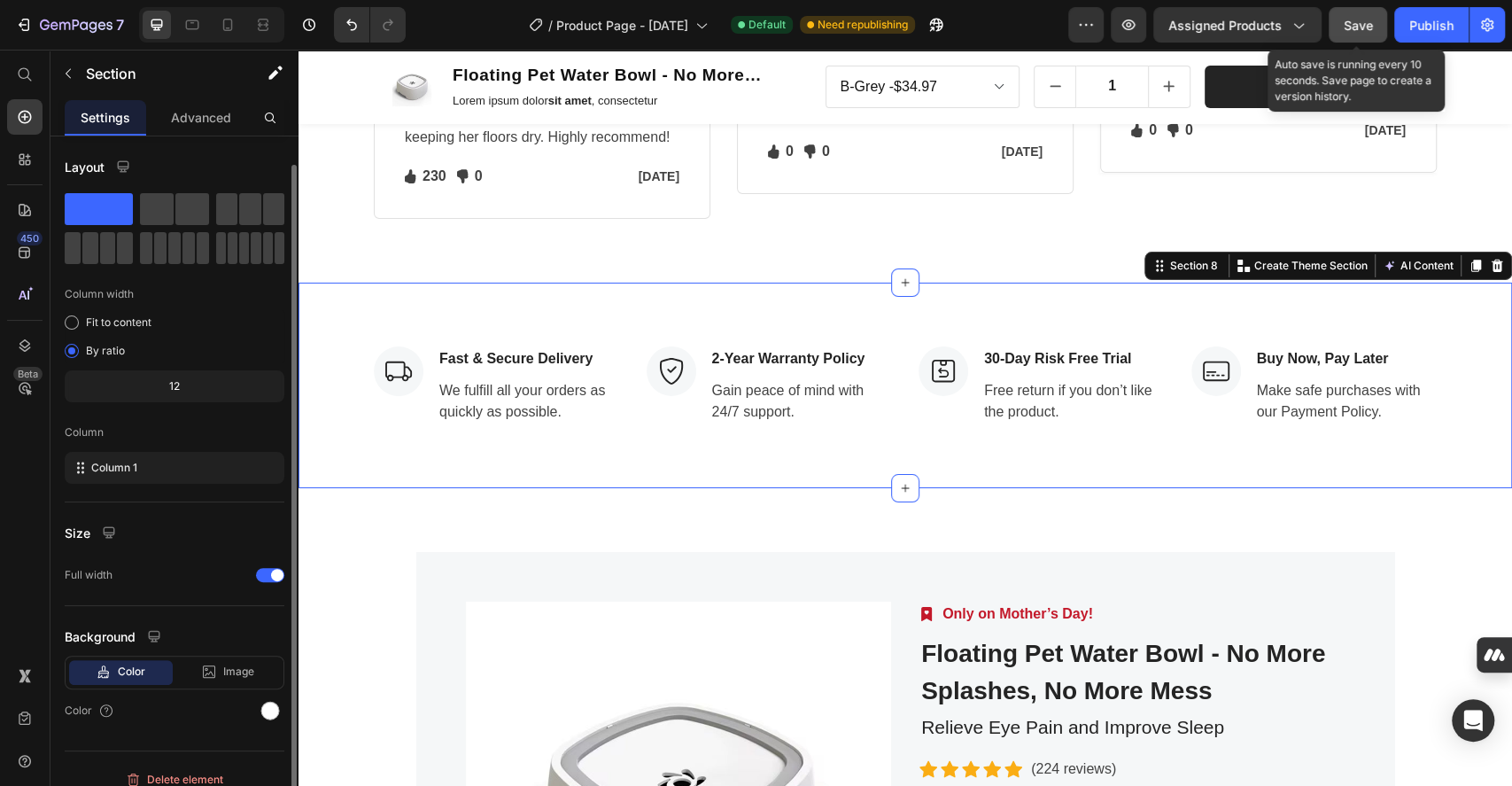 scroll, scrollTop: 14, scrollLeft: 0, axis: vertical 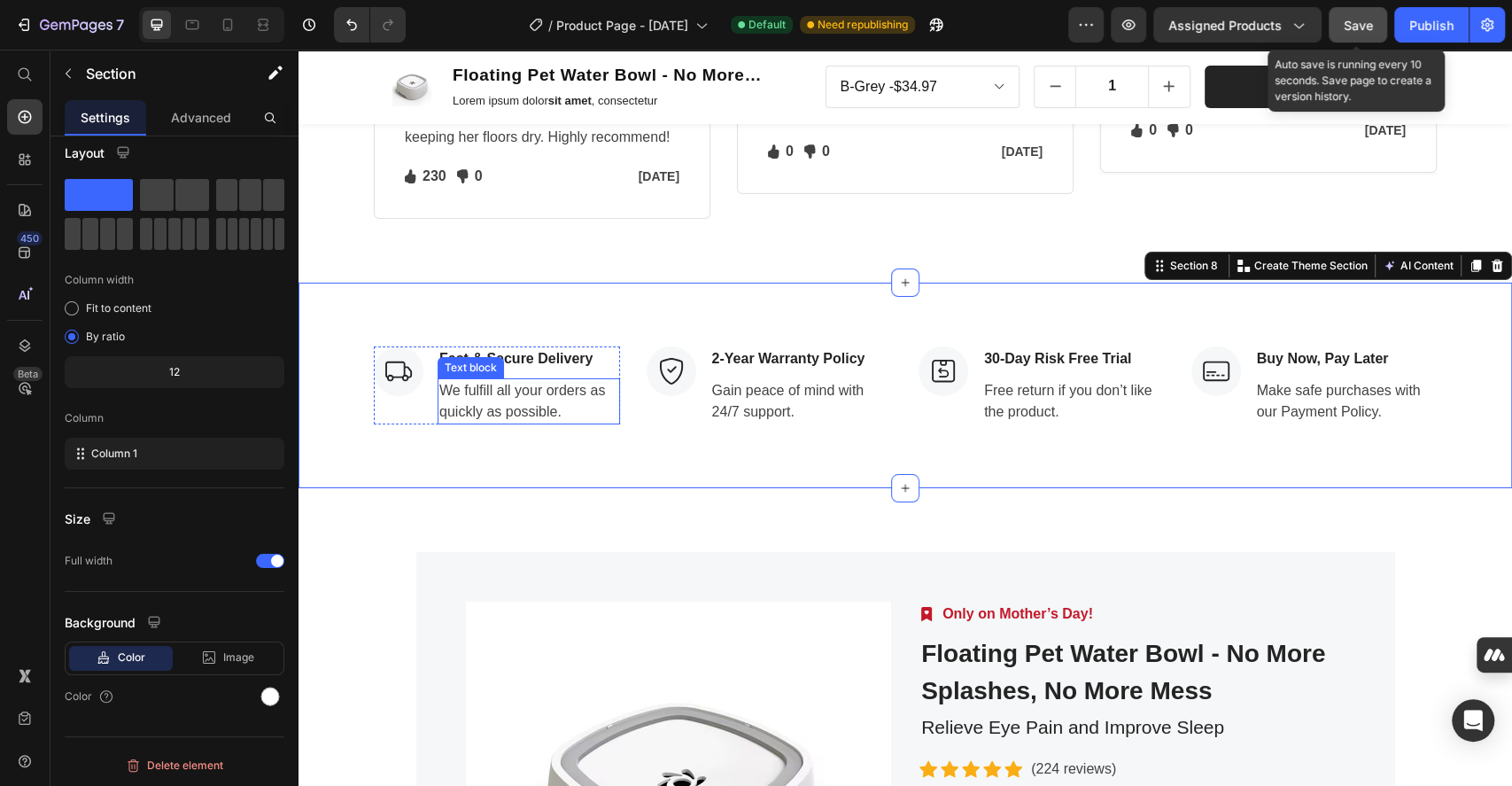 click on "We fulfill all your orders as quickly as possible." at bounding box center [529, 401] 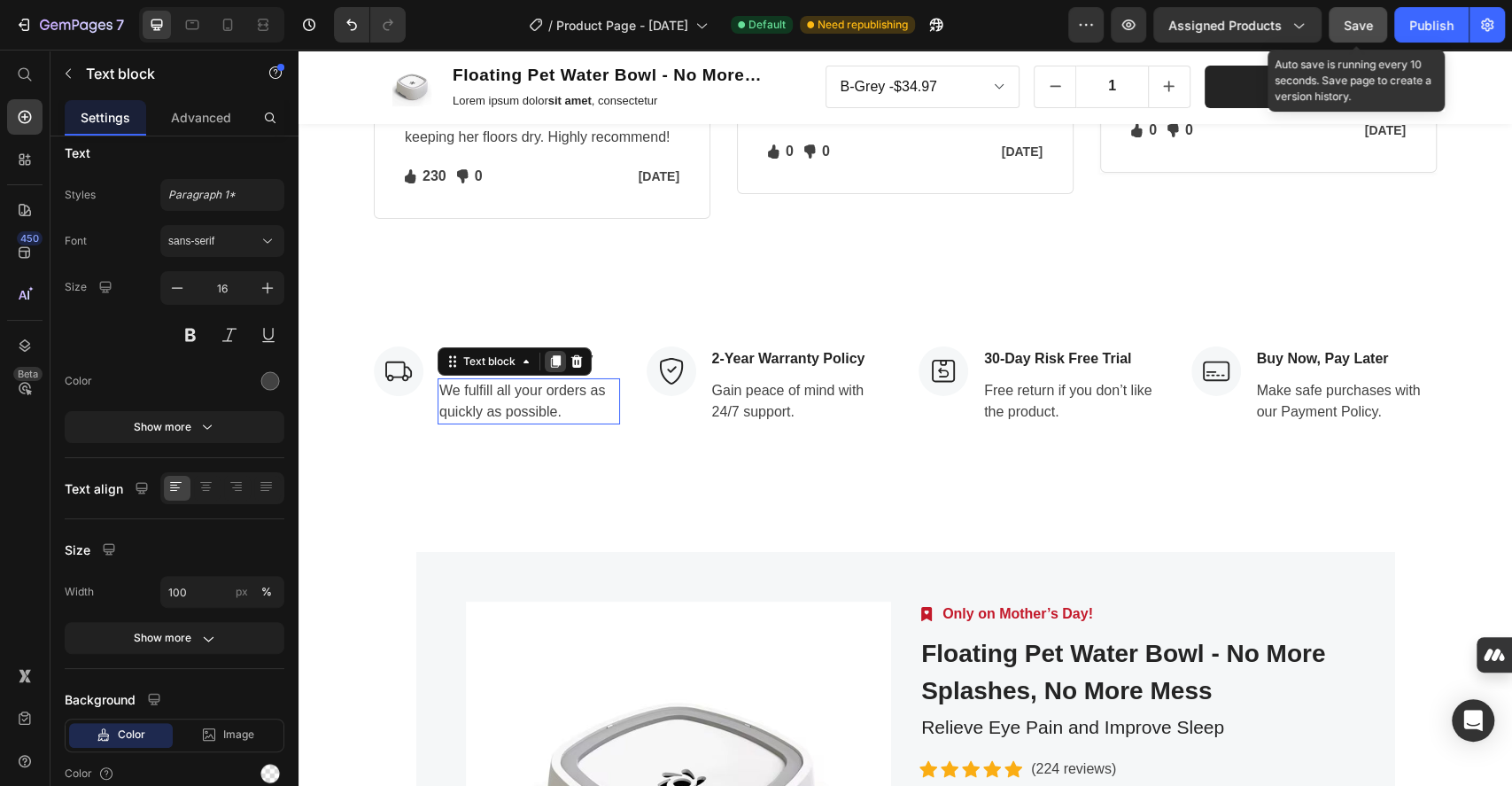 scroll, scrollTop: 0, scrollLeft: 0, axis: both 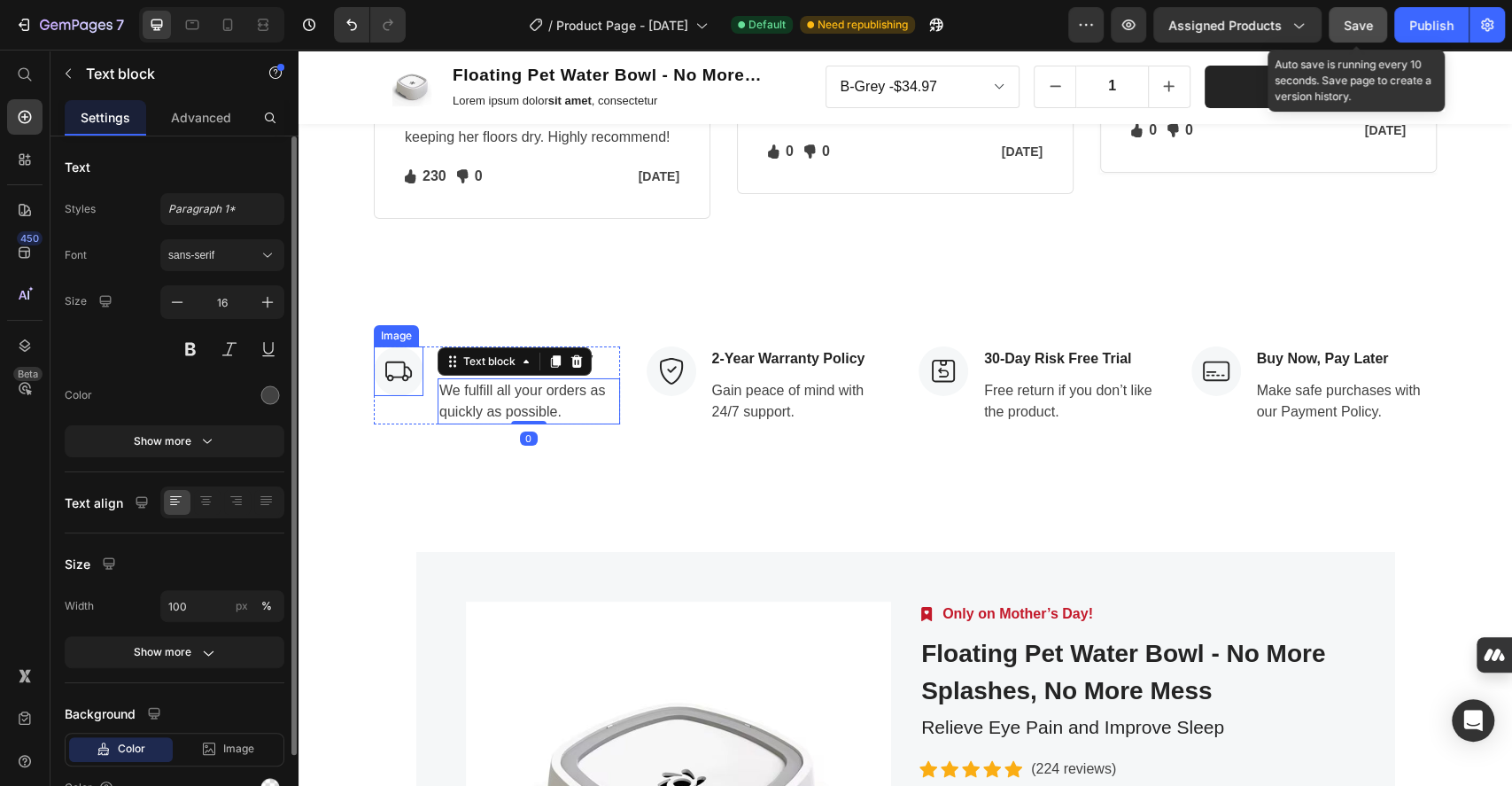 click on "Image Fast & Secure Delivery Text block We fulfill all your orders as quickly as possible. Text block   0 Row Image 2-Year Warranty Policy Text block Gain peace of mind with 24/7 support. Text block Row Image 30-Day Risk Free Trial Text block Free return if you don’t like the product. Text block Row Image Buy Now, Pay Later Text block Make safe purchases with our Payment Policy. Text block Row Row Section 8" at bounding box center [905, 385] 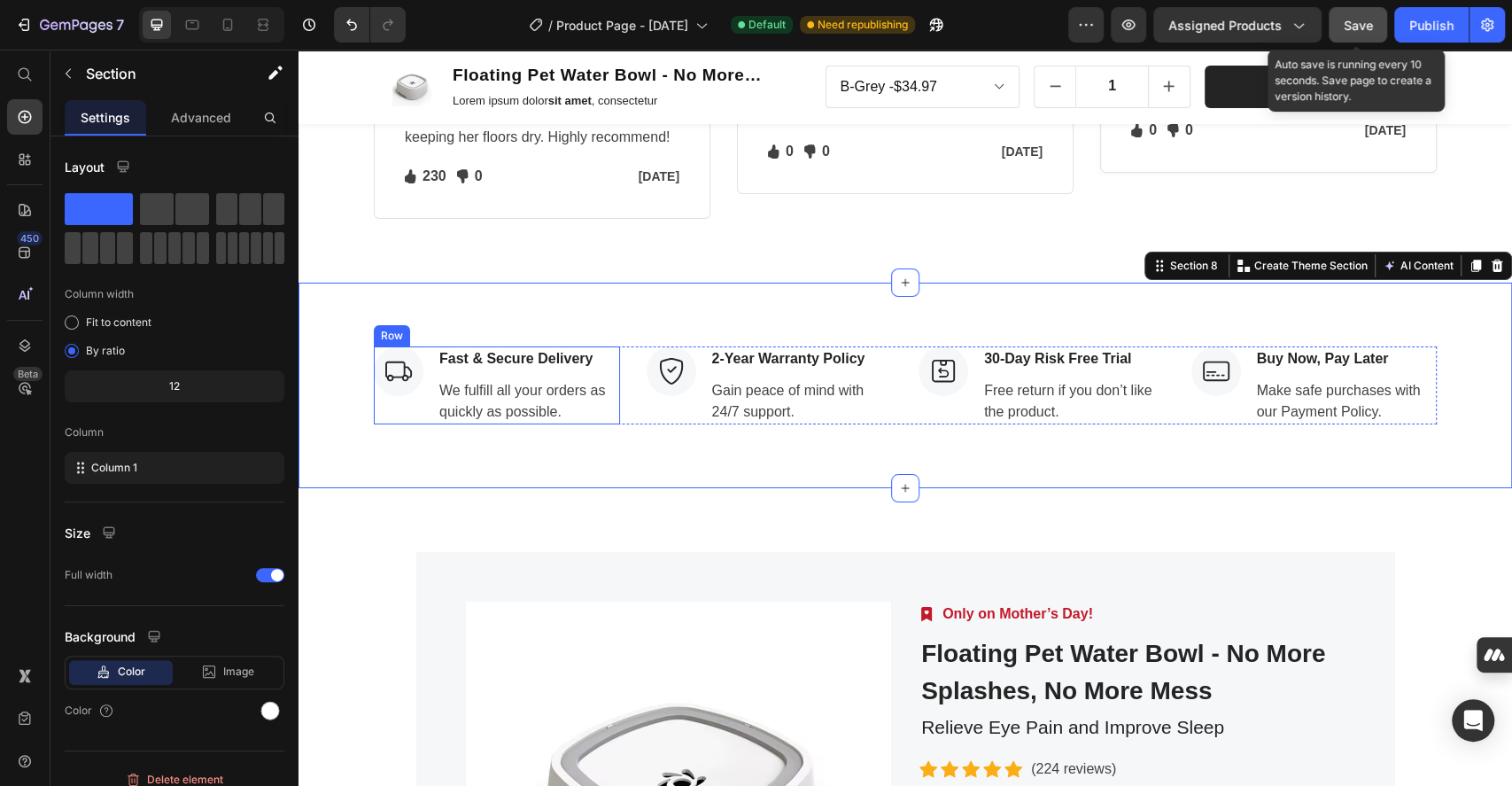click on "Image Fast & Secure Delivery Text block We fulfill all your orders as quickly as possible. Text block Row" at bounding box center (497, 385) 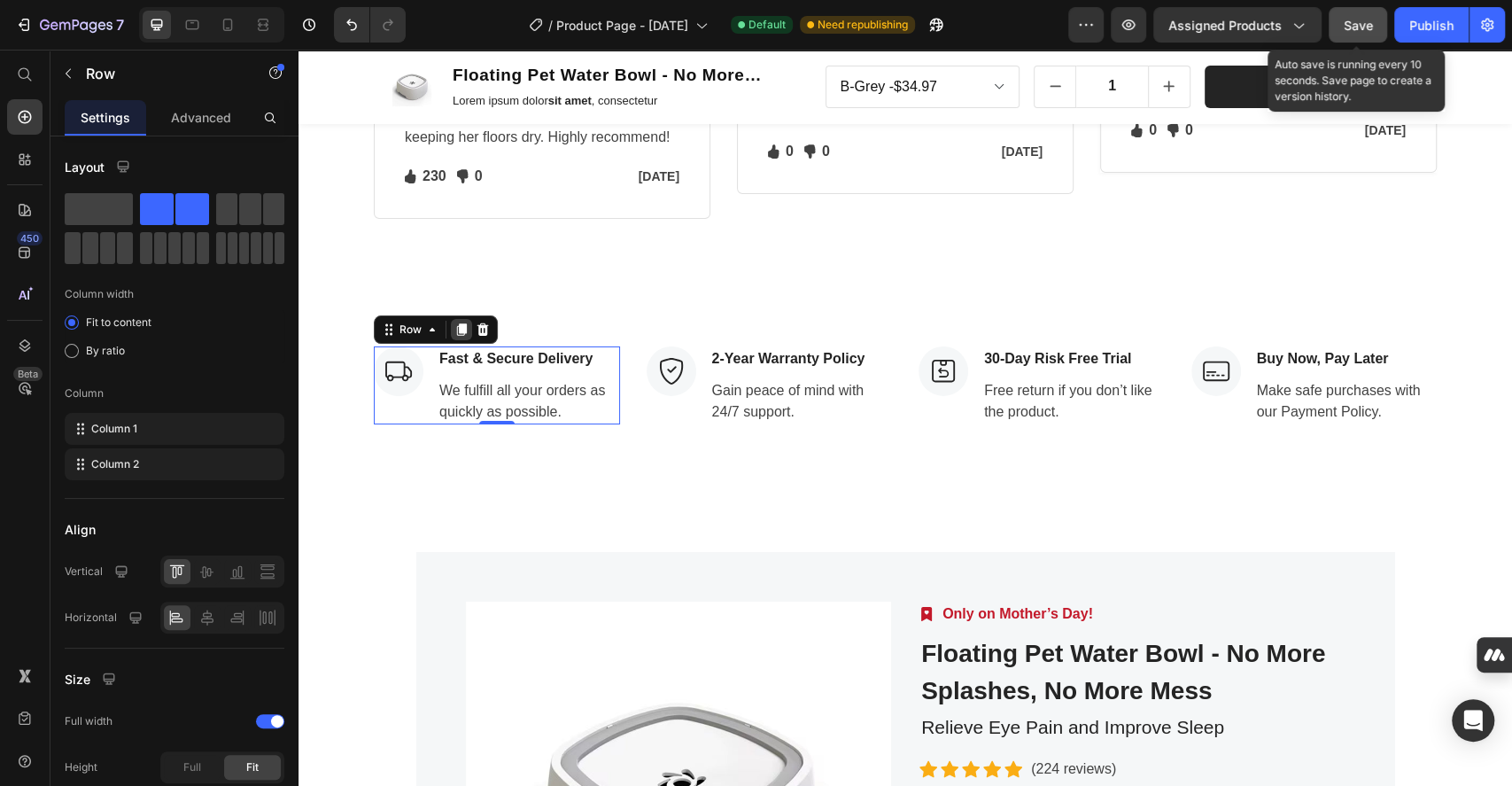 click 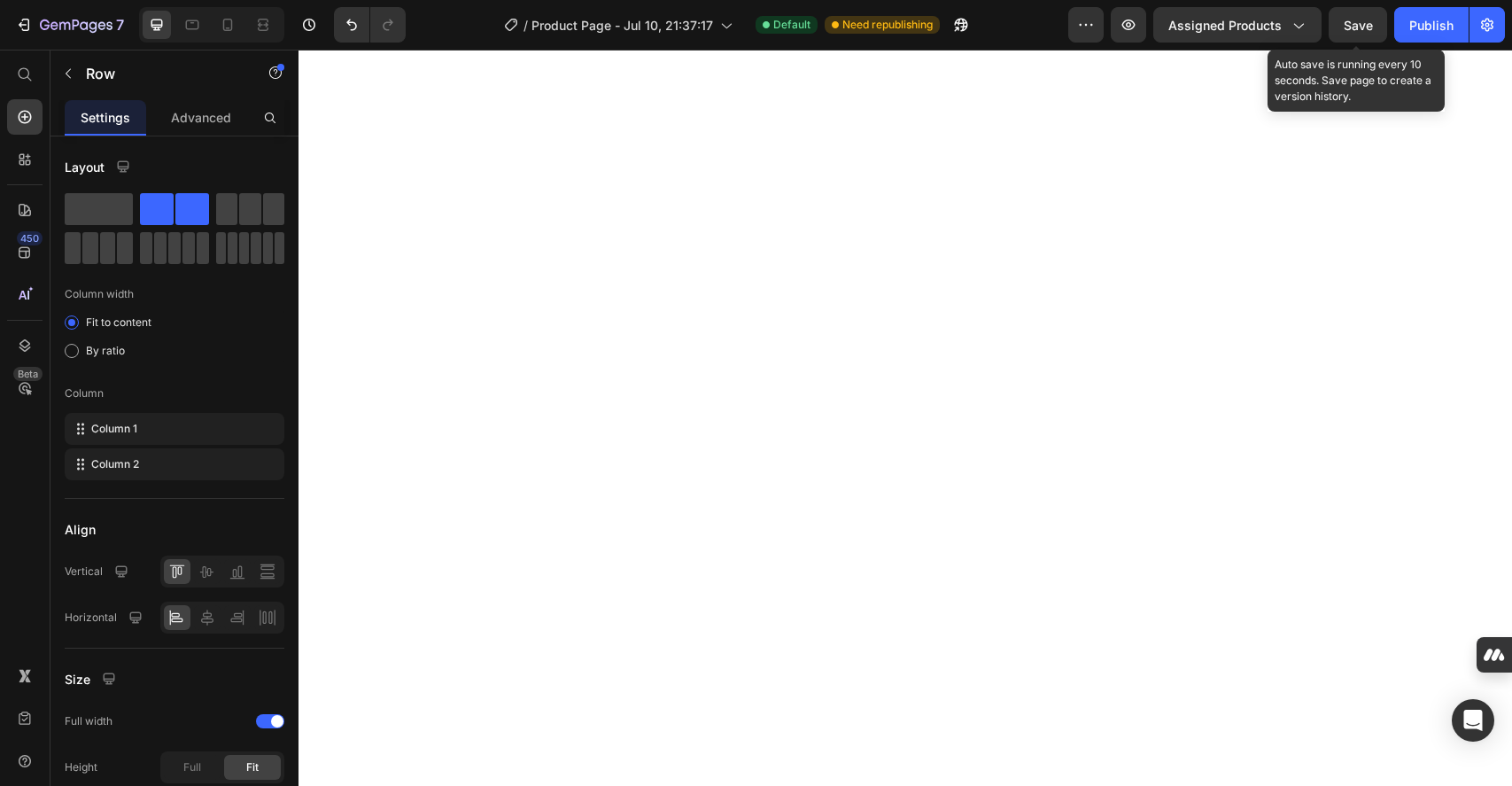 scroll, scrollTop: 0, scrollLeft: 0, axis: both 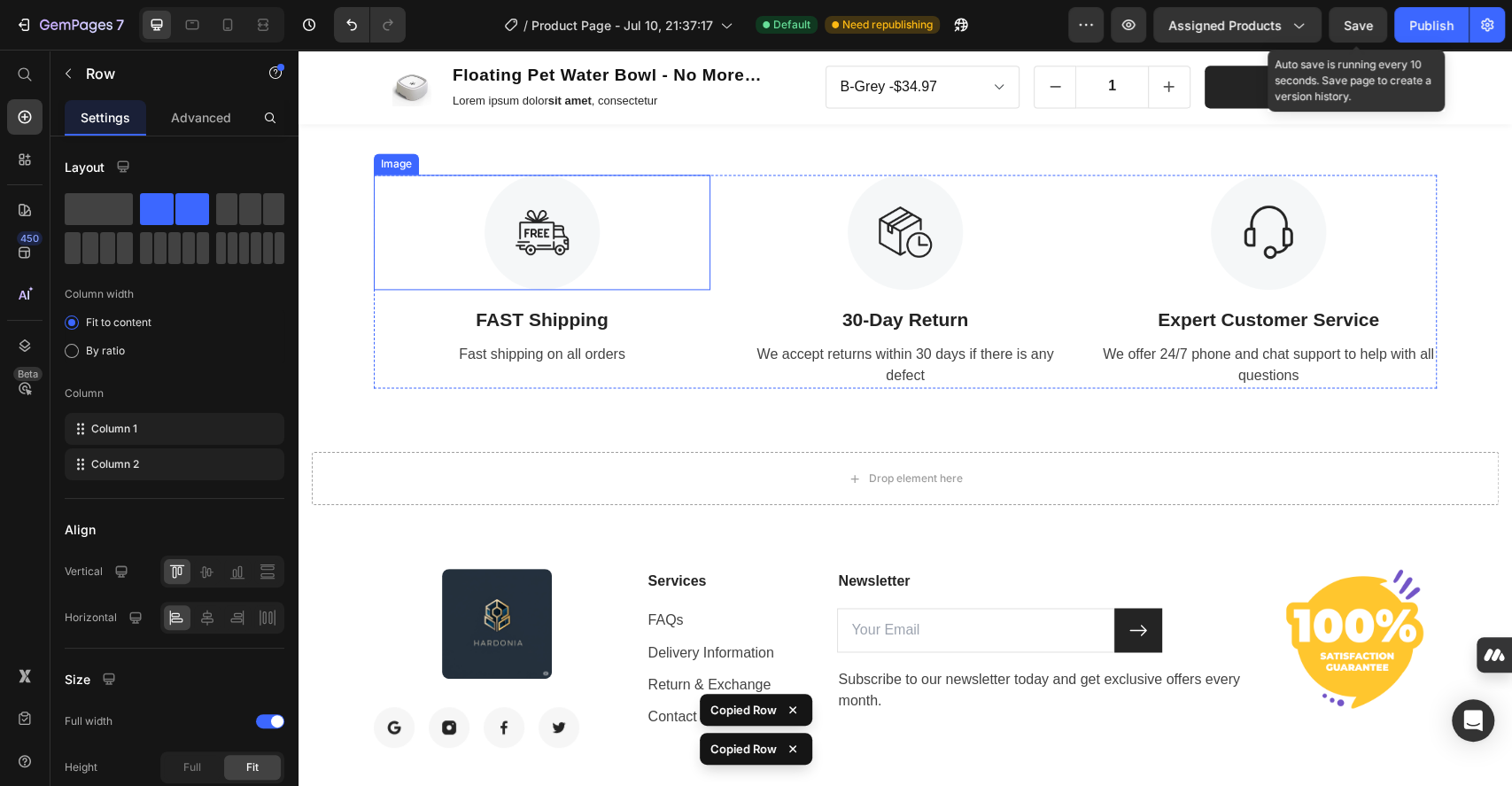 click at bounding box center (542, 232) 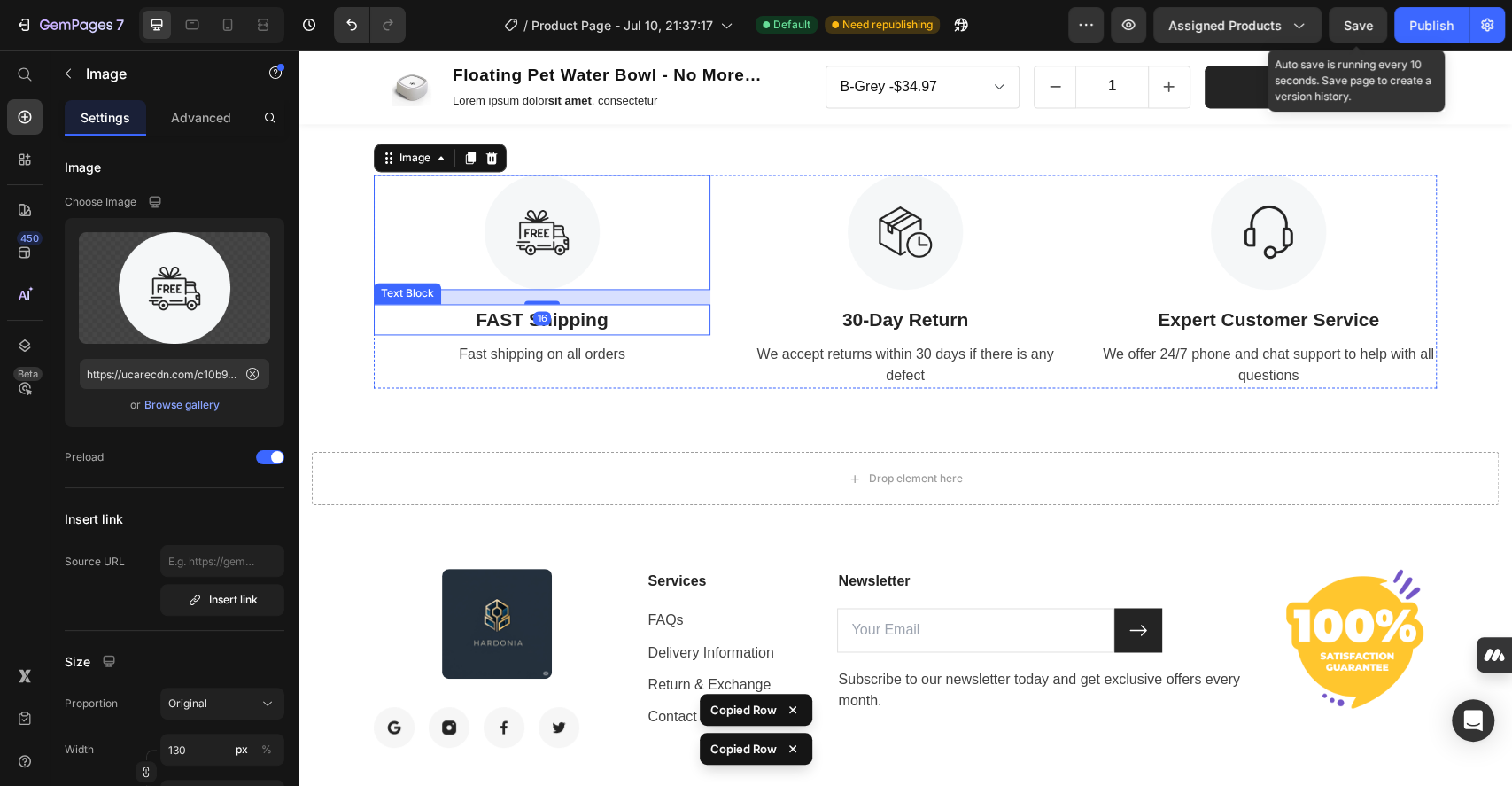 click on "FAST Shipping" at bounding box center [542, 320] 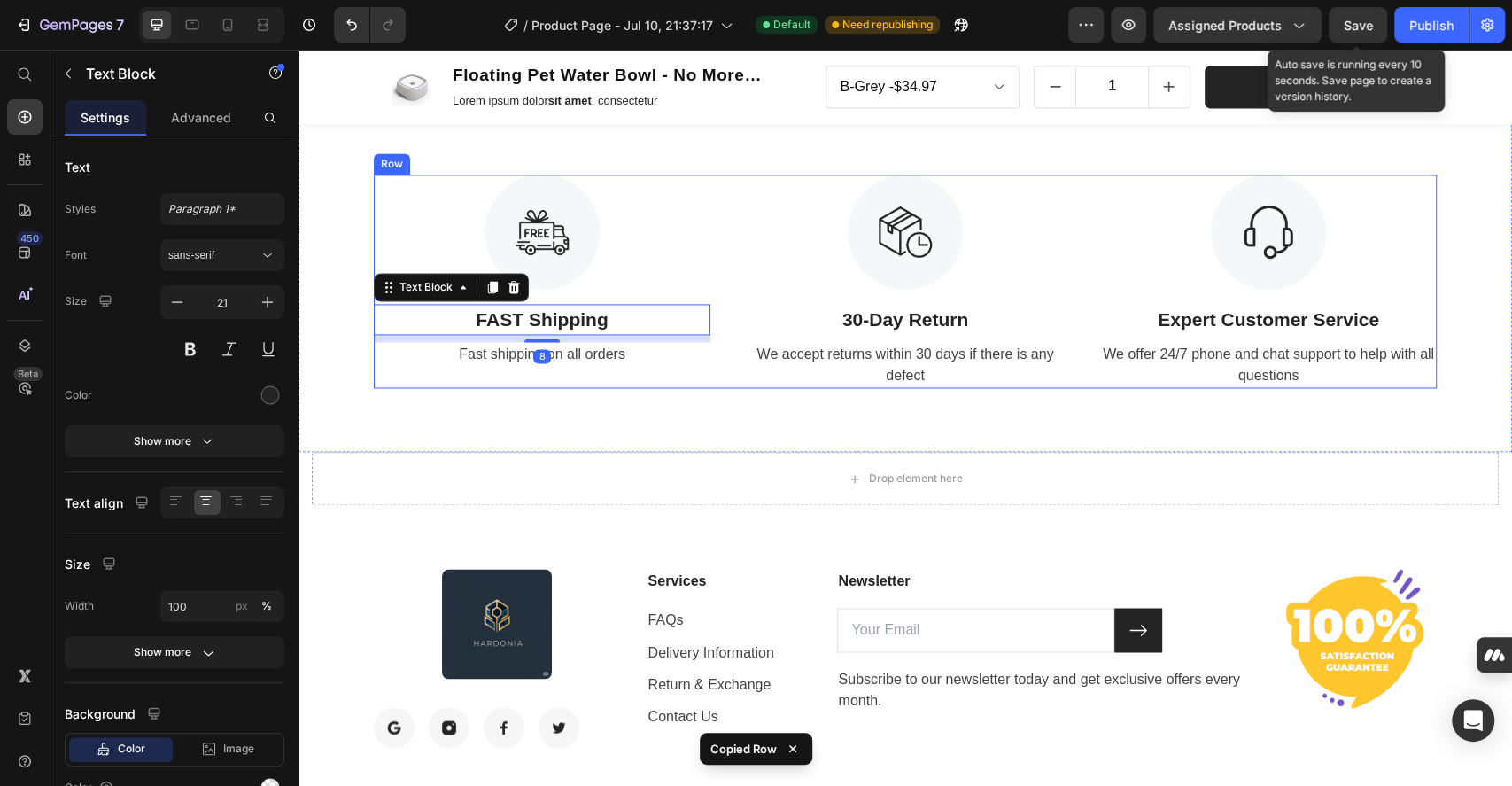 click on "Image FAST Shipping Text Block   8 Fast shipping on all orders Text Image 30-Day Return Text Block We accept returns within 30 days if there is any defect Text Image Expert Customer Service Text Block We offer 24/7 phone and chat support to help with all questions Text Row" at bounding box center (905, 282) 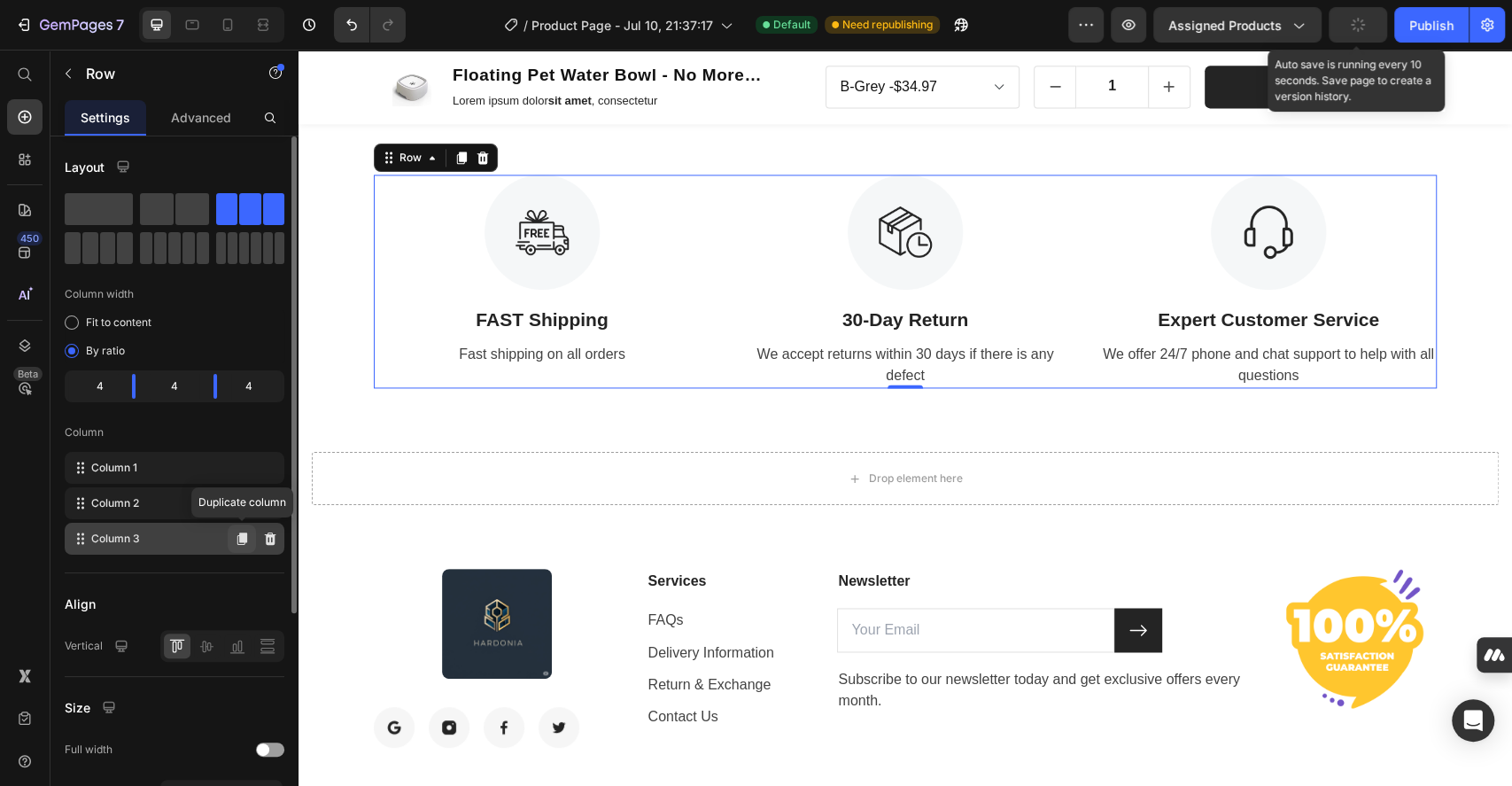click 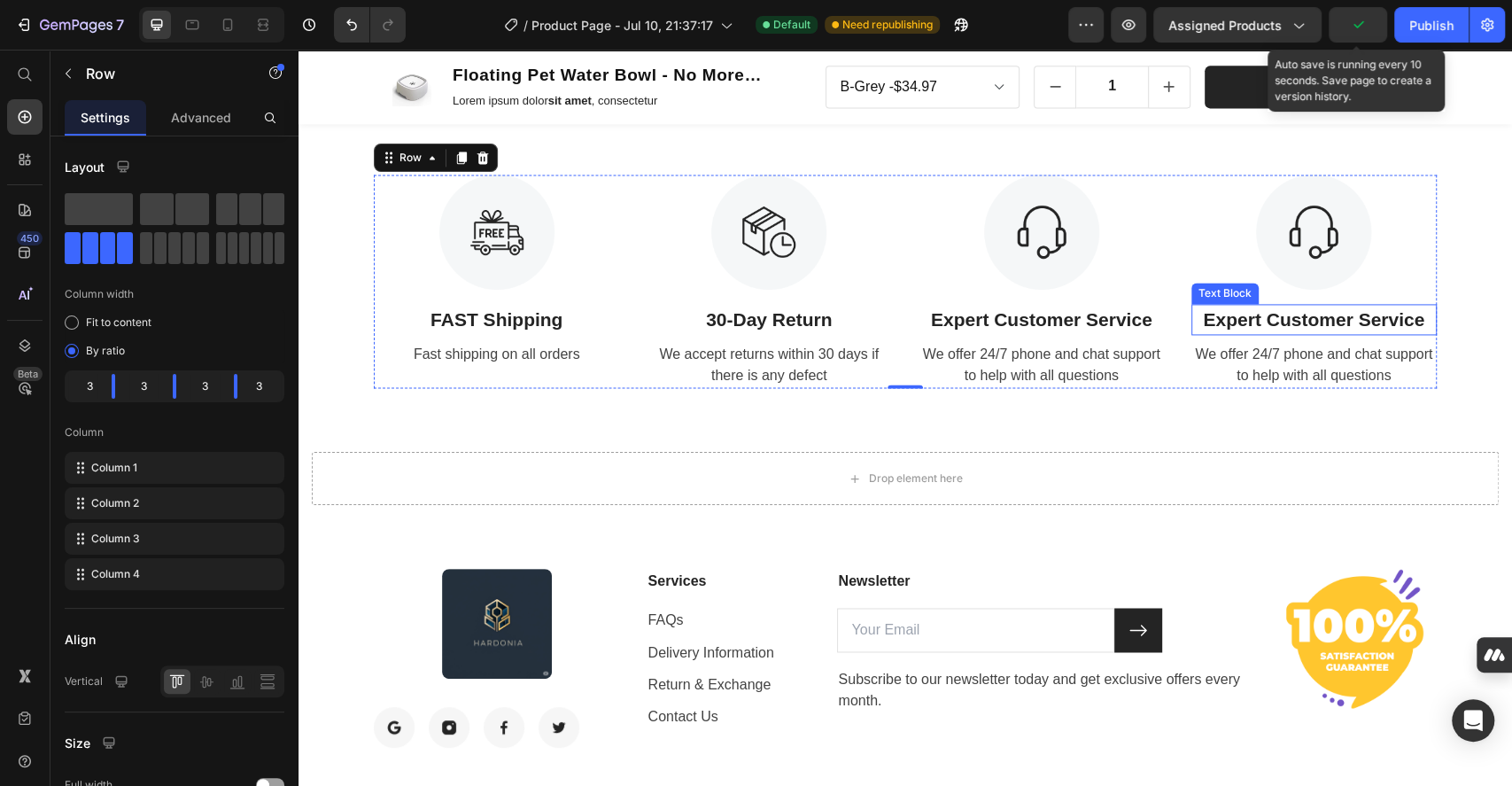 click on "Expert Customer Service" at bounding box center (1314, 320) 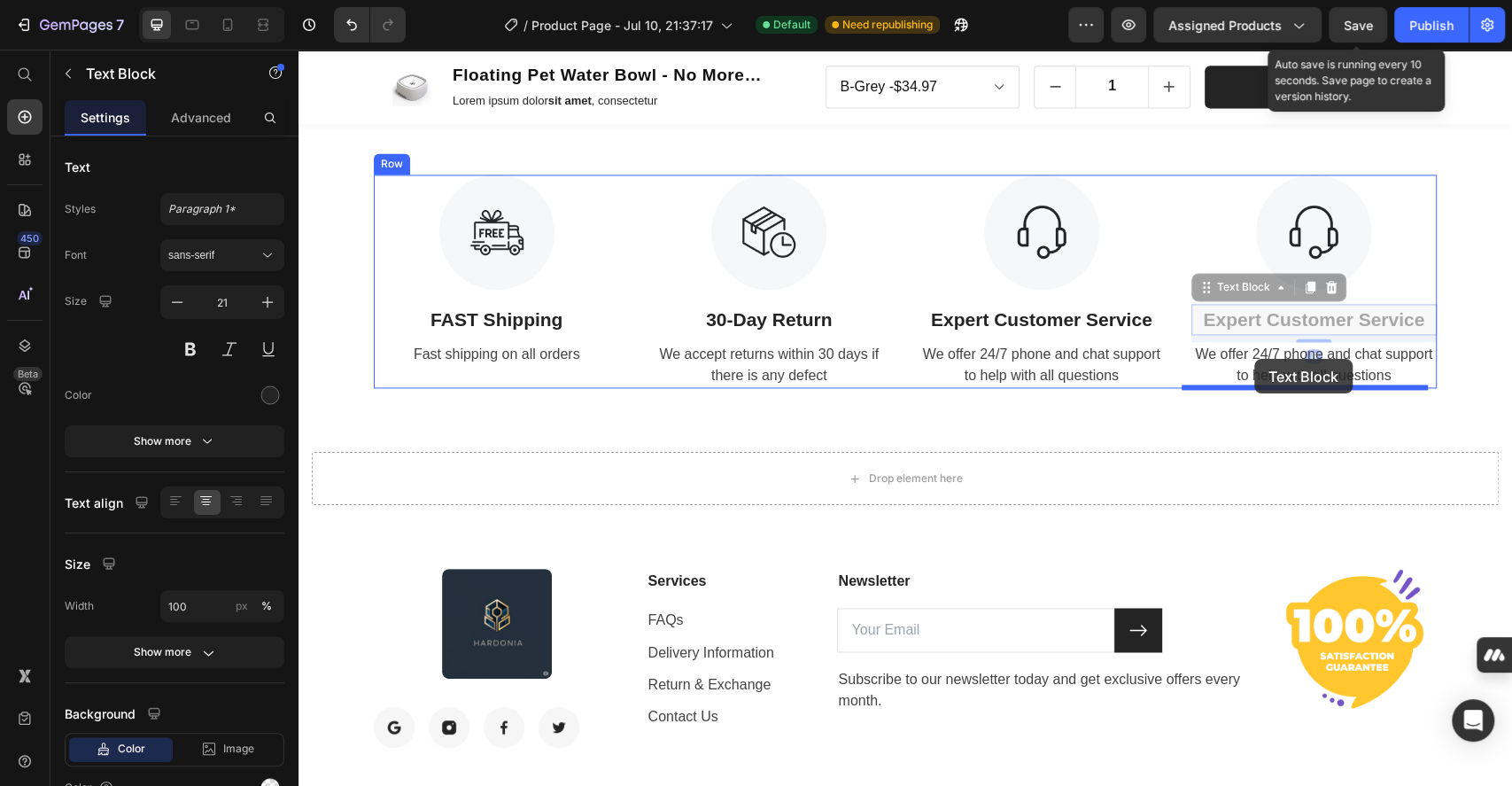 drag, startPoint x: 1219, startPoint y: 313, endPoint x: 1254, endPoint y: 359, distance: 57.80138 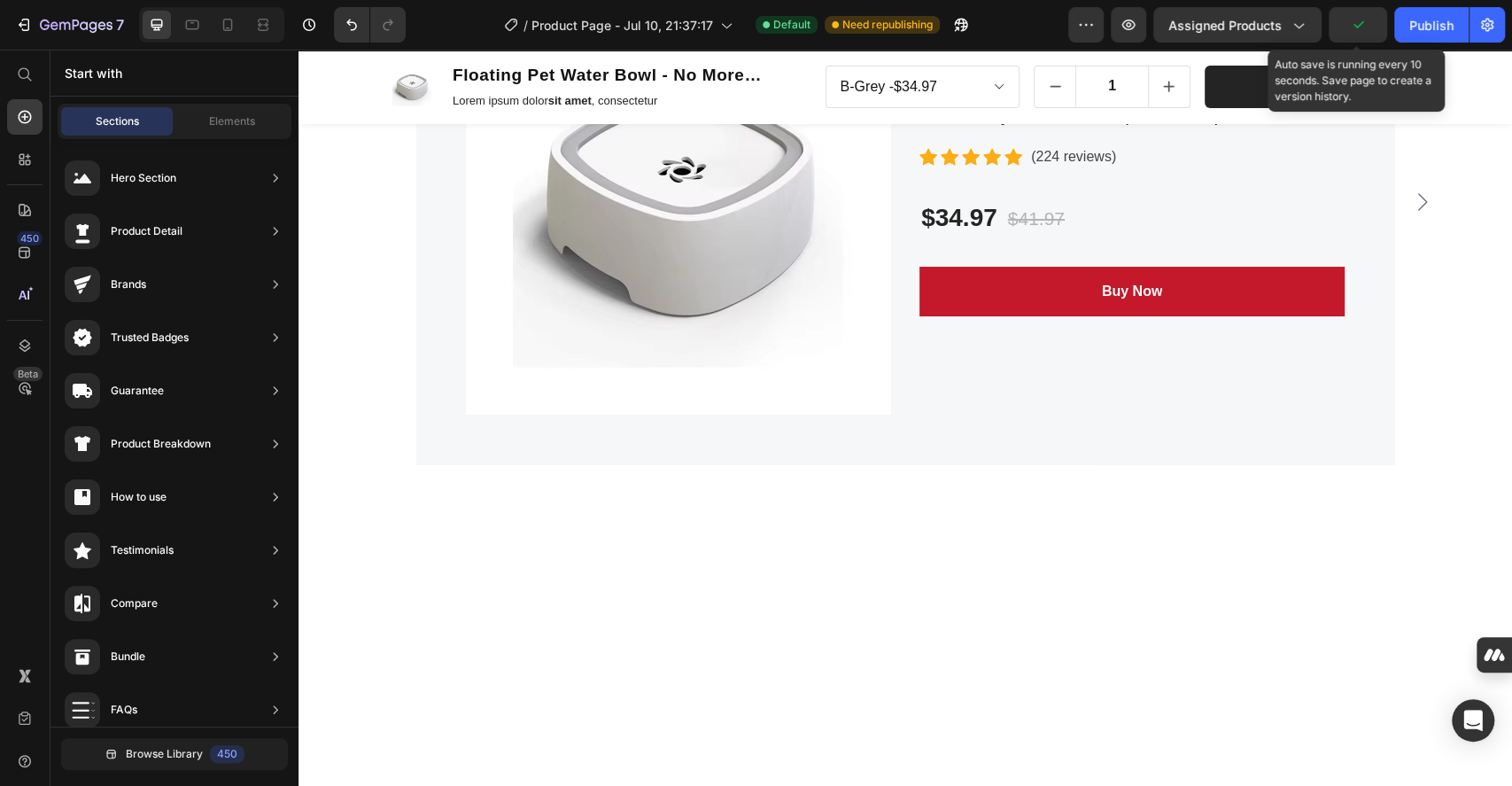 scroll, scrollTop: 4190, scrollLeft: 0, axis: vertical 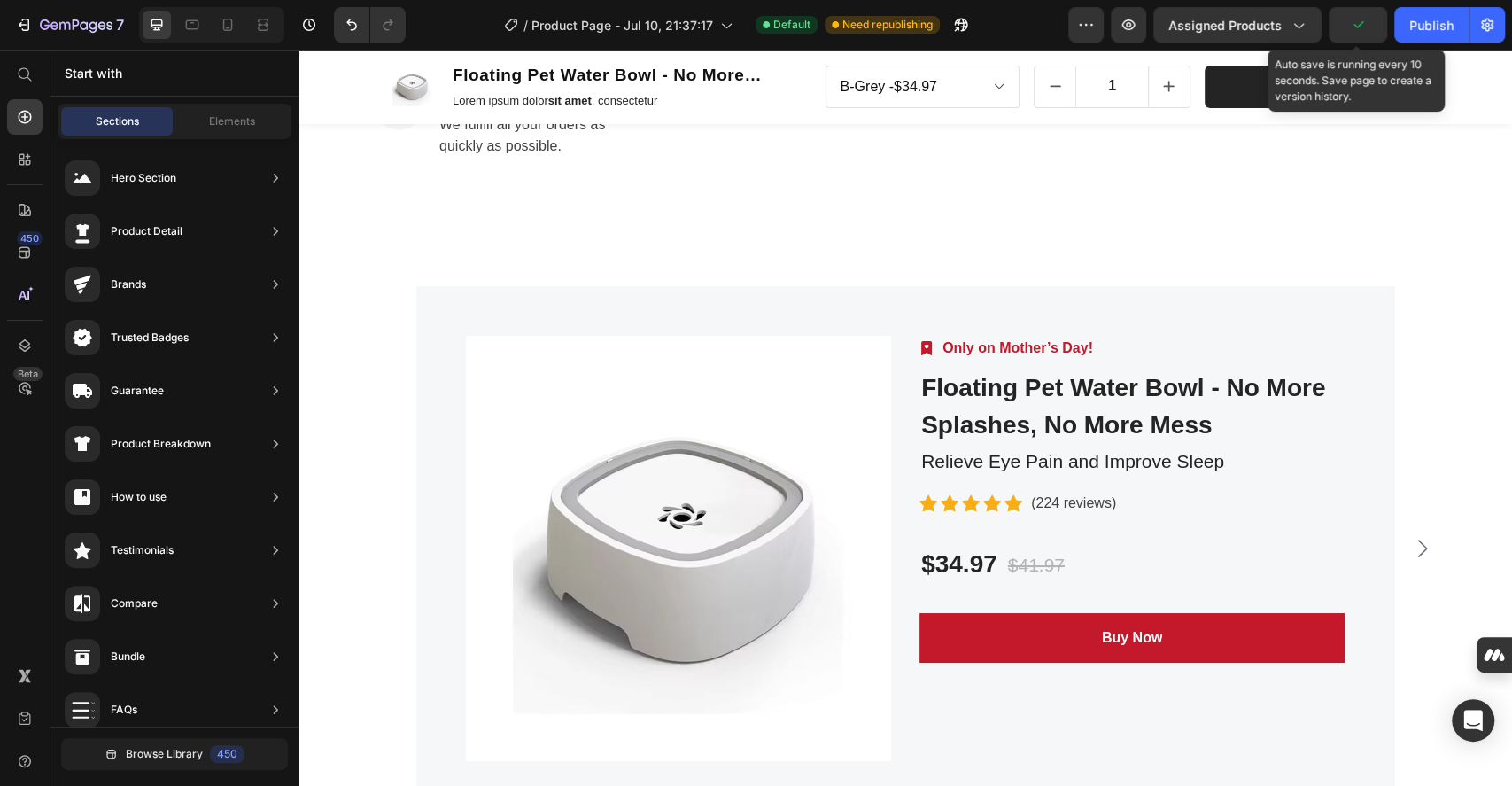 click on "Gain peace of mind with 24/7 support." at bounding box center [802, 58] 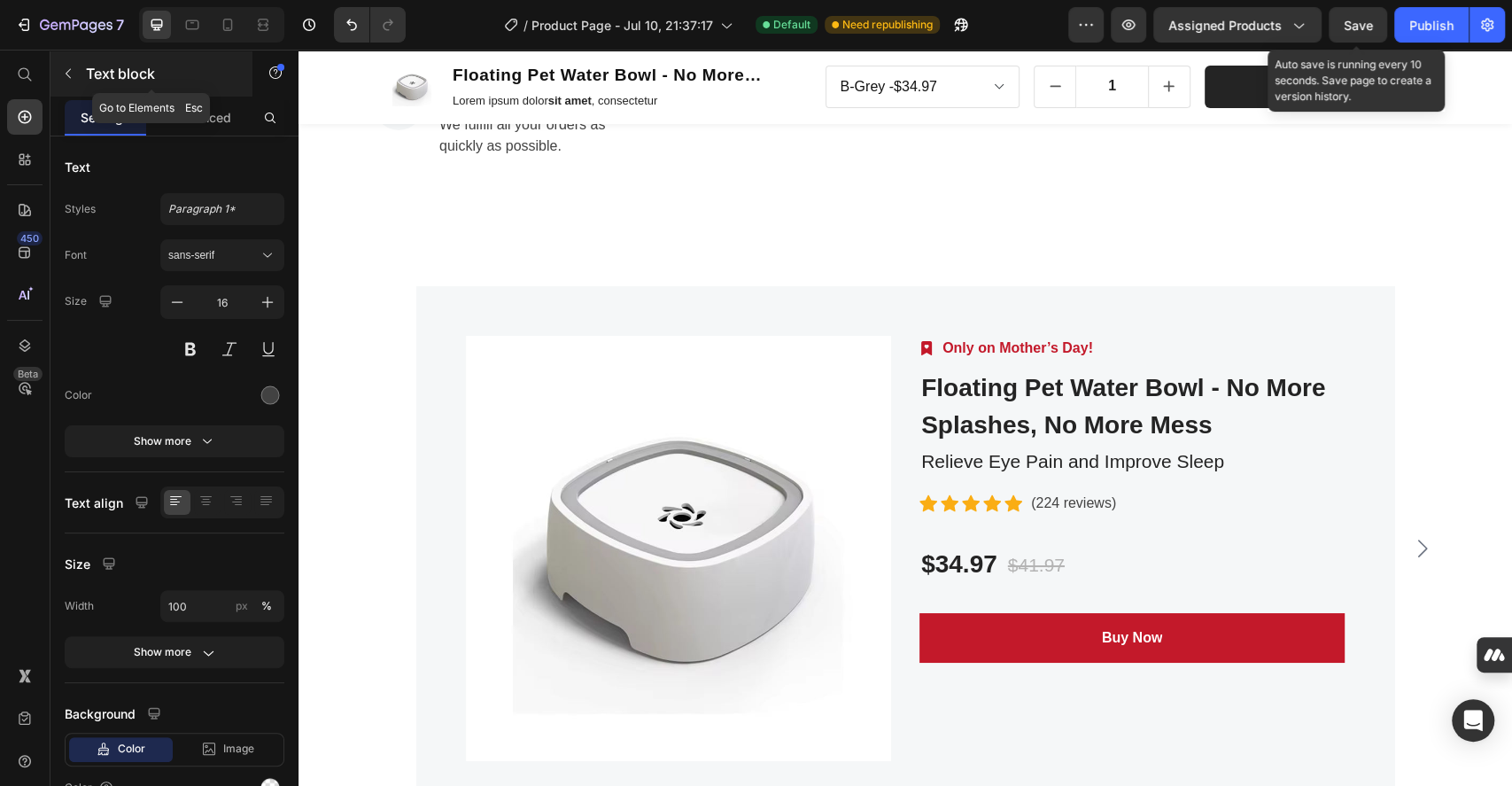 click on "Text block" at bounding box center [151, 74] 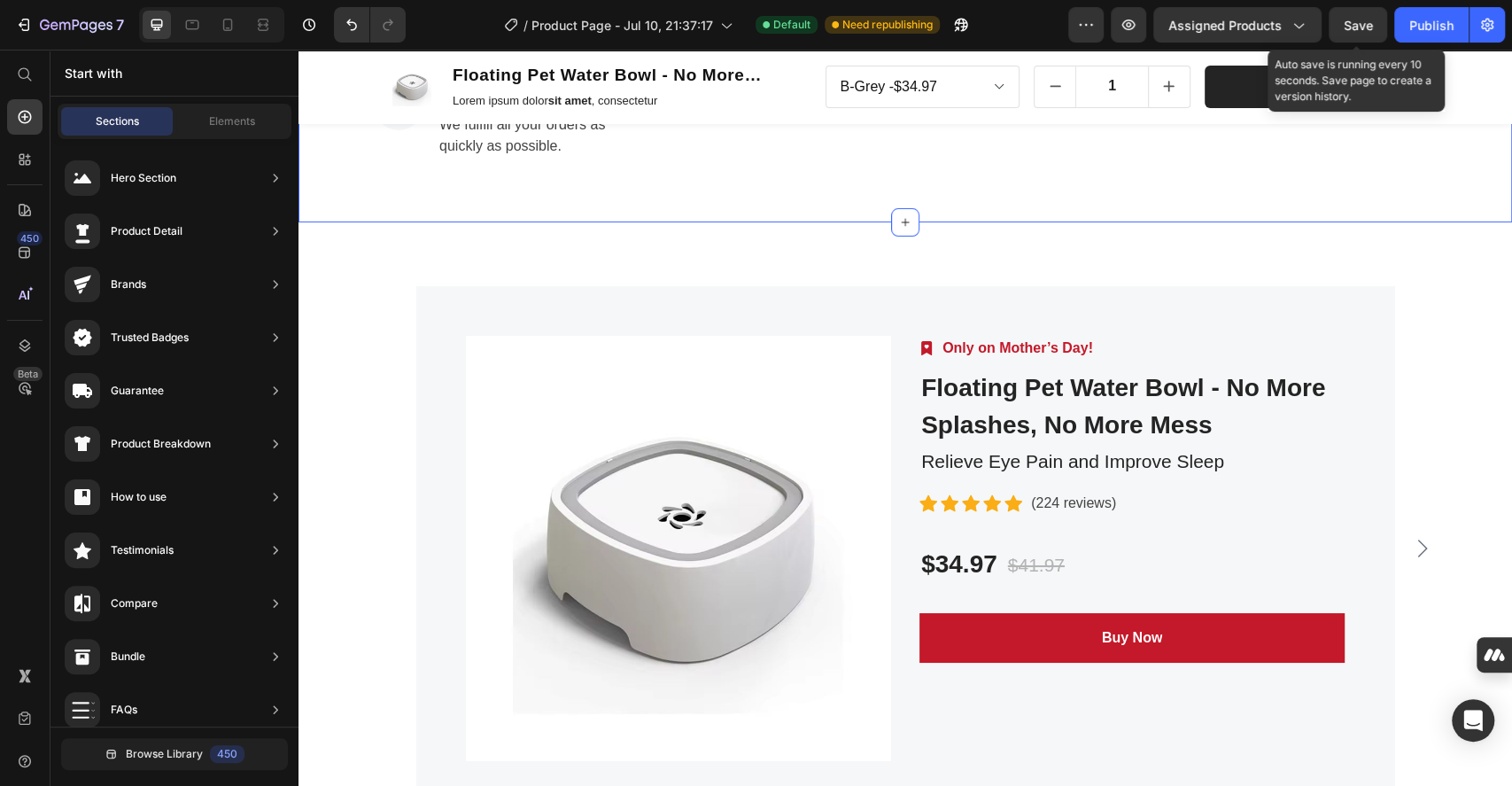 click on "Image Fast & Secure Delivery Text block We fulfill all your orders as quickly as possible. Text block Row Image Fast & Secure Delivery Text block We fulfill all your orders as quickly as possible. Text block Row Image 2-Year Warranty Policy Text block Gain peace of mind with 24/7 support. Text block Row Image 30-Day Risk Free Trial Text block Free return if you don’t like the product. Text block Row Image Buy Now, Pay Later Text block Make safe purchases with our Payment Policy. Text block Row Row Section 8" at bounding box center (905, 81) 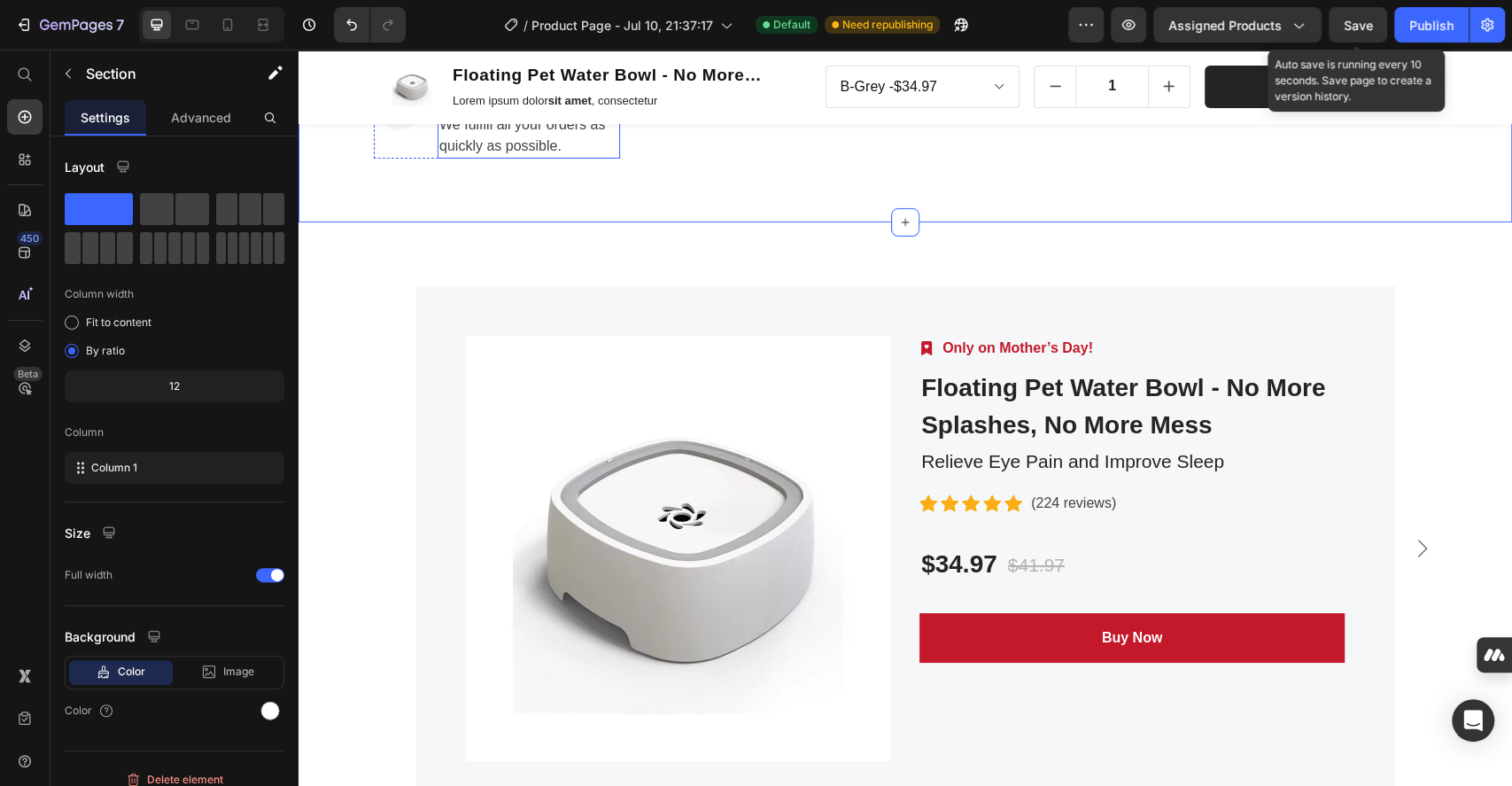 click on "We fulfill all your orders as quickly as possible." at bounding box center [529, 136] 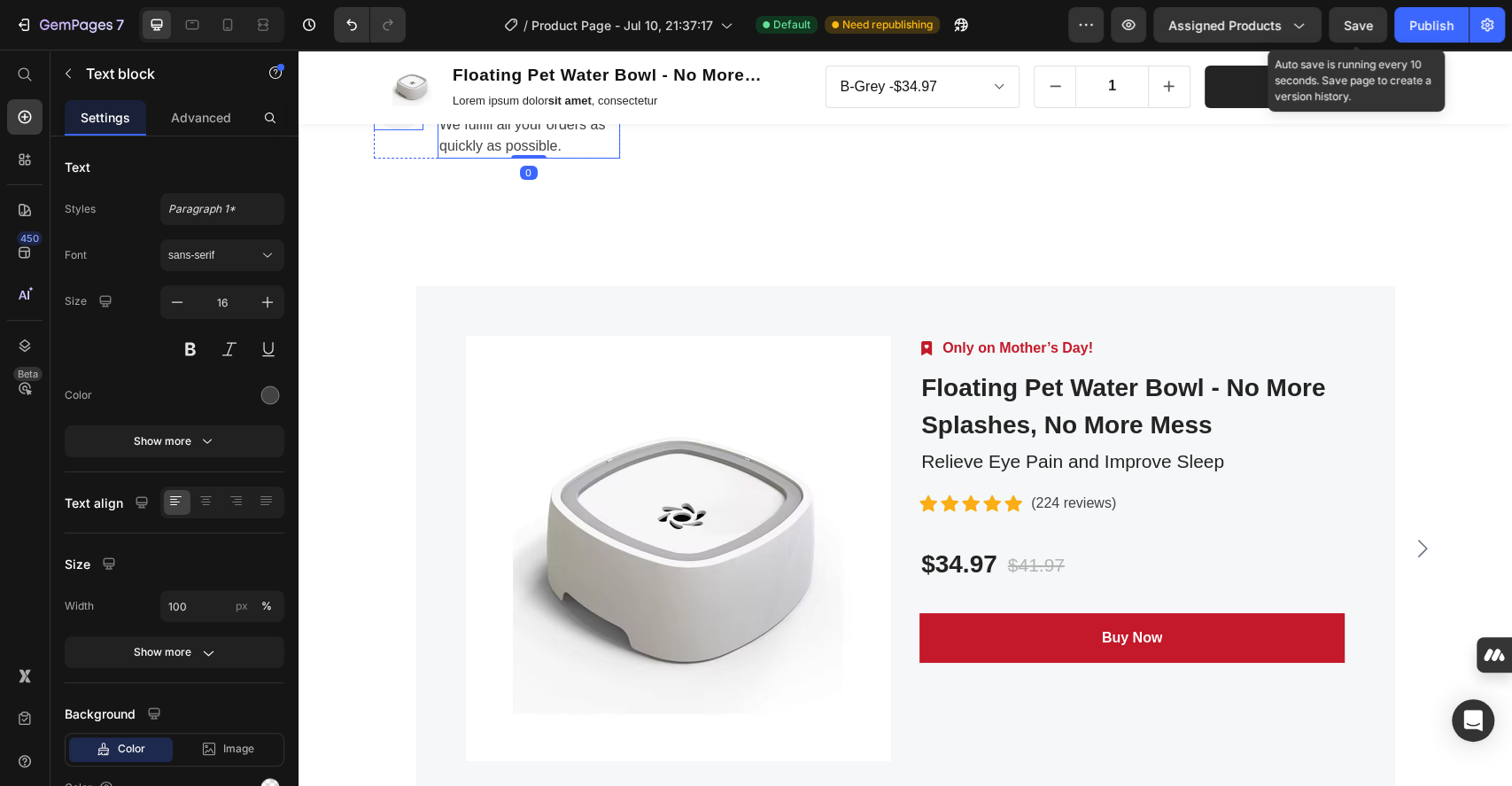 click at bounding box center [399, 105] 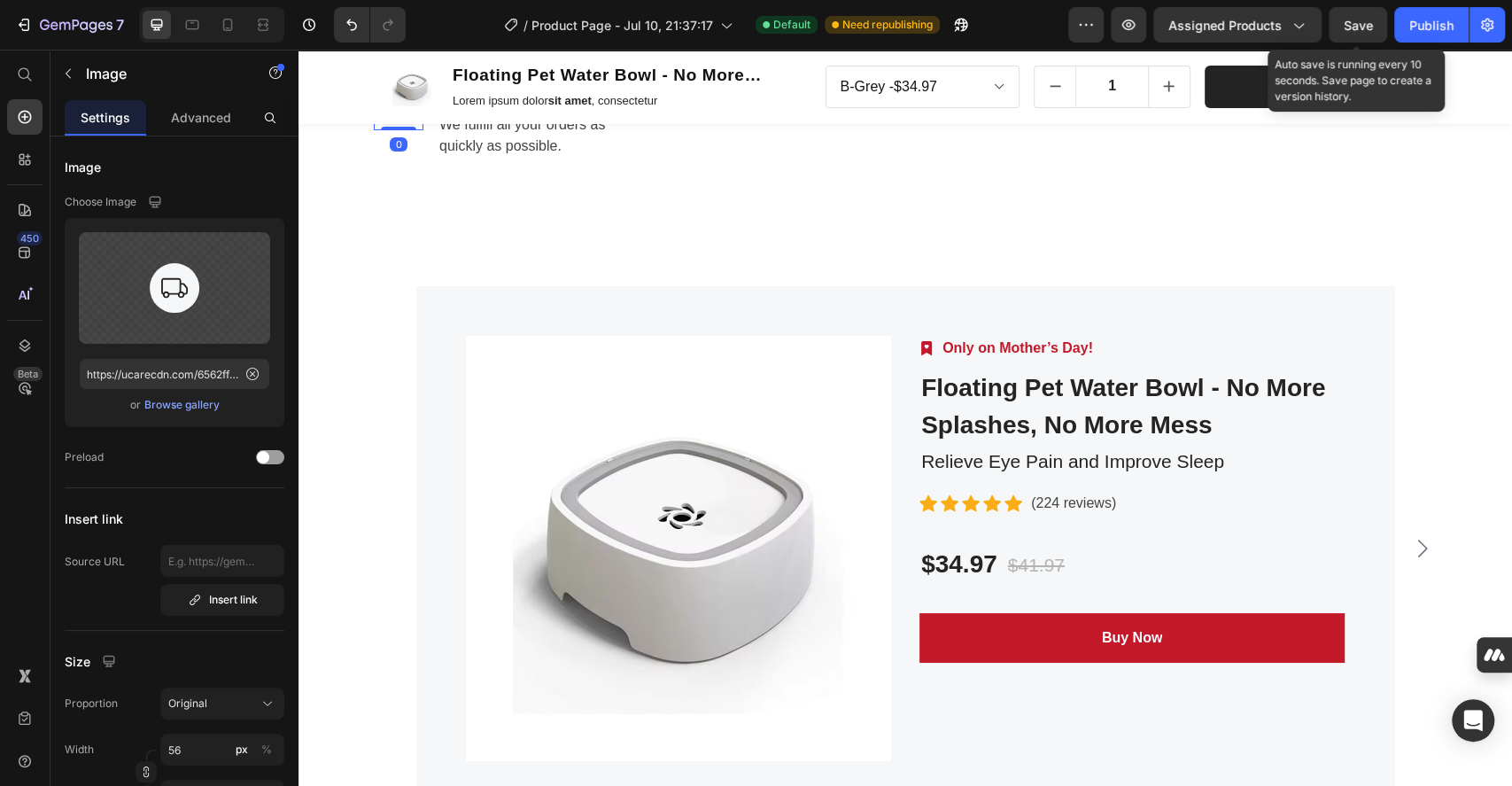 click at bounding box center [399, 105] 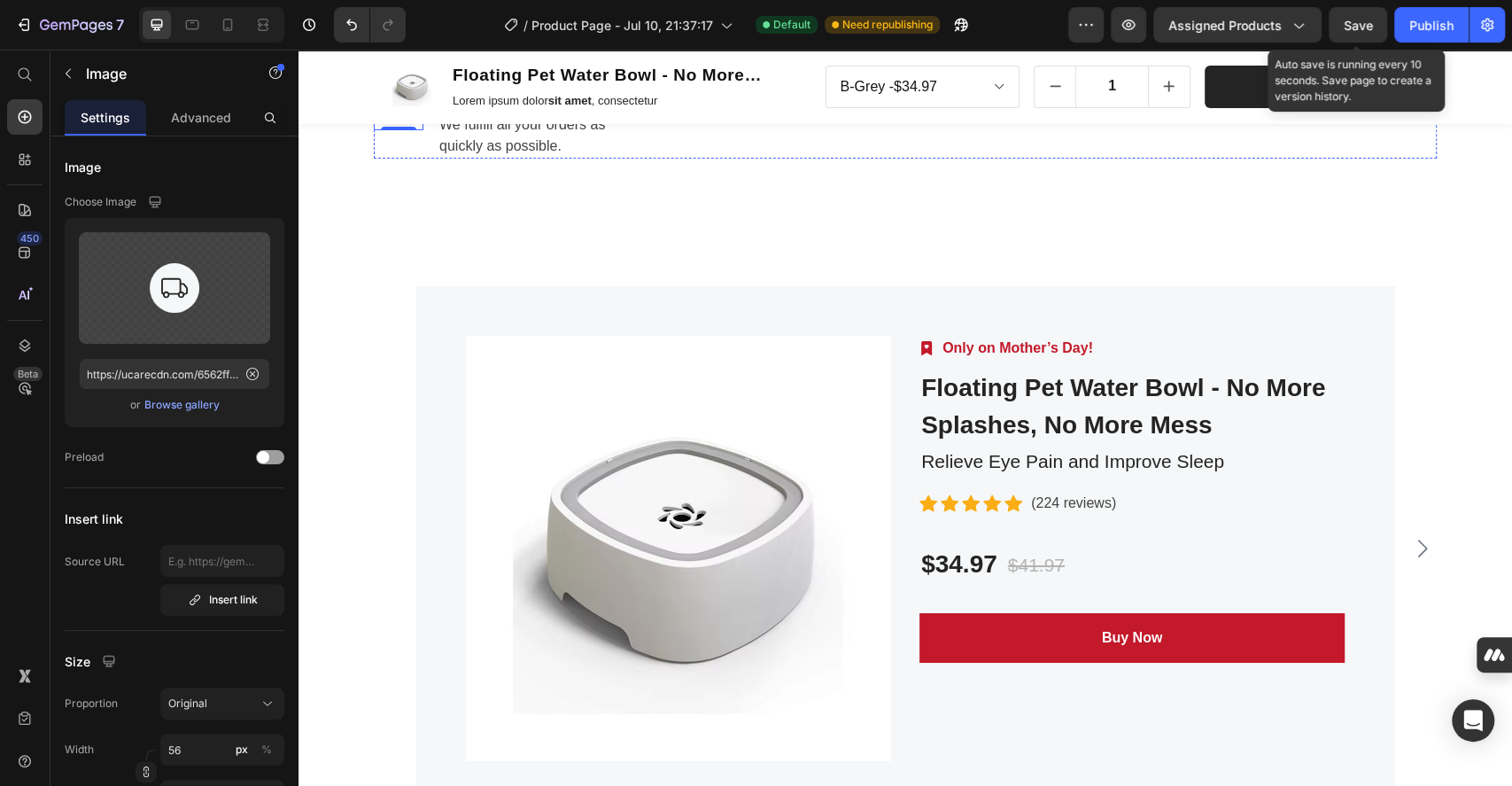click on "Image Fast & Secure Delivery Text block We fulfill all your orders as quickly as possible. Text block Row" at bounding box center [497, 42] 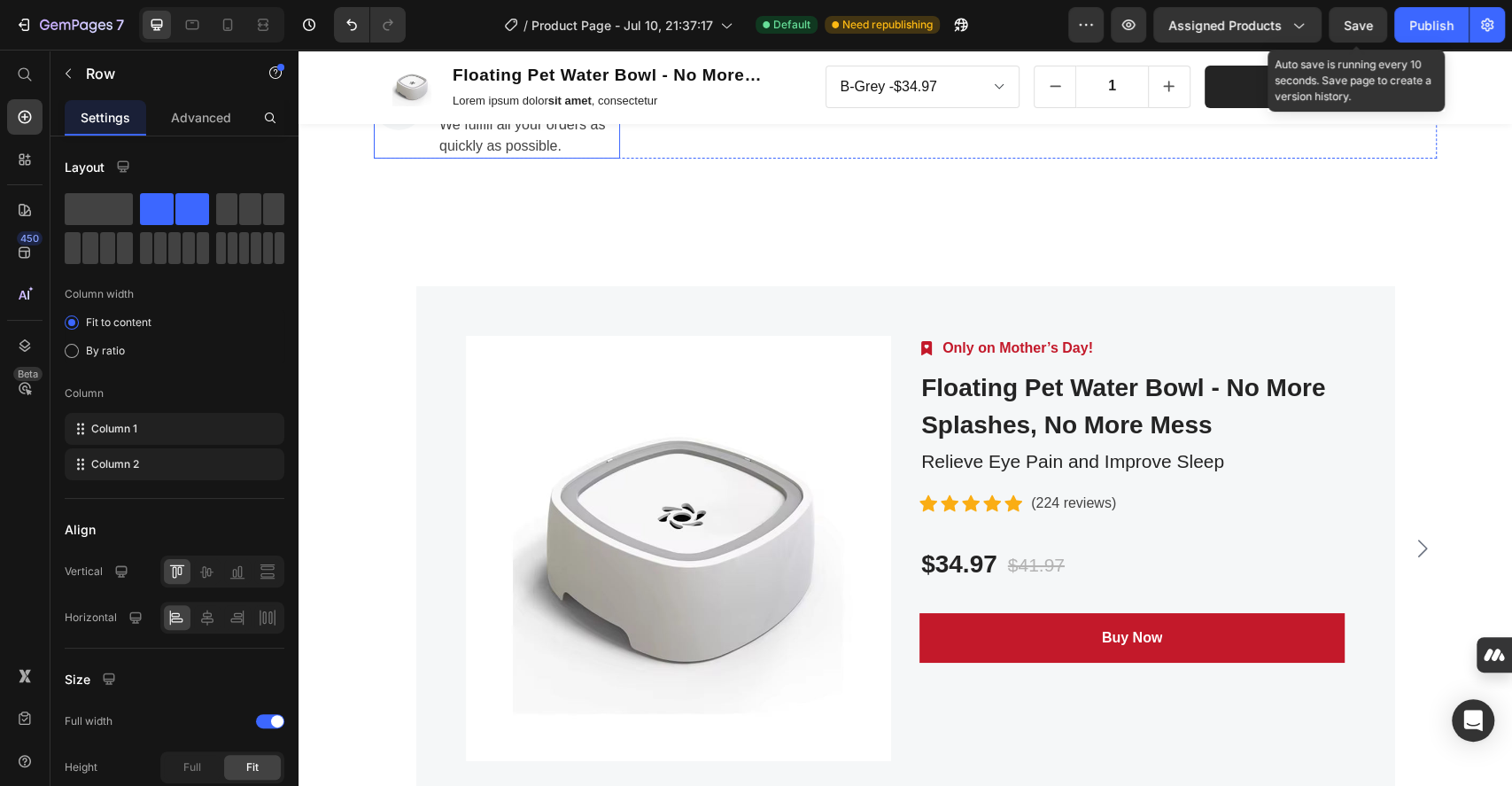 click on "Image Fast & Secure Delivery Text block We fulfill all your orders as quickly as possible. Text block Row" at bounding box center [497, 120] 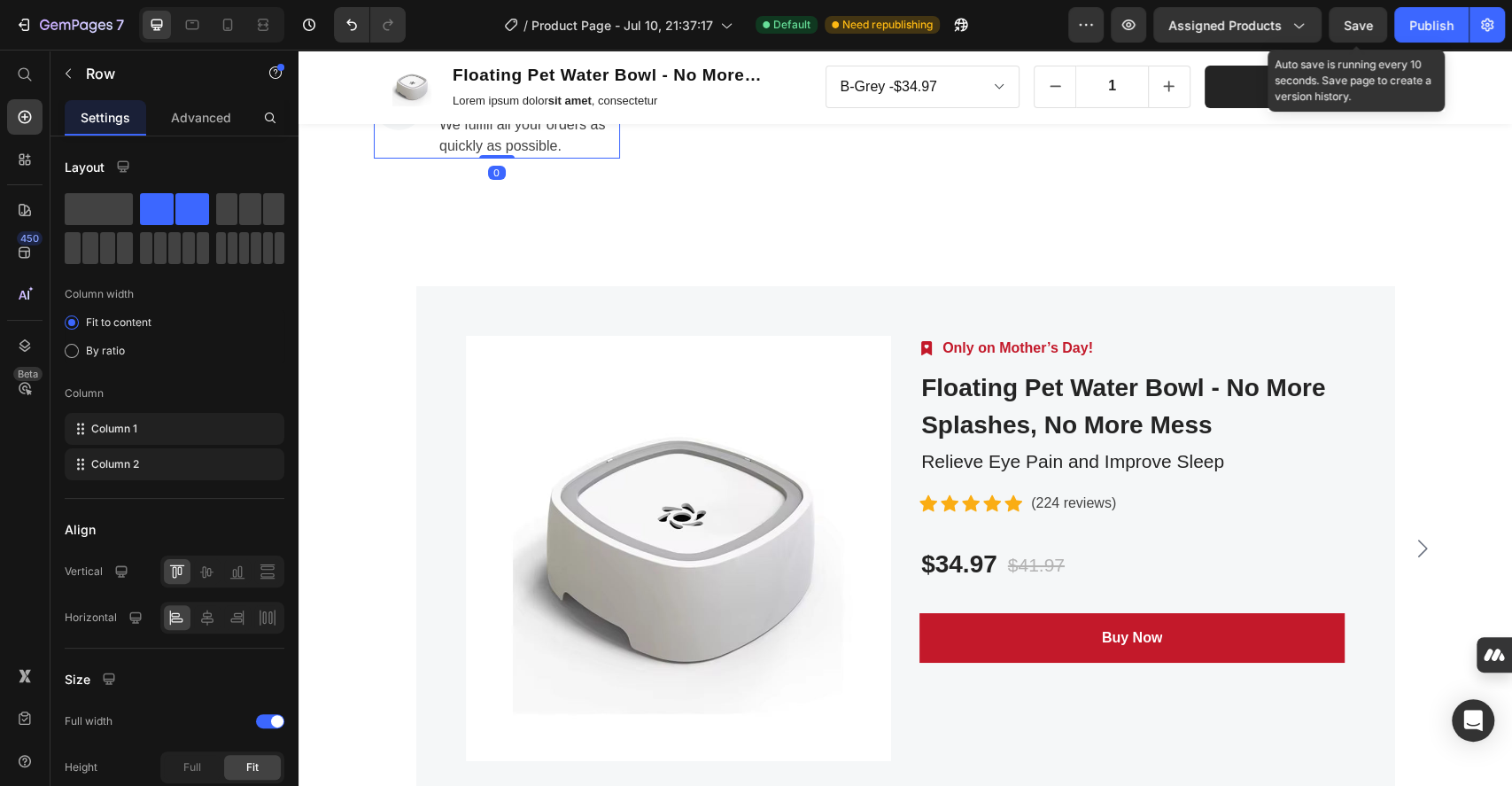 click at bounding box center (483, 64) 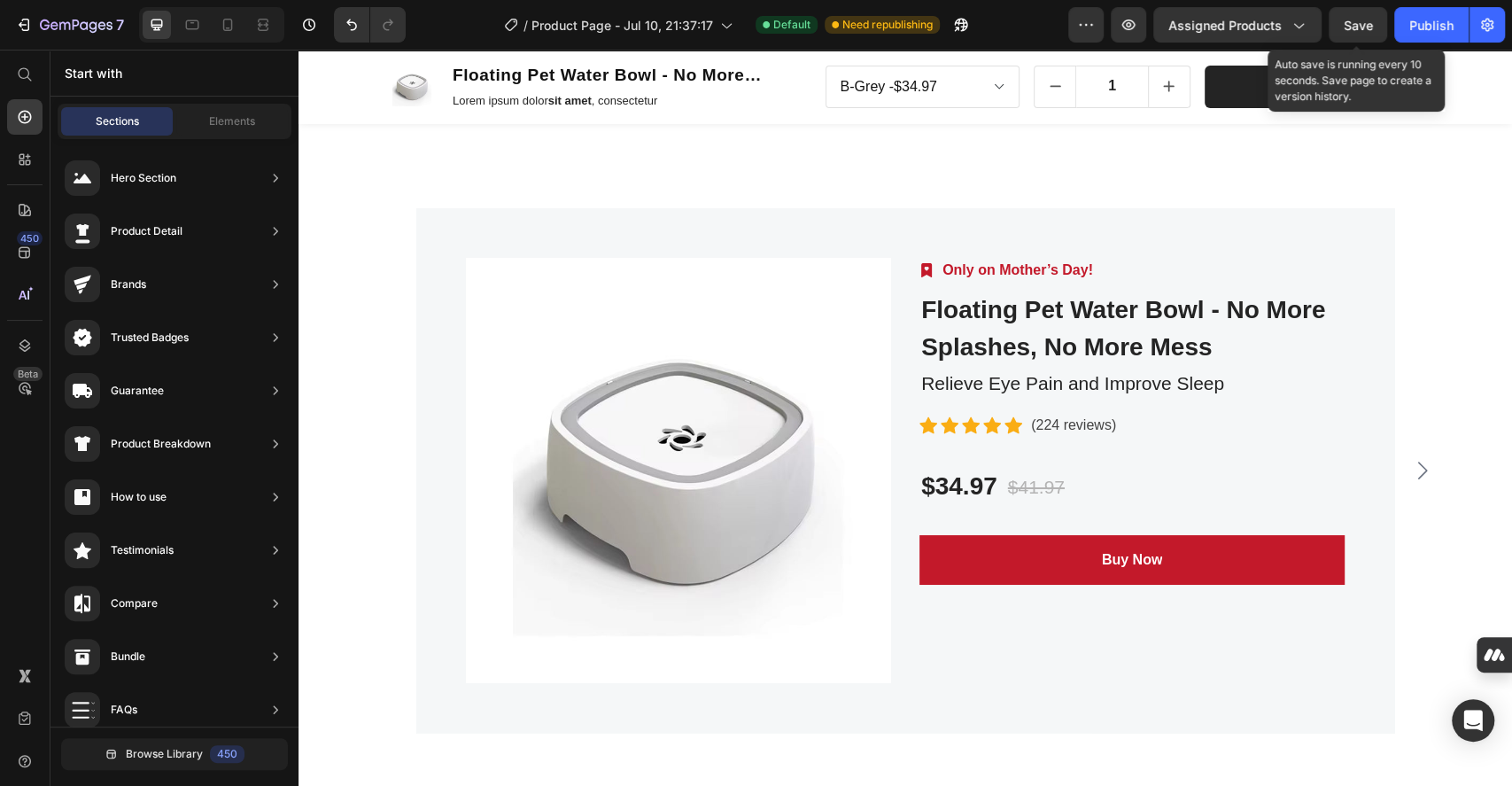 click on "2-Year Warranty Policy Text block" at bounding box center (802, 15) 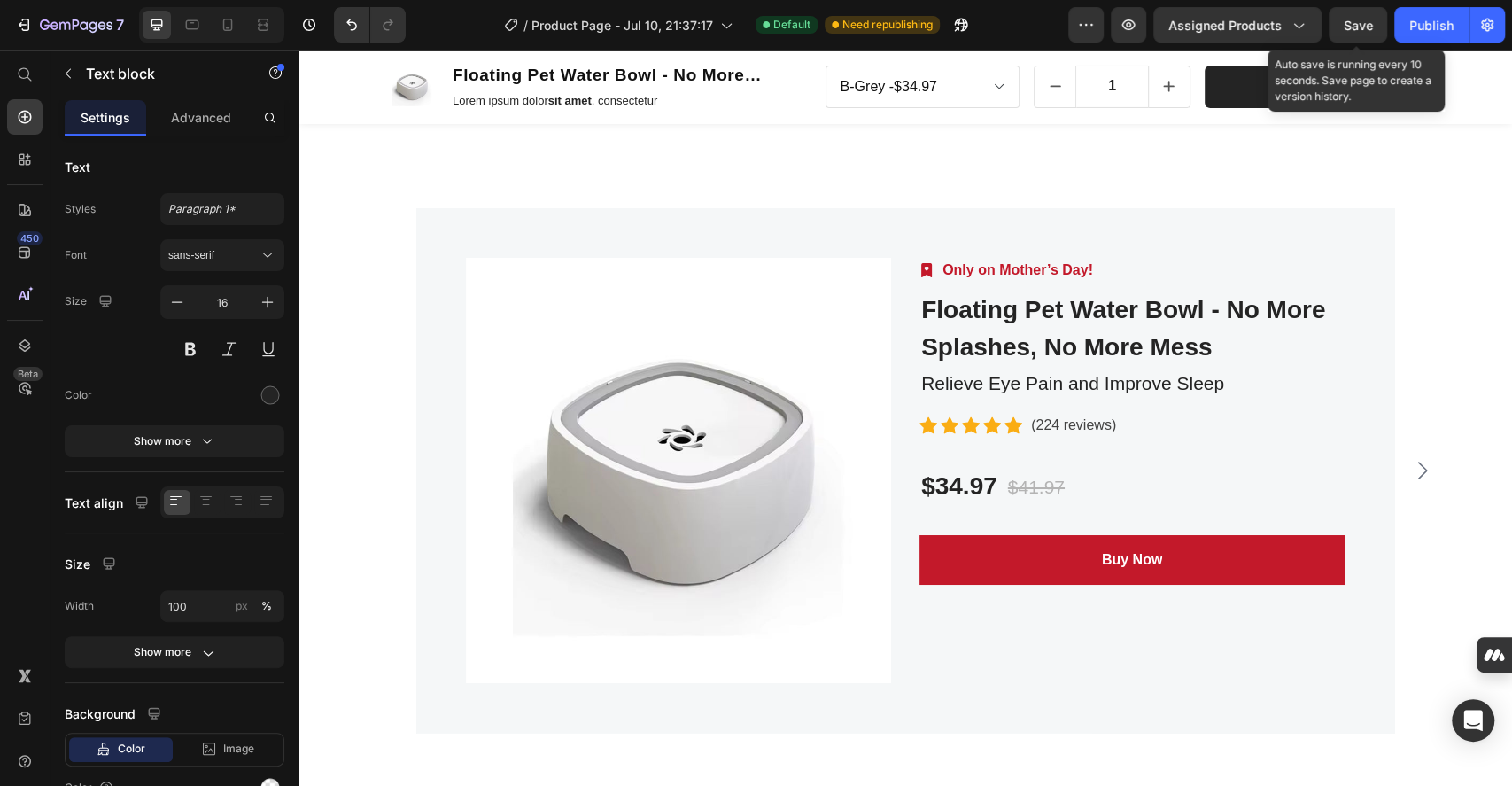 click on "Image 2-Year Warranty Policy Text block   8 Gain peace of mind with 24/7 support. Text block Row" at bounding box center (770, 42) 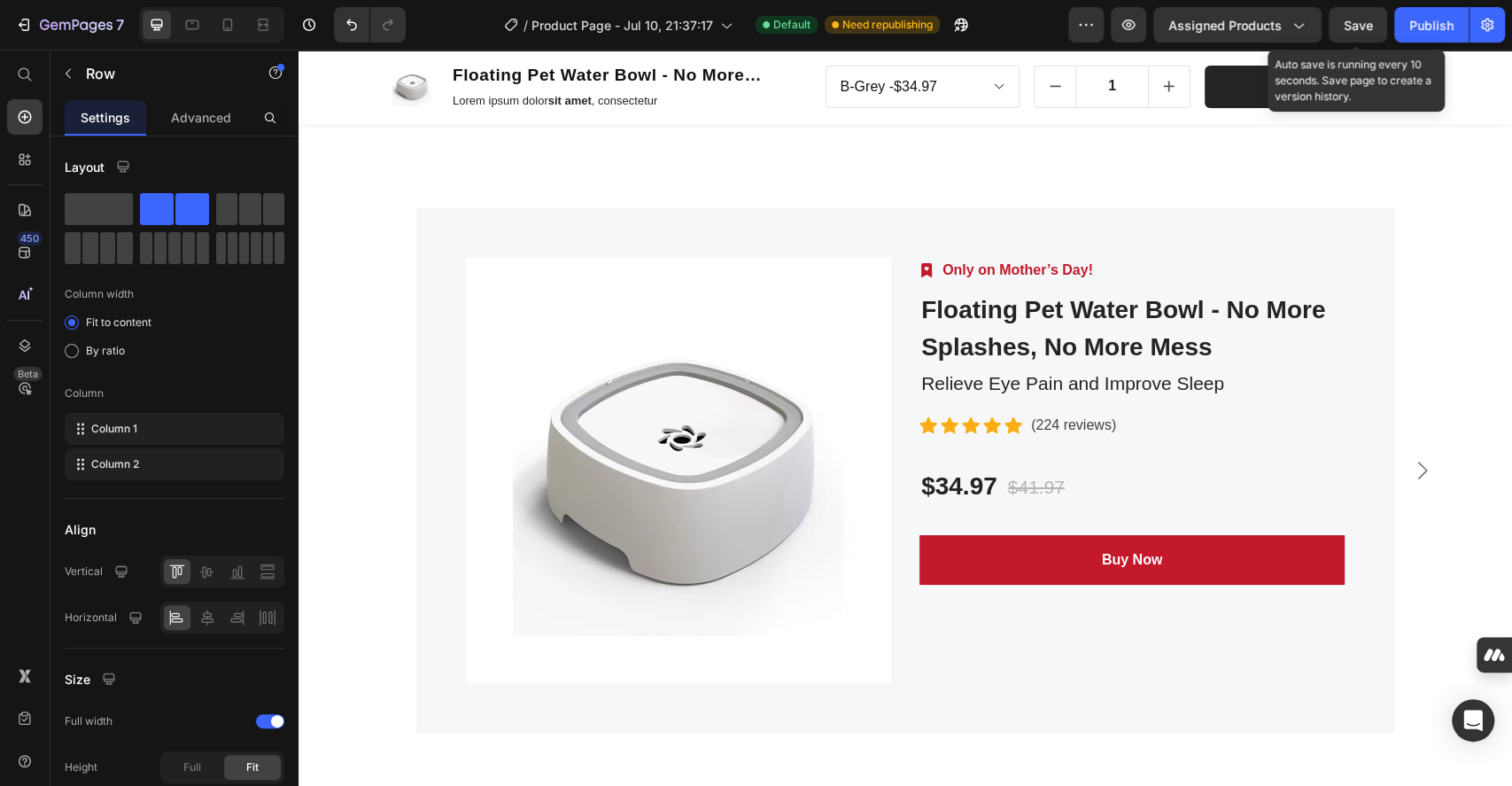 click 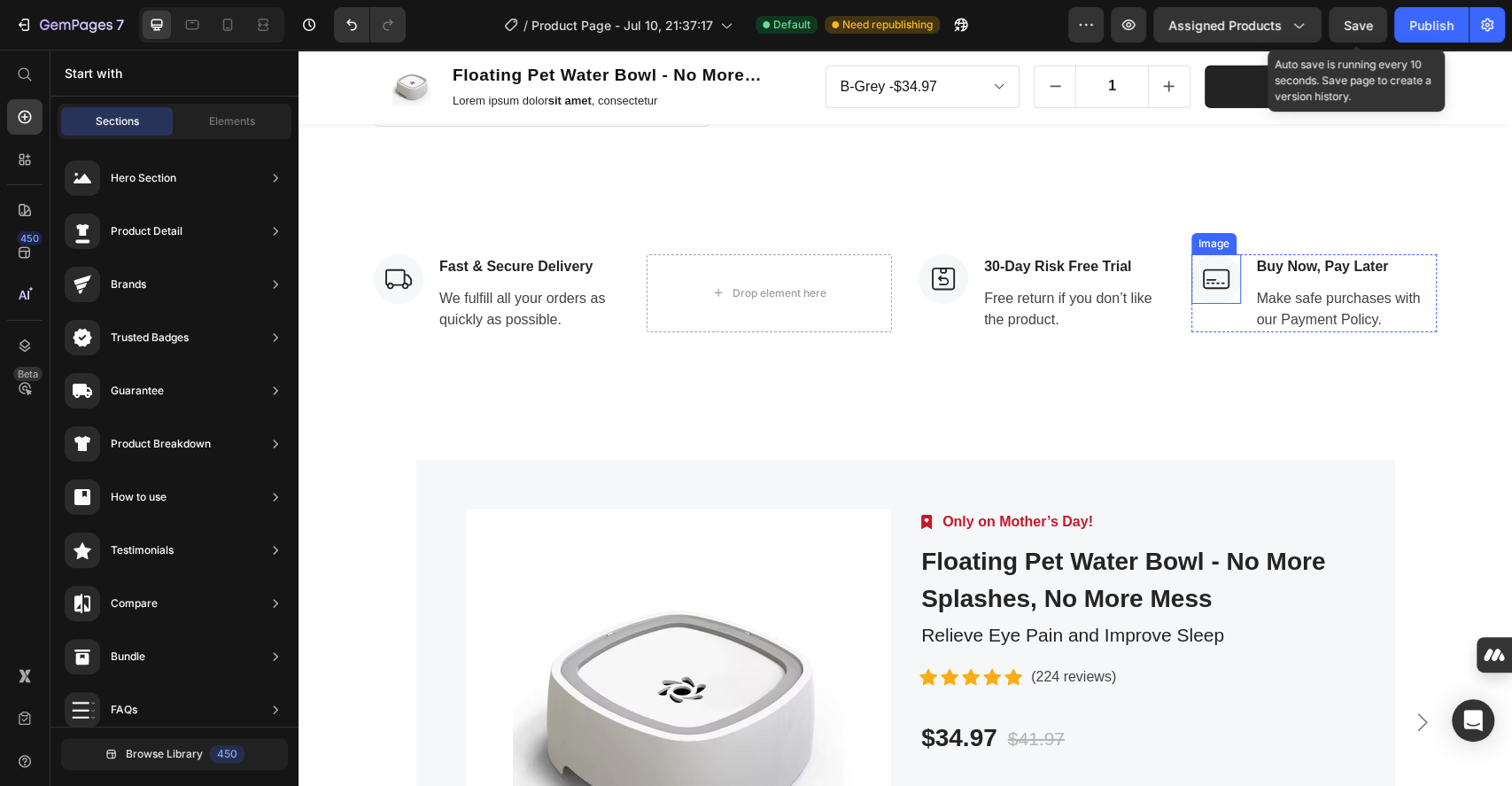 scroll, scrollTop: 3936, scrollLeft: 0, axis: vertical 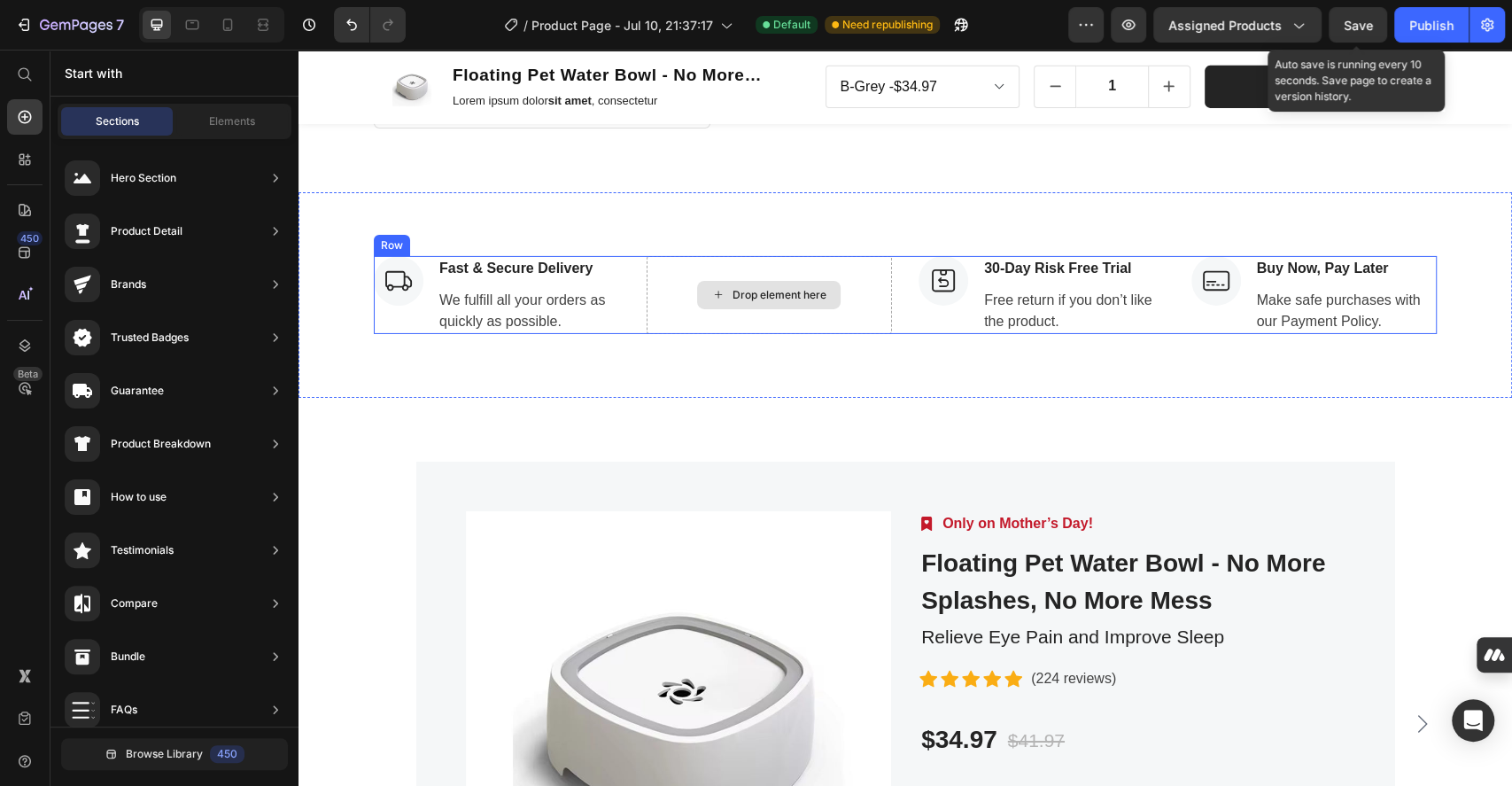 click on "Drop element here" at bounding box center [770, 295] 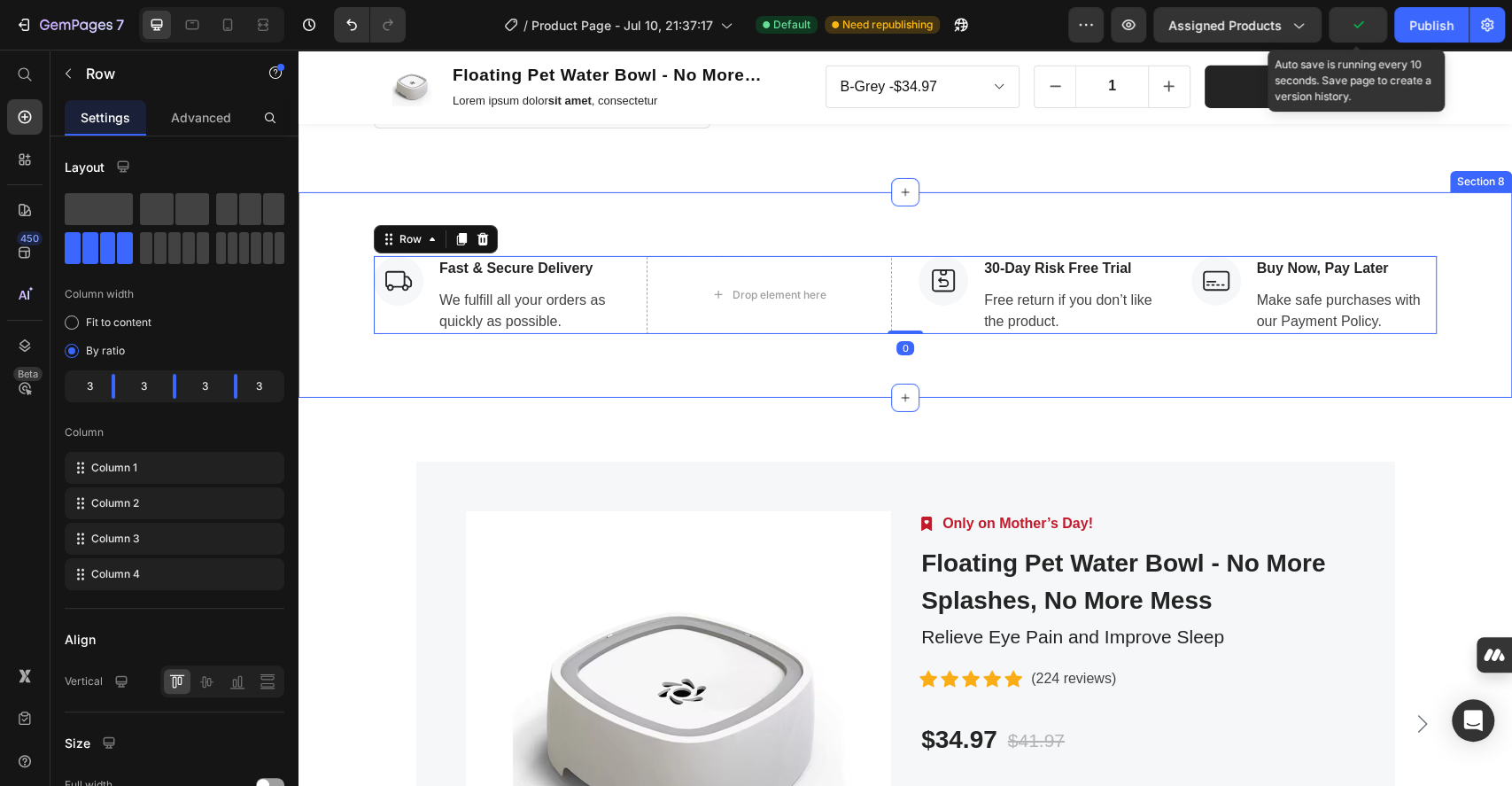 click on "Buy Now, Pay Later Text block" at bounding box center [1346, 268] 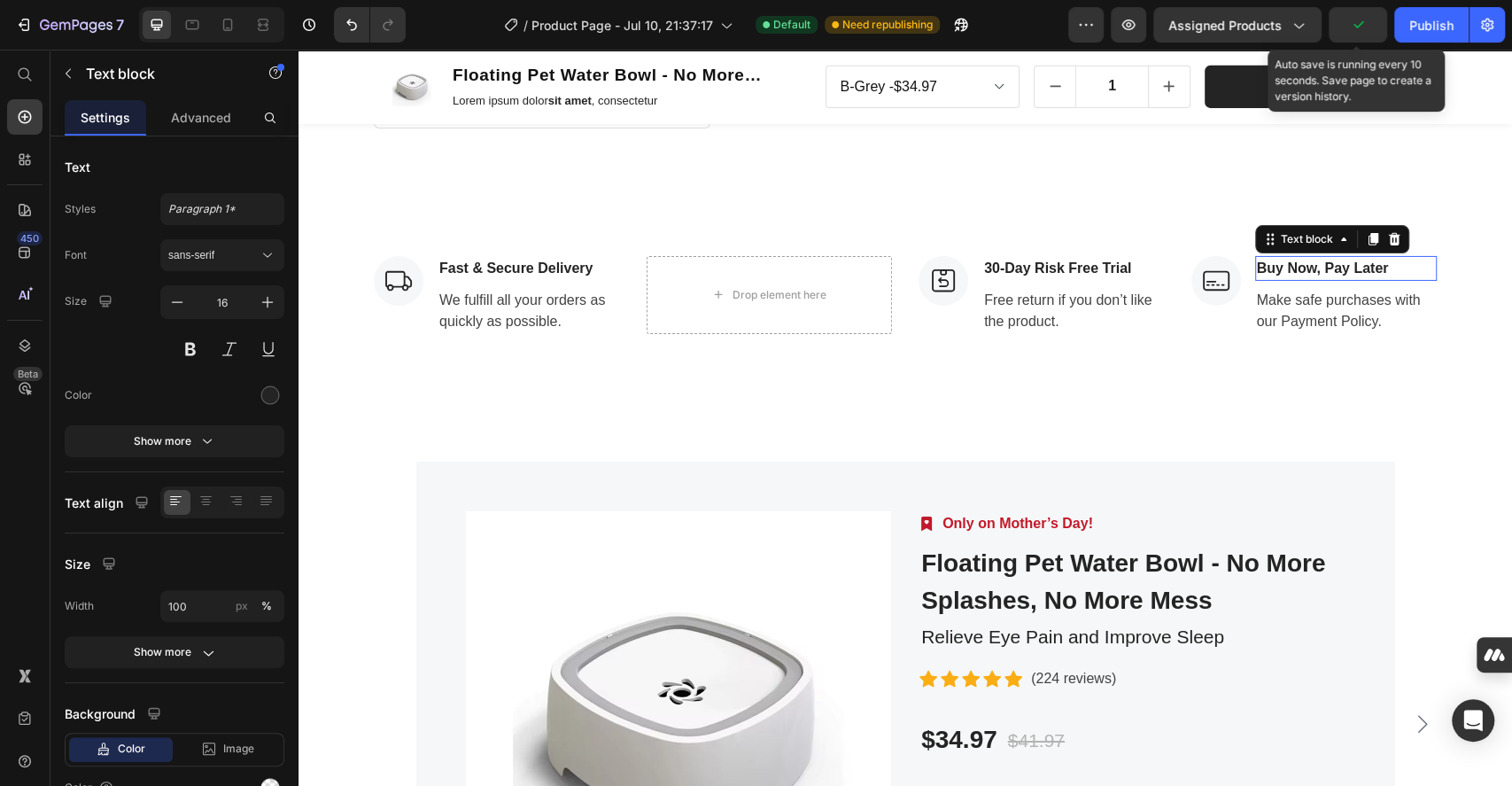 click on "Buy Now, Pay Later" at bounding box center [1346, 268] 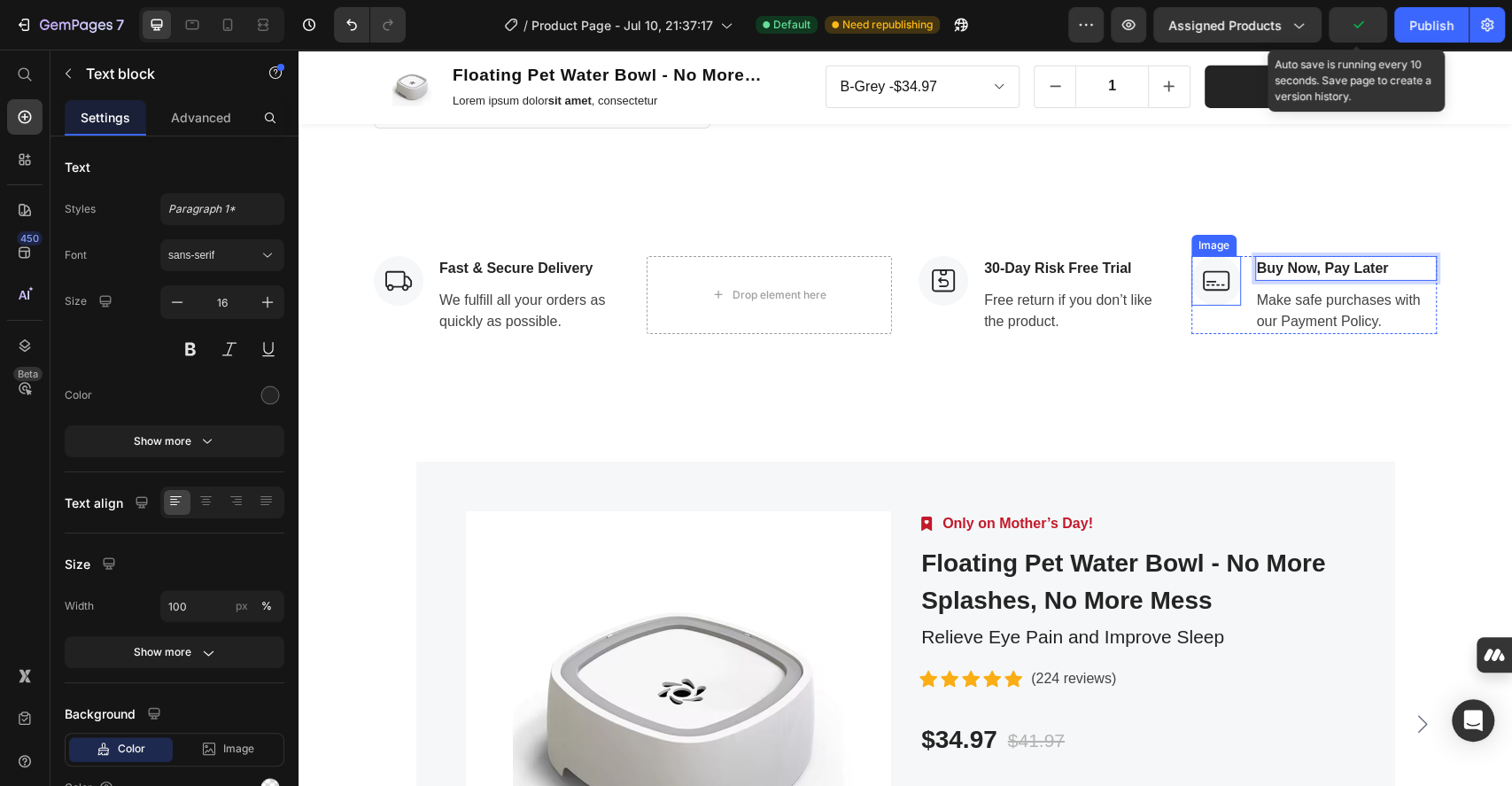 click at bounding box center (1216, 281) 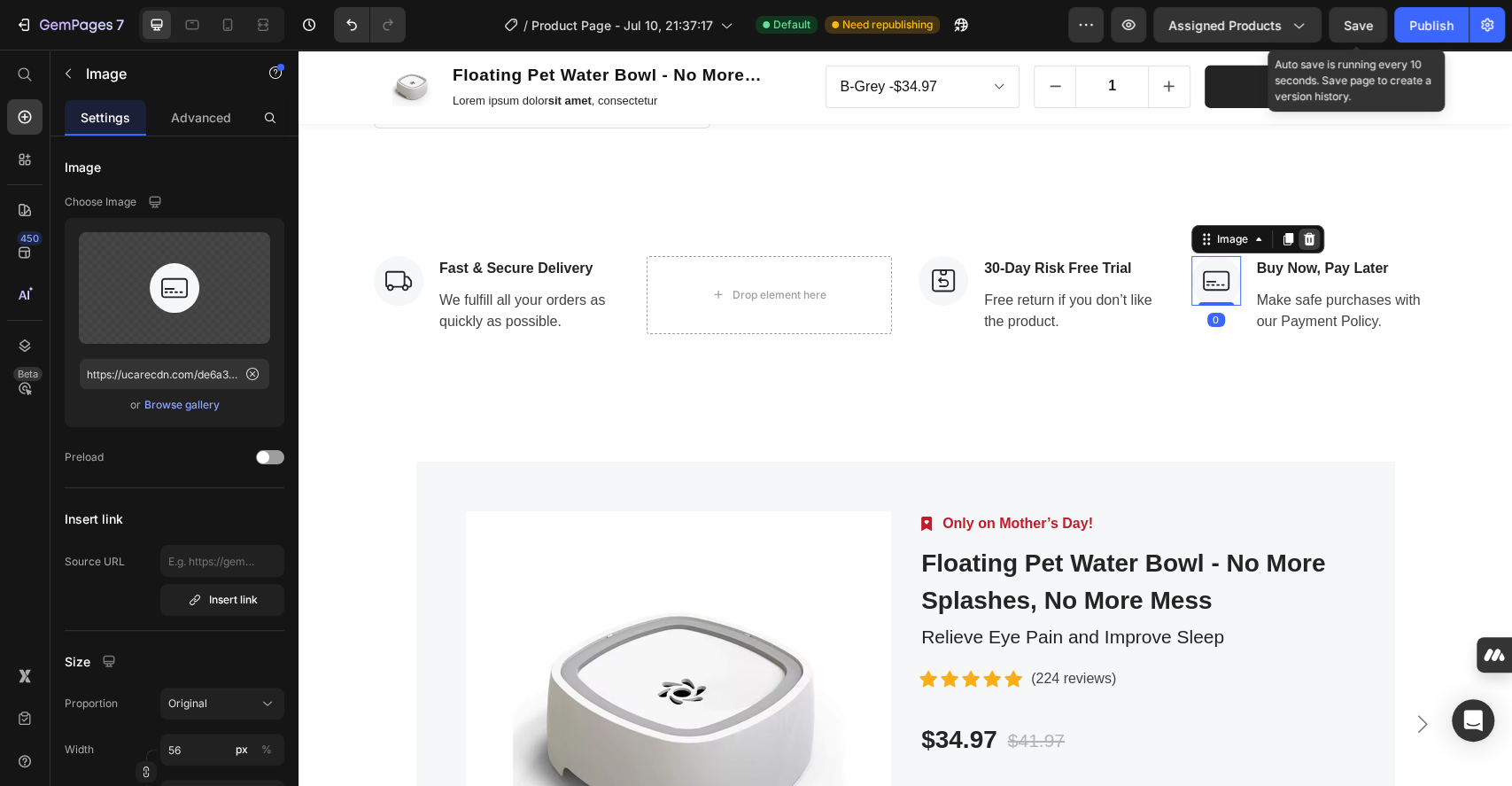 click 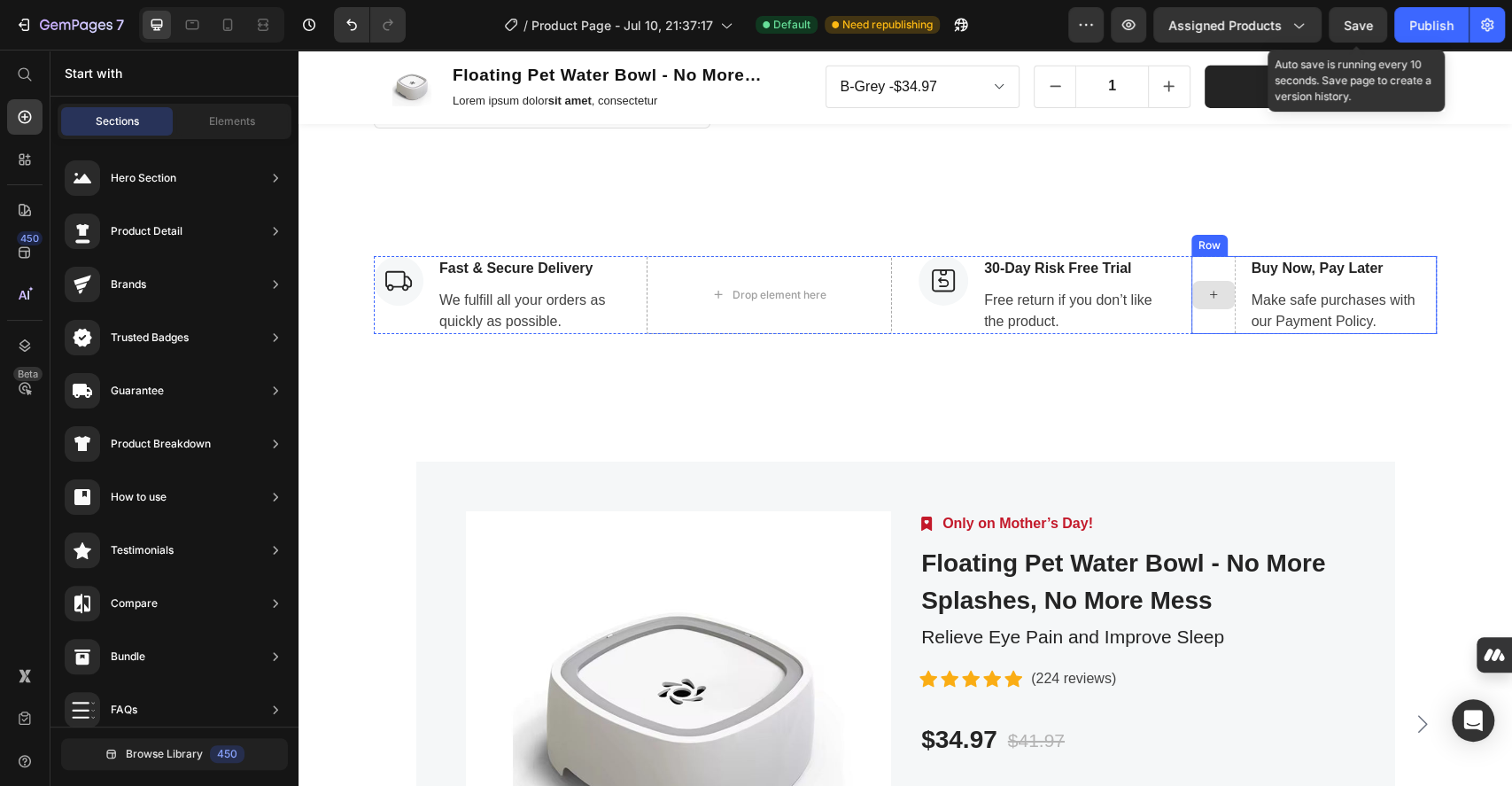 click at bounding box center [1213, 295] 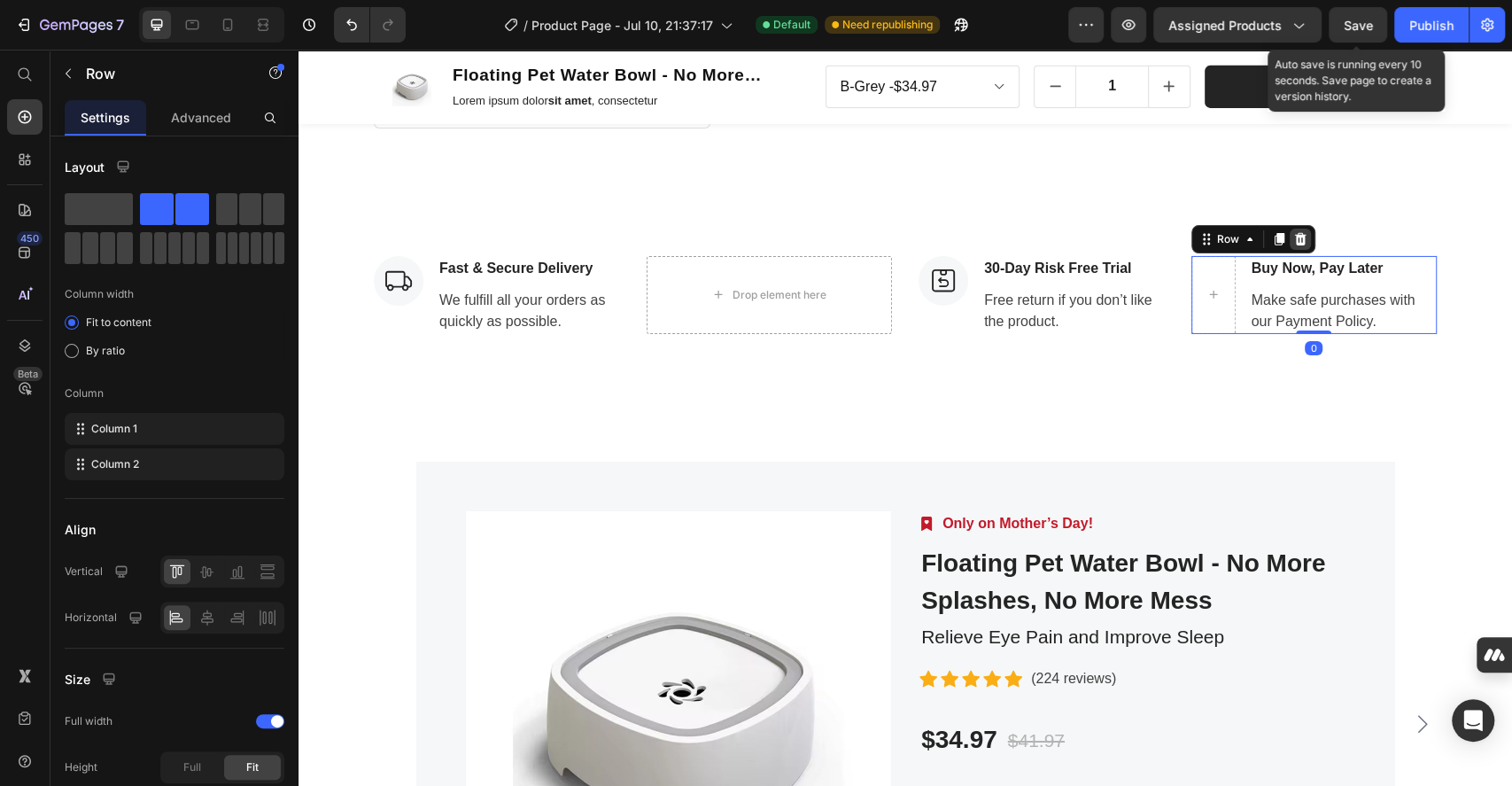 click 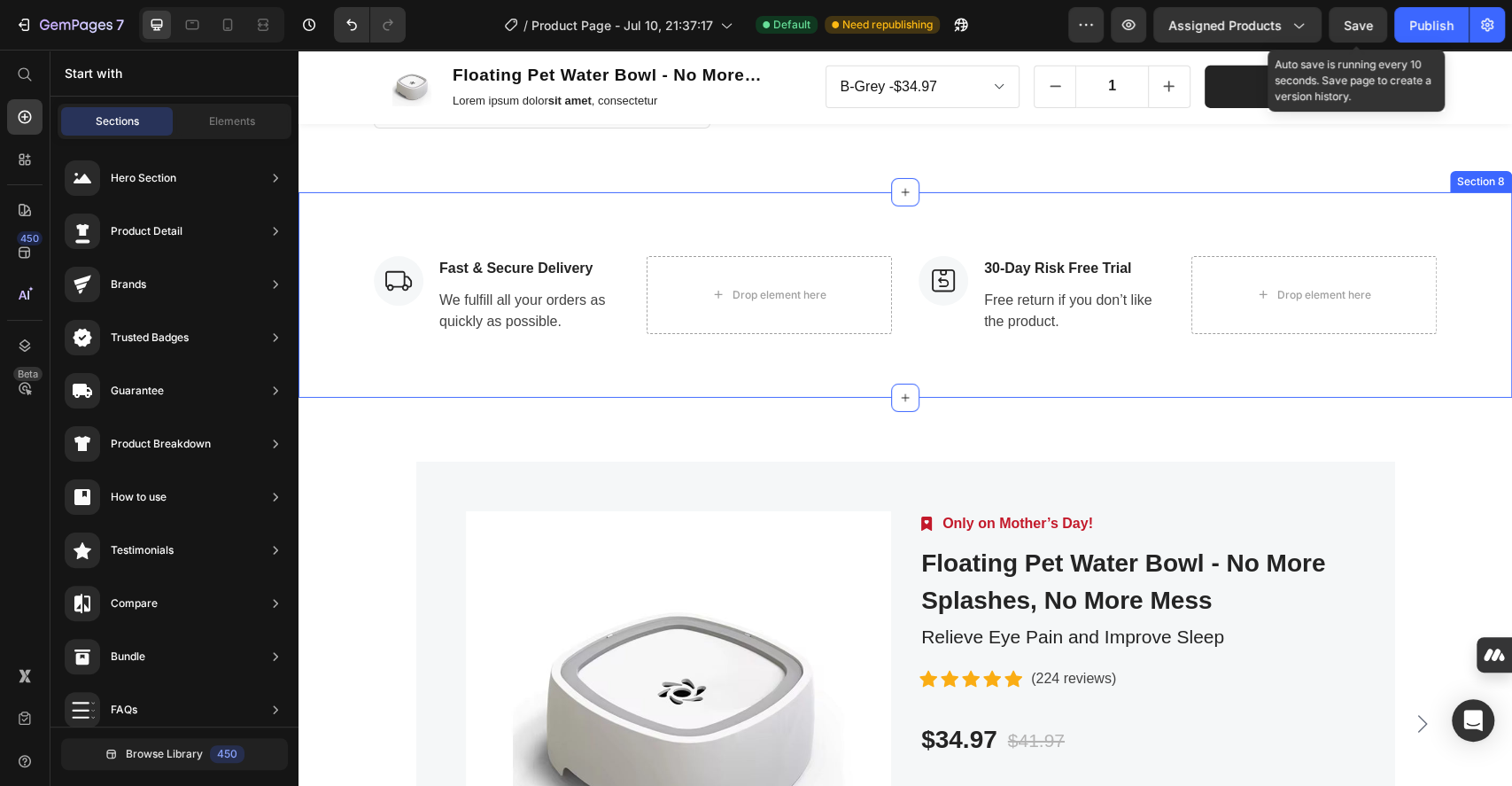 click on "Drop element here" at bounding box center [1314, 295] 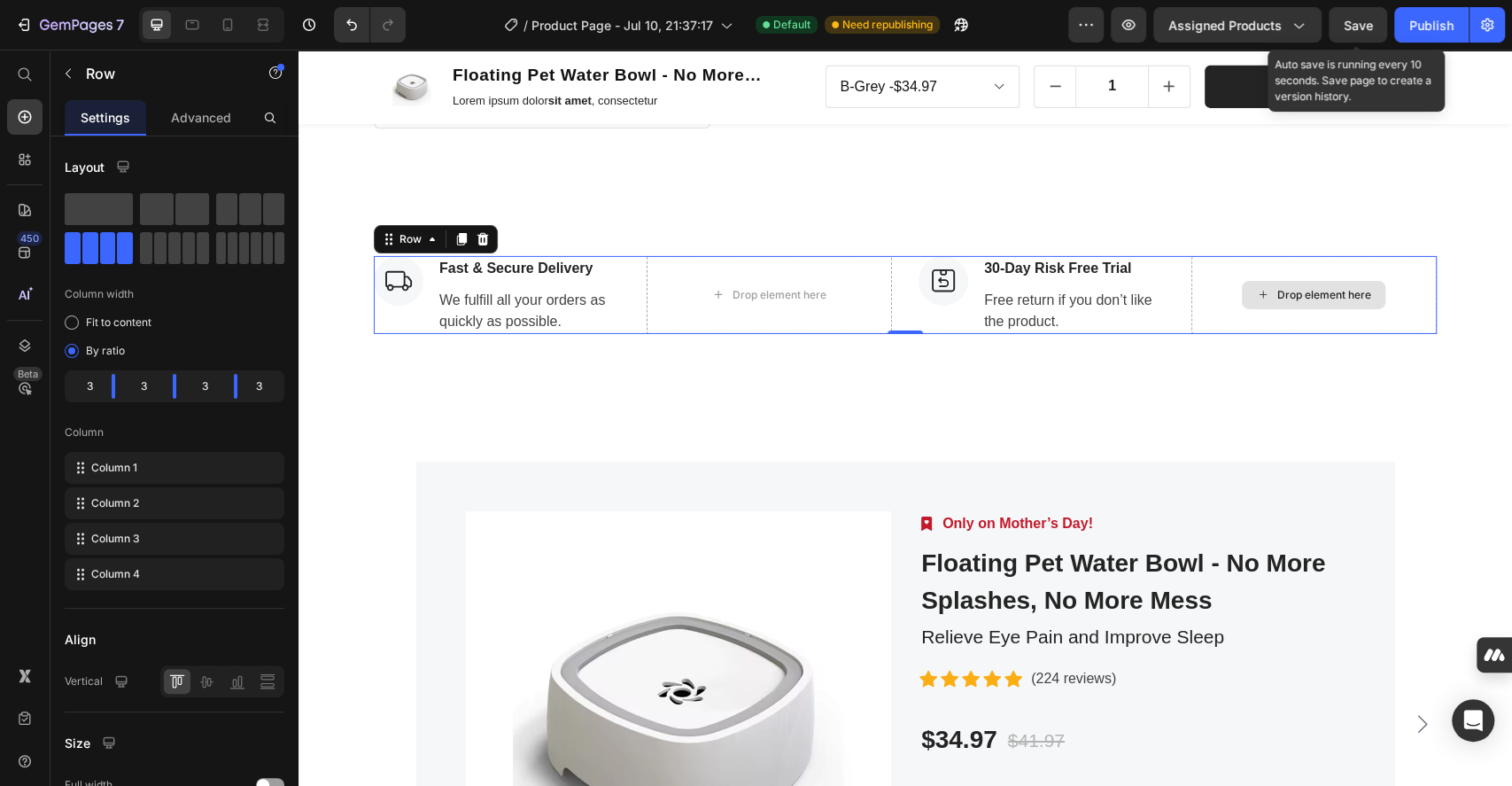 click on "Drop element here" at bounding box center (1314, 295) 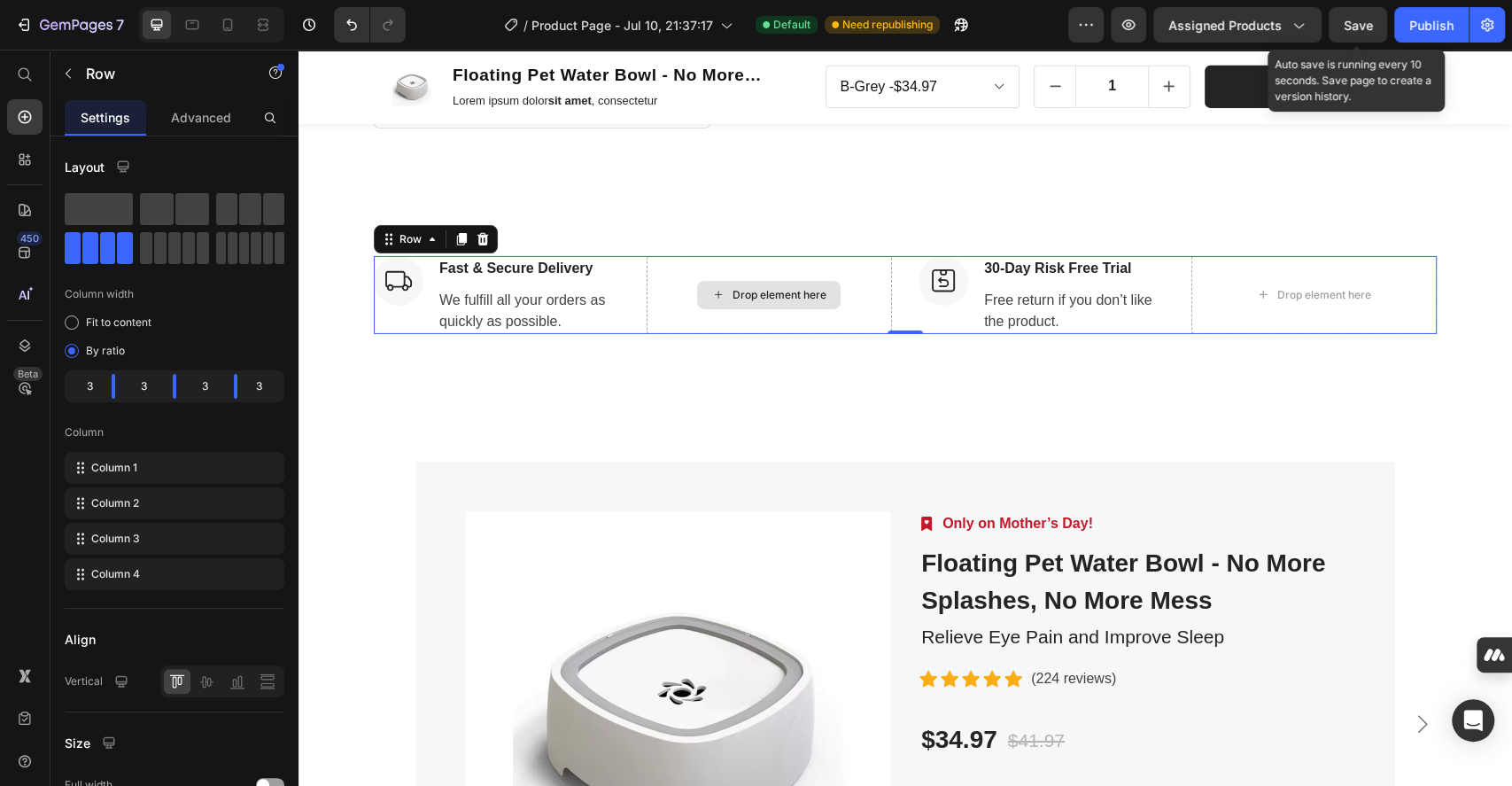 click on "Drop element here" at bounding box center (779, 295) 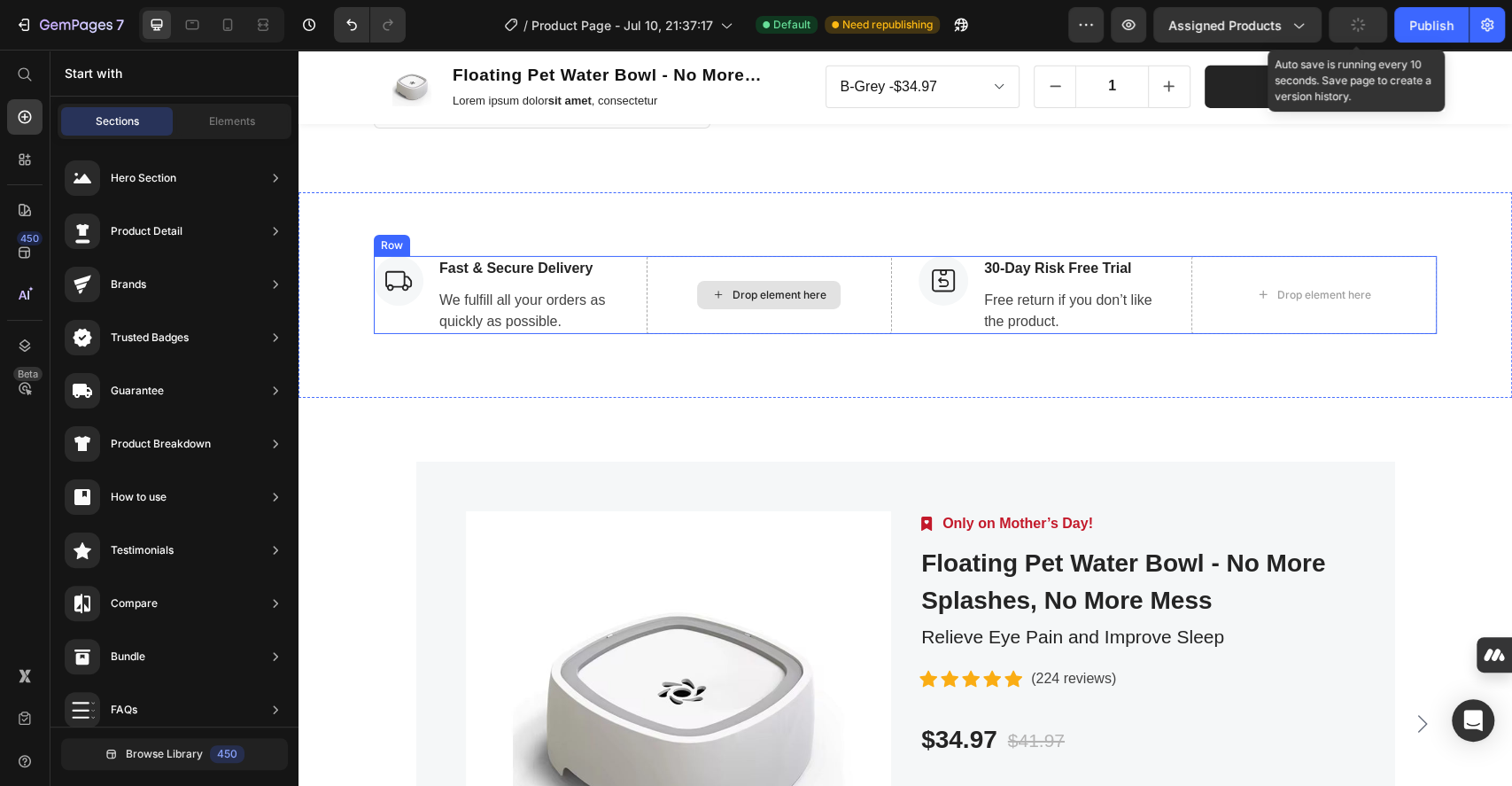 click on "Drop element here" at bounding box center (770, 295) 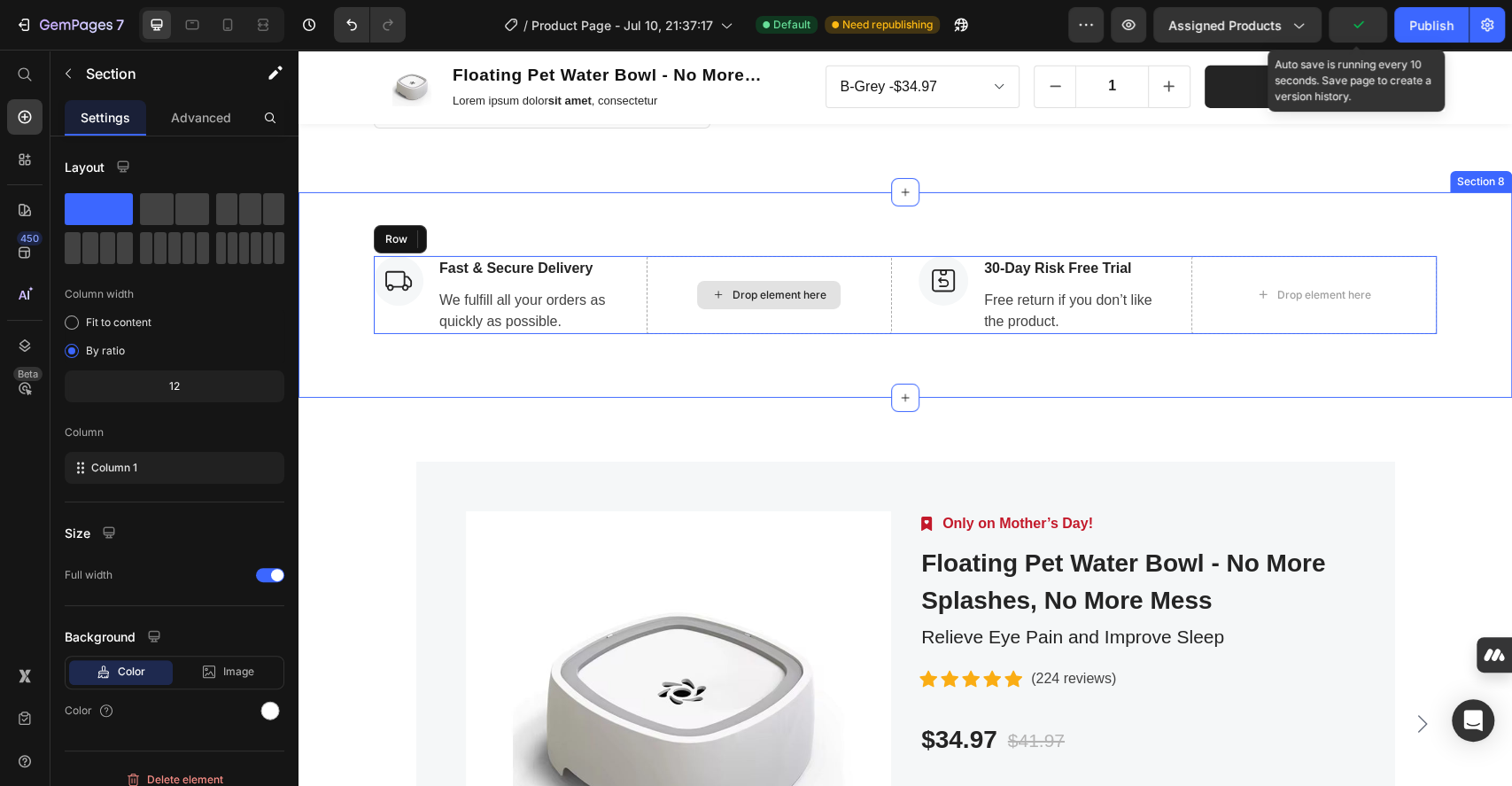 click on "Image Fast & Secure Delivery Text block We fulfill all your orders as quickly as possible. Text block Row
Drop element here Image 30-Day Risk Free Trial Text block Free return if you don’t like the product. Text block Row
Drop element here Row Section 8" at bounding box center (905, 295) 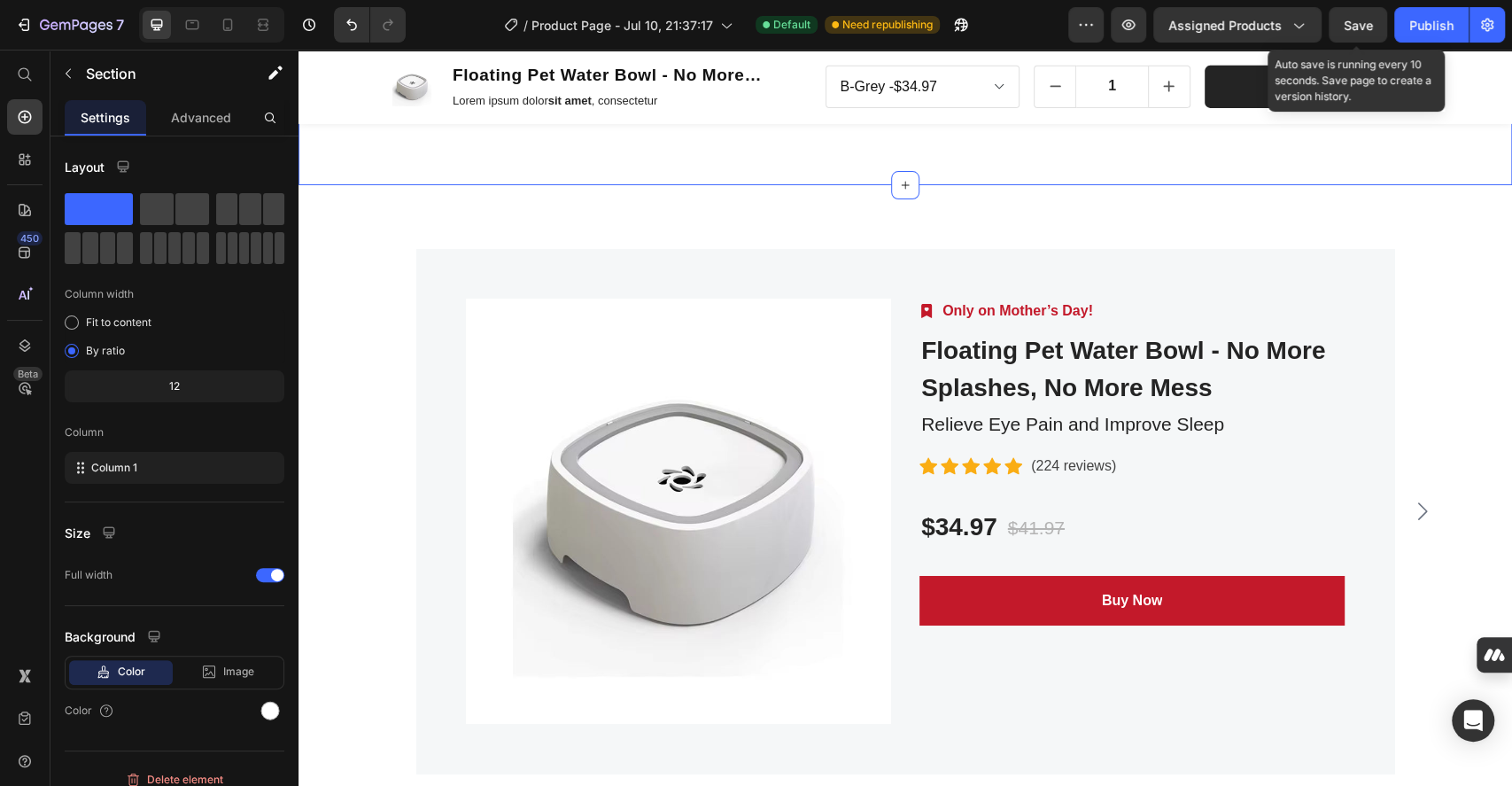 scroll, scrollTop: 4173, scrollLeft: 0, axis: vertical 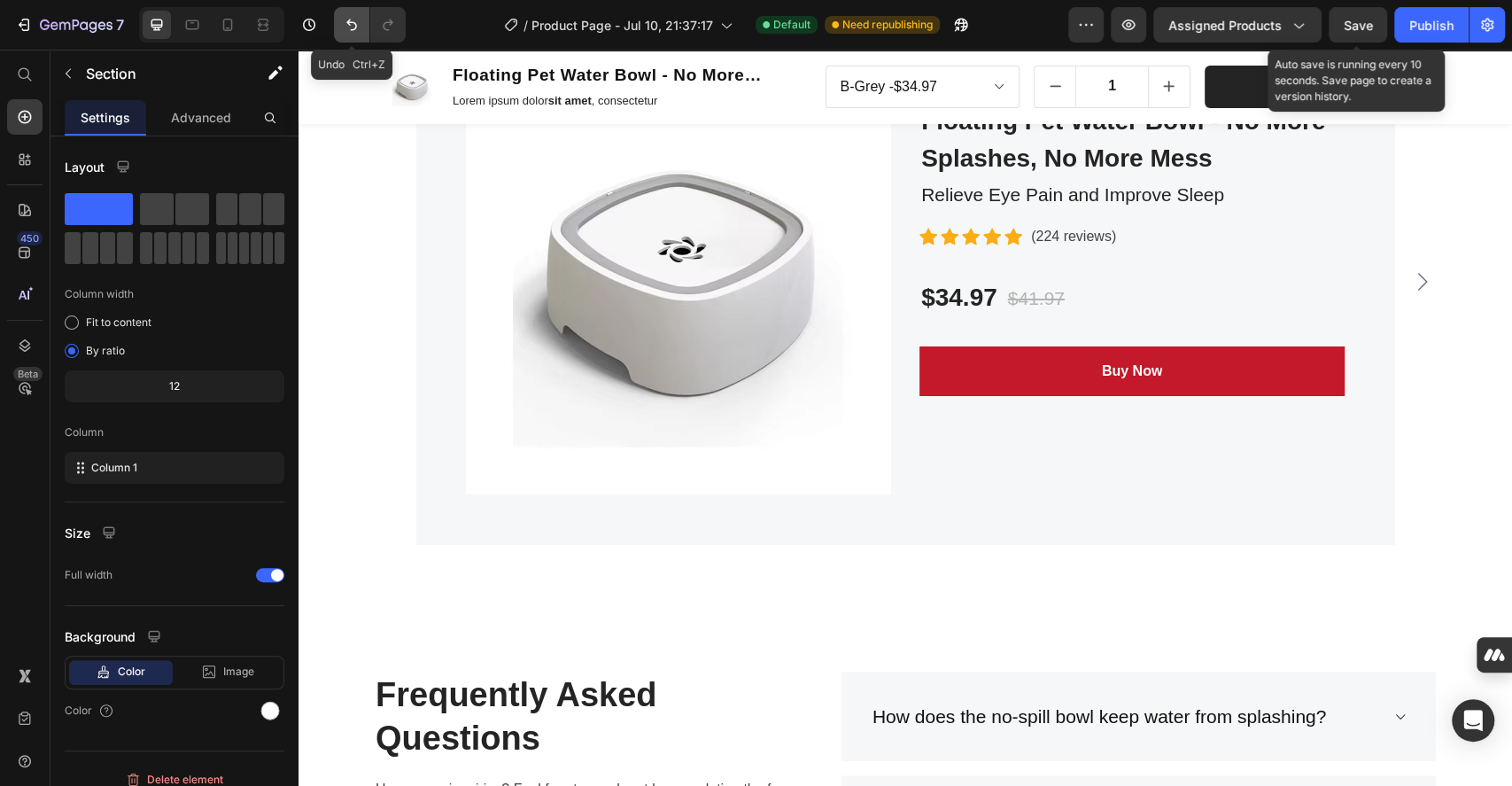 drag, startPoint x: 337, startPoint y: 33, endPoint x: 290, endPoint y: 168, distance: 142.9475 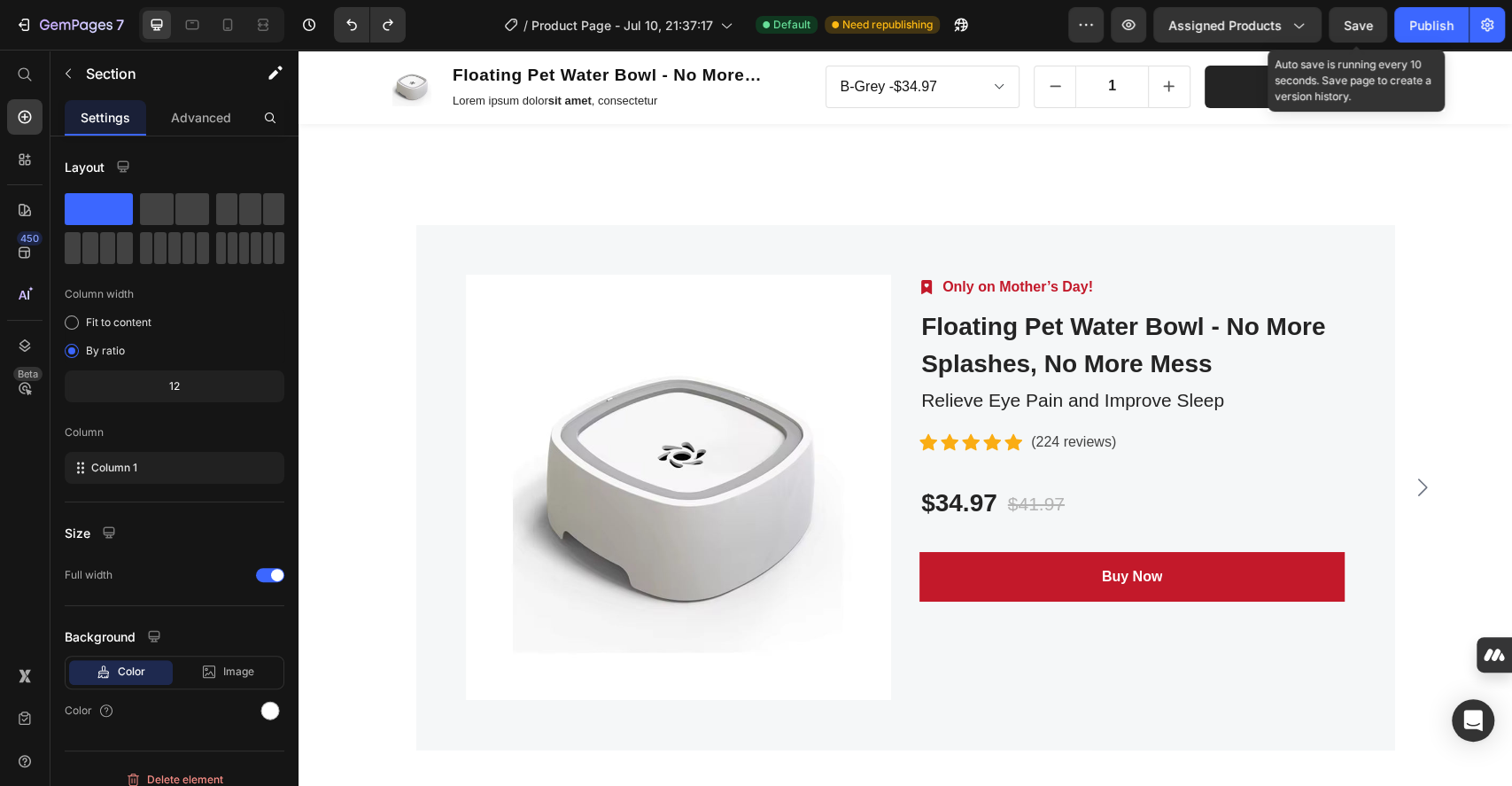 click on "Free return if you don’t like the product." at bounding box center [1074, 74] 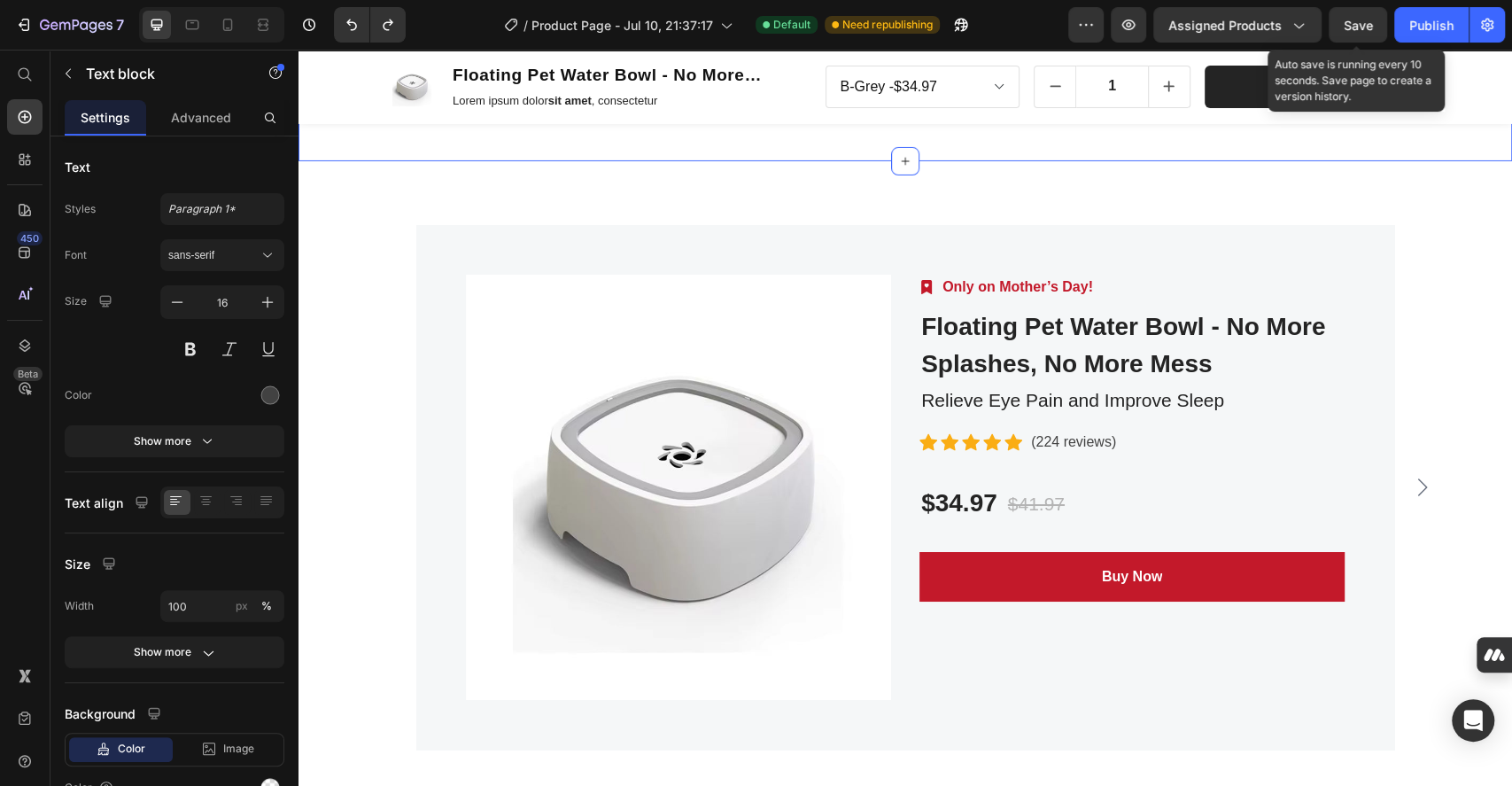 click on "Image Fast & Secure Delivery Text block We fulfill all your orders as quickly as possible. Text block Row
Drop element here Image 30-Day Risk Free Trial Text block Free return if you don’t like the product. Text block   0 Row
Drop element here Row Section 8" at bounding box center (905, 58) 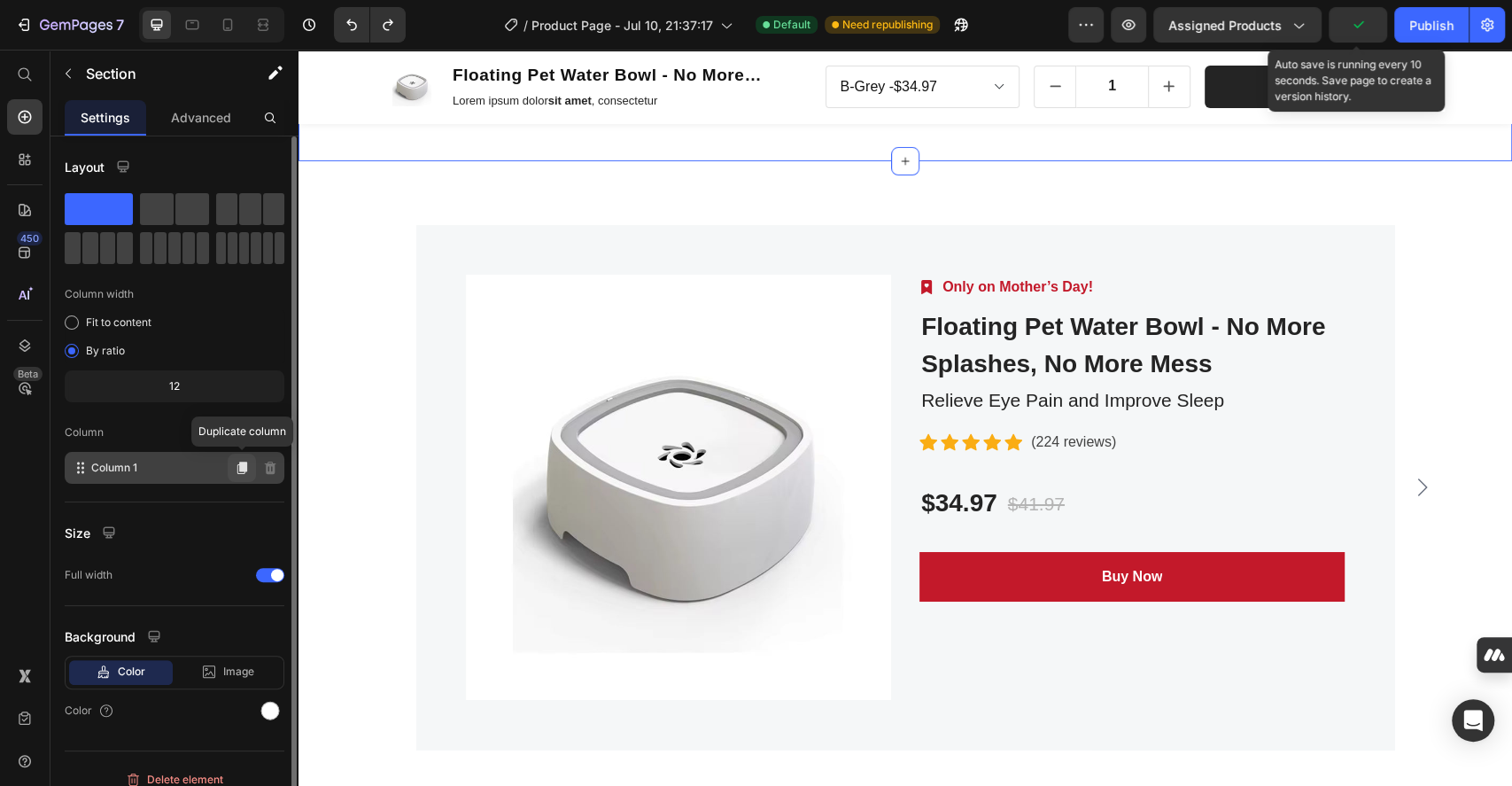 click 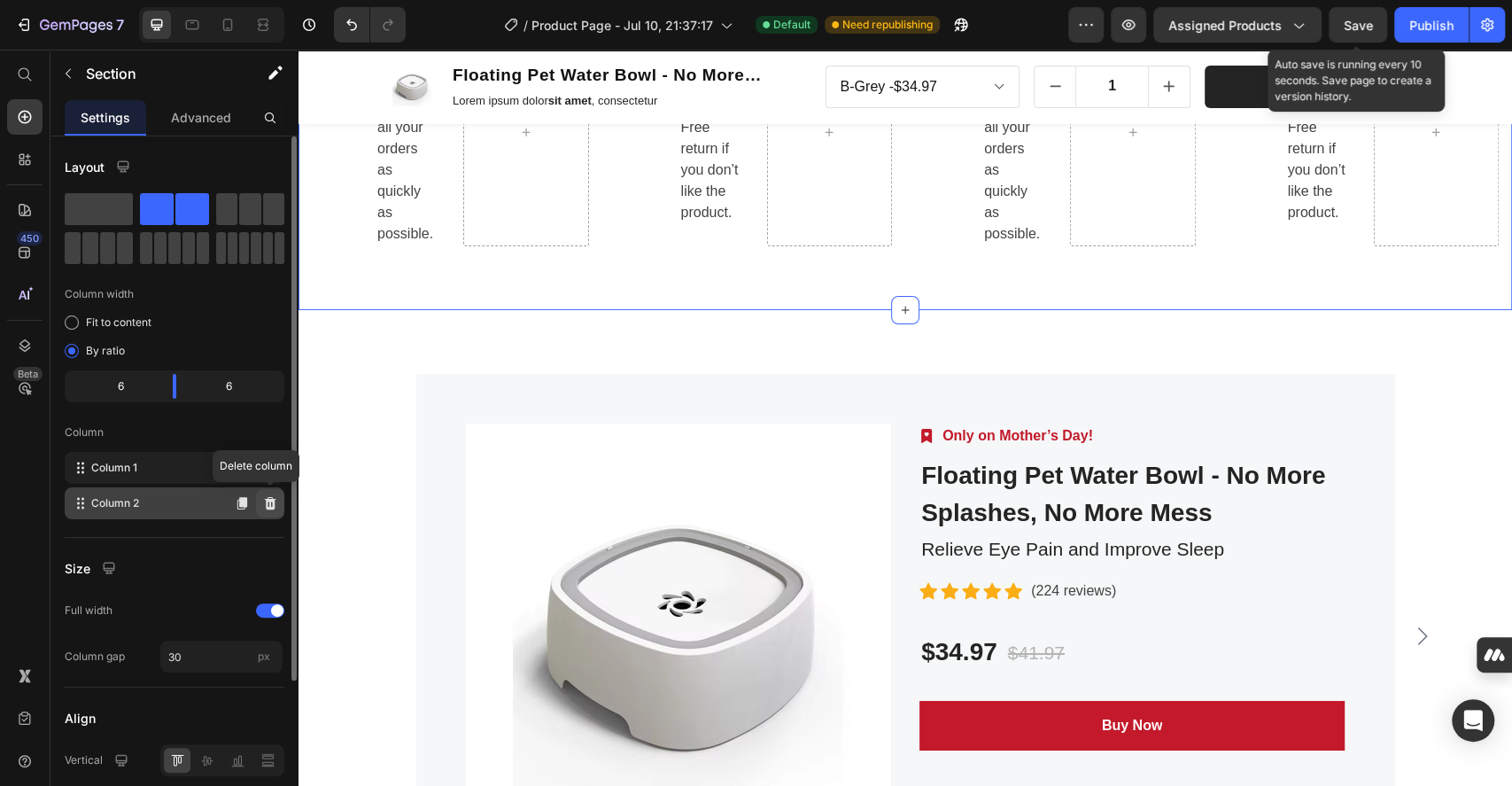 click 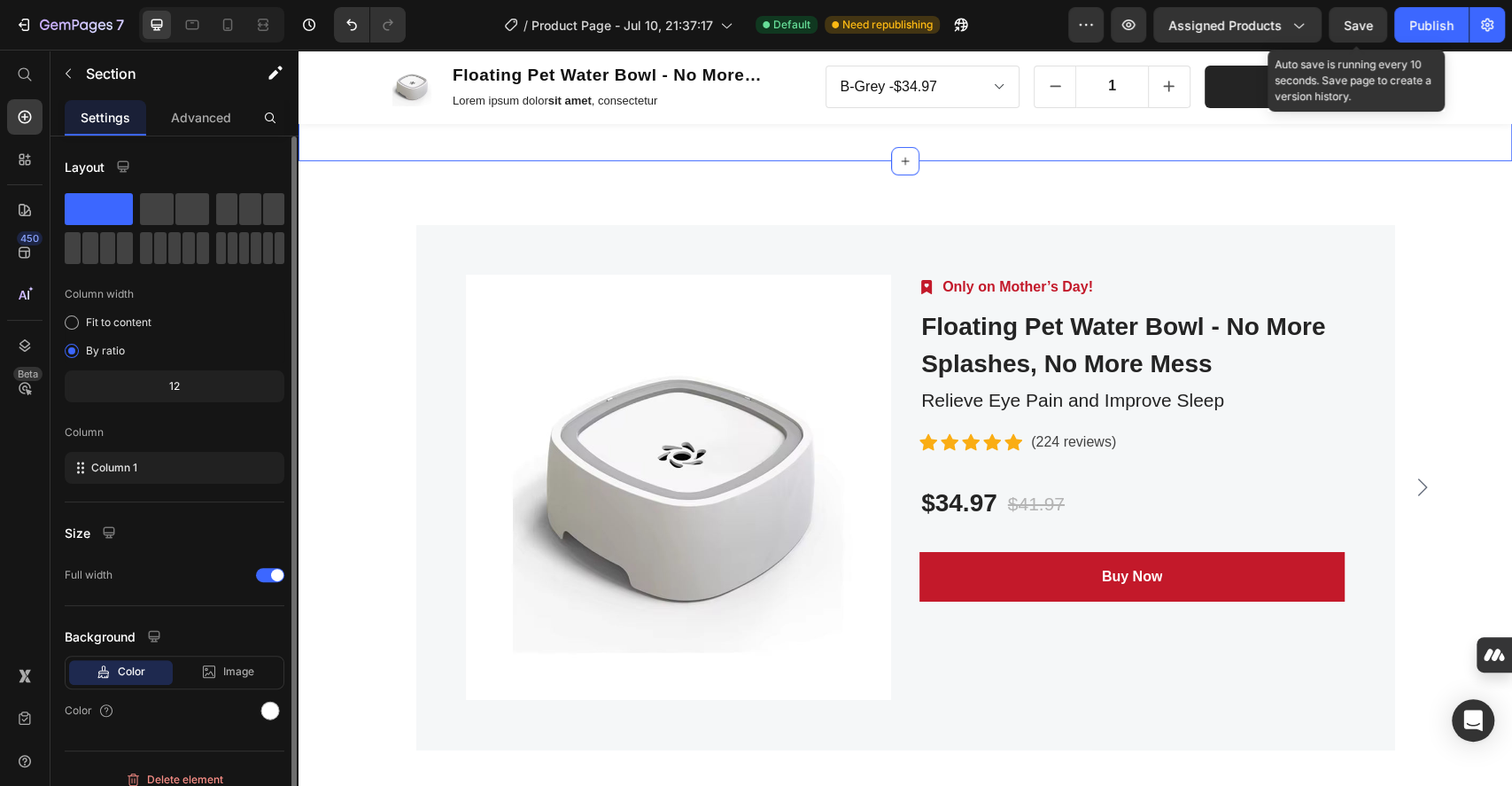 click on "Image Fast & Secure Delivery Text block We fulfill all your orders as quickly as possible. Text block Row
Drop element here Image 30-Day Risk Free Trial Text block Free return if you don’t like the product. Text block Row
Drop element here Row Section 8   You can create reusable sections Create Theme Section AI Content Write with GemAI What would you like to describe here? Tone and Voice Persuasive Product Floating Pet Water Bowl - No More Splashes, No More Mess Show more Generate" at bounding box center [905, 58] 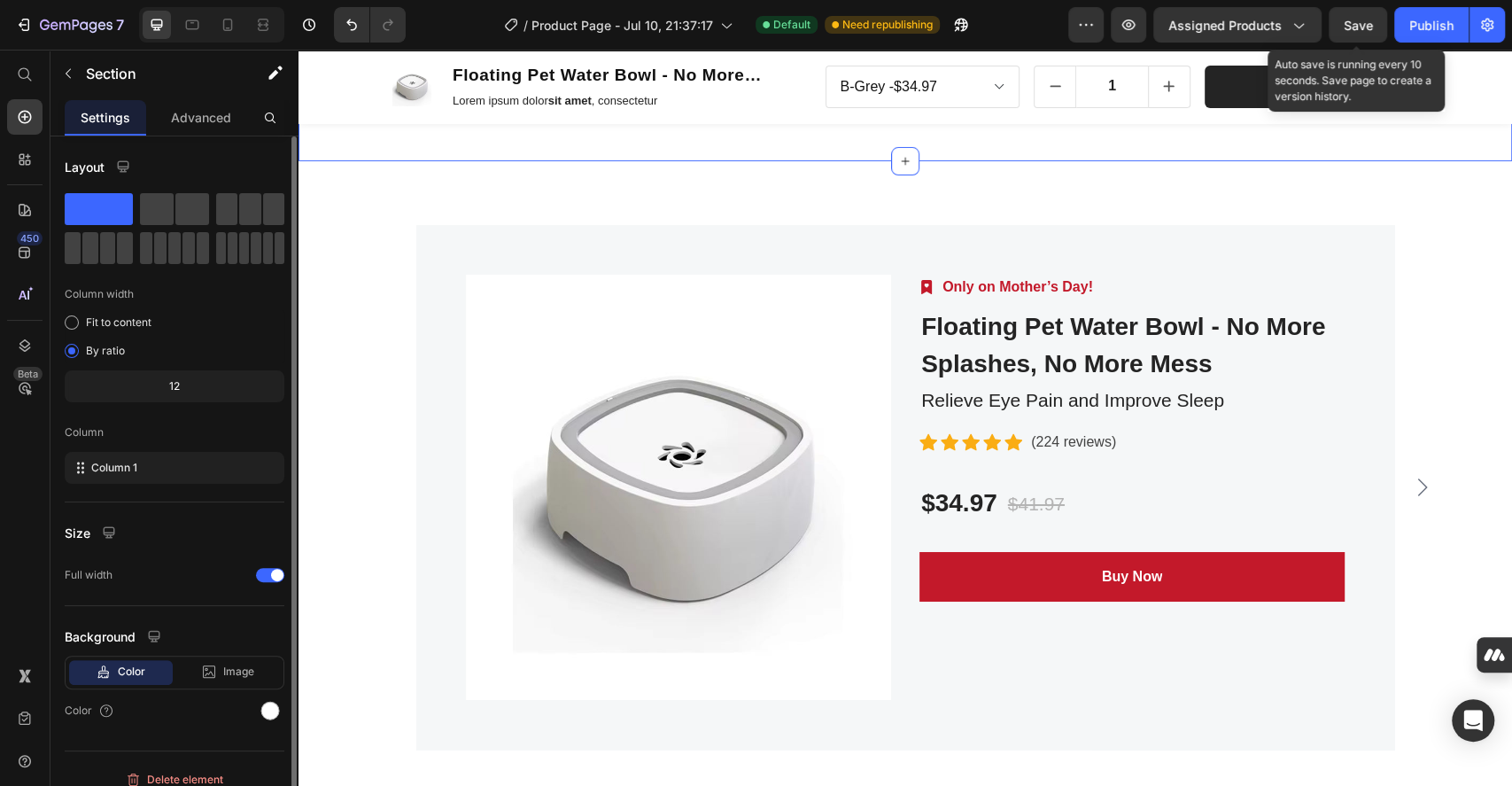 click on "Image Fast & Secure Delivery Text block We fulfill all your orders as quickly as possible. Text block Row
Drop element here Image 30-Day Risk Free Trial Text block Free return if you don’t like the product. Text block Row
Drop element here Row Section 8   You can create reusable sections Create Theme Section AI Content Write with GemAI What would you like to describe here? Tone and Voice Persuasive Product Floating Pet Water Bowl - No More Splashes, No More Mess Show more Generate" at bounding box center [905, 58] 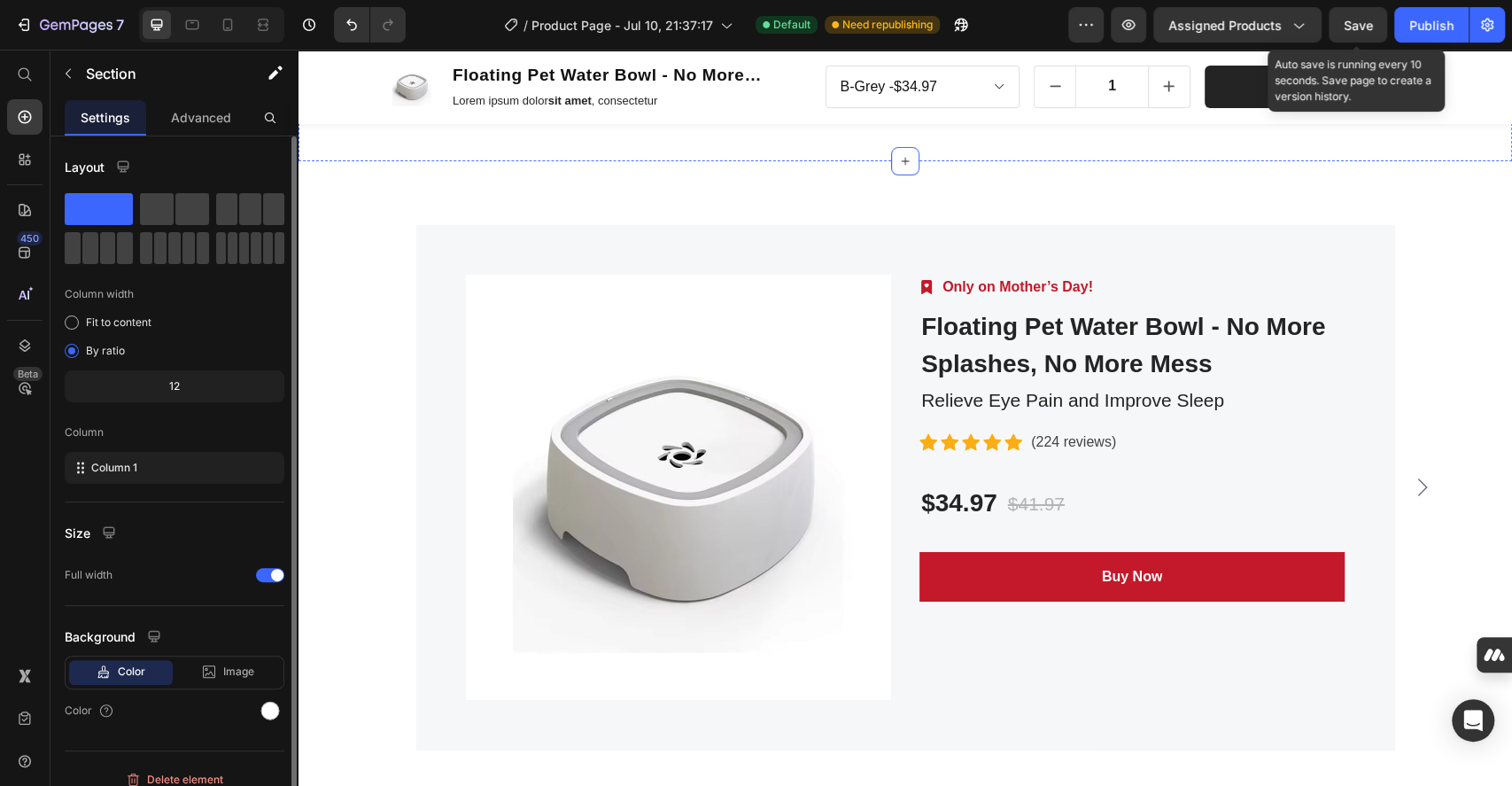 click on "Drop element here" at bounding box center (770, 58) 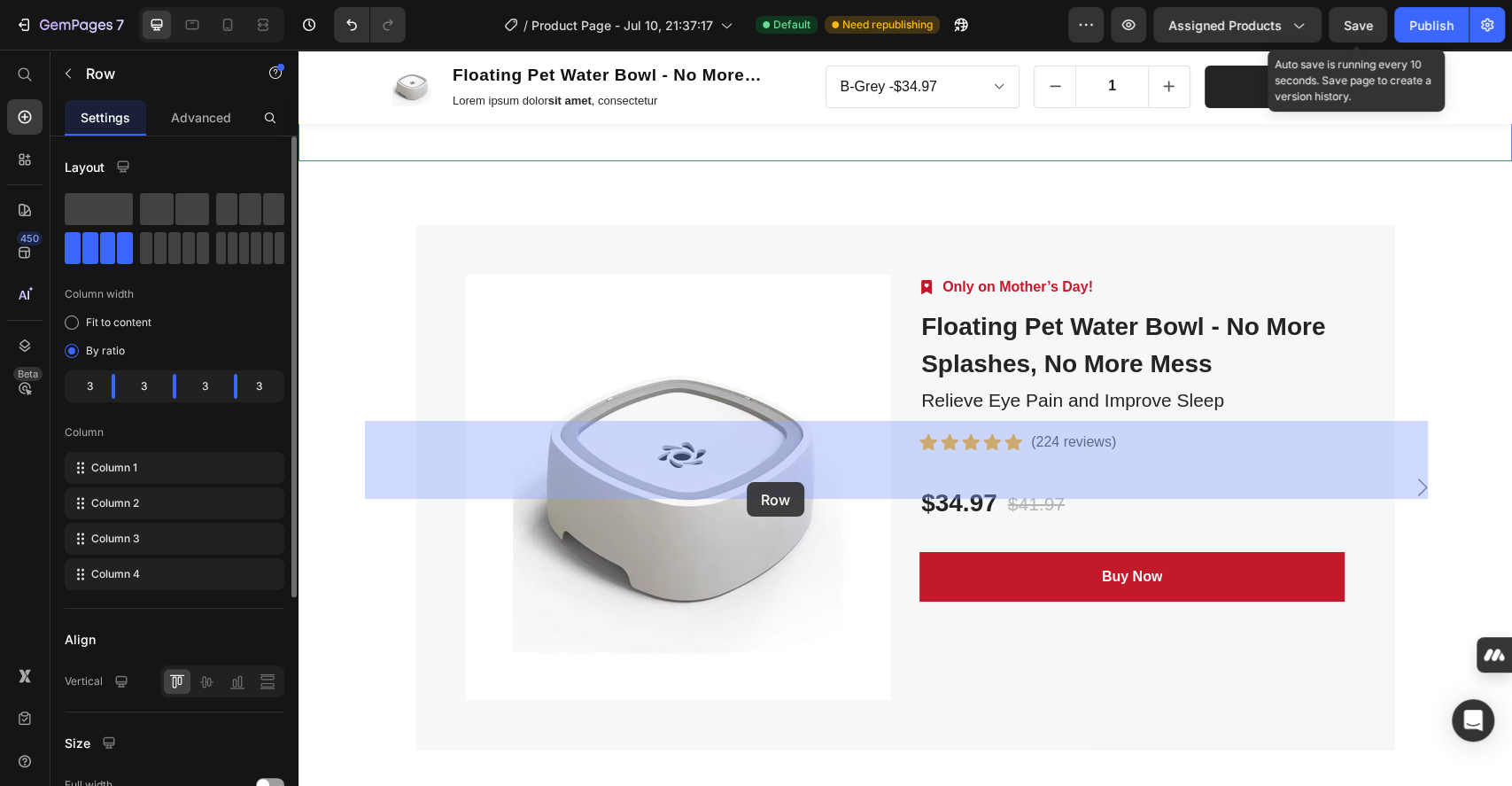 drag, startPoint x: 810, startPoint y: 442, endPoint x: 731, endPoint y: 516, distance: 108.24509 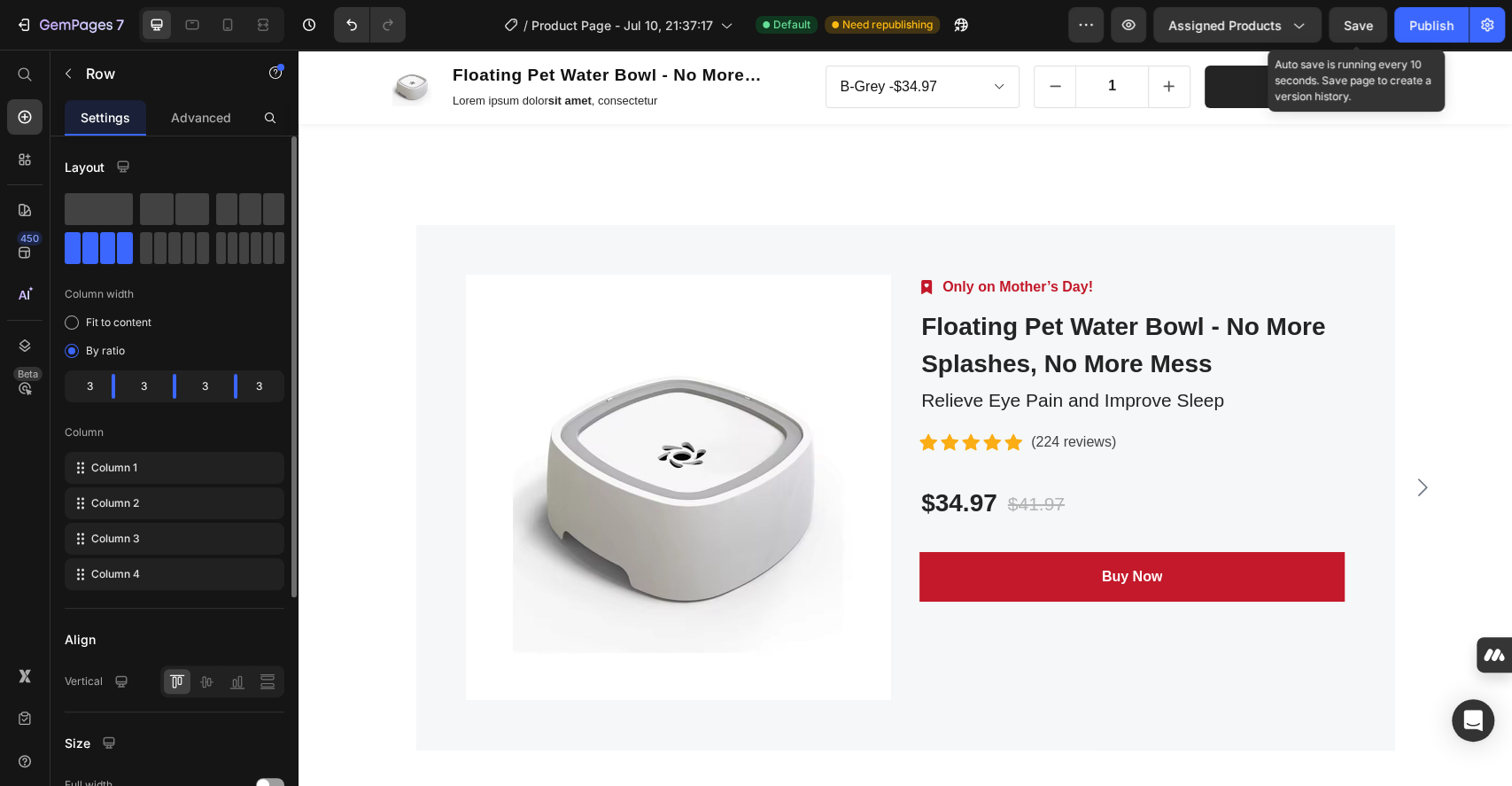 click on "Drop element here" at bounding box center [779, 58] 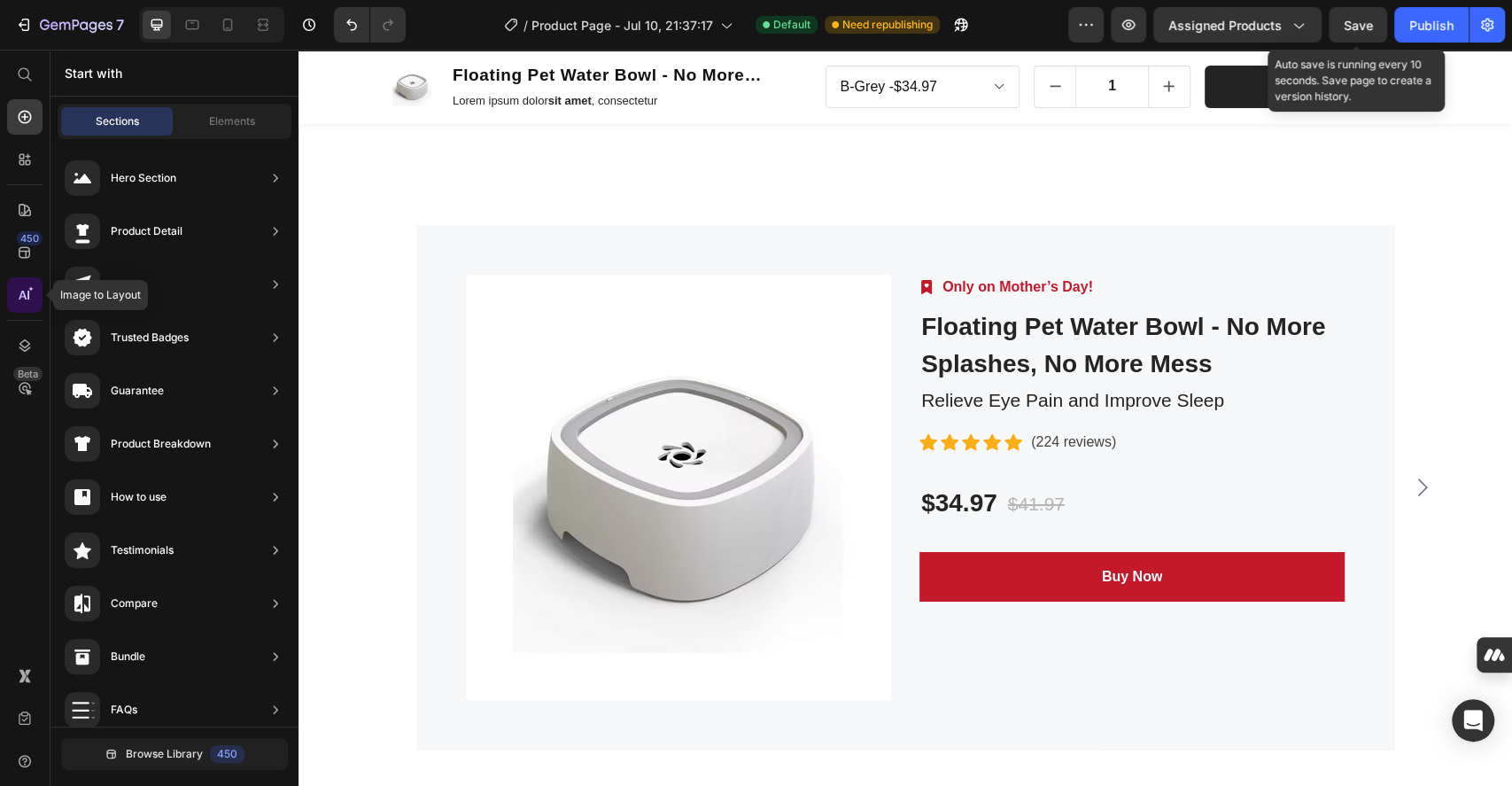click 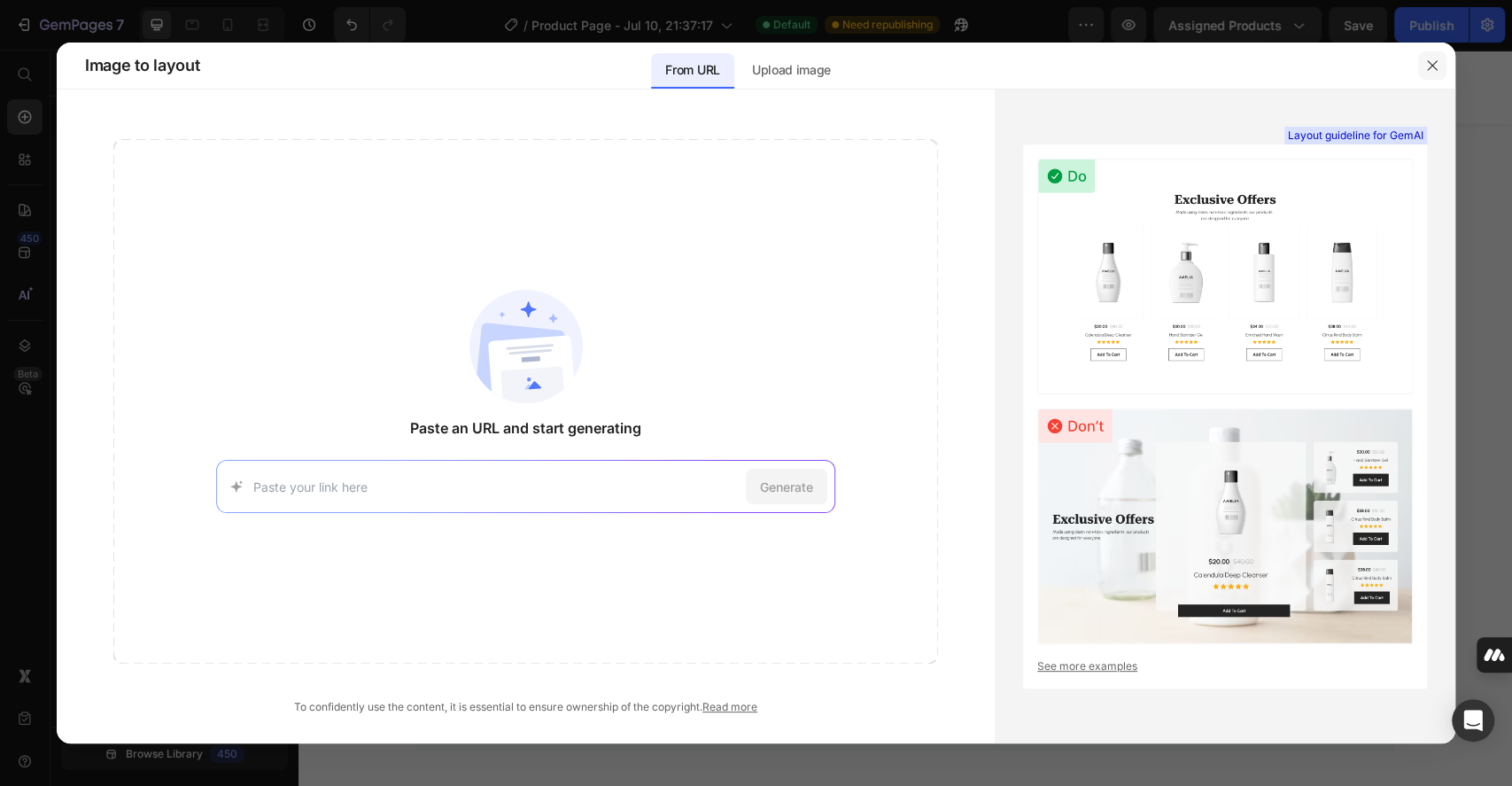 click 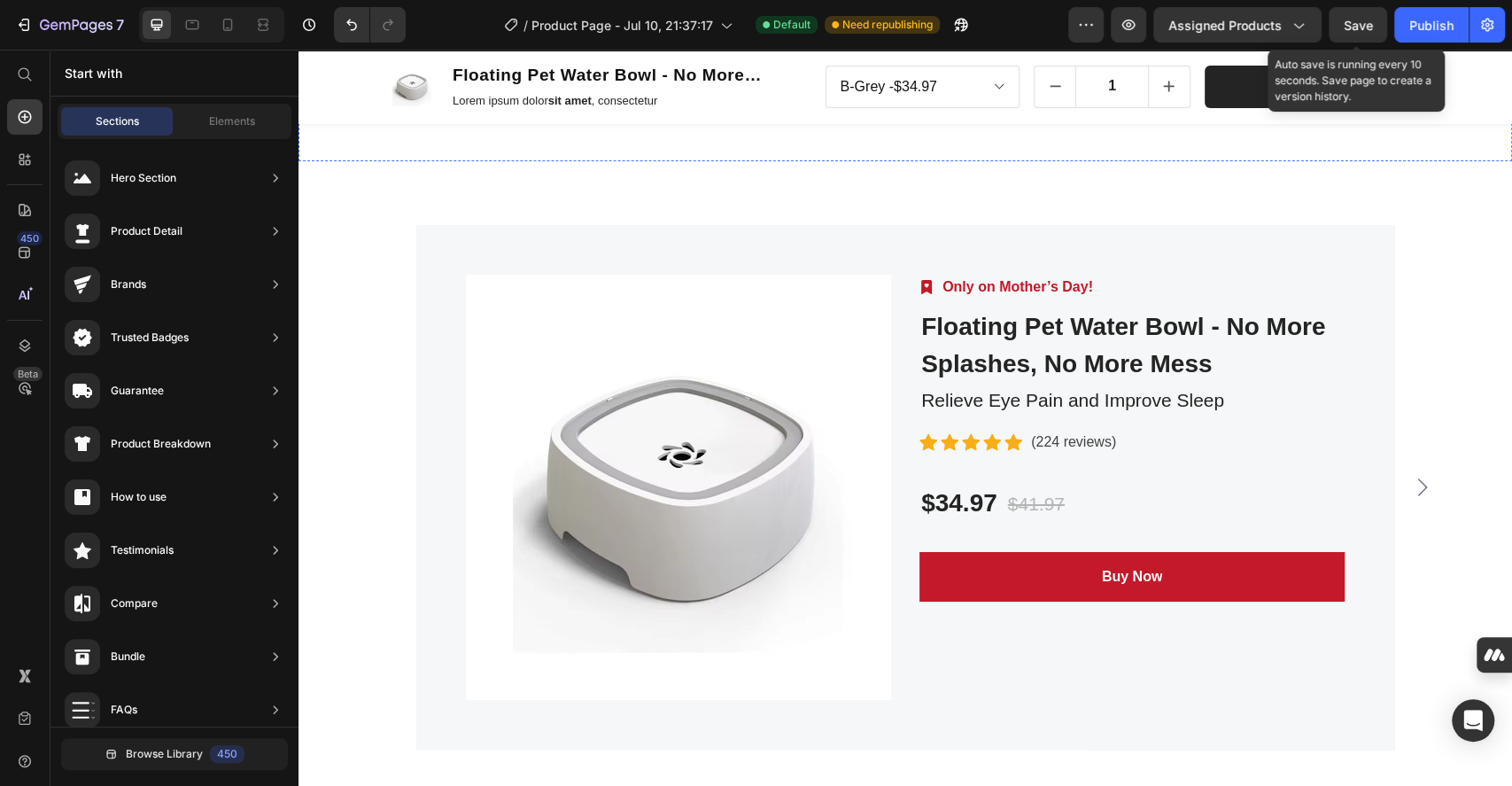 click on "Drop element here" at bounding box center (779, 58) 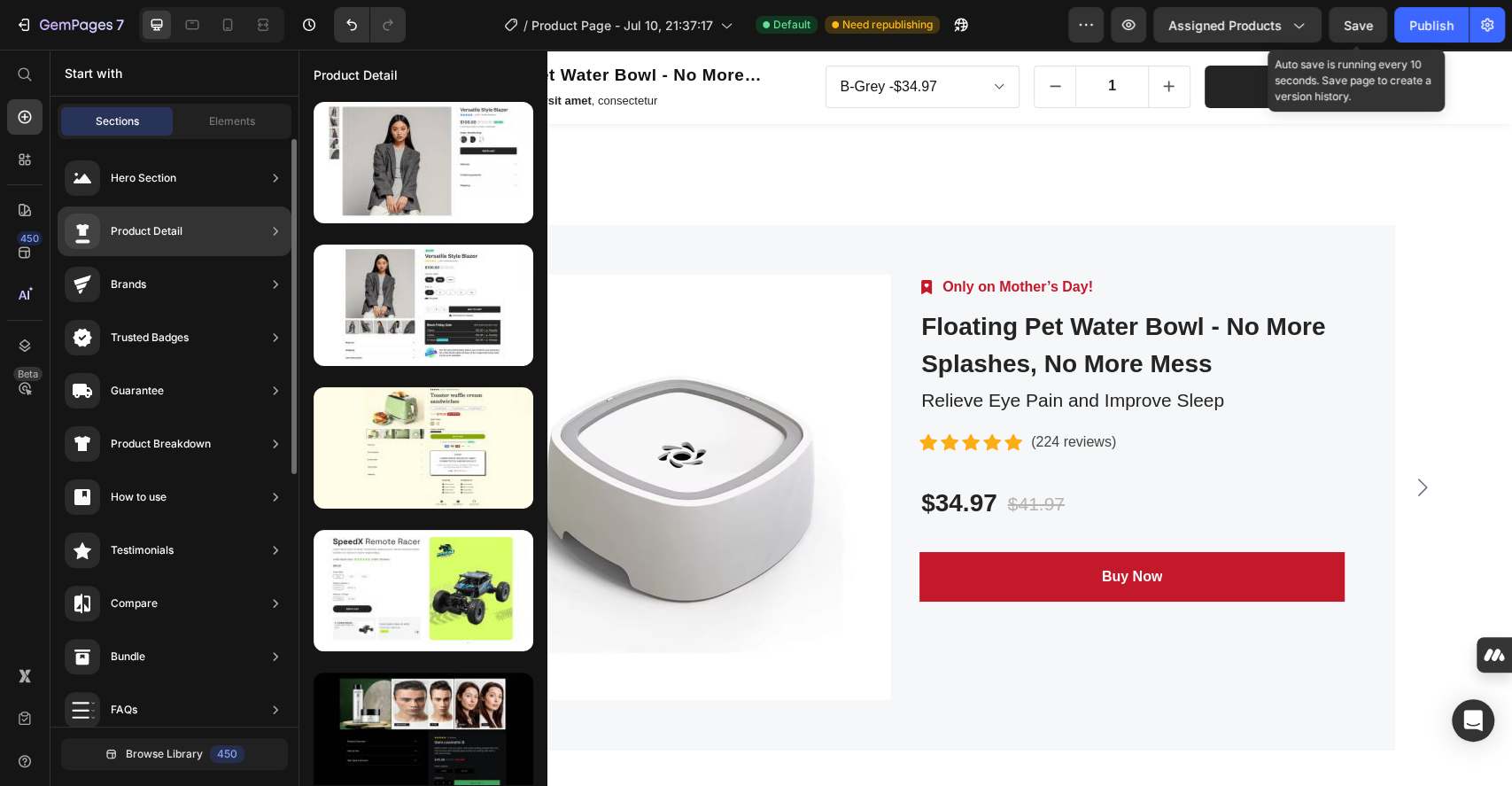 scroll, scrollTop: 0, scrollLeft: 0, axis: both 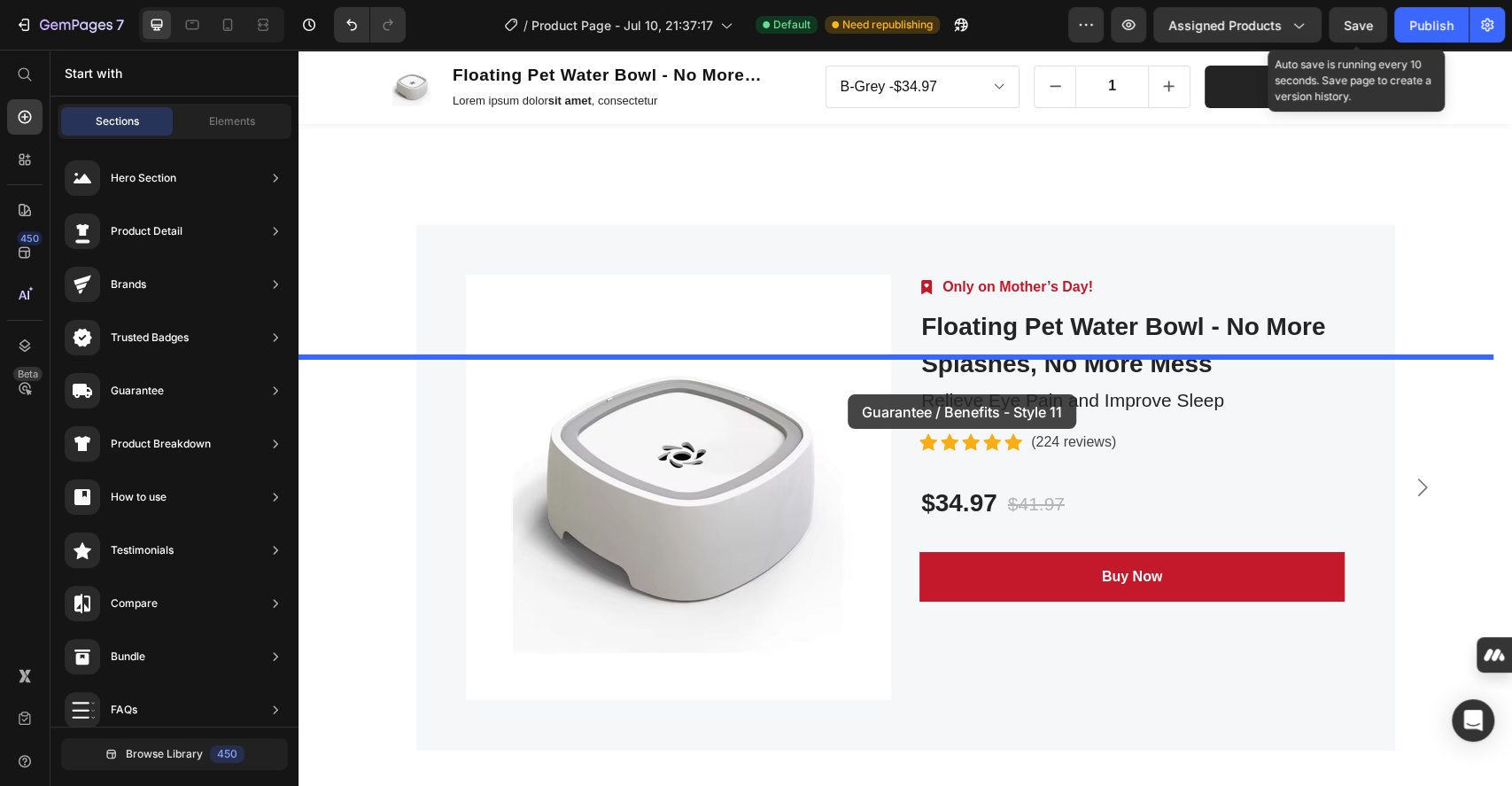 drag, startPoint x: 704, startPoint y: 449, endPoint x: 848, endPoint y: 394, distance: 154.14603 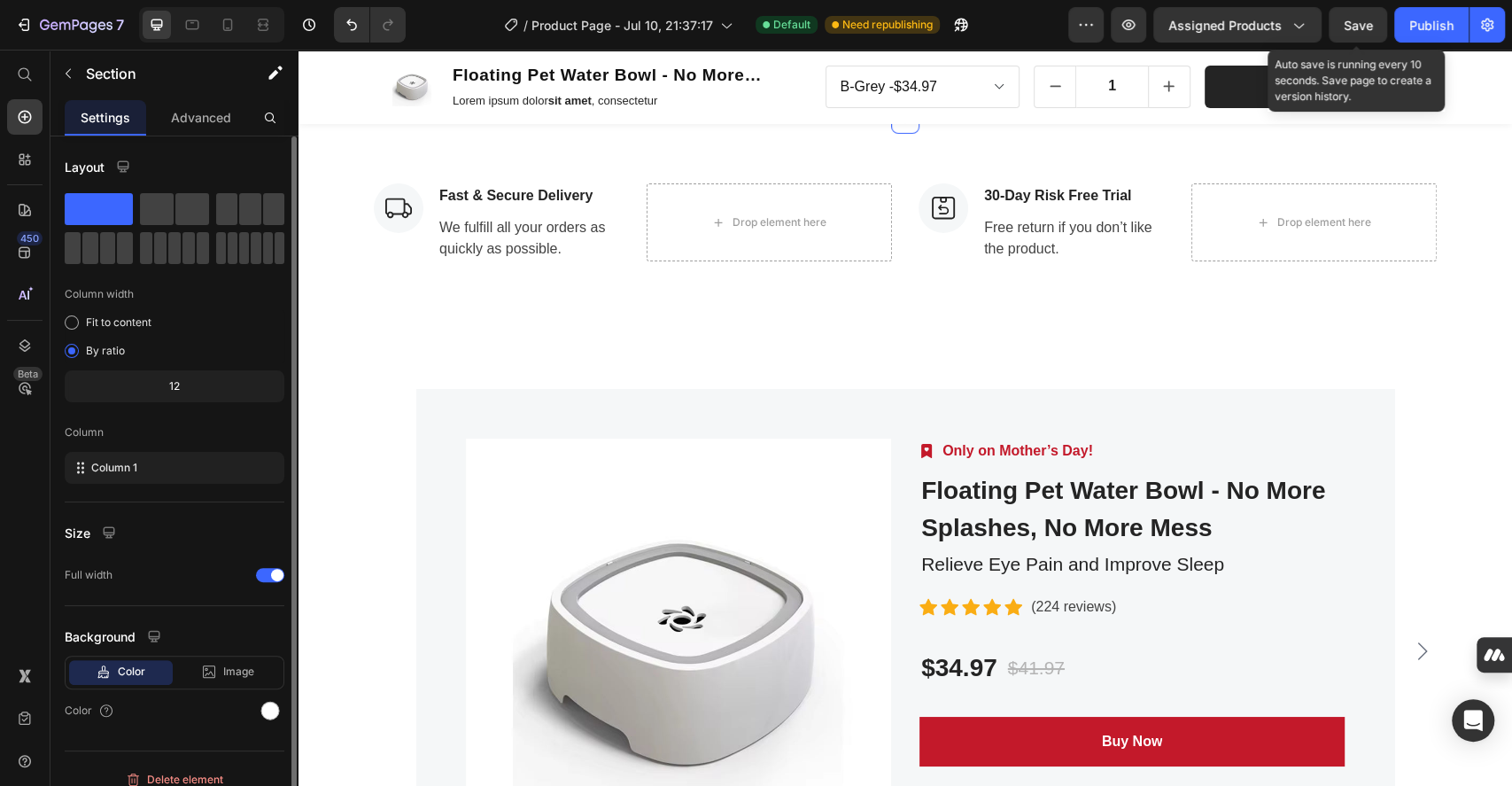 click on "Image Free Delivery Text block from $50 Text block Row Image 99% Customer Text block Feedbacks Text block Row Image Full Refund Text block For free return Text block Row Image Payment Text block Secure Sytem Text block Row Image Only Best Text block Brands Text block Row Image 24/7 Text block Free Support Text block Row Row Section 8   You can create reusable sections Create Theme Section AI Content Write with GemAI What would you like to describe here? Tone and Voice Persuasive Product Floating Pet Water Bowl - No More Splashes, No More Mess Show more Generate" at bounding box center [905, 38] 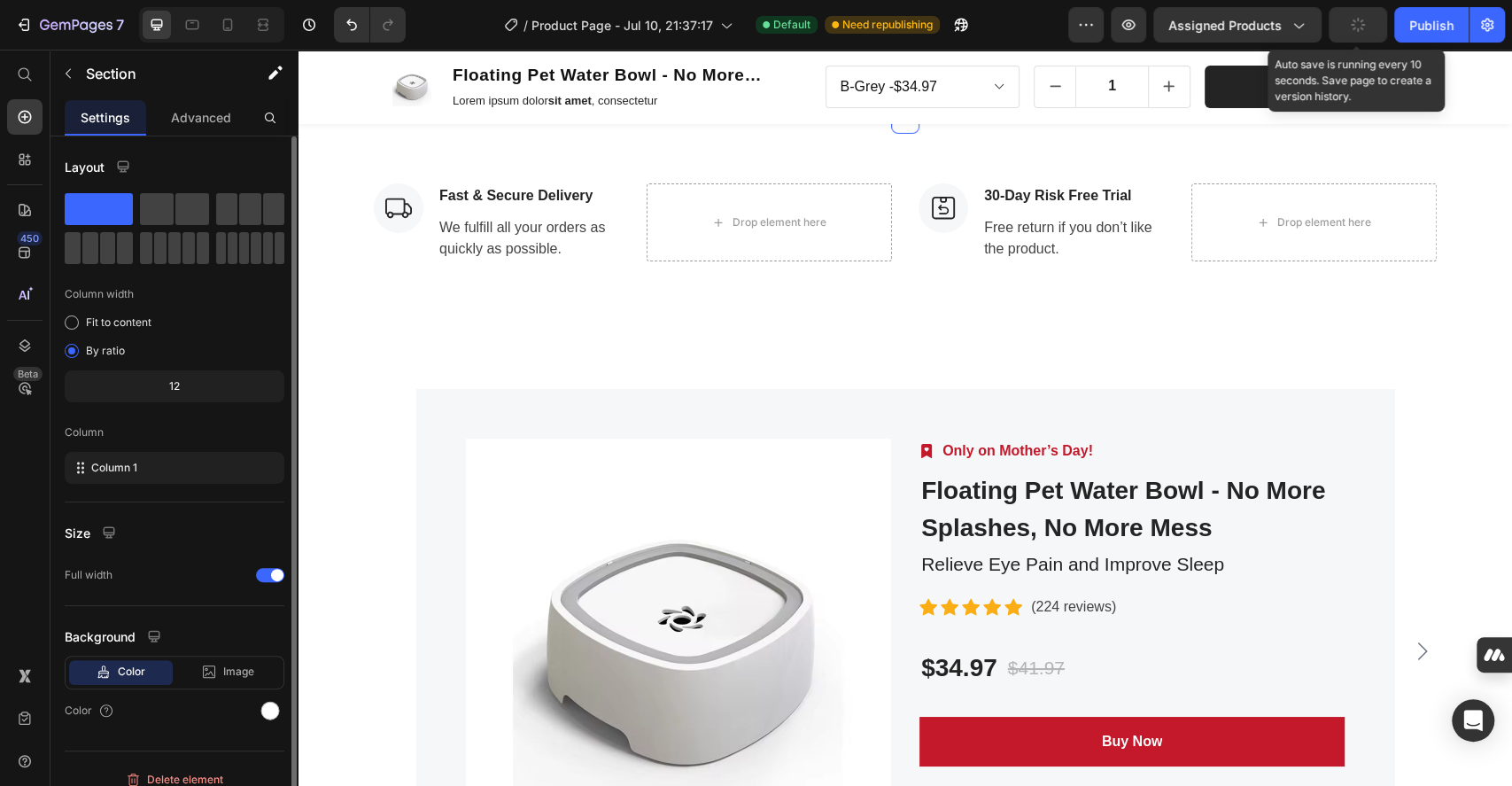 click on "AI Content" at bounding box center [1418, -61] 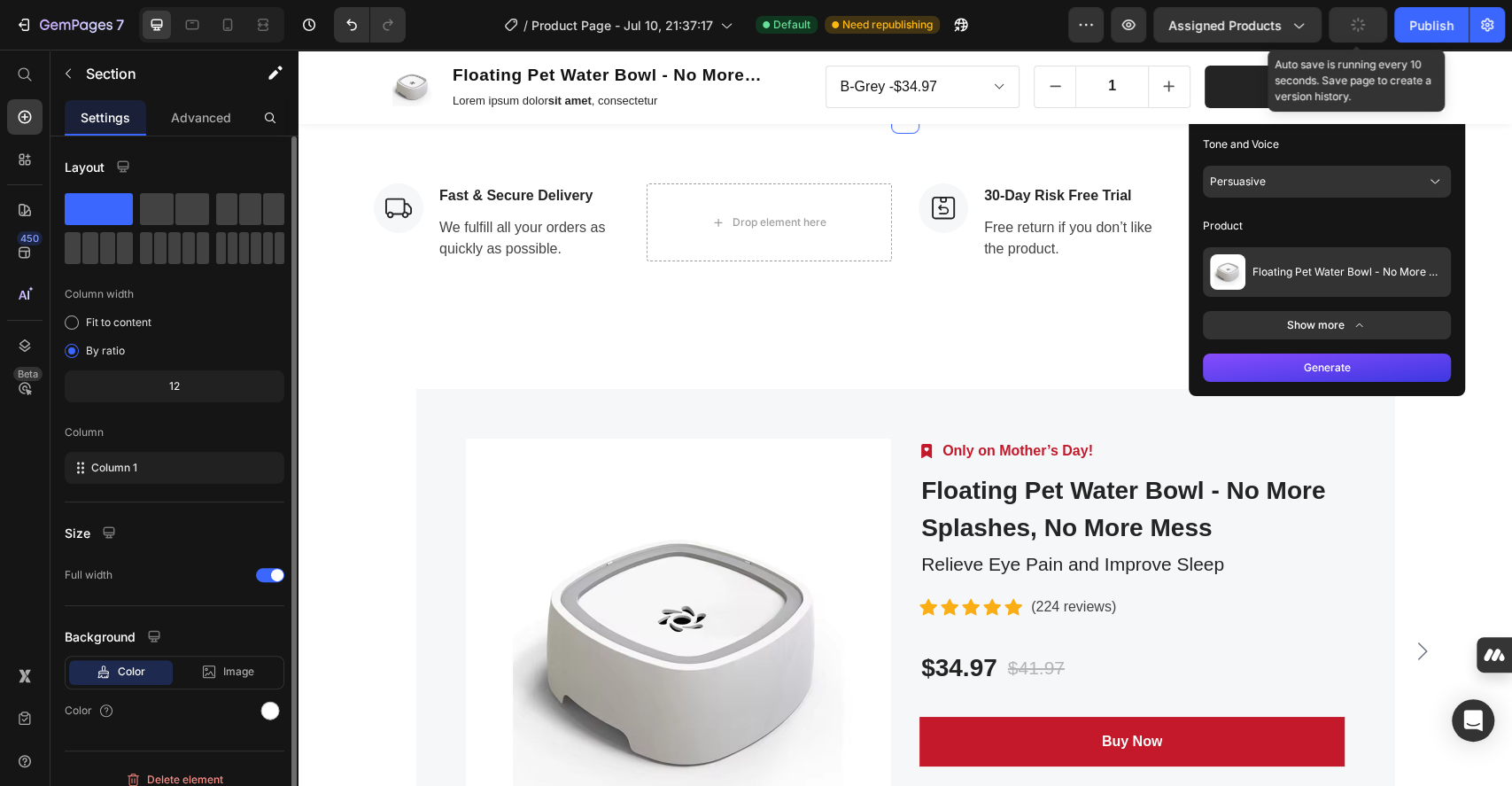 click 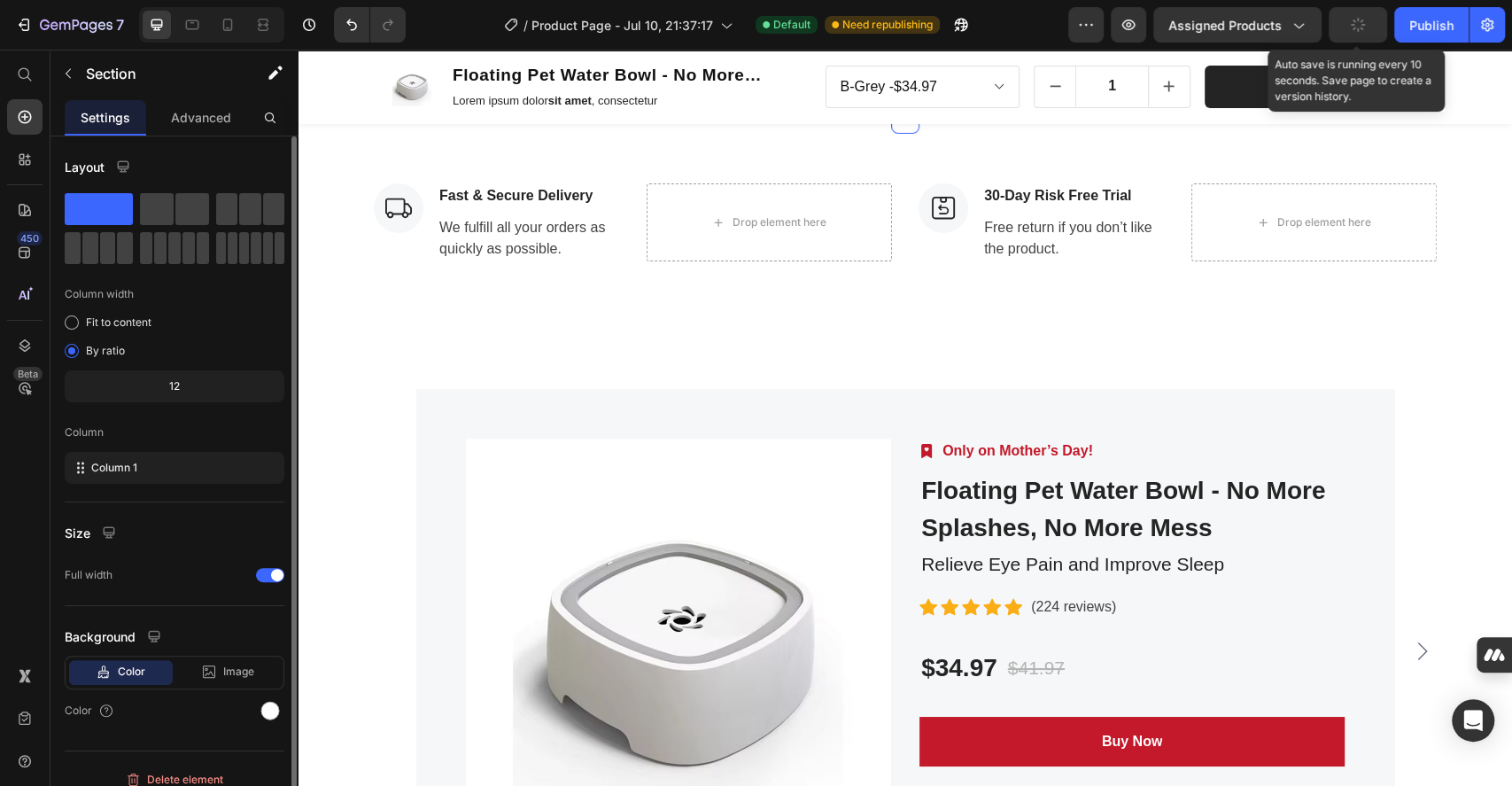 click at bounding box center [1497, -61] 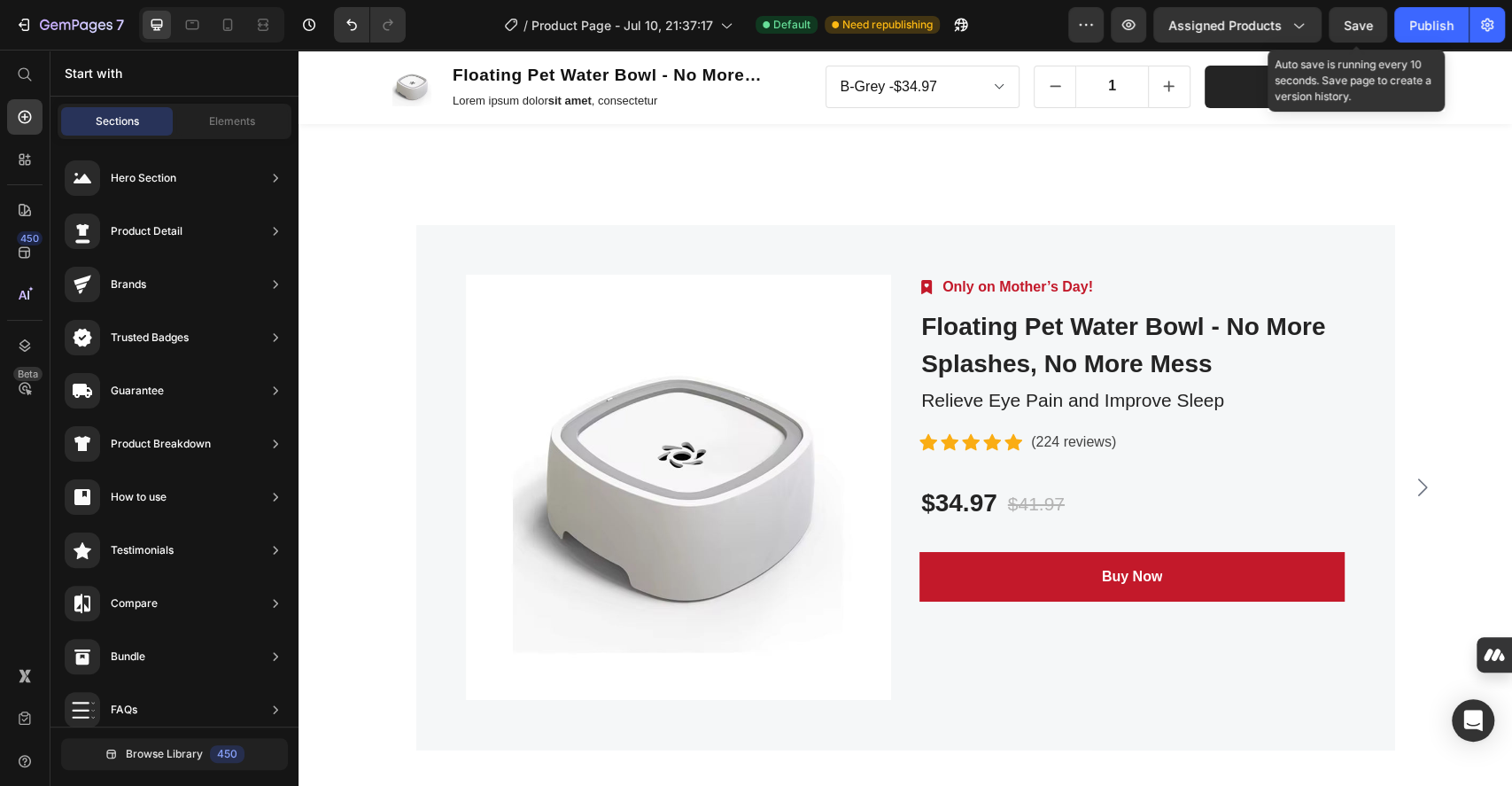 click on "Discover What Pet Owners Are Saying Heading Row Image                Icon                Icon                Icon                Icon                Icon Icon List Hoz Row Row Image
[FIRST] [LAST] Text block Image Row I bought this for my mom's birthday and she's thrilled! Her cat no longer spills water everywhere. It's a game-changer for keeping her floors dry. Highly recommend! Text block
Icon 230 Text block Icon List
Icon 0 Text block Icon List Row [MONTH] 15, 2023 Text block Row Row Row Image                Icon                Icon                Icon                Icon                Icon Icon List Hoz Row Row Image [FIRST] [LAST] Text block Image Row This was a perfect gift for my mom's dog. After using it, she noticed no more splashes on the floor and it's easy to refill. Great product! Text block
Icon 0 Text block Icon List
Icon 0 Text block Icon List Row Feb 10, 2023 Text block Row Row Row Image                Icon Icon Icon Row" at bounding box center [905, -283] 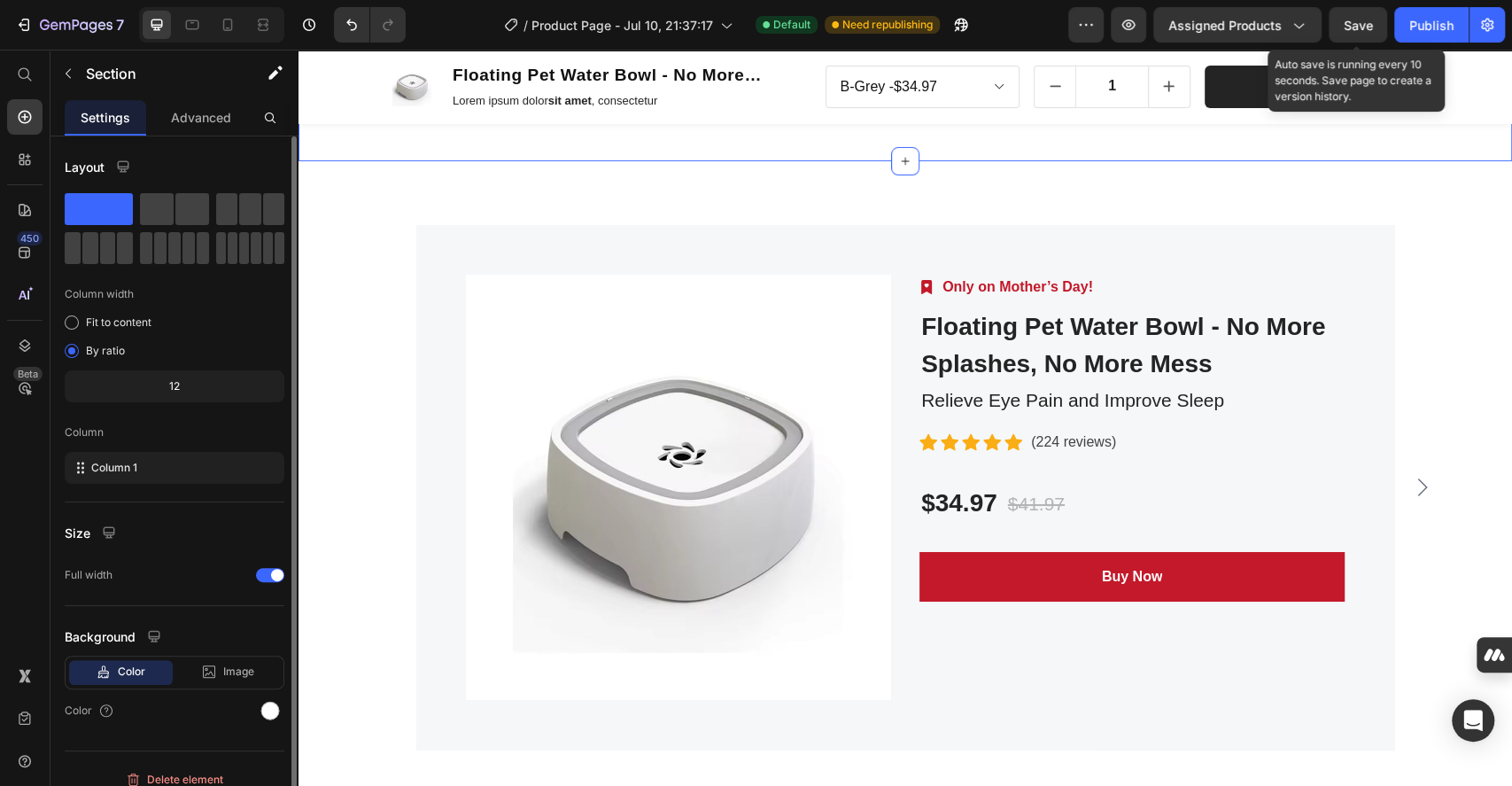 click on "Image Fast & Secure Delivery Text block We fulfill all your orders as quickly as possible. Text block Row
Drop element here Image 30-Day Risk Free Trial Text block Free return if you don’t like the product. Text block Row
Drop element here Row Section 8" at bounding box center [905, 58] 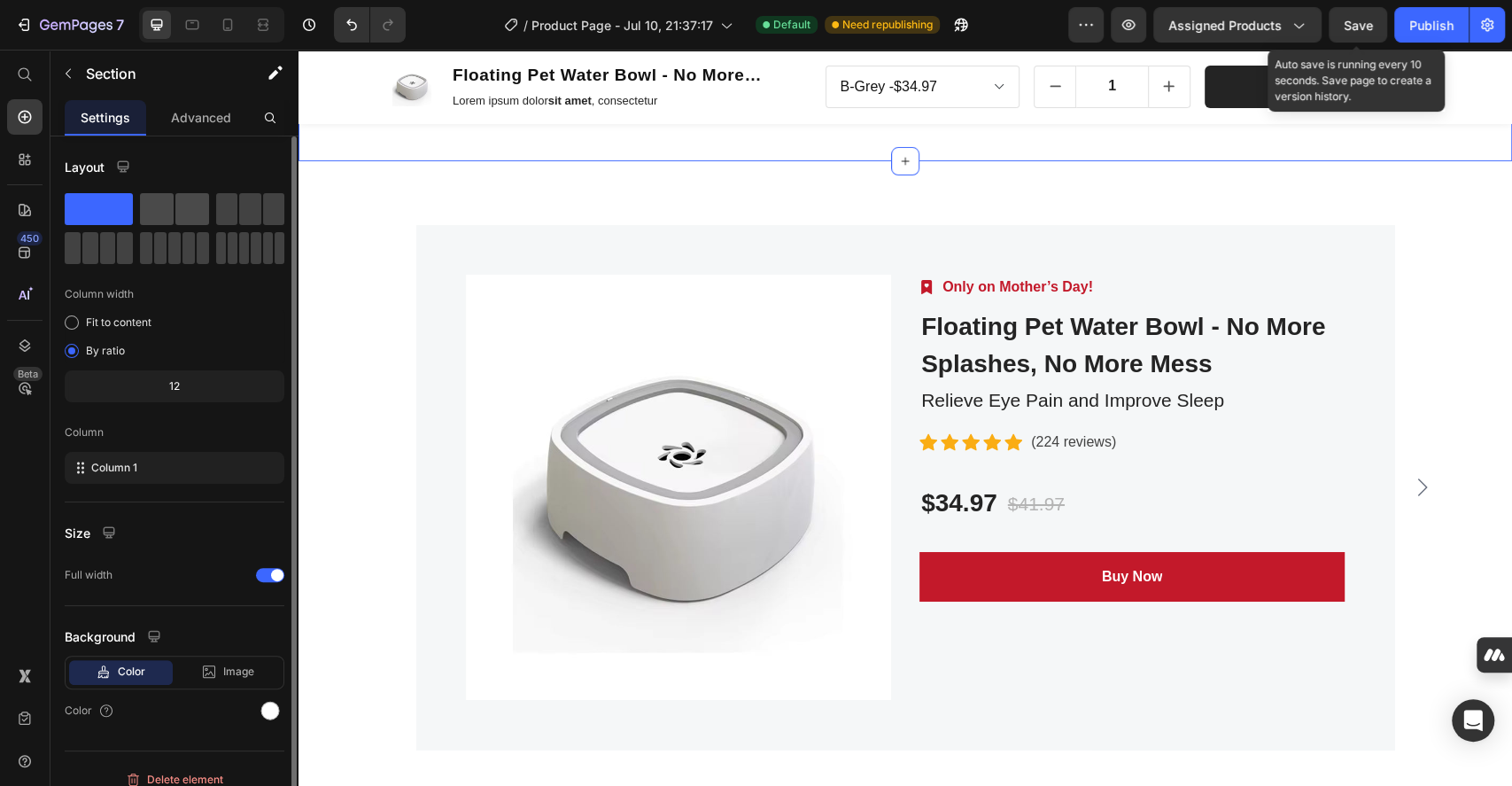 click 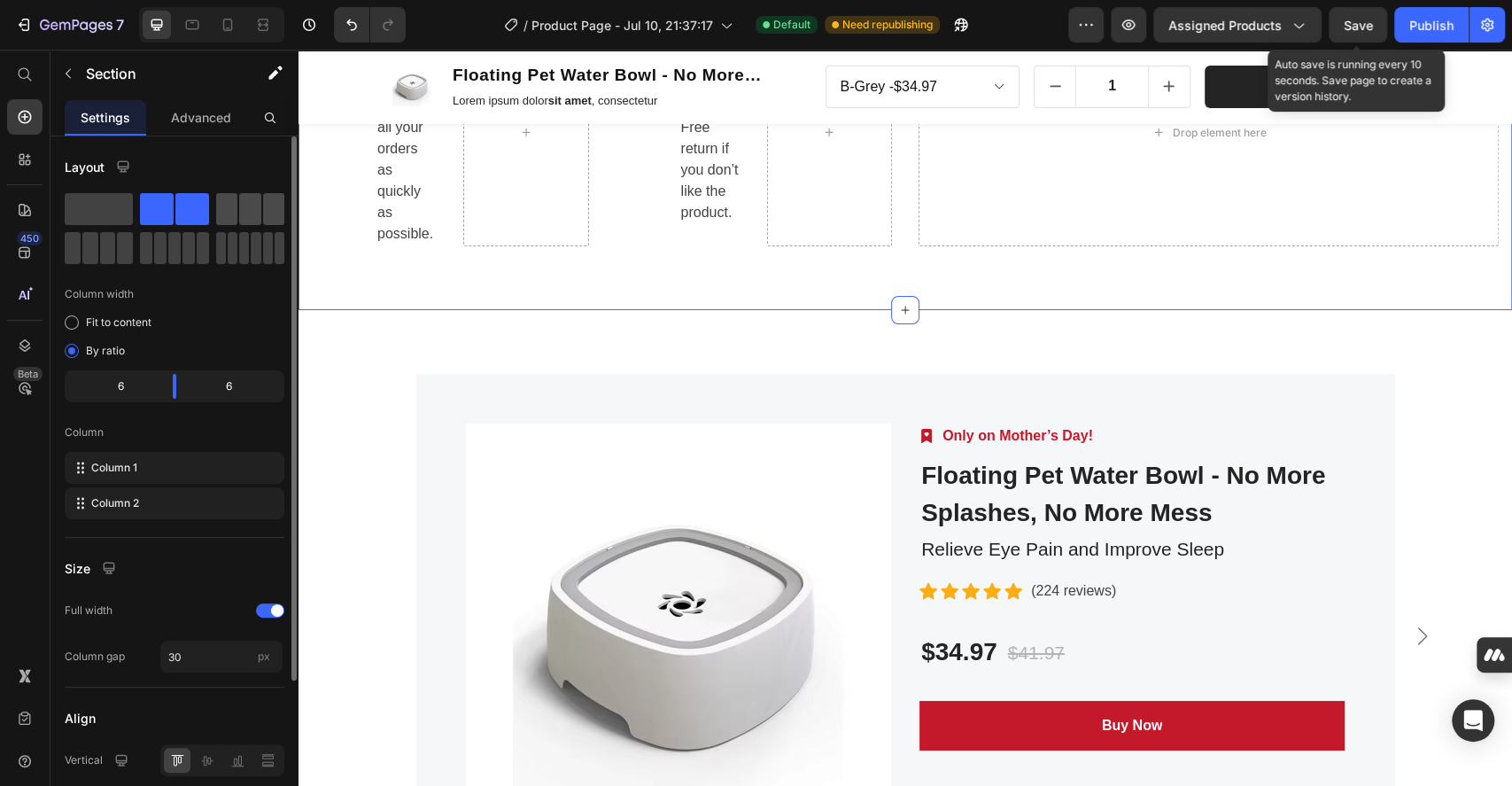 click 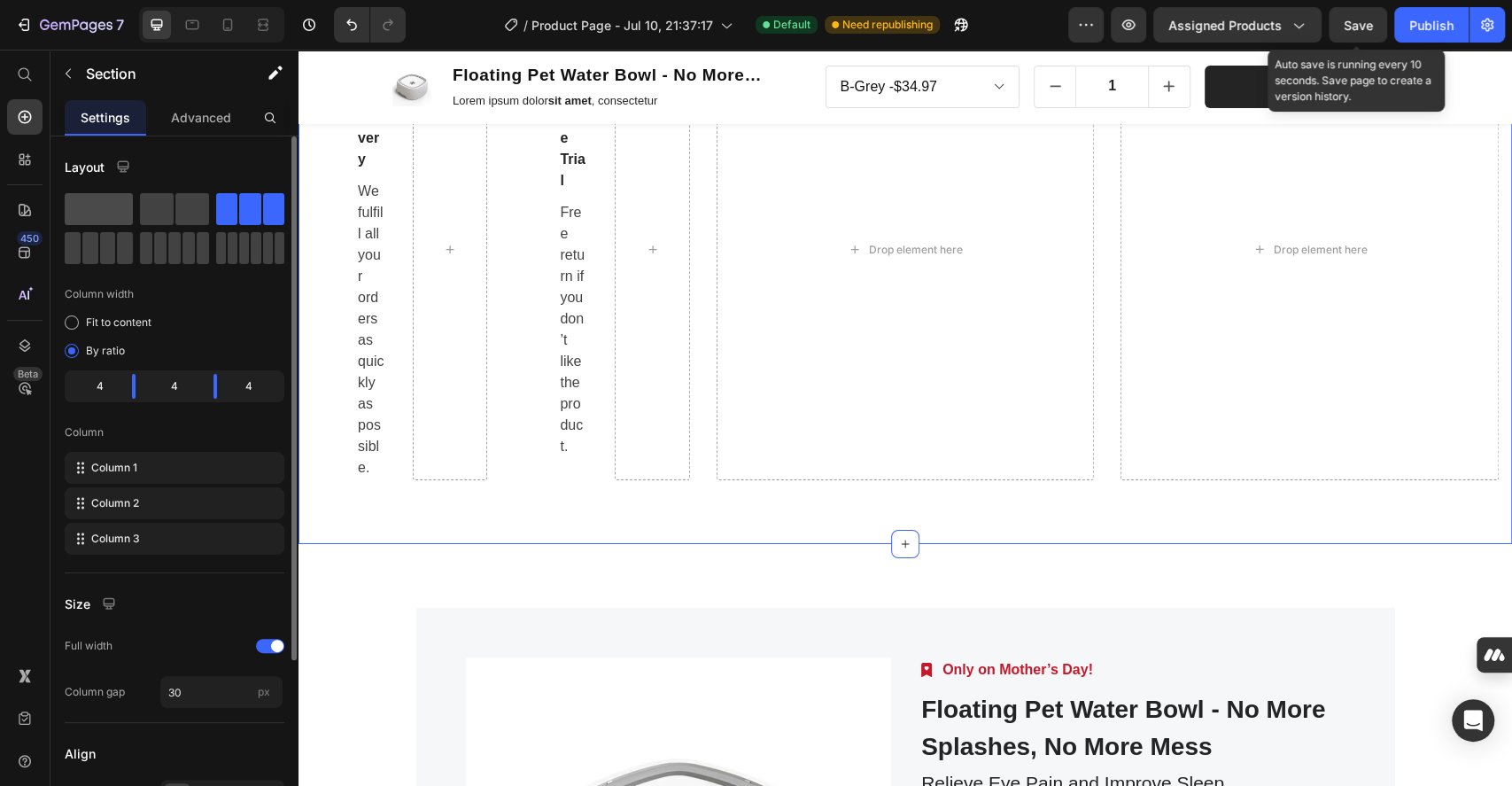 click 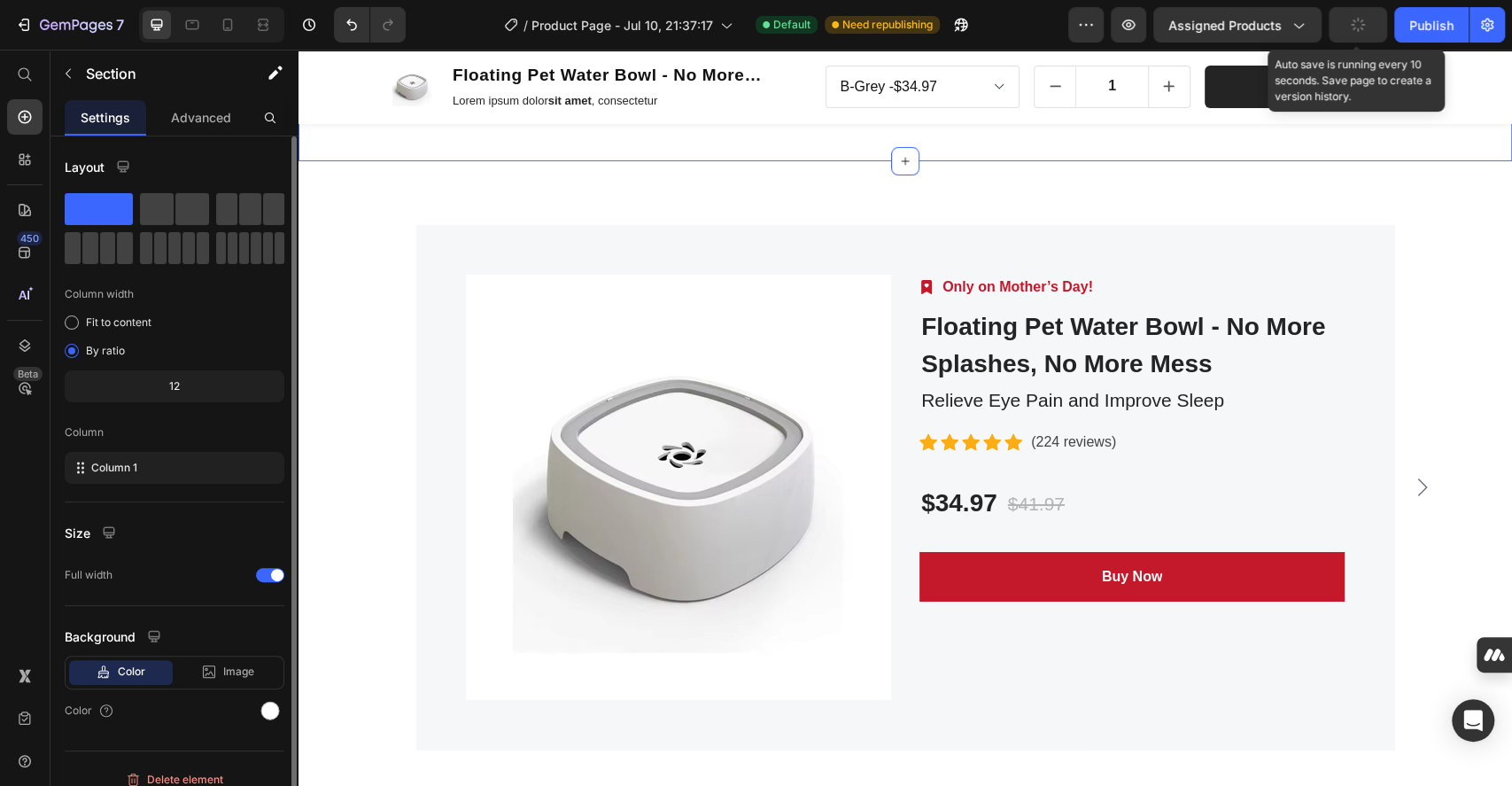click on "12" 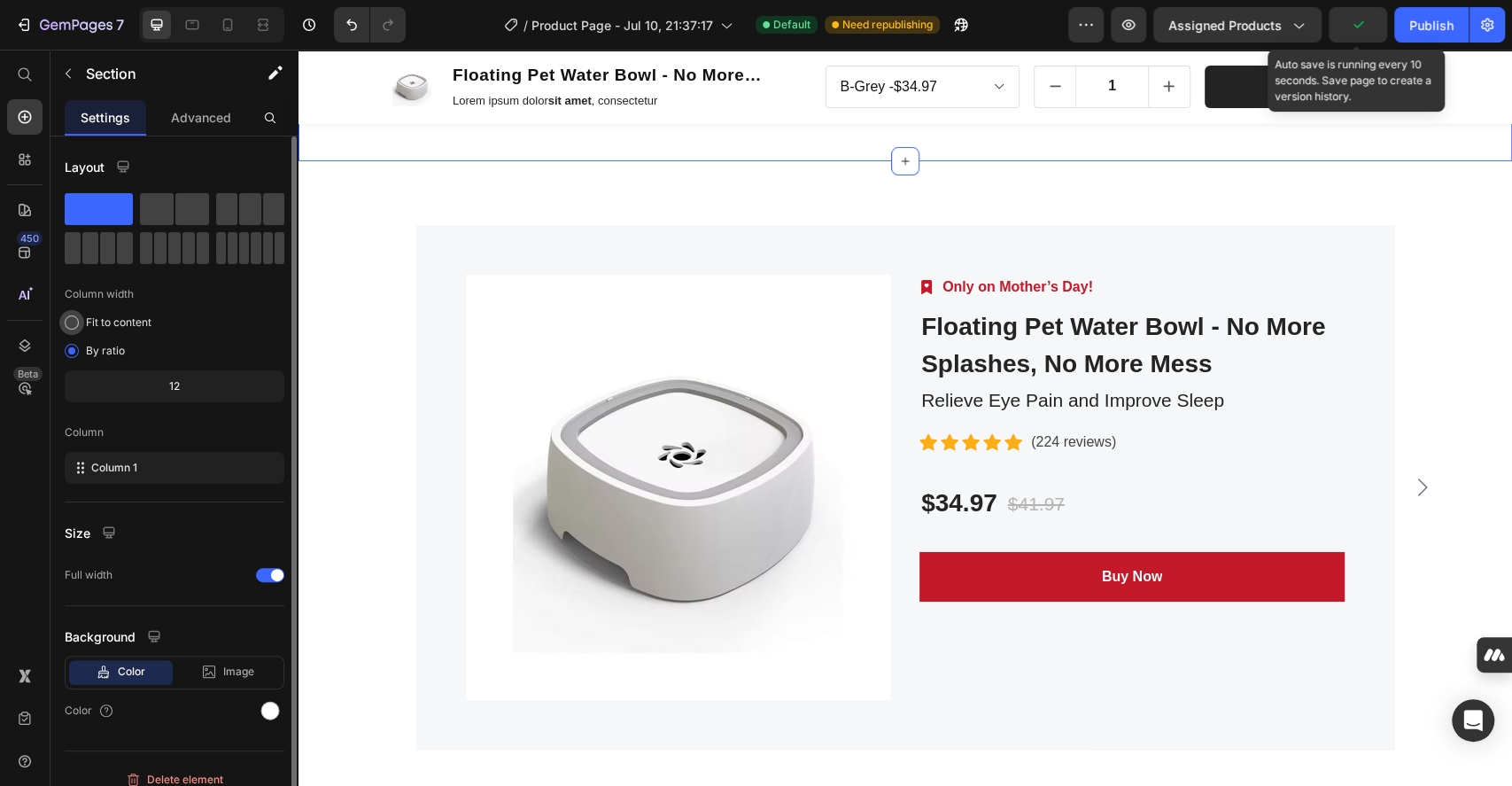 click on "Fit to content" at bounding box center [119, 323] 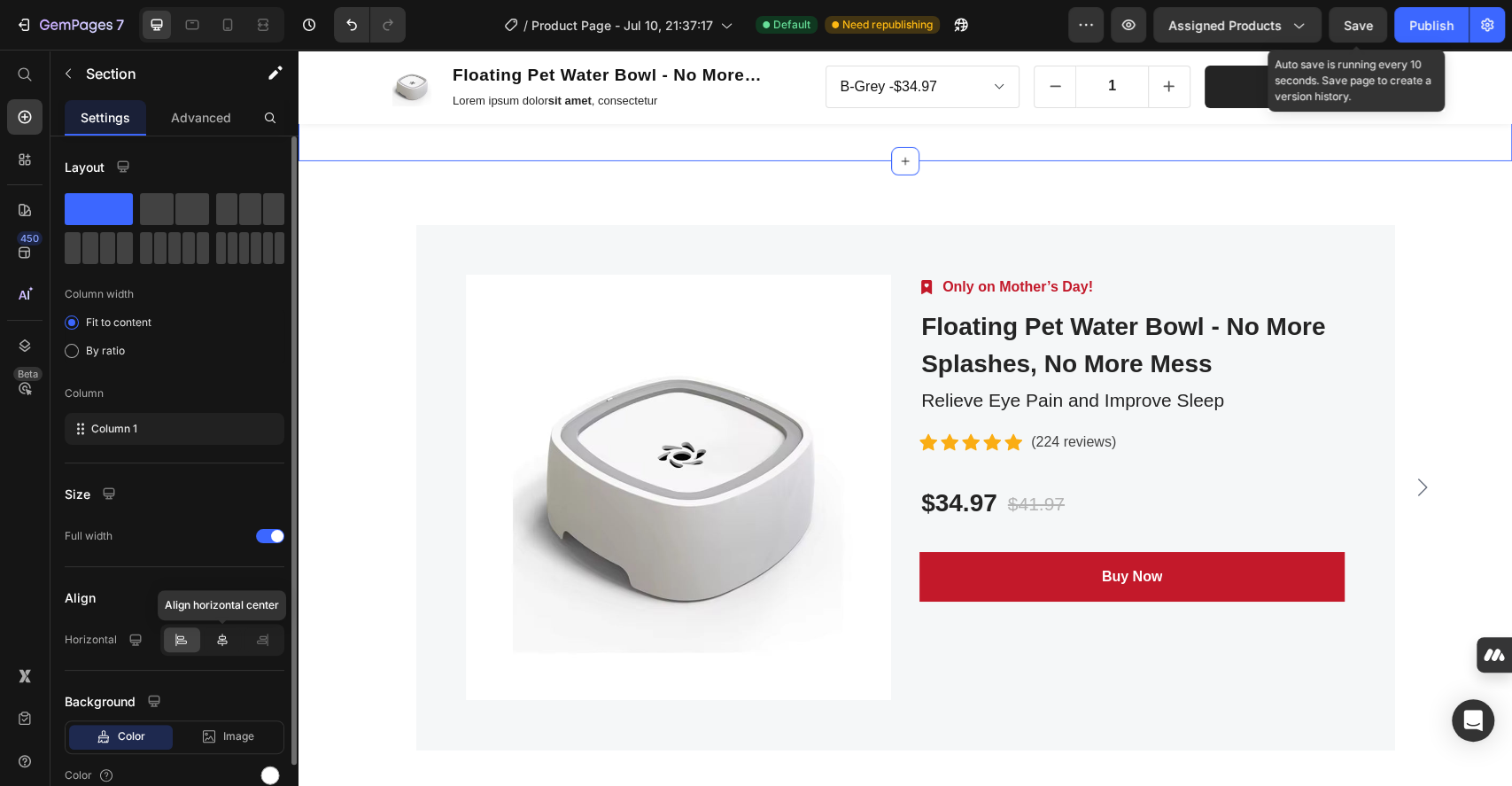 click 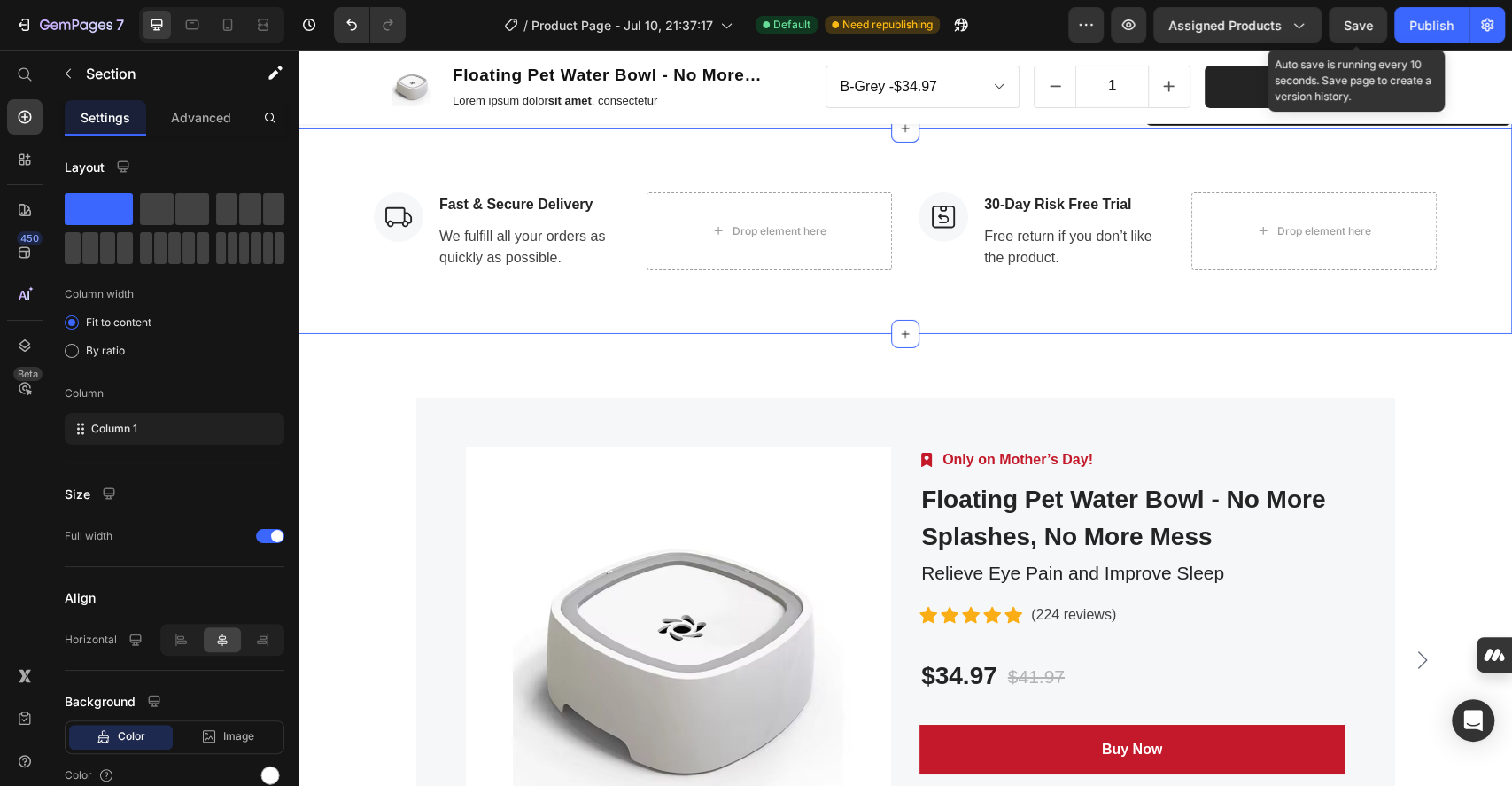 scroll, scrollTop: 3936, scrollLeft: 0, axis: vertical 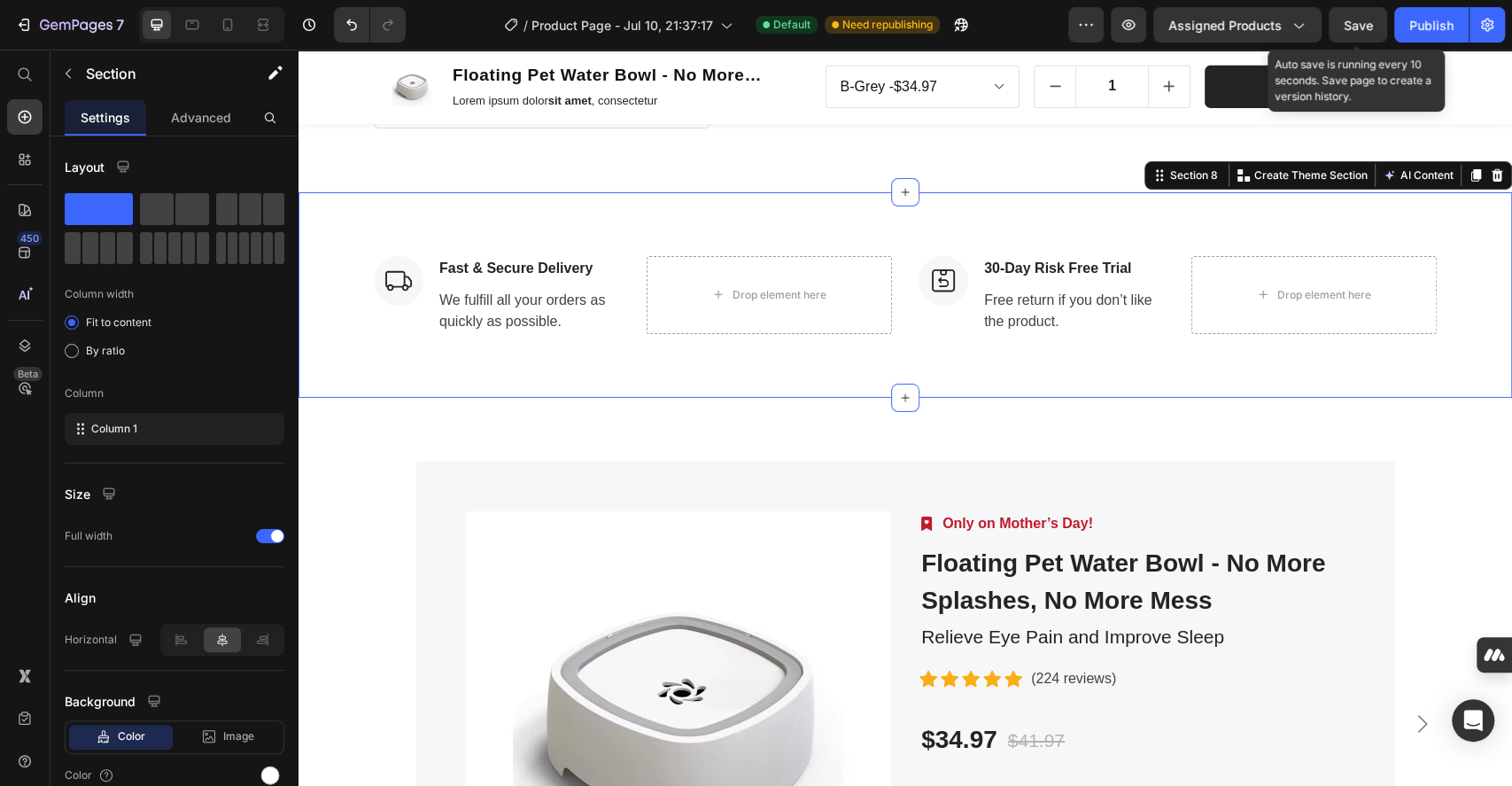 click on "Image [FIRST] [LAST] Text block Image Row This was a perfect gift for my mom's dog. After using it, she noticed no more splashes on the floor and it's easy to refill. Great product! Text block
Icon 0 Text block Icon List
Icon 0 Text block Icon List Row Feb 10, 2023 Text block Row Row" at bounding box center (905, -13) 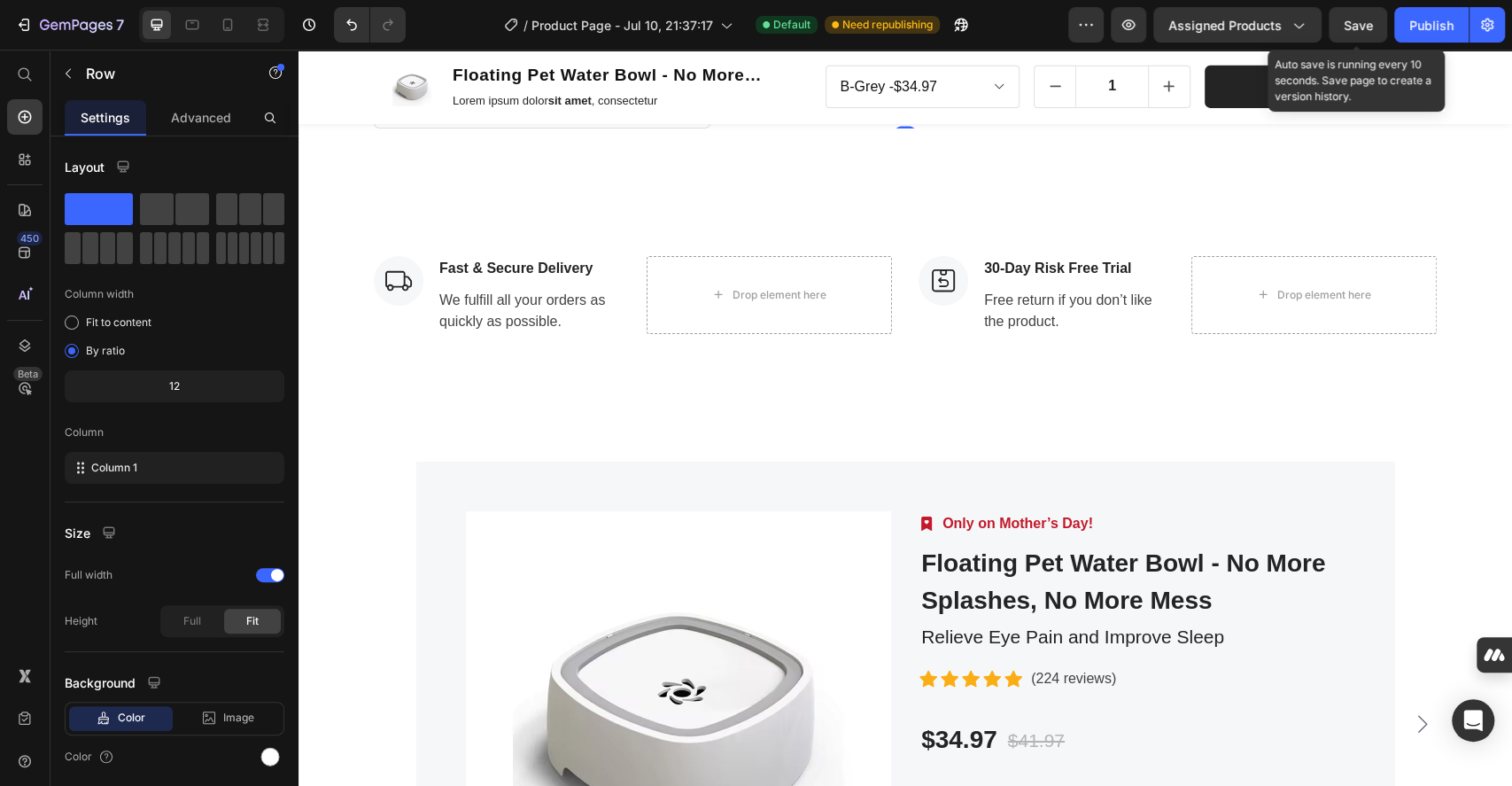 drag, startPoint x: 887, startPoint y: 503, endPoint x: 888, endPoint y: 524, distance: 21.023796 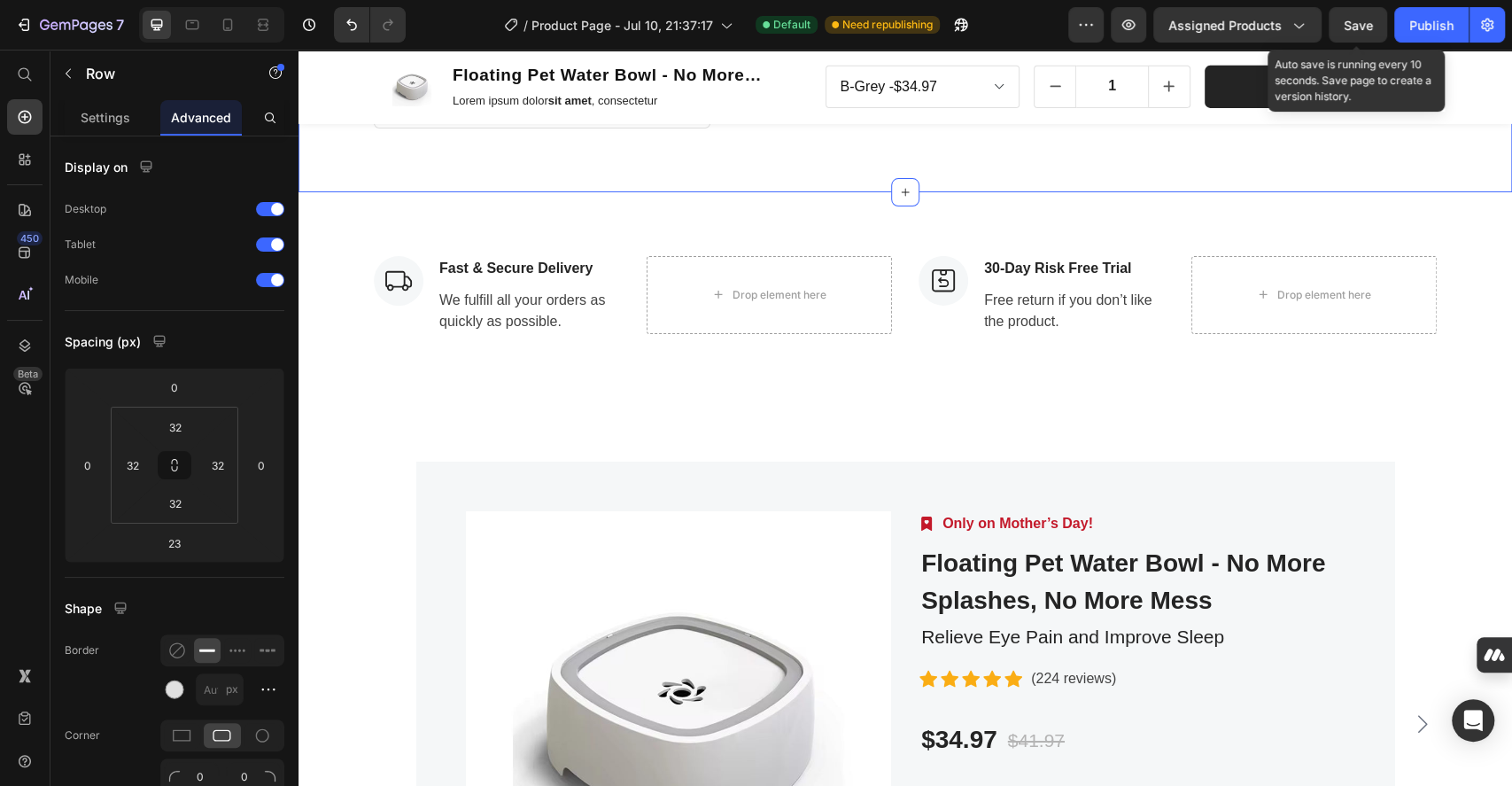 click on "Discover What Pet Owners Are Saying Heading Row Image                Icon                Icon                Icon                Icon                Icon Icon List Hoz Row Row Image
[FIRST] [LAST] Text block Image Row I bought this for my mom's birthday and she's thrilled! Her cat no longer spills water everywhere. It's a game-changer for keeping her floors dry. Highly recommend! Text block
Icon 230 Text block Icon List
Icon 0 Text block Icon List Row [MONTH] 15, 2023 Text block Row Row Row Image                Icon                Icon                Icon                Icon                Icon Icon List Hoz Row Row Image [FIRST] [LAST] Text block Image Row This was a perfect gift for my mom's dog. After using it, she noticed no more splashes on the floor and it's easy to refill. Great product! Text block
Icon 0 Text block Icon List
Icon 0 Text block Icon List Row Feb 10, 2023 Text block Row Row   23 Row Image                Icon Icon Row" at bounding box center [905, -46] 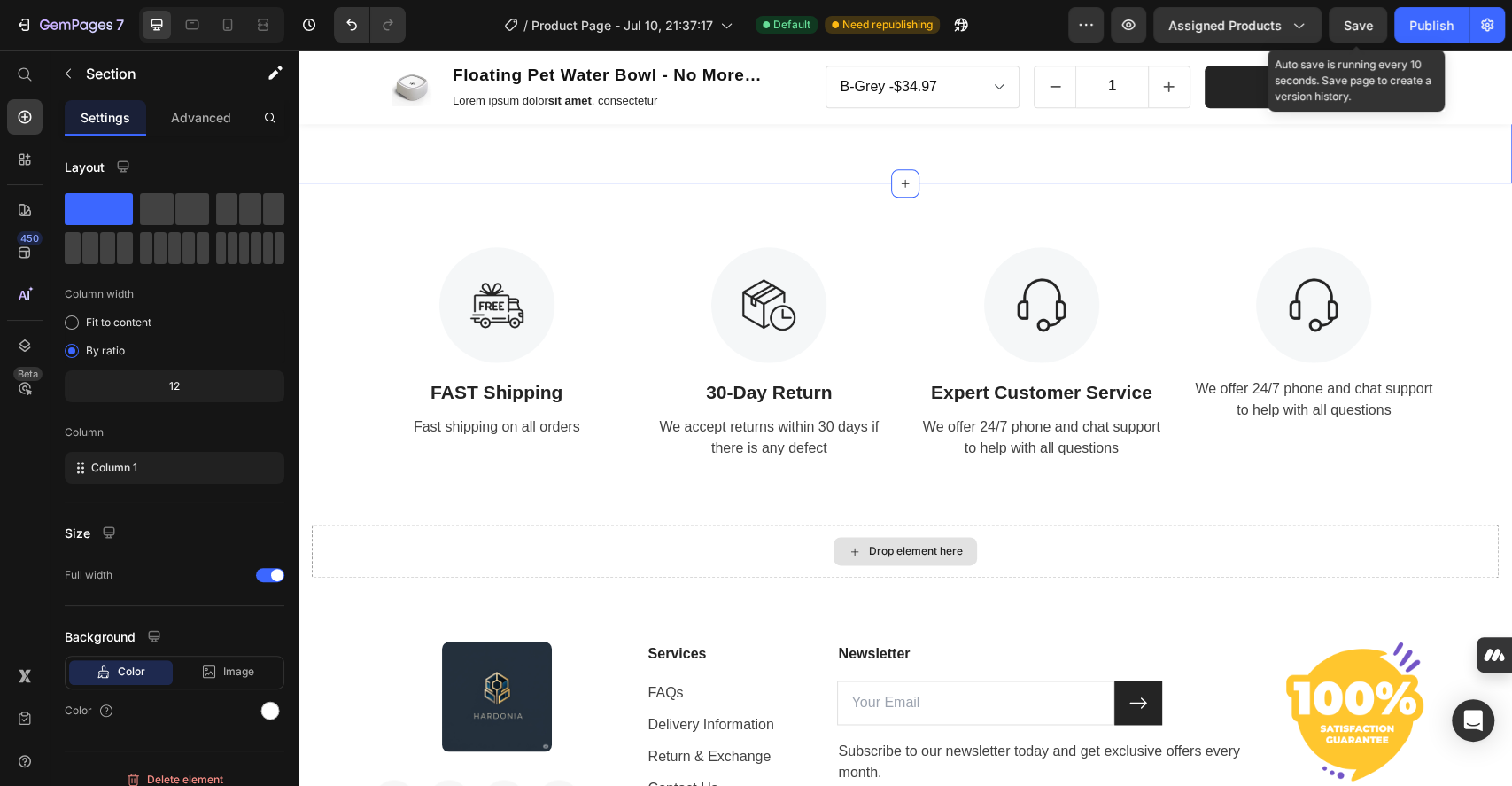 scroll, scrollTop: 6045, scrollLeft: 0, axis: vertical 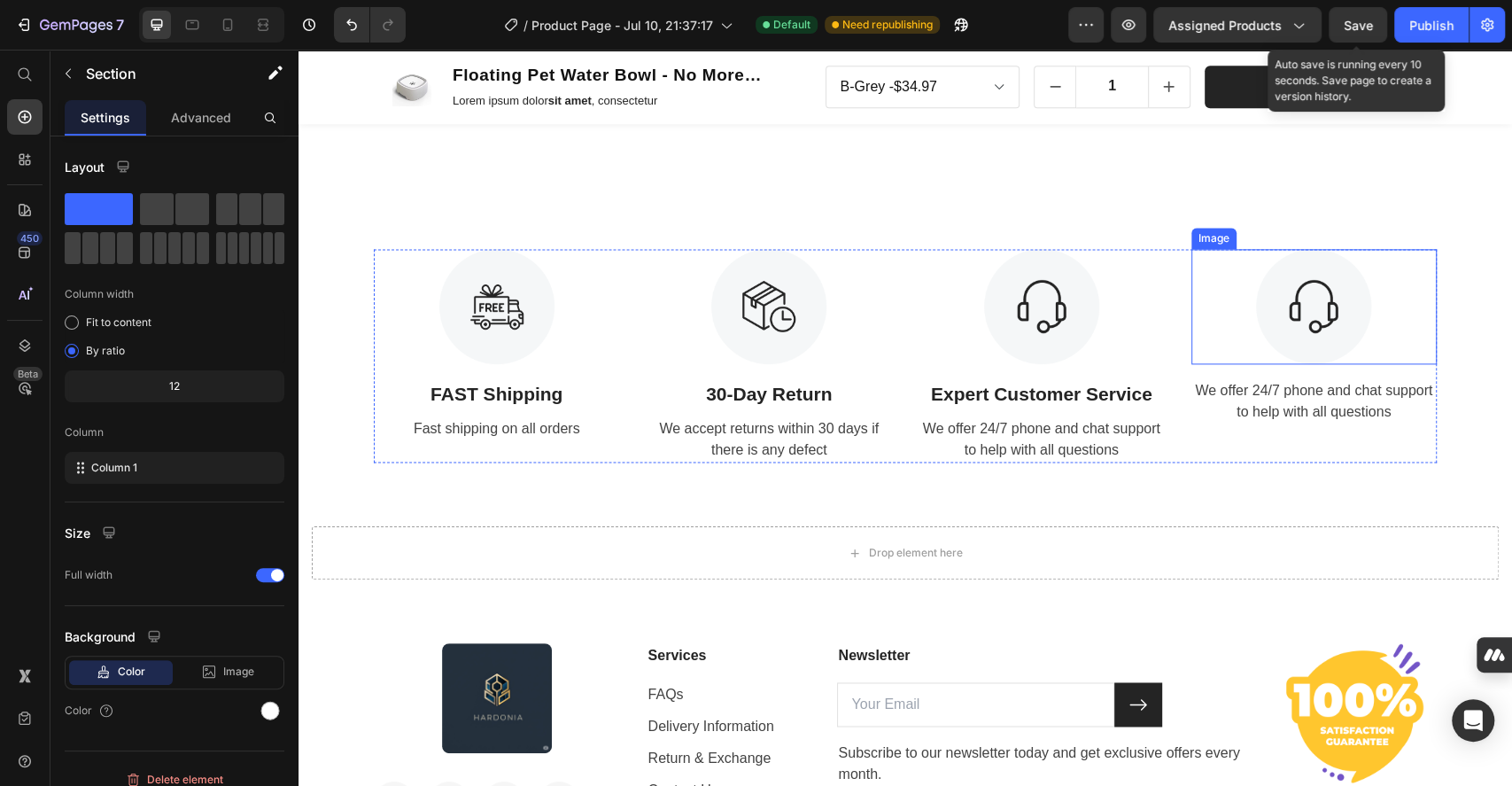 click at bounding box center (1314, 307) 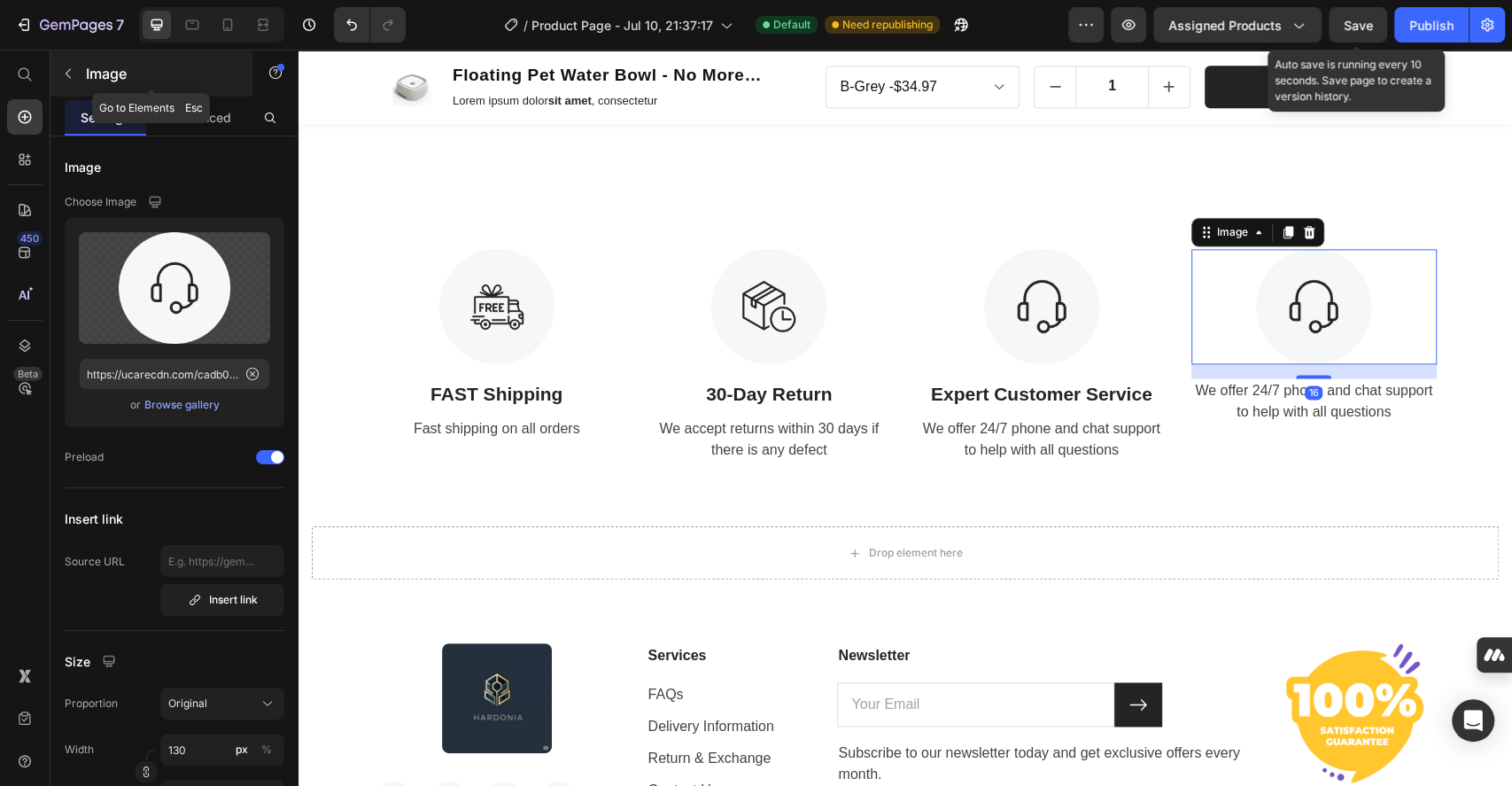 click at bounding box center (68, 74) 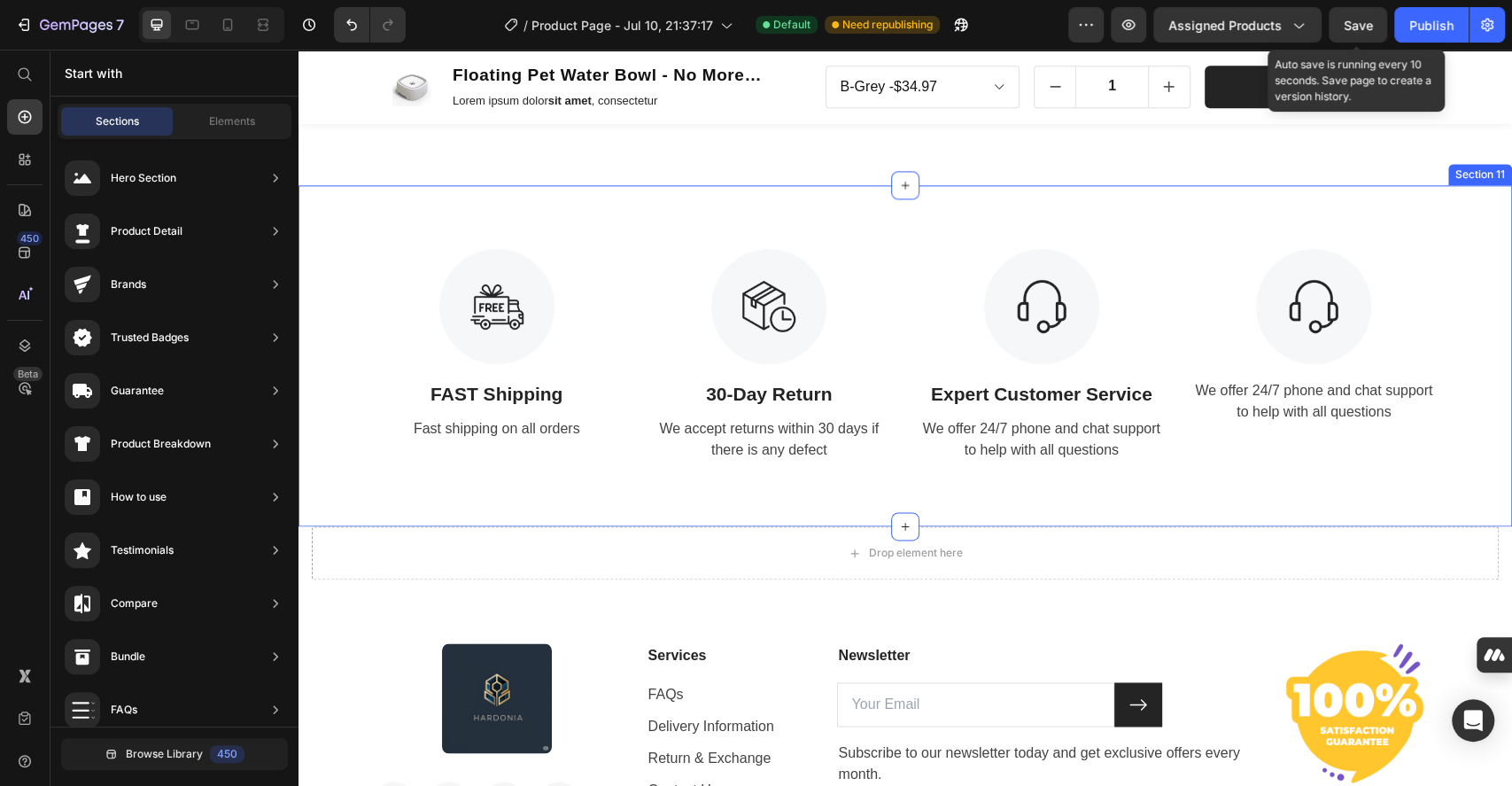 click on "Image FAST Shipping Text Block Fast shipping on all orders Text Image 30-Day Return Text Block We accept returns within 30 days if there is any defect Text Image Expert Customer Service Text Block We offer 24/7 phone and chat support to help with all questions Text Image We offer 24/7 phone and chat support to help with all questions Text Row Section 11" at bounding box center [905, 356] 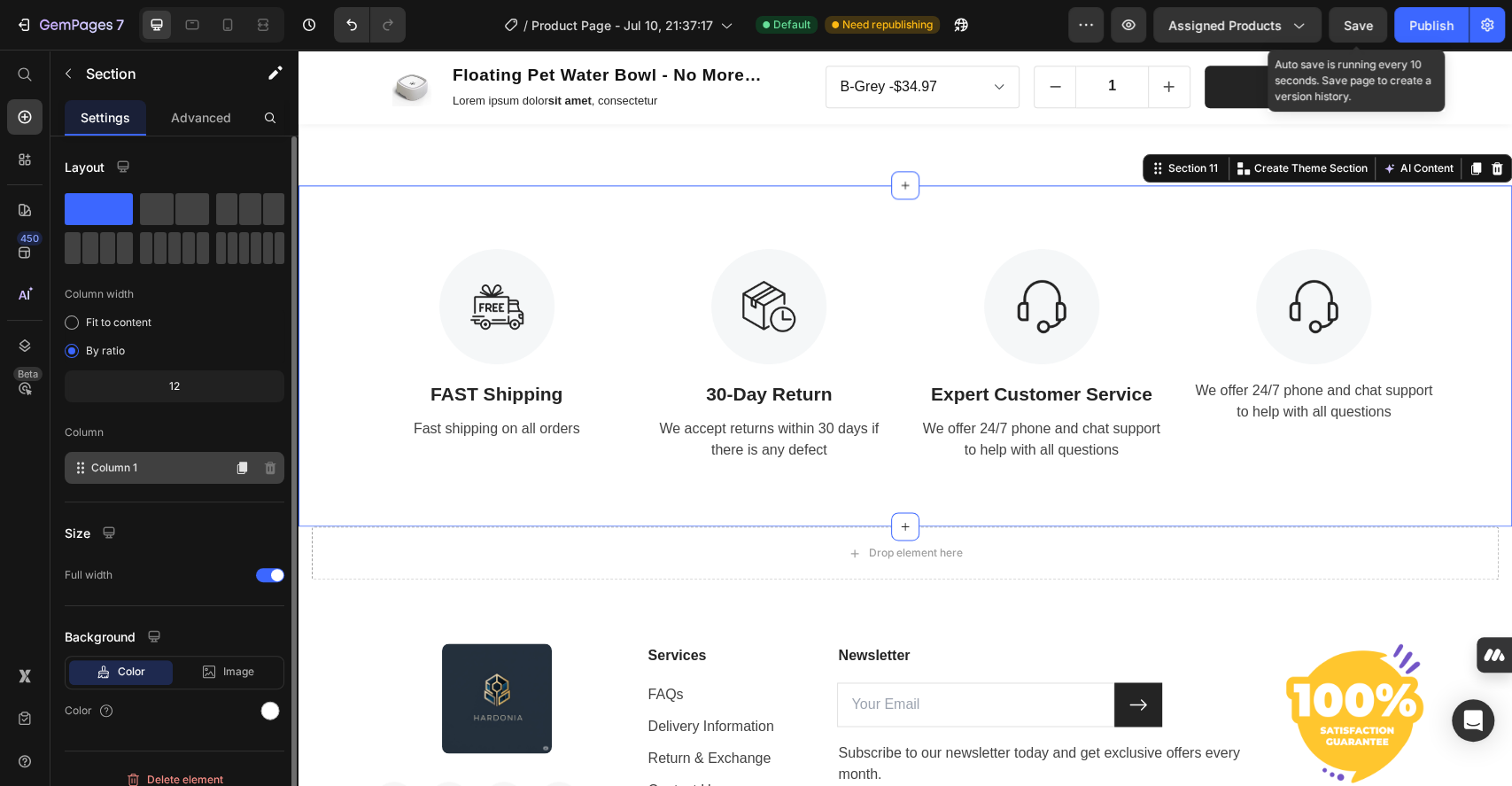 scroll, scrollTop: 14, scrollLeft: 0, axis: vertical 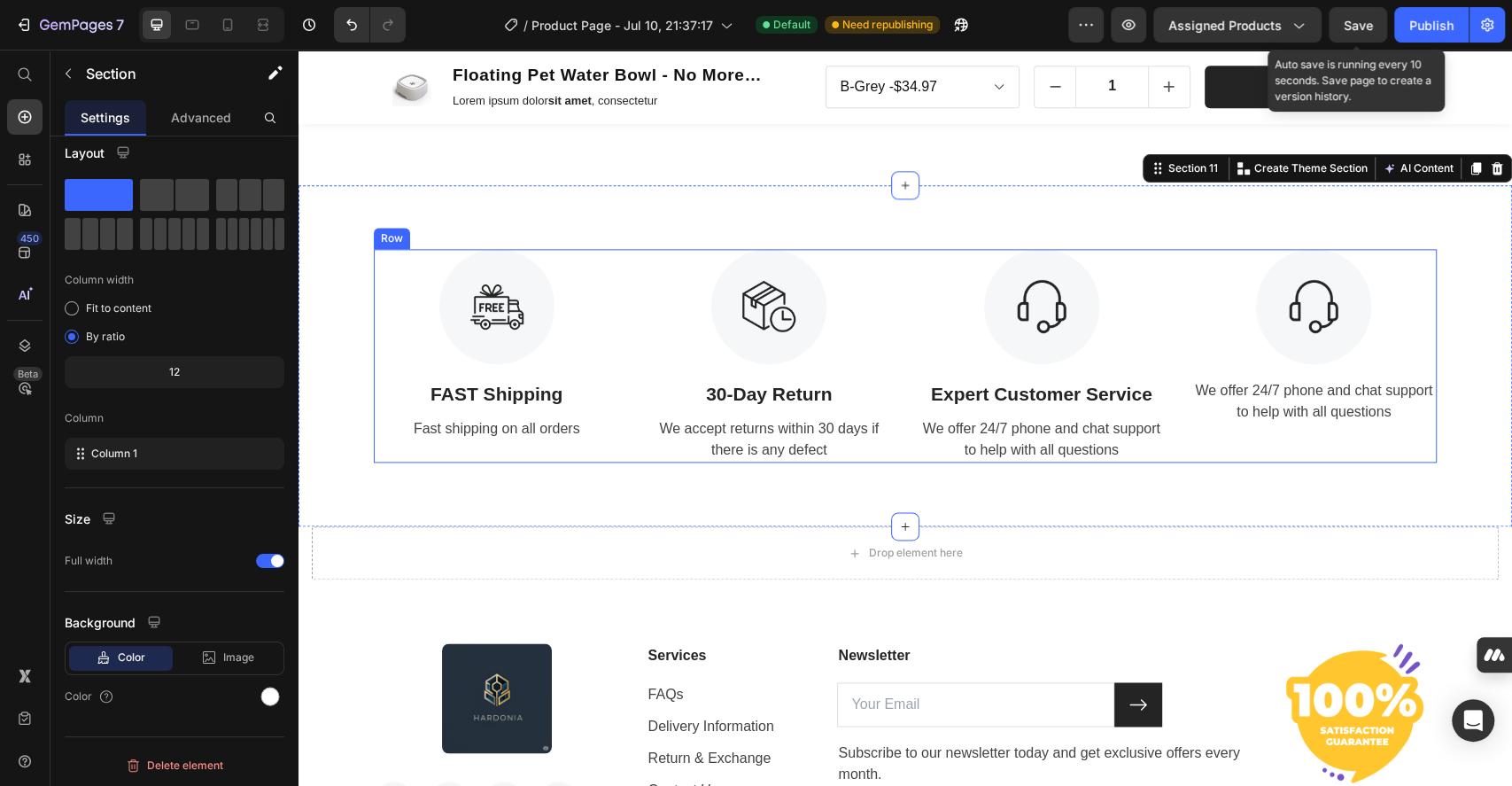click on "Image We offer 24/7 phone and chat support to help with all questions Text" at bounding box center [1314, 356] 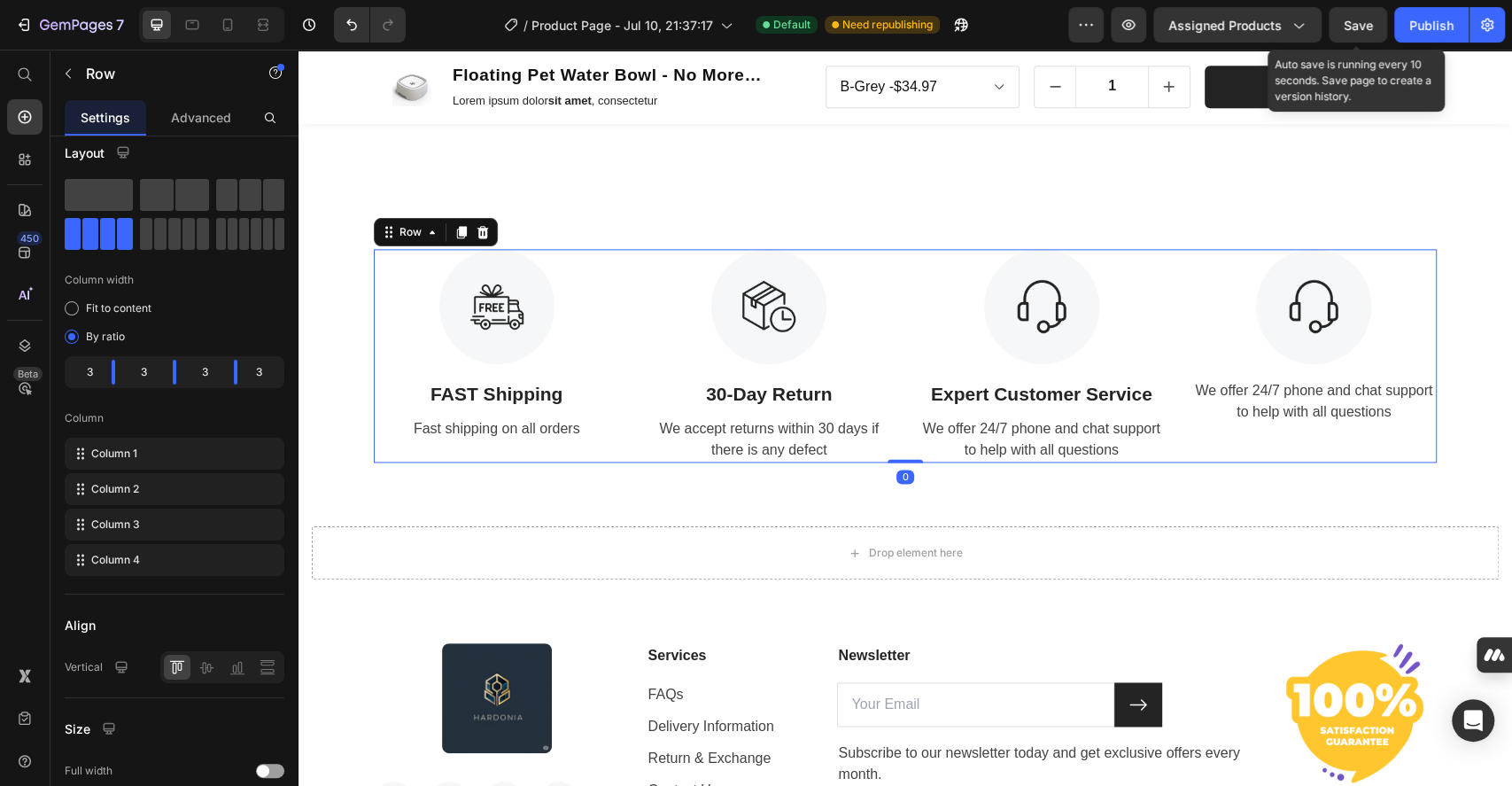 scroll, scrollTop: 0, scrollLeft: 0, axis: both 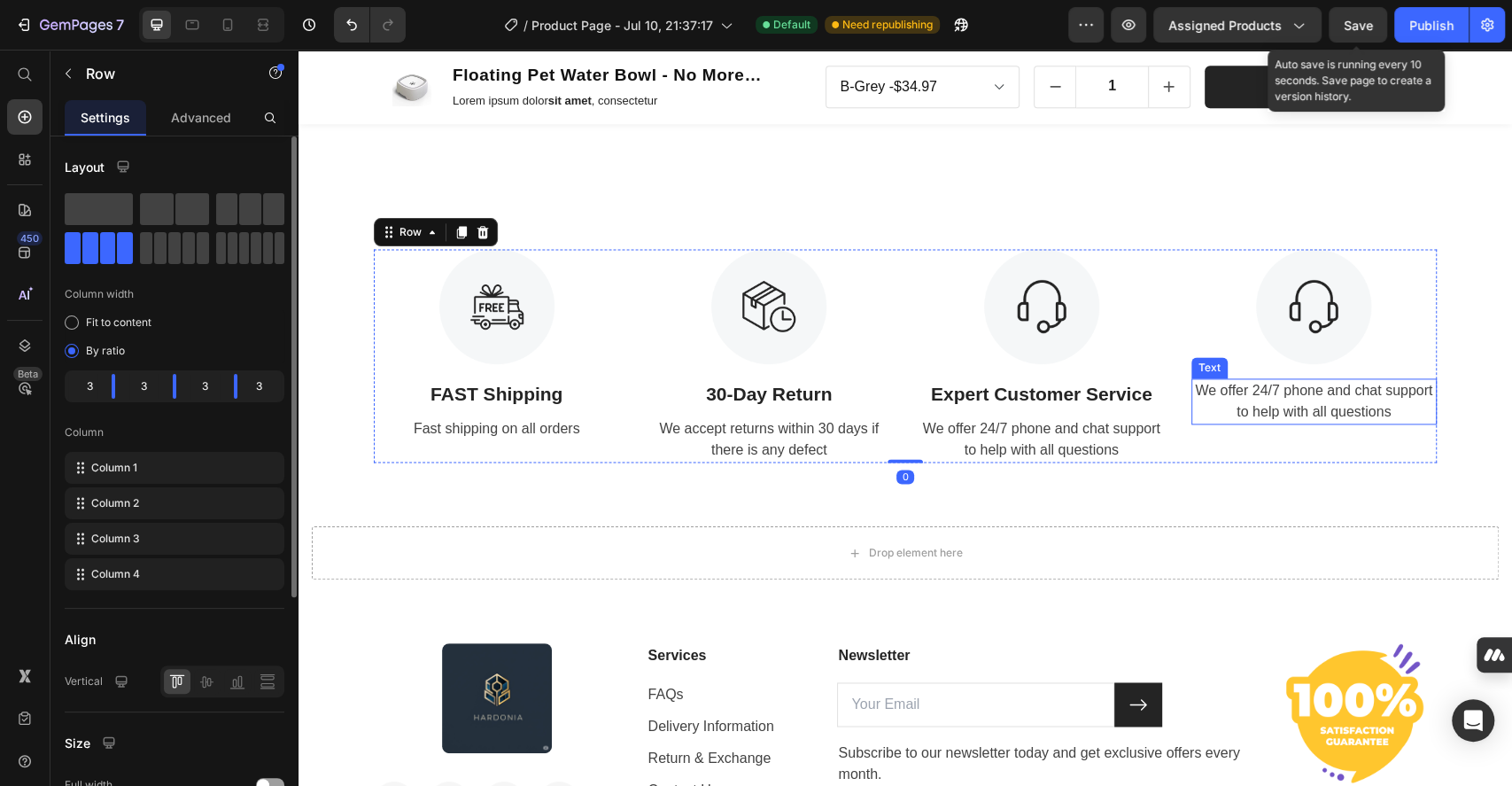 click on "We offer 24/7 phone and chat support to help with all questions" at bounding box center (1314, 401) 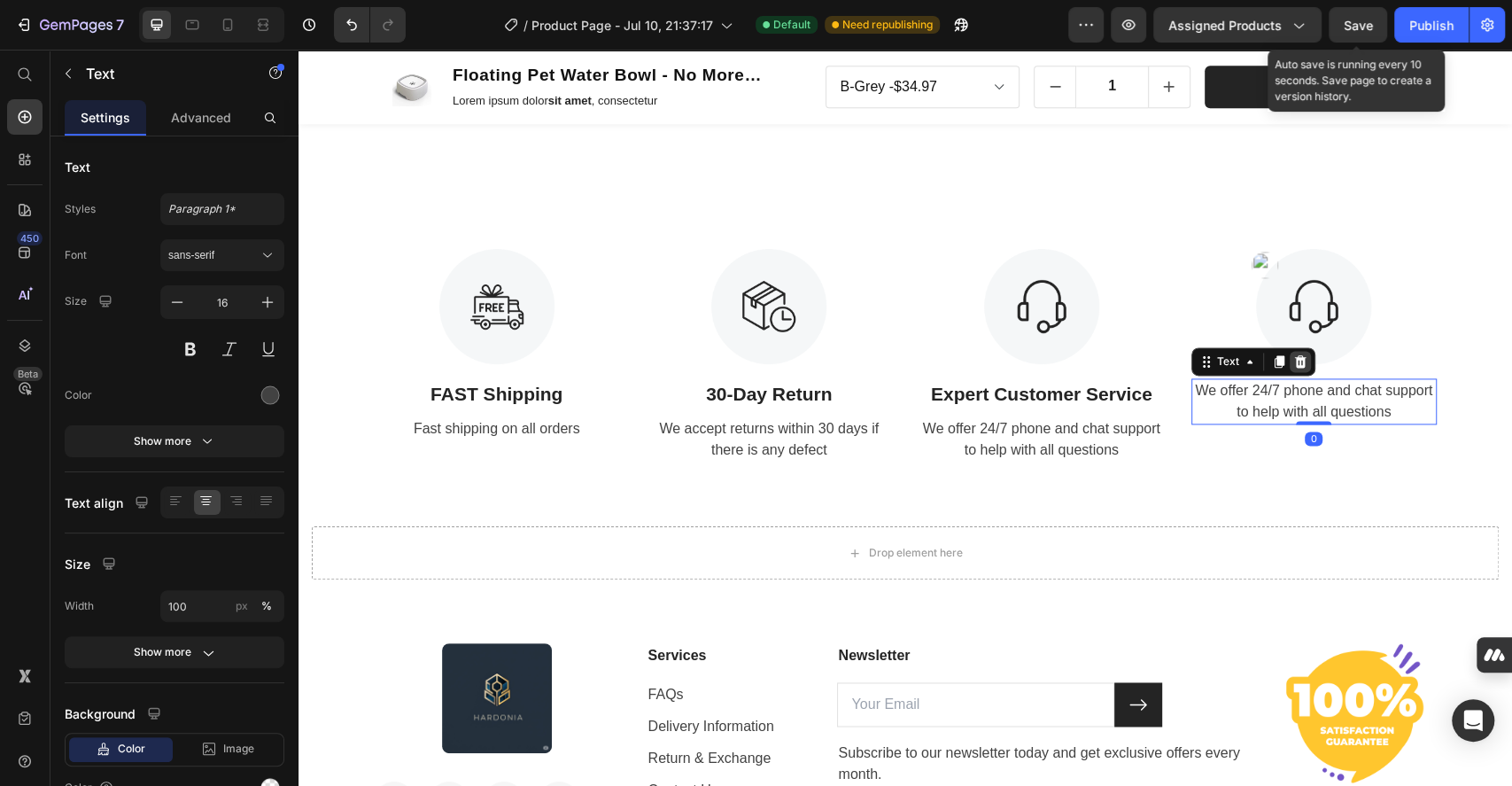 click 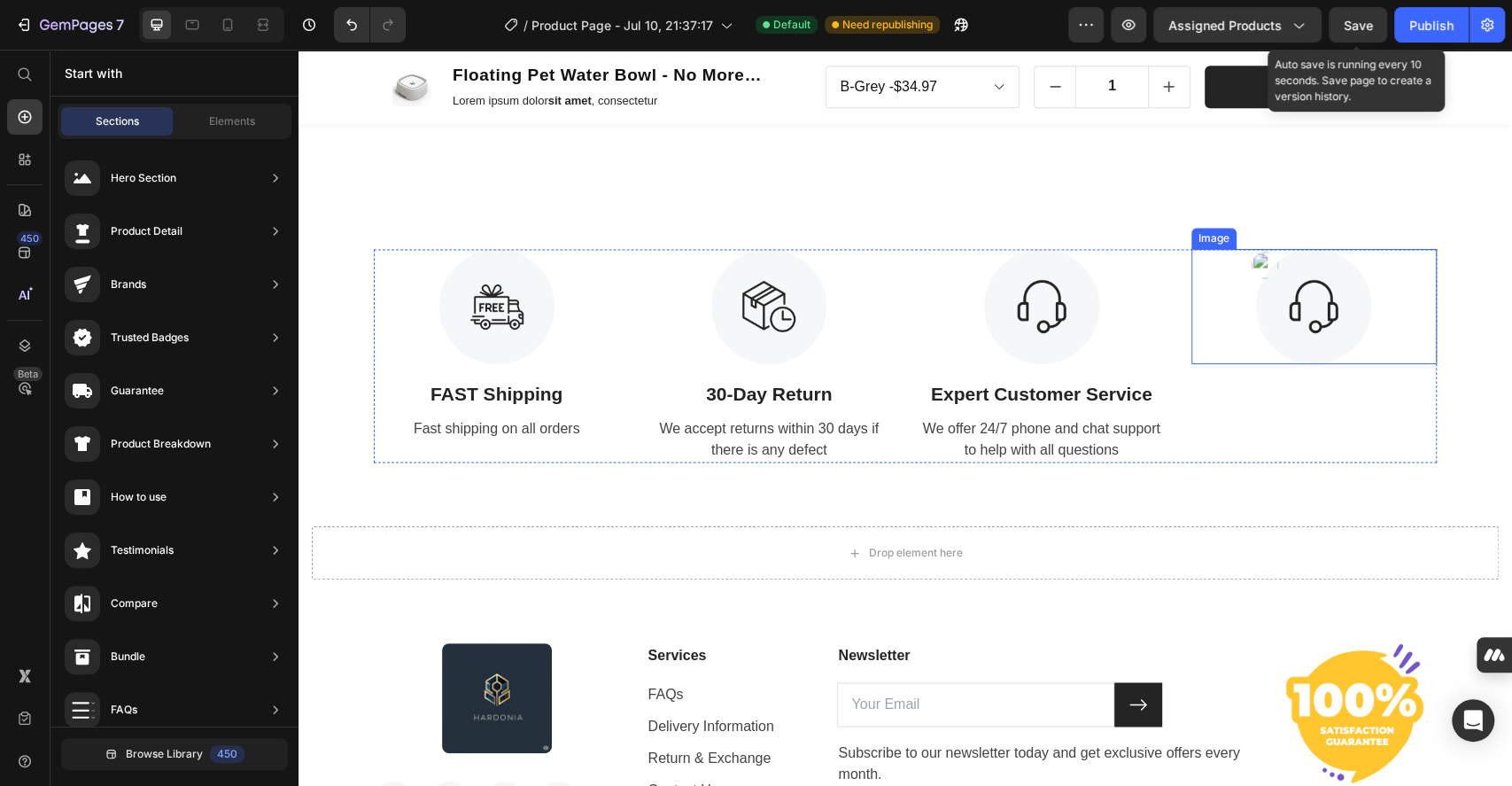 click at bounding box center [1314, 307] 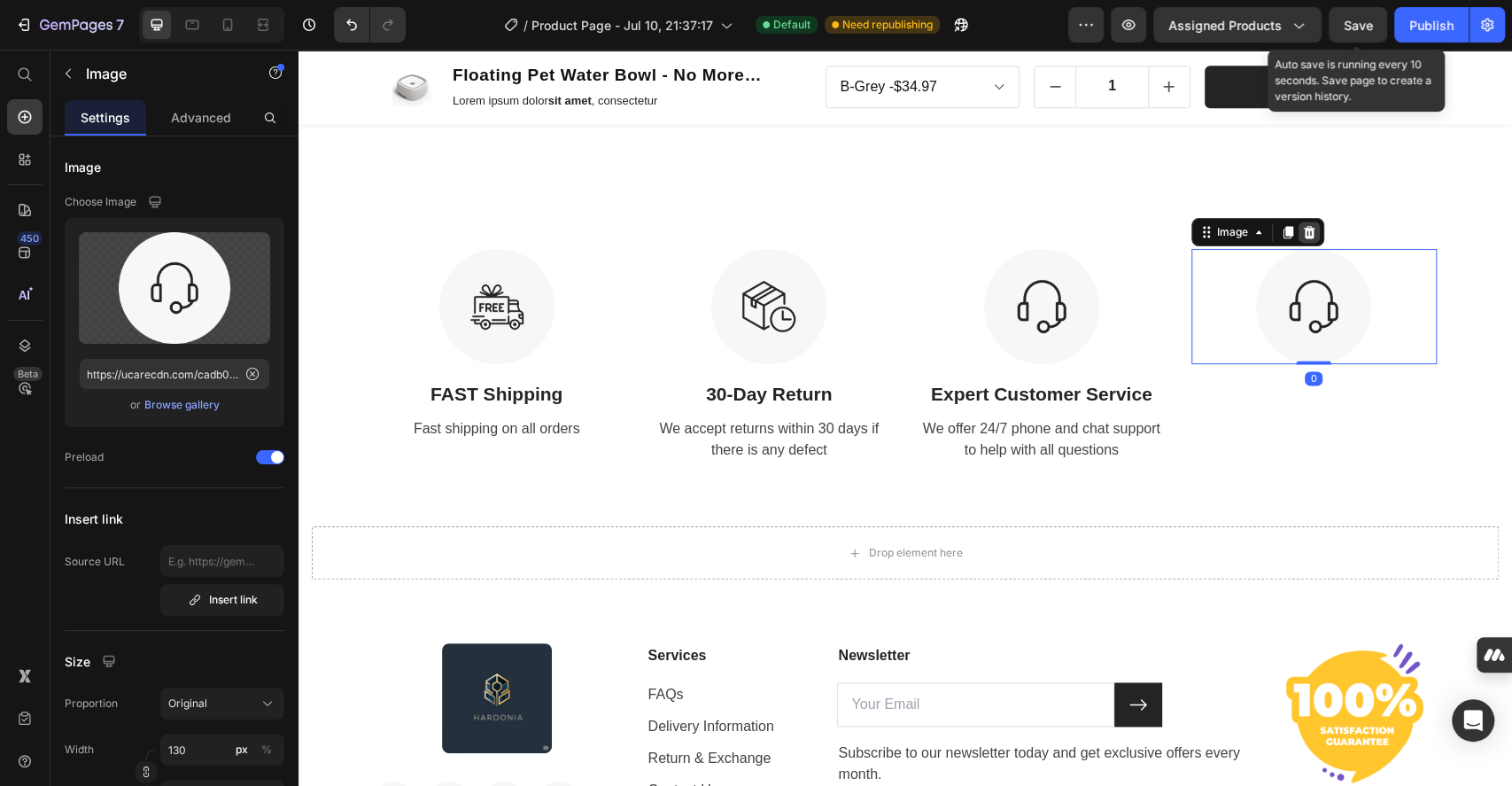click 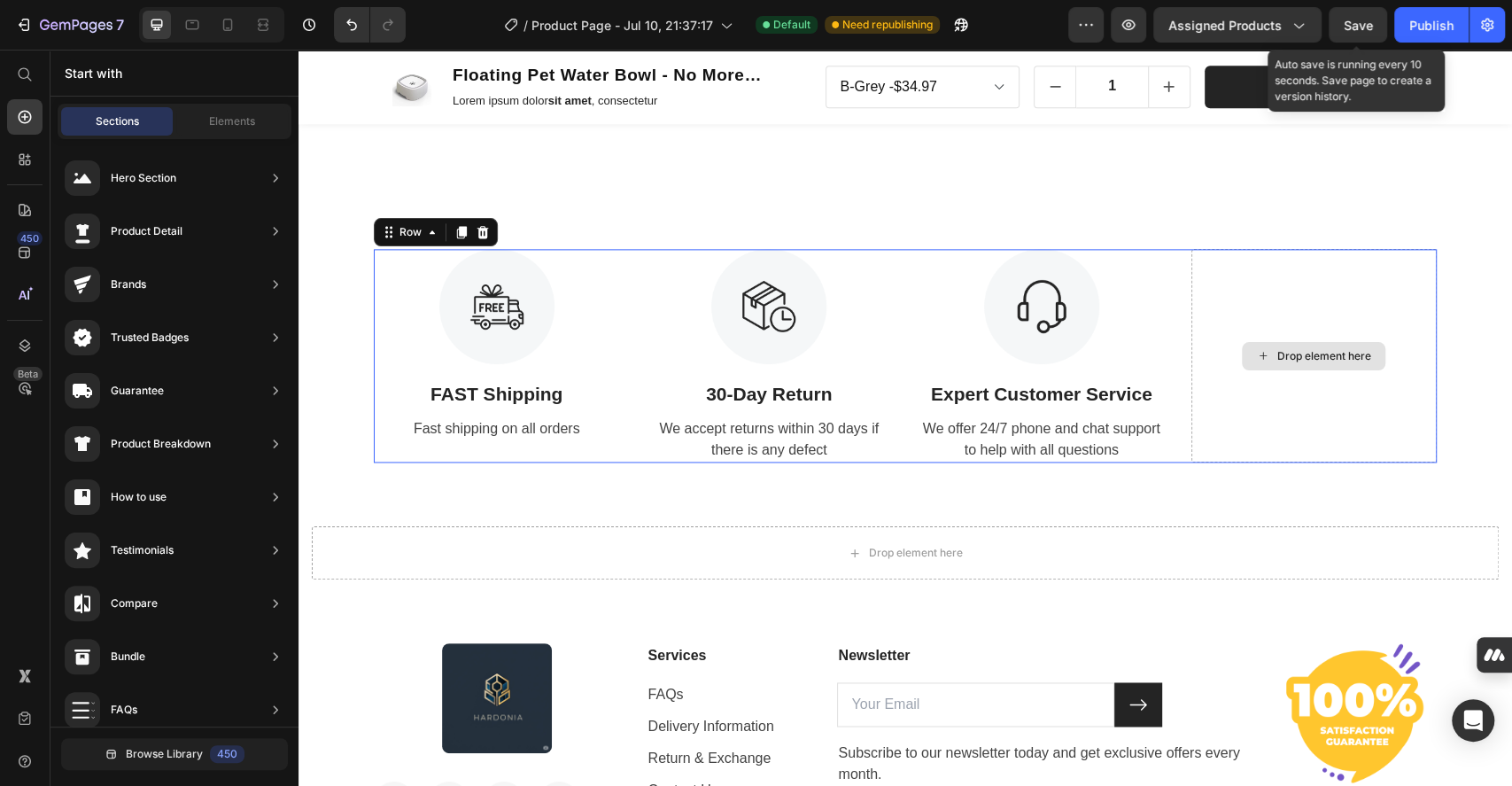 click on "Drop element here" at bounding box center [1314, 356] 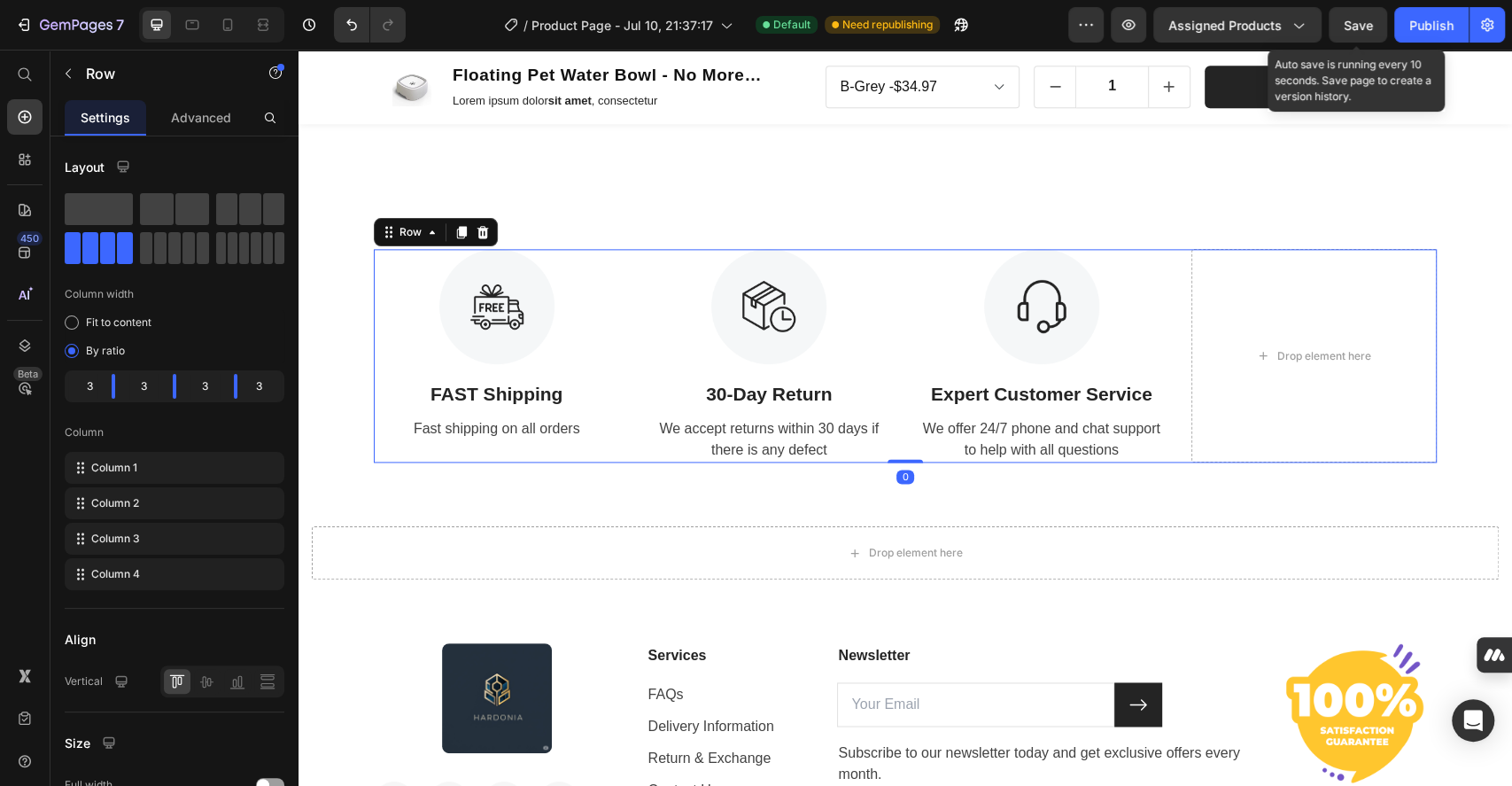 click on "Drop element here" at bounding box center [1314, 356] 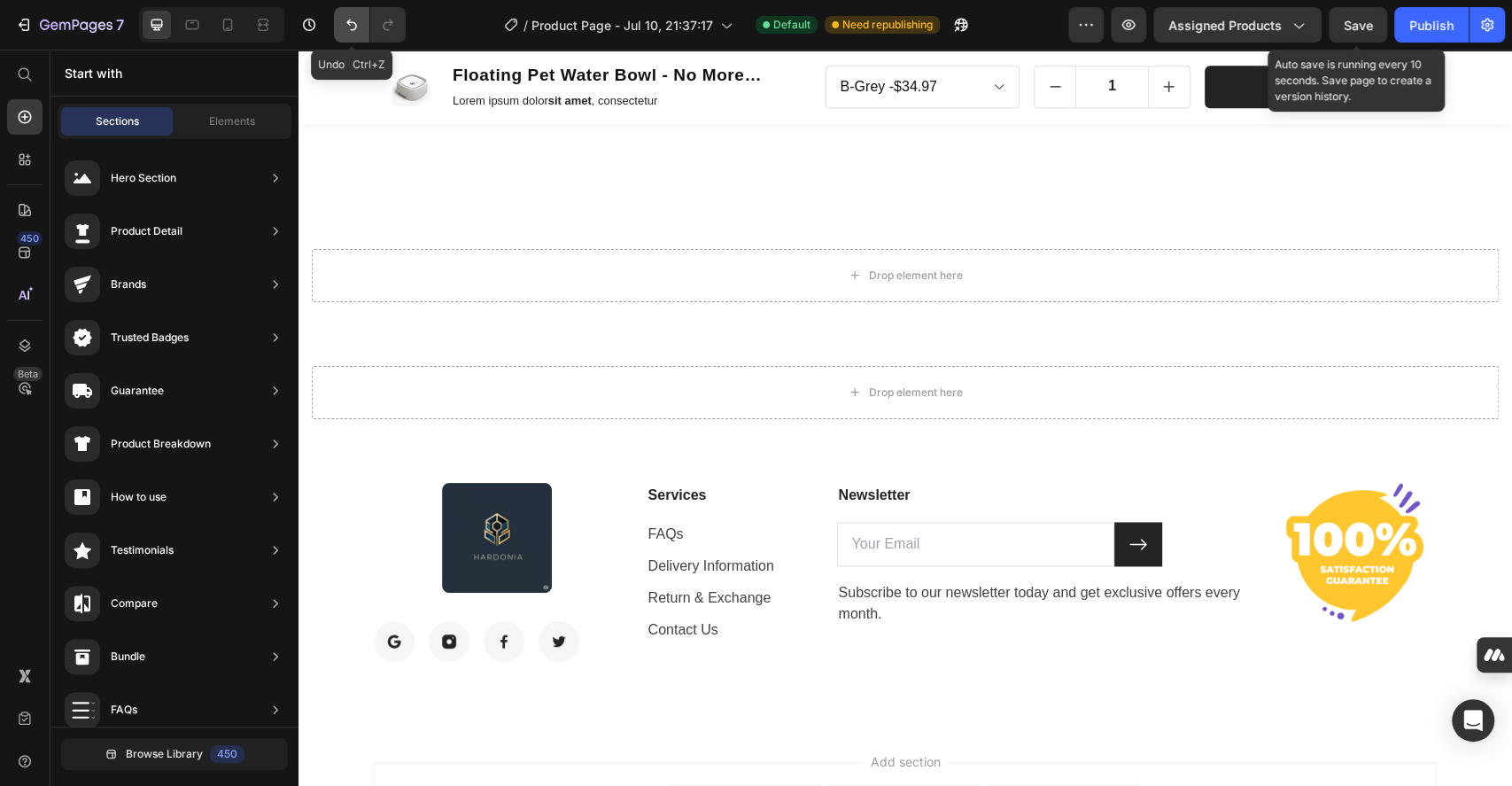 click 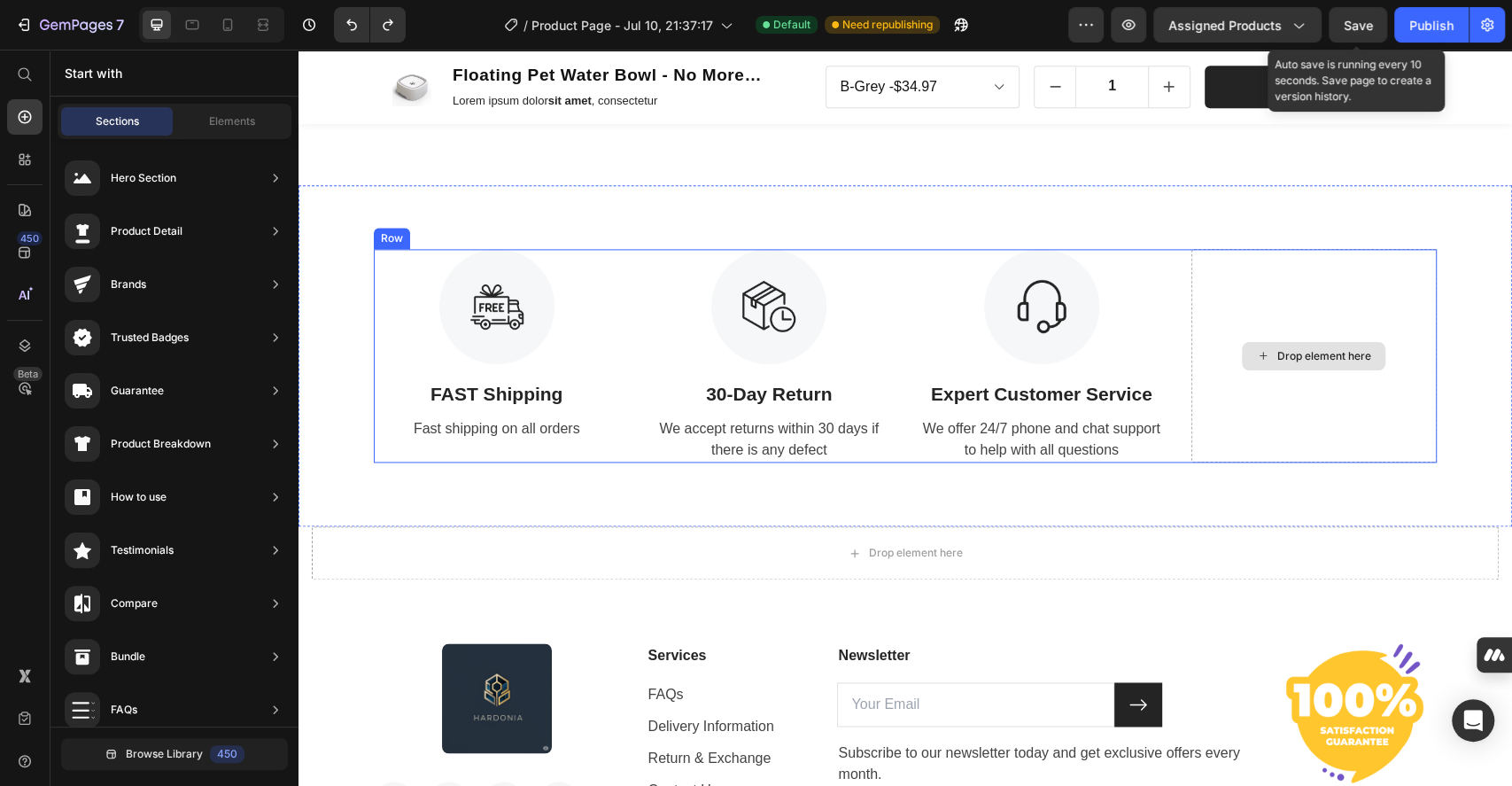 click on "Drop element here" at bounding box center (1314, 356) 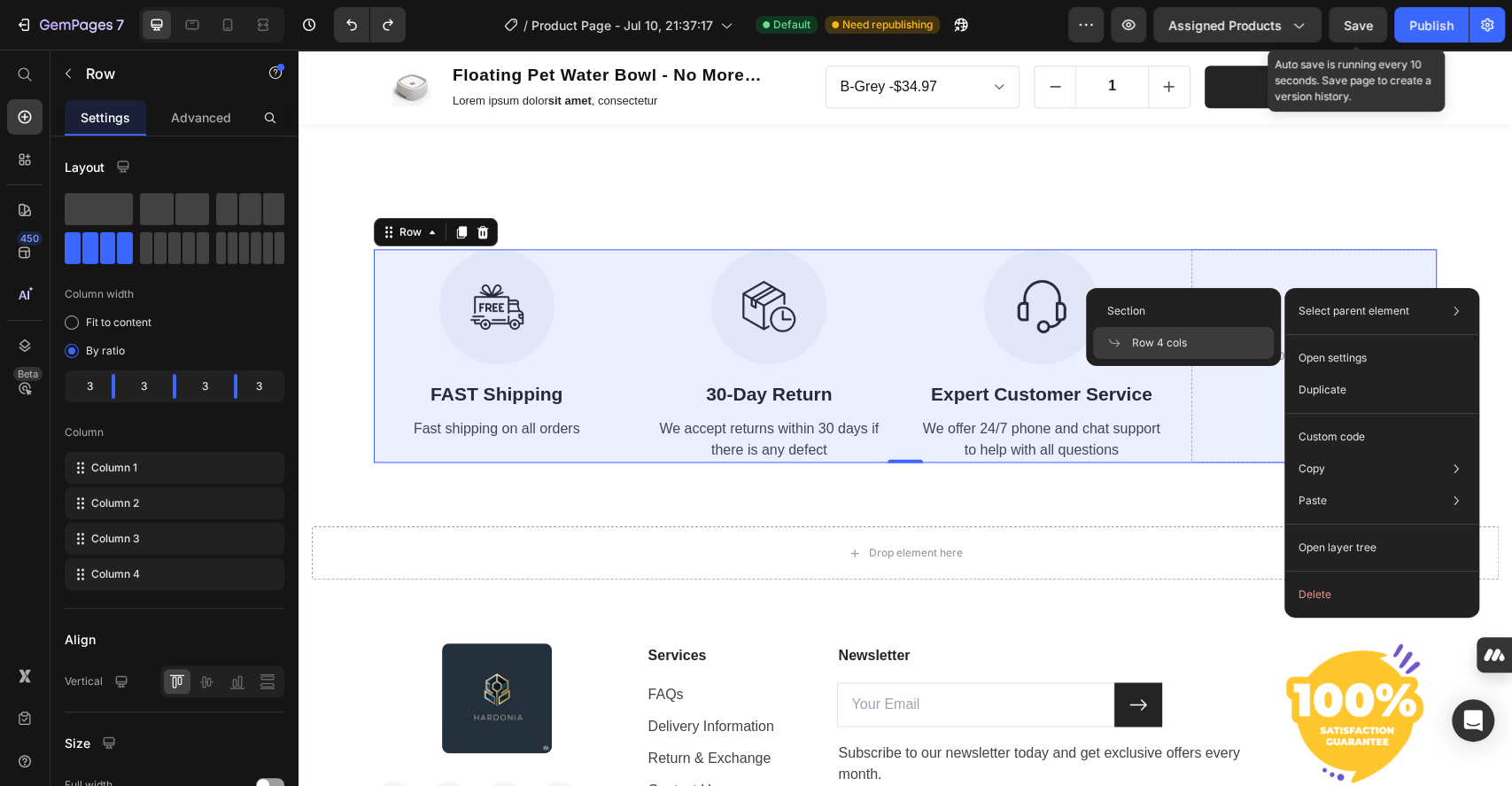 click on "Row 4 cols" 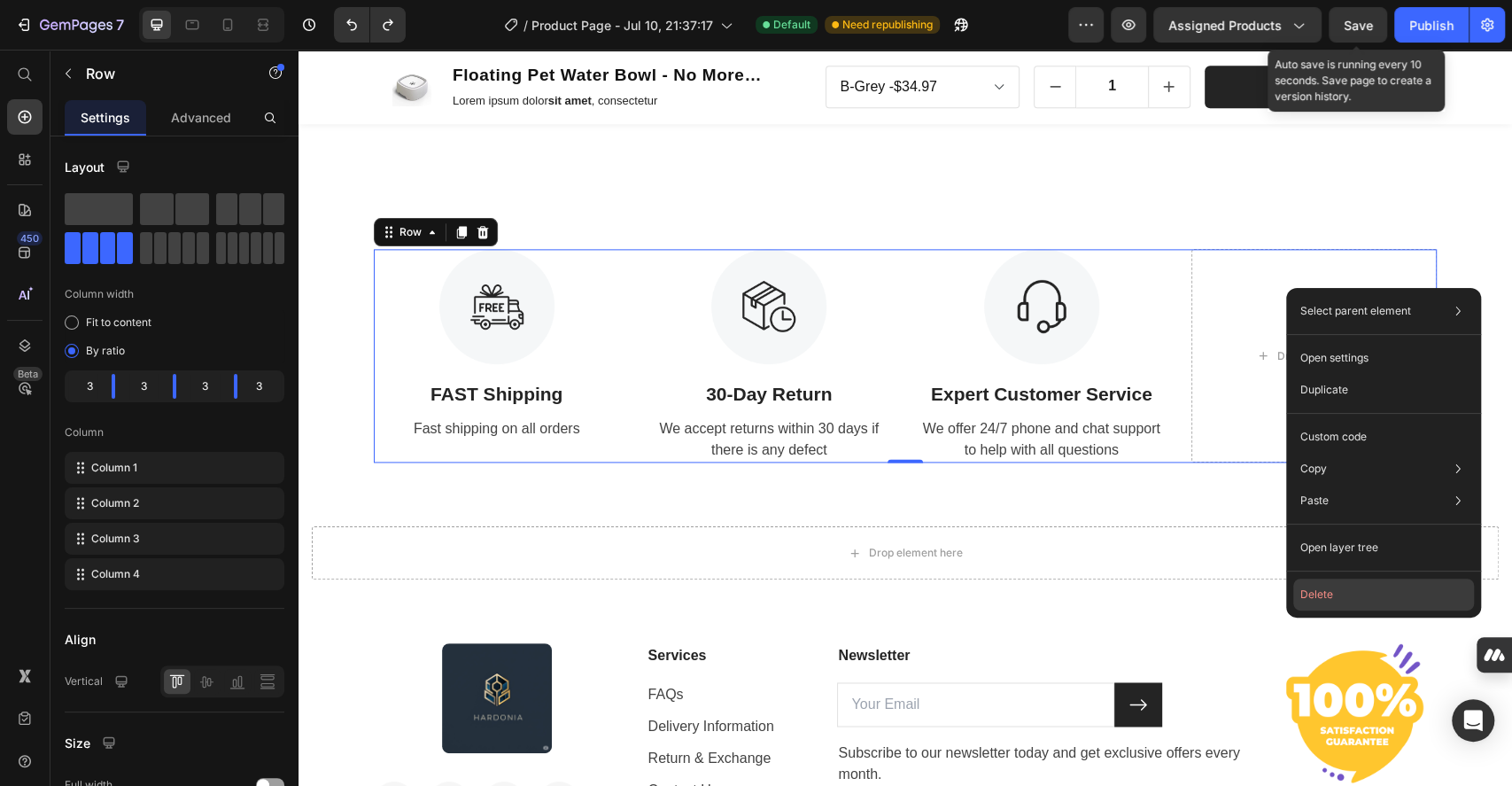 click on "Delete" 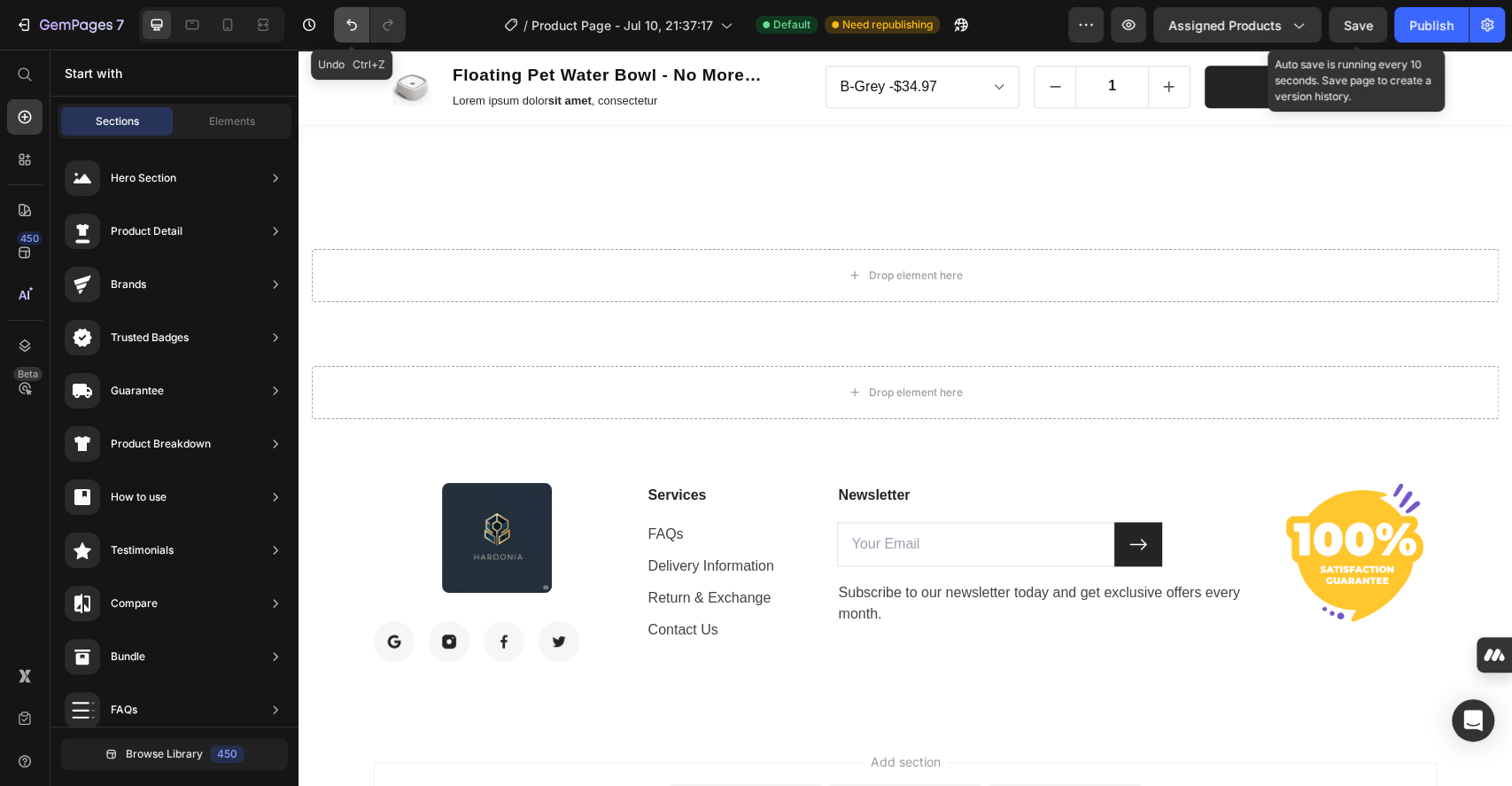 click 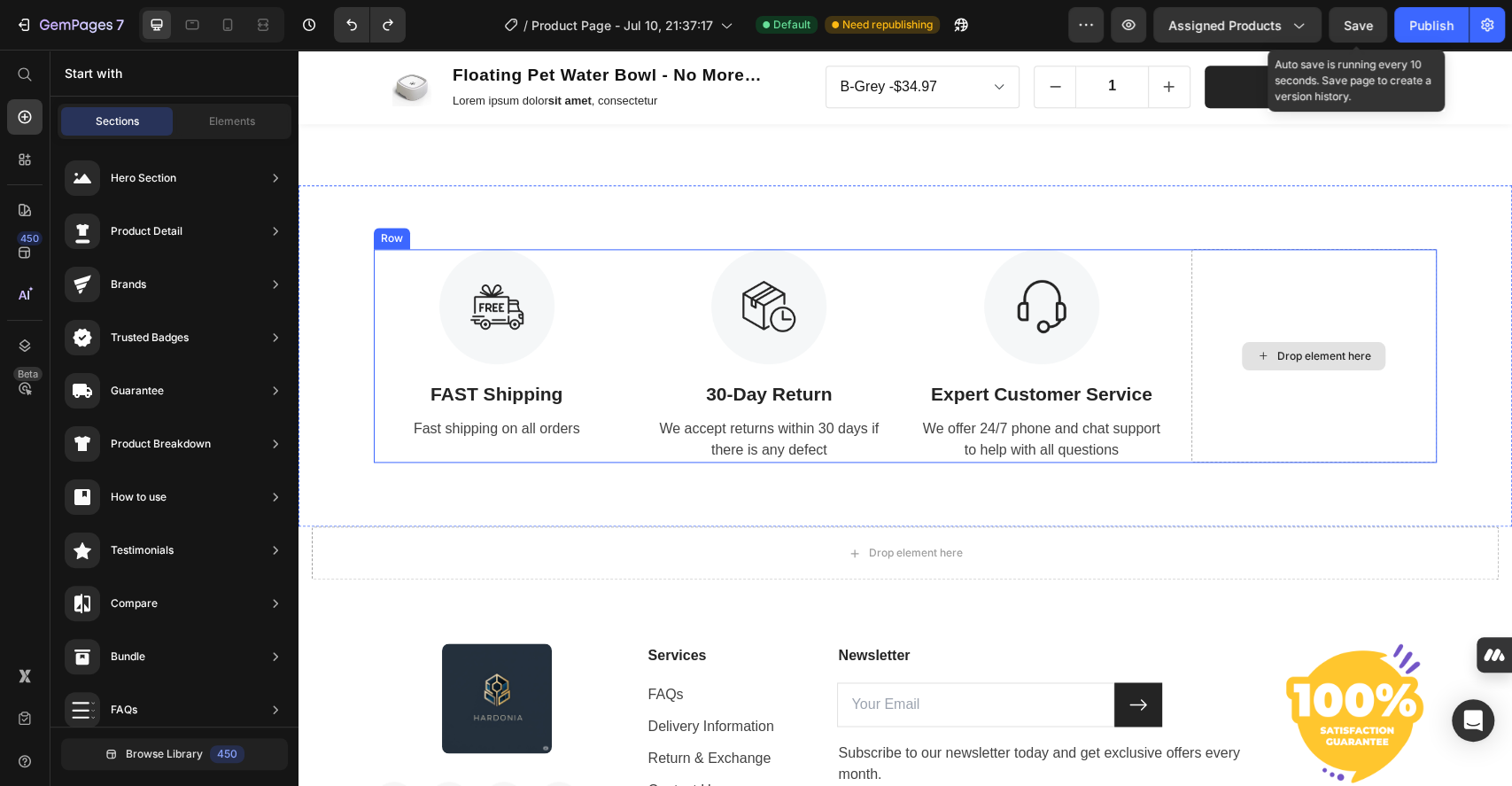 click on "Drop element here" at bounding box center (1314, 356) 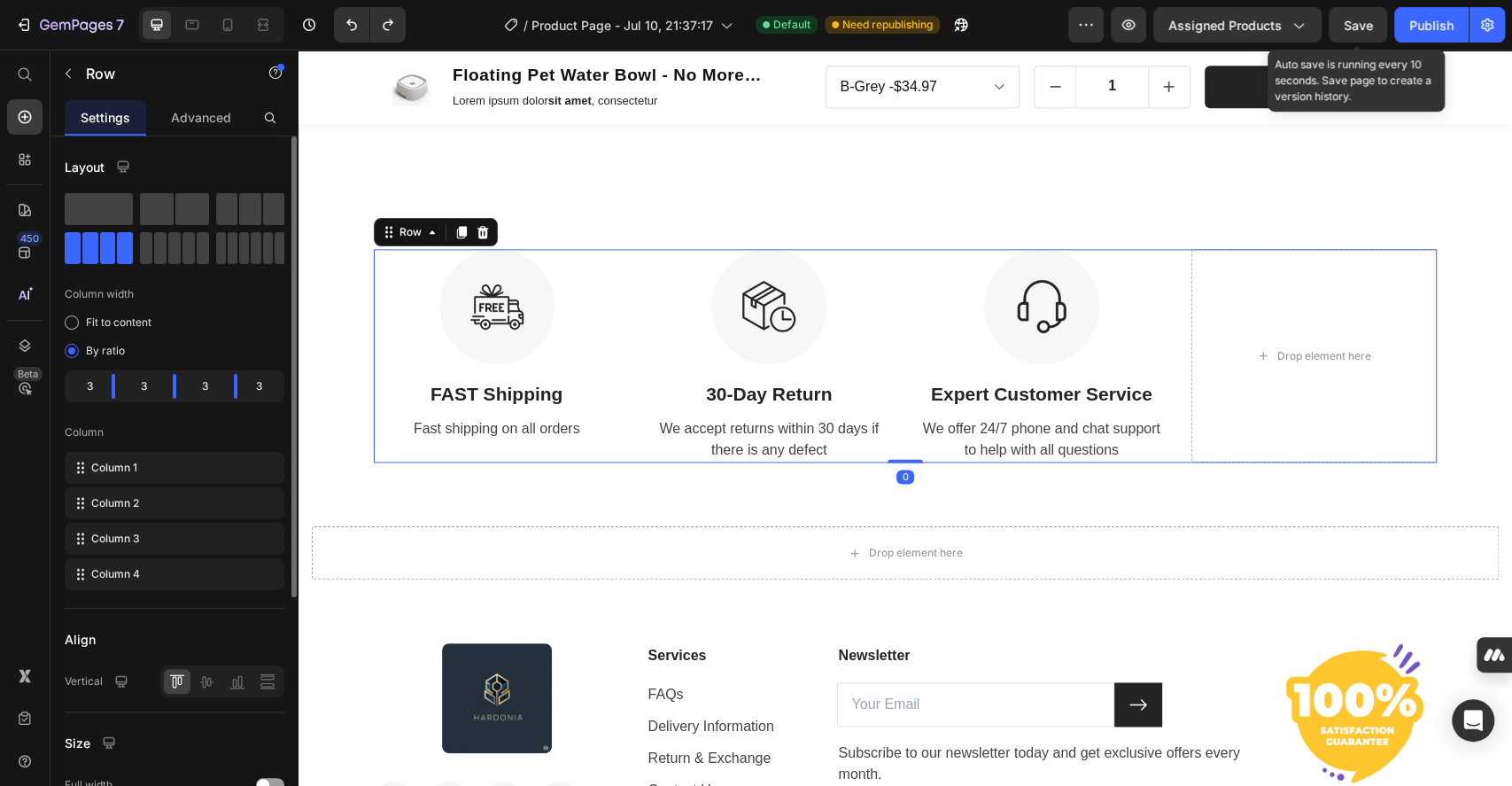 click on "3" 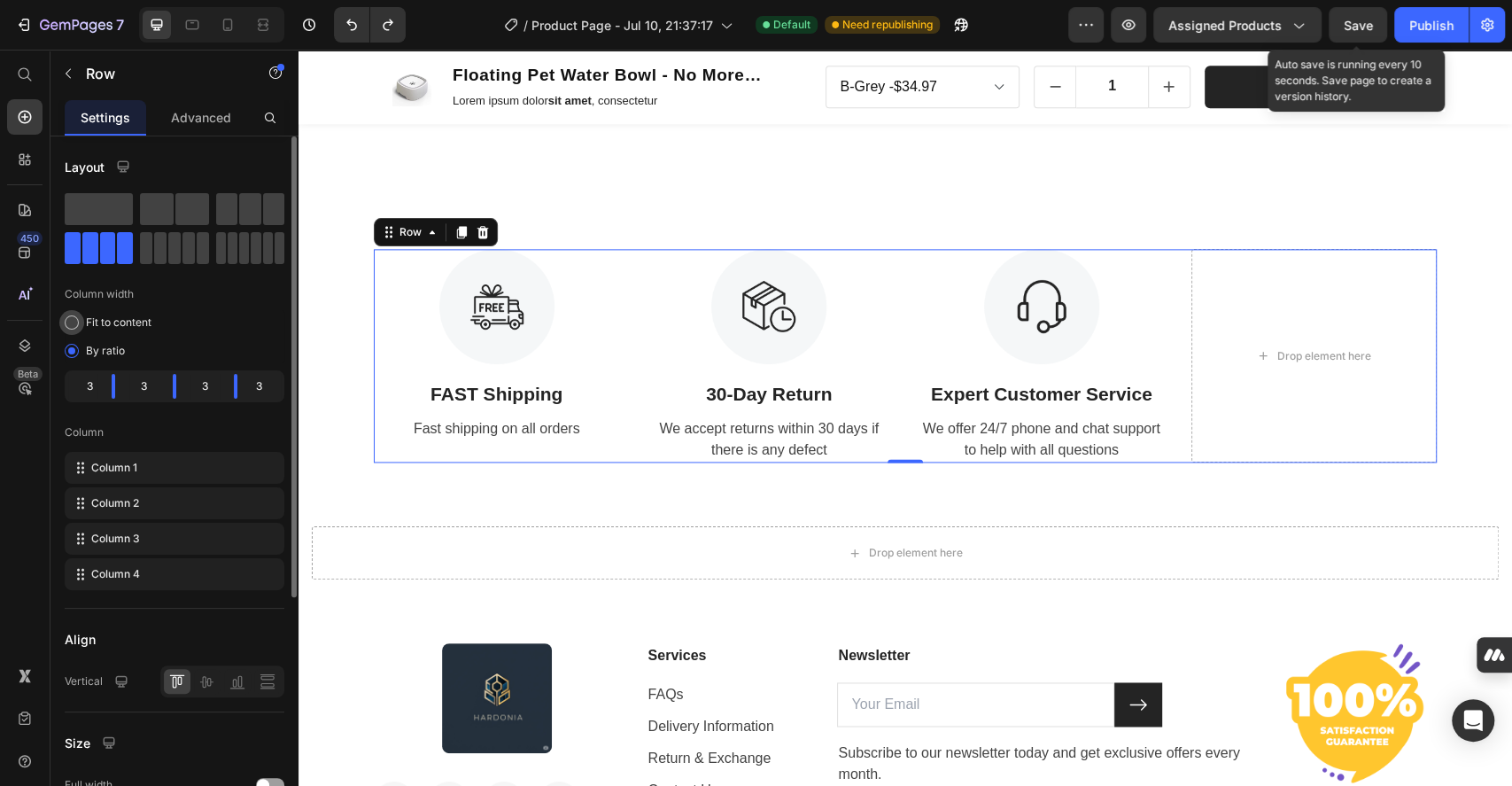 click on "Fit to content" 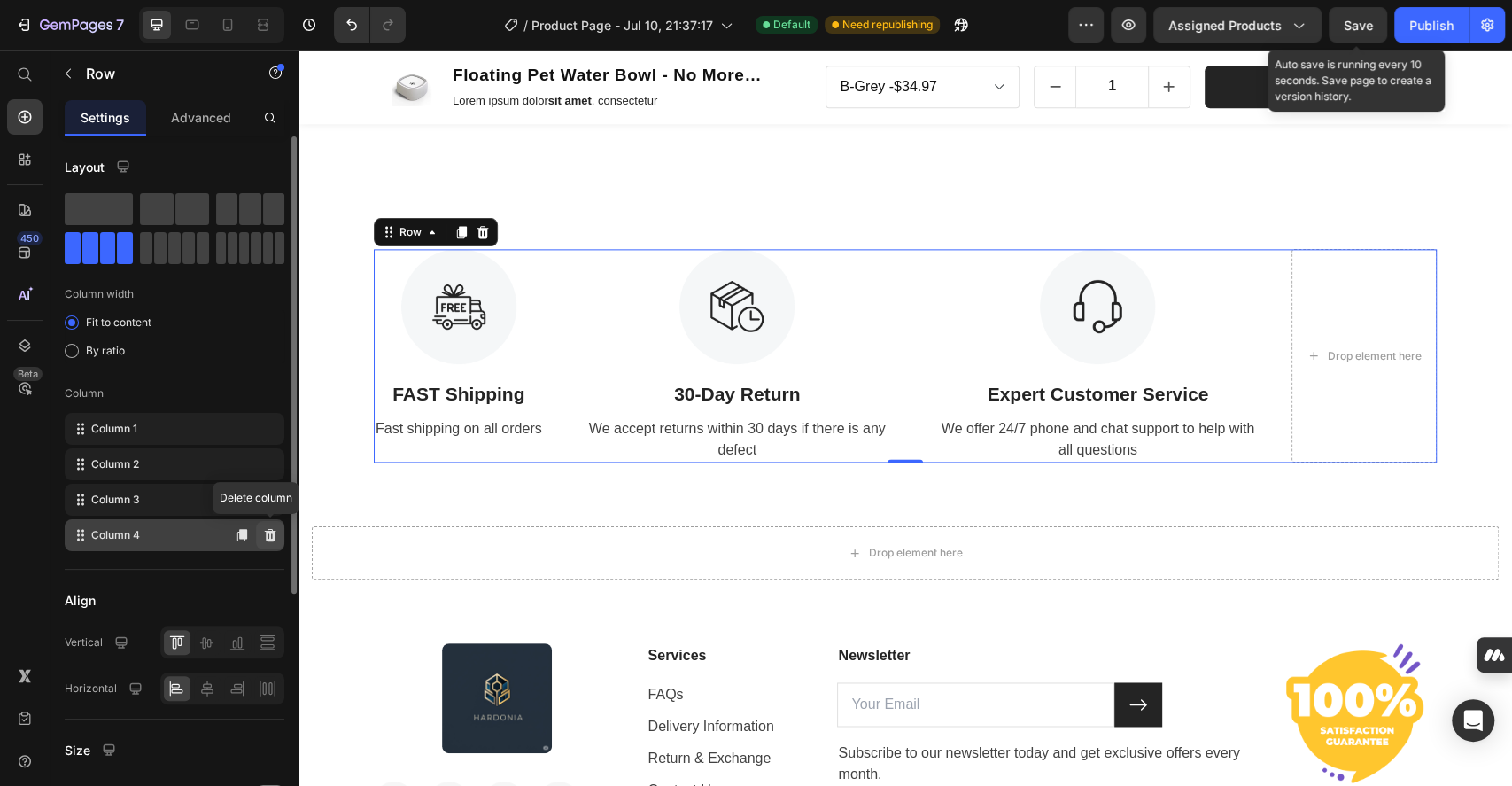 click 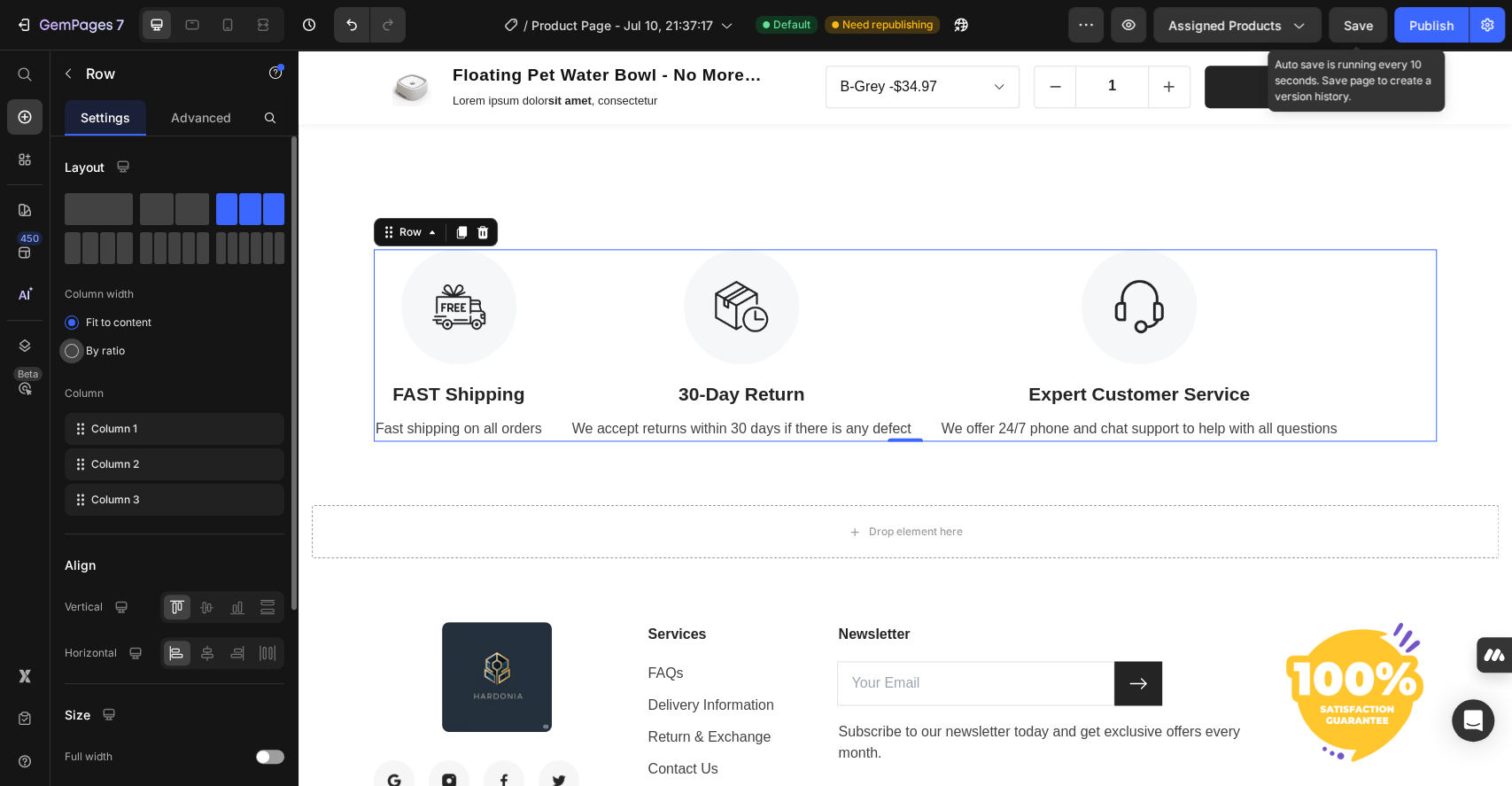click on "By ratio" 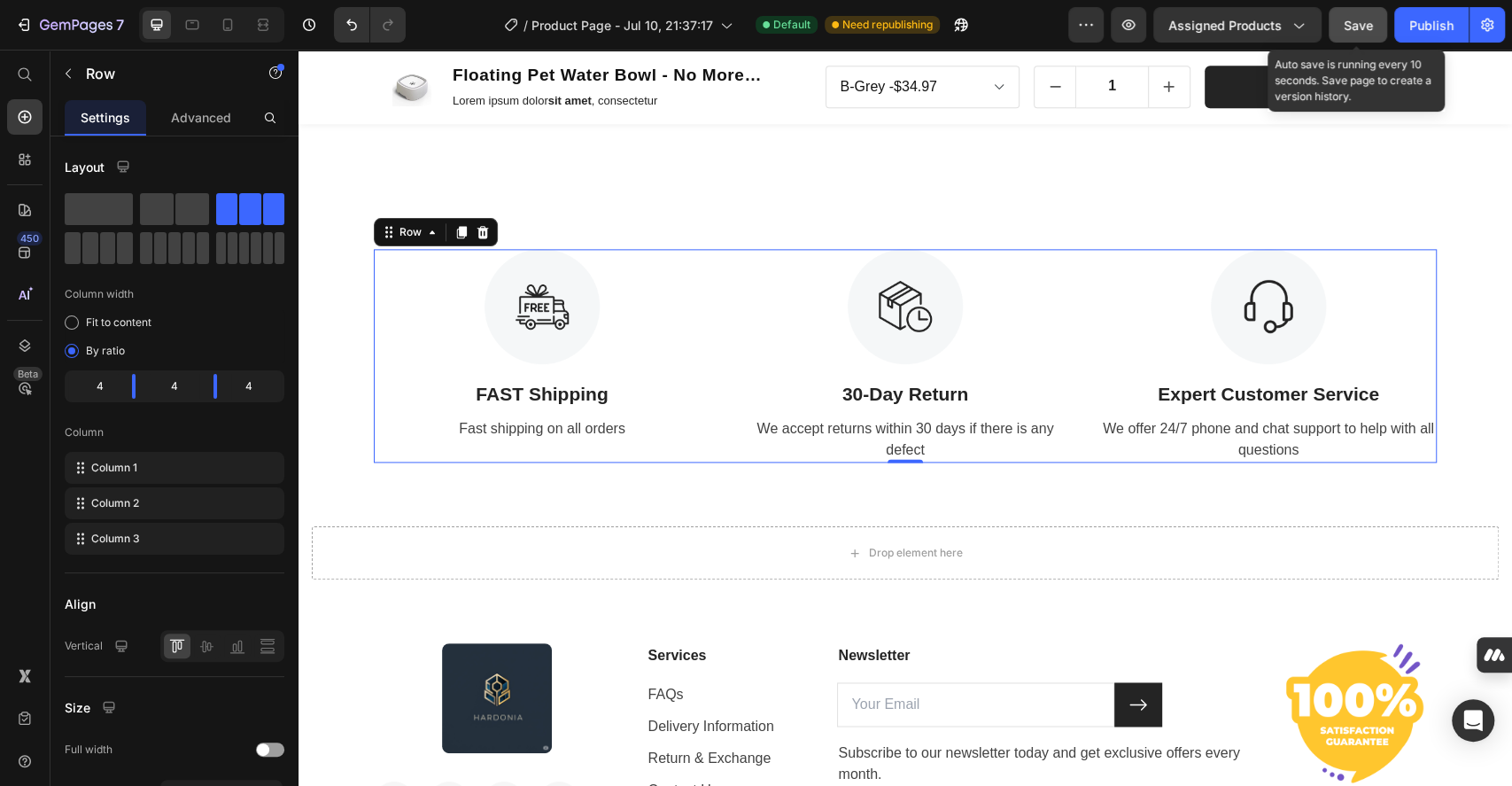 click on "Save" 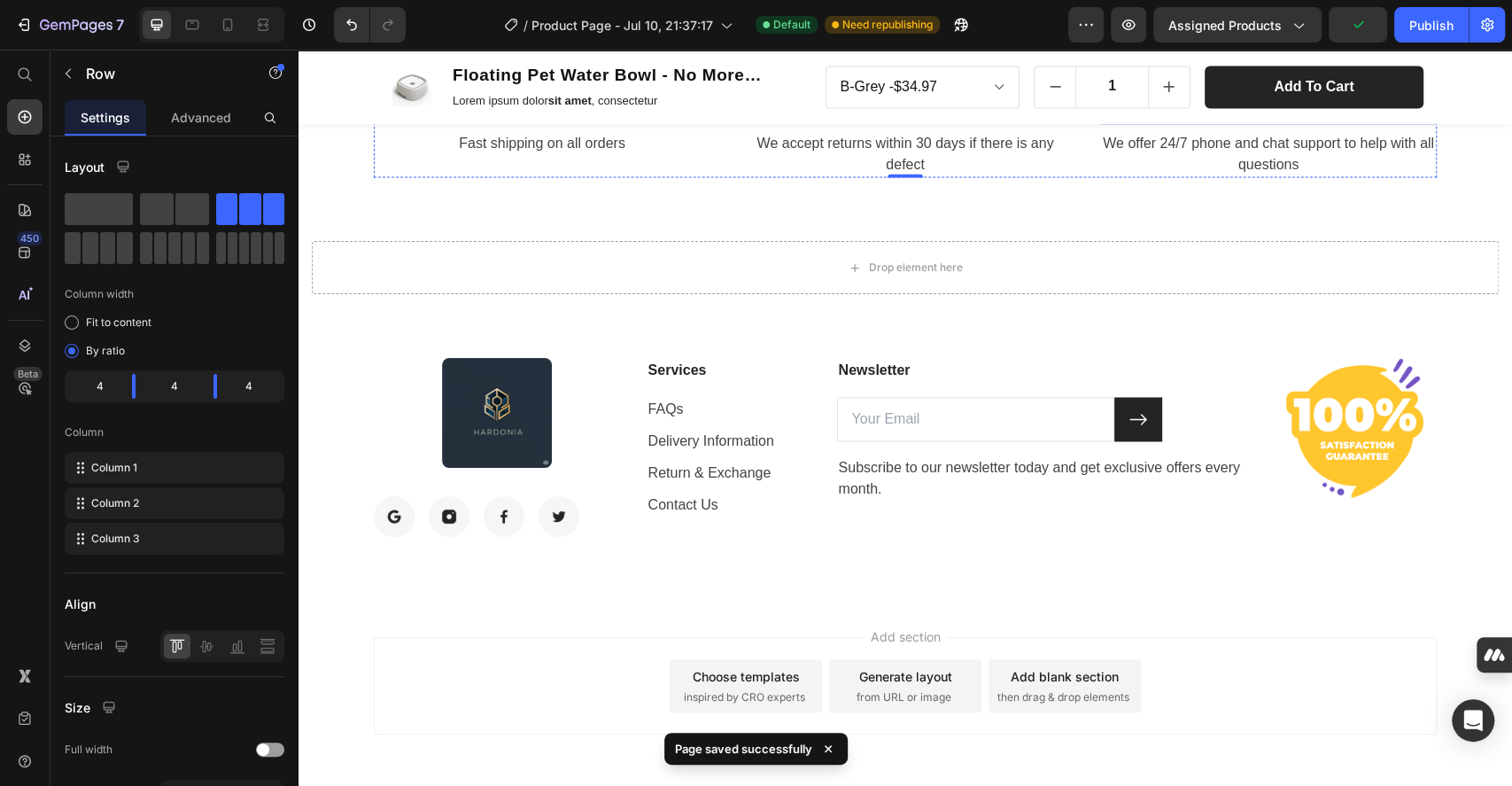 scroll, scrollTop: 6400, scrollLeft: 0, axis: vertical 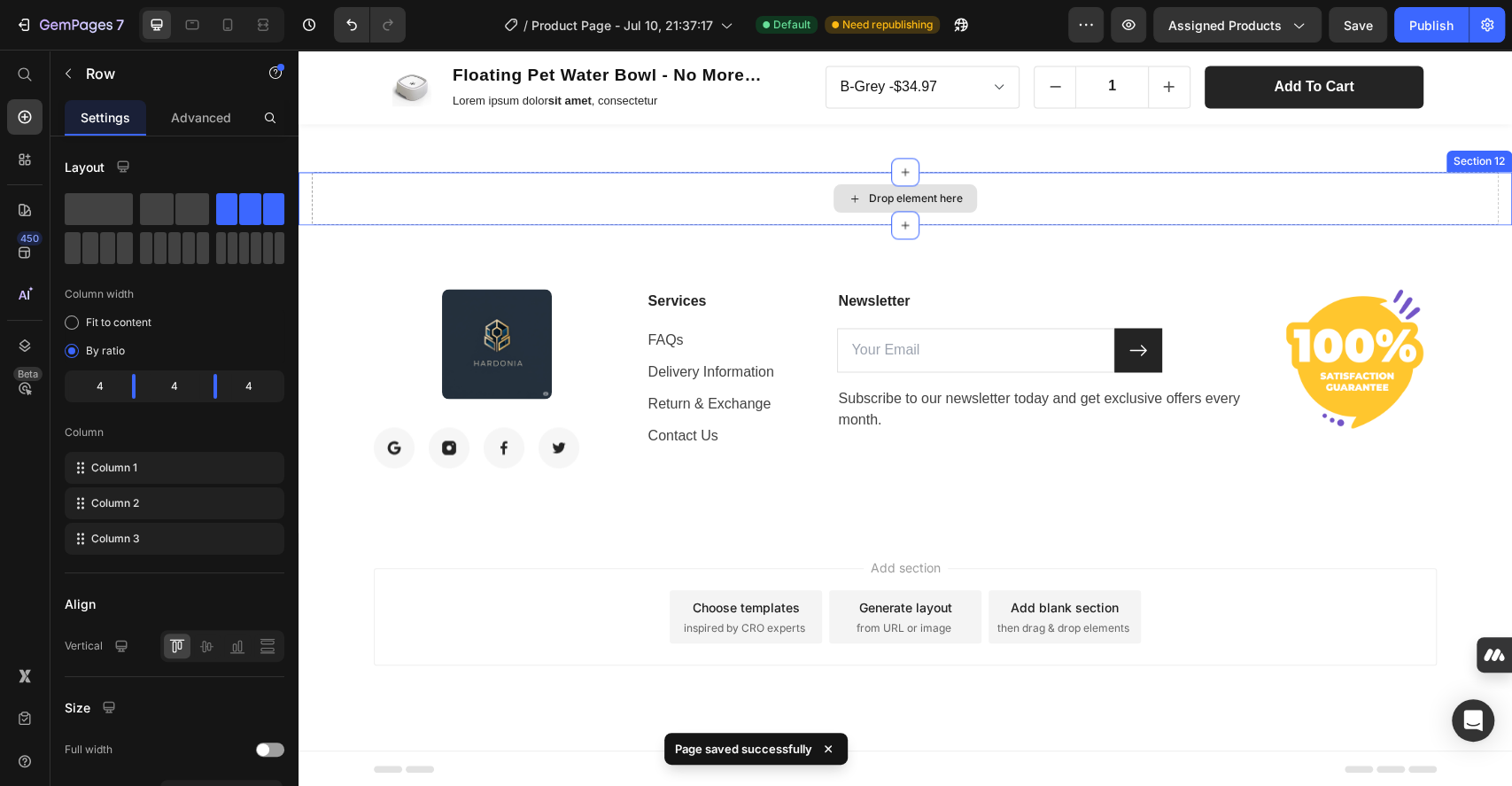 click on "Drop element here" at bounding box center [905, 198] 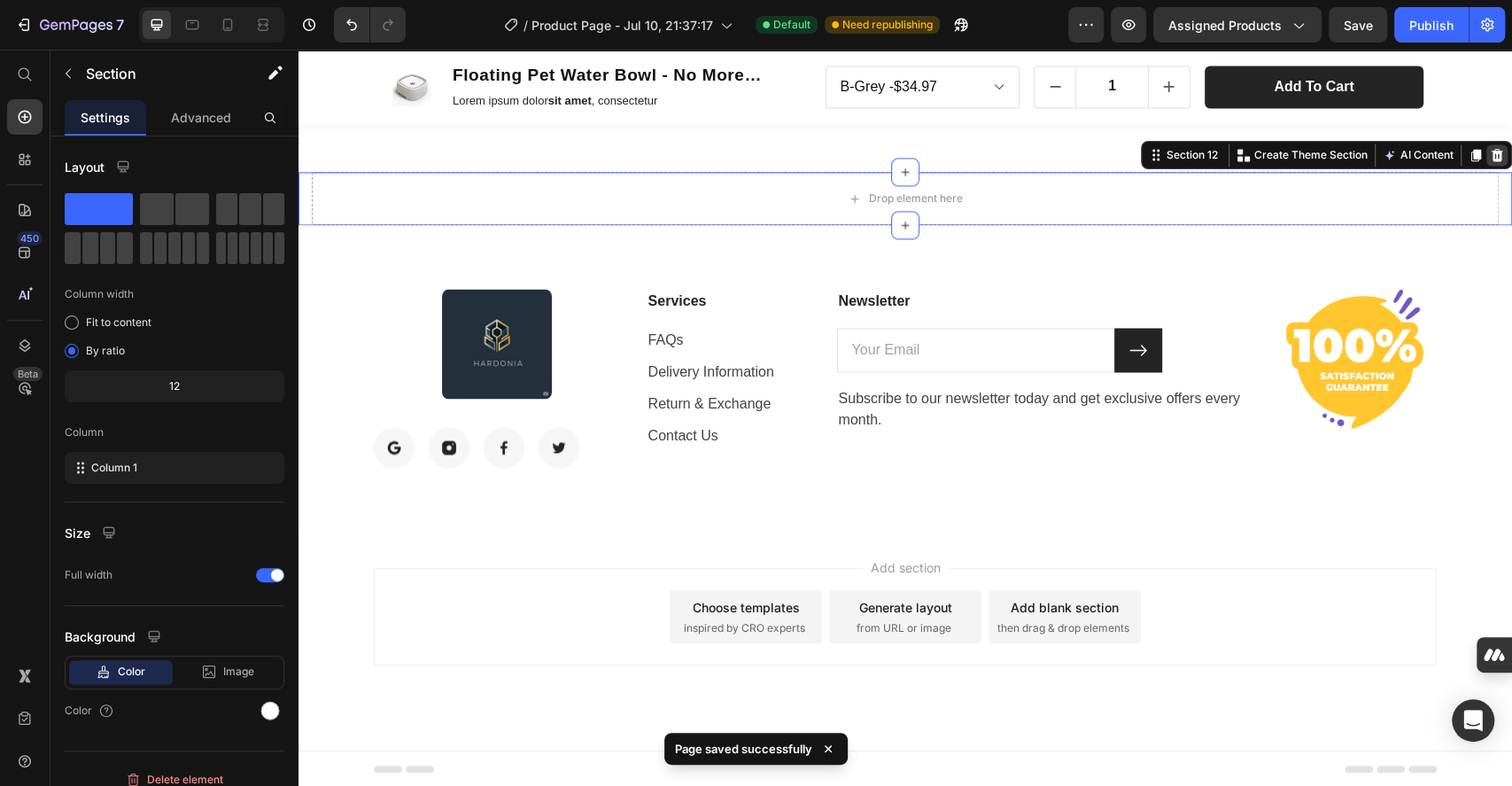 click 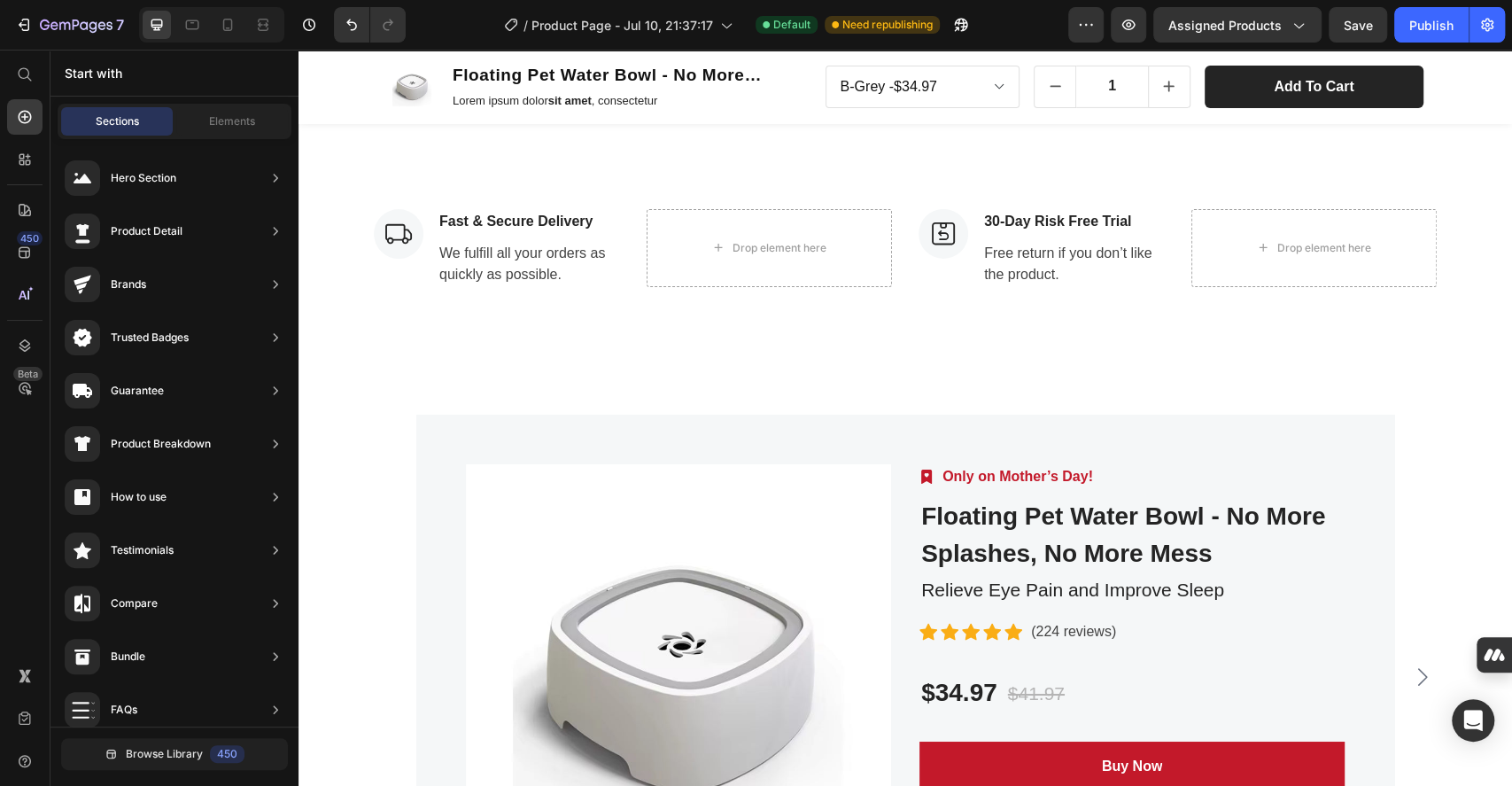 scroll, scrollTop: 4101, scrollLeft: 0, axis: vertical 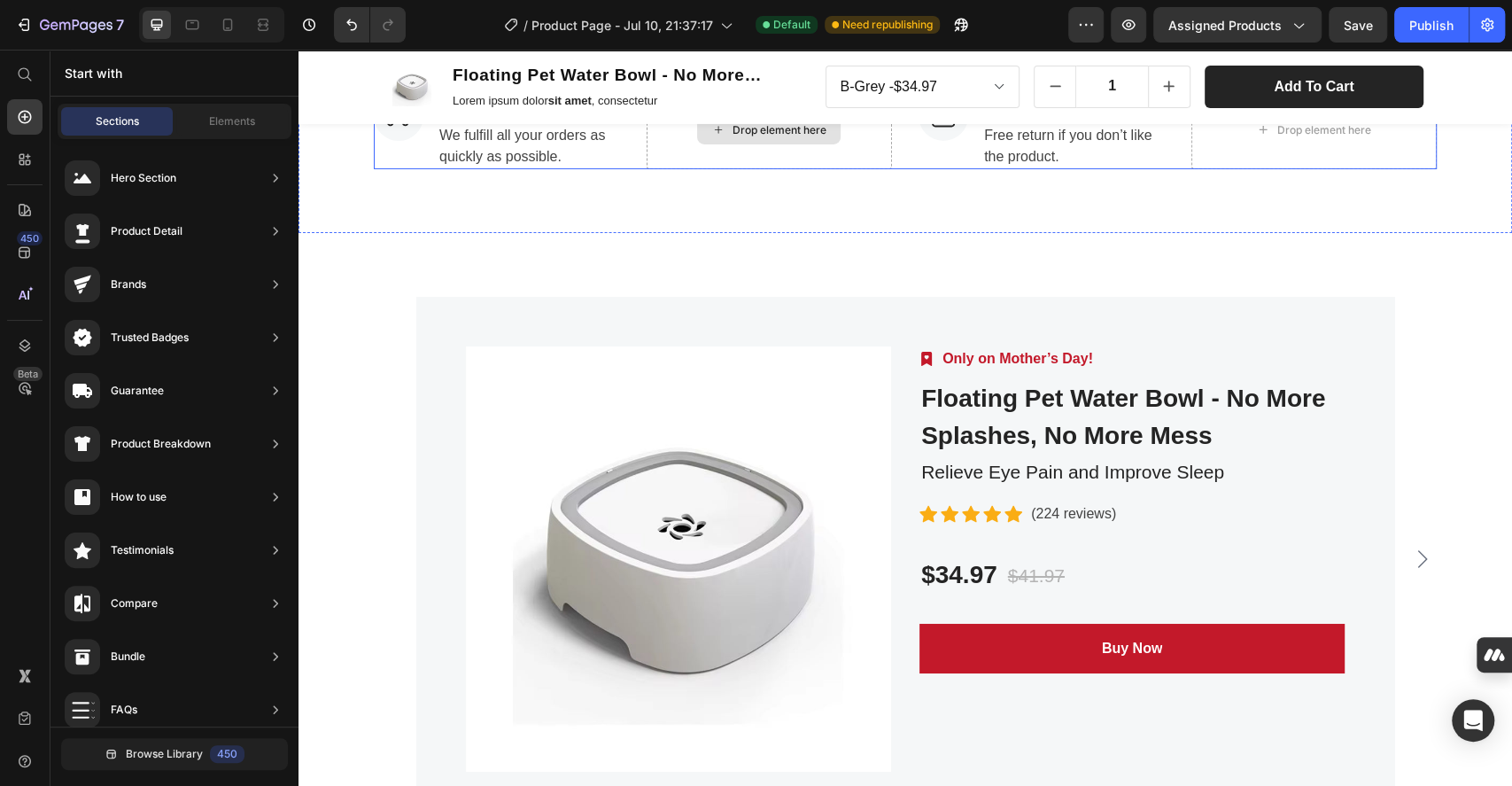 click on "Drop element here" at bounding box center [770, 130] 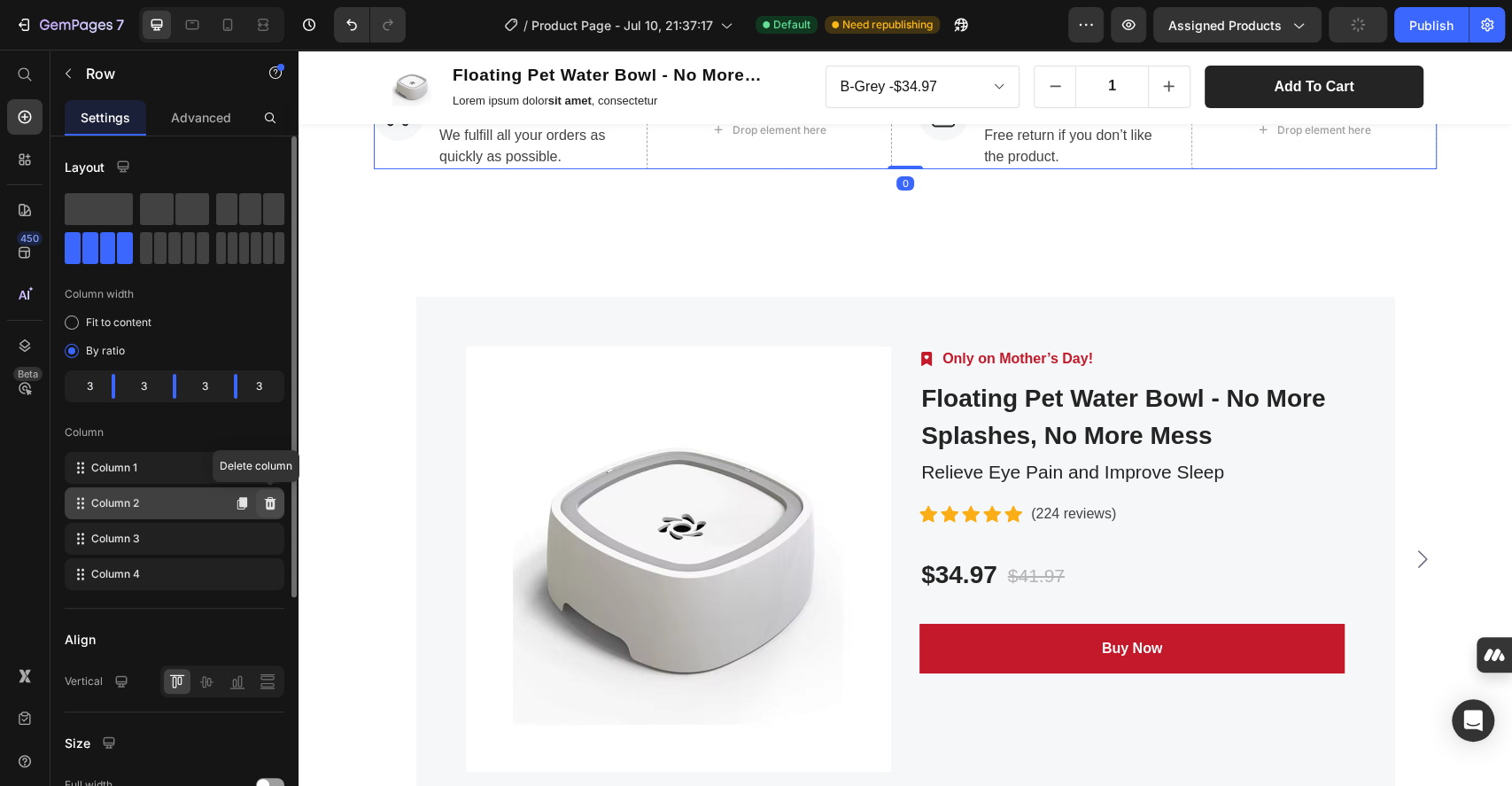 click 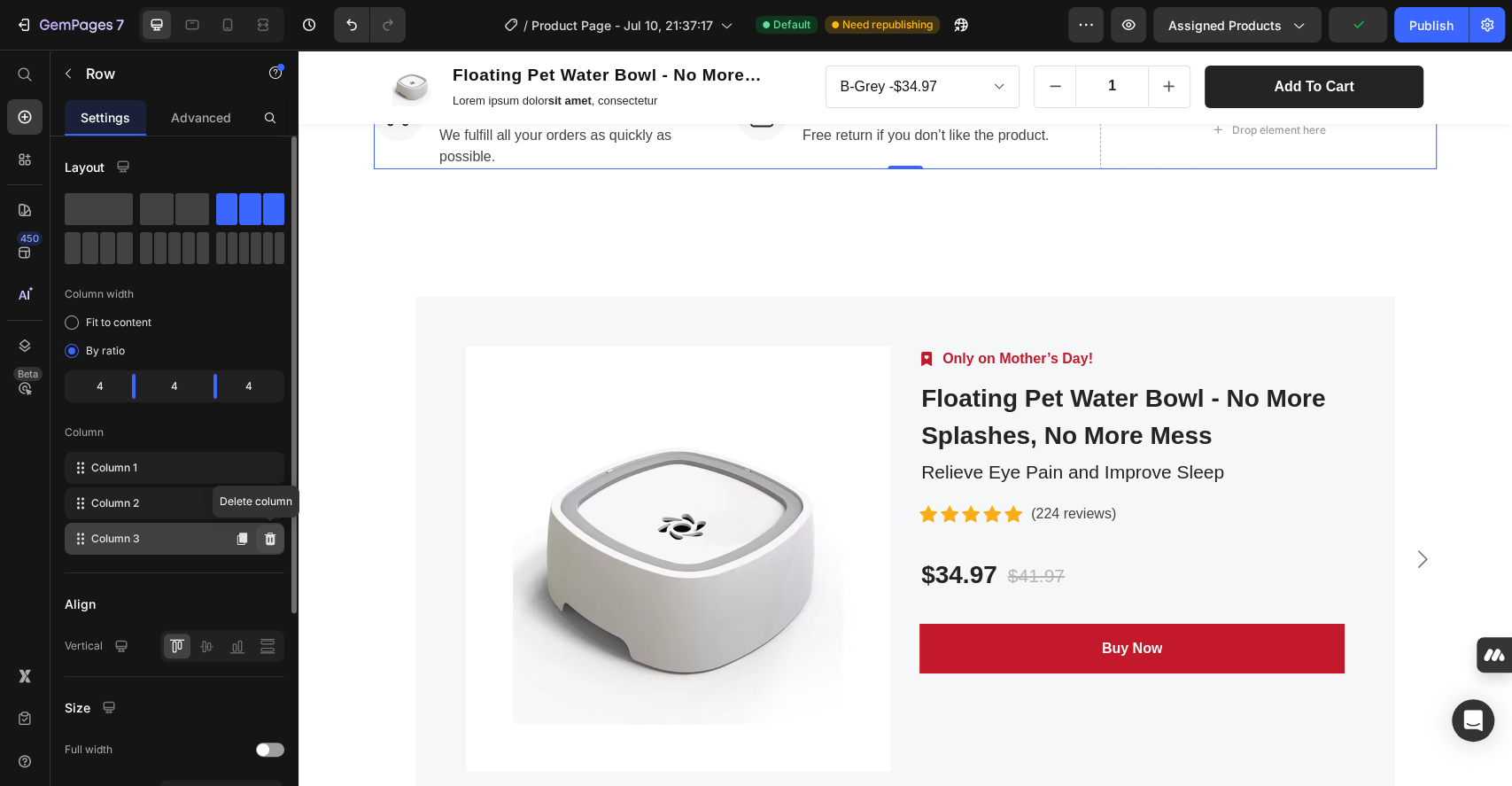 click 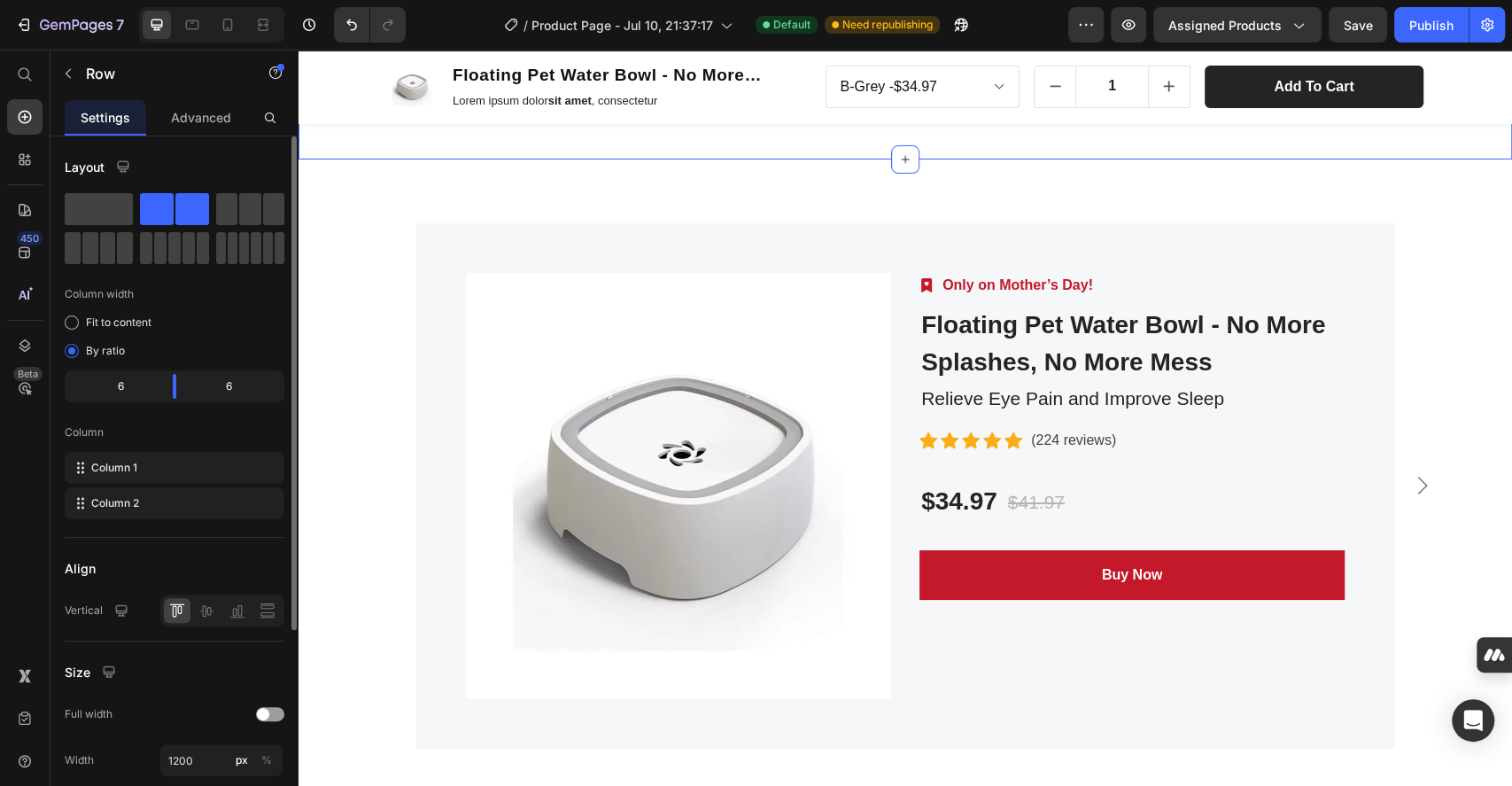 scroll, scrollTop: 4338, scrollLeft: 0, axis: vertical 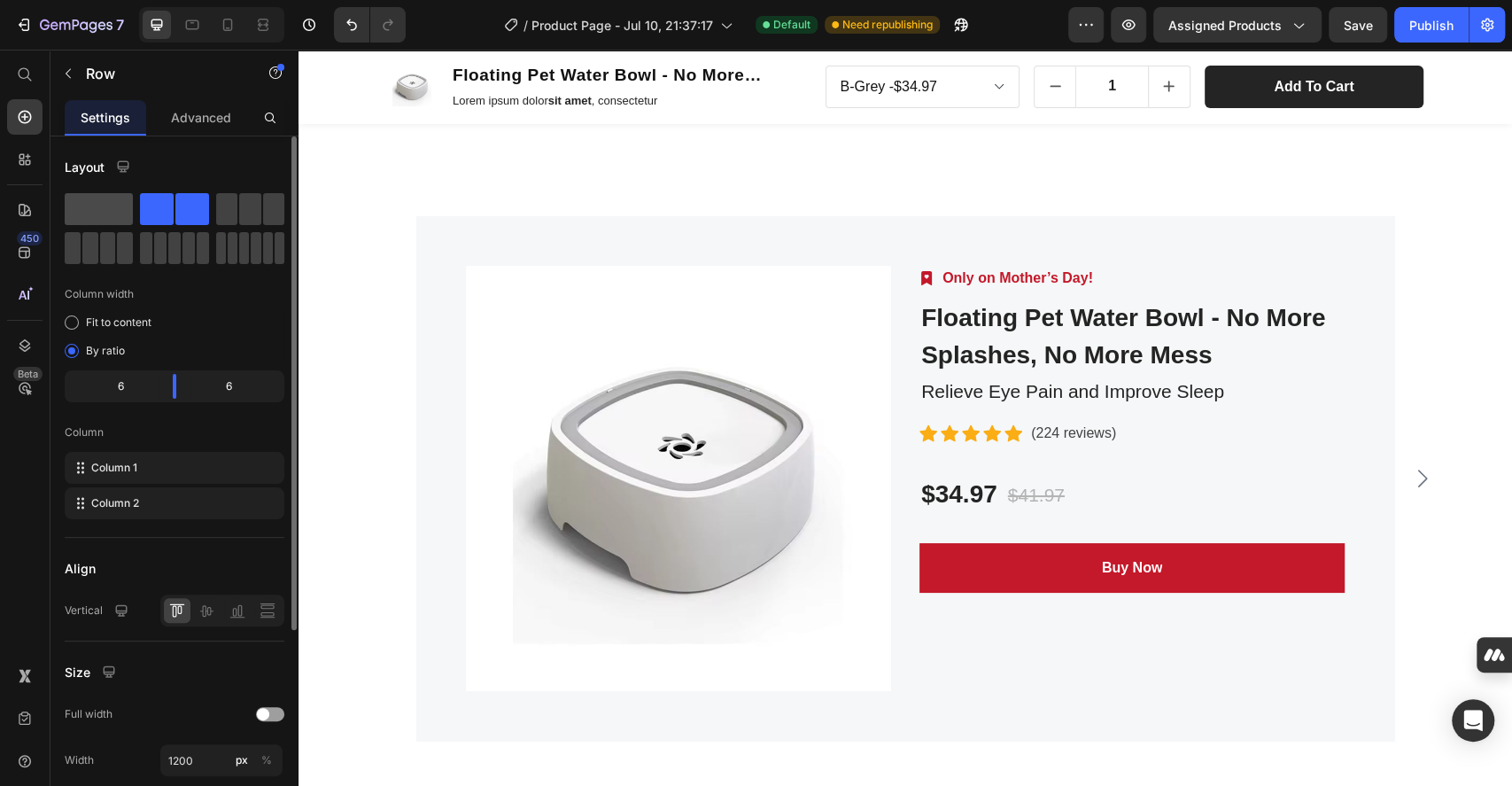 click 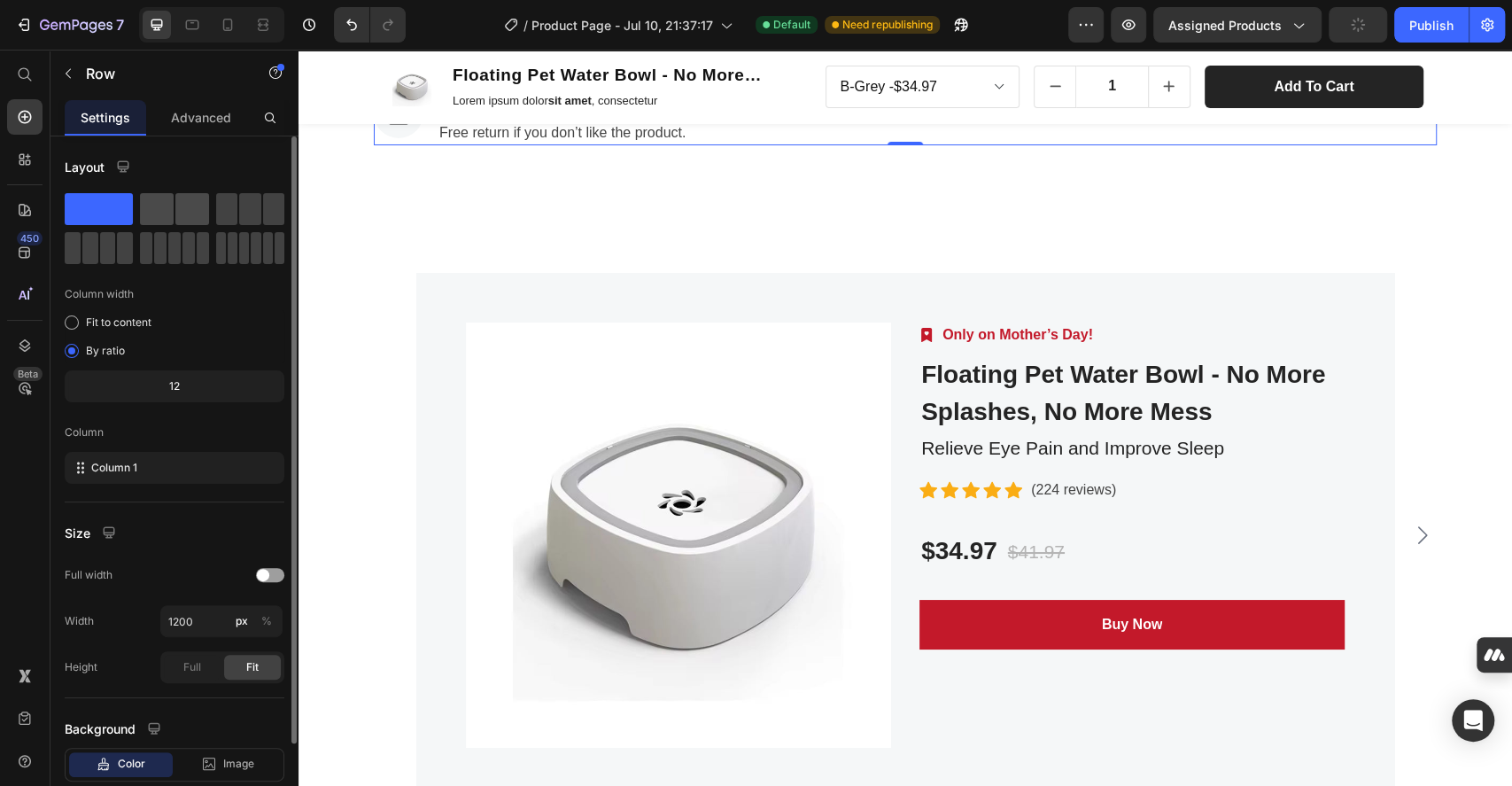 click 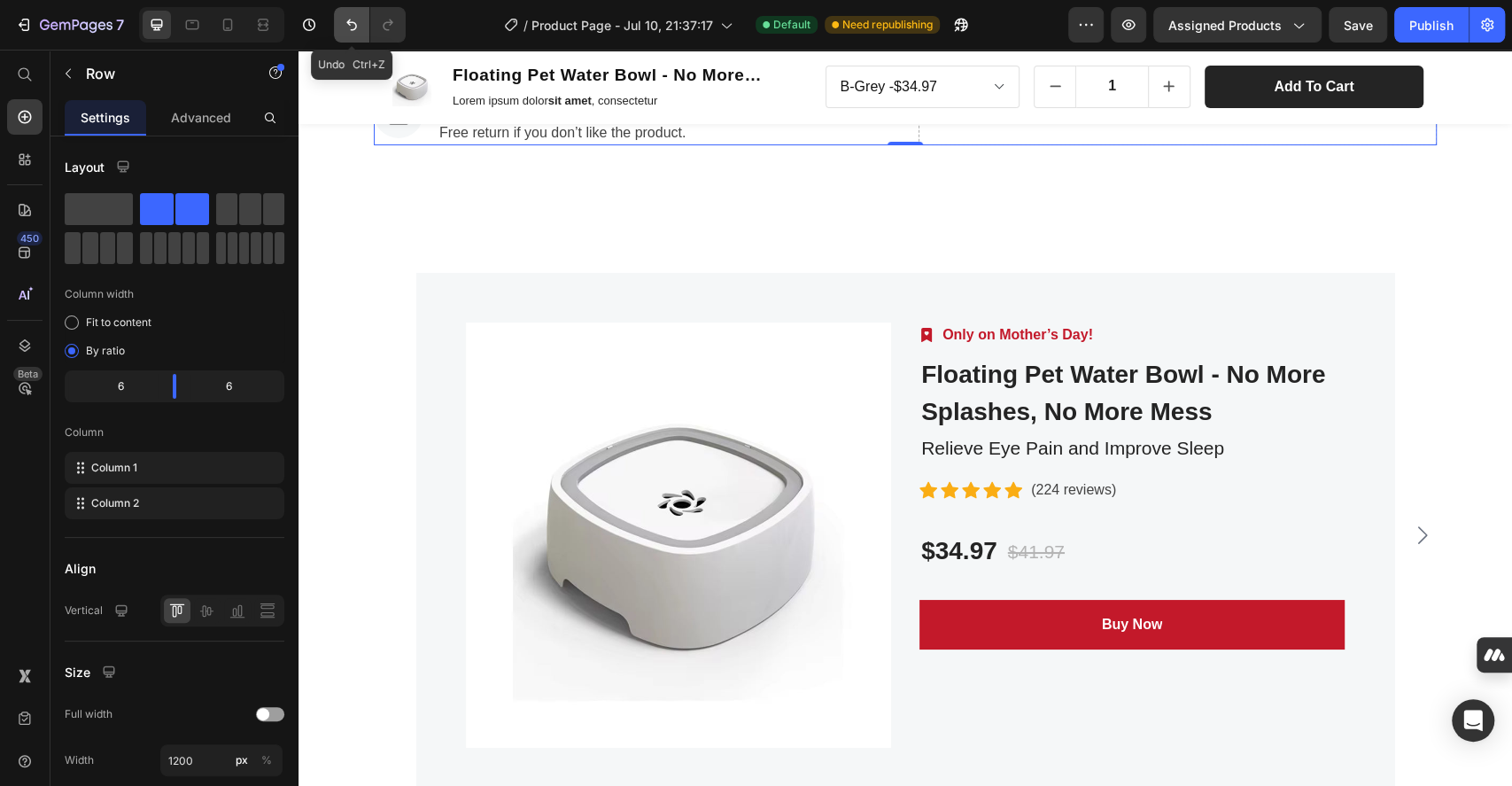 click 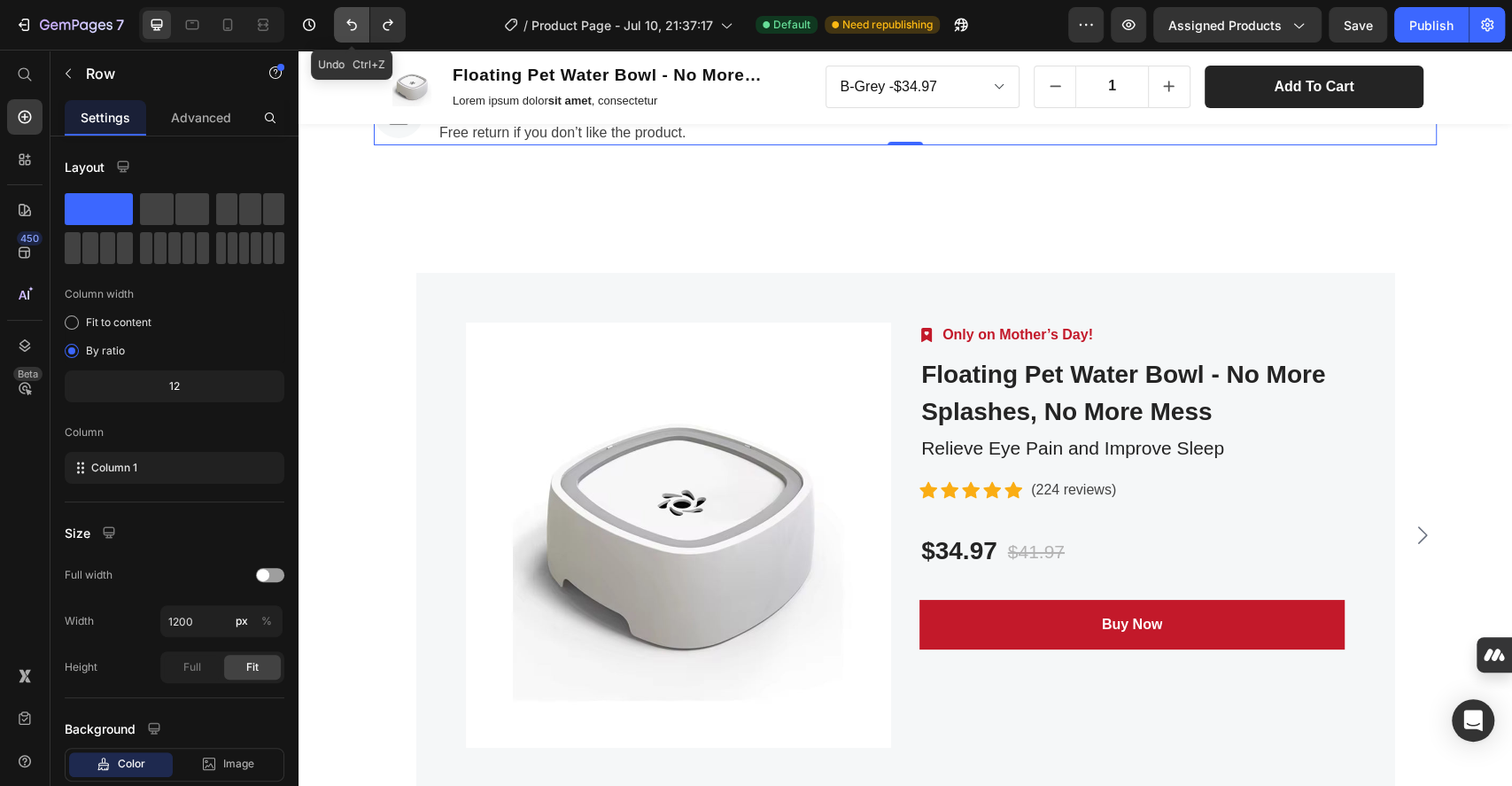 click 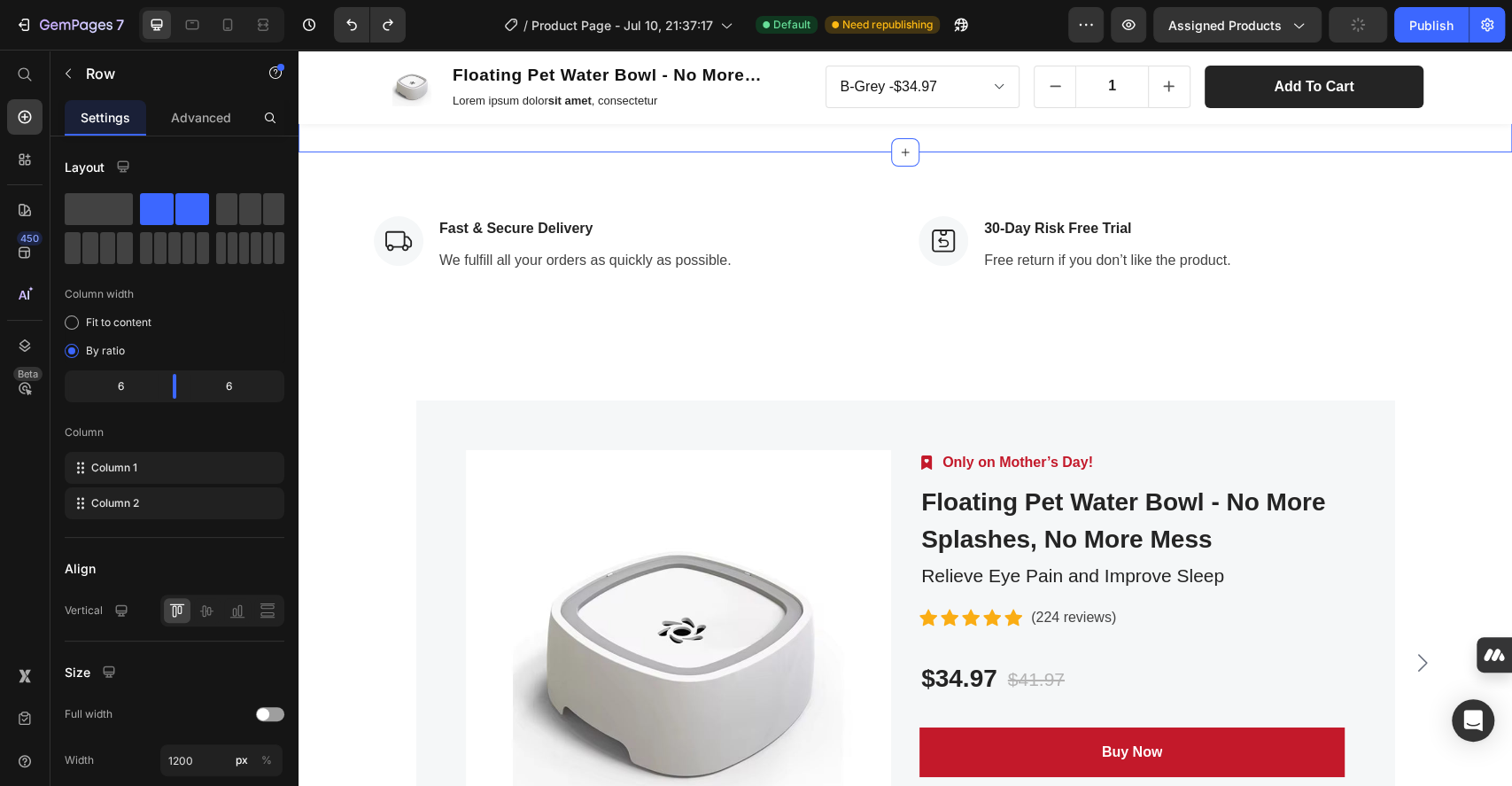 scroll, scrollTop: 4122, scrollLeft: 0, axis: vertical 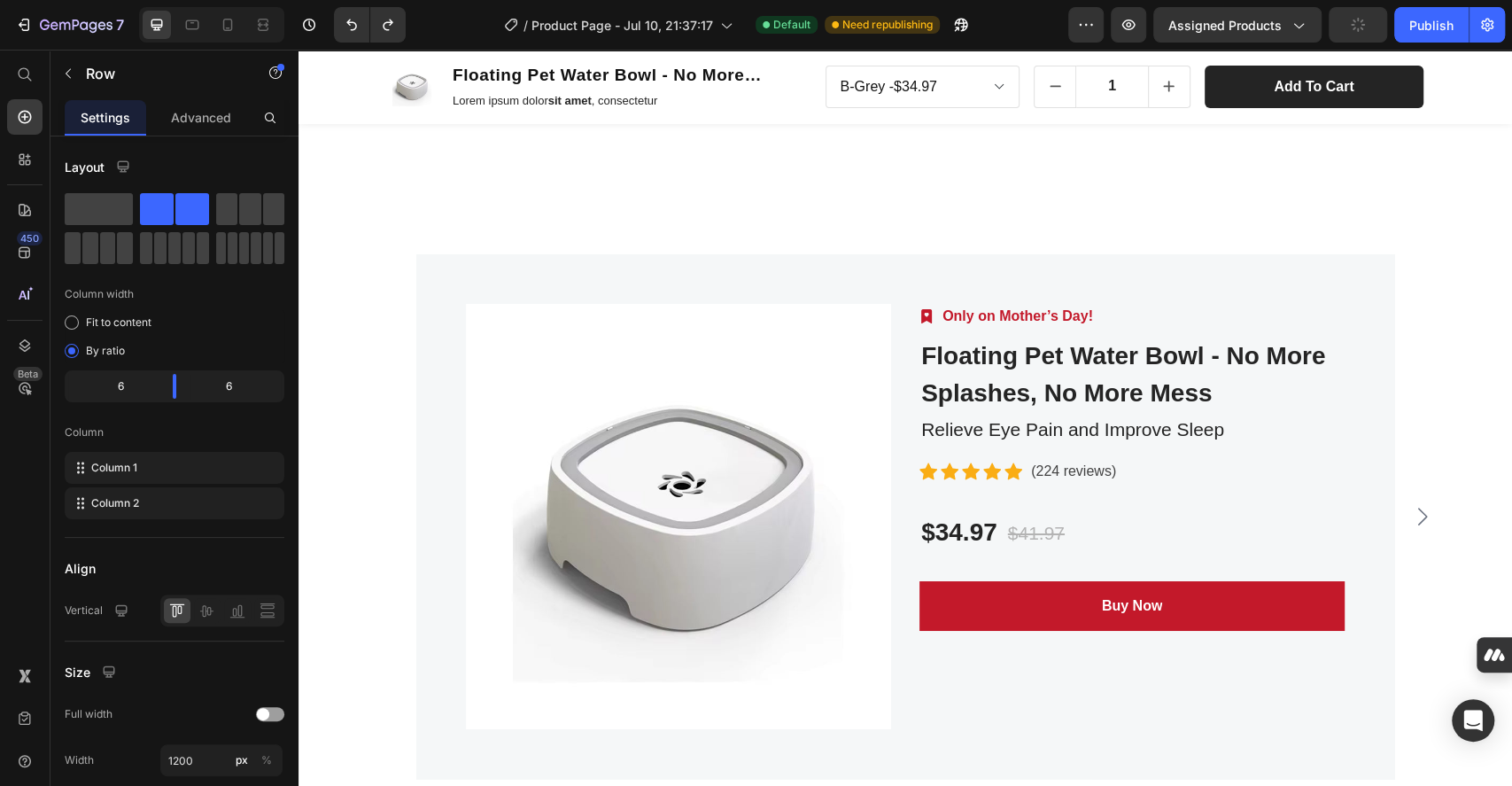 click on "Discover What Pet Owners Are Saying Heading Row Image                Icon                Icon                Icon                Icon                Icon Icon List Hoz Row Row Image
[FIRST] [LAST] Text block Image Row I bought this for my mom's birthday and she's thrilled! Her cat no longer spills water everywhere. It's a game-changer for keeping her floors dry. Highly recommend! Text block
Icon 230 Text block Icon List
Icon 0 Text block Icon List Row [MONTH] 15, 2023 Text block Row Row Row Image                Icon                Icon                Icon                Icon                Icon Icon List Hoz Row Row Image [FIRST] [LAST] Text block Image Row This was a perfect gift for my mom's dog. After using it, she noticed no more splashes on the floor and it's easy to refill. Great product! Text block
Icon 0 Text block Icon List
Icon 0 Text block Icon List Row Feb 10, 2023 Text block Row Row Row Image                Icon Icon Icon Row" at bounding box center (905, -232) 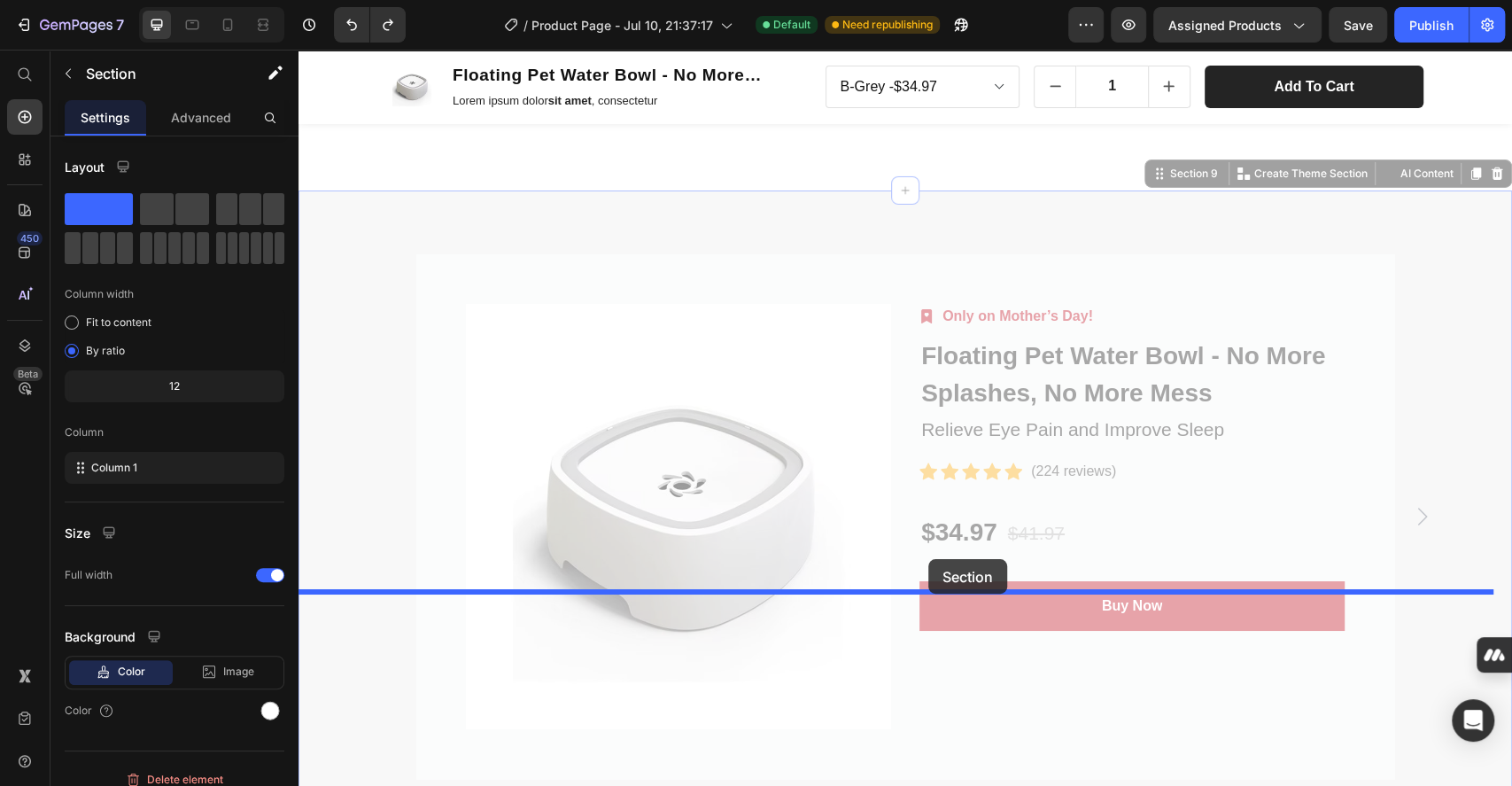 drag, startPoint x: 928, startPoint y: 592, endPoint x: 929, endPoint y: 563, distance: 29.01724 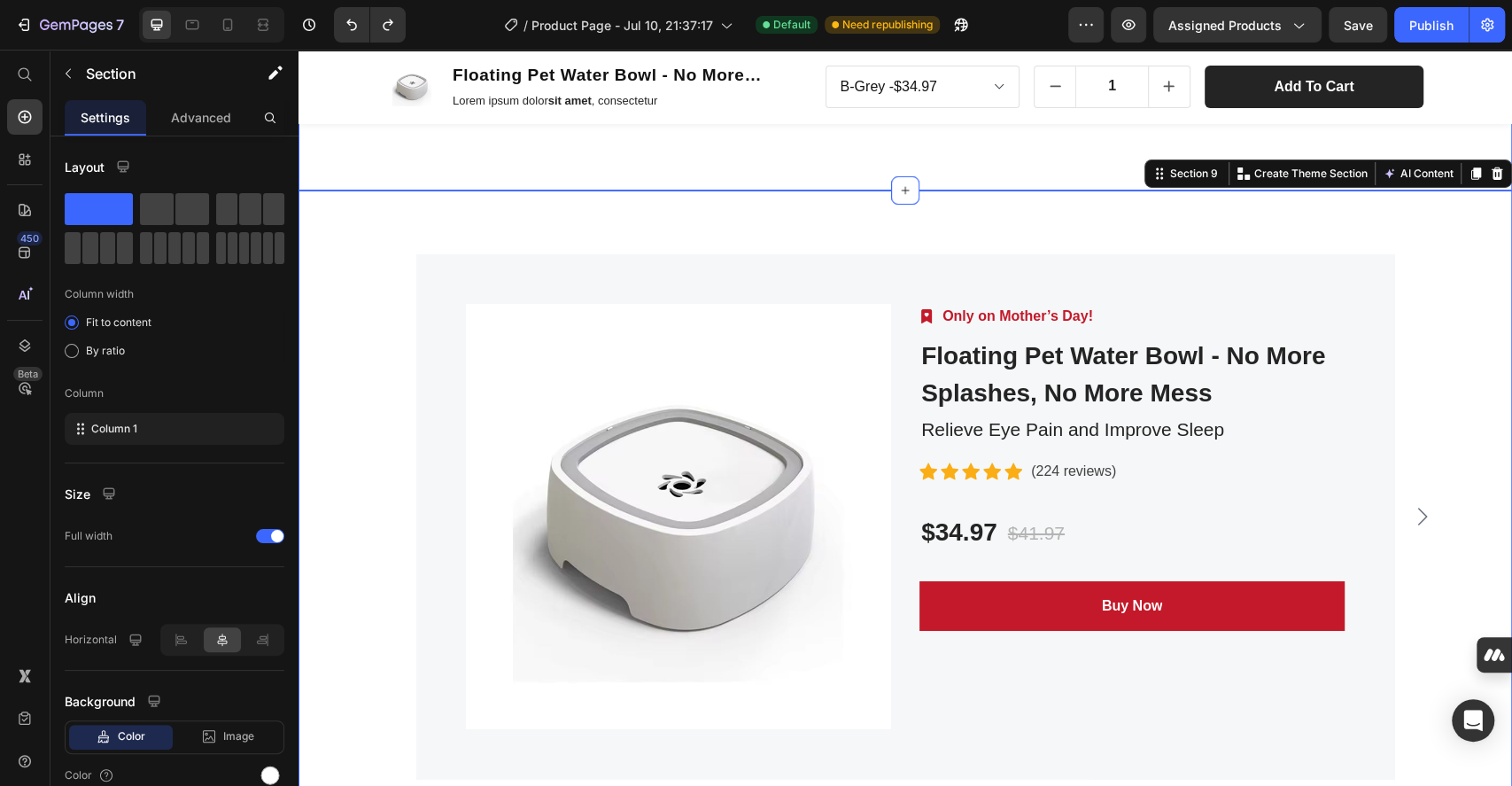 click on "Image Fast & Secure Delivery Text block We fulfill all your orders as quickly as possible. Text block Row Image 30-Day Risk Free Trial Text block Free return if you don’t like the product. Text block Row Row Section 8" at bounding box center (905, 98) 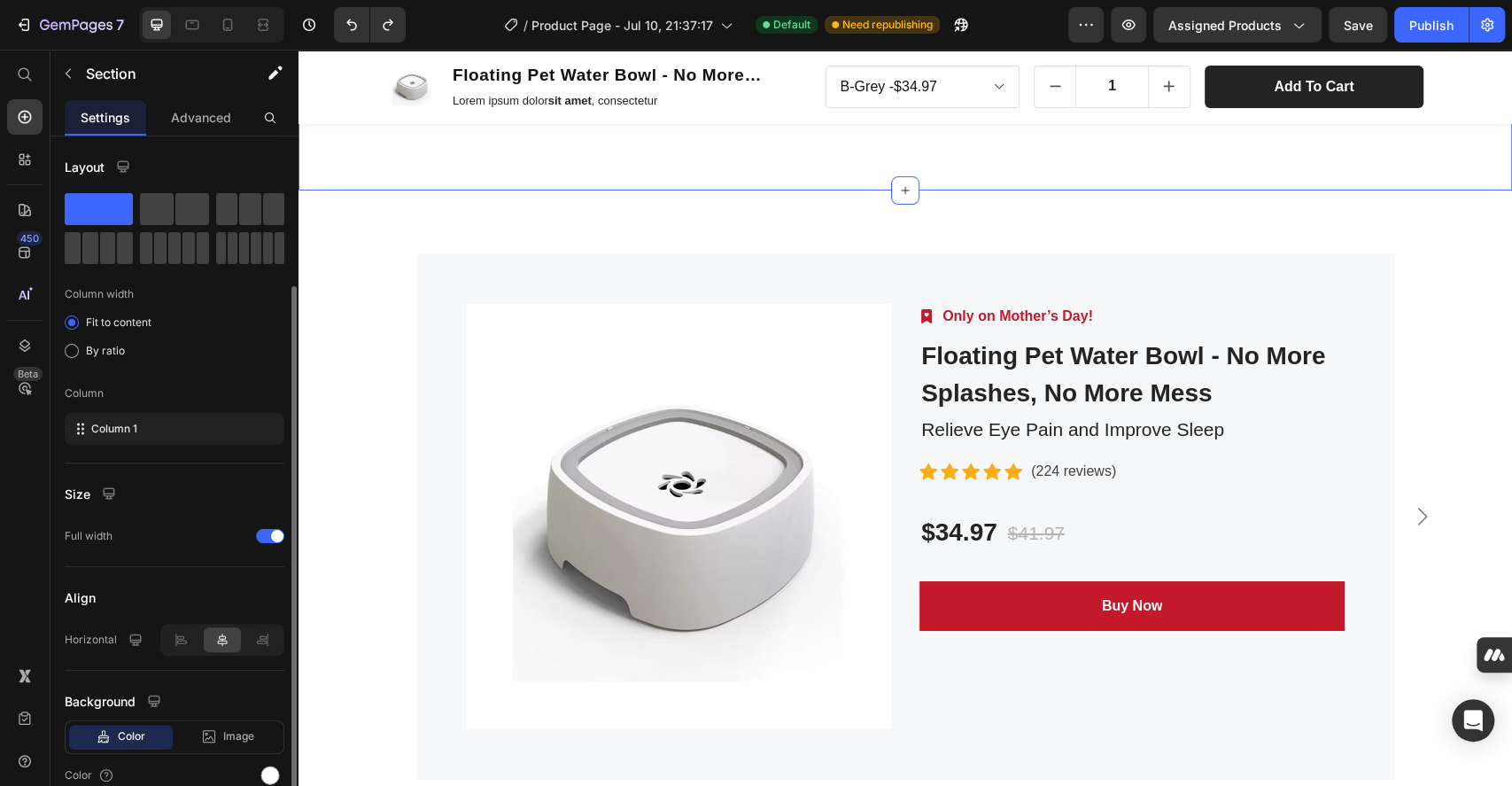 scroll, scrollTop: 79, scrollLeft: 0, axis: vertical 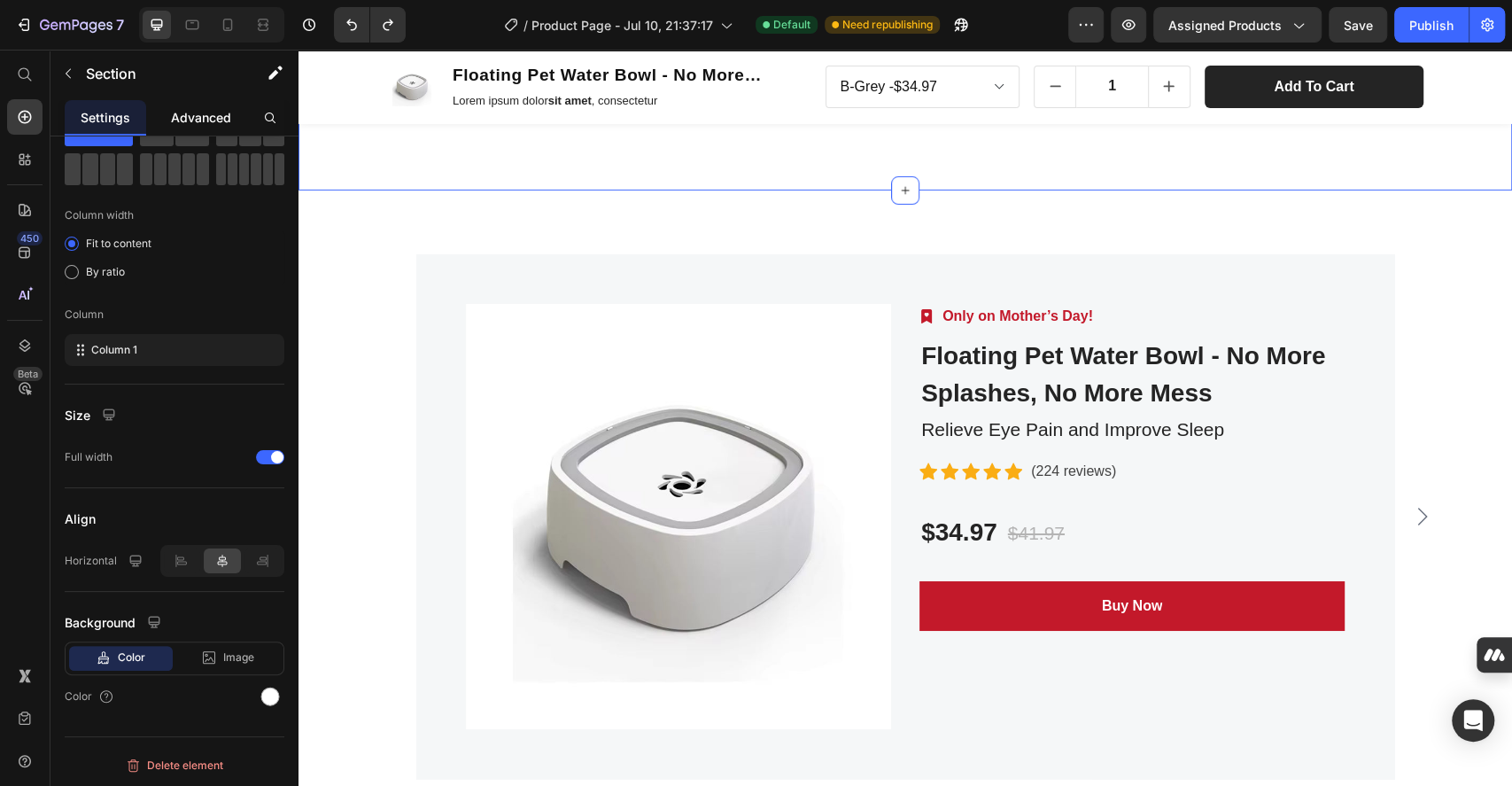 click on "Advanced" 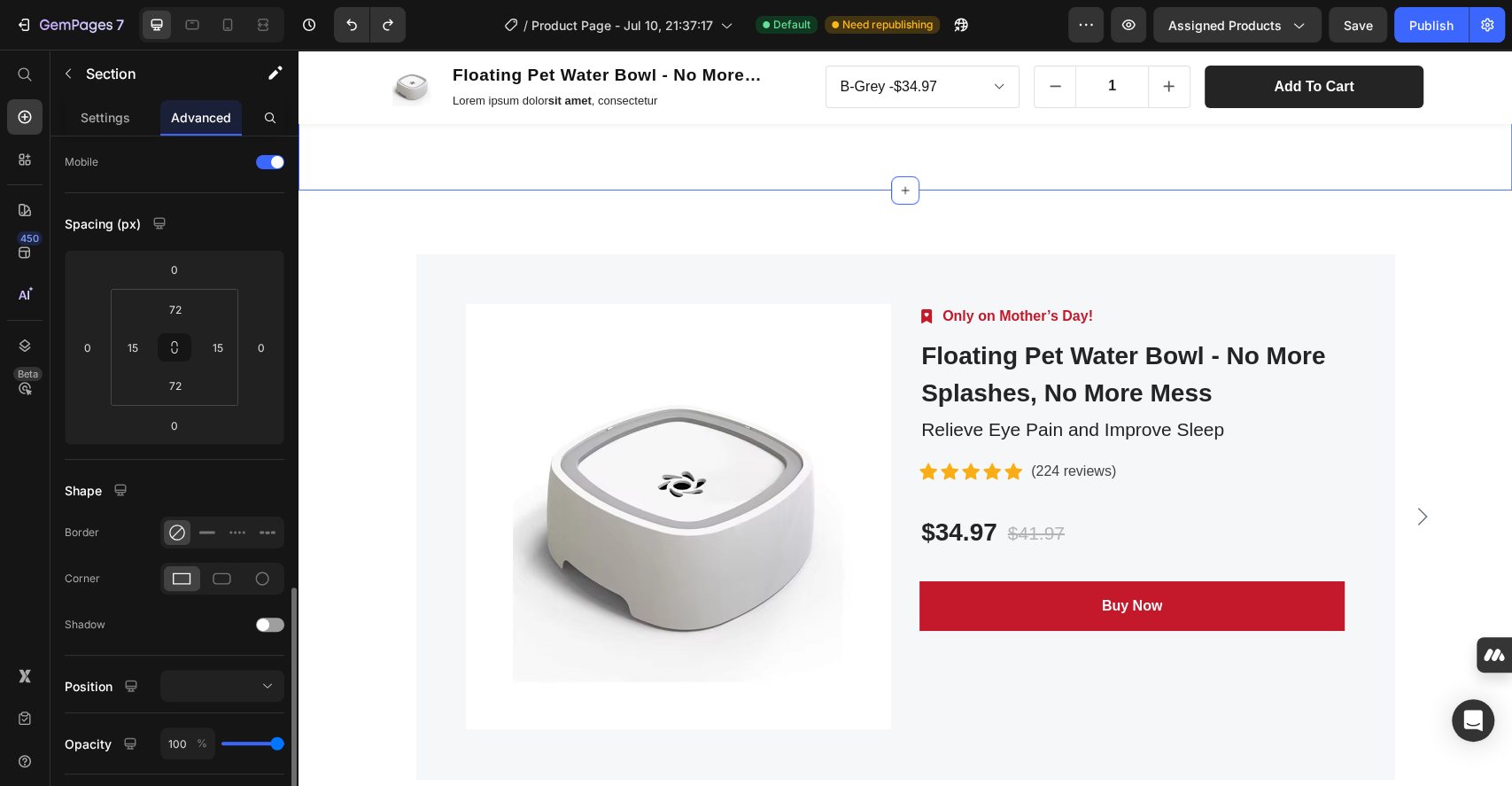 scroll, scrollTop: 354, scrollLeft: 0, axis: vertical 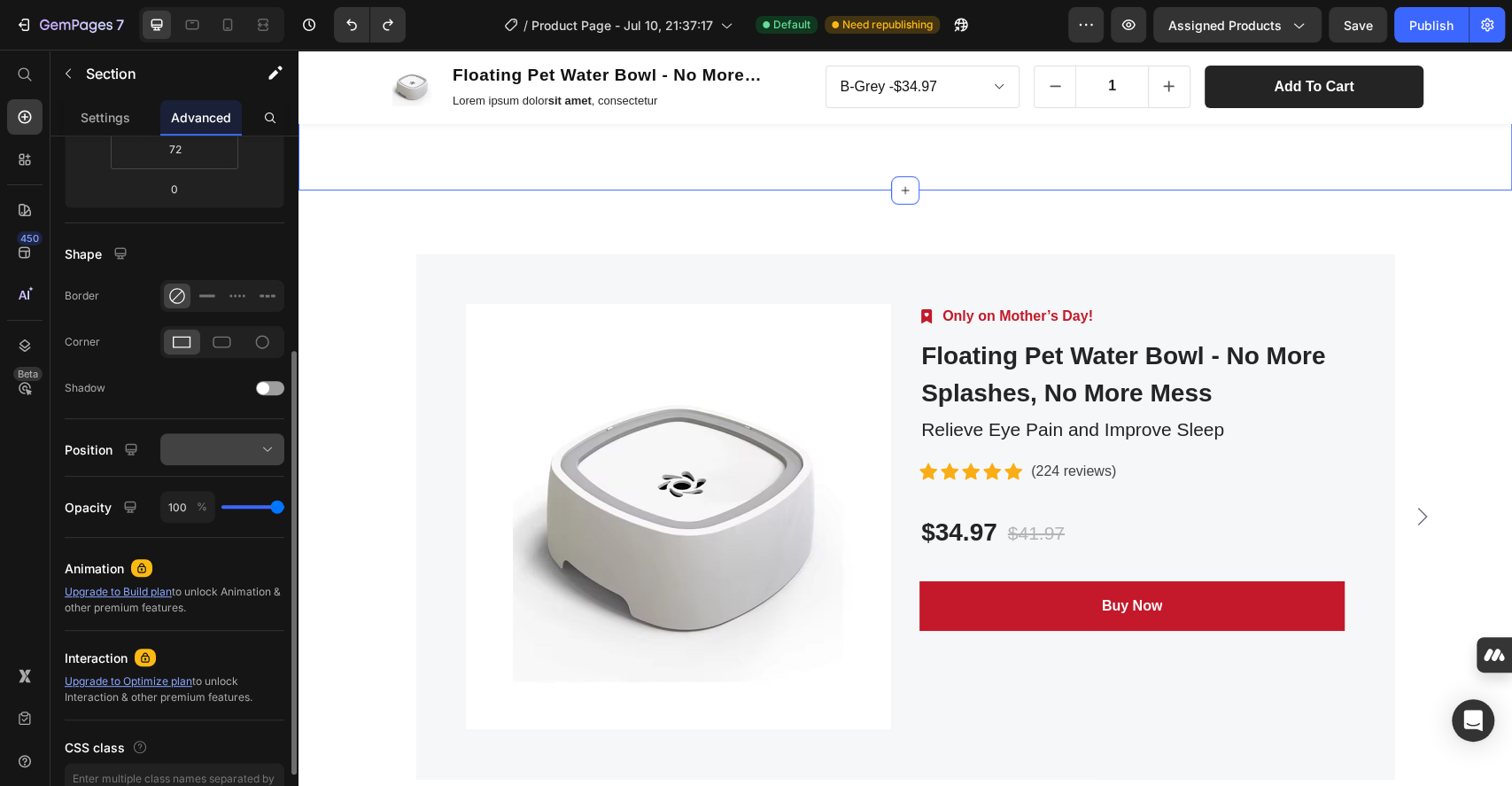 click at bounding box center (222, 449) 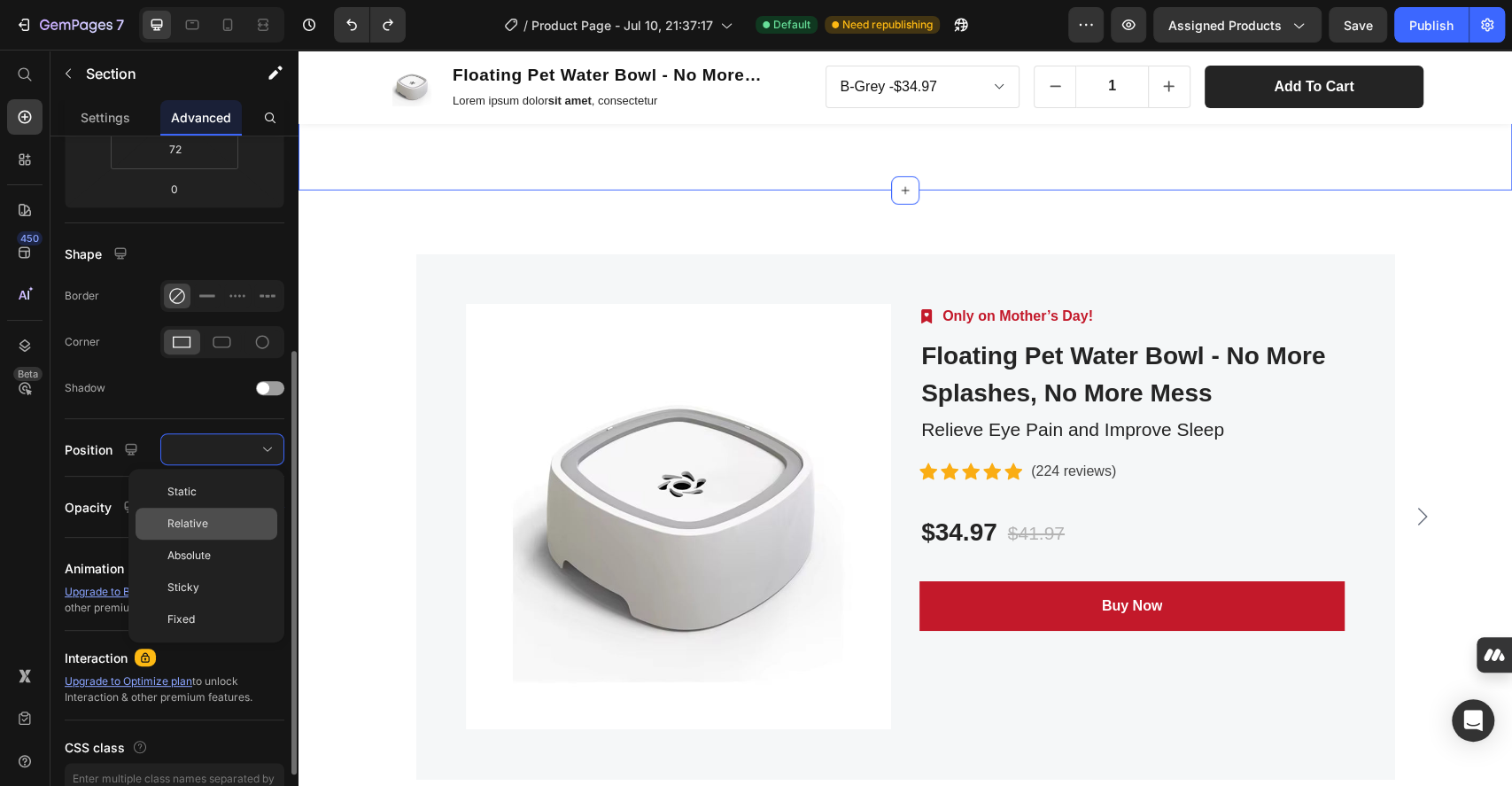 click on "Relative" 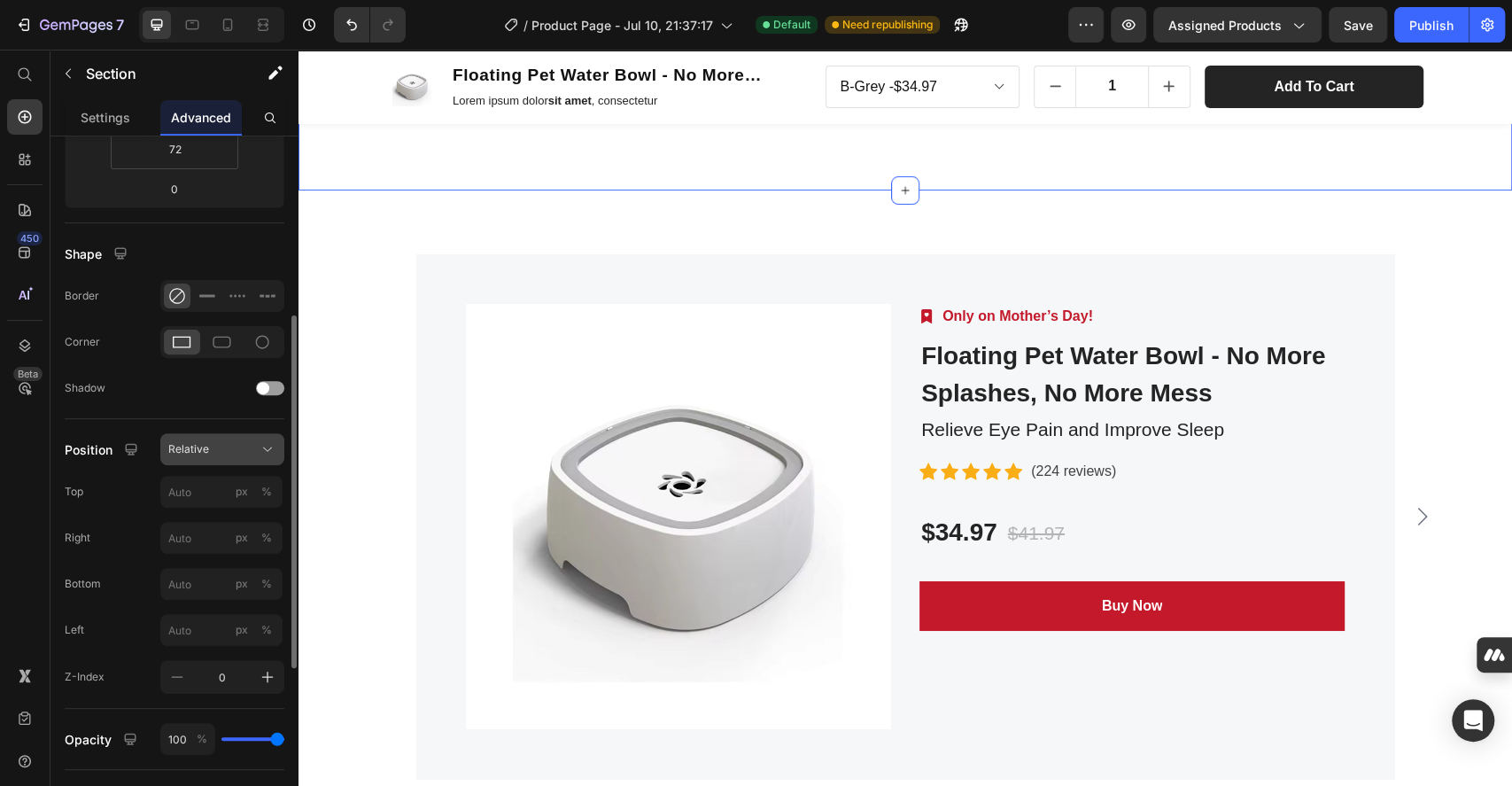 click on "Relative" at bounding box center (222, 449) 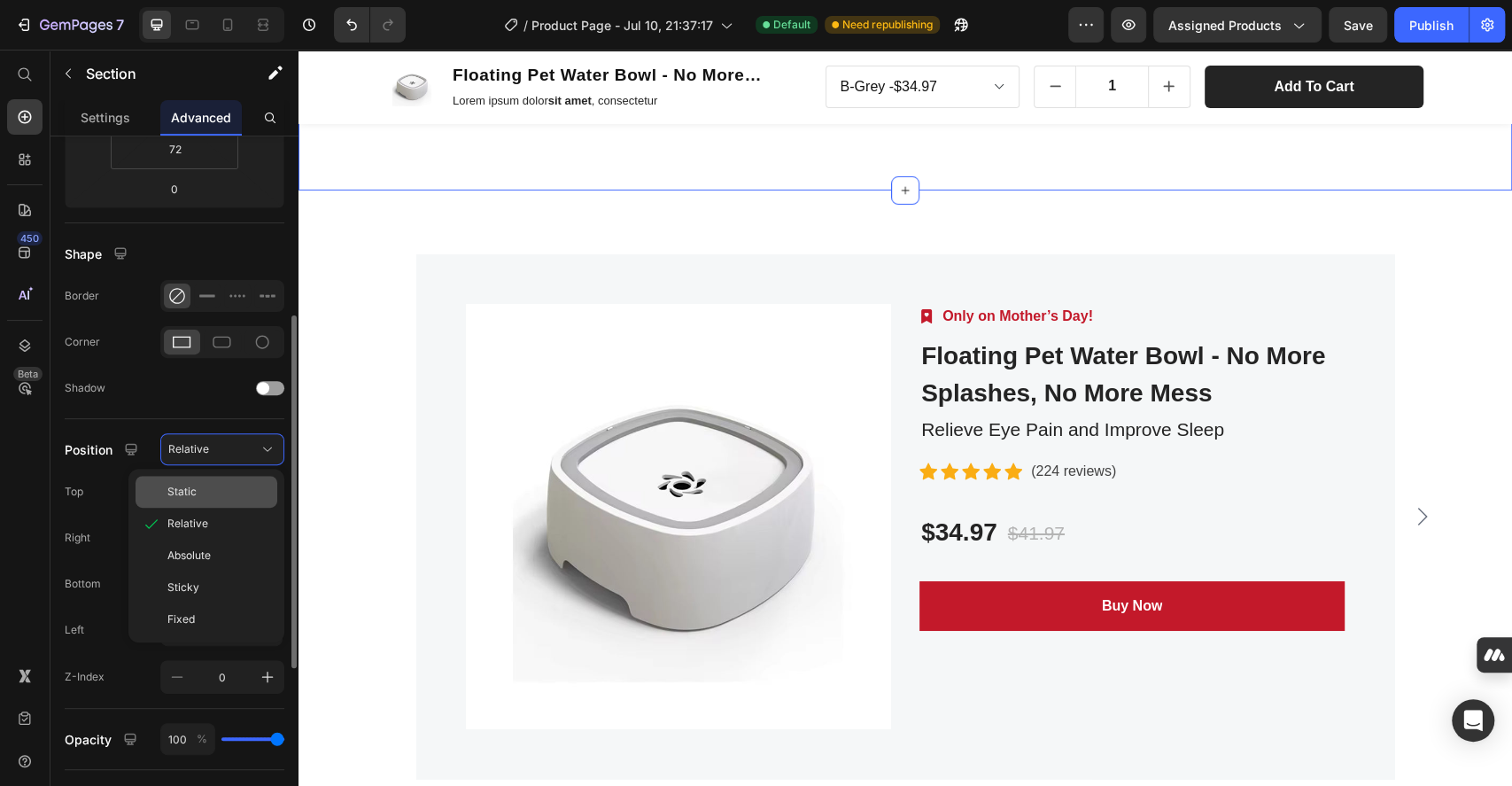 click on "Static" at bounding box center [219, 492] 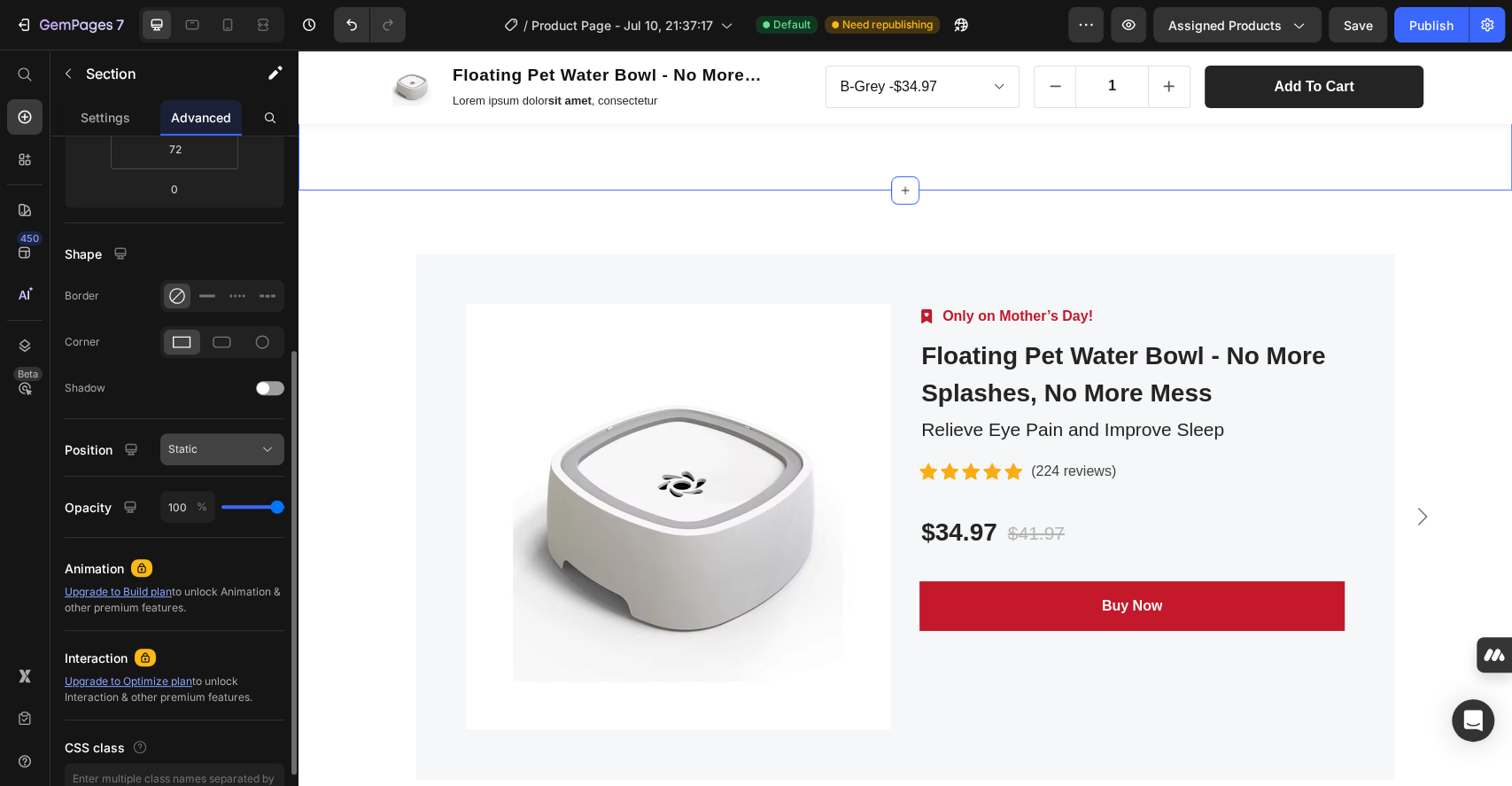 click on "Static" 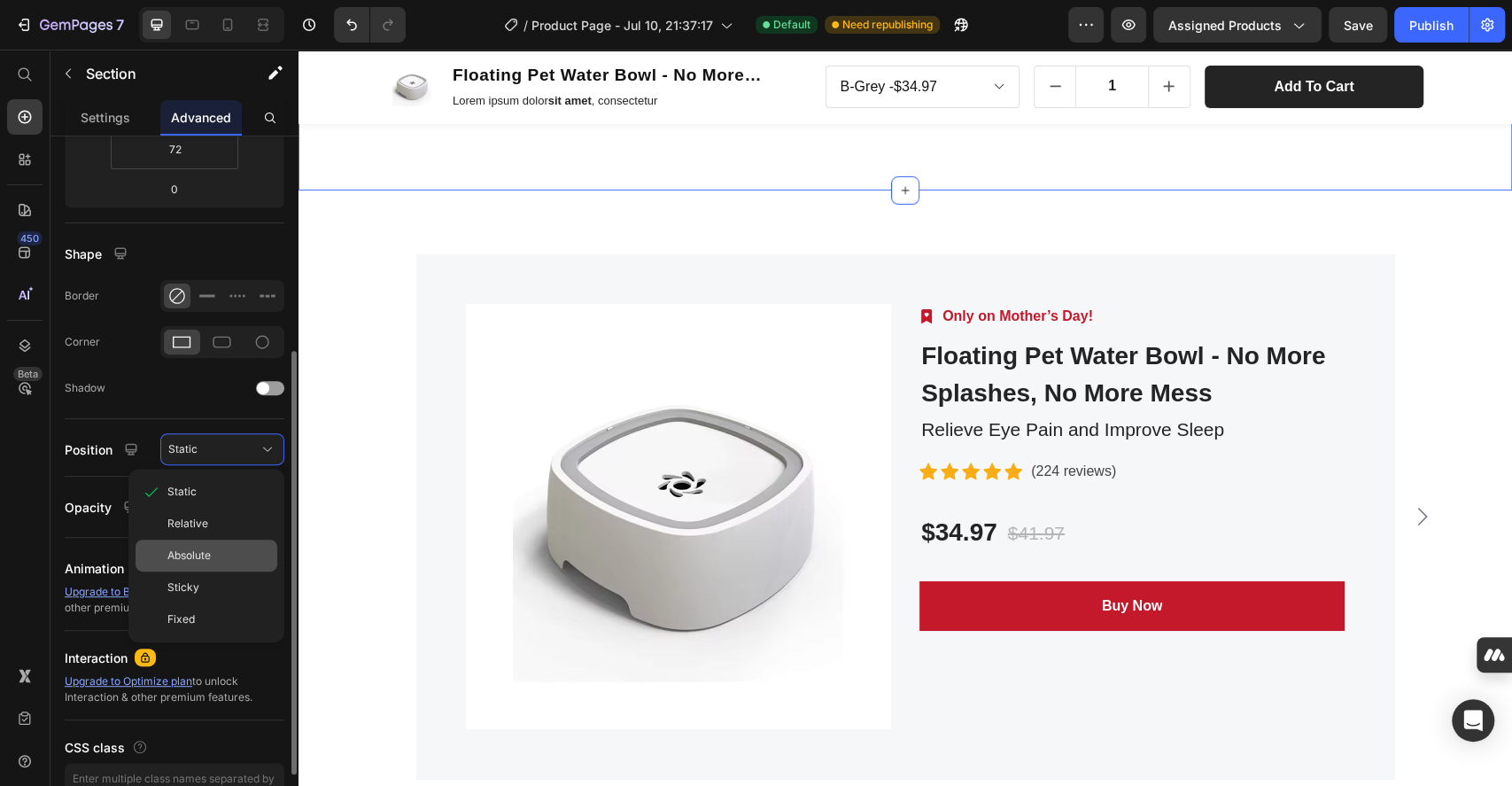click on "Absolute" 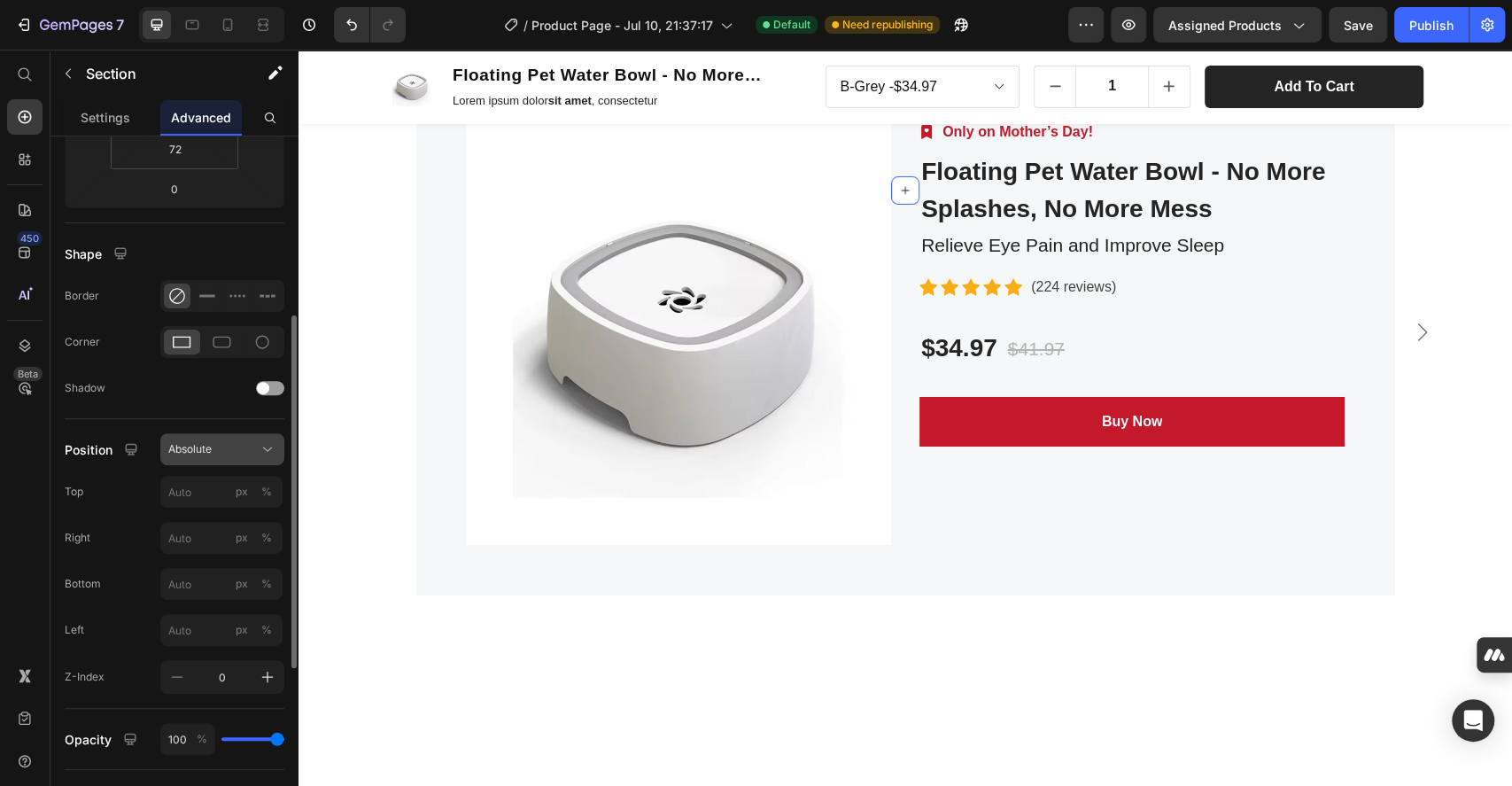 click on "Absolute" 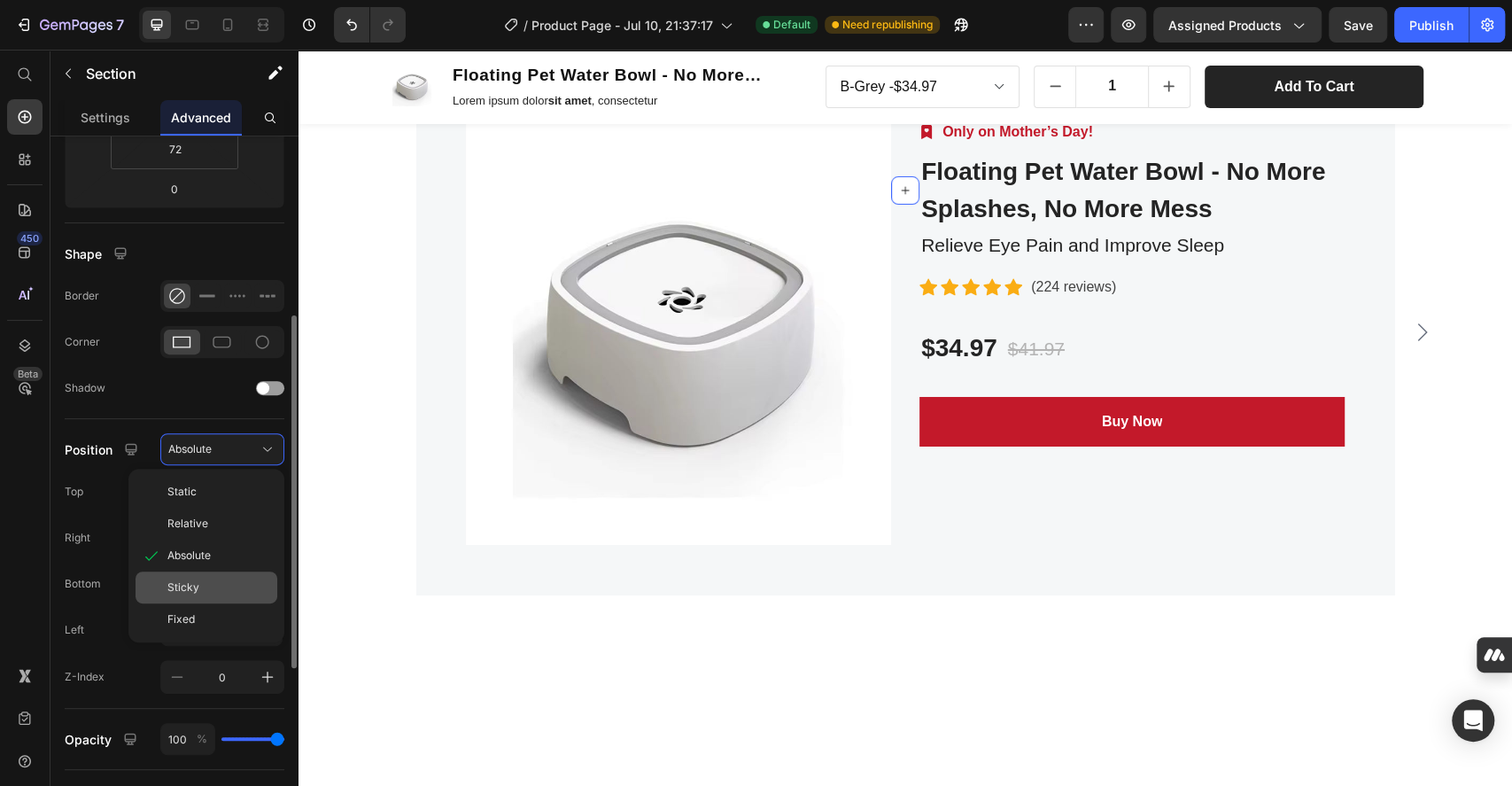 click on "Sticky" 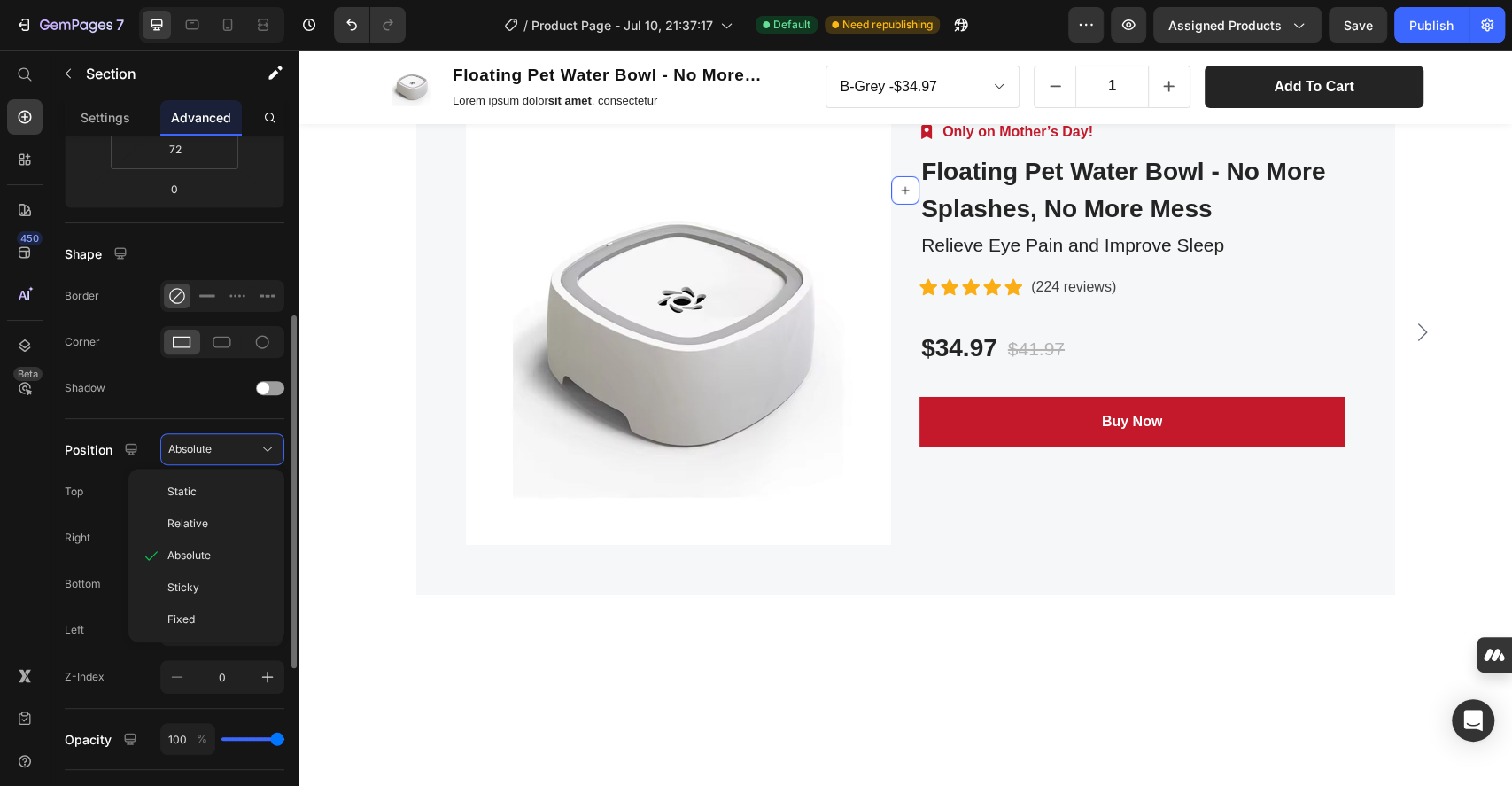 type on "0" 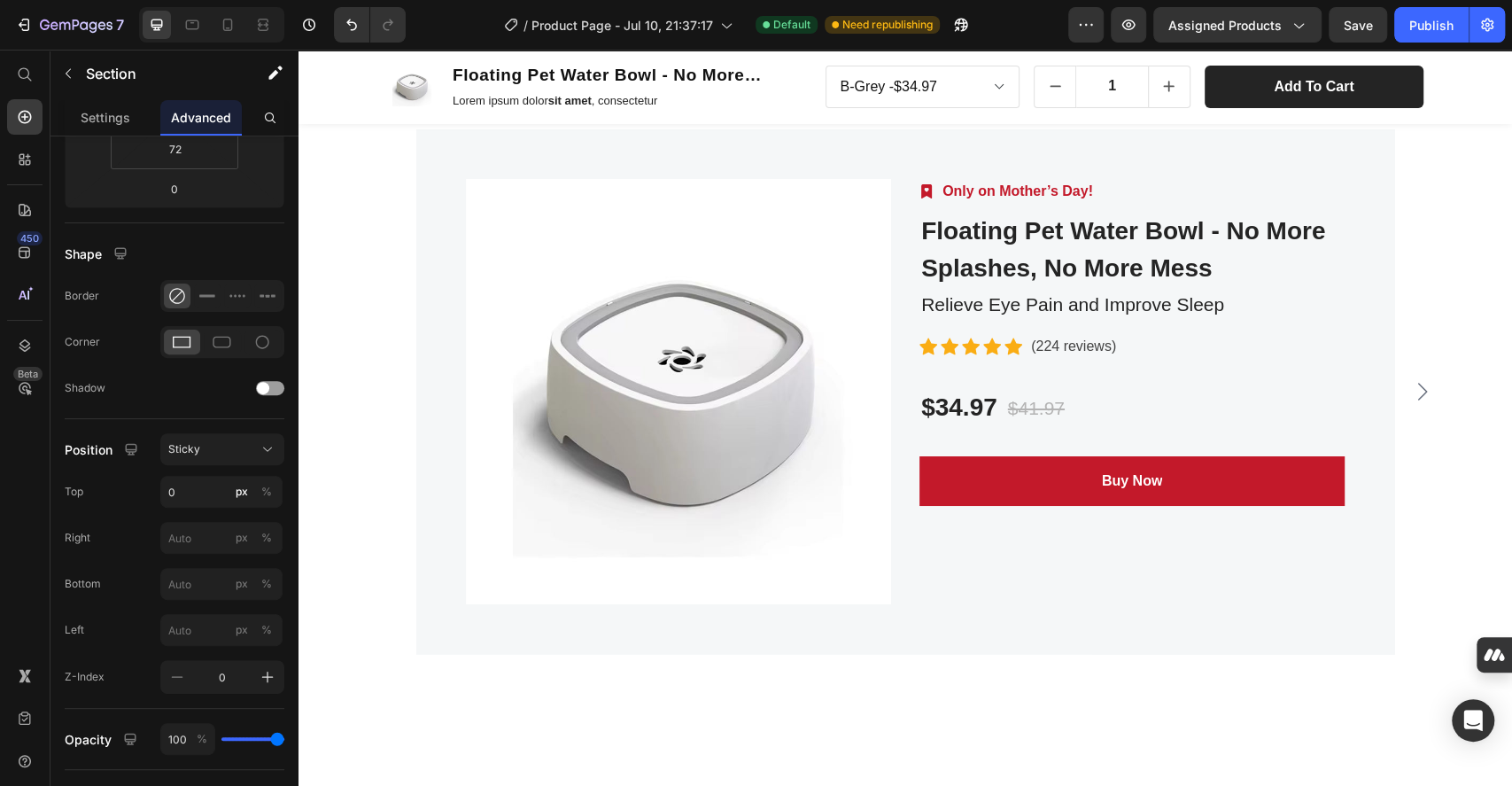 scroll, scrollTop: 4004, scrollLeft: 0, axis: vertical 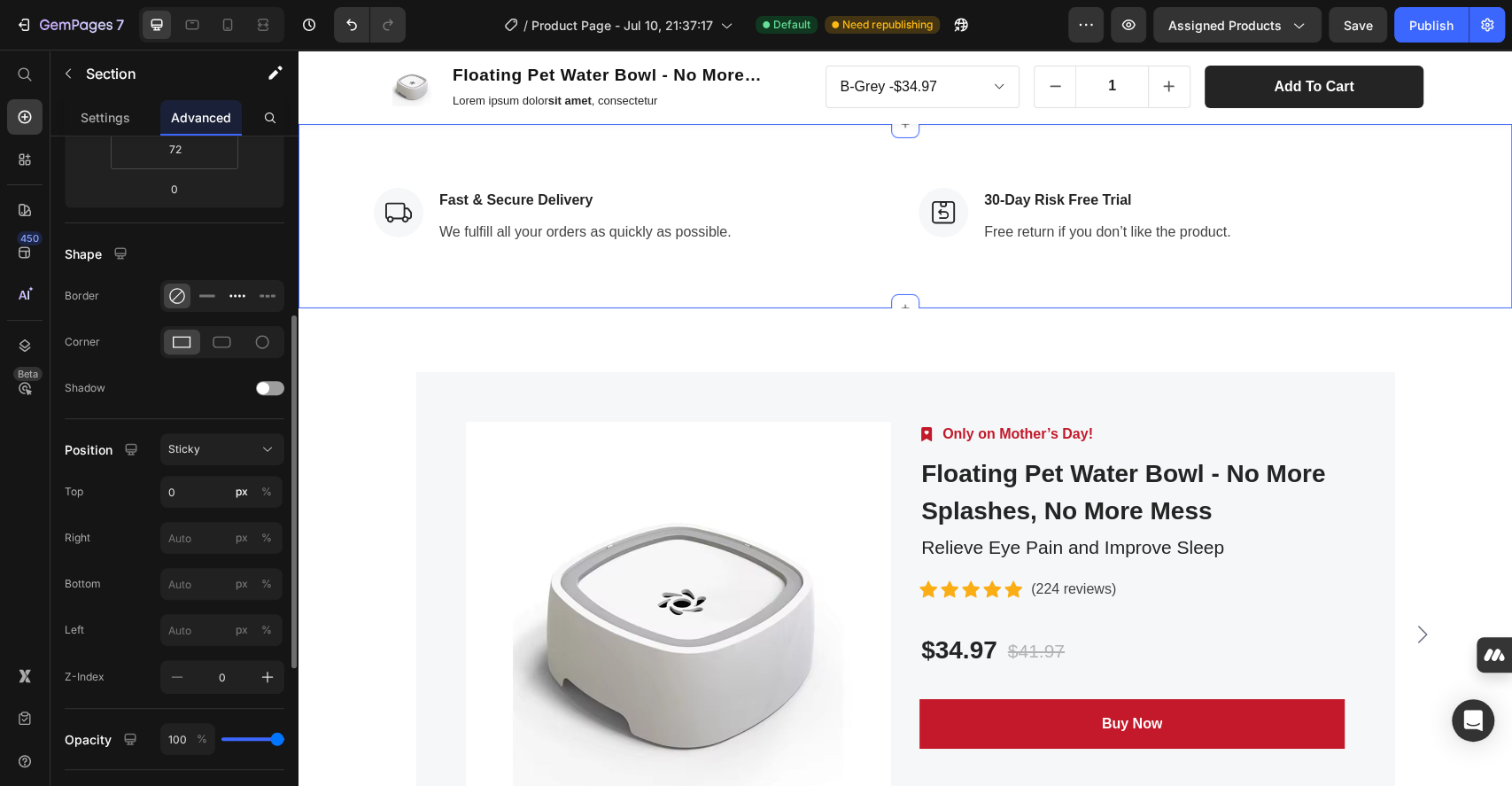 click 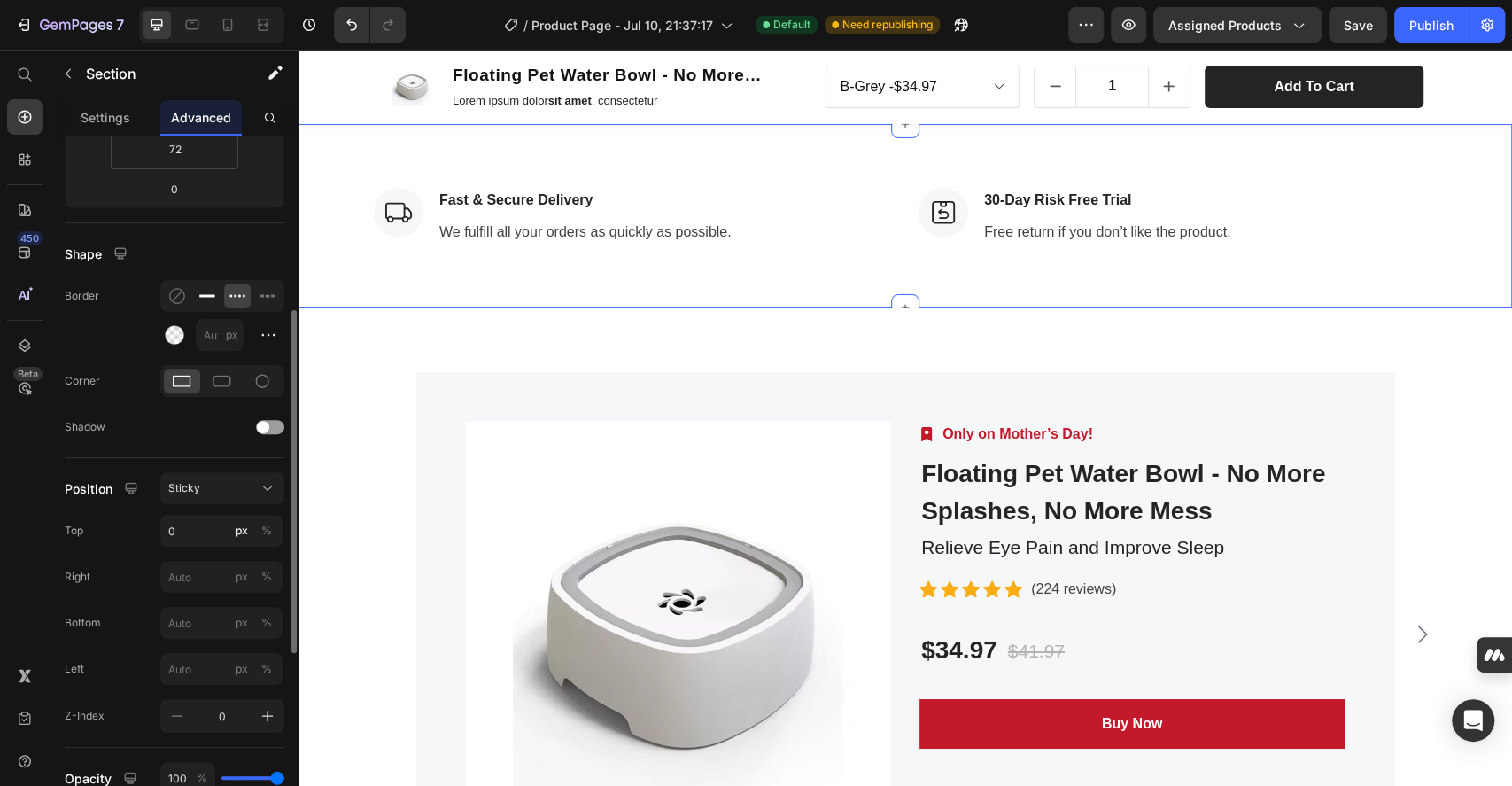 click 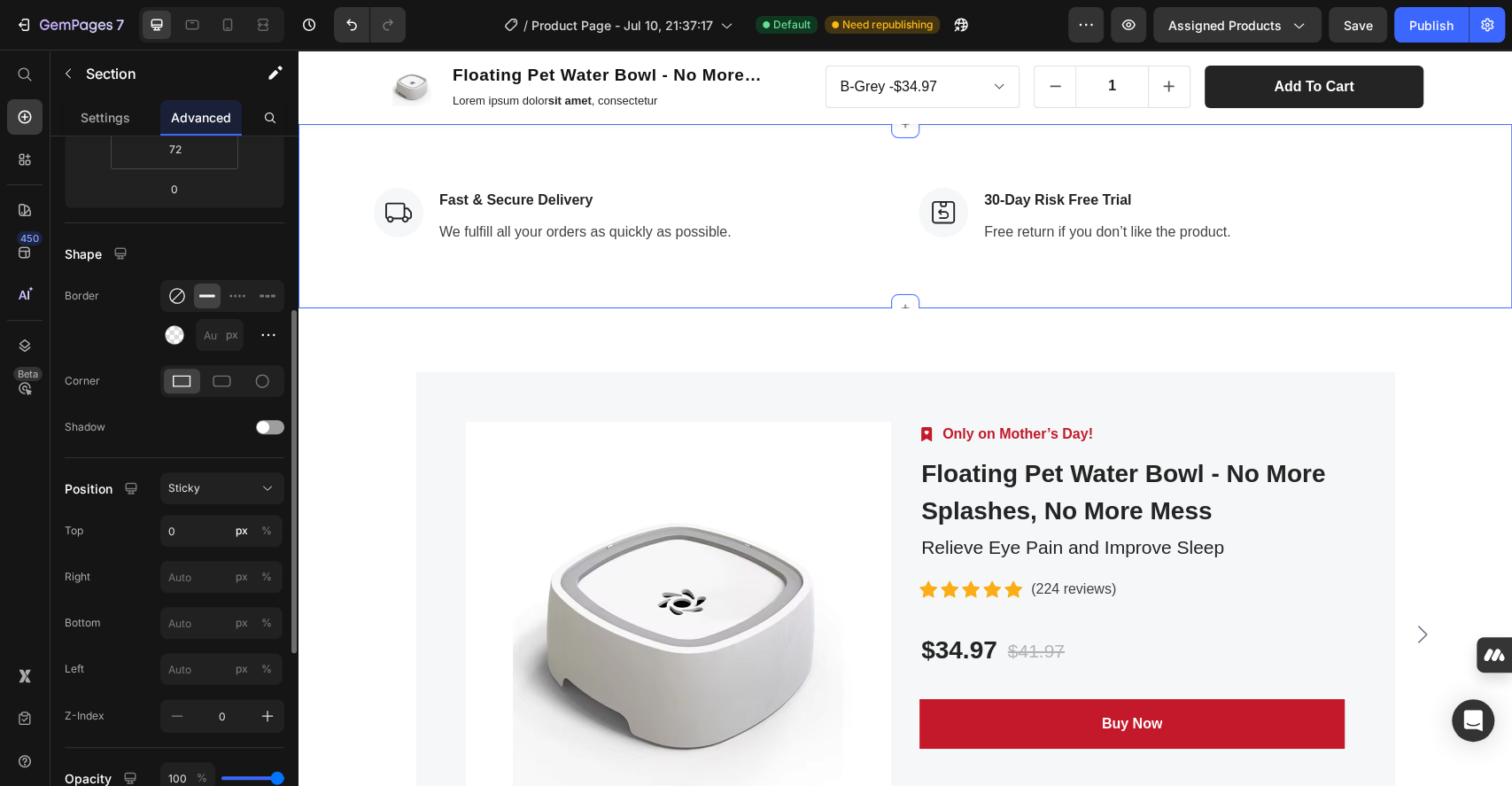 click 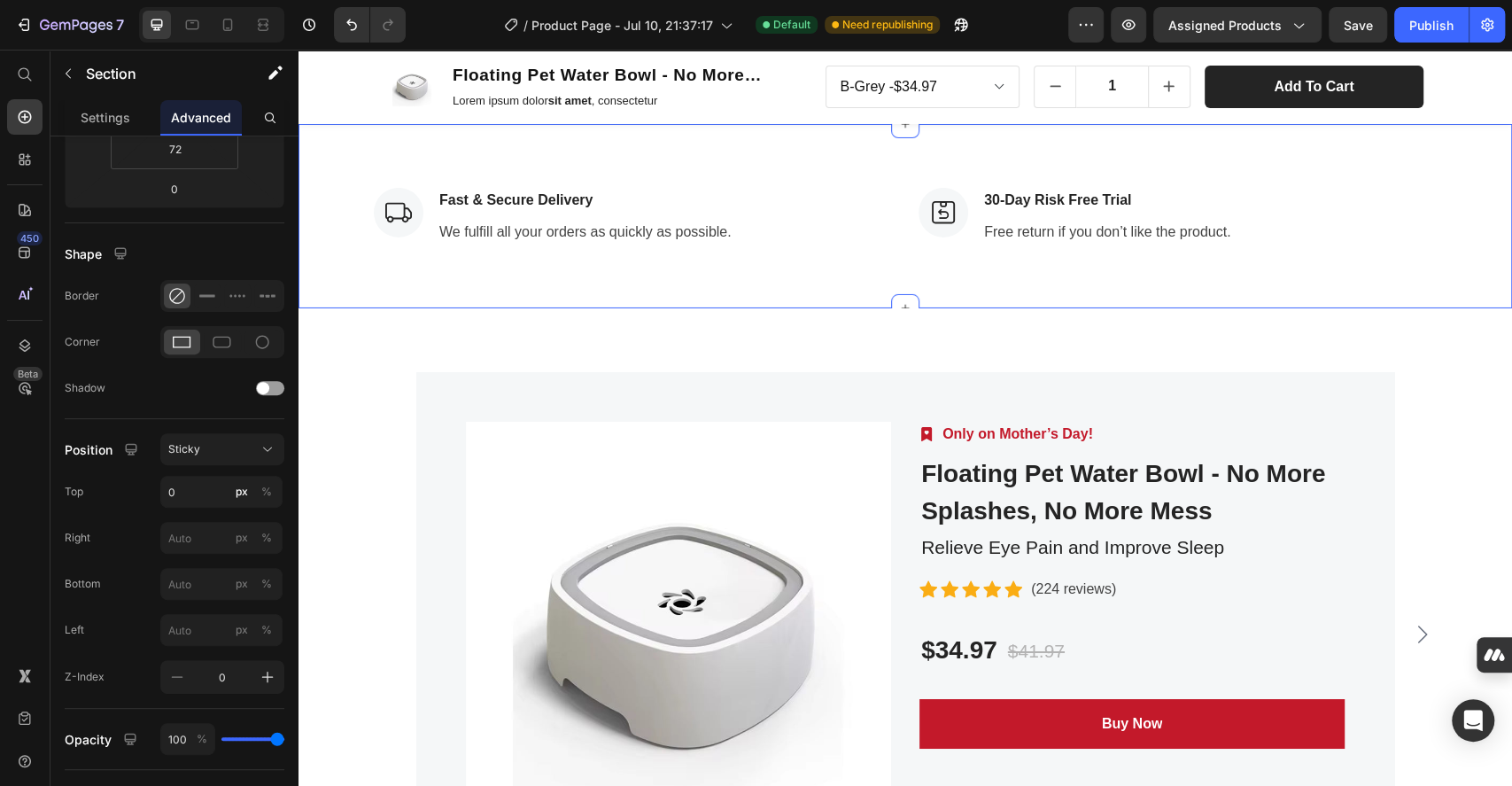 scroll, scrollTop: 0, scrollLeft: 0, axis: both 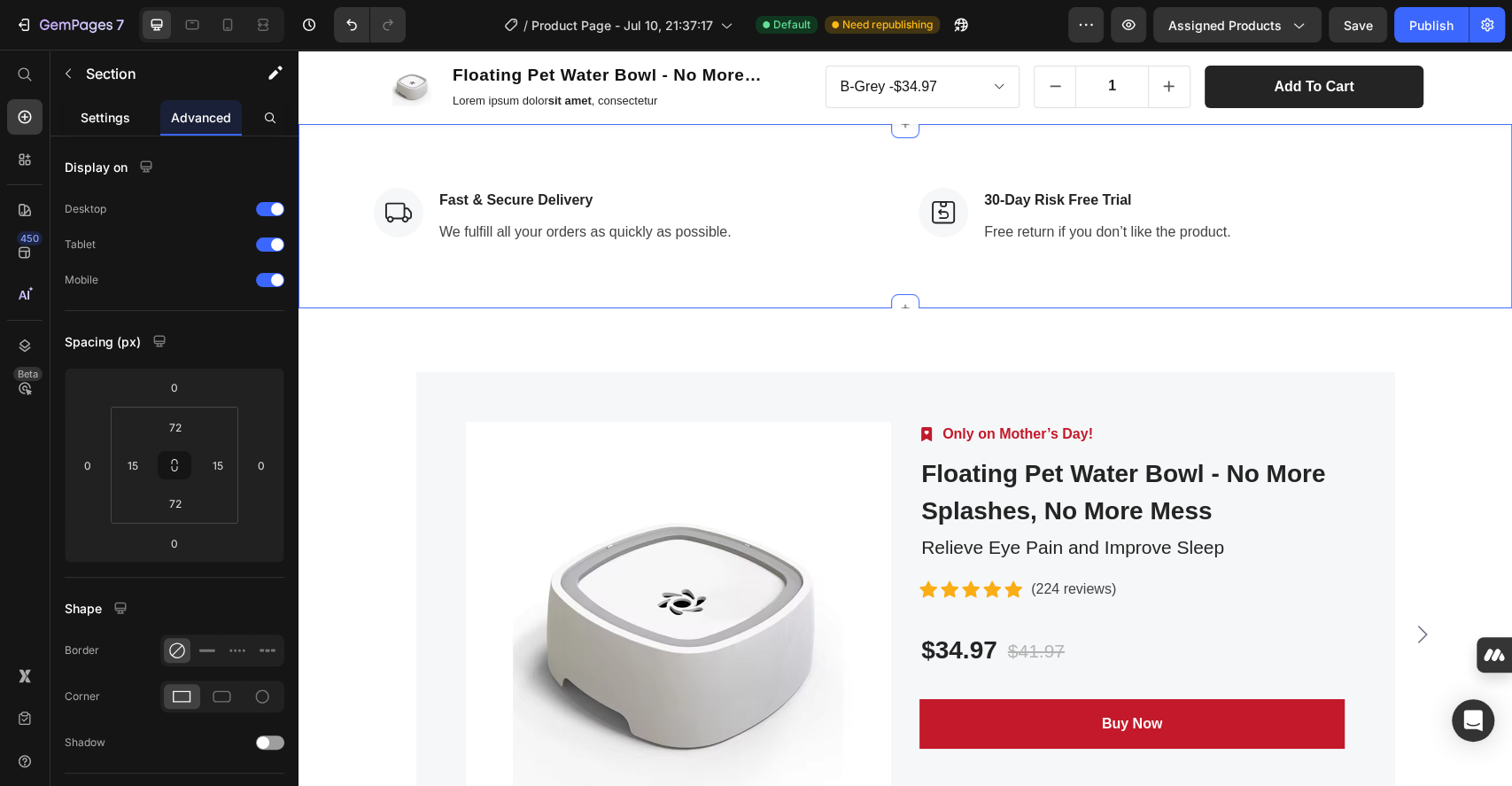click on "Settings" 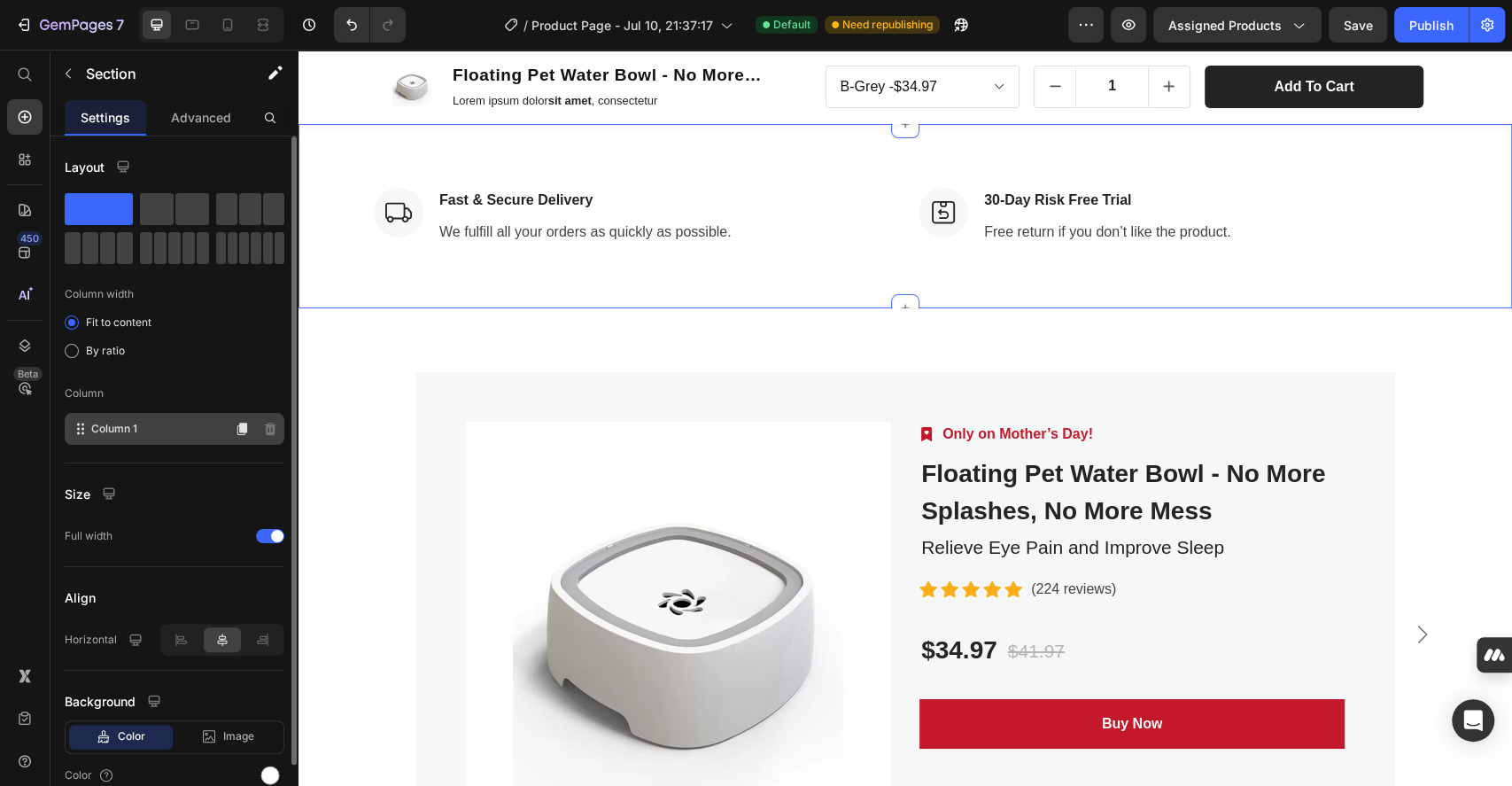 scroll, scrollTop: 79, scrollLeft: 0, axis: vertical 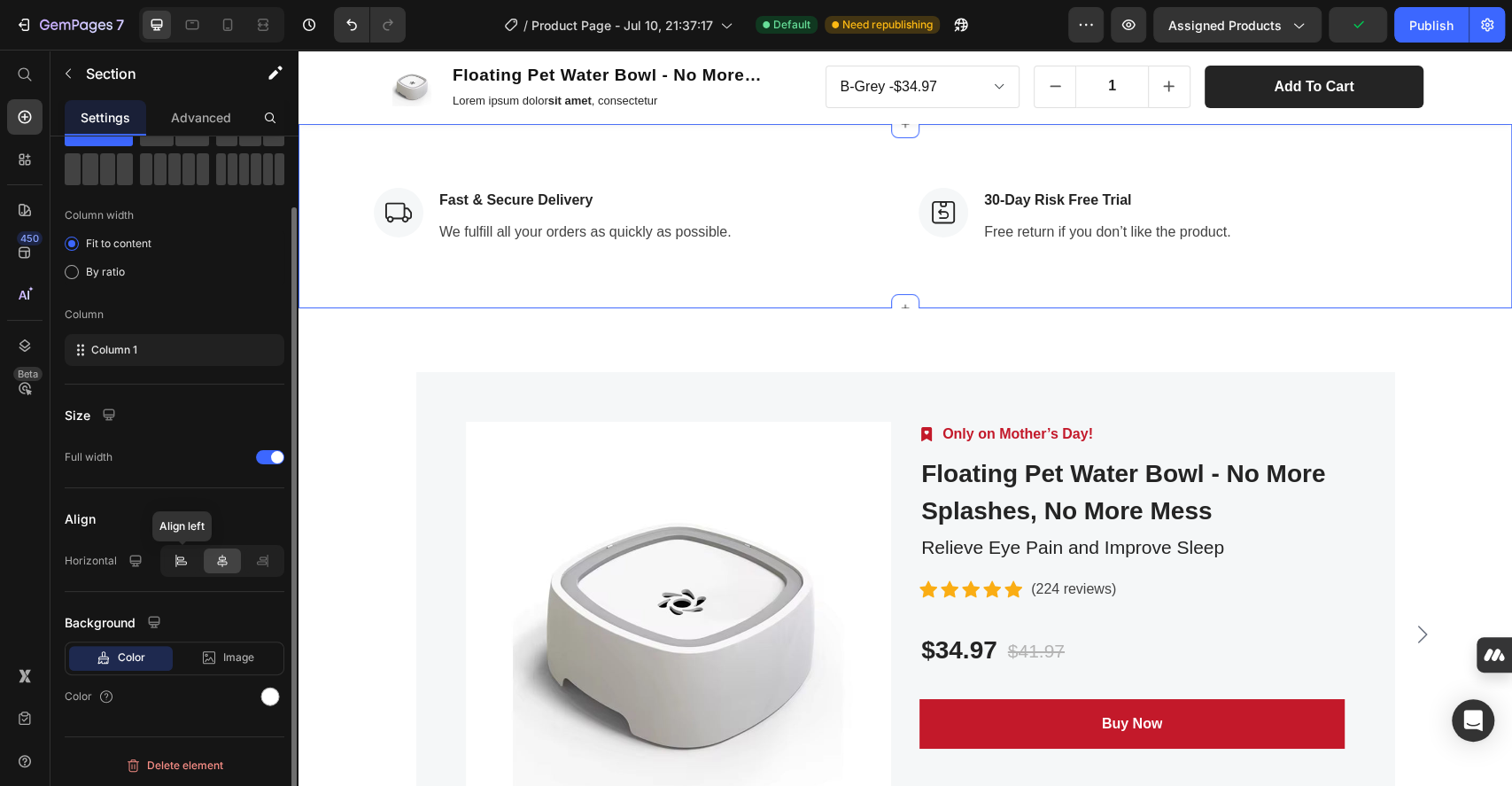 click 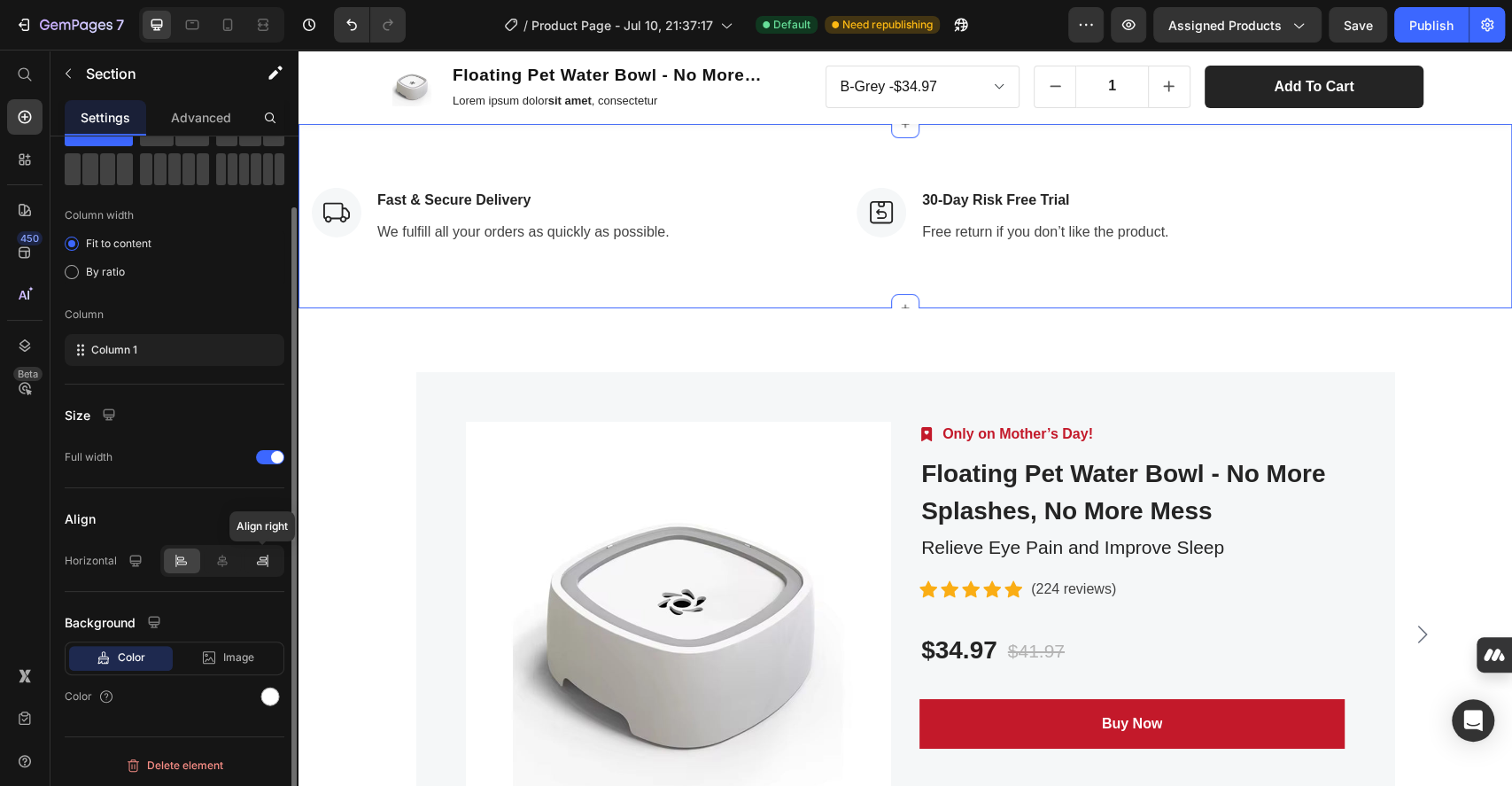 click 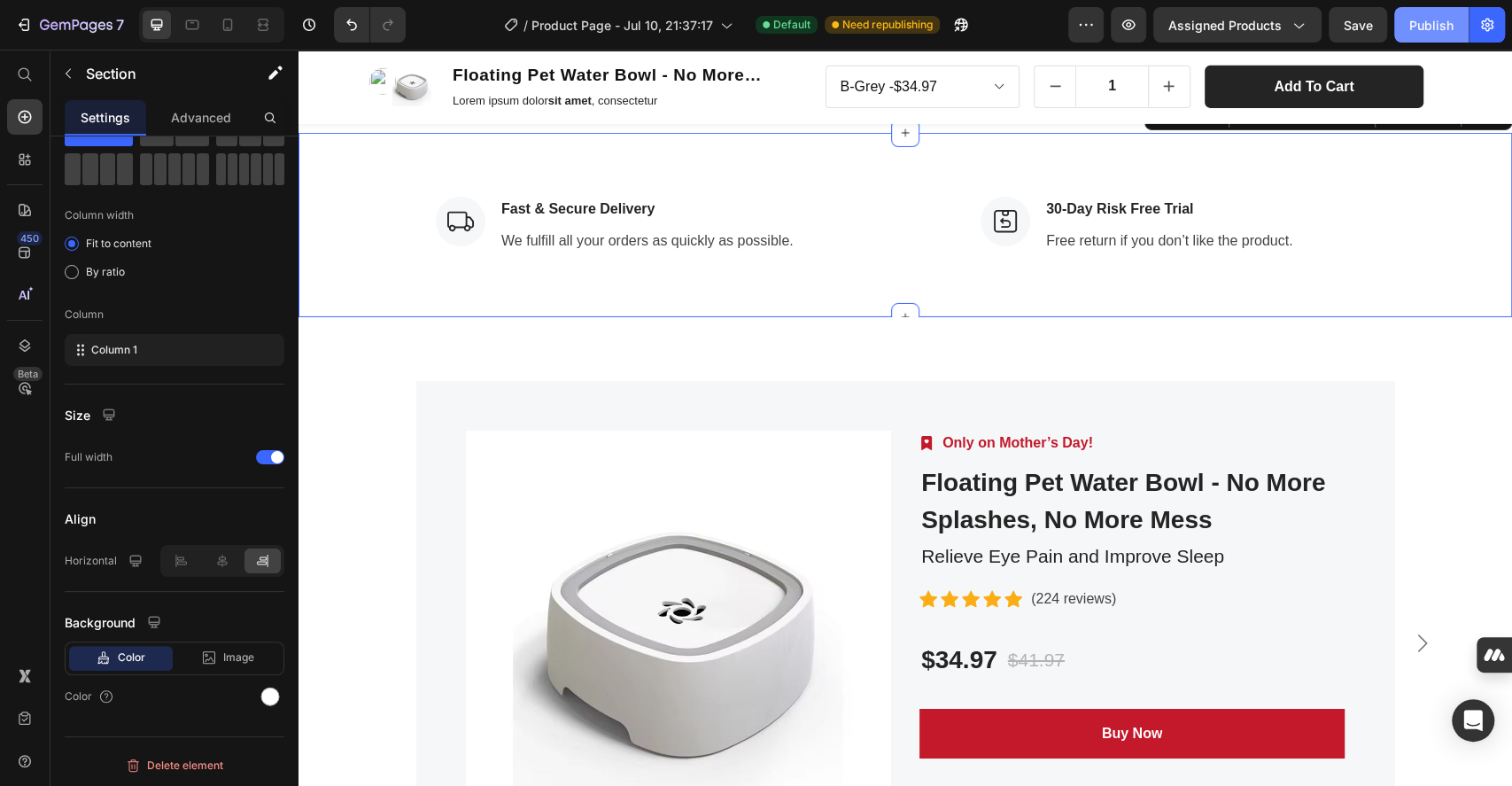 scroll, scrollTop: 3650, scrollLeft: 0, axis: vertical 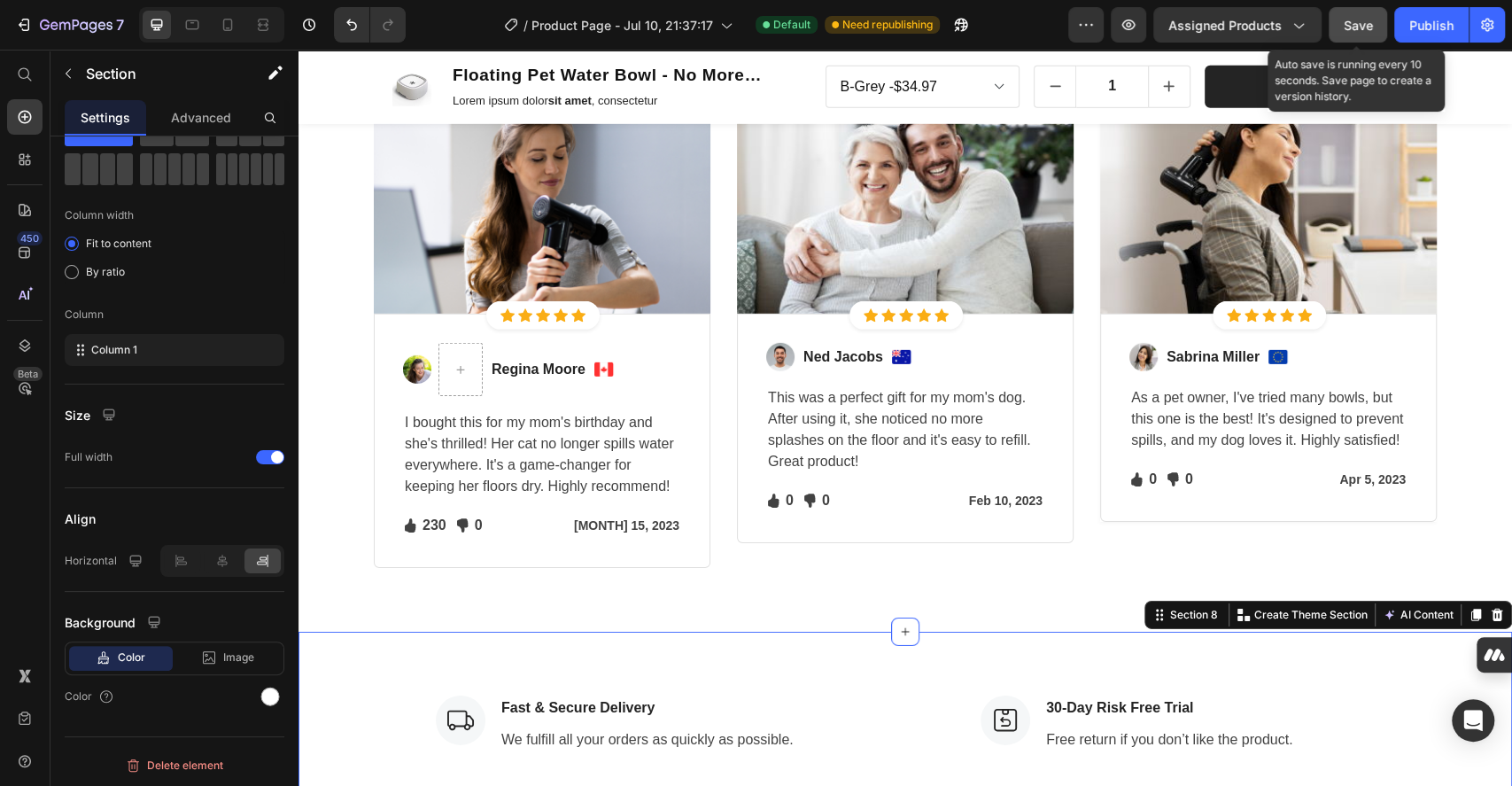 click on "Save" 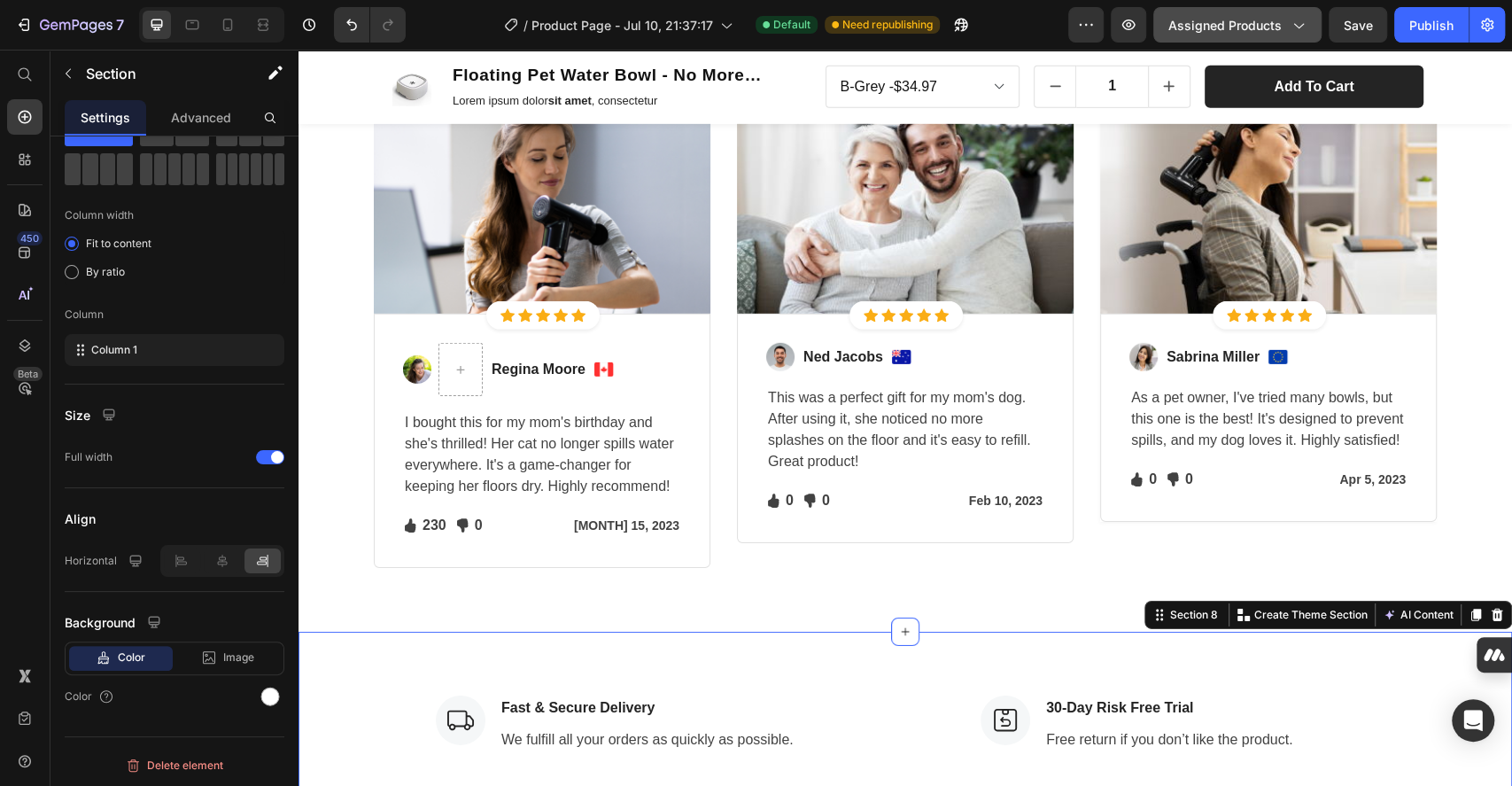 click on "Assigned Products" at bounding box center [1237, 25] 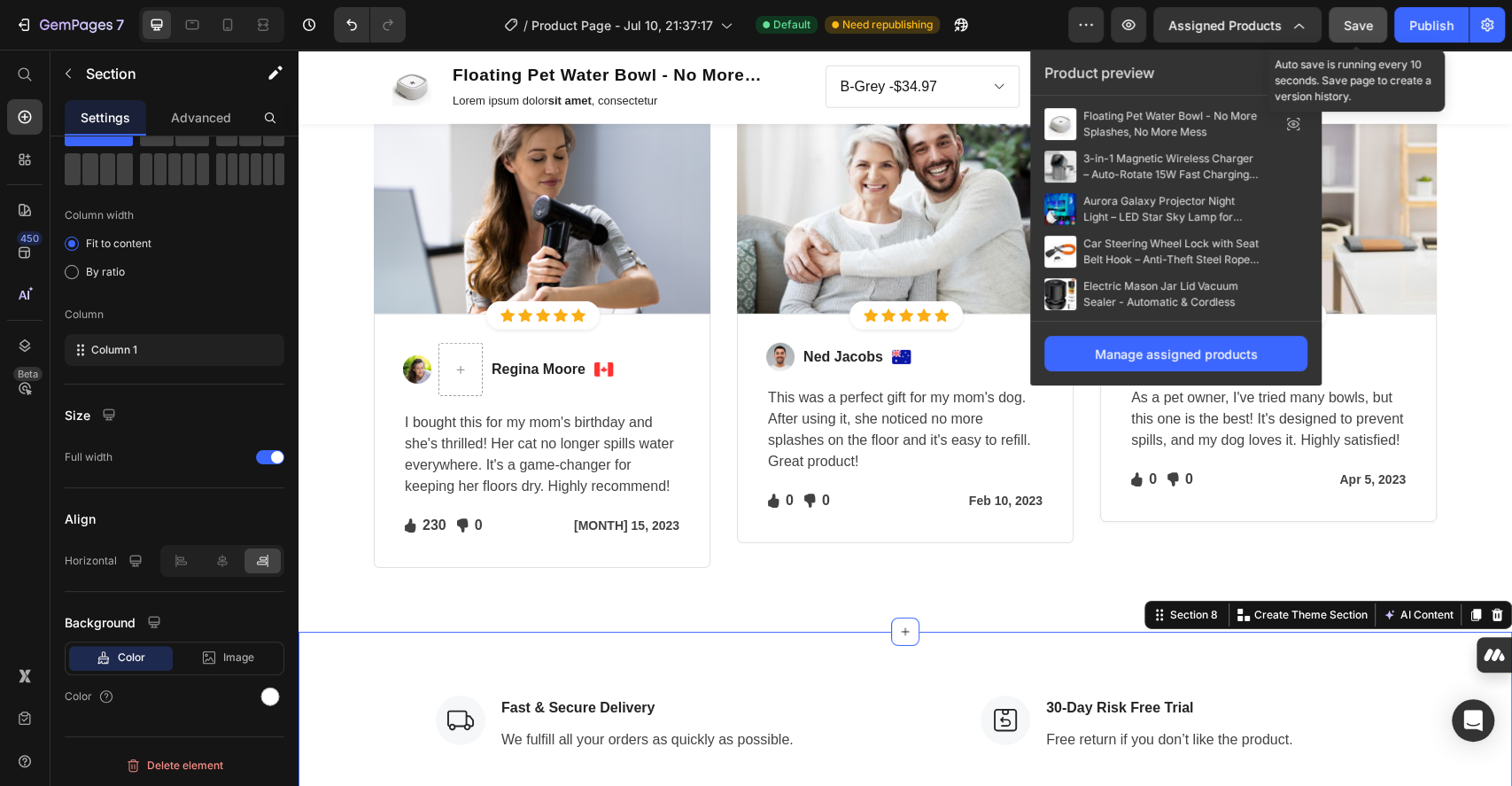 click on "Save" at bounding box center (1358, 25) 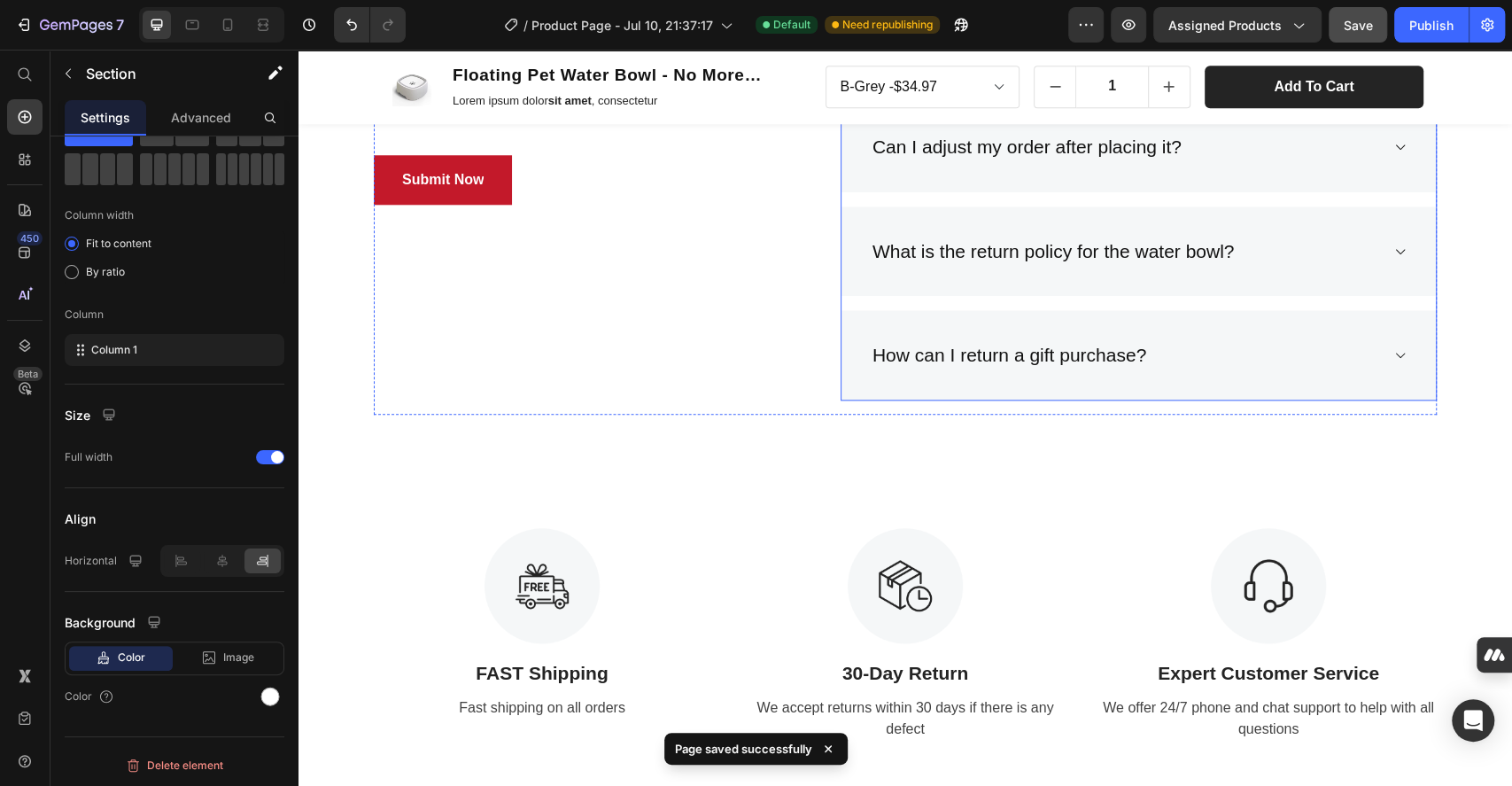 scroll, scrollTop: 5777, scrollLeft: 0, axis: vertical 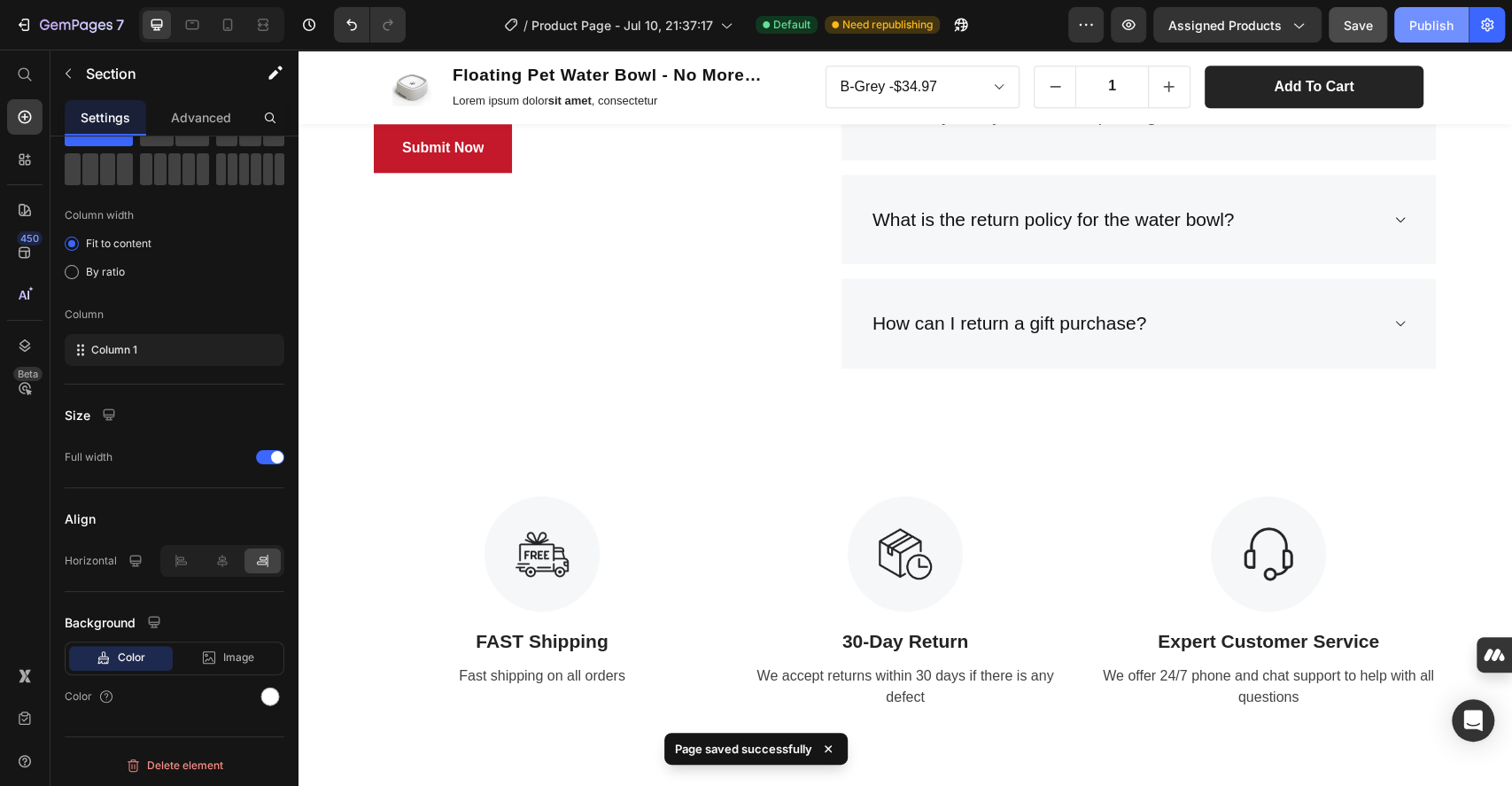 click on "Publish" at bounding box center (1431, 25) 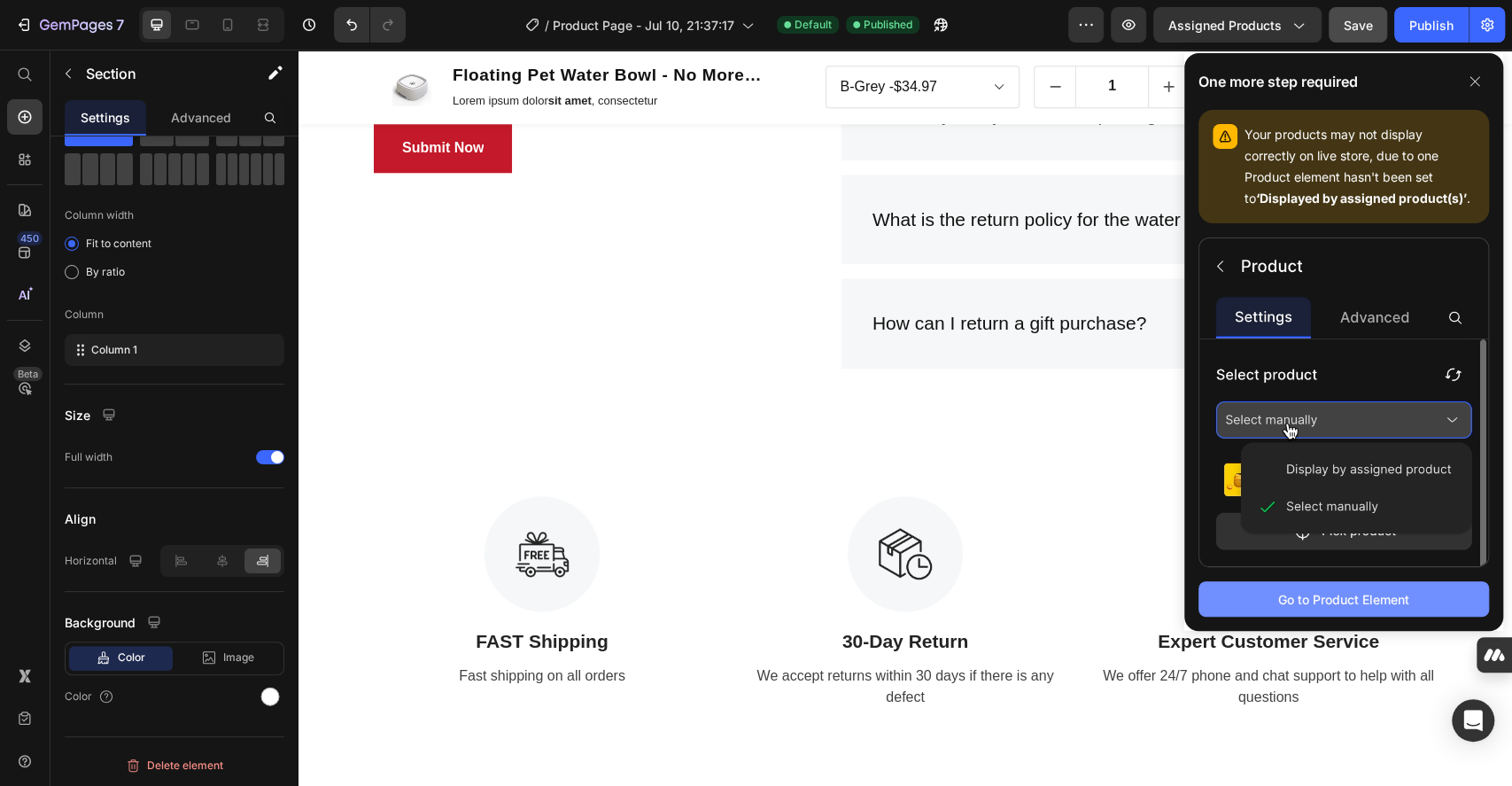 click on "Go to Product Element" at bounding box center [1344, 599] 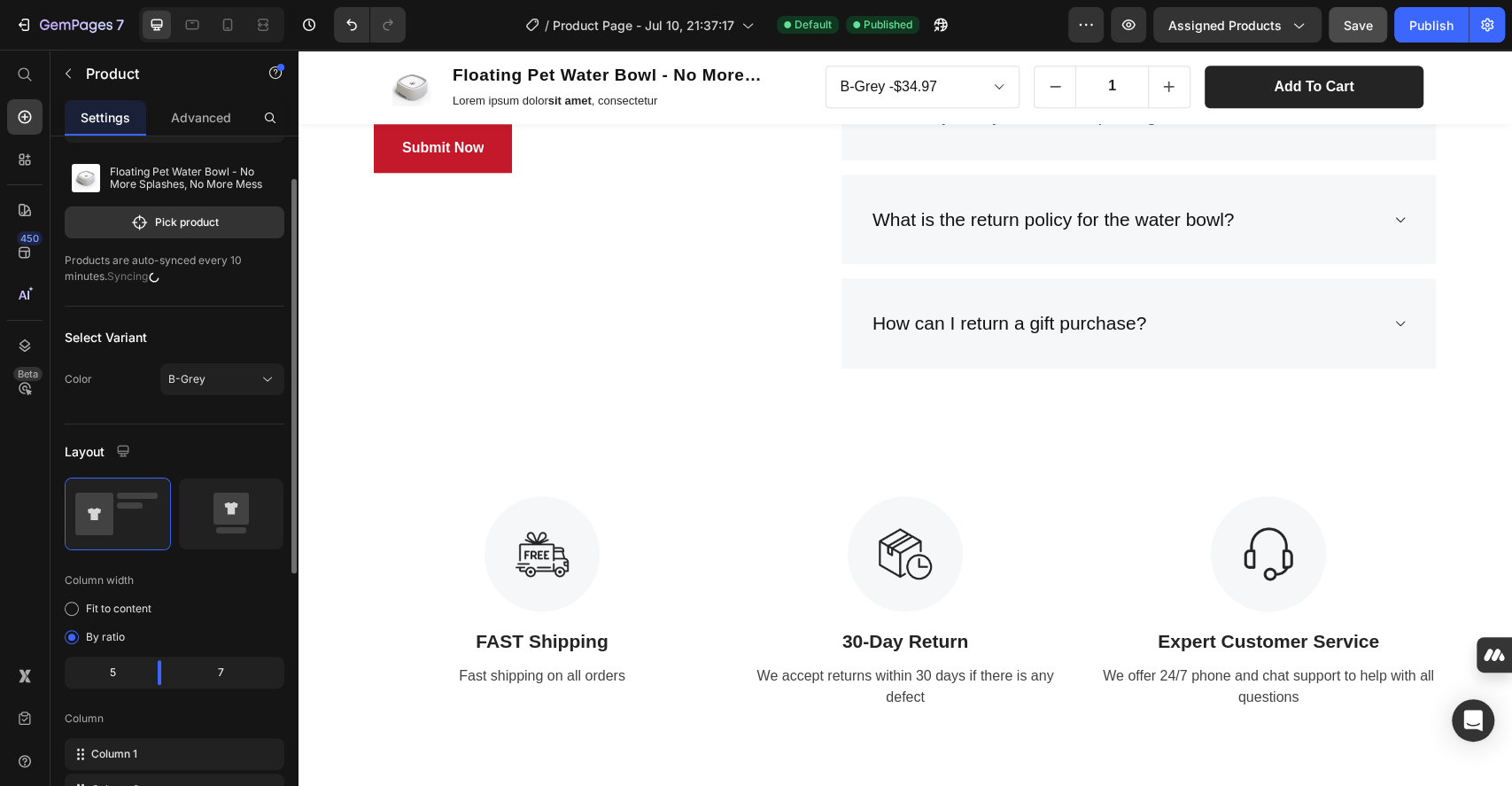 scroll, scrollTop: 0, scrollLeft: 0, axis: both 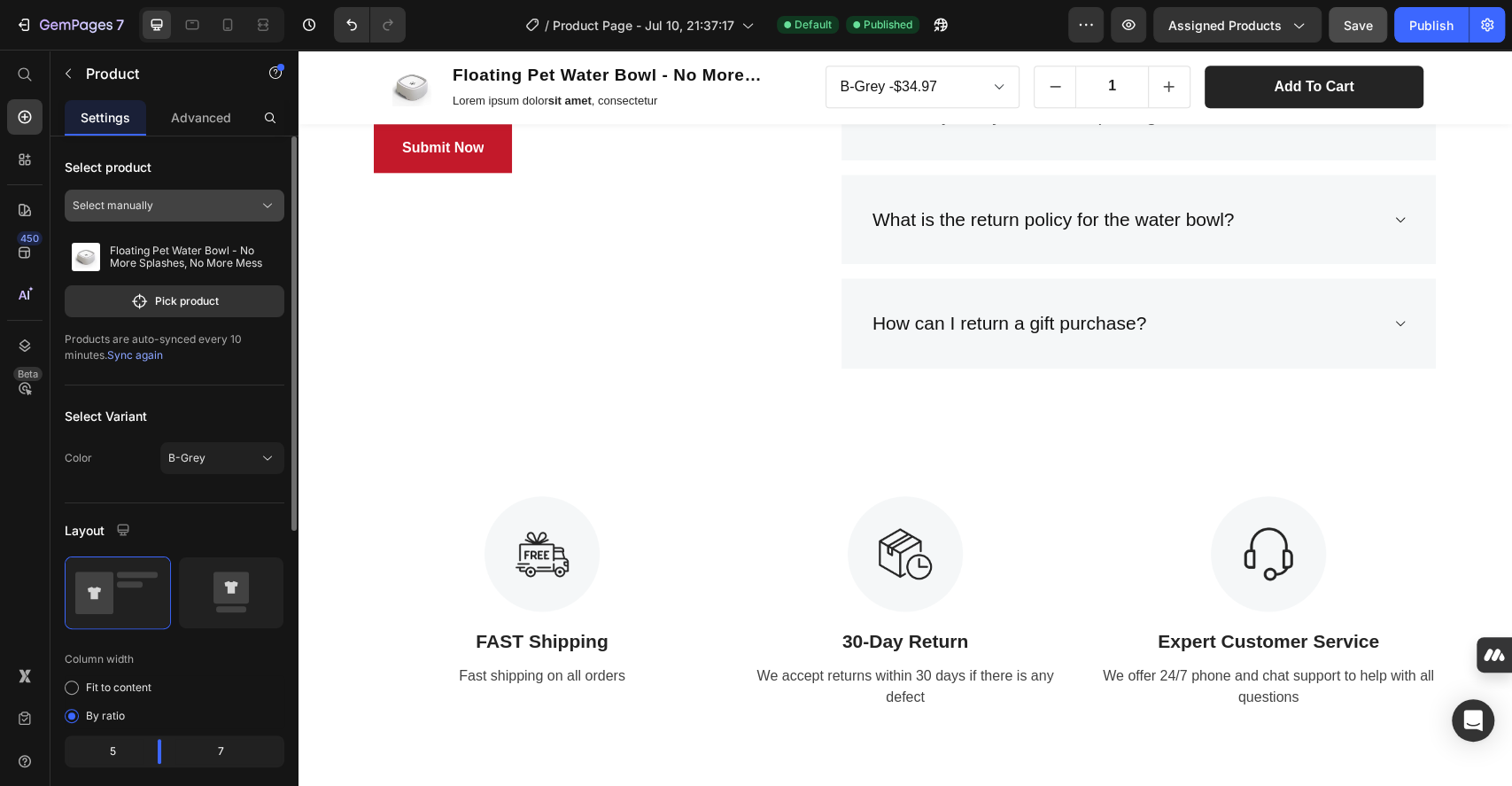 click on "Select manually" at bounding box center (174, 206) 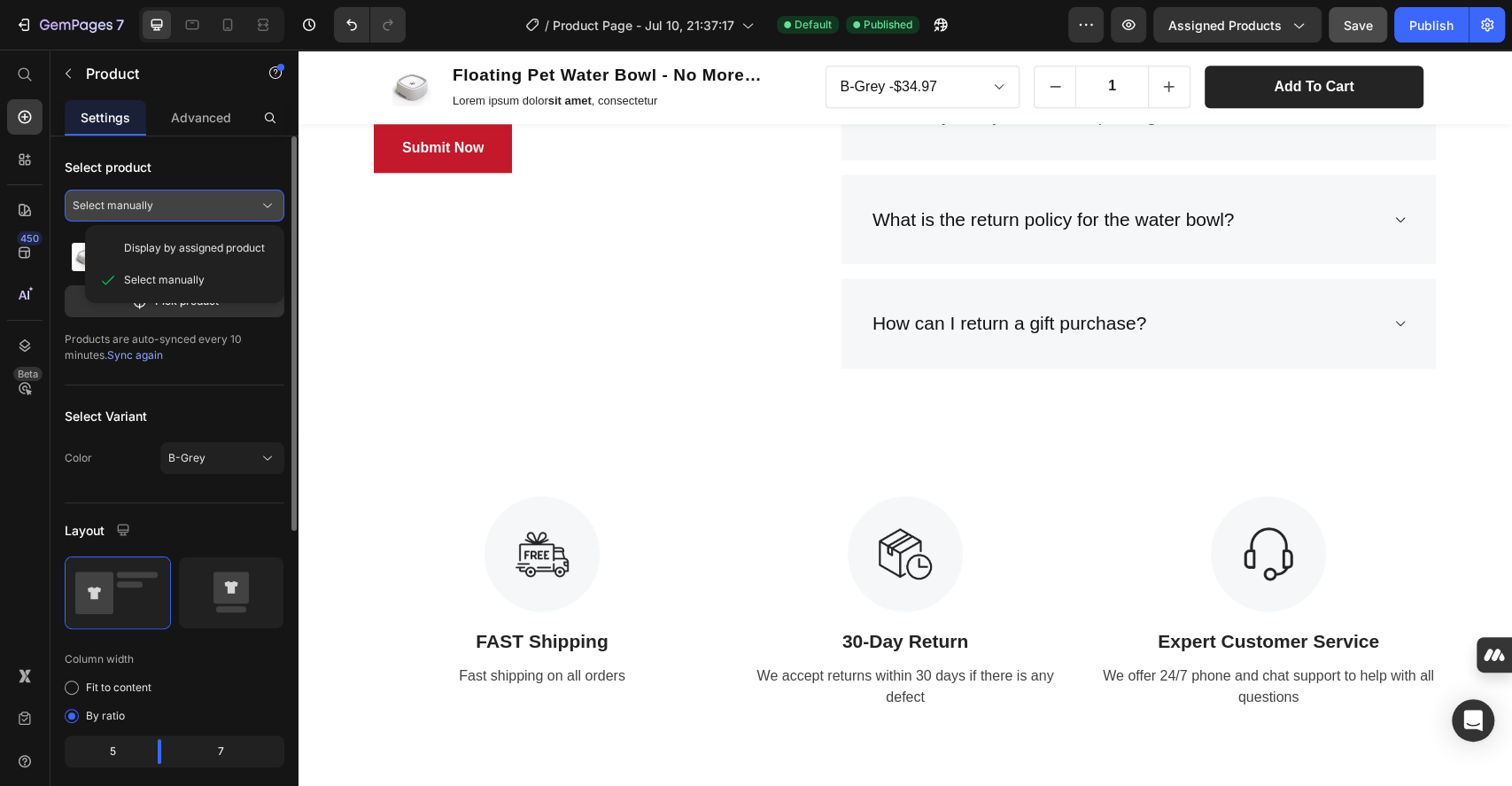 click on "Select manually" 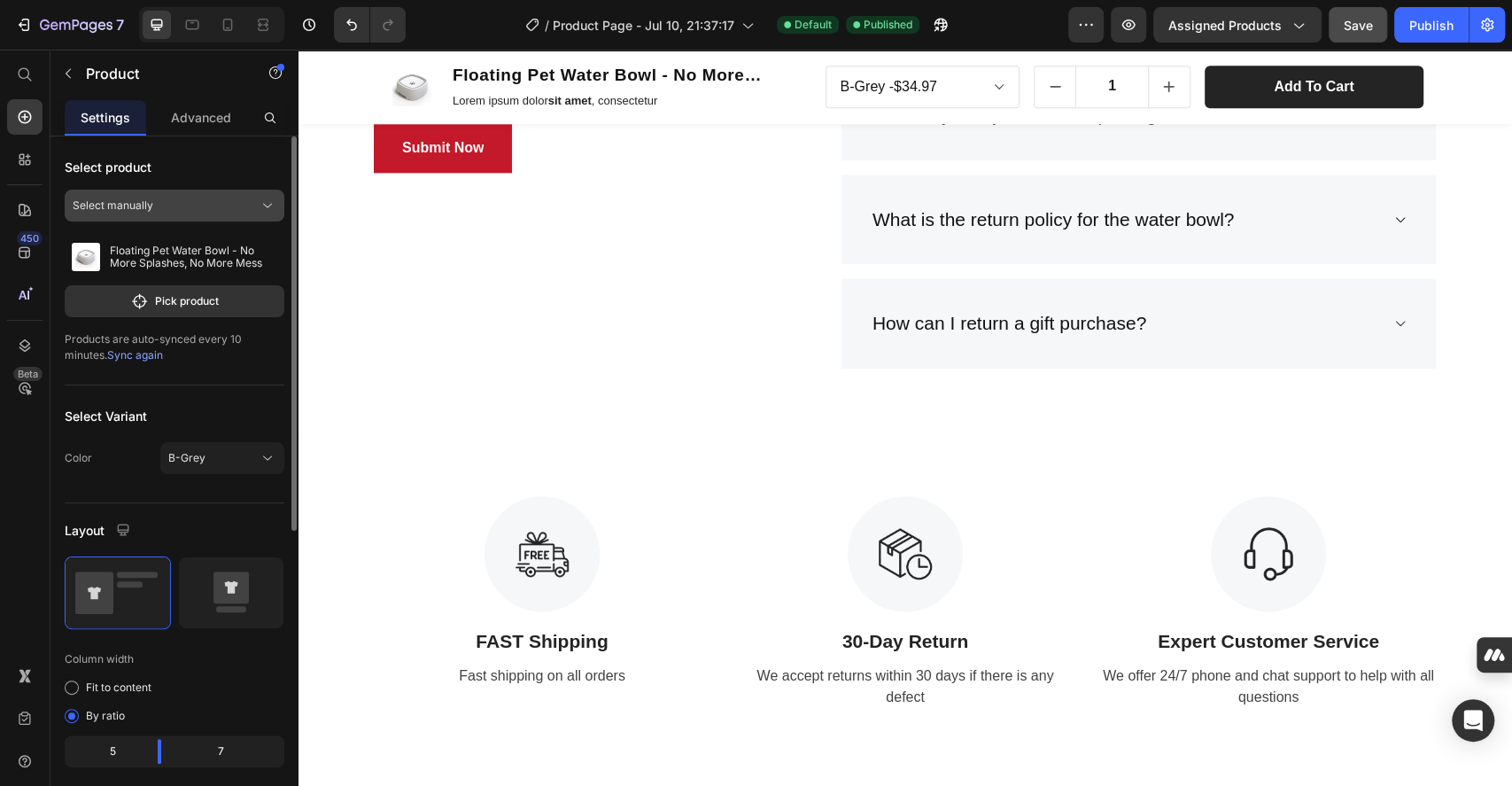 drag, startPoint x: 154, startPoint y: 211, endPoint x: 121, endPoint y: 206, distance: 33.376639 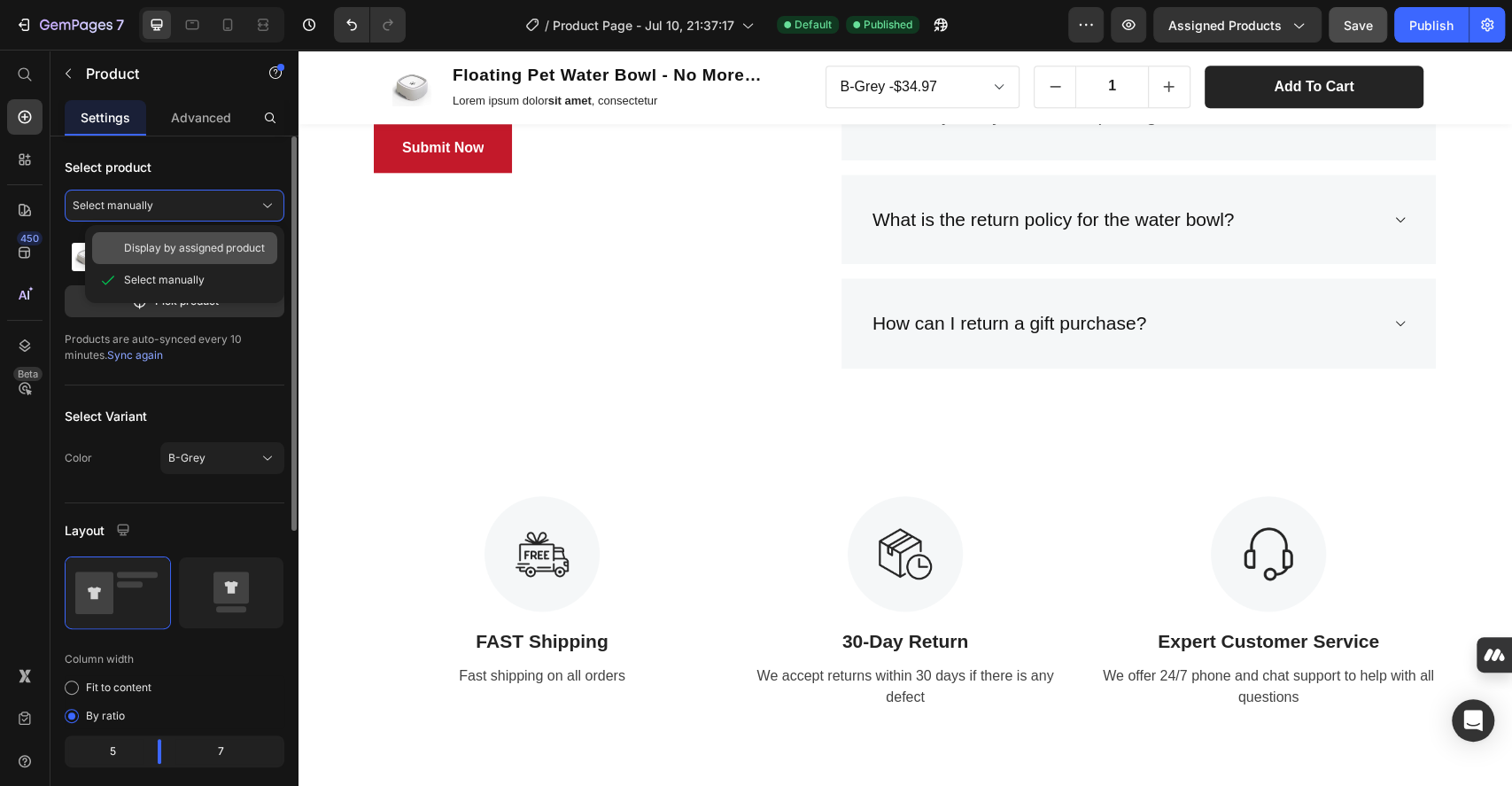 click on "Display by assigned product" at bounding box center (194, 248) 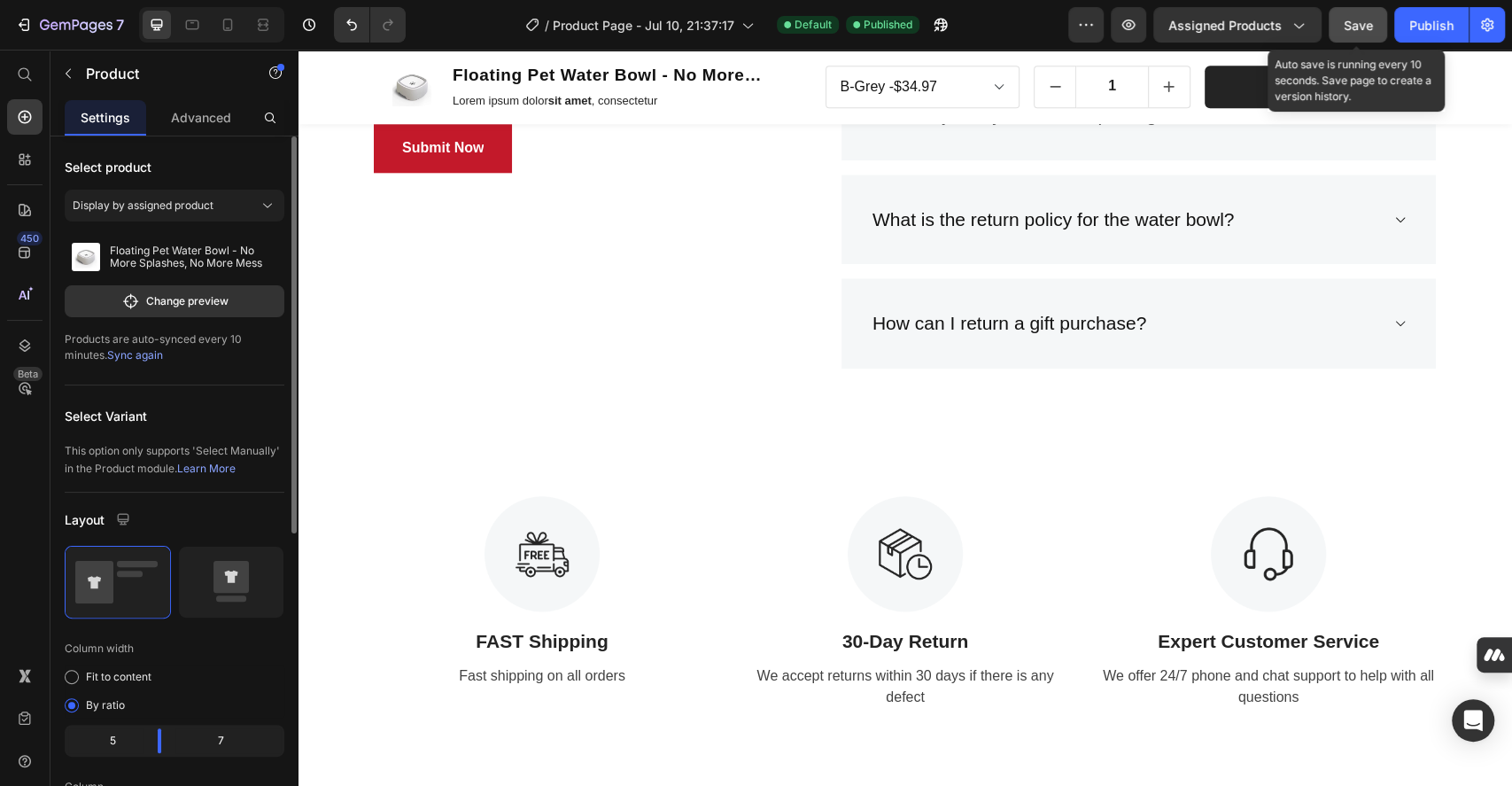 click on "Save" 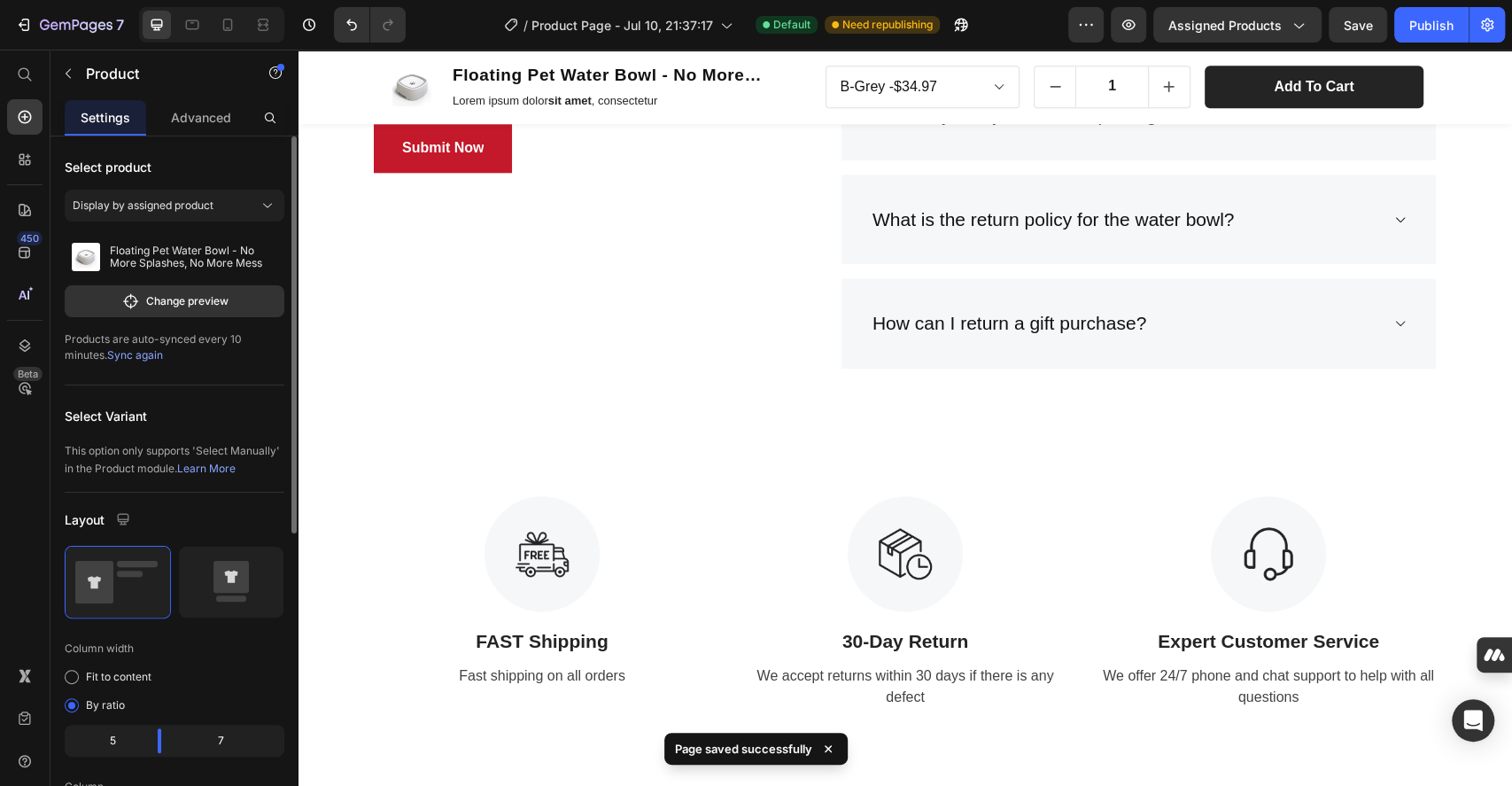 click on "Sync again" at bounding box center (135, 354) 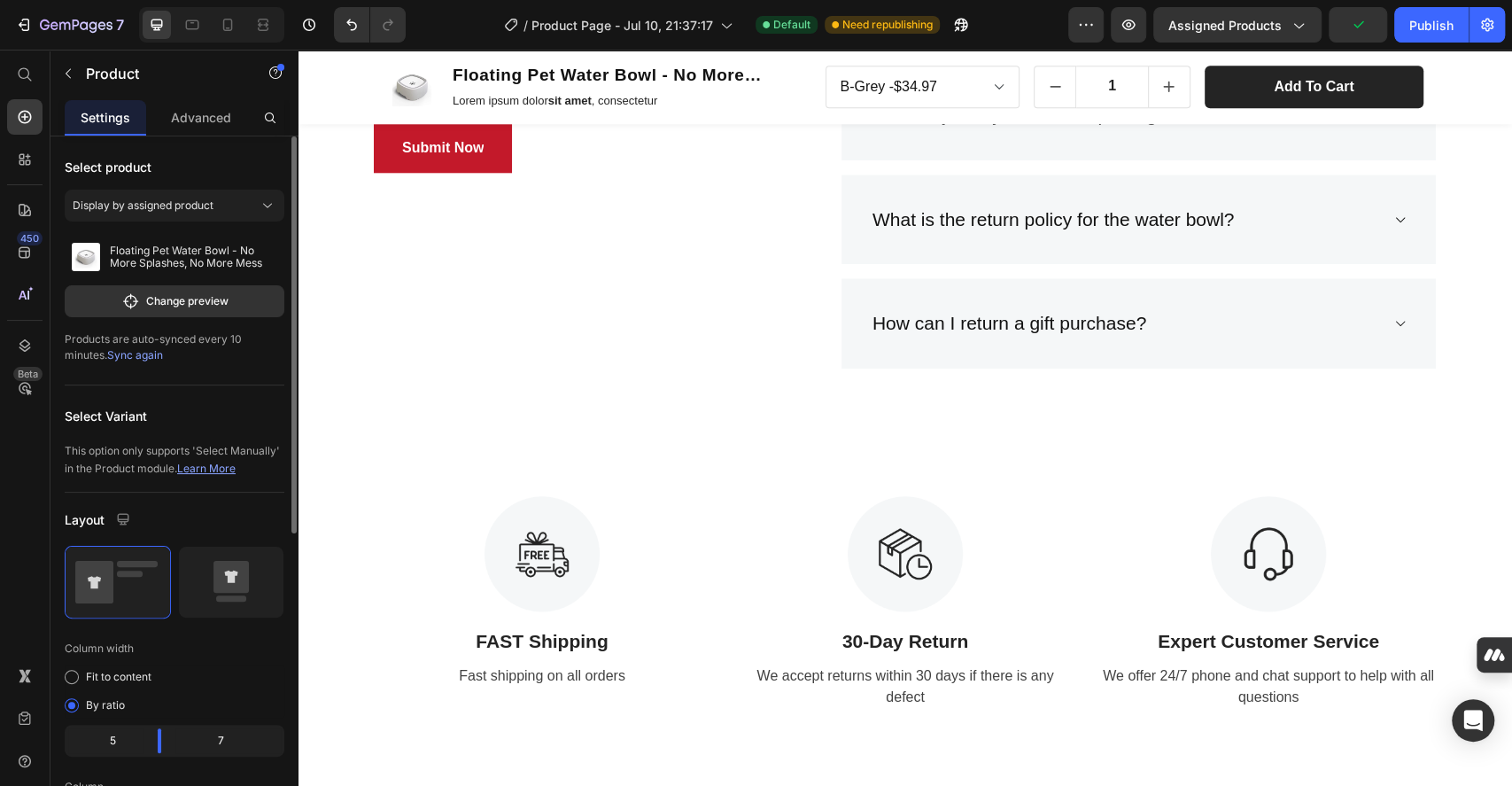 click on "Learn More" at bounding box center (206, 468) 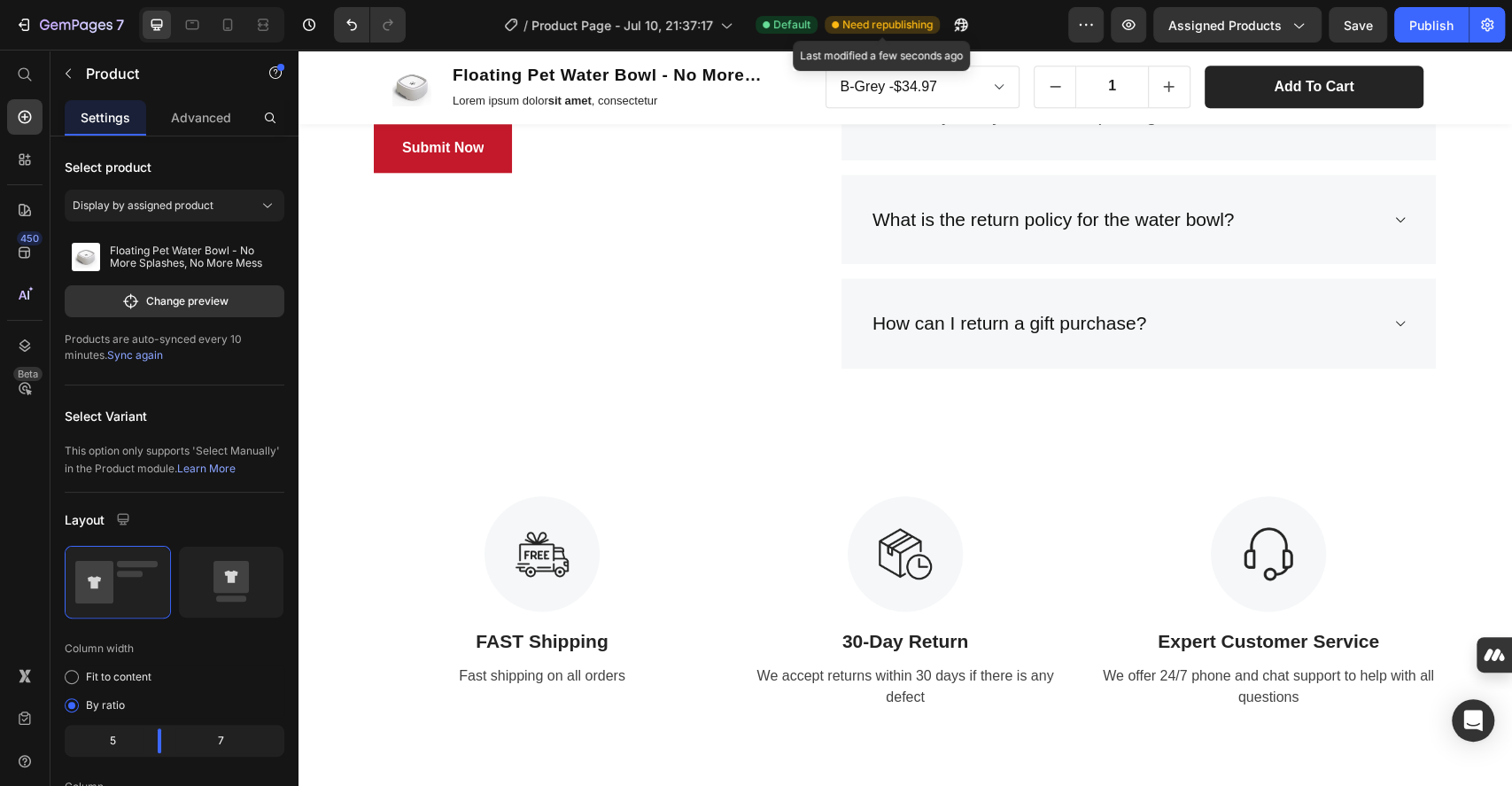 click on "Need republishing" at bounding box center (888, 25) 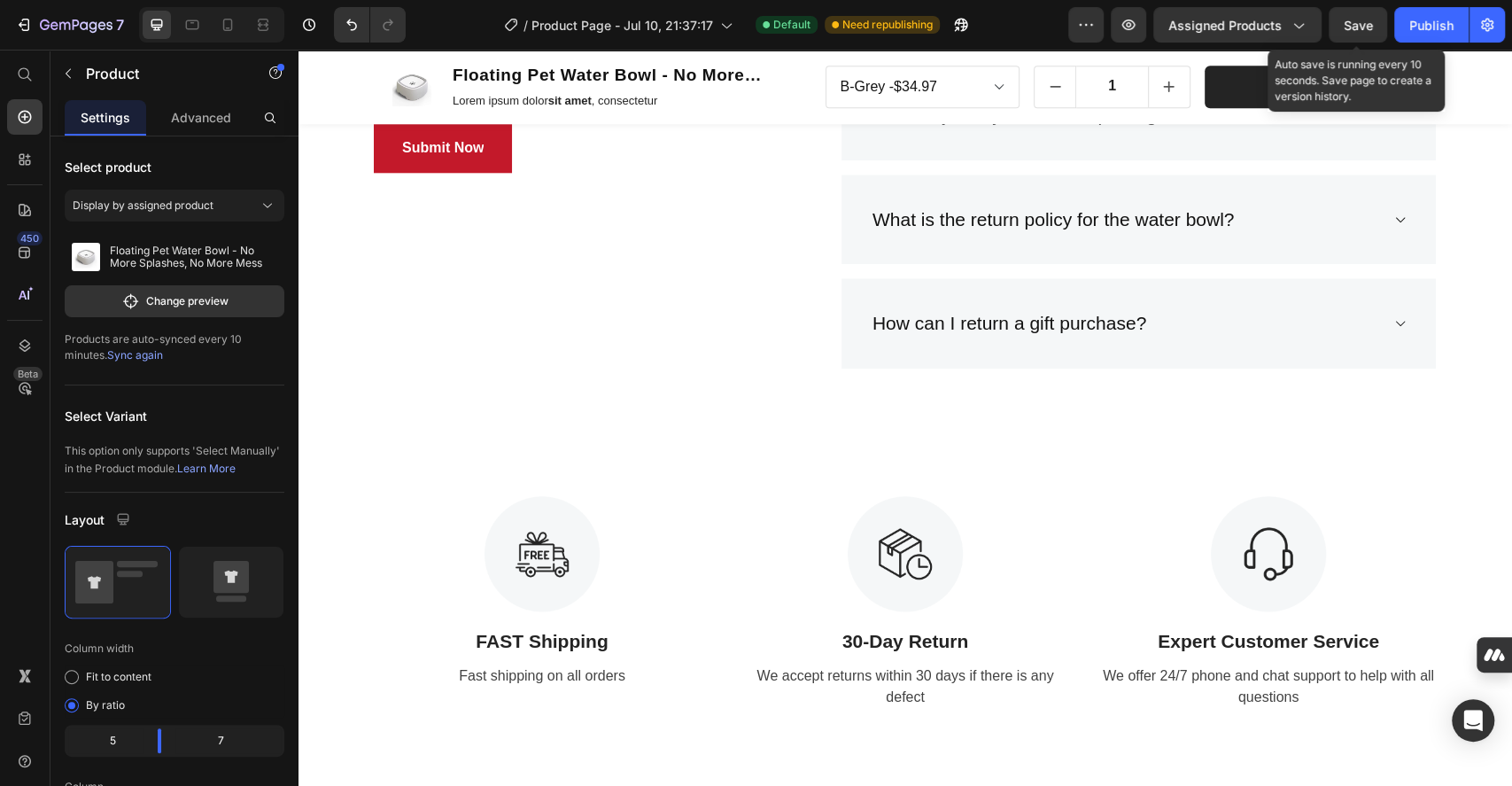 click on "Save" at bounding box center [1358, 25] 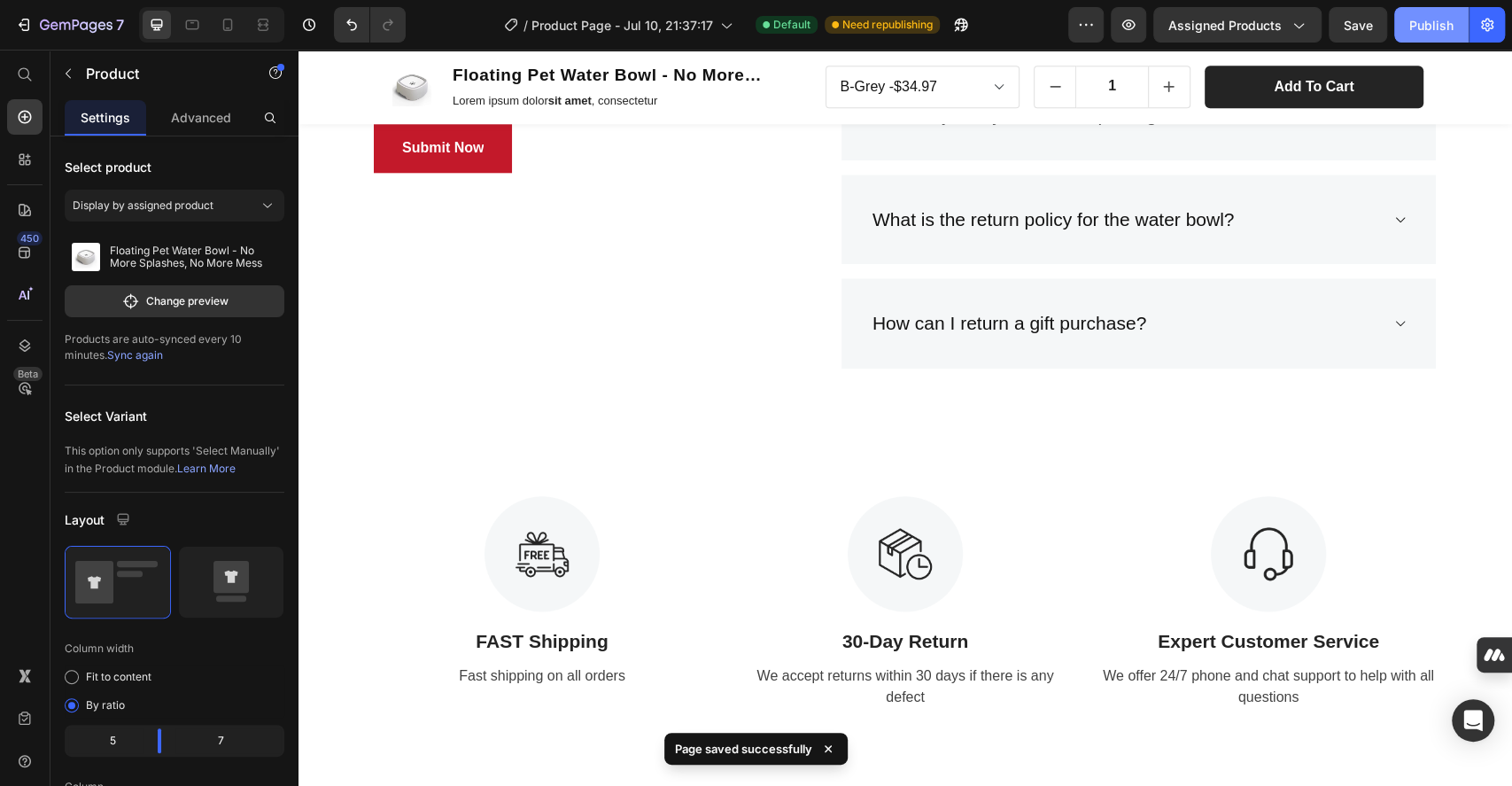 click on "Publish" 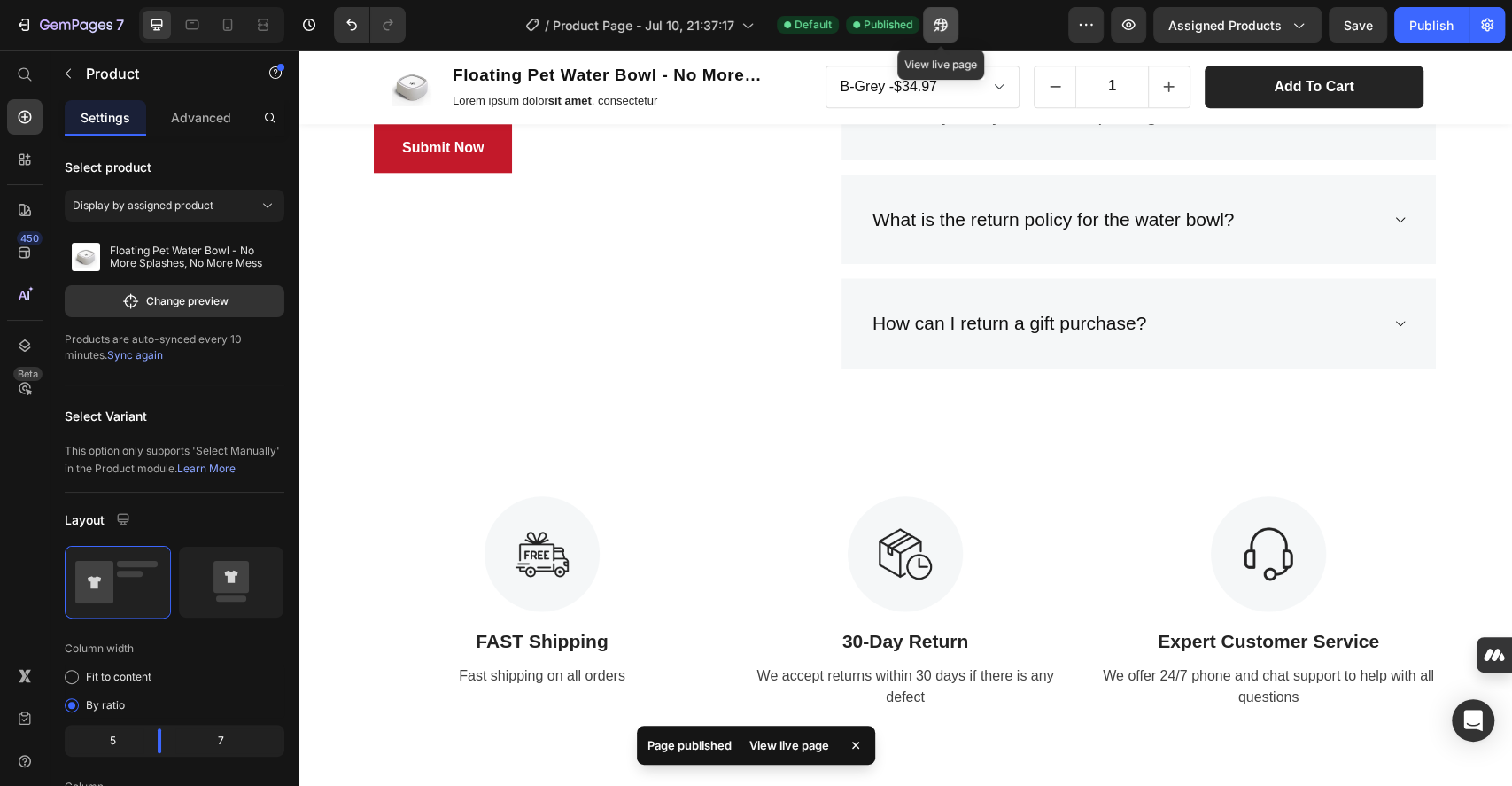 click 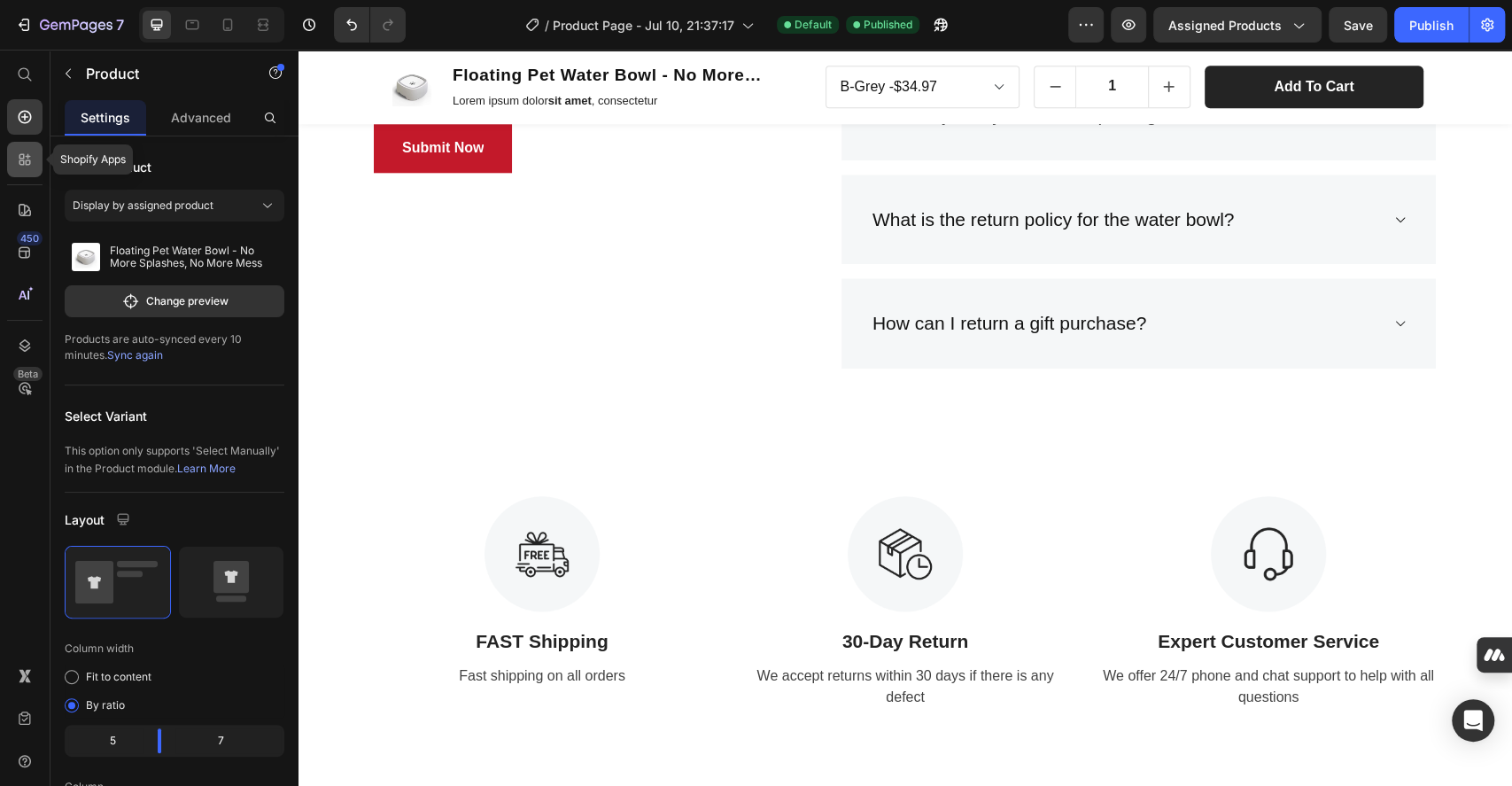 click 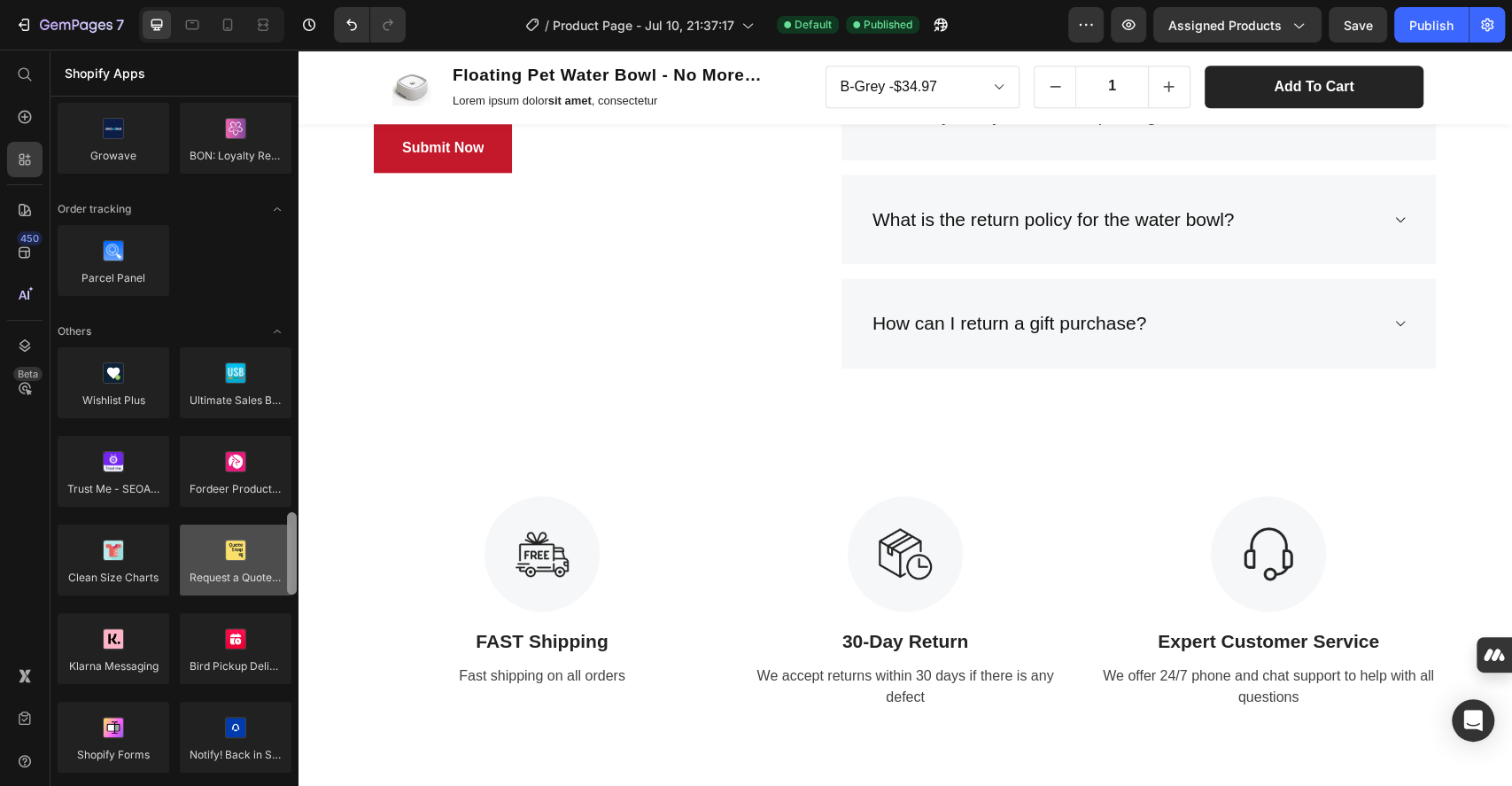 scroll, scrollTop: 3455, scrollLeft: 0, axis: vertical 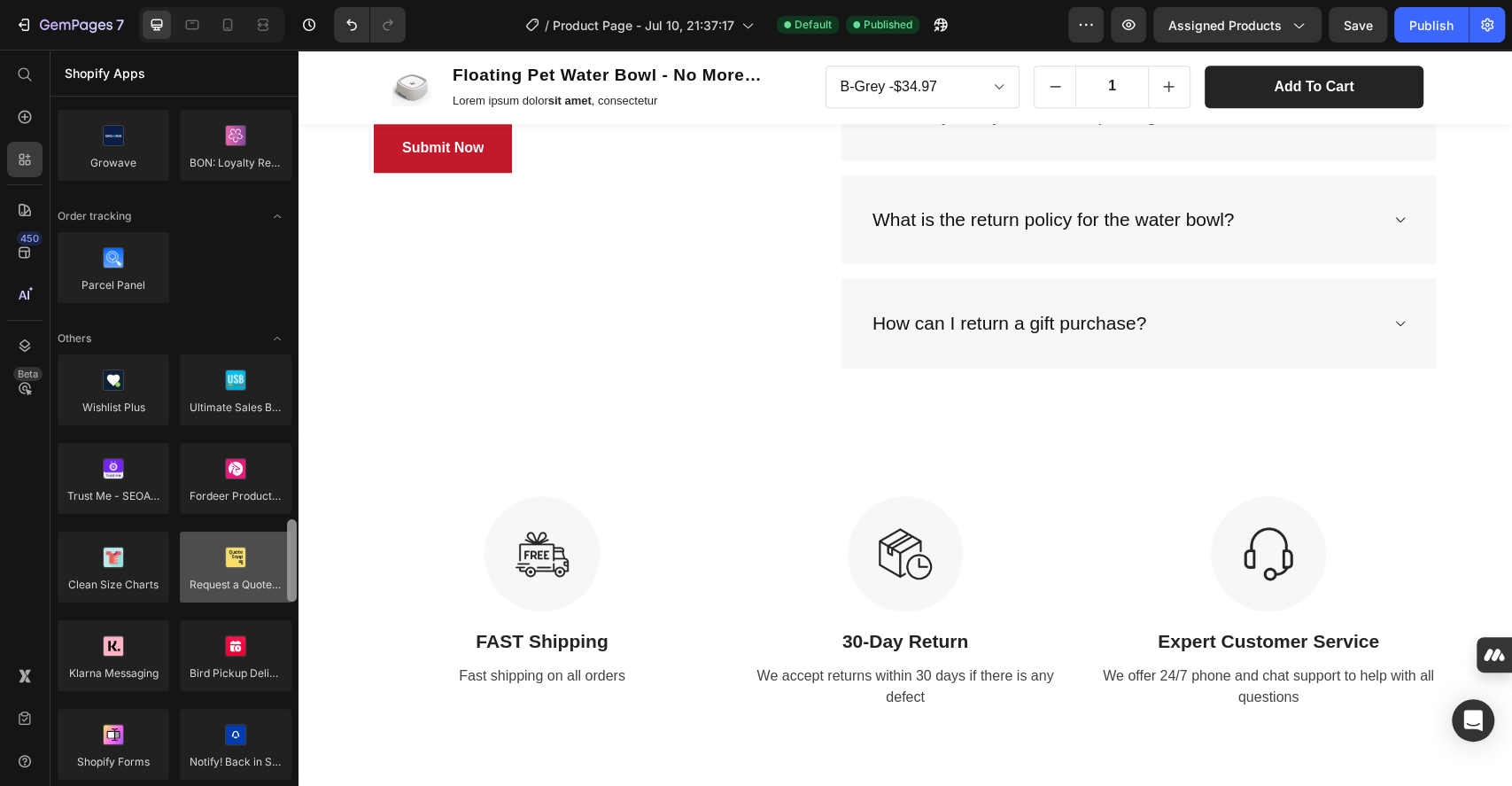 drag, startPoint x: 291, startPoint y: 294, endPoint x: 239, endPoint y: 541, distance: 252.41434 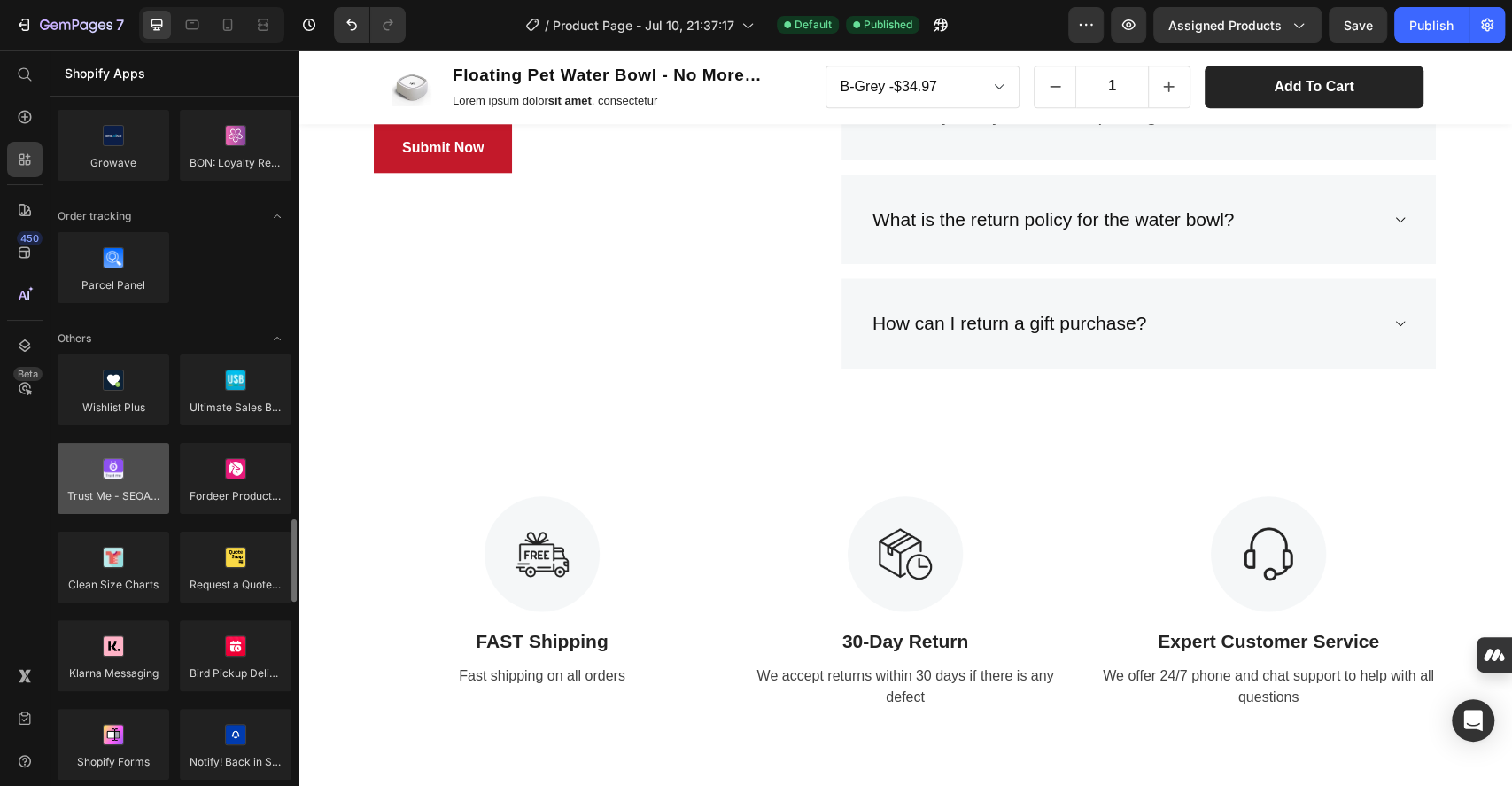 click at bounding box center (113, 479) 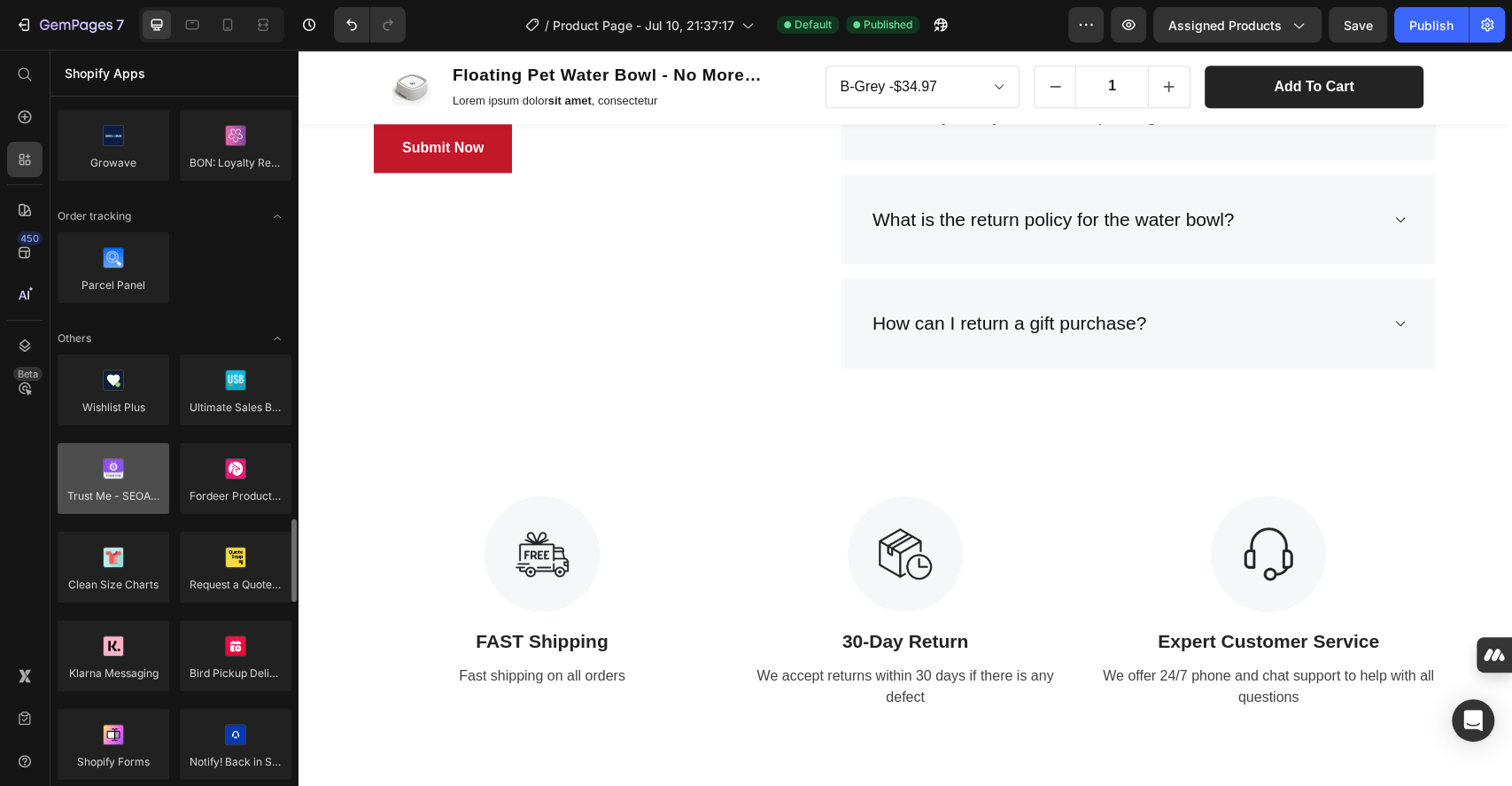 click at bounding box center (113, 479) 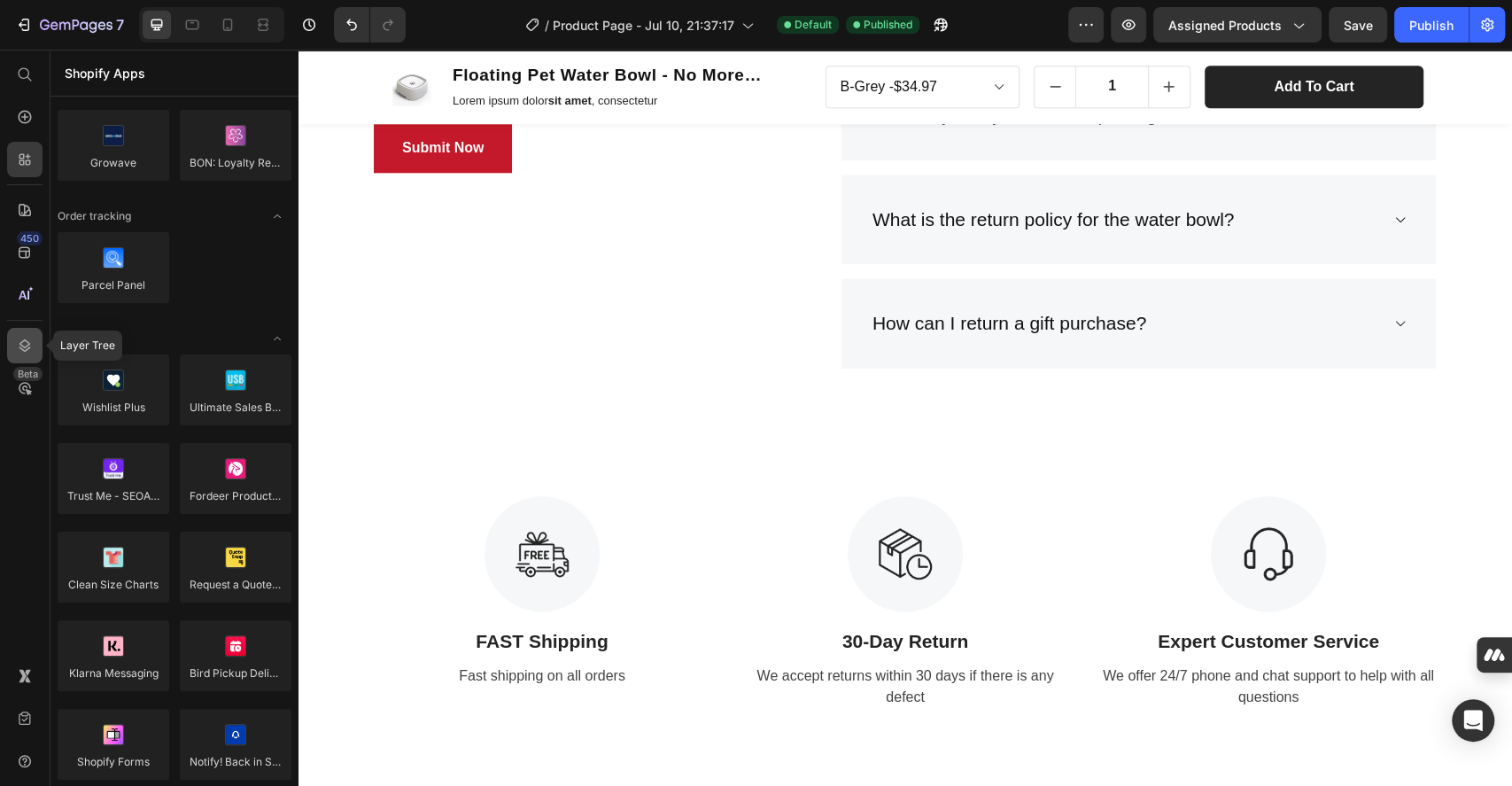 click 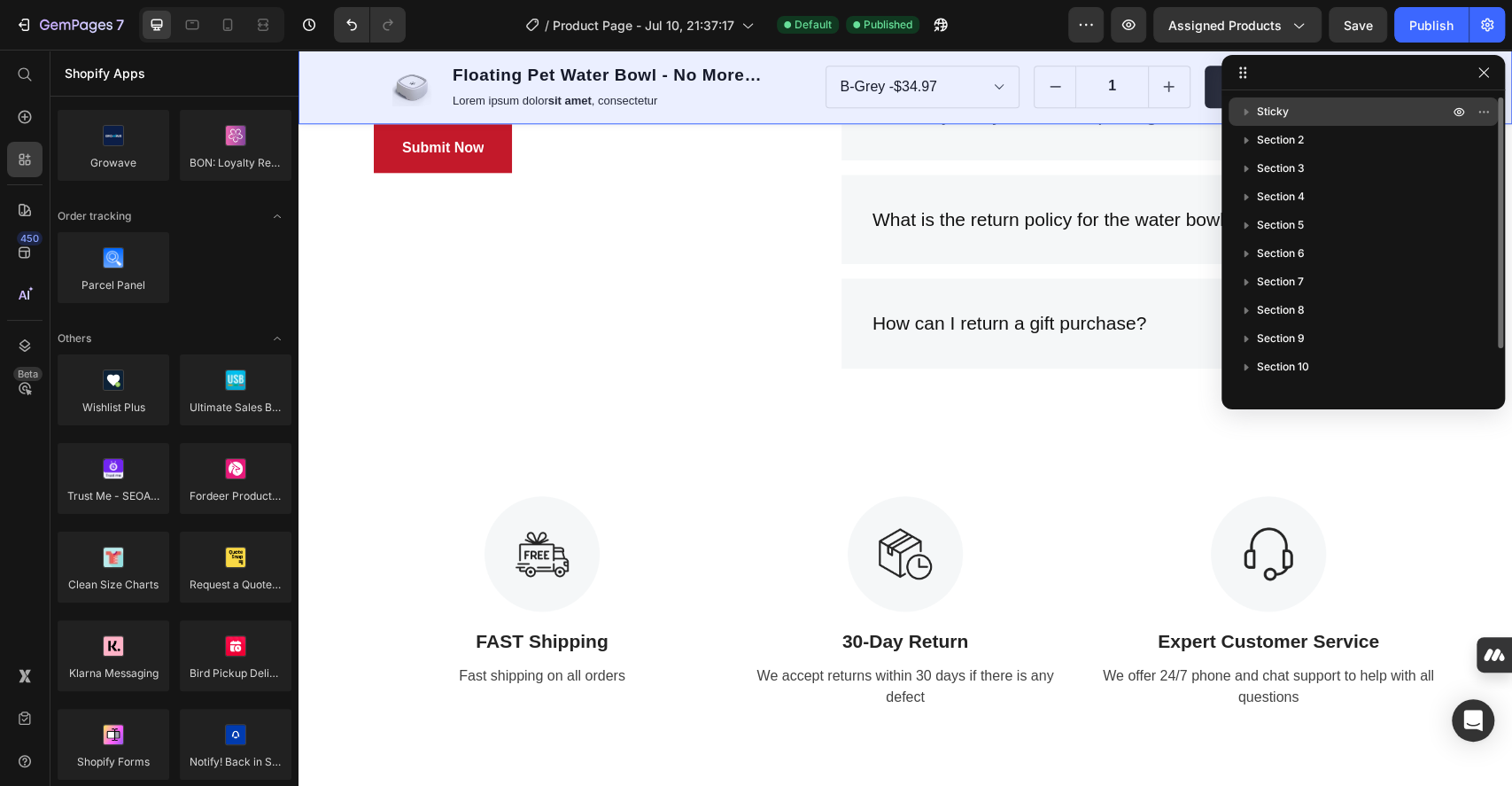 click on "Sticky" at bounding box center [1354, 112] 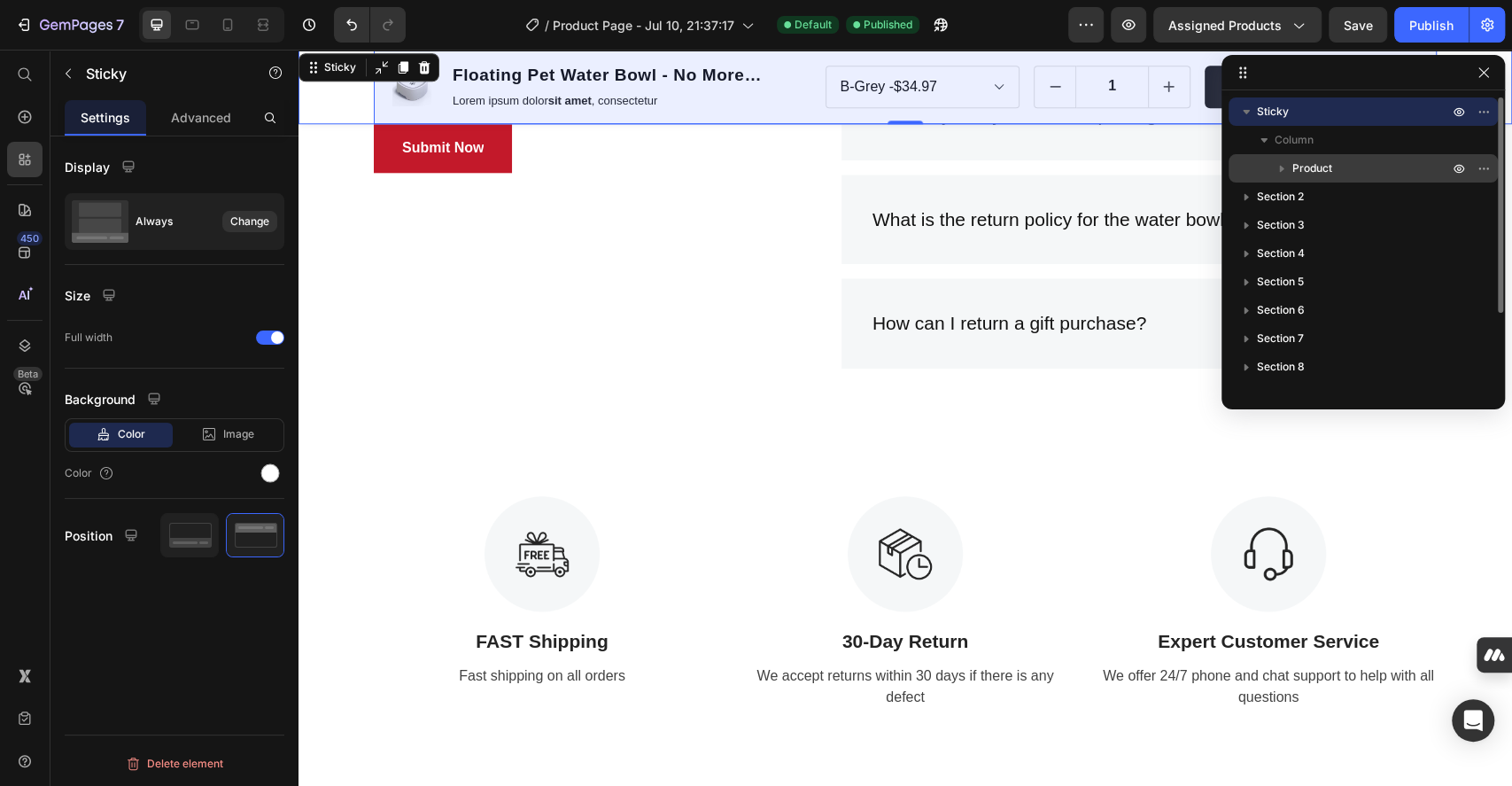 click on "Product" at bounding box center [1372, 168] 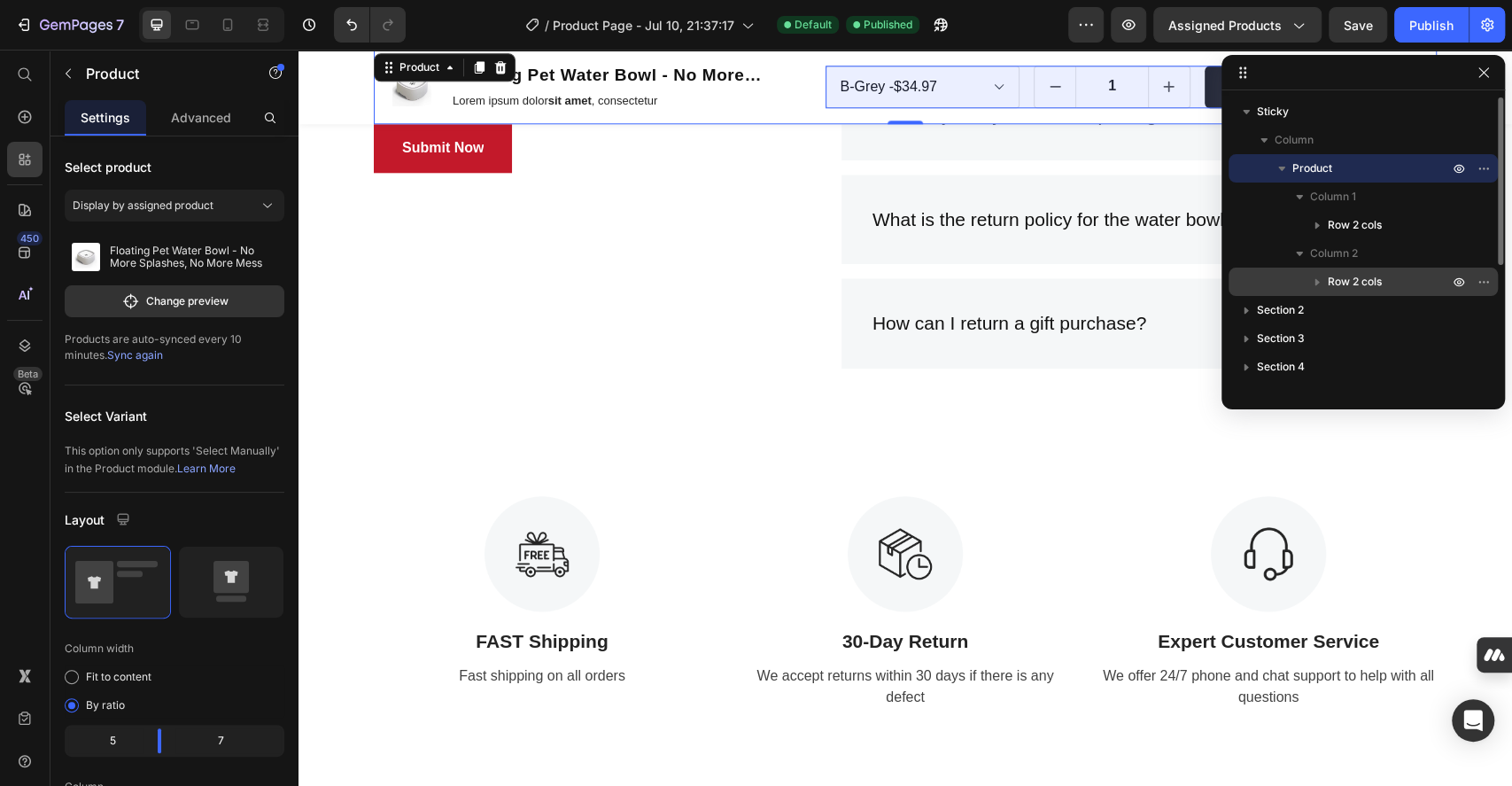 click on "Row 2 cols" at bounding box center (1354, 282) 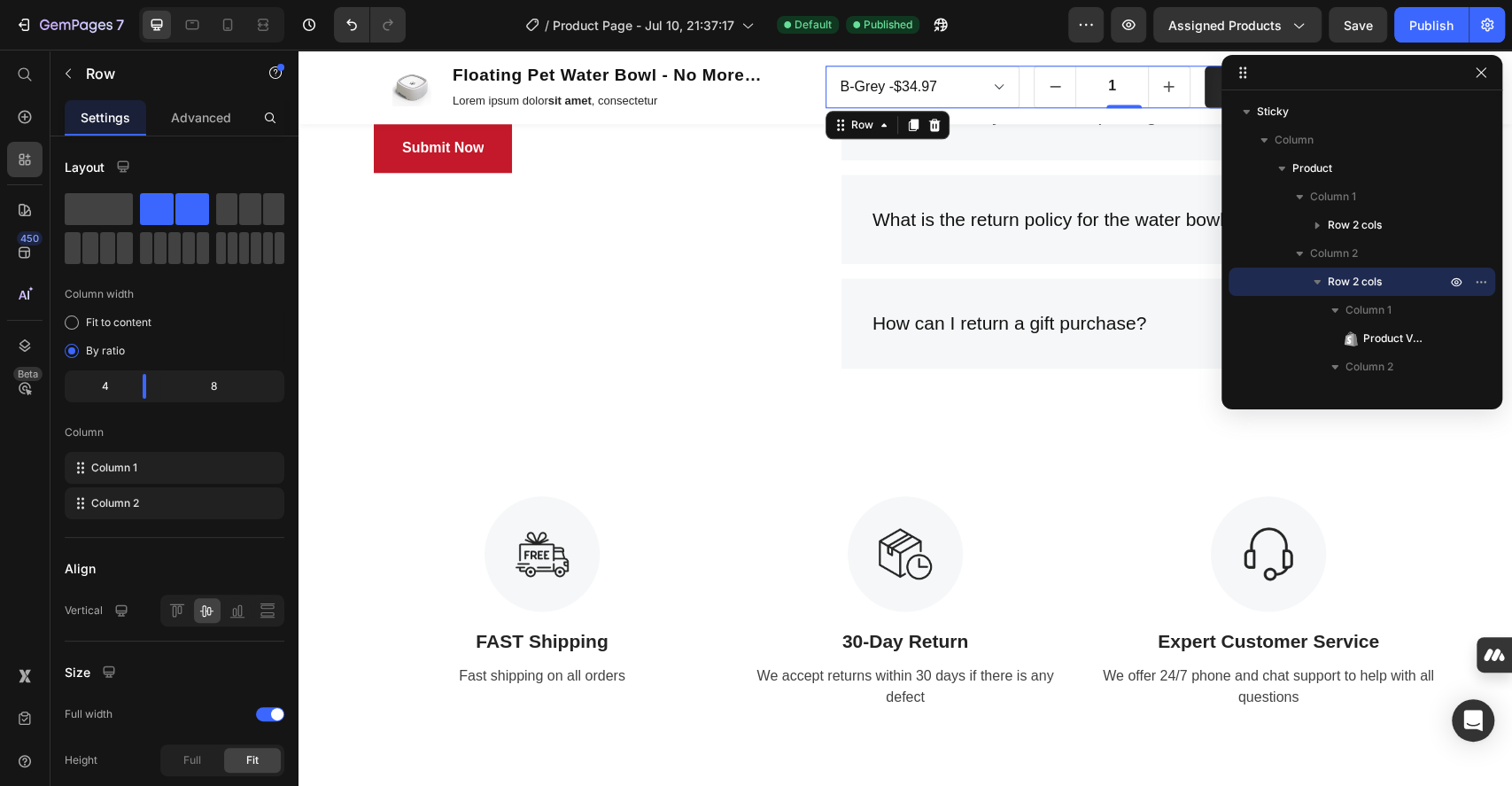 drag, startPoint x: 1500, startPoint y: 165, endPoint x: 1498, endPoint y: 203, distance: 38.052595 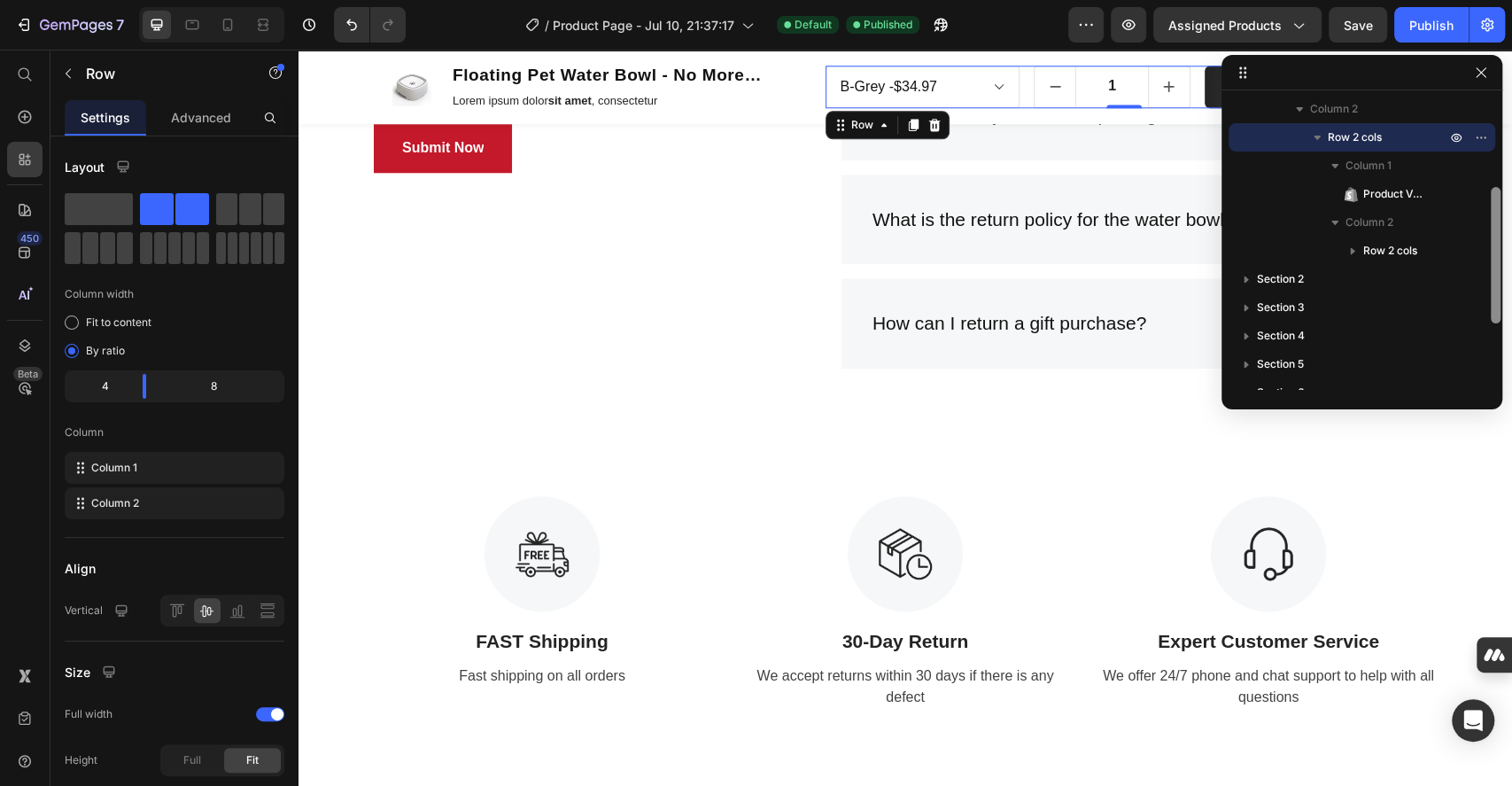 scroll, scrollTop: 162, scrollLeft: 0, axis: vertical 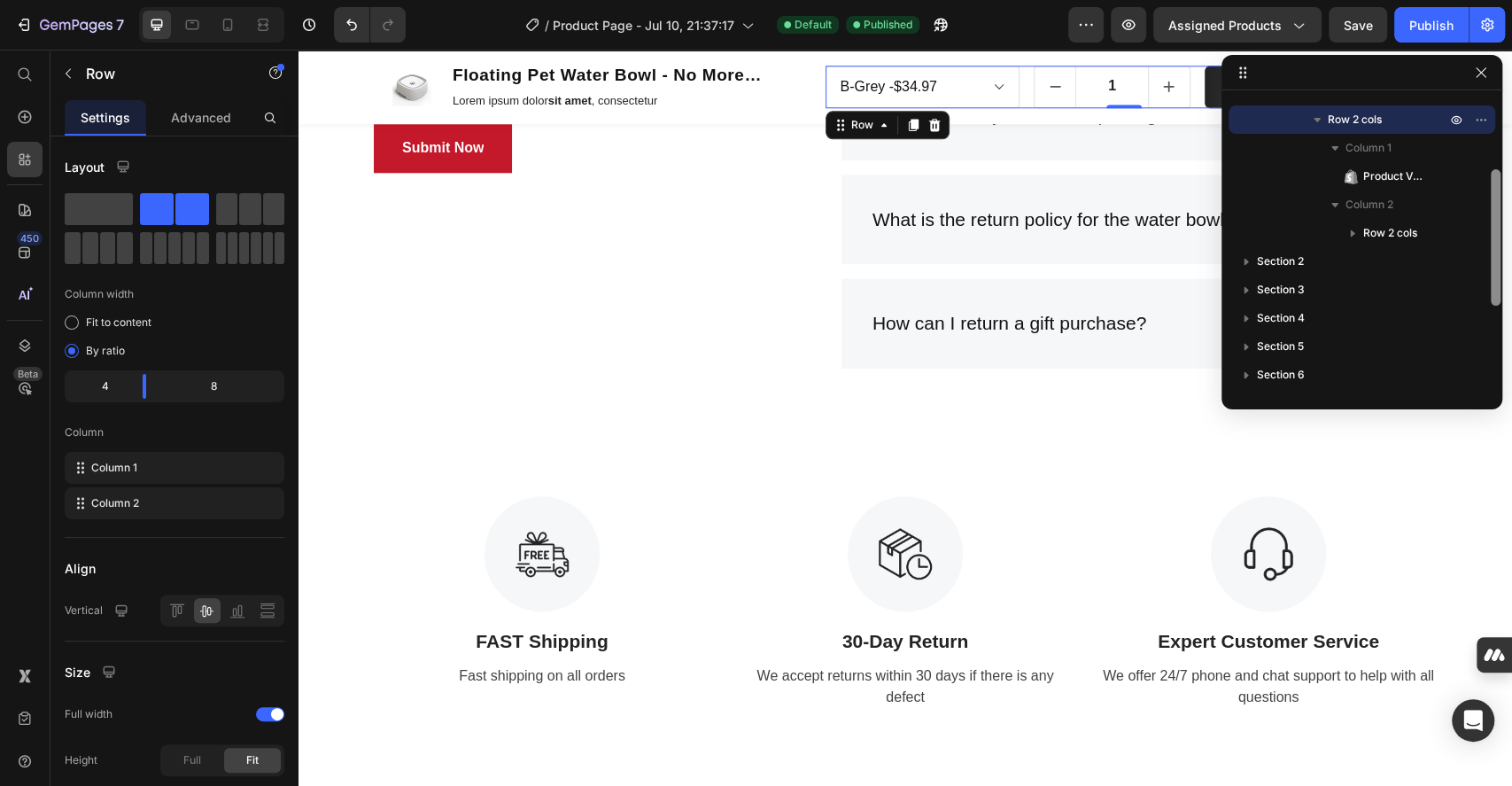 drag, startPoint x: 1495, startPoint y: 160, endPoint x: 1497, endPoint y: 236, distance: 76.026311 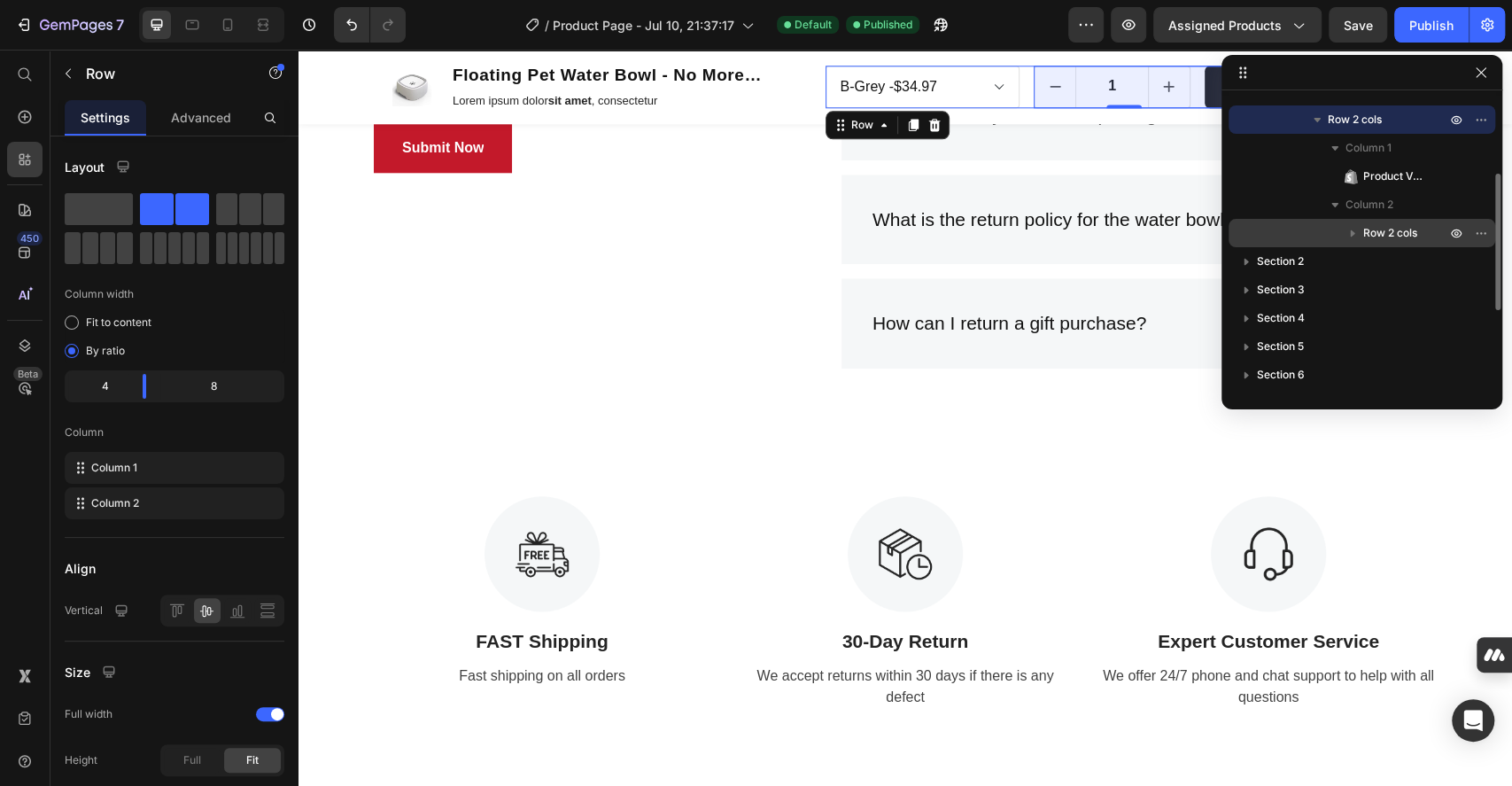 click on "Row 2 cols" at bounding box center [1406, 233] 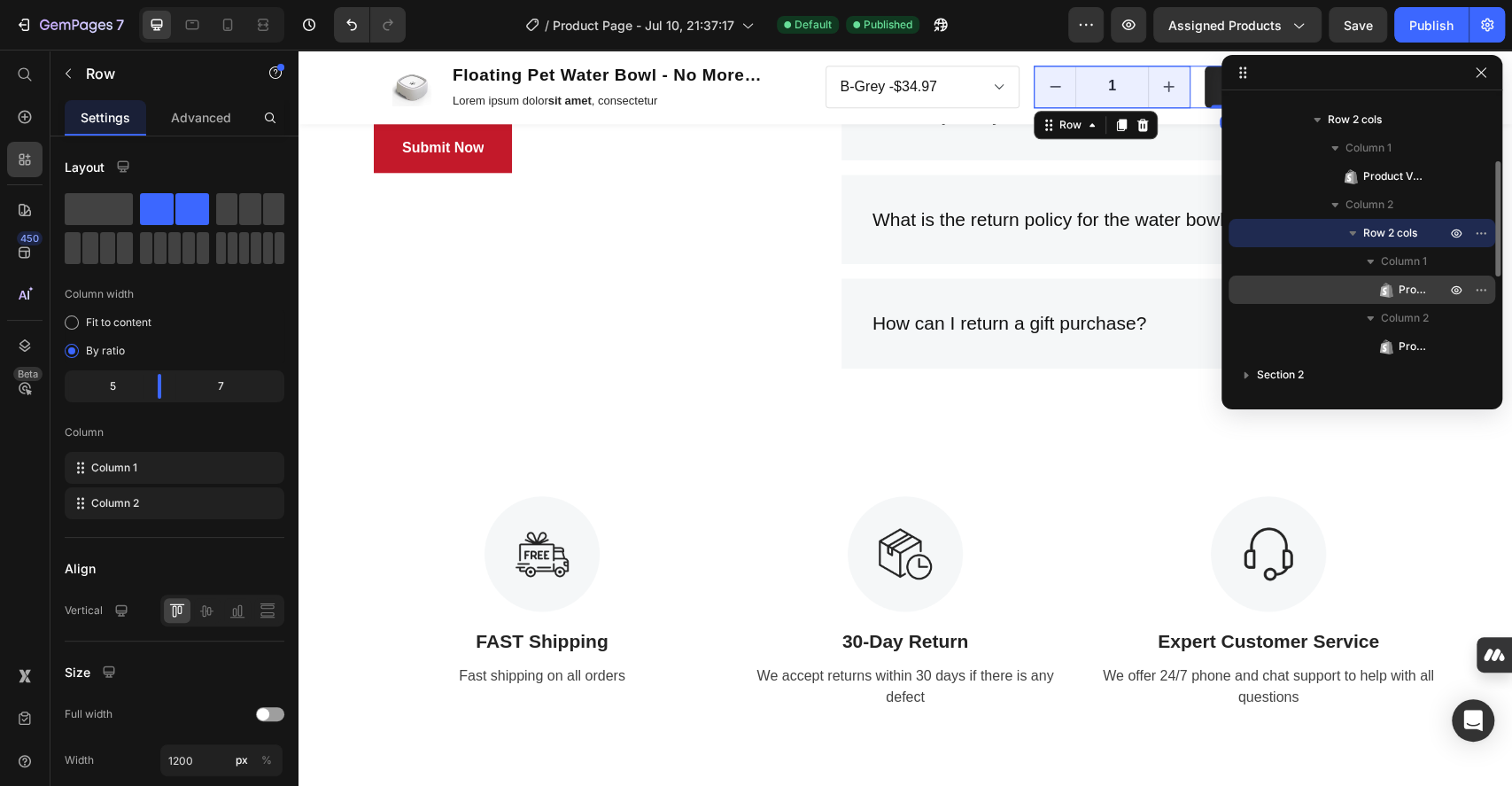 click on "Product Quantity" at bounding box center (1413, 290) 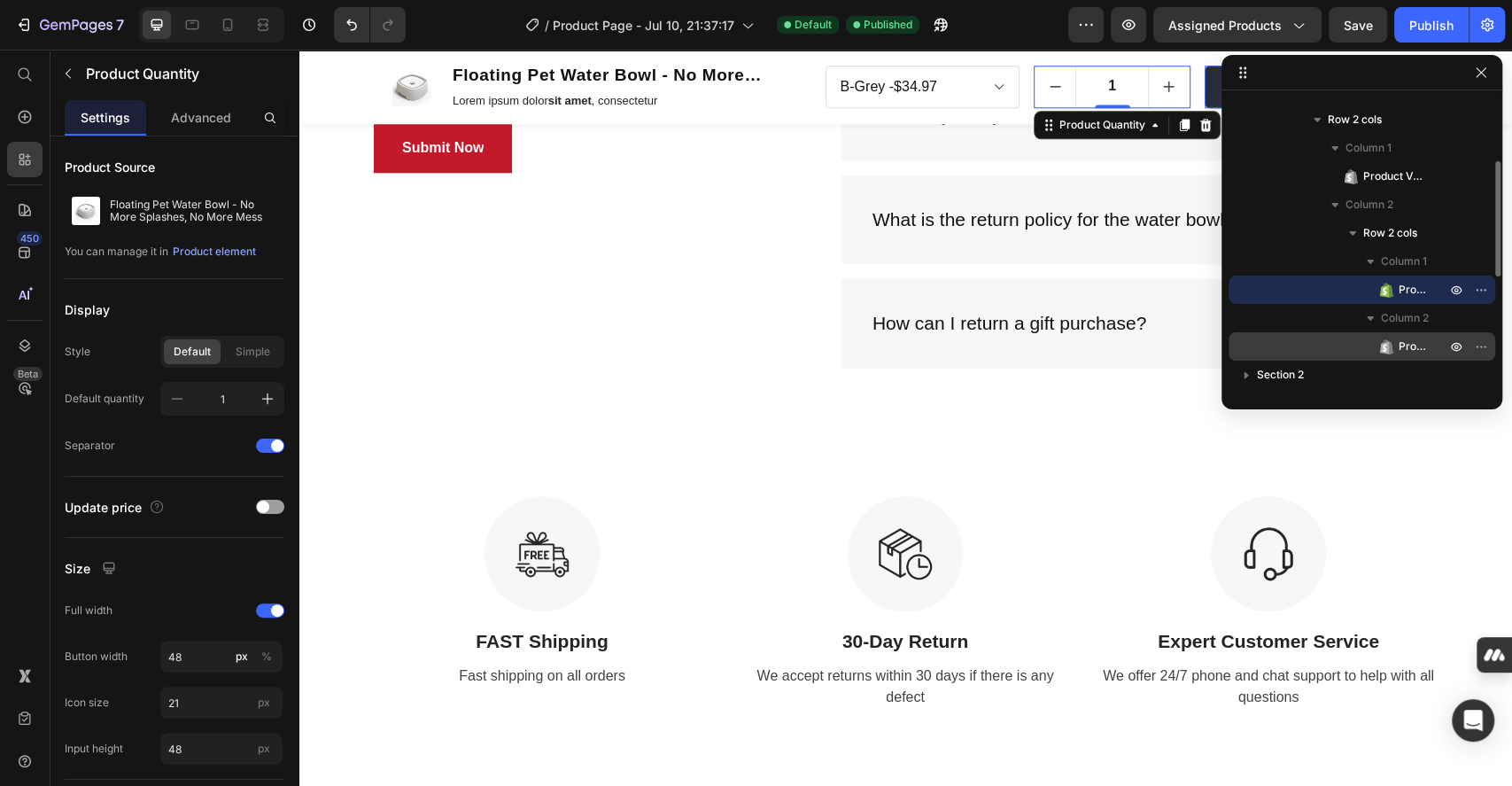 click on "Product Cart Button" at bounding box center (1413, 346) 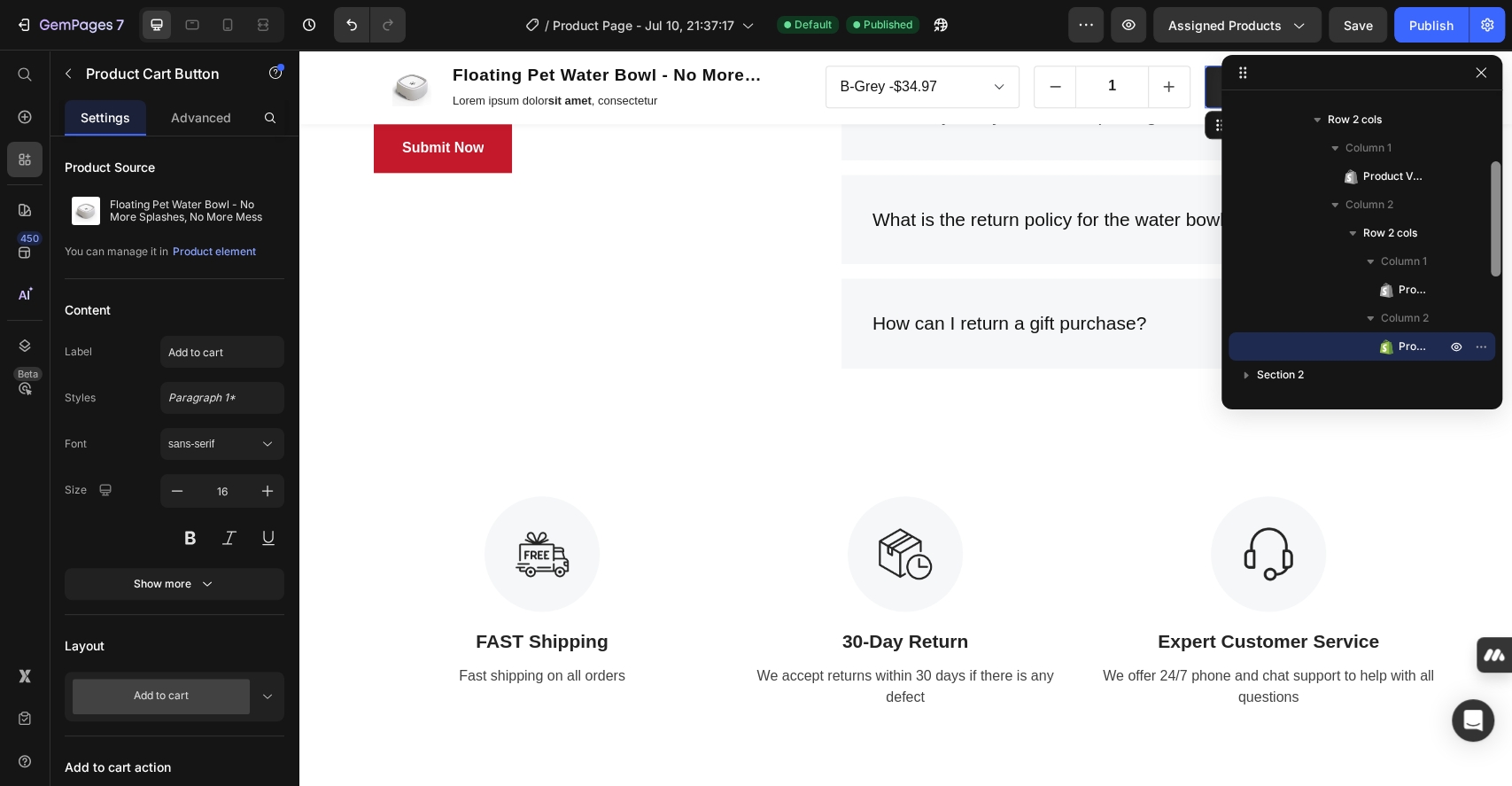 scroll, scrollTop: 445, scrollLeft: 0, axis: vertical 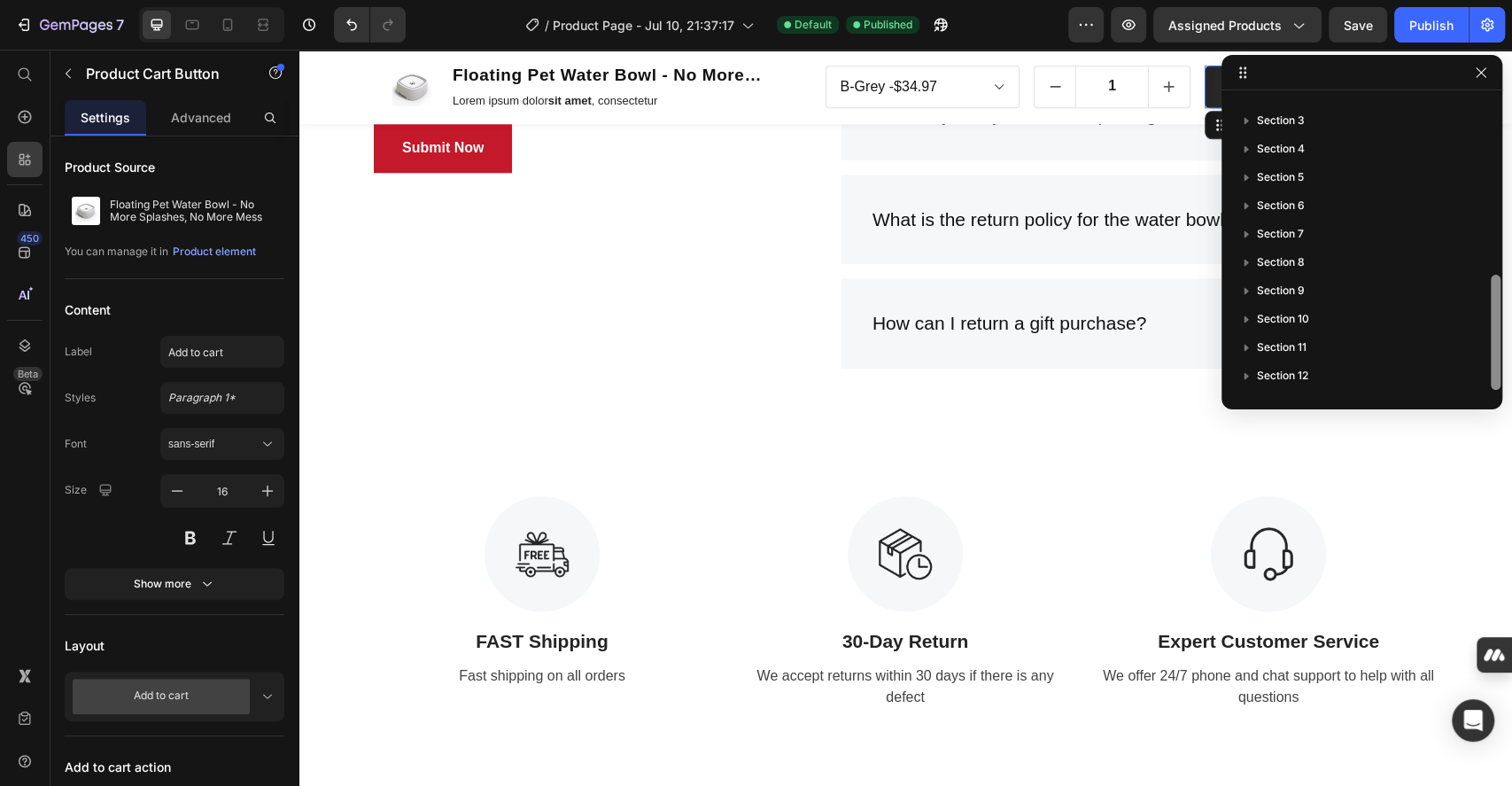 drag, startPoint x: 1489, startPoint y: 214, endPoint x: 1492, endPoint y: 252, distance: 38.118237 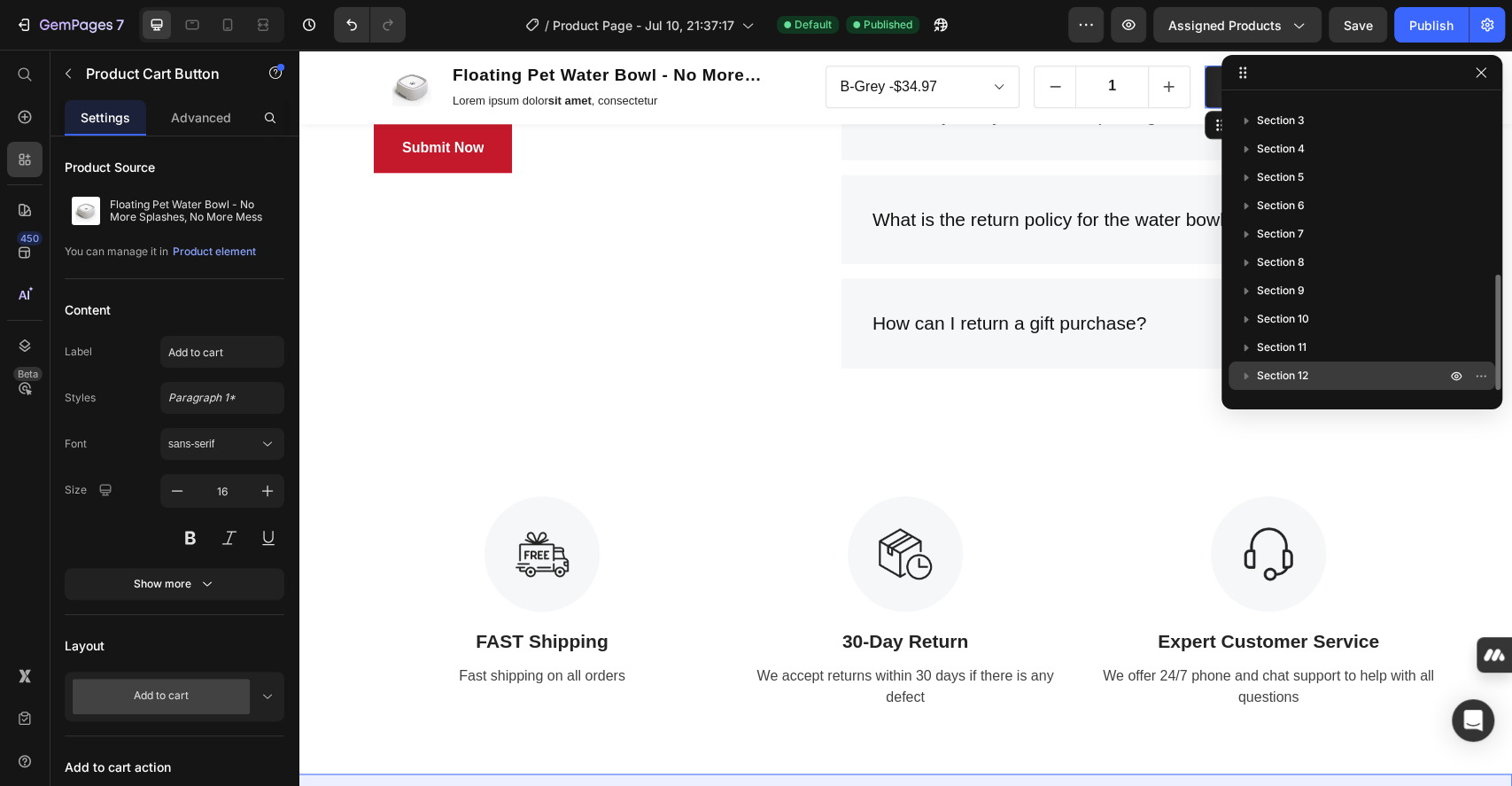click on "Section 12" at bounding box center [1361, 376] 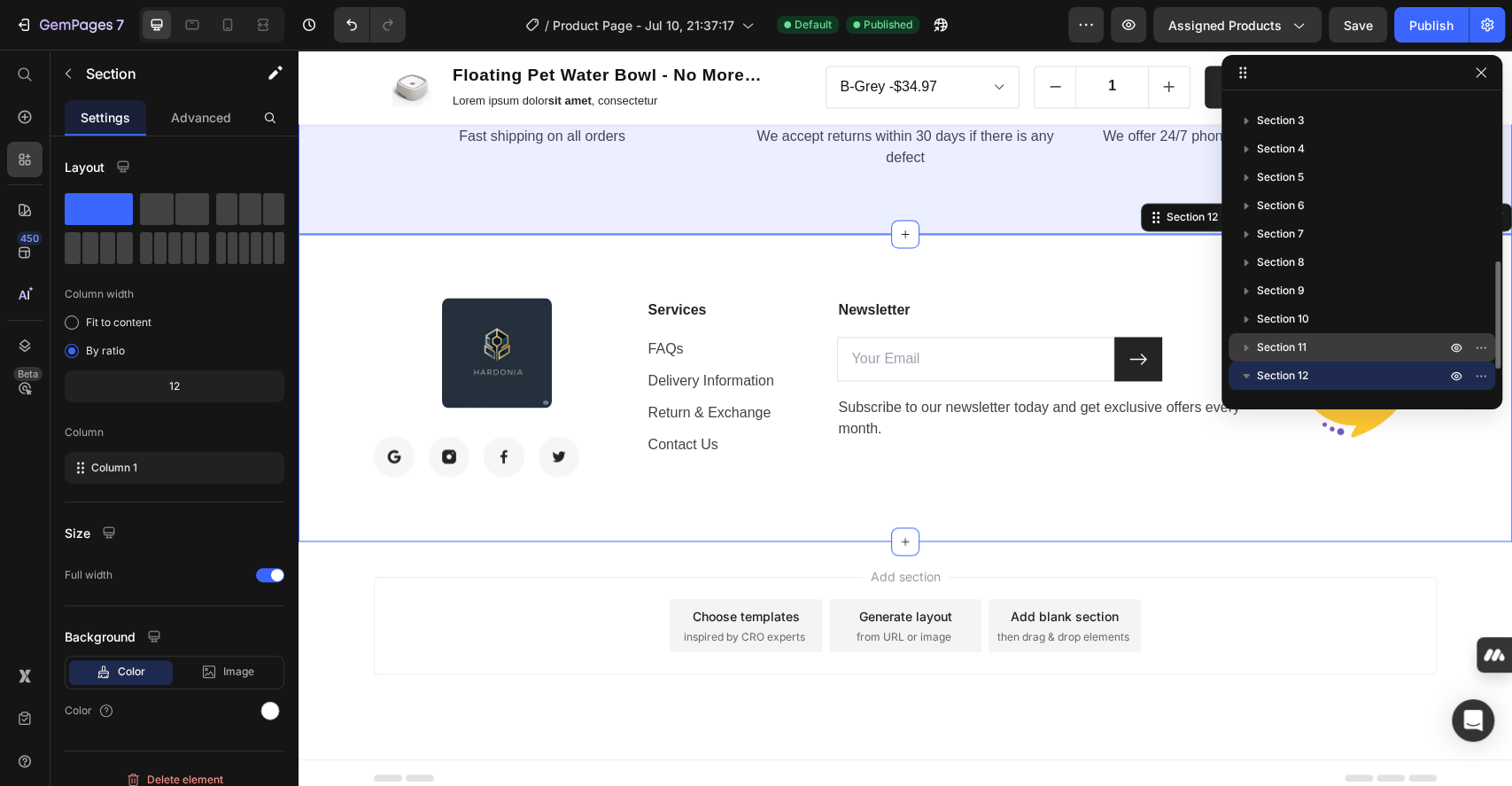scroll, scrollTop: 6324, scrollLeft: 0, axis: vertical 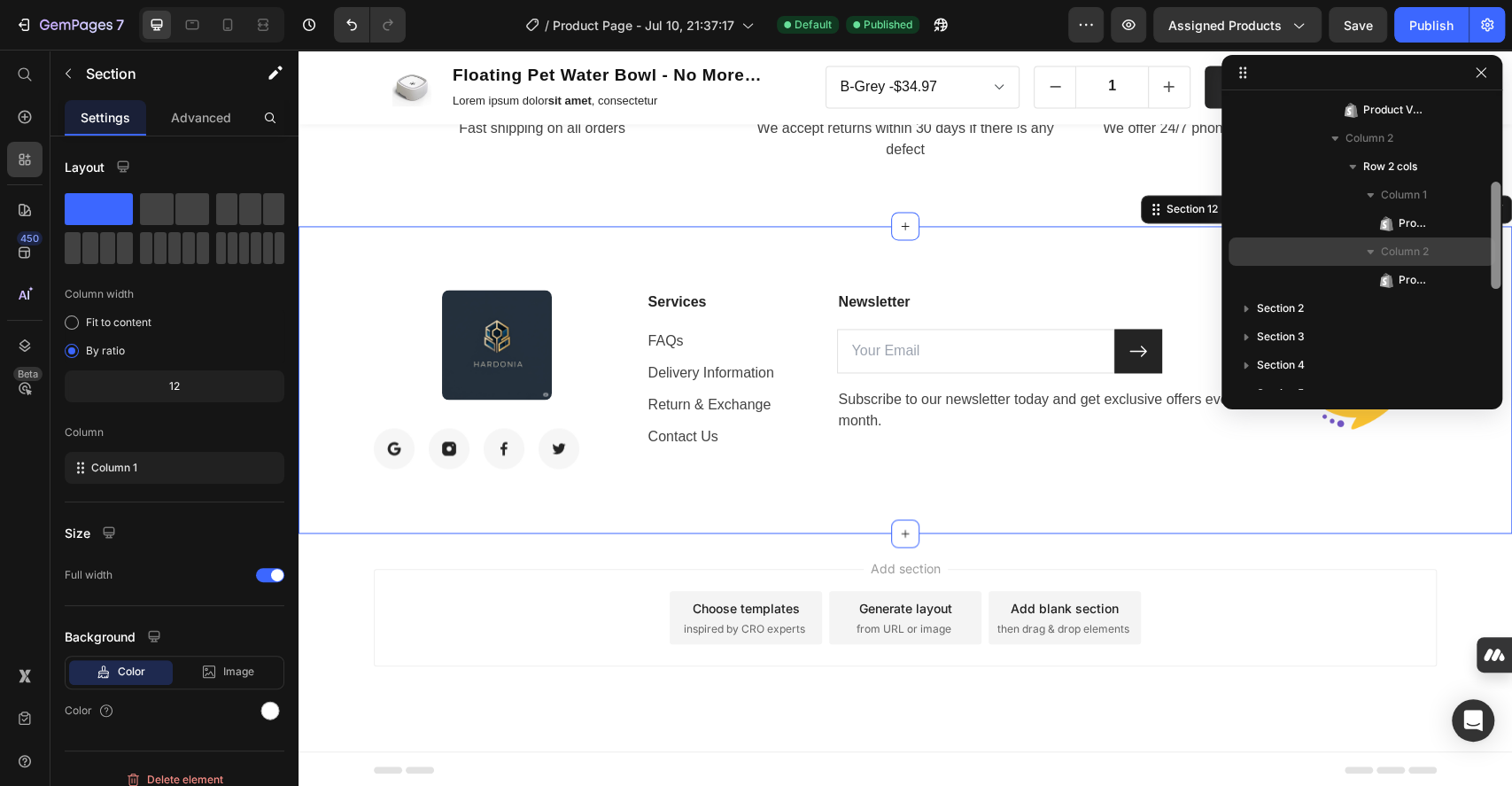 drag, startPoint x: 1494, startPoint y: 332, endPoint x: 1444, endPoint y: 253, distance: 93.493315 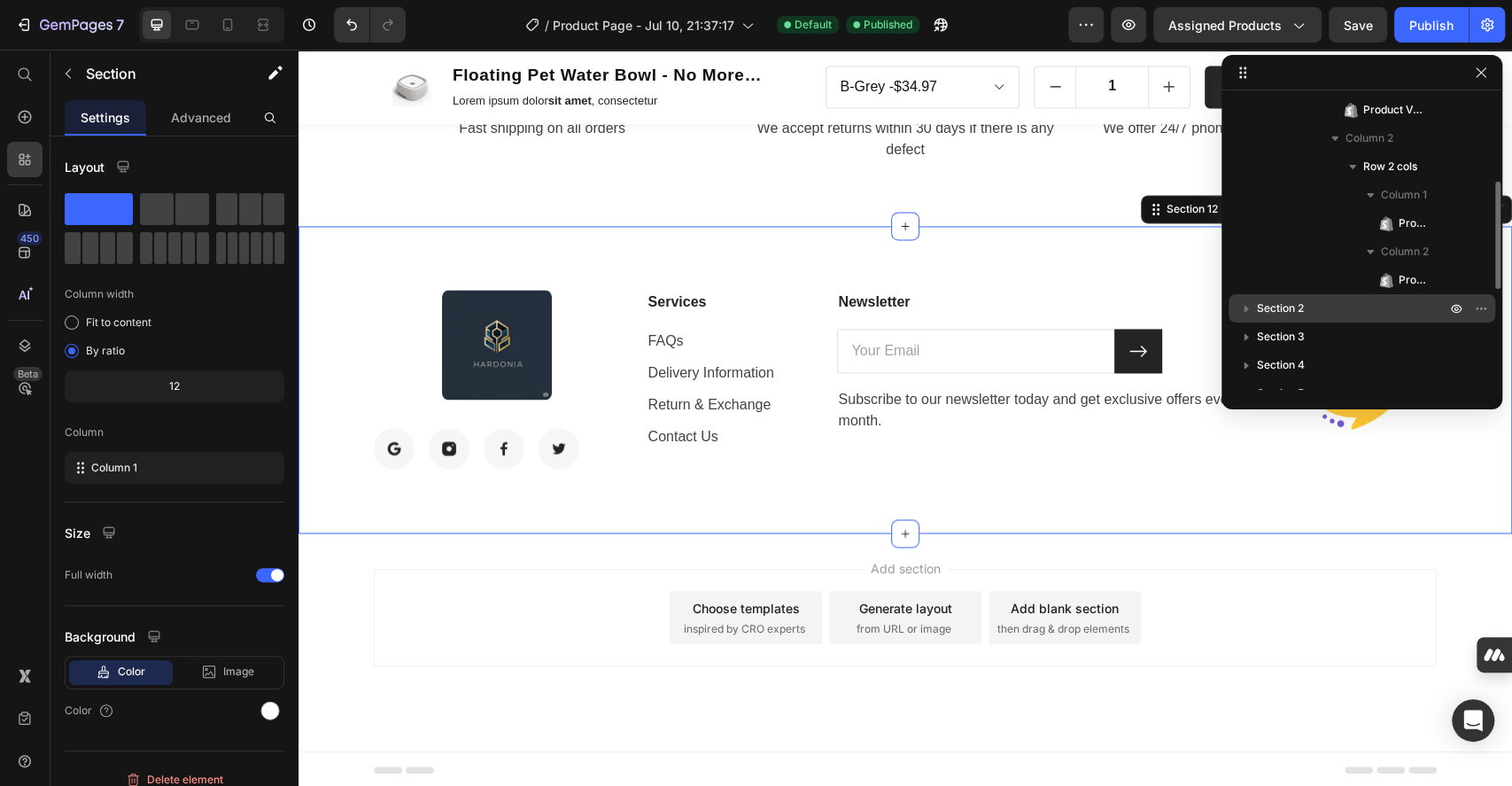 click 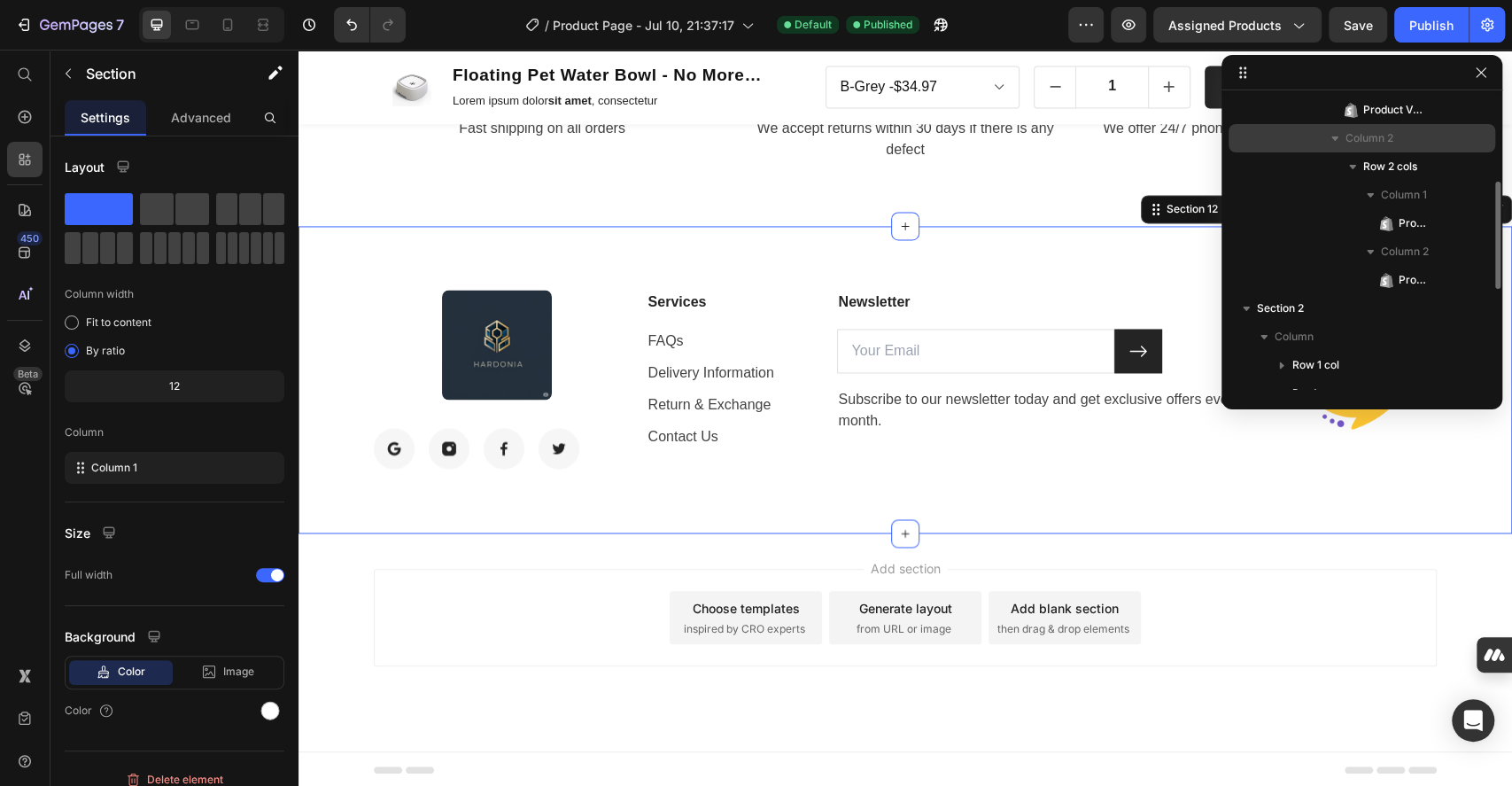 click 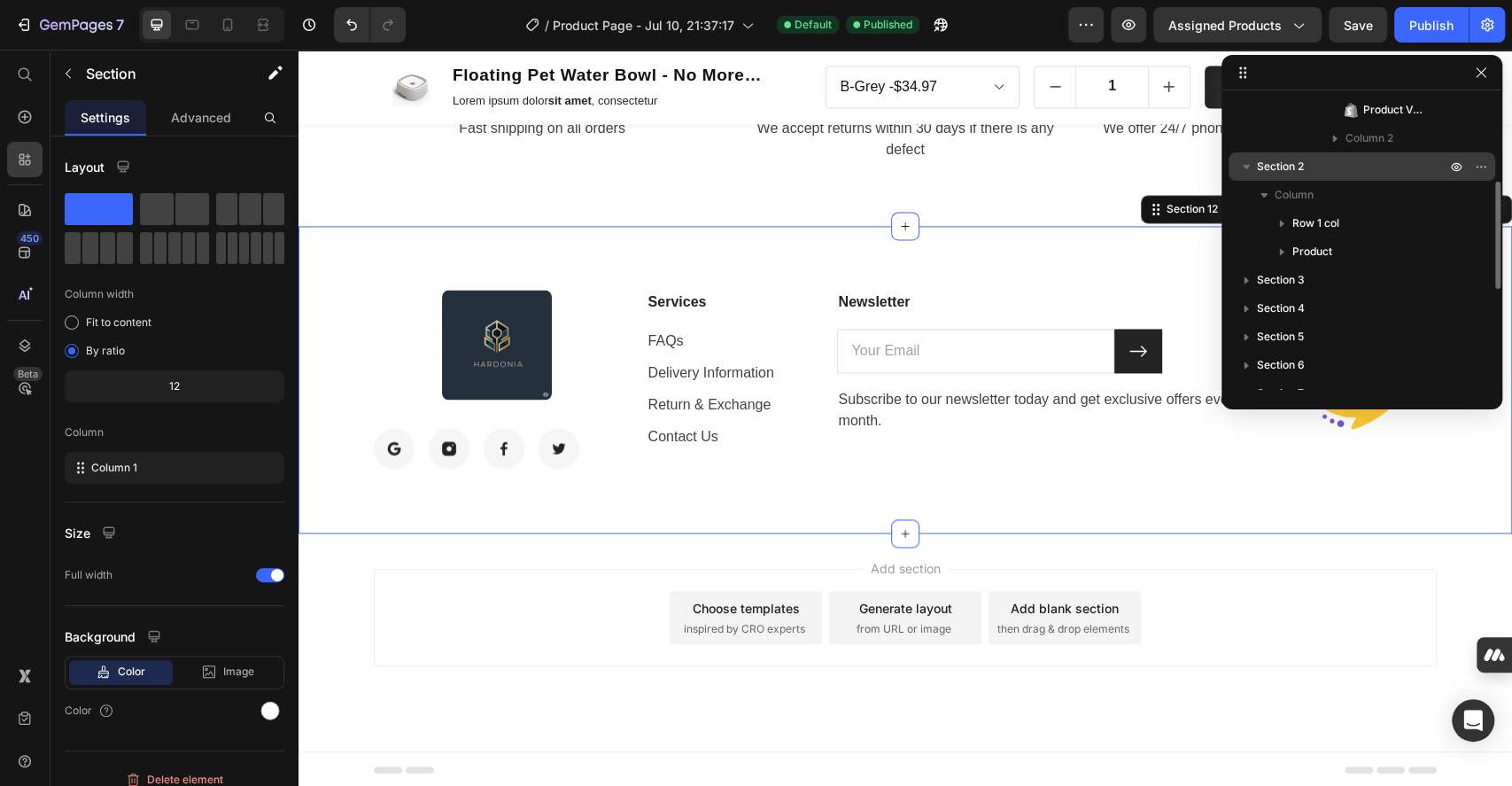 click at bounding box center [1246, 167] 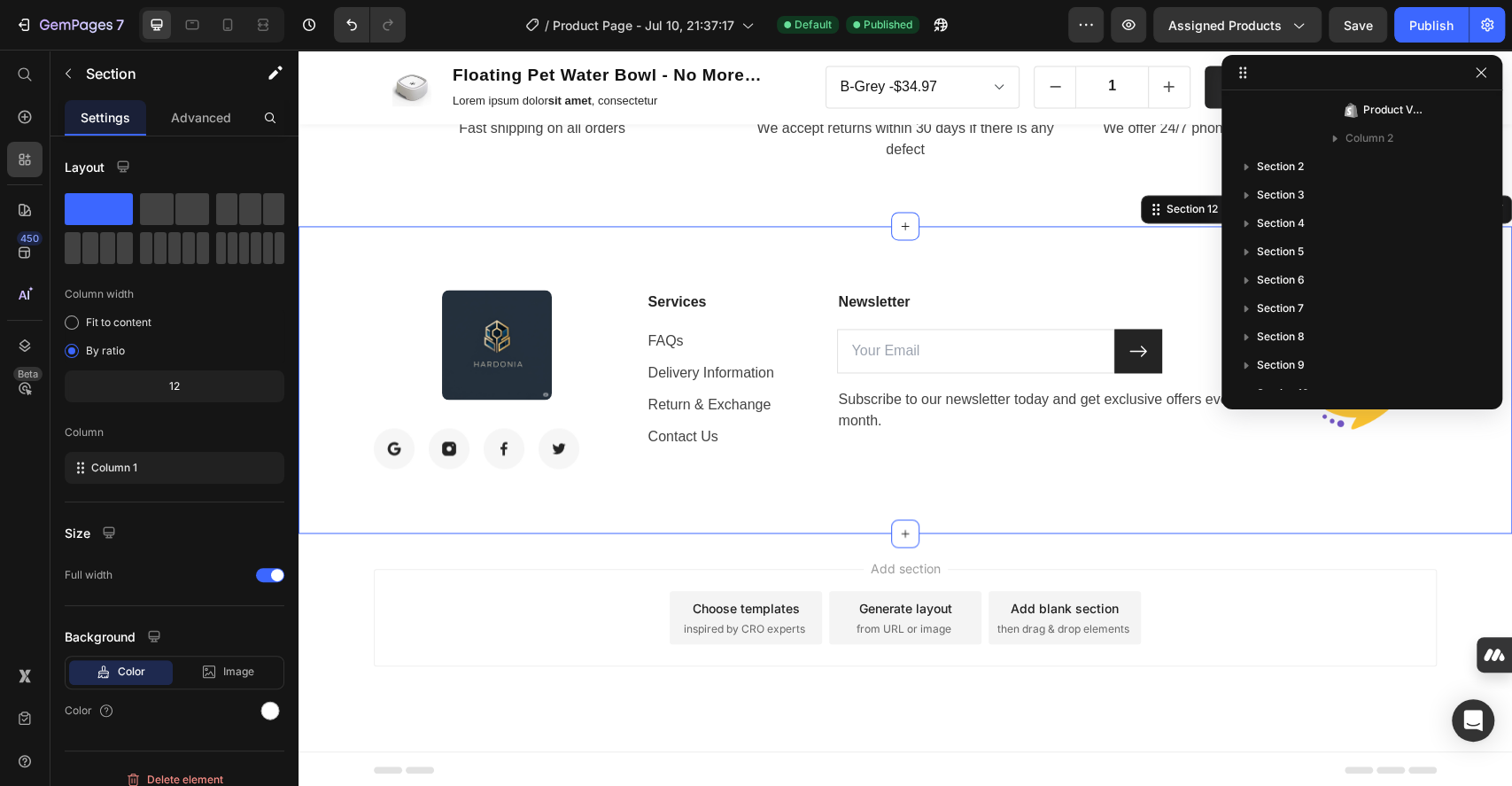 scroll, scrollTop: 360, scrollLeft: 0, axis: vertical 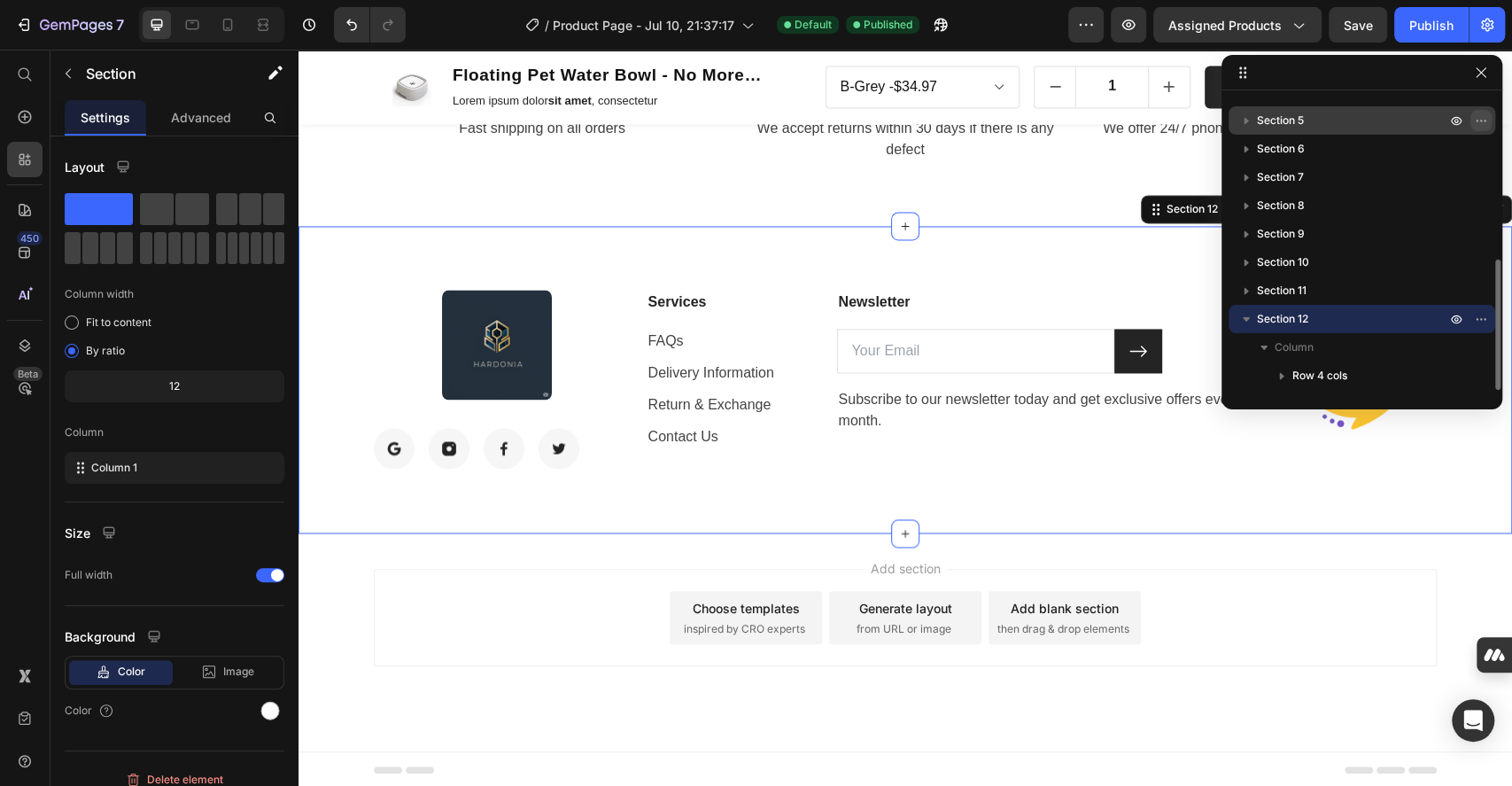 drag, startPoint x: 1489, startPoint y: 223, endPoint x: 1481, endPoint y: 121, distance: 102.31324 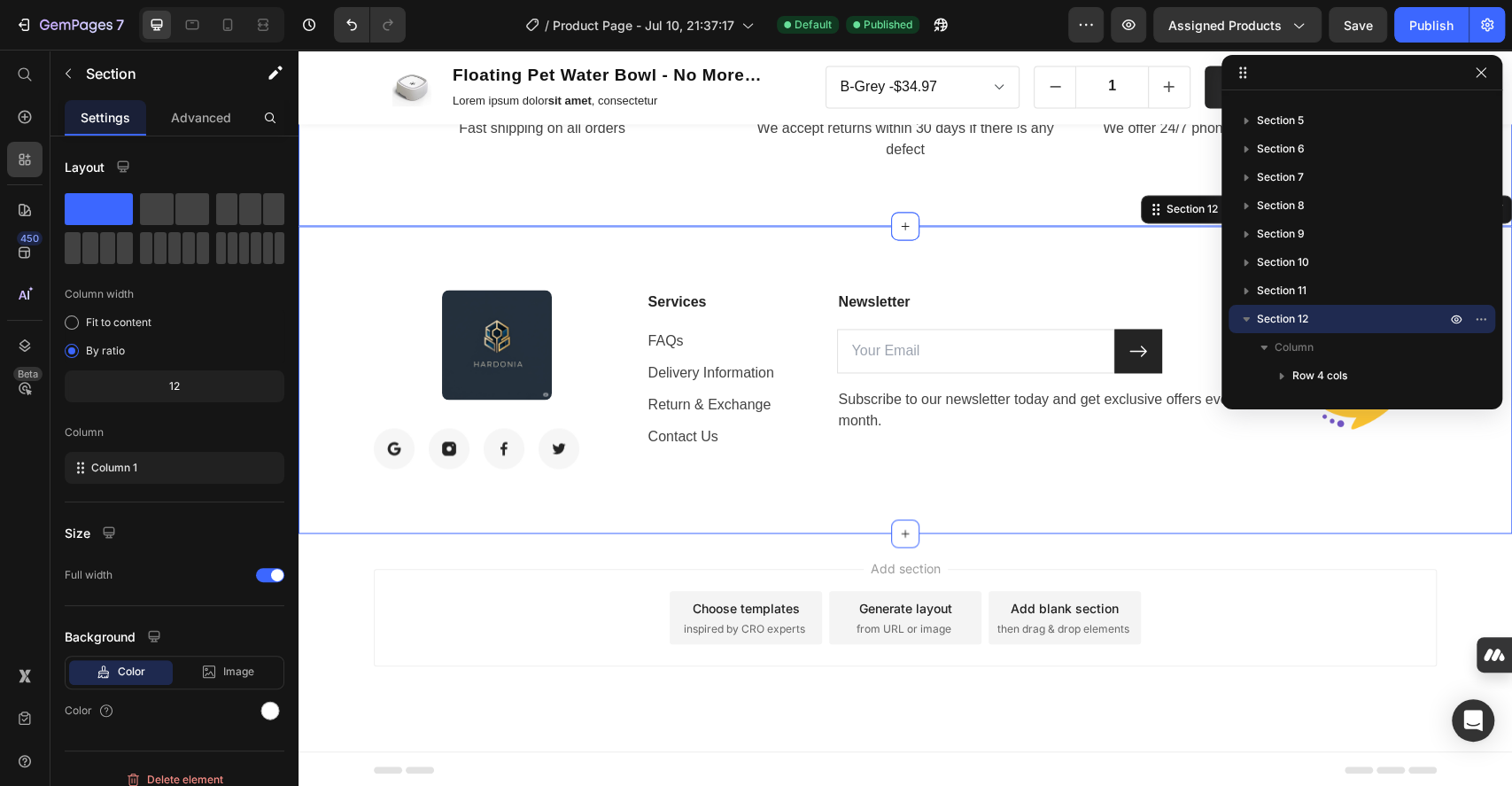 click on "Image FAST Shipping Text Block Fast shipping on all orders Text Image 30-Day Return Text Block We accept returns within 30 days if there is any defect Text Image Expert Customer Service Text Block We offer 24/7 phone and chat support to help with all questions Text Row Section 11" at bounding box center (905, 56) 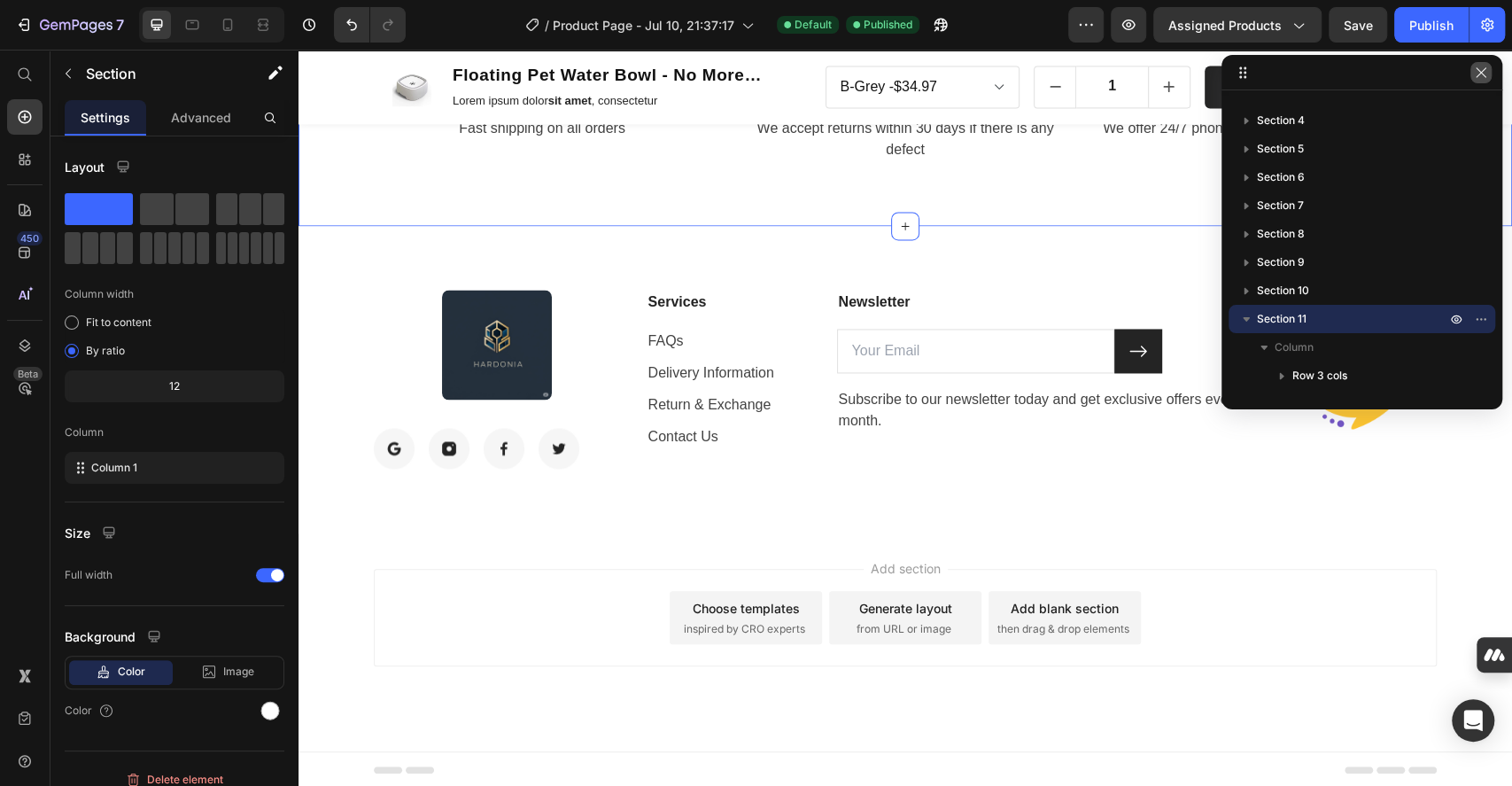 click 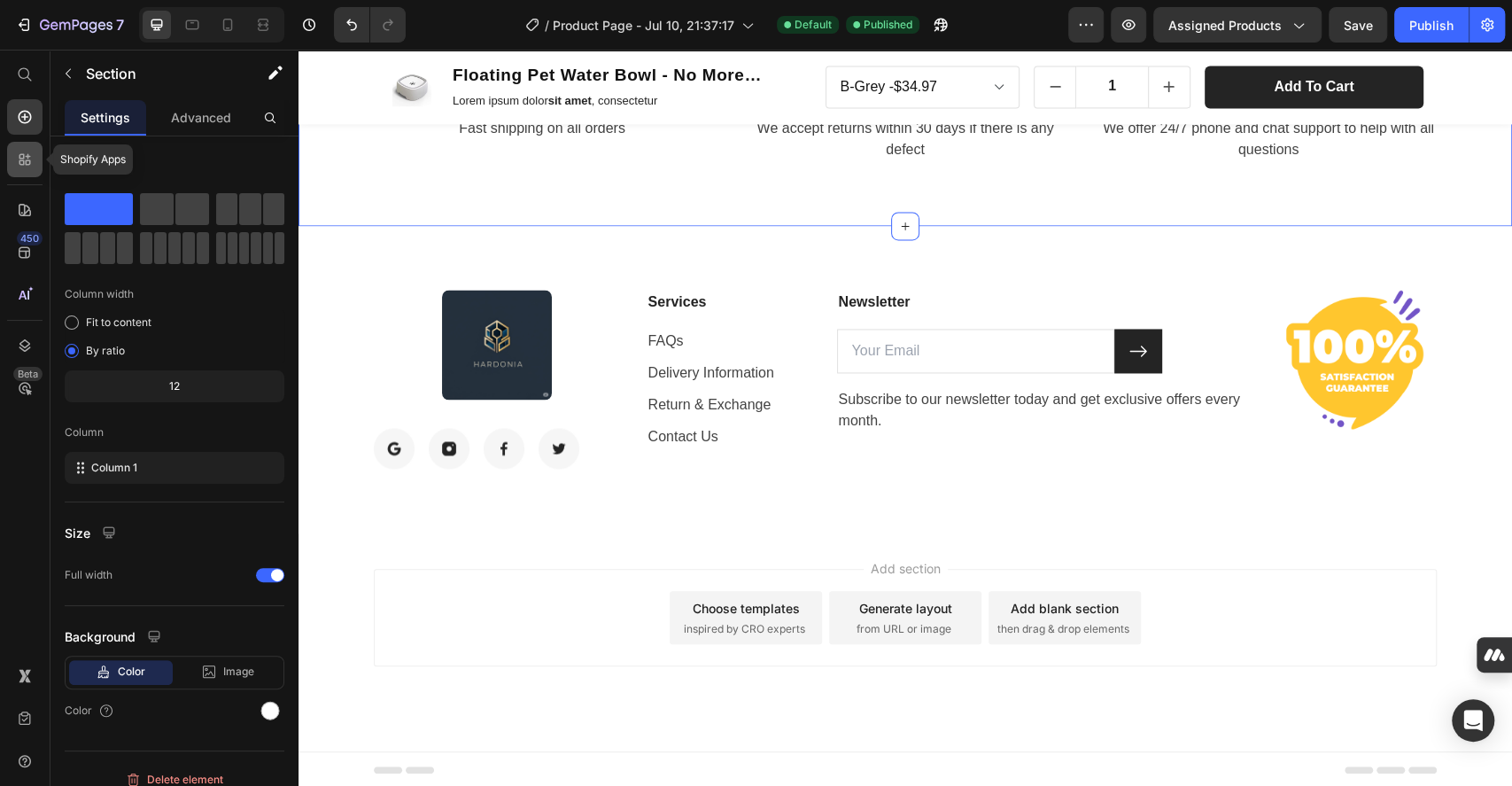 click 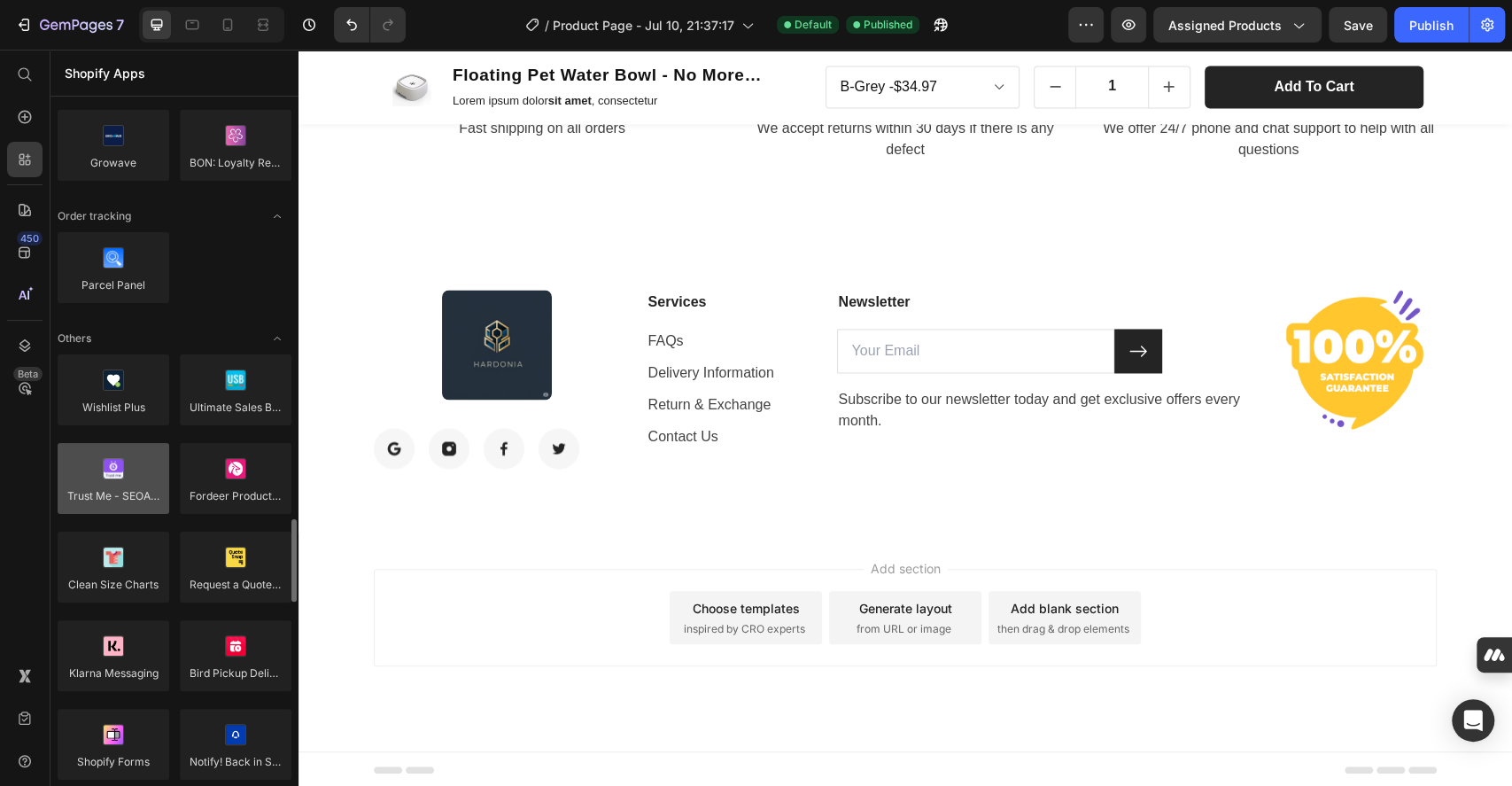 click at bounding box center [113, 479] 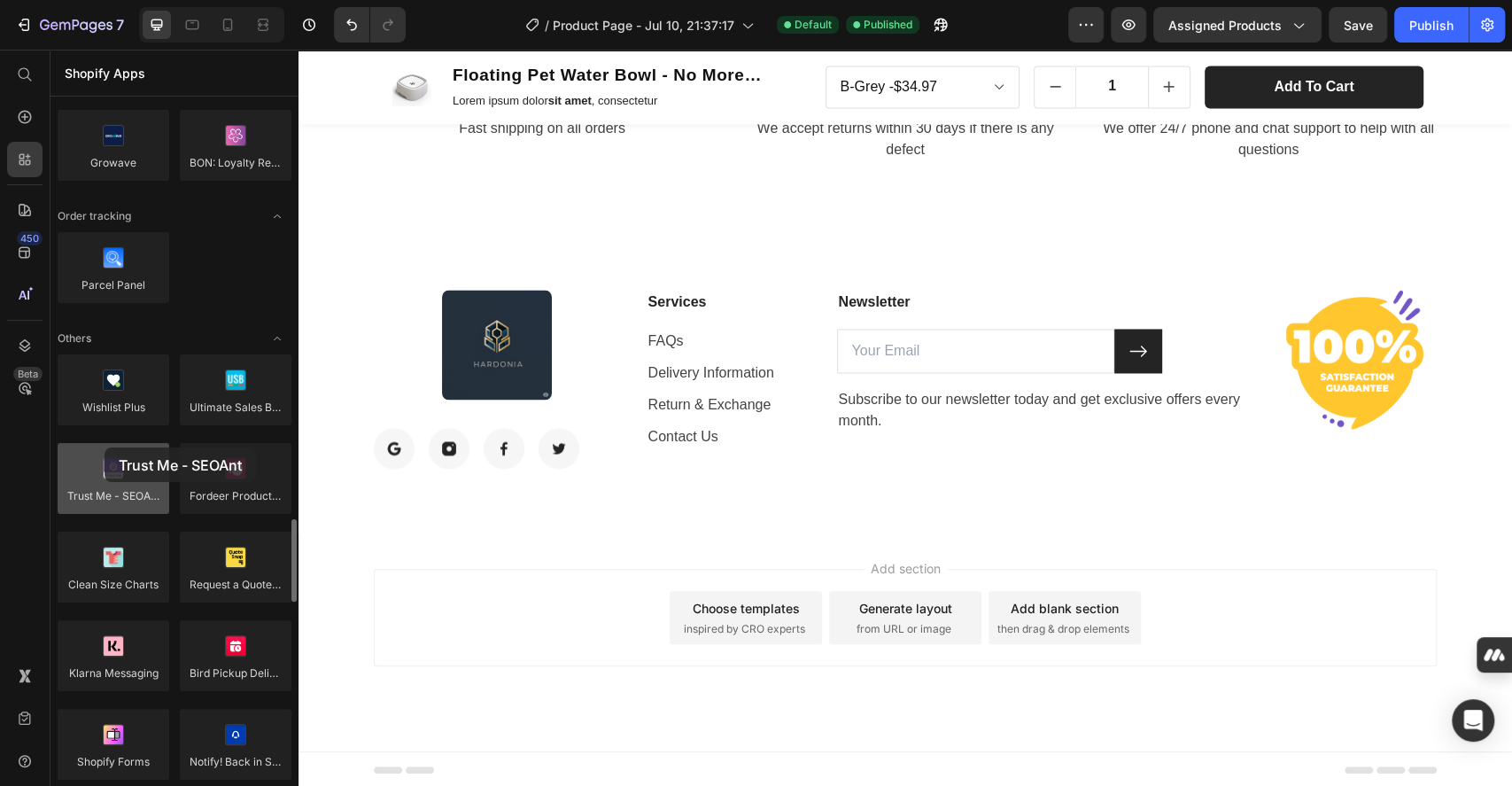 click at bounding box center [113, 479] 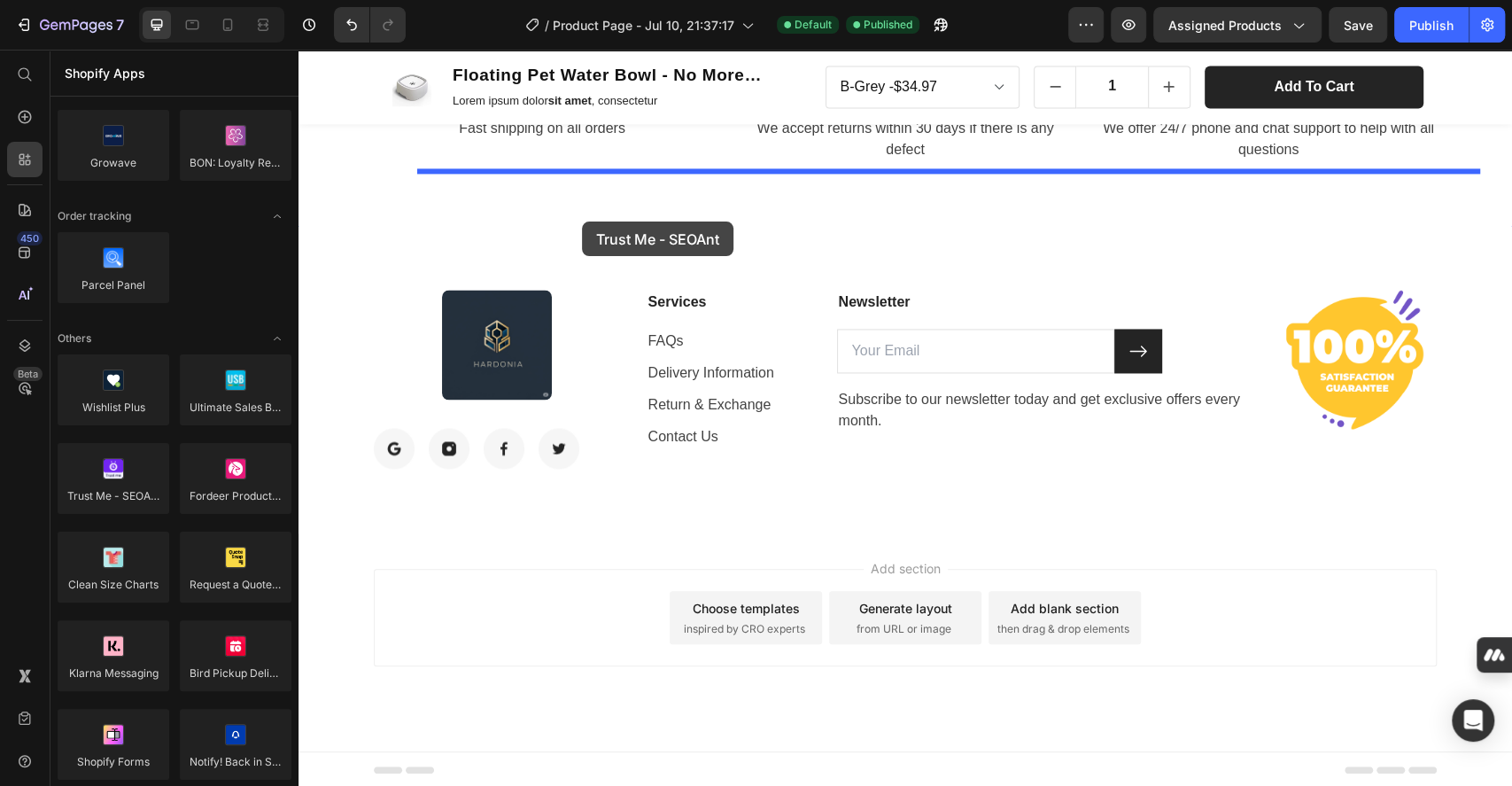 drag, startPoint x: 405, startPoint y: 523, endPoint x: 582, endPoint y: 222, distance: 349.18476 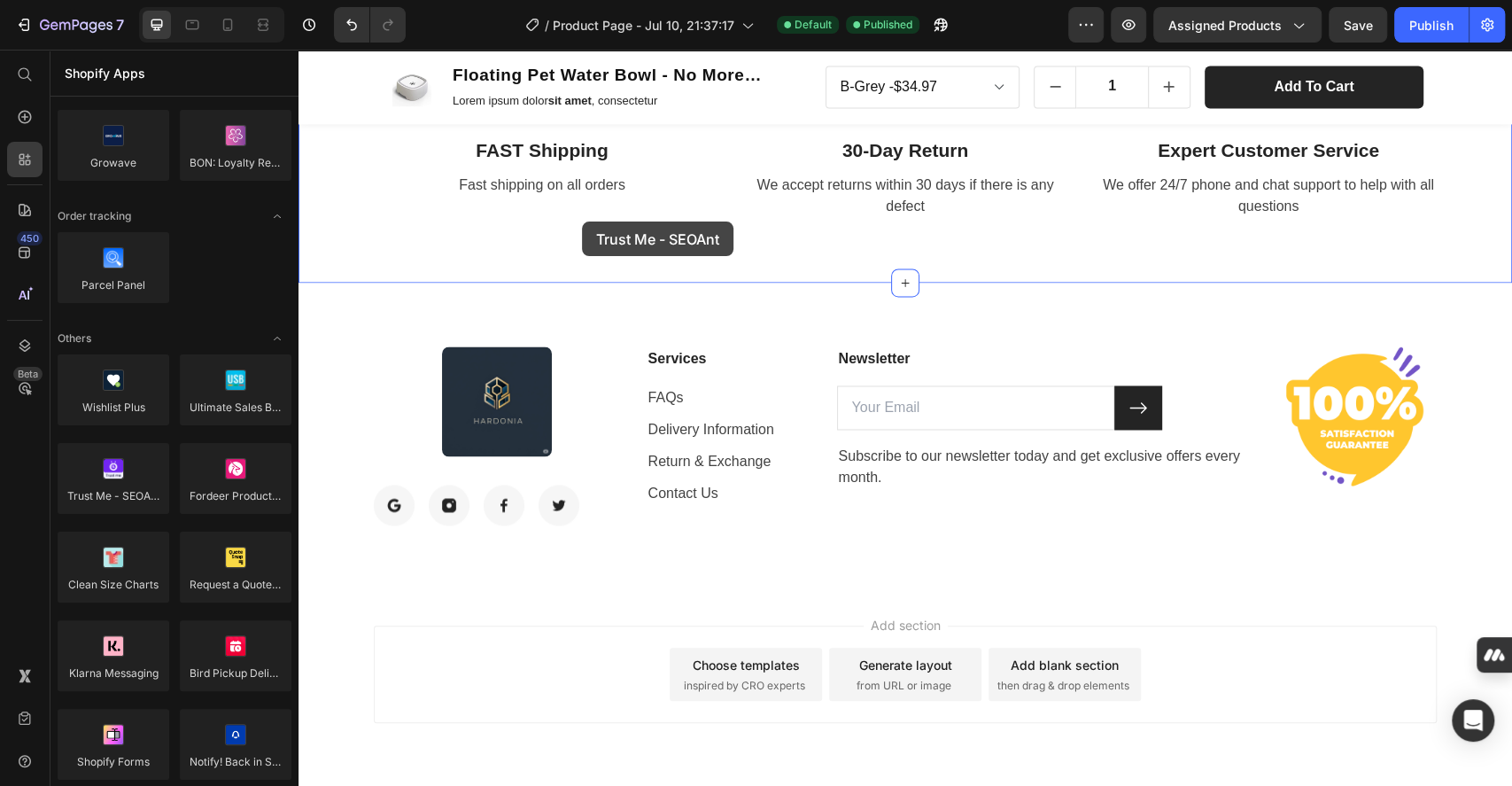 scroll, scrollTop: 6381, scrollLeft: 0, axis: vertical 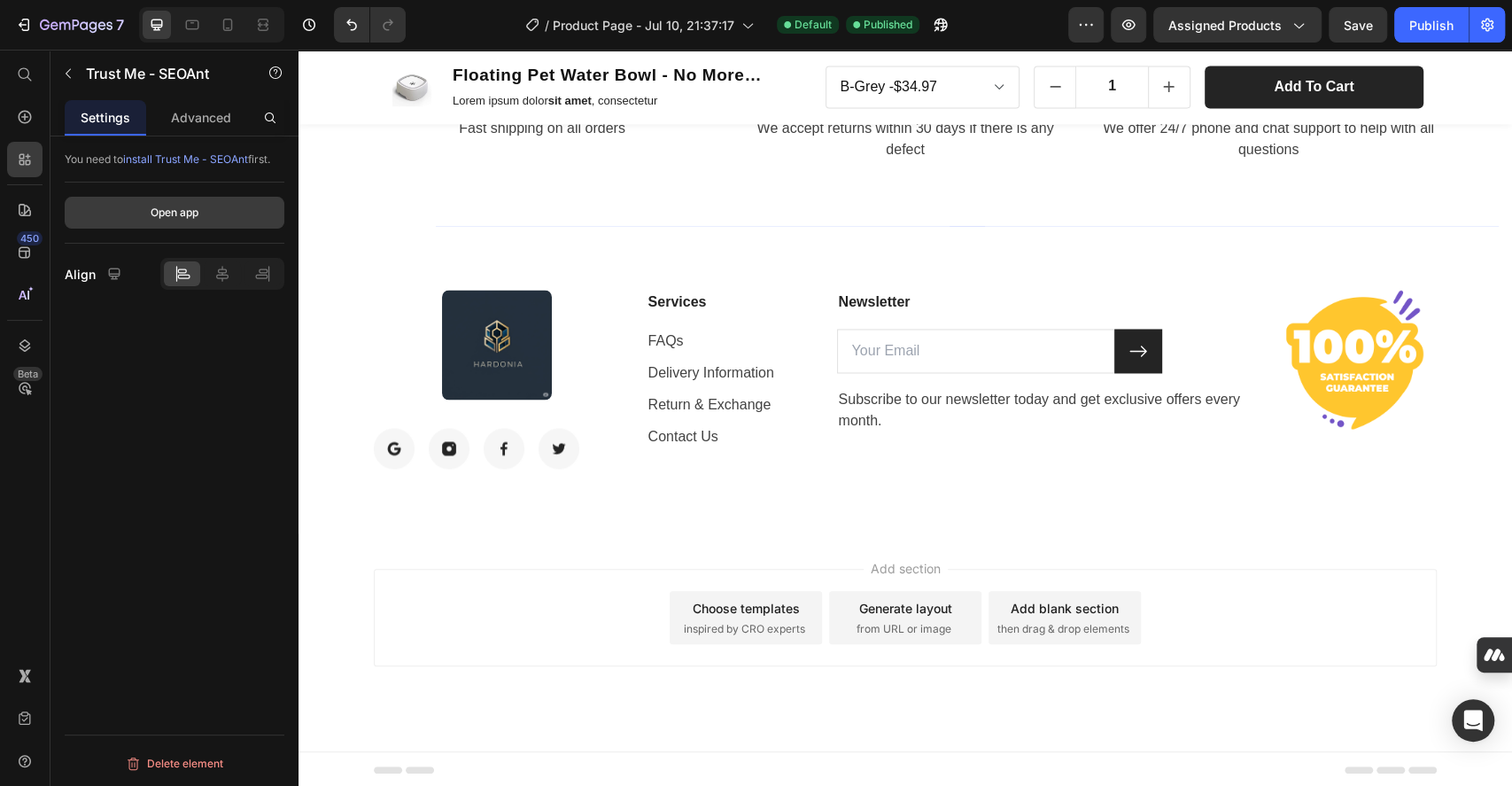 click on "Open app" at bounding box center [174, 213] 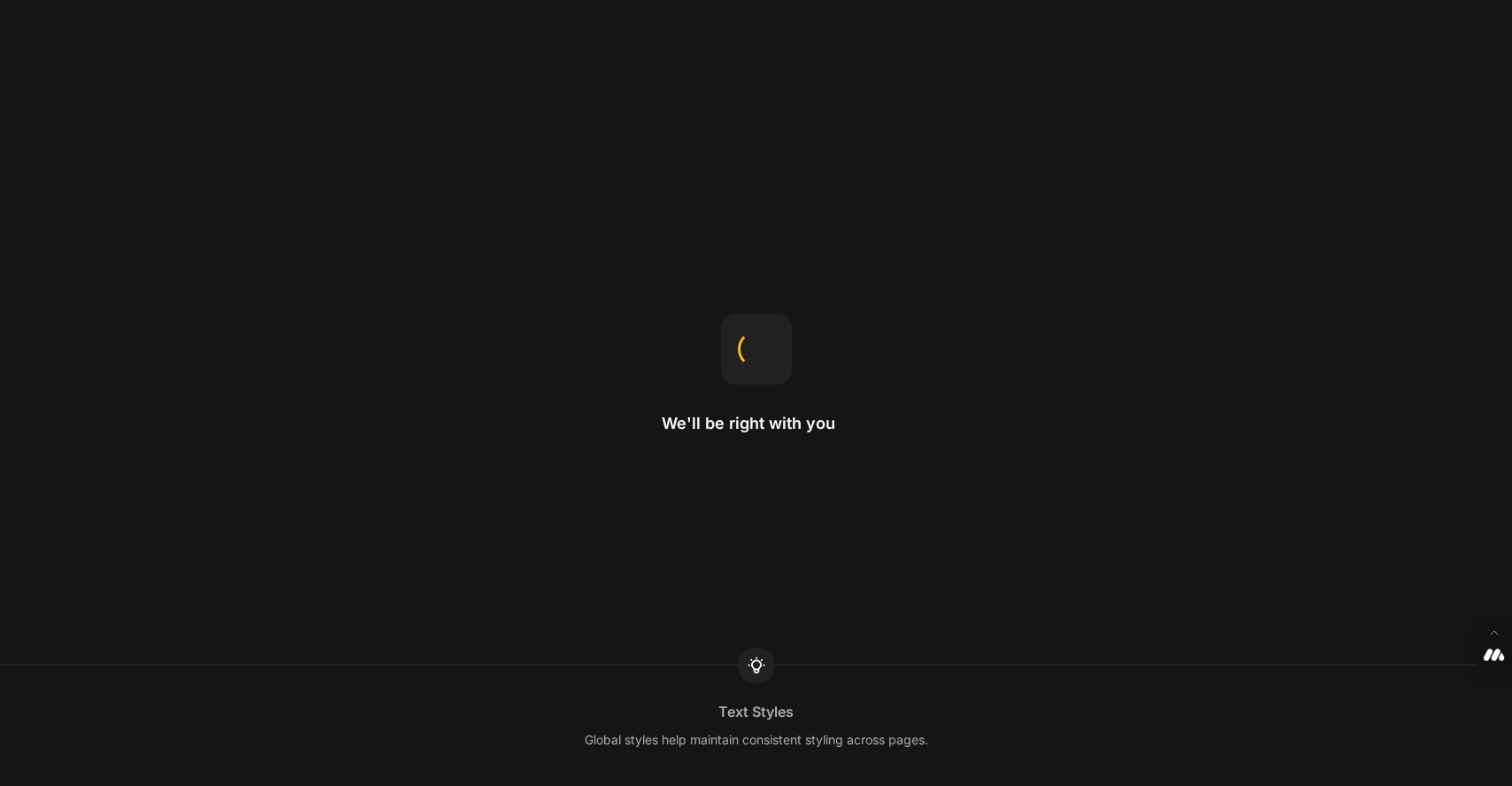 scroll, scrollTop: 0, scrollLeft: 0, axis: both 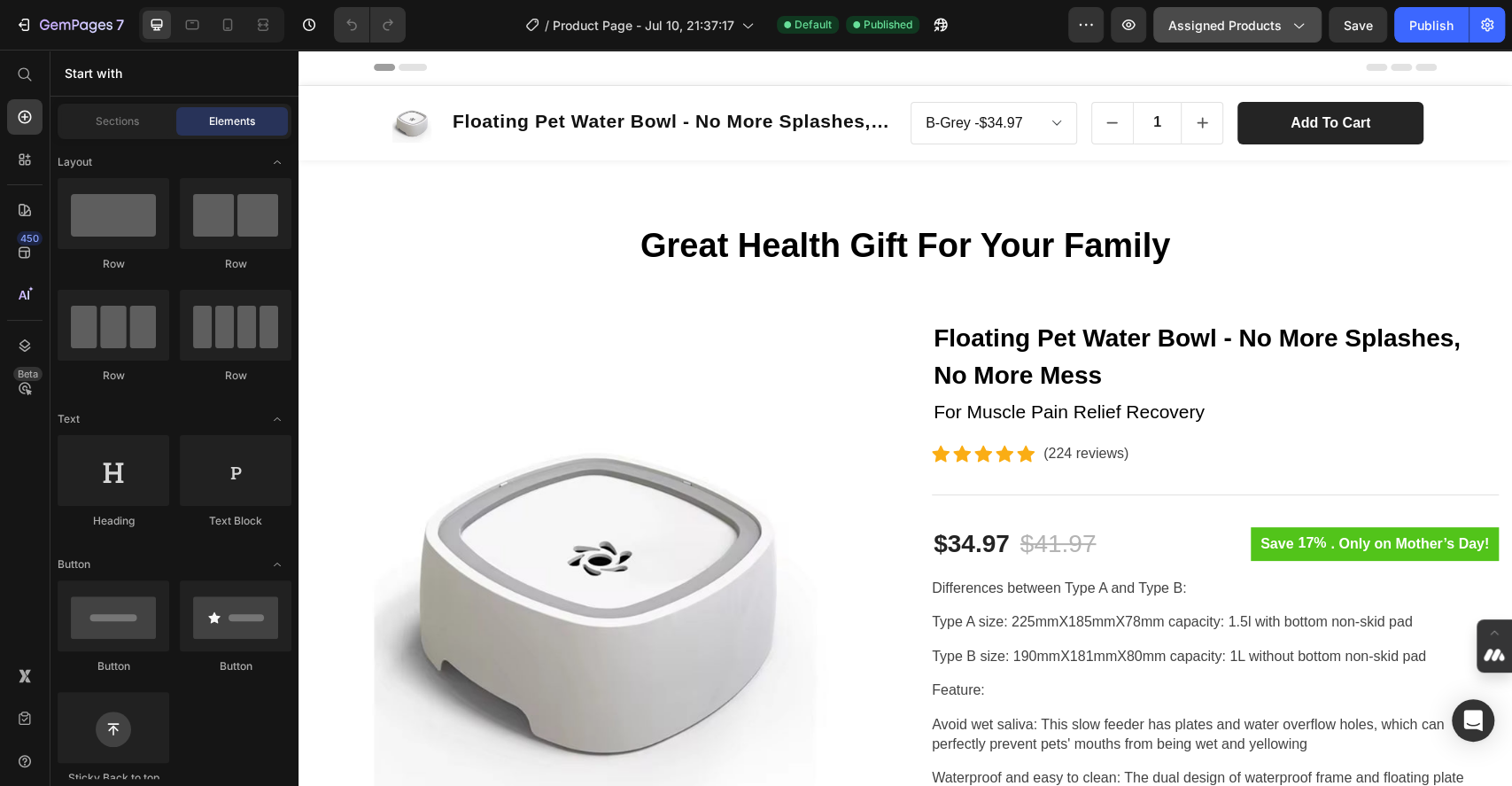 click on "Assigned Products" at bounding box center [1237, 25] 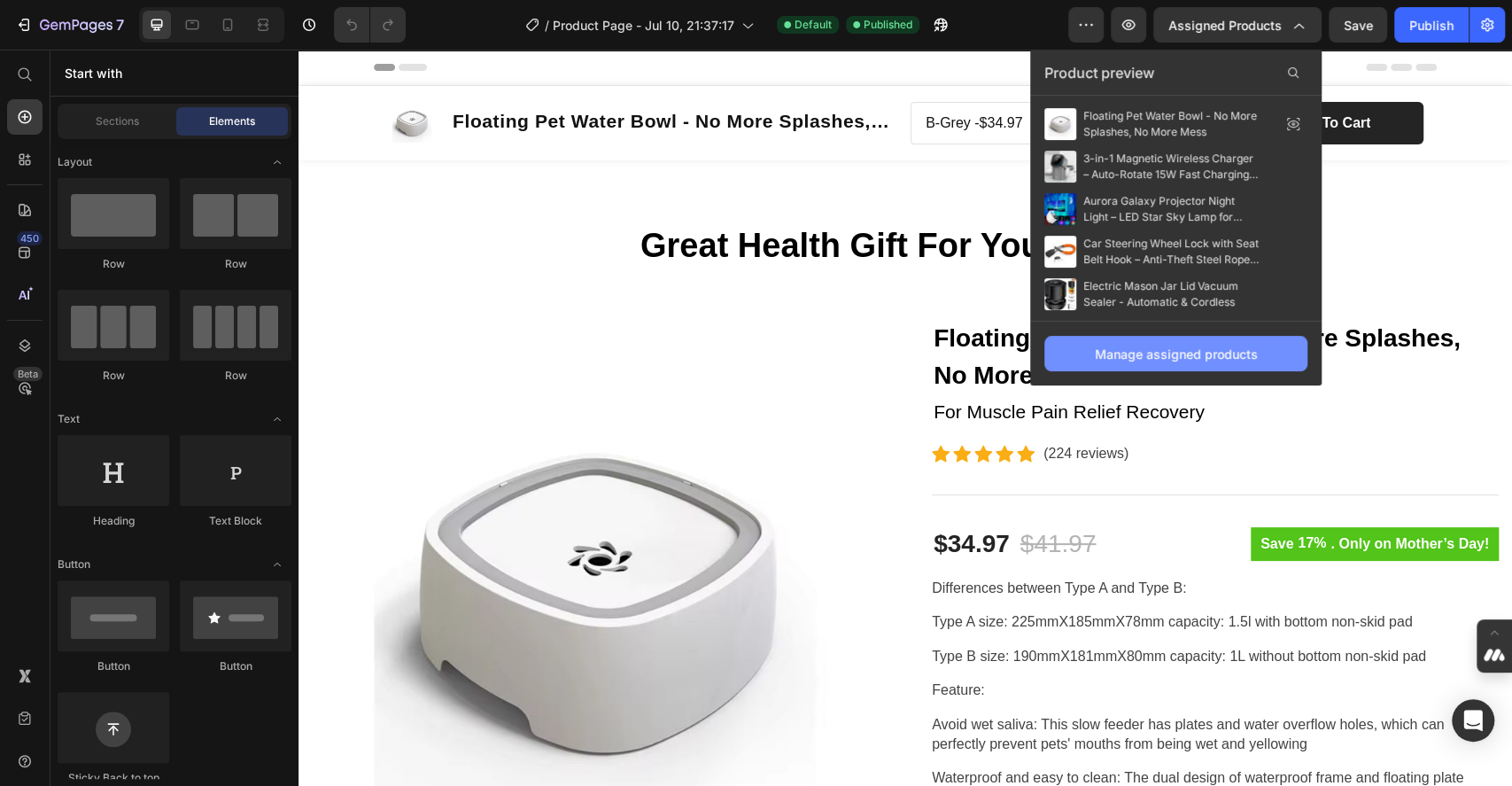 click on "Manage assigned products" at bounding box center (1176, 354) 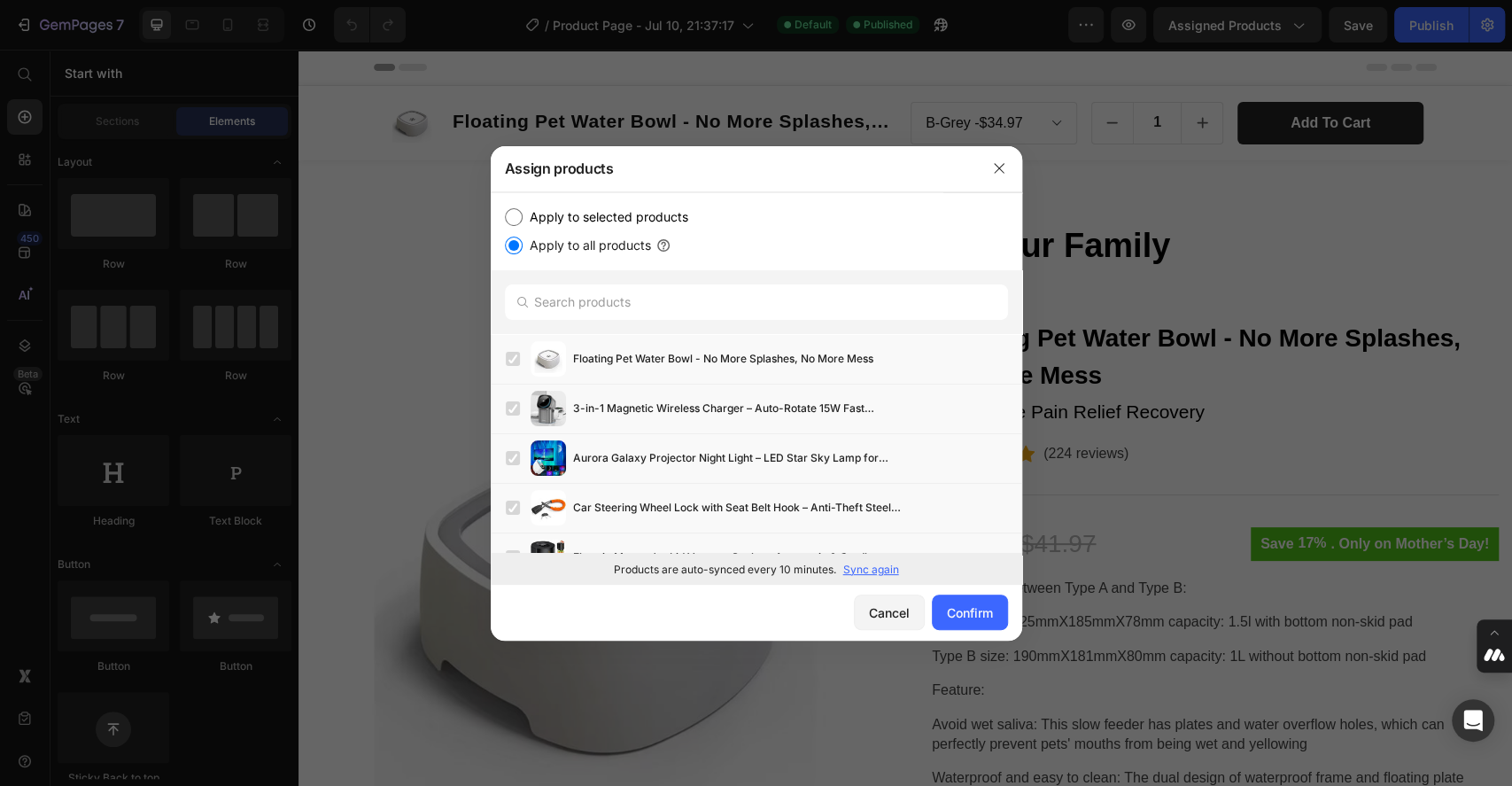 click on "Apply to selected products" at bounding box center [514, 217] 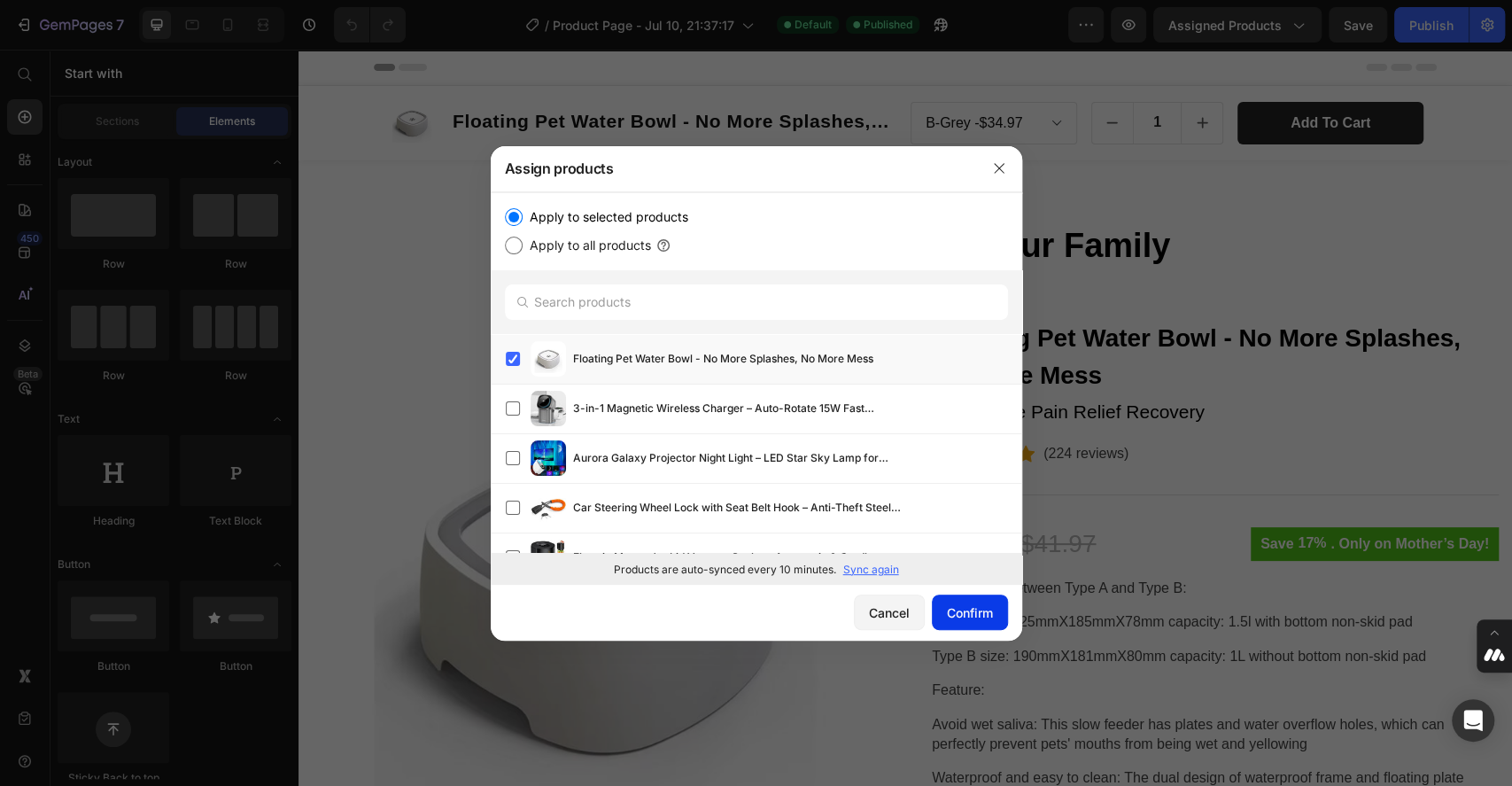 click on "Confirm" 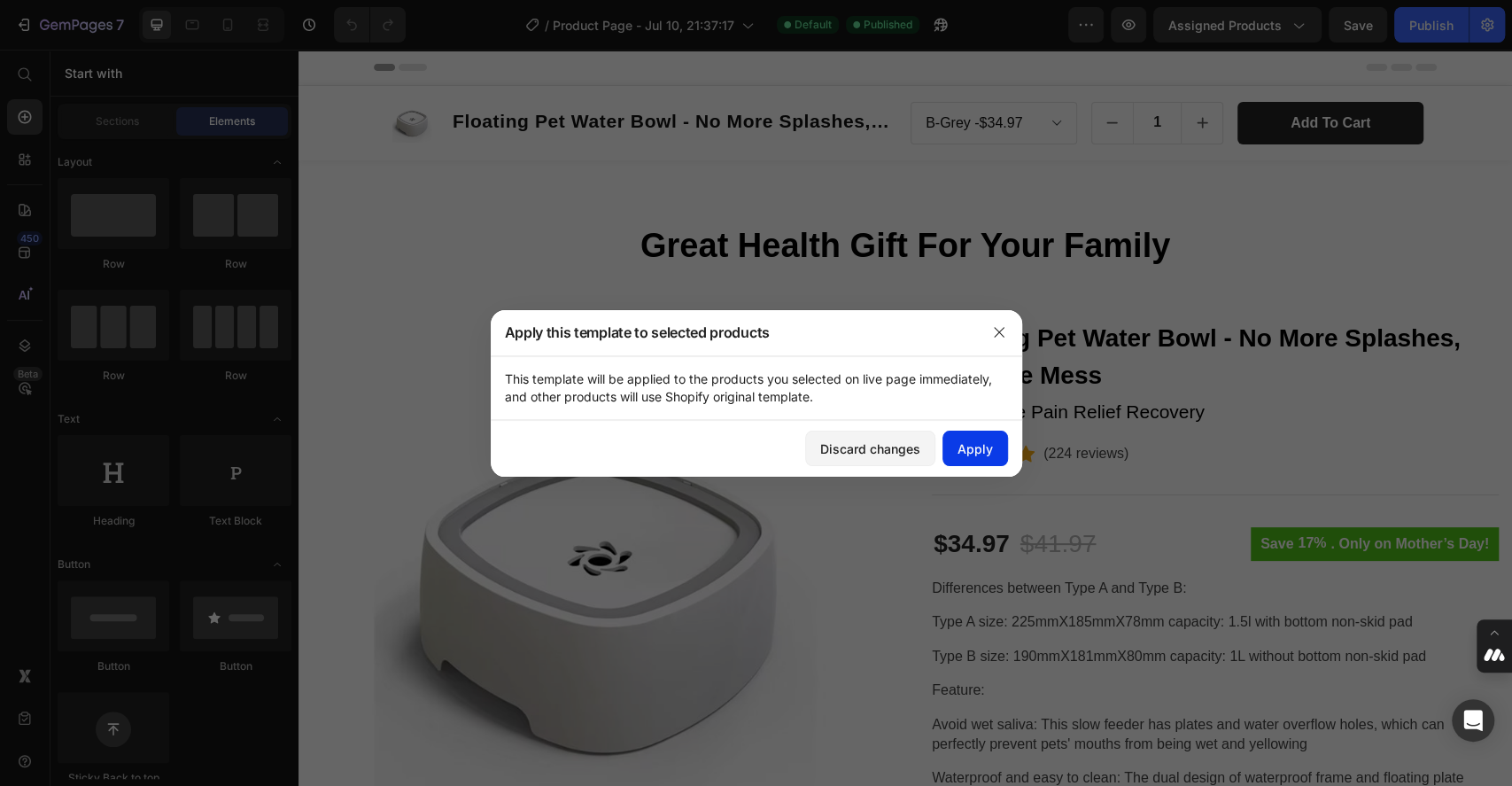 click on "Apply" 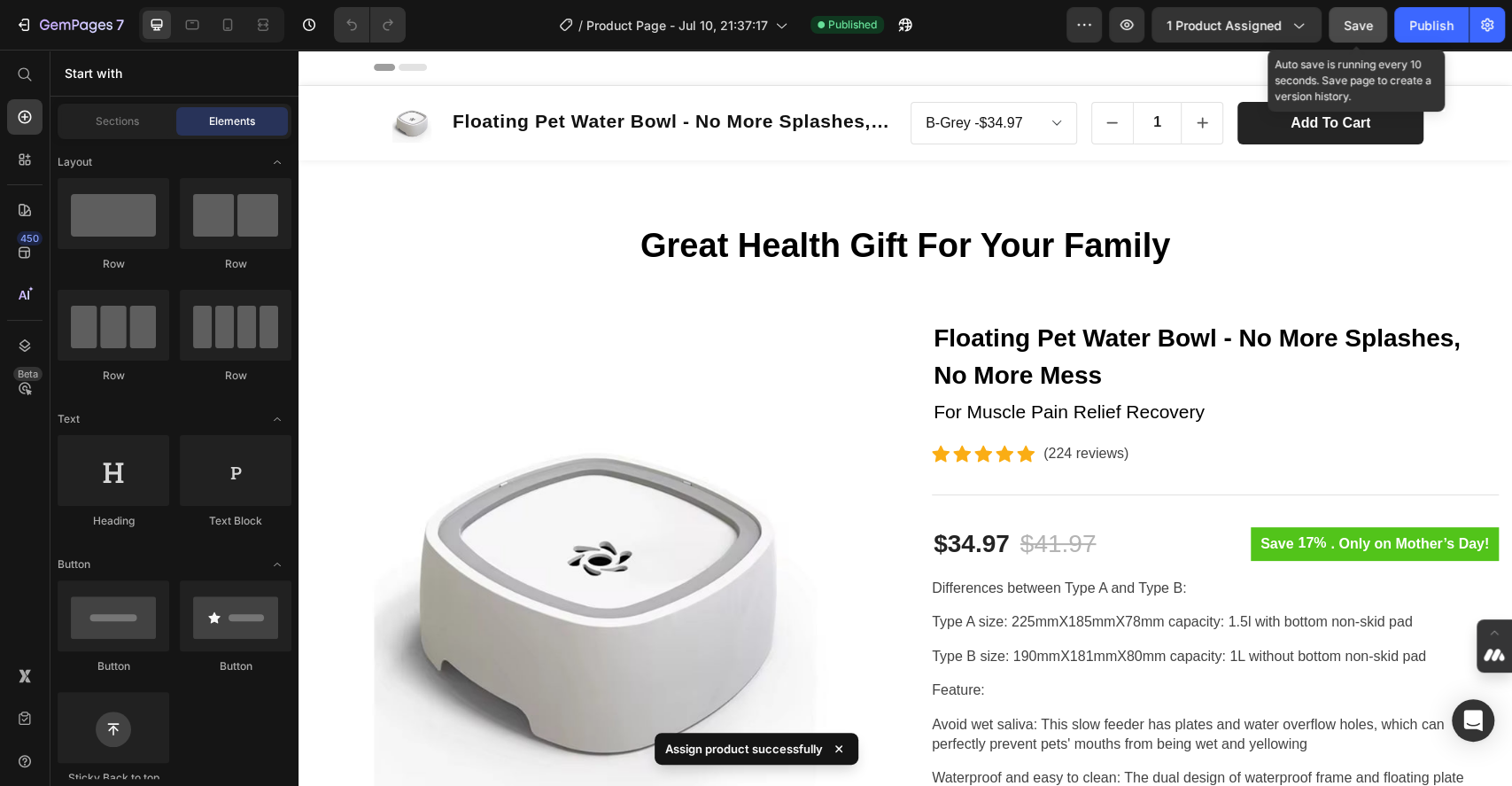 click on "Save" 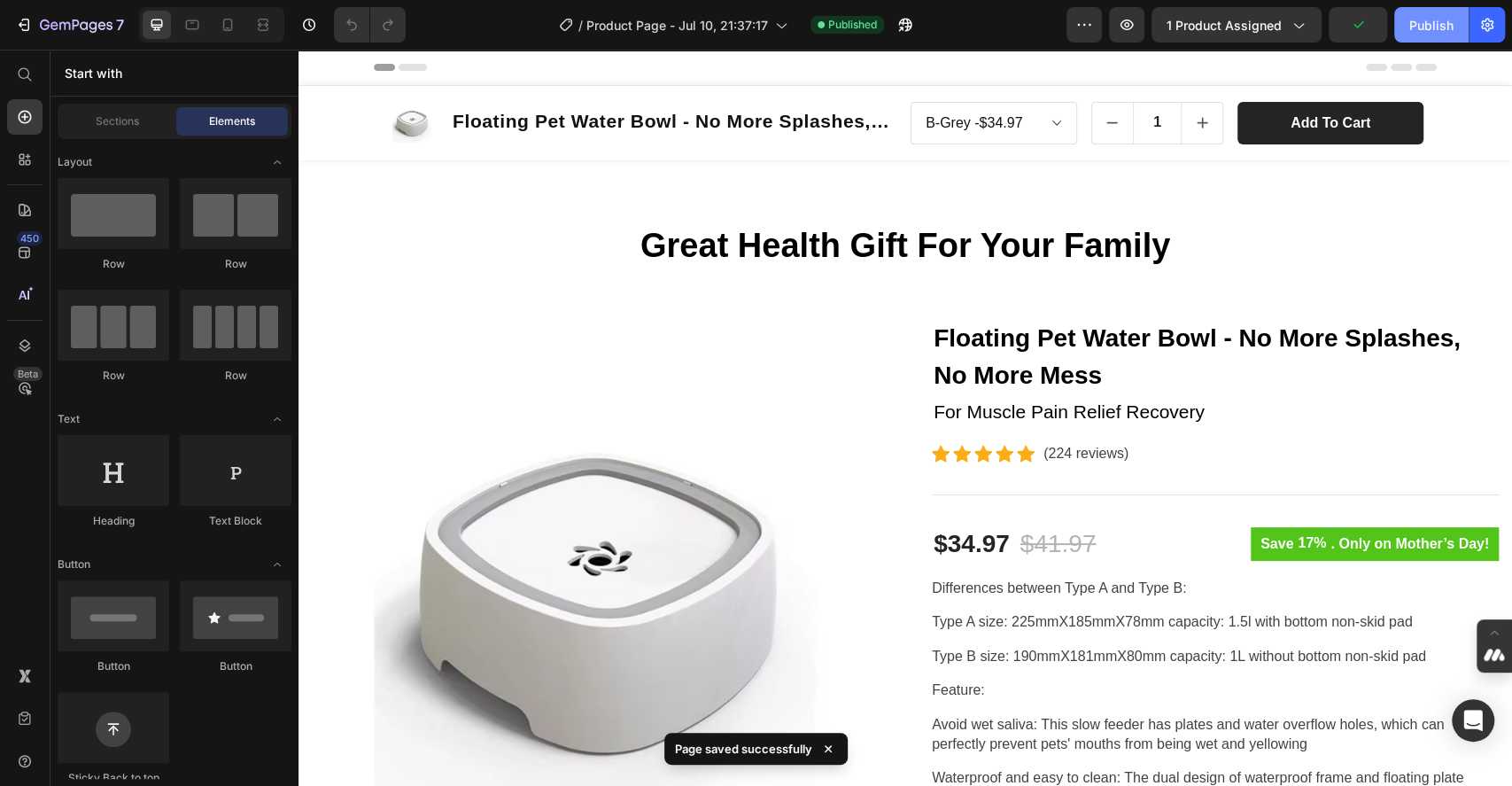 click on "Publish" at bounding box center (1431, 25) 